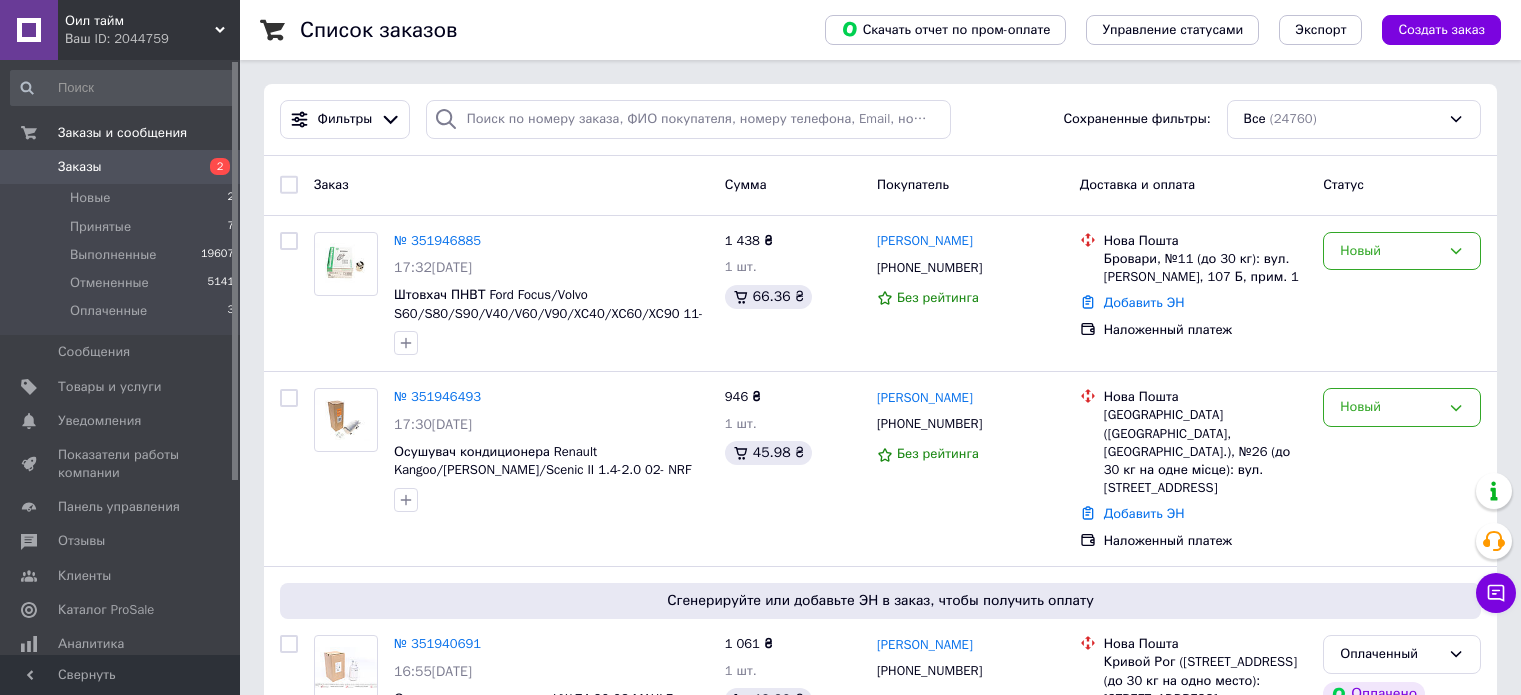 scroll, scrollTop: 0, scrollLeft: 0, axis: both 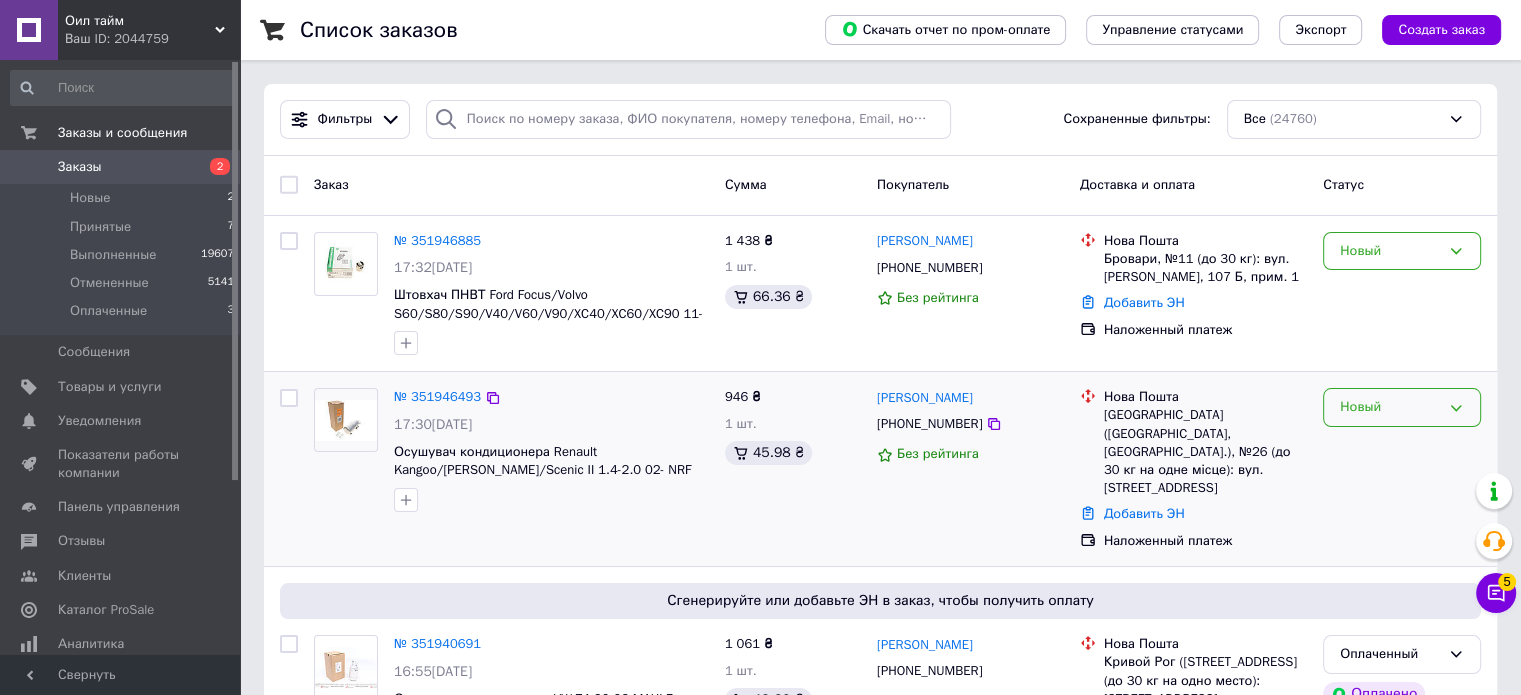 click on "Новый" at bounding box center (1402, 407) 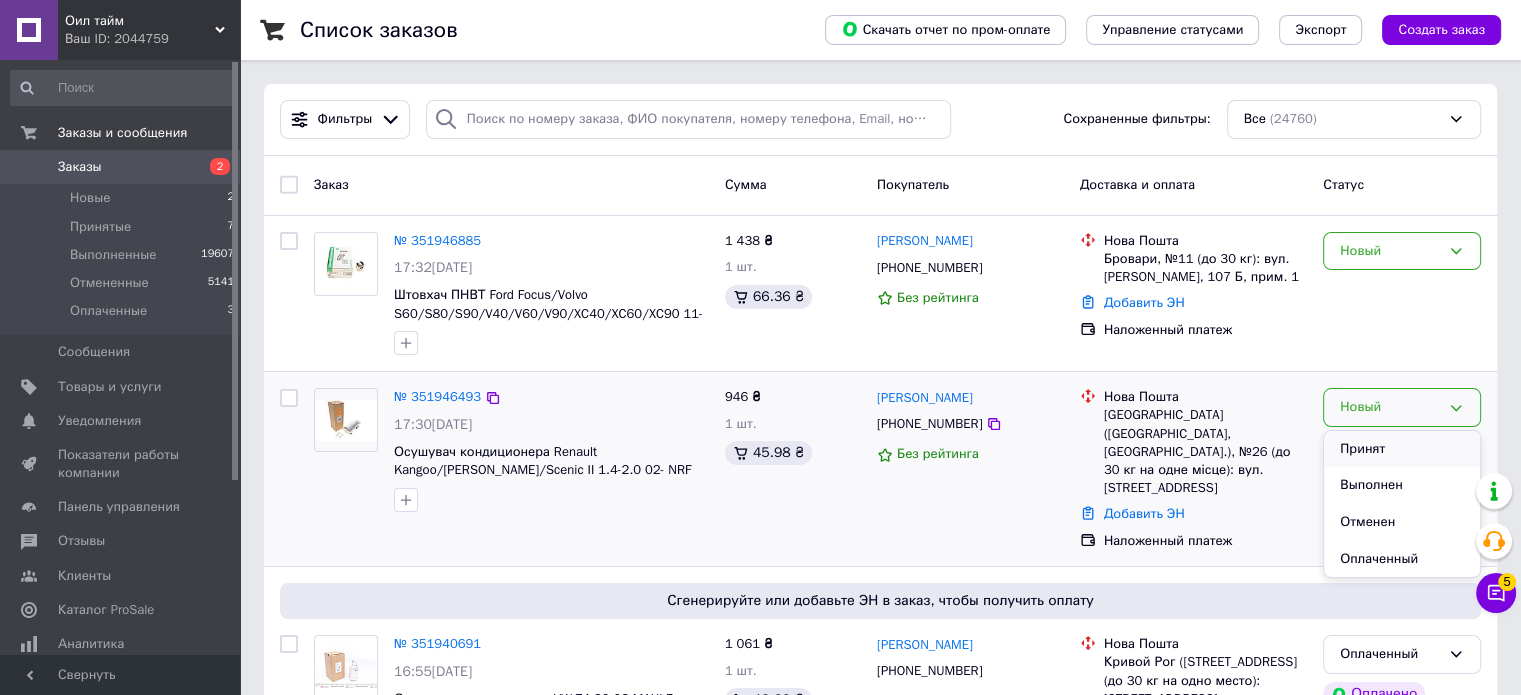 click on "Принят" at bounding box center [1402, 449] 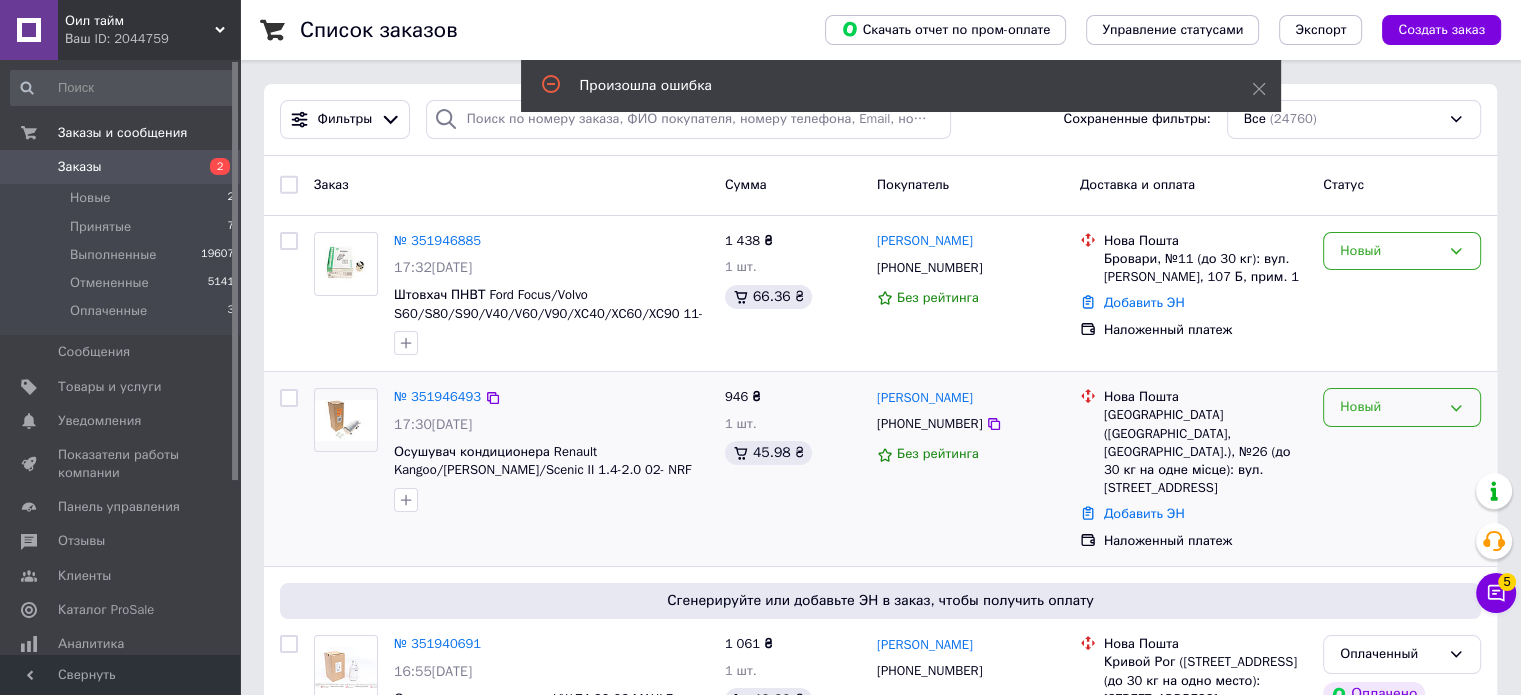 click on "Новый" at bounding box center (1402, 407) 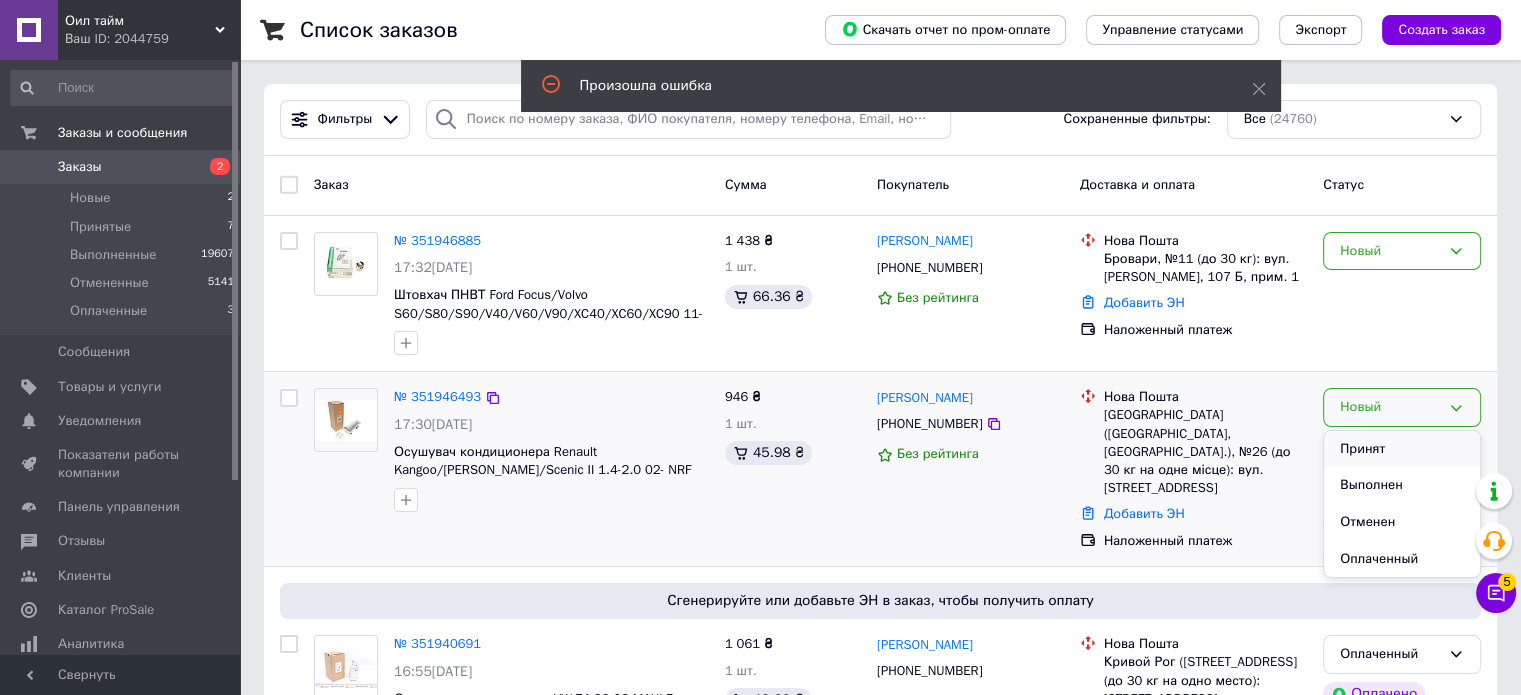 click on "Принят" at bounding box center (1402, 449) 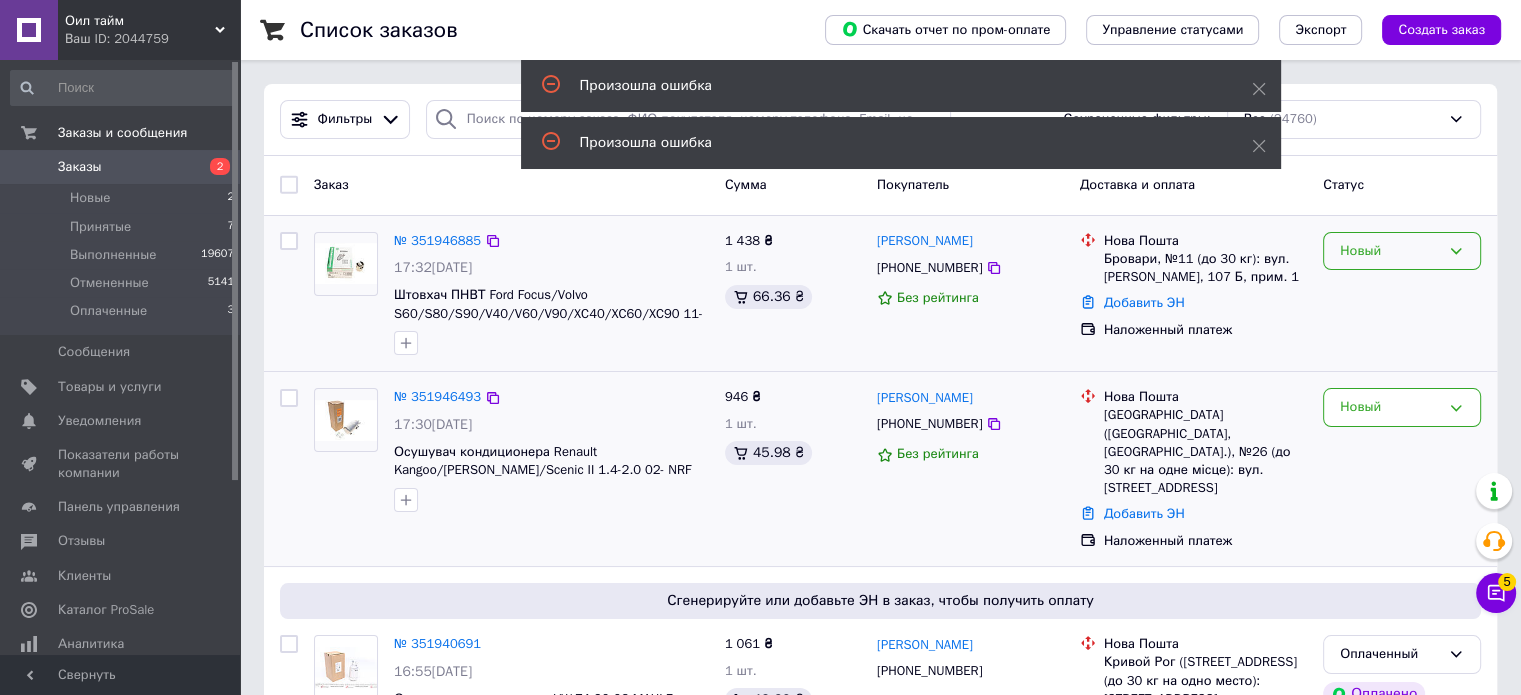 click on "Новый" at bounding box center (1390, 251) 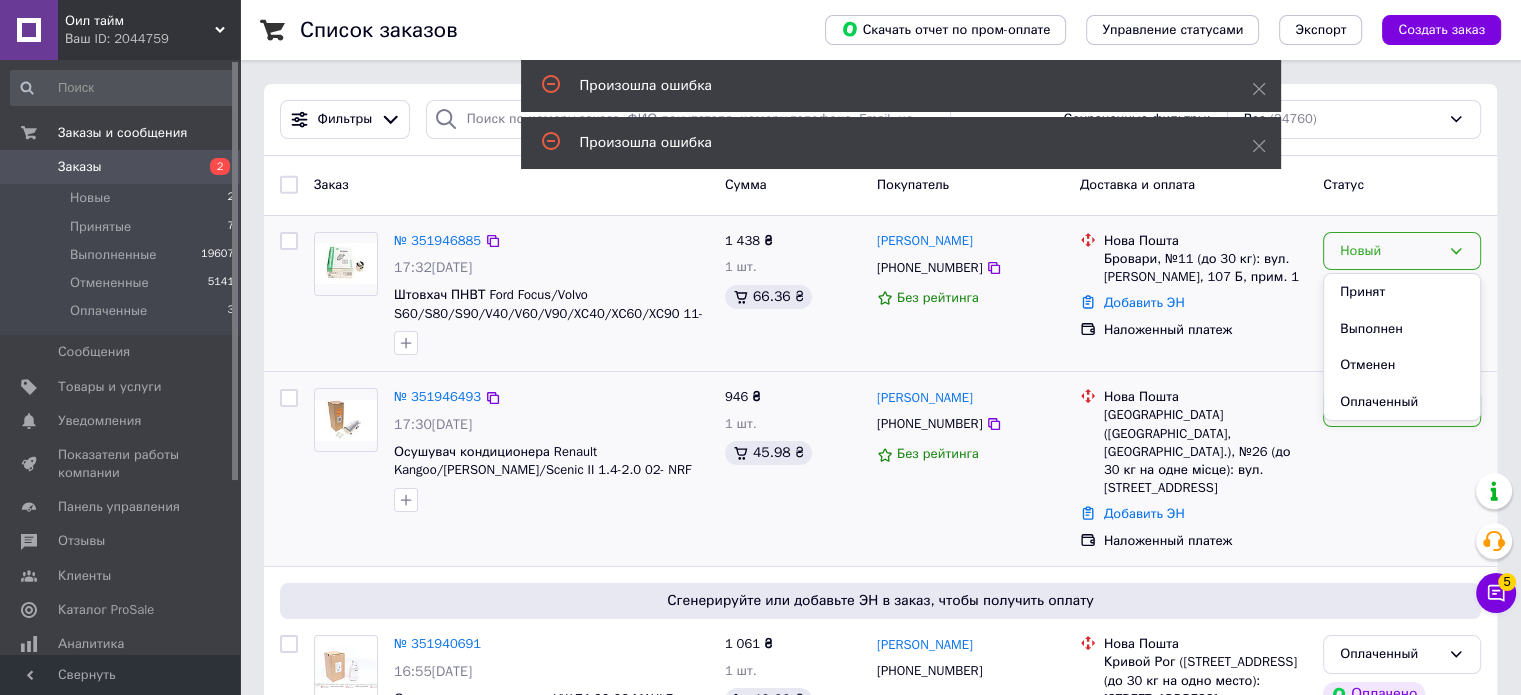 click on "Принят" at bounding box center (1402, 292) 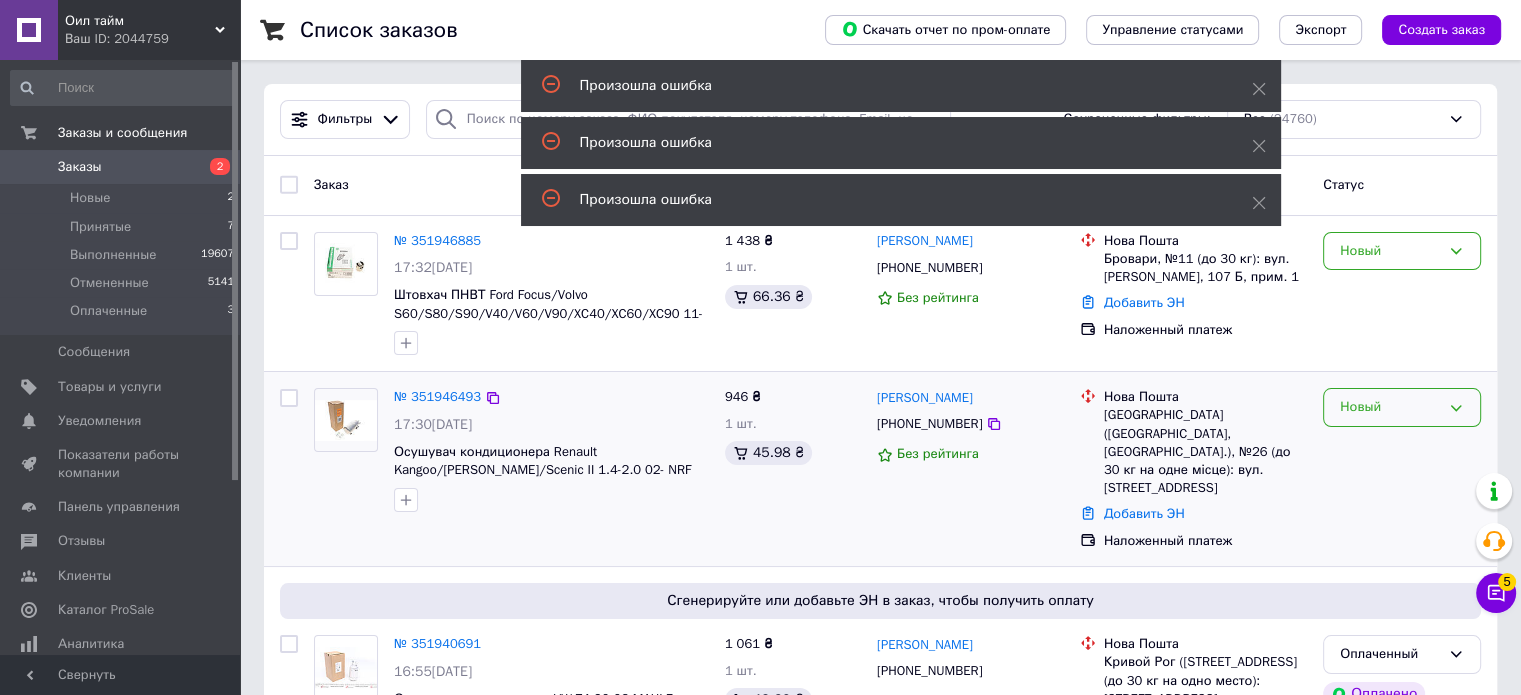 click on "Новый" at bounding box center (1402, 407) 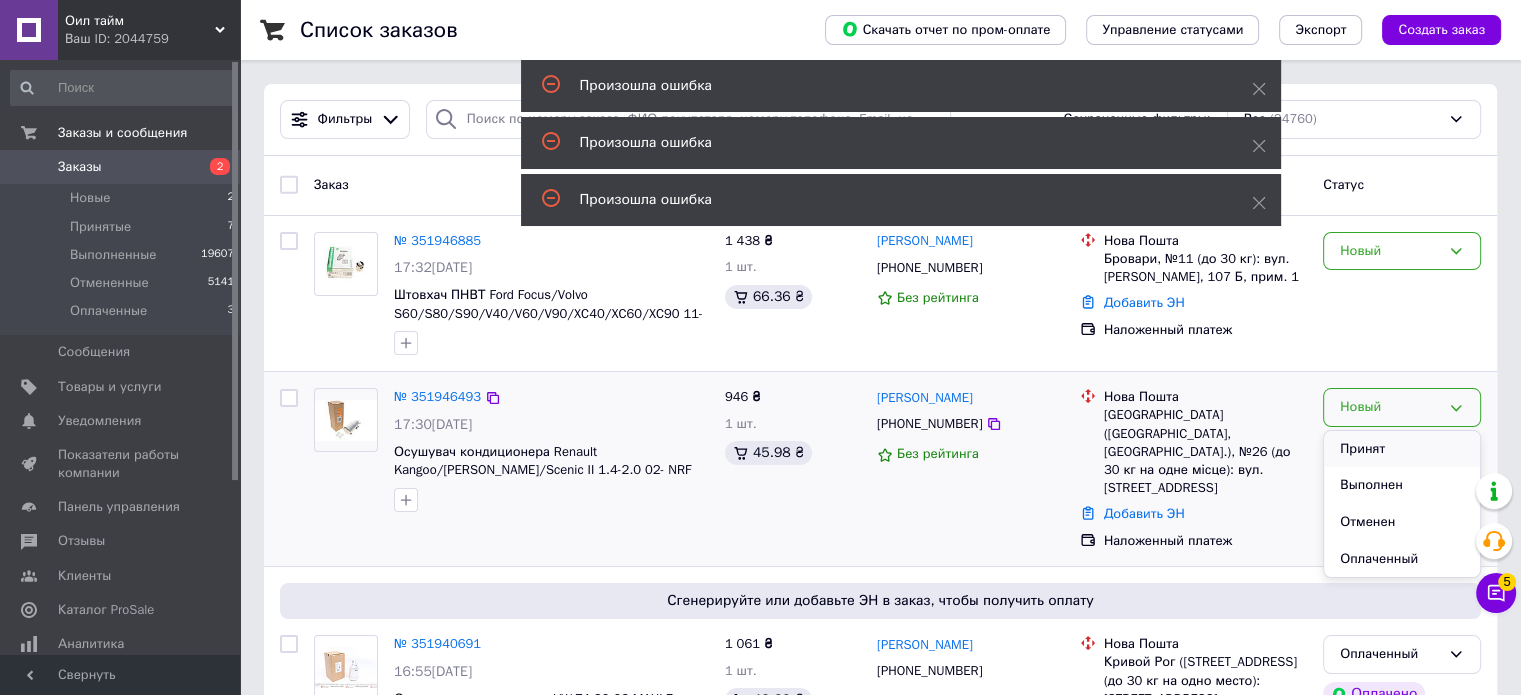 click on "Принят" at bounding box center (1402, 449) 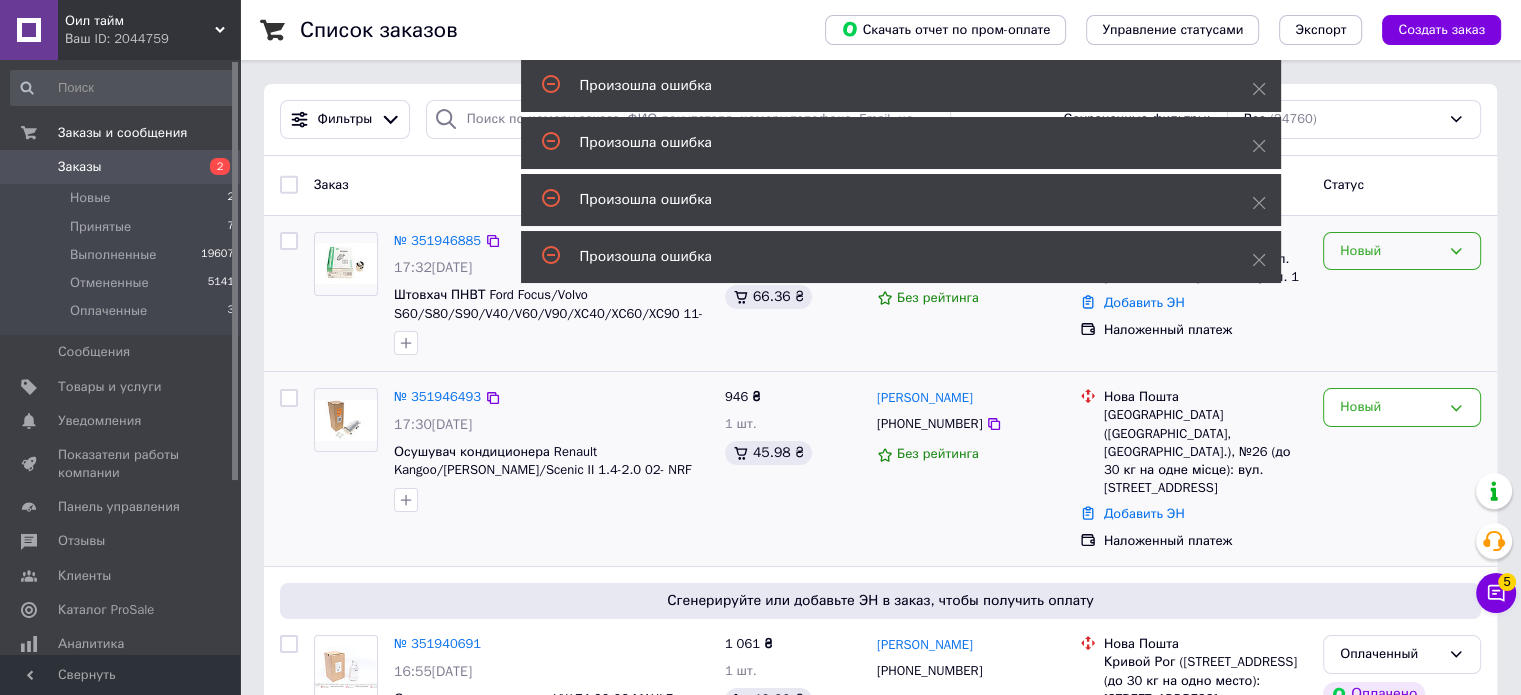 click on "Новый" at bounding box center [1390, 251] 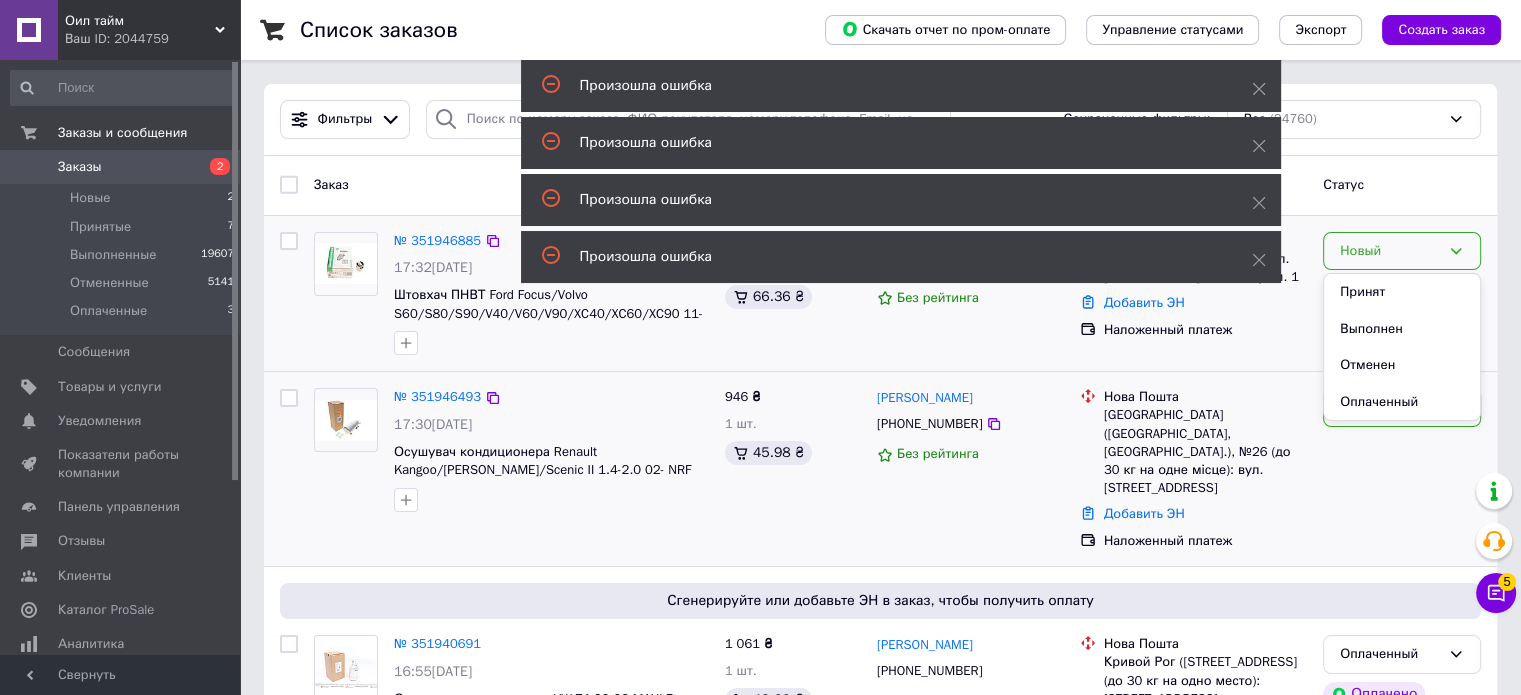 click on "Принят" at bounding box center [1402, 292] 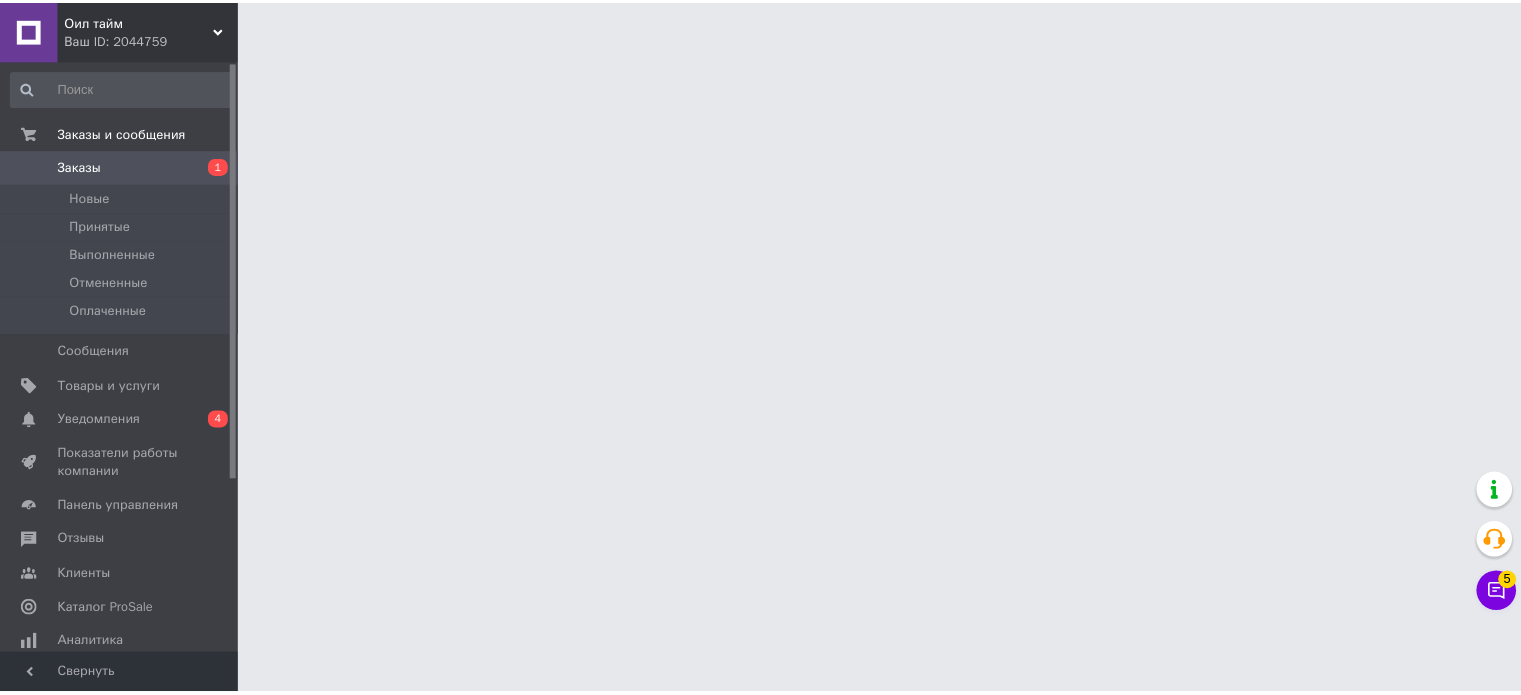 scroll, scrollTop: 0, scrollLeft: 0, axis: both 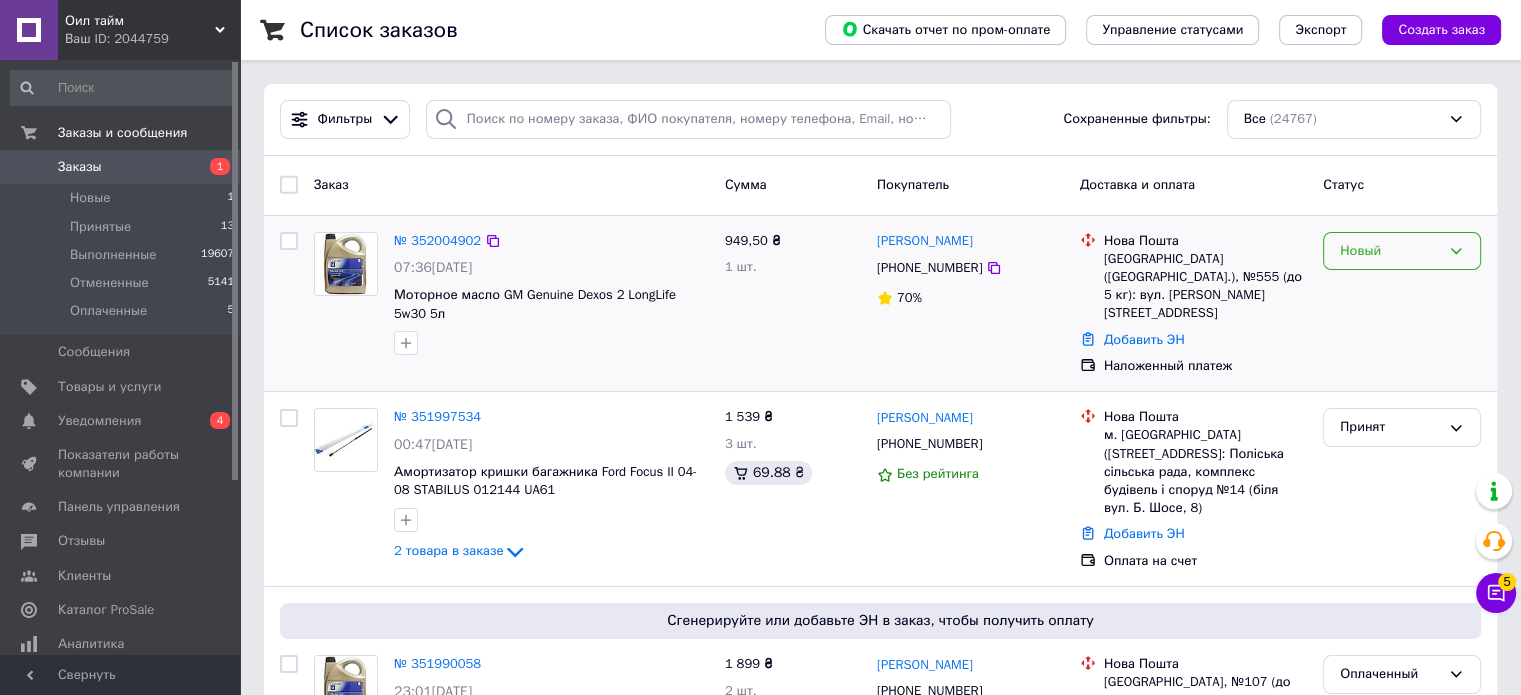 click on "Новый" at bounding box center [1390, 251] 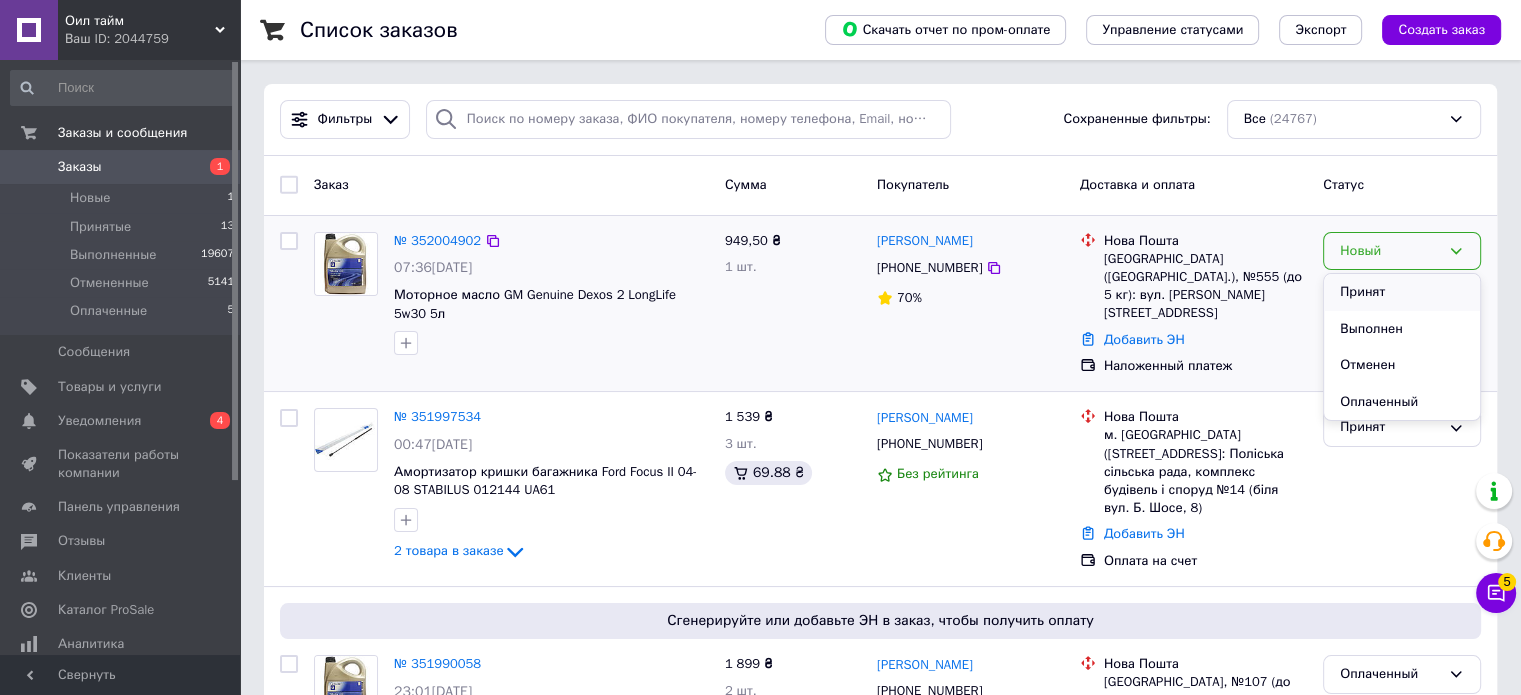 click on "Принят" at bounding box center [1402, 292] 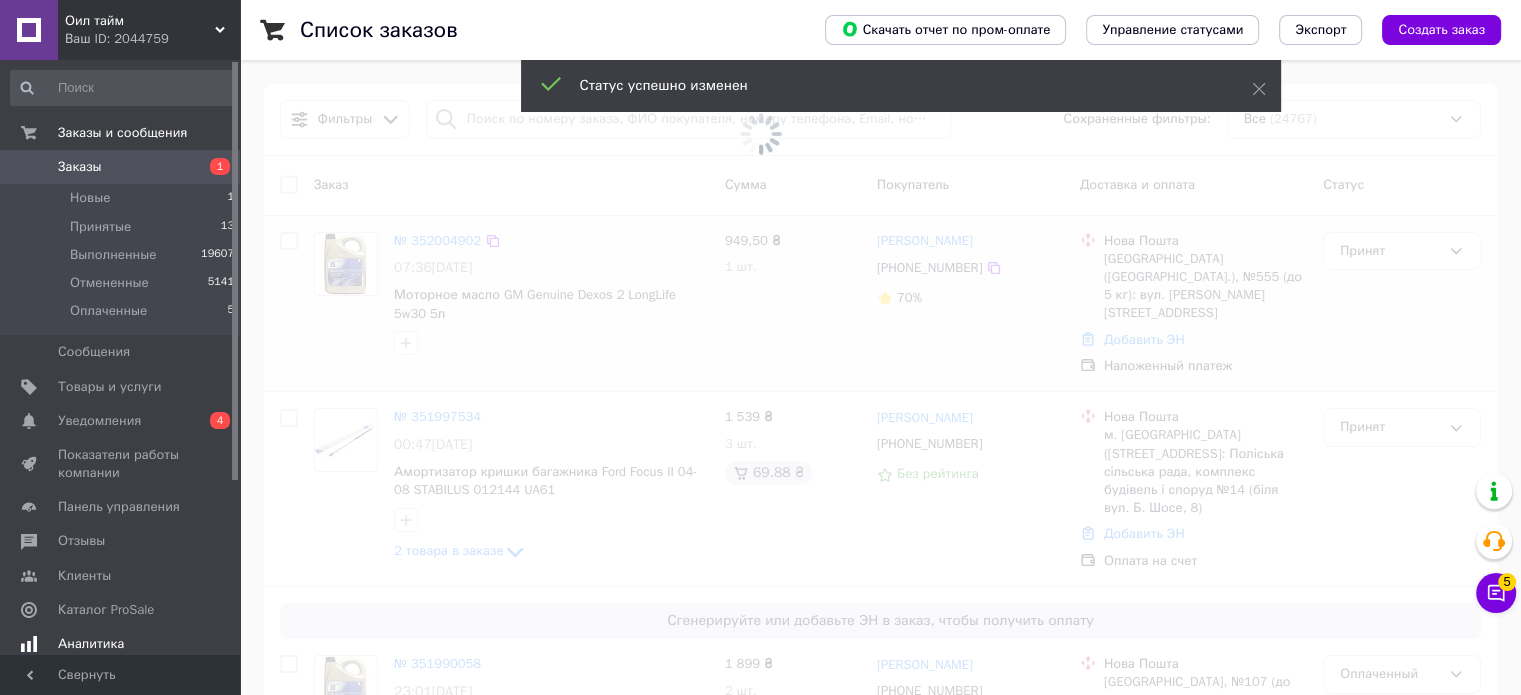 click on "Уведомления 0 4" at bounding box center (123, 421) 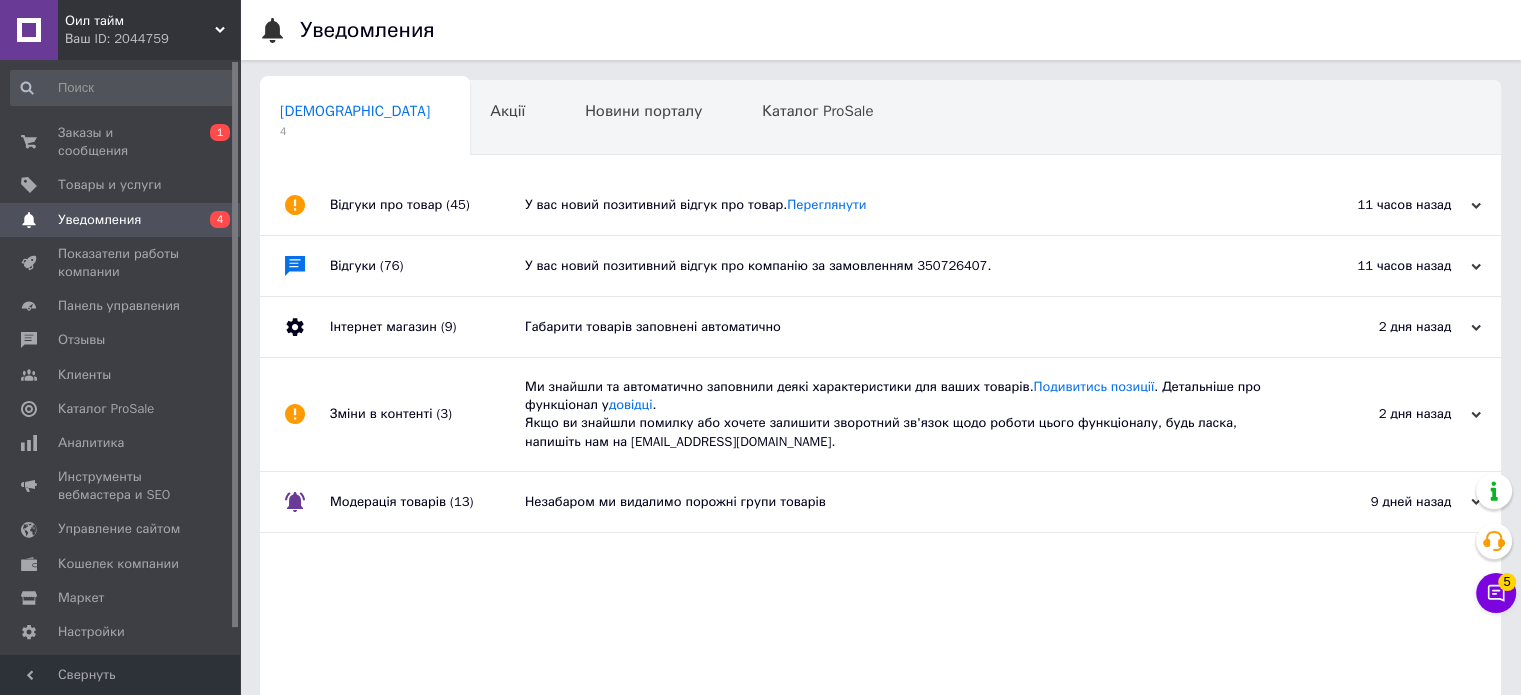 click on "Відгуки   (76)" at bounding box center (427, 266) 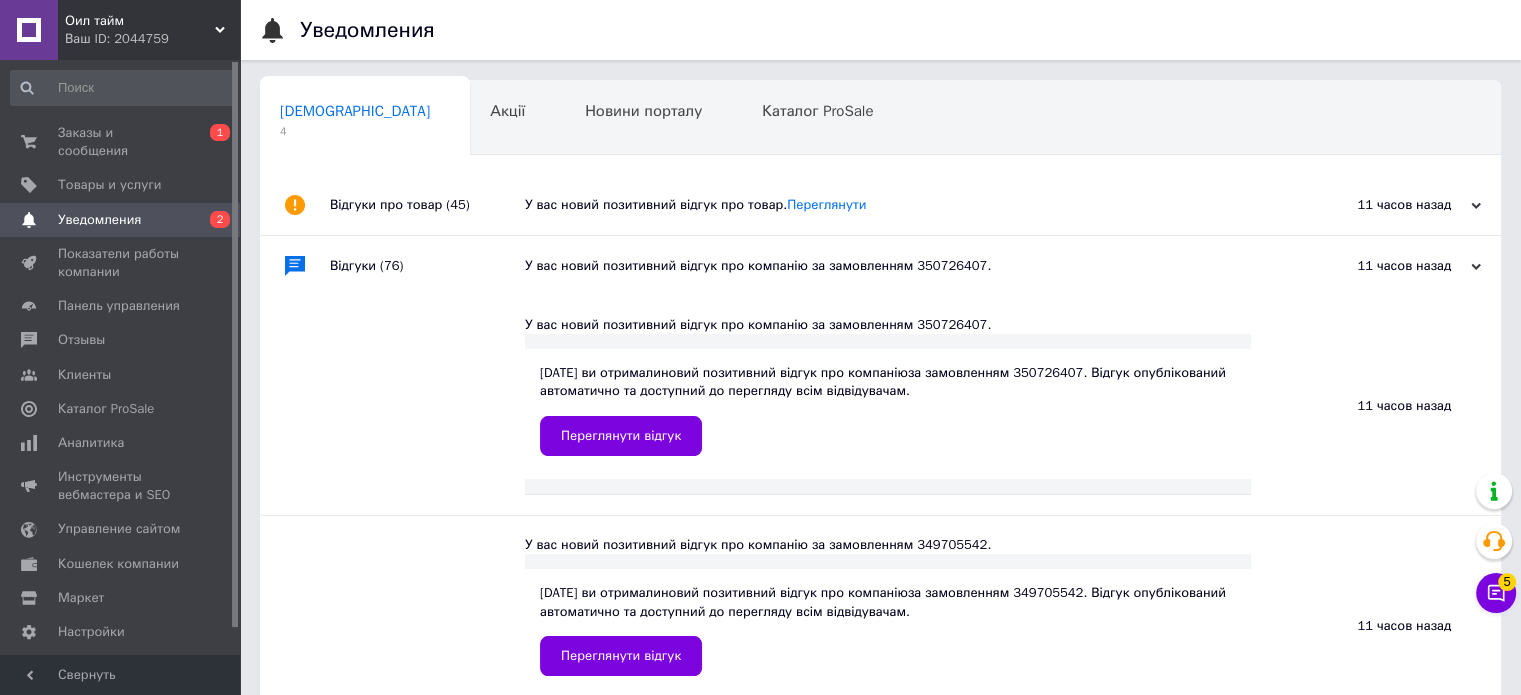 click on "Відгуки про товар   (45)" at bounding box center [427, 205] 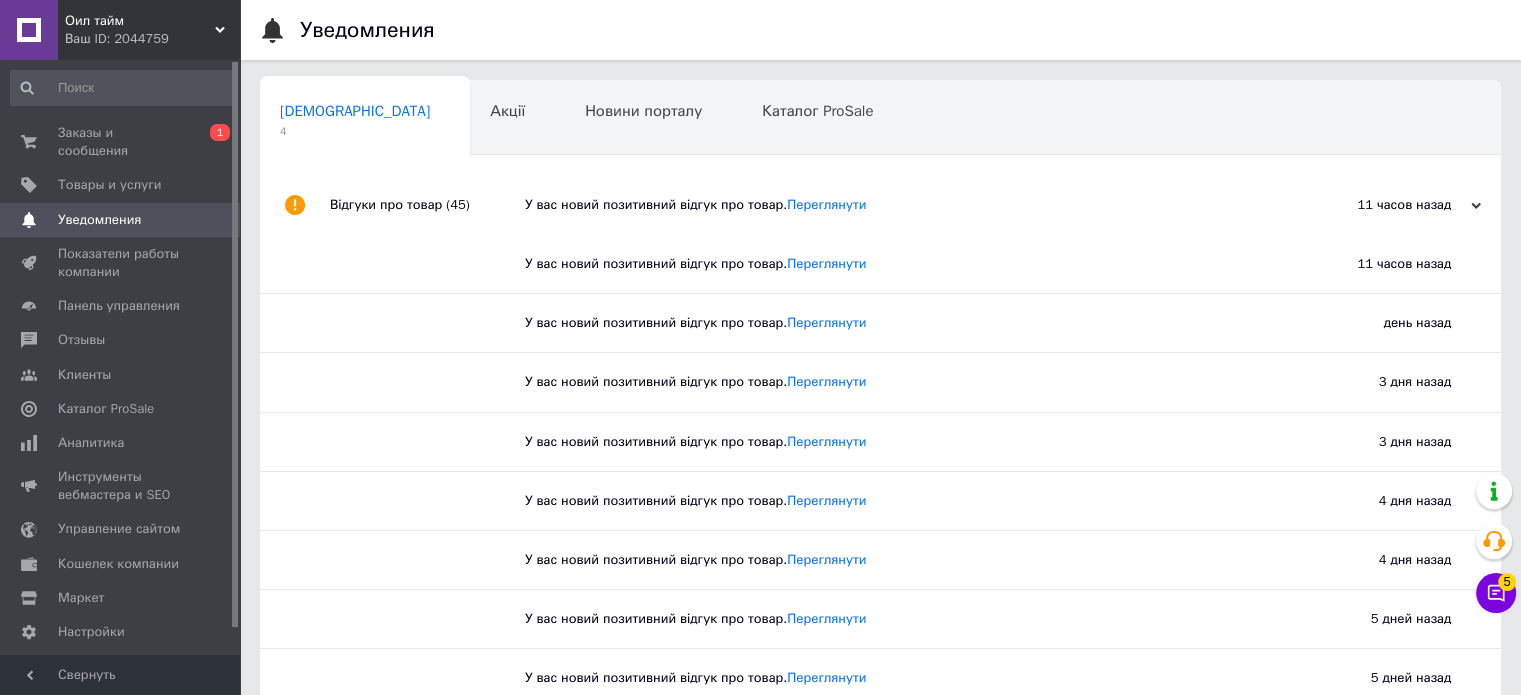 click on "Оил тайм" at bounding box center (140, 21) 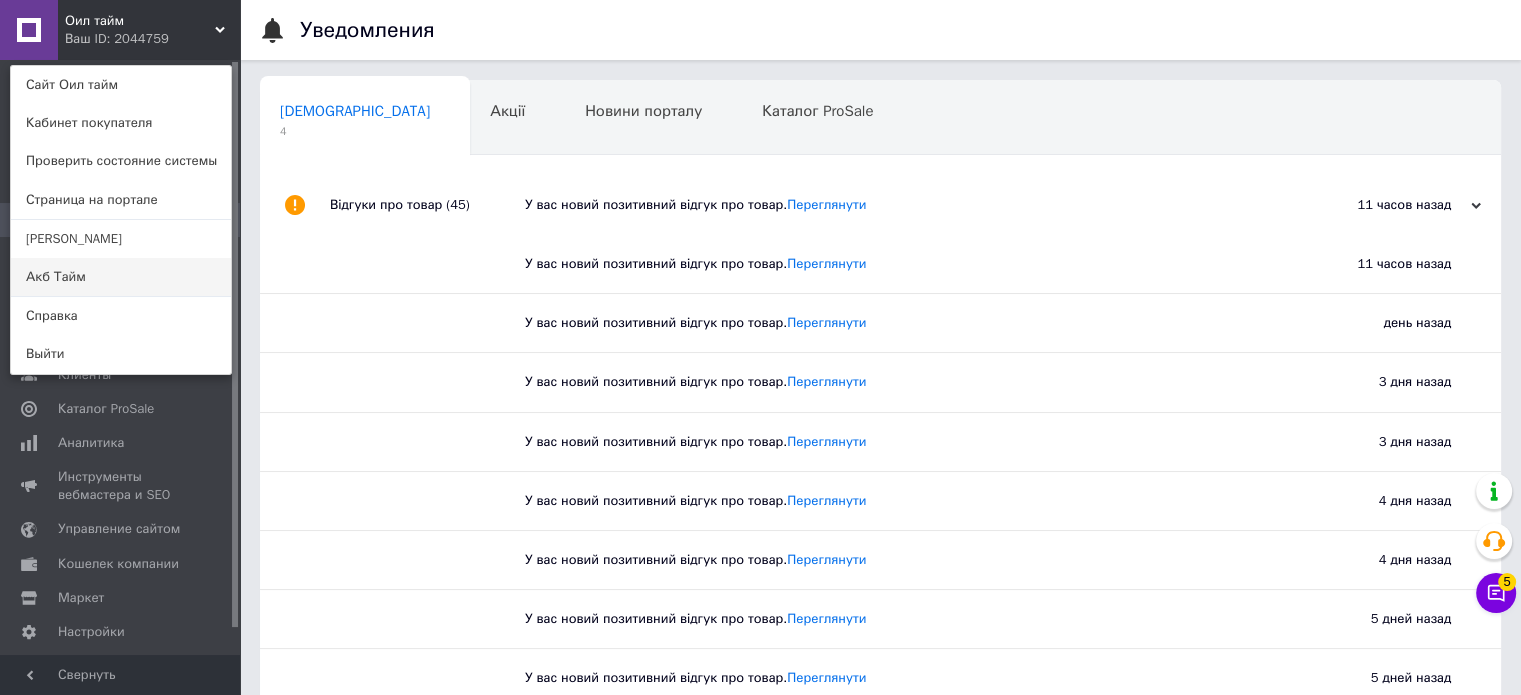 click on "Акб Тайм" at bounding box center (121, 277) 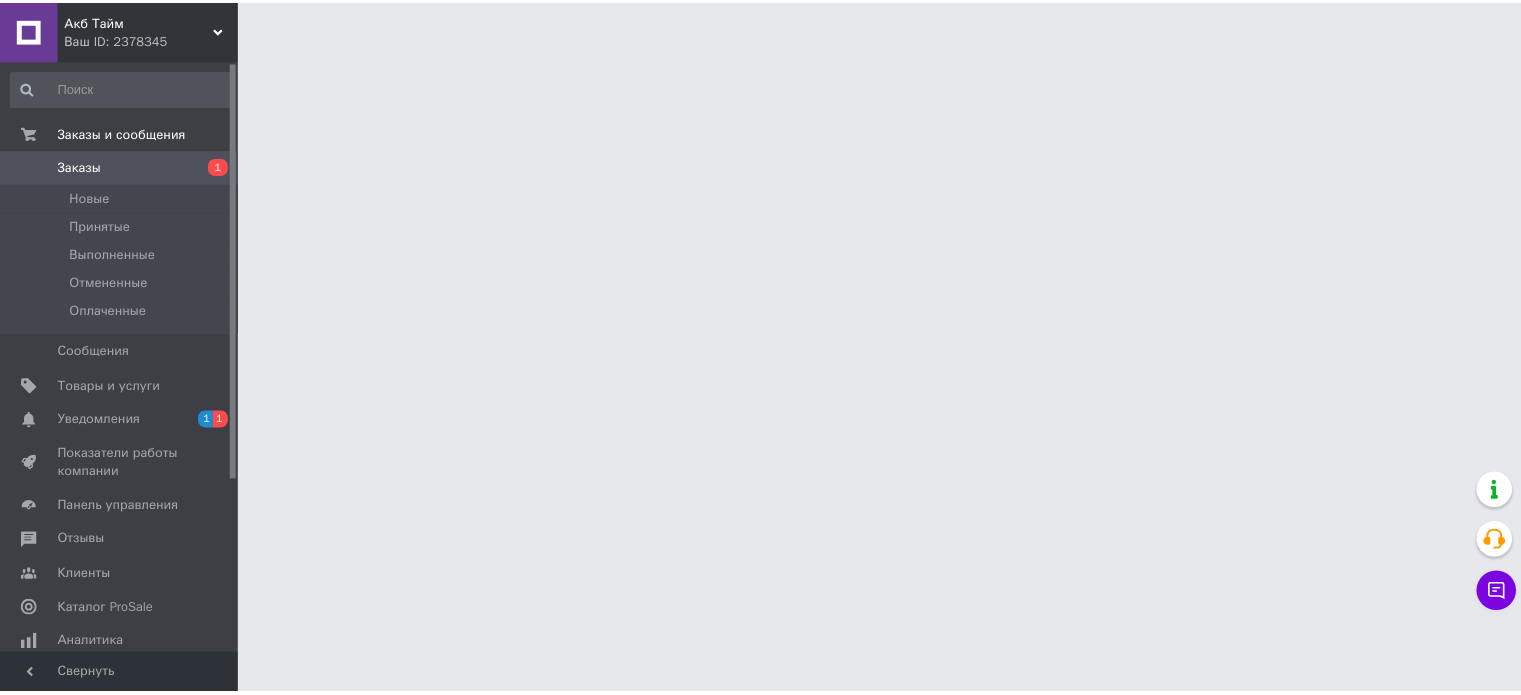 scroll, scrollTop: 0, scrollLeft: 0, axis: both 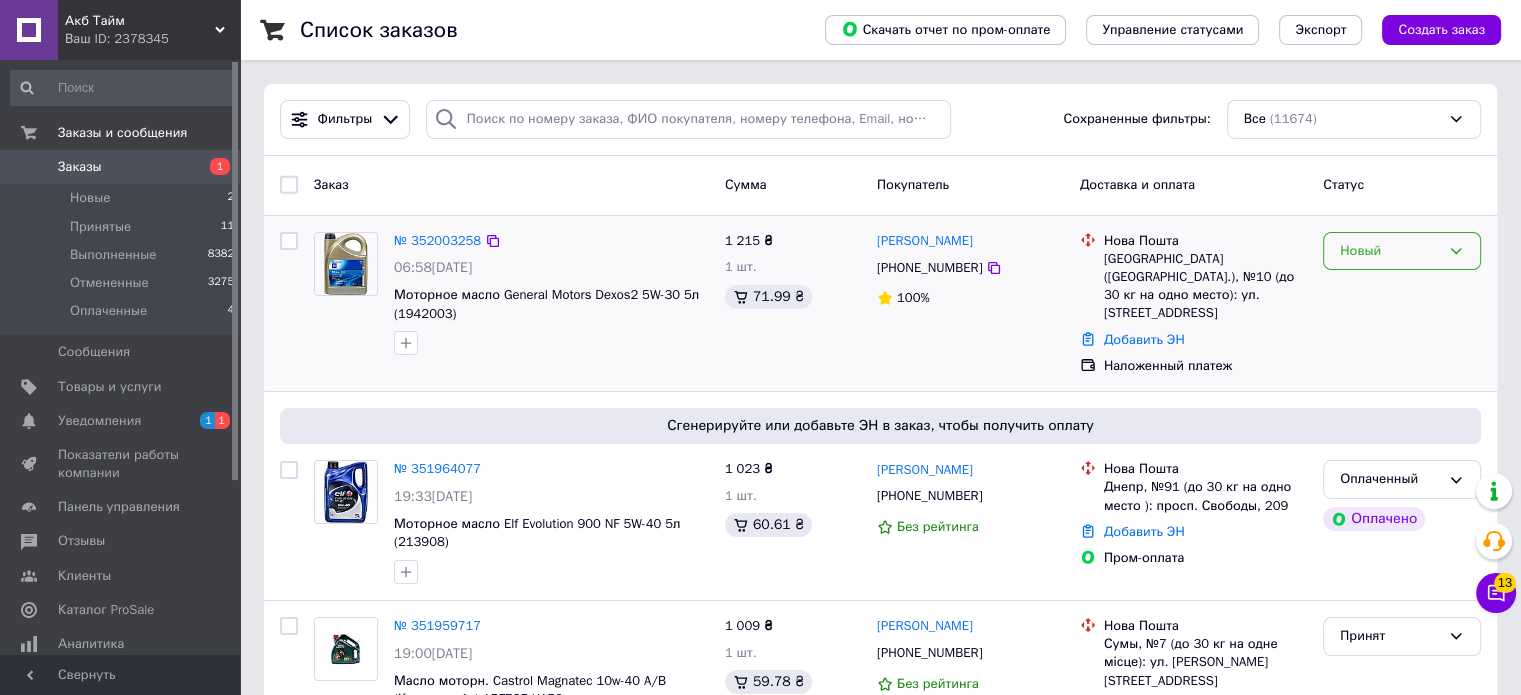 click on "Новый" at bounding box center [1390, 251] 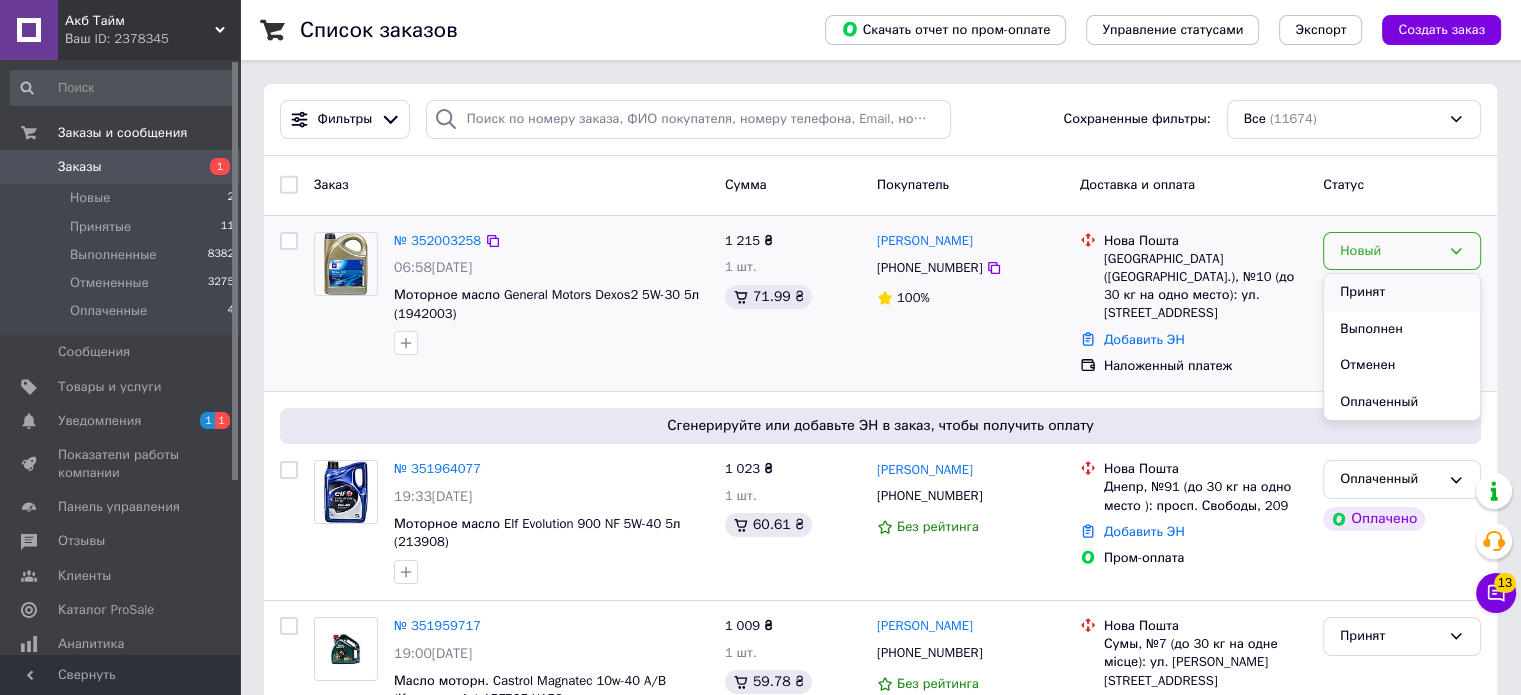 click on "Принят" at bounding box center (1402, 292) 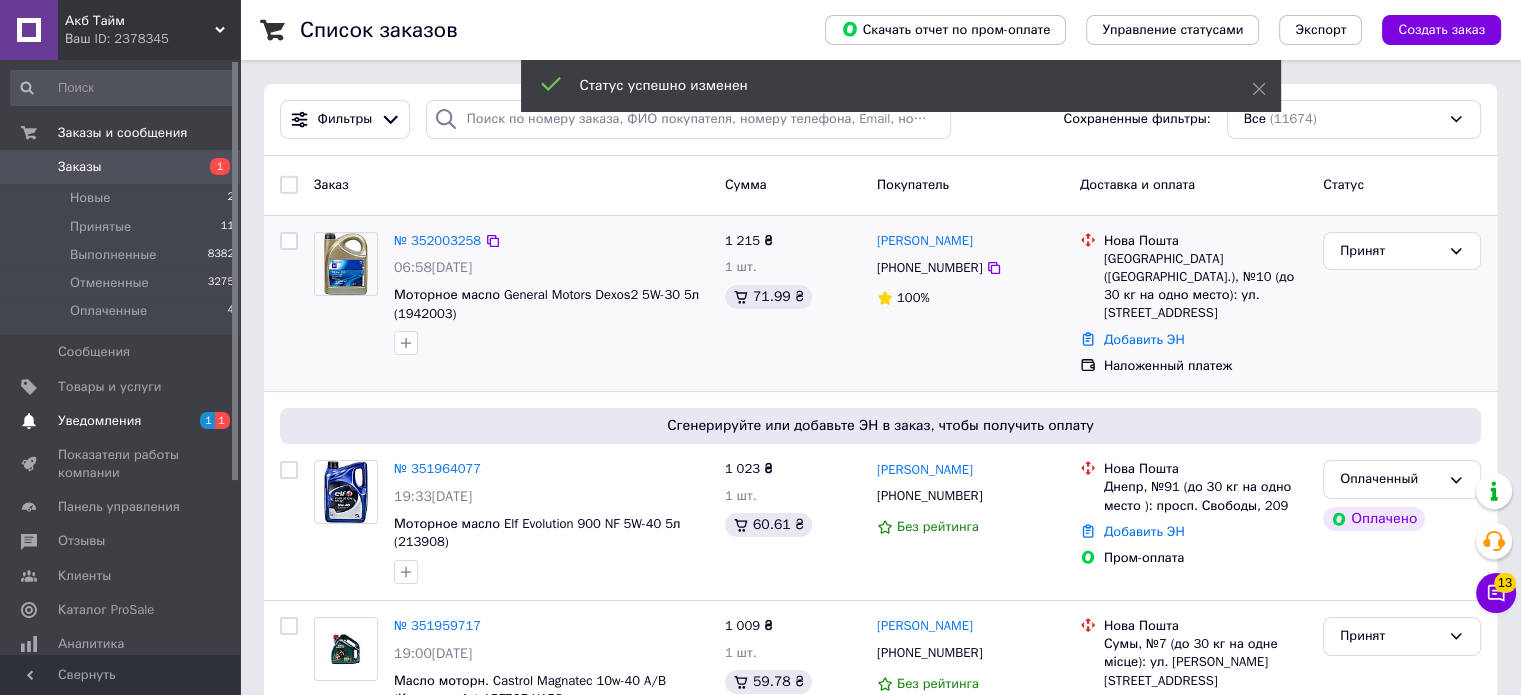 click on "Уведомления" at bounding box center (121, 421) 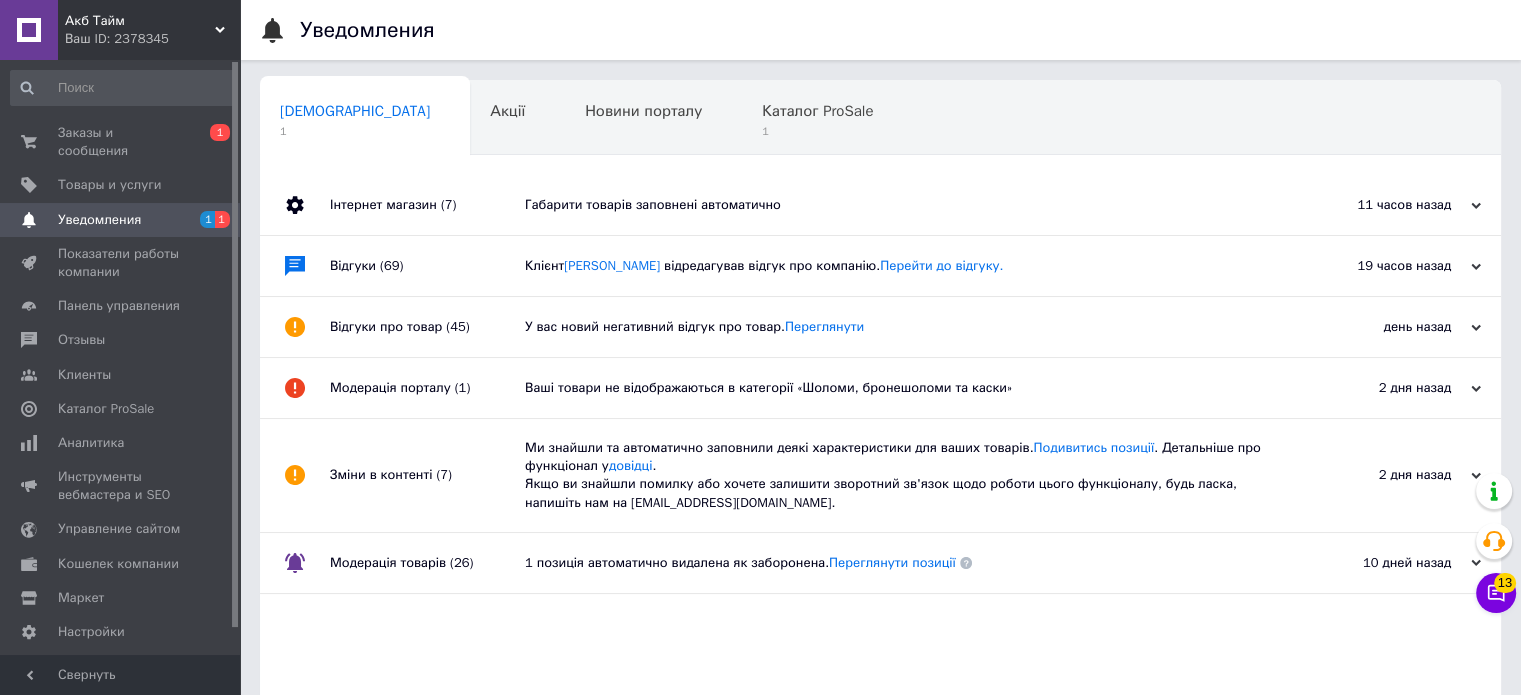 click on "Інтернет магазин   (7)" at bounding box center [427, 205] 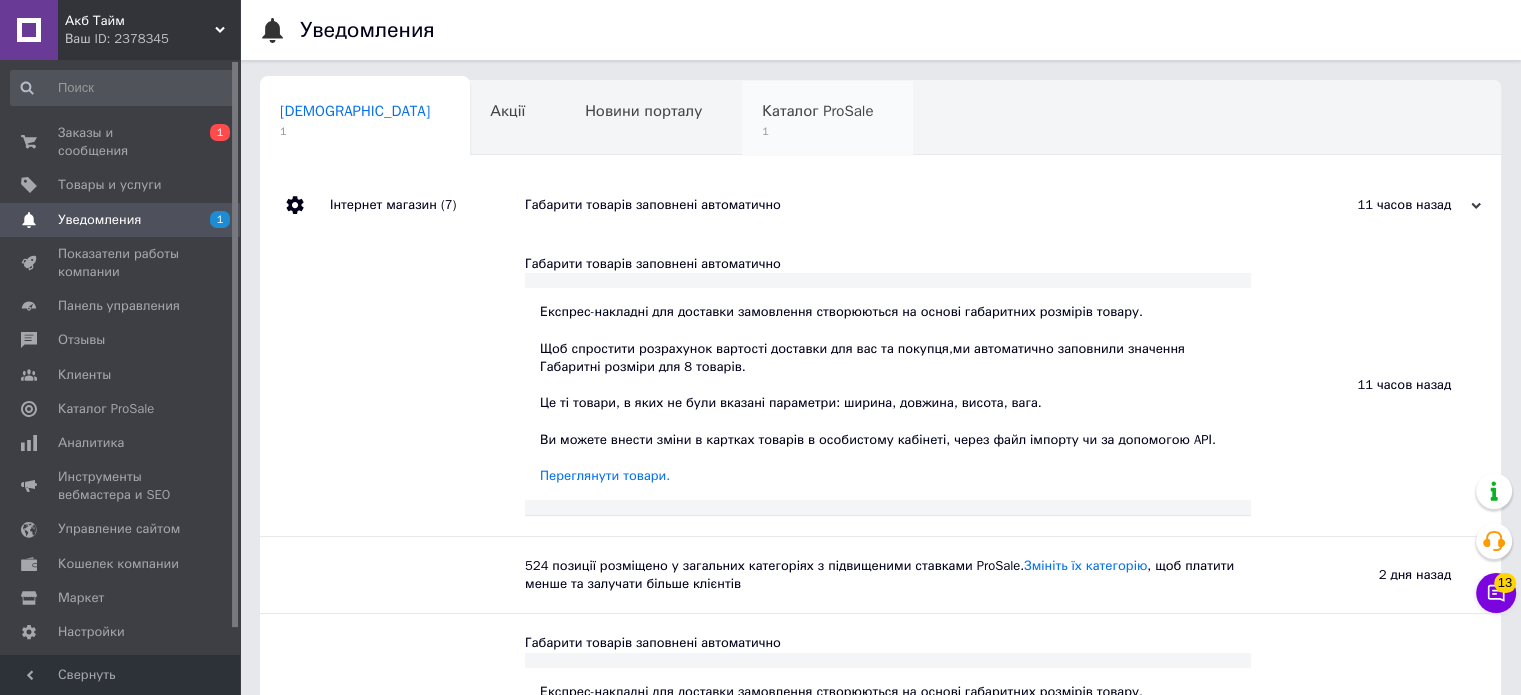 click on "1" at bounding box center [817, 131] 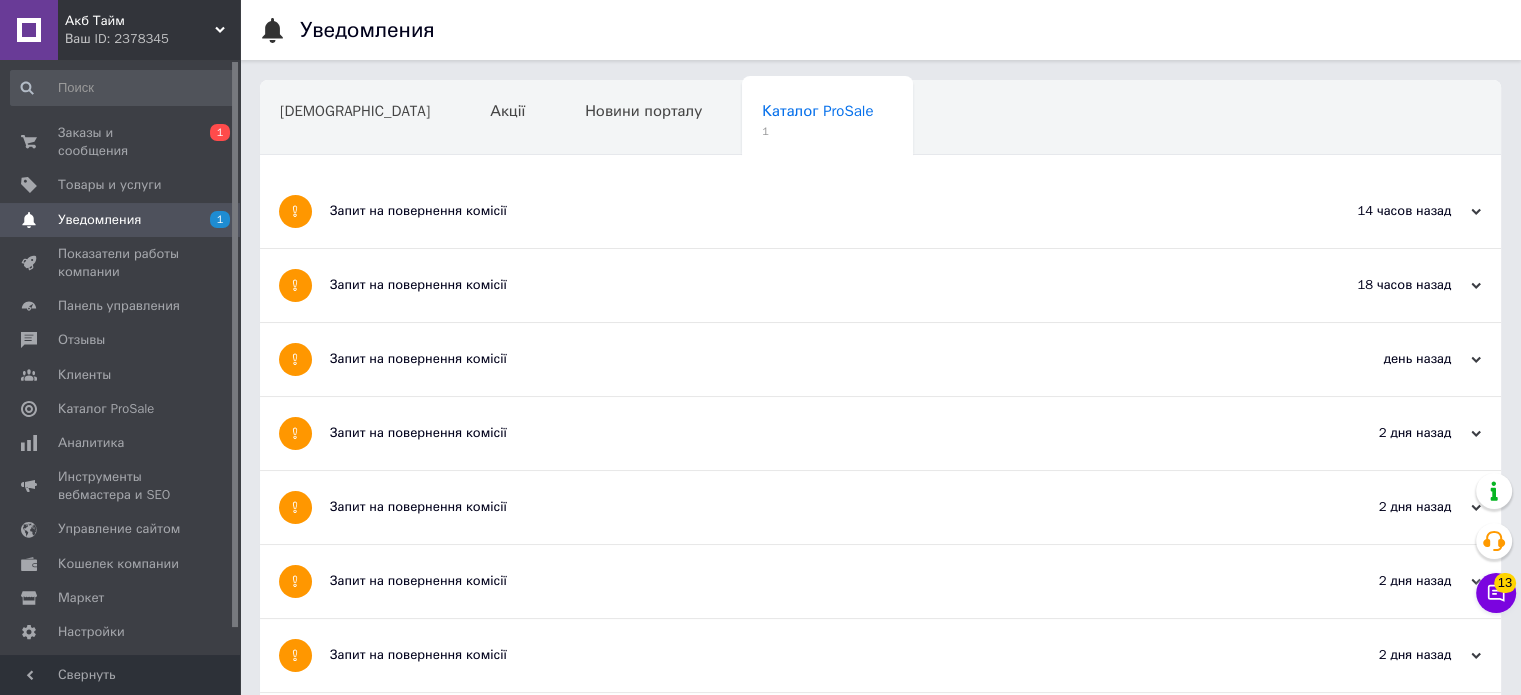 click on "Запит на повернення комісії" at bounding box center [805, 211] 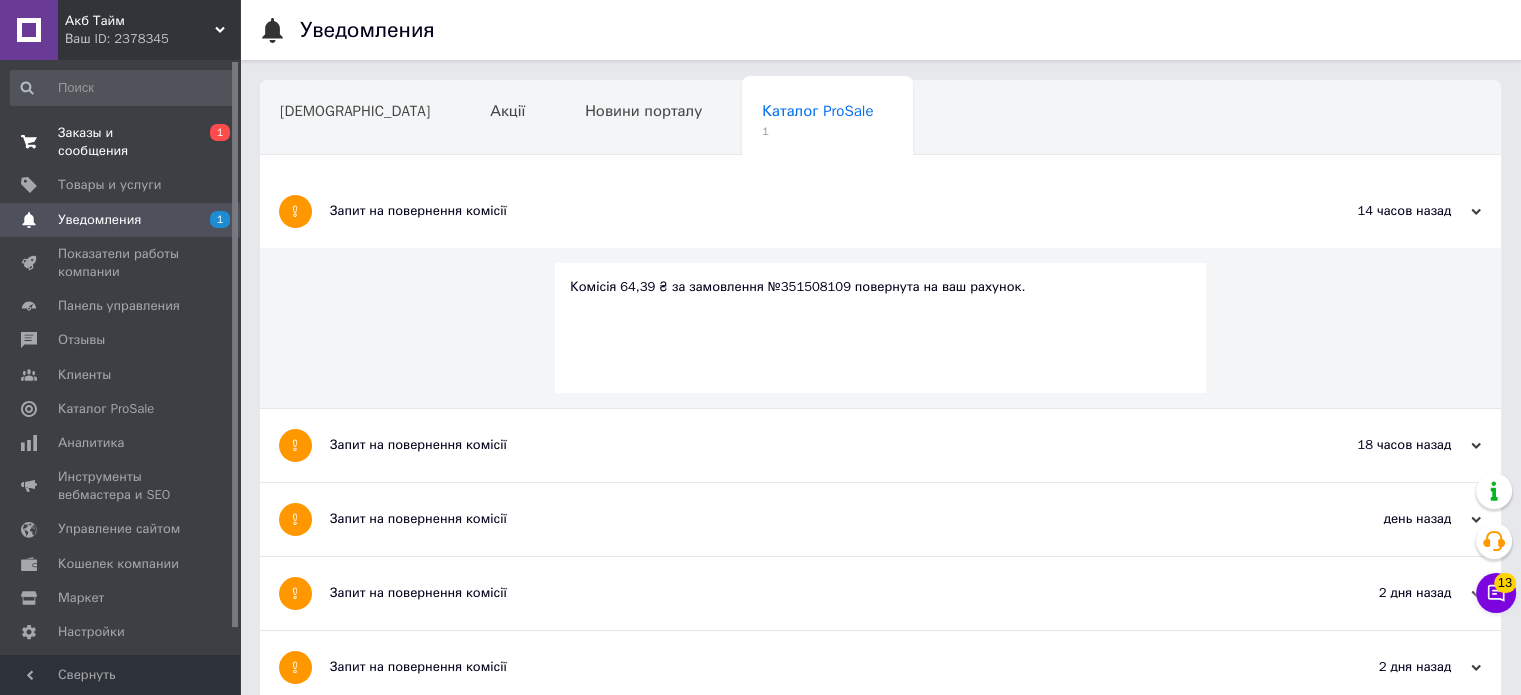 click on "Заказы и сообщения 0 1" at bounding box center [123, 142] 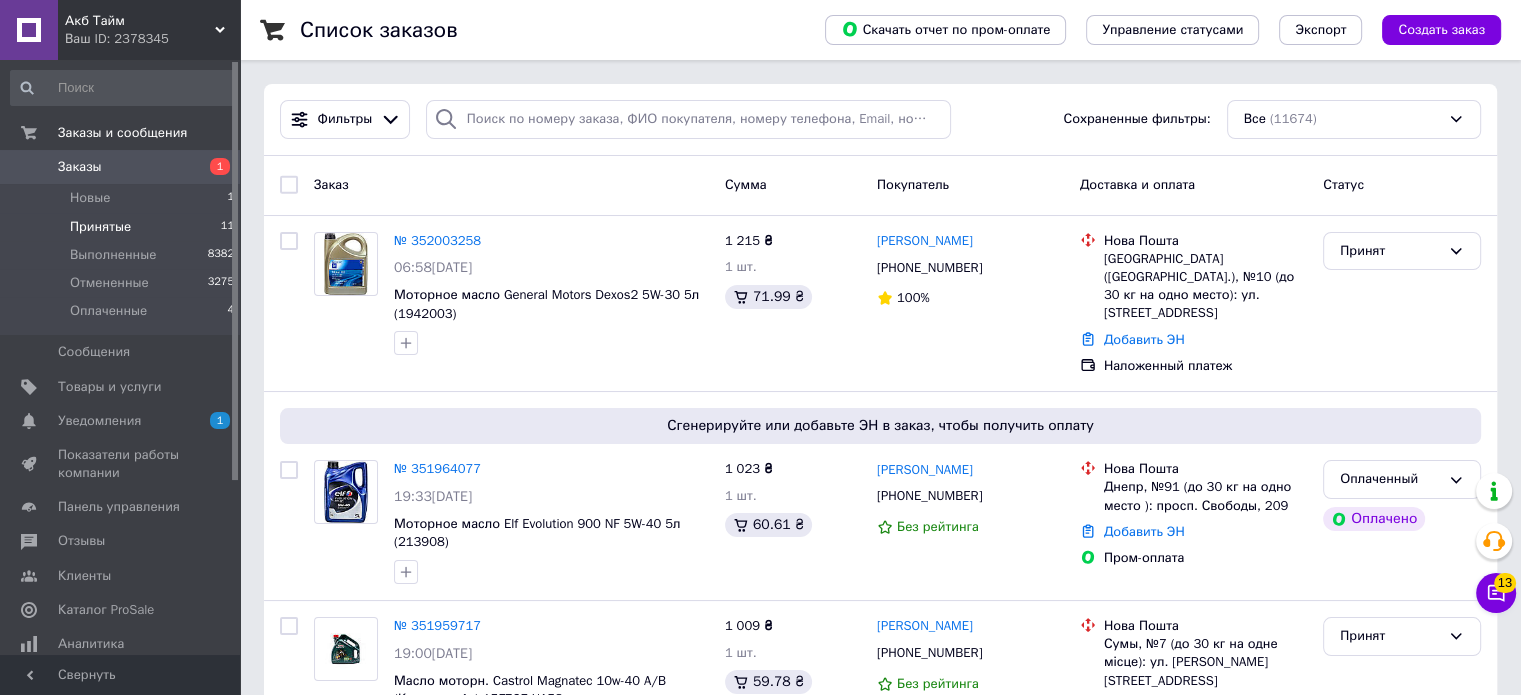 click on "Принятые 11" at bounding box center (123, 227) 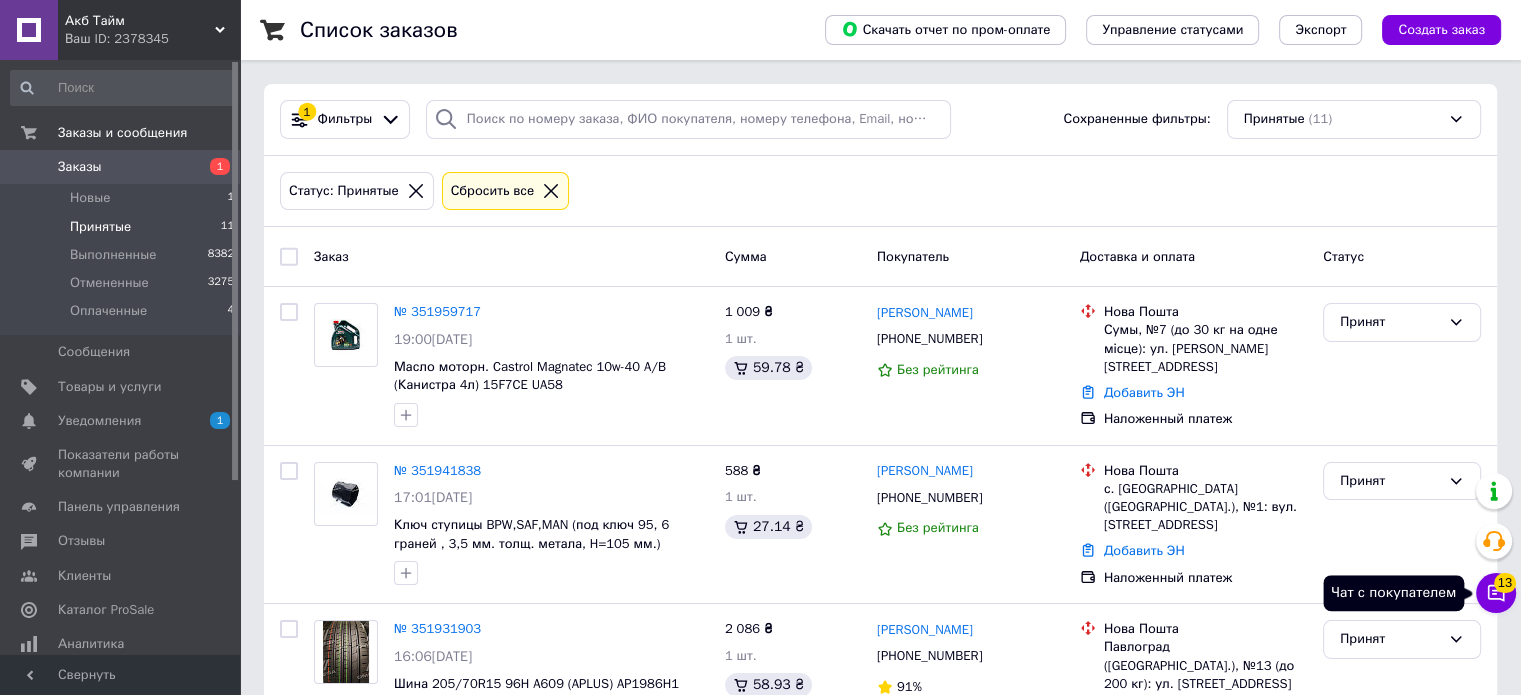 click on "Чат с покупателем 13" at bounding box center [1496, 593] 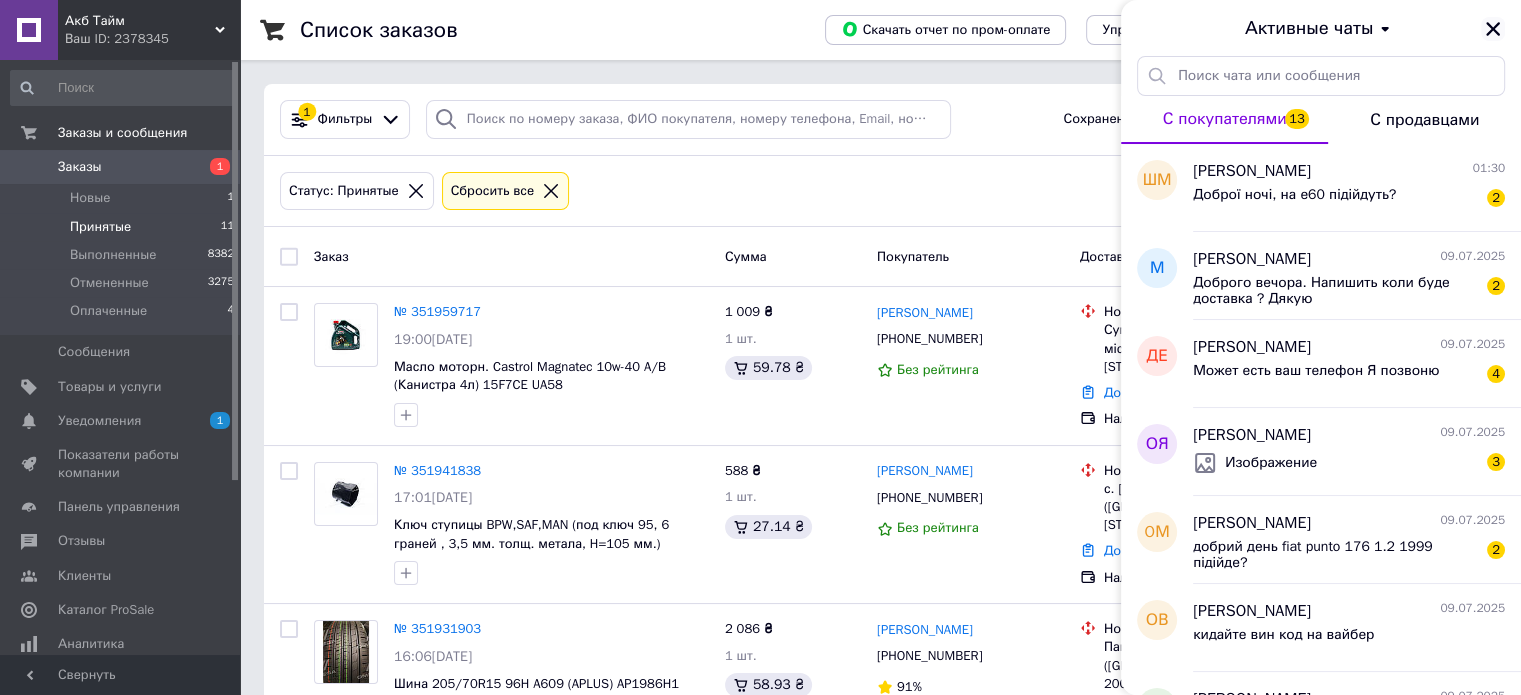 click 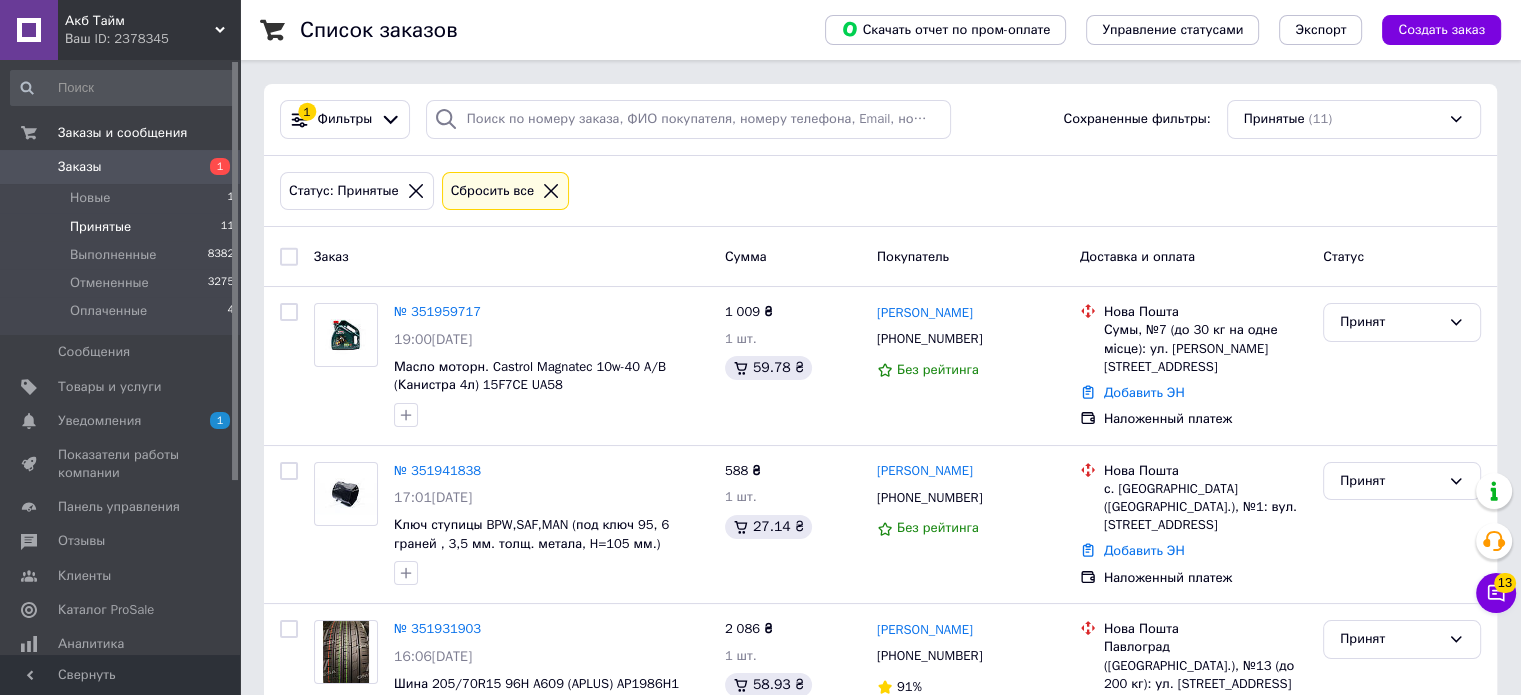 click on "Акб Тайм" at bounding box center (140, 21) 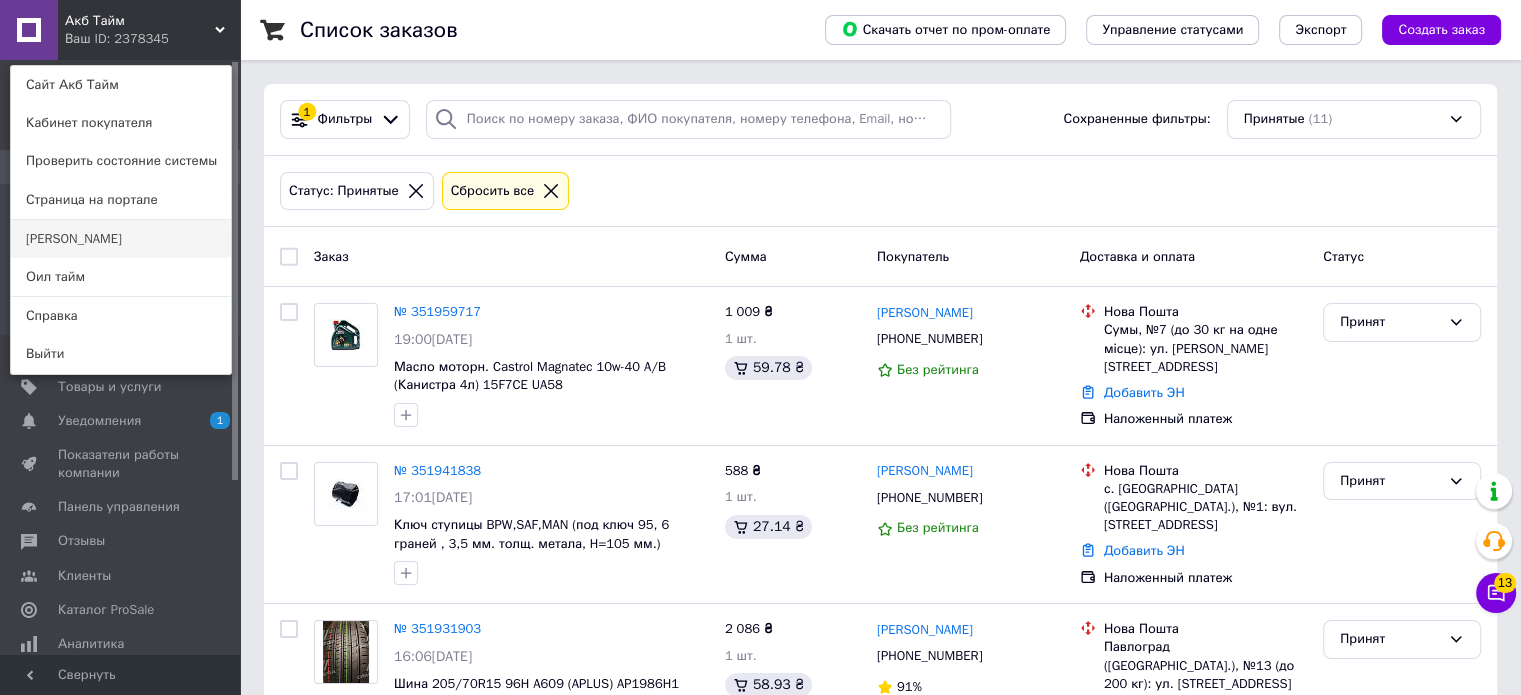 click on "[PERSON_NAME]" at bounding box center (121, 239) 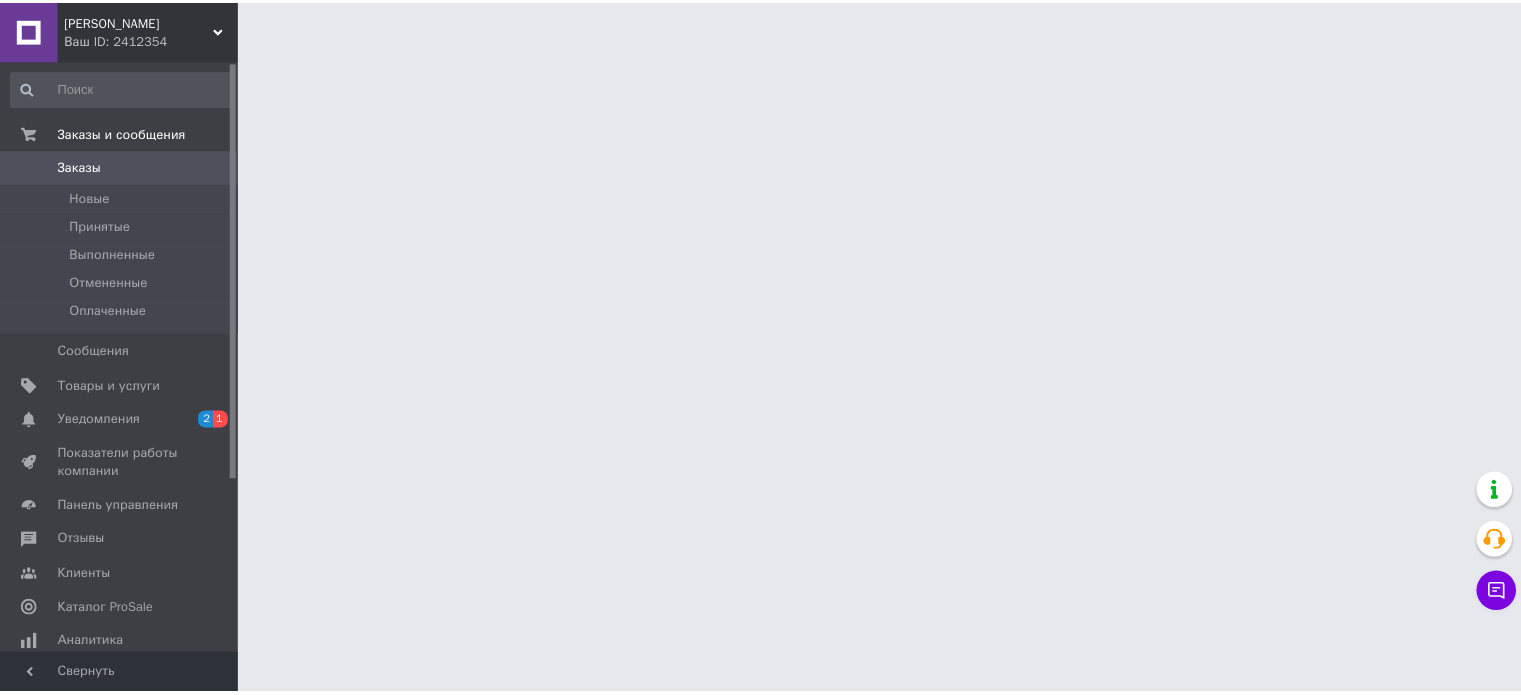 scroll, scrollTop: 0, scrollLeft: 0, axis: both 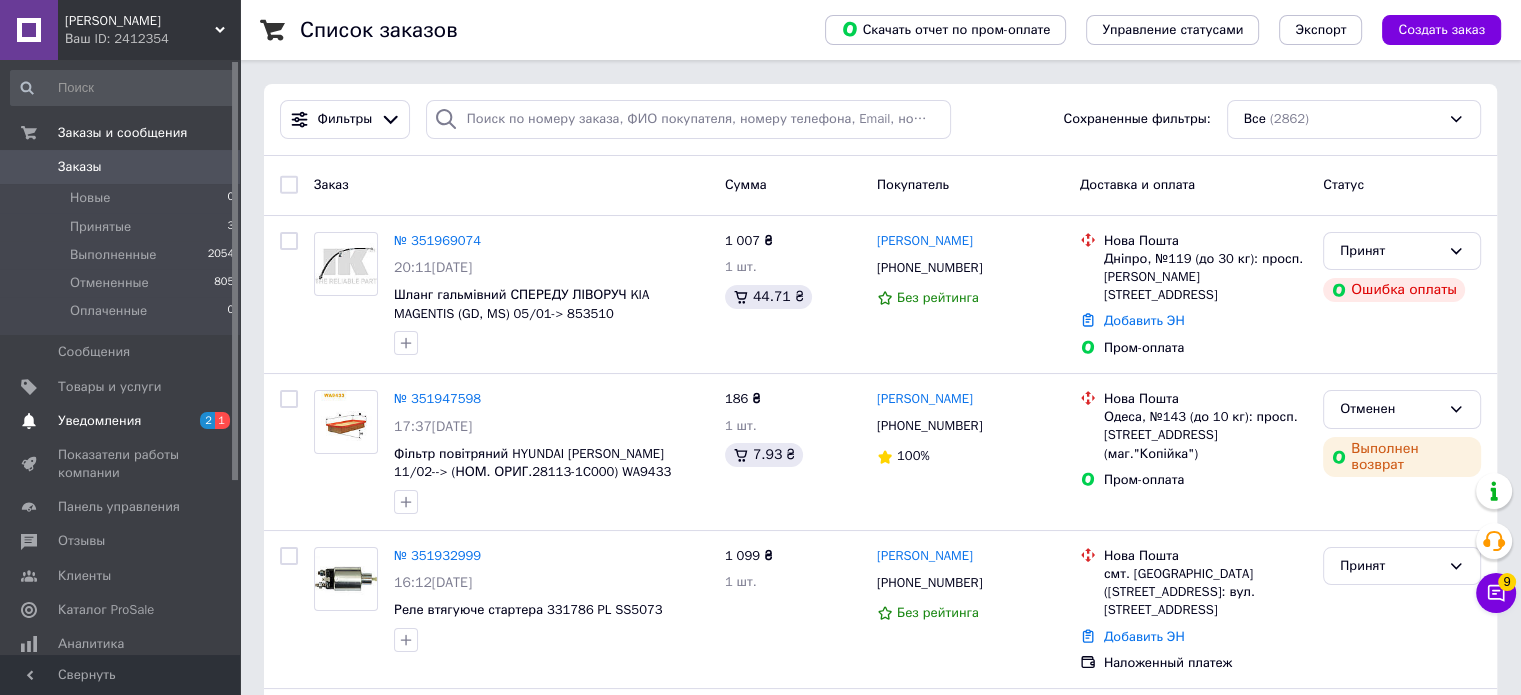 click on "Уведомления" at bounding box center [121, 421] 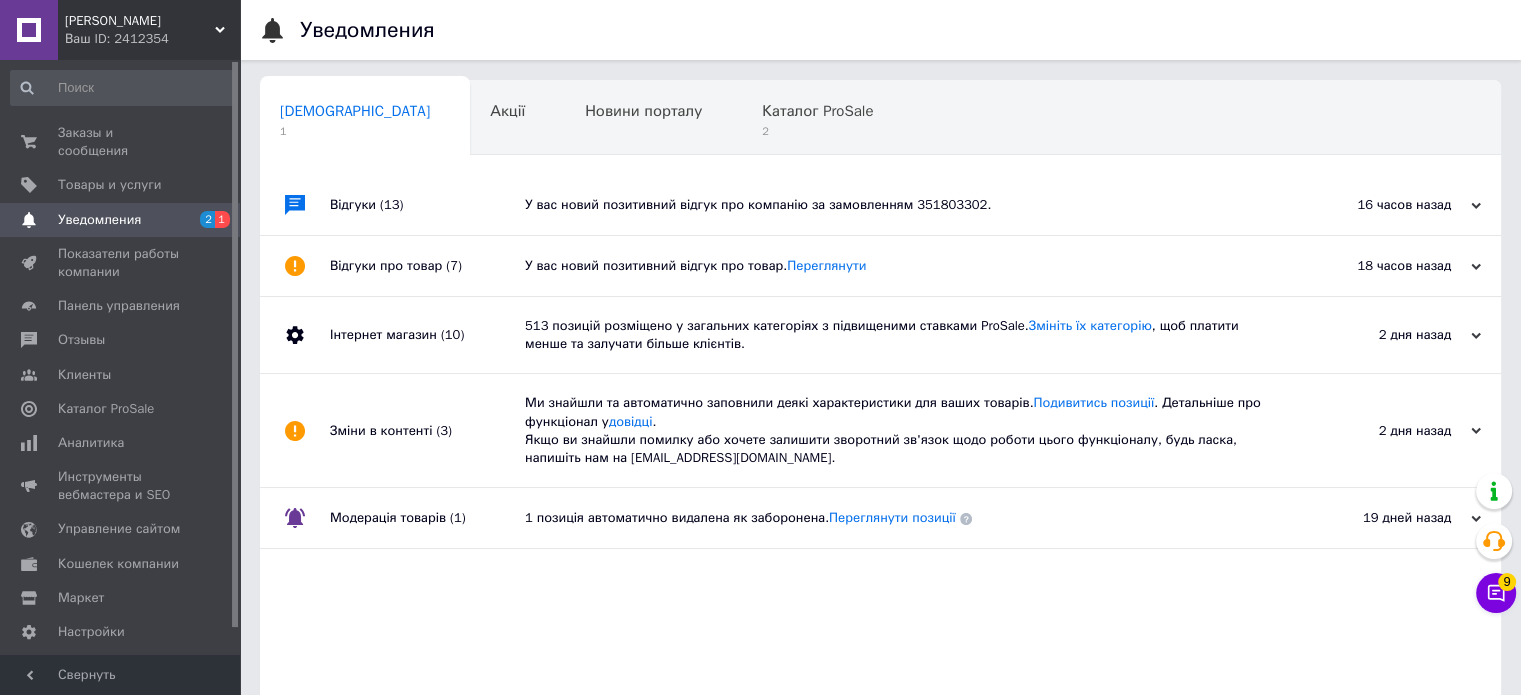 click on "Відгуки   (13)" at bounding box center (427, 205) 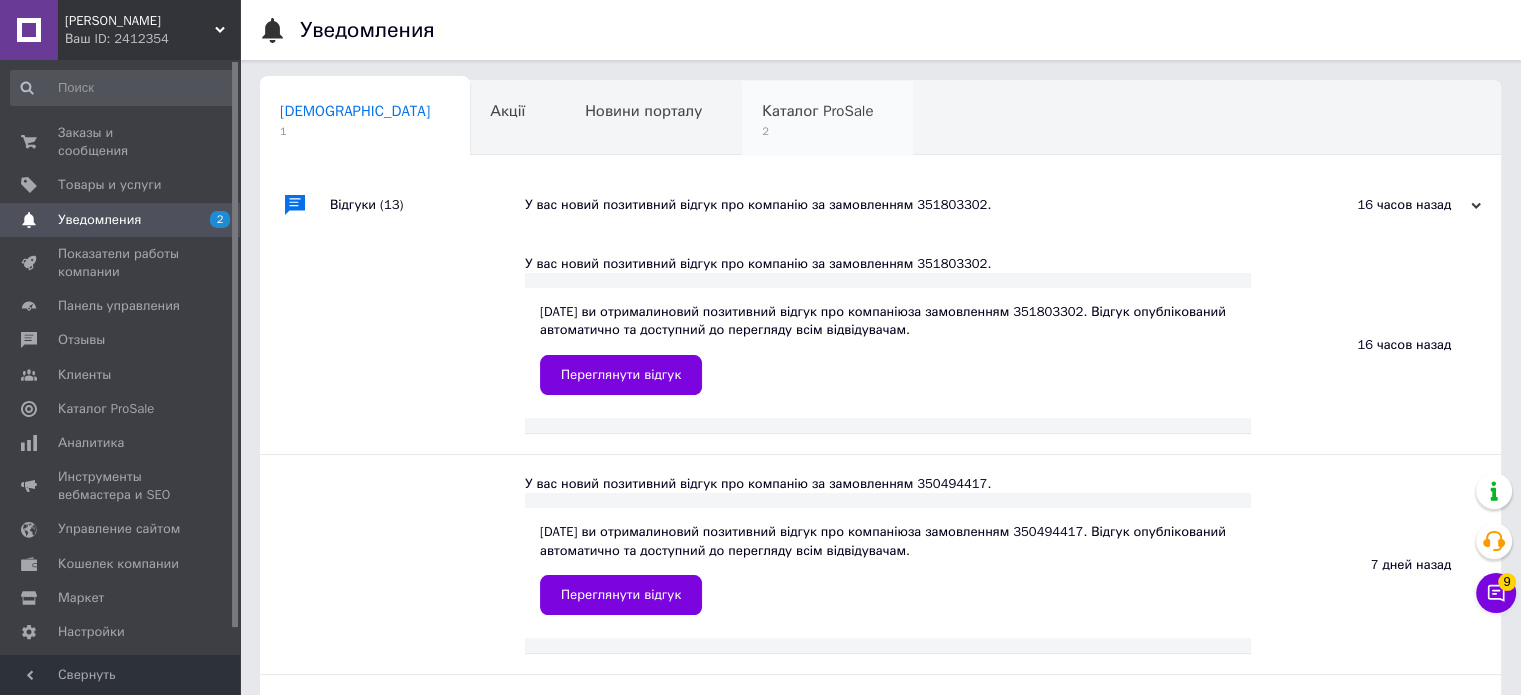 click on "2" at bounding box center [817, 131] 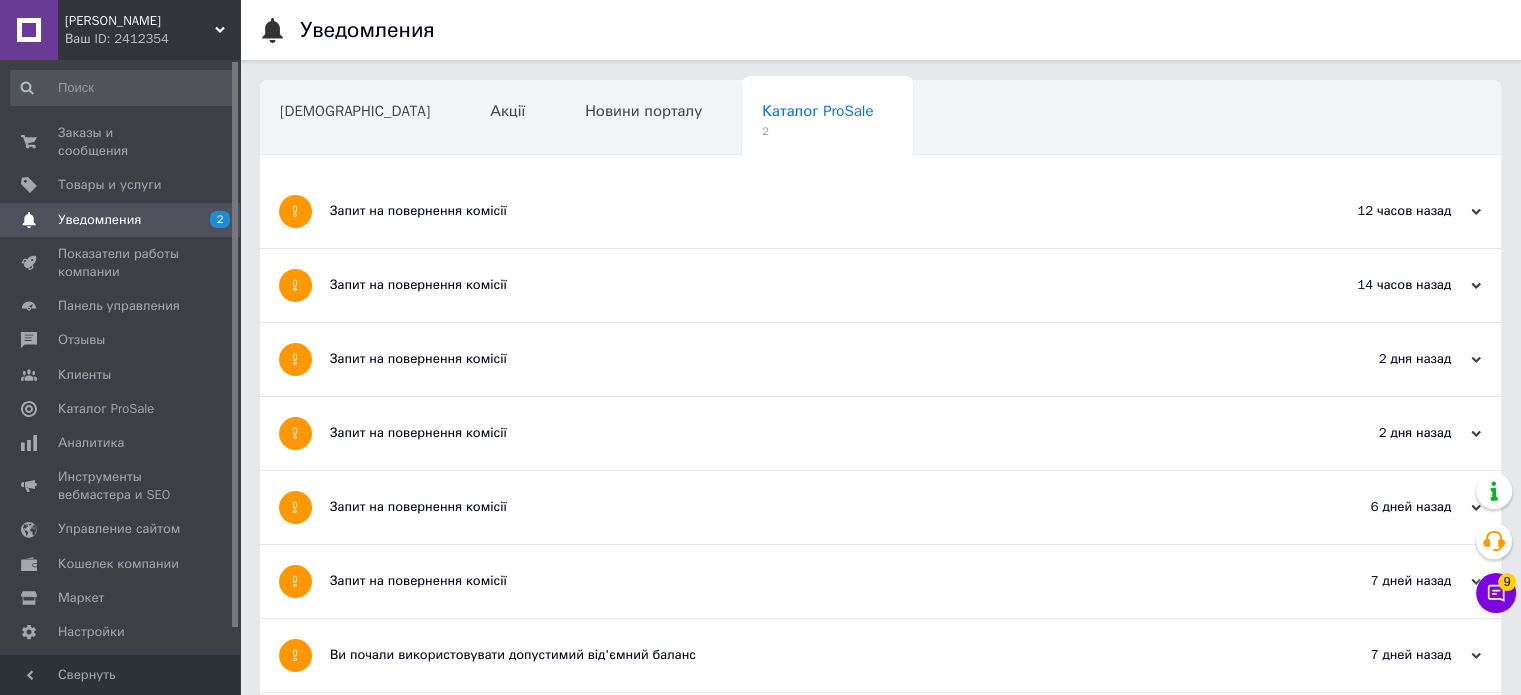 click on "Запит на повернення комісії" at bounding box center (805, 285) 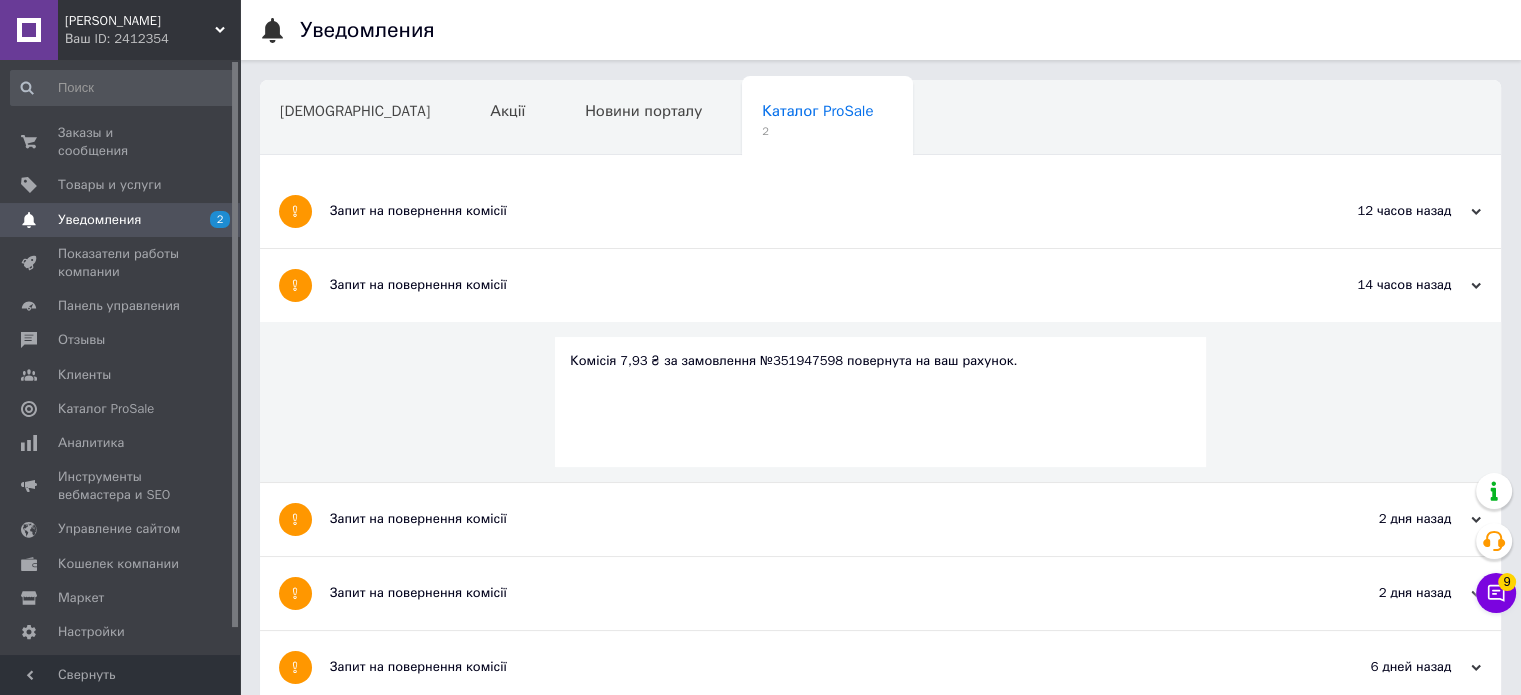 click on "Запит на повернення комісії" at bounding box center [805, 211] 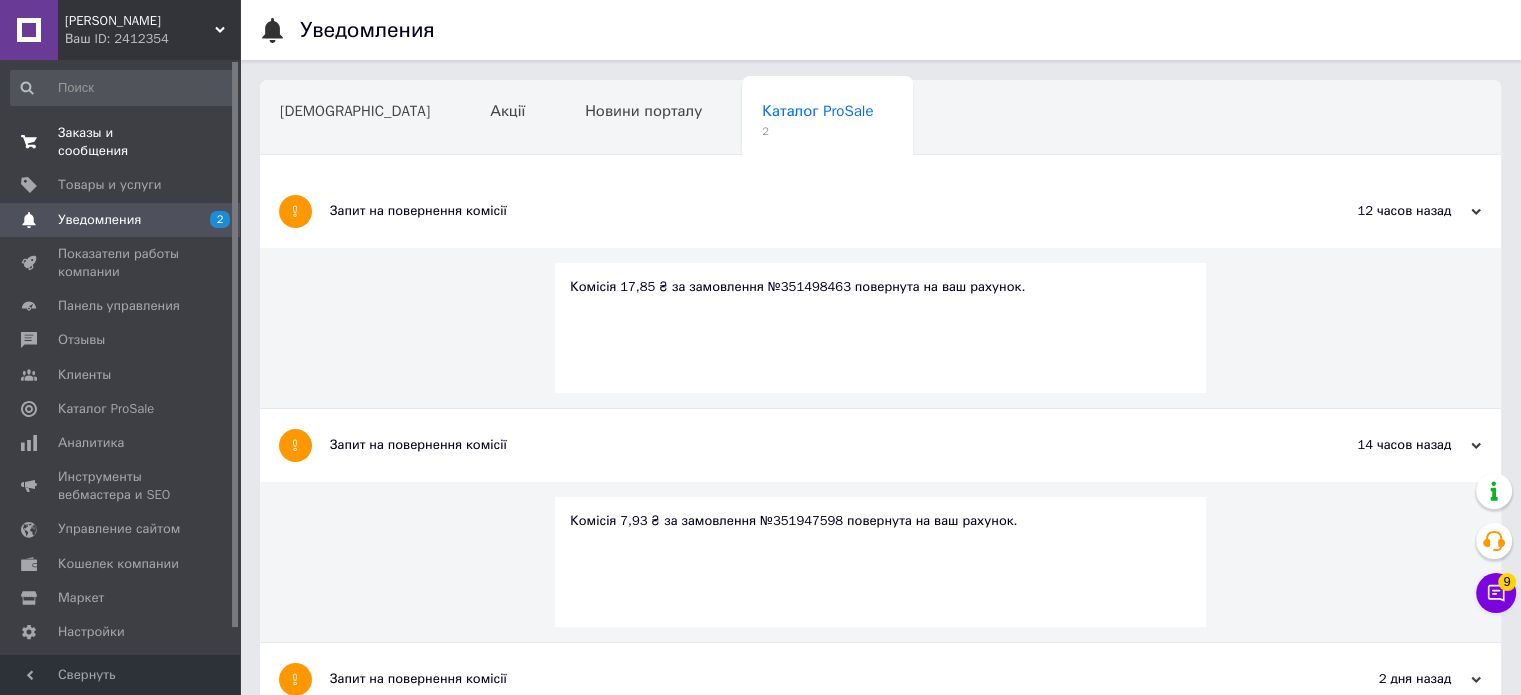 click on "Заказы и сообщения" at bounding box center [121, 142] 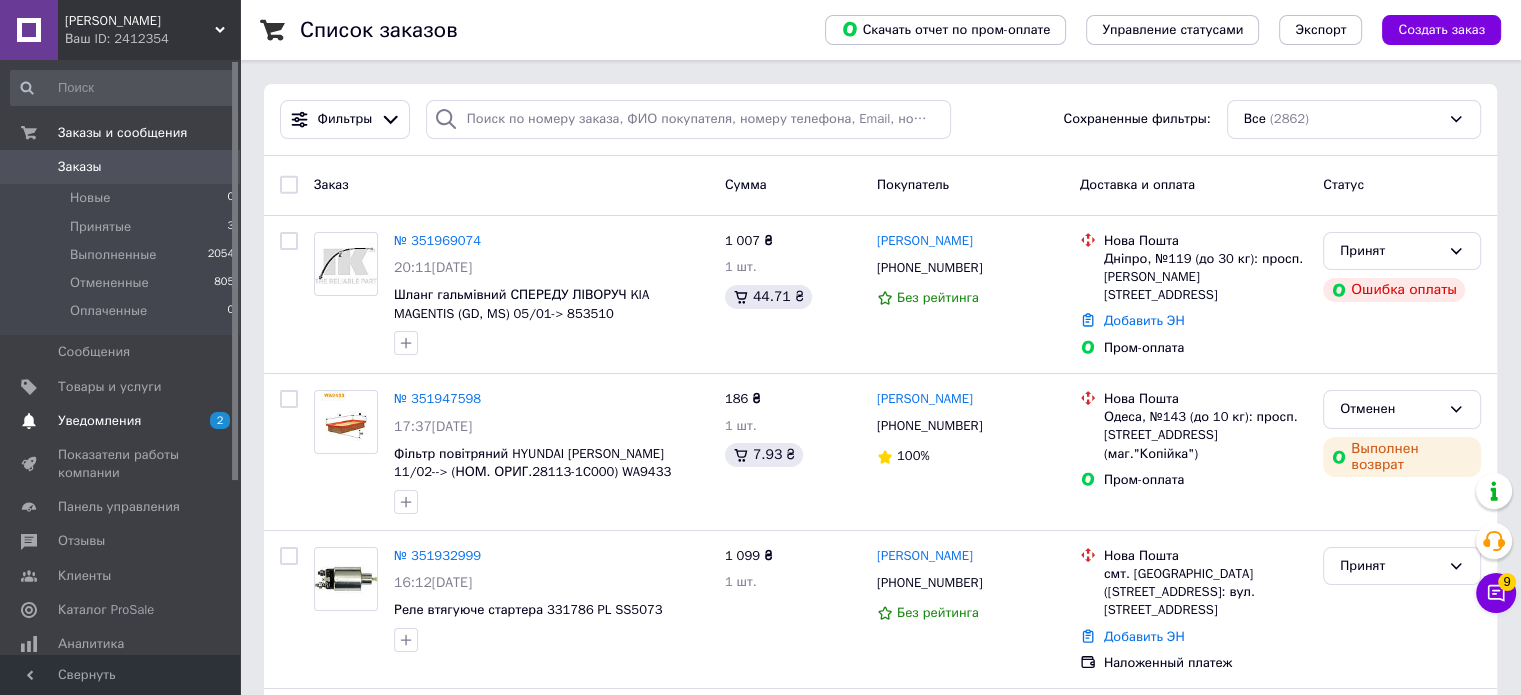 click on "Уведомления" at bounding box center [121, 421] 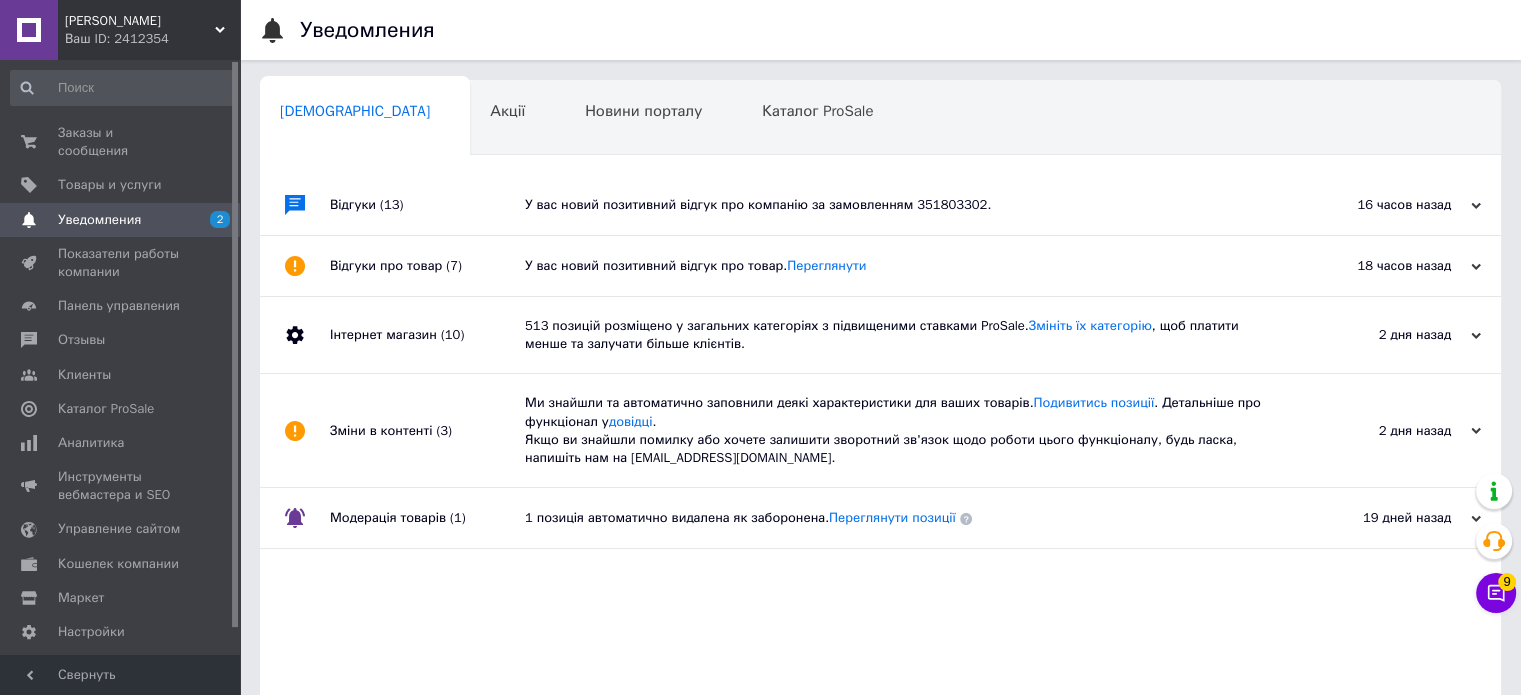 click on "У вас новий позитивний відгук про компанію за замовленням 351803302." at bounding box center [903, 205] 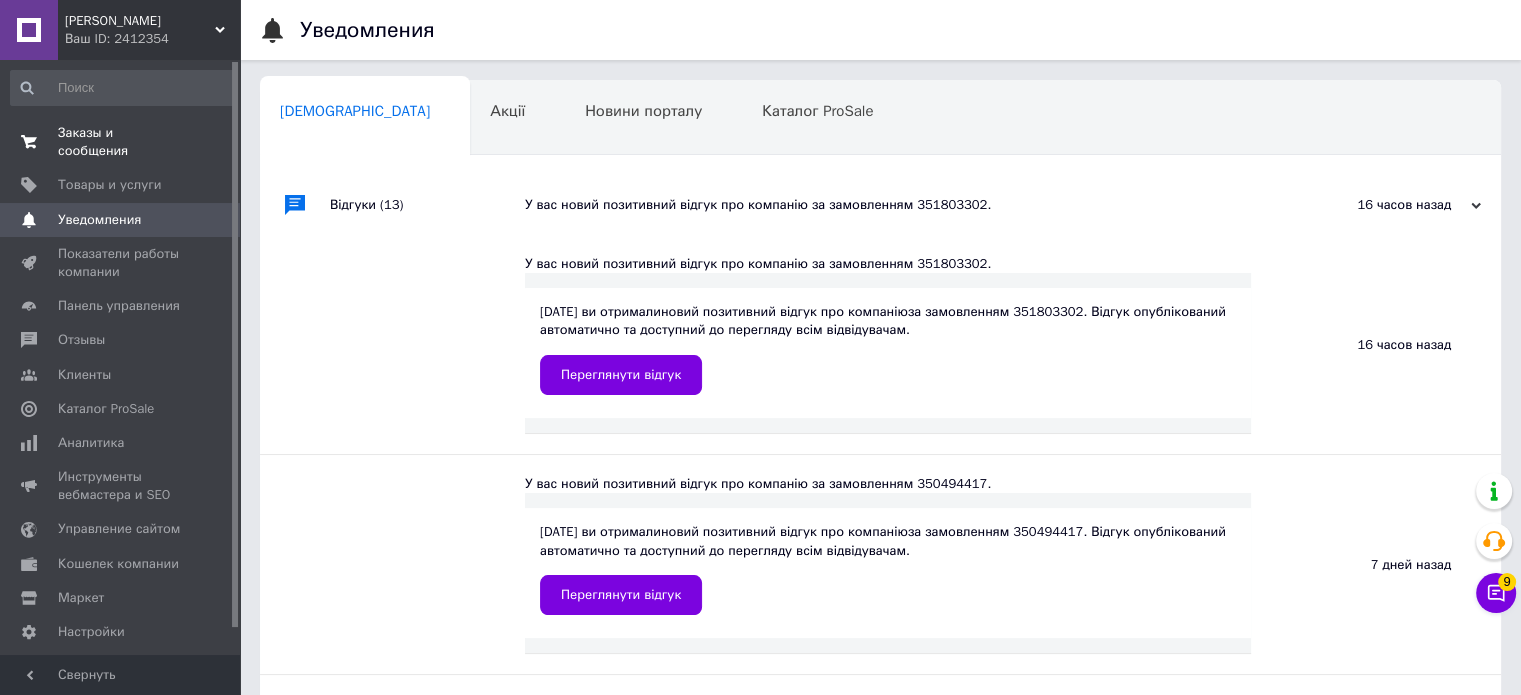 click on "Заказы и сообщения" at bounding box center [121, 142] 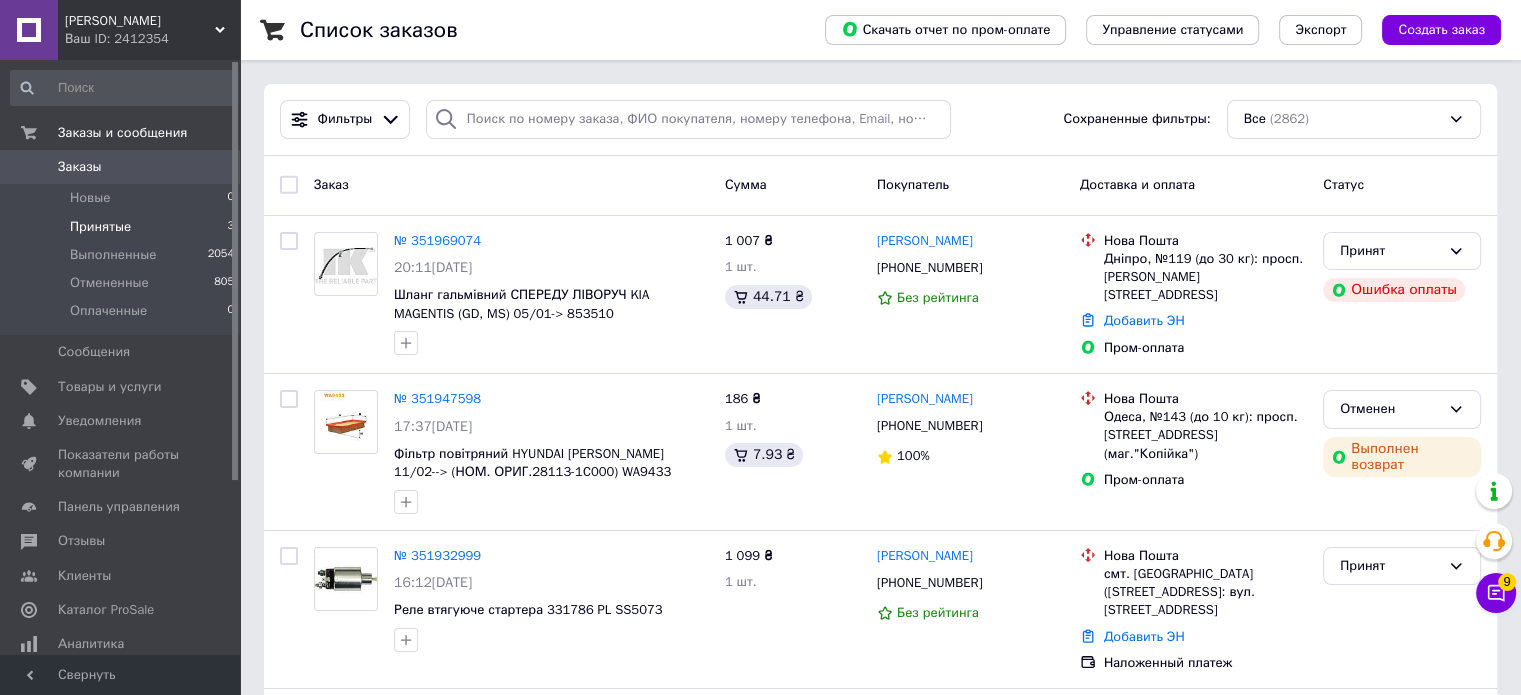 click on "Принятые" at bounding box center [100, 227] 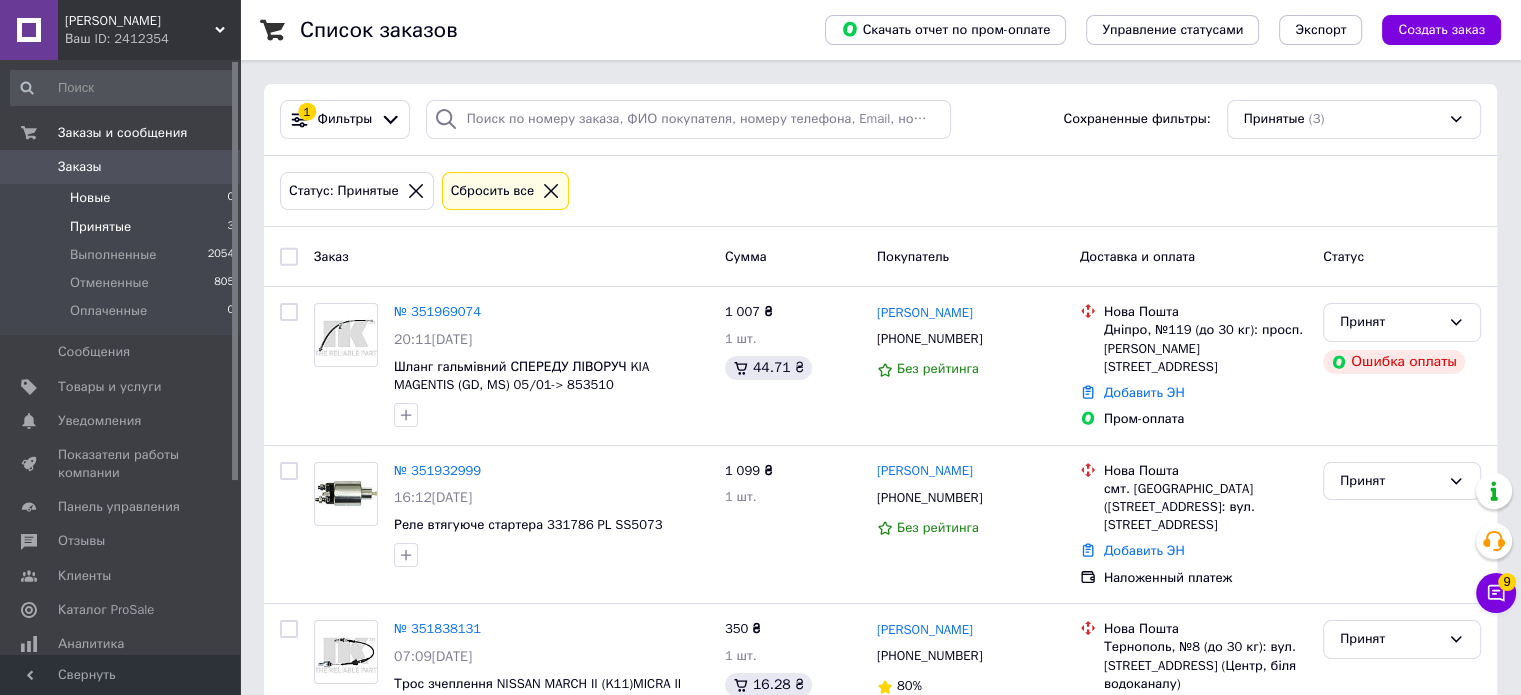 click on "Новые 0" at bounding box center [123, 198] 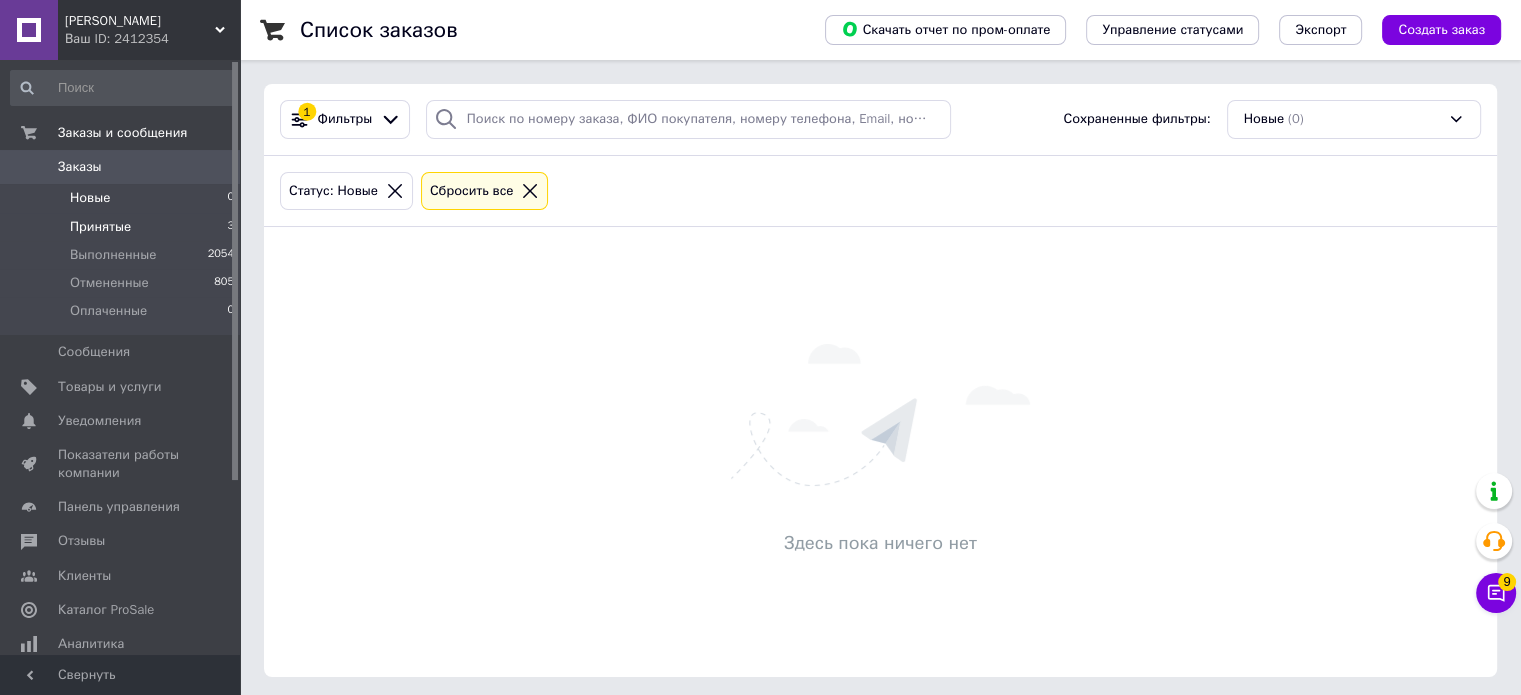 click on "Принятые" at bounding box center [100, 227] 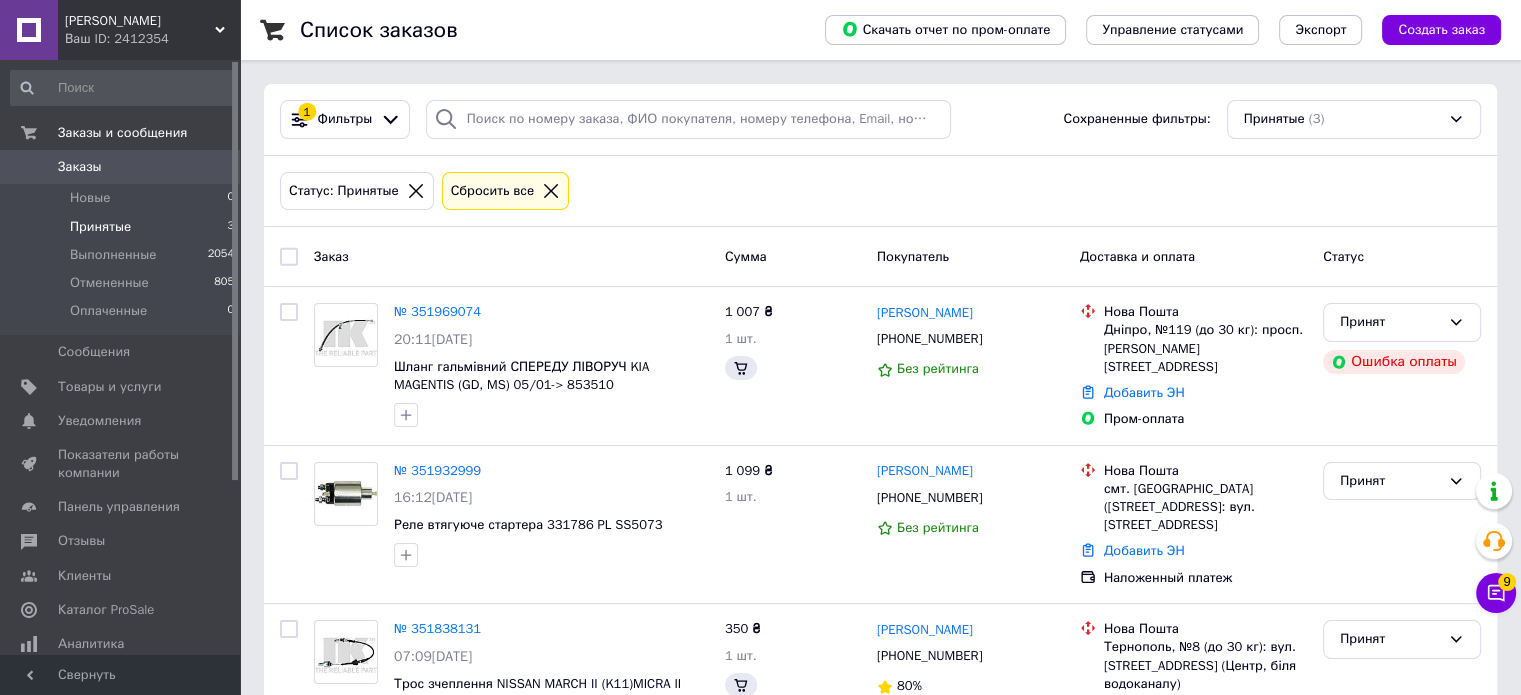 click on "Ваш ID: 2412354" at bounding box center (152, 39) 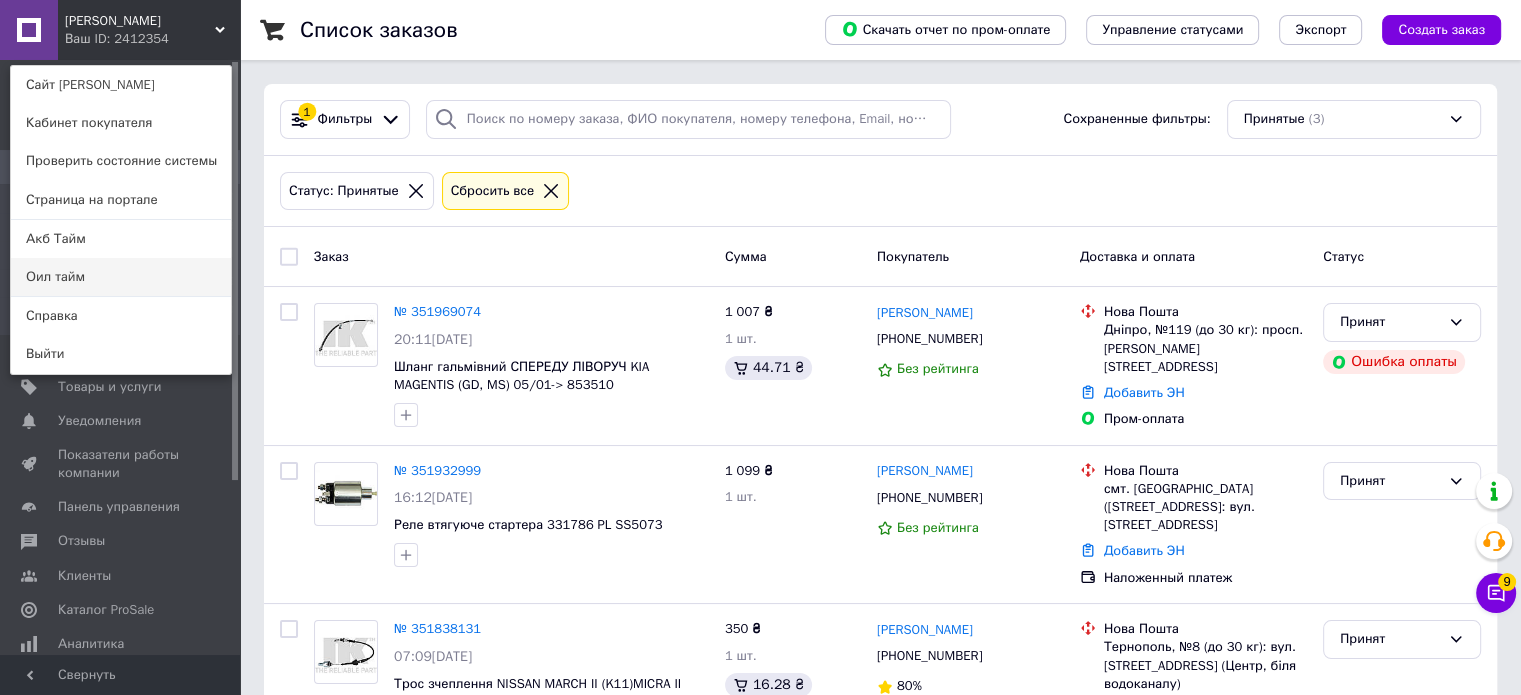 click on "Оил тайм" at bounding box center [121, 277] 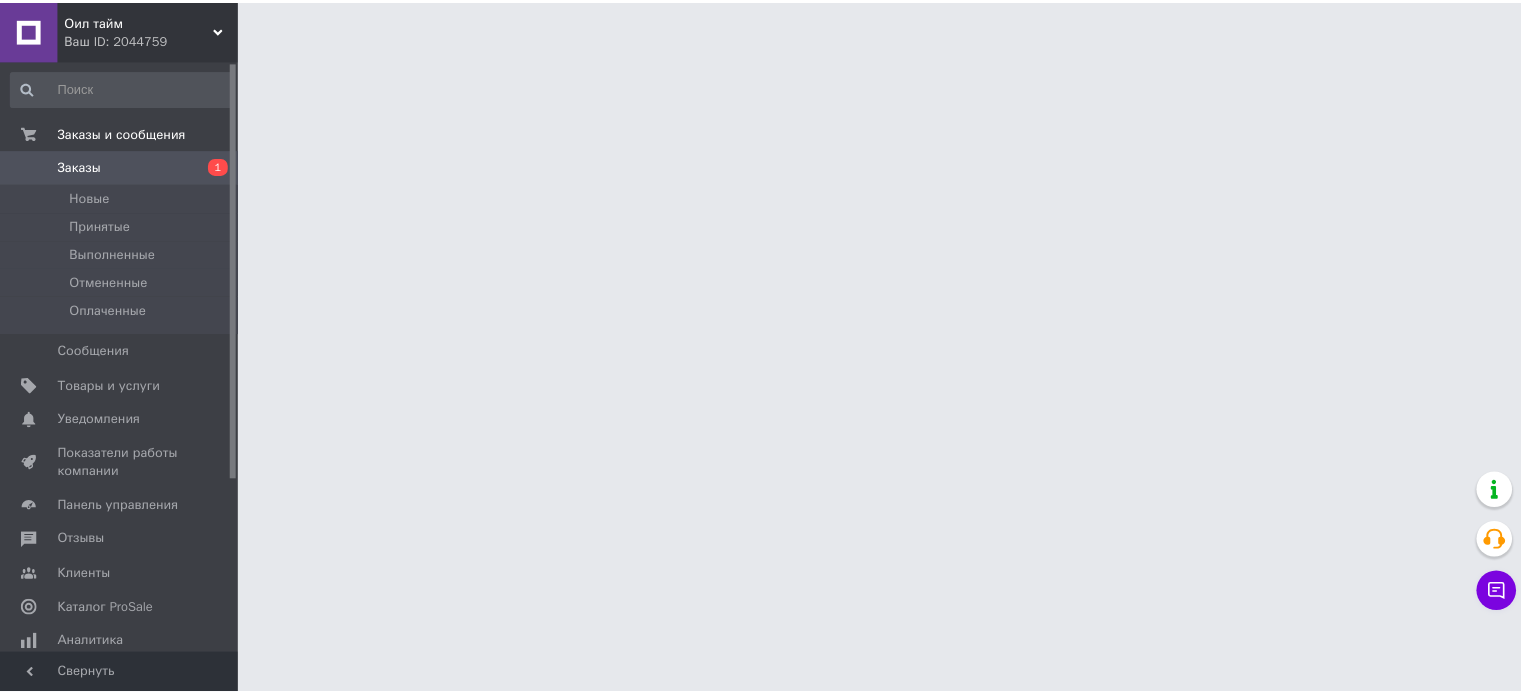 scroll, scrollTop: 0, scrollLeft: 0, axis: both 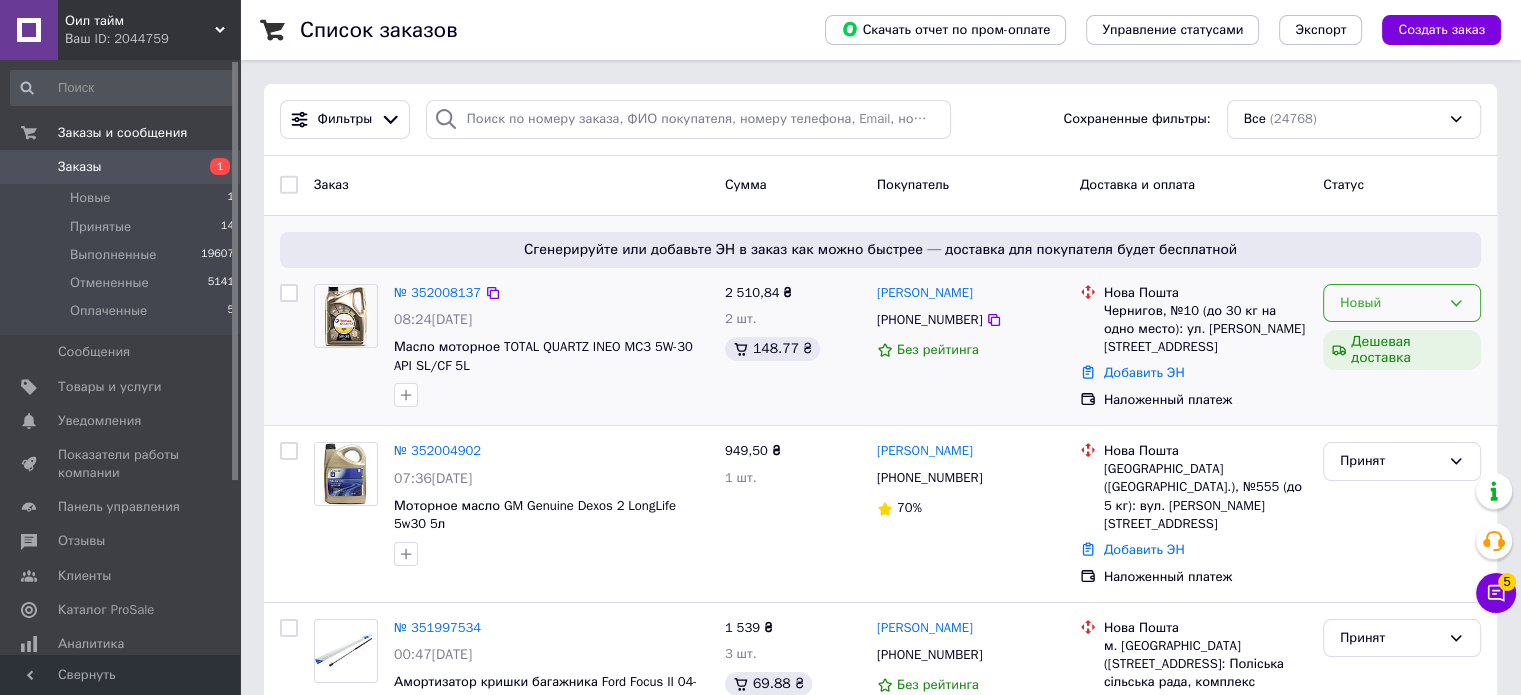 click on "Новый" at bounding box center [1390, 303] 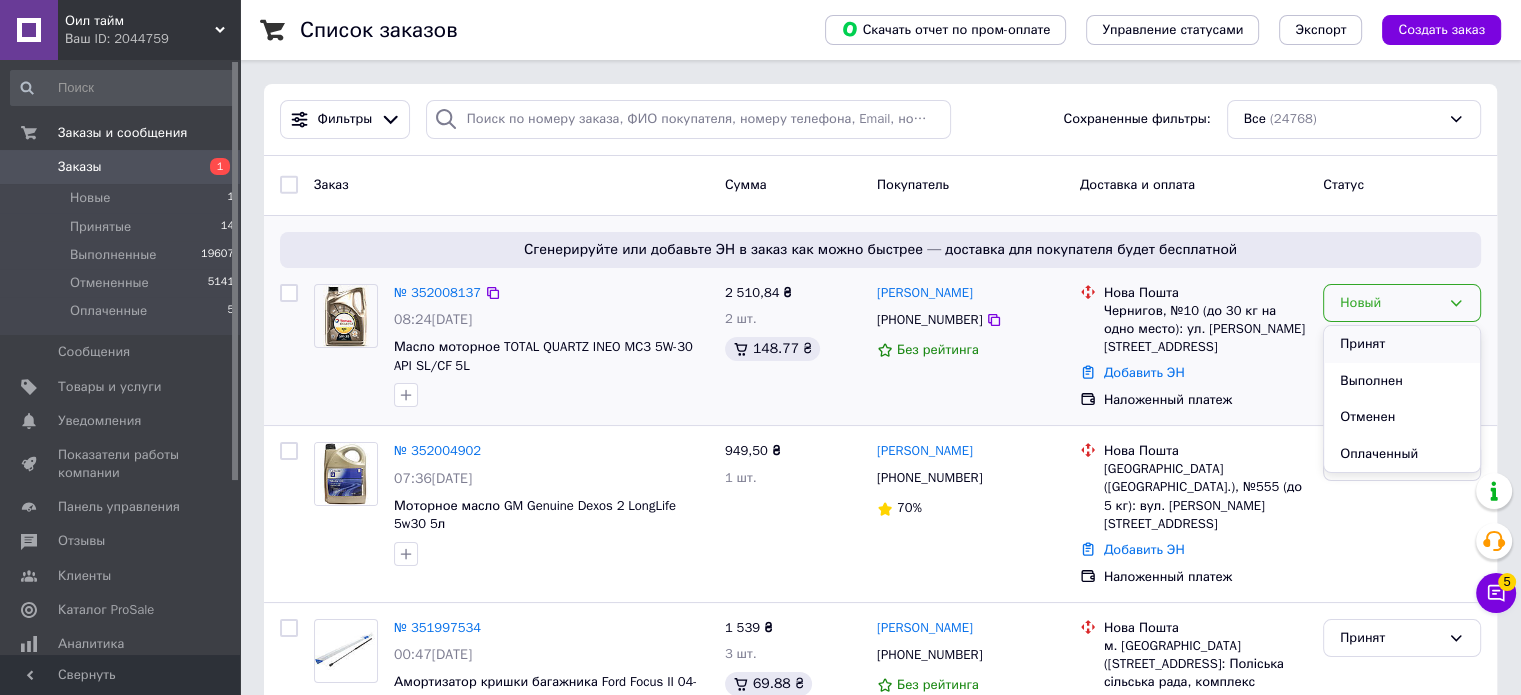 click on "Принят" at bounding box center (1402, 344) 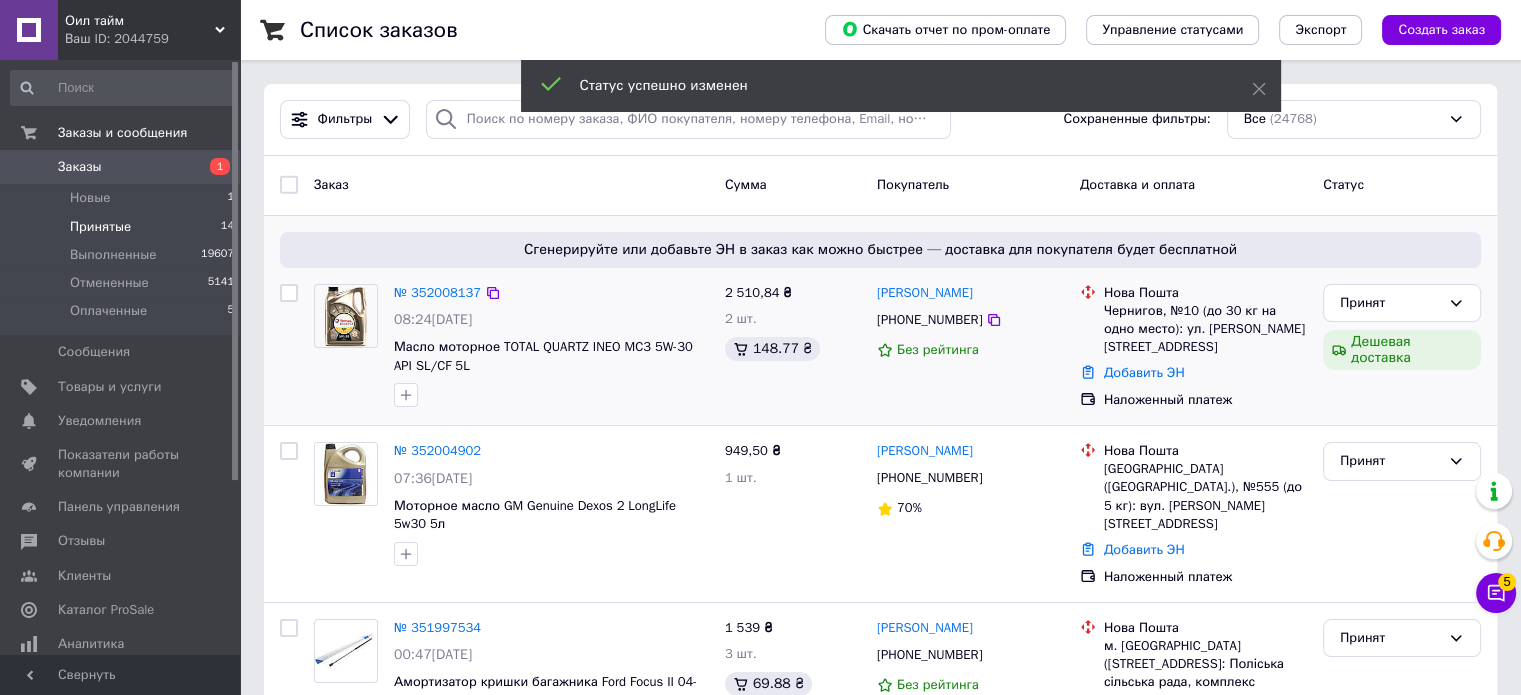 click on "Принятые" at bounding box center (100, 227) 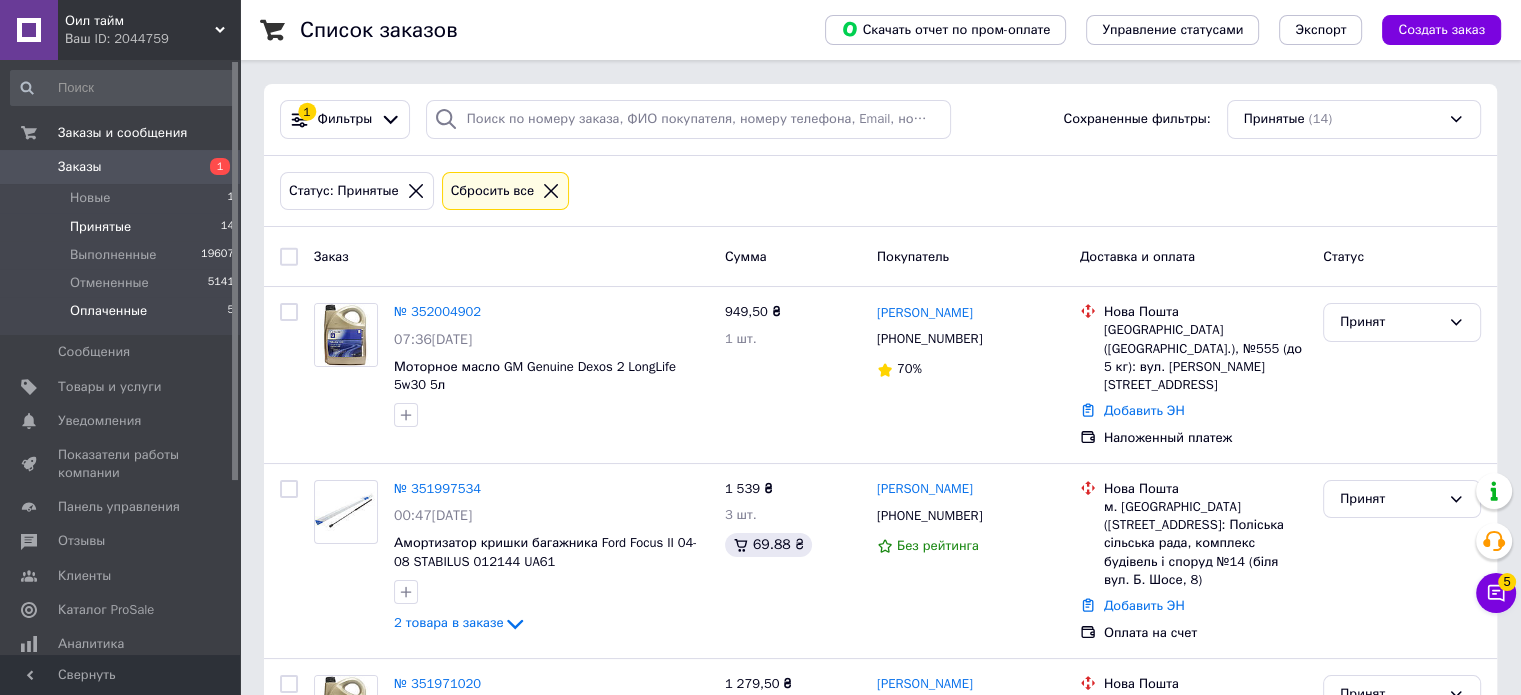 click on "Оплаченные" at bounding box center [108, 311] 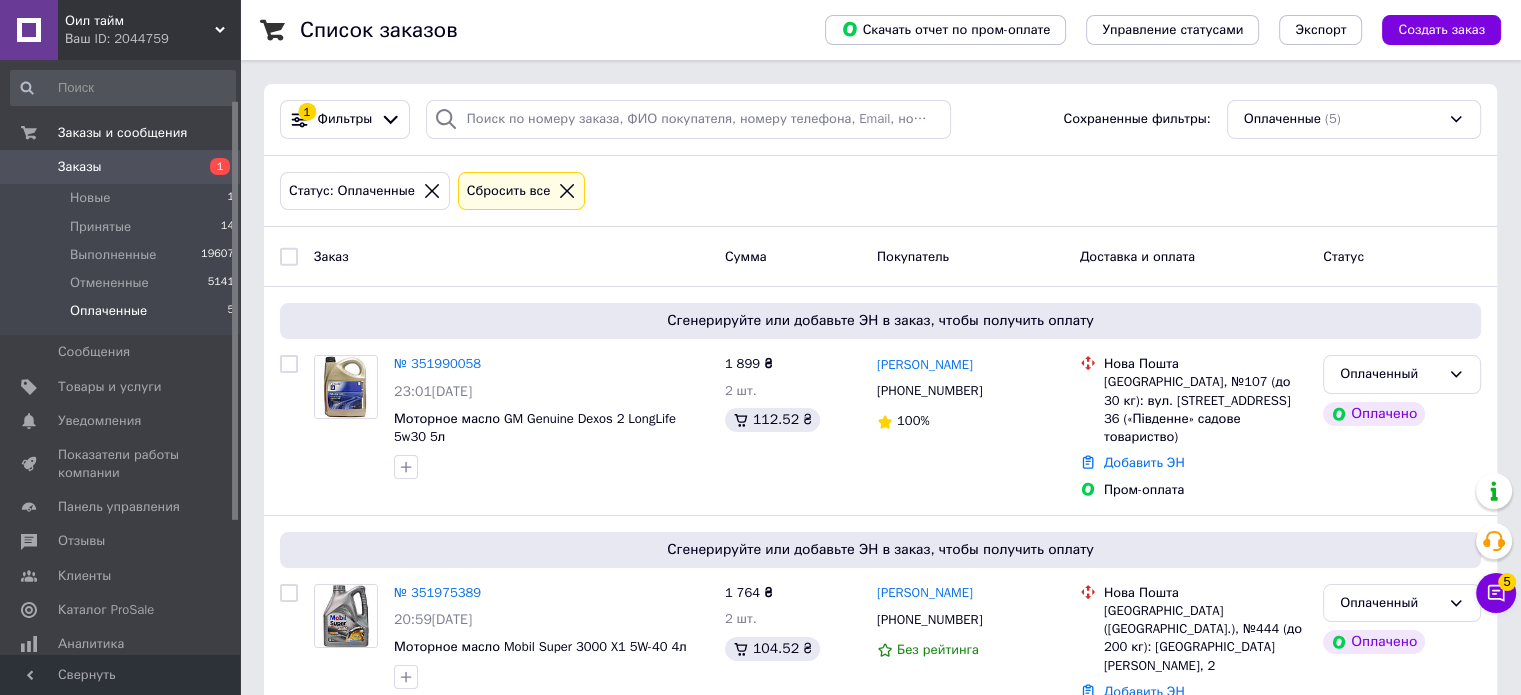 scroll, scrollTop: 247, scrollLeft: 0, axis: vertical 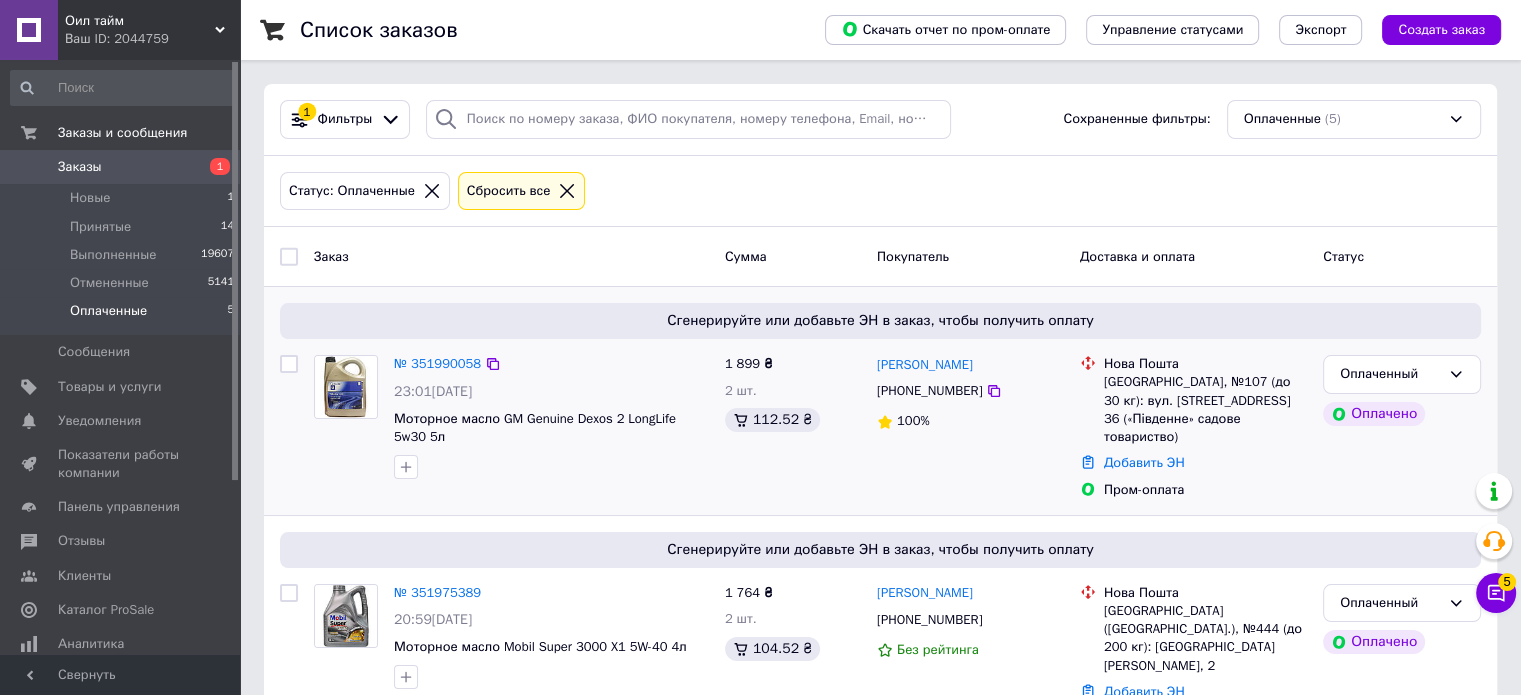 drag, startPoint x: 418, startPoint y: 523, endPoint x: 356, endPoint y: 295, distance: 236.2795 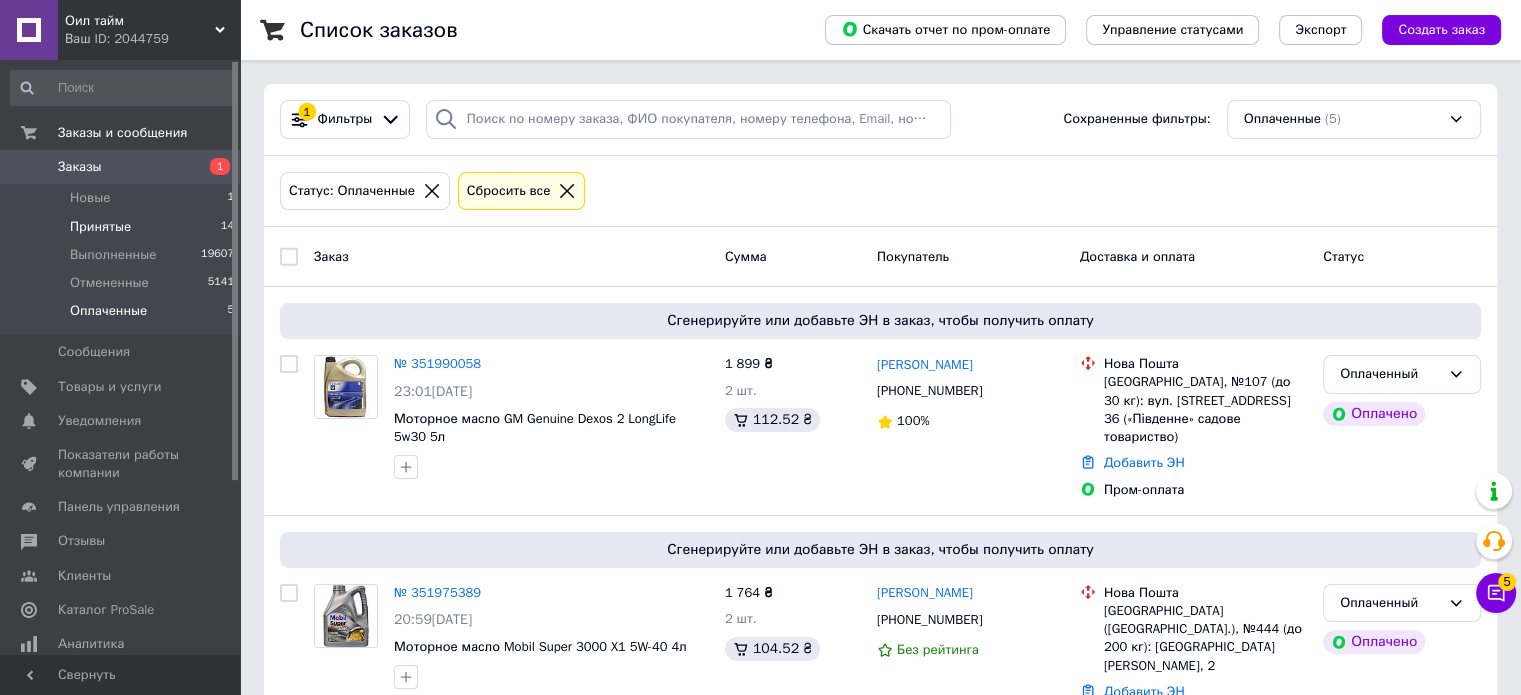 click on "Принятые" at bounding box center [100, 227] 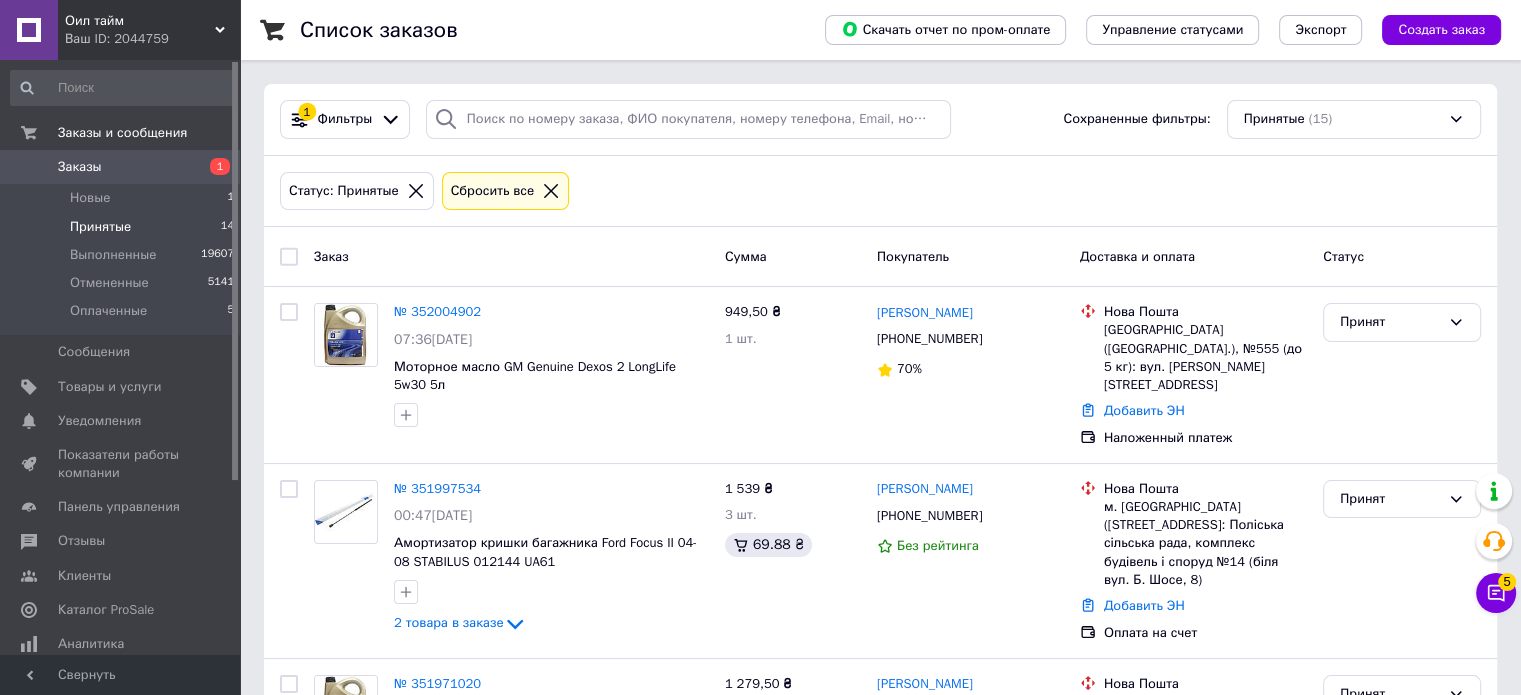 click on "Заказы" at bounding box center [121, 167] 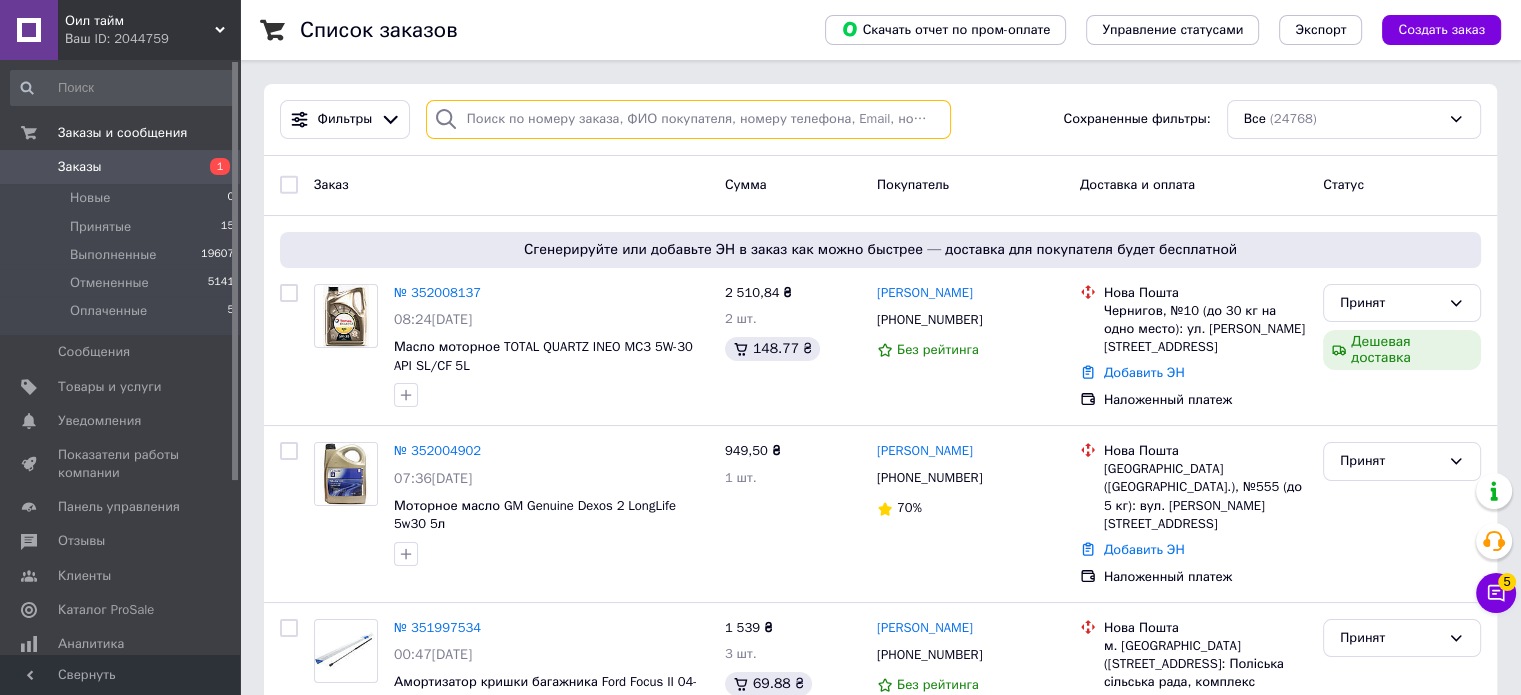 click at bounding box center [688, 119] 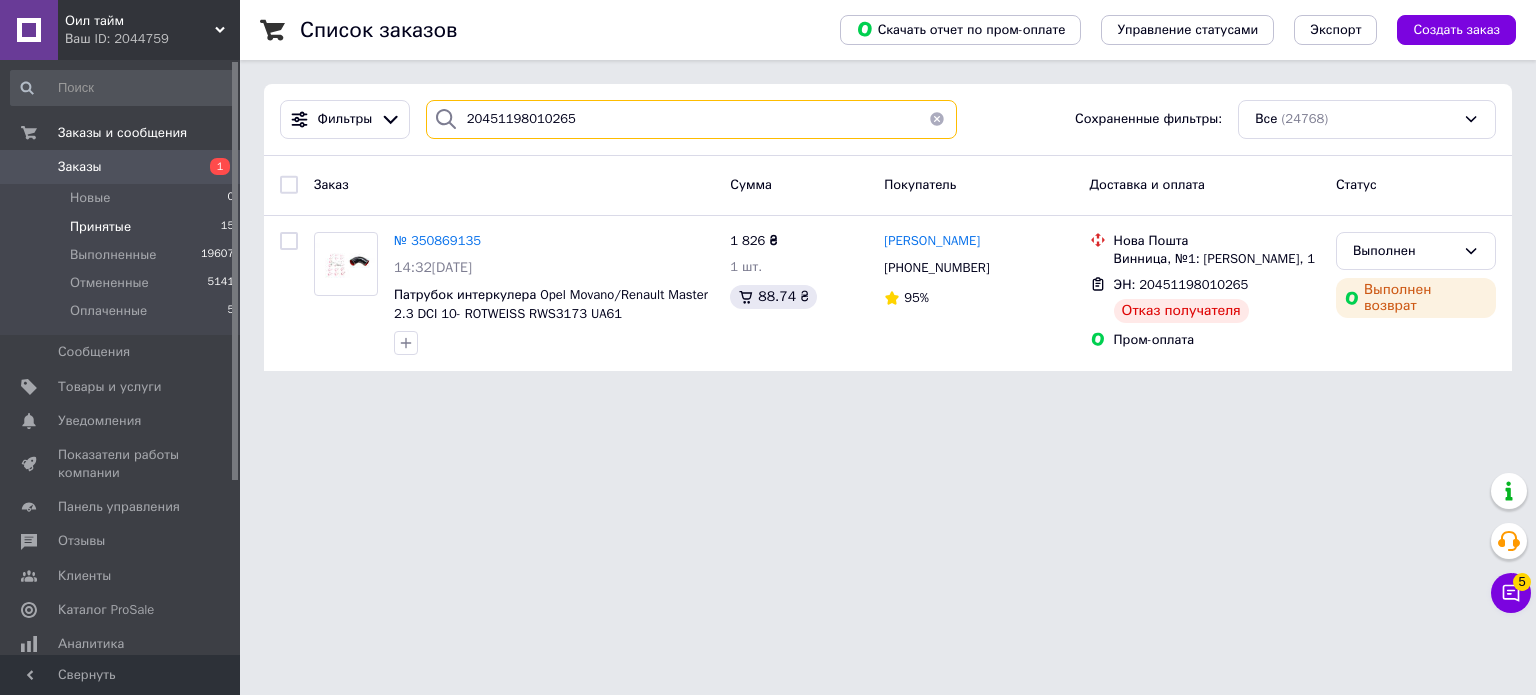 type on "20451198010265" 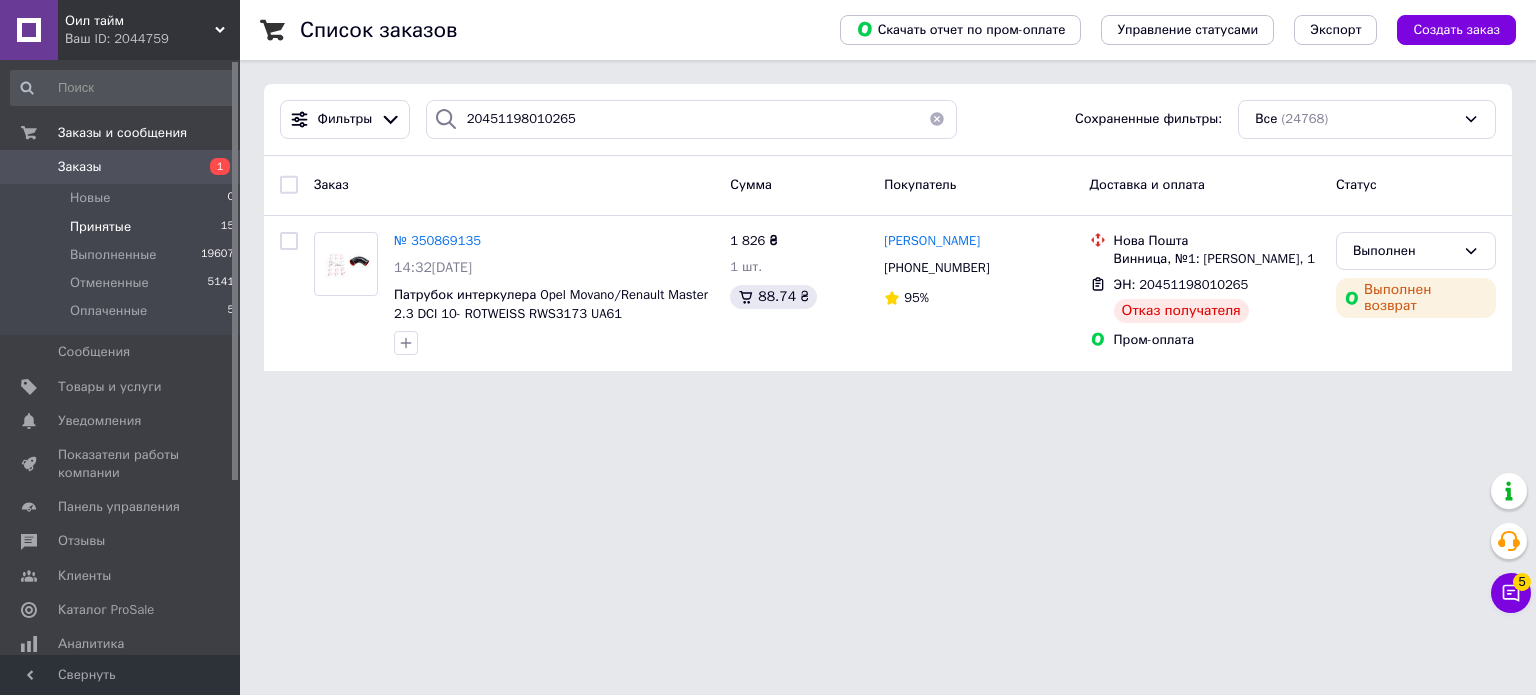 click on "Принятые 15" at bounding box center (123, 227) 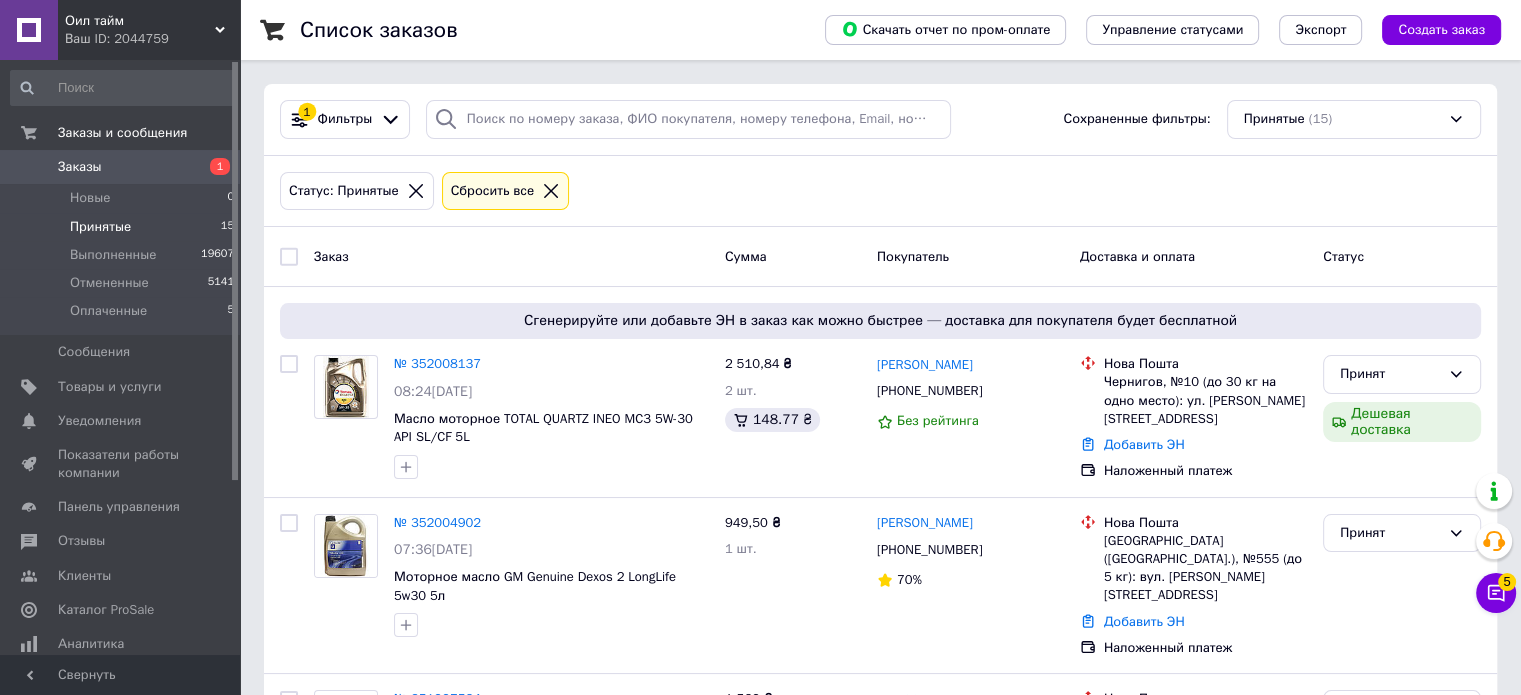 click on "Принятые" at bounding box center (100, 227) 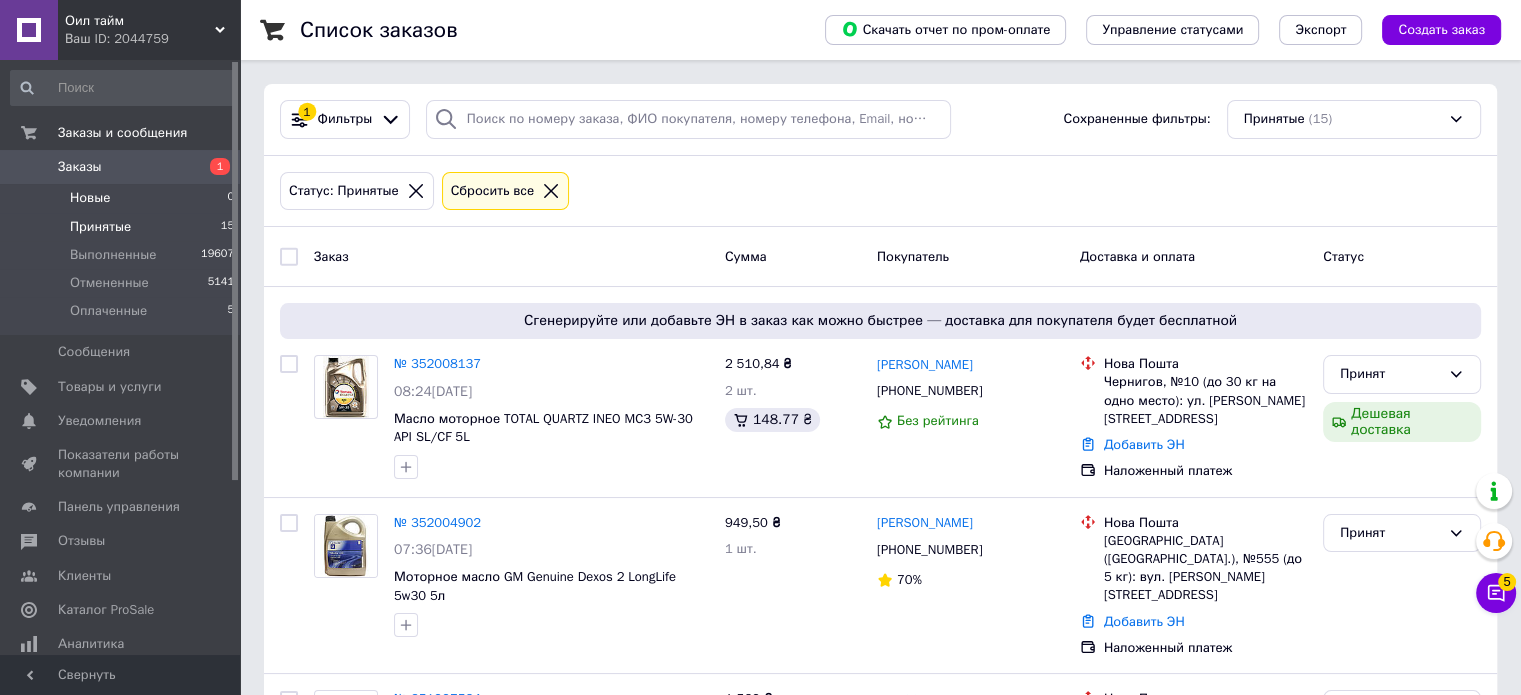 click on "Новые 0" at bounding box center [123, 198] 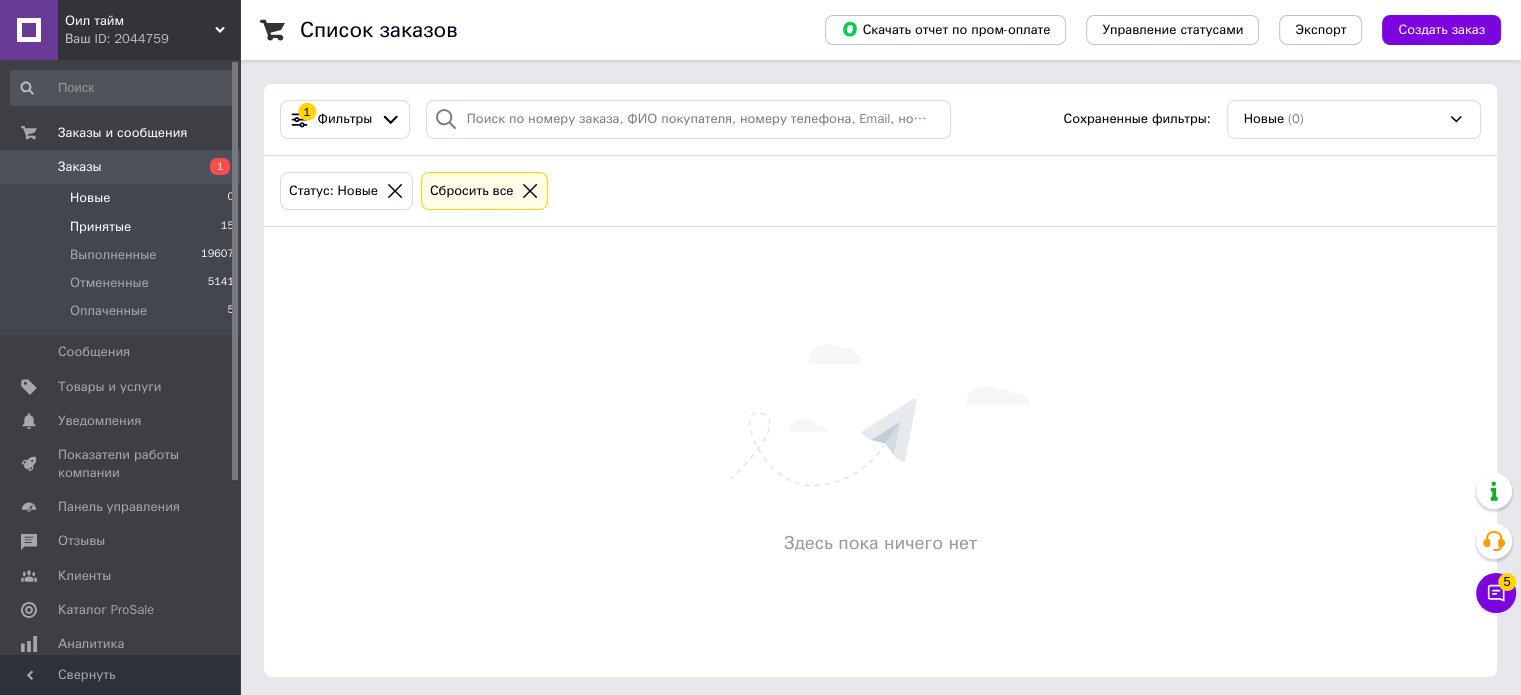 click on "Принятые" 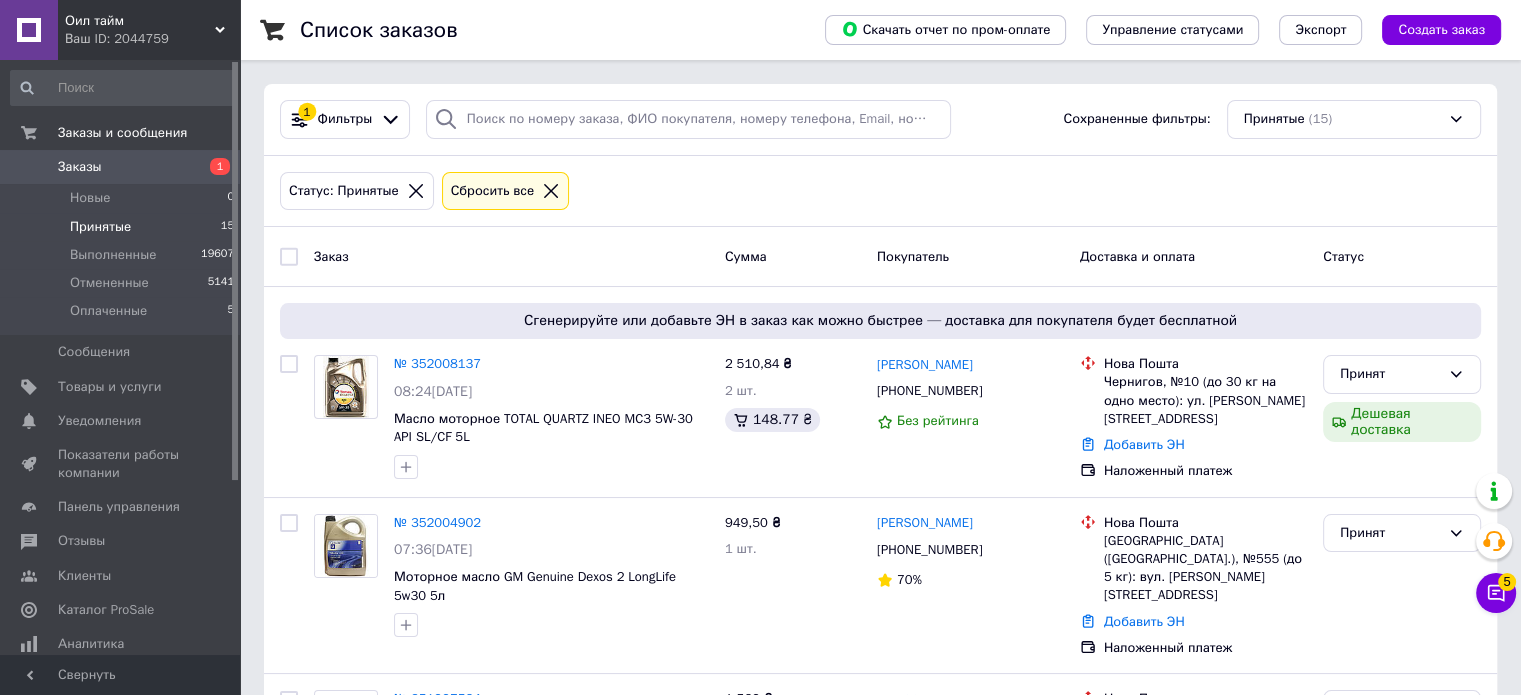 click on "Принятые" 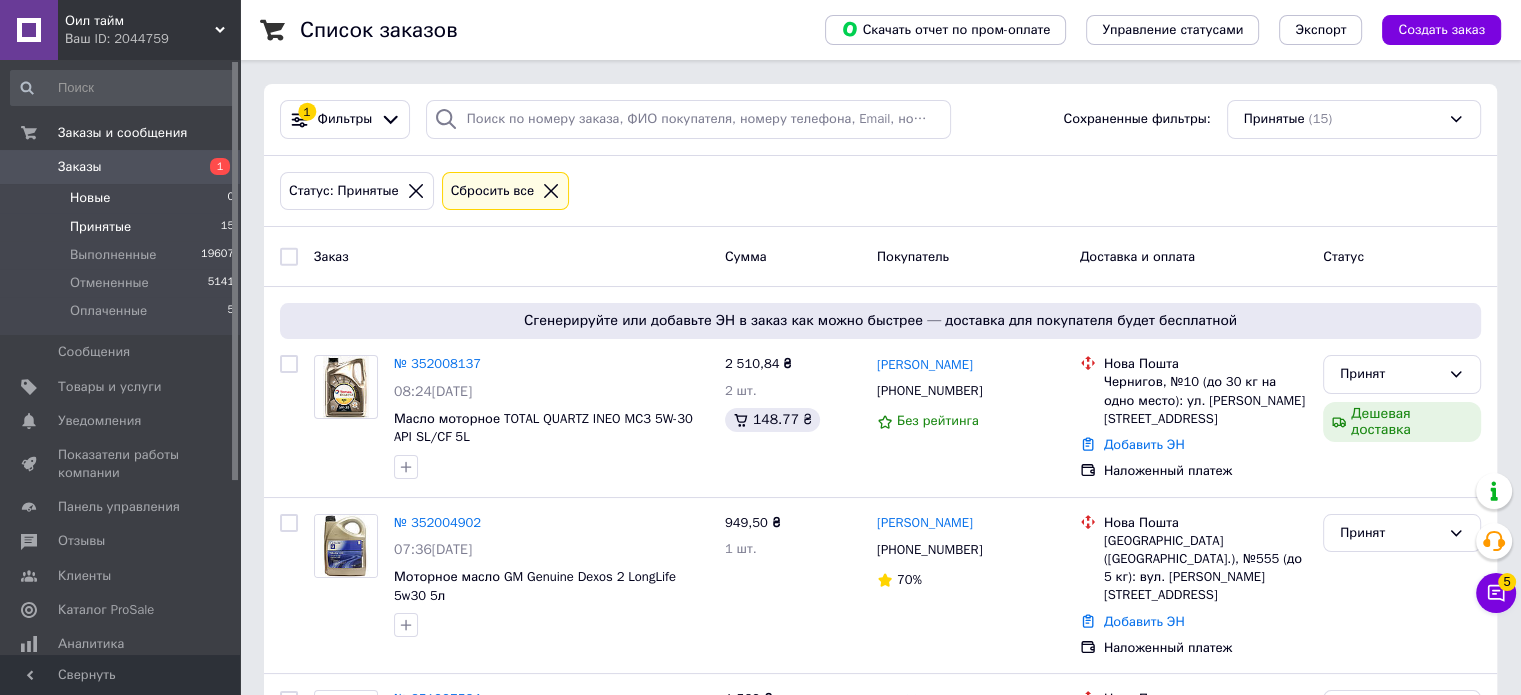 click on "Новые" 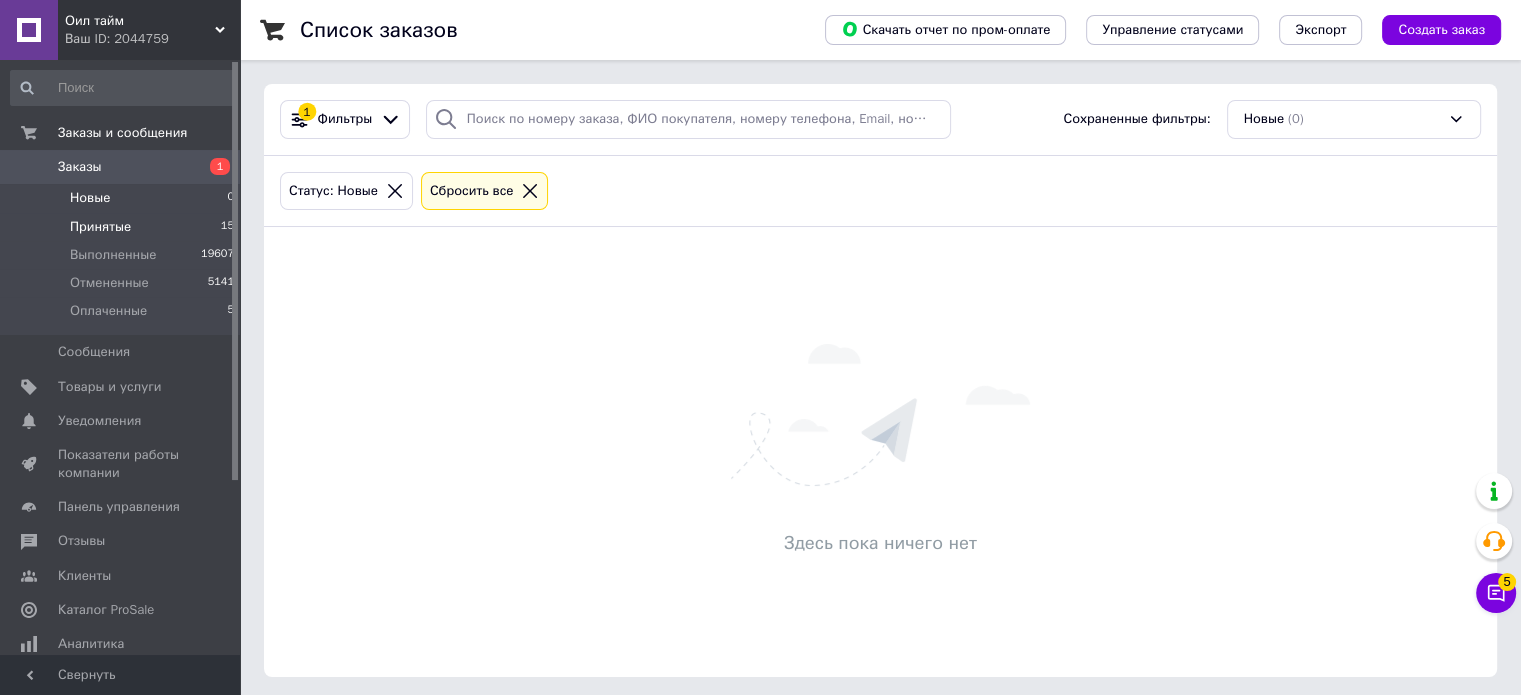 click on "Принятые" 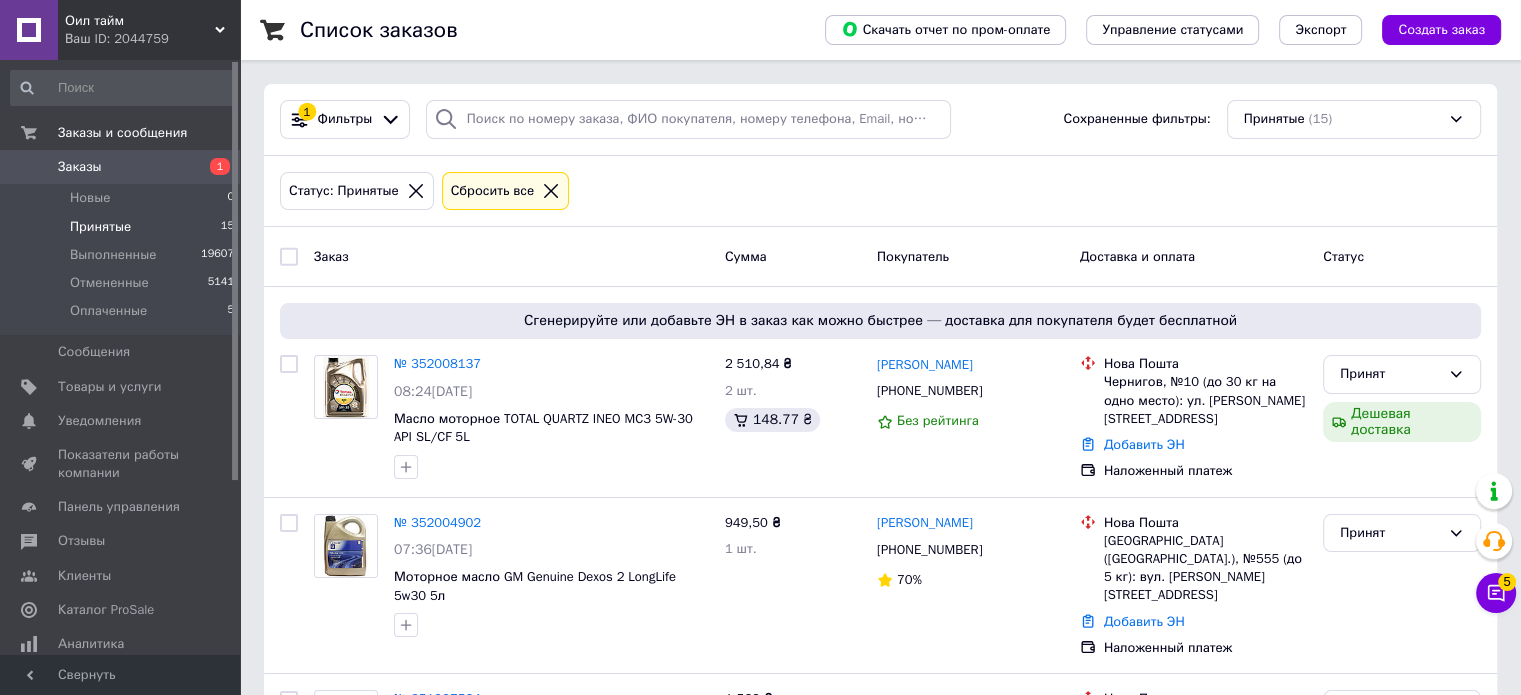 click on "Принятые 15" 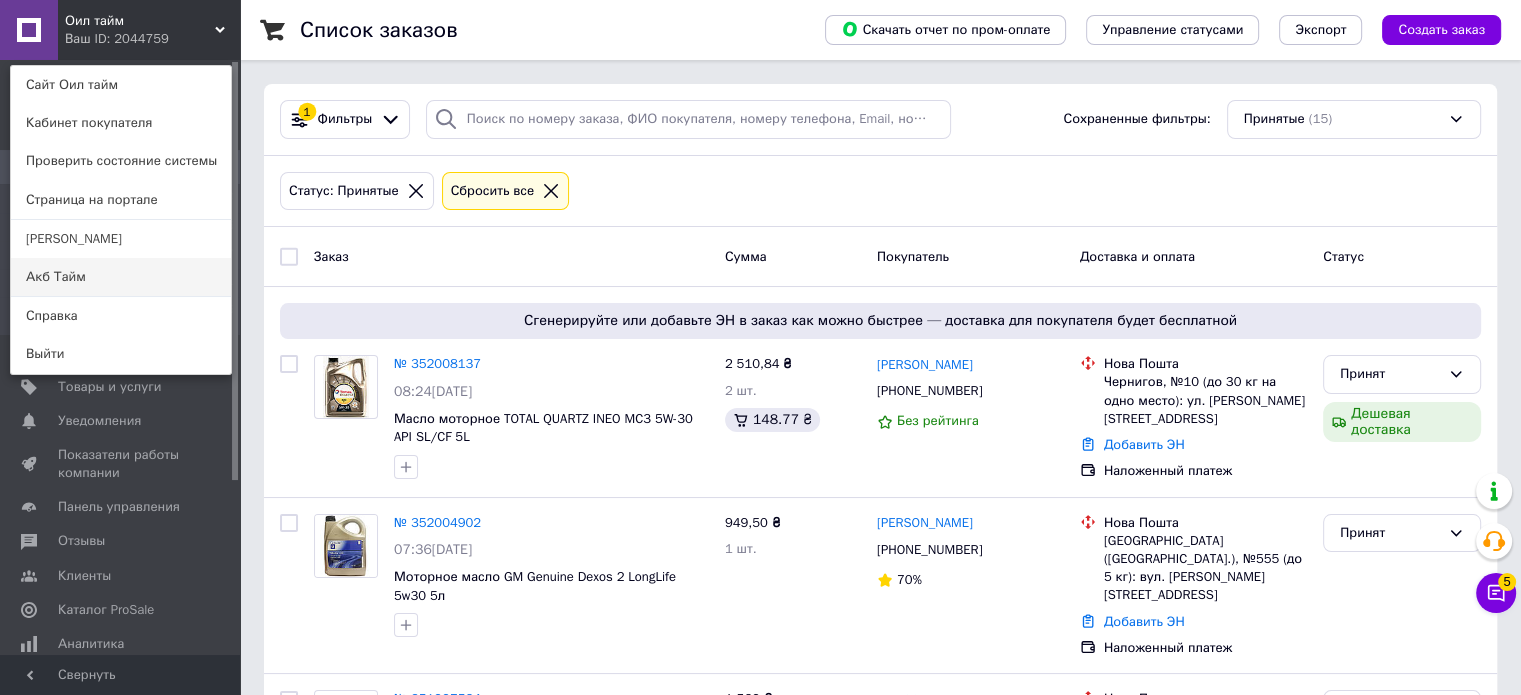 click on "Акб Тайм" 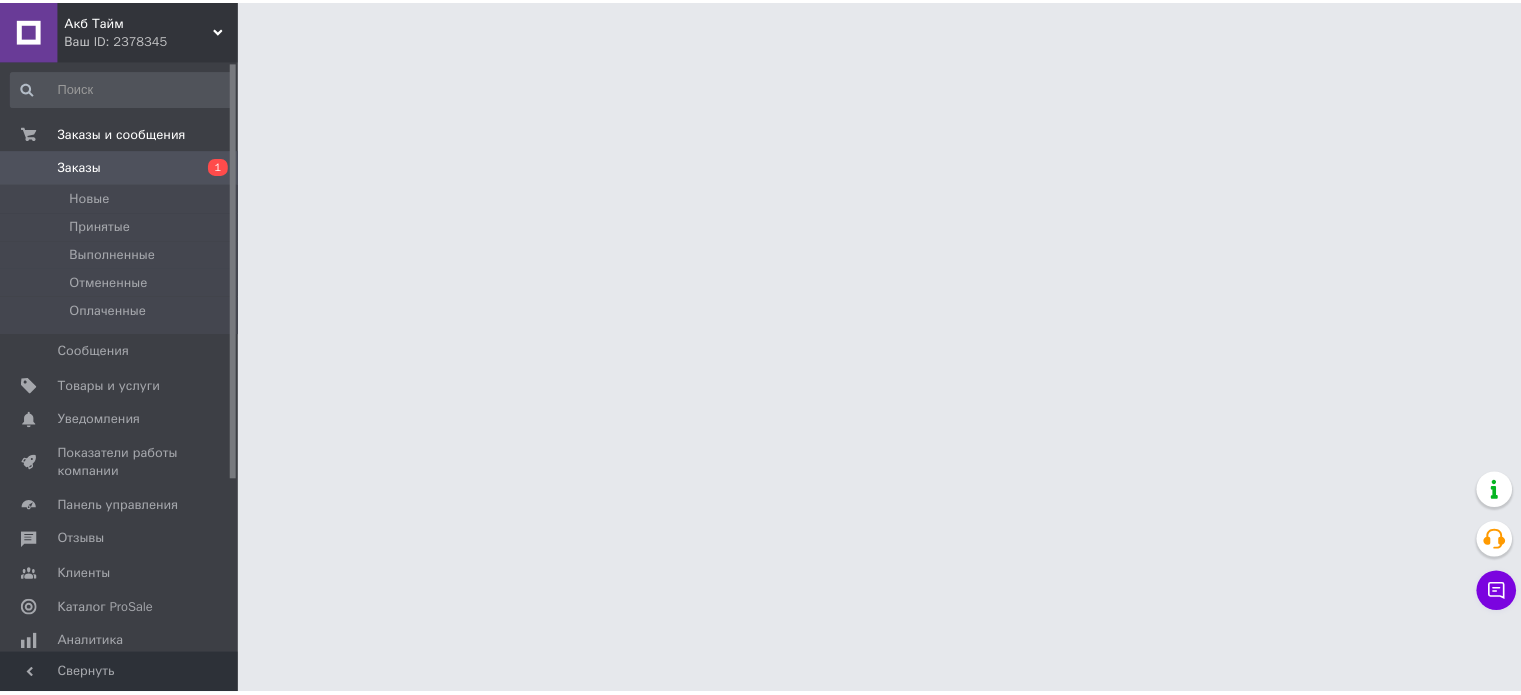 scroll, scrollTop: 0, scrollLeft: 0, axis: both 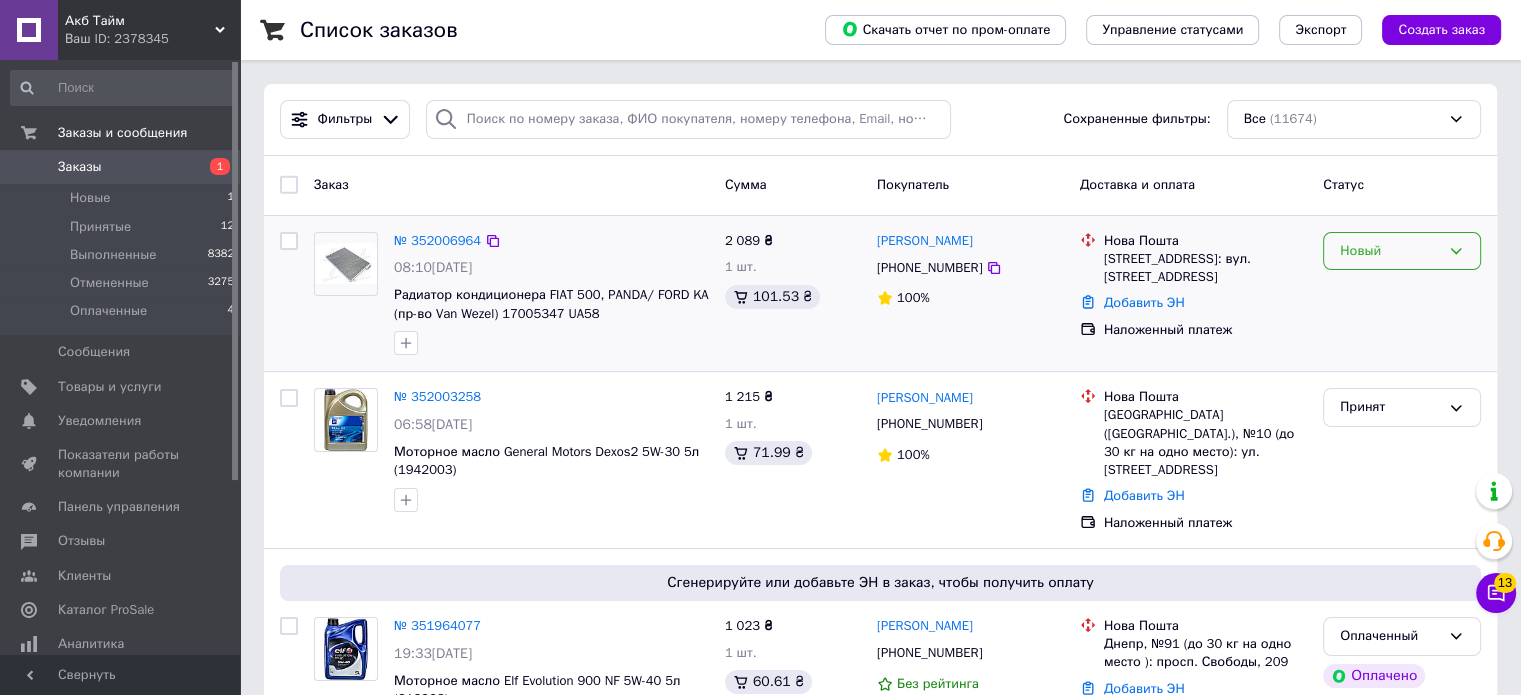 click on "Новый" at bounding box center [1402, 251] 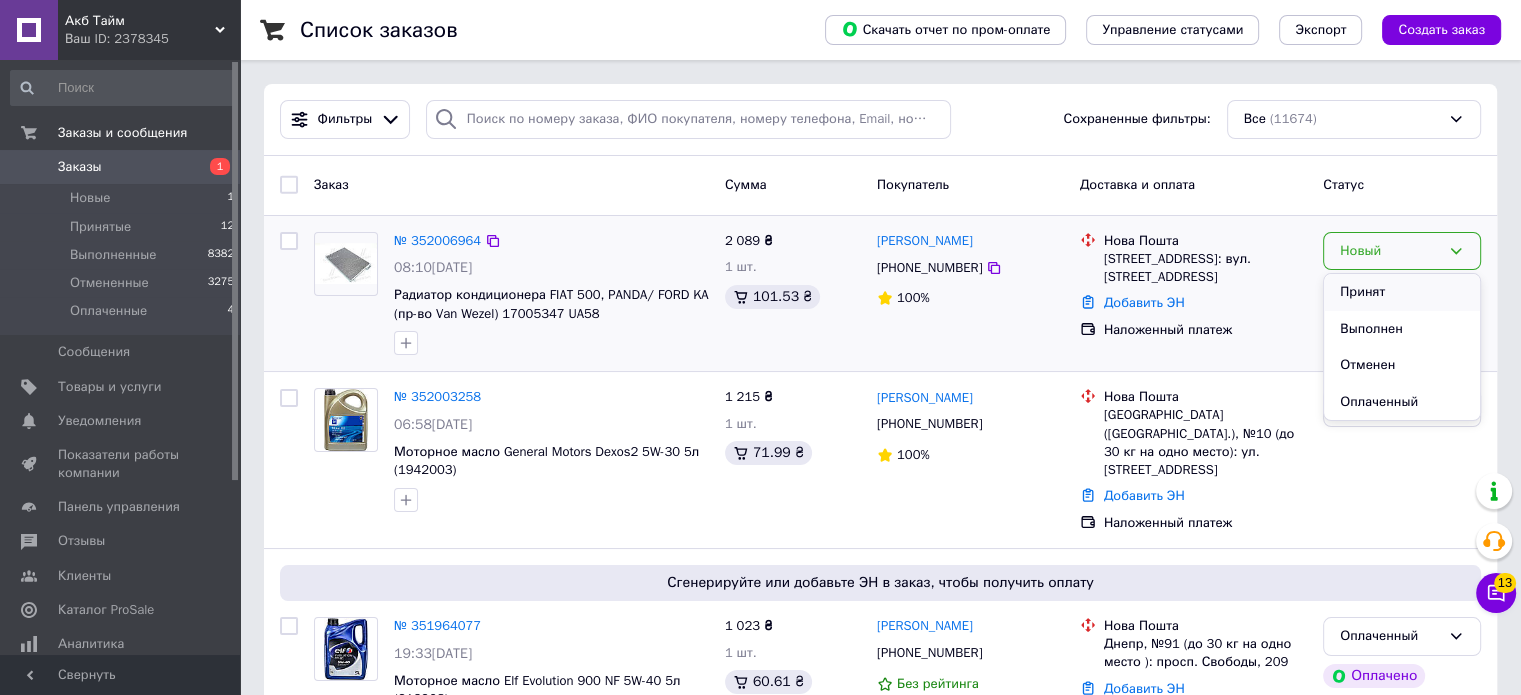 click on "Принят" at bounding box center (1402, 292) 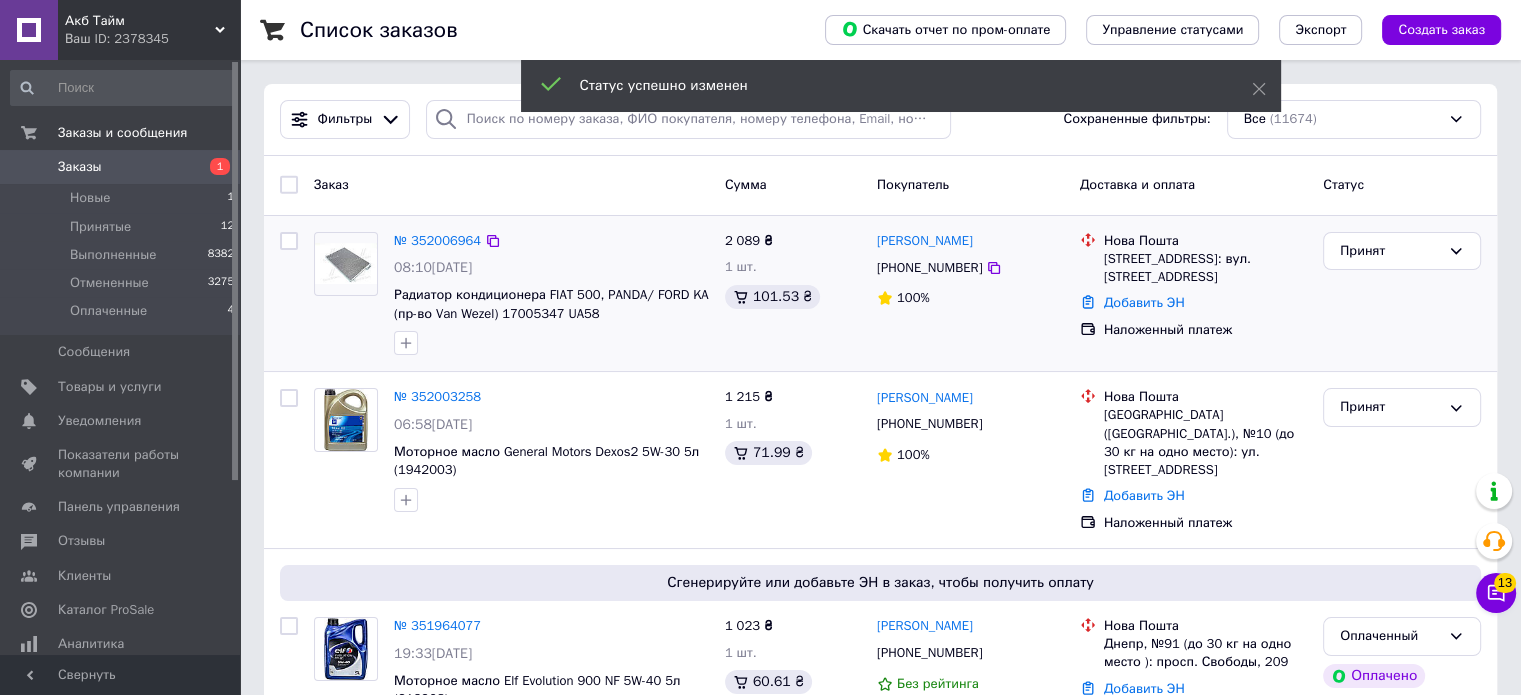 click on "Ваш ID: 2378345" at bounding box center (152, 39) 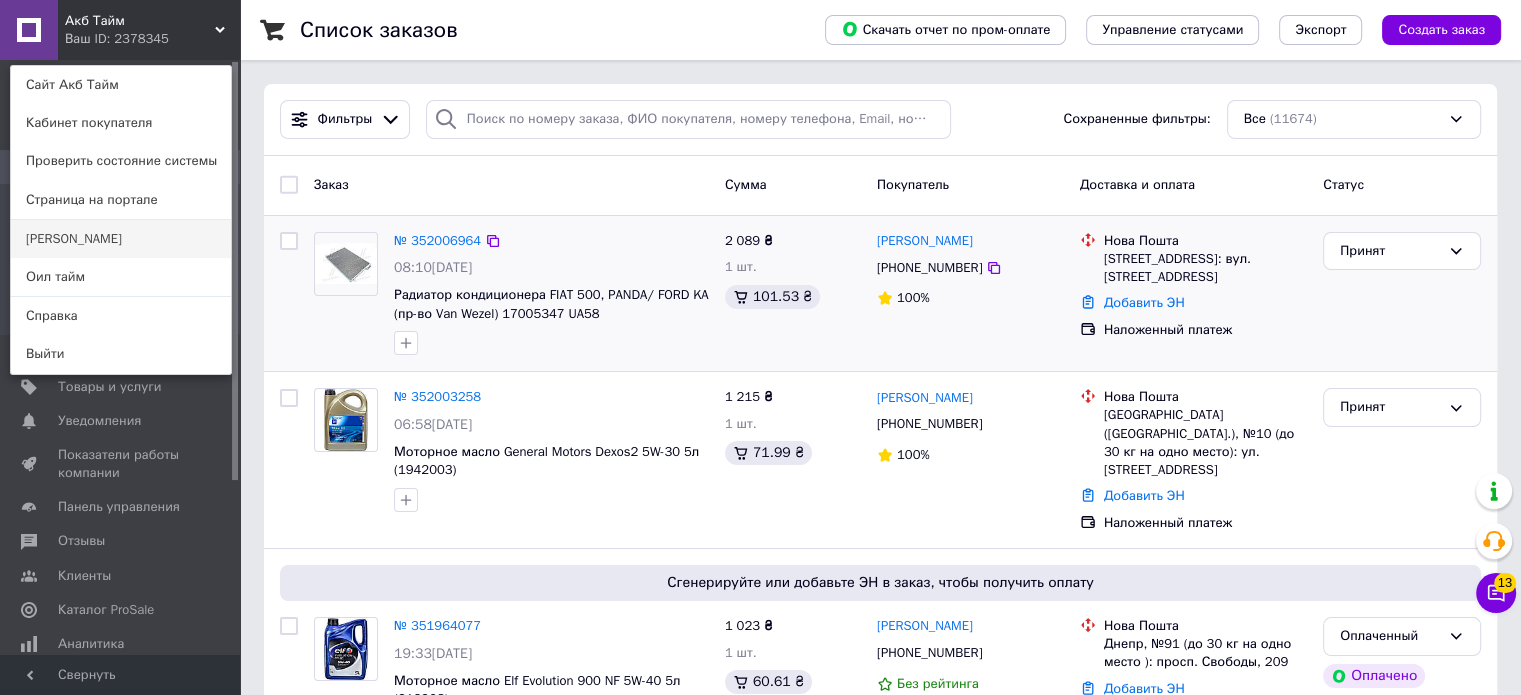 click on "[PERSON_NAME]" at bounding box center (121, 239) 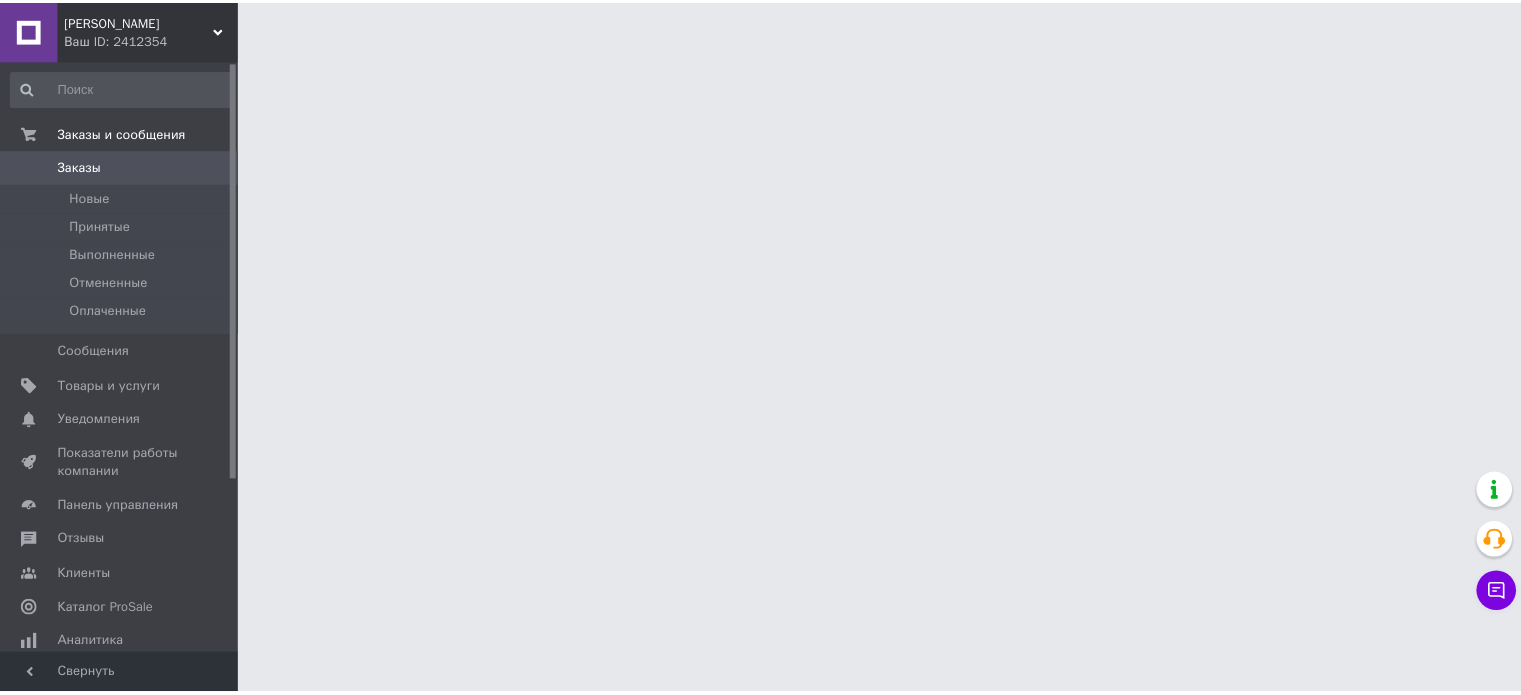 scroll, scrollTop: 0, scrollLeft: 0, axis: both 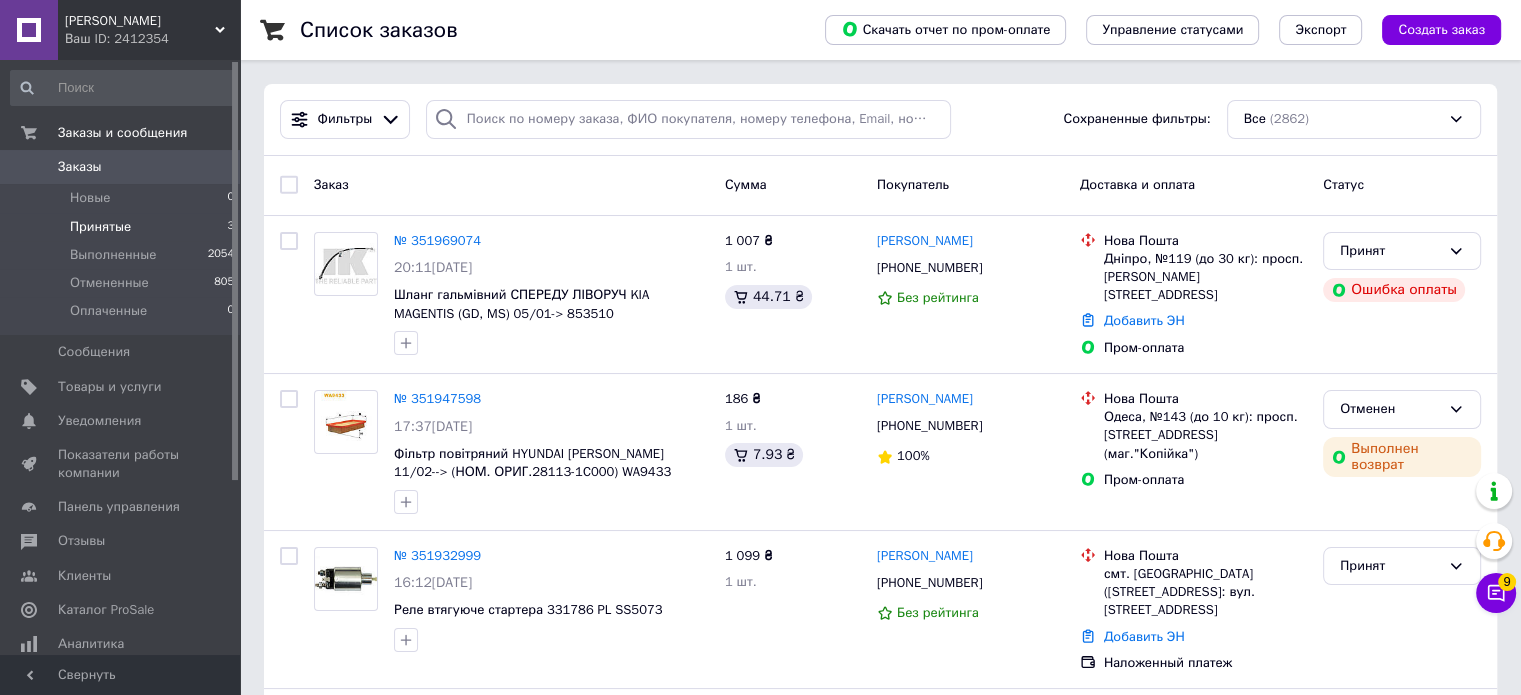 click on "Принятые" at bounding box center (100, 227) 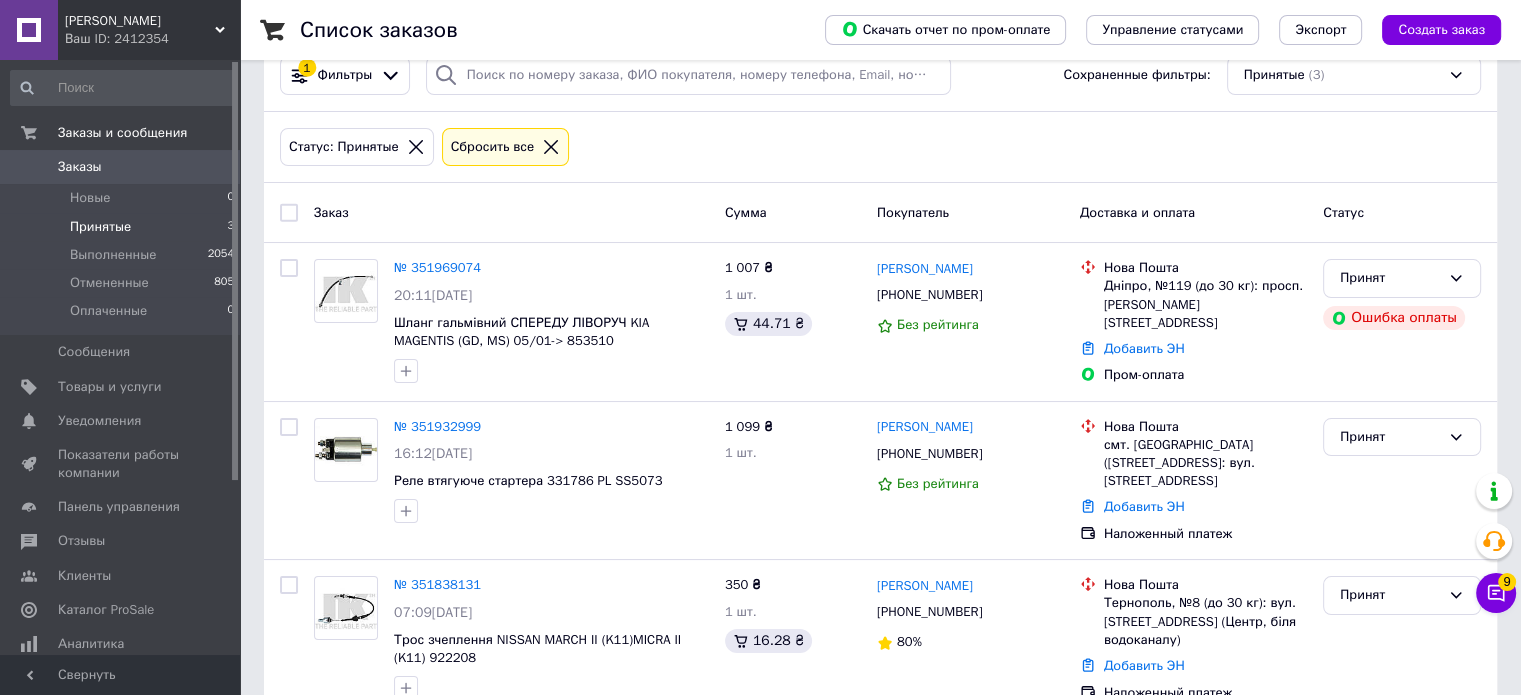 scroll, scrollTop: 68, scrollLeft: 0, axis: vertical 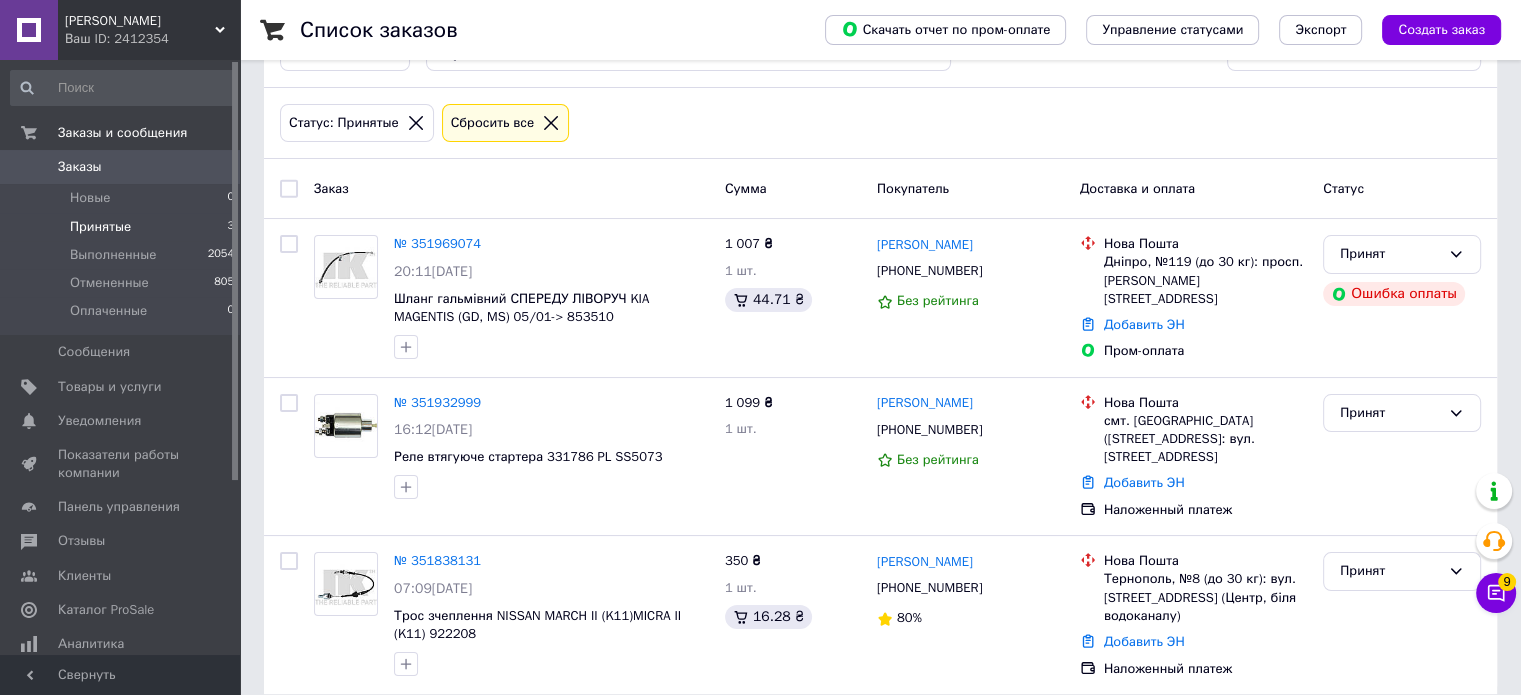 click on "Партс Тайм Ваш ID: 2412354" at bounding box center [149, 30] 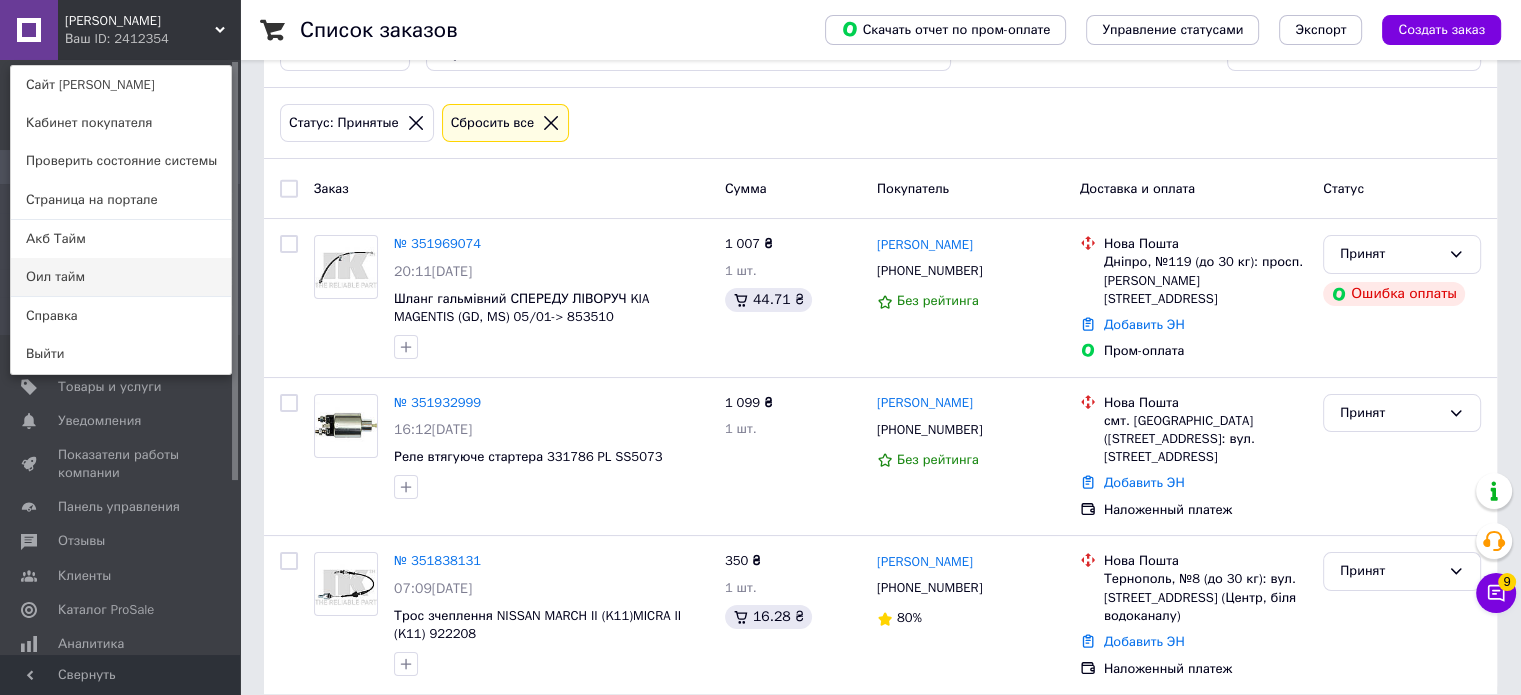 click on "Оил тайм" at bounding box center [121, 277] 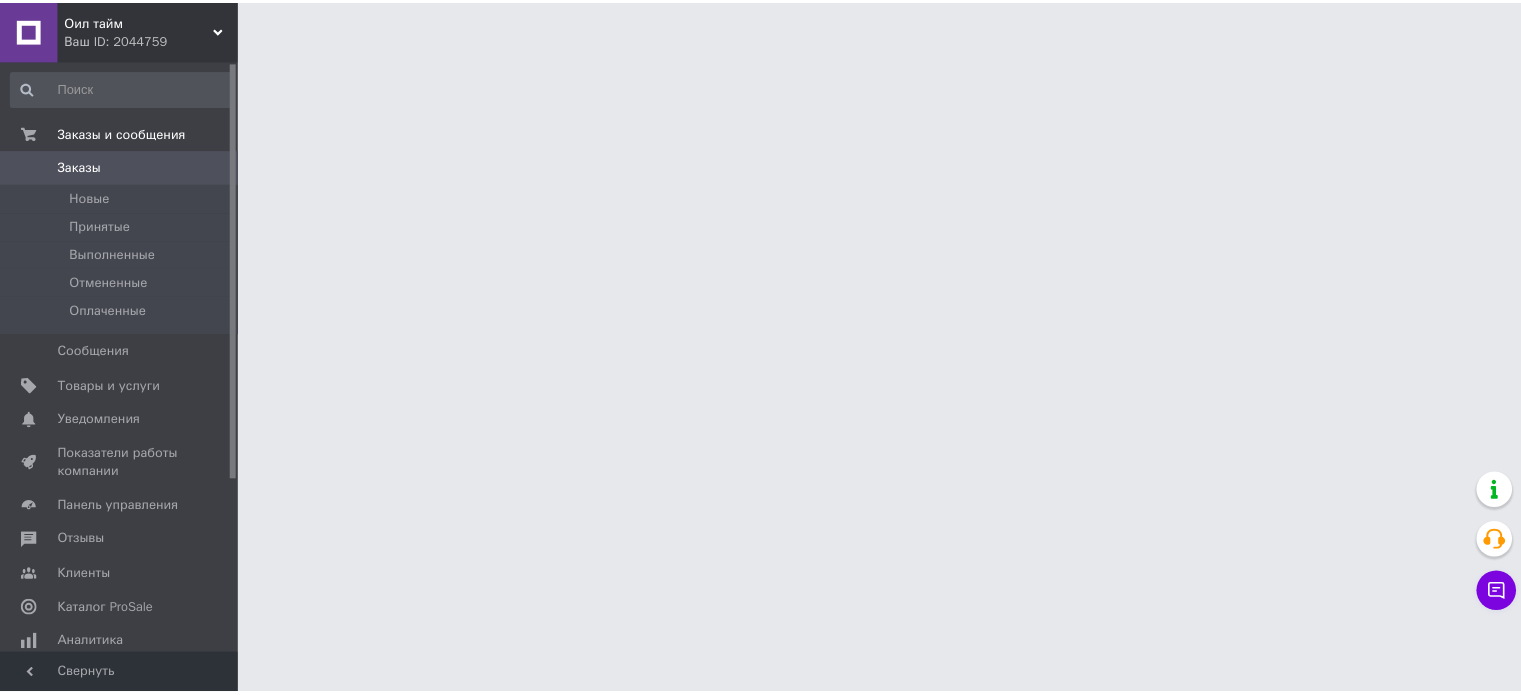 scroll, scrollTop: 0, scrollLeft: 0, axis: both 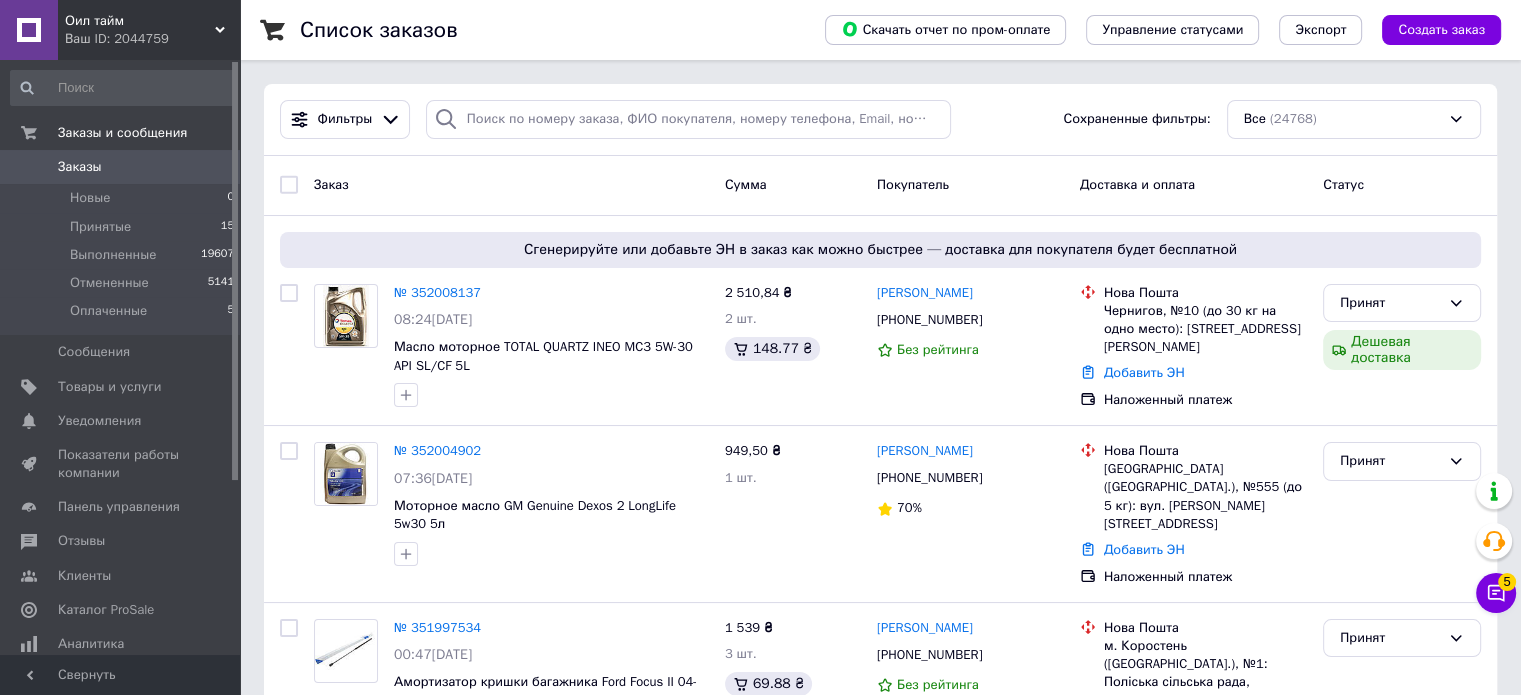 click on "Заказы" at bounding box center [121, 167] 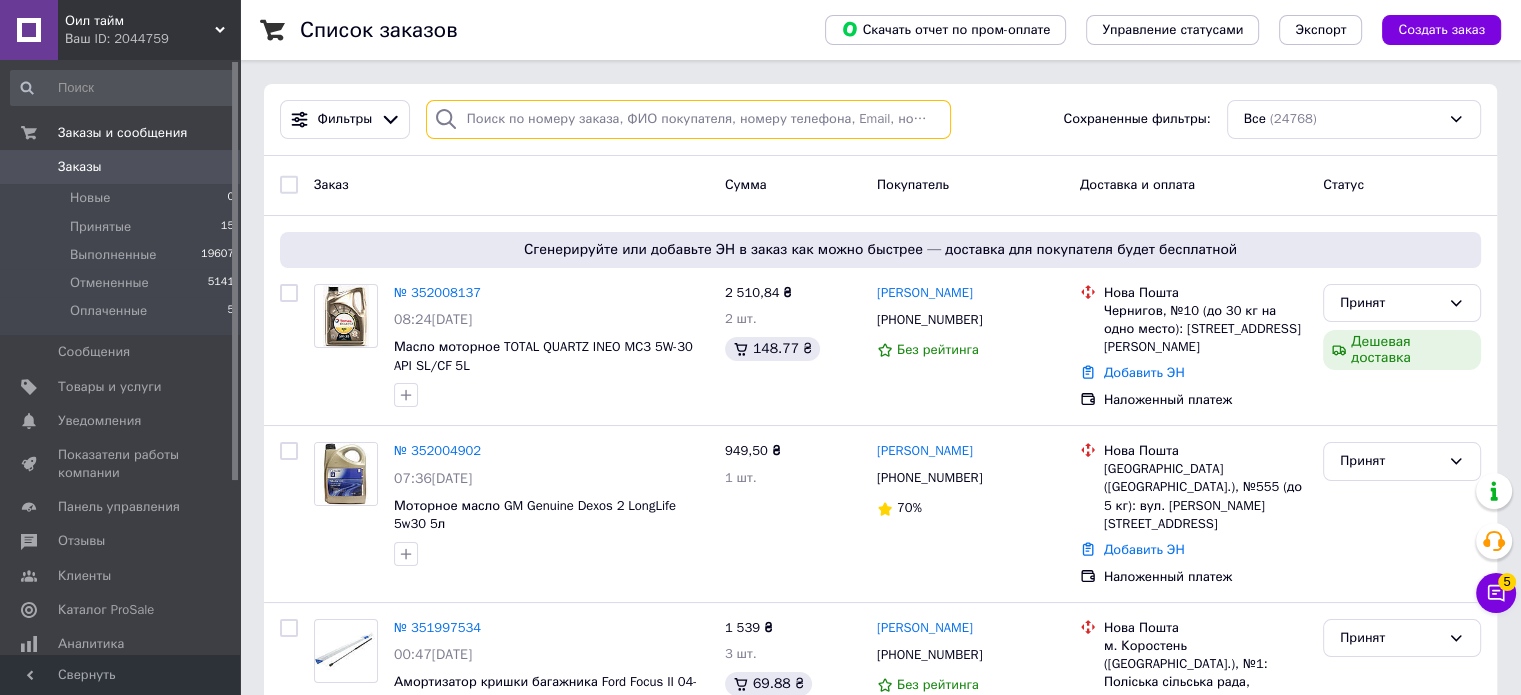 click at bounding box center [688, 119] 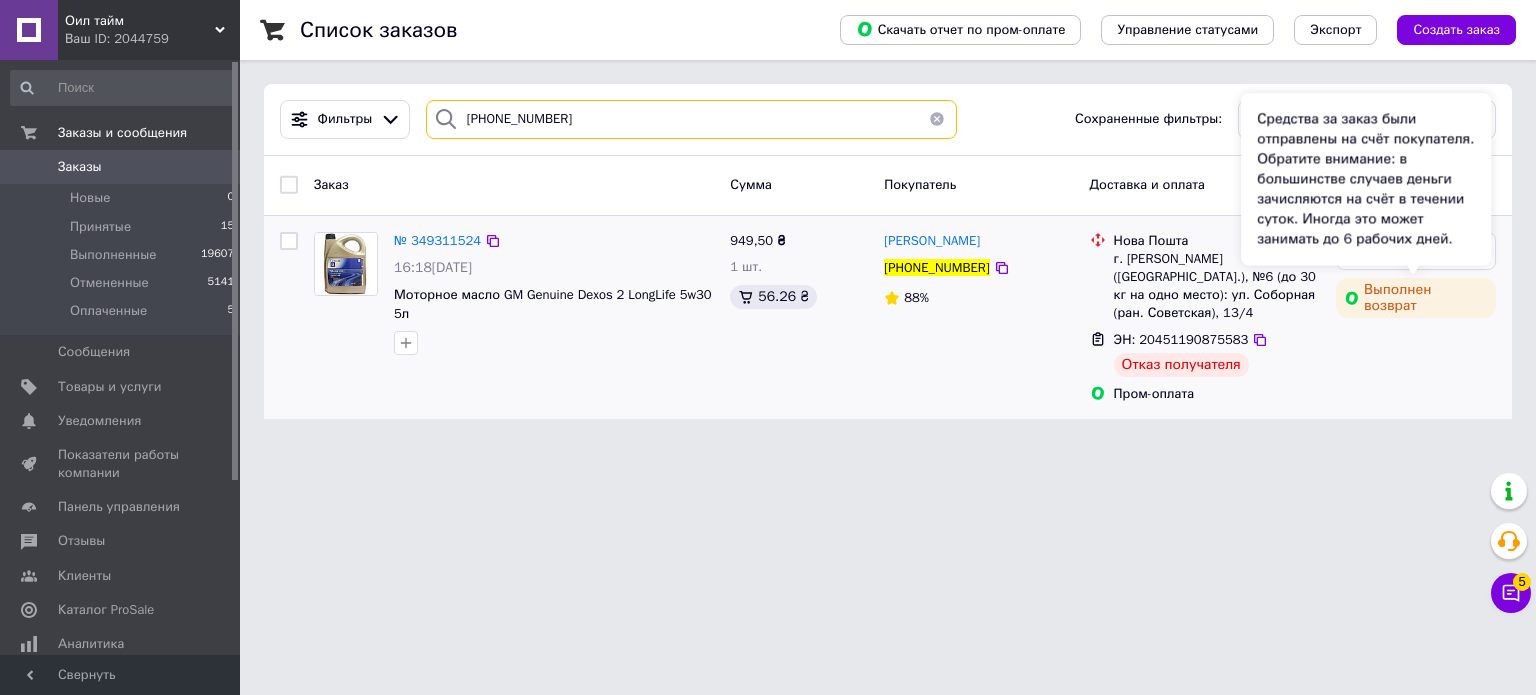type on "+380954779739" 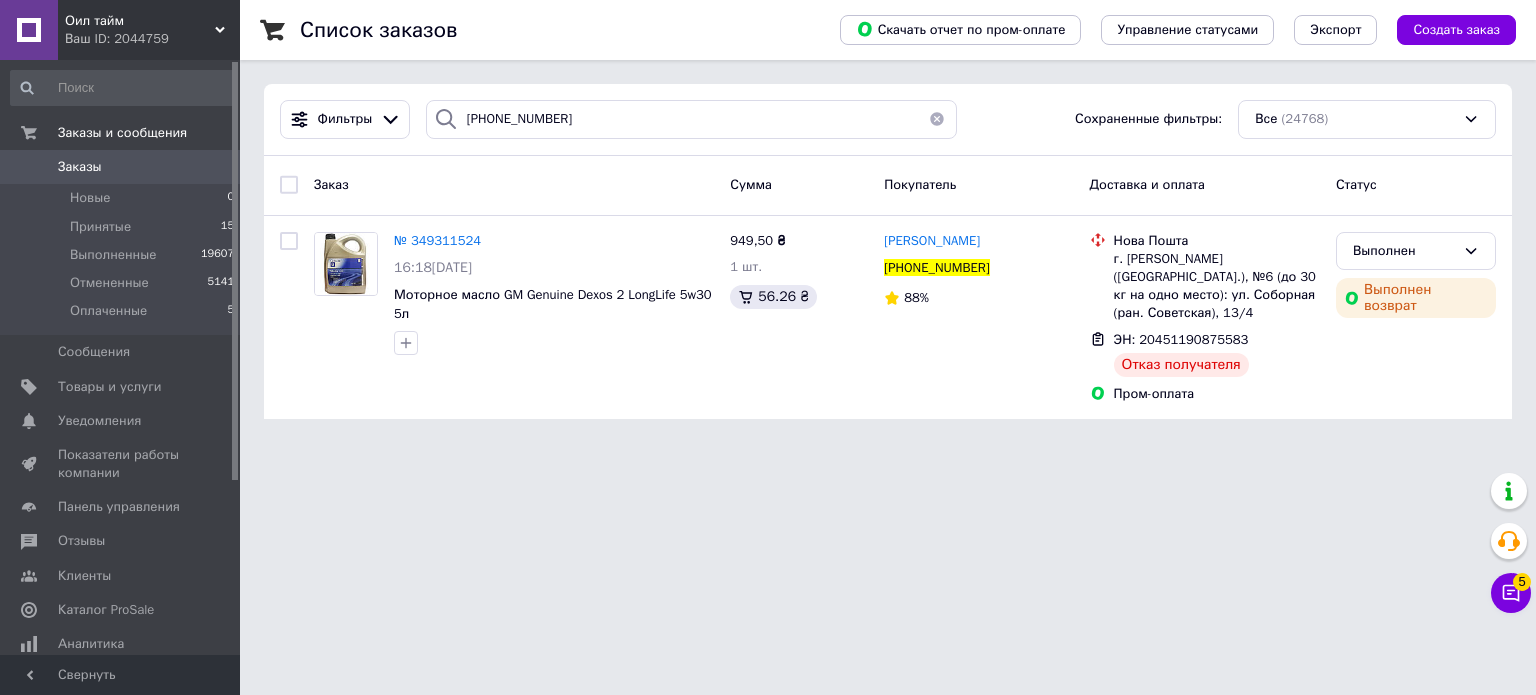 click on "Заказ" at bounding box center (514, 185) 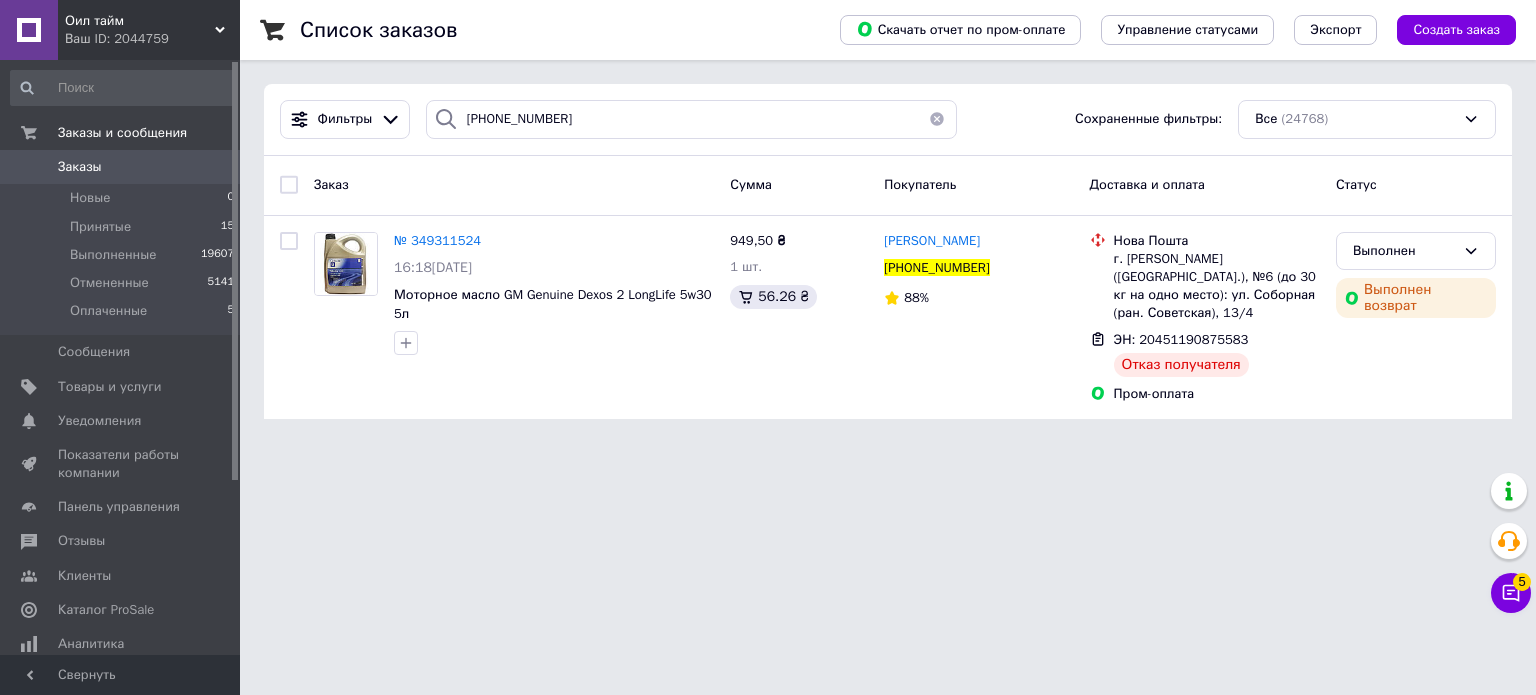 click at bounding box center (937, 119) 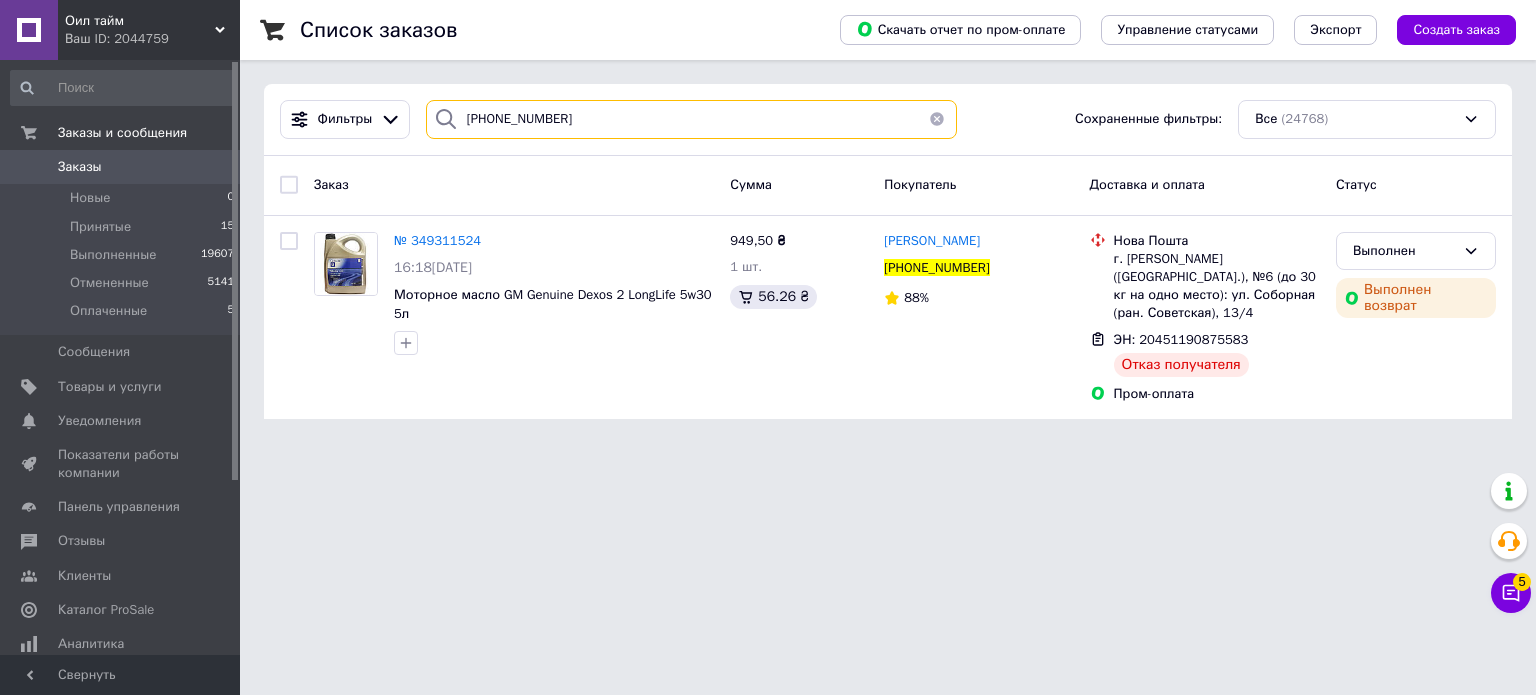 type 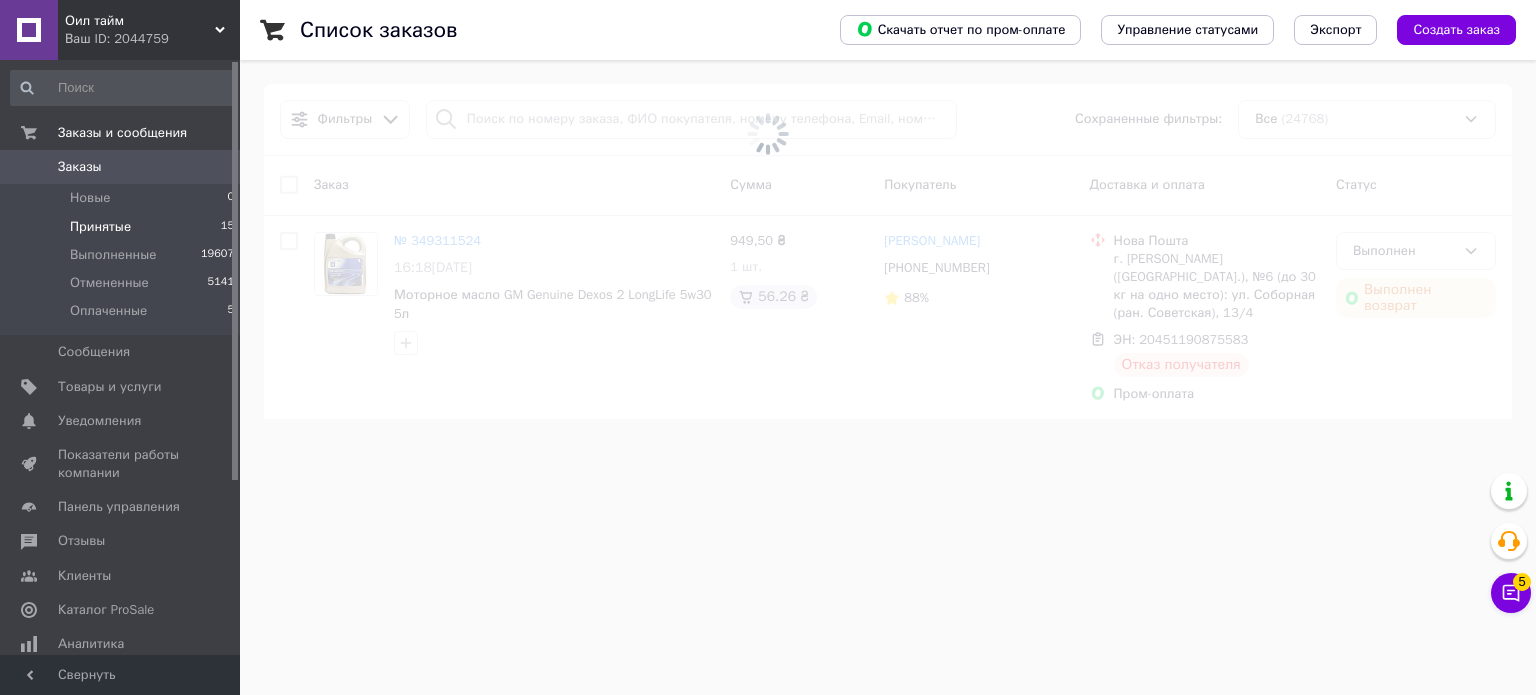 click on "Принятые 15" at bounding box center (123, 227) 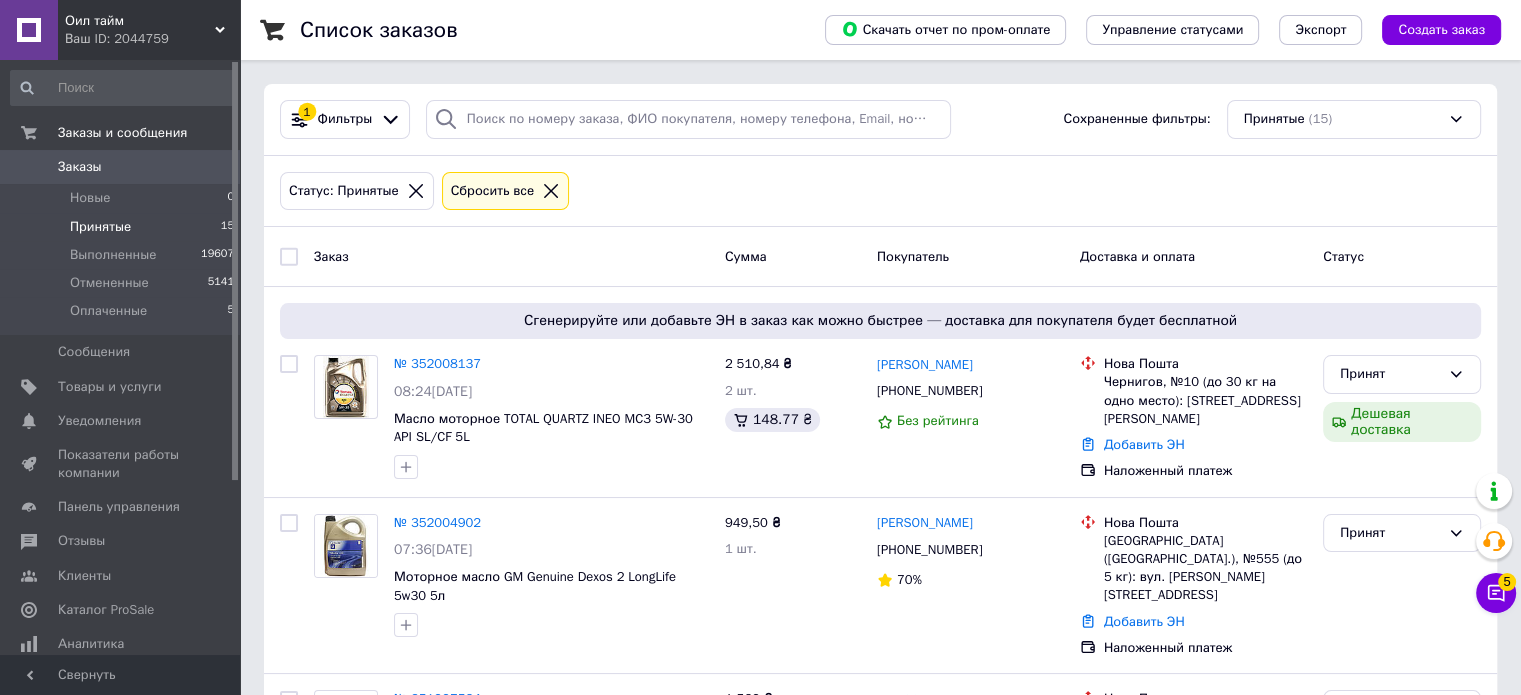 click on "Принятые 15" at bounding box center (123, 227) 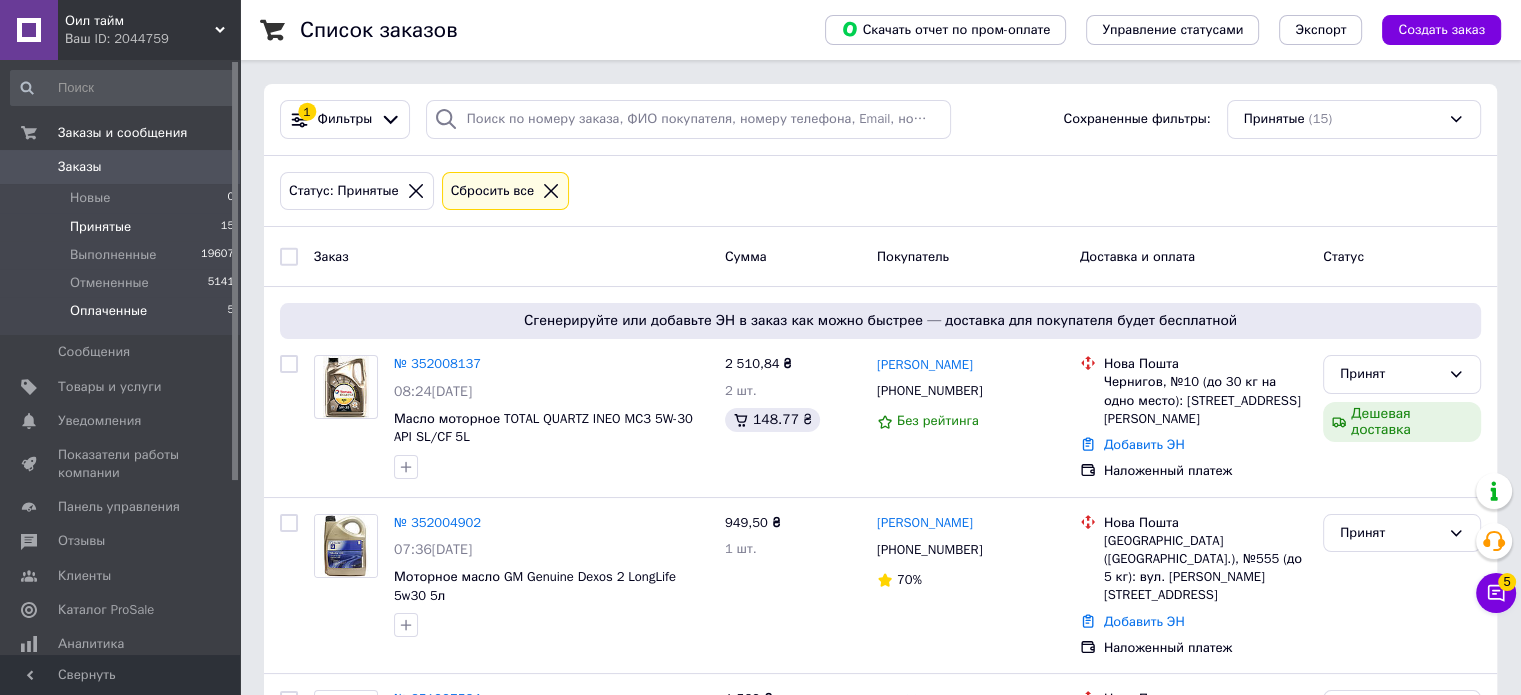 click on "Оплаченные" at bounding box center [108, 311] 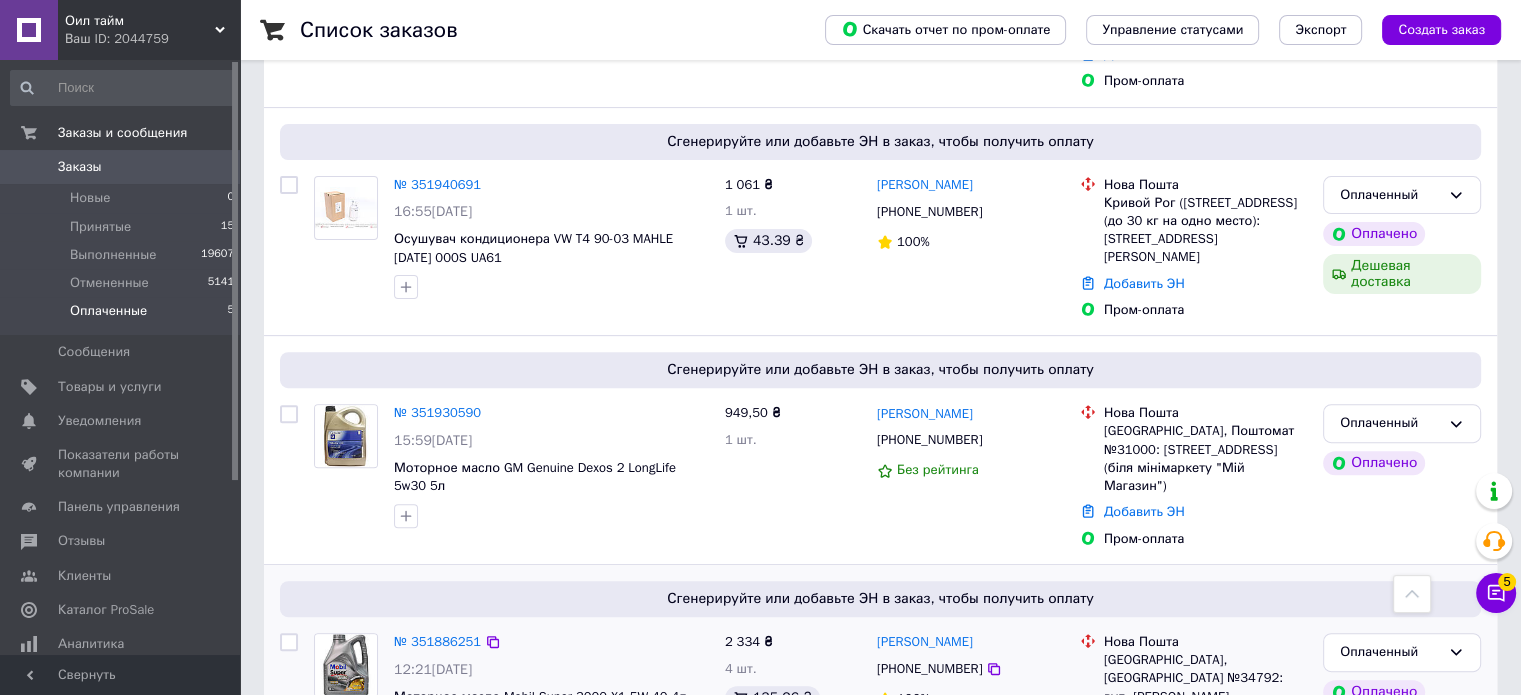 scroll, scrollTop: 602, scrollLeft: 0, axis: vertical 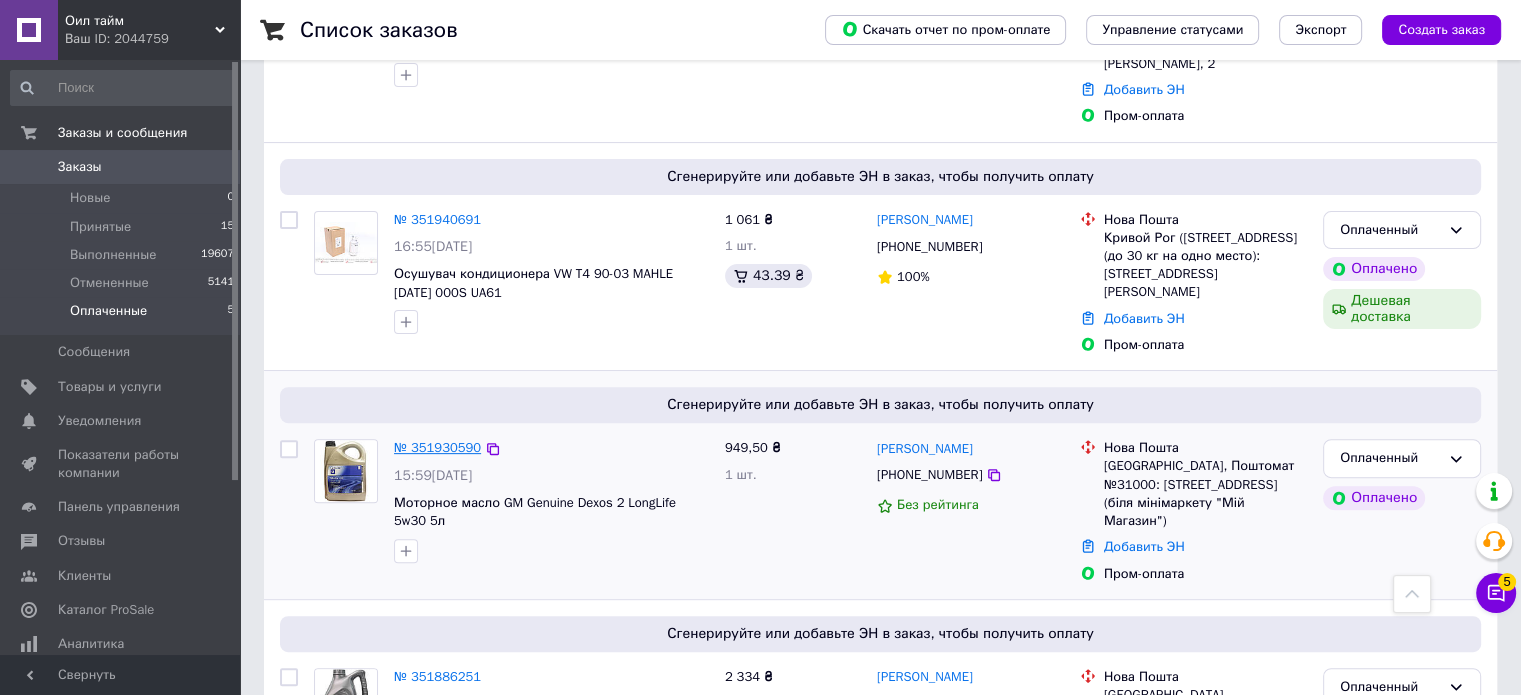 click on "№ 351930590" at bounding box center [437, 447] 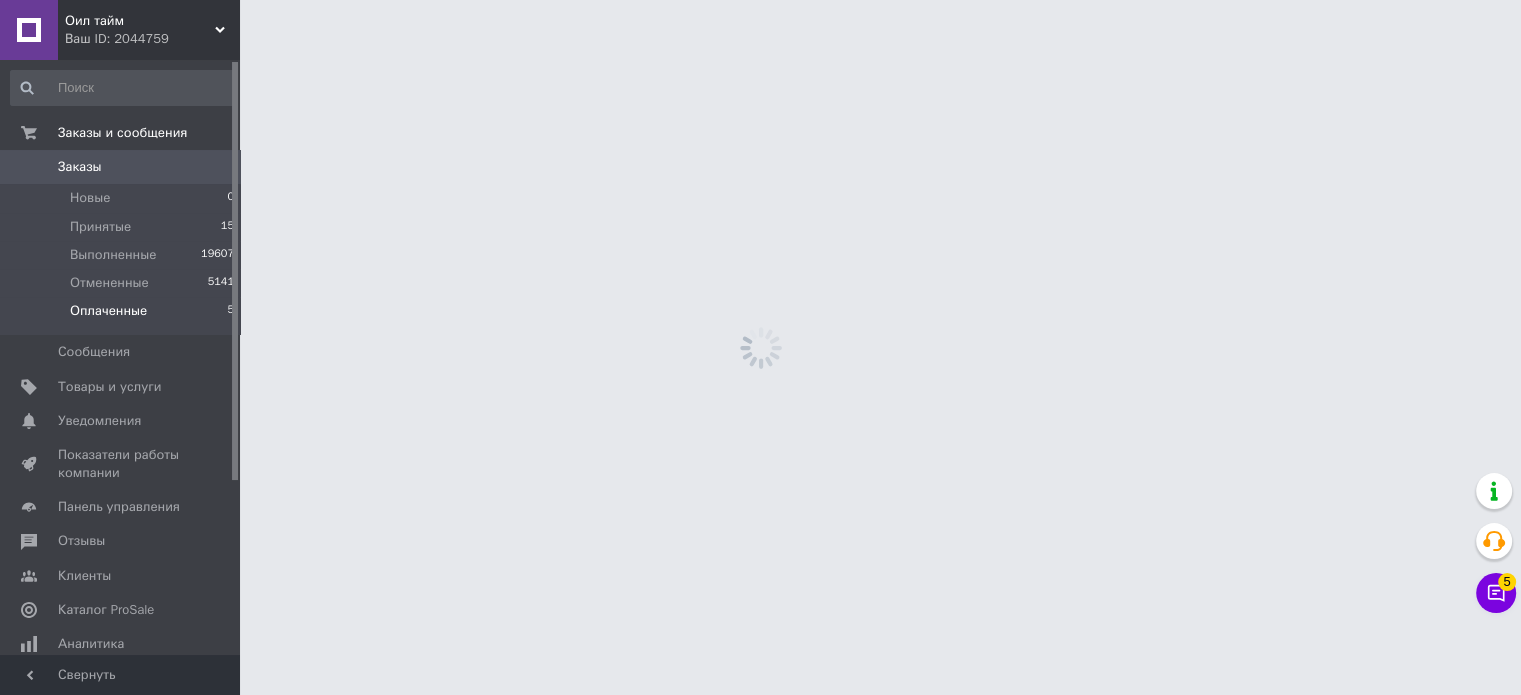 scroll, scrollTop: 0, scrollLeft: 0, axis: both 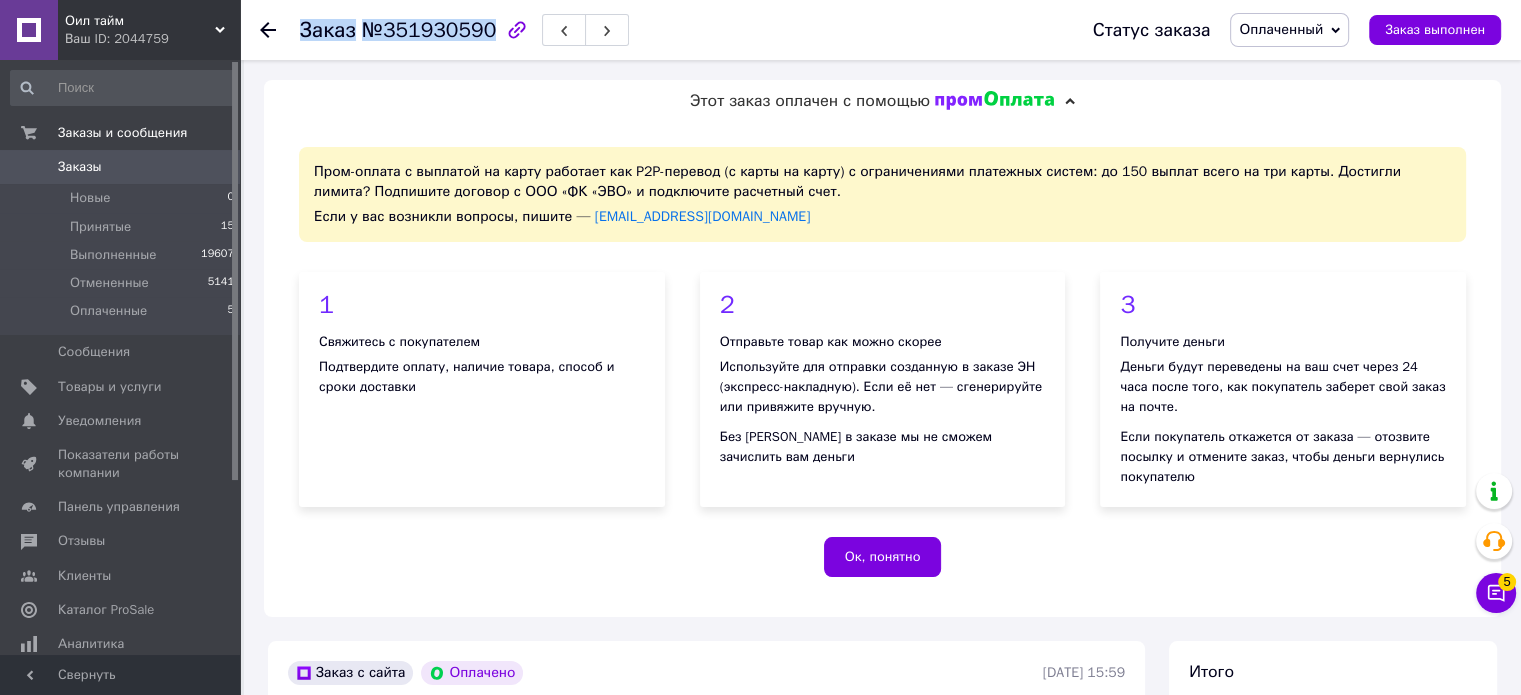 copy on "Заказ №351930590" 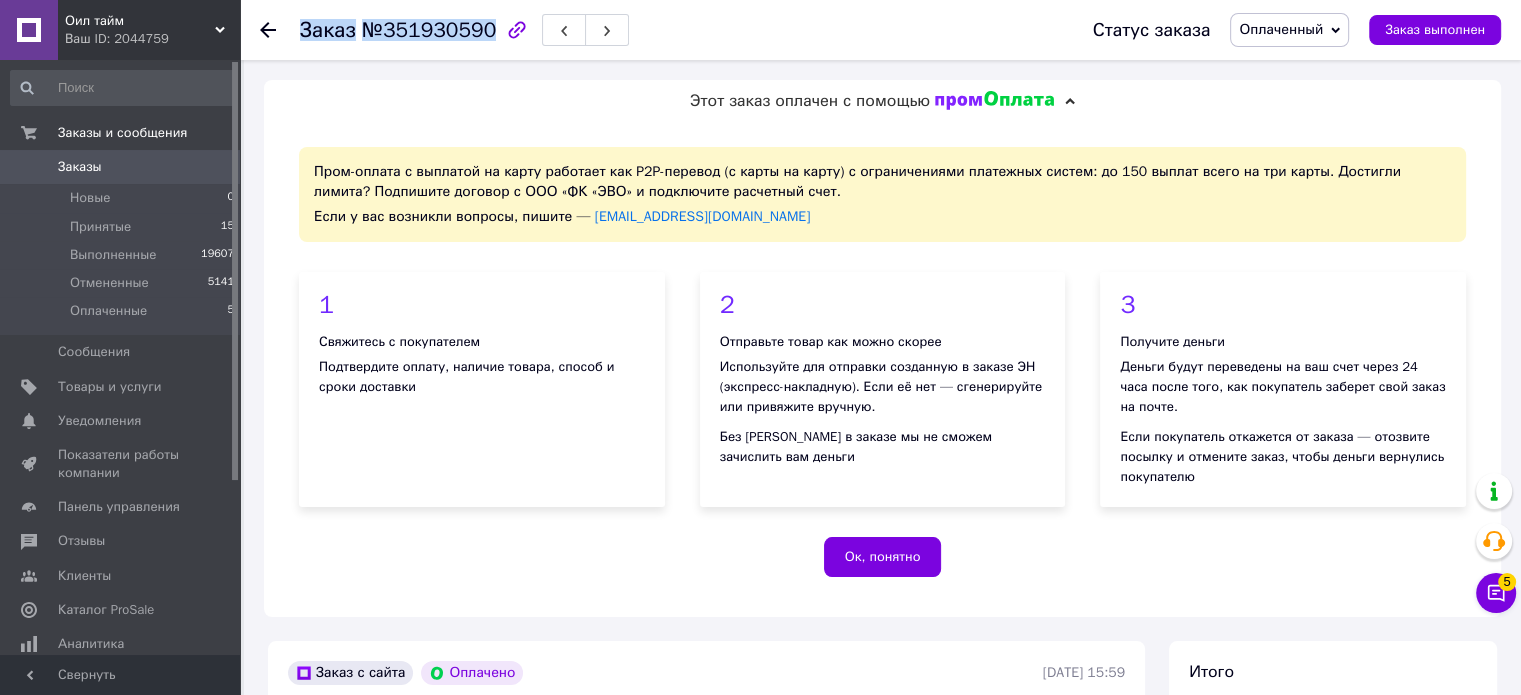 drag, startPoint x: 304, startPoint y: 29, endPoint x: 480, endPoint y: 31, distance: 176.01137 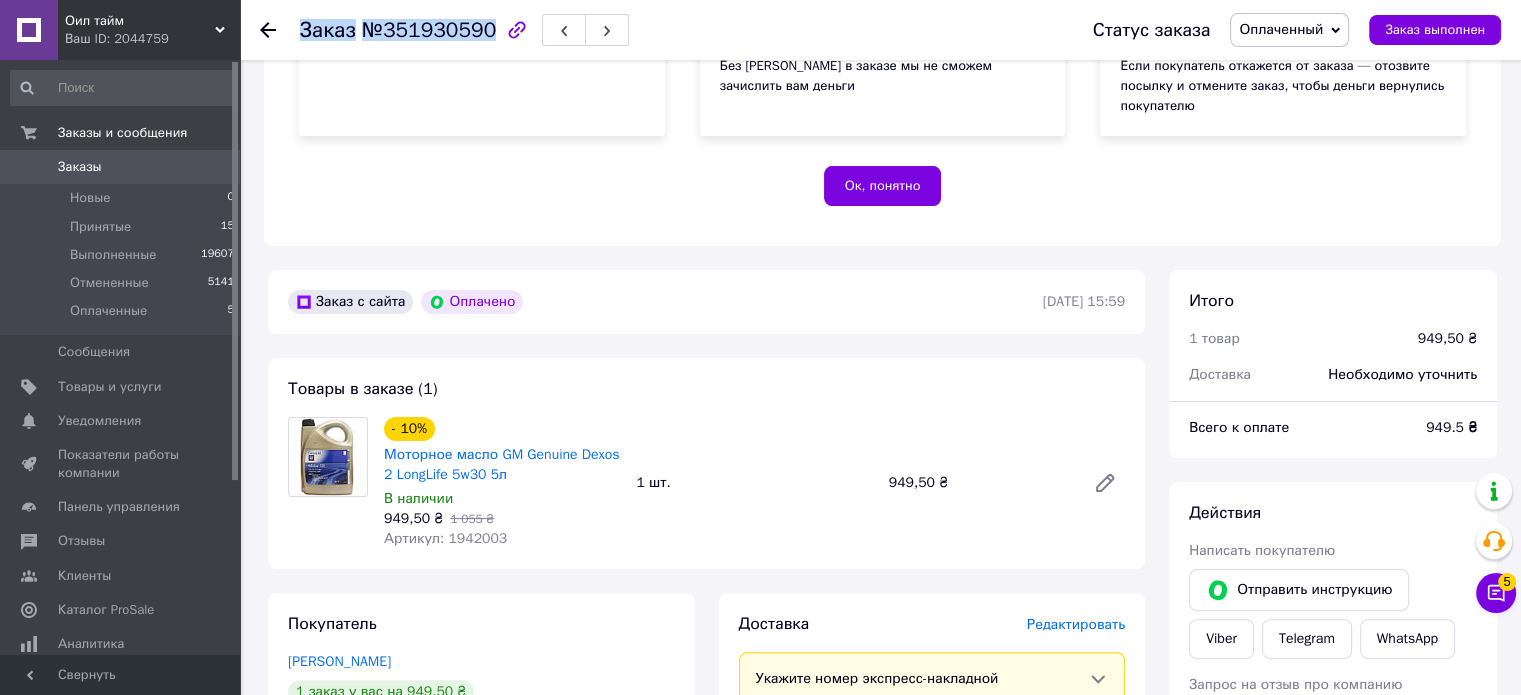 scroll, scrollTop: 500, scrollLeft: 0, axis: vertical 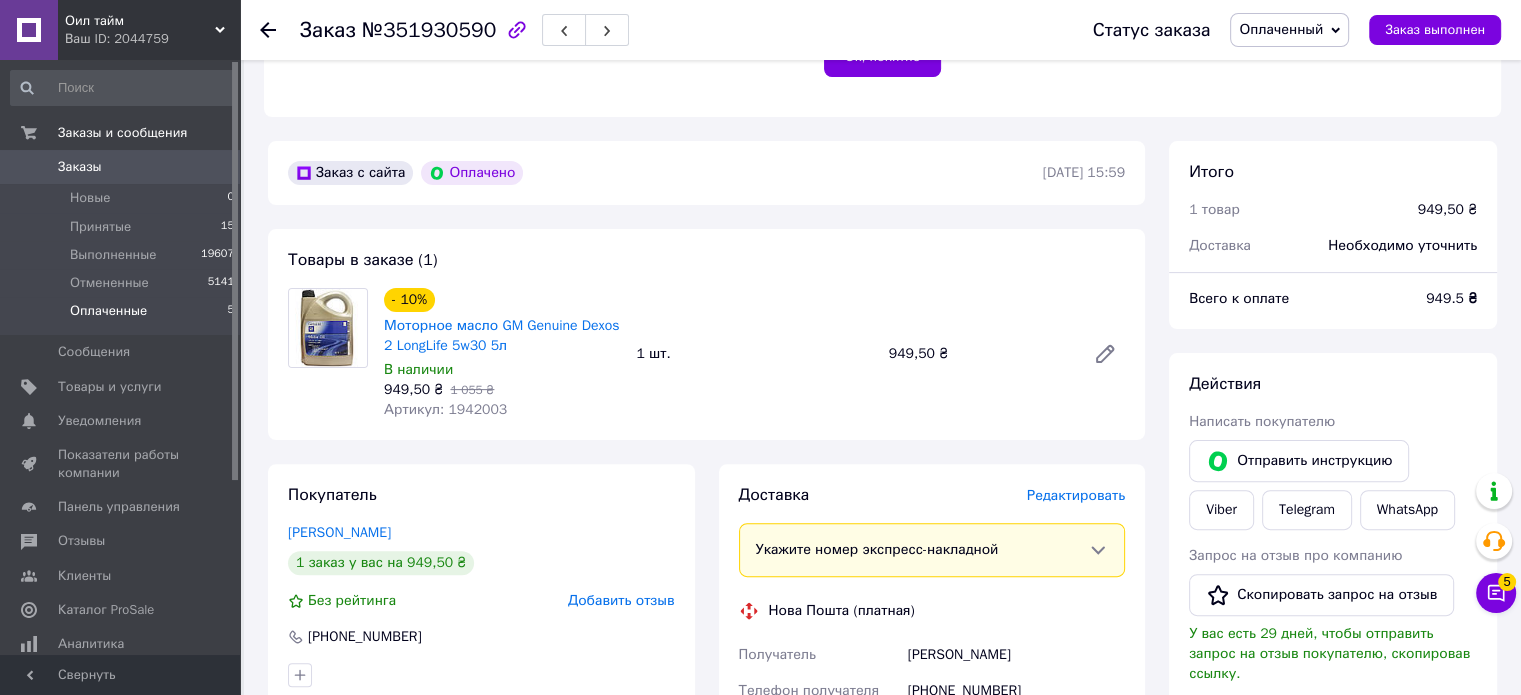 click on "Оплаченные 5" at bounding box center (123, 316) 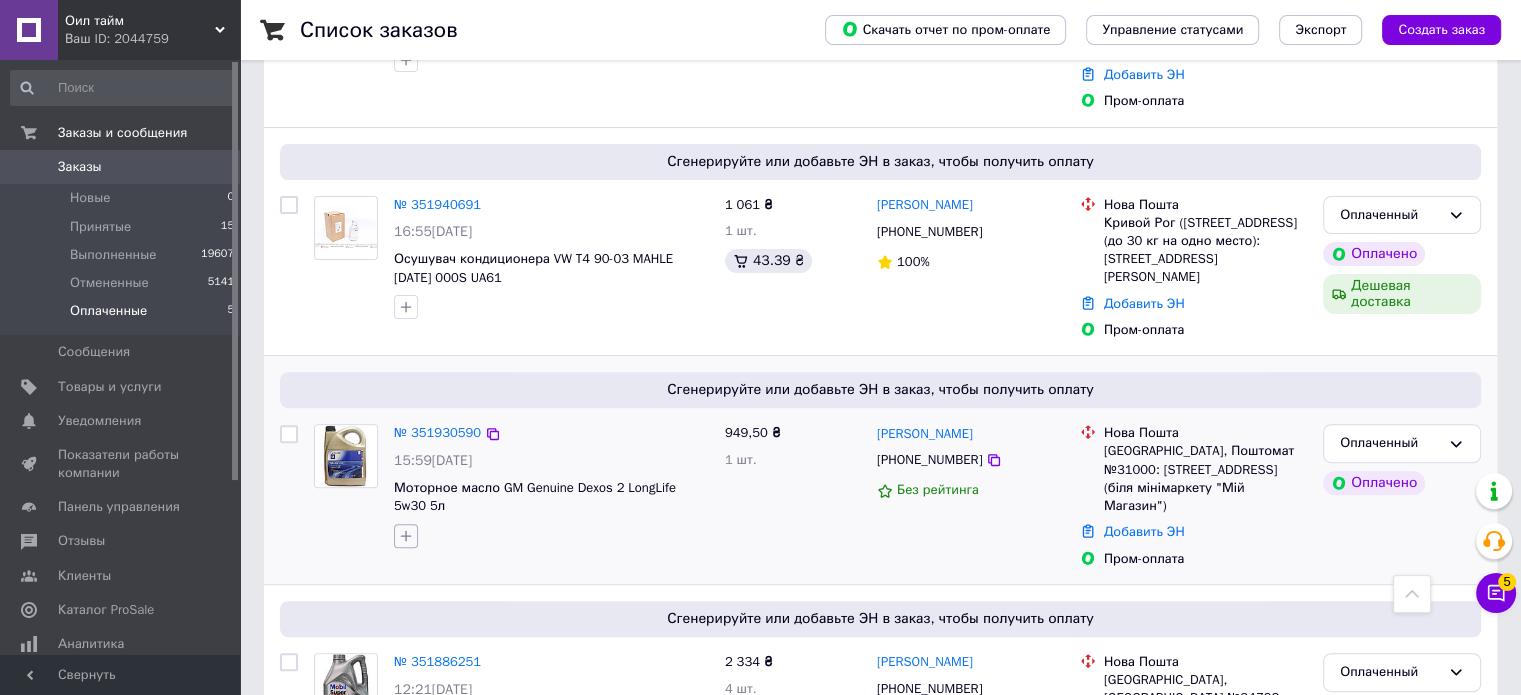 scroll, scrollTop: 502, scrollLeft: 0, axis: vertical 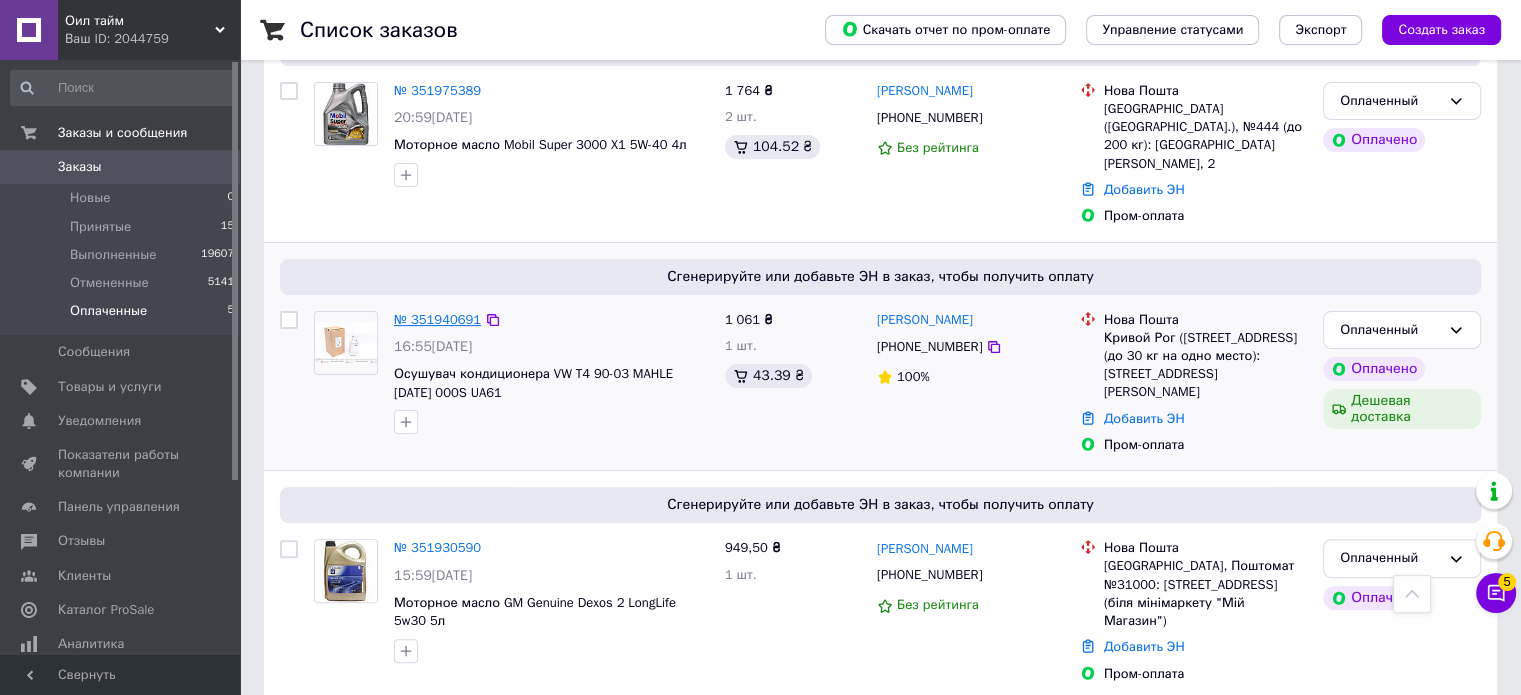 click on "№ 351940691" at bounding box center (437, 319) 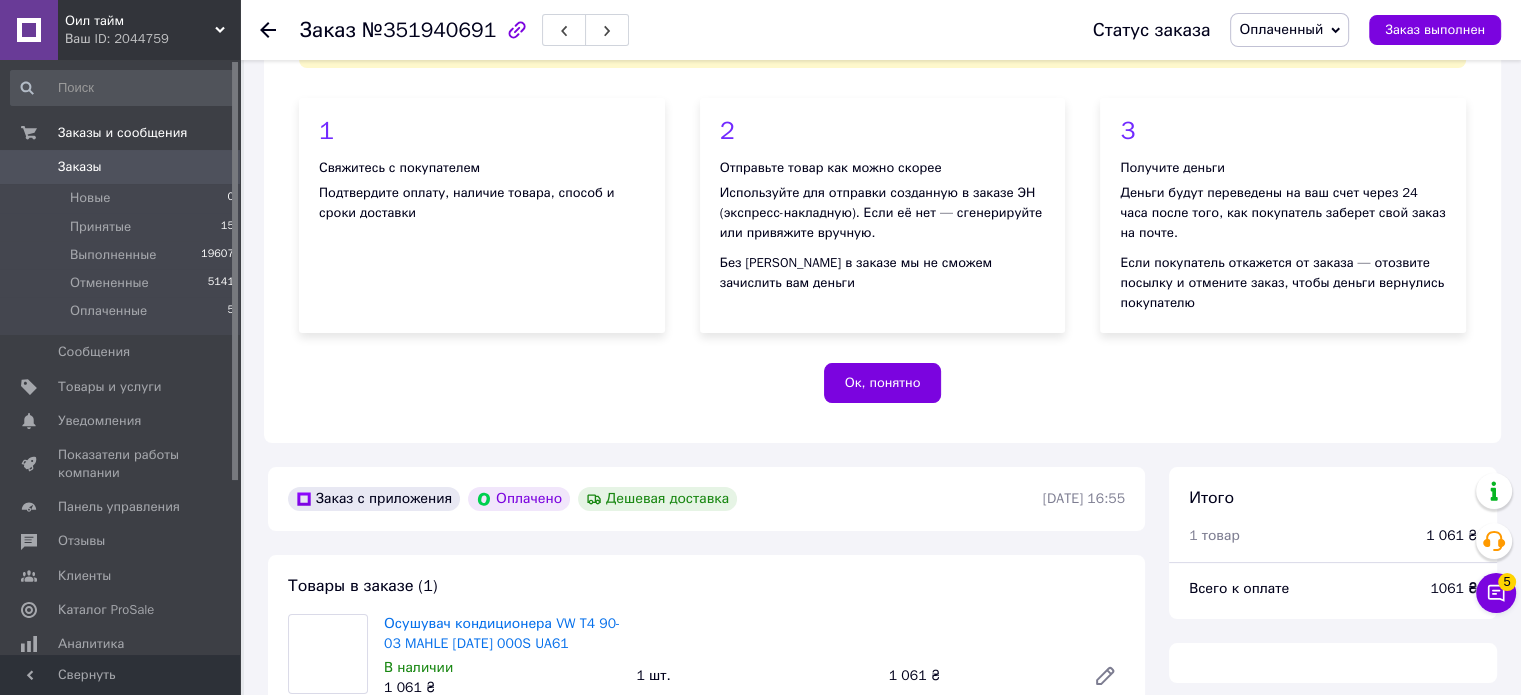 scroll, scrollTop: 502, scrollLeft: 0, axis: vertical 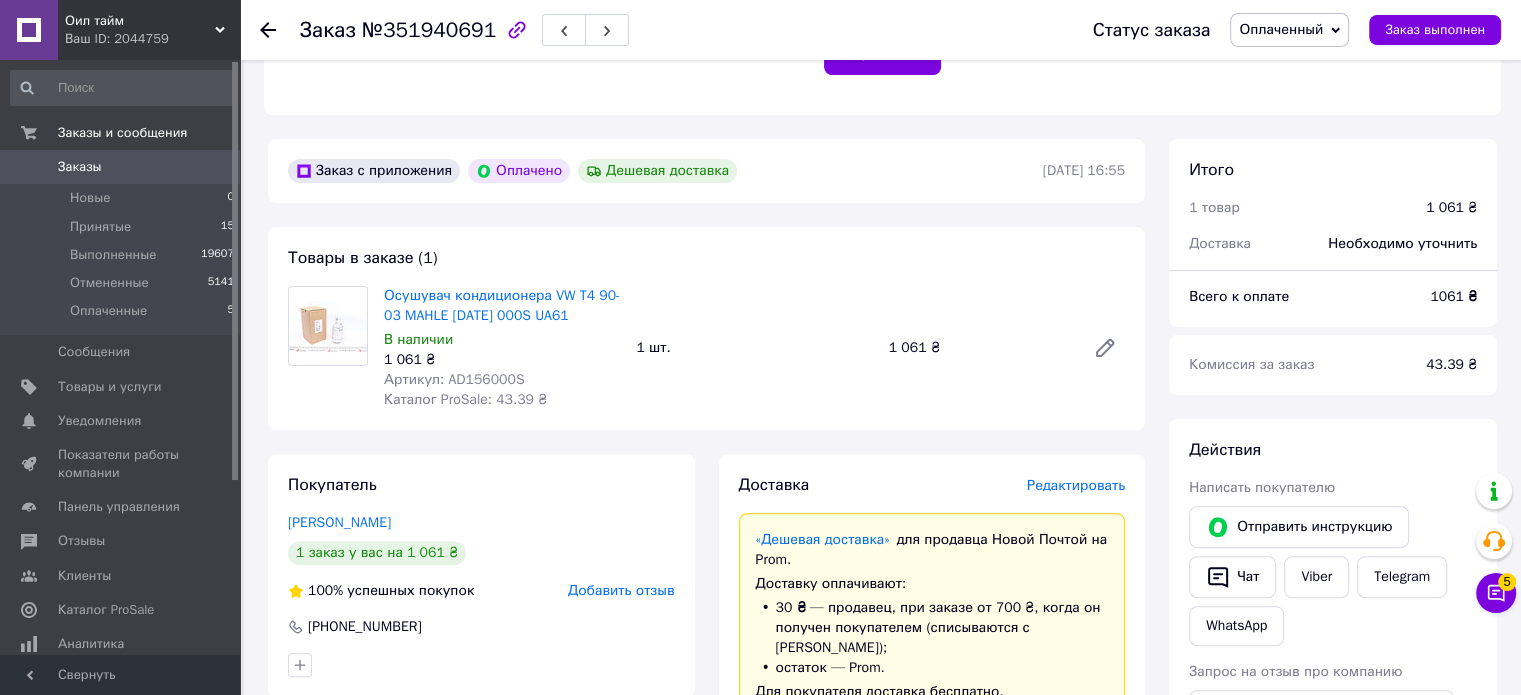 click on "Артикул: AD156000S" at bounding box center [454, 379] 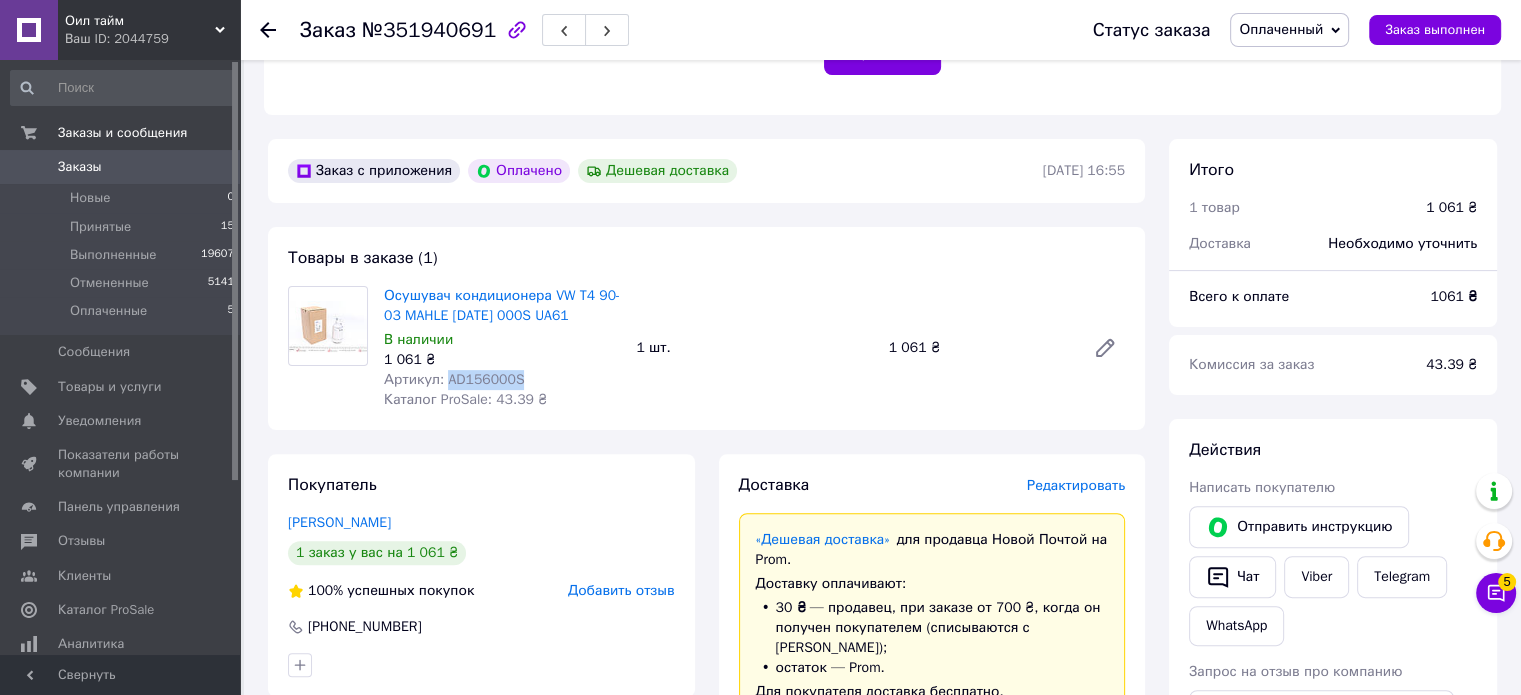 click on "Артикул: AD156000S" at bounding box center (454, 379) 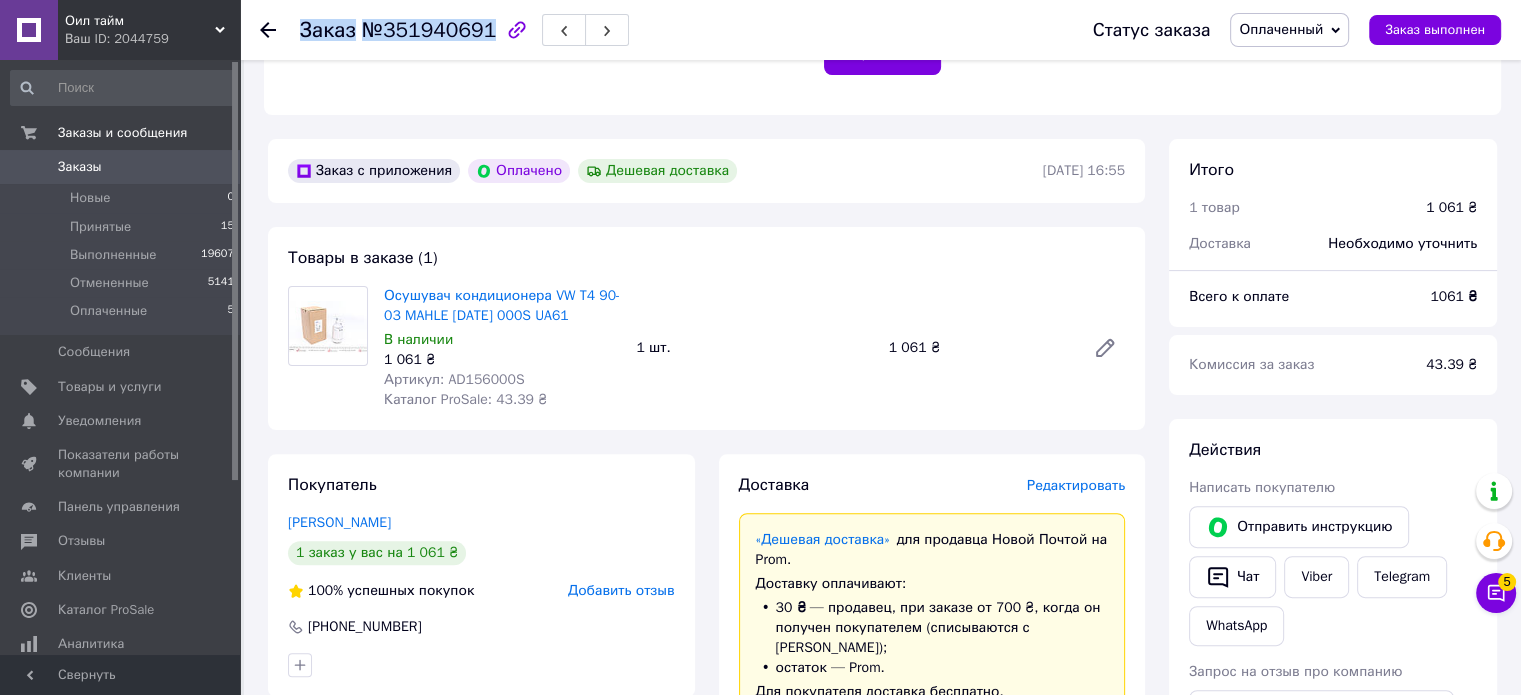 copy on "Заказ №351940691" 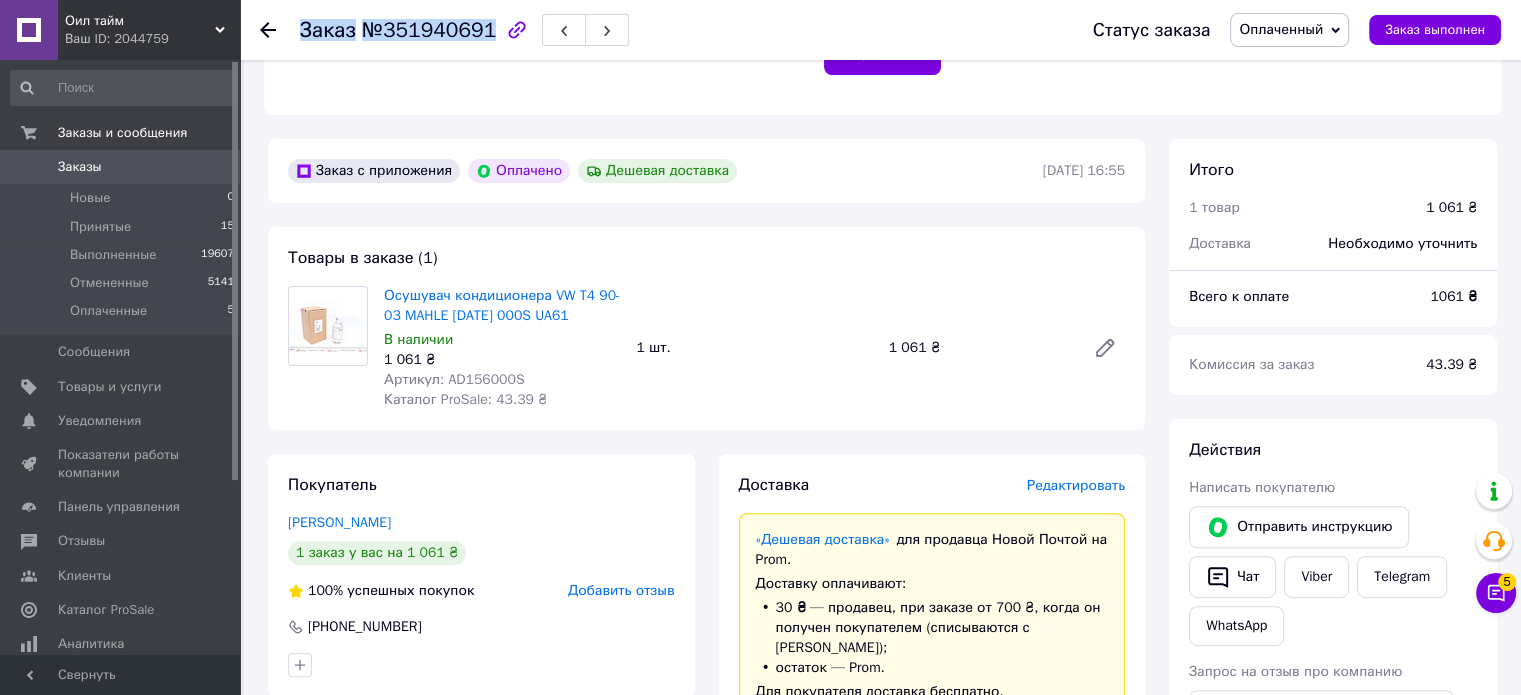 drag, startPoint x: 298, startPoint y: 28, endPoint x: 481, endPoint y: 28, distance: 183 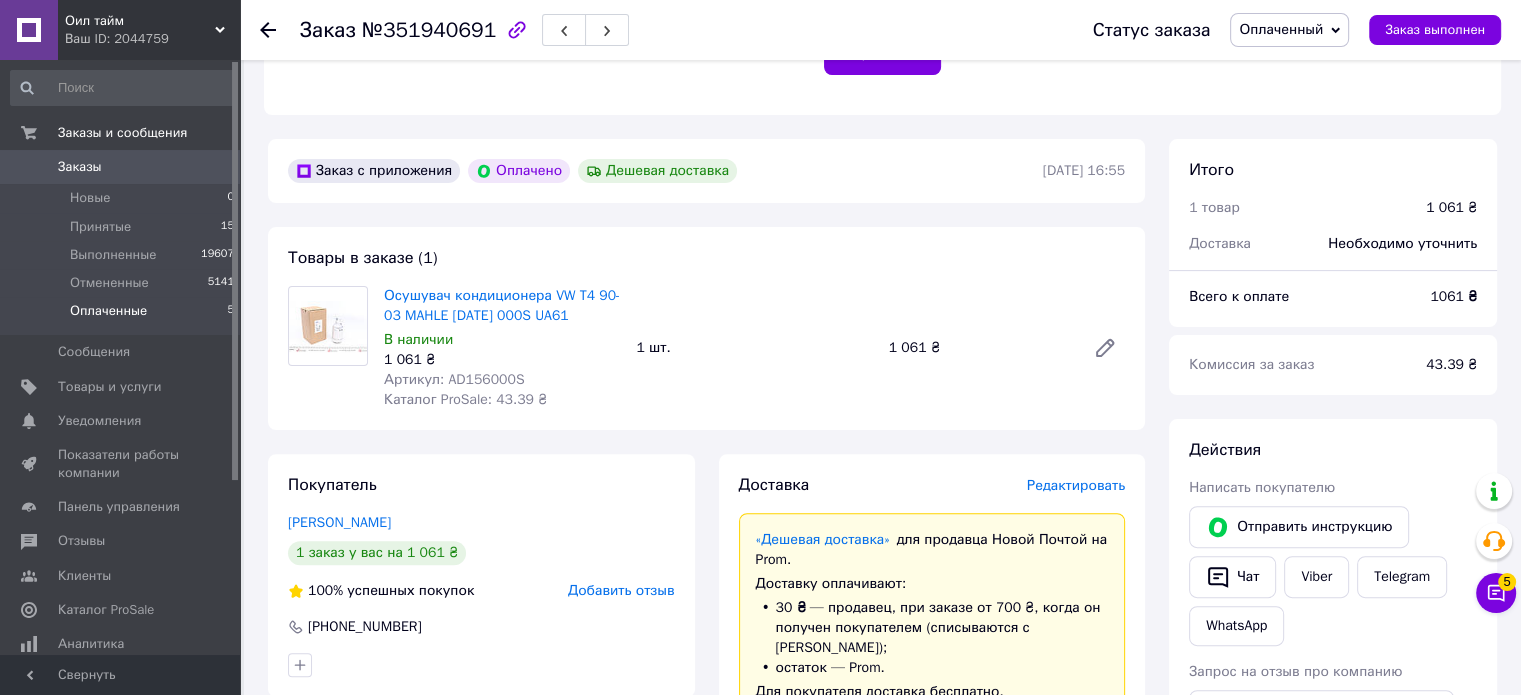 click on "Оплаченные" at bounding box center (108, 311) 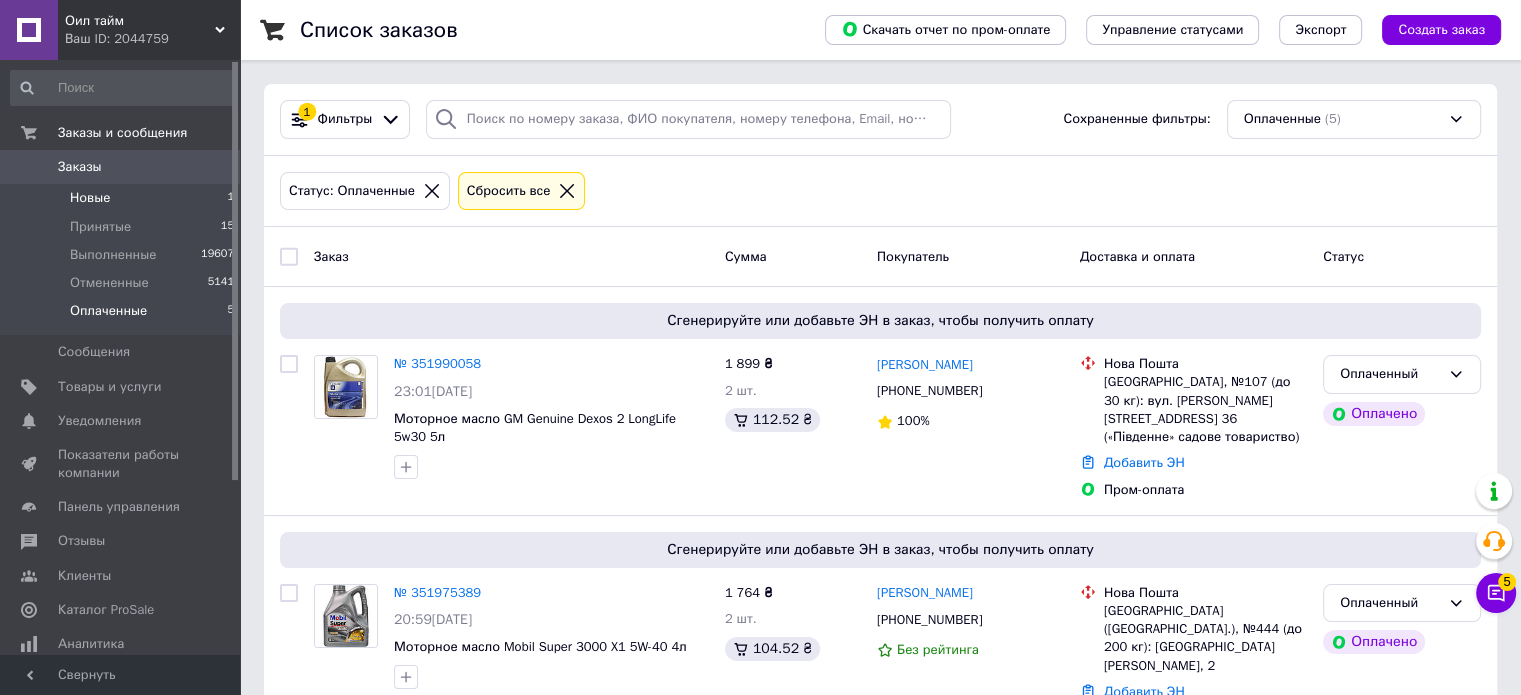 click on "Новые 1" at bounding box center [123, 198] 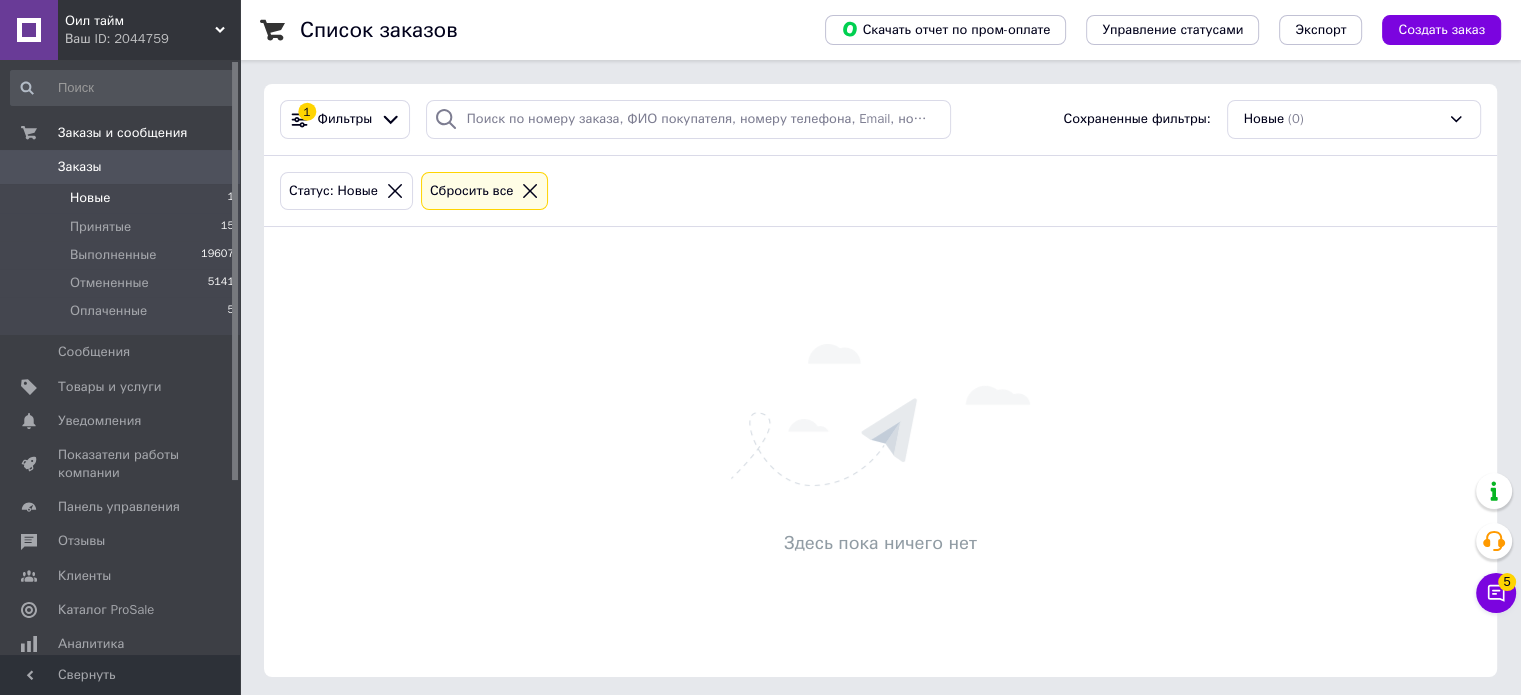 click on "Новые 1" at bounding box center [123, 198] 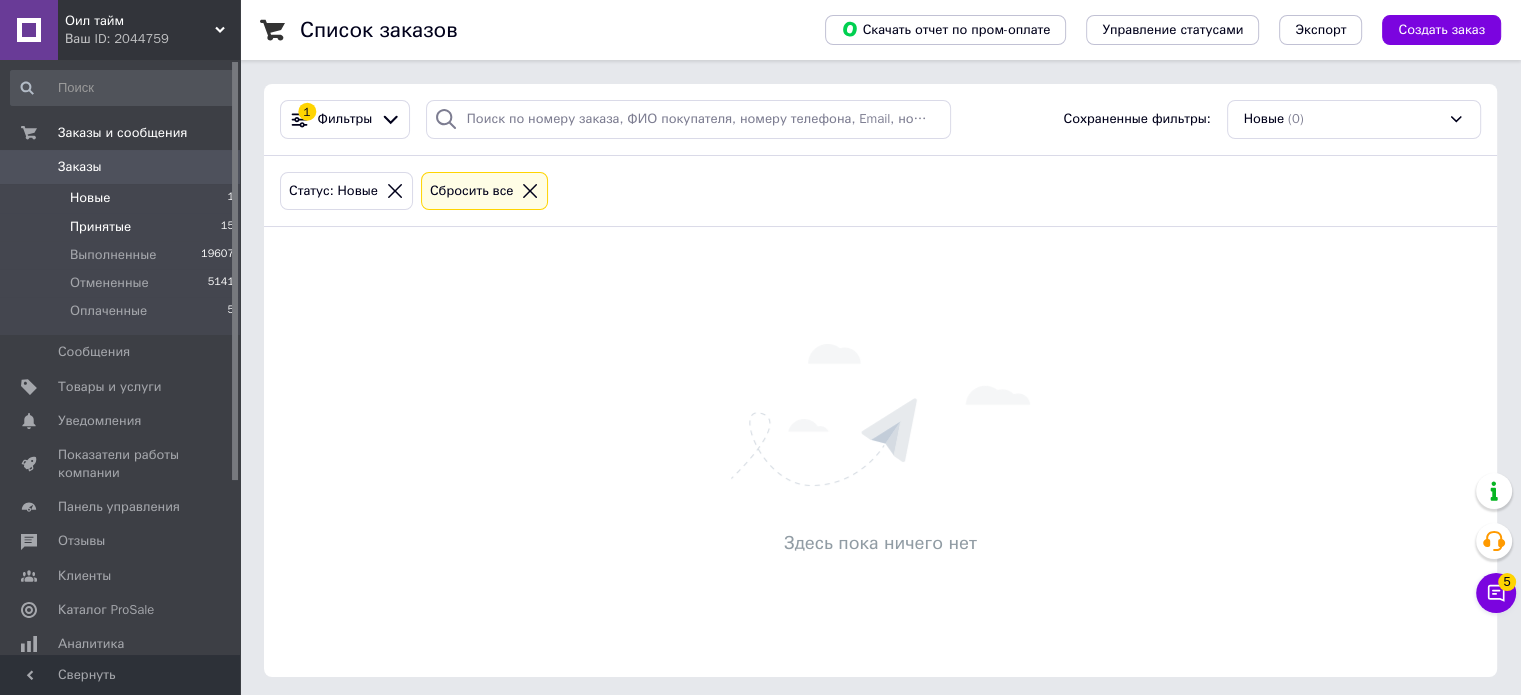 click on "Принятые" at bounding box center [100, 227] 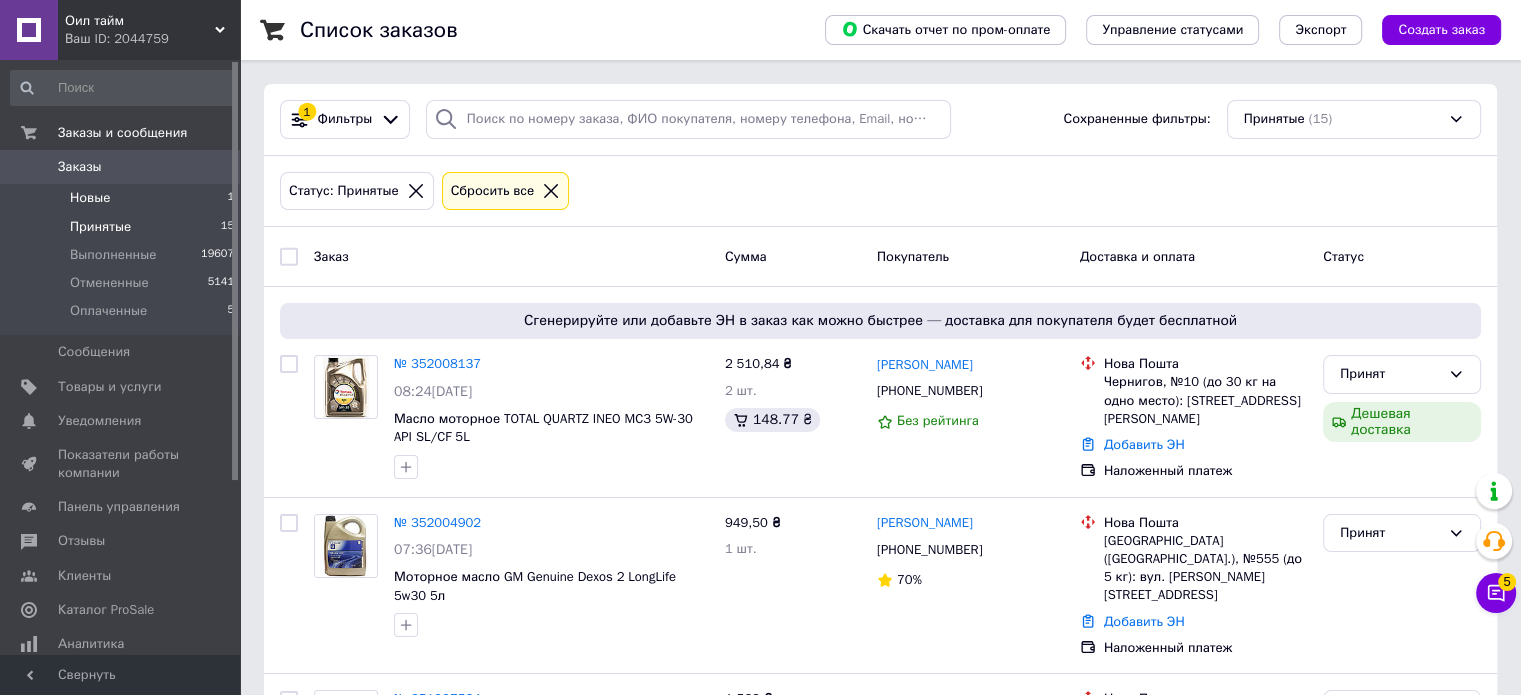 click on "Новые" at bounding box center (90, 198) 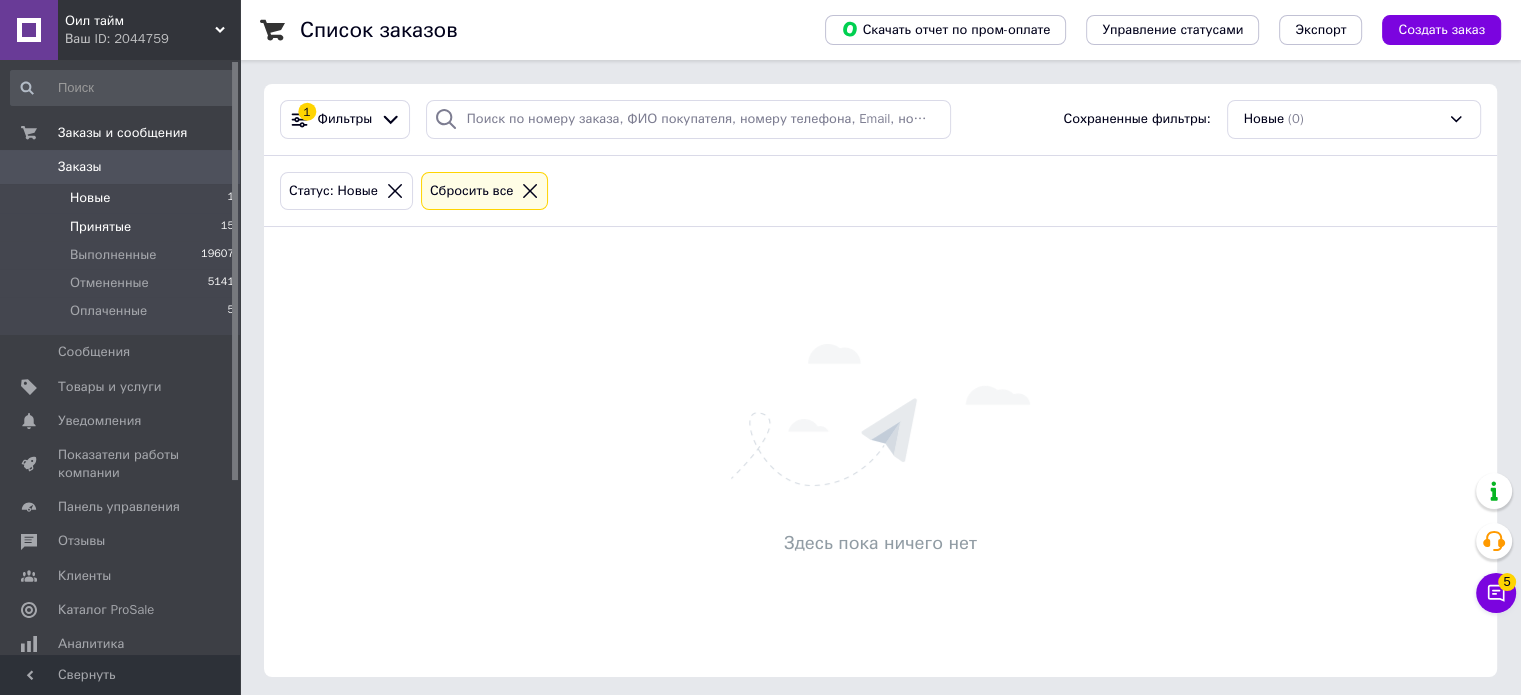 click on "Принятые 15" at bounding box center (123, 227) 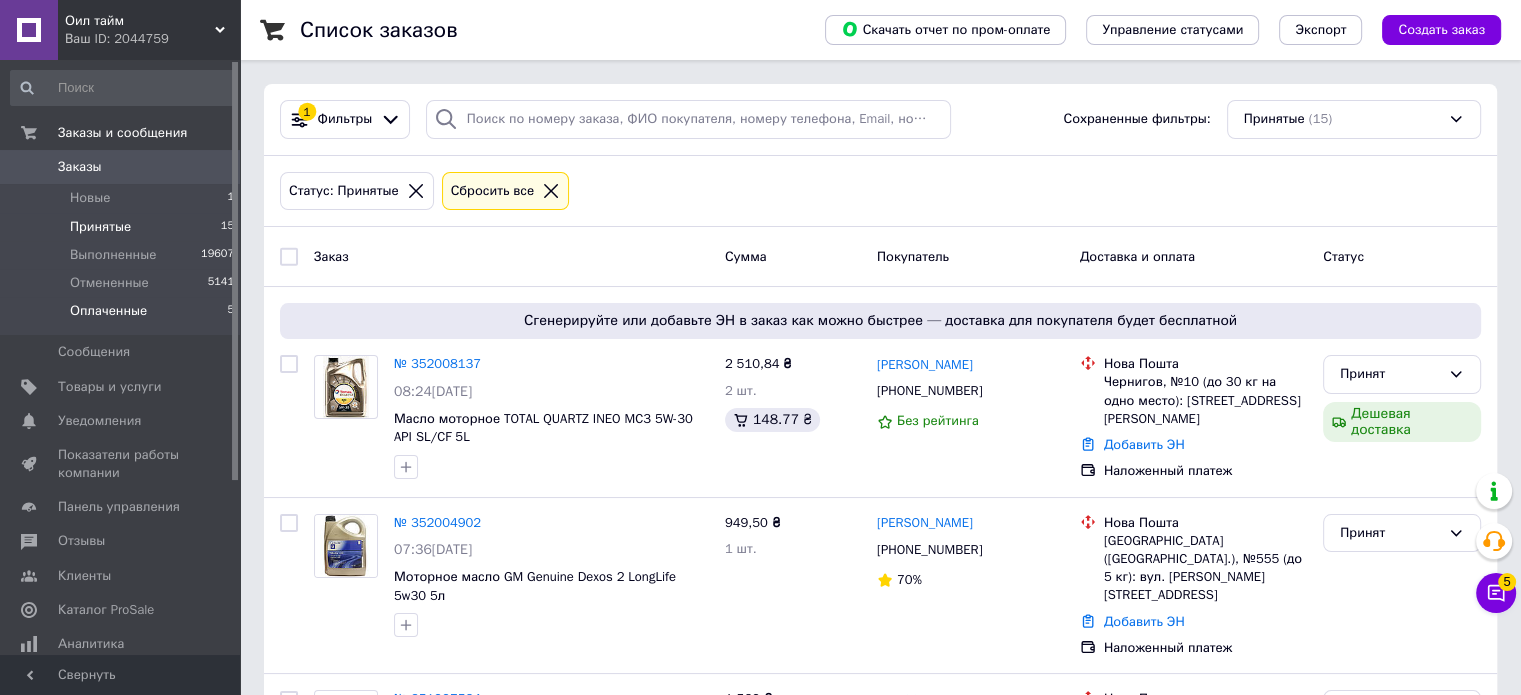 click on "Оплаченные 5" at bounding box center [123, 316] 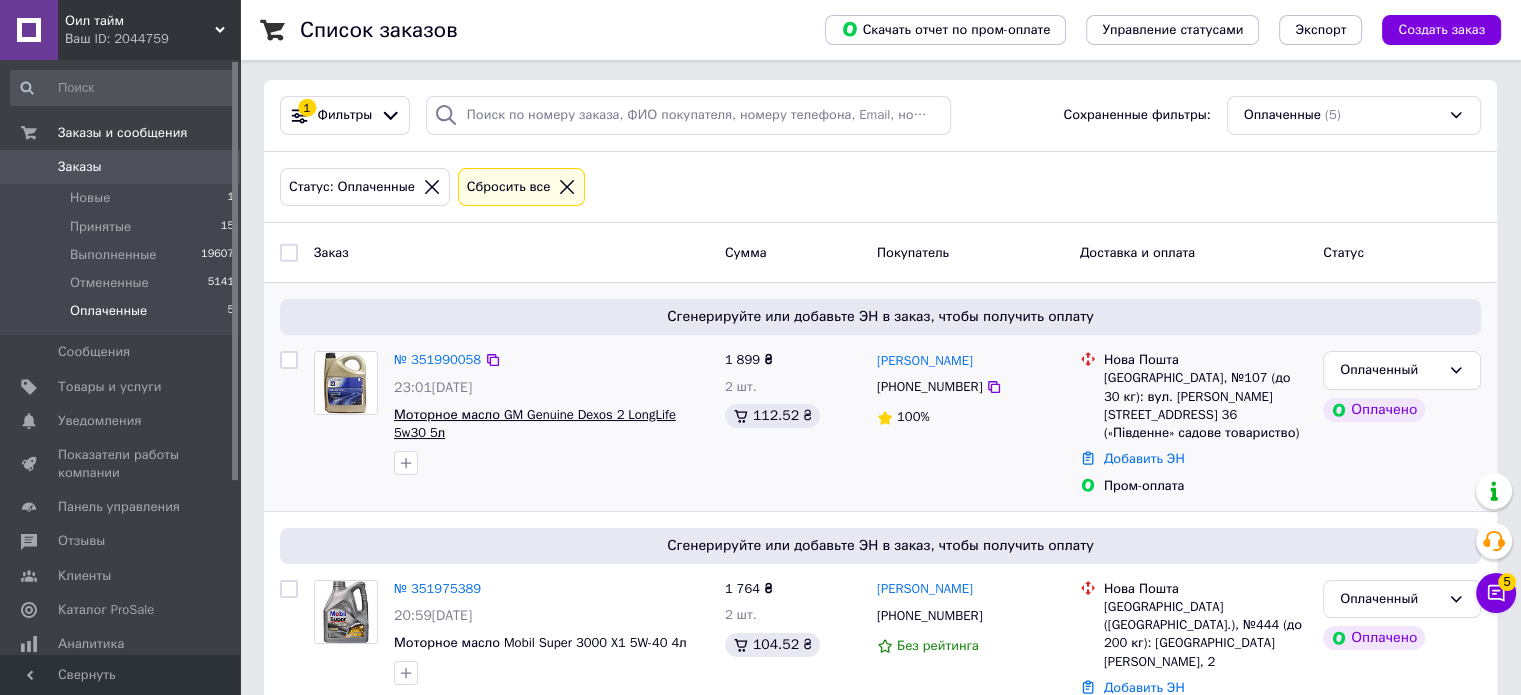 scroll, scrollTop: 0, scrollLeft: 0, axis: both 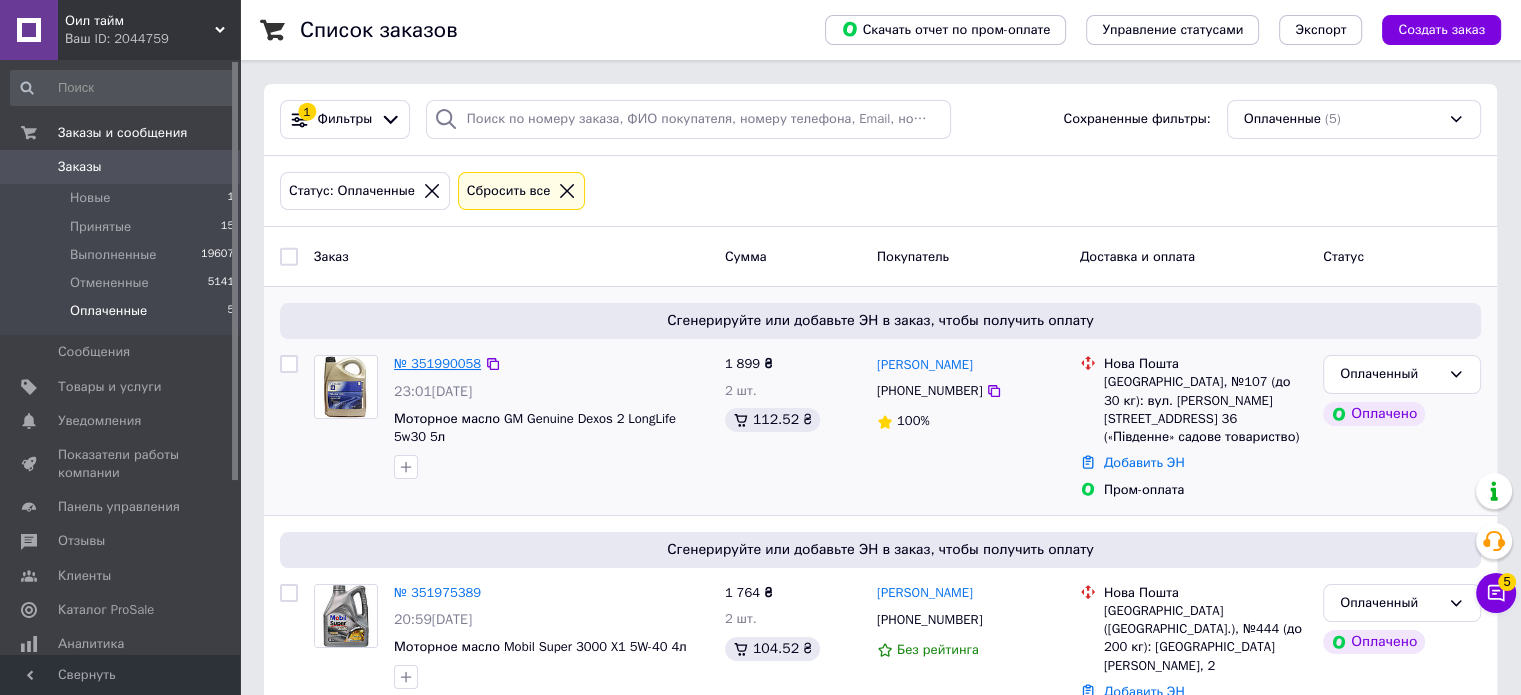 click on "№ 351990058" at bounding box center [437, 363] 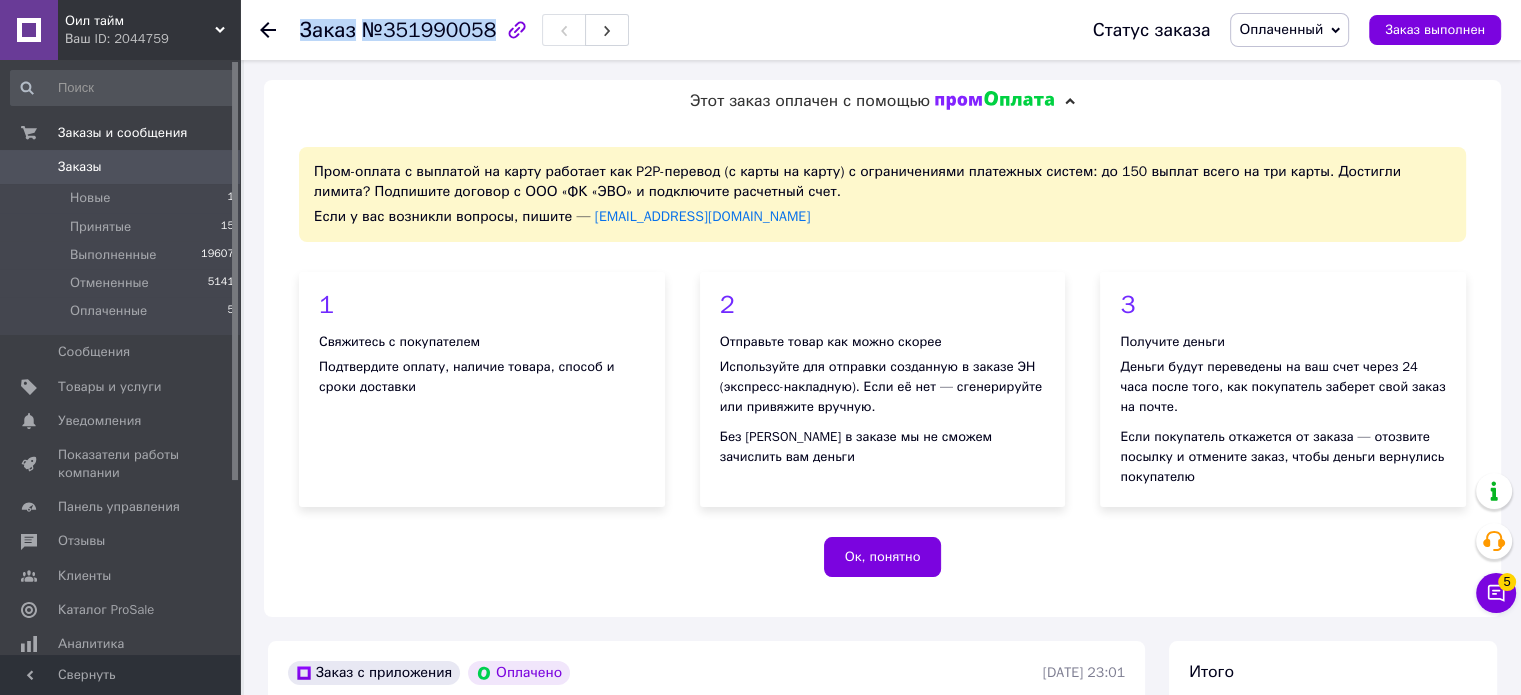 copy on "Заказ №351990058" 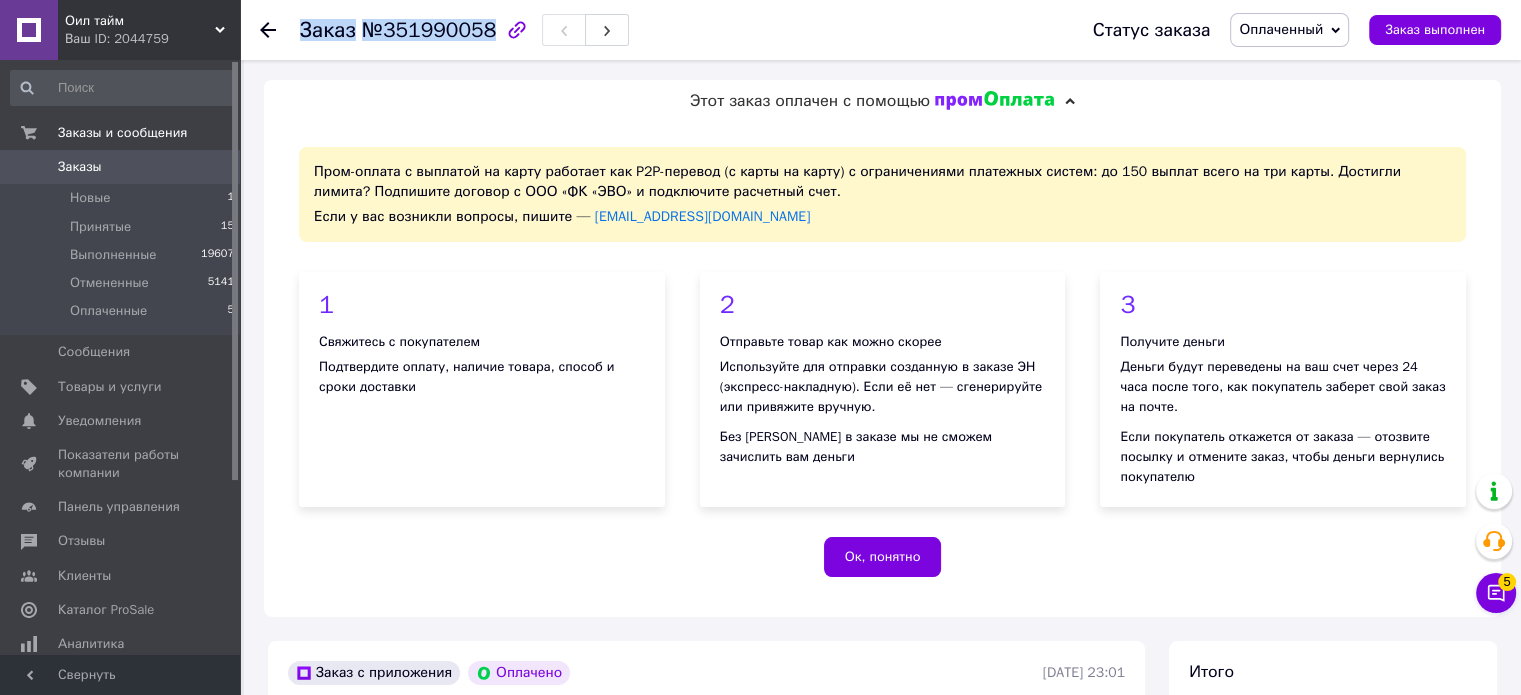 drag, startPoint x: 296, startPoint y: 30, endPoint x: 480, endPoint y: 34, distance: 184.04347 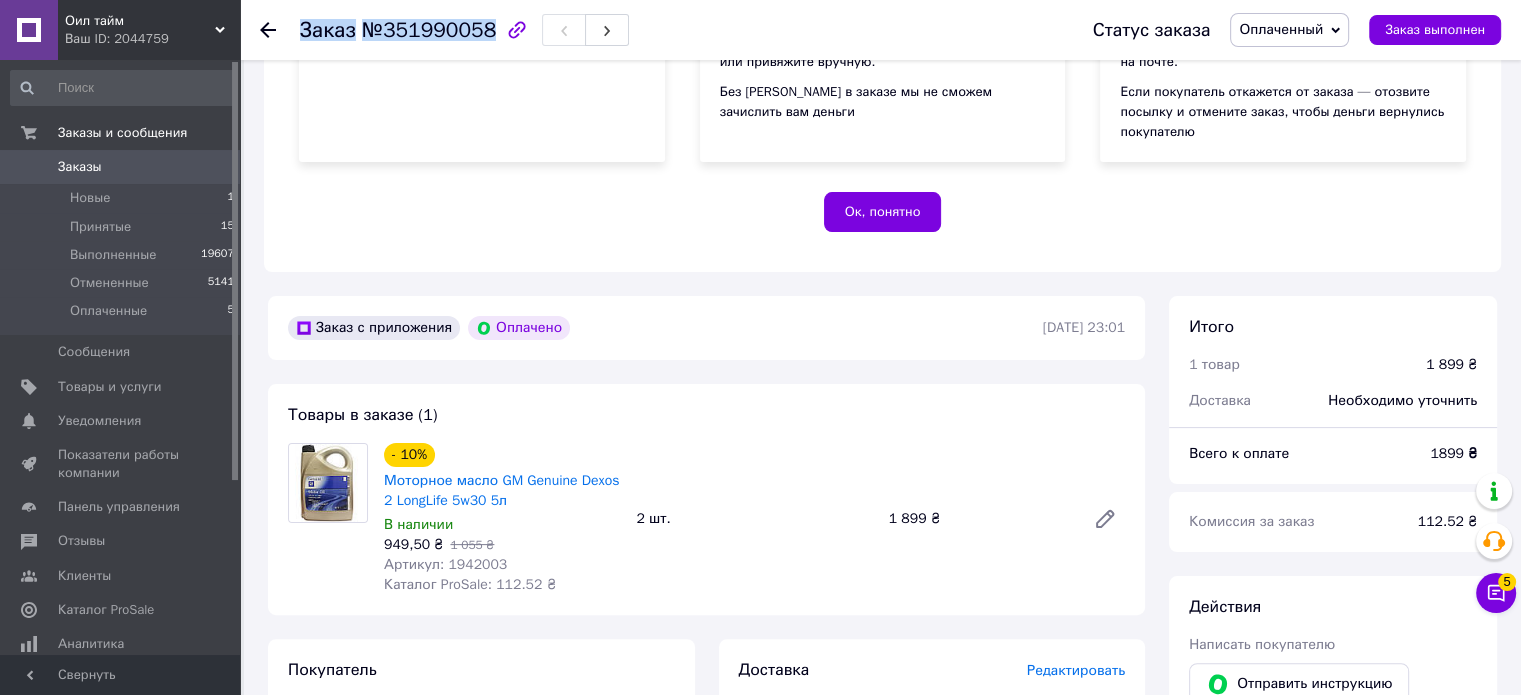 scroll, scrollTop: 400, scrollLeft: 0, axis: vertical 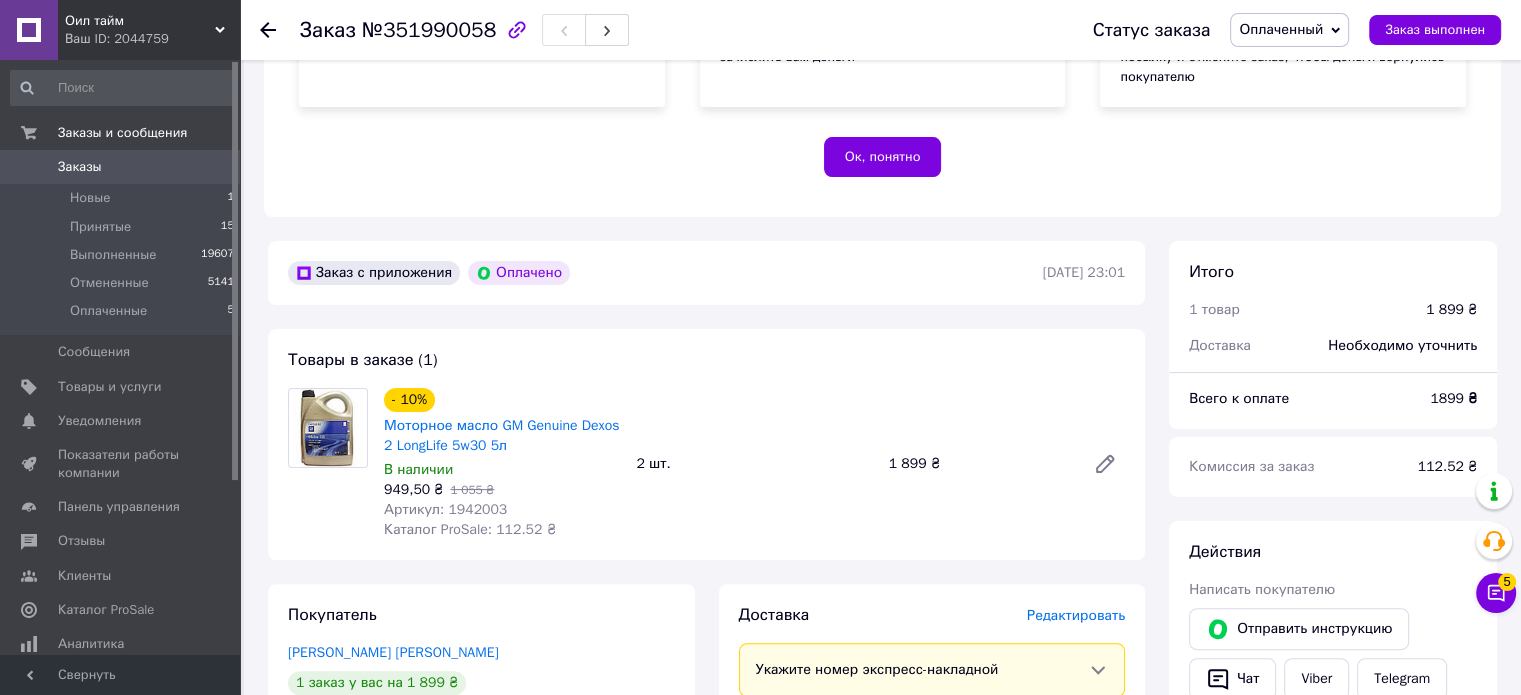 click on "Оил тайм Ваш ID: 2044759" at bounding box center (149, 30) 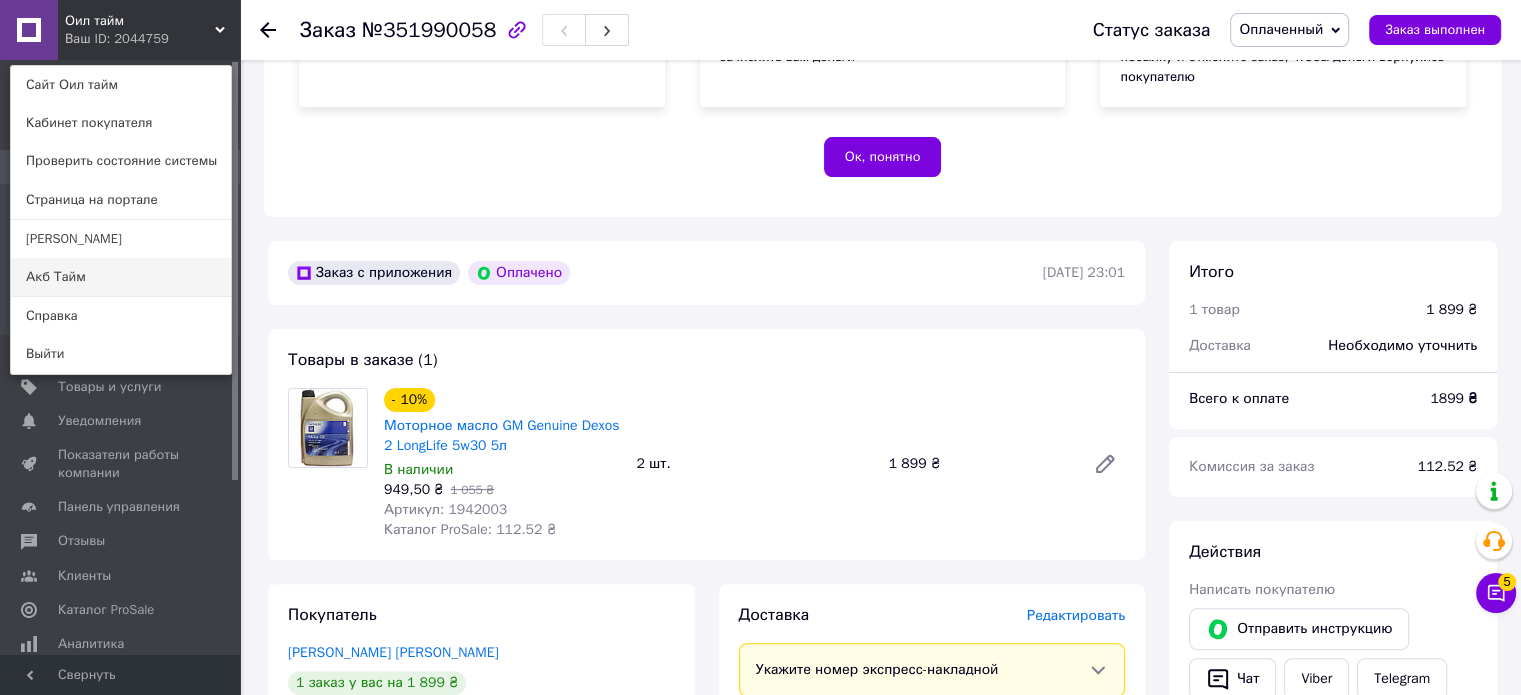 click on "Акб Тайм" at bounding box center [121, 277] 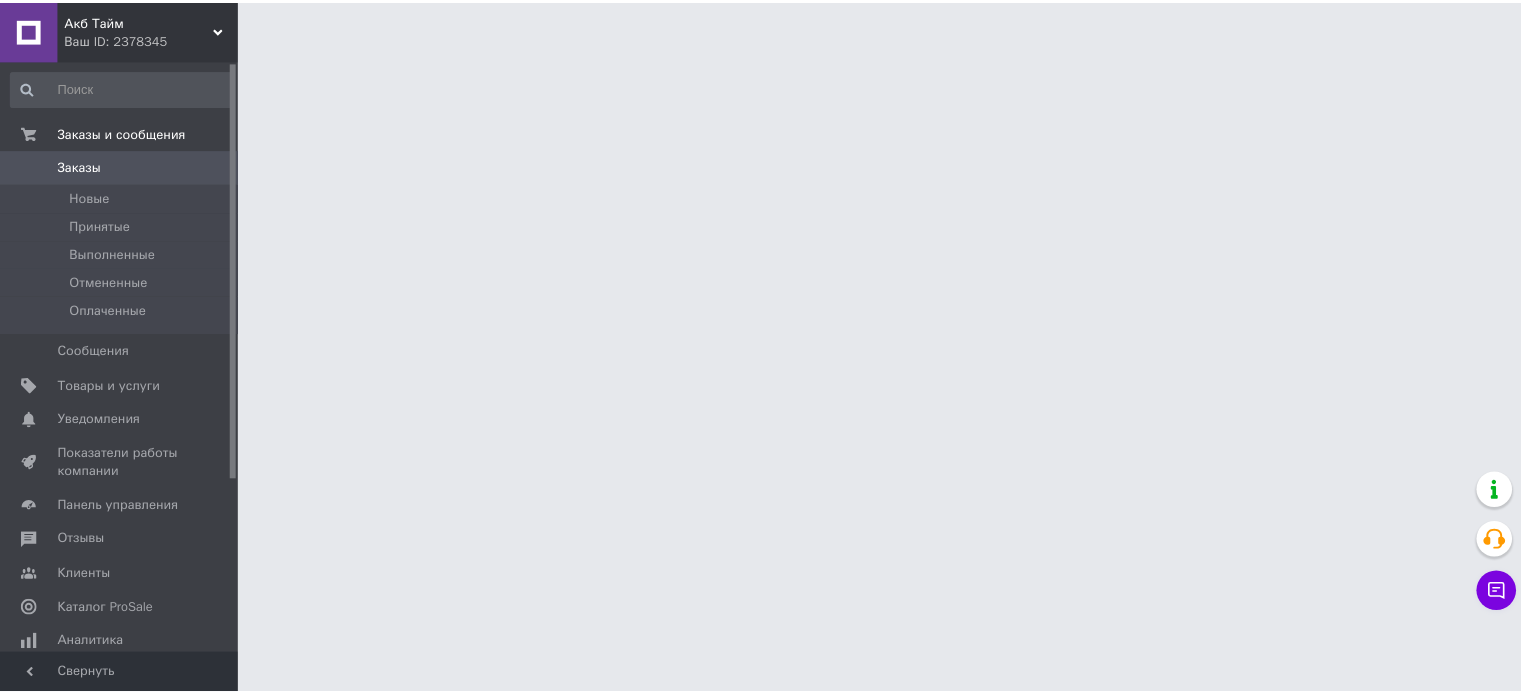 scroll, scrollTop: 0, scrollLeft: 0, axis: both 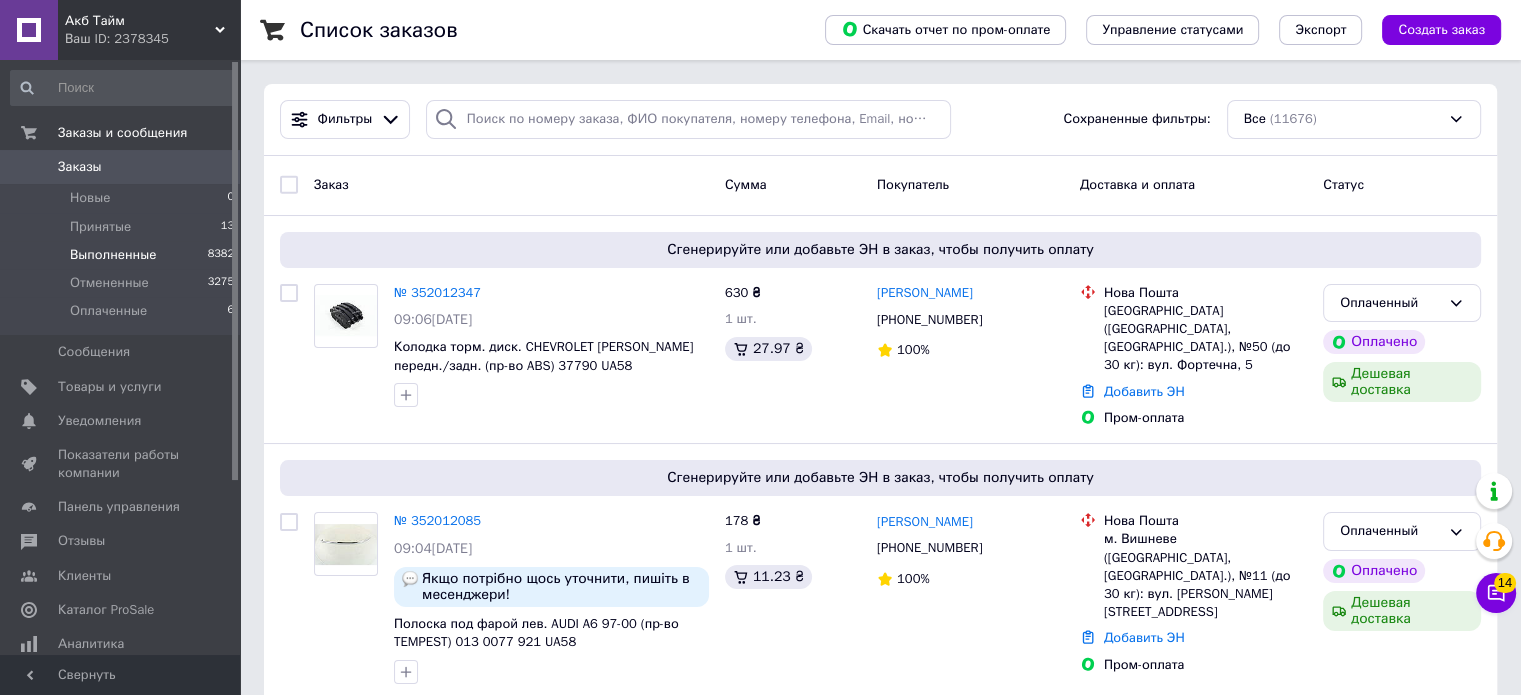 click on "Выполненные" at bounding box center (113, 255) 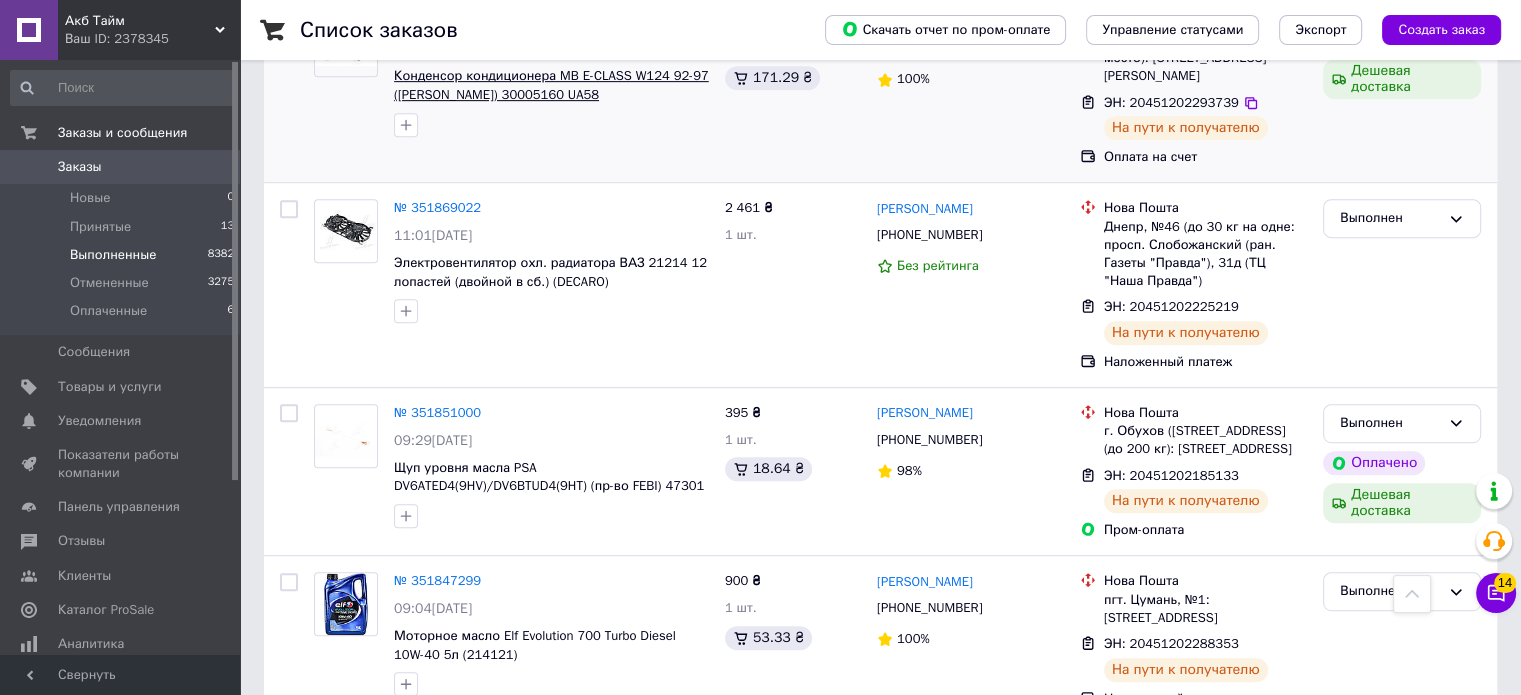 scroll, scrollTop: 900, scrollLeft: 0, axis: vertical 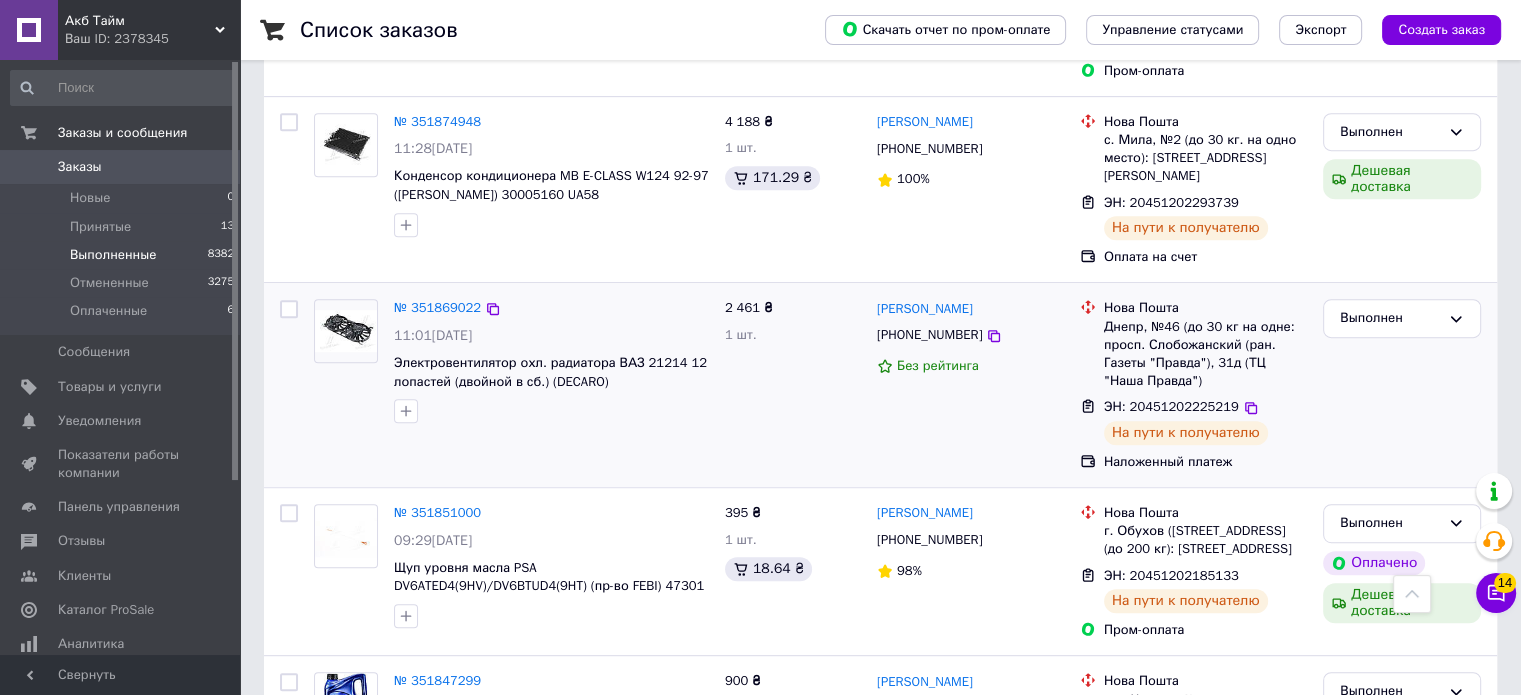 click on "ЭН: 20451202225219" at bounding box center (1171, 406) 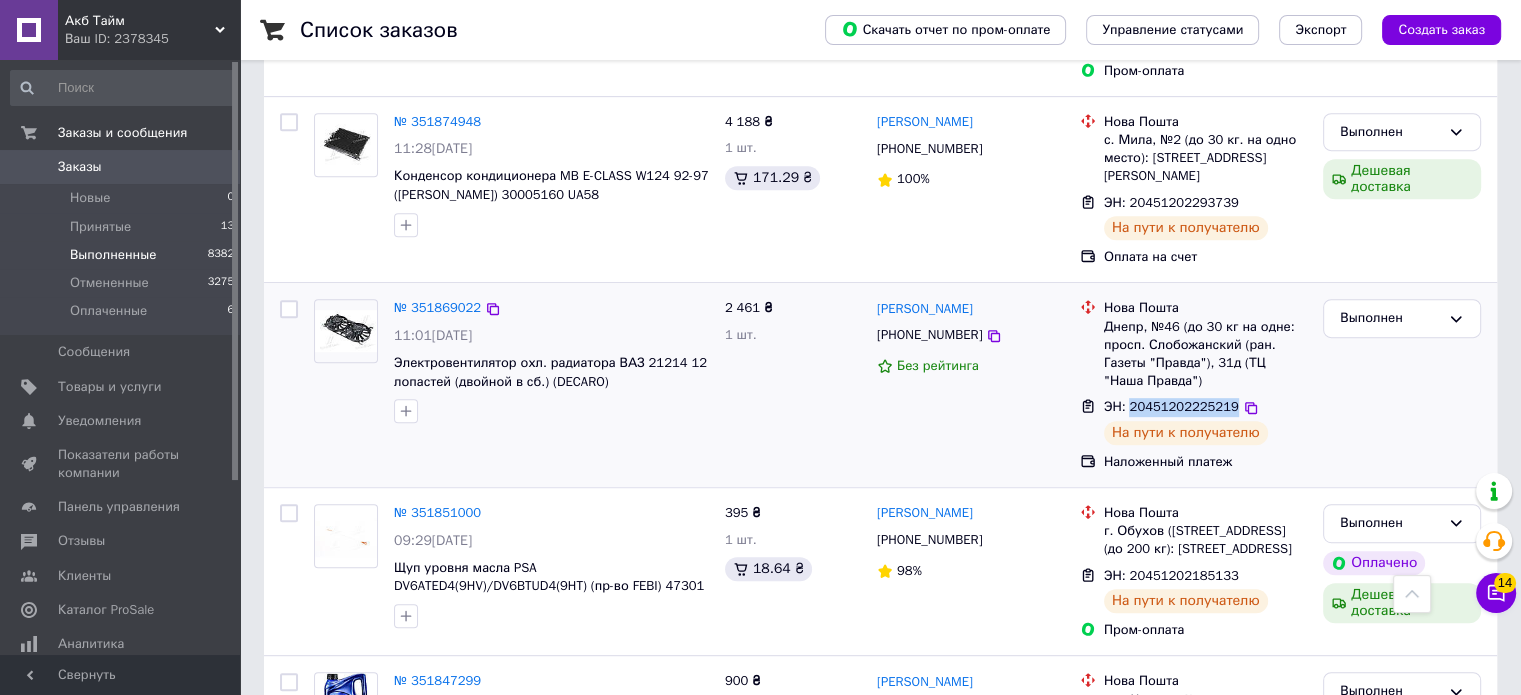 click on "ЭН: 20451202225219" at bounding box center (1171, 406) 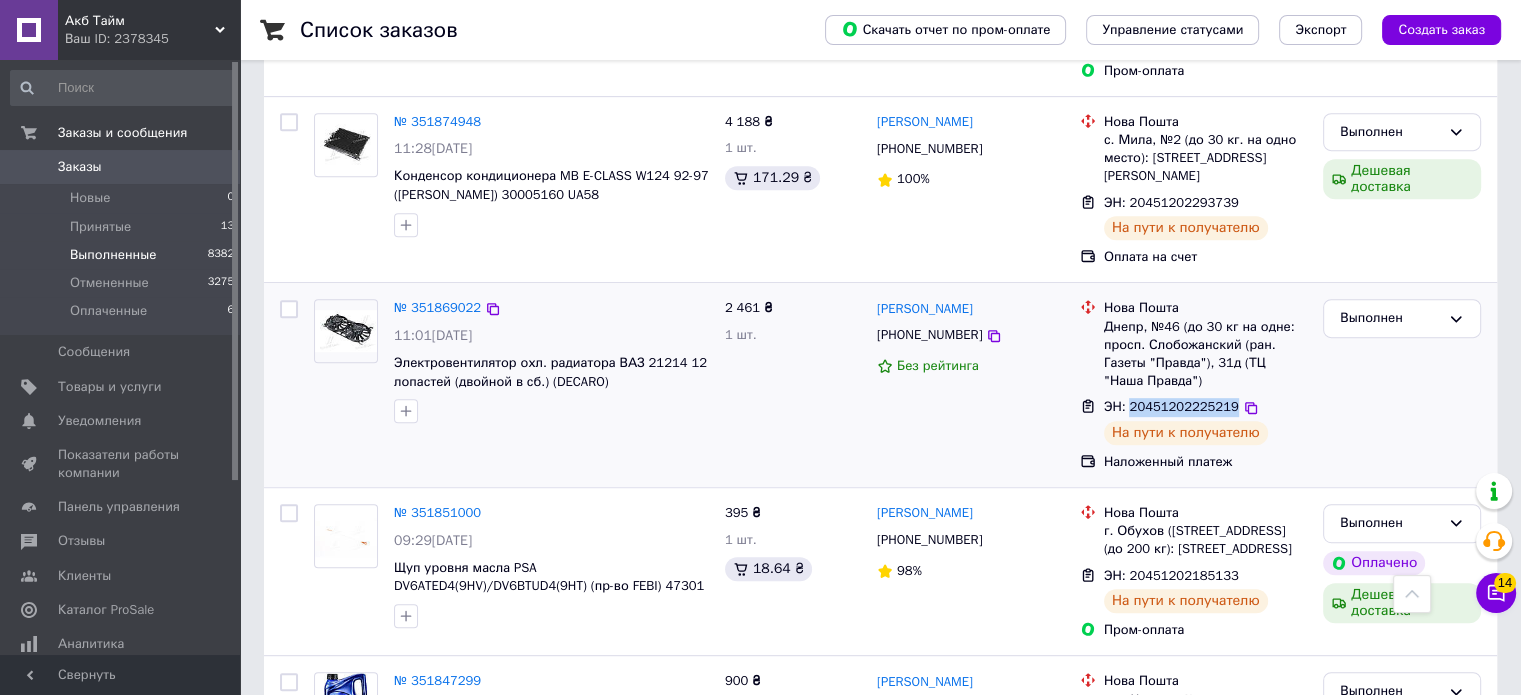 copy on "20451202225219" 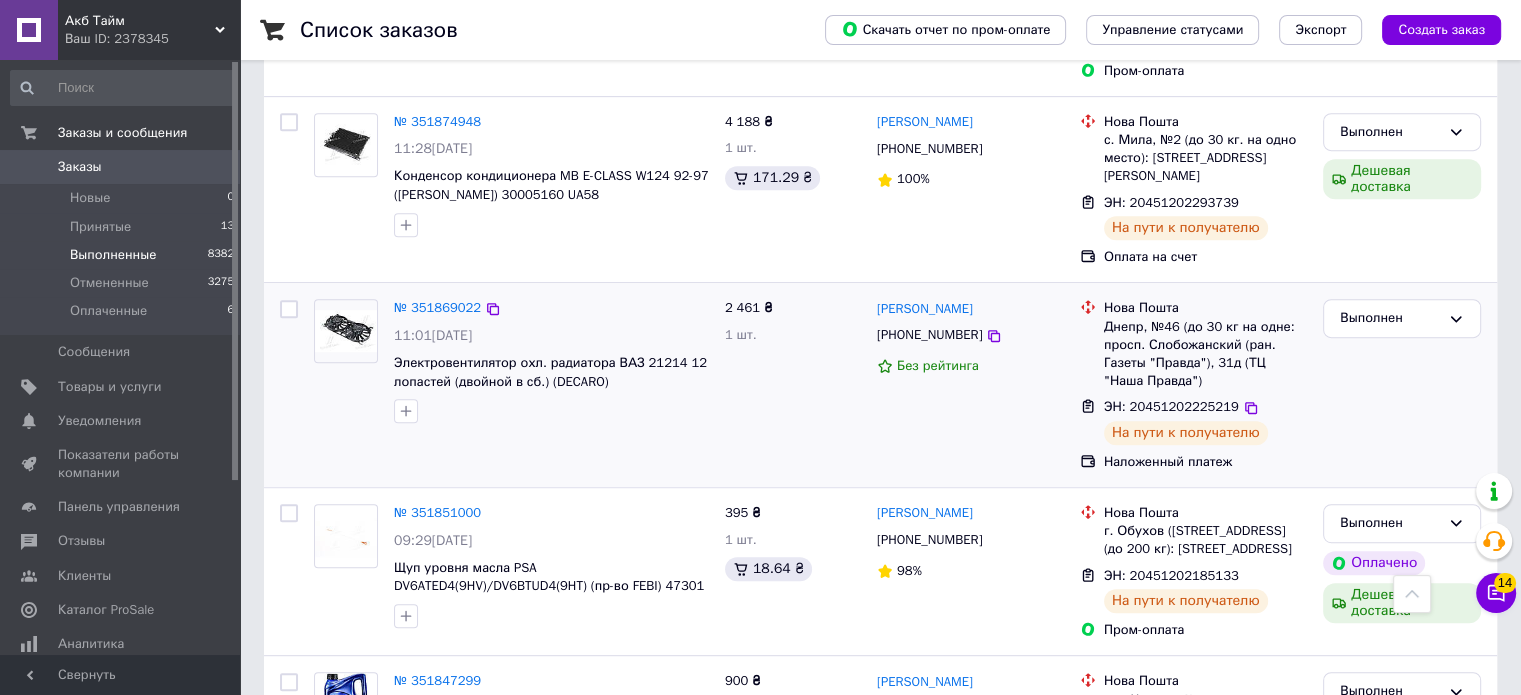 click on "2 461 ₴ 1 шт." at bounding box center (793, 385) 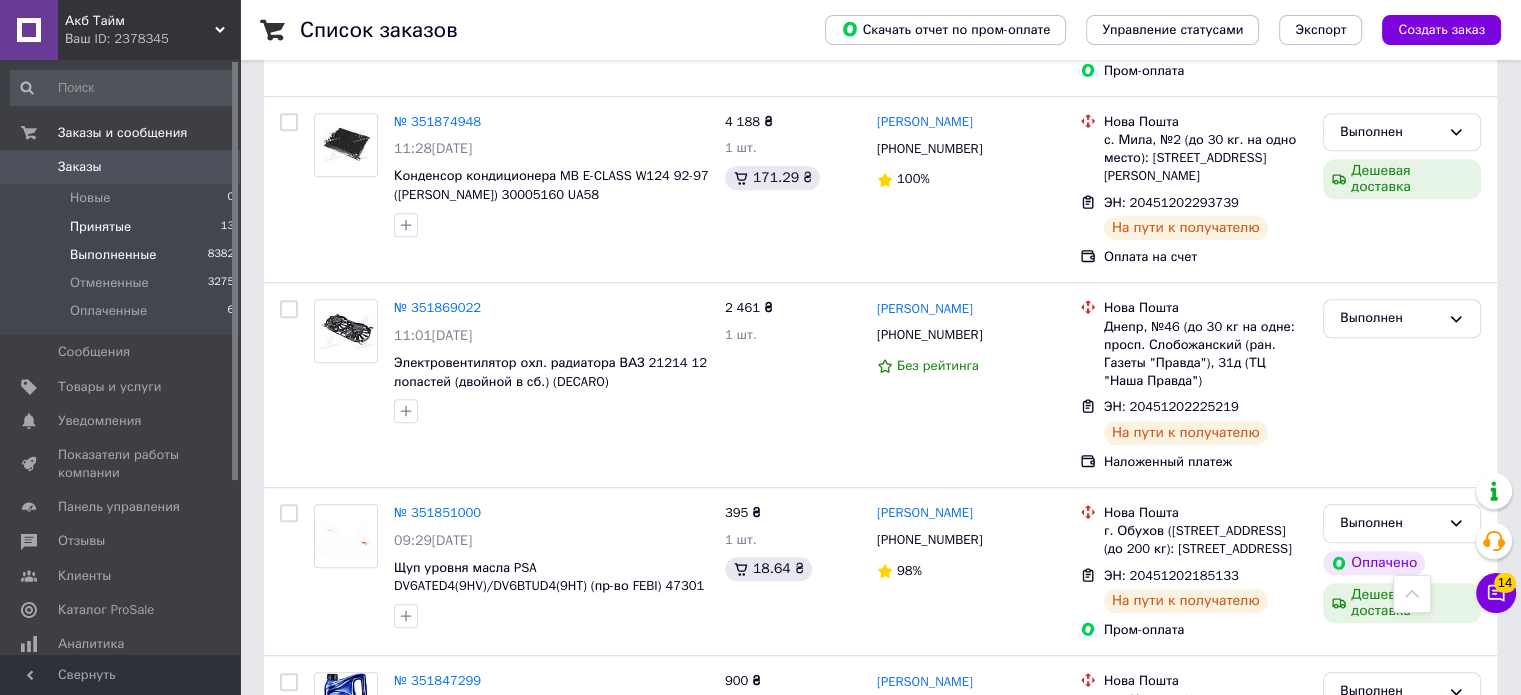 click on "Принятые" at bounding box center [100, 227] 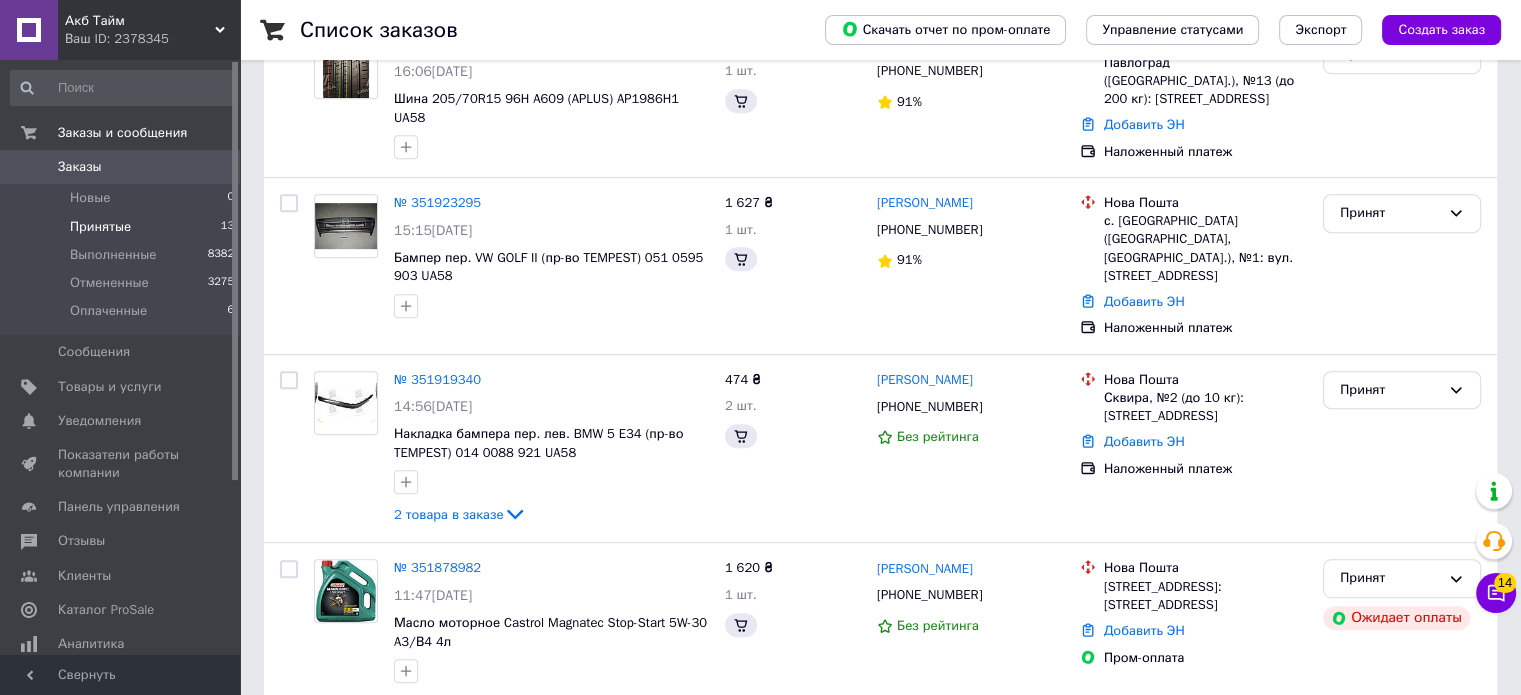 scroll, scrollTop: 0, scrollLeft: 0, axis: both 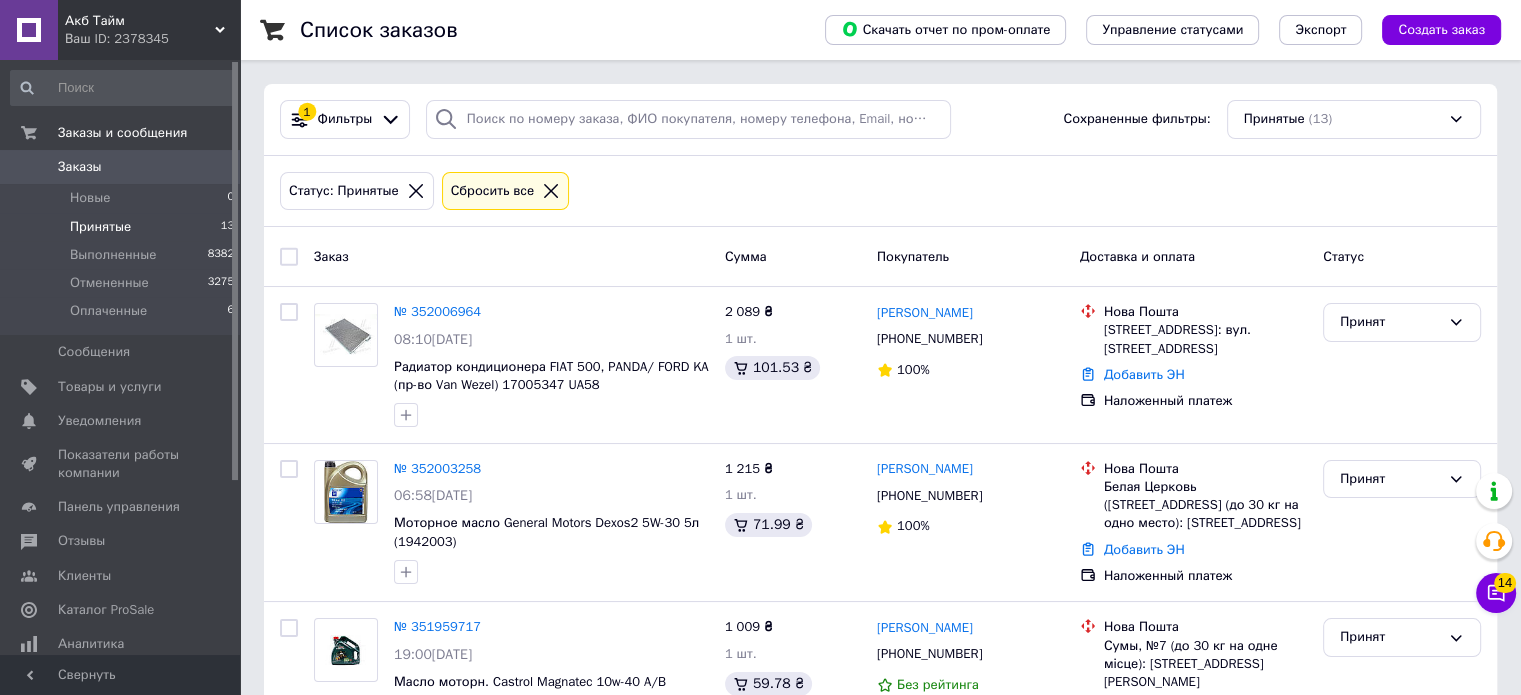 click on "Акб Тайм" at bounding box center [140, 21] 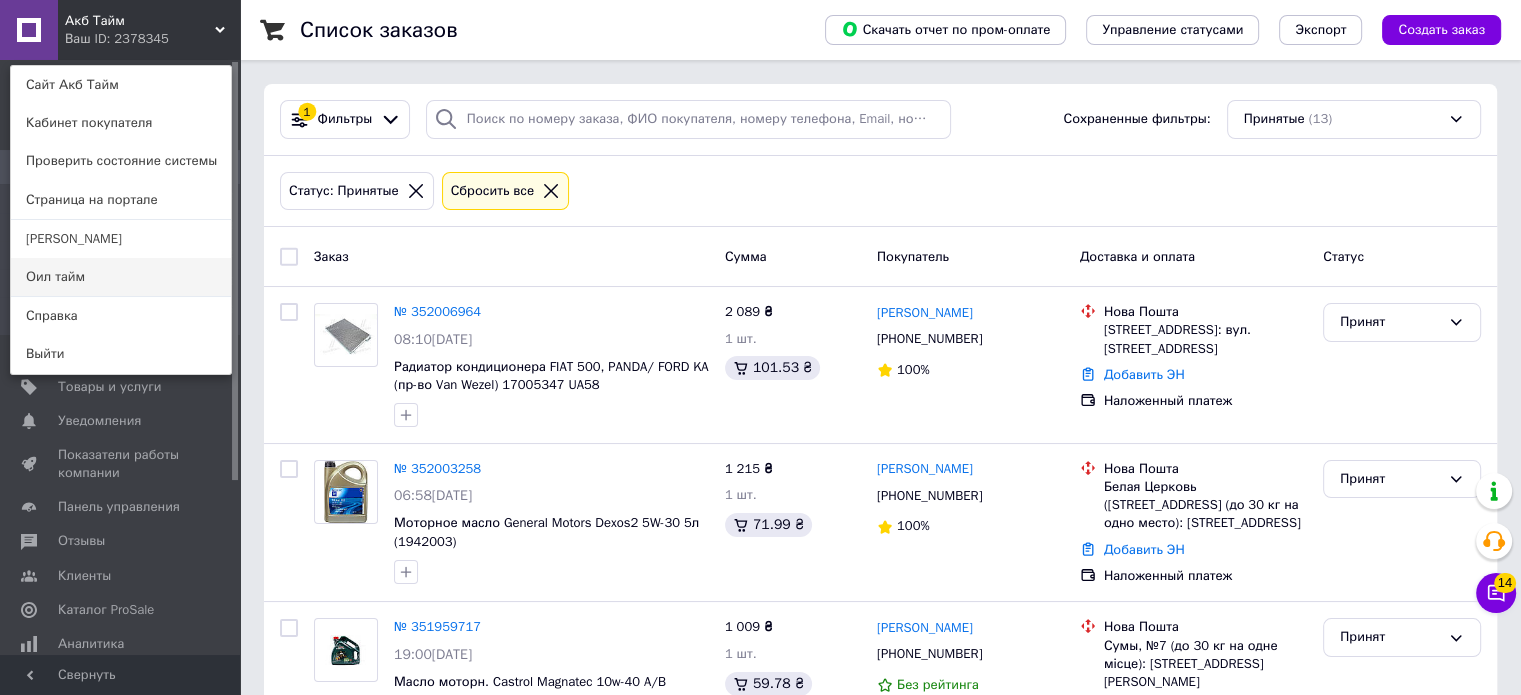 click on "Оил тайм" at bounding box center (121, 277) 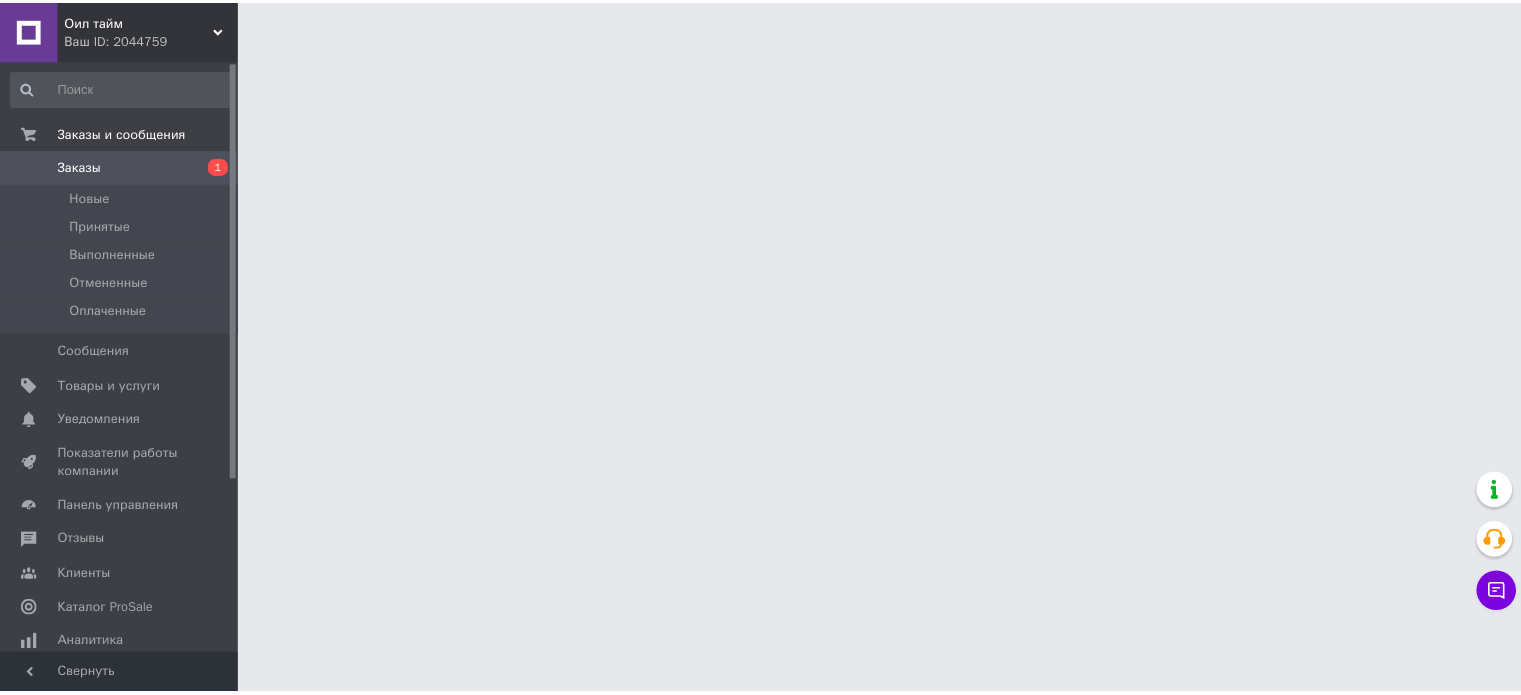 scroll, scrollTop: 0, scrollLeft: 0, axis: both 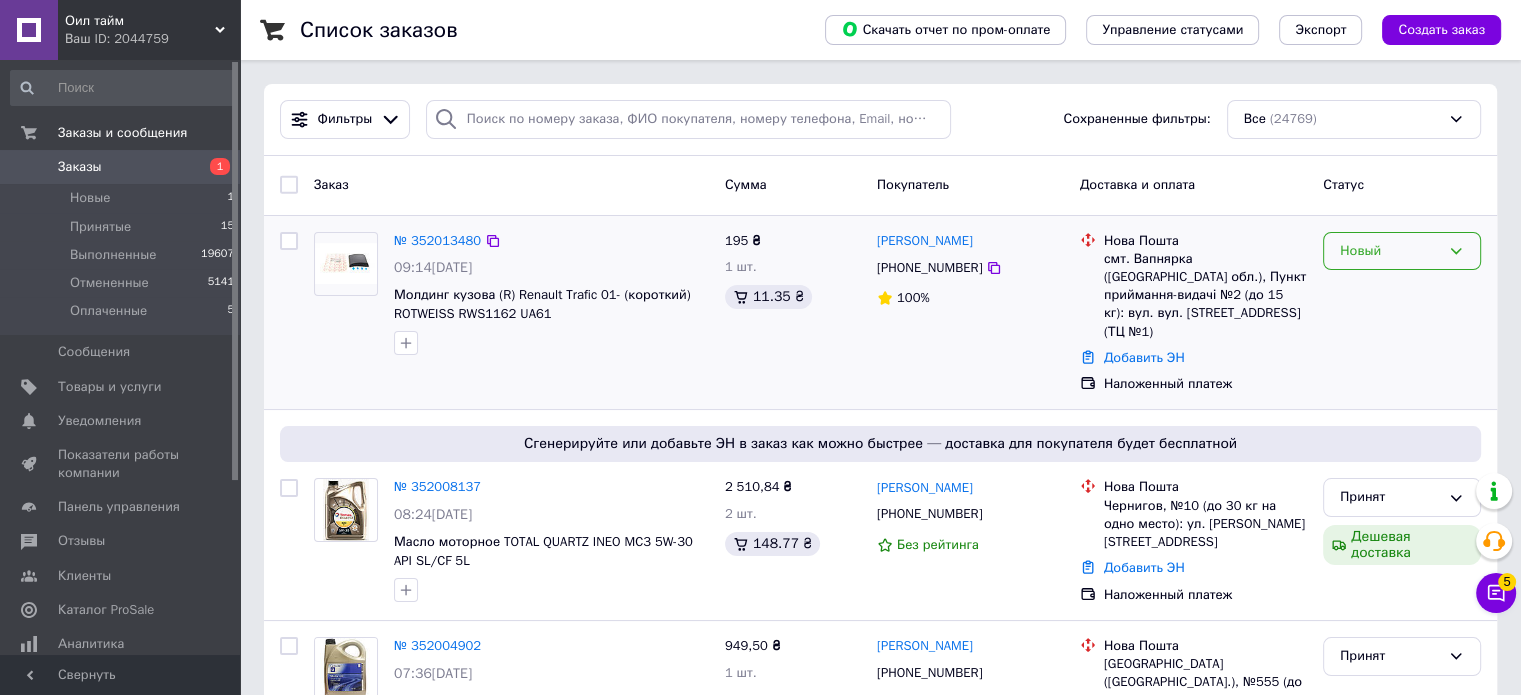 click on "Новый" at bounding box center (1390, 251) 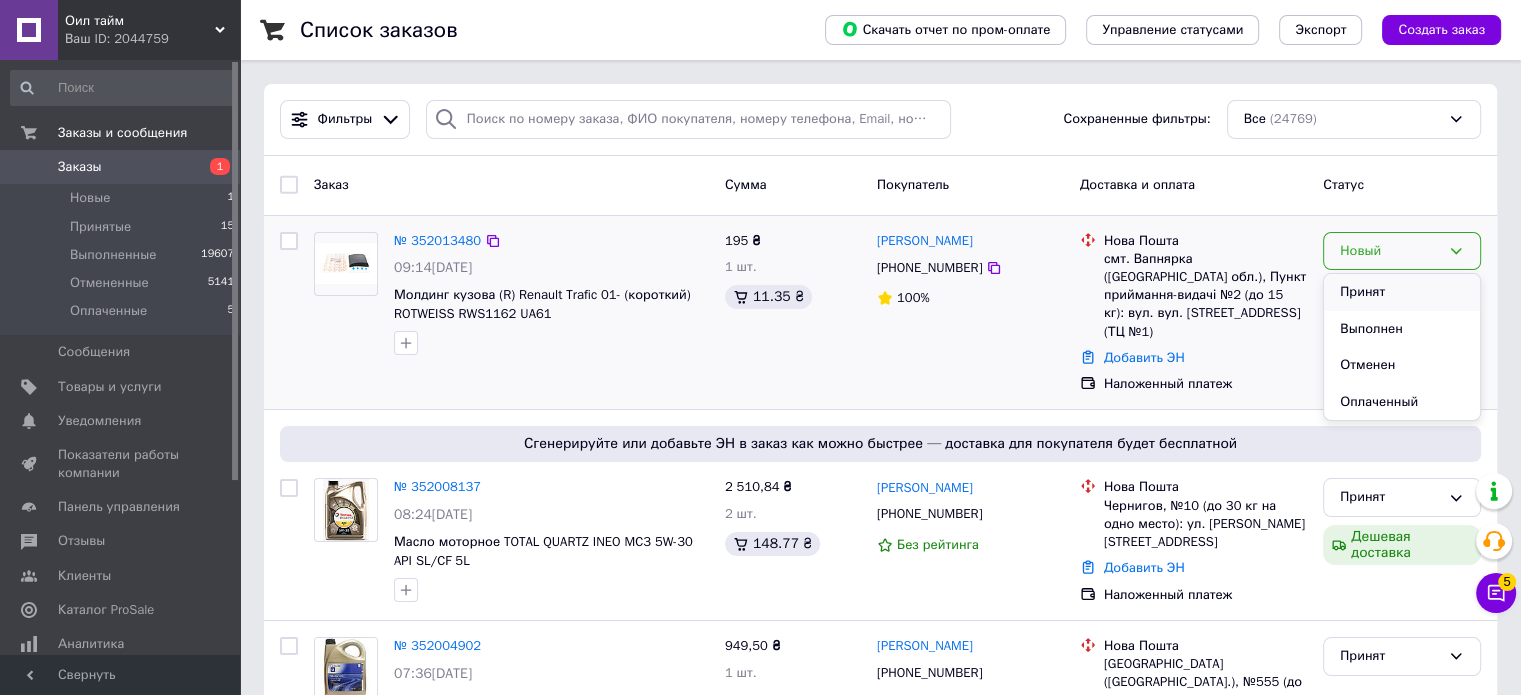 click on "Принят" at bounding box center [1402, 292] 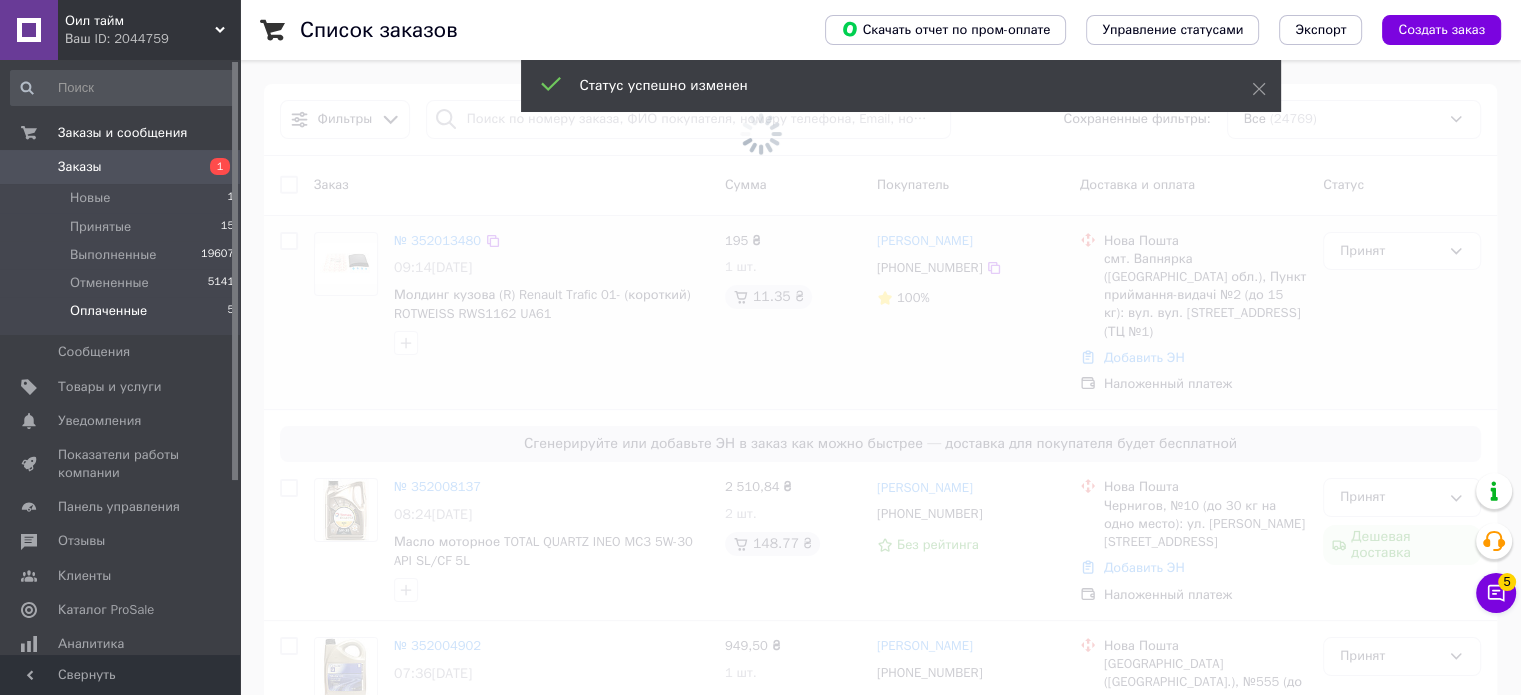 click on "Оплаченные" at bounding box center (108, 311) 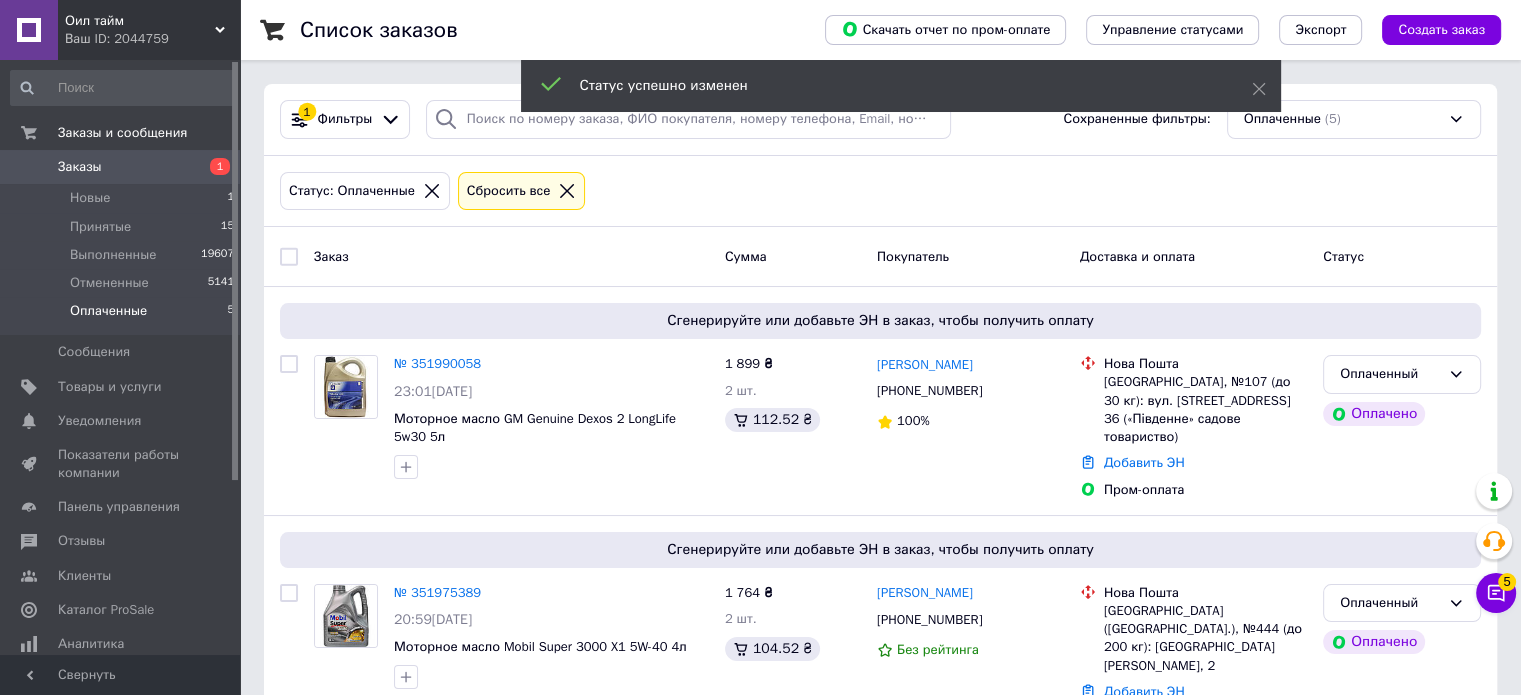 click on "Оплаченные" at bounding box center [108, 311] 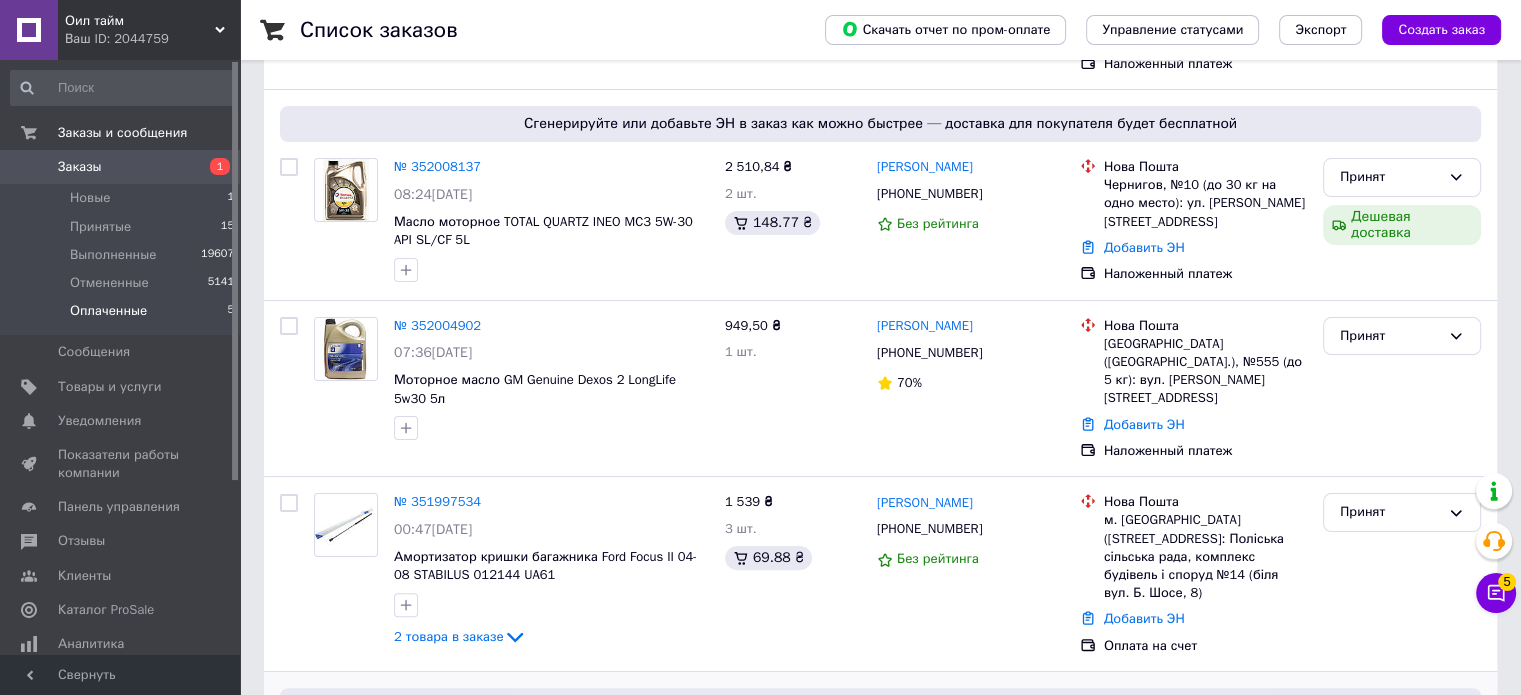 scroll, scrollTop: 600, scrollLeft: 0, axis: vertical 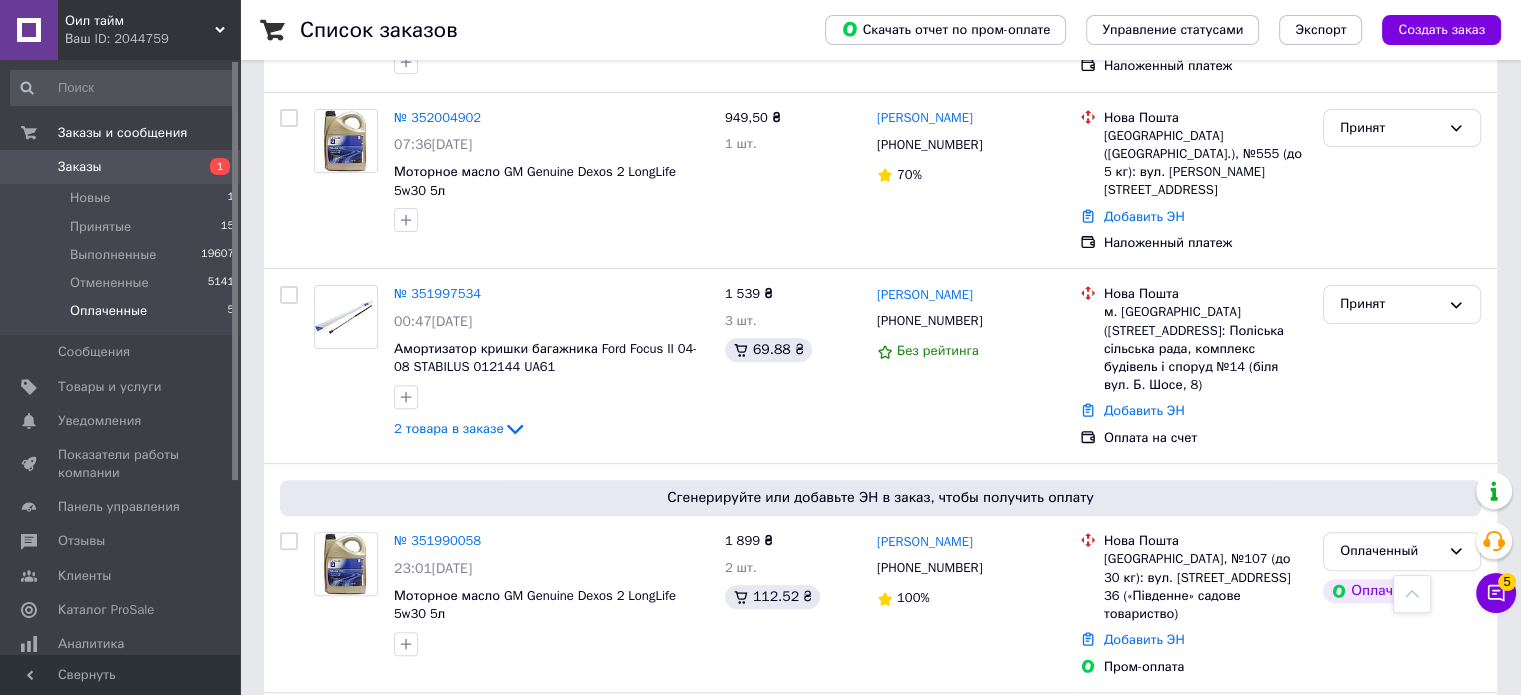 click on "Оплаченные" at bounding box center (108, 311) 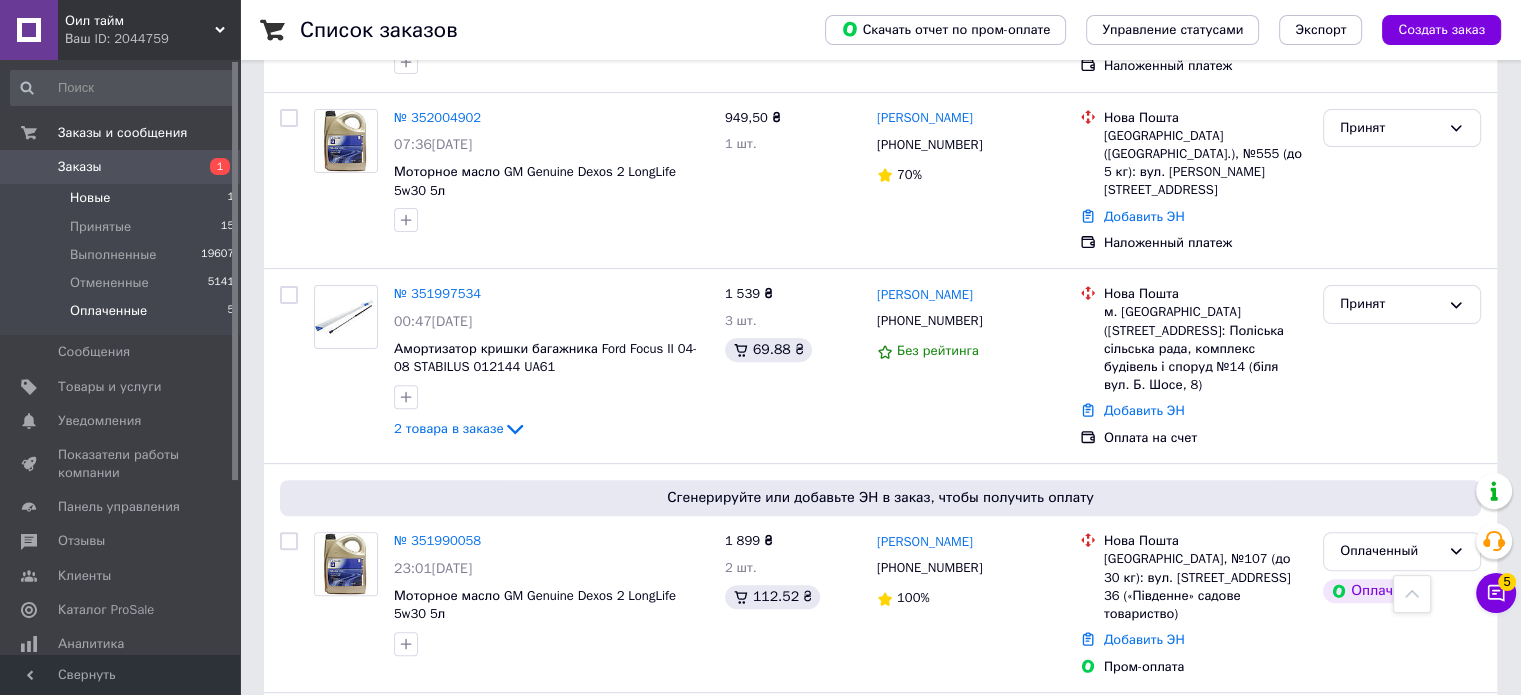 click on "Новые 1" at bounding box center [123, 198] 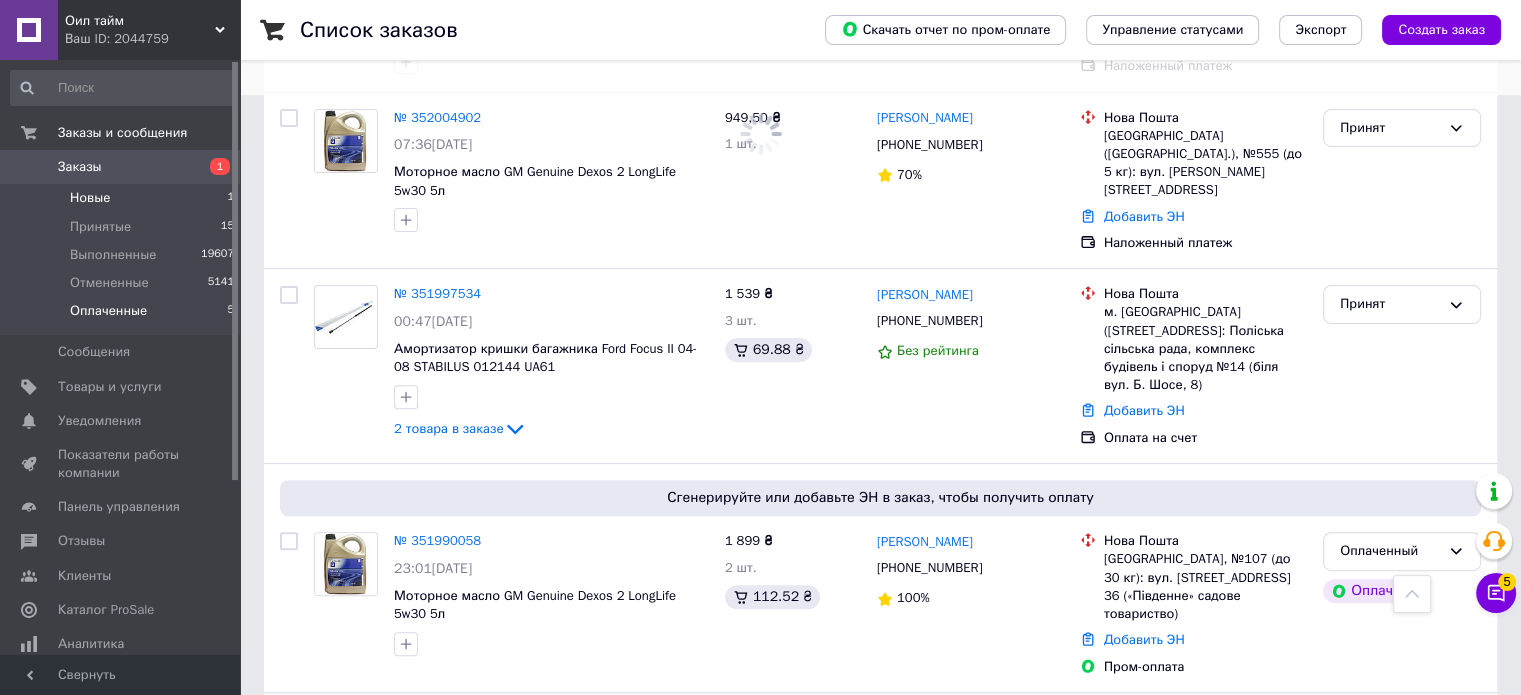 scroll, scrollTop: 0, scrollLeft: 0, axis: both 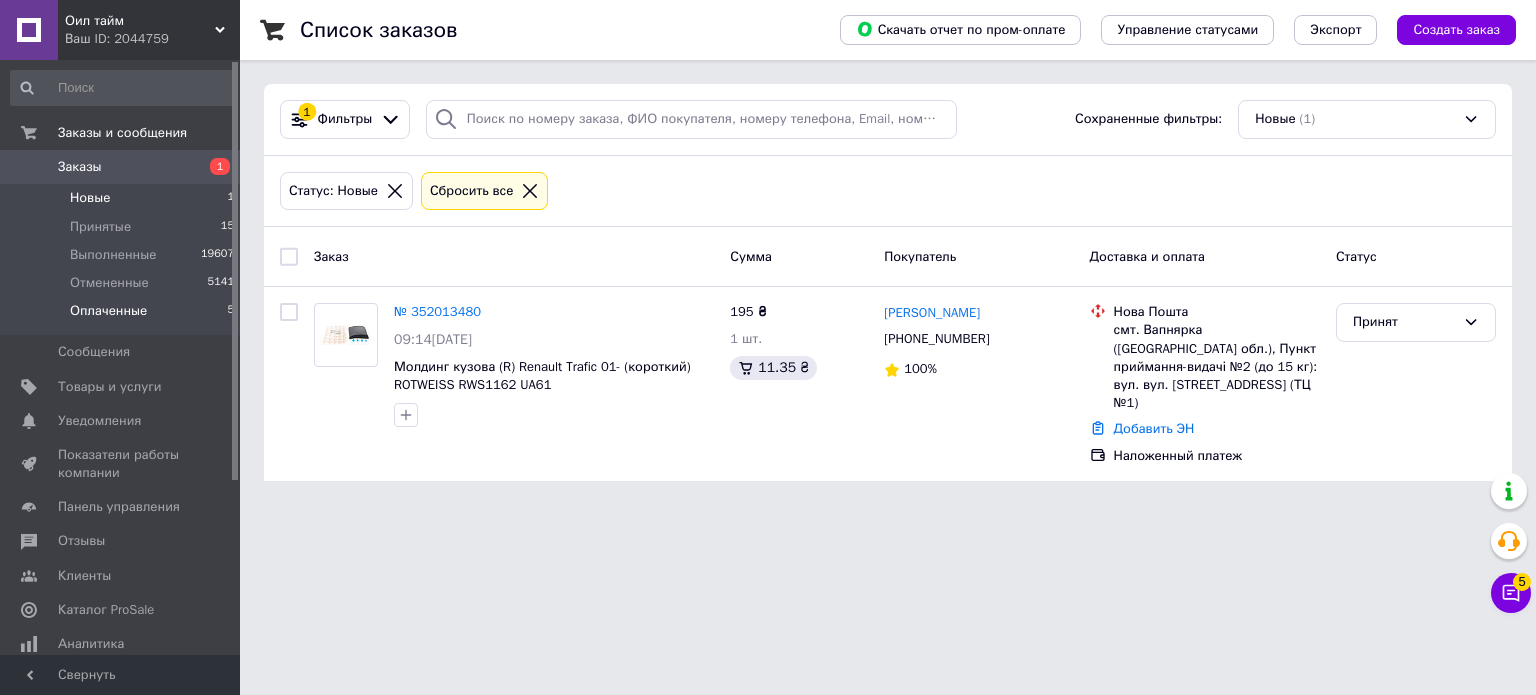 click on "Оплаченные" at bounding box center (108, 311) 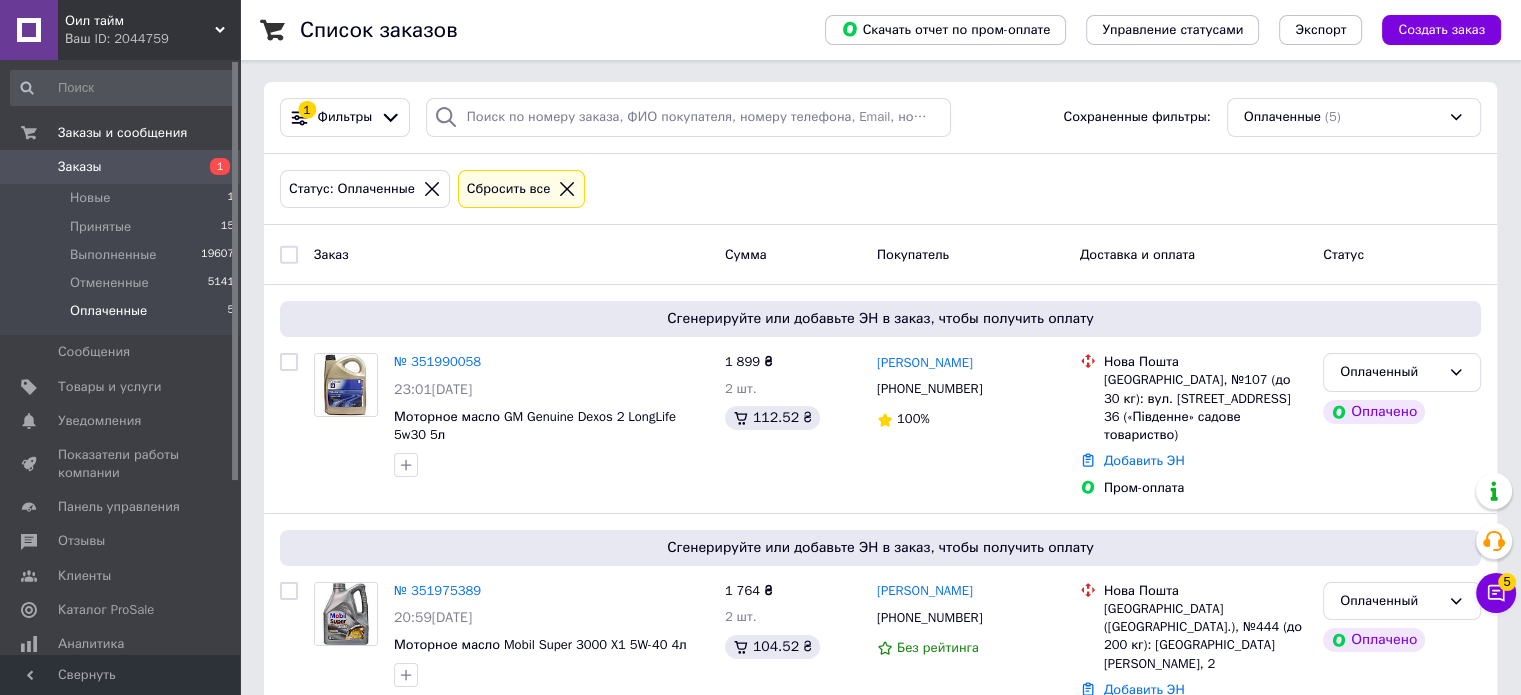 scroll, scrollTop: 0, scrollLeft: 0, axis: both 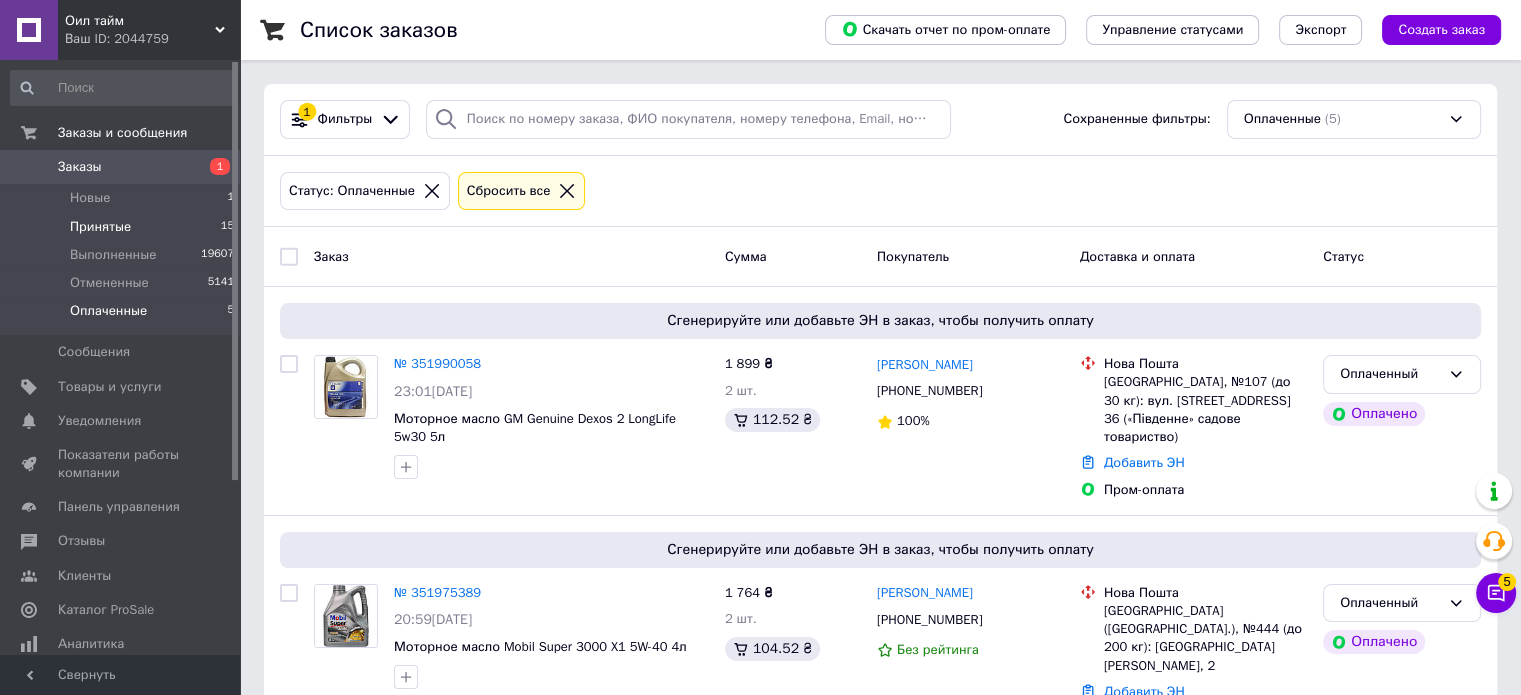 click on "Принятые 15" at bounding box center [123, 227] 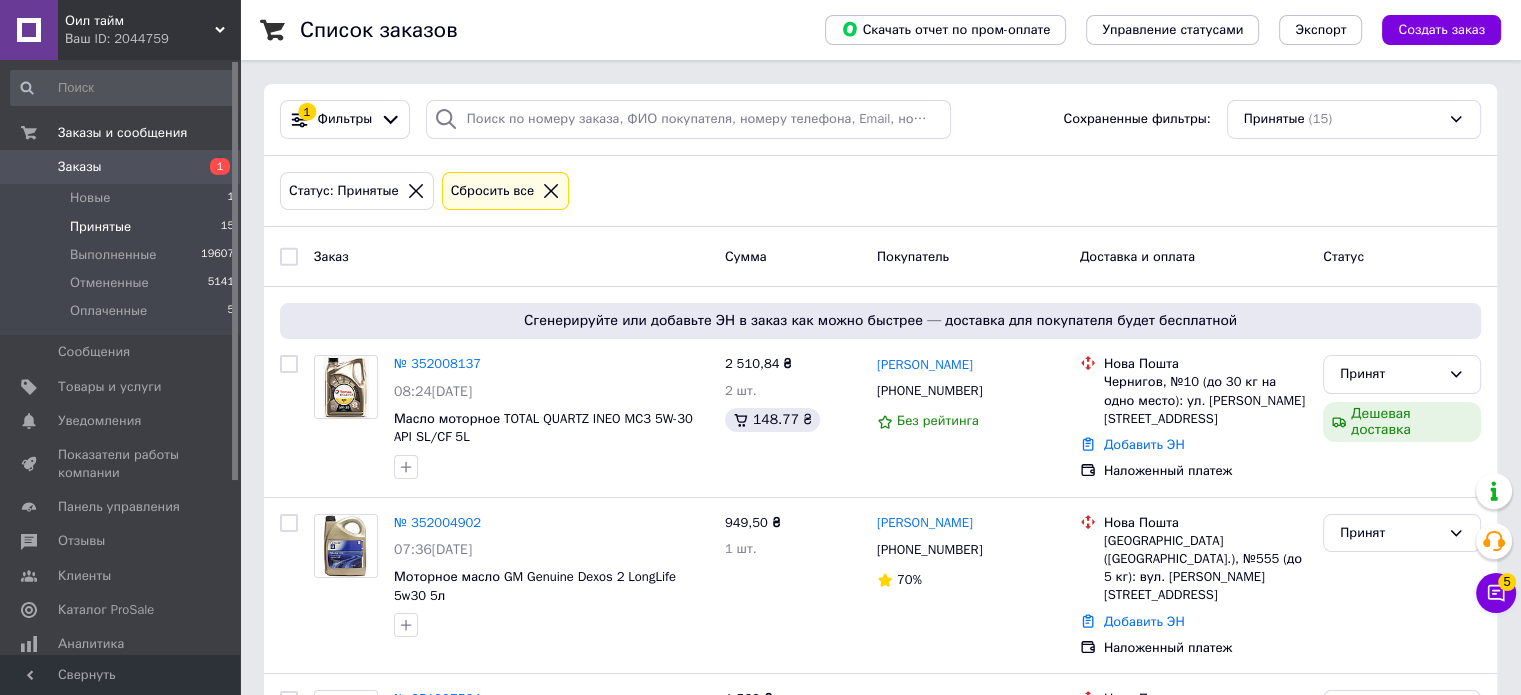 click on "Ваш ID: 2044759" at bounding box center (152, 39) 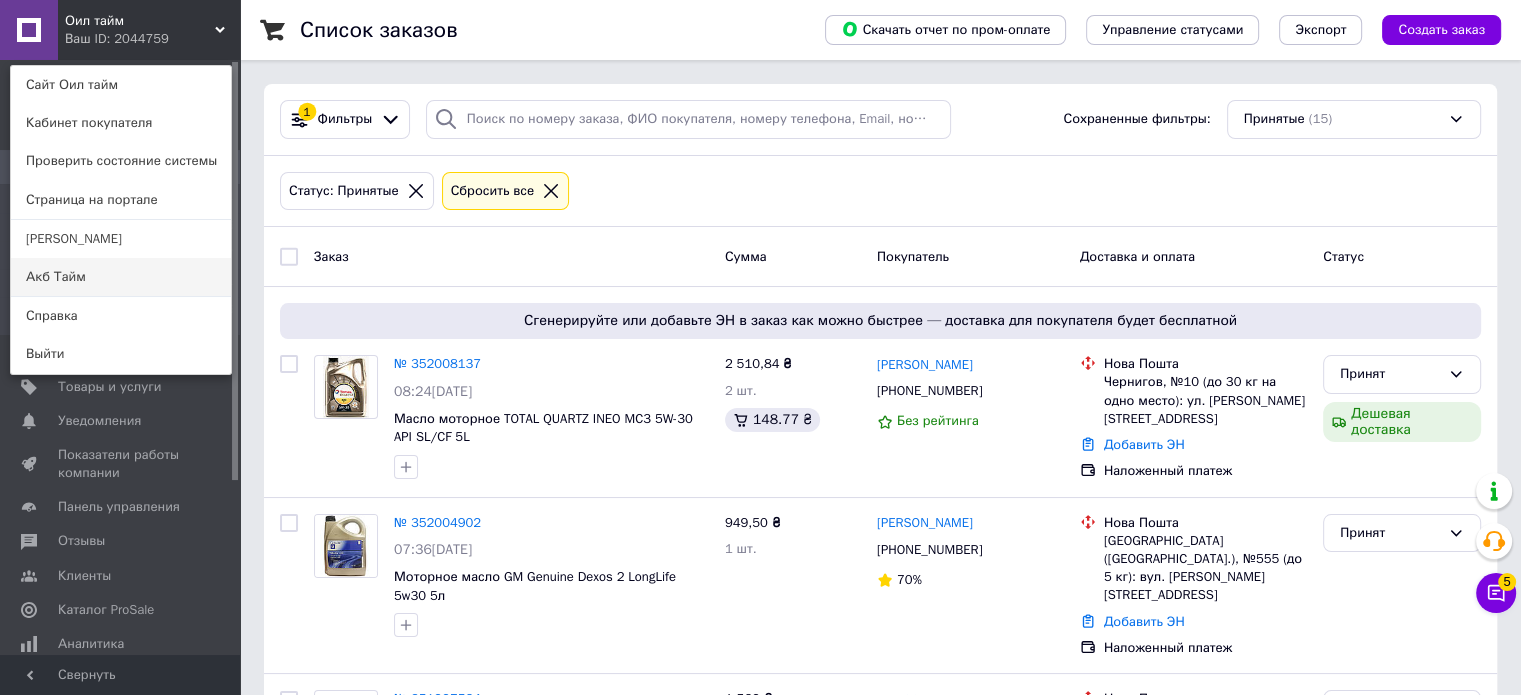 click on "Акб Тайм" at bounding box center (121, 277) 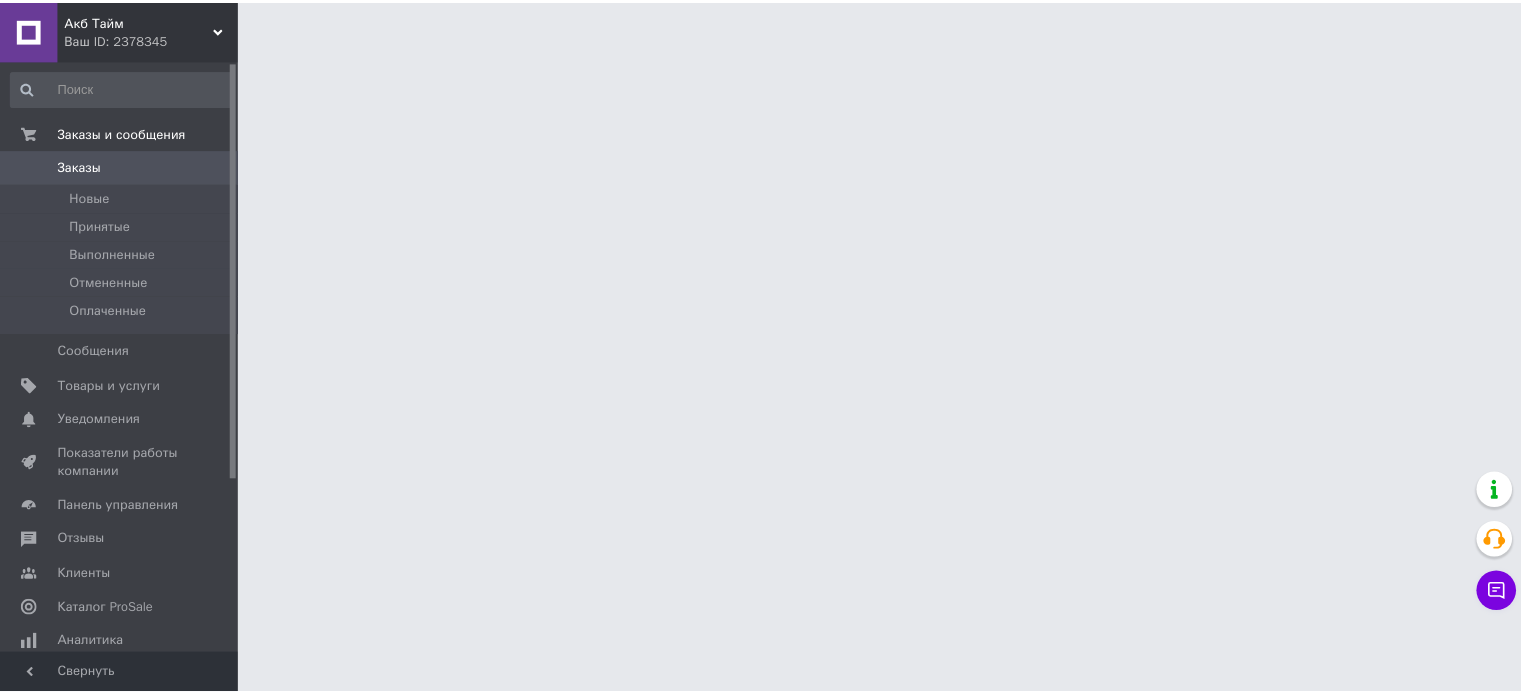 scroll, scrollTop: 0, scrollLeft: 0, axis: both 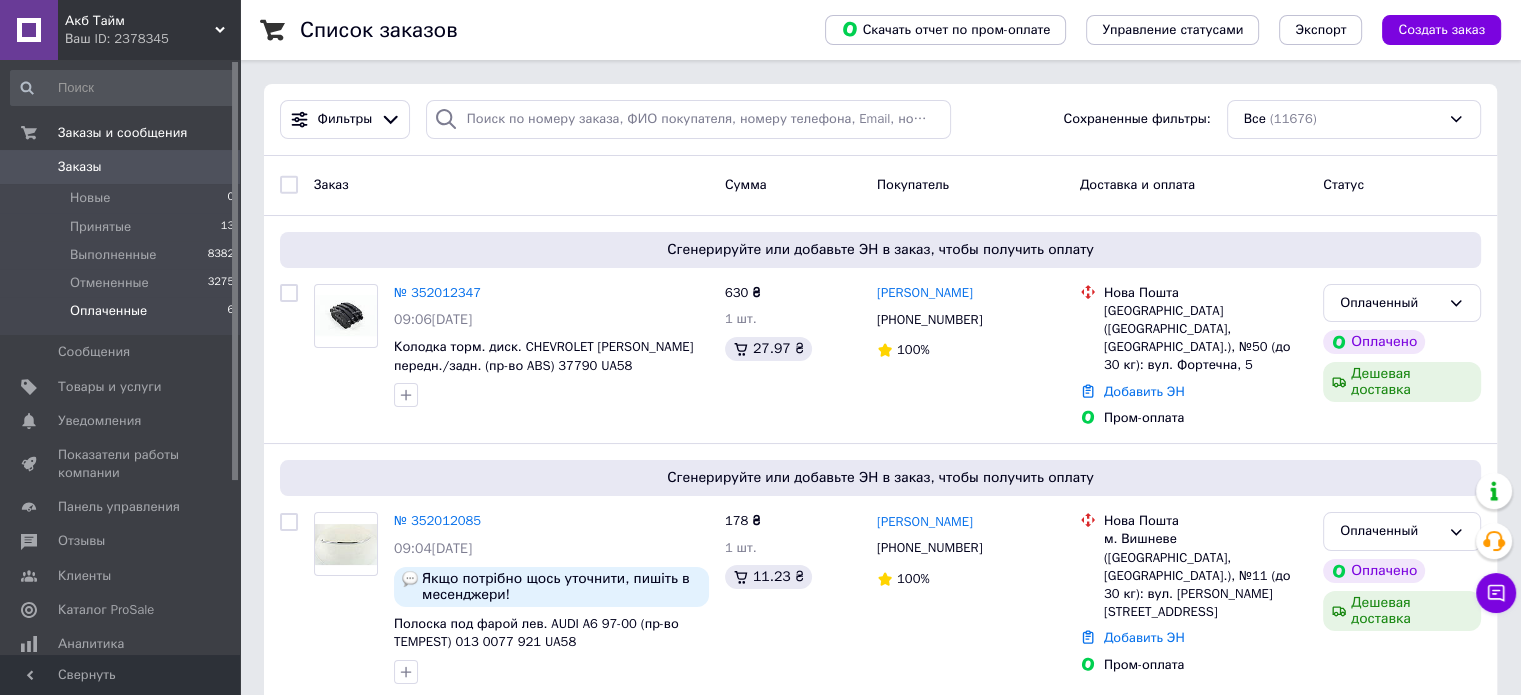 click on "Оплаченные" at bounding box center [108, 311] 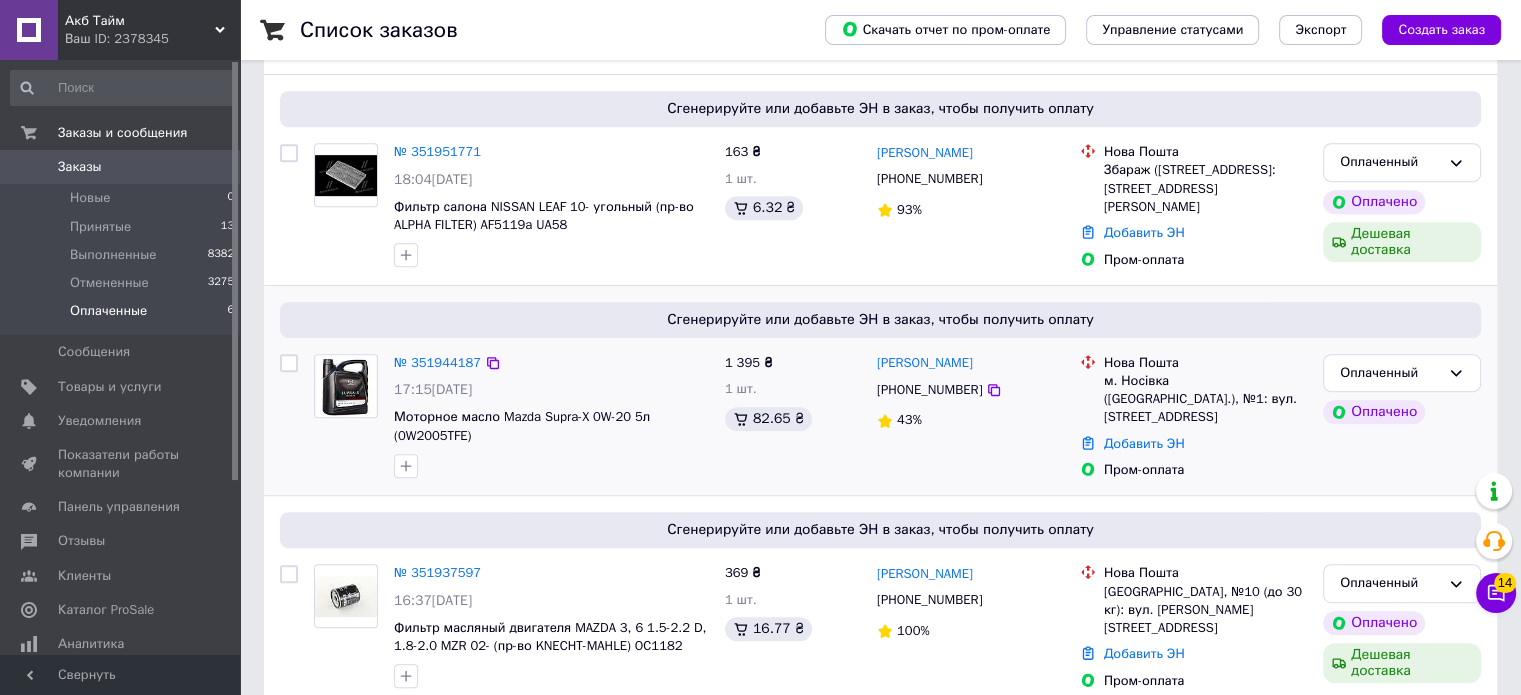 scroll, scrollTop: 915, scrollLeft: 0, axis: vertical 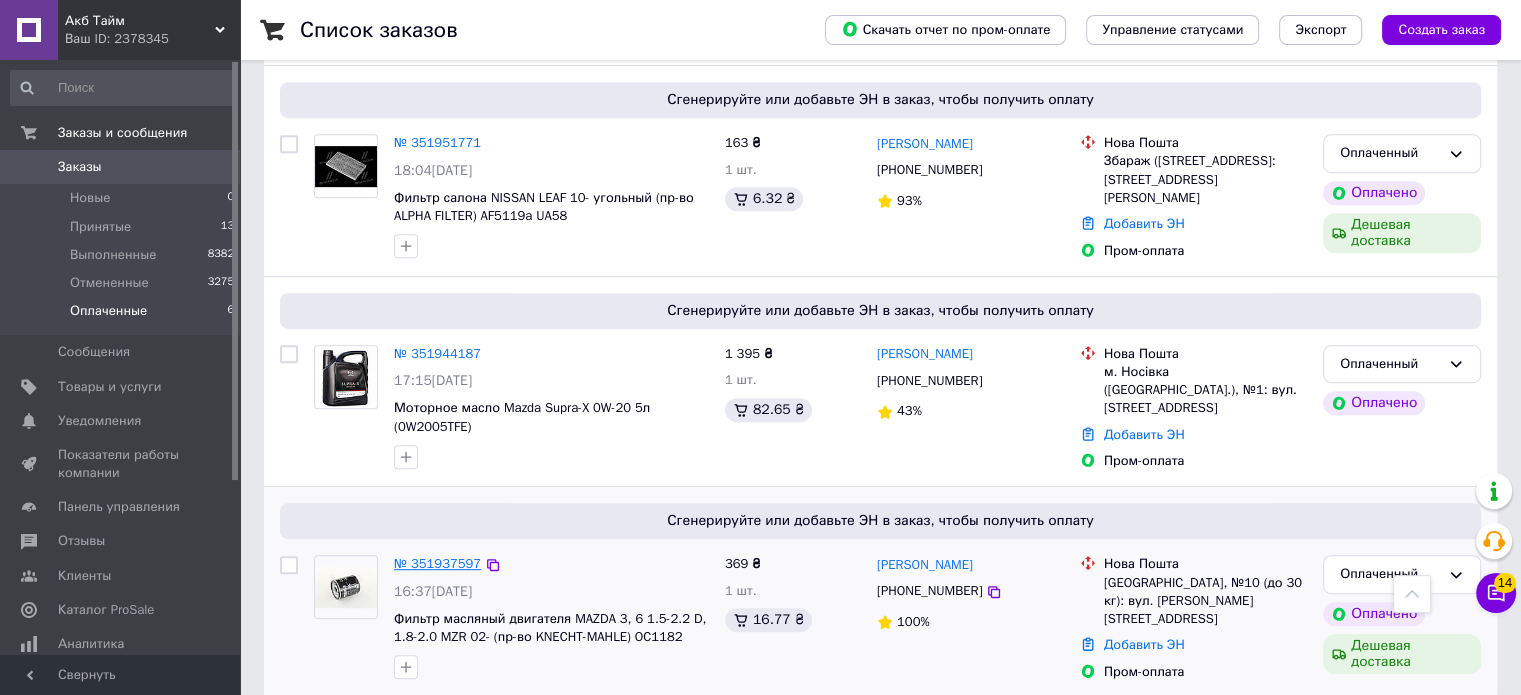 click on "№ 351937597" at bounding box center (437, 563) 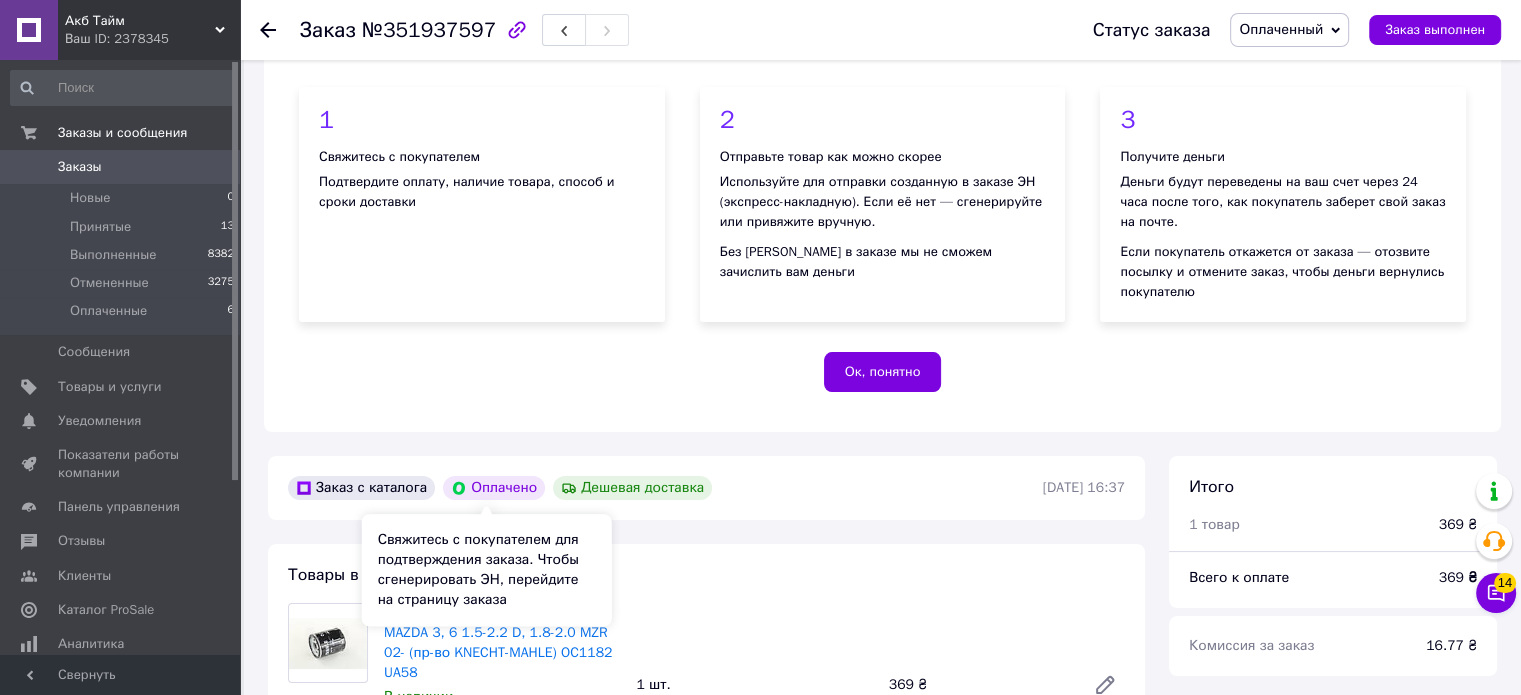 scroll, scrollTop: 600, scrollLeft: 0, axis: vertical 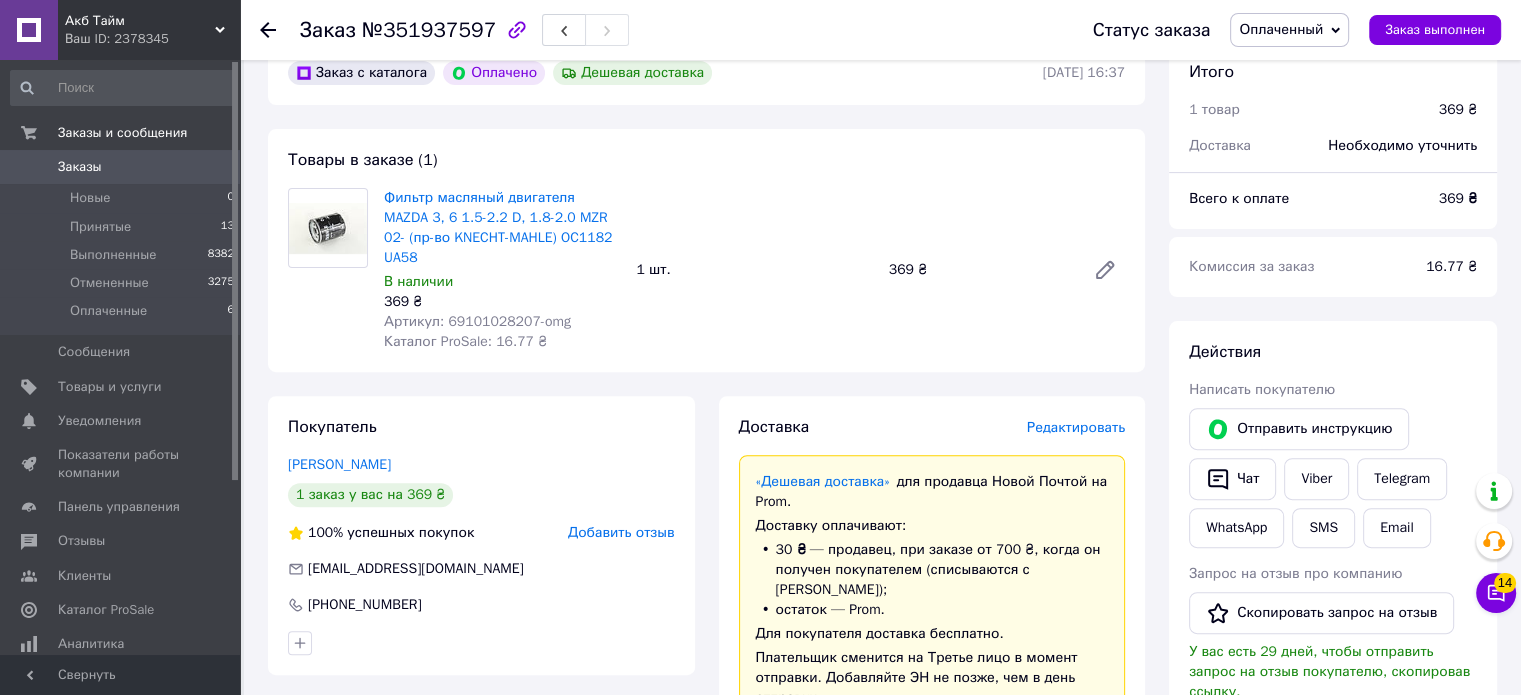 click on "Артикул: 69101028207-omg" at bounding box center (477, 321) 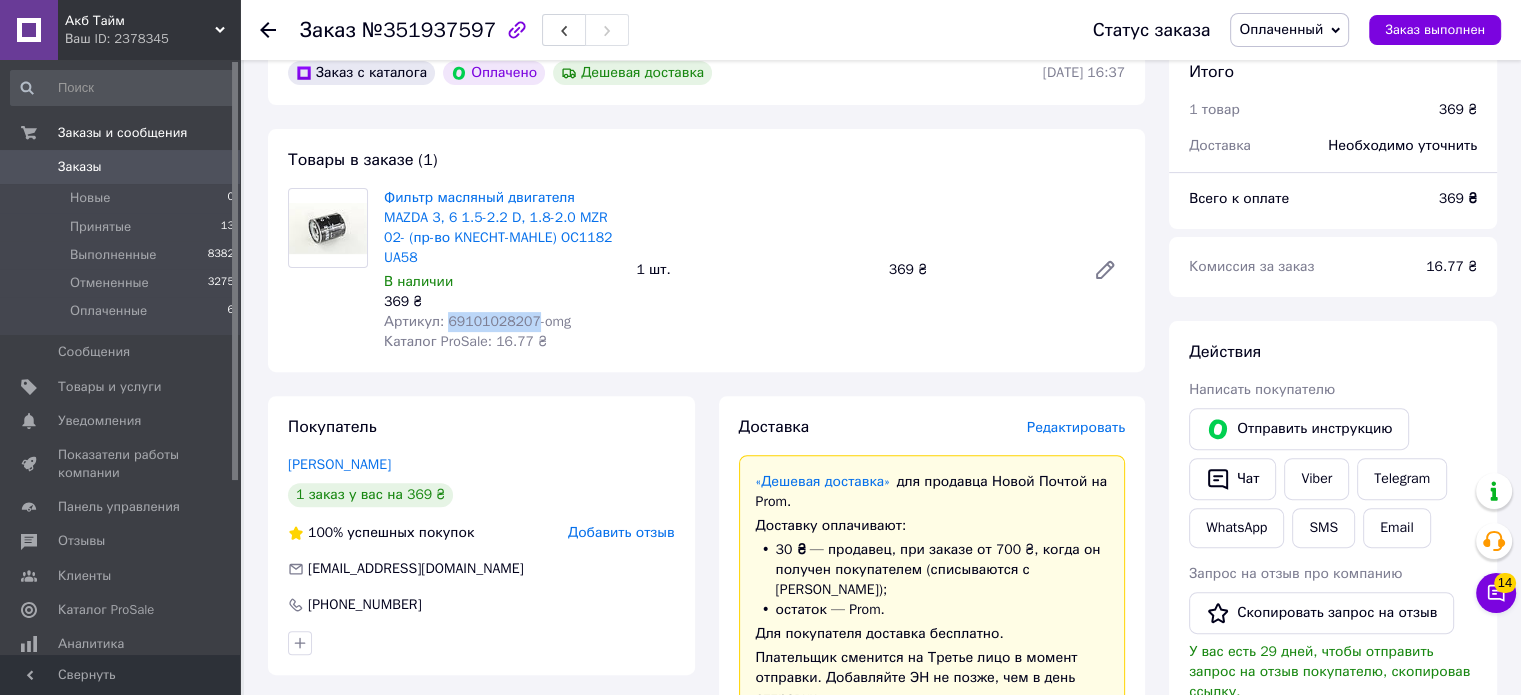 click on "Артикул: 69101028207-omg" at bounding box center (477, 321) 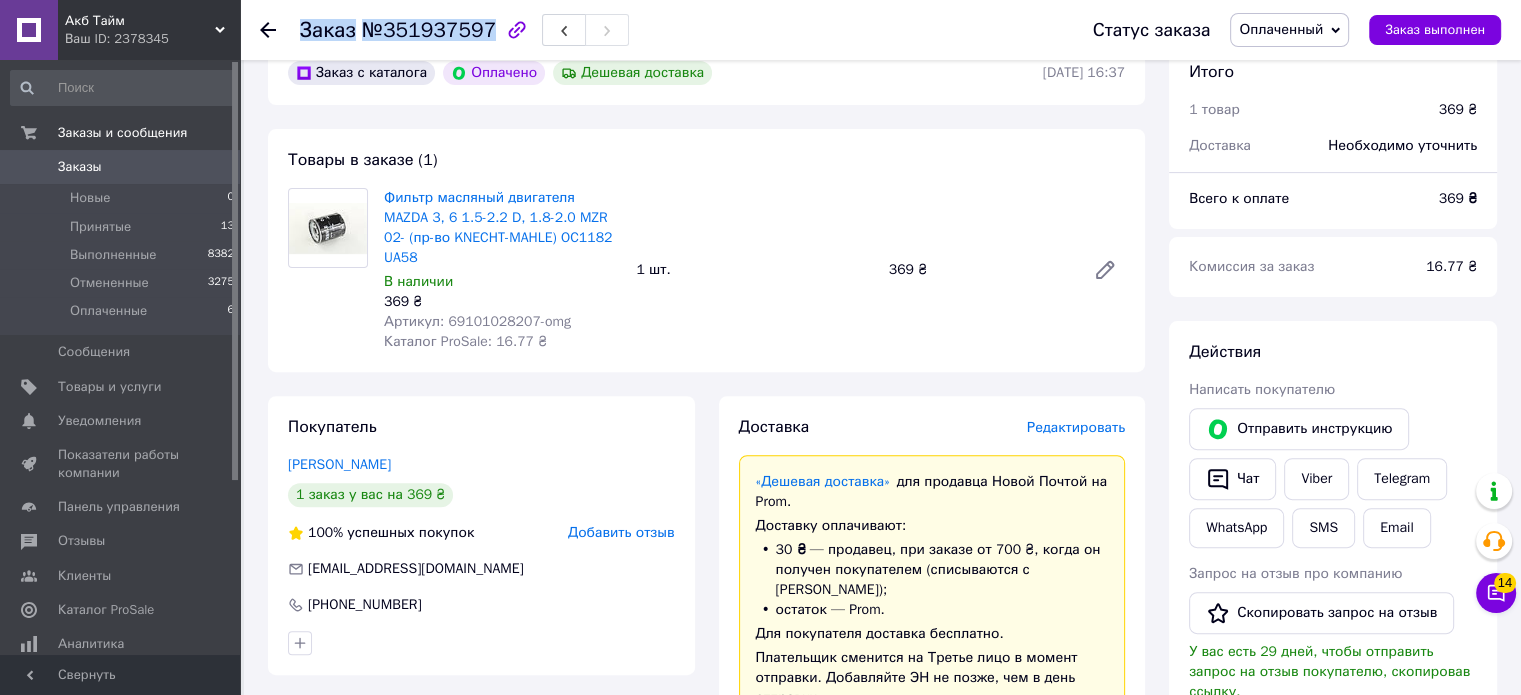 copy on "Заказ №351937597" 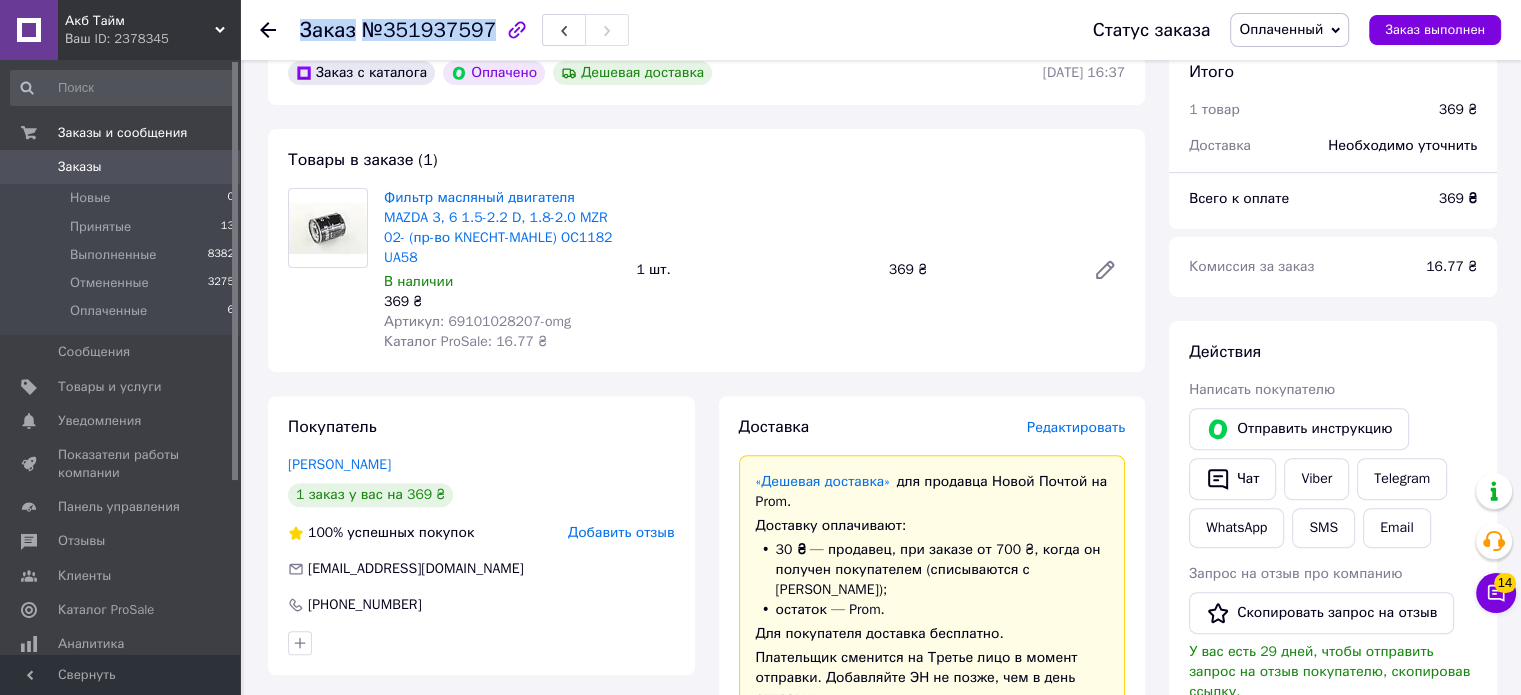 drag, startPoint x: 304, startPoint y: 34, endPoint x: 483, endPoint y: 31, distance: 179.02513 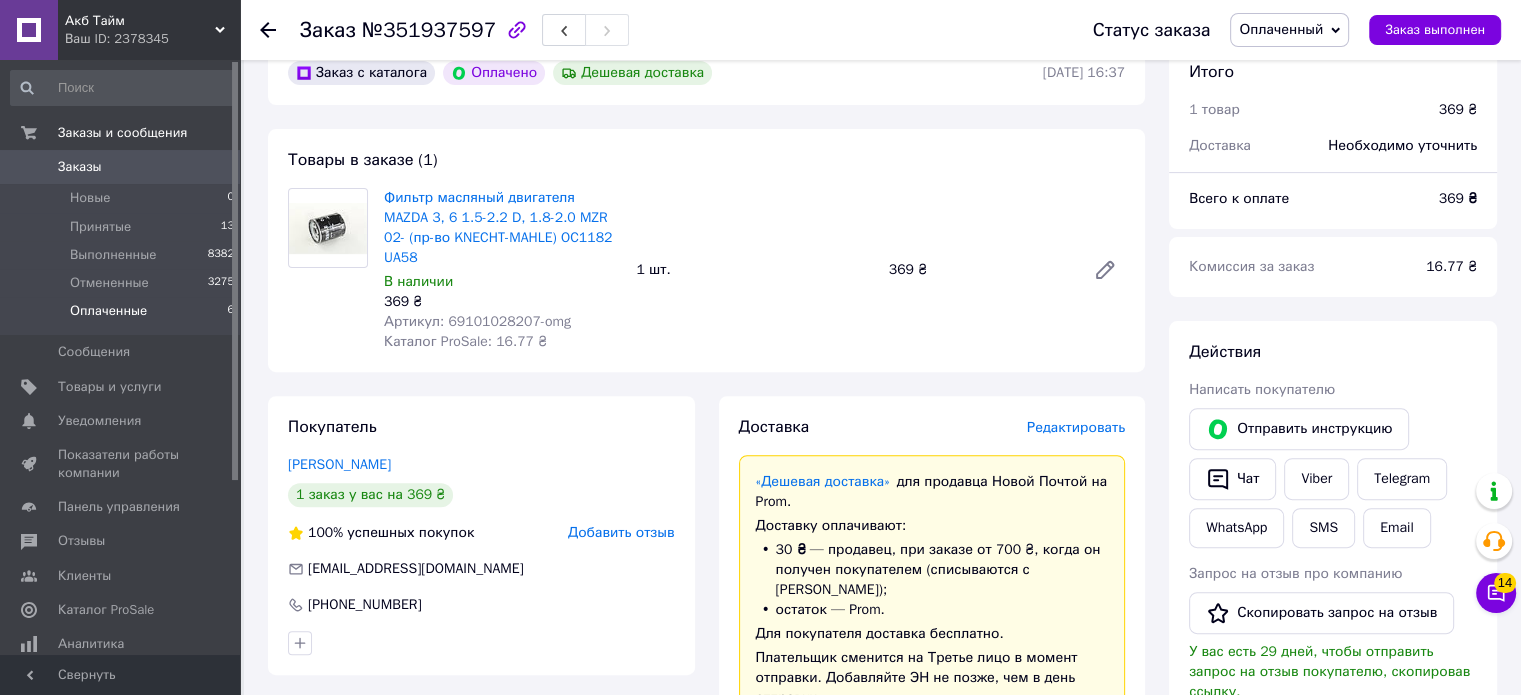 click on "Оплаченные" at bounding box center [108, 311] 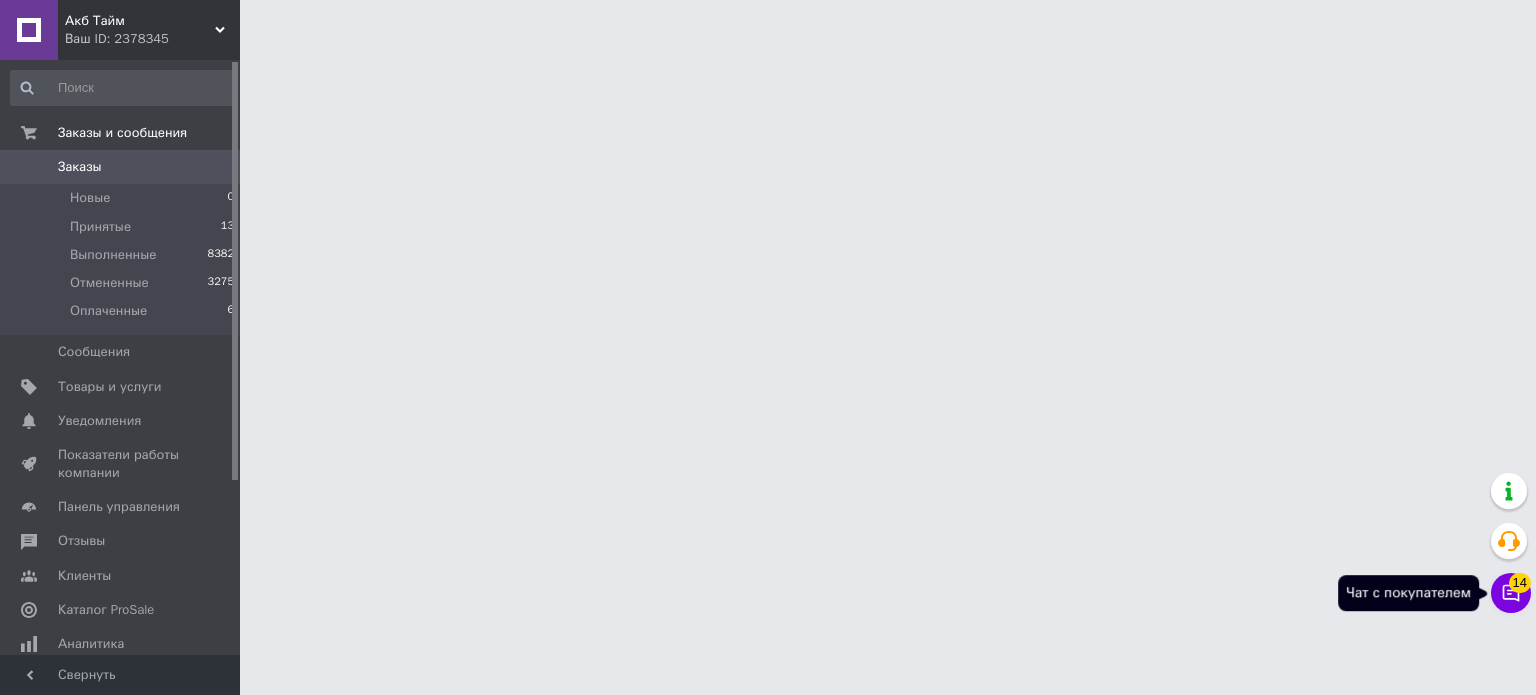 click 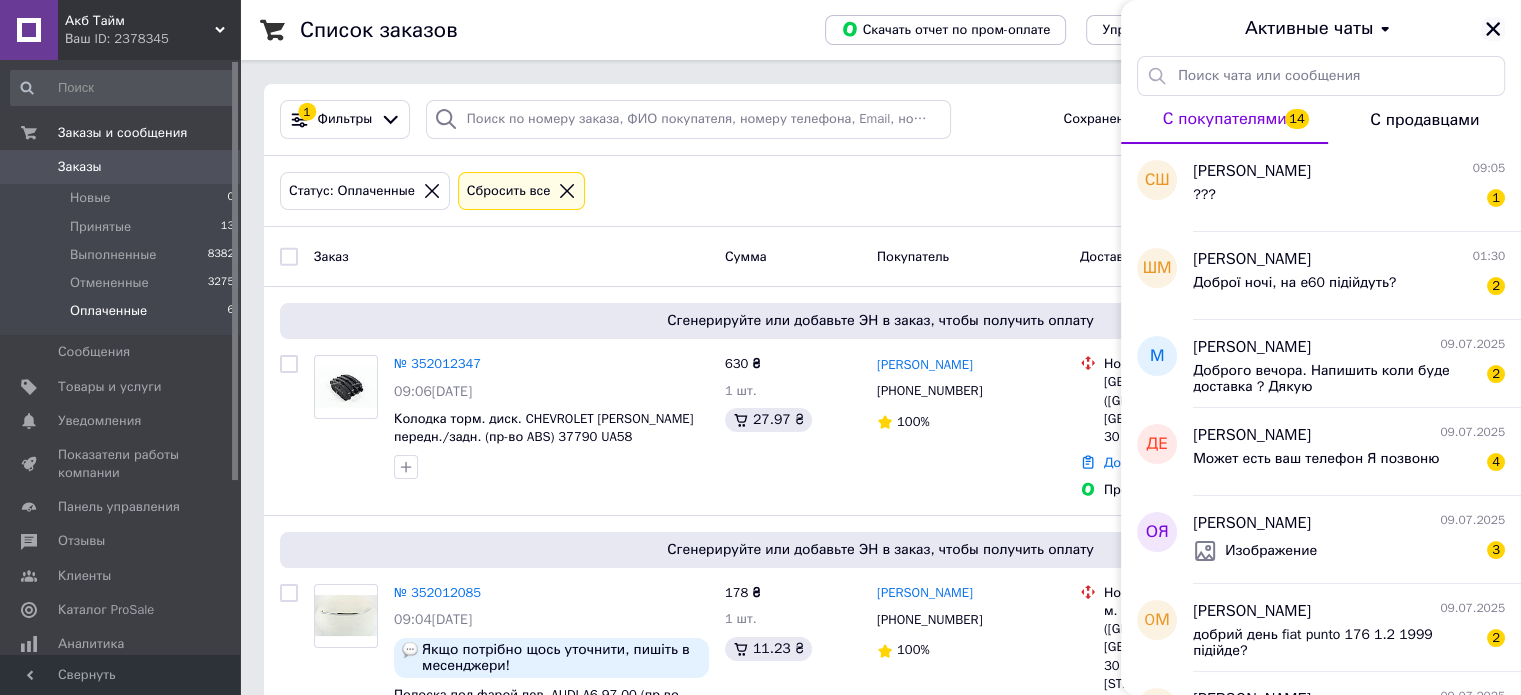 click 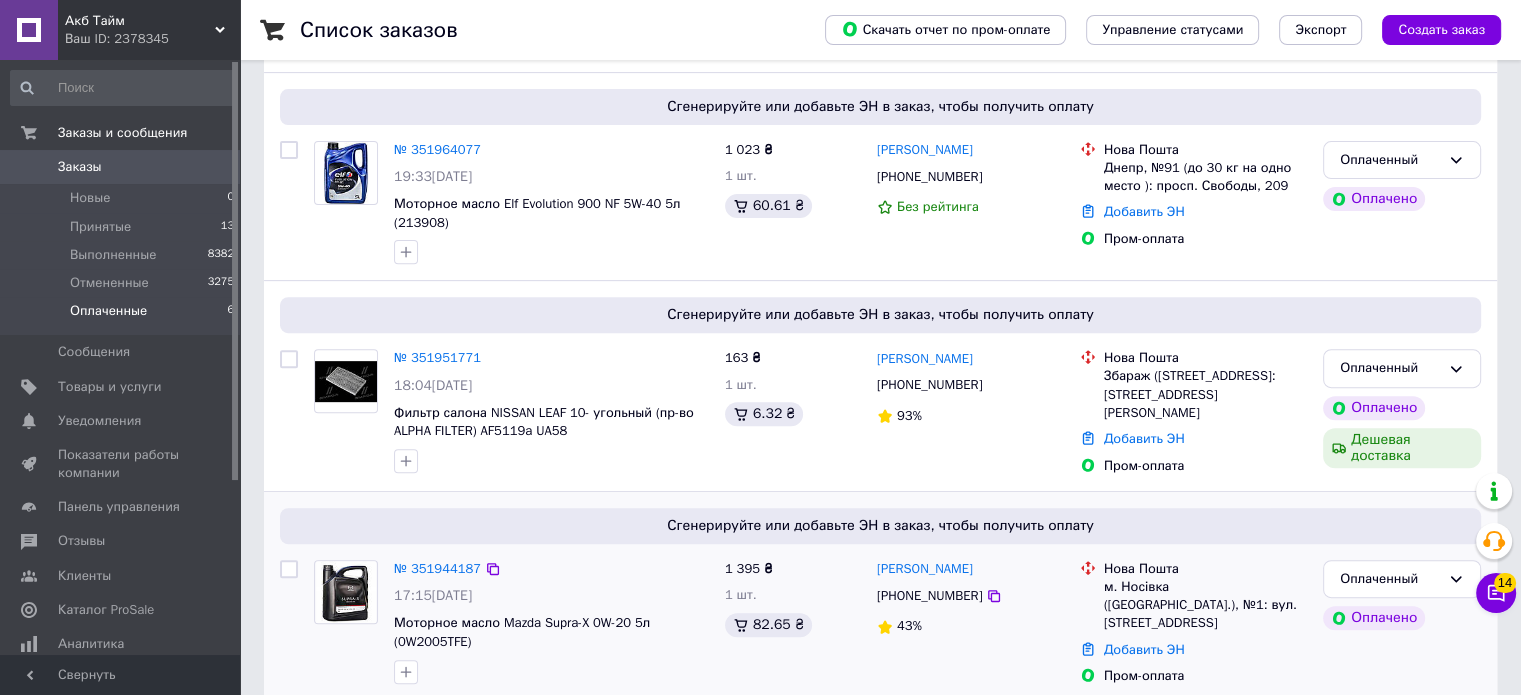scroll, scrollTop: 915, scrollLeft: 0, axis: vertical 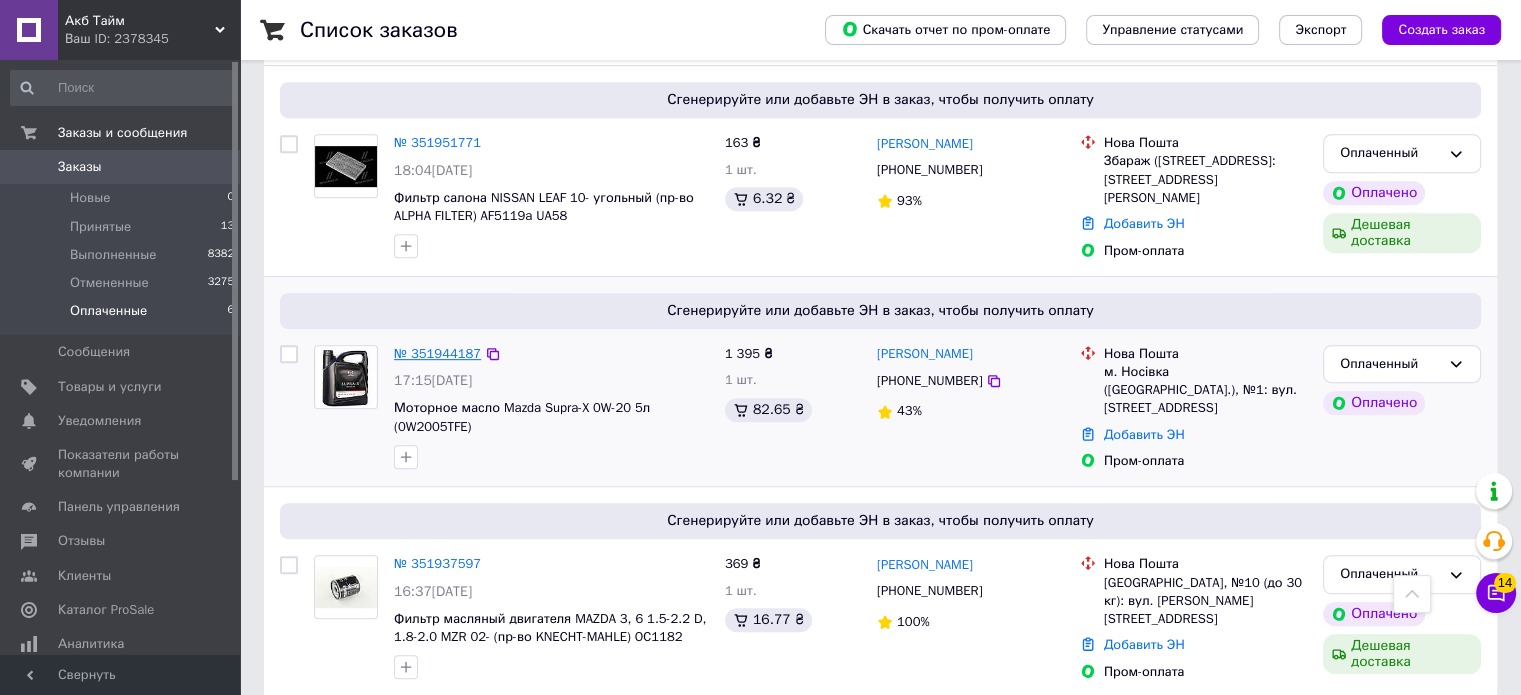 click on "№ 351944187" at bounding box center (437, 353) 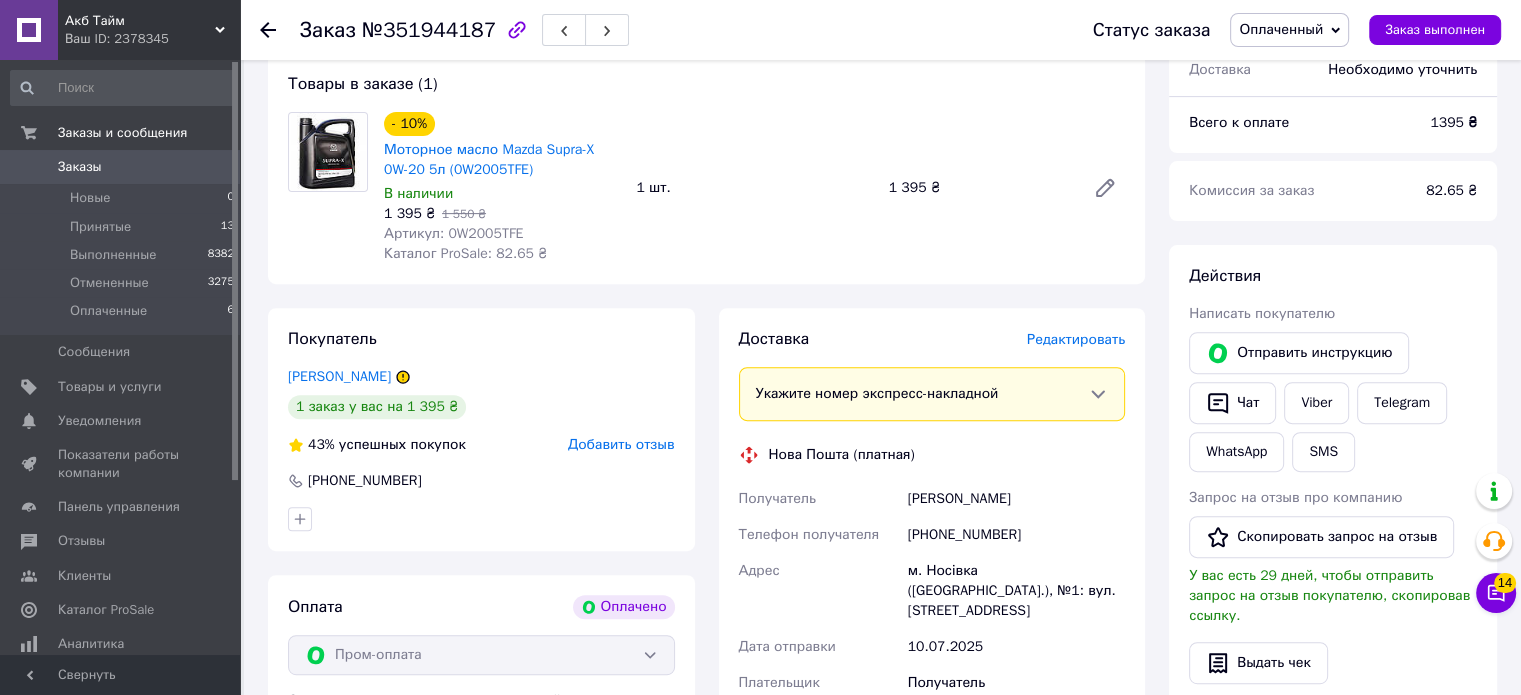 scroll, scrollTop: 515, scrollLeft: 0, axis: vertical 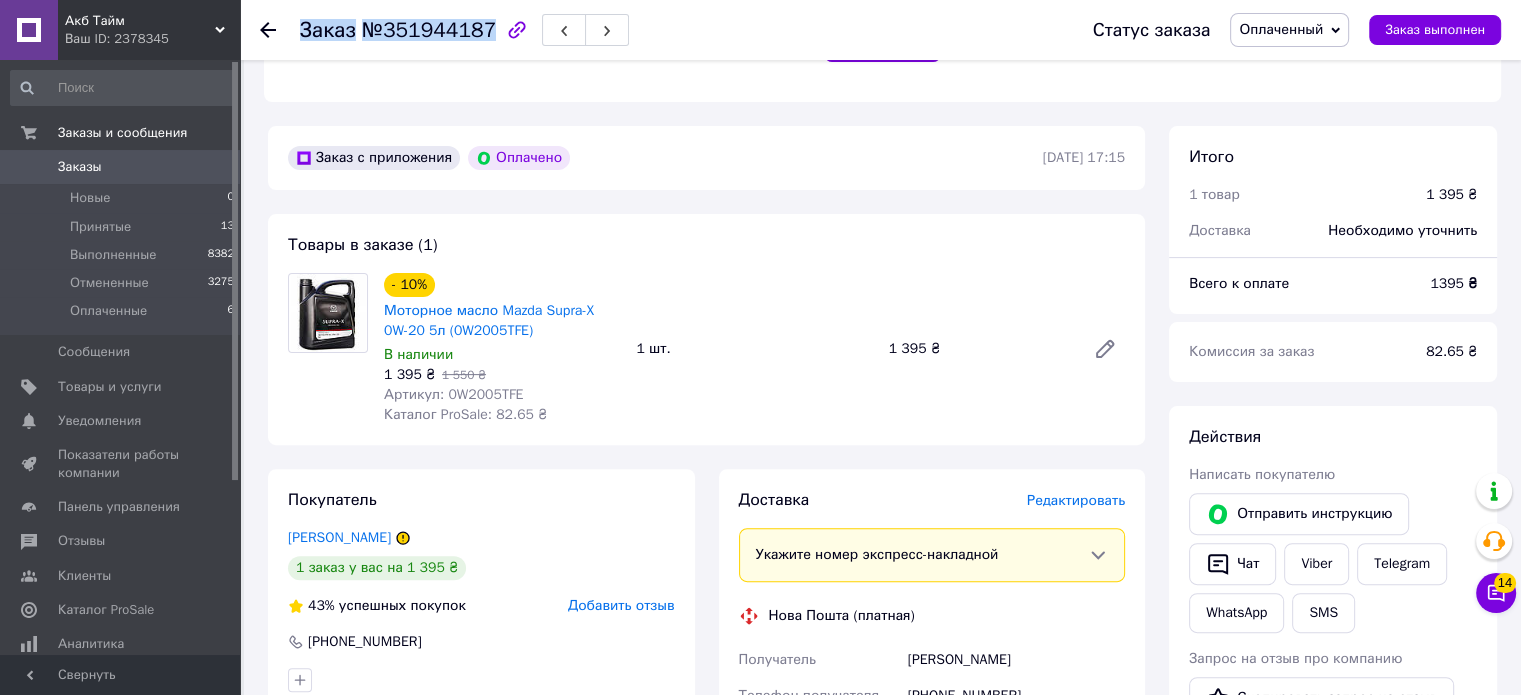 copy on "Заказ №351944187" 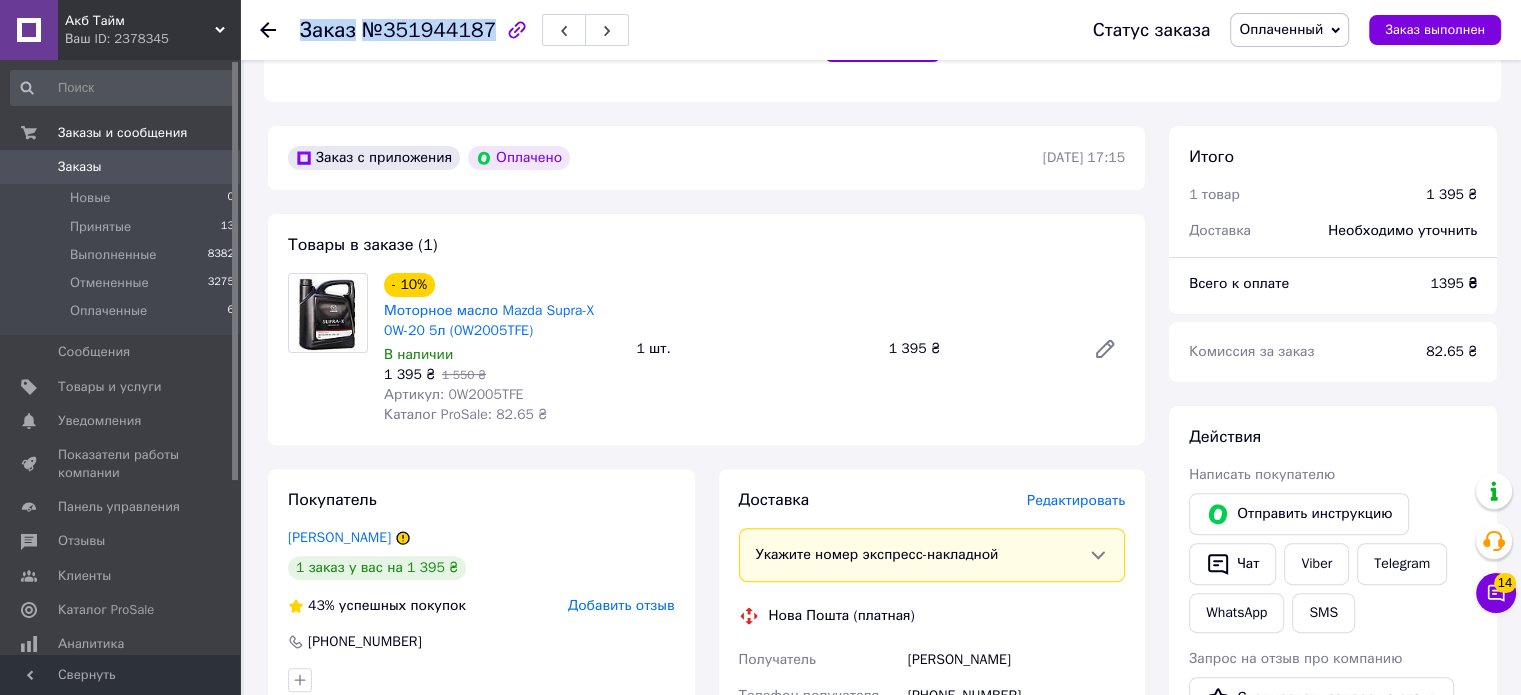 drag, startPoint x: 300, startPoint y: 30, endPoint x: 480, endPoint y: 32, distance: 180.01111 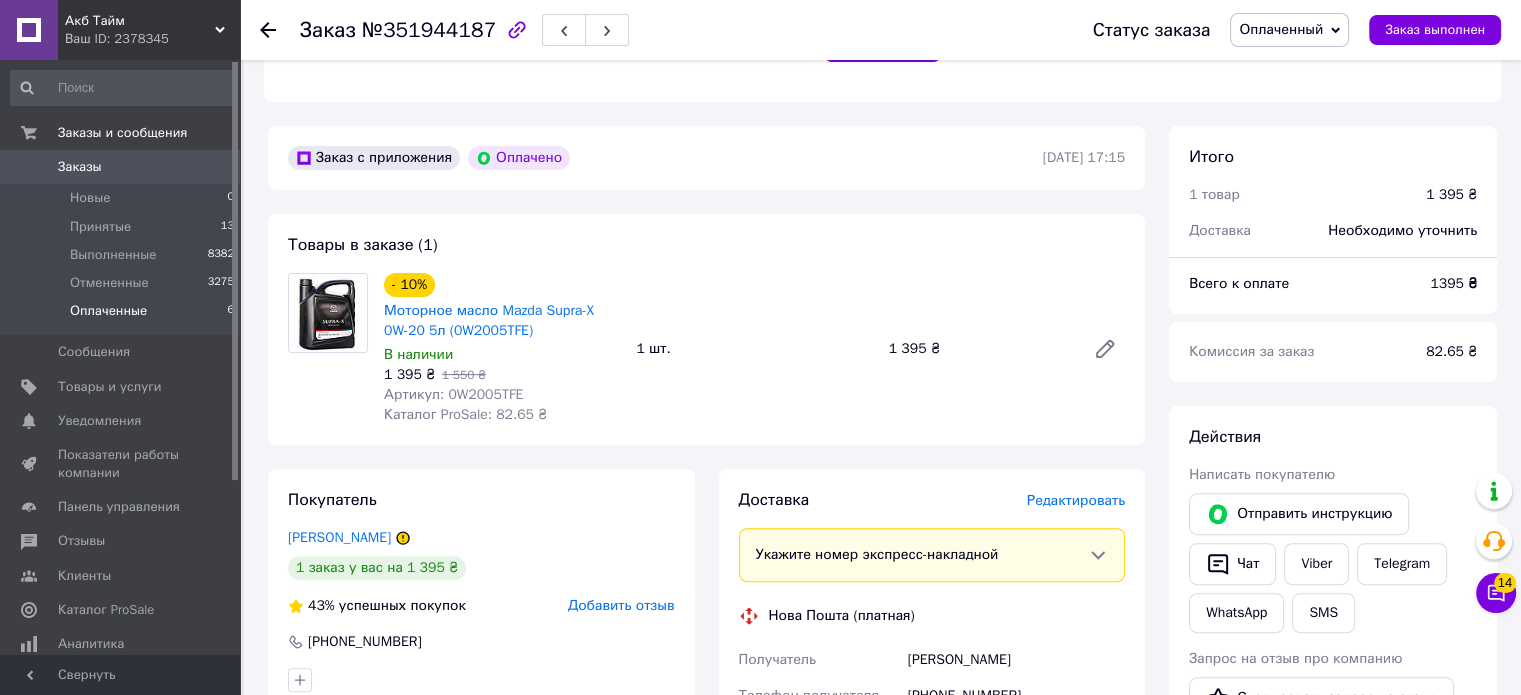 click on "Оплаченные" at bounding box center [108, 311] 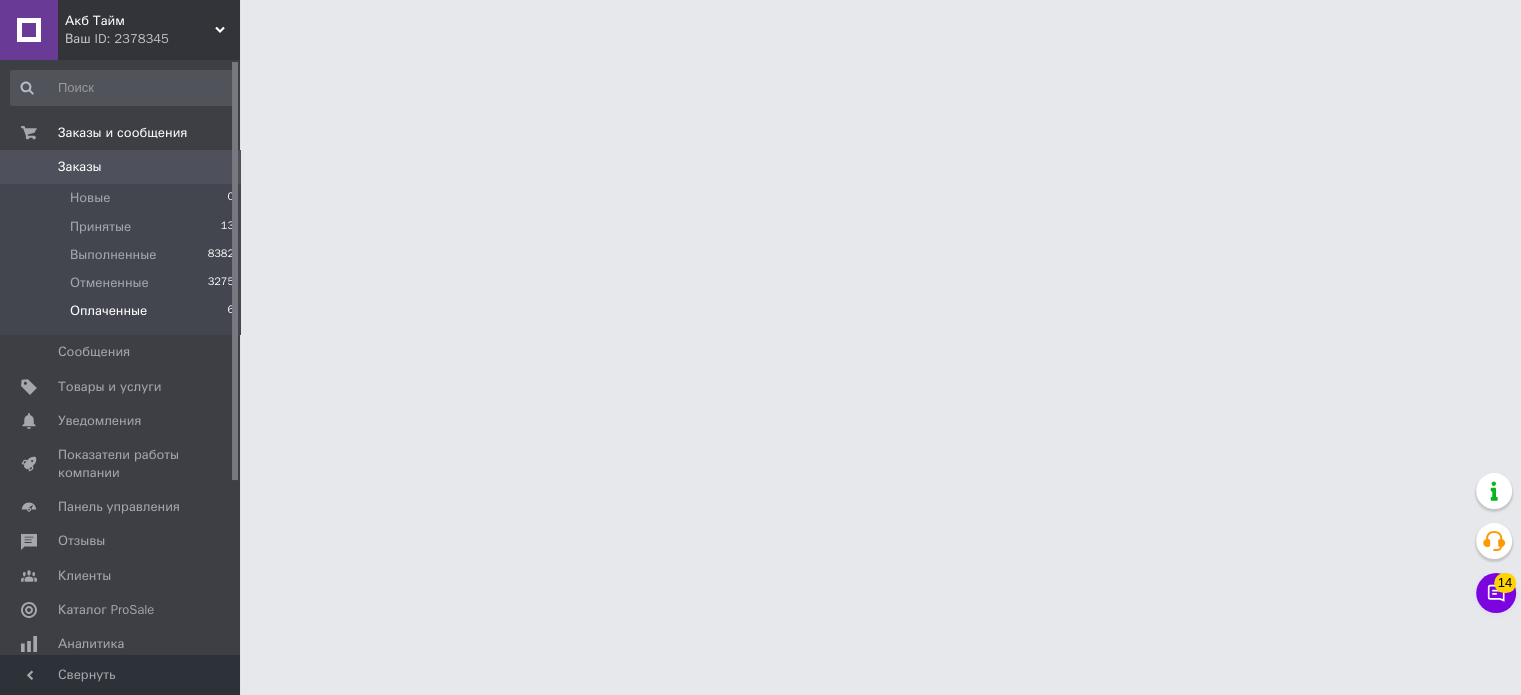 scroll, scrollTop: 0, scrollLeft: 0, axis: both 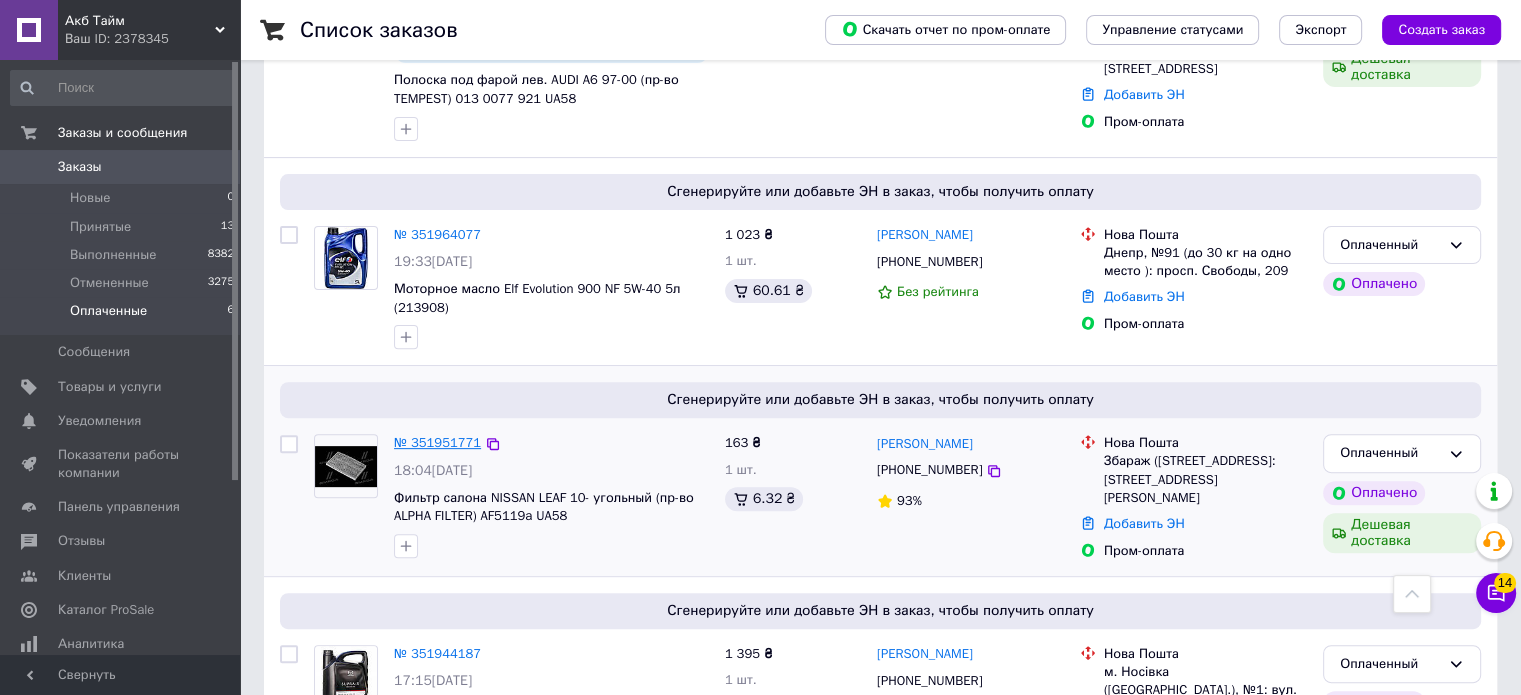 click on "№ 351951771" at bounding box center [437, 442] 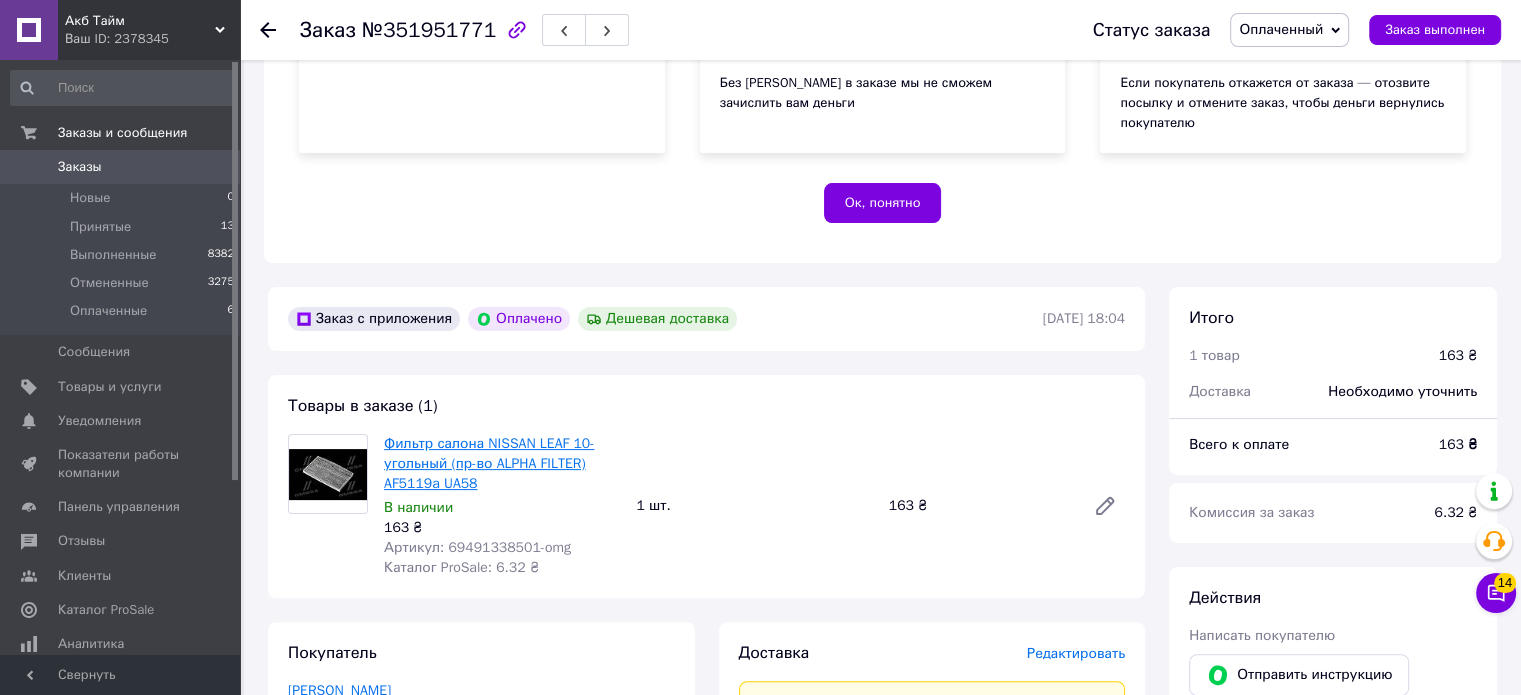 scroll, scrollTop: 654, scrollLeft: 0, axis: vertical 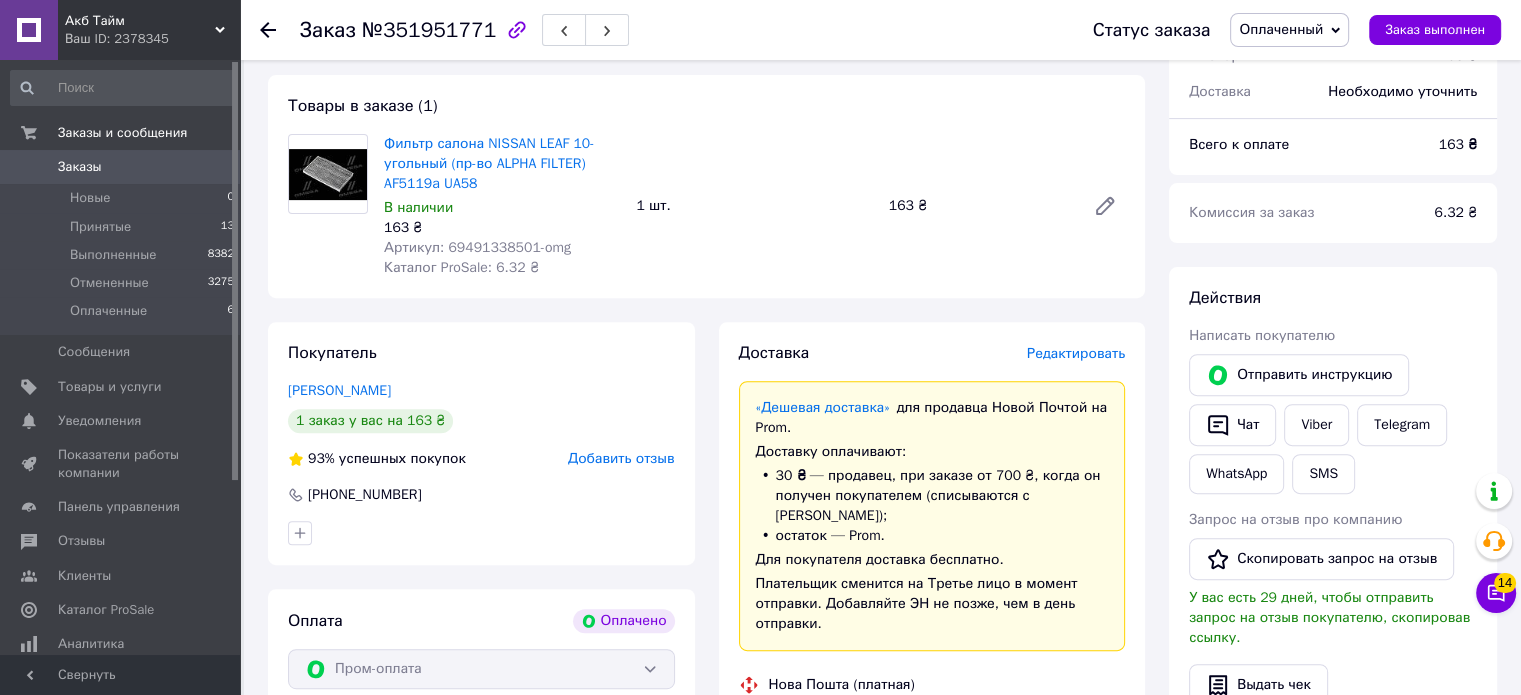 click on "Артикул: 69491338501-omg" at bounding box center (477, 247) 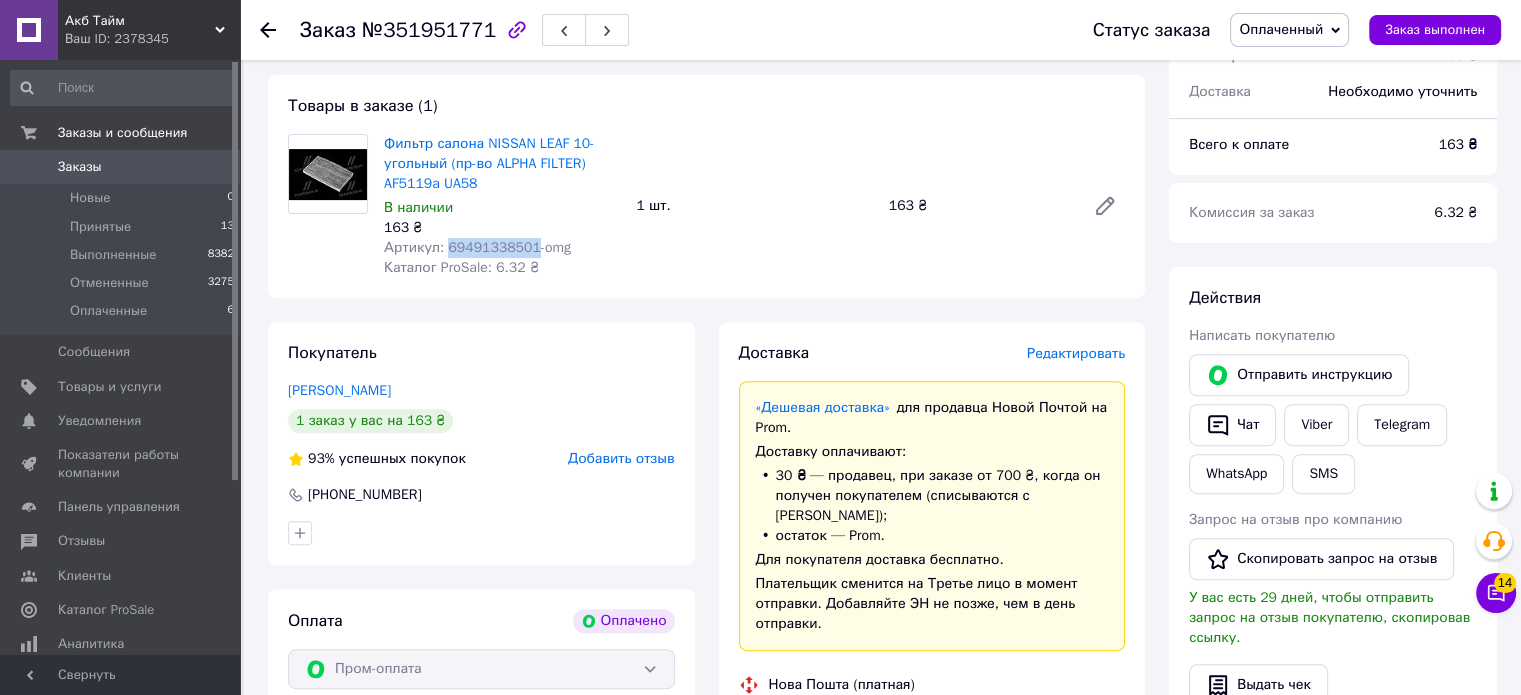 click on "Артикул: 69491338501-omg" at bounding box center [477, 247] 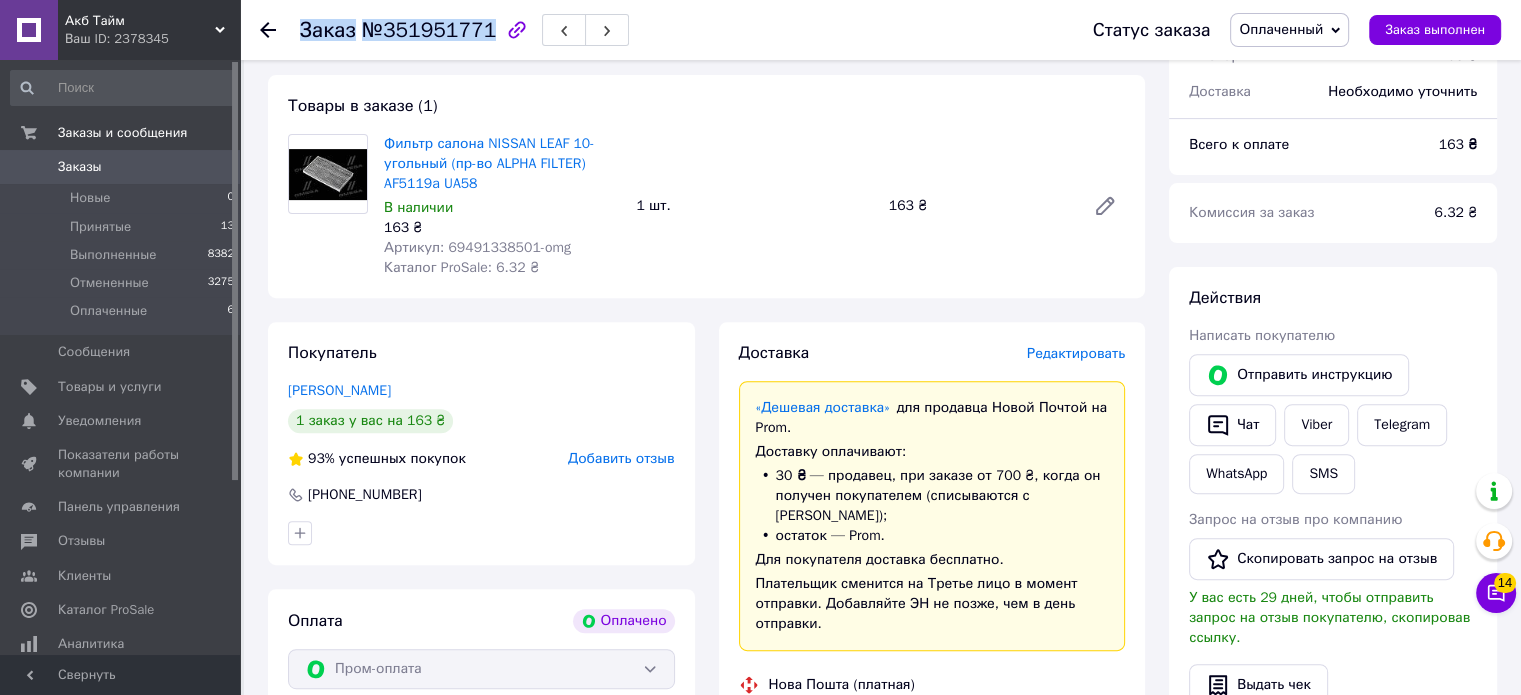 copy on "Заказ №351951771" 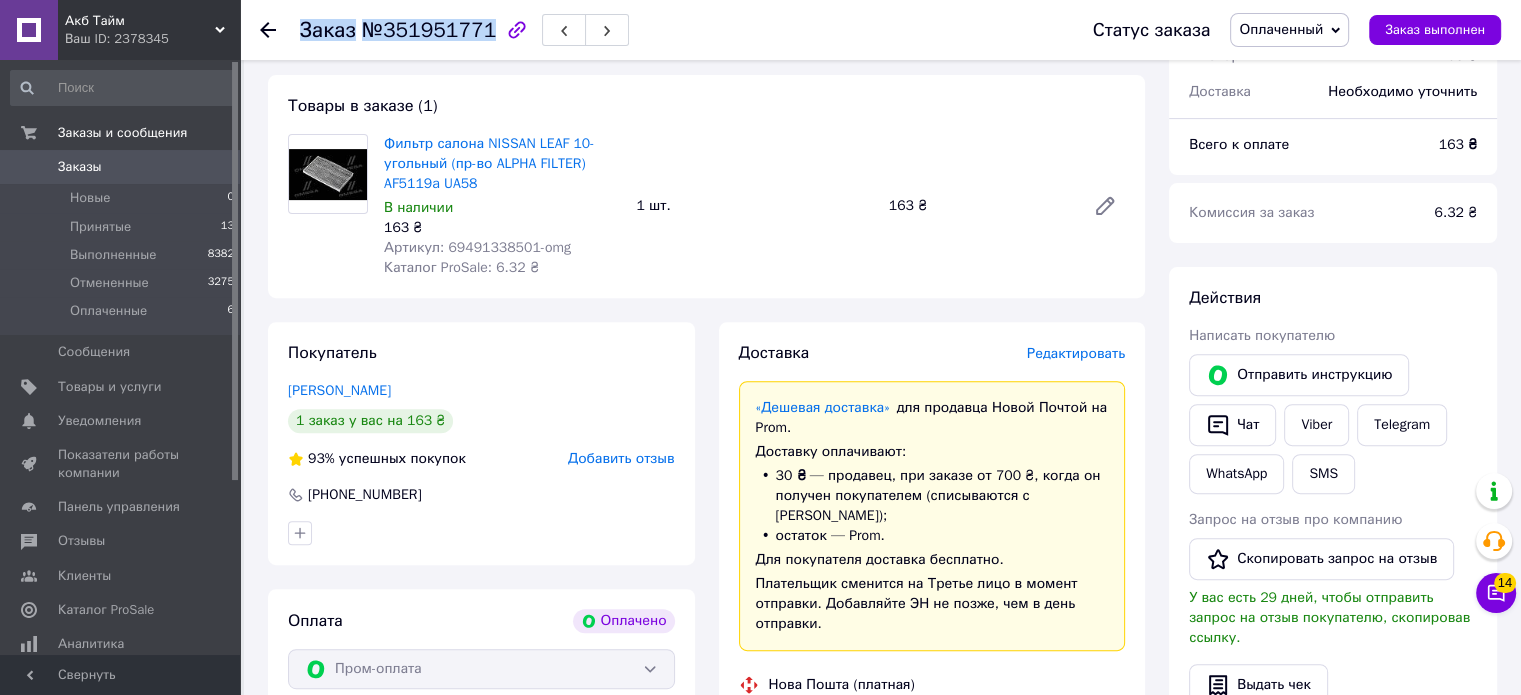 drag, startPoint x: 297, startPoint y: 27, endPoint x: 478, endPoint y: 31, distance: 181.04419 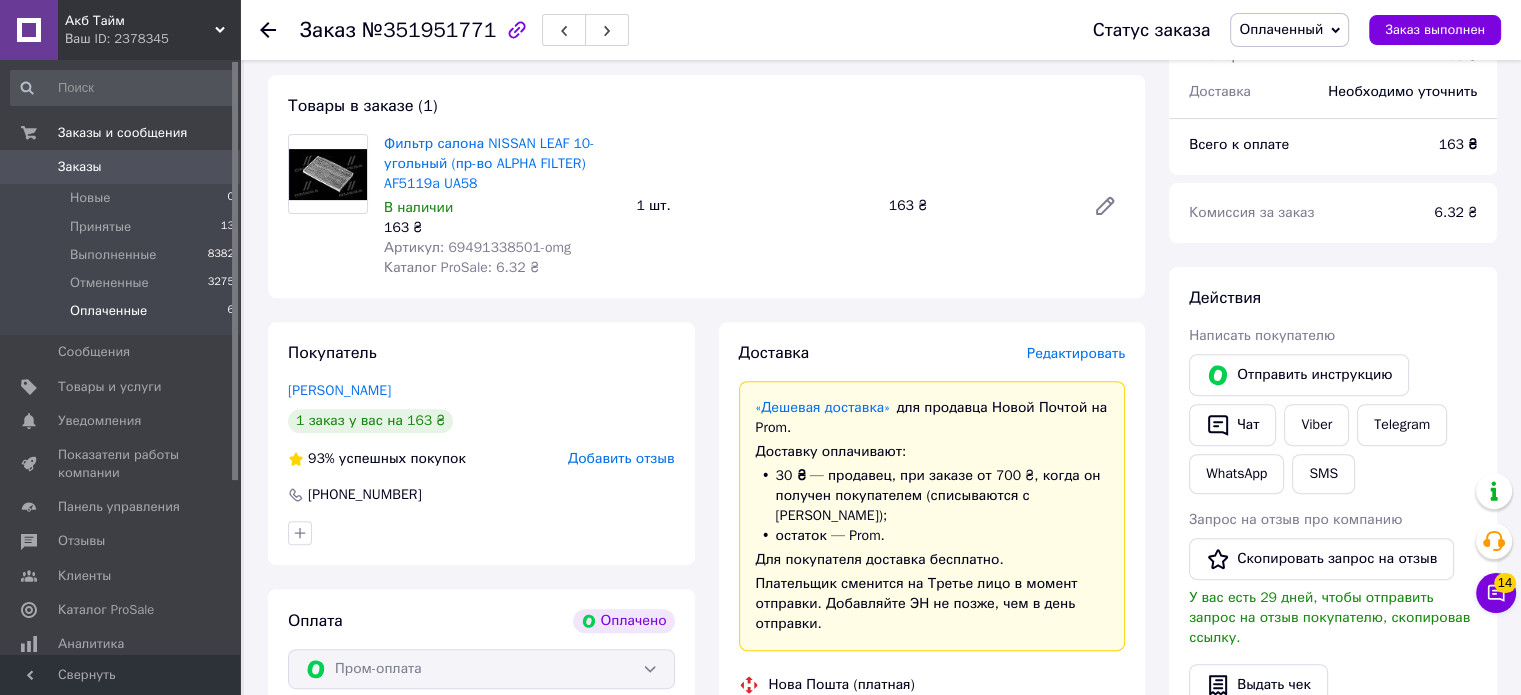 click on "Оплаченные" at bounding box center [108, 311] 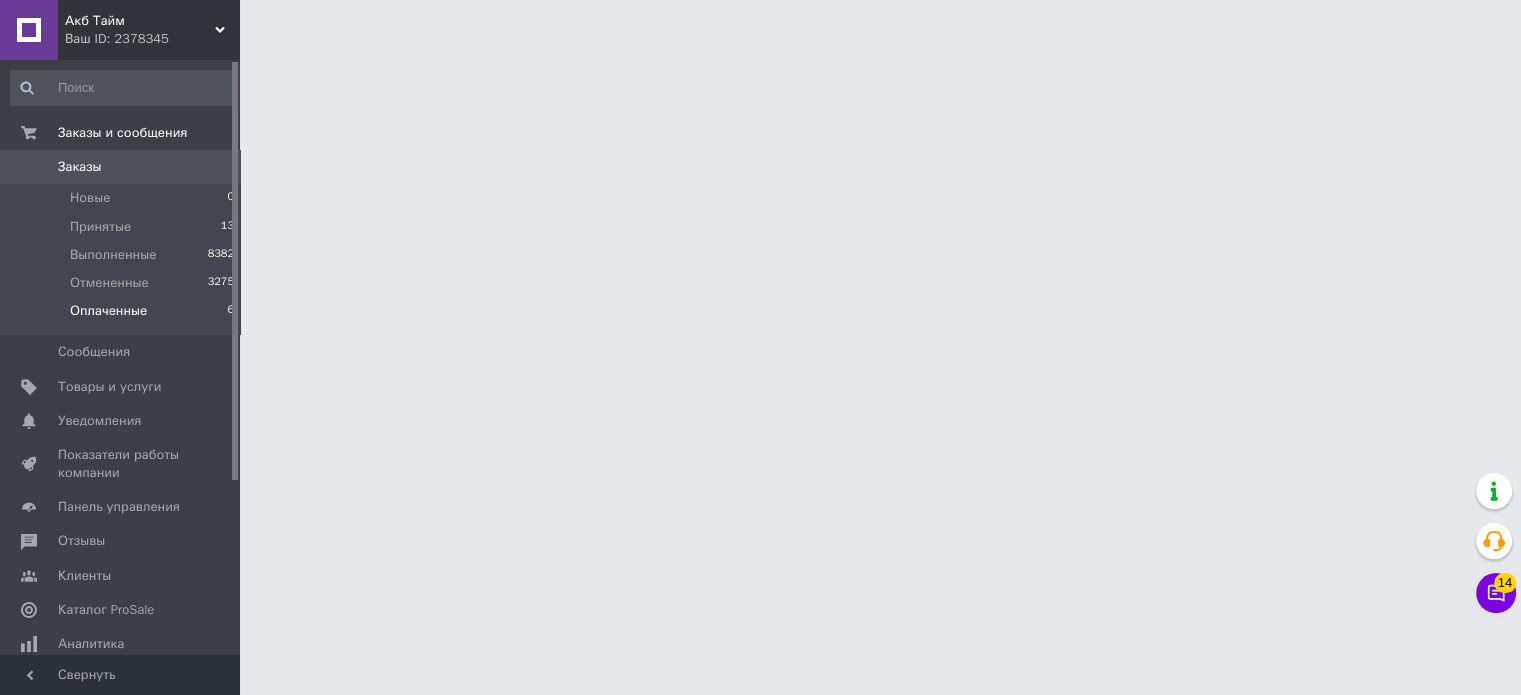 scroll, scrollTop: 0, scrollLeft: 0, axis: both 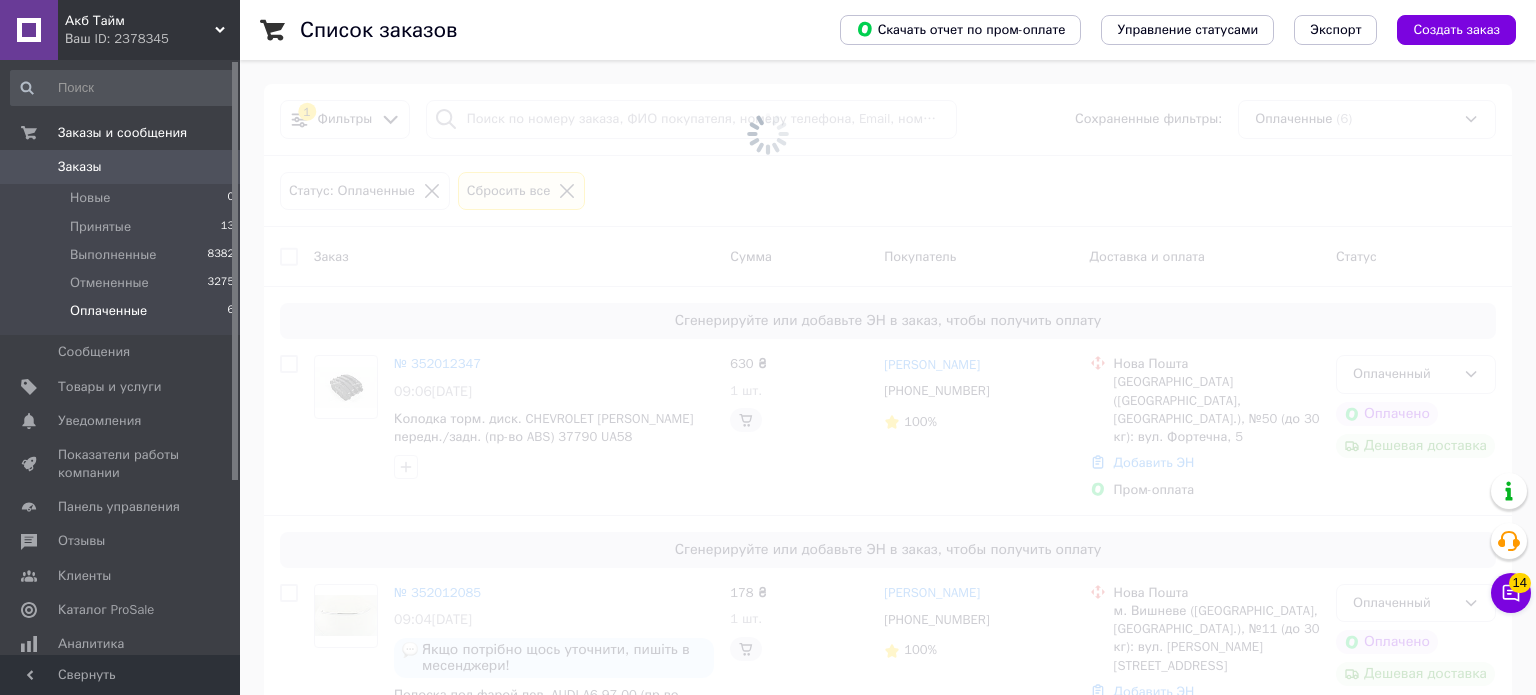 click on "Оплаченные" at bounding box center (108, 311) 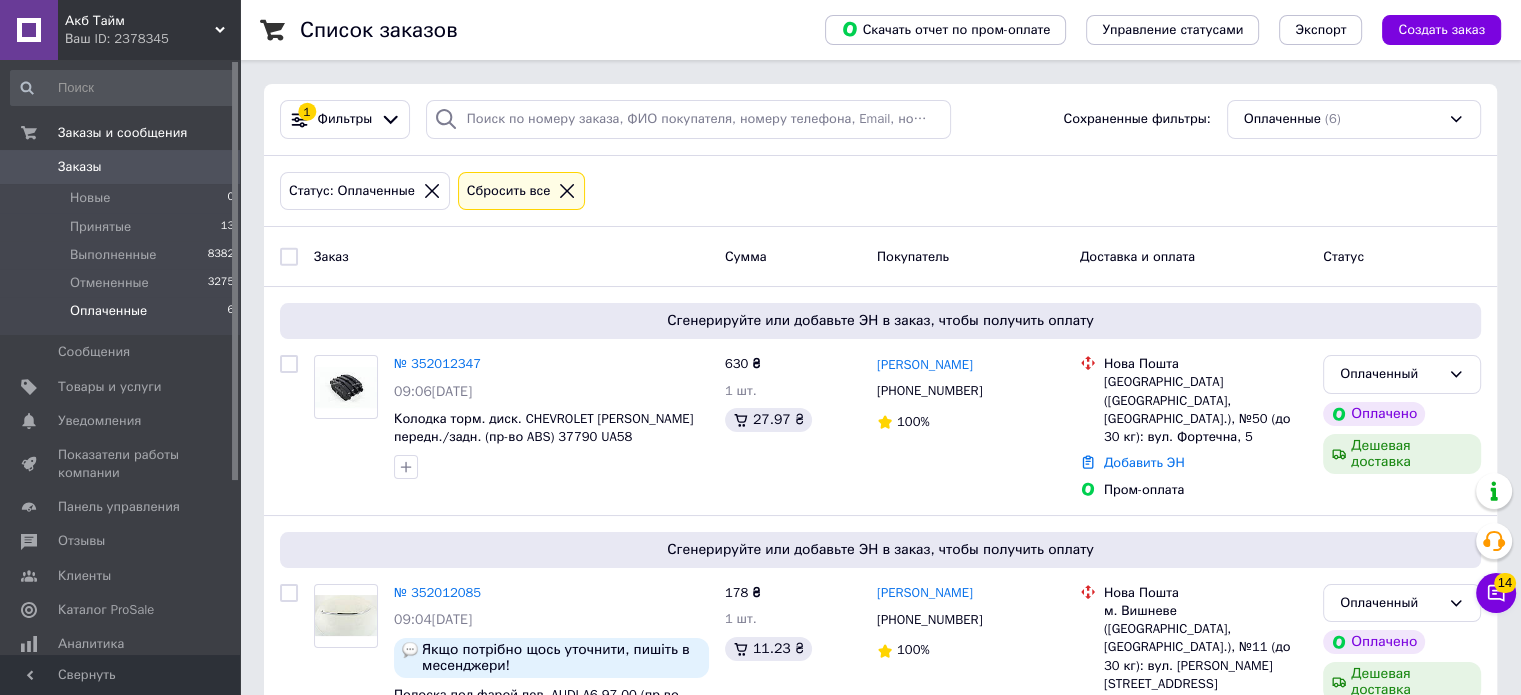 click on "Оплаченные" at bounding box center (108, 311) 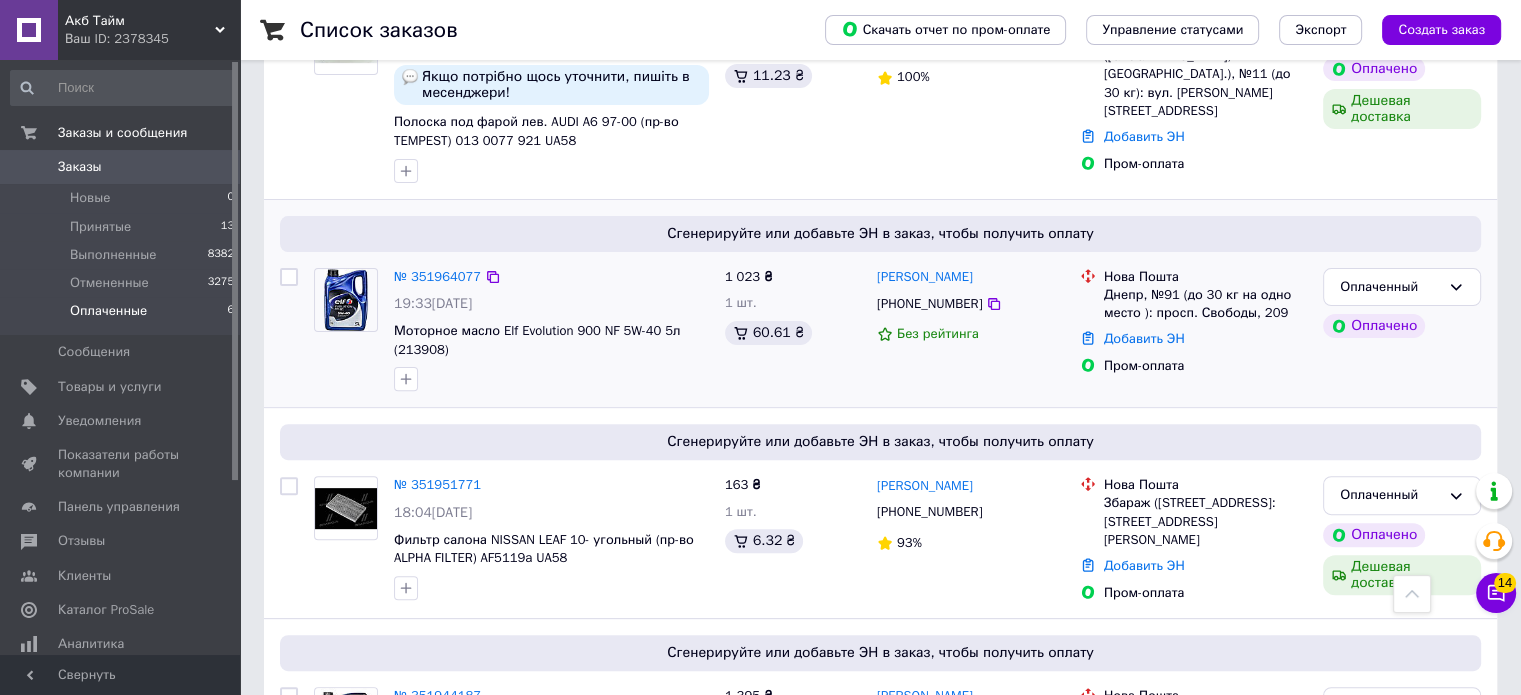 scroll, scrollTop: 415, scrollLeft: 0, axis: vertical 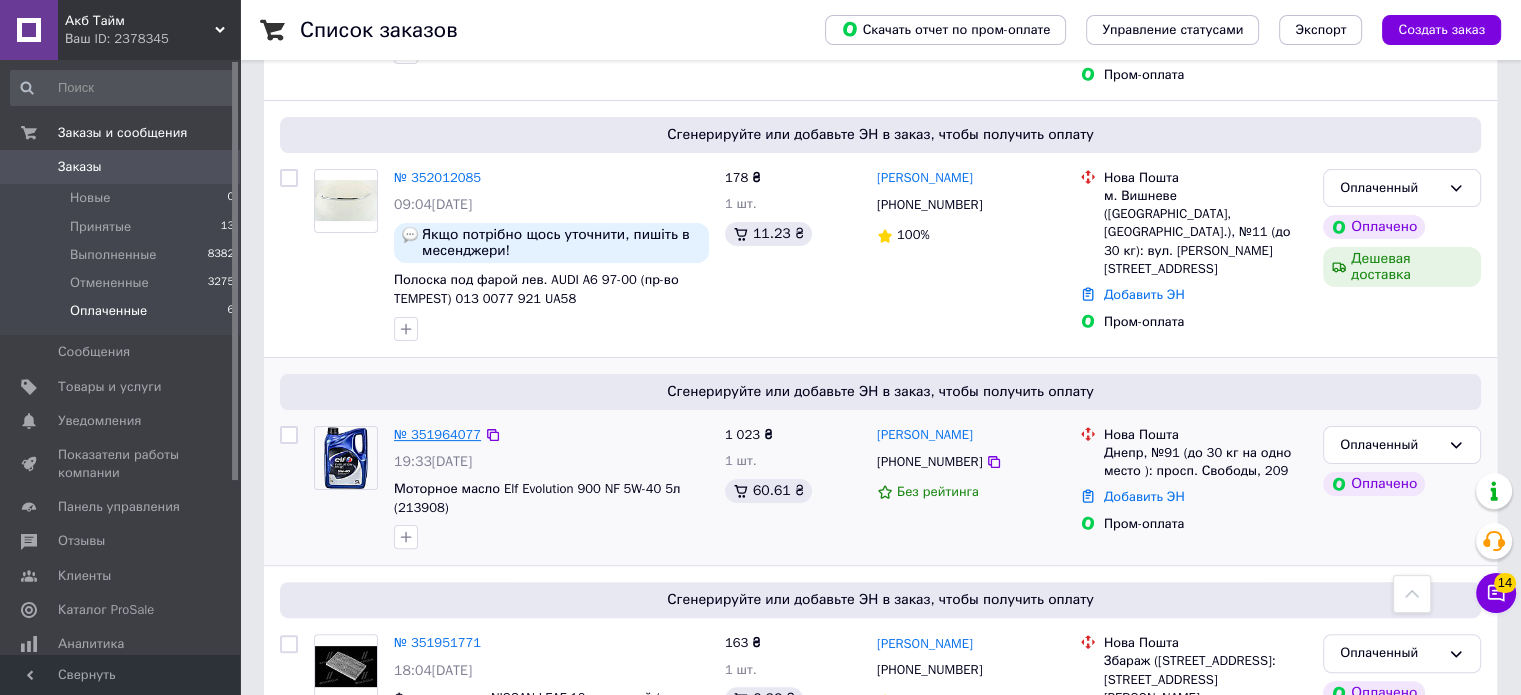 click on "№ 351964077" at bounding box center (437, 434) 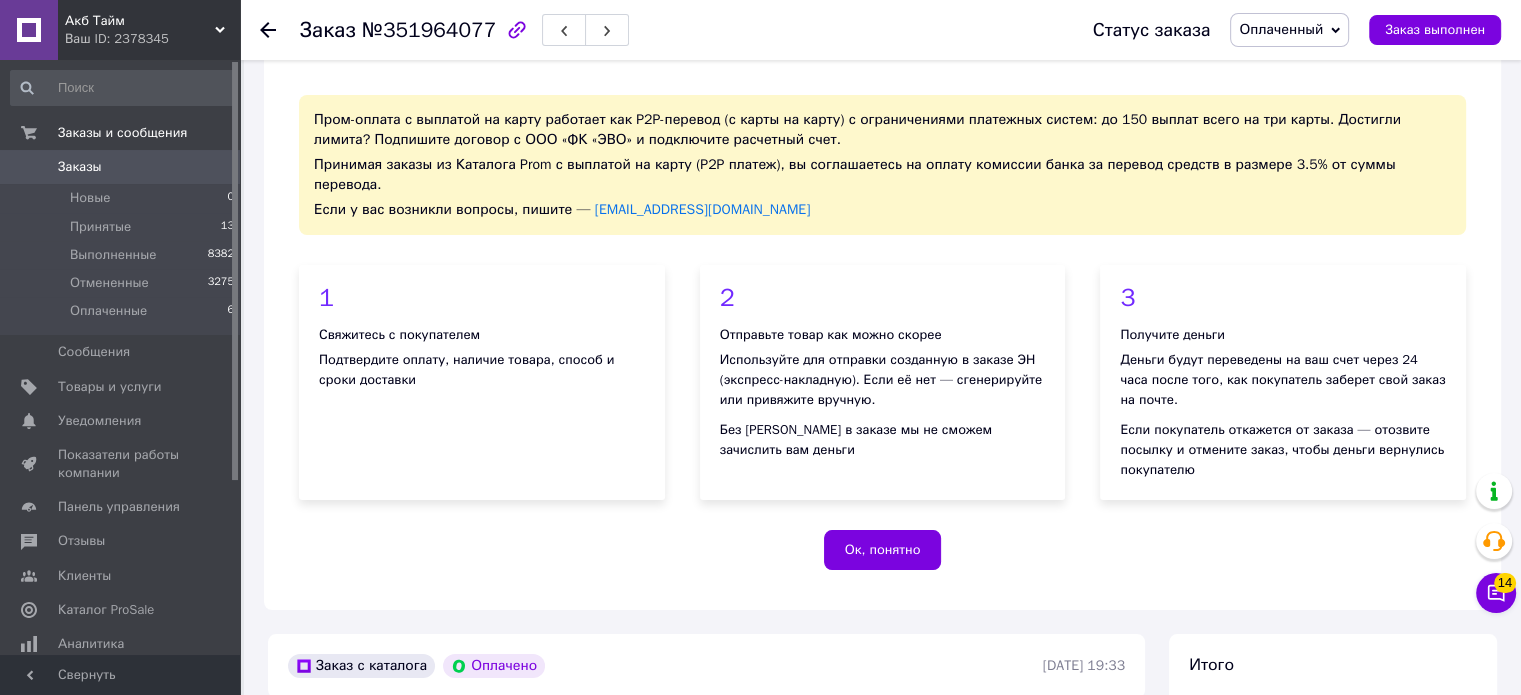 scroll, scrollTop: 0, scrollLeft: 0, axis: both 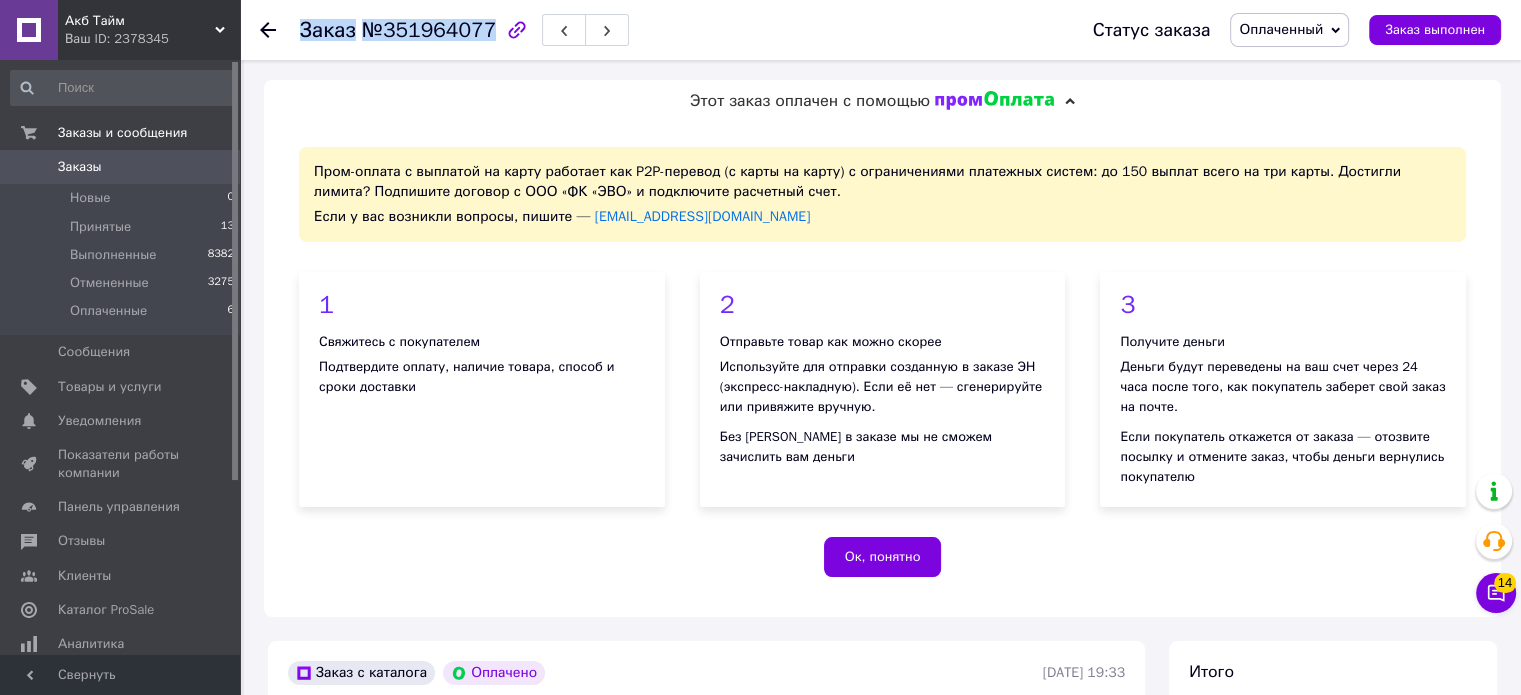 copy on "Заказ №351964077" 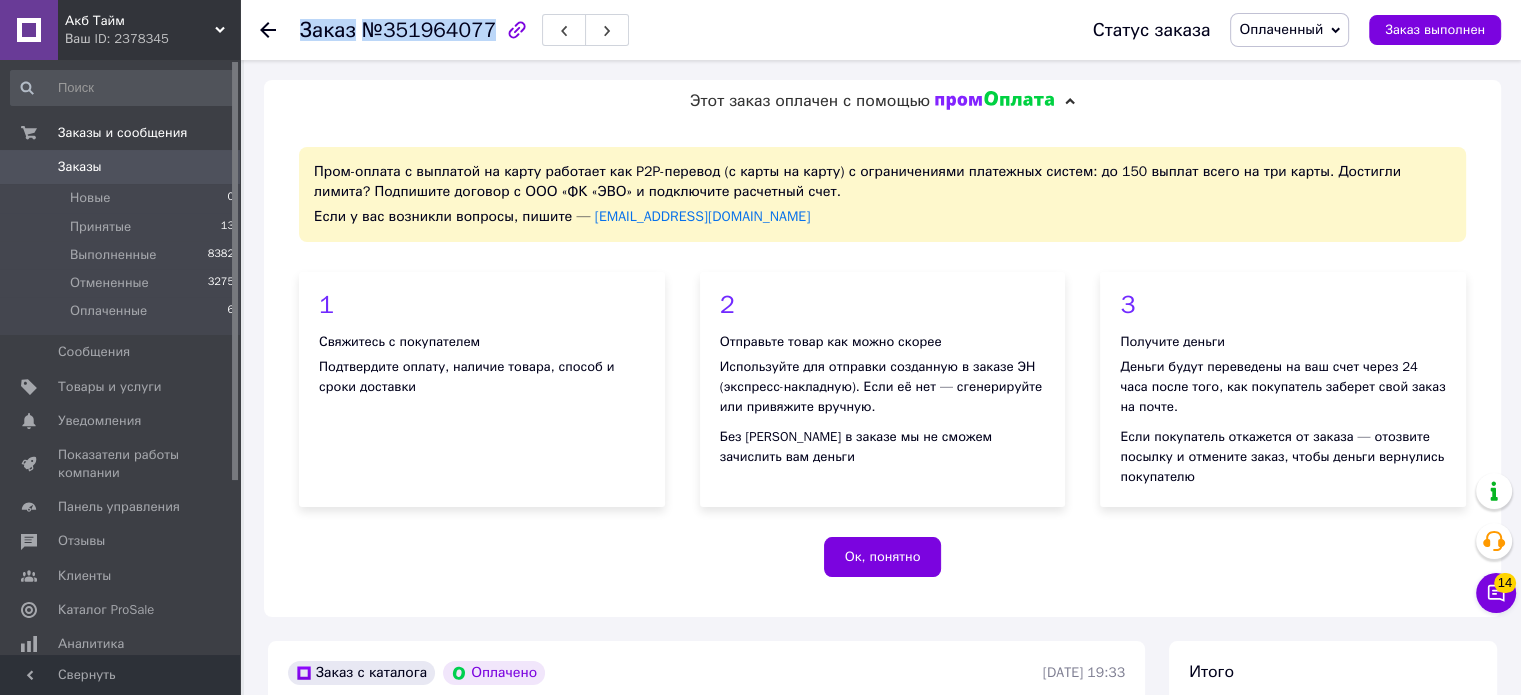 drag, startPoint x: 296, startPoint y: 30, endPoint x: 480, endPoint y: 29, distance: 184.00272 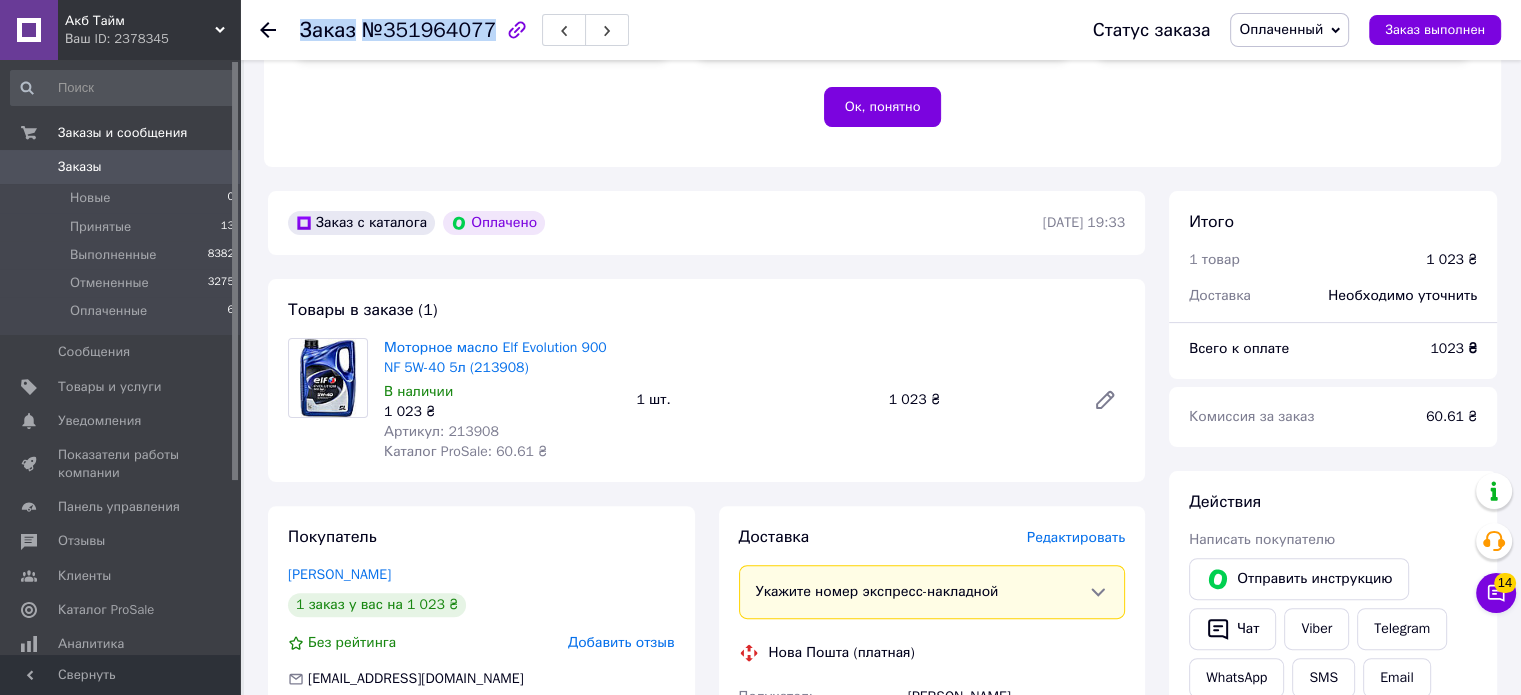 scroll, scrollTop: 600, scrollLeft: 0, axis: vertical 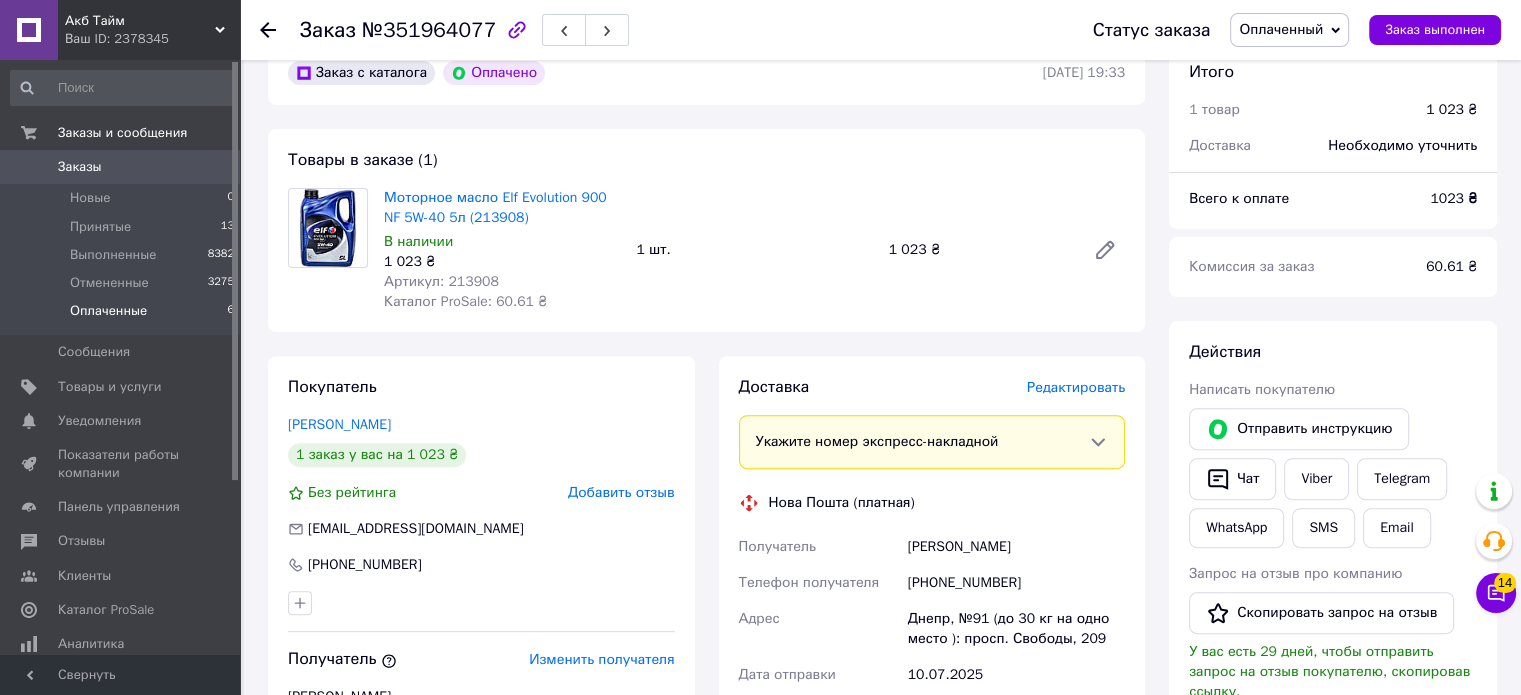 click on "Оплаченные" at bounding box center (108, 311) 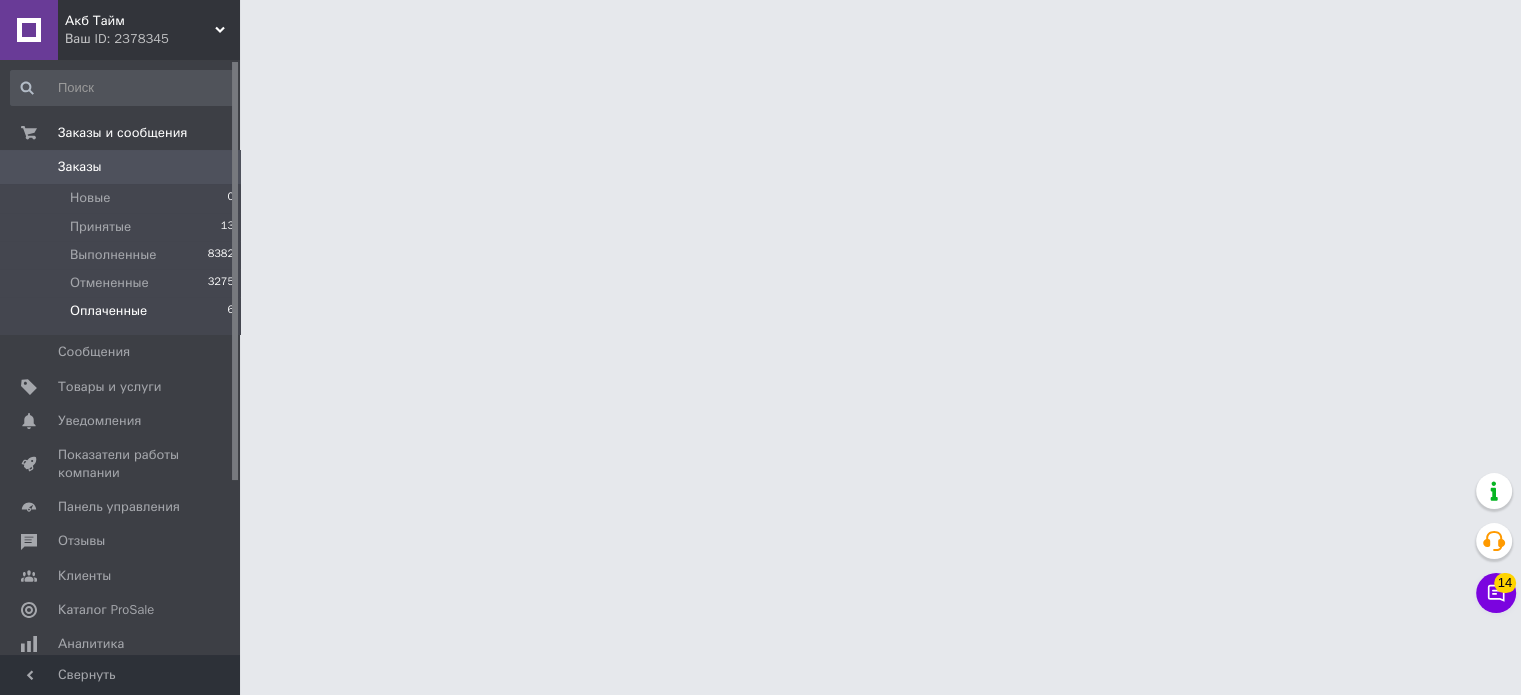 scroll, scrollTop: 0, scrollLeft: 0, axis: both 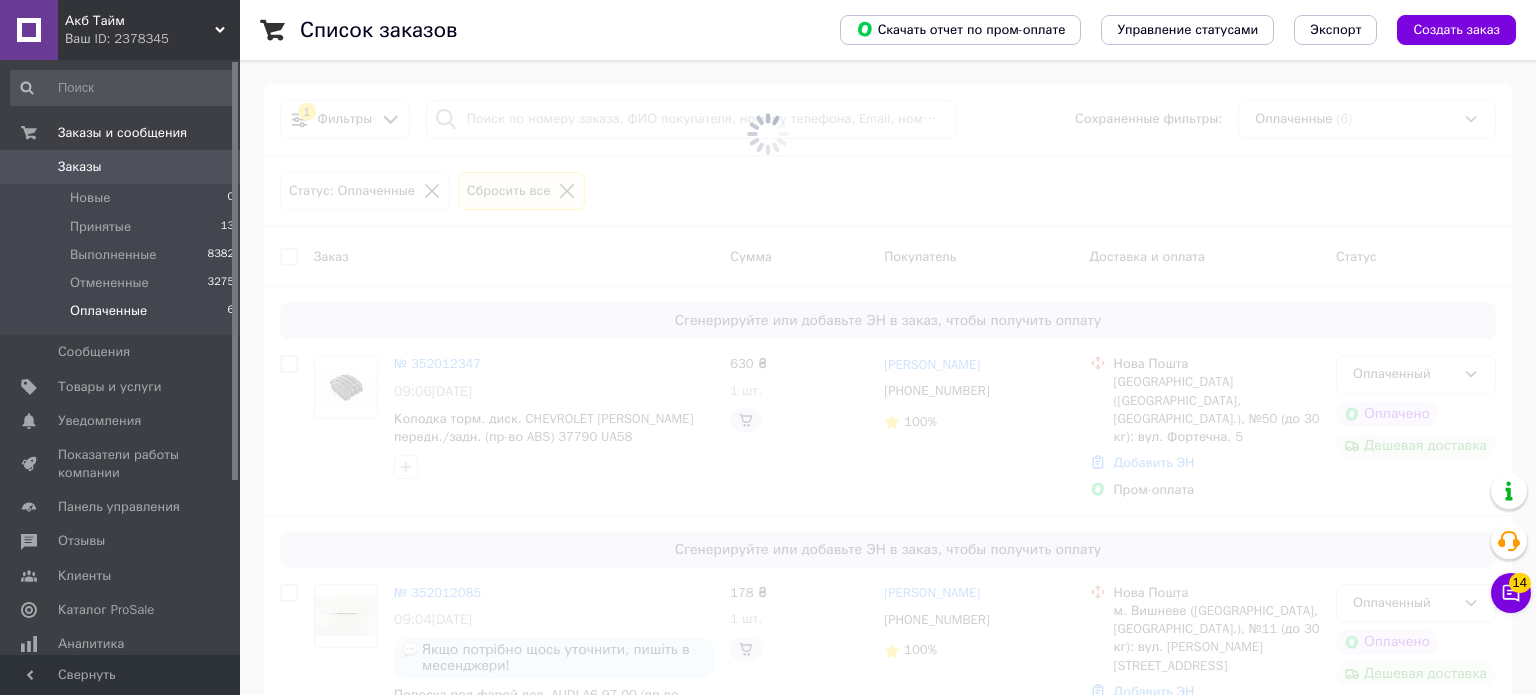 click on "Оплаченные 6" at bounding box center [123, 316] 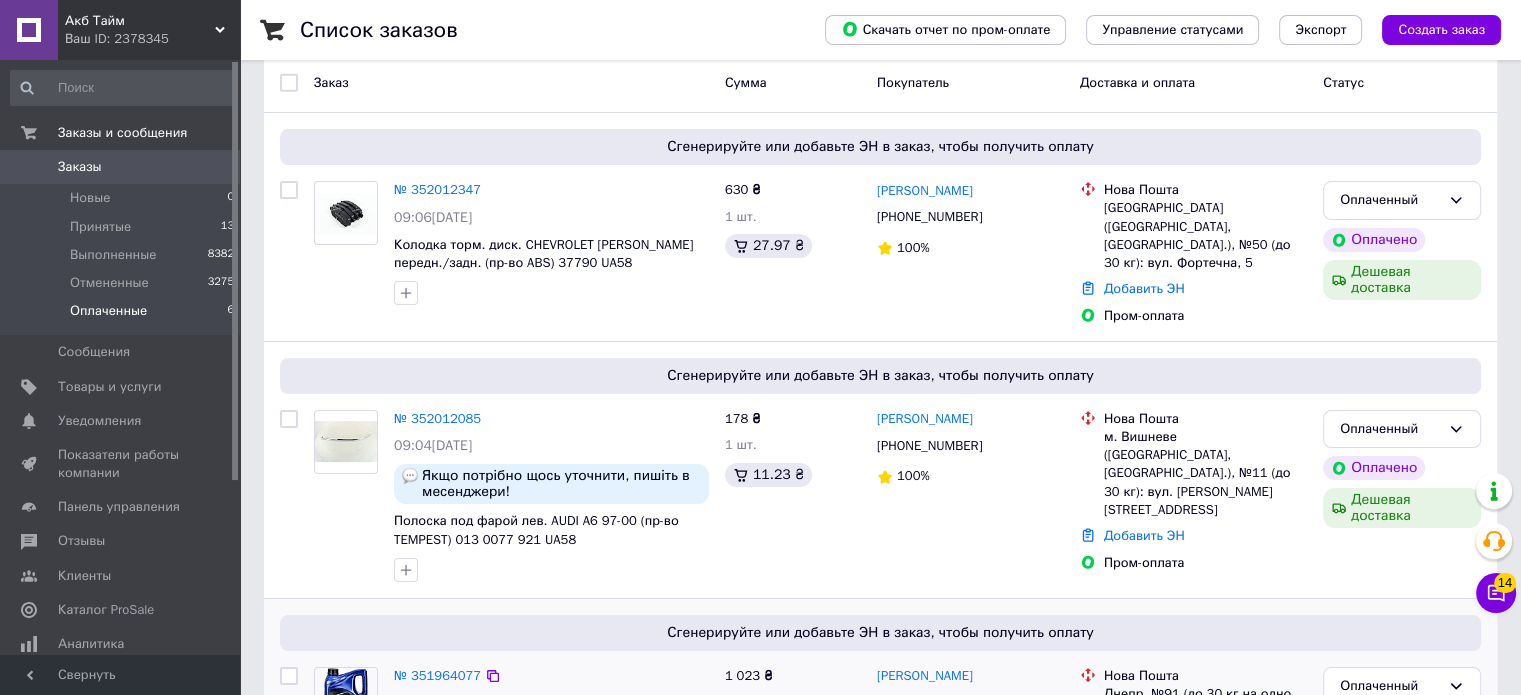 scroll, scrollTop: 400, scrollLeft: 0, axis: vertical 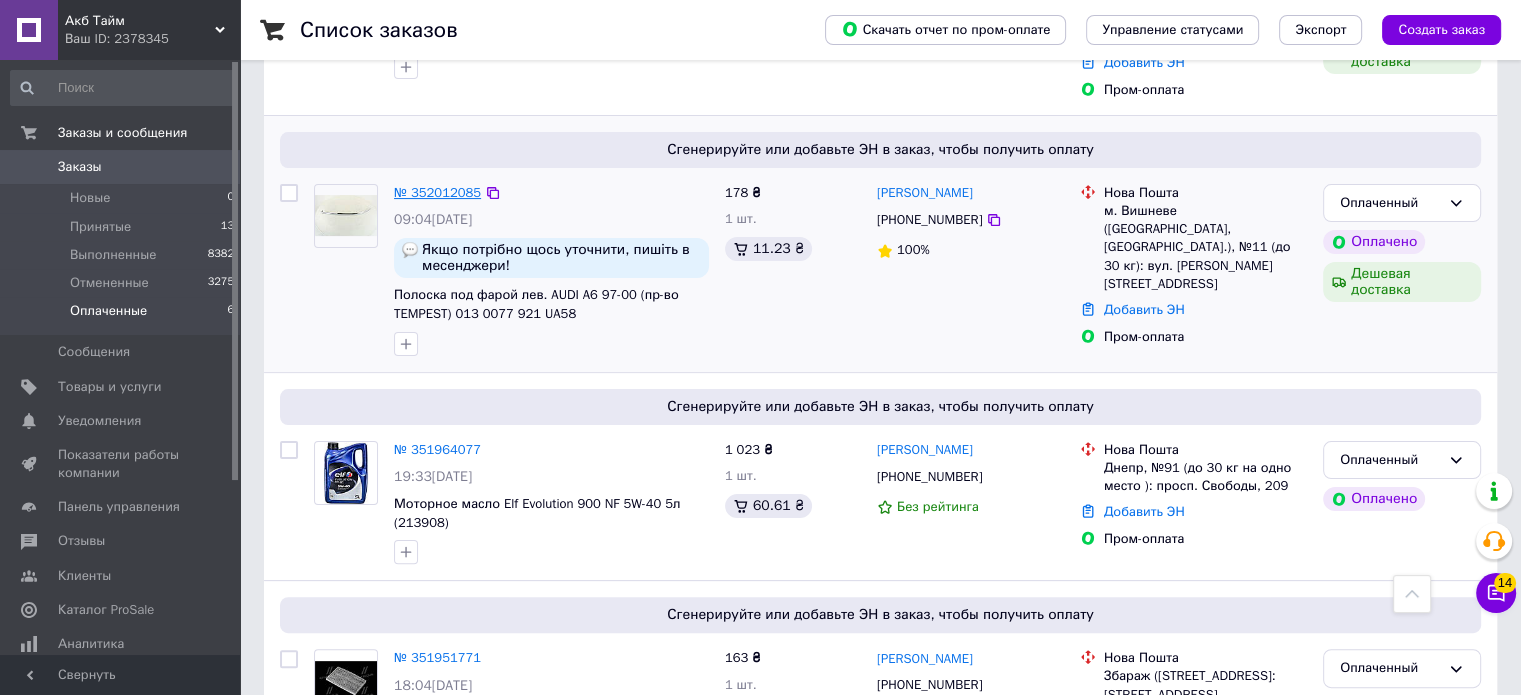 click on "№ 352012085" at bounding box center [437, 192] 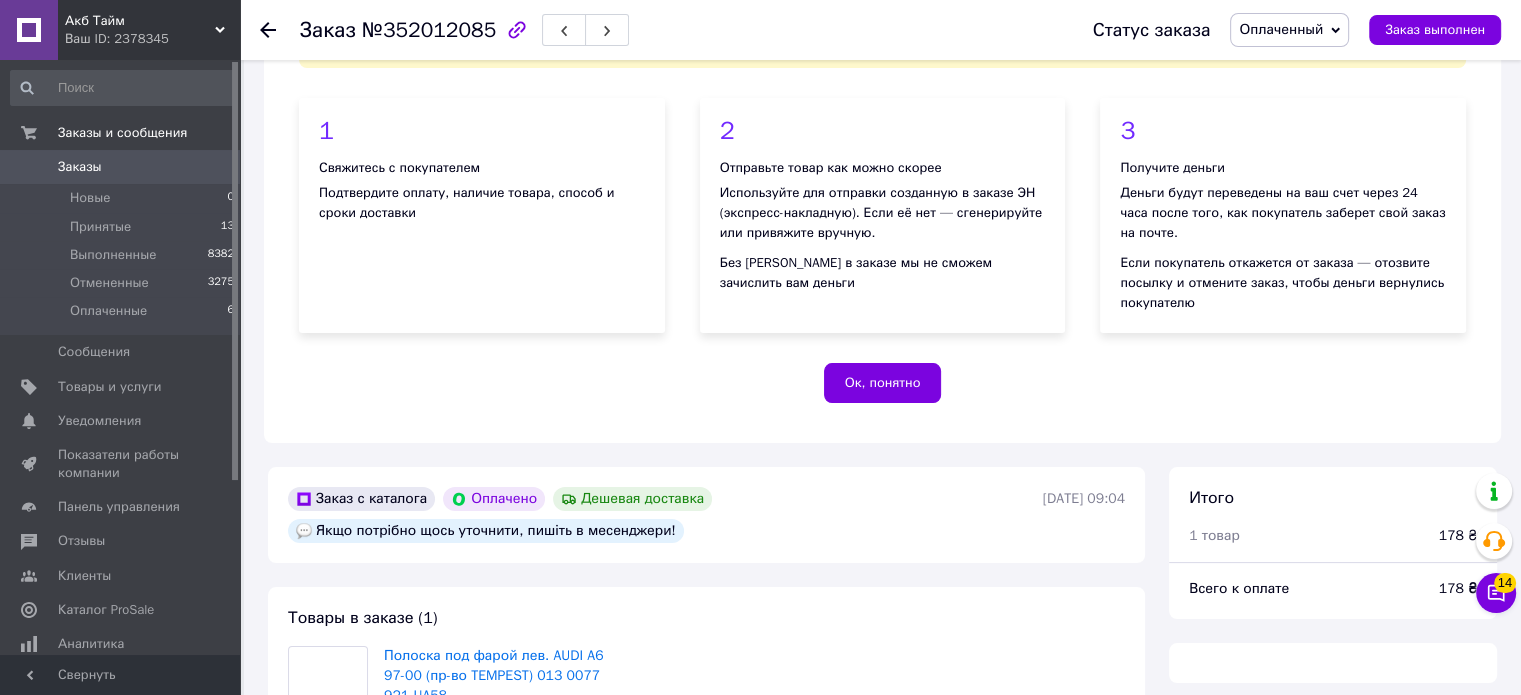 scroll, scrollTop: 400, scrollLeft: 0, axis: vertical 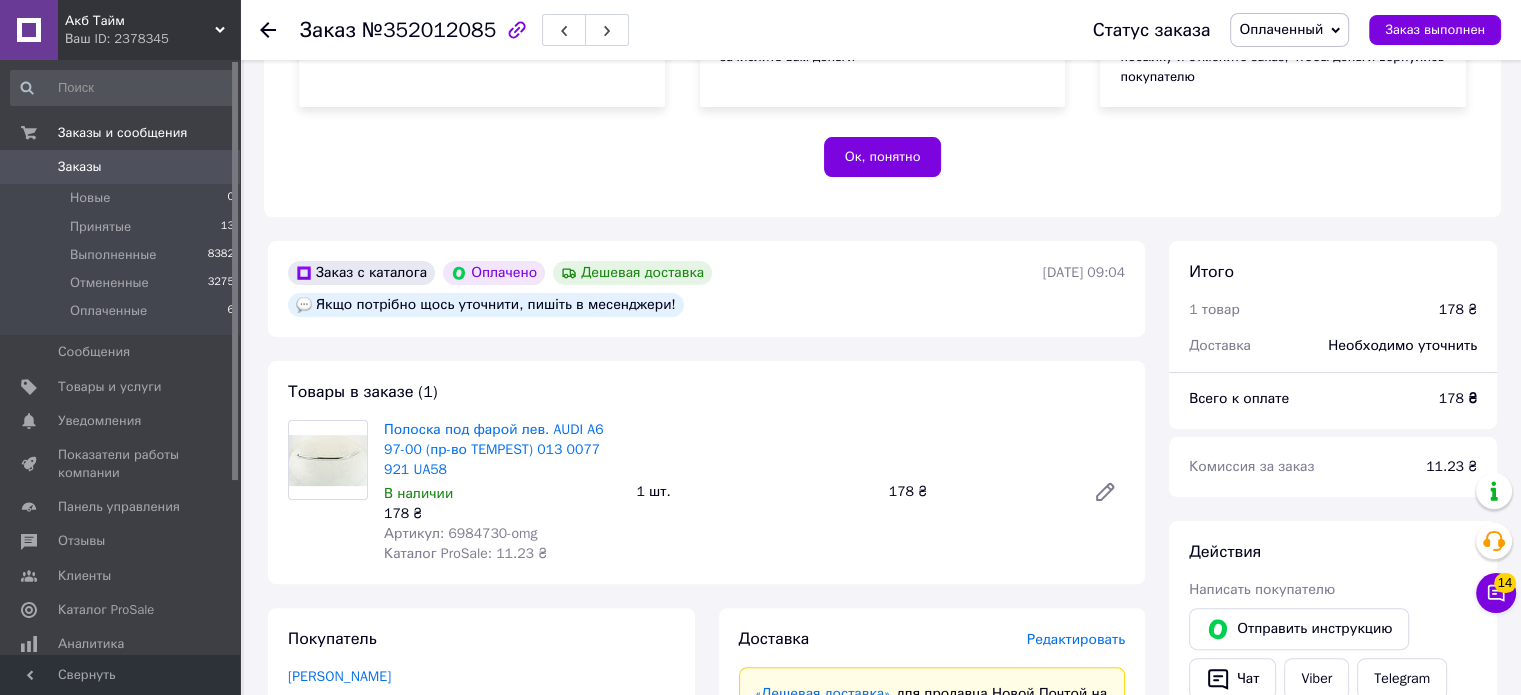 click on "Артикул: 6984730-omg" at bounding box center [460, 533] 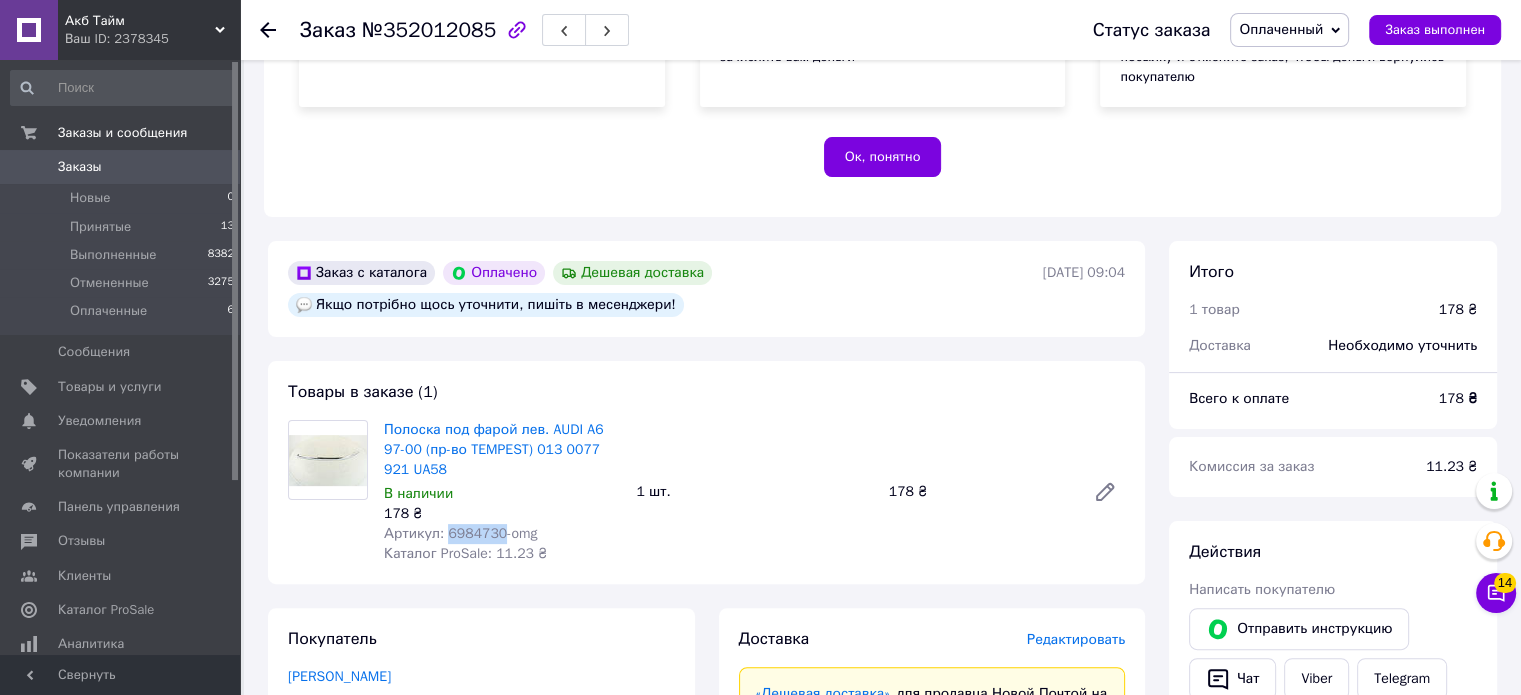 click on "Артикул: 6984730-omg" at bounding box center [460, 533] 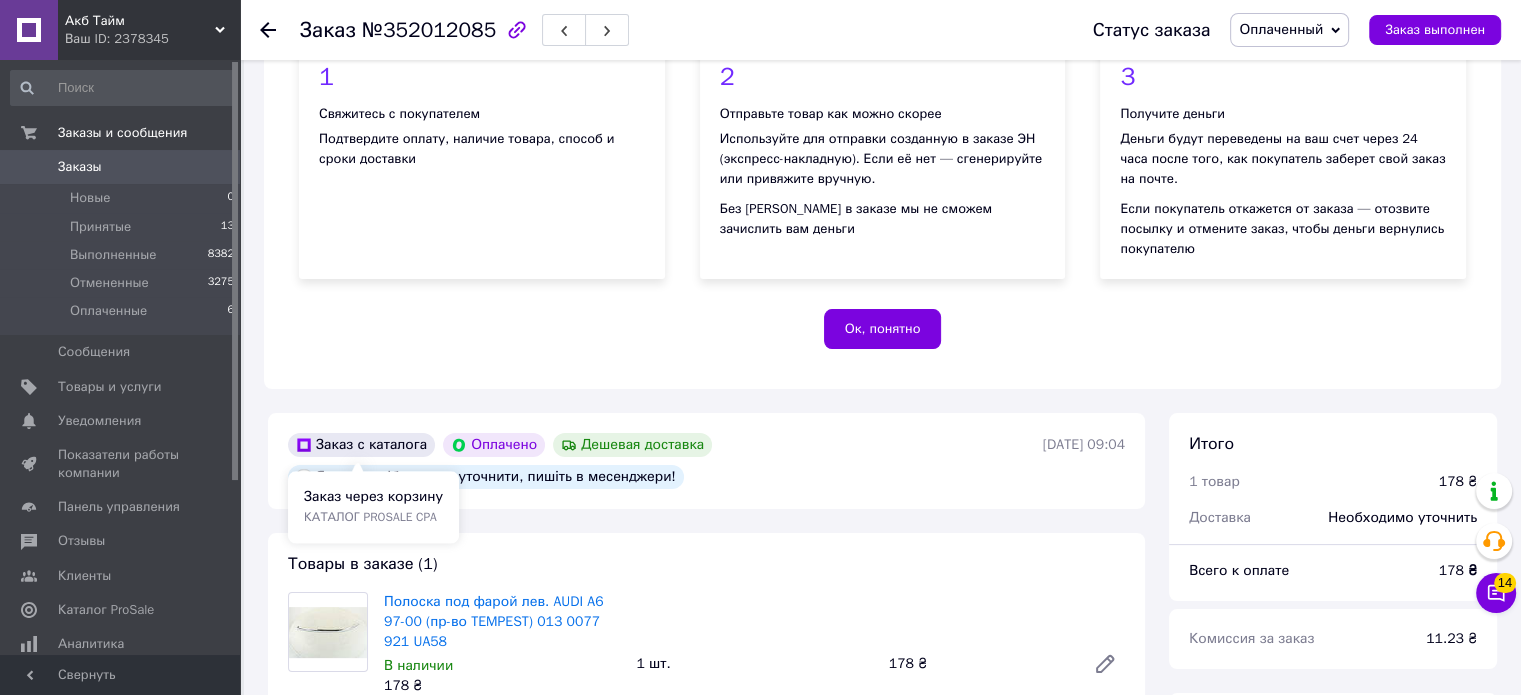 scroll, scrollTop: 0, scrollLeft: 0, axis: both 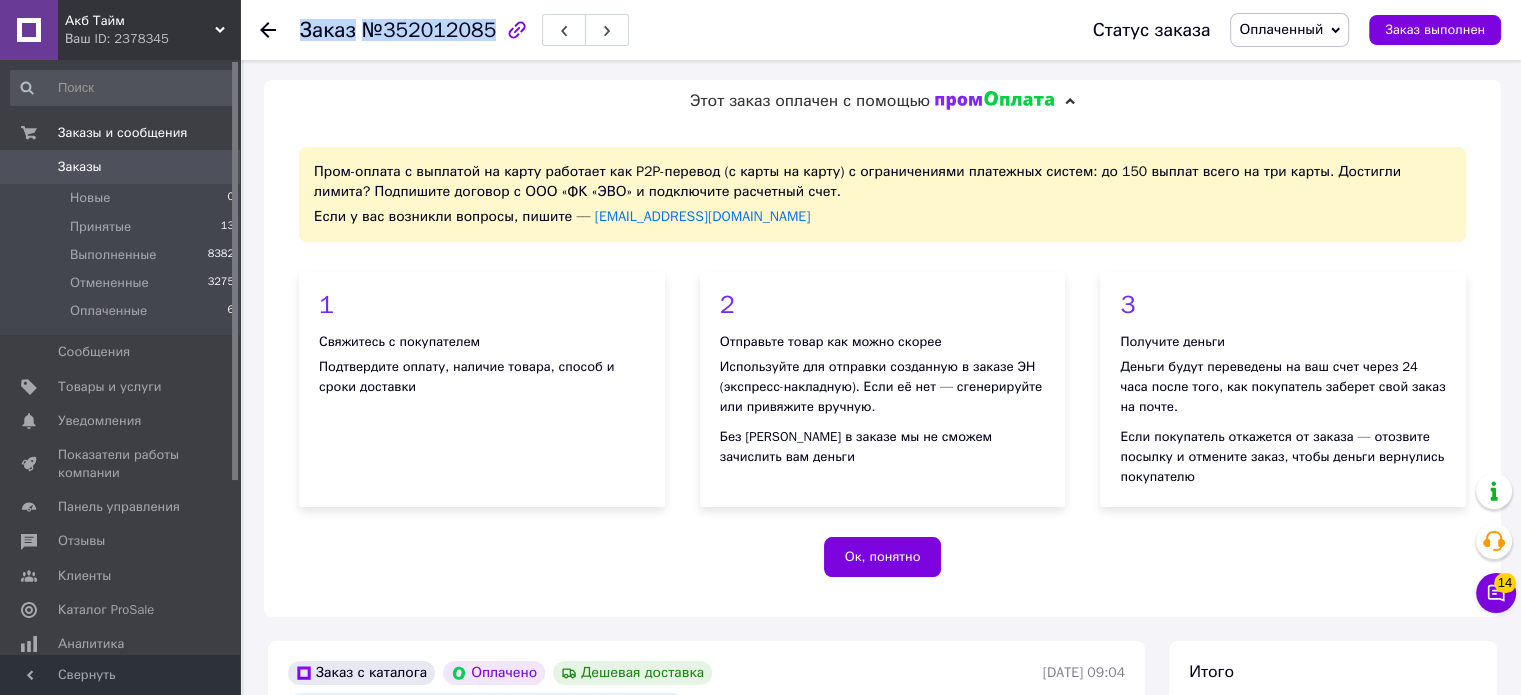 copy on "Заказ №352012085" 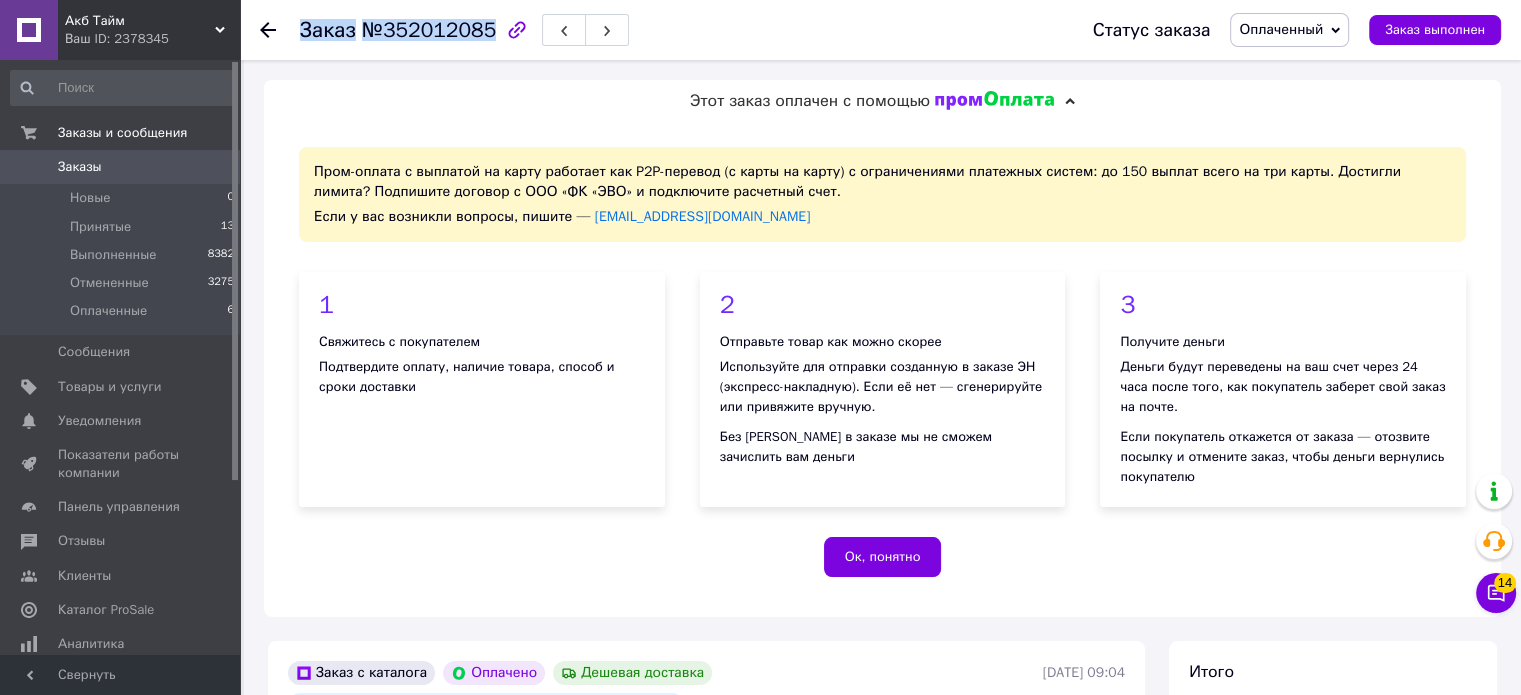drag, startPoint x: 304, startPoint y: 35, endPoint x: 480, endPoint y: 31, distance: 176.04546 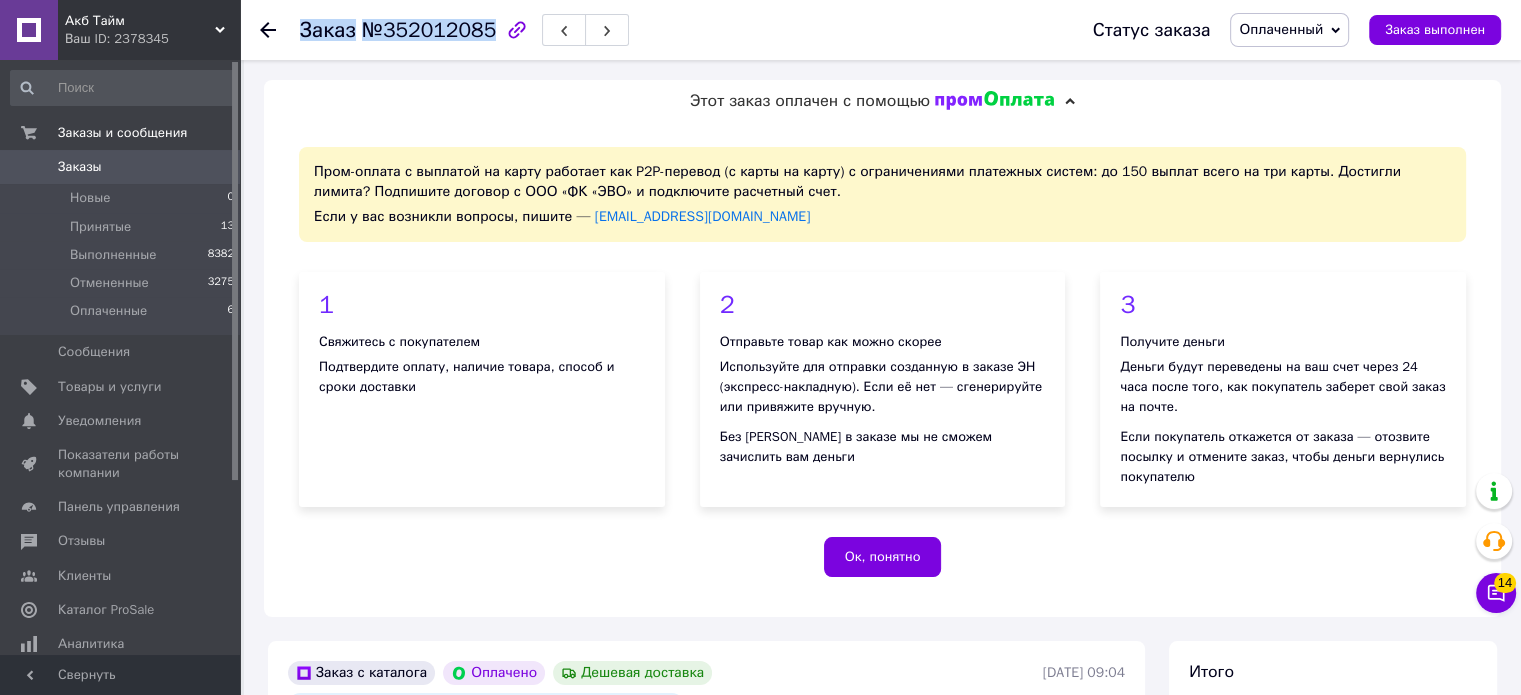 copy on "Заказ №352012085" 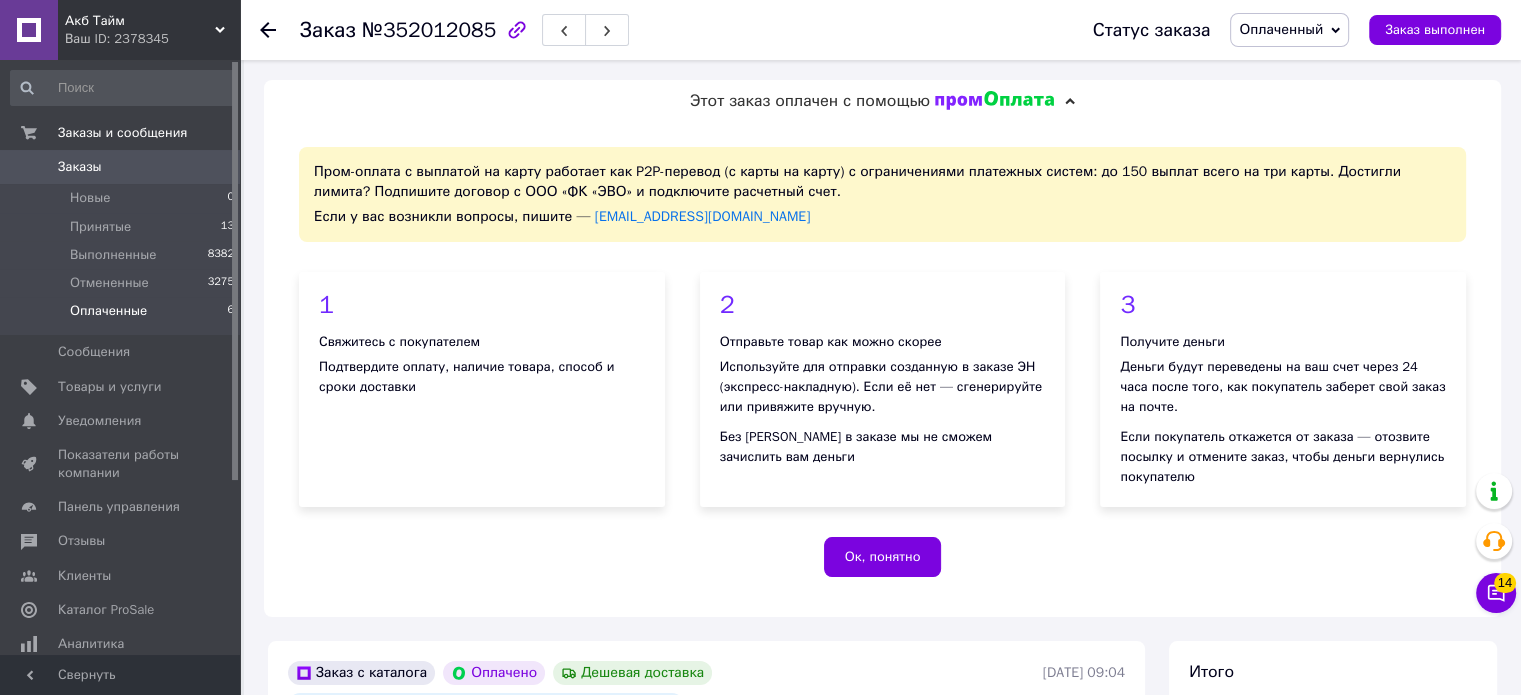 click on "Оплаченные" at bounding box center [108, 311] 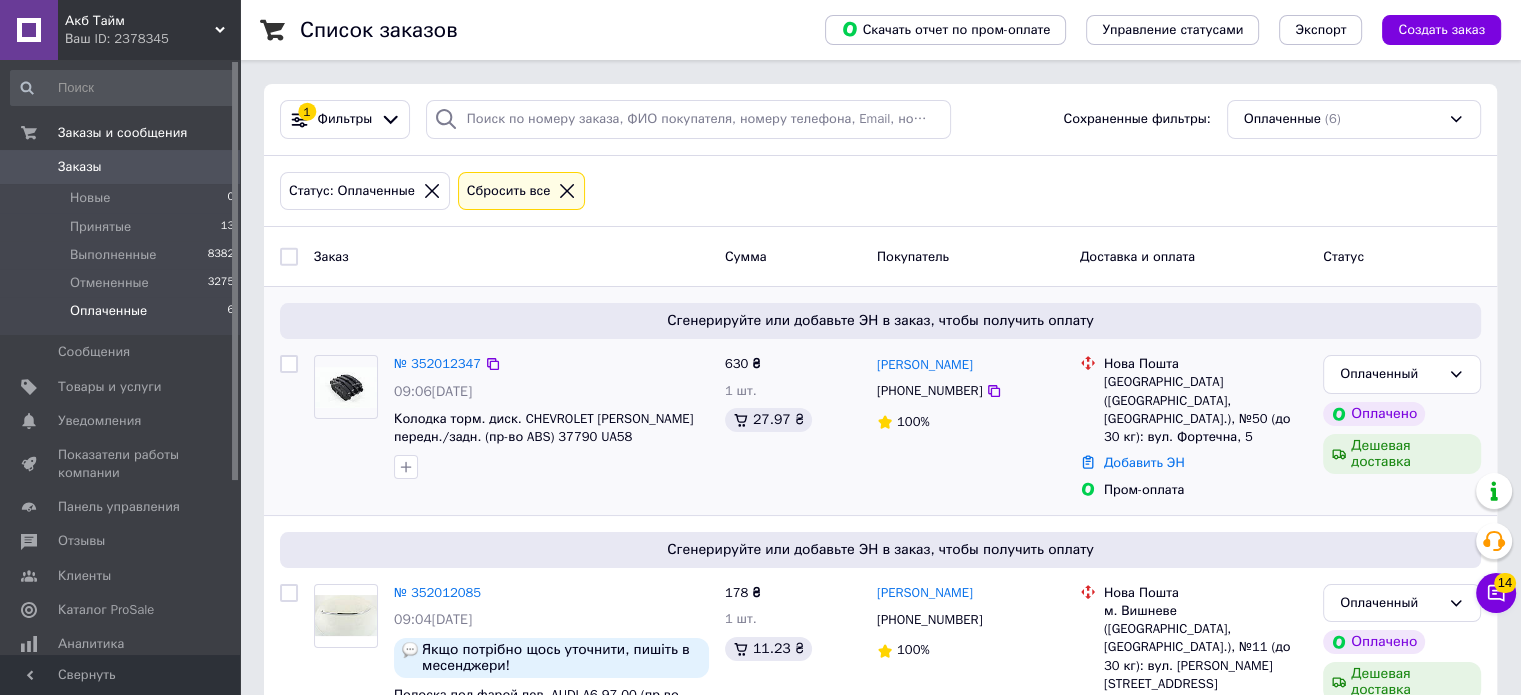 click on "№ 352012347" at bounding box center (437, 364) 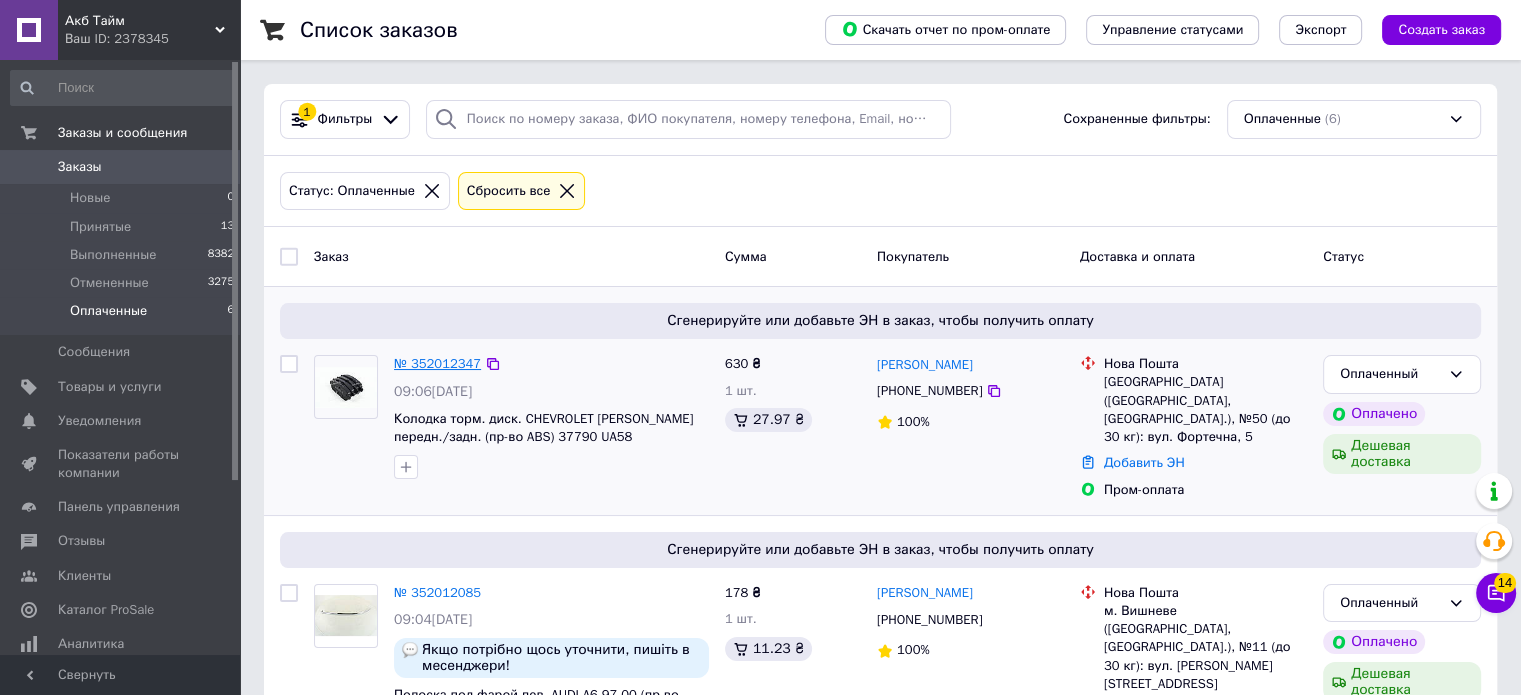 click on "№ 352012347" at bounding box center [437, 363] 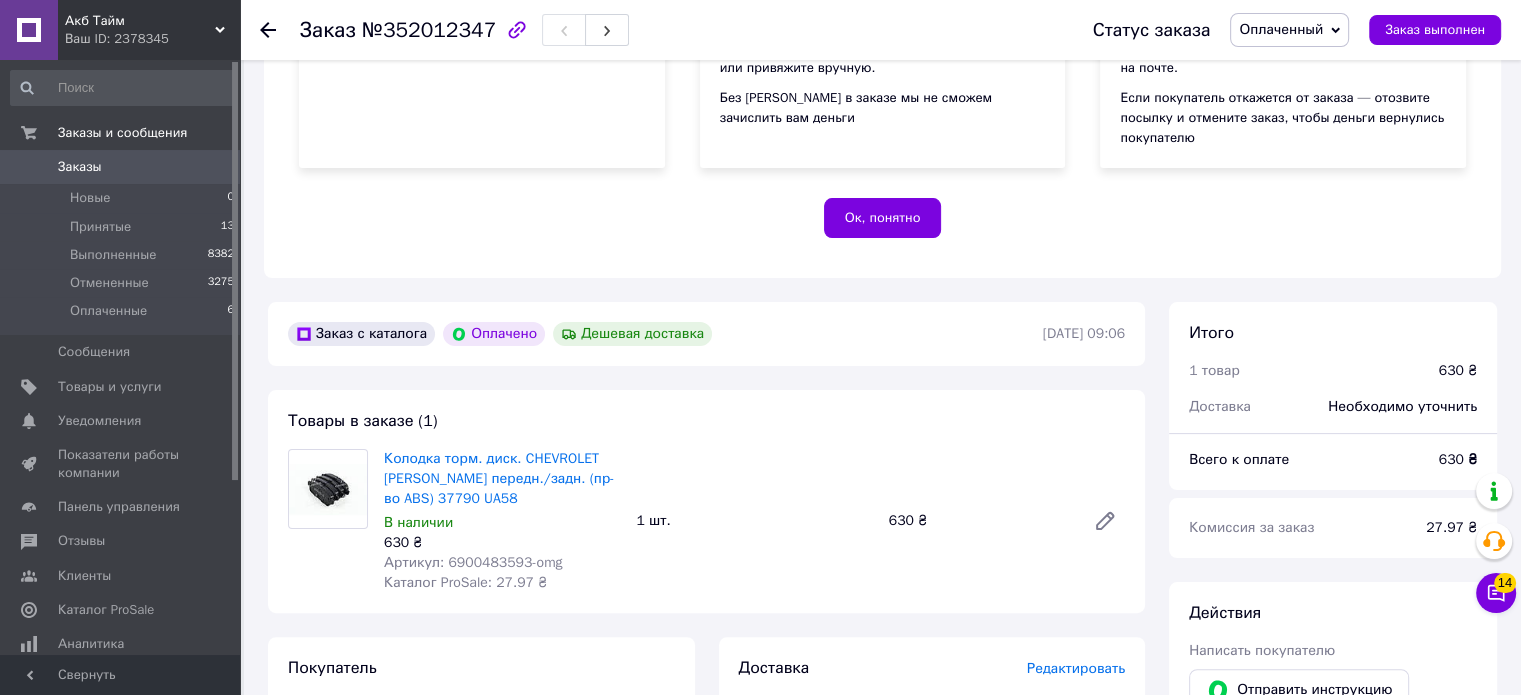 scroll, scrollTop: 500, scrollLeft: 0, axis: vertical 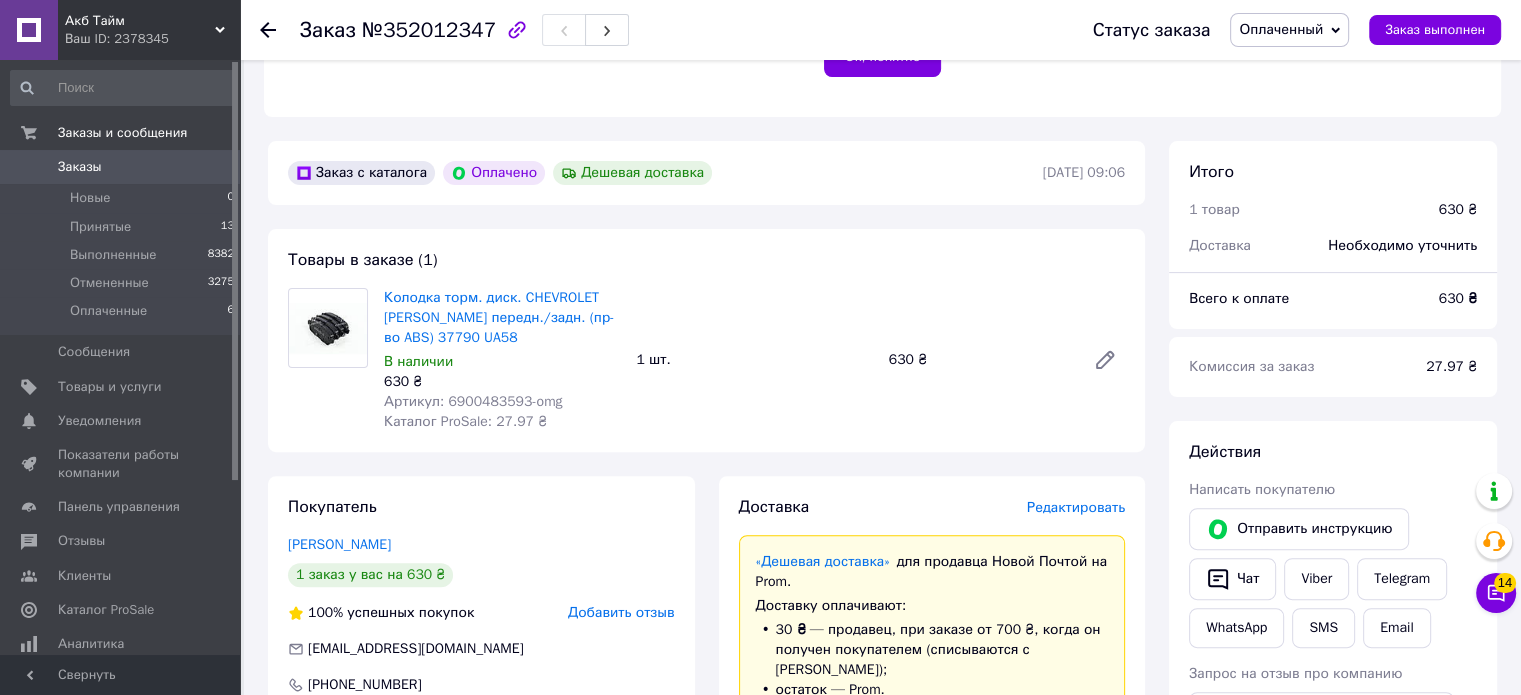 click on "Артикул: 6900483593-omg" at bounding box center [473, 401] 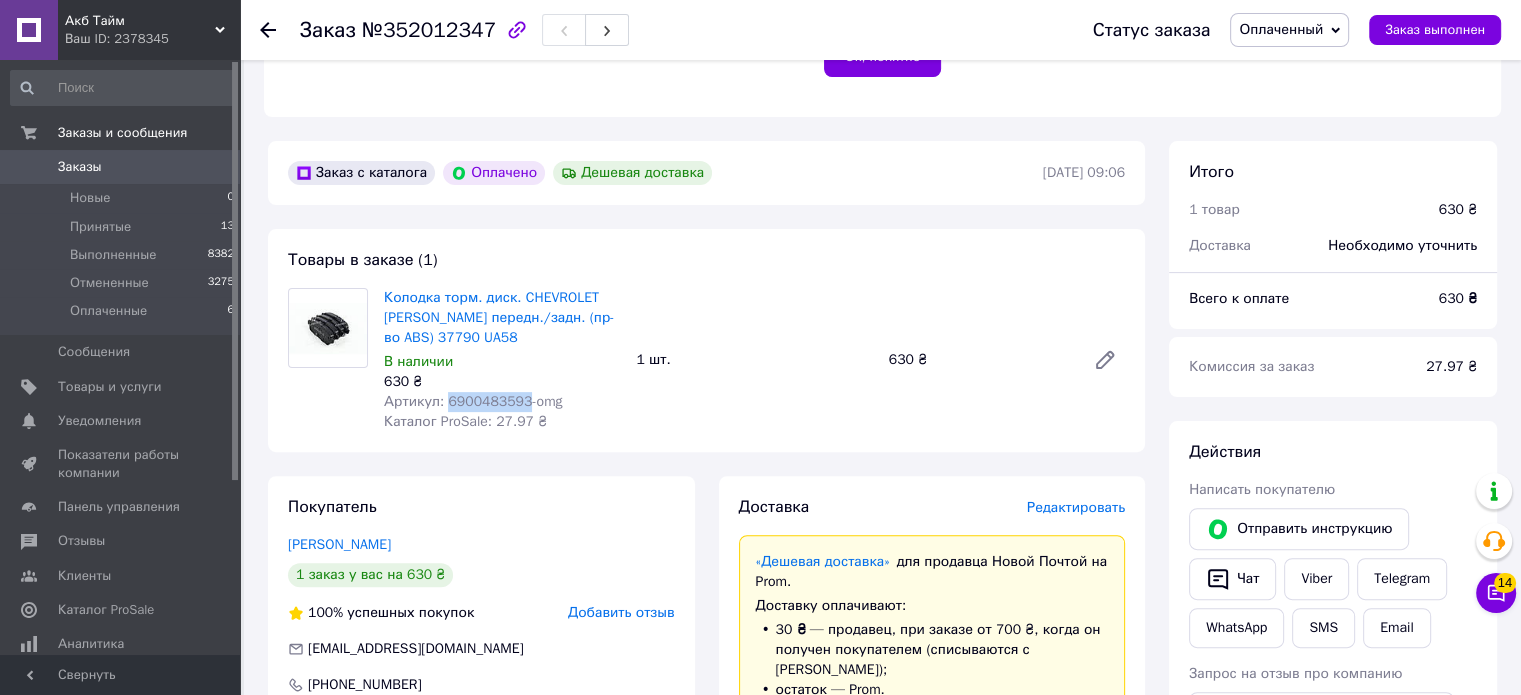 click on "Артикул: 6900483593-omg" at bounding box center [473, 401] 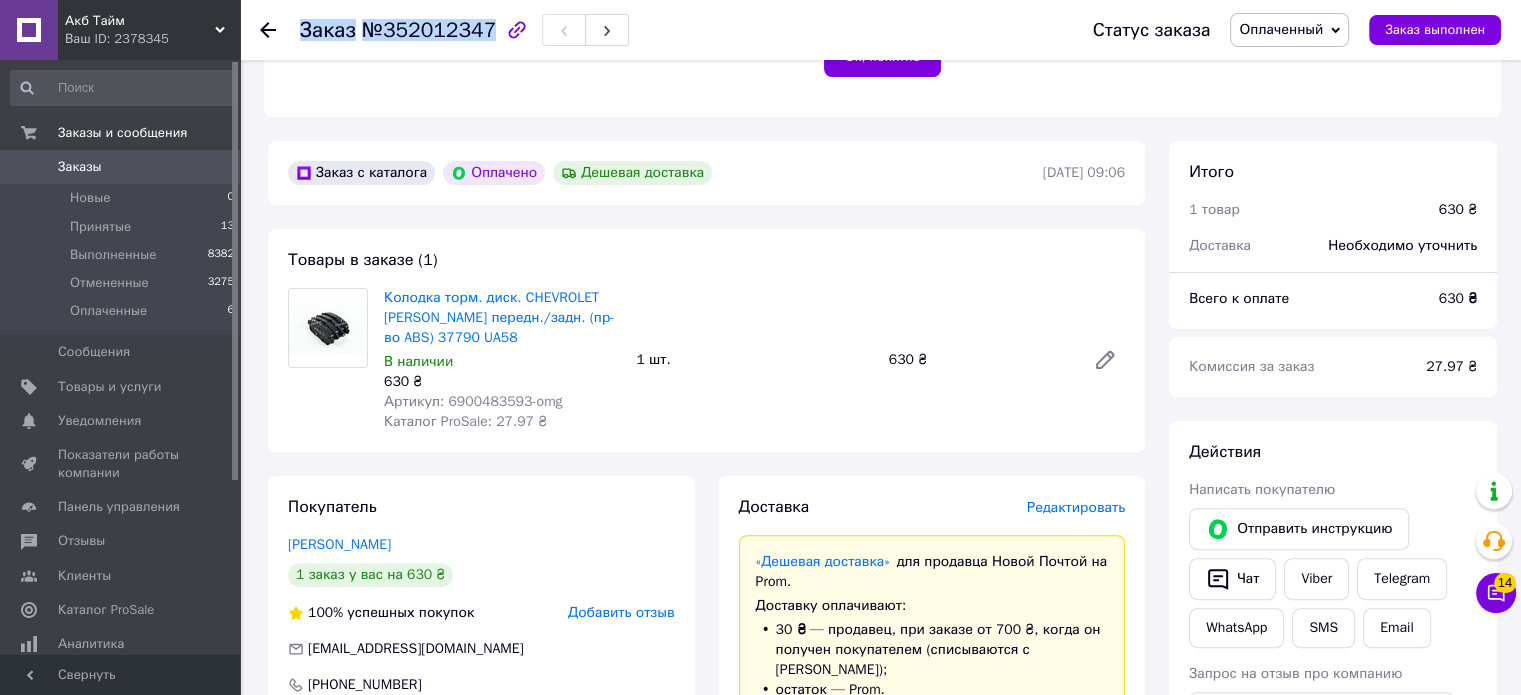 drag, startPoint x: 301, startPoint y: 30, endPoint x: 483, endPoint y: 27, distance: 182.02472 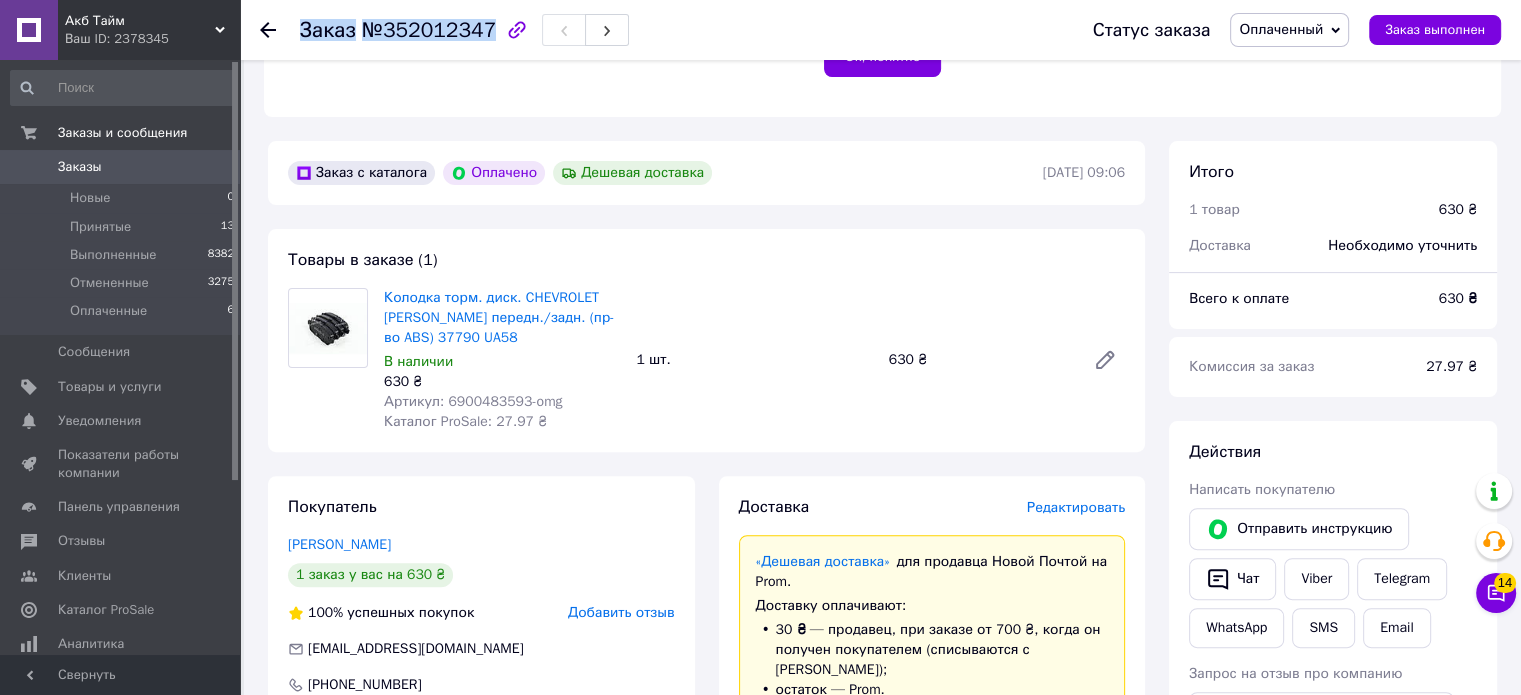 click on "Заказ №352012347" at bounding box center [398, 30] 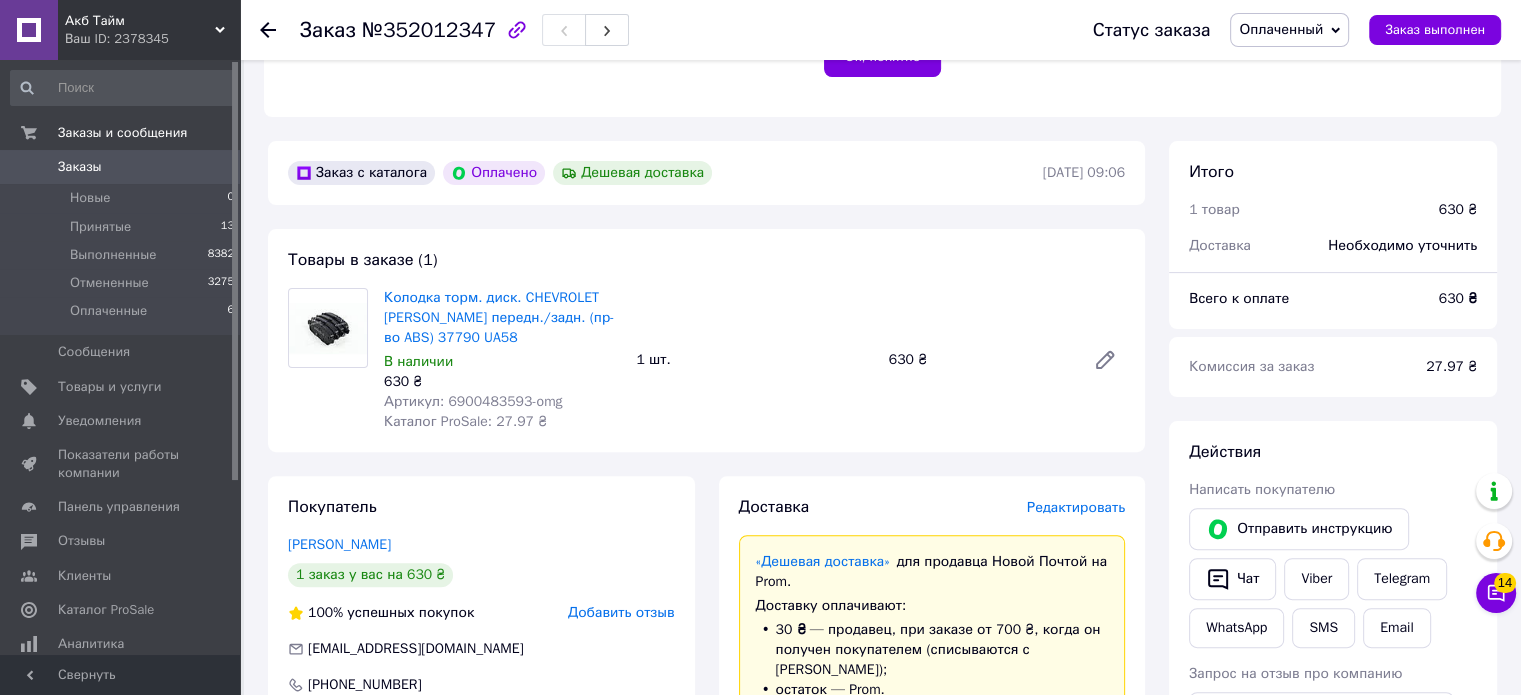 click on "Акб Тайм" at bounding box center (140, 21) 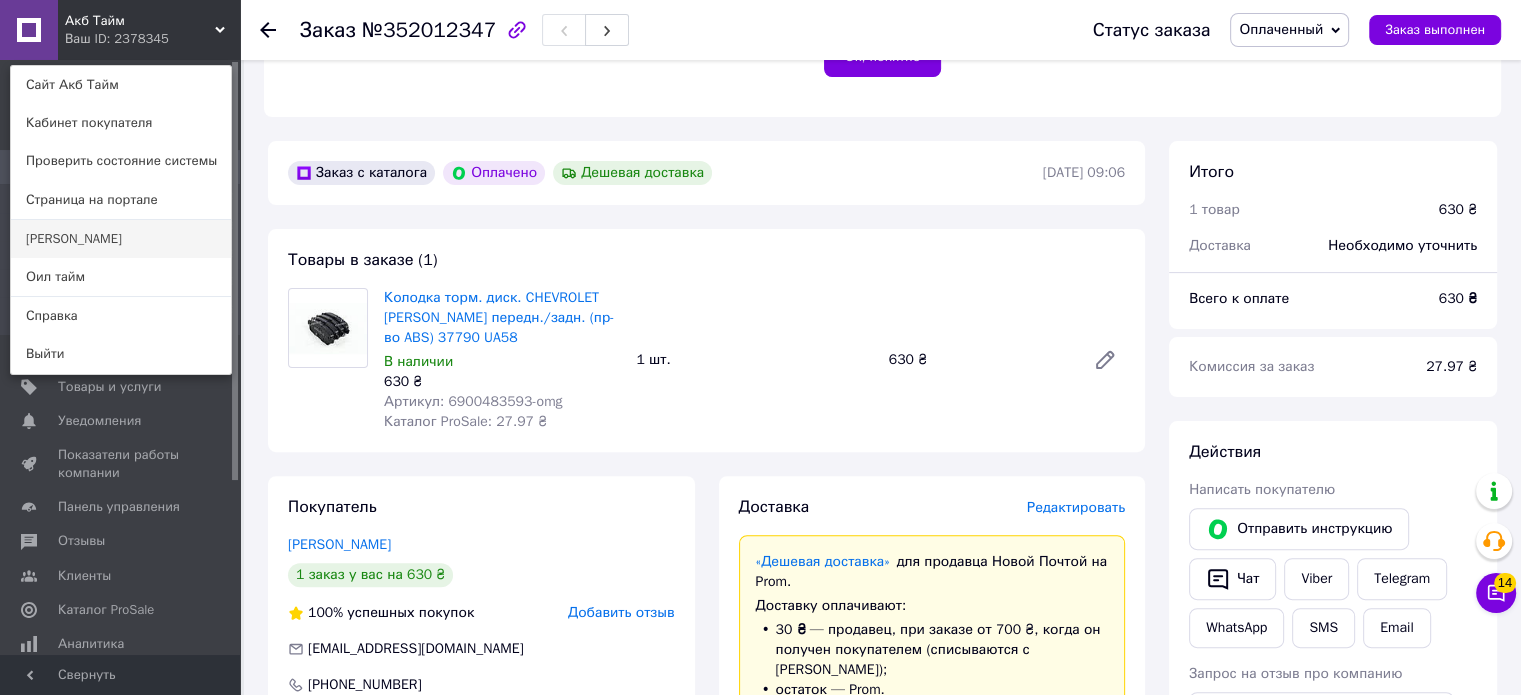 click on "[PERSON_NAME]" at bounding box center (121, 239) 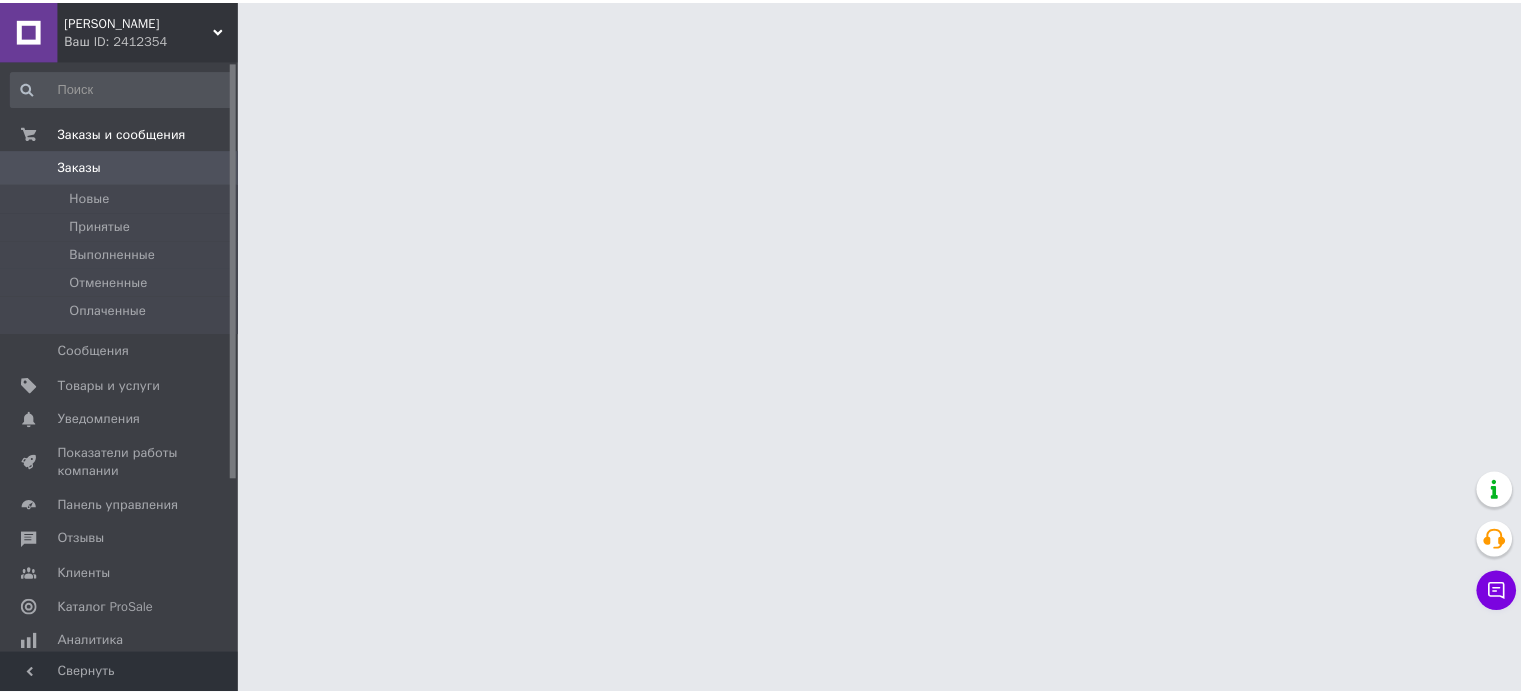 scroll, scrollTop: 0, scrollLeft: 0, axis: both 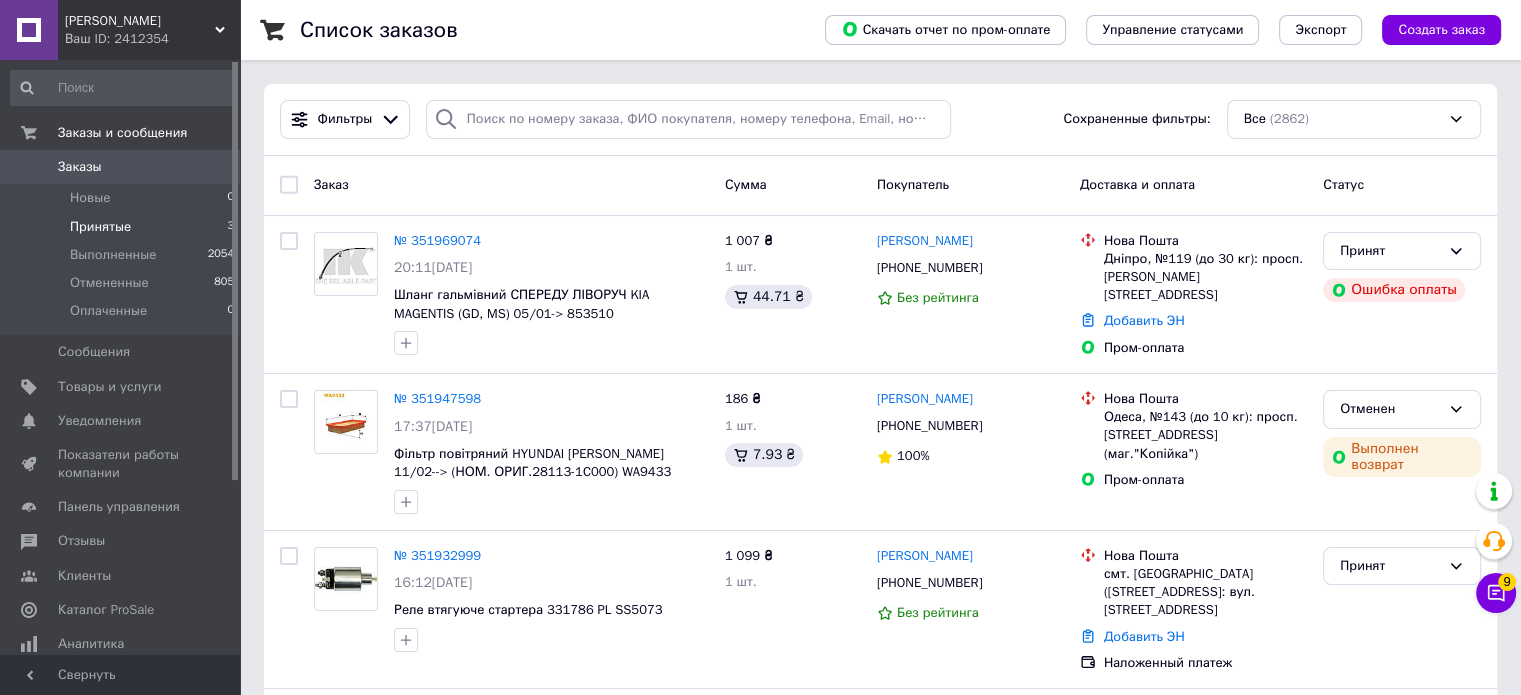 click on "Принятые" at bounding box center [100, 227] 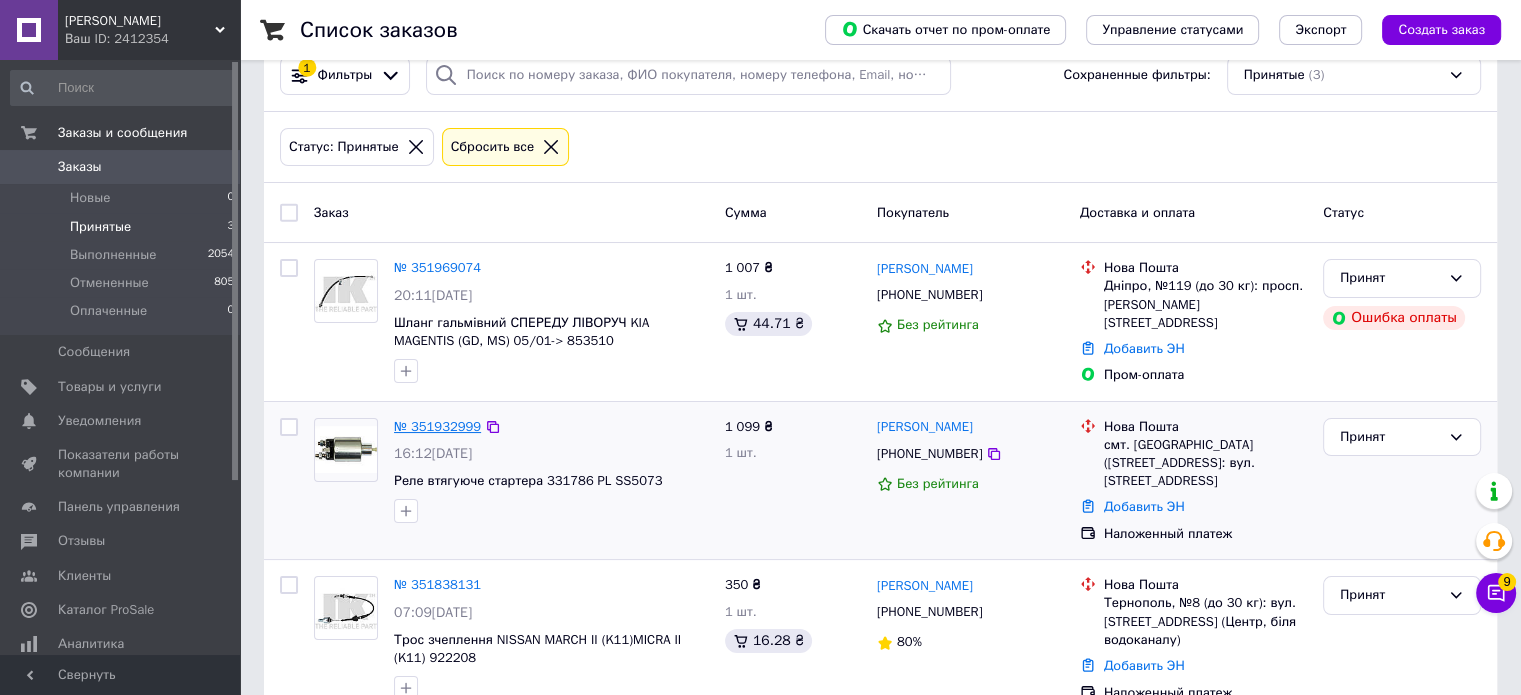 scroll, scrollTop: 68, scrollLeft: 0, axis: vertical 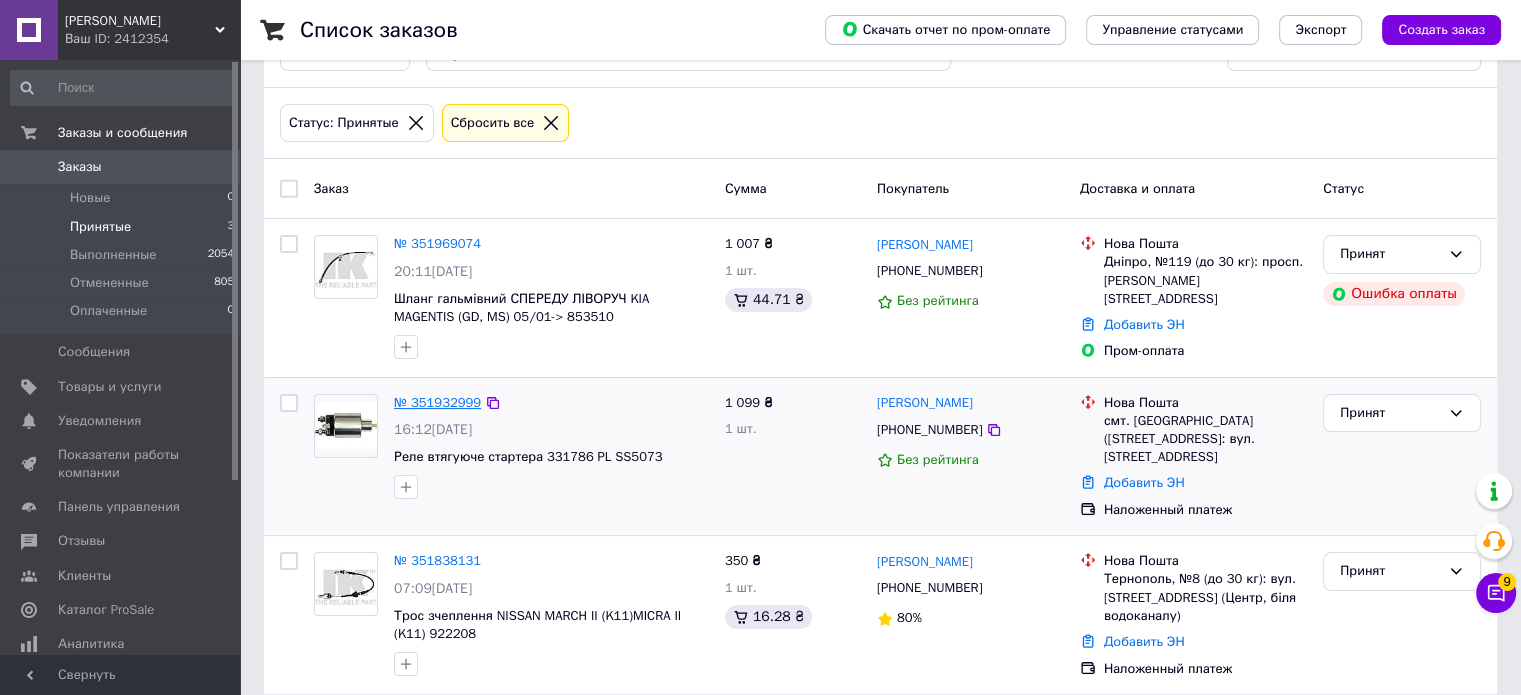 click on "№ 351932999" at bounding box center (437, 402) 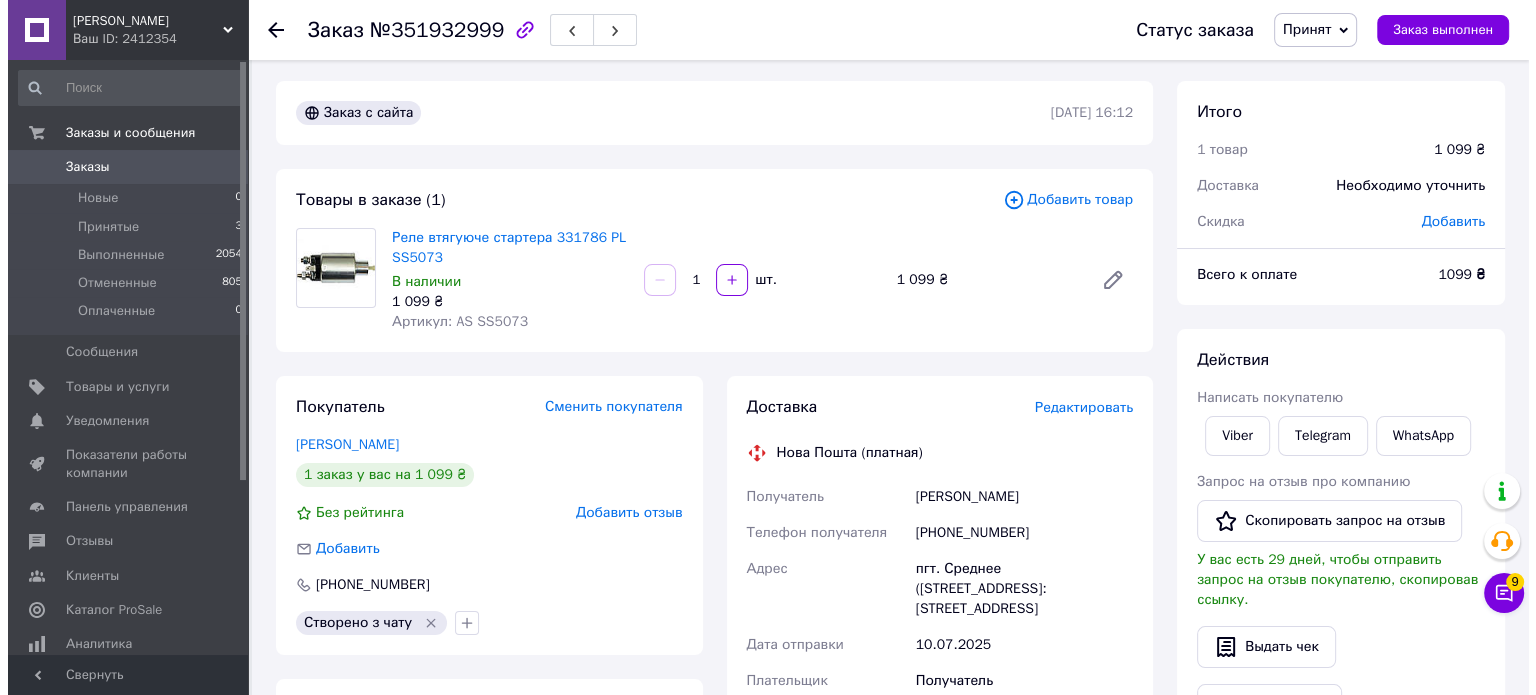 scroll, scrollTop: 0, scrollLeft: 0, axis: both 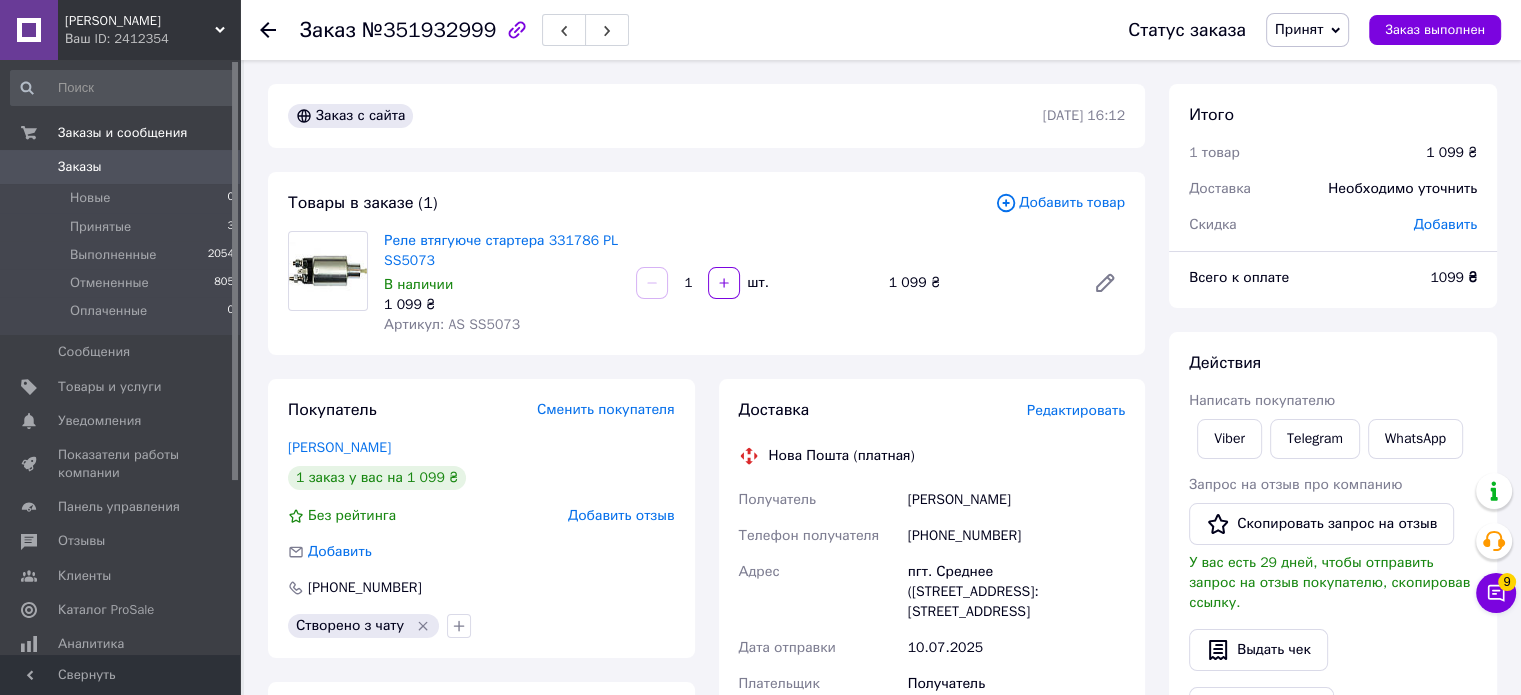 click on "Артикул: AS SS5073" at bounding box center [452, 324] 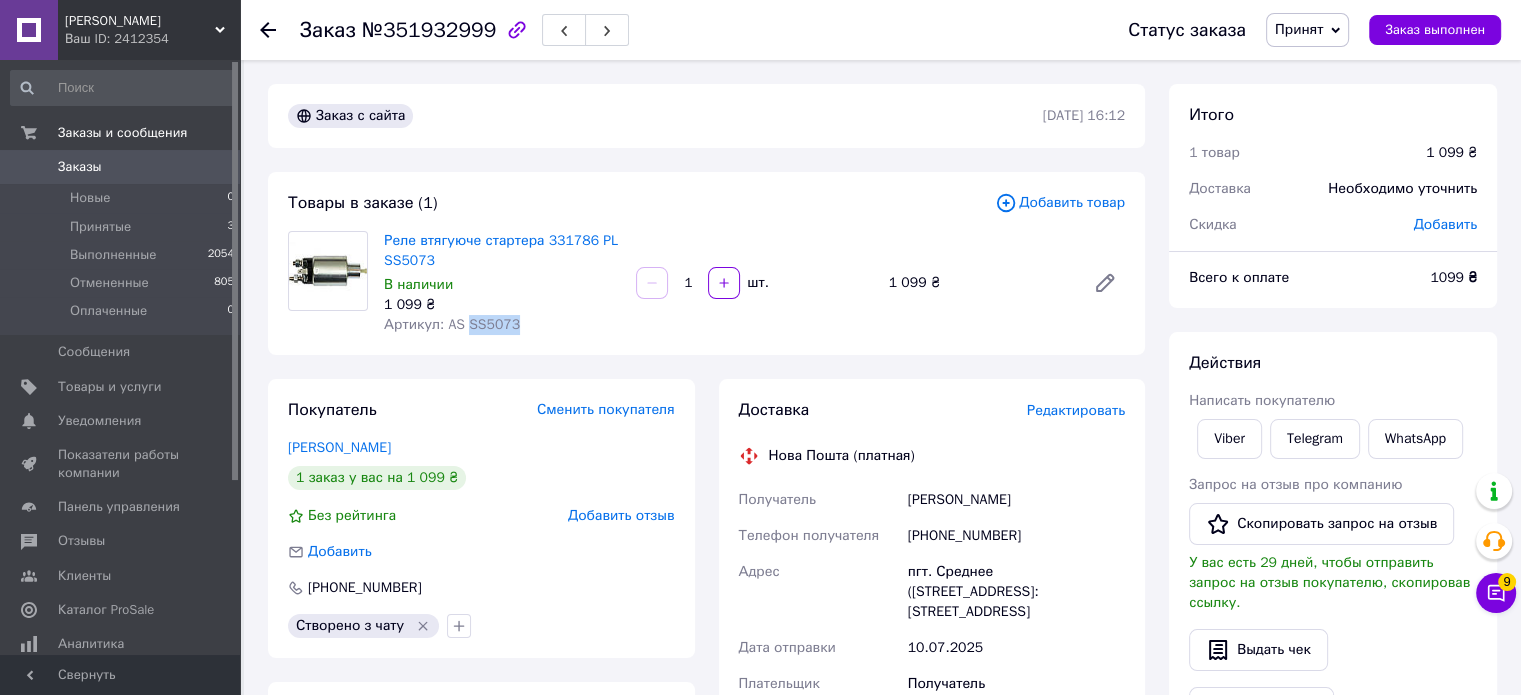 click on "Артикул: AS SS5073" at bounding box center [452, 324] 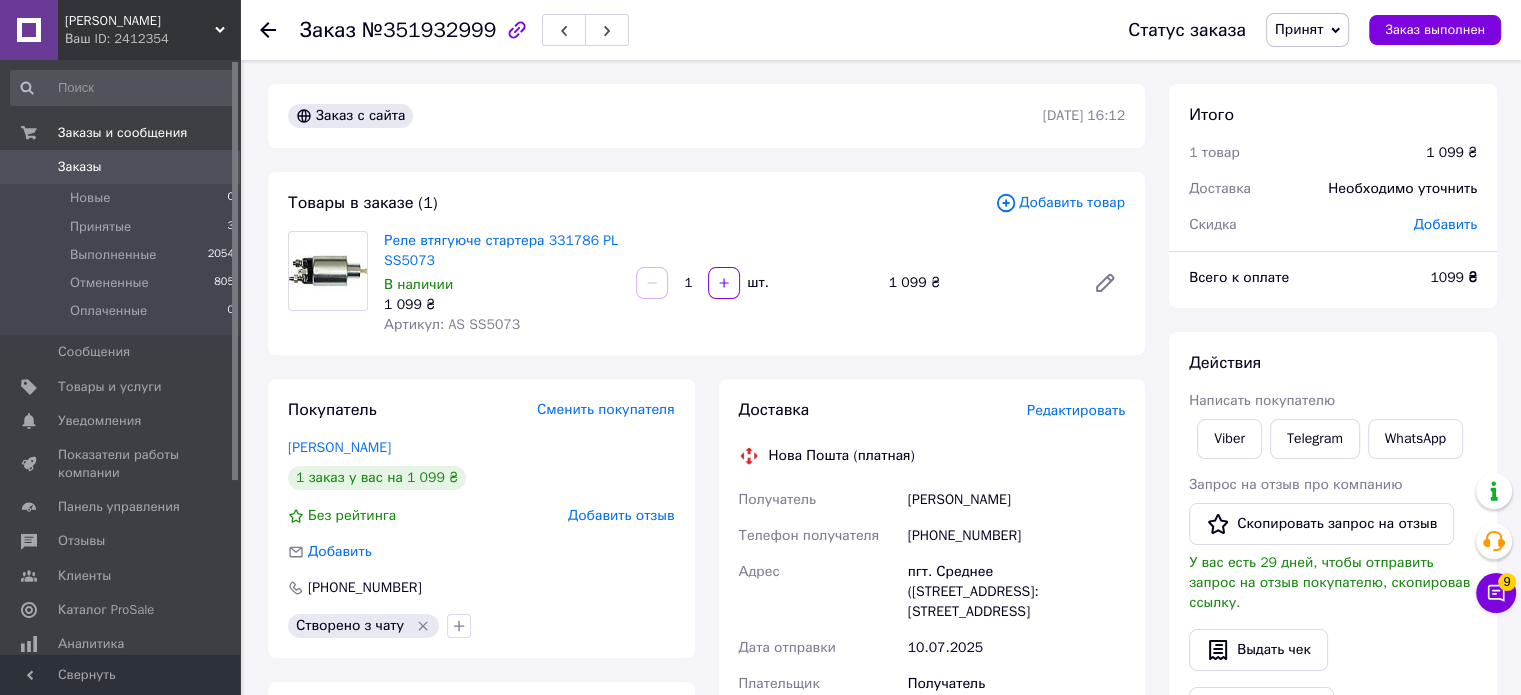click on "[PHONE_NUMBER]" at bounding box center [1016, 536] 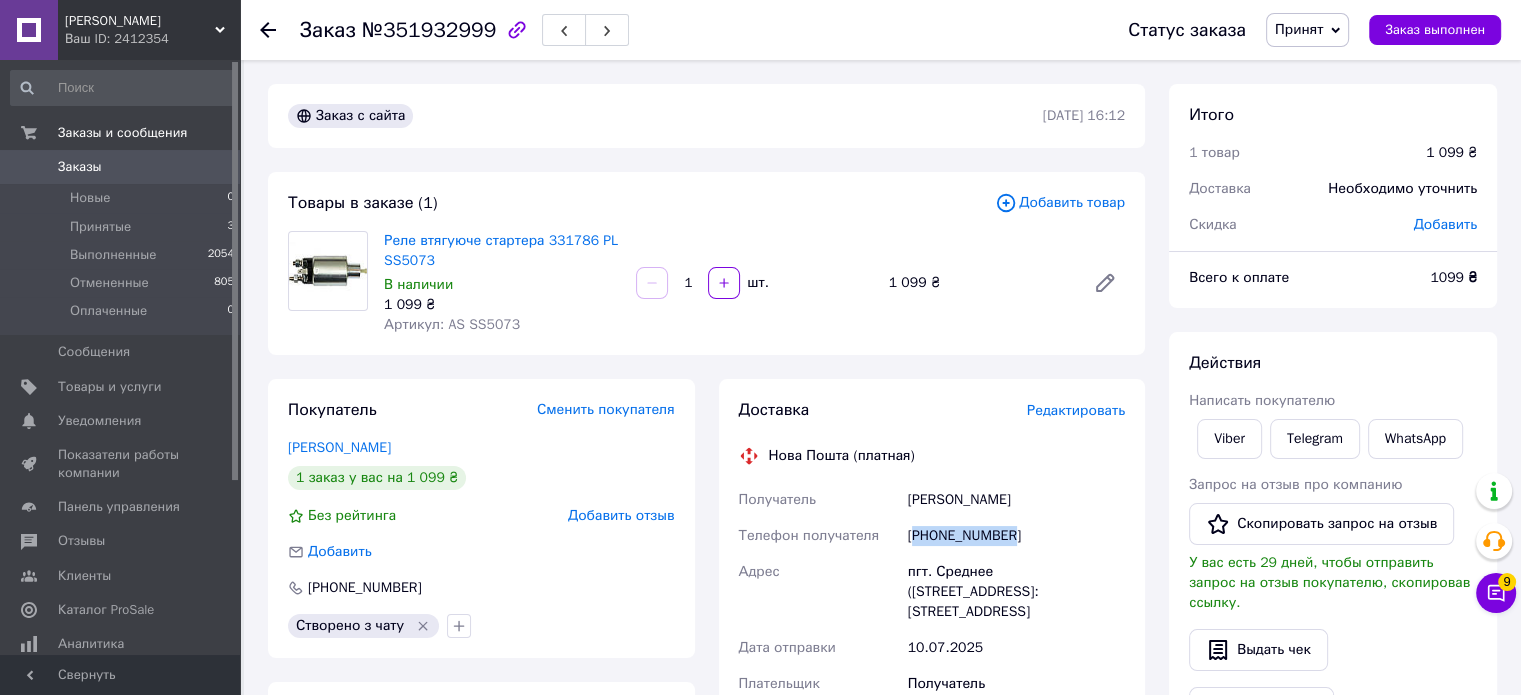 click on "[PHONE_NUMBER]" at bounding box center (1016, 536) 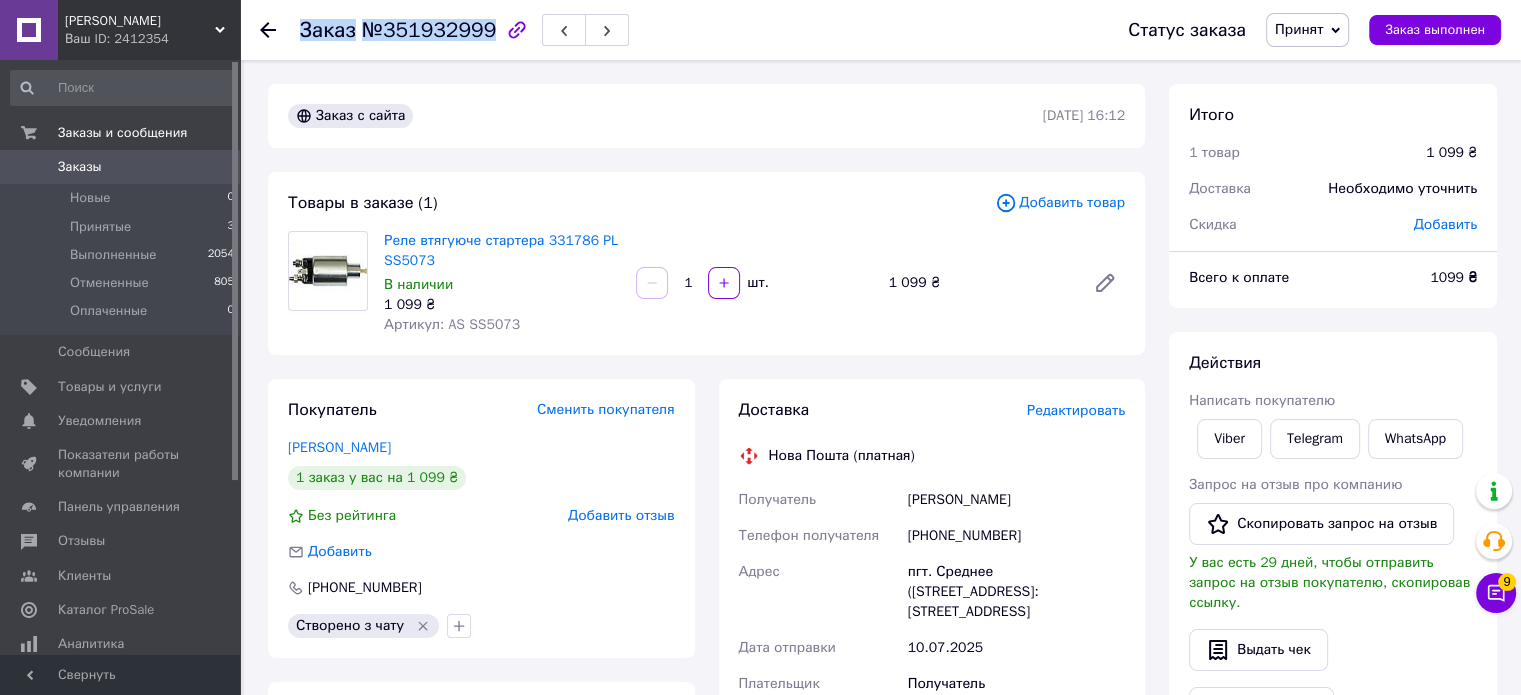 copy on "Заказ №351932999" 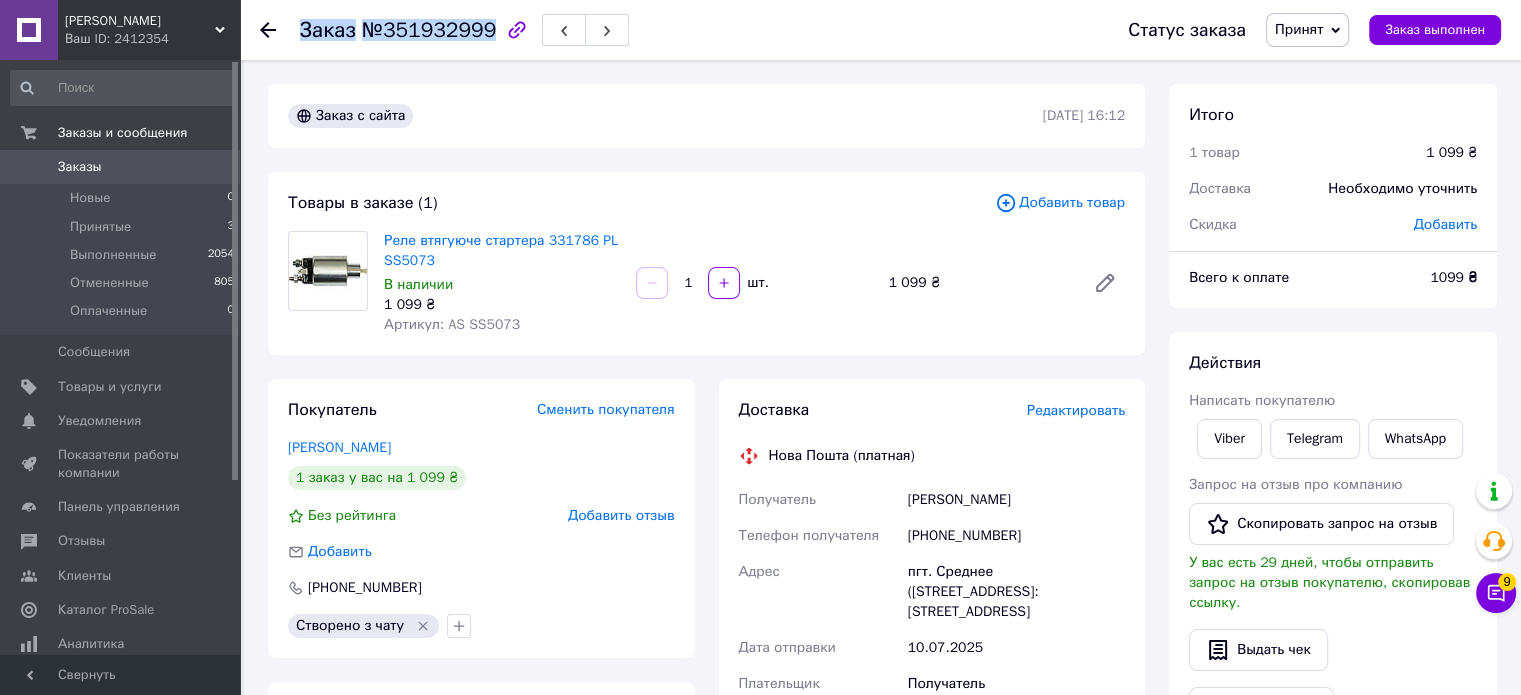 drag, startPoint x: 304, startPoint y: 32, endPoint x: 480, endPoint y: 30, distance: 176.01137 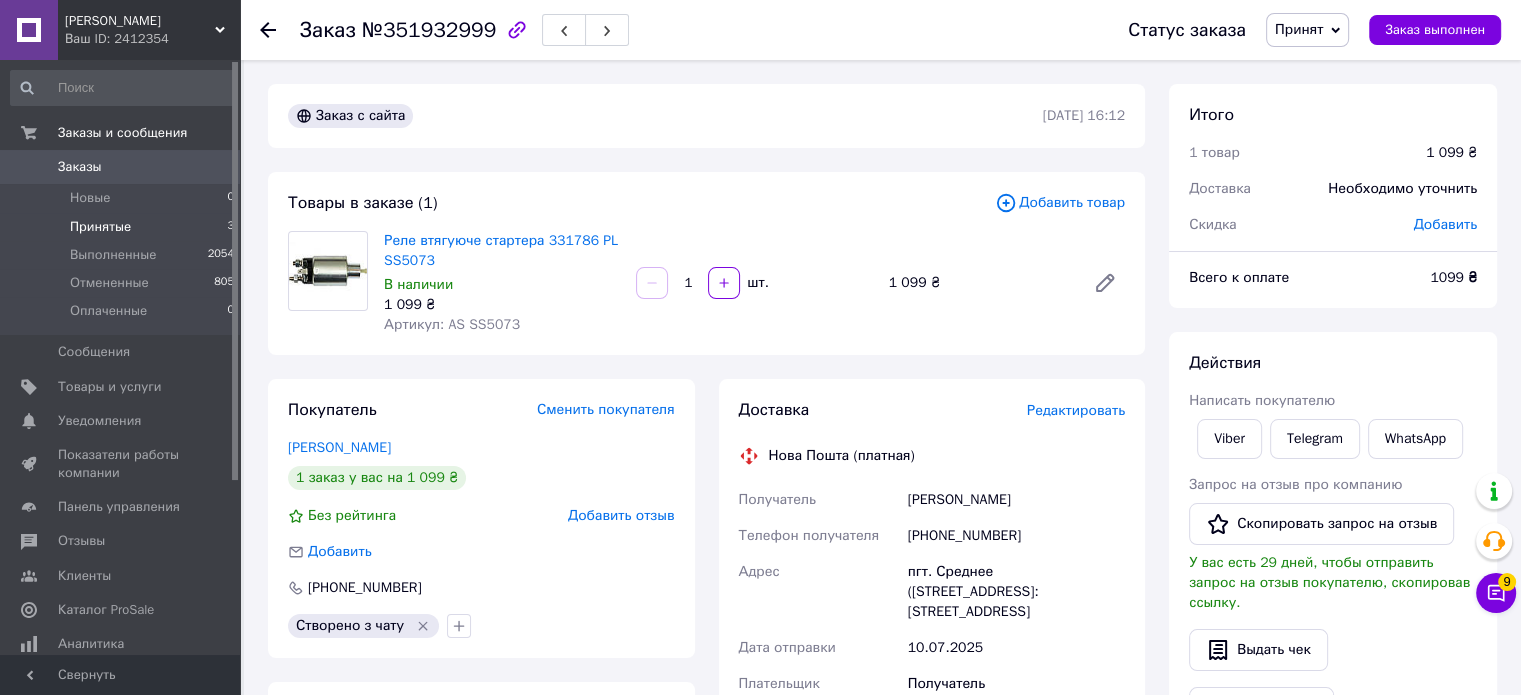 click on "Принятые 3" at bounding box center [123, 227] 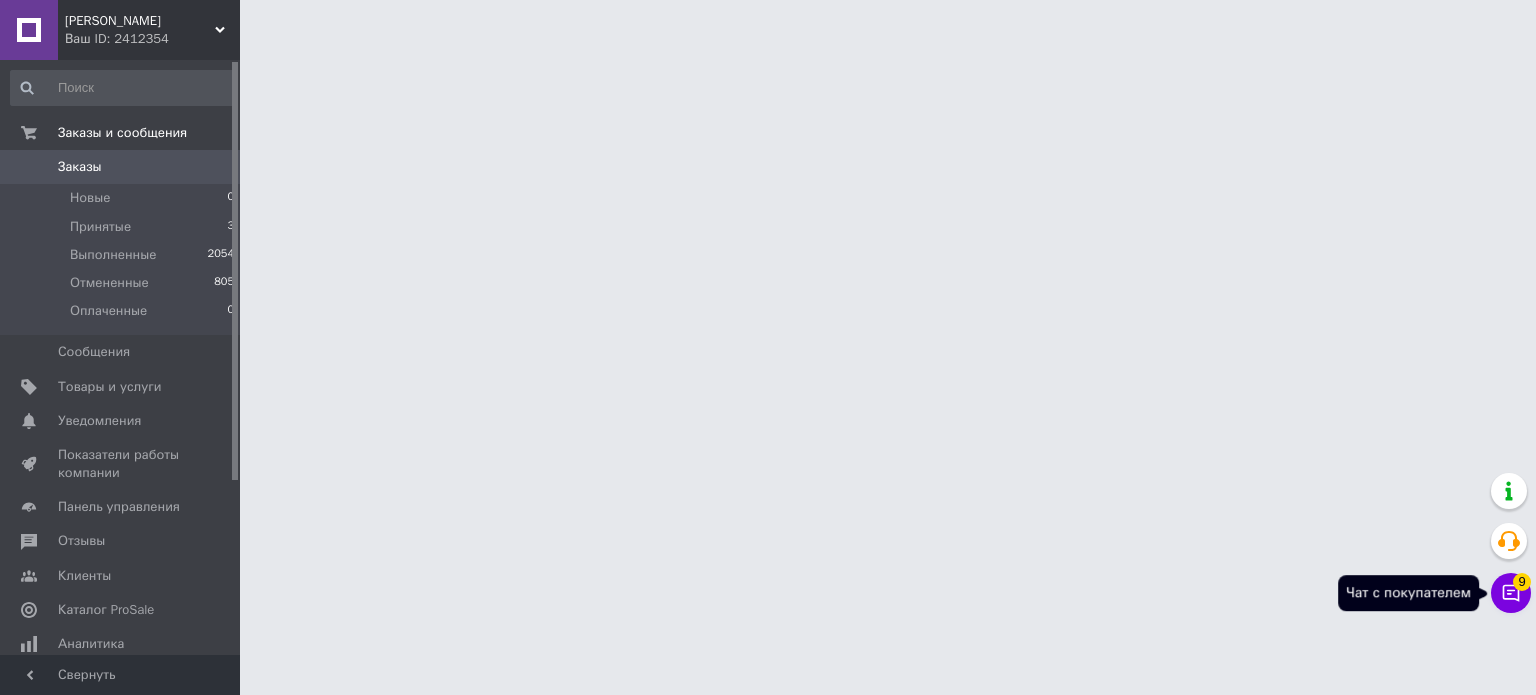 click 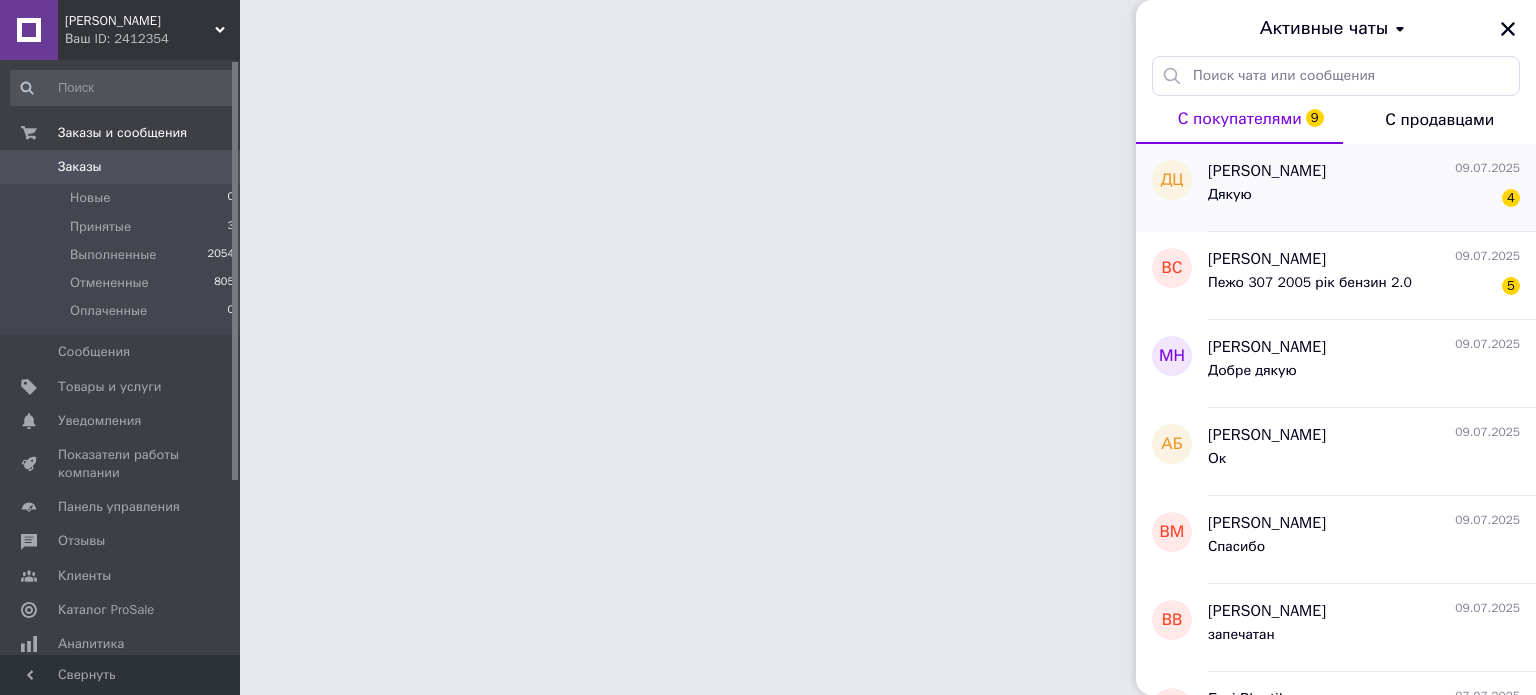 click on "Дякую 4" at bounding box center [1364, 199] 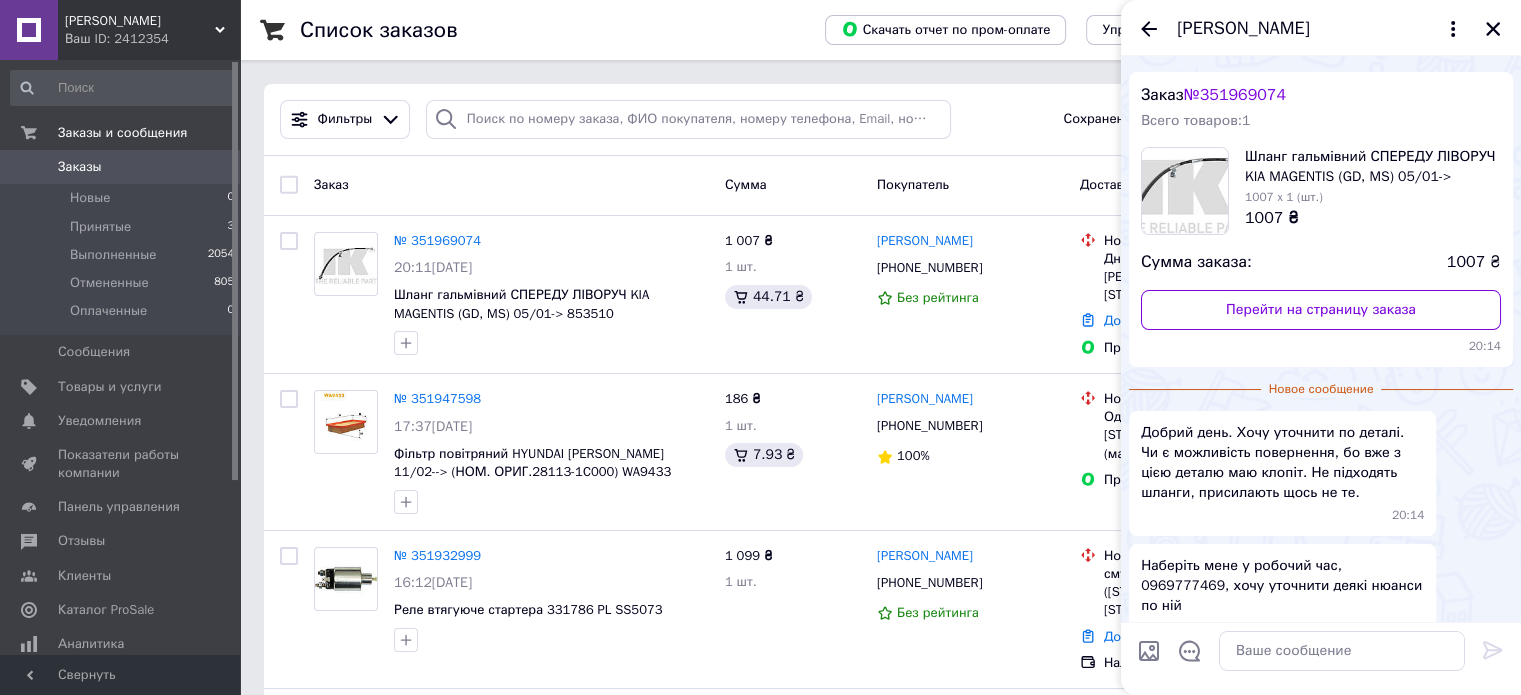 scroll, scrollTop: 0, scrollLeft: 0, axis: both 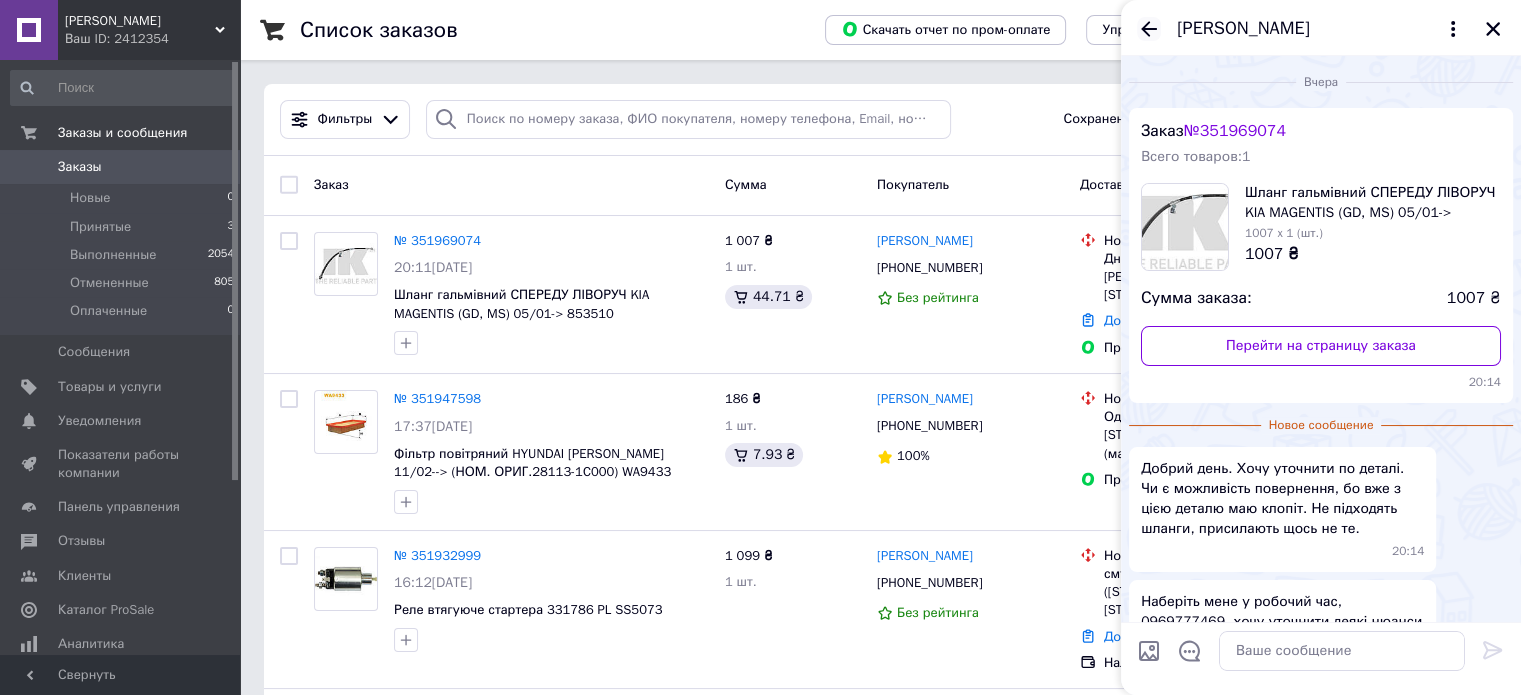 click 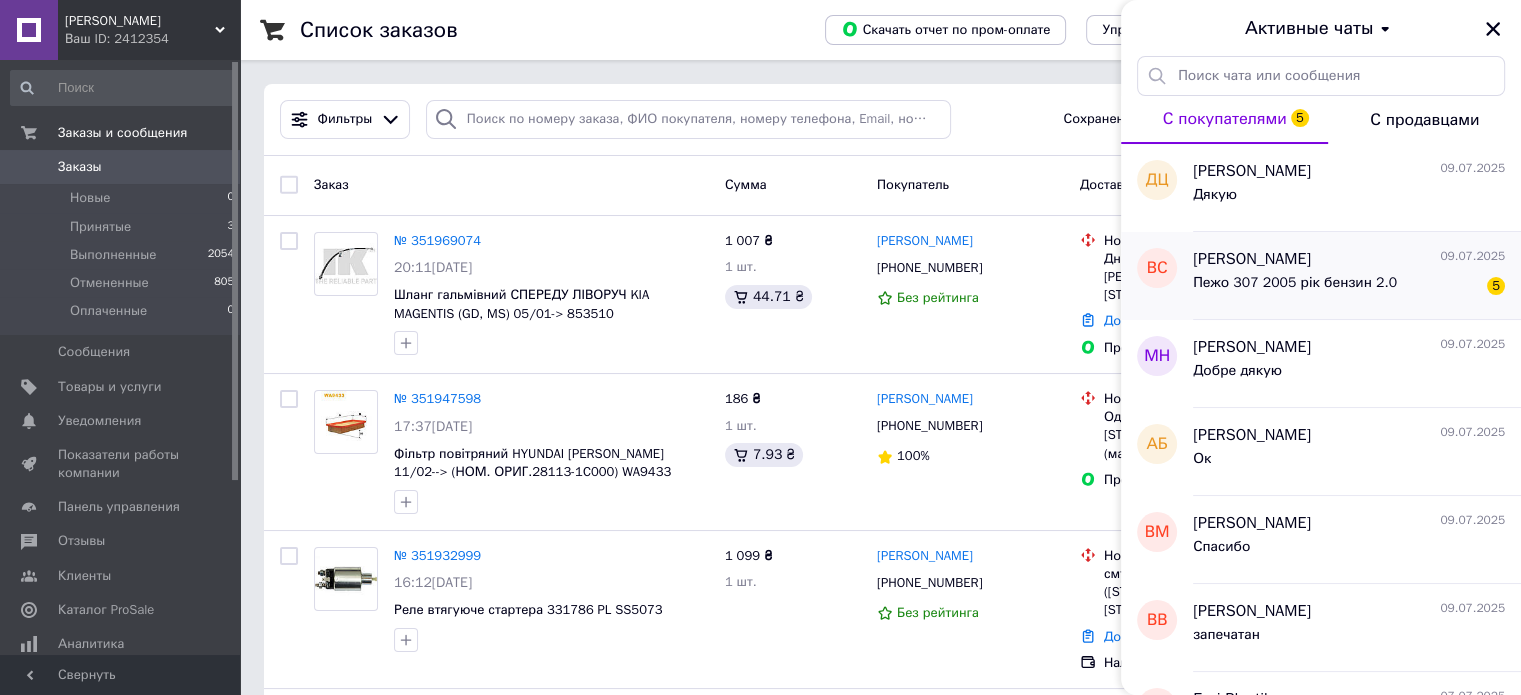 click on "[PERSON_NAME]" at bounding box center [1252, 259] 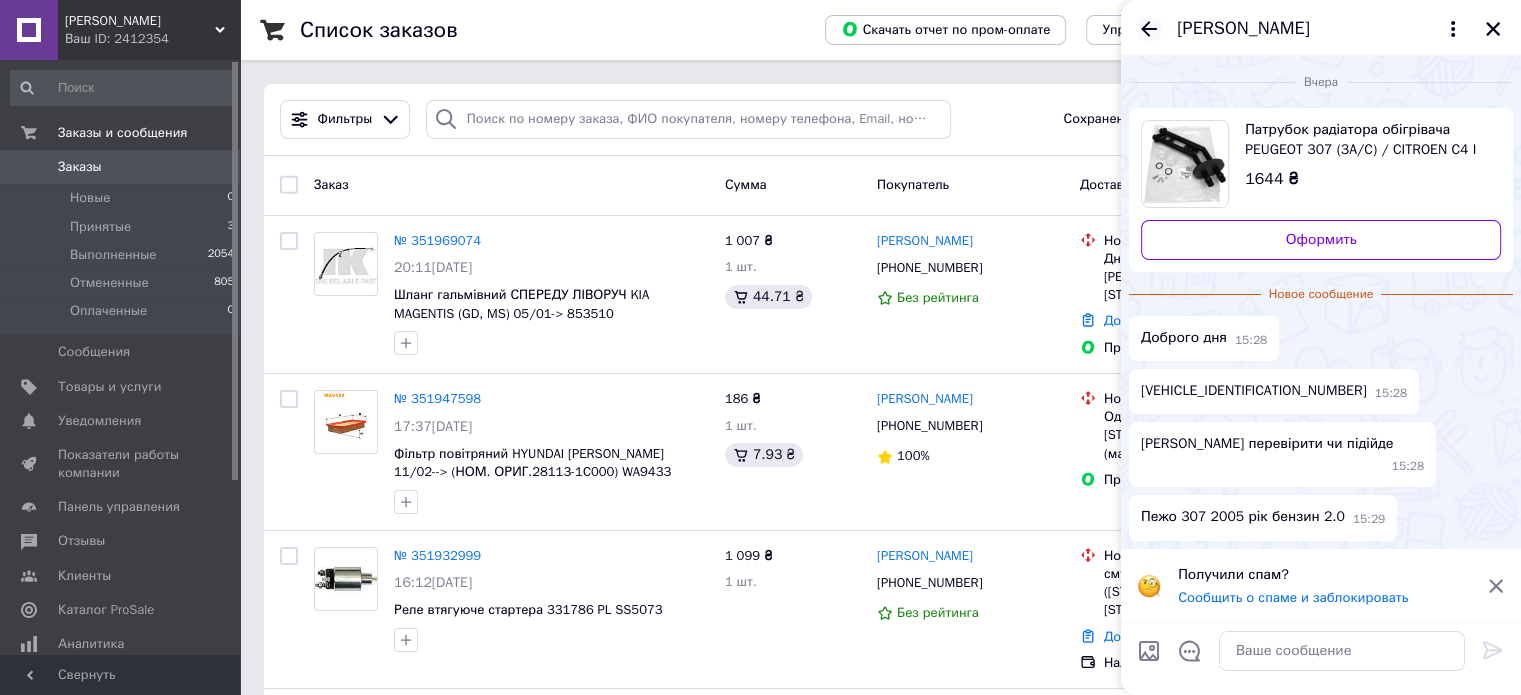 click 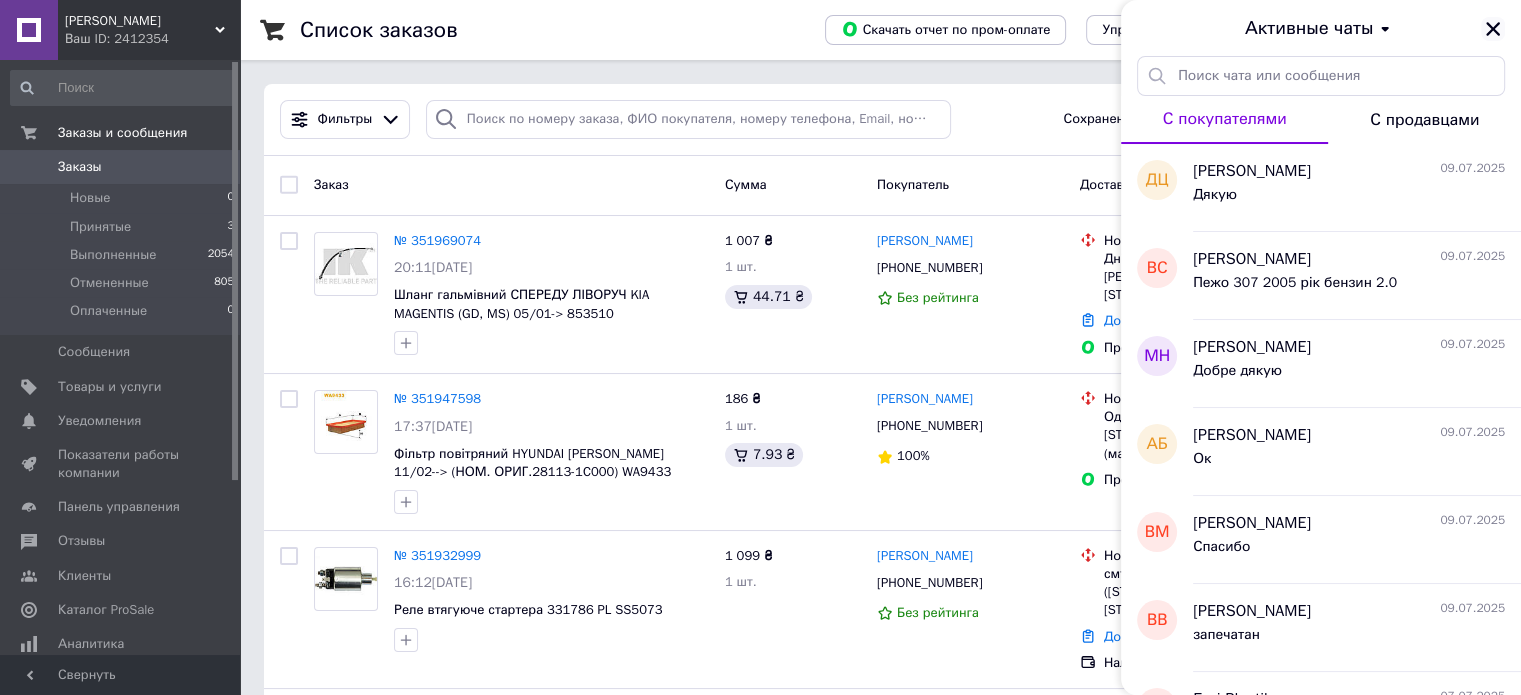 click 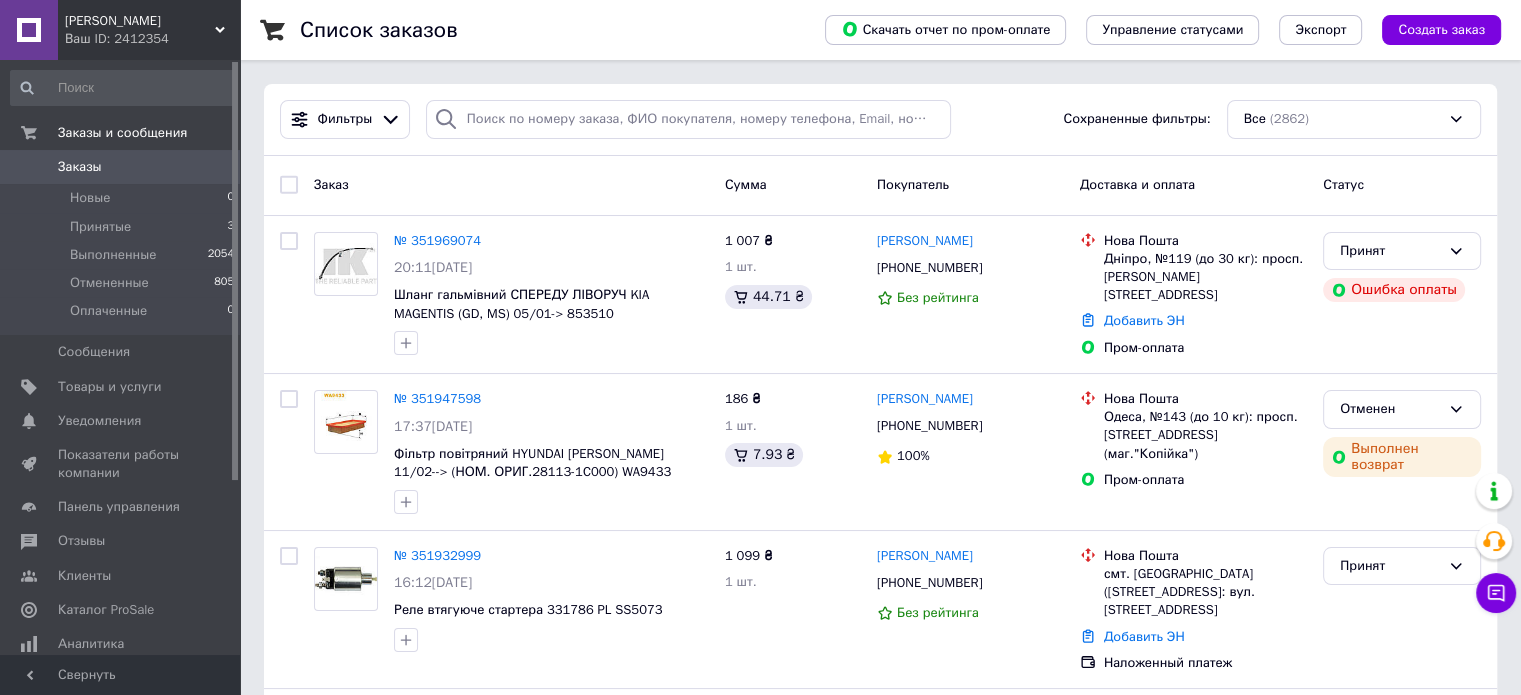 click on "Заказы и сообщения Заказы 0 Новые 0 Принятые 3 Выполненные 2054 Отмененные 805 Оплаченные 0 Сообщения 0 Товары и услуги Уведомления 0 0 Показатели работы компании Панель управления Отзывы Клиенты Каталог ProSale Аналитика Инструменты вебмастера и SEO Управление сайтом Кошелек компании Маркет Настройки Тарифы и счета Prom топ" at bounding box center (123, 360) 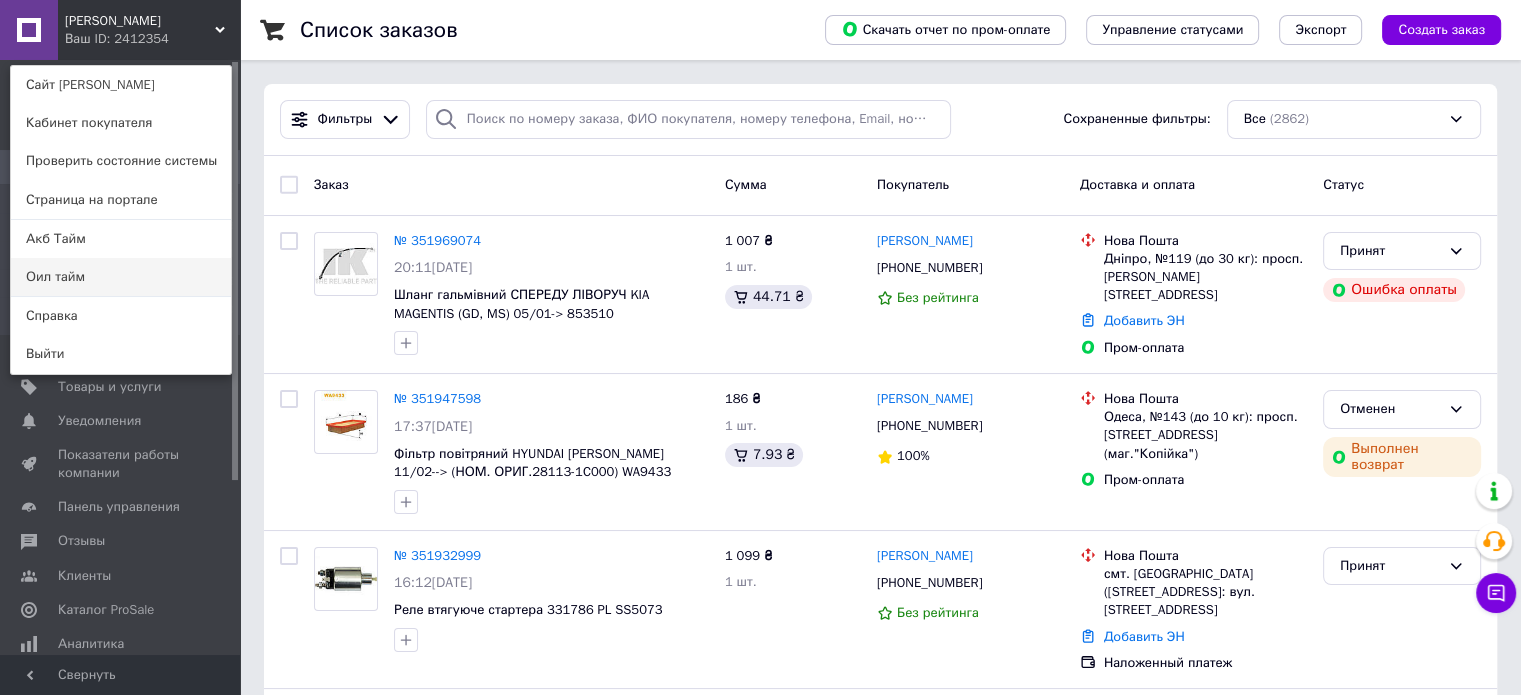 click on "Оил тайм" at bounding box center [121, 277] 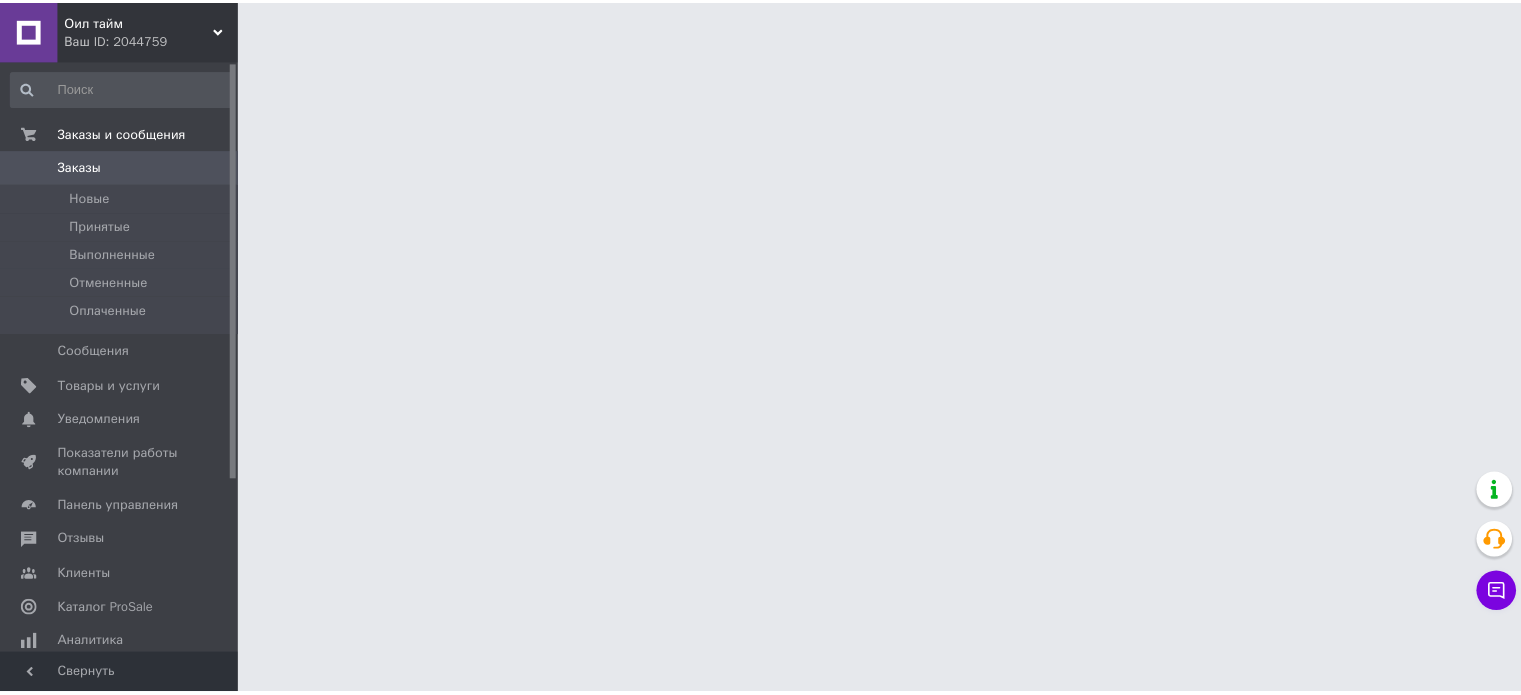 scroll, scrollTop: 0, scrollLeft: 0, axis: both 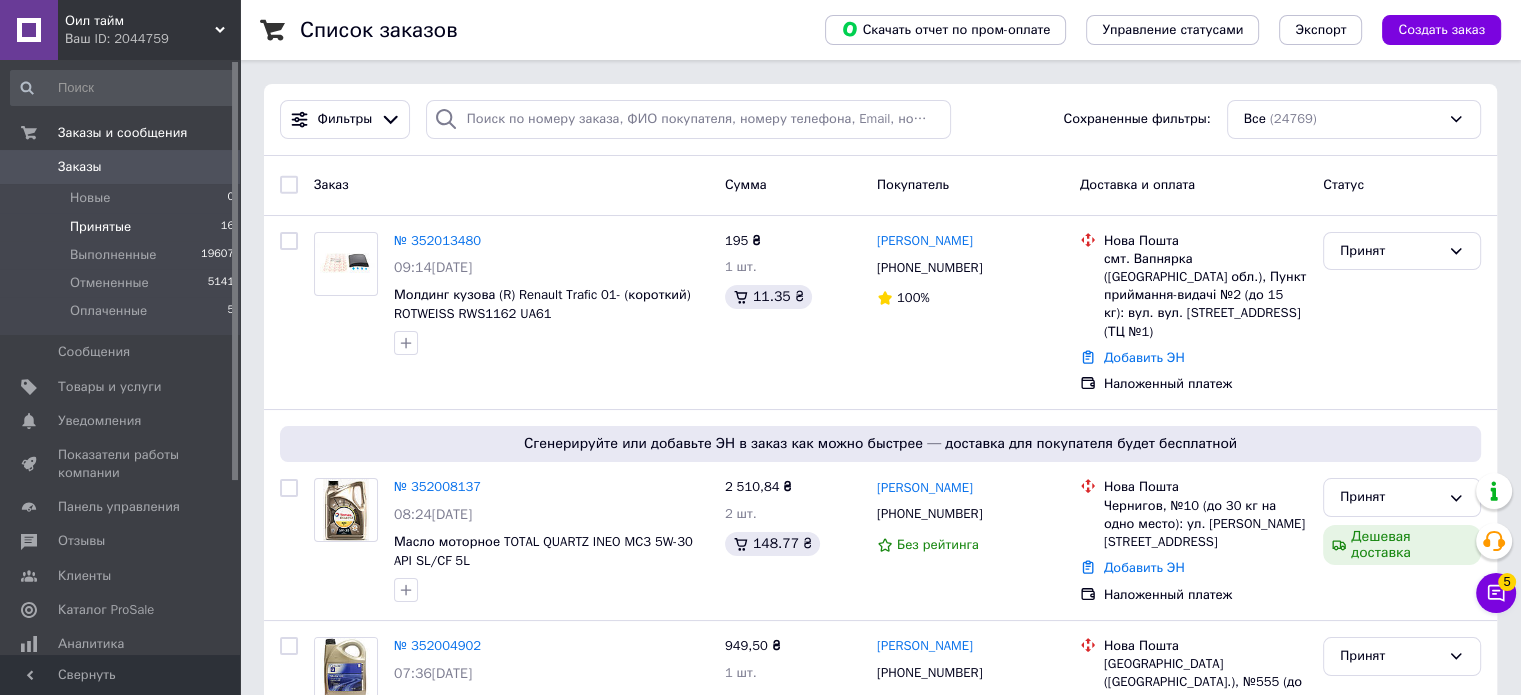 click on "Принятые 16" at bounding box center [123, 227] 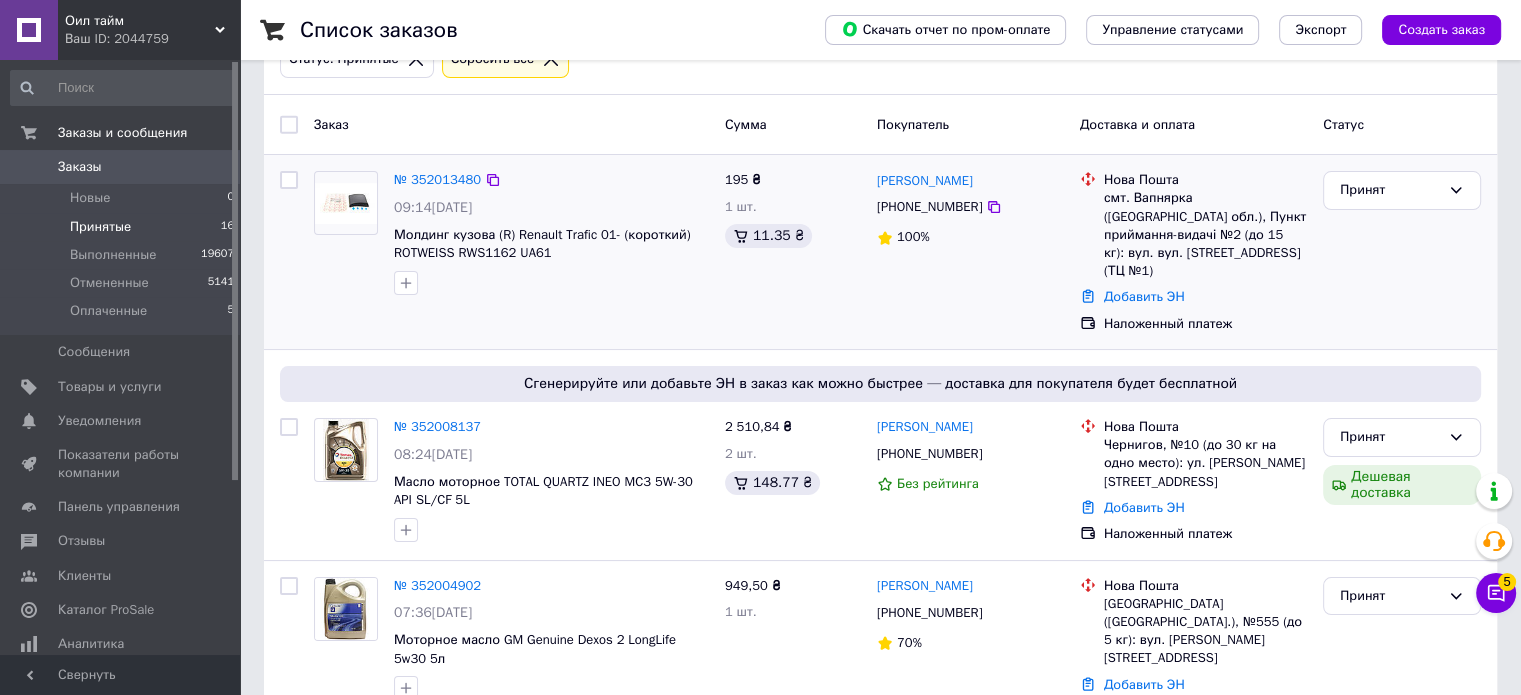 scroll, scrollTop: 400, scrollLeft: 0, axis: vertical 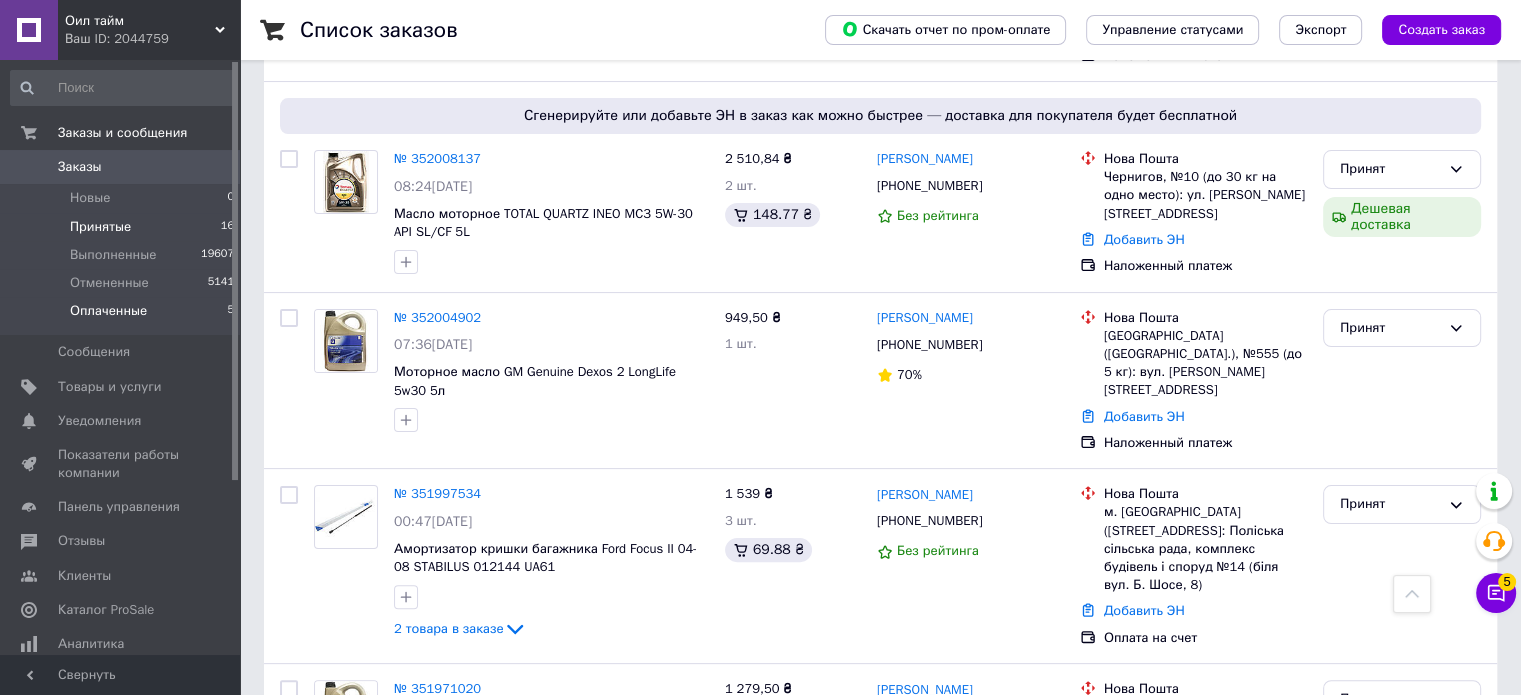 click on "Оплаченные 5" at bounding box center [123, 316] 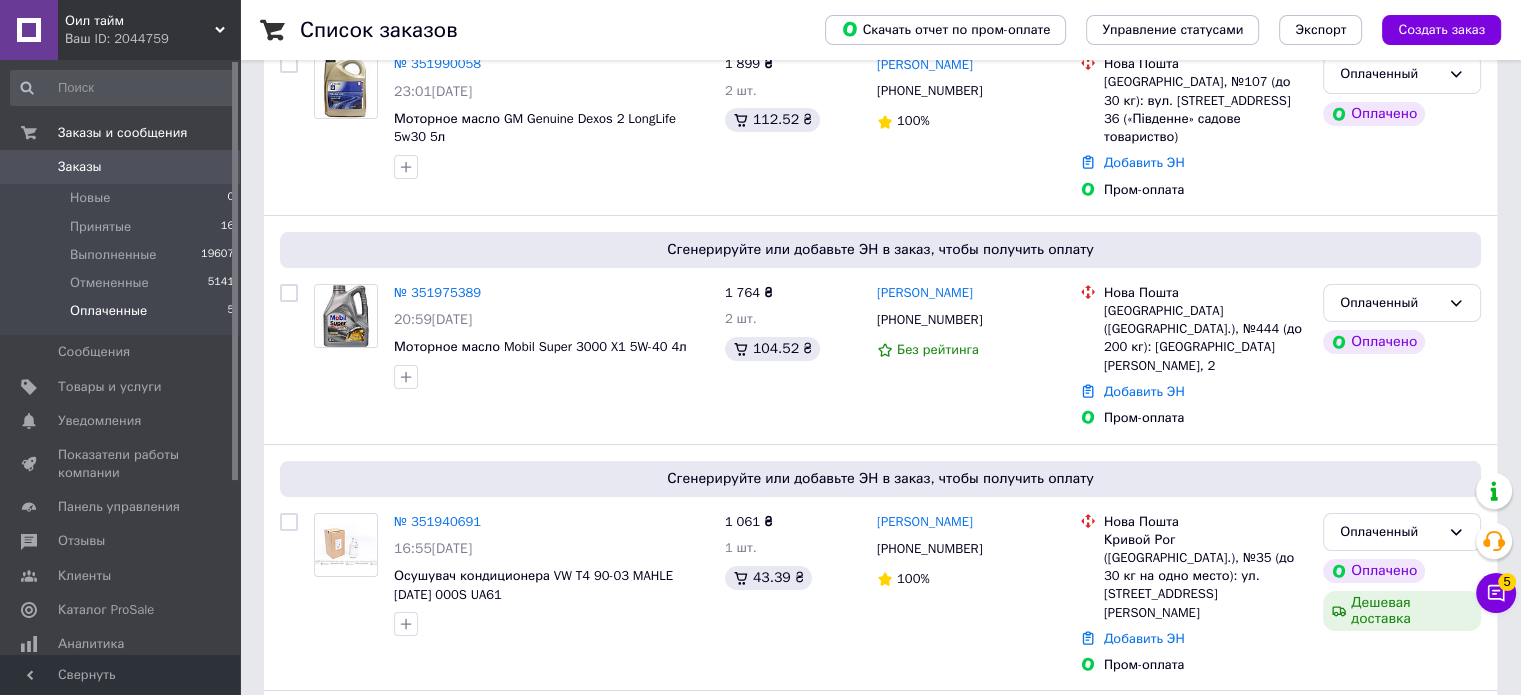 scroll, scrollTop: 0, scrollLeft: 0, axis: both 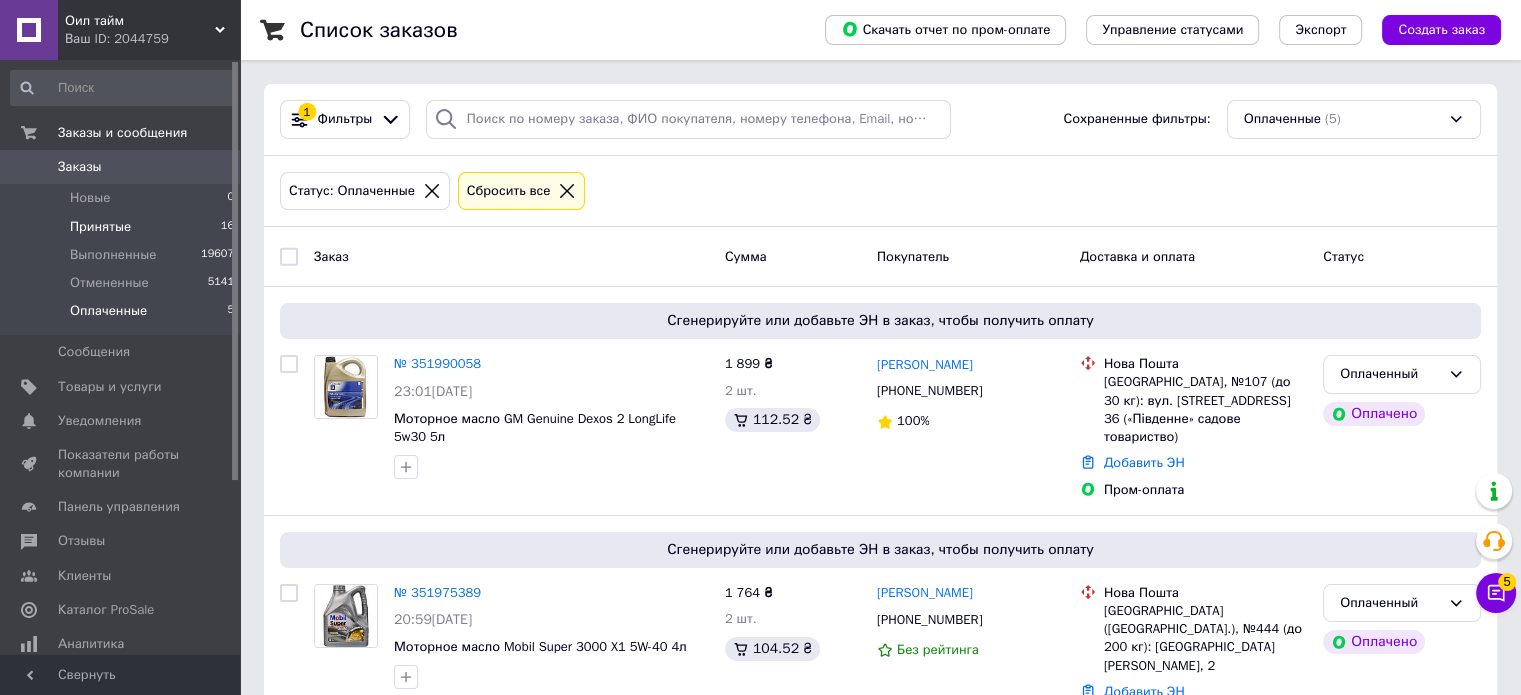 click on "Принятые" at bounding box center [100, 227] 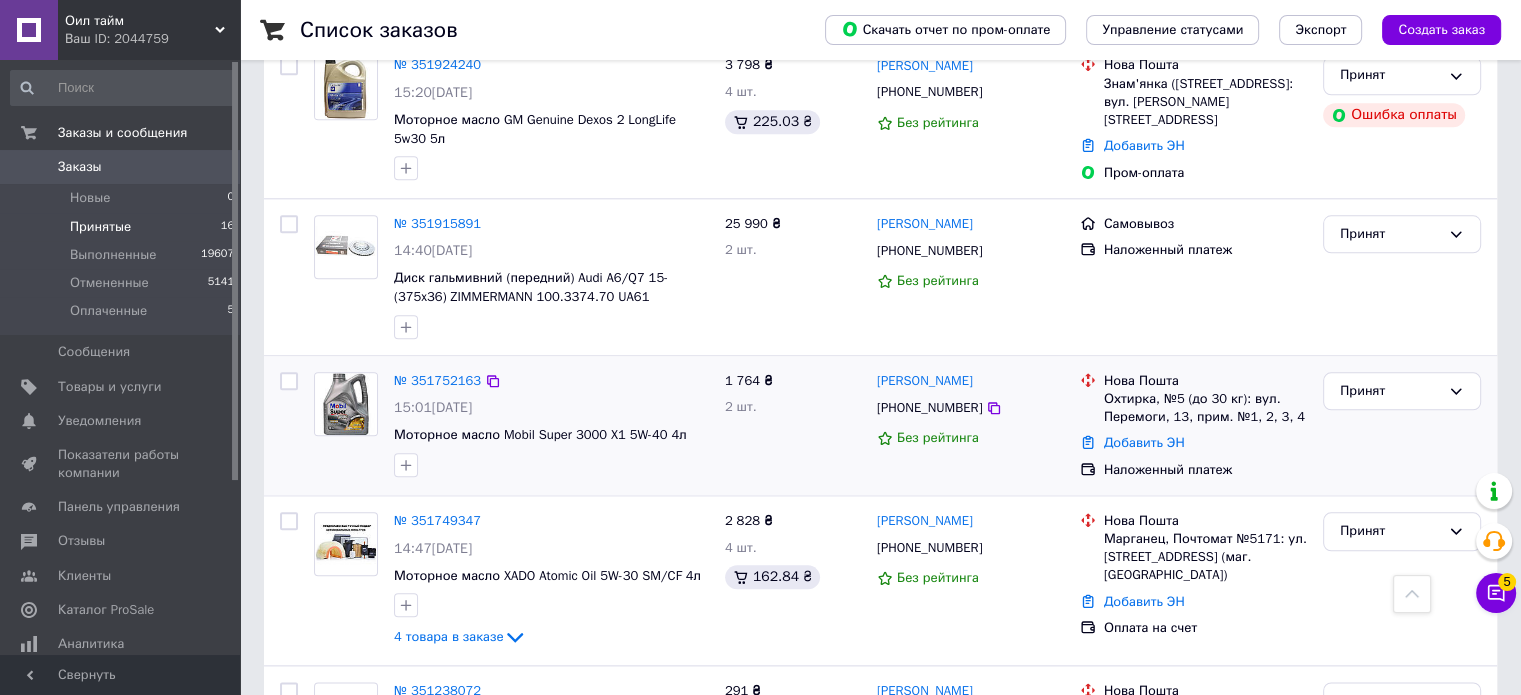scroll, scrollTop: 2322, scrollLeft: 0, axis: vertical 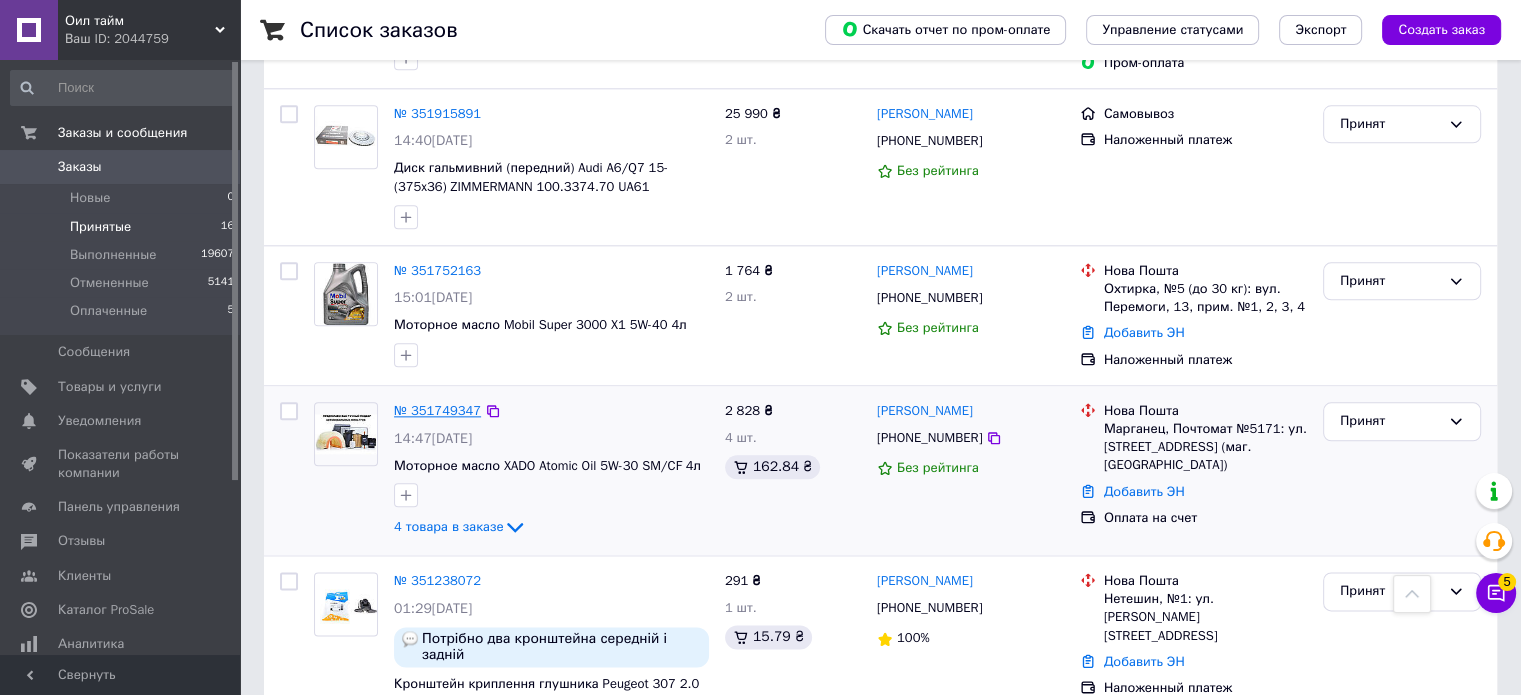 click on "№ 351749347" at bounding box center (437, 410) 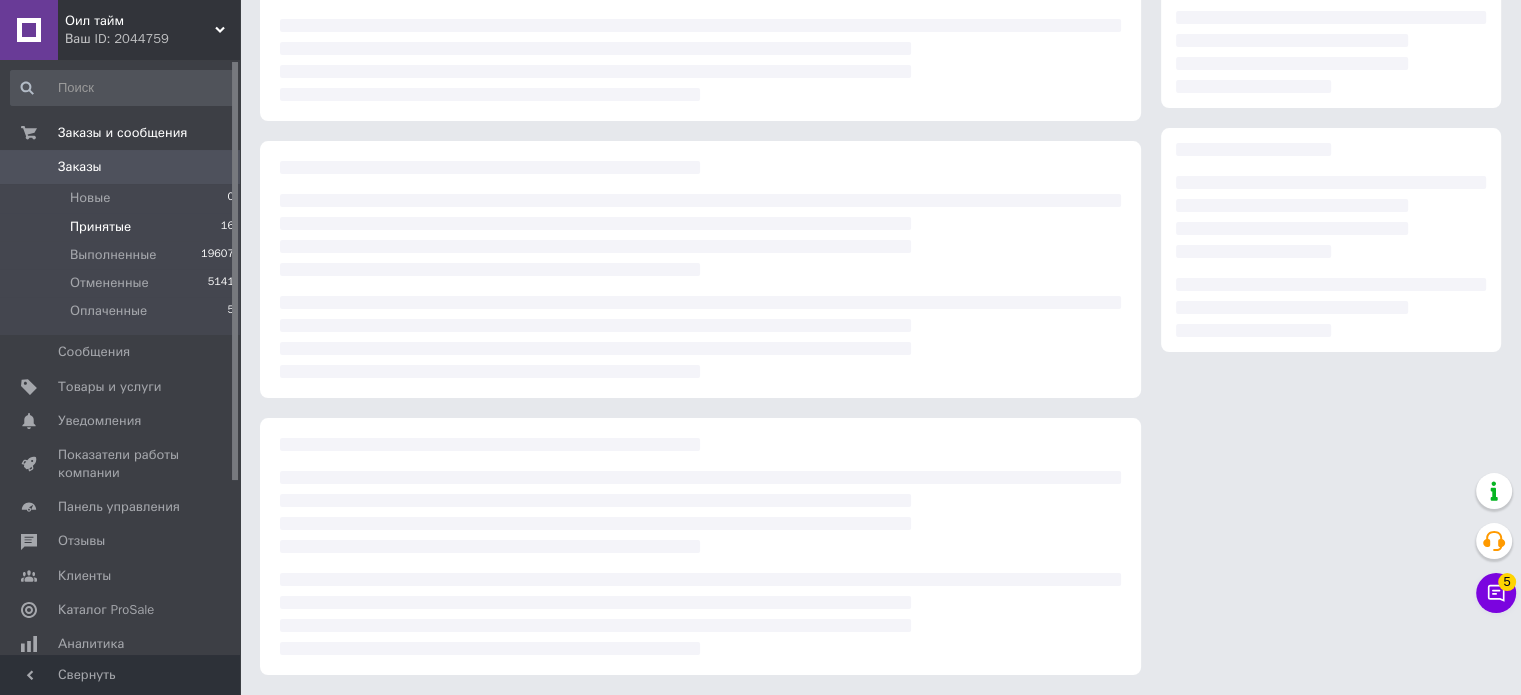 scroll, scrollTop: 0, scrollLeft: 0, axis: both 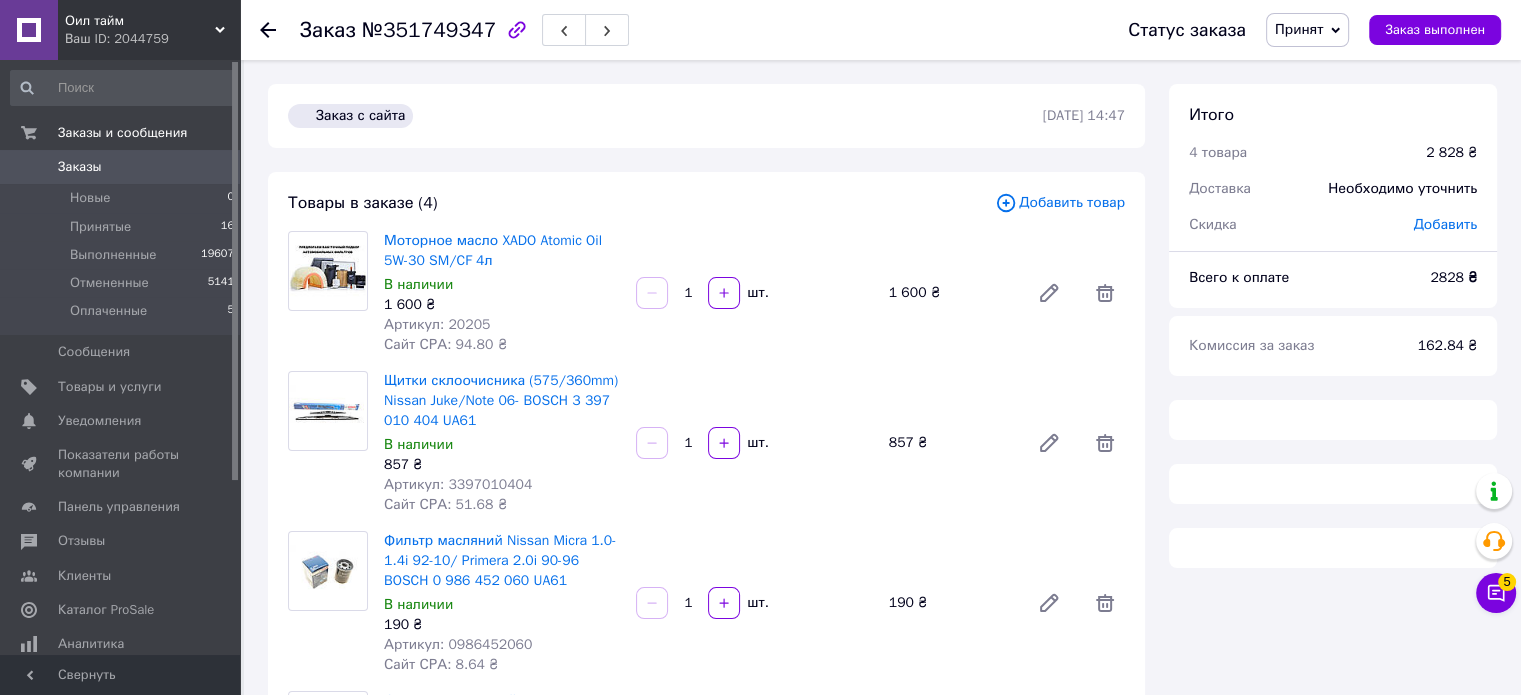 click on "Артикул: 20205" at bounding box center [437, 324] 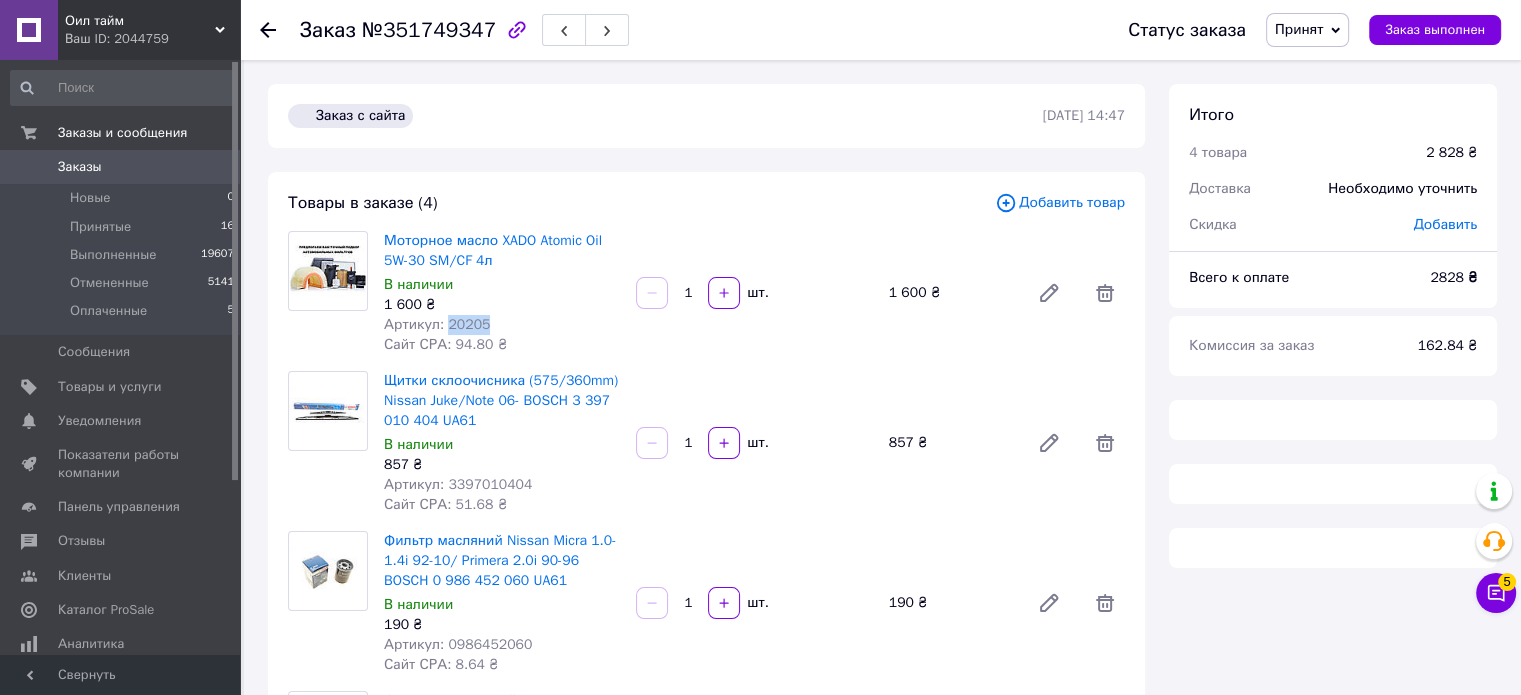 click on "Артикул: 20205" at bounding box center (437, 324) 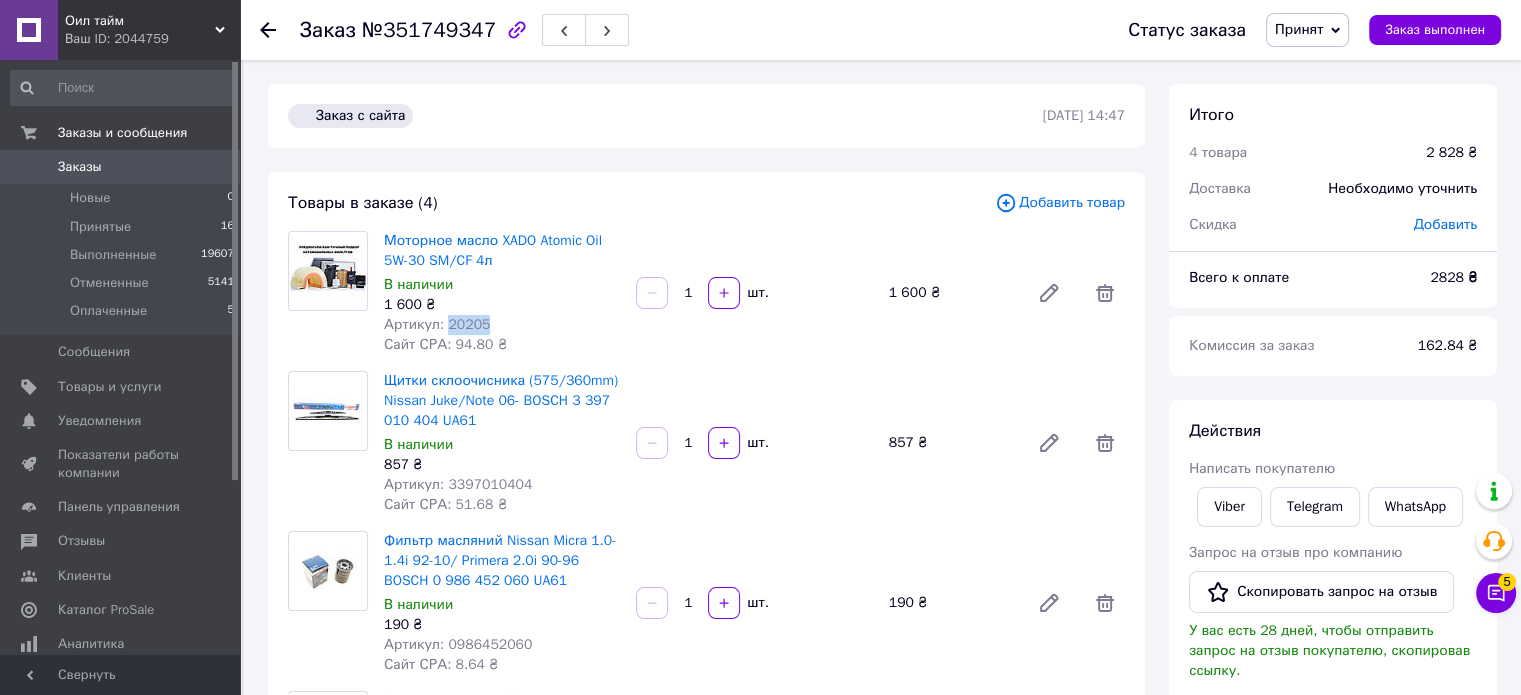 copy on "20205" 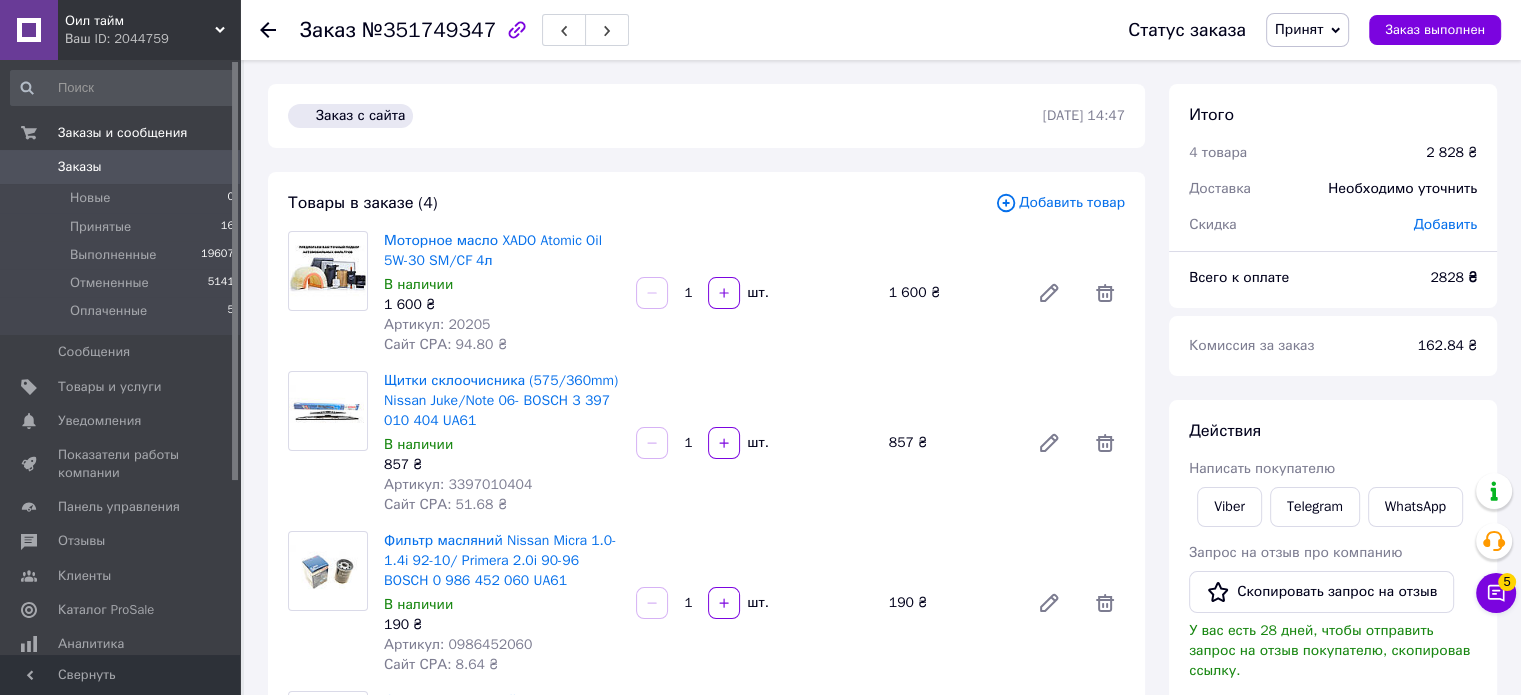 click on "1 600 ₴" at bounding box center [502, 305] 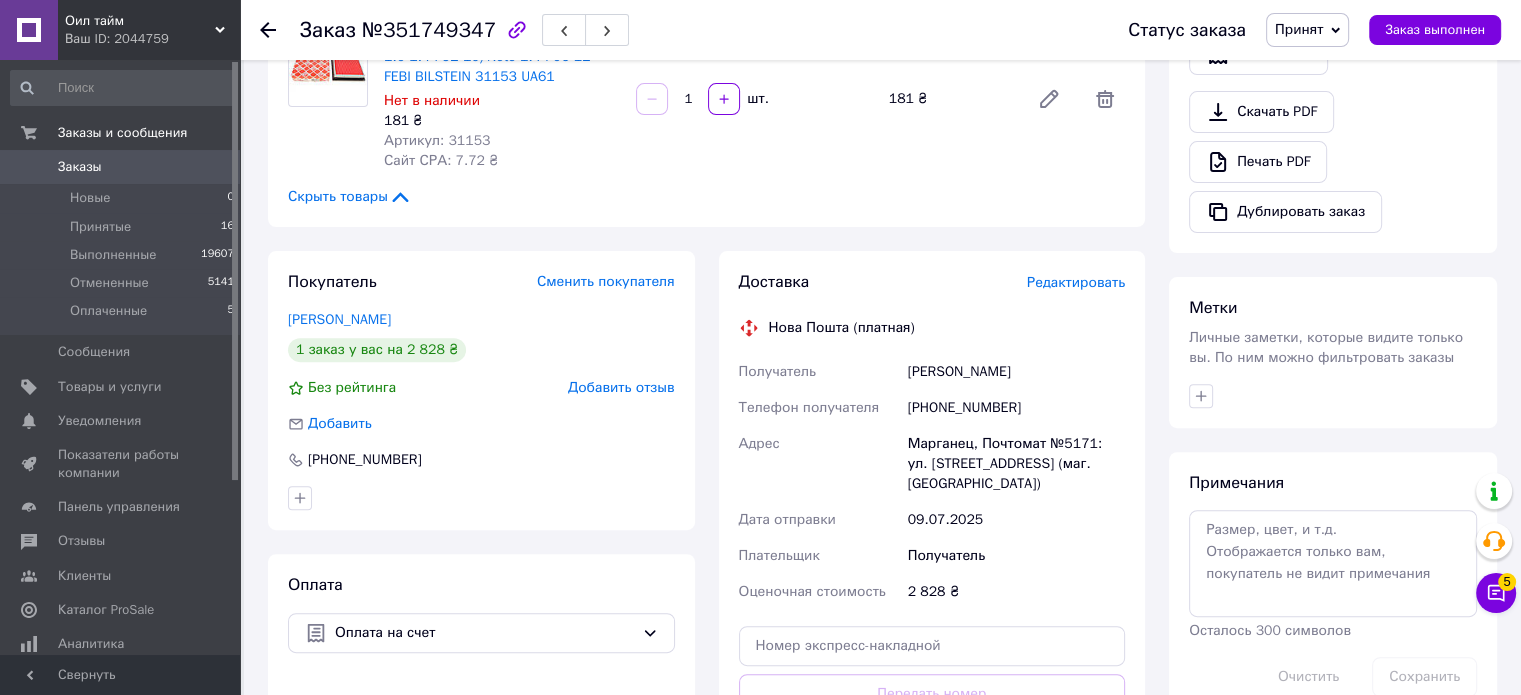 scroll, scrollTop: 700, scrollLeft: 0, axis: vertical 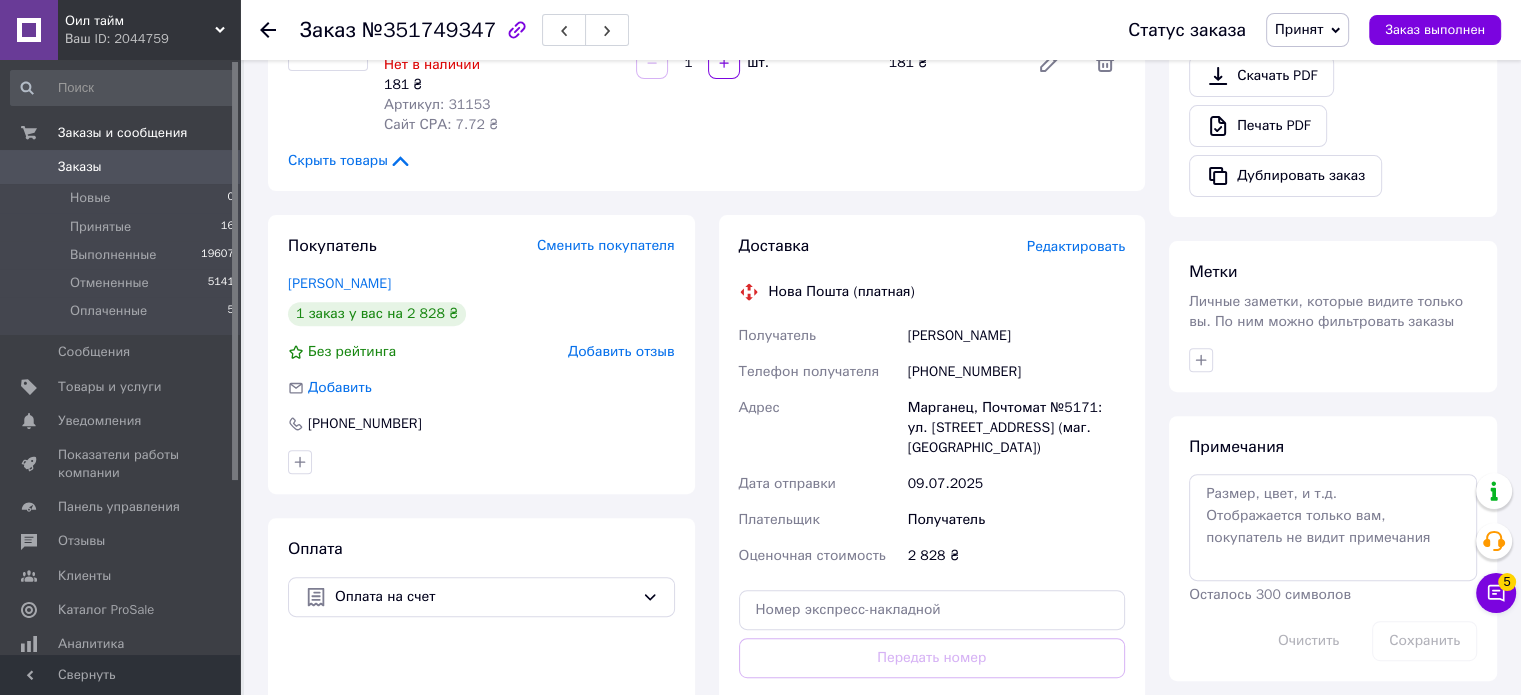 copy on "[PERSON_NAME]" 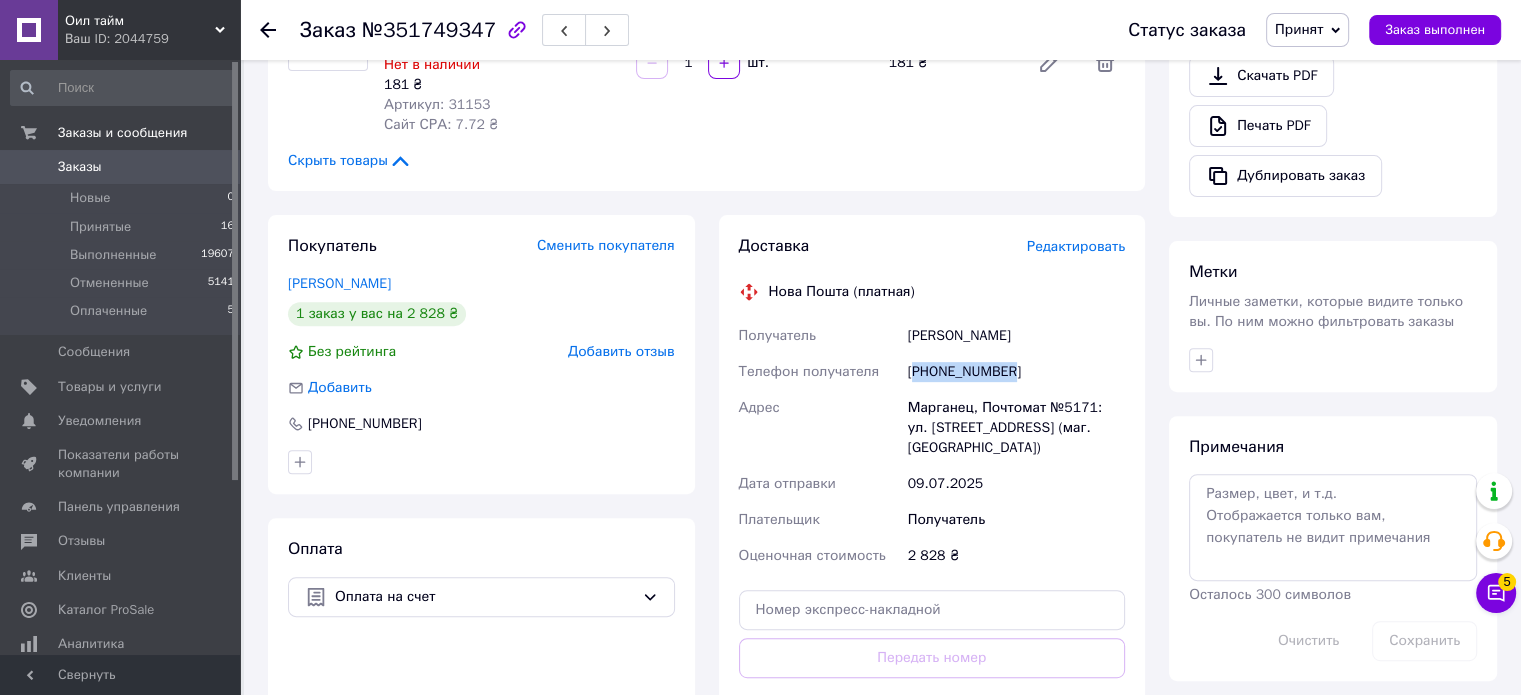 copy on "380954746241" 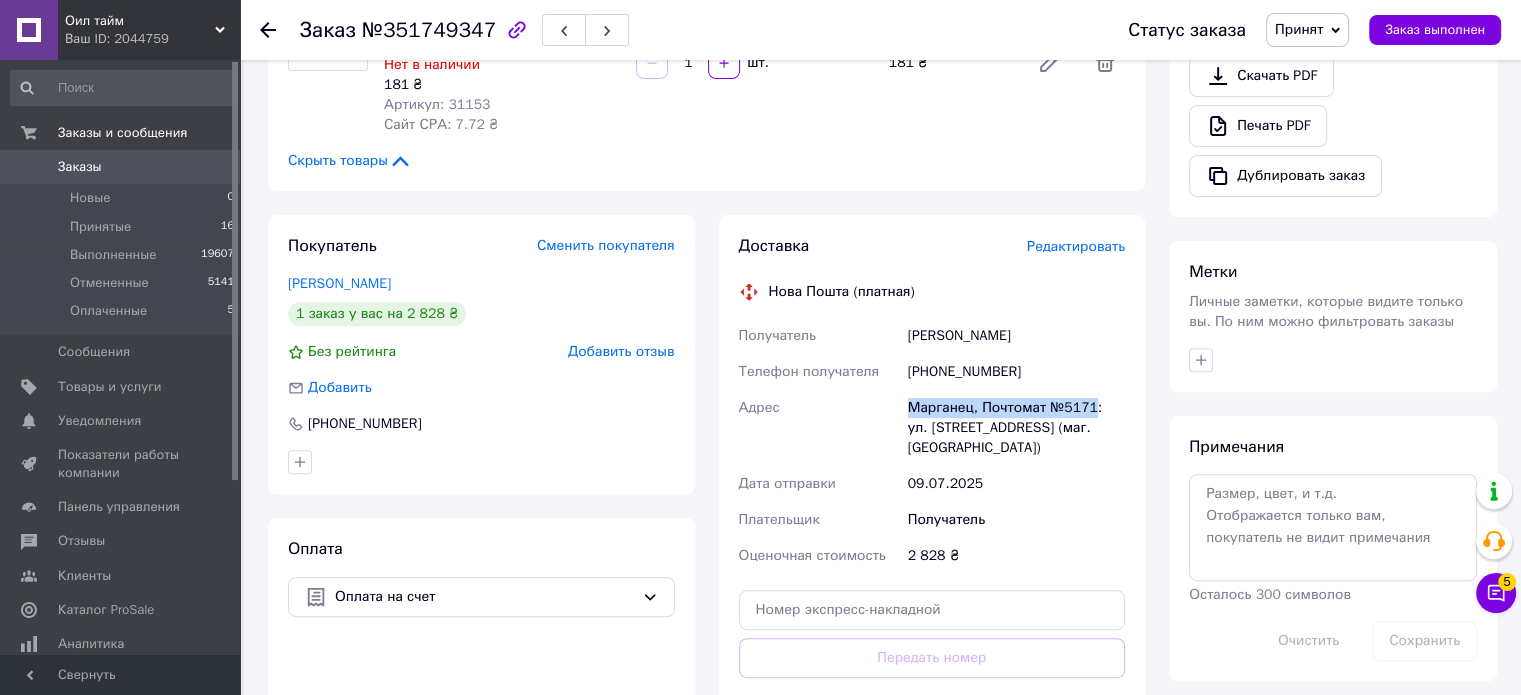 copy on "Марганец, Почтомат №5171" 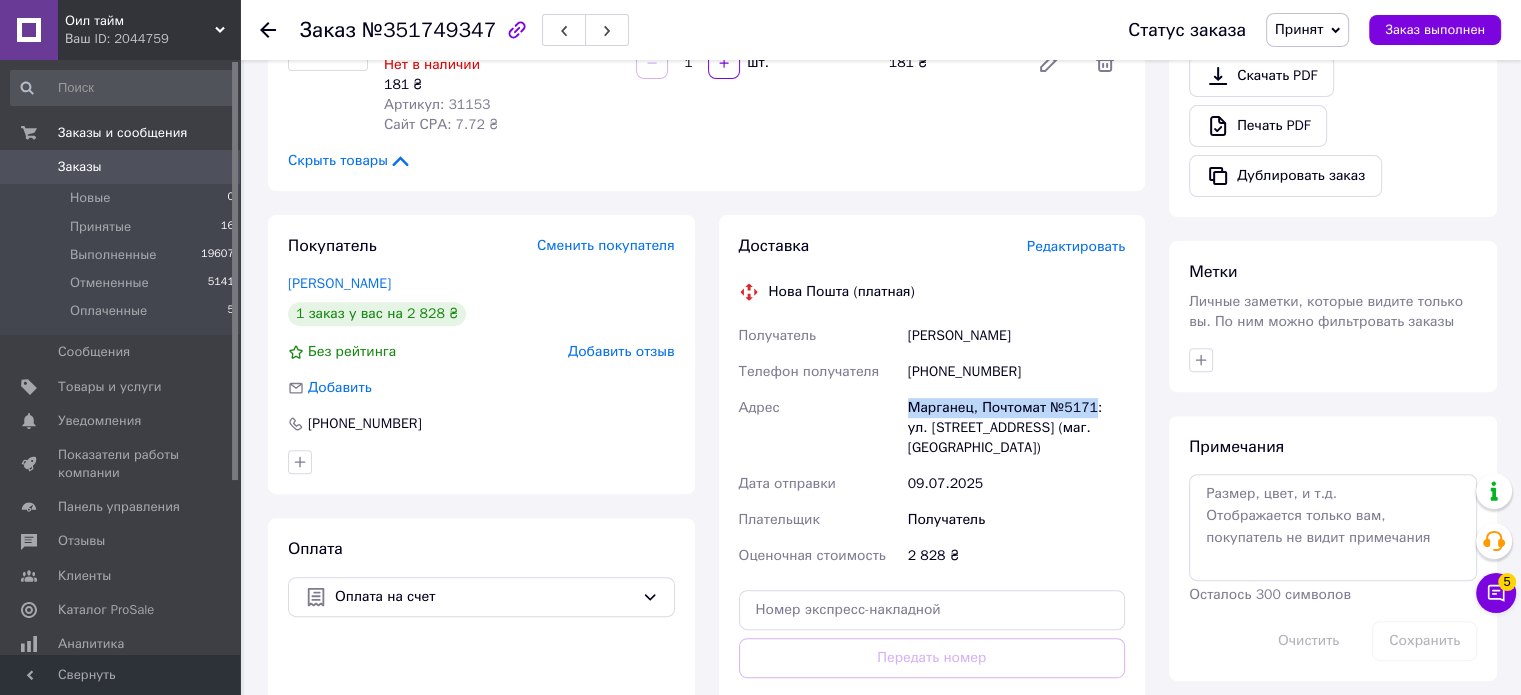 drag, startPoint x: 907, startPoint y: 407, endPoint x: 1089, endPoint y: 410, distance: 182.02472 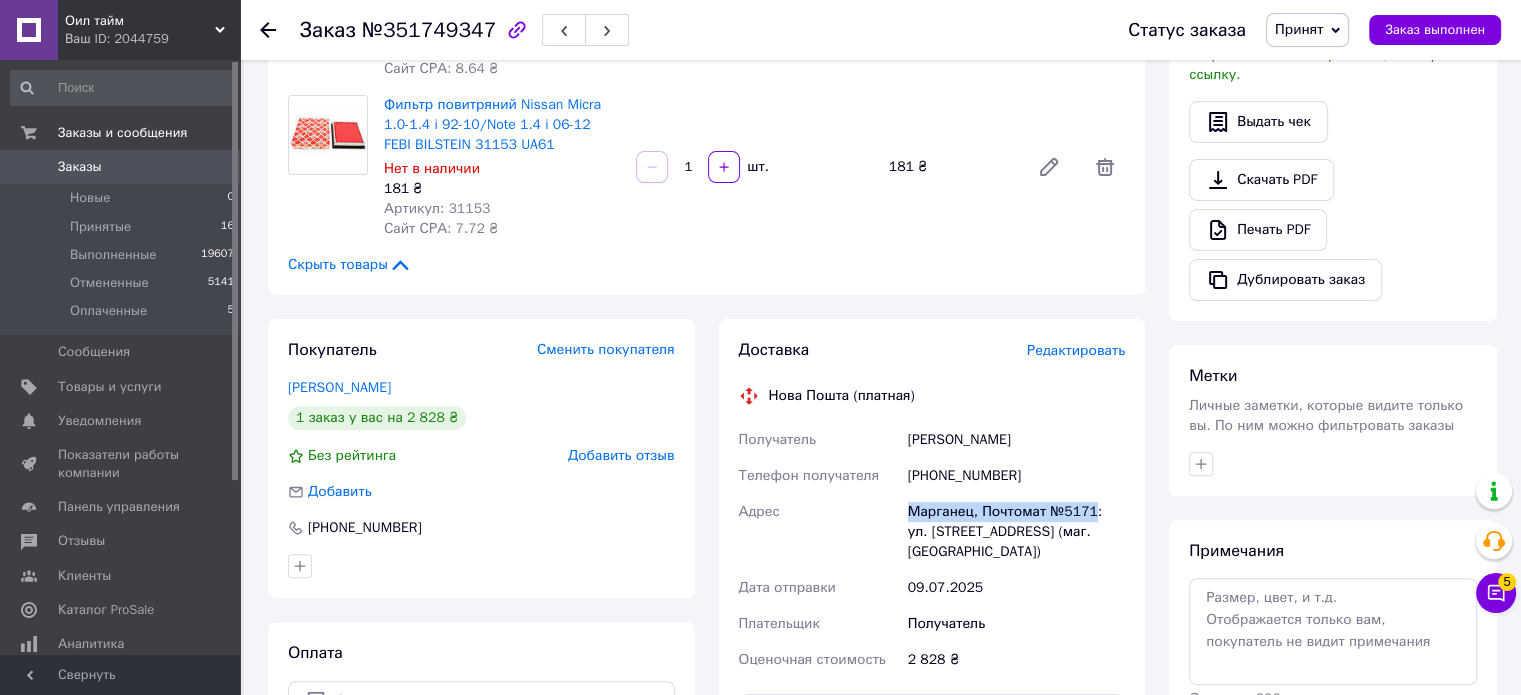scroll, scrollTop: 600, scrollLeft: 0, axis: vertical 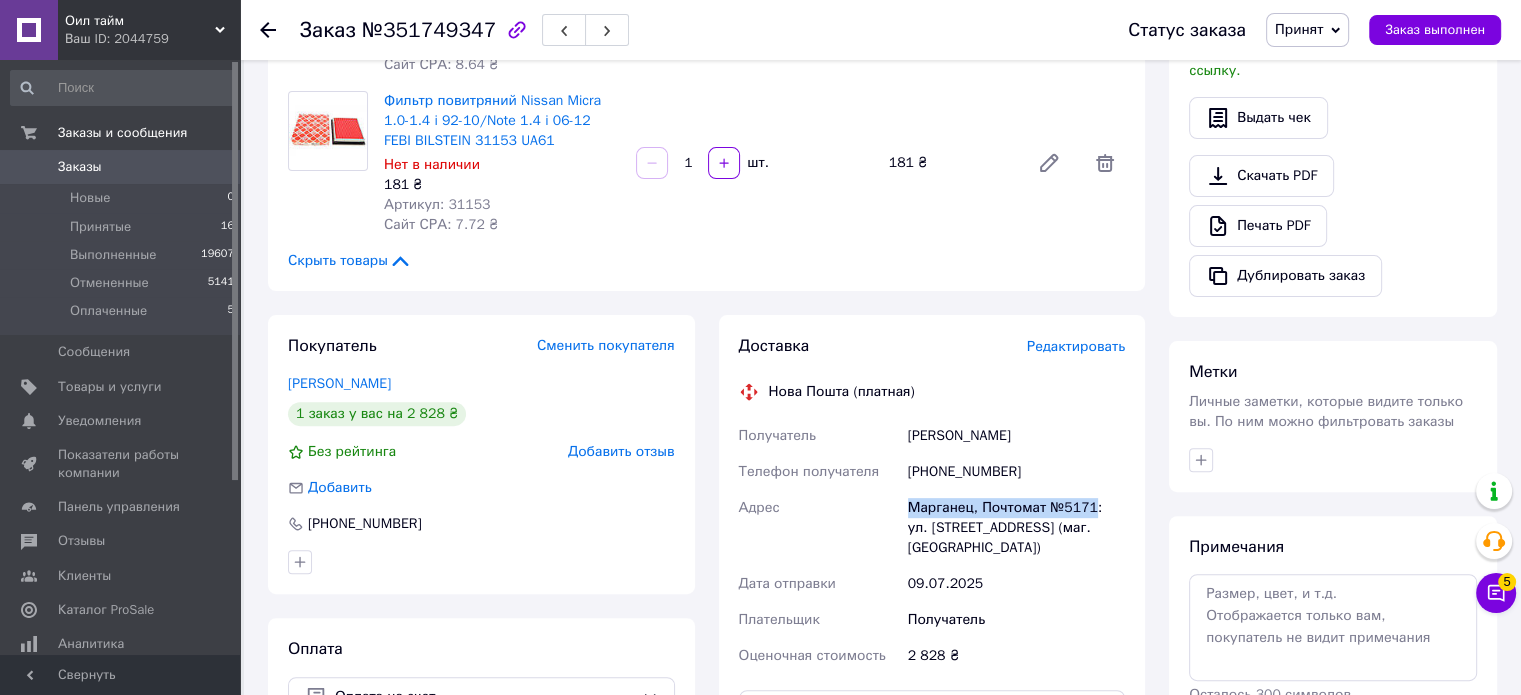 copy on "Марганец, Почтомат №5171" 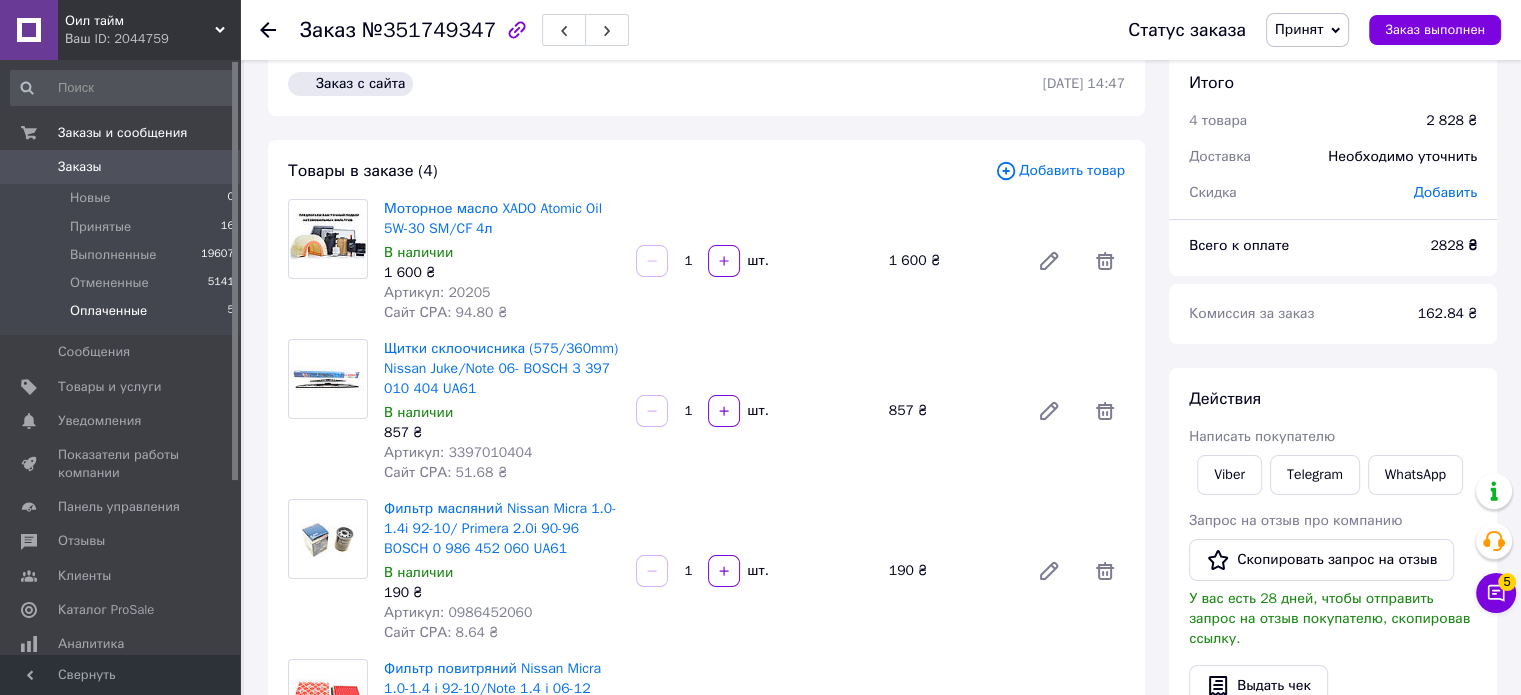 scroll, scrollTop: 0, scrollLeft: 0, axis: both 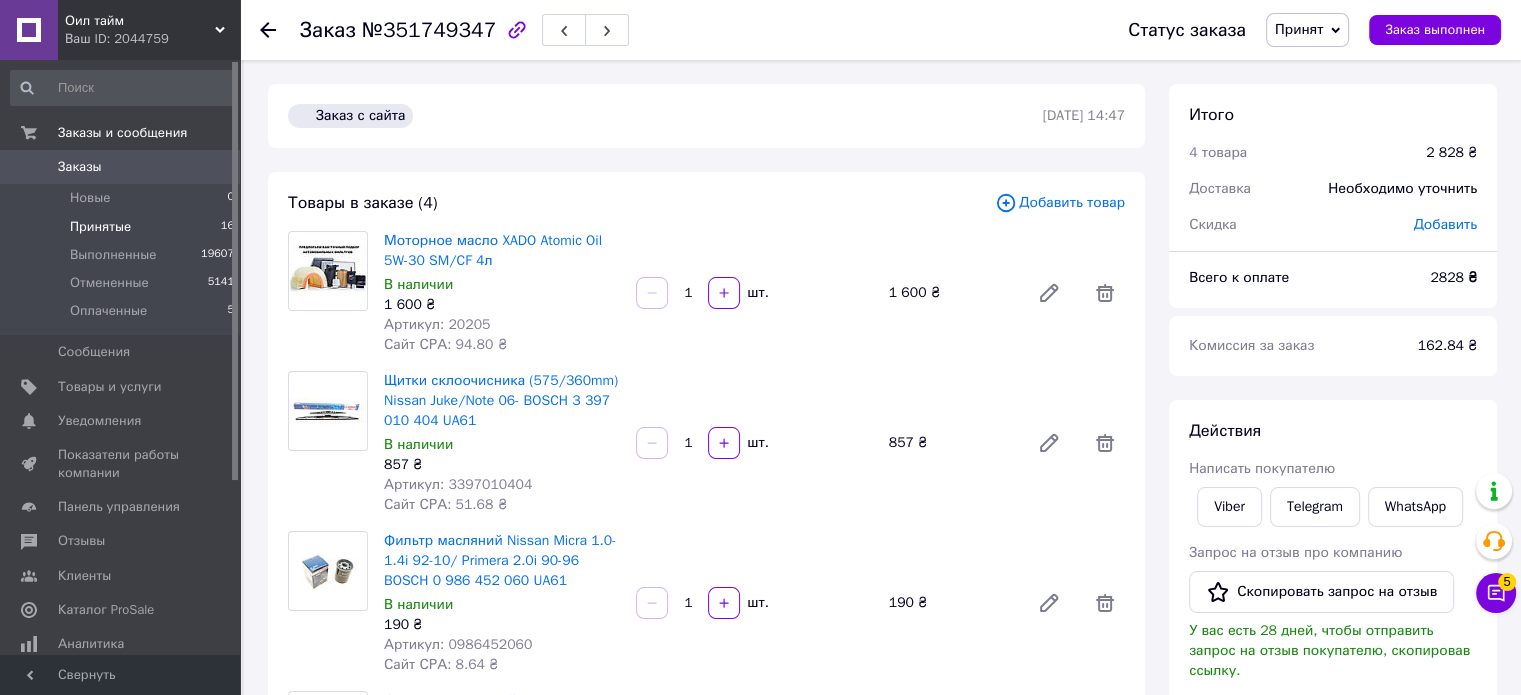 click on "Принятые" at bounding box center (100, 227) 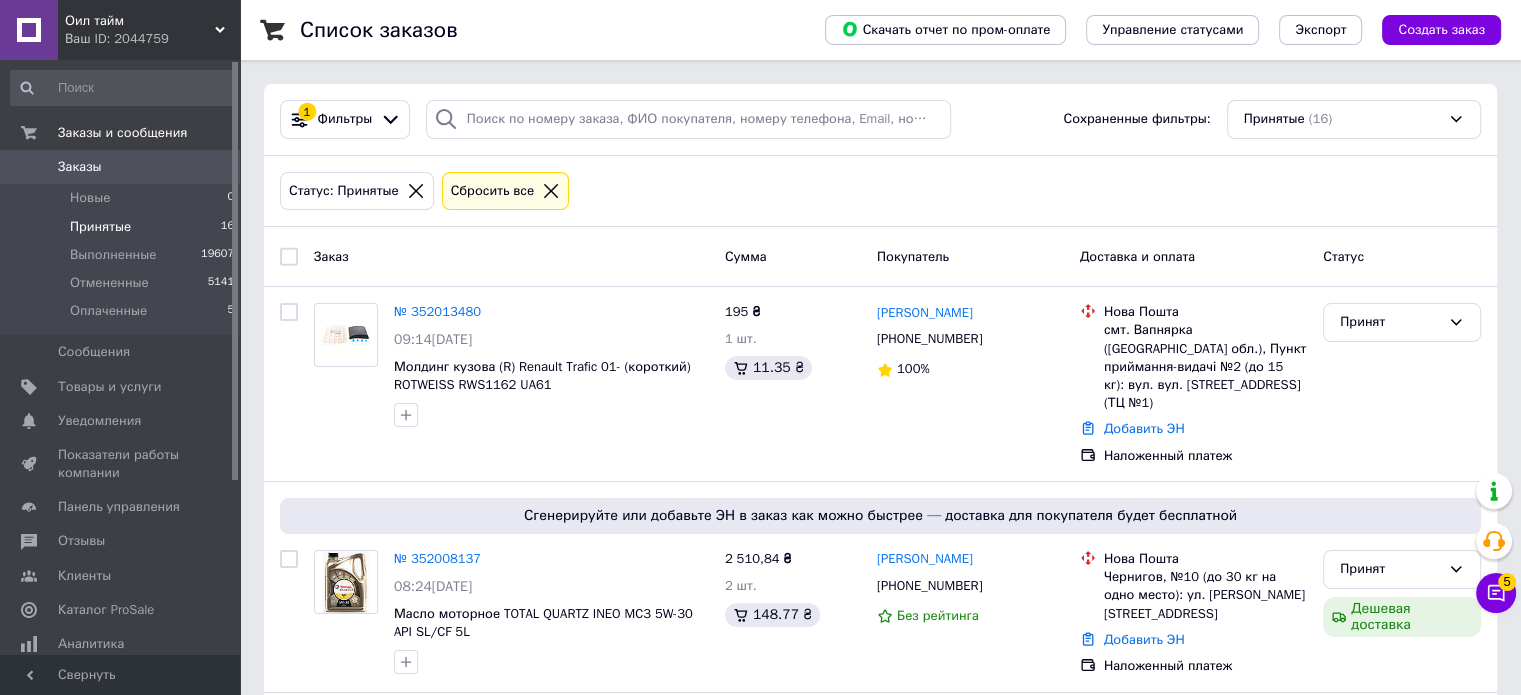click on "Принятые" at bounding box center (100, 227) 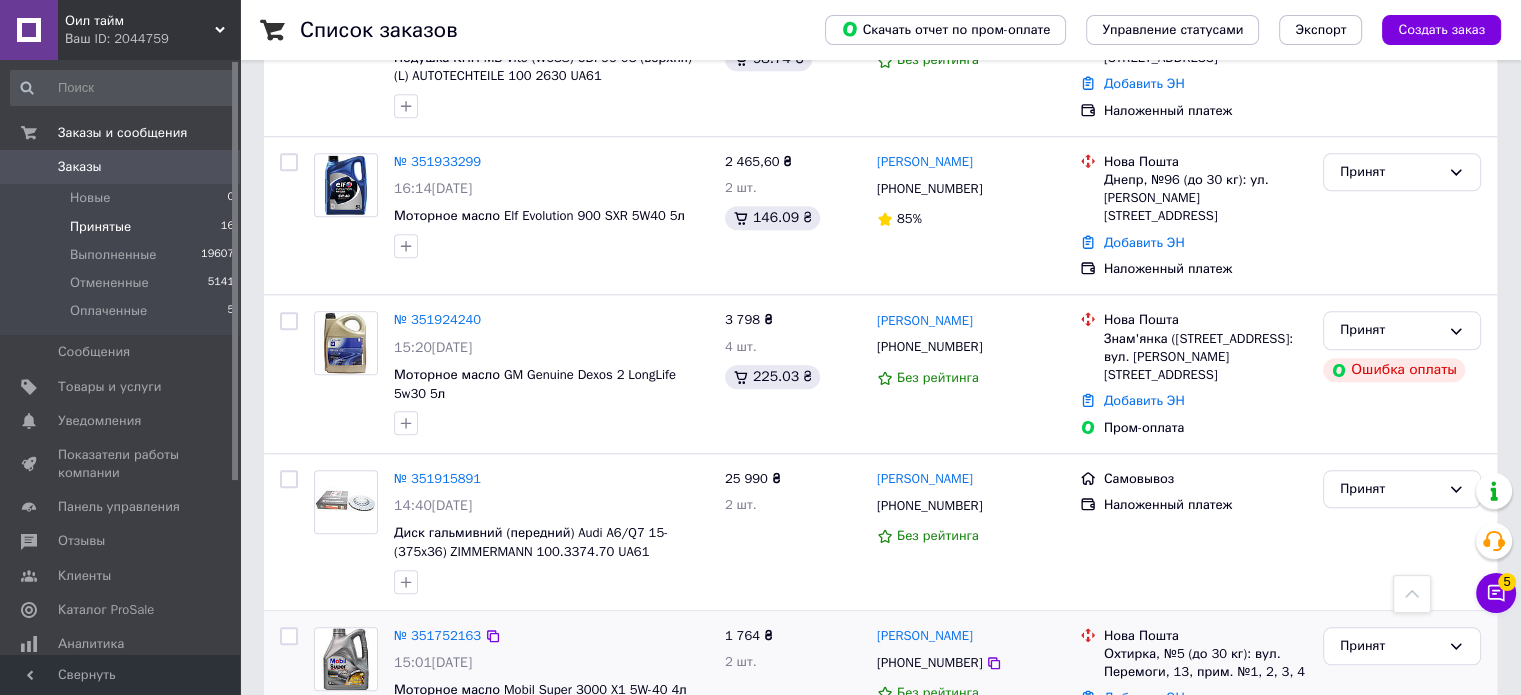 scroll, scrollTop: 1922, scrollLeft: 0, axis: vertical 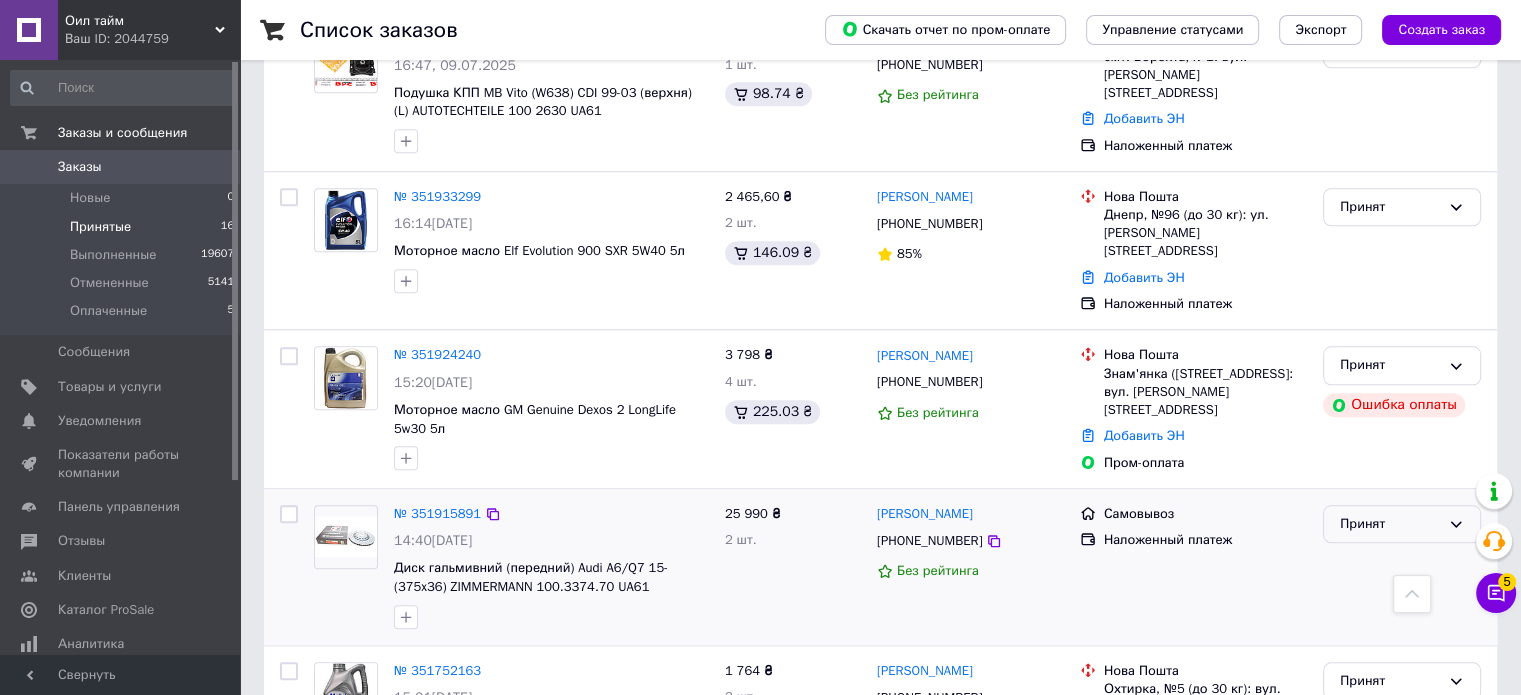 click on "Принят" at bounding box center (1390, 524) 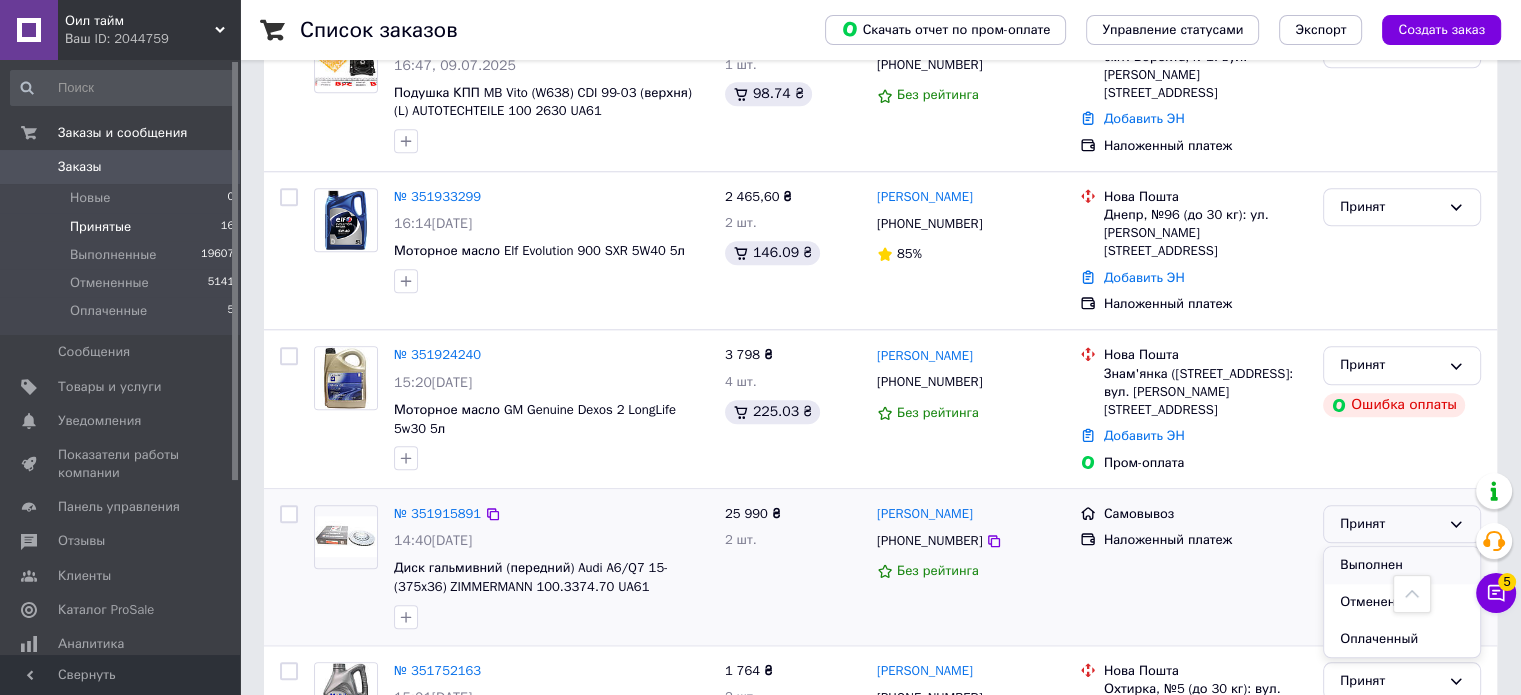 click on "Выполнен" at bounding box center [1402, 565] 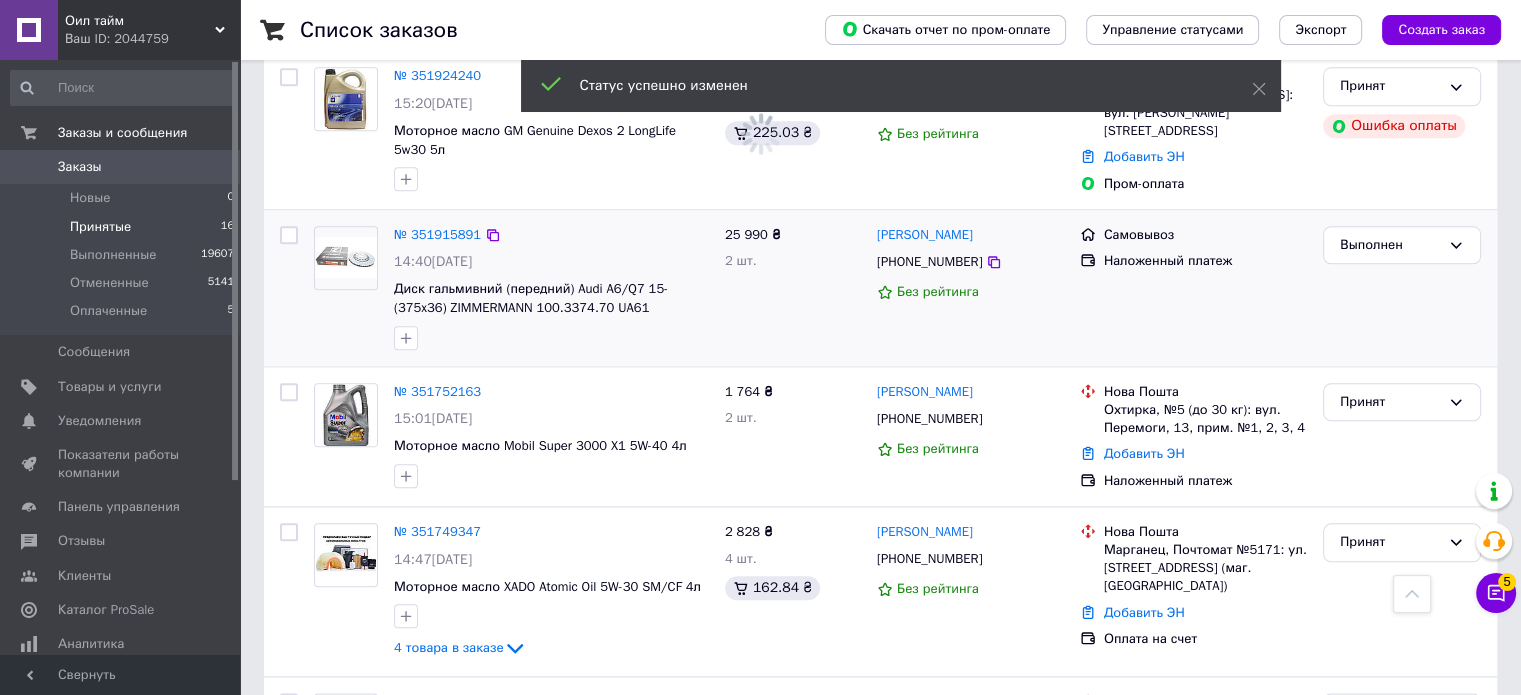 scroll, scrollTop: 2322, scrollLeft: 0, axis: vertical 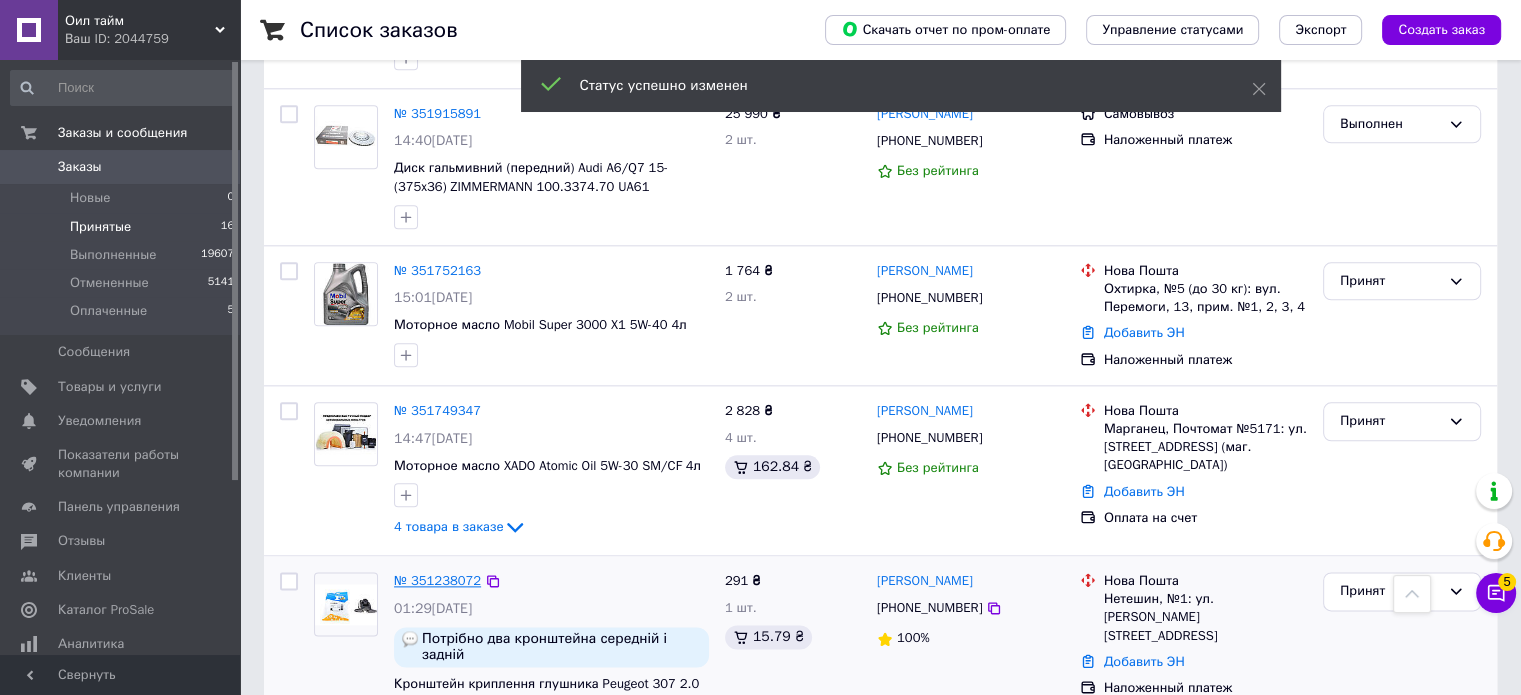 click on "№ 351238072" at bounding box center (437, 580) 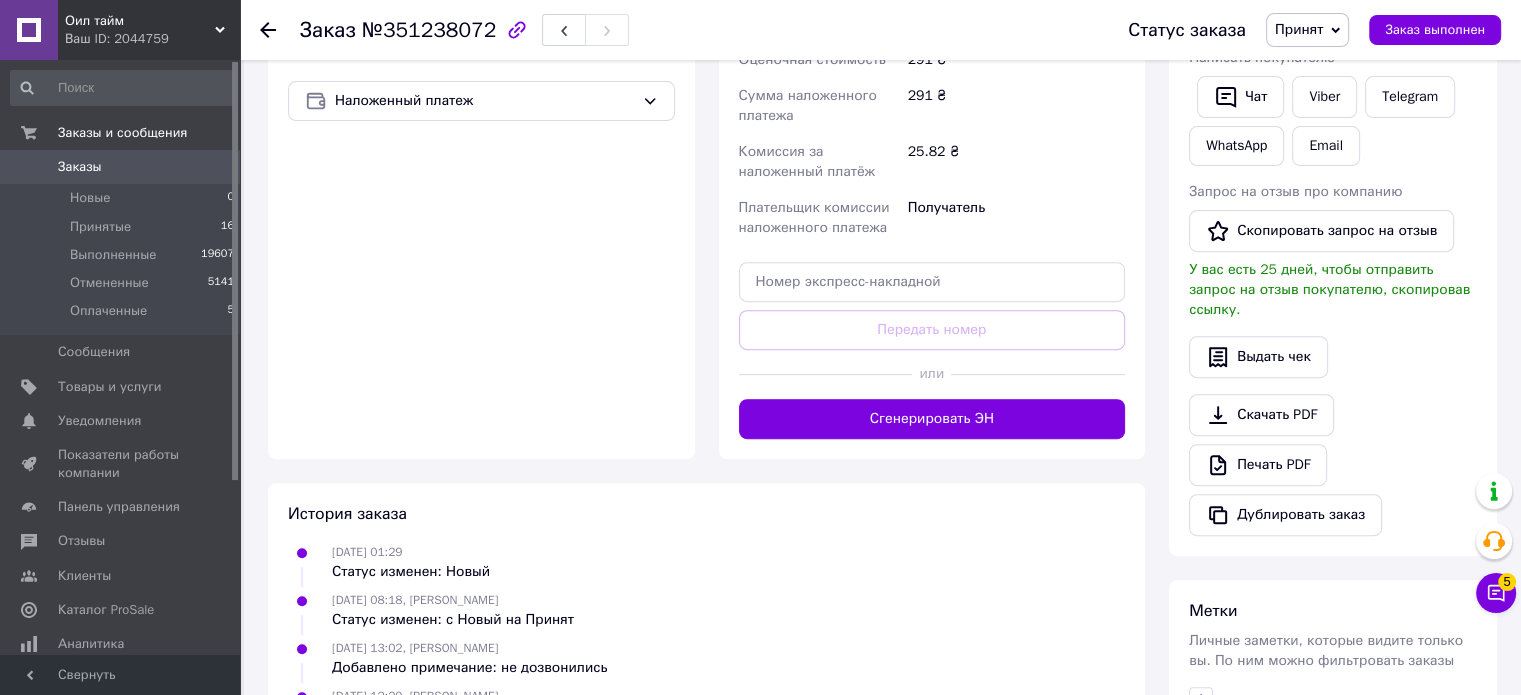 scroll, scrollTop: 803, scrollLeft: 0, axis: vertical 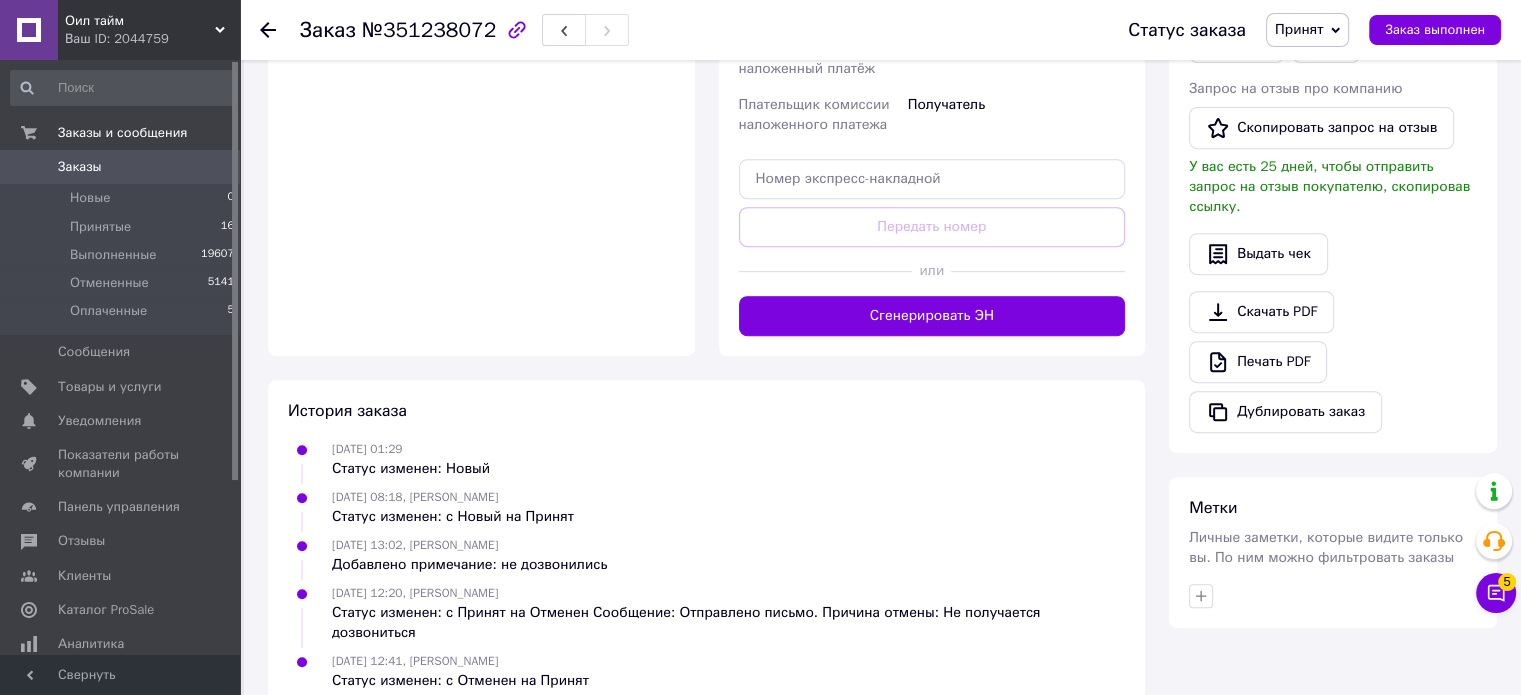 click on "№351238072" at bounding box center (429, 30) 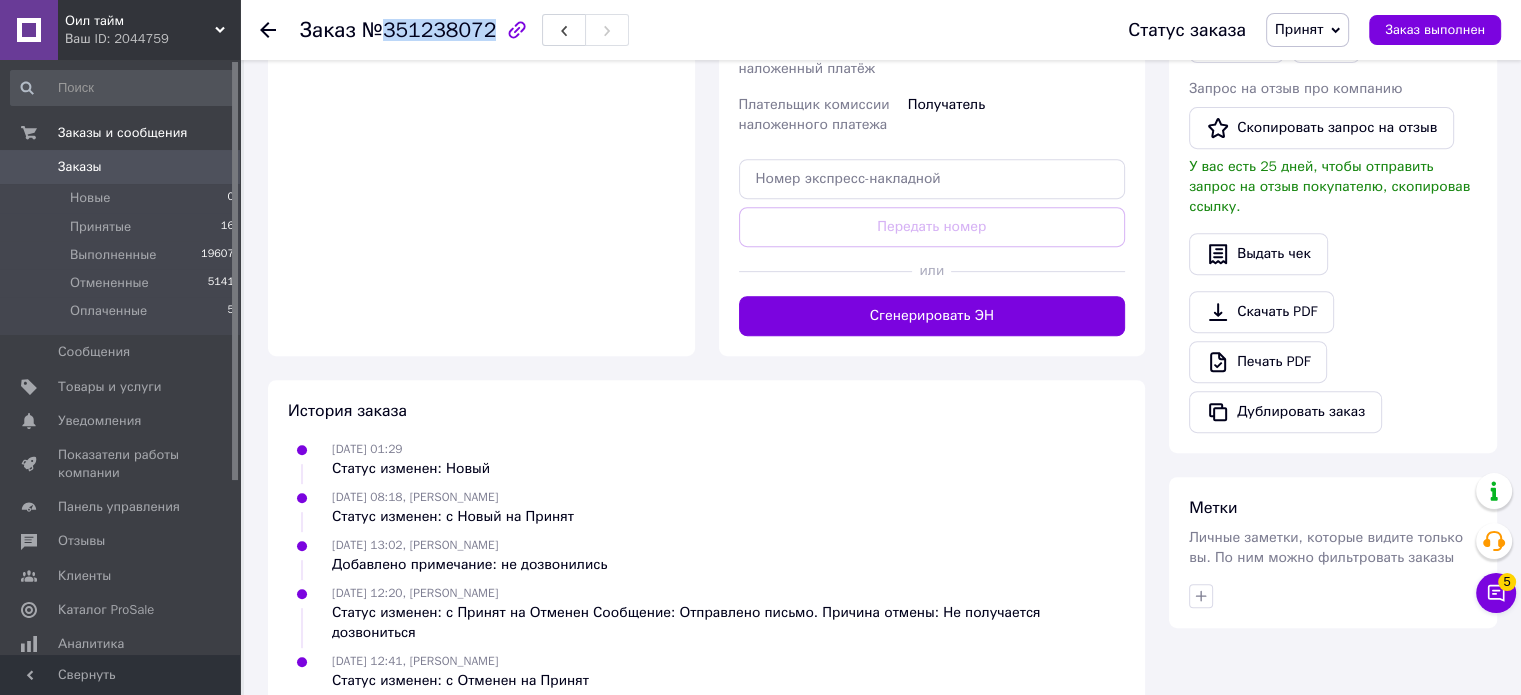 click on "№351238072" at bounding box center [429, 30] 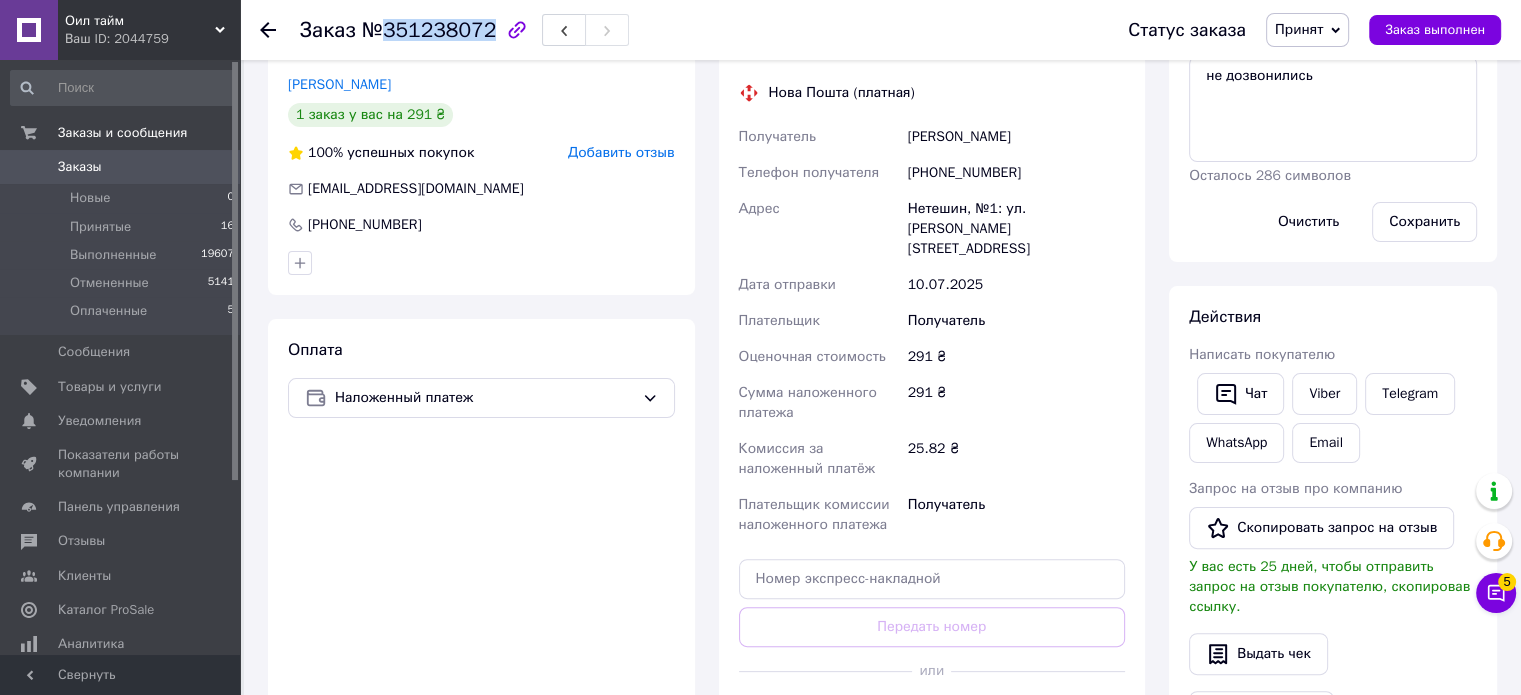 scroll, scrollTop: 203, scrollLeft: 0, axis: vertical 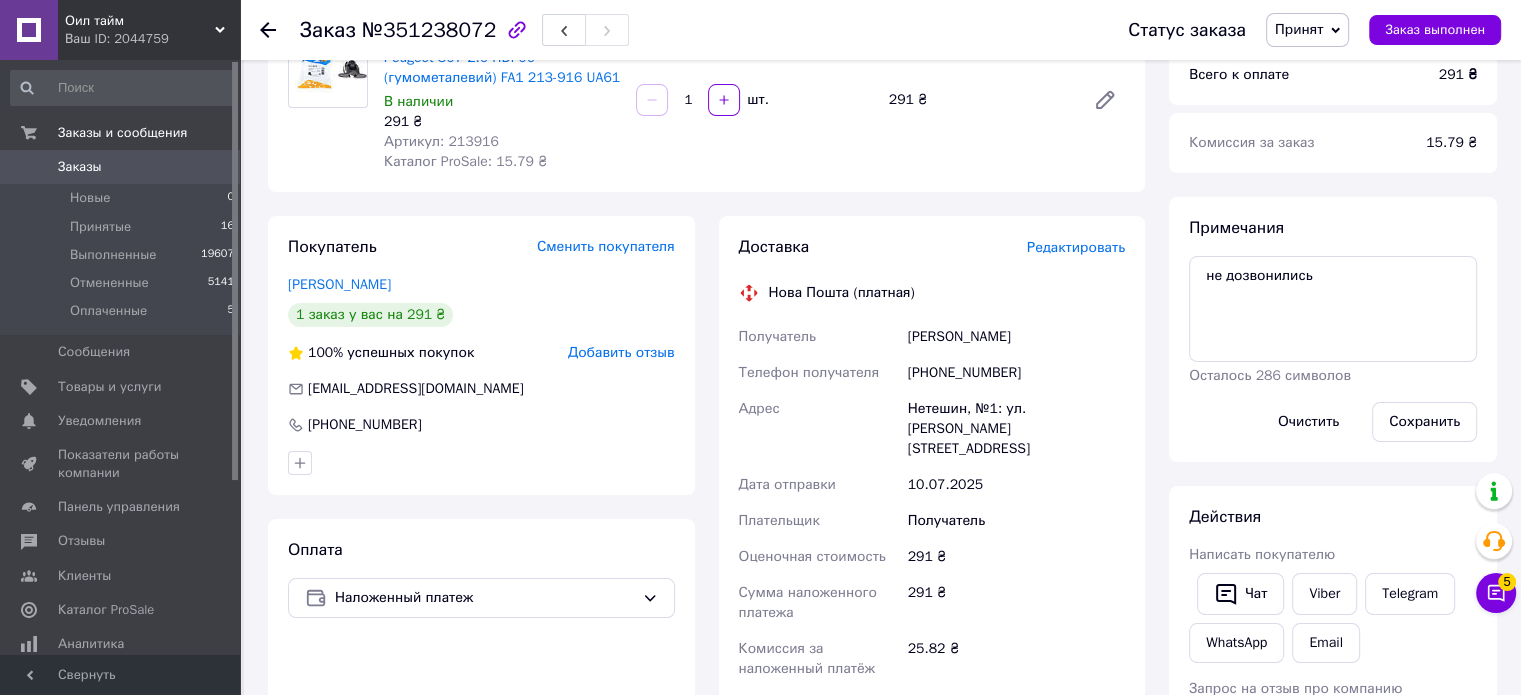 click on "[PHONE_NUMBER]" at bounding box center (1016, 373) 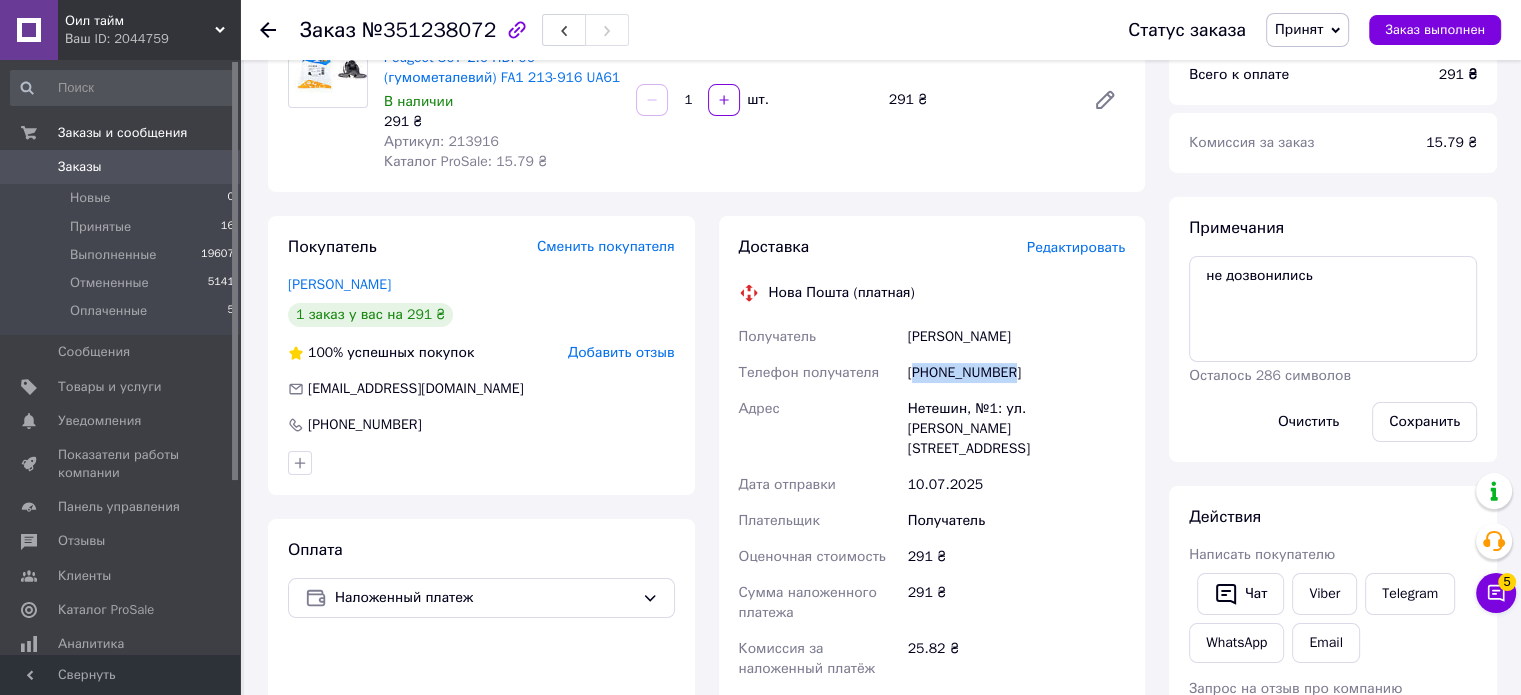 click on "[PHONE_NUMBER]" at bounding box center [1016, 373] 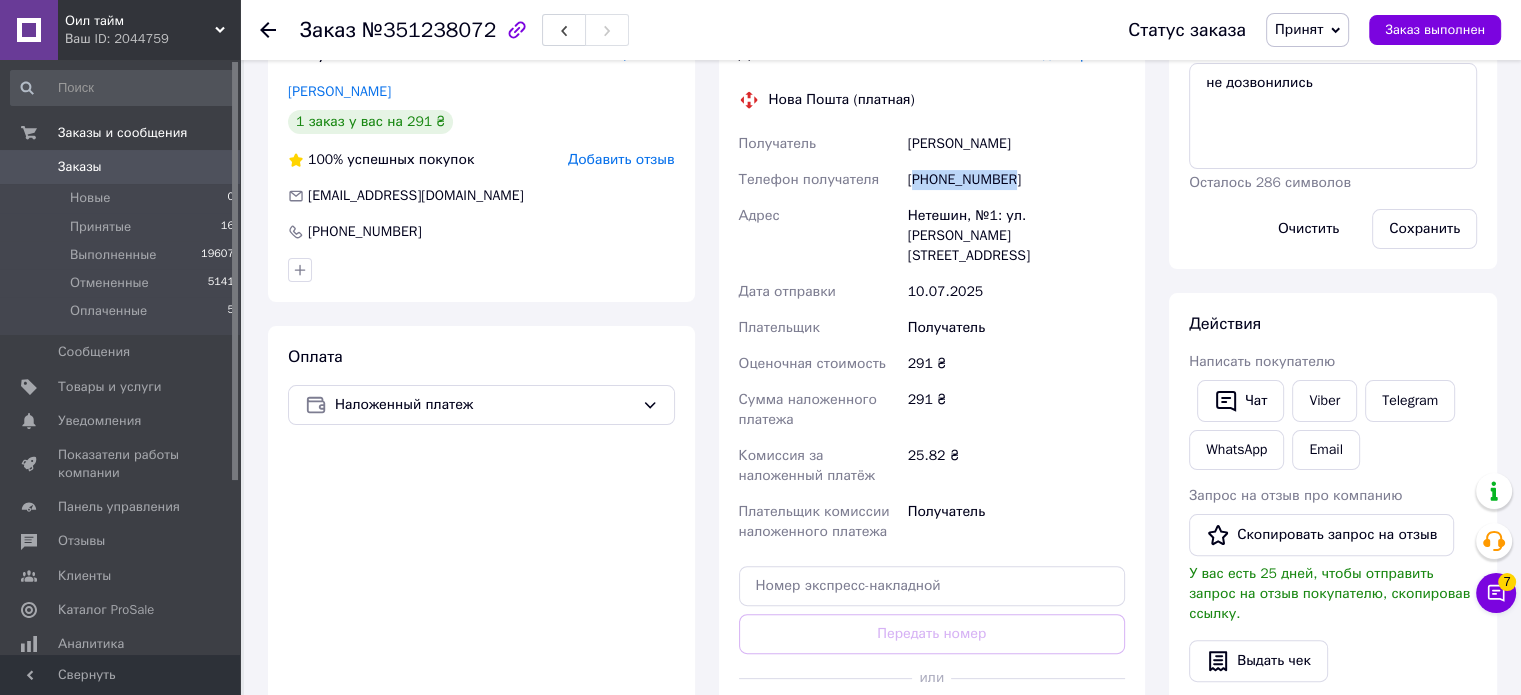 scroll, scrollTop: 503, scrollLeft: 0, axis: vertical 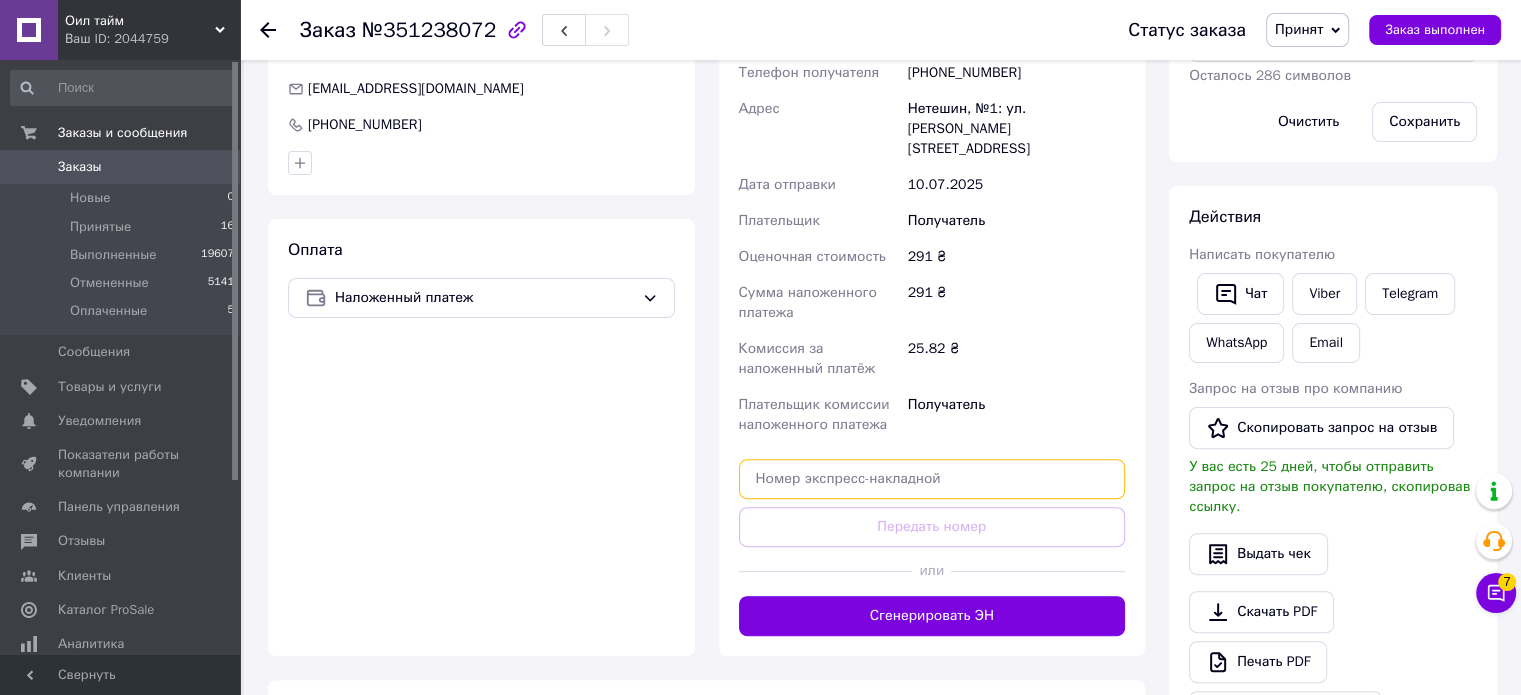 click at bounding box center (932, 479) 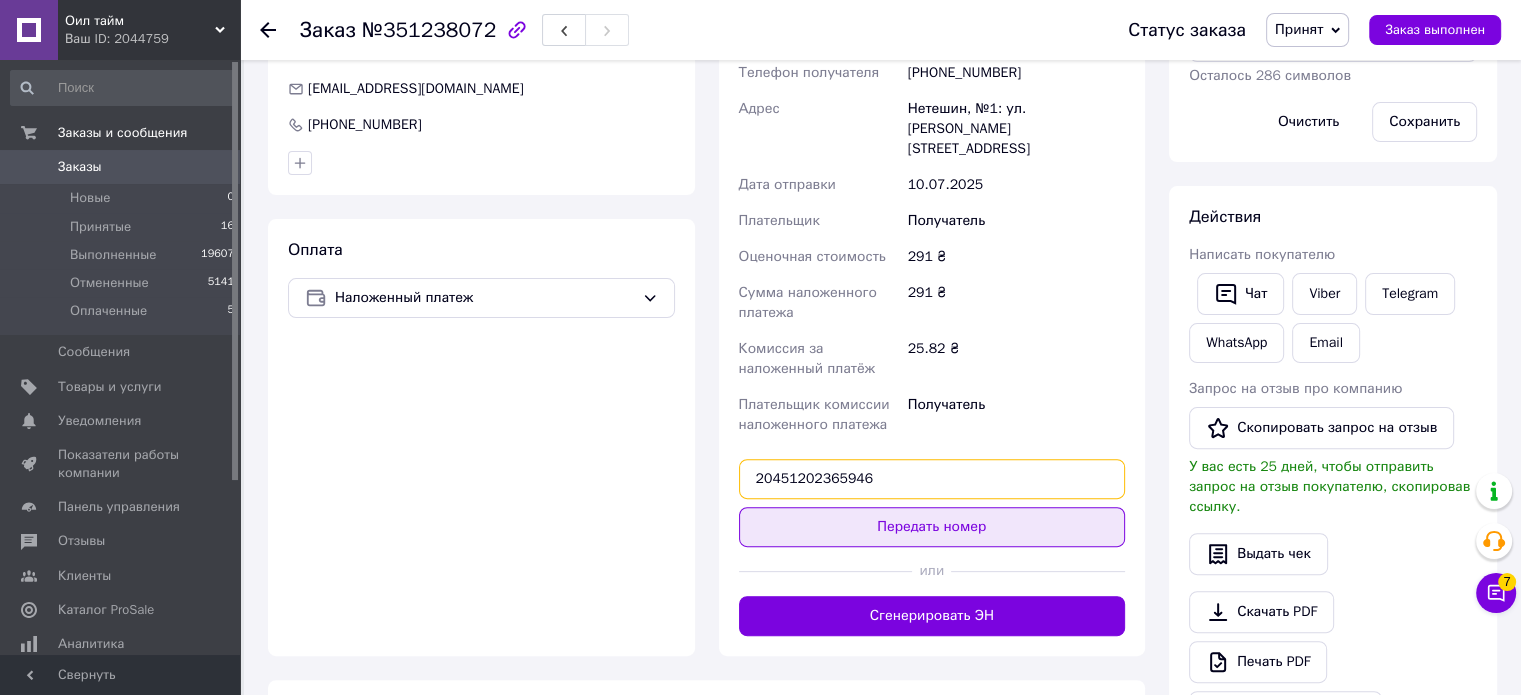 type on "20451202365946" 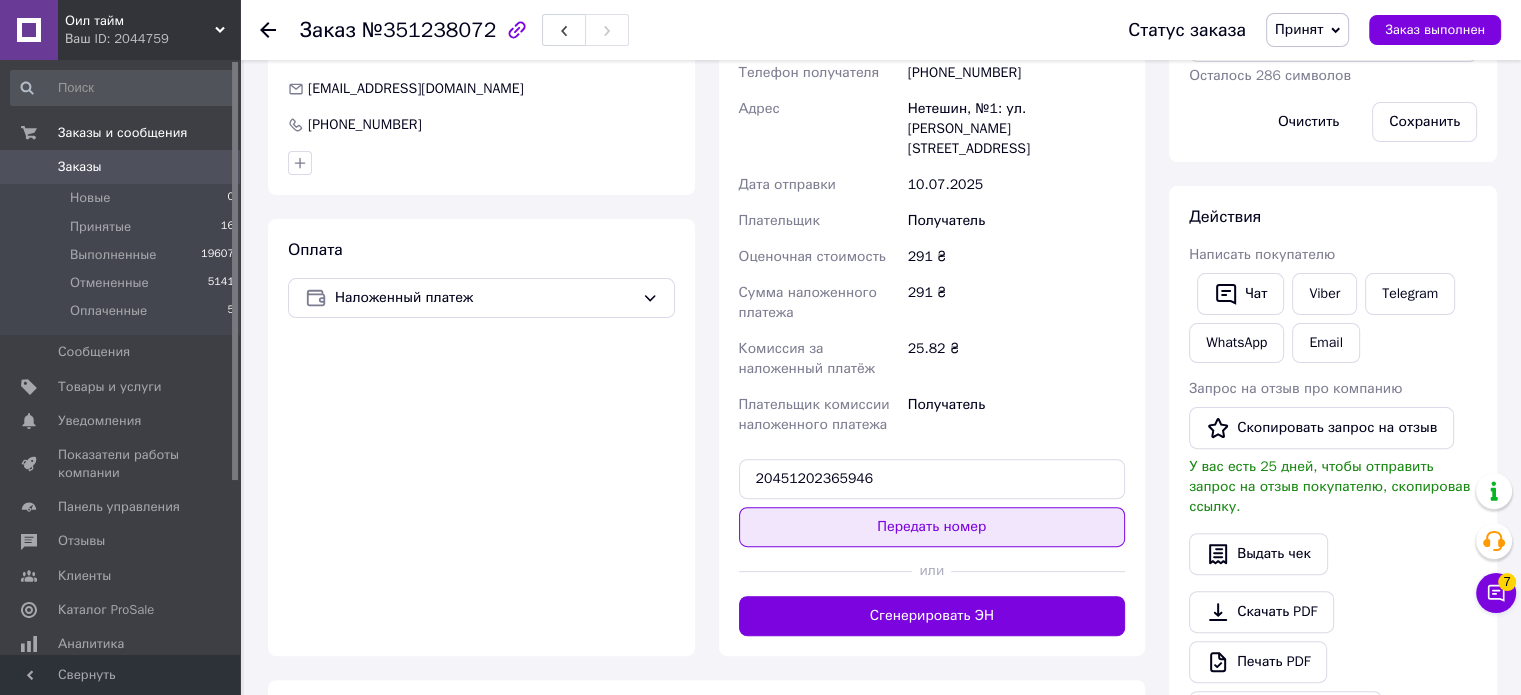 click on "Передать номер" at bounding box center (932, 527) 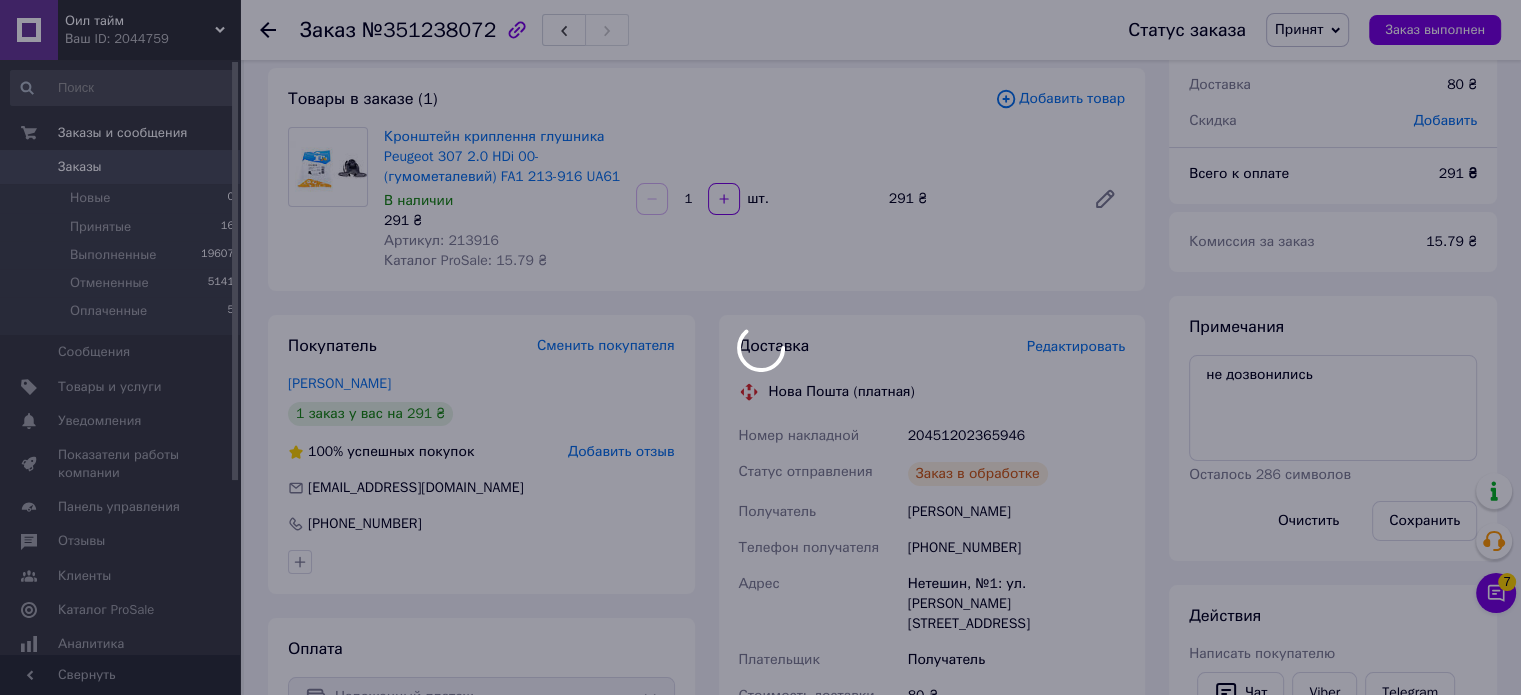 scroll, scrollTop: 103, scrollLeft: 0, axis: vertical 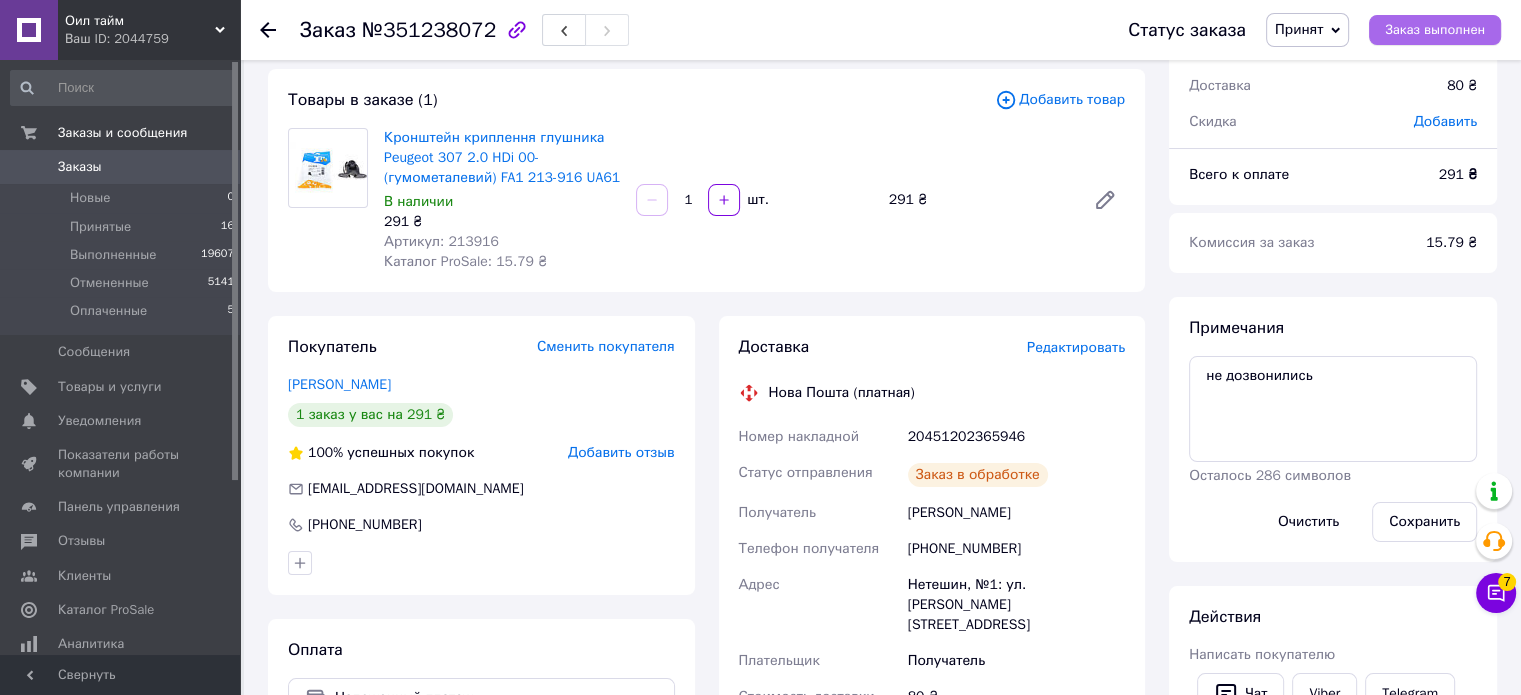 click on "Заказ выполнен" at bounding box center [1435, 30] 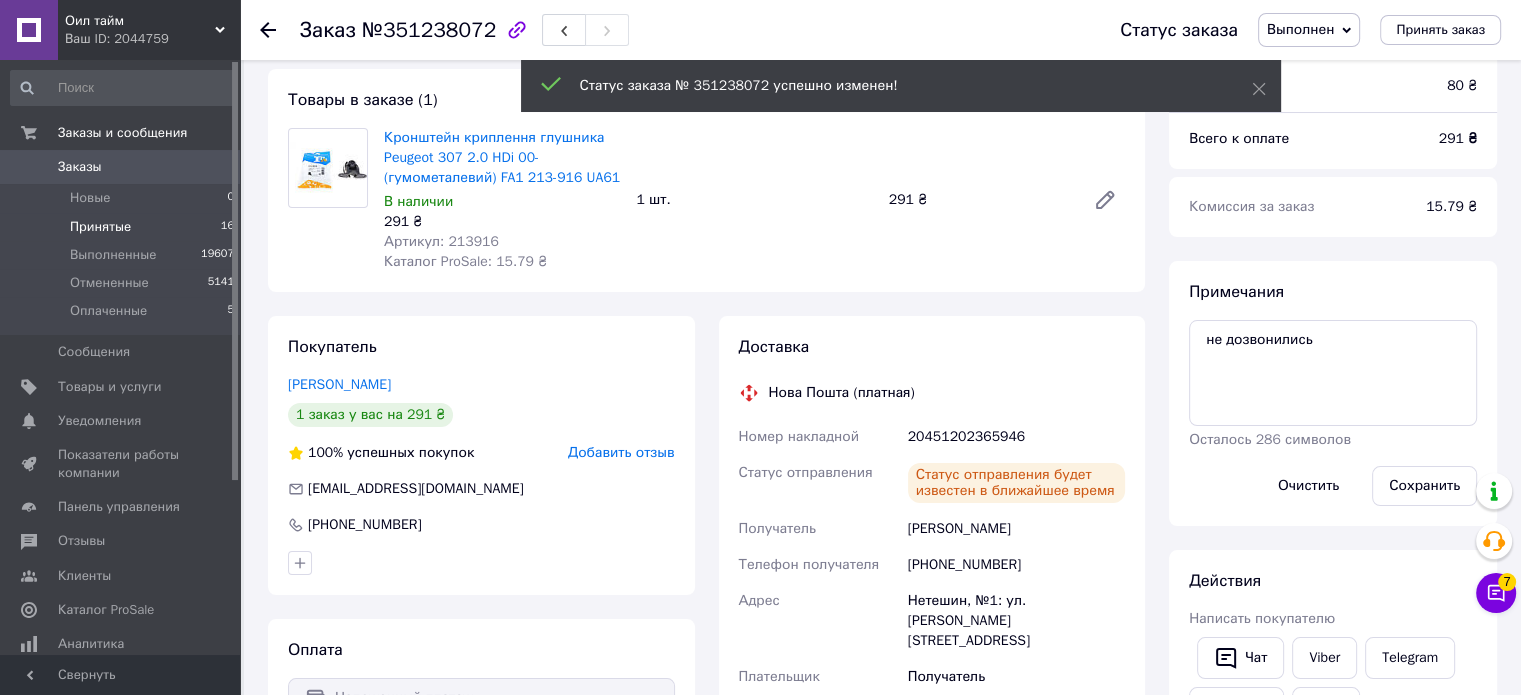 click on "Принятые" at bounding box center [100, 227] 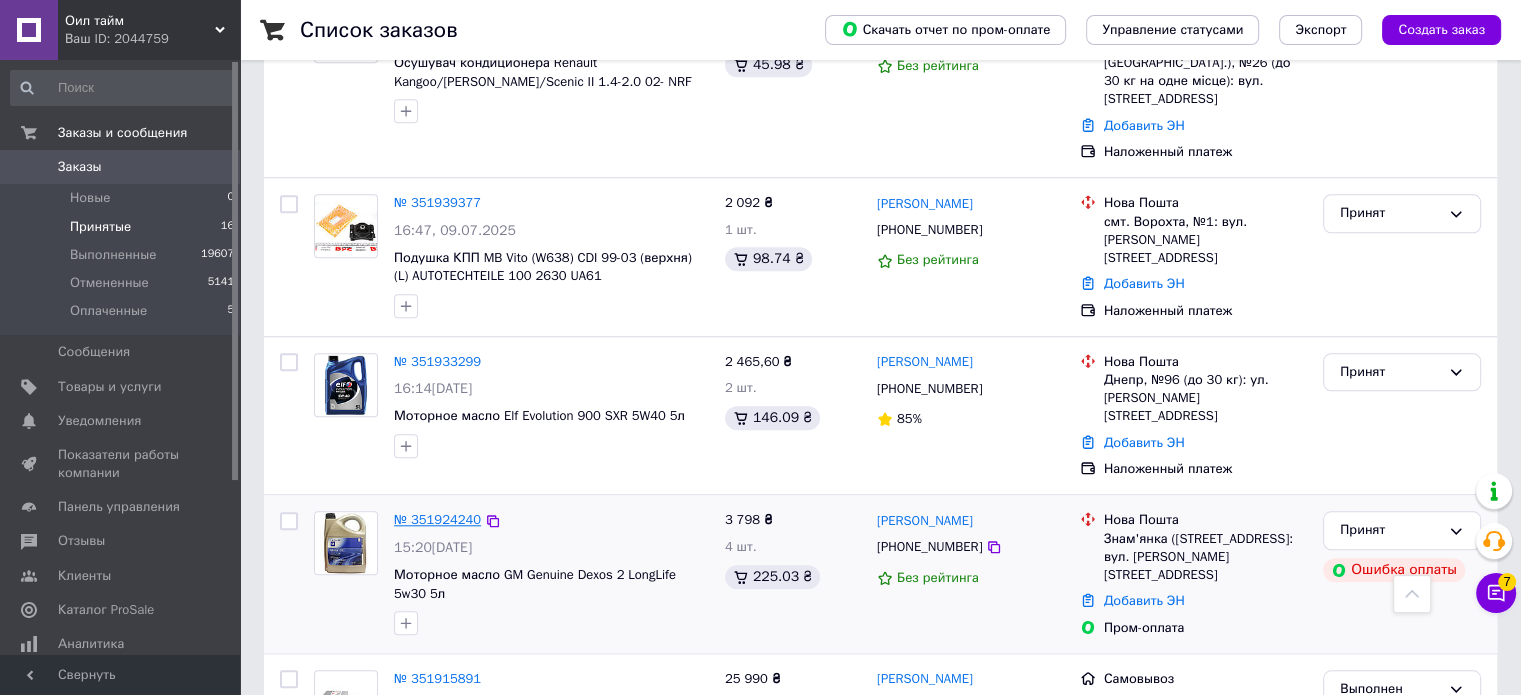 scroll, scrollTop: 1722, scrollLeft: 0, axis: vertical 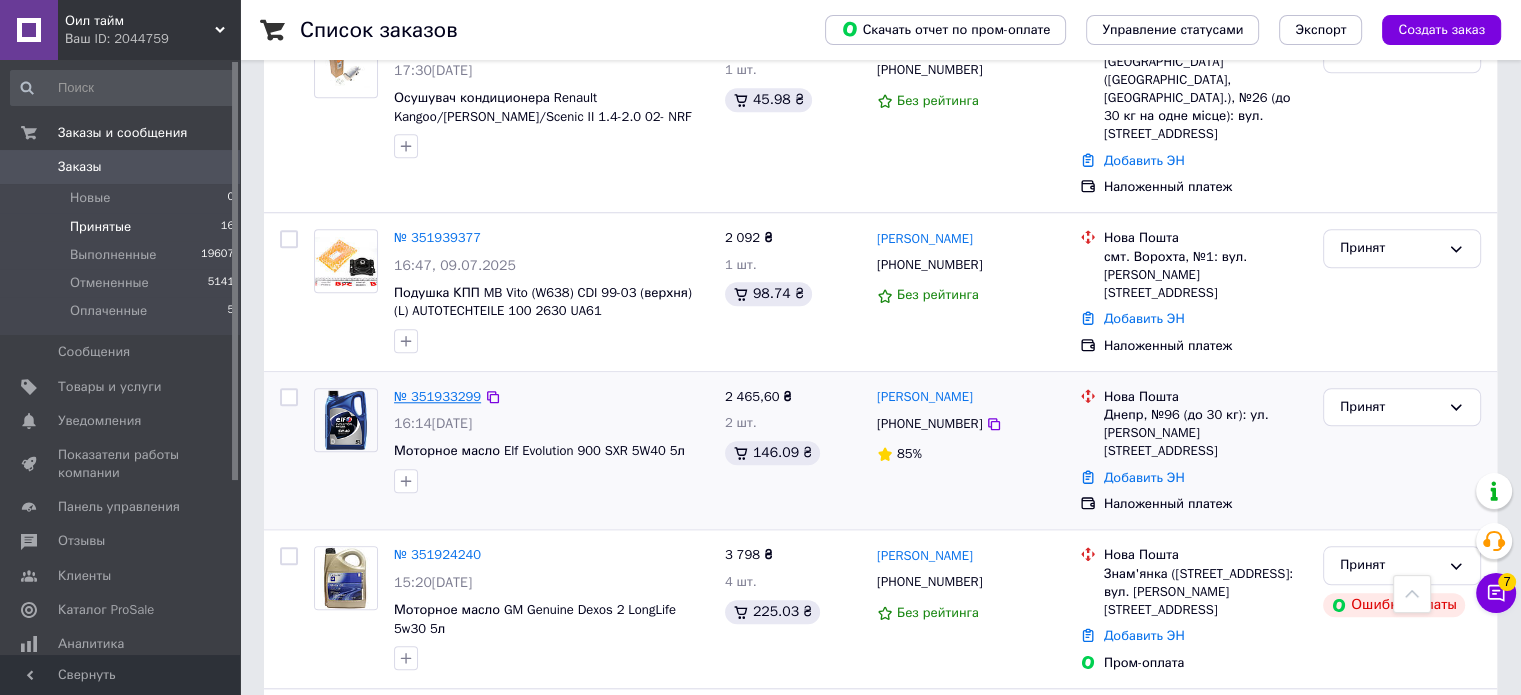 click on "№ 351933299" at bounding box center (437, 396) 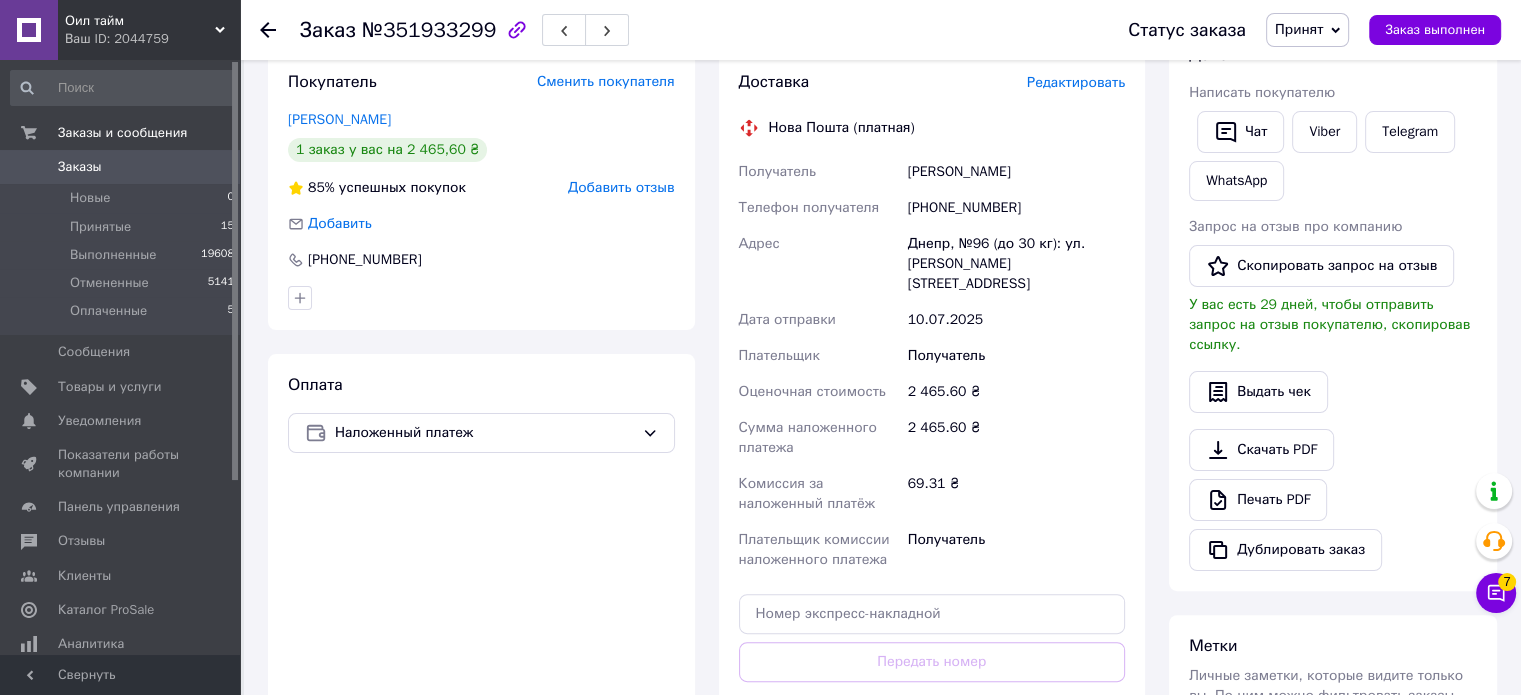 scroll, scrollTop: 700, scrollLeft: 0, axis: vertical 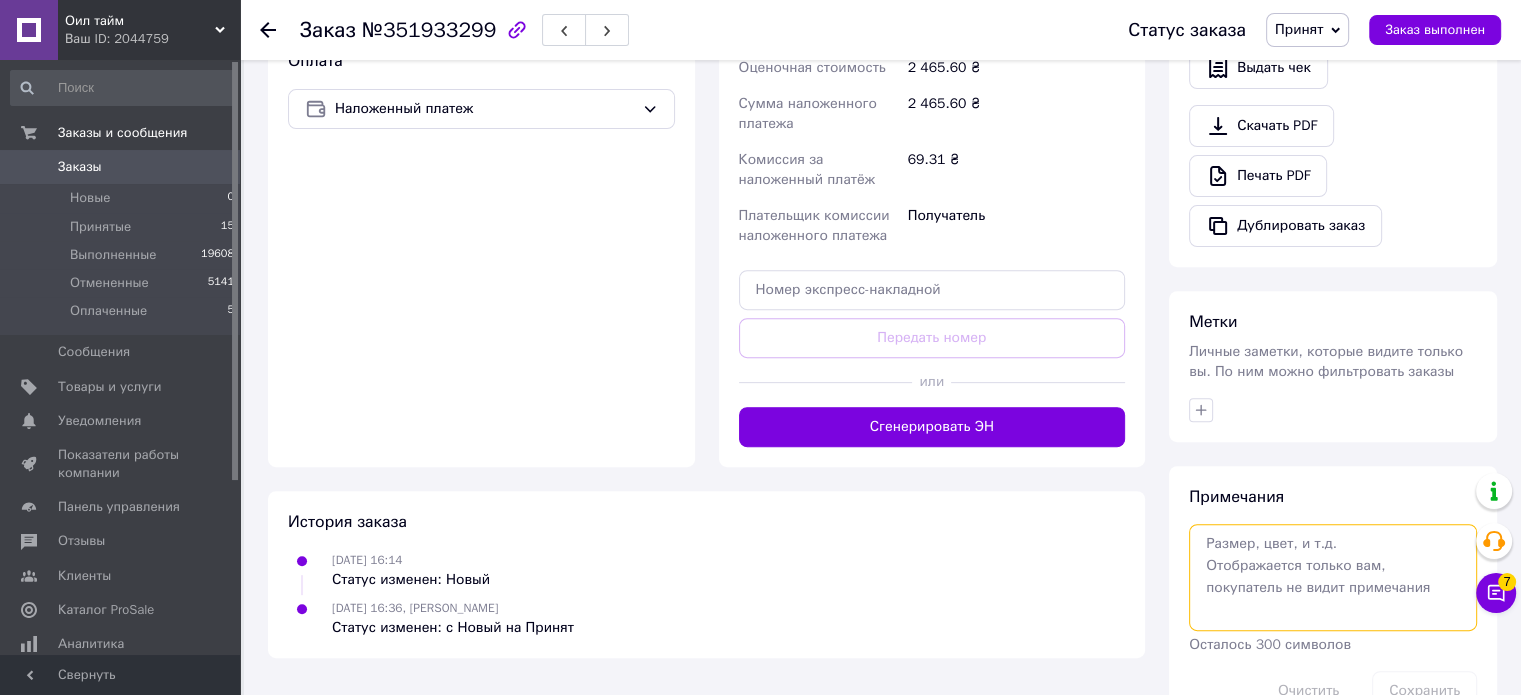 click at bounding box center (1333, 577) 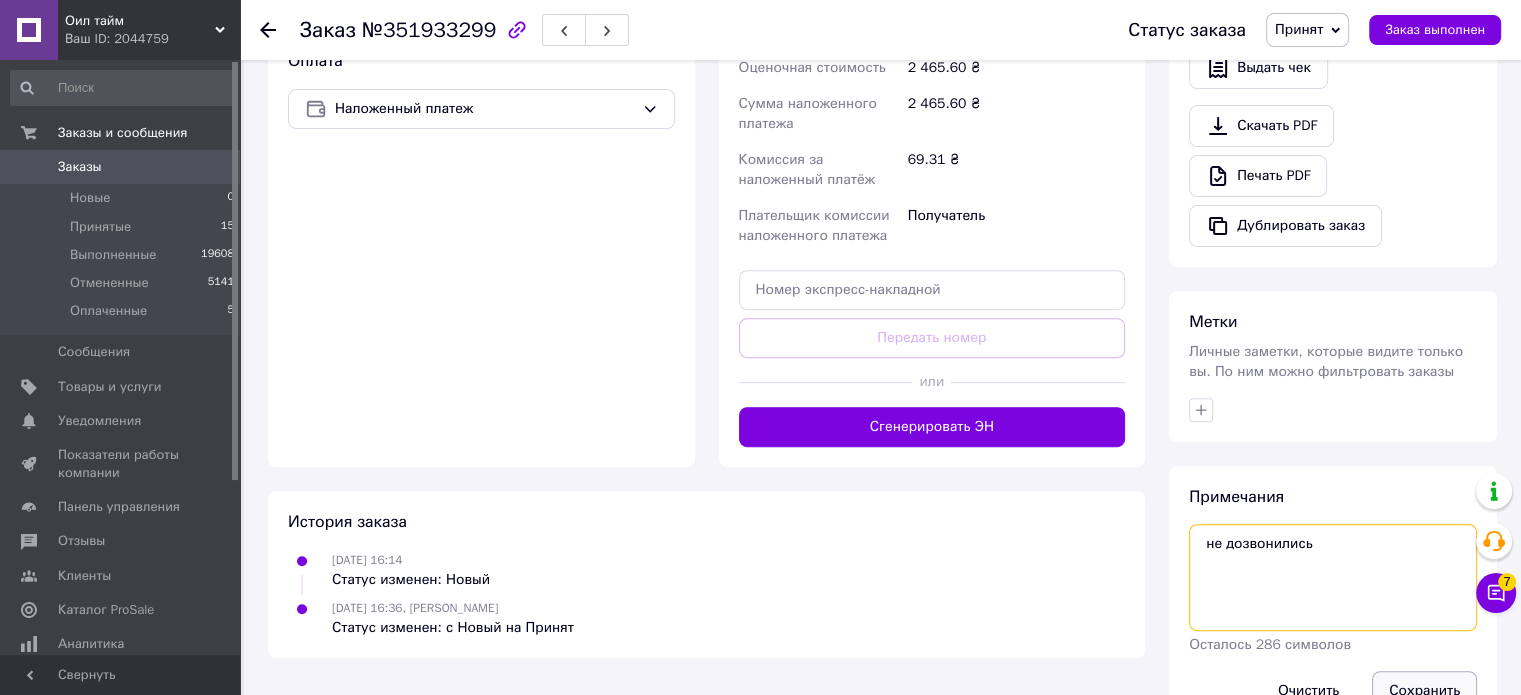 type on "не дозвонились" 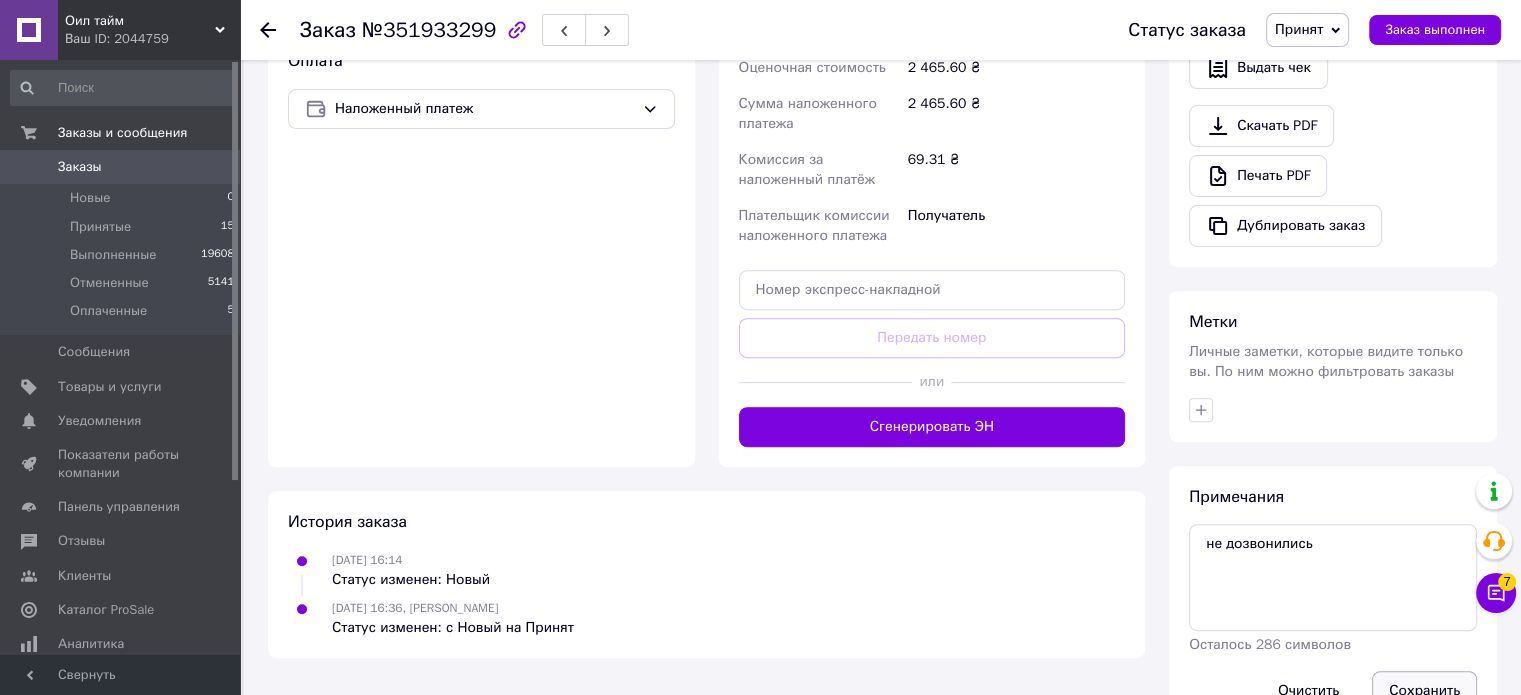 click on "Сохранить" at bounding box center [1424, 691] 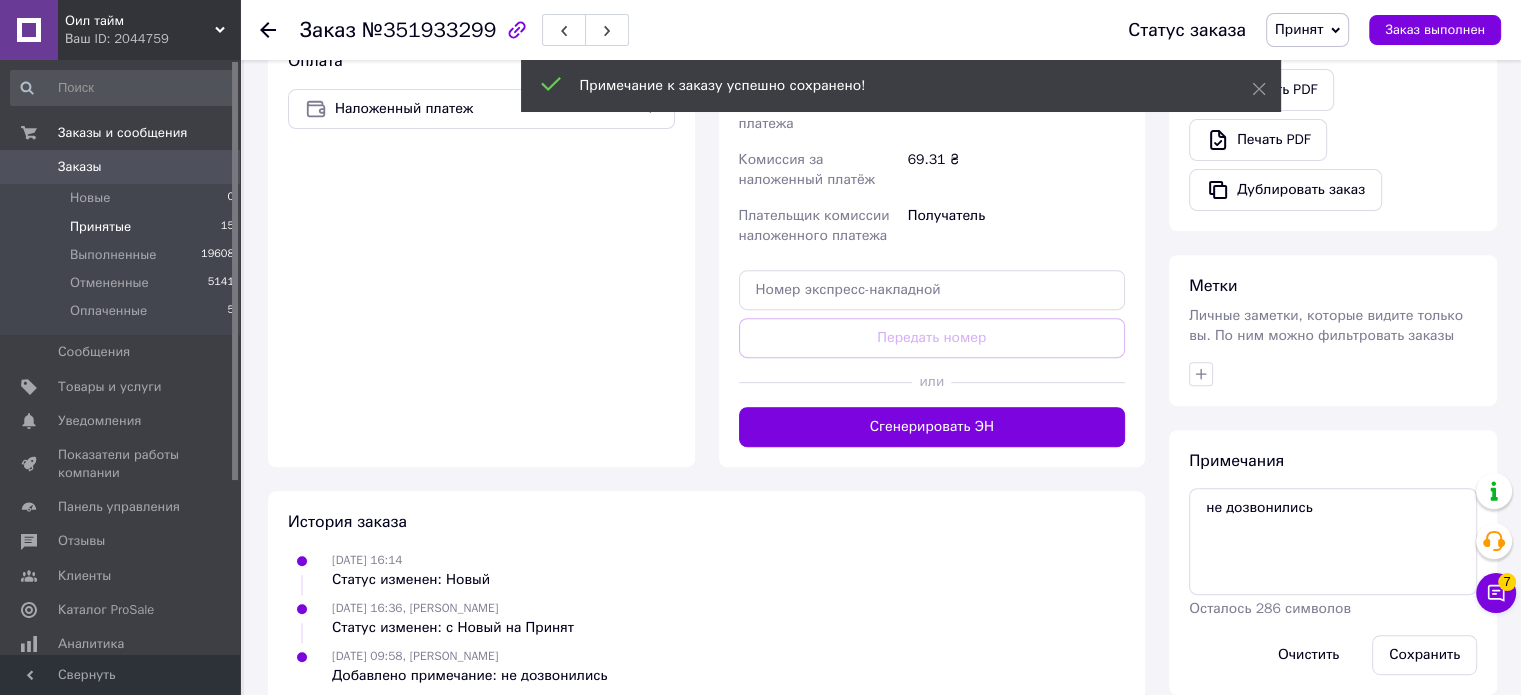 click on "Принятые" at bounding box center [100, 227] 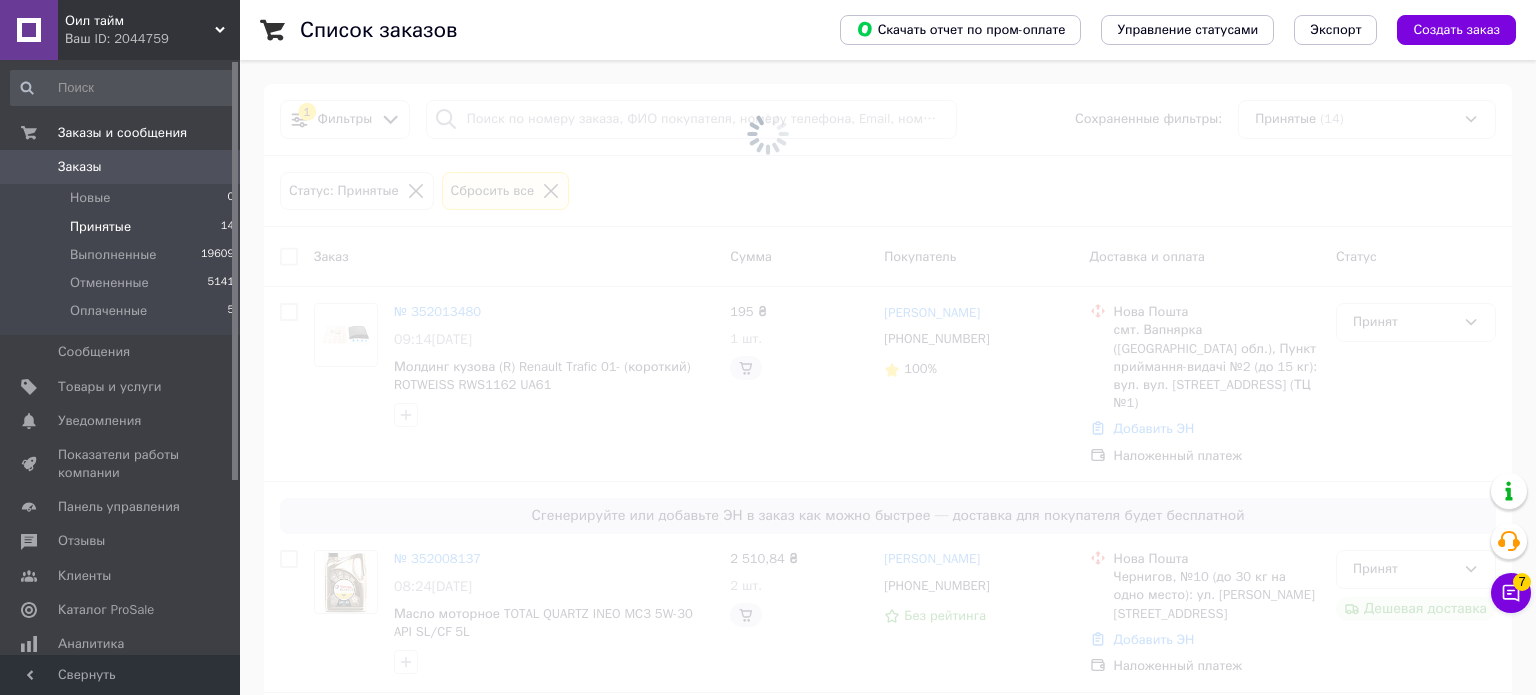 click on "Принятые 14" at bounding box center [123, 227] 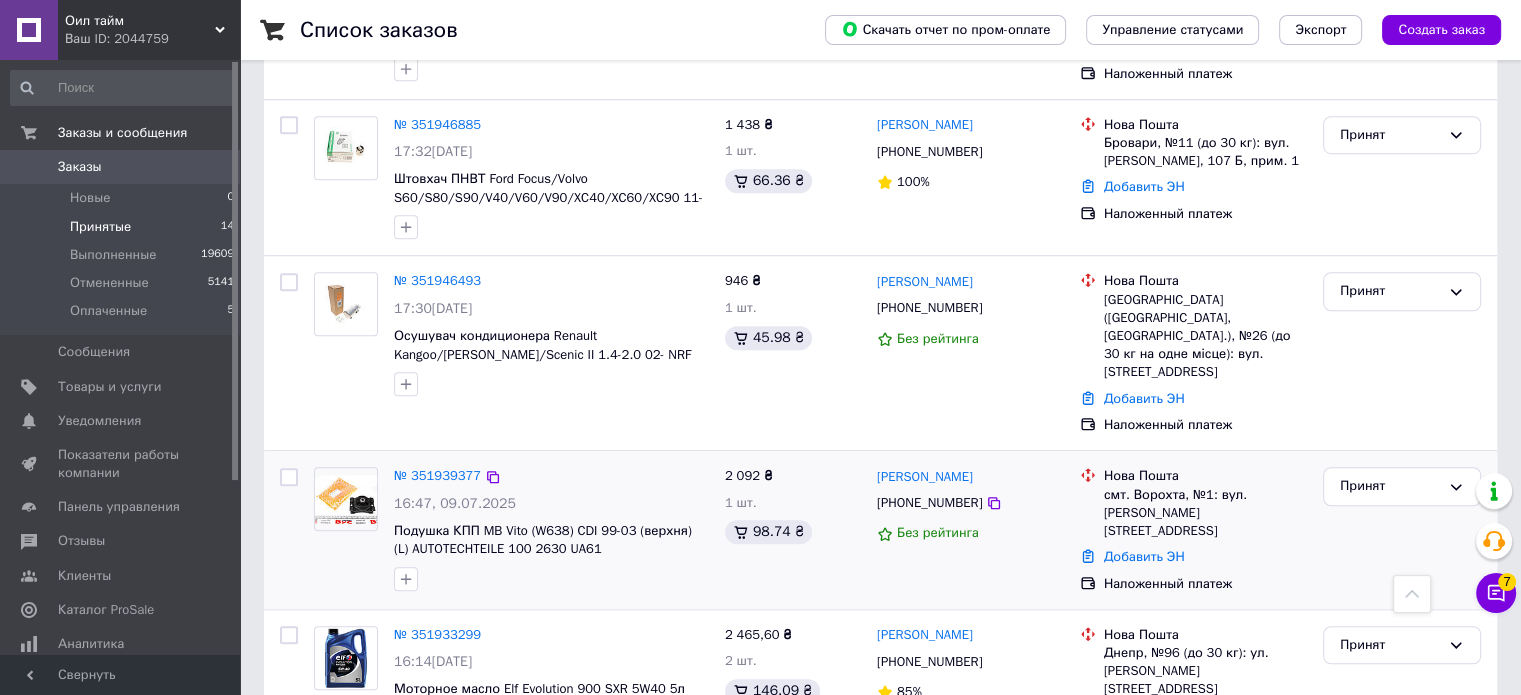 scroll, scrollTop: 1461, scrollLeft: 0, axis: vertical 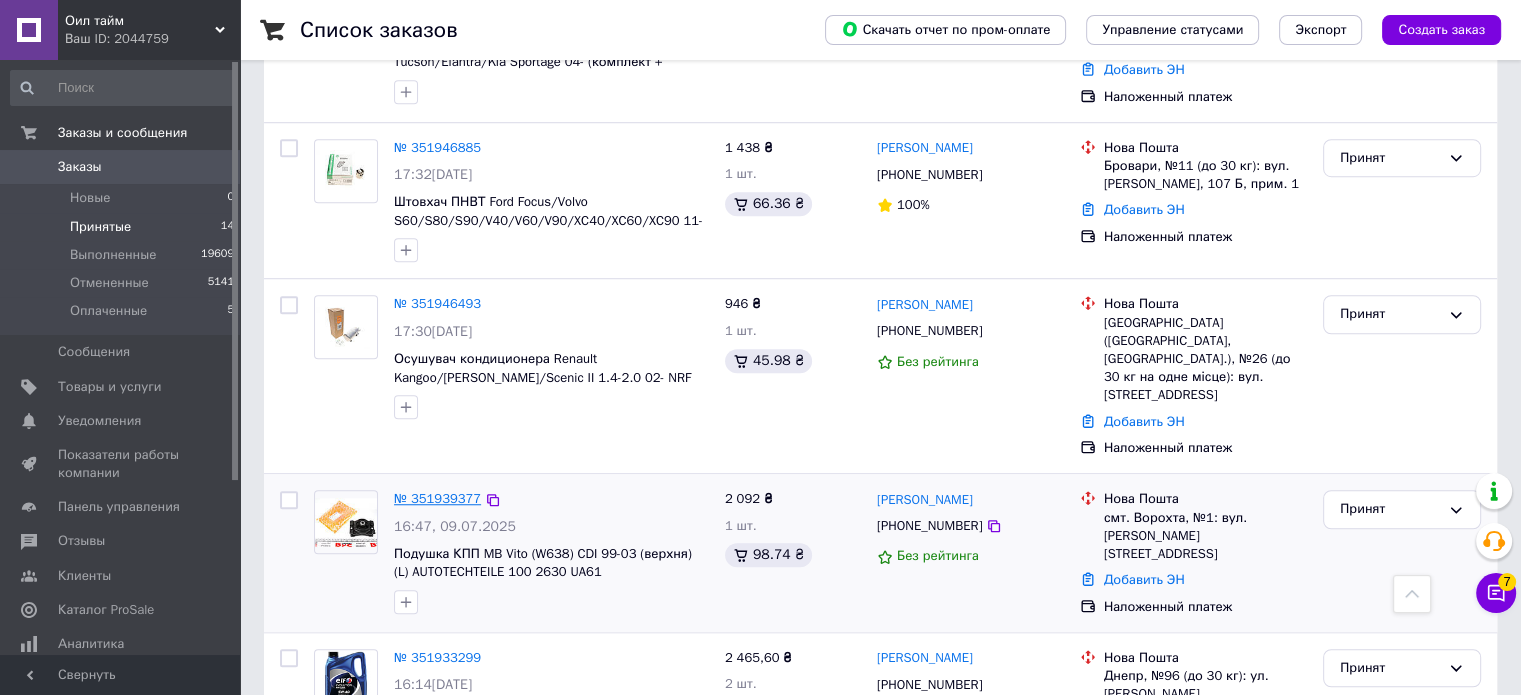 click on "№ 351939377" at bounding box center [437, 498] 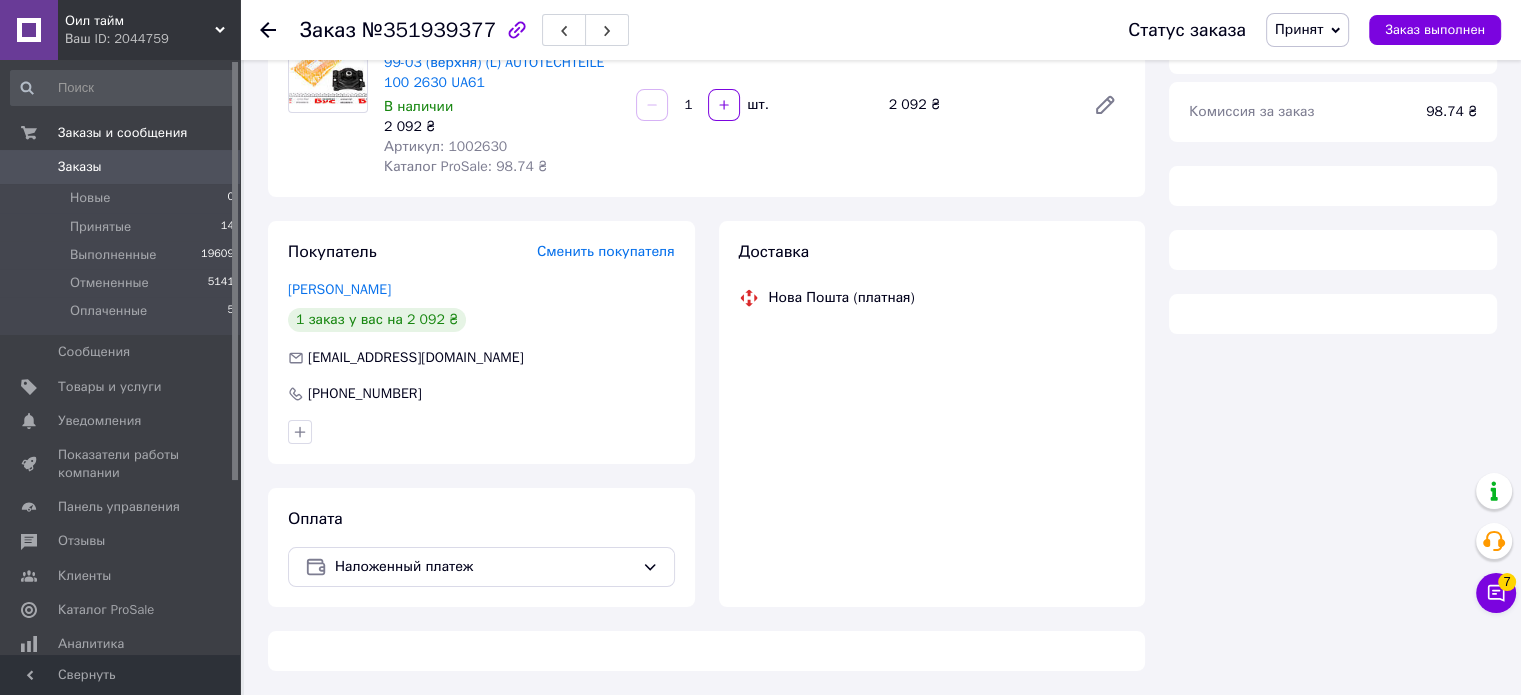 scroll, scrollTop: 0, scrollLeft: 0, axis: both 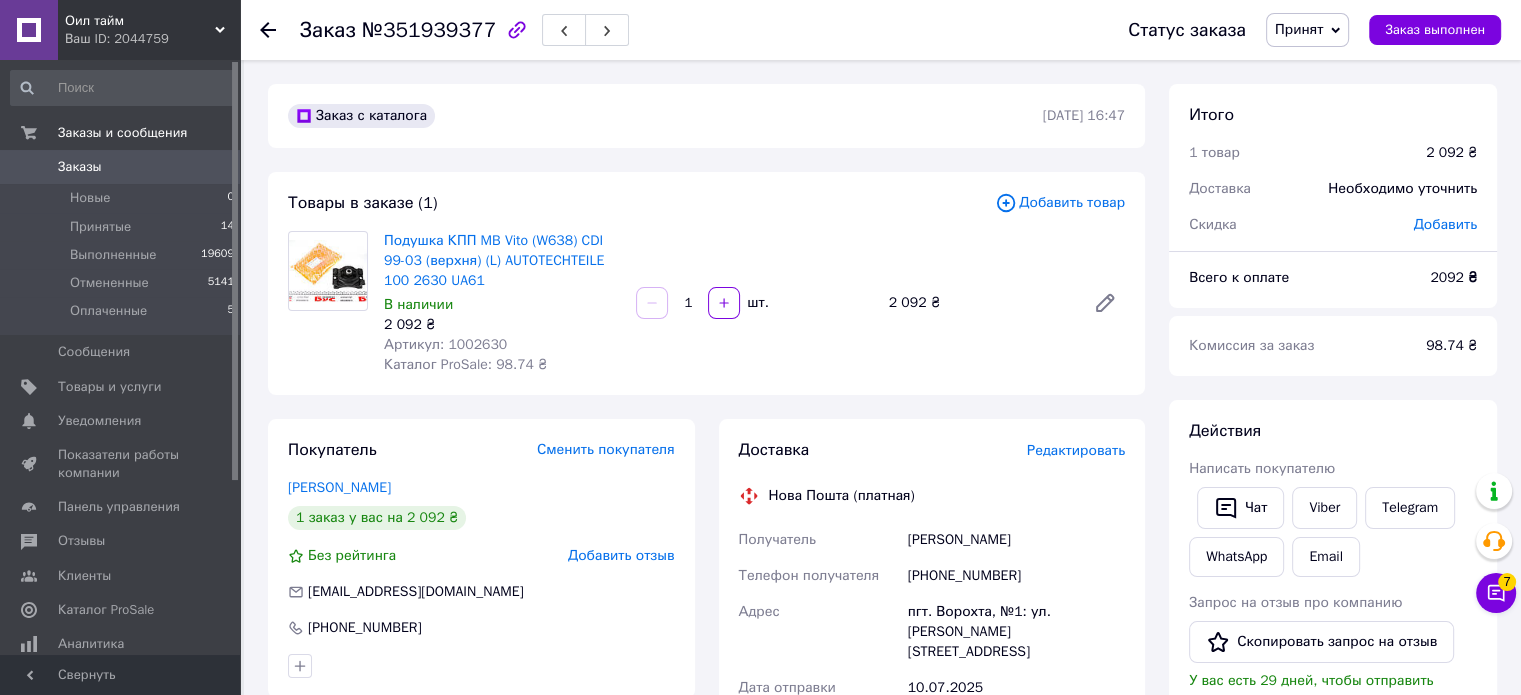 click on "Артикул: 1002630" at bounding box center [445, 344] 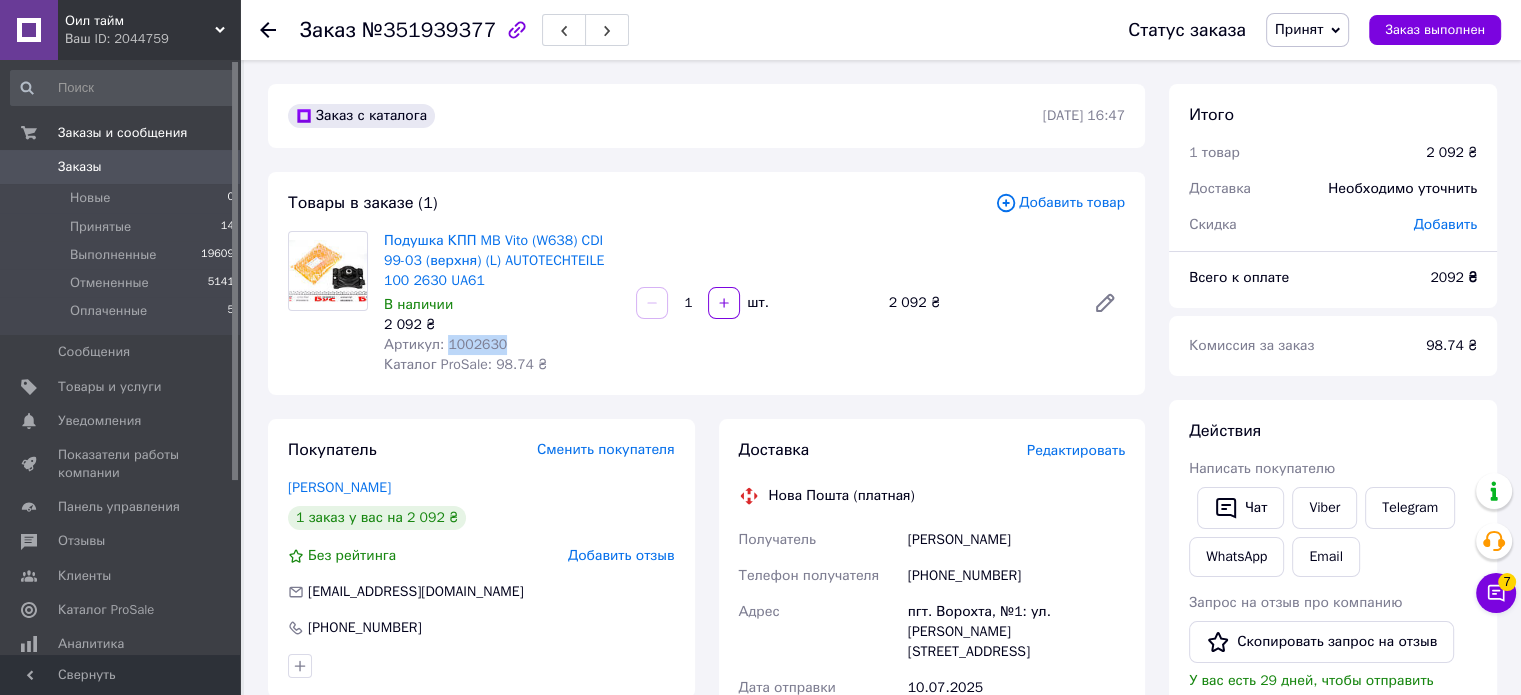 click on "Артикул: 1002630" at bounding box center [445, 344] 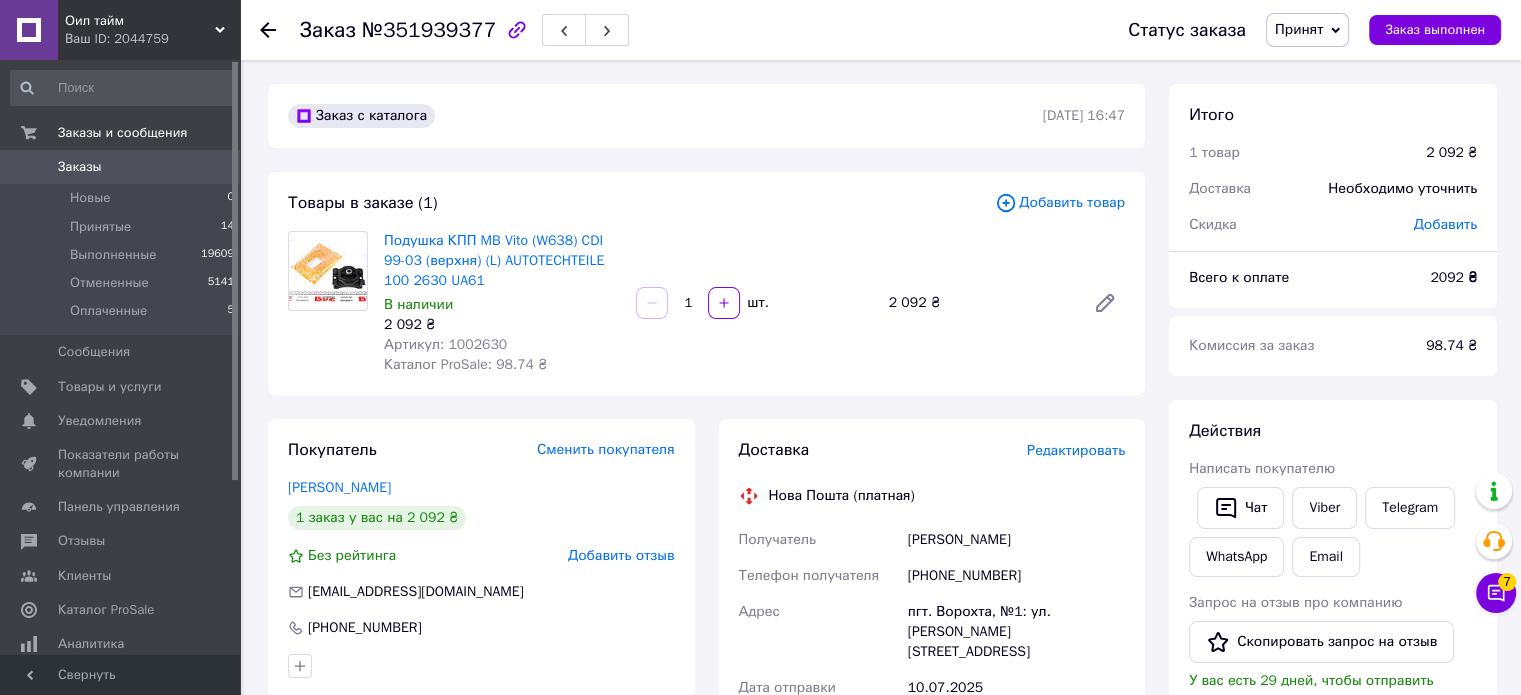 click on "Товары в заказе (1) Добавить товар Подушка КПП MB Vito (W638) CDI 99-03 (верхня) (L) AUTOTECHTEILE 100 2630 UA61 В наличии 2 092 ₴ Артикул: 1002630 Каталог ProSale: 98.74 ₴  1   шт. 2 092 ₴" at bounding box center [706, 283] 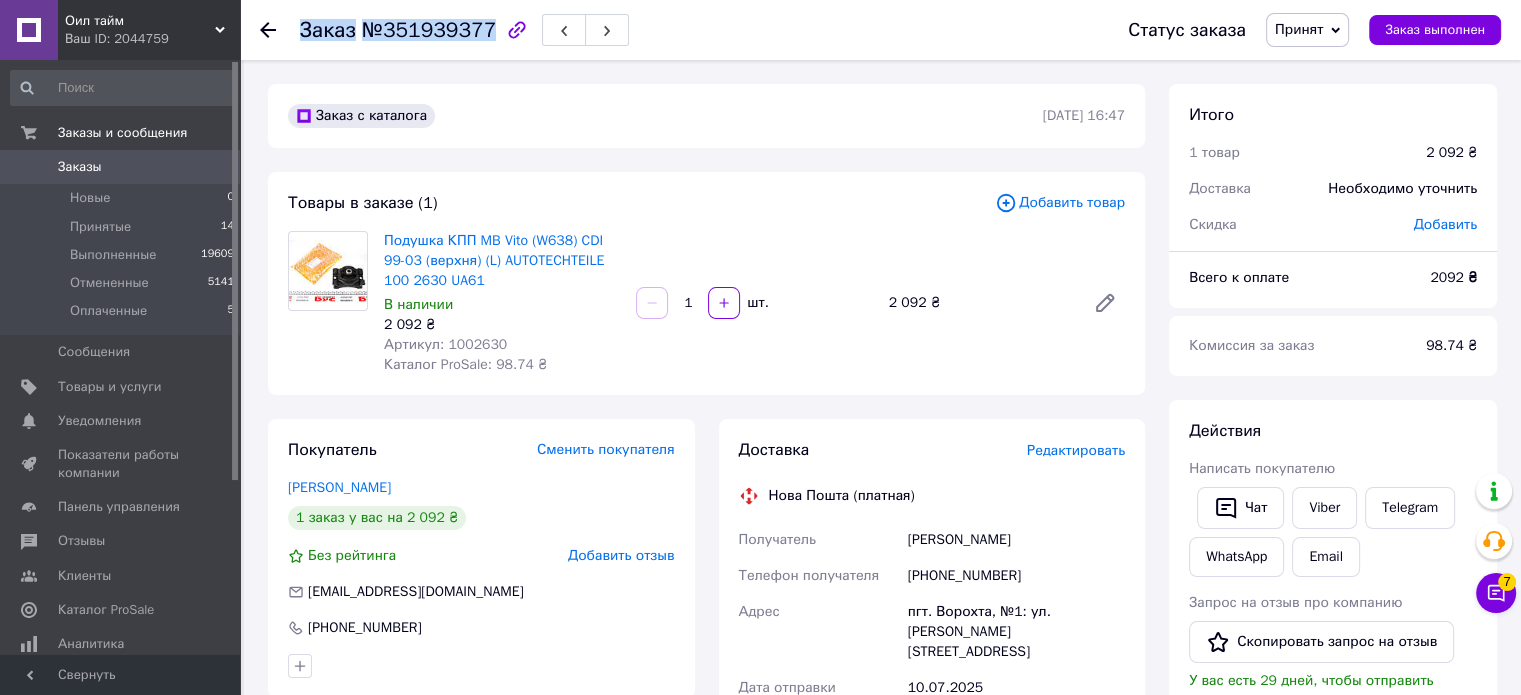 copy on "Заказ №351939377" 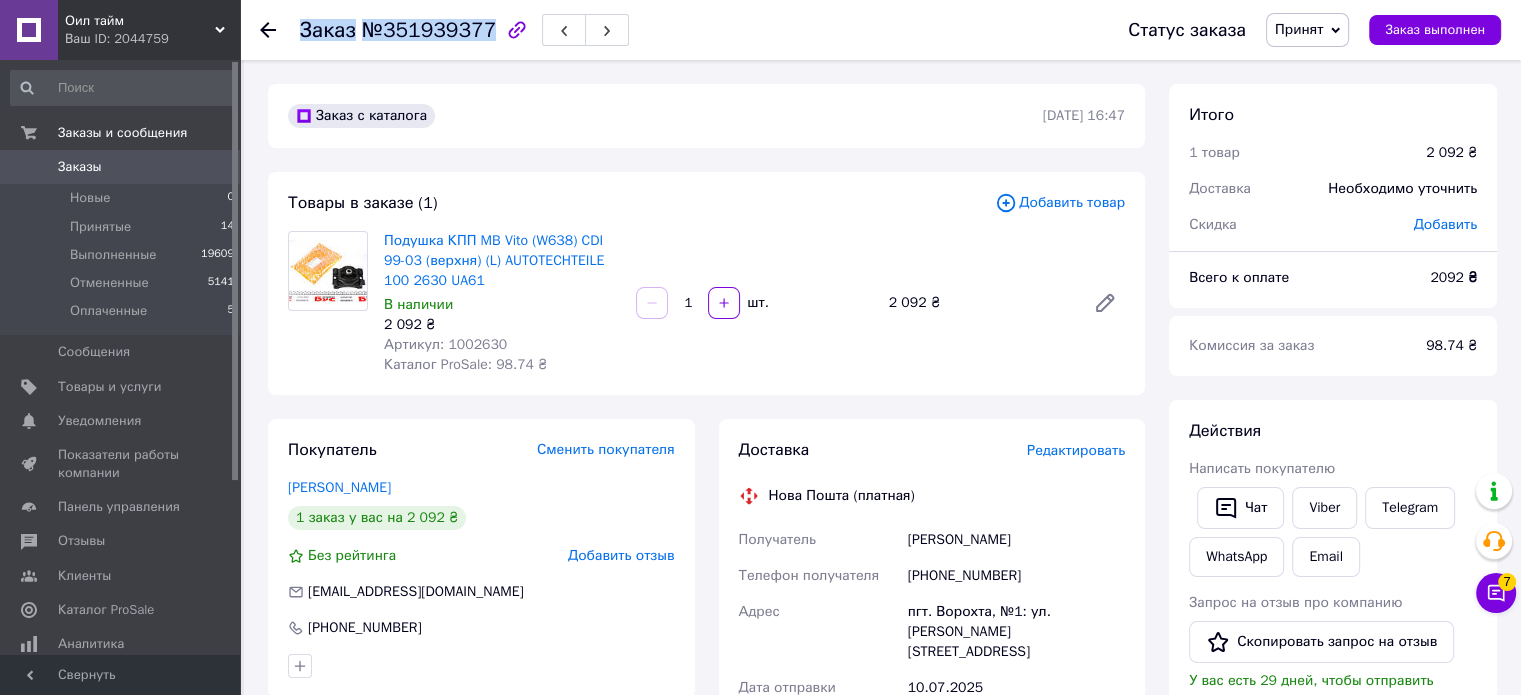 drag, startPoint x: 299, startPoint y: 30, endPoint x: 479, endPoint y: 30, distance: 180 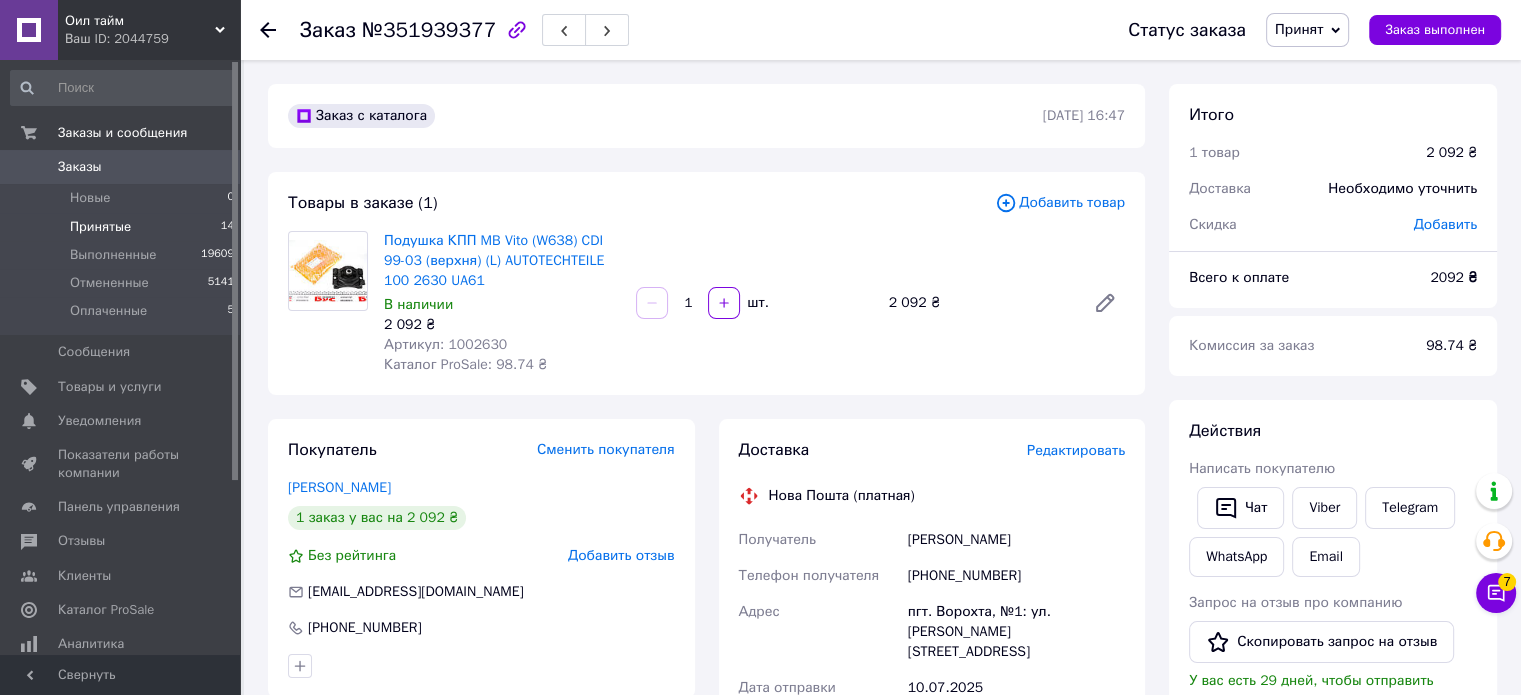 click on "Принятые 14" at bounding box center (123, 227) 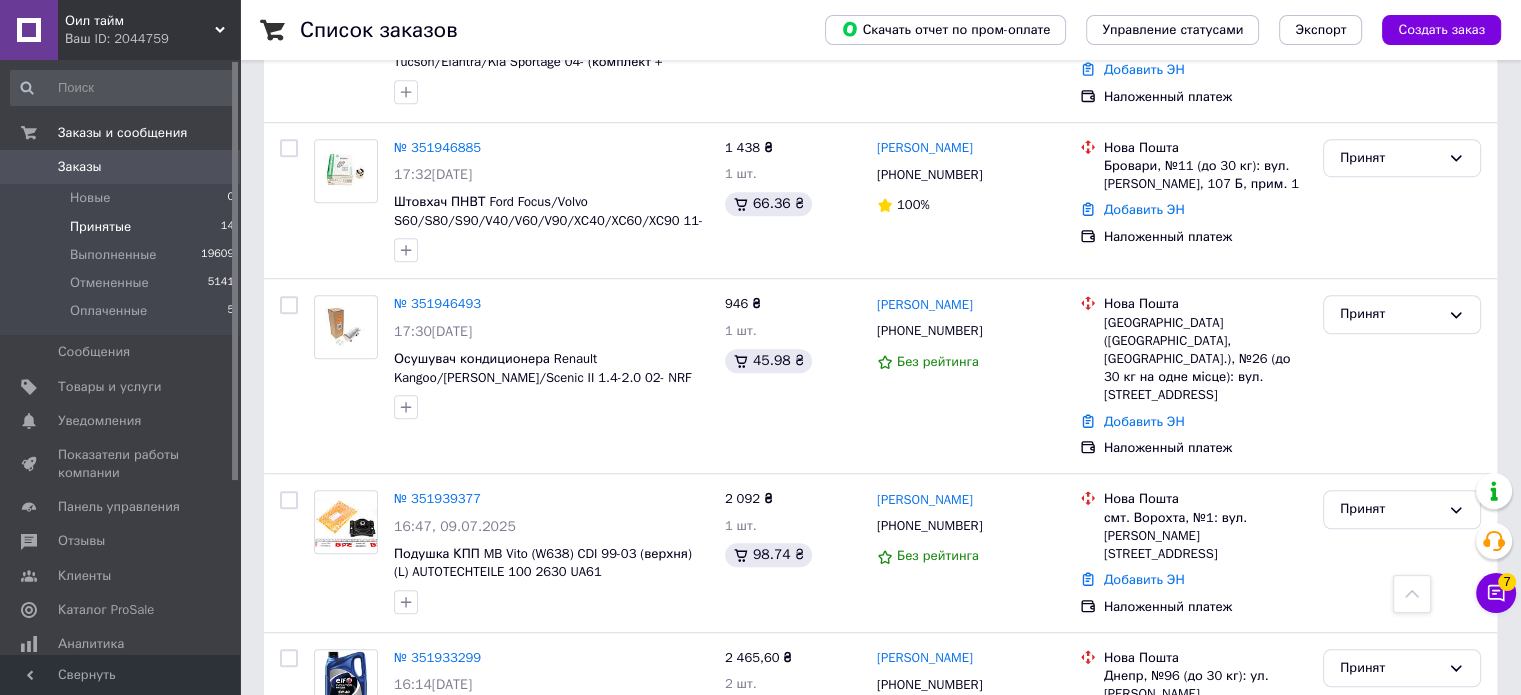 scroll, scrollTop: 1361, scrollLeft: 0, axis: vertical 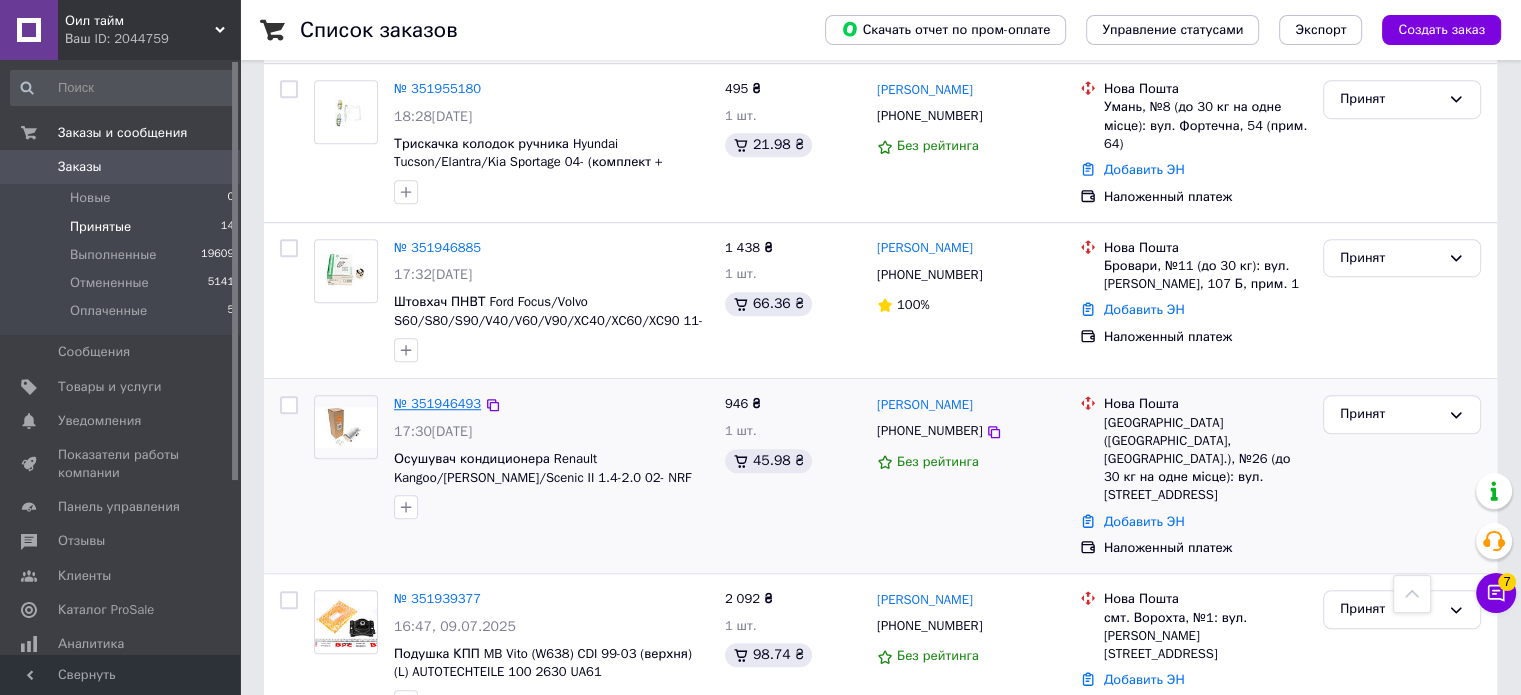 click on "№ 351946493" at bounding box center [437, 403] 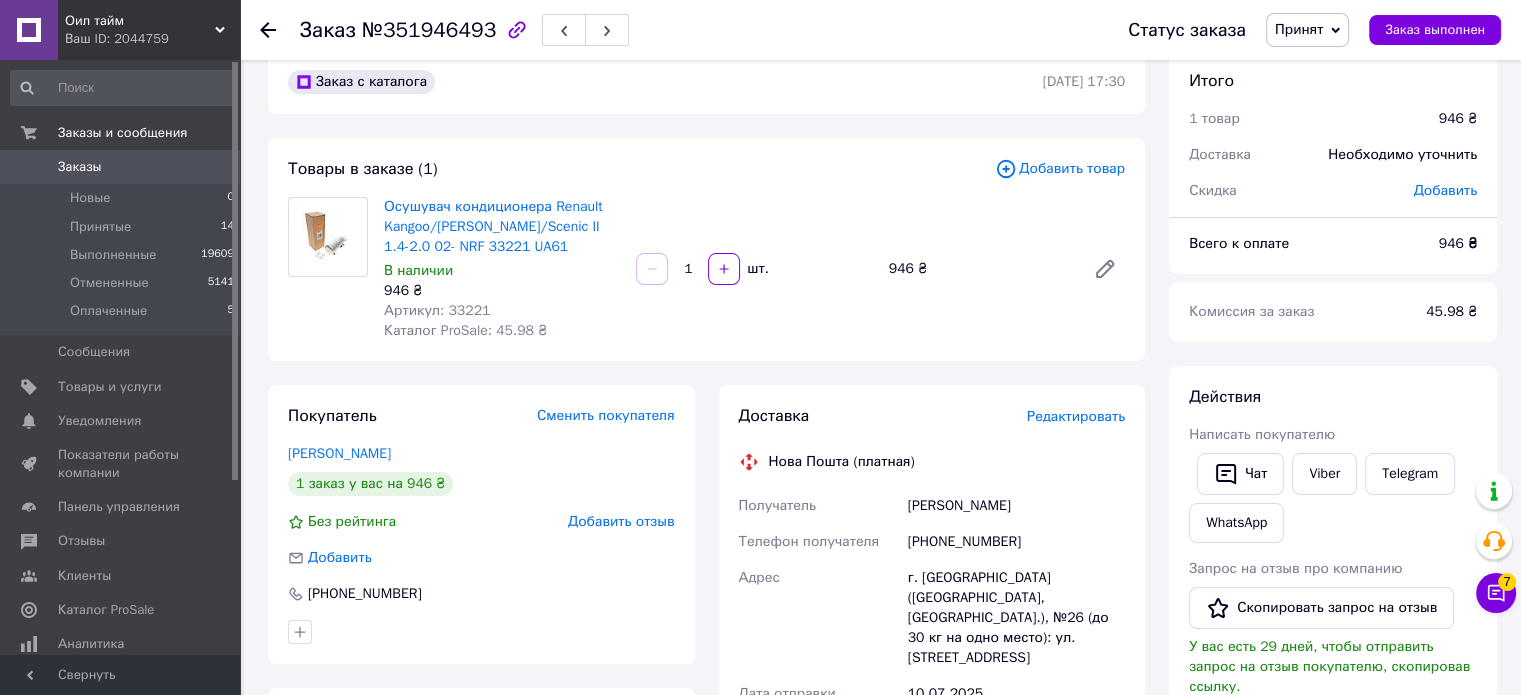 scroll, scrollTop: 0, scrollLeft: 0, axis: both 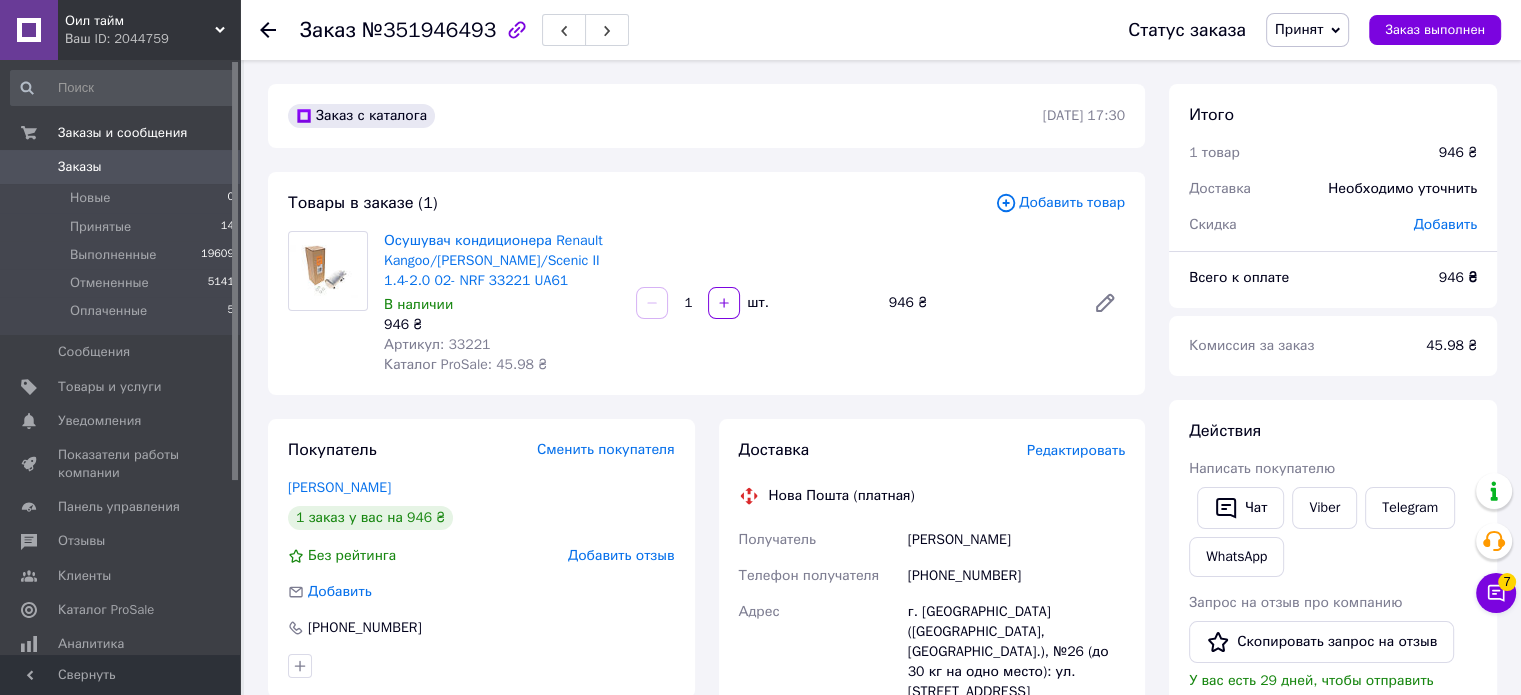 click on "Артикул: 33221" at bounding box center [437, 344] 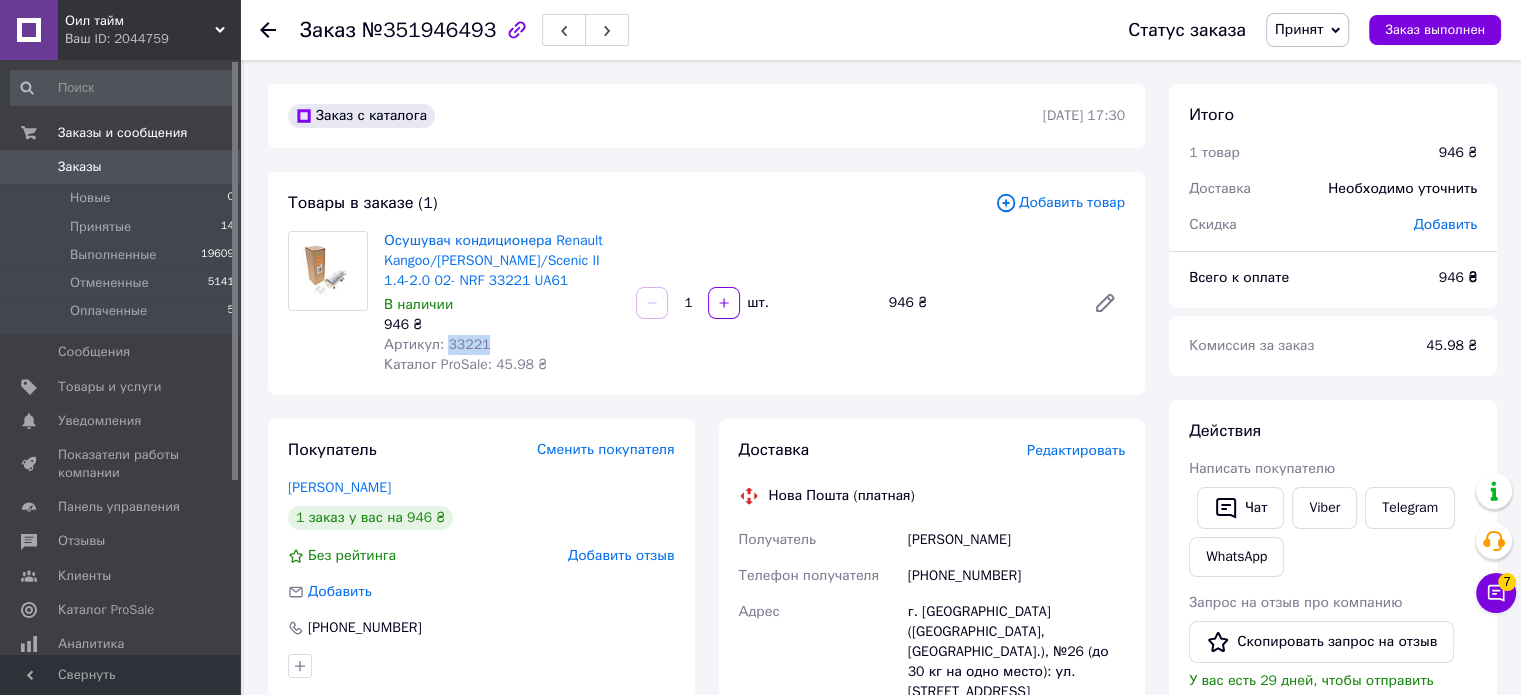 click on "Артикул: 33221" at bounding box center (437, 344) 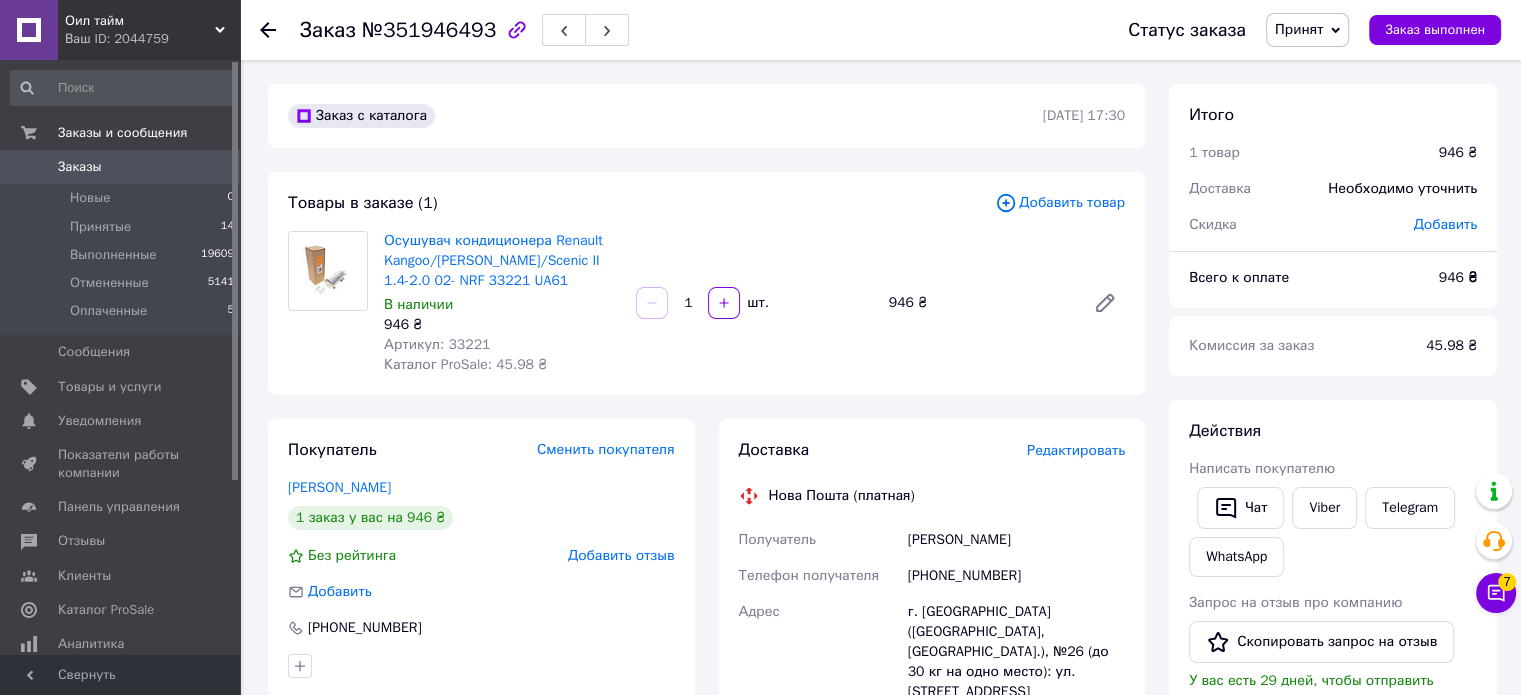click on "1   шт." at bounding box center (754, 303) 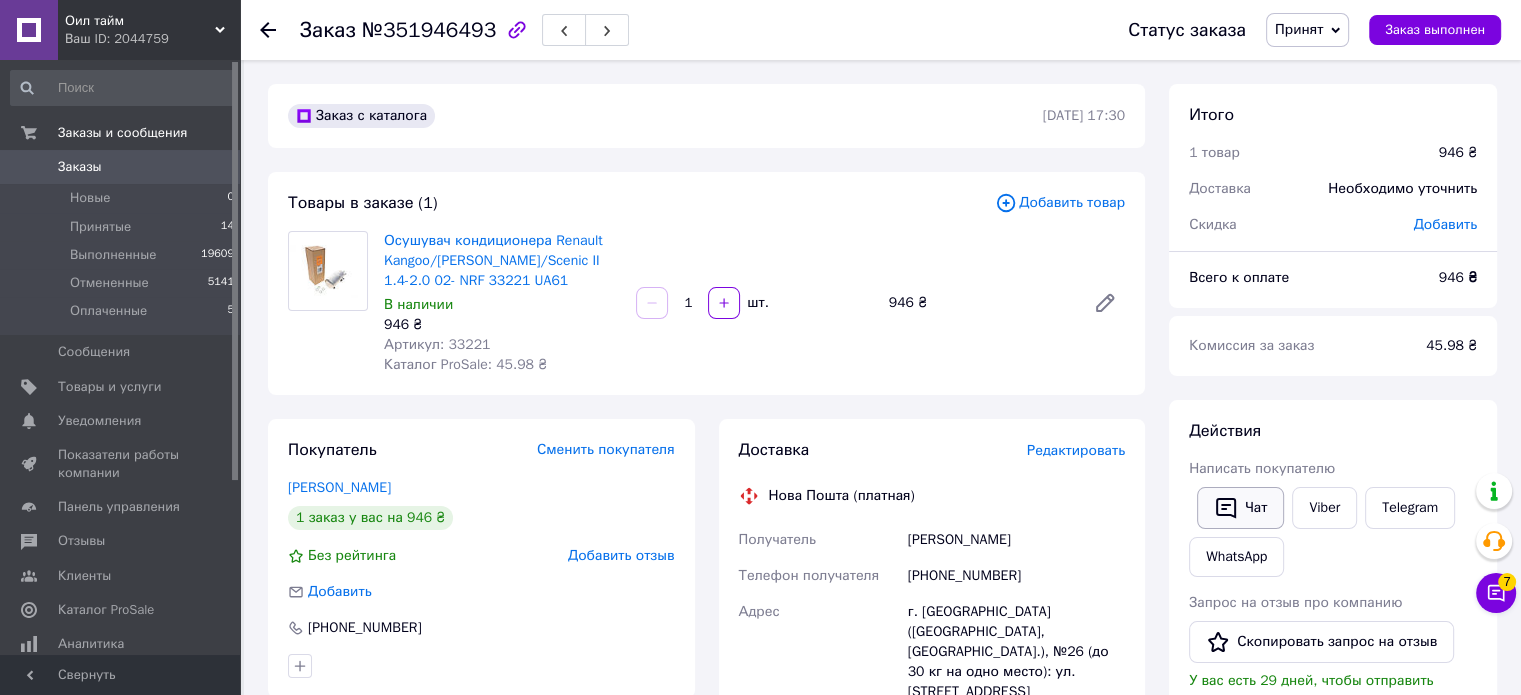 click on "Чат" at bounding box center [1240, 508] 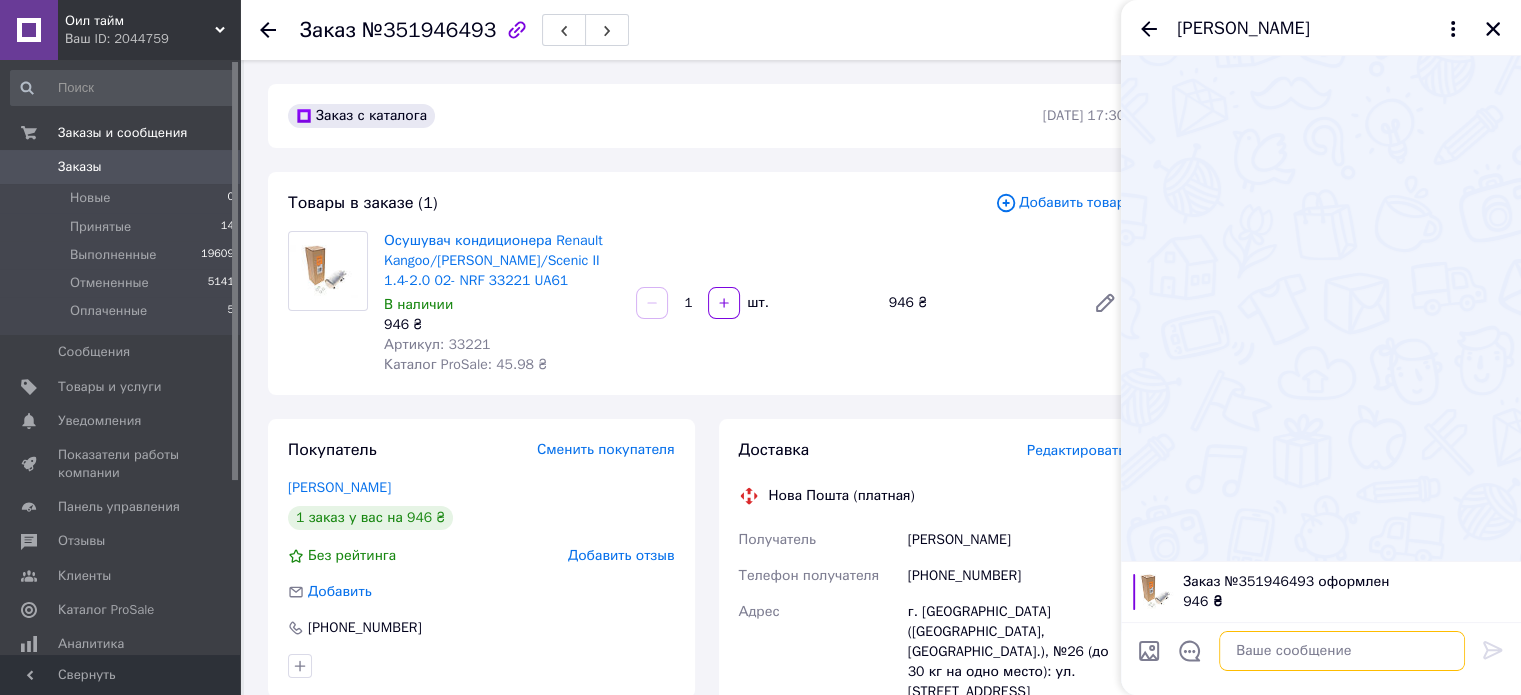 click at bounding box center (1342, 651) 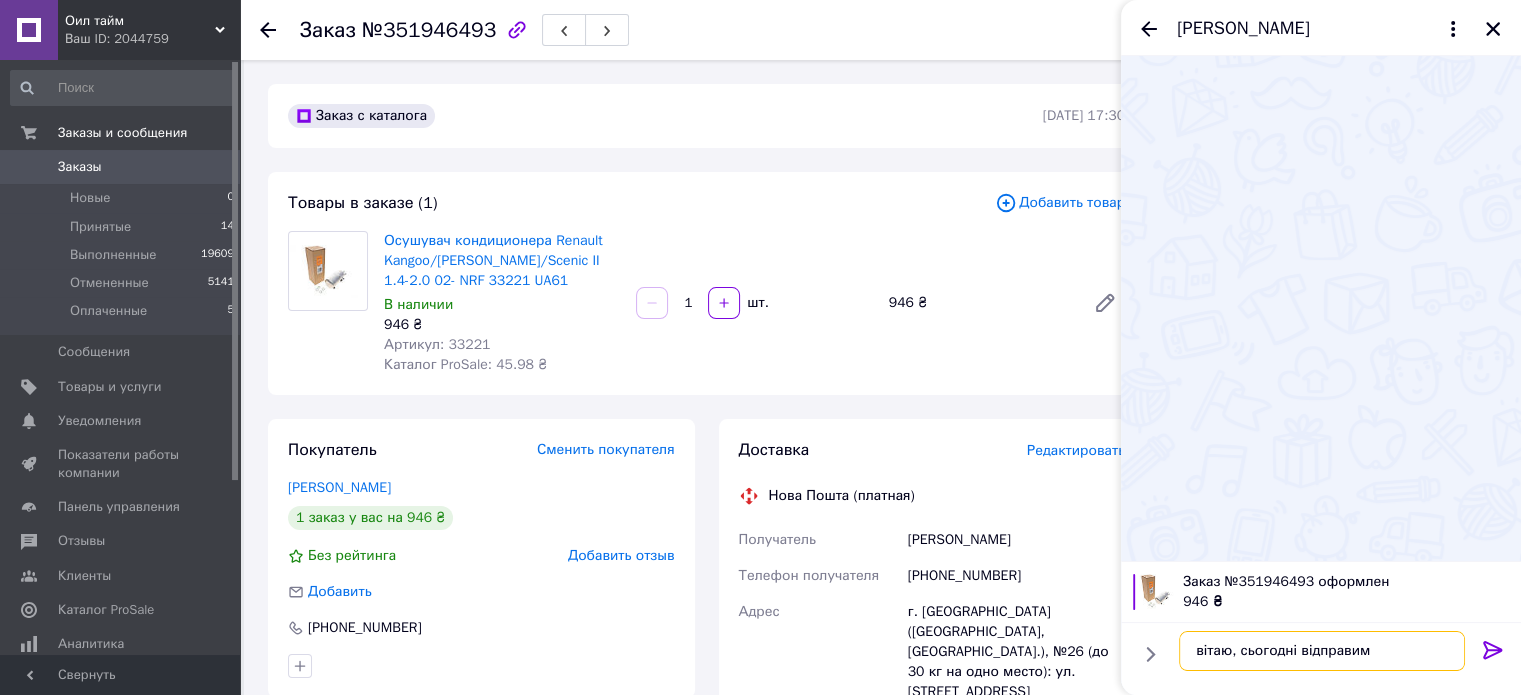 type on "вітаю, сьогодні відправим" 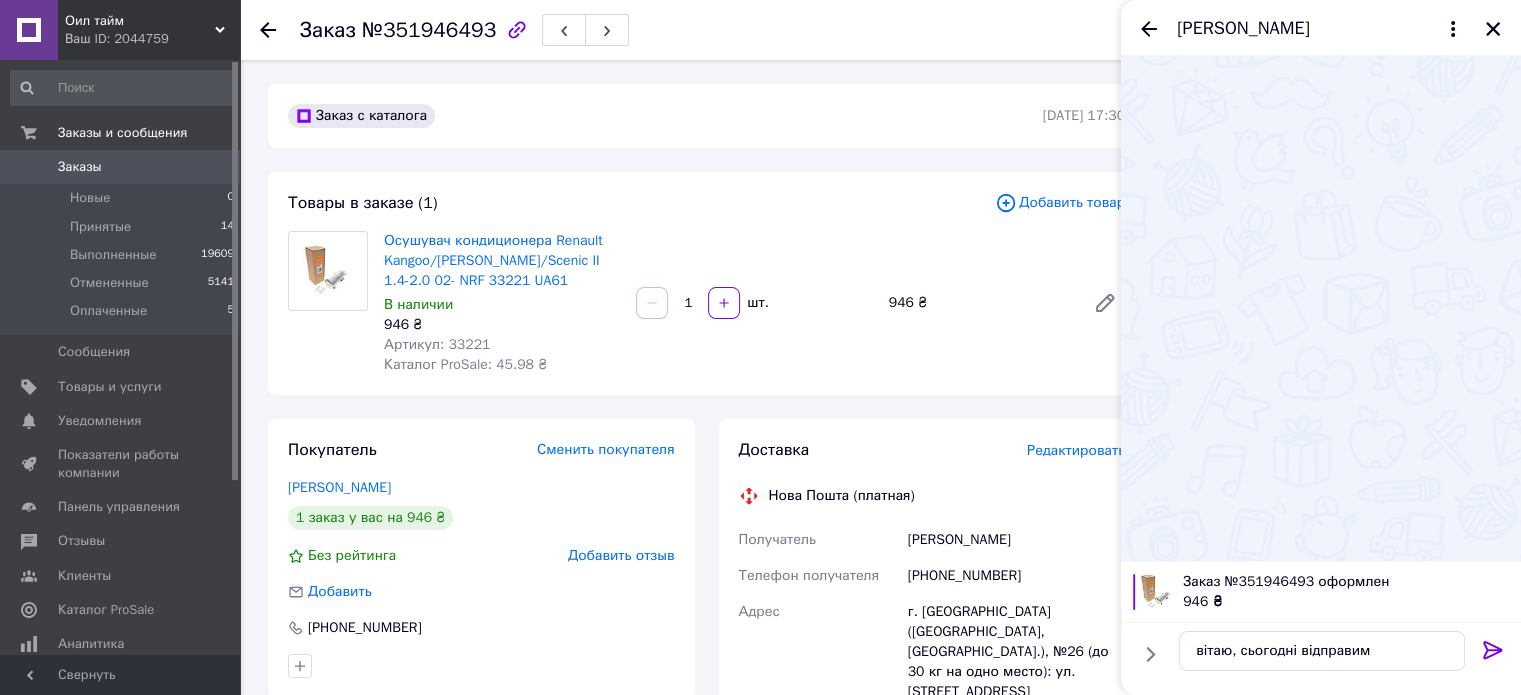 click 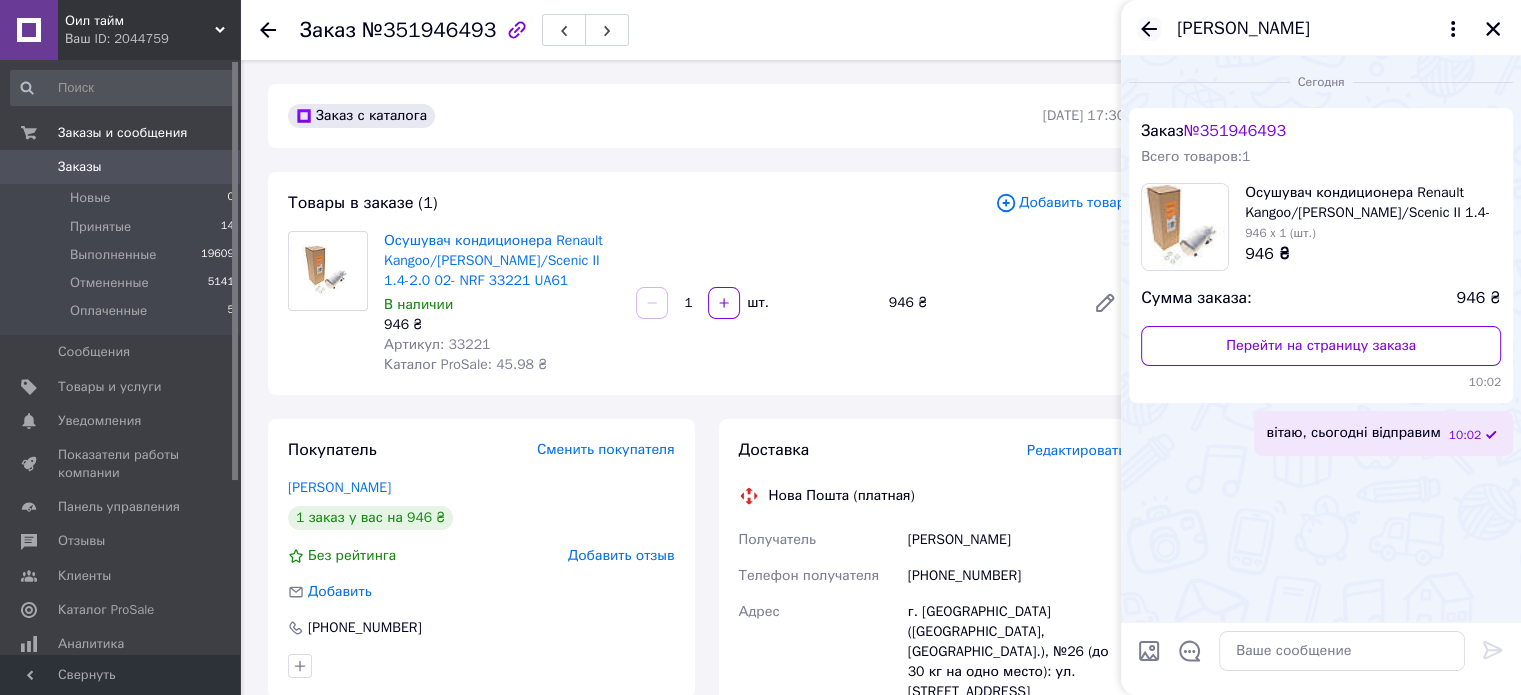click 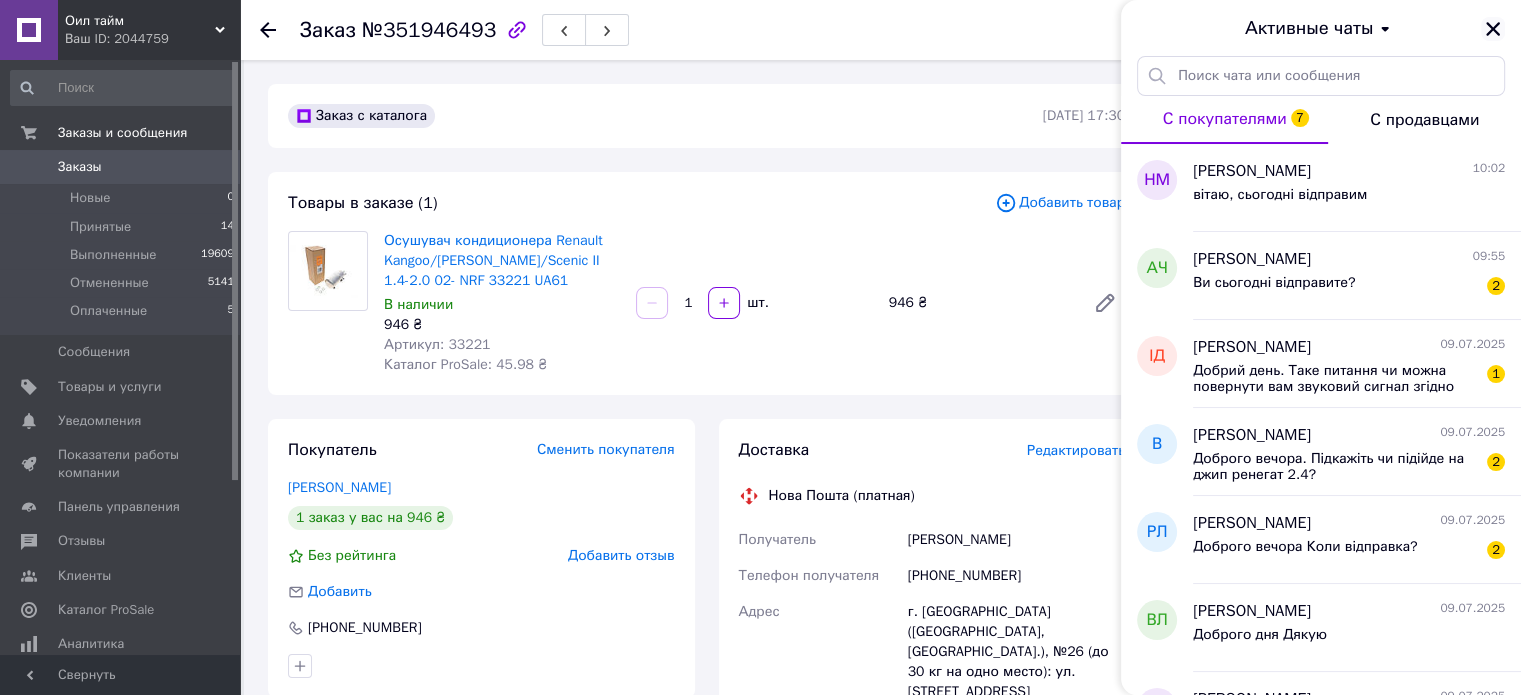 click 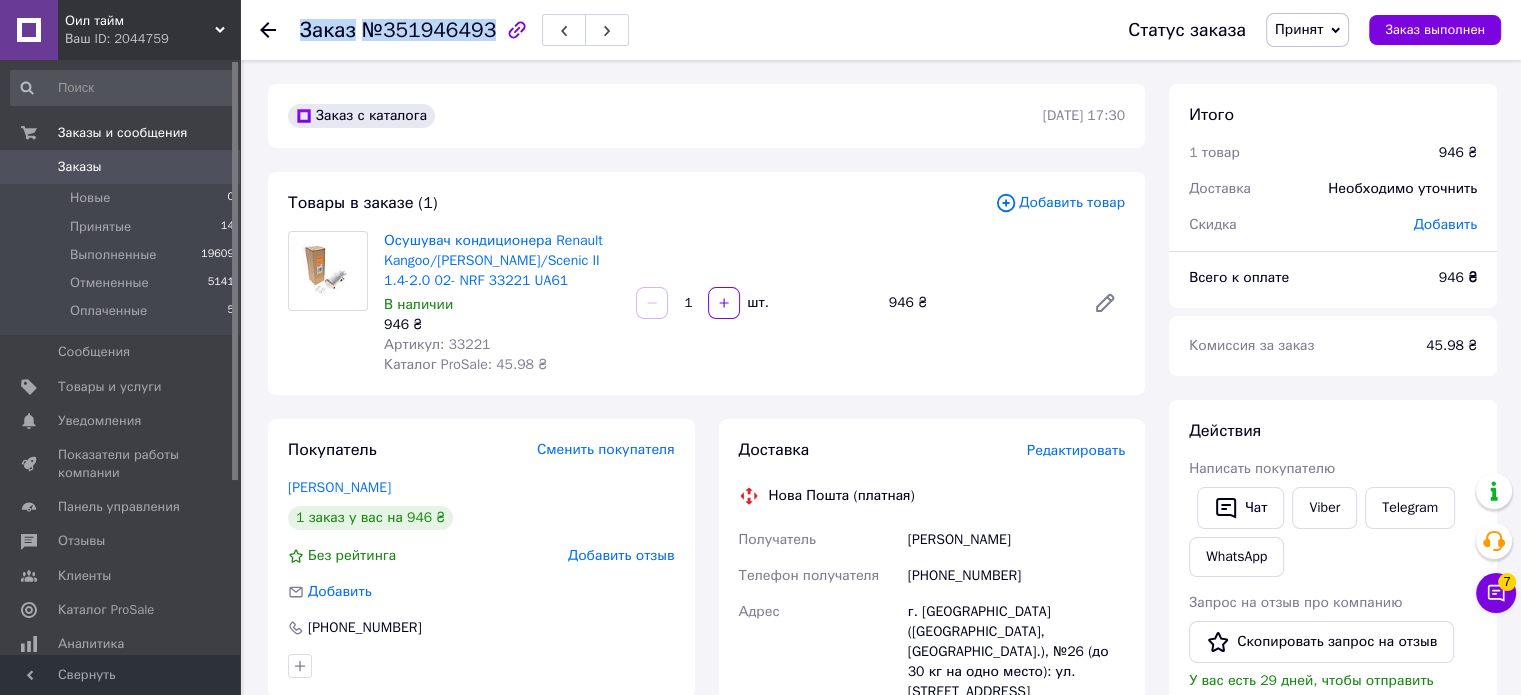 drag, startPoint x: 304, startPoint y: 27, endPoint x: 481, endPoint y: 33, distance: 177.10167 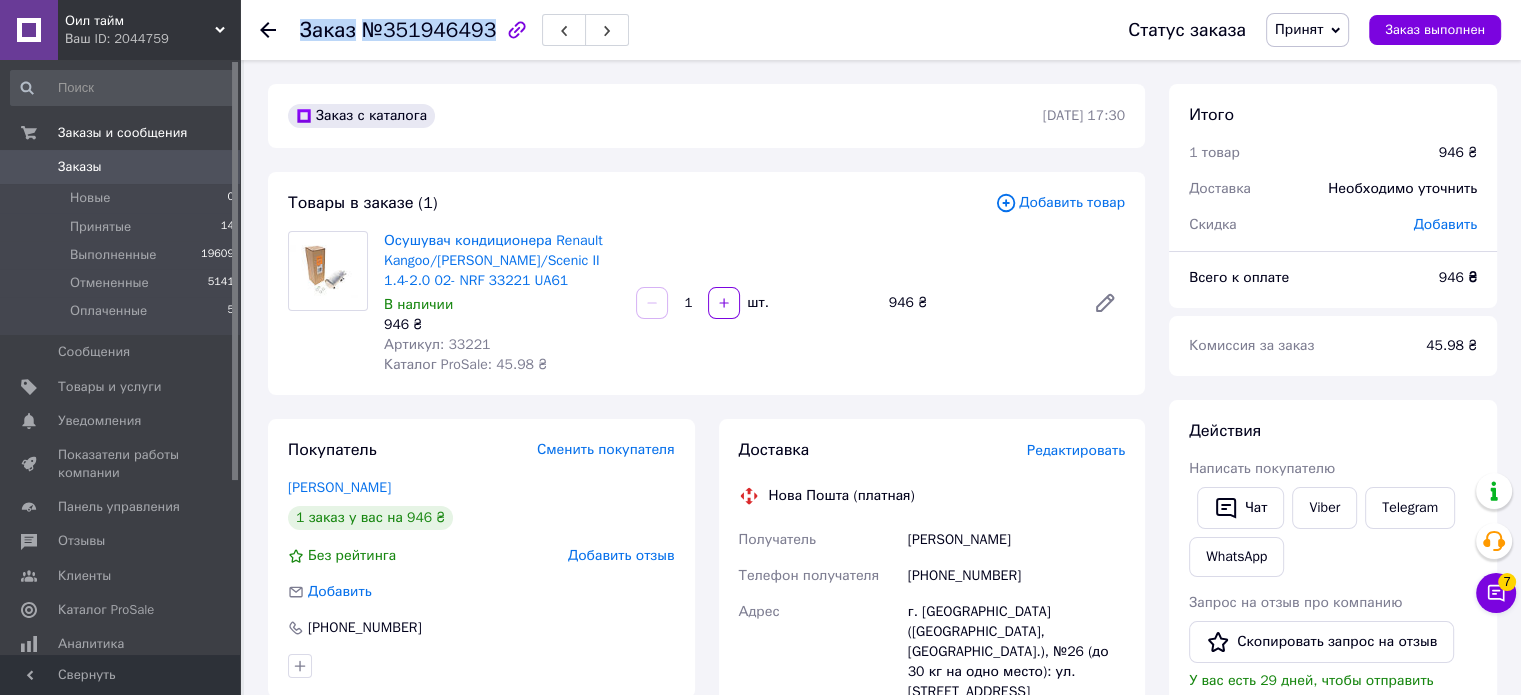 click on "Заказ №351946493" at bounding box center [398, 30] 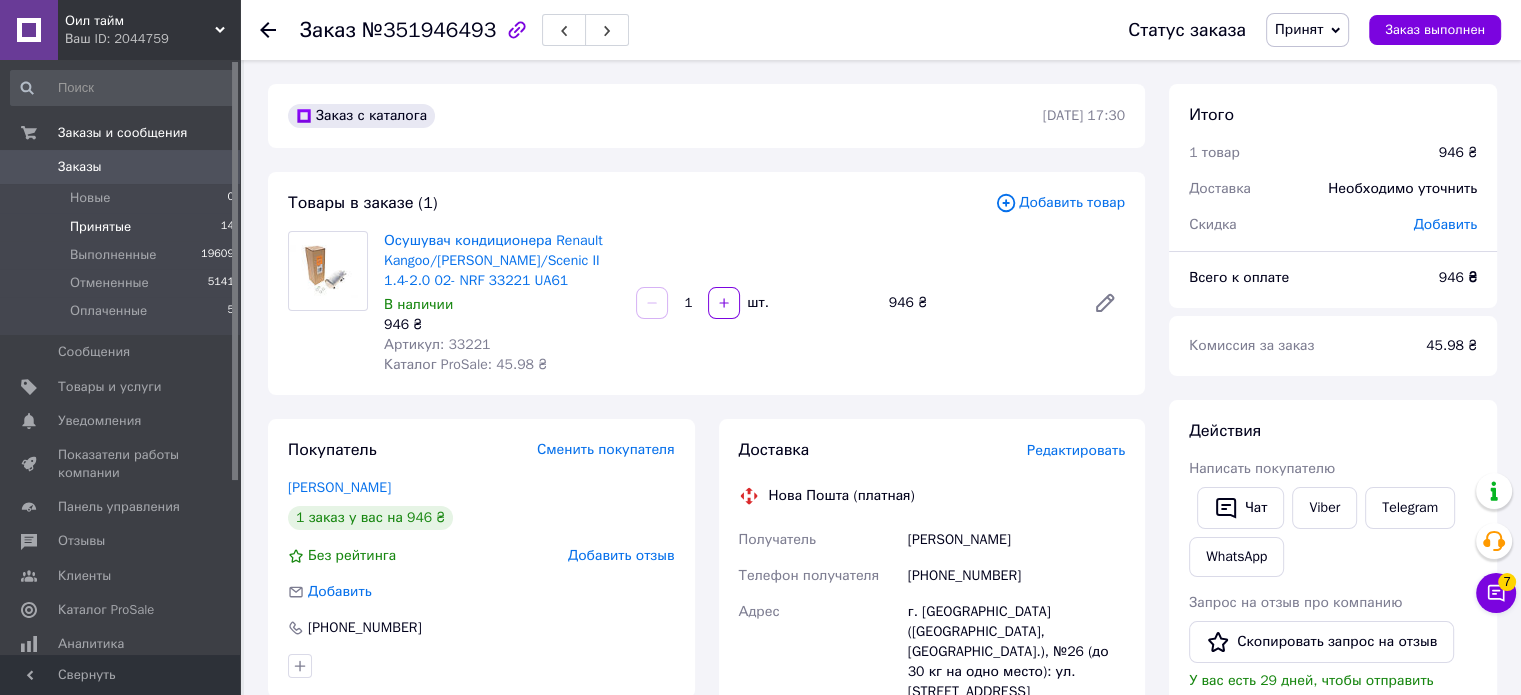 click on "Принятые" at bounding box center (100, 227) 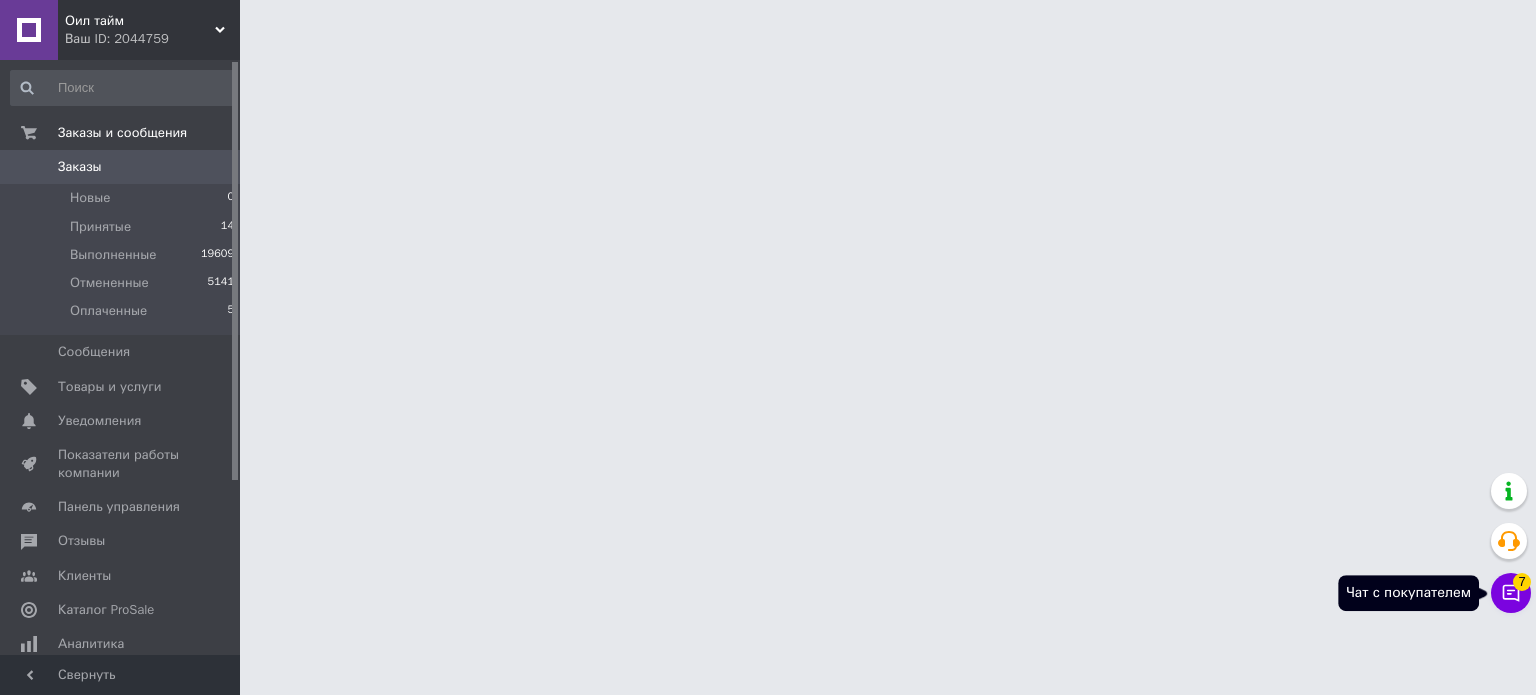 click 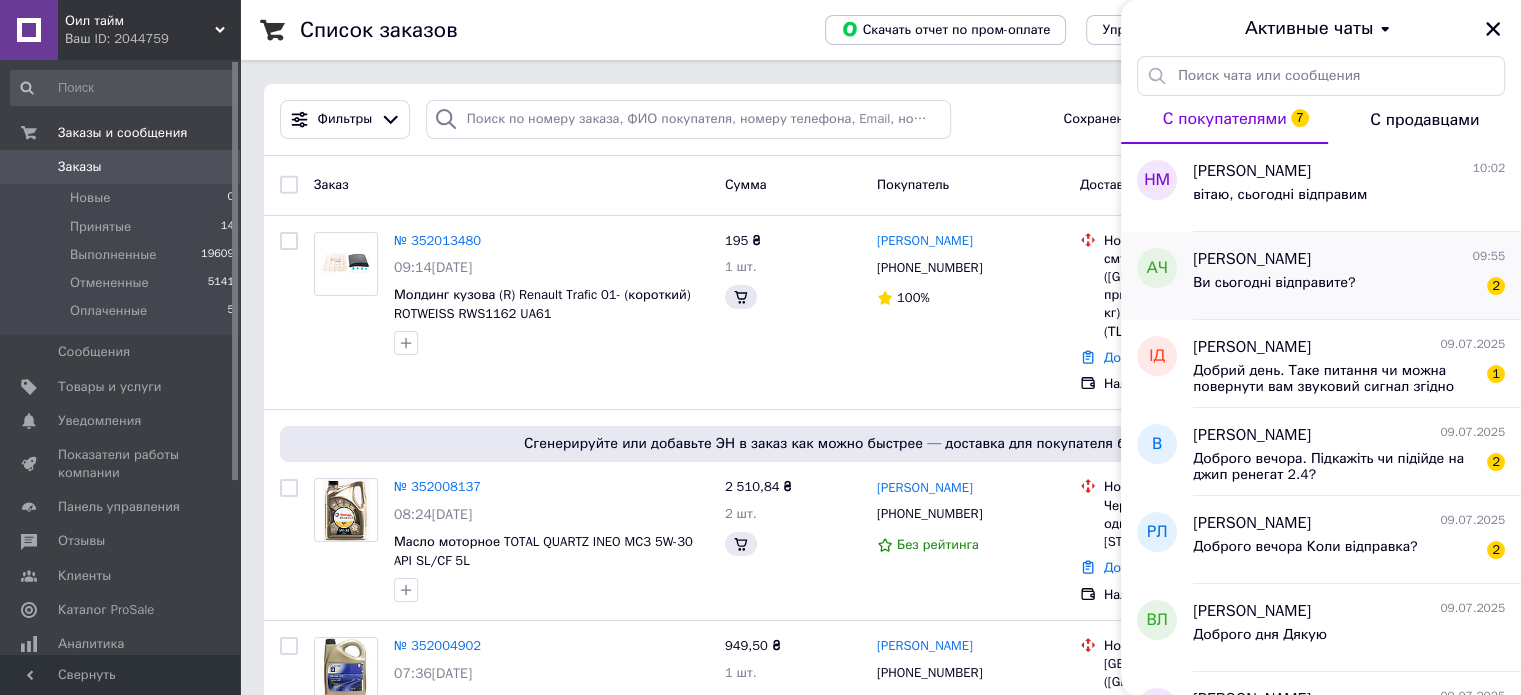 click on "Ви сьогодні відправите?" at bounding box center [1274, 289] 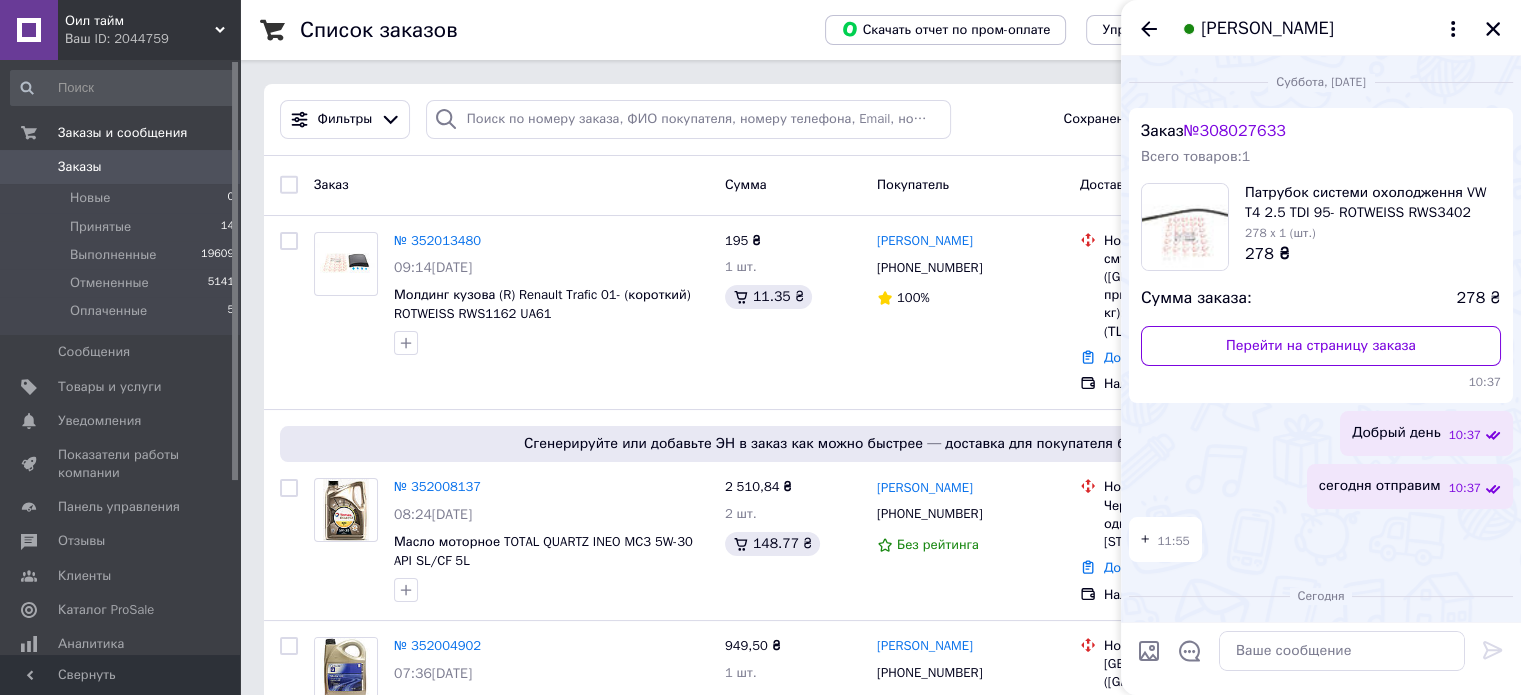 scroll, scrollTop: 392, scrollLeft: 0, axis: vertical 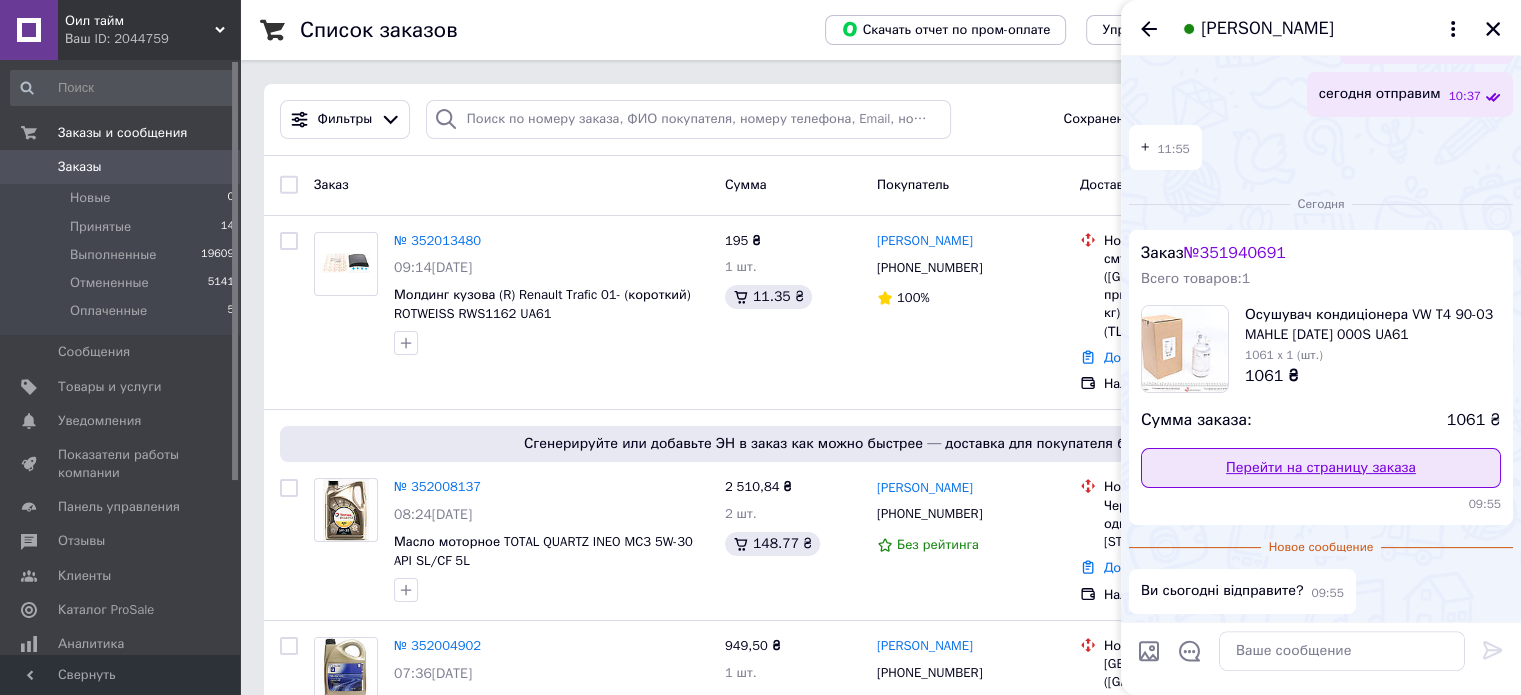 click on "Перейти на страницу заказа" at bounding box center (1321, 468) 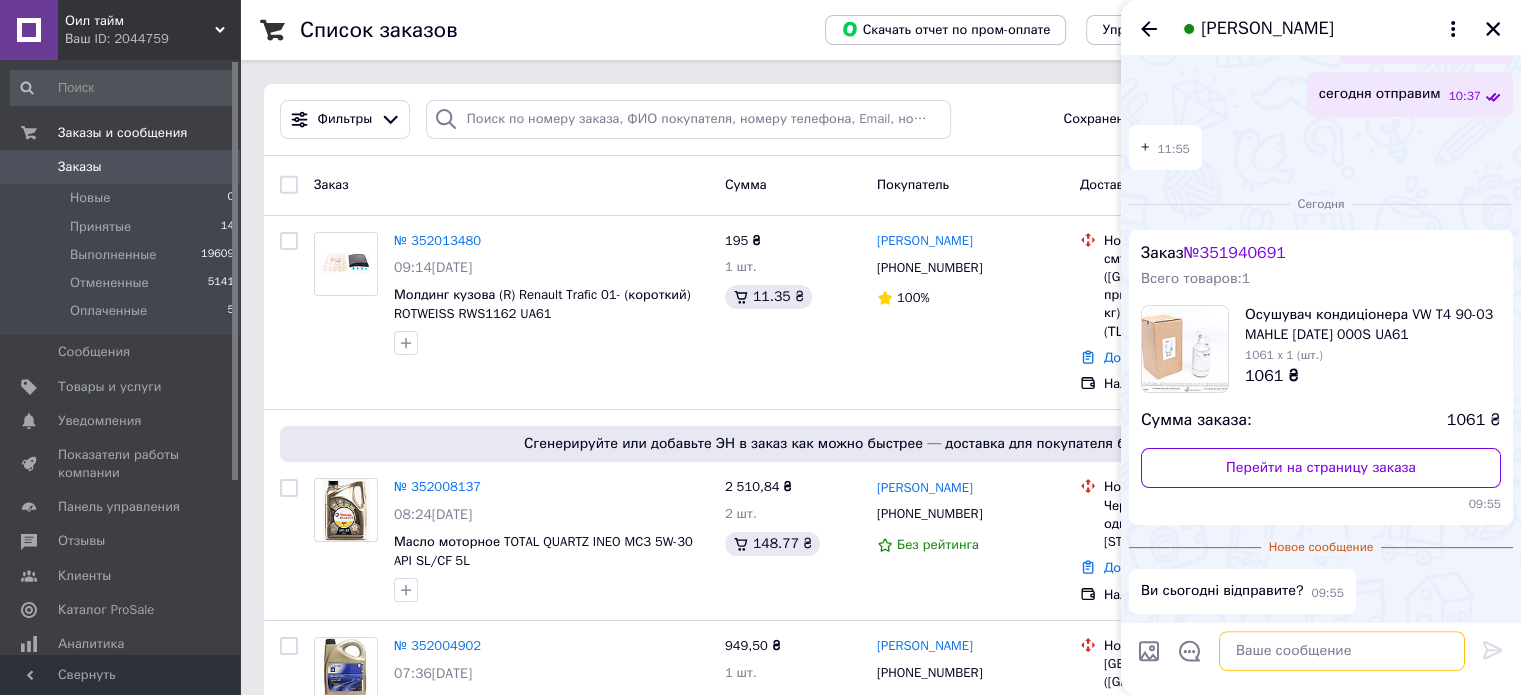 click at bounding box center (1342, 651) 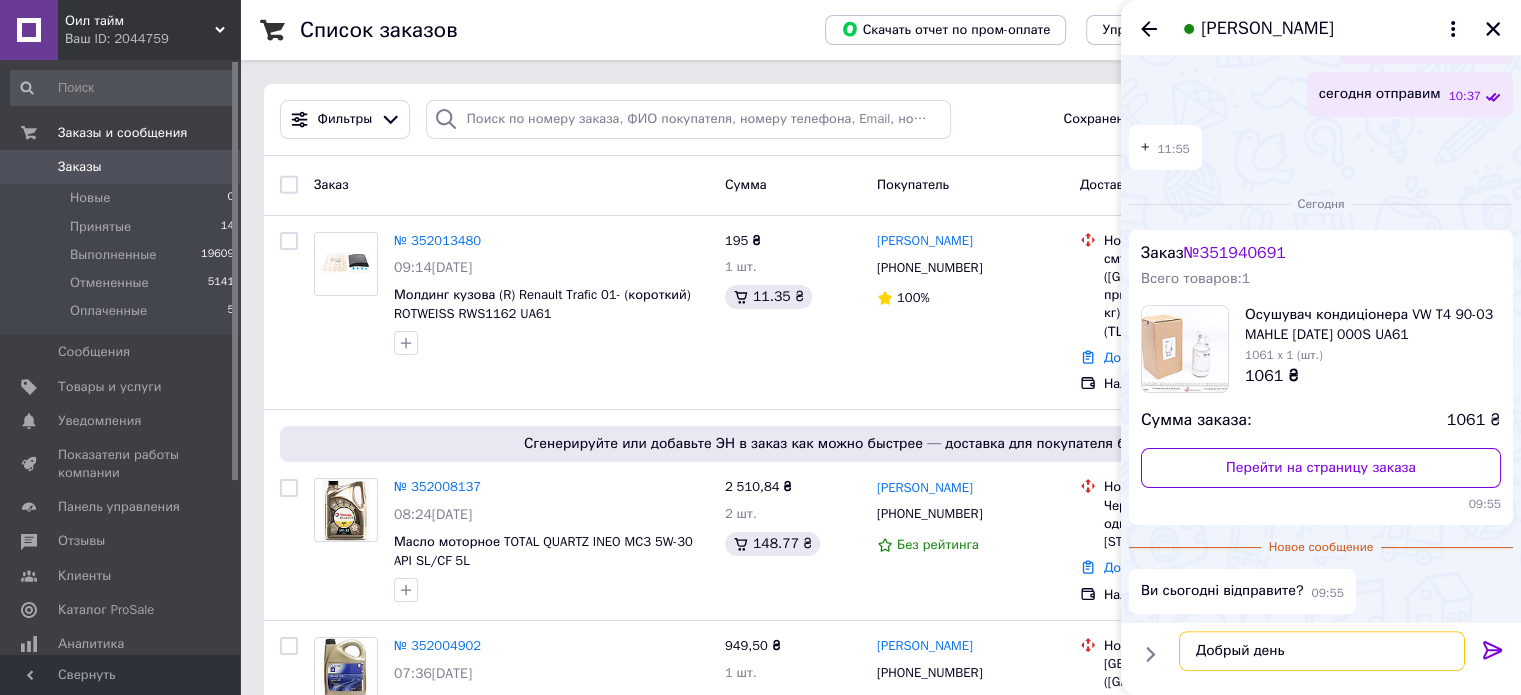 type on "Добрый день" 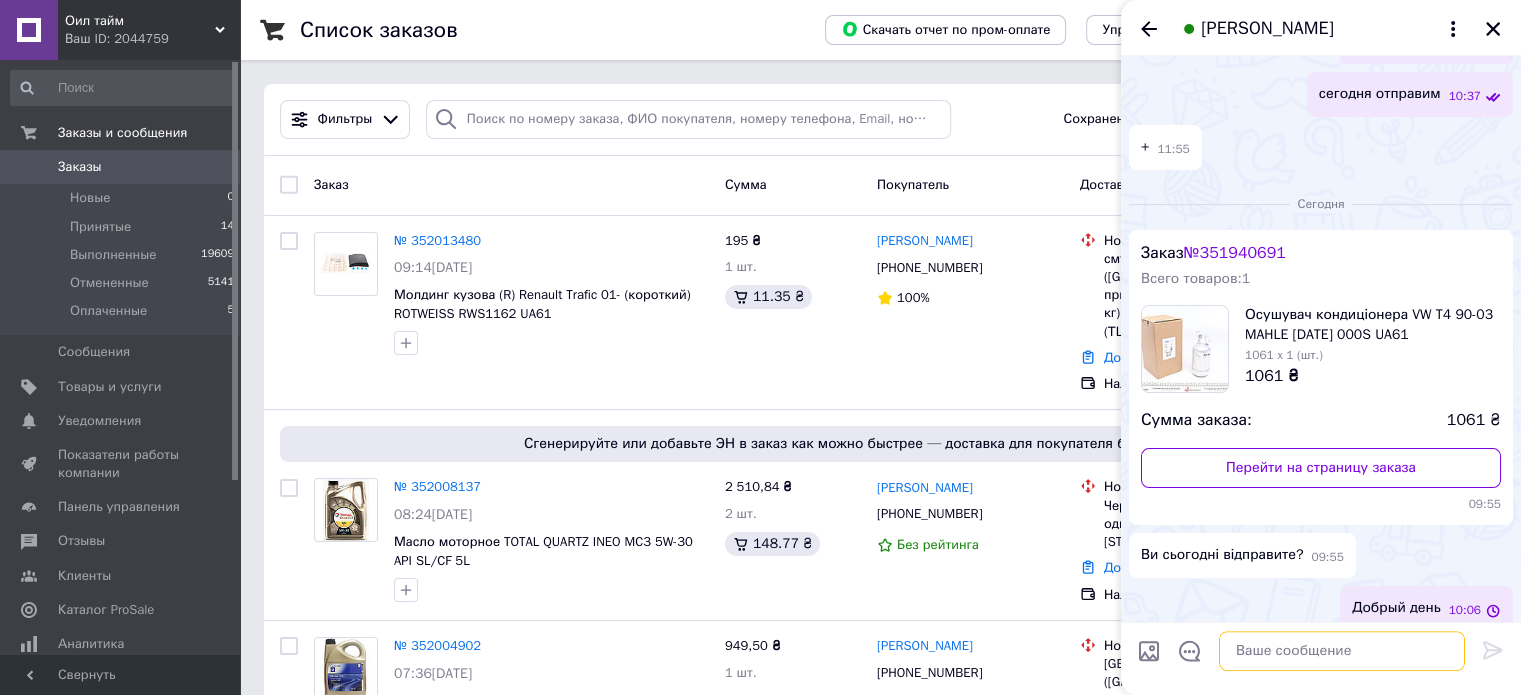 scroll, scrollTop: 408, scrollLeft: 0, axis: vertical 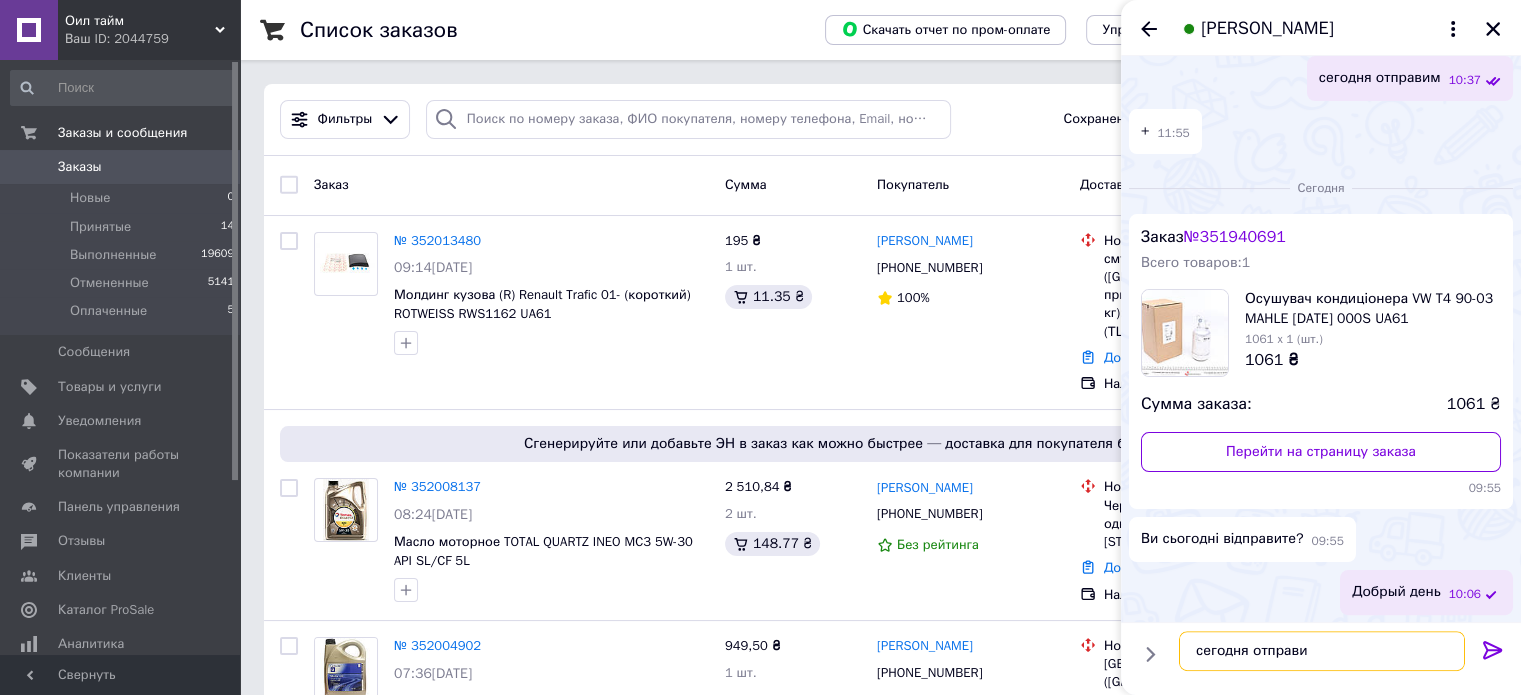 type on "сегодня отправим" 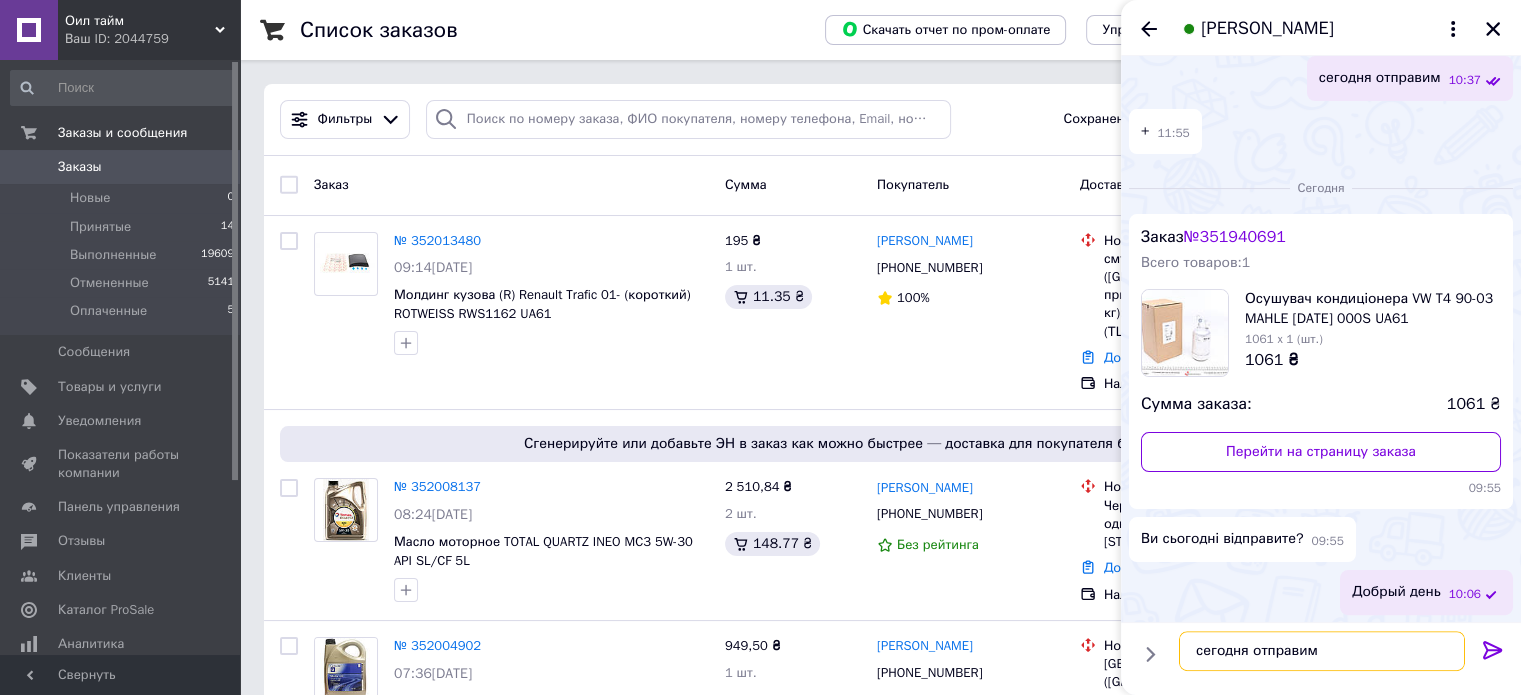 type 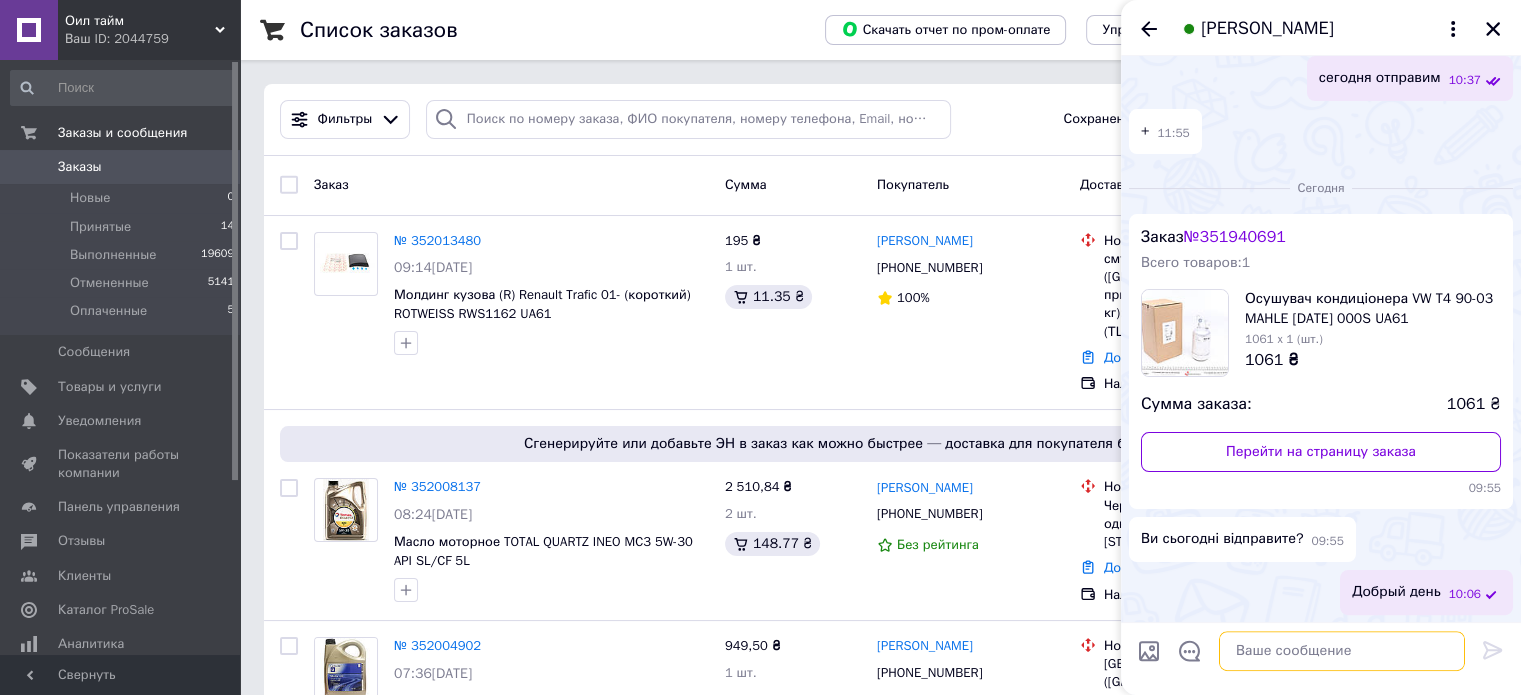 scroll, scrollTop: 462, scrollLeft: 0, axis: vertical 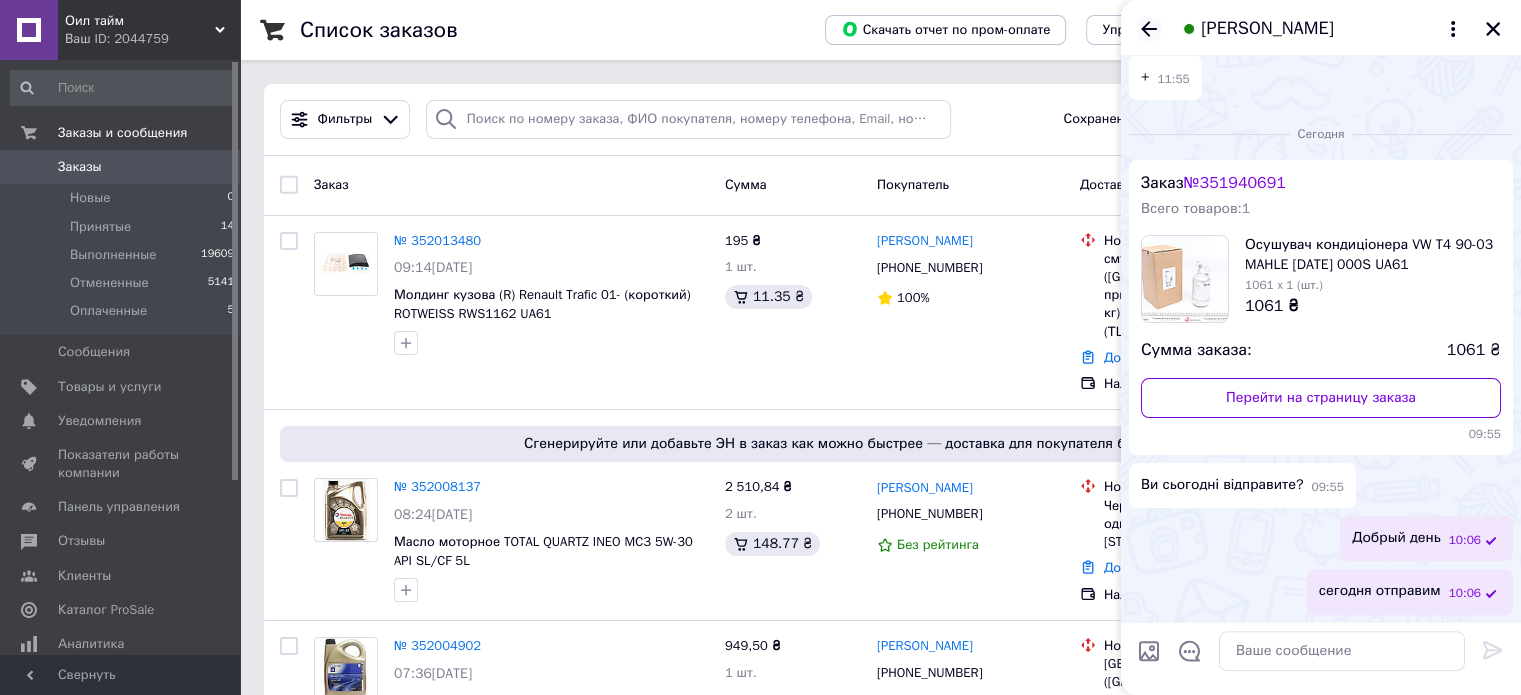 click 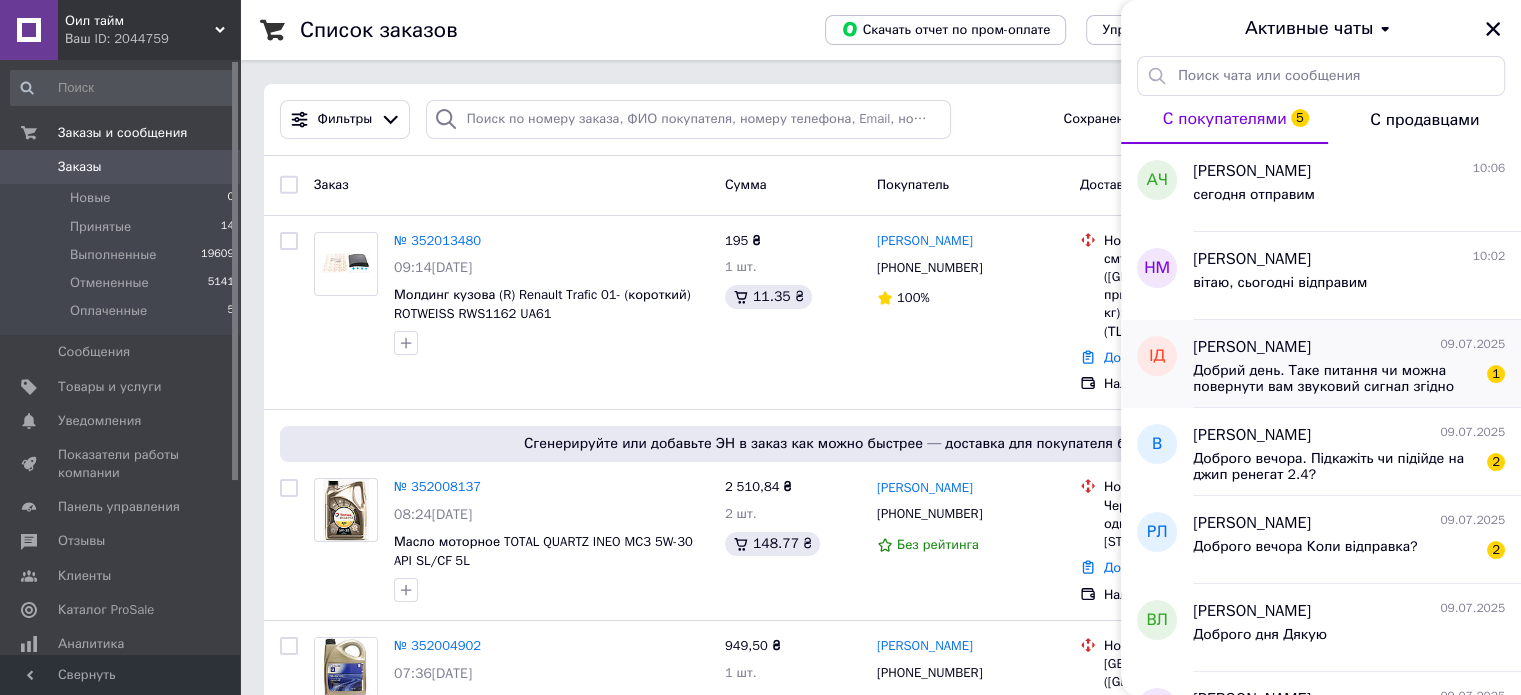 click on "Добрий день. Таке питання чи можна повернути вам звуковий сигнал згідно замовлення #350169746. Він мені не підійшов, я його не встановлював. Запрацював старий сигнал, хотя на сервісі сказали що його треба під заміну. Відпишіть будь ласка." at bounding box center (1335, 379) 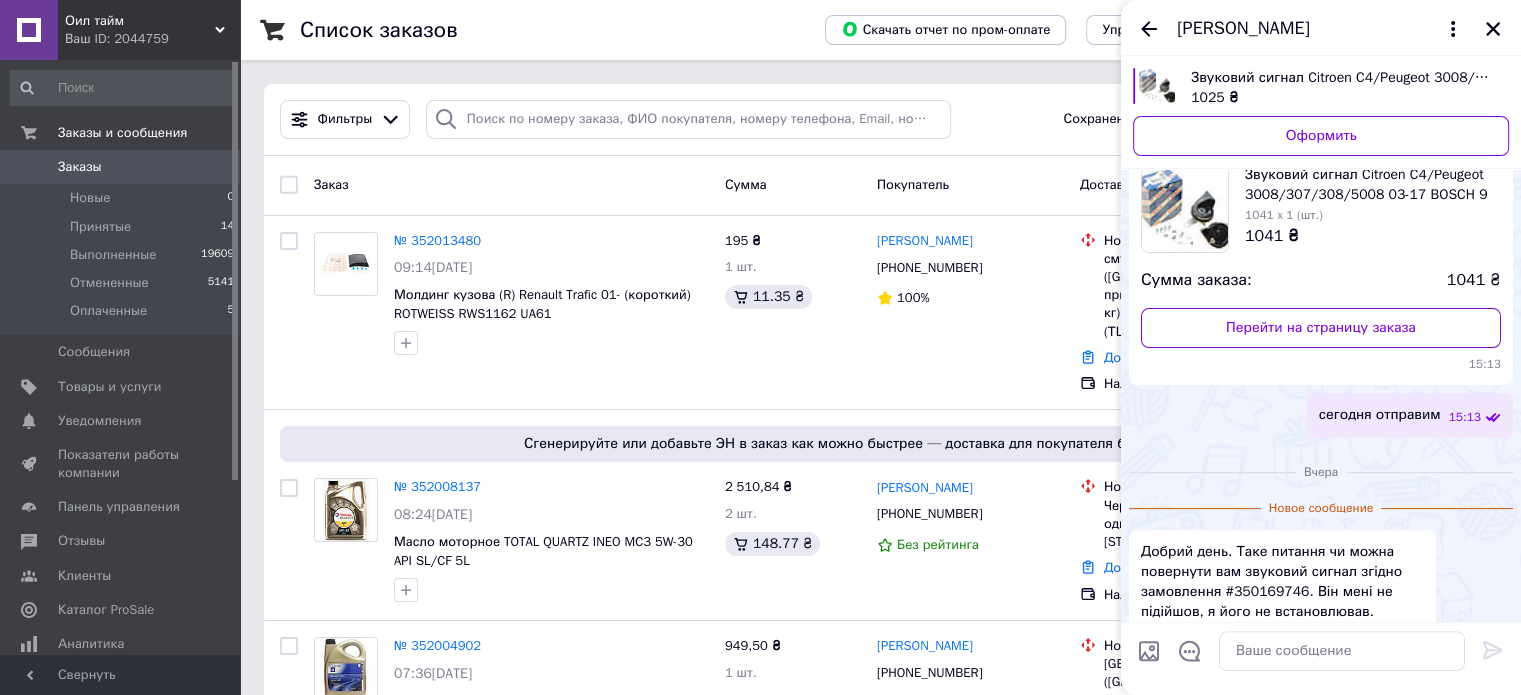 scroll, scrollTop: 624, scrollLeft: 0, axis: vertical 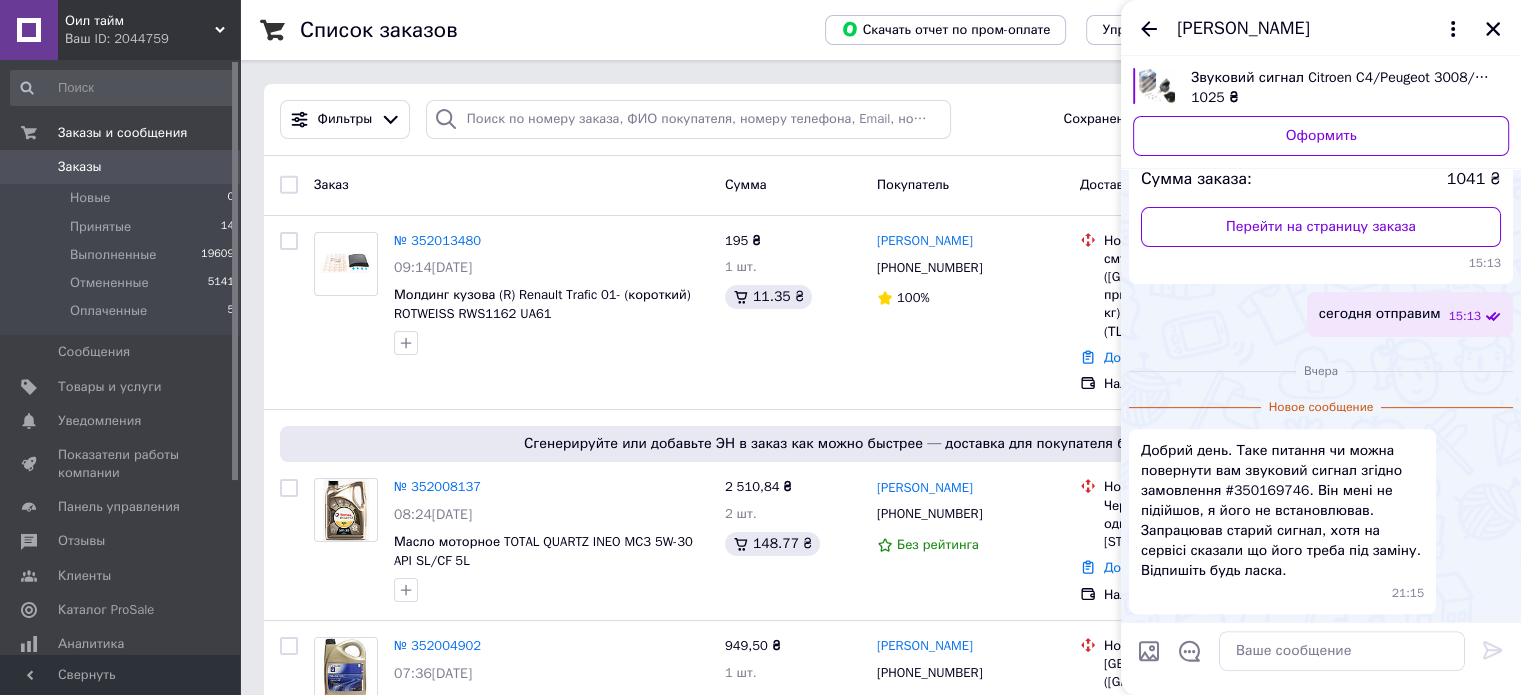 click on "Добрий день. Таке питання чи можна повернути вам звуковий сигнал згідно замовлення #350169746. Він мені не підійшов, я його не встановлював. Запрацював старий сигнал, хотя на сервісі сказали що його треба під заміну. Відпишіть будь ласка." at bounding box center (1282, 511) 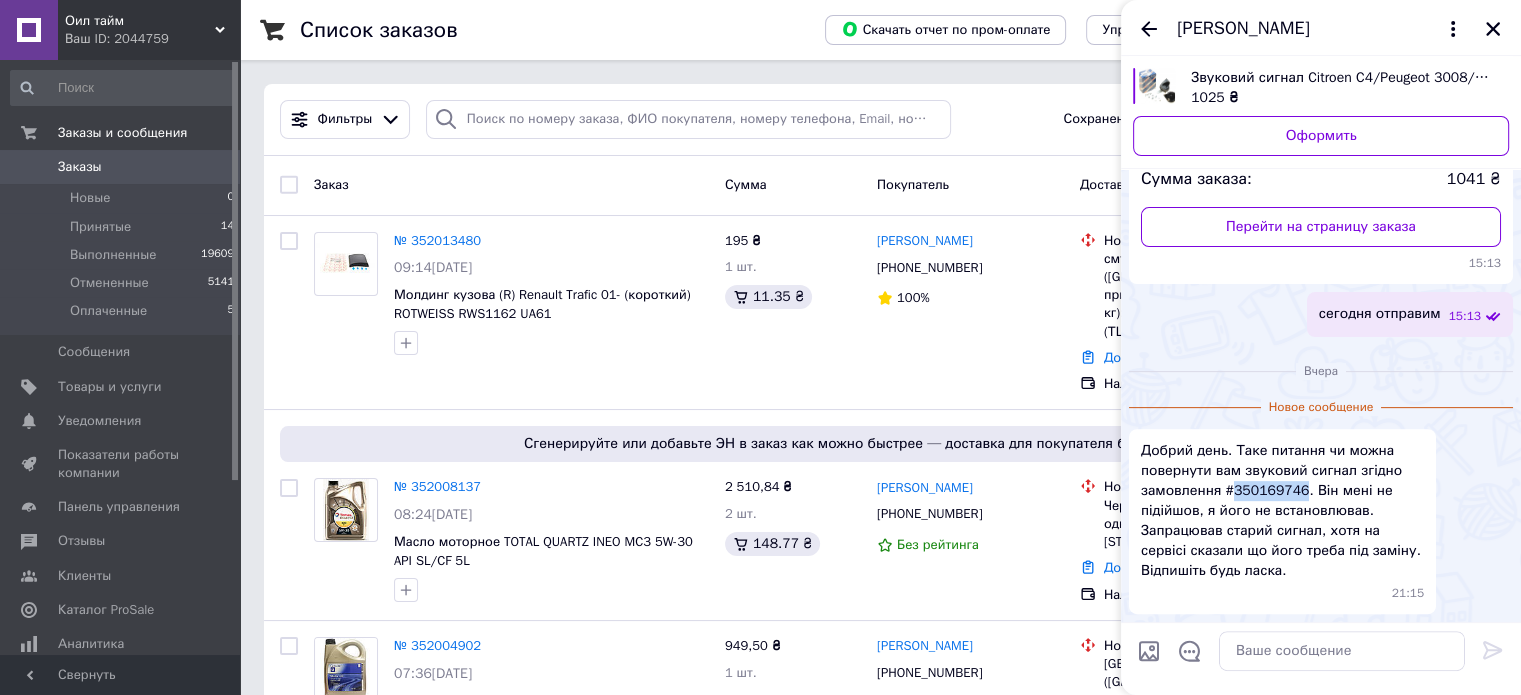 click on "Добрий день. Таке питання чи можна повернути вам звуковий сигнал згідно замовлення #350169746. Він мені не підійшов, я його не встановлював. Запрацював старий сигнал, хотя на сервісі сказали що його треба під заміну. Відпишіть будь ласка." at bounding box center (1282, 511) 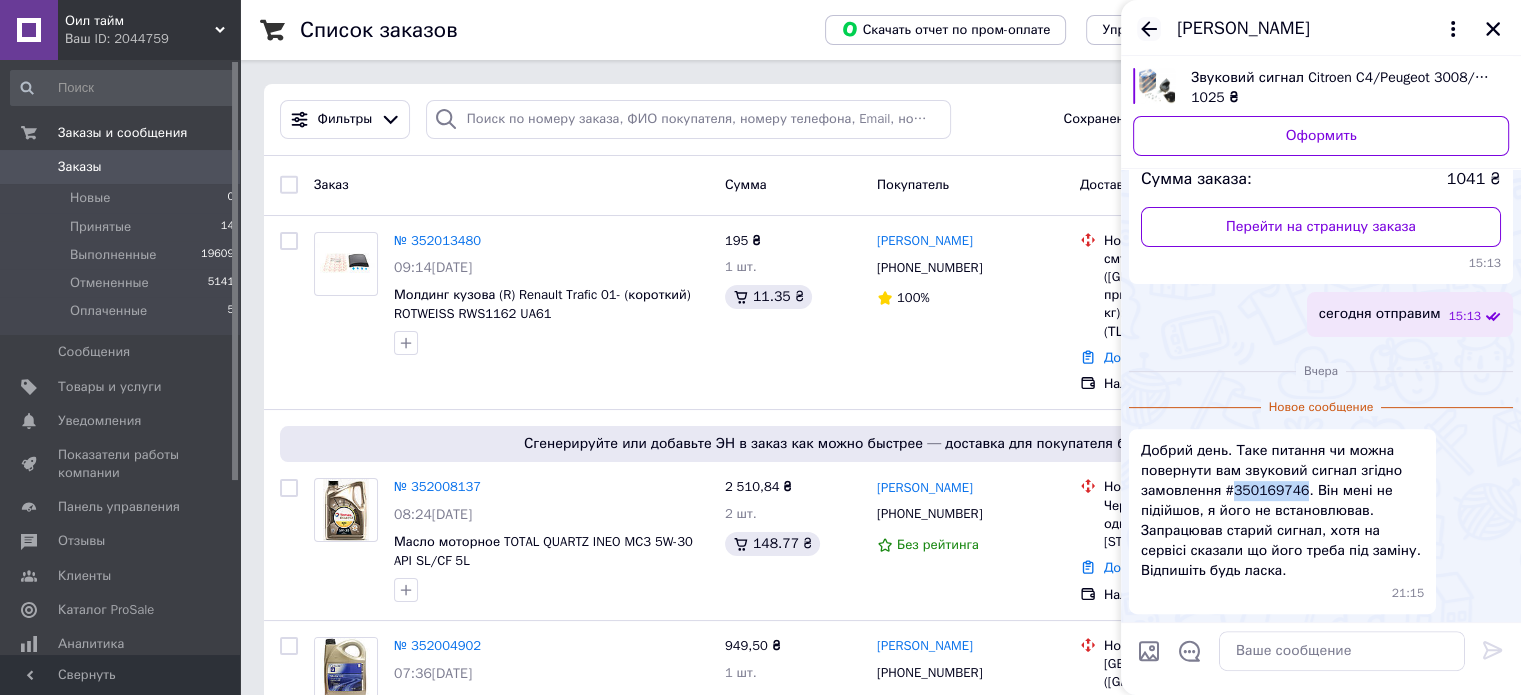 click 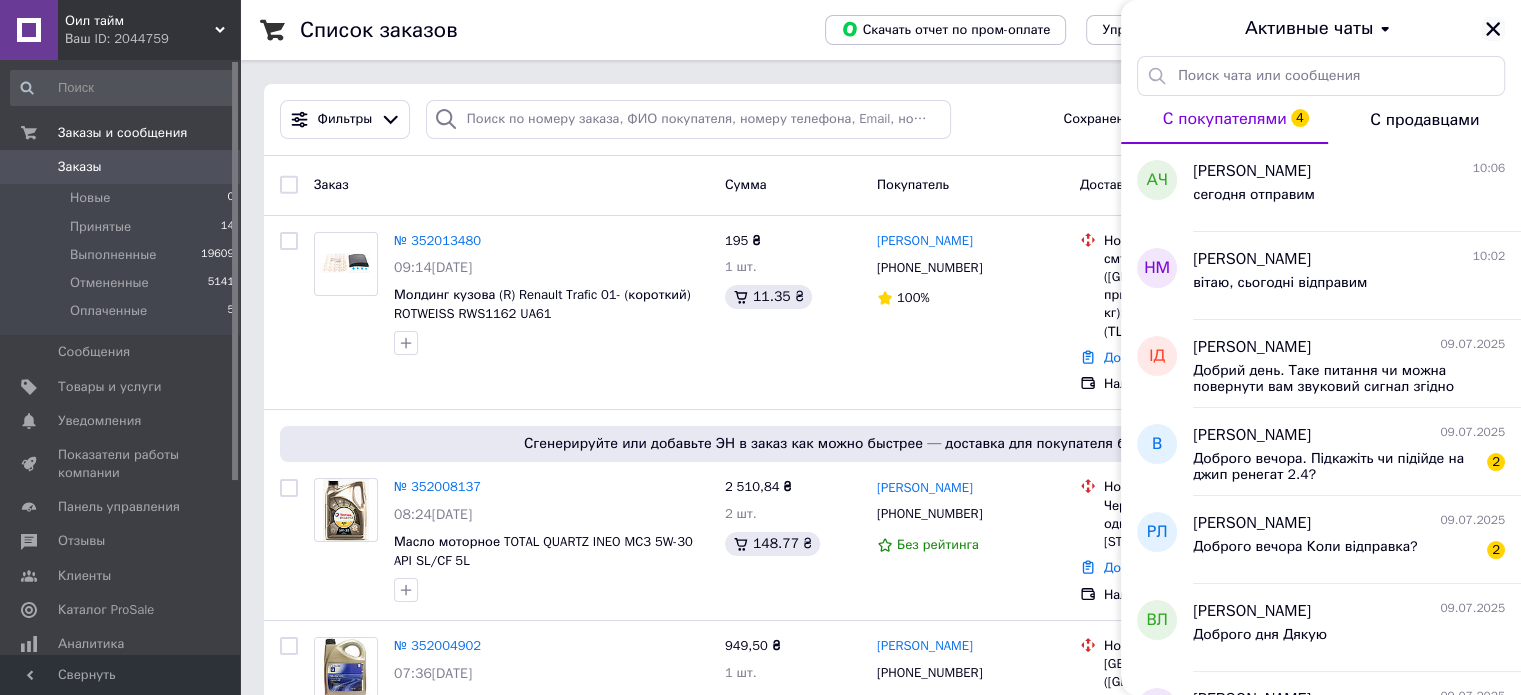 click 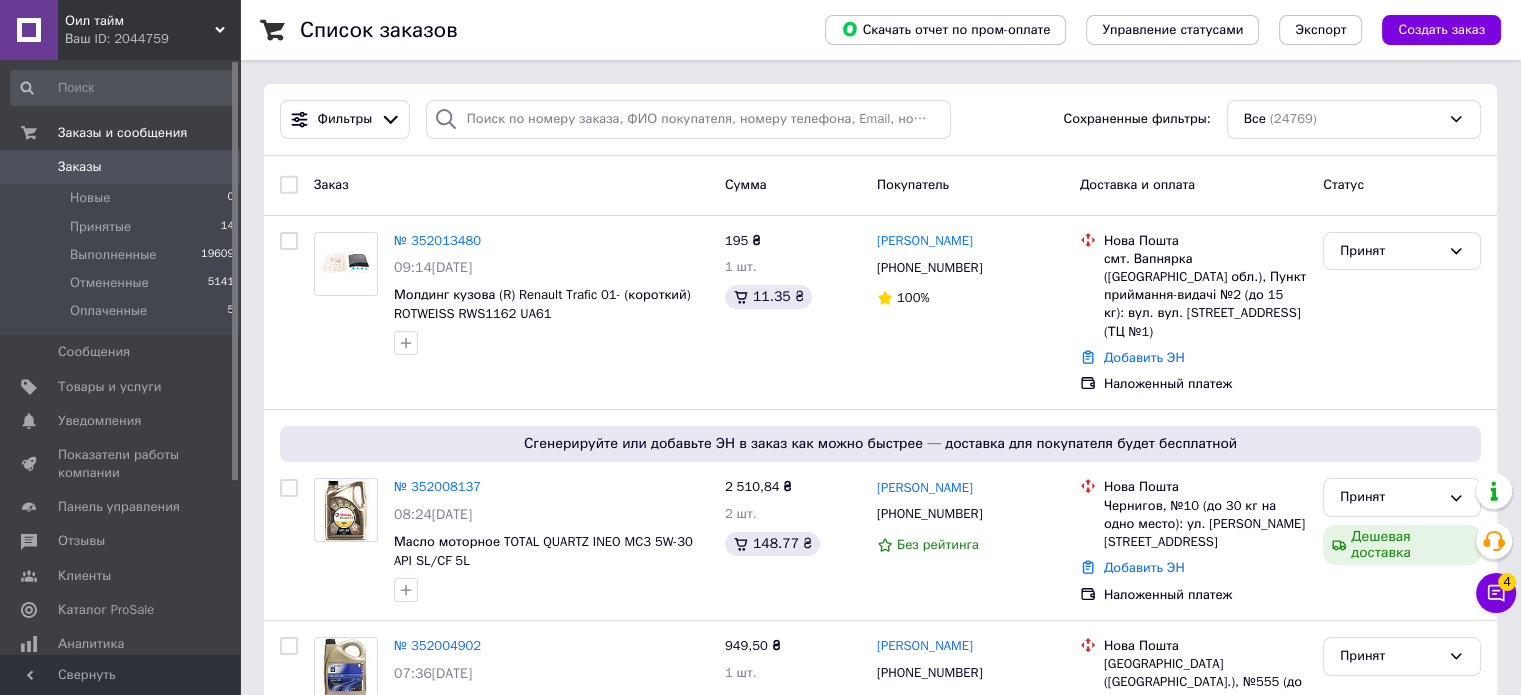 click on "Заказы" at bounding box center (121, 167) 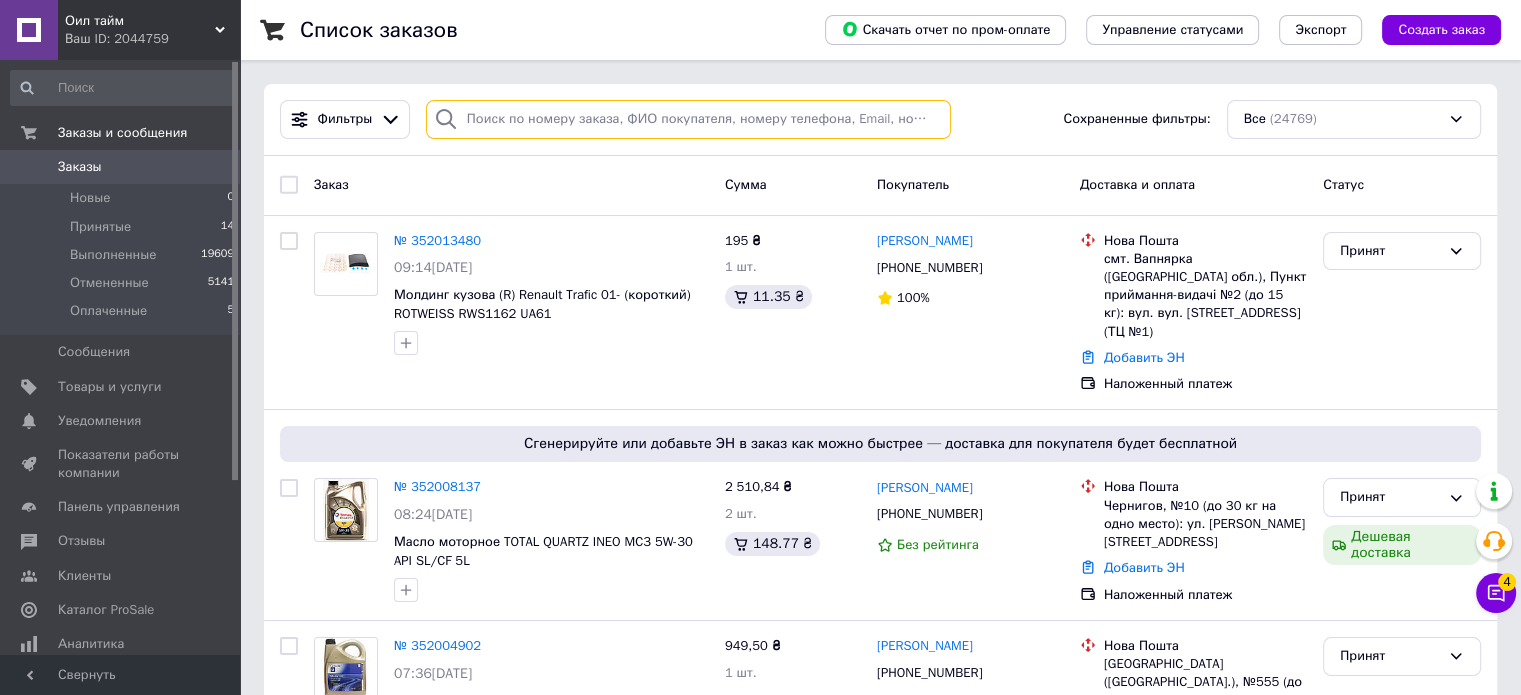 click at bounding box center [688, 119] 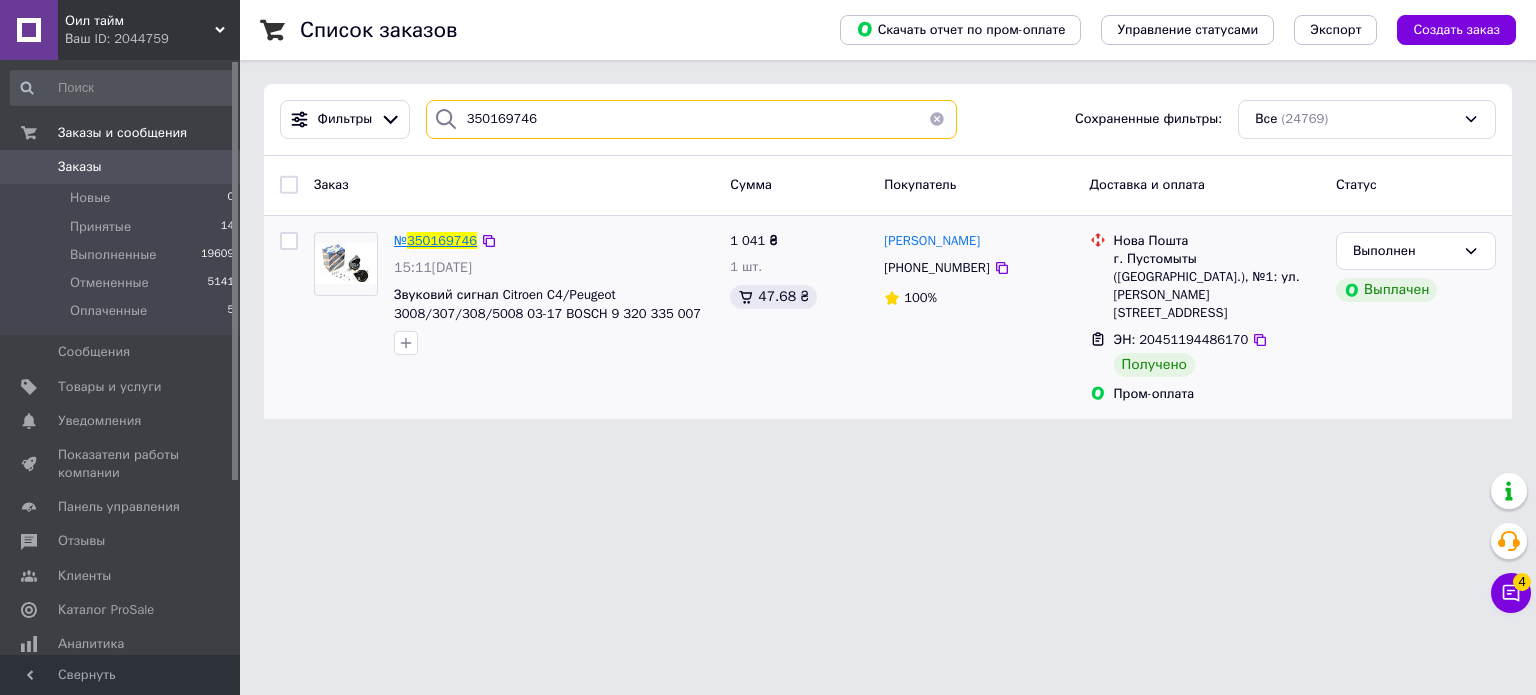 type on "350169746" 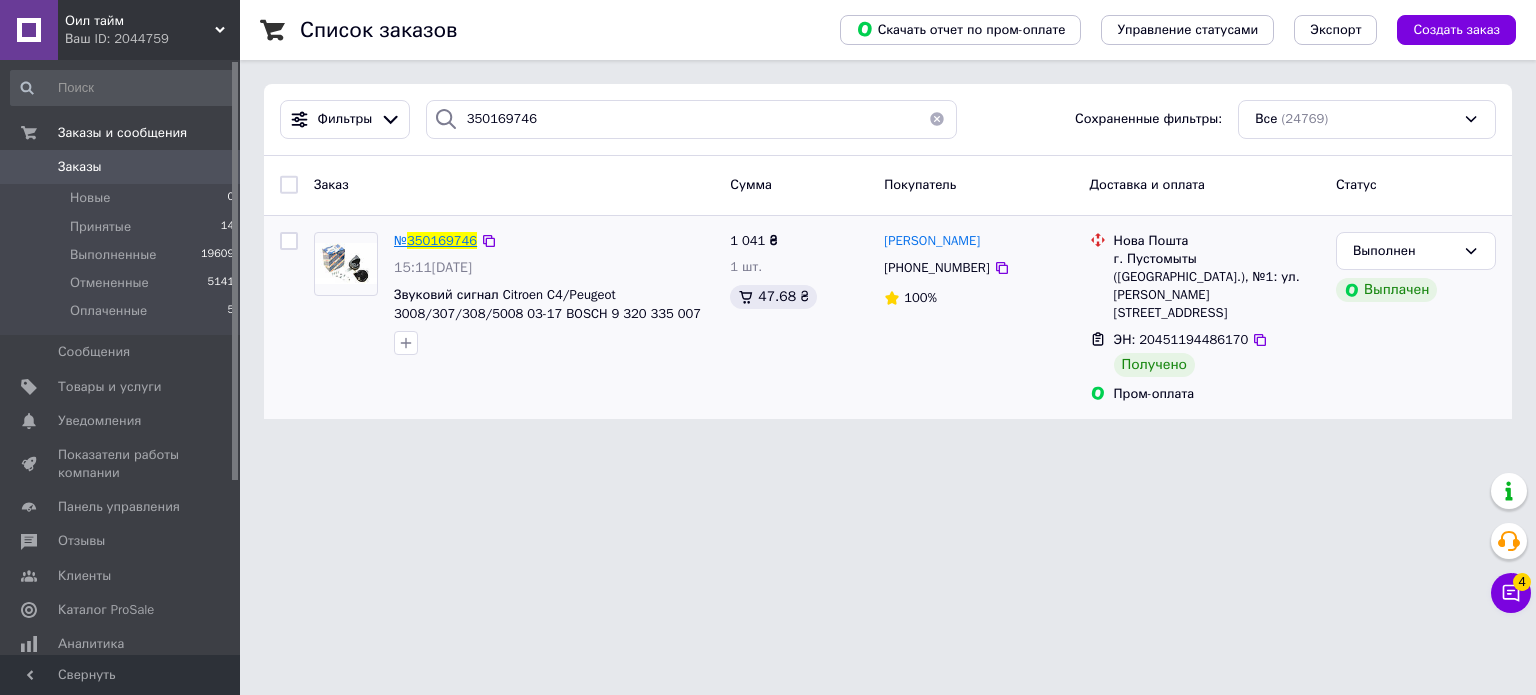 click on "350169746" at bounding box center (442, 240) 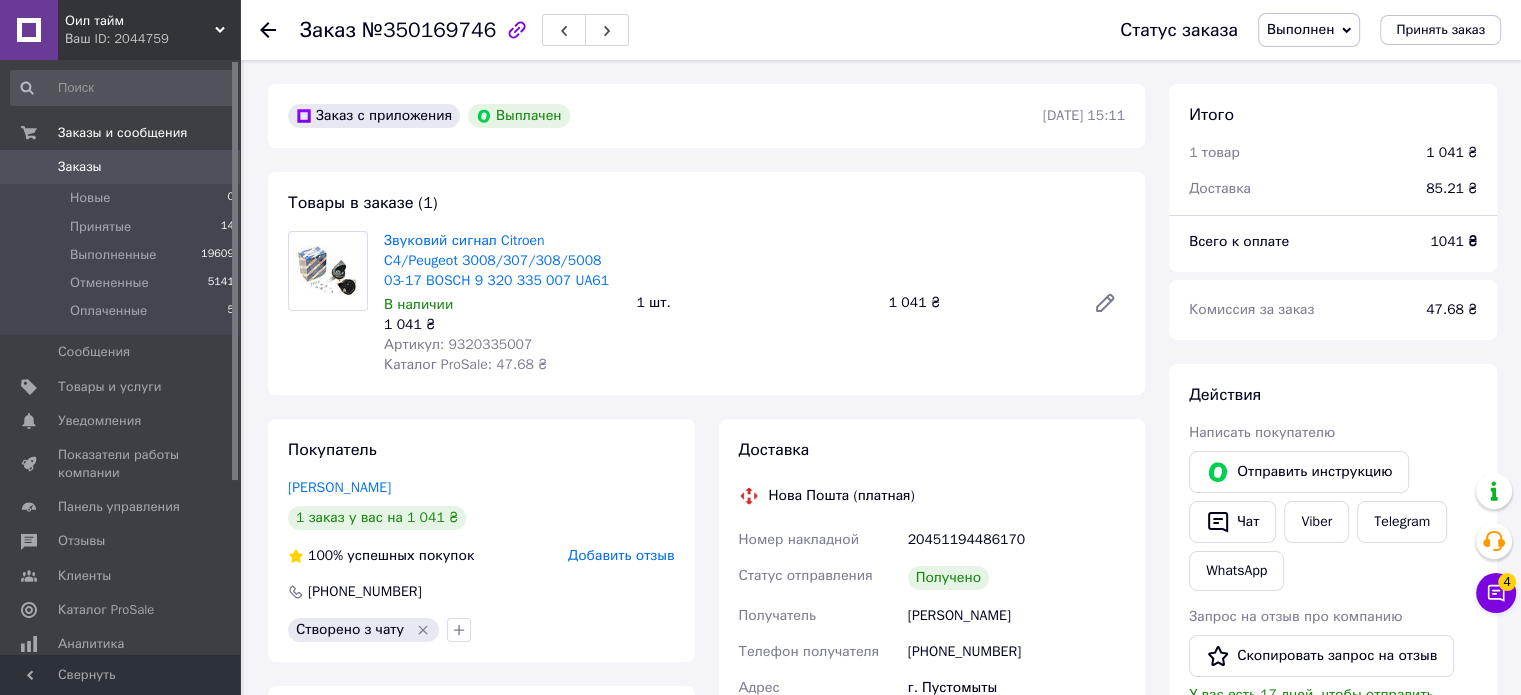 click on "Звуковий сигнал Citroen C4/Peugeot 3008/307/308/5008 03-17 BOSCH 9 320 335 007 UA61 В наличии 1 041 ₴ Артикул: 9320335007 Каталог ProSale: 47.68 ₴  1 шт. 1 041 ₴" at bounding box center [754, 303] 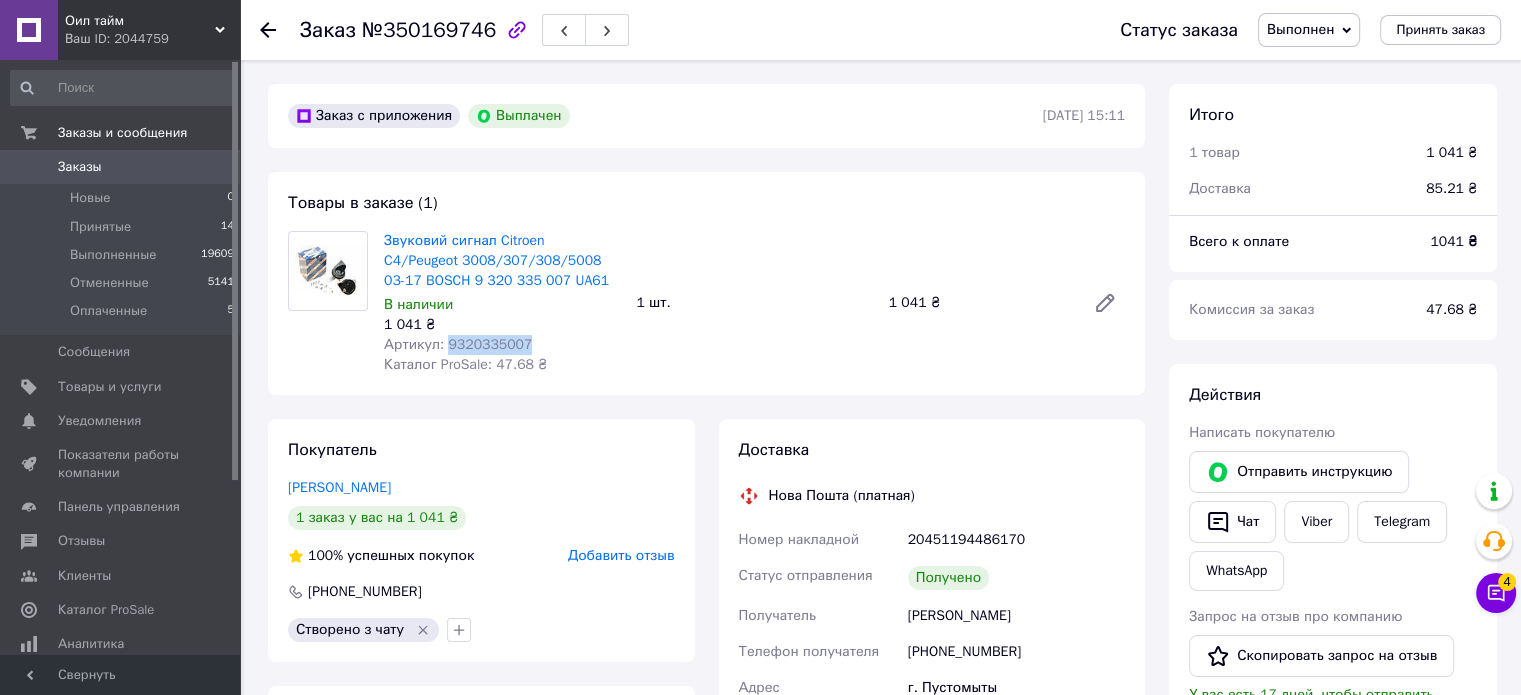 click on "Артикул: 9320335007" at bounding box center (458, 344) 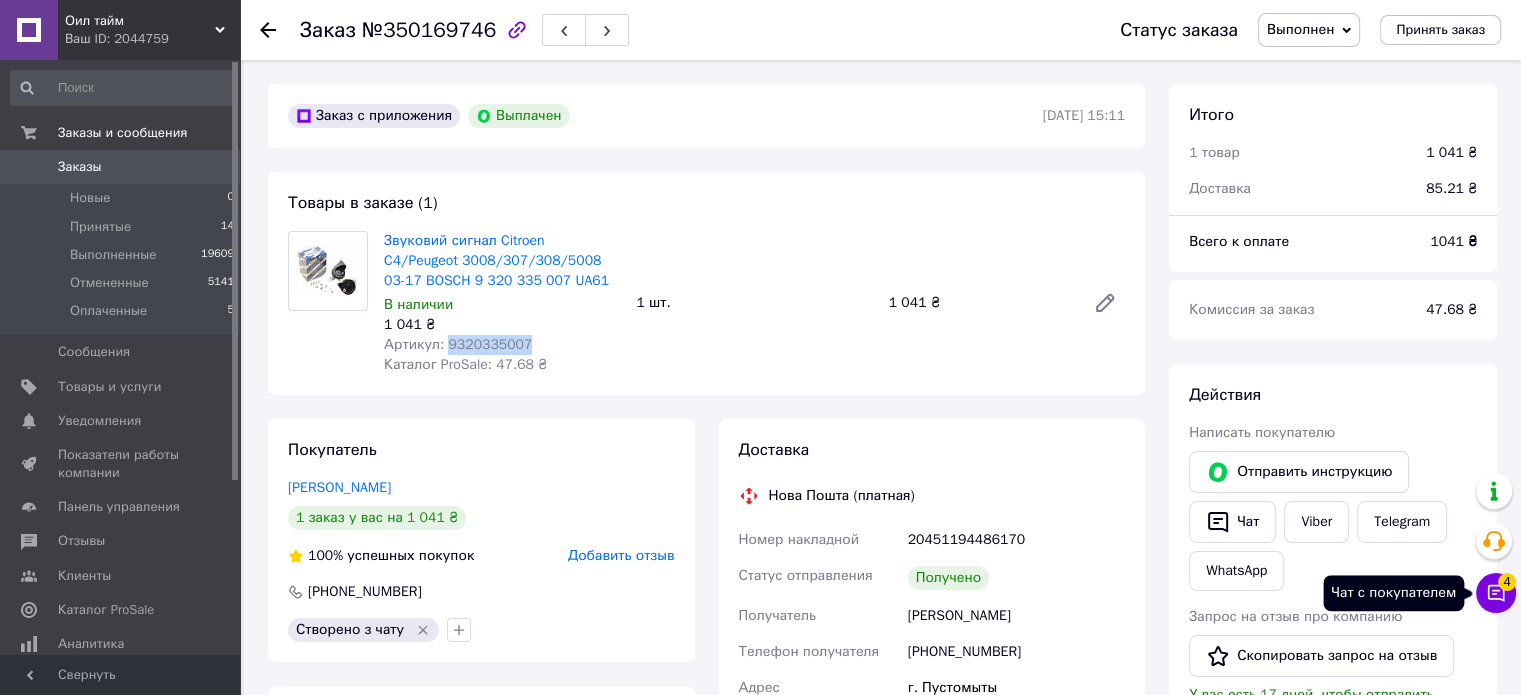 click 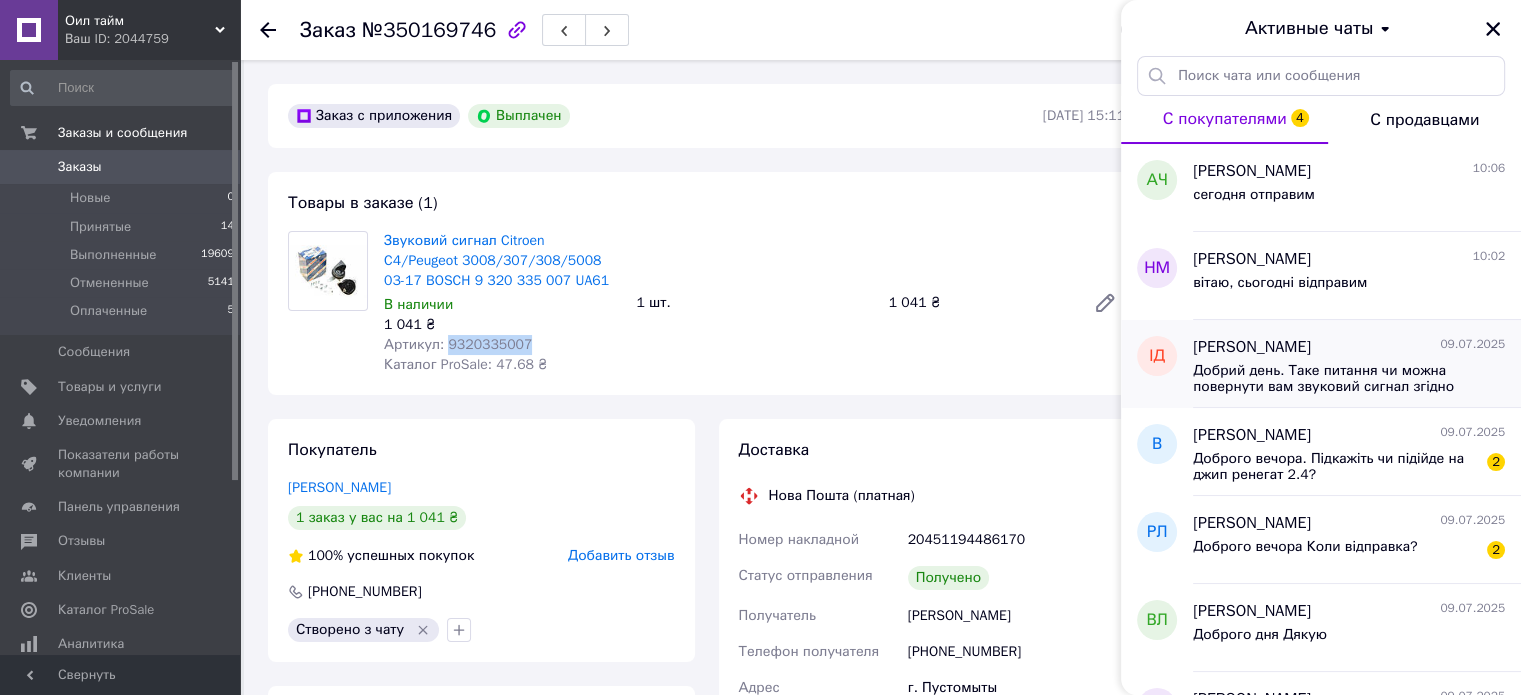 click on "Добрий день. Таке питання чи можна повернути вам звуковий сигнал згідно замовлення #350169746. Він мені не підійшов, я його не встановлював. Запрацював старий сигнал, хотя на сервісі сказали що його треба під заміну. Відпишіть будь ласка." at bounding box center (1335, 379) 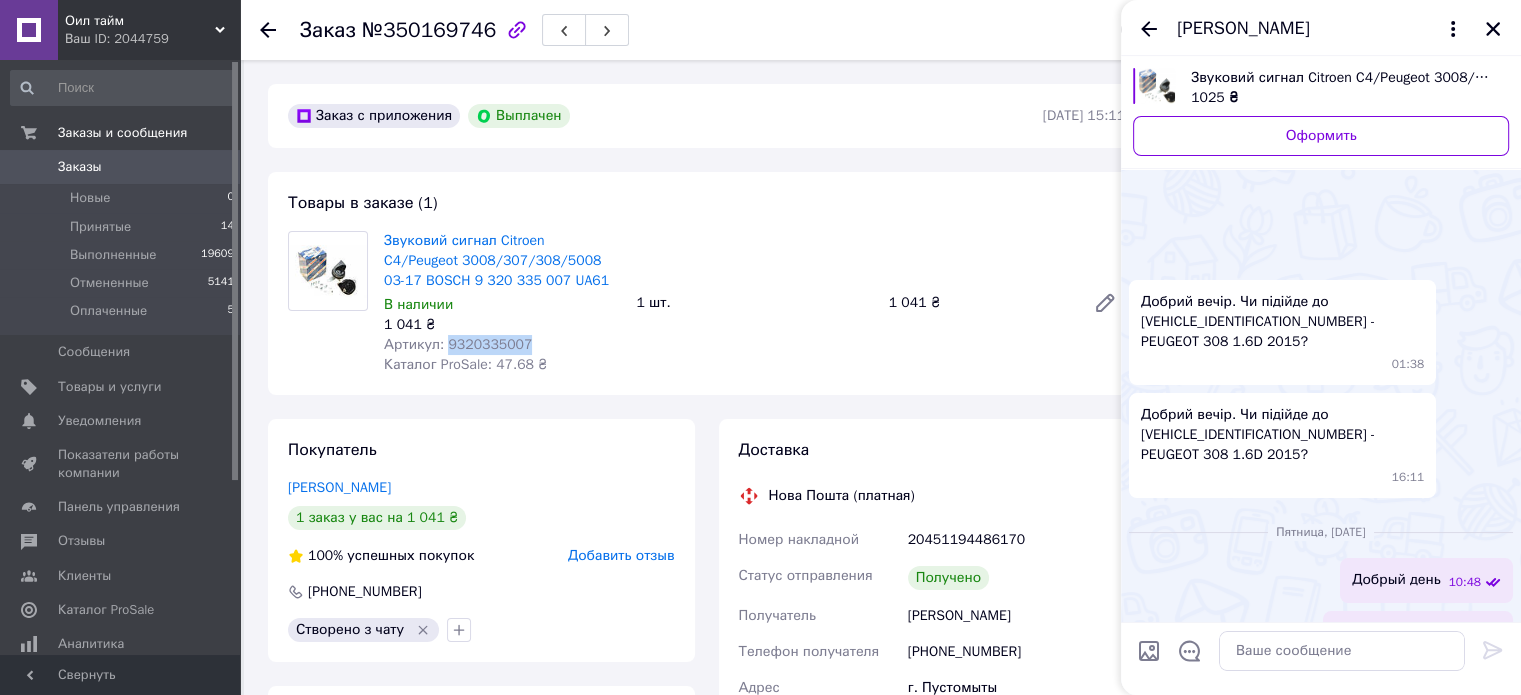 scroll, scrollTop: 644, scrollLeft: 0, axis: vertical 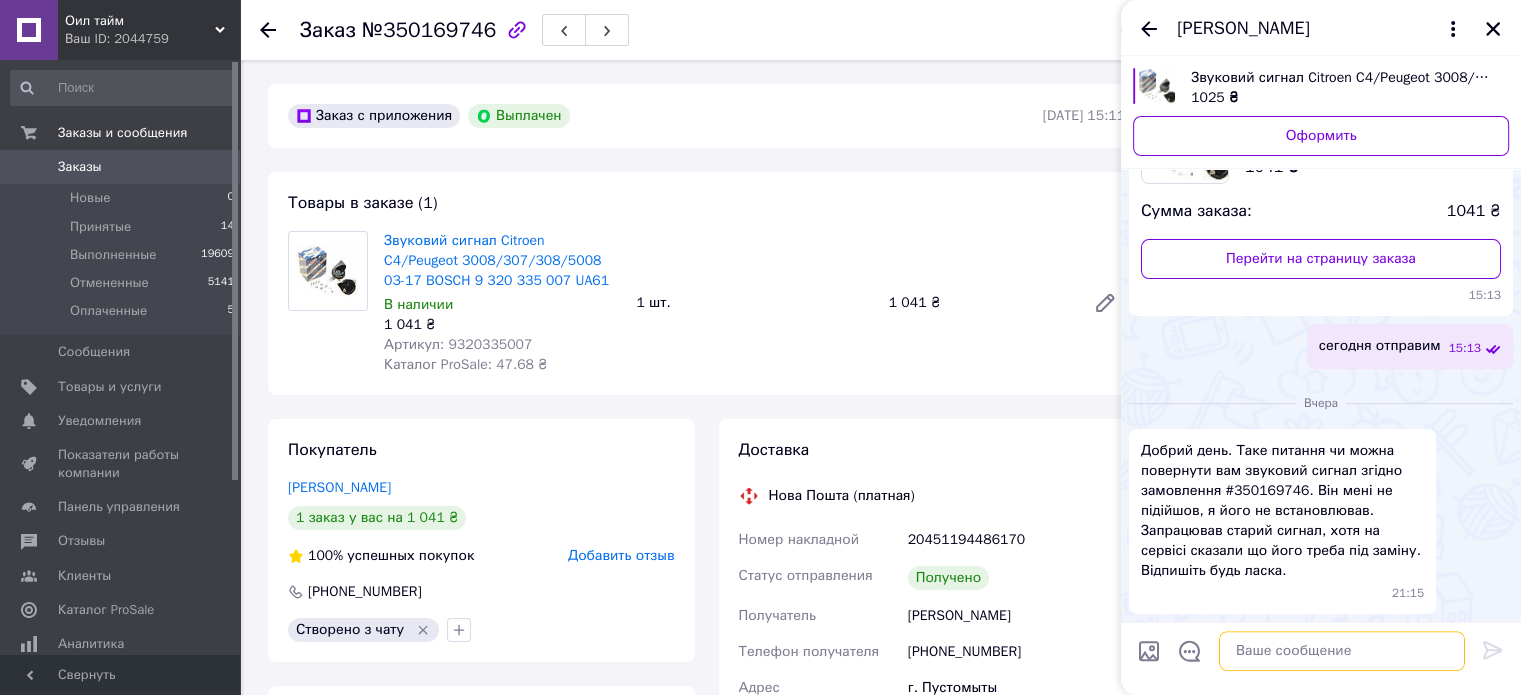 click at bounding box center (1342, 651) 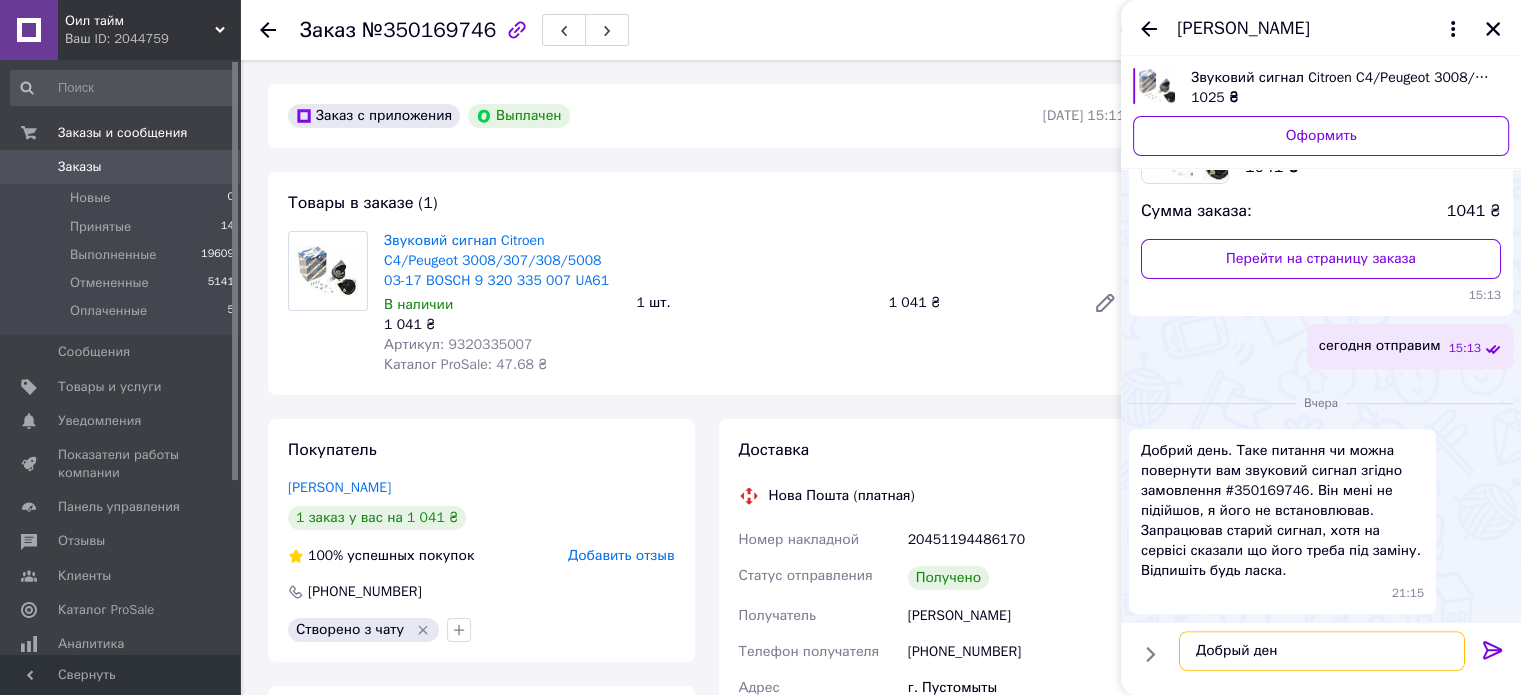 type on "Добрый день" 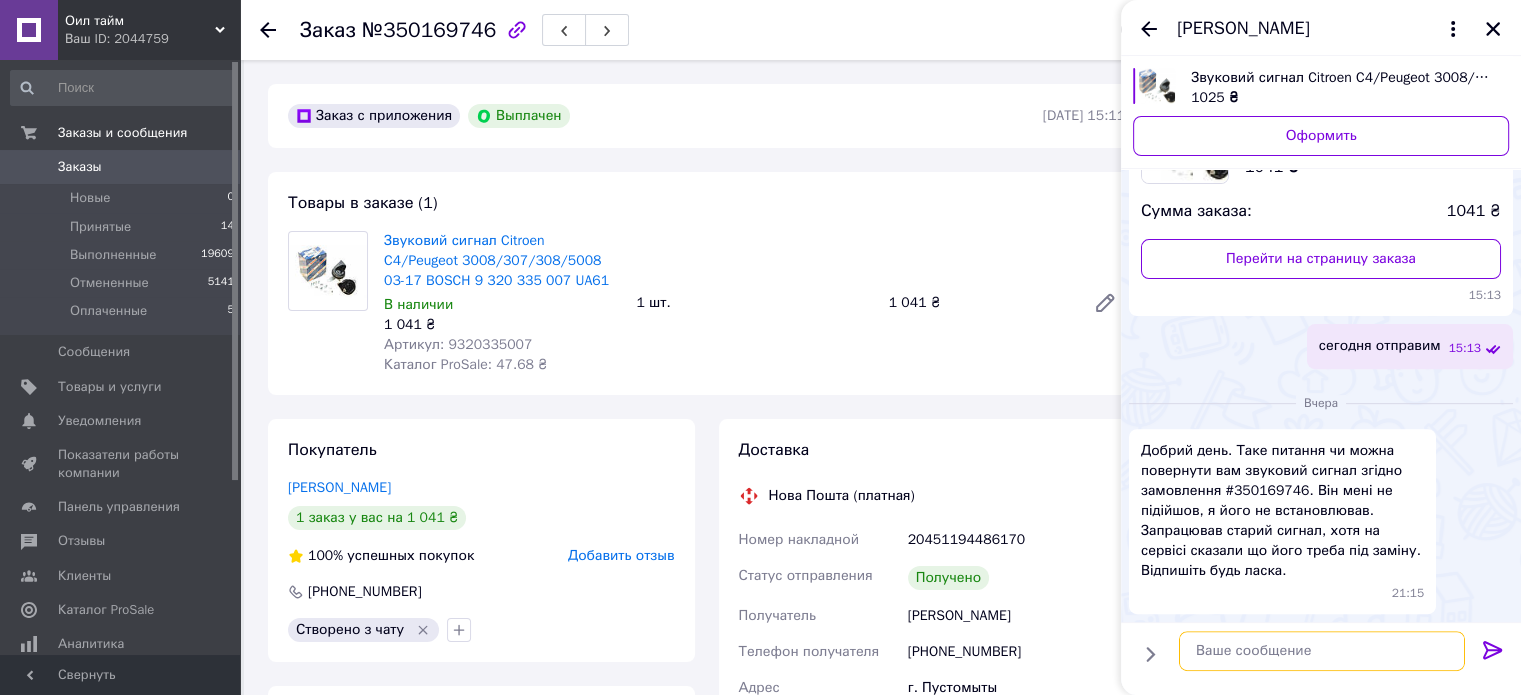 scroll, scrollTop: 697, scrollLeft: 0, axis: vertical 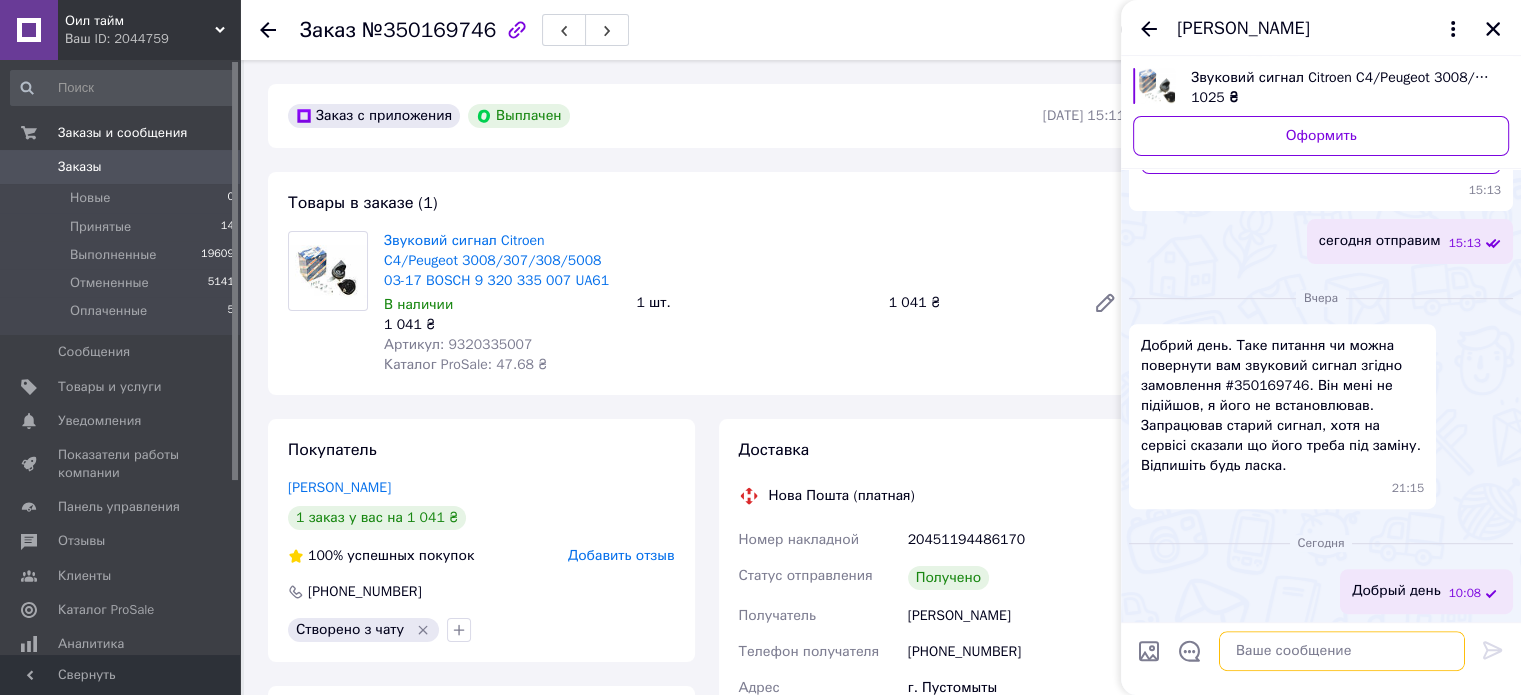 paste on "Повернення товару , повинно бути у нас не пізніше 14 діб від дня замовлення .
Повернення можливе при дотриманні таких умов:
• Товар не встановлювався та не використовувався
• Відсутні механічні пошкодження, сліди монтажу чи експлуатації
• Немає масляних забруднень, пилу, вологи та інших слідів експлуатації
• На товарі відсутні сліди скотчу, наклейок Нової Пошти або інших перевізників
• Збережено заводську упаковку, комплектацію та пломбу (якщо є)
У разі недотримання зазначених умов товар не підлягає поверненню і буде автоматично відправлений назад покупцю за його рахунок.
У залежності від ситуації терміни повернення коштів будуть різними:
- якщо ви одразу повернули товар у магазині: кошти повернуться протягом 2-5 днів;
- повернення через Нову Пошту займає до 10 днів
Ми працюємо згідно законодавства, тому кошти обов'язково повернуться, не хвилюйтесь 🙏
Відправлять :
Київ 1 від
Никоноров Антон
0957275352
Доставка за ваш рахунок ,  без післяплати..." 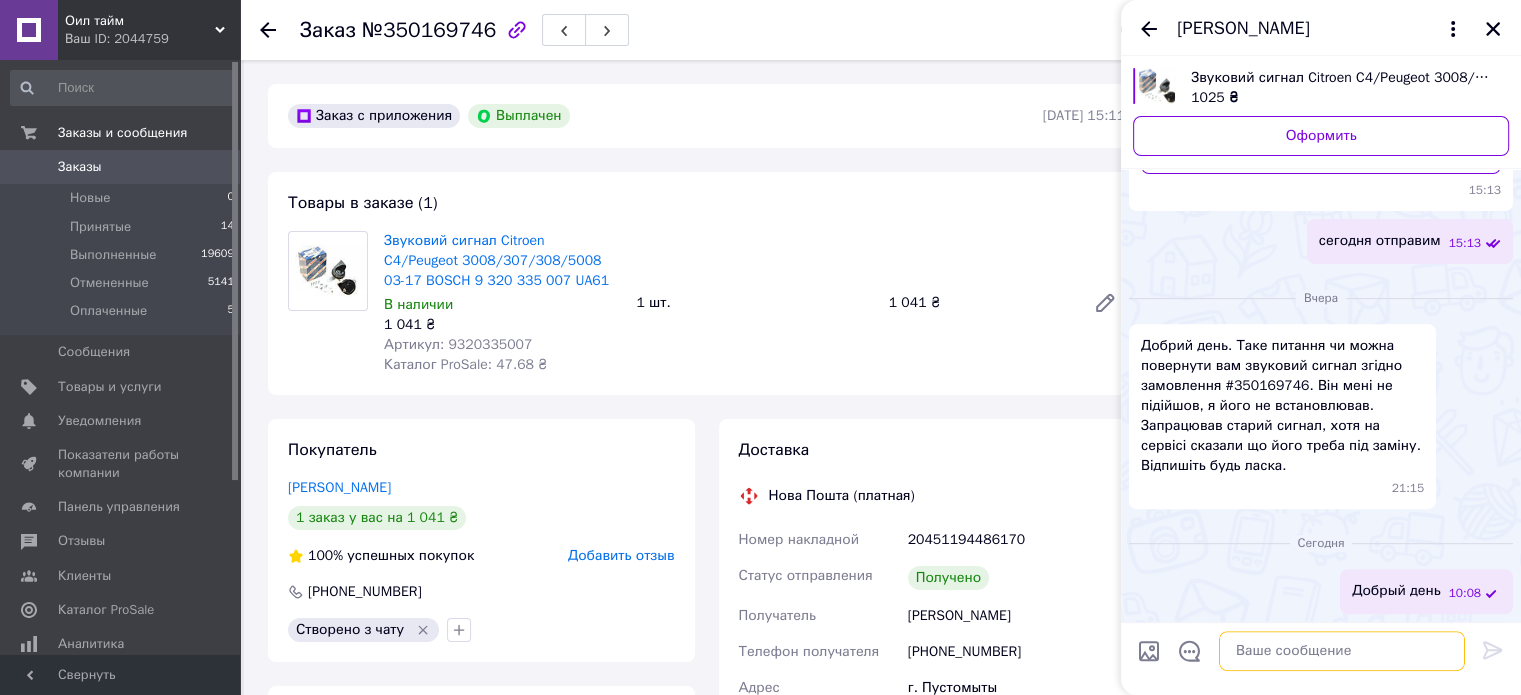 scroll, scrollTop: 0, scrollLeft: 0, axis: both 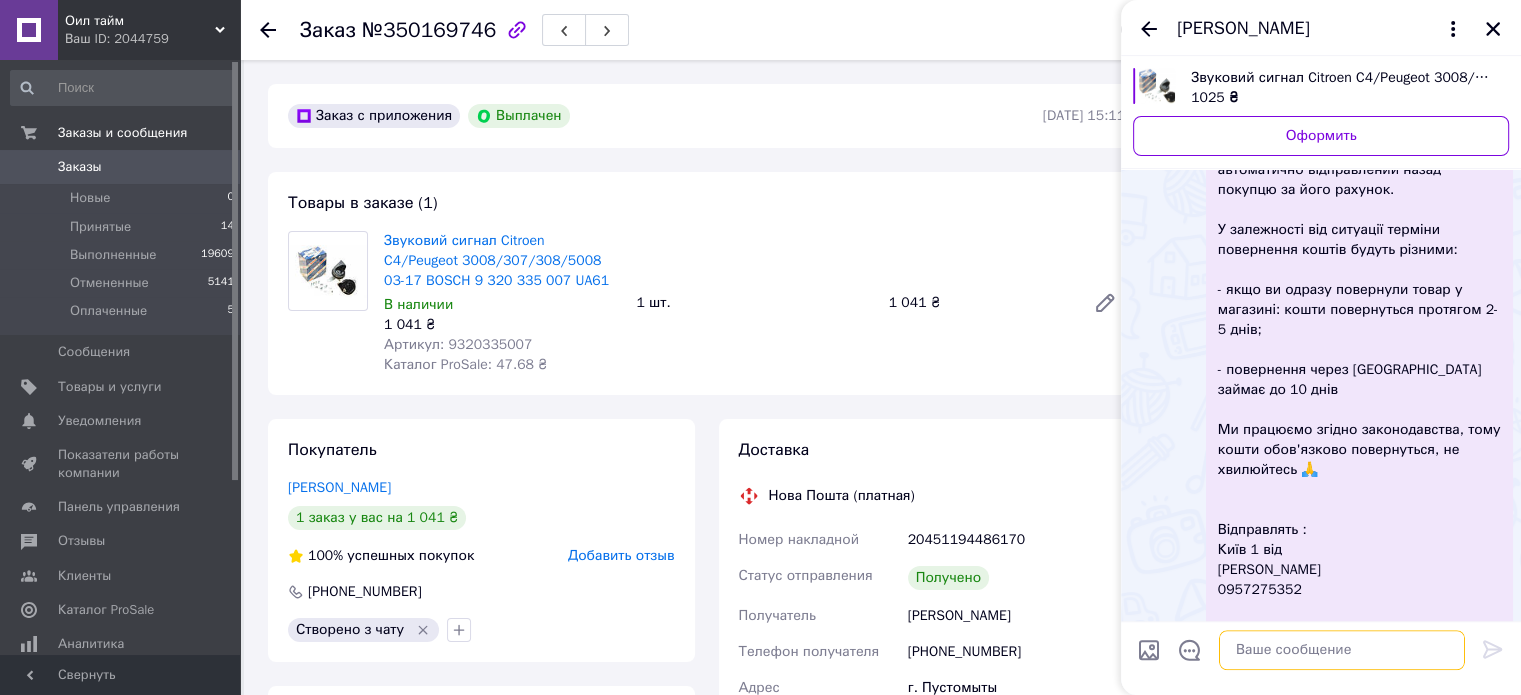 click at bounding box center (1342, 651) 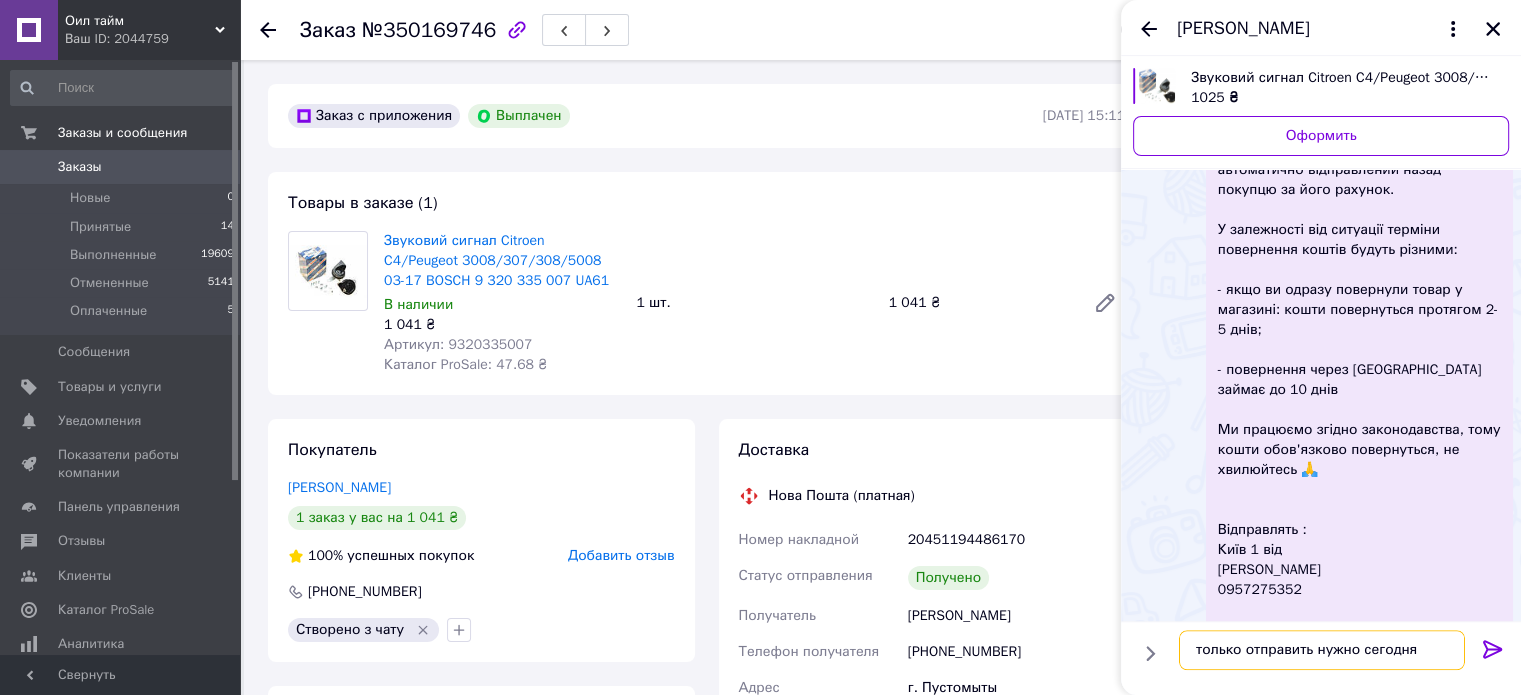 type on "только отправить нужно сегодня" 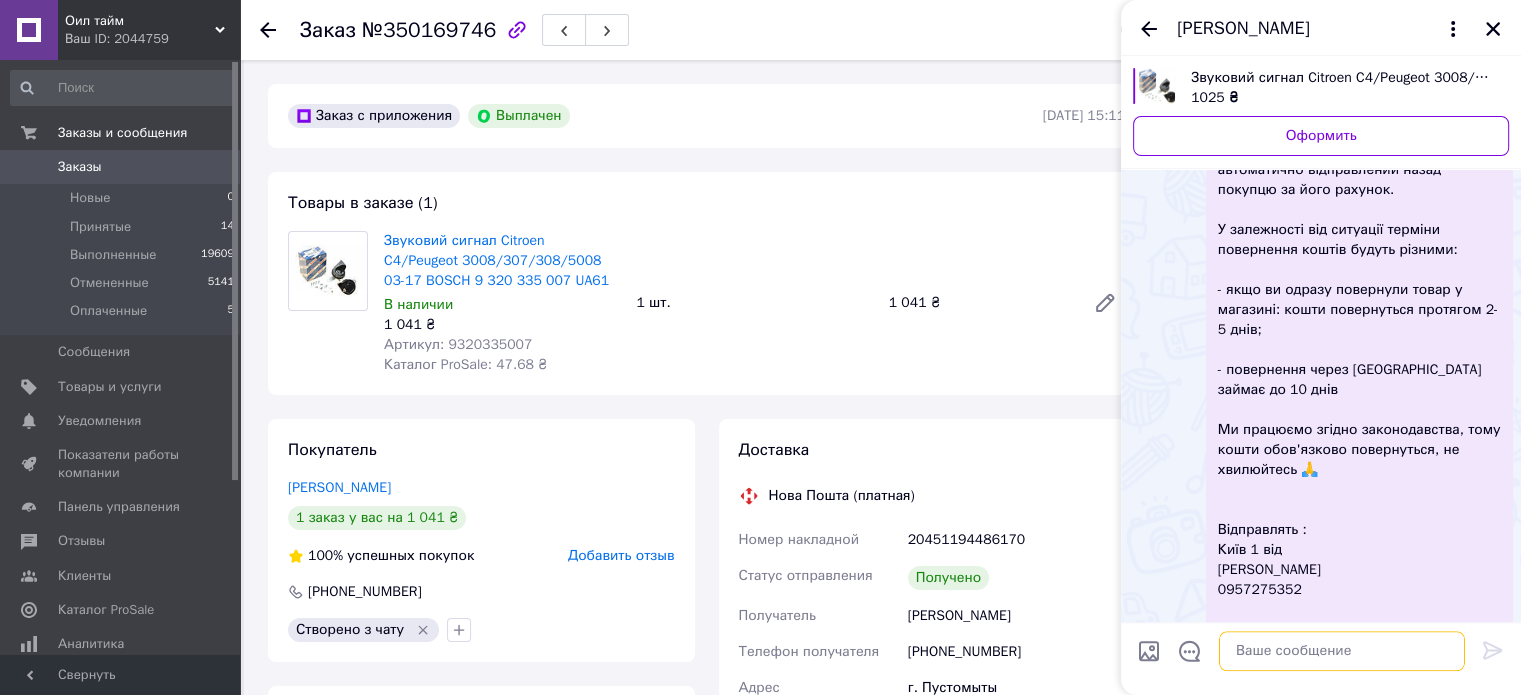 scroll, scrollTop: 1664, scrollLeft: 0, axis: vertical 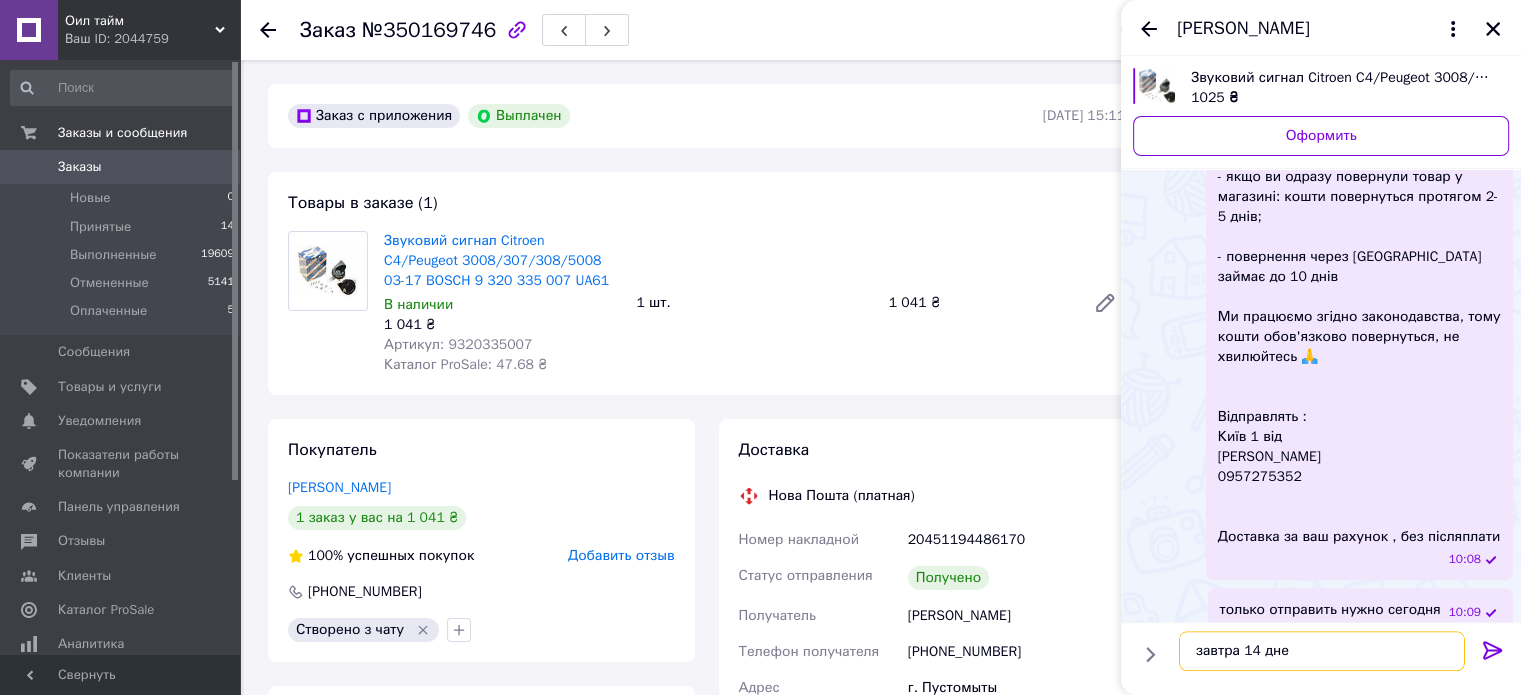 type on "завтра 14 дней" 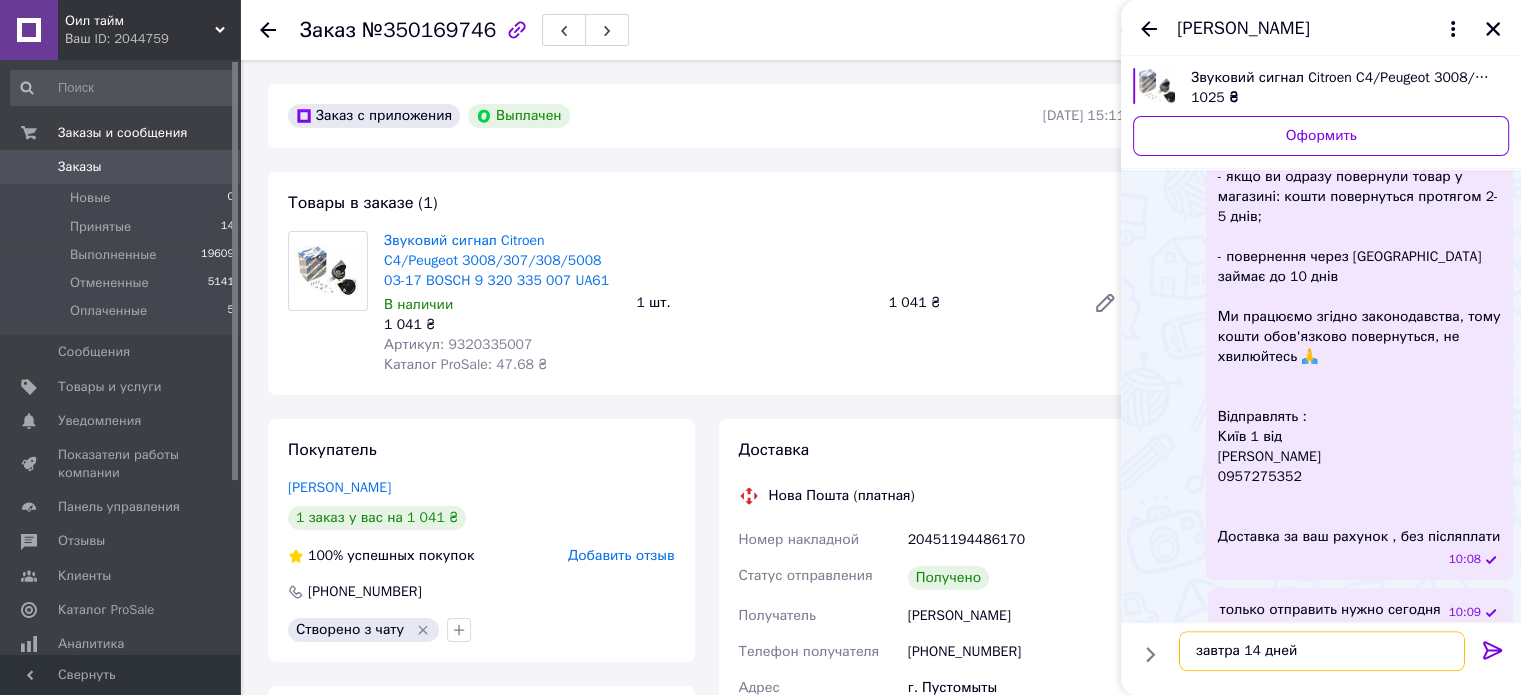 type 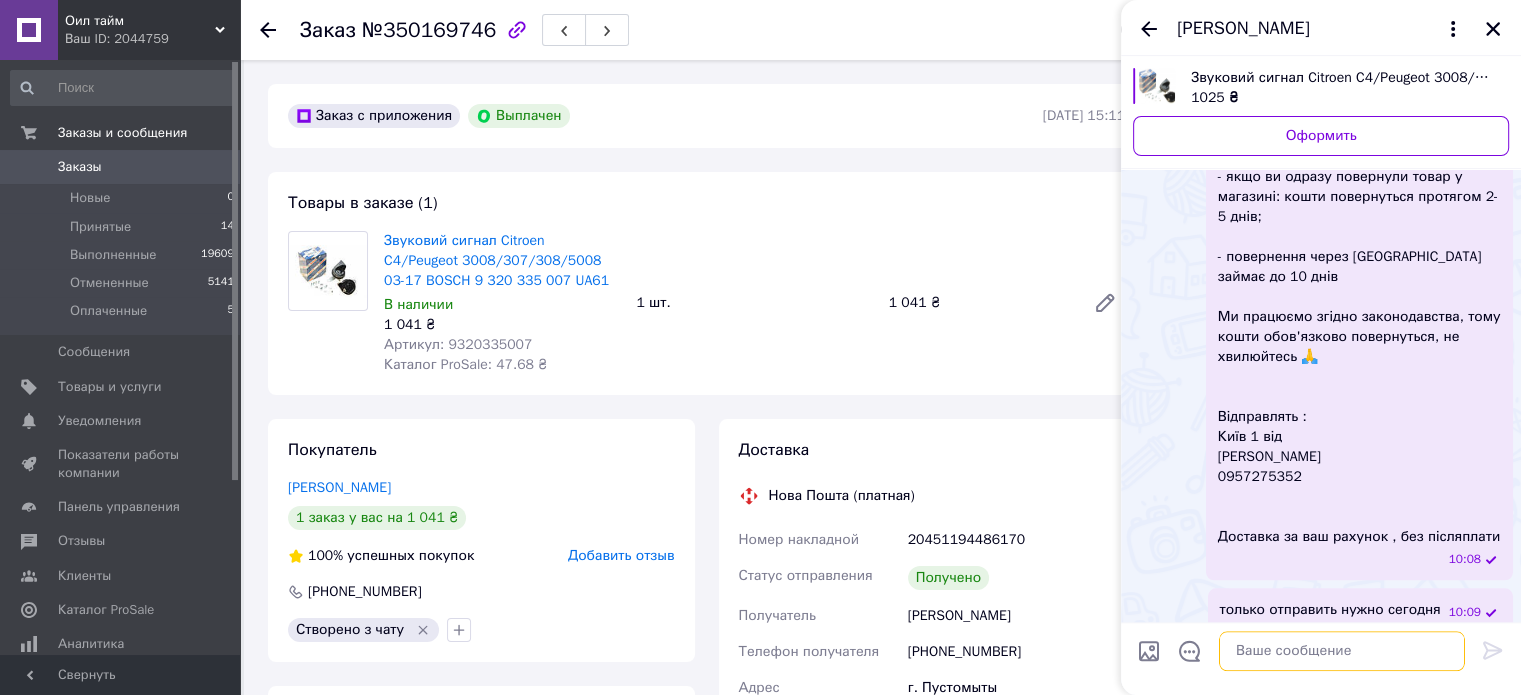 scroll, scrollTop: 1717, scrollLeft: 0, axis: vertical 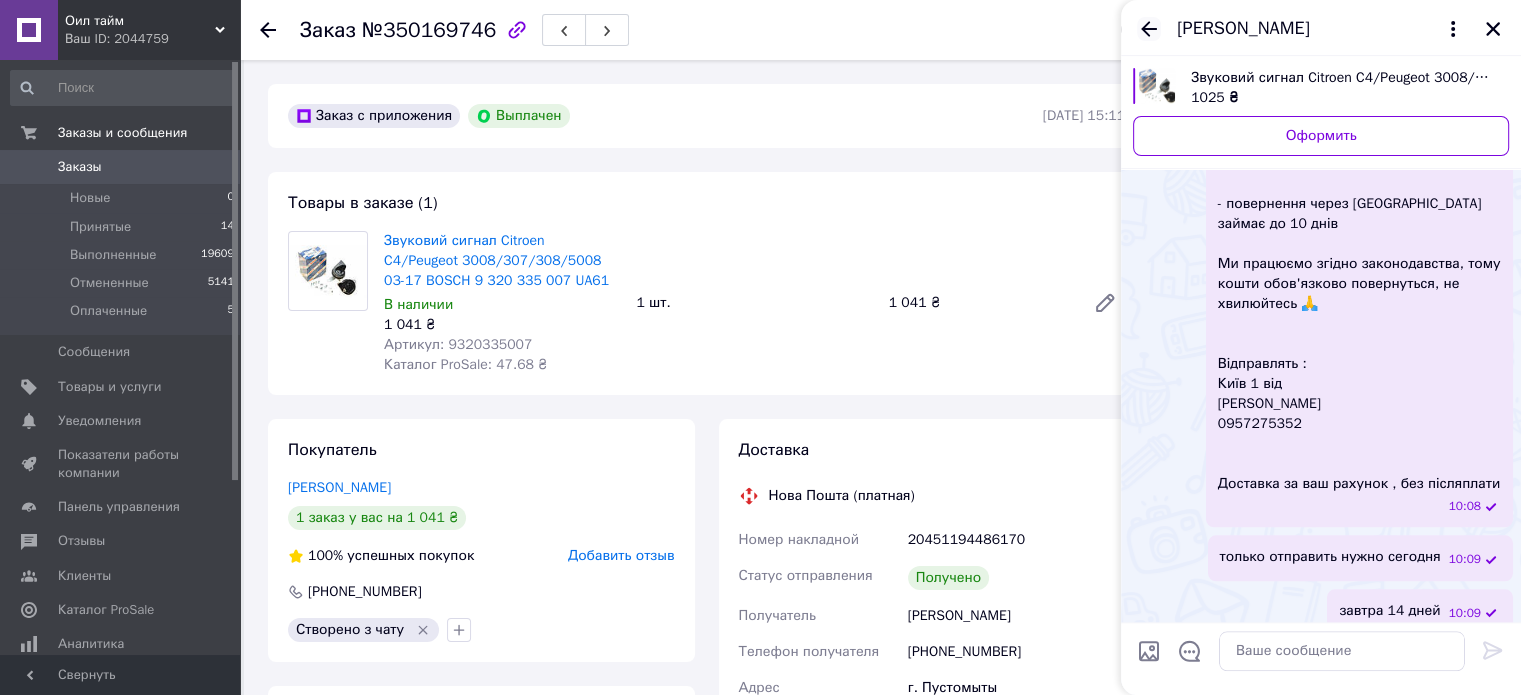 click 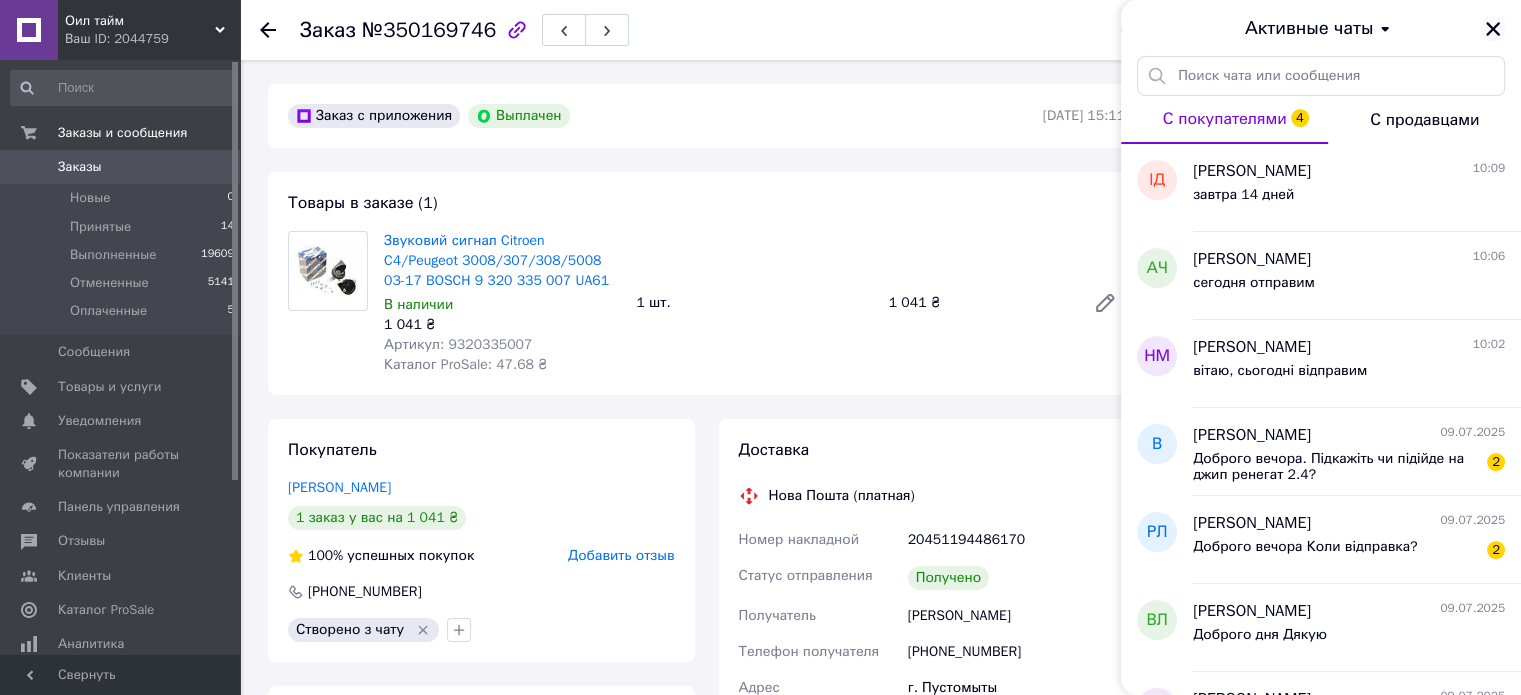 click 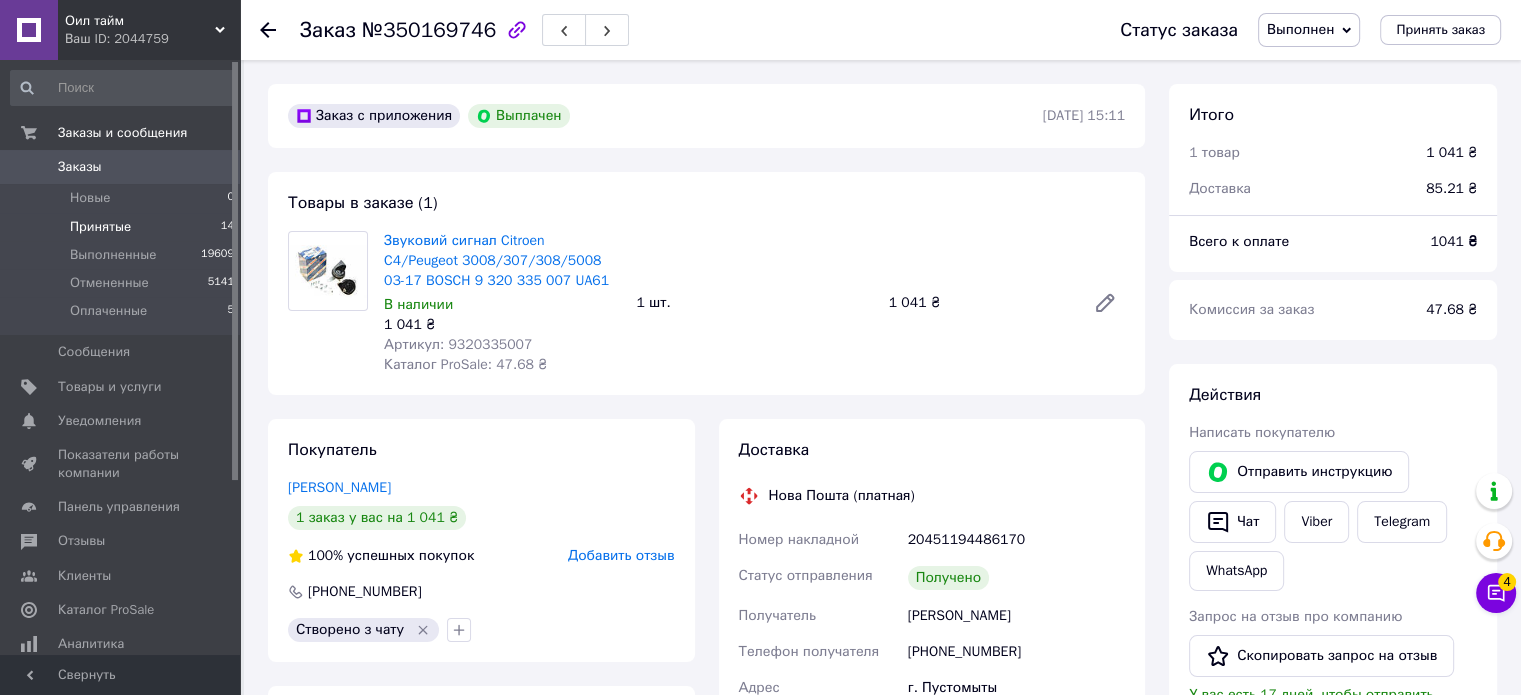 click on "Принятые 14" at bounding box center [123, 227] 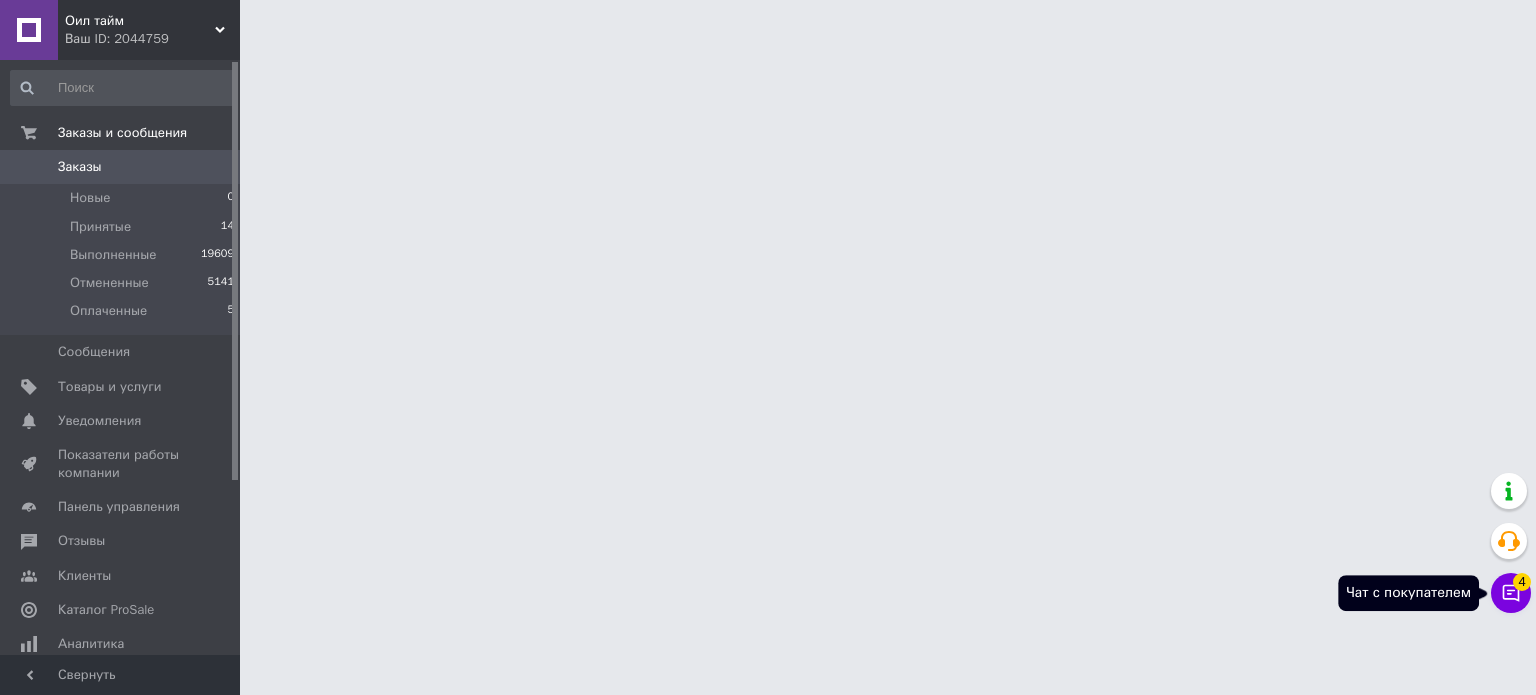 click on "4" at bounding box center [1522, 582] 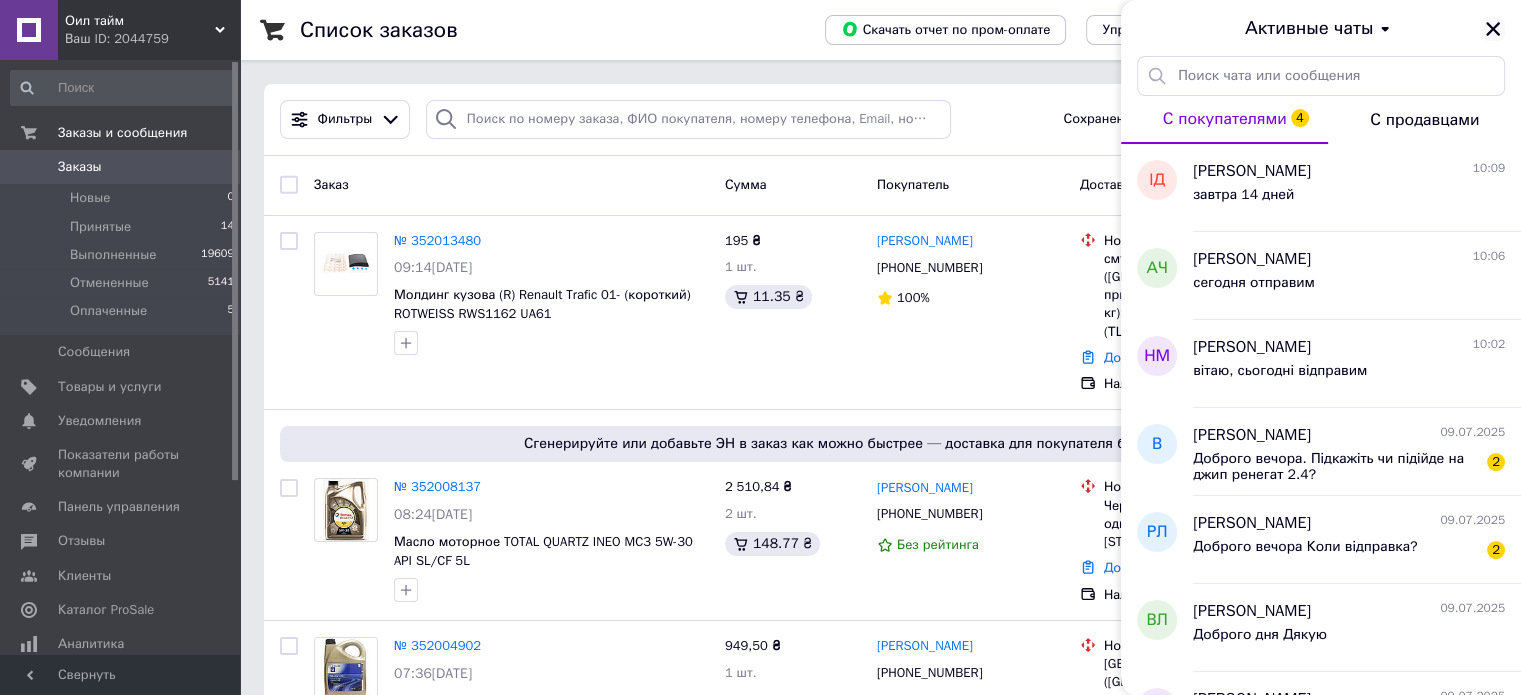 click 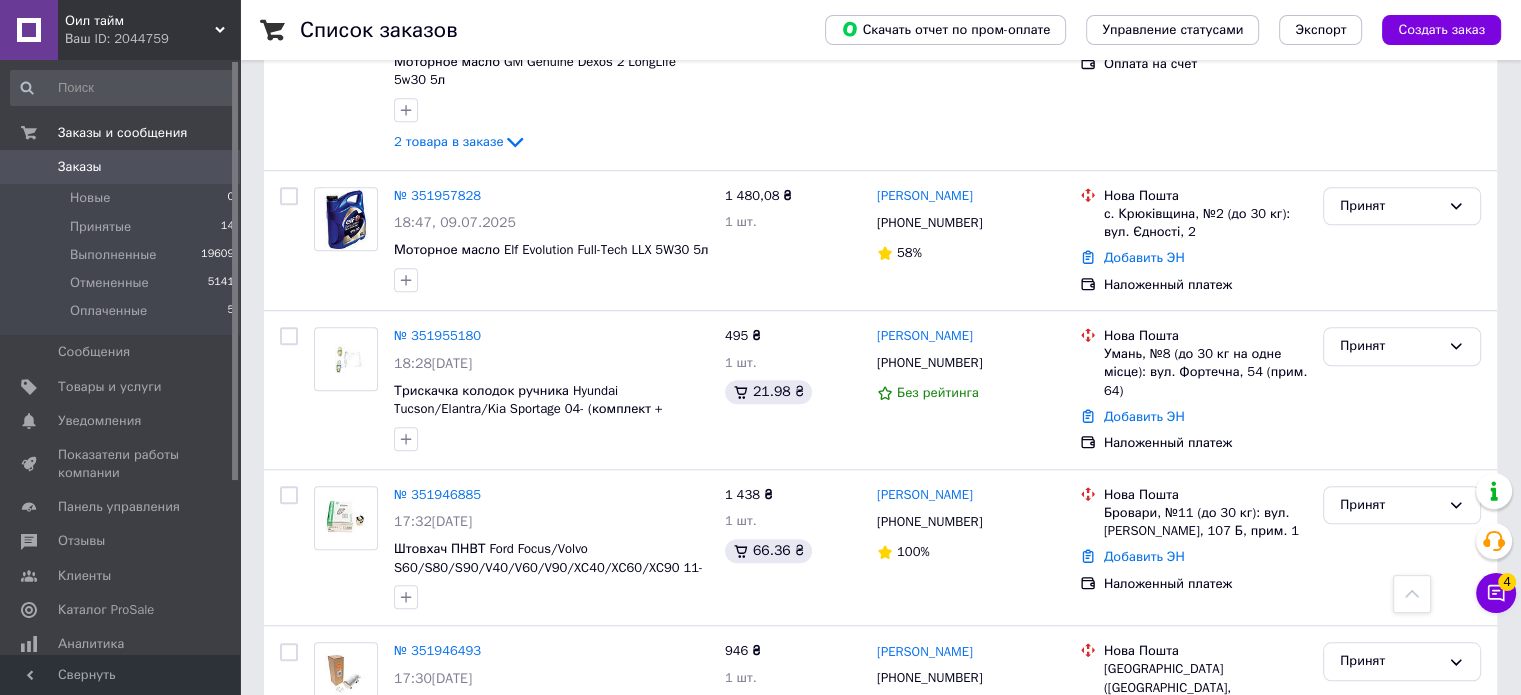 scroll, scrollTop: 1900, scrollLeft: 0, axis: vertical 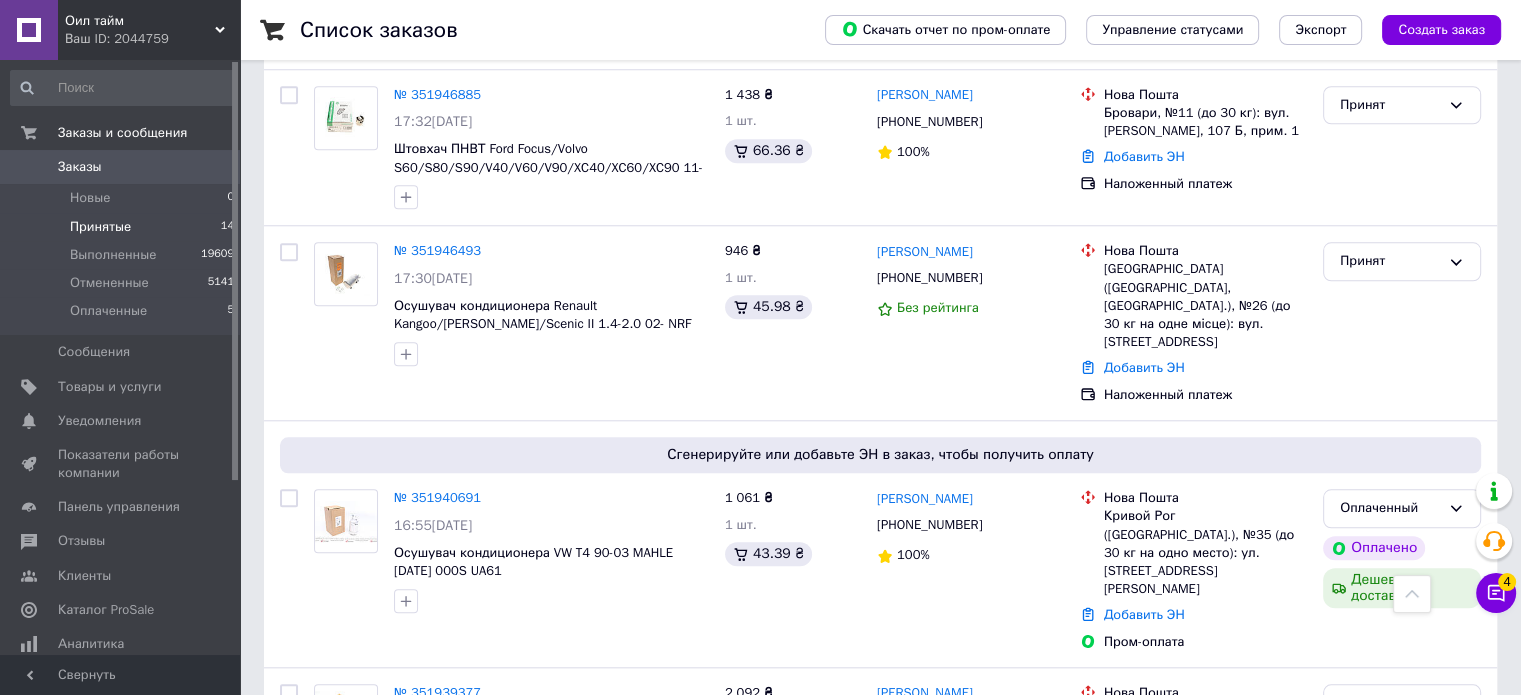 click on "Принятые" at bounding box center (100, 227) 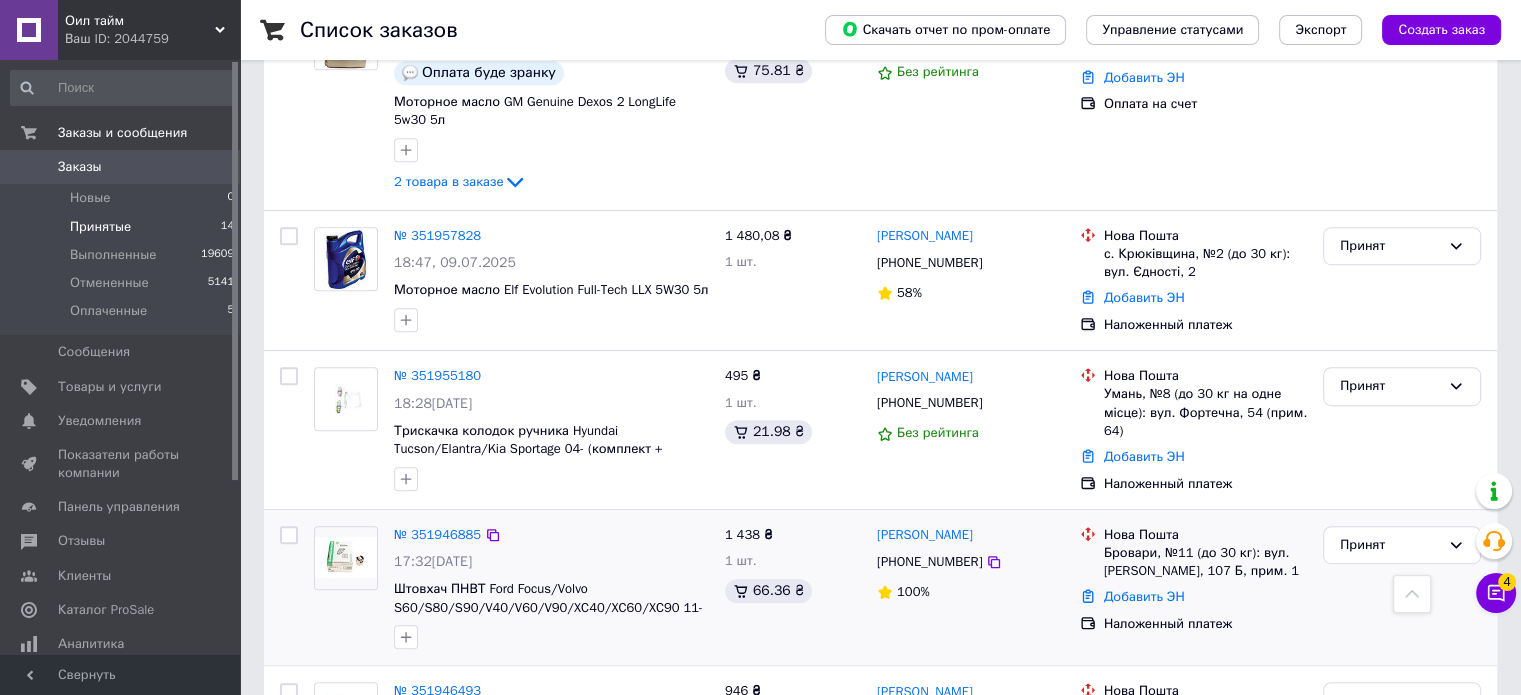 scroll, scrollTop: 1061, scrollLeft: 0, axis: vertical 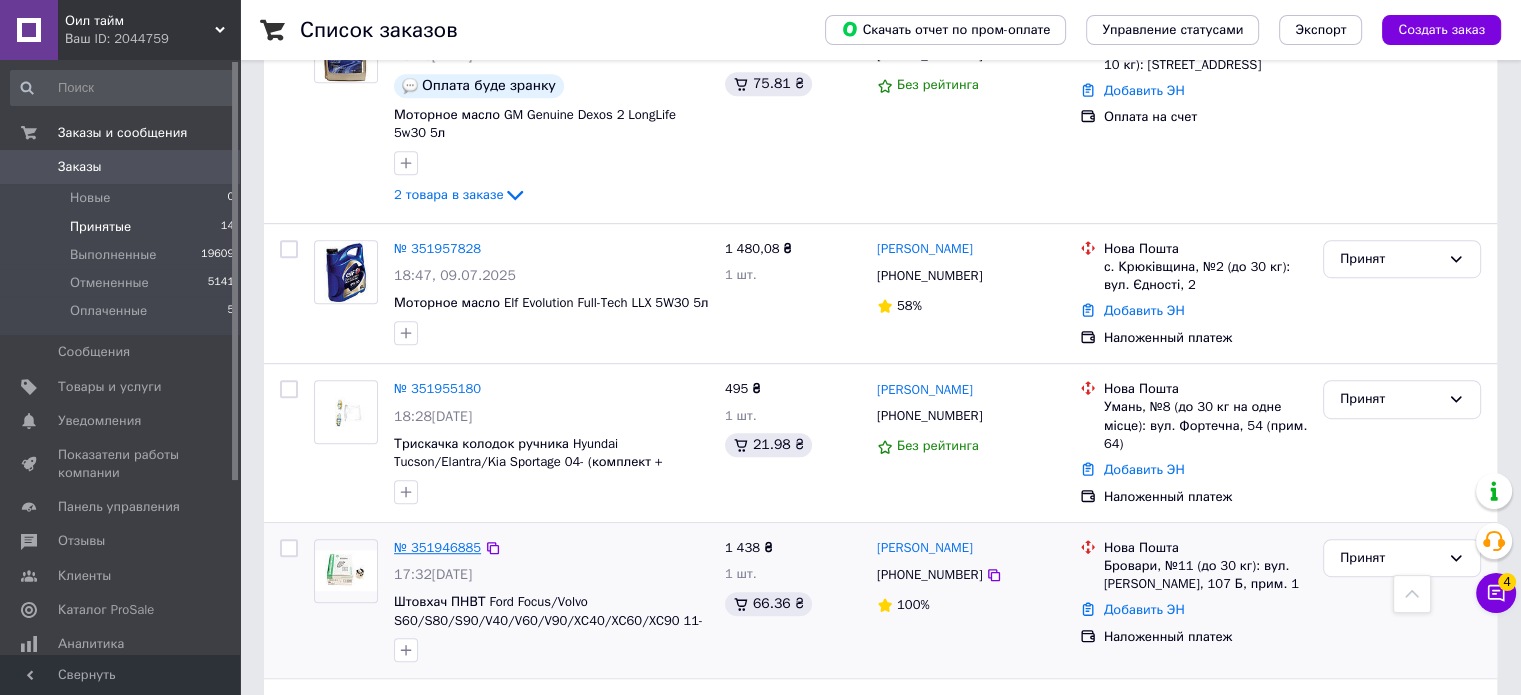 click on "№ 351946885" at bounding box center (437, 547) 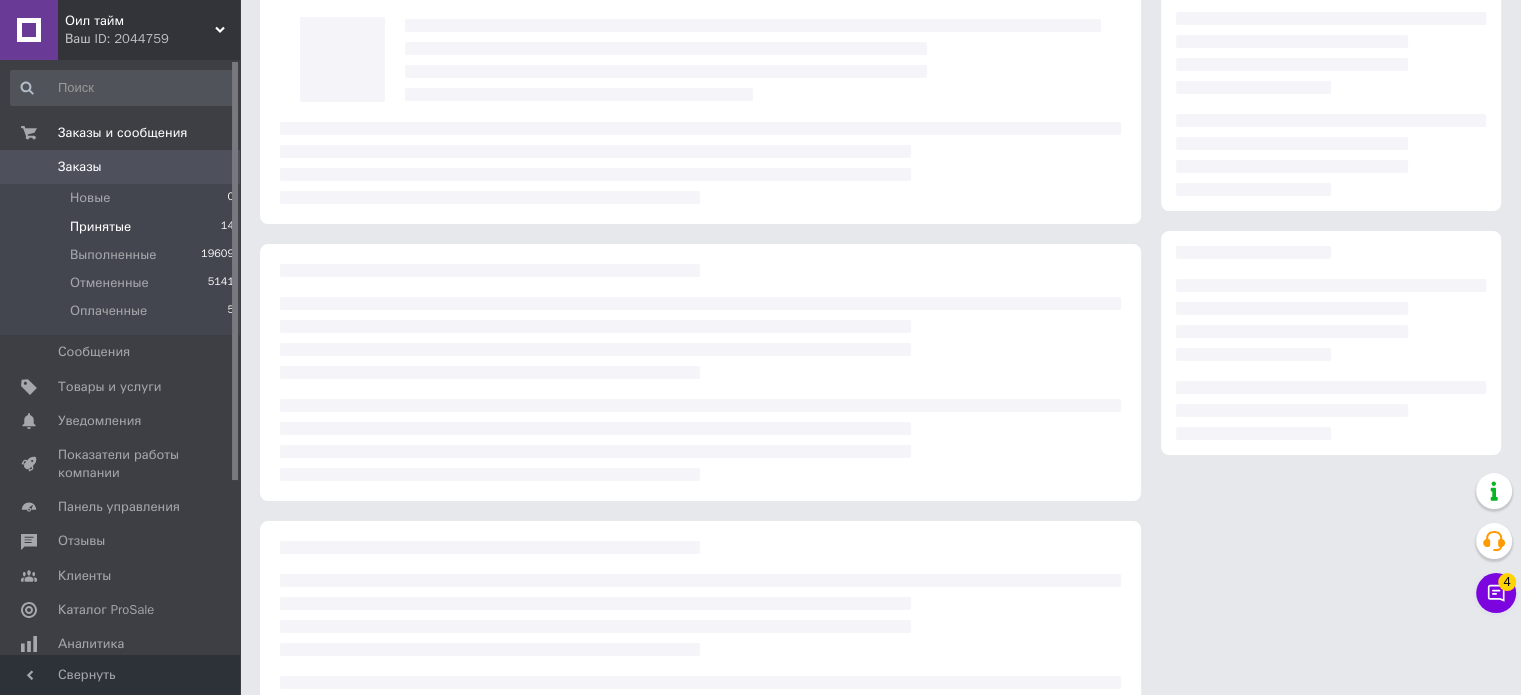 scroll, scrollTop: 0, scrollLeft: 0, axis: both 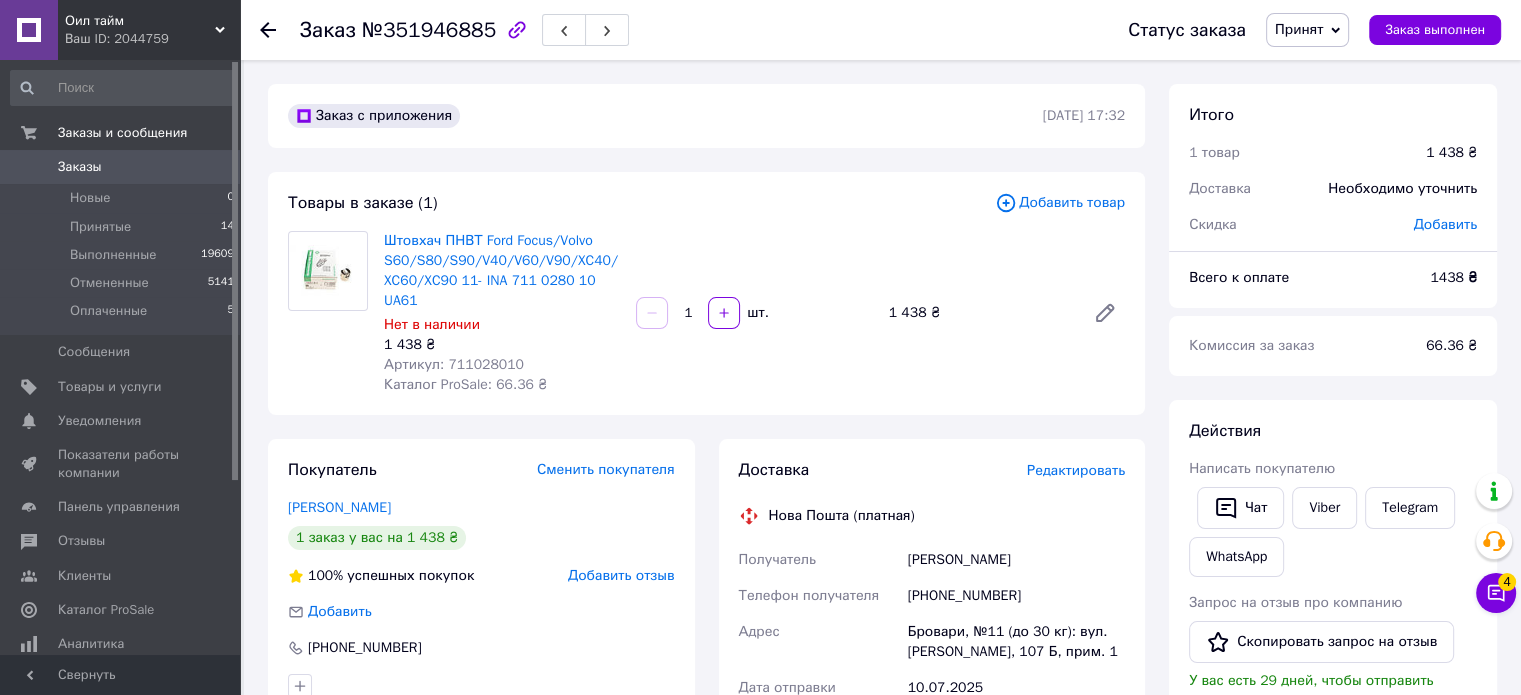 click on "Артикул: 711028010" at bounding box center [454, 364] 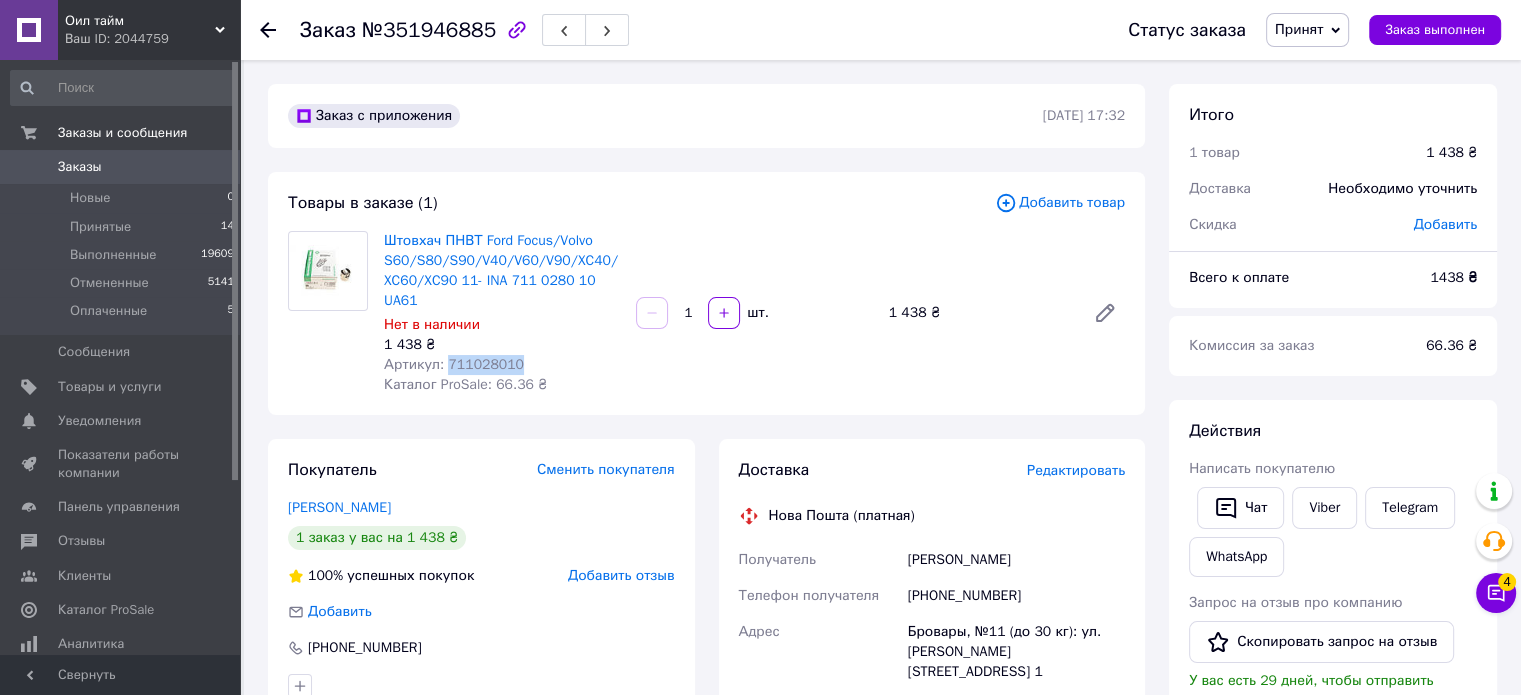 click on "Артикул: 711028010" at bounding box center [454, 364] 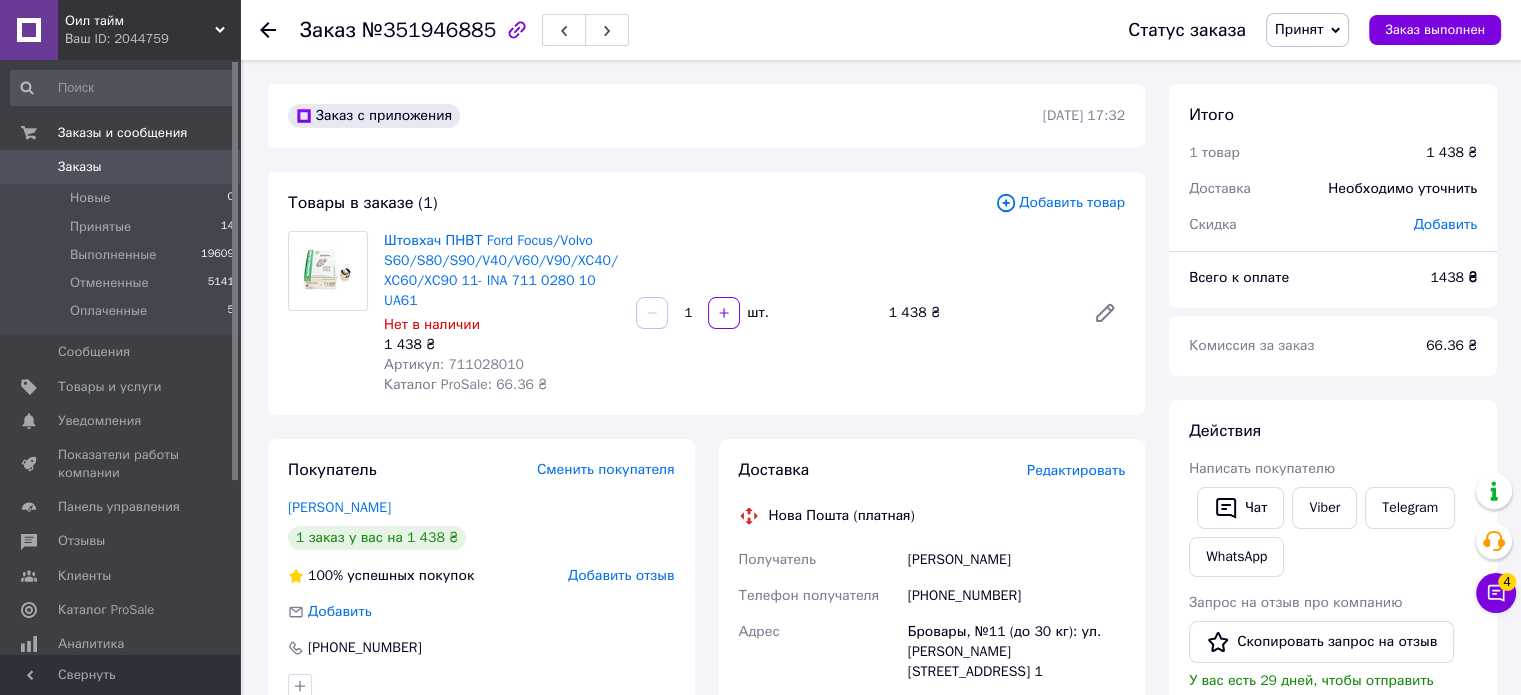 click on "Товары в заказе (1) Добавить товар Штовхач ПНВТ Ford Focus/Volvo S60/S80/S90/V40/V60/V90/XC40/XC60/XC90 11- INA 711 0280 10 UA61 Нет в наличии 1 438 ₴ Артикул: 711028010 Каталог ProSale: 66.36 ₴  1   шт. 1 438 ₴" at bounding box center [706, 293] 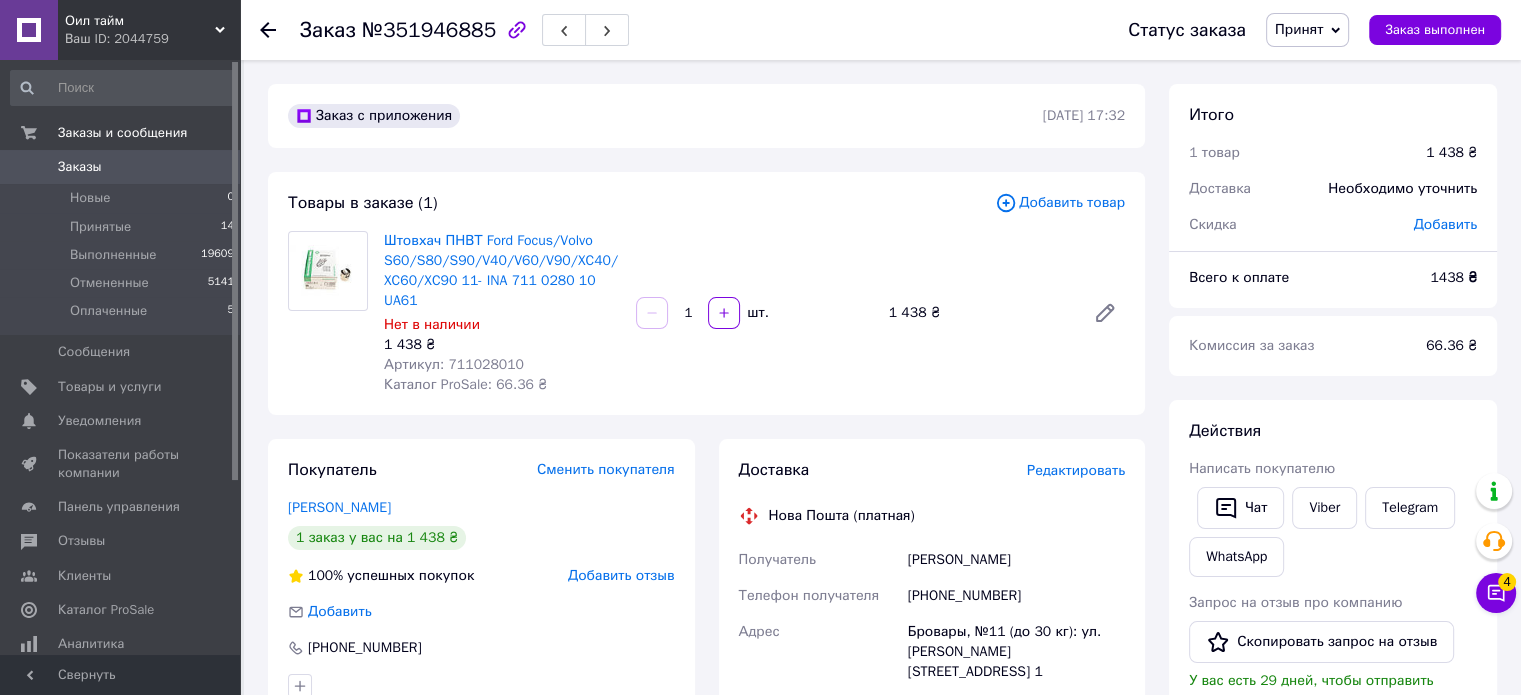 click on "Принят" at bounding box center [1299, 29] 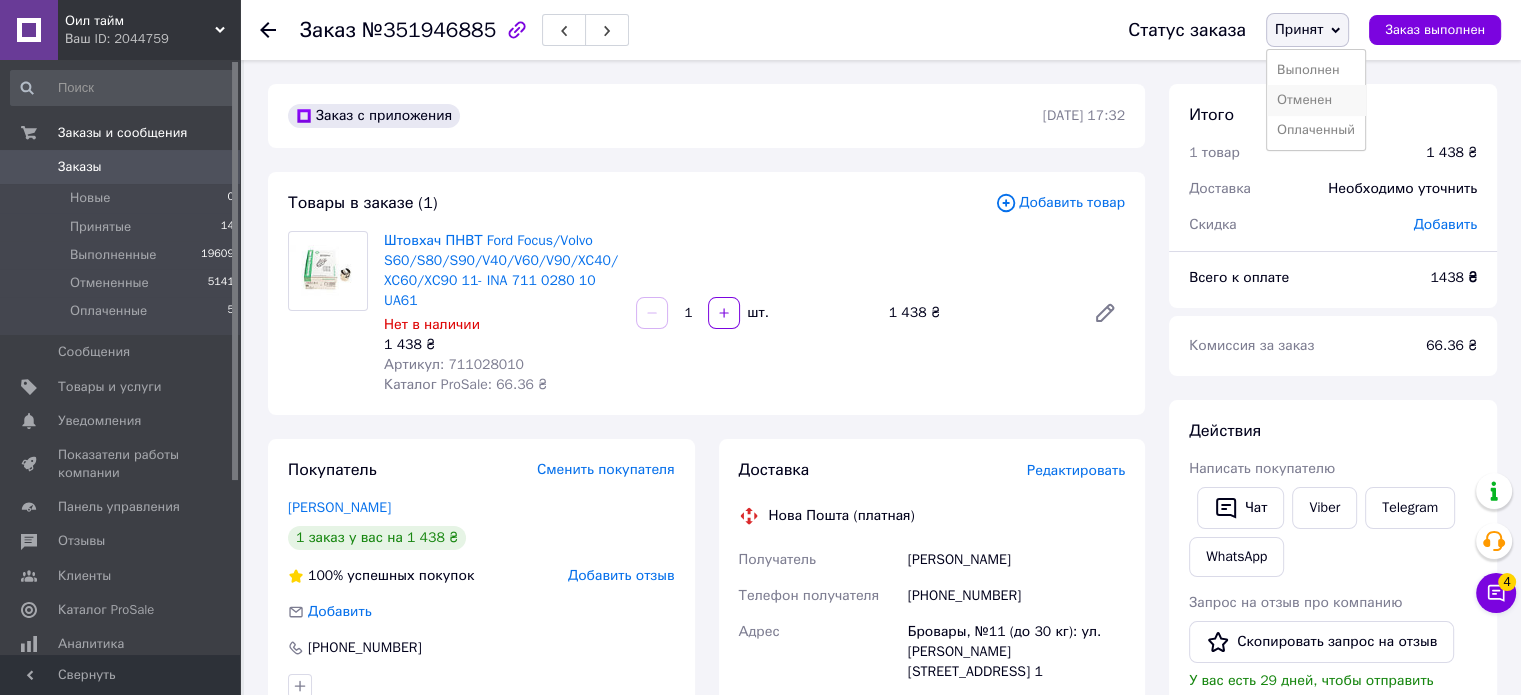 click on "Отменен" at bounding box center (1316, 100) 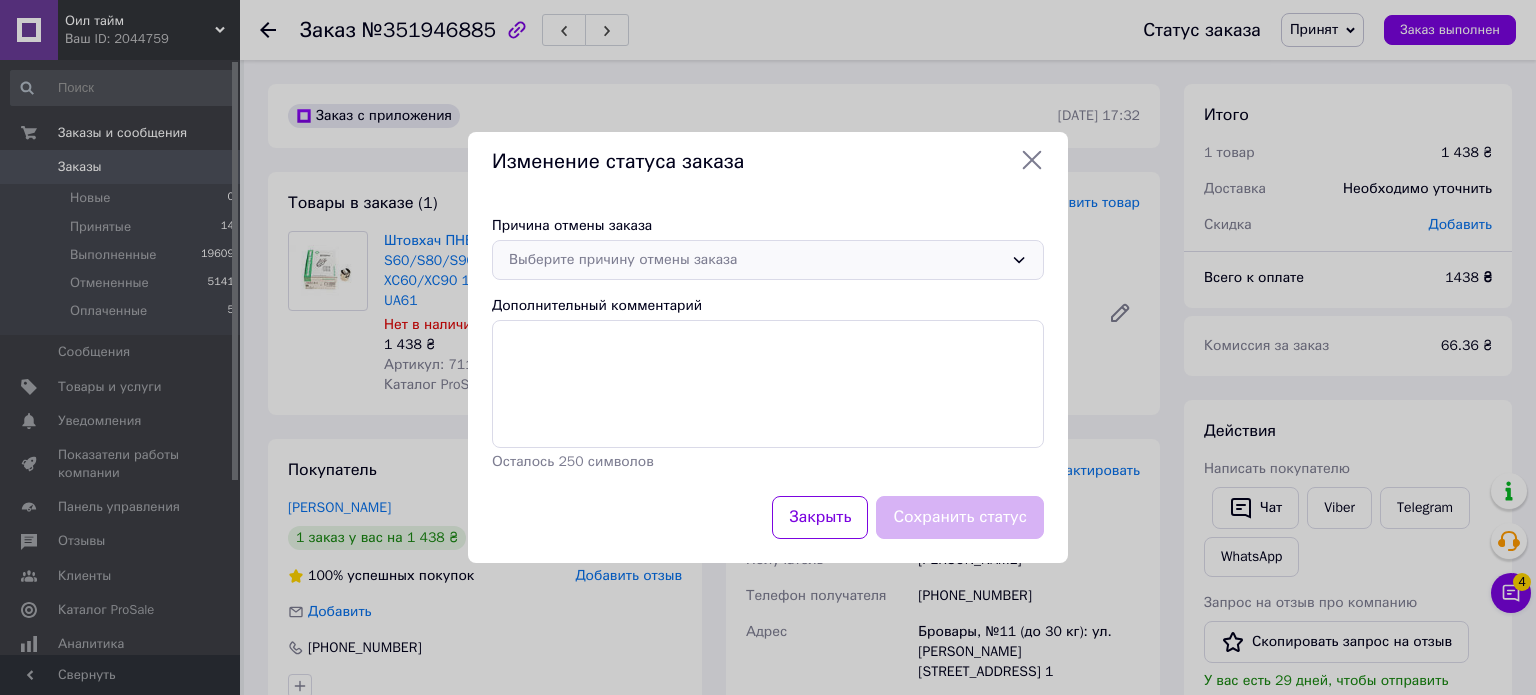 click on "Выберите причину отмены заказа" at bounding box center (756, 260) 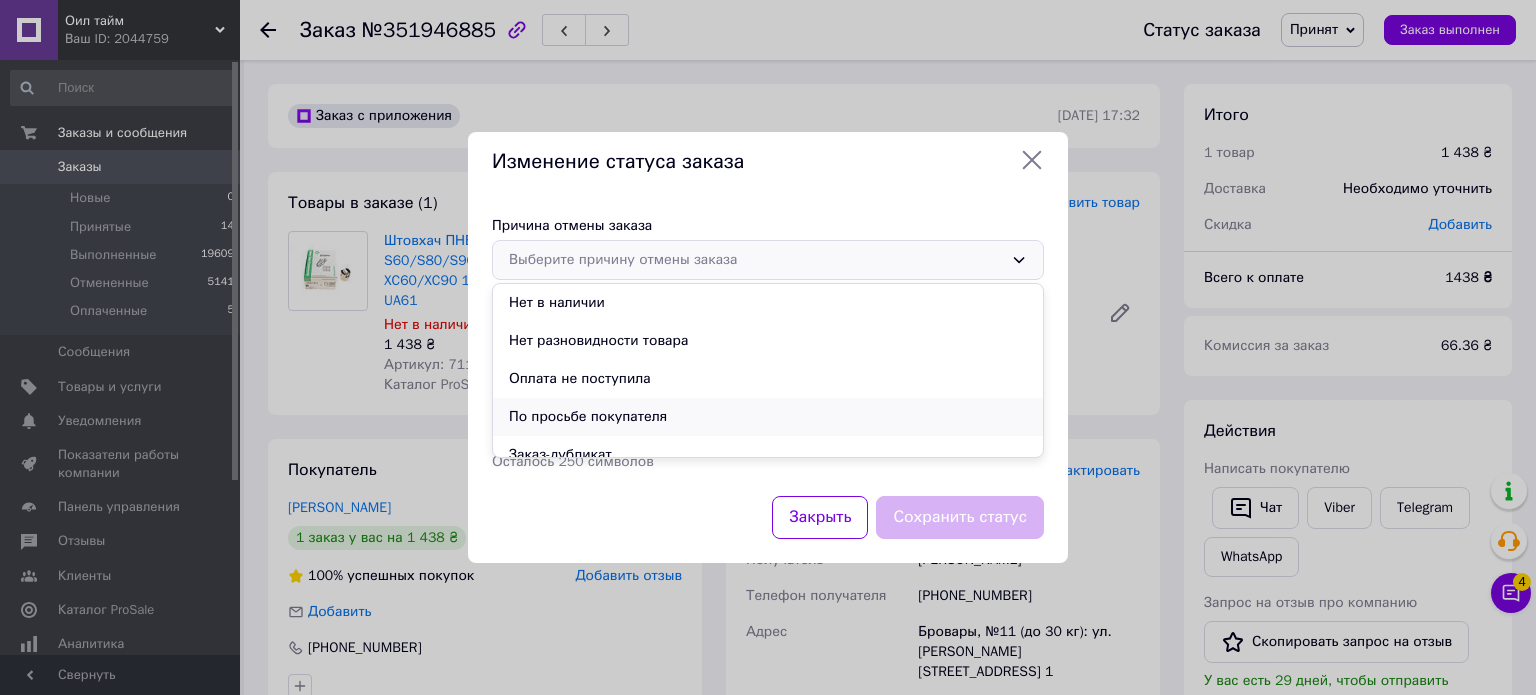 click on "По просьбе покупателя" at bounding box center (768, 417) 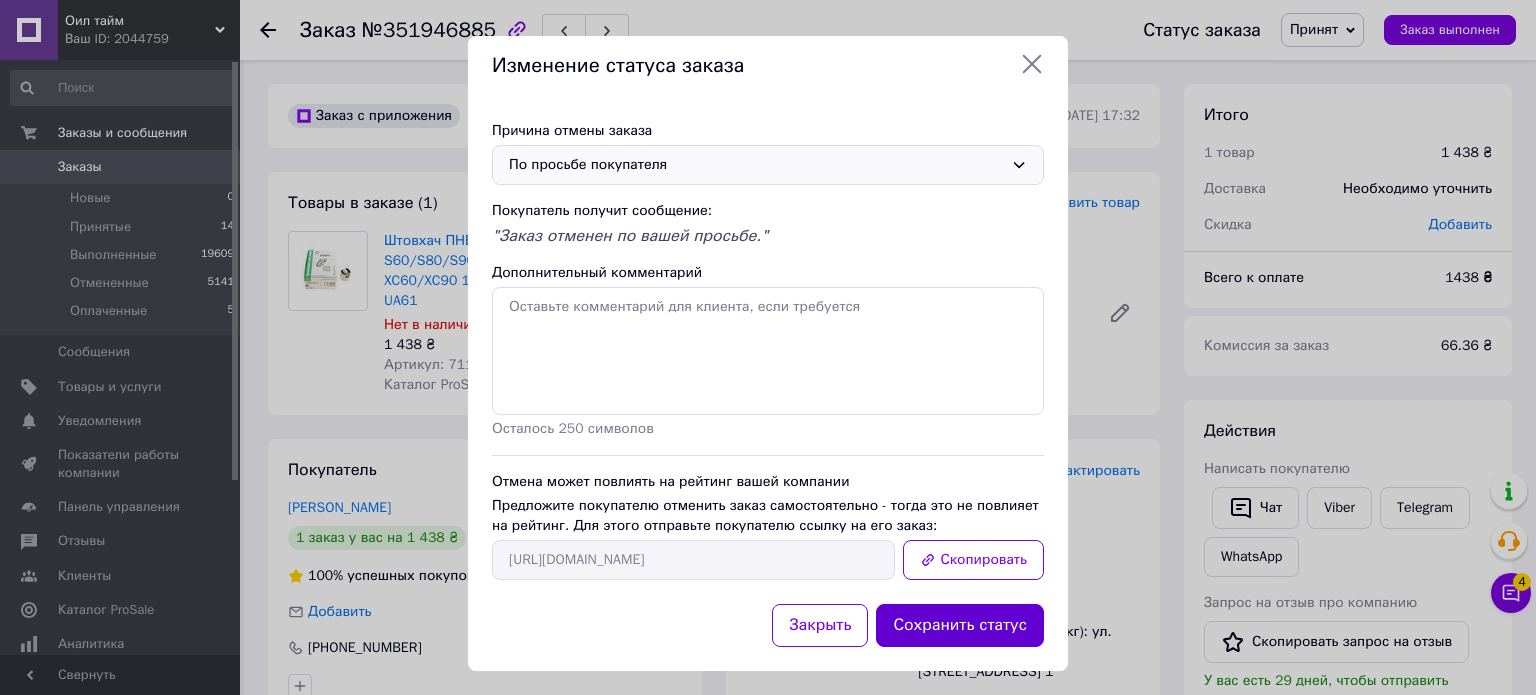 click on "Сохранить статус" at bounding box center (960, 625) 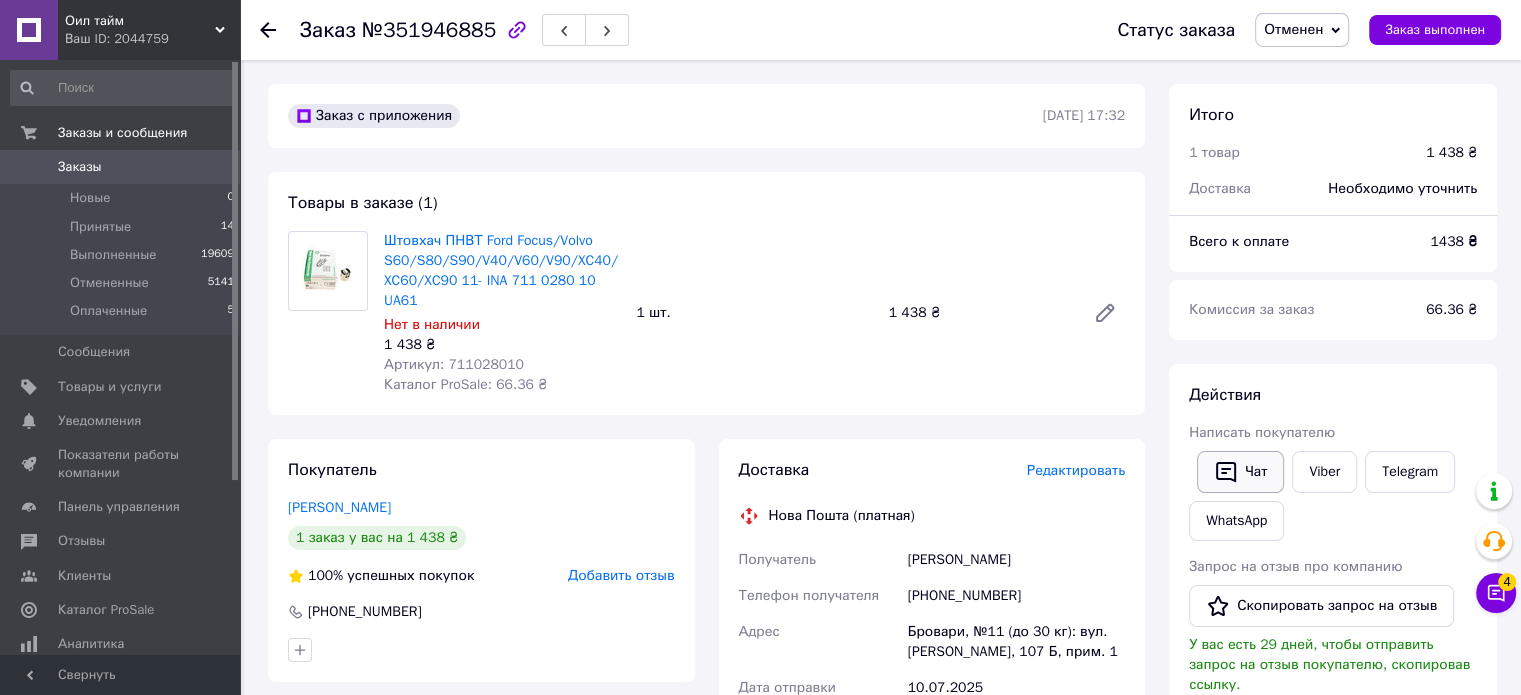 click 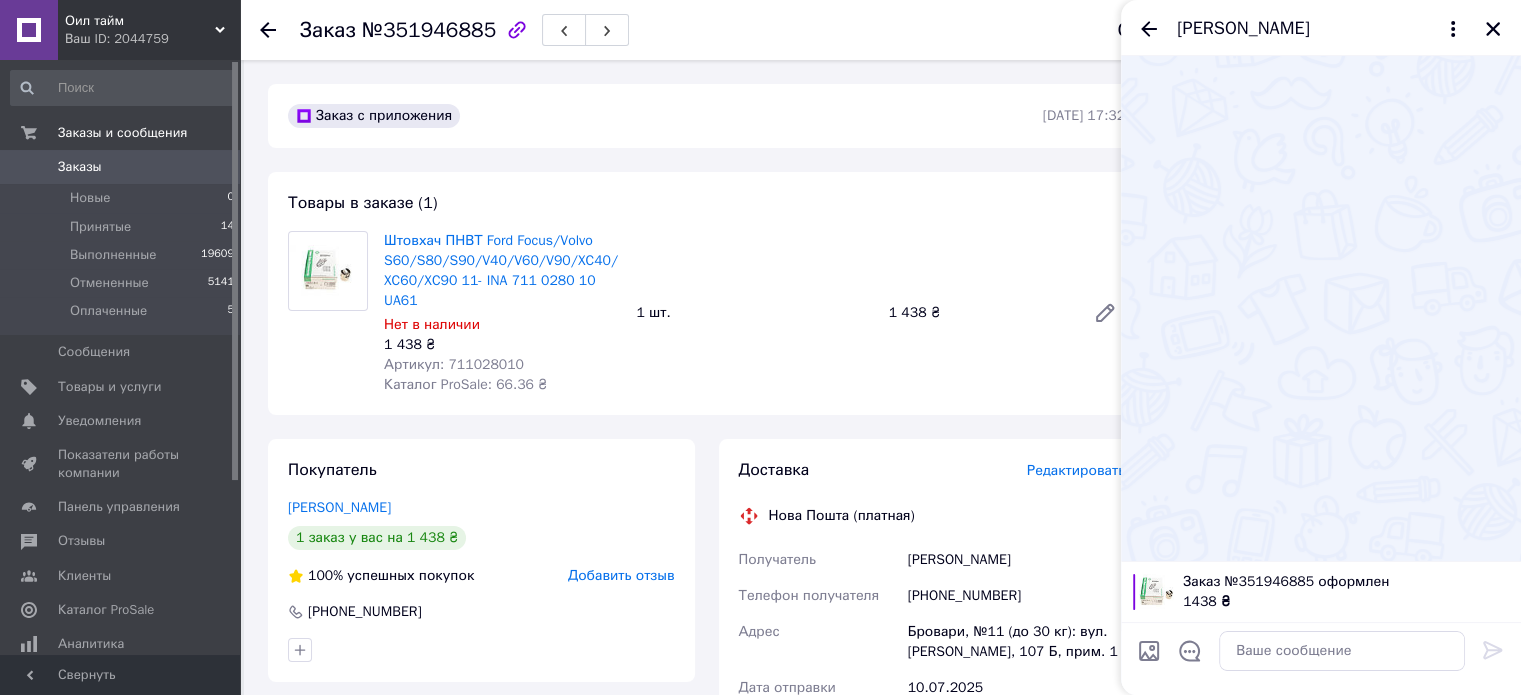 click 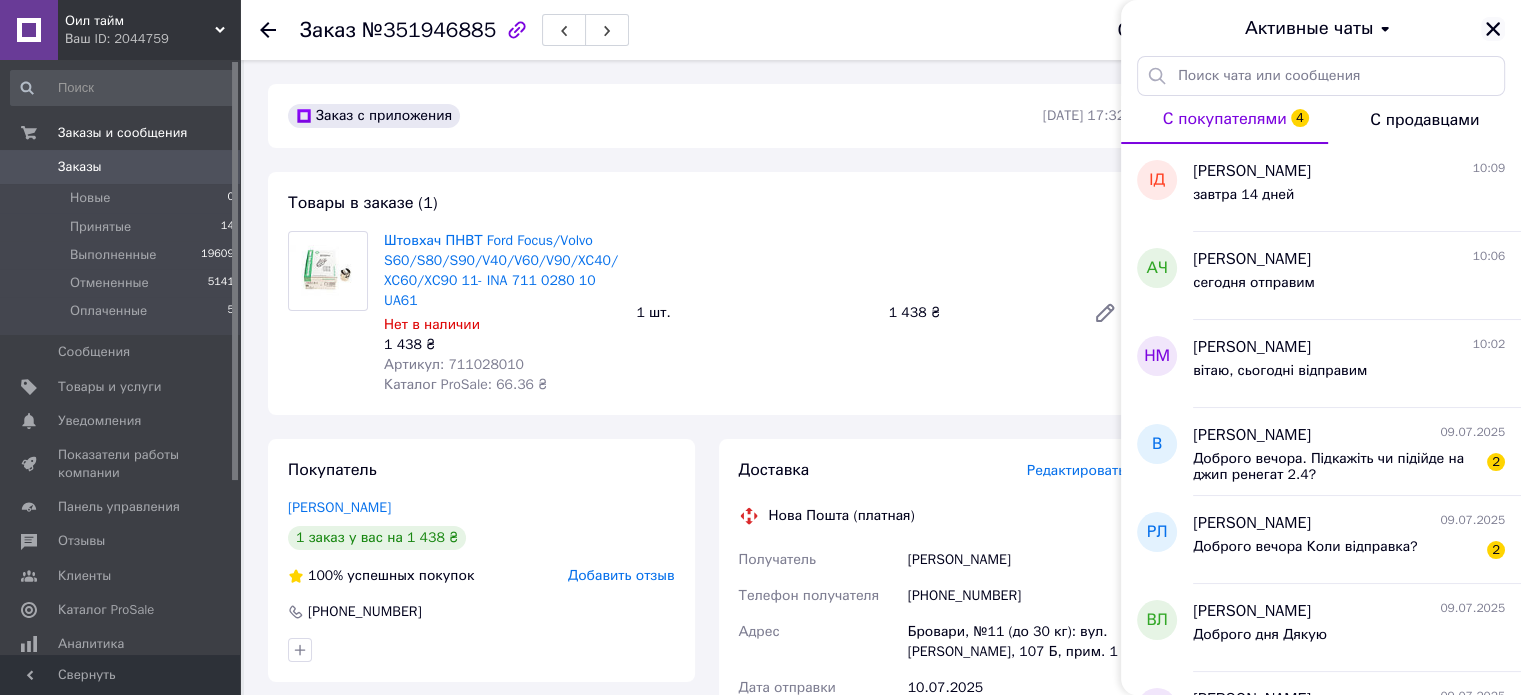 click 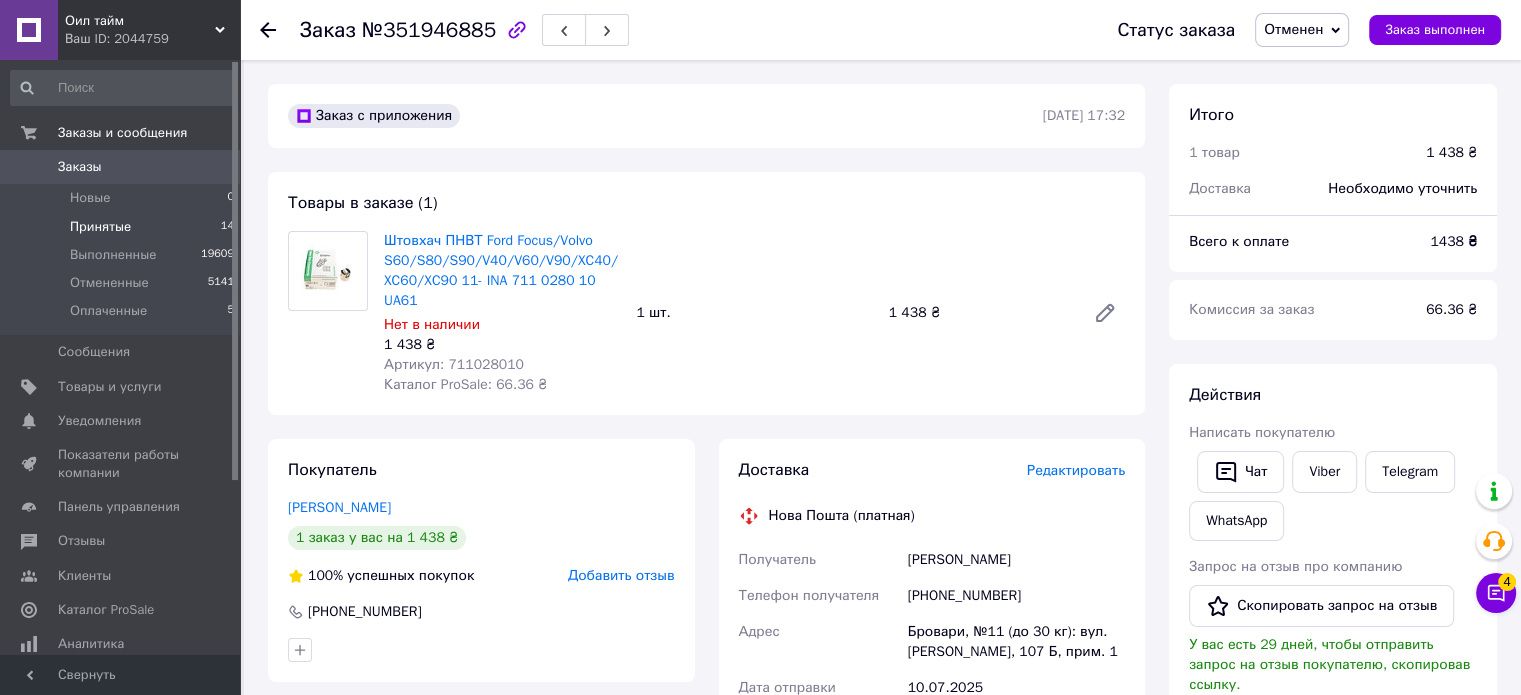 click on "Принятые 14" at bounding box center [123, 227] 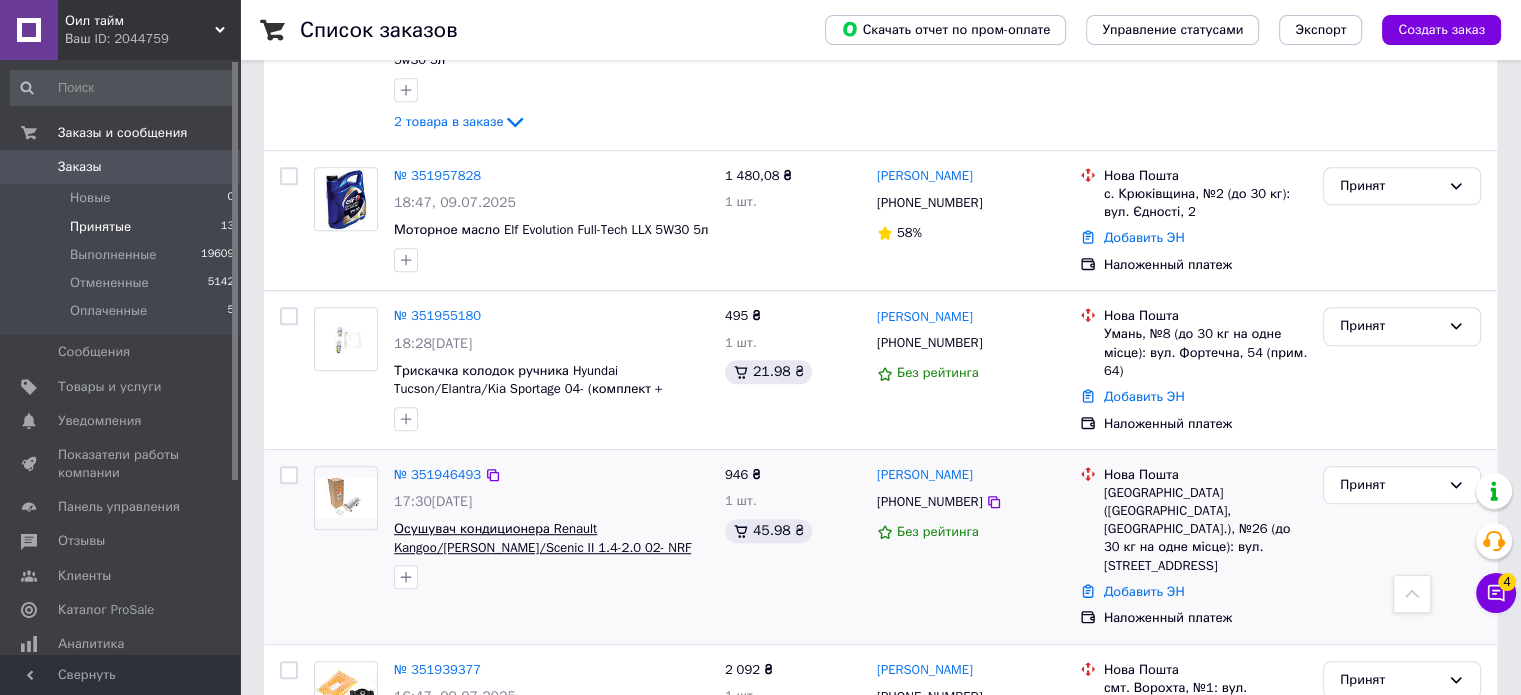 scroll, scrollTop: 1100, scrollLeft: 0, axis: vertical 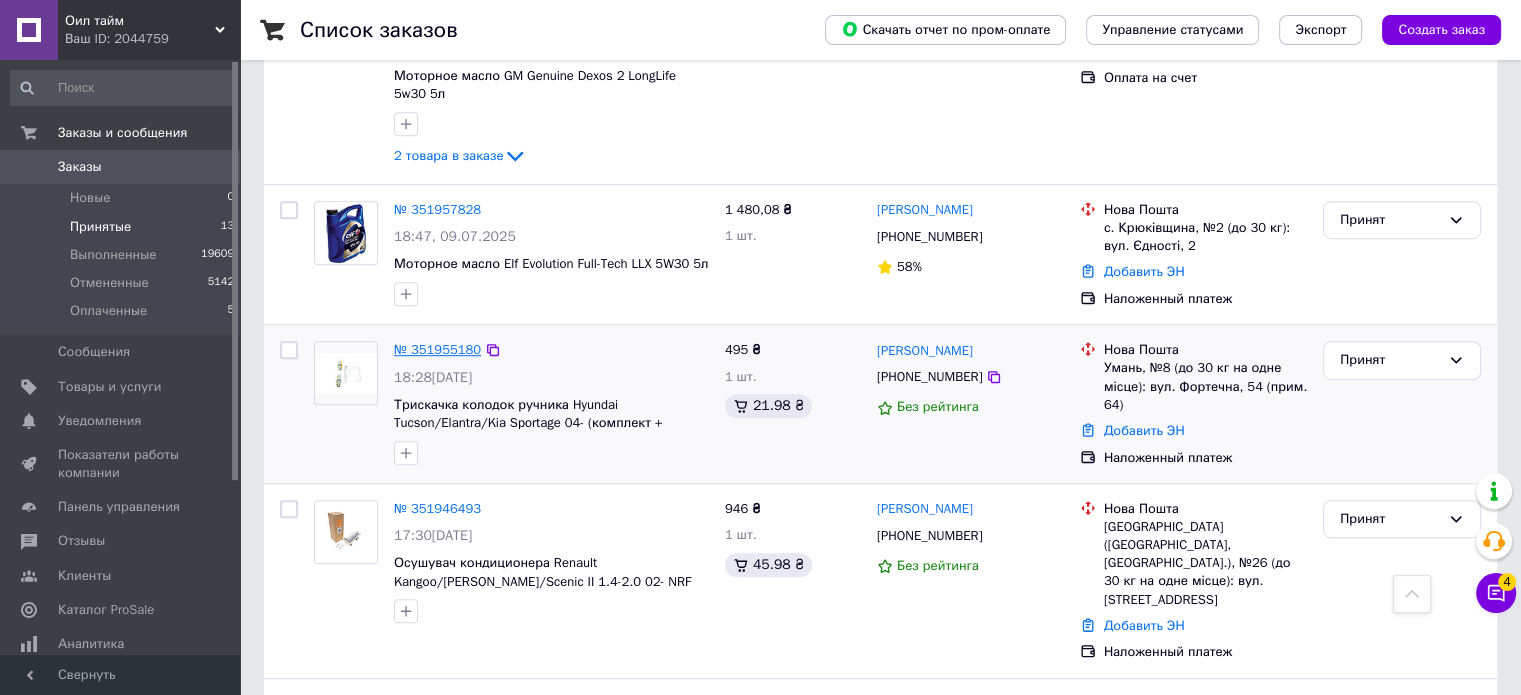 click on "№ 351955180" at bounding box center (437, 349) 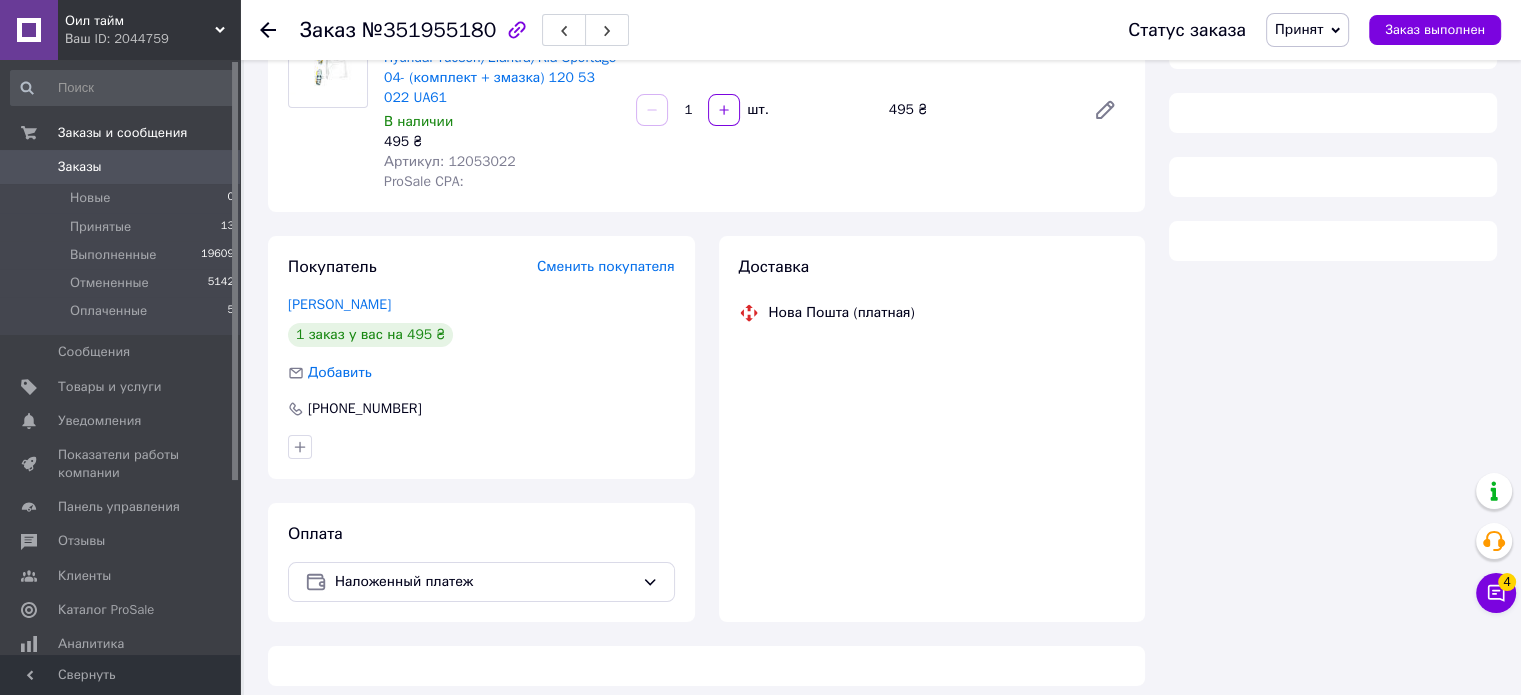 scroll, scrollTop: 0, scrollLeft: 0, axis: both 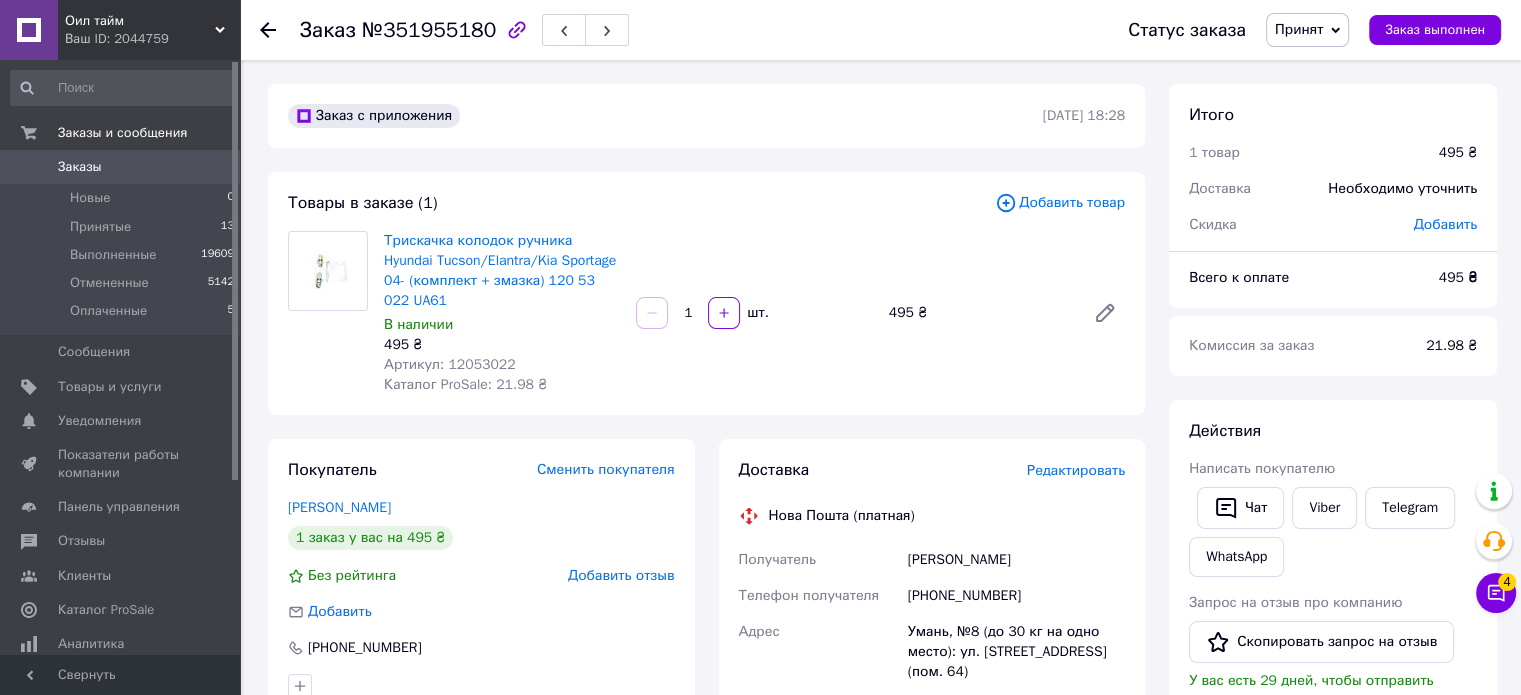 click on "Артикул: 12053022" at bounding box center [450, 364] 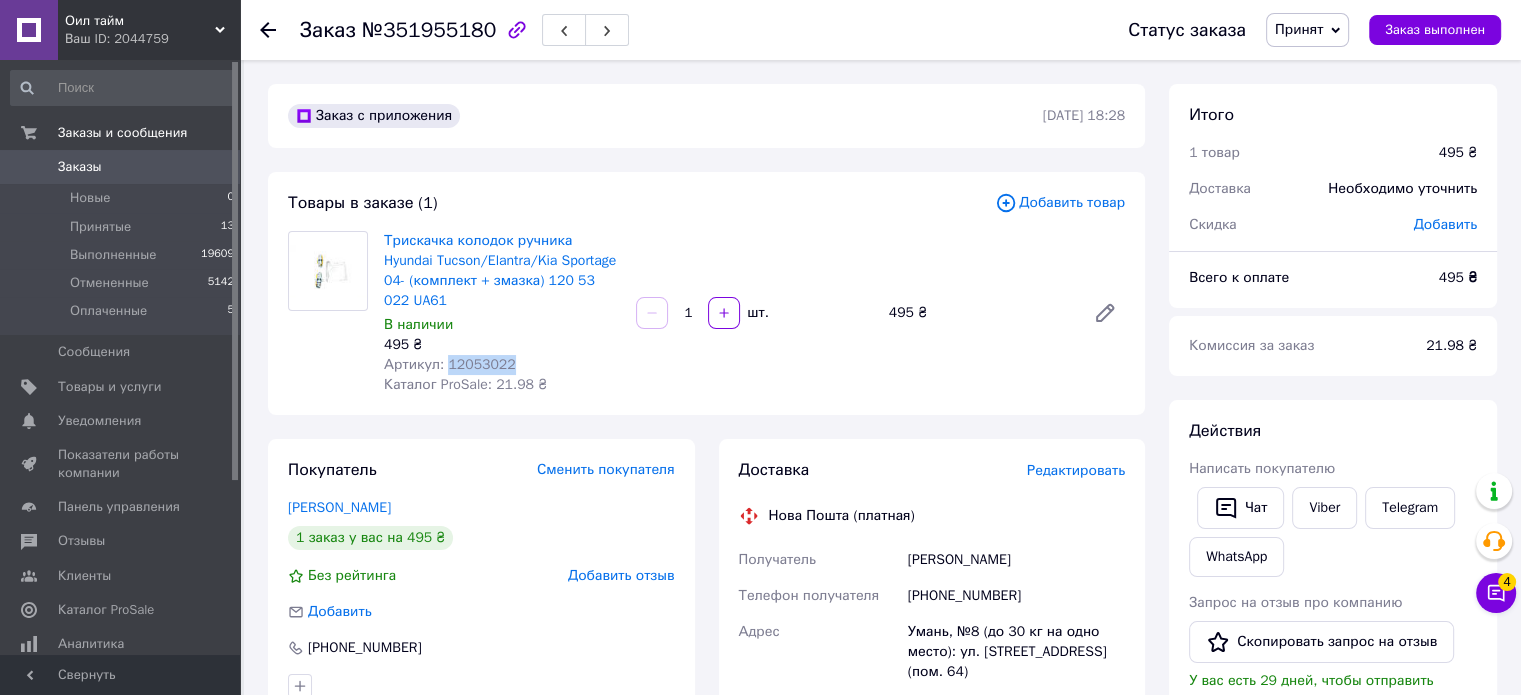 click on "Артикул: 12053022" at bounding box center [450, 364] 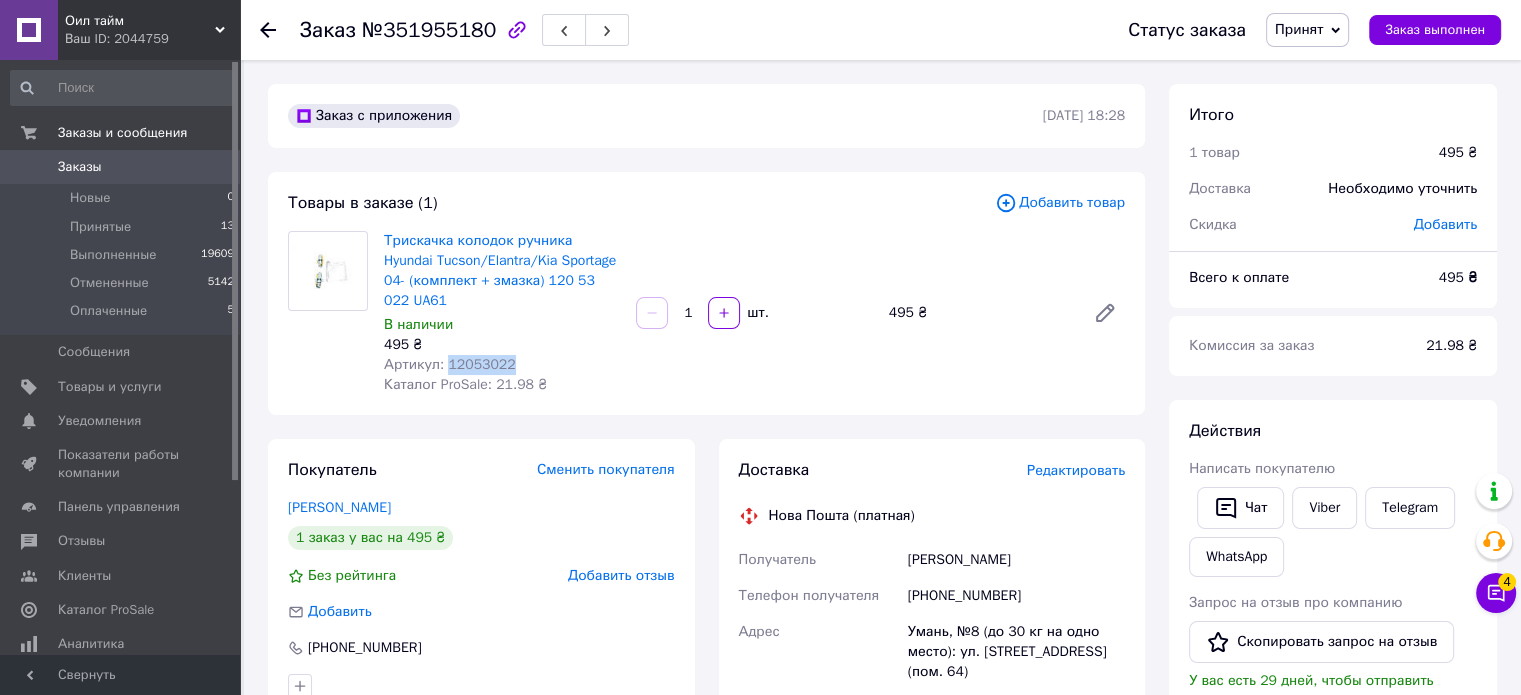 click on "Артикул: 12053022" at bounding box center [502, 365] 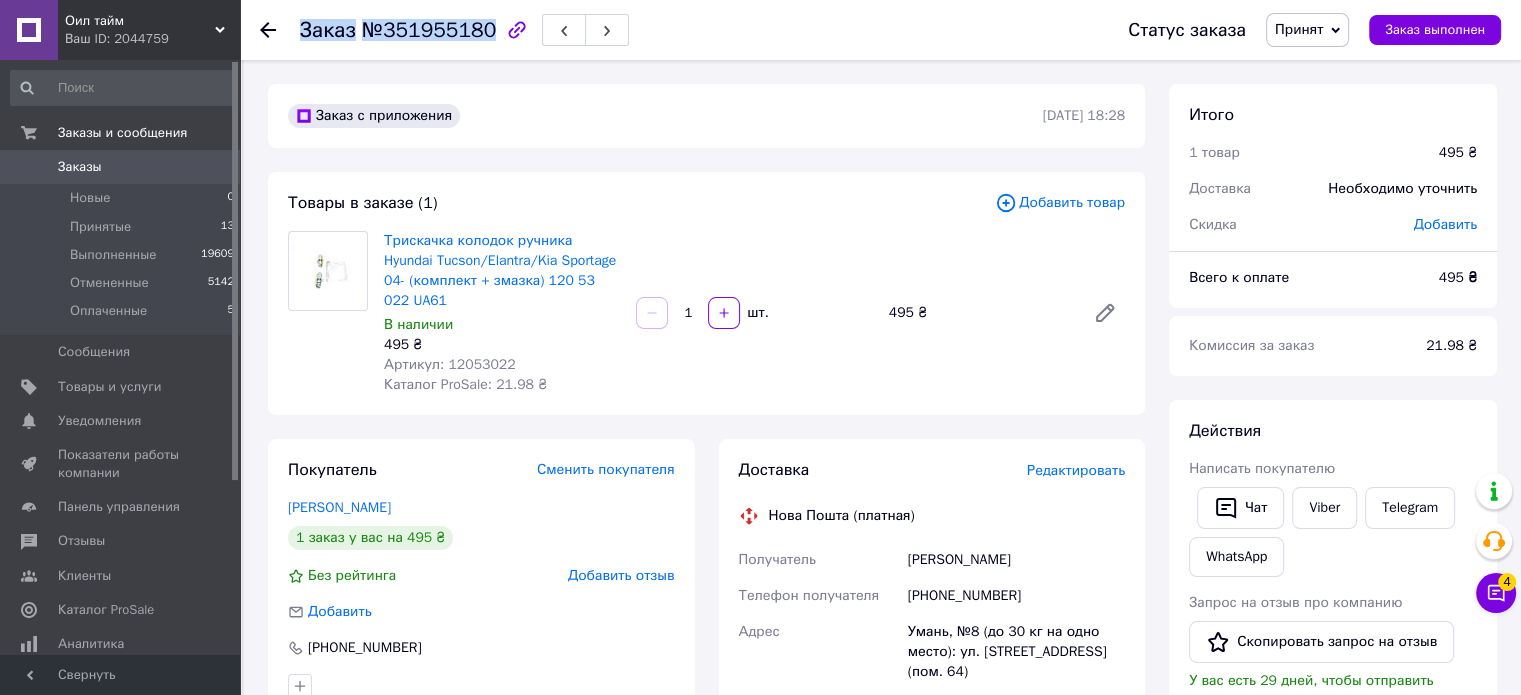 drag, startPoint x: 300, startPoint y: 27, endPoint x: 483, endPoint y: 37, distance: 183.27303 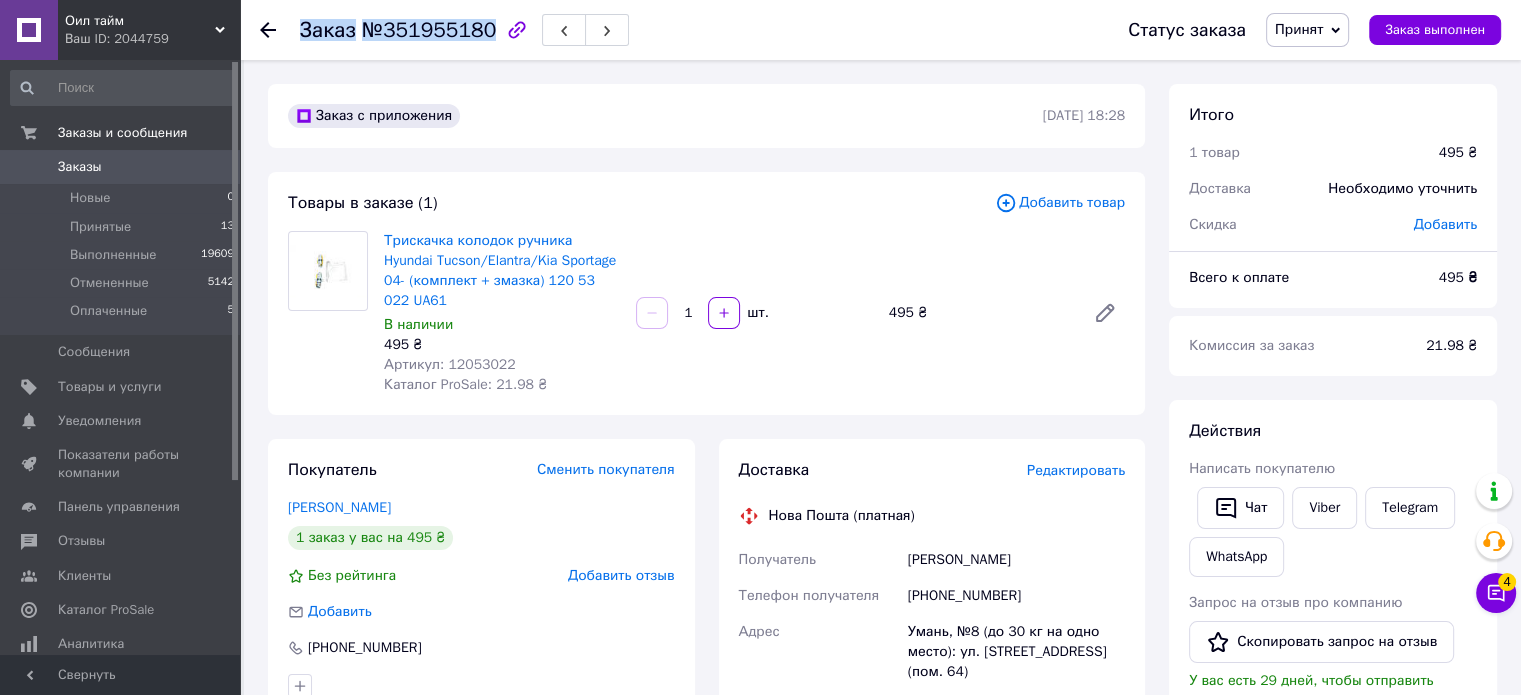 click on "Заказ №351955180" at bounding box center (398, 30) 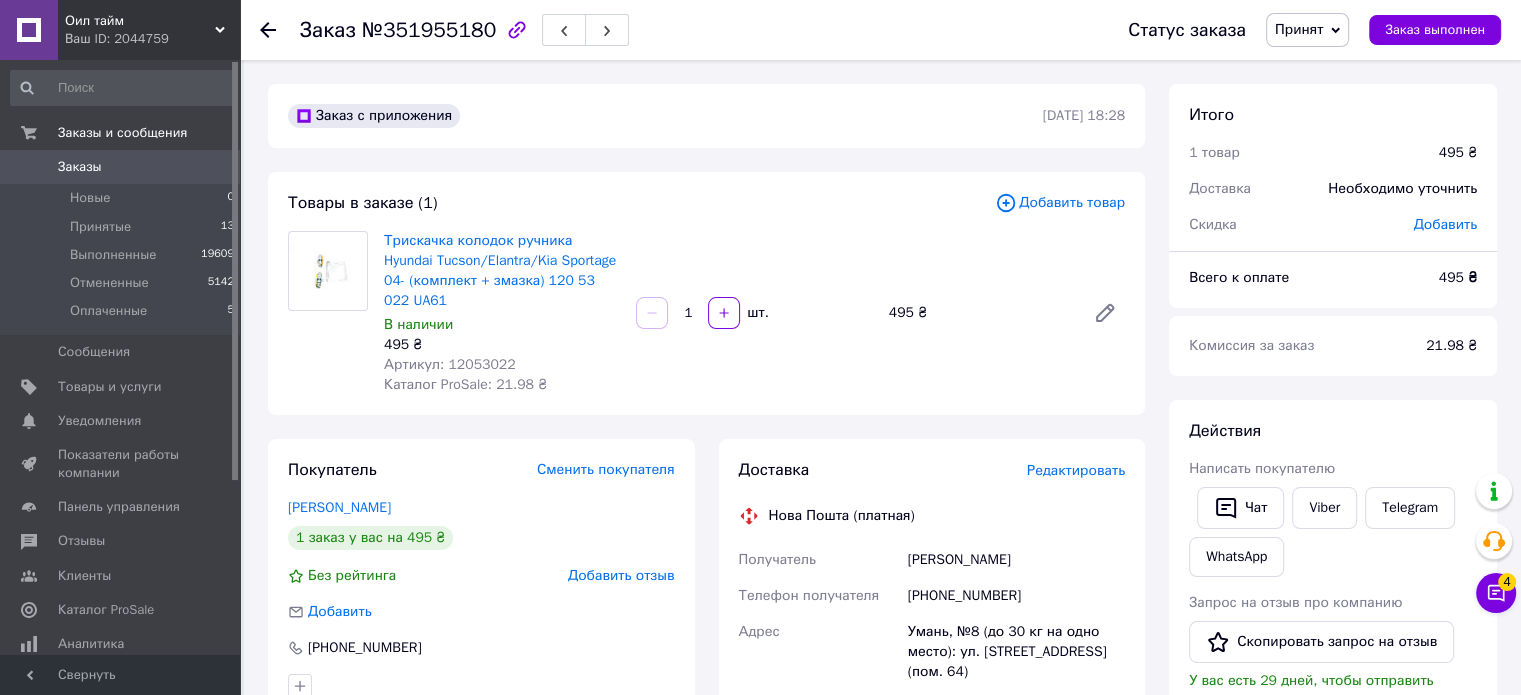 click on "Заказ с приложения 09.07.2025 | 18:28 Товары в заказе (1) Добавить товар Трискачка колодок ручника Hyundai Tucson/Elantra/Kia Sportage 04- (комплект + змазка) 120 53 022 UA61 В наличии 495 ₴ Артикул: 12053022 Каталог ProSale: 21.98 ₴  1   шт. 495 ₴ Покупатель Сменить покупателя Ящук Олександр 1 заказ у вас на 495 ₴ Без рейтинга   Добавить отзыв Добавить +380939339210 Оплата Наложенный платеж Доставка Редактировать Нова Пошта (платная) Получатель Ящук Олександр Телефон получателя +380939339210 Адрес Умань, №8 (до 30 кг на одно место): ул. Фортечная, 54 (пом. 64) Дата отправки 10.07.2025 Плательщик Получатель Оценочная стоимость <" at bounding box center (706, 757) 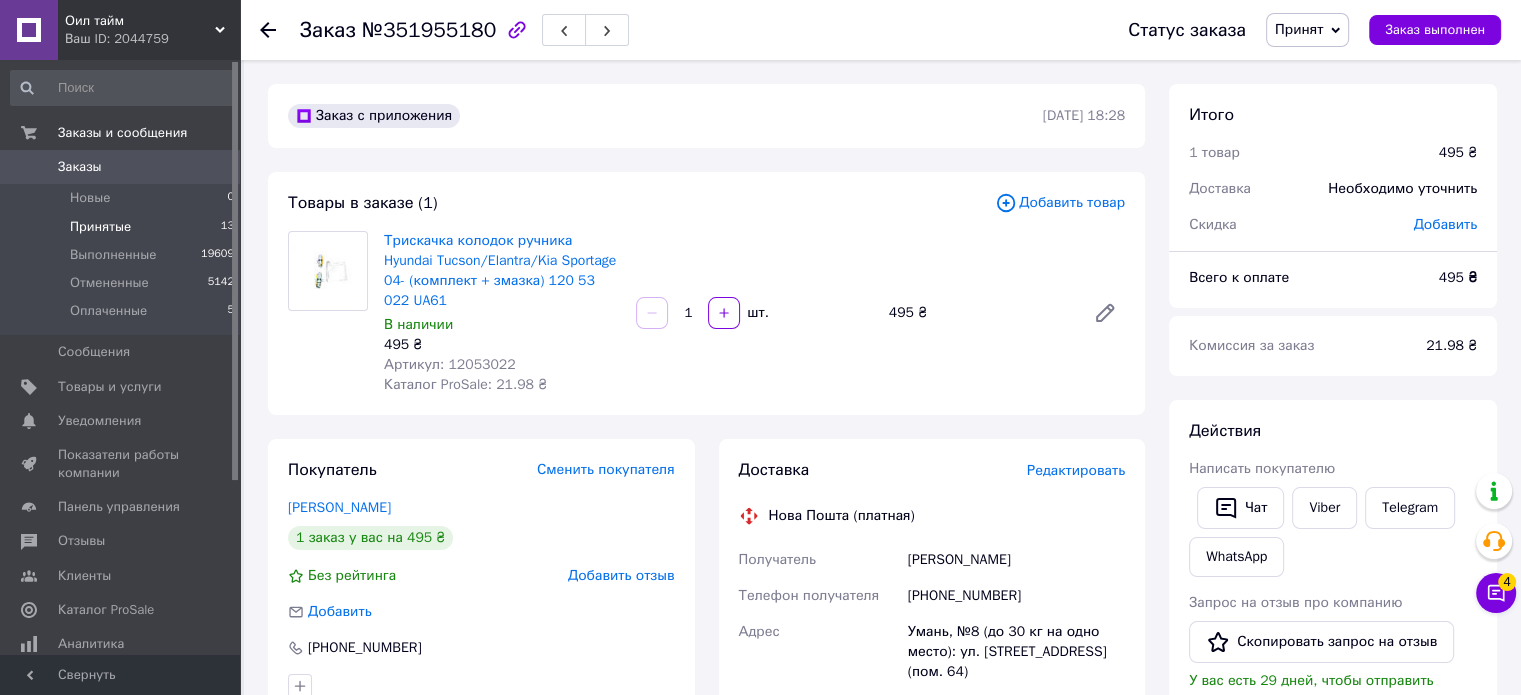 click on "Принятые" at bounding box center (100, 227) 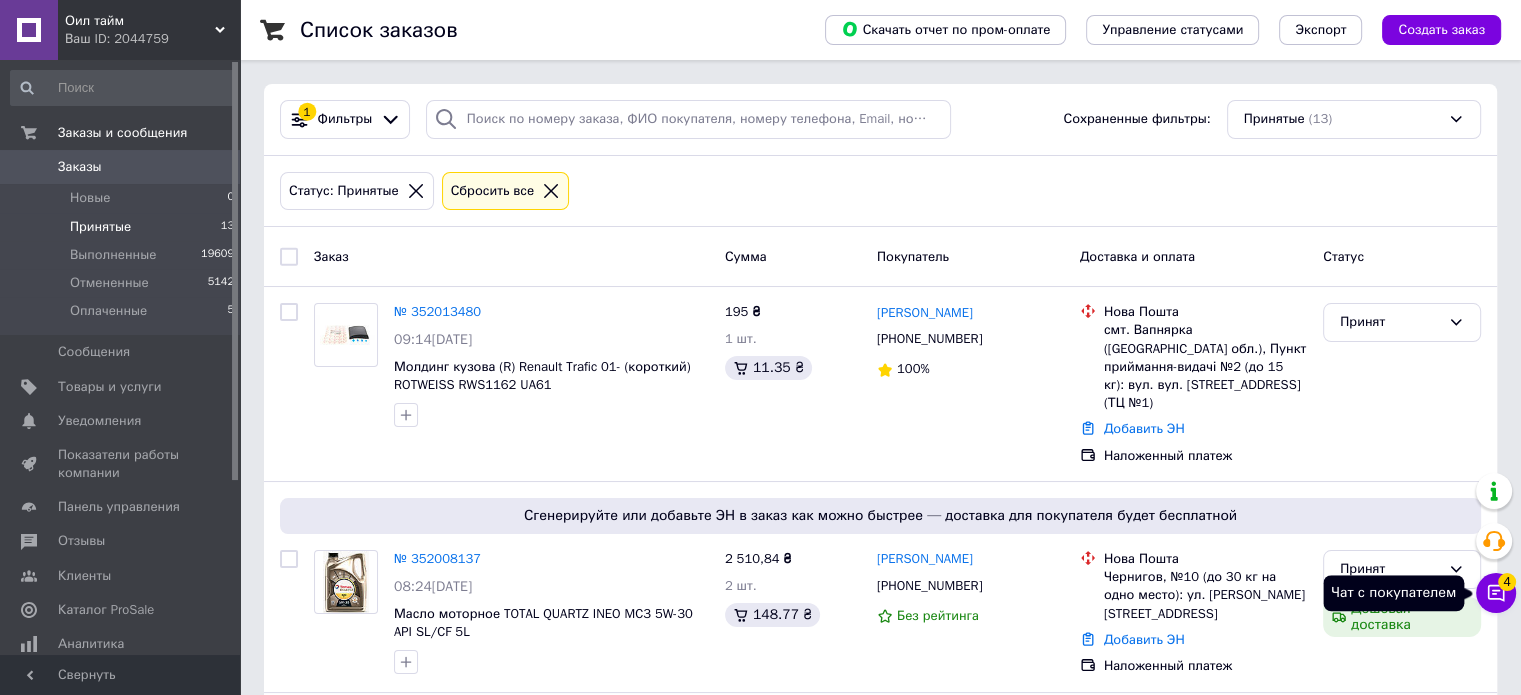 click 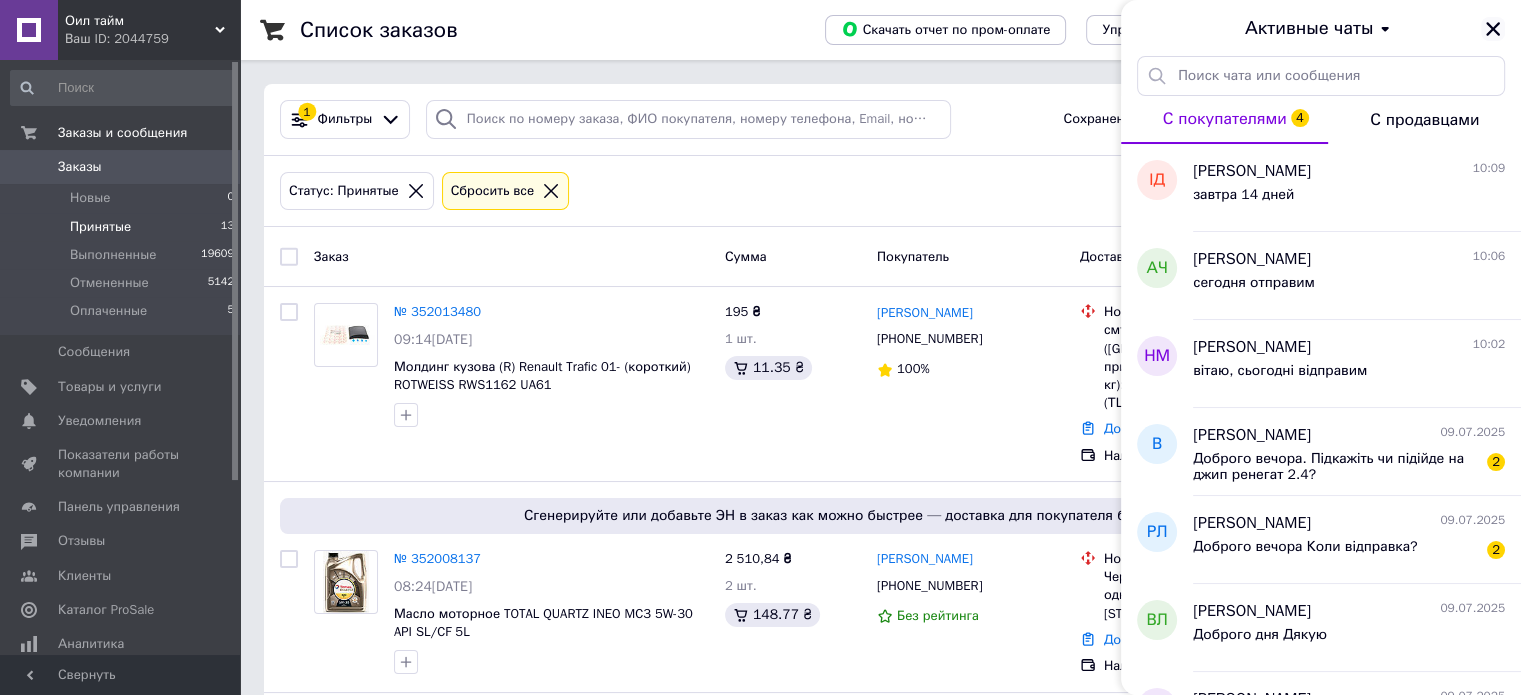 click 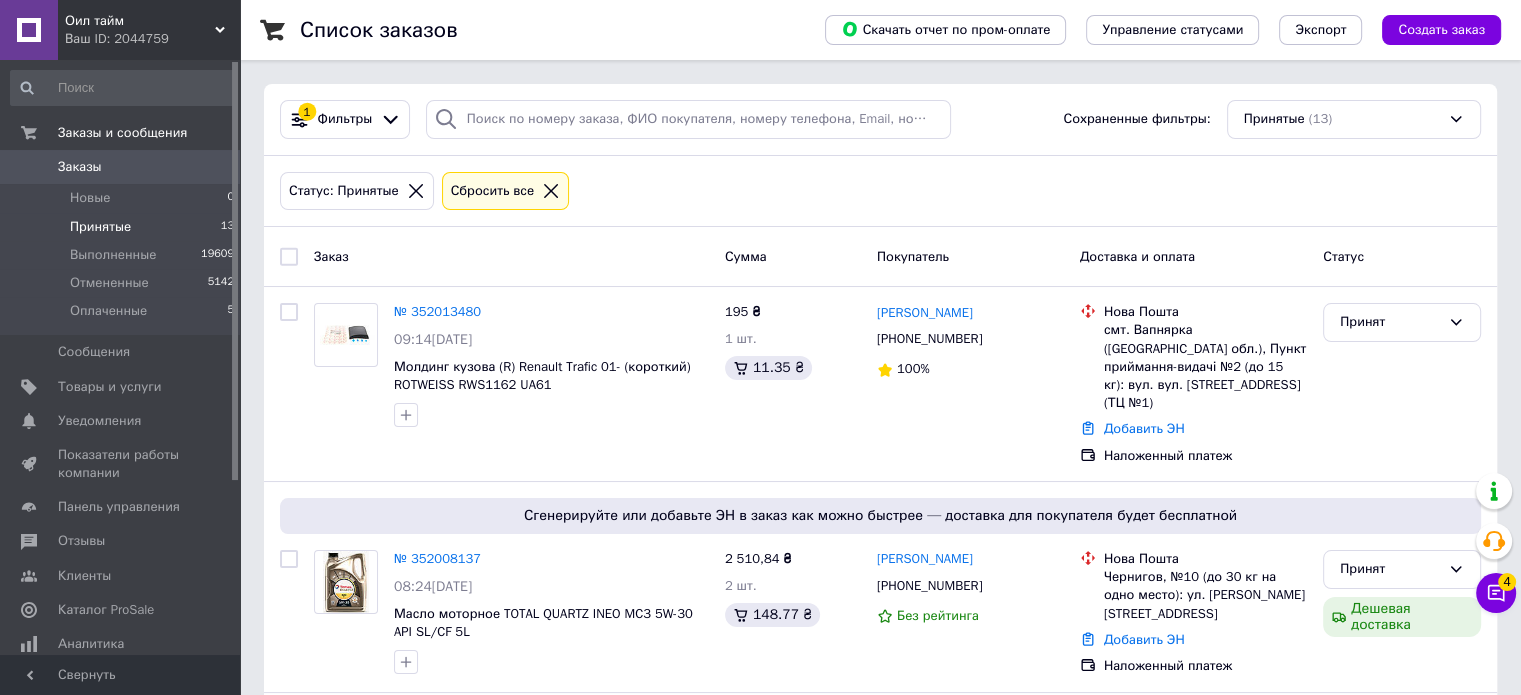 click on "Принятые 13" at bounding box center (123, 227) 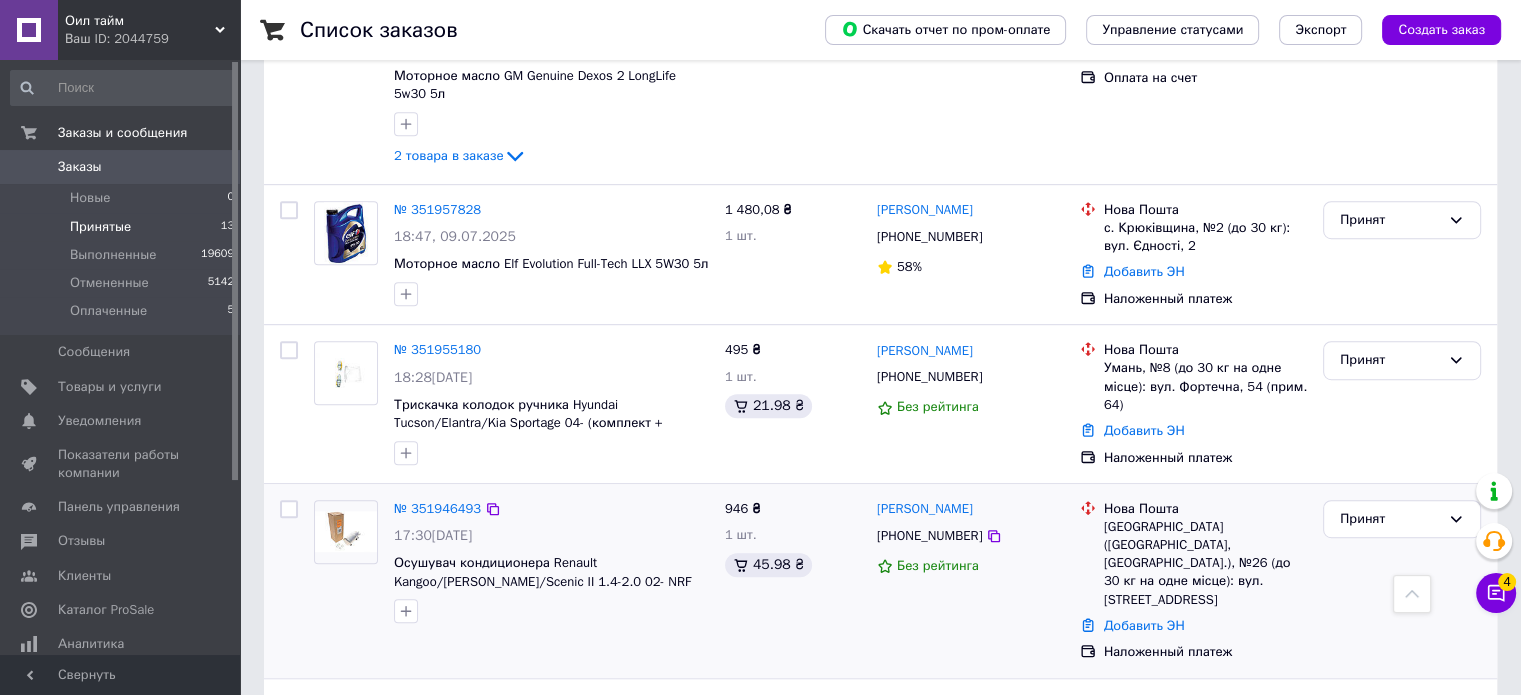 scroll, scrollTop: 900, scrollLeft: 0, axis: vertical 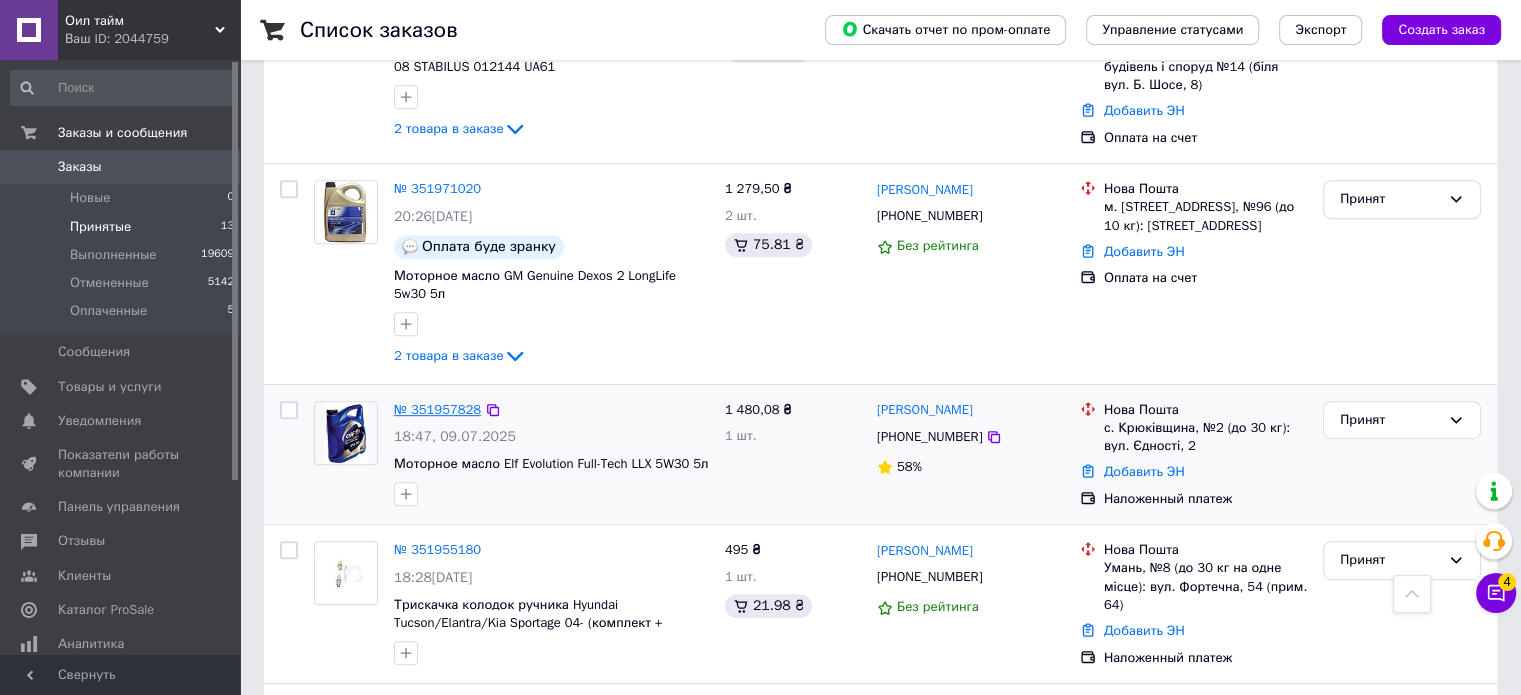 click on "№ 351957828" at bounding box center [437, 409] 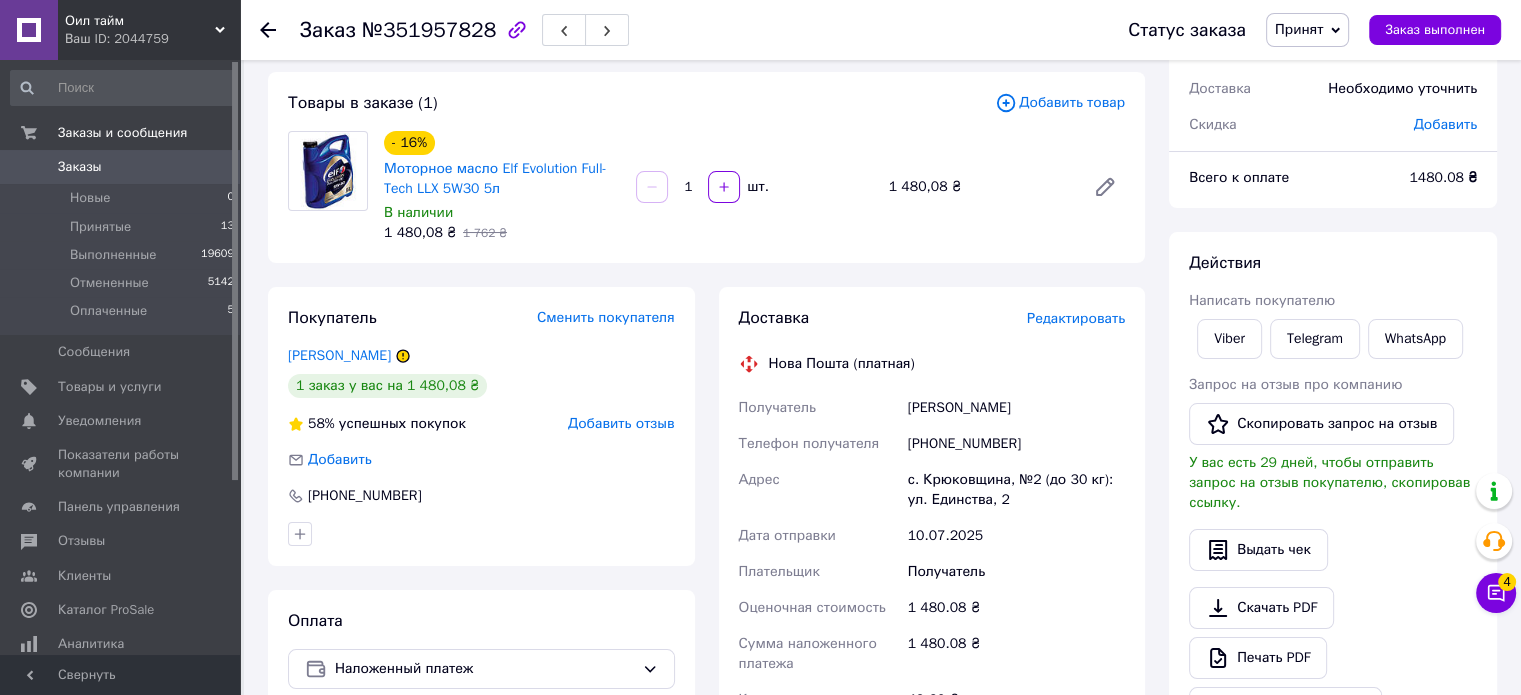 scroll, scrollTop: 0, scrollLeft: 0, axis: both 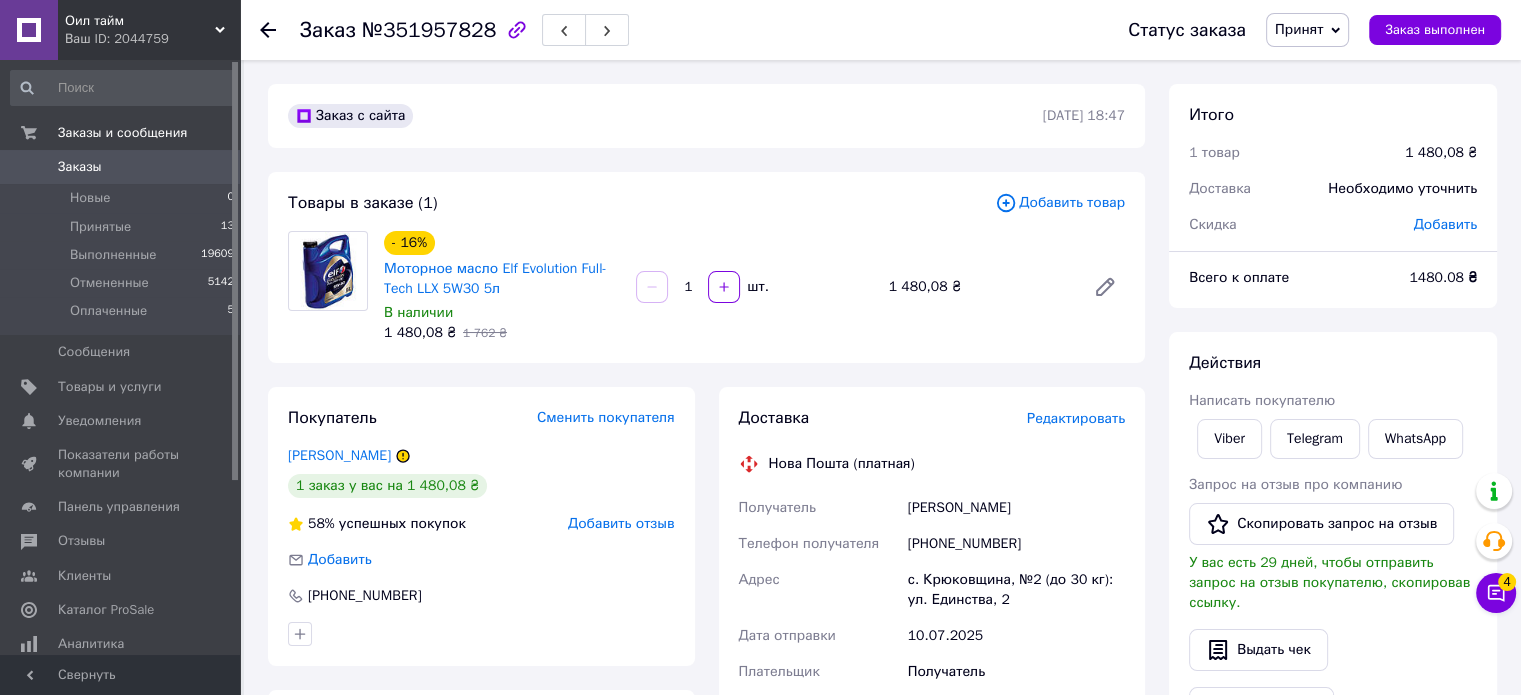 click on "Товары в заказе (1) Добавить товар - 16% Моторное масло Elf Evolution Full-Tech LLX 5W30  5л В наличии 1 480,08 ₴   1 762 ₴ 1   шт. 1 480,08 ₴" at bounding box center [706, 267] 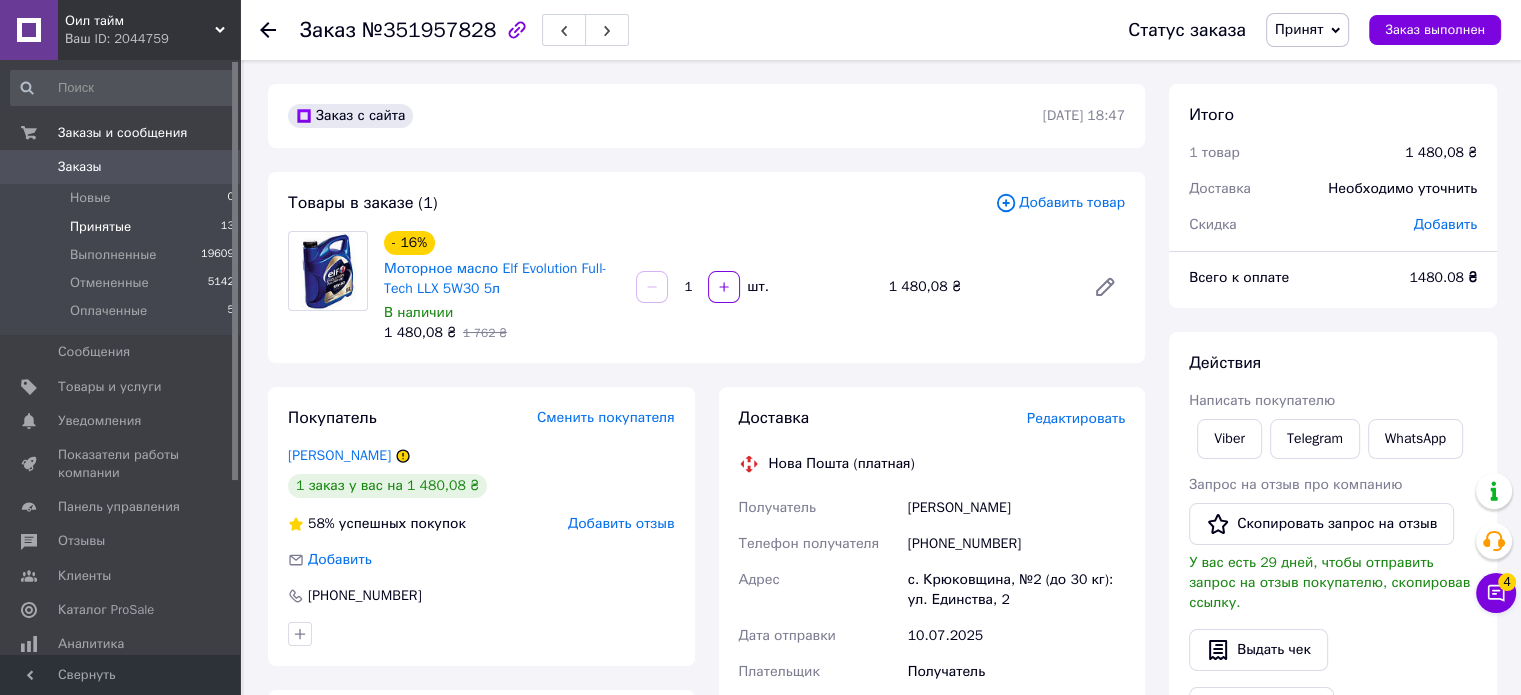 click on "Принятые 13" at bounding box center (123, 227) 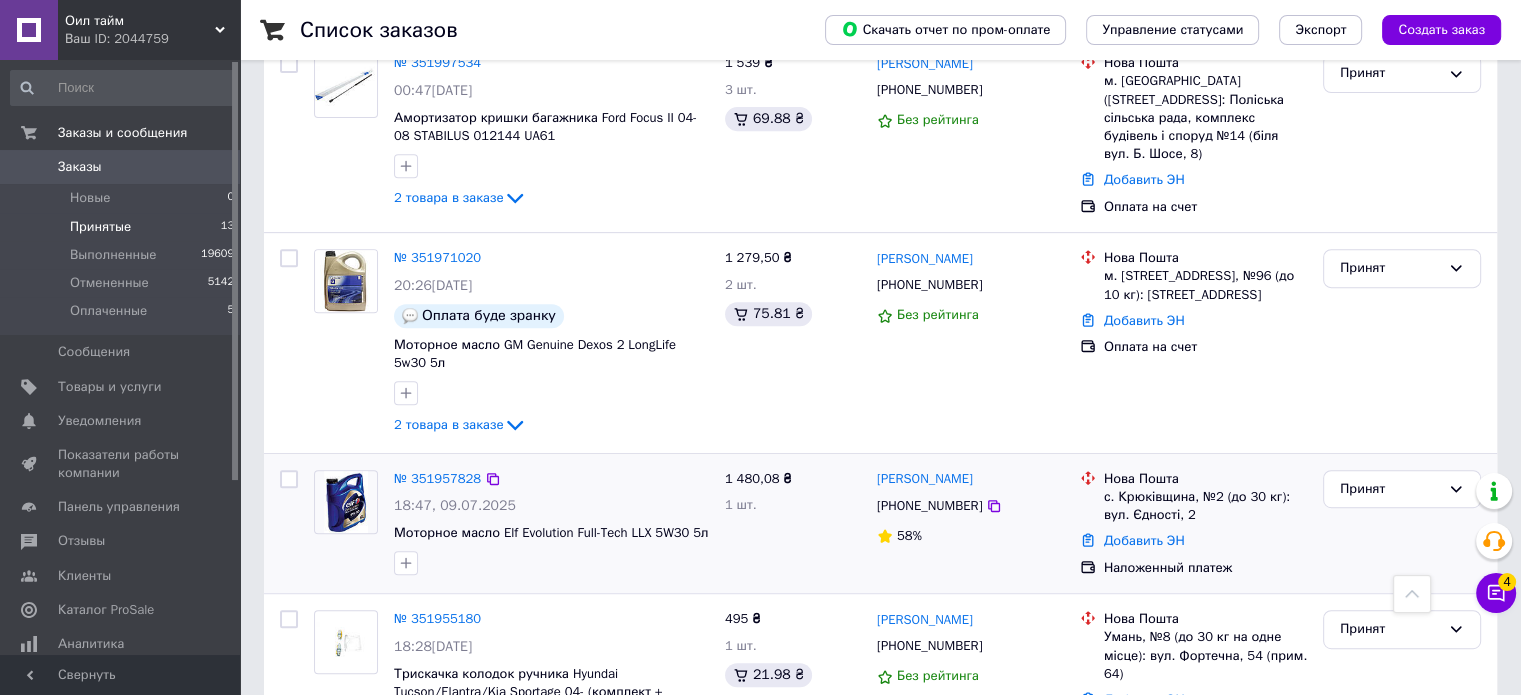 scroll, scrollTop: 800, scrollLeft: 0, axis: vertical 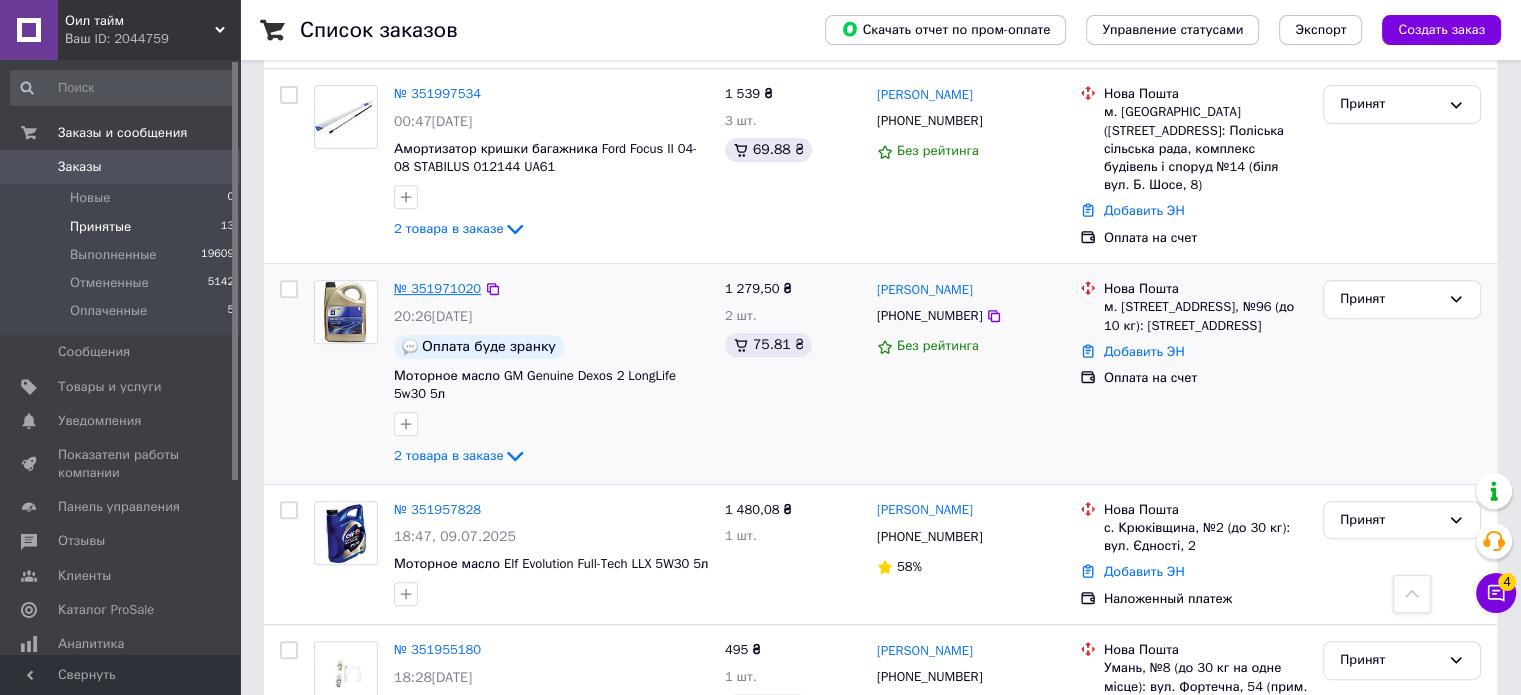 click on "№ 351971020" at bounding box center [437, 288] 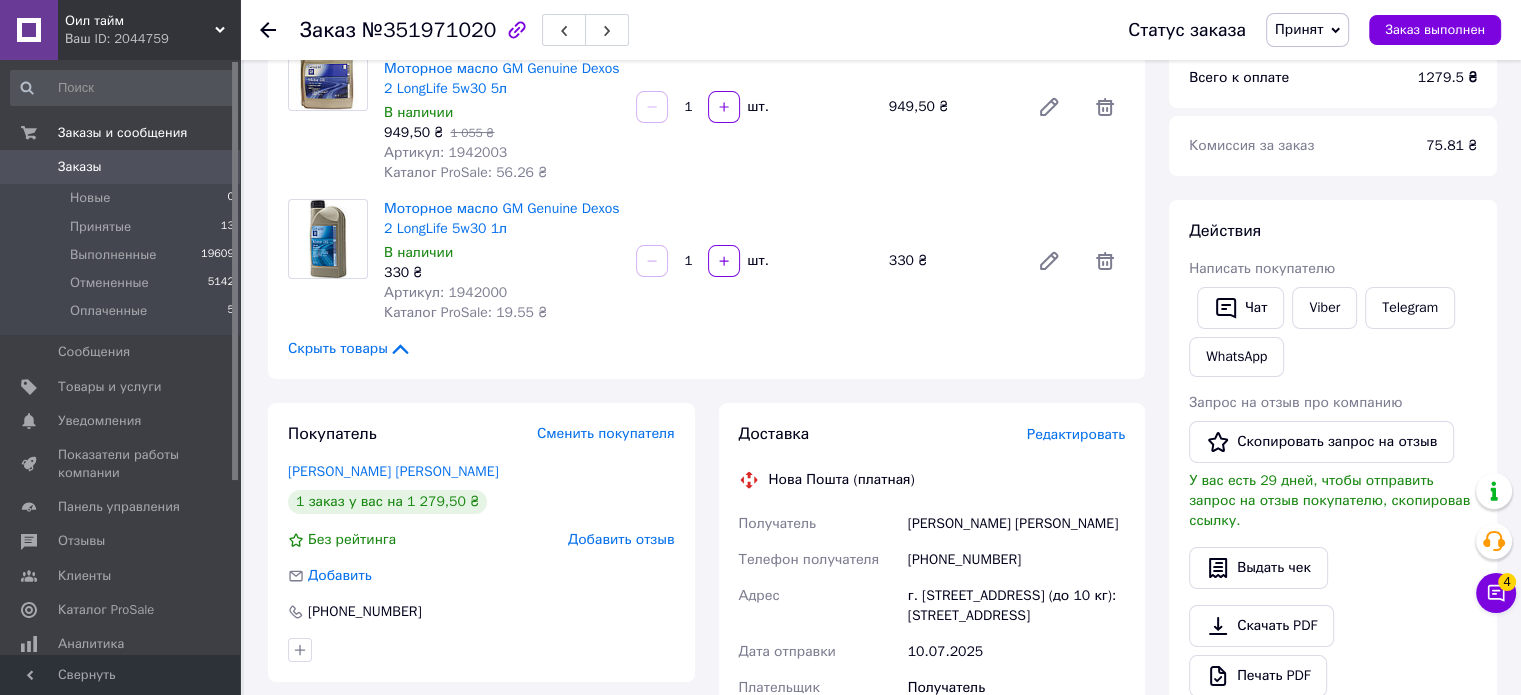 scroll, scrollTop: 100, scrollLeft: 0, axis: vertical 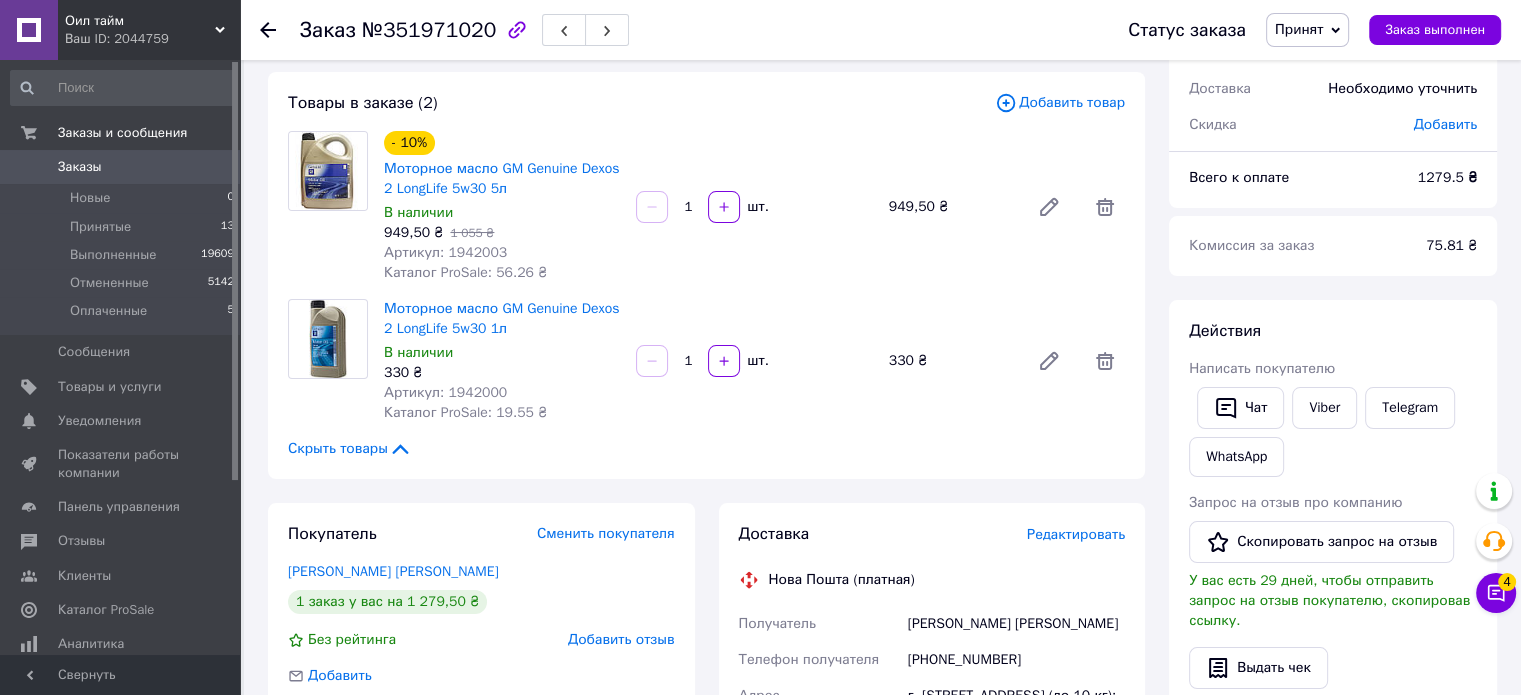 click on "Артикул: 1942000" at bounding box center [445, 392] 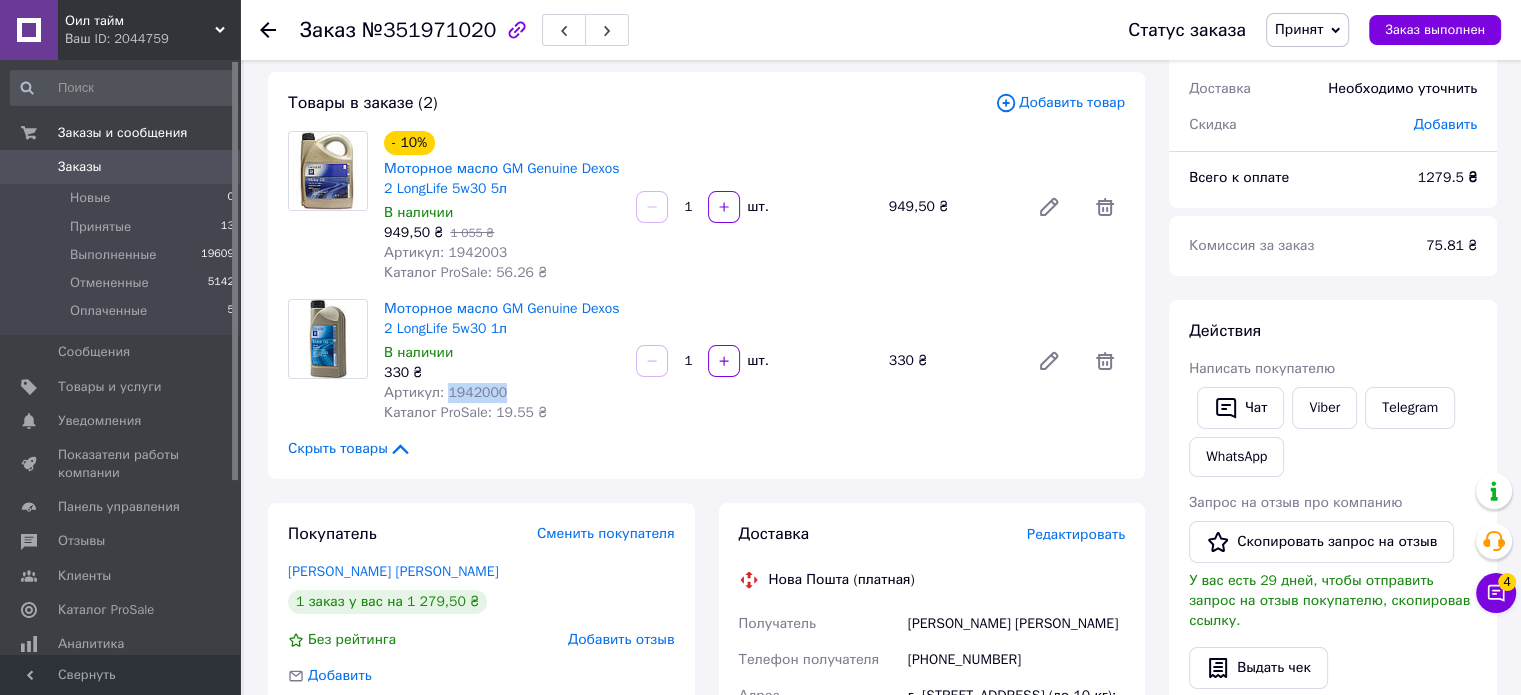 click on "Артикул: 1942000" at bounding box center [445, 392] 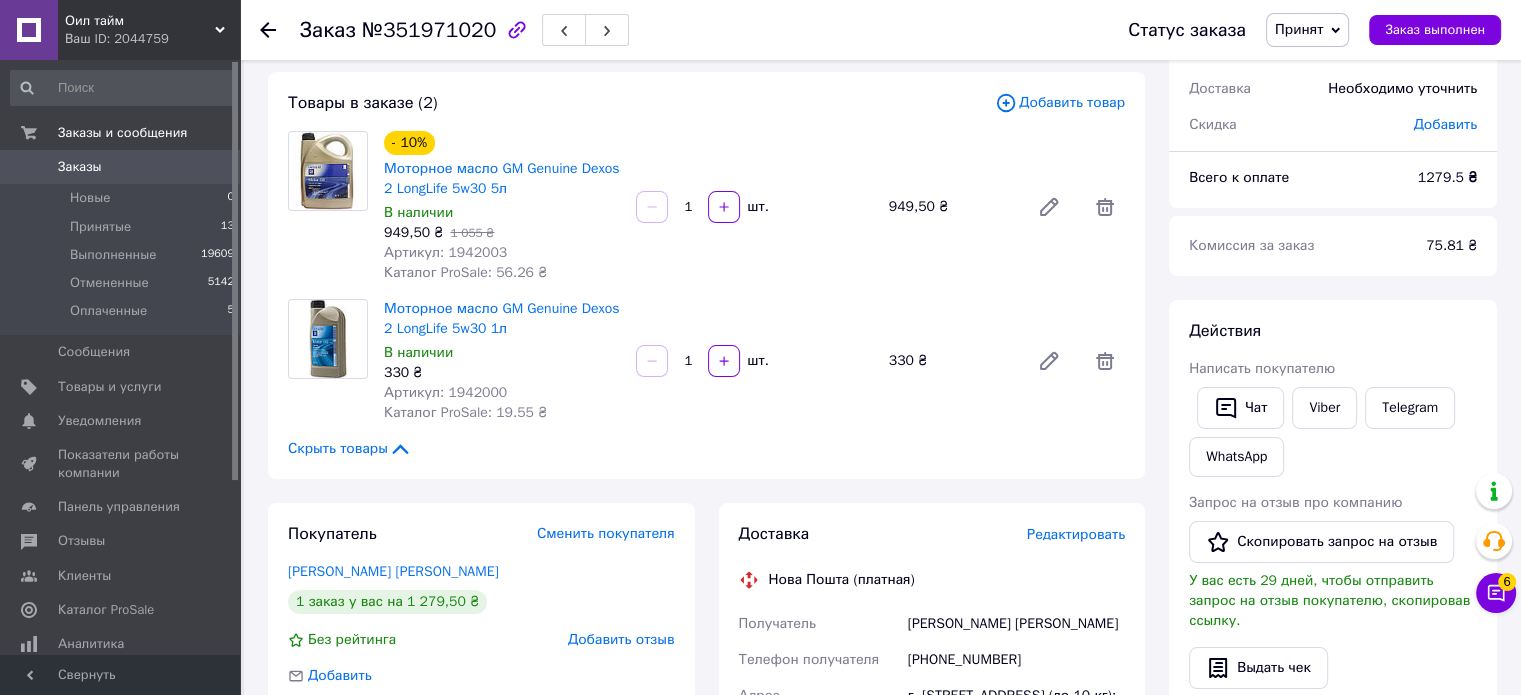 click on "Скрыть товары" at bounding box center [706, 449] 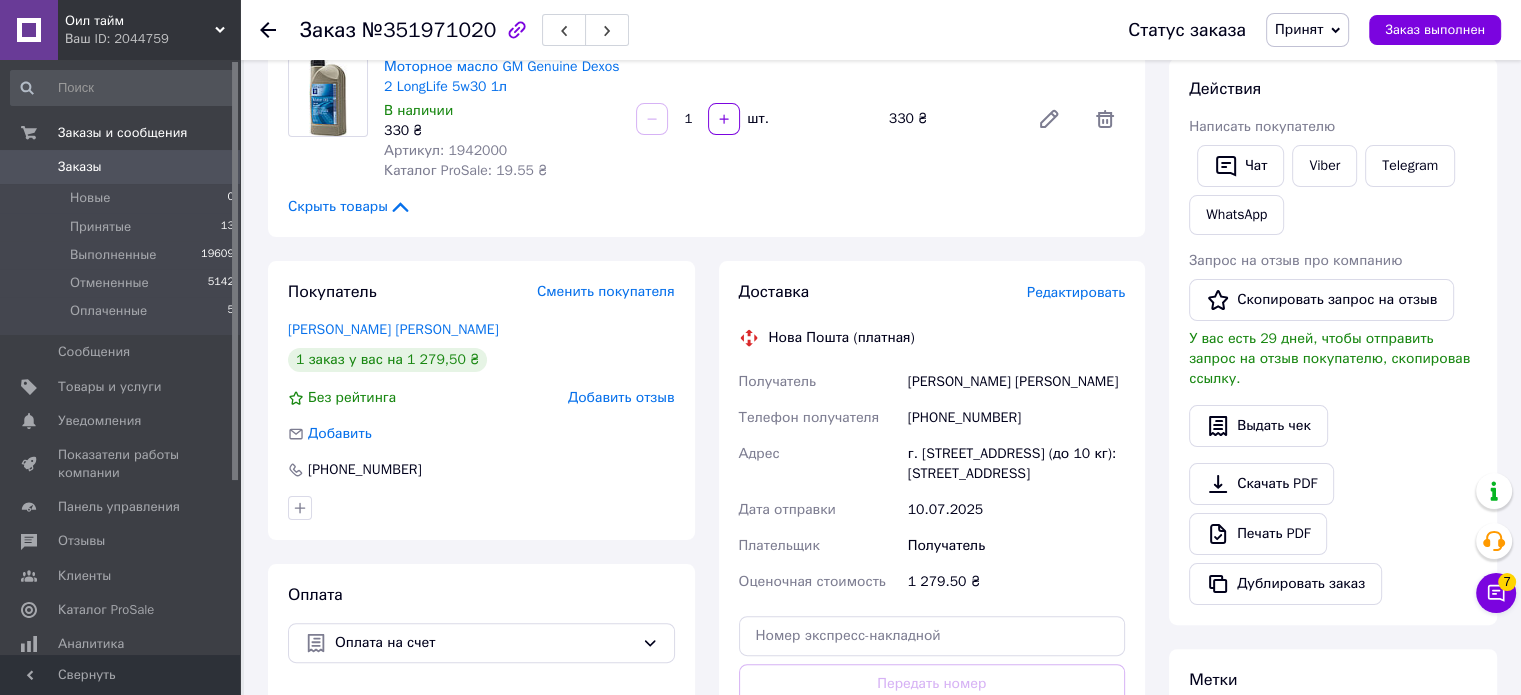 scroll, scrollTop: 500, scrollLeft: 0, axis: vertical 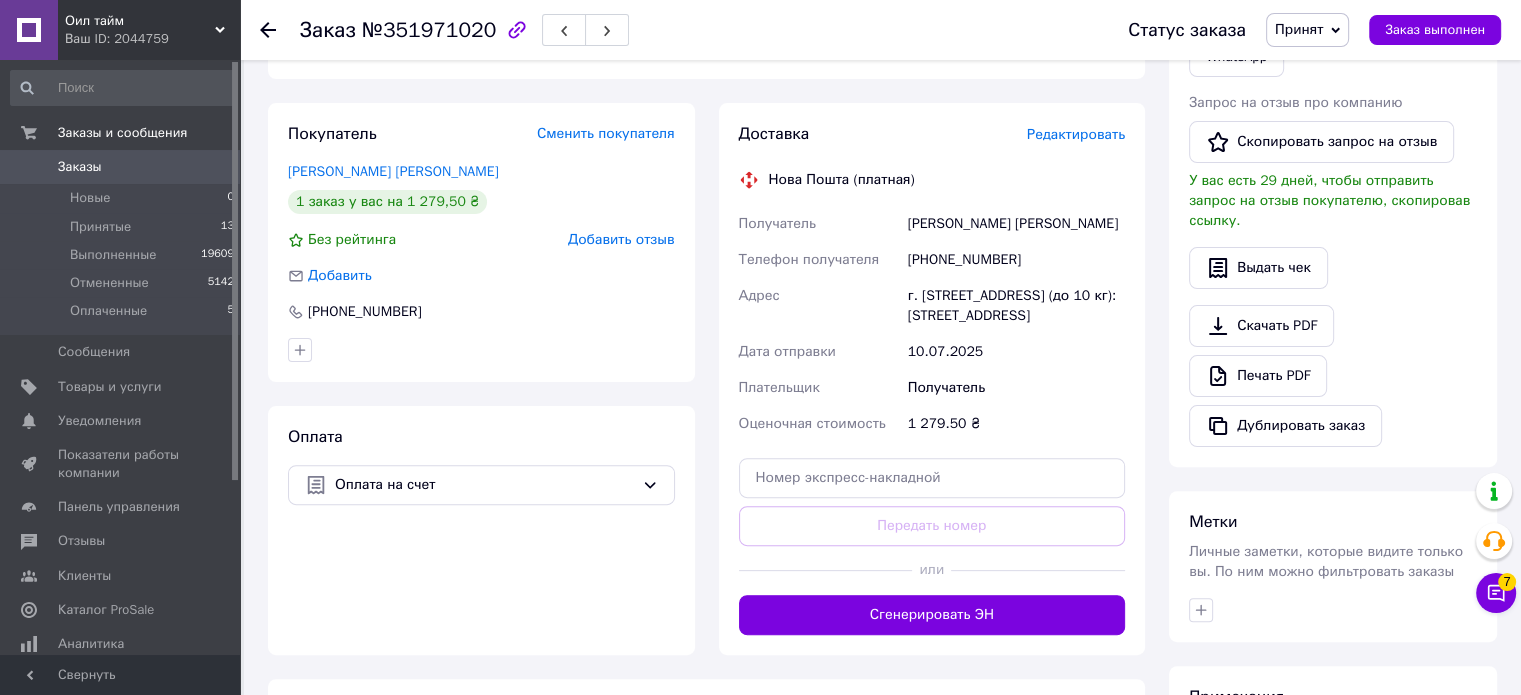 click on "[PHONE_NUMBER]" at bounding box center [1016, 260] 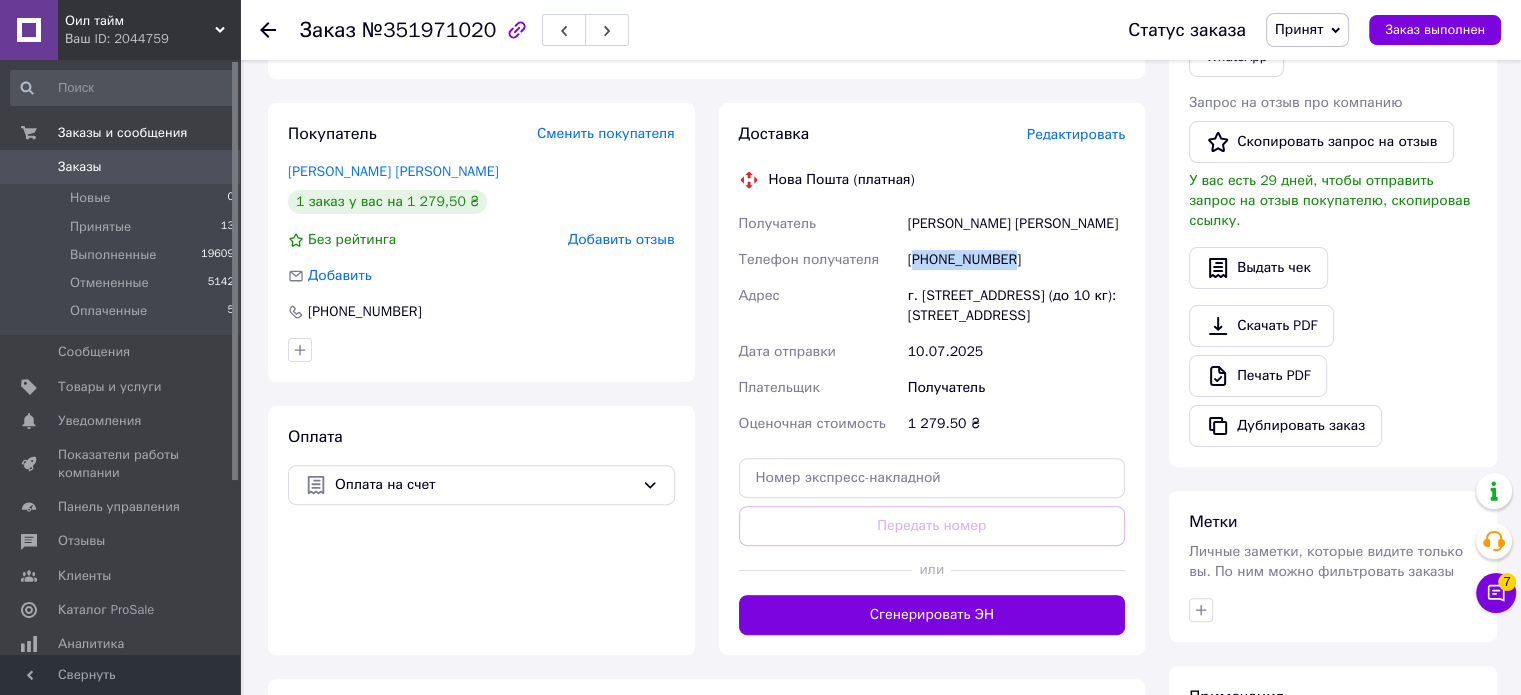 click on "[PHONE_NUMBER]" at bounding box center [1016, 260] 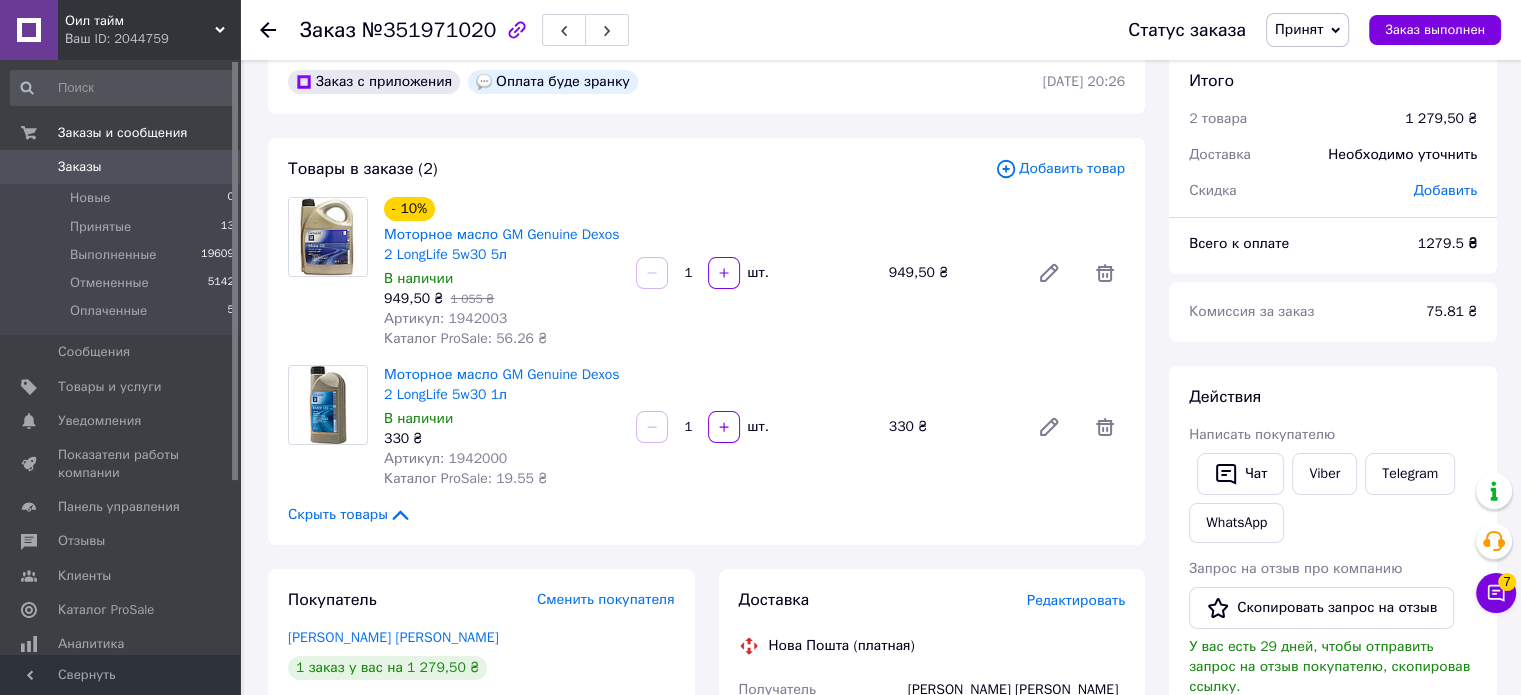 scroll, scrollTop: 0, scrollLeft: 0, axis: both 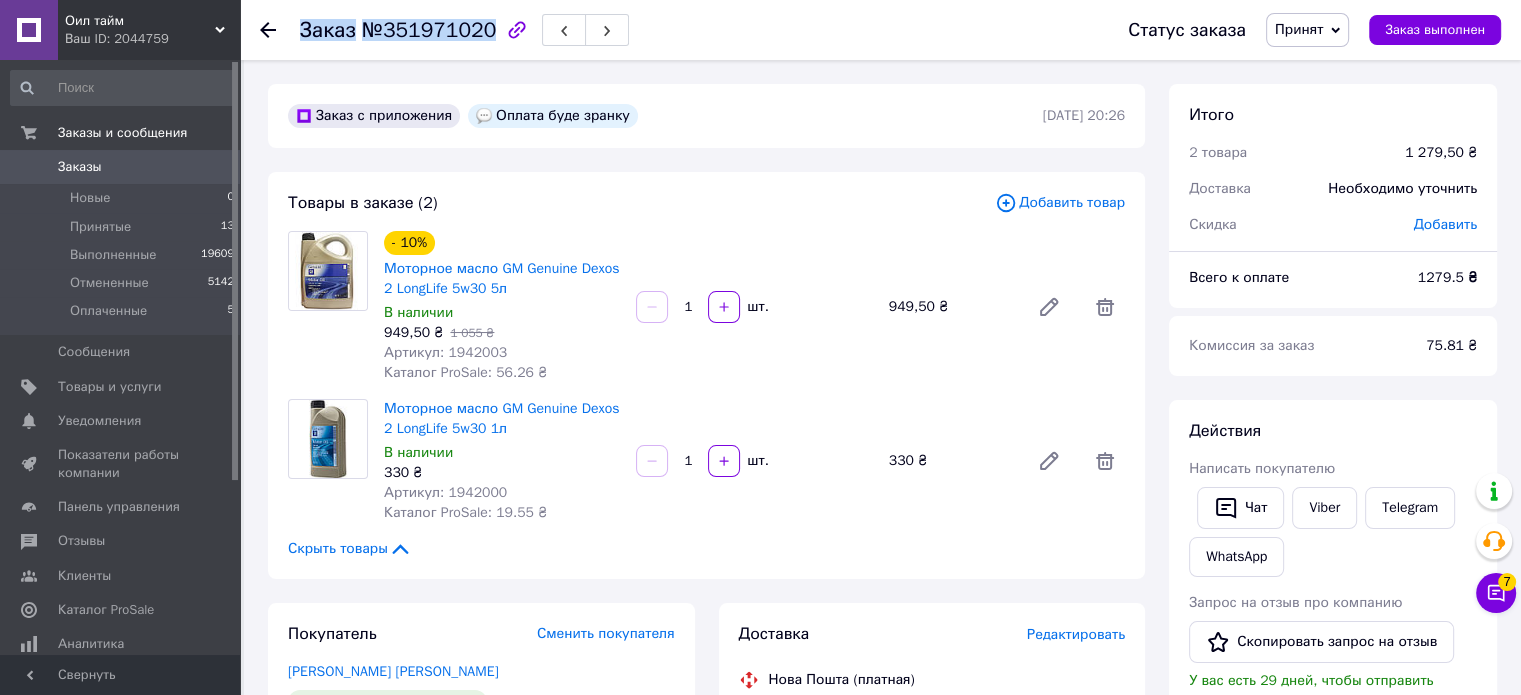 drag, startPoint x: 301, startPoint y: 36, endPoint x: 479, endPoint y: 43, distance: 178.13759 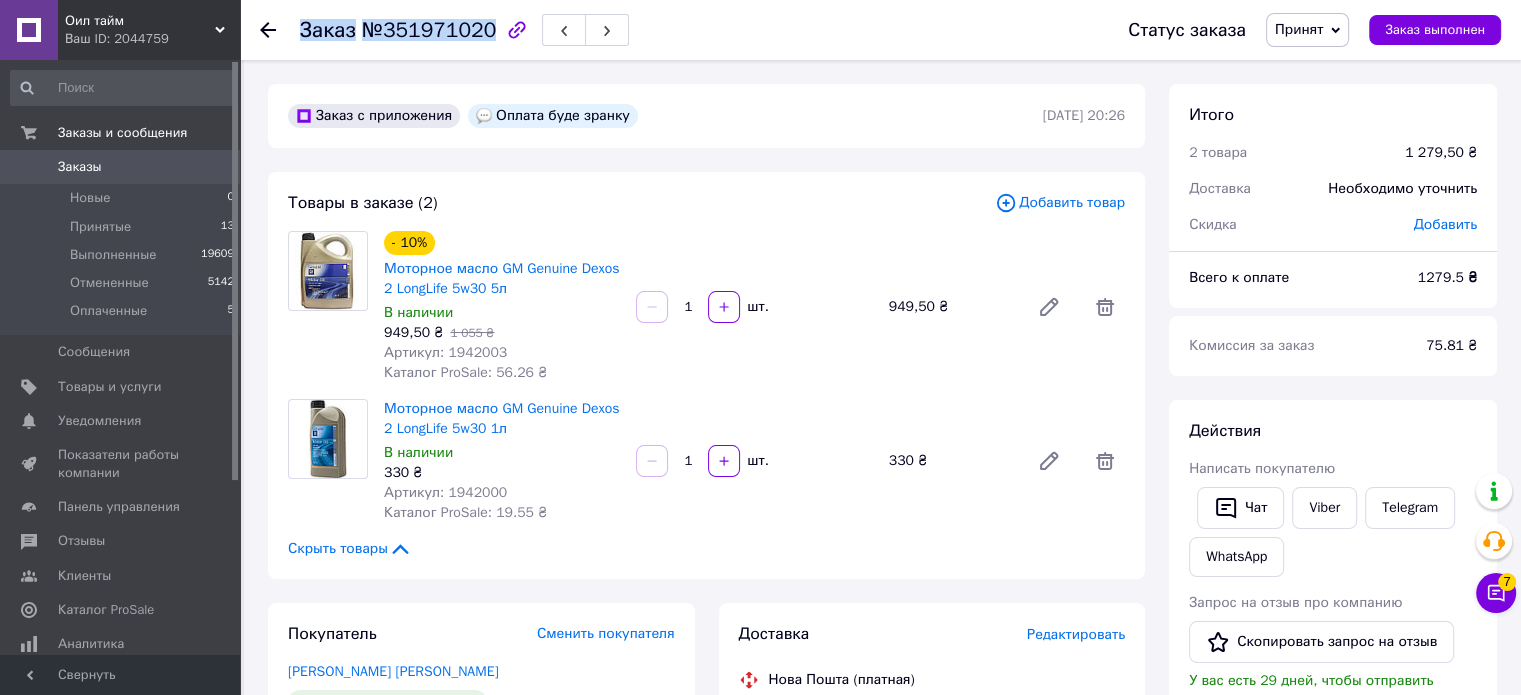 click on "Заказ №351971020" at bounding box center (464, 30) 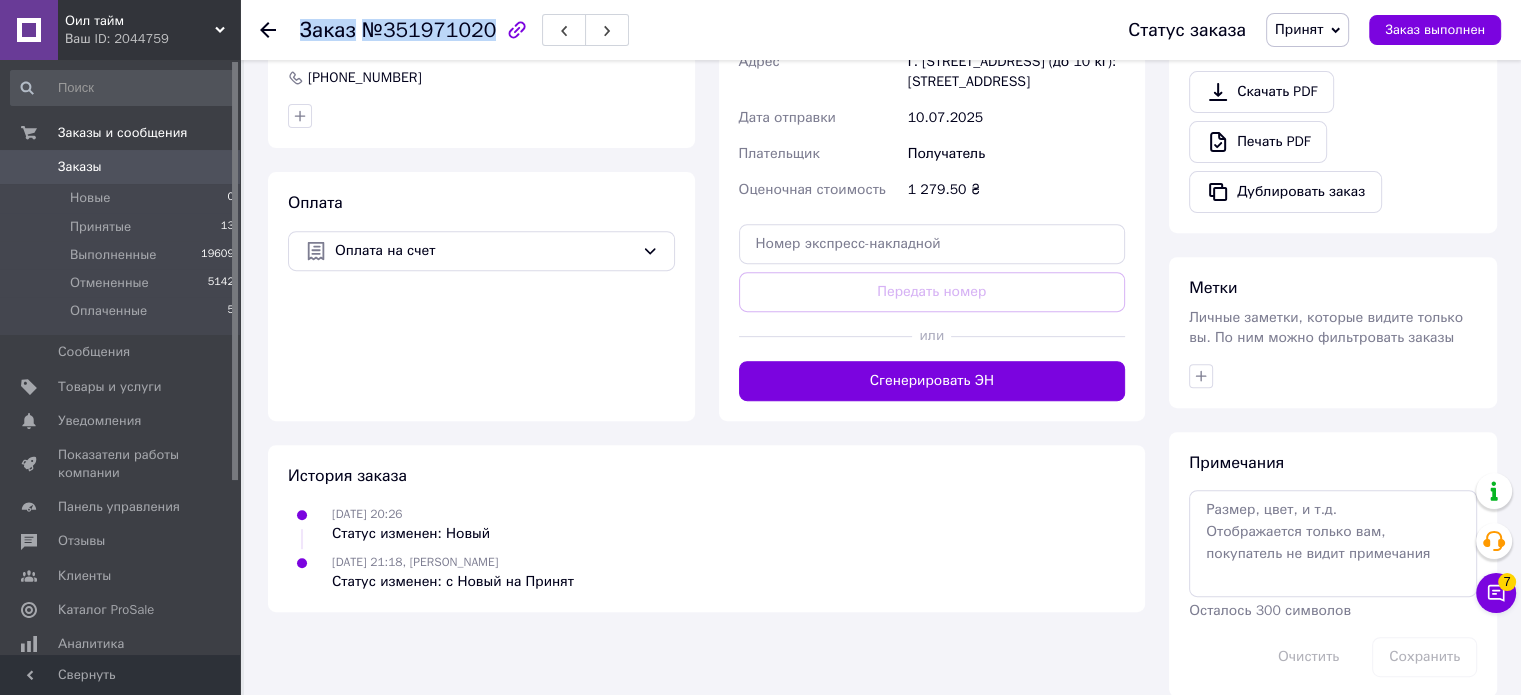 scroll, scrollTop: 736, scrollLeft: 0, axis: vertical 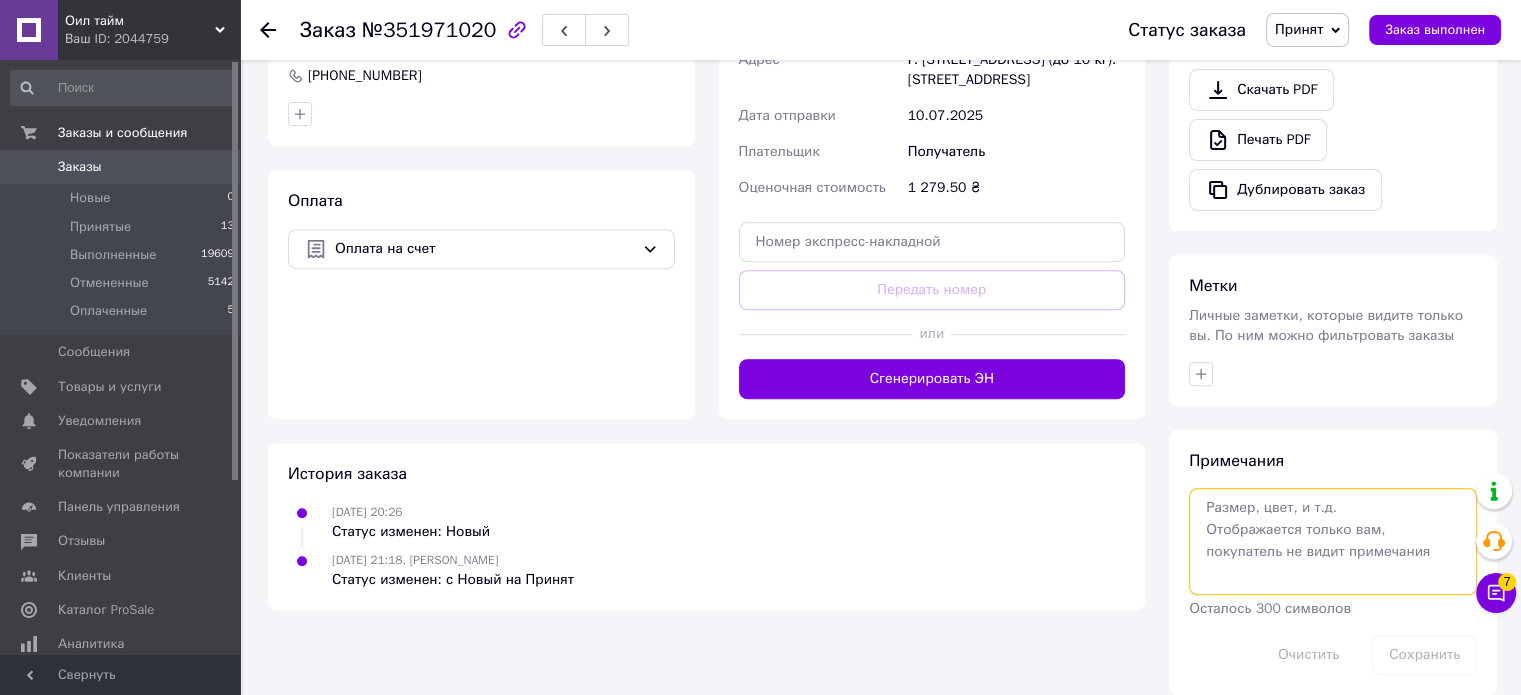 click at bounding box center [1333, 541] 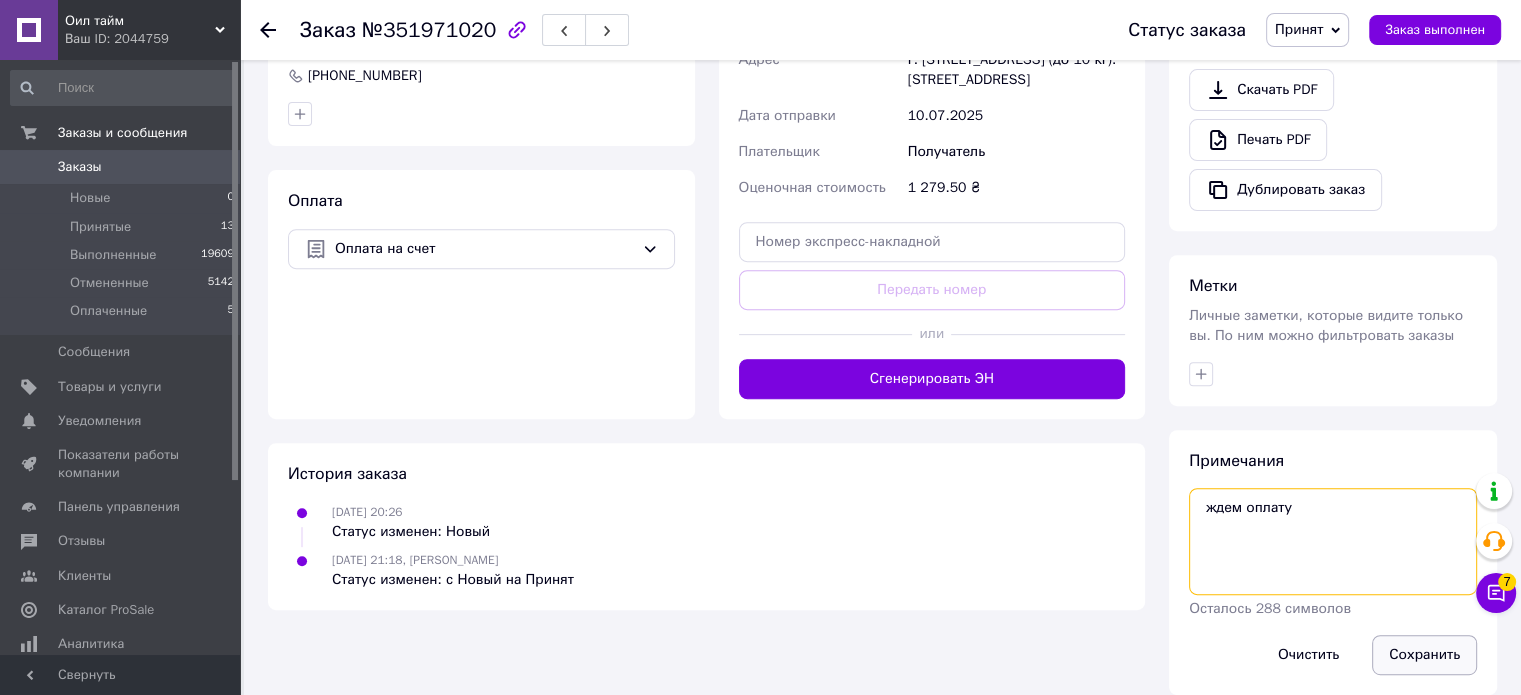 type on "ждем оплату" 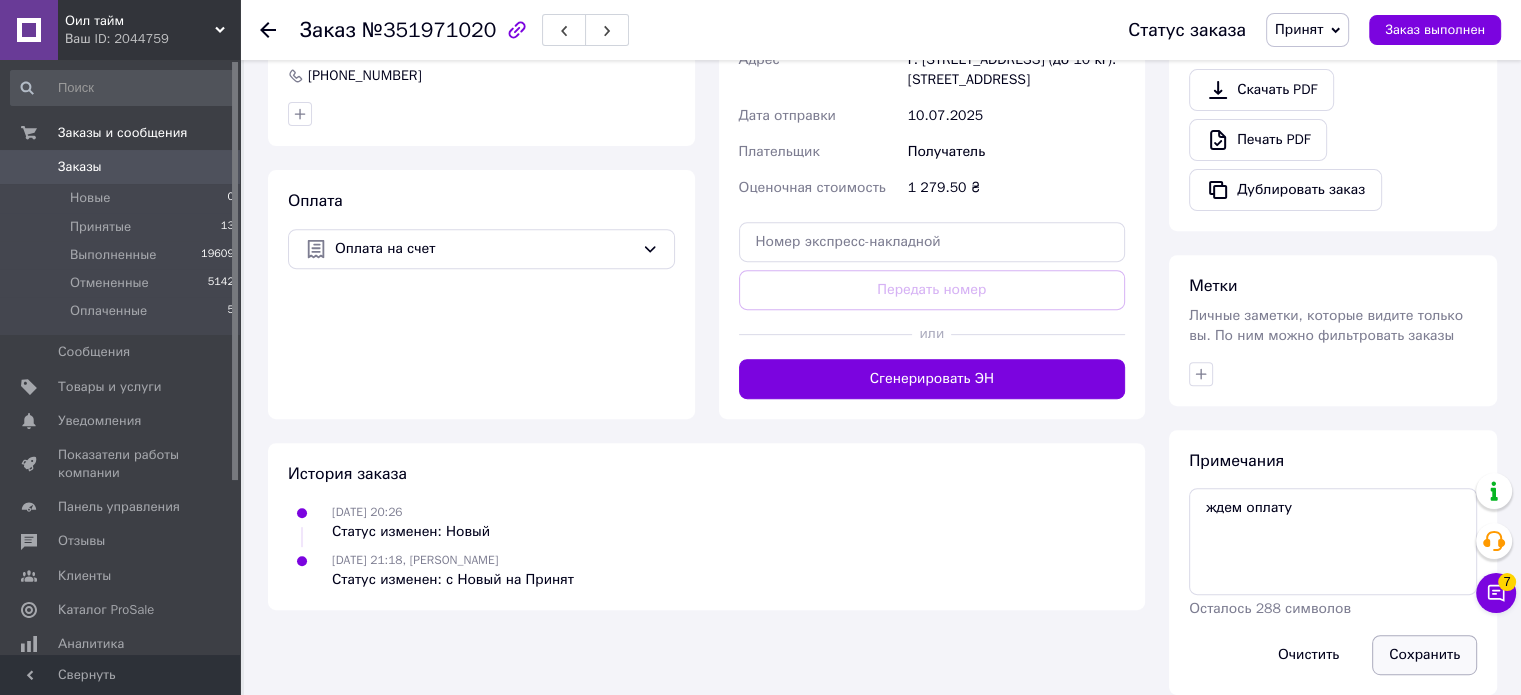 click on "Сохранить" at bounding box center [1424, 655] 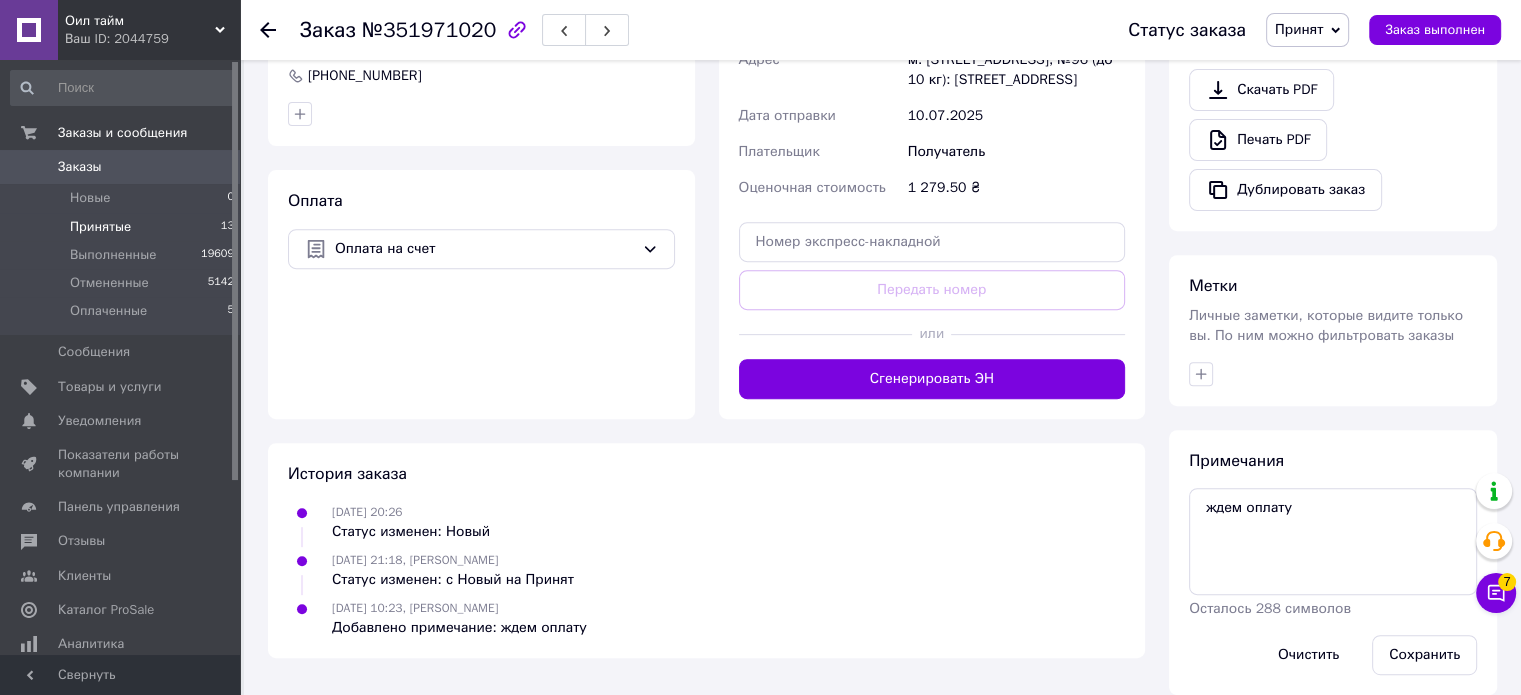 click on "Принятые 13" at bounding box center [123, 227] 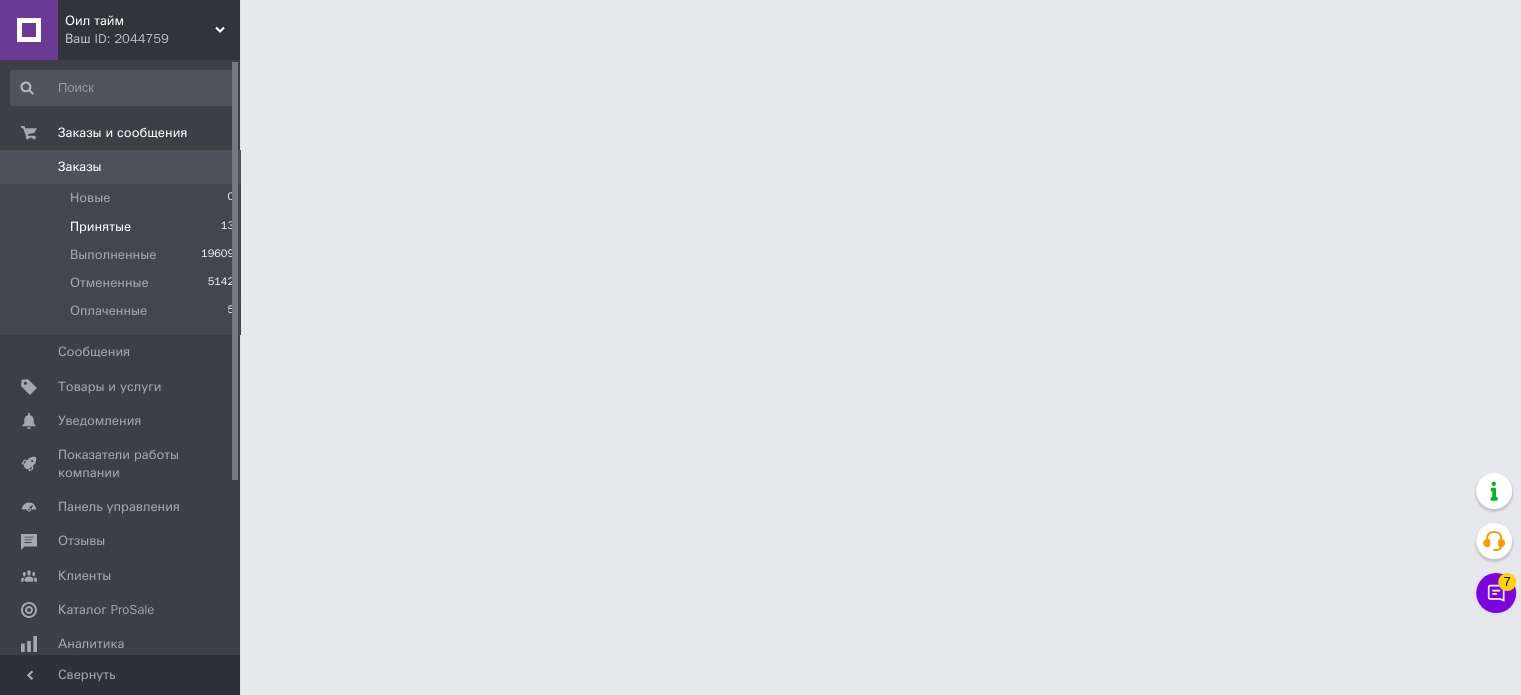scroll, scrollTop: 0, scrollLeft: 0, axis: both 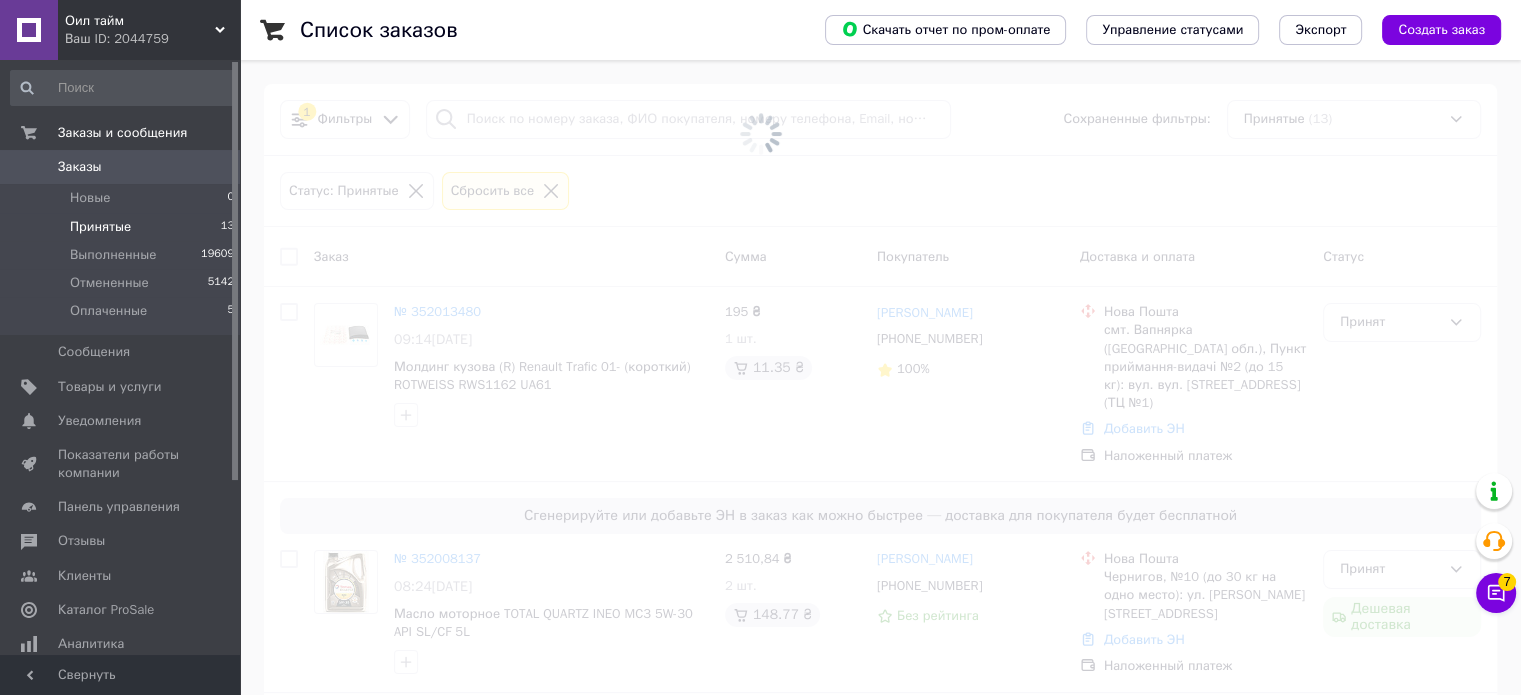 click on "Принятые" at bounding box center (100, 227) 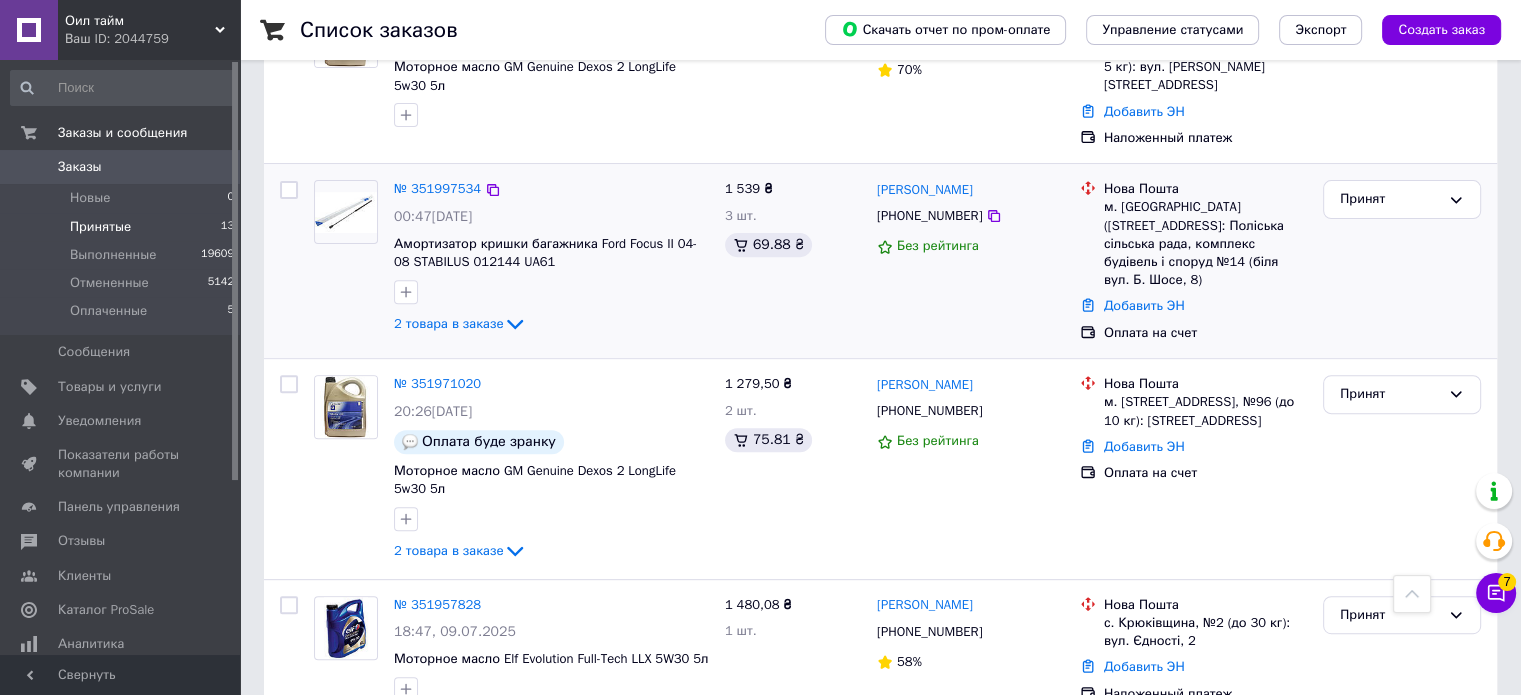 scroll, scrollTop: 600, scrollLeft: 0, axis: vertical 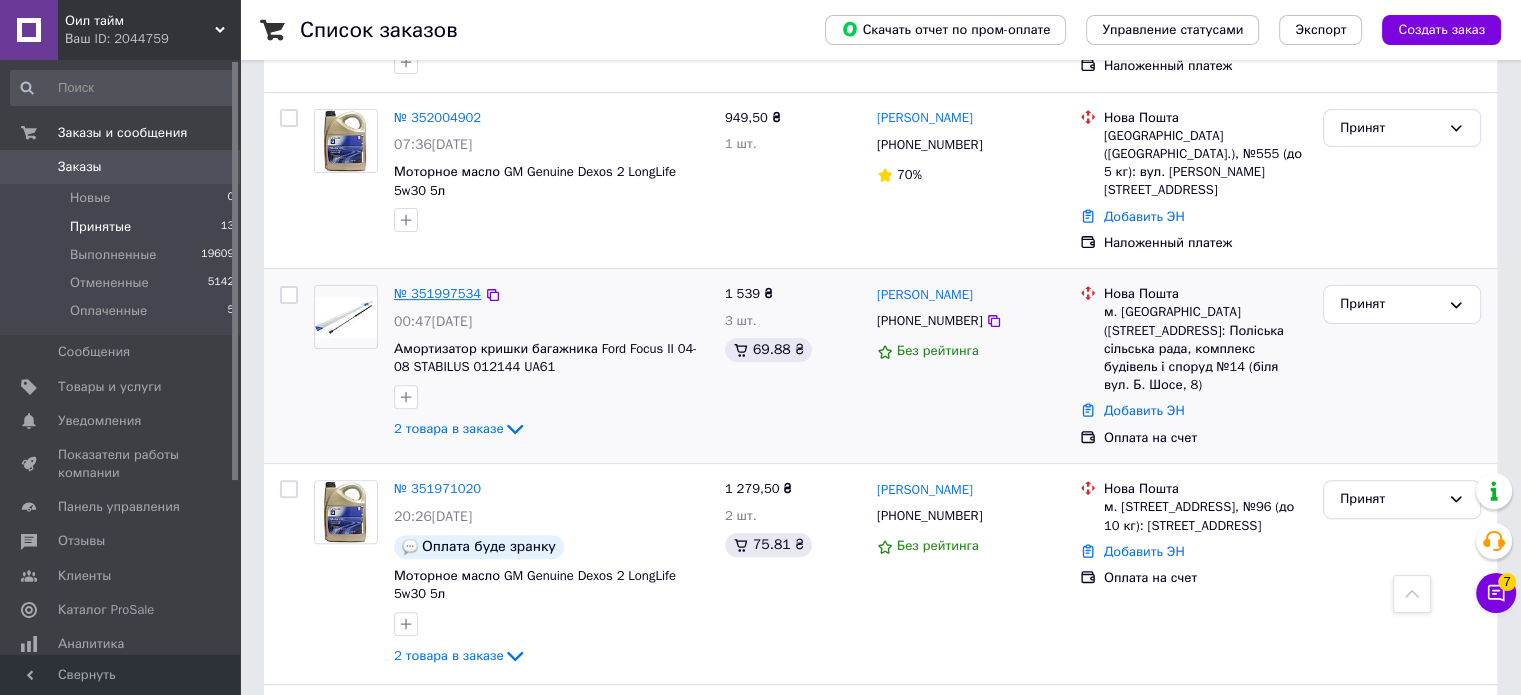 click on "№ 351997534" at bounding box center [437, 293] 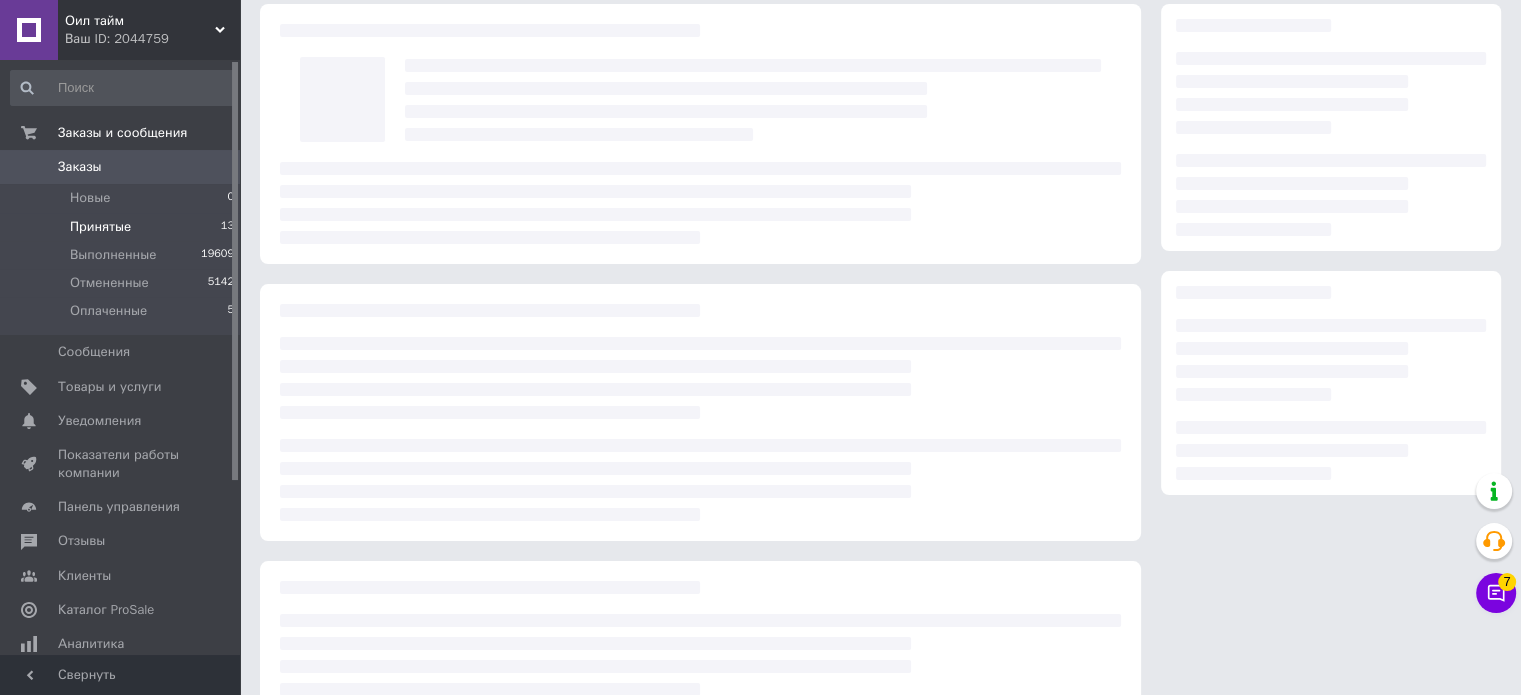 scroll, scrollTop: 0, scrollLeft: 0, axis: both 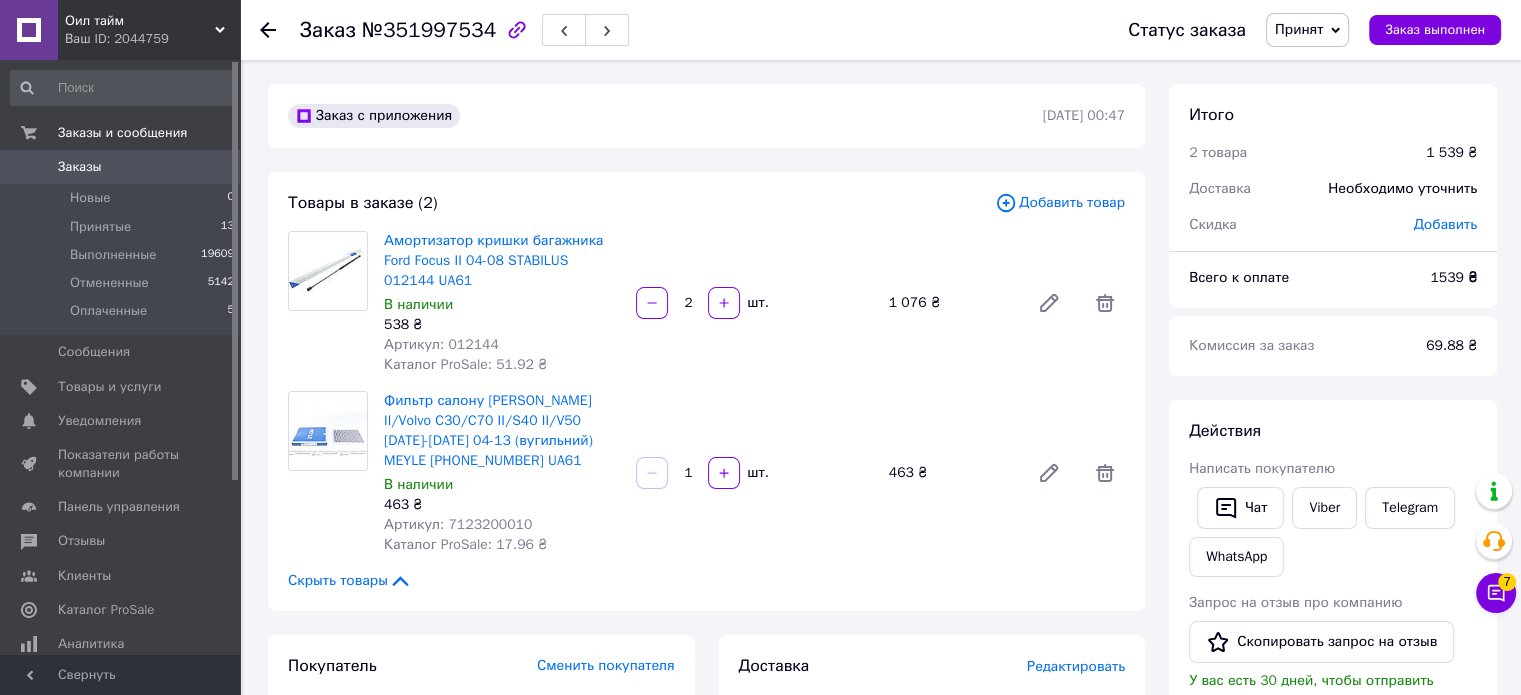 click on "Артикул: 012144" at bounding box center [441, 344] 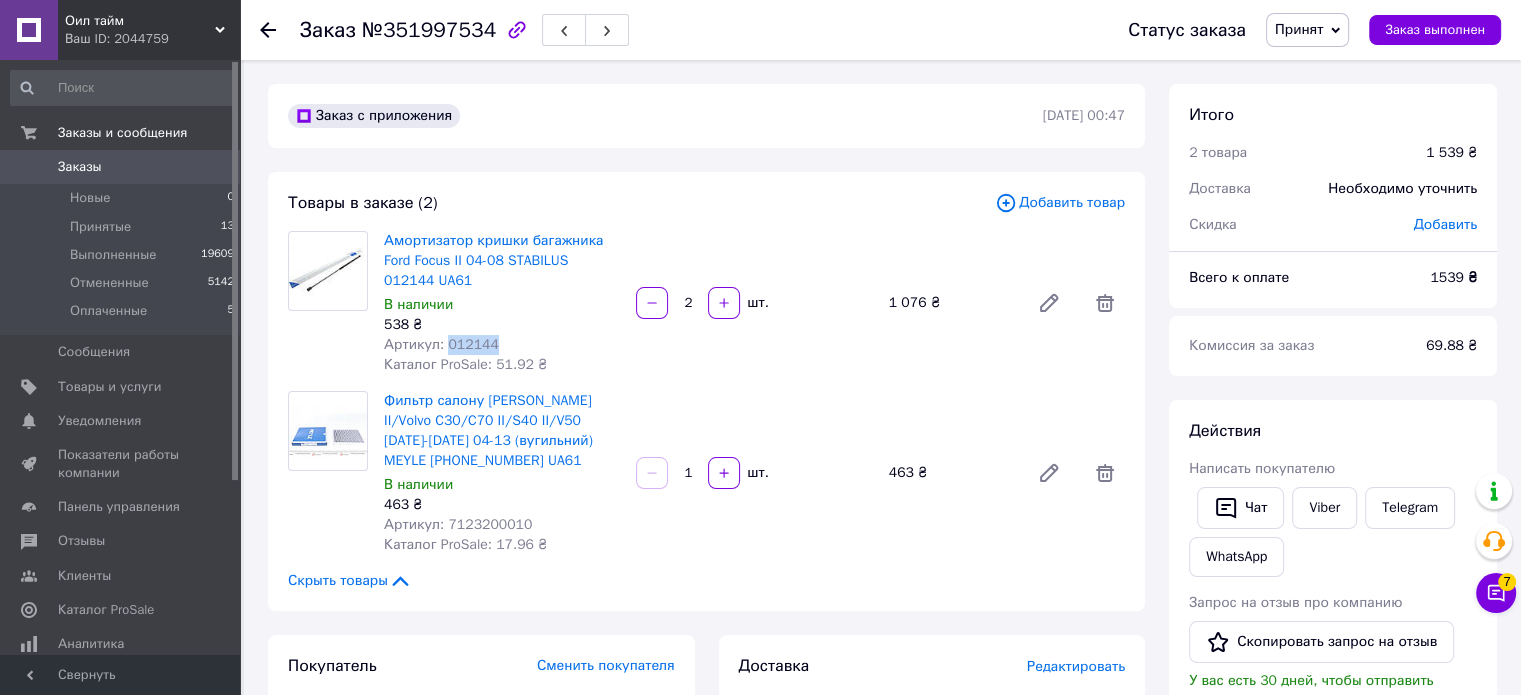 click on "Артикул: 012144" at bounding box center [441, 344] 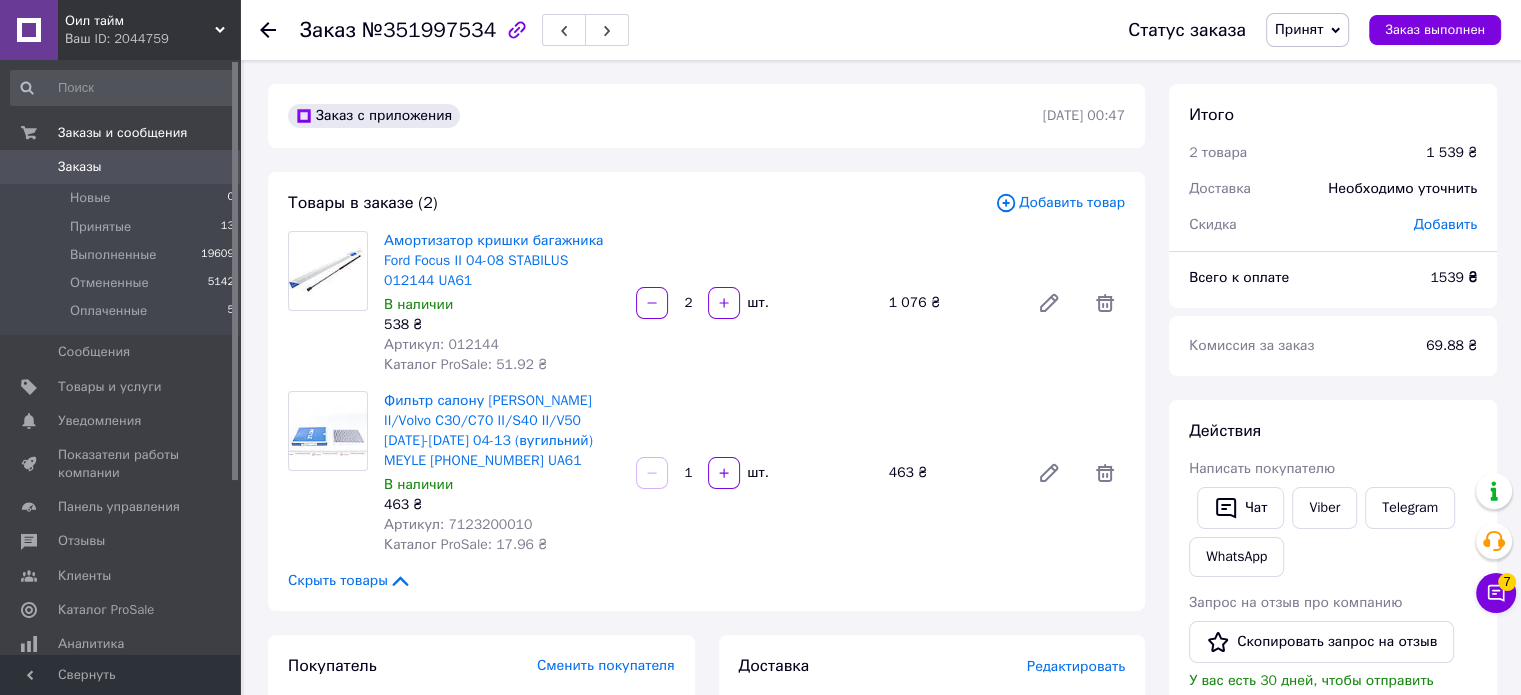 click on "Артикул: 7123200010" at bounding box center [458, 524] 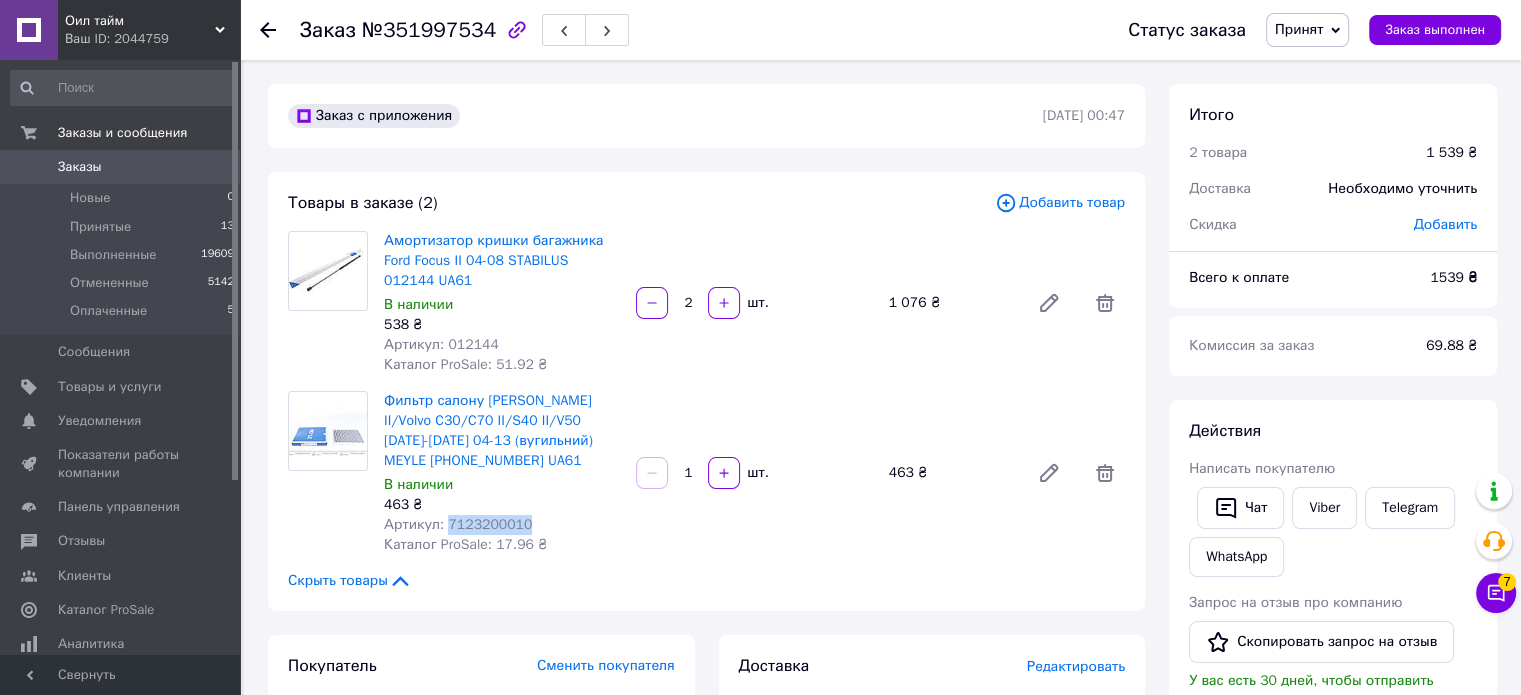 click on "Артикул: 7123200010" at bounding box center [458, 524] 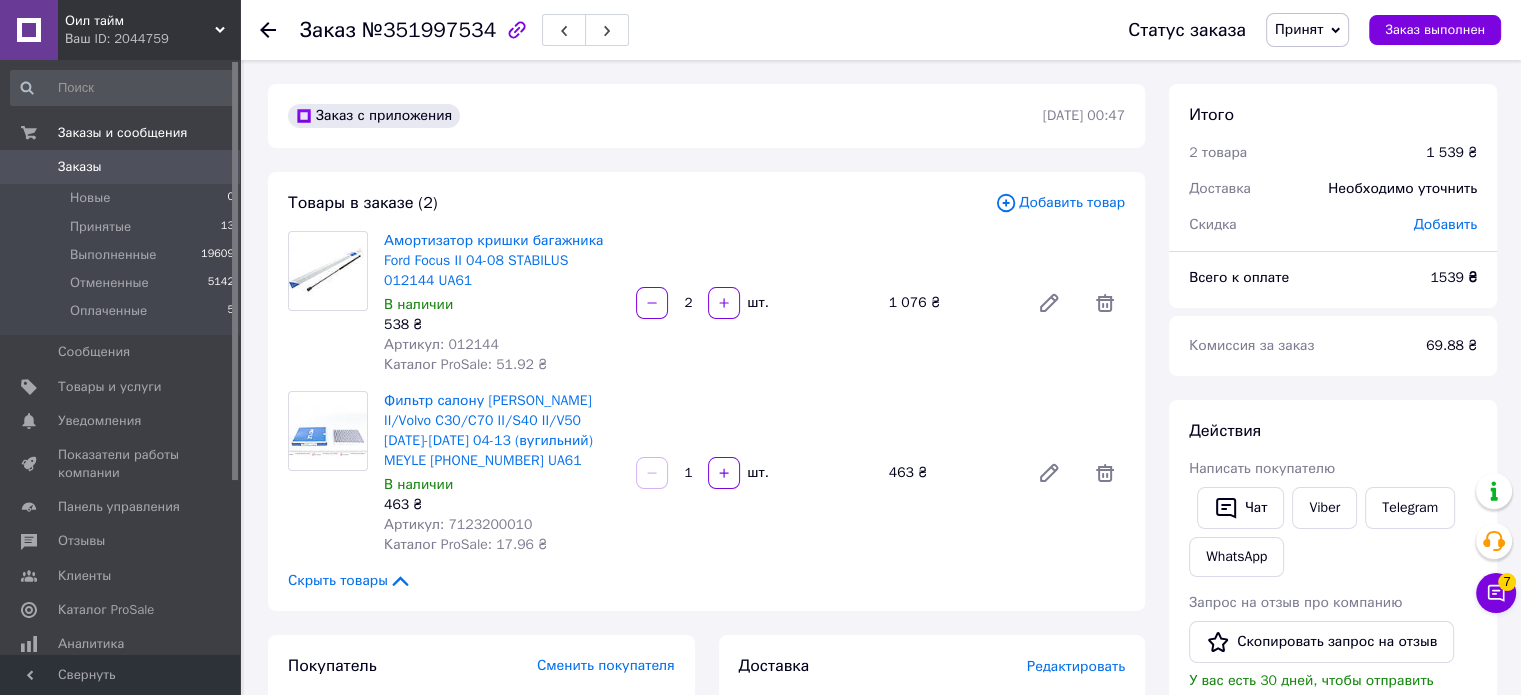 click on "Амортизатор кришки багажника Ford Focus II 04-08 STABILUS 012144 UA61 В наличии 538 ₴ Артикул: 012144 Каталог ProSale: 51.92 ₴  2   шт. 1 076 ₴" at bounding box center (754, 303) 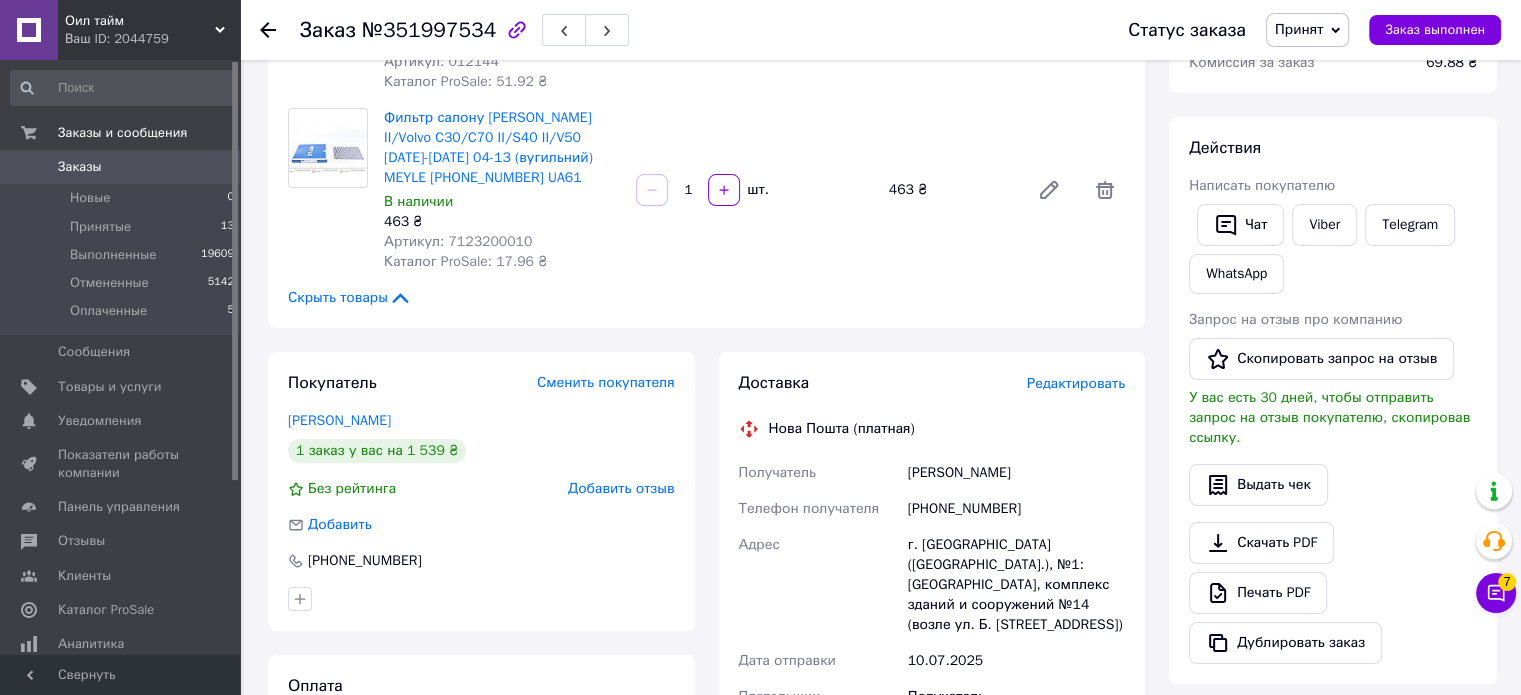 scroll, scrollTop: 400, scrollLeft: 0, axis: vertical 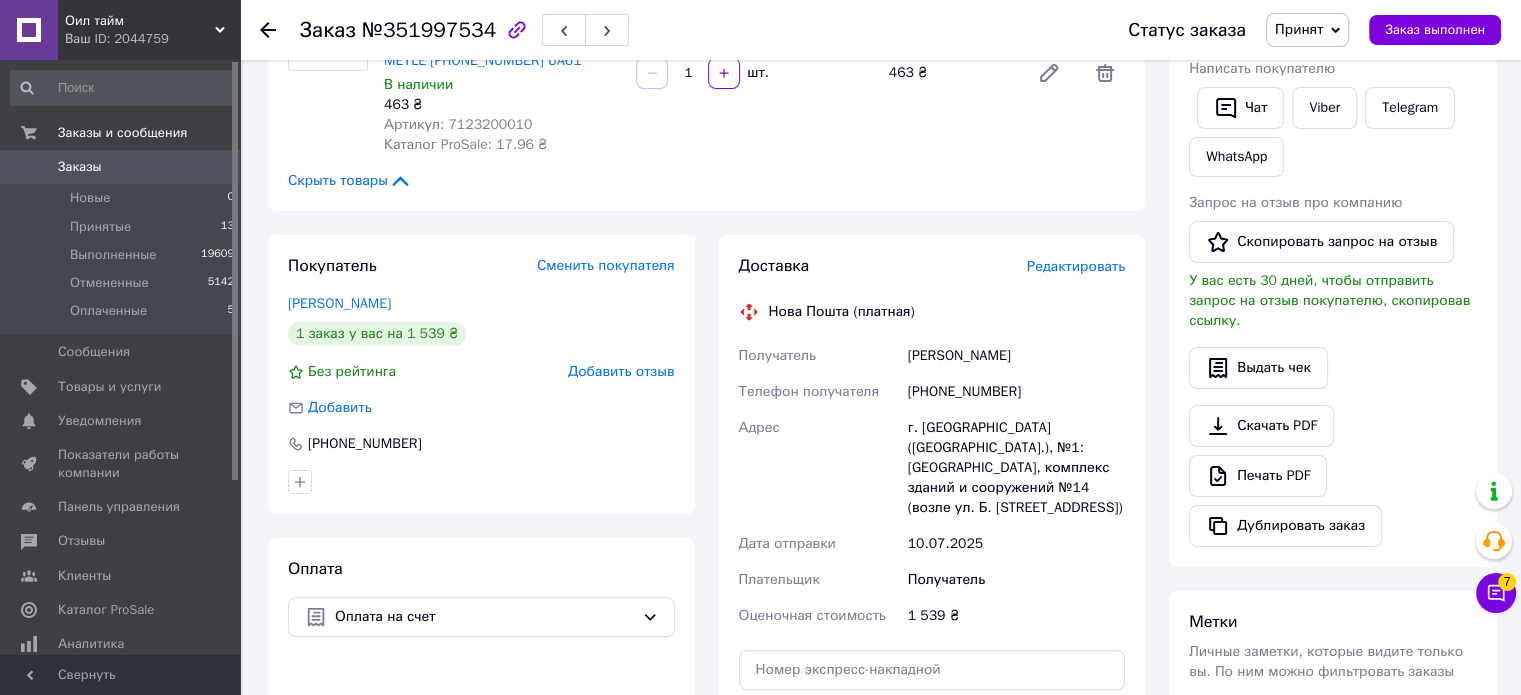 click on "[PHONE_NUMBER]" at bounding box center [1016, 392] 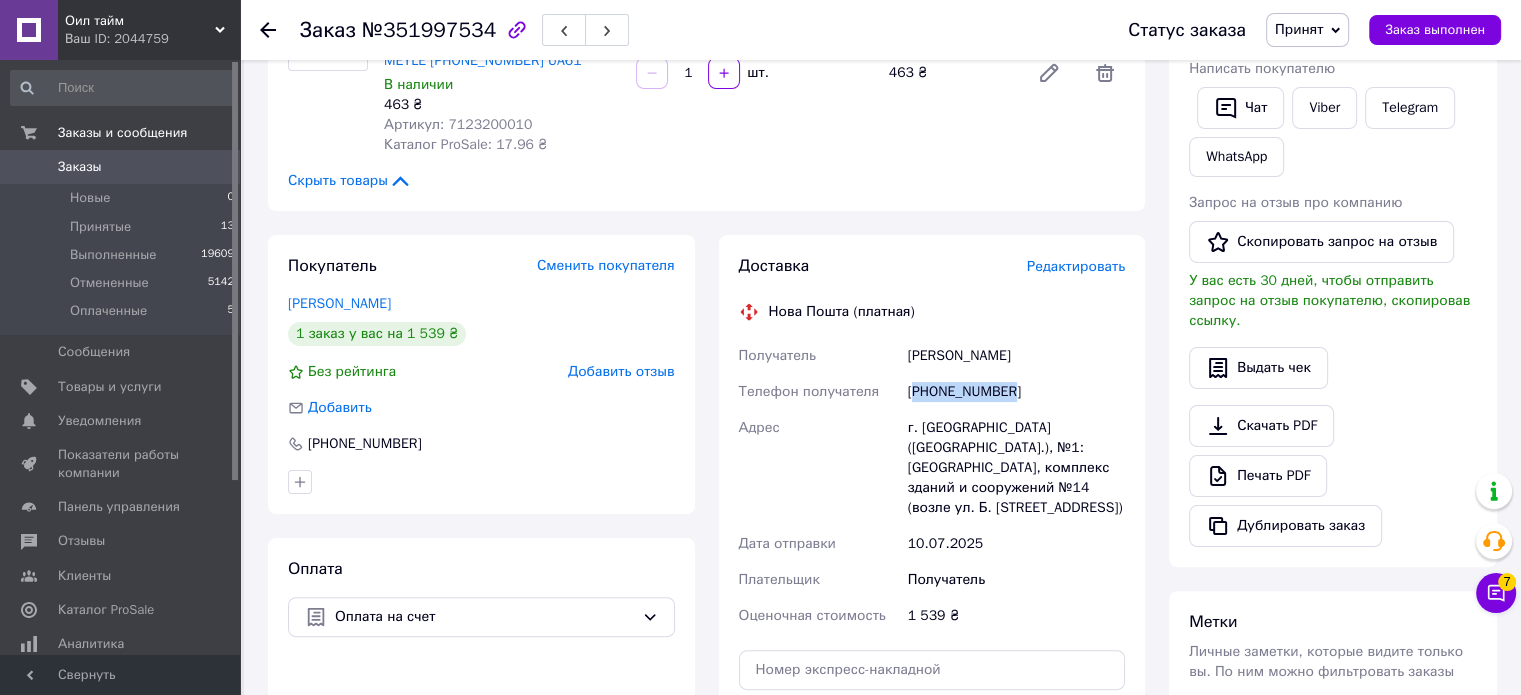 click on "[PHONE_NUMBER]" at bounding box center [1016, 392] 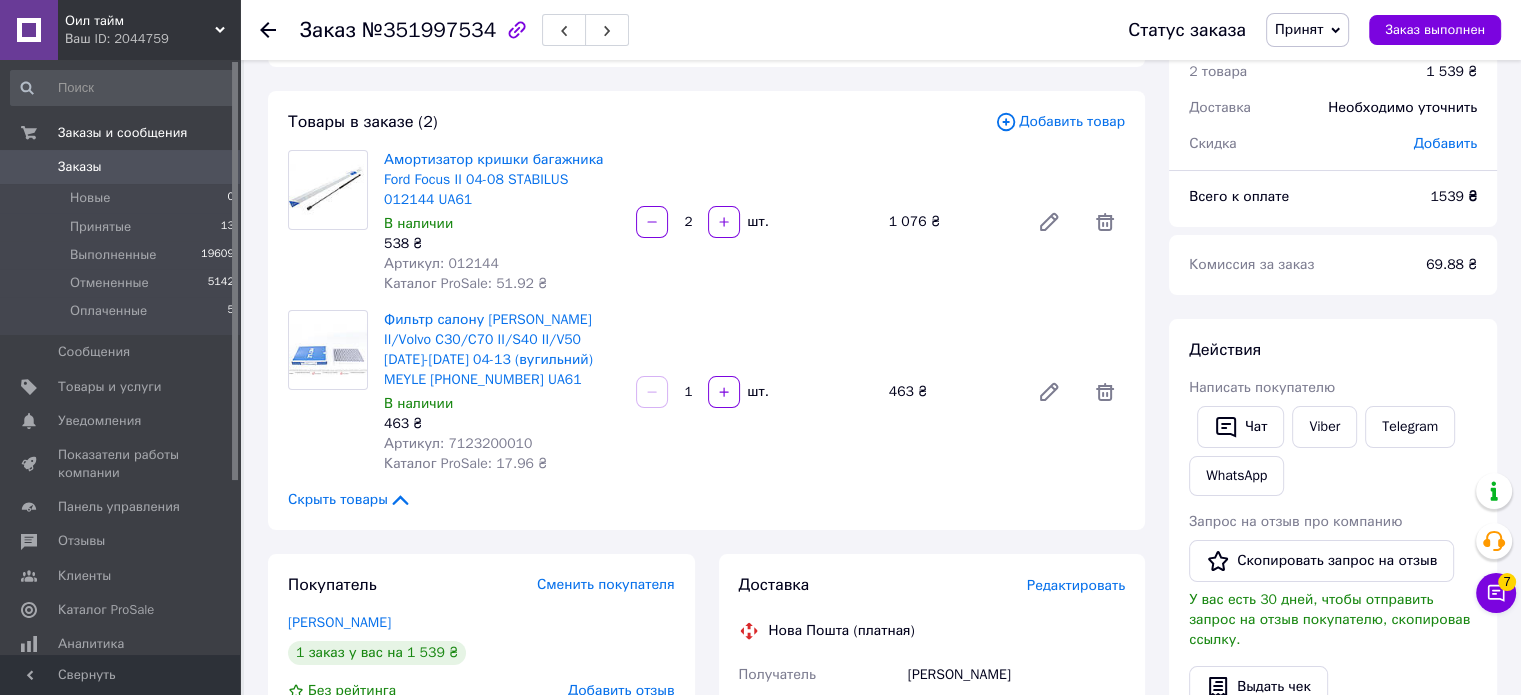 scroll, scrollTop: 0, scrollLeft: 0, axis: both 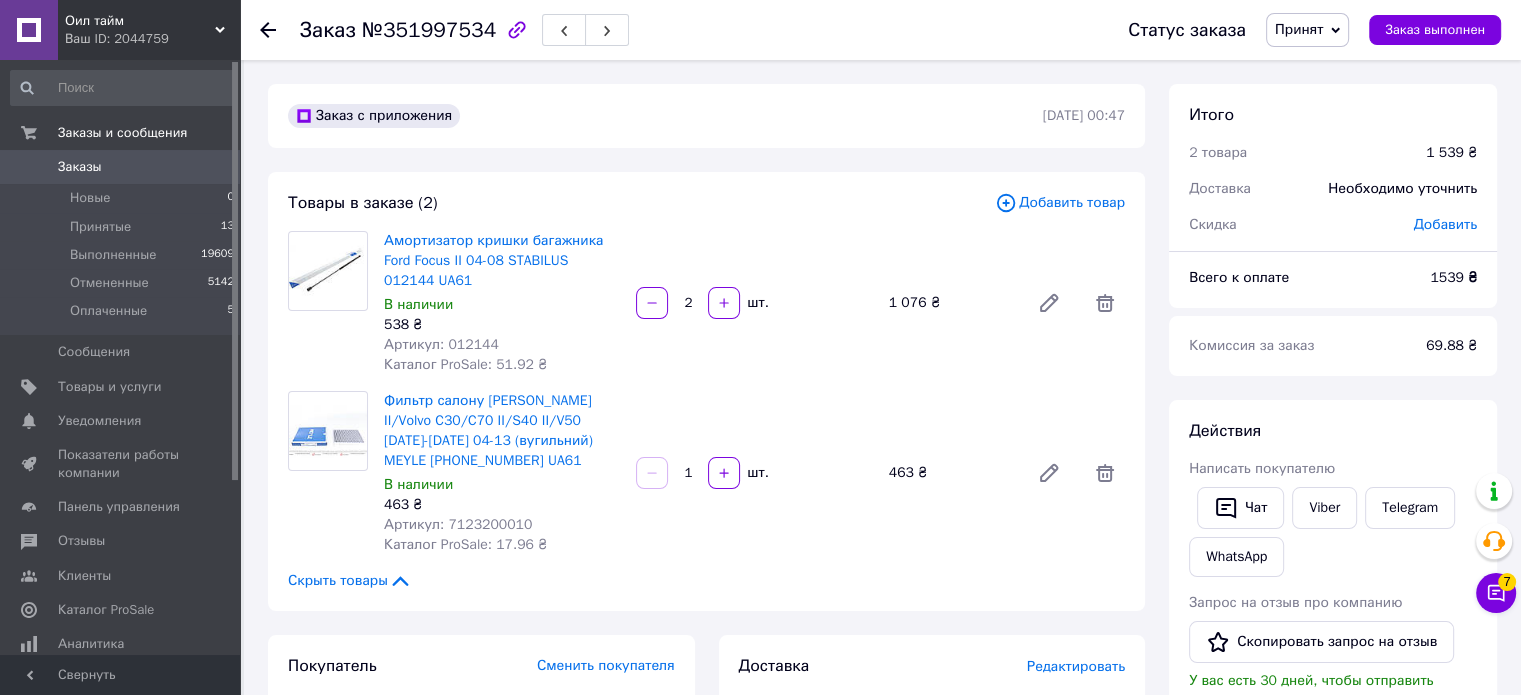 click on "Артикул: 012144" at bounding box center (441, 344) 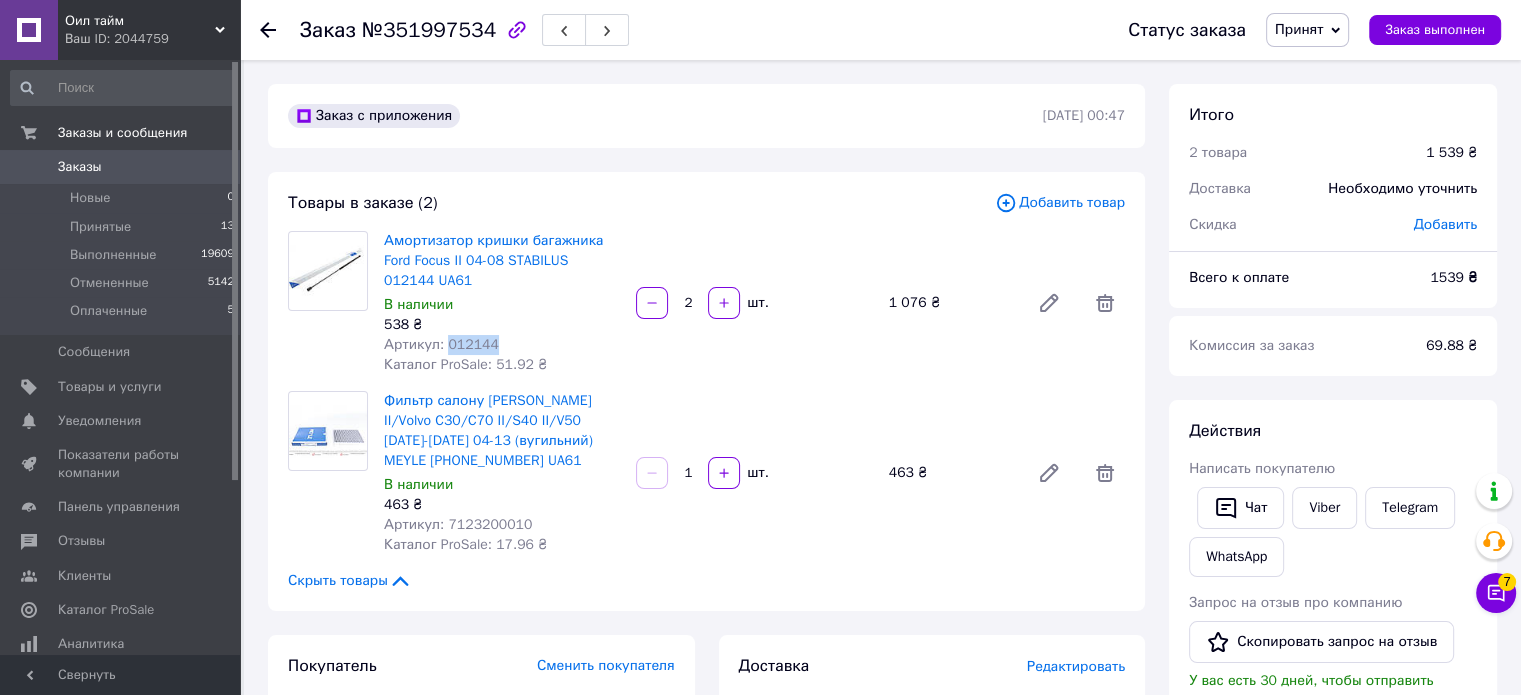 click on "Артикул: 012144" at bounding box center (441, 344) 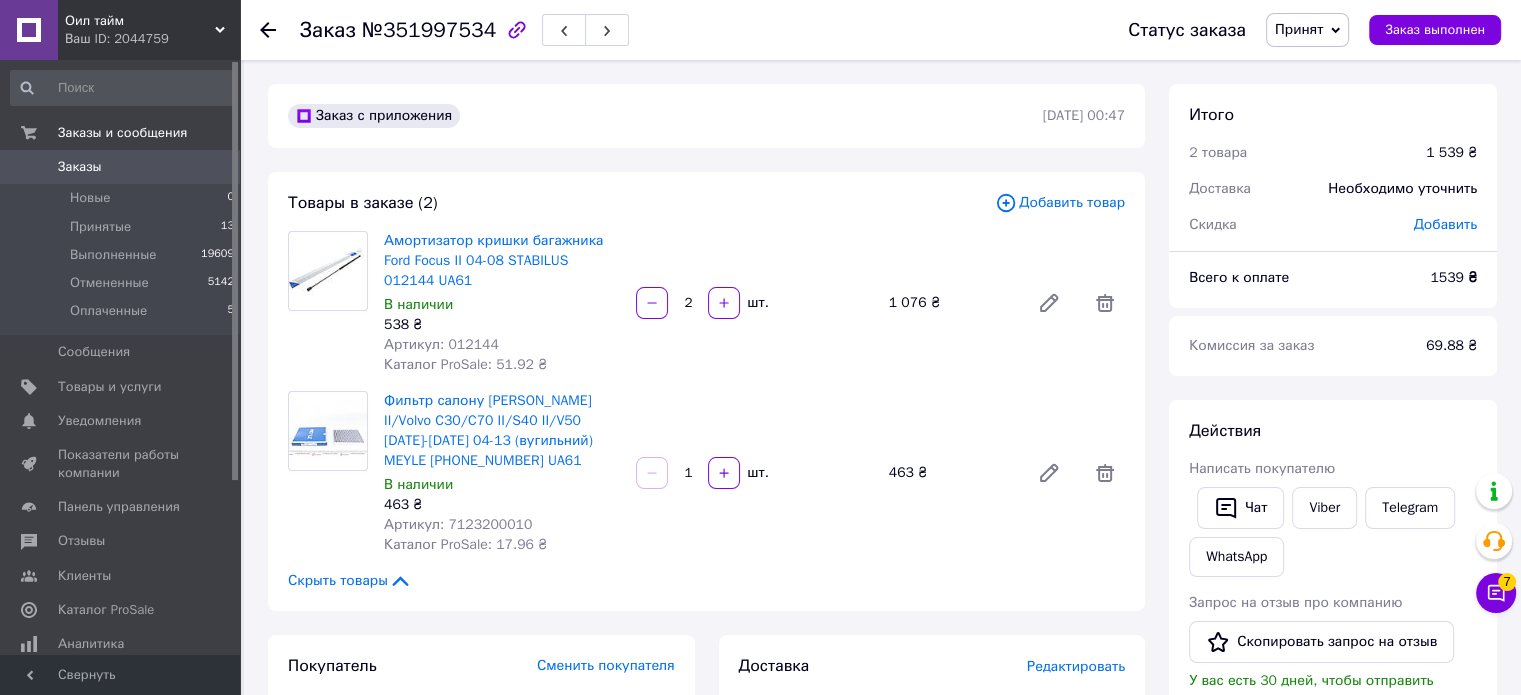 click on "Артикул: 7123200010" at bounding box center [458, 524] 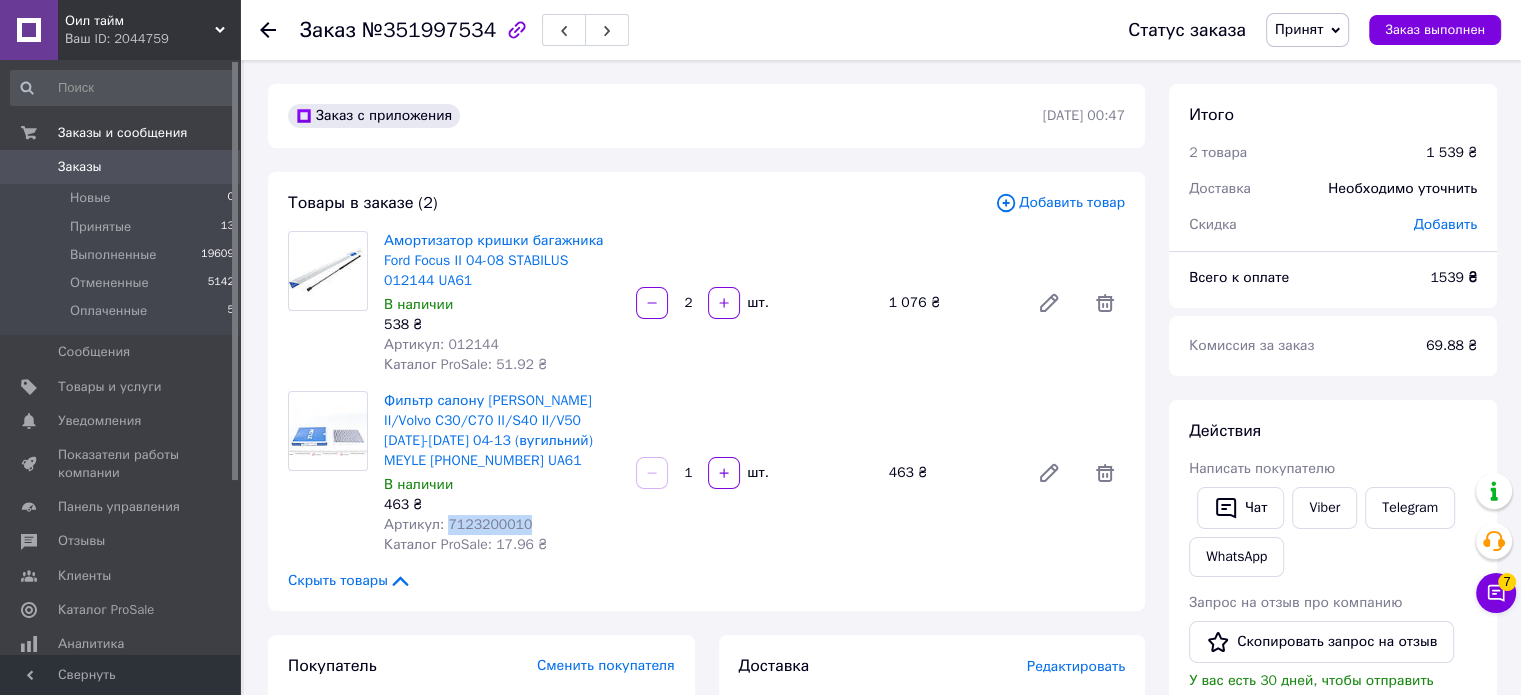 click on "Артикул: 7123200010" at bounding box center (458, 524) 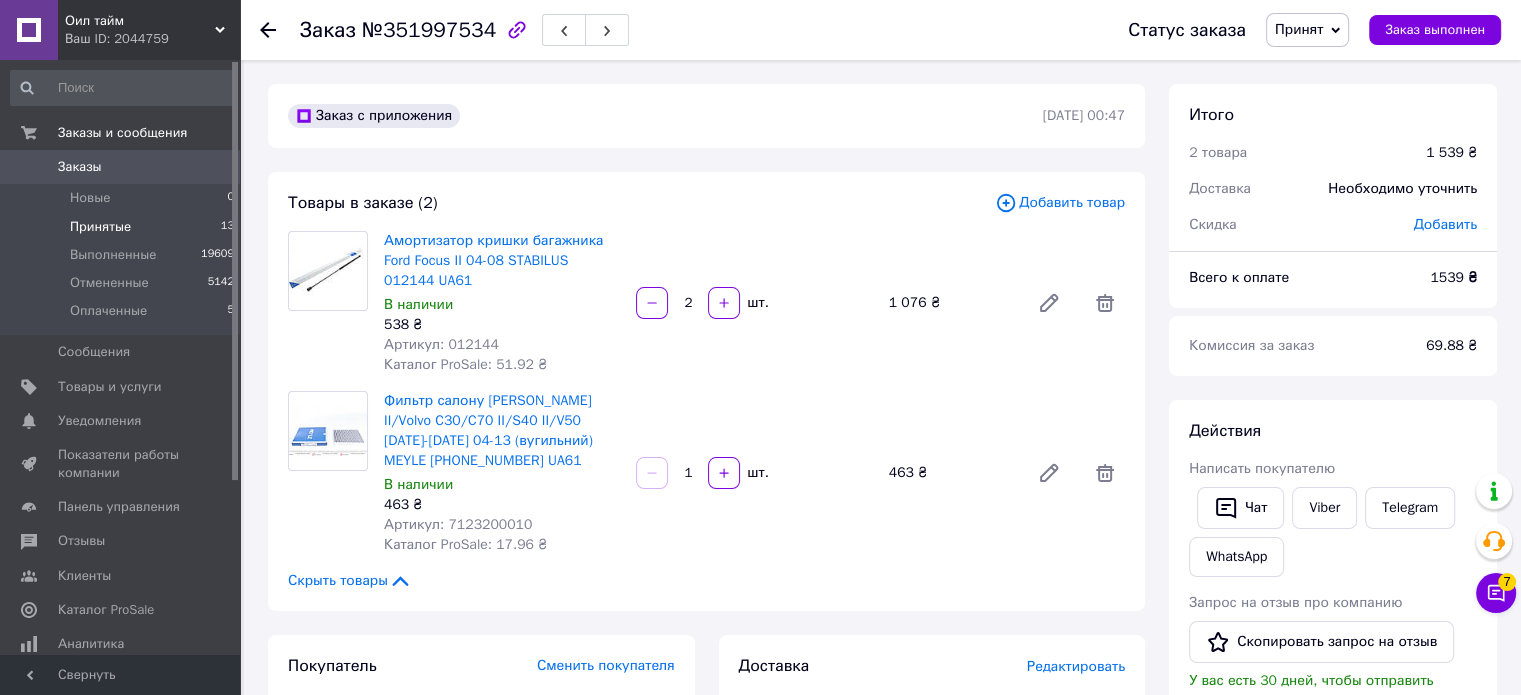 click on "Принятые 13" at bounding box center (123, 227) 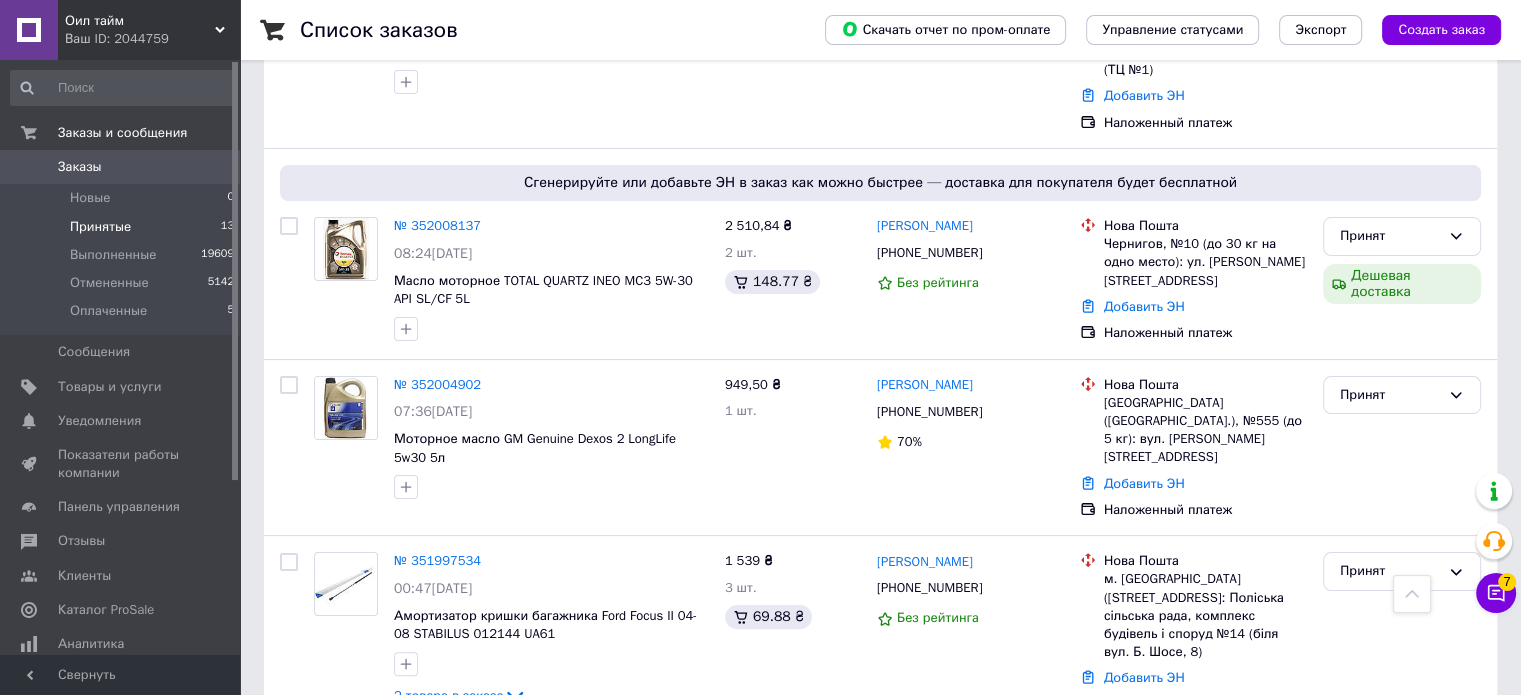 scroll, scrollTop: 300, scrollLeft: 0, axis: vertical 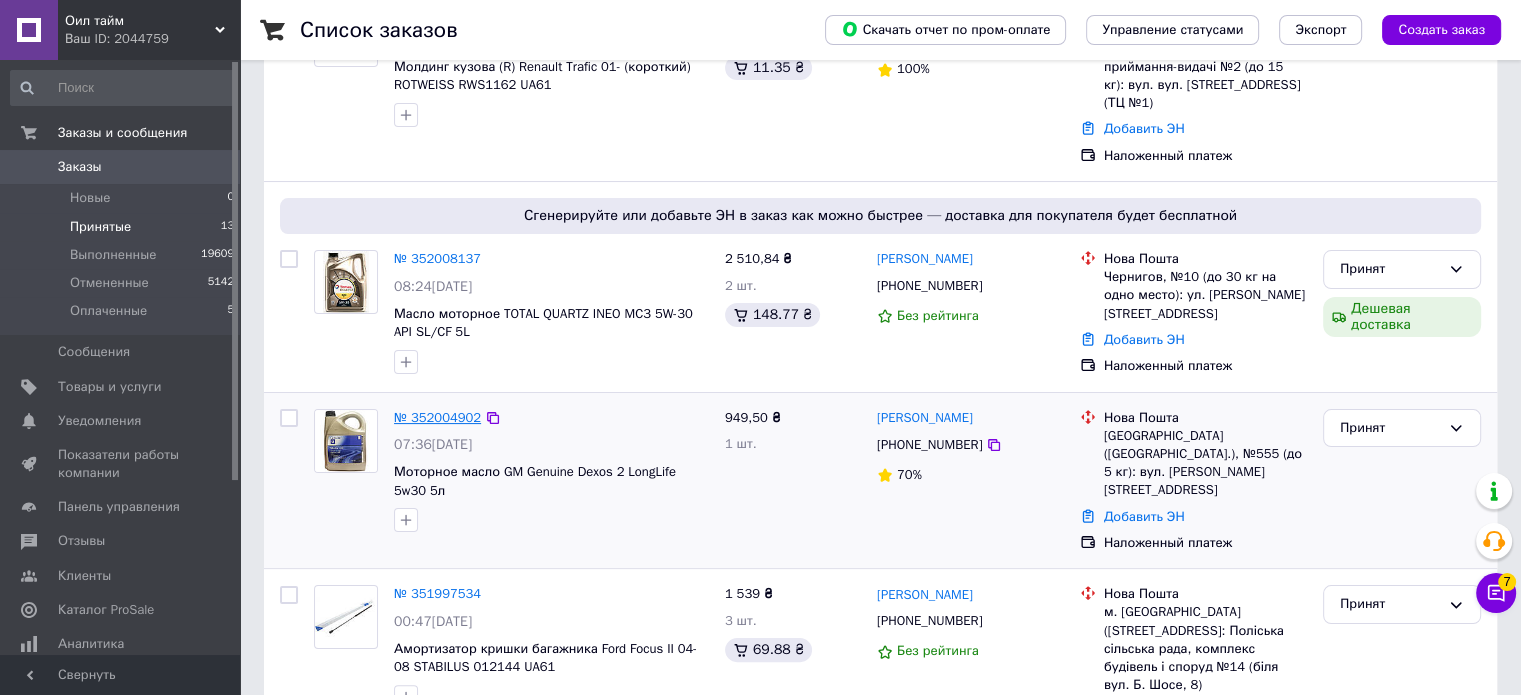 click on "№ 352004902" at bounding box center [437, 417] 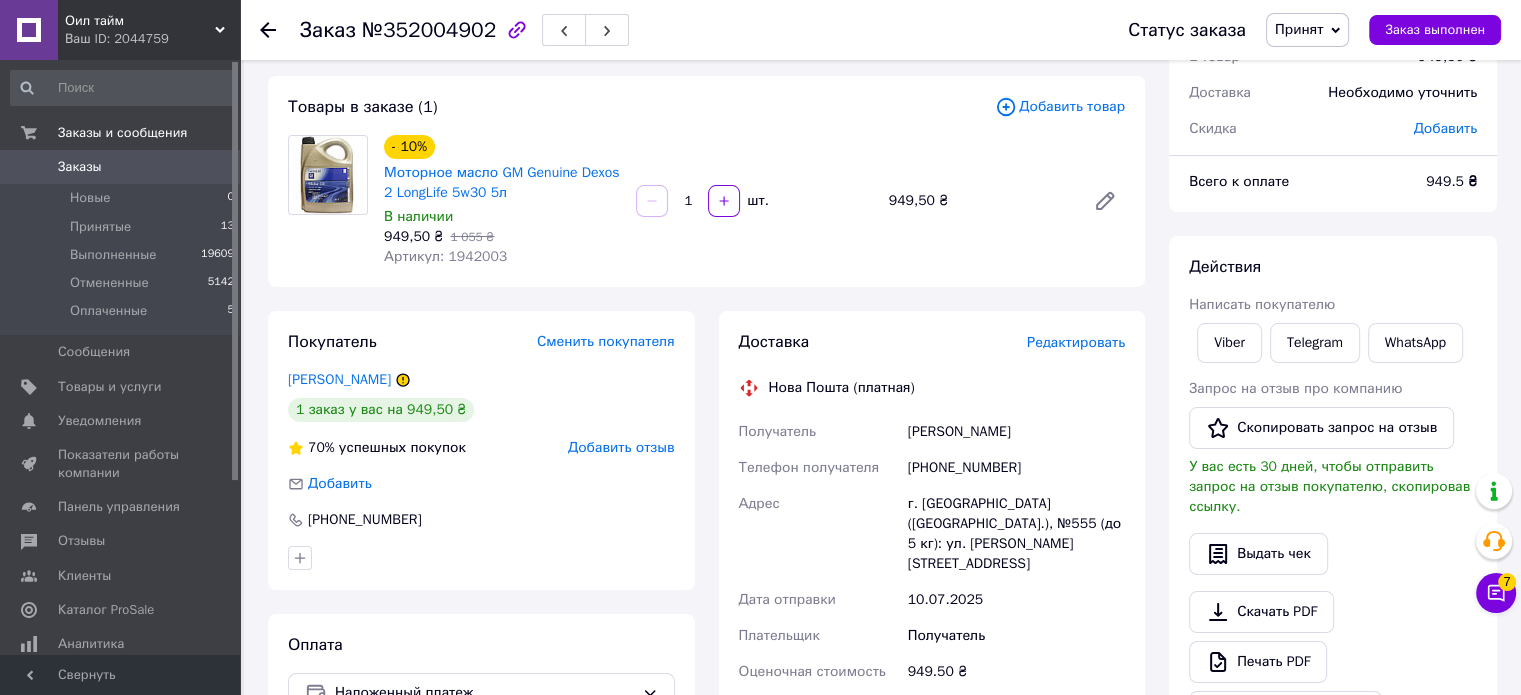 scroll, scrollTop: 0, scrollLeft: 0, axis: both 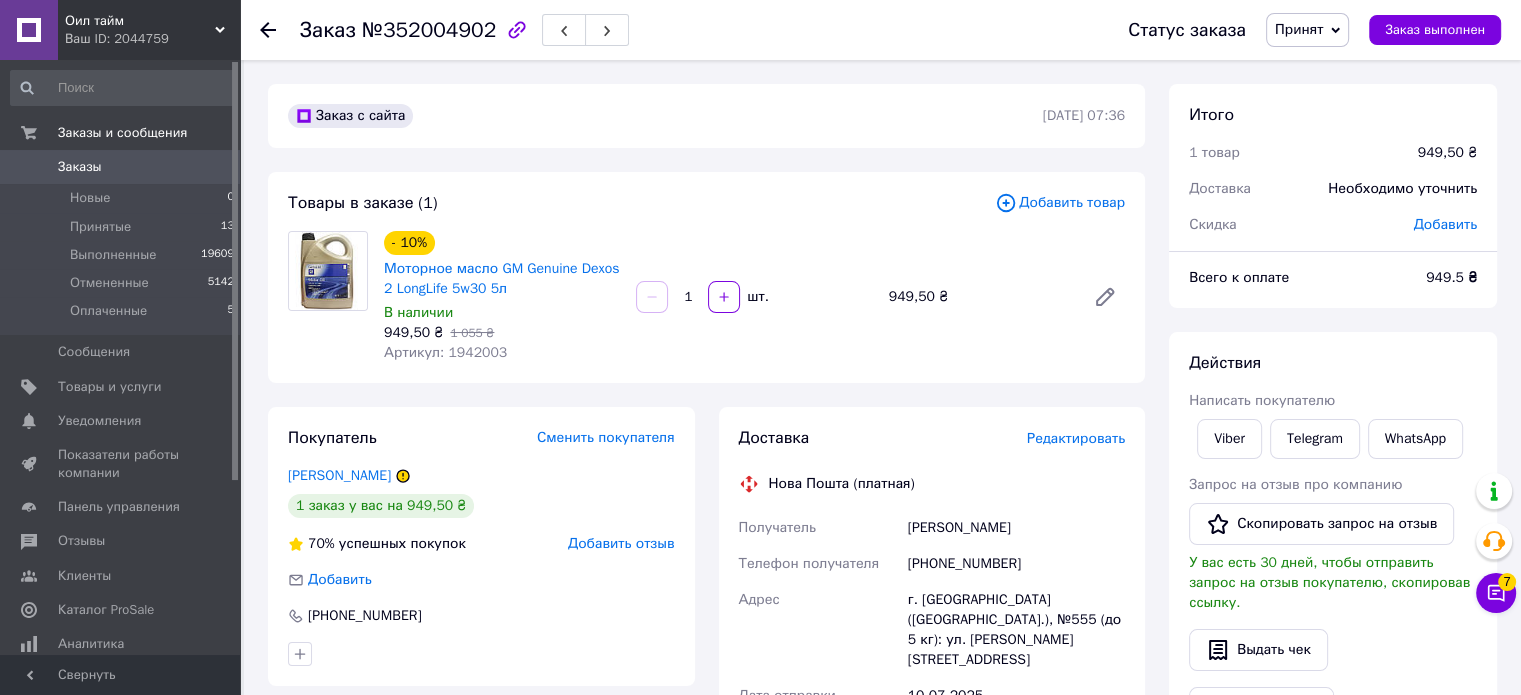 click on "Товары в заказе (1) Добавить товар - 10% Моторное масло GM Genuine Dexos 2 LongLife 5w30 5л В наличии 949,50 ₴   1 055 ₴ Артикул: 1942003 1   шт. 949,50 ₴" at bounding box center [706, 277] 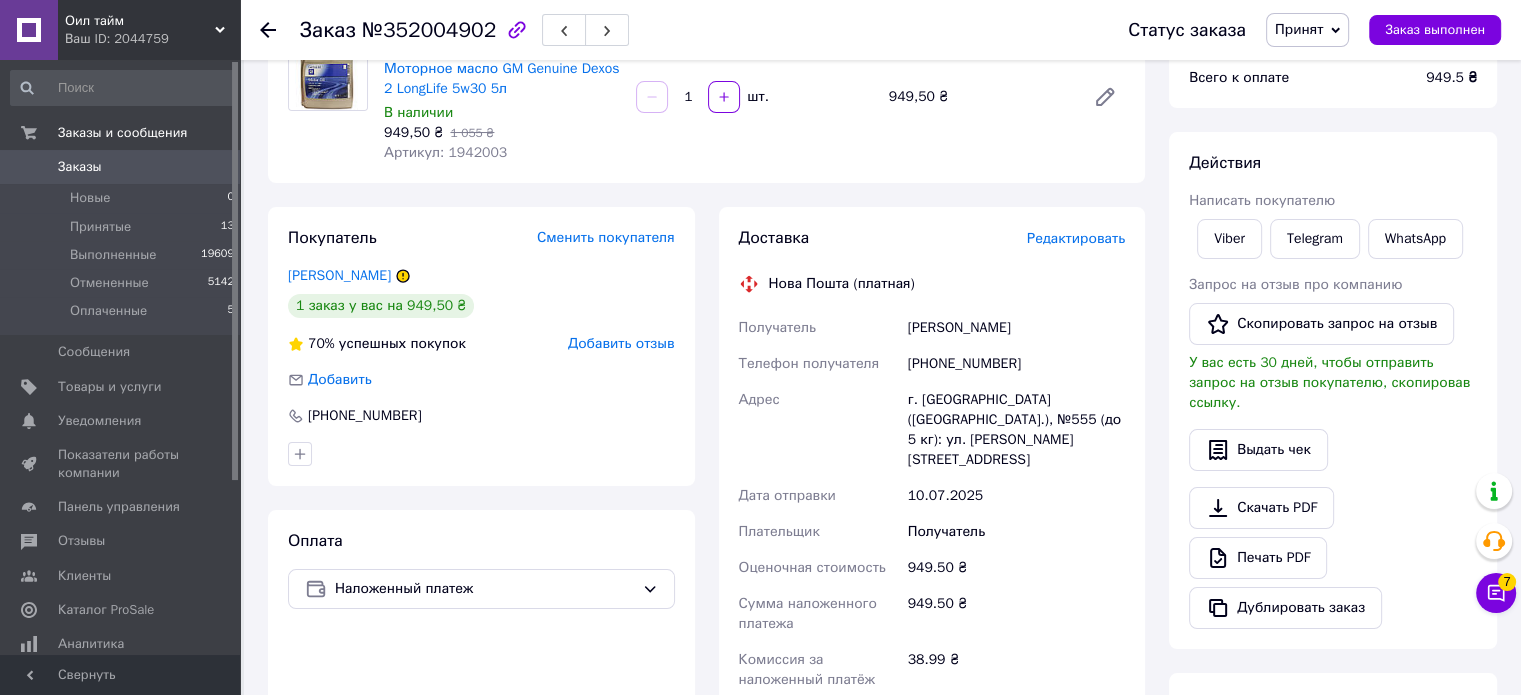 scroll, scrollTop: 0, scrollLeft: 0, axis: both 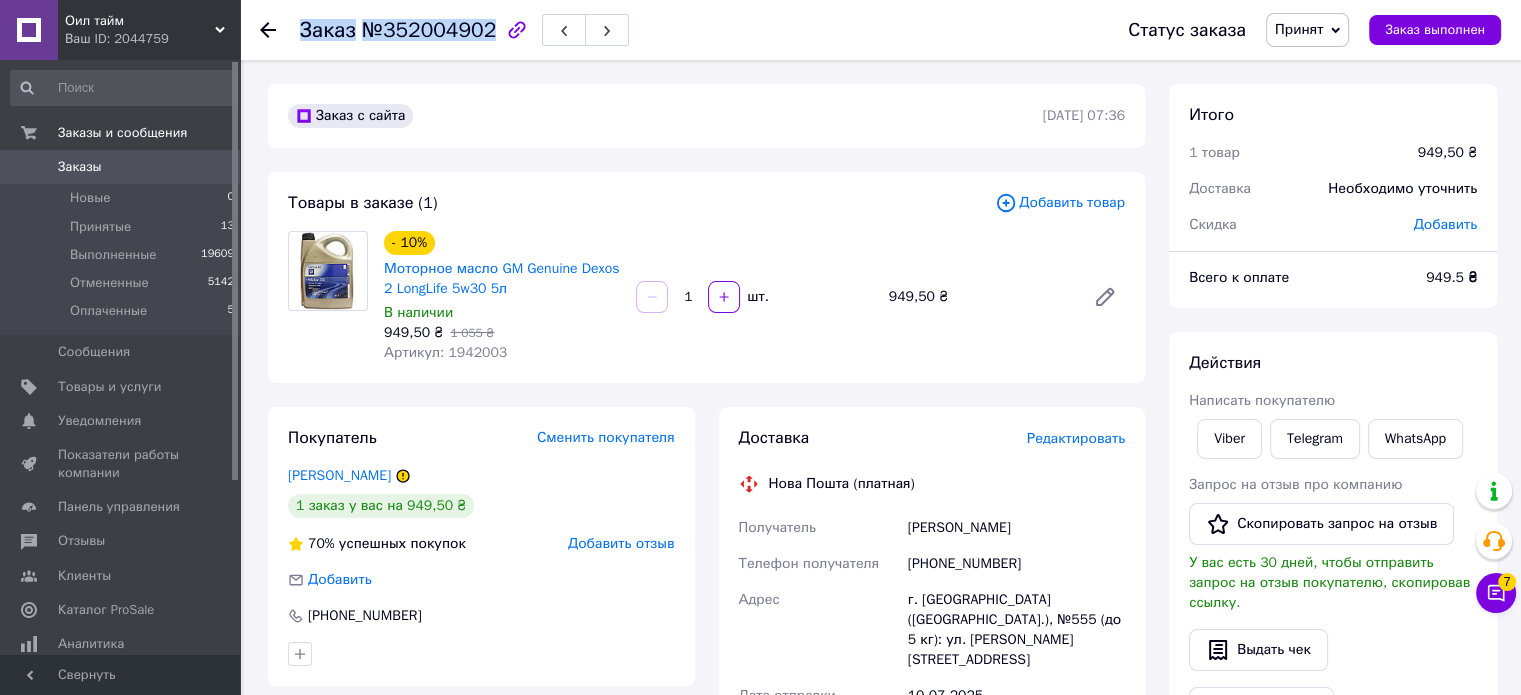 drag, startPoint x: 303, startPoint y: 33, endPoint x: 481, endPoint y: 36, distance: 178.02528 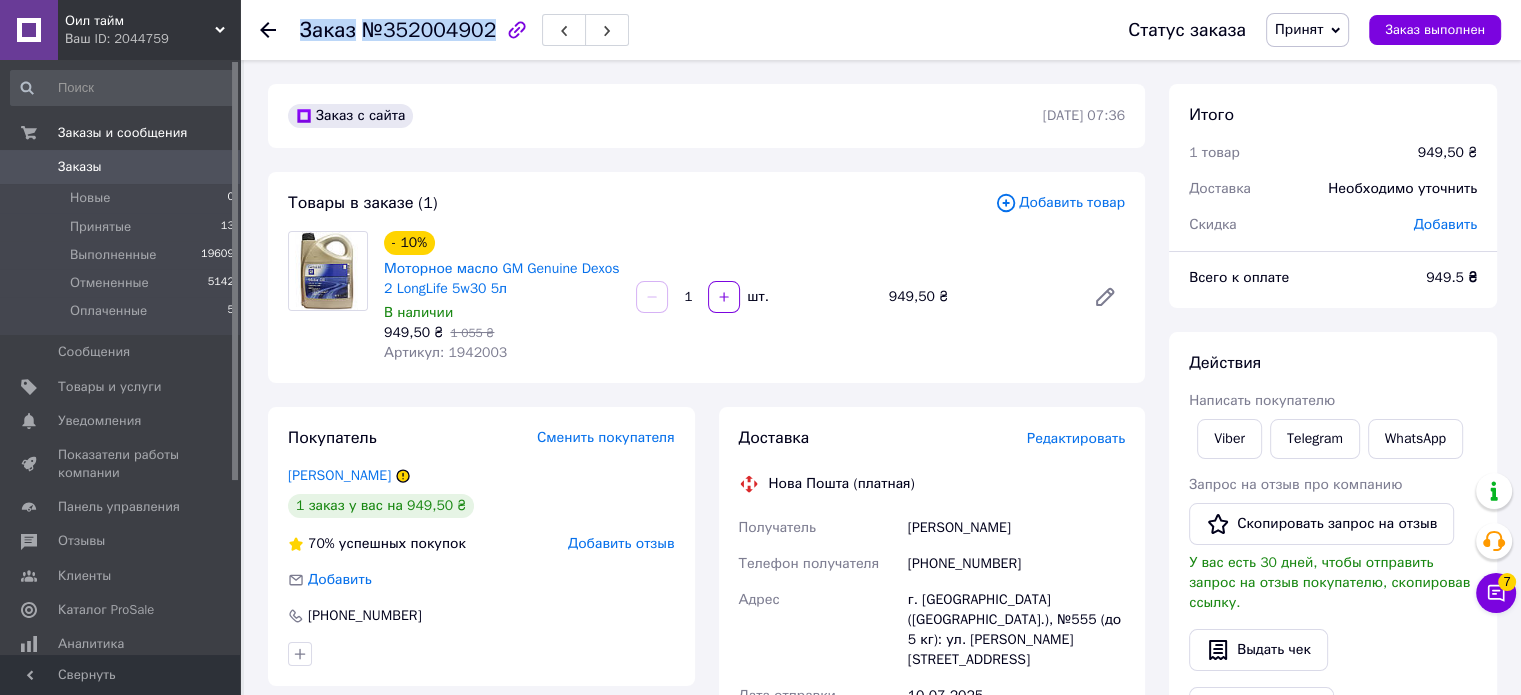 click on "Заказ №352004902" at bounding box center [398, 30] 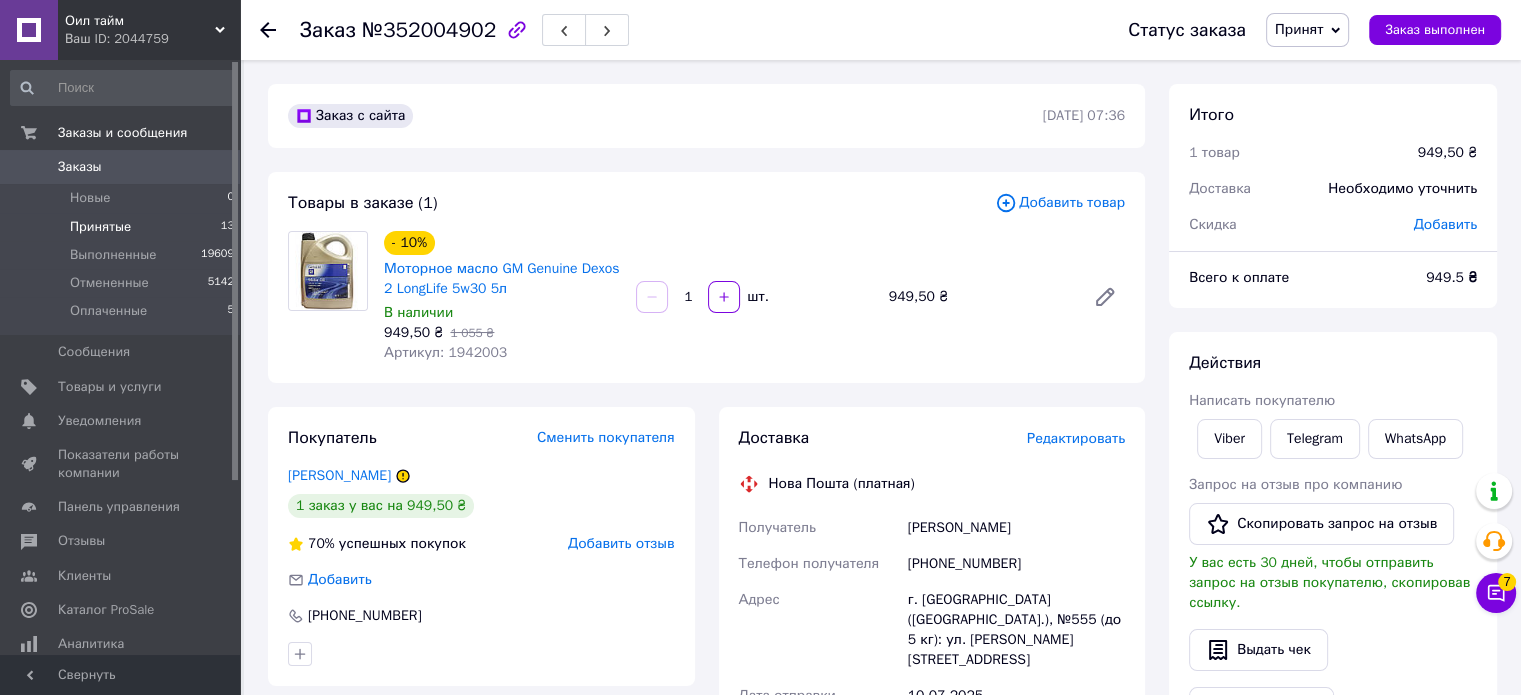 click on "Принятые" at bounding box center [100, 227] 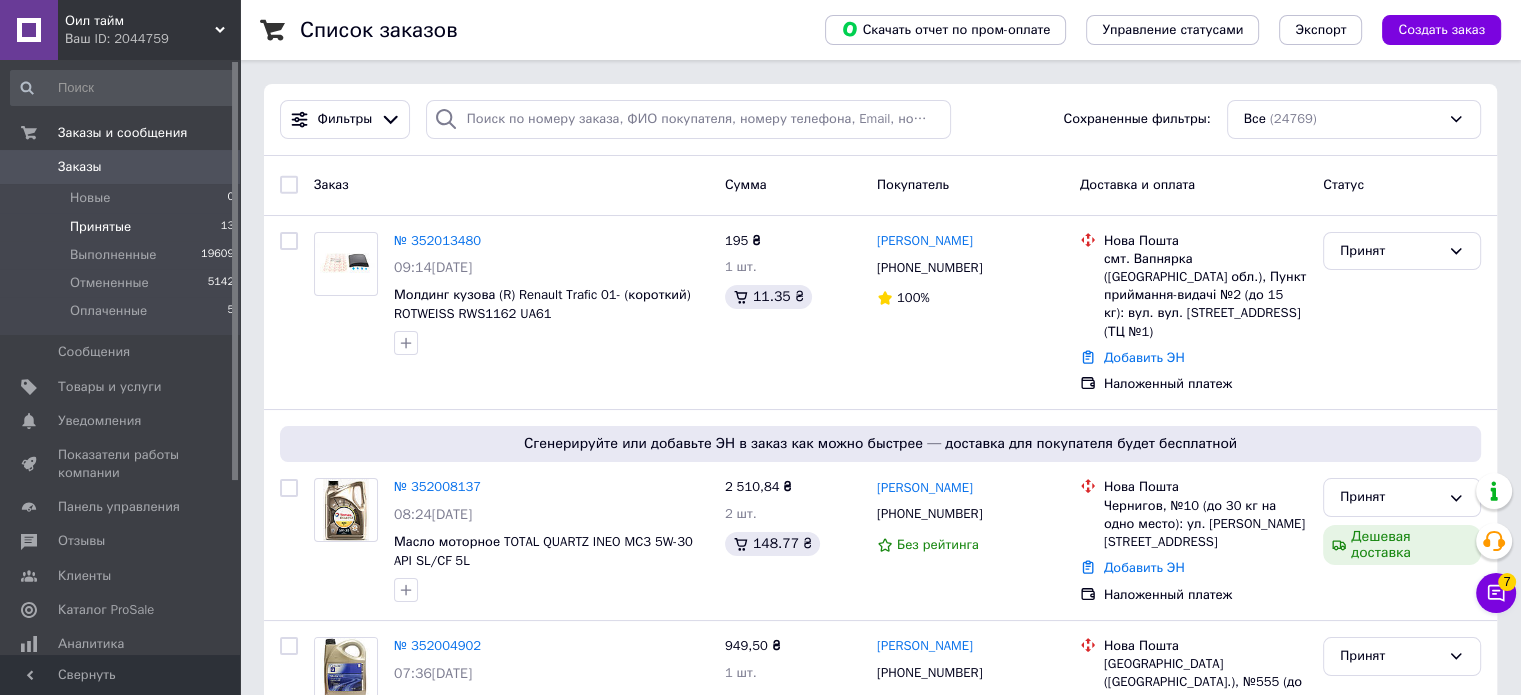 click on "Принятые 13" at bounding box center (123, 227) 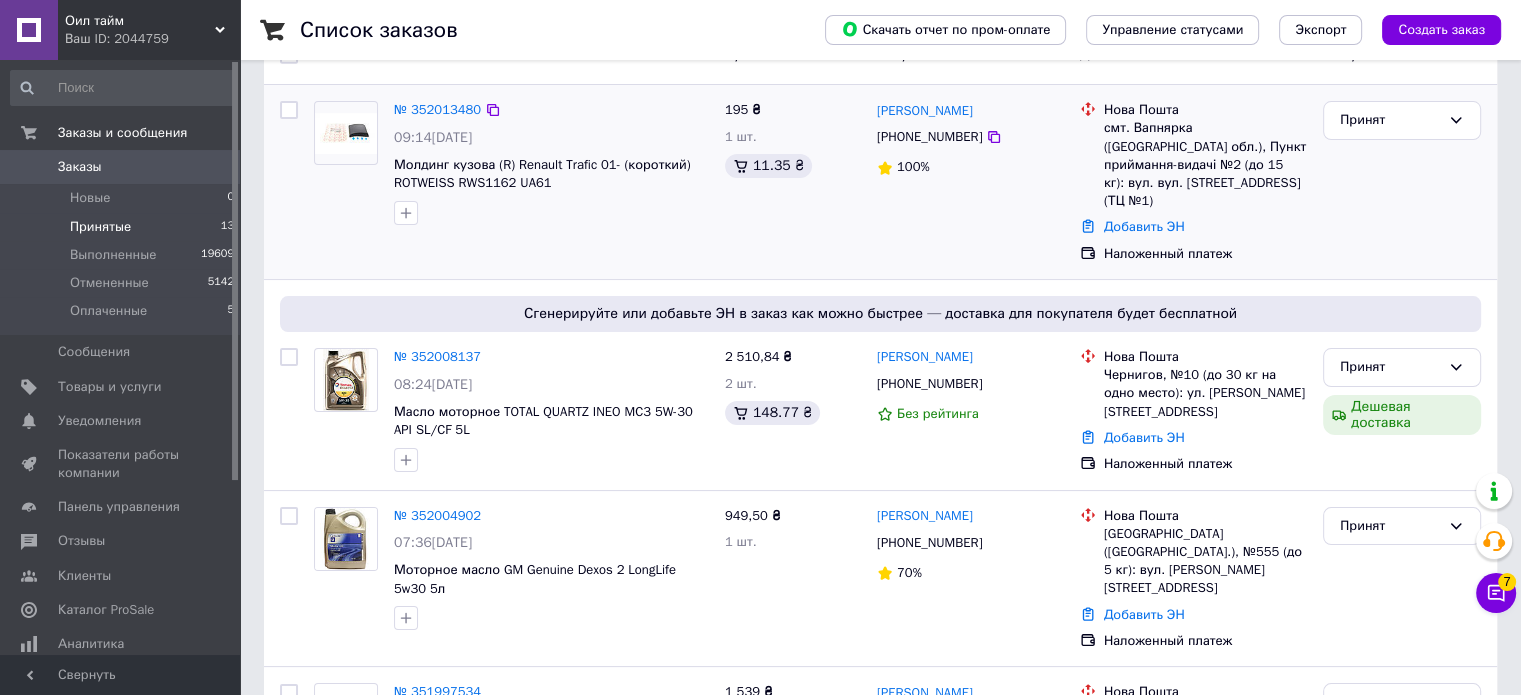 scroll, scrollTop: 200, scrollLeft: 0, axis: vertical 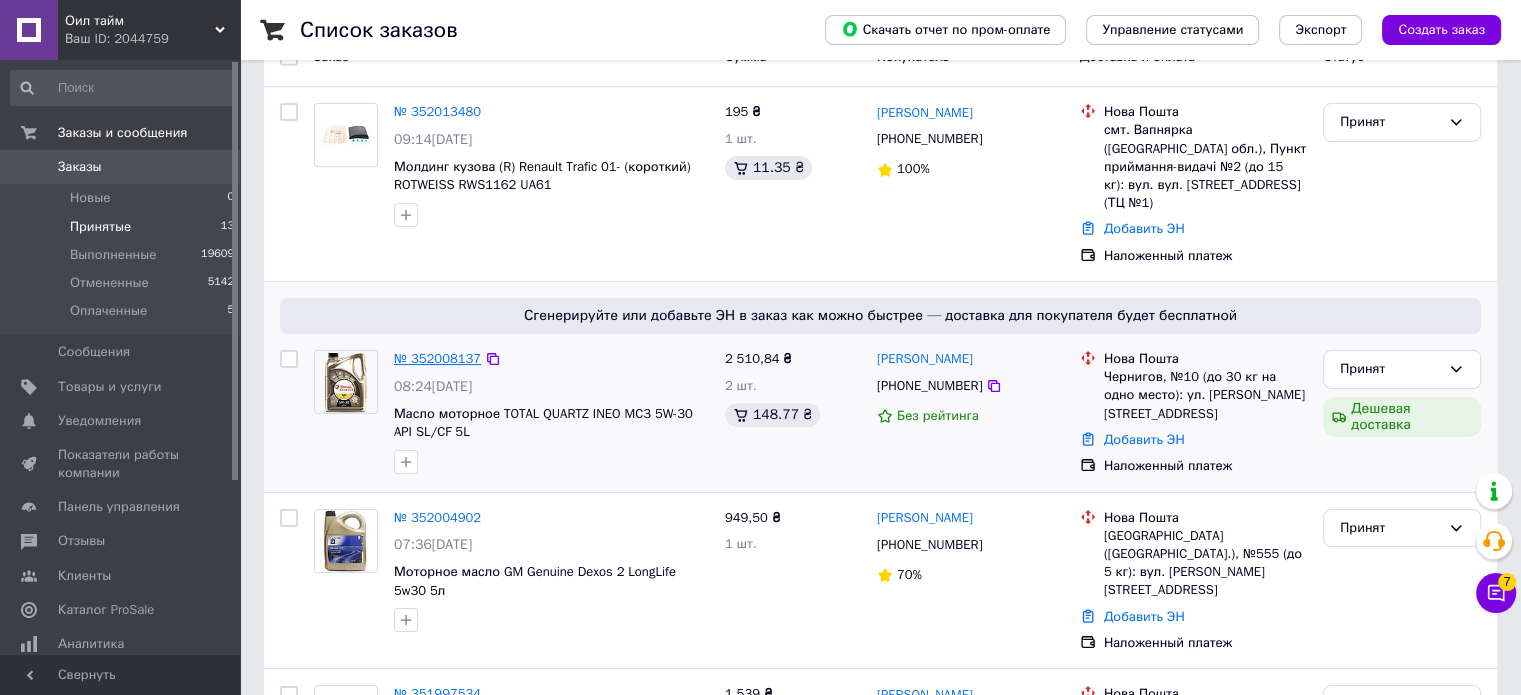 click on "№ 352008137" at bounding box center (437, 358) 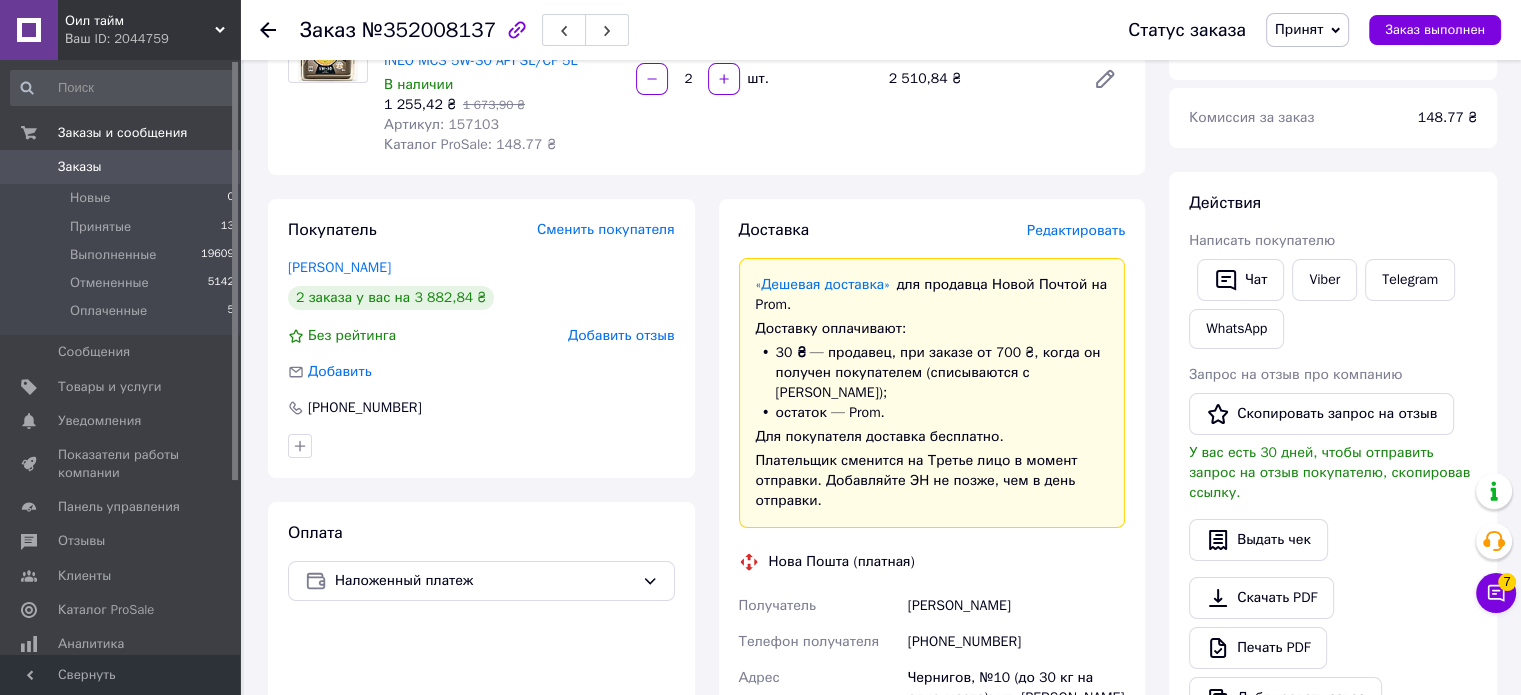 scroll, scrollTop: 0, scrollLeft: 0, axis: both 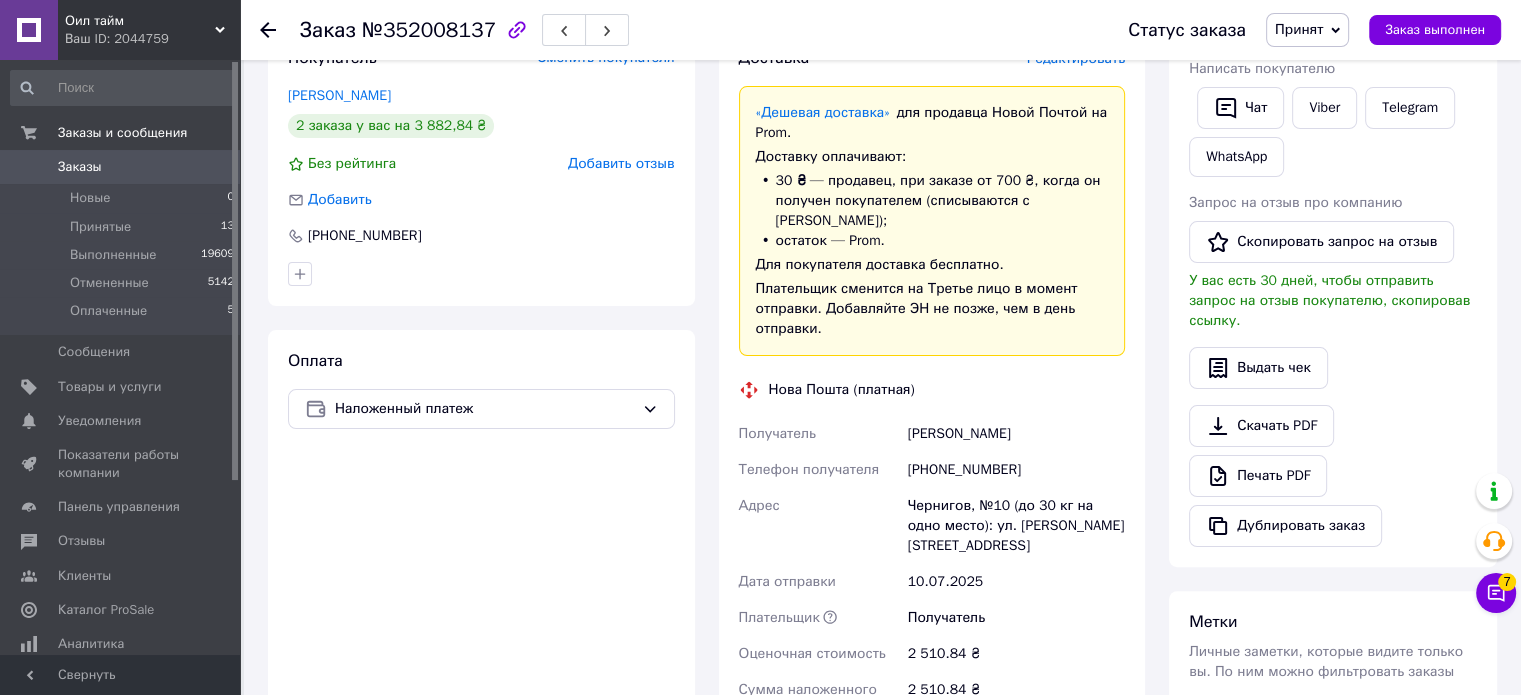click at bounding box center (481, 274) 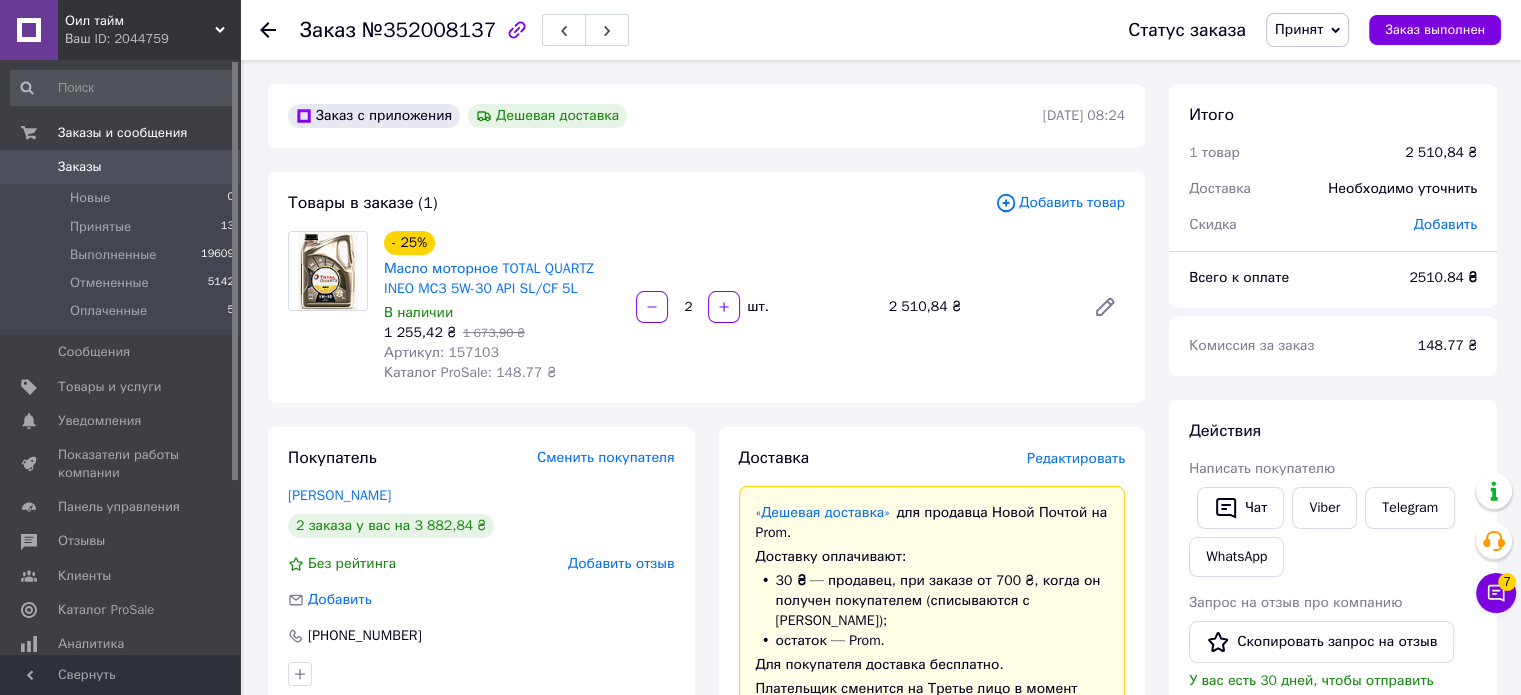 click on "Товары в заказе (1) Добавить товар - 25% Масло моторное TOTAL QUARTZ INEO MC3 5W-30  API SL/CF 5L В наличии 1 255,42 ₴   1 673,90 ₴ Артикул: 157103 Каталог ProSale: 148.77 ₴  2   шт. 2 510,84 ₴" at bounding box center [706, 287] 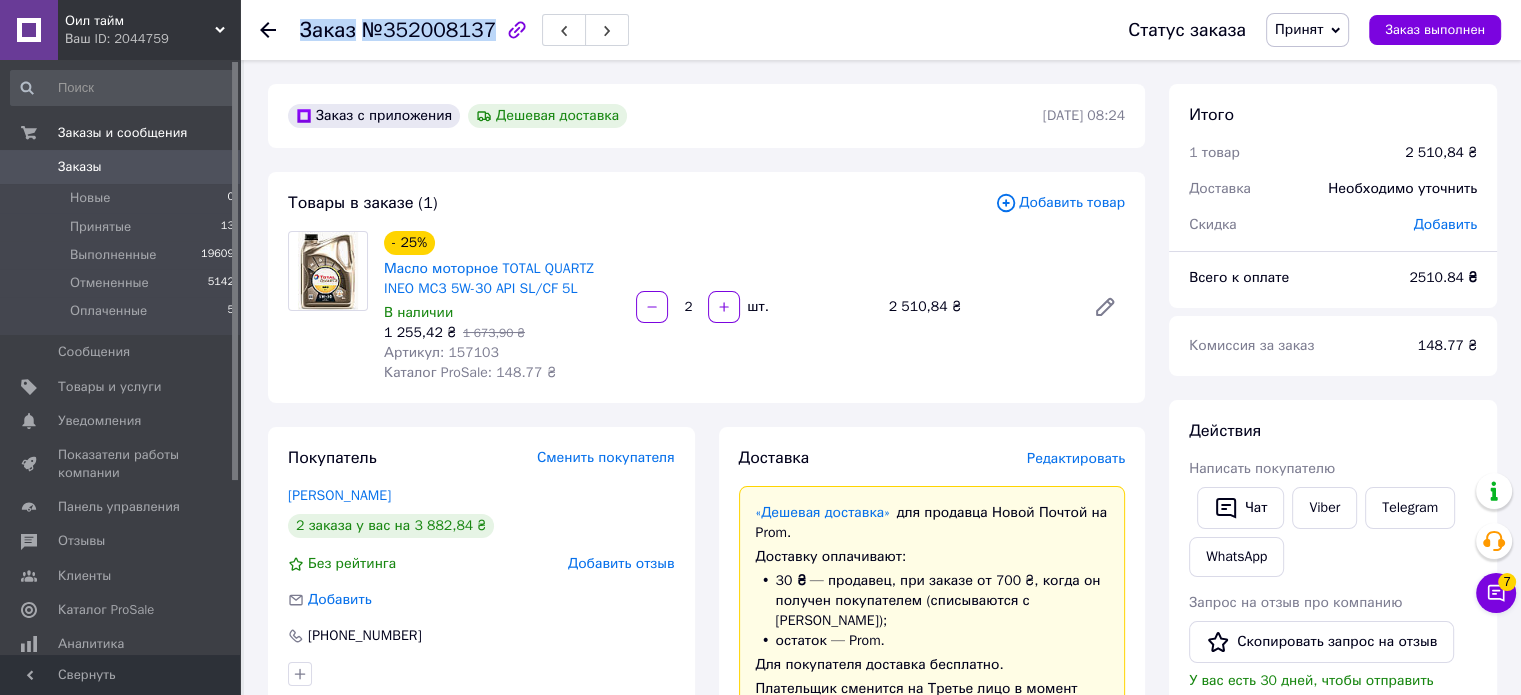 drag, startPoint x: 298, startPoint y: 35, endPoint x: 480, endPoint y: 32, distance: 182.02472 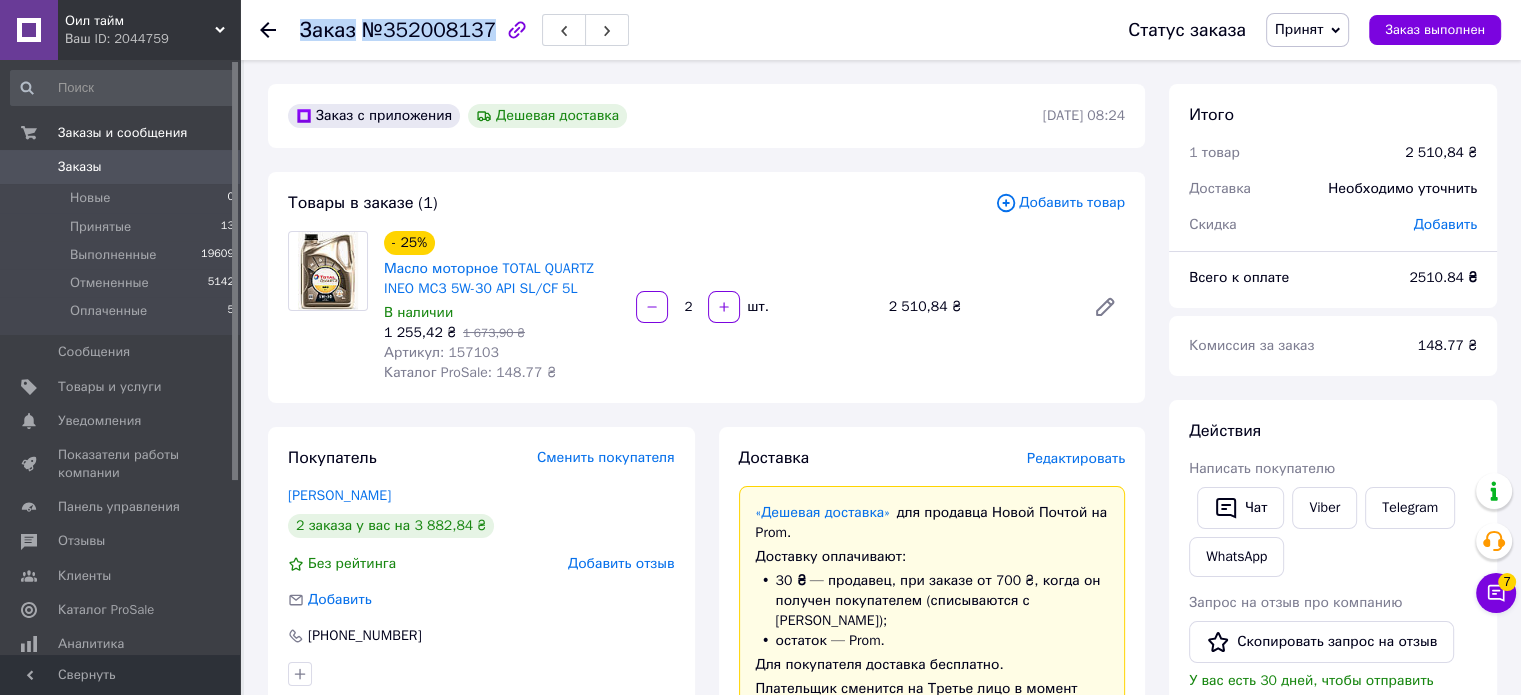 click on "Заказ №352008137 Статус заказа Принят Выполнен Отменен Оплаченный Заказ выполнен" at bounding box center (880, 30) 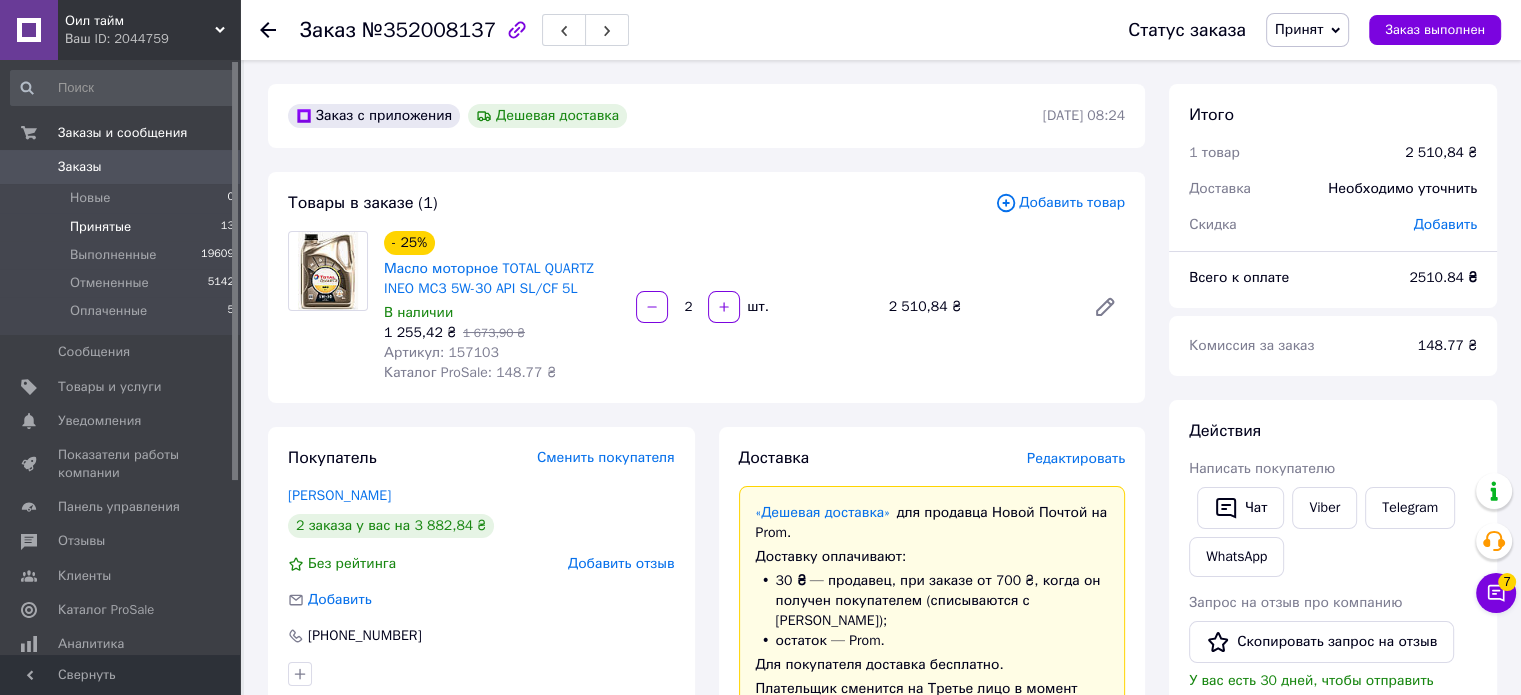 click on "Принятые" at bounding box center (100, 227) 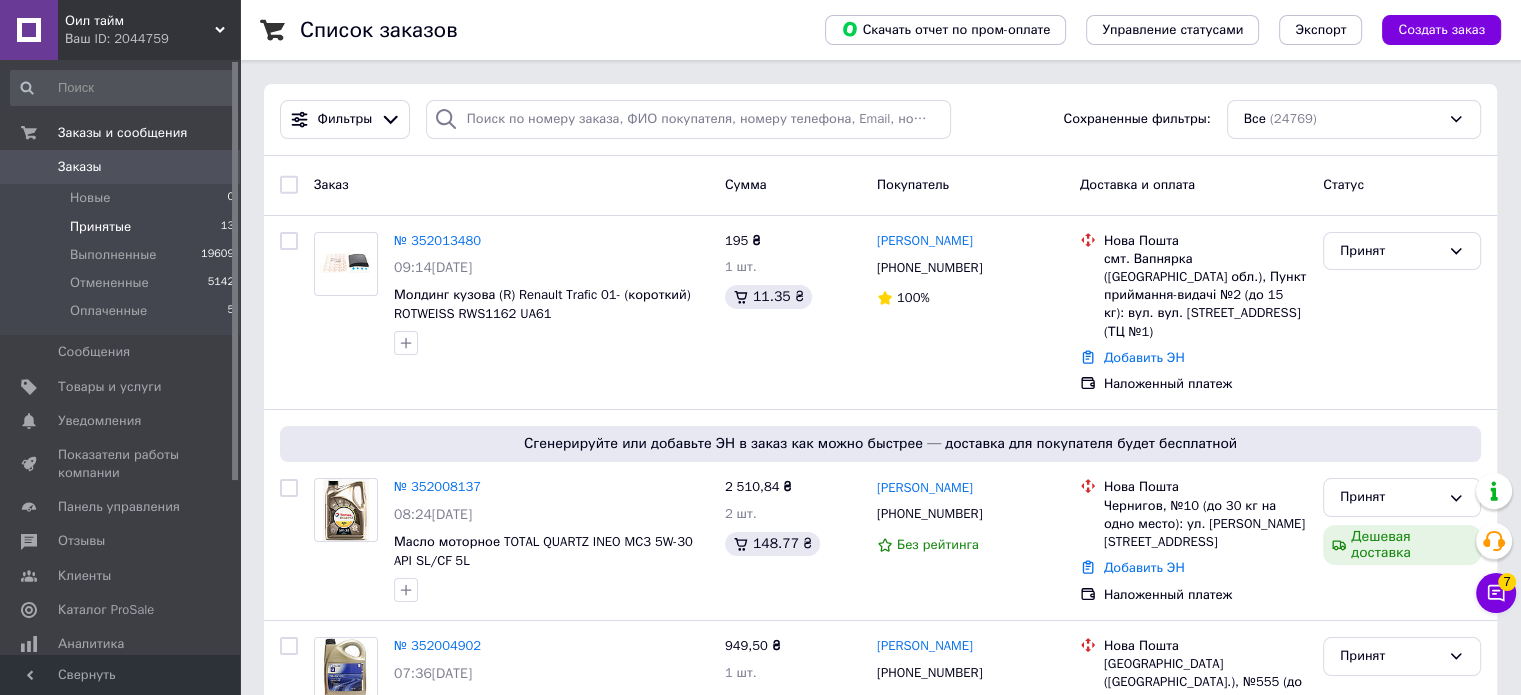 click on "Принятые 13" at bounding box center (123, 227) 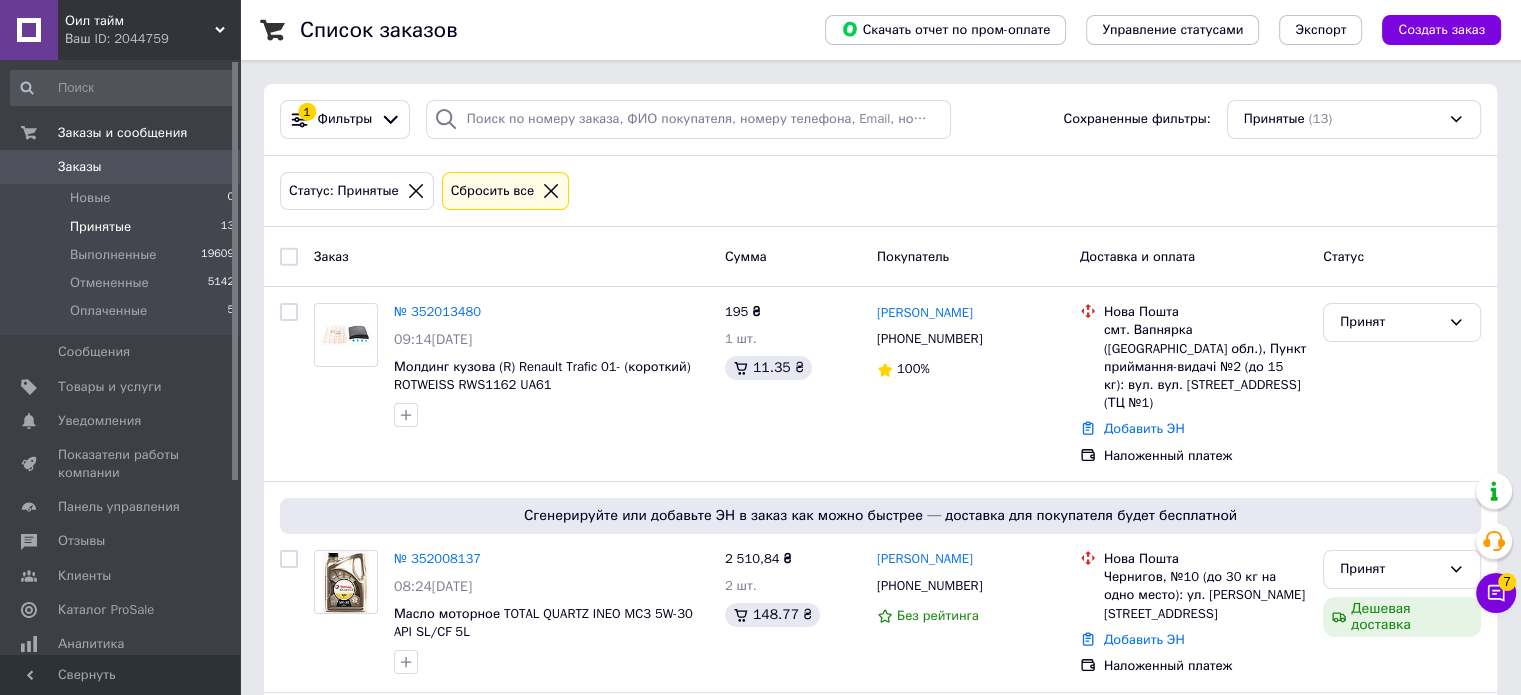 click on "№ 352013480" at bounding box center (437, 311) 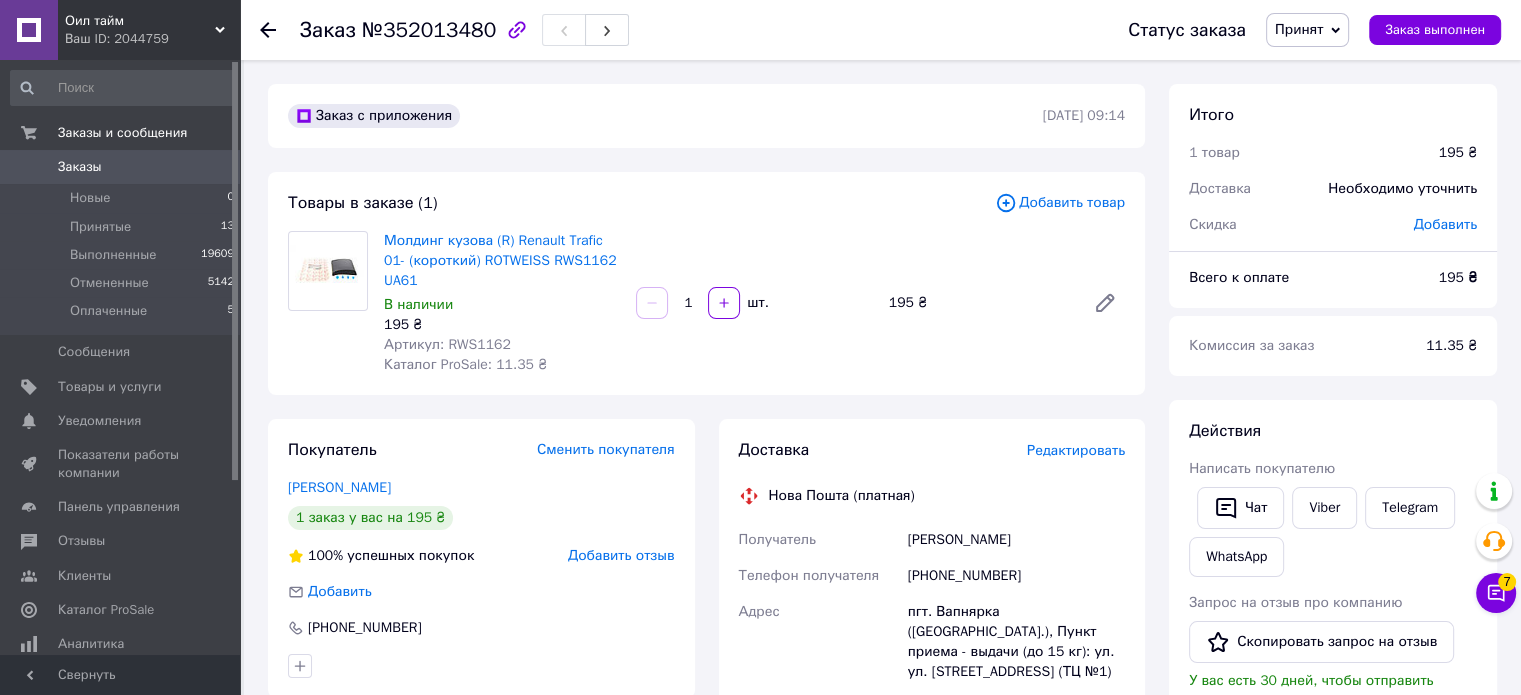 click on "Артикул: RWS1162" at bounding box center [447, 344] 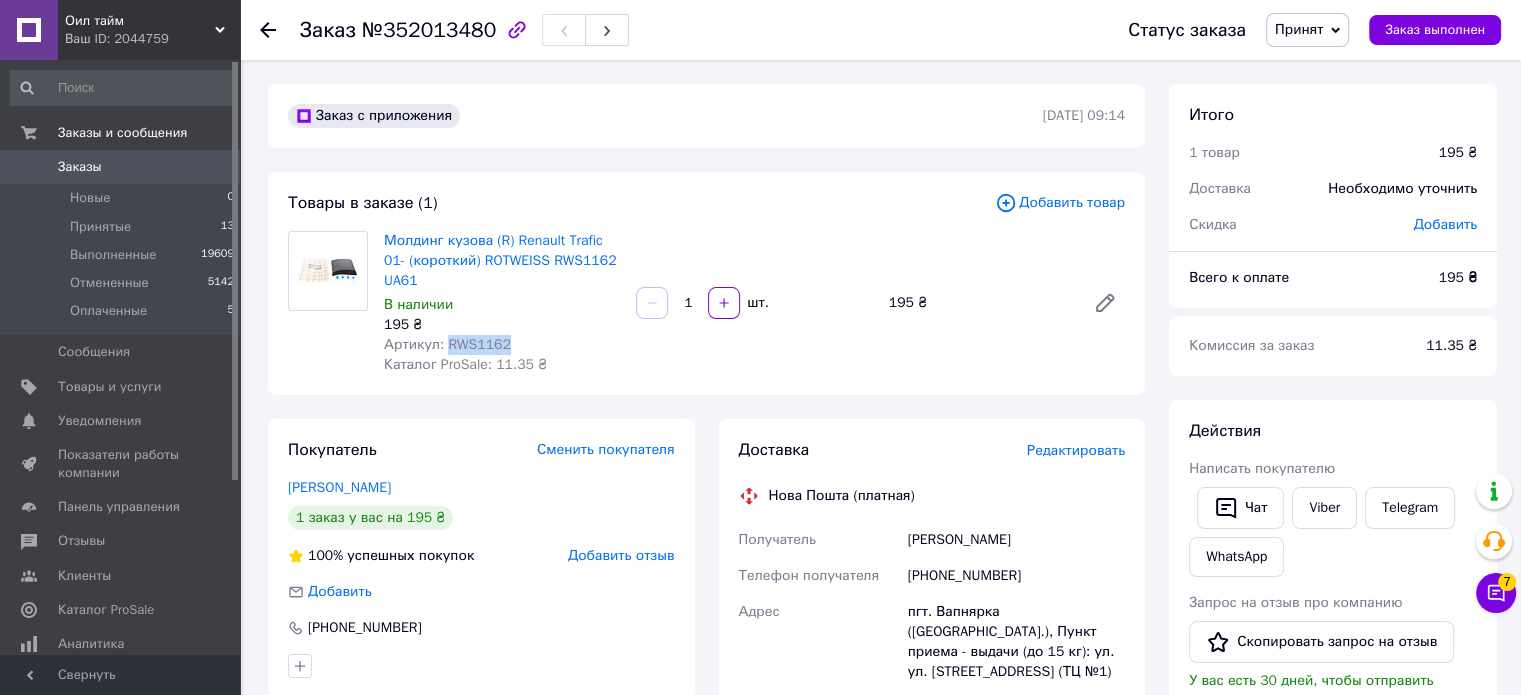 click on "Артикул: RWS1162" at bounding box center [447, 344] 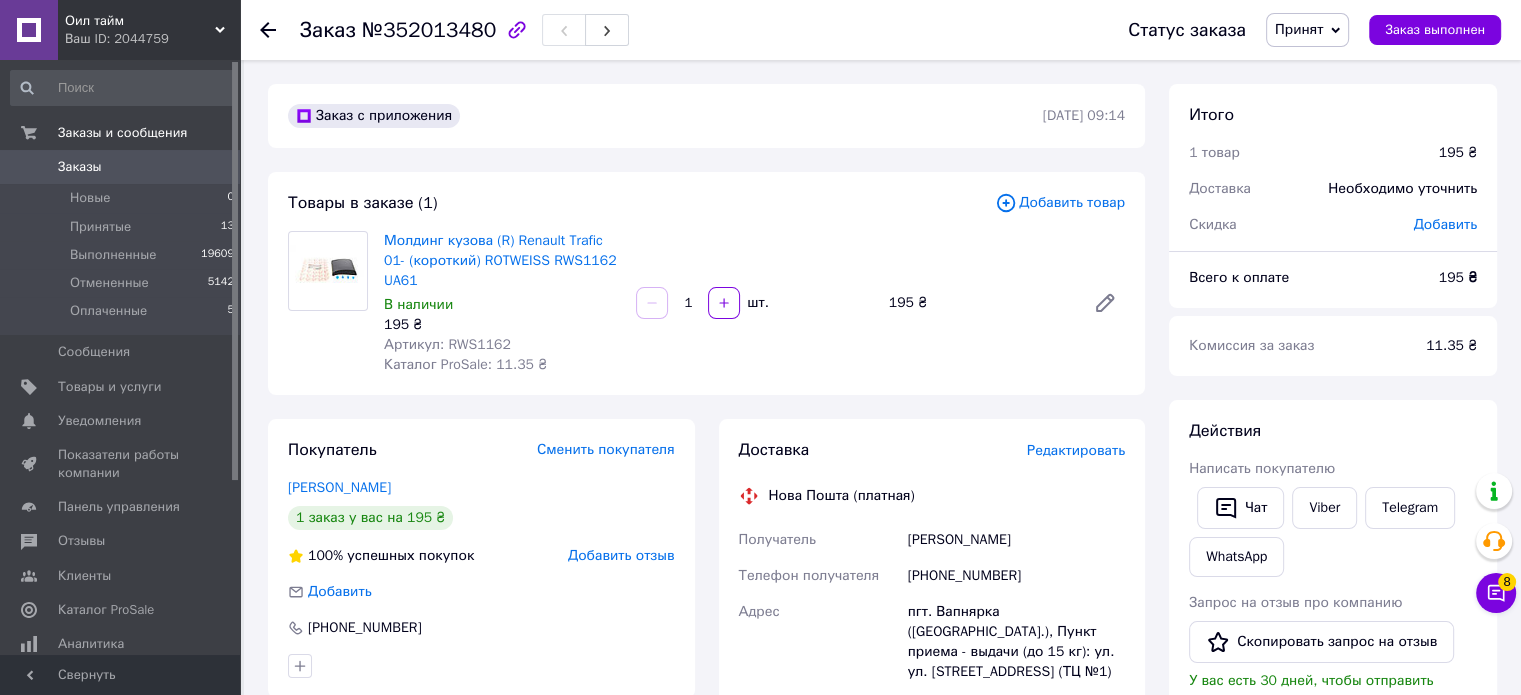 click on "1   шт." at bounding box center (754, 303) 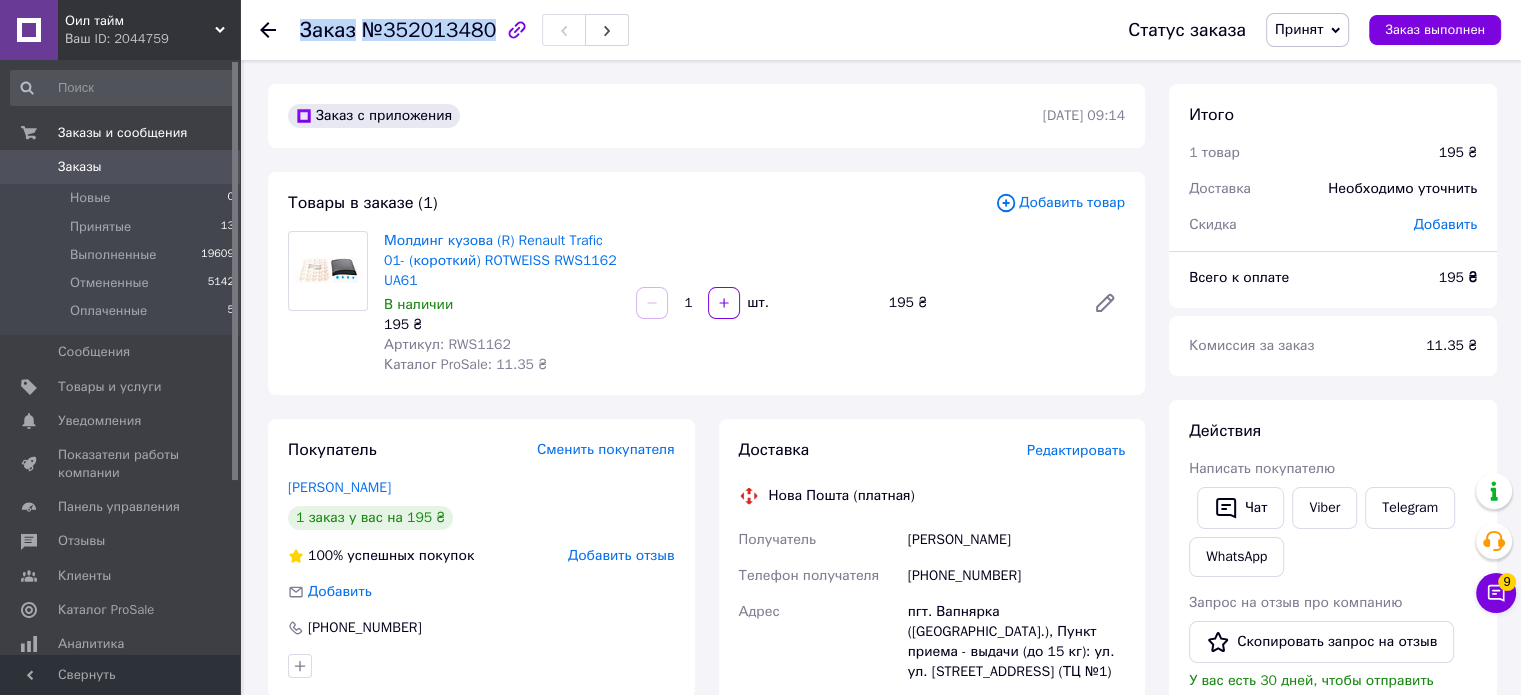 drag, startPoint x: 300, startPoint y: 36, endPoint x: 483, endPoint y: 29, distance: 183.13383 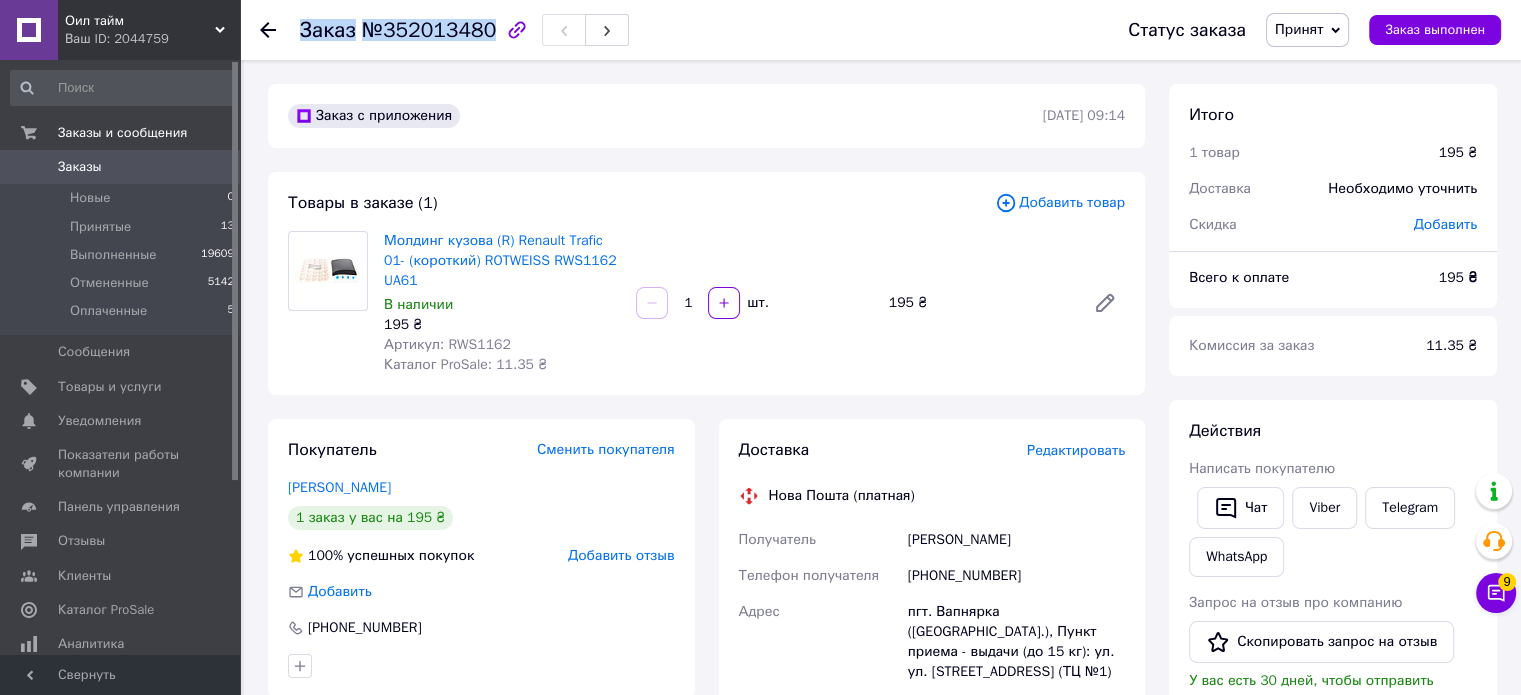 click on "Заказ №352013480" at bounding box center [398, 30] 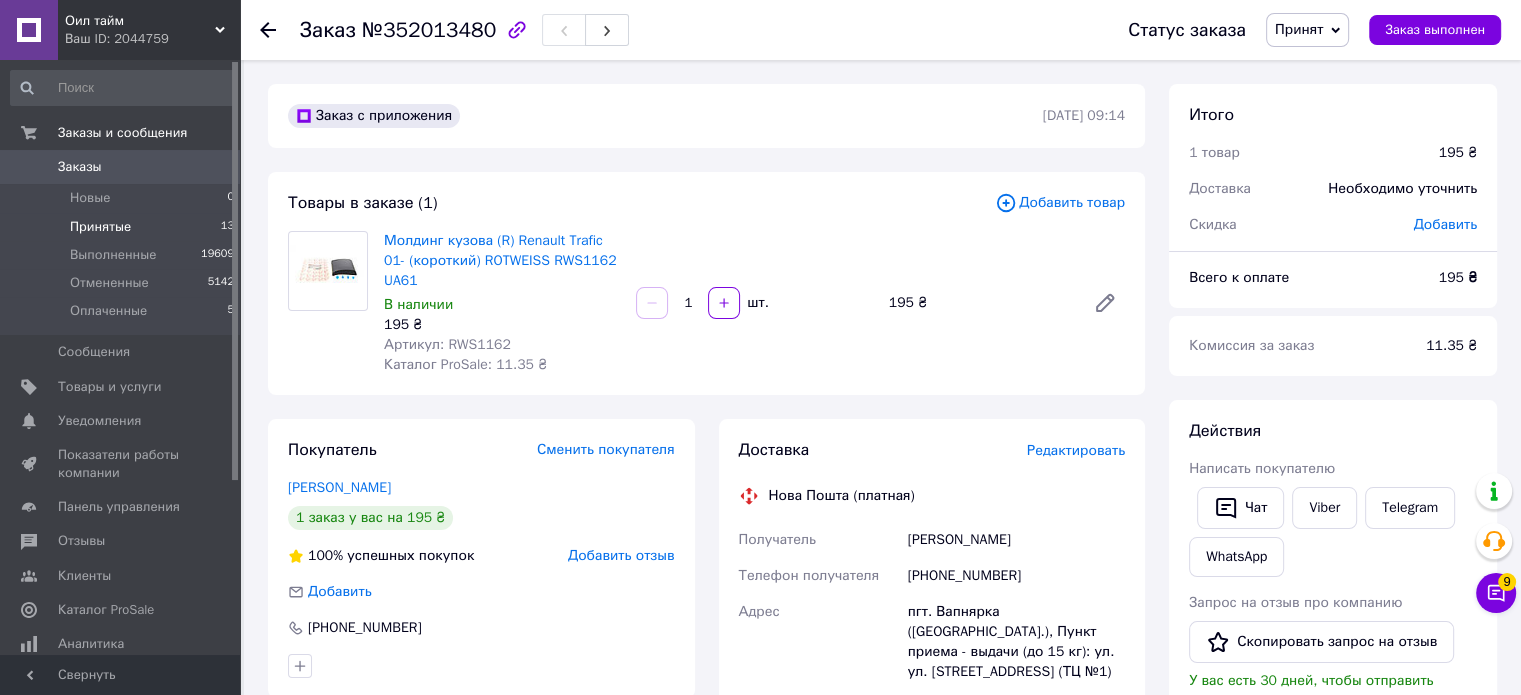 click on "Принятые 13" at bounding box center (123, 227) 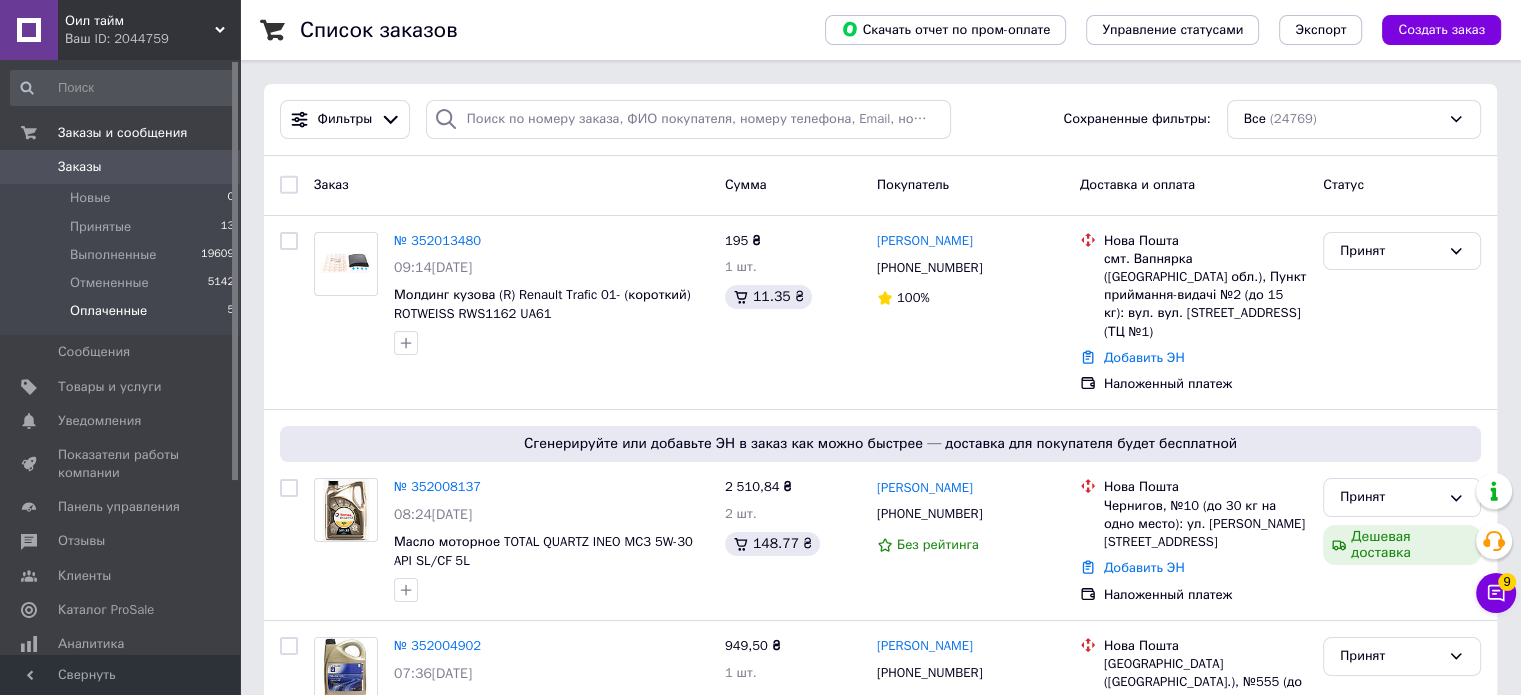 click on "Оплаченные 5" at bounding box center [123, 316] 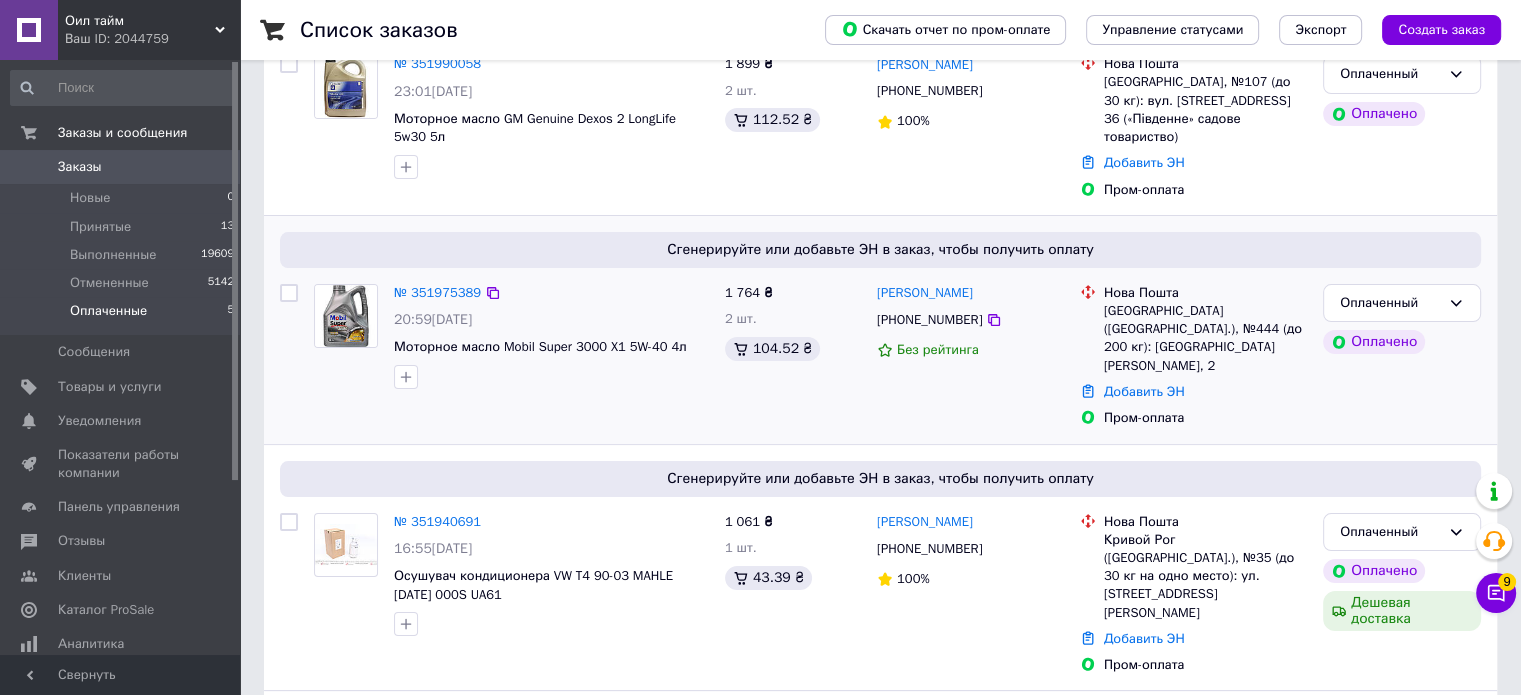 scroll, scrollTop: 0, scrollLeft: 0, axis: both 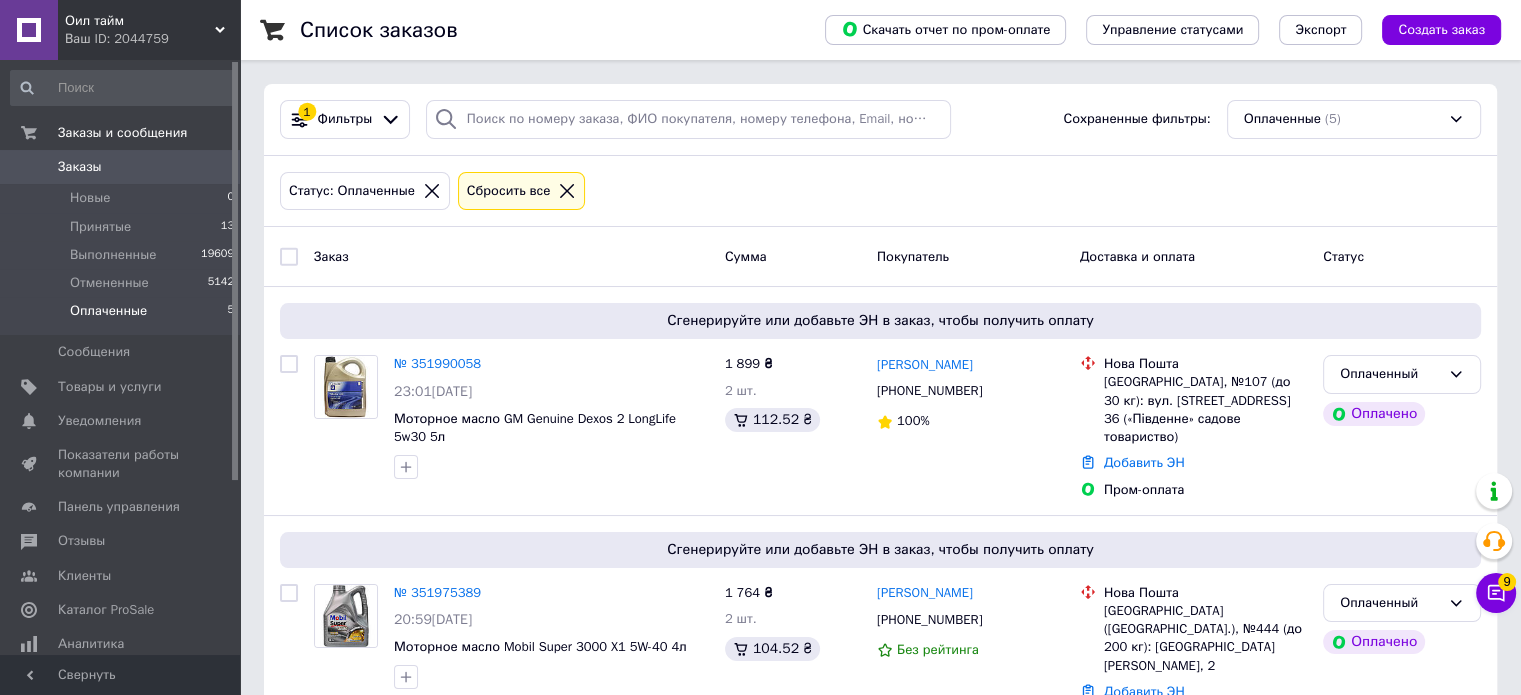 click on "Оплаченные 5" at bounding box center [123, 316] 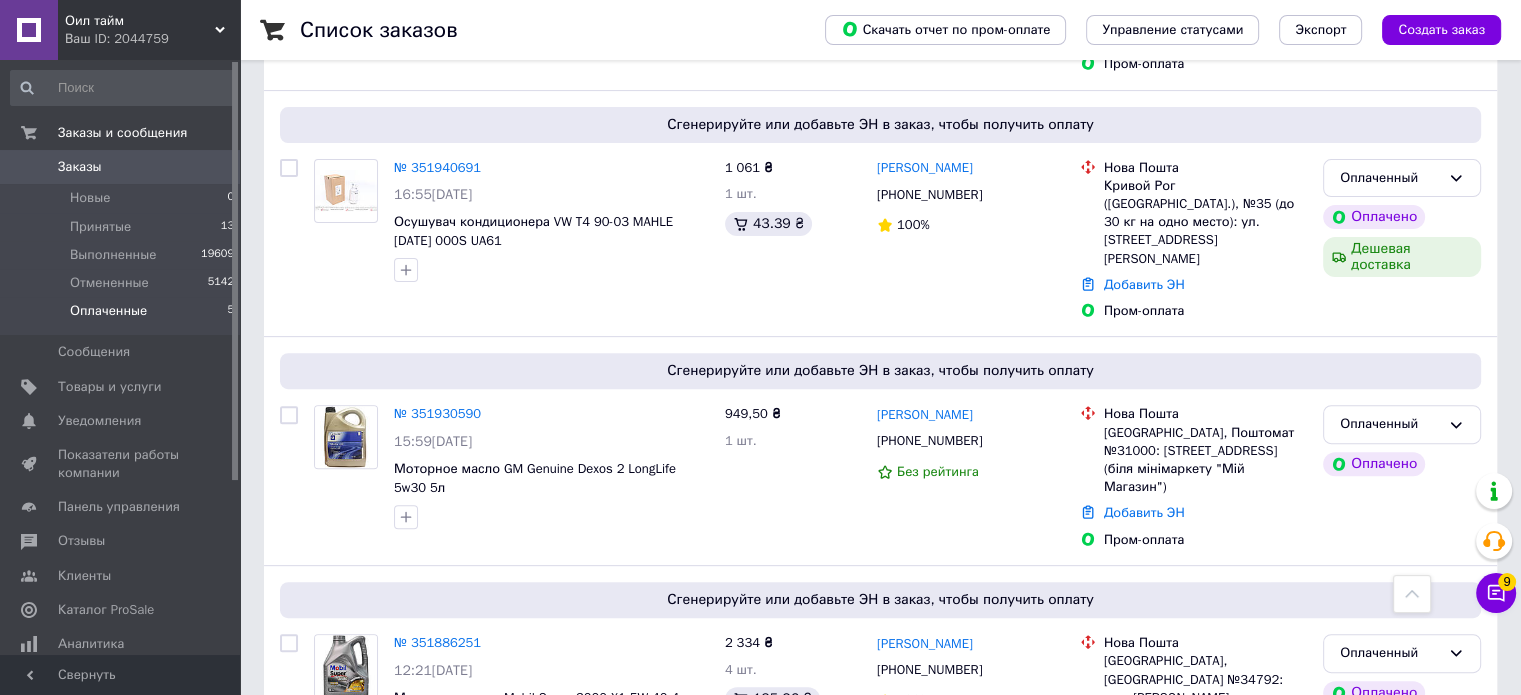 scroll, scrollTop: 702, scrollLeft: 0, axis: vertical 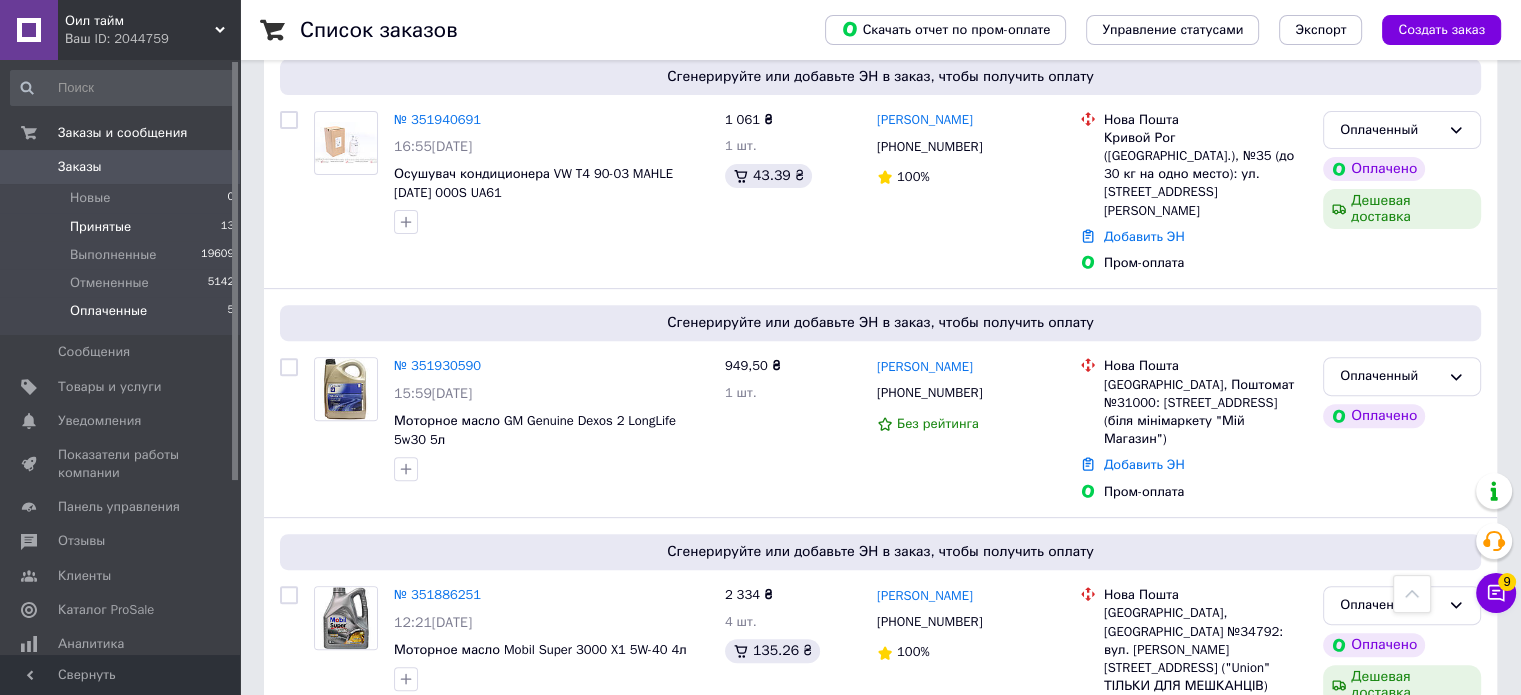 click on "Принятые 13" at bounding box center (123, 227) 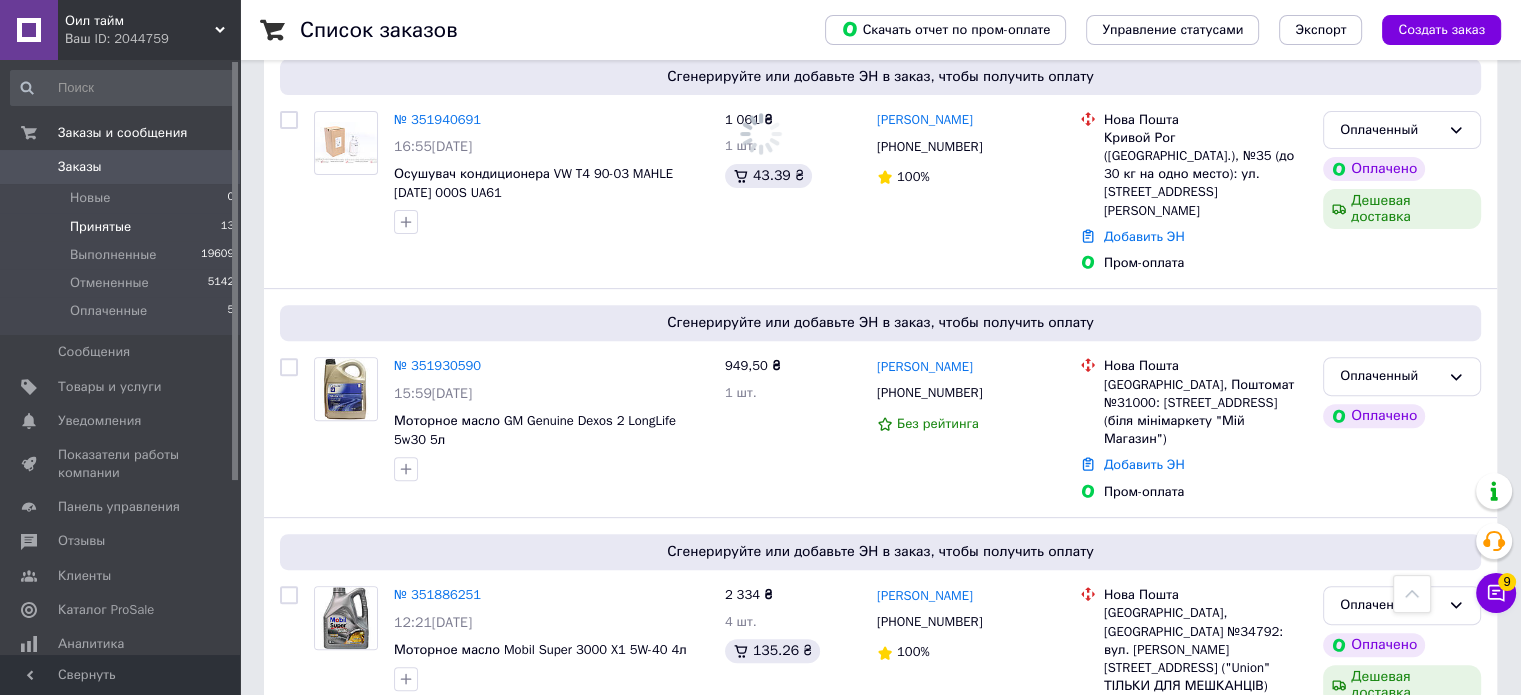 scroll, scrollTop: 0, scrollLeft: 0, axis: both 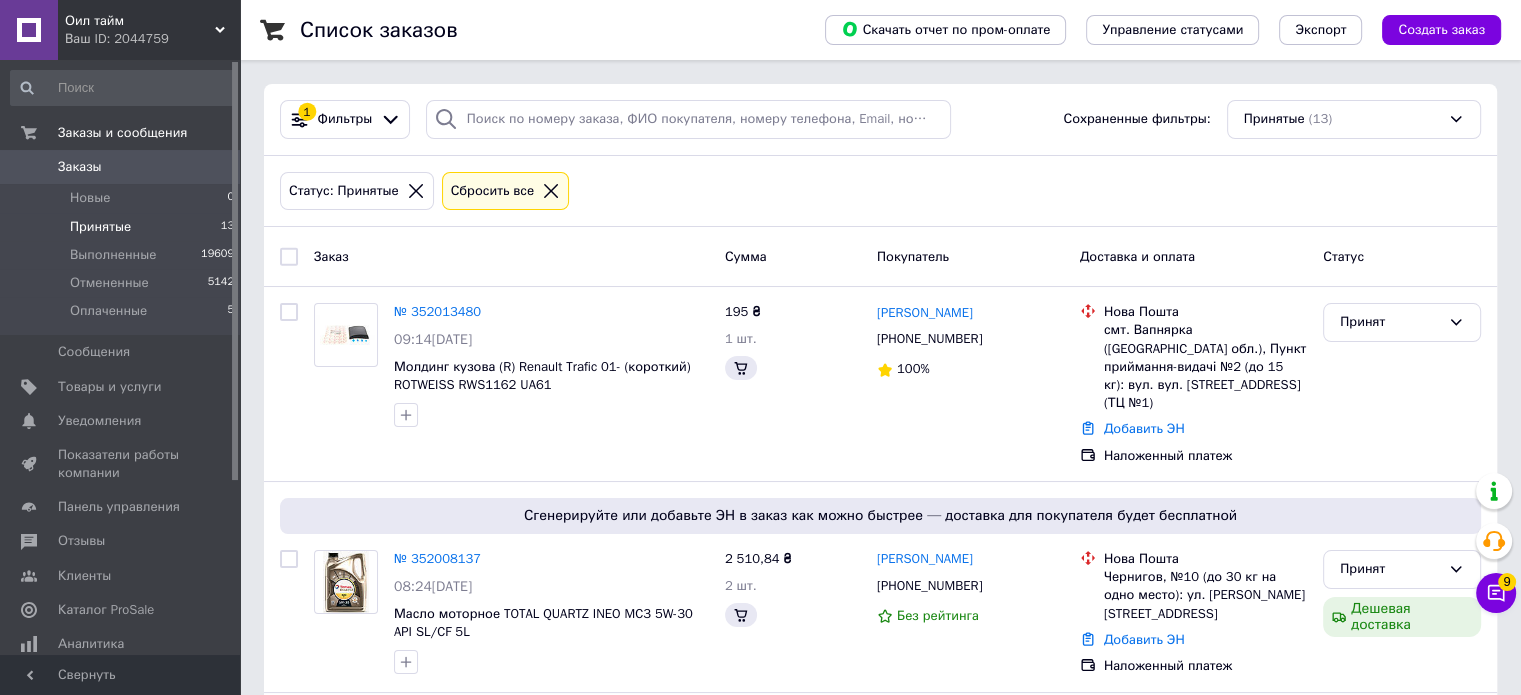 click on "Ваш ID: 2044759" at bounding box center [152, 39] 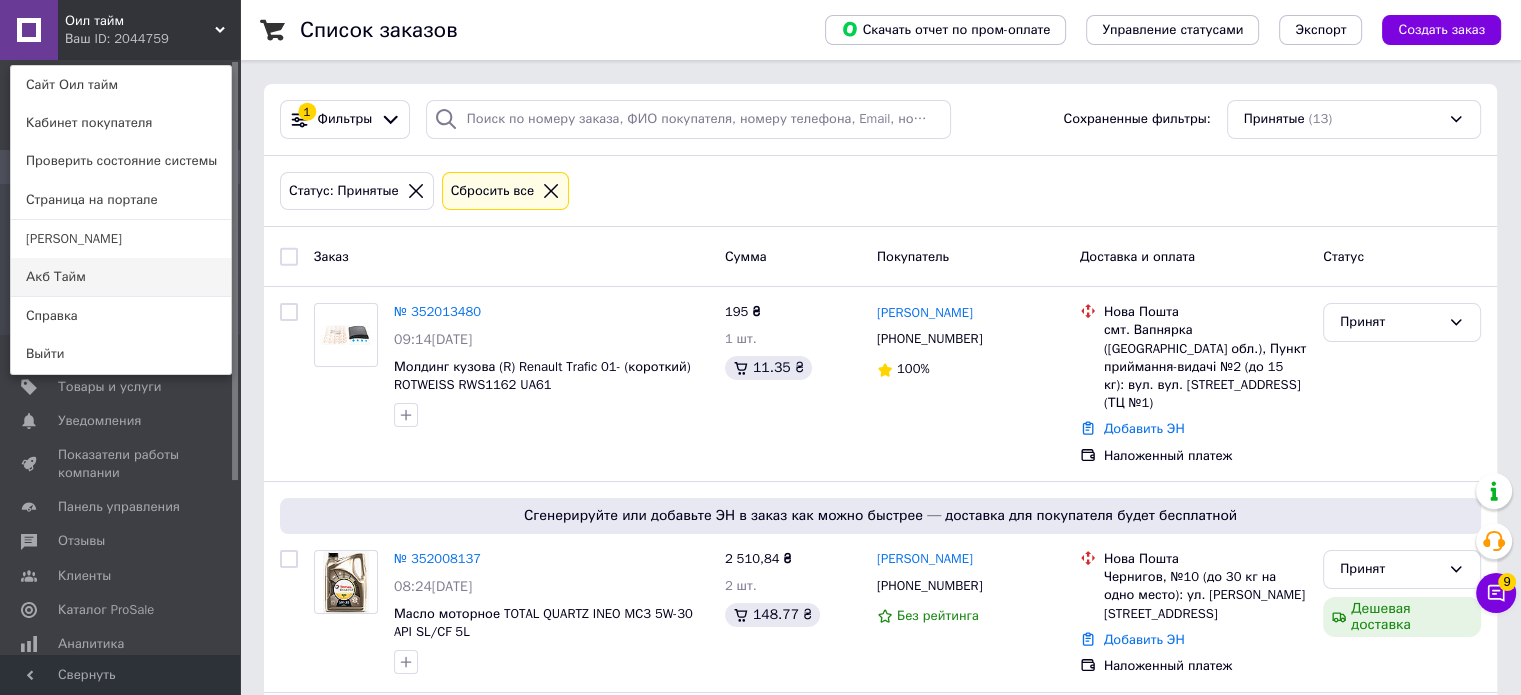click on "Акб Тайм" at bounding box center (121, 277) 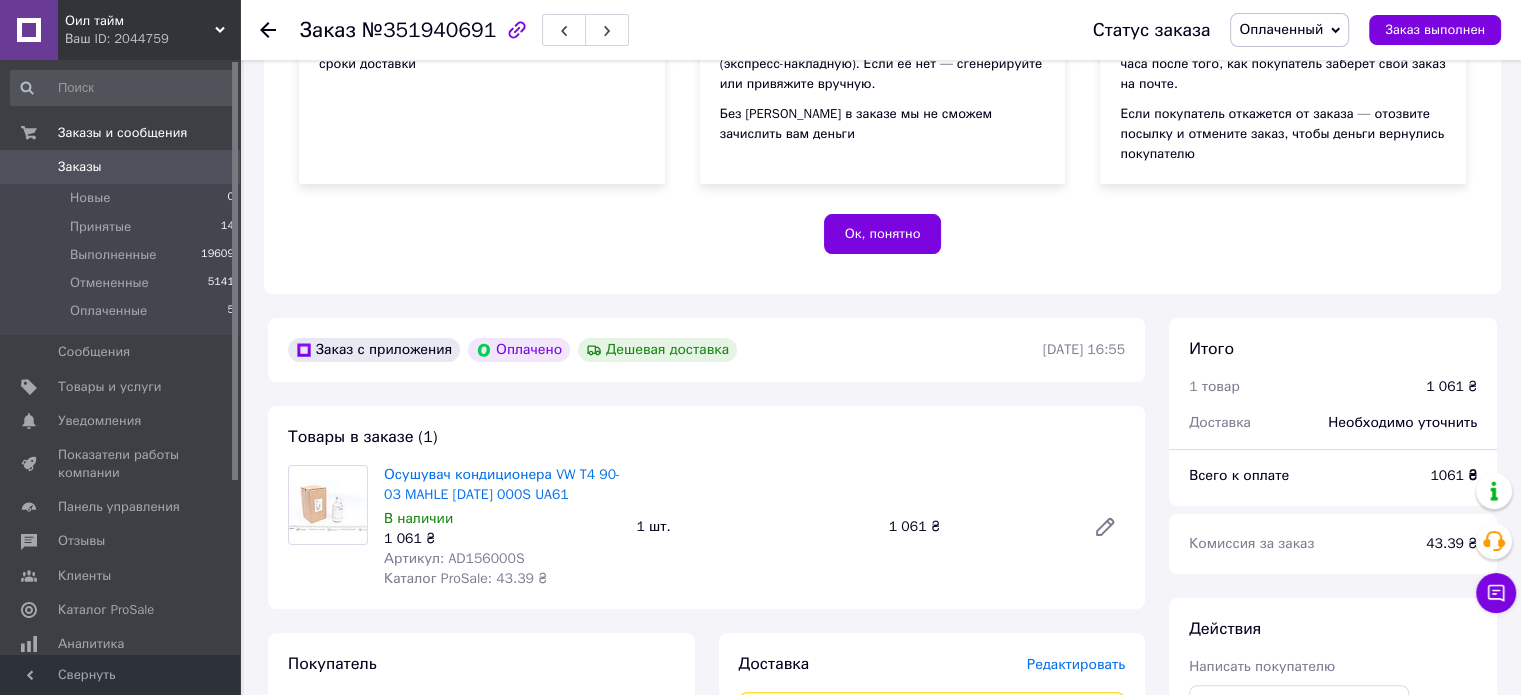 scroll, scrollTop: 183, scrollLeft: 0, axis: vertical 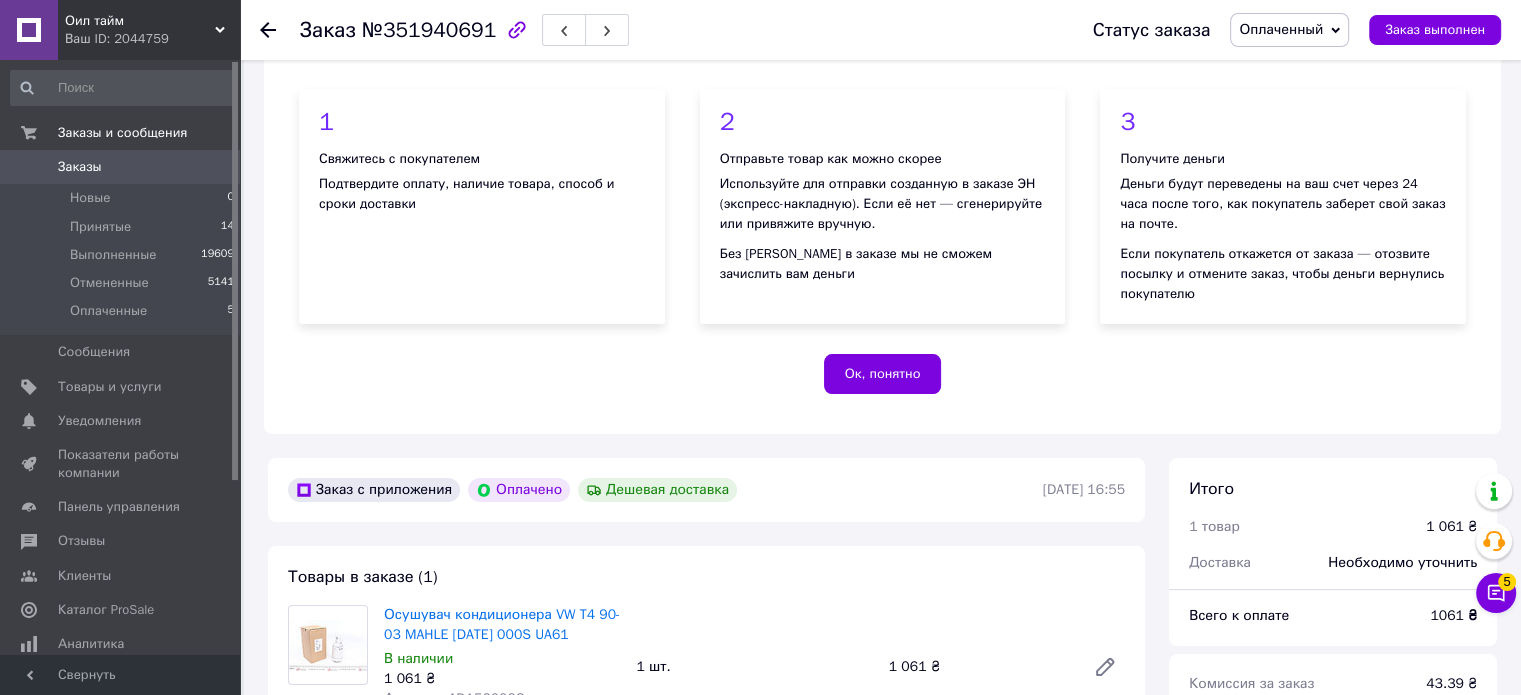 click on "№351940691" at bounding box center [429, 30] 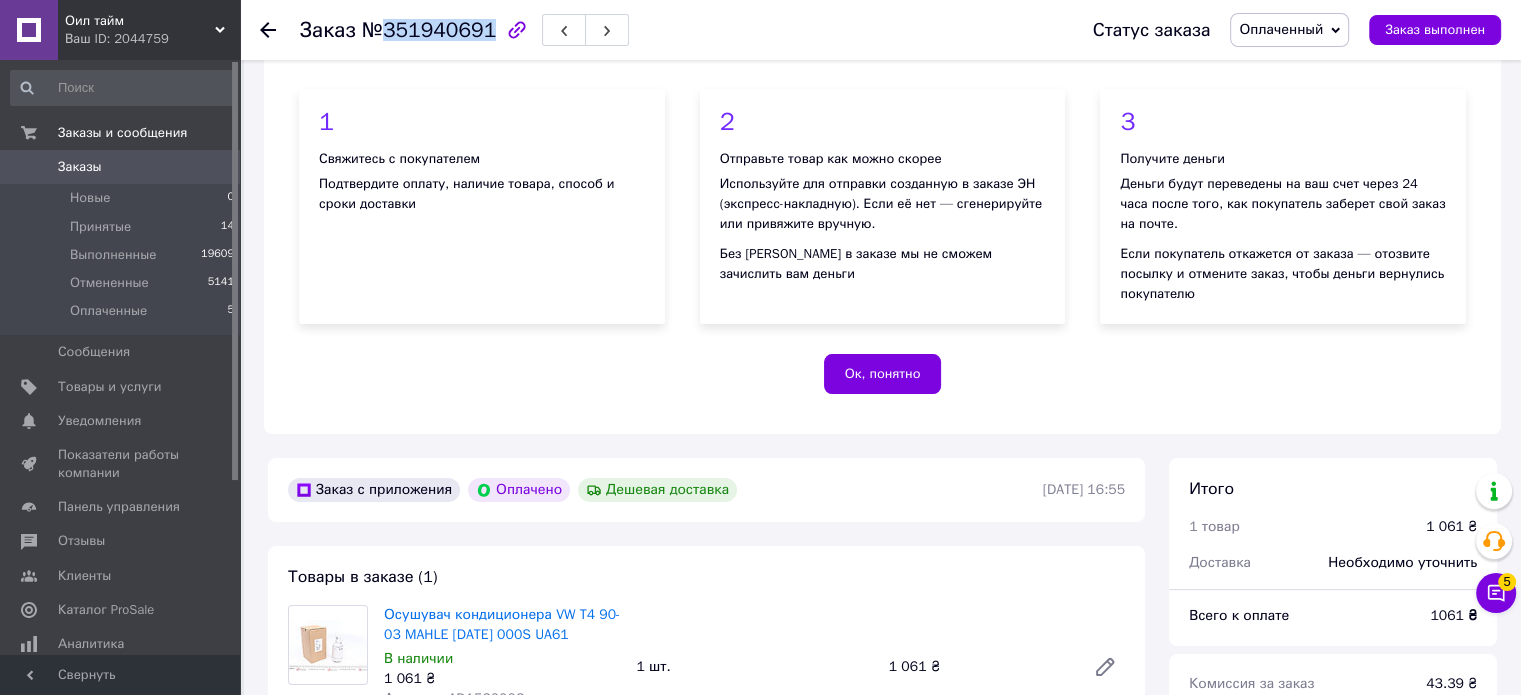 click on "№351940691" at bounding box center [429, 30] 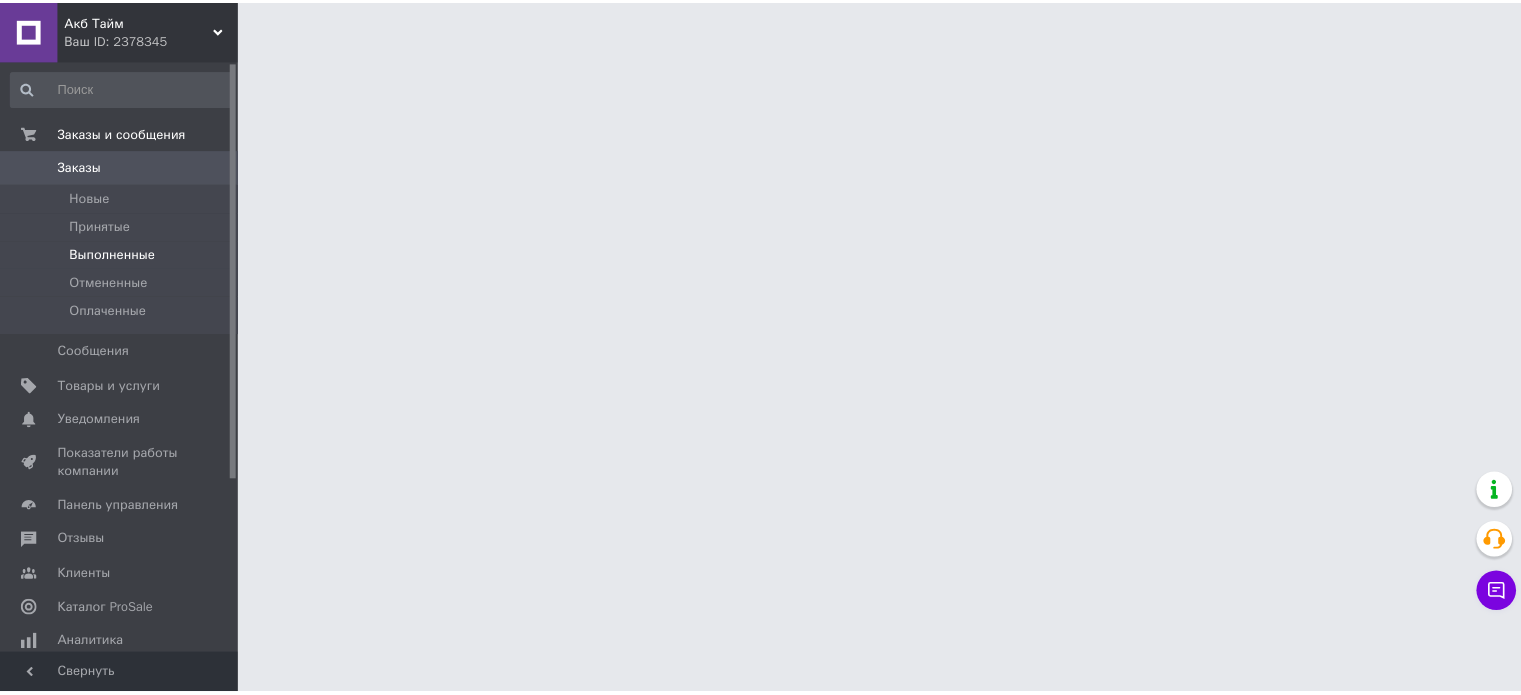 scroll, scrollTop: 0, scrollLeft: 0, axis: both 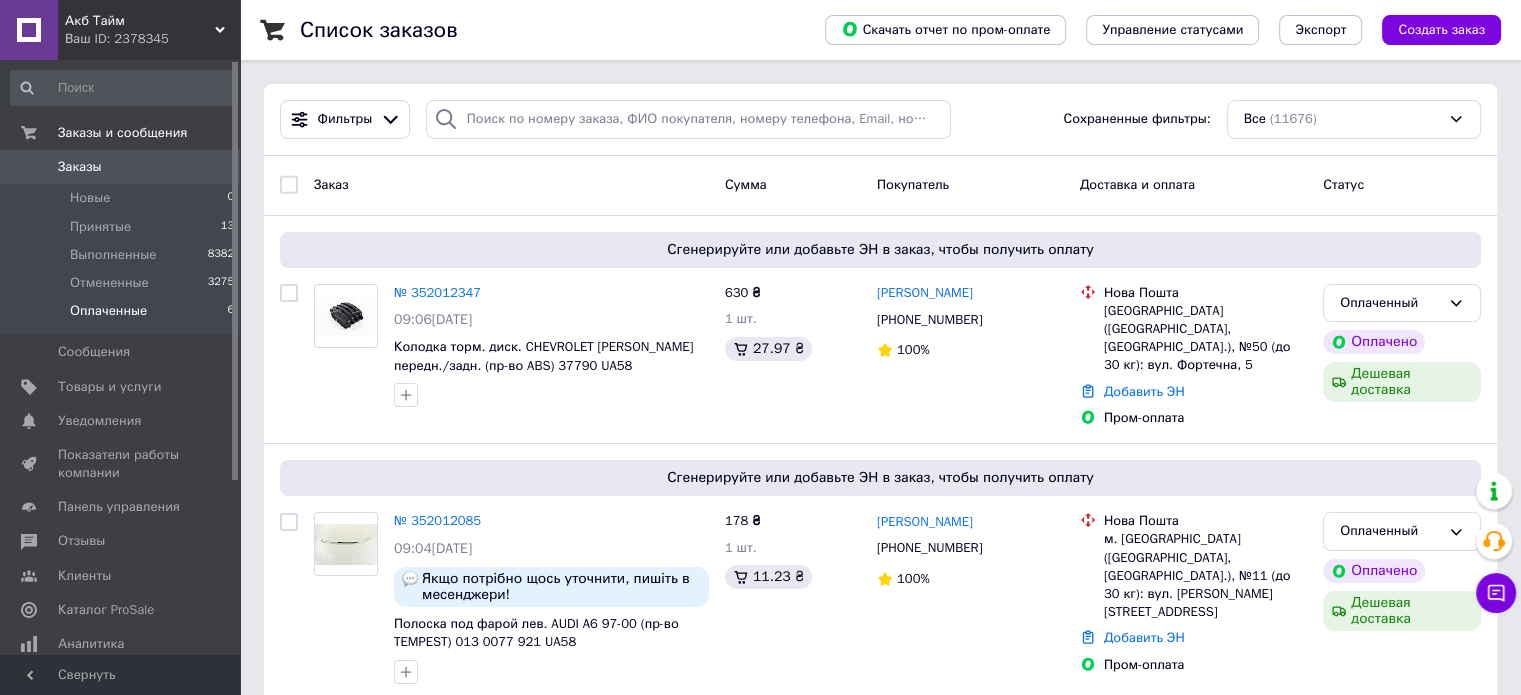 click on "Оплаченные" at bounding box center [108, 311] 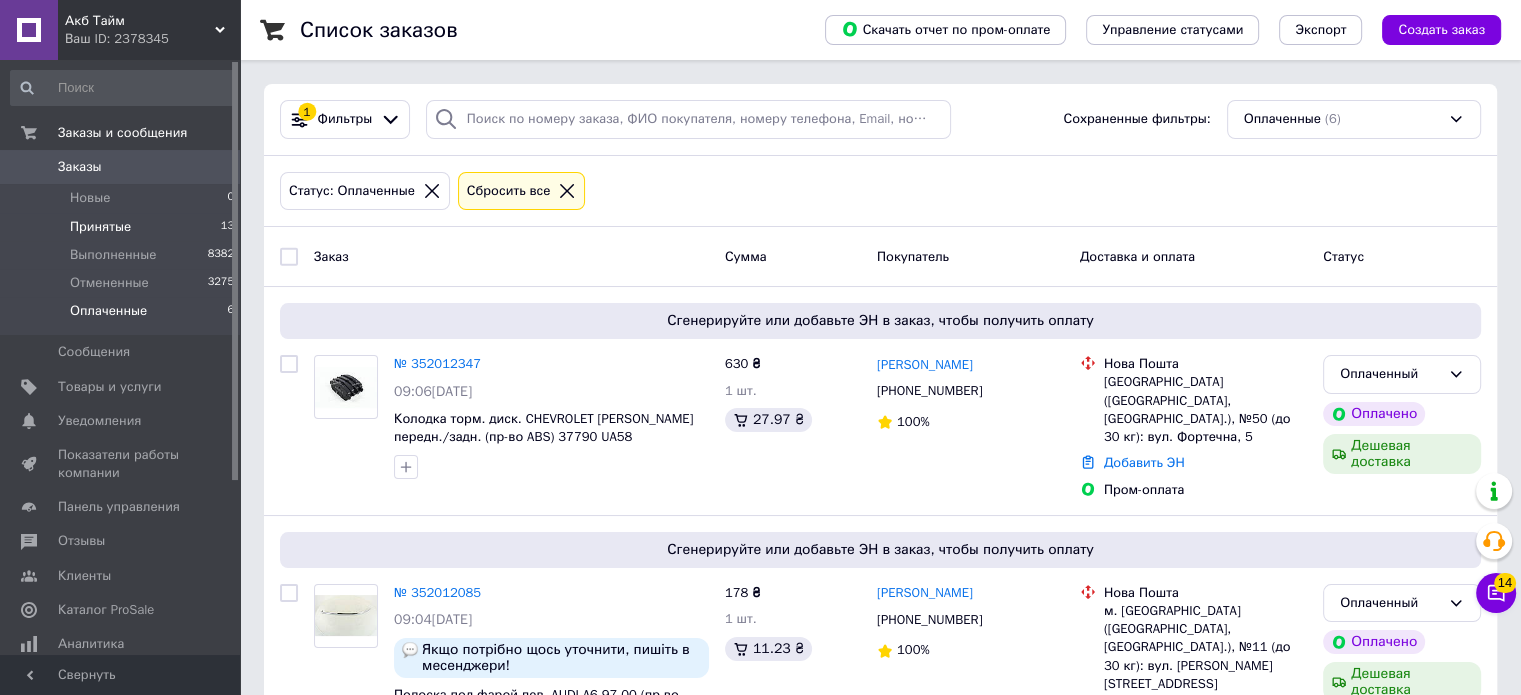 click on "Принятые" at bounding box center (100, 227) 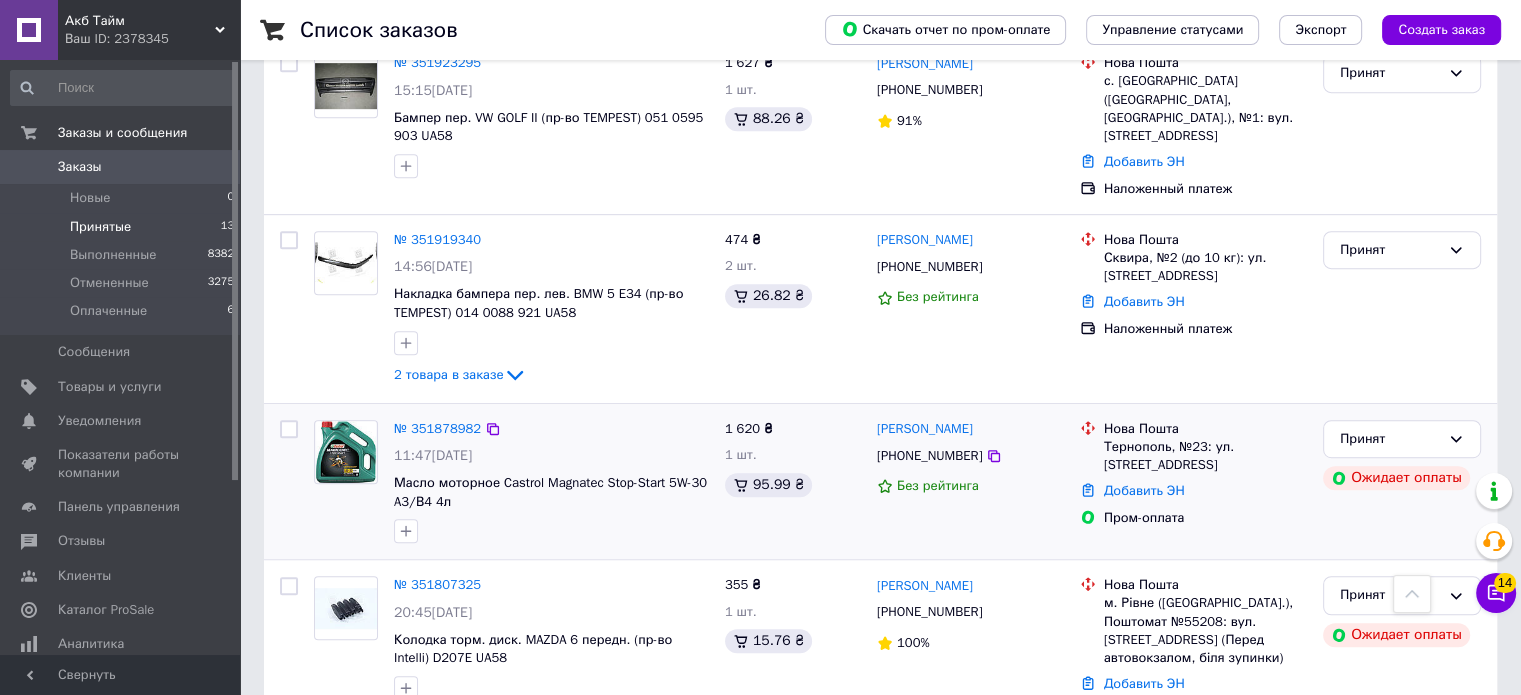 scroll, scrollTop: 958, scrollLeft: 0, axis: vertical 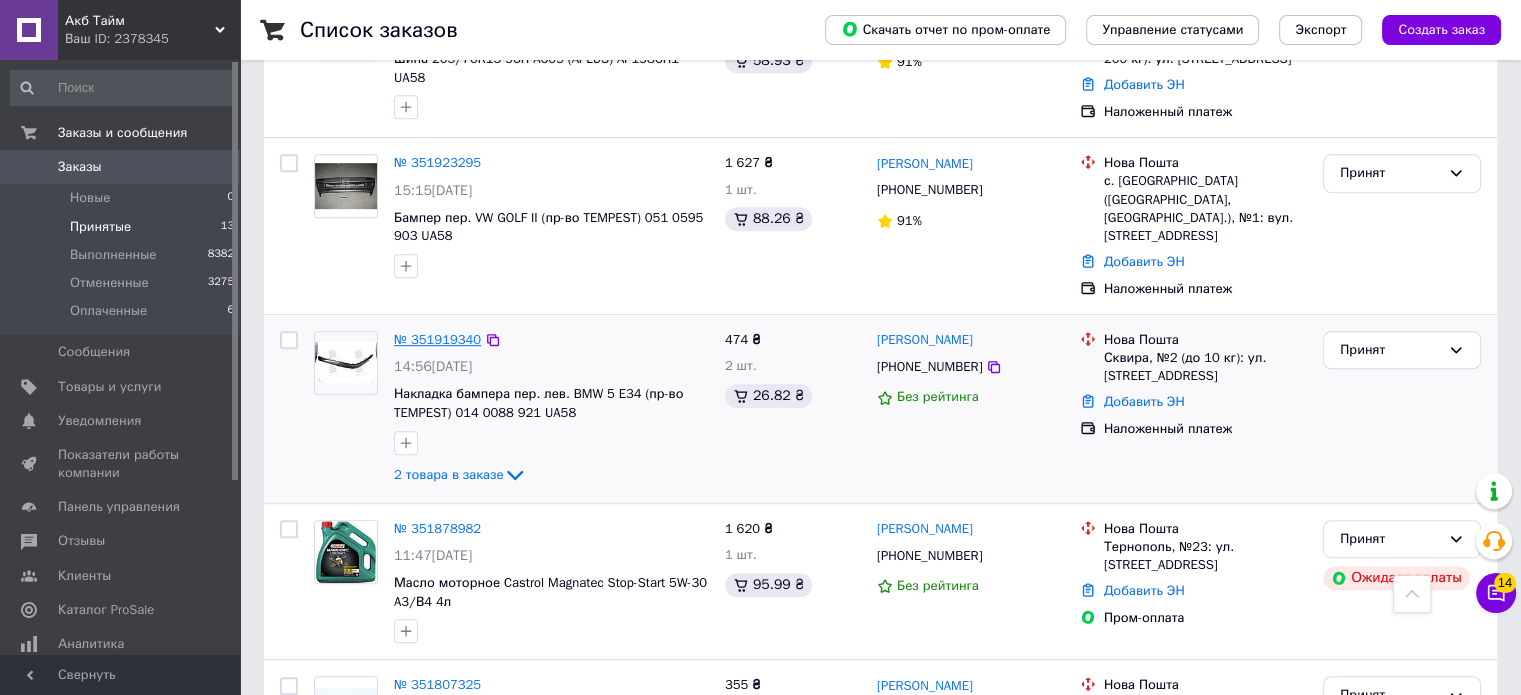 click on "№ 351919340" at bounding box center [437, 339] 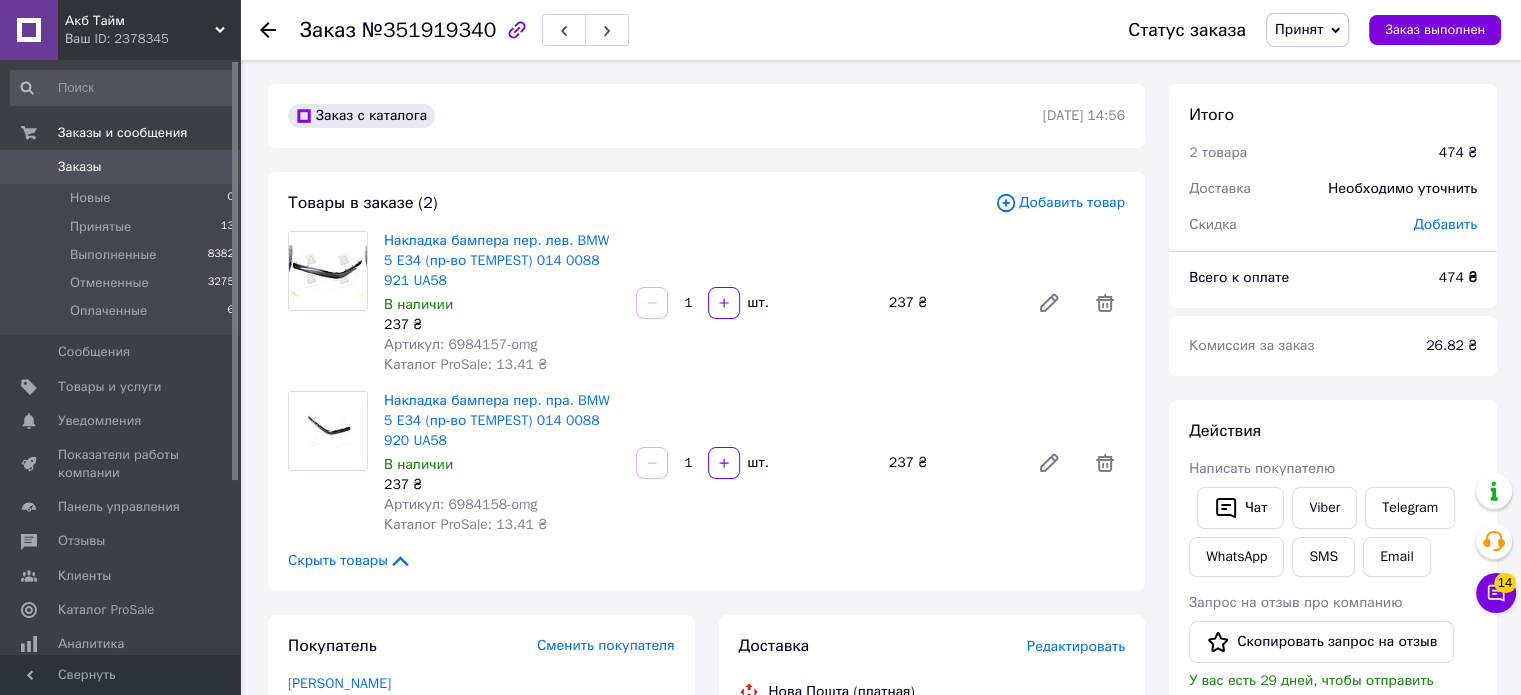 click on "Артикул: 6984157-omg" at bounding box center [460, 344] 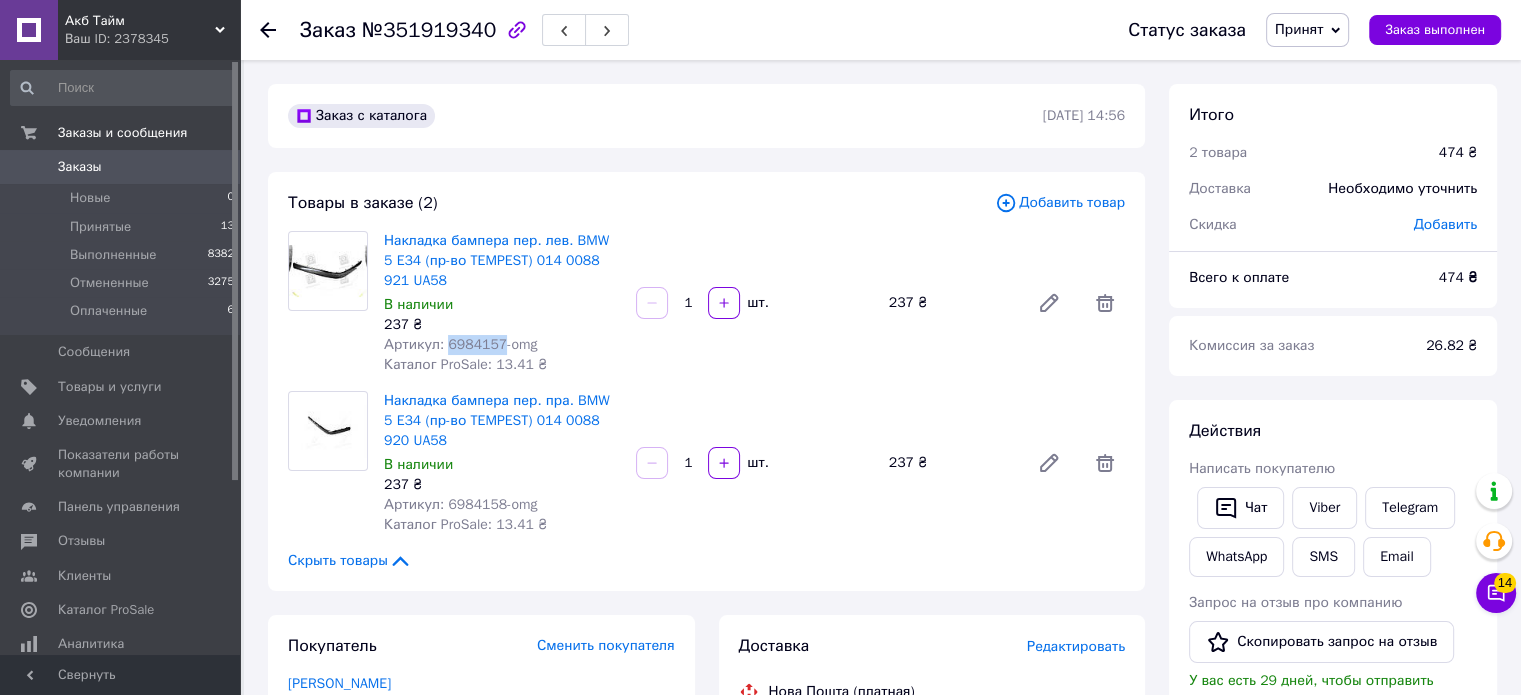 click on "Артикул: 6984157-omg" at bounding box center [460, 344] 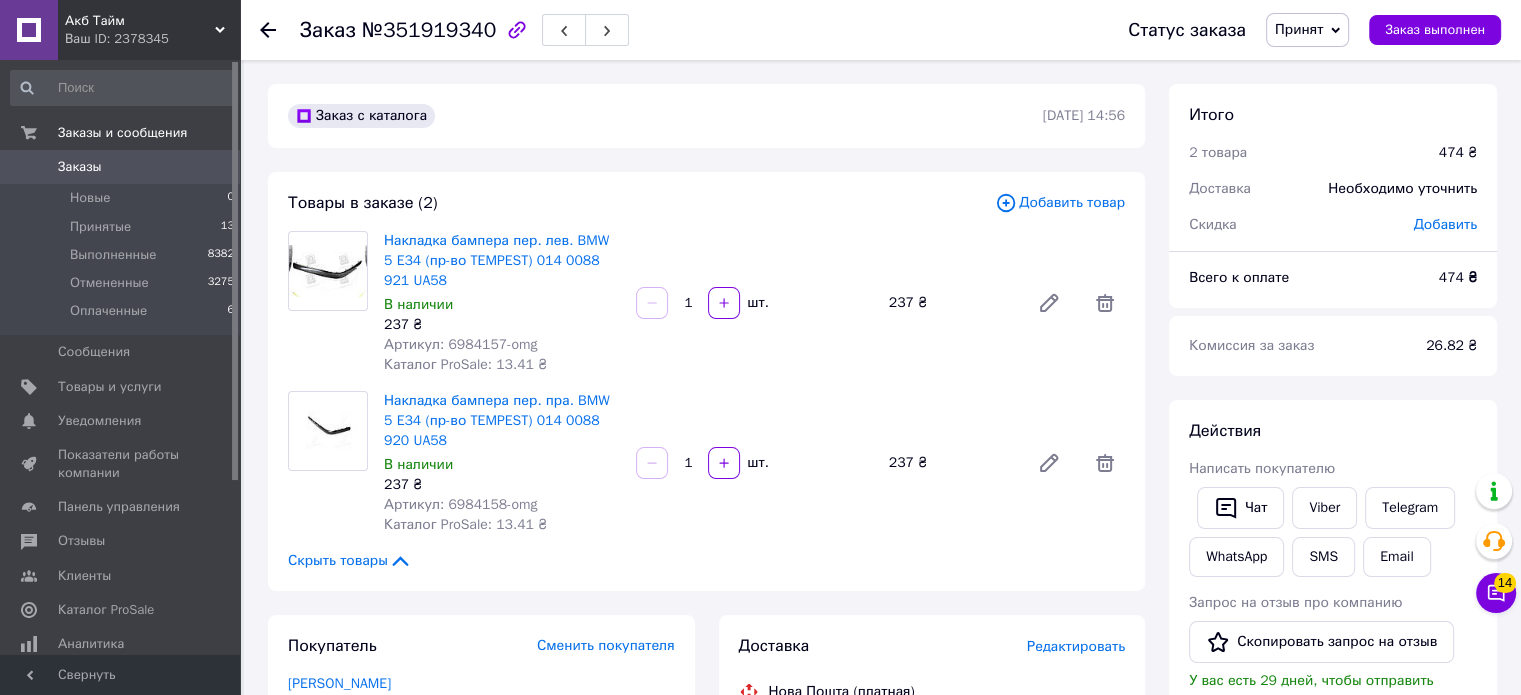 click on "Артикул: 6984158-omg" at bounding box center (460, 504) 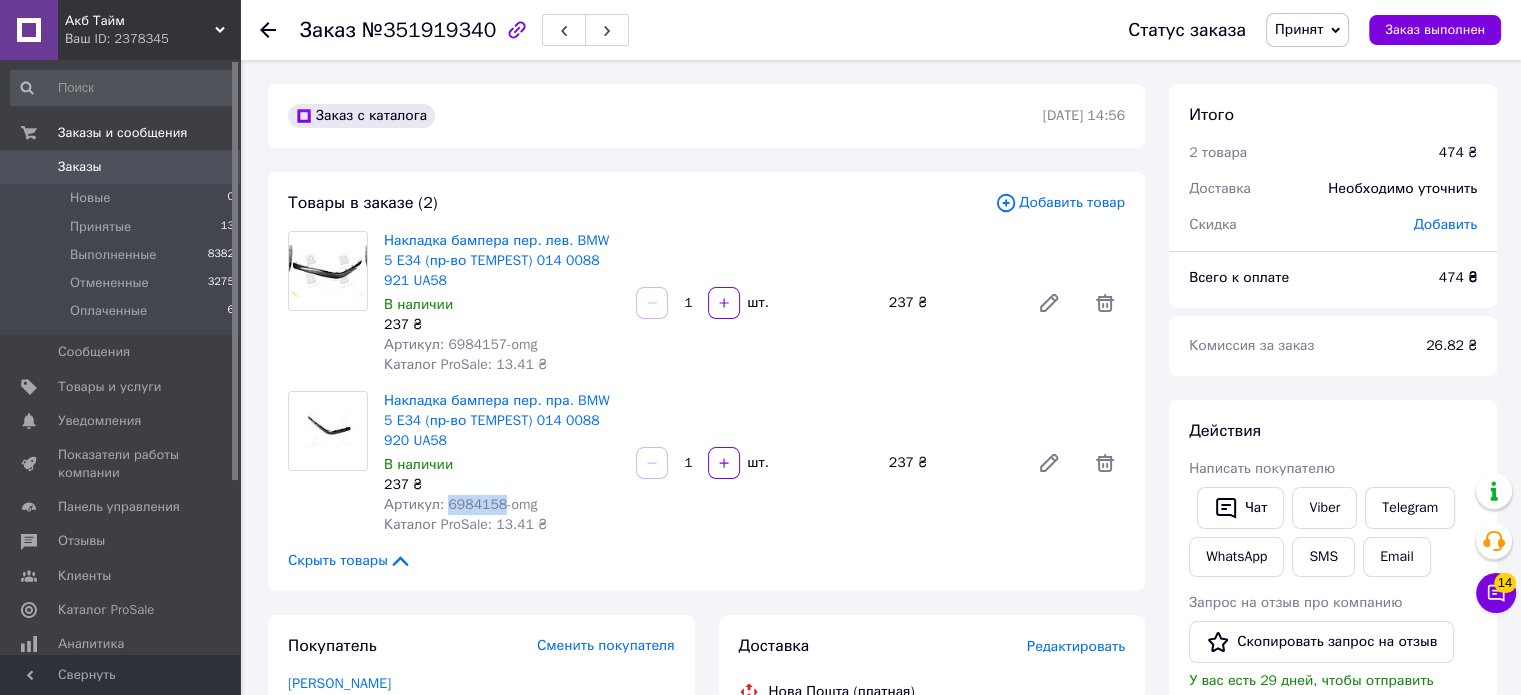 click on "Артикул: 6984158-omg" at bounding box center [460, 504] 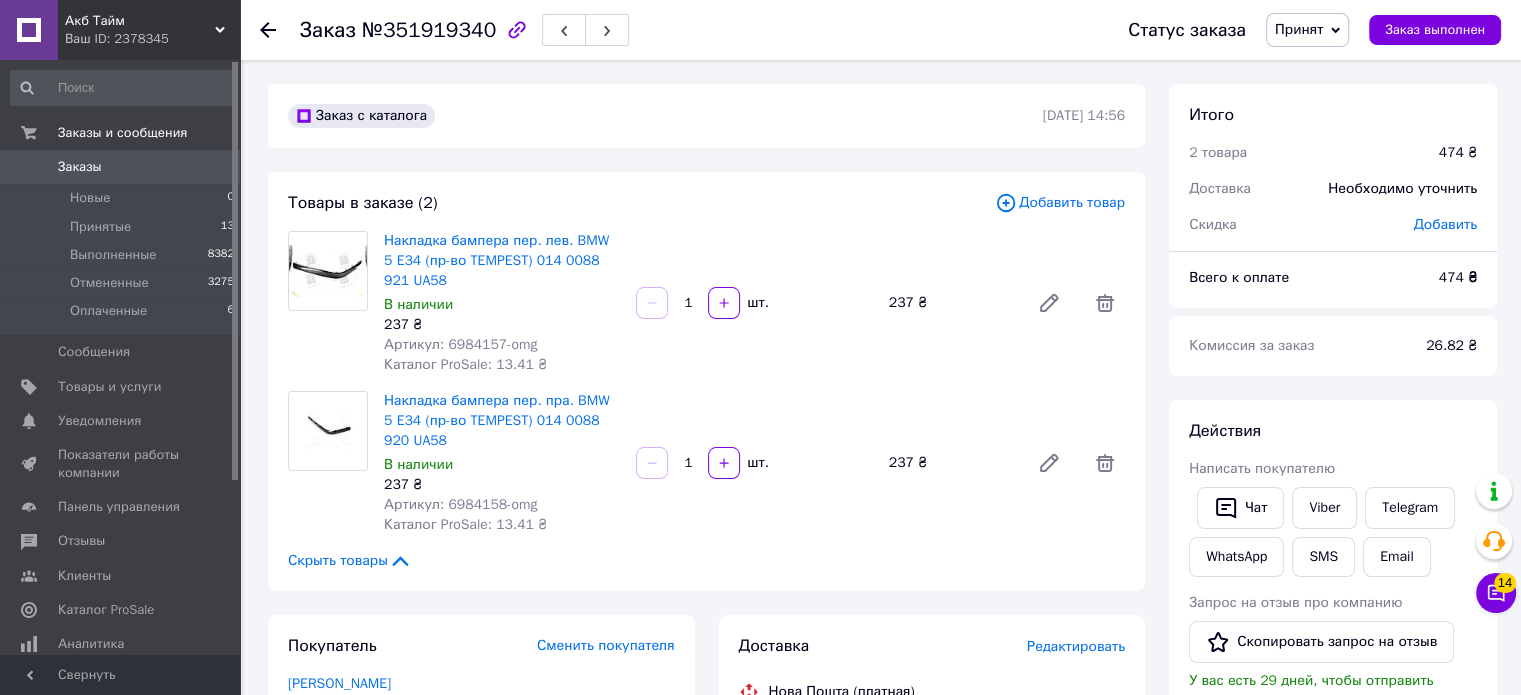 click on "Накладка бампера пер. лев. BMW 5 E34 (пр-во TEMPEST) 014 0088 921 UA58 В наличии 237 ₴ Артикул: 6984157-omg Каталог ProSale: 13.41 ₴  1   шт. 237 ₴" at bounding box center [754, 303] 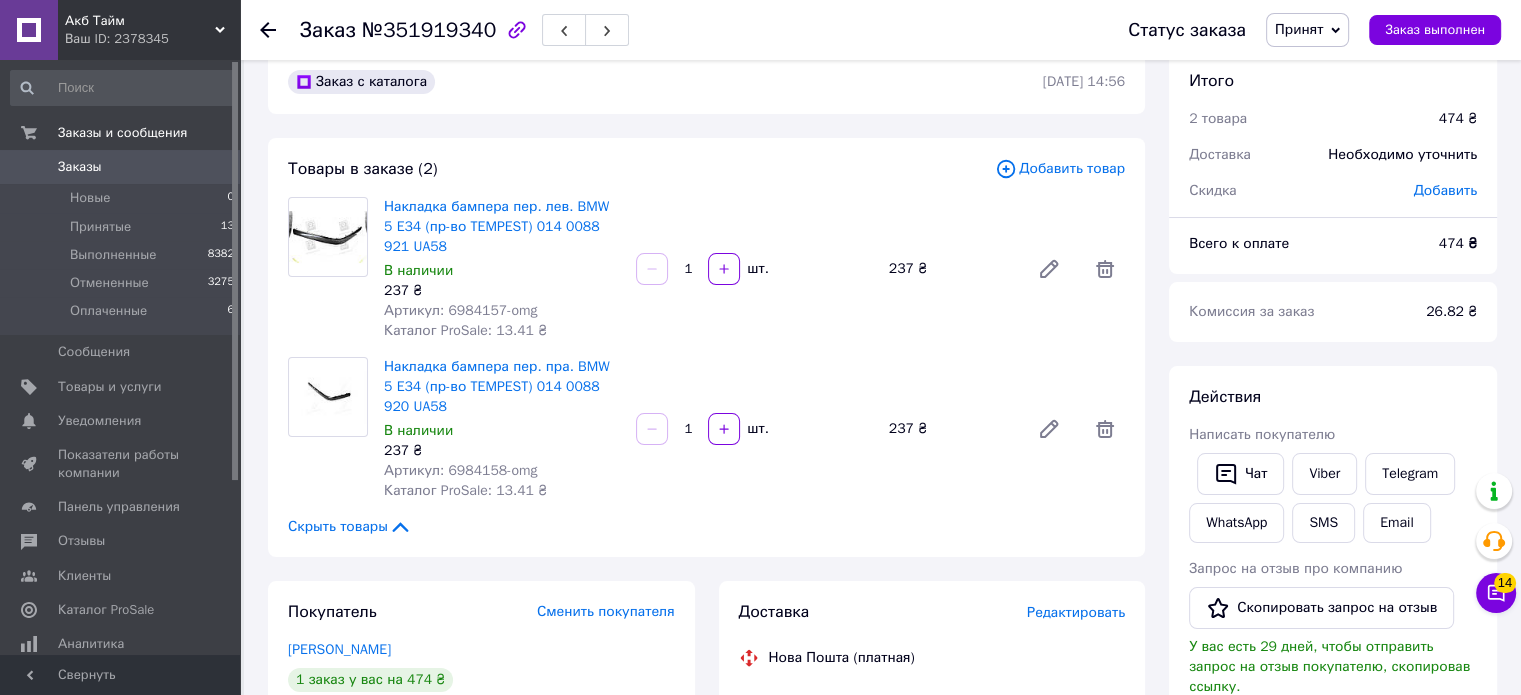 scroll, scrollTop: 0, scrollLeft: 0, axis: both 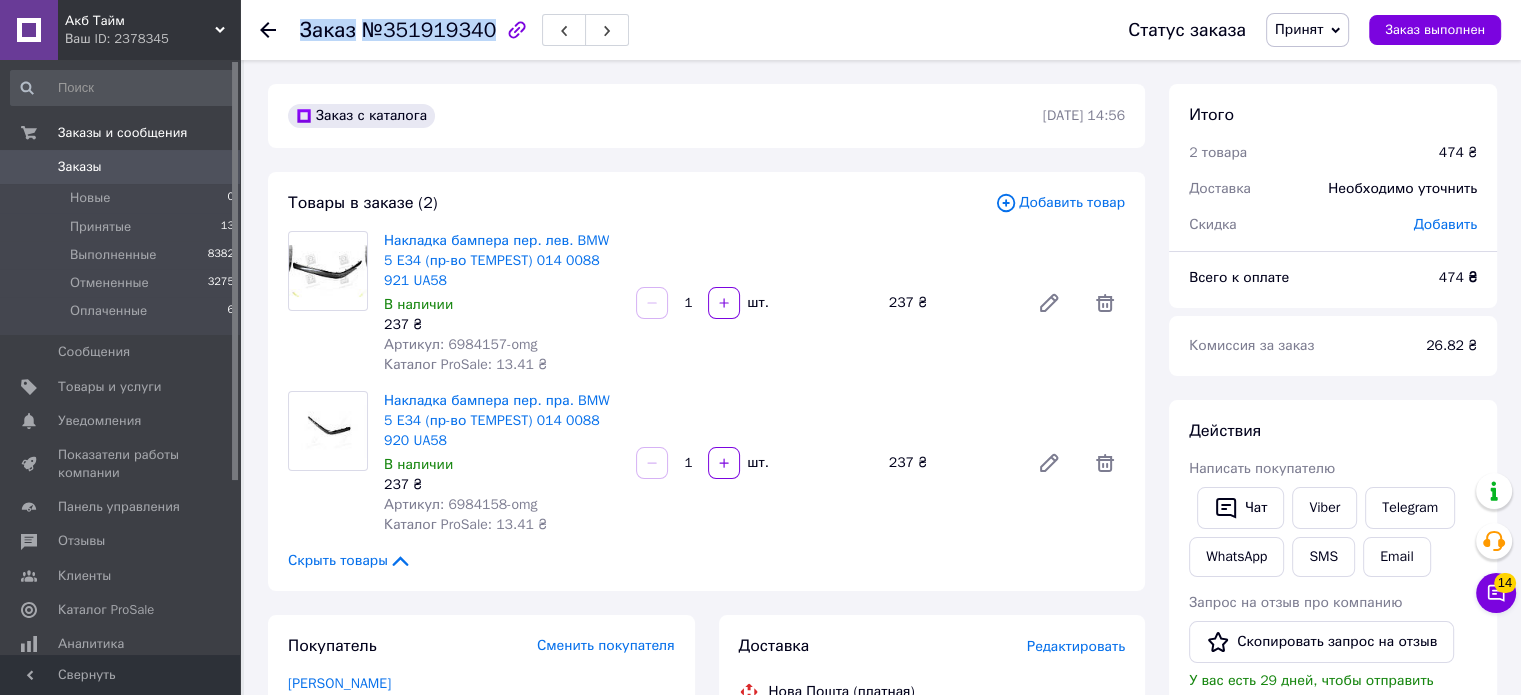 copy on "Заказ №351919340" 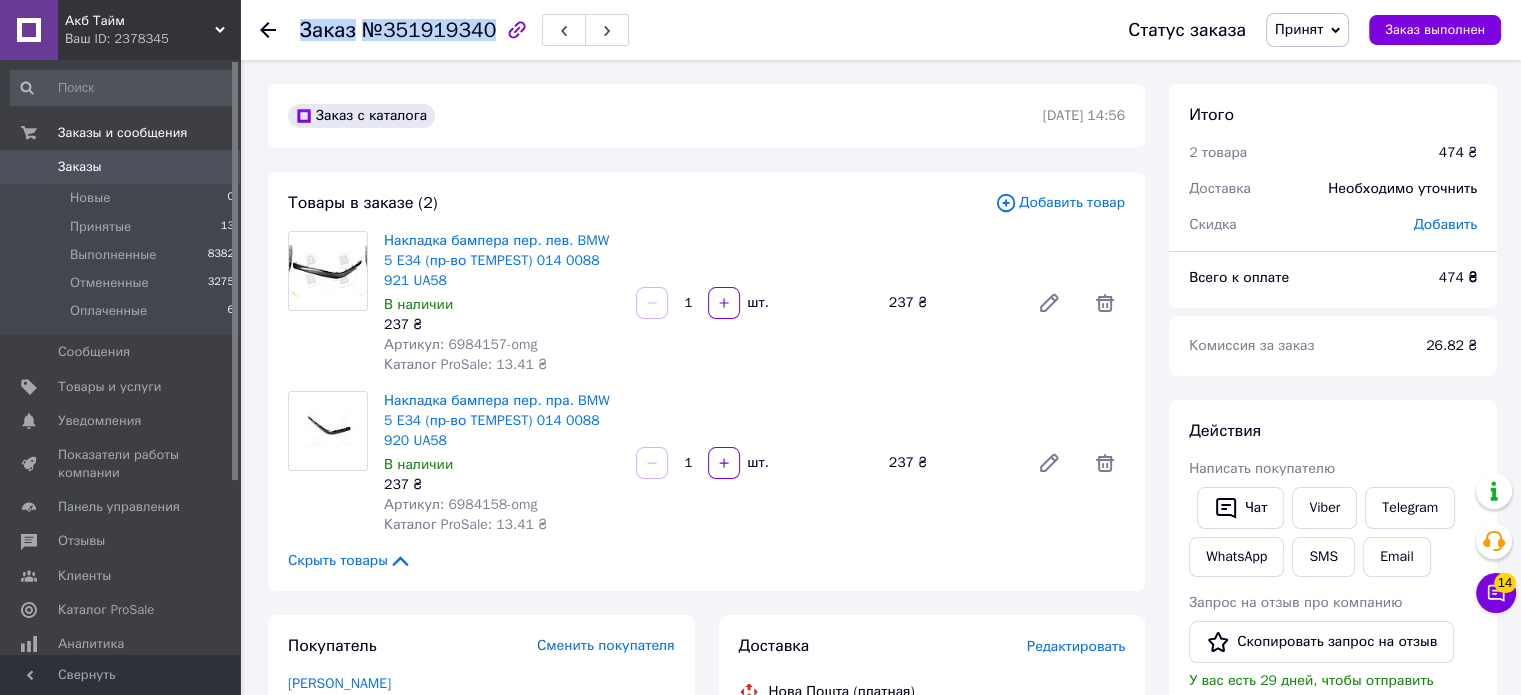 drag, startPoint x: 303, startPoint y: 29, endPoint x: 480, endPoint y: 37, distance: 177.1807 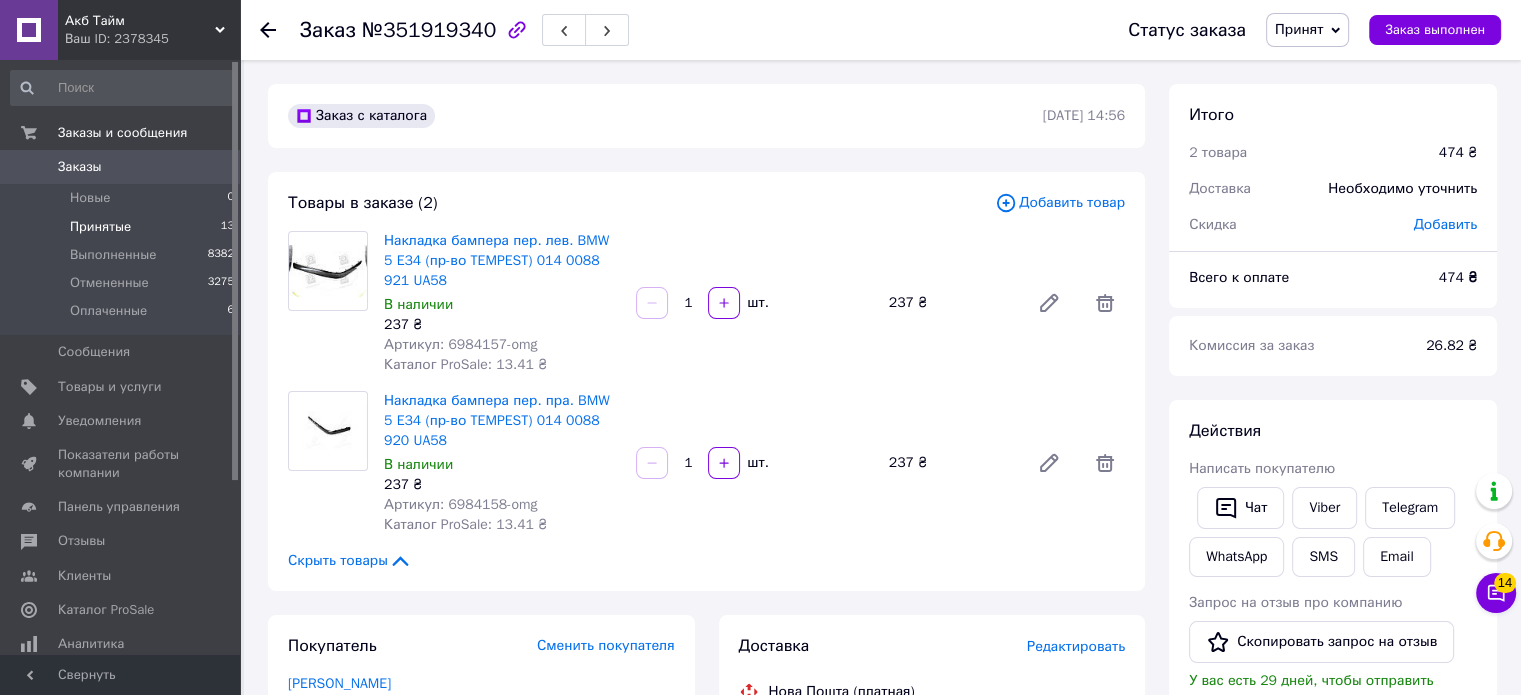 click on "Принятые" at bounding box center (100, 227) 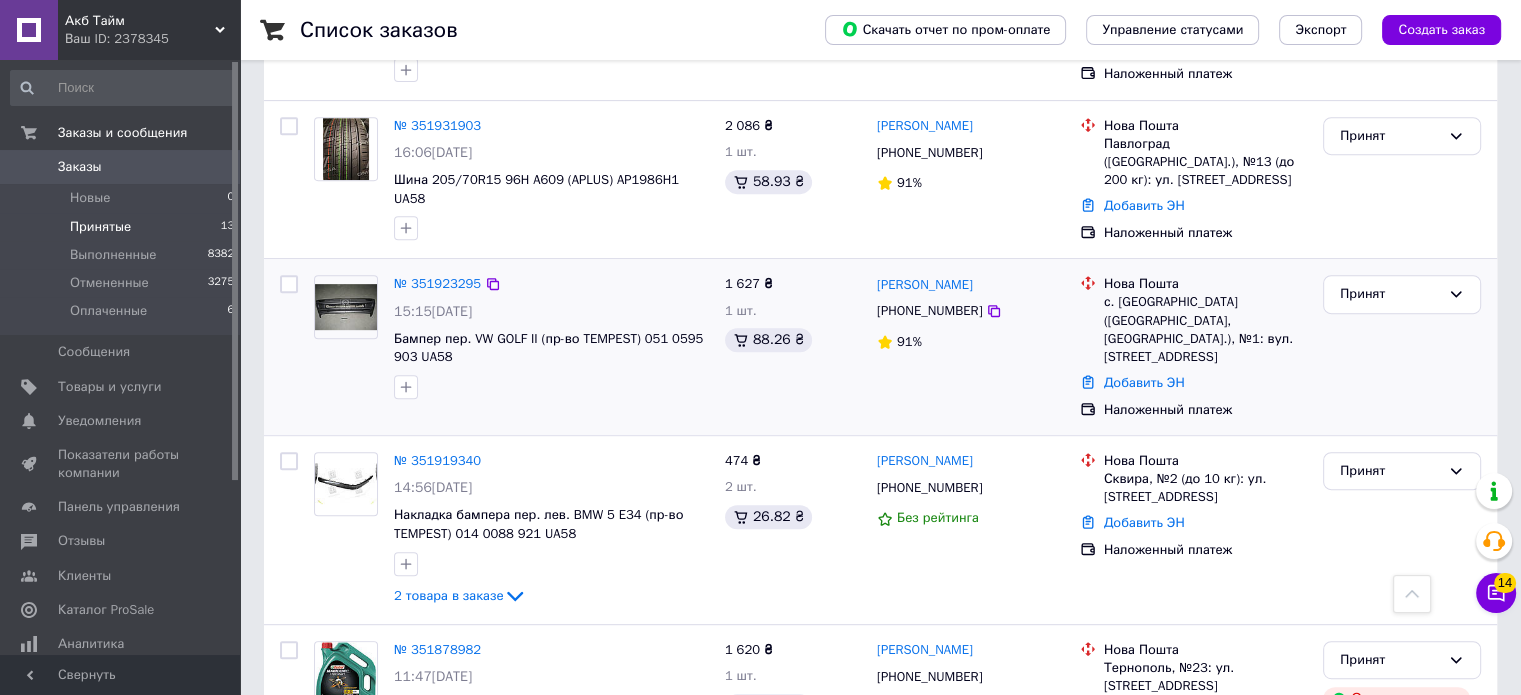 scroll, scrollTop: 800, scrollLeft: 0, axis: vertical 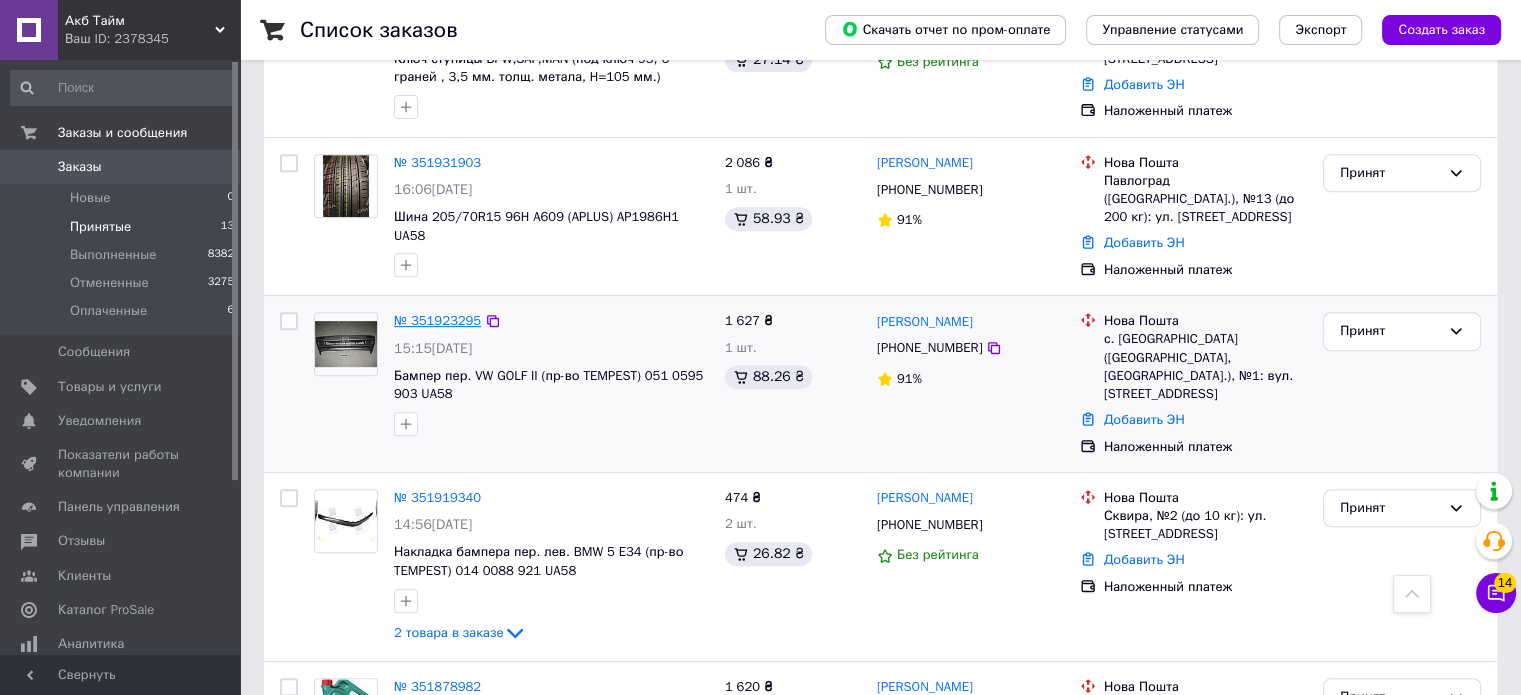 click on "№ 351923295" at bounding box center (437, 320) 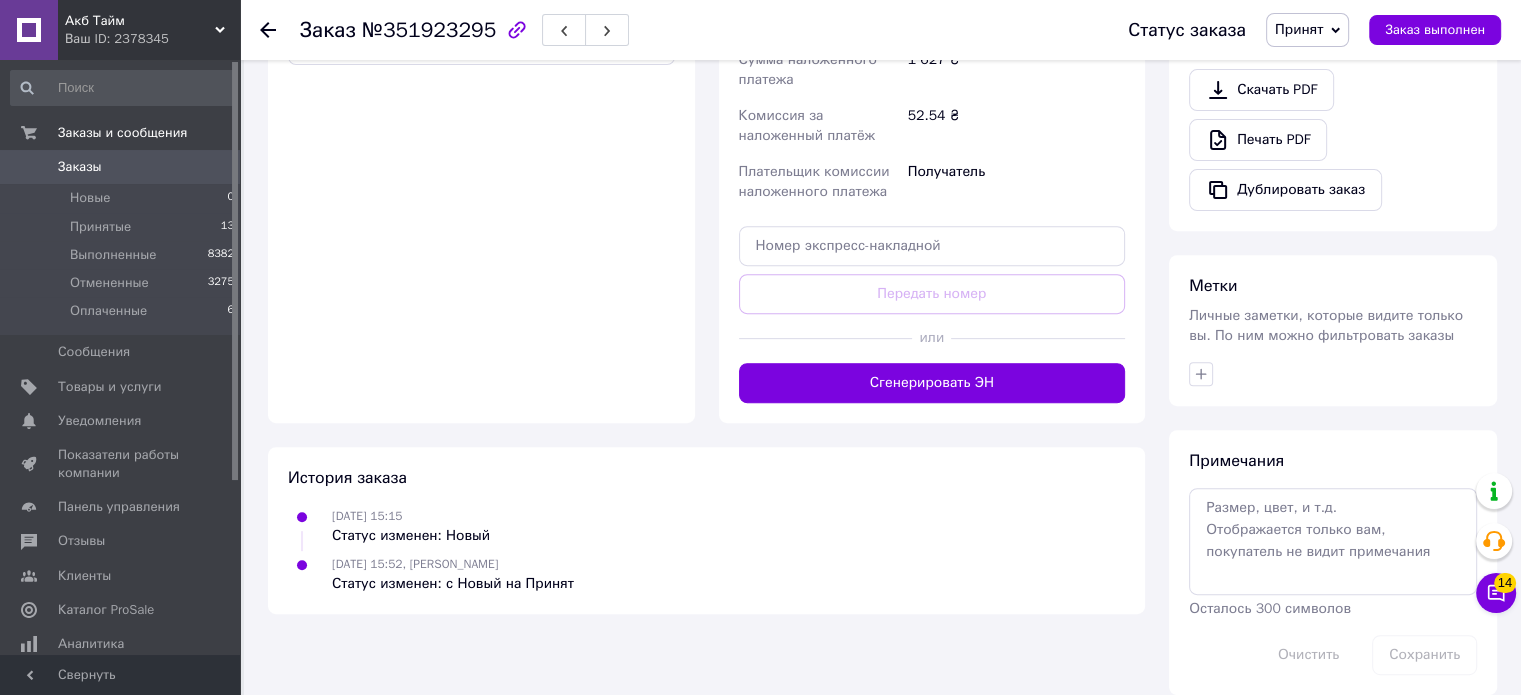 scroll, scrollTop: 136, scrollLeft: 0, axis: vertical 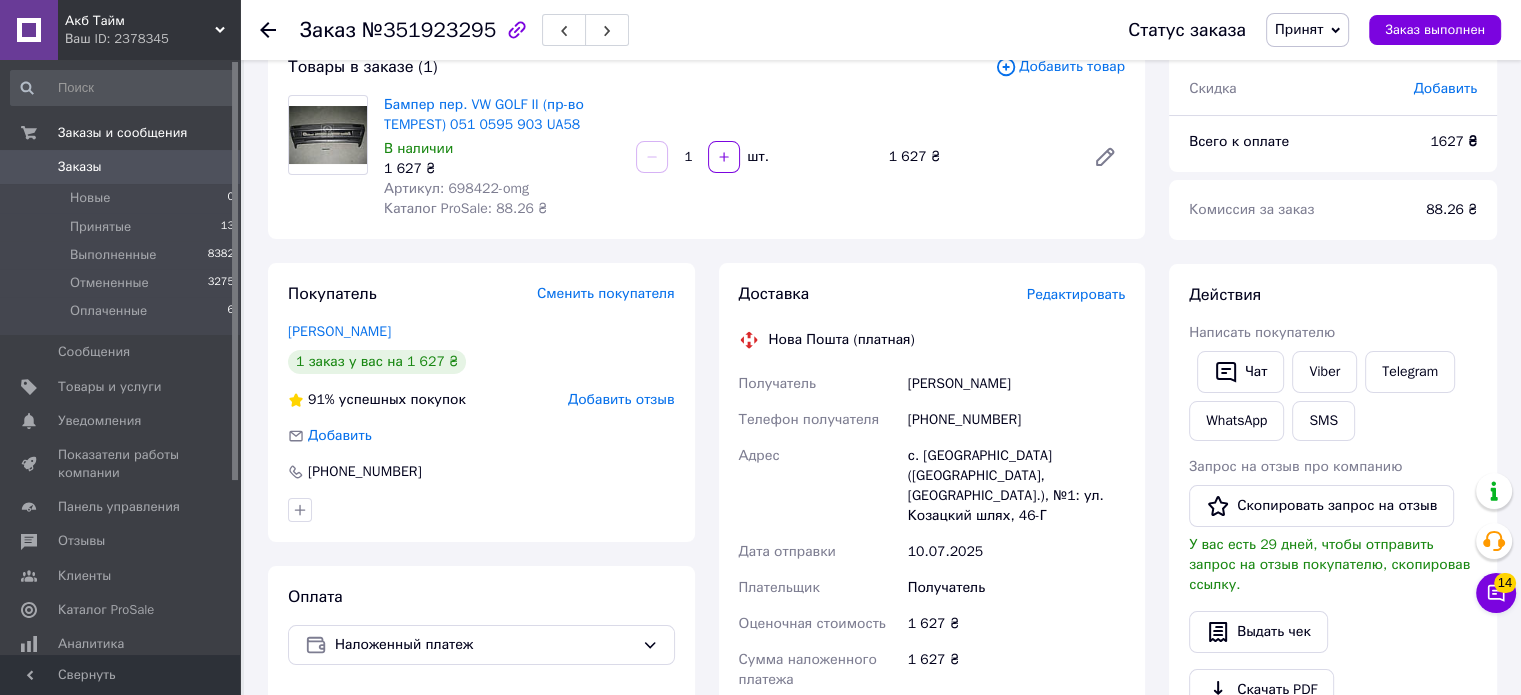 click on "Артикул: 698422-omg" at bounding box center (456, 188) 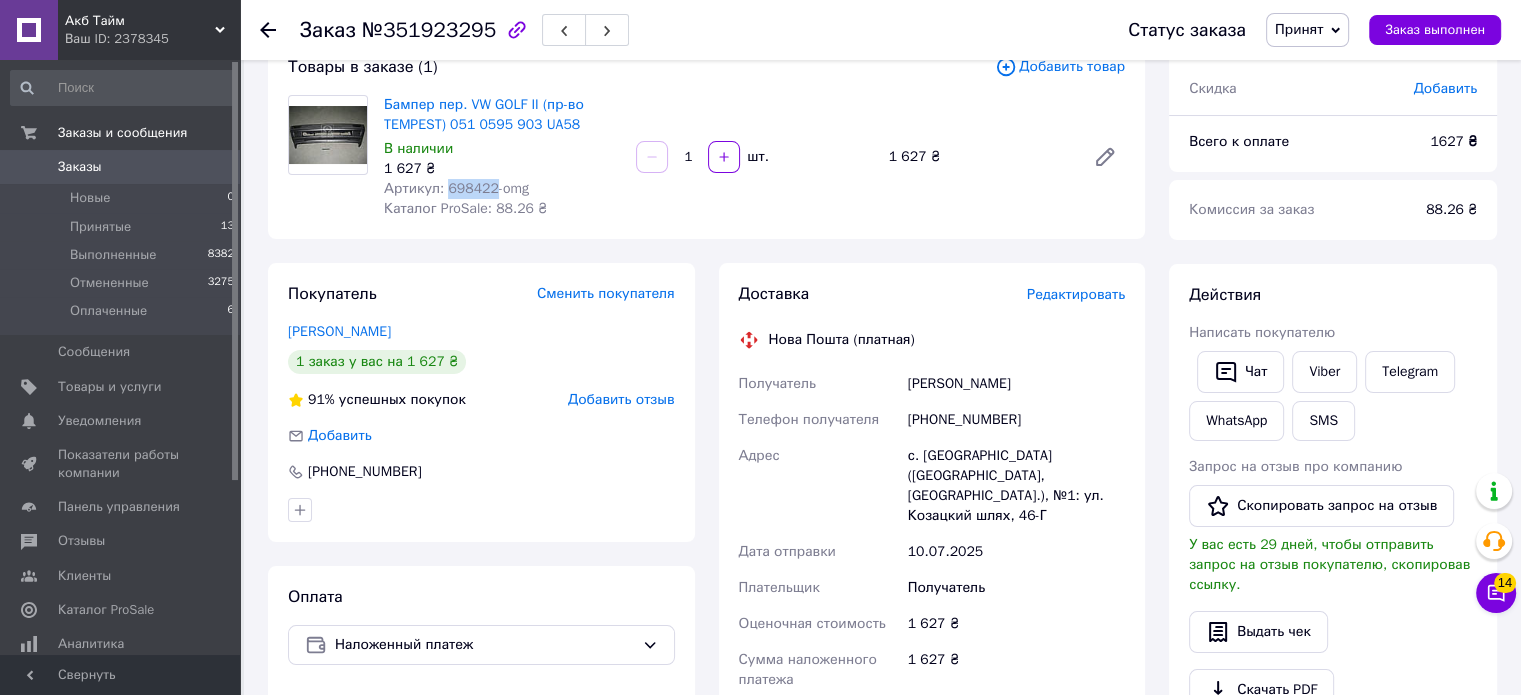 click on "Артикул: 698422-omg" at bounding box center (456, 188) 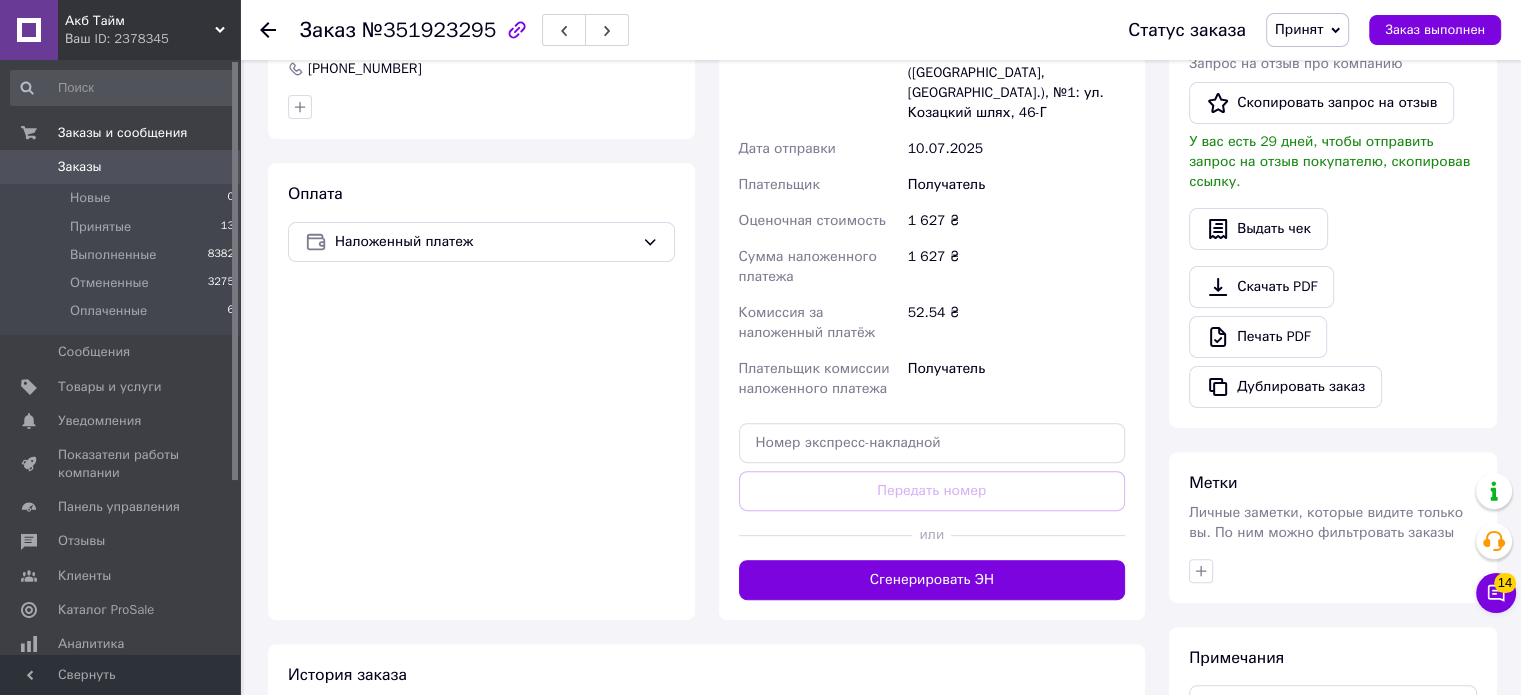scroll, scrollTop: 636, scrollLeft: 0, axis: vertical 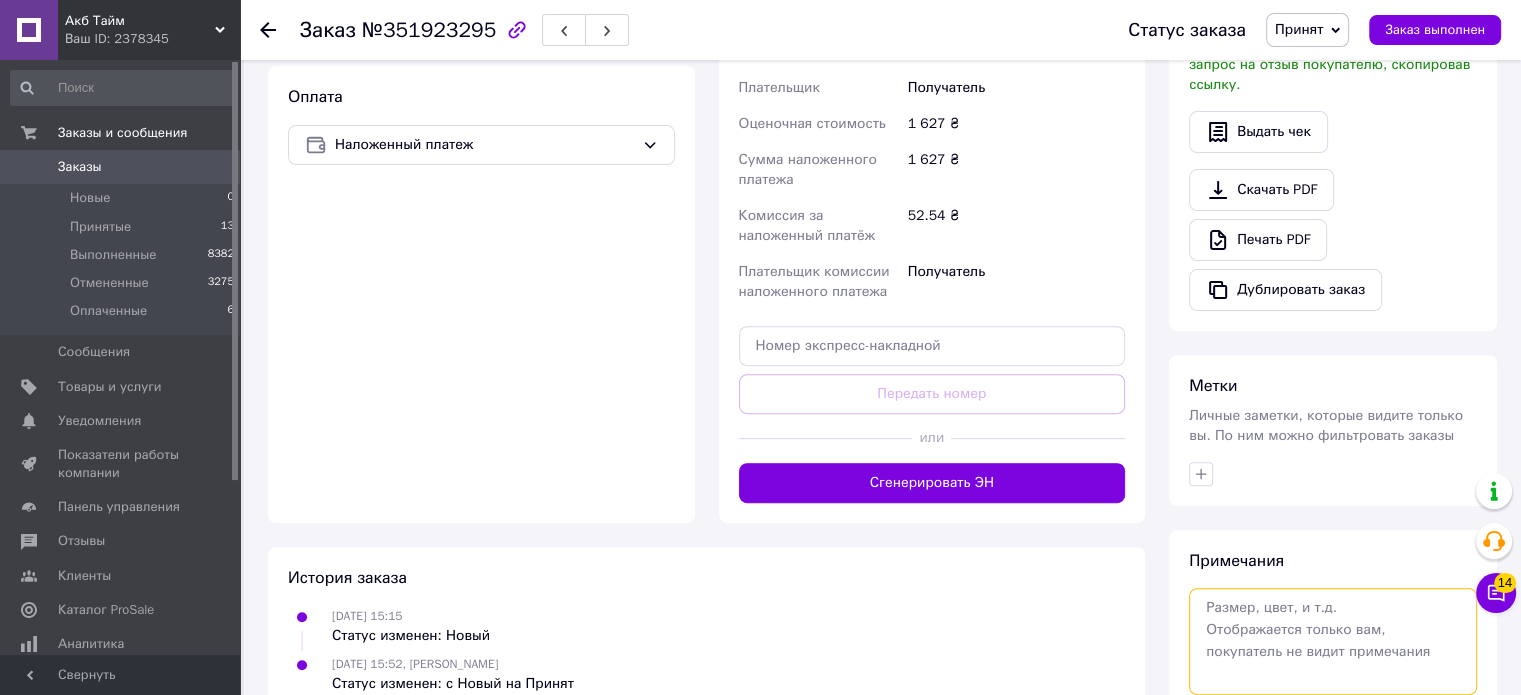 click at bounding box center (1333, 641) 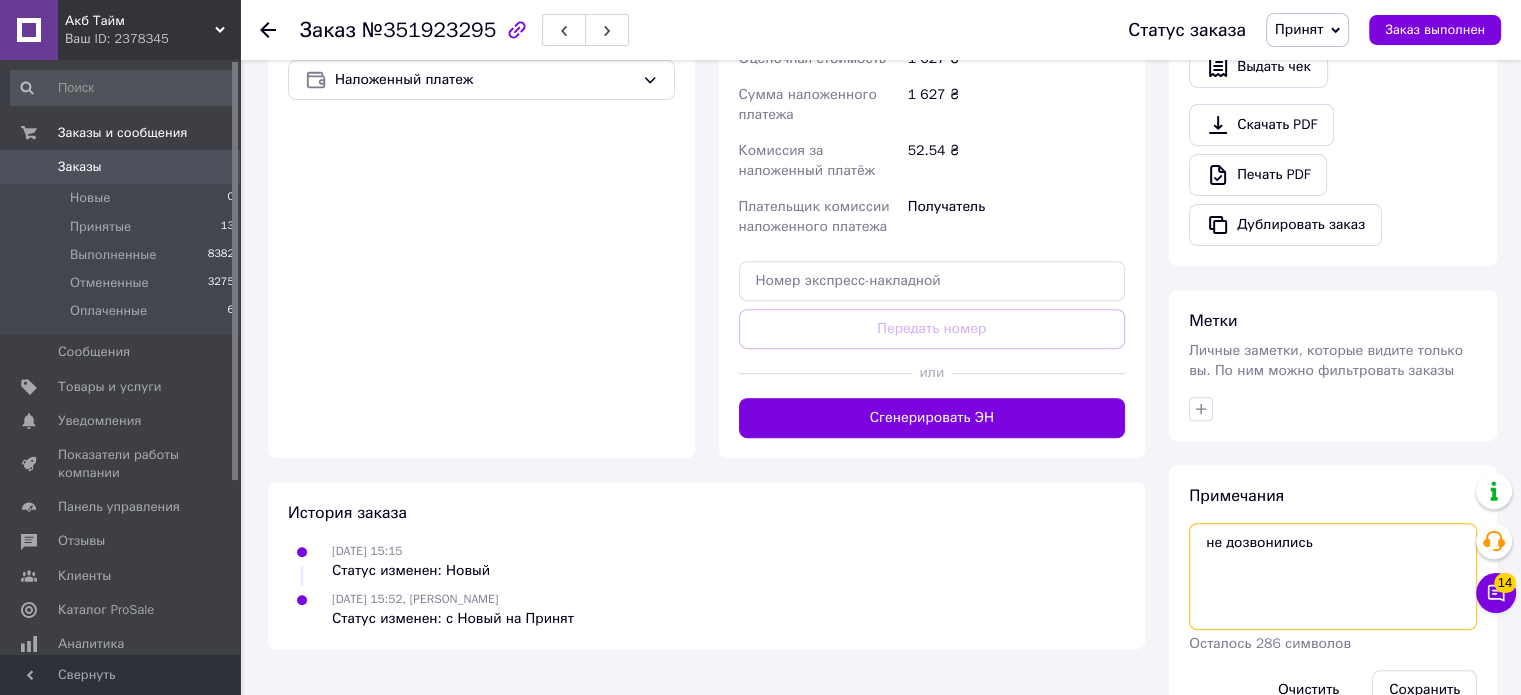 scroll, scrollTop: 736, scrollLeft: 0, axis: vertical 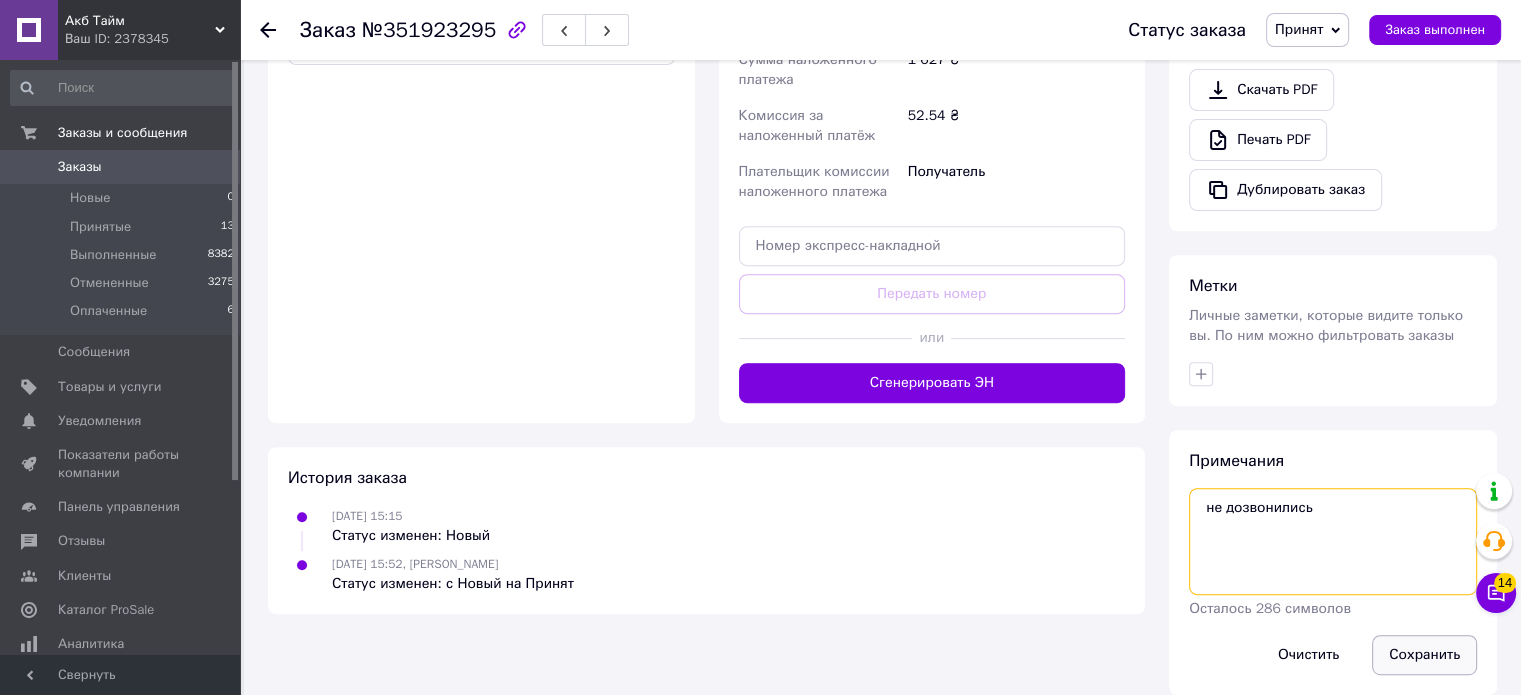type on "не дозвонились" 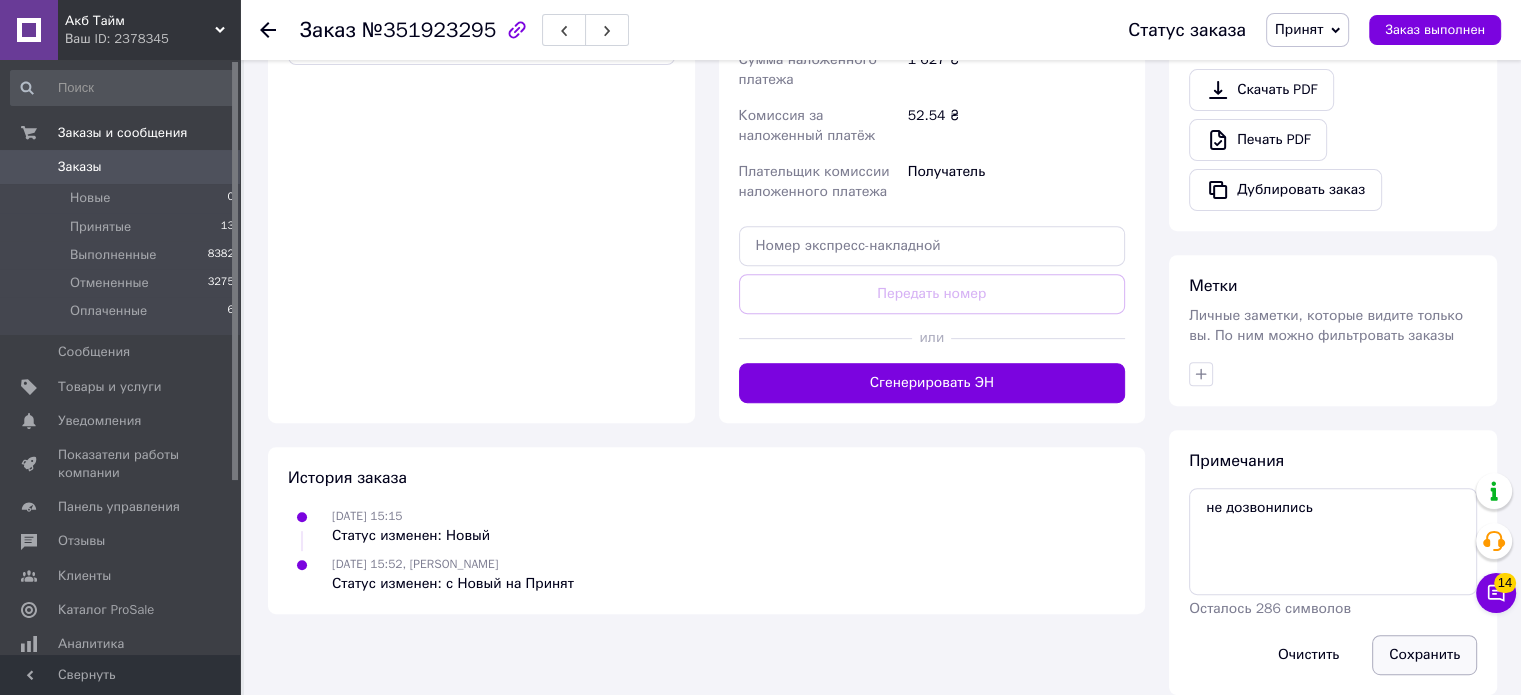 click on "Сохранить" at bounding box center [1424, 655] 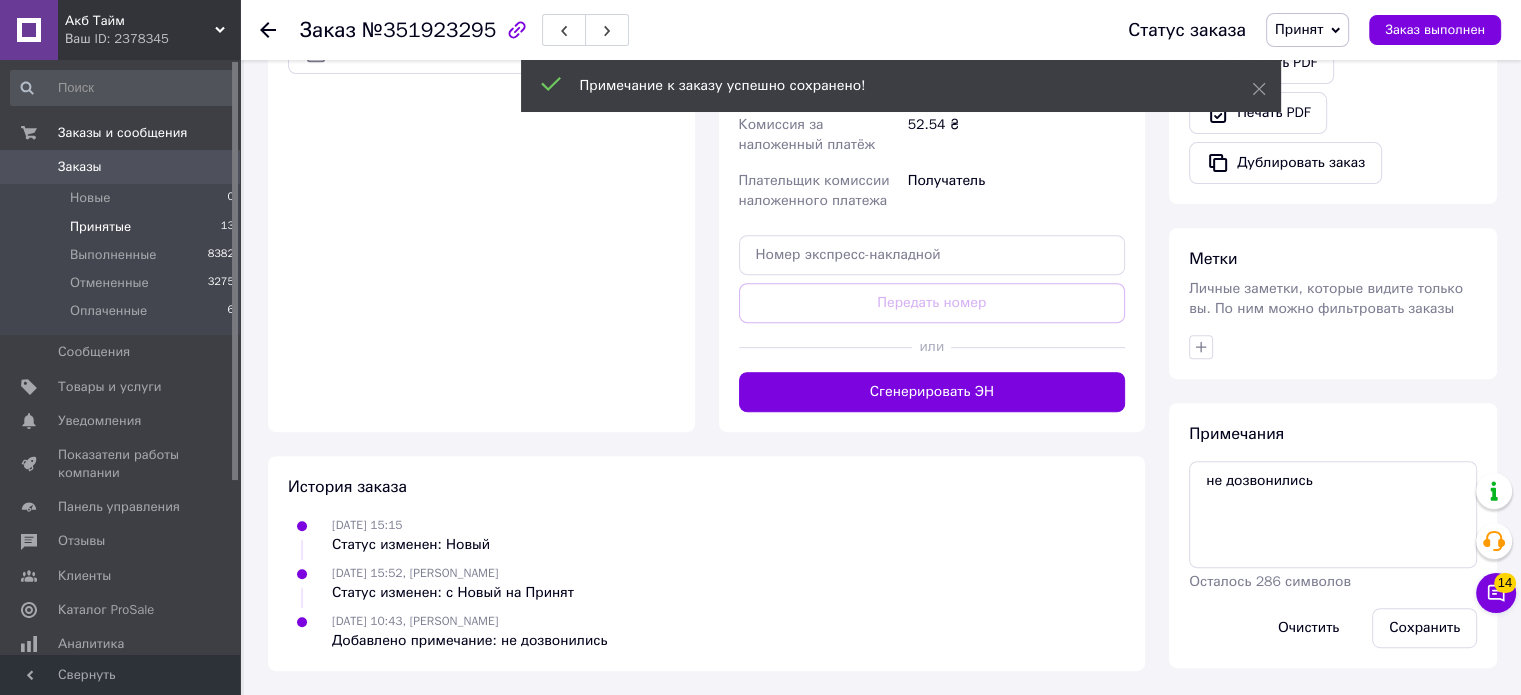 scroll, scrollTop: 706, scrollLeft: 0, axis: vertical 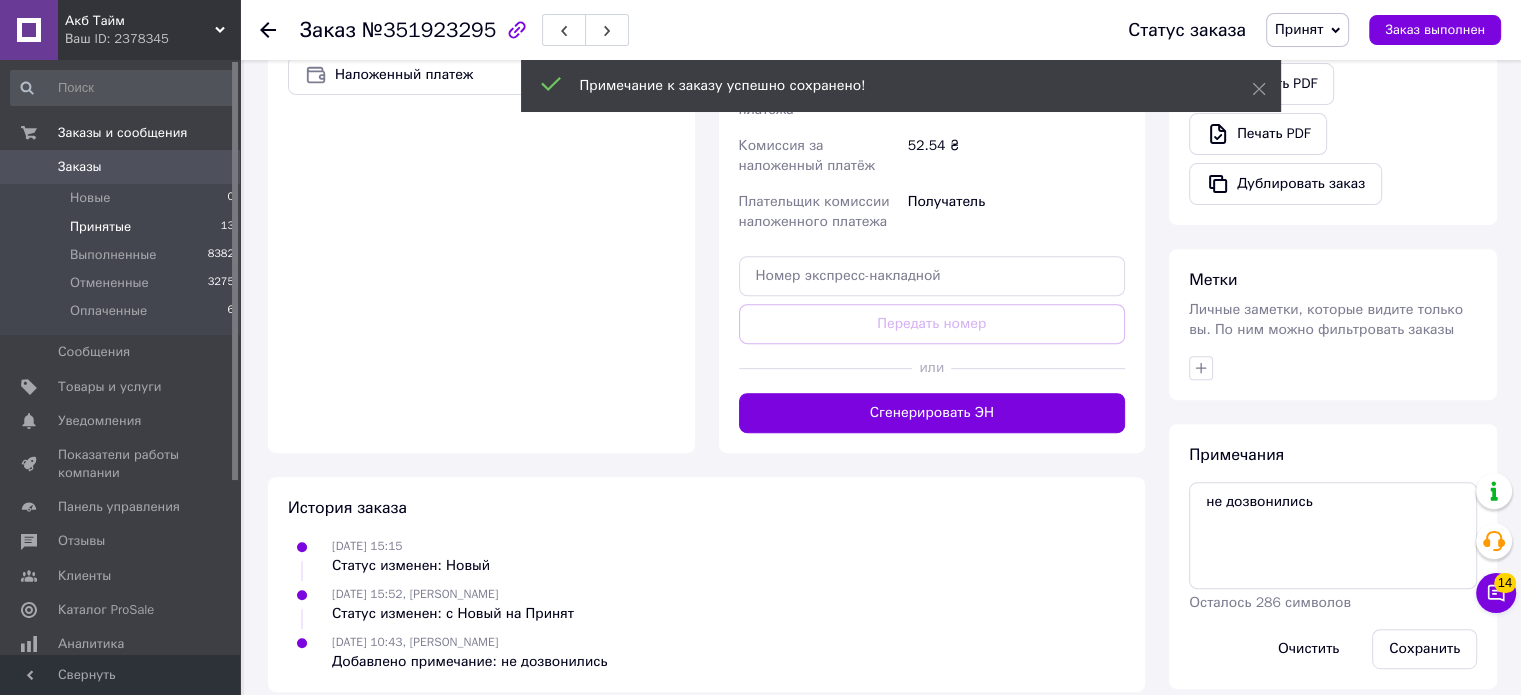 click on "Принятые" at bounding box center (100, 227) 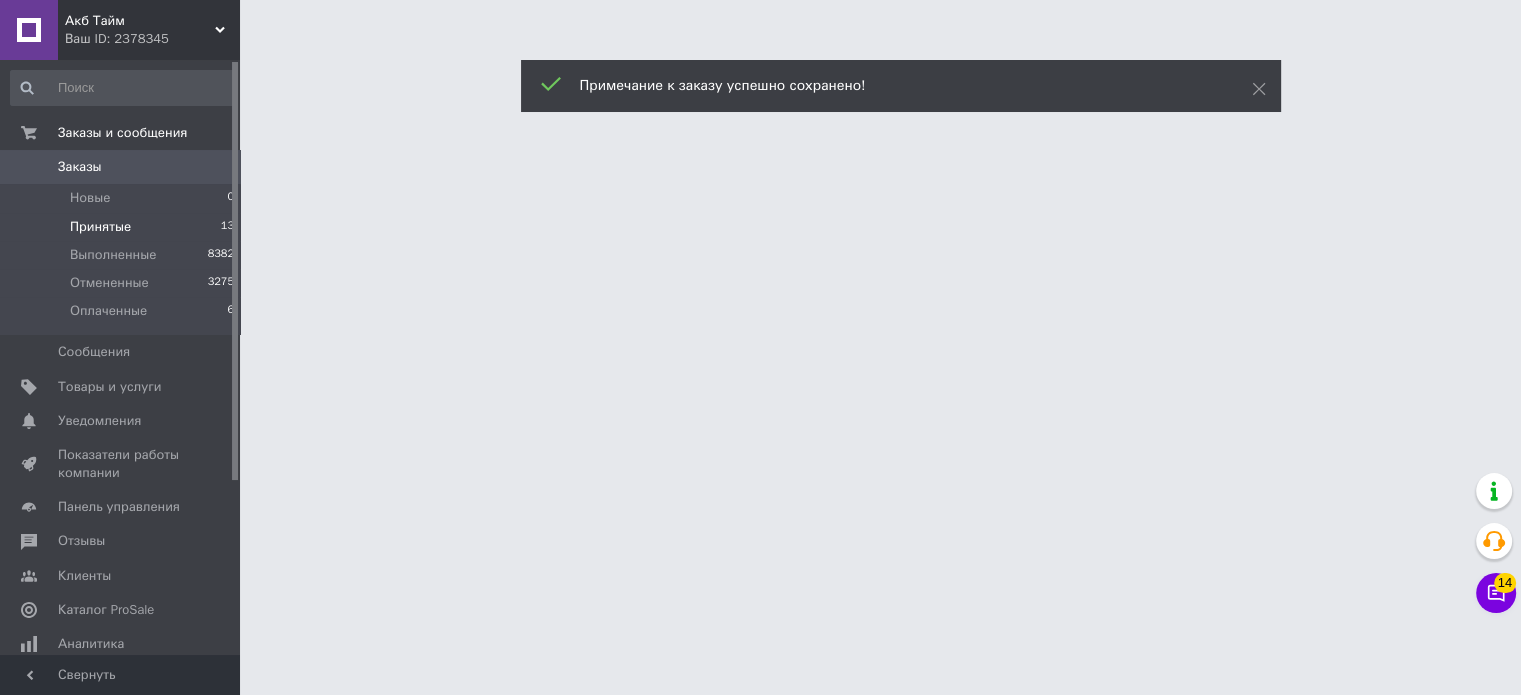 scroll, scrollTop: 0, scrollLeft: 0, axis: both 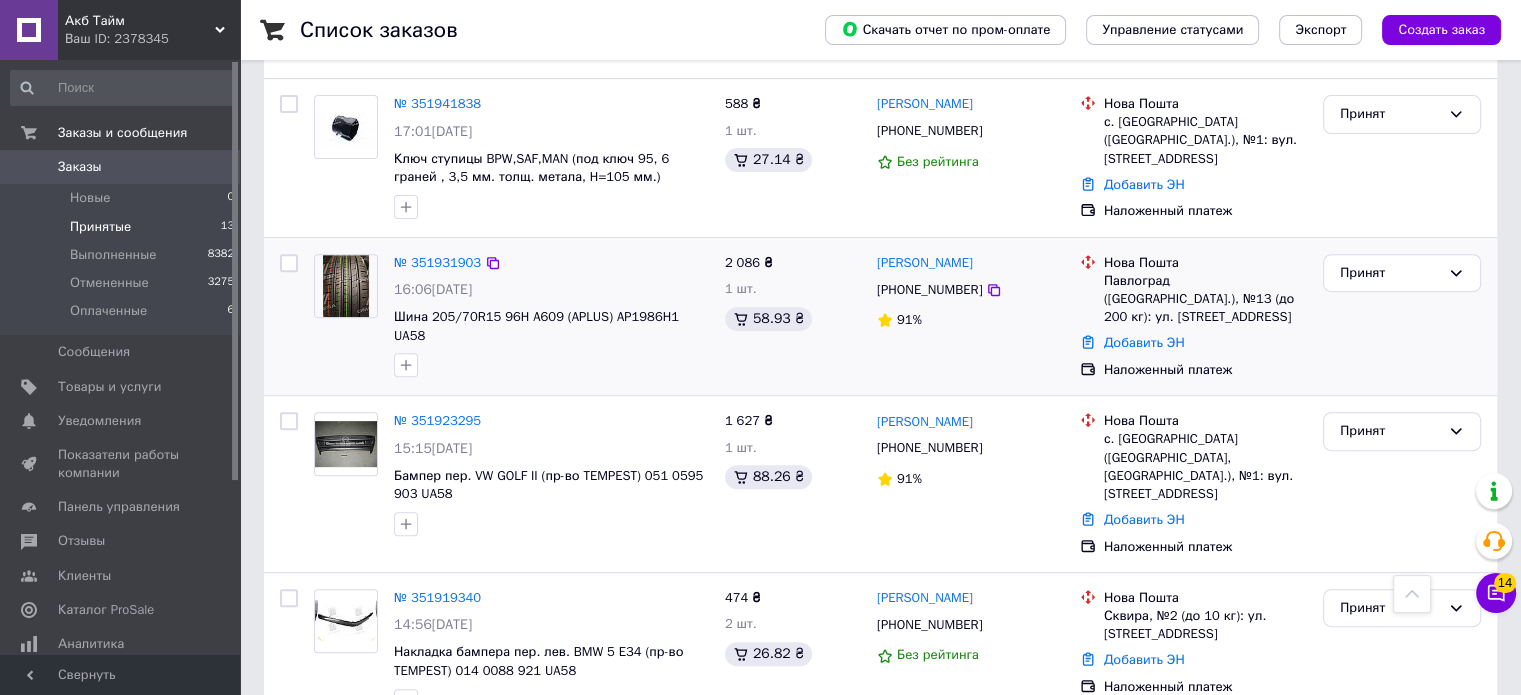 click on "№ 351931903" at bounding box center (437, 263) 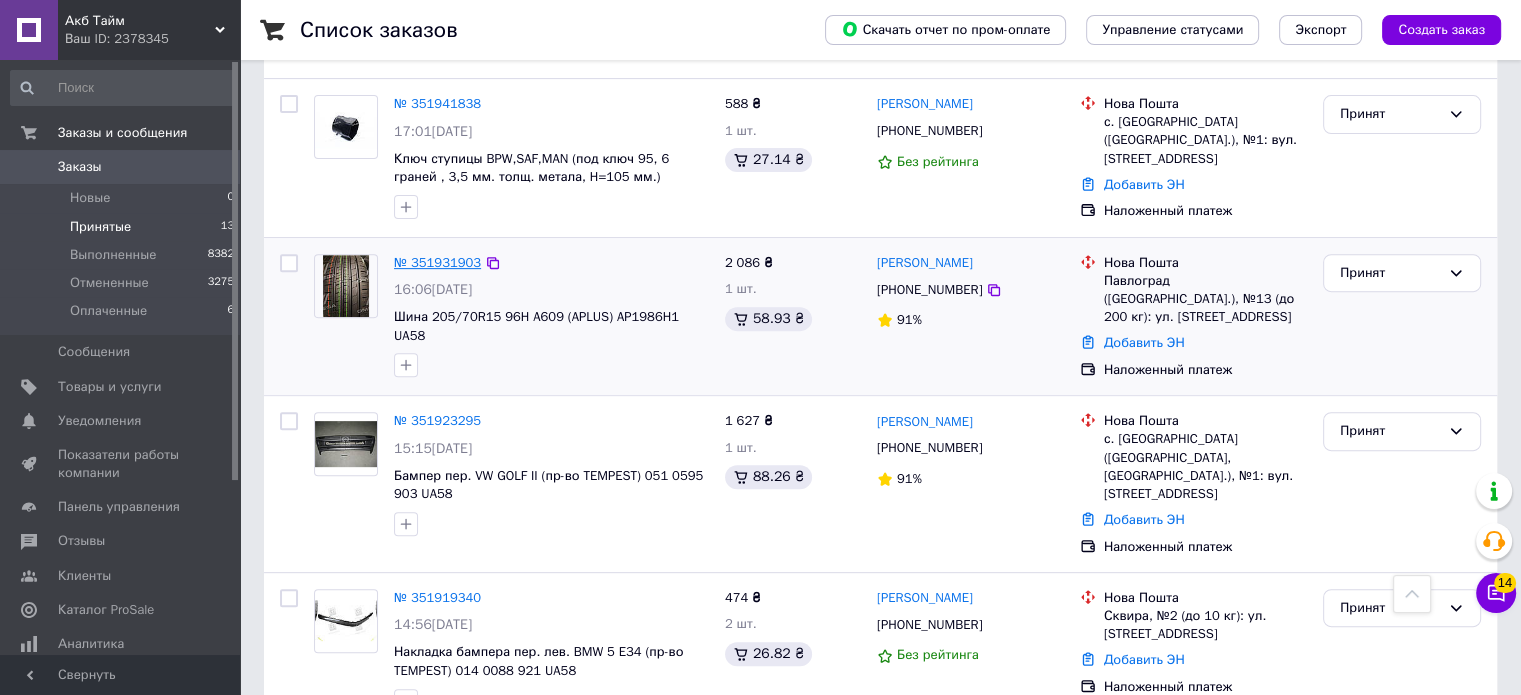 click on "№ 351931903" at bounding box center (437, 262) 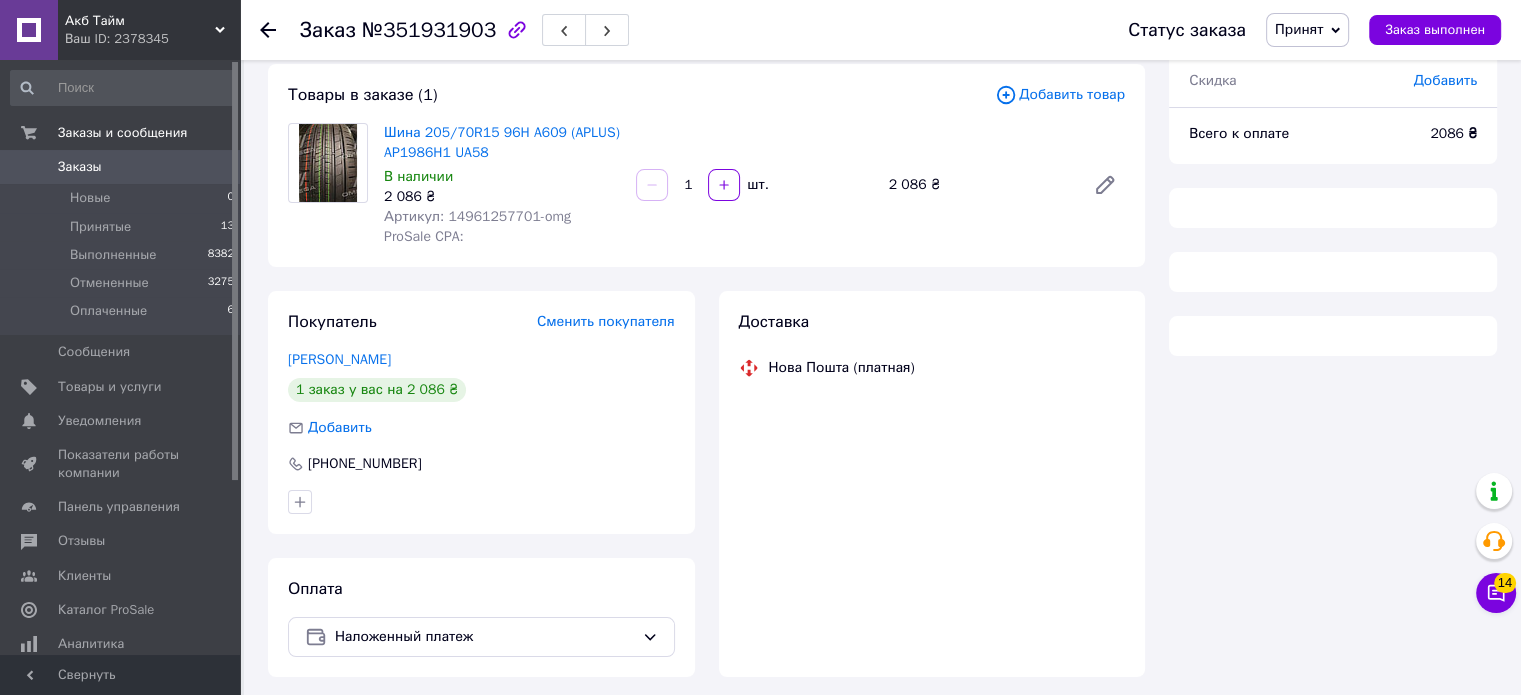scroll, scrollTop: 0, scrollLeft: 0, axis: both 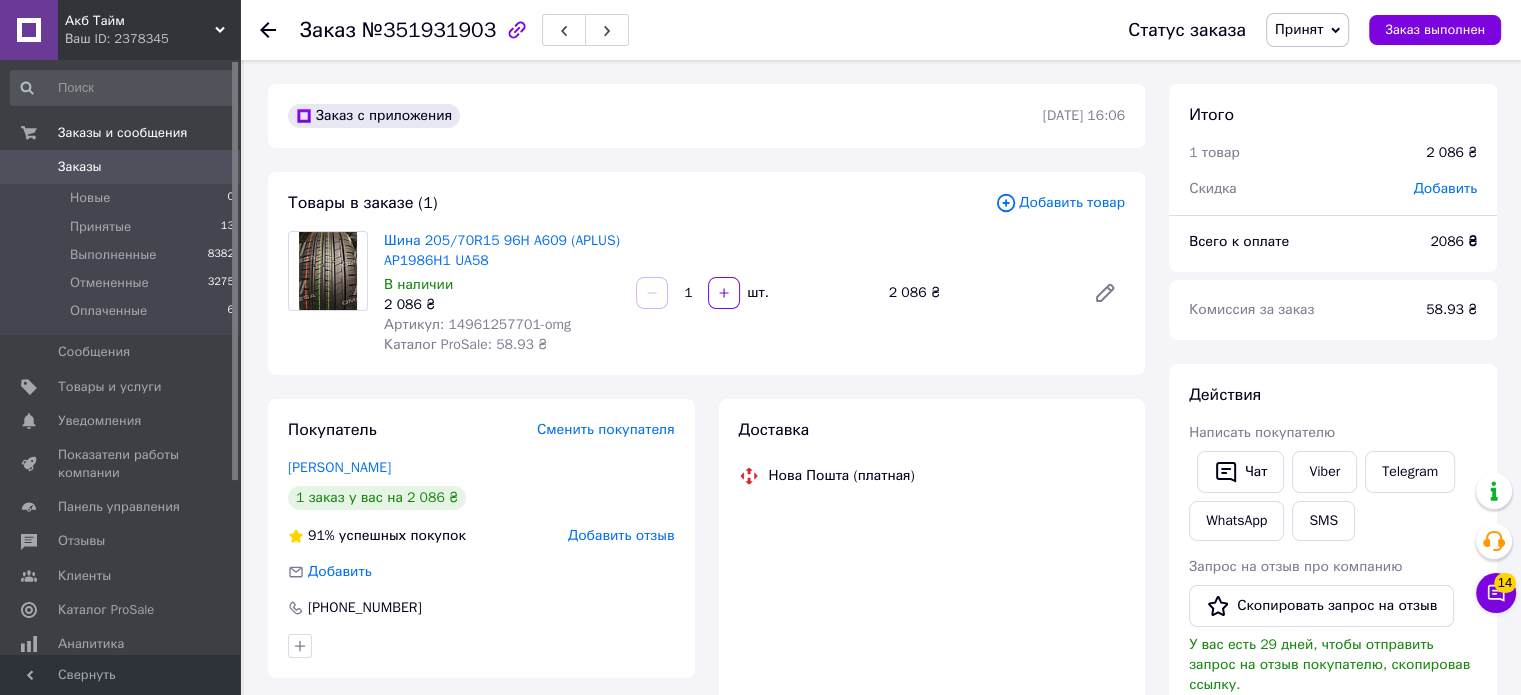 click on "Артикул: 14961257701-omg" at bounding box center [477, 324] 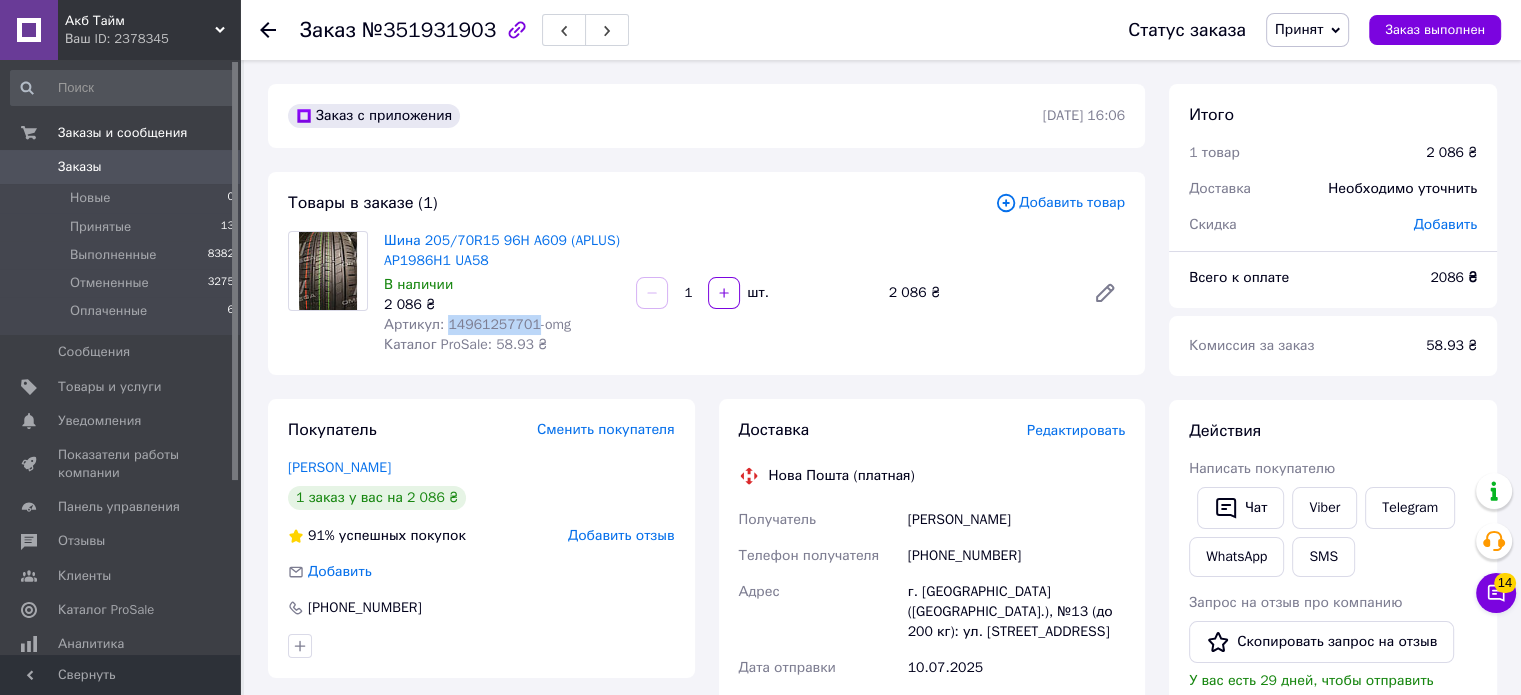 click on "Артикул: 14961257701-omg" at bounding box center [477, 324] 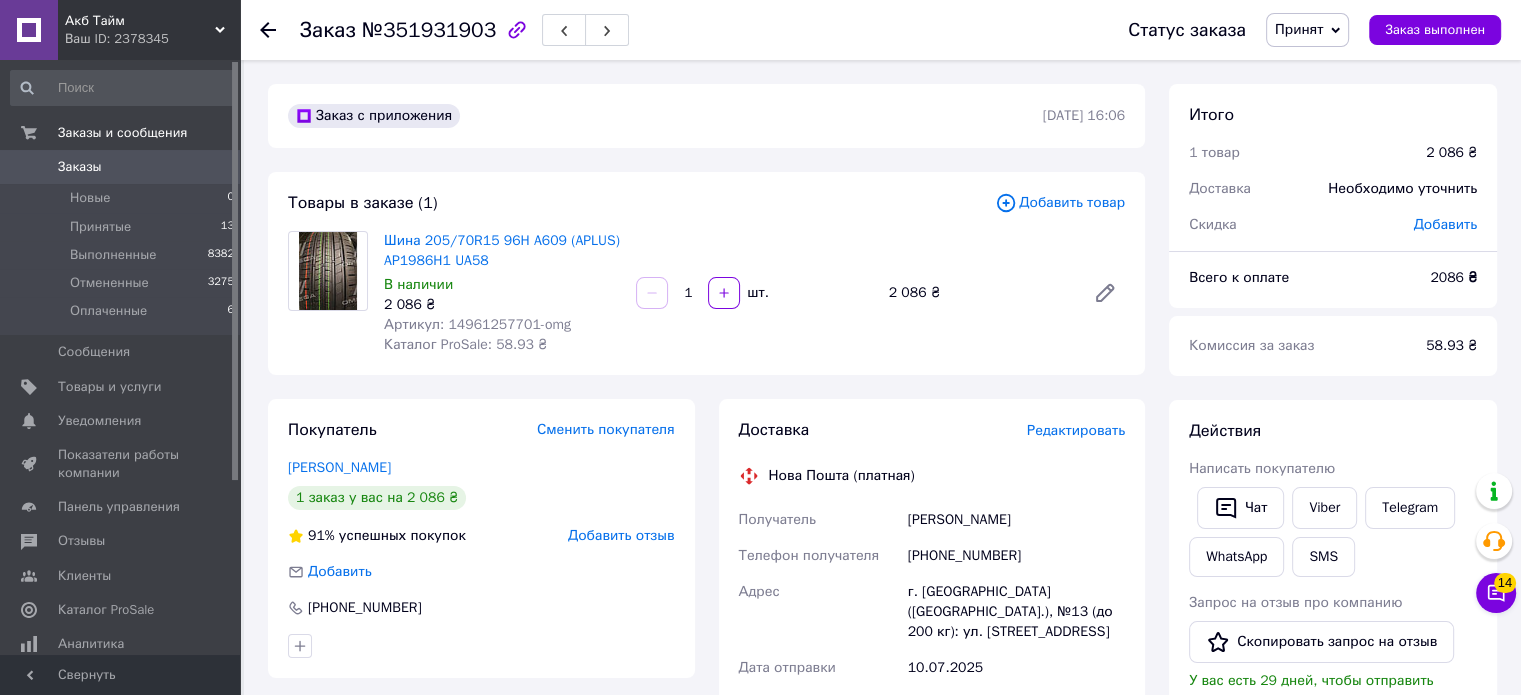 click on "Шина 205/70R15 96H A609 (APLUS) AP1986H1 UA58 В наличии 2 086 ₴ Артикул: 14961257701-omg Каталог ProSale: 58.93 ₴" at bounding box center (502, 293) 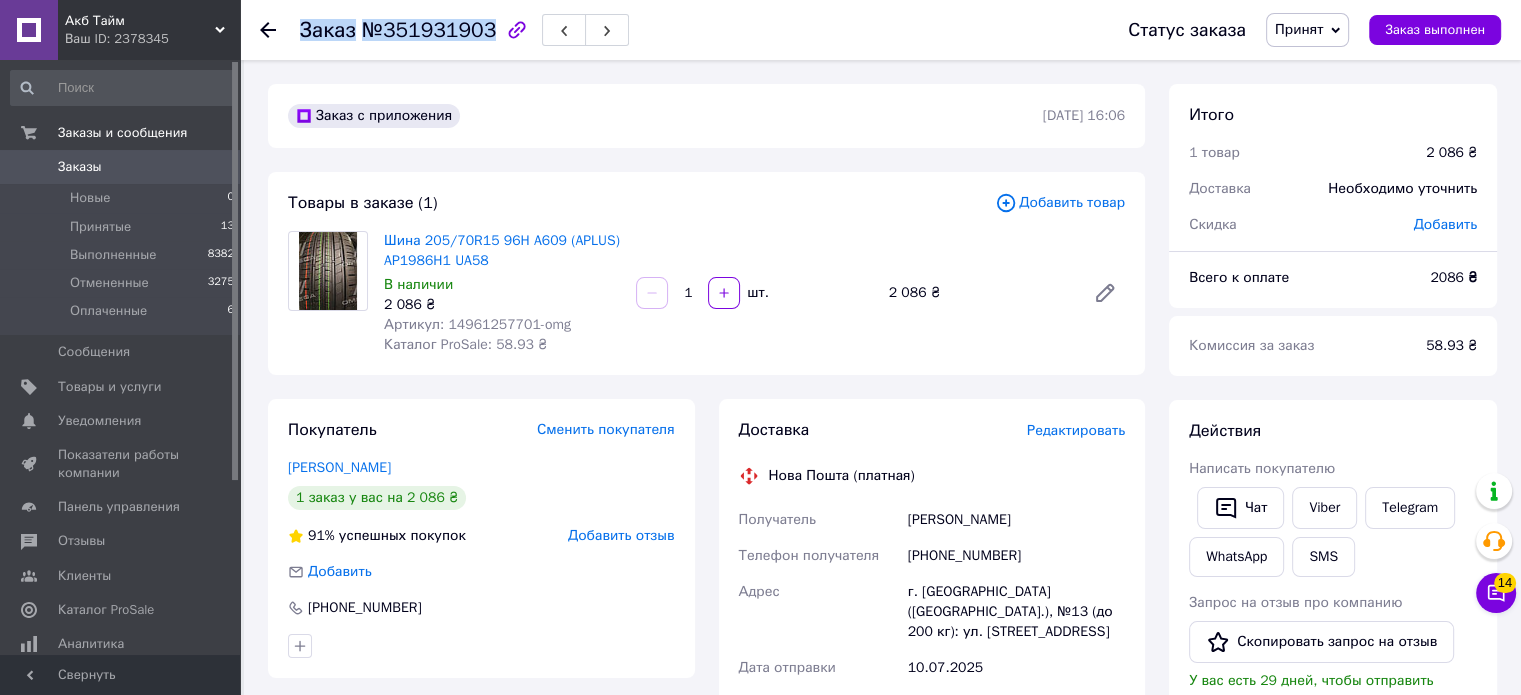 copy on "Заказ №351931903" 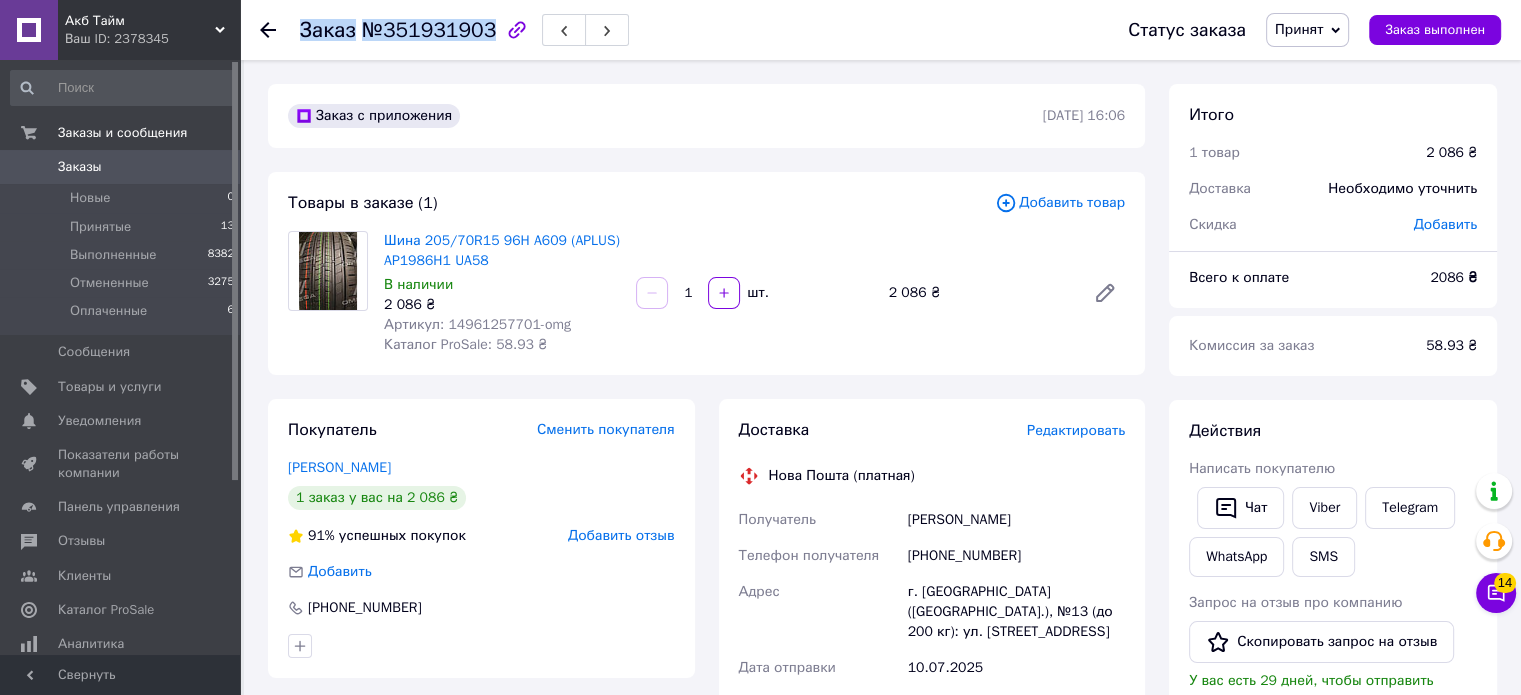 drag, startPoint x: 309, startPoint y: 27, endPoint x: 480, endPoint y: 26, distance: 171.00293 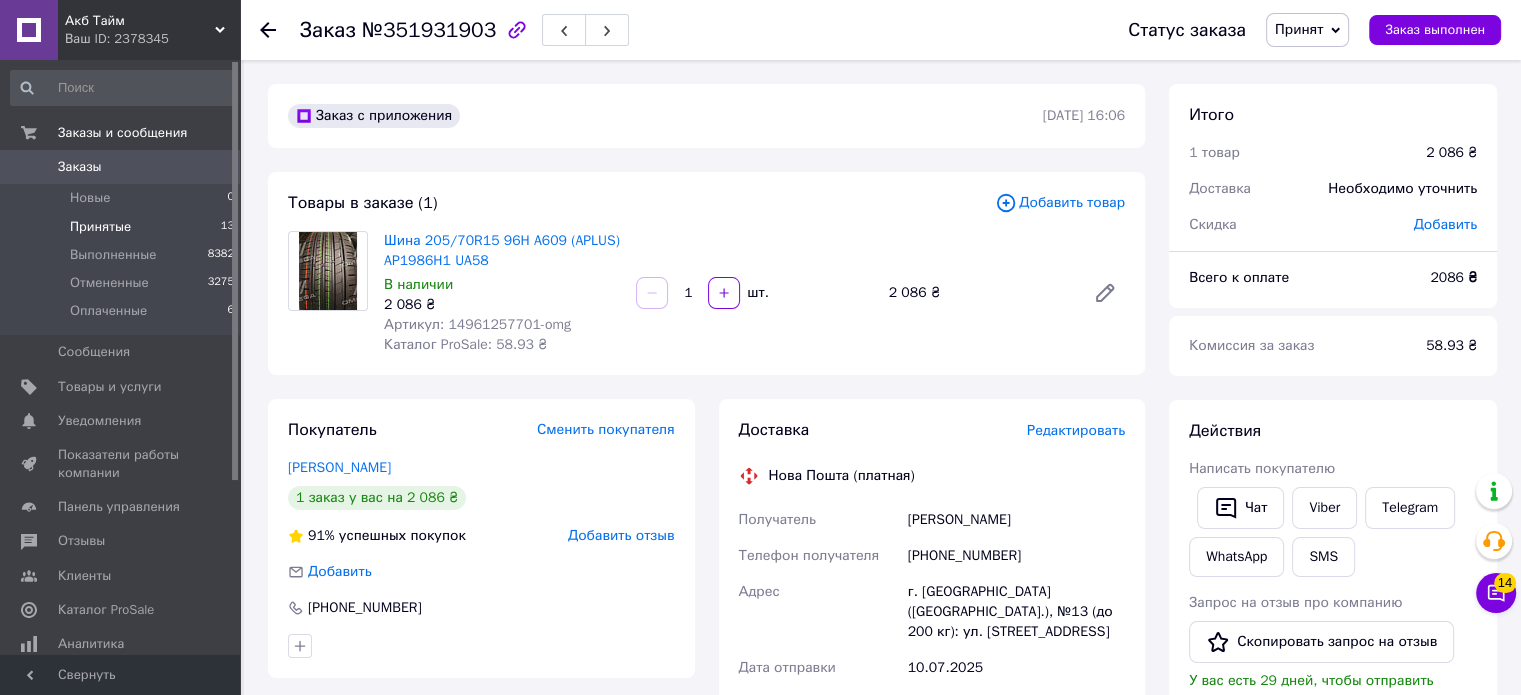 click on "Принятые" at bounding box center [100, 227] 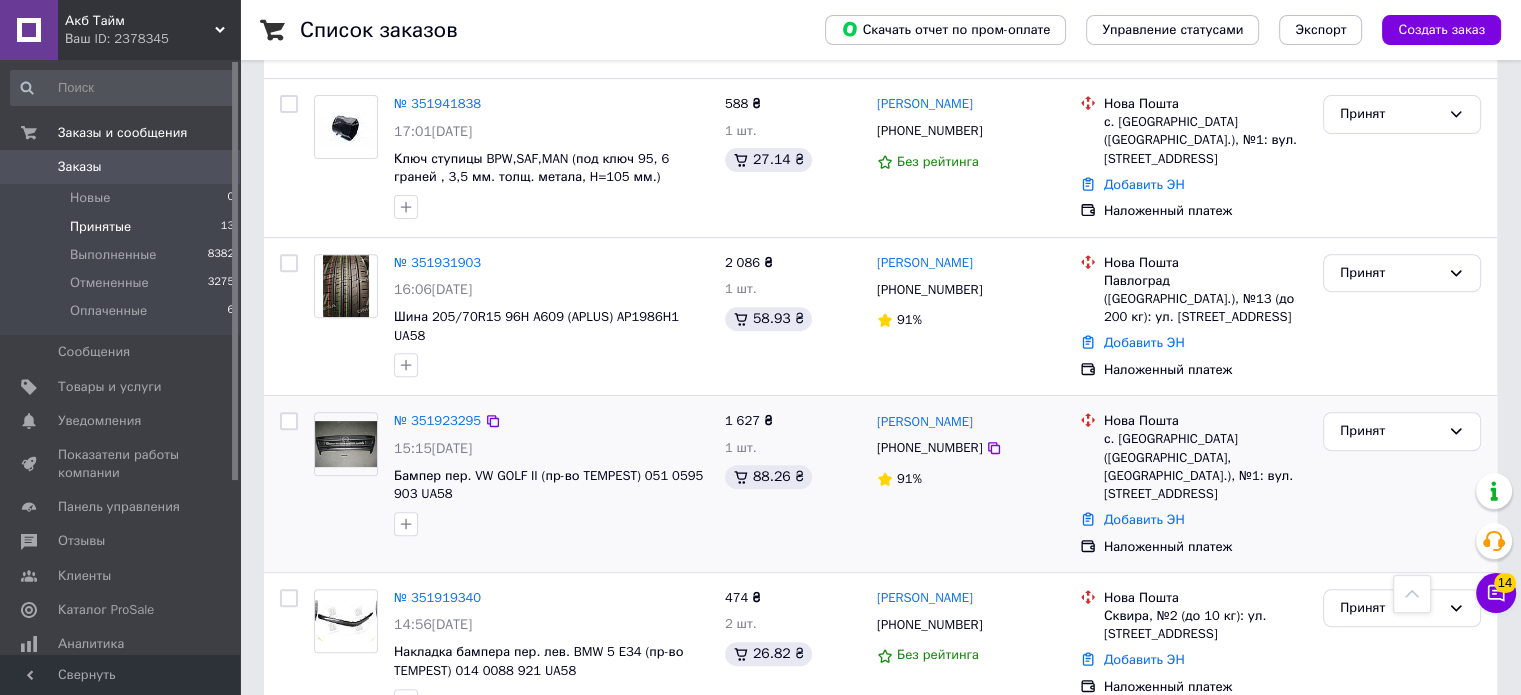 scroll, scrollTop: 400, scrollLeft: 0, axis: vertical 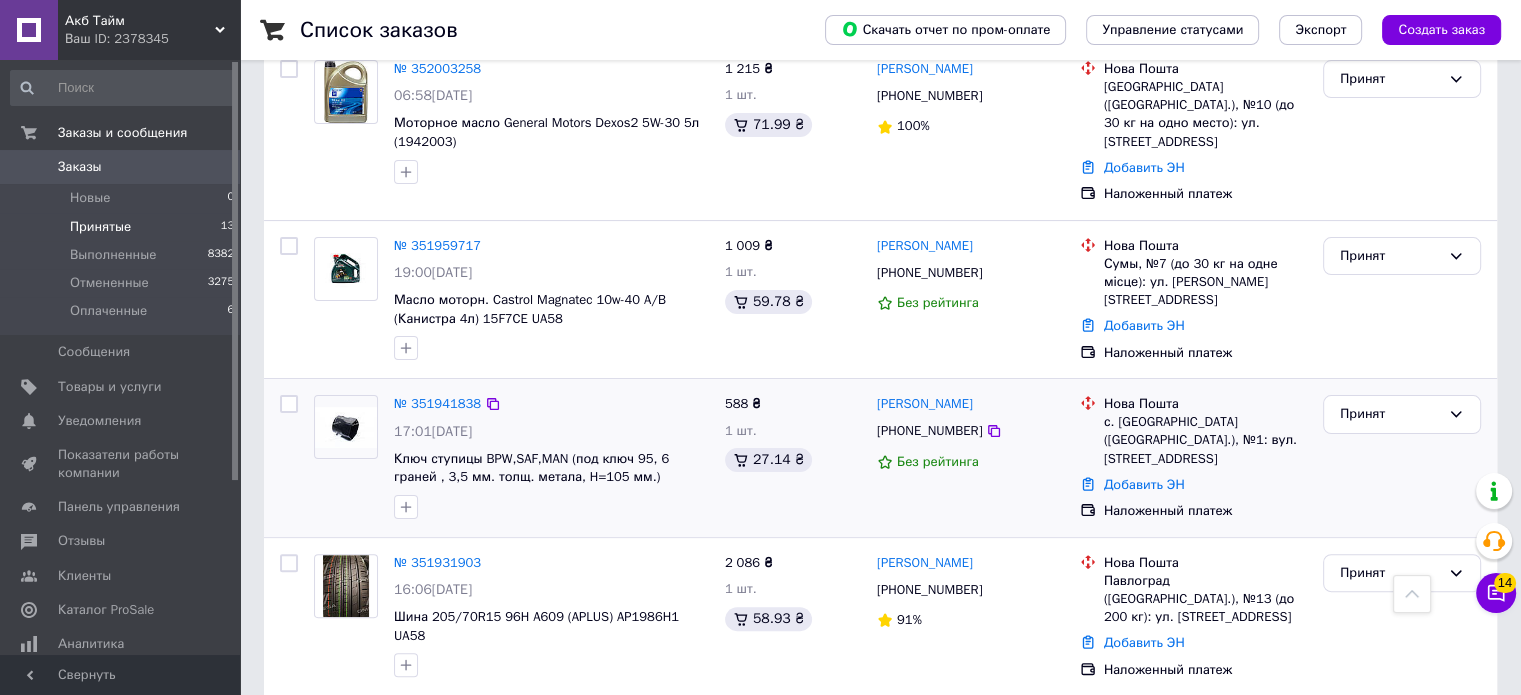 click on "№ 351941838" at bounding box center [437, 404] 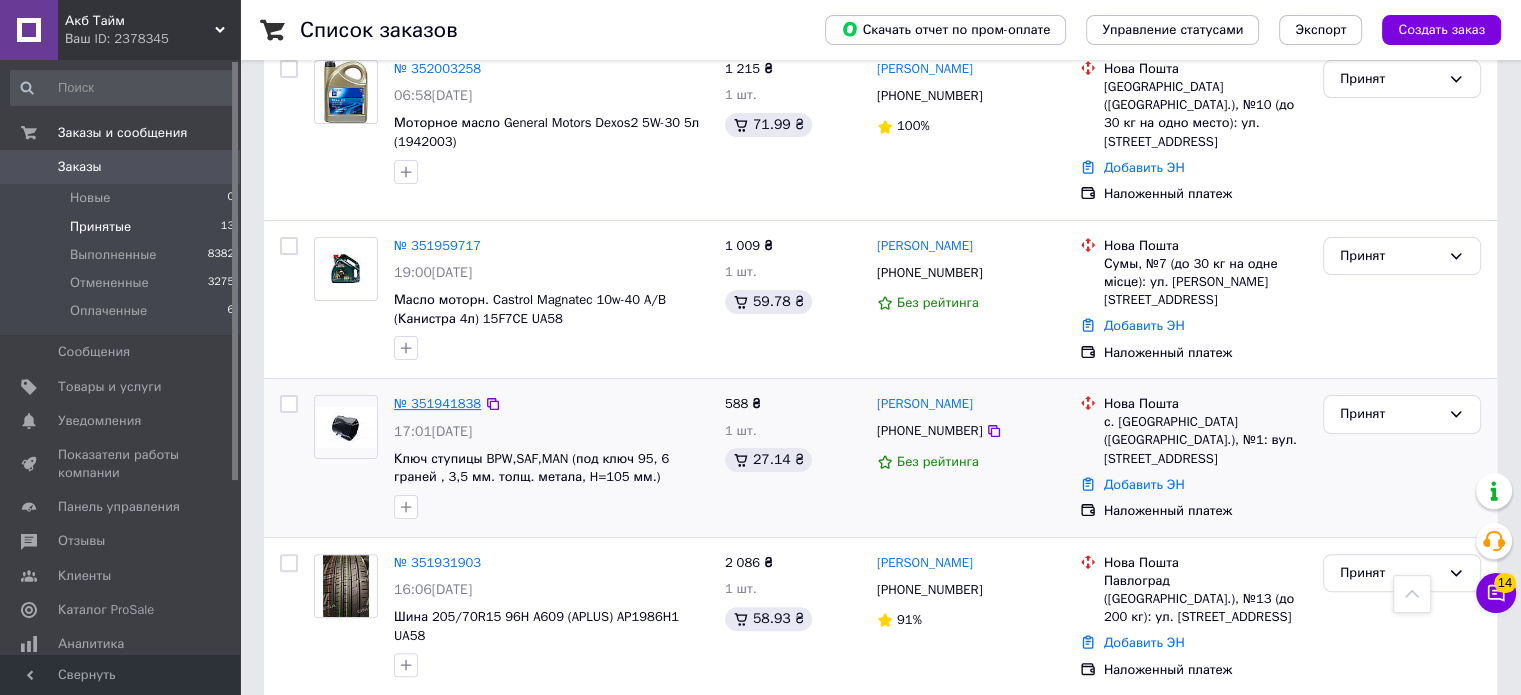click on "№ 351941838" at bounding box center [437, 403] 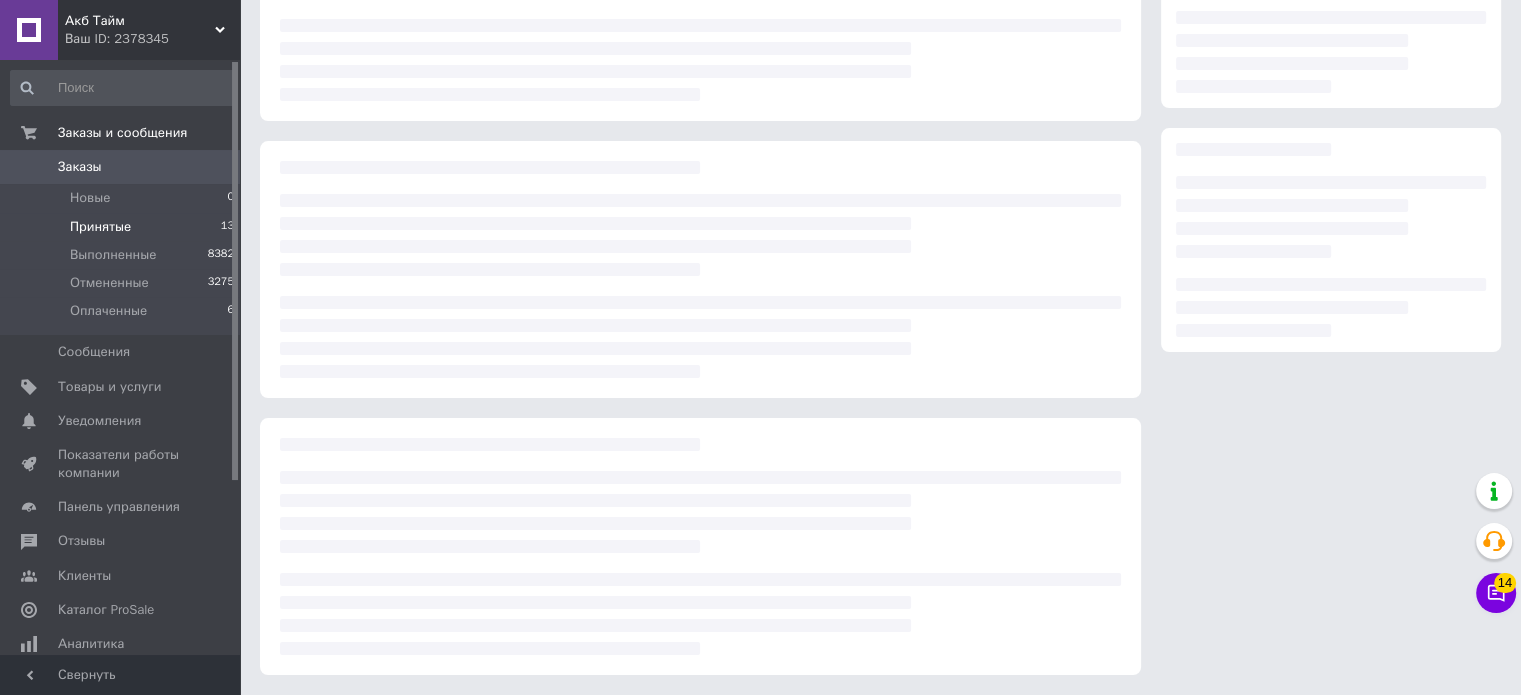 scroll, scrollTop: 0, scrollLeft: 0, axis: both 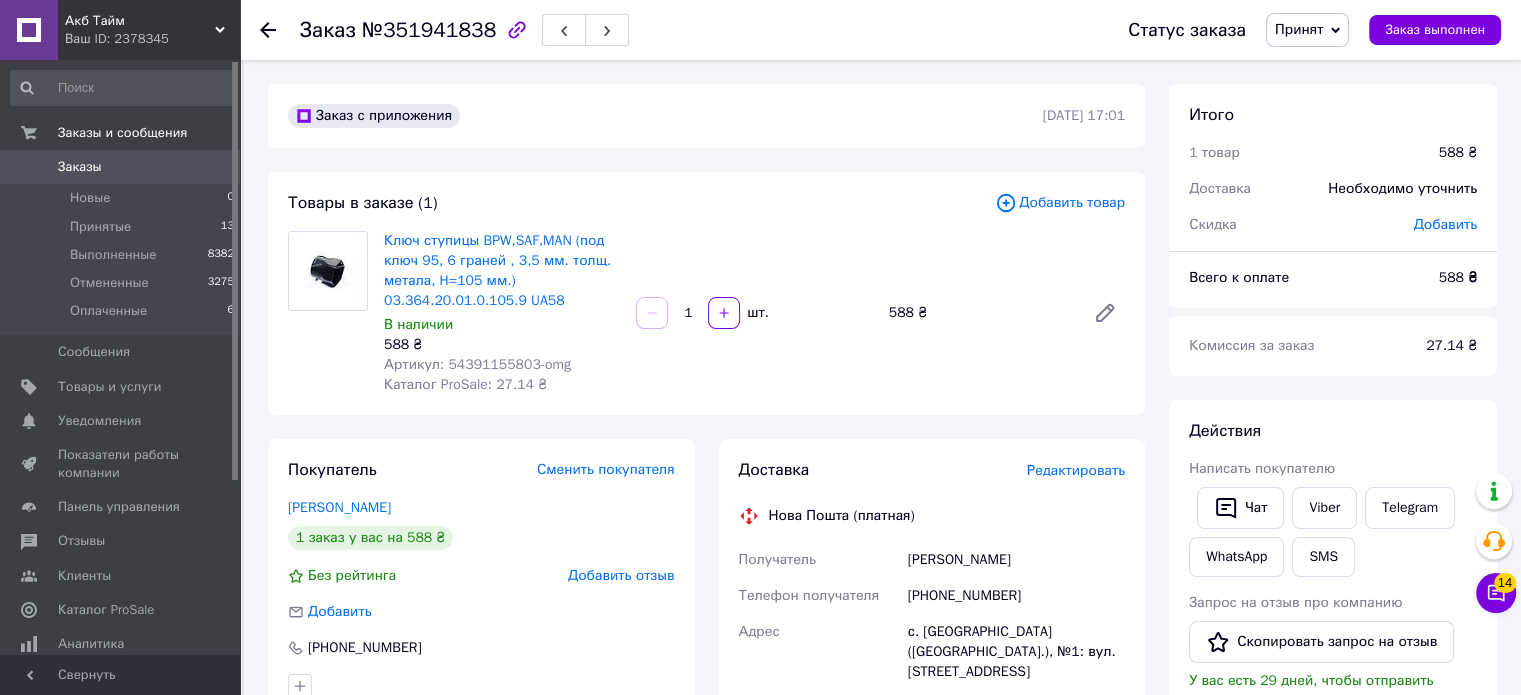 click on "Артикул: 54391155803-omg" at bounding box center [477, 364] 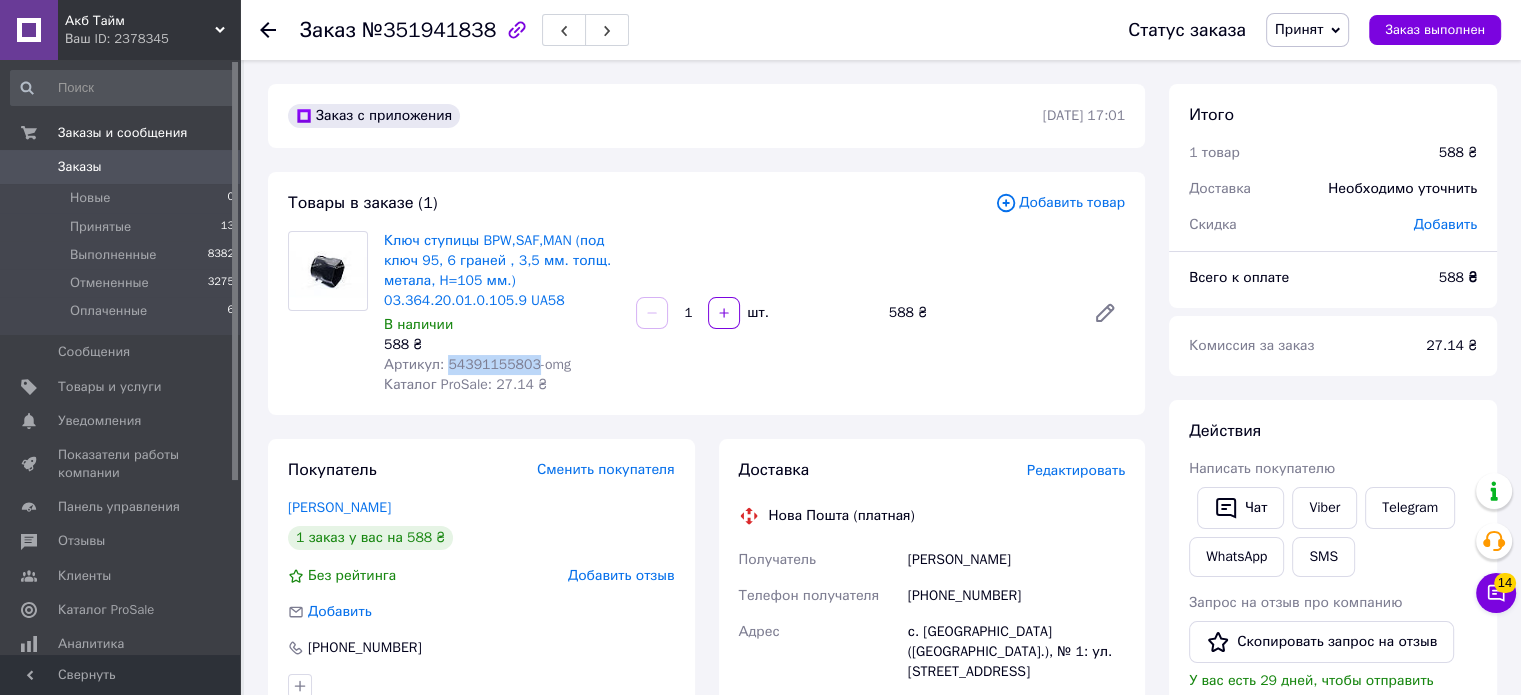 click on "Артикул: 54391155803-omg" at bounding box center (477, 364) 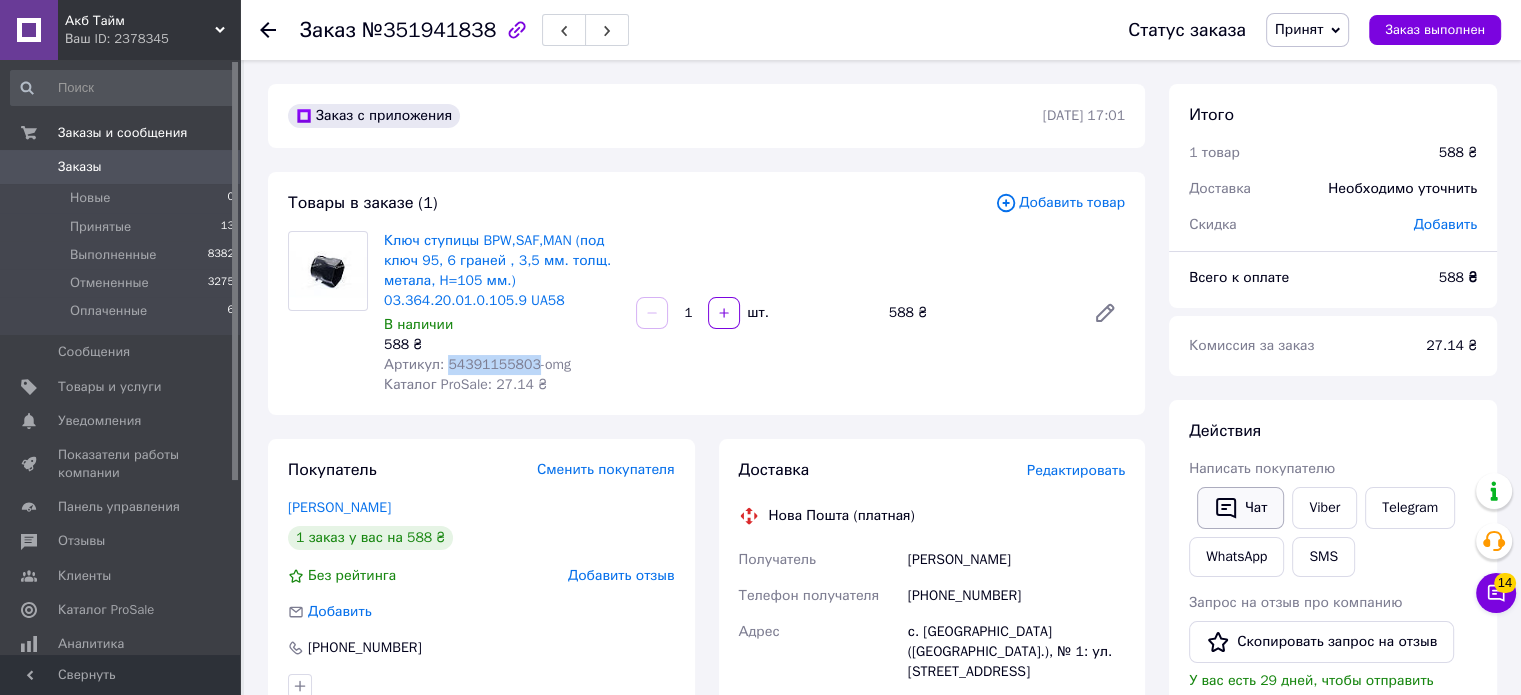 click on "Чат" at bounding box center (1240, 508) 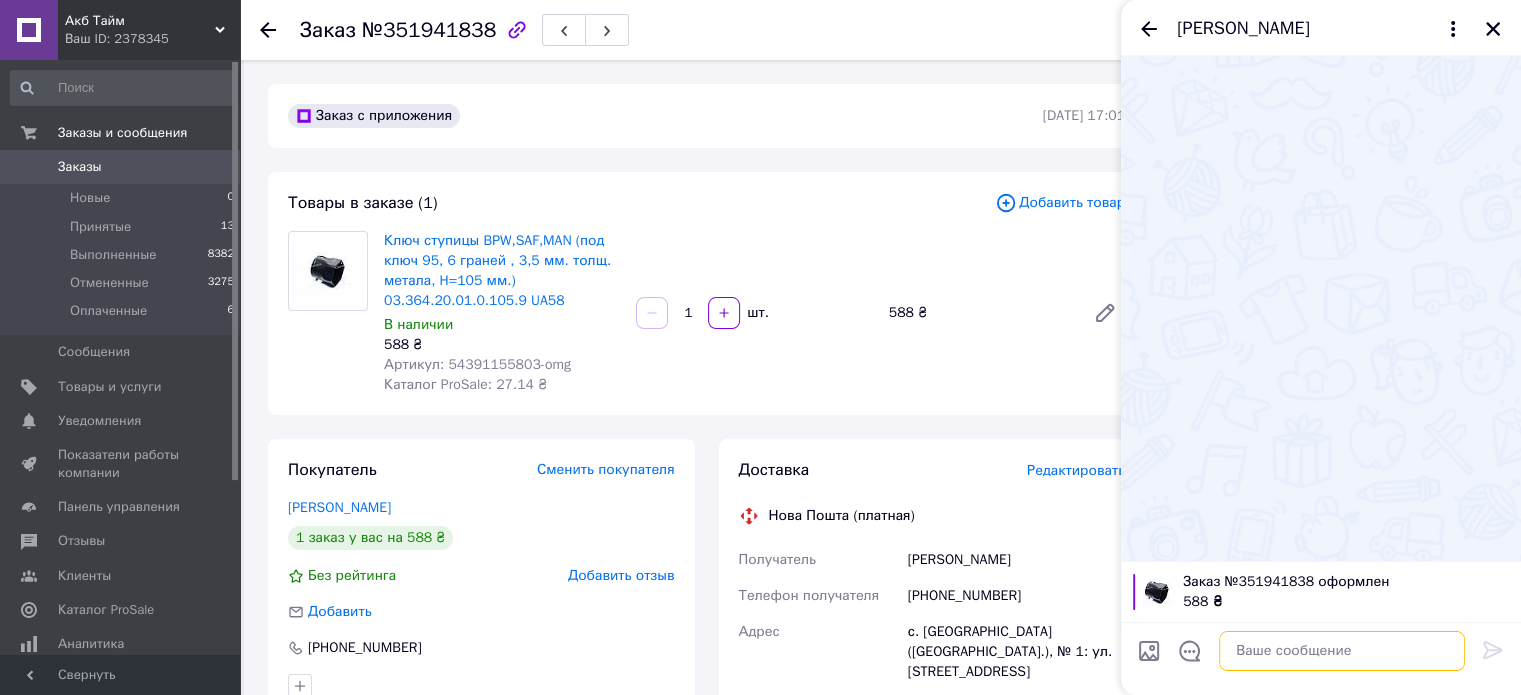 click at bounding box center [1342, 651] 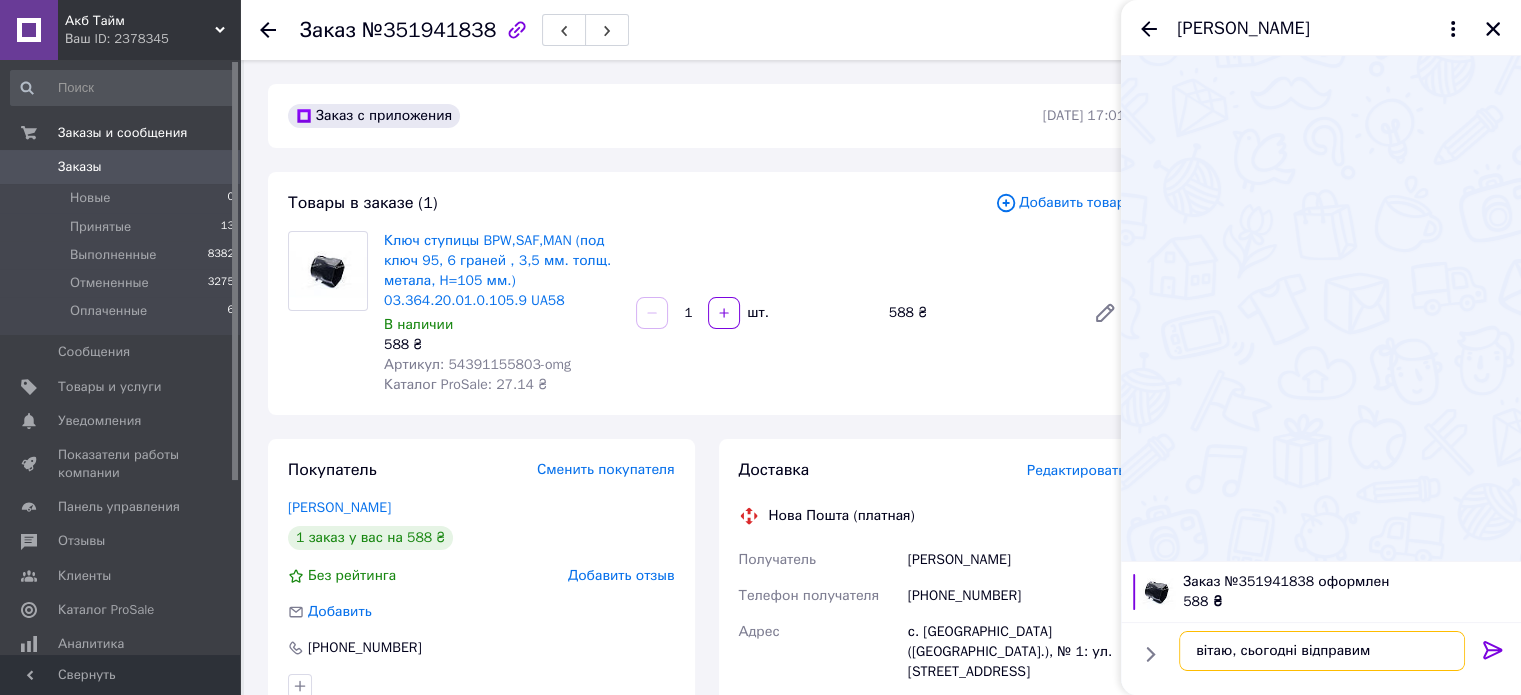 type on "вітаю, сьогодні відправим" 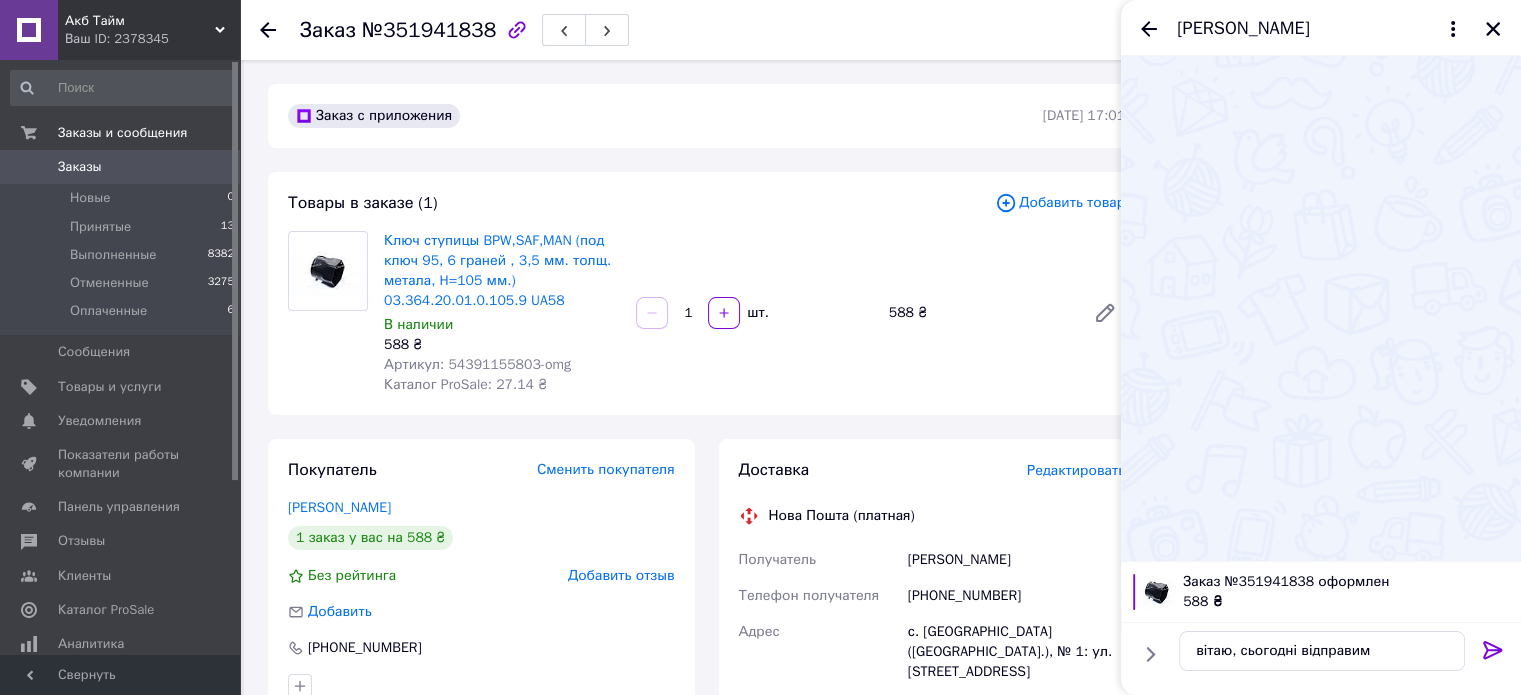 click 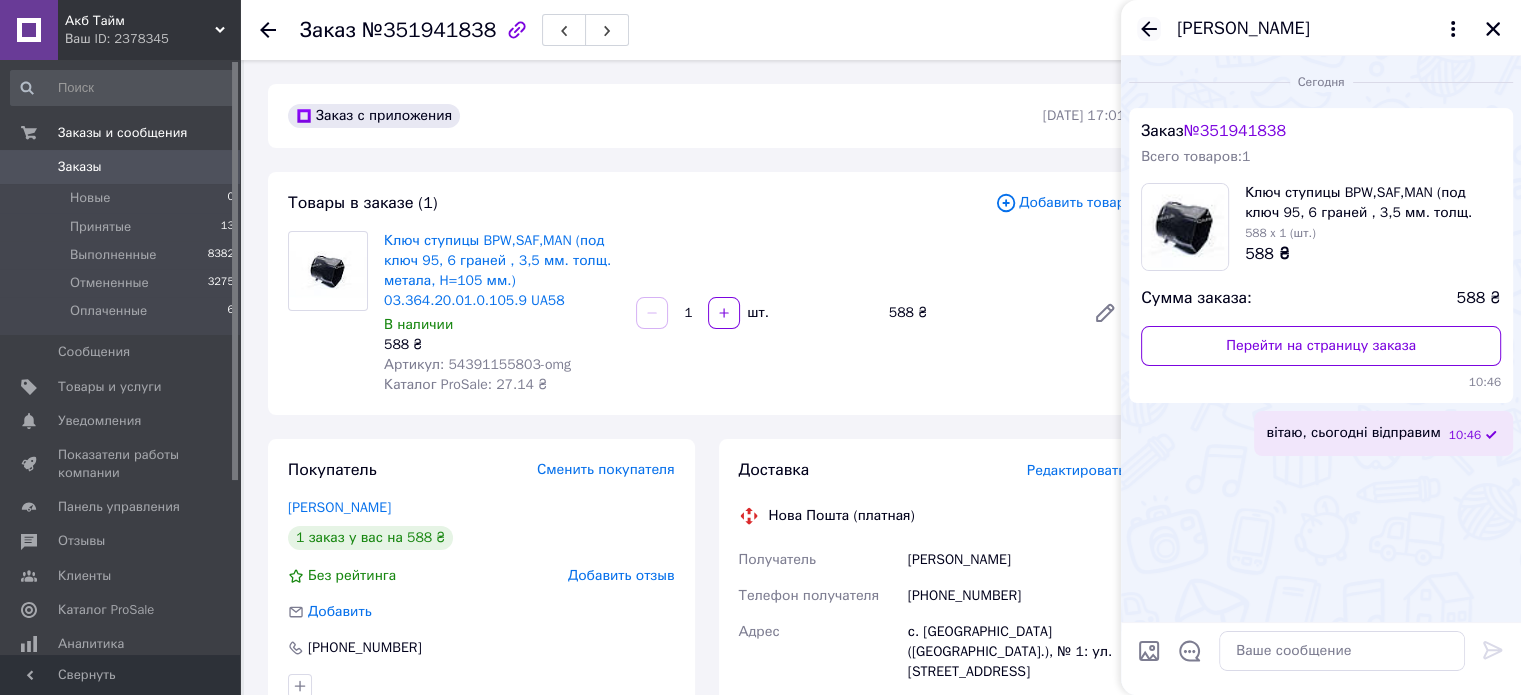 click 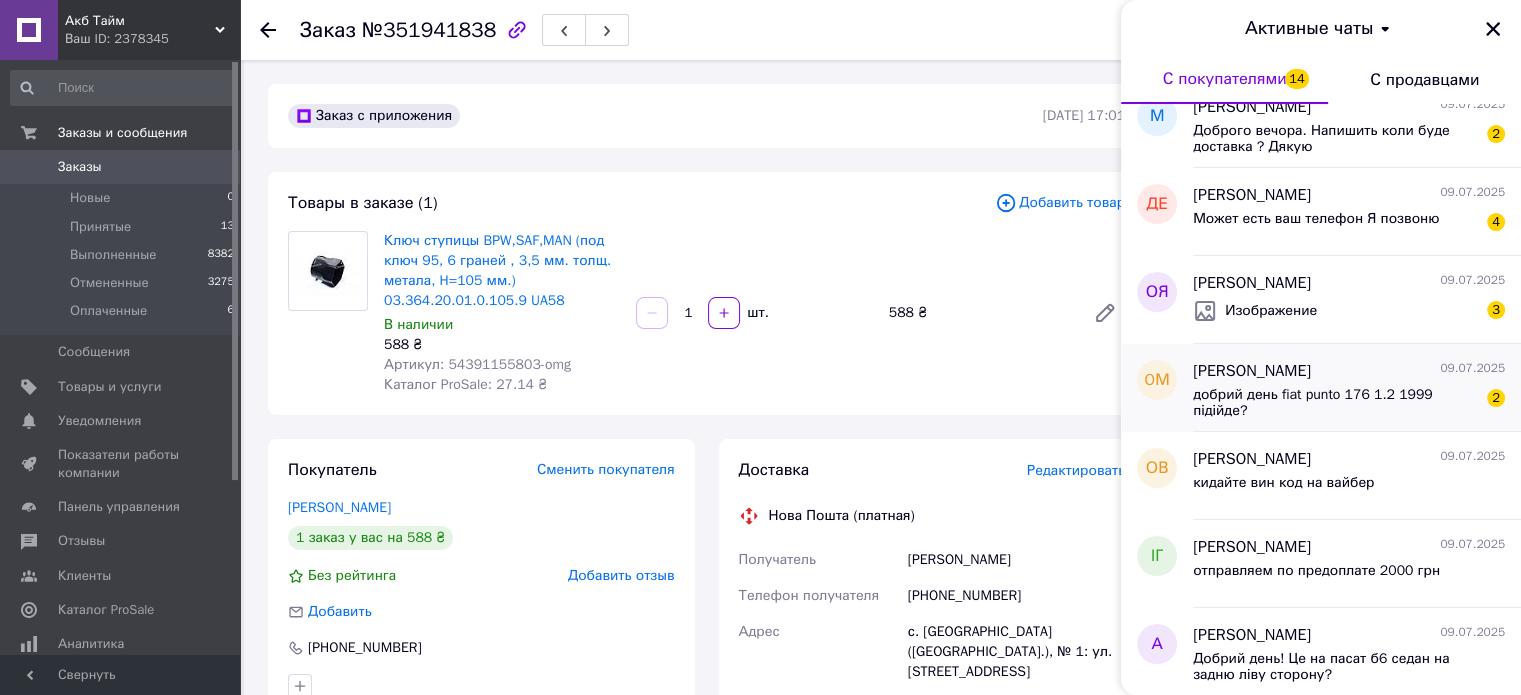 scroll, scrollTop: 300, scrollLeft: 0, axis: vertical 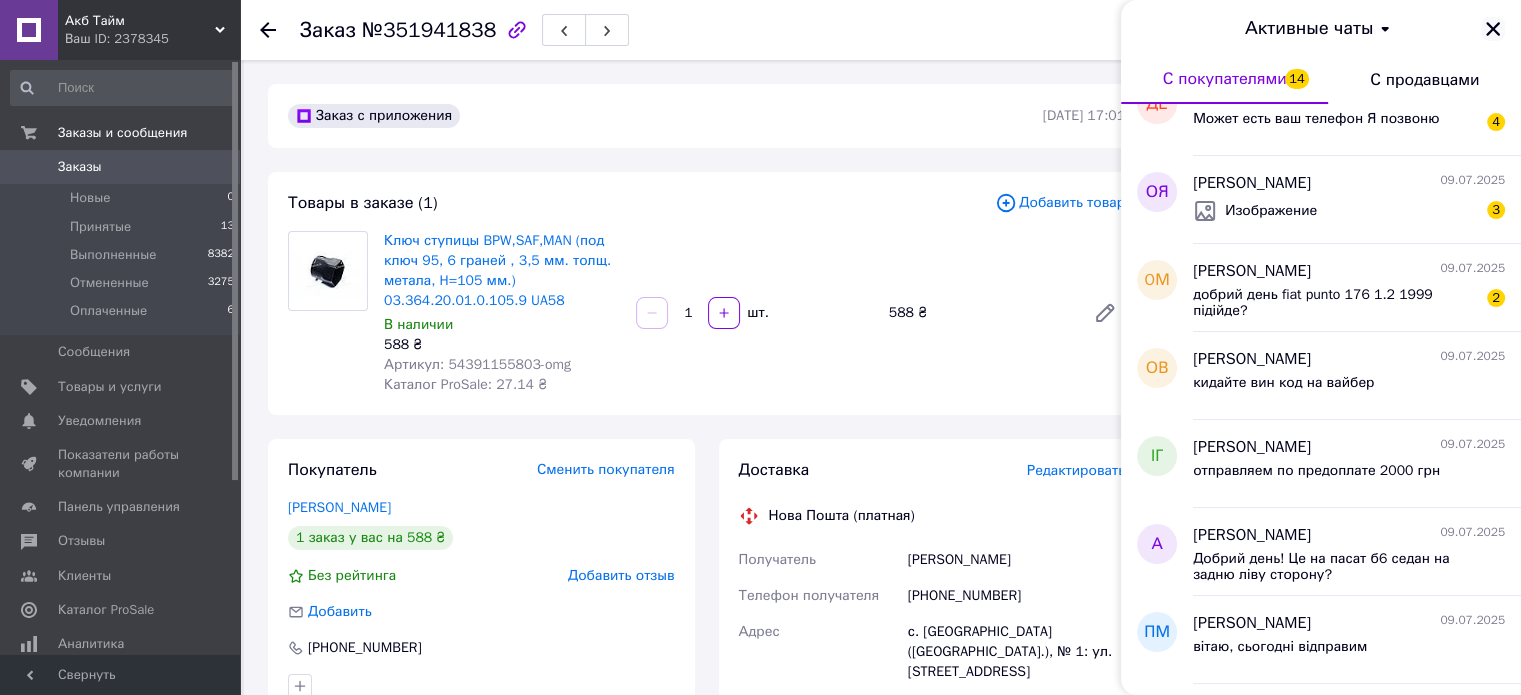 click 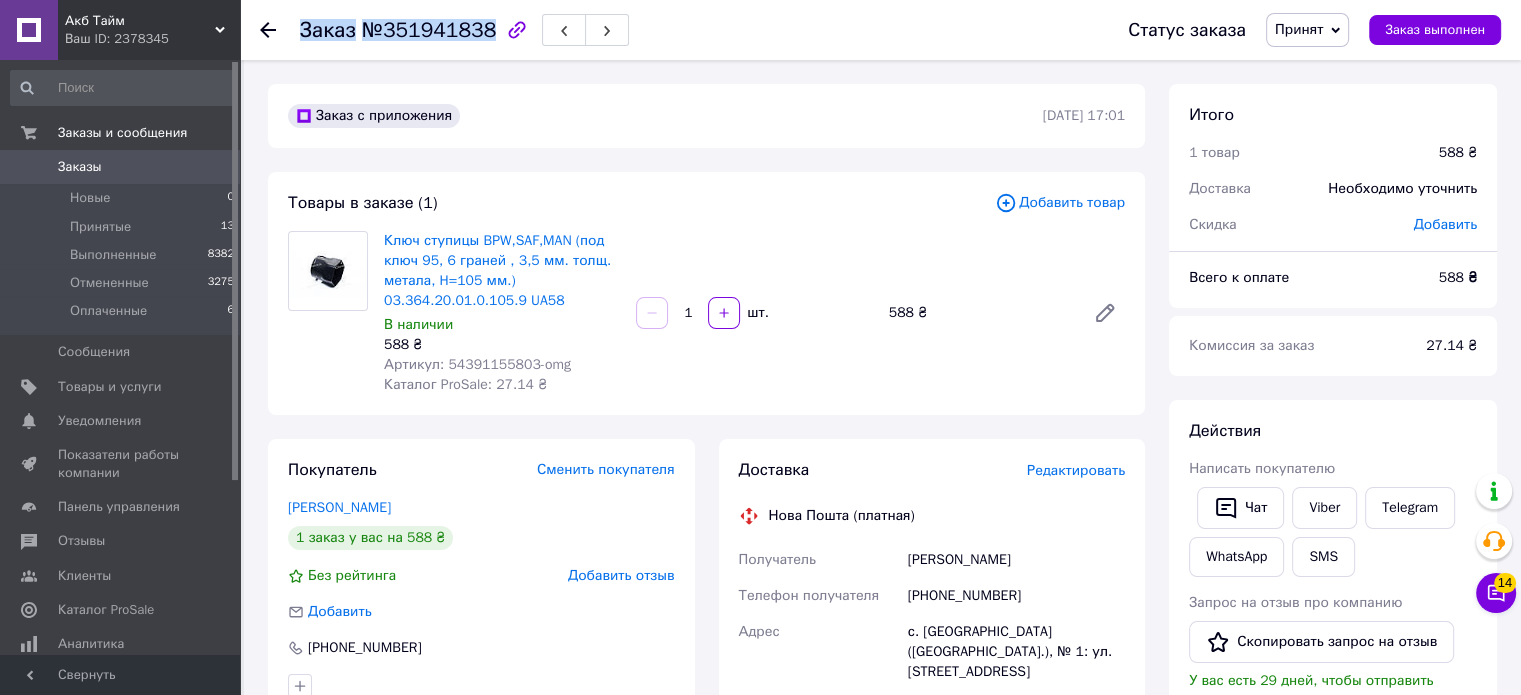 copy on "Заказ №351941838" 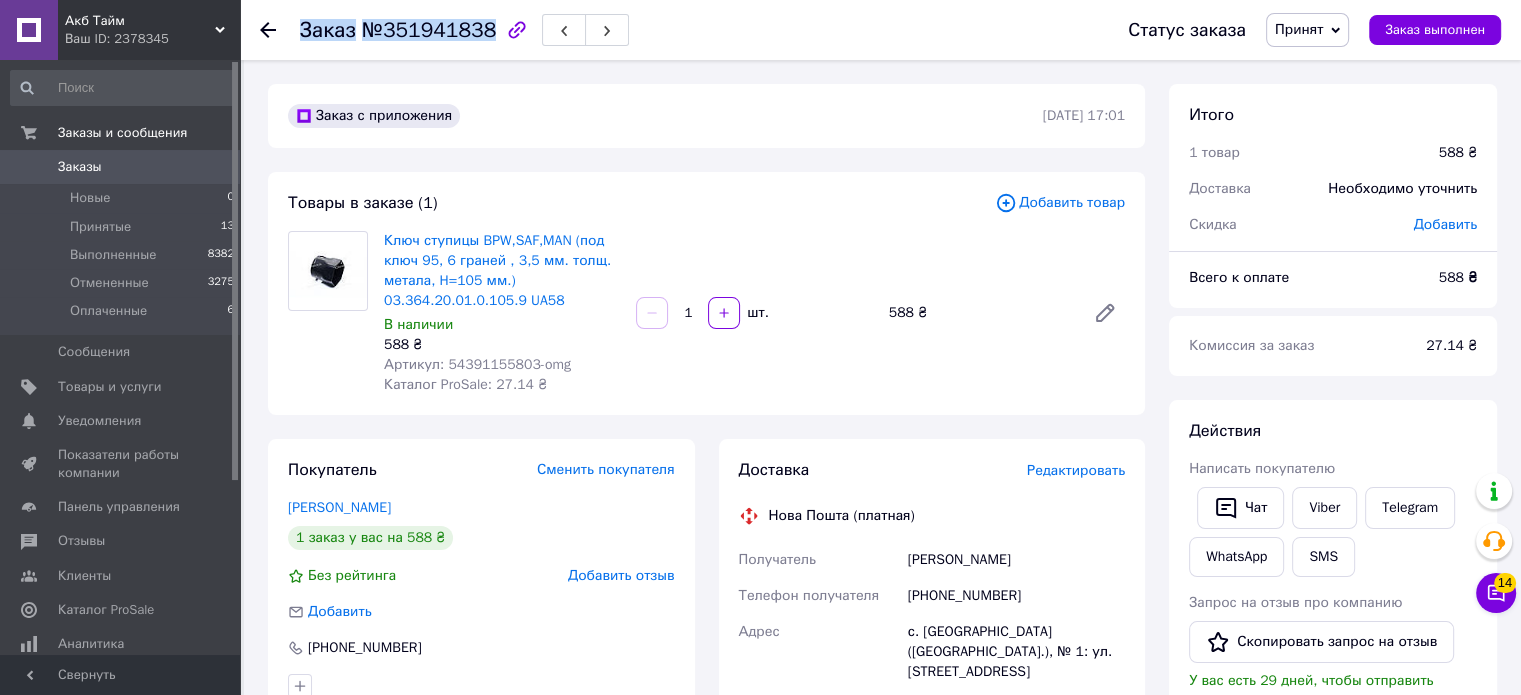 drag, startPoint x: 304, startPoint y: 33, endPoint x: 482, endPoint y: 33, distance: 178 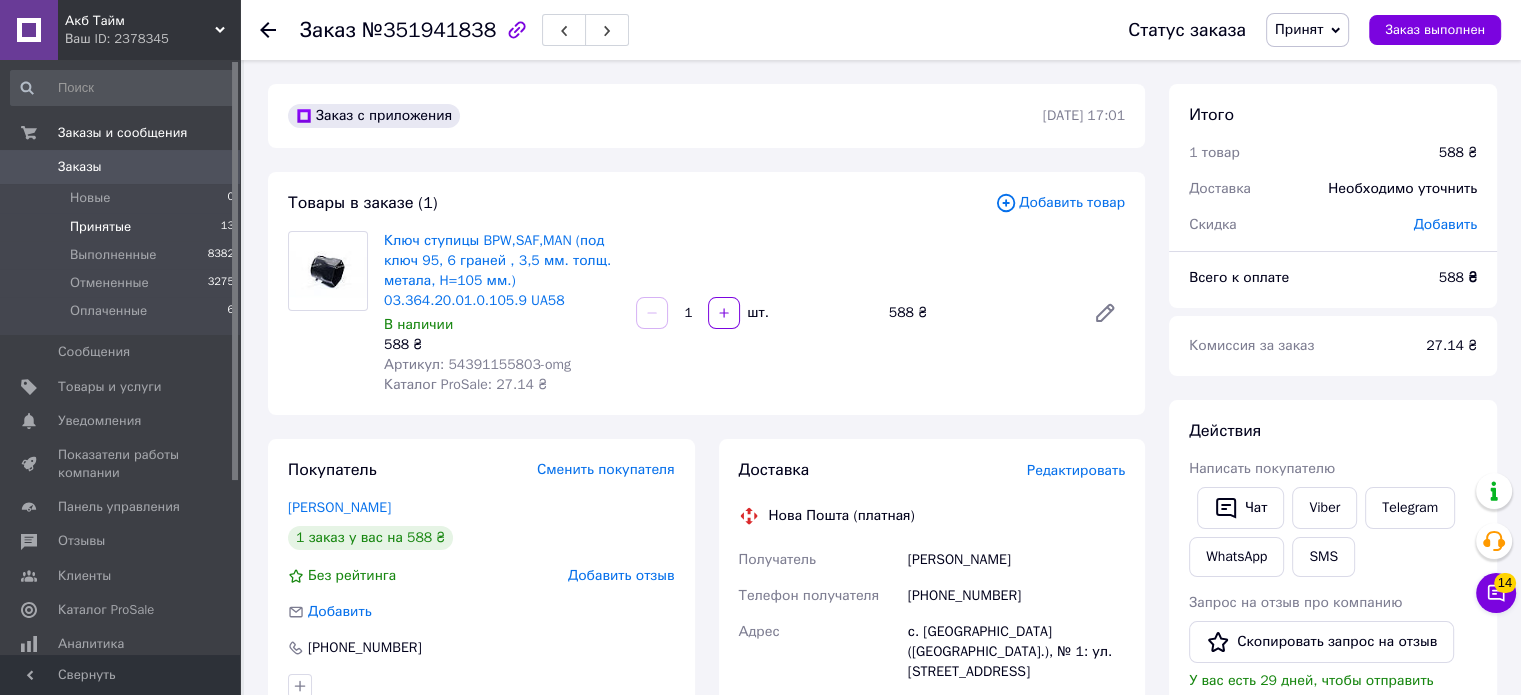 click on "Принятые 13" at bounding box center [123, 227] 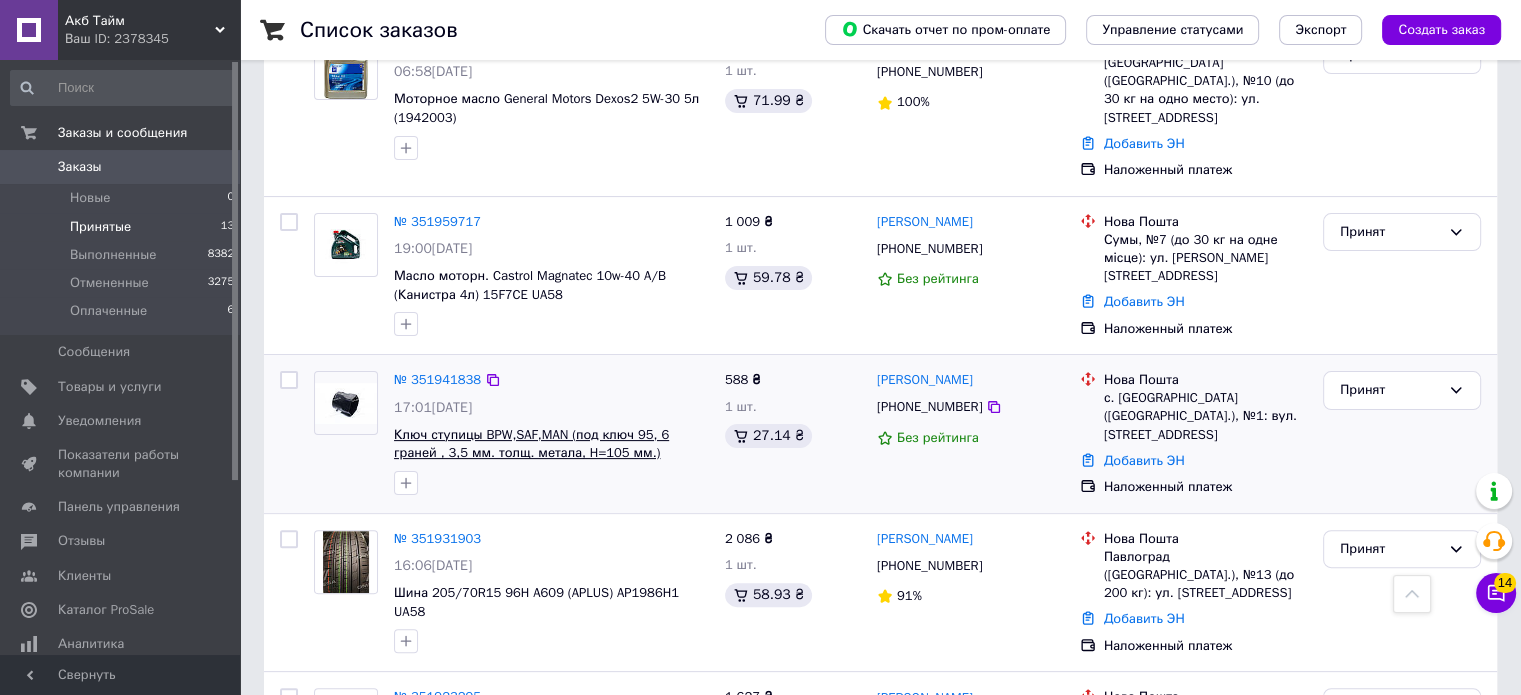 scroll, scrollTop: 300, scrollLeft: 0, axis: vertical 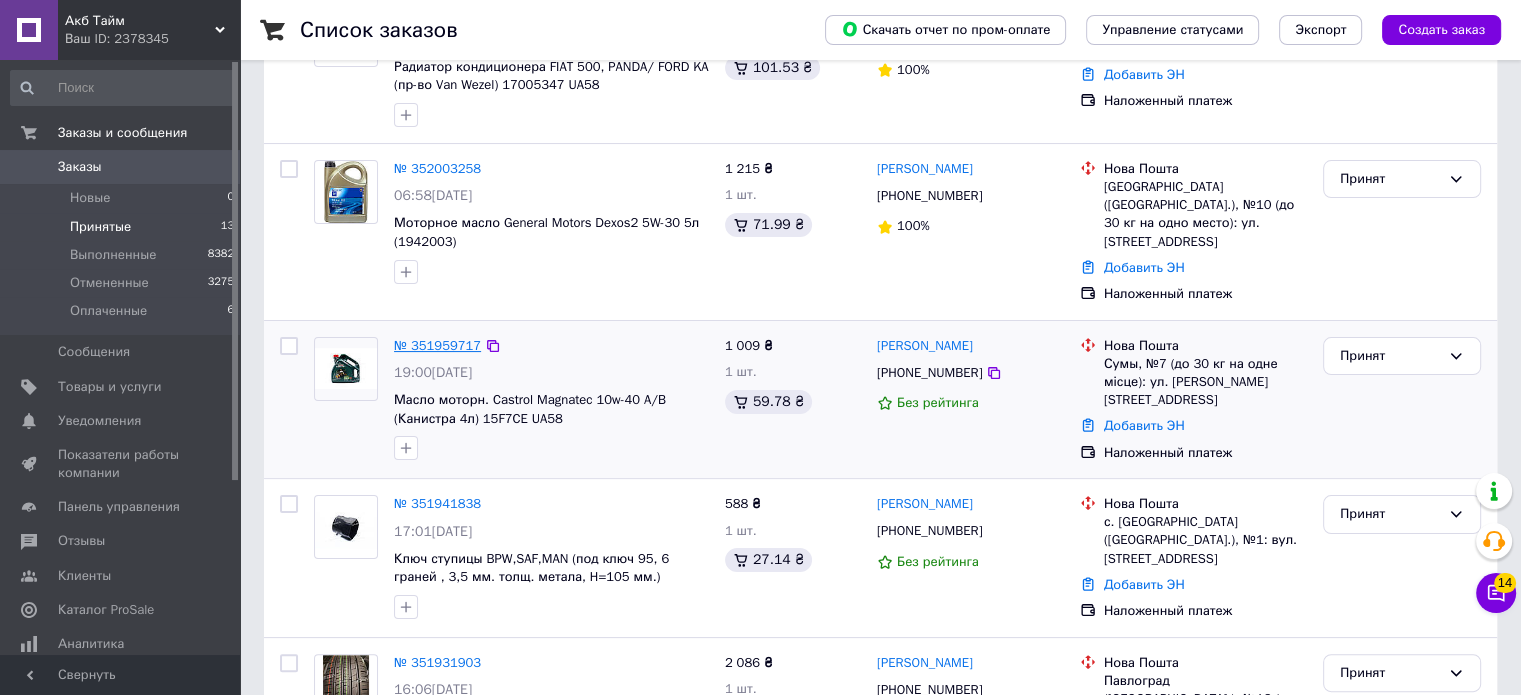 click on "№ 351959717" at bounding box center (437, 345) 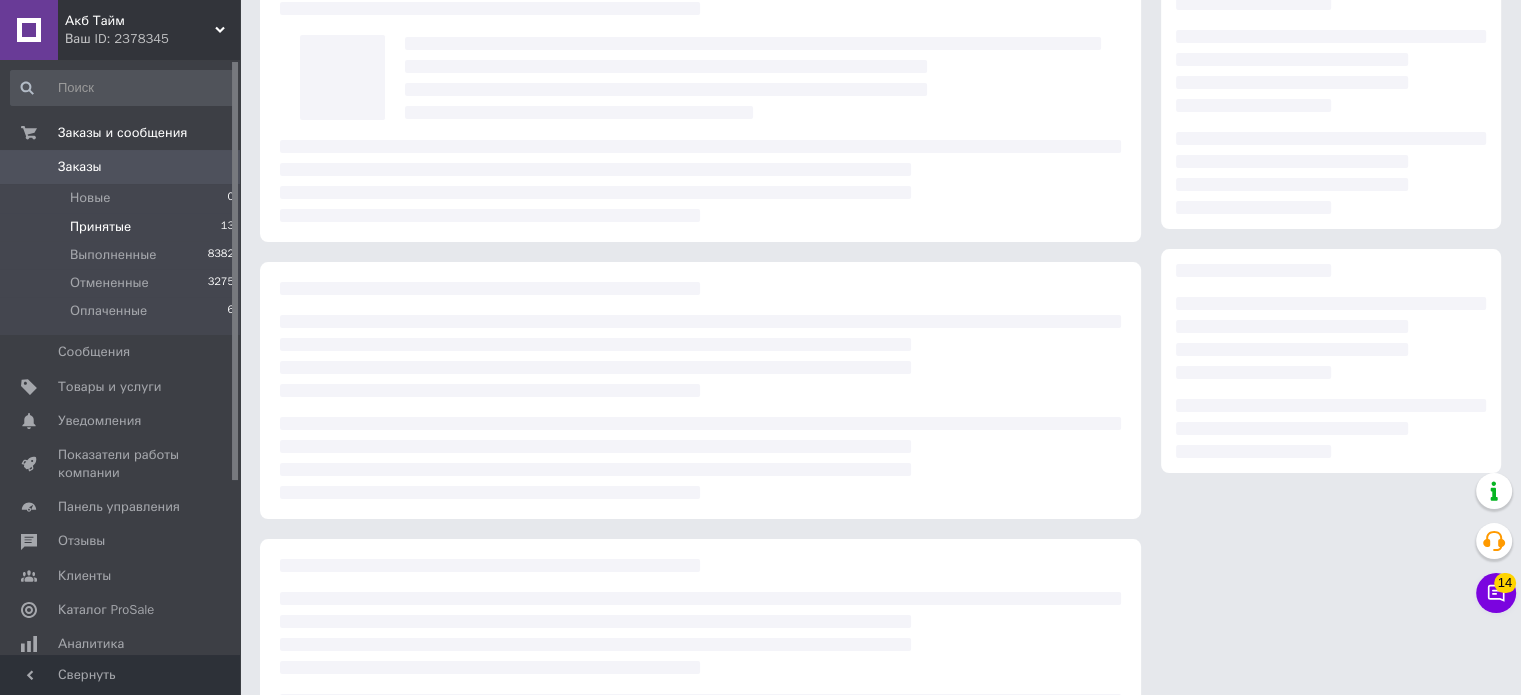 scroll, scrollTop: 0, scrollLeft: 0, axis: both 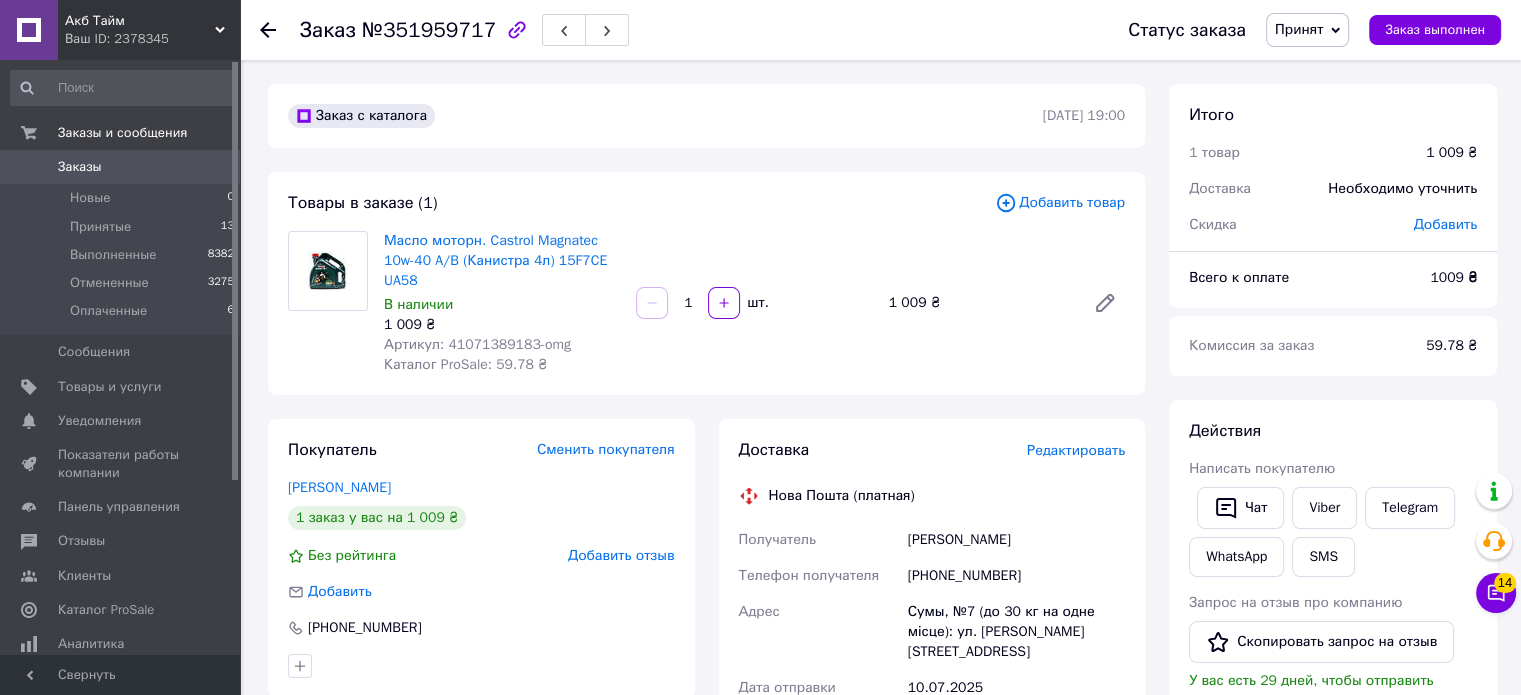 click on "Артикул: 41071389183-omg" at bounding box center (477, 344) 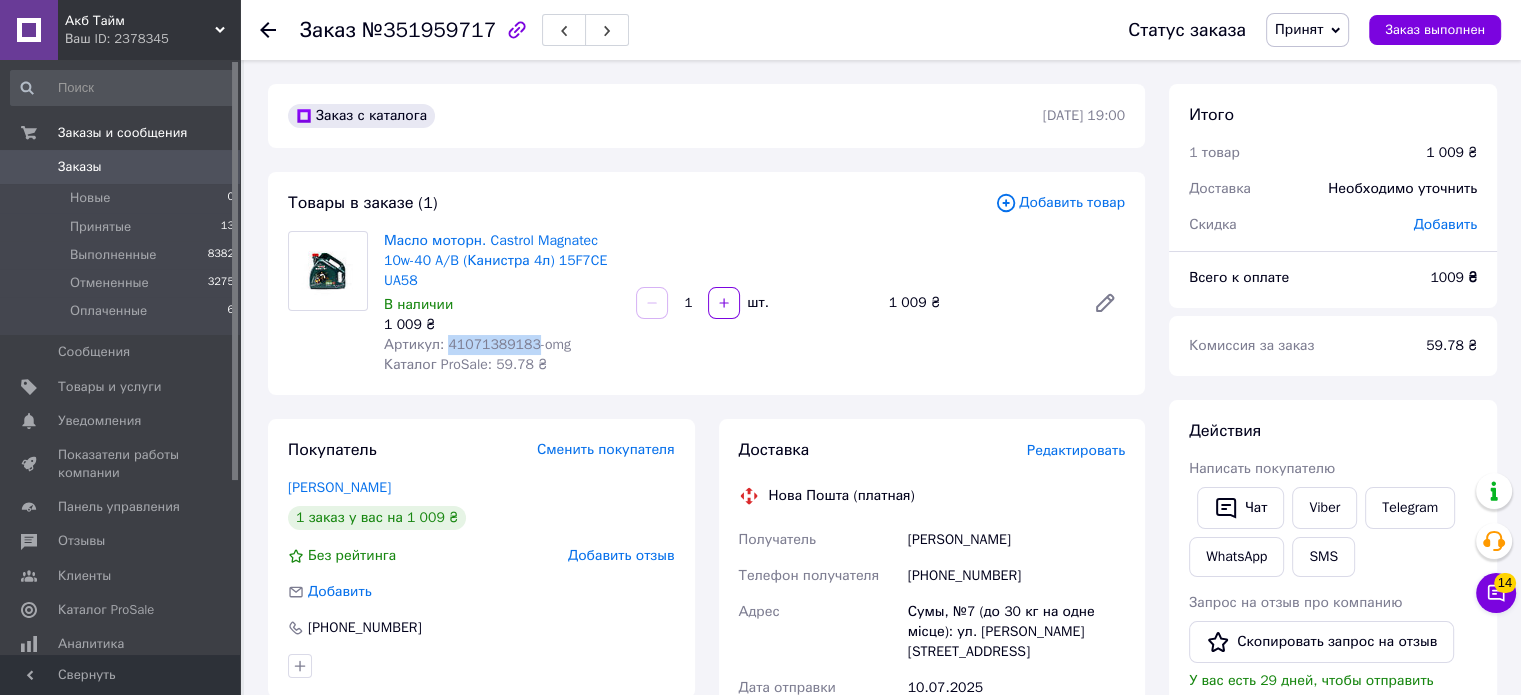 click on "Артикул: 41071389183-omg" at bounding box center (477, 344) 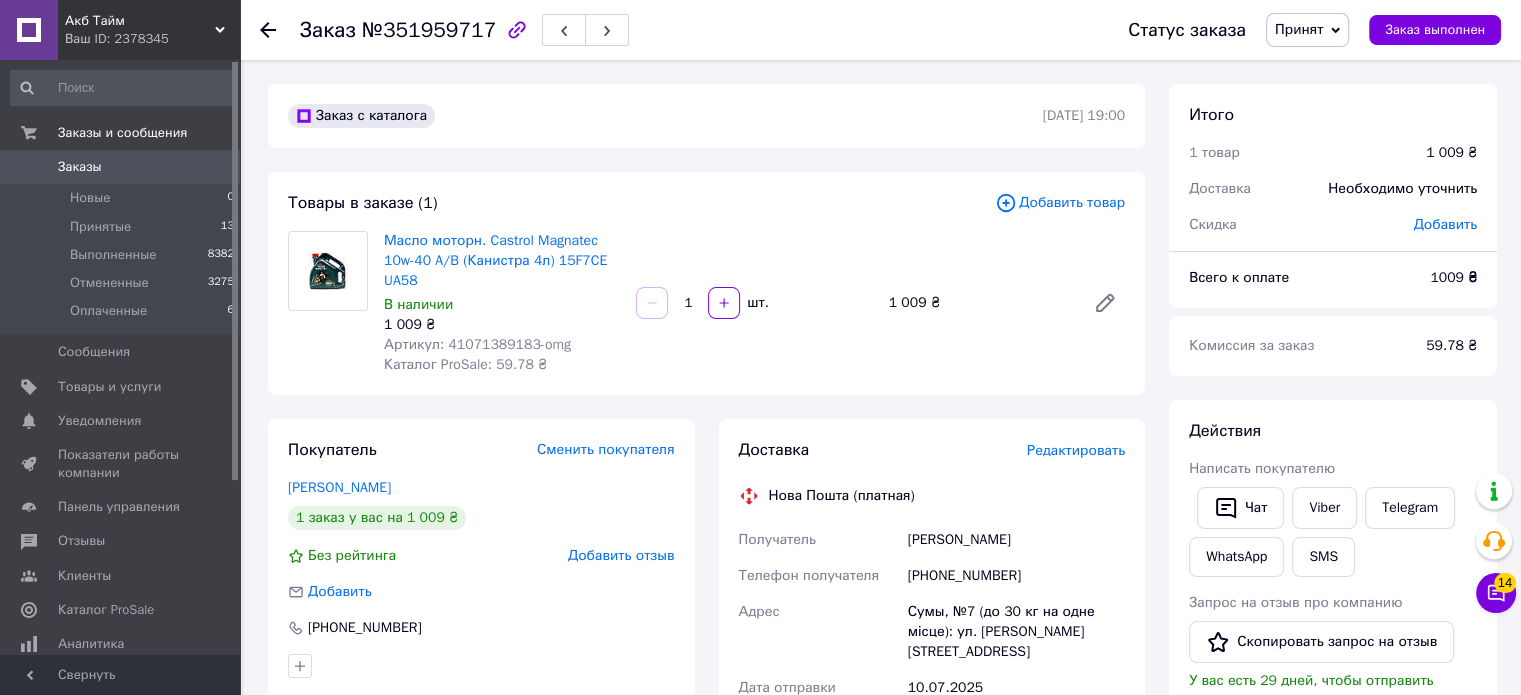 click on "1 009 ₴" at bounding box center [502, 325] 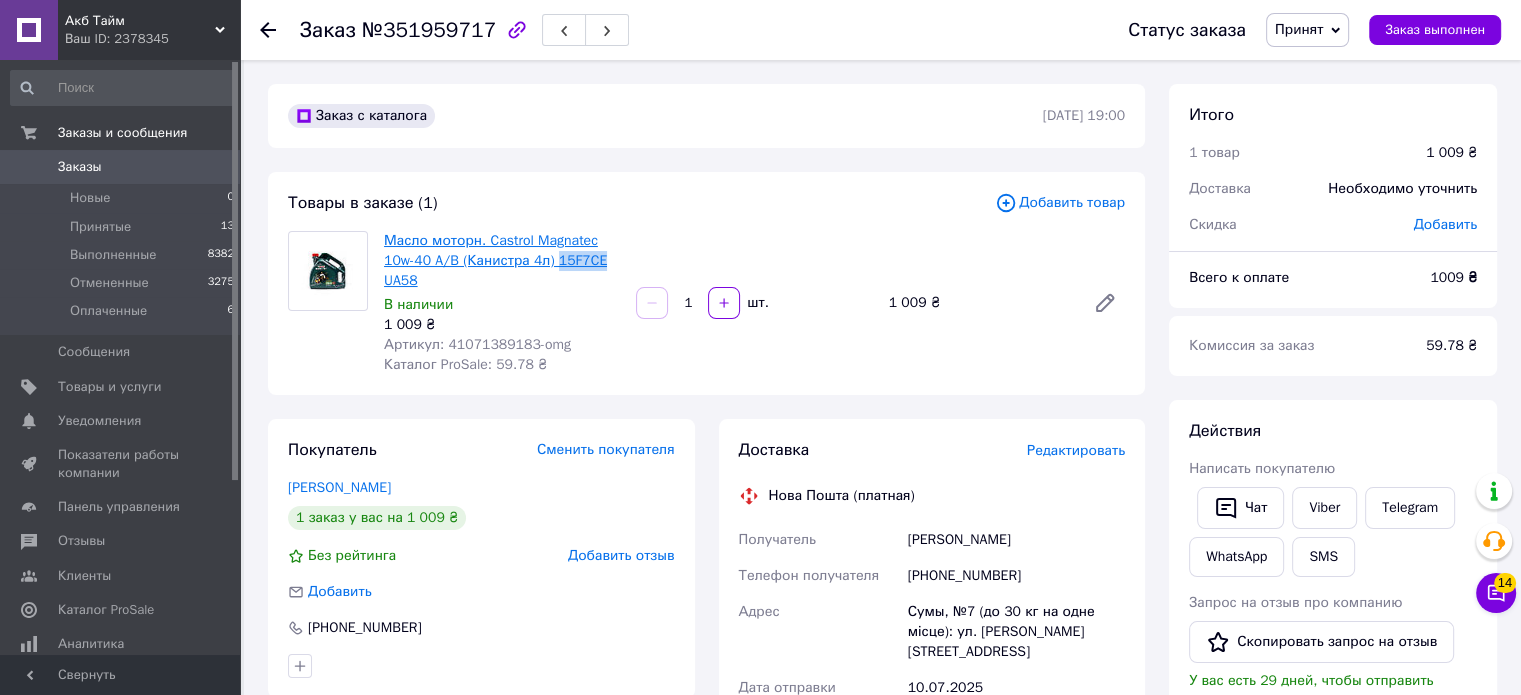 copy on "15F7CE" 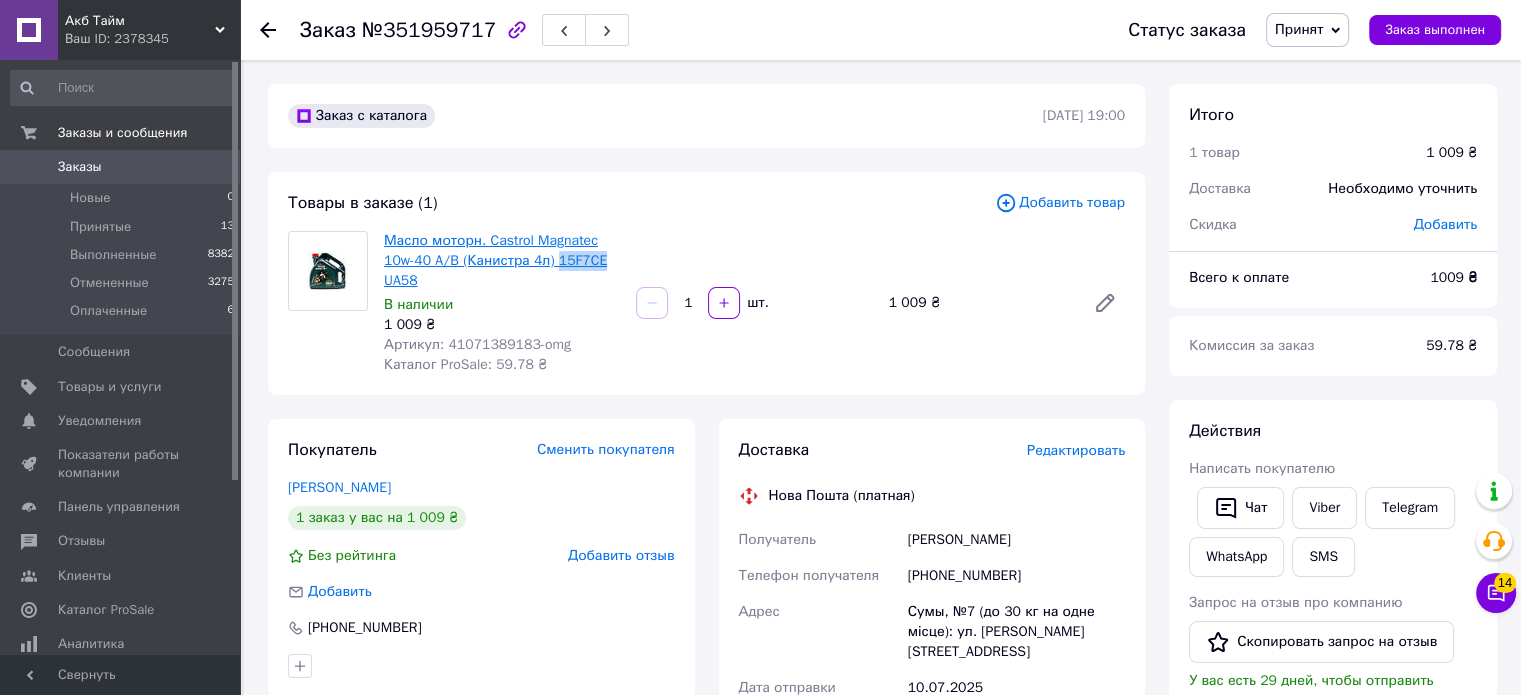 drag, startPoint x: 604, startPoint y: 260, endPoint x: 552, endPoint y: 255, distance: 52.23983 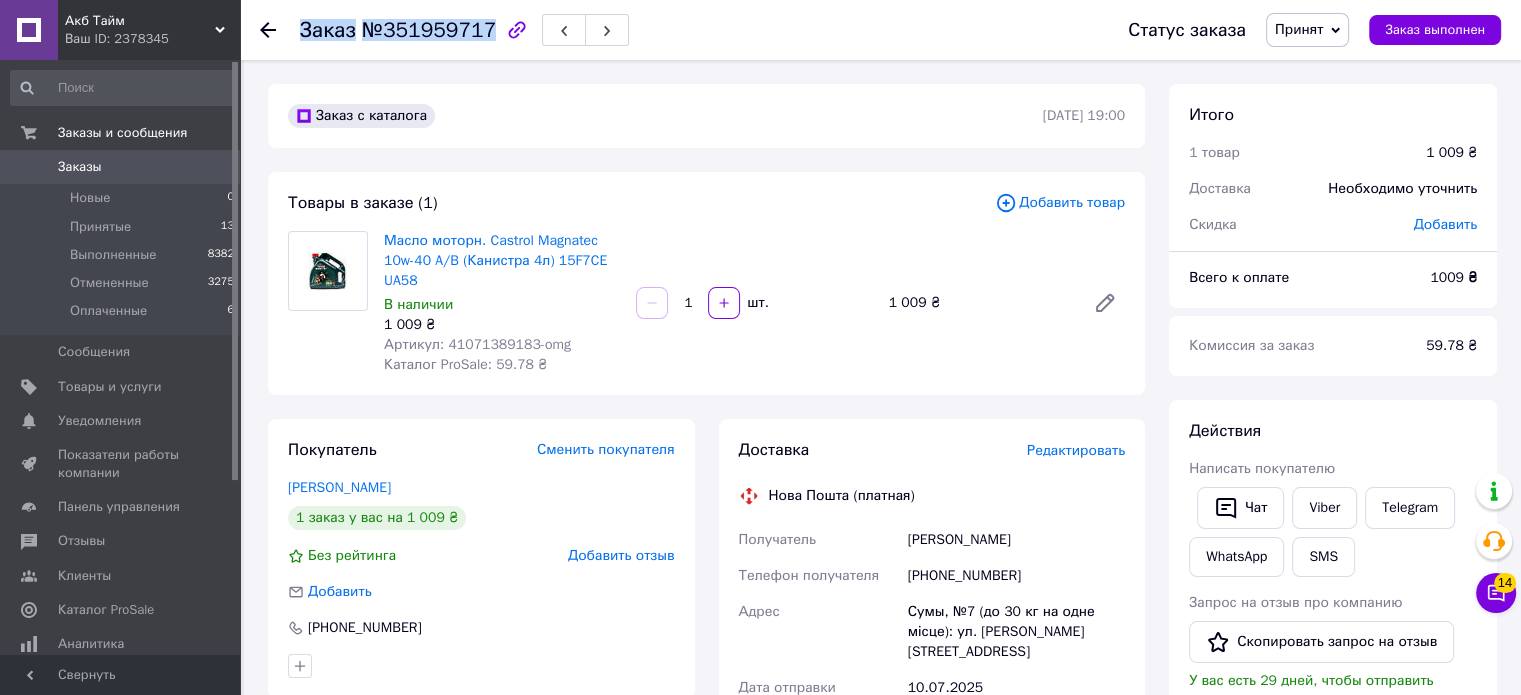 drag, startPoint x: 302, startPoint y: 35, endPoint x: 483, endPoint y: 33, distance: 181.01105 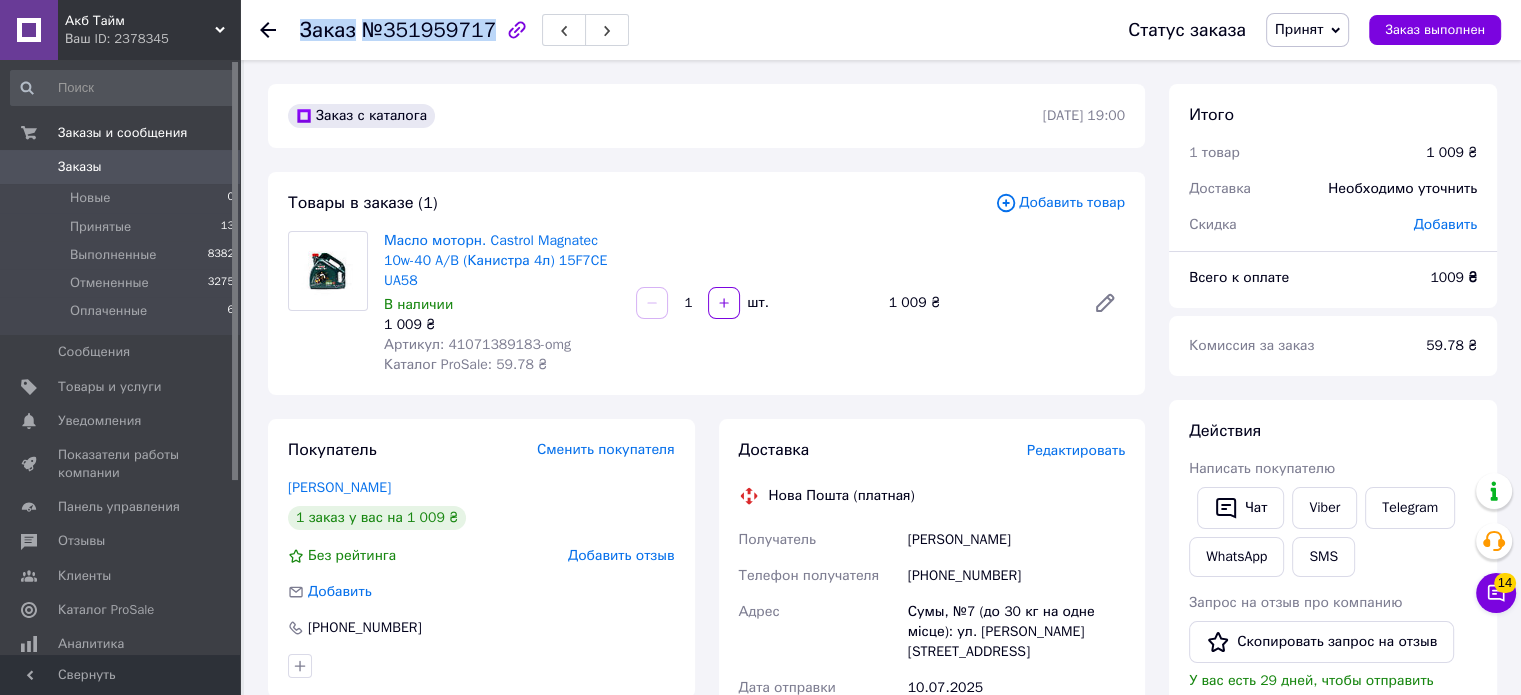 click on "Заказ №351959717" at bounding box center [398, 30] 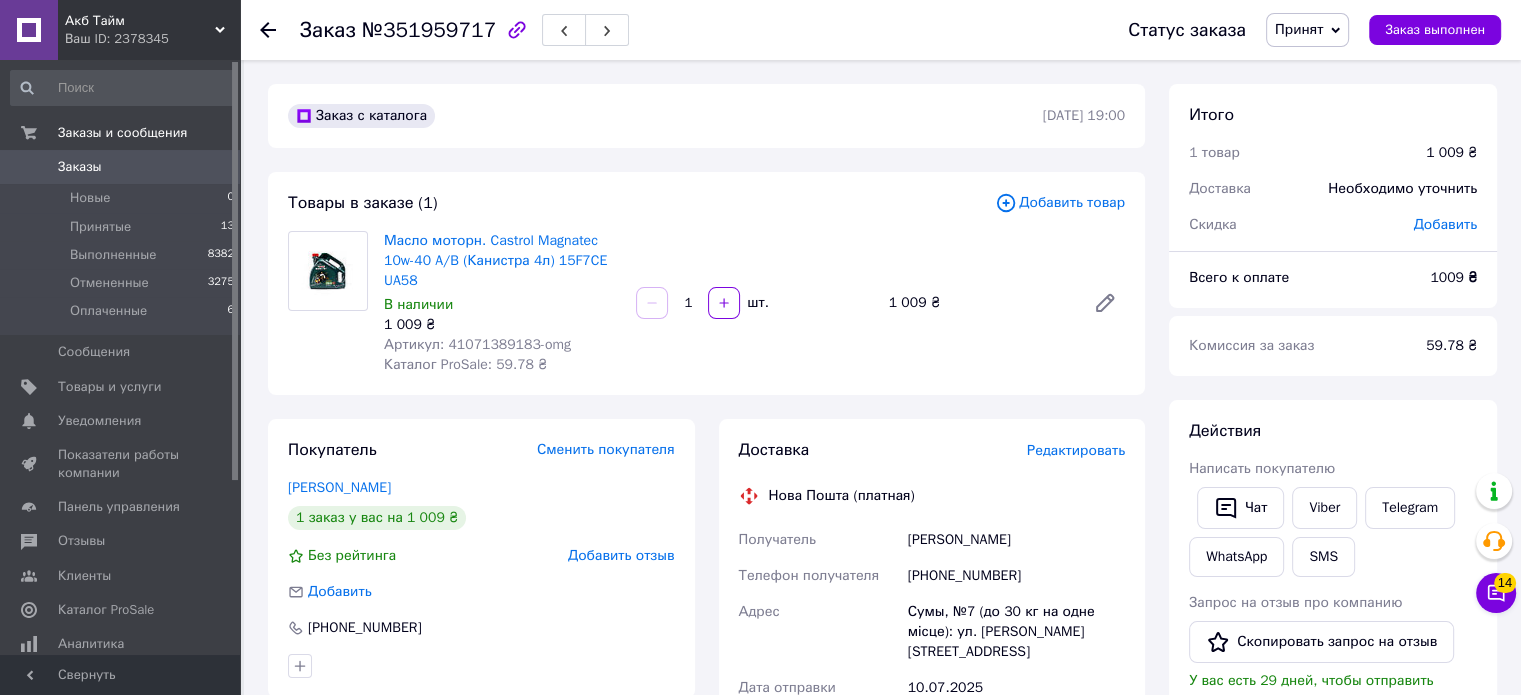 click on "1 009 ₴" at bounding box center (502, 325) 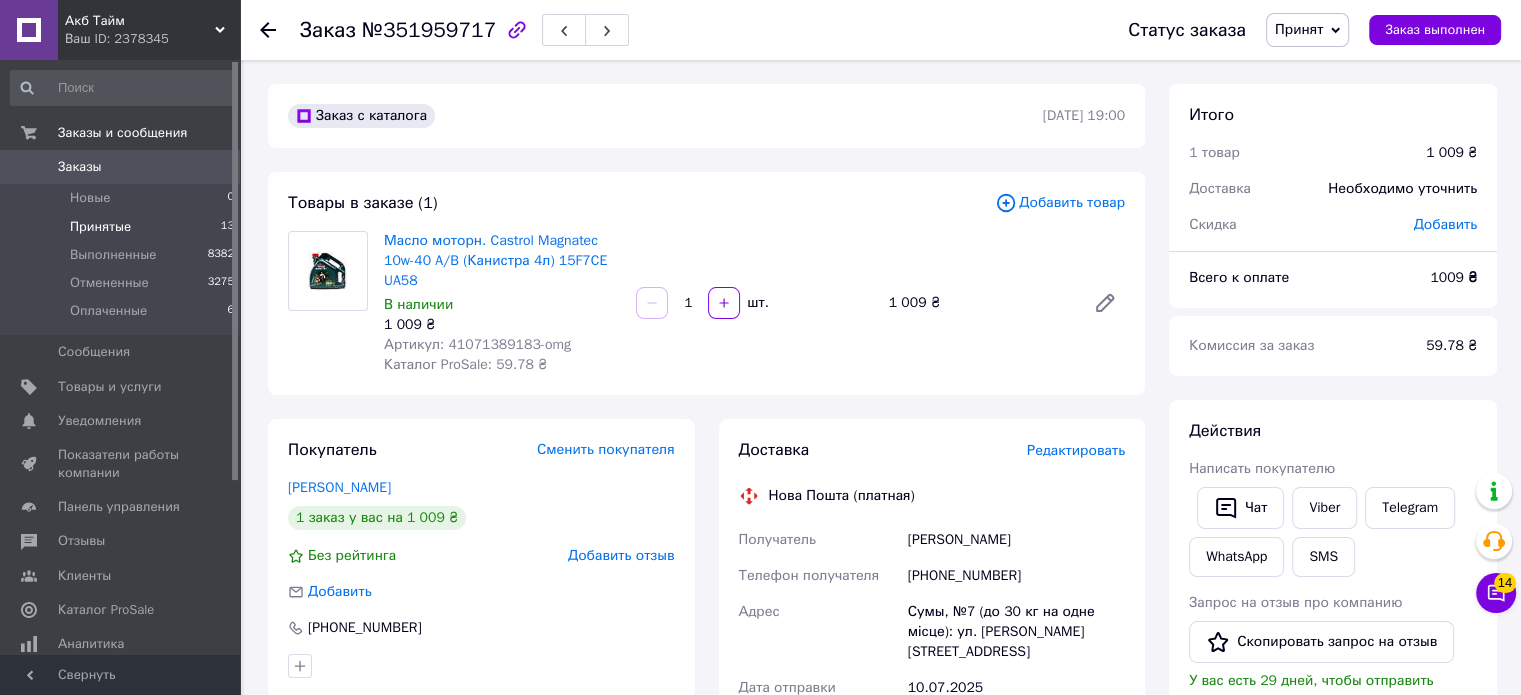 click on "Принятые" at bounding box center (100, 227) 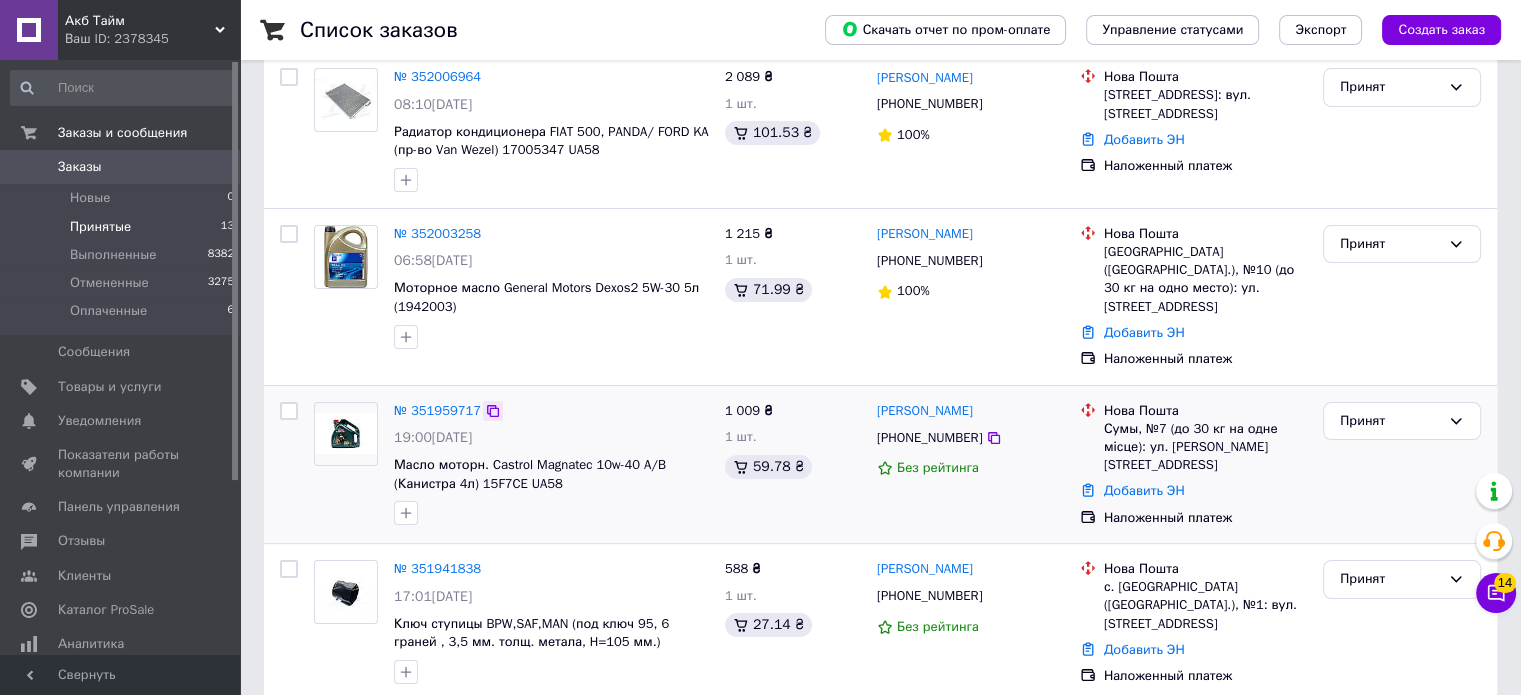 scroll, scrollTop: 200, scrollLeft: 0, axis: vertical 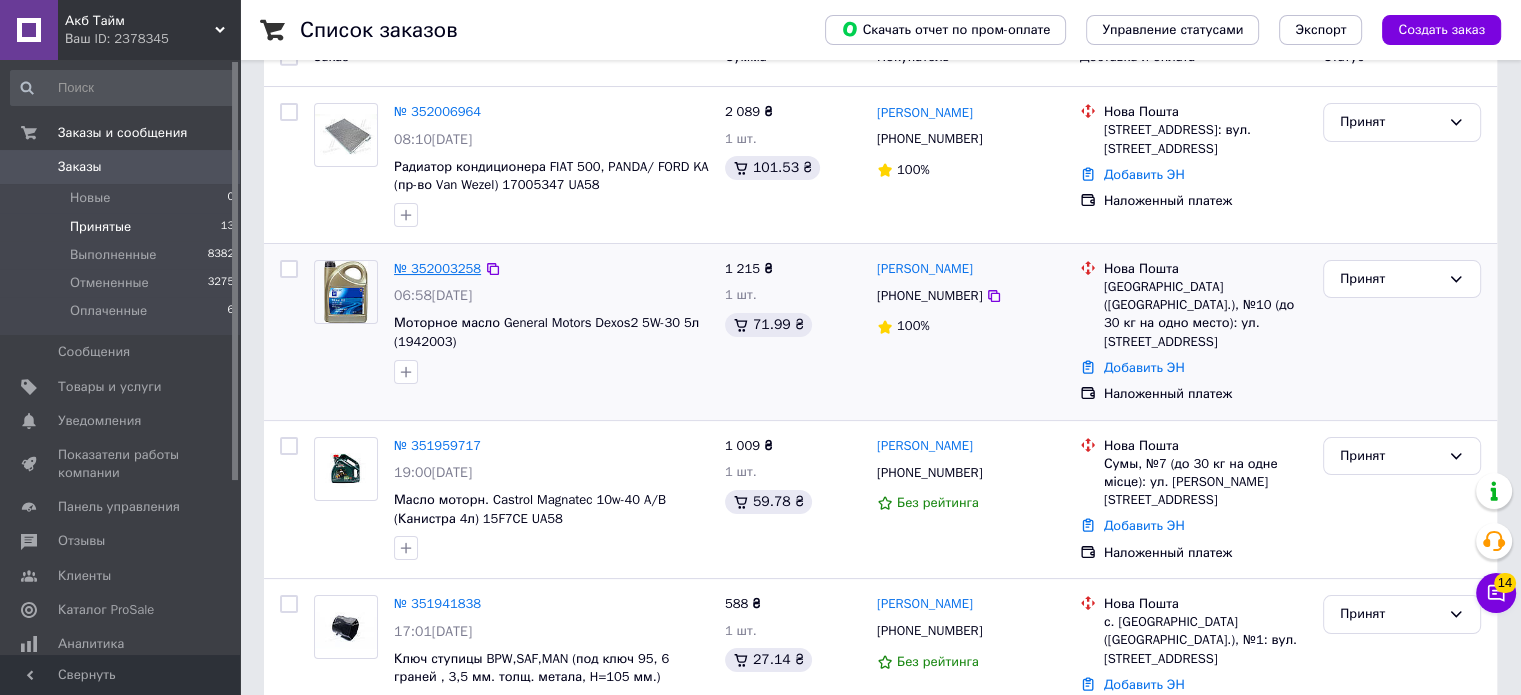 click on "№ 352003258" at bounding box center (437, 268) 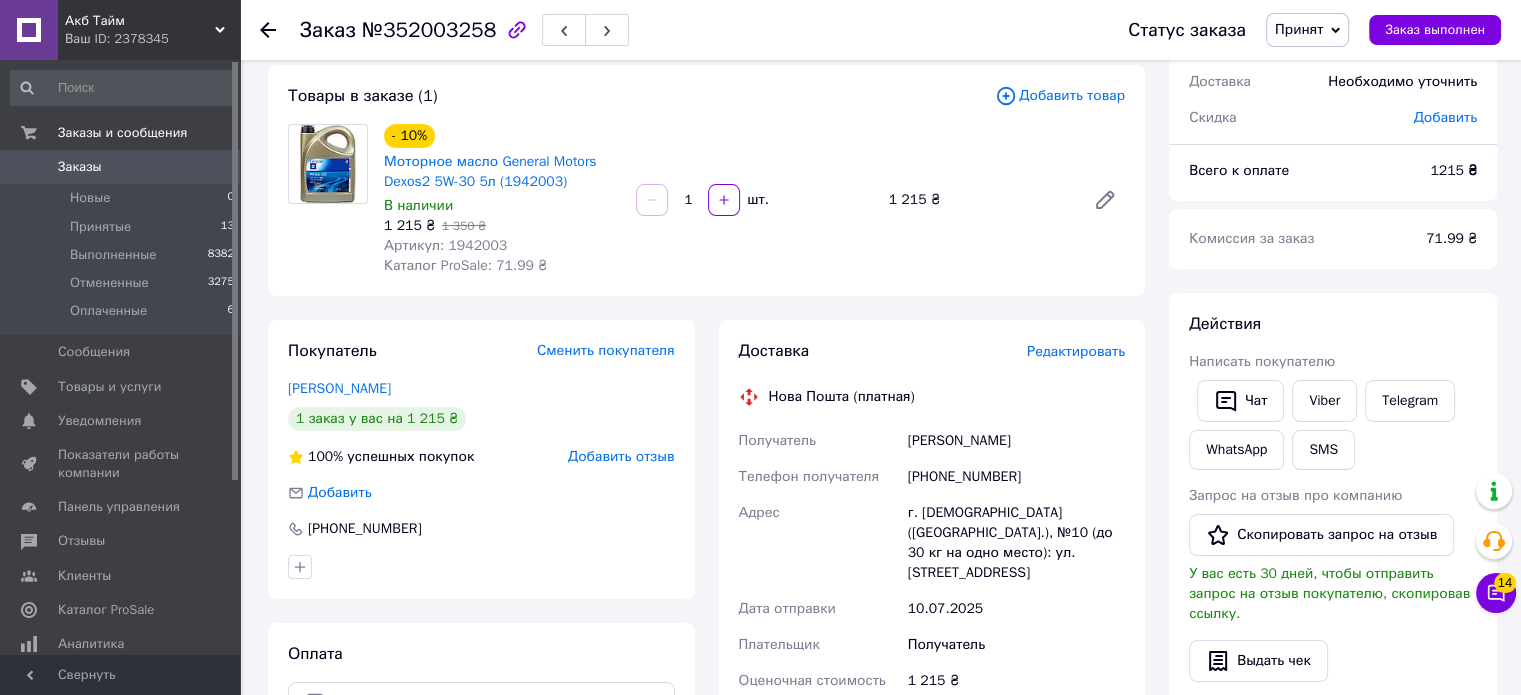 scroll, scrollTop: 7, scrollLeft: 0, axis: vertical 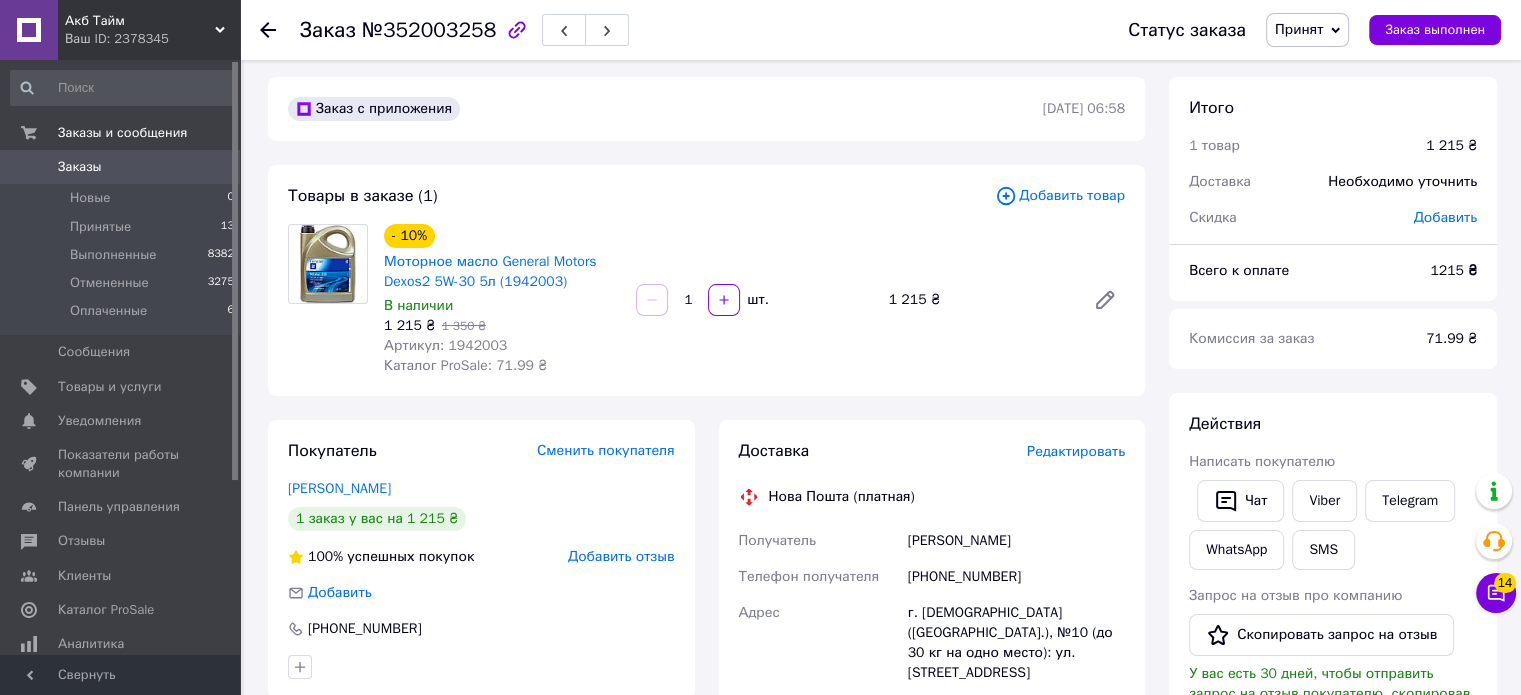 click on "- 10% Моторное масло General Motors Dexos2 5W-30 5л (1942003) В наличии 1 215 ₴   1 350 ₴ Артикул: 1942003 Каталог ProSale: 71.99 ₴" at bounding box center (502, 300) 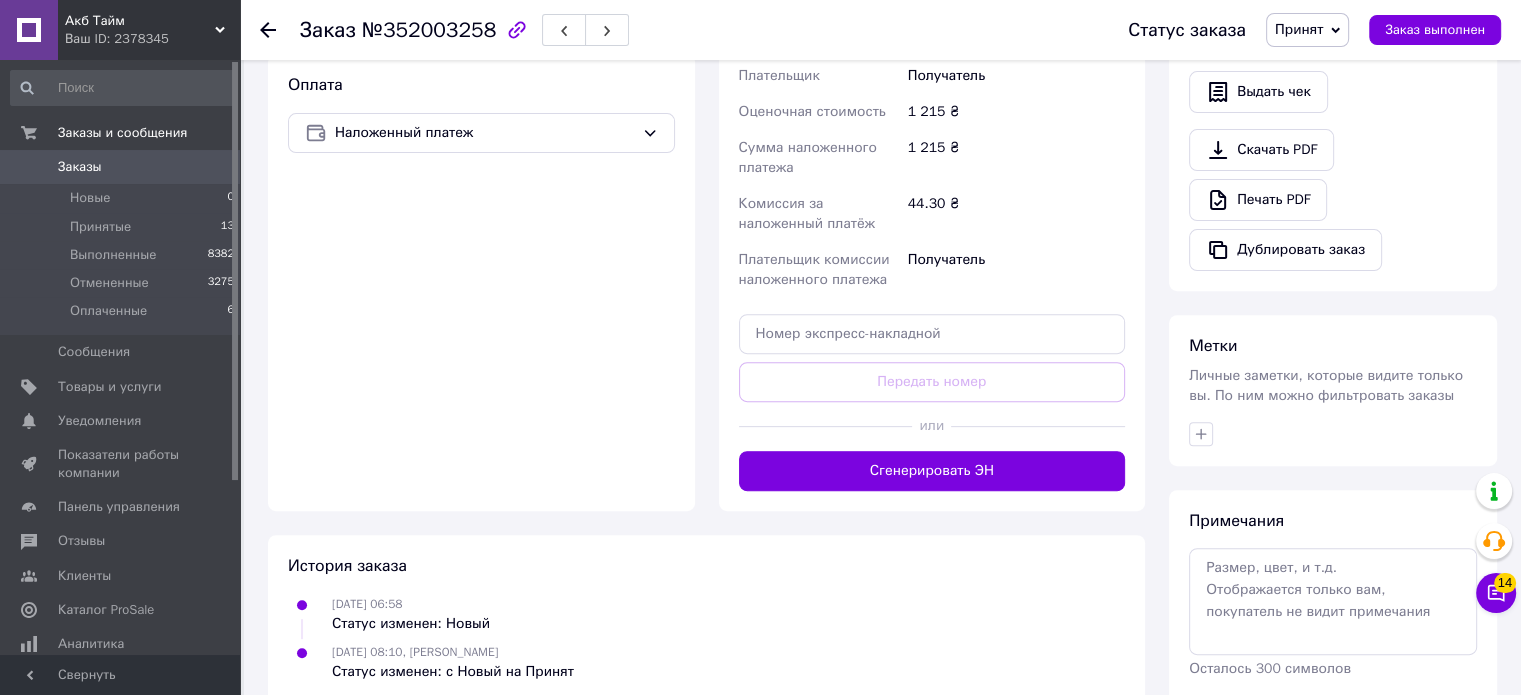 scroll, scrollTop: 736, scrollLeft: 0, axis: vertical 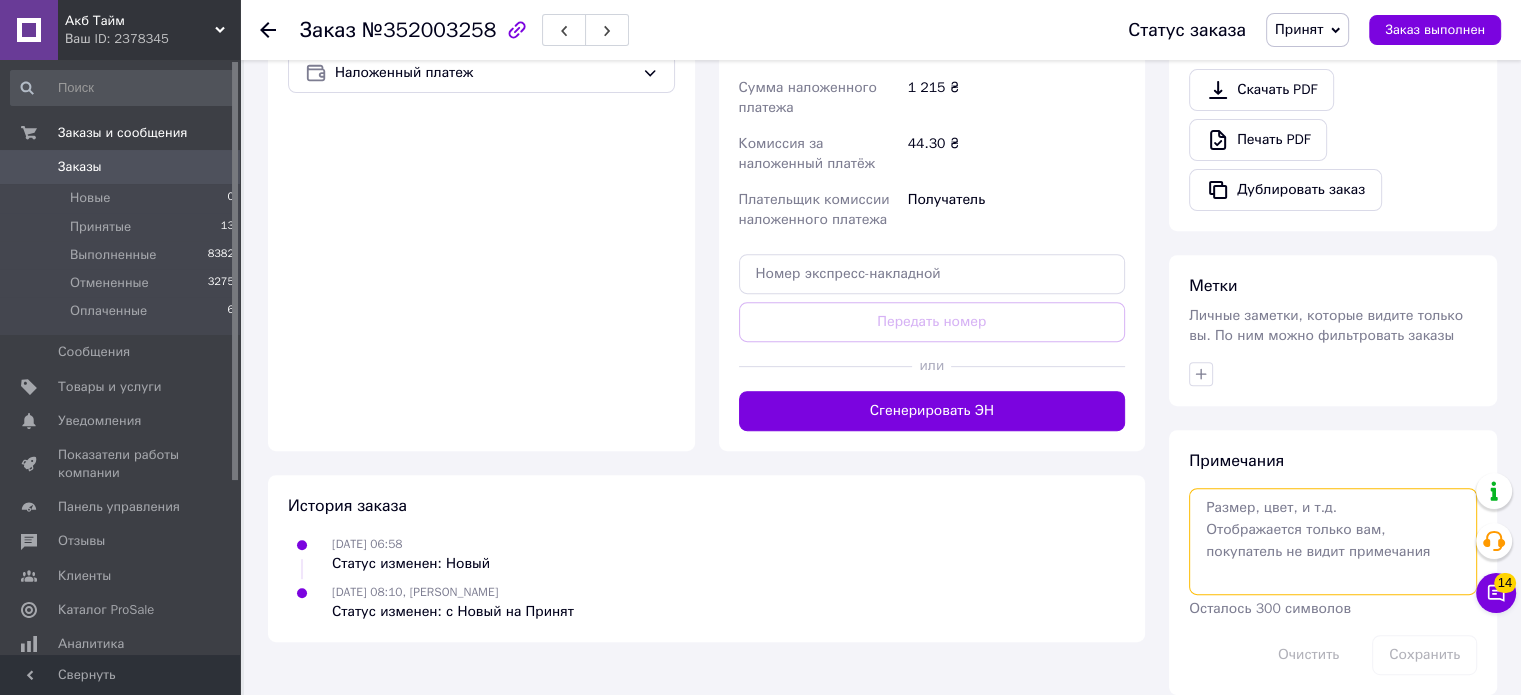click at bounding box center [1333, 541] 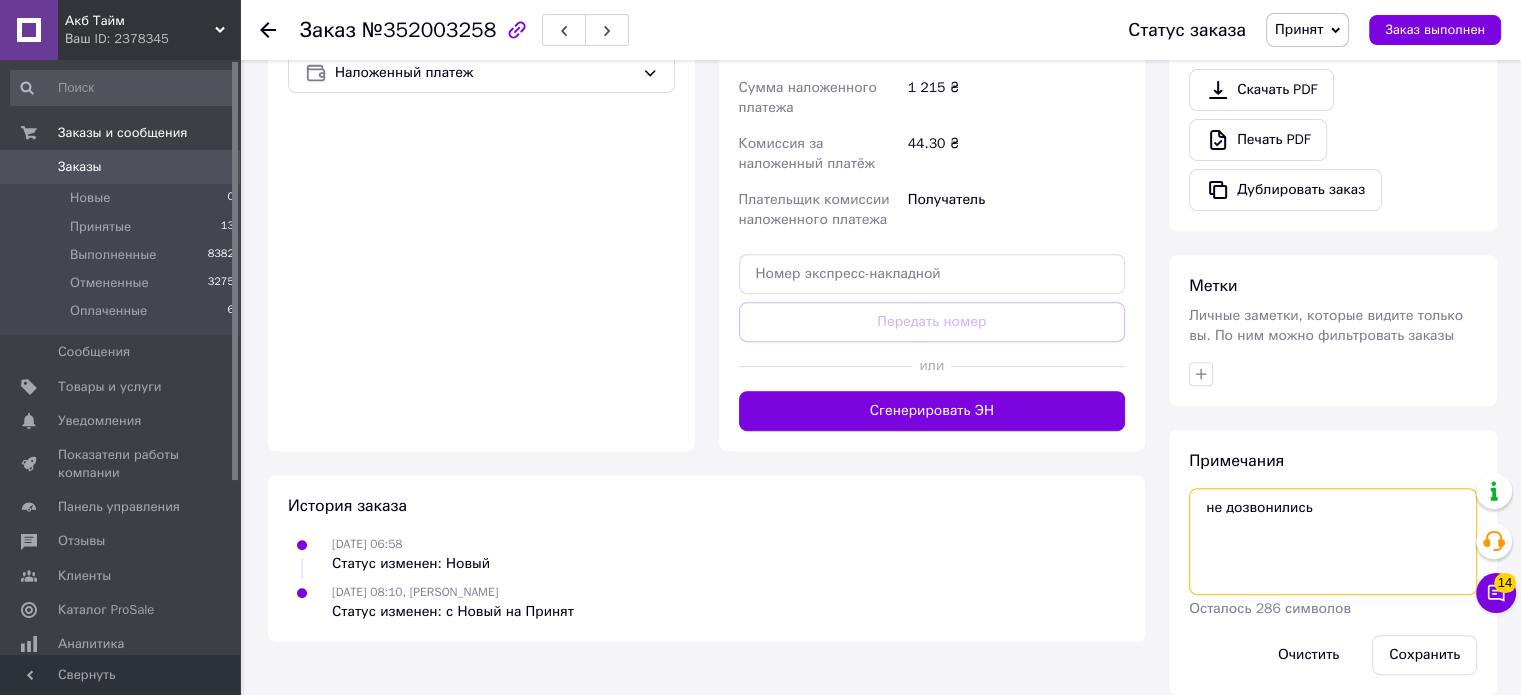 type on "не дозвонились" 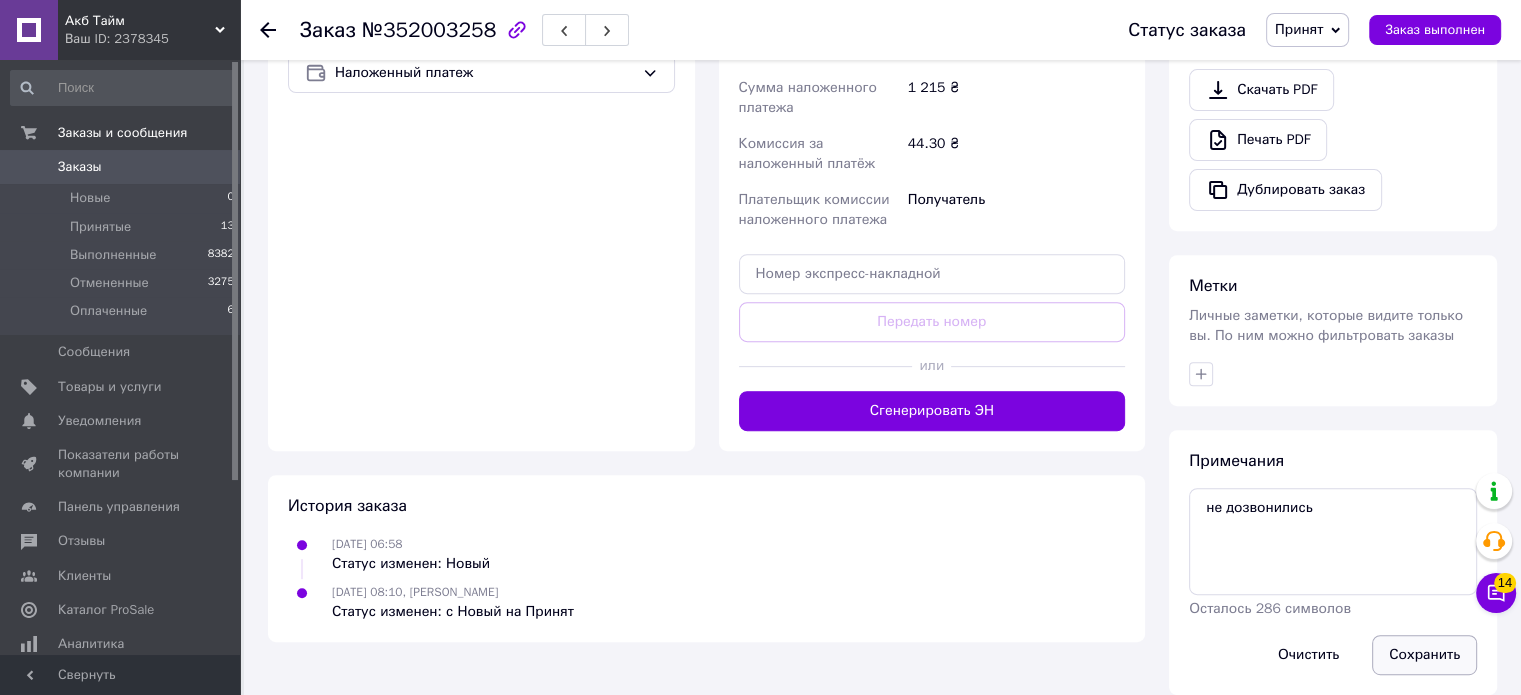 click on "Сохранить" at bounding box center [1424, 655] 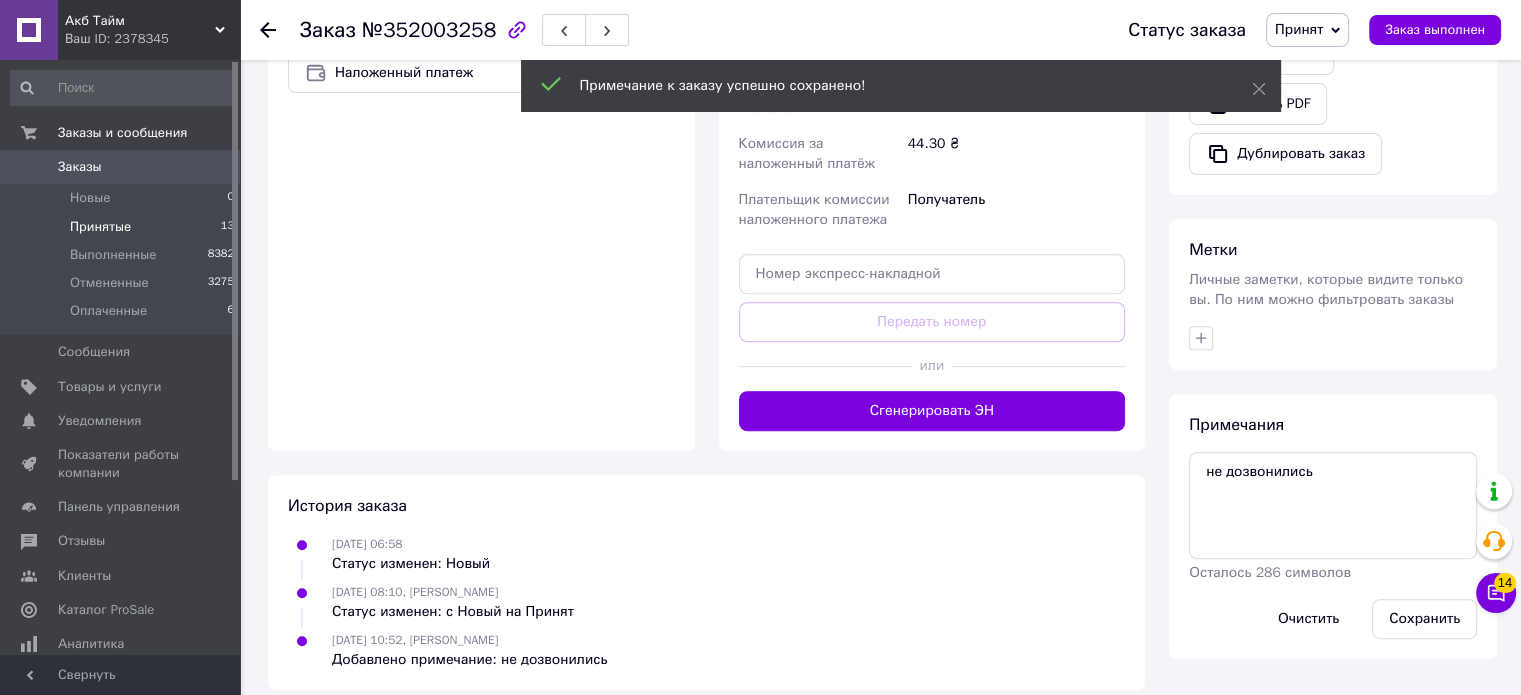 scroll, scrollTop: 735, scrollLeft: 0, axis: vertical 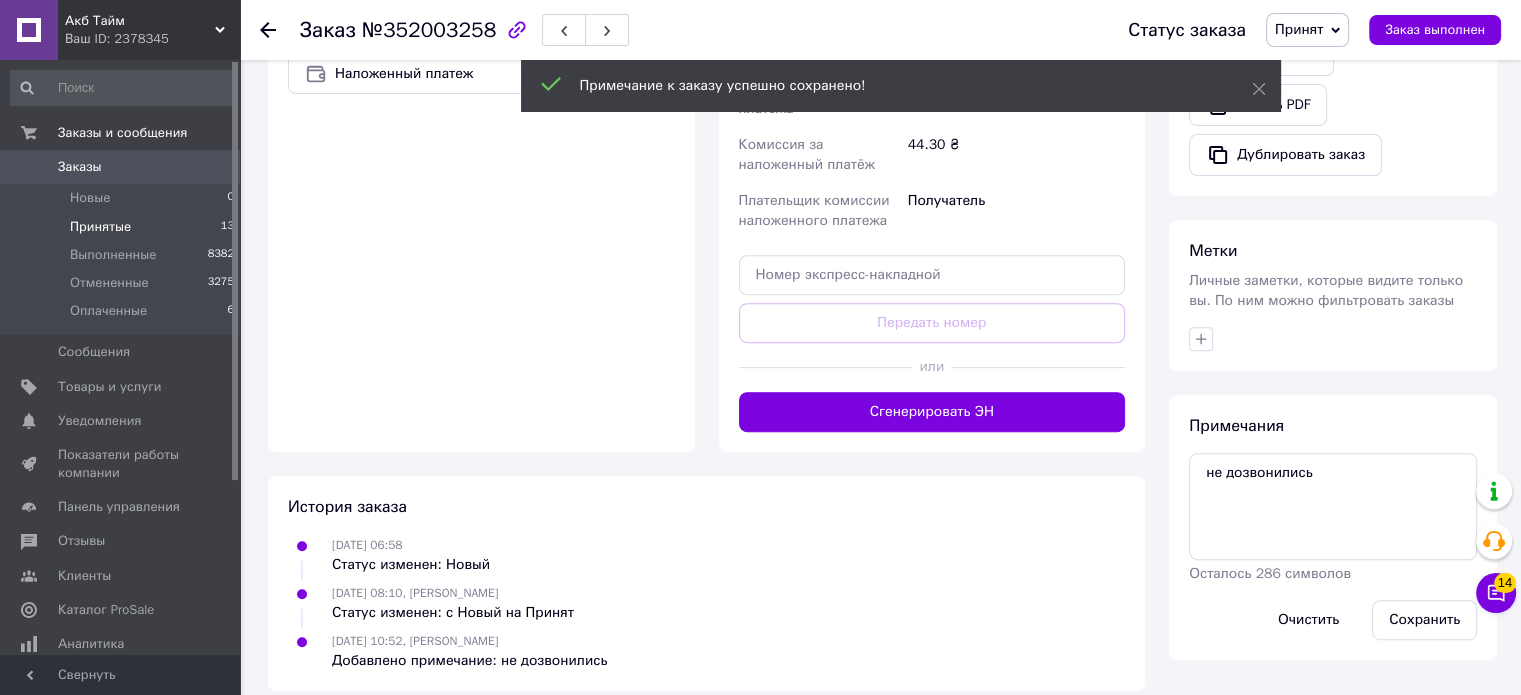 click on "Принятые" at bounding box center (100, 227) 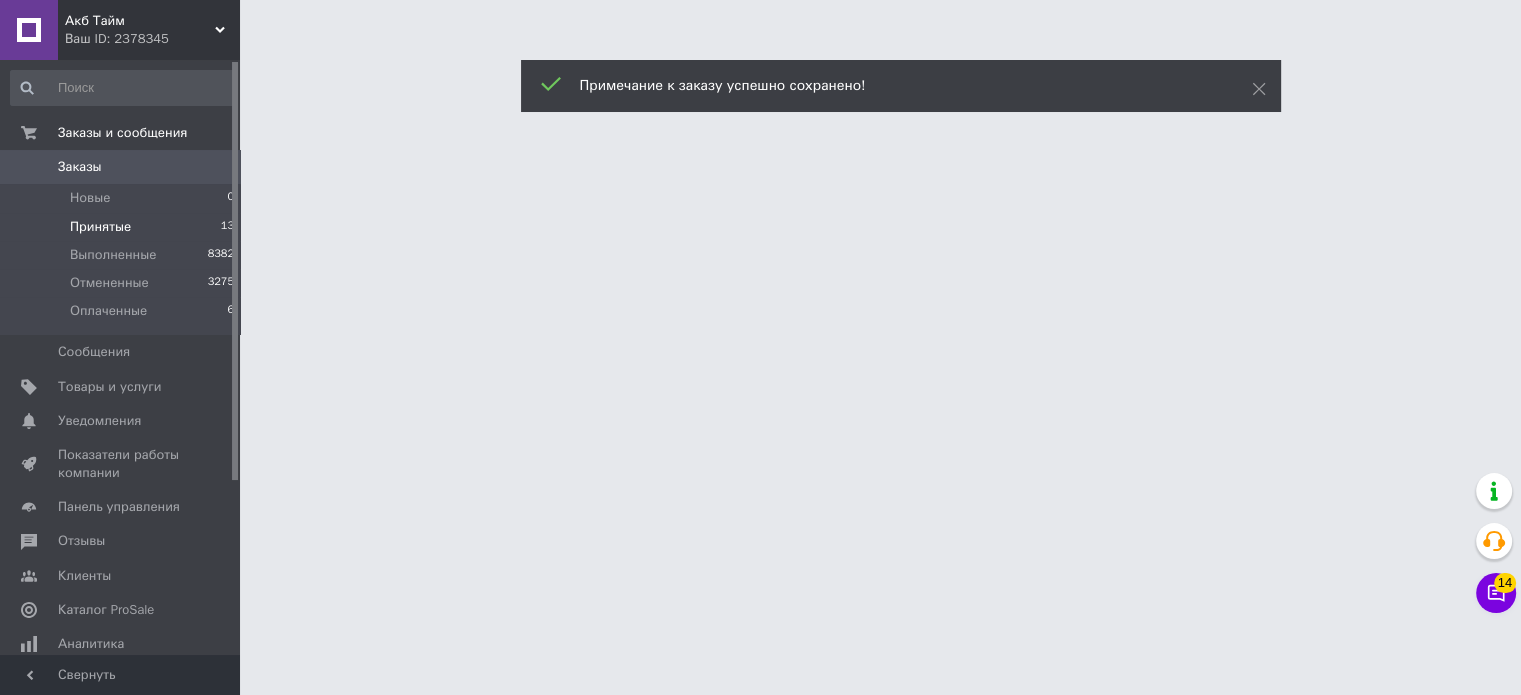 scroll, scrollTop: 0, scrollLeft: 0, axis: both 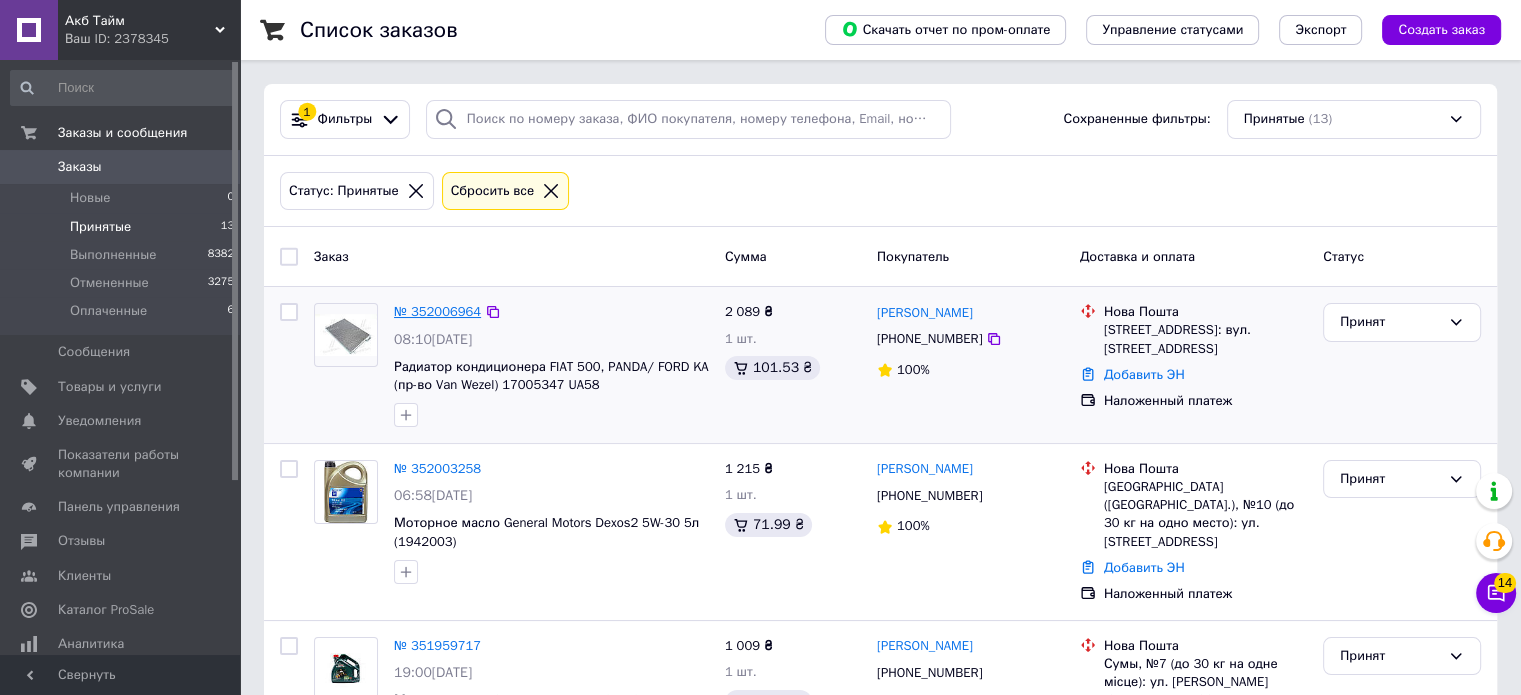 click on "№ 352006964" at bounding box center (437, 311) 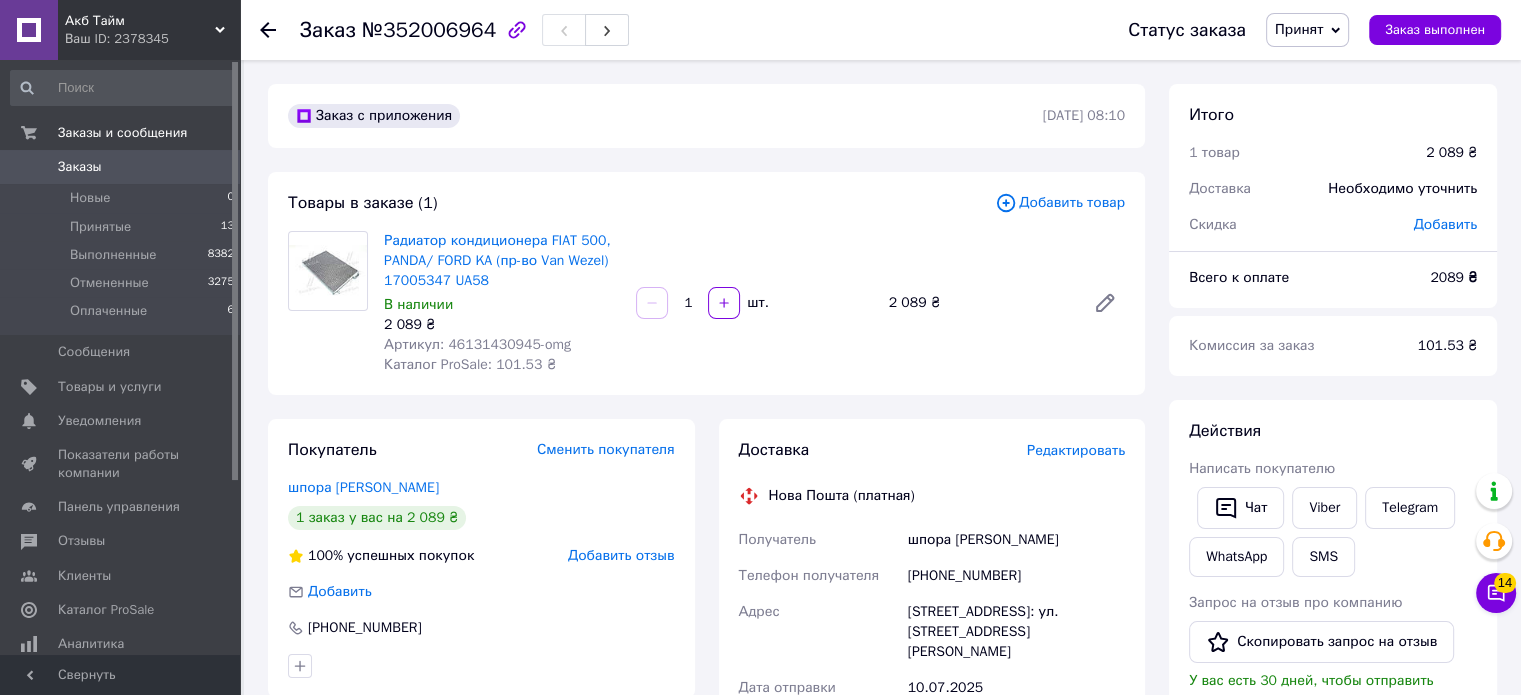 click on "Артикул: 46131430945-omg" at bounding box center [477, 344] 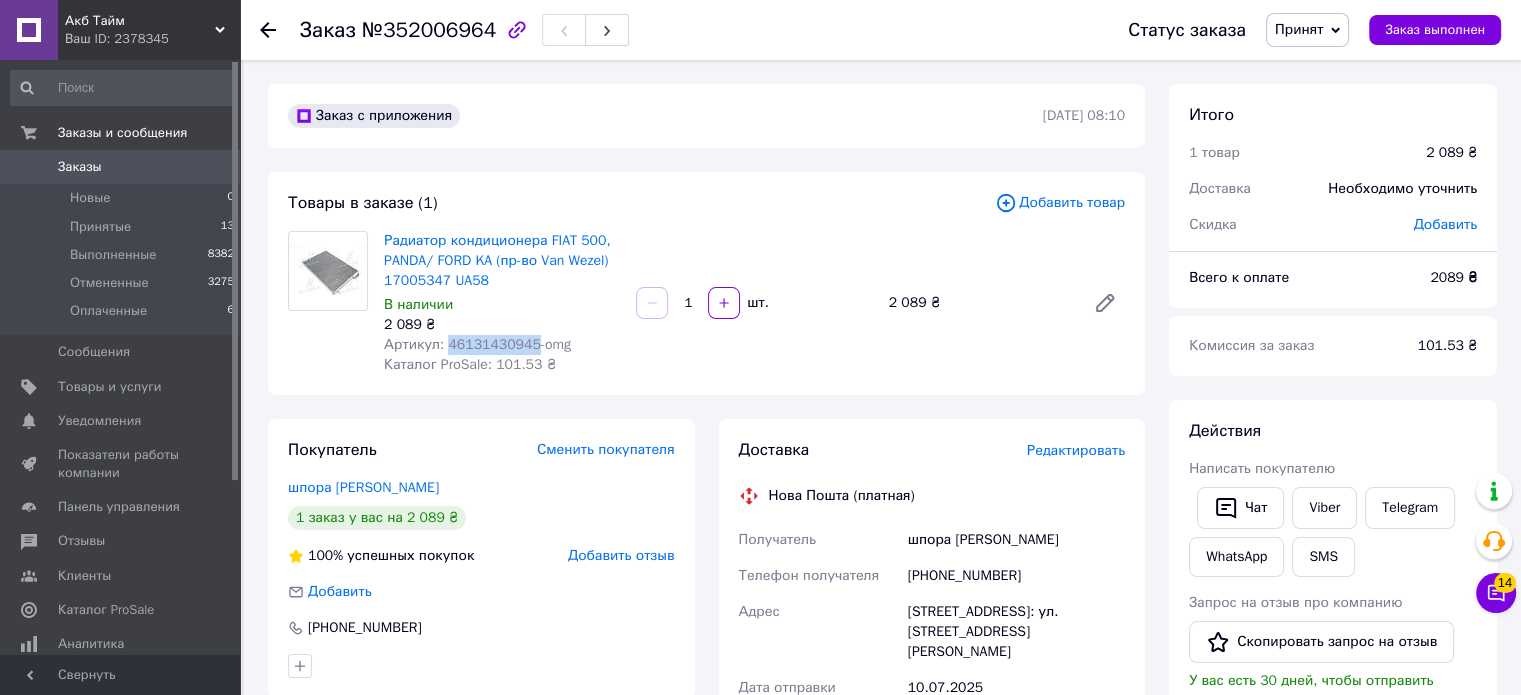 click on "Артикул: 46131430945-omg" at bounding box center [477, 344] 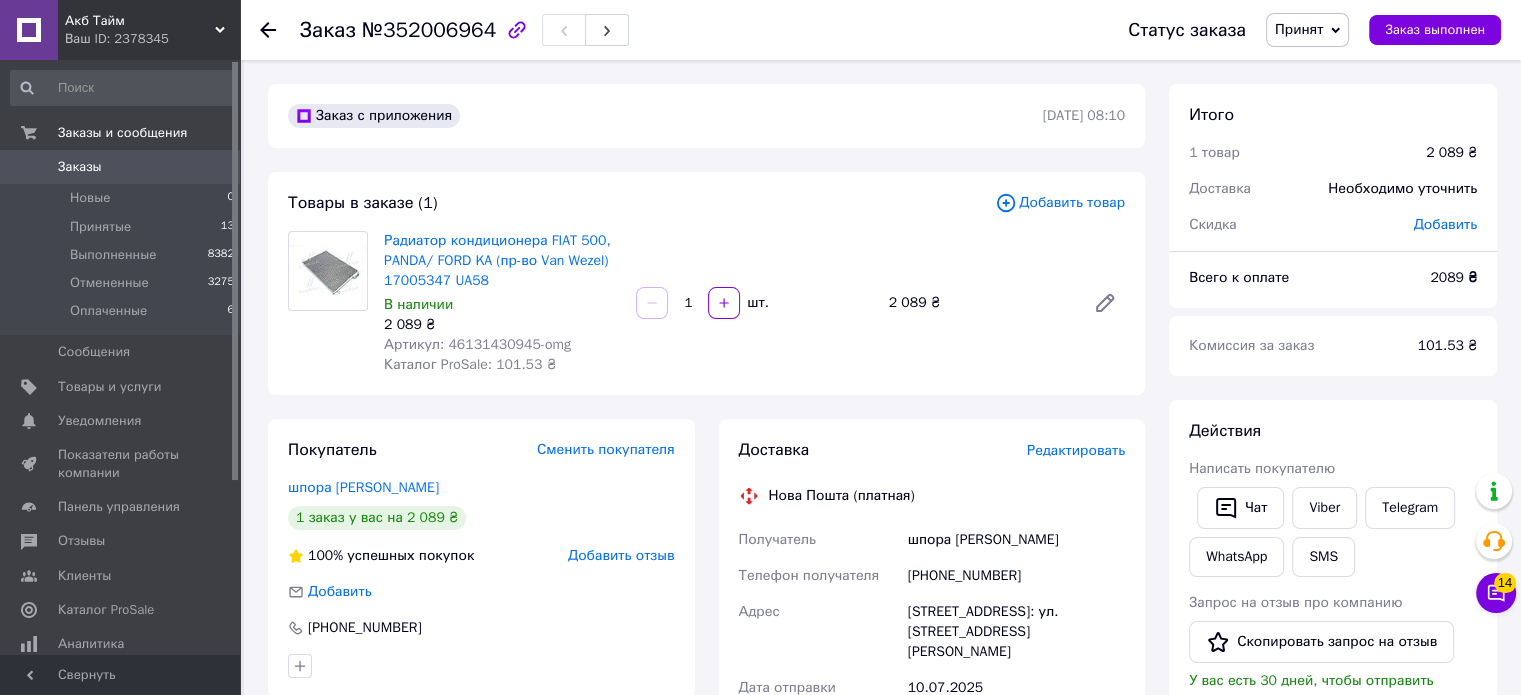 click on "Радиатор кондиционера FIAT 500, PANDA/ FORD KA (пр-во Van Wezel) 17005347 UA58 В наличии 2 089 ₴ Артикул: 46131430945-omg Каталог ProSale: 101.53 ₴" at bounding box center (502, 303) 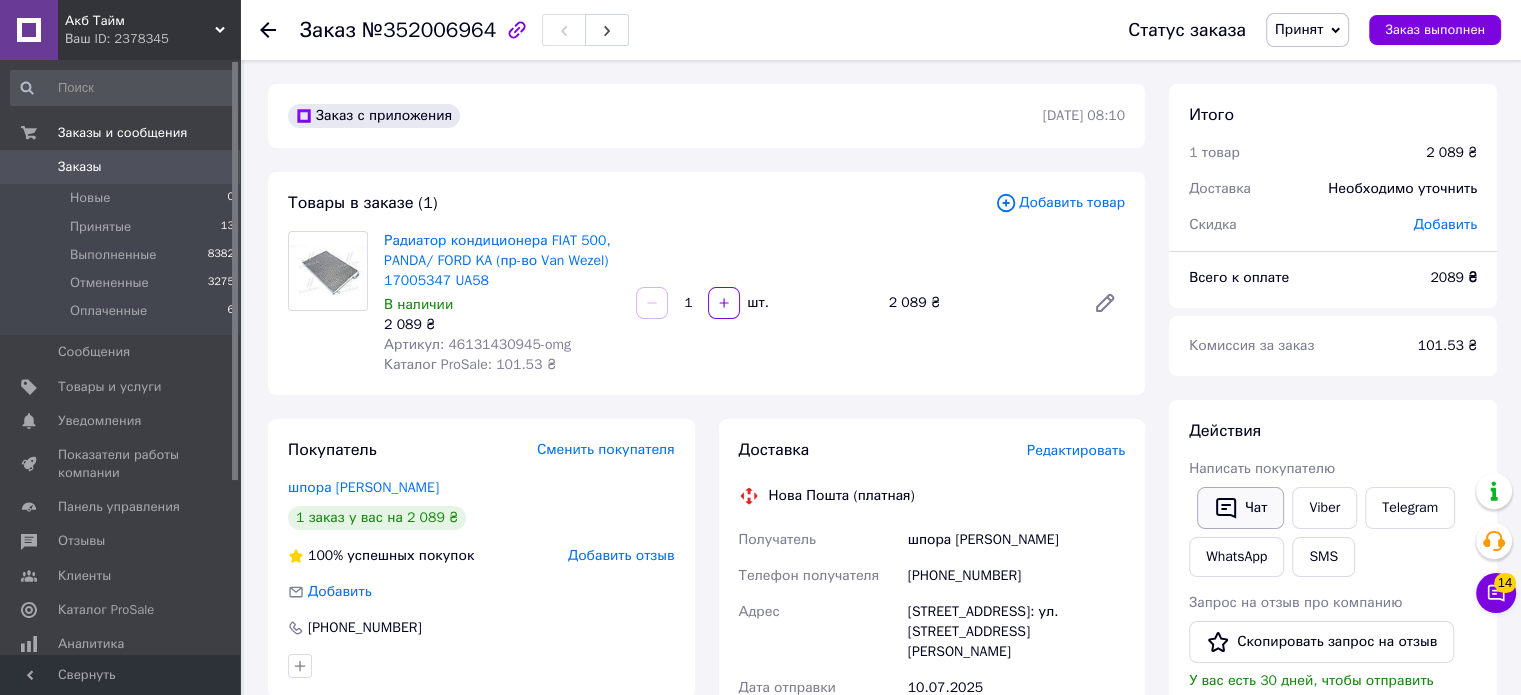 click on "Чат" at bounding box center (1240, 508) 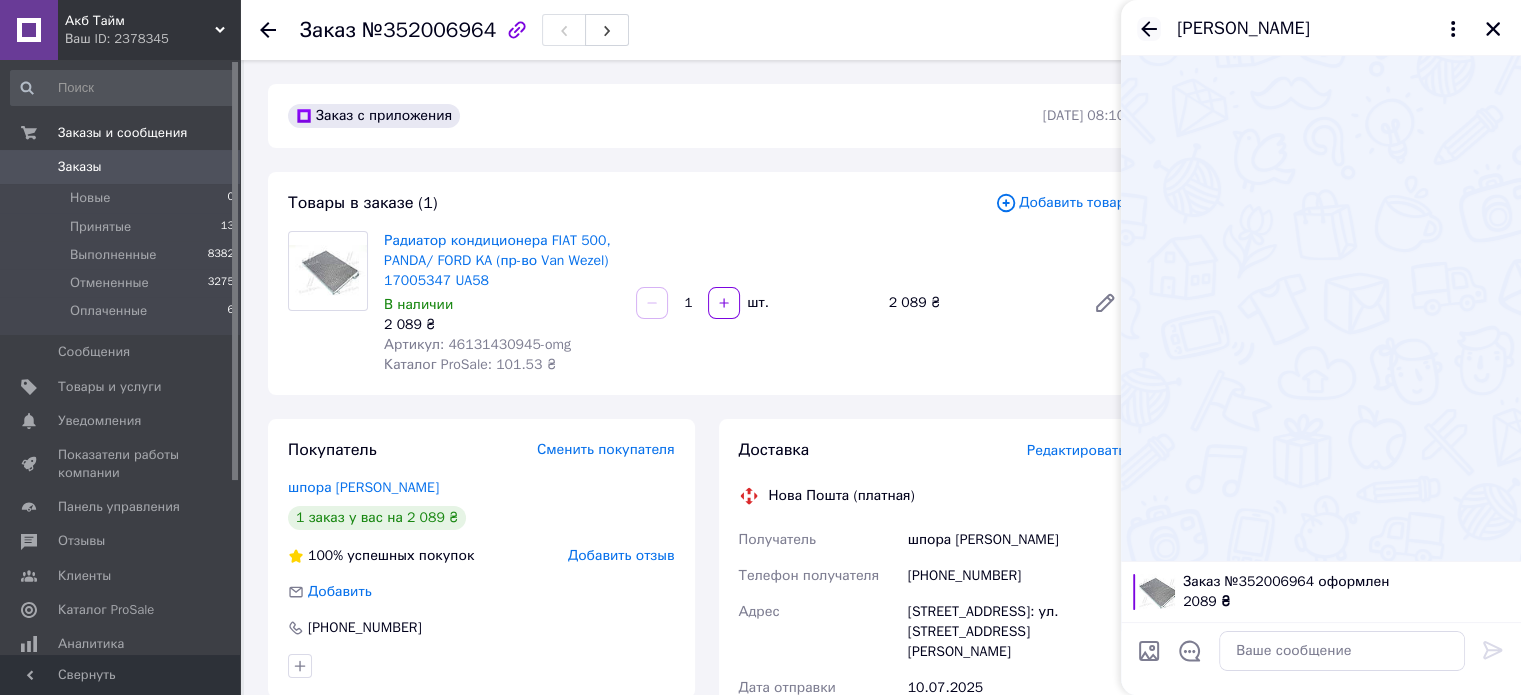 click 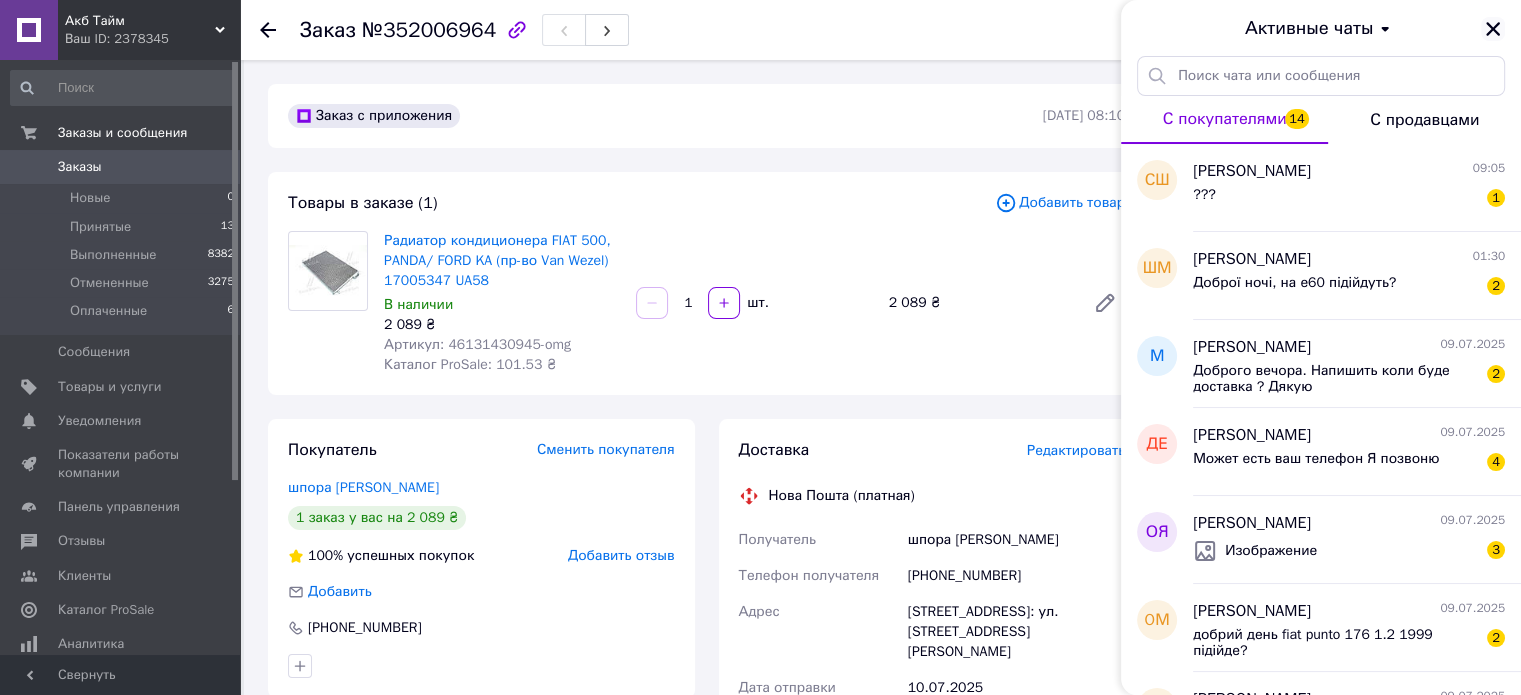 click 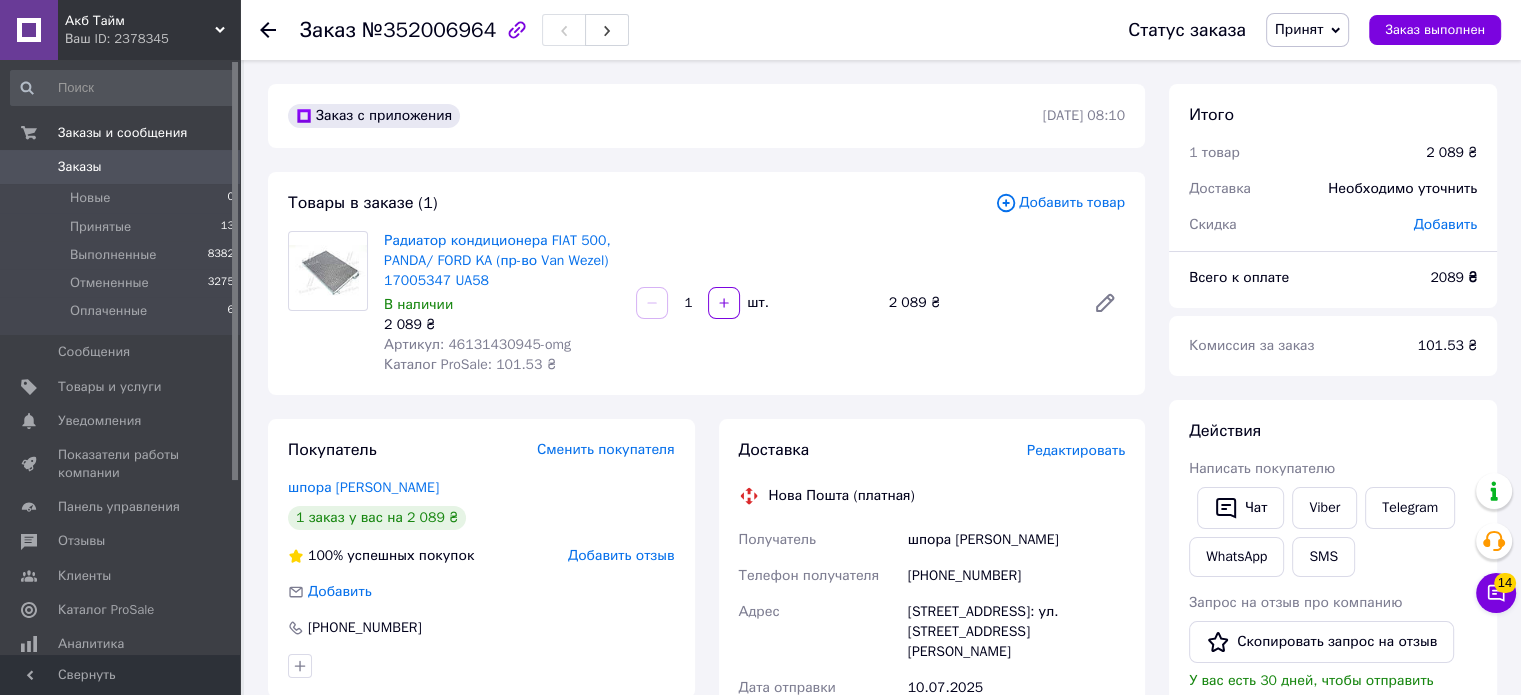 click on "1   шт." at bounding box center [754, 303] 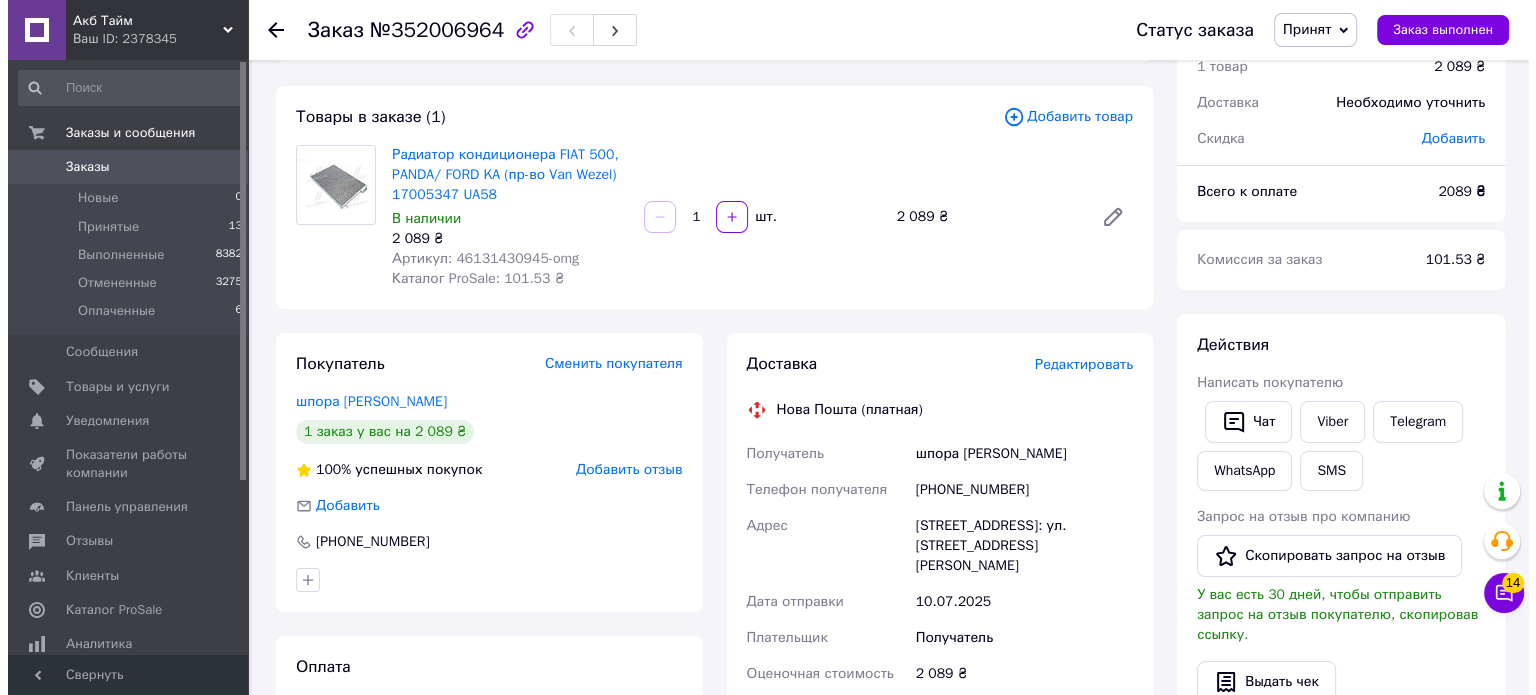 scroll, scrollTop: 0, scrollLeft: 0, axis: both 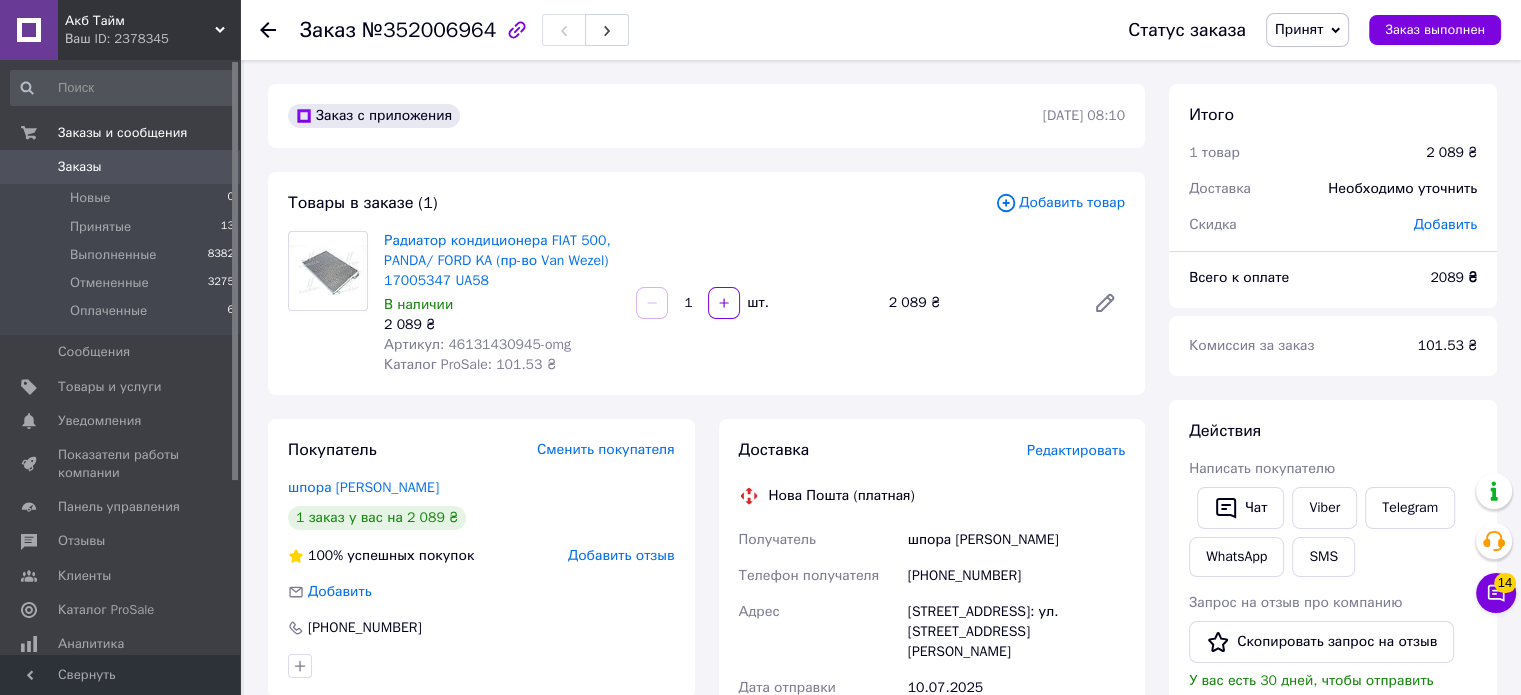 click on "Радиатор кондиционера FIAT 500, PANDA/ FORD KA (пр-во Van Wezel) 17005347 UA58 В наличии 2 089 ₴ Артикул: 46131430945-omg Каталог ProSale: 101.53 ₴  1   шт. 2 089 ₴" at bounding box center [754, 303] 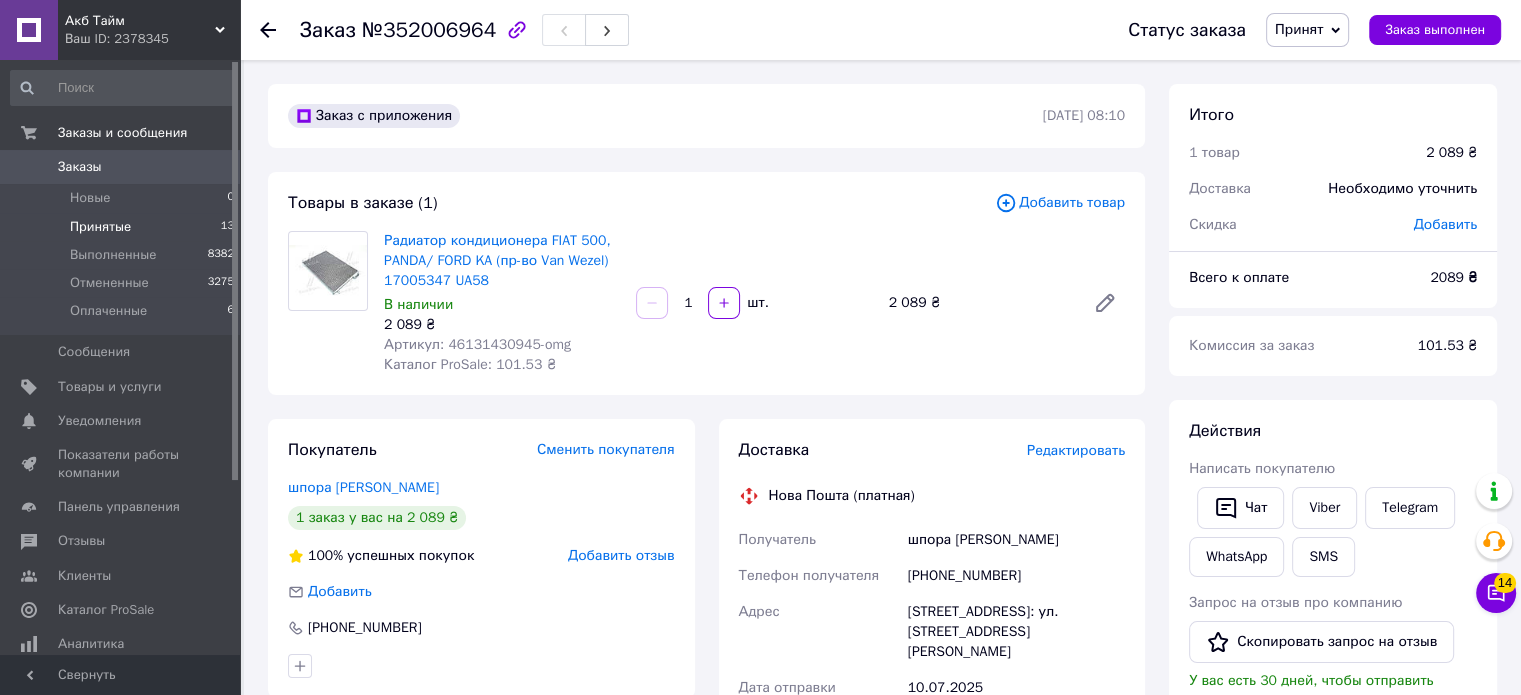click on "Принятые" at bounding box center [100, 227] 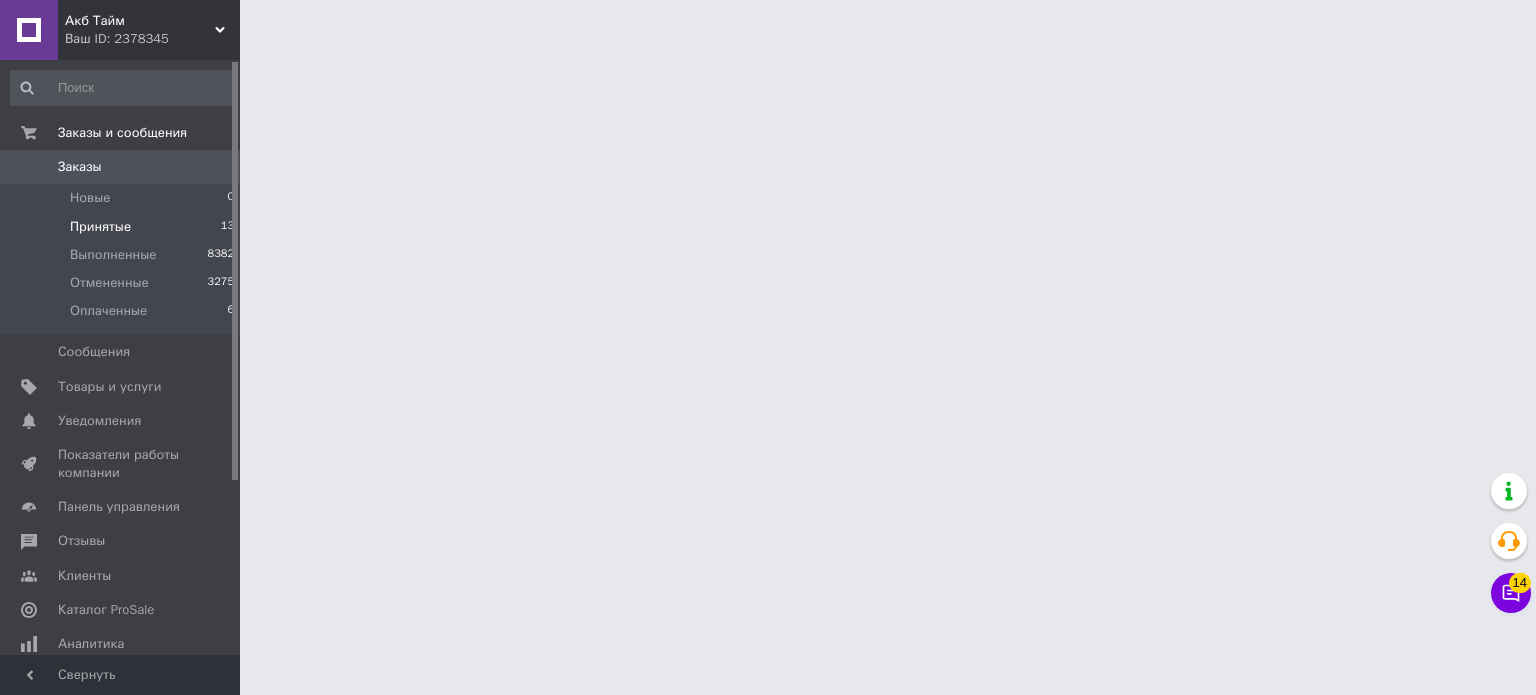 click on "Принятые 13" at bounding box center [123, 227] 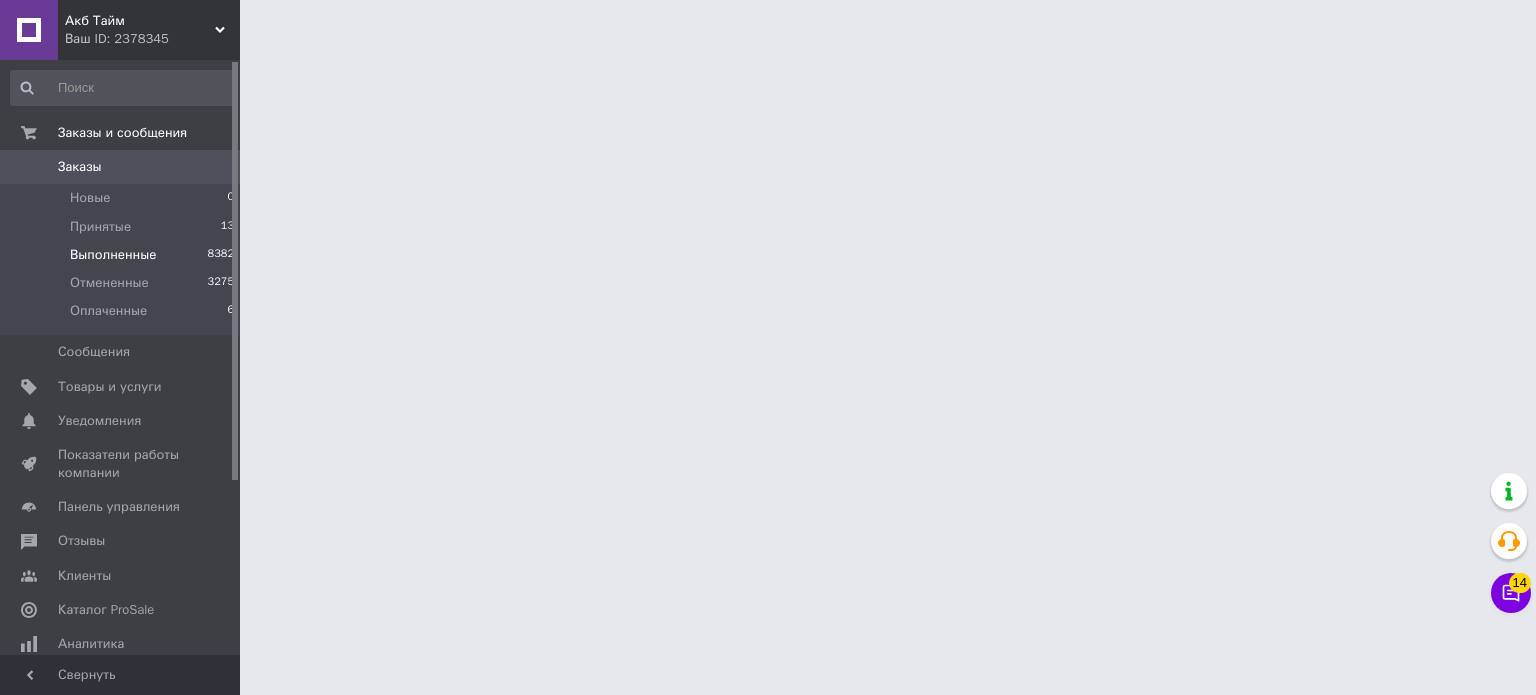 click on "Выполненные" at bounding box center [113, 255] 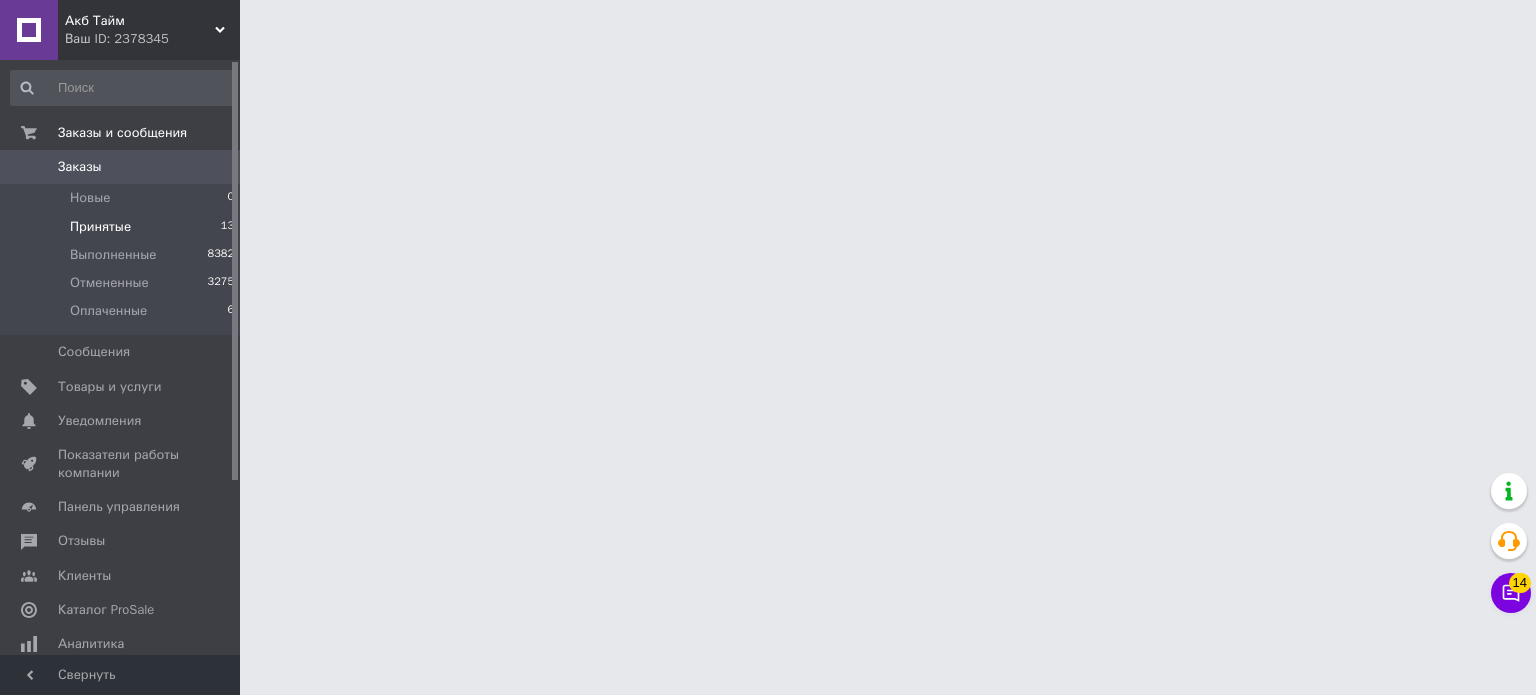 click on "Принятые" at bounding box center (100, 227) 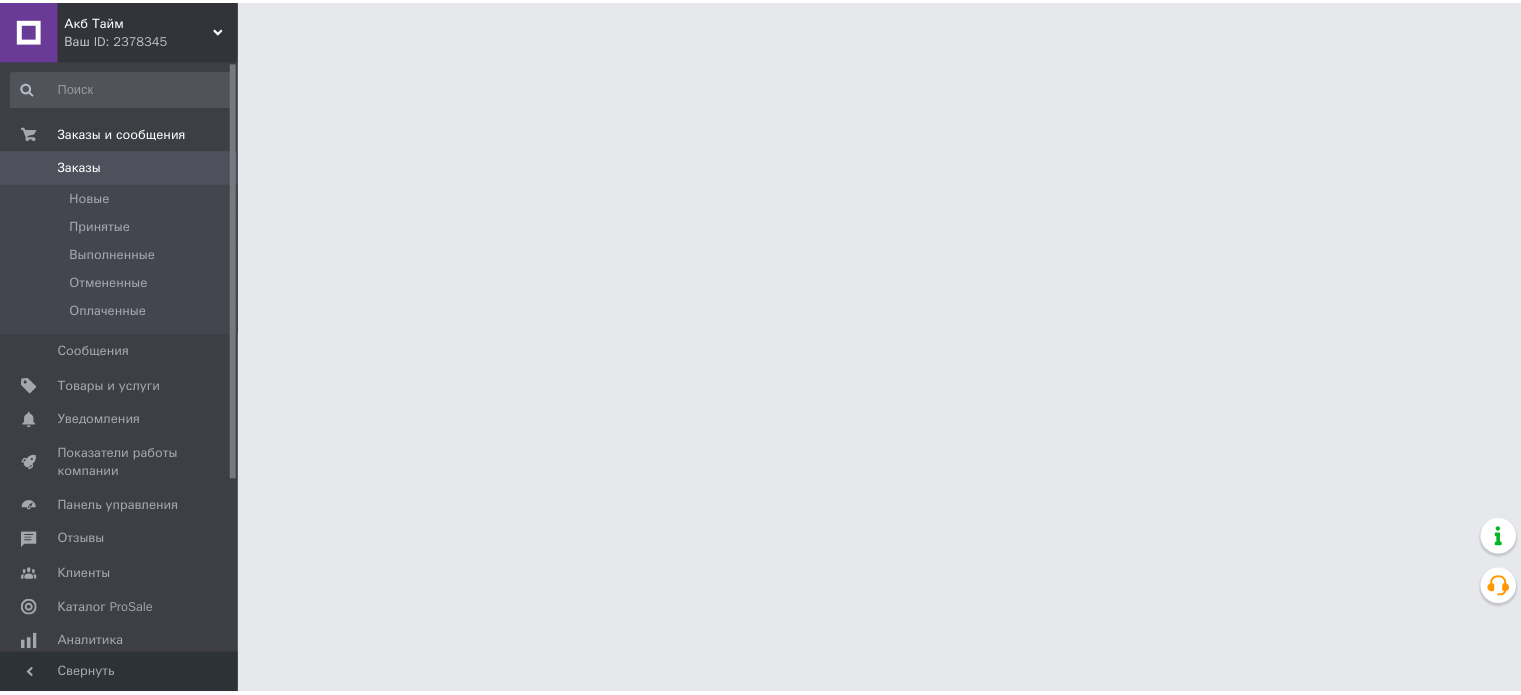 scroll, scrollTop: 0, scrollLeft: 0, axis: both 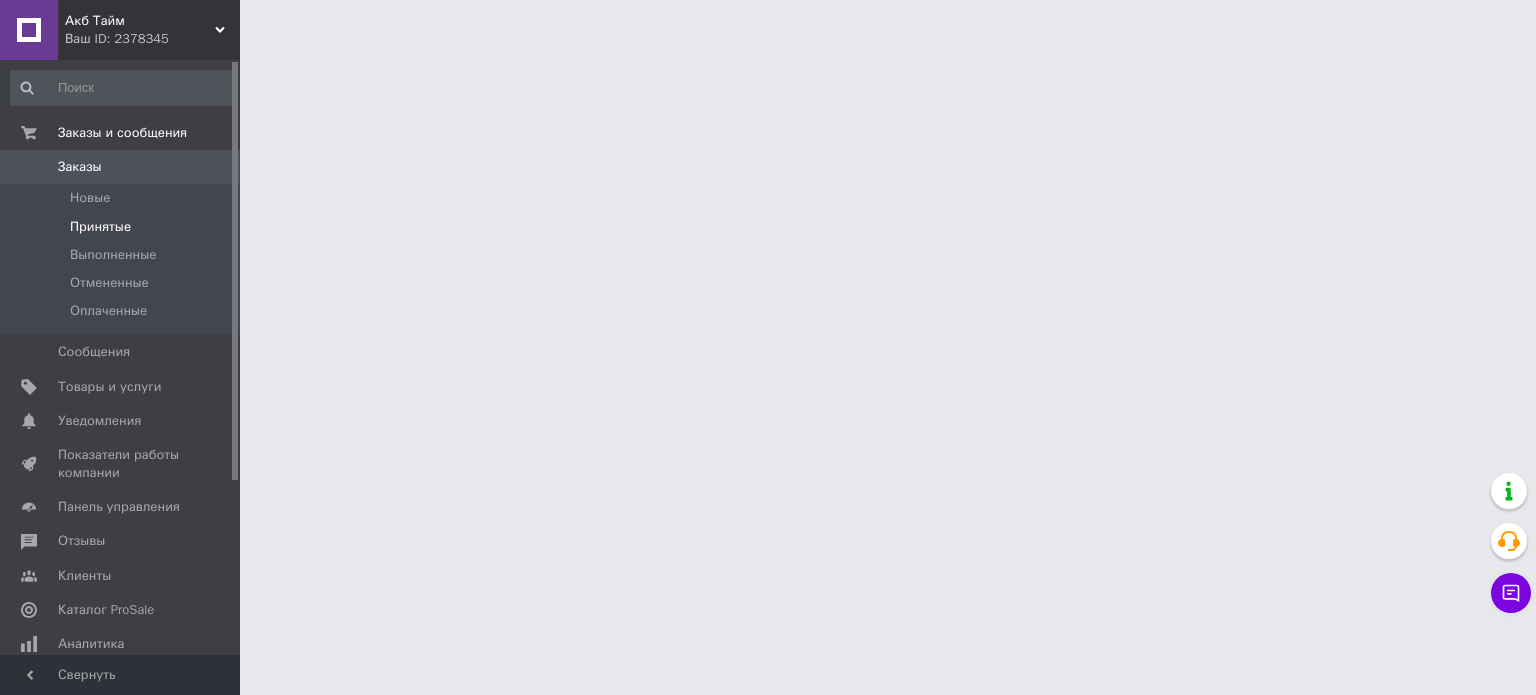 click on "Принятые" at bounding box center [100, 227] 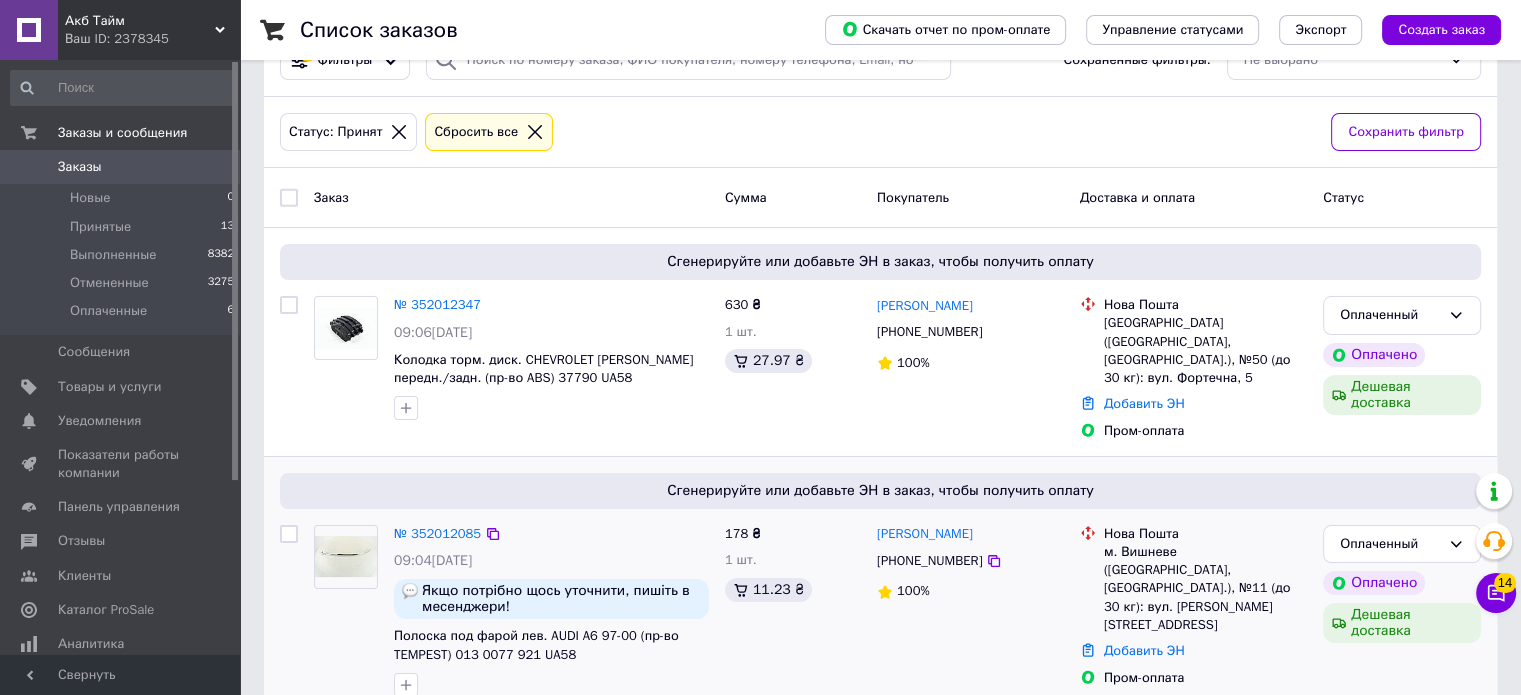 scroll, scrollTop: 0, scrollLeft: 0, axis: both 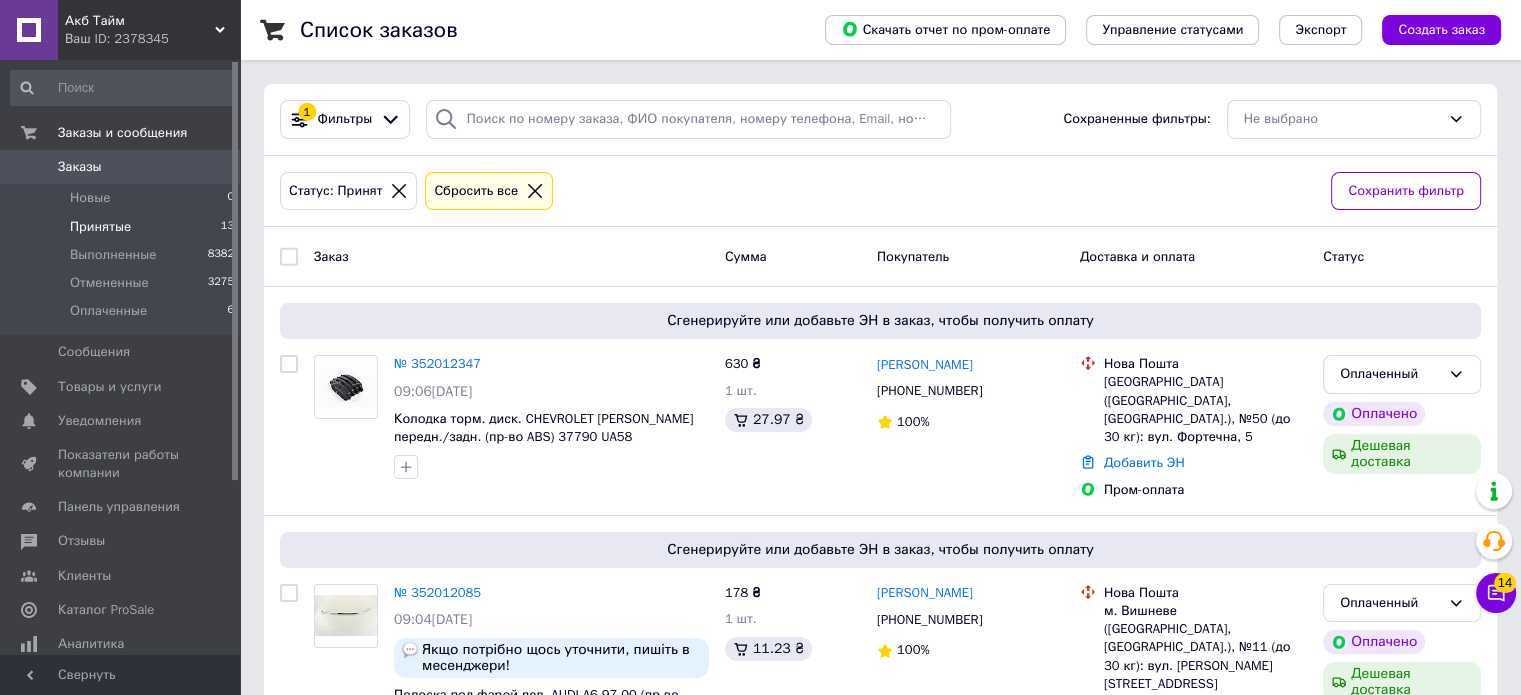 click on "Принятые" at bounding box center [100, 227] 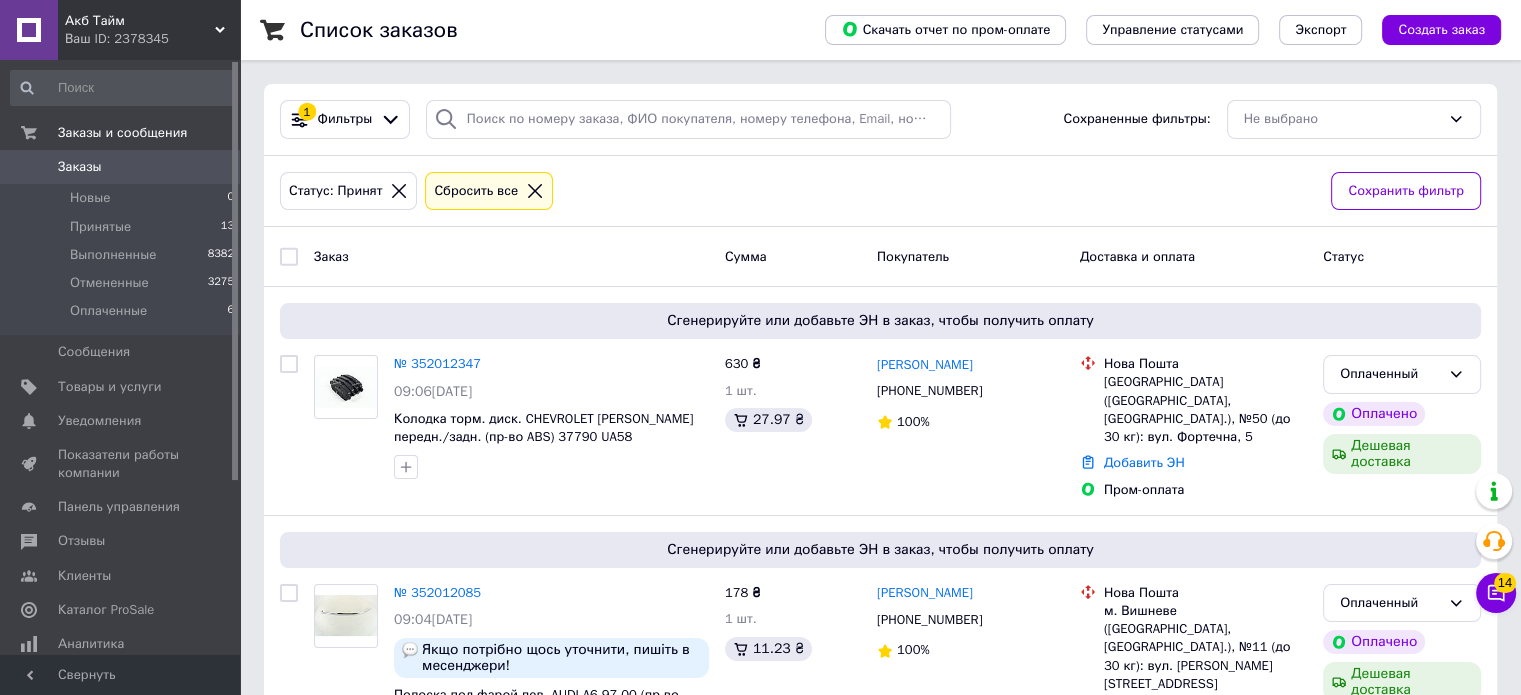 click on "Акб Тайм" at bounding box center (140, 21) 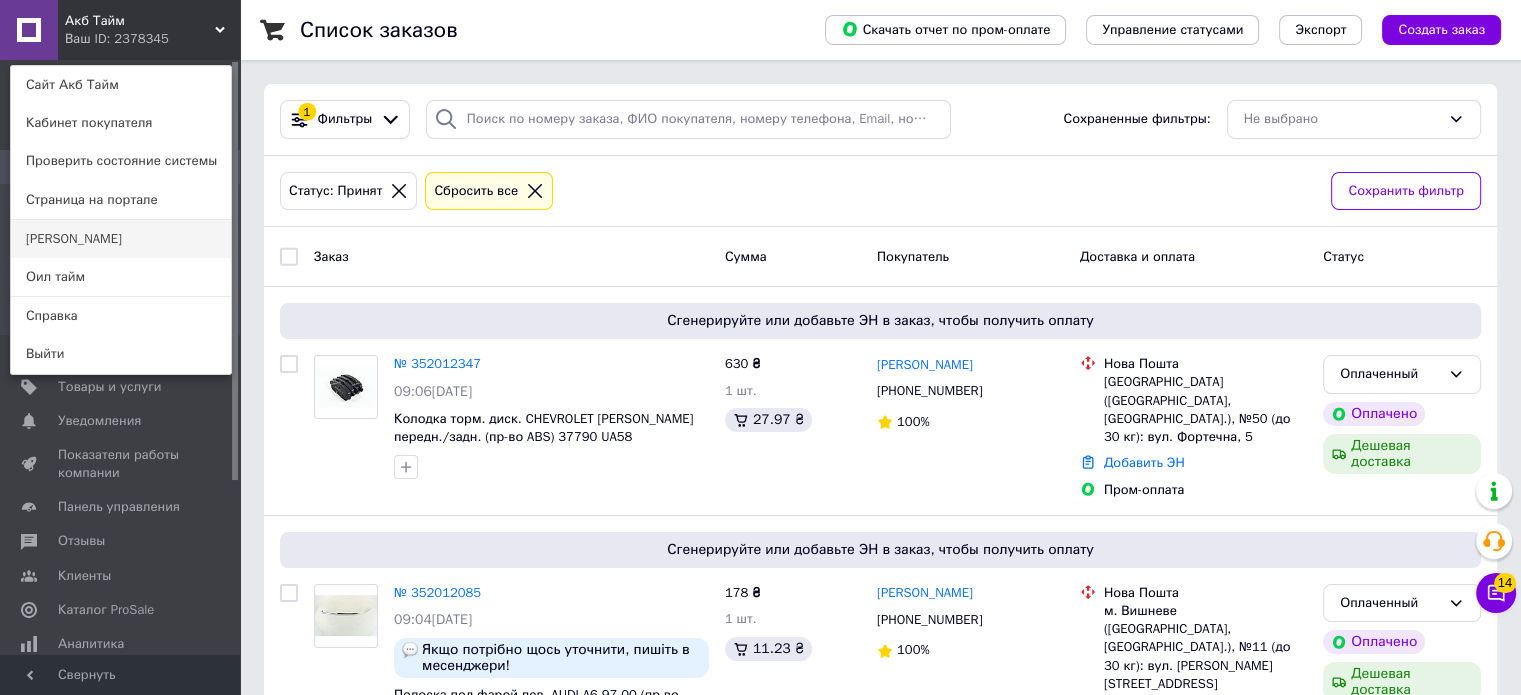 click on "[PERSON_NAME]" at bounding box center [121, 239] 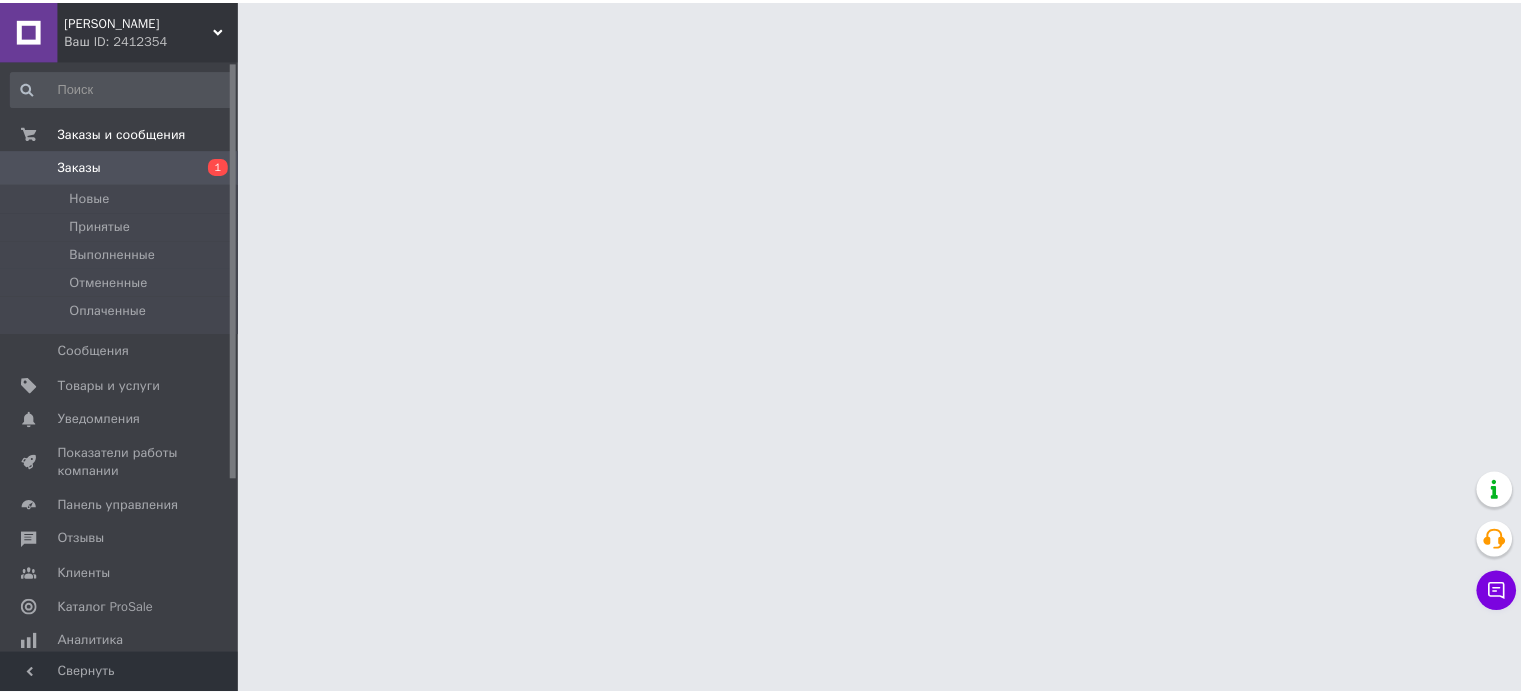 scroll, scrollTop: 0, scrollLeft: 0, axis: both 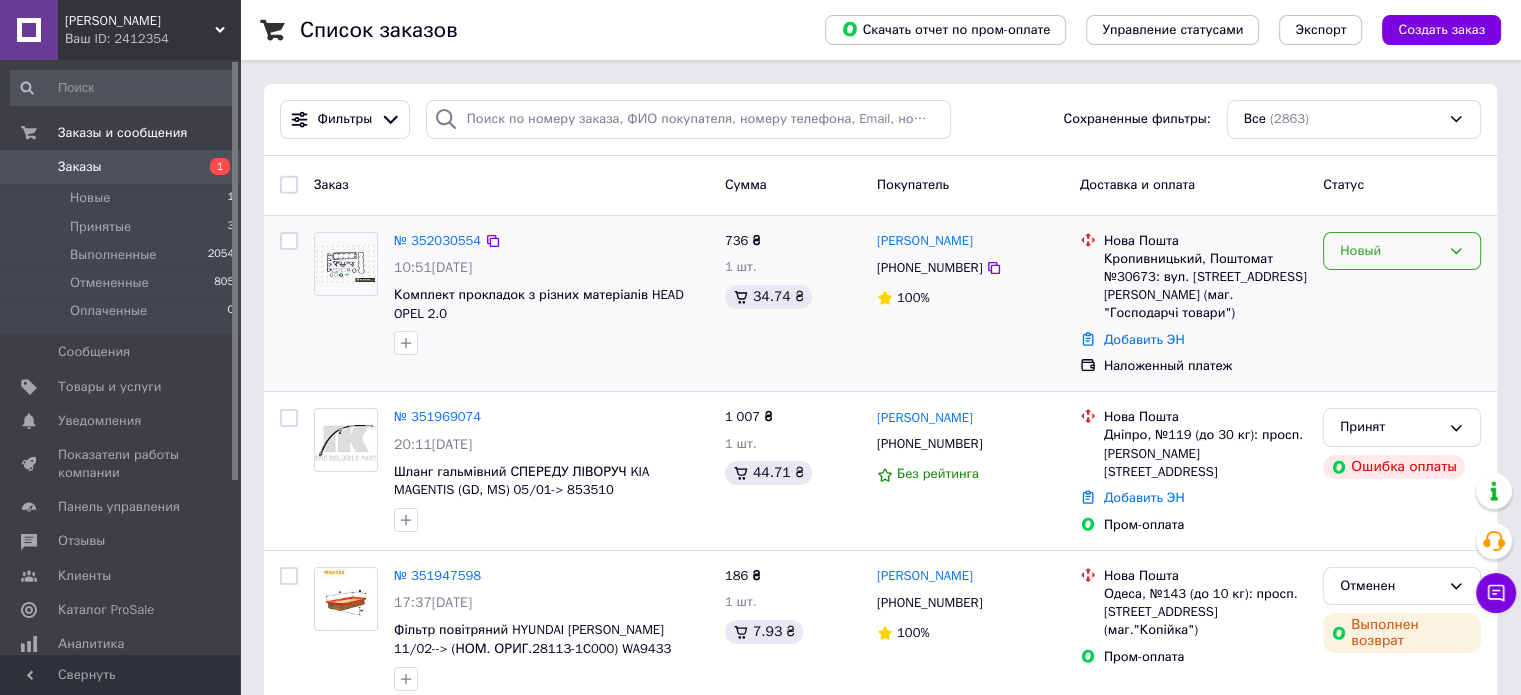 click on "Новый" at bounding box center [1390, 251] 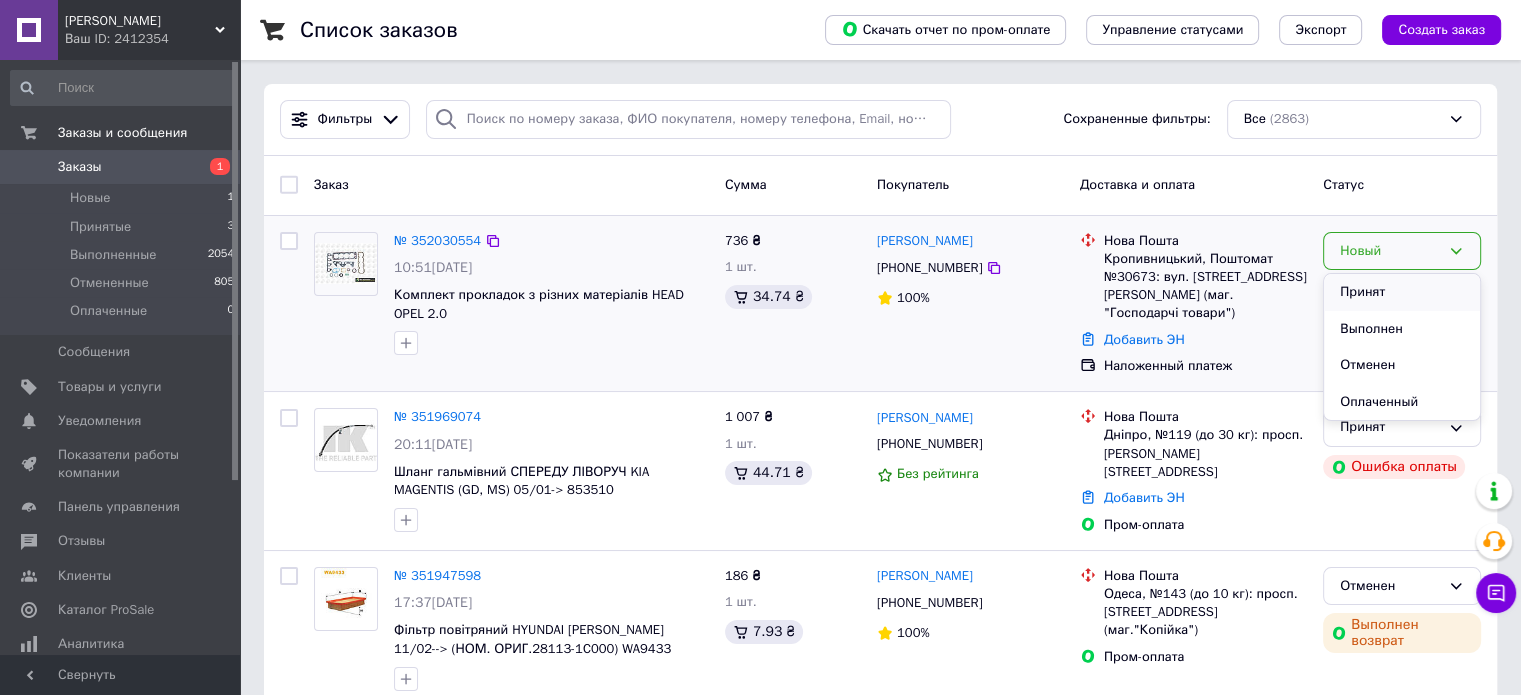 click on "Принят" at bounding box center (1402, 292) 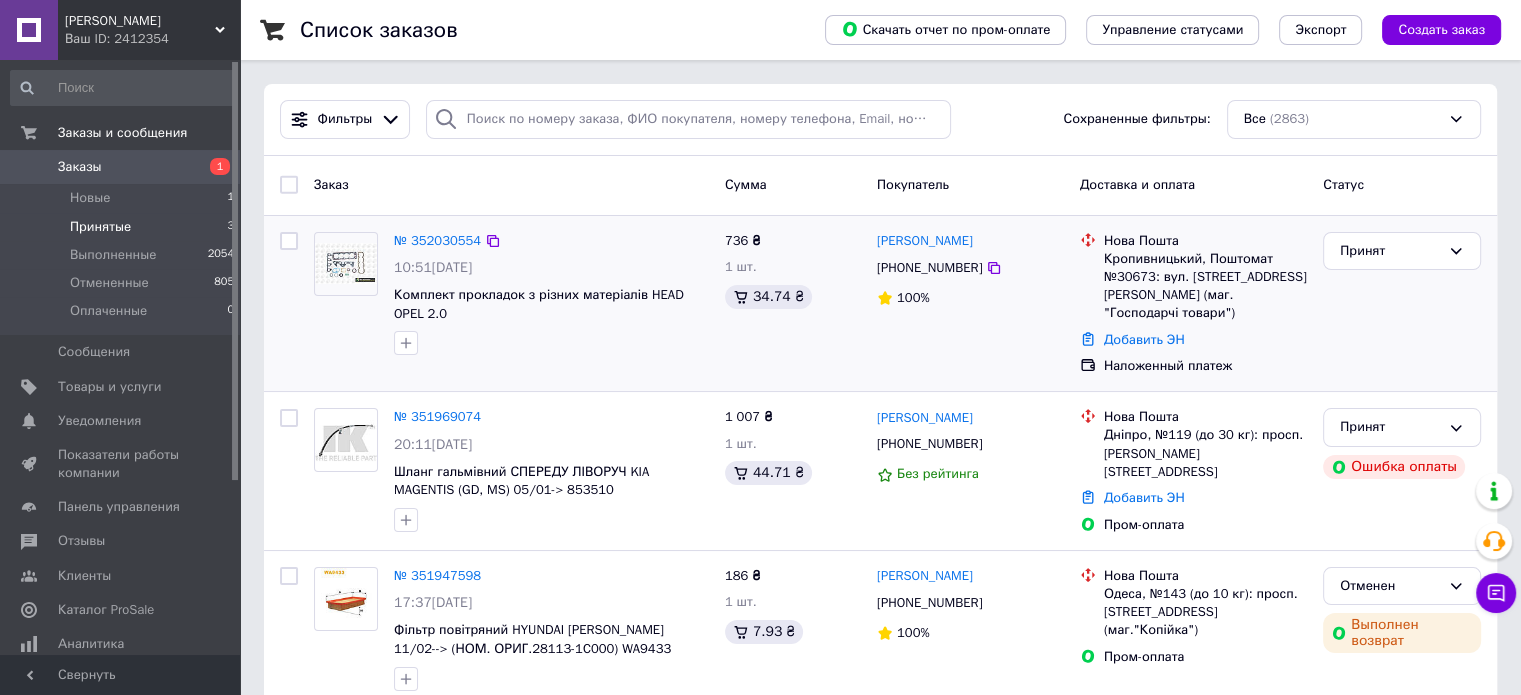 click on "Принятые 3" at bounding box center [123, 227] 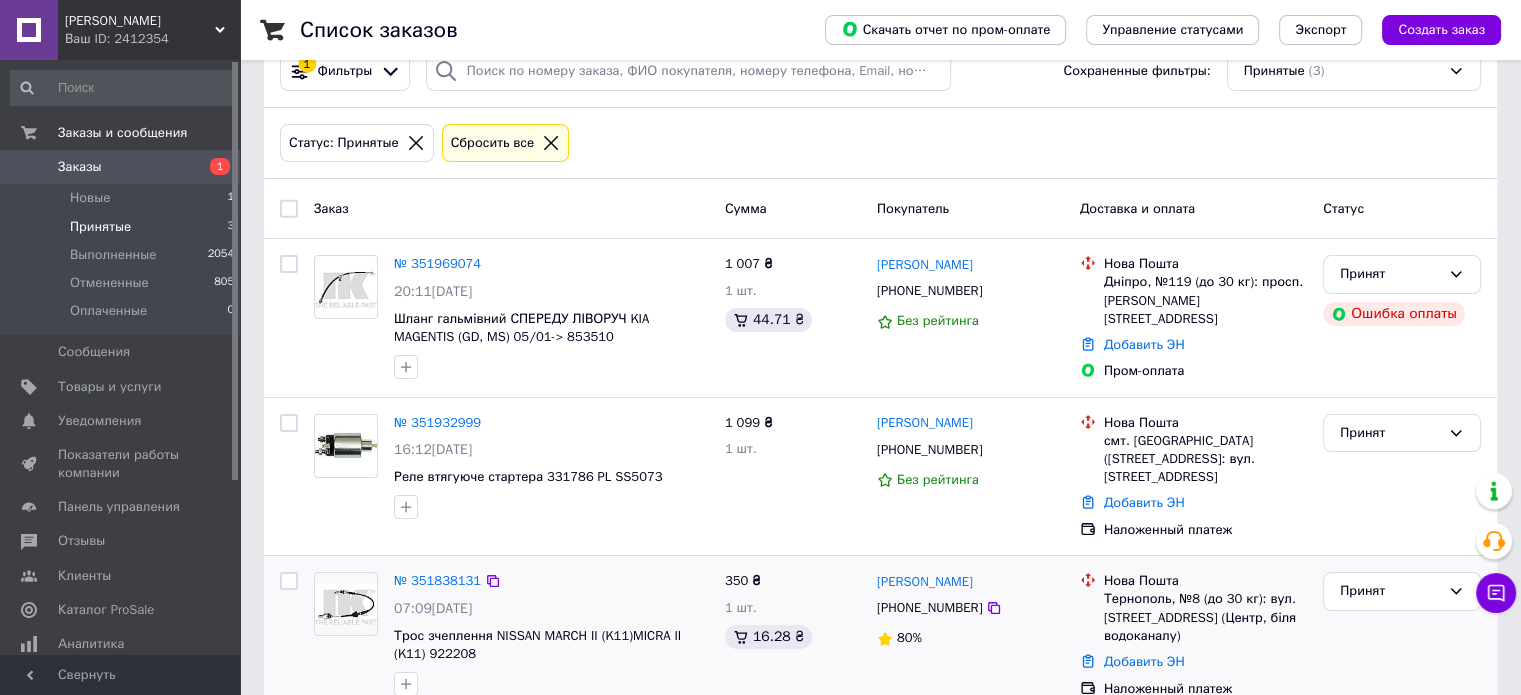 scroll, scrollTop: 68, scrollLeft: 0, axis: vertical 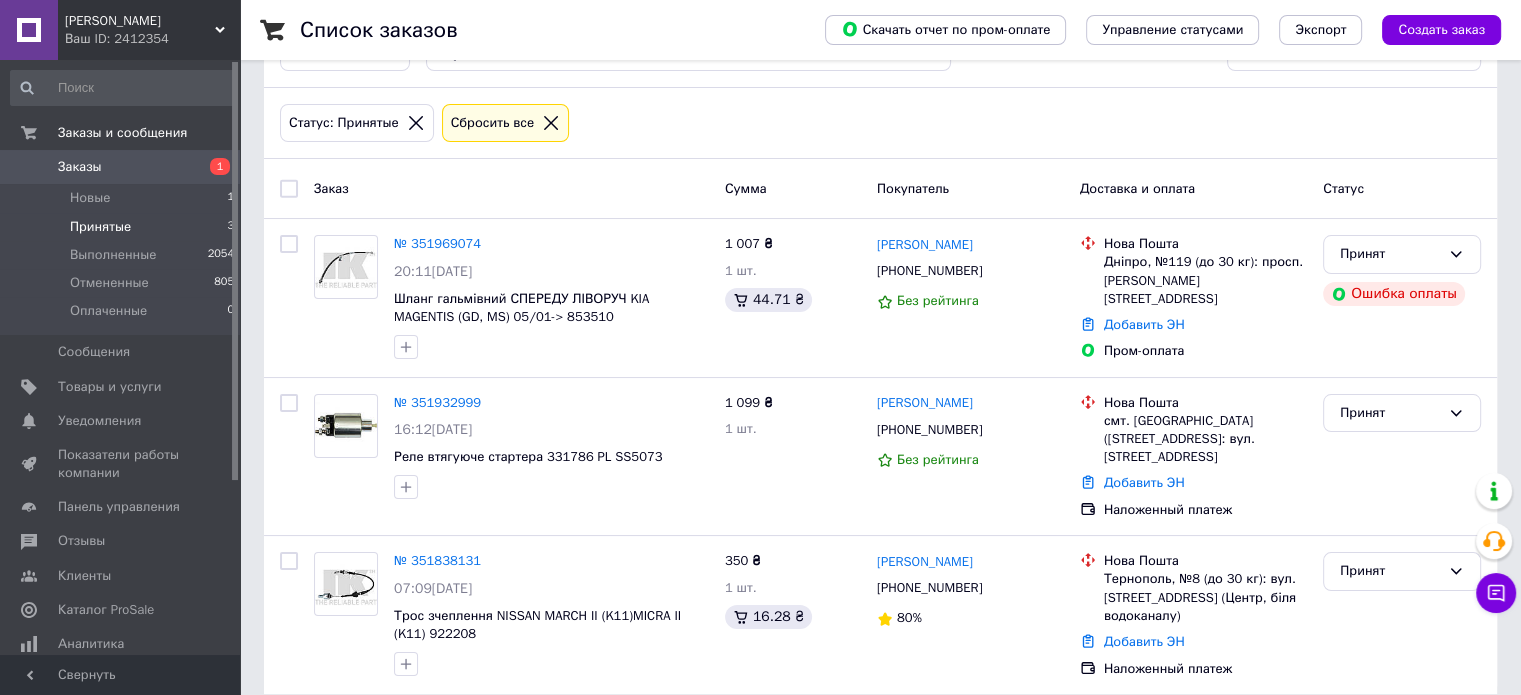 click on "№ 351838131" at bounding box center (437, 560) 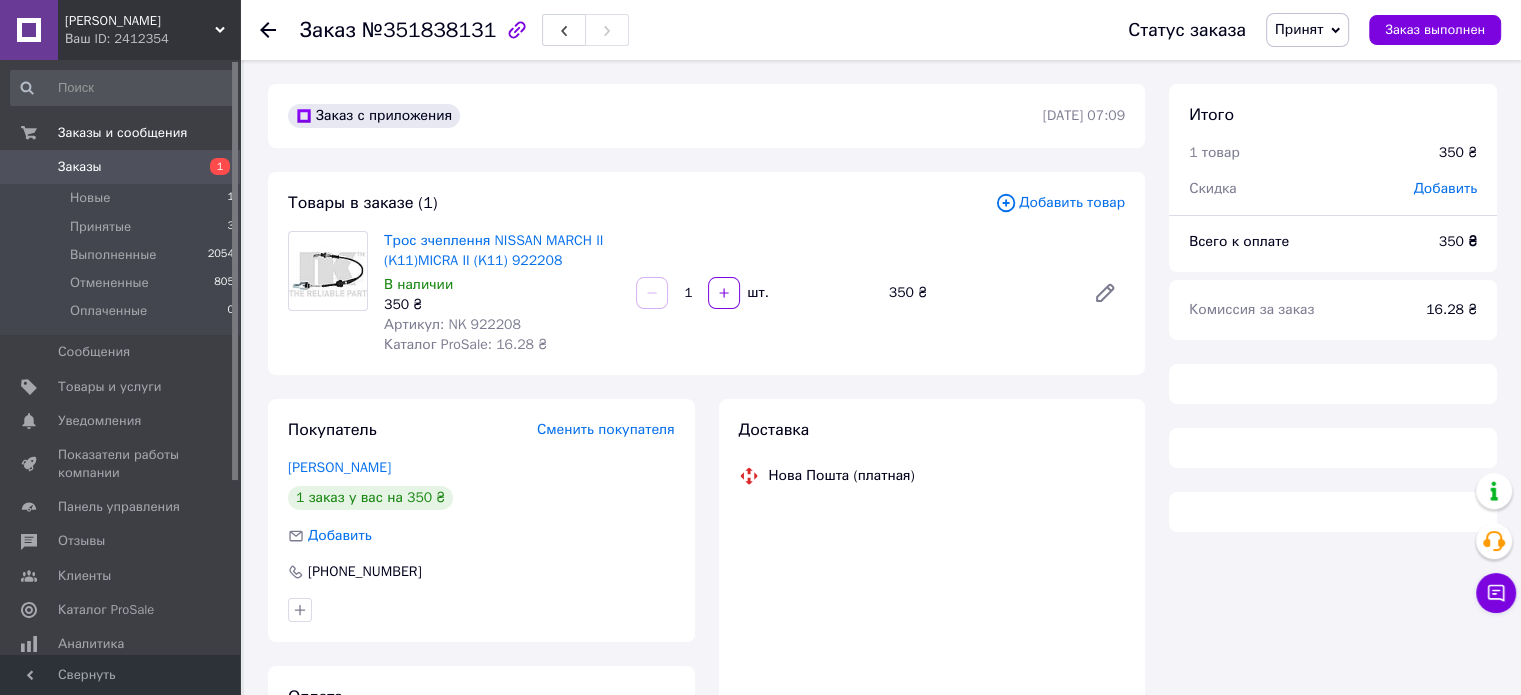 click on "Артикул: NK 922208" at bounding box center (452, 324) 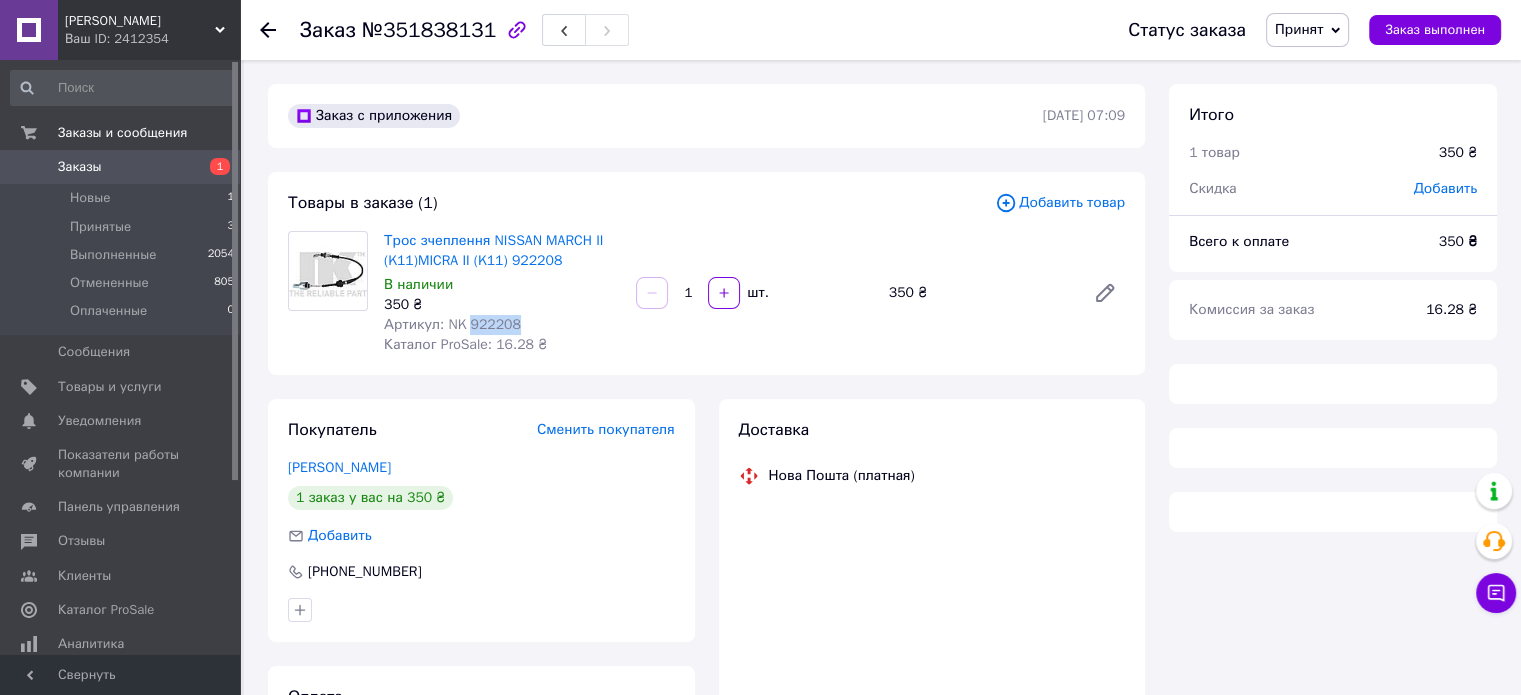 click on "Артикул: NK 922208" at bounding box center [452, 324] 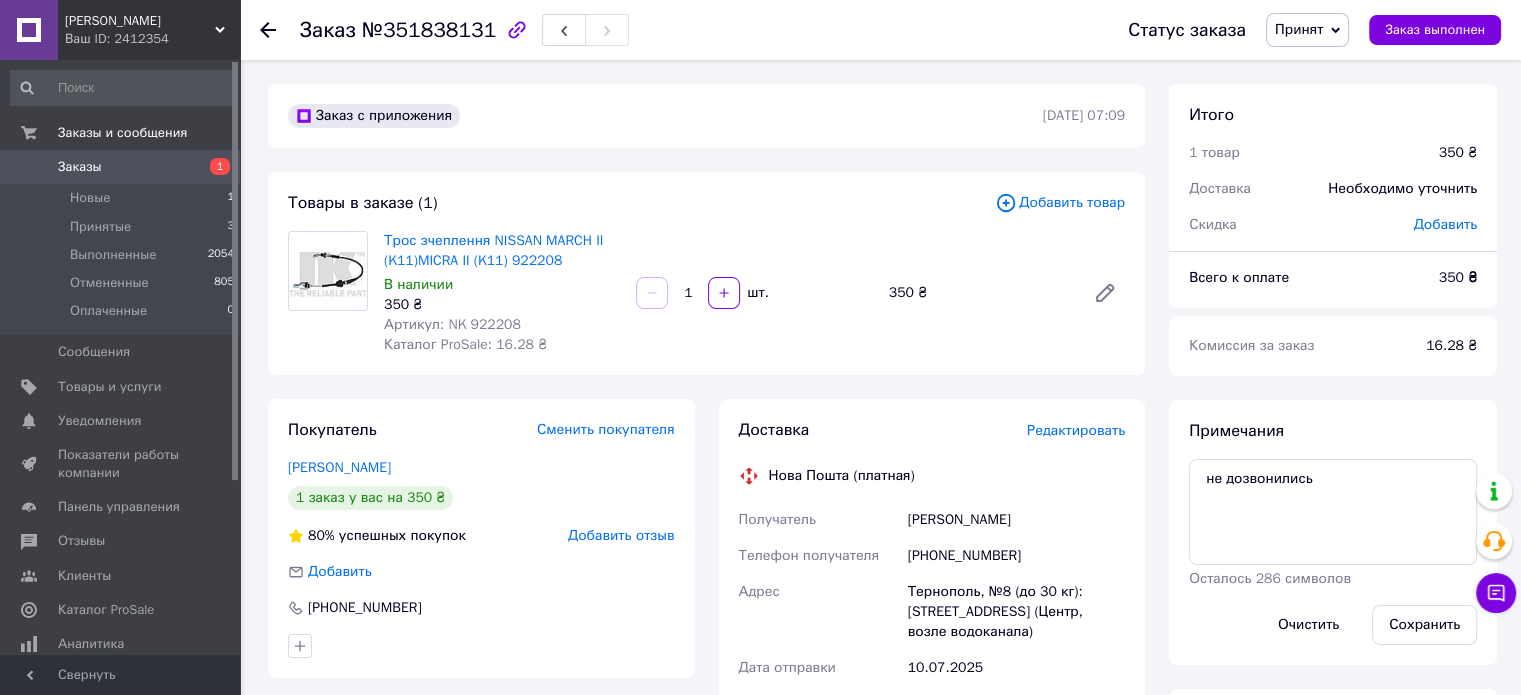 click on "Ваш ID: 2412354" at bounding box center [152, 39] 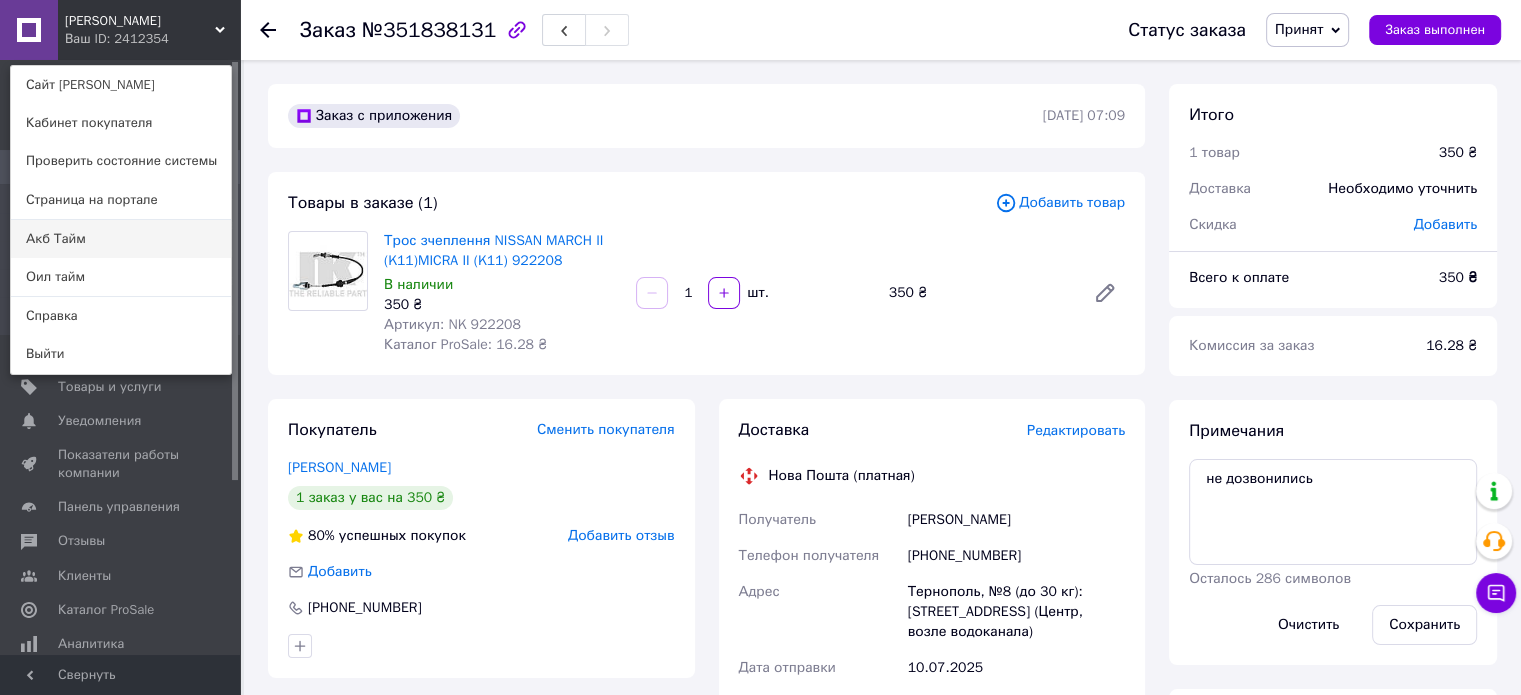 click on "Акб Тайм" at bounding box center (121, 239) 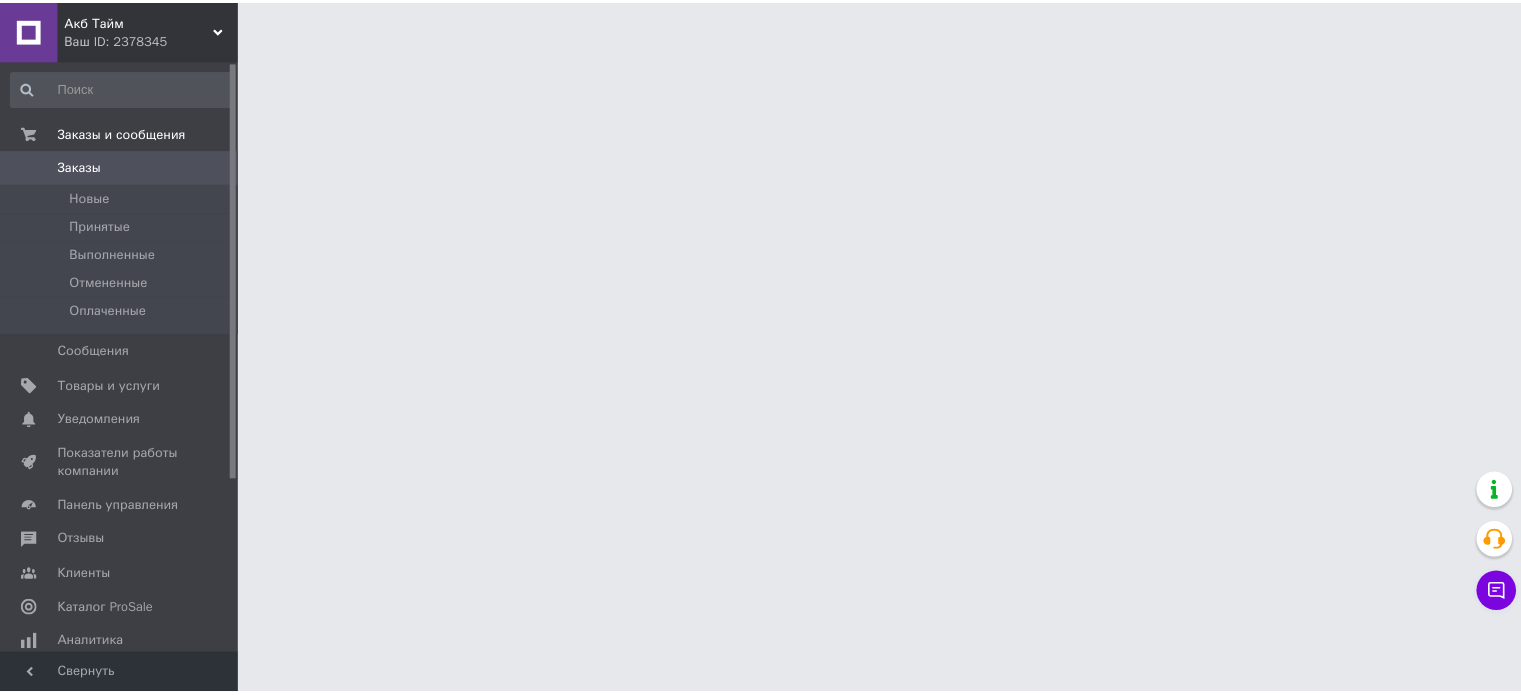 scroll, scrollTop: 0, scrollLeft: 0, axis: both 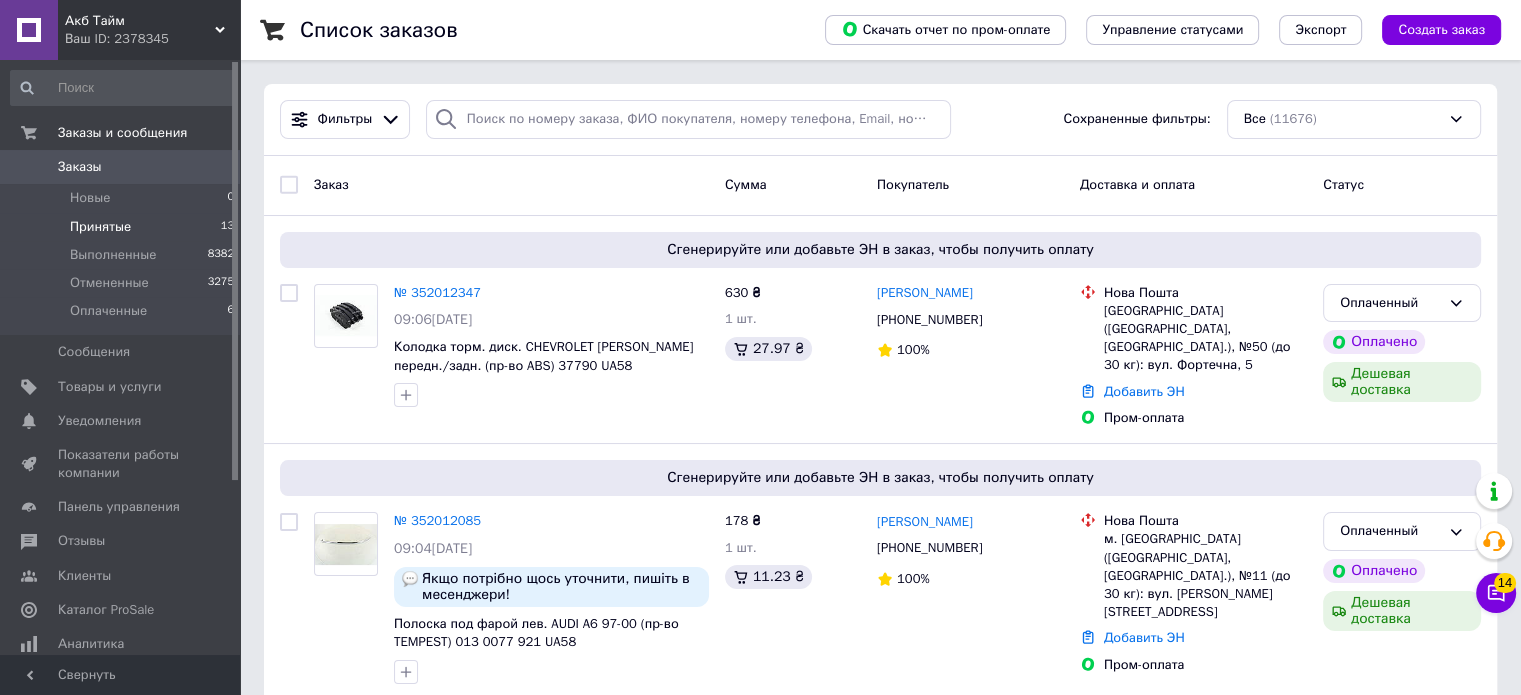 click on "Принятые" at bounding box center [100, 227] 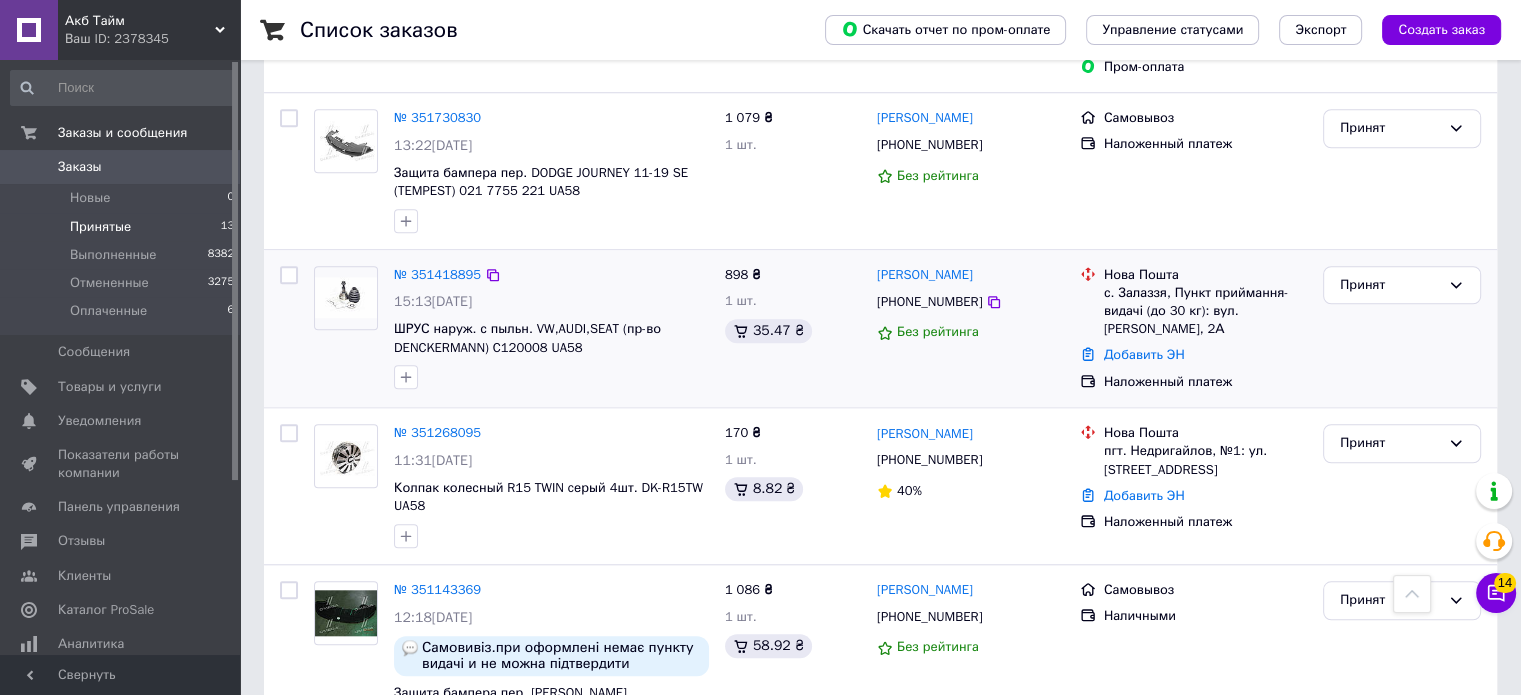 scroll, scrollTop: 1758, scrollLeft: 0, axis: vertical 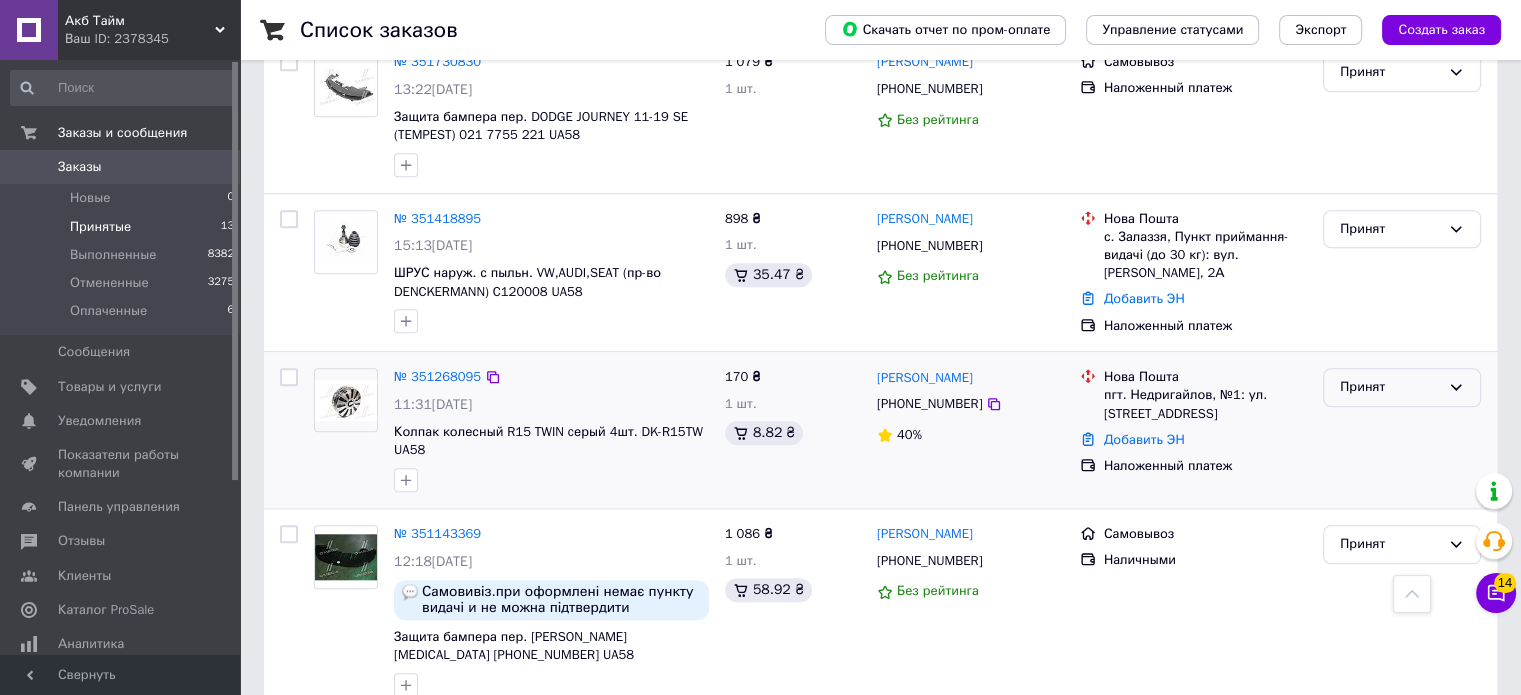 click on "Принят" at bounding box center (1390, 387) 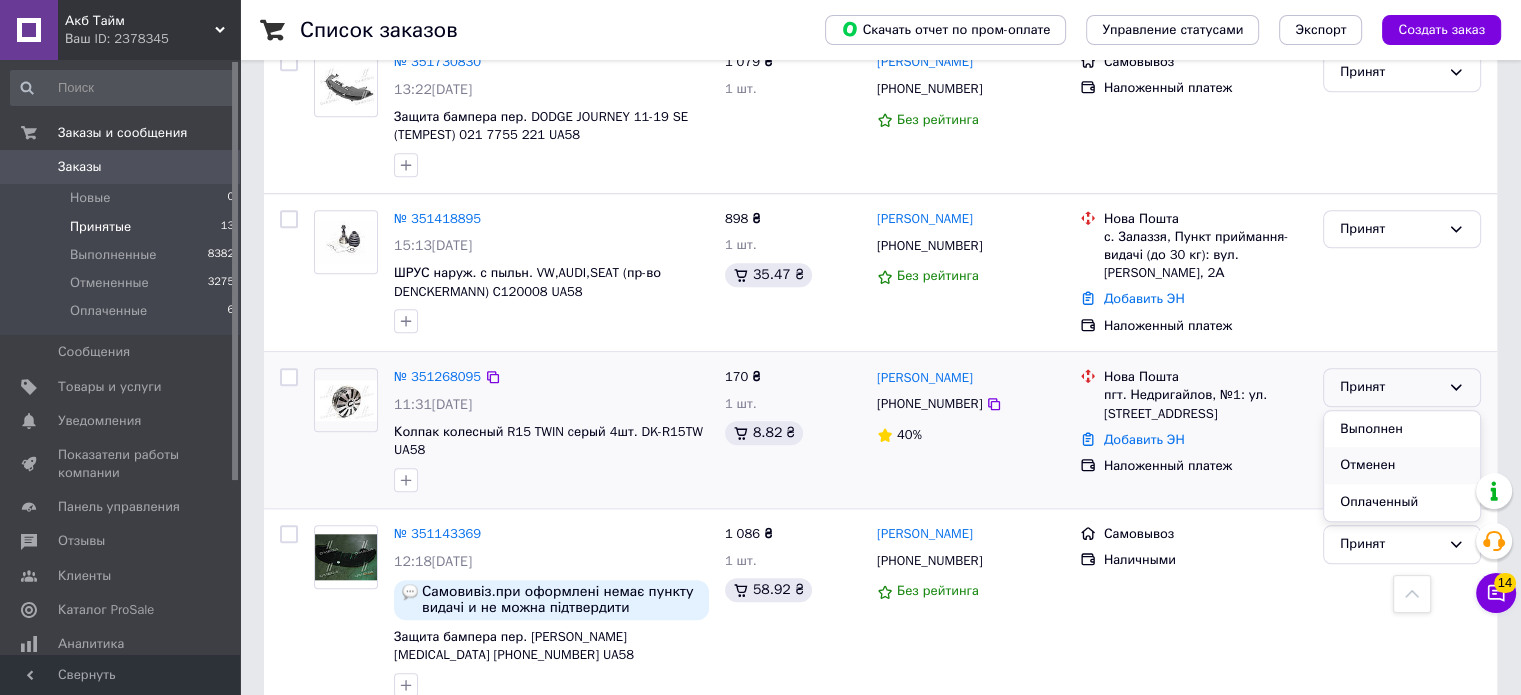 click on "Отменен" at bounding box center (1402, 465) 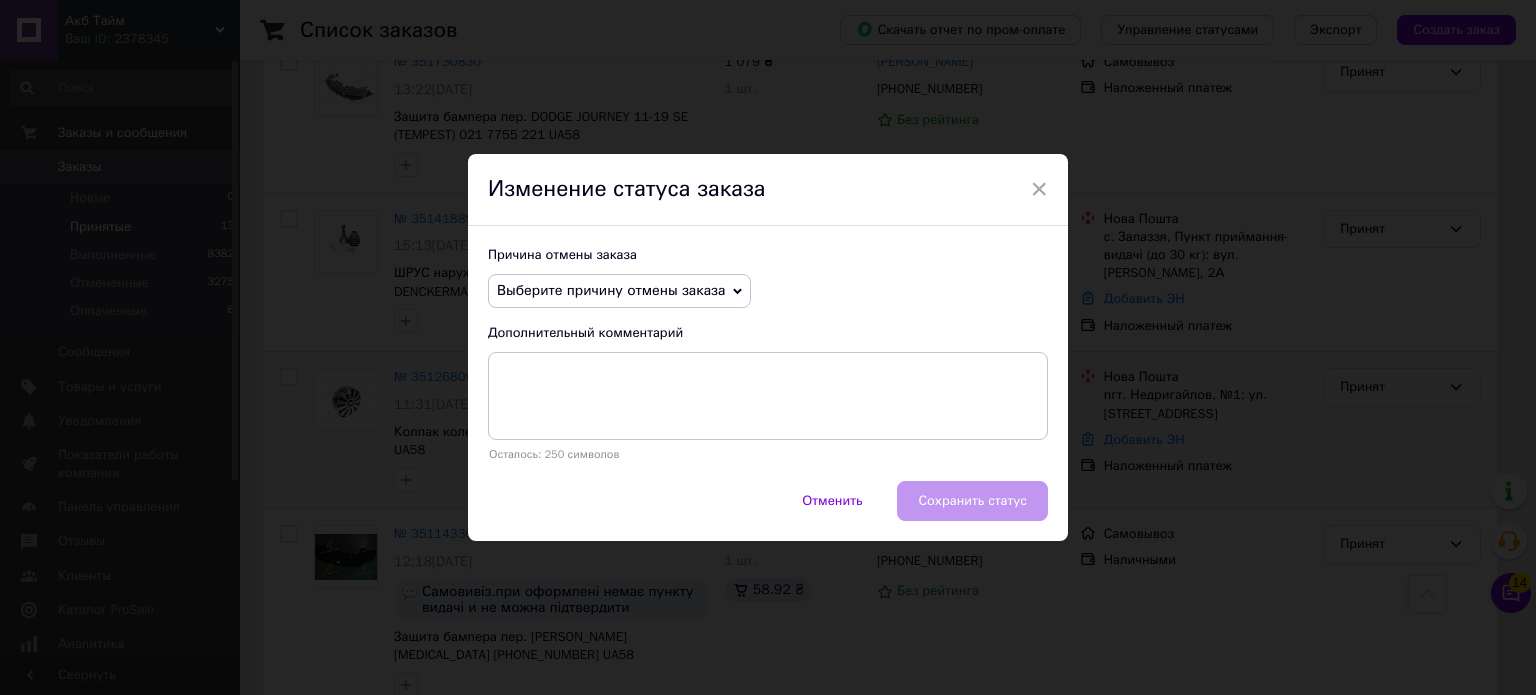 click on "Причина отмены заказа Выберите причину отмены заказа Нет в наличии Нет разновидности товара Оплата не поступила По просьбе покупателя Заказ-дубликат Не получается дозвониться Другое Дополнительный комментарий Осталось: 250 символов" at bounding box center [768, 353] 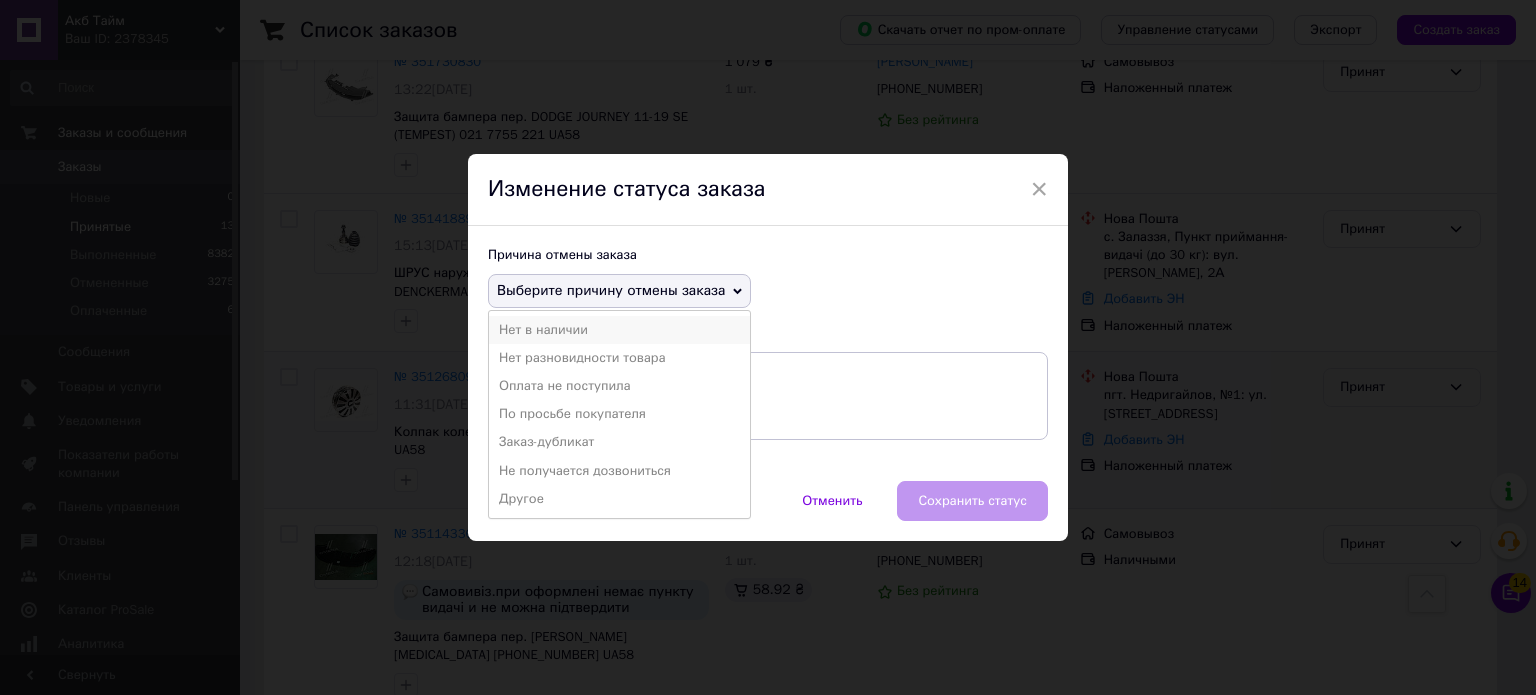click on "Нет в наличии" at bounding box center [619, 330] 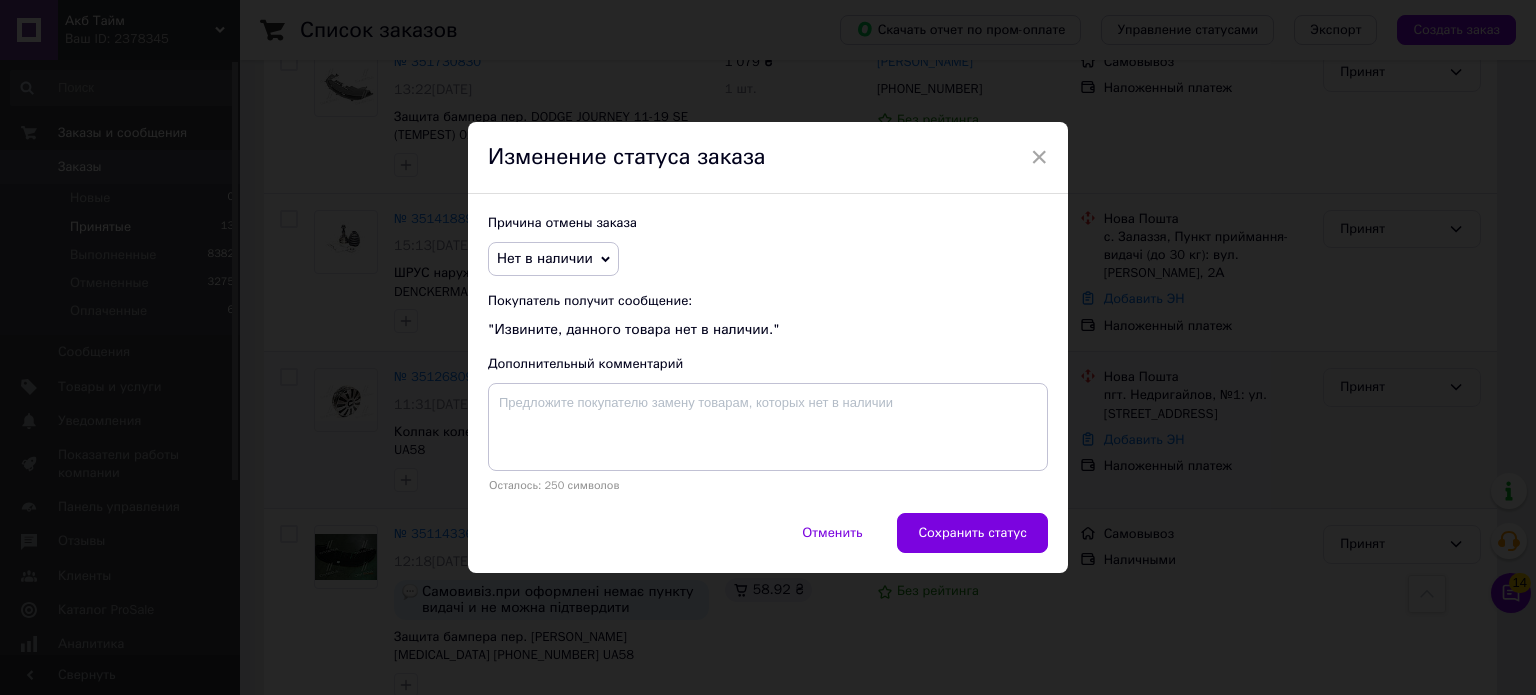click on "Нет в наличии" at bounding box center [545, 258] 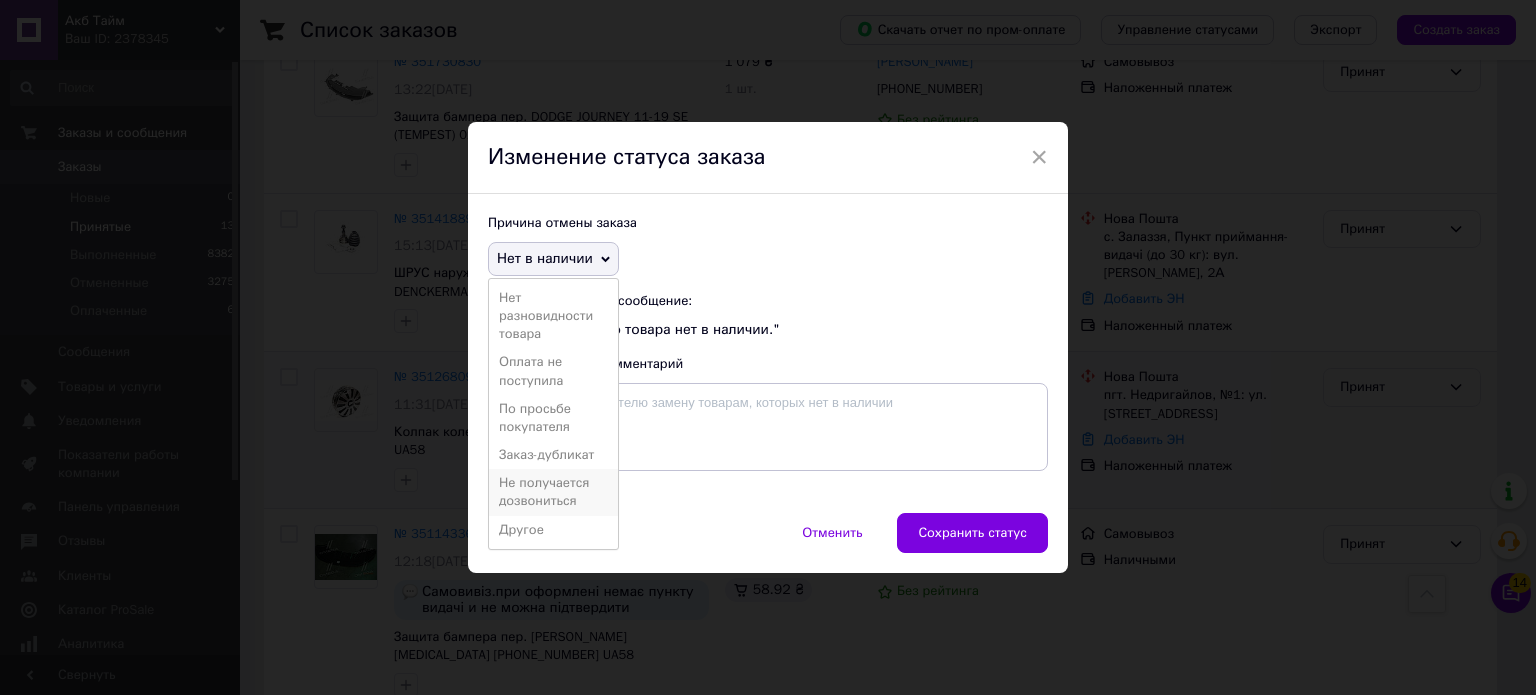 click on "Не получается дозвониться" at bounding box center [553, 492] 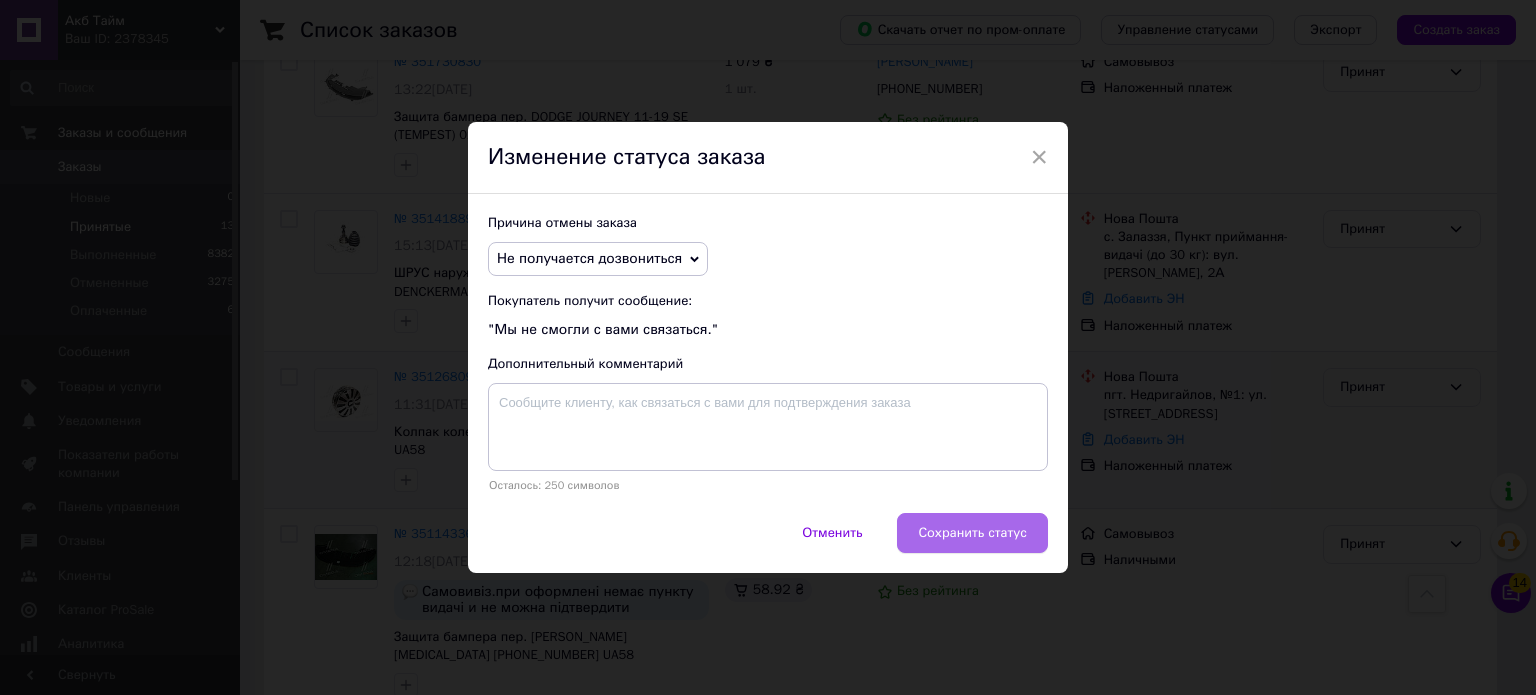 click on "Сохранить статус" at bounding box center (972, 533) 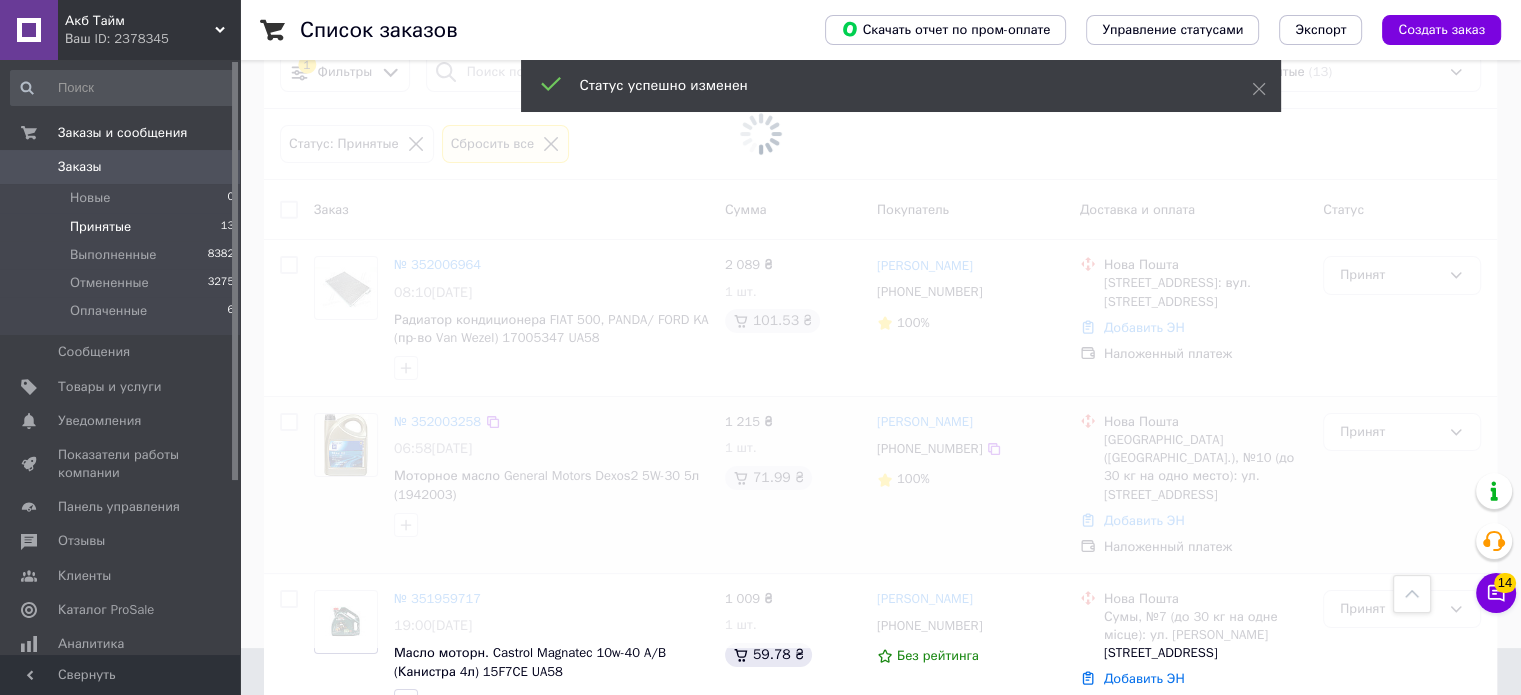 scroll, scrollTop: 0, scrollLeft: 0, axis: both 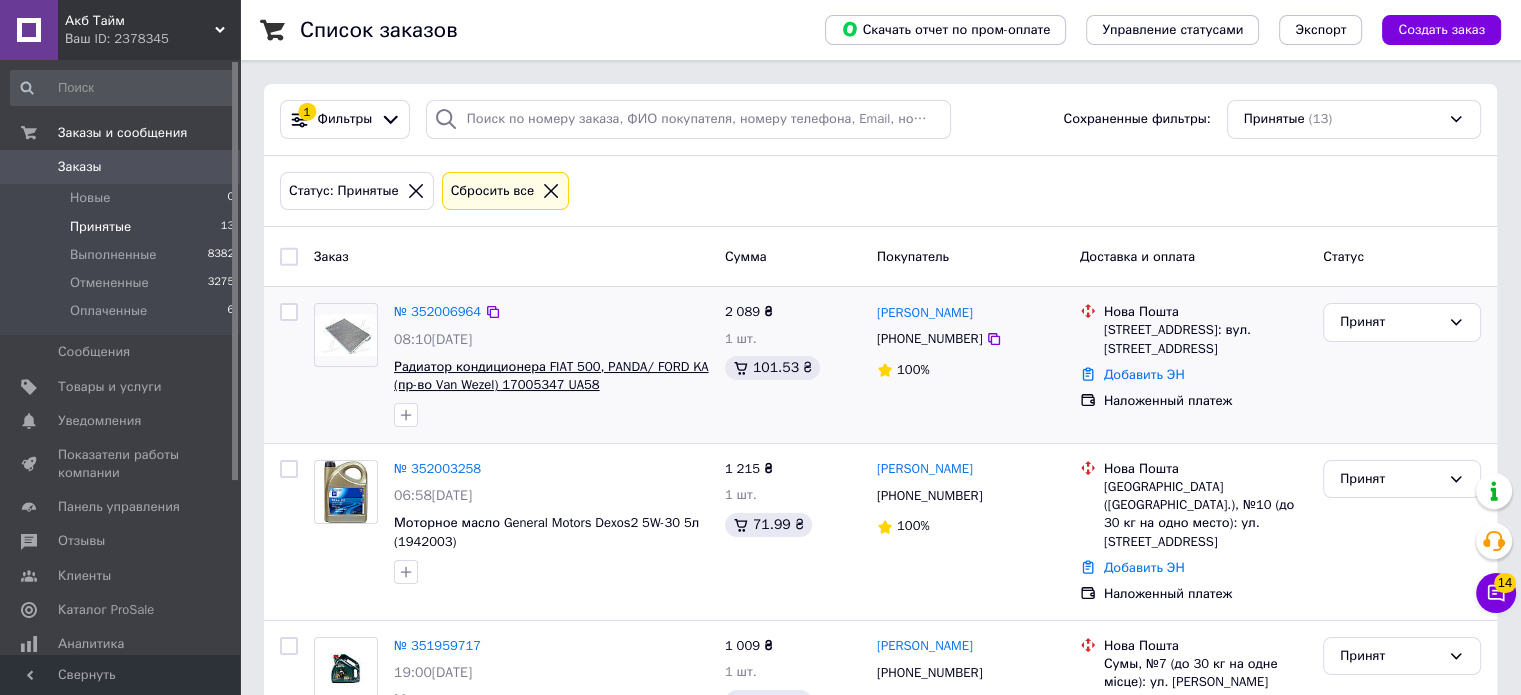 click on "Радиатор кондиционера FIAT 500, PANDA/ FORD KA (пр-во Van Wezel) 17005347 UA58" at bounding box center [551, 376] 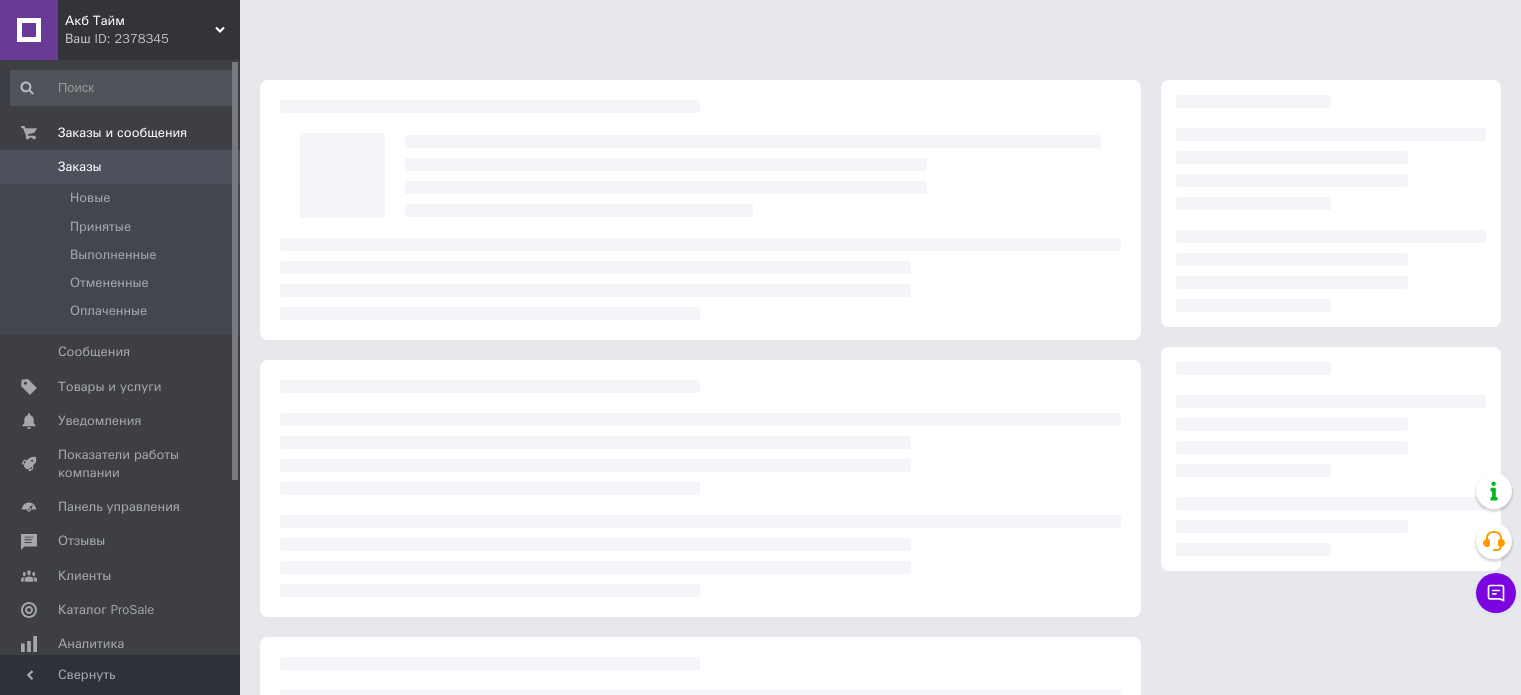 scroll, scrollTop: 0, scrollLeft: 0, axis: both 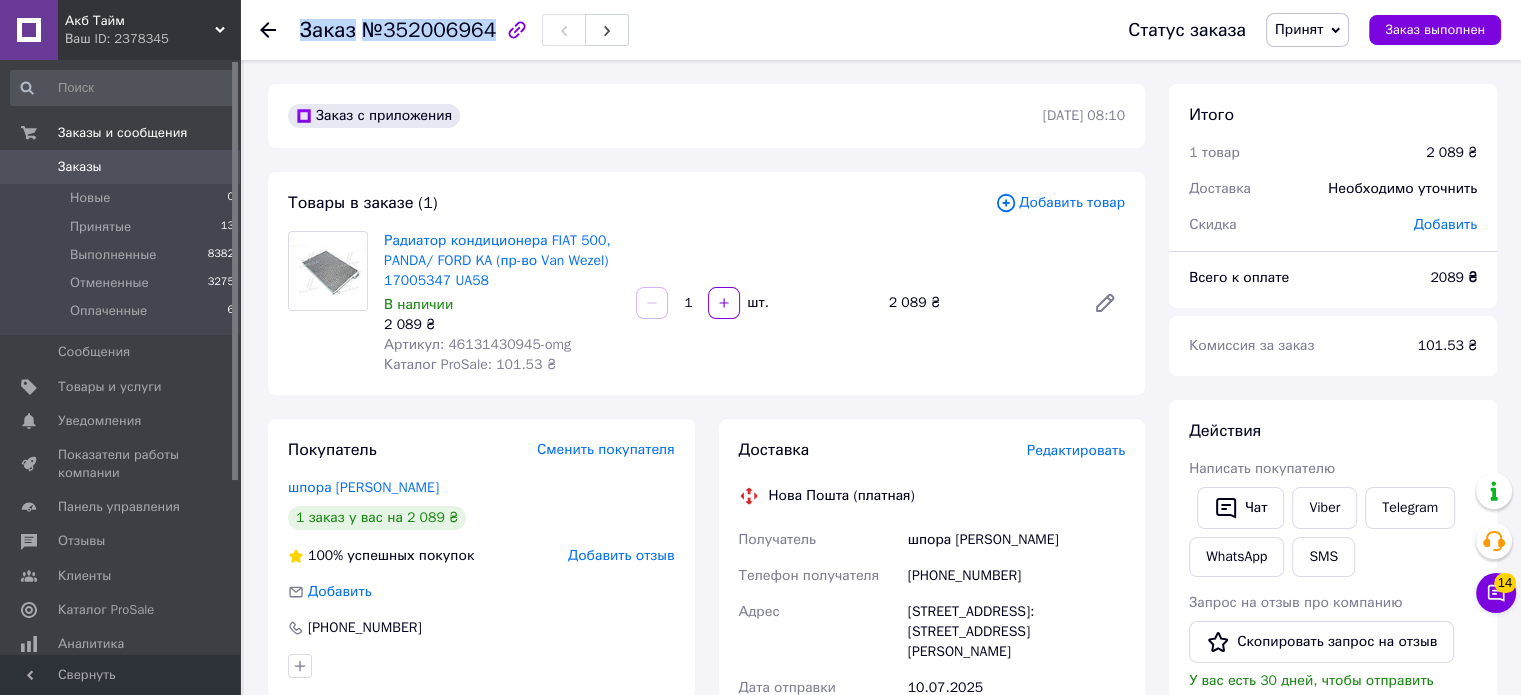 copy on "Заказ №352006964" 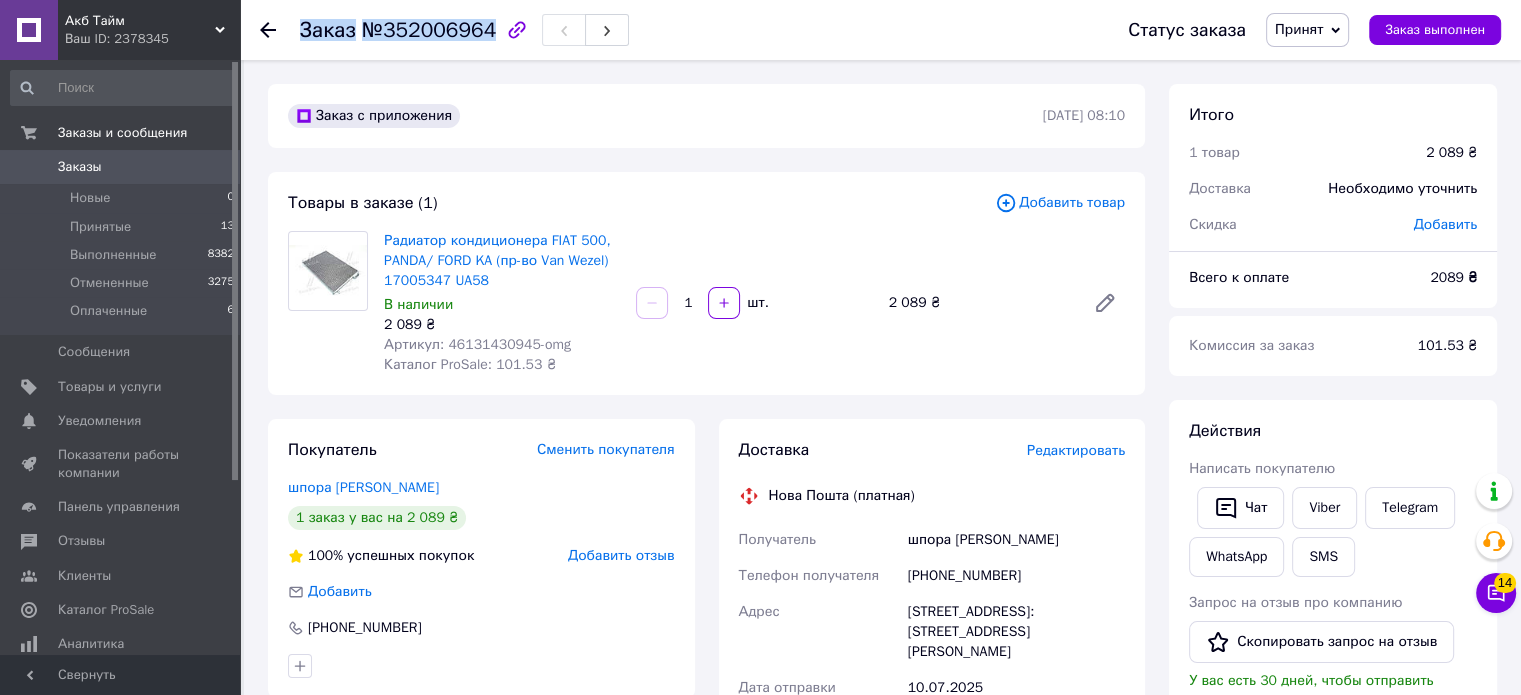 drag, startPoint x: 304, startPoint y: 37, endPoint x: 479, endPoint y: 39, distance: 175.01143 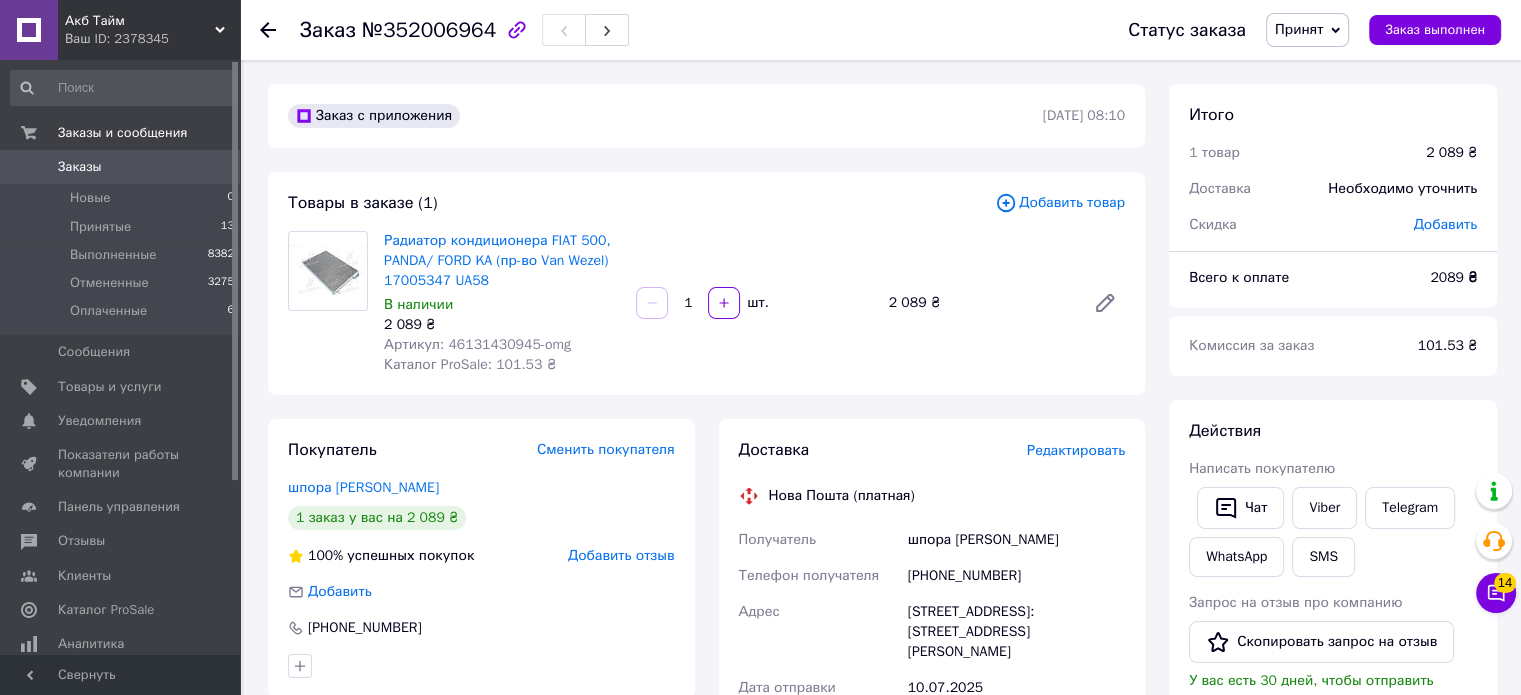 click on "Ваш ID: 2378345" at bounding box center (152, 39) 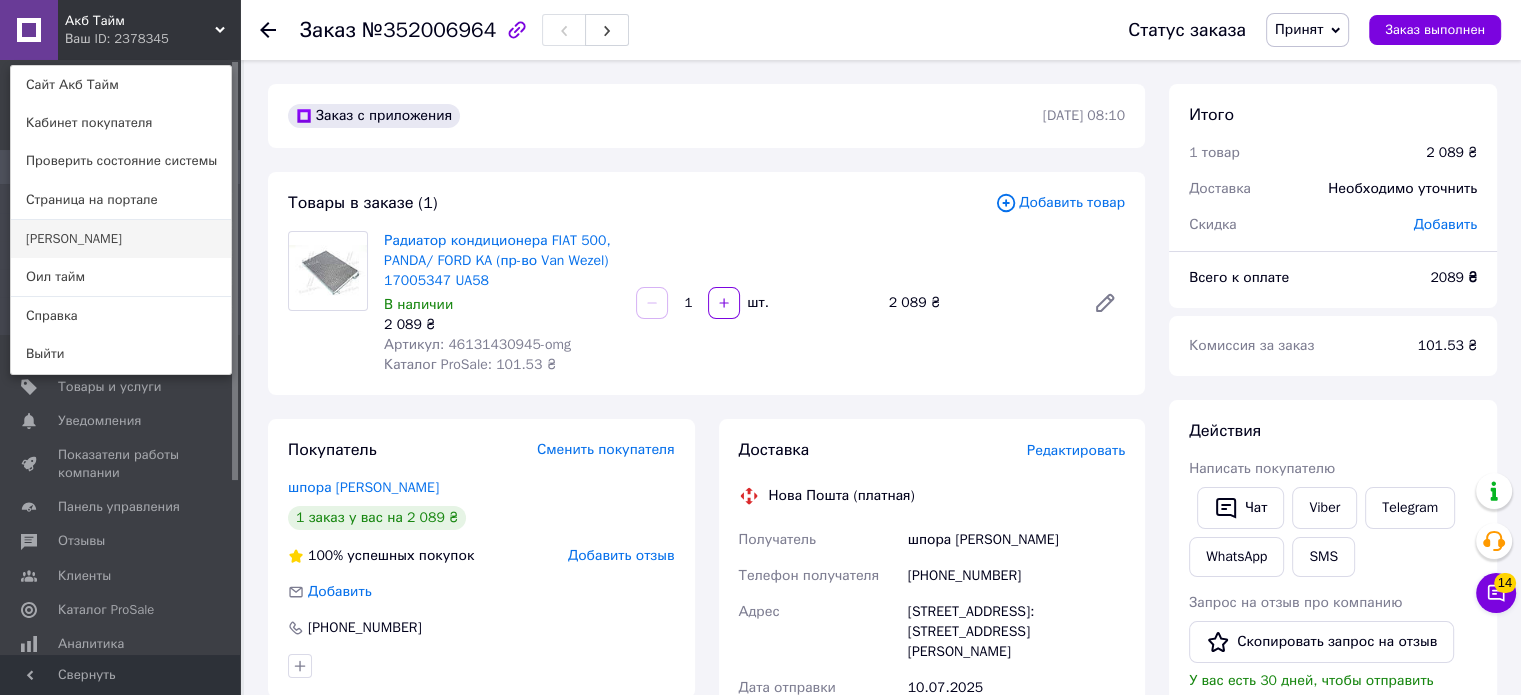 click on "[PERSON_NAME]" at bounding box center (121, 239) 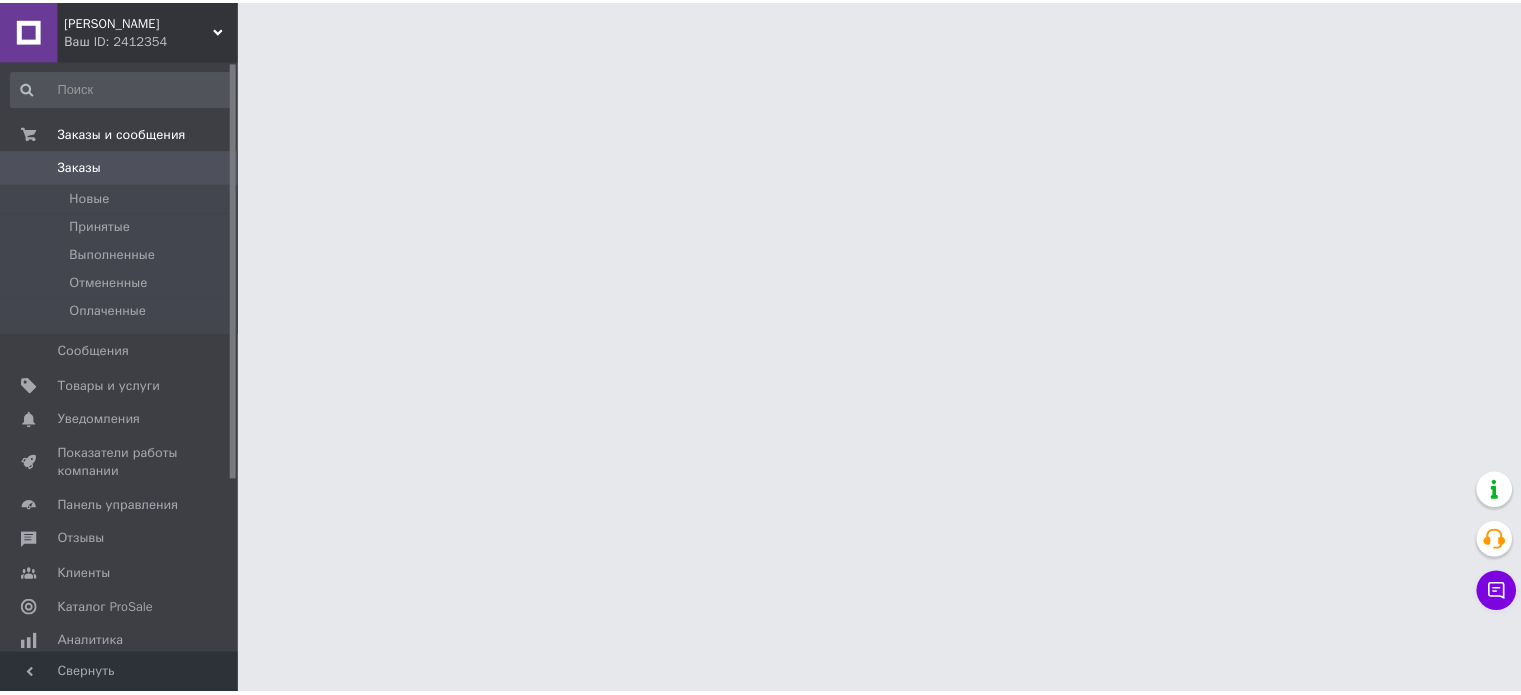 scroll, scrollTop: 0, scrollLeft: 0, axis: both 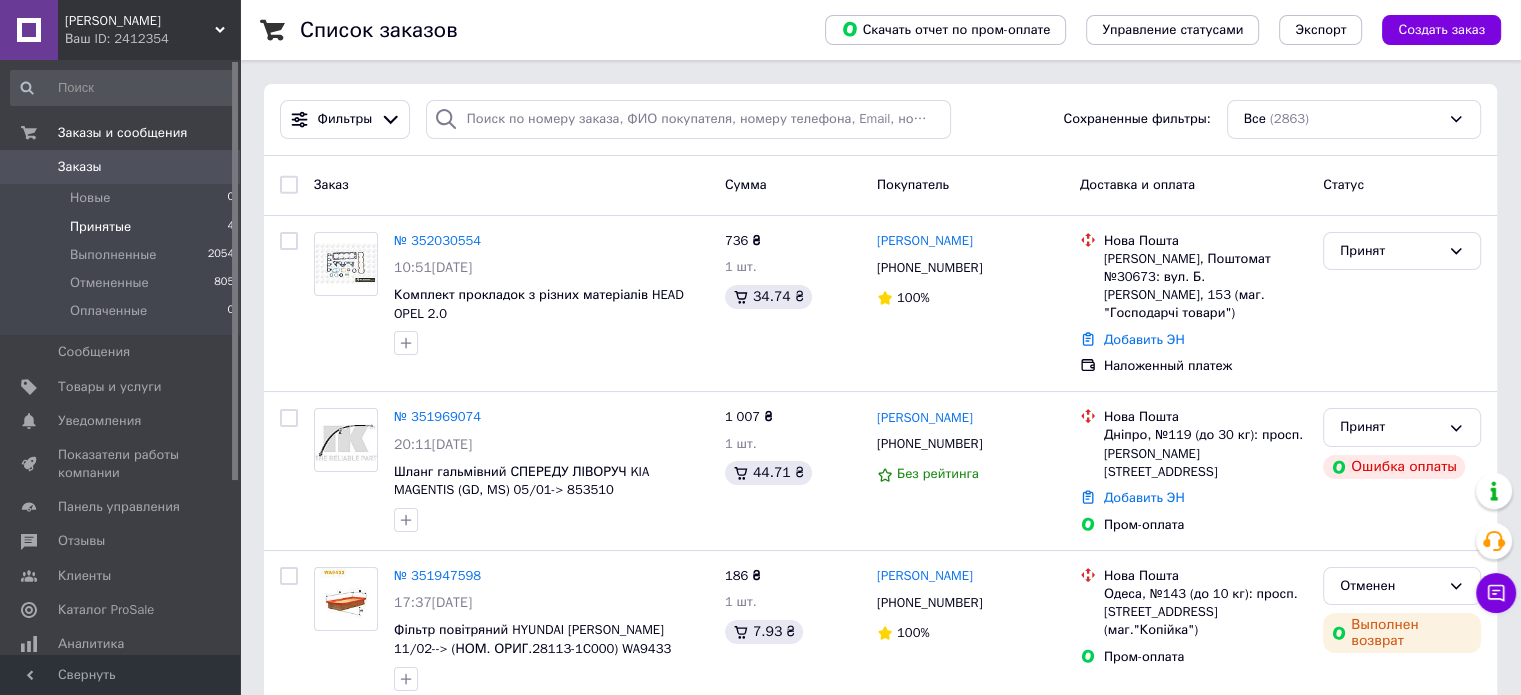 click on "Принятые" at bounding box center [100, 227] 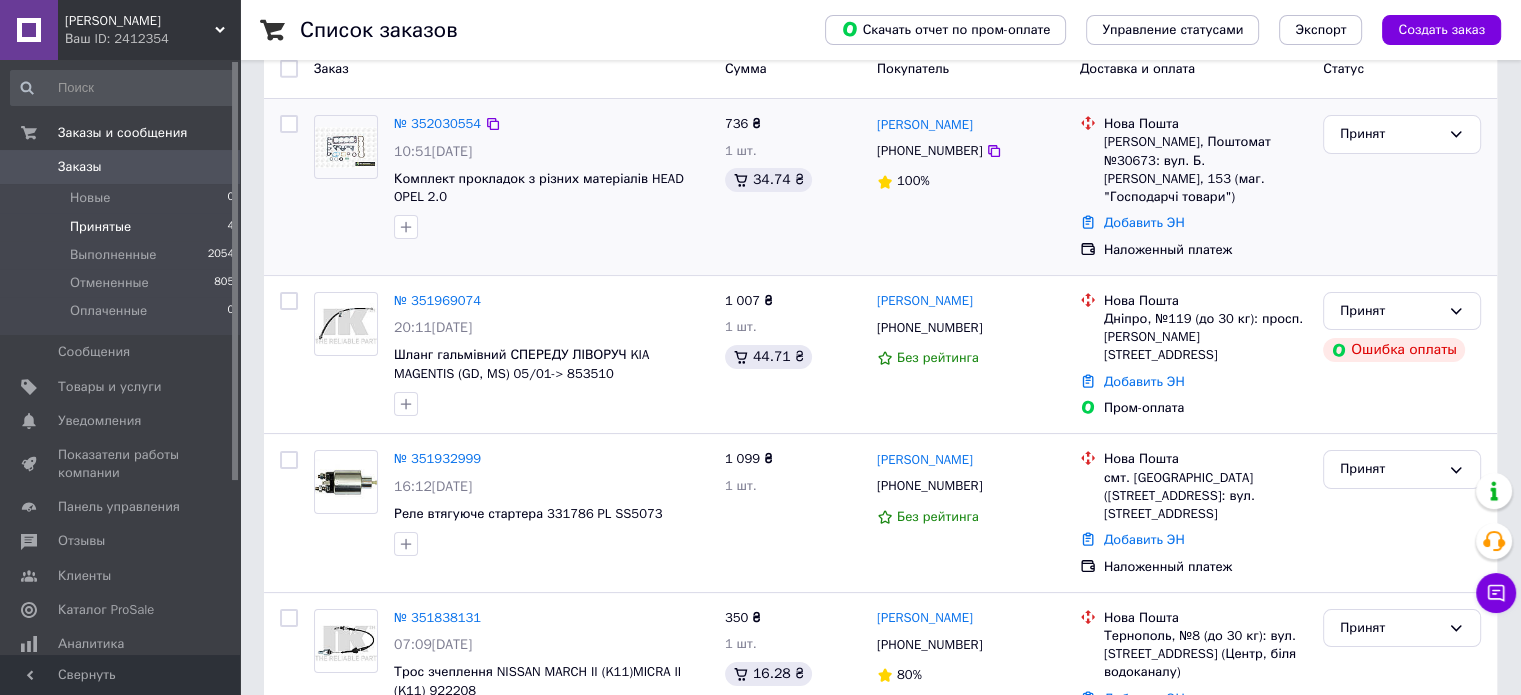 scroll, scrollTop: 227, scrollLeft: 0, axis: vertical 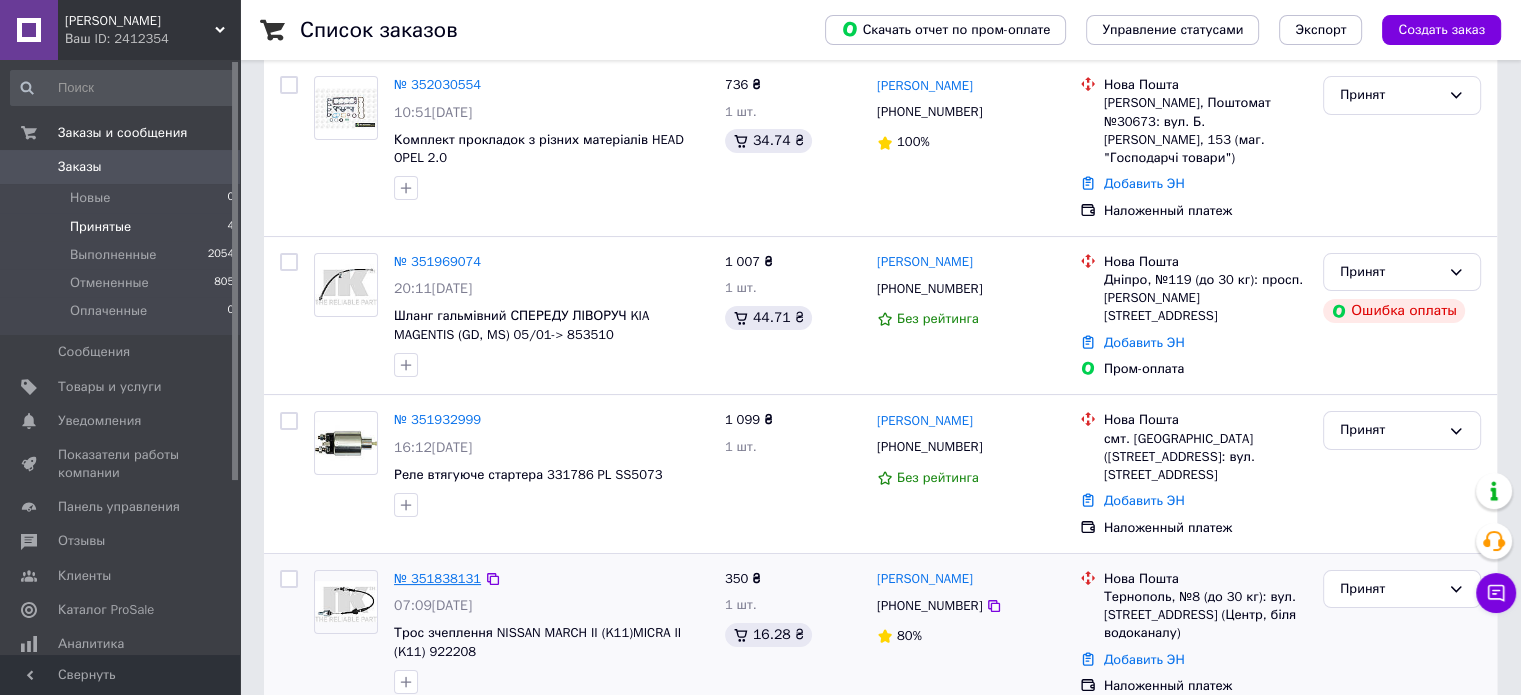 click on "№ 351838131" at bounding box center [437, 578] 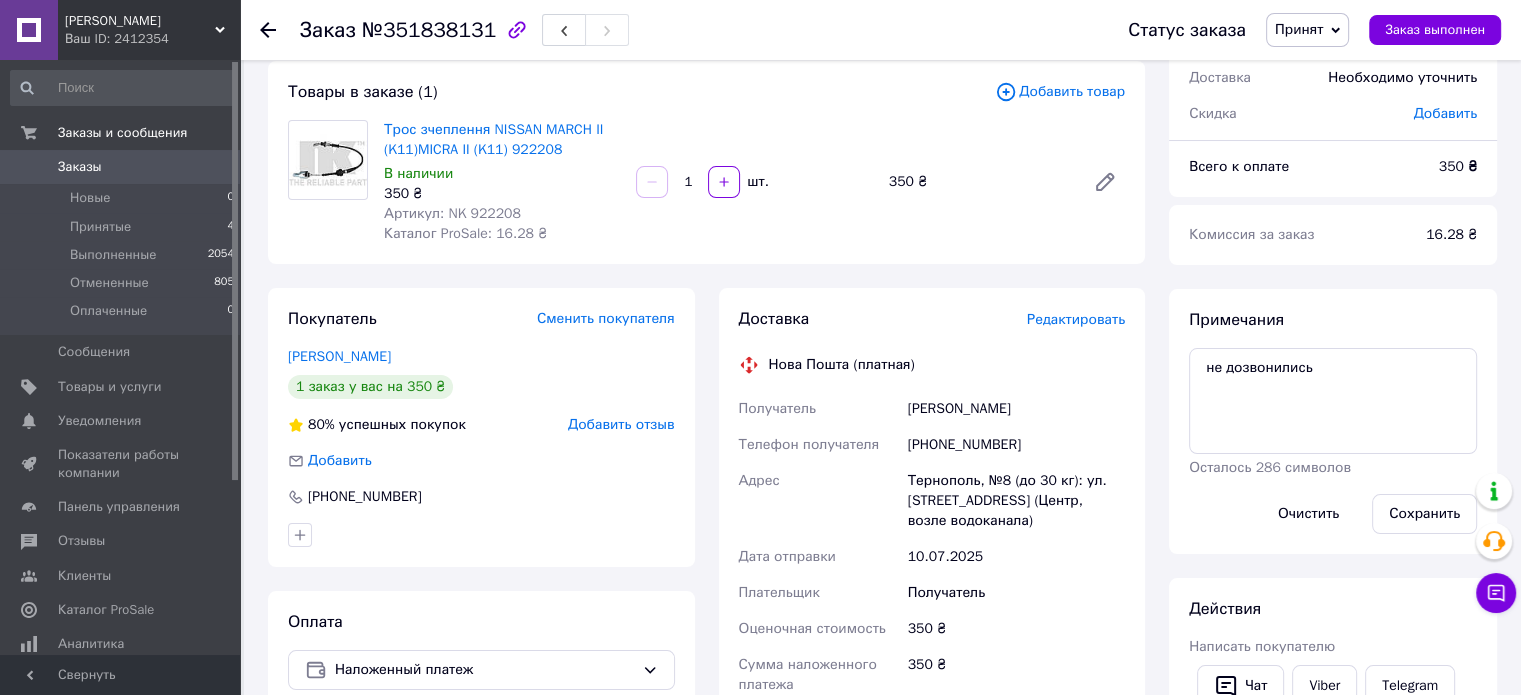 scroll, scrollTop: 0, scrollLeft: 0, axis: both 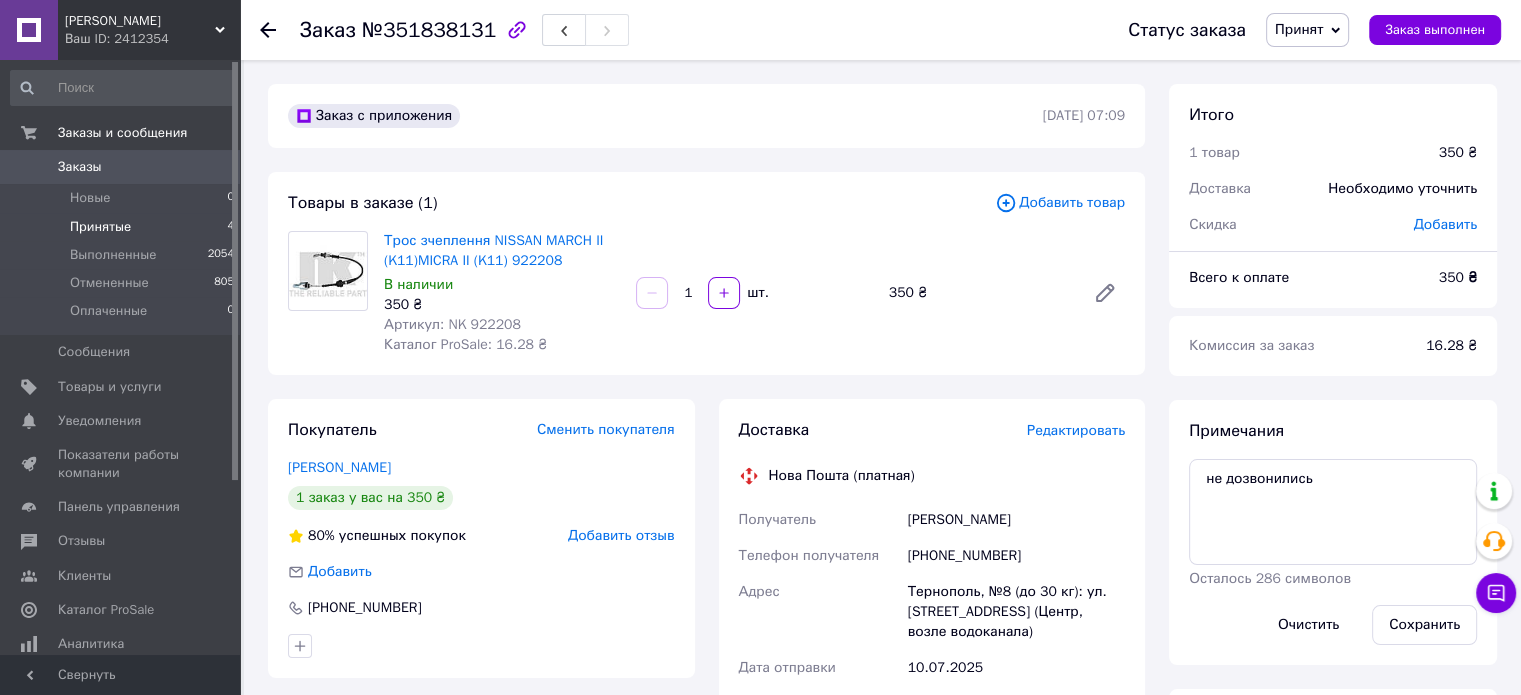 click on "Принятые" at bounding box center (100, 227) 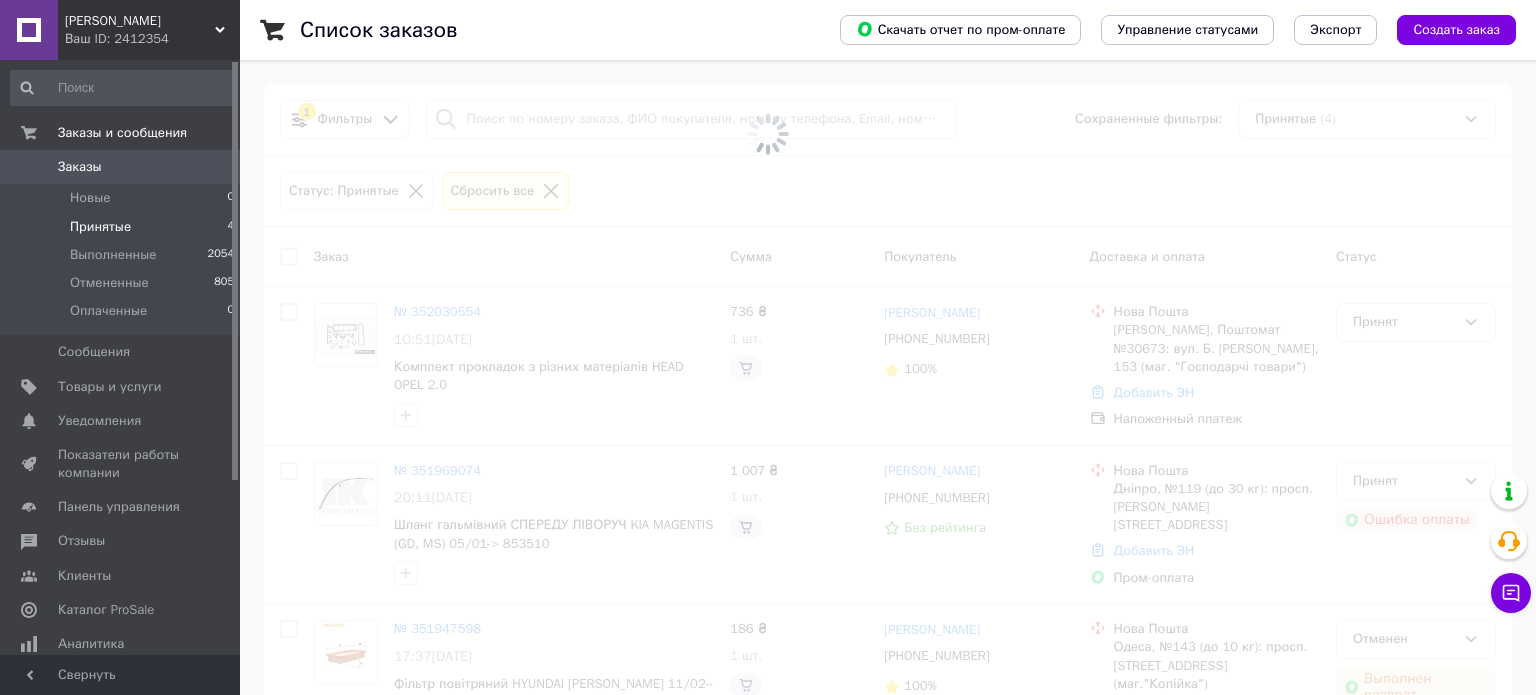 click on "Принятые 4" at bounding box center (123, 227) 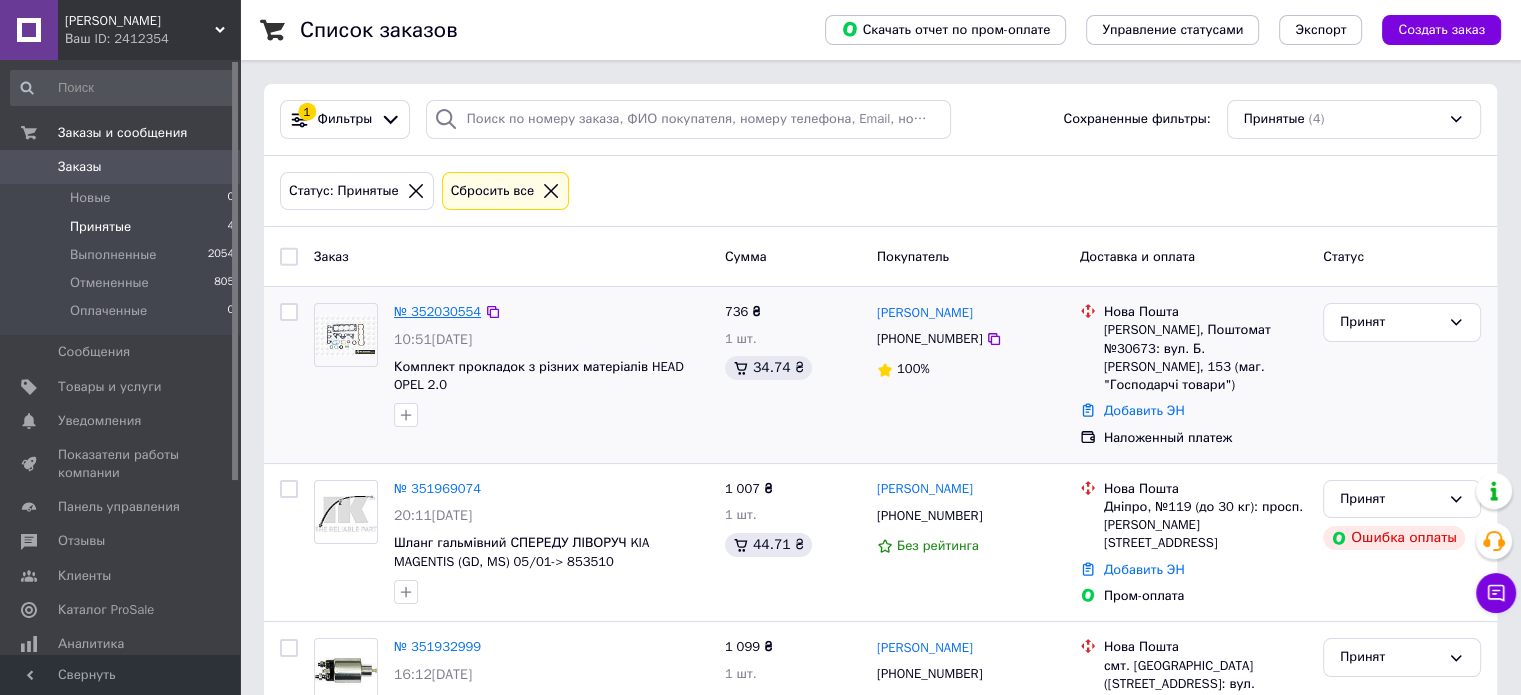 click on "№ 352030554" at bounding box center (437, 311) 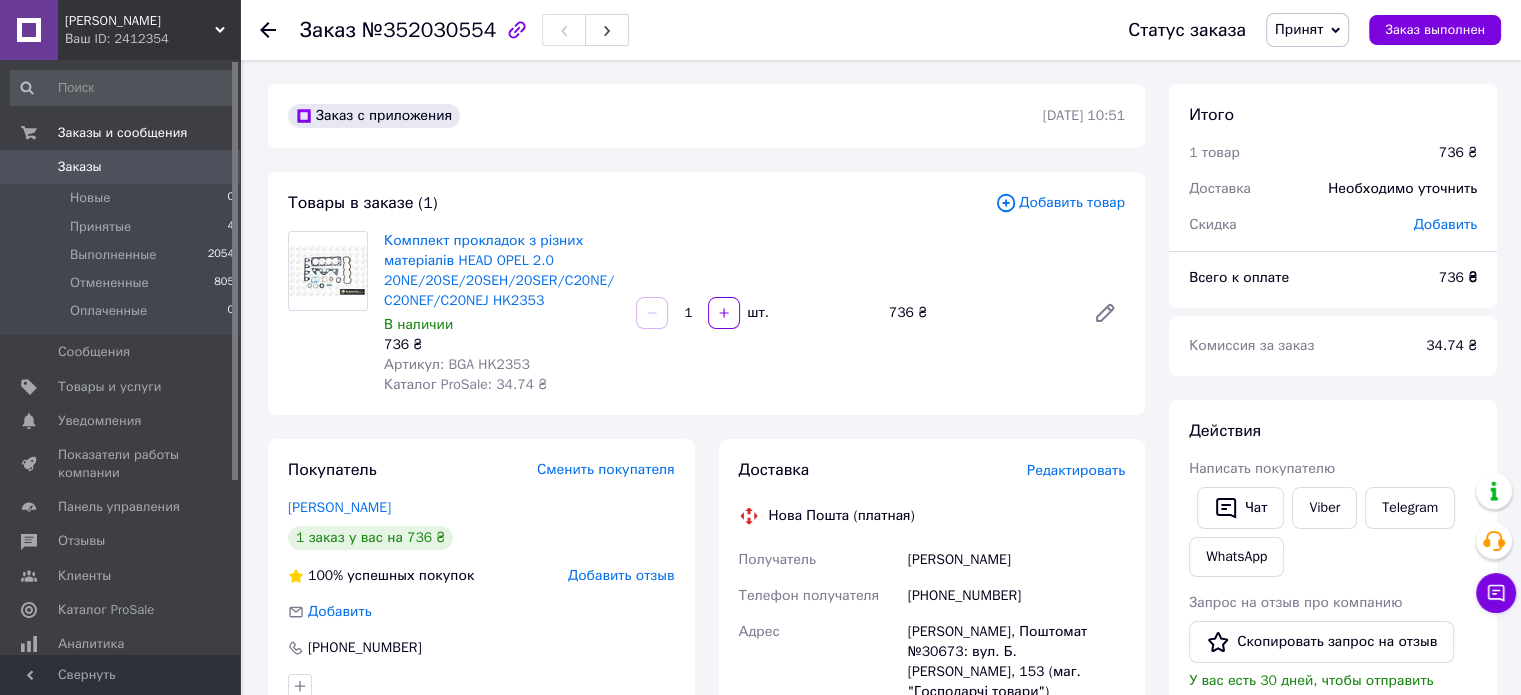 click on "Артикул: BGA HK2353" at bounding box center [457, 364] 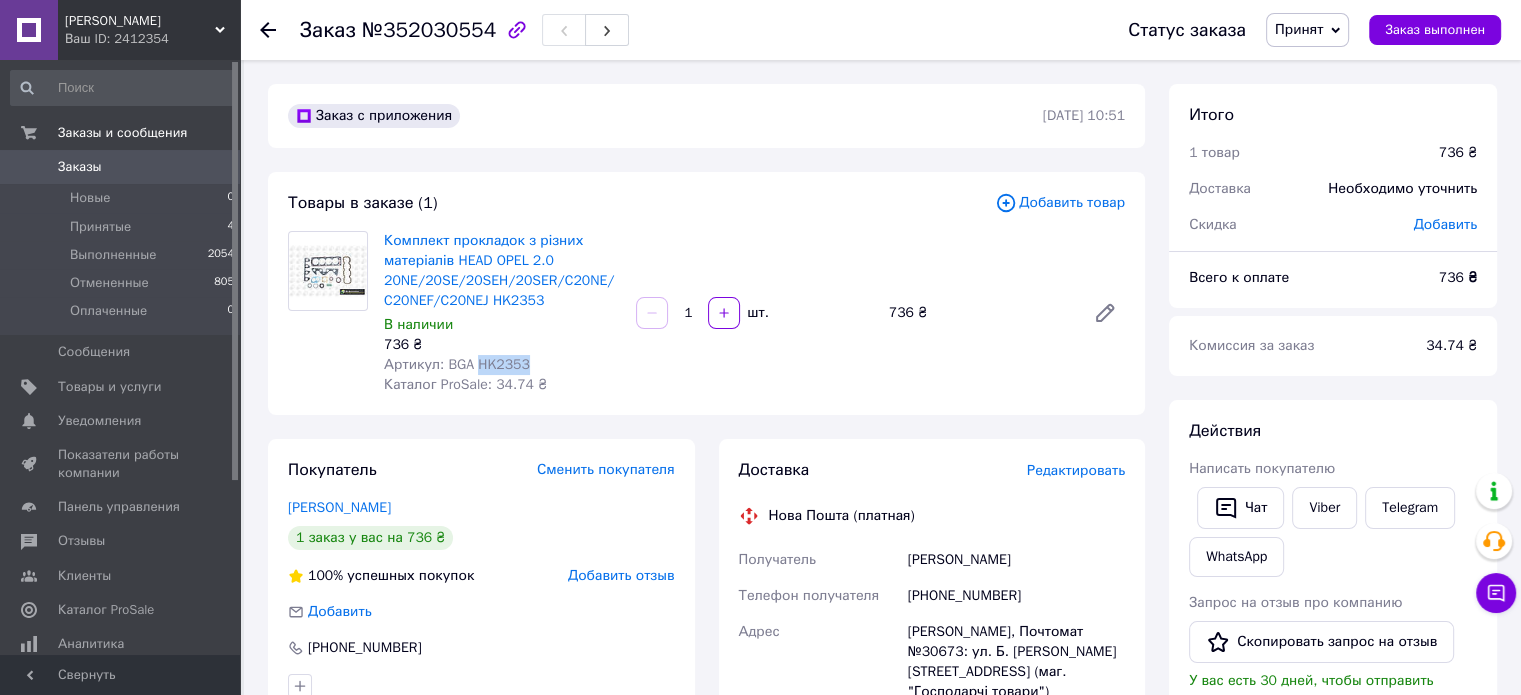 click on "Артикул: BGA HK2353" at bounding box center (457, 364) 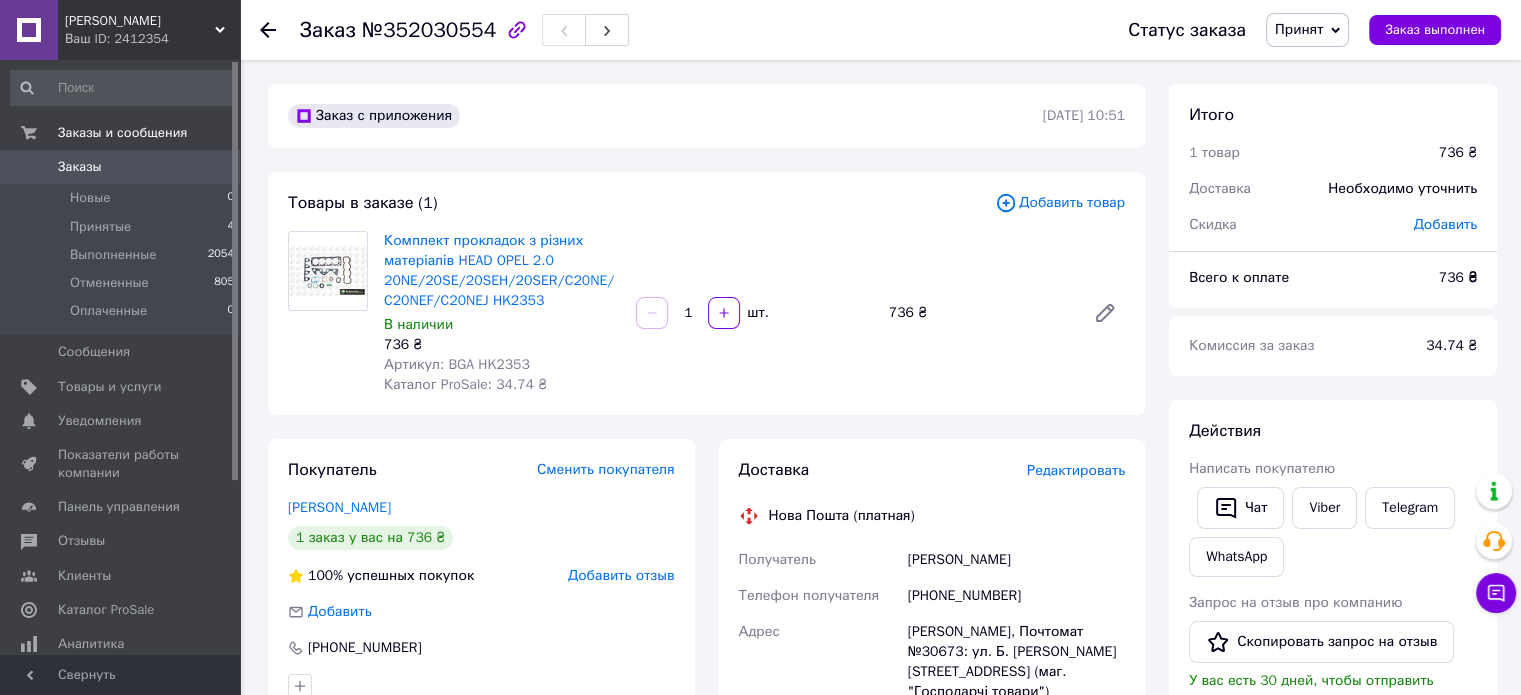 click at bounding box center (652, 313) 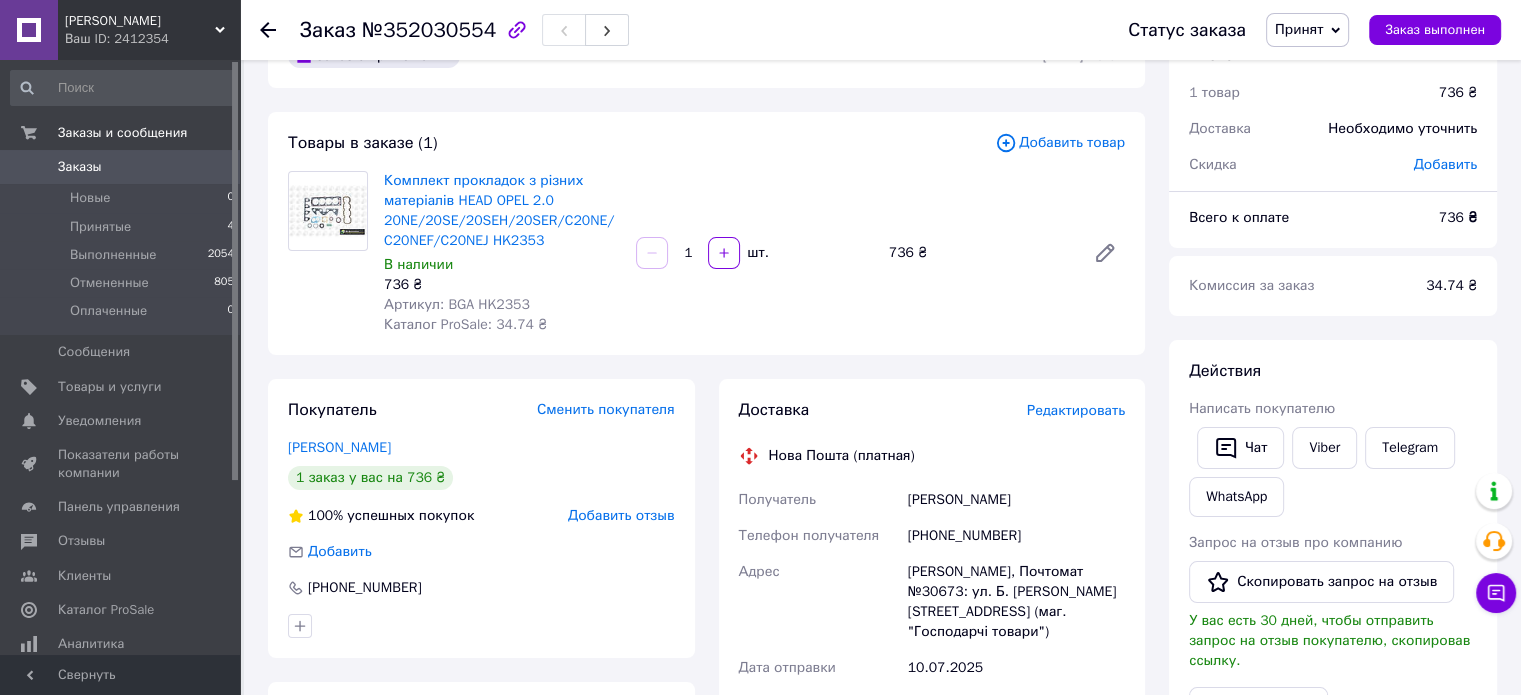 scroll, scrollTop: 0, scrollLeft: 0, axis: both 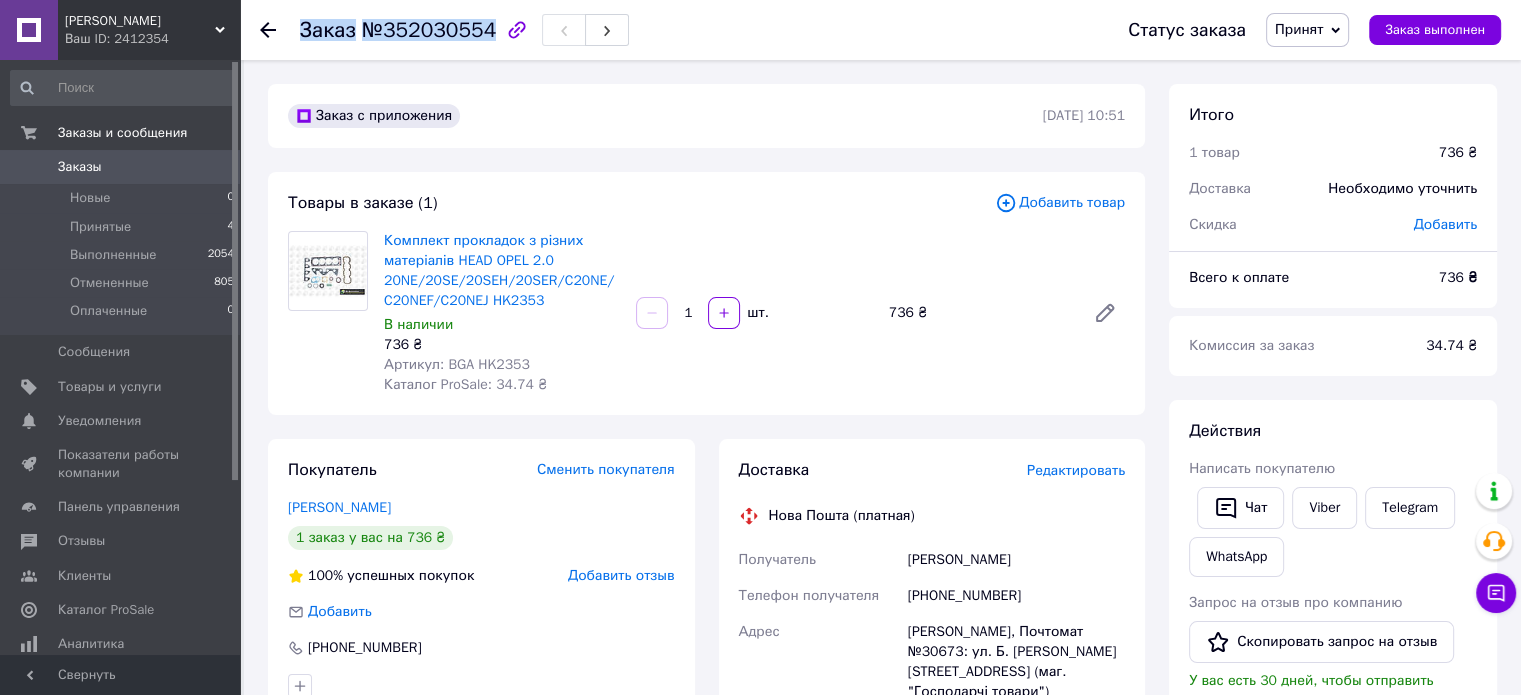 copy on "Заказ №352030554" 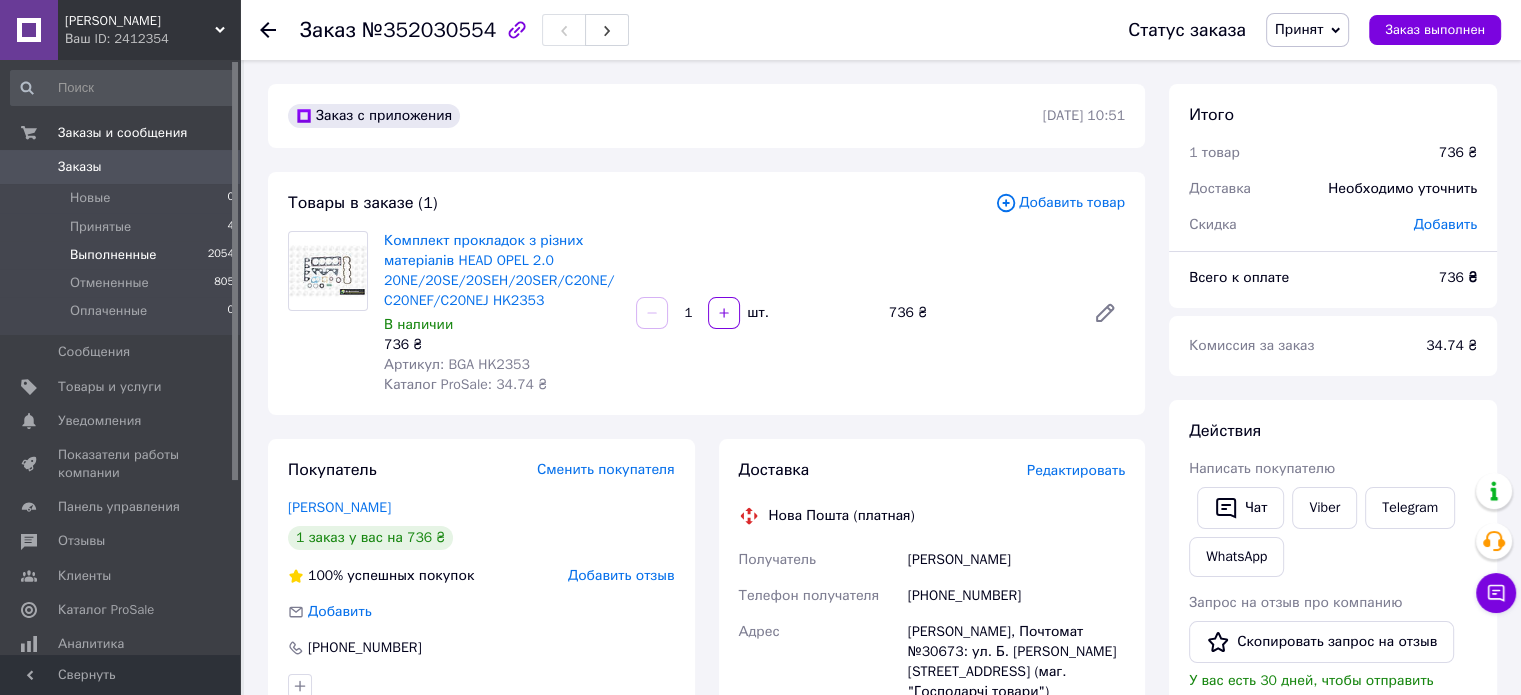 click on "Выполненные 2054" at bounding box center (123, 255) 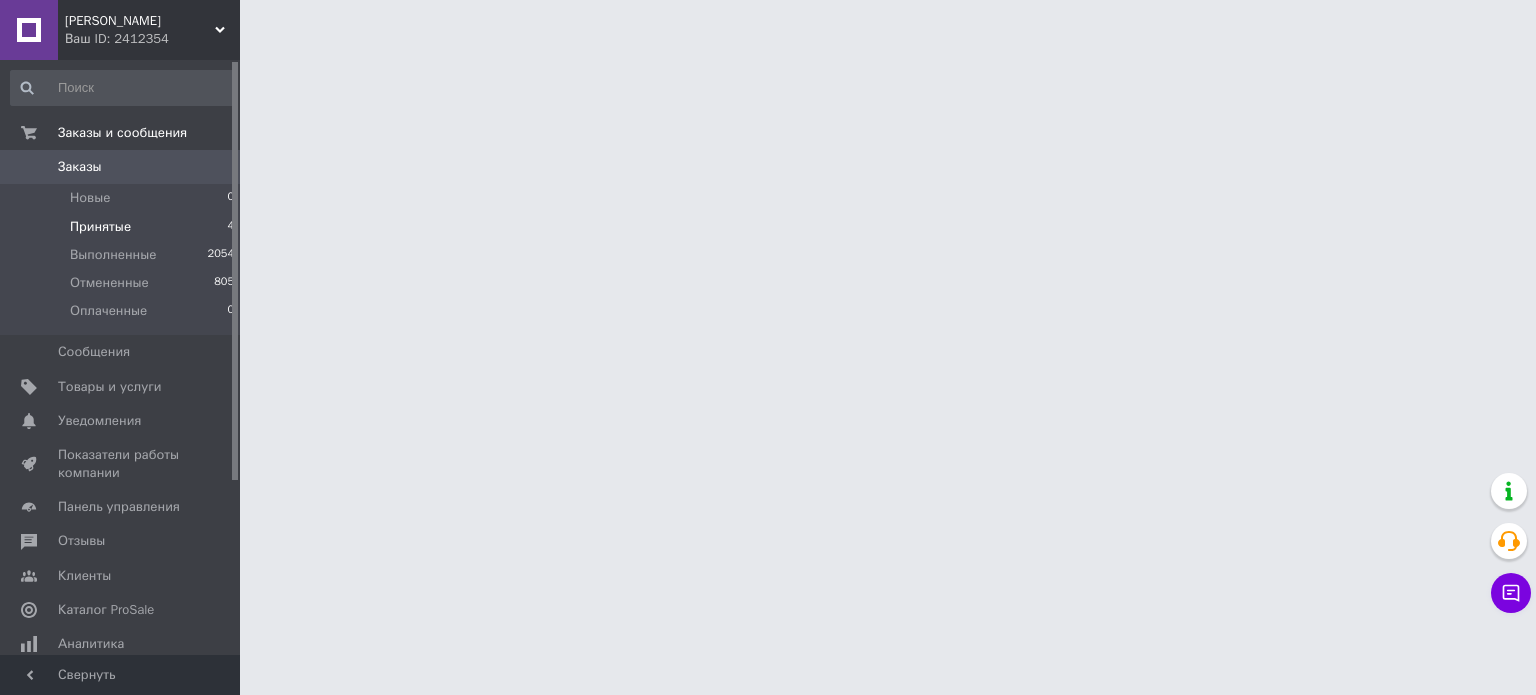 click on "Принятые" at bounding box center (100, 227) 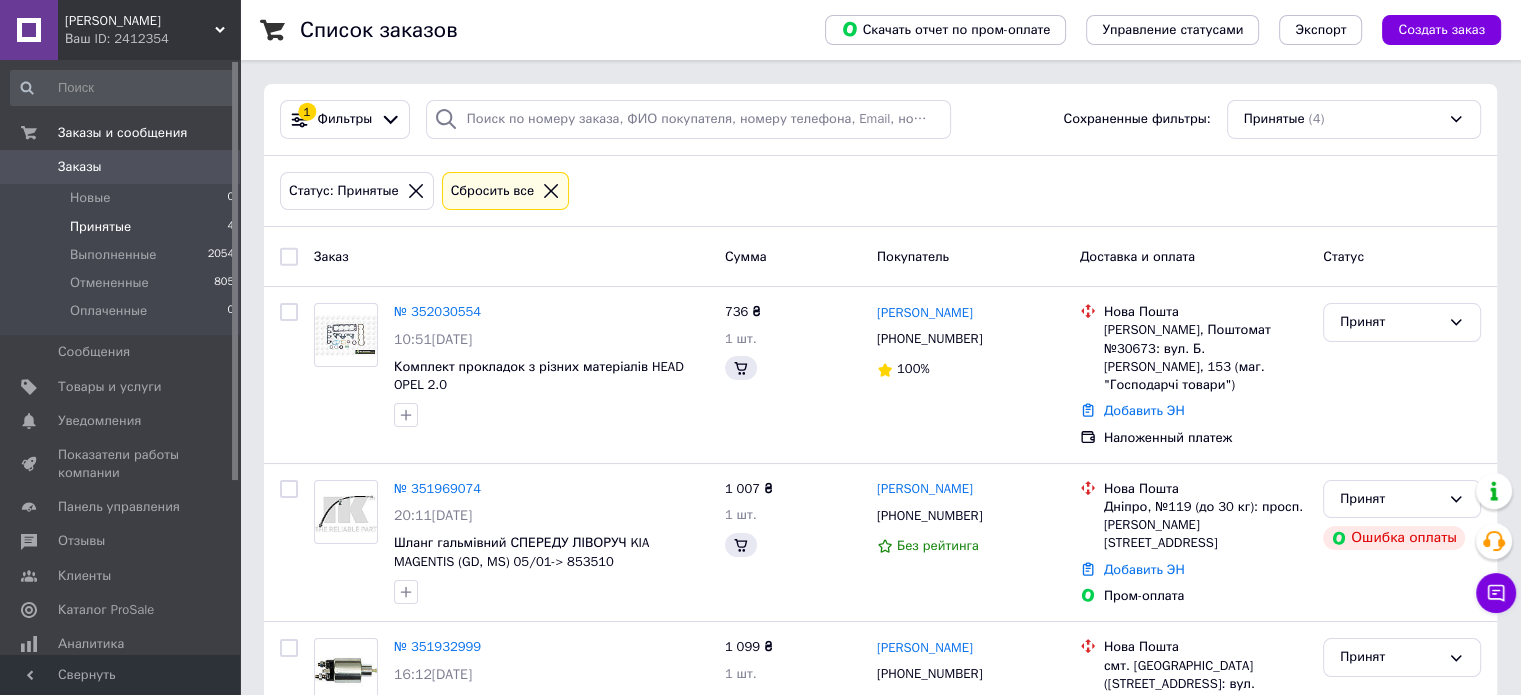 click on "Ваш ID: 2412354" at bounding box center [152, 39] 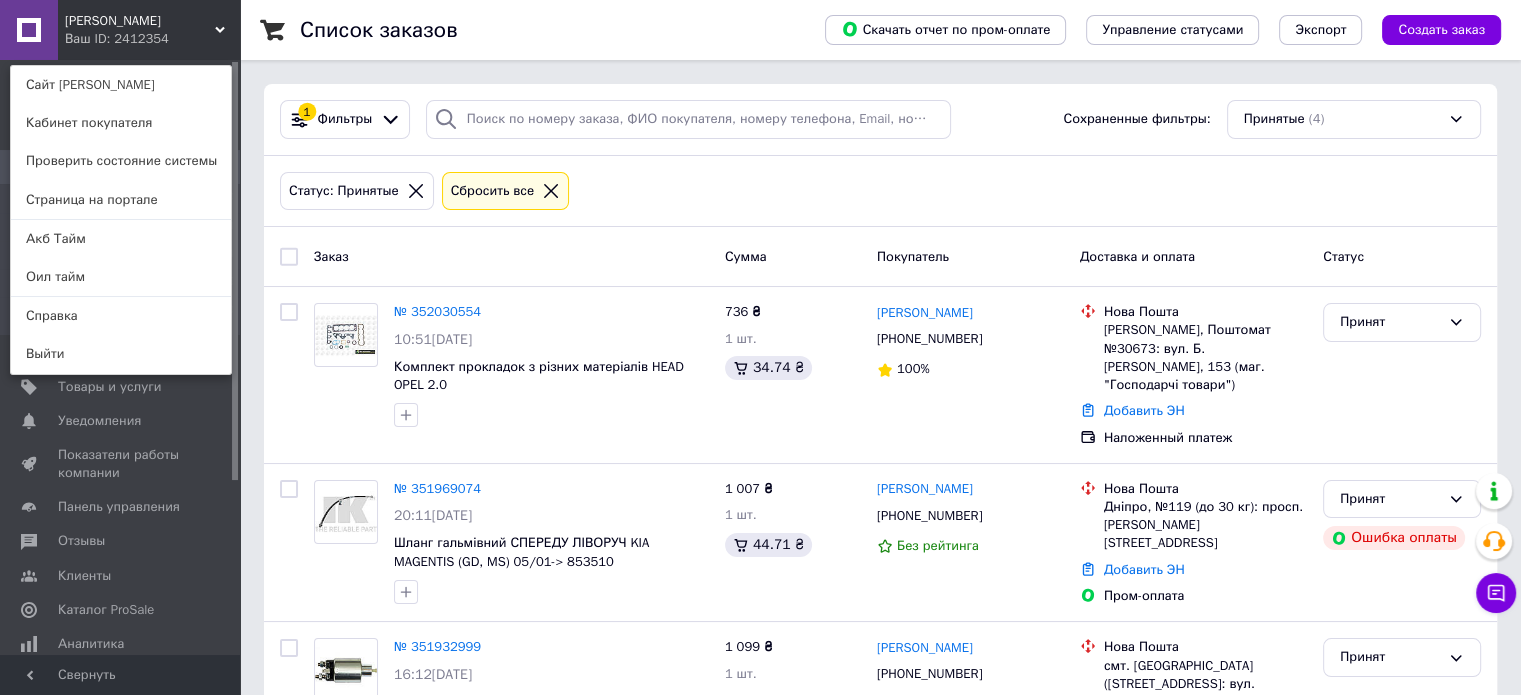 click on "Оил тайм" at bounding box center [121, 277] 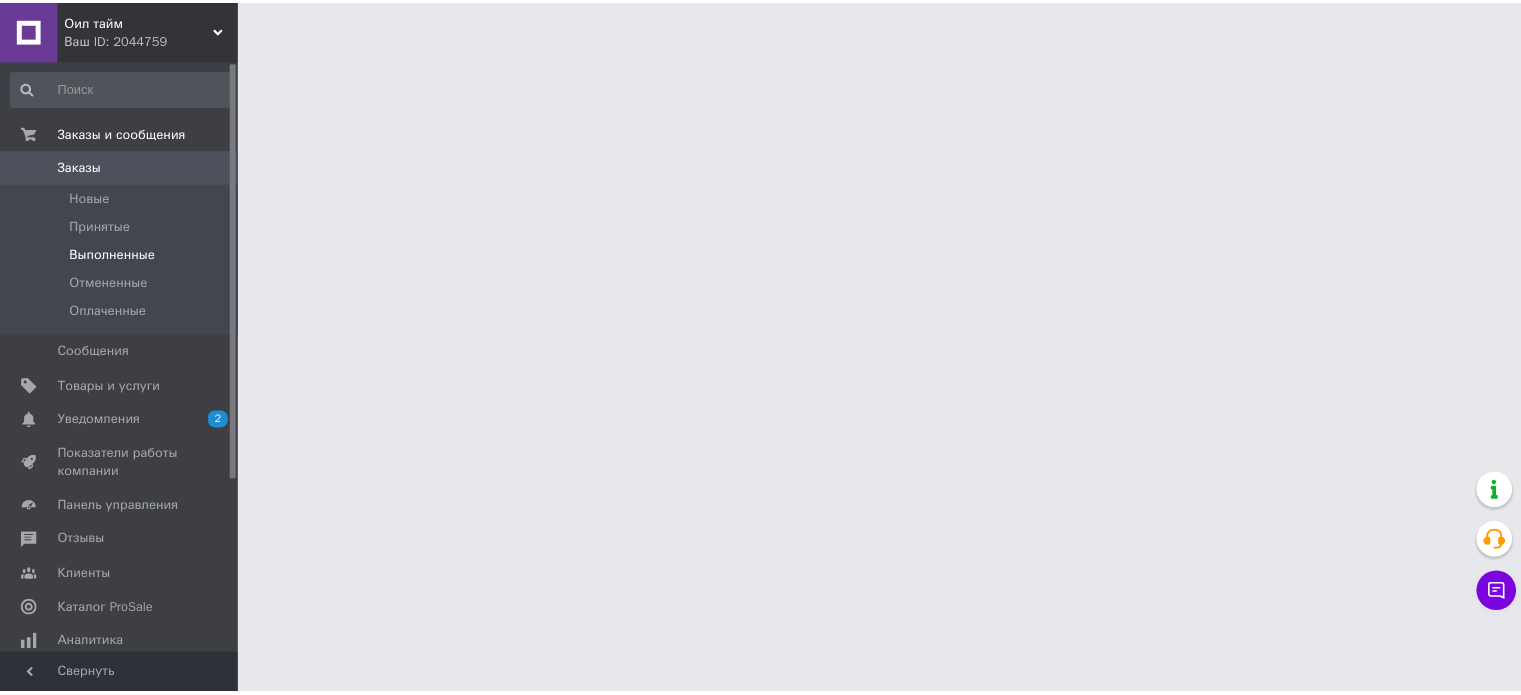 scroll, scrollTop: 0, scrollLeft: 0, axis: both 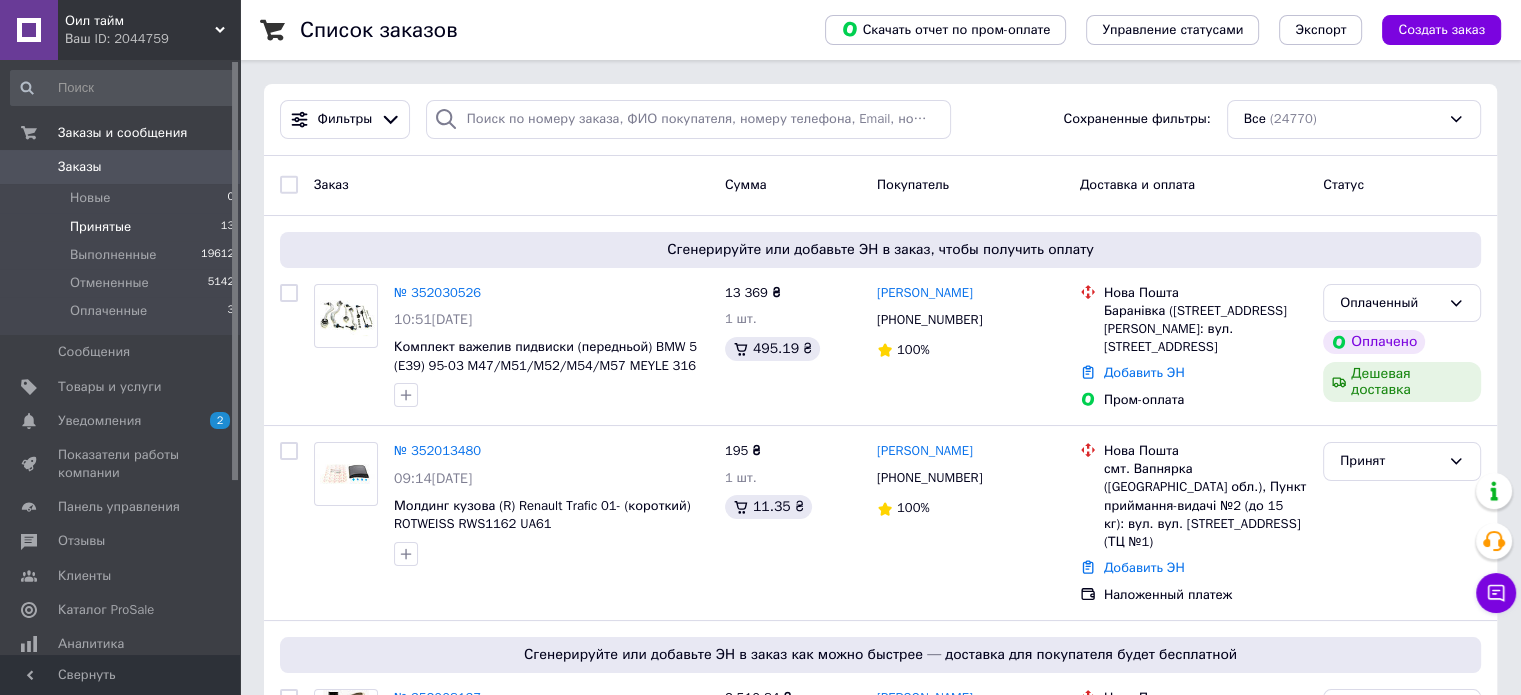 click on "Принятые 13" at bounding box center (123, 227) 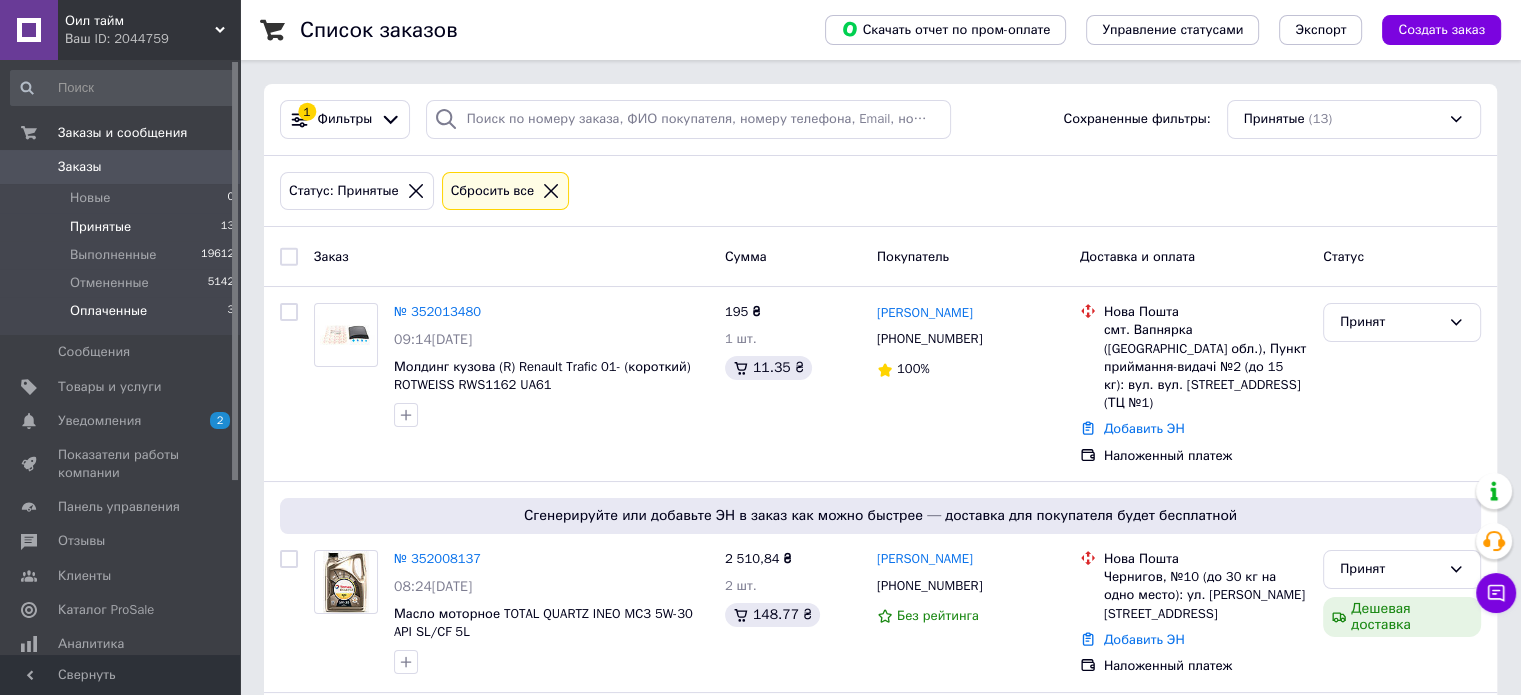 click on "Оплаченные" at bounding box center (108, 311) 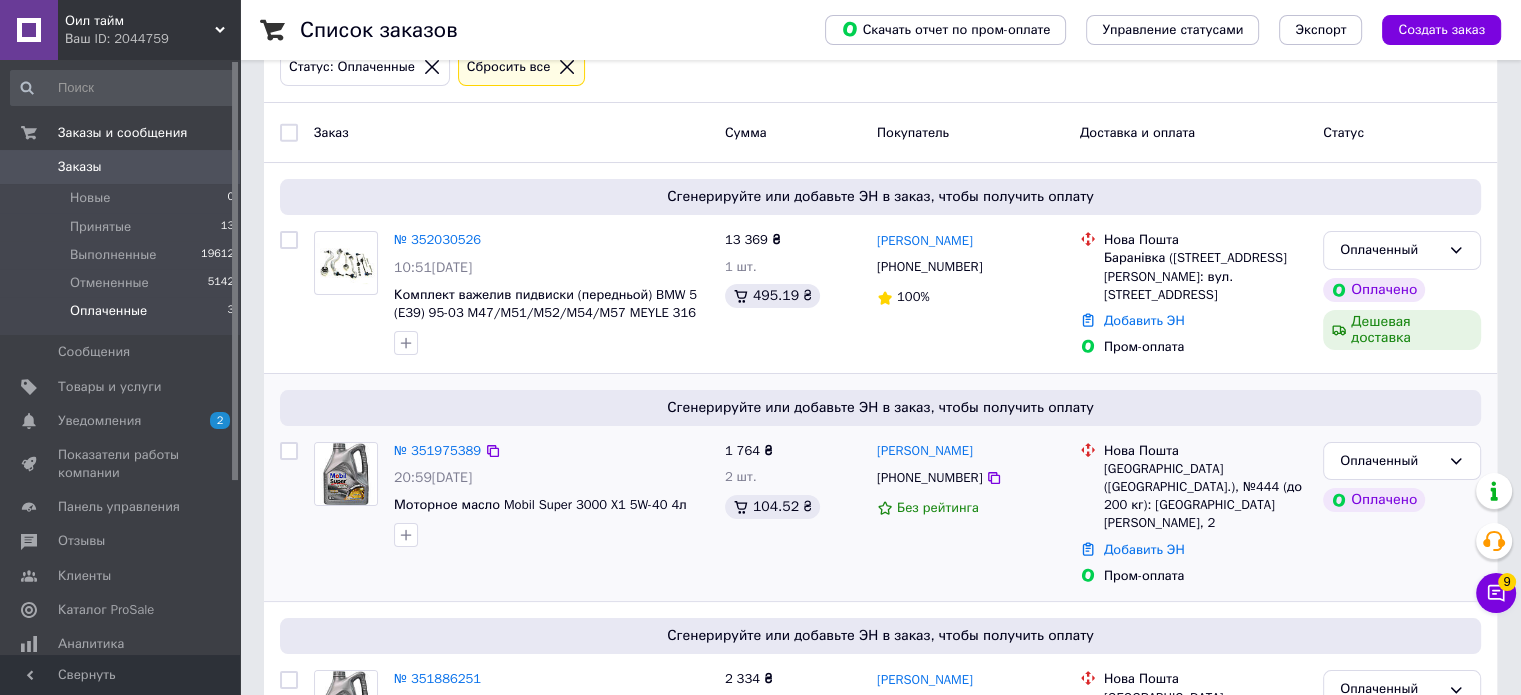 scroll, scrollTop: 0, scrollLeft: 0, axis: both 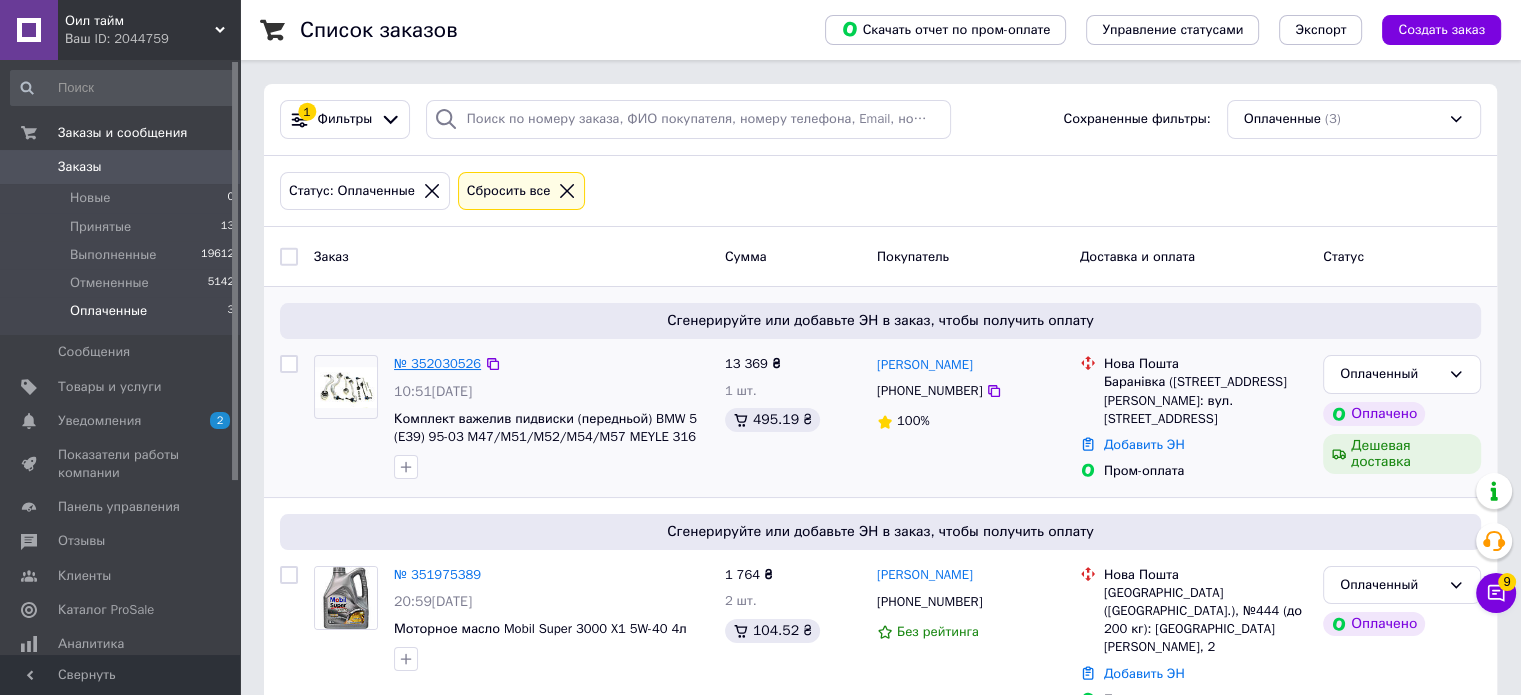 click on "№ 352030526" at bounding box center (437, 363) 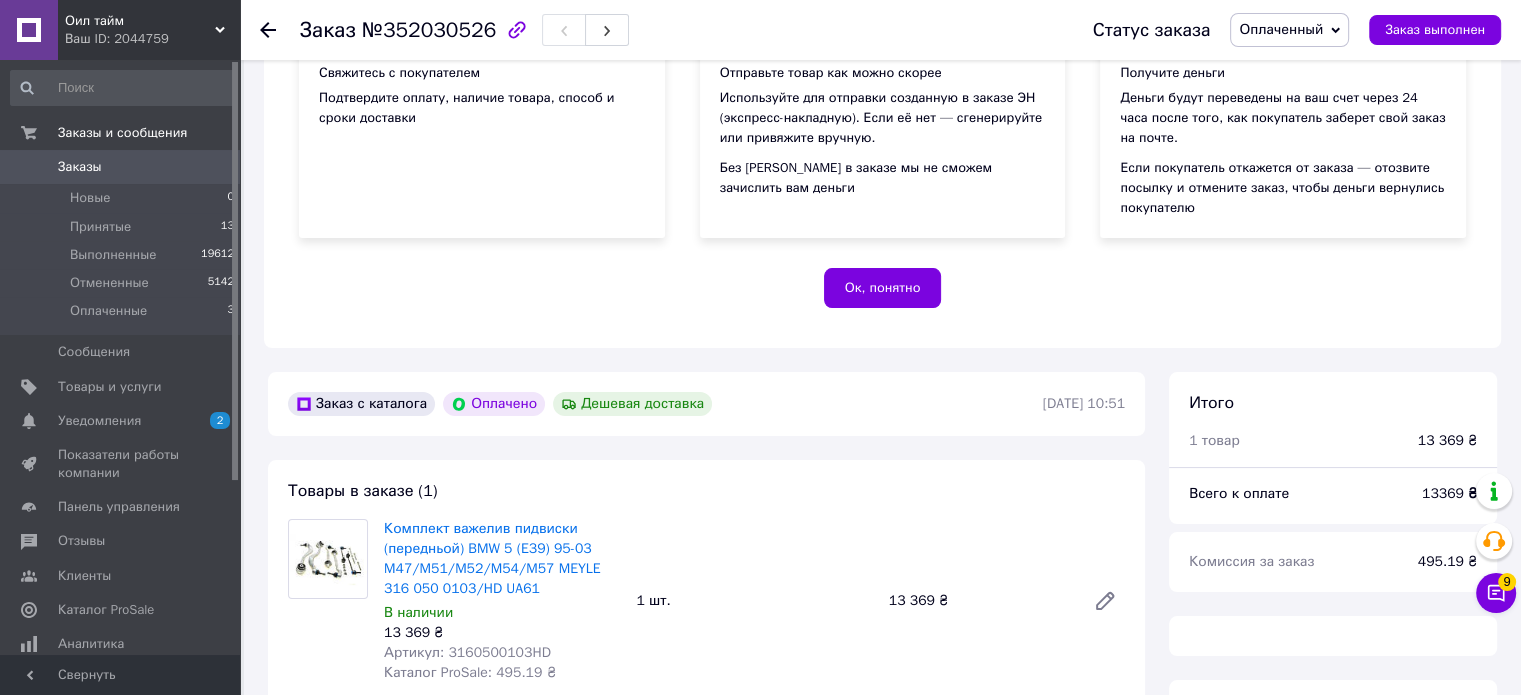 scroll, scrollTop: 354, scrollLeft: 0, axis: vertical 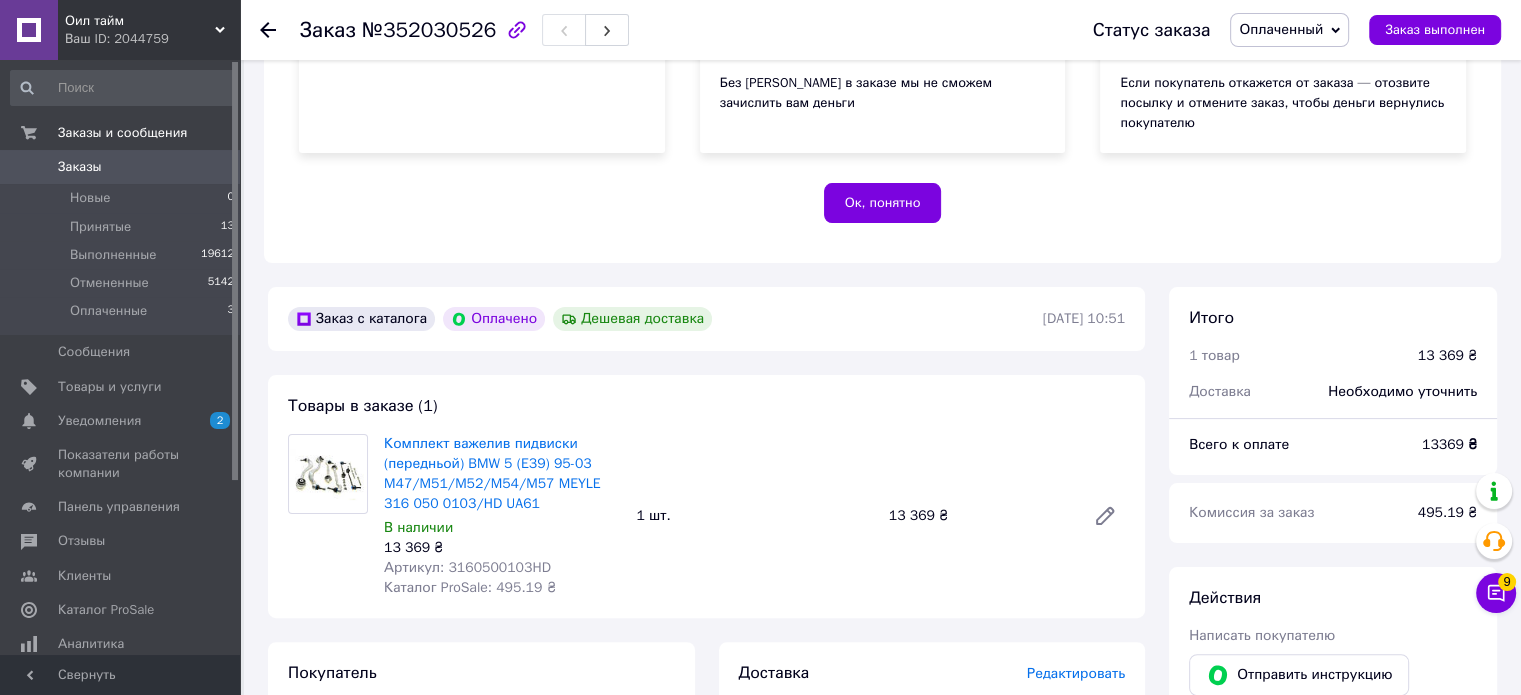 click on "Артикул: 3160500103HD" at bounding box center (467, 567) 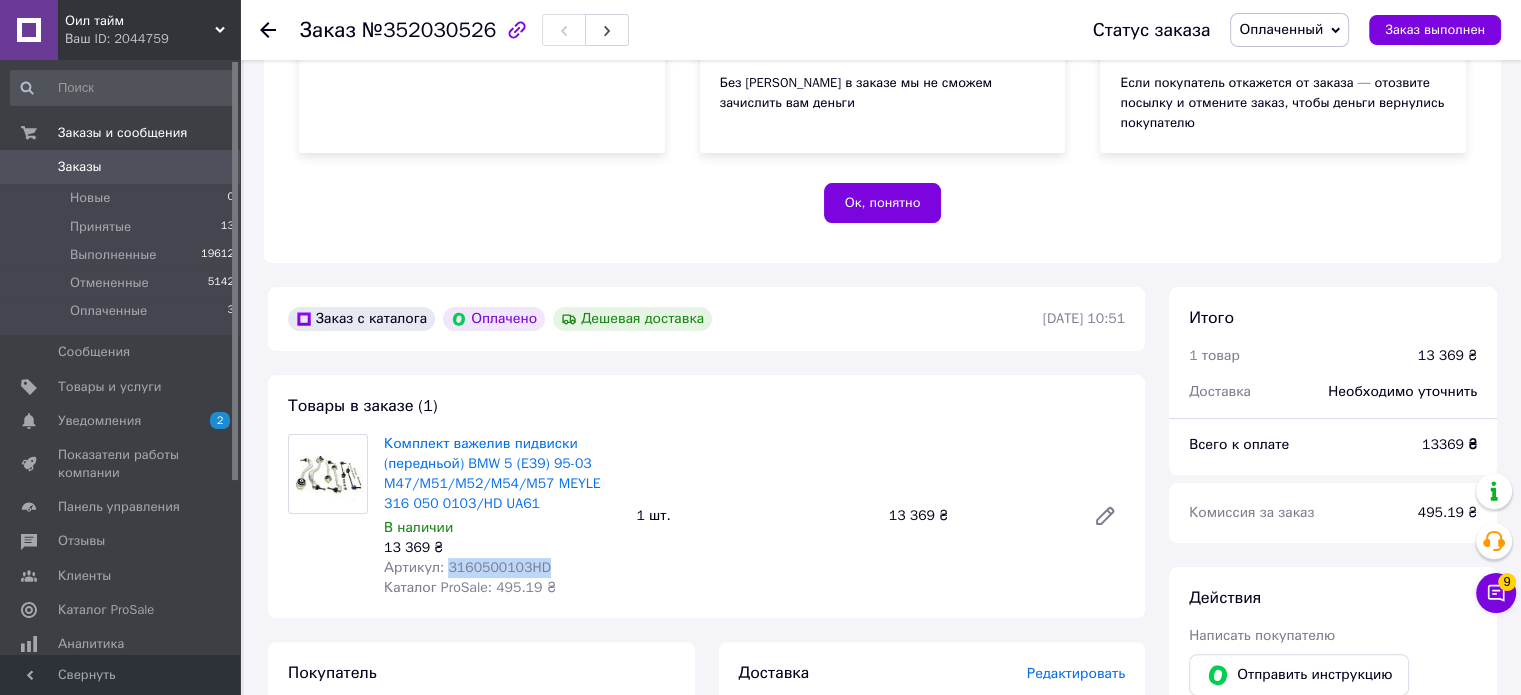 click on "Артикул: 3160500103HD" at bounding box center (467, 567) 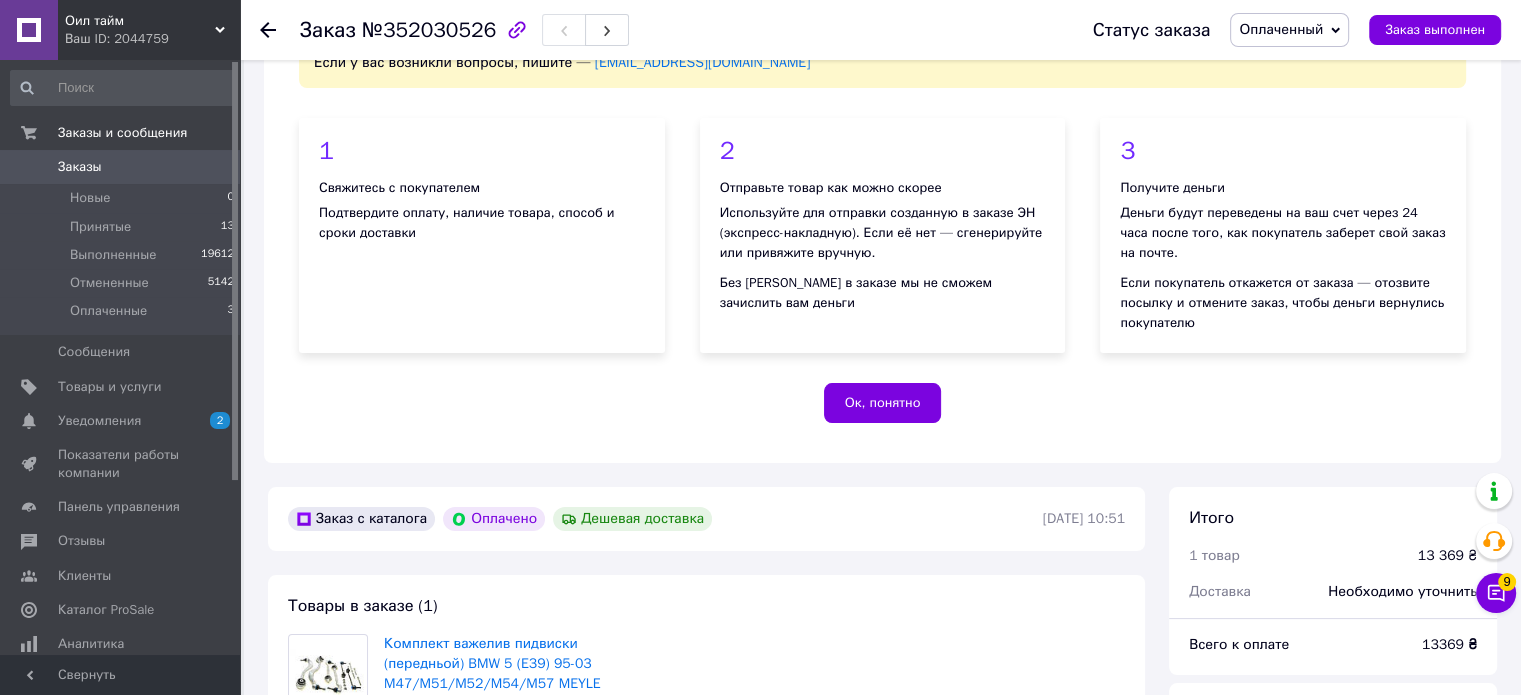 scroll, scrollTop: 0, scrollLeft: 0, axis: both 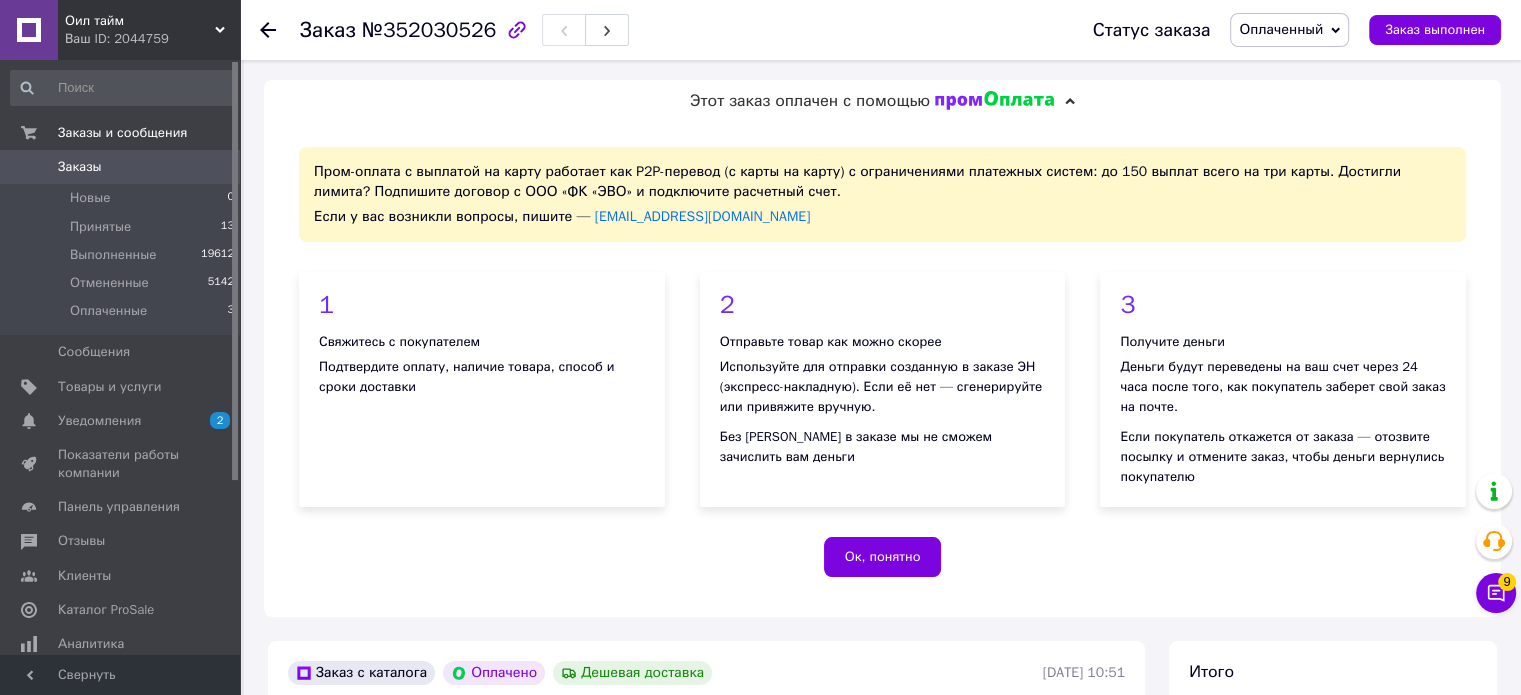 drag, startPoint x: 308, startPoint y: 29, endPoint x: 484, endPoint y: 34, distance: 176.07101 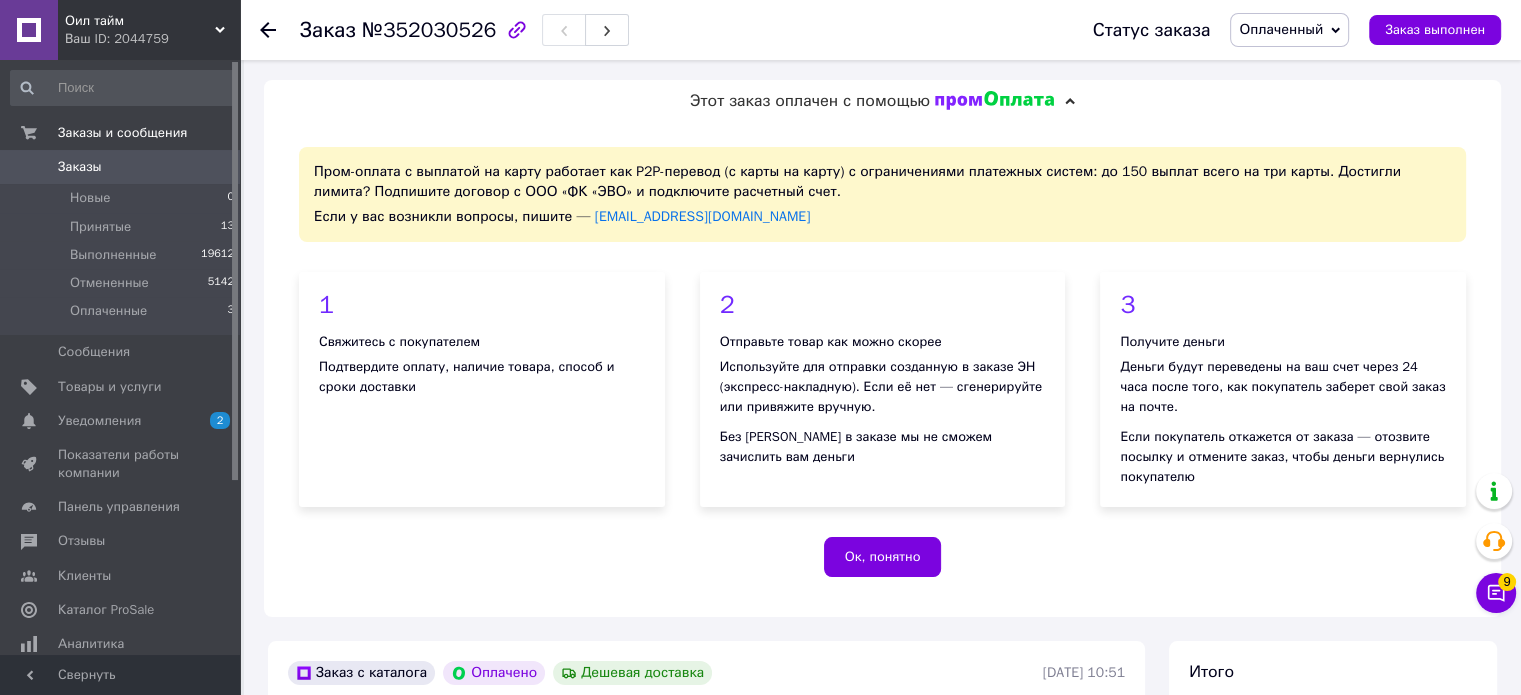 click on "Заказ №352030526 Статус заказа Оплаченный Принят Выполнен Отменен Заказ выполнен" at bounding box center [880, 30] 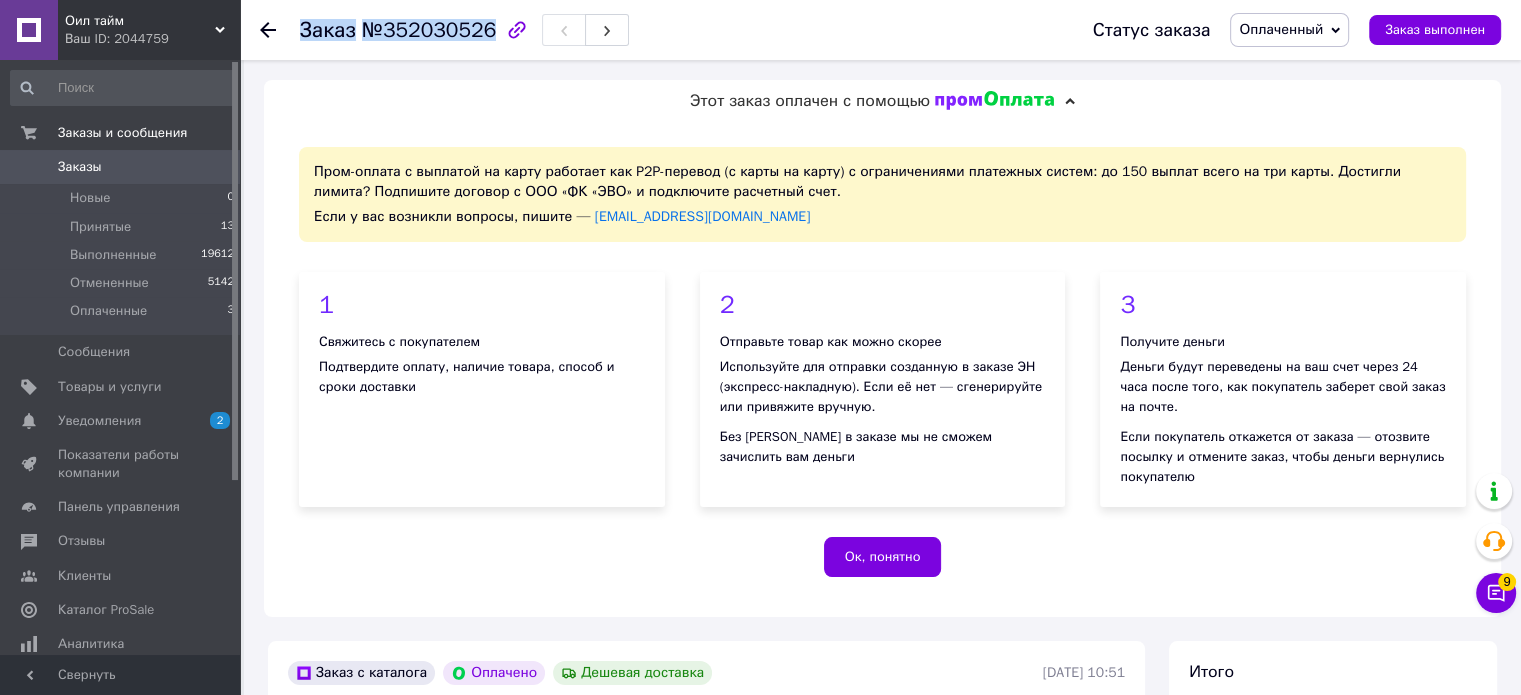 copy on "Заказ №352030526" 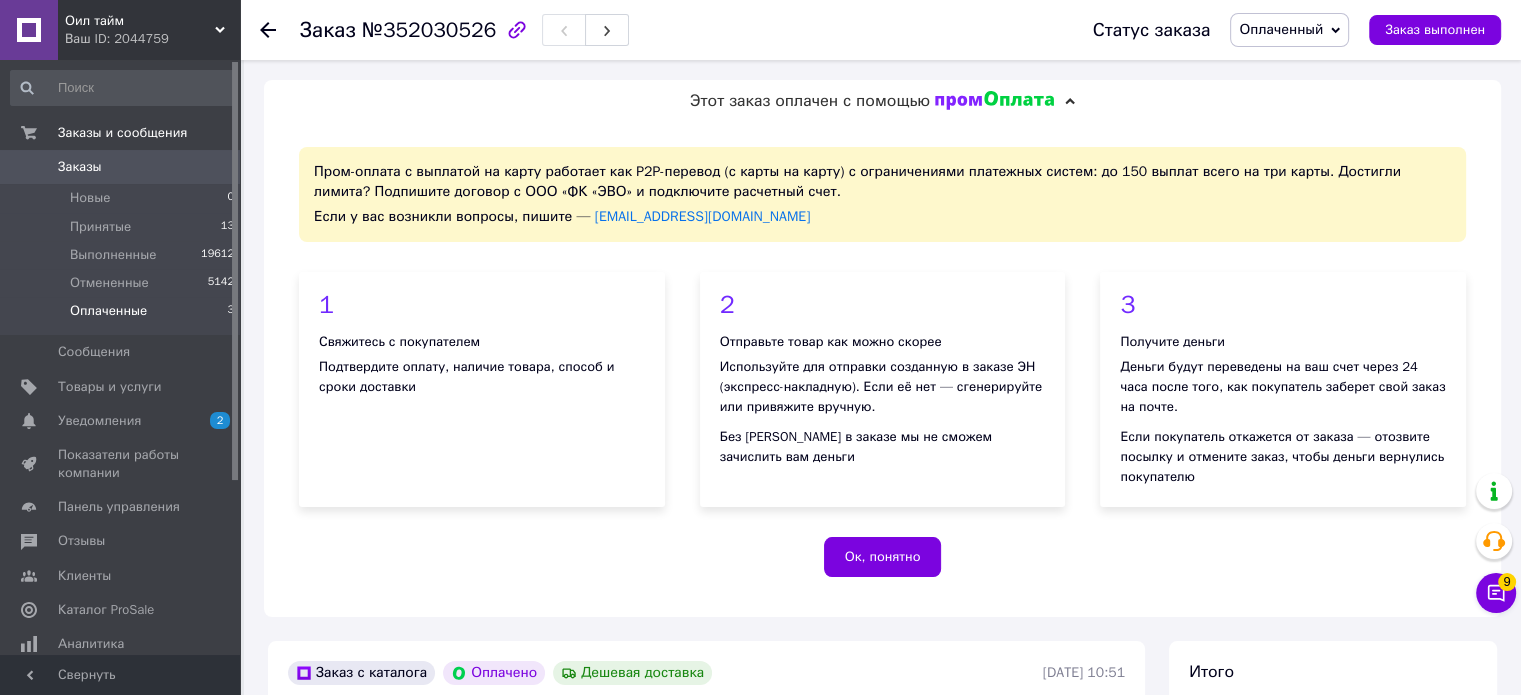 click on "Оплаченные" at bounding box center [108, 311] 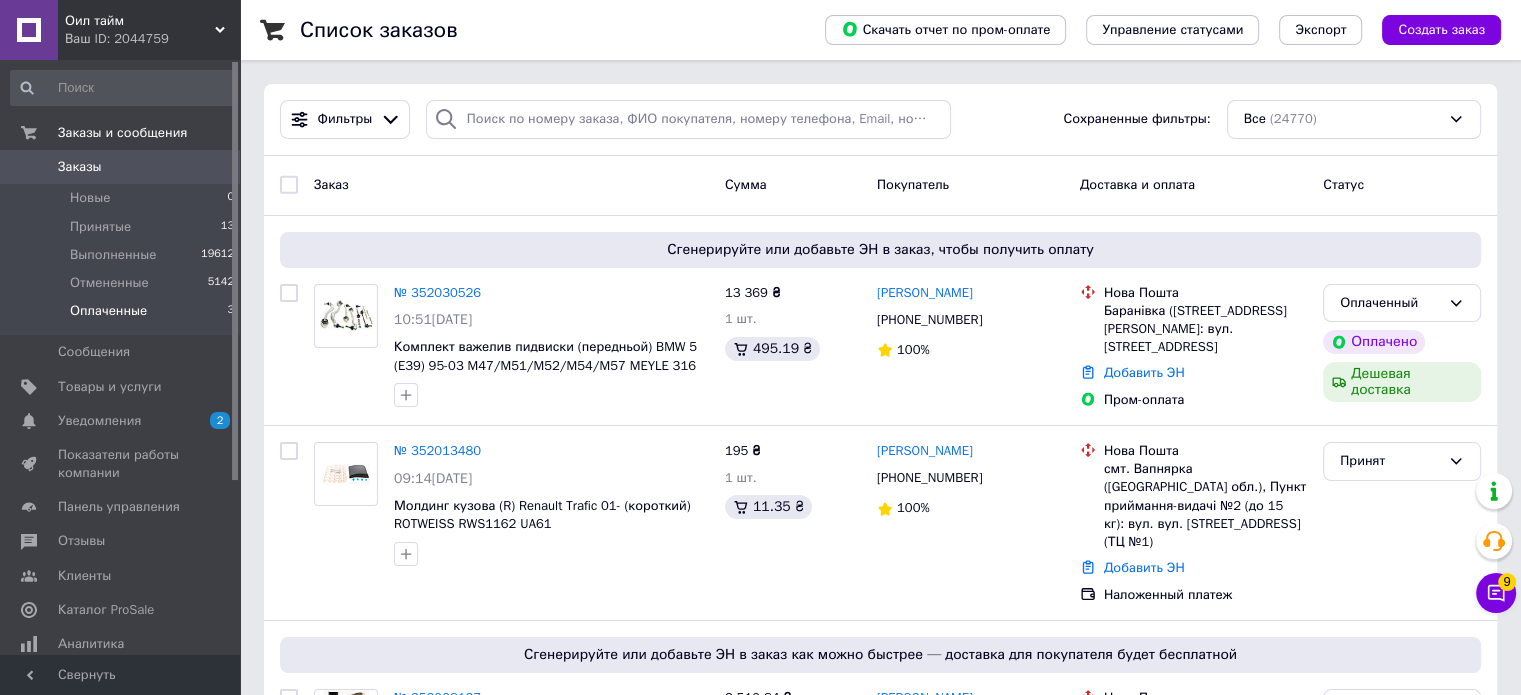 click on "Оплаченные" at bounding box center [108, 311] 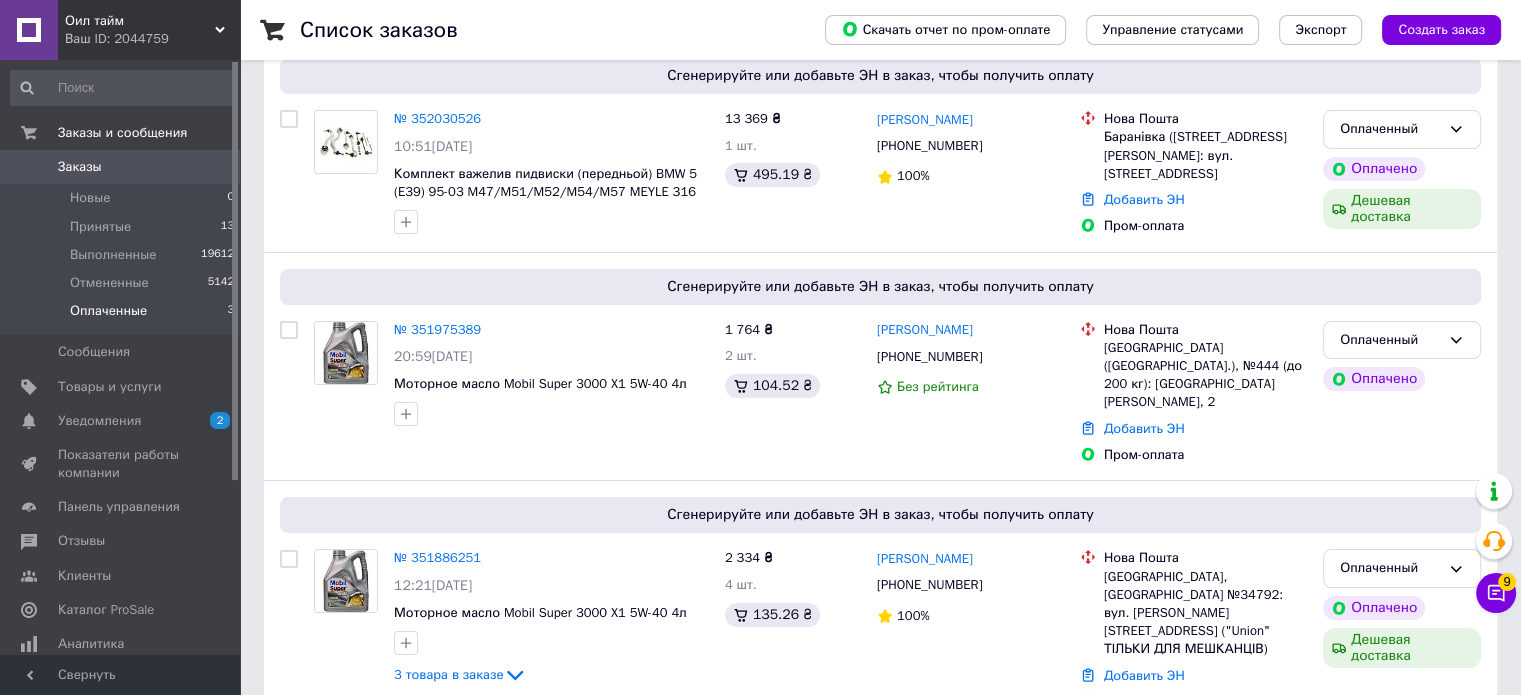 scroll, scrollTop: 263, scrollLeft: 0, axis: vertical 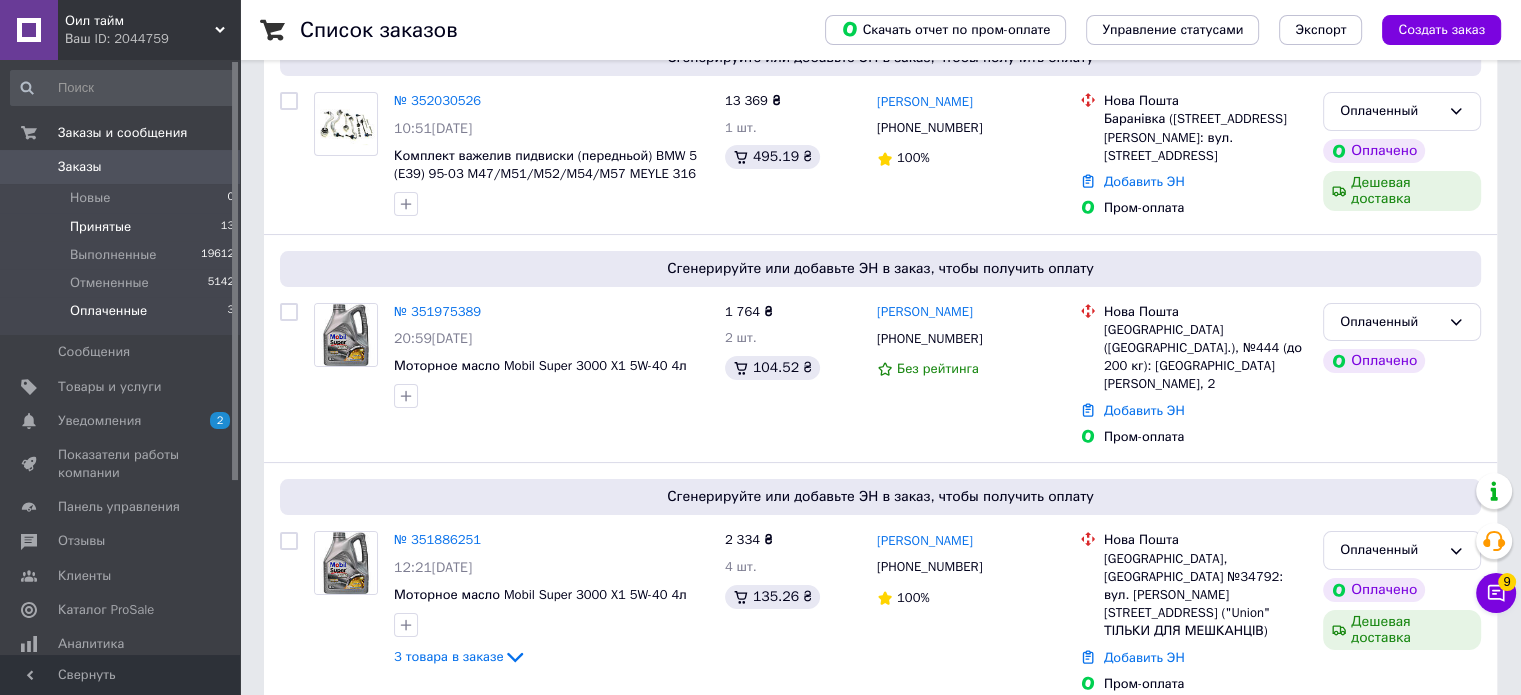 click on "Принятые 13" at bounding box center [123, 227] 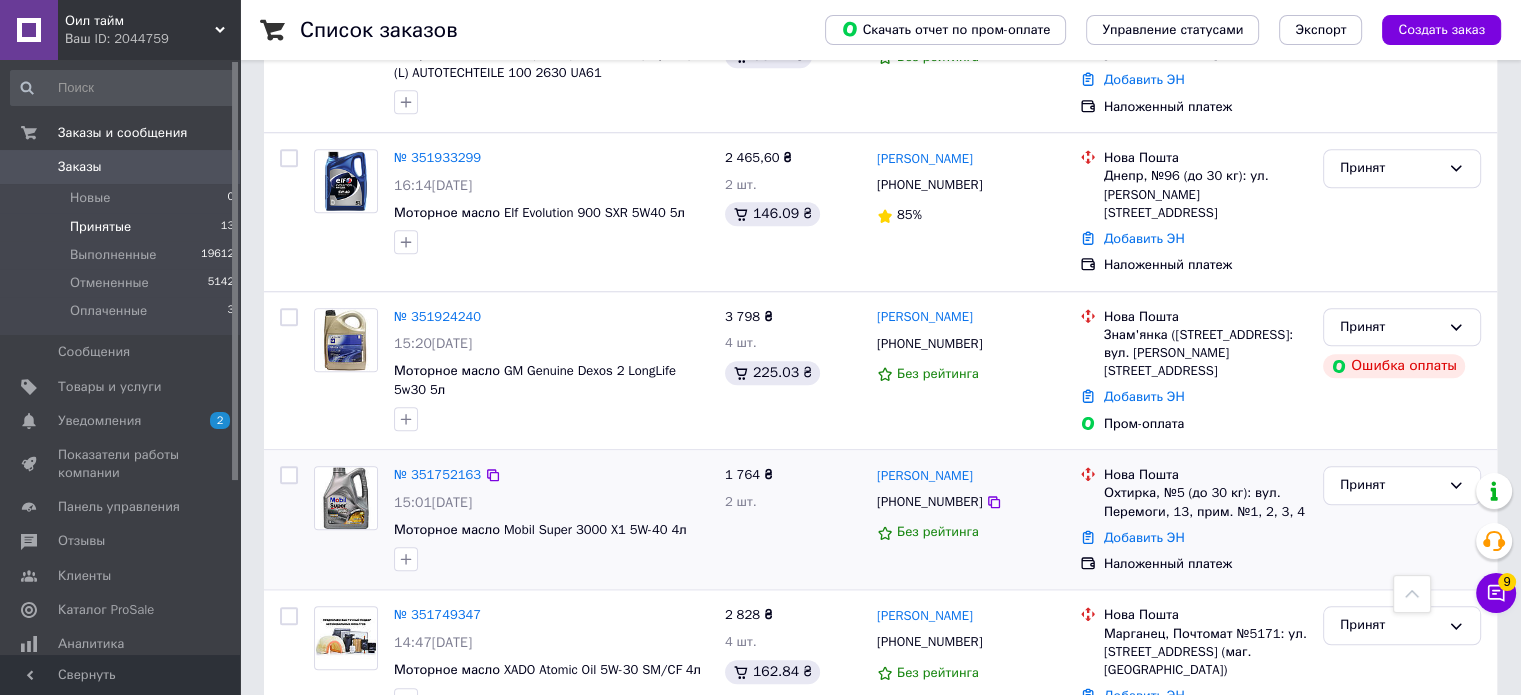 scroll, scrollTop: 1804, scrollLeft: 0, axis: vertical 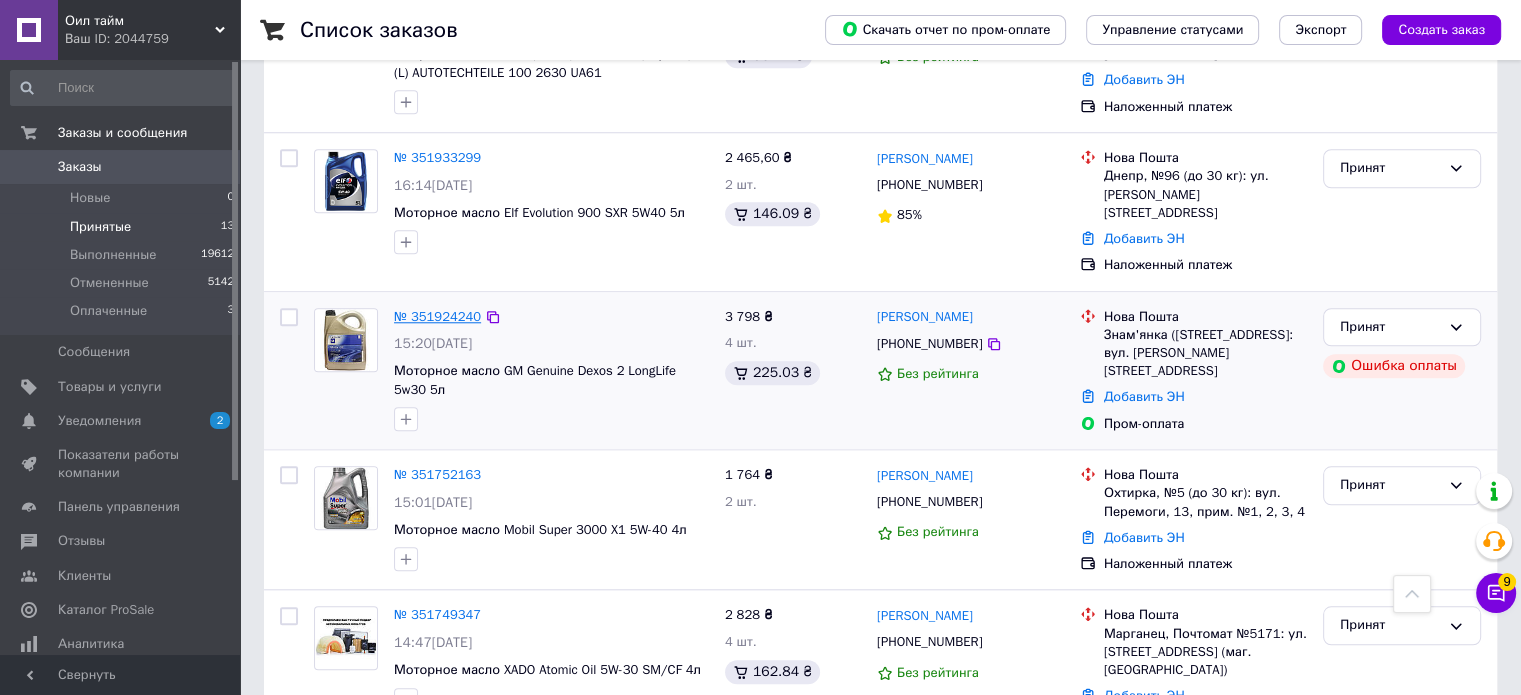 click on "№ 351924240" at bounding box center (437, 316) 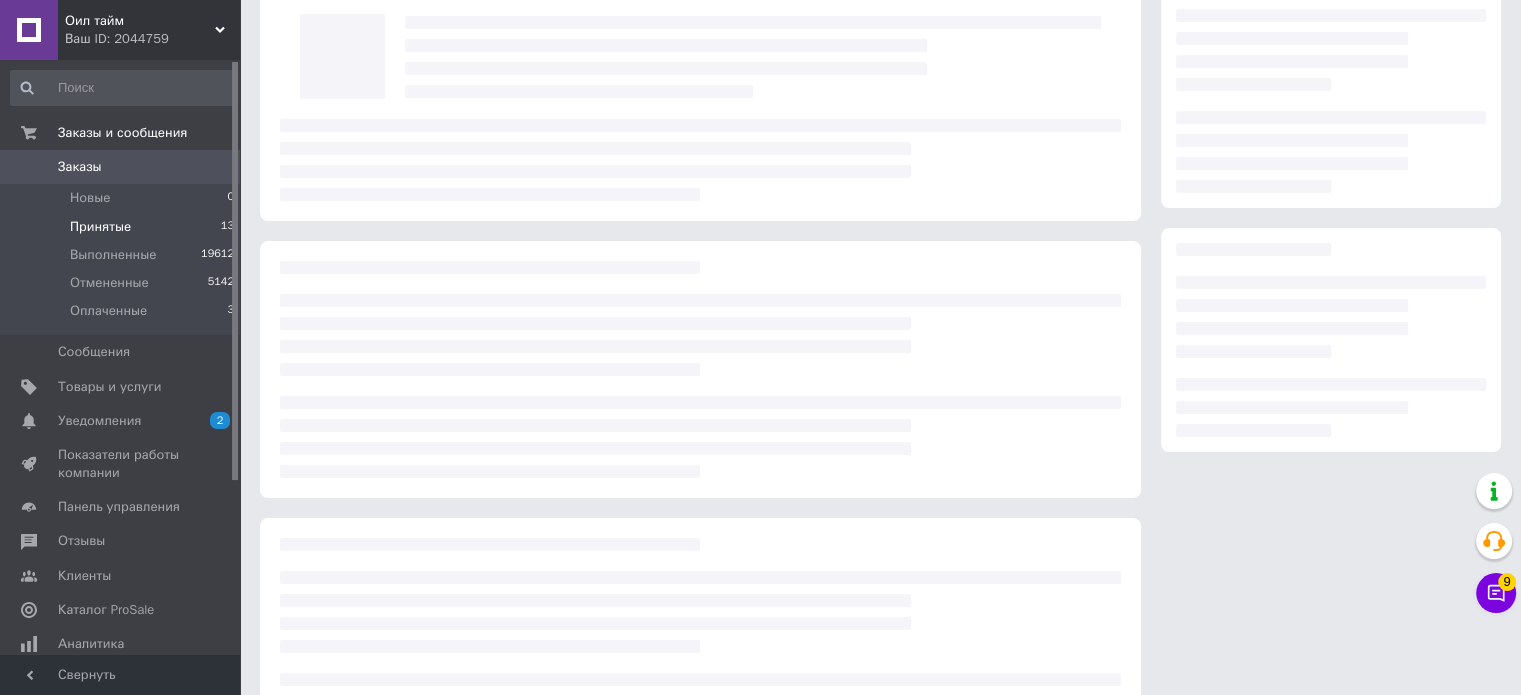 scroll, scrollTop: 19, scrollLeft: 0, axis: vertical 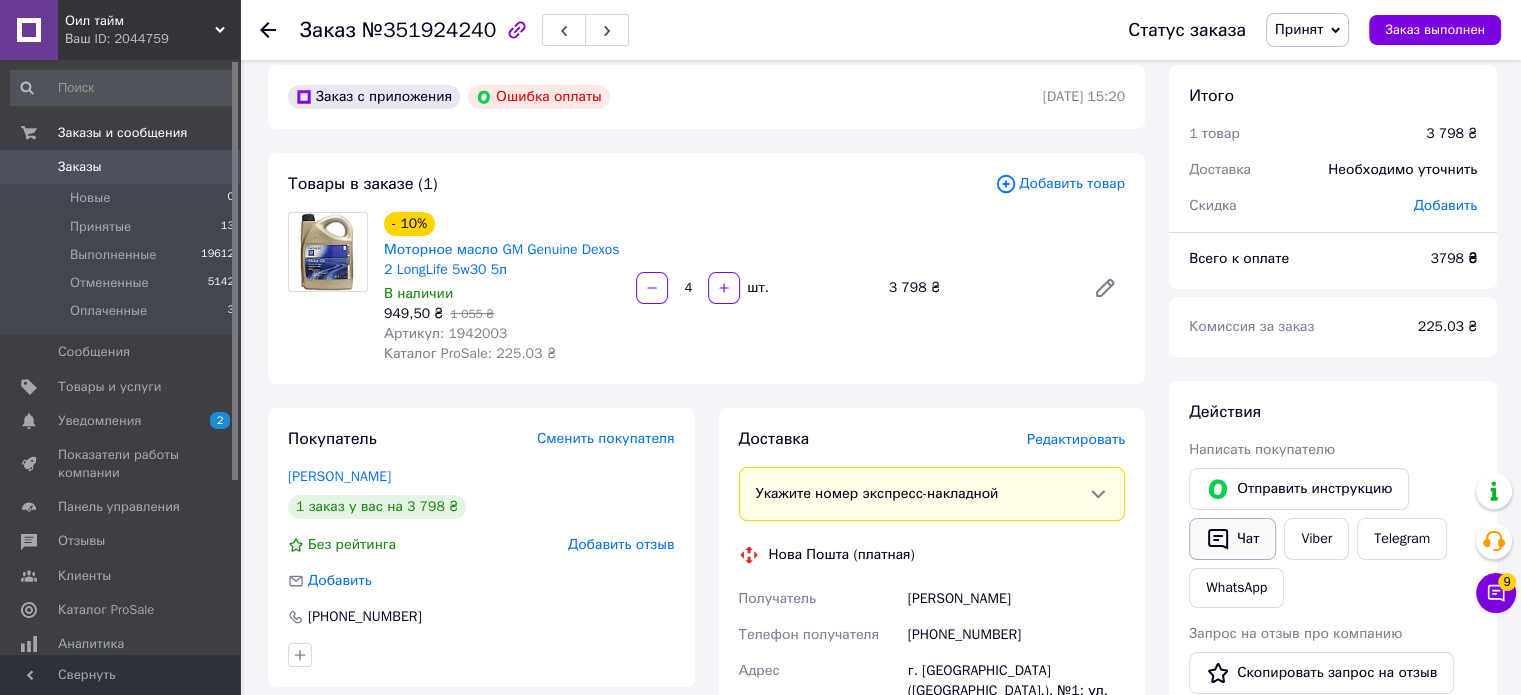 click on "Чат" at bounding box center [1232, 539] 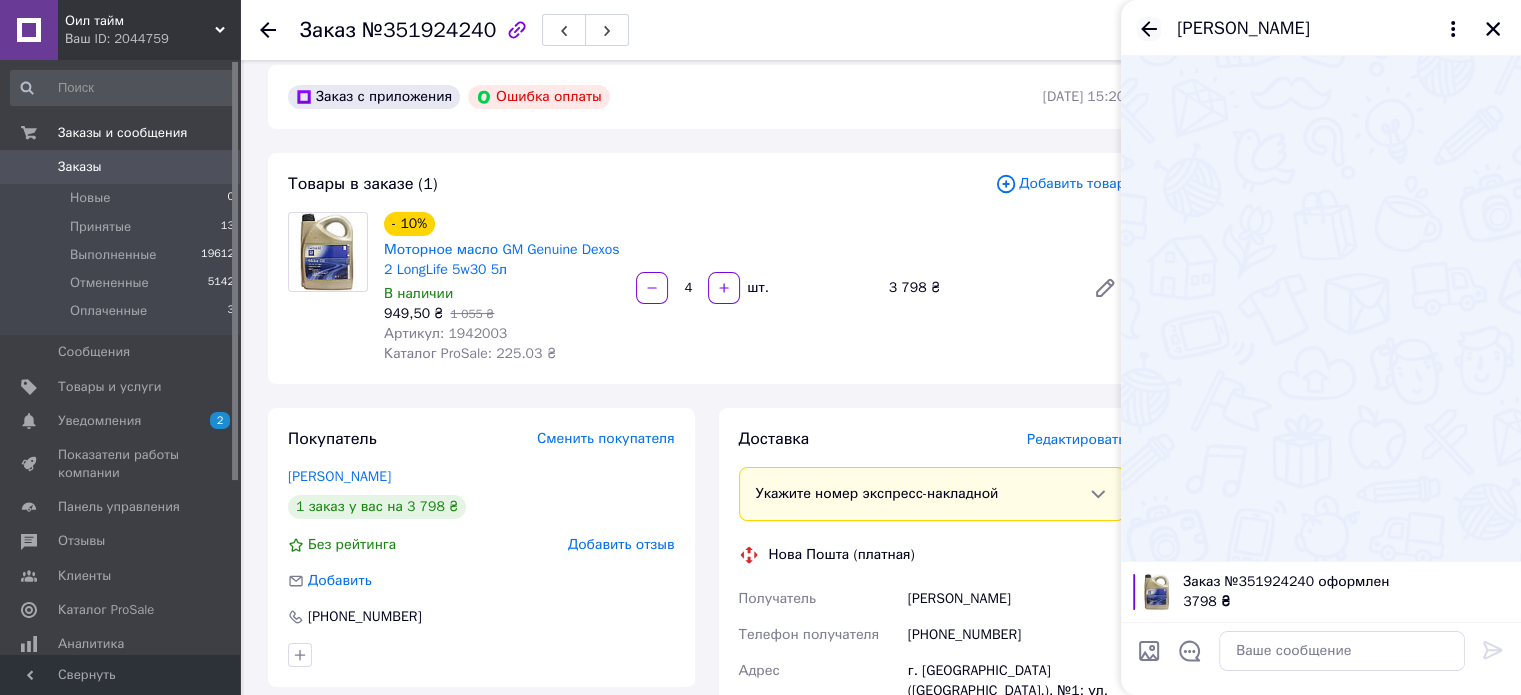 click 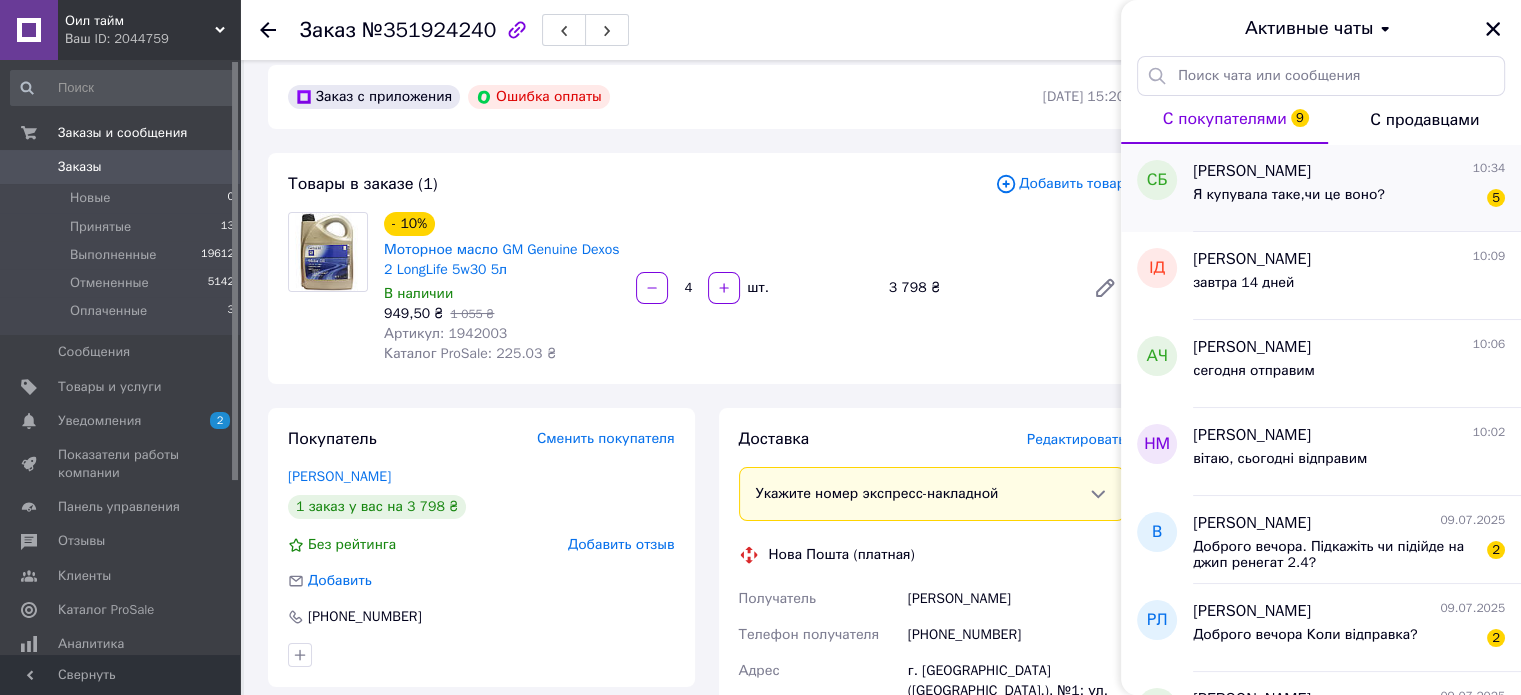 click on "Я купувала таке,чи це воно?" at bounding box center (1289, 201) 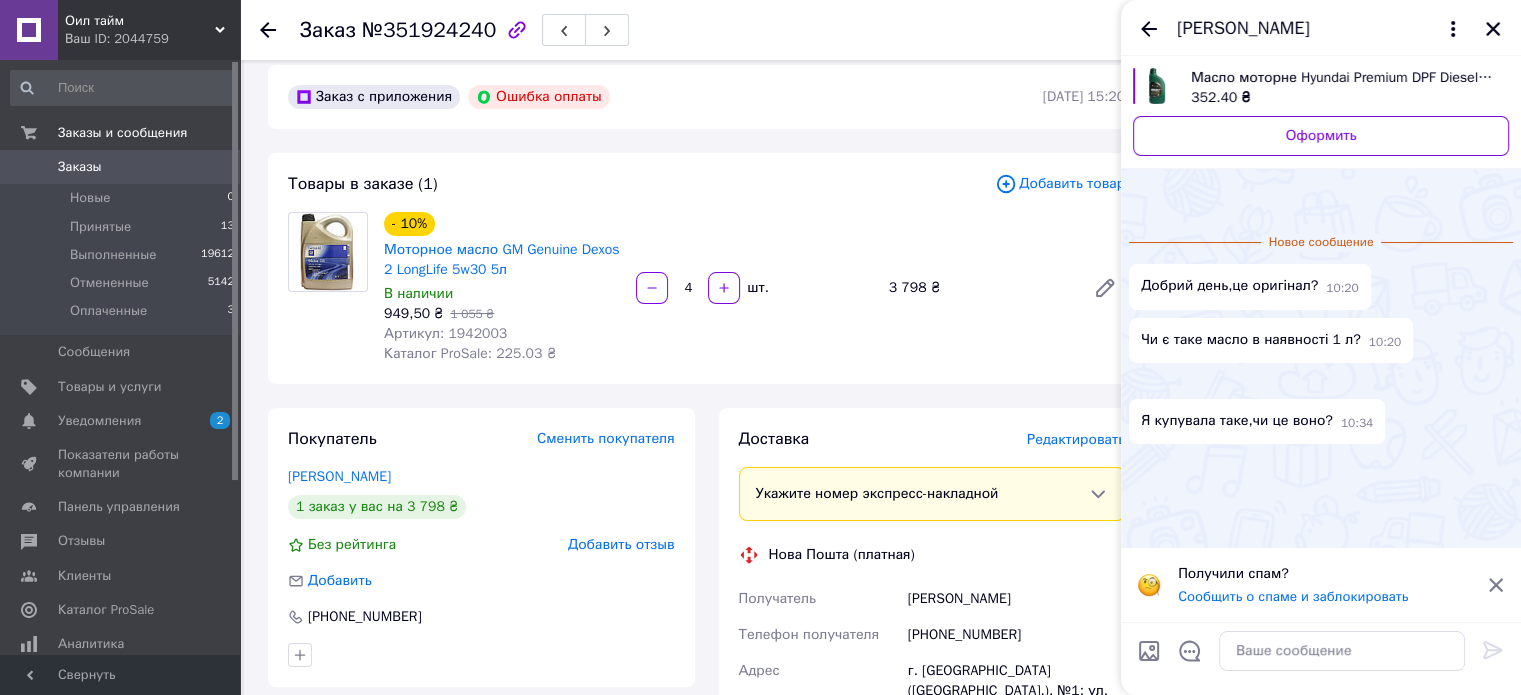 scroll, scrollTop: 184, scrollLeft: 0, axis: vertical 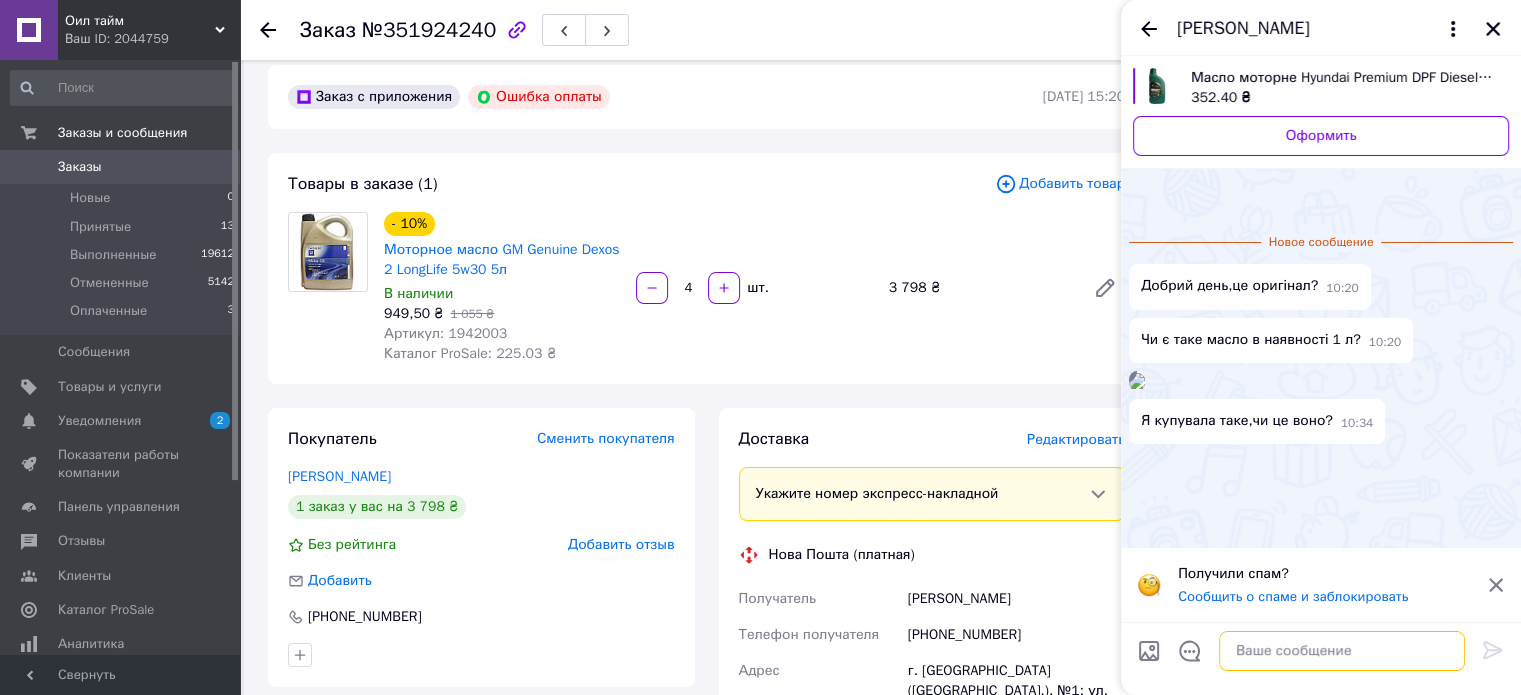click at bounding box center [1342, 651] 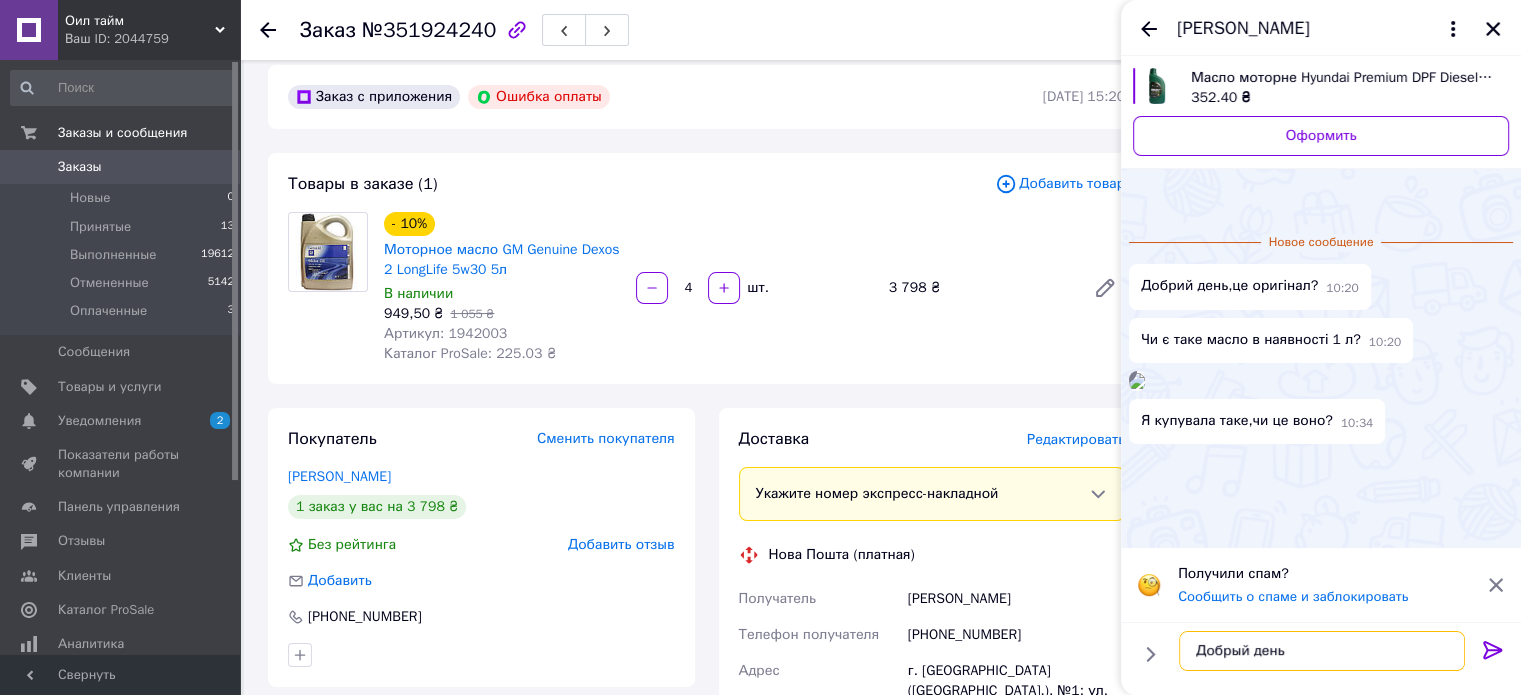 type on "Добрый день" 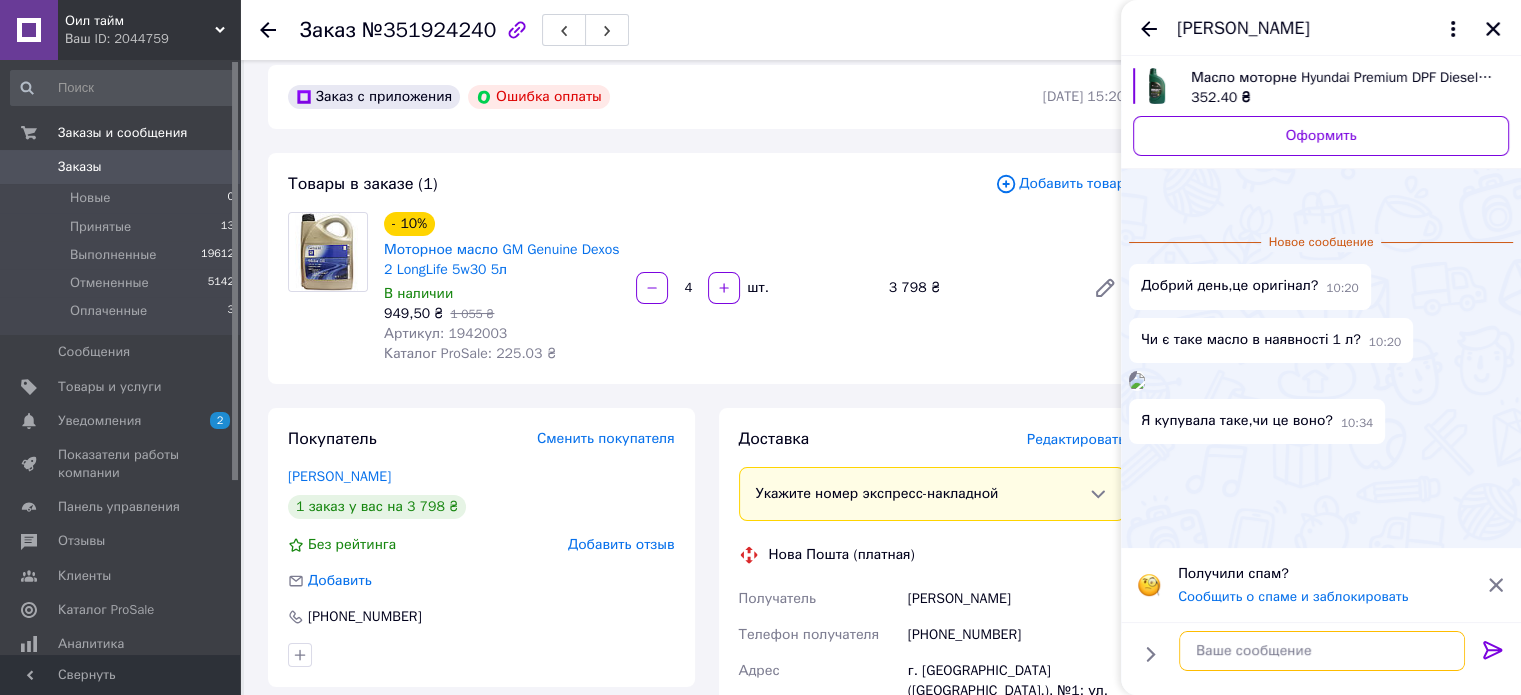 scroll, scrollTop: 127, scrollLeft: 0, axis: vertical 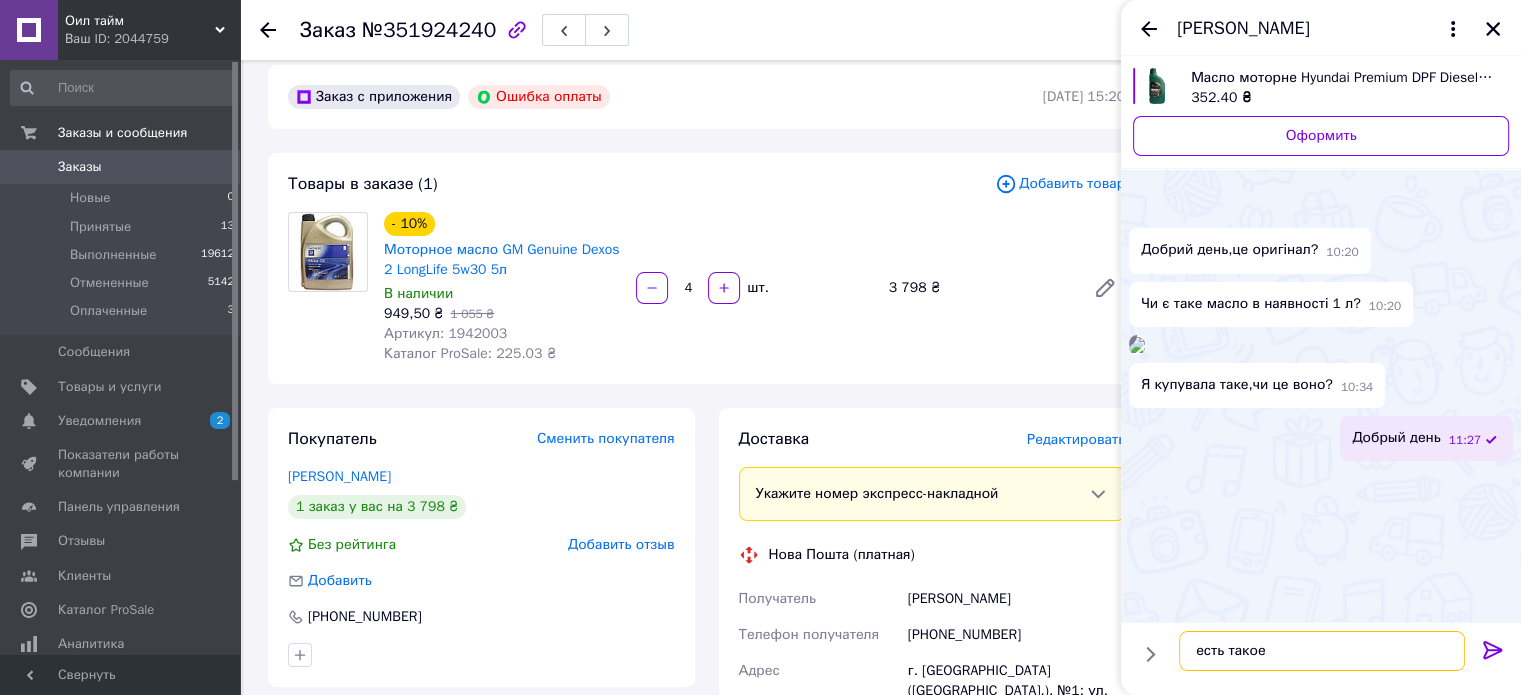 type on "есть такое" 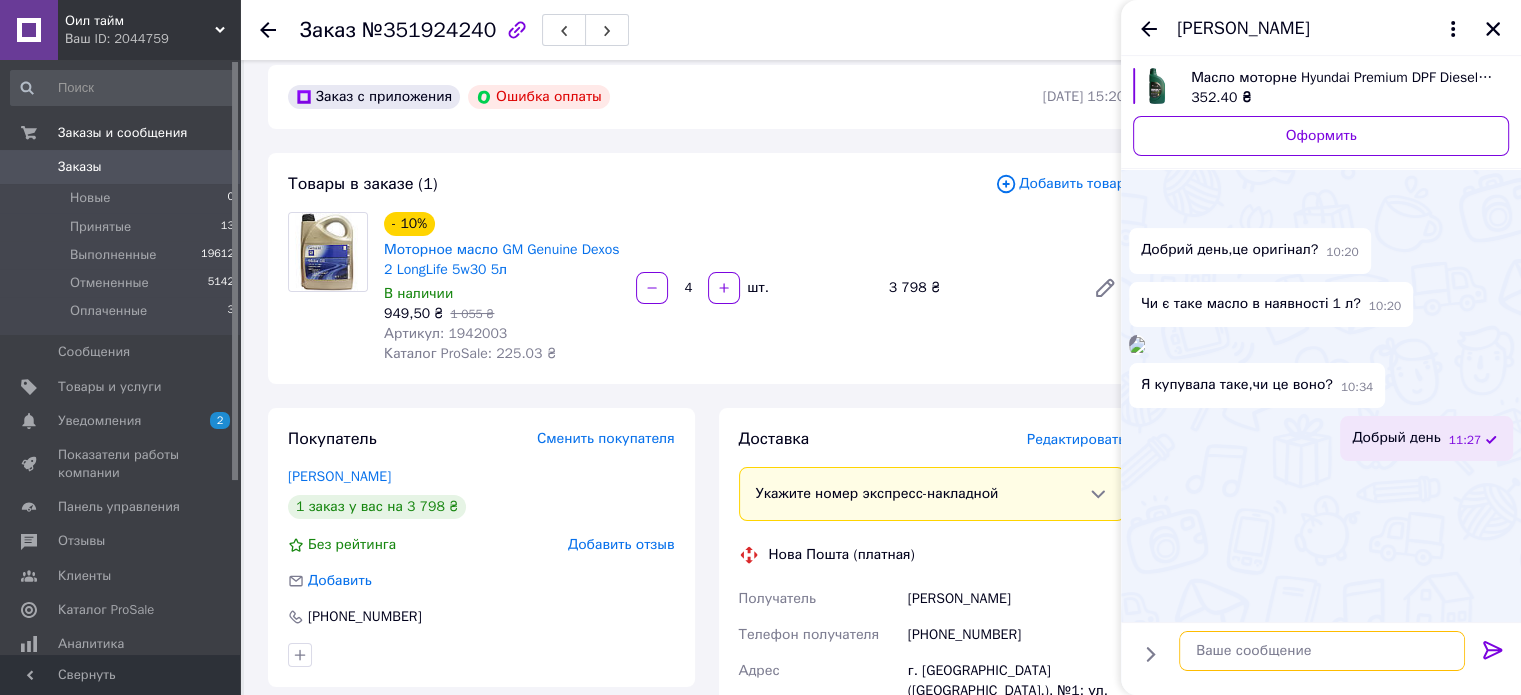 scroll, scrollTop: 180, scrollLeft: 0, axis: vertical 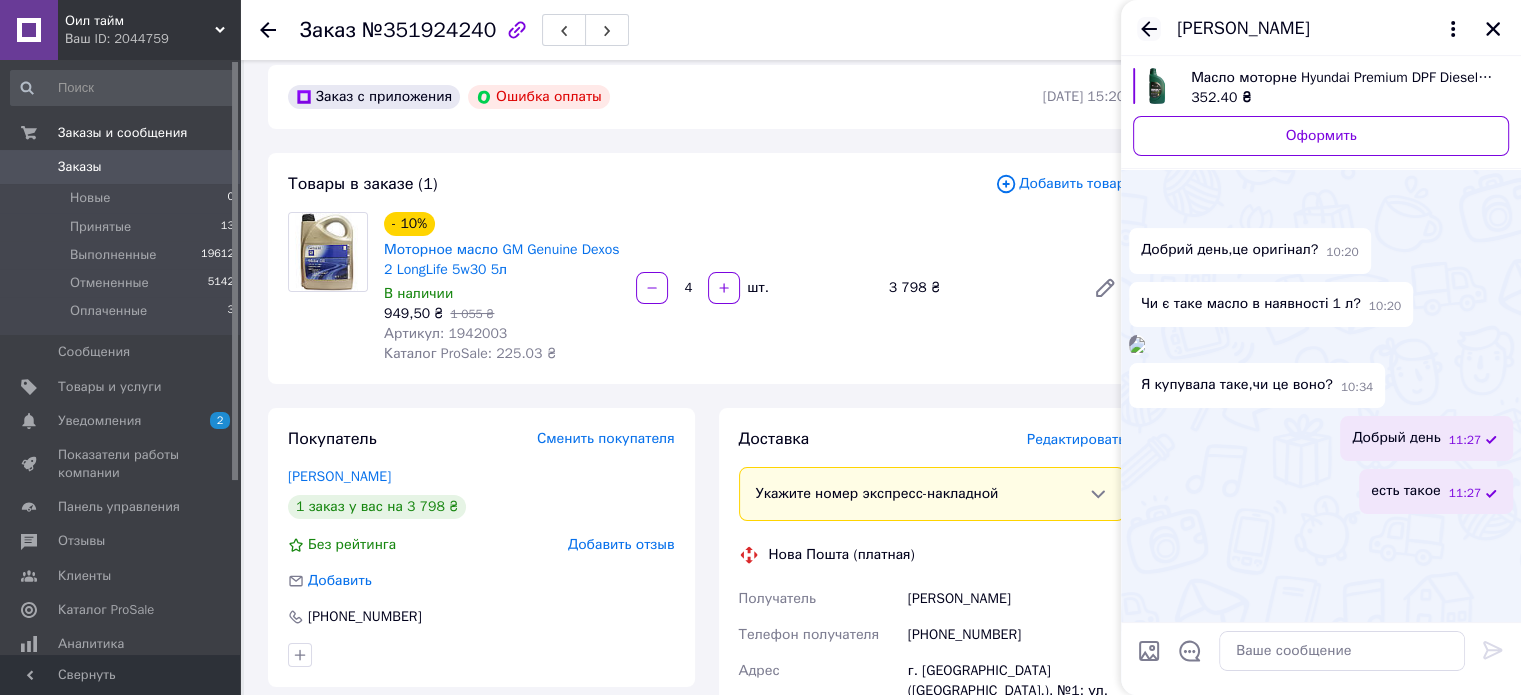 click 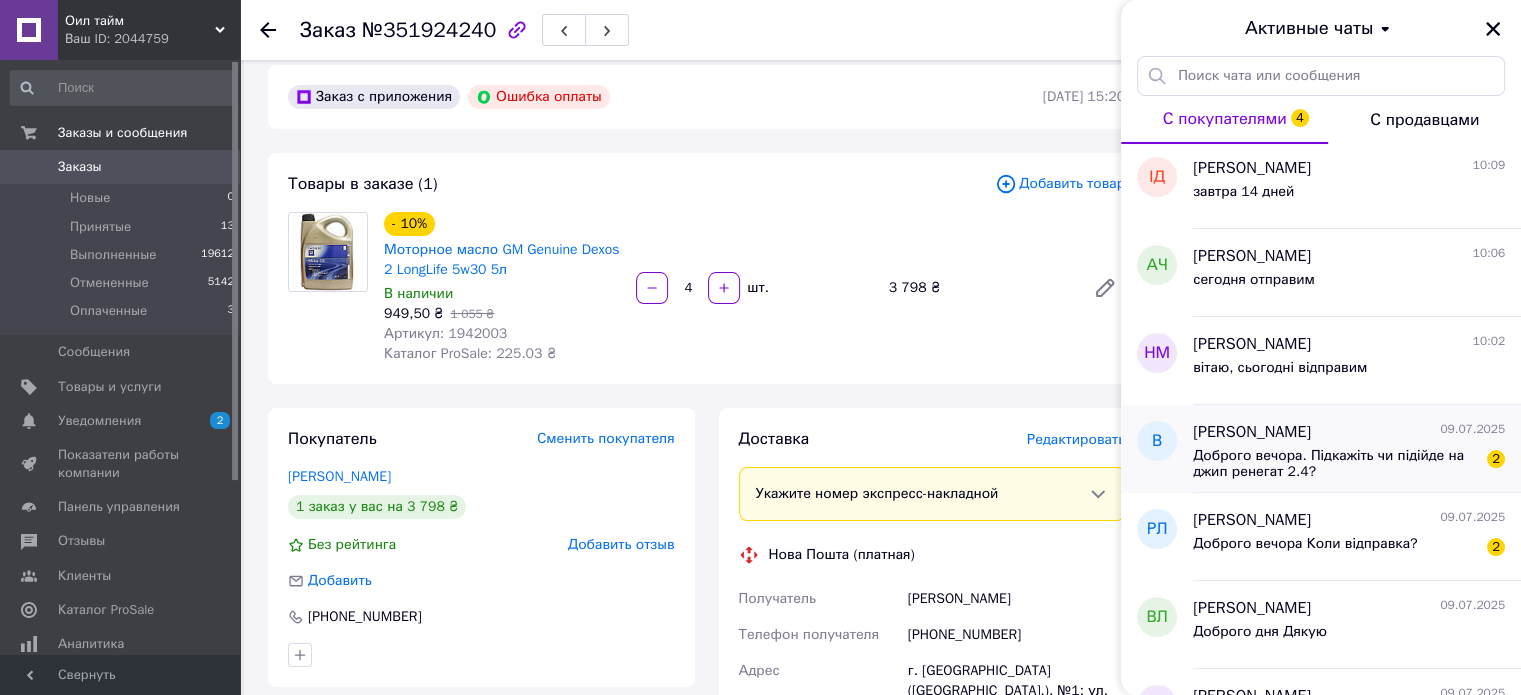 scroll, scrollTop: 200, scrollLeft: 0, axis: vertical 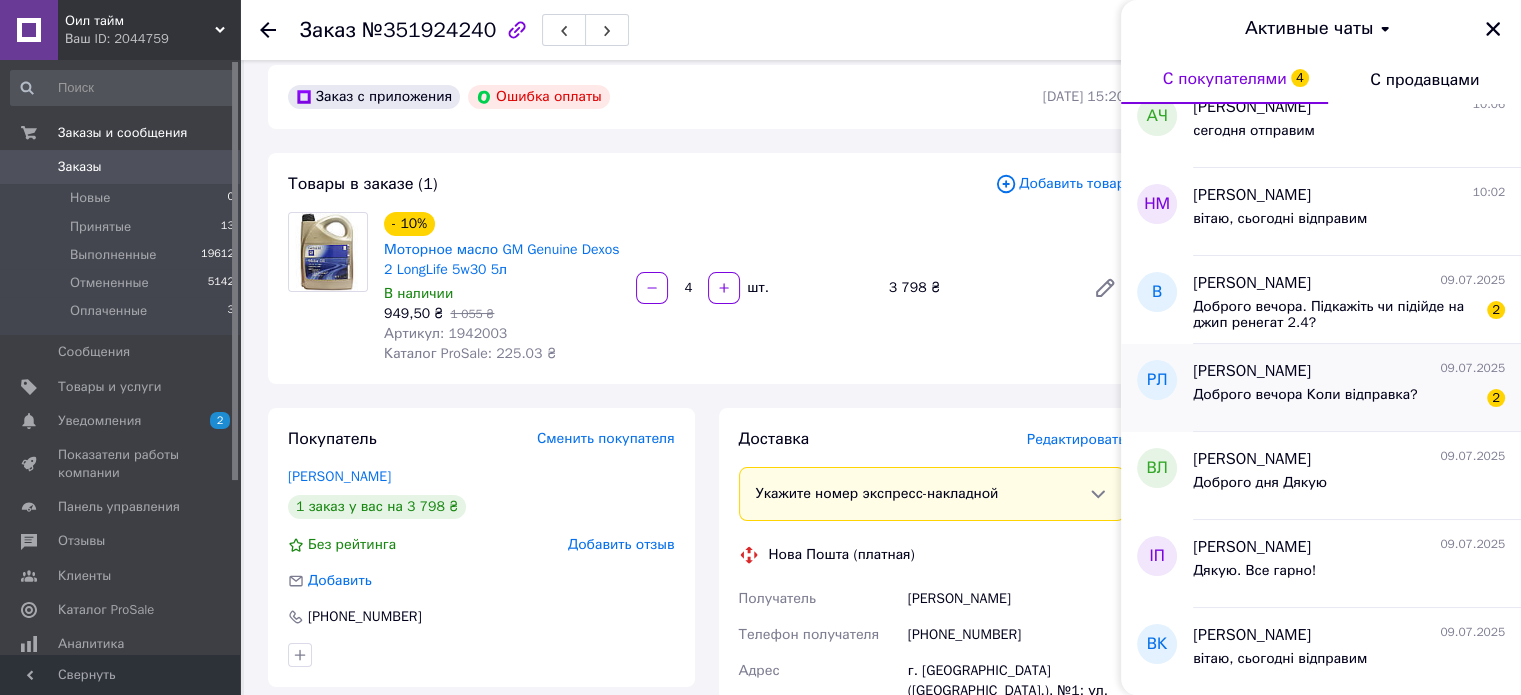 click on "Доброго вечора
Коли відправка?" at bounding box center [1305, 401] 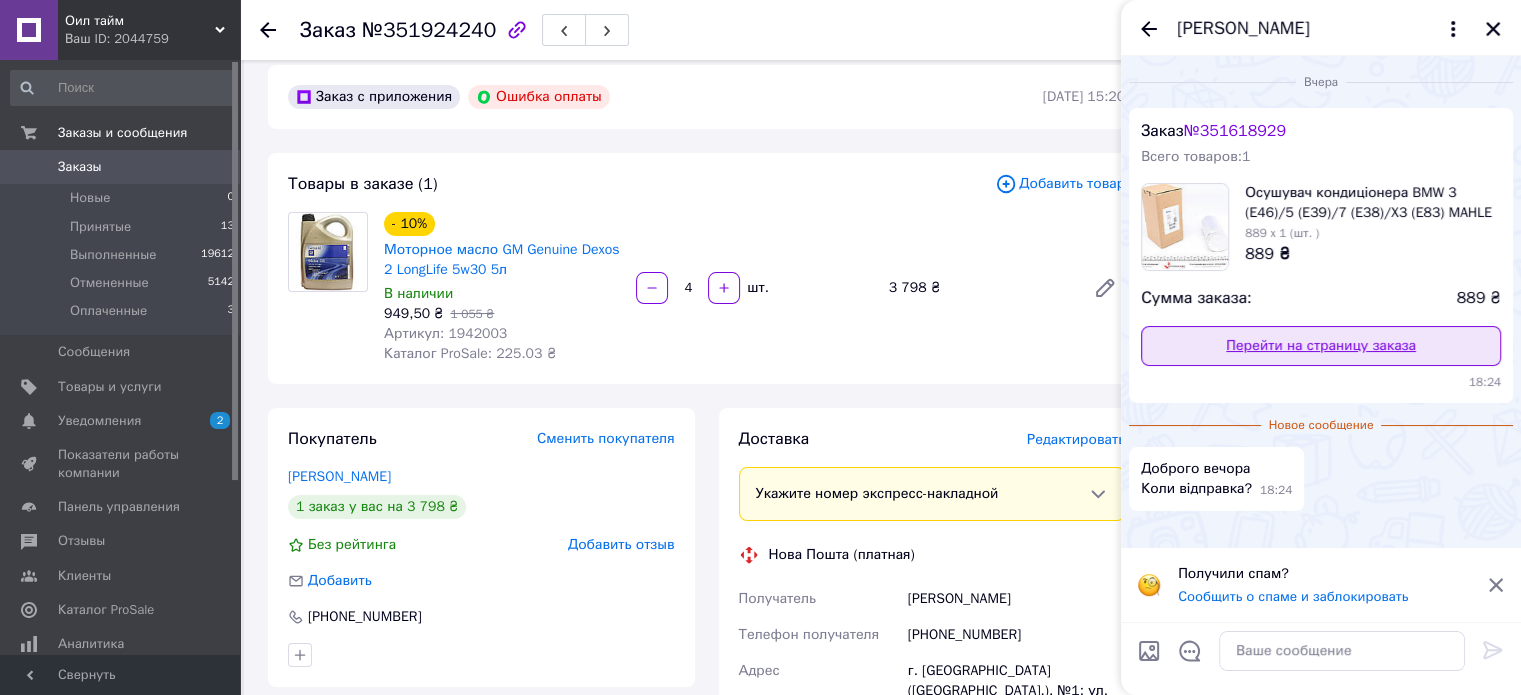 click on "Перейти на страницу заказа" at bounding box center (1321, 346) 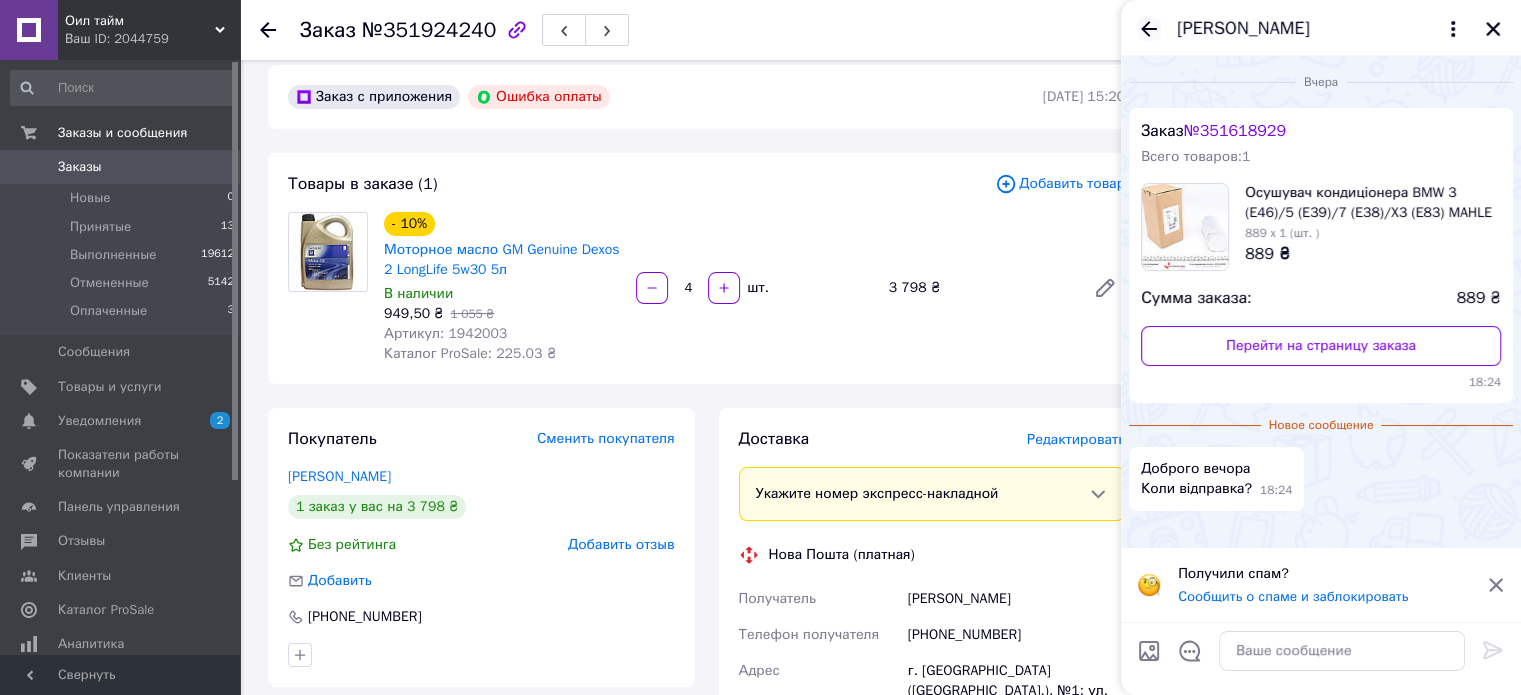 click 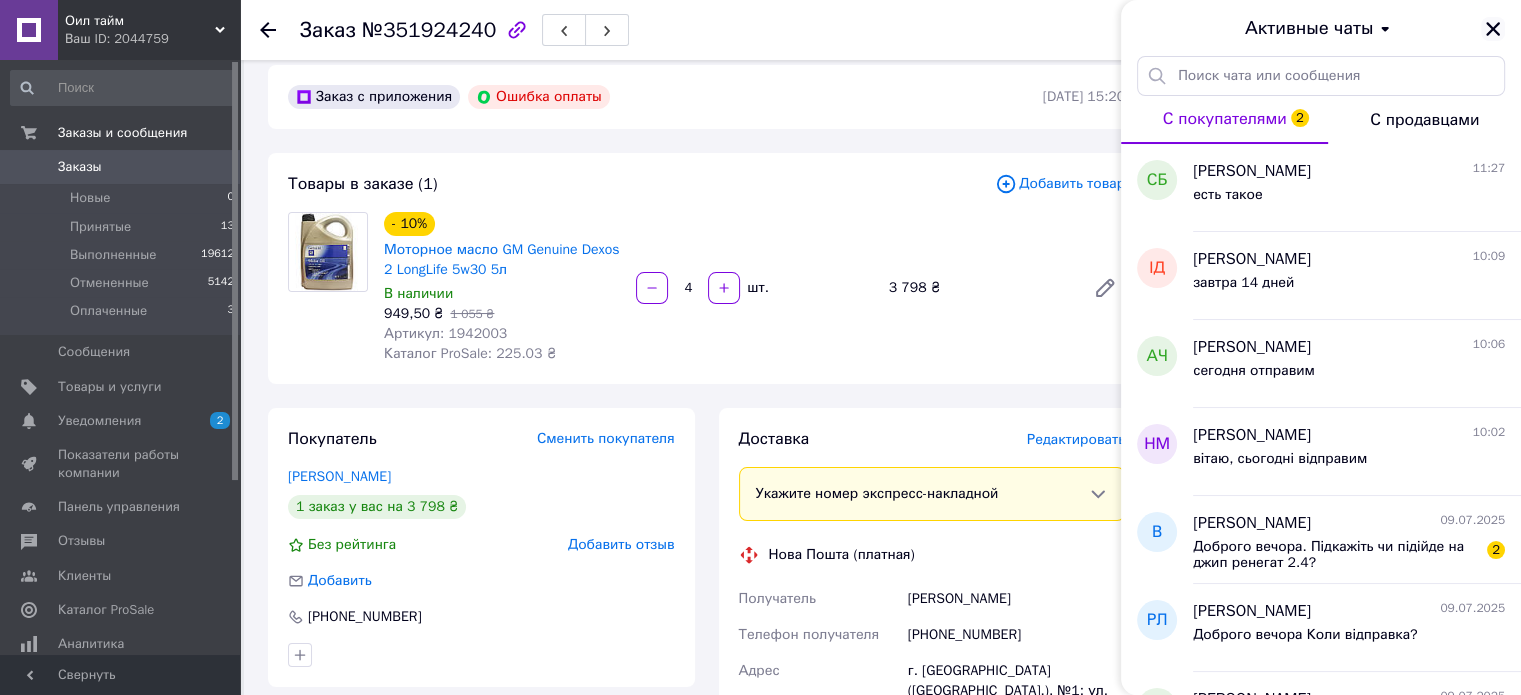 click 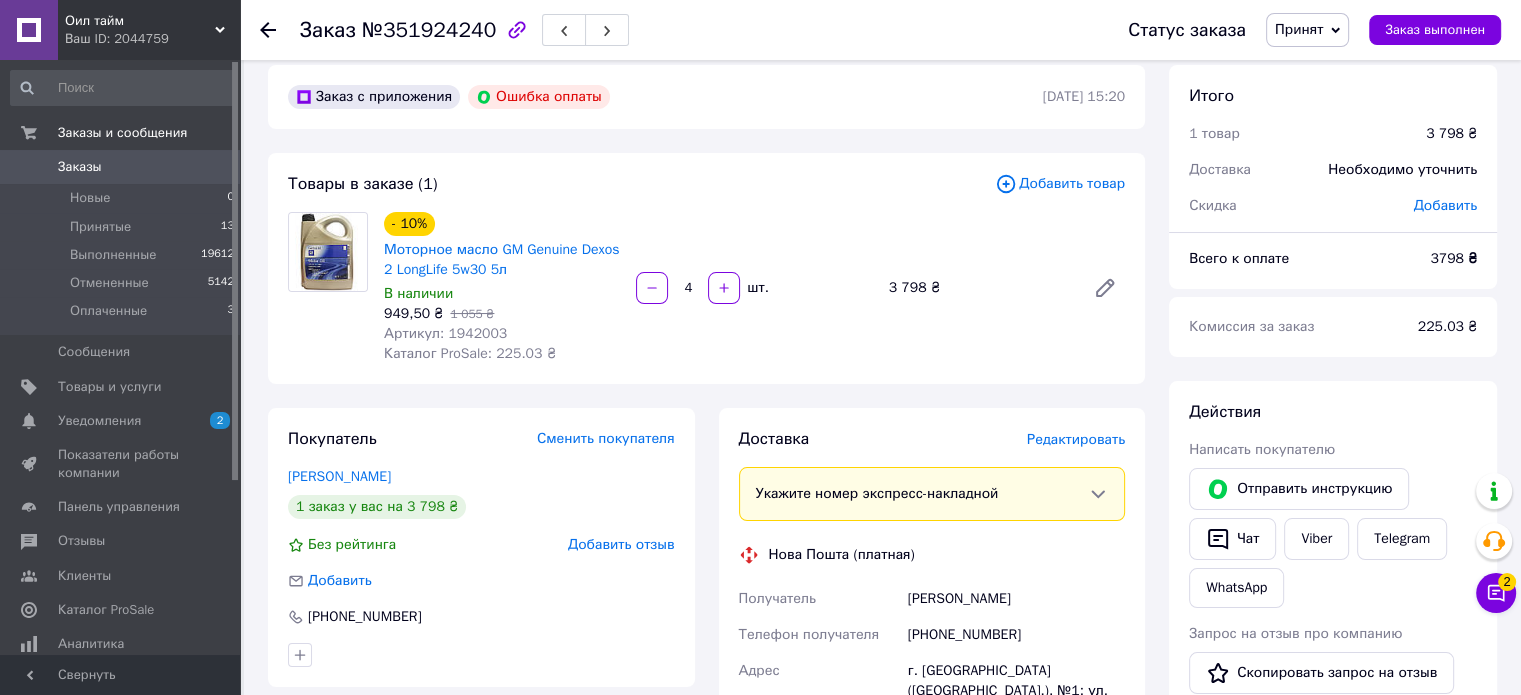 click on "Товары в заказе (1) Добавить товар - 10% Моторное масло GM Genuine Dexos 2 LongLife 5w30 5л В наличии 949,50 ₴   1 055 ₴ Артикул: 1942003 Каталог ProSale: 225.03 ₴  4   шт. 3 798 ₴" at bounding box center [706, 268] 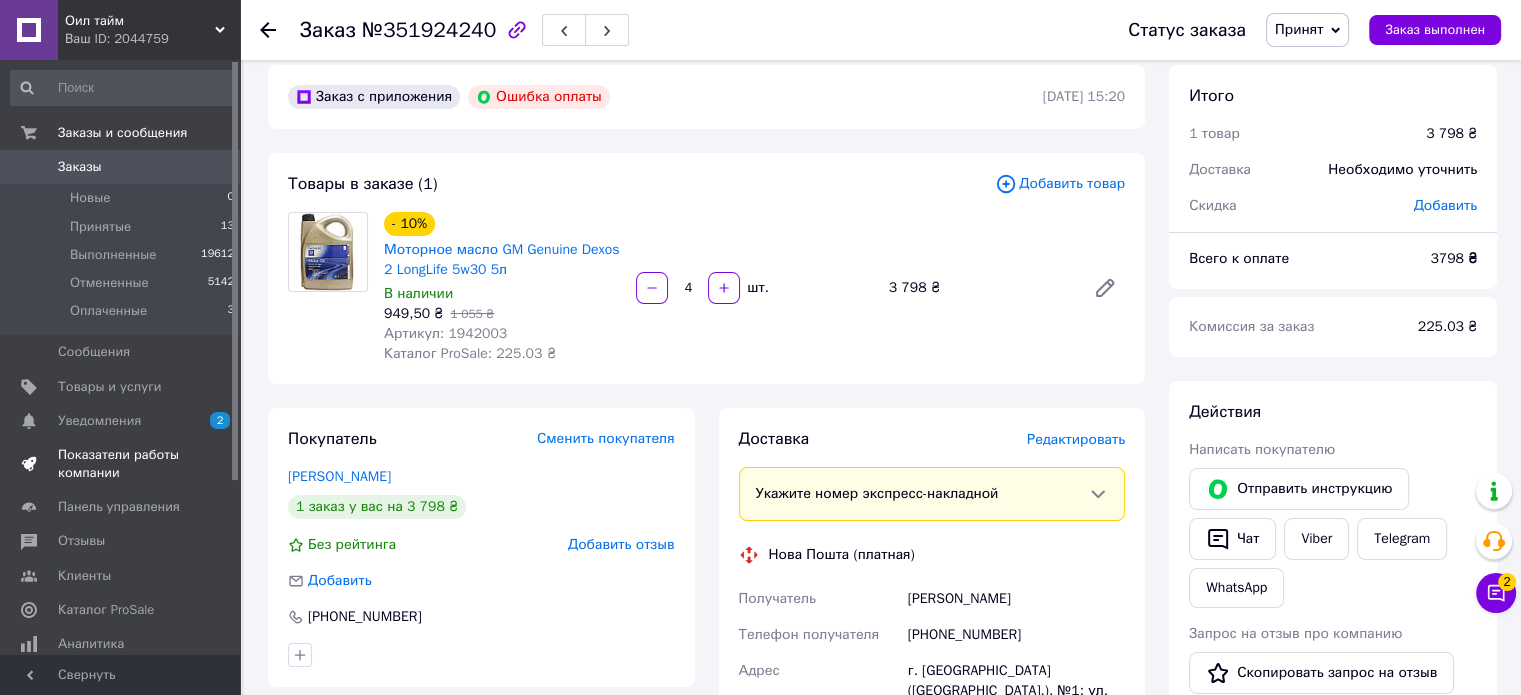 click on "Показатели работы компании" at bounding box center [123, 464] 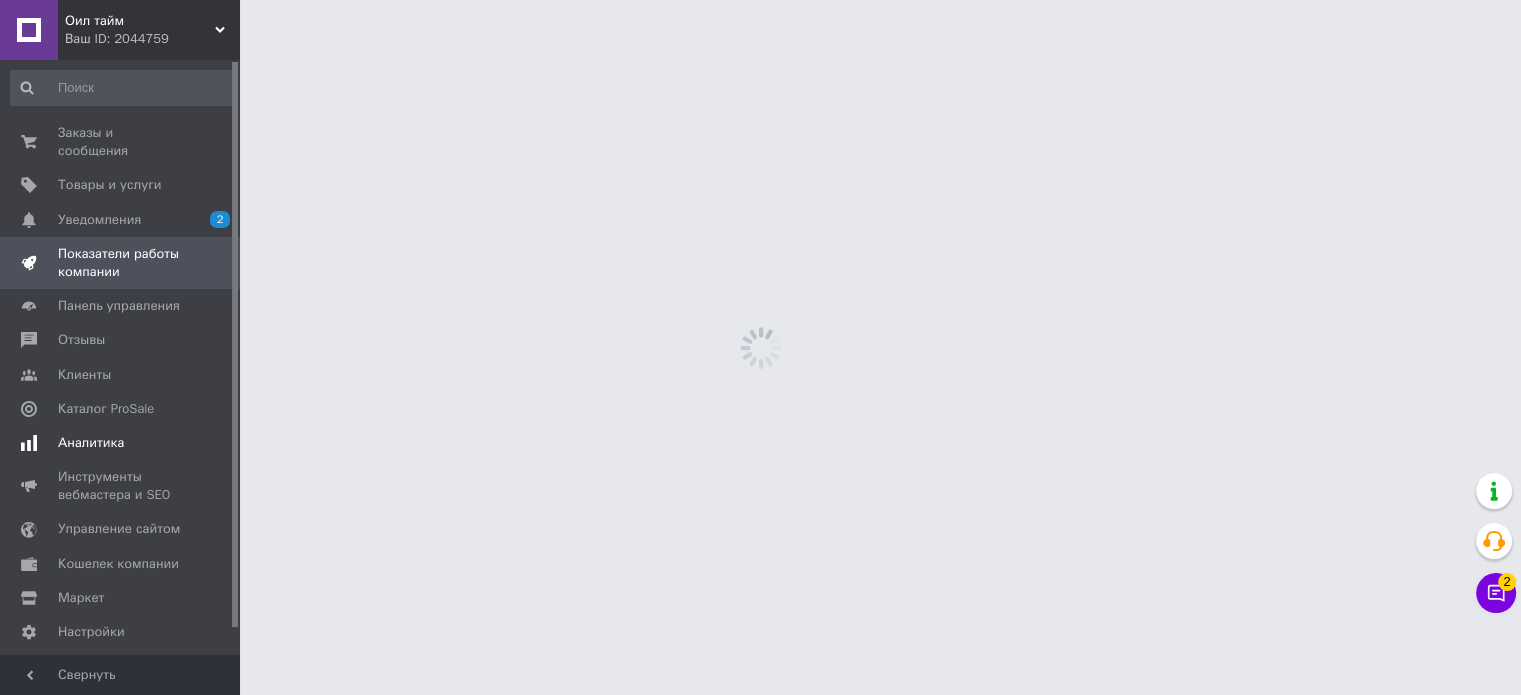 scroll, scrollTop: 0, scrollLeft: 0, axis: both 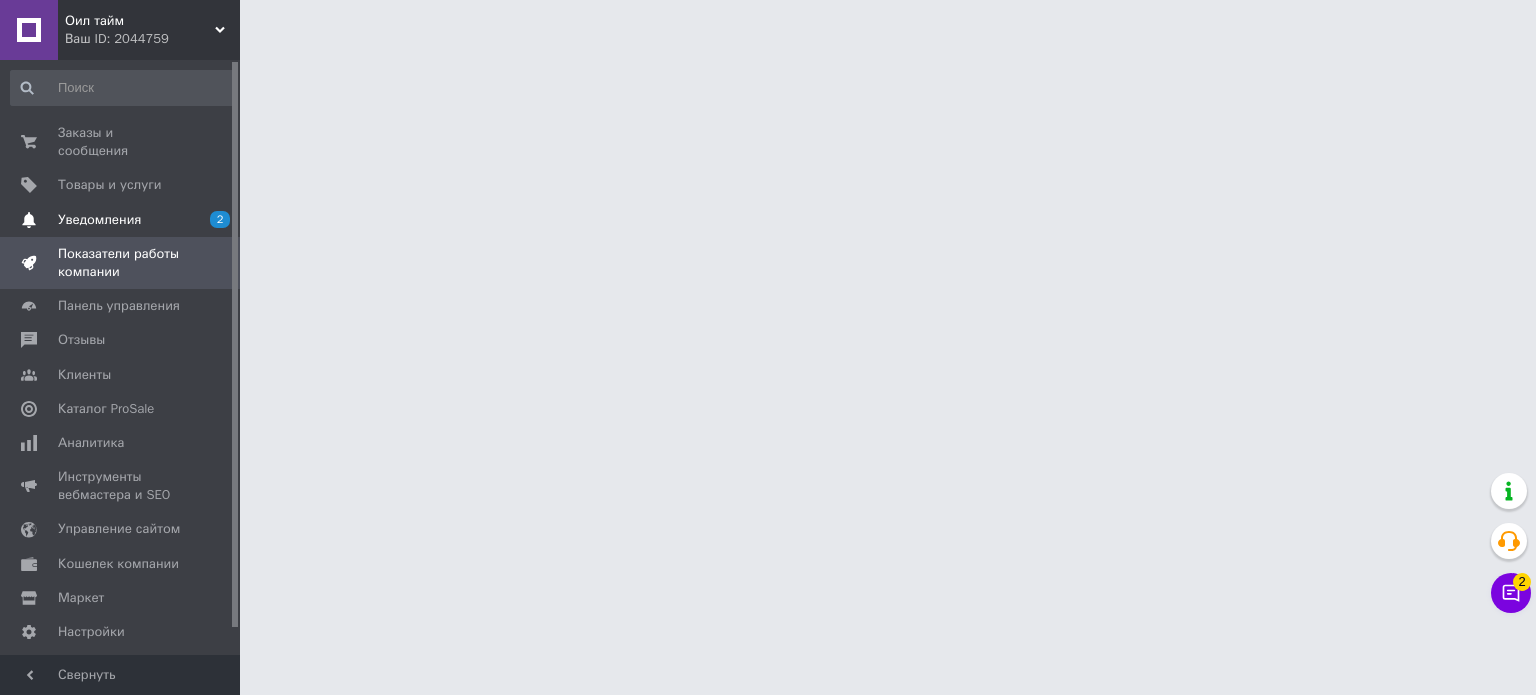 click on "Уведомления" at bounding box center (99, 220) 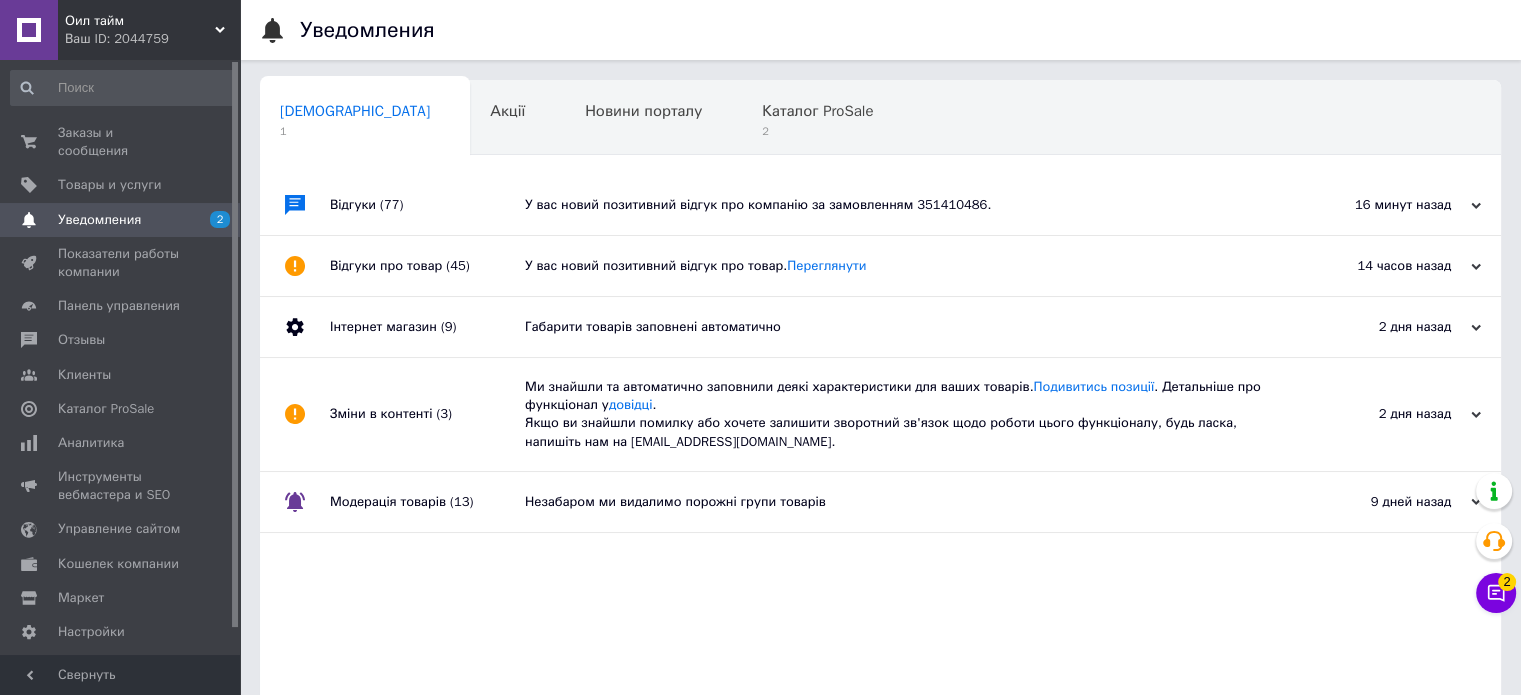 click on "У вас новий позитивний відгук про компанію за замовленням 351410486." at bounding box center [903, 205] 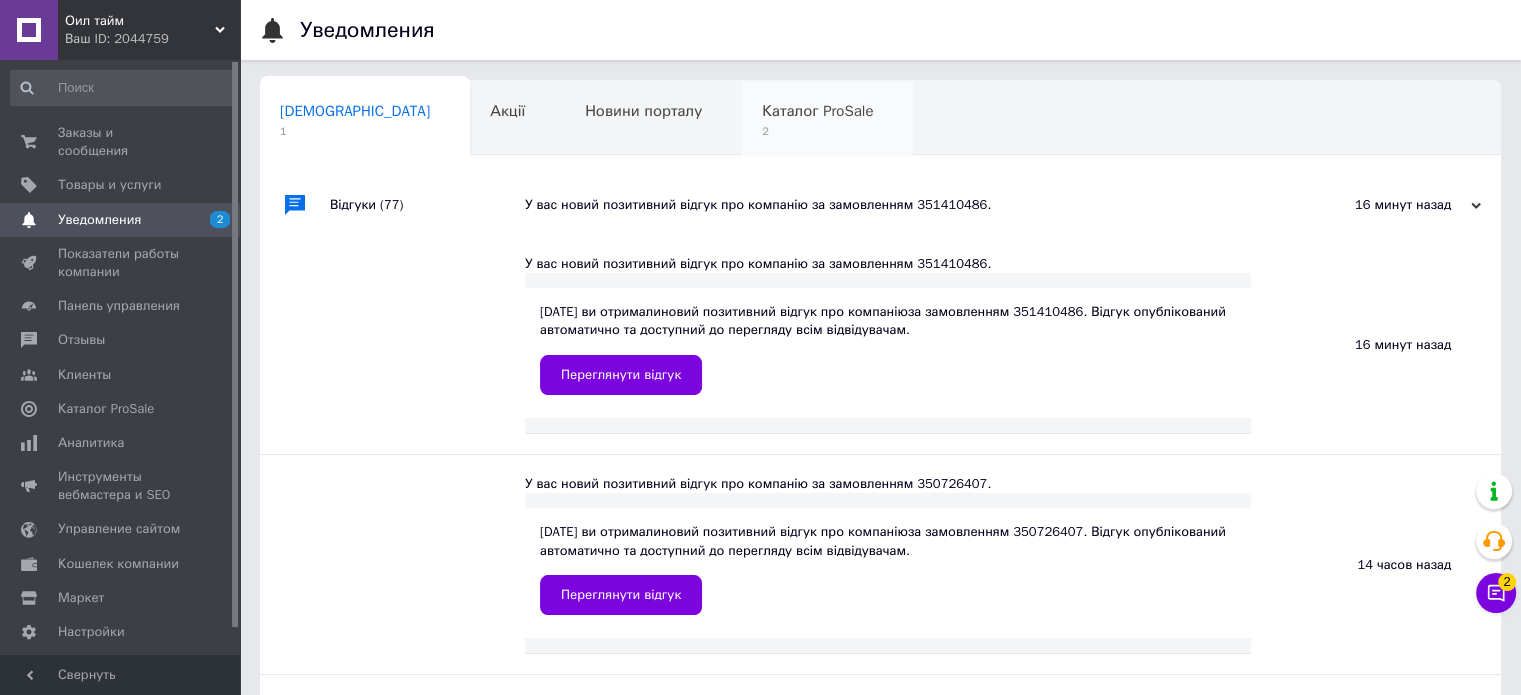 click on "Каталог ProSale" at bounding box center (817, 111) 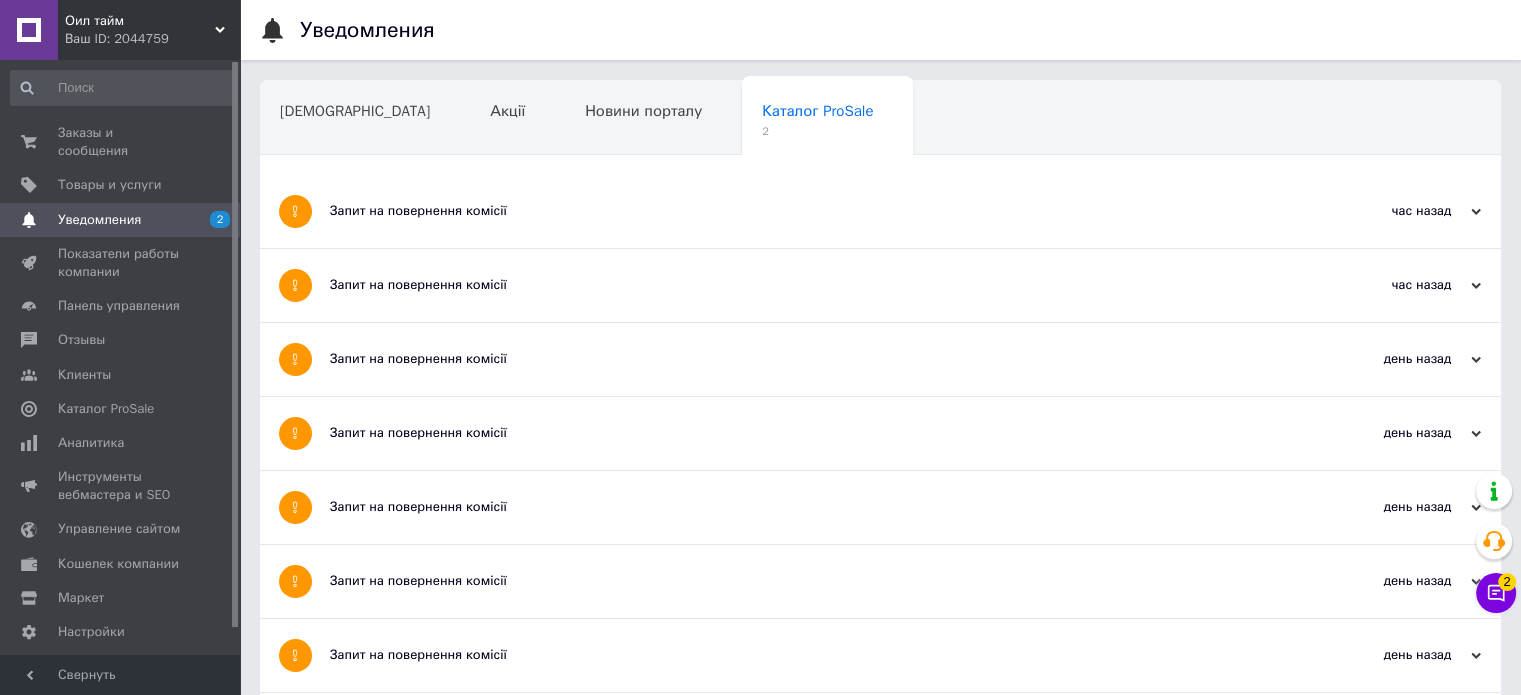 click on "Запит на повернення комісії" at bounding box center [805, 285] 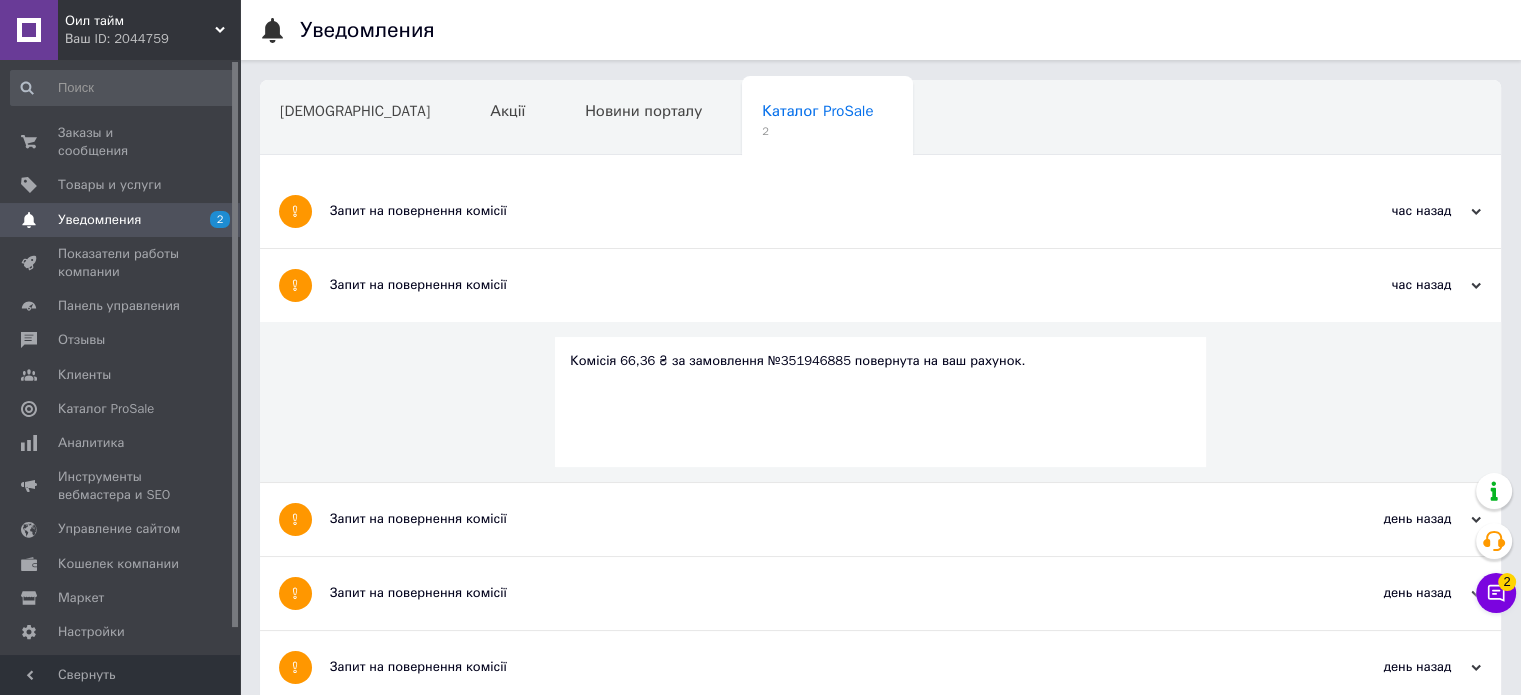click on "Запит на повернення комісії" at bounding box center (805, 211) 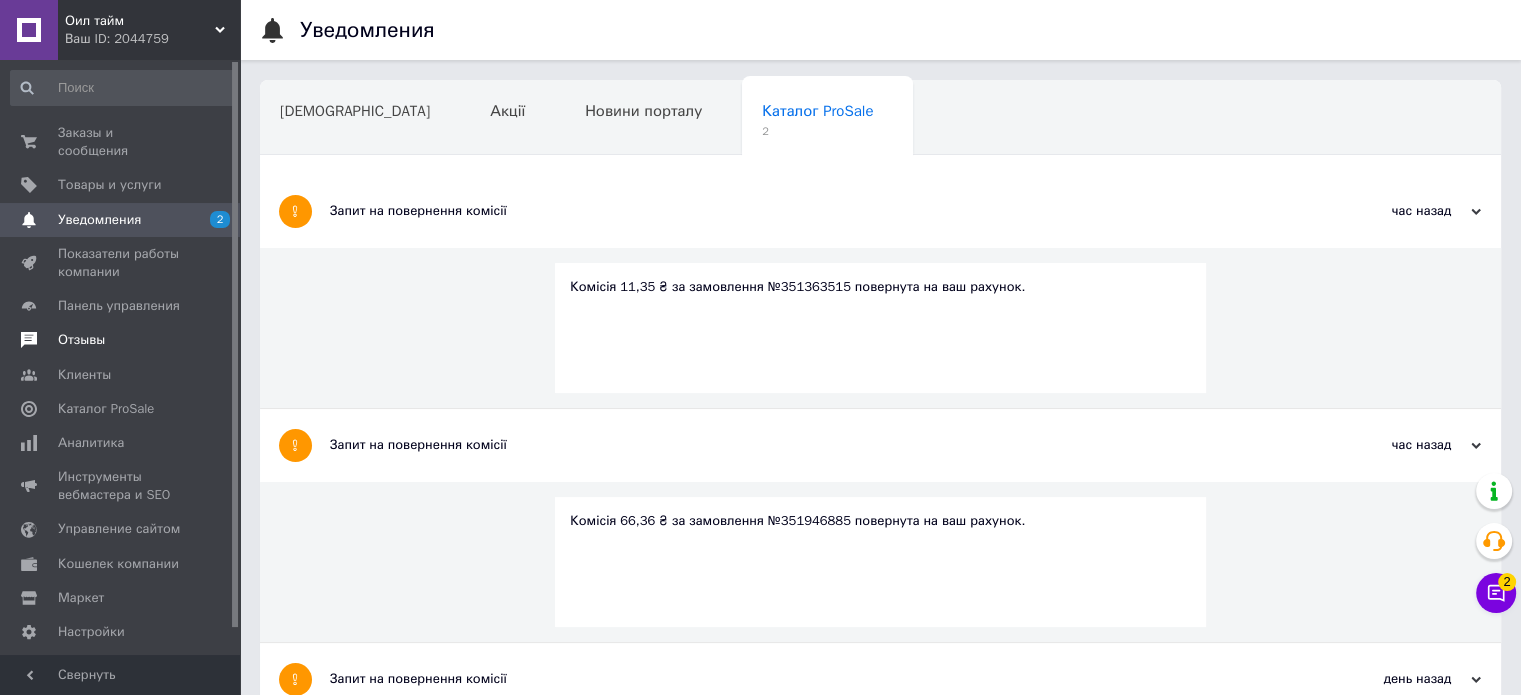 click on "Отзывы" at bounding box center (121, 340) 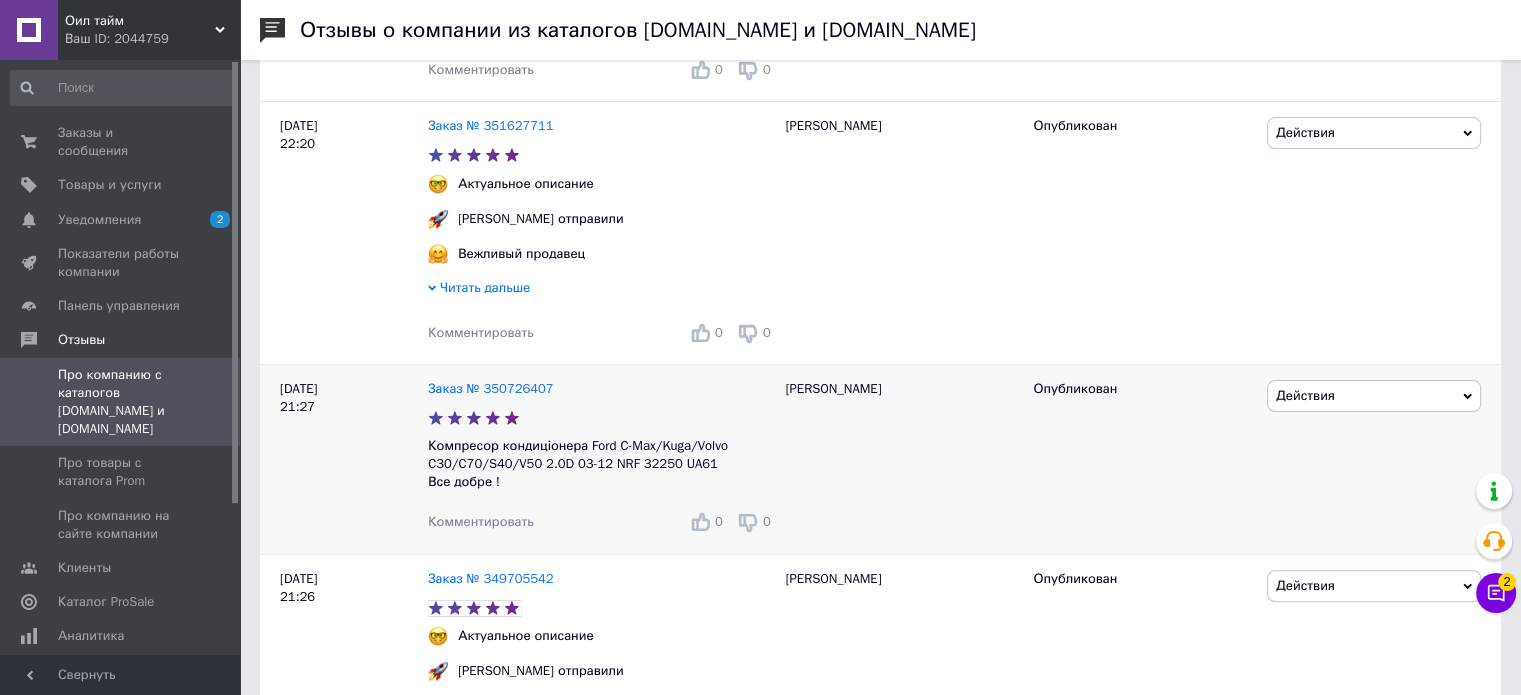 scroll, scrollTop: 600, scrollLeft: 0, axis: vertical 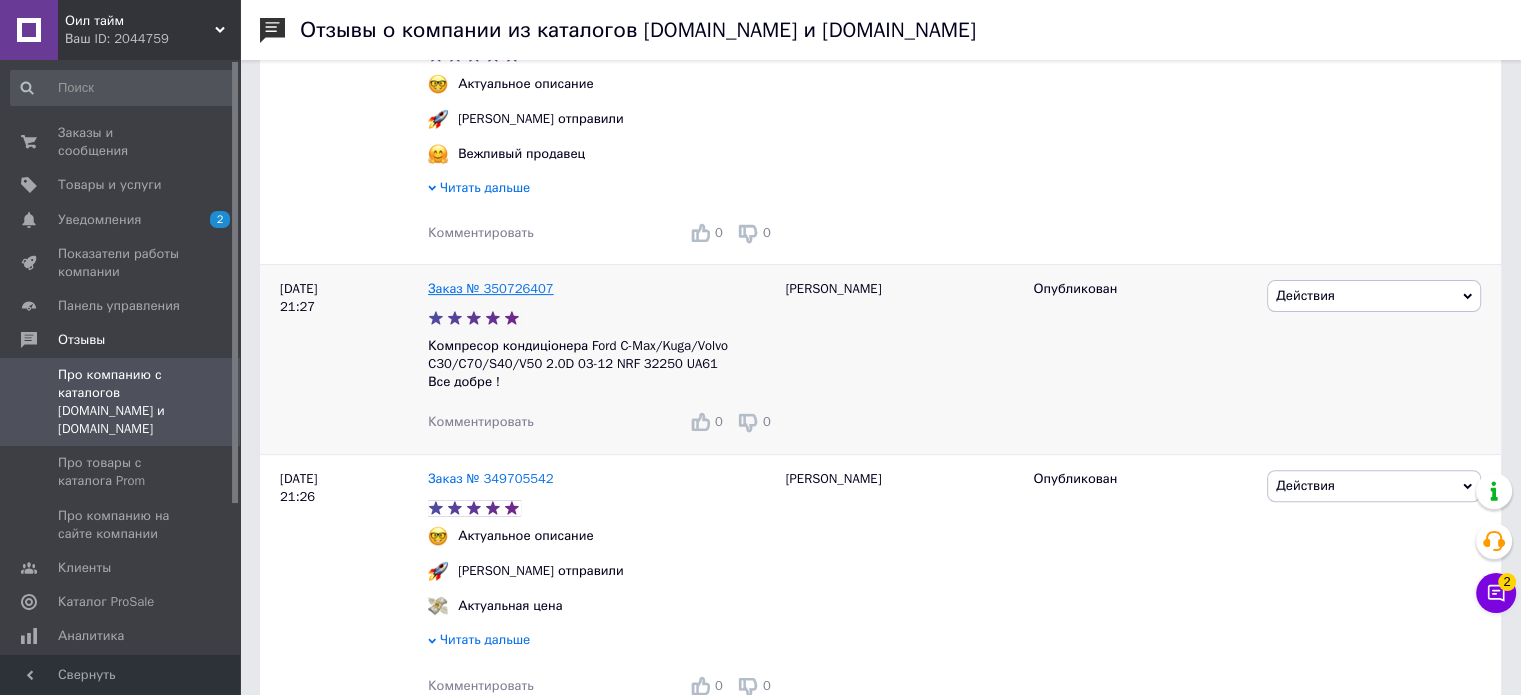 click on "Заказ № 350726407" at bounding box center (491, 288) 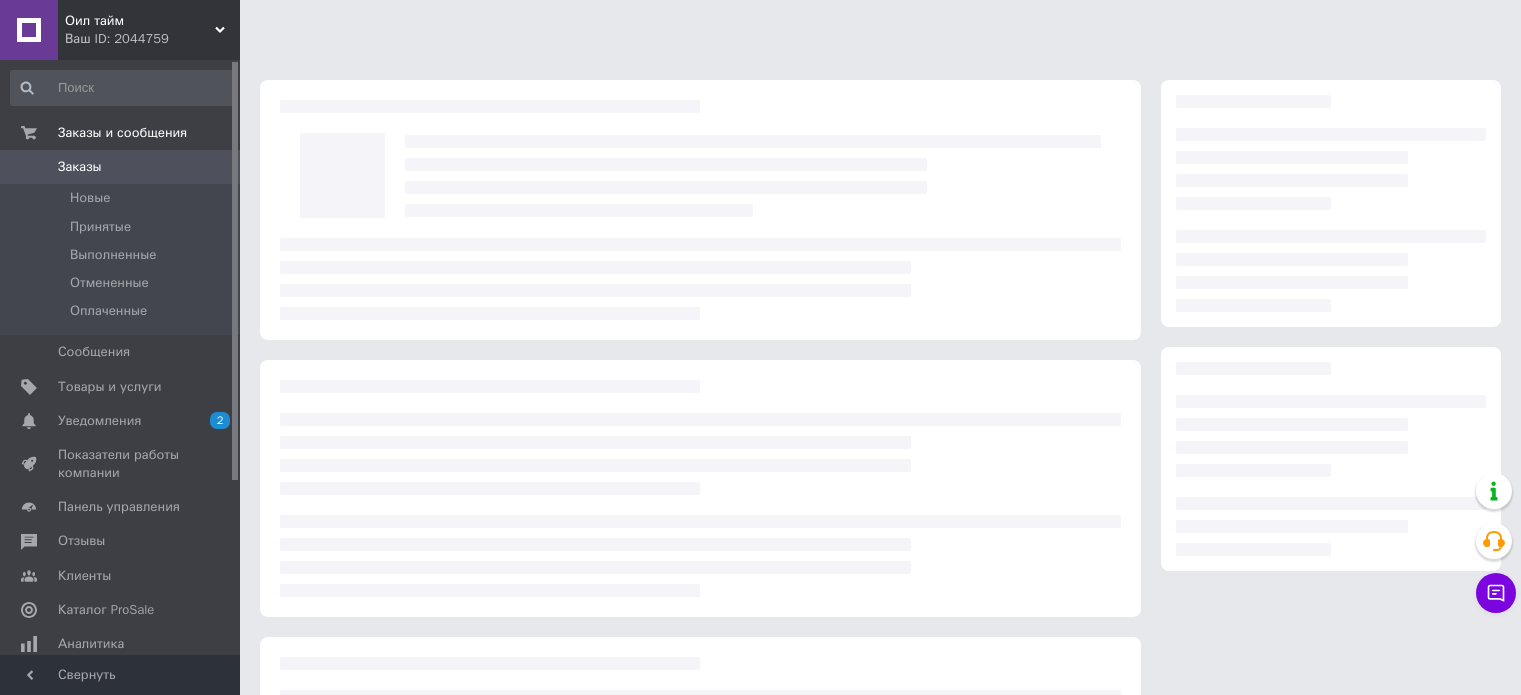scroll, scrollTop: 0, scrollLeft: 0, axis: both 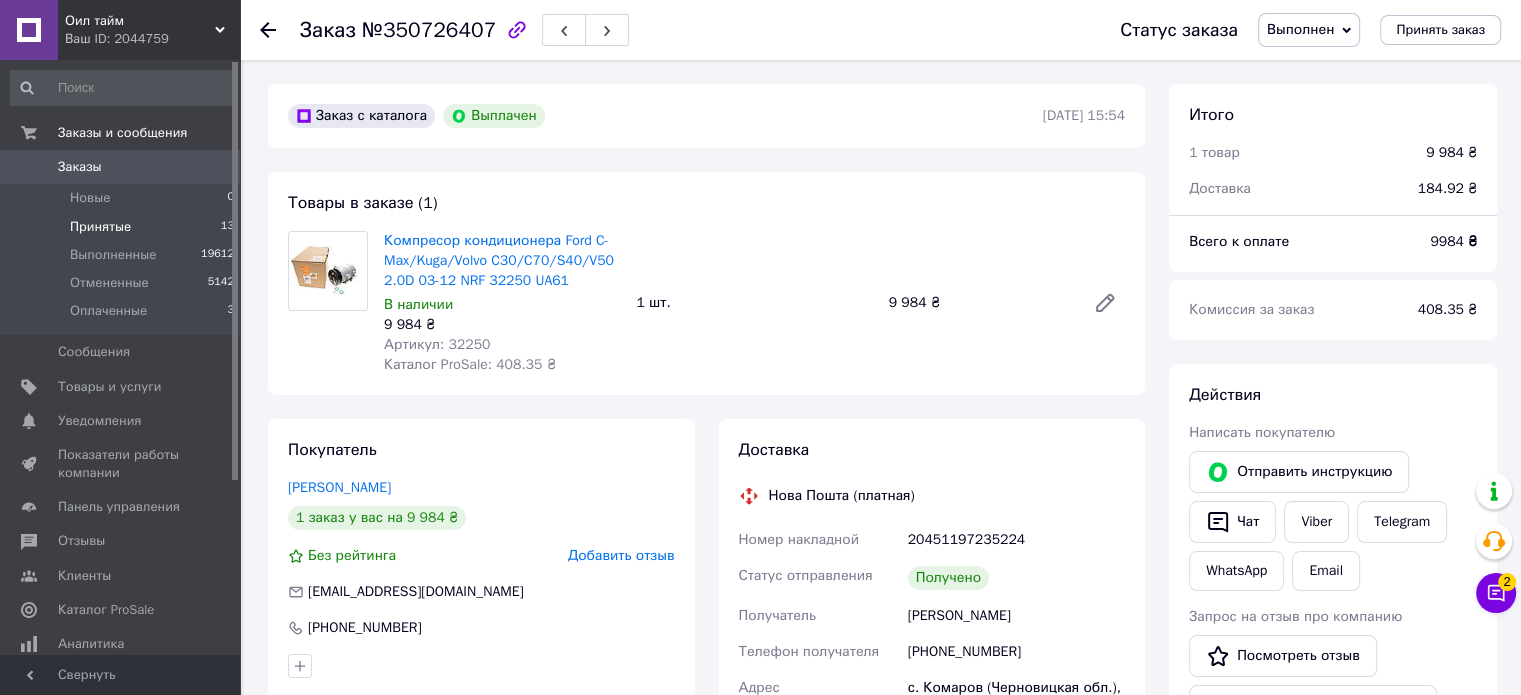click on "Принятые" at bounding box center (100, 227) 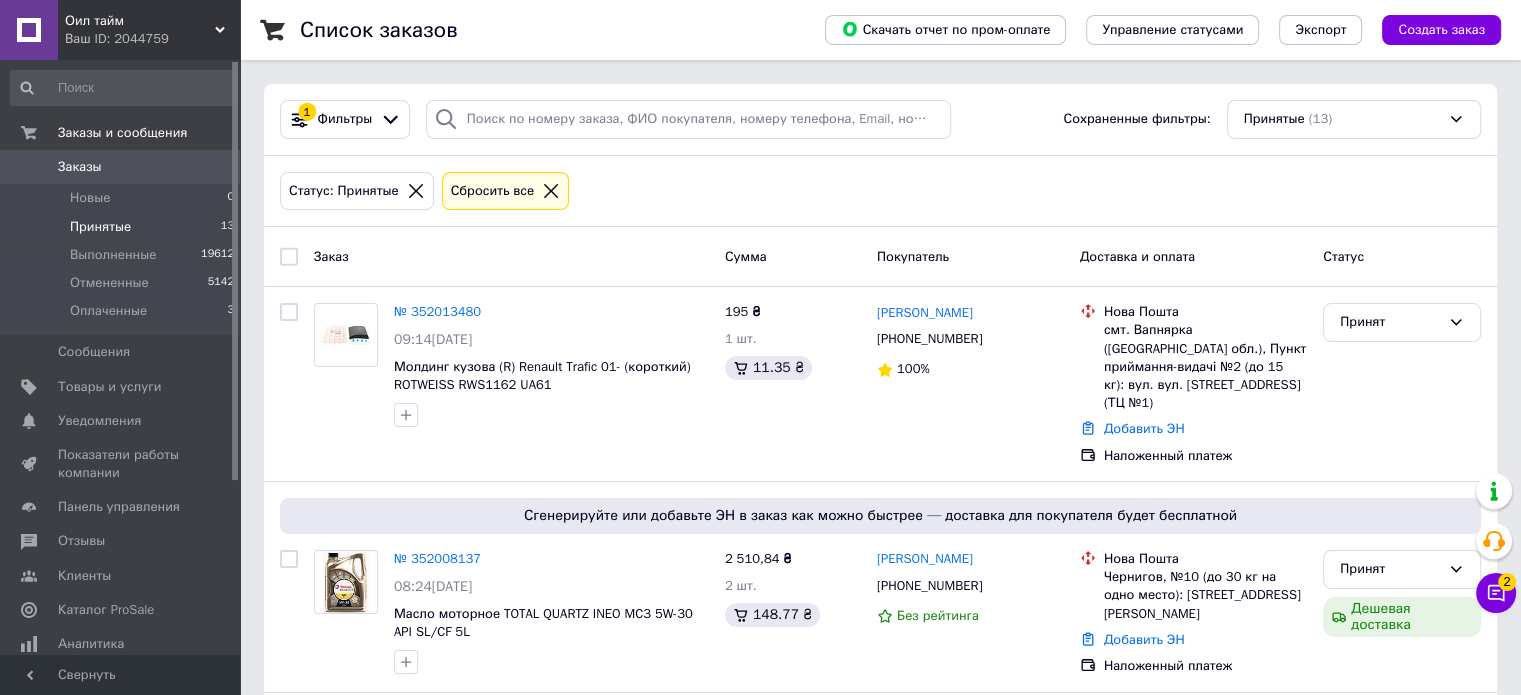 click on "Принятые" at bounding box center (100, 227) 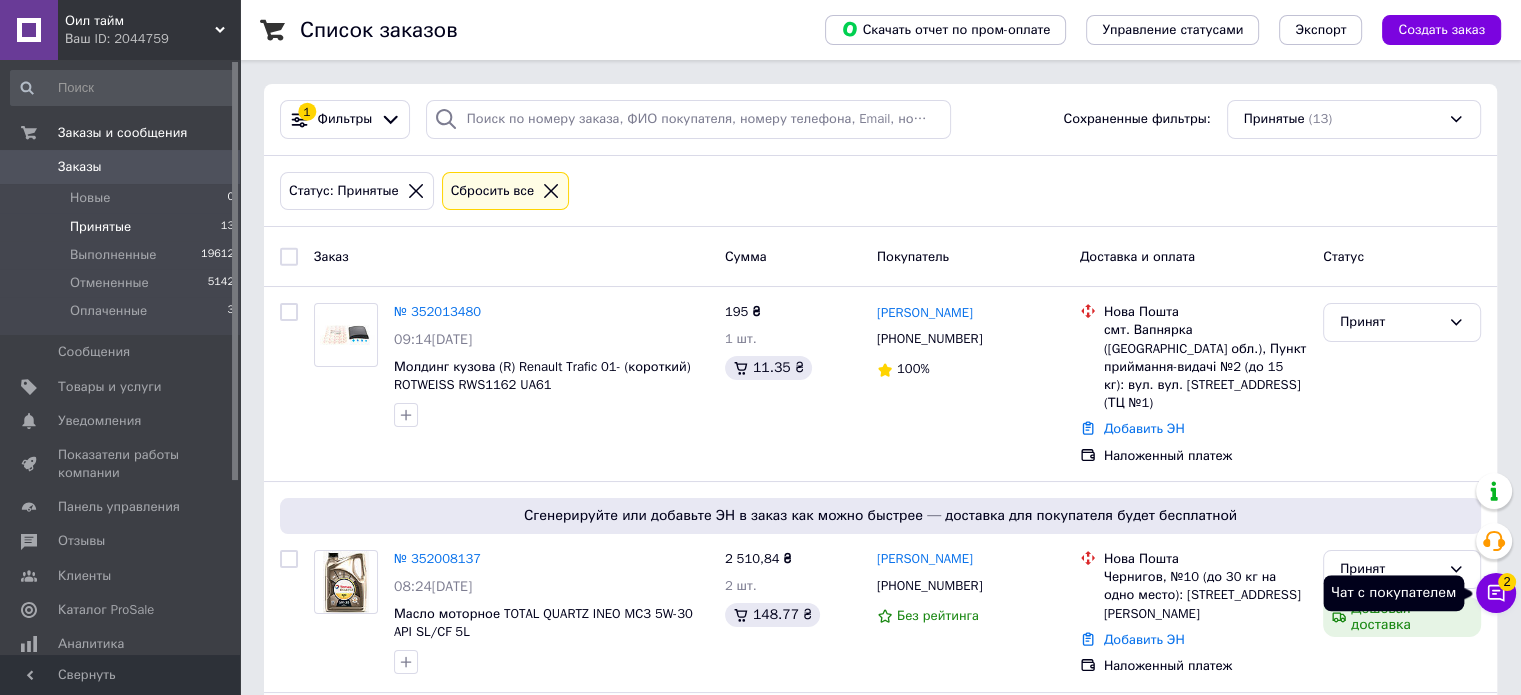 drag, startPoint x: 1498, startPoint y: 598, endPoint x: 1484, endPoint y: 588, distance: 17.20465 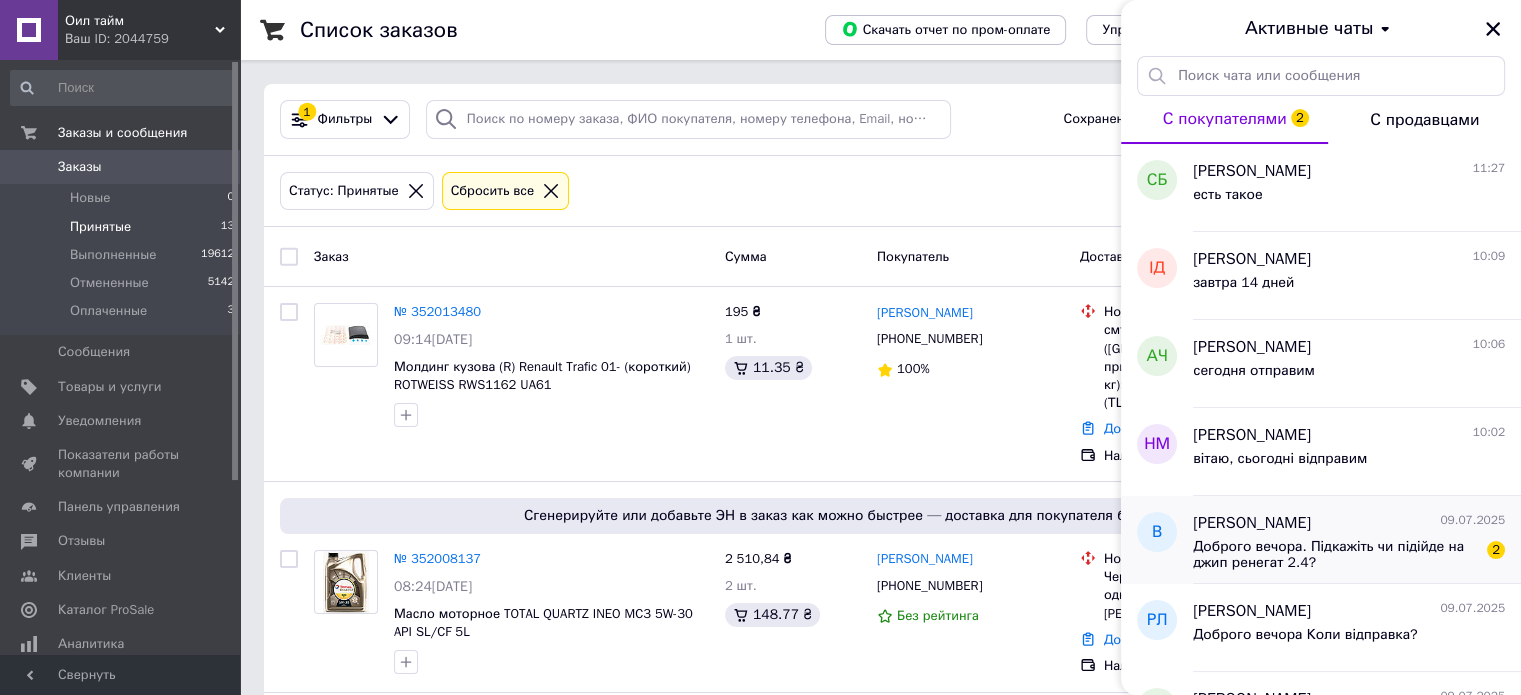click on "[PERSON_NAME] [DATE]" at bounding box center (1349, 523) 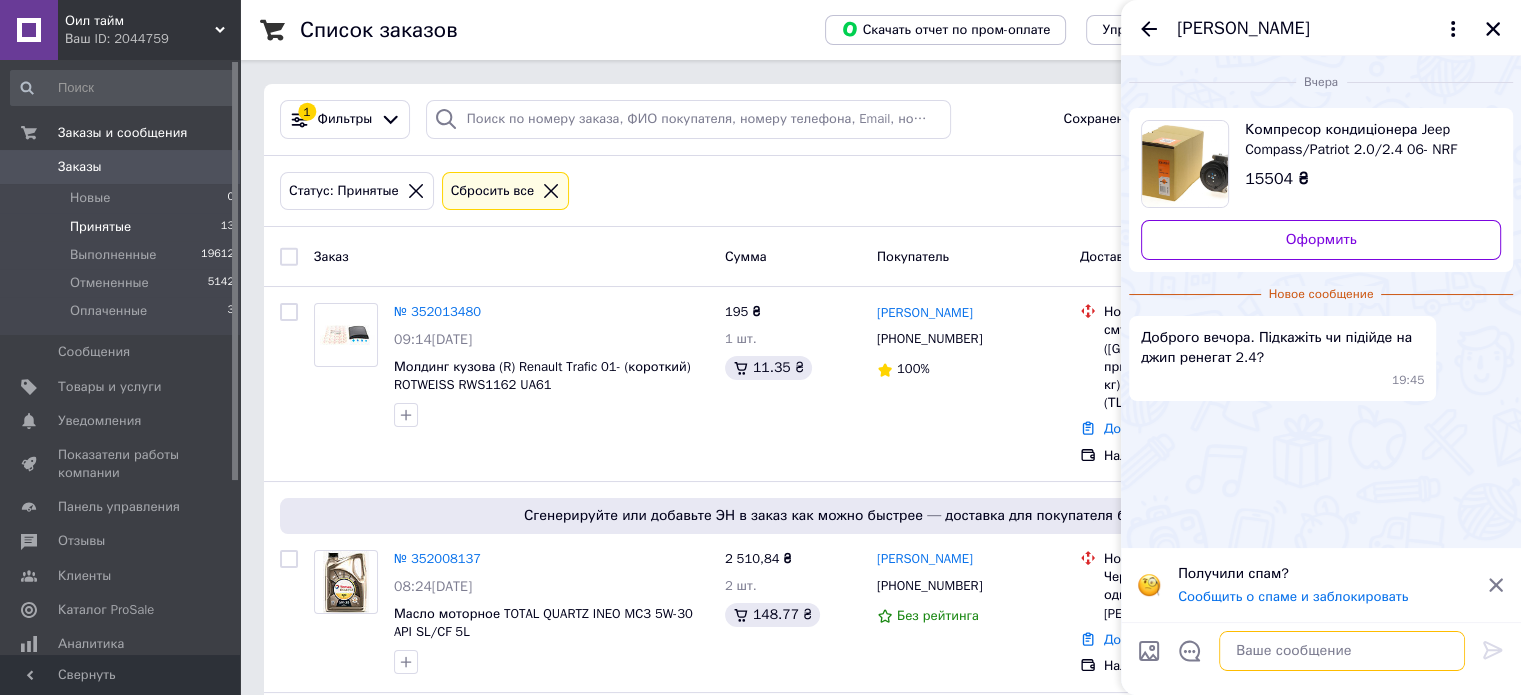 click at bounding box center [1342, 651] 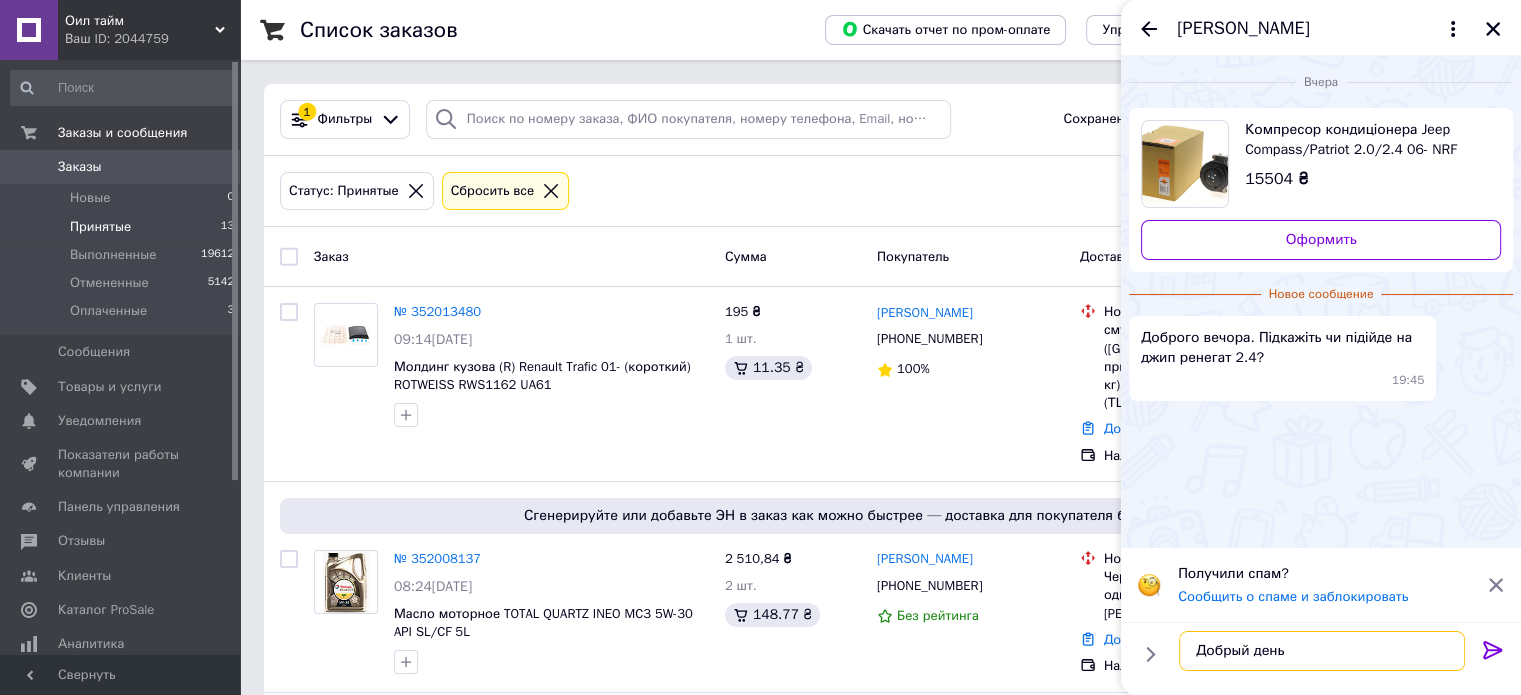 type on "Добрый день" 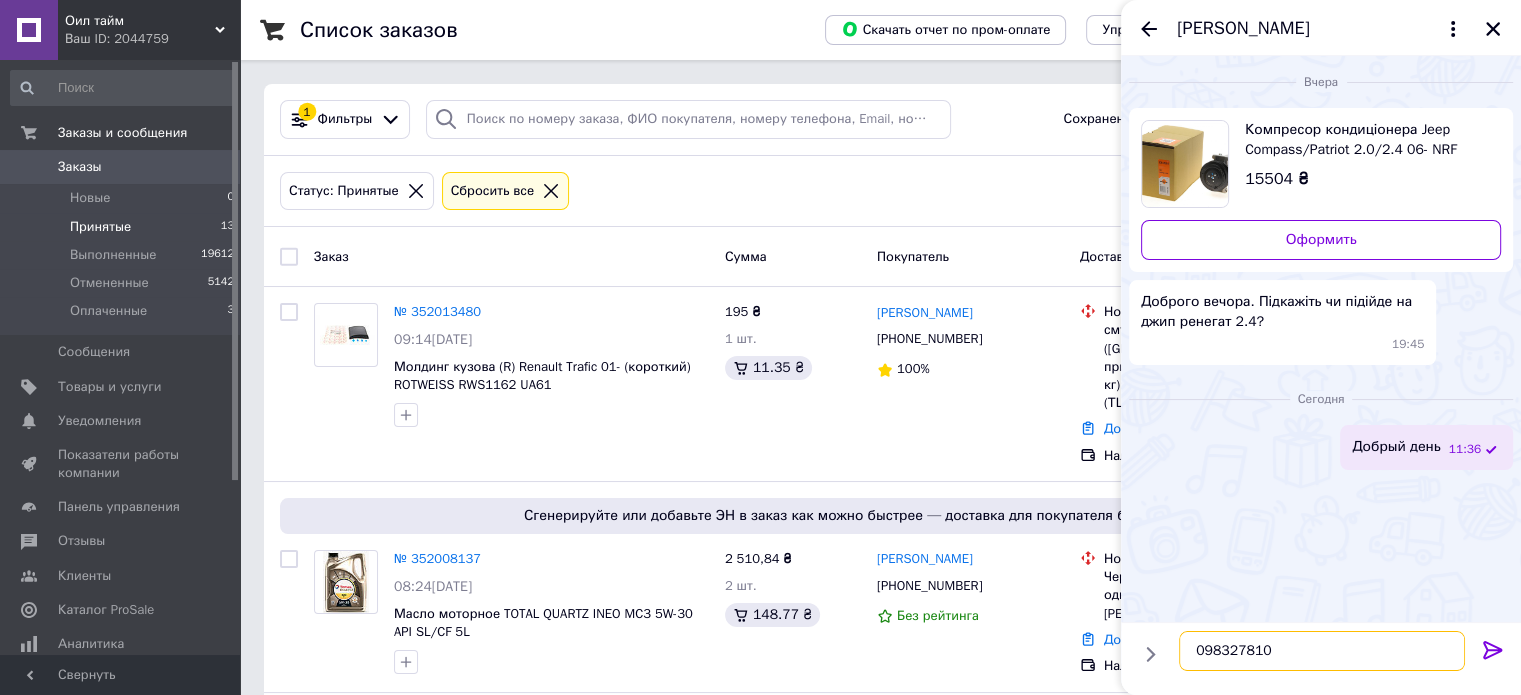 type on "0983278106" 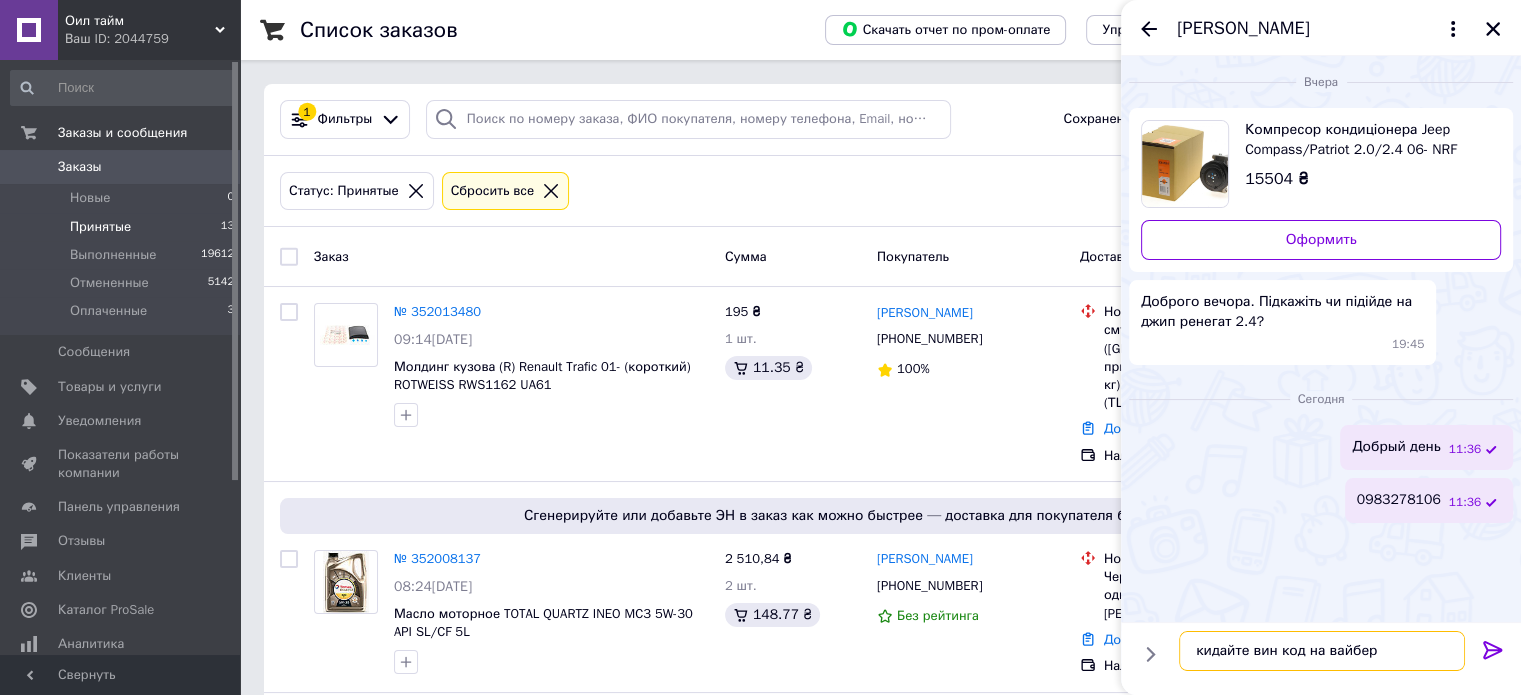 type on "кидайте вин код на вайбер" 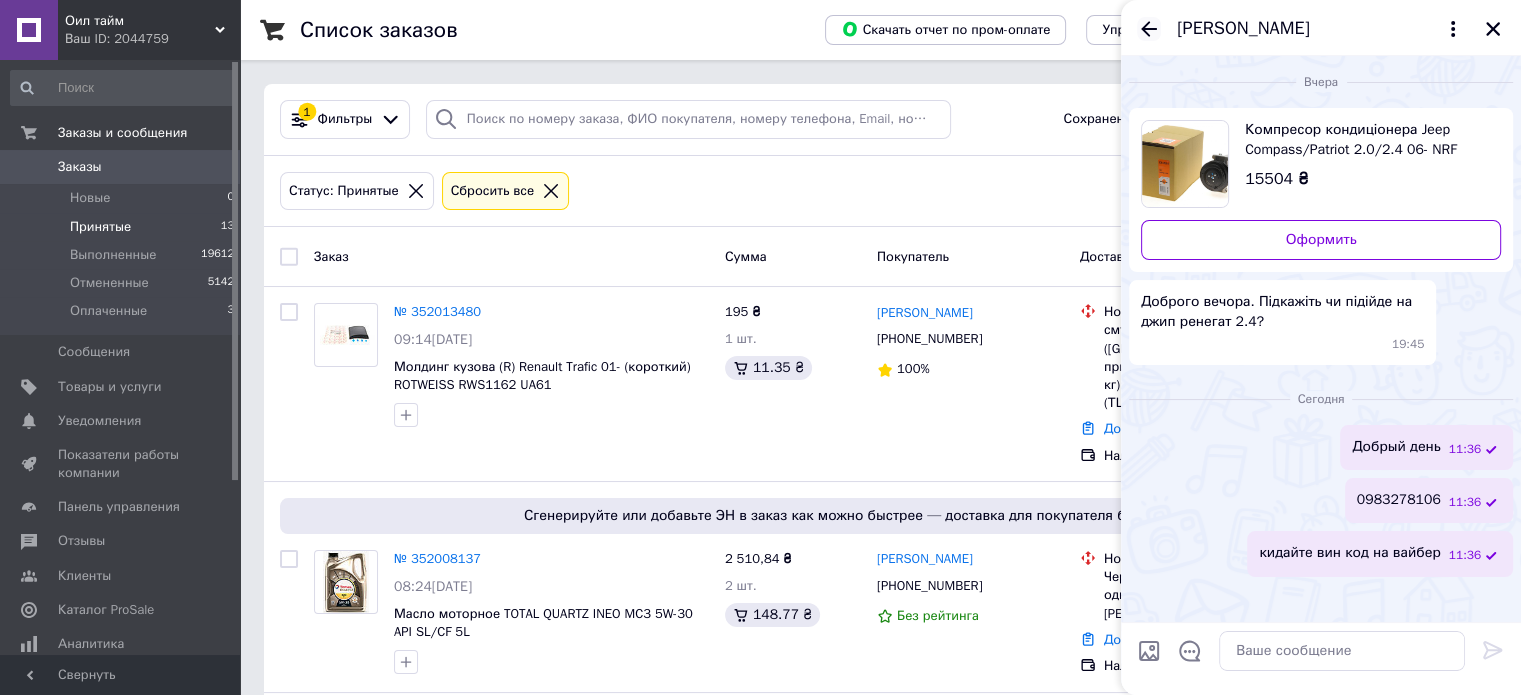 click 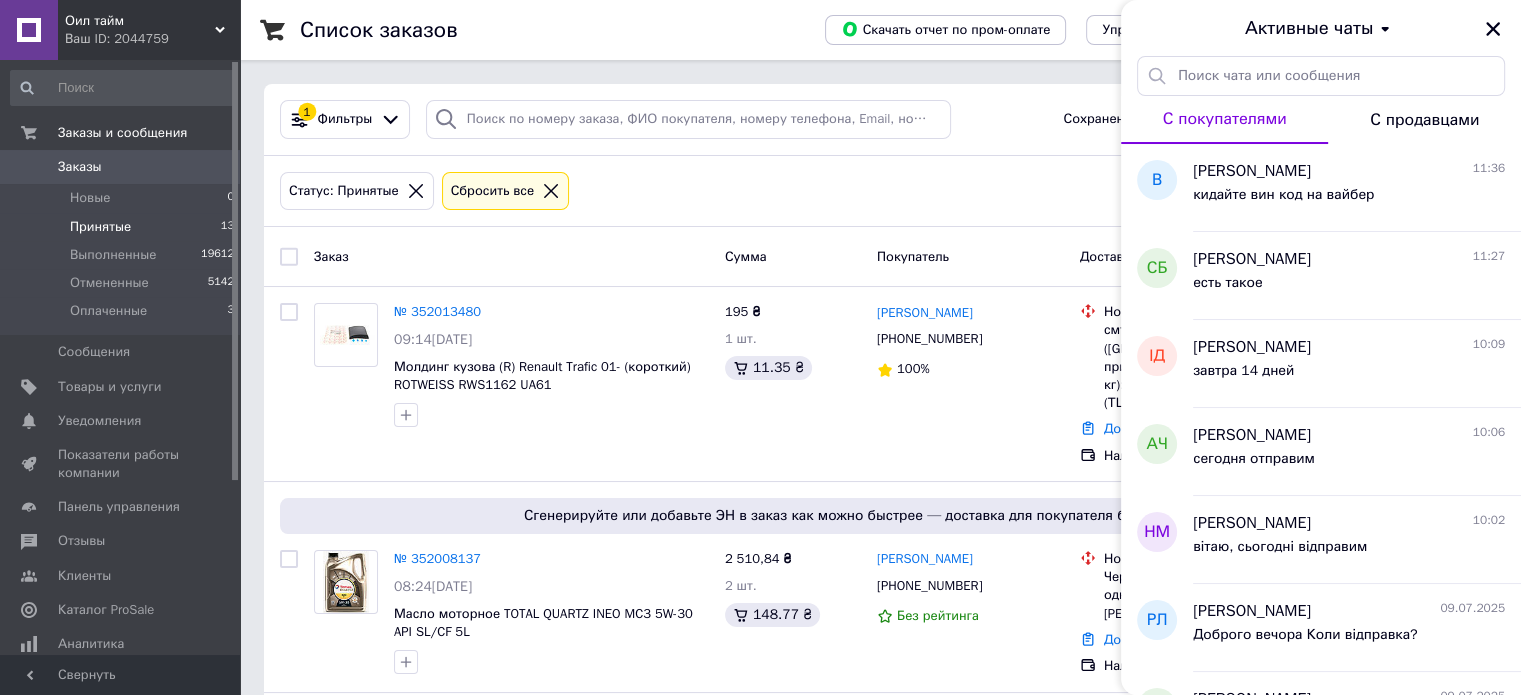 click on "Активные чаты" at bounding box center [1321, 28] 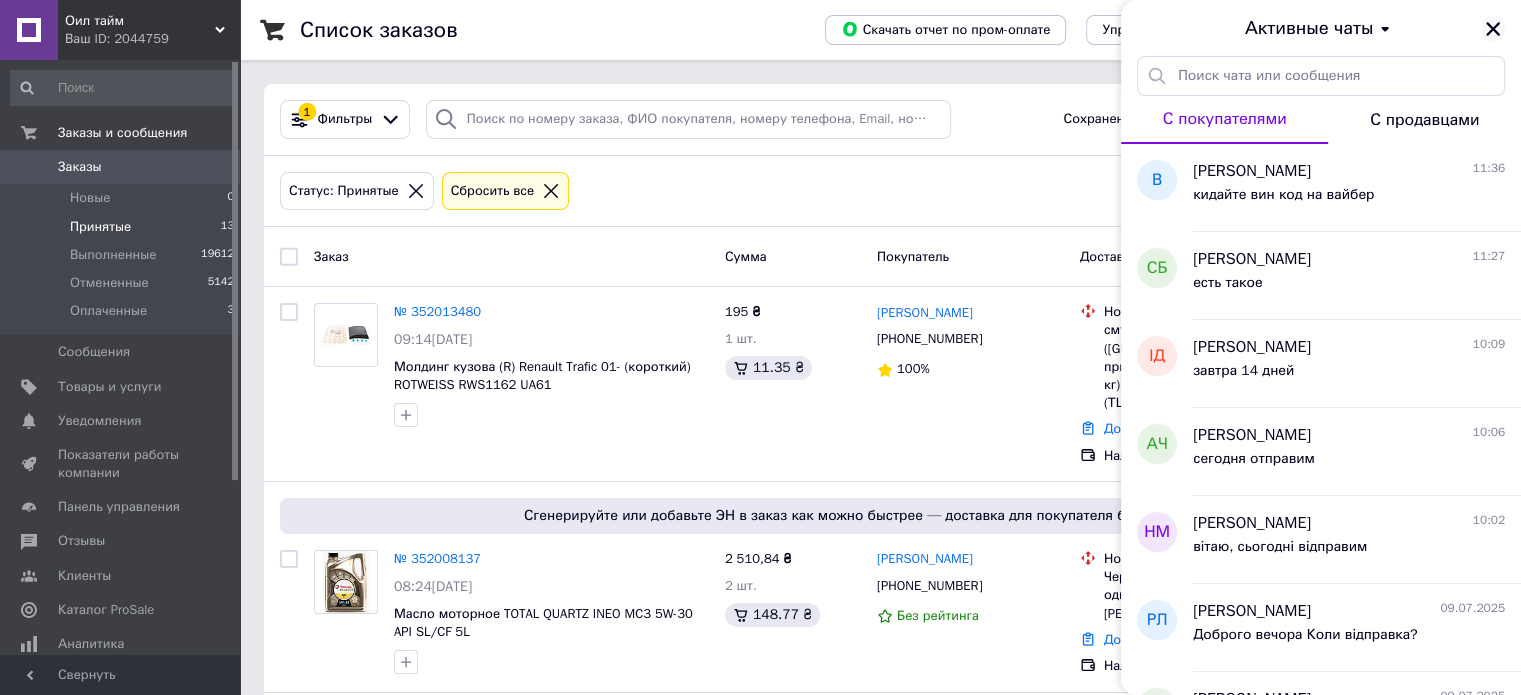 click 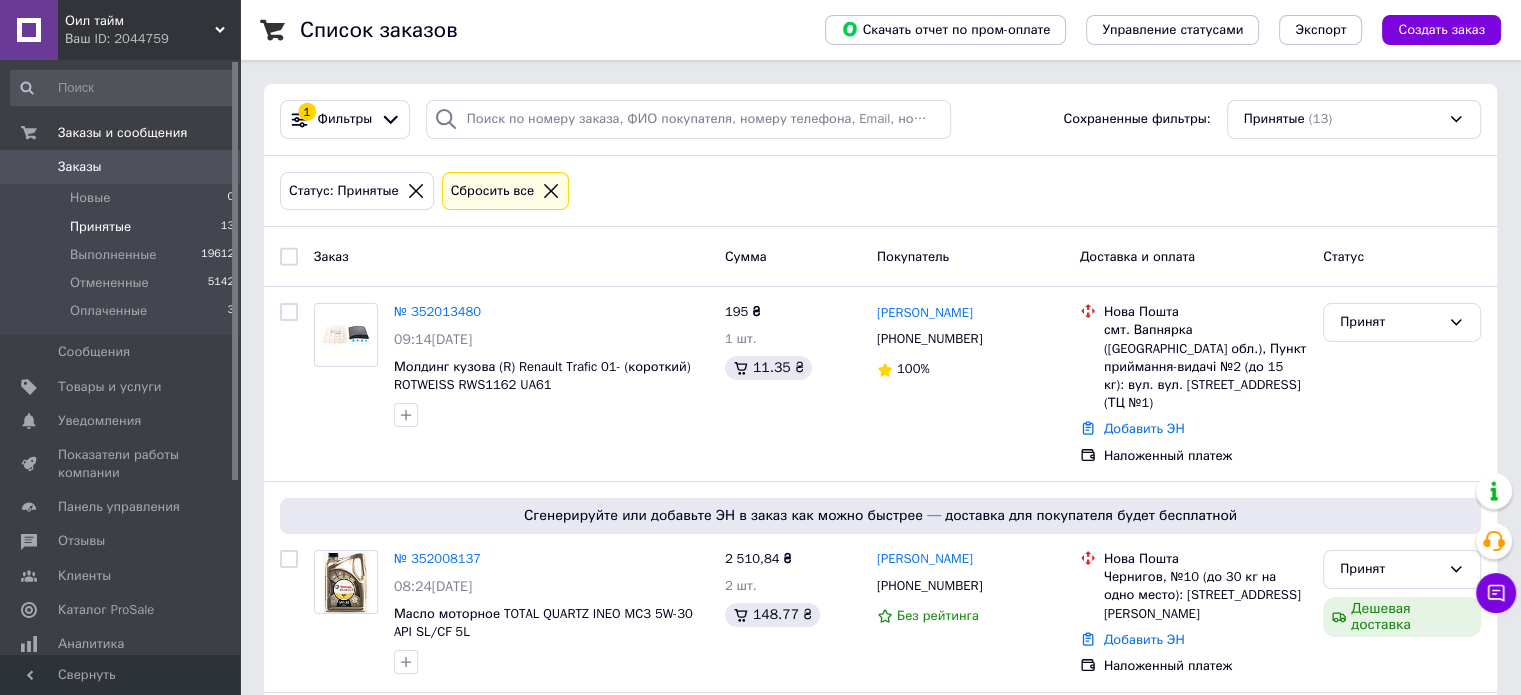 click on "Принятые 13" at bounding box center (123, 227) 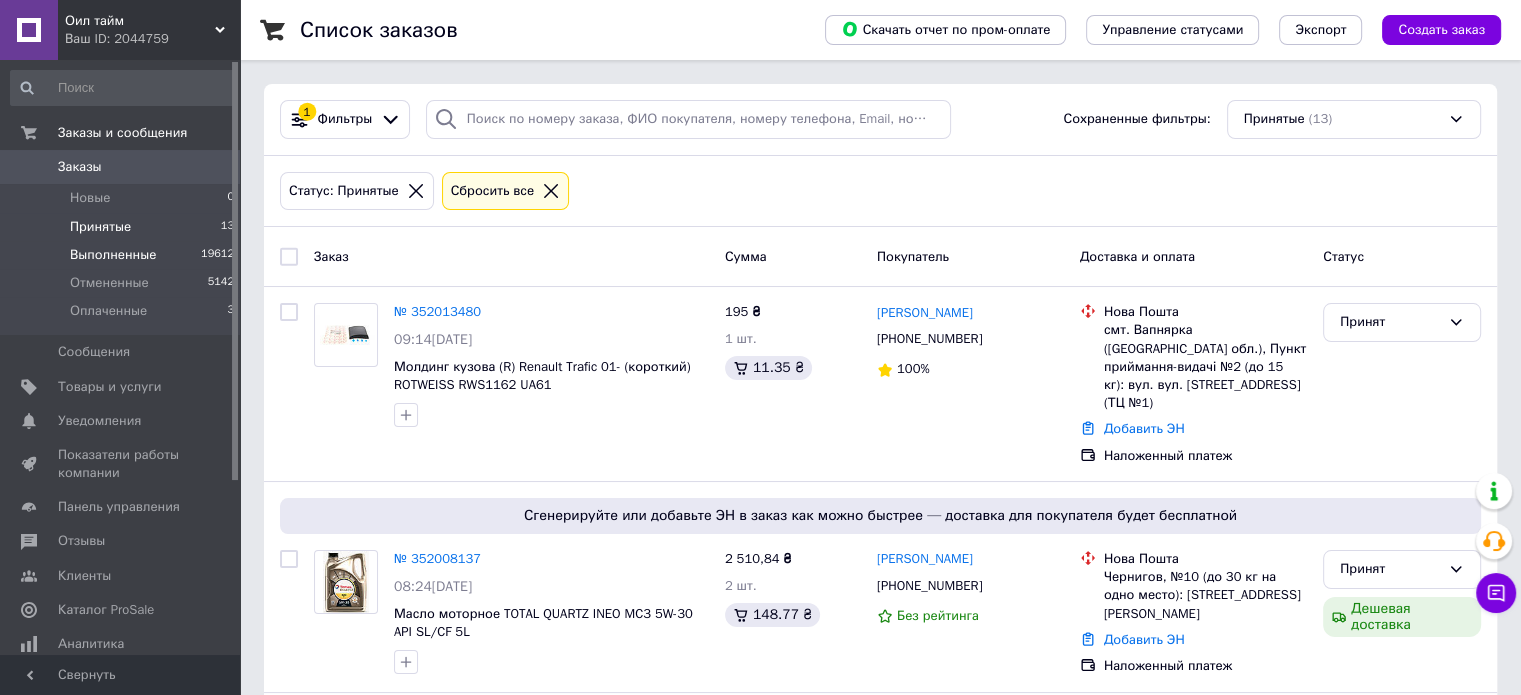 click on "Выполненные" at bounding box center (113, 255) 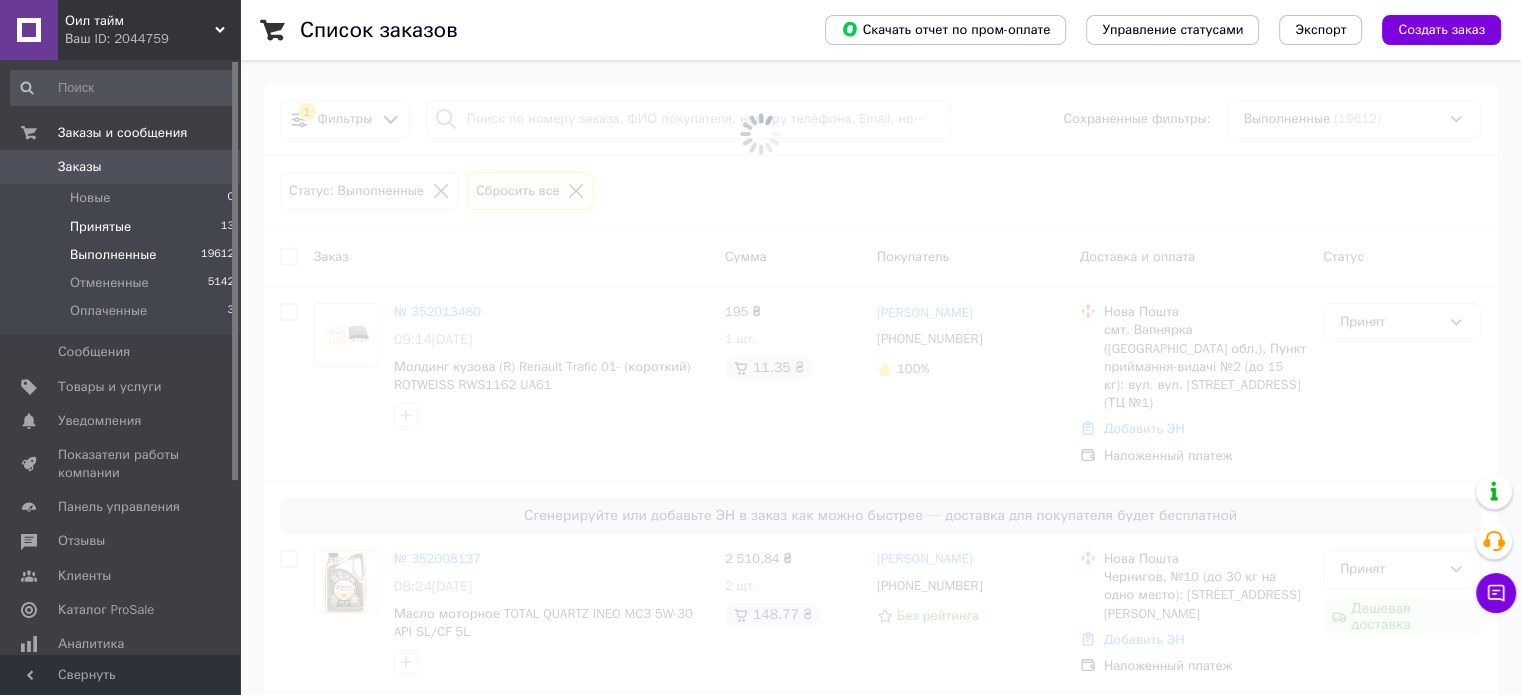 click on "Принятые" at bounding box center (100, 227) 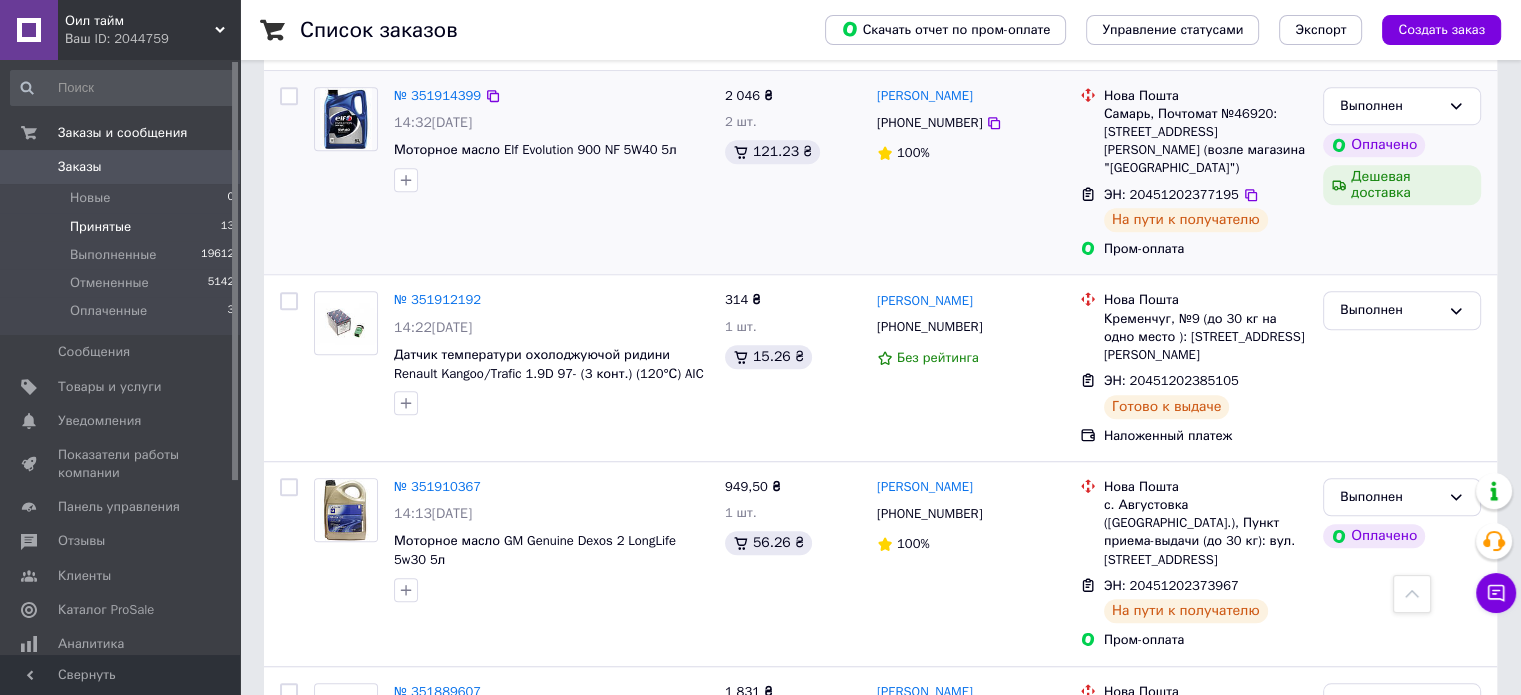 scroll, scrollTop: 1200, scrollLeft: 0, axis: vertical 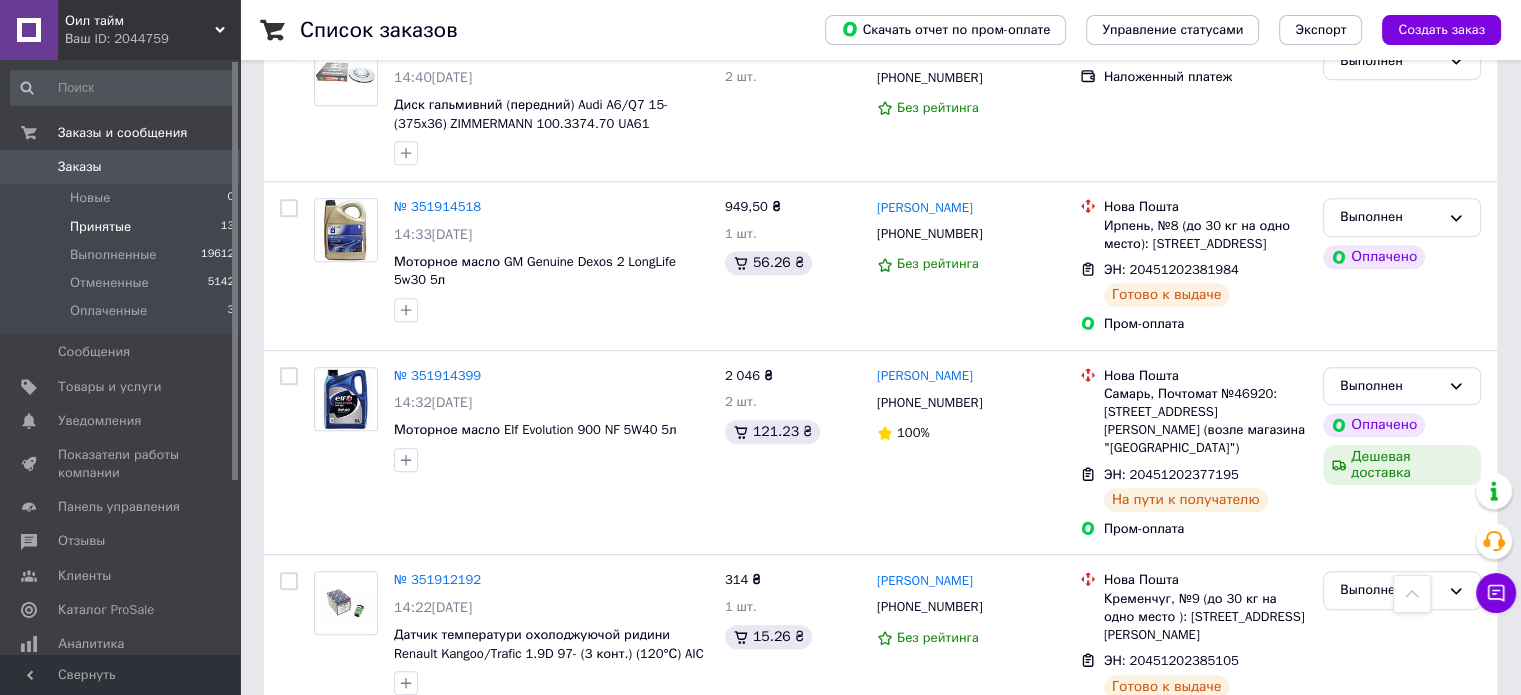click on "Принятые" at bounding box center (100, 227) 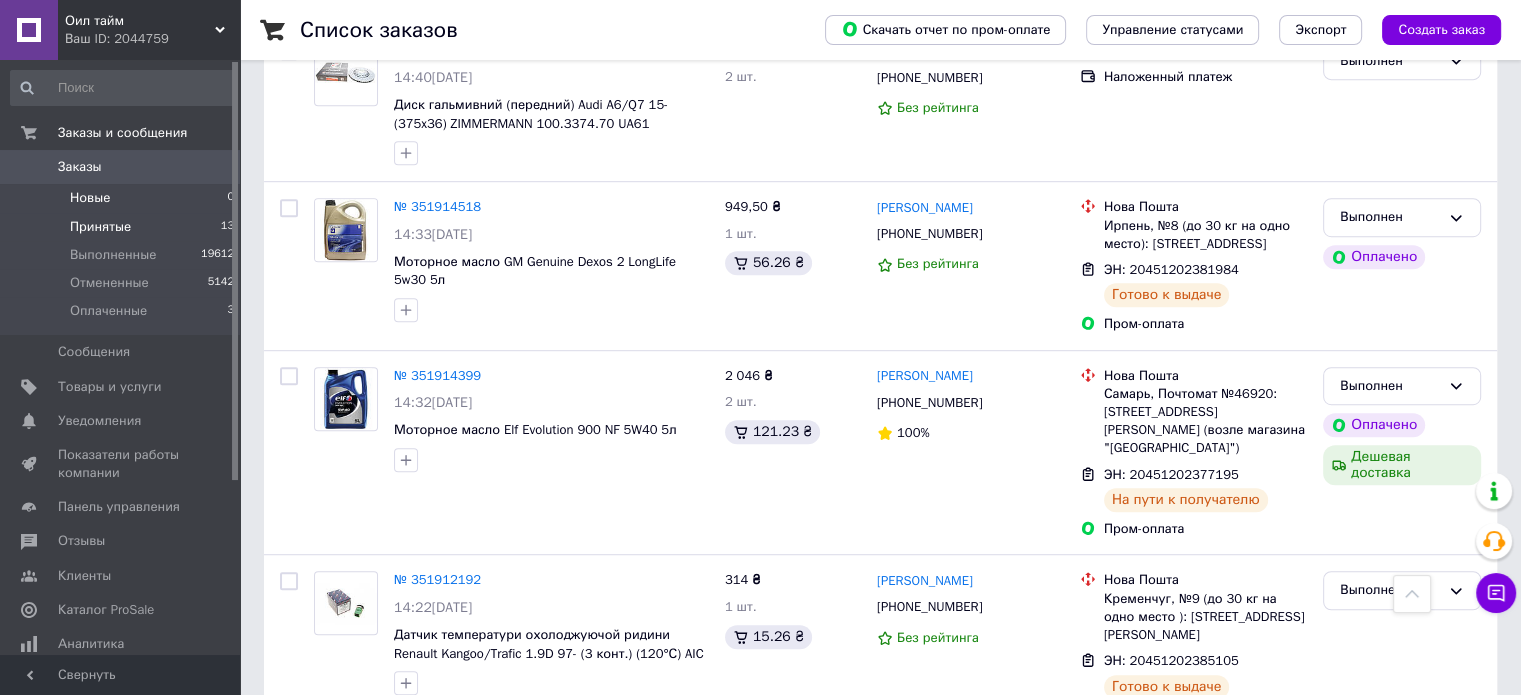 click on "Новые 0" at bounding box center (123, 198) 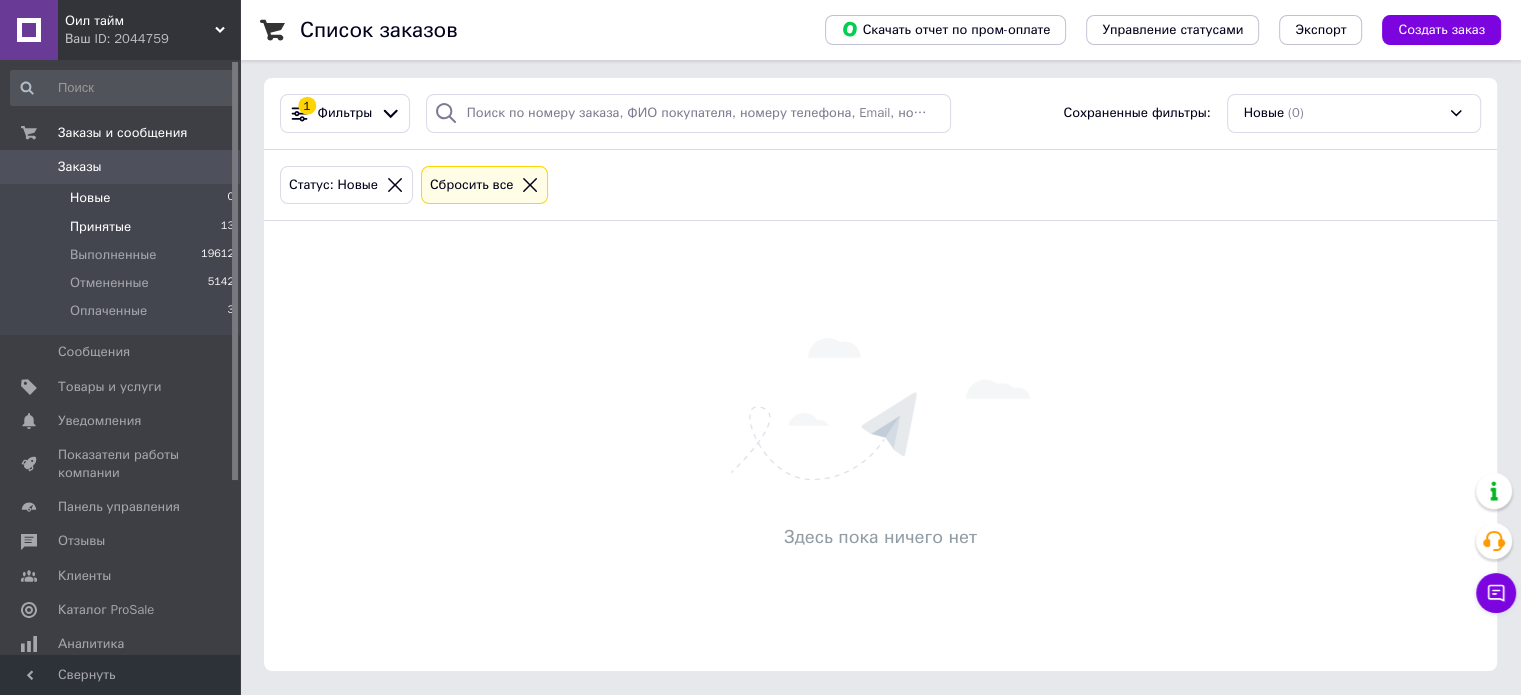 scroll, scrollTop: 0, scrollLeft: 0, axis: both 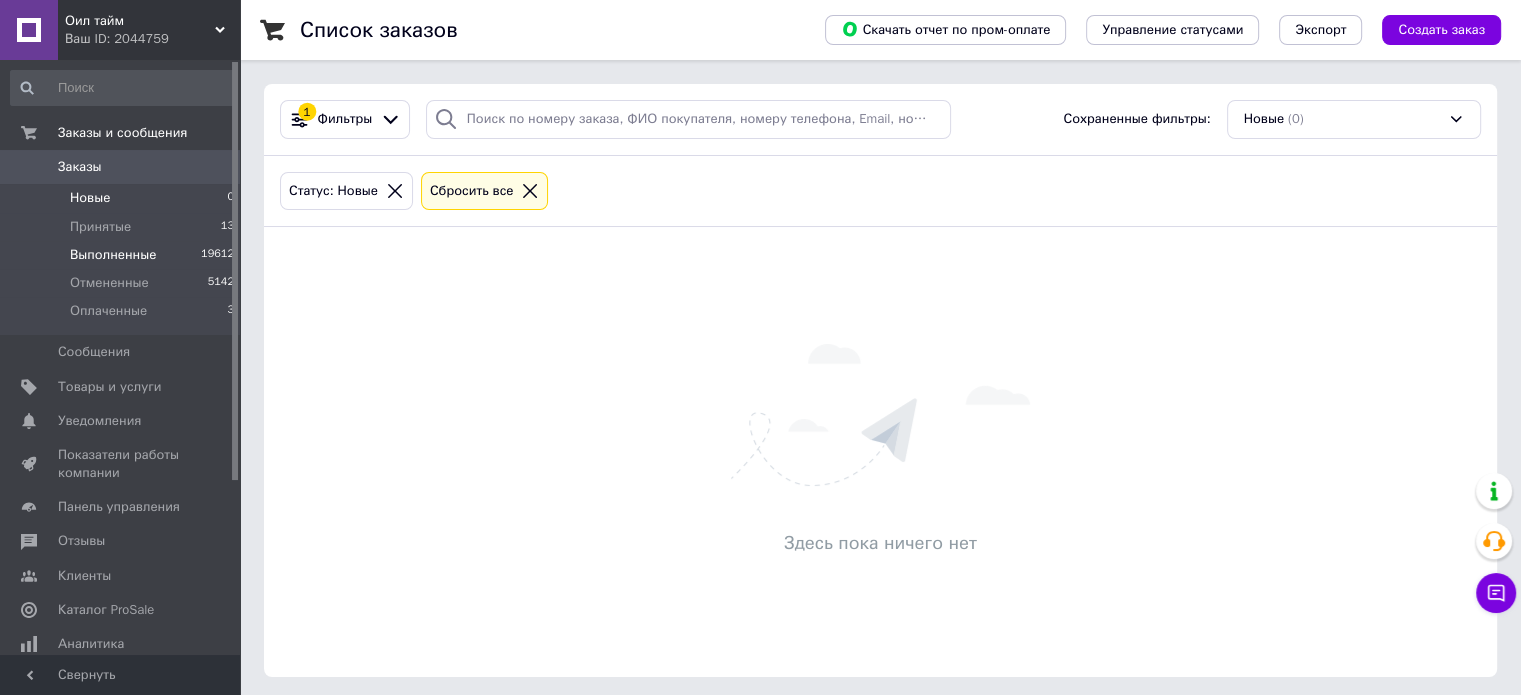 click on "Выполненные 19612" at bounding box center (123, 255) 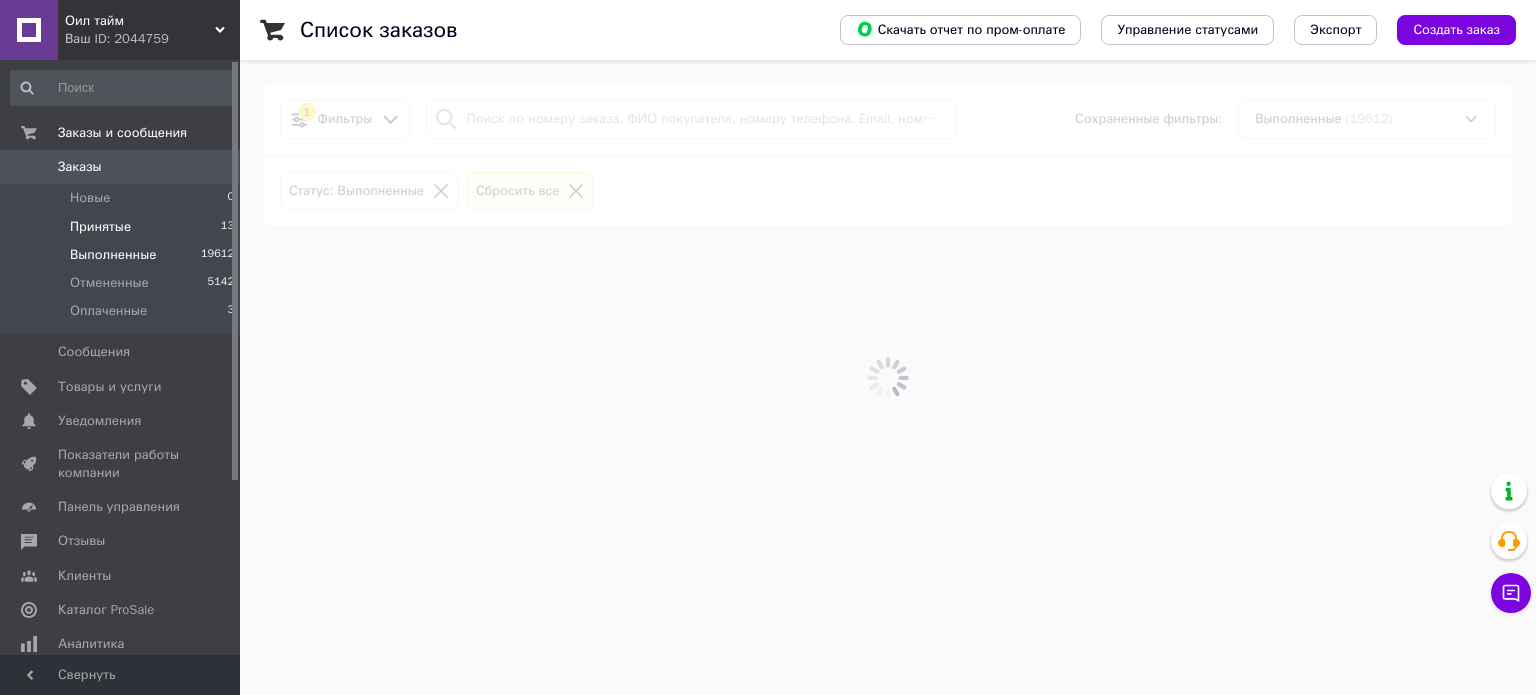 click on "Принятые" at bounding box center [100, 227] 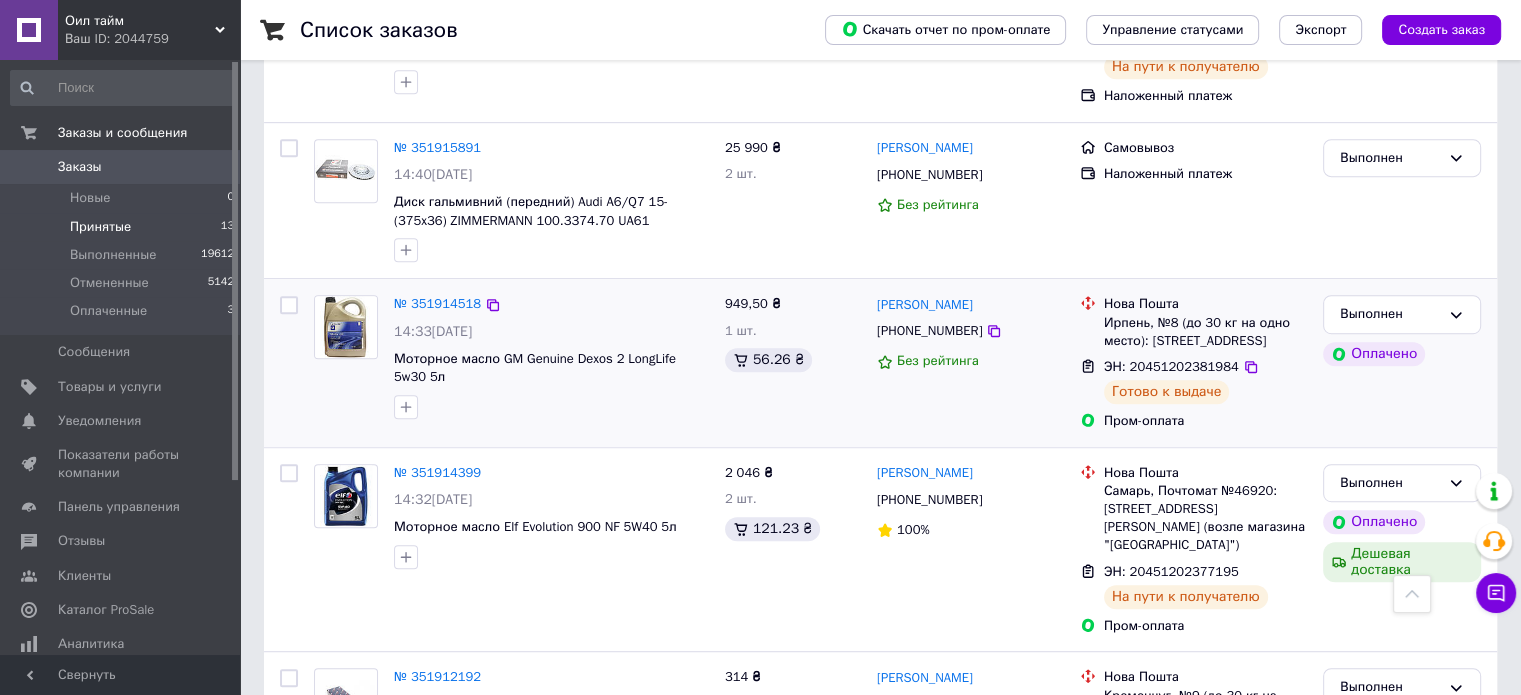 scroll, scrollTop: 603, scrollLeft: 0, axis: vertical 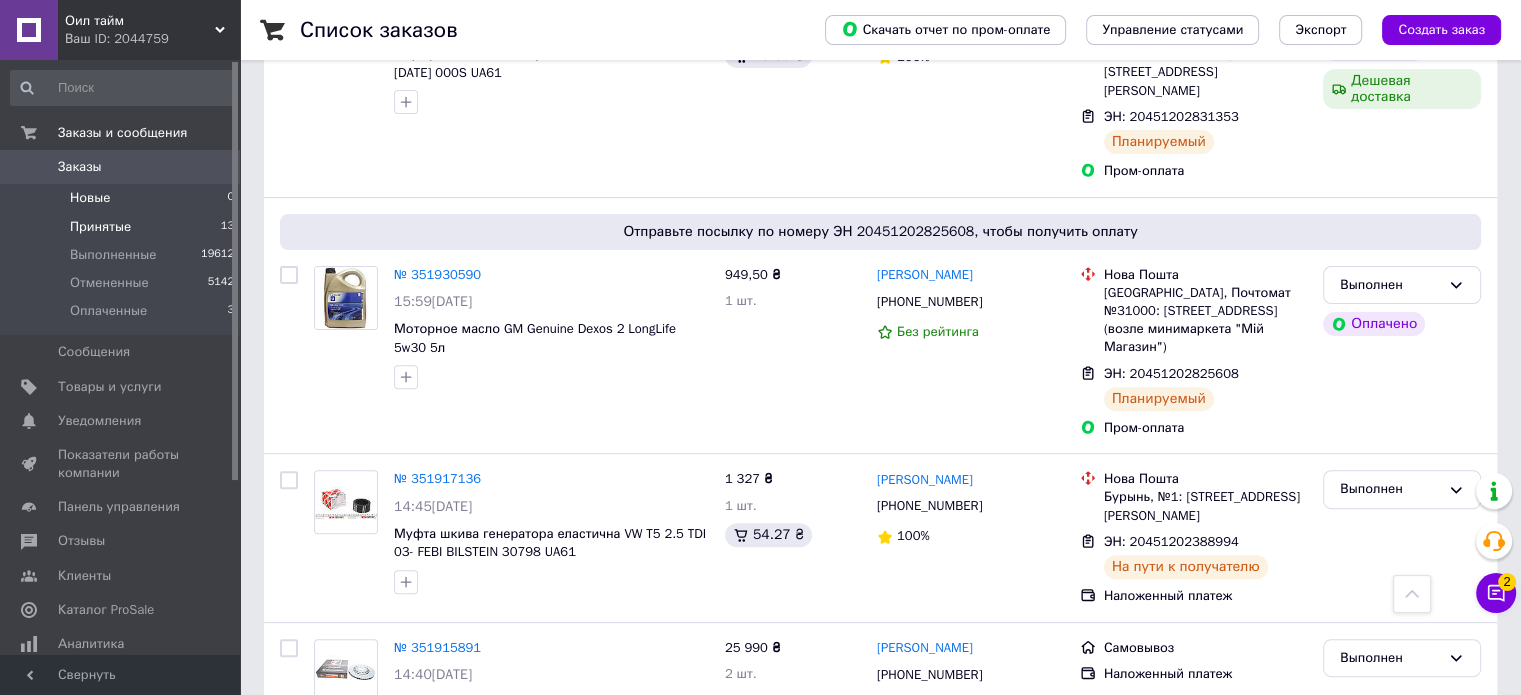 click on "Новые 0" at bounding box center (123, 198) 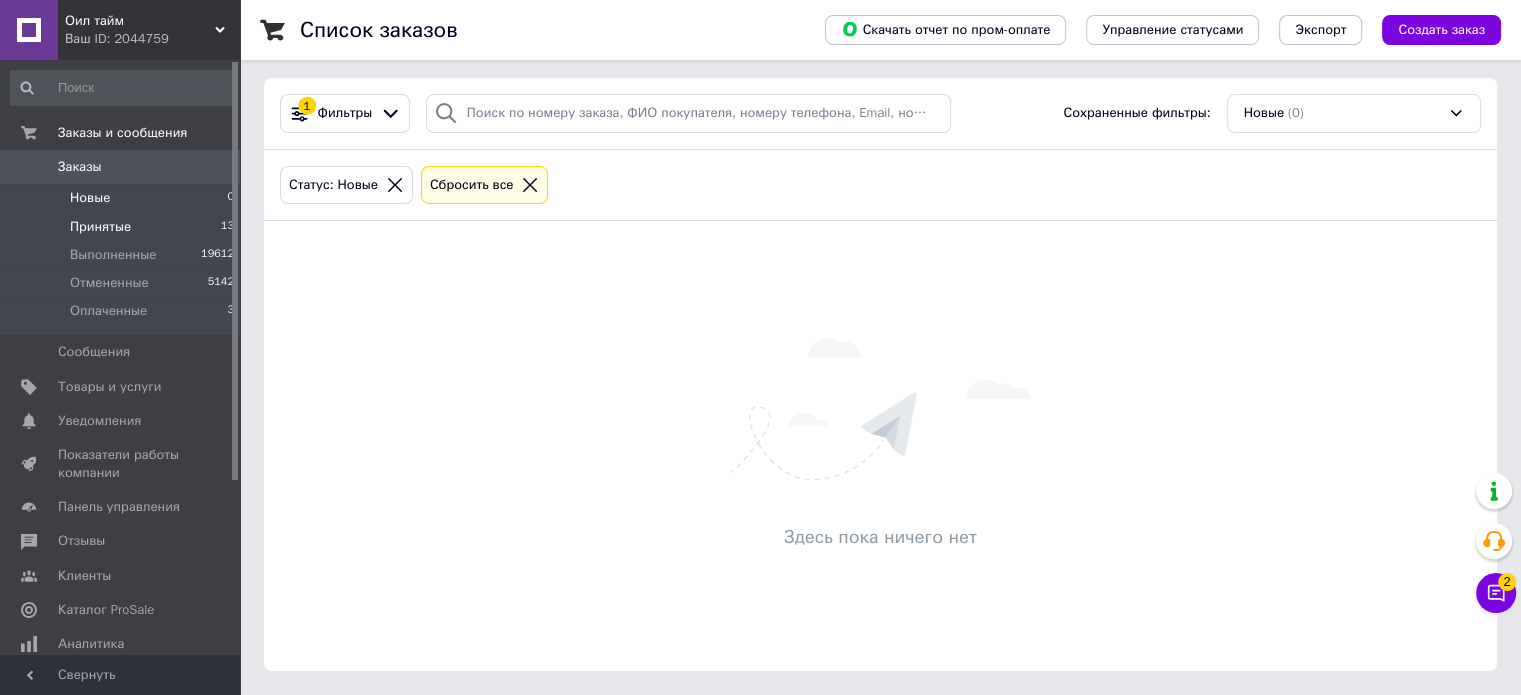 scroll, scrollTop: 0, scrollLeft: 0, axis: both 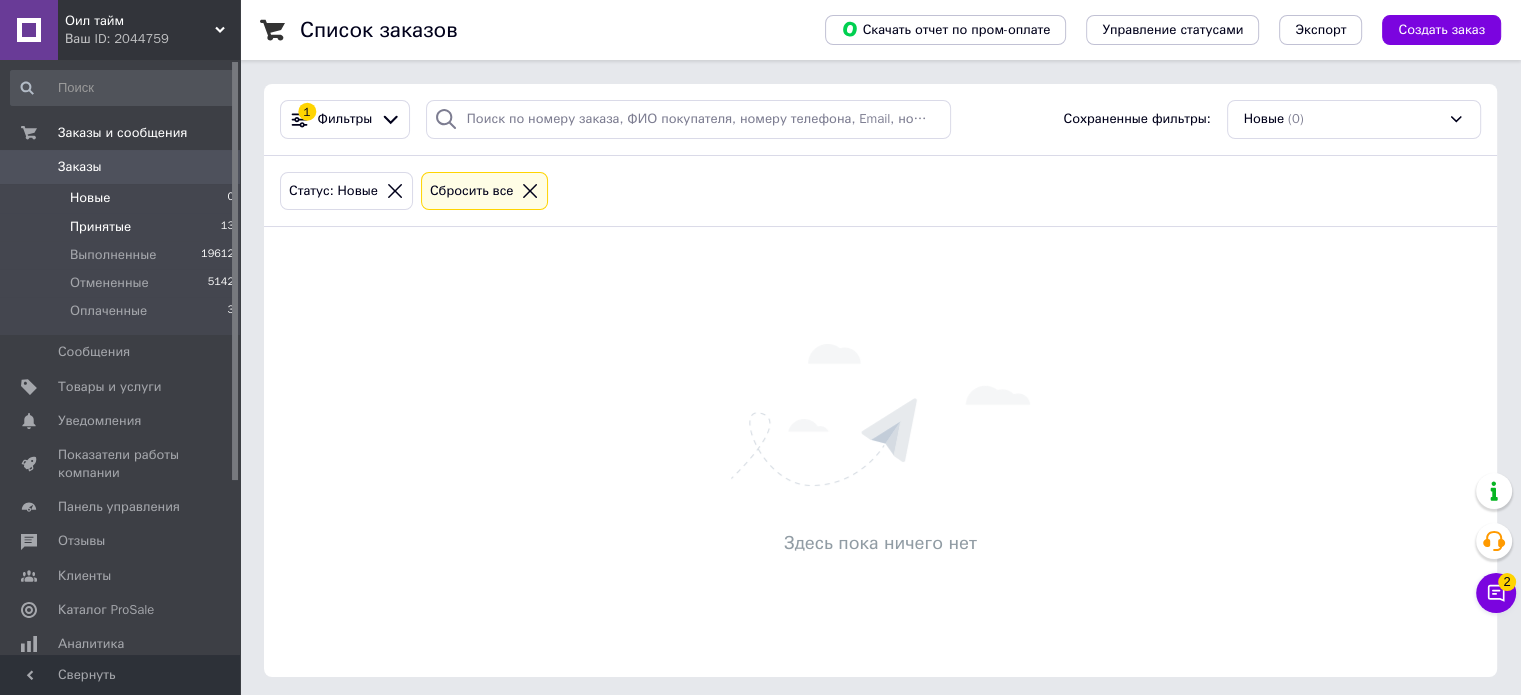 click on "Принятые 13" at bounding box center [123, 227] 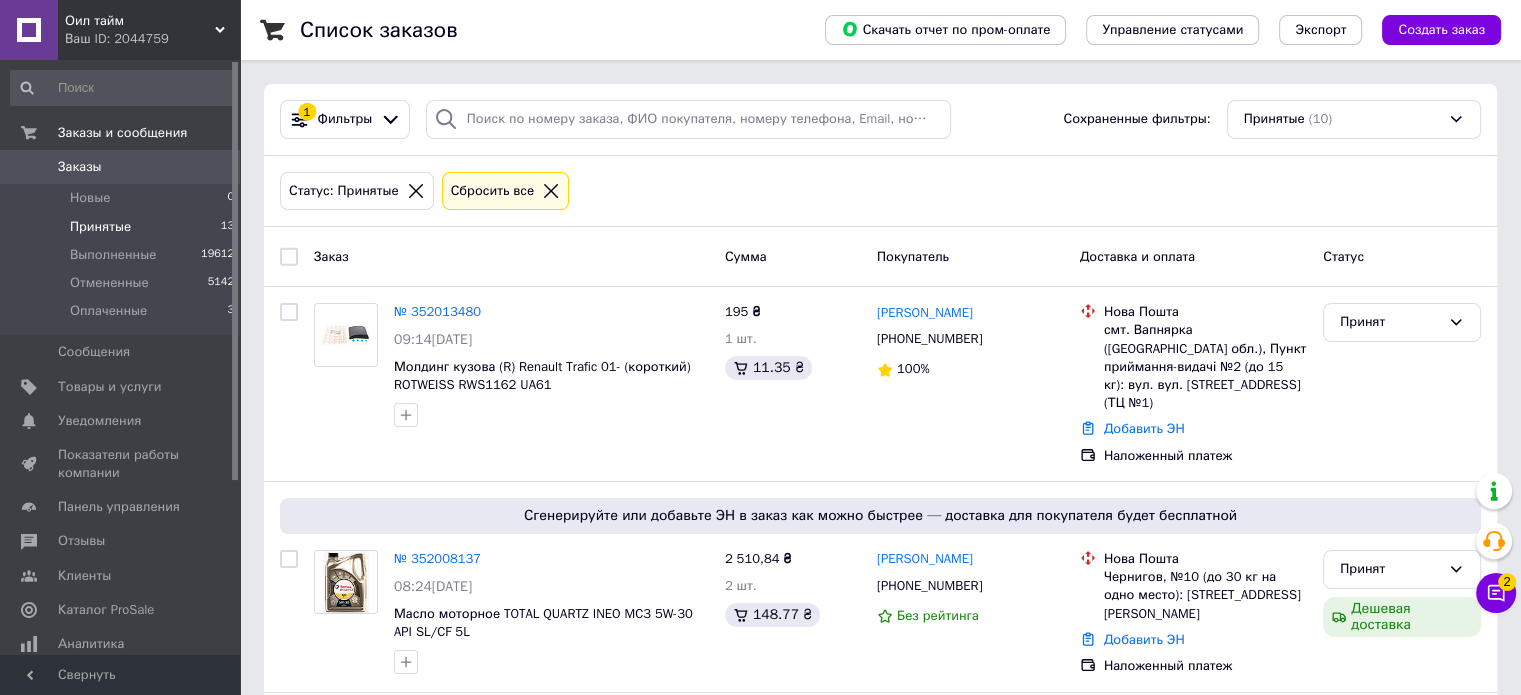click on "Оил тайм" at bounding box center (140, 21) 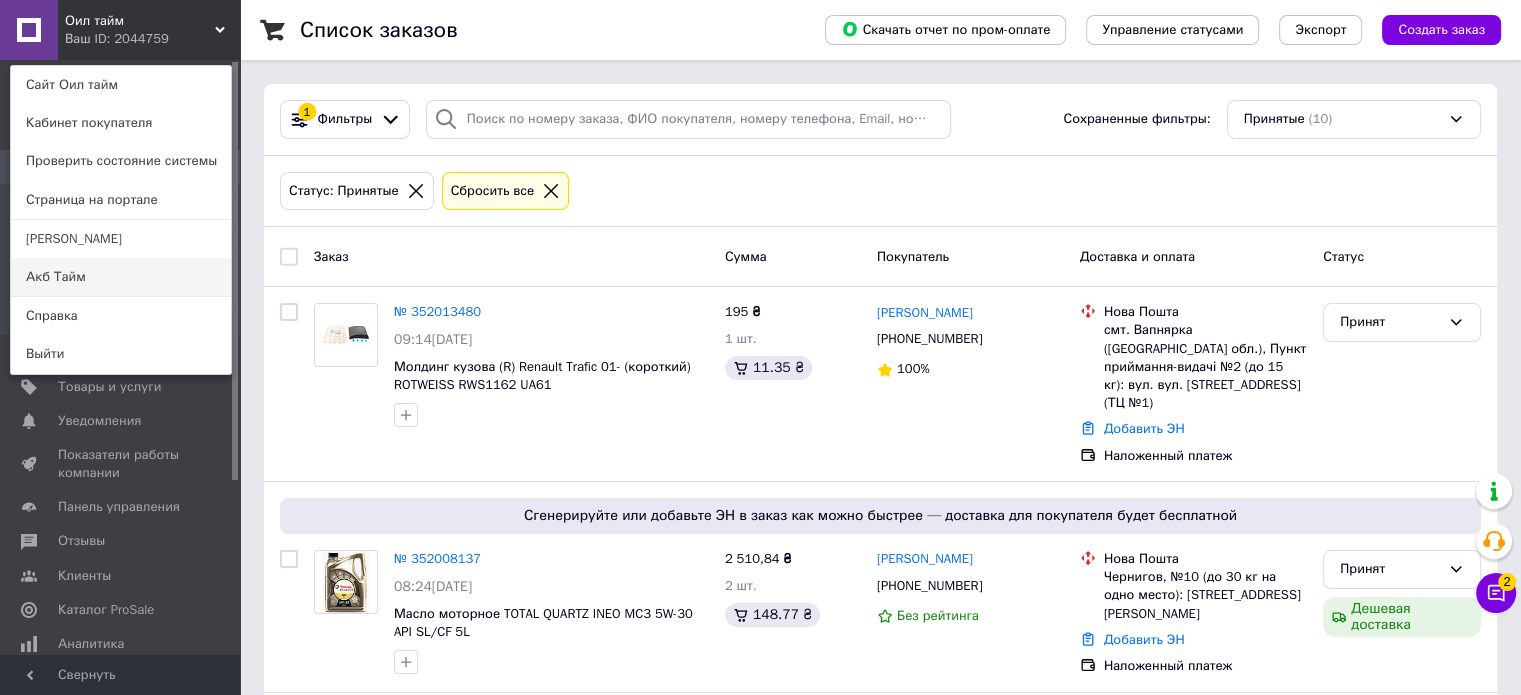 click on "Акб Тайм" at bounding box center [121, 277] 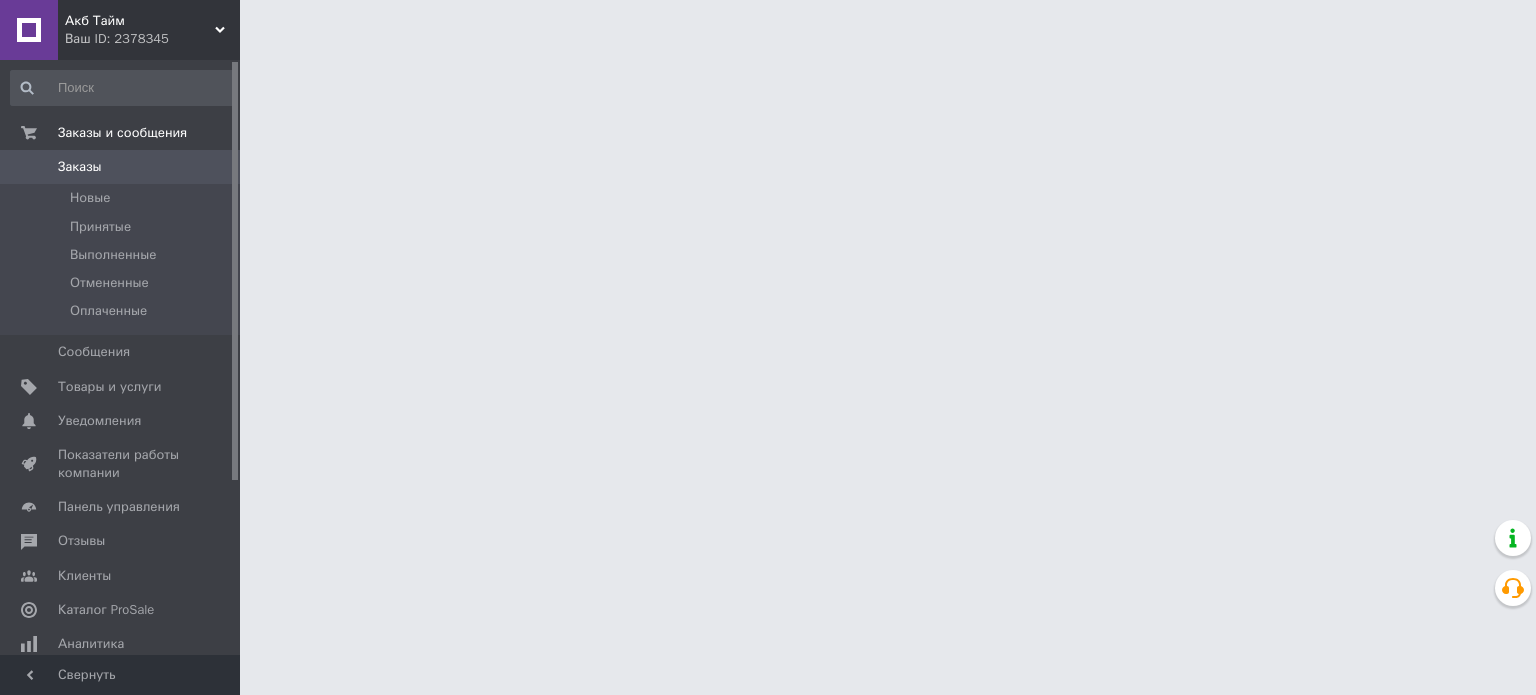 scroll, scrollTop: 0, scrollLeft: 0, axis: both 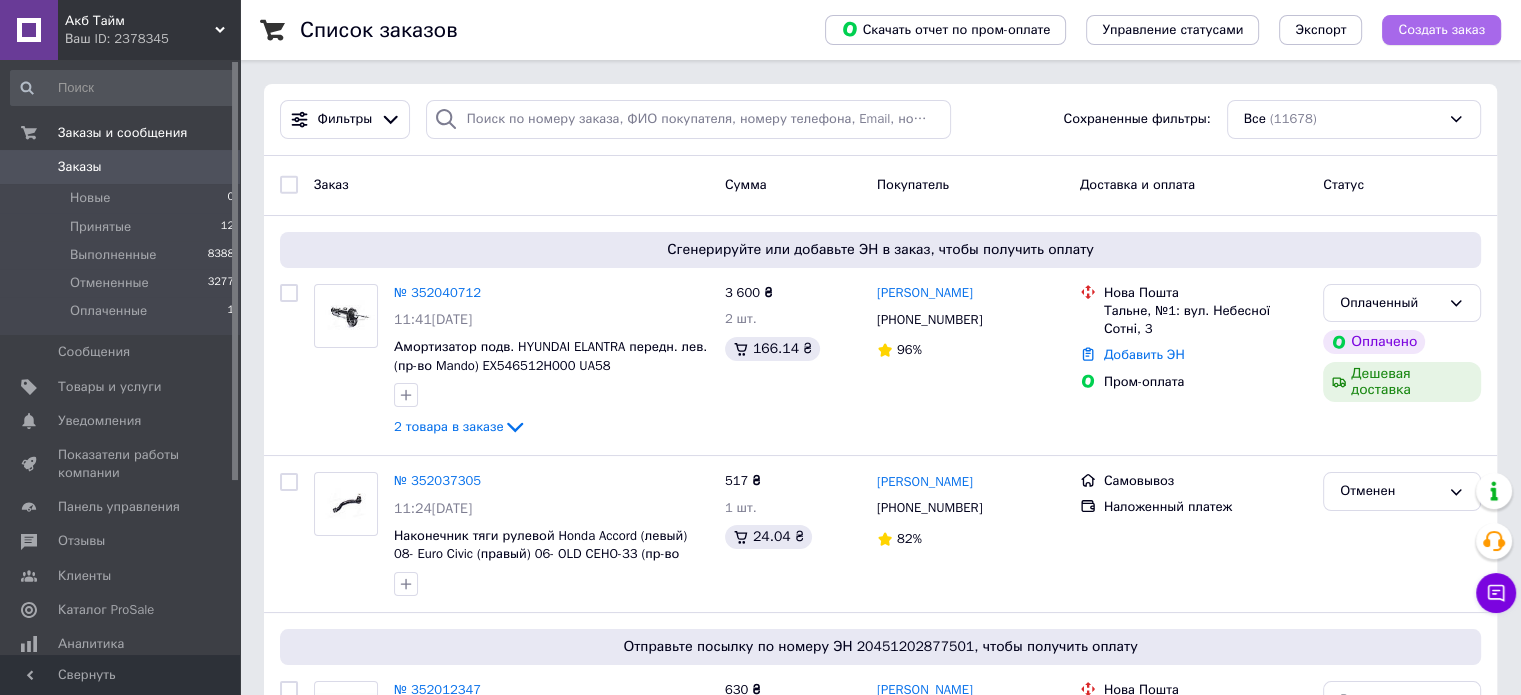 click on "Создать заказ" at bounding box center (1441, 30) 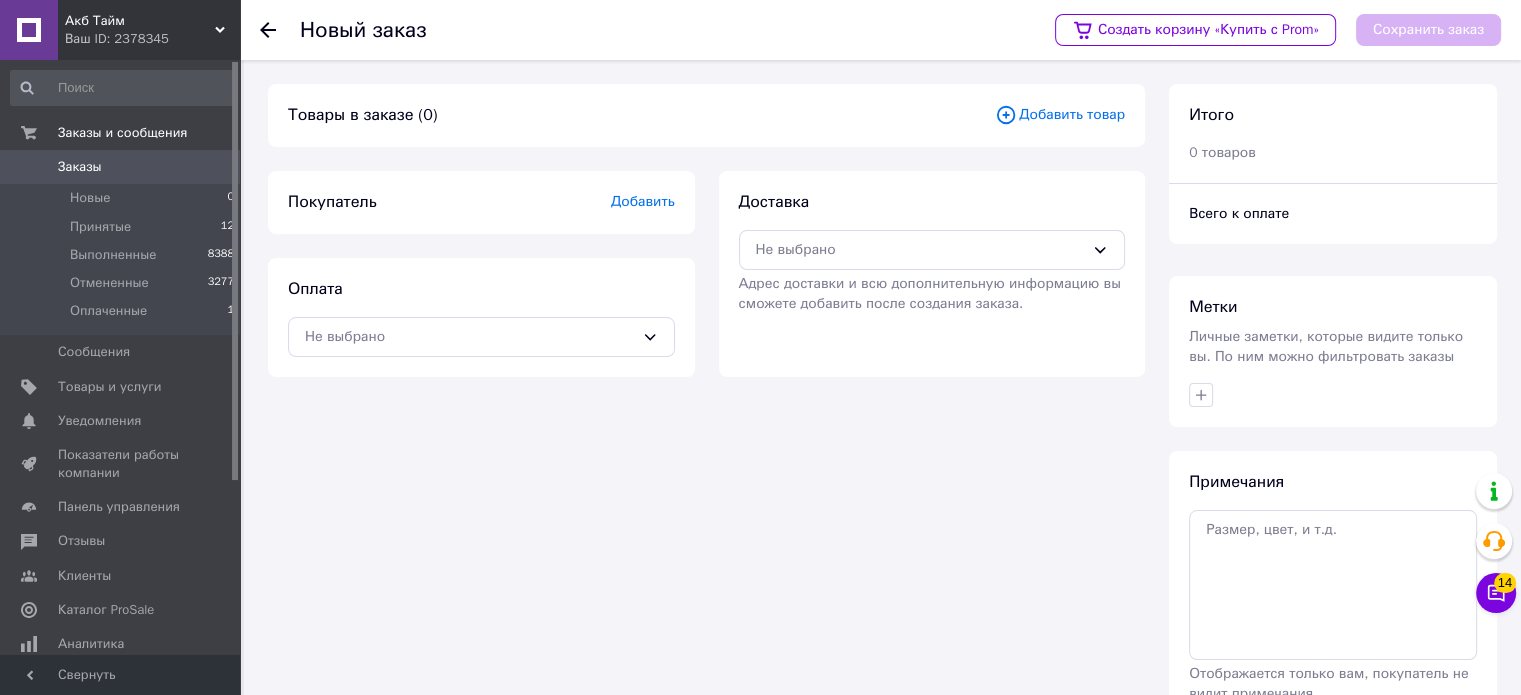 click on "Добавить товар" at bounding box center [1060, 115] 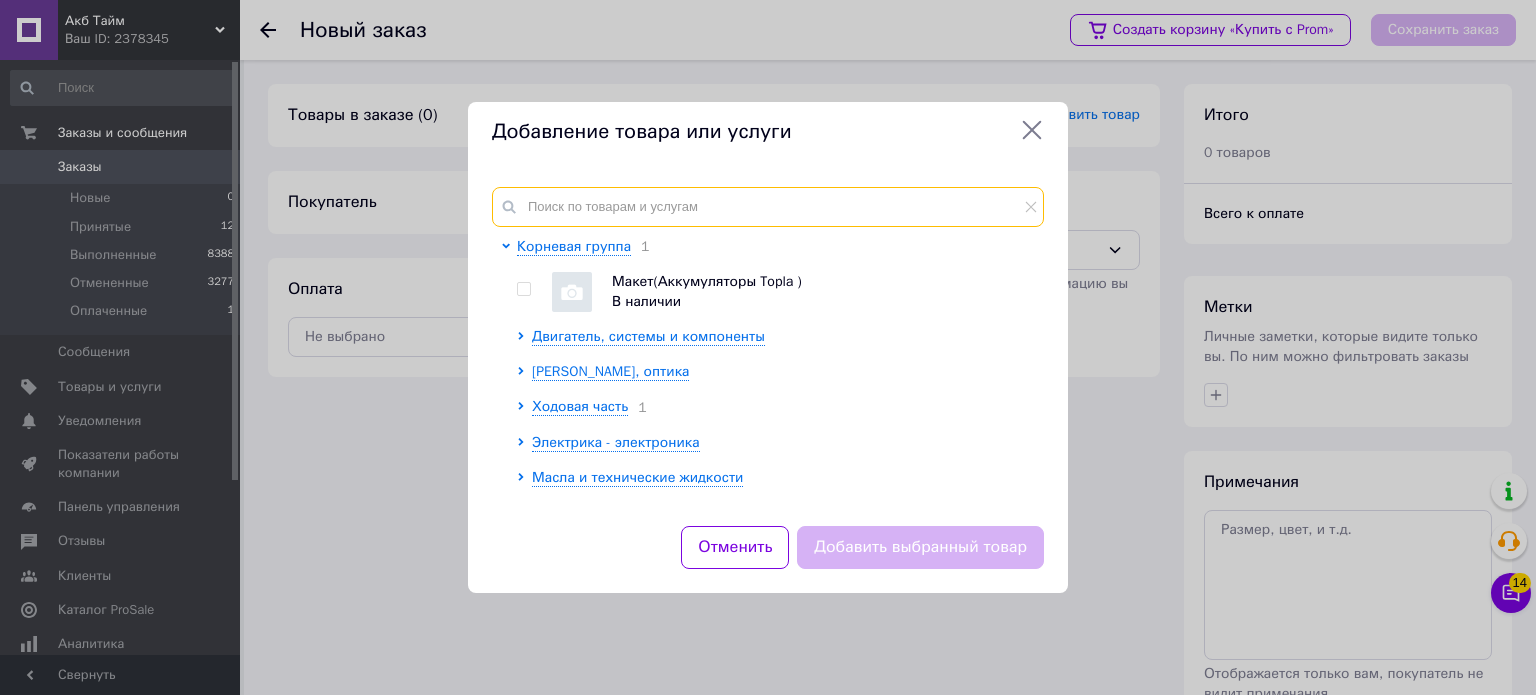 click at bounding box center (768, 207) 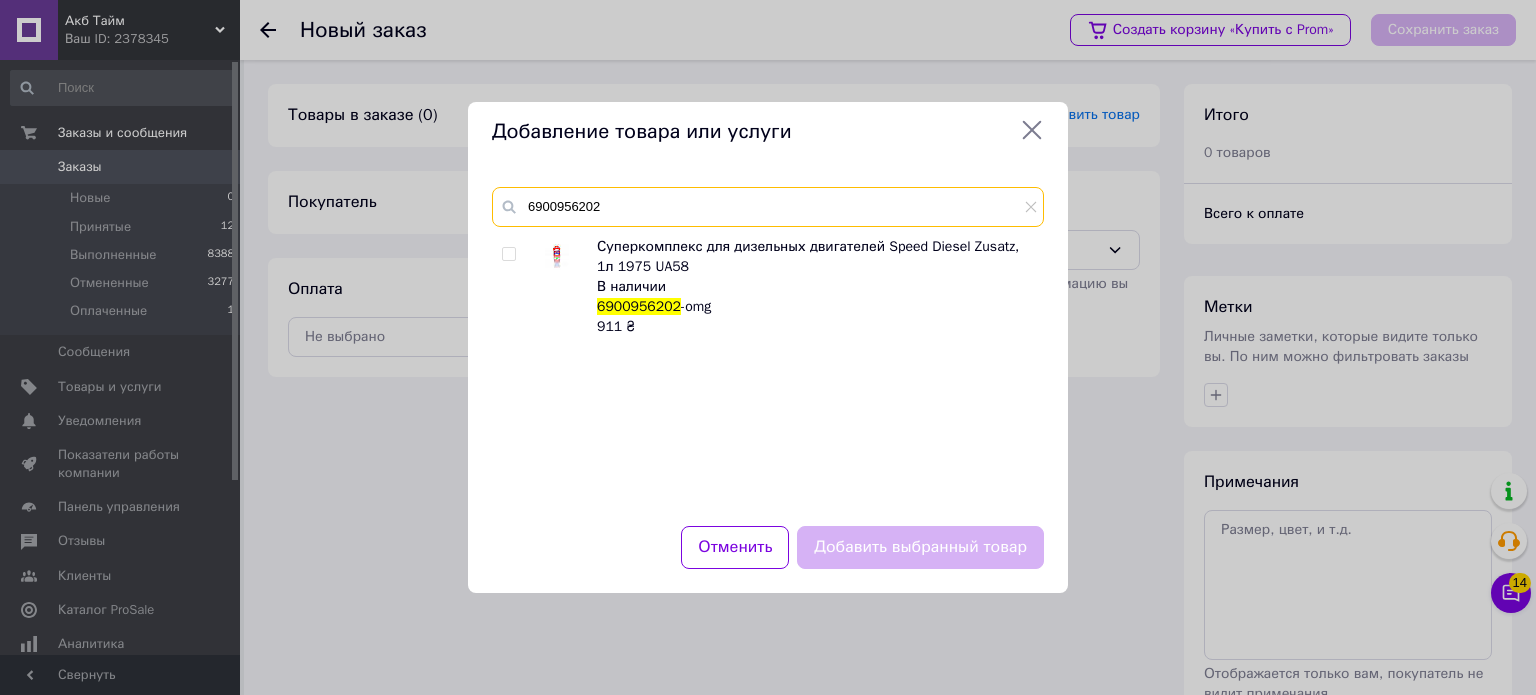 type on "6900956202" 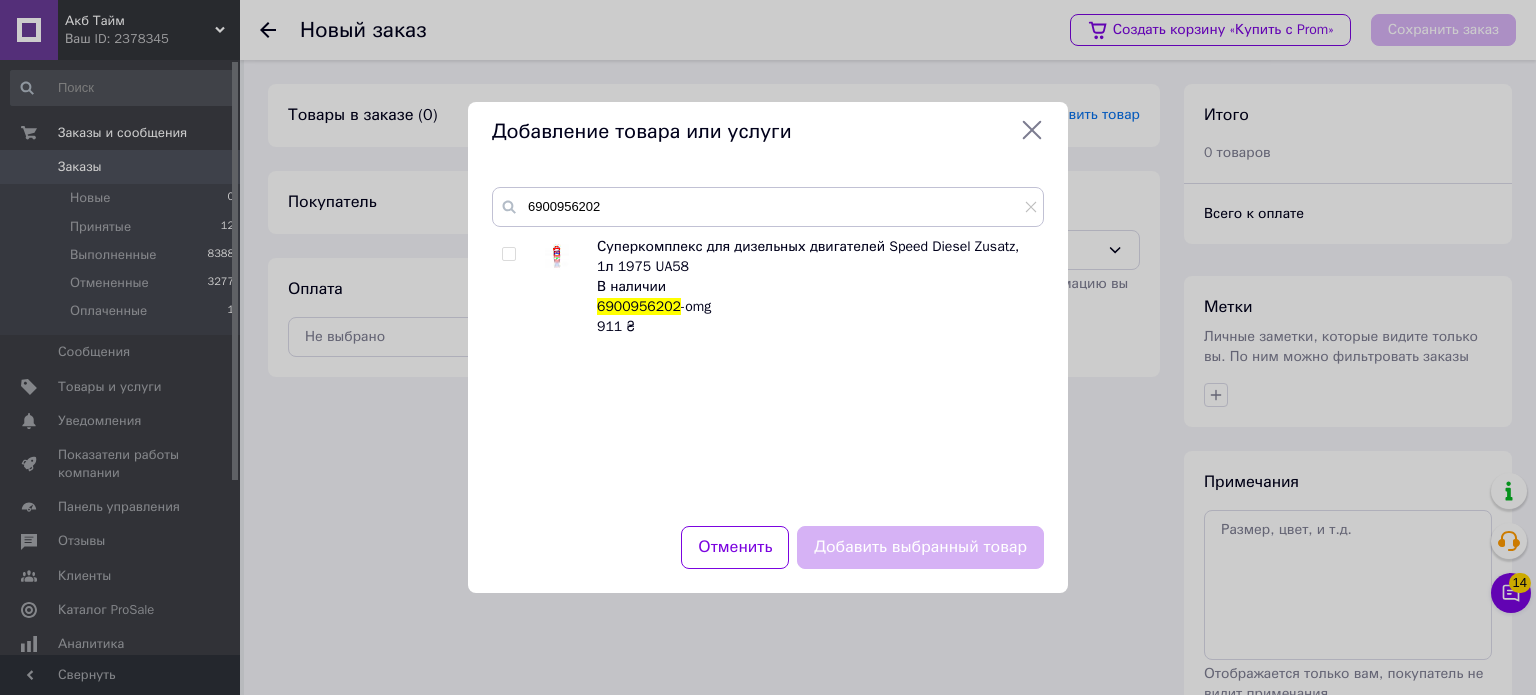 click at bounding box center (508, 254) 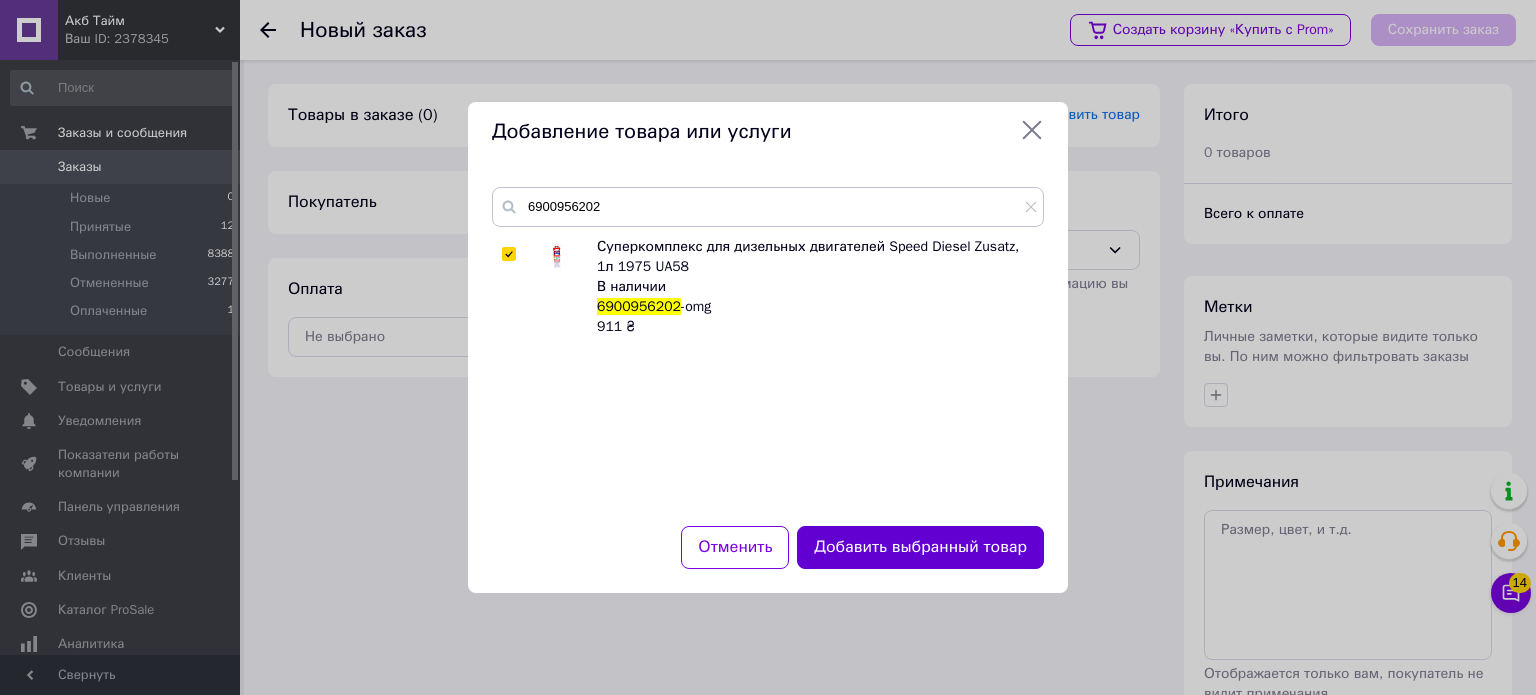 click on "Добавить выбранный товар" at bounding box center [920, 547] 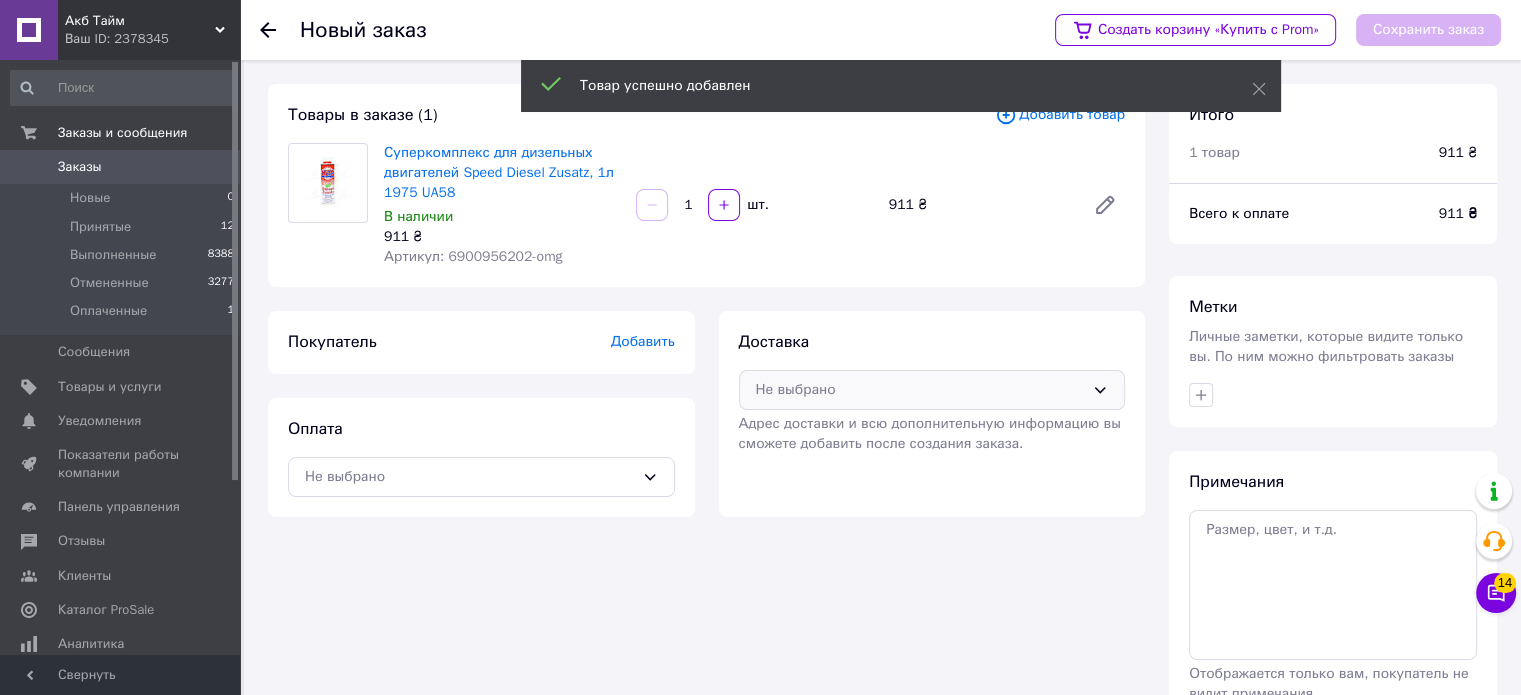 click on "Не выбрано" at bounding box center [920, 390] 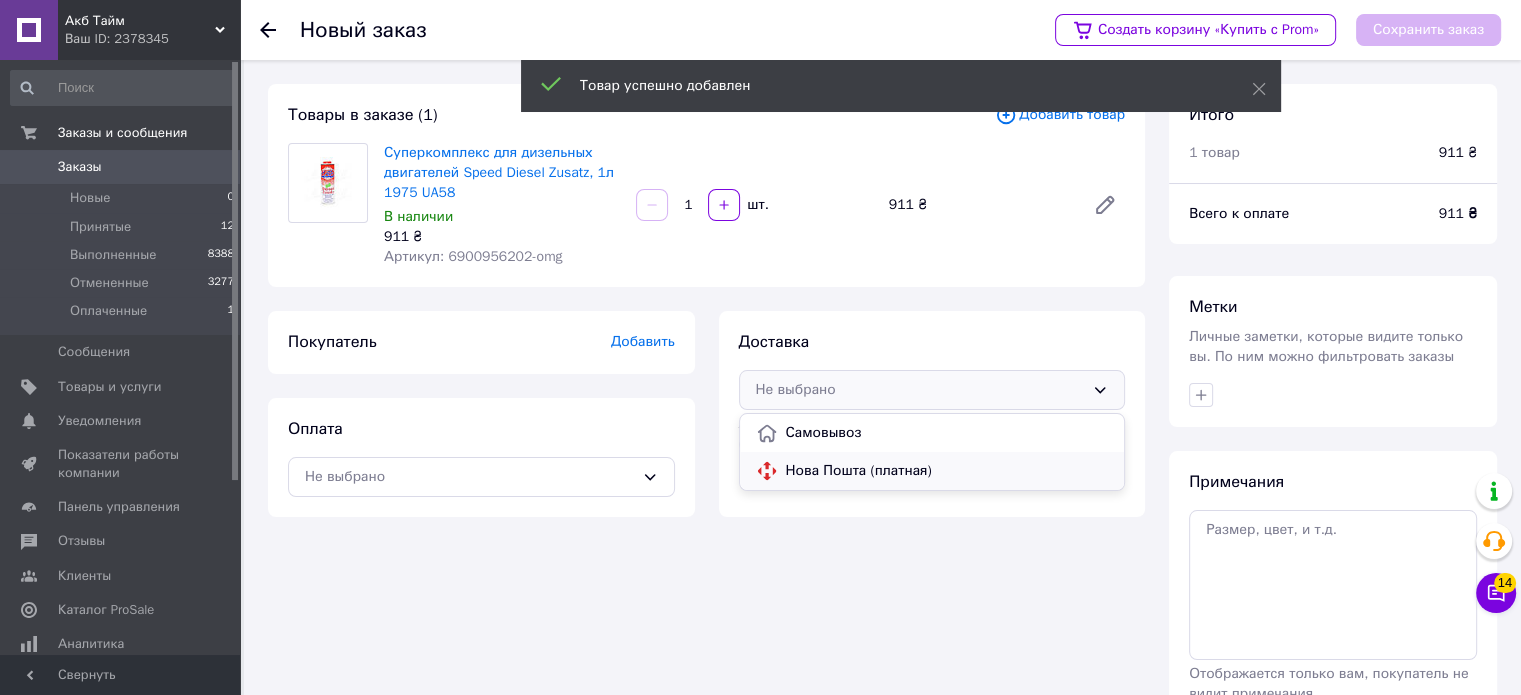 click on "Нова Пошта (платная)" at bounding box center [947, 471] 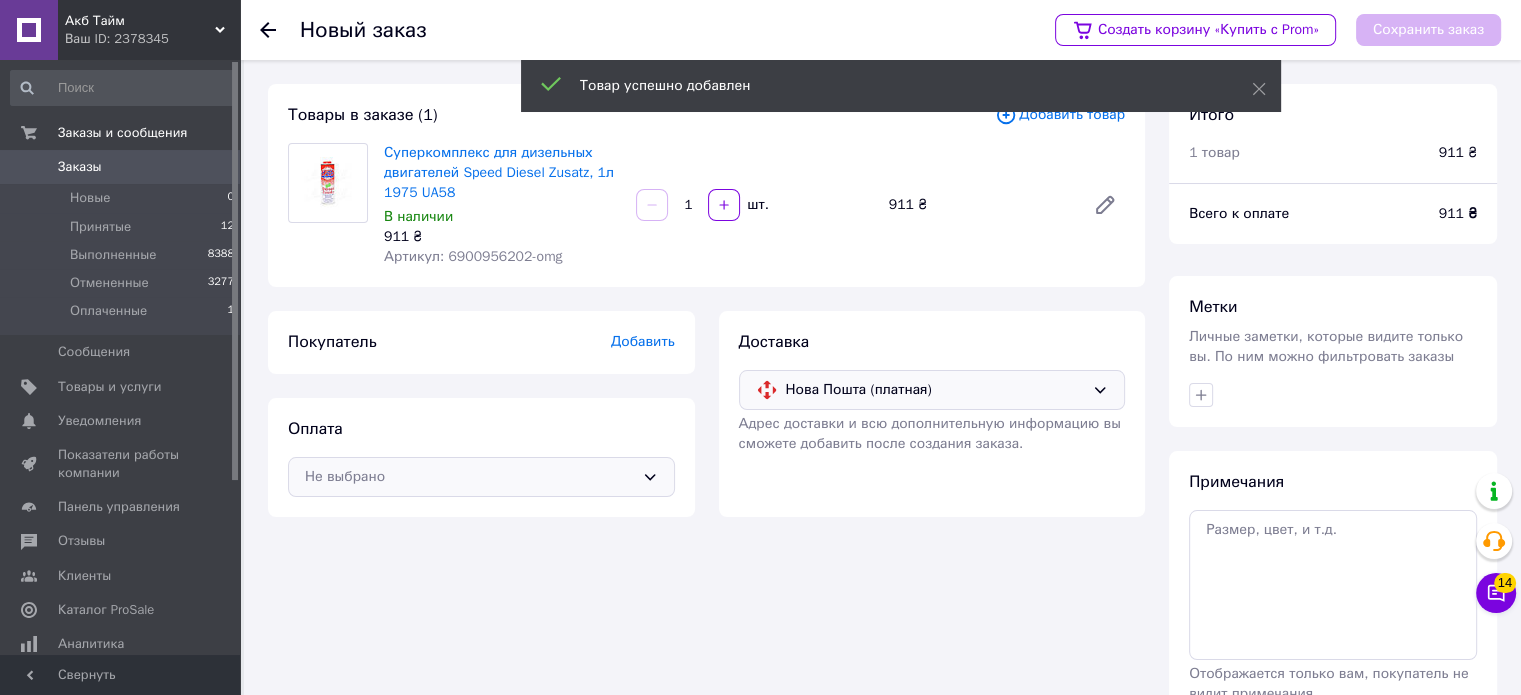 click on "Не выбрано" at bounding box center (481, 477) 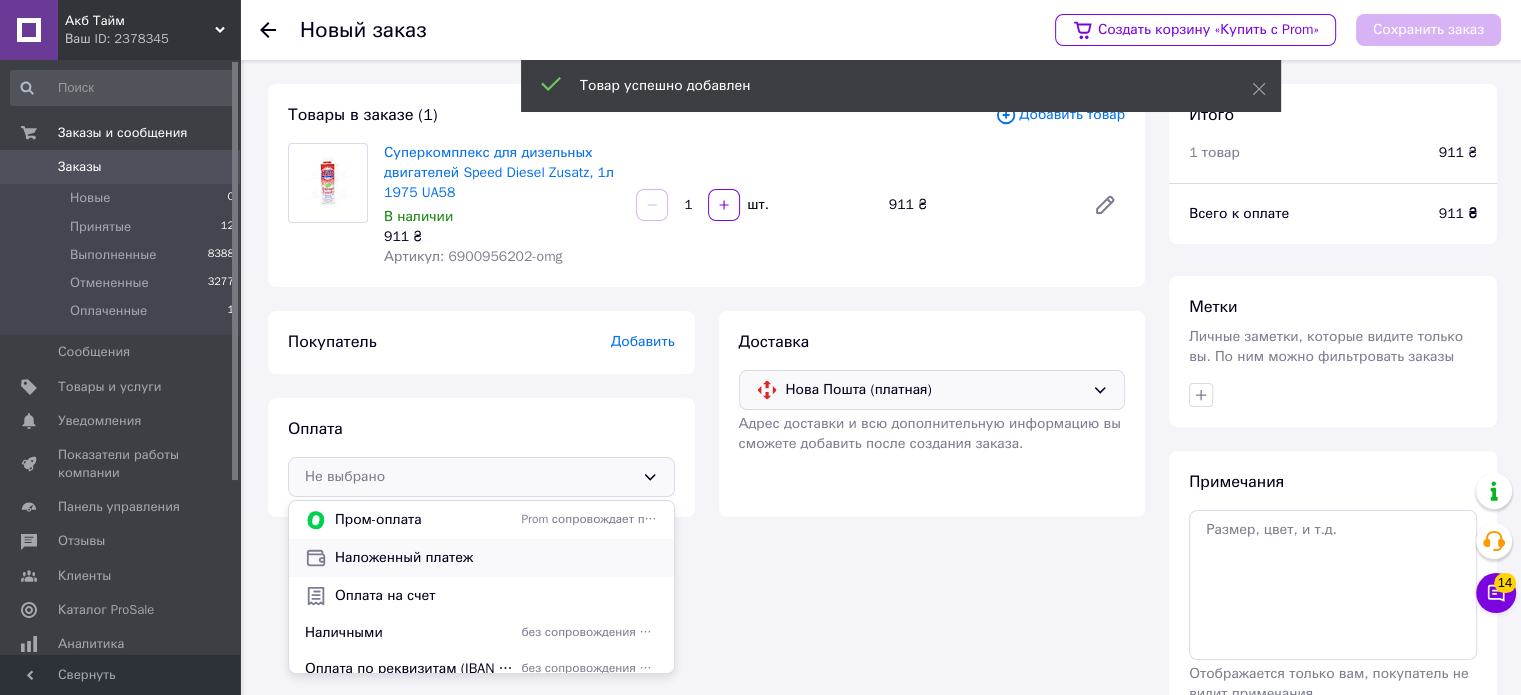 click on "Наложенный платеж" at bounding box center (496, 558) 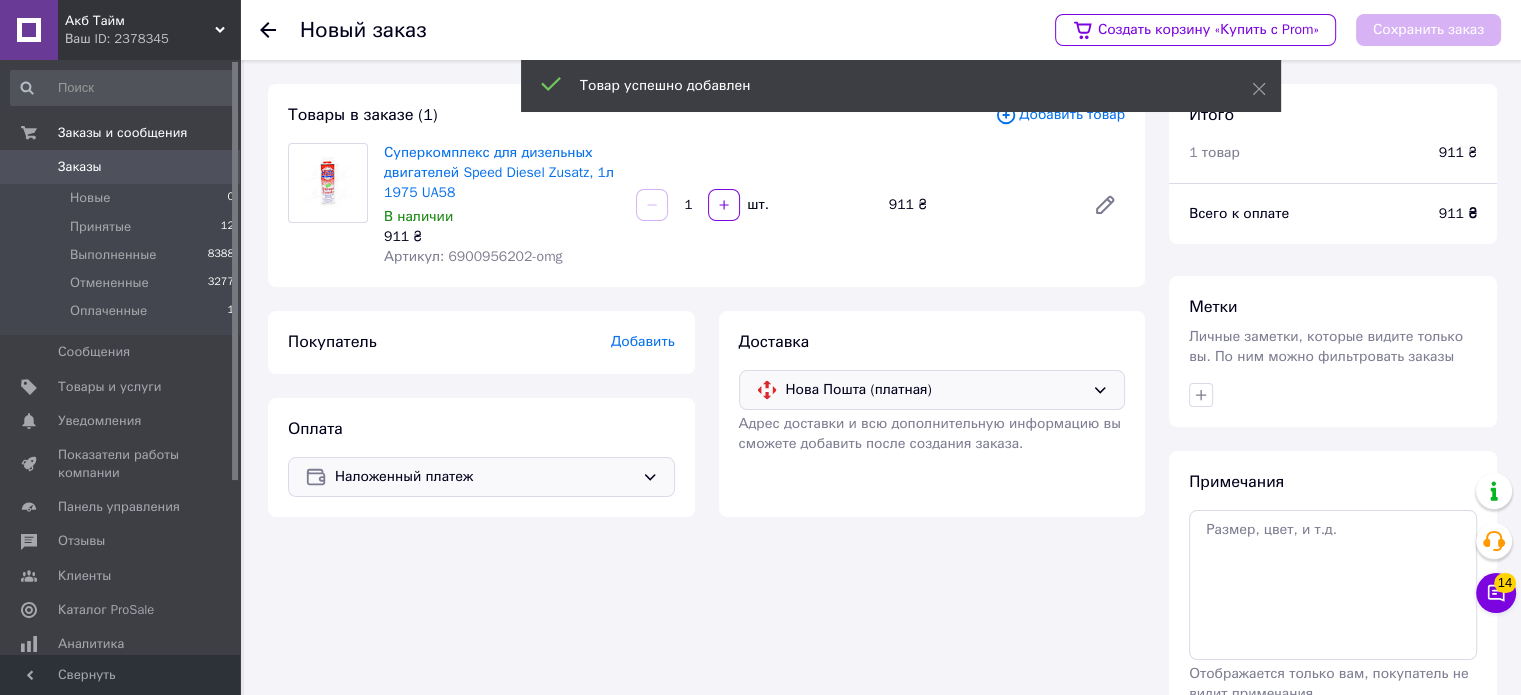 click on "Добавить" at bounding box center (643, 341) 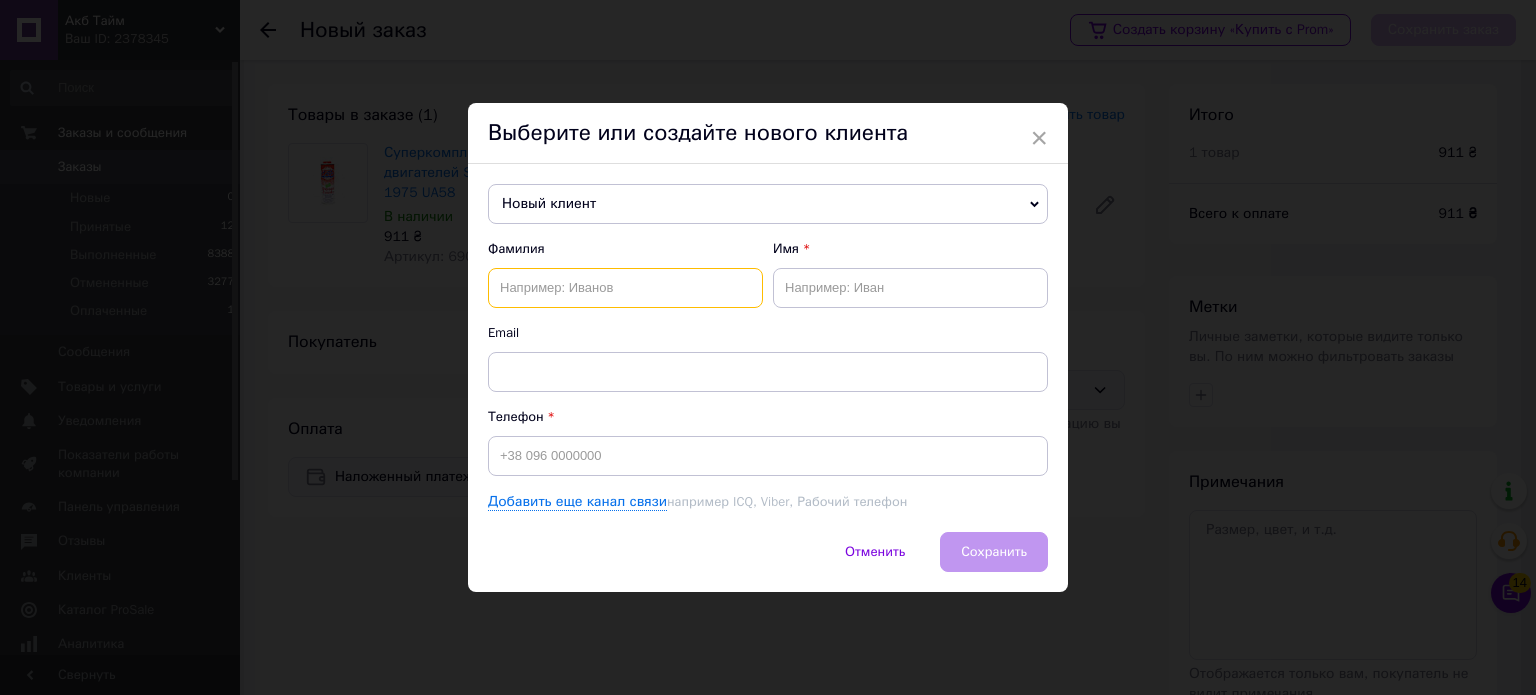 click at bounding box center [625, 288] 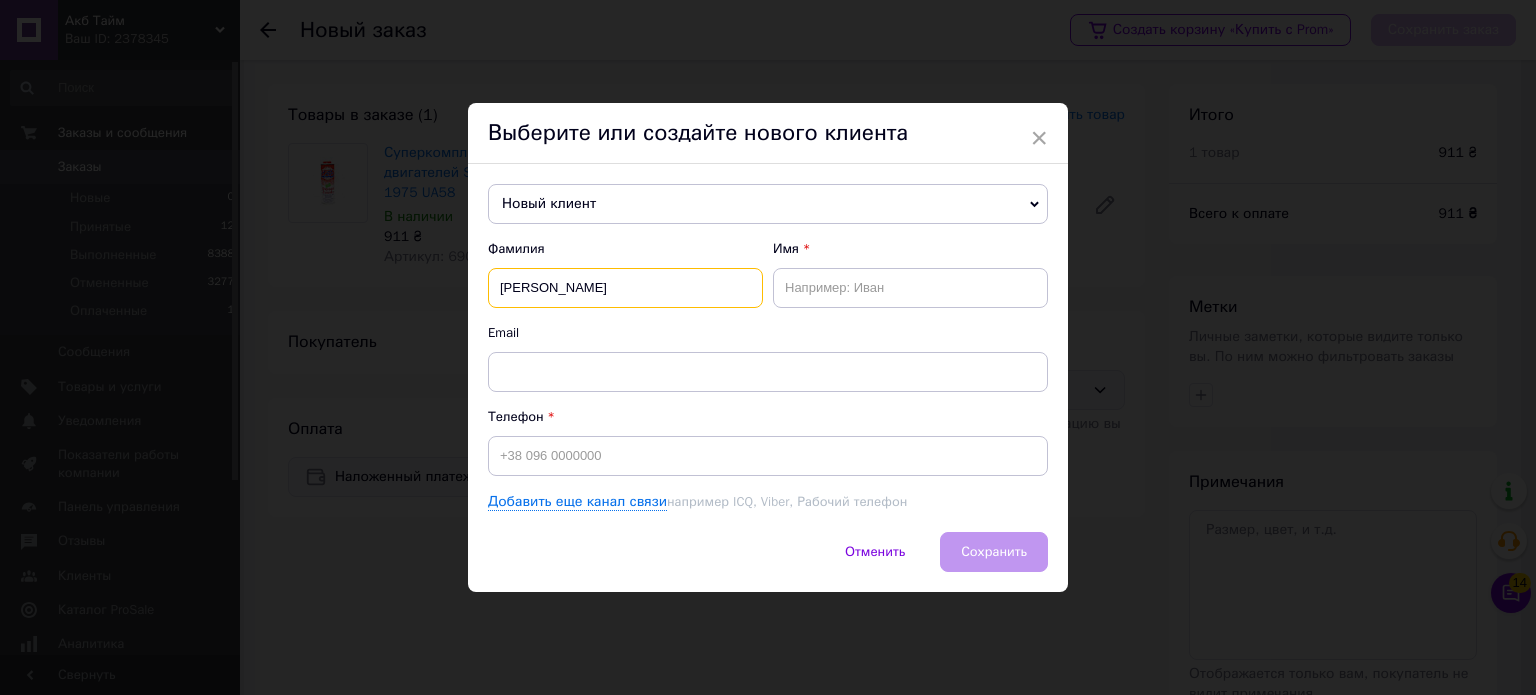 type on "[PERSON_NAME]" 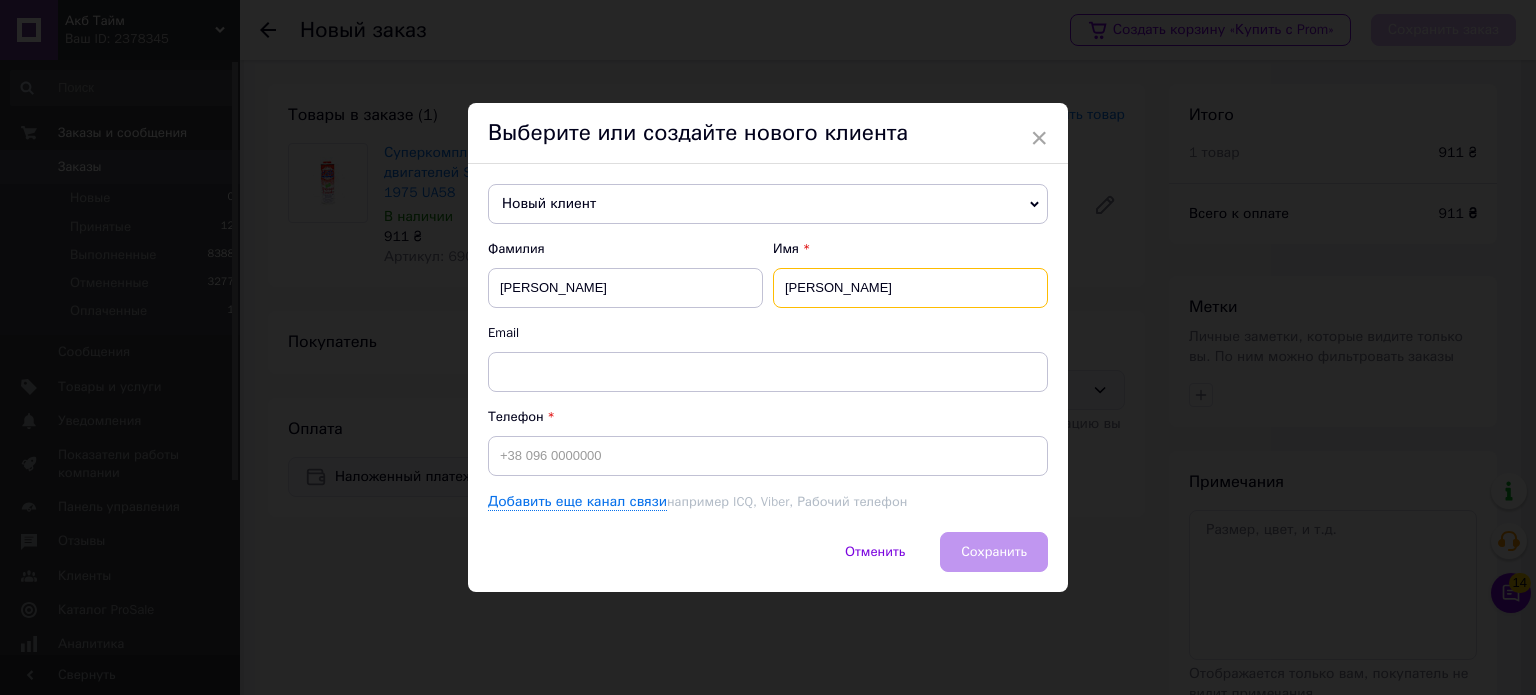 type on "[PERSON_NAME]" 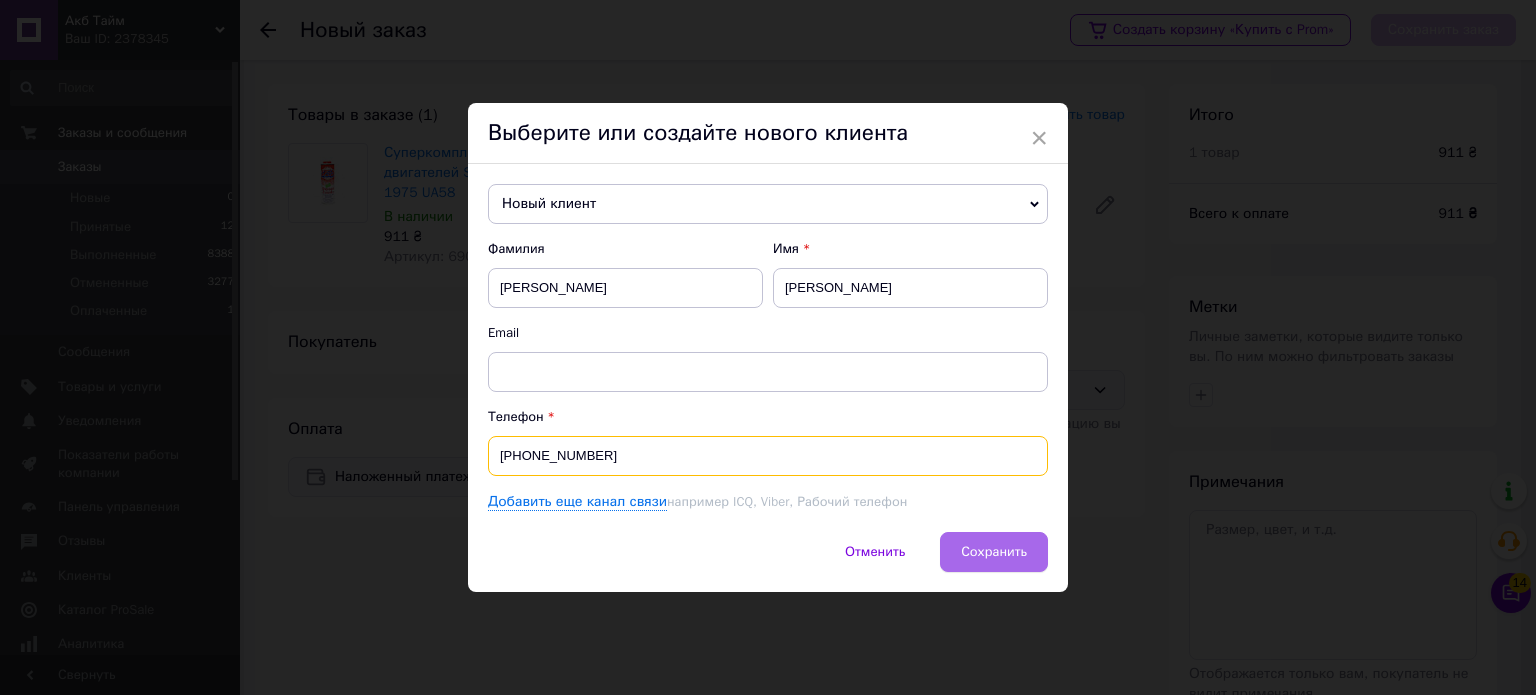 type on "[PHONE_NUMBER]" 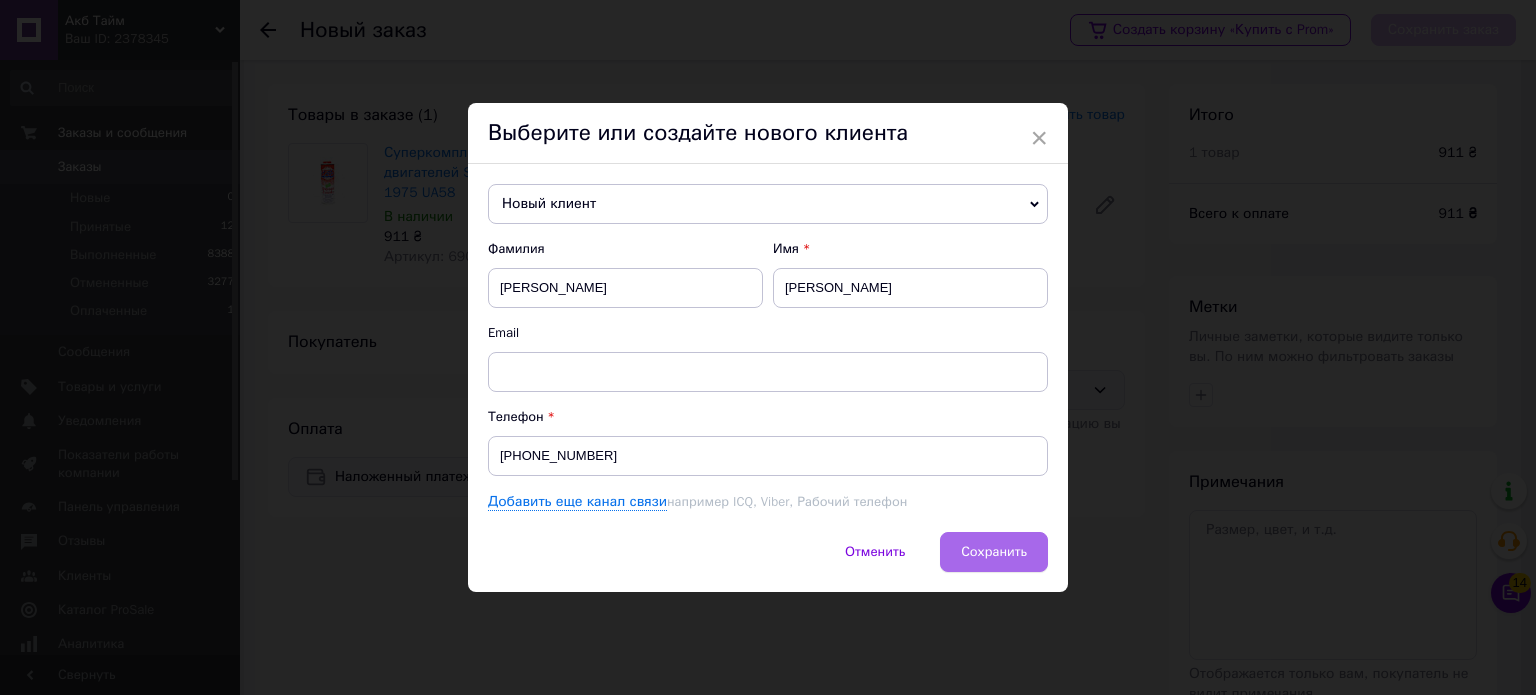 click on "Сохранить" at bounding box center (994, 551) 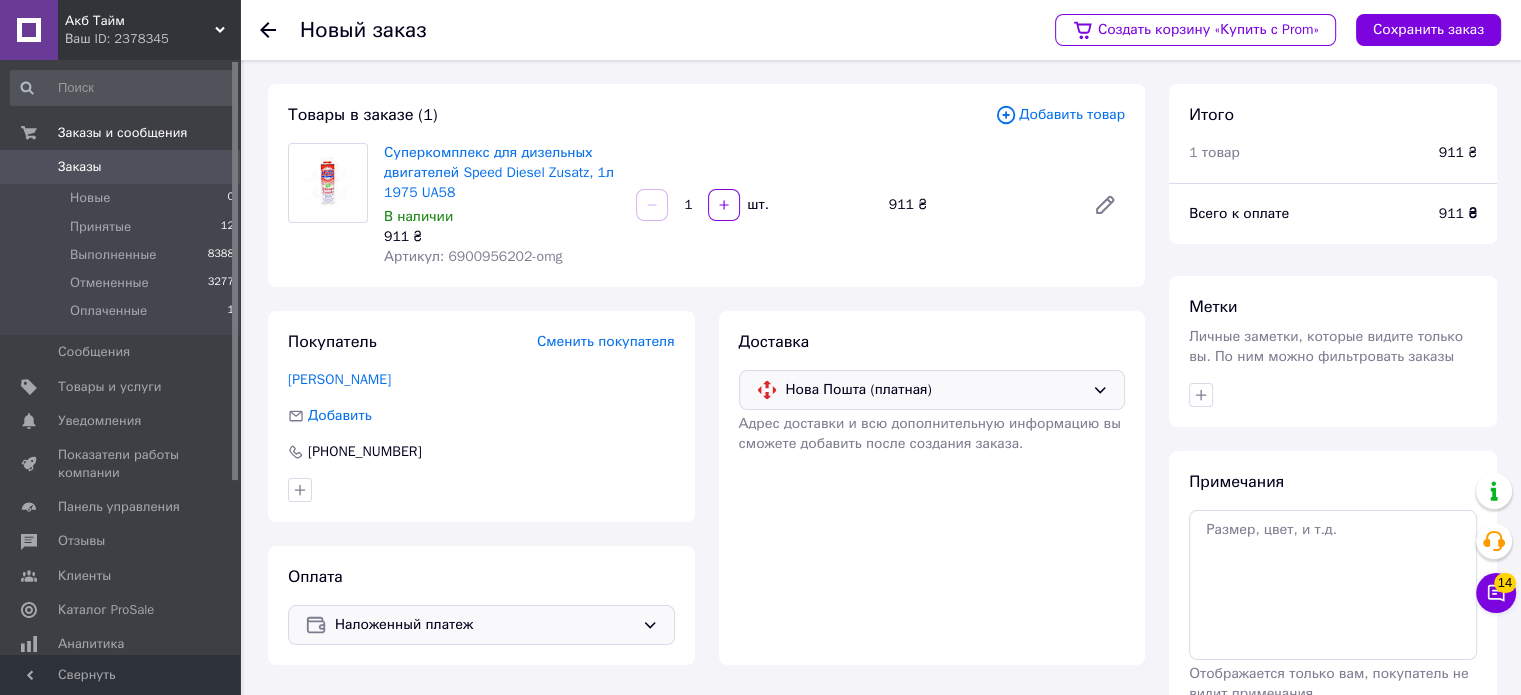 click on "Сохранить заказ" at bounding box center (1428, 30) 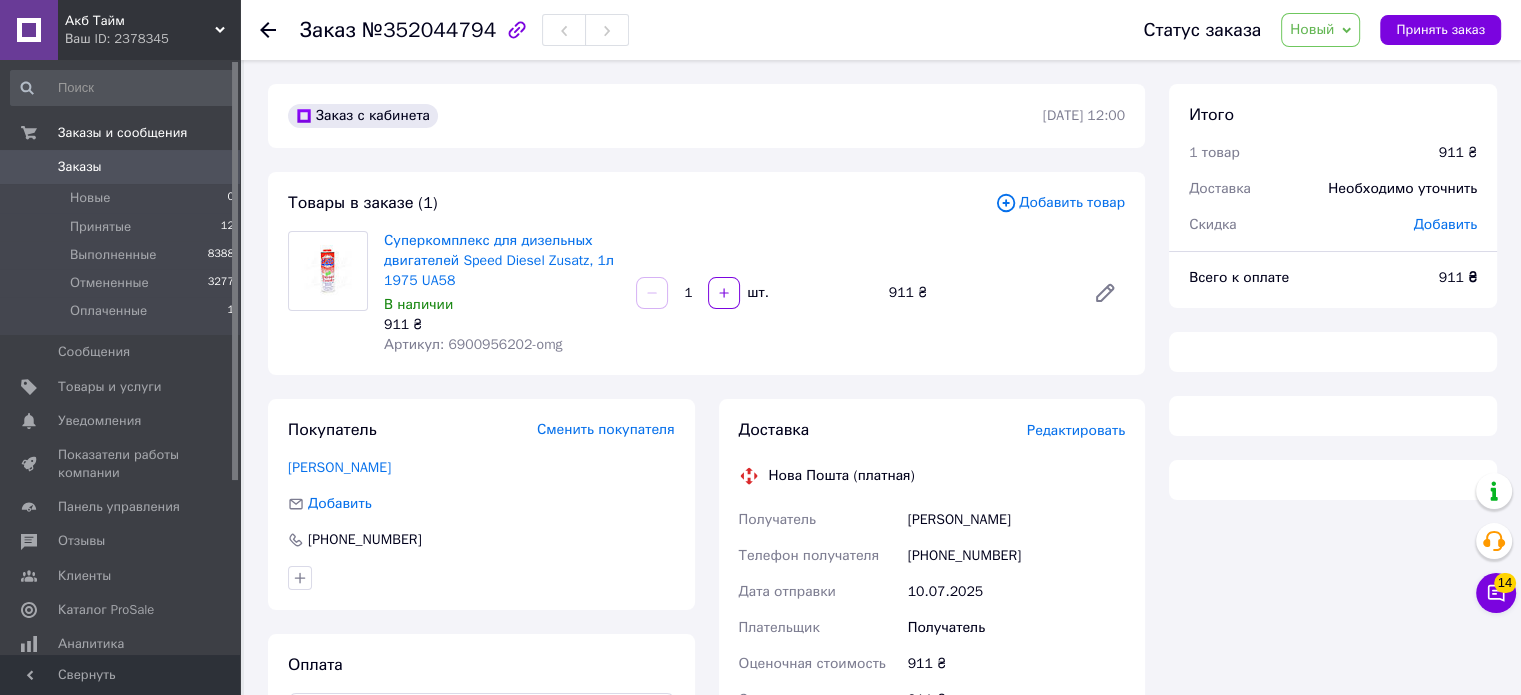 click on "Редактировать" at bounding box center (1076, 430) 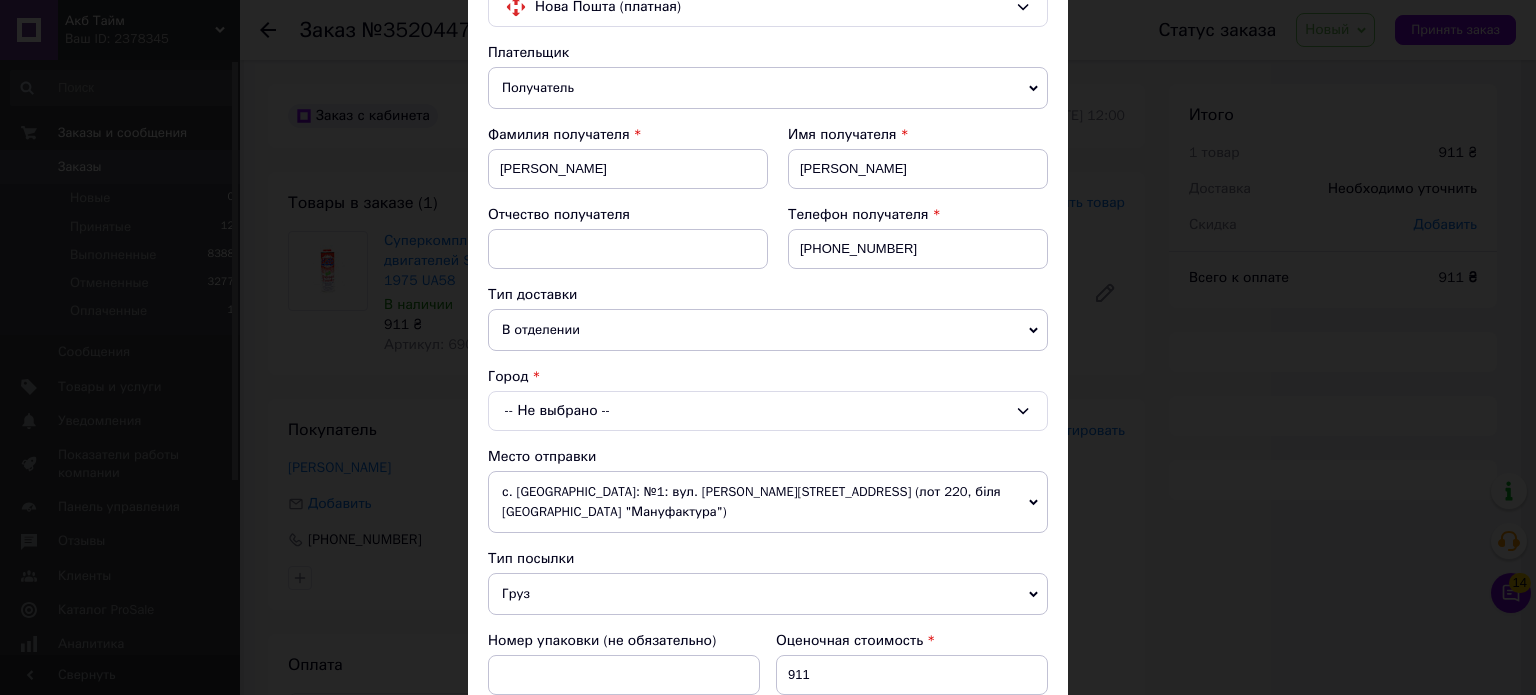 scroll, scrollTop: 400, scrollLeft: 0, axis: vertical 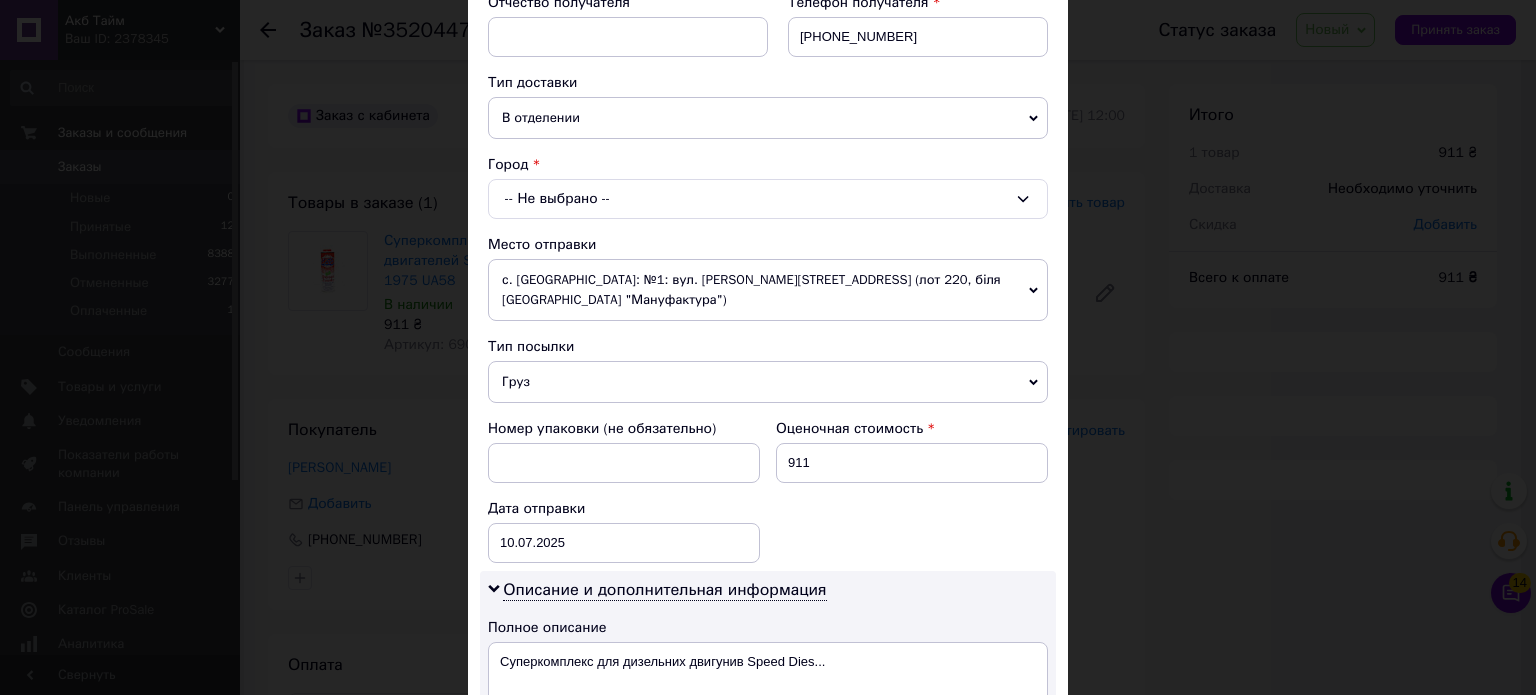 click on "-- Не выбрано --" at bounding box center (768, 199) 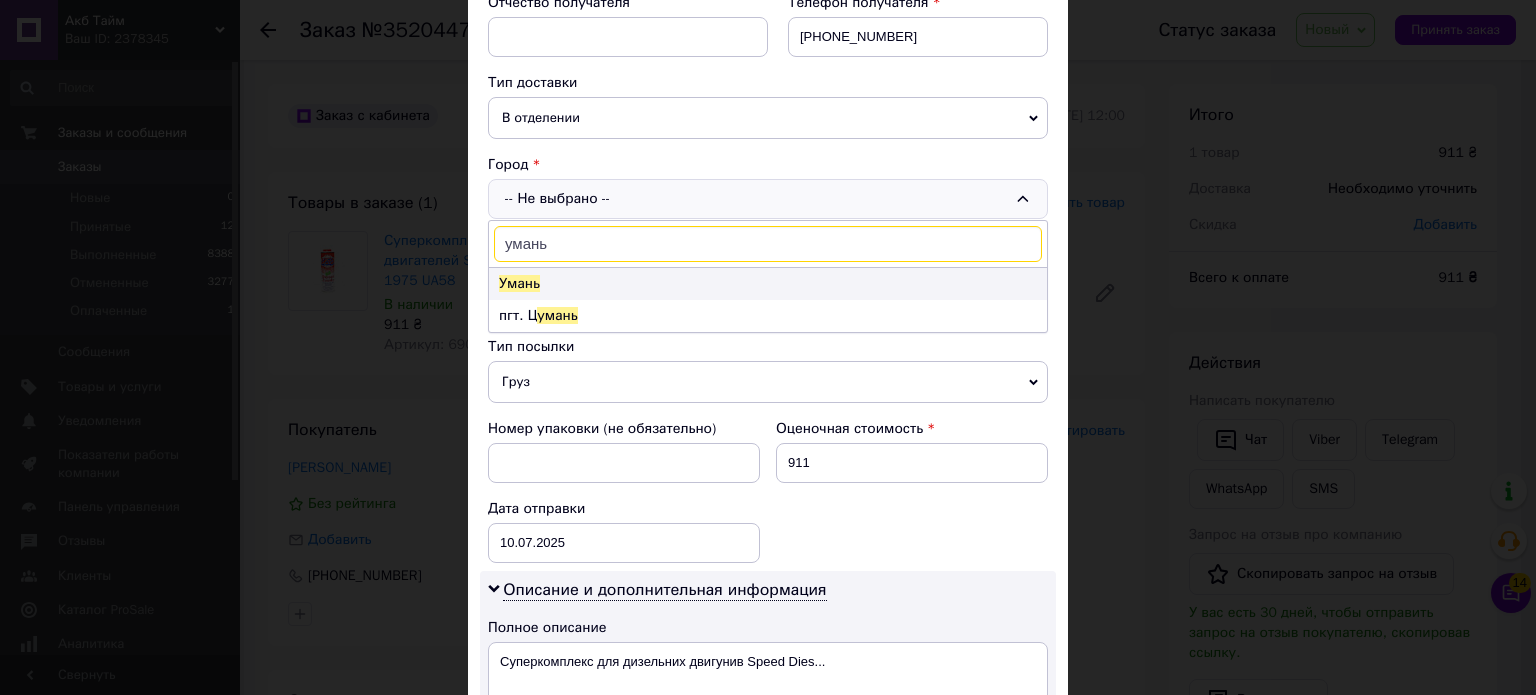 type on "умань" 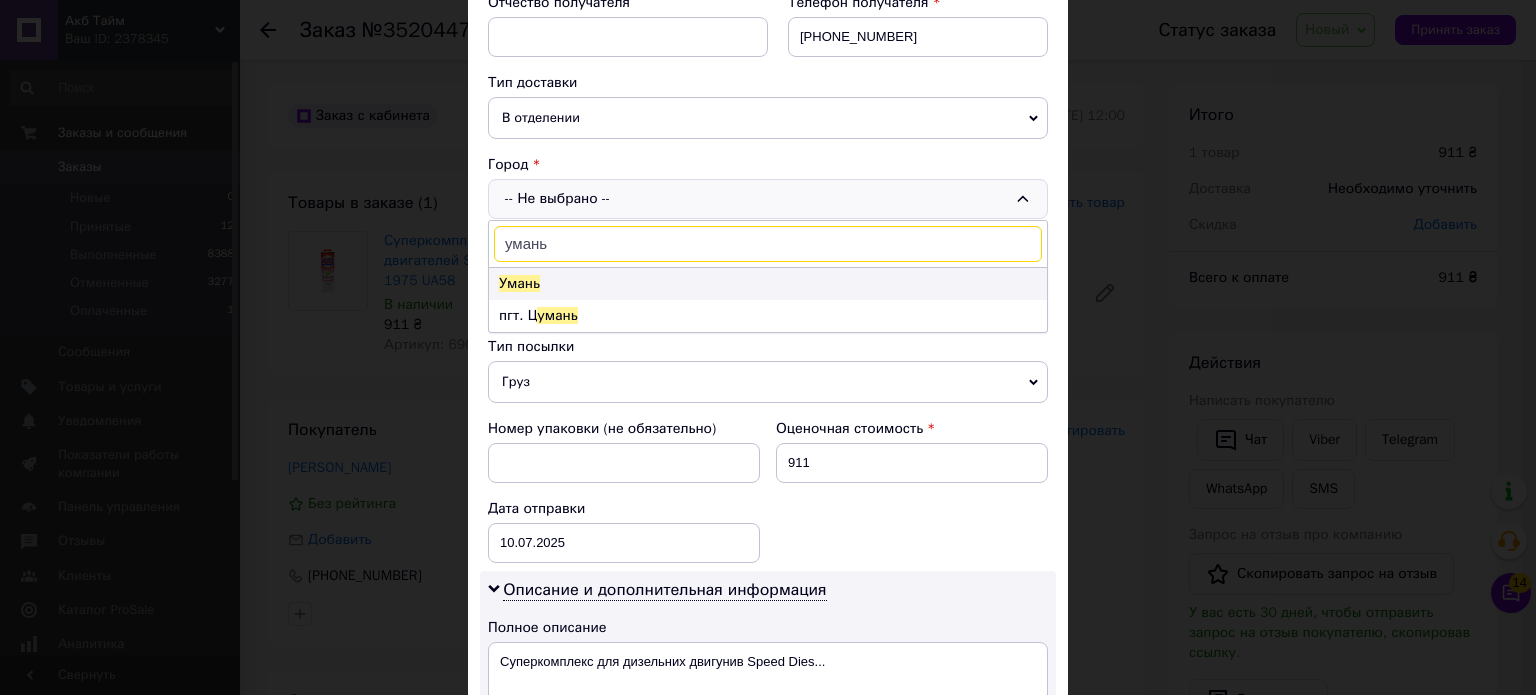 click on "Умань" at bounding box center (768, 284) 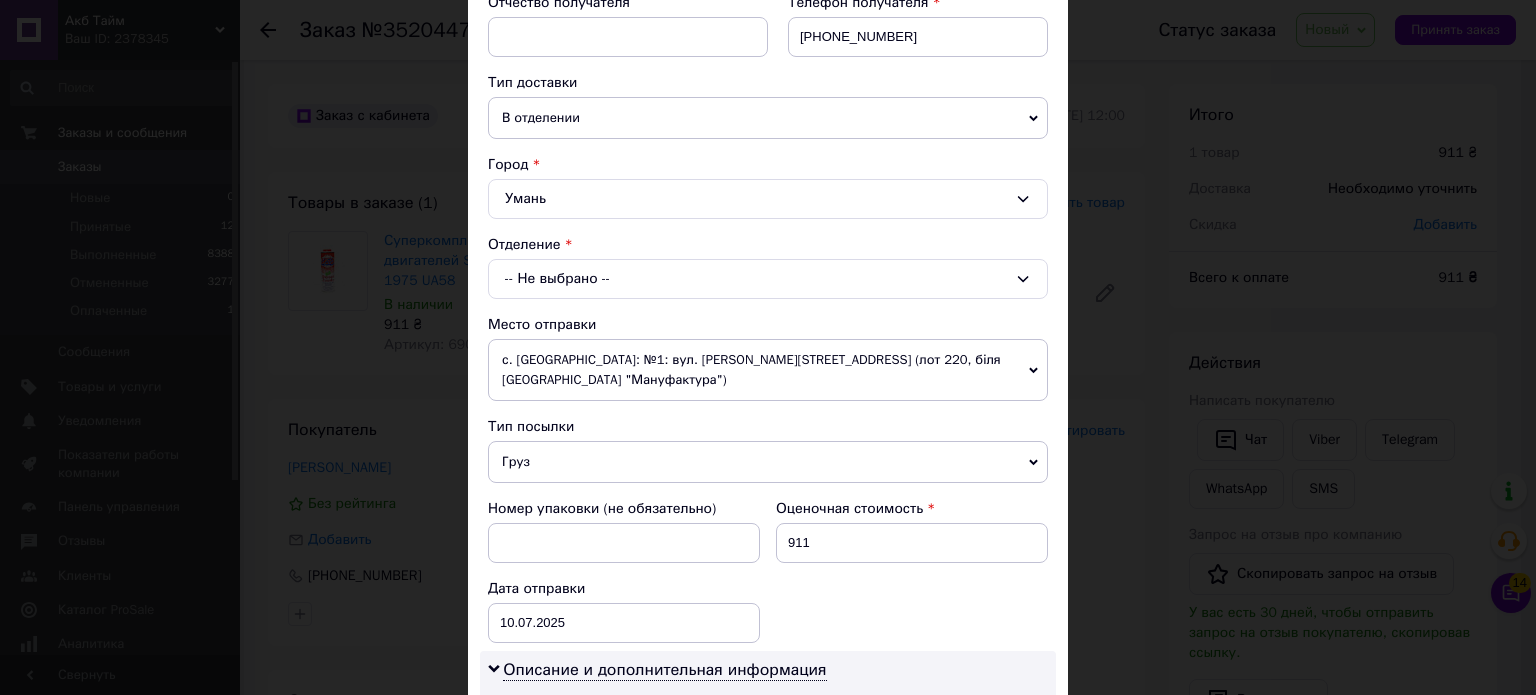 click on "-- Не выбрано --" at bounding box center [768, 279] 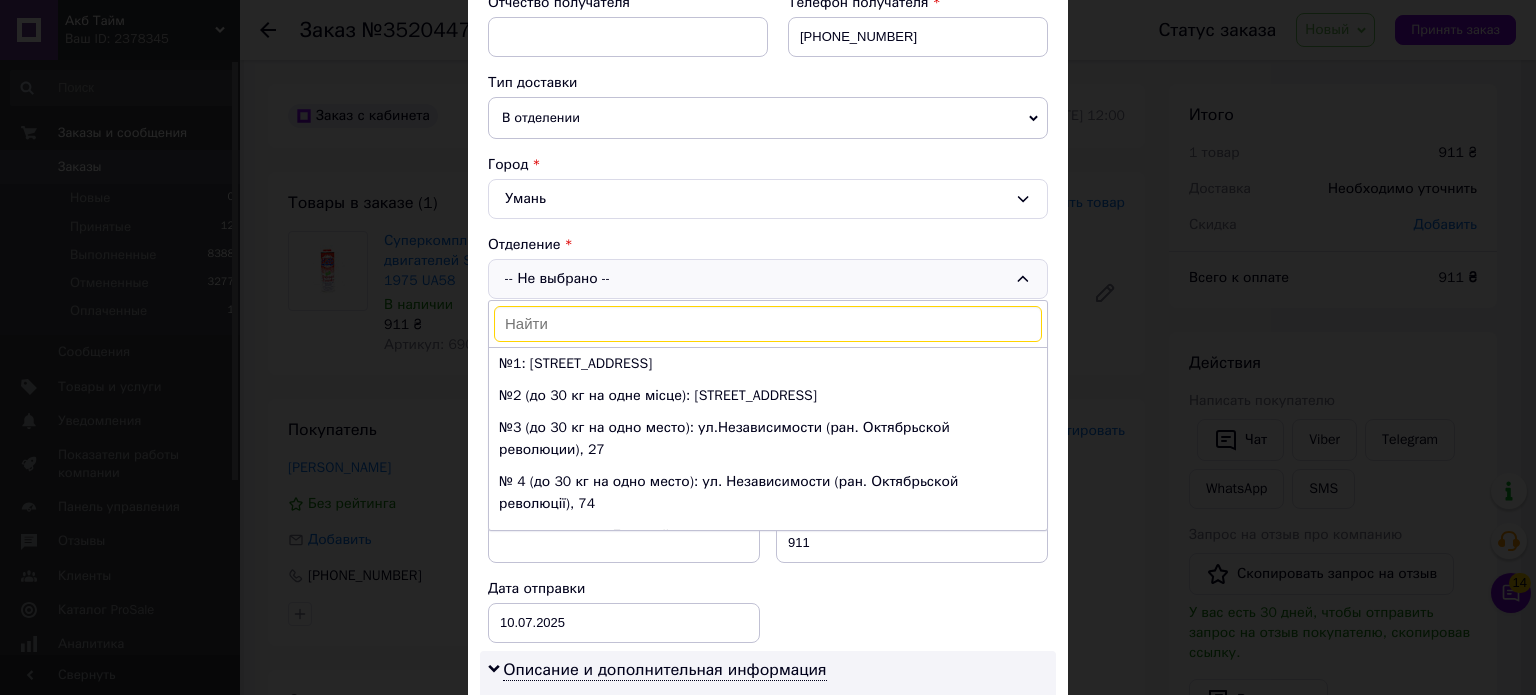 scroll, scrollTop: 100, scrollLeft: 0, axis: vertical 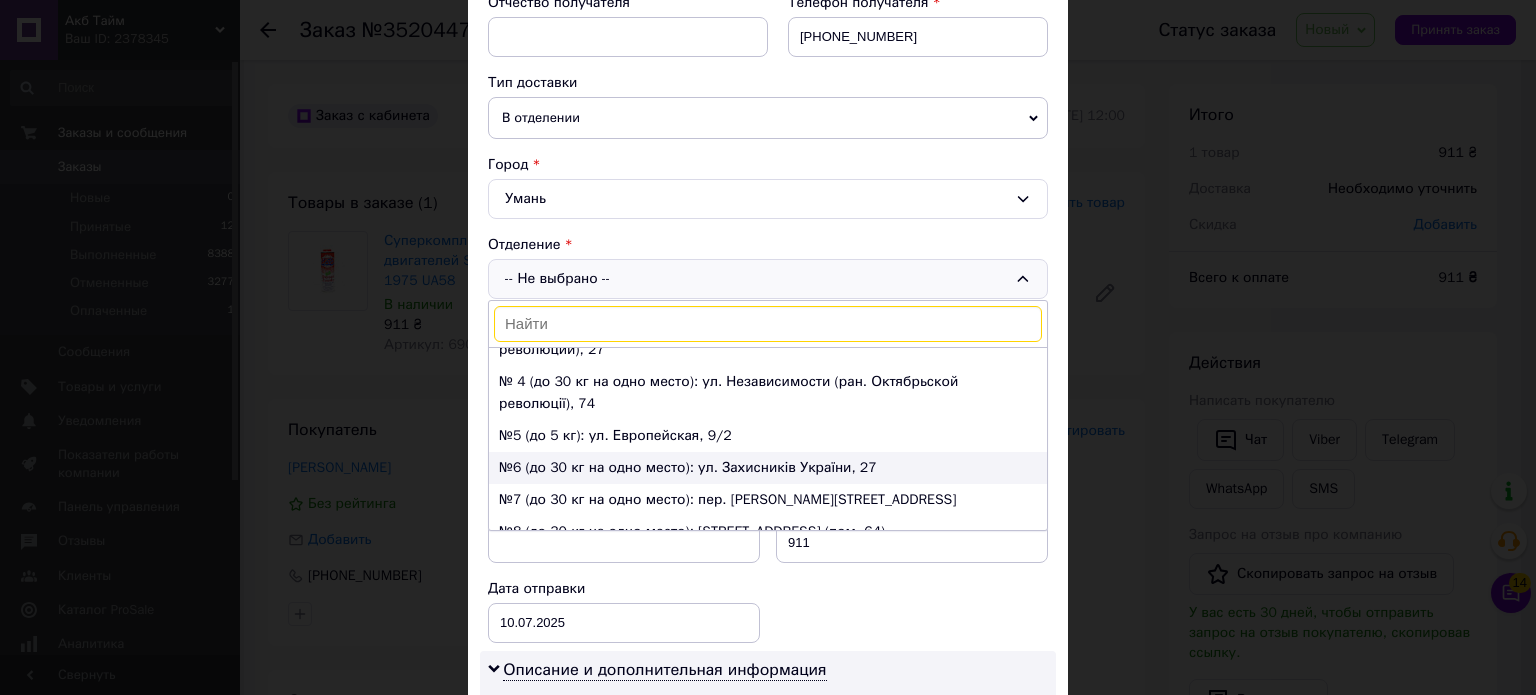 click on "№6 (до 30 кг на одно место): ул. Захисників України, 27" at bounding box center [768, 468] 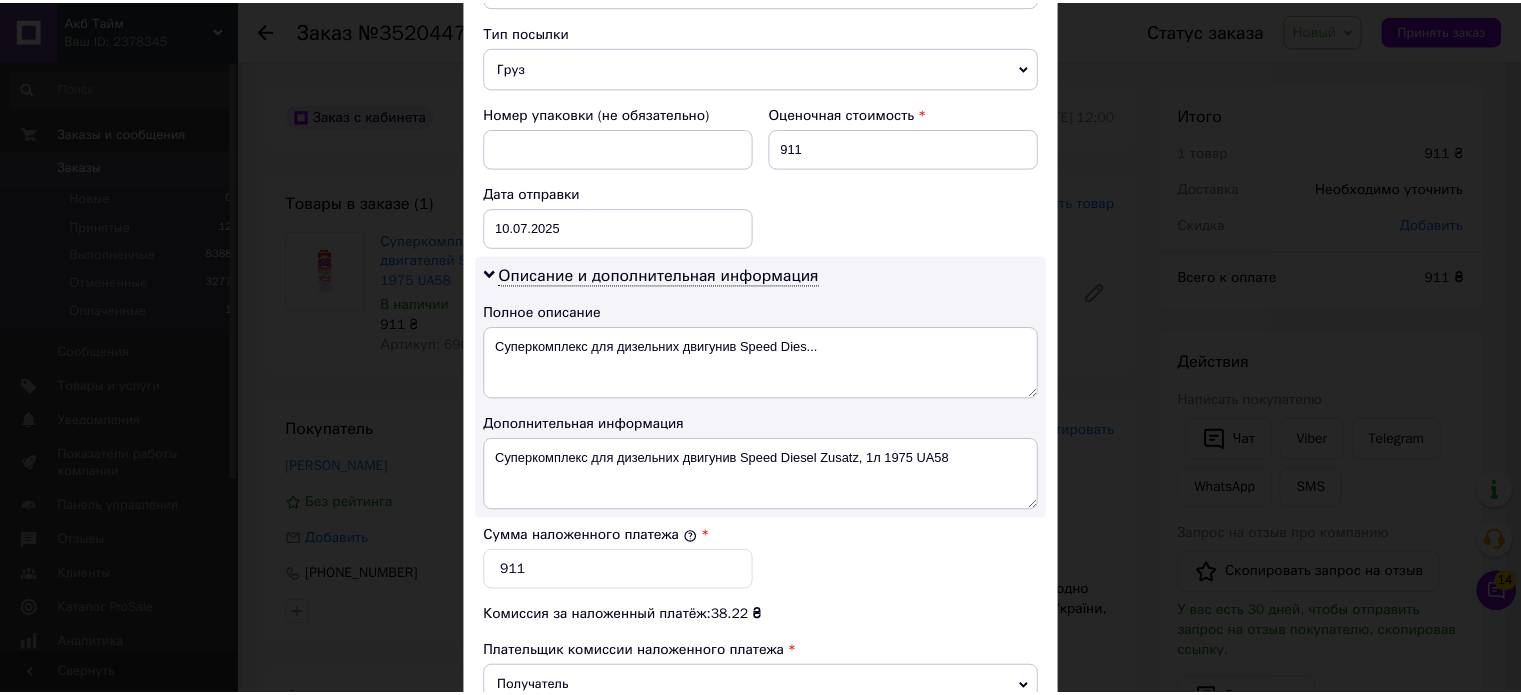 scroll, scrollTop: 1048, scrollLeft: 0, axis: vertical 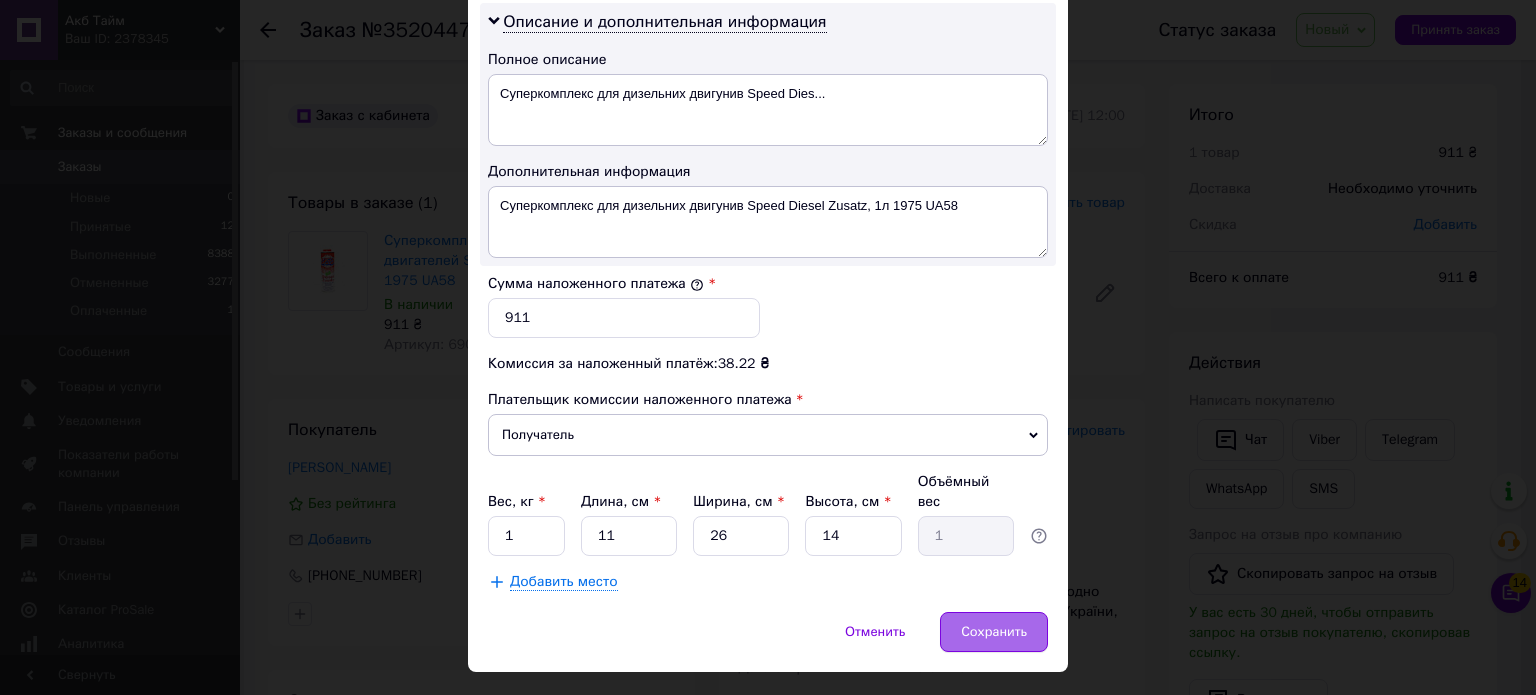 click on "Сохранить" at bounding box center [994, 632] 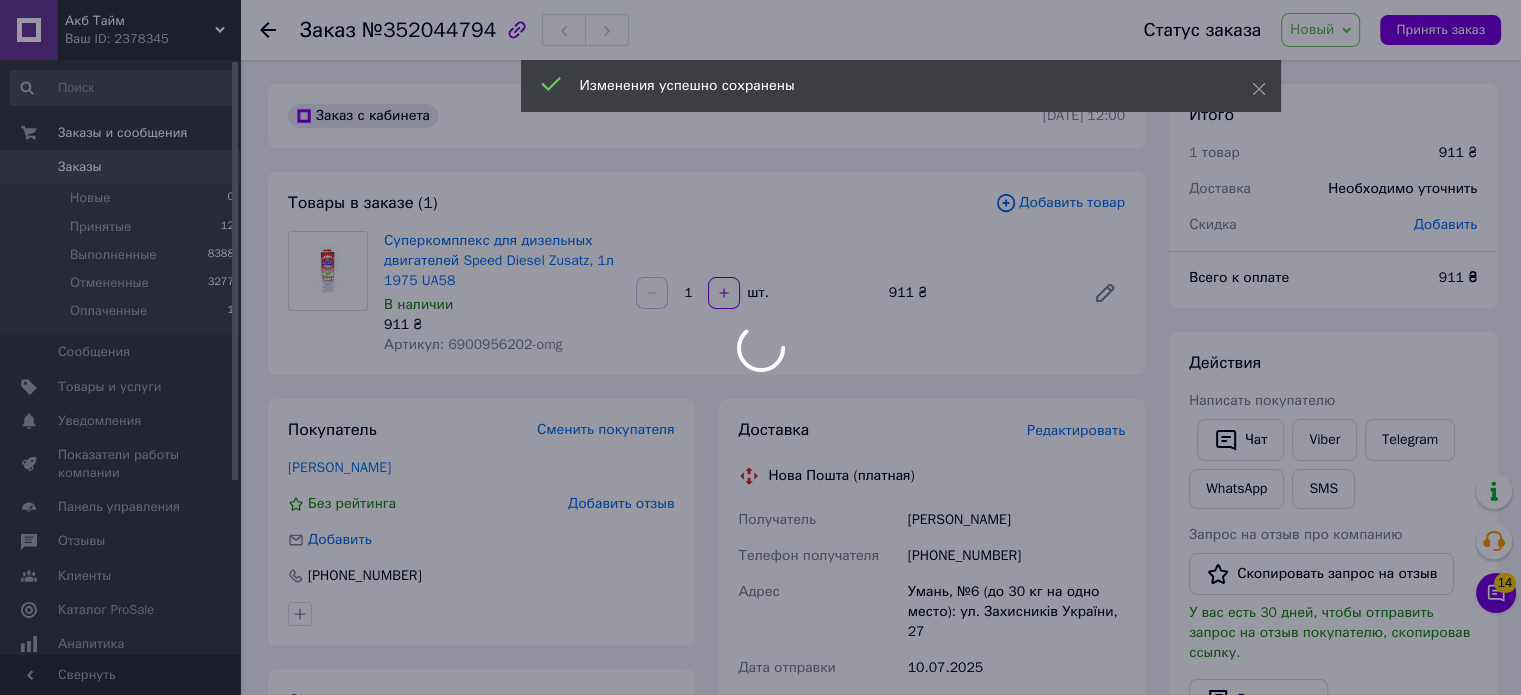 click on "Новый" at bounding box center [1312, 29] 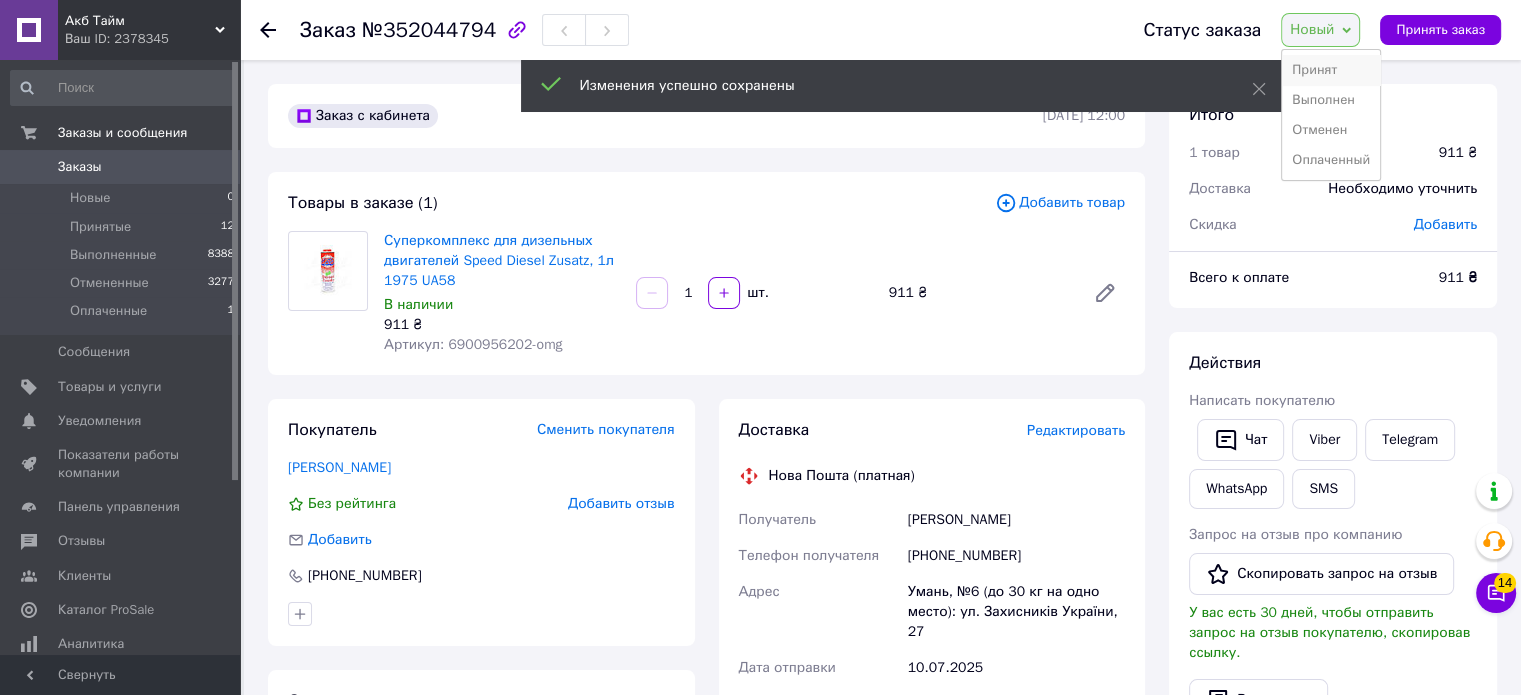 click on "Принят" at bounding box center [1331, 70] 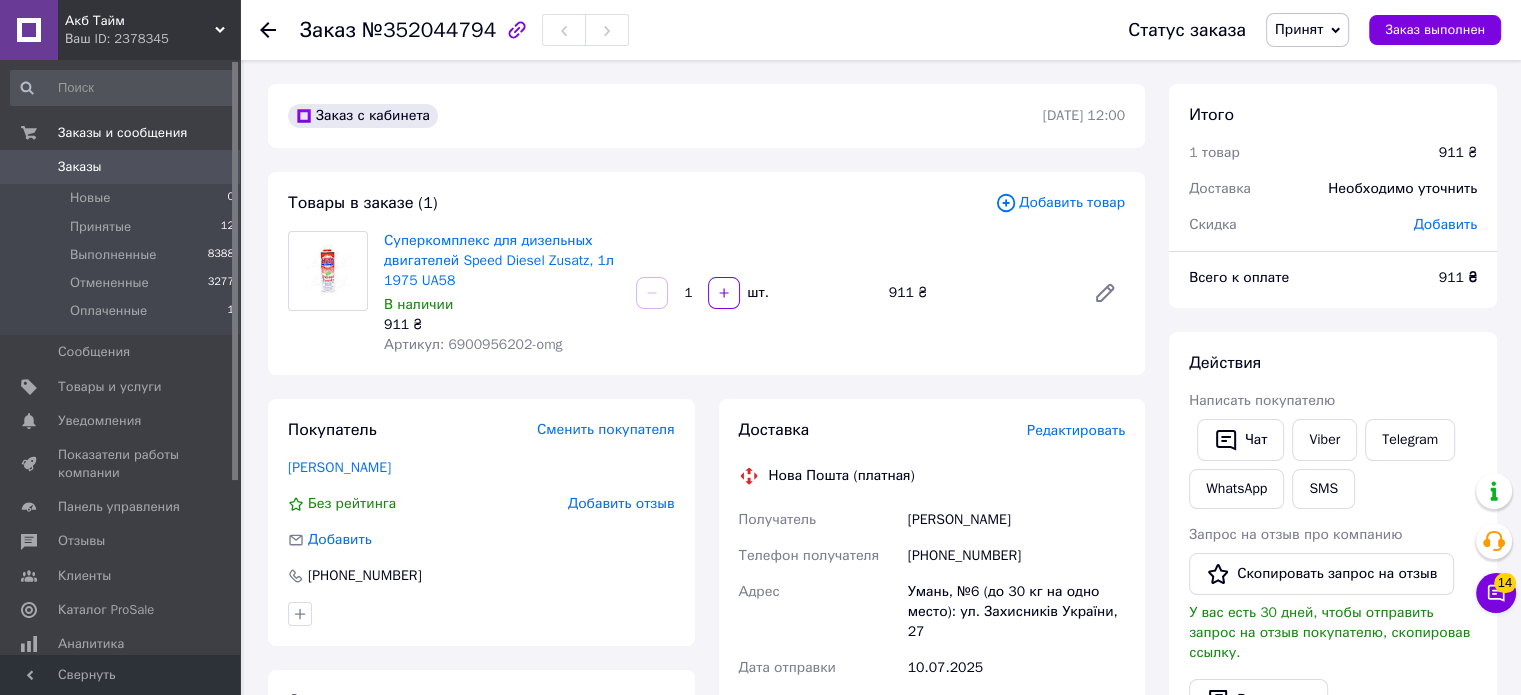 click on "Артикул: 6900956202-omg" at bounding box center (473, 344) 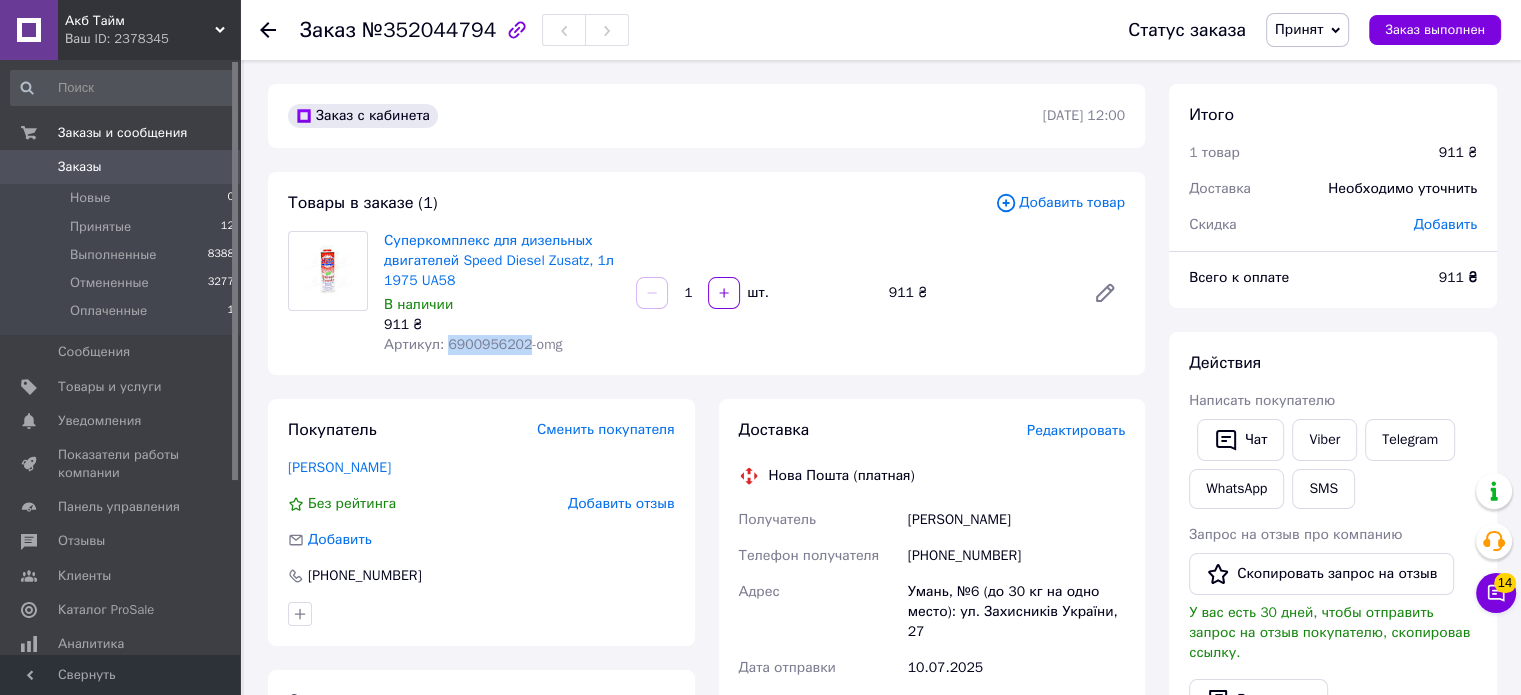 click on "Артикул: 6900956202-omg" at bounding box center [473, 344] 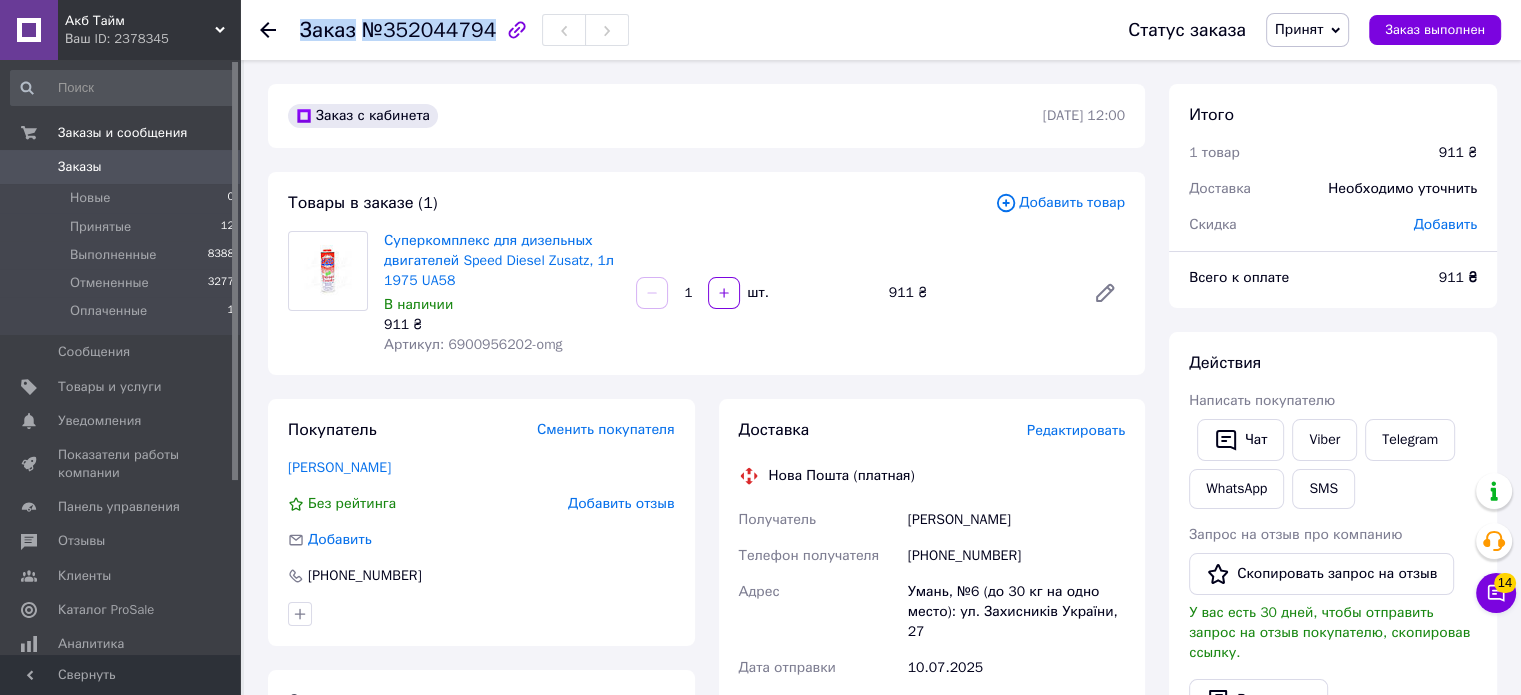 copy on "Заказ №352044794" 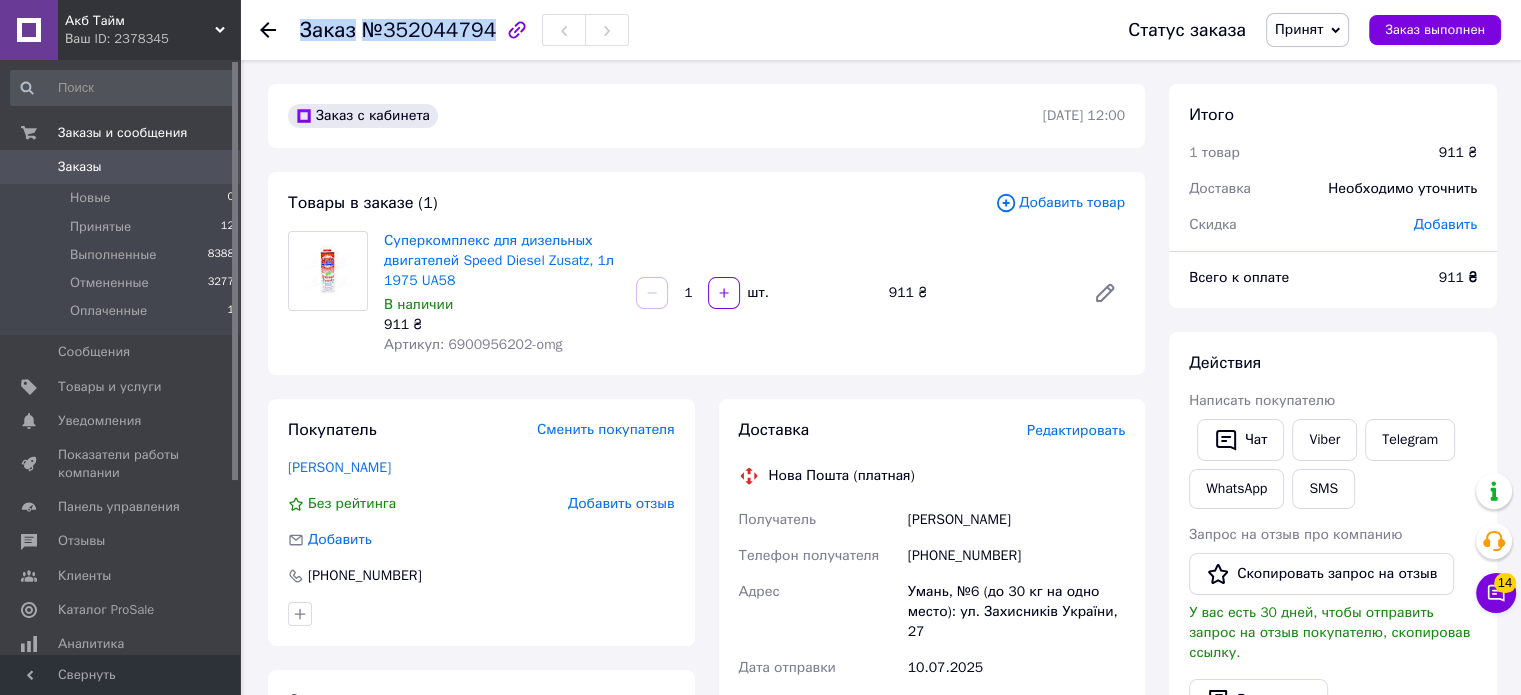 drag, startPoint x: 301, startPoint y: 39, endPoint x: 480, endPoint y: 35, distance: 179.0447 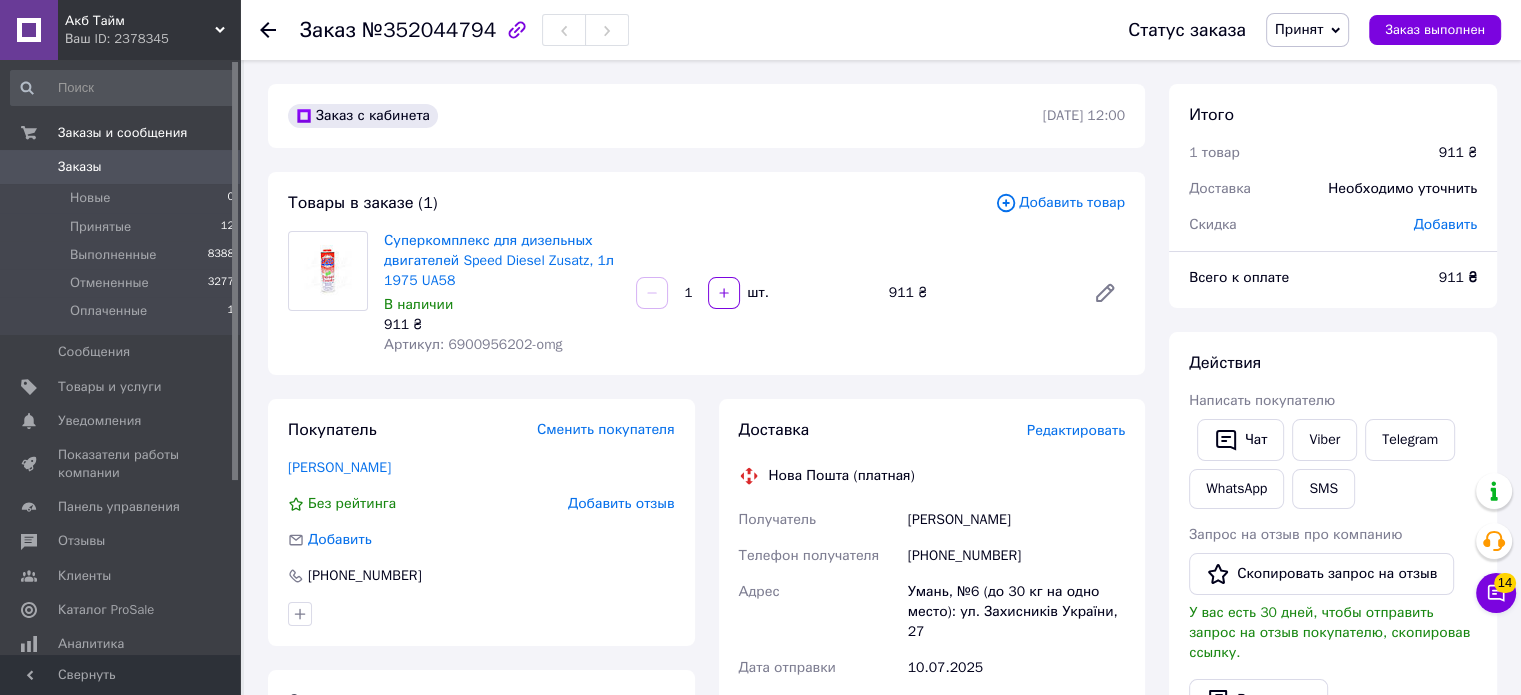 click on "Акб Тайм" at bounding box center (140, 21) 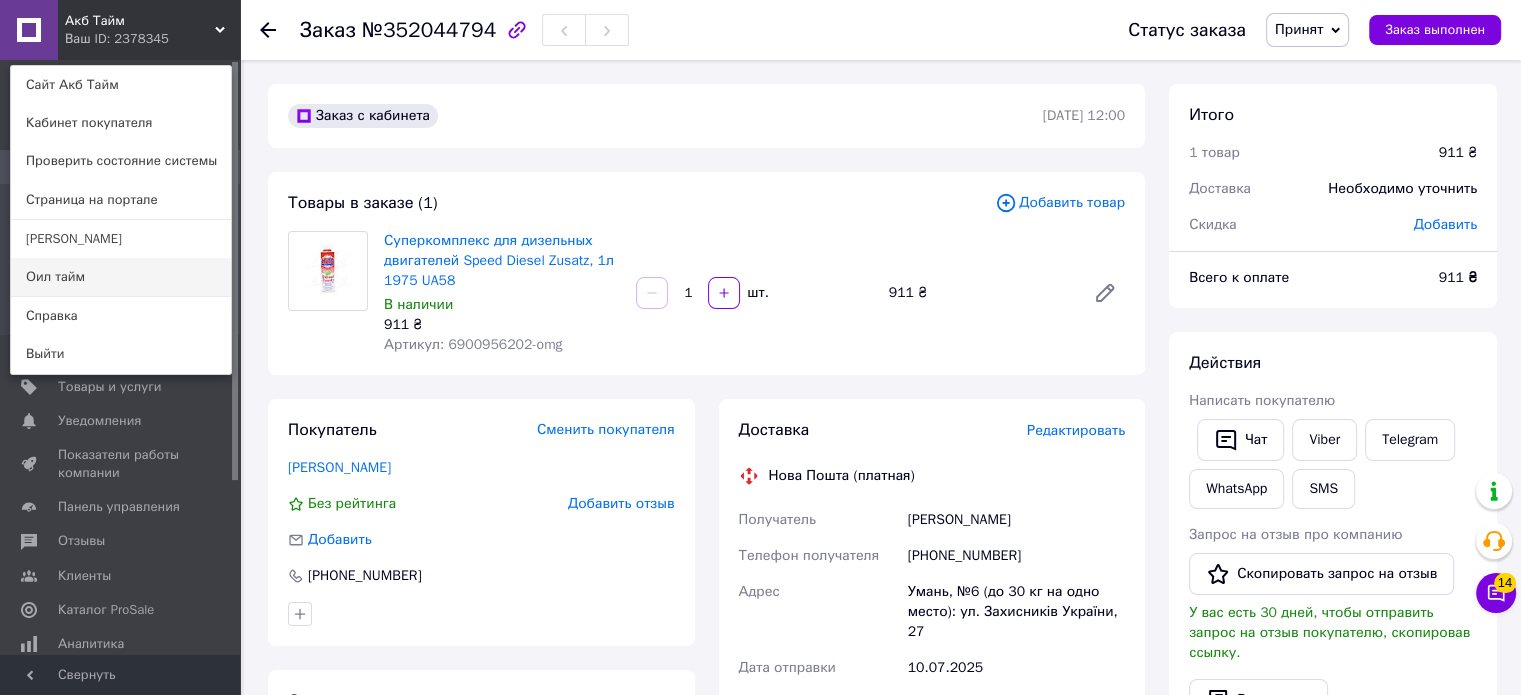 click on "Оил тайм" at bounding box center (121, 277) 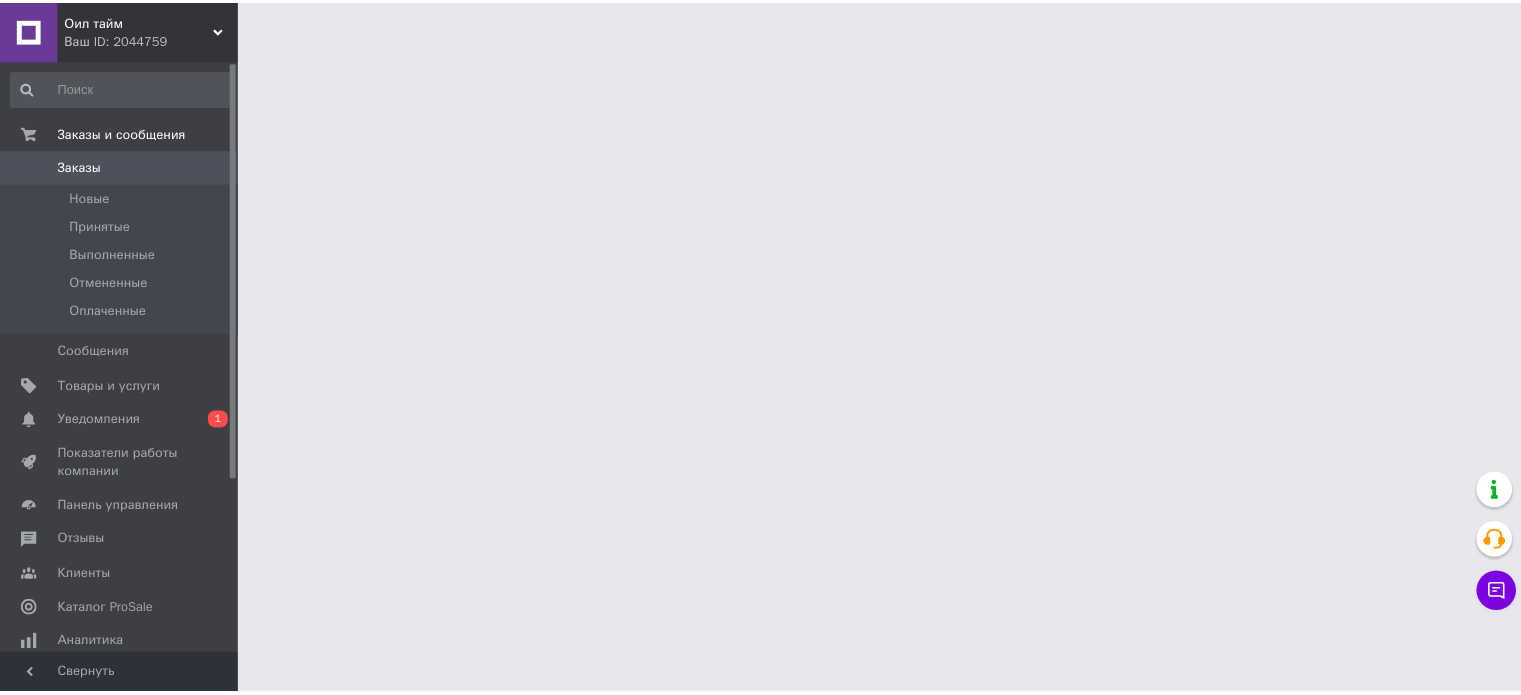 scroll, scrollTop: 0, scrollLeft: 0, axis: both 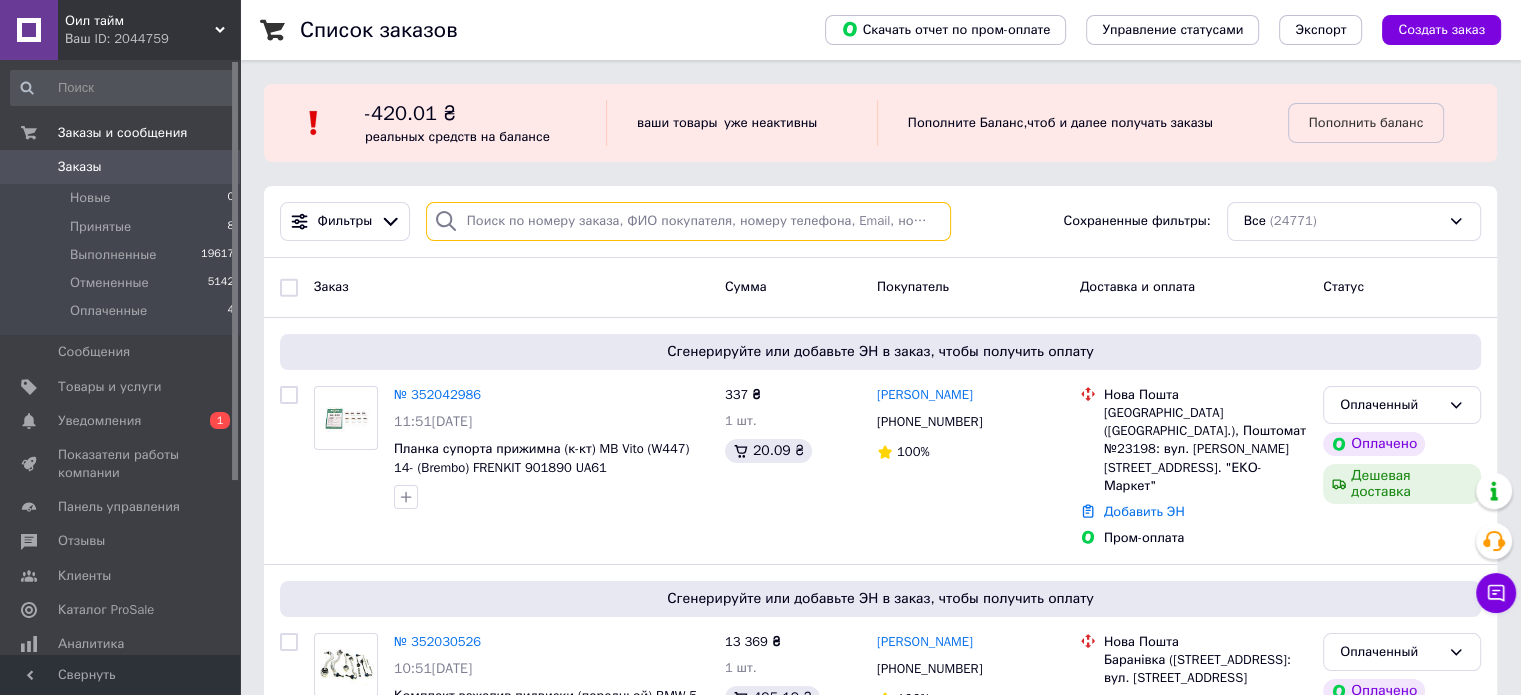 click at bounding box center [688, 221] 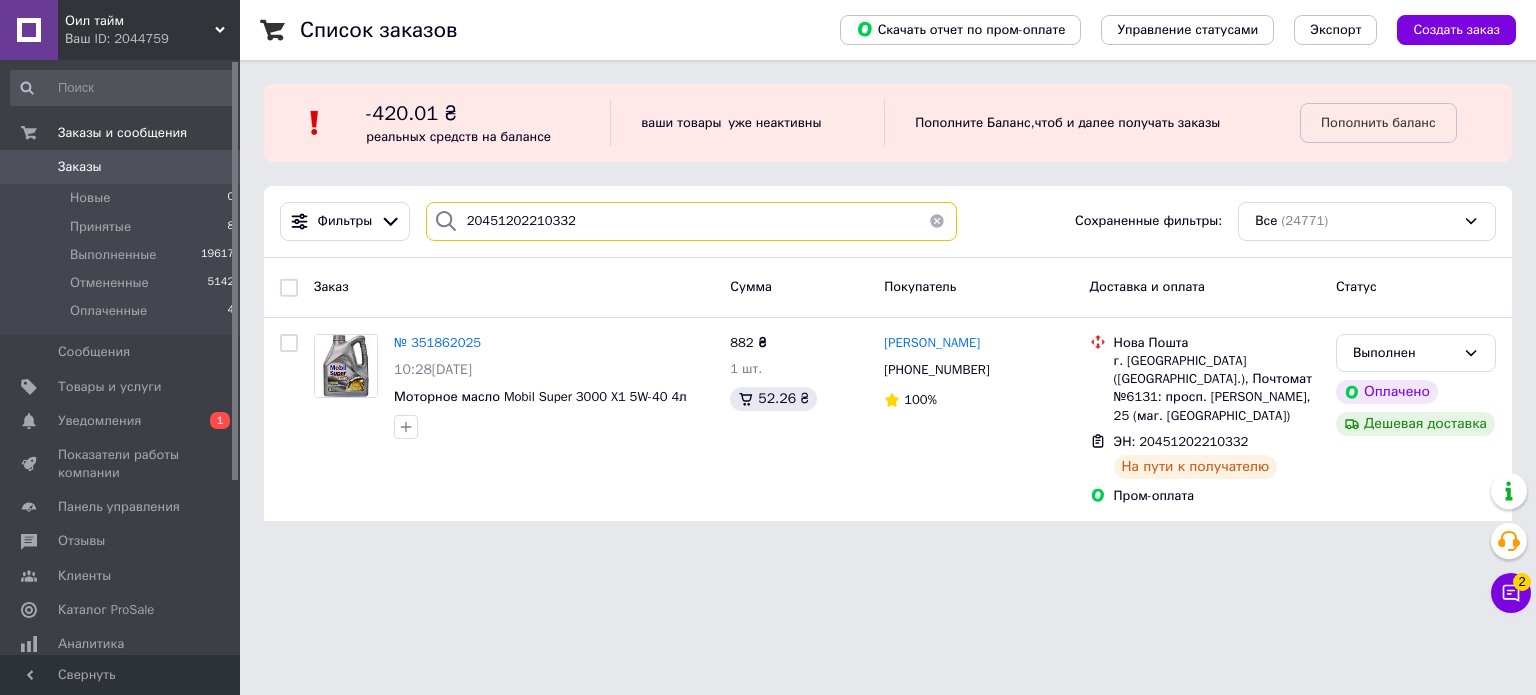 type on "20451202210332" 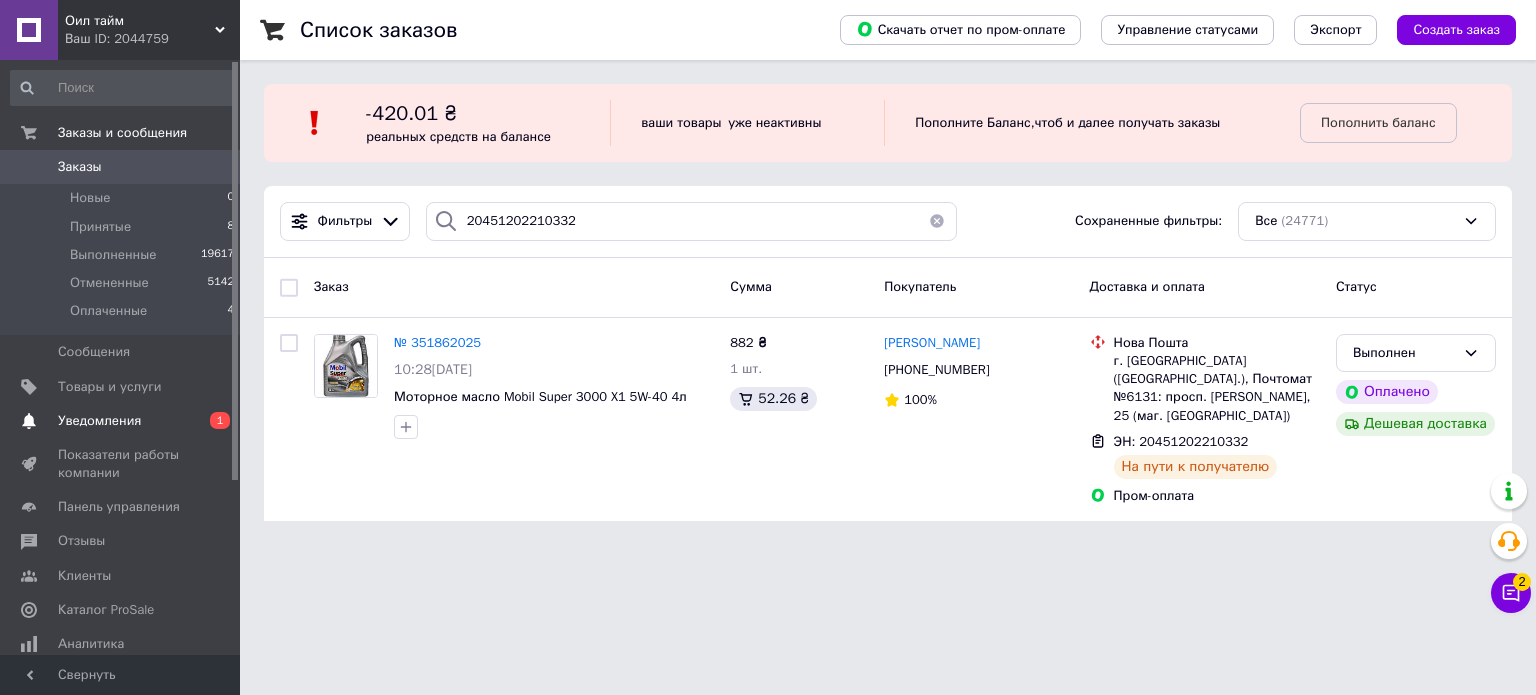 click on "Уведомления" at bounding box center [99, 421] 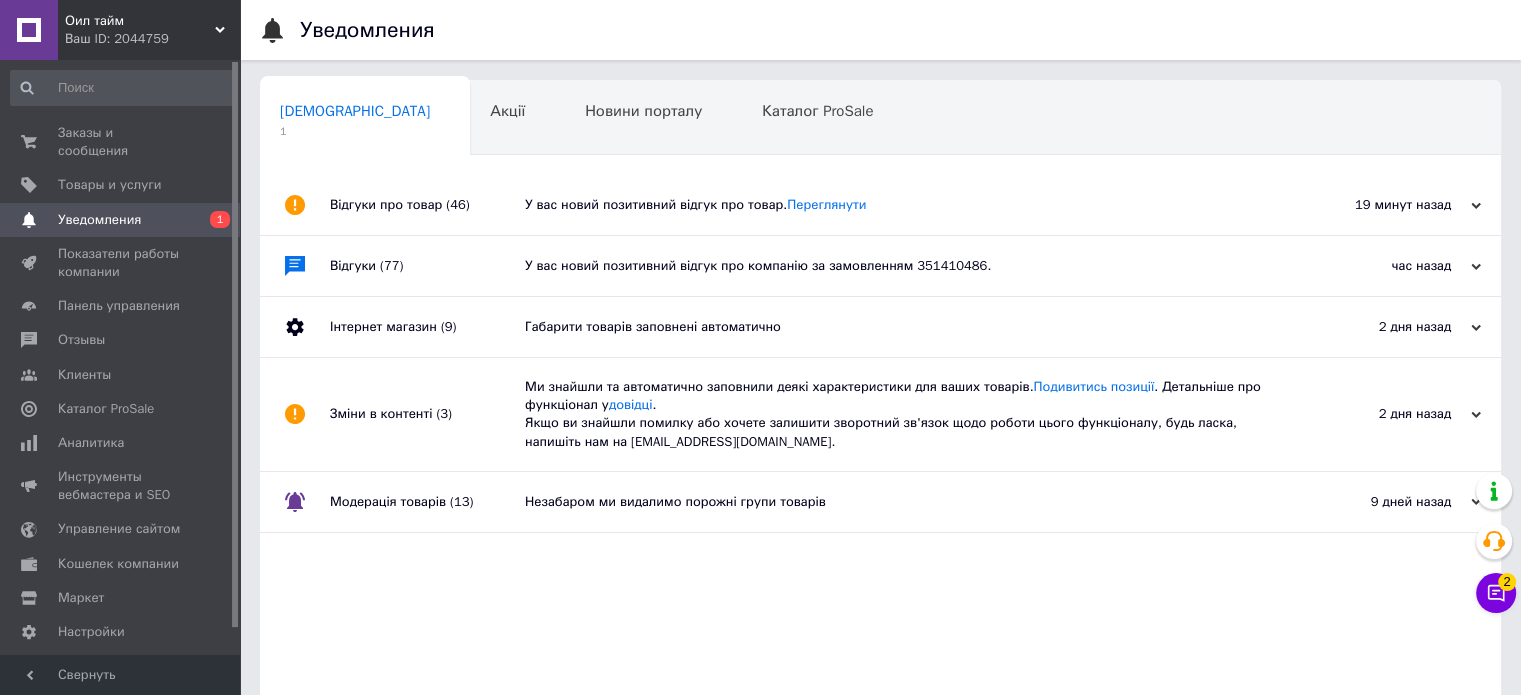 click on "У вас новий позитивний відгук про товар.  Переглянути" at bounding box center (903, 205) 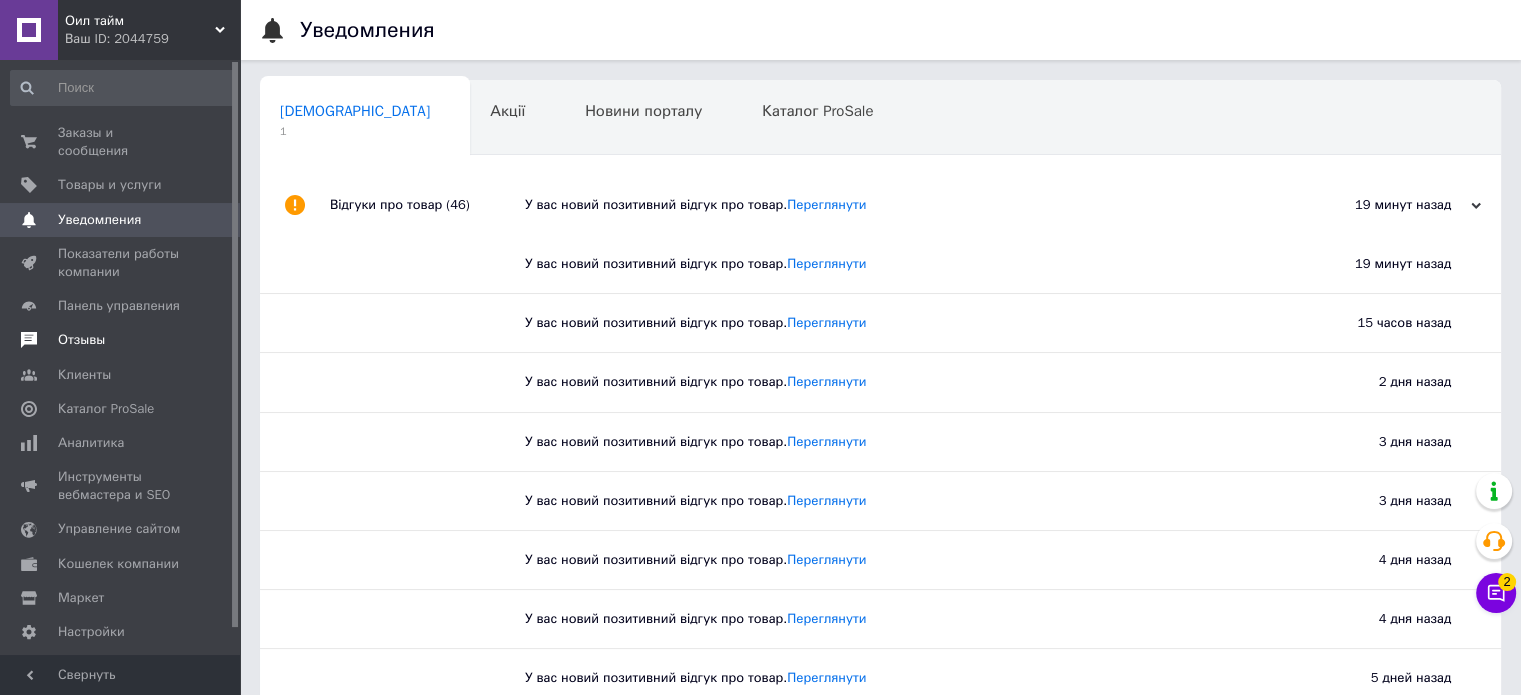 click on "Отзывы" at bounding box center (123, 340) 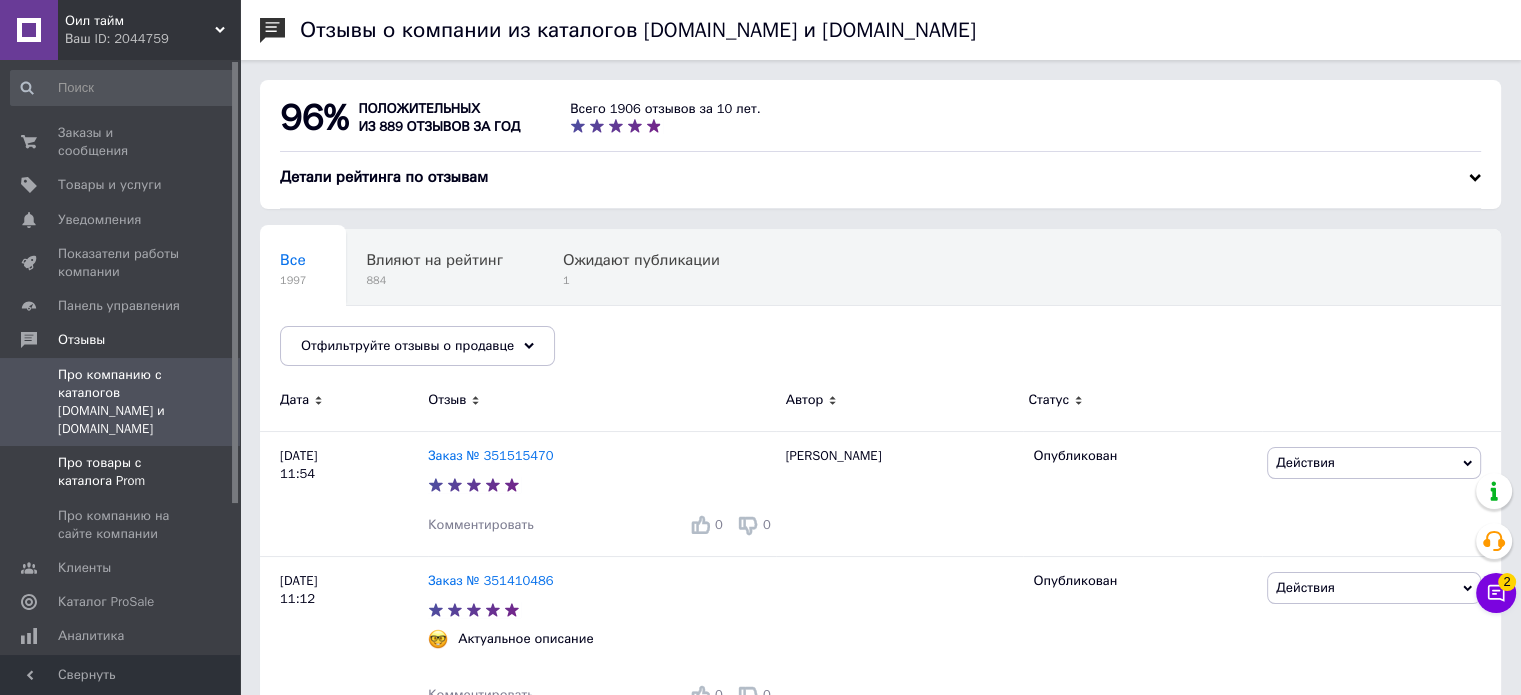 click on "Про товары с каталога Prom" at bounding box center (121, 472) 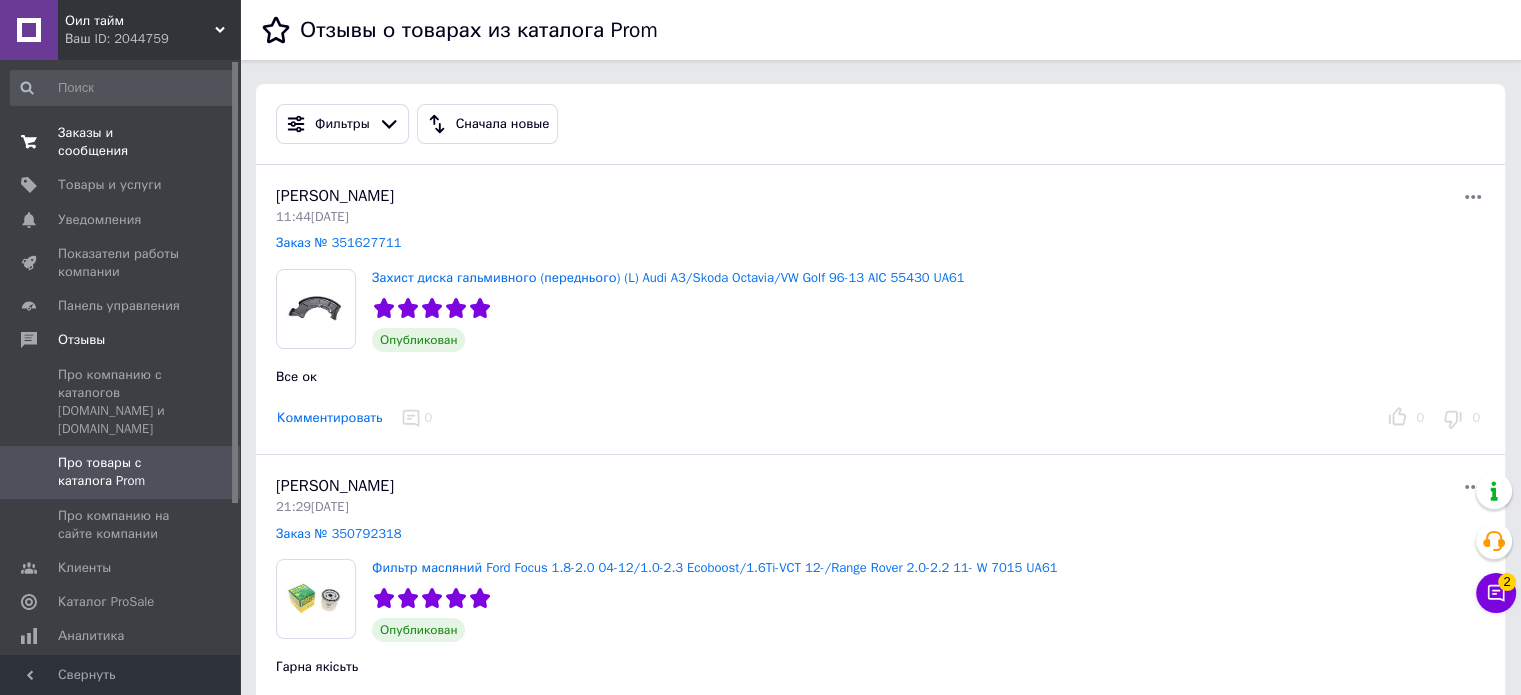 click on "Заказы и сообщения" at bounding box center (121, 142) 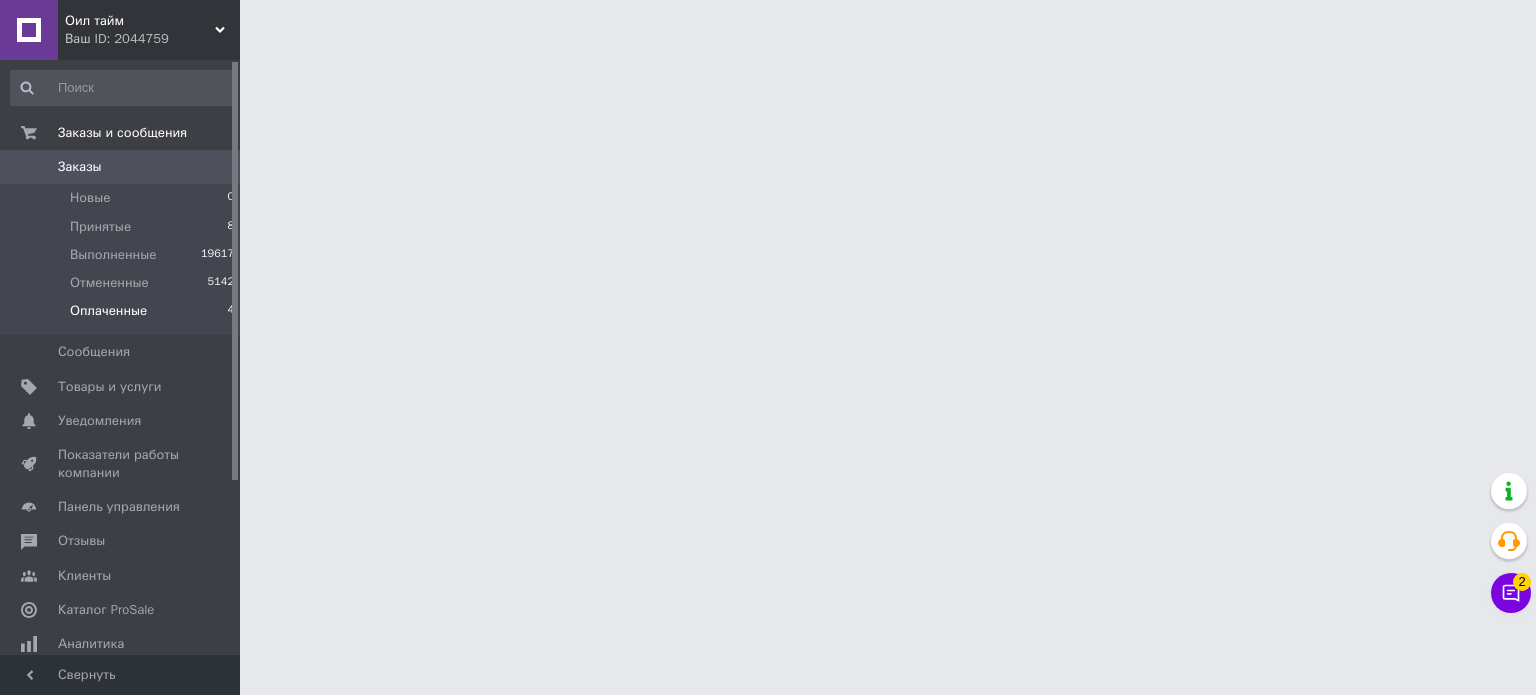 click on "Оплаченные" at bounding box center [108, 311] 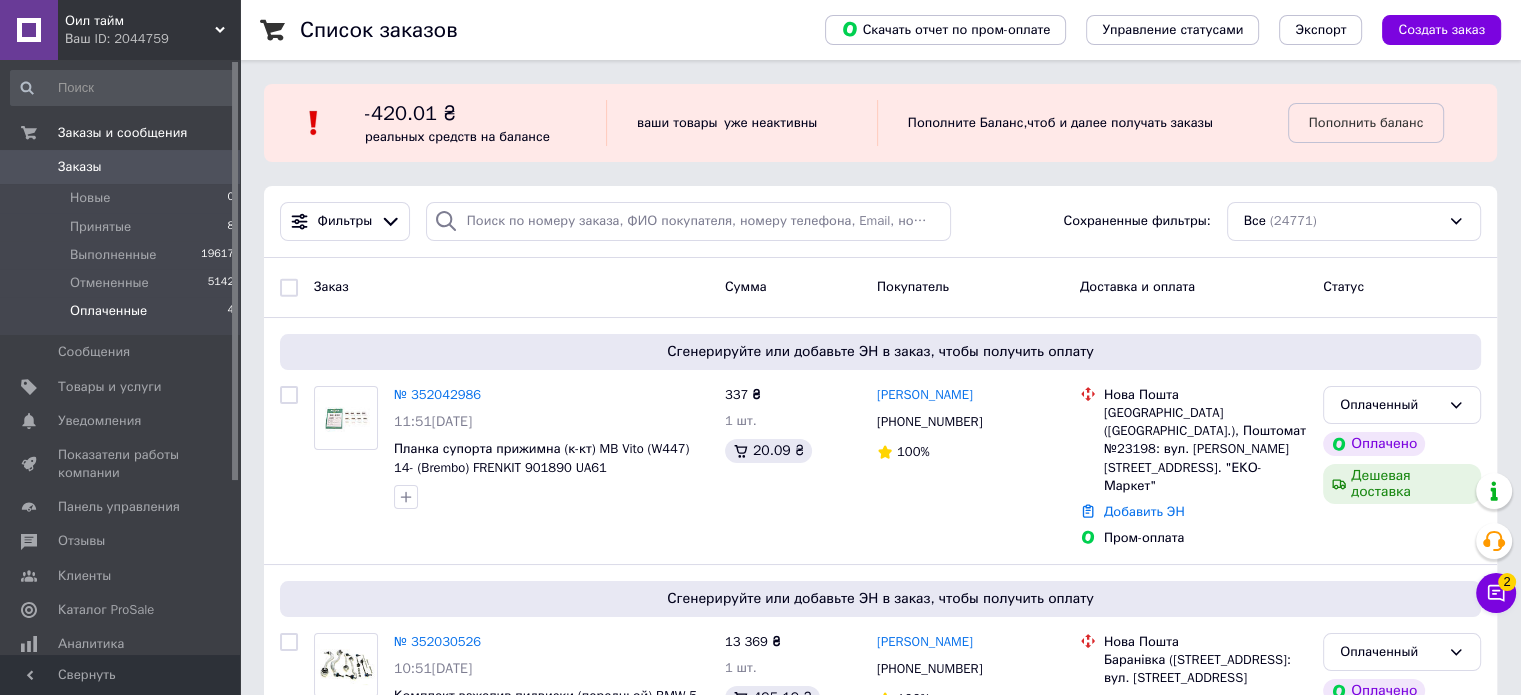 click on "Оплаченные" at bounding box center (108, 311) 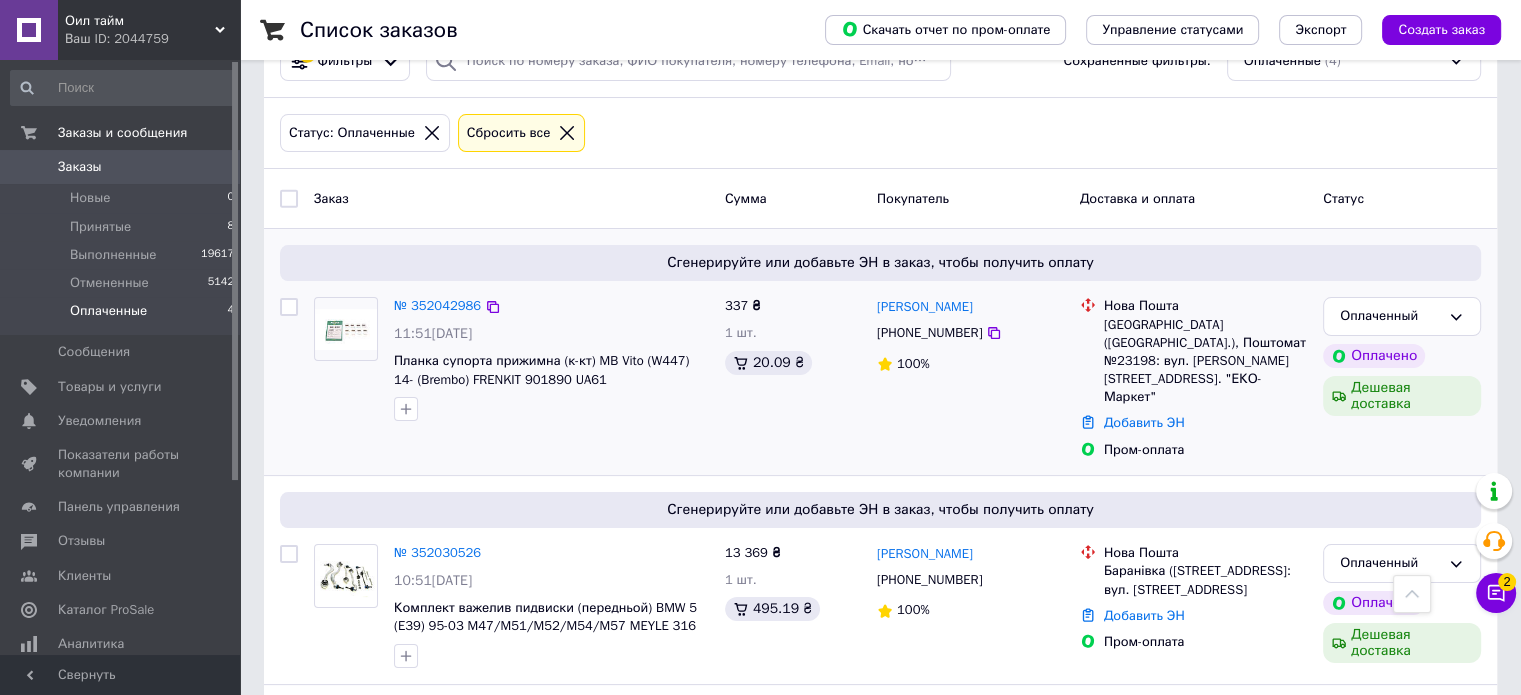 scroll, scrollTop: 0, scrollLeft: 0, axis: both 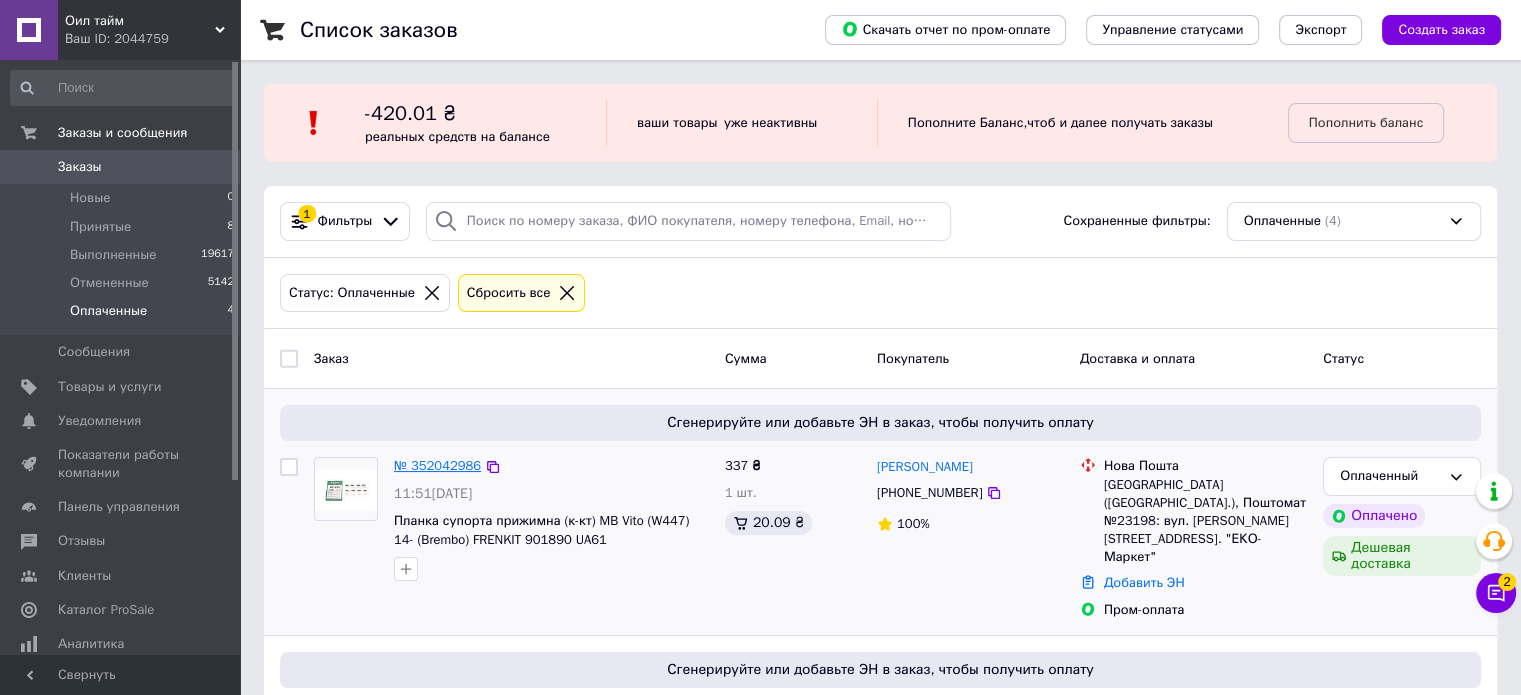 click on "№ 352042986" at bounding box center [437, 465] 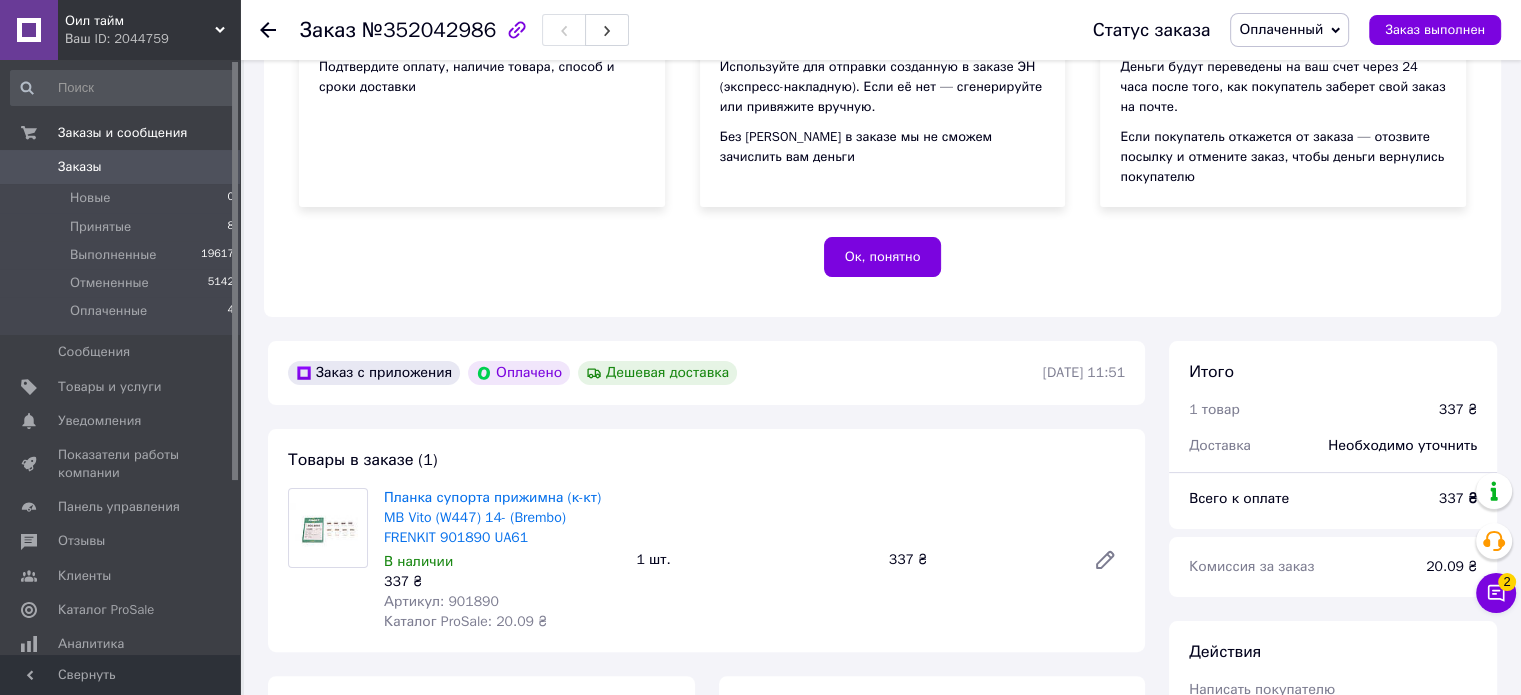 scroll, scrollTop: 600, scrollLeft: 0, axis: vertical 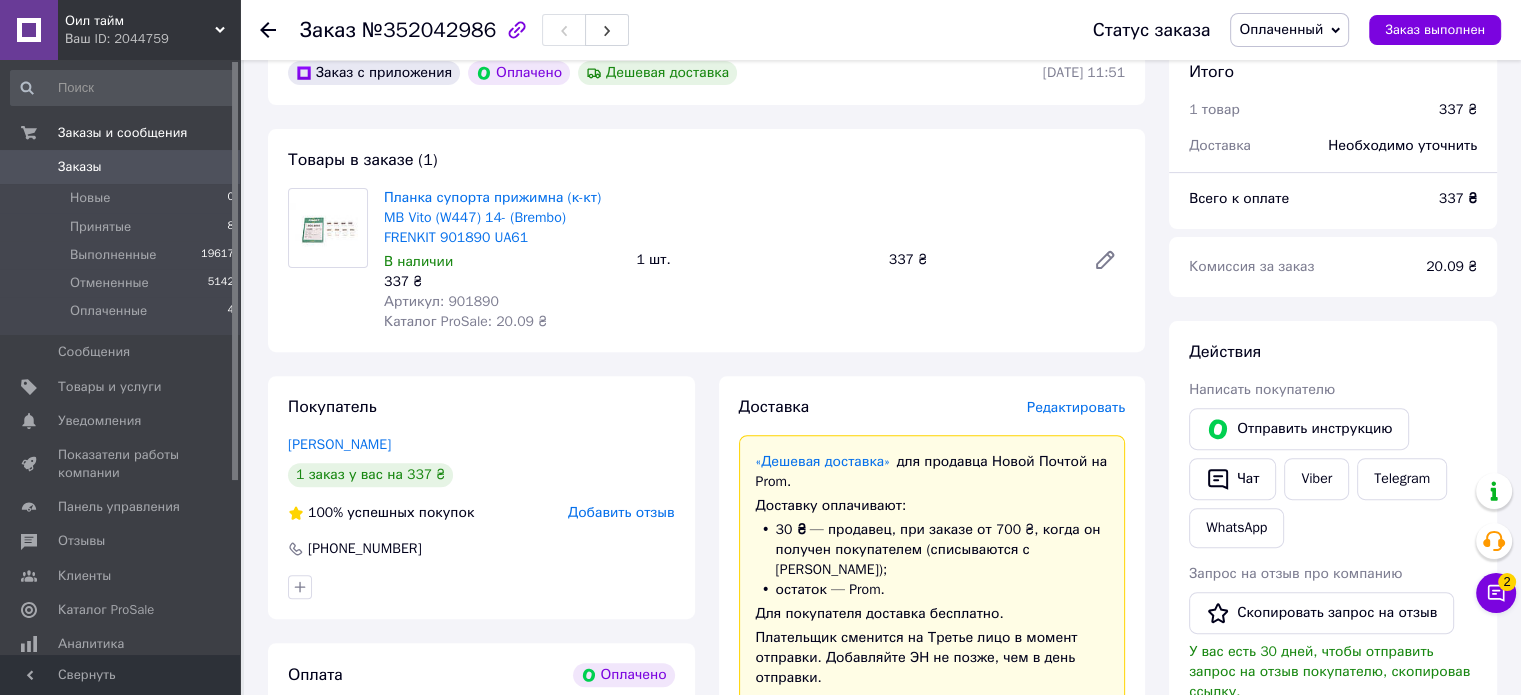 click on "Артикул: 901890" at bounding box center (441, 301) 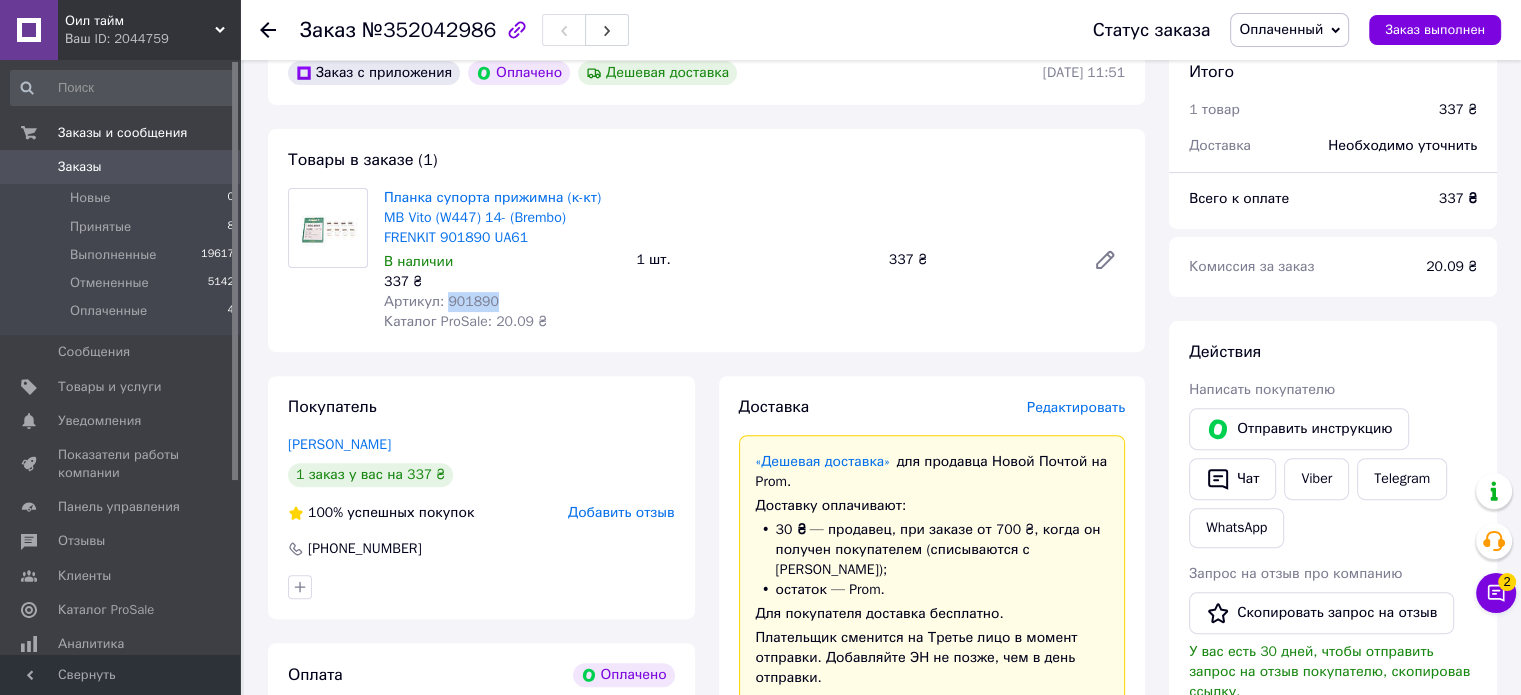 click on "Артикул: 901890" at bounding box center (441, 301) 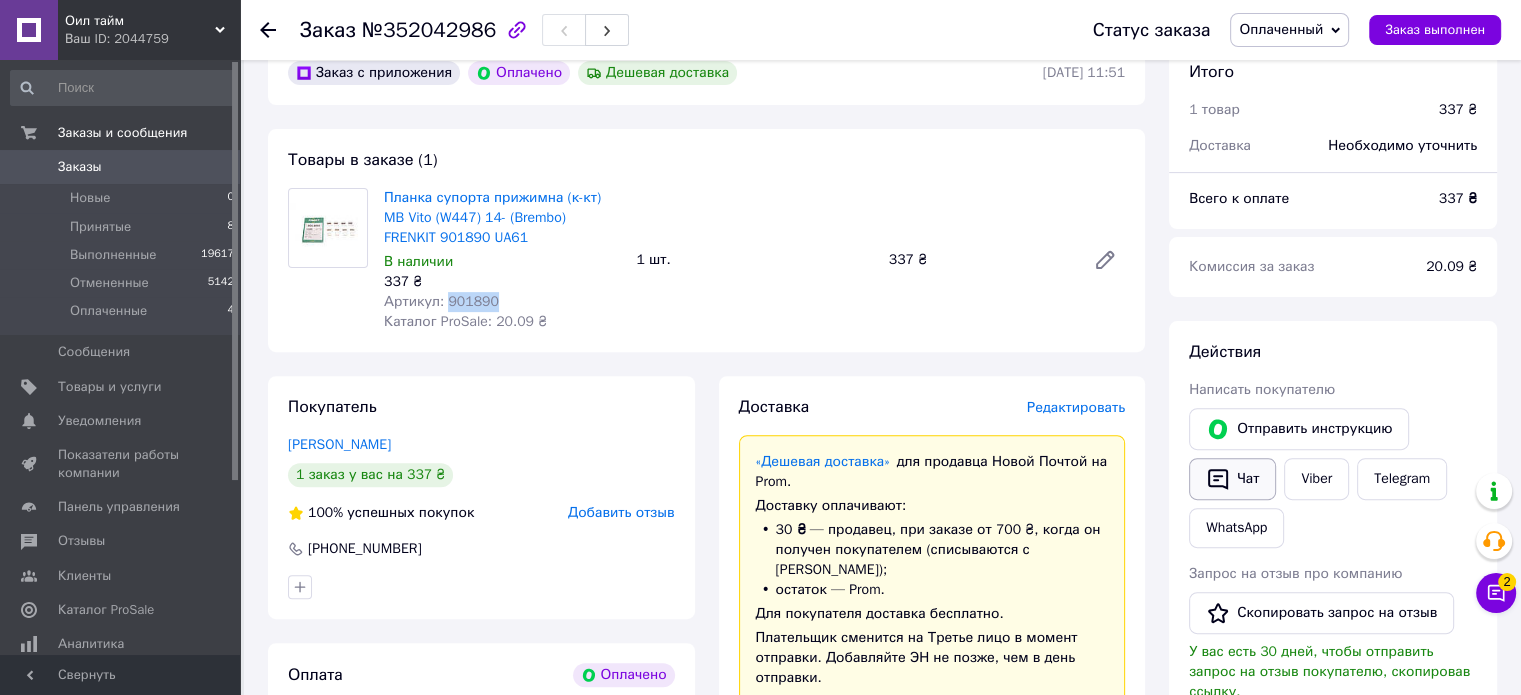 click on "Чат" at bounding box center (1232, 479) 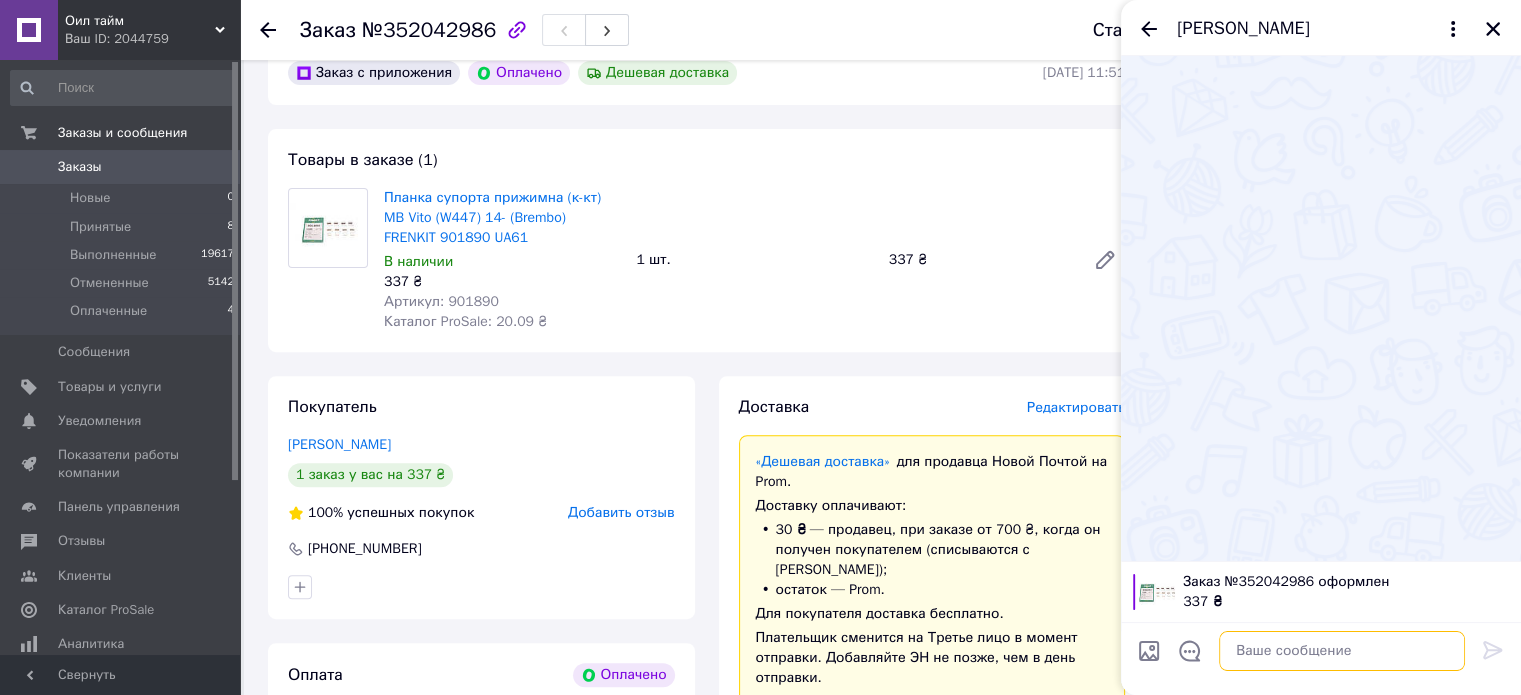click at bounding box center (1342, 651) 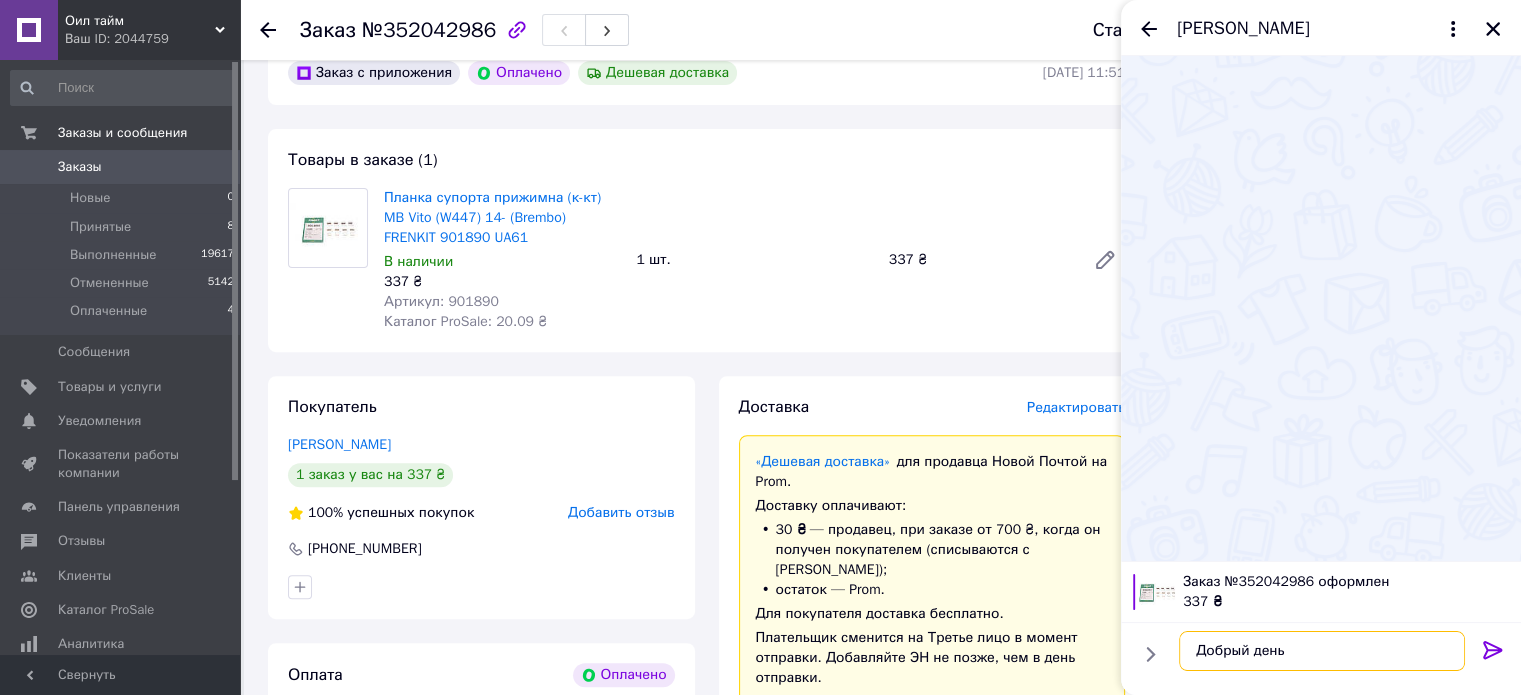type on "Добрый день" 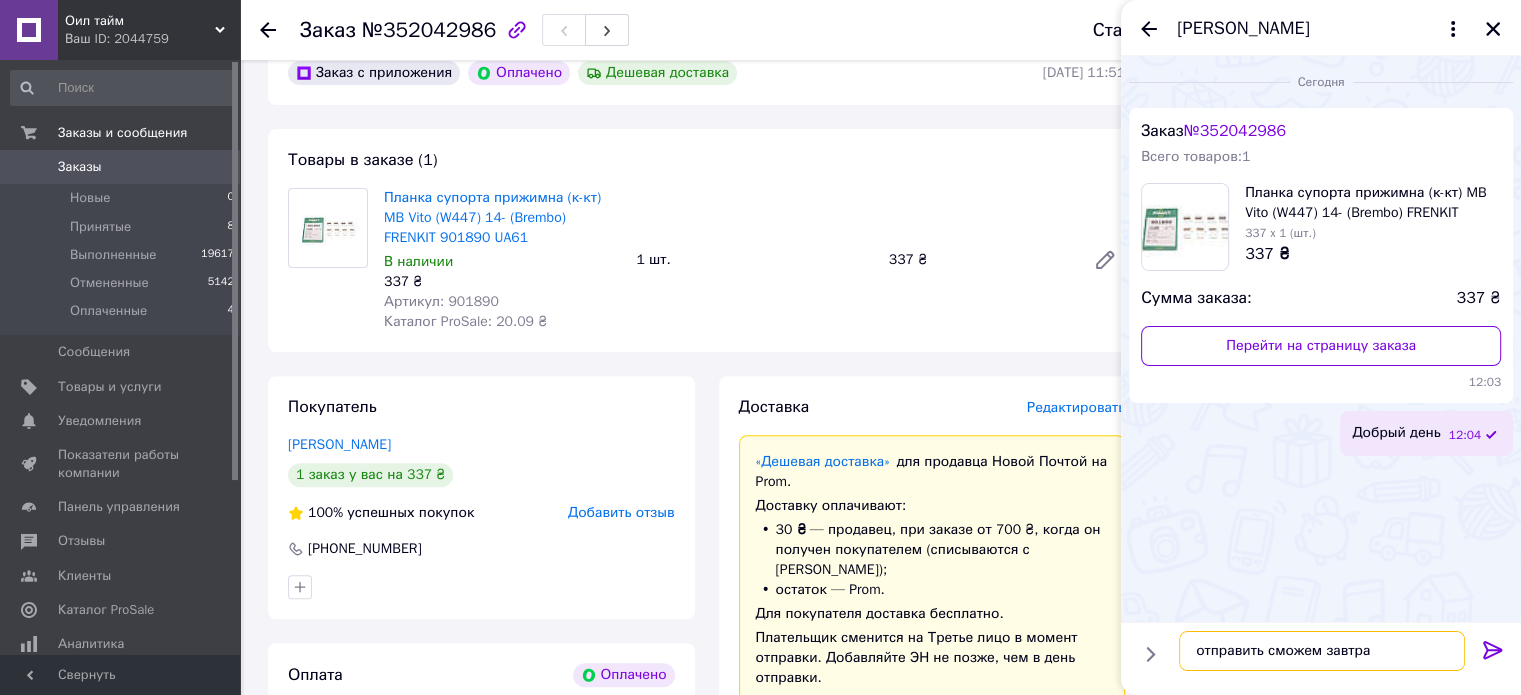 type on "отправить сможем завтра" 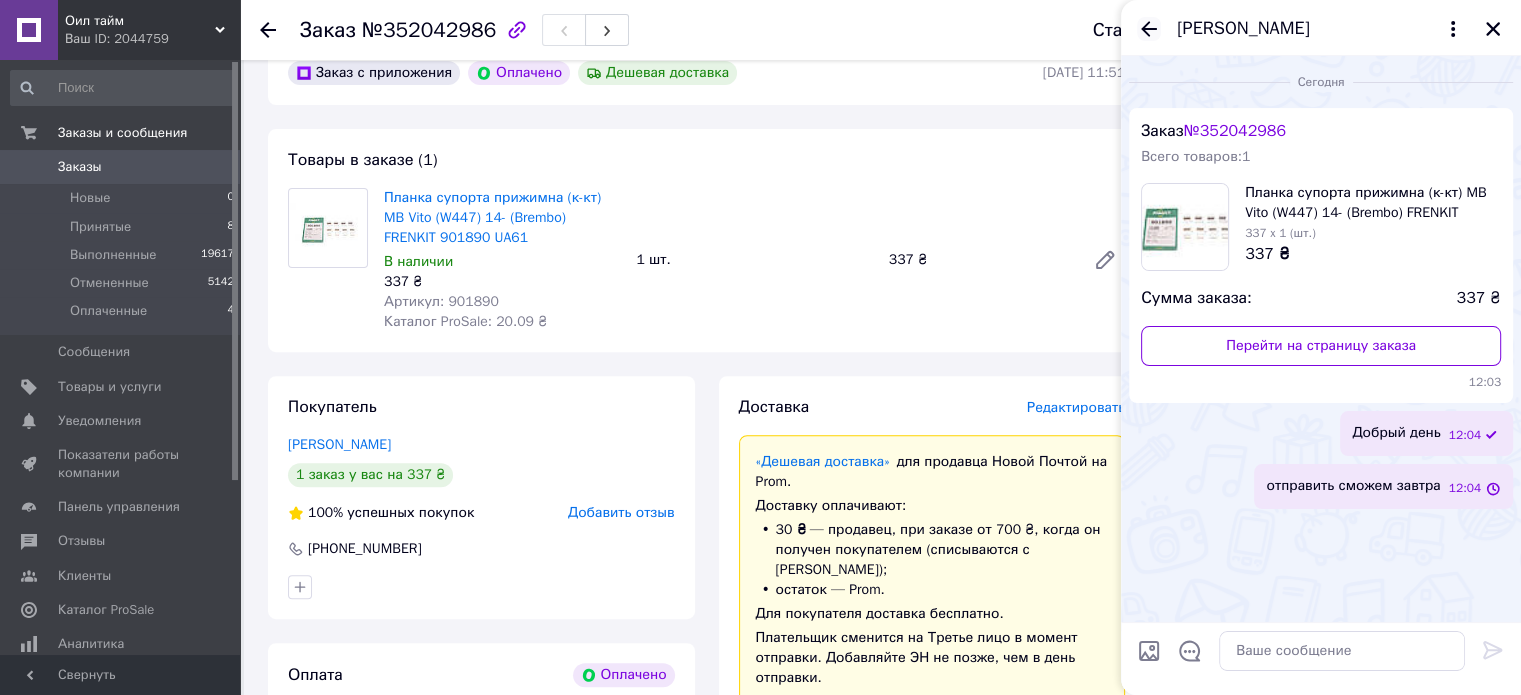 click 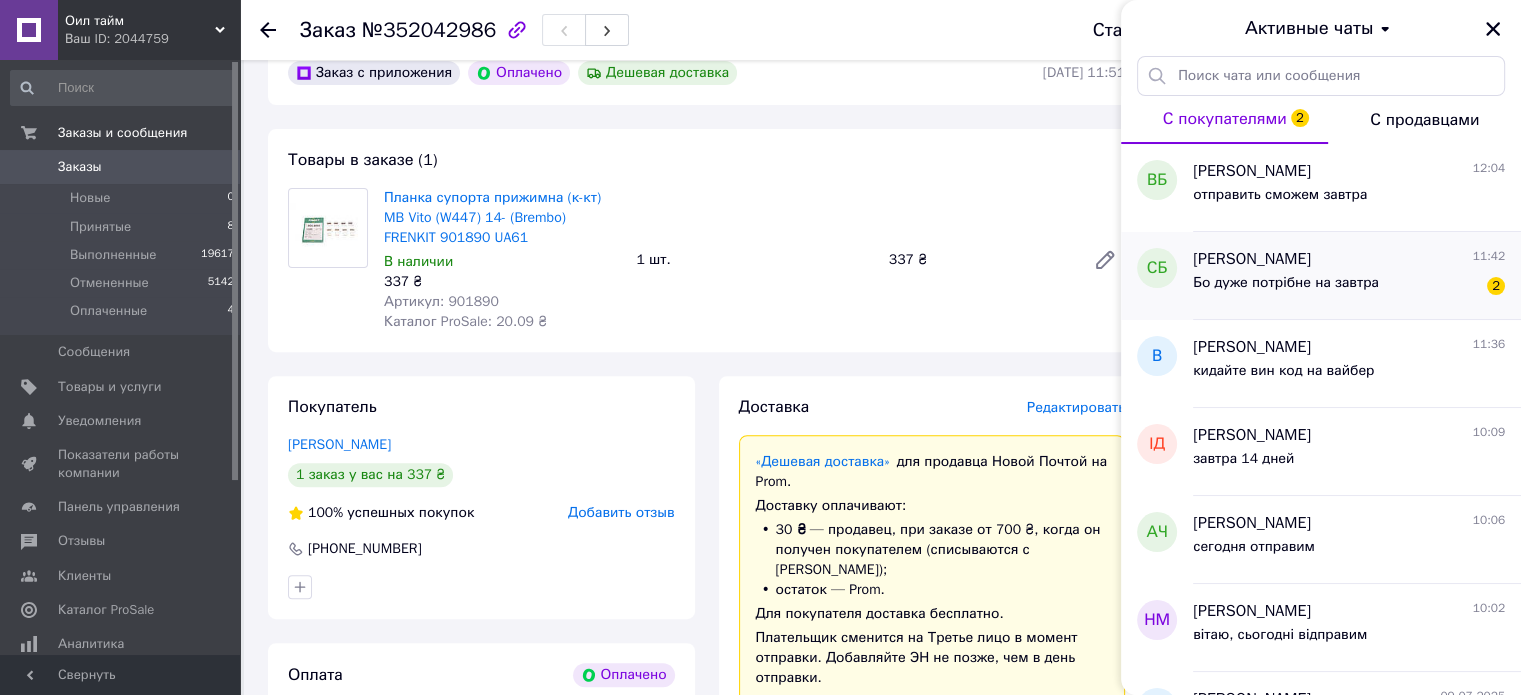 click on "Бо дуже потрібне на завтра" at bounding box center (1286, 283) 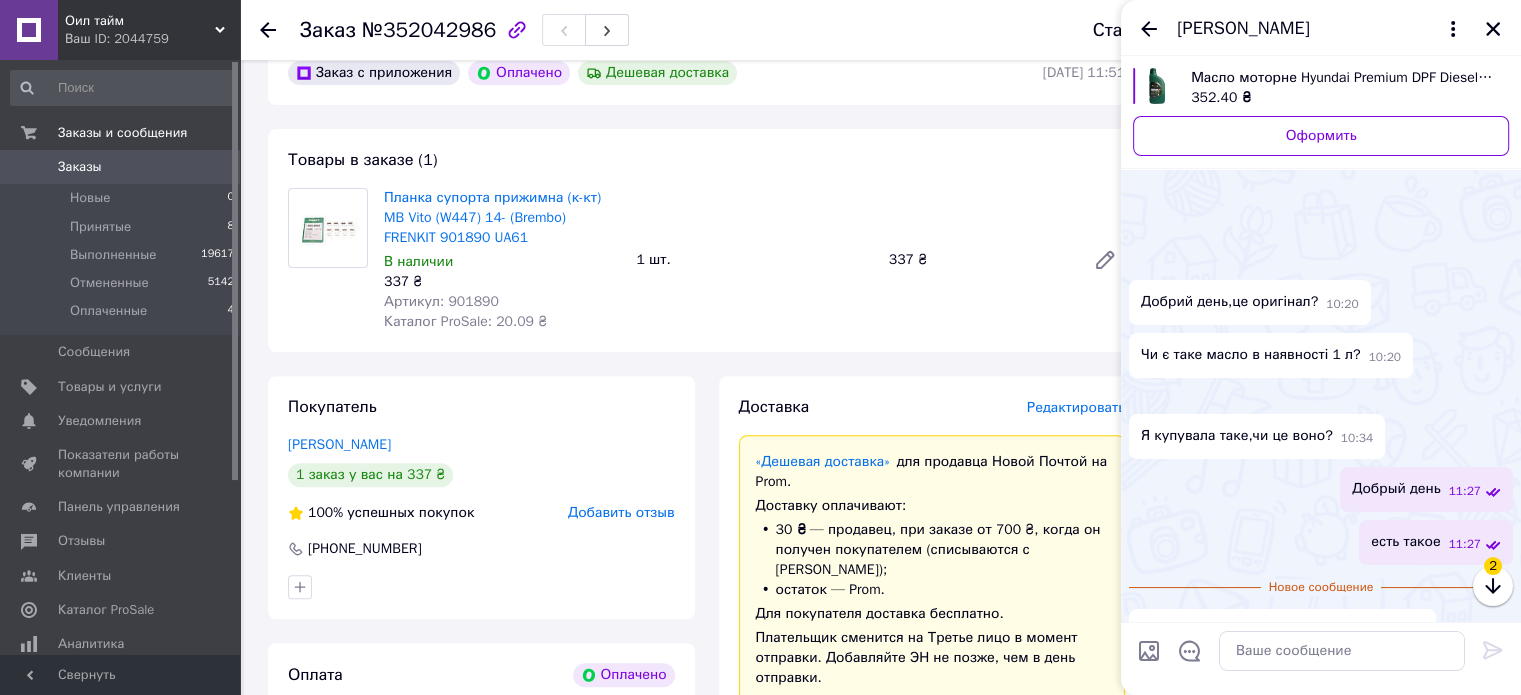 scroll, scrollTop: 393, scrollLeft: 0, axis: vertical 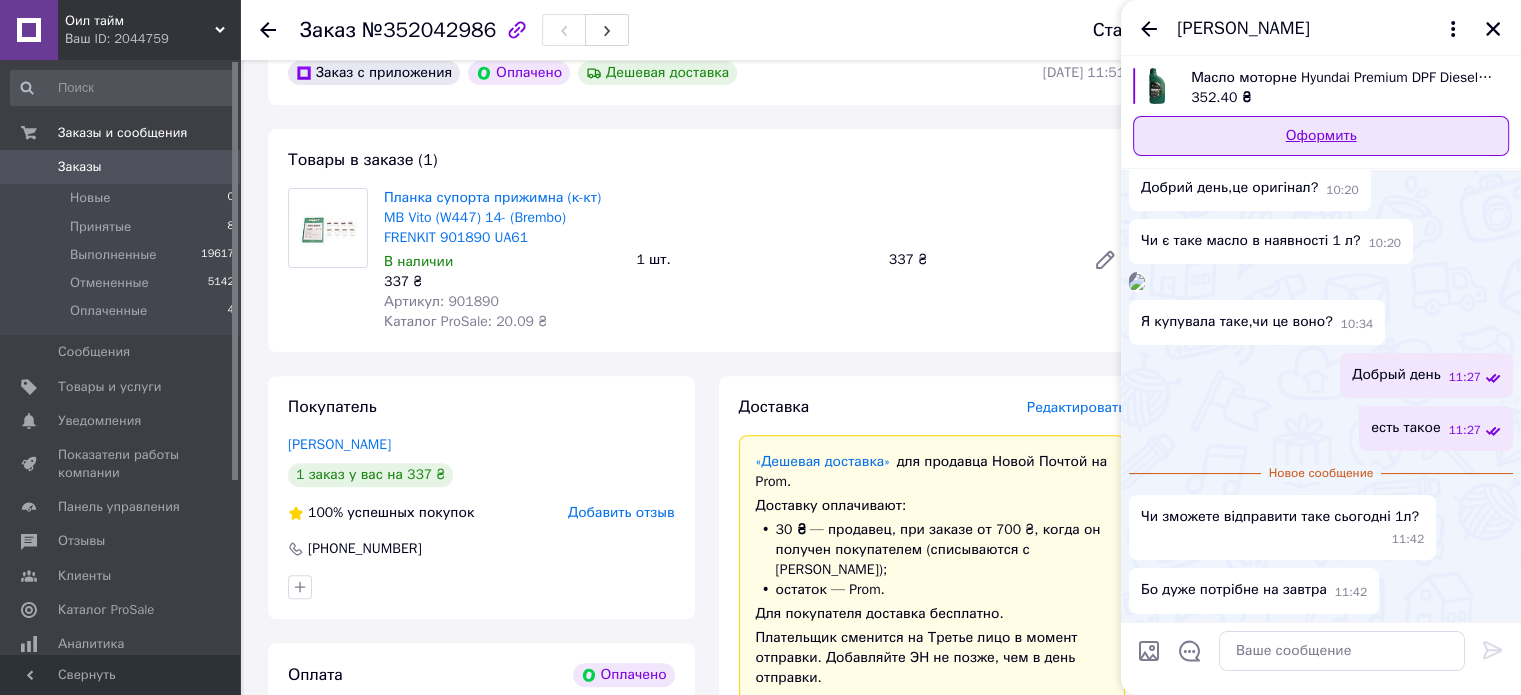 click on "Оформить" at bounding box center [1321, 136] 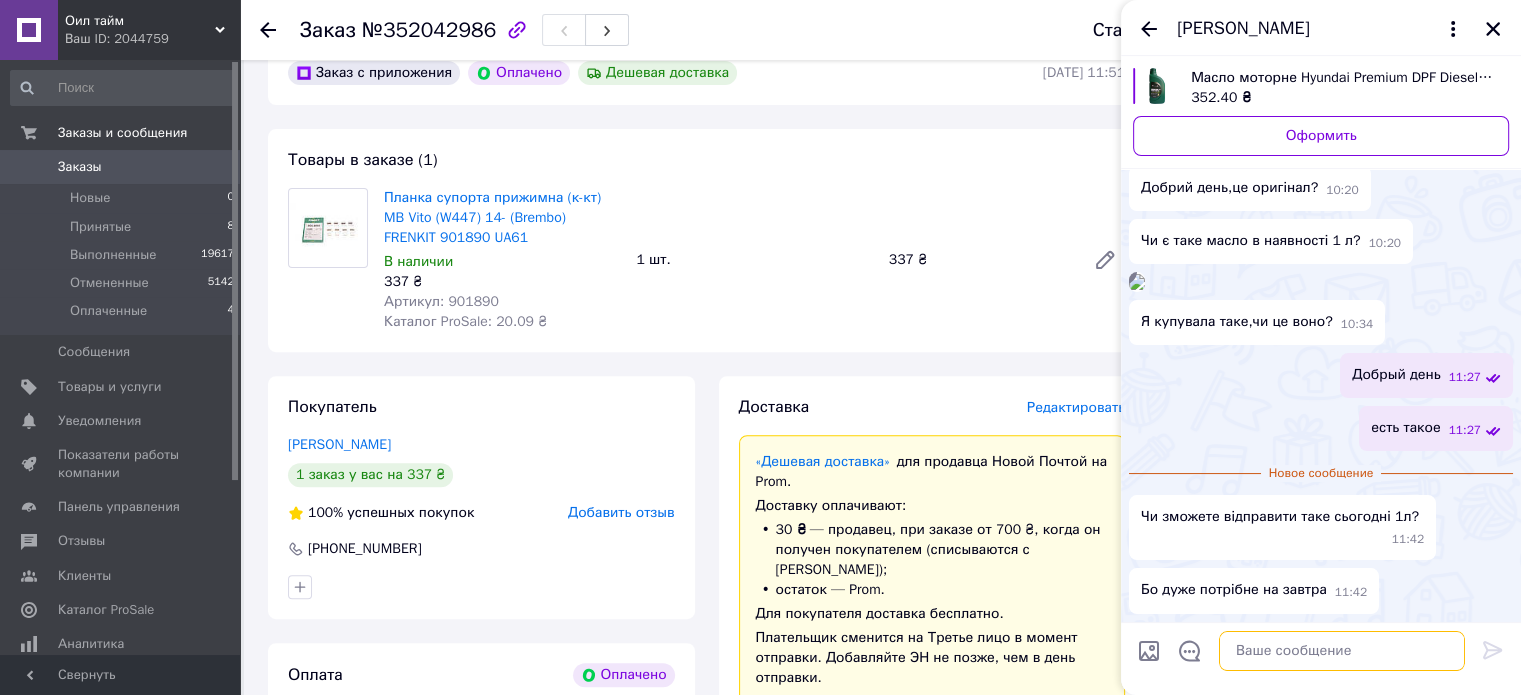 click at bounding box center (1342, 651) 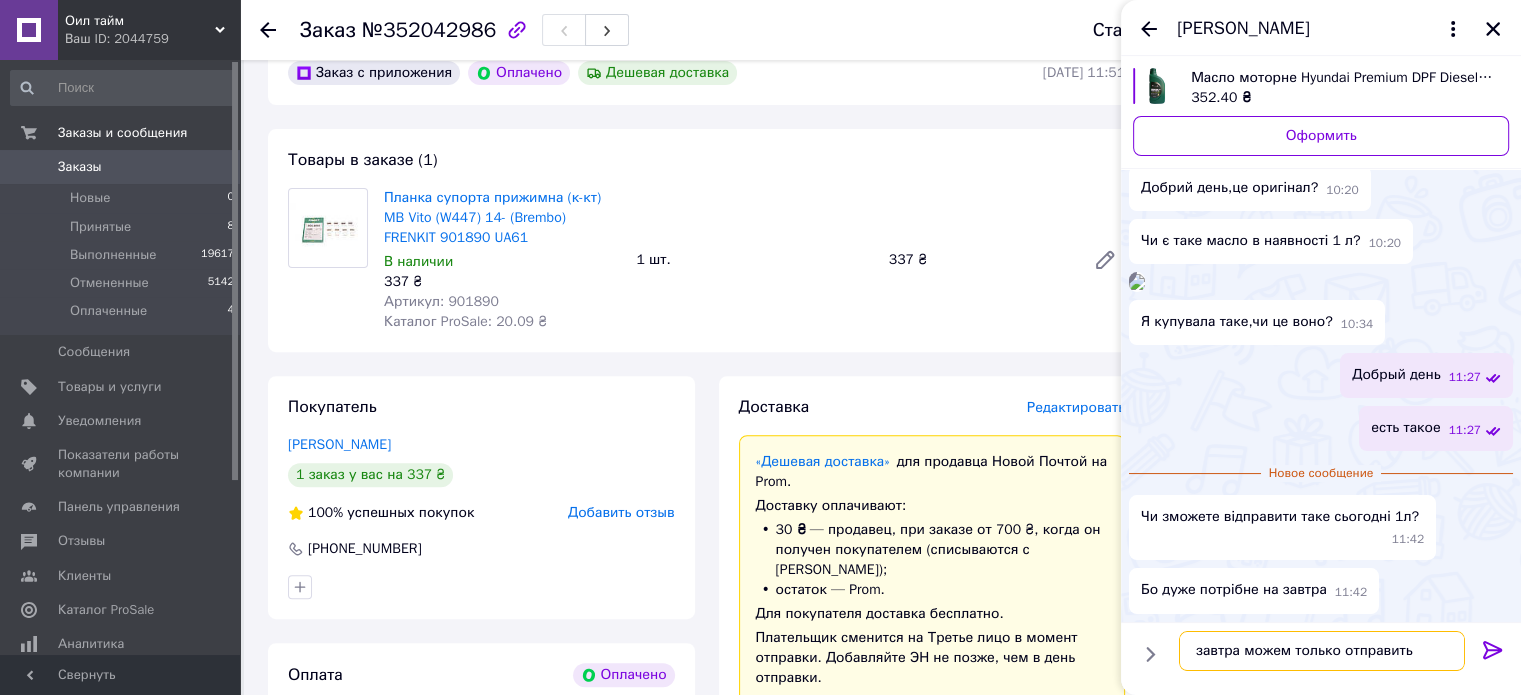 type on "завтра можем только отправить" 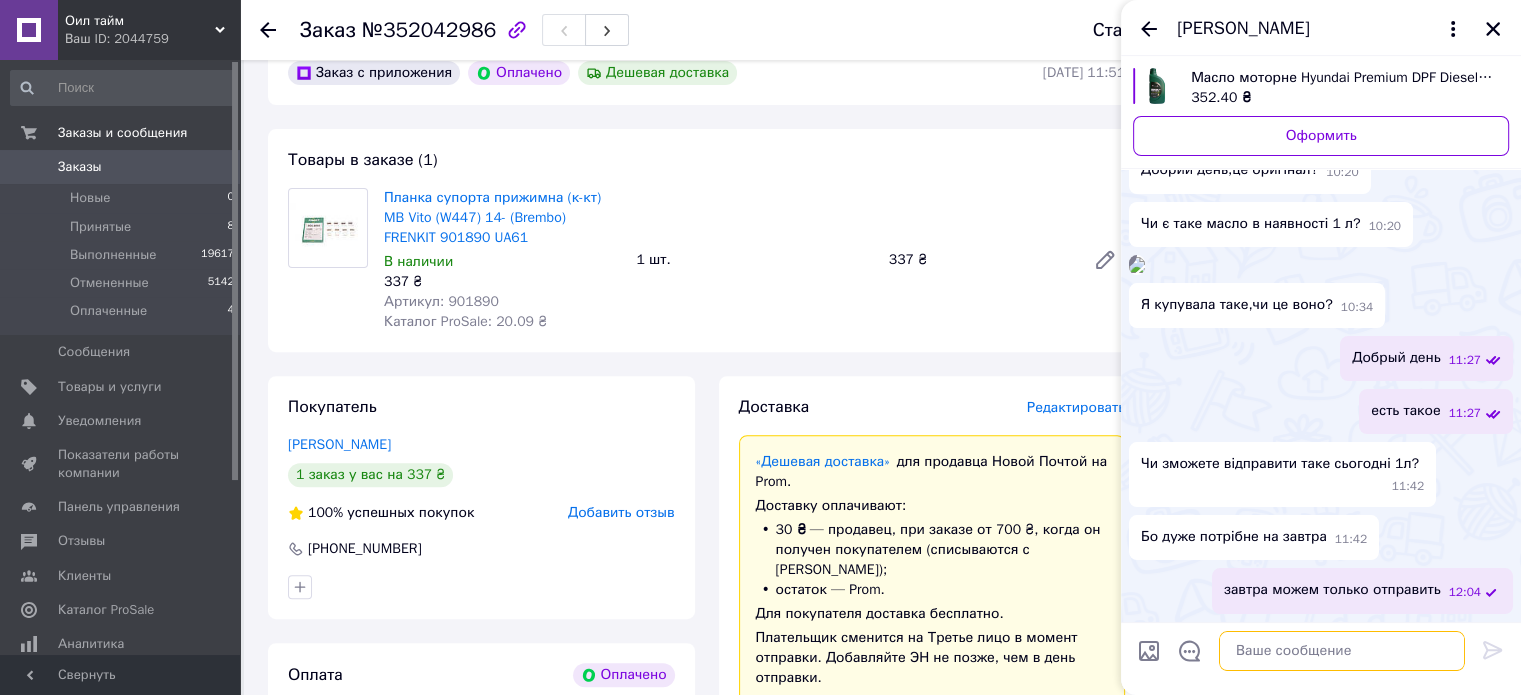 scroll, scrollTop: 359, scrollLeft: 0, axis: vertical 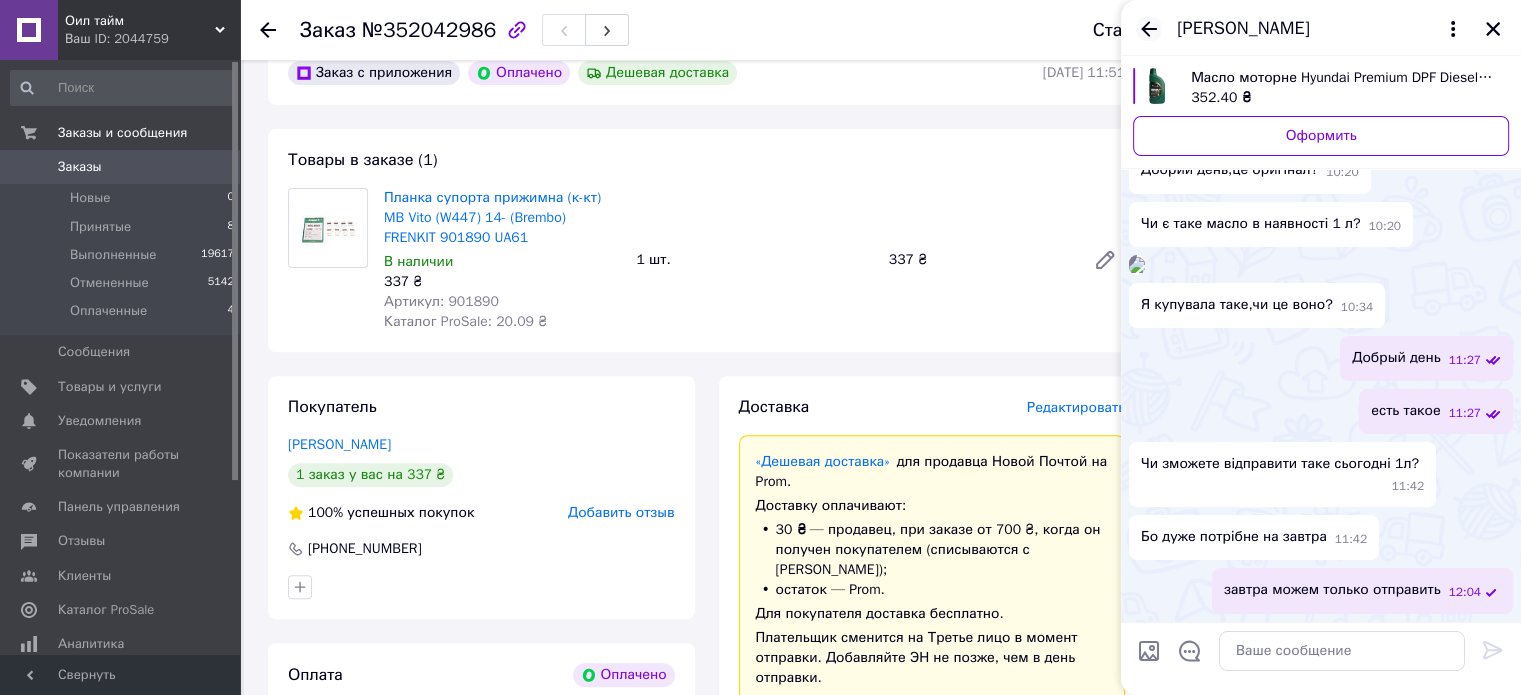 click 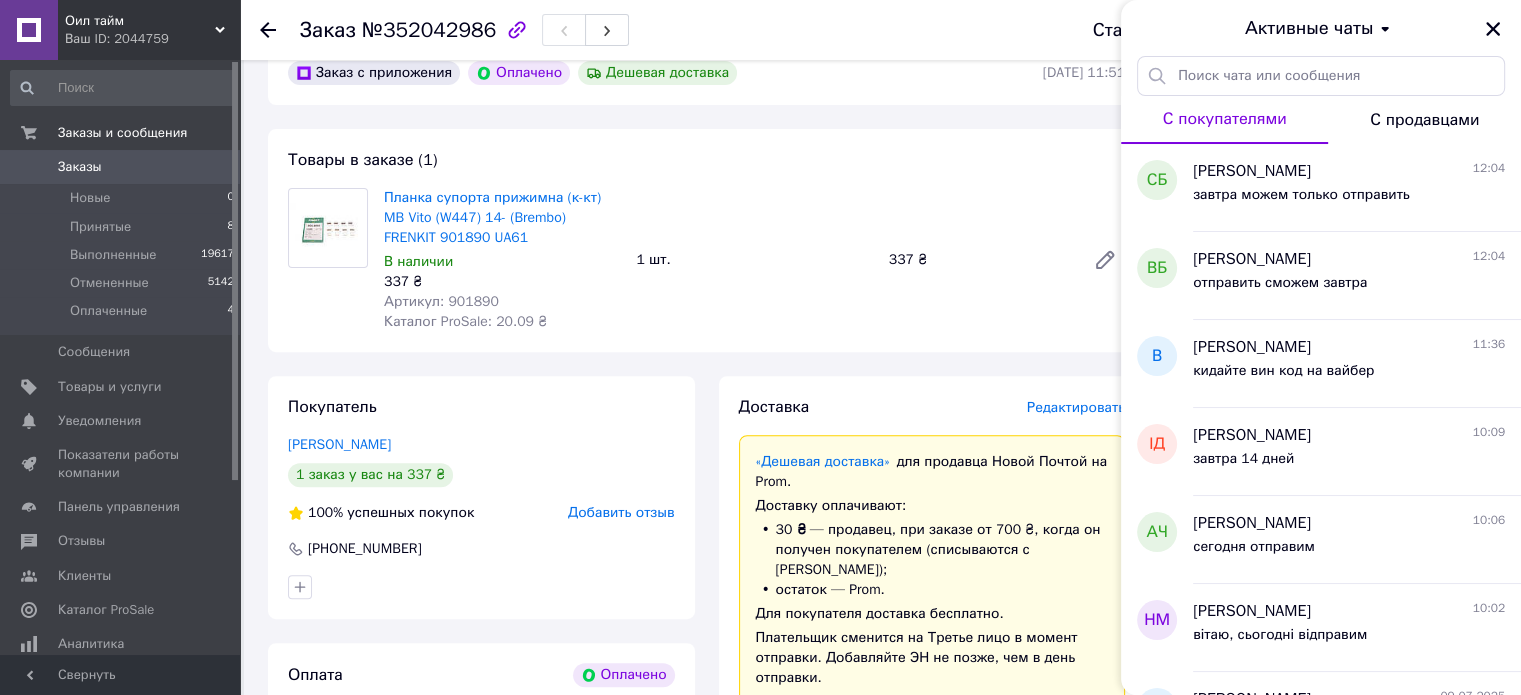 click on "Активные чаты" at bounding box center [1321, 28] 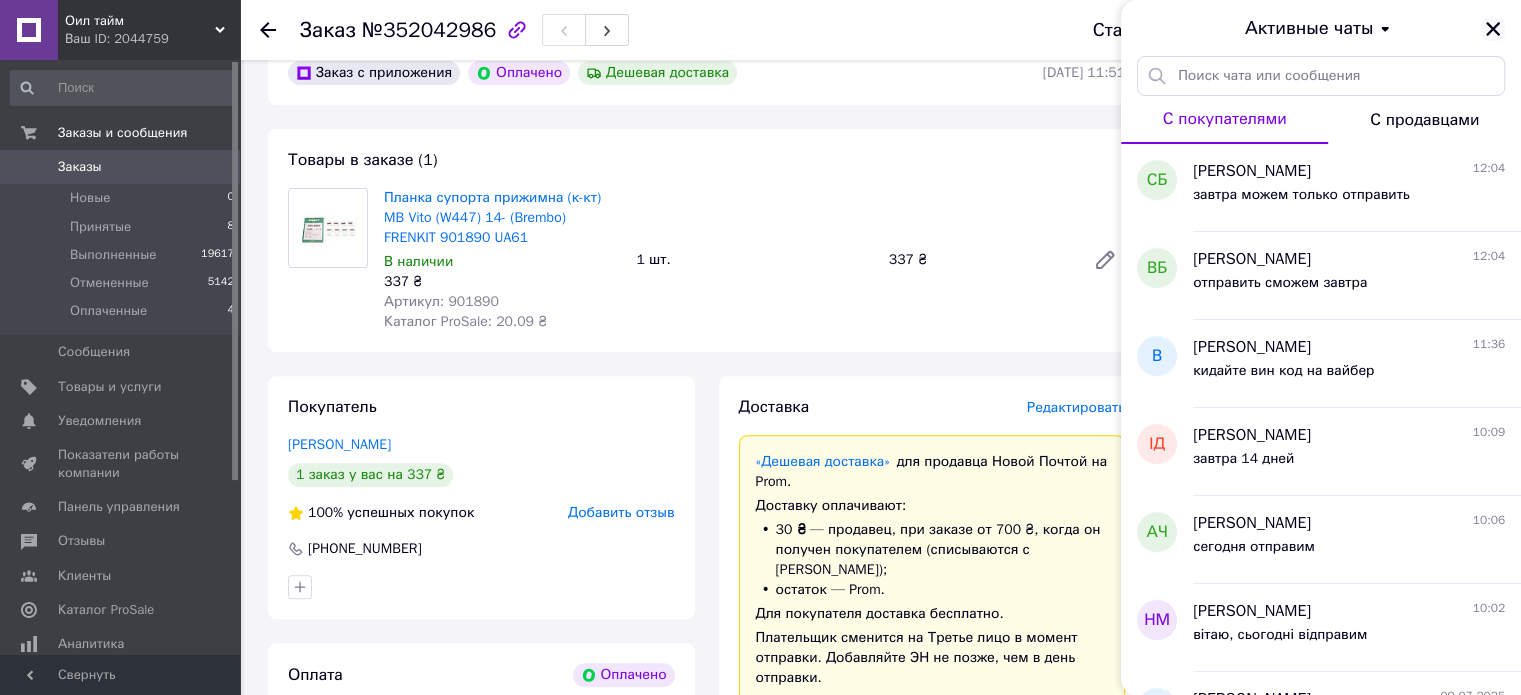 click 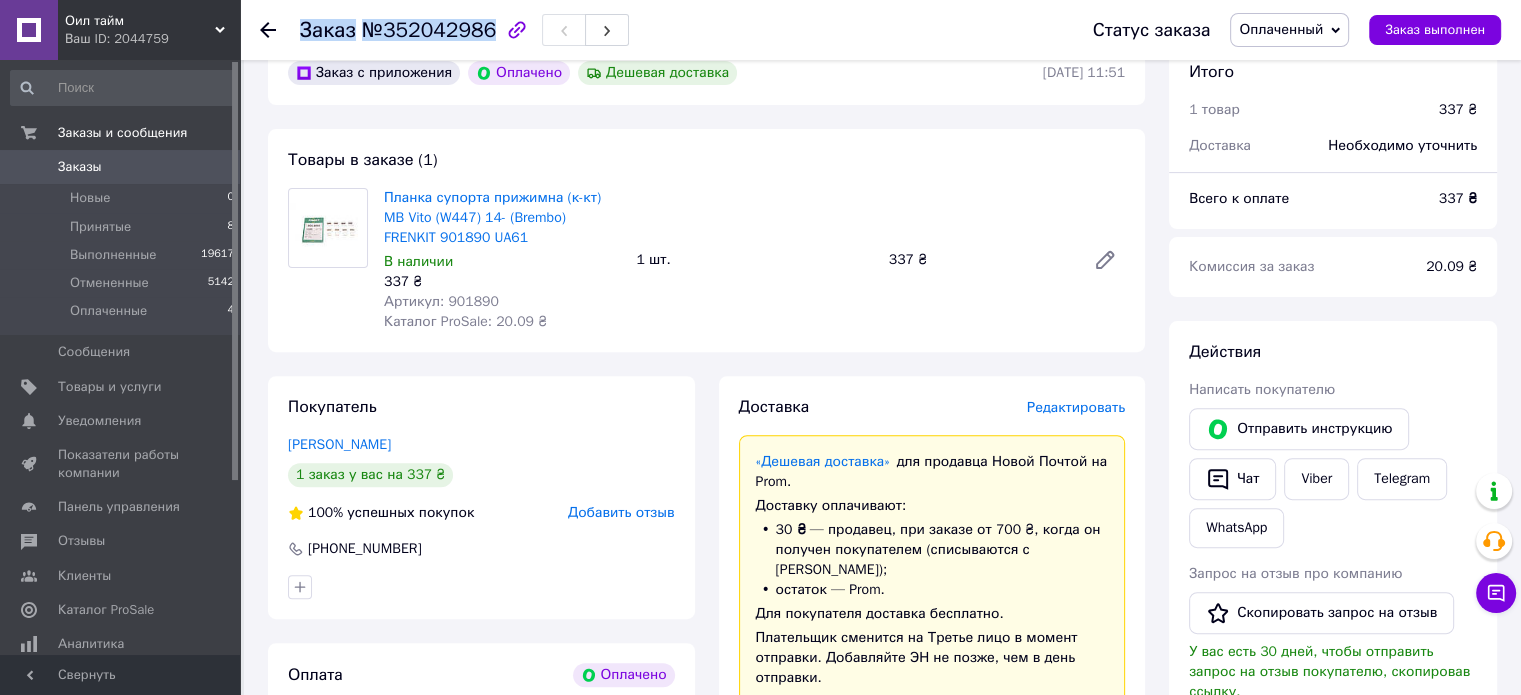 copy on "Заказ №352042986" 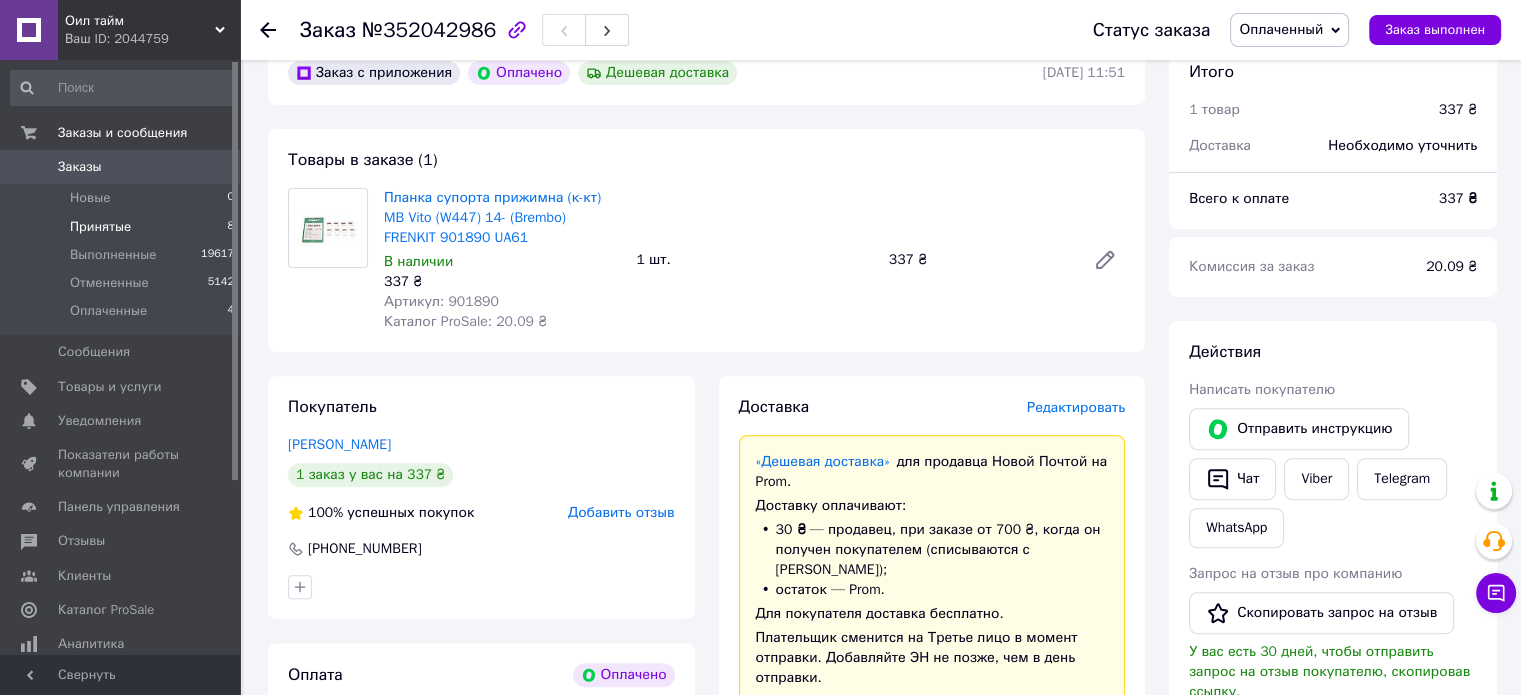 click on "Принятые" at bounding box center (100, 227) 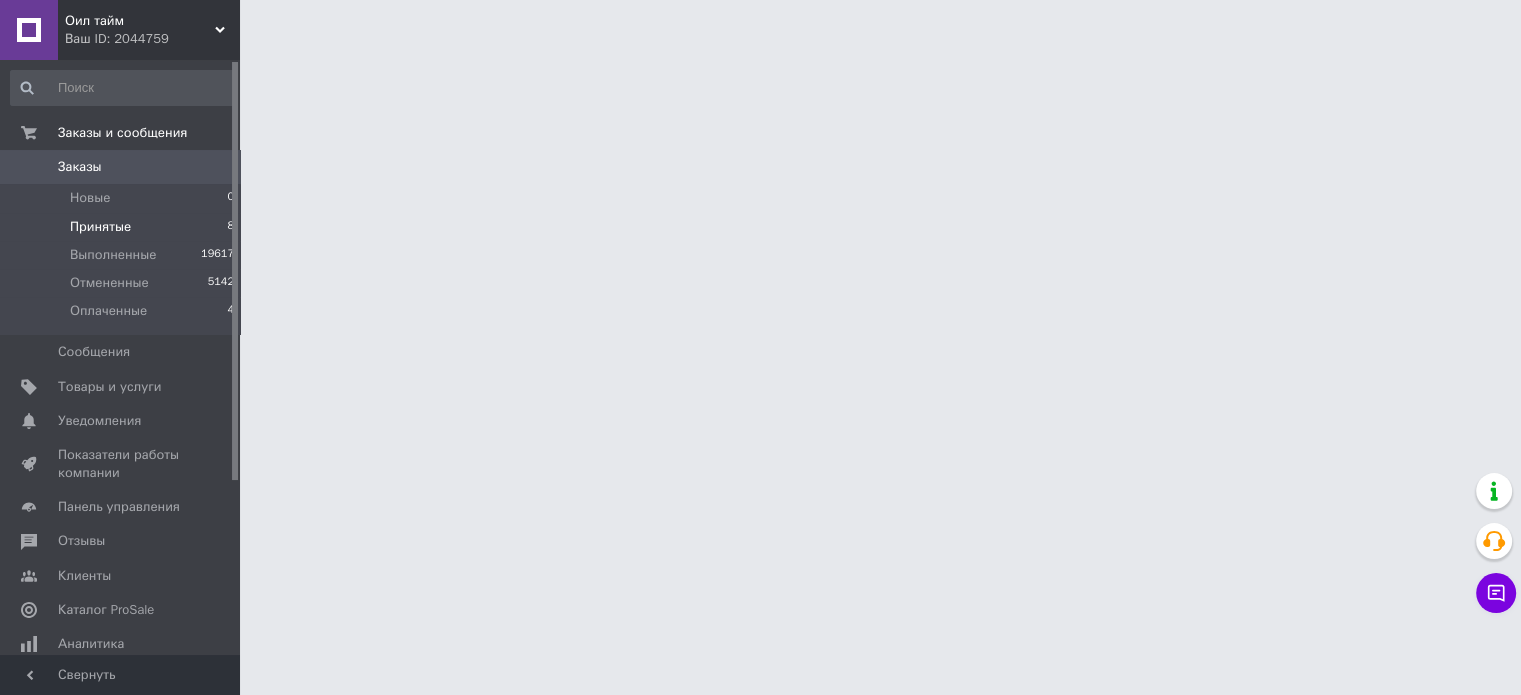 scroll, scrollTop: 0, scrollLeft: 0, axis: both 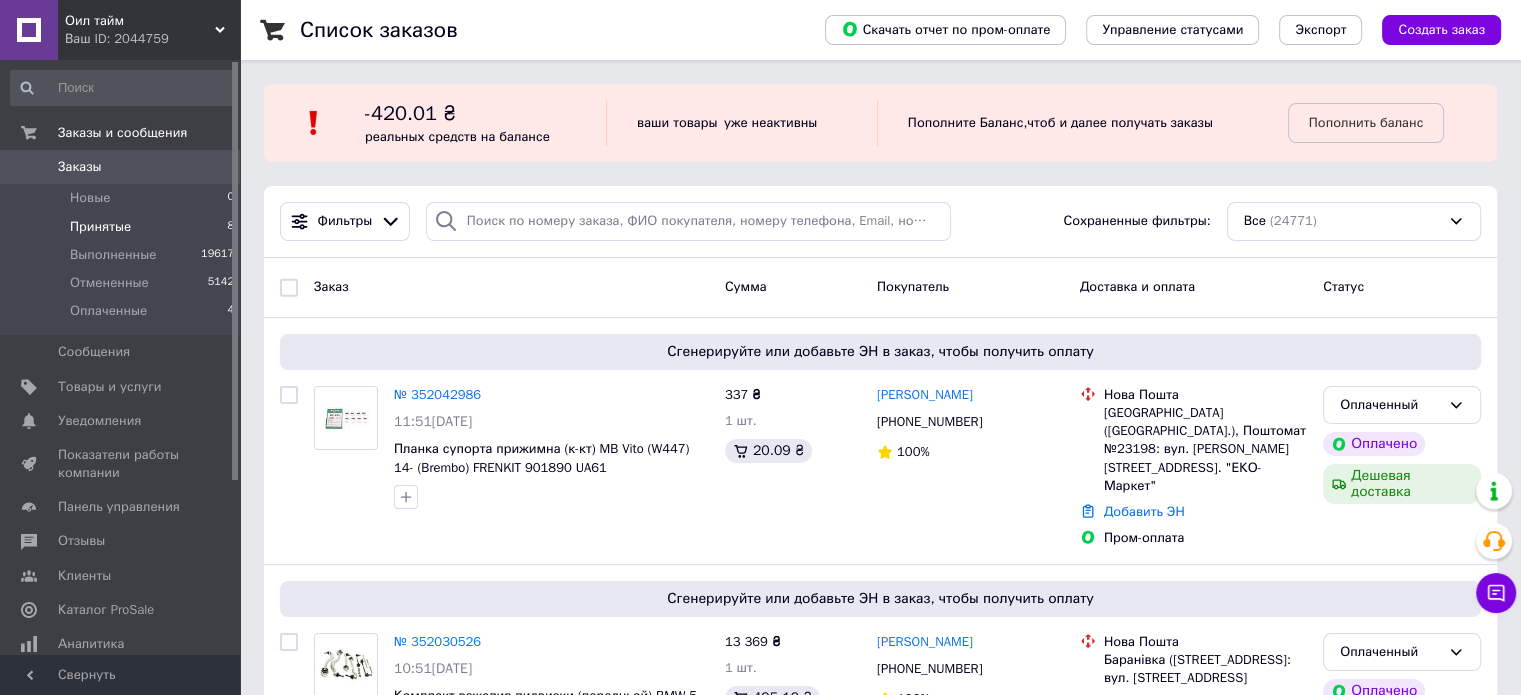 click on "Принятые" at bounding box center (100, 227) 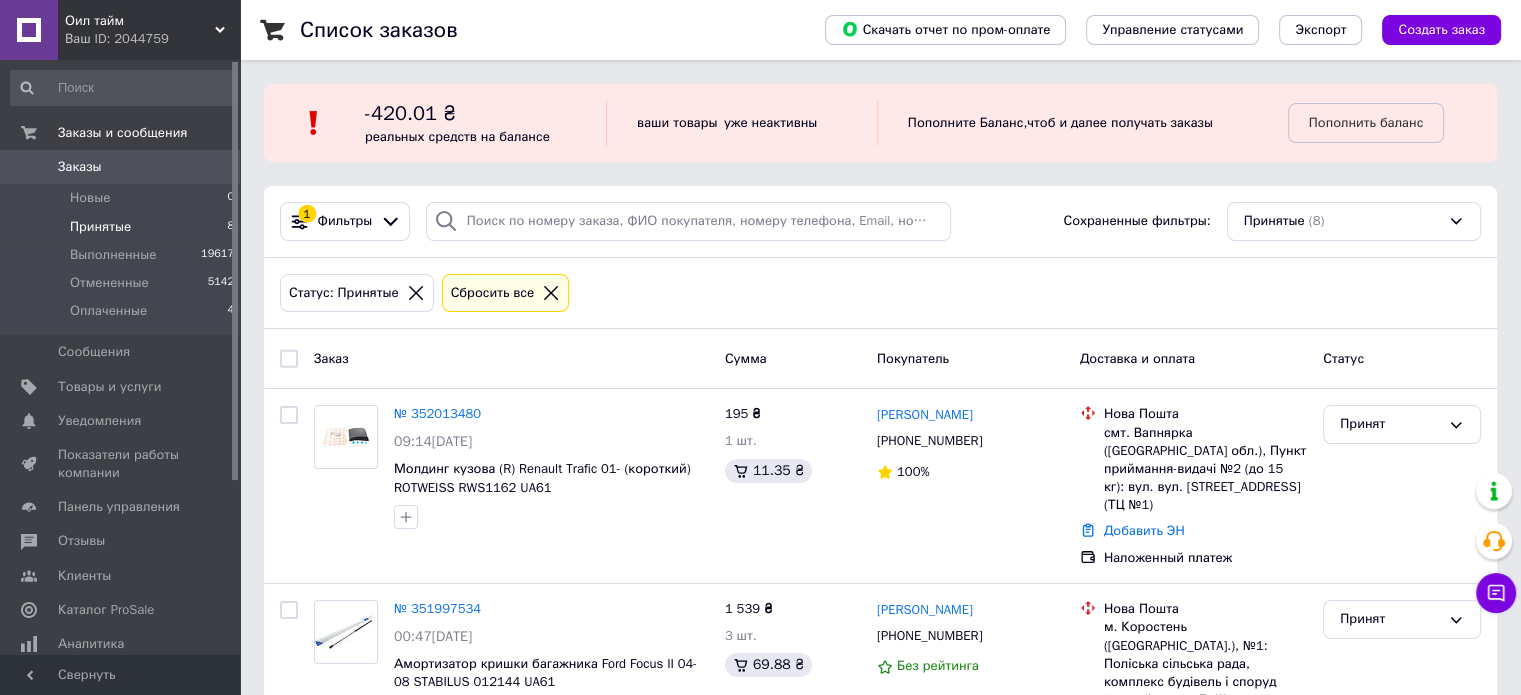 click on "Ваш ID: 2044759" at bounding box center [152, 39] 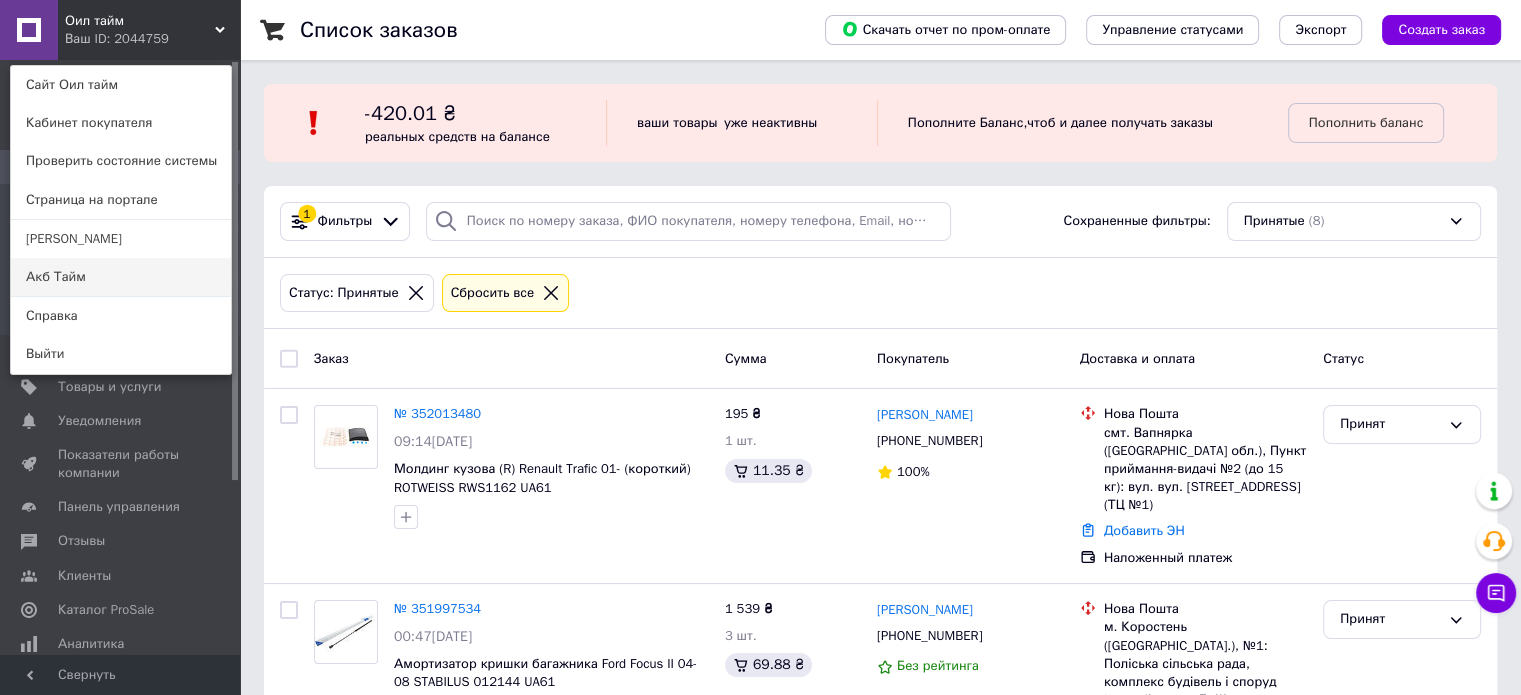 click on "Акб Тайм" at bounding box center [121, 277] 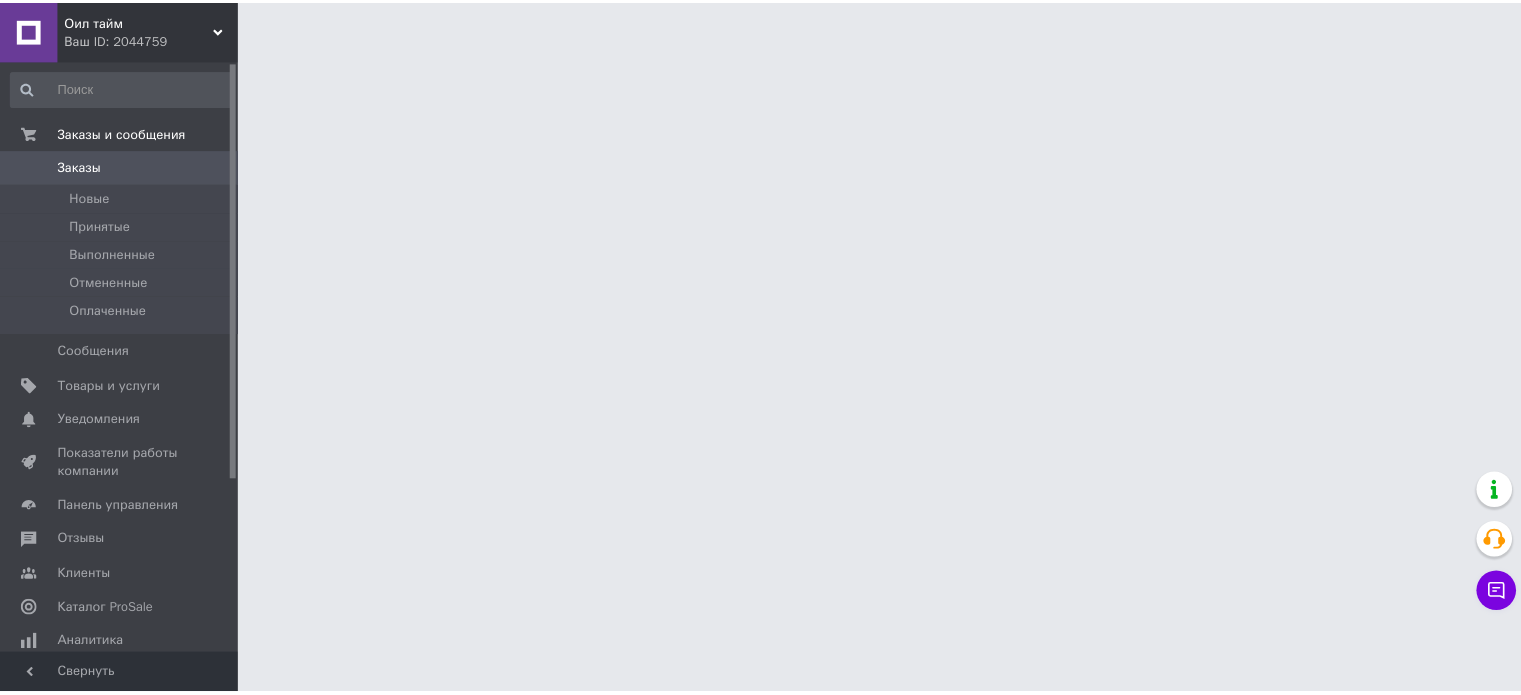 scroll, scrollTop: 0, scrollLeft: 0, axis: both 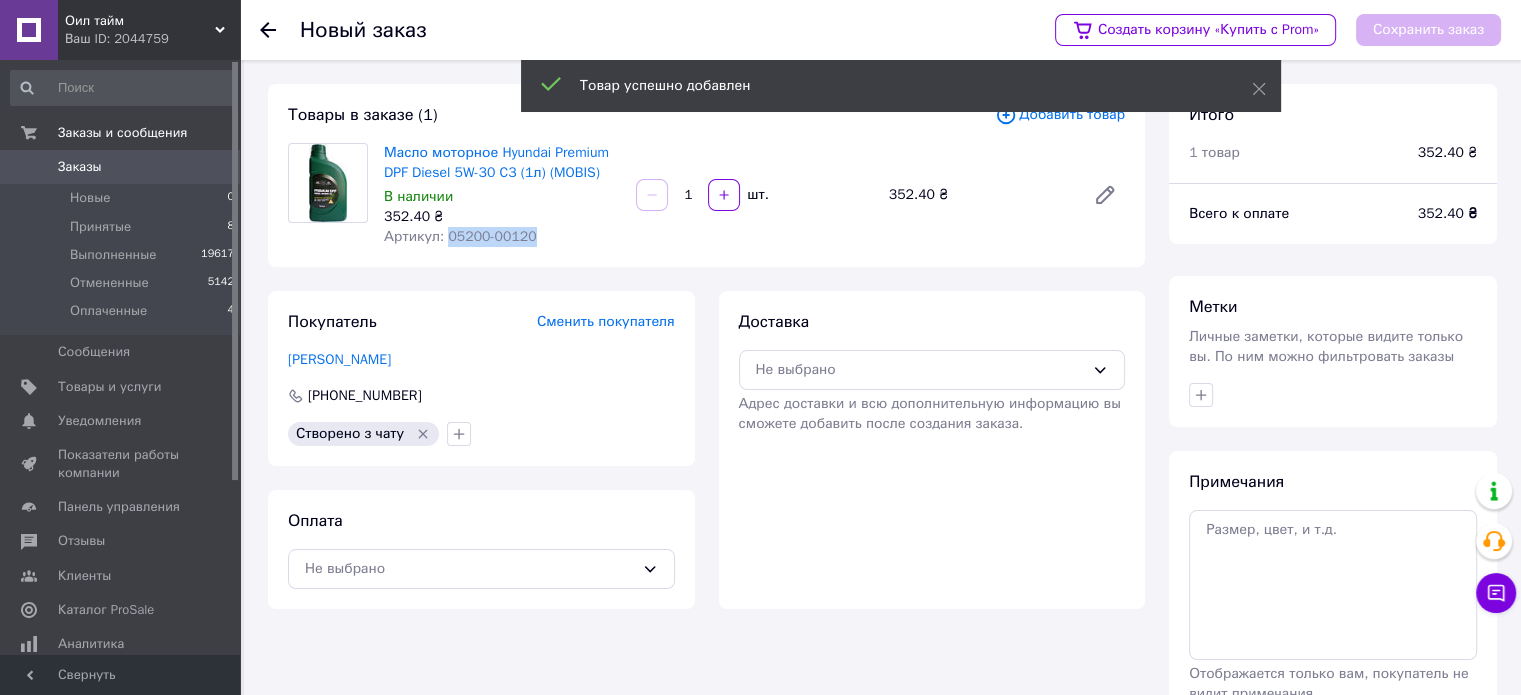 copy on "05200-00120" 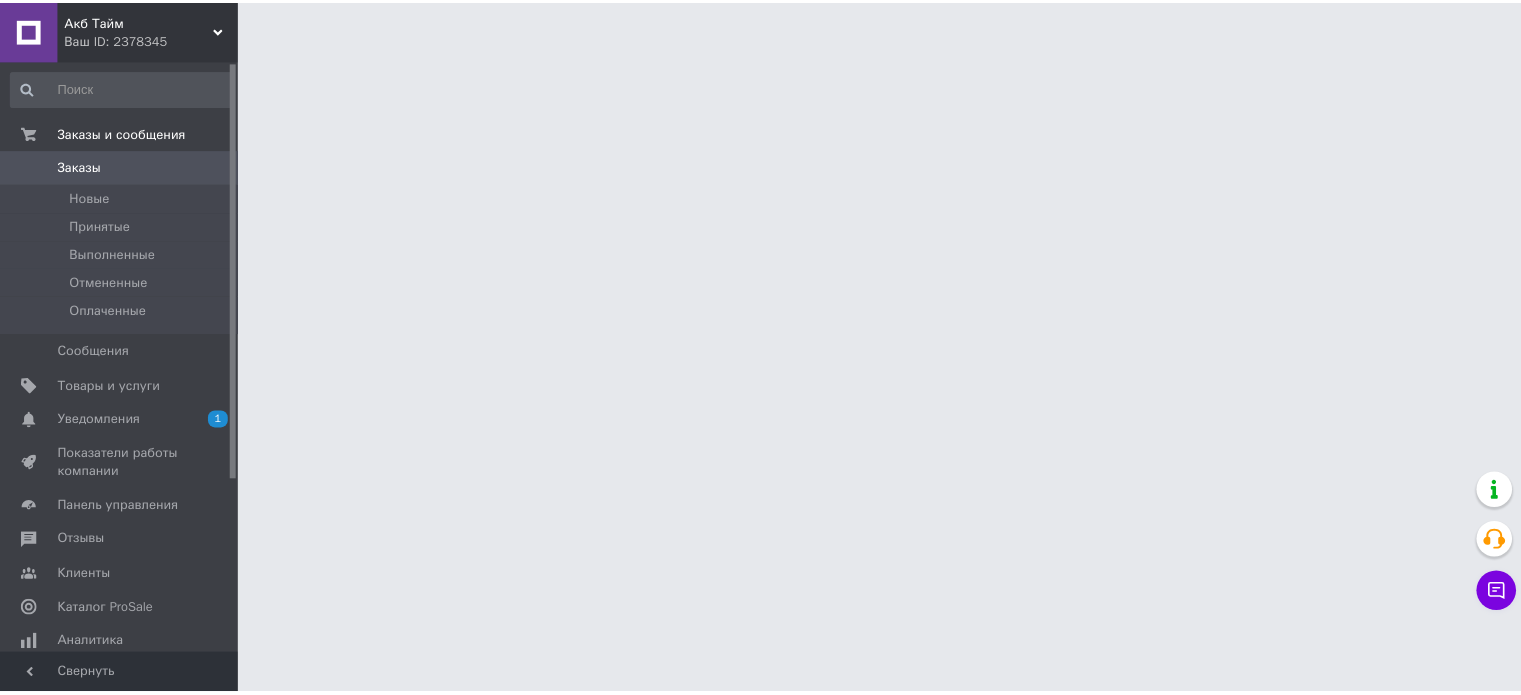 scroll, scrollTop: 0, scrollLeft: 0, axis: both 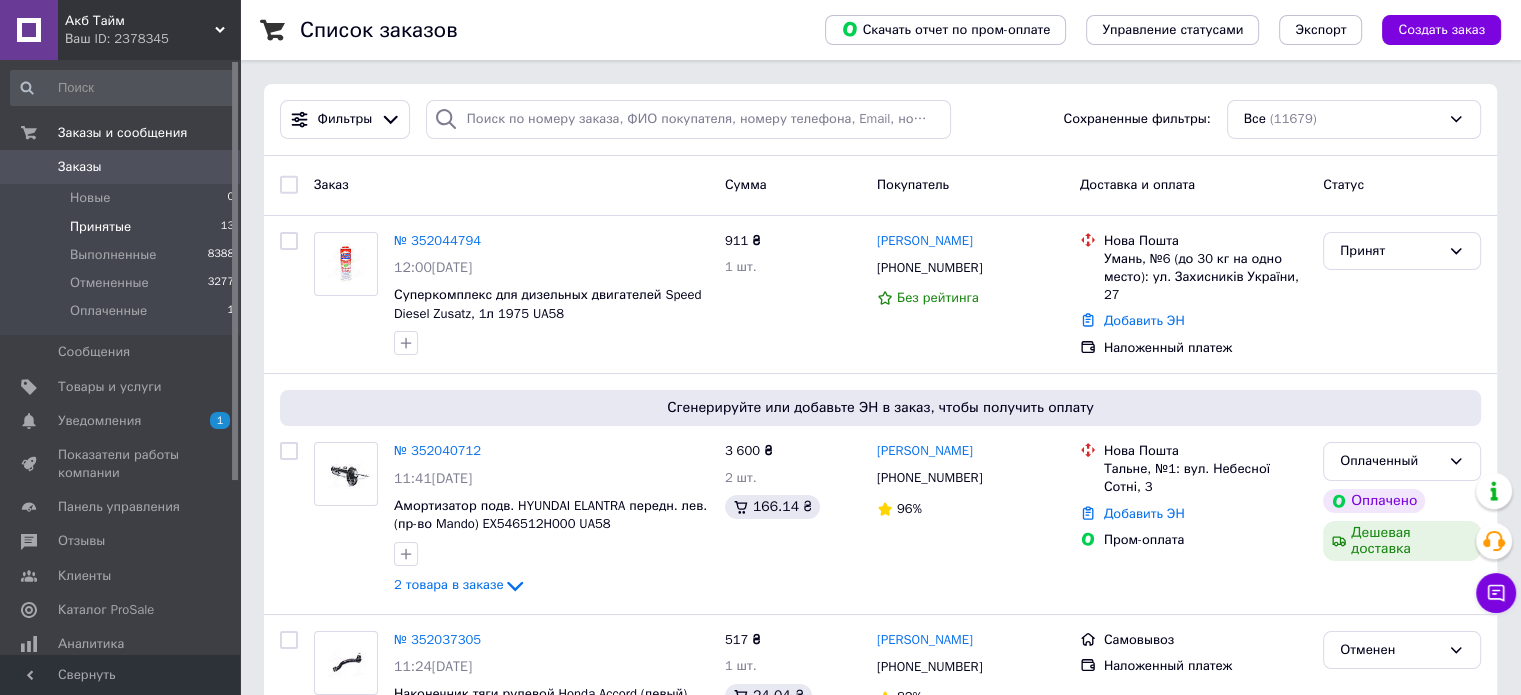 click on "Принятые 13" at bounding box center [123, 227] 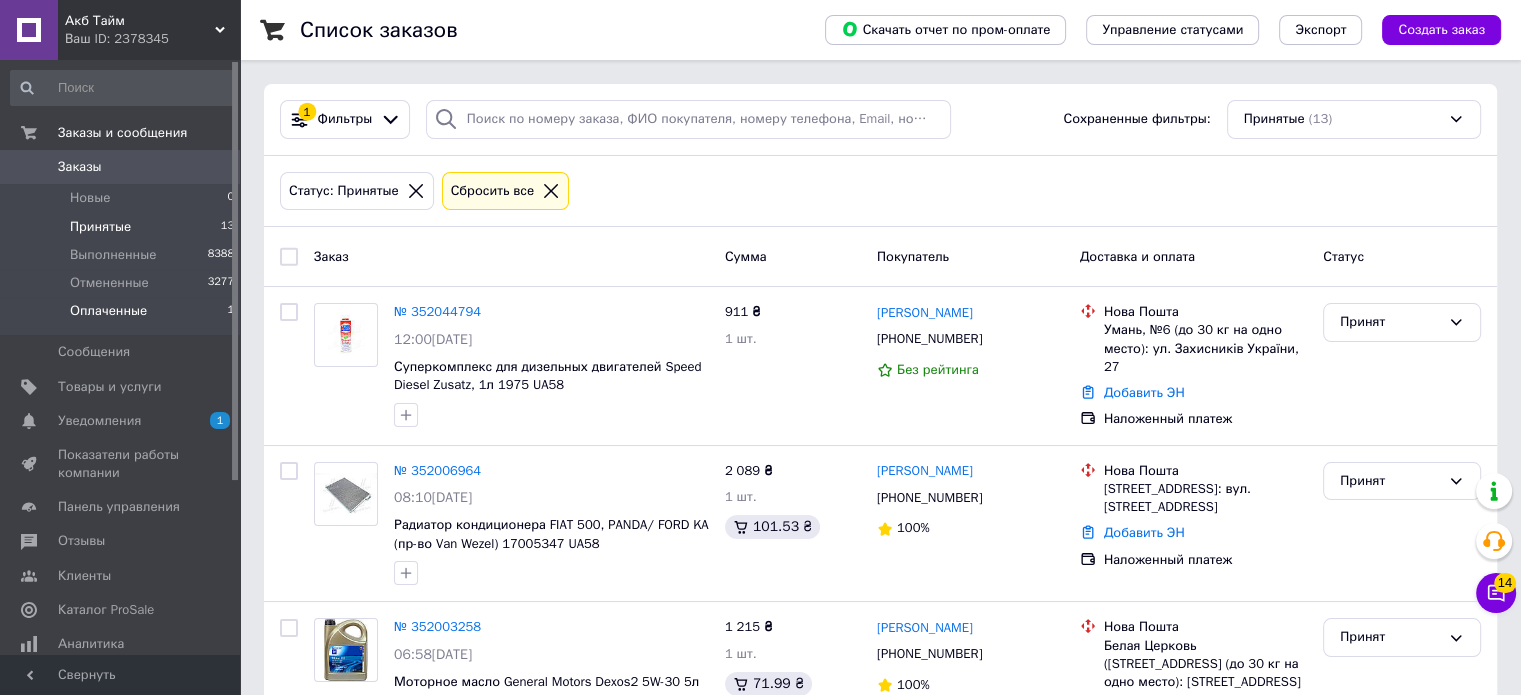 click on "Оплаченные" at bounding box center (108, 311) 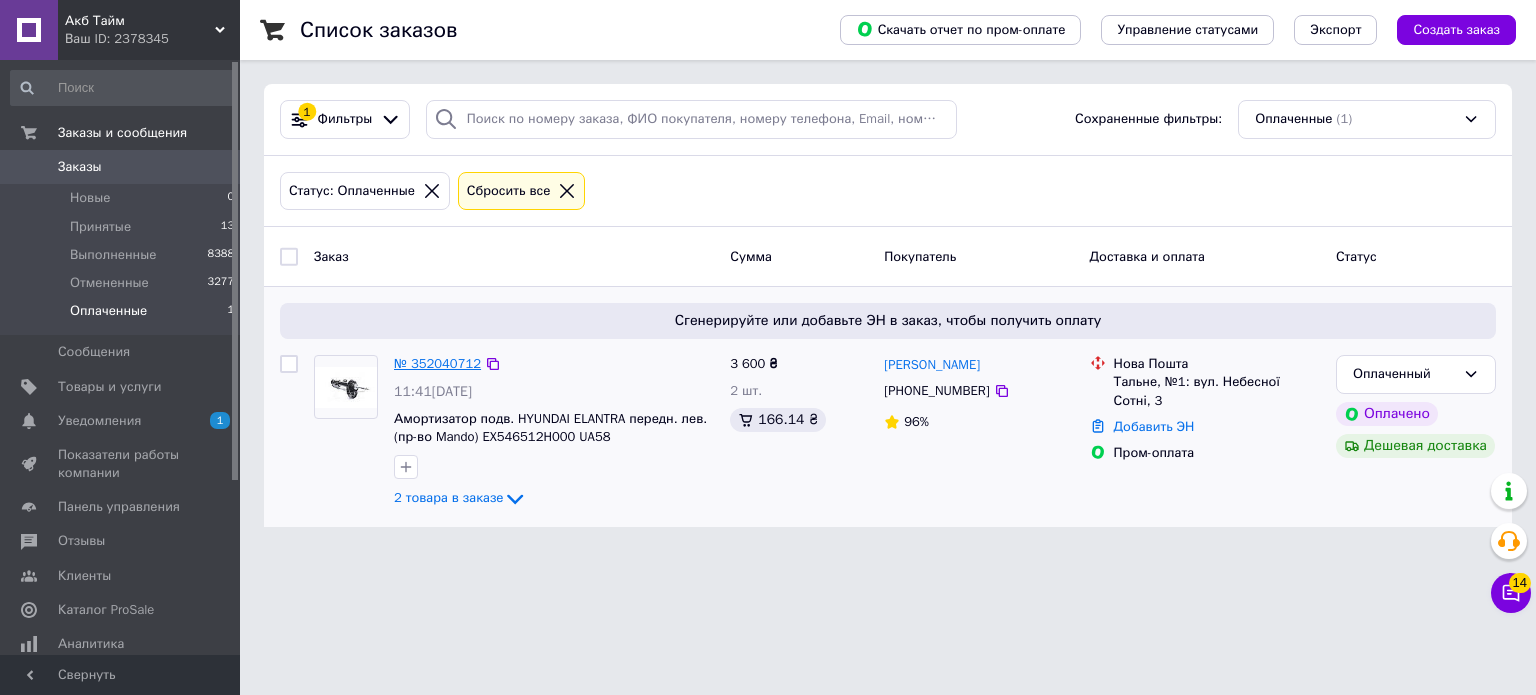 click on "№ 352040712" at bounding box center (437, 363) 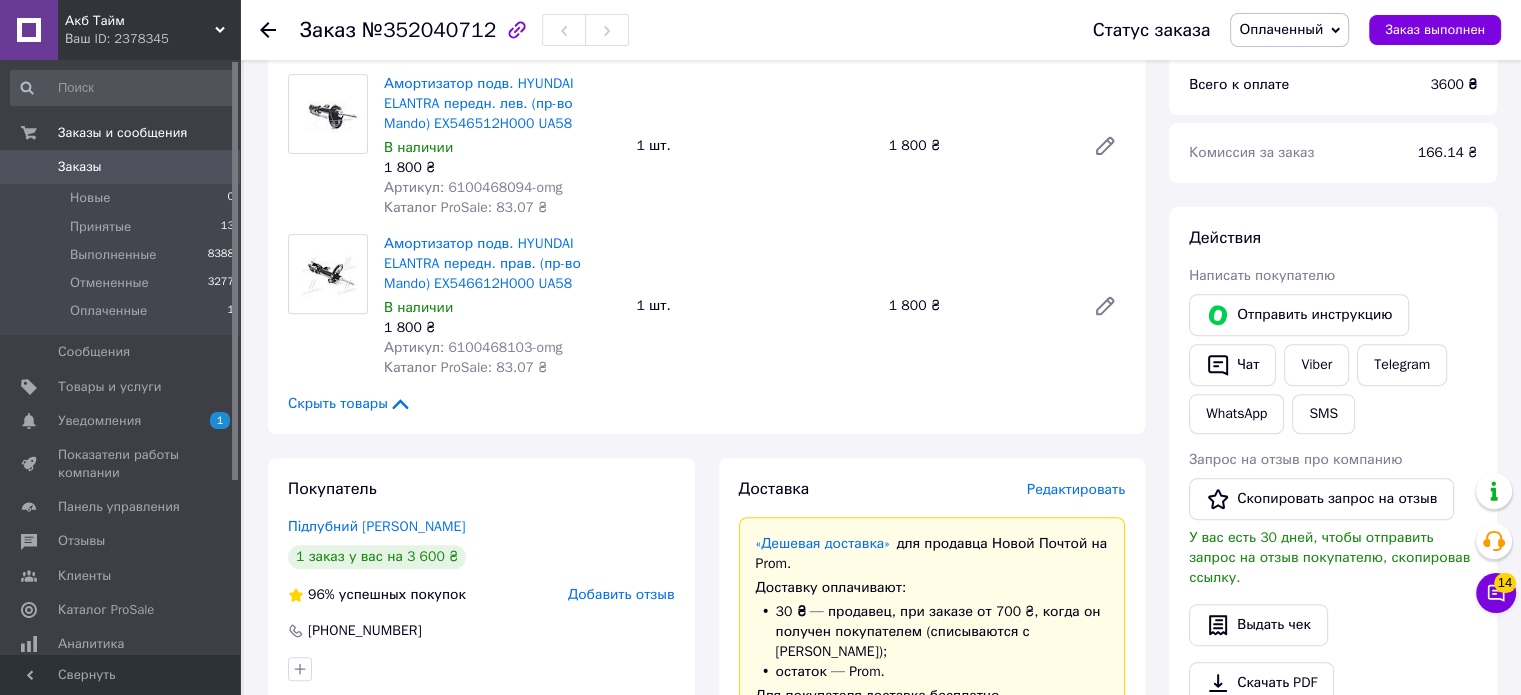 scroll, scrollTop: 600, scrollLeft: 0, axis: vertical 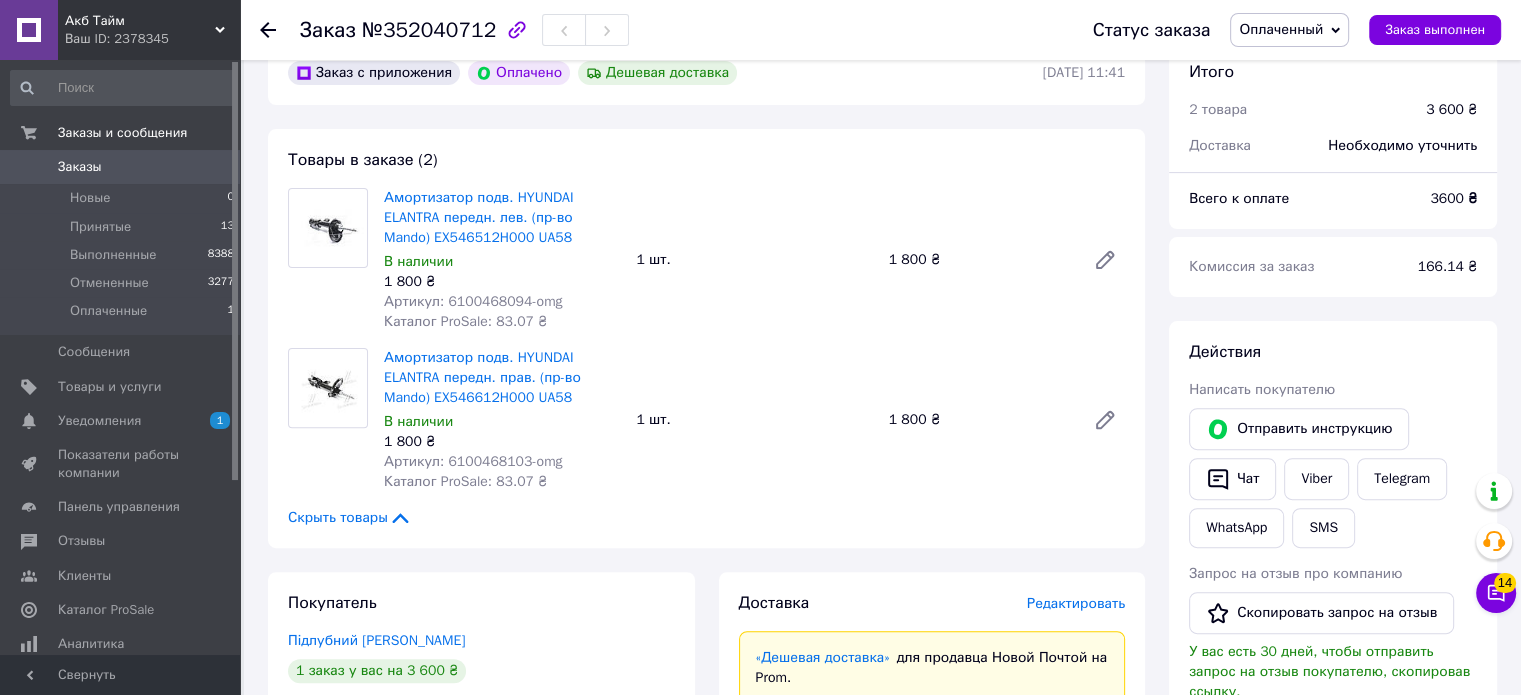click on "Артикул: 6100468094-omg" at bounding box center (473, 301) 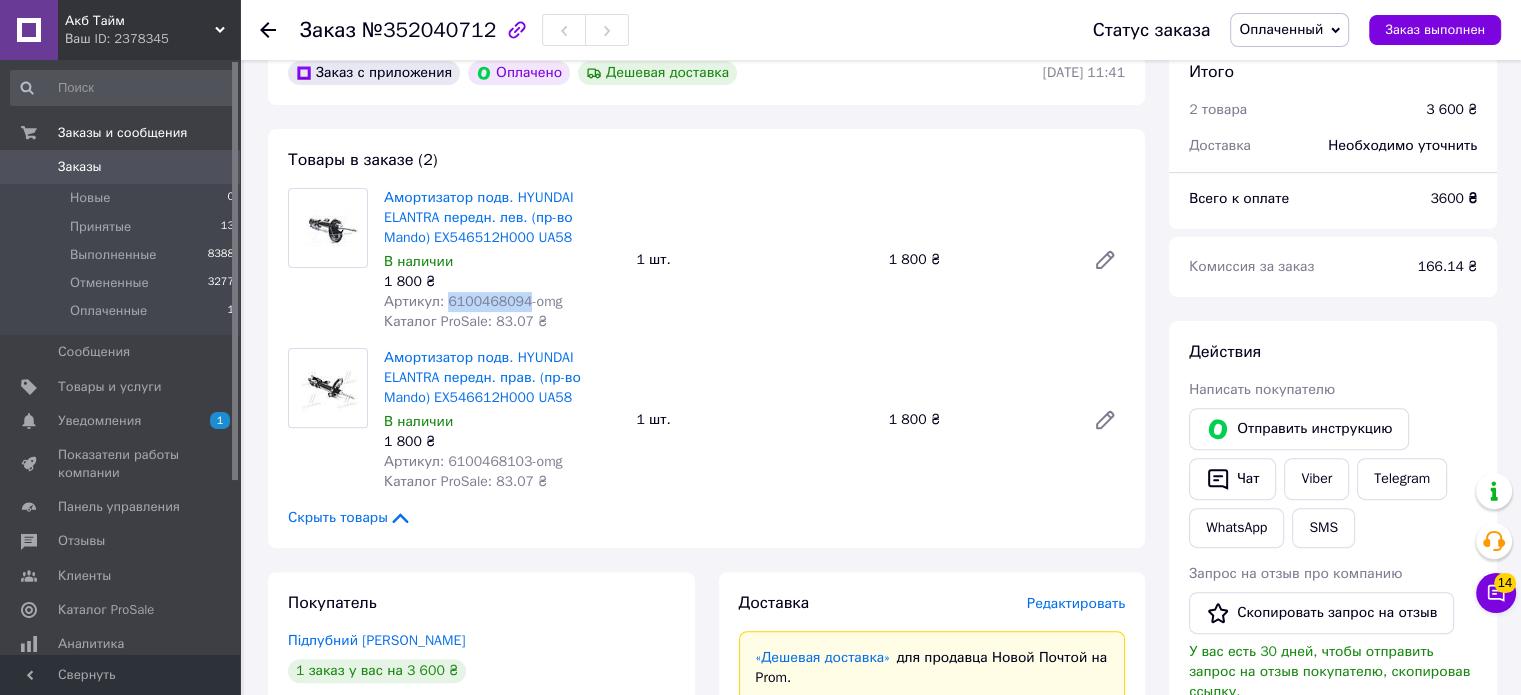 click on "Артикул: 6100468094-omg" at bounding box center (473, 301) 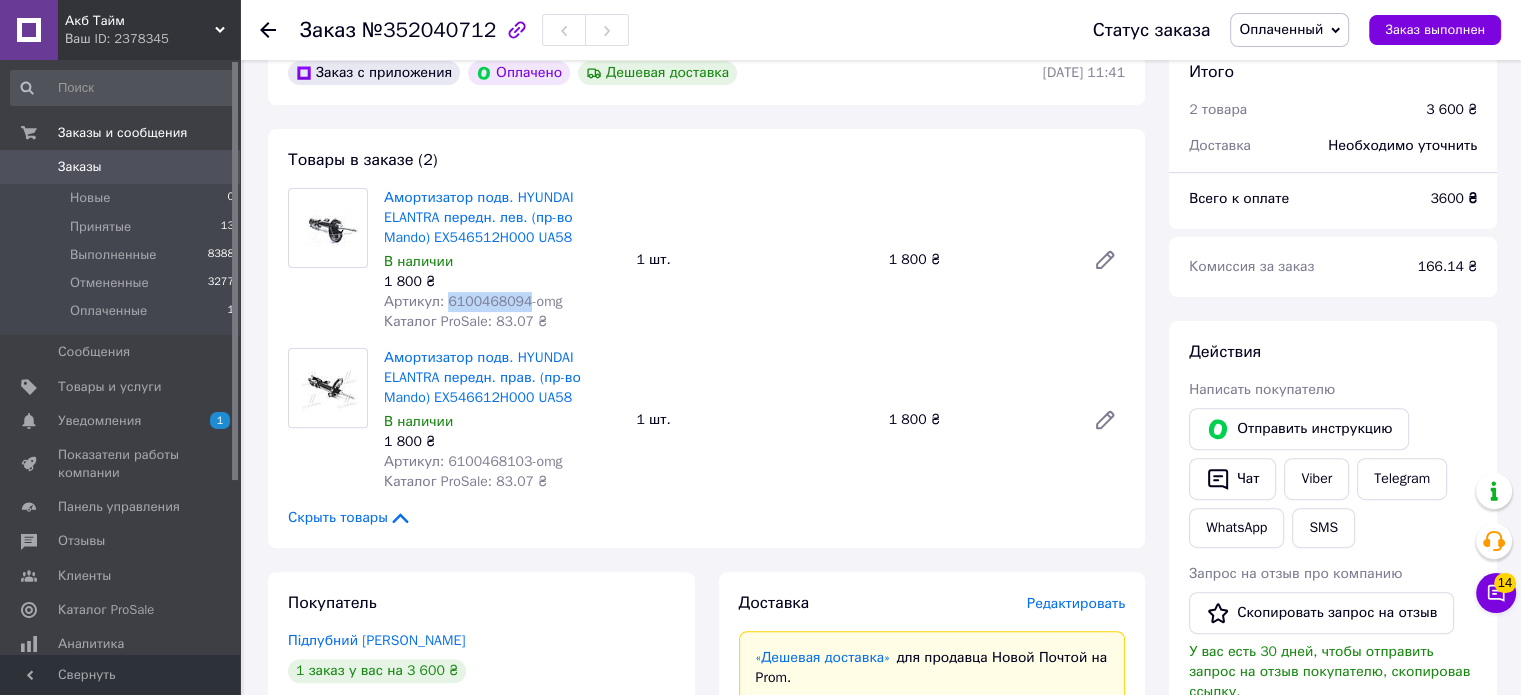 copy on "6100468094" 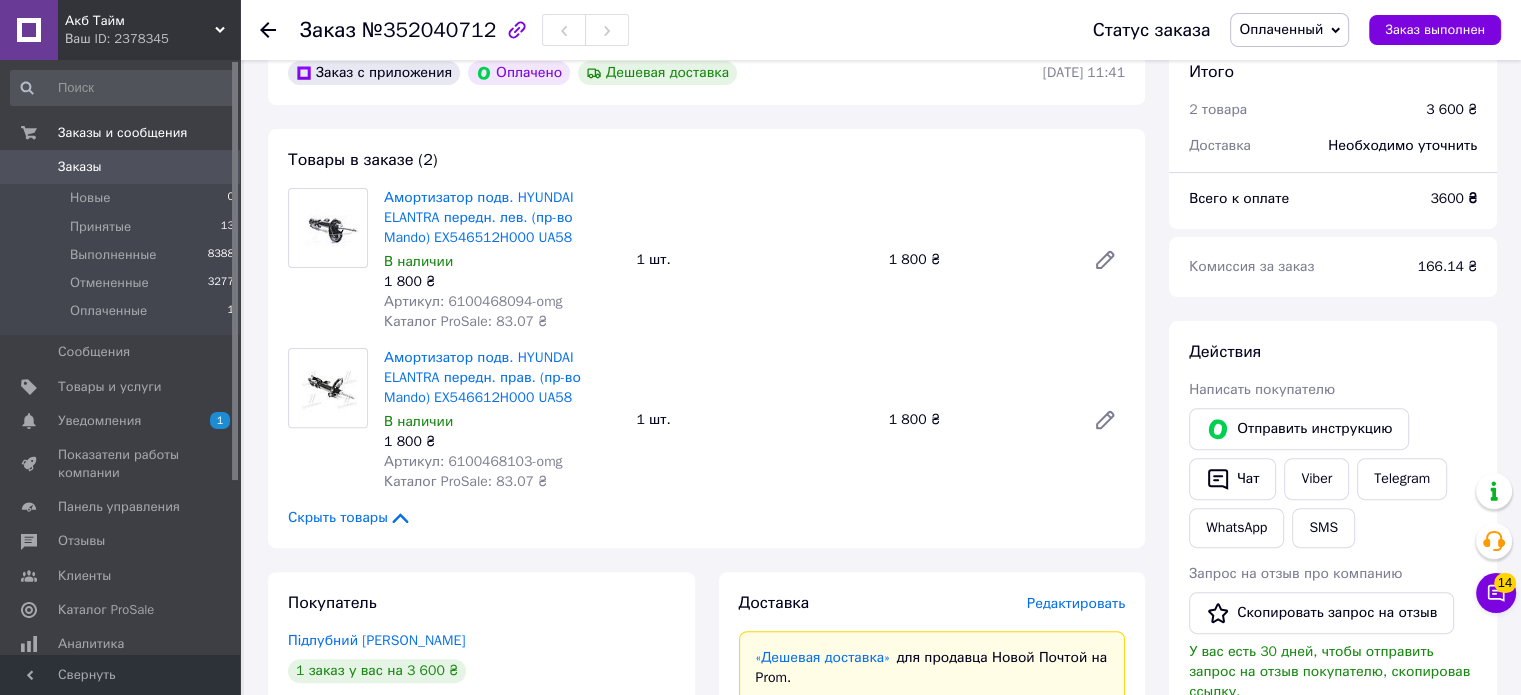 click on "Артикул: 6100468103-omg" at bounding box center (473, 461) 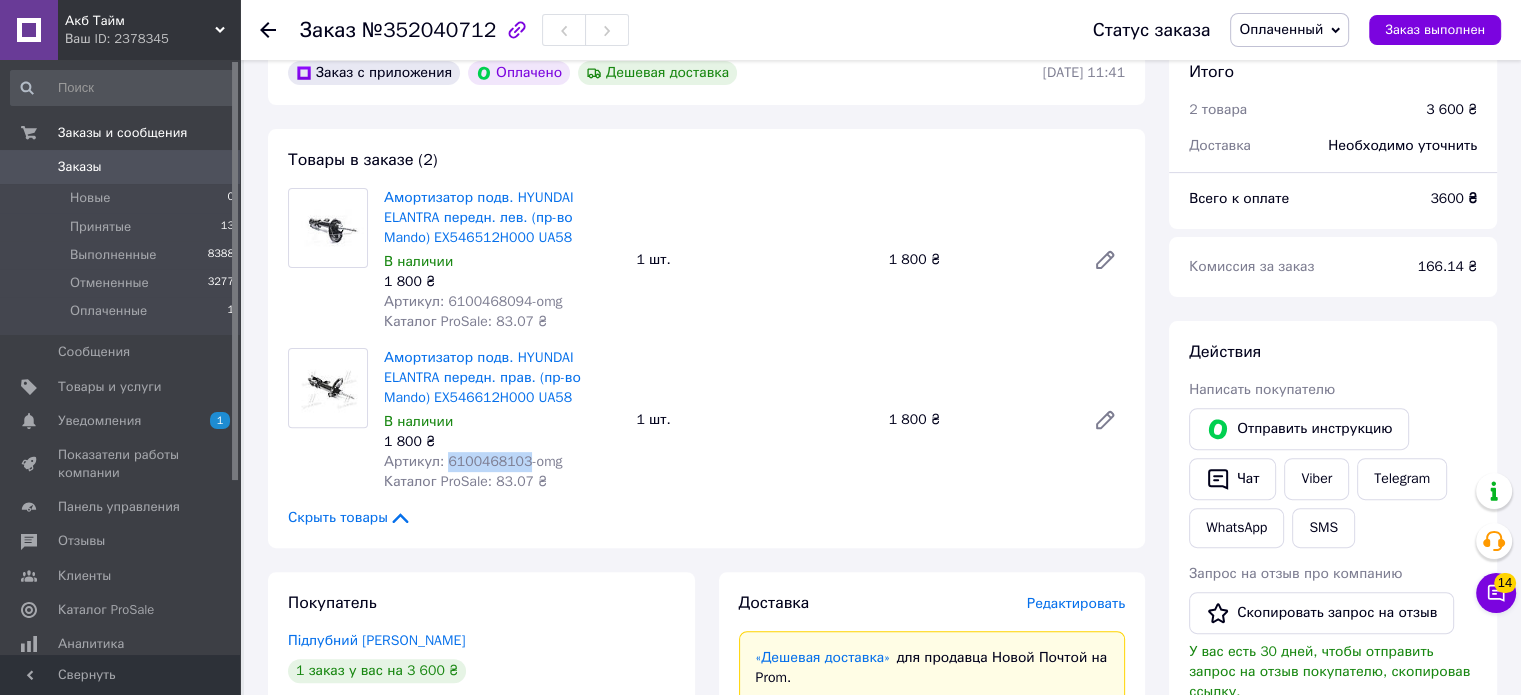 click on "Артикул: 6100468103-omg" at bounding box center (473, 461) 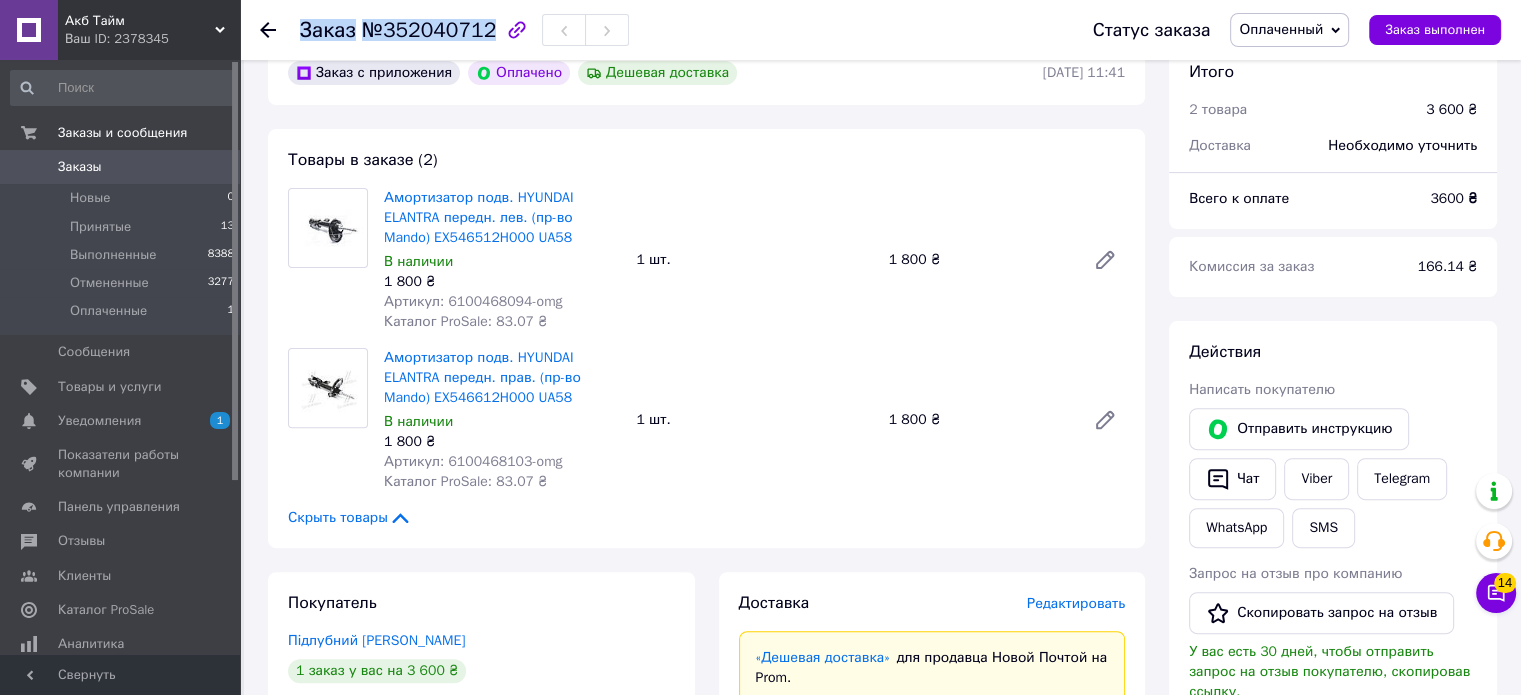 copy on "Заказ №352040712" 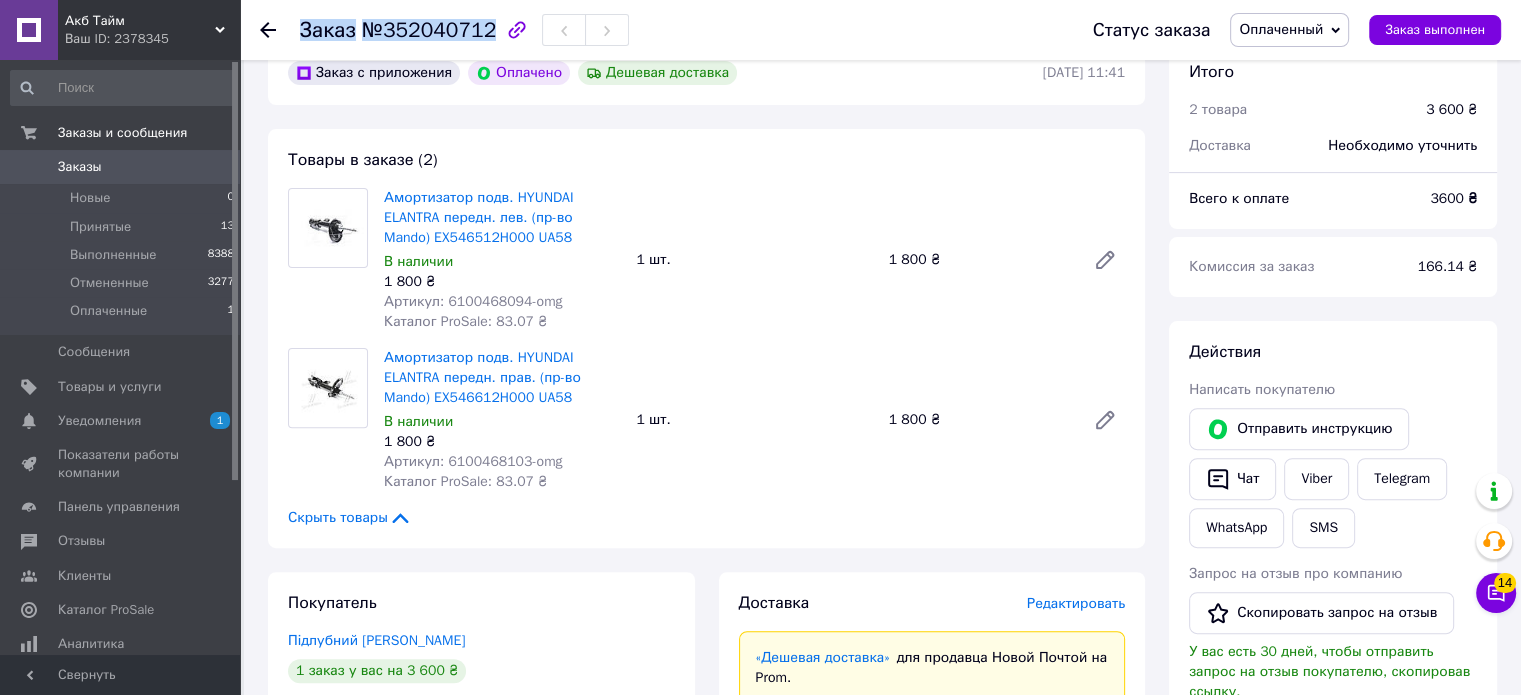 drag, startPoint x: 300, startPoint y: 28, endPoint x: 482, endPoint y: 28, distance: 182 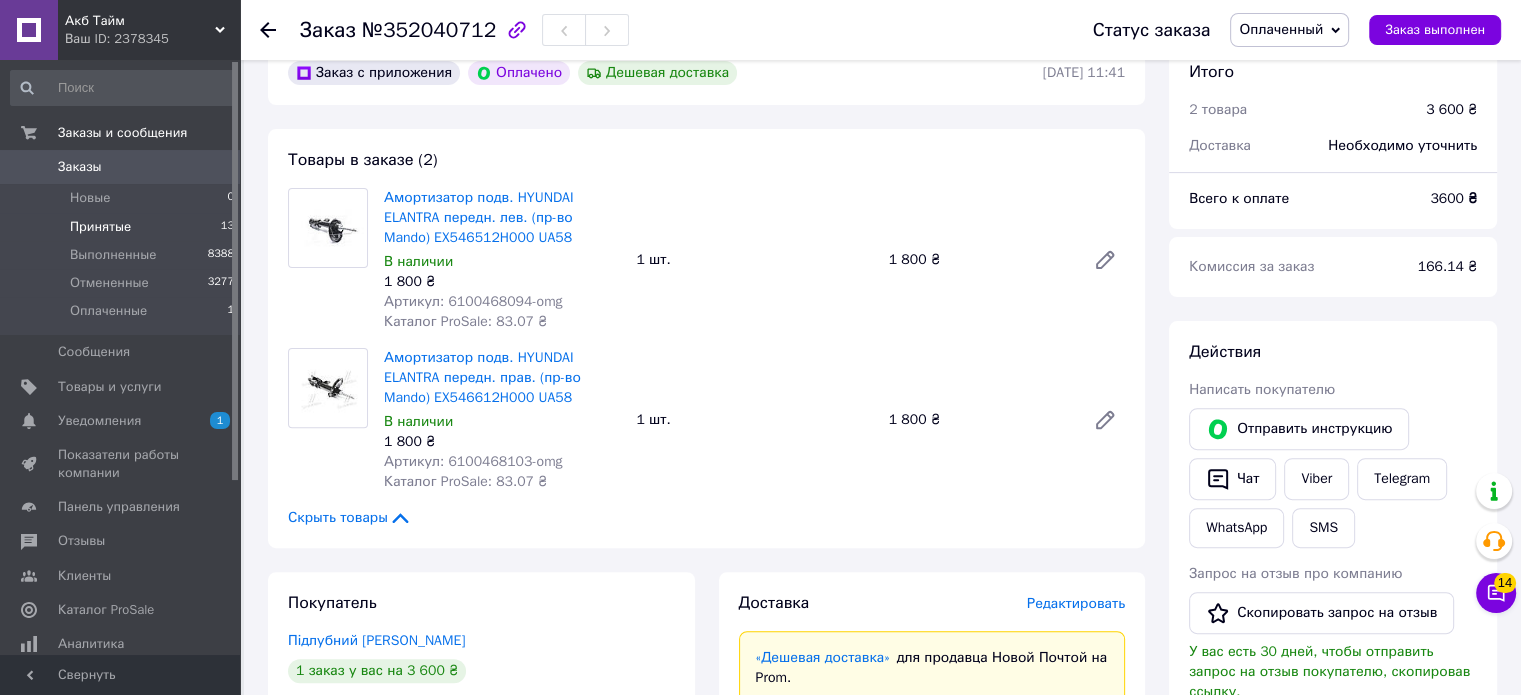click on "Принятые" at bounding box center (100, 227) 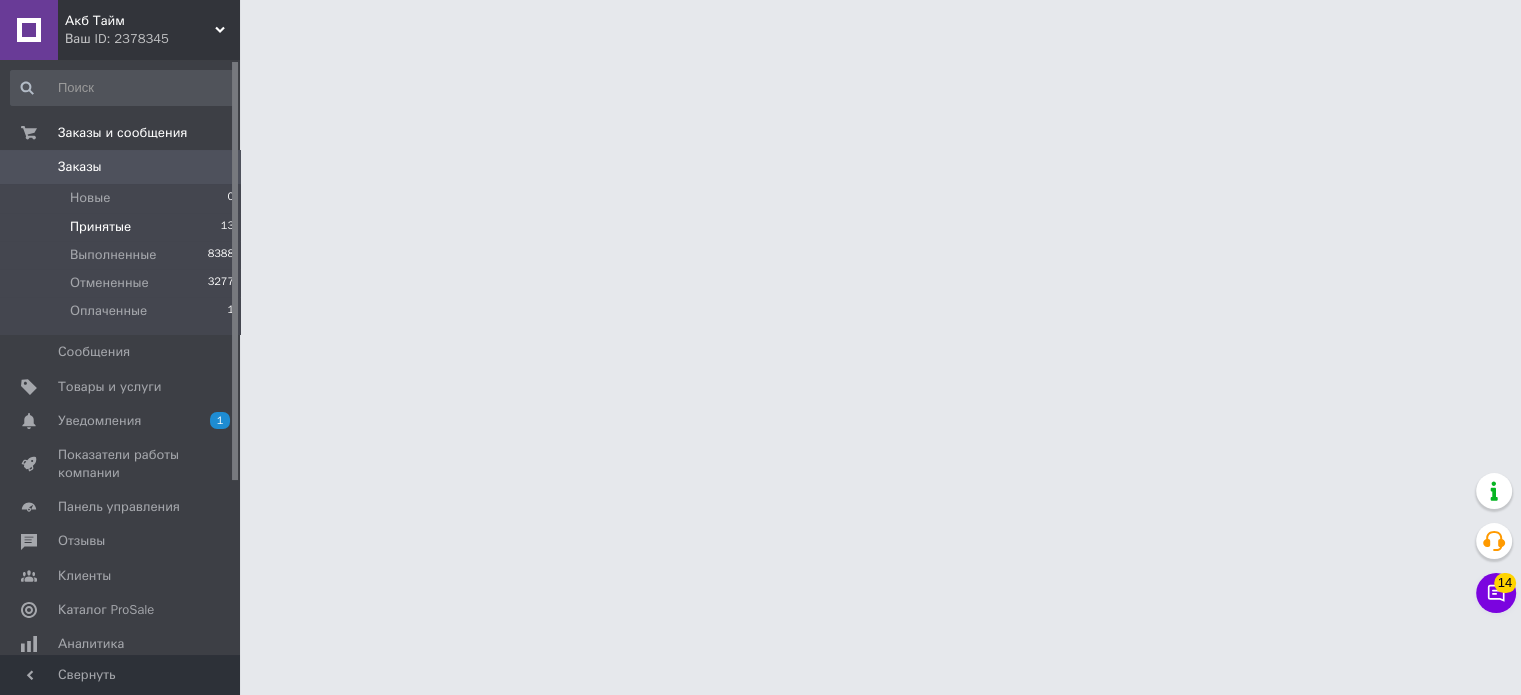scroll, scrollTop: 0, scrollLeft: 0, axis: both 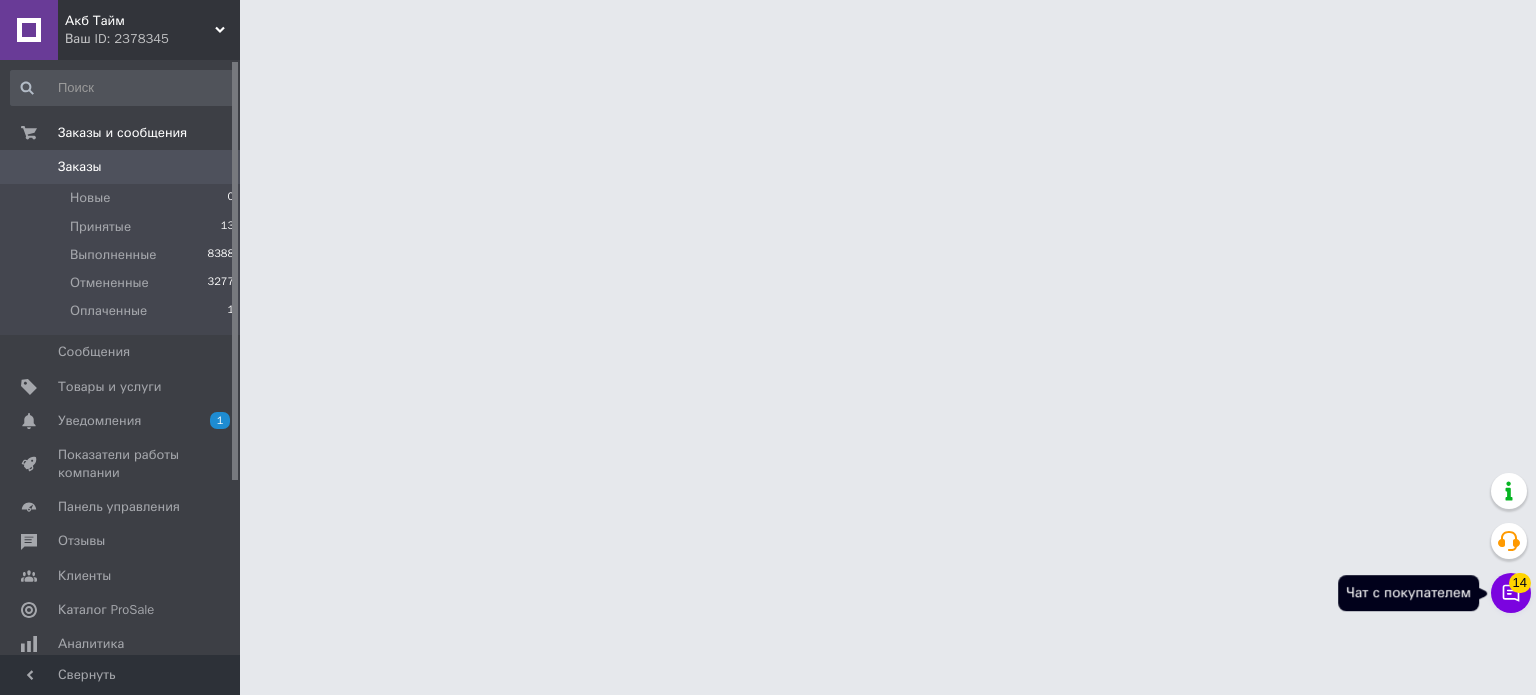click on "Чат с покупателем 14" at bounding box center [1511, 593] 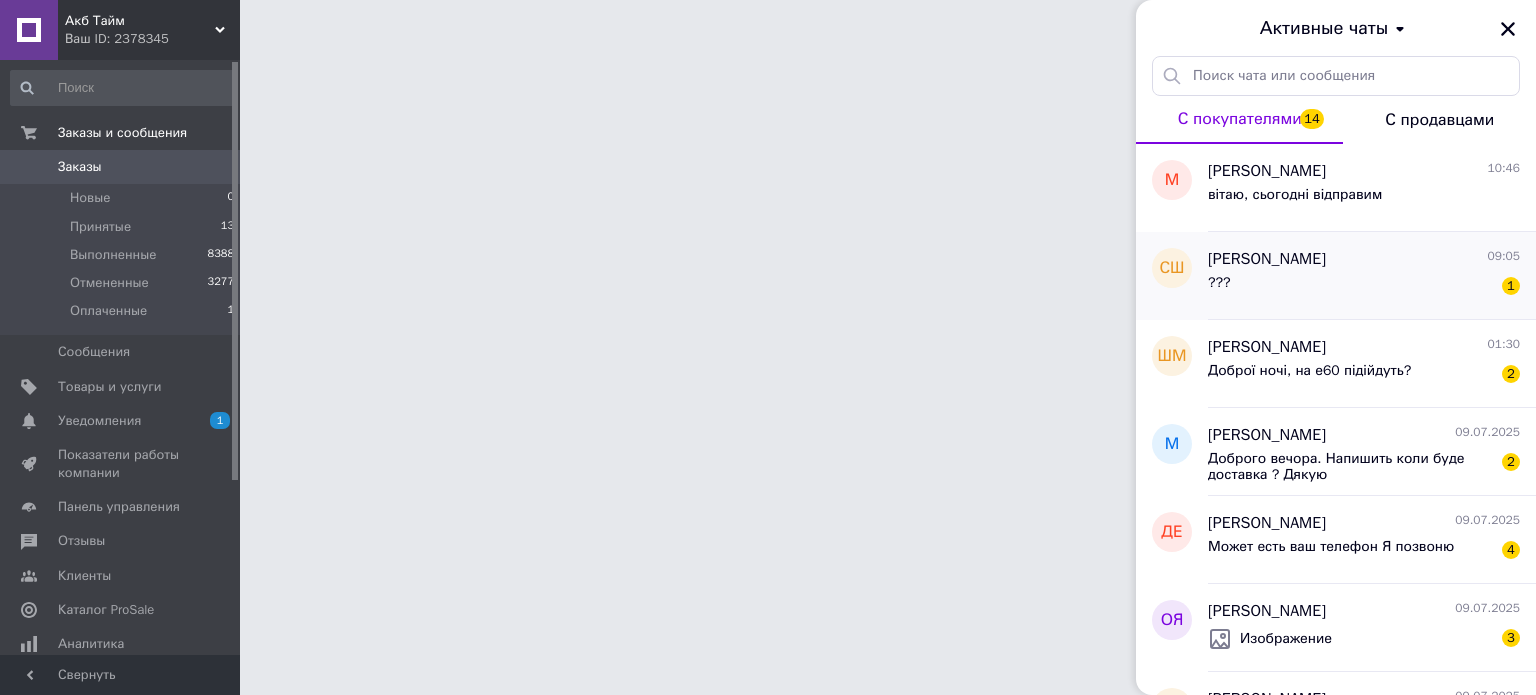 click on "??? 1" at bounding box center (1364, 287) 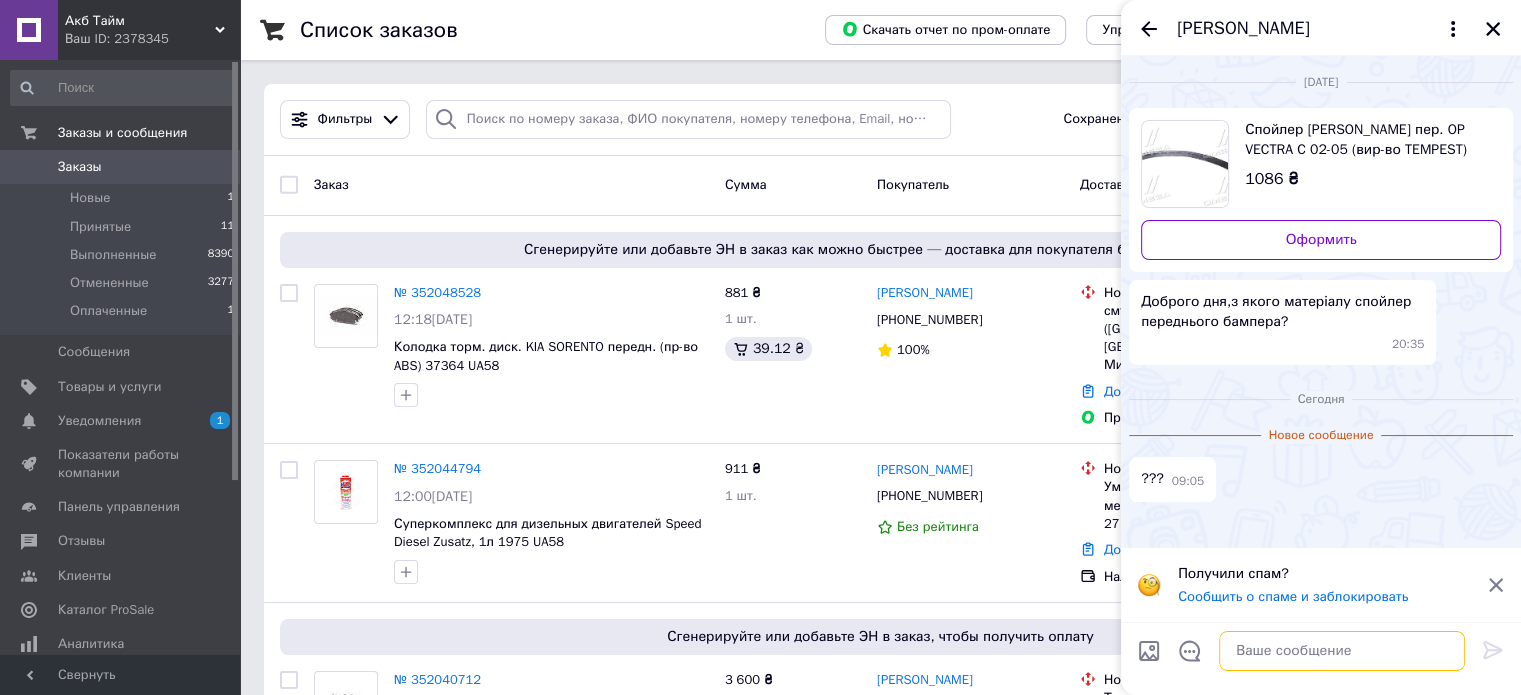 click at bounding box center [1342, 651] 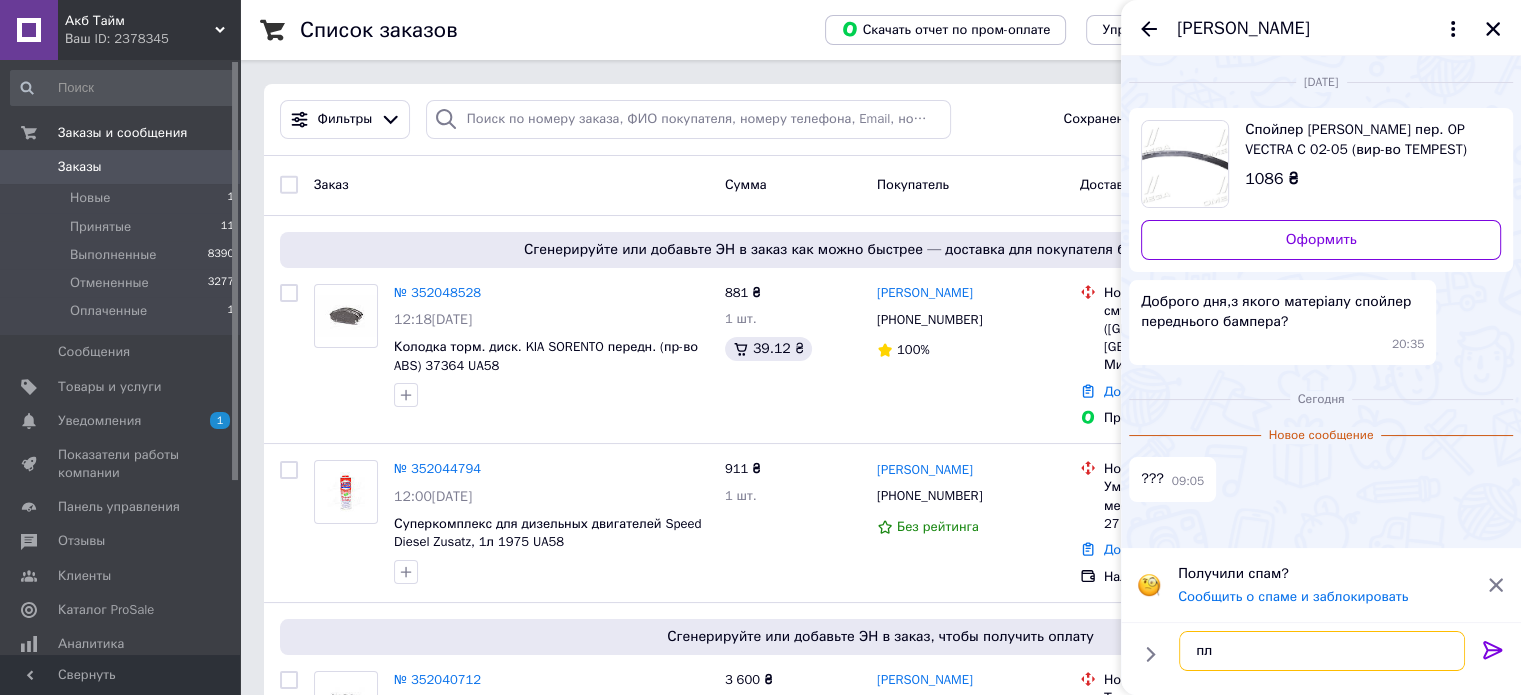 type on "п" 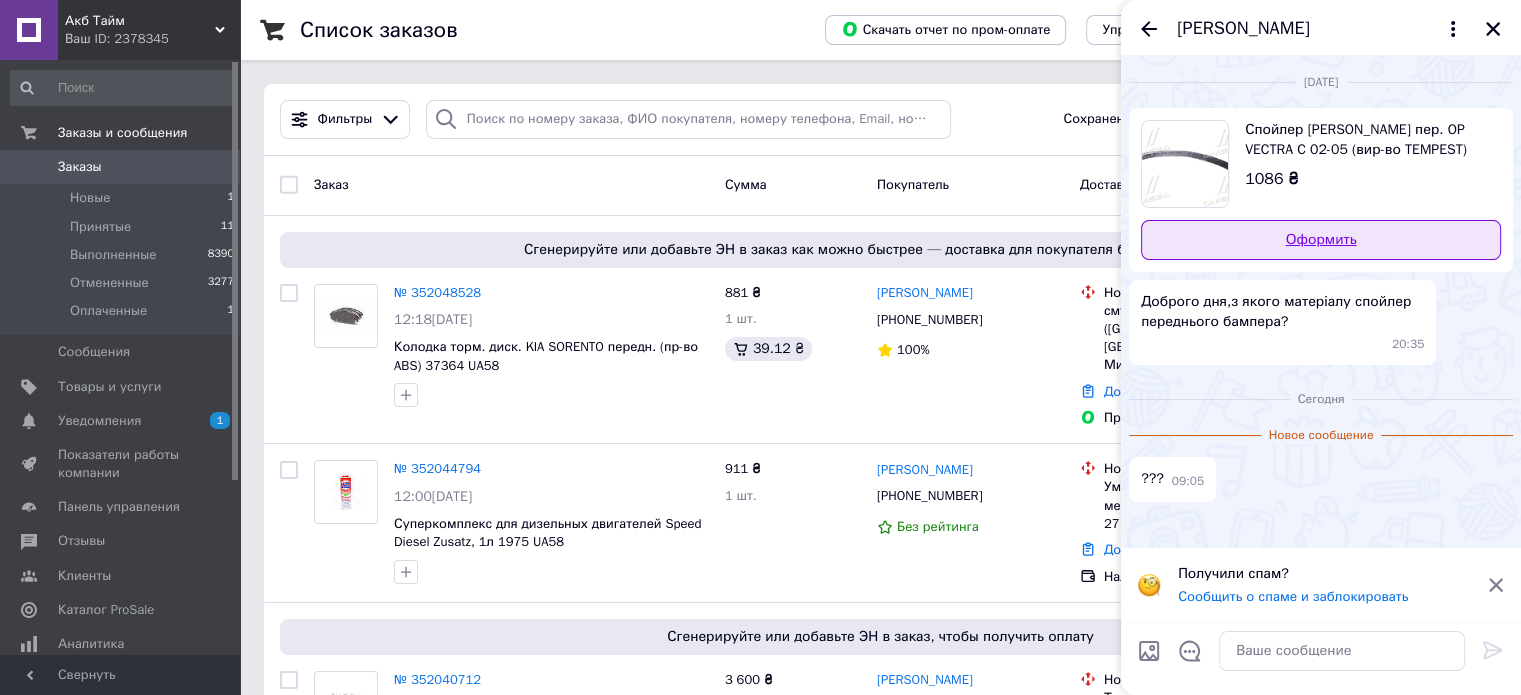 click on "Оформить" at bounding box center [1321, 240] 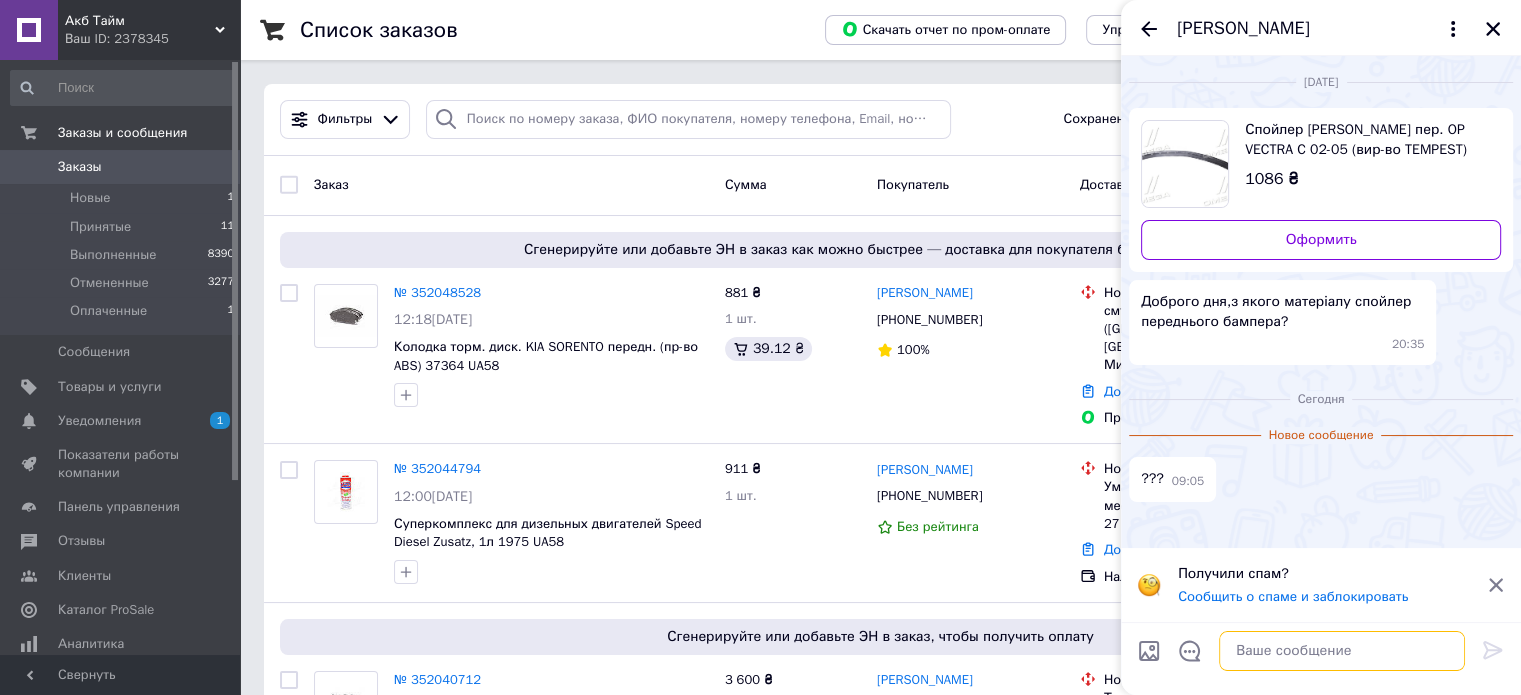 click at bounding box center [1342, 651] 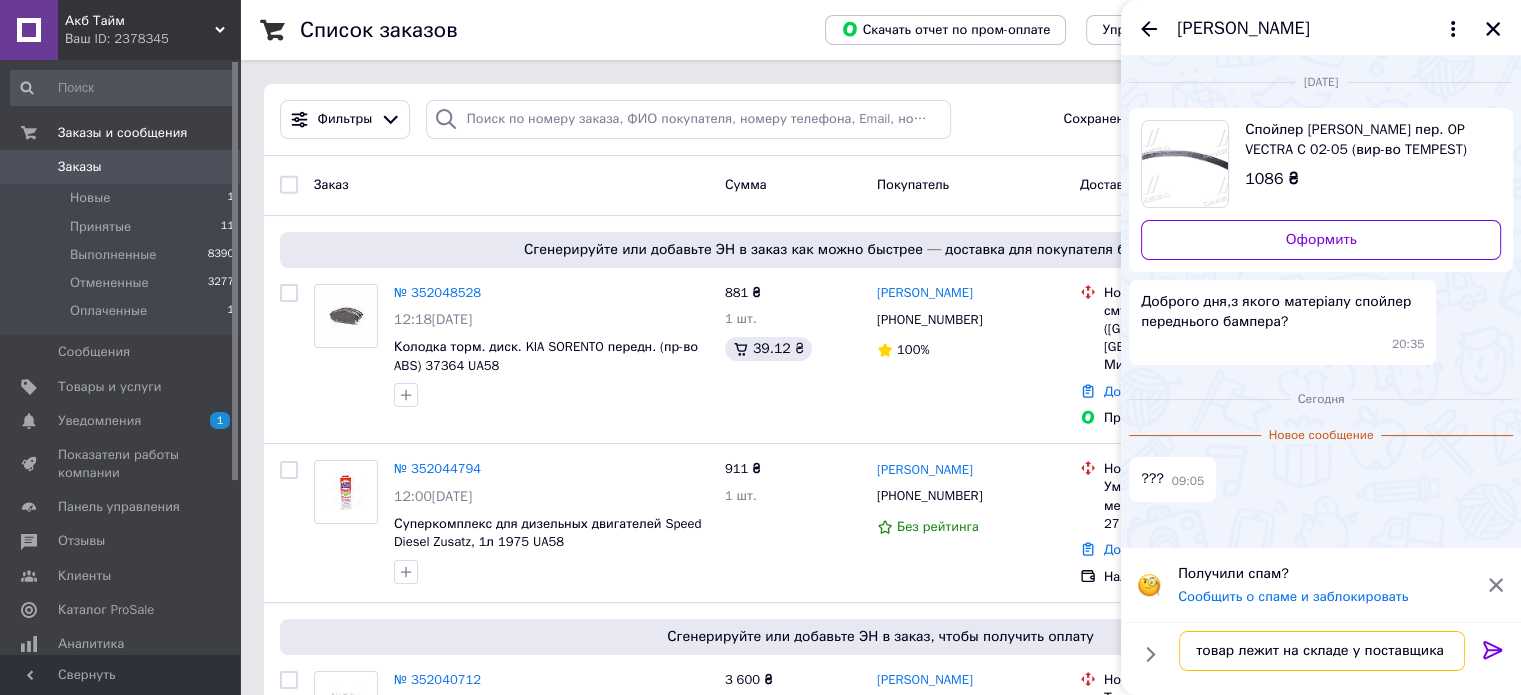 type on "товар лежит на складе у поставщика" 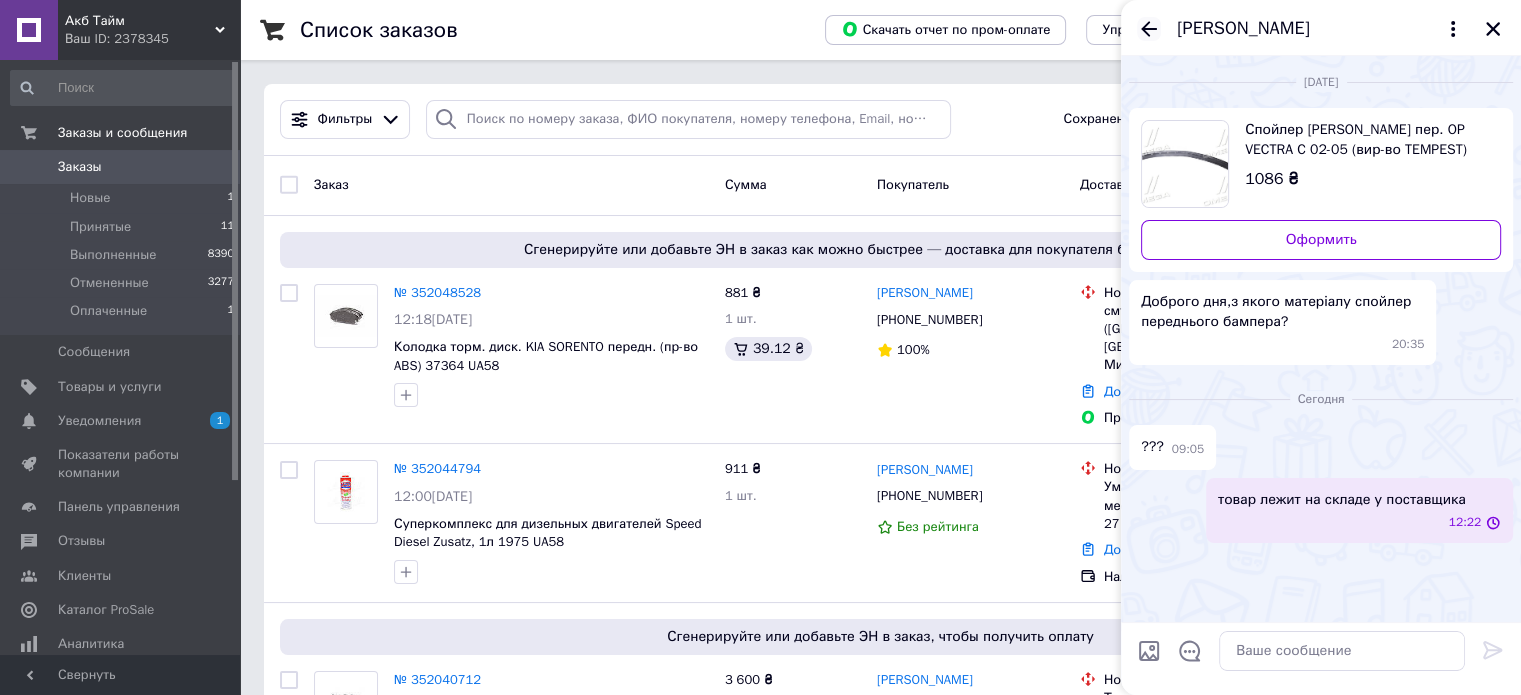 click 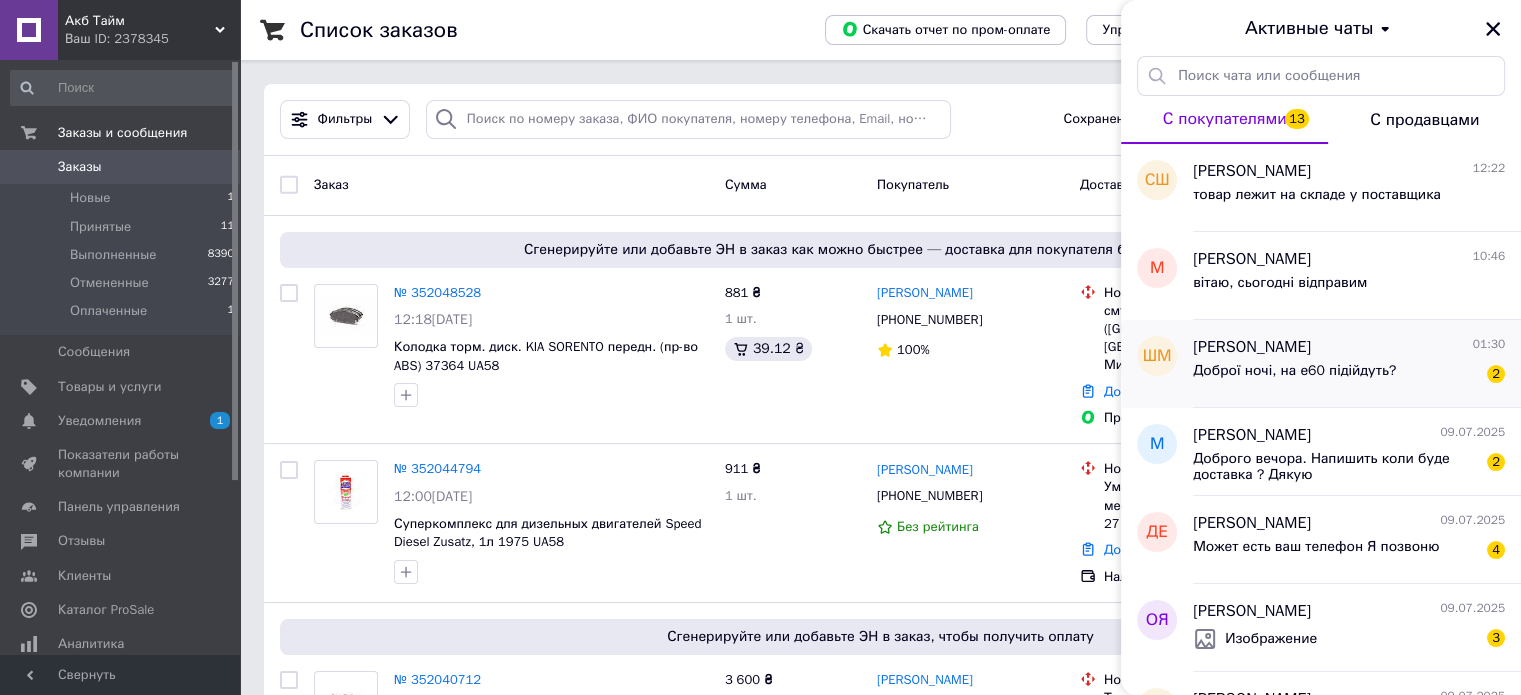 click on "Доброї ночі, на е60 підійдуть?" at bounding box center [1294, 377] 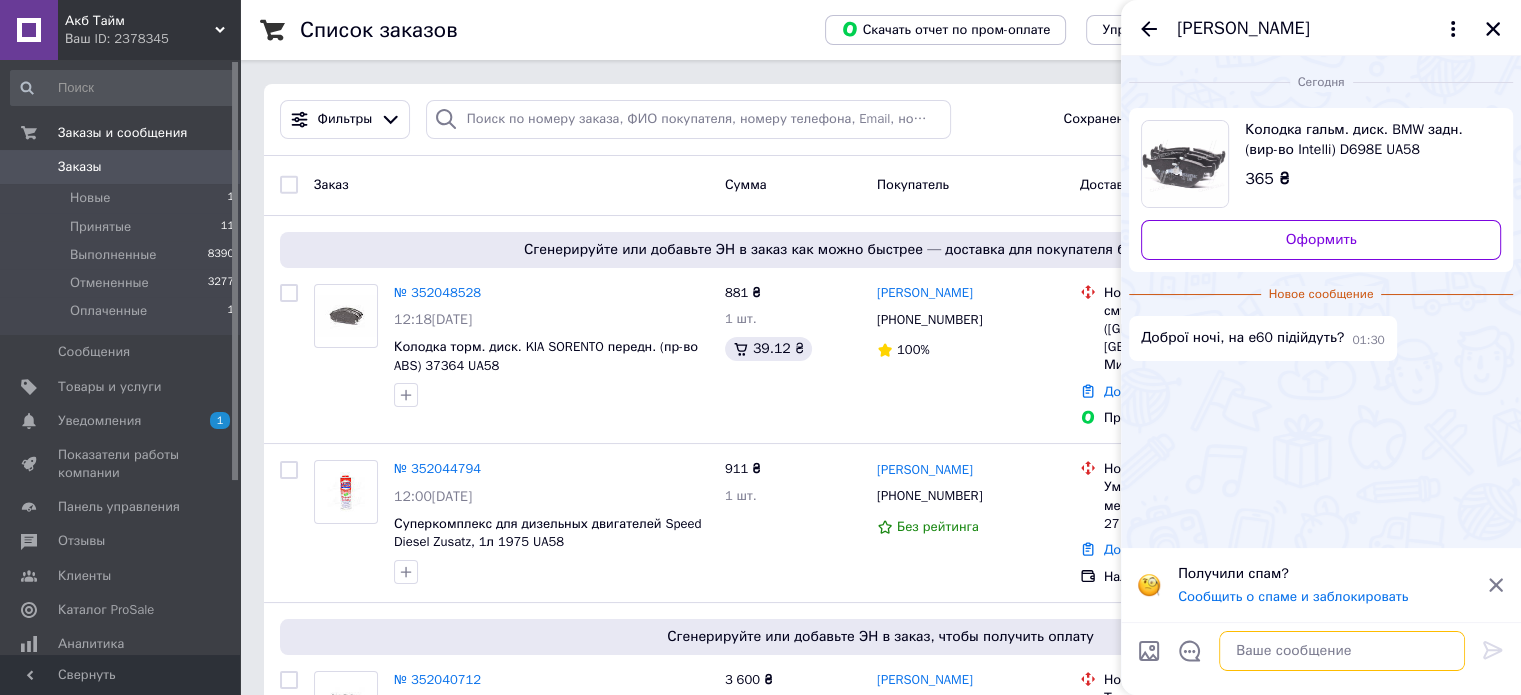 click at bounding box center [1342, 651] 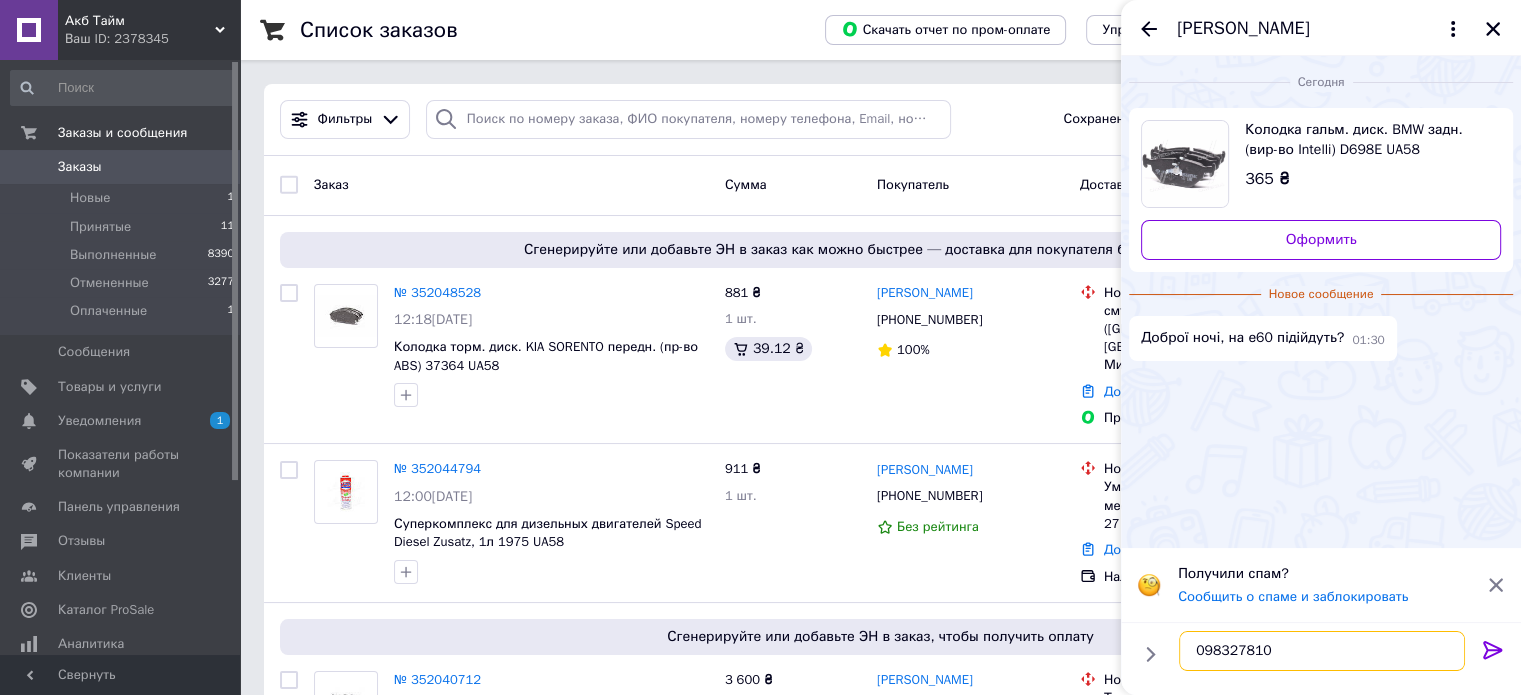 type on "0983278106" 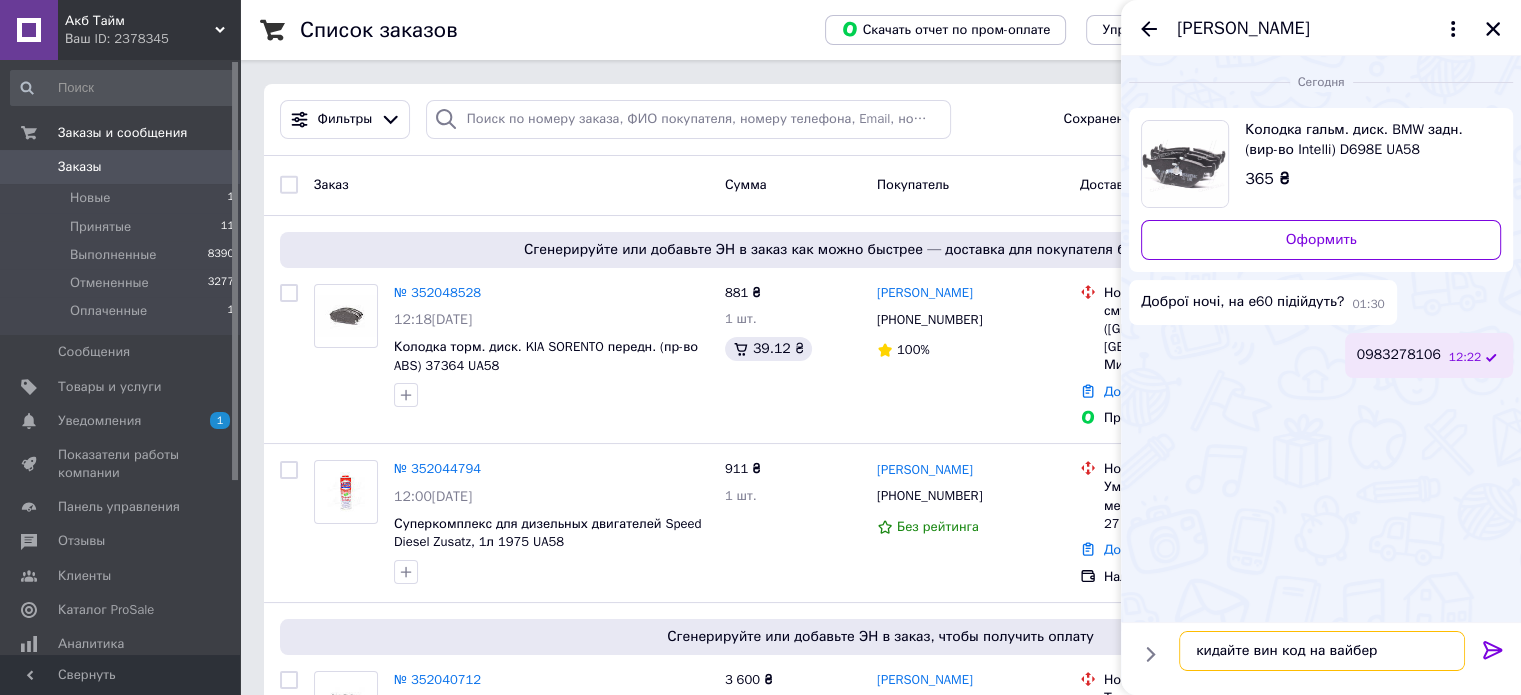 type on "кидайте вин код на вайбер" 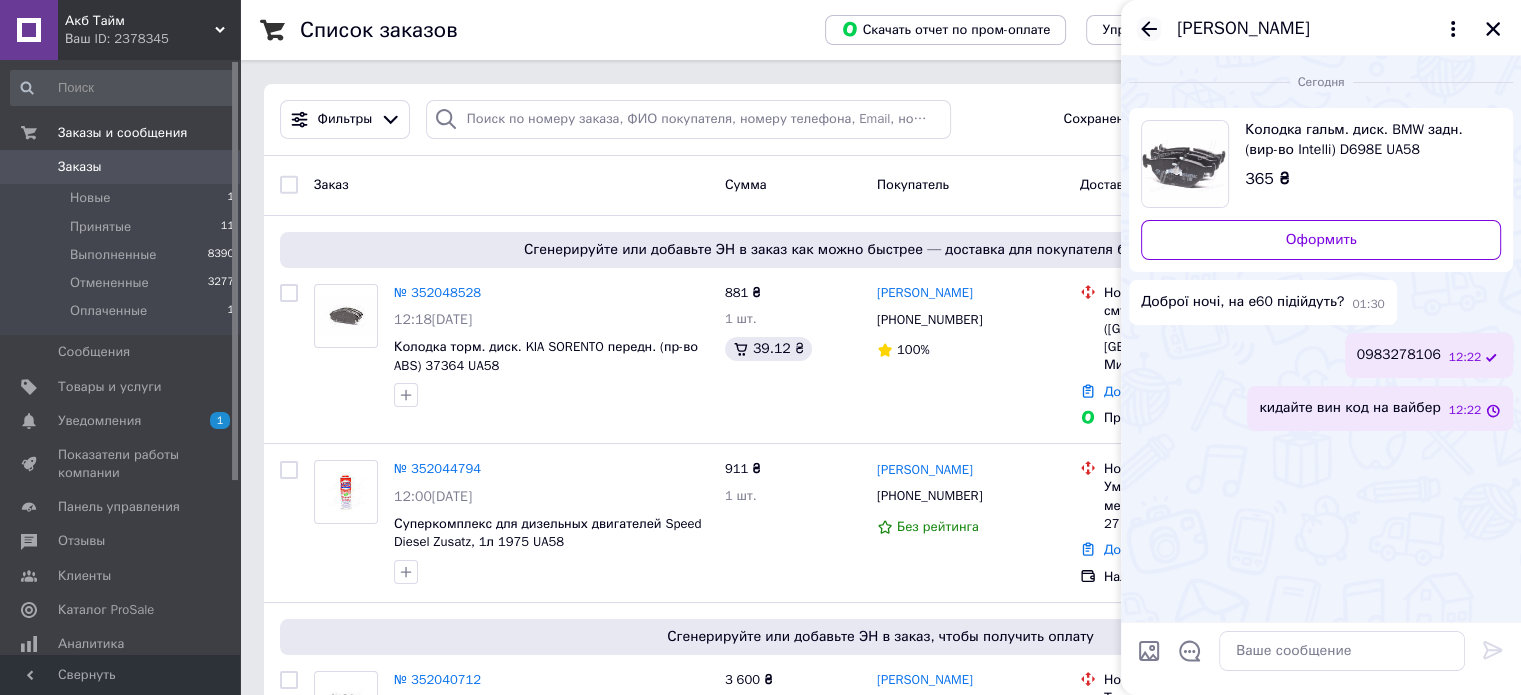 click 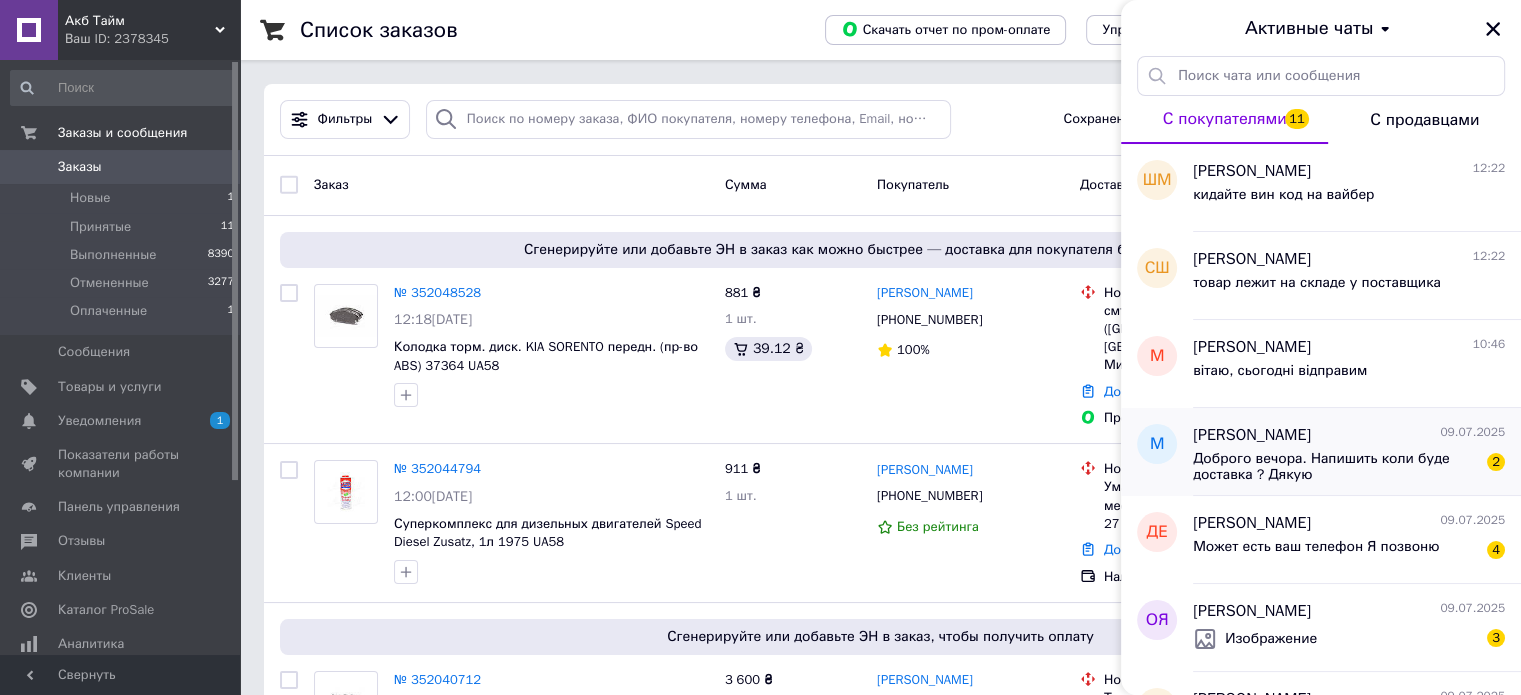 click on "Доброго вечора. Напишить коли буде доставка ? Дякую" at bounding box center [1335, 467] 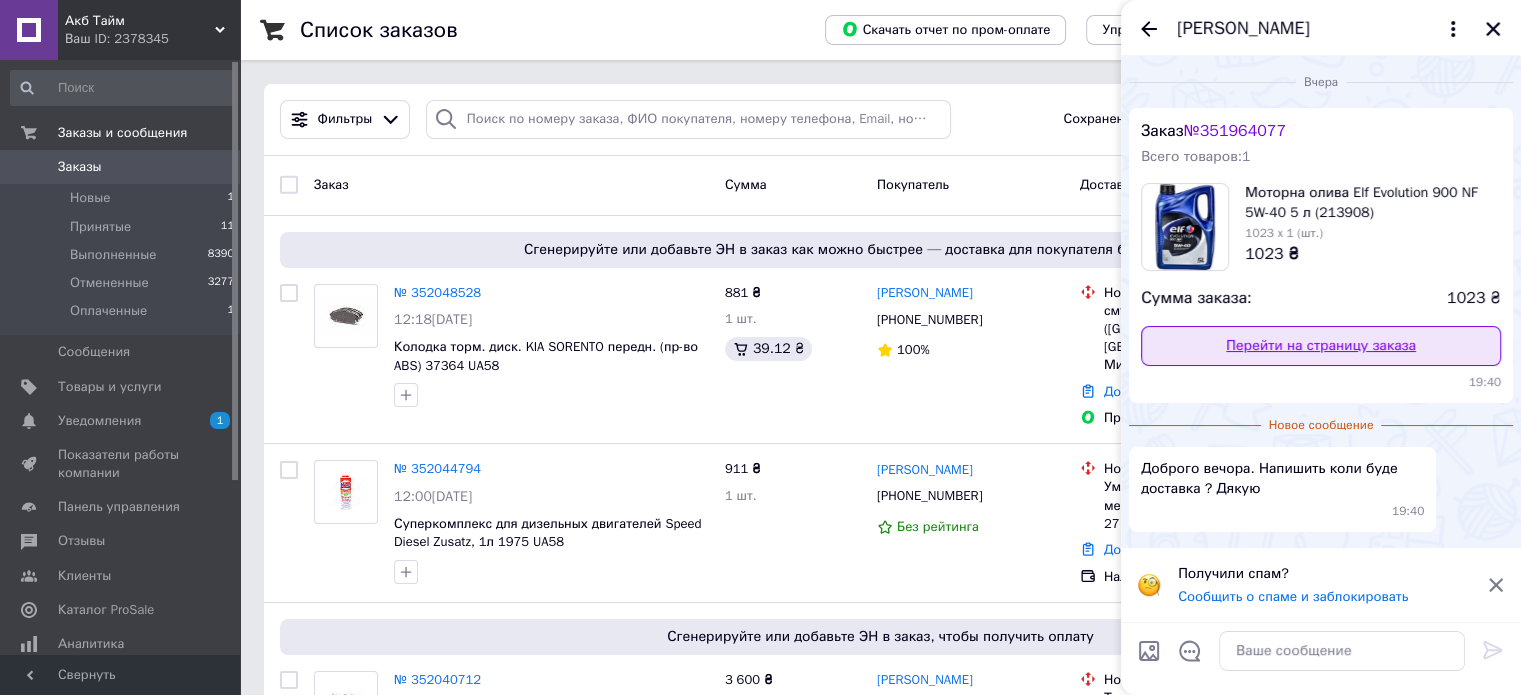 click on "Перейти на страницу заказа" at bounding box center (1321, 346) 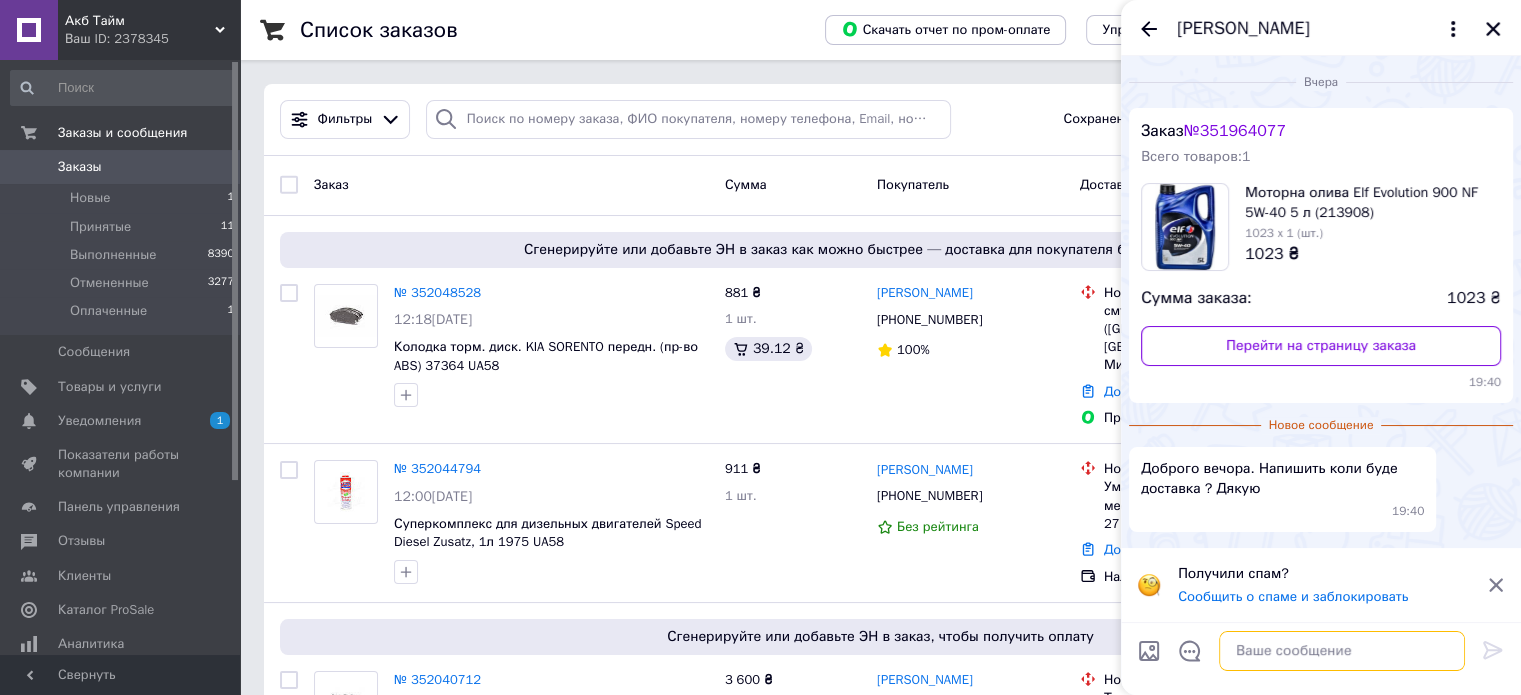 click at bounding box center [1342, 651] 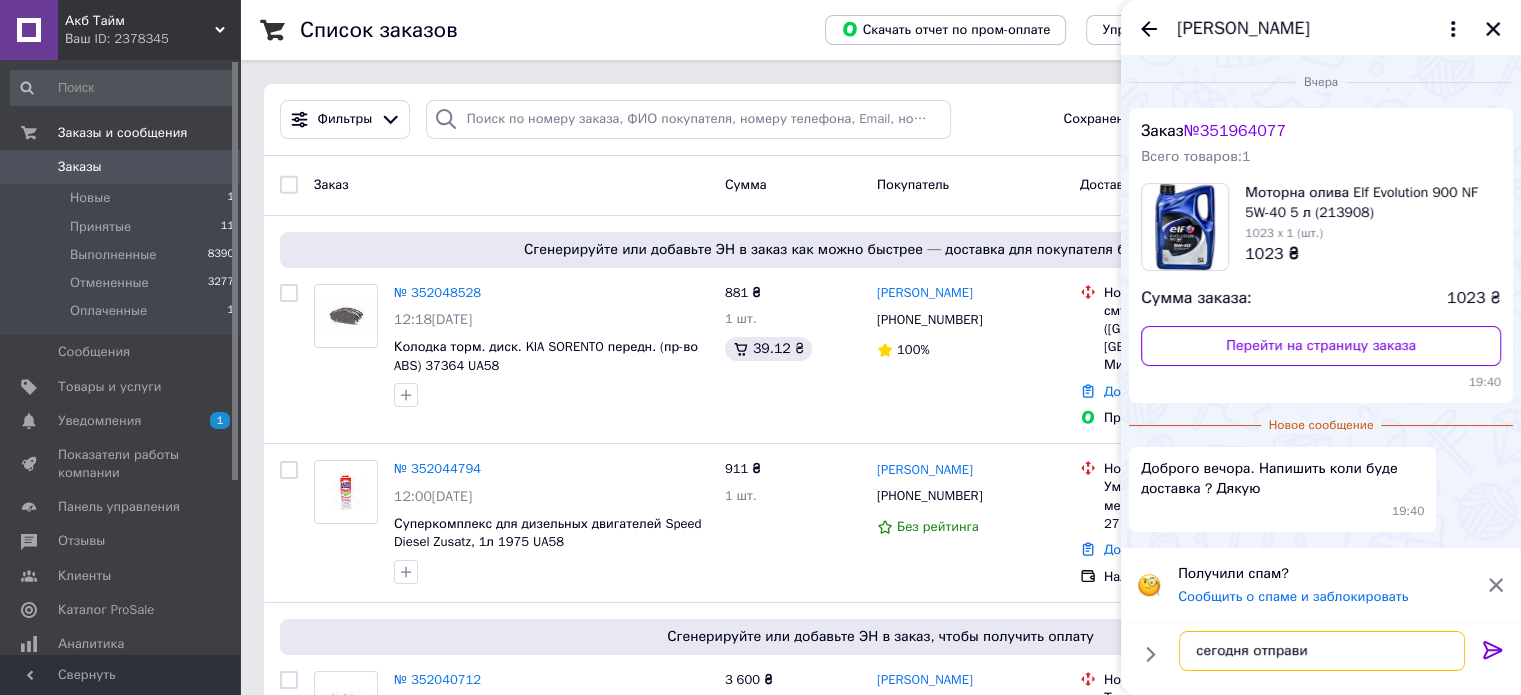 type on "сегодня отправим" 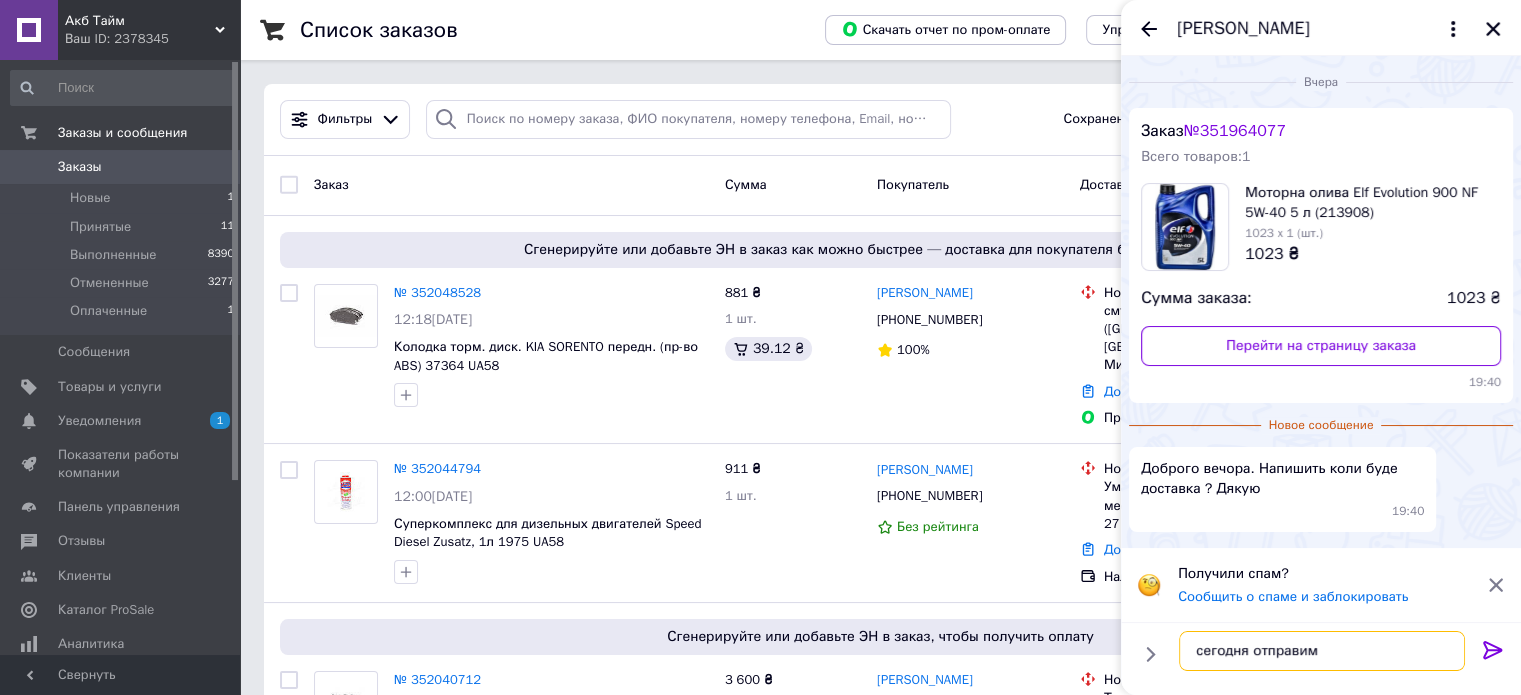 type 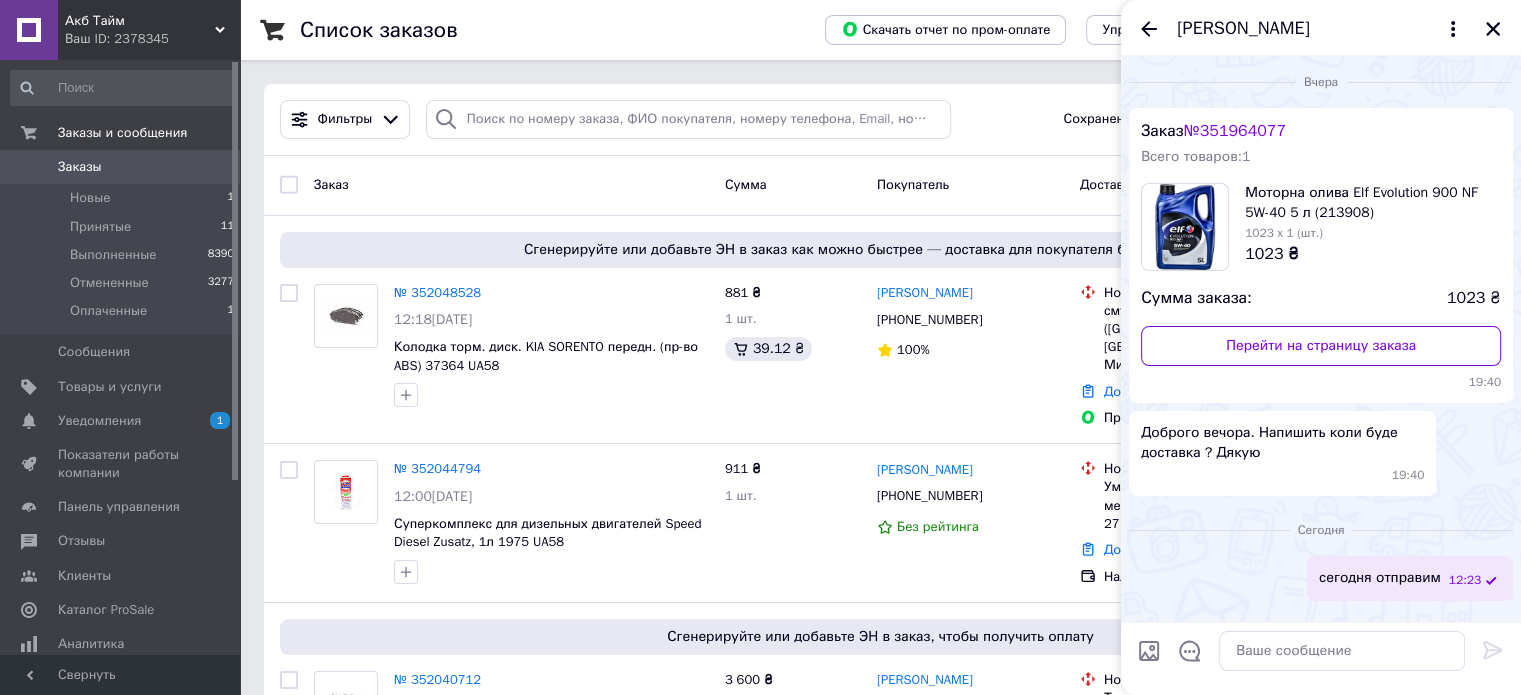 click on "Манушак  Осипова" at bounding box center [1321, 28] 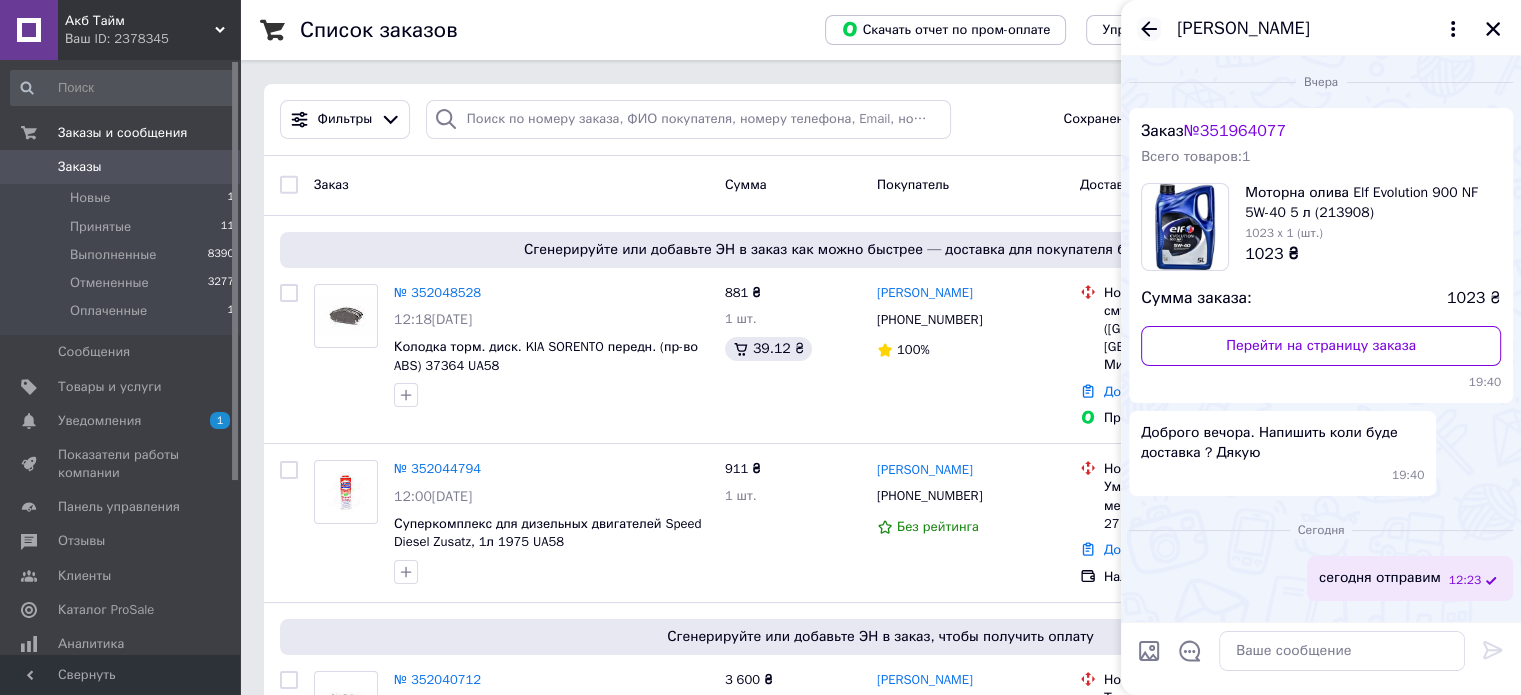 click 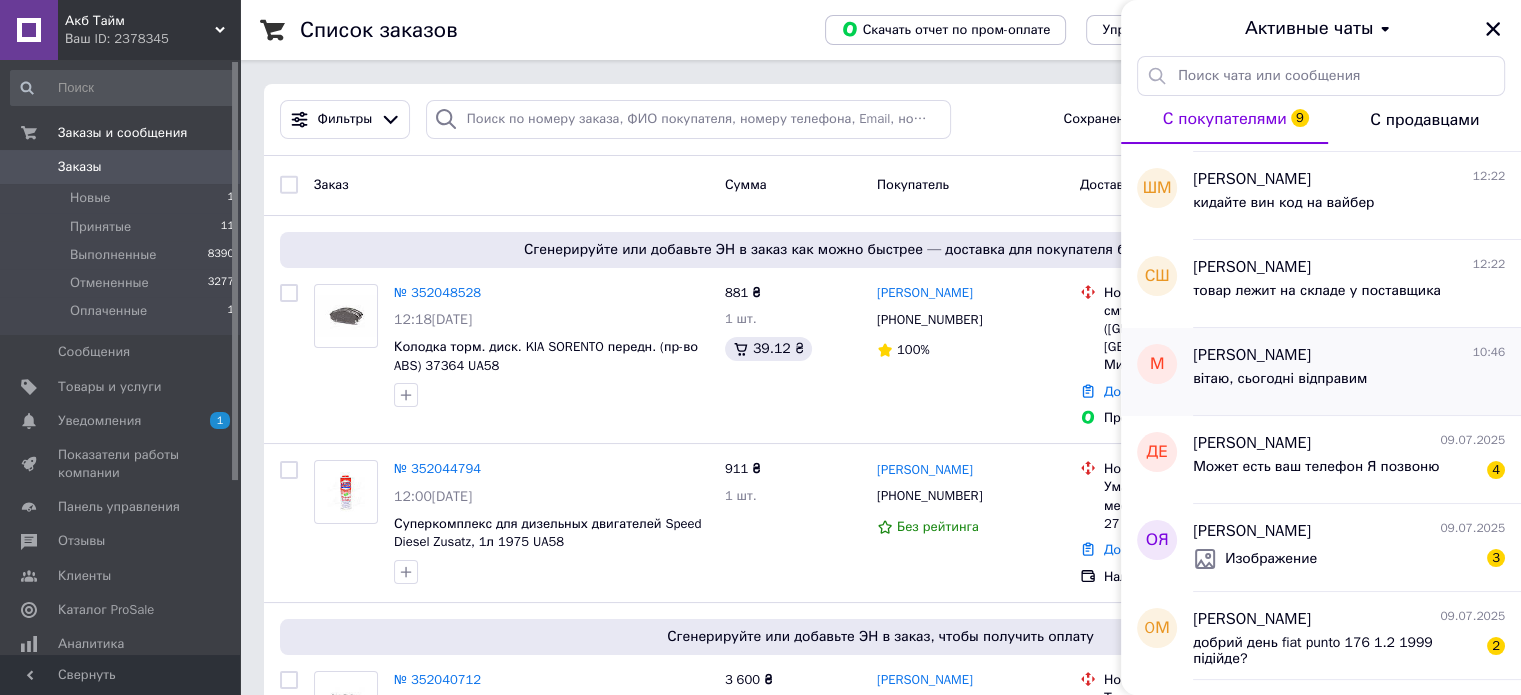 scroll, scrollTop: 200, scrollLeft: 0, axis: vertical 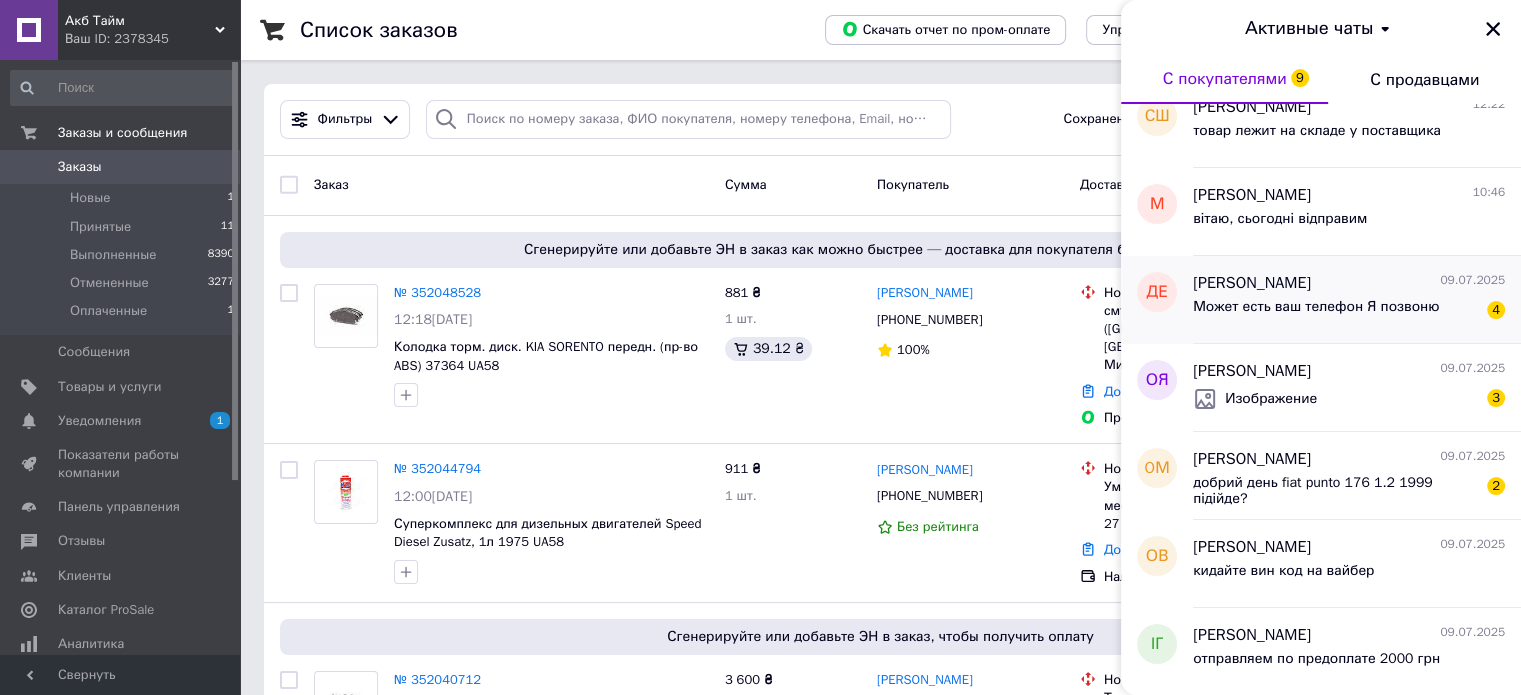 click on "Может есть ваш телефон
Я позвоню" at bounding box center (1316, 307) 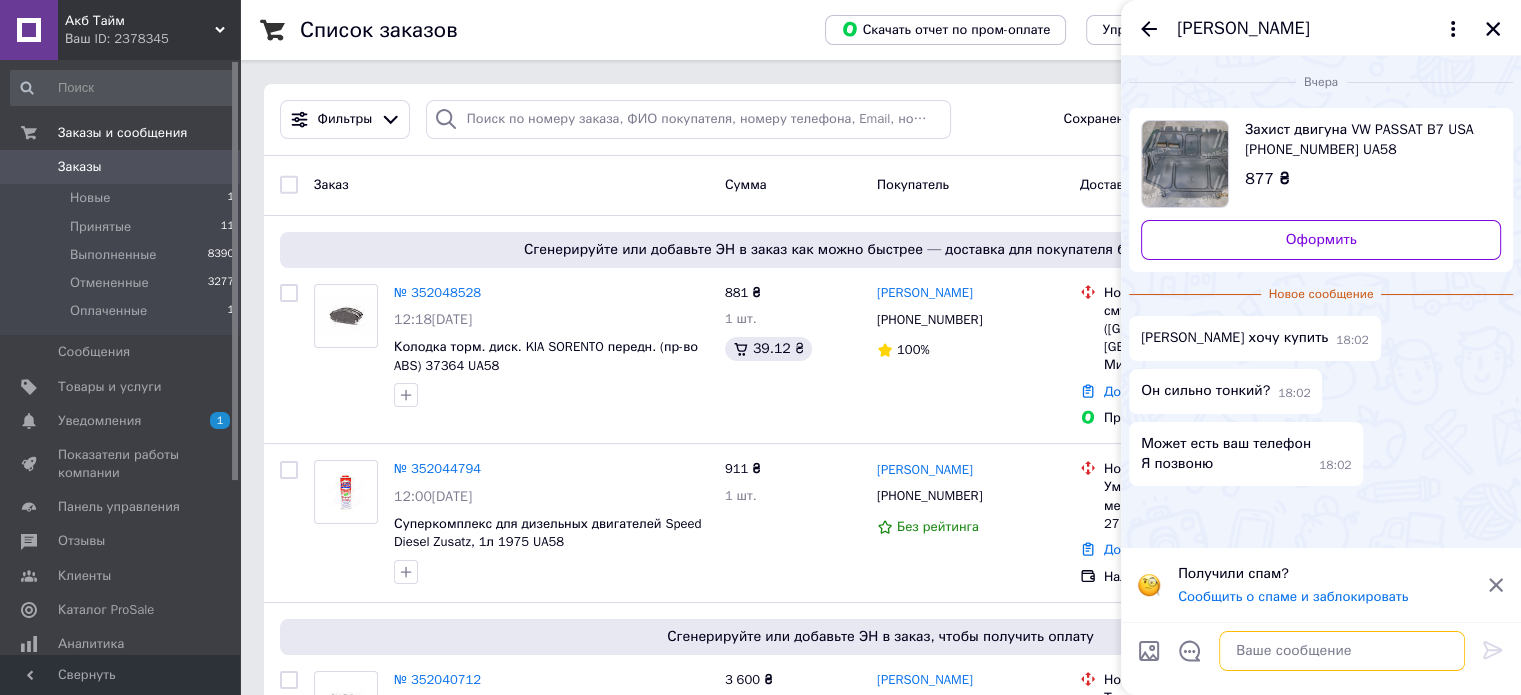 click at bounding box center [1342, 651] 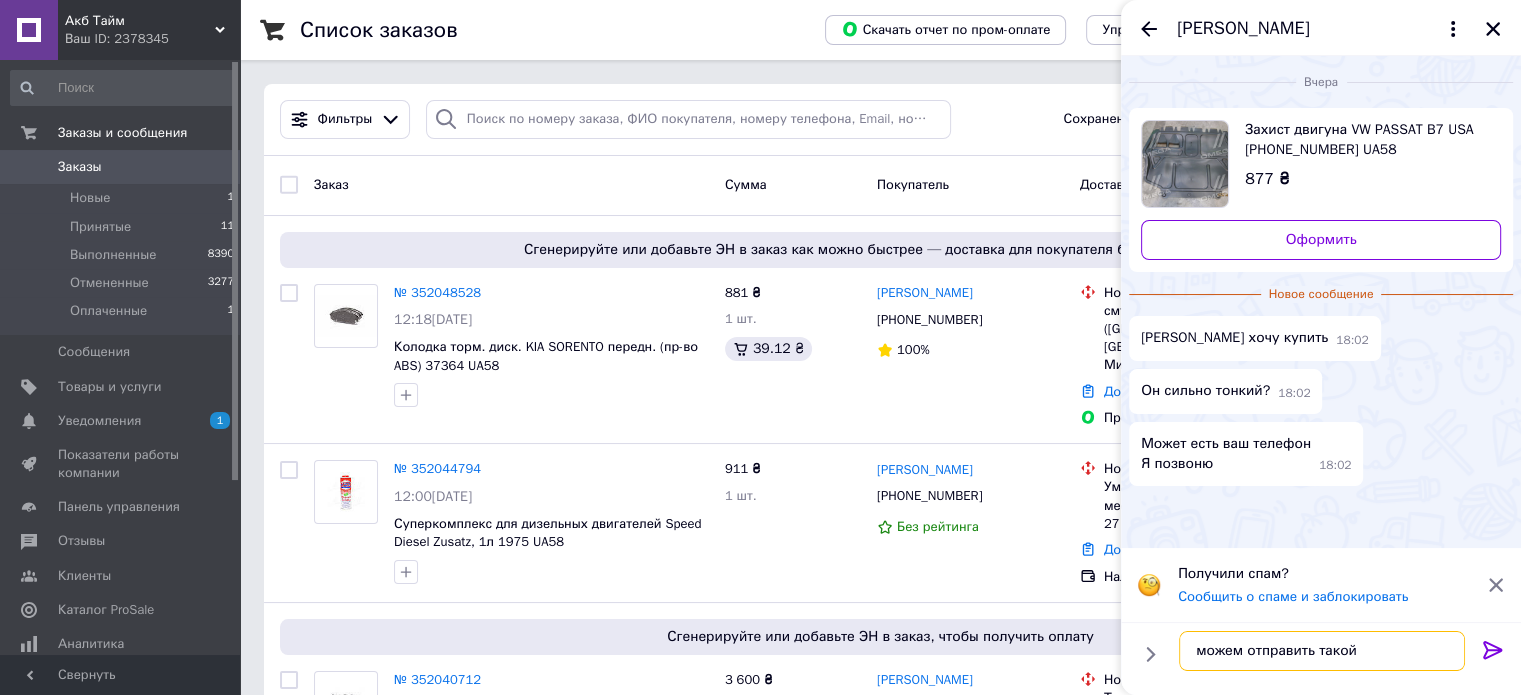 type on "можем отправить такой" 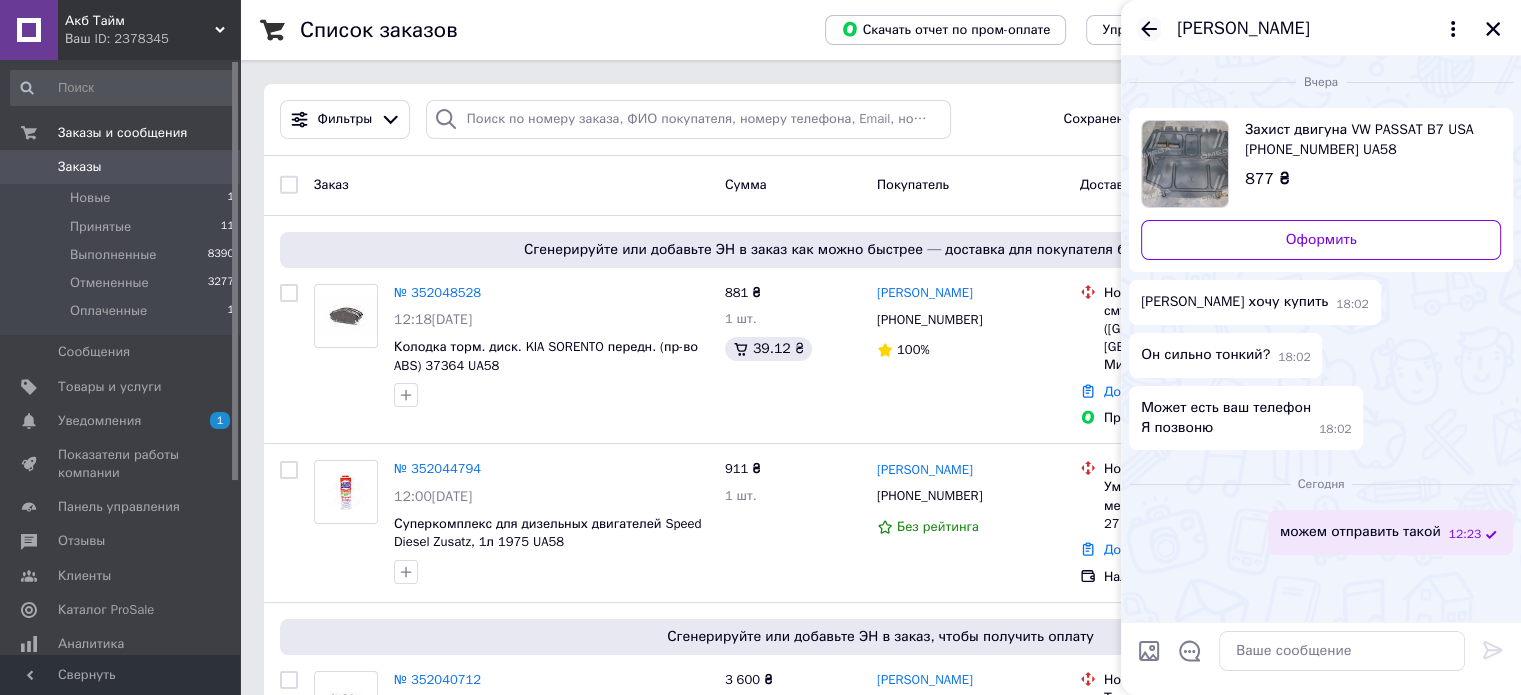 click 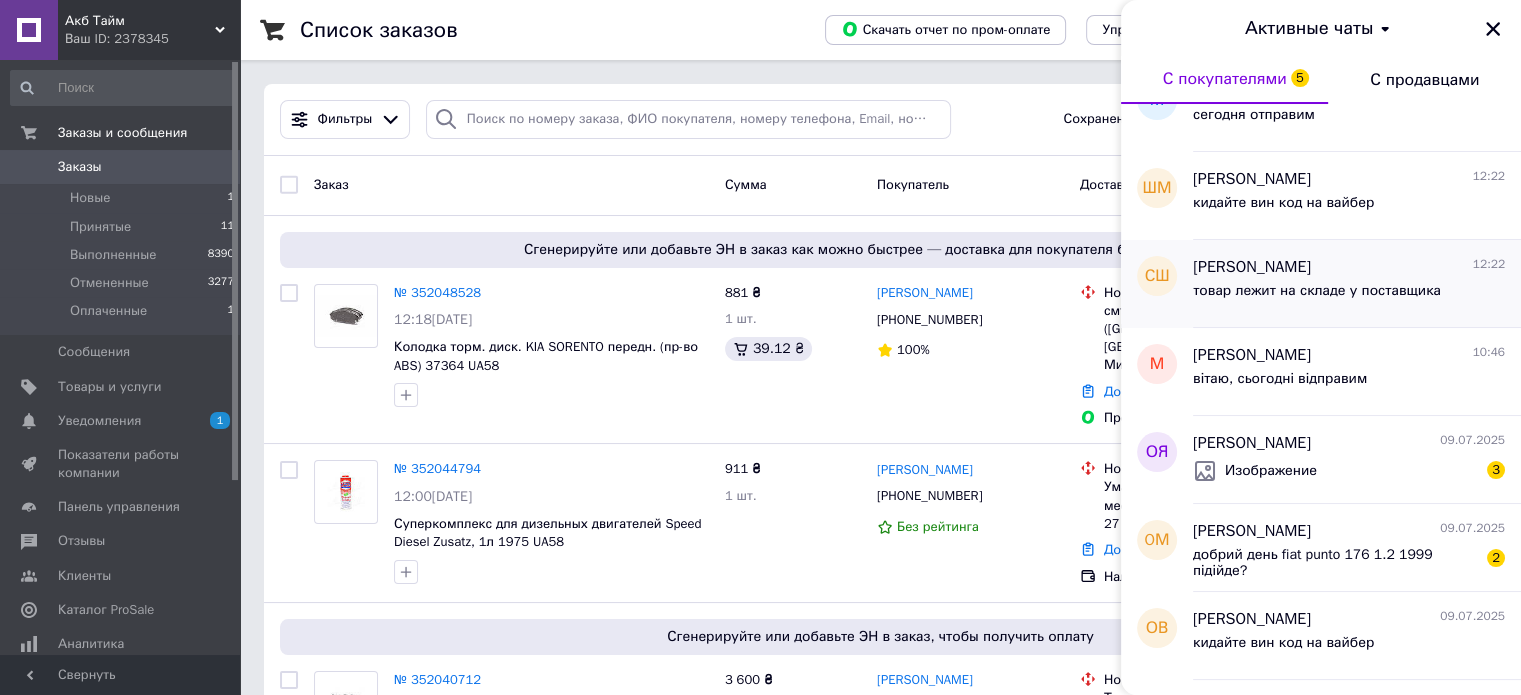 scroll, scrollTop: 300, scrollLeft: 0, axis: vertical 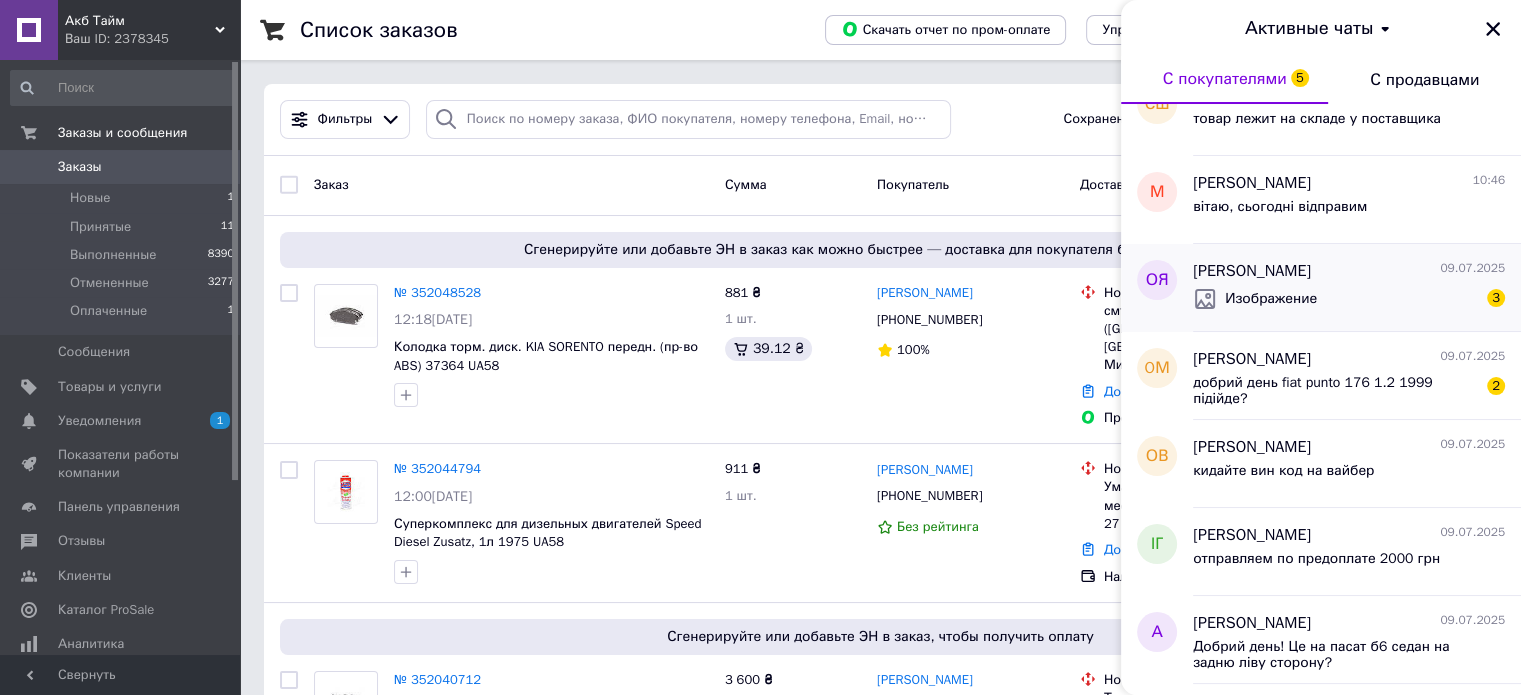 click on "Изображение" at bounding box center (1271, 299) 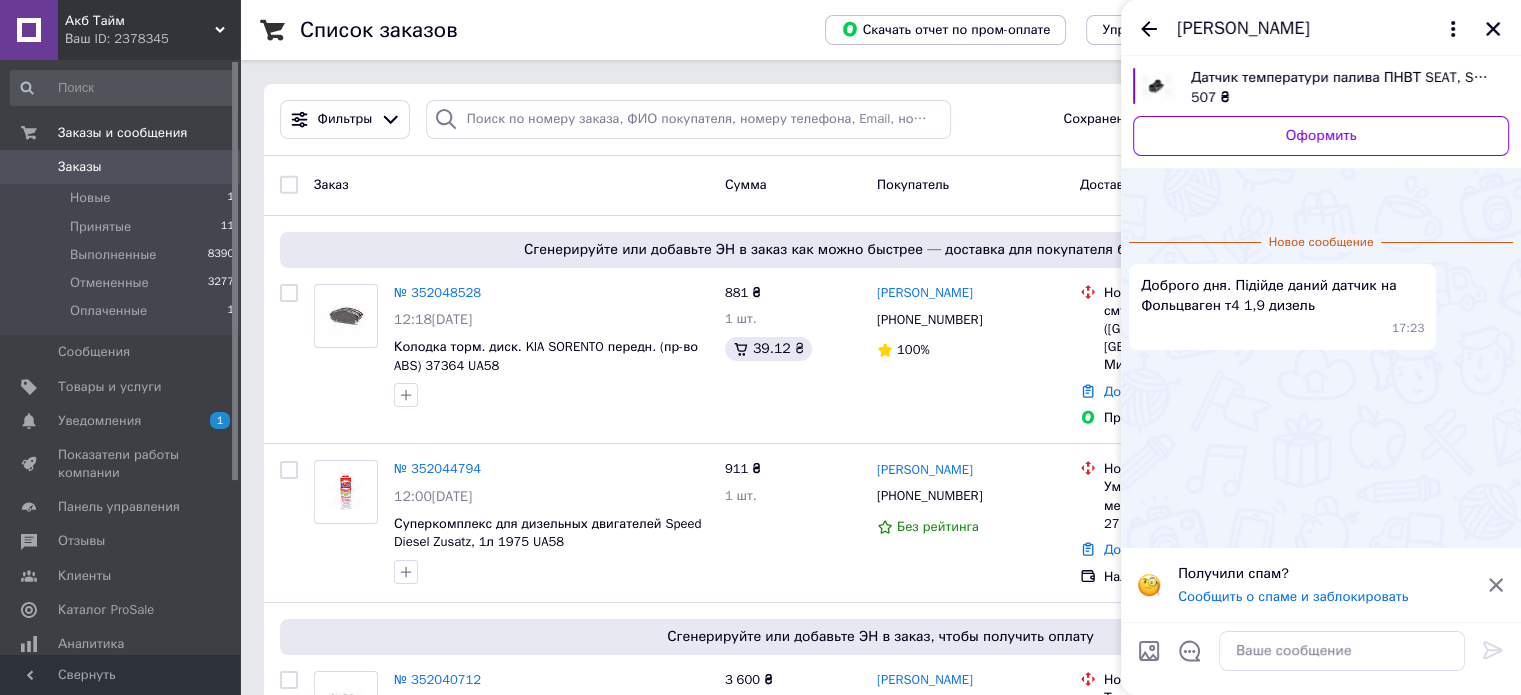 scroll, scrollTop: 117, scrollLeft: 0, axis: vertical 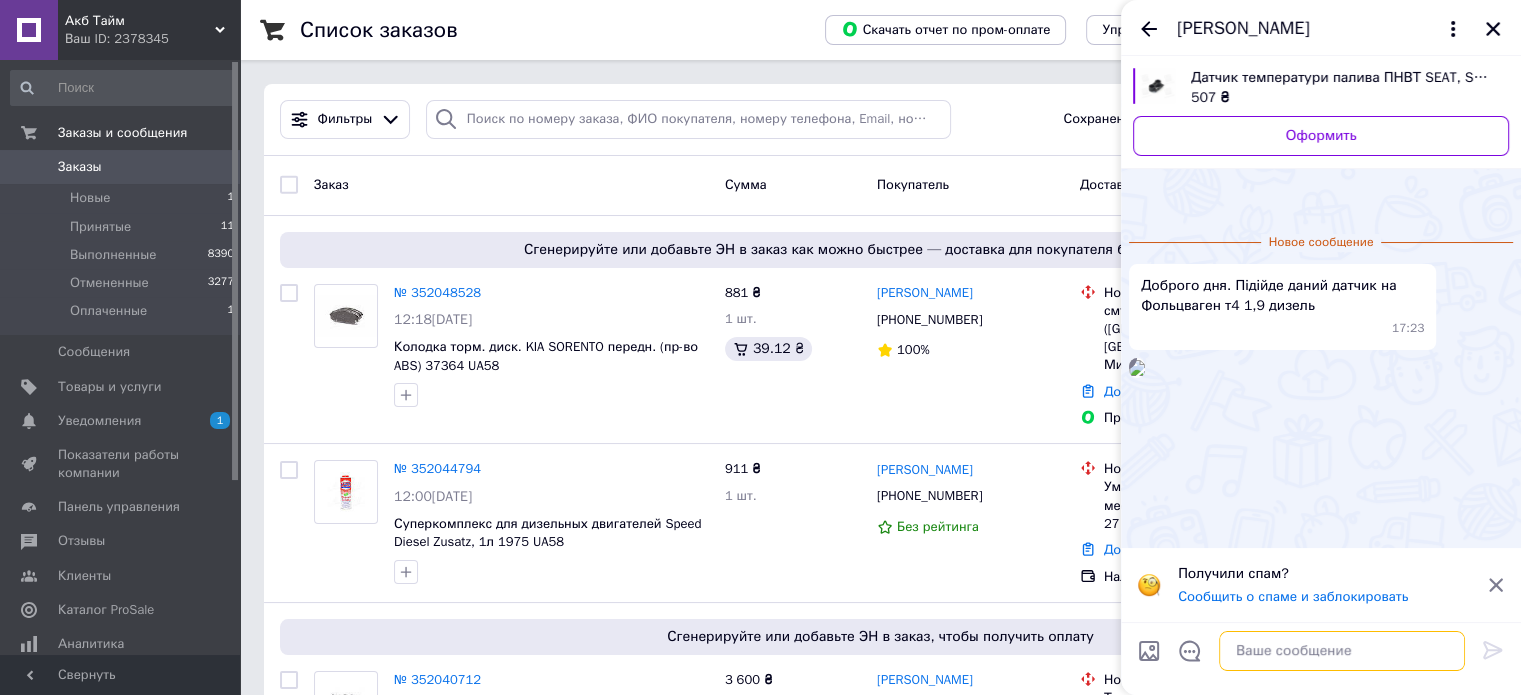 click at bounding box center (1342, 651) 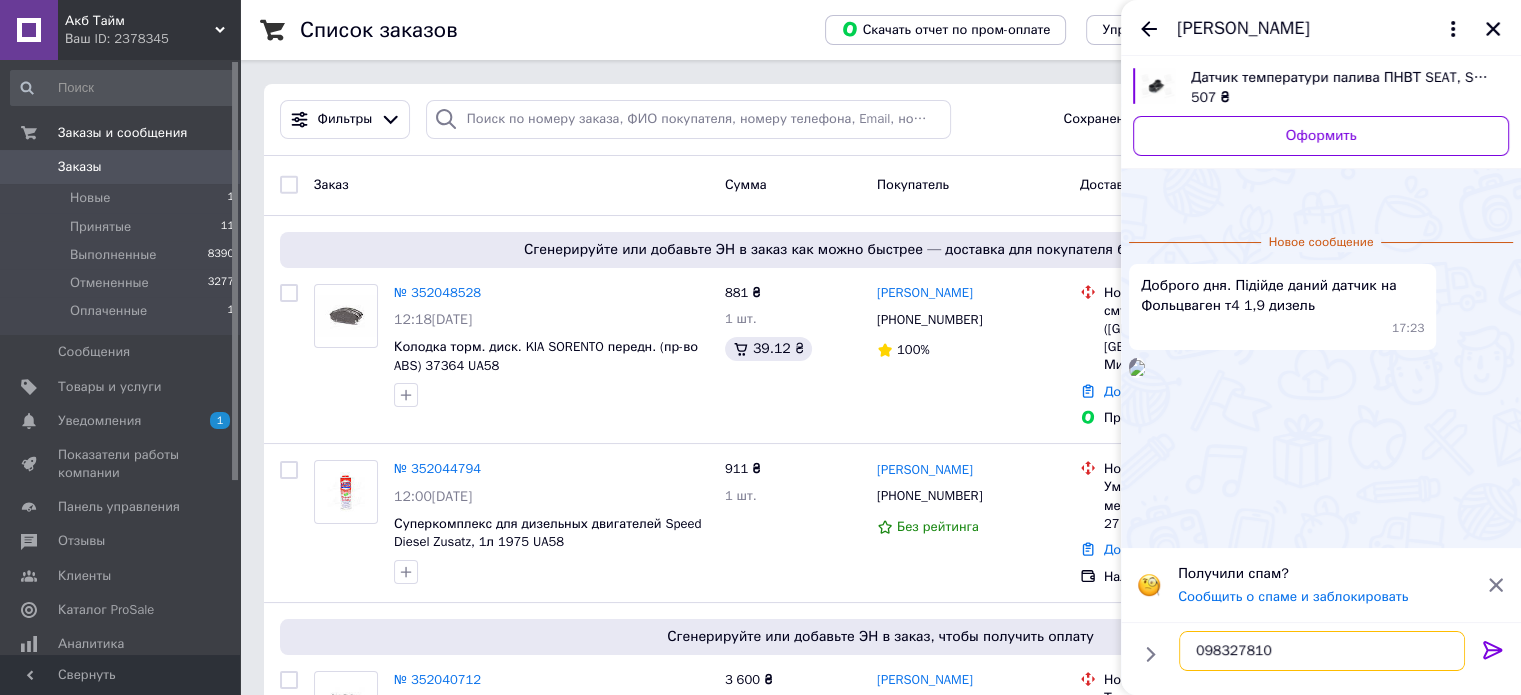 type on "0983278106" 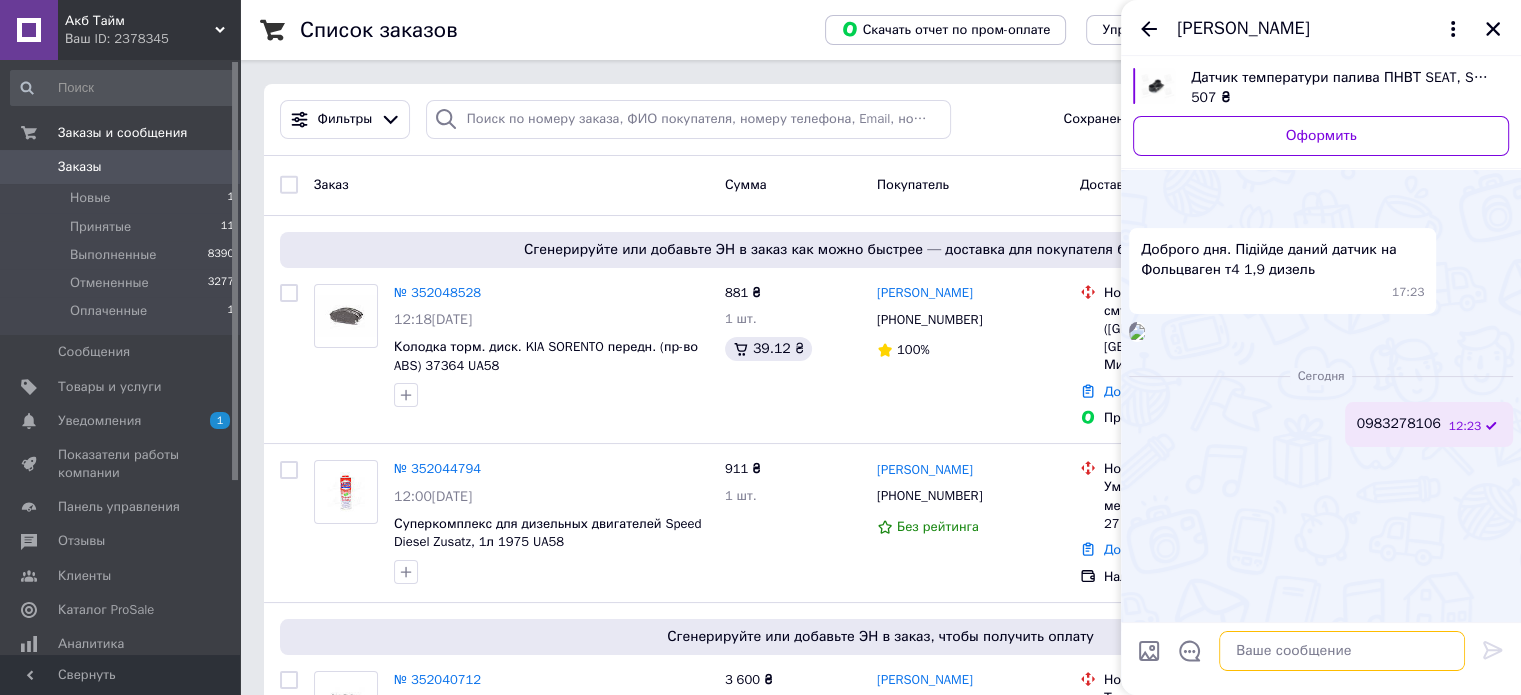 scroll, scrollTop: 112, scrollLeft: 0, axis: vertical 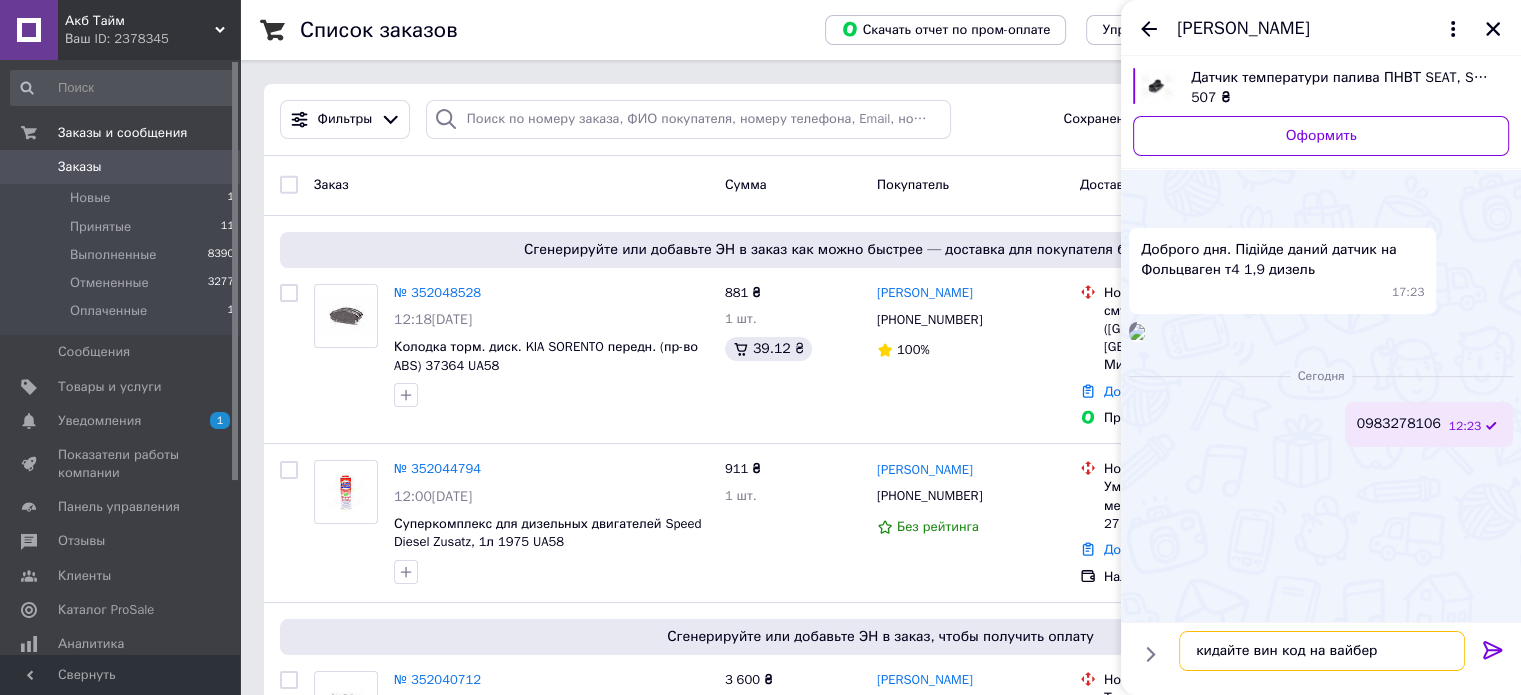 type on "кидайте вин код на вайбер" 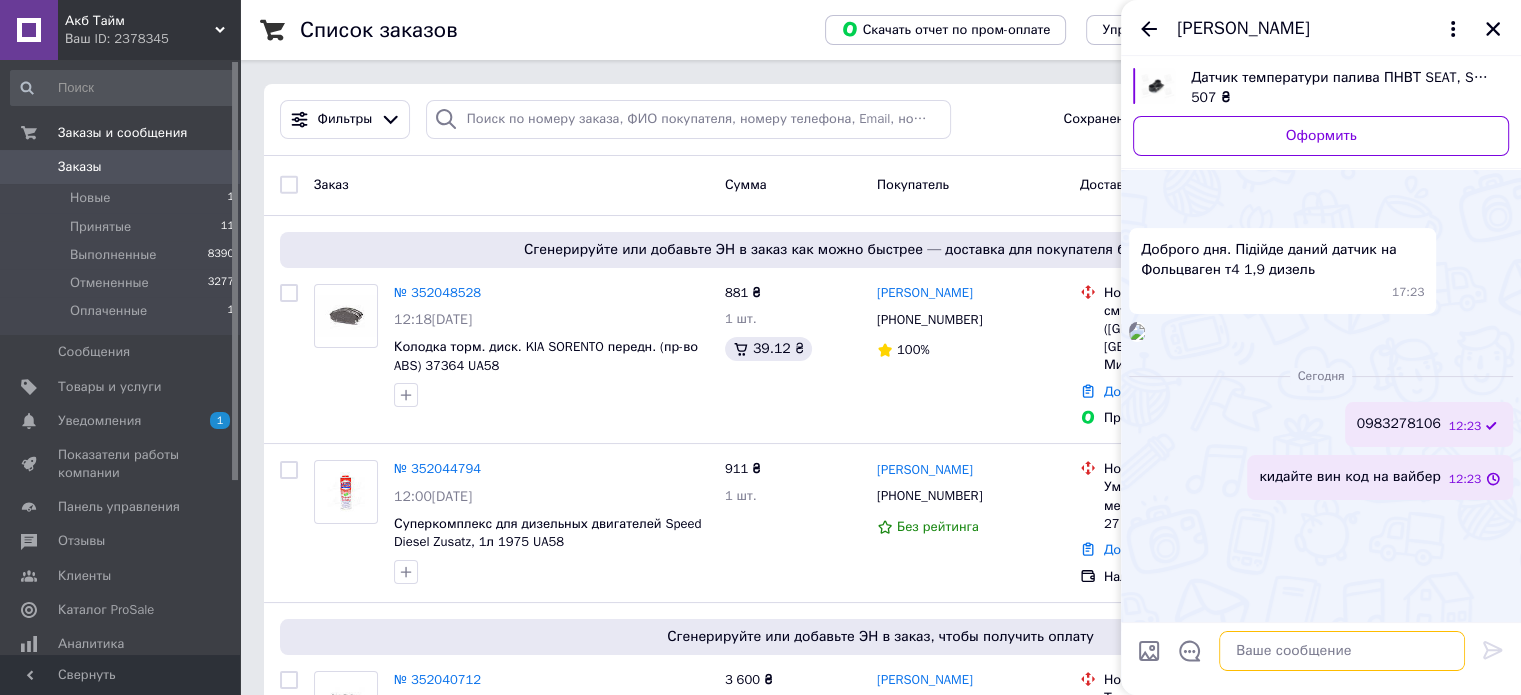 scroll, scrollTop: 166, scrollLeft: 0, axis: vertical 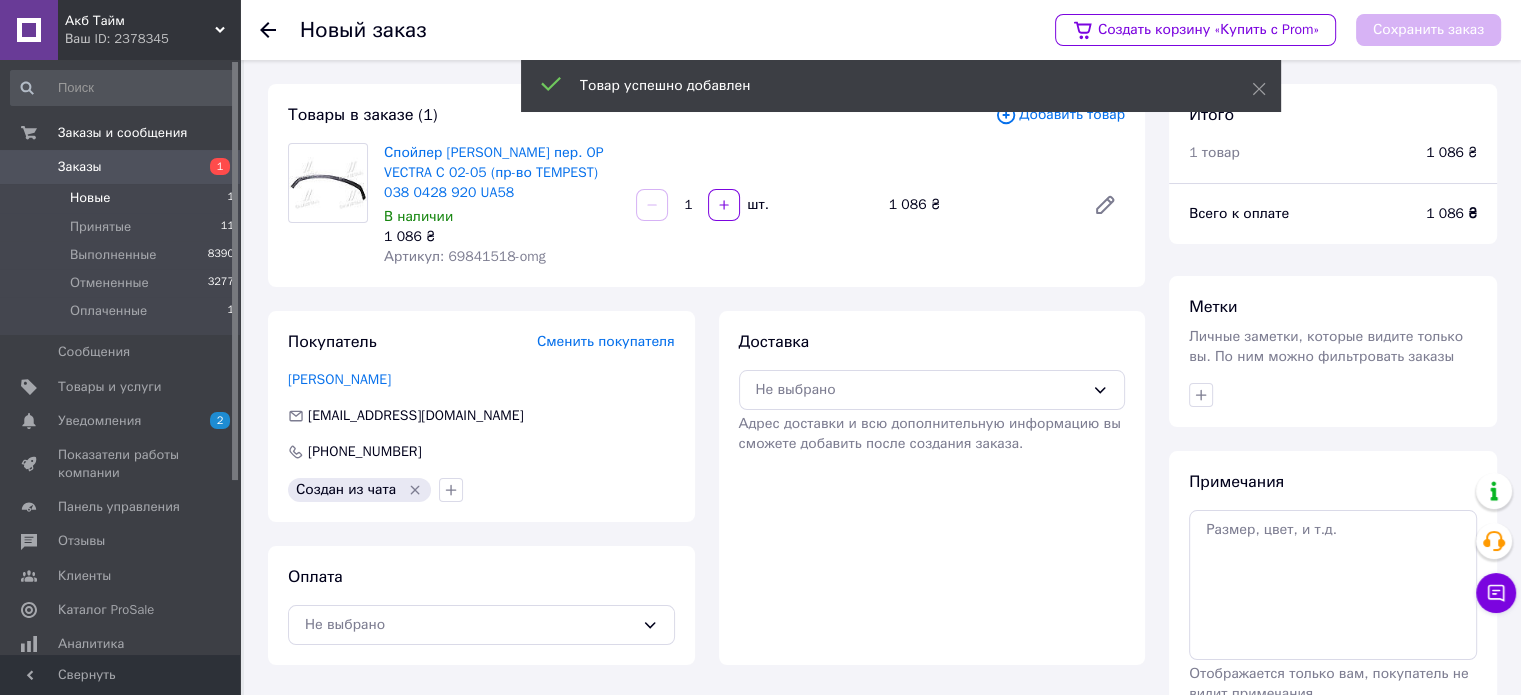 click on "Новые 1" at bounding box center [123, 198] 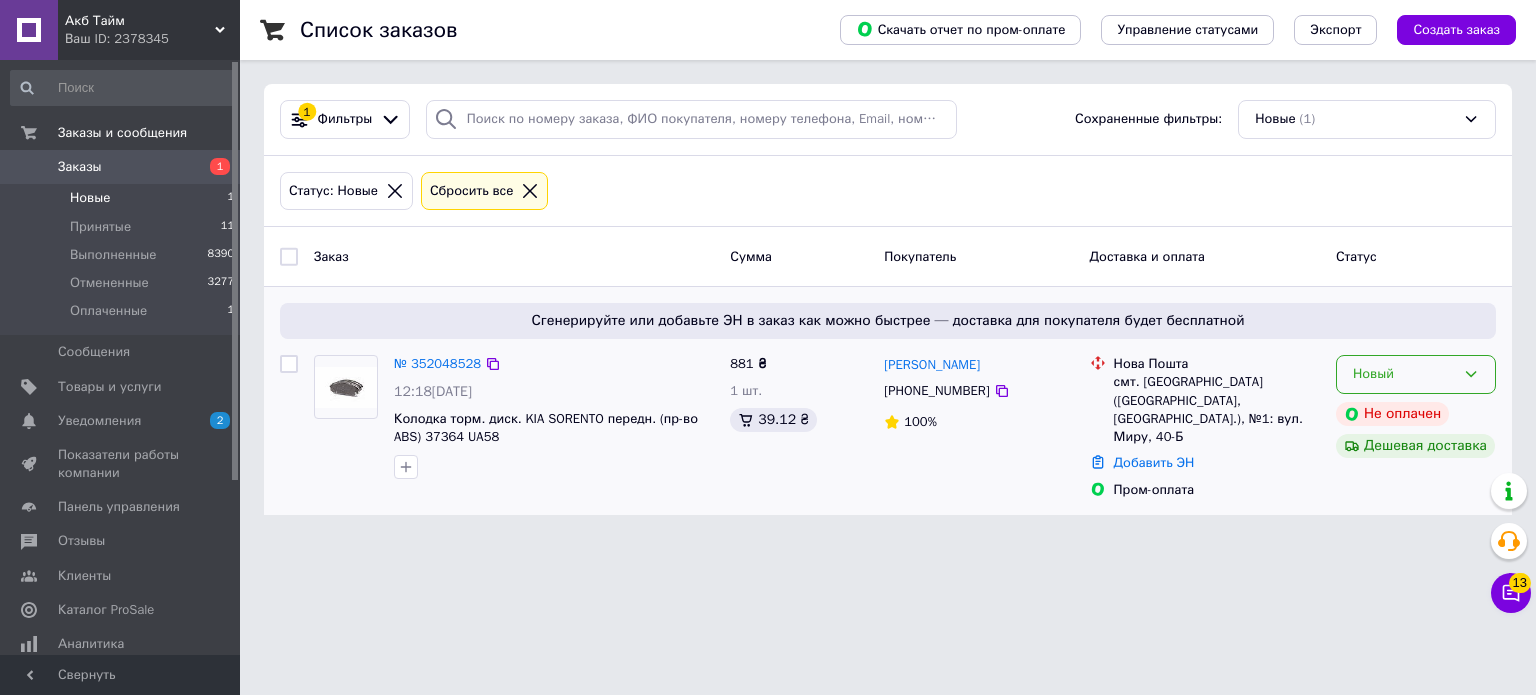 click on "Новый" at bounding box center (1404, 374) 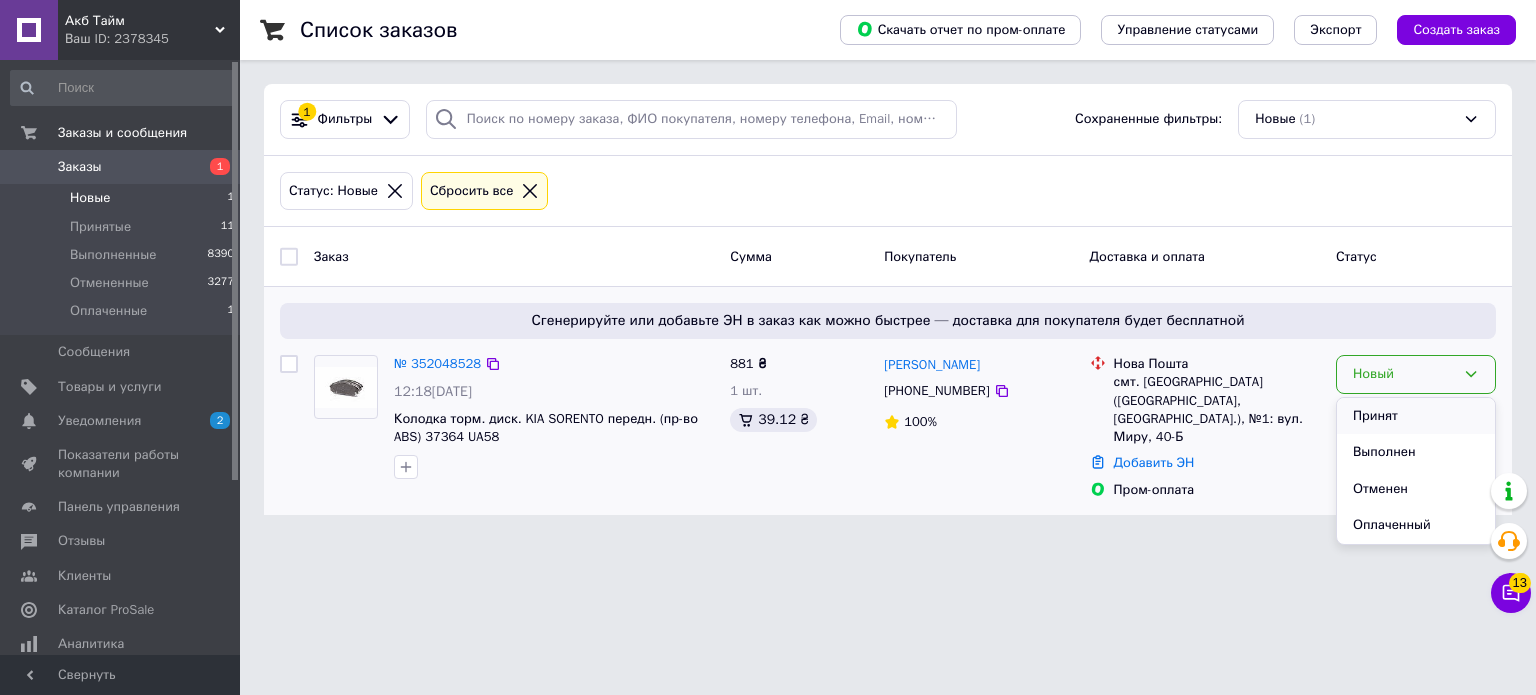 click on "Принят" at bounding box center (1416, 416) 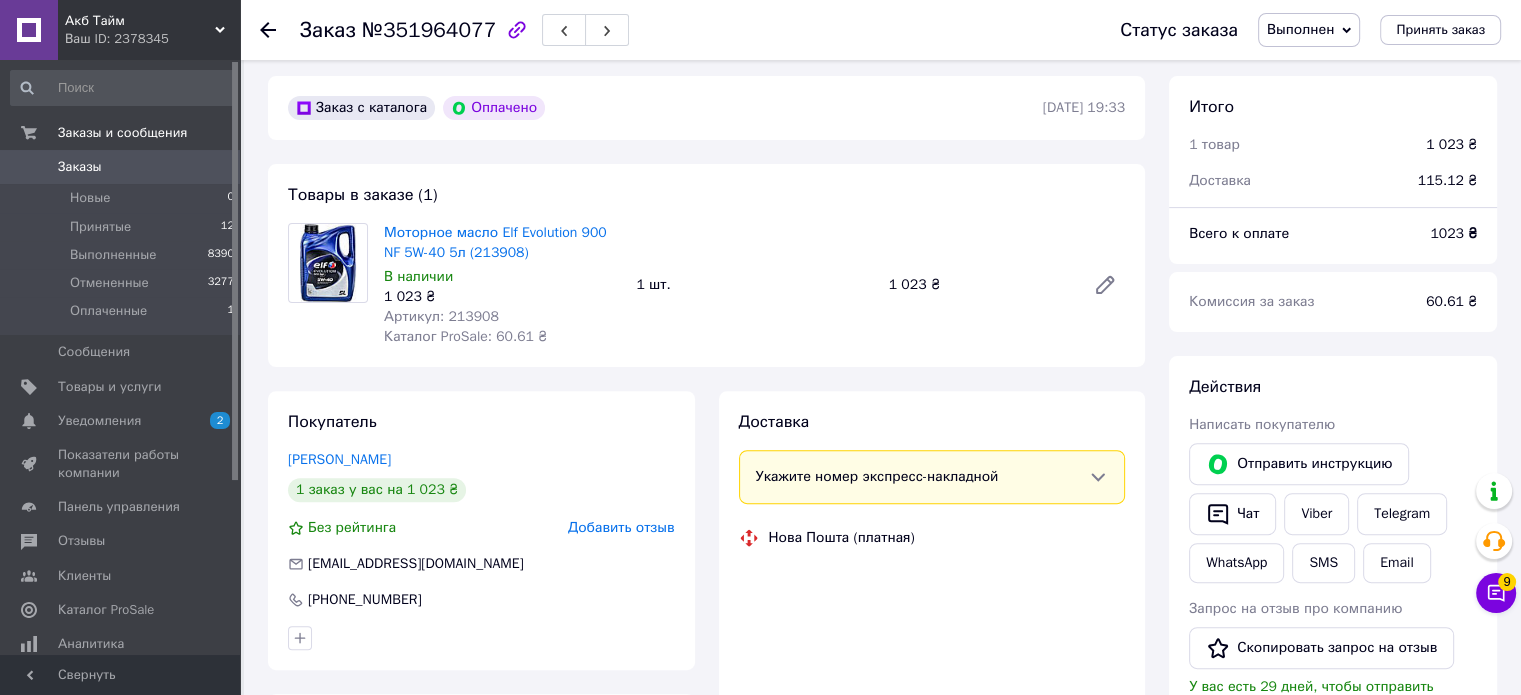 scroll, scrollTop: 600, scrollLeft: 0, axis: vertical 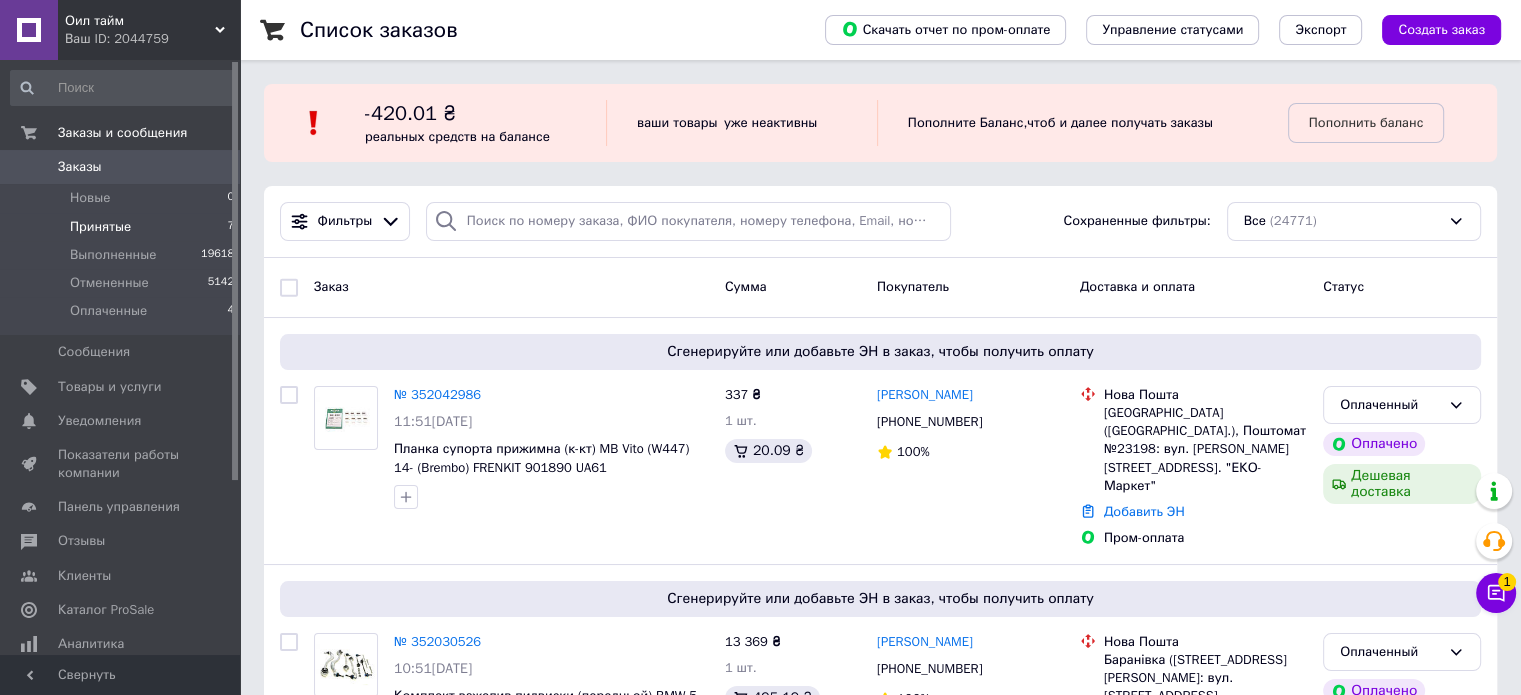 click on "Принятые" at bounding box center (100, 227) 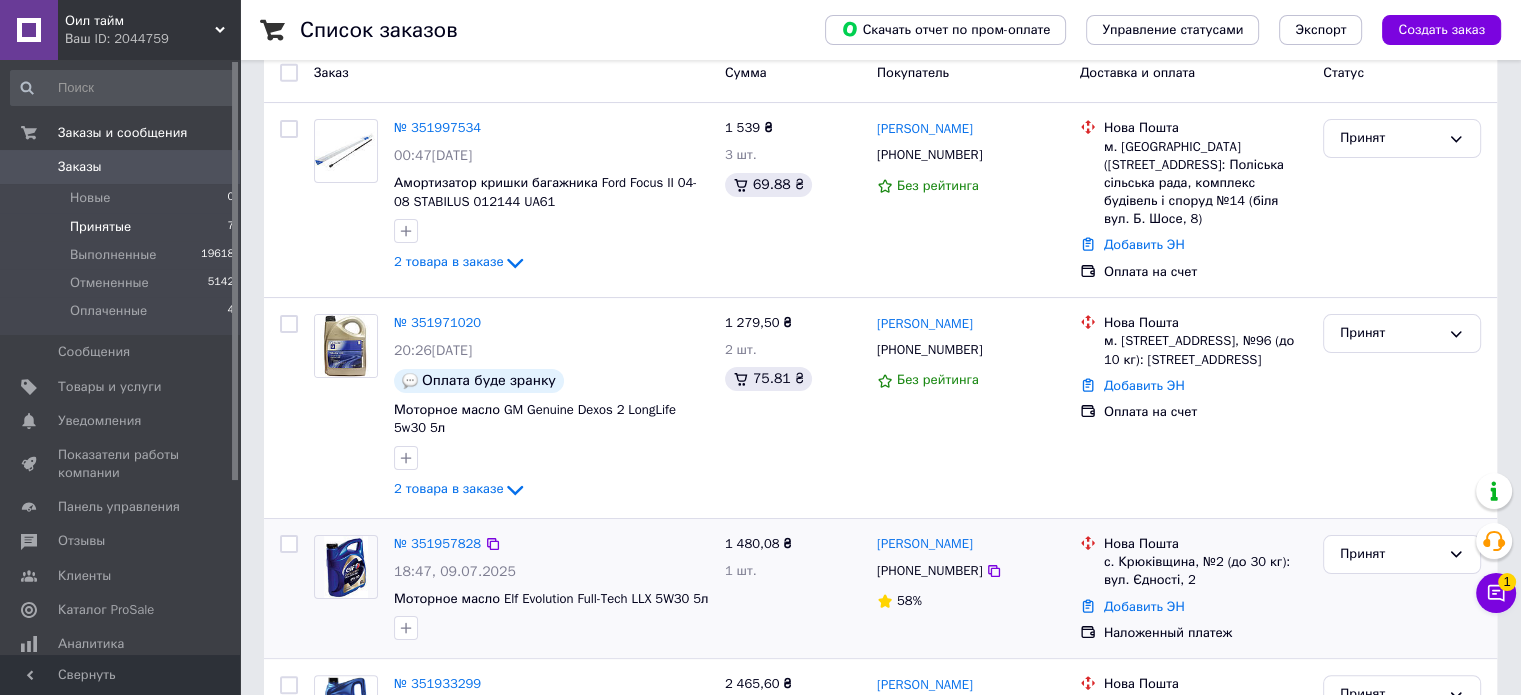 scroll, scrollTop: 500, scrollLeft: 0, axis: vertical 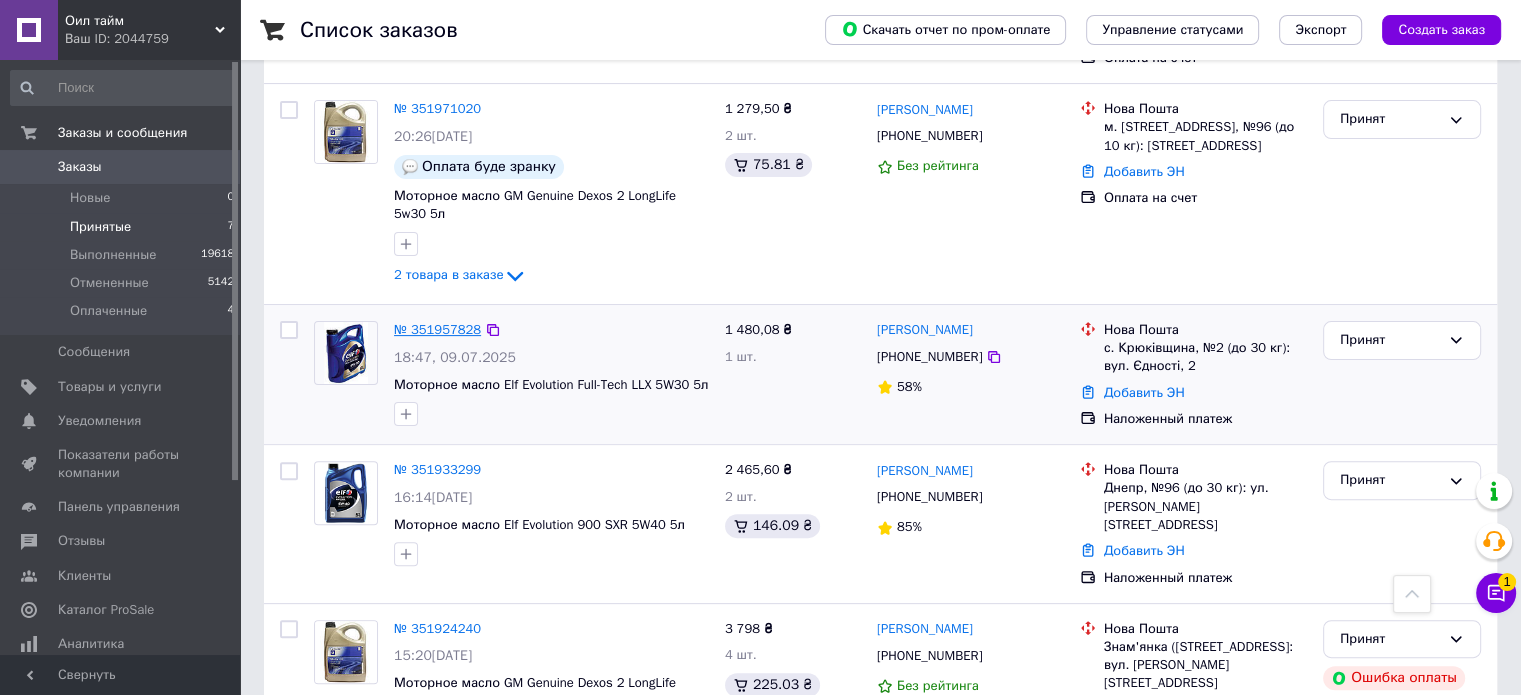 click on "№ 351957828" at bounding box center [437, 329] 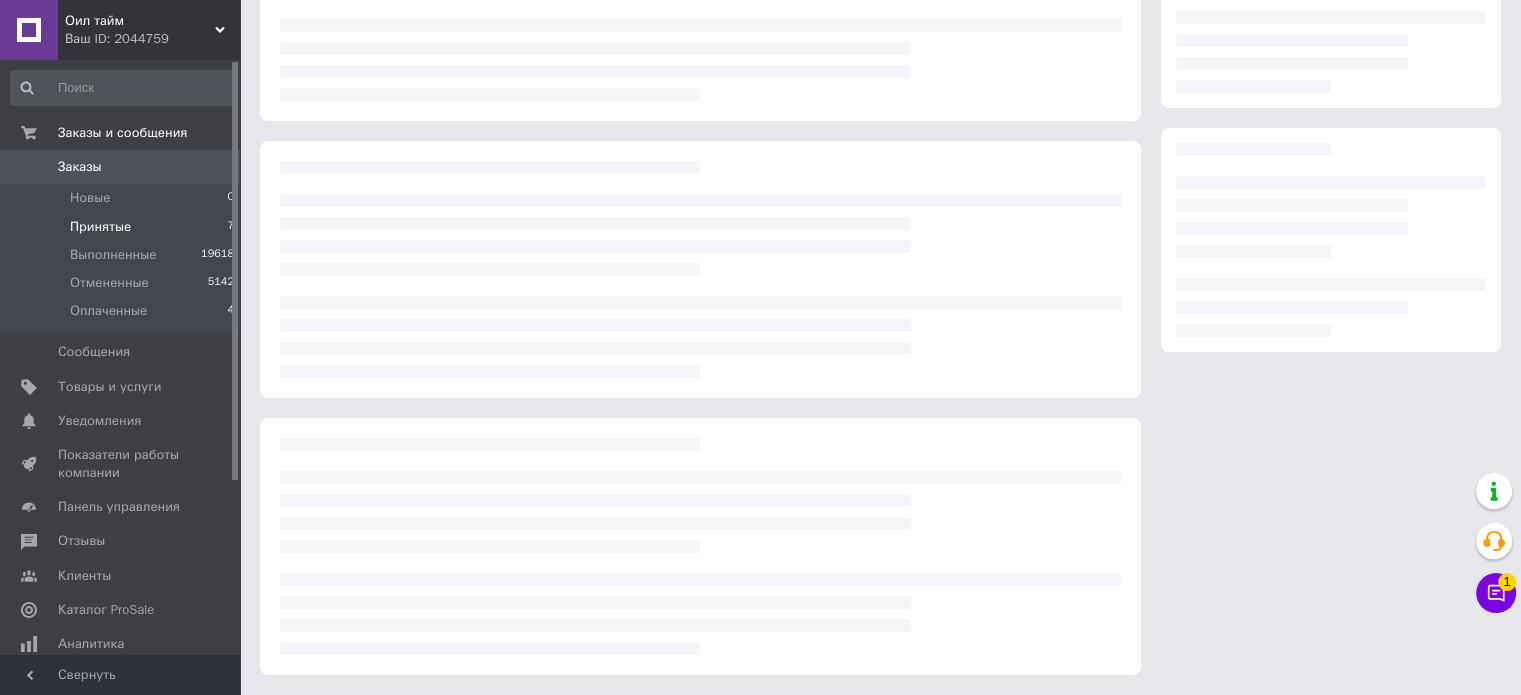 scroll, scrollTop: 0, scrollLeft: 0, axis: both 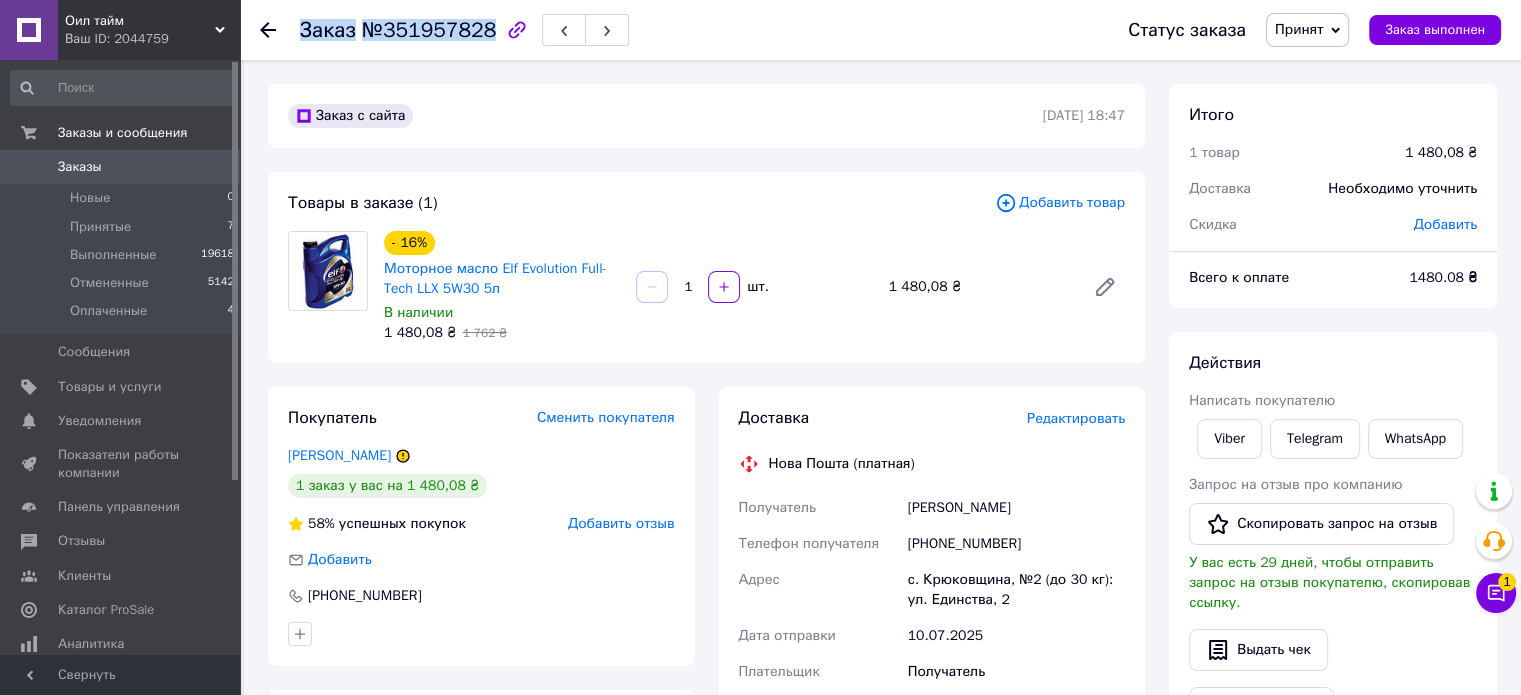 copy on "Заказ №351957828" 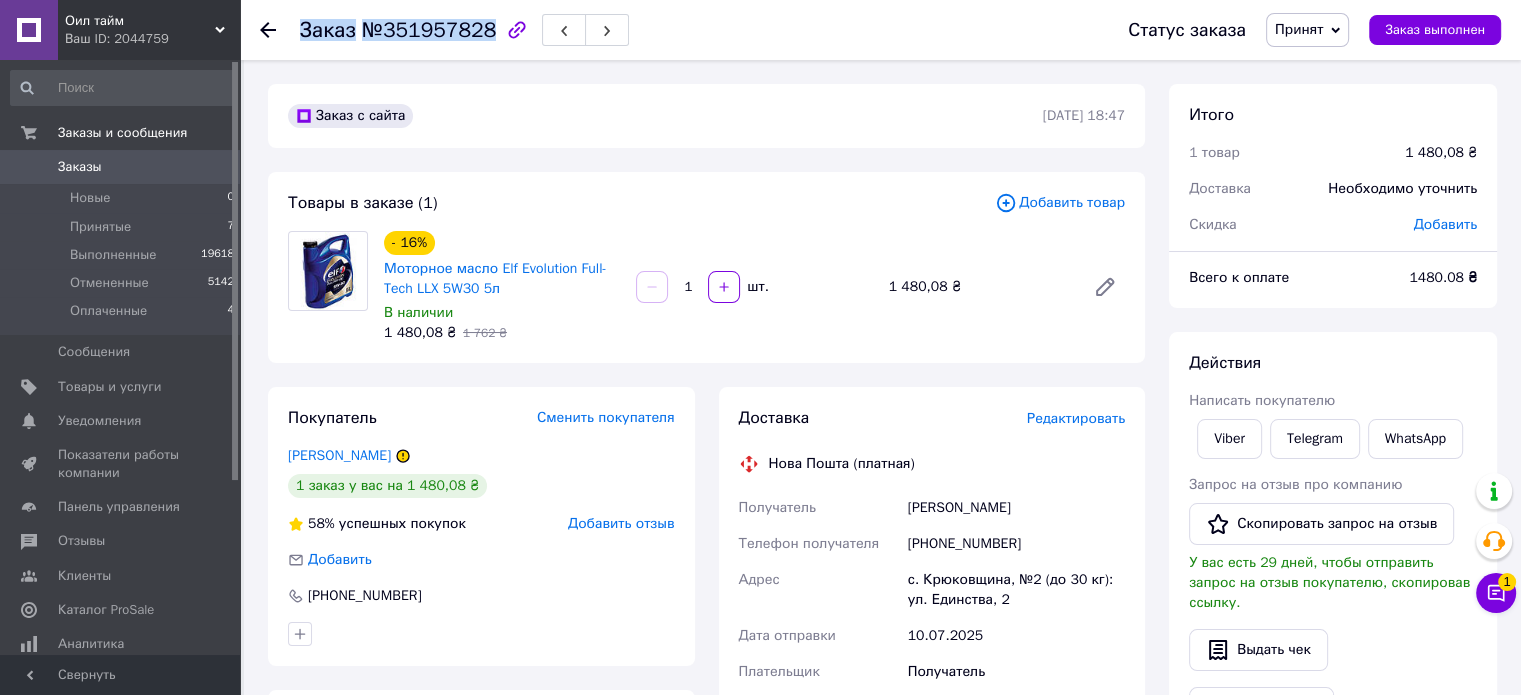 drag, startPoint x: 303, startPoint y: 31, endPoint x: 481, endPoint y: 39, distance: 178.17969 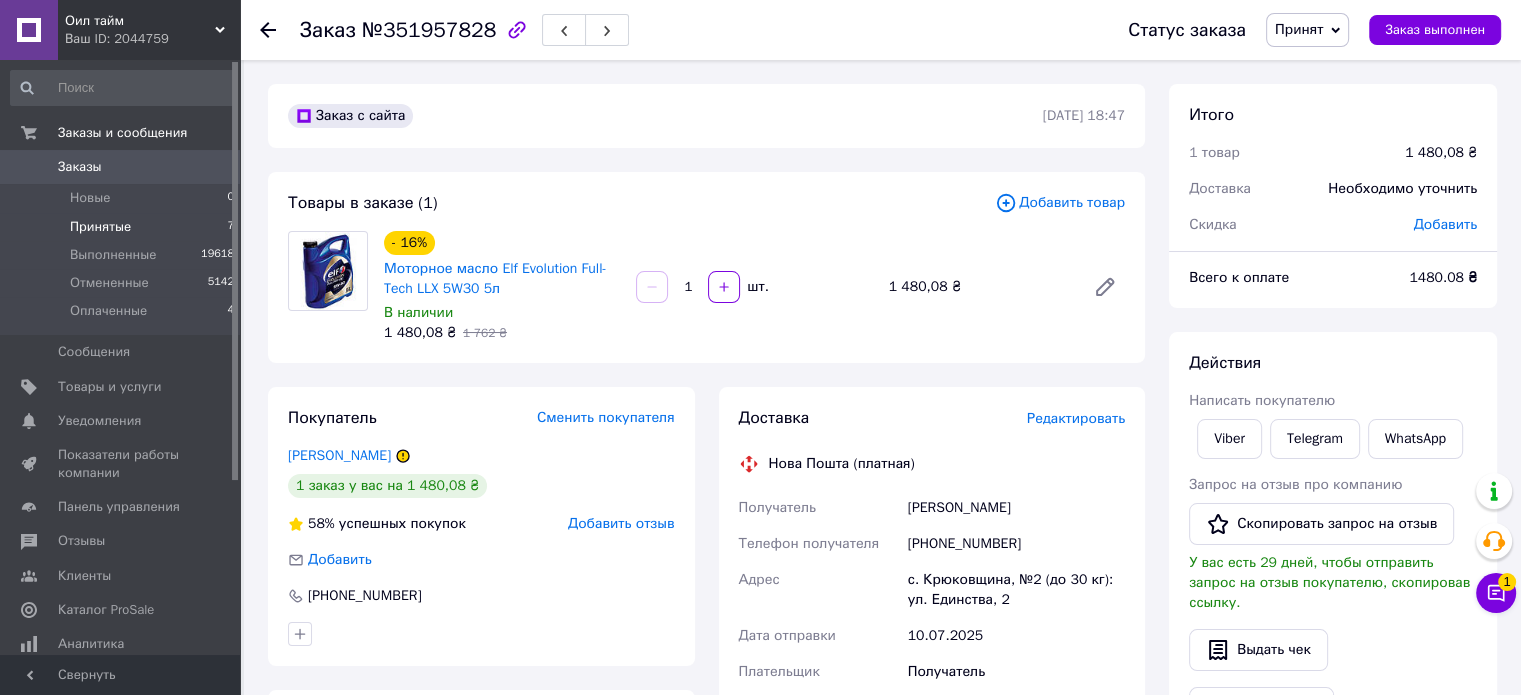 click on "Принятые" at bounding box center [100, 227] 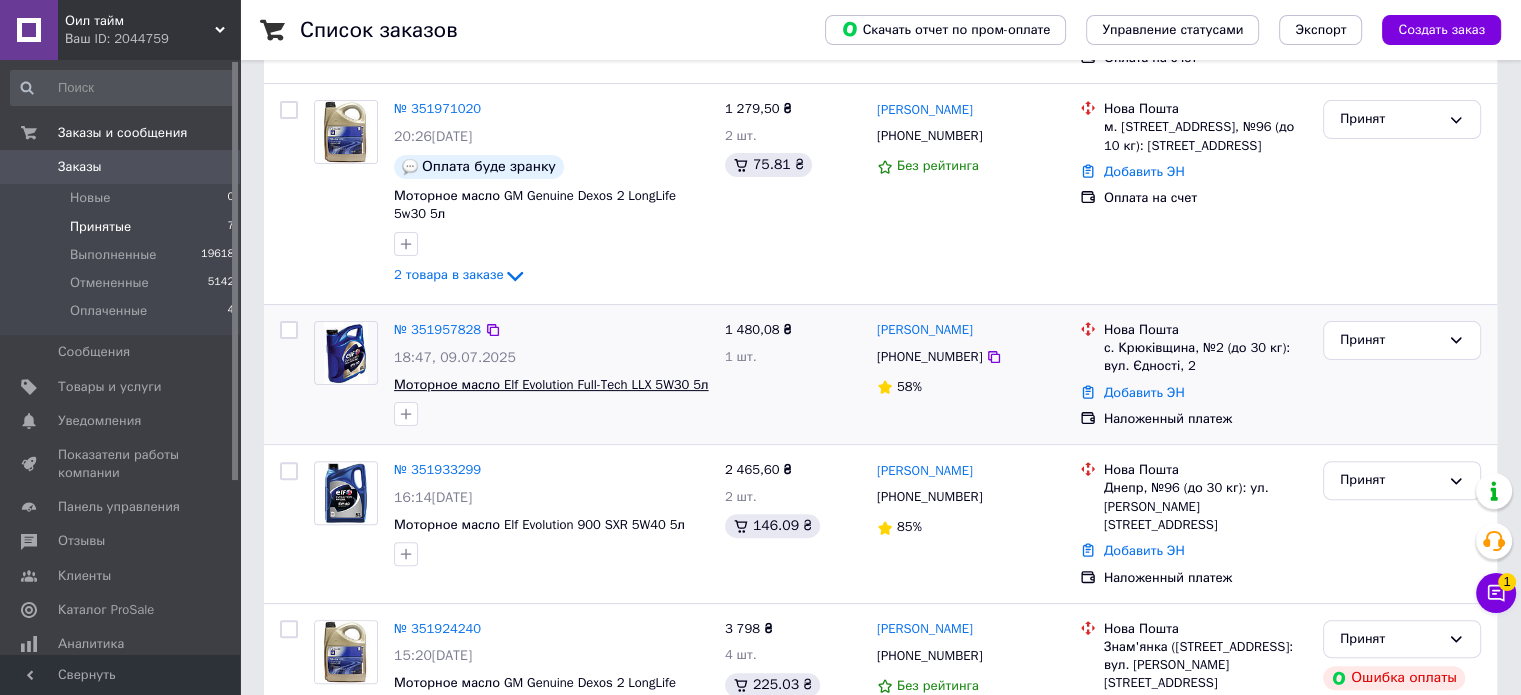 scroll, scrollTop: 200, scrollLeft: 0, axis: vertical 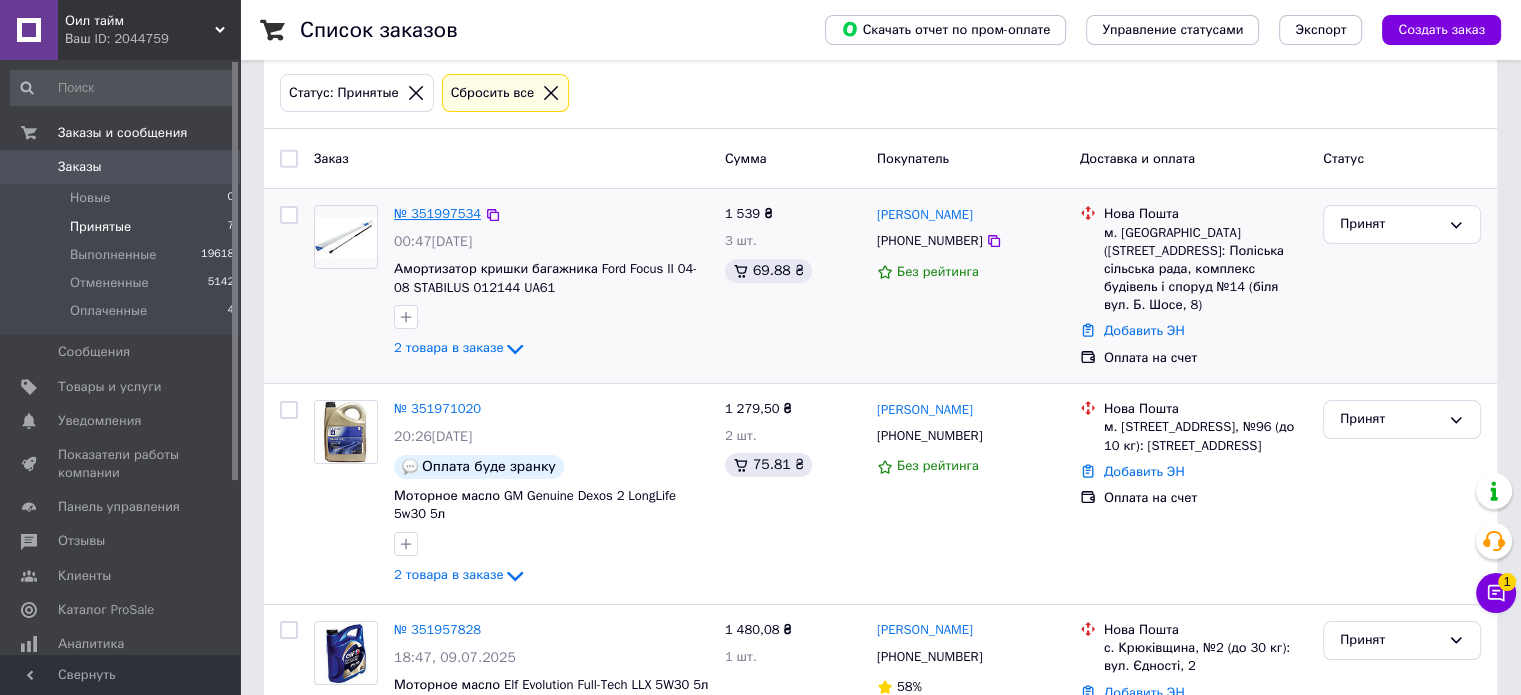 click on "№ 351997534" at bounding box center (437, 213) 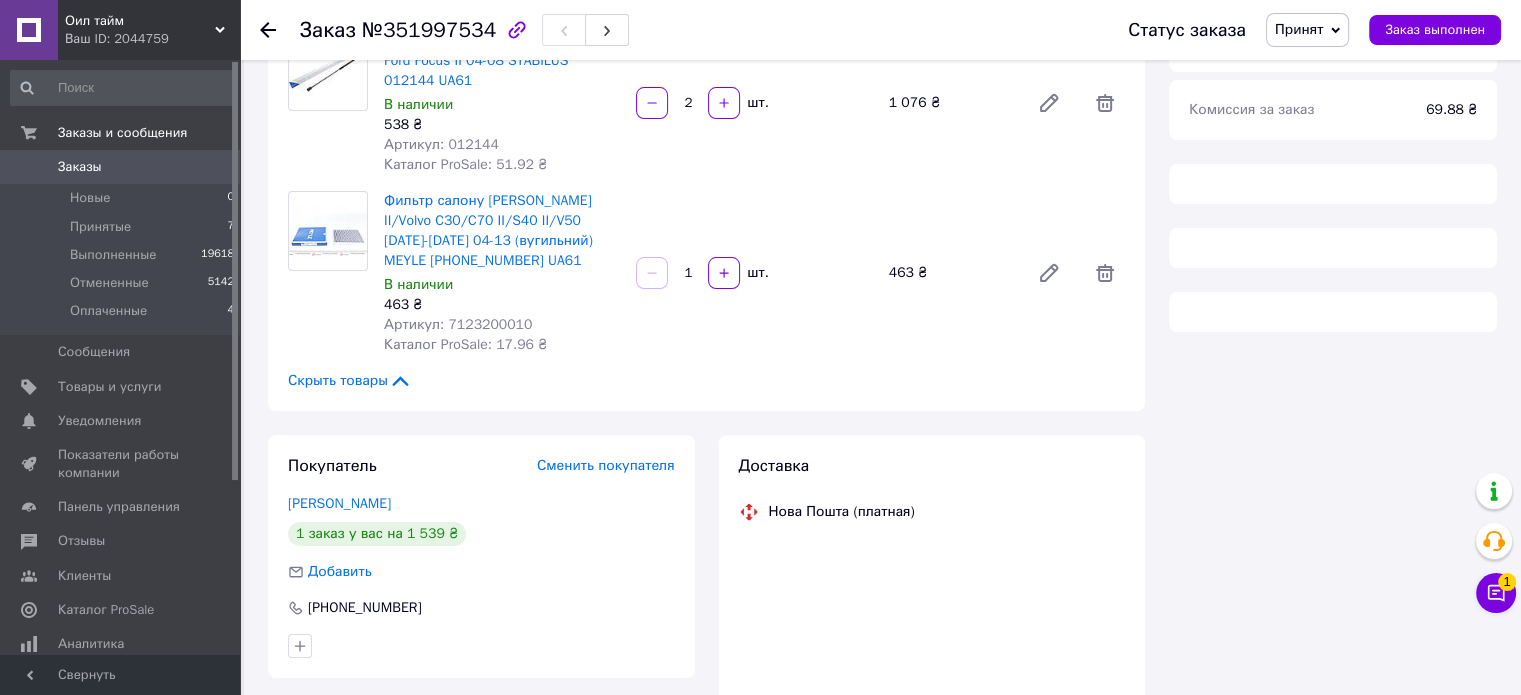 scroll, scrollTop: 0, scrollLeft: 0, axis: both 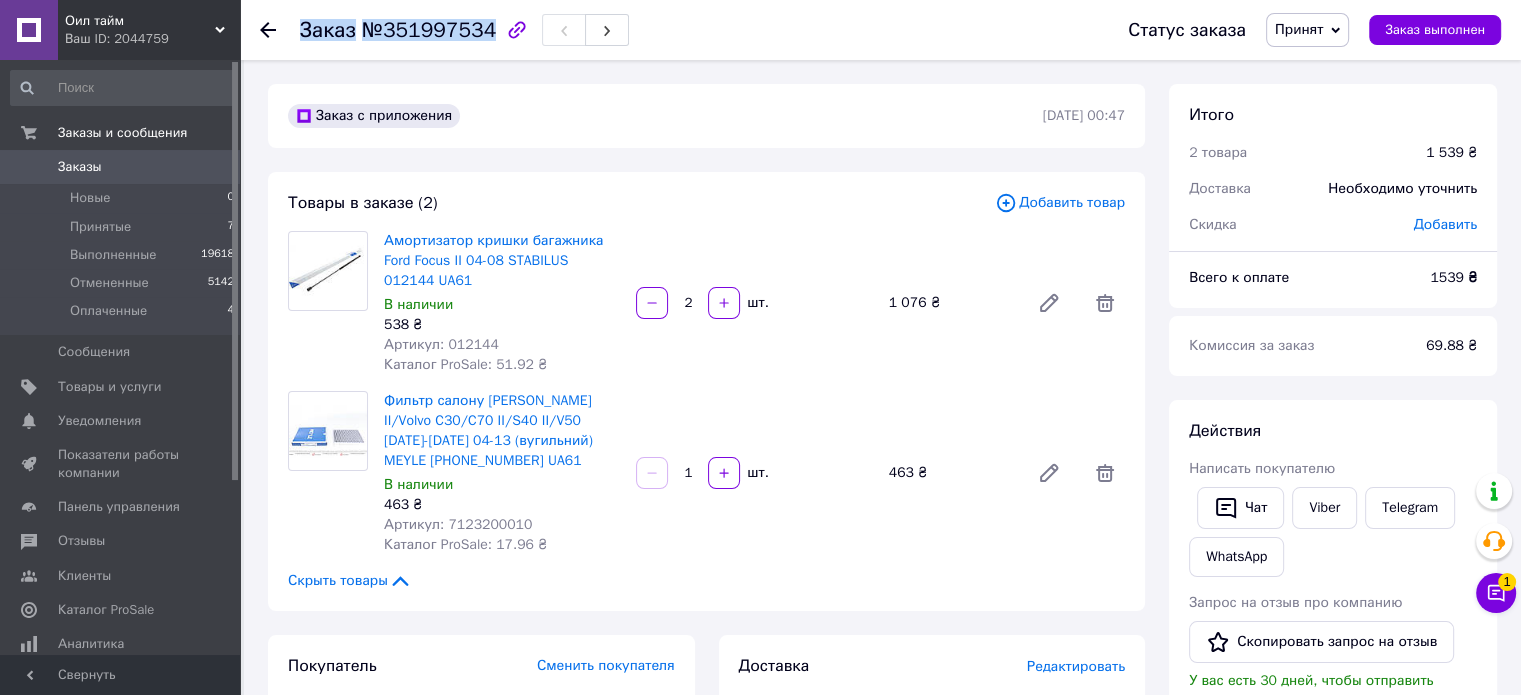 copy on "Заказ №351997534" 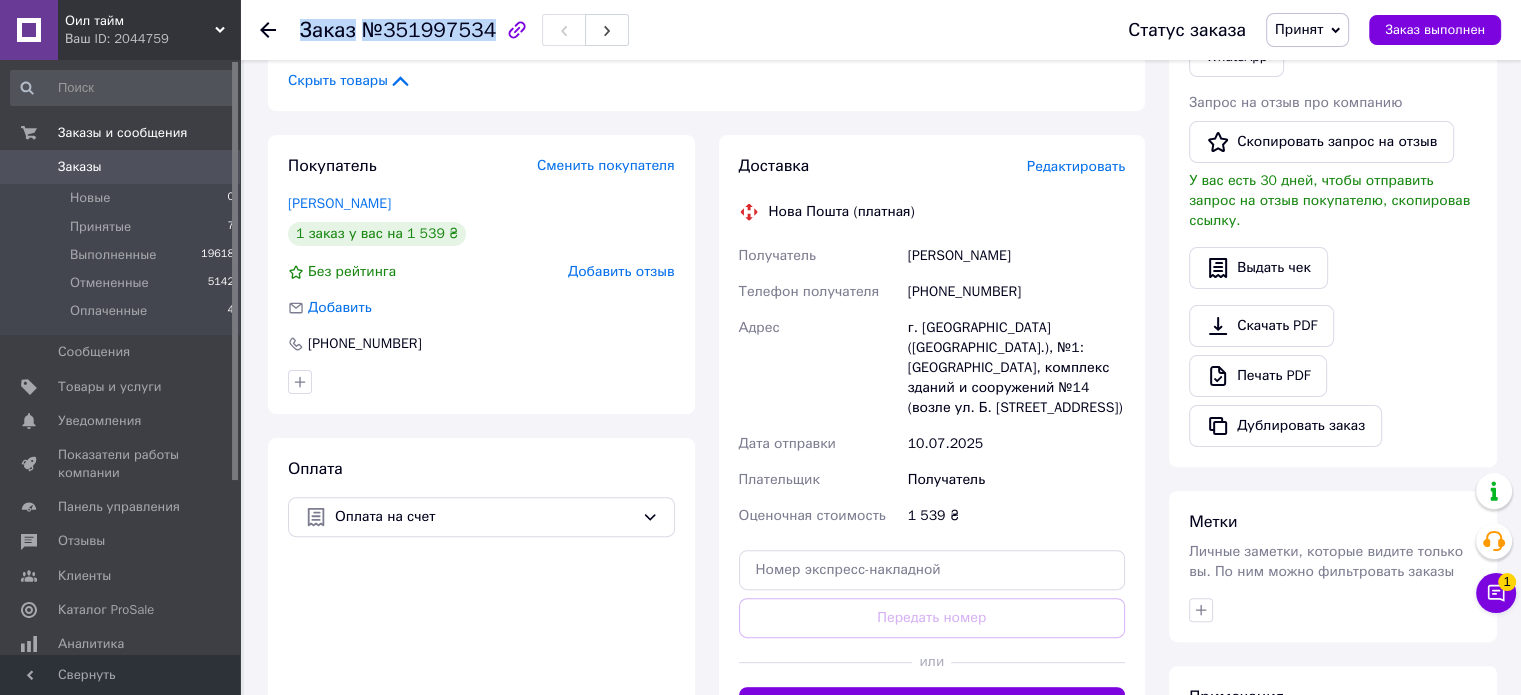scroll, scrollTop: 0, scrollLeft: 0, axis: both 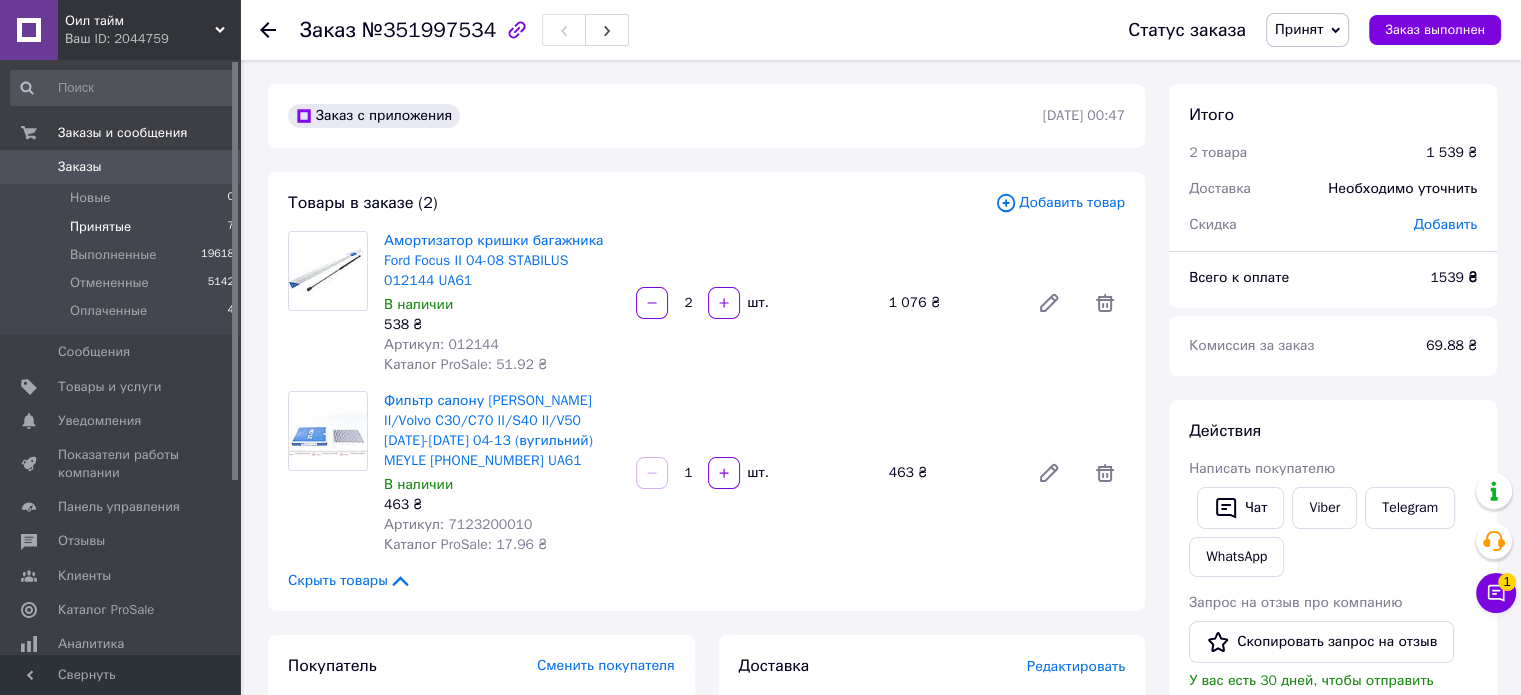 click on "Принятые" at bounding box center [100, 227] 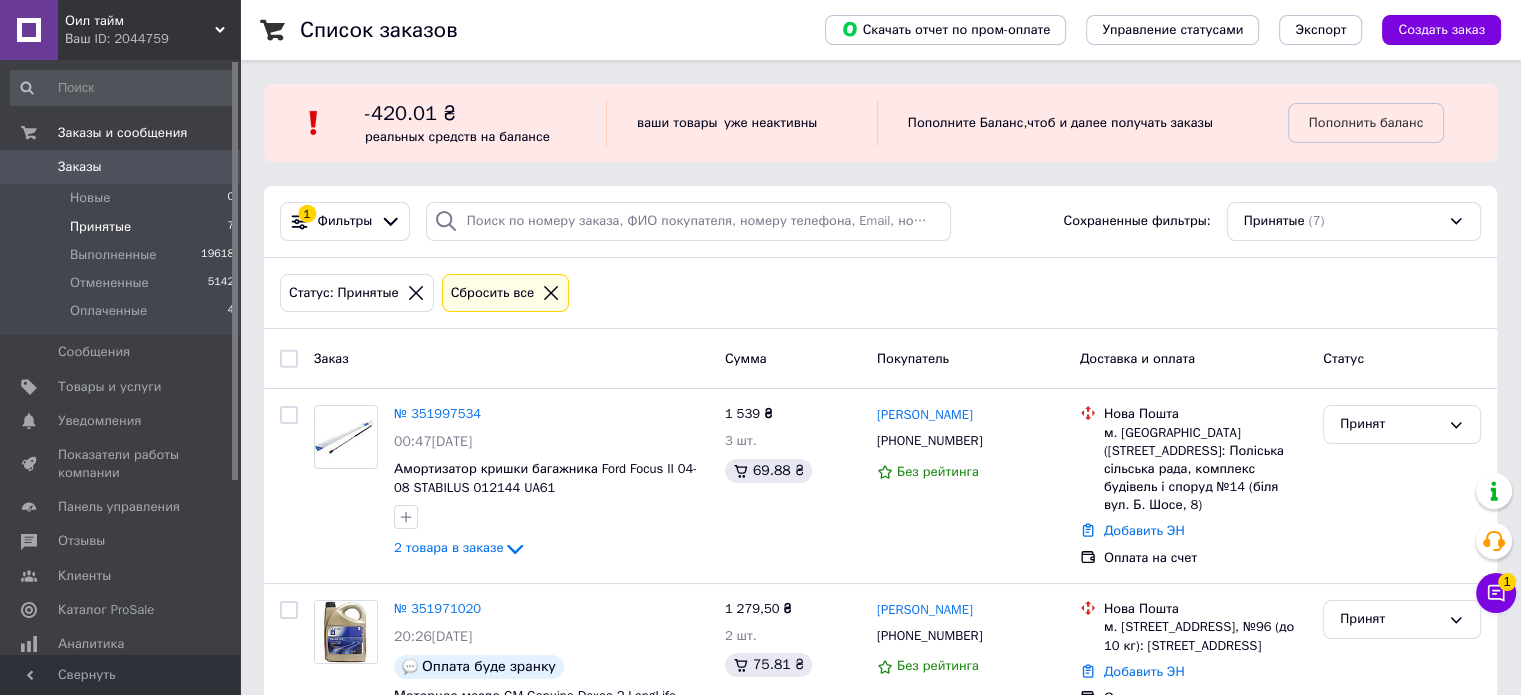click on "Принятые 7" at bounding box center (123, 227) 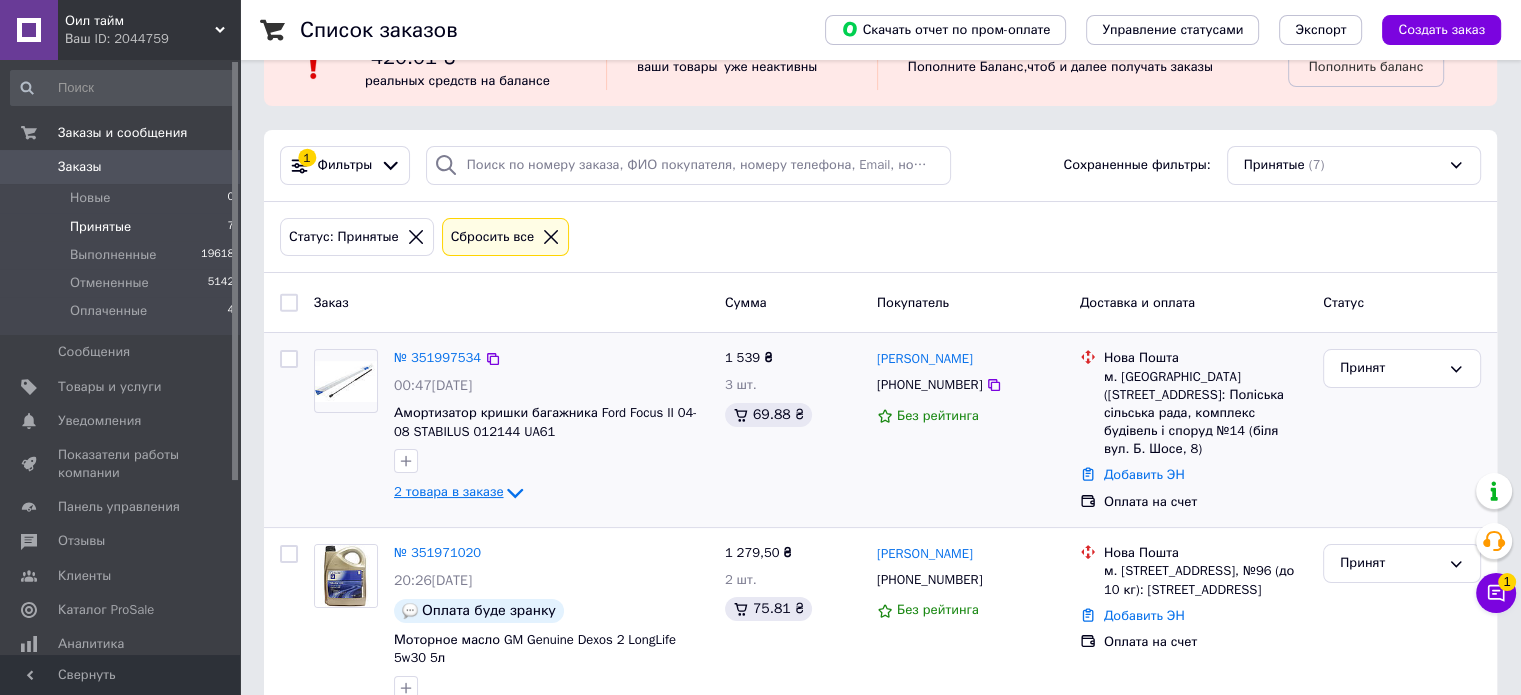 scroll, scrollTop: 0, scrollLeft: 0, axis: both 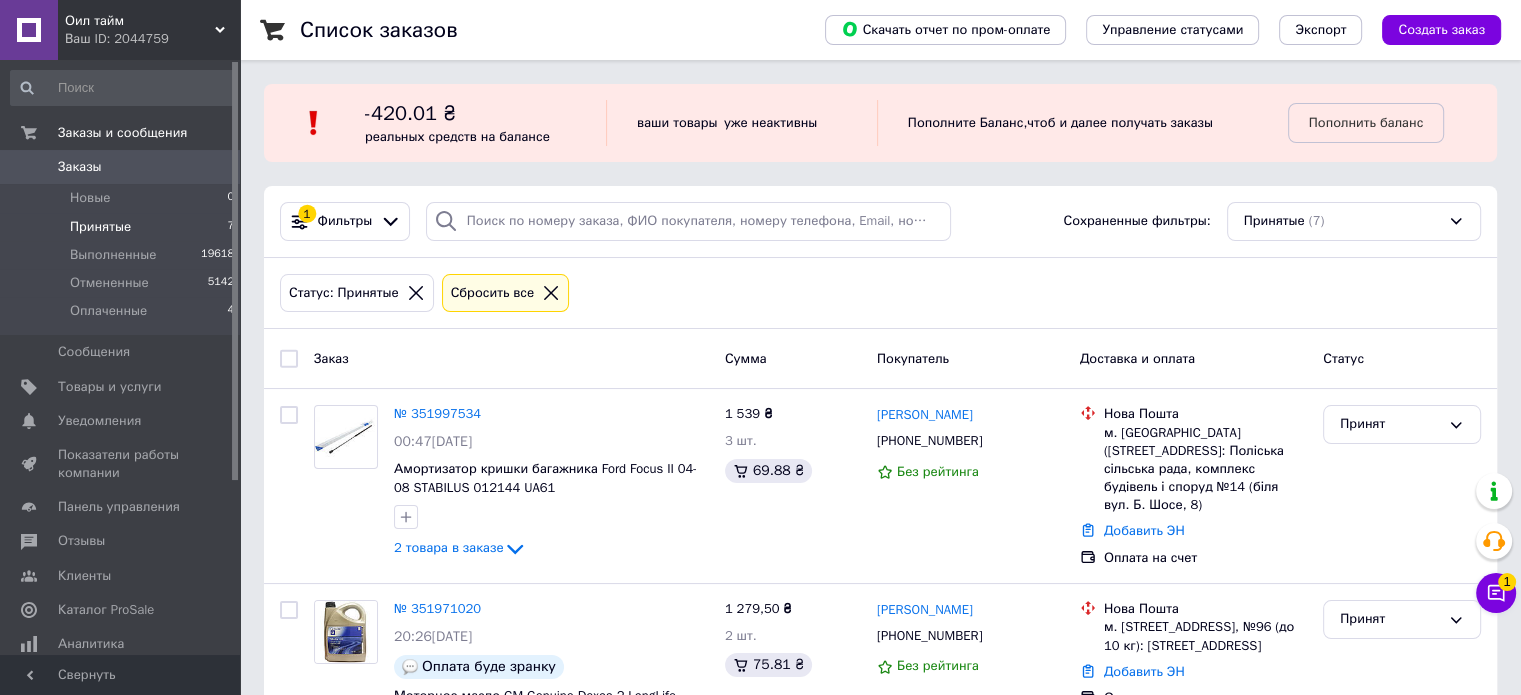 click on "Принятые" at bounding box center [100, 227] 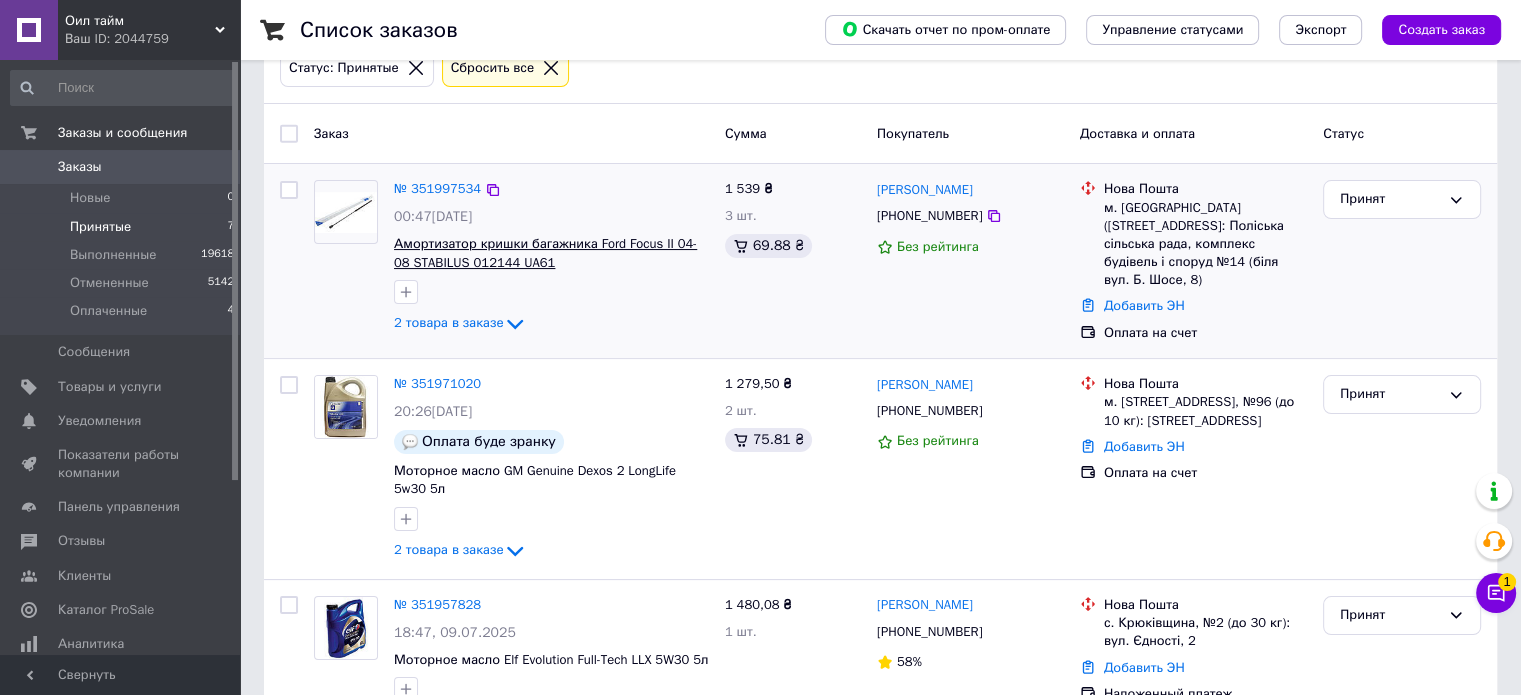 scroll, scrollTop: 500, scrollLeft: 0, axis: vertical 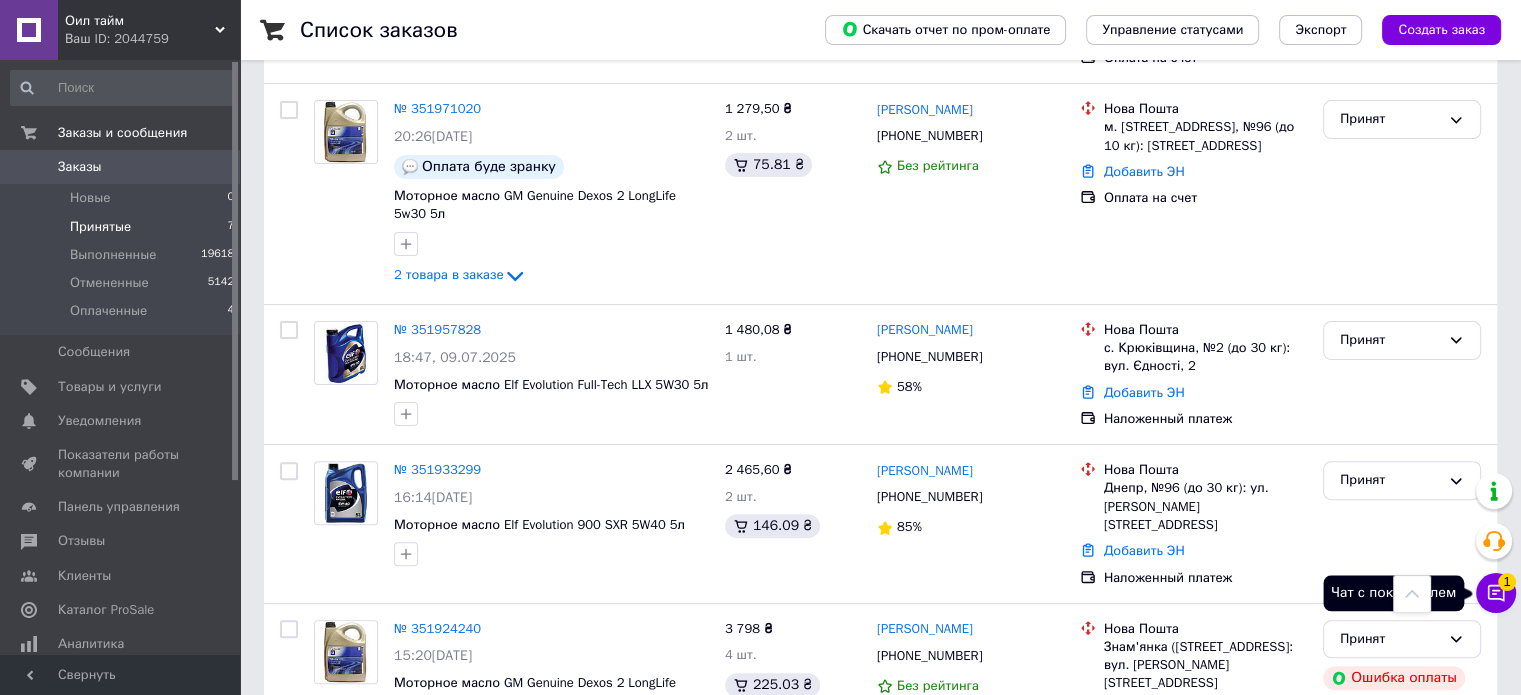 click 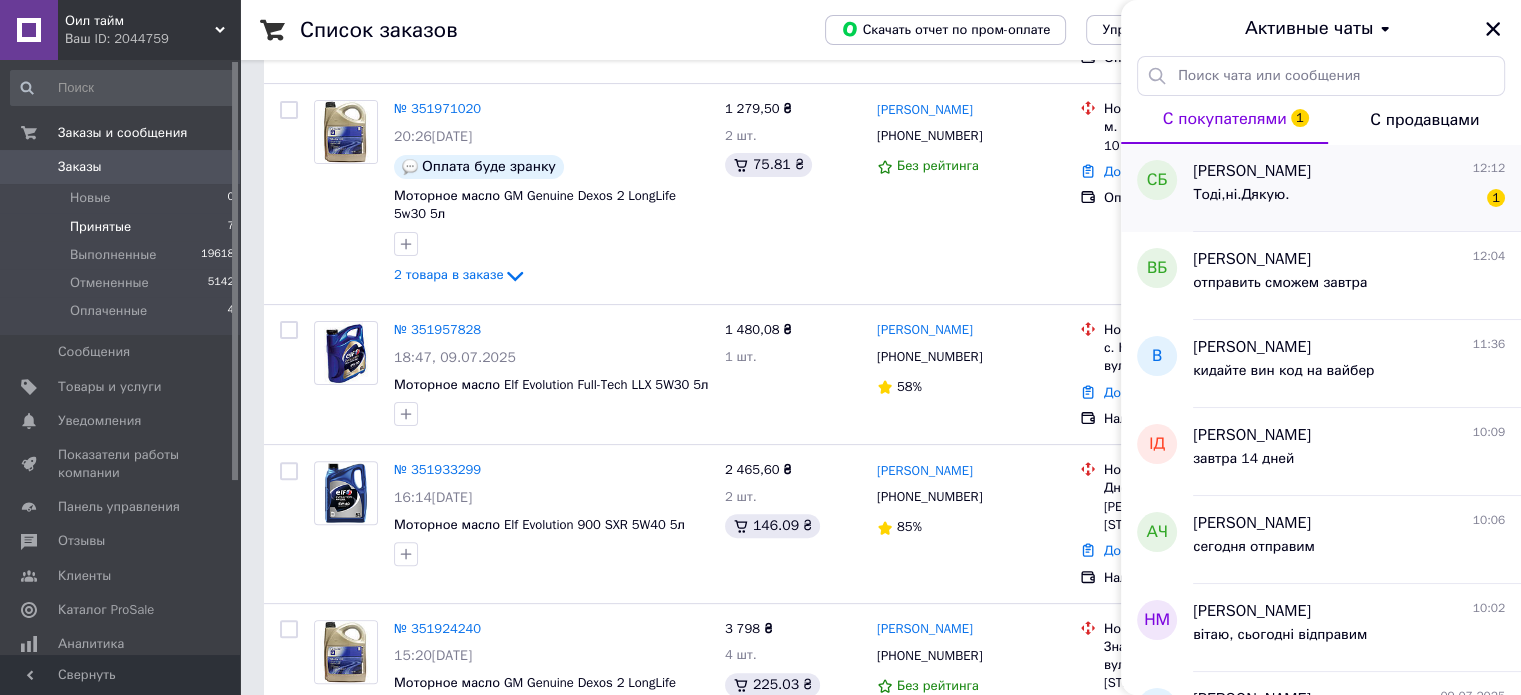 click on "Тоді,ні.Дякую. 1" at bounding box center [1349, 199] 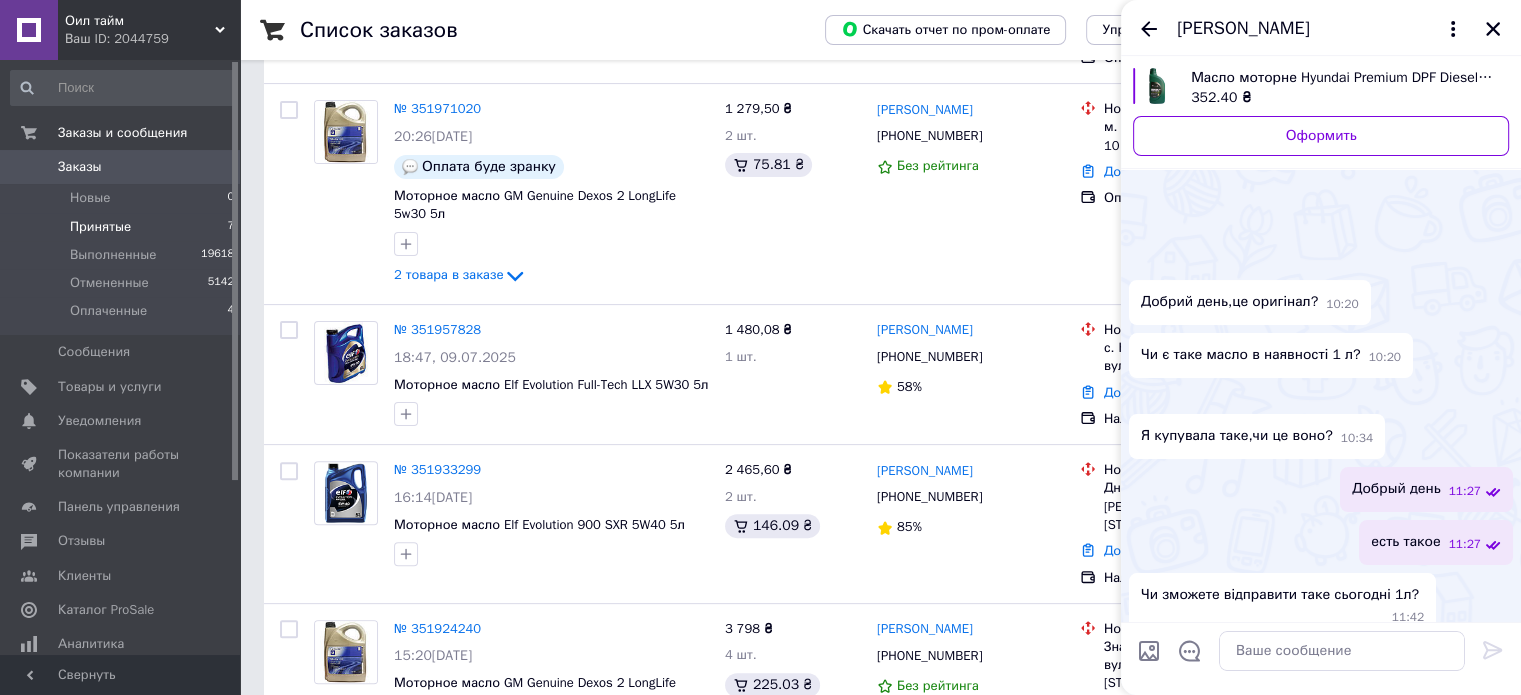 scroll, scrollTop: 500, scrollLeft: 0, axis: vertical 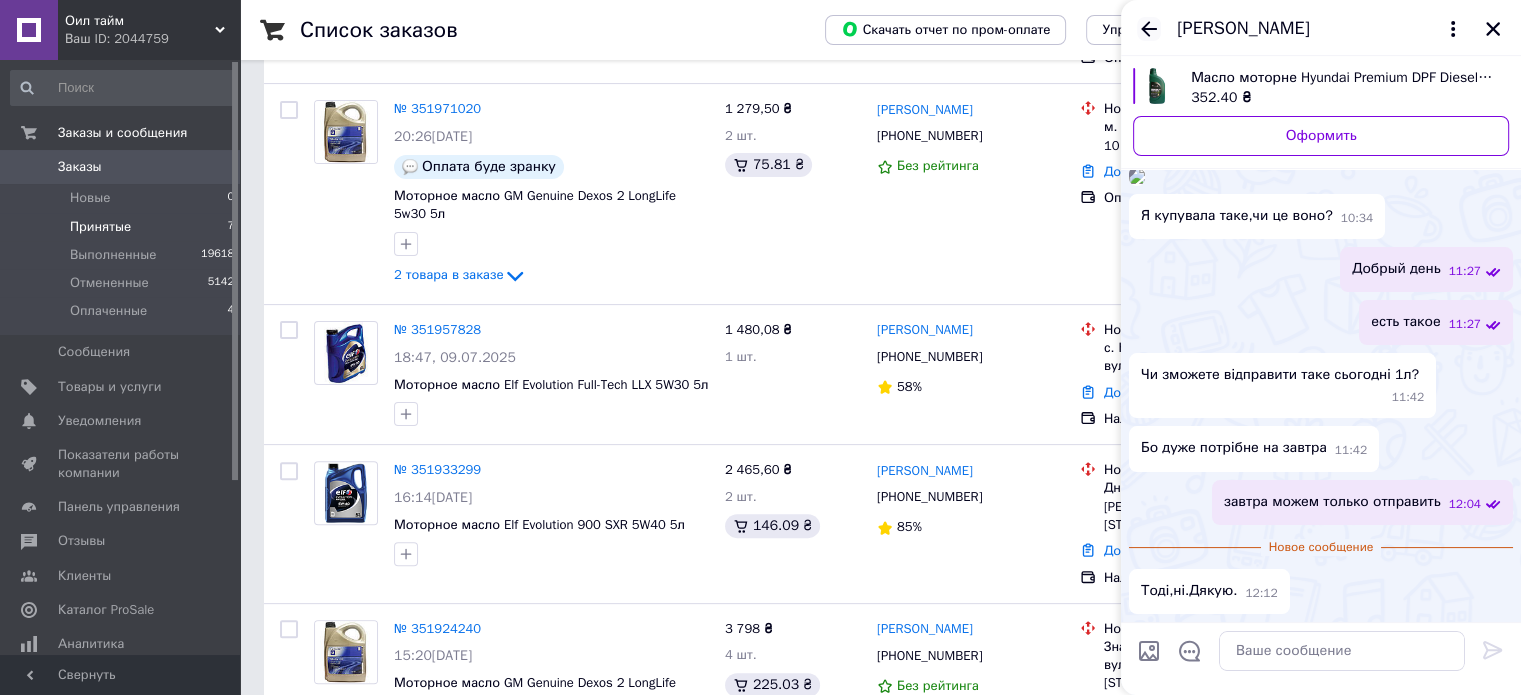 click 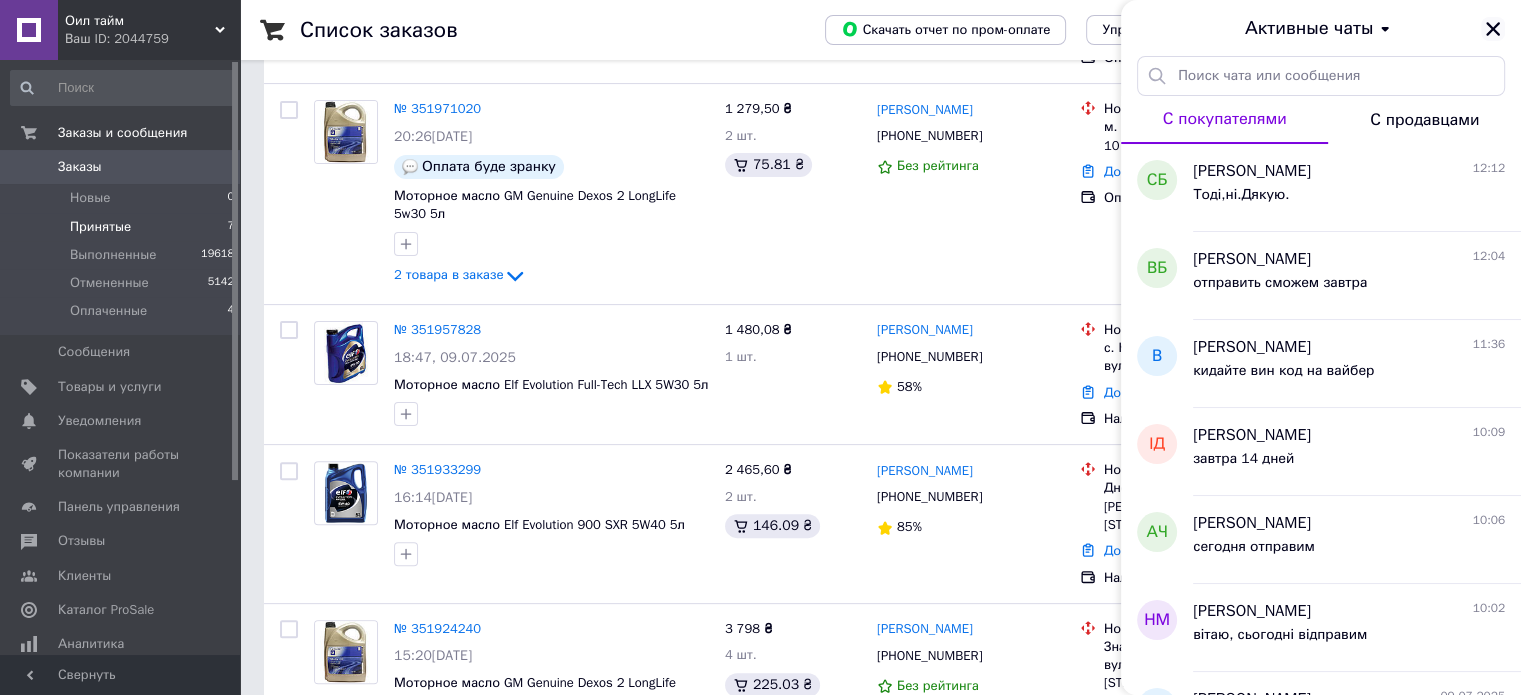 click 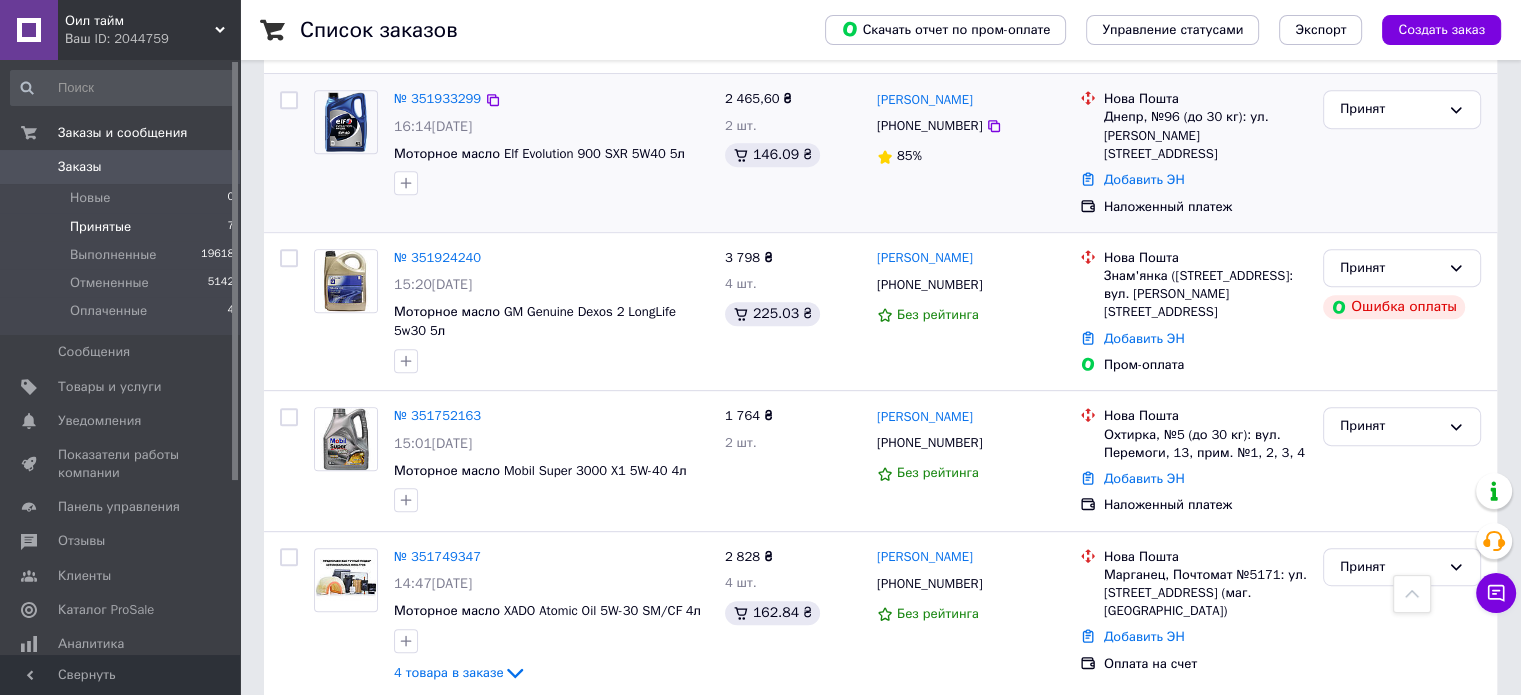 scroll, scrollTop: 874, scrollLeft: 0, axis: vertical 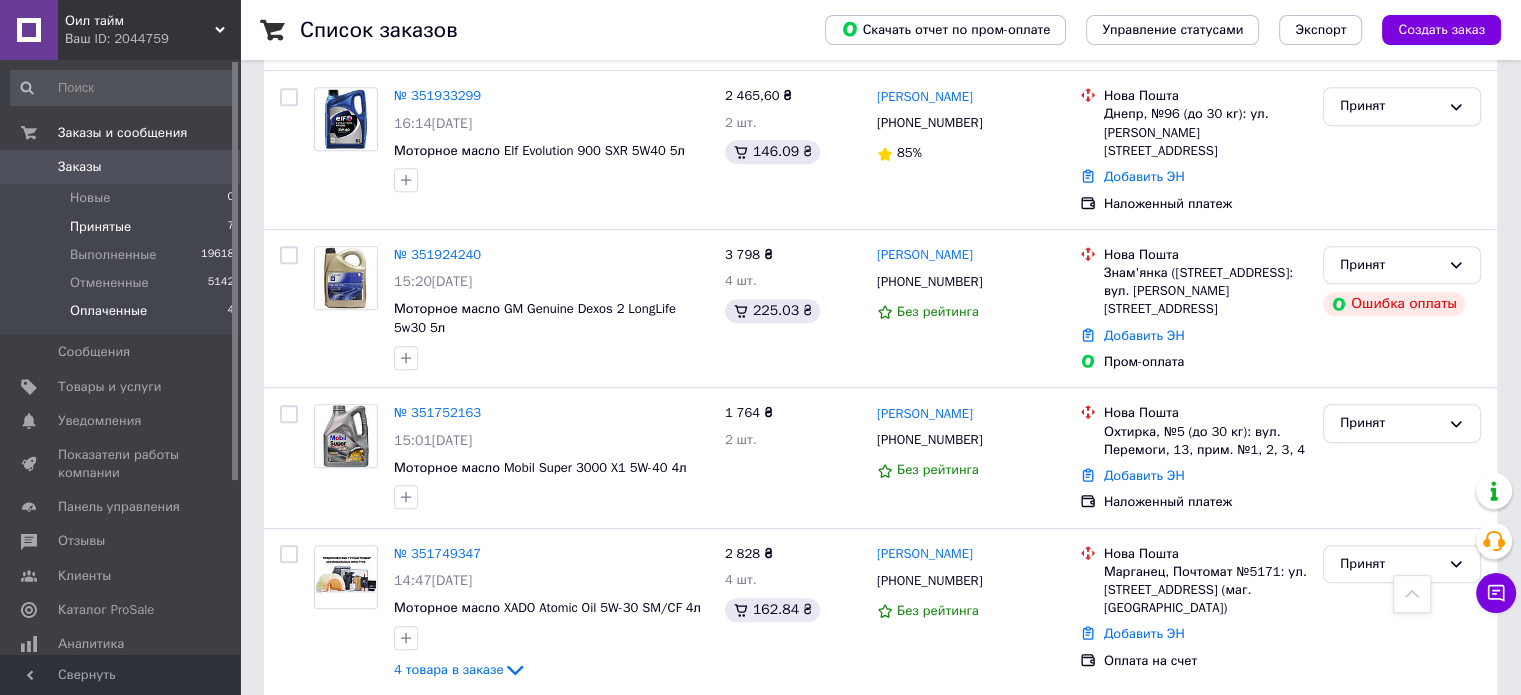 click on "Оплаченные" at bounding box center (108, 311) 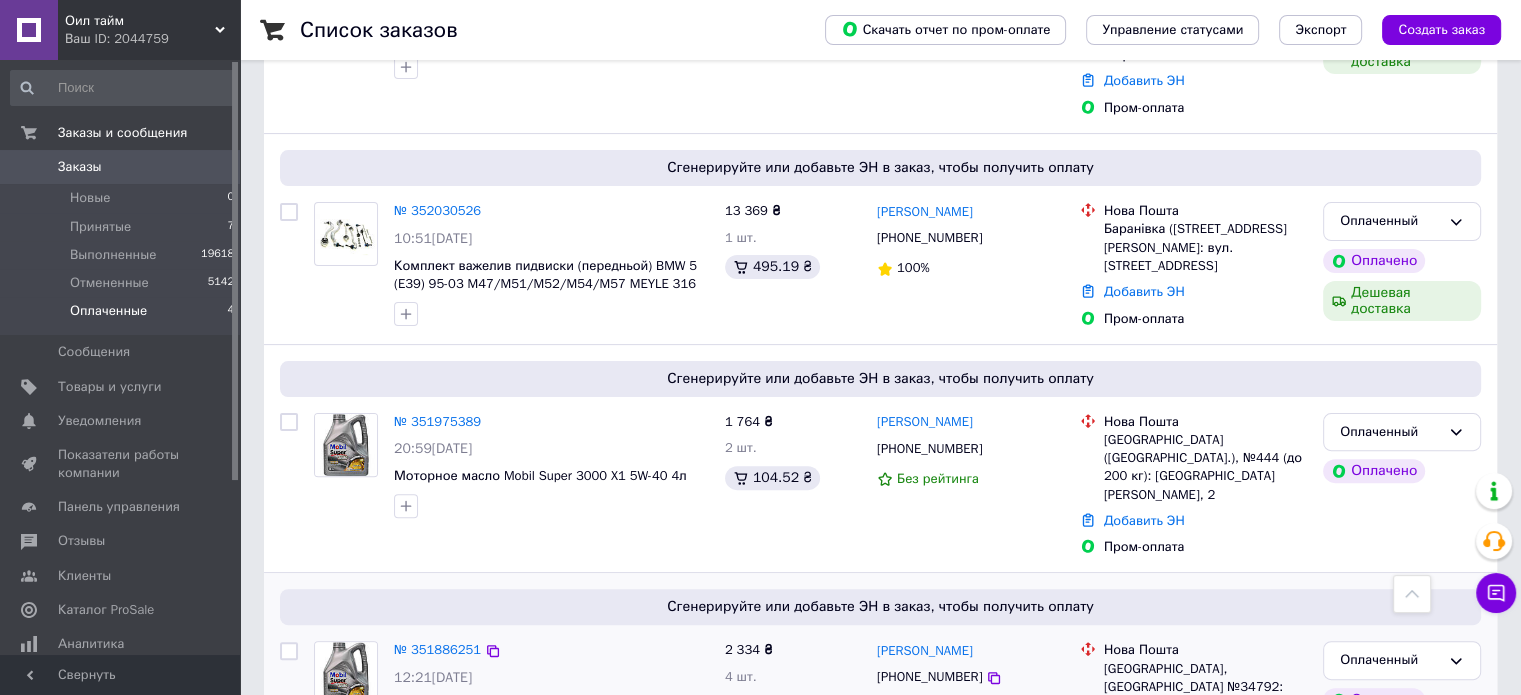 scroll, scrollTop: 576, scrollLeft: 0, axis: vertical 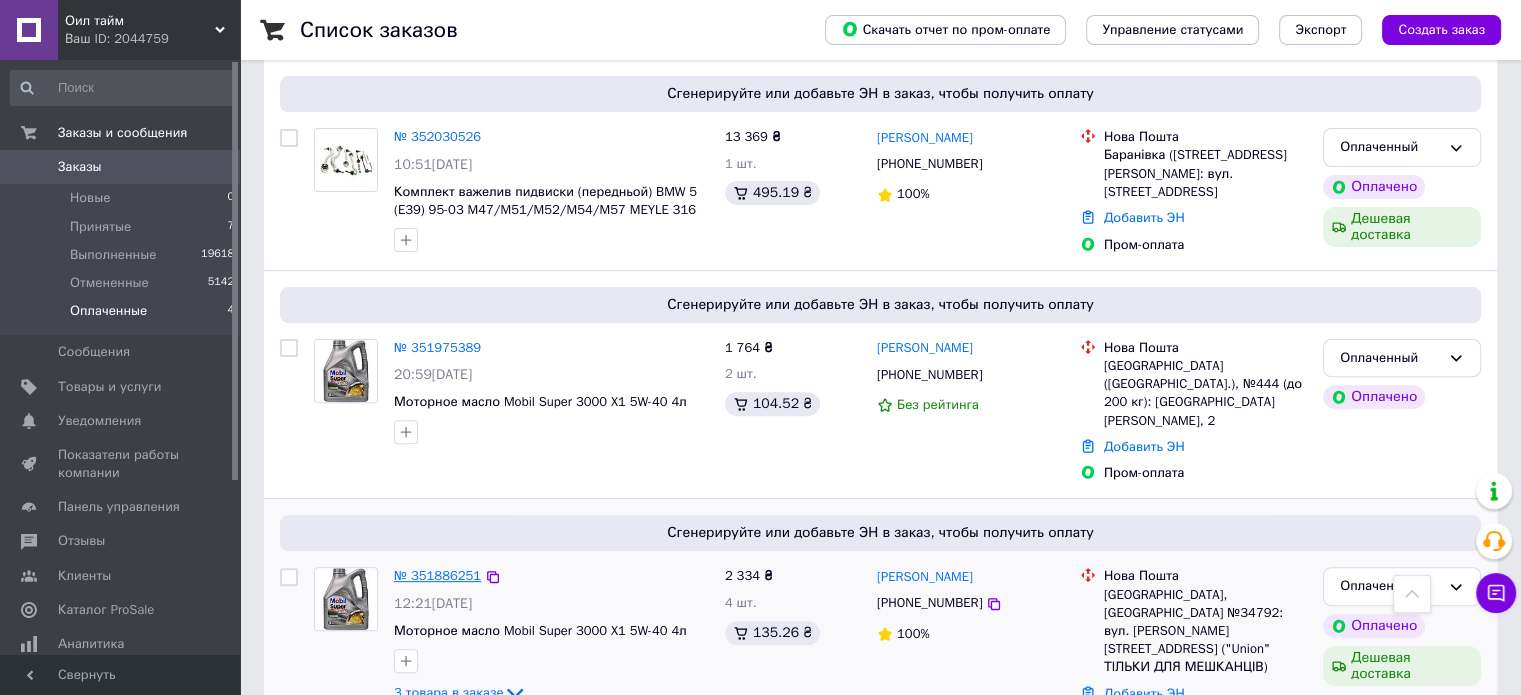 click on "№ 351886251" at bounding box center (437, 575) 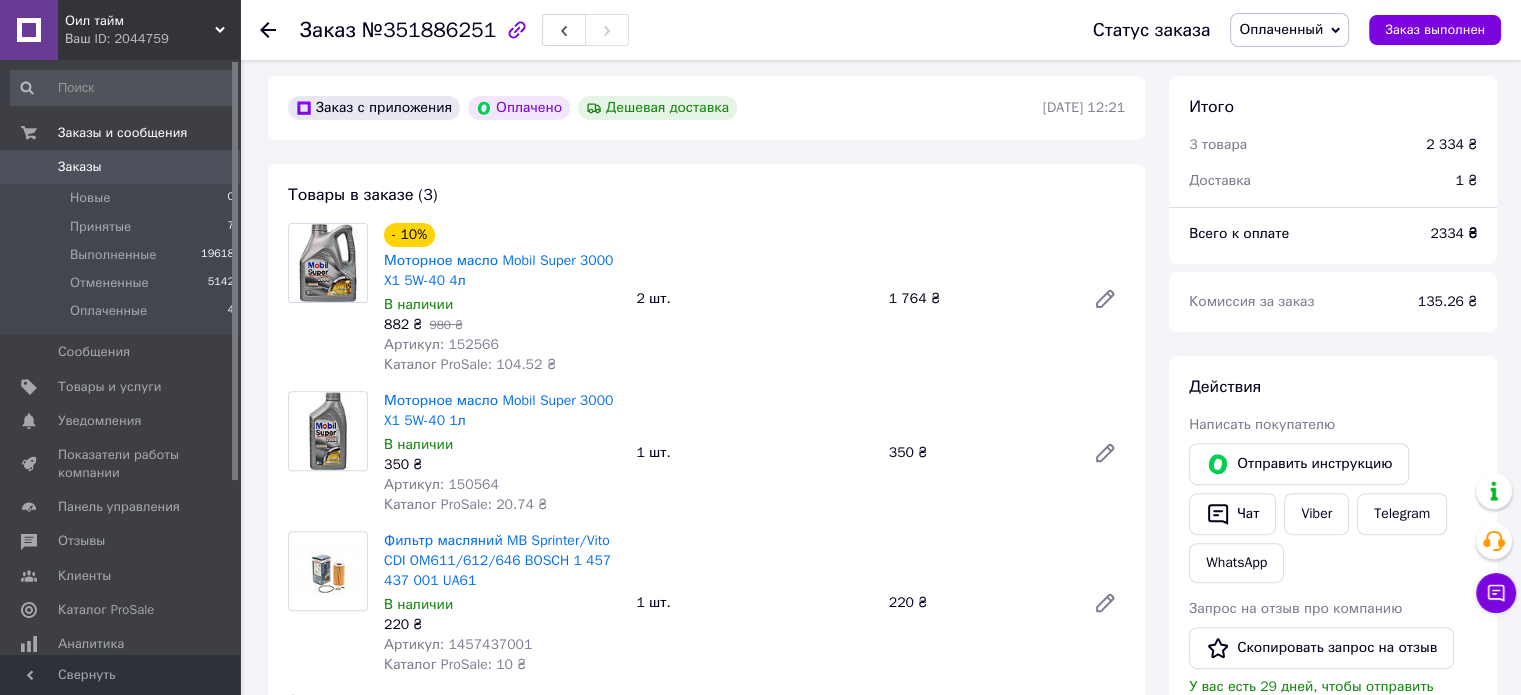 scroll, scrollTop: 600, scrollLeft: 0, axis: vertical 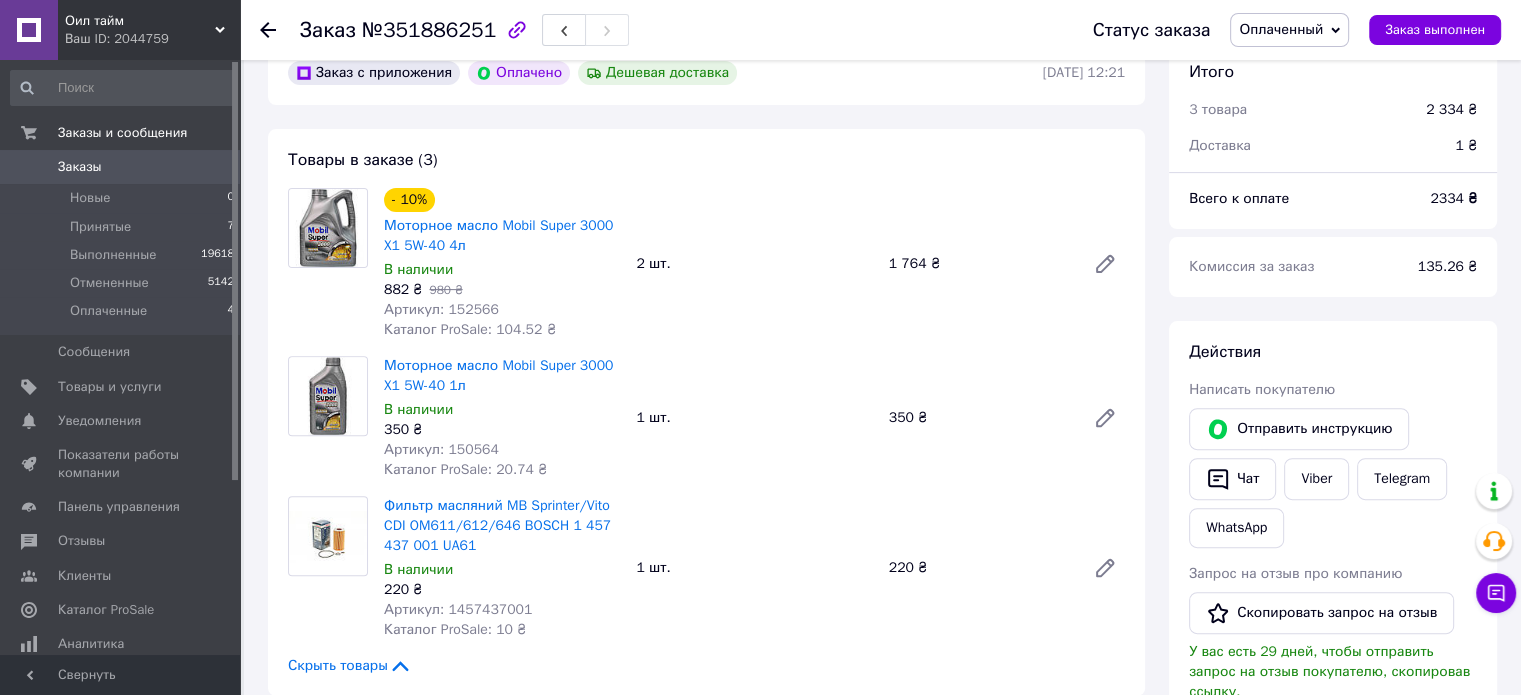 click on "Артикул: 150564" at bounding box center [441, 449] 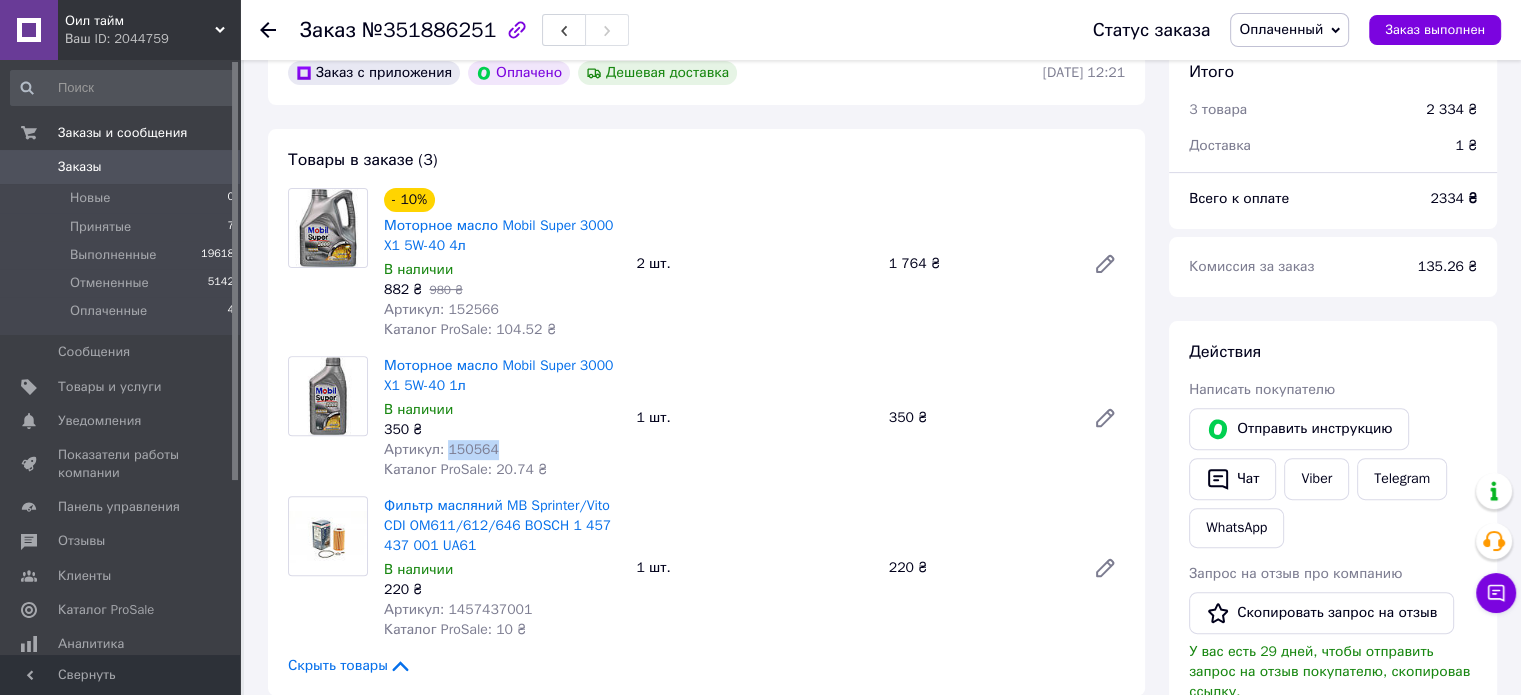 click on "Артикул: 150564" at bounding box center [441, 449] 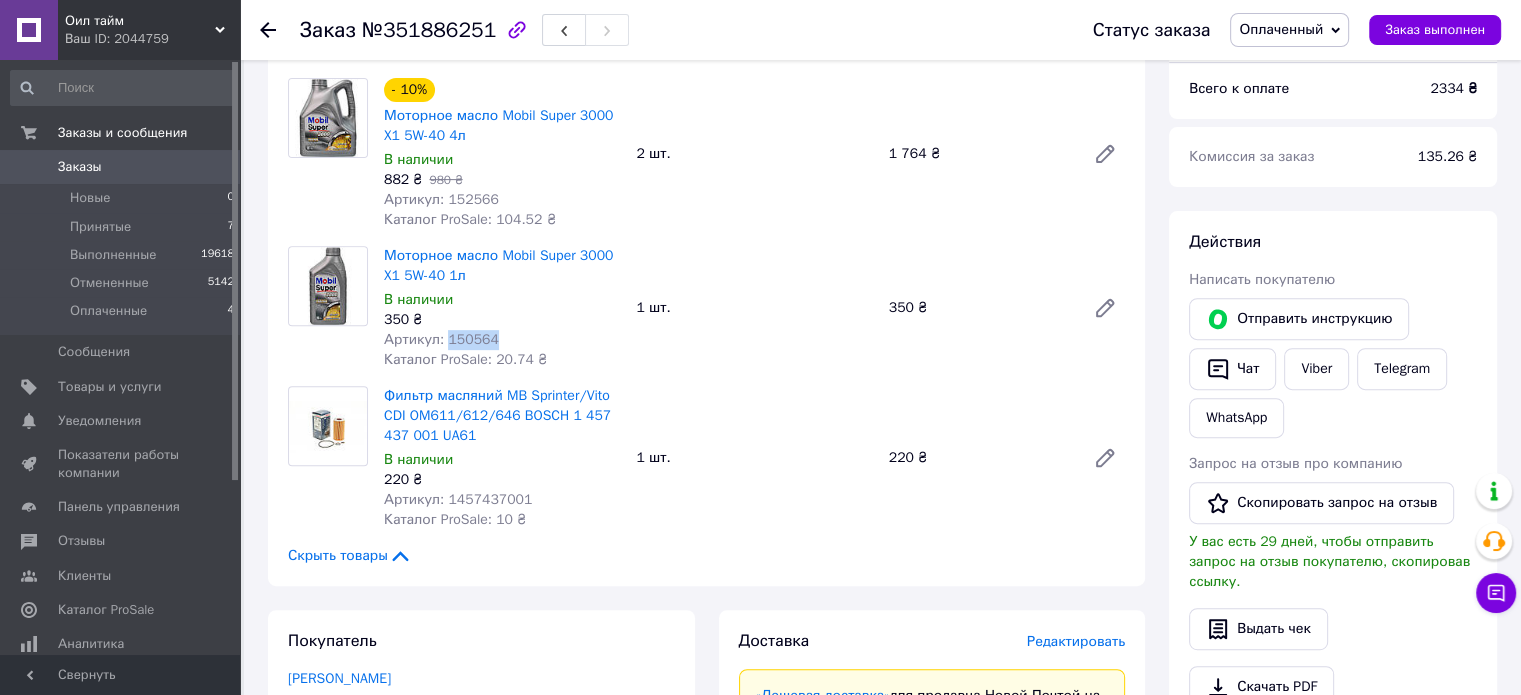 scroll, scrollTop: 900, scrollLeft: 0, axis: vertical 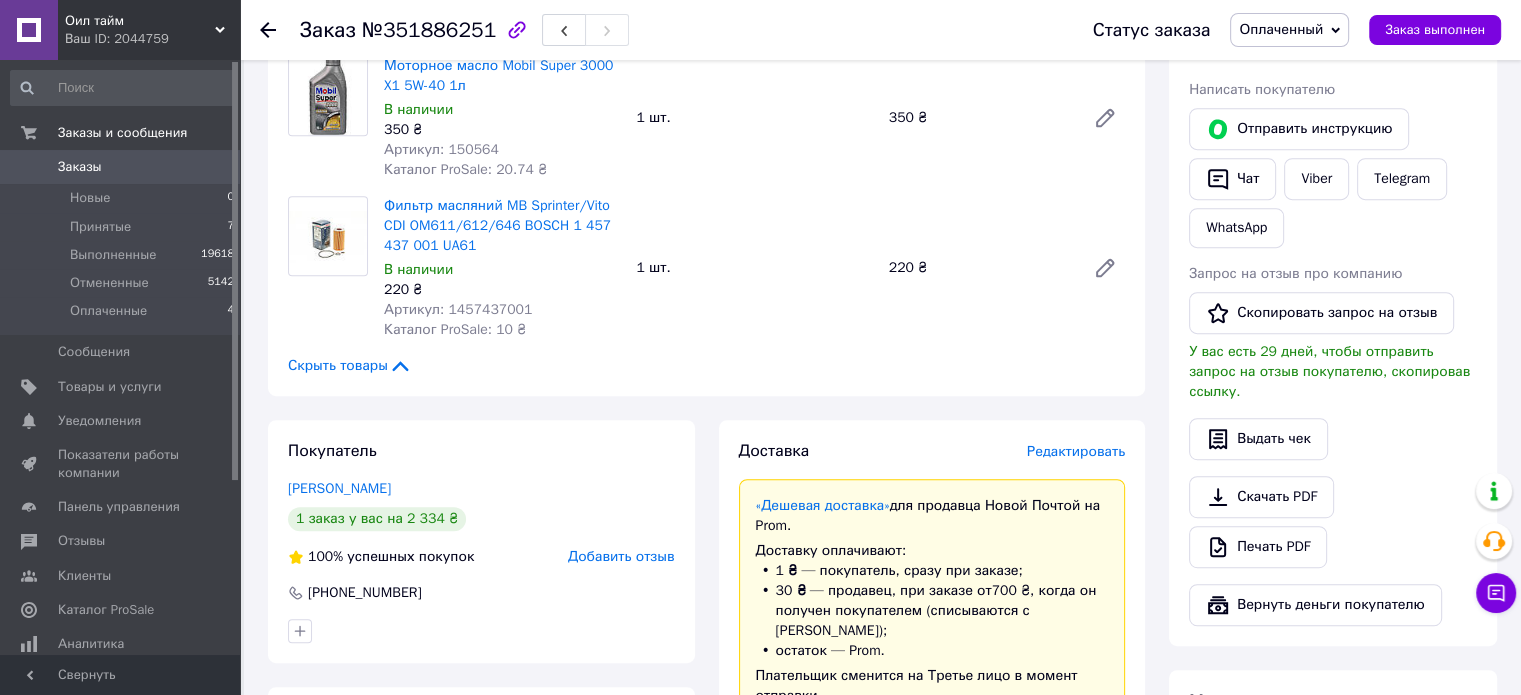 click on "Артикул: 1457437001" at bounding box center (458, 309) 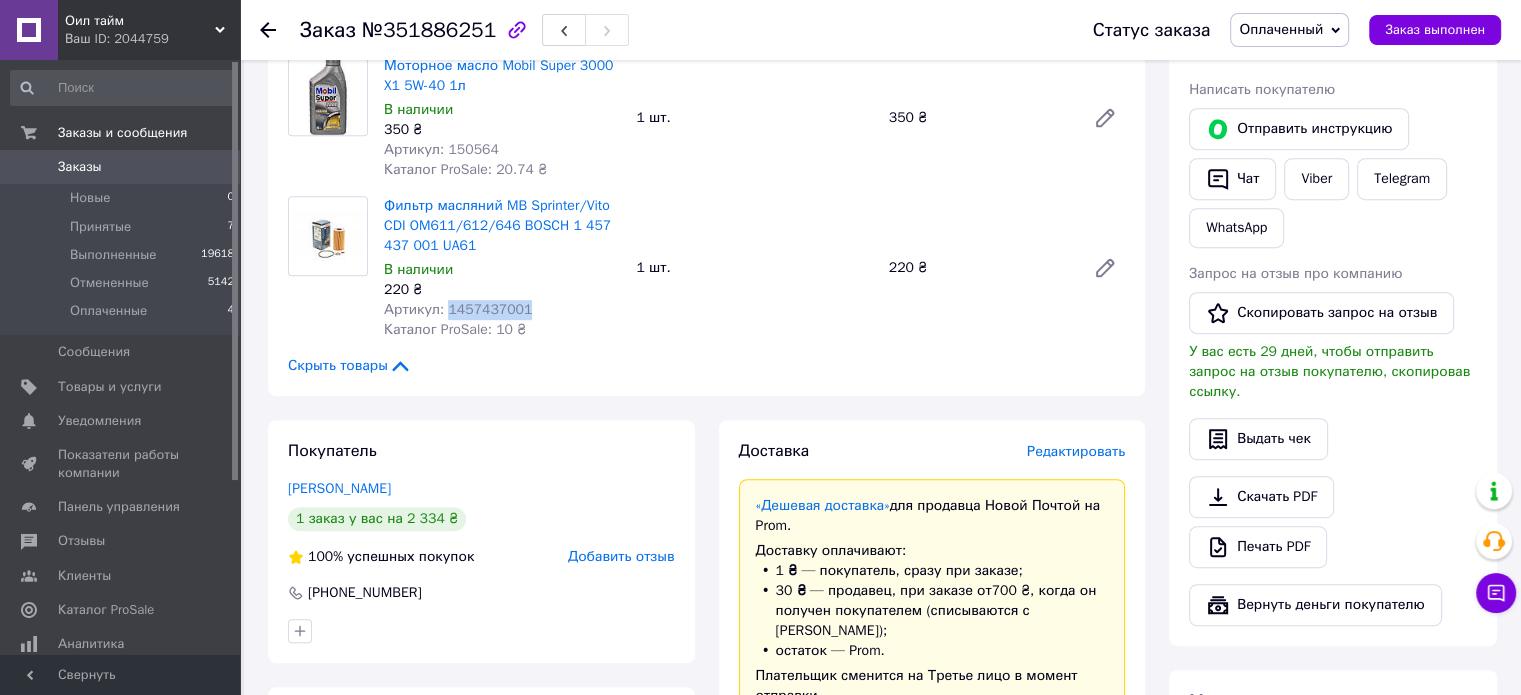 click on "Артикул: 1457437001" at bounding box center (458, 309) 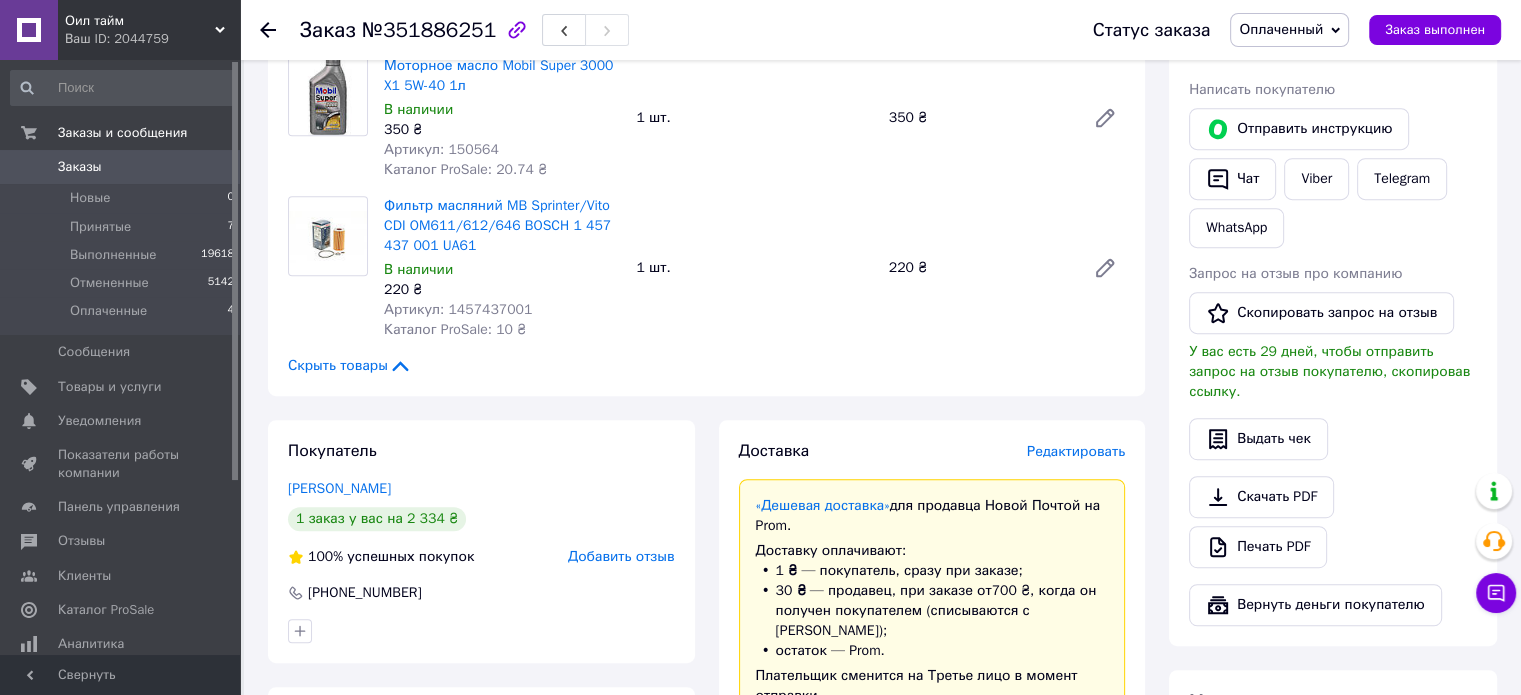 click on "Фильтр масляний MB Sprinter/Vito CDI OM611/612/646 BOSCH 1 457 437 001 UA61 В наличии 220 ₴ Артикул: 1457437001 Каталог ProSale: 10 ₴" at bounding box center [502, 268] 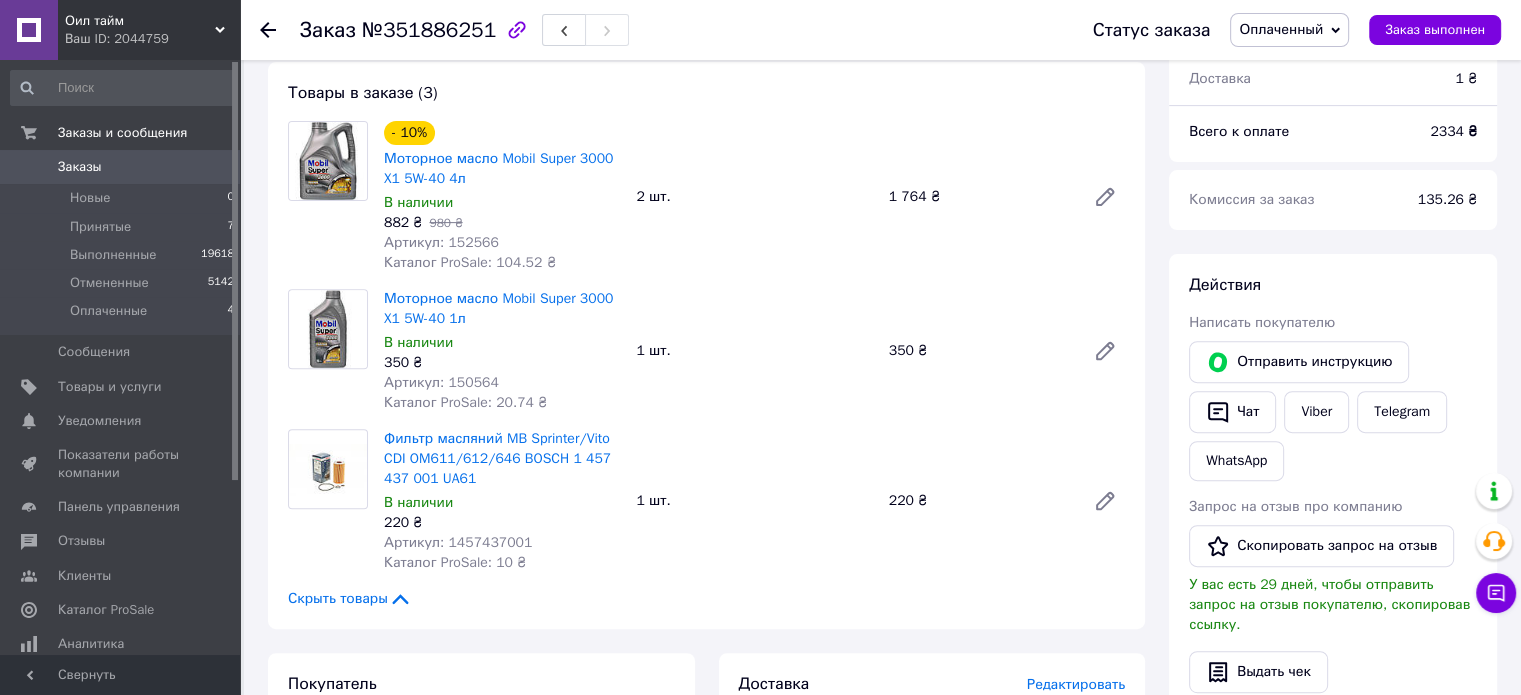 scroll, scrollTop: 500, scrollLeft: 0, axis: vertical 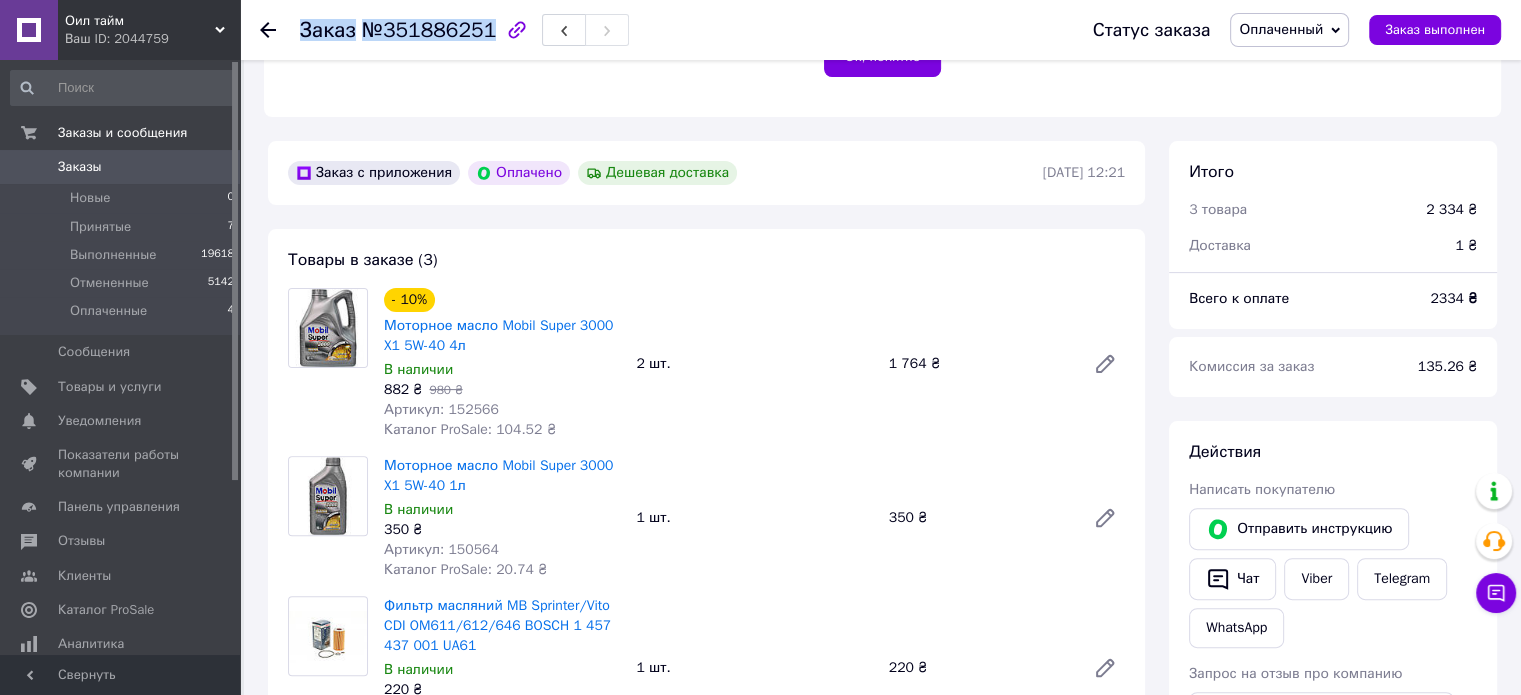 copy on "Заказ №351886251" 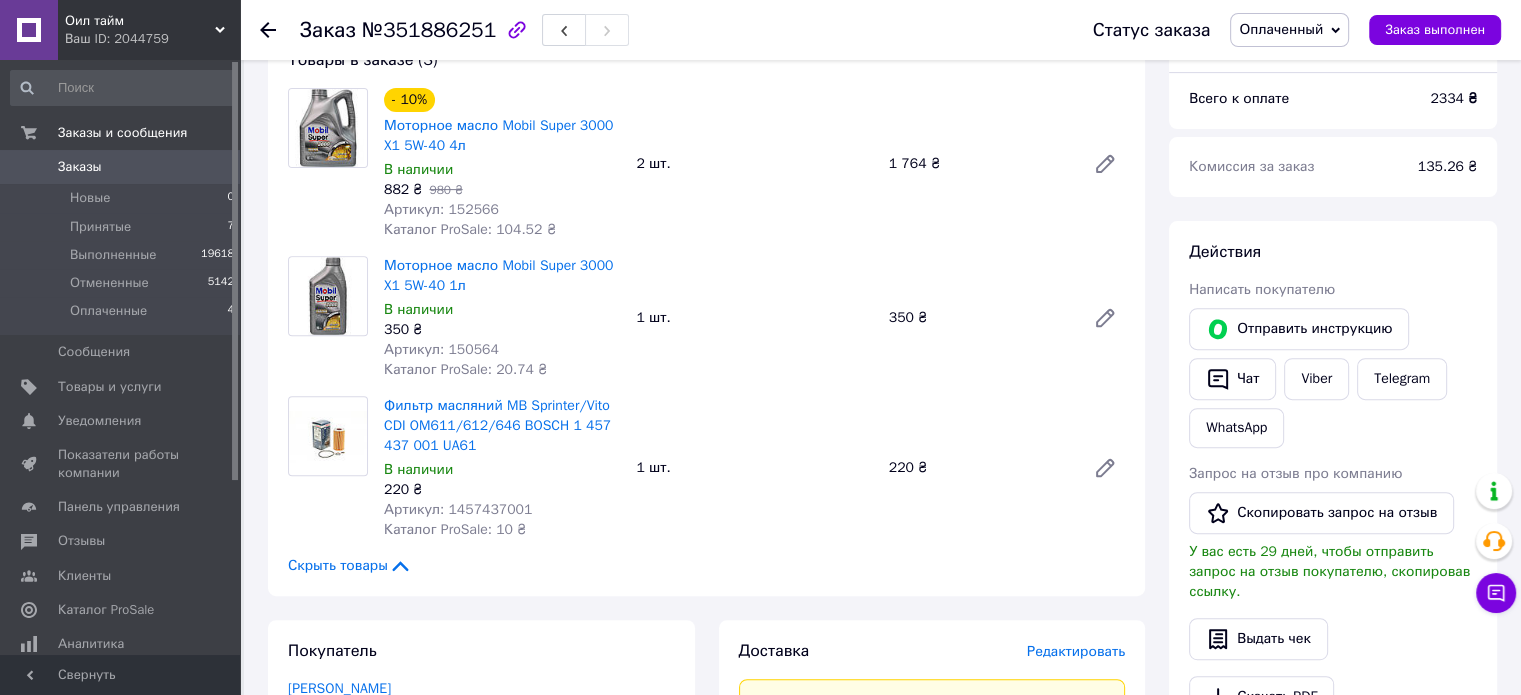 click on "Артикул: 1457437001" at bounding box center [458, 509] 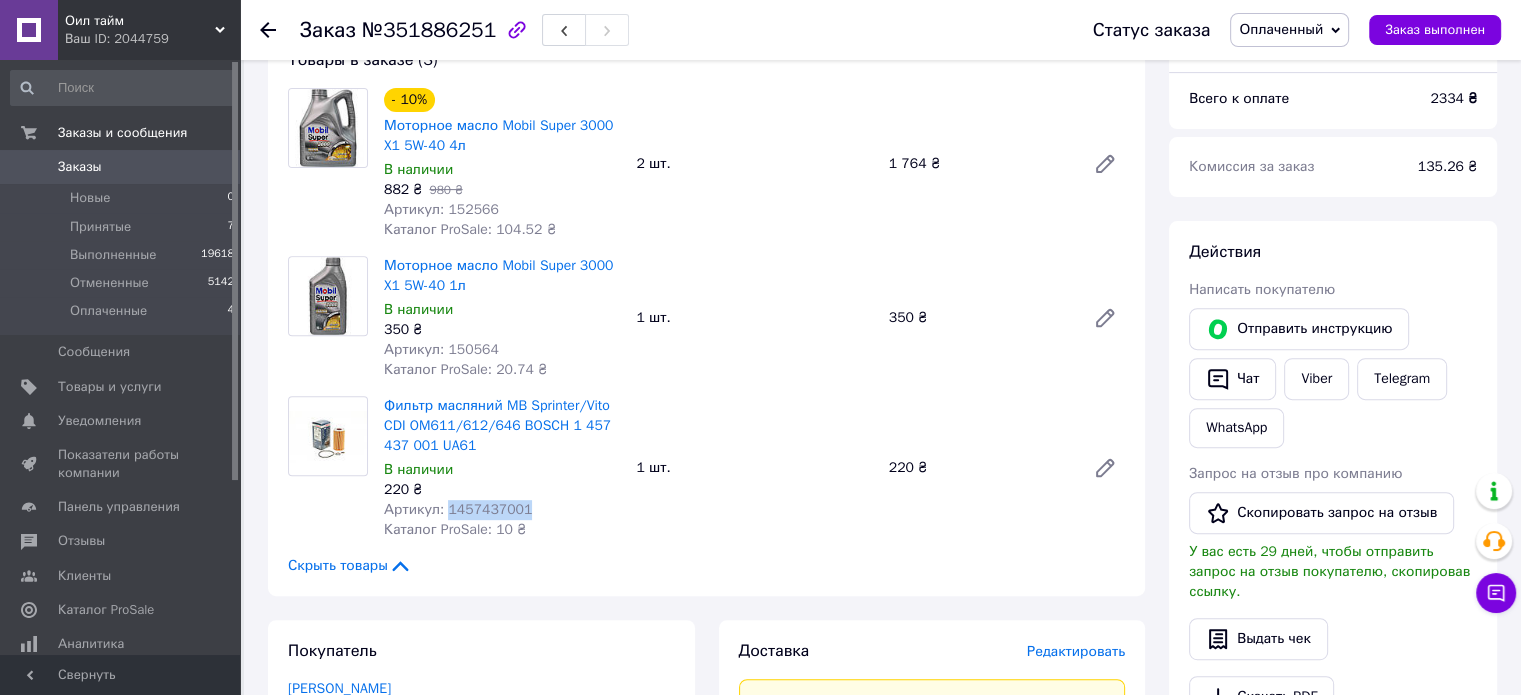 click on "Артикул: 1457437001" at bounding box center [458, 509] 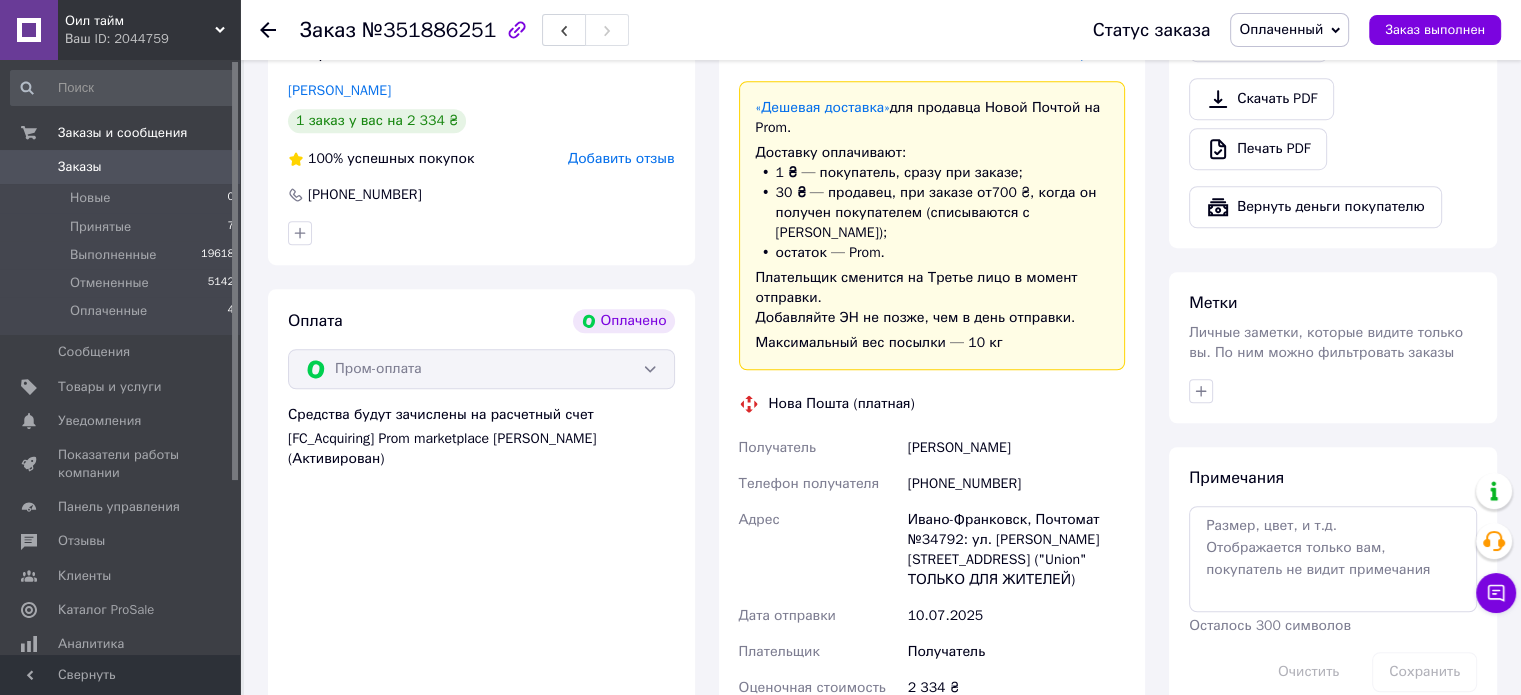 scroll, scrollTop: 900, scrollLeft: 0, axis: vertical 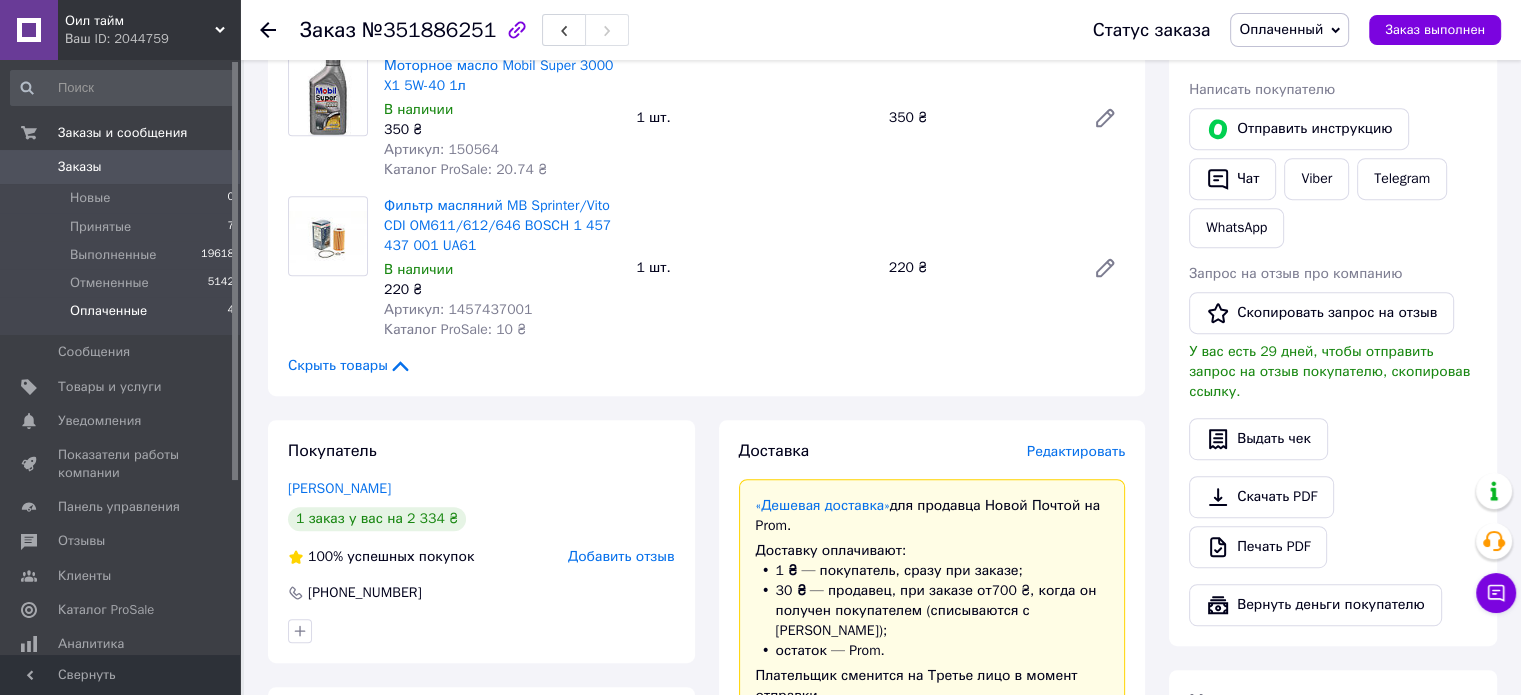 click on "Оплаченные" at bounding box center [108, 311] 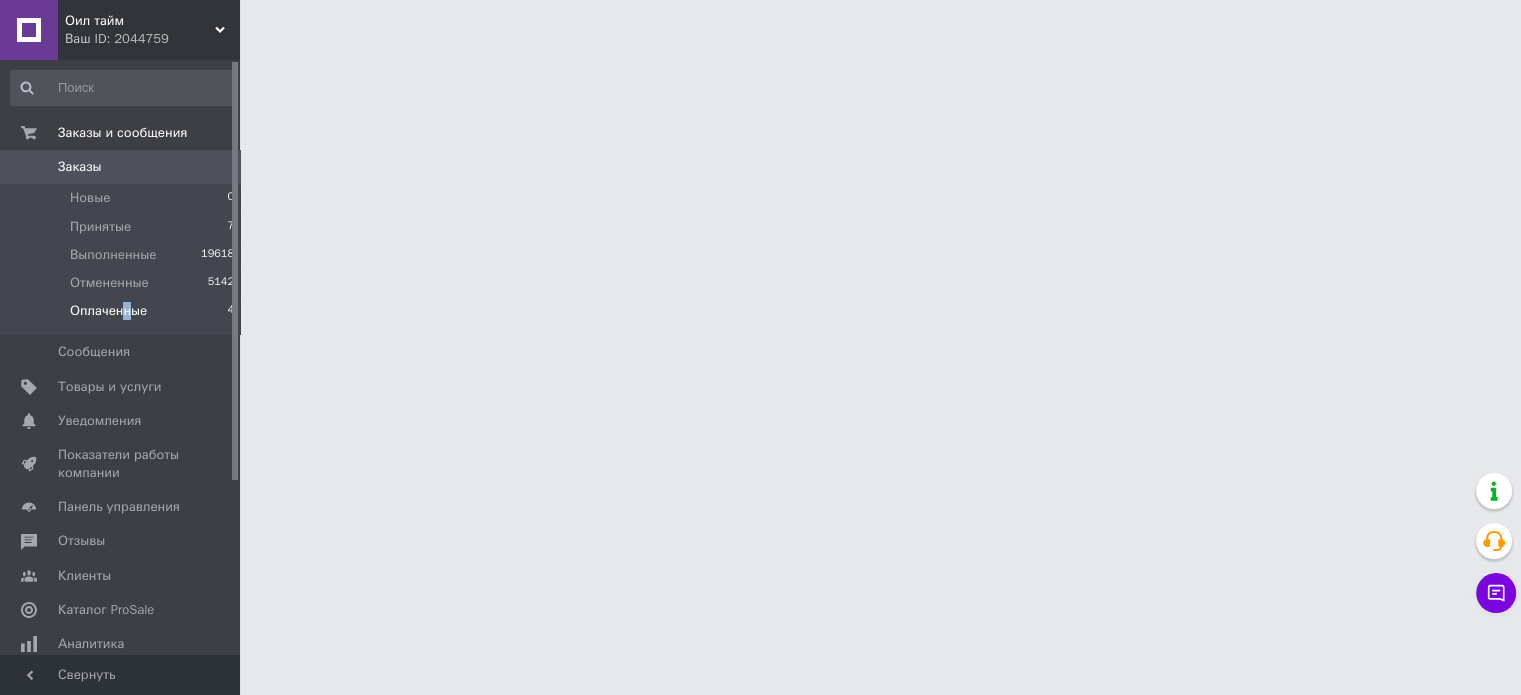 scroll, scrollTop: 0, scrollLeft: 0, axis: both 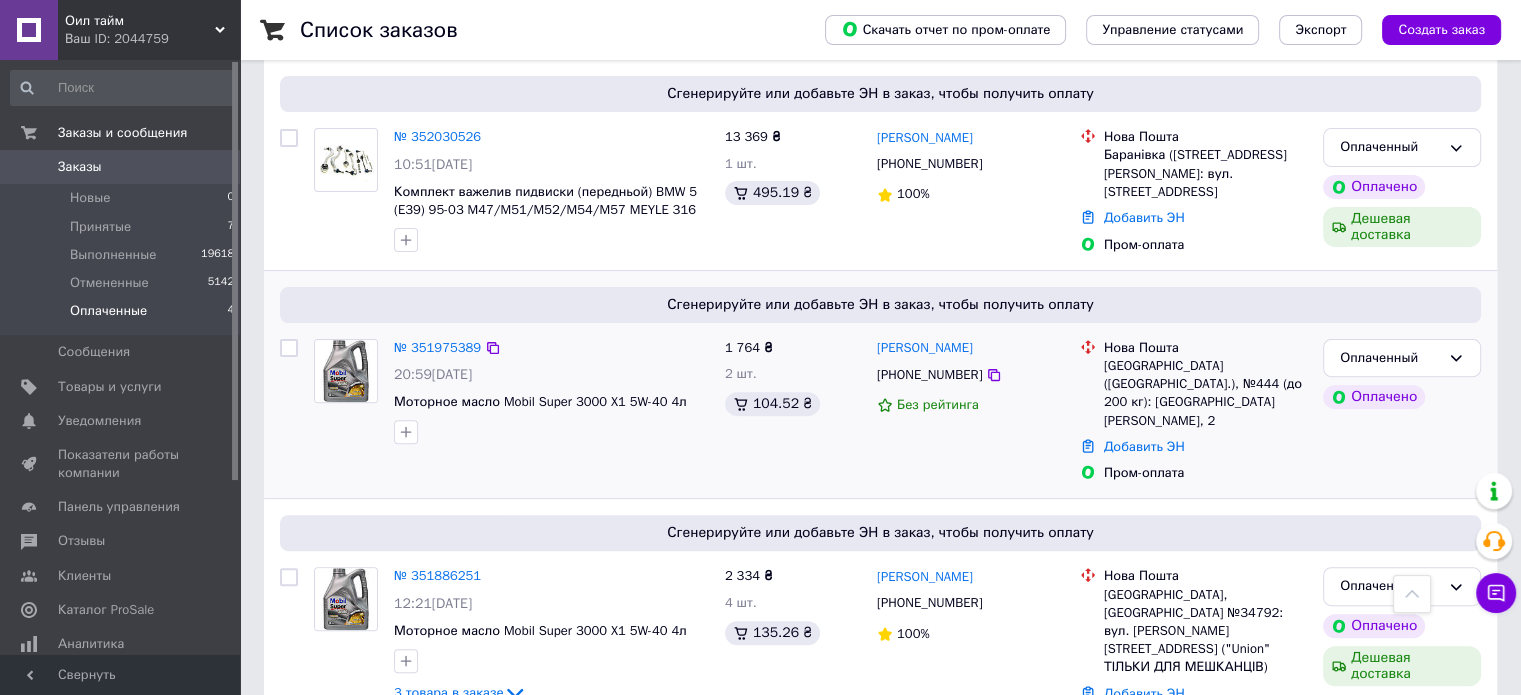 click on "№ 351975389" at bounding box center [437, 348] 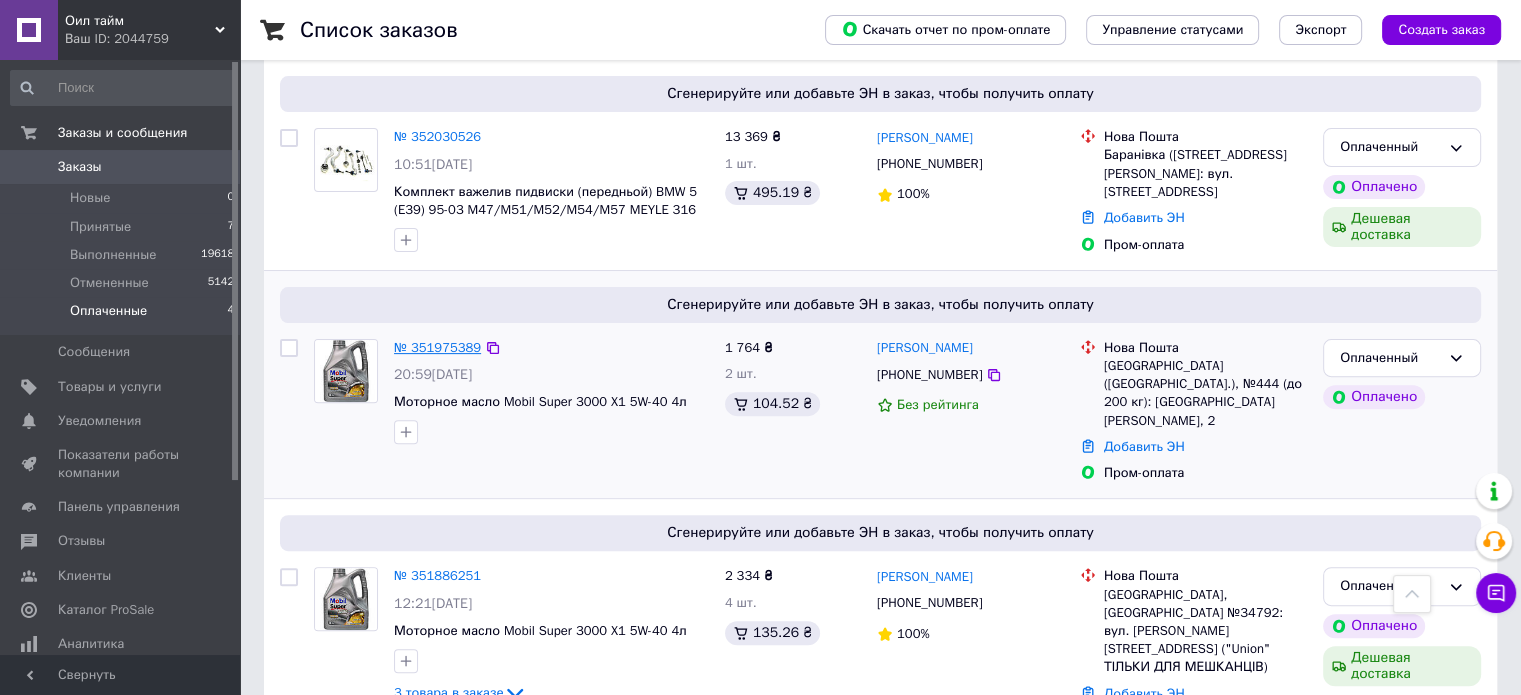 click on "№ 351975389" at bounding box center (437, 347) 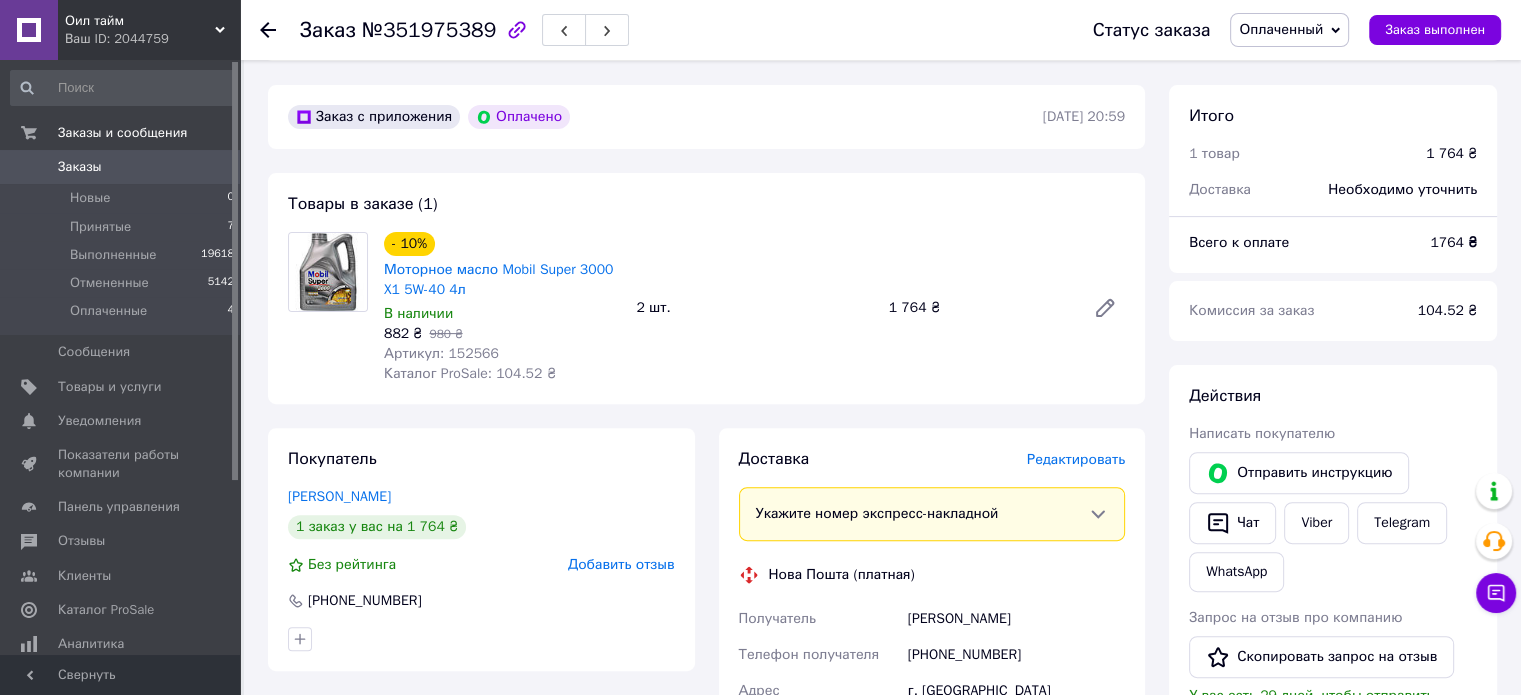scroll, scrollTop: 476, scrollLeft: 0, axis: vertical 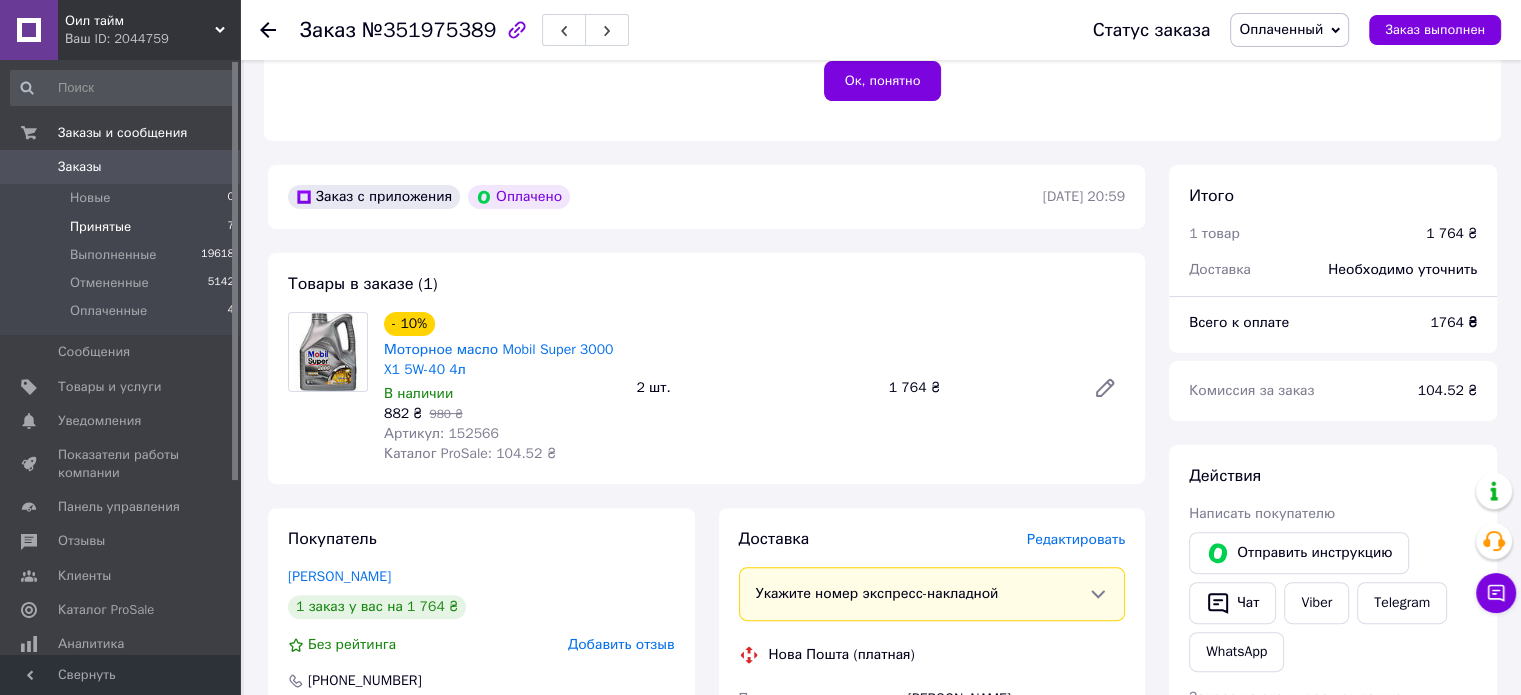 click on "Принятые 7" at bounding box center (123, 227) 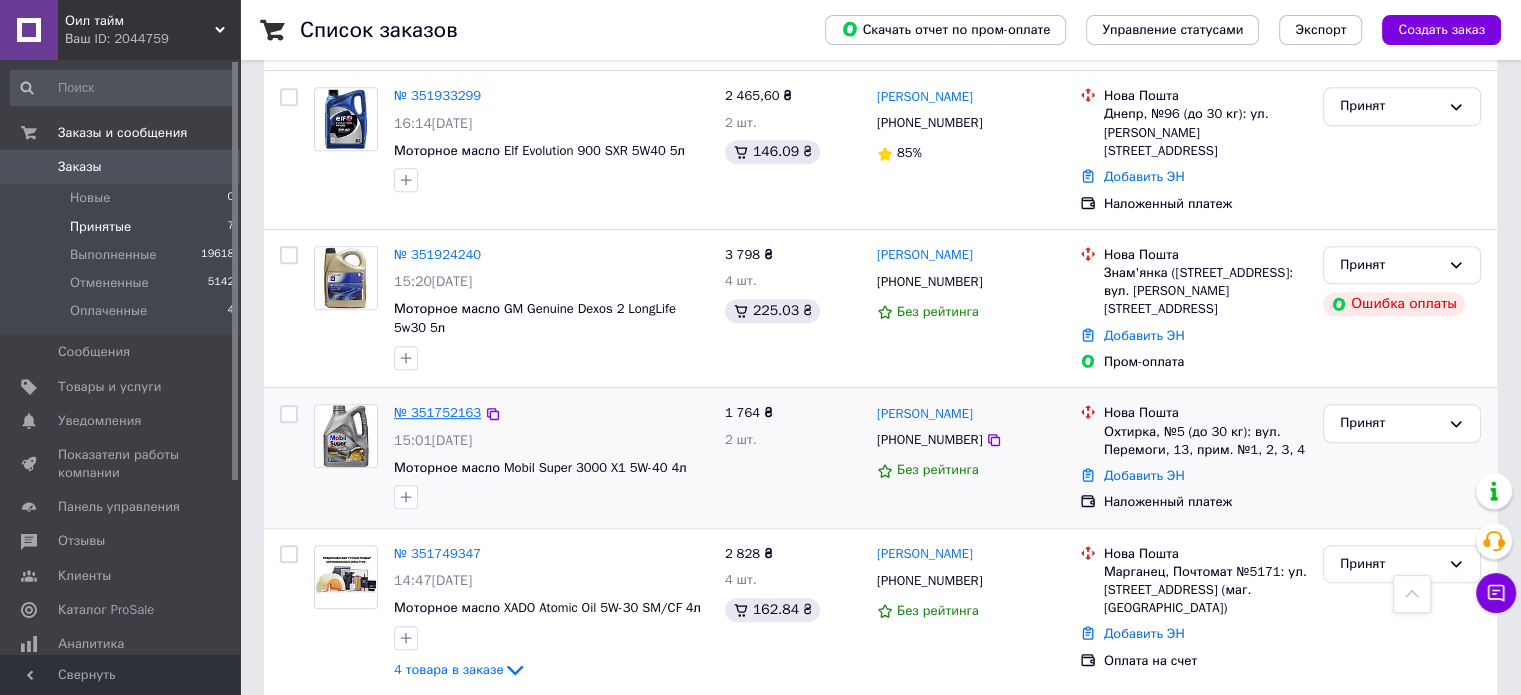 click on "№ 351752163" at bounding box center (437, 412) 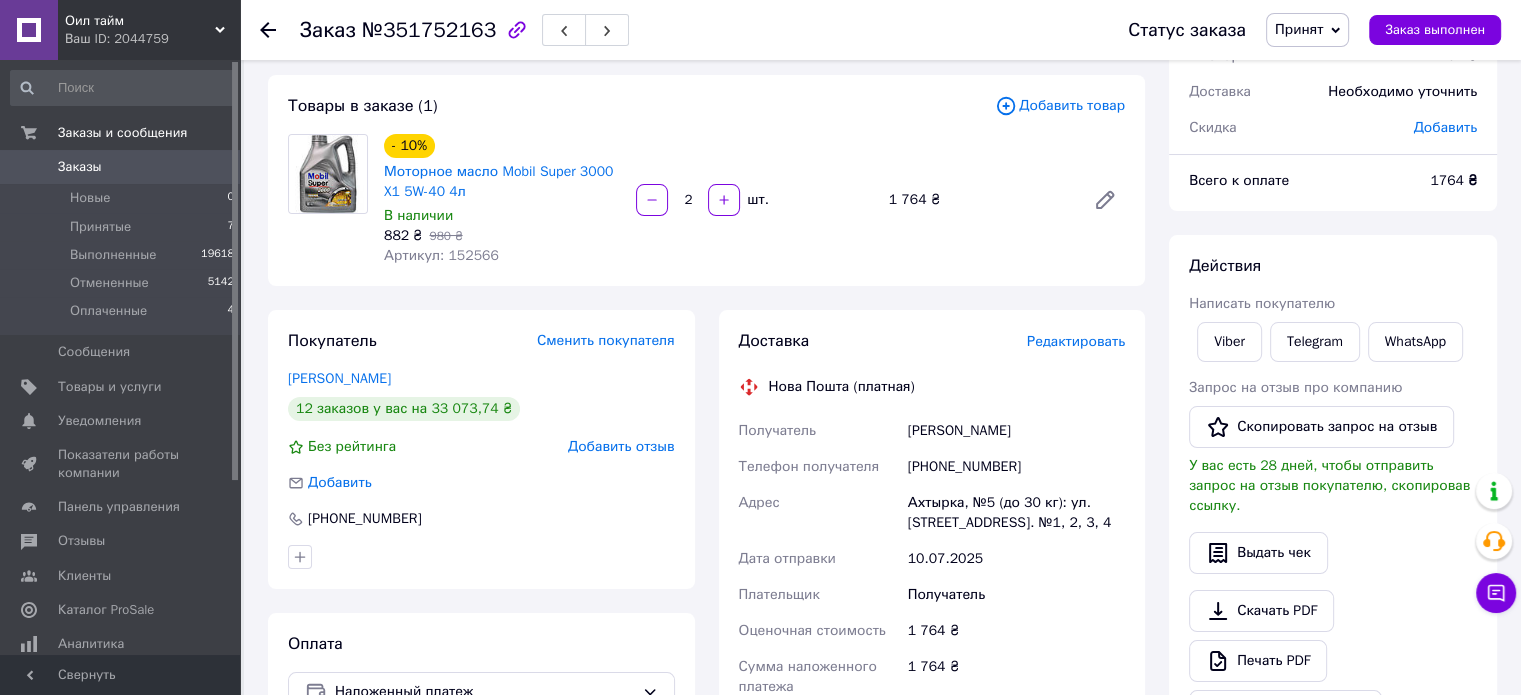 scroll, scrollTop: 0, scrollLeft: 0, axis: both 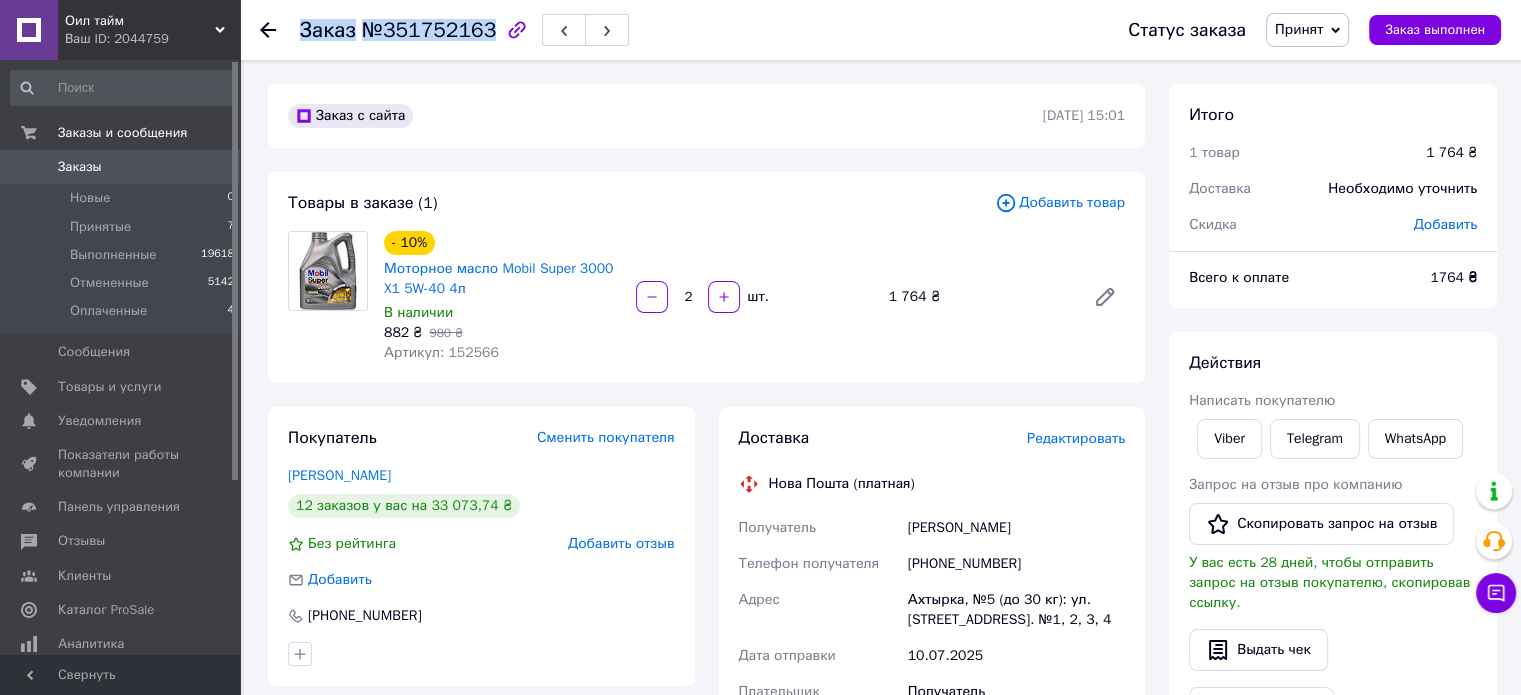 copy on "Заказ №351752163" 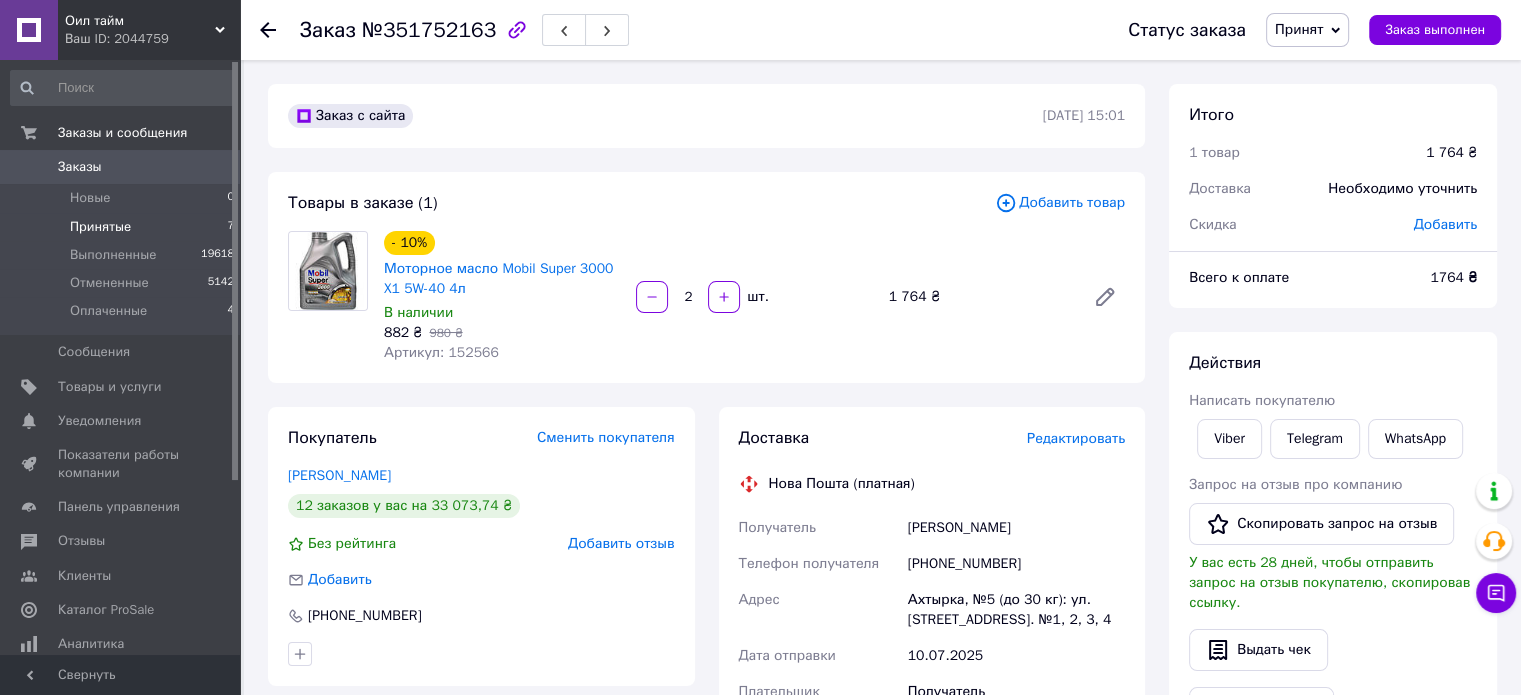 click on "Принятые" at bounding box center (100, 227) 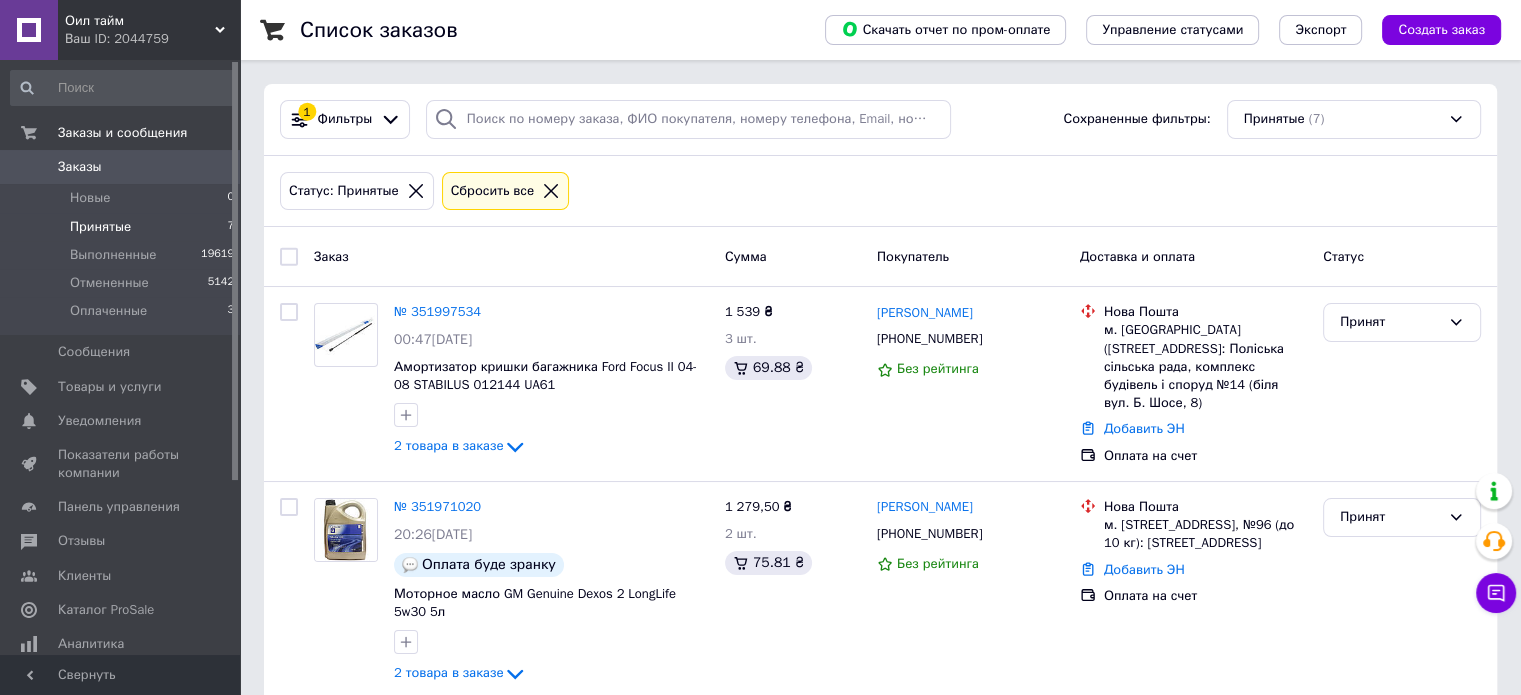 click on "Принятые 7" at bounding box center (123, 227) 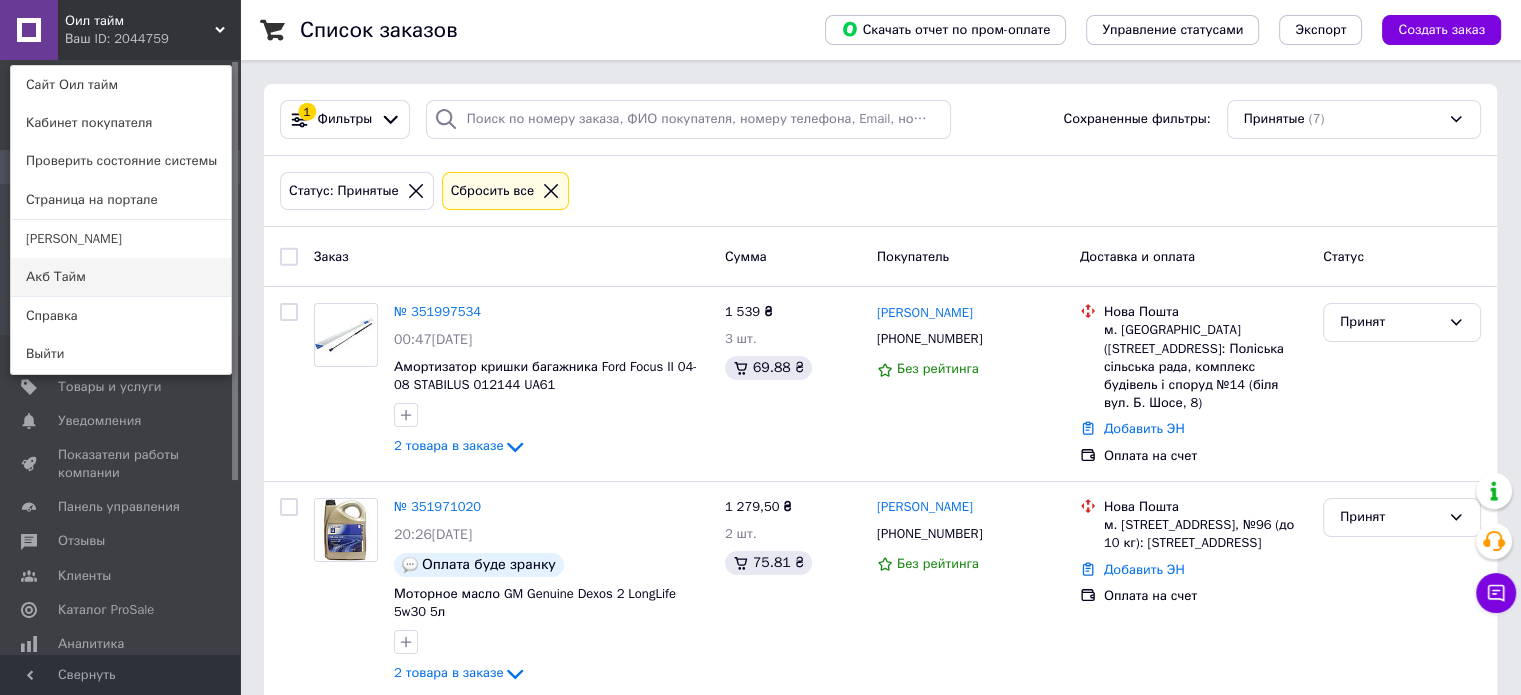 click on "Акб Тайм" at bounding box center (121, 277) 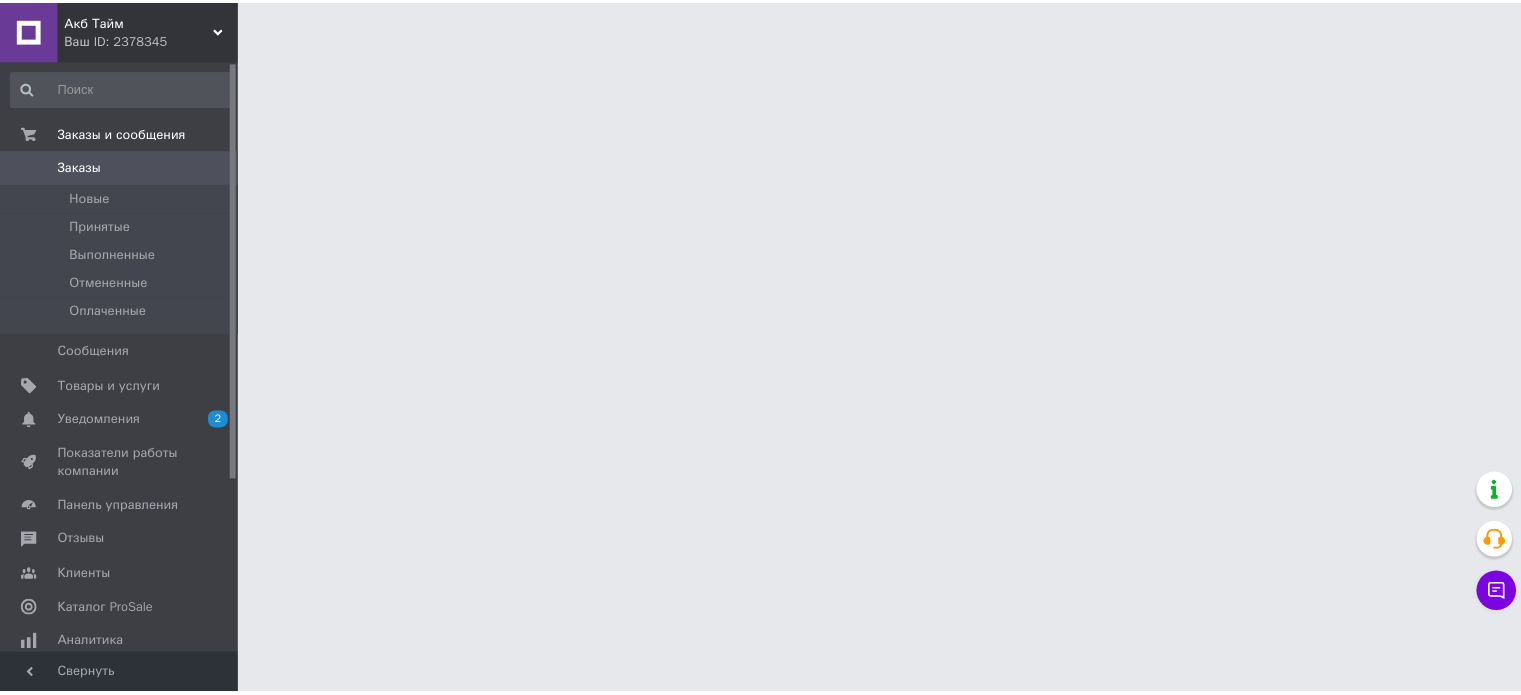 scroll, scrollTop: 0, scrollLeft: 0, axis: both 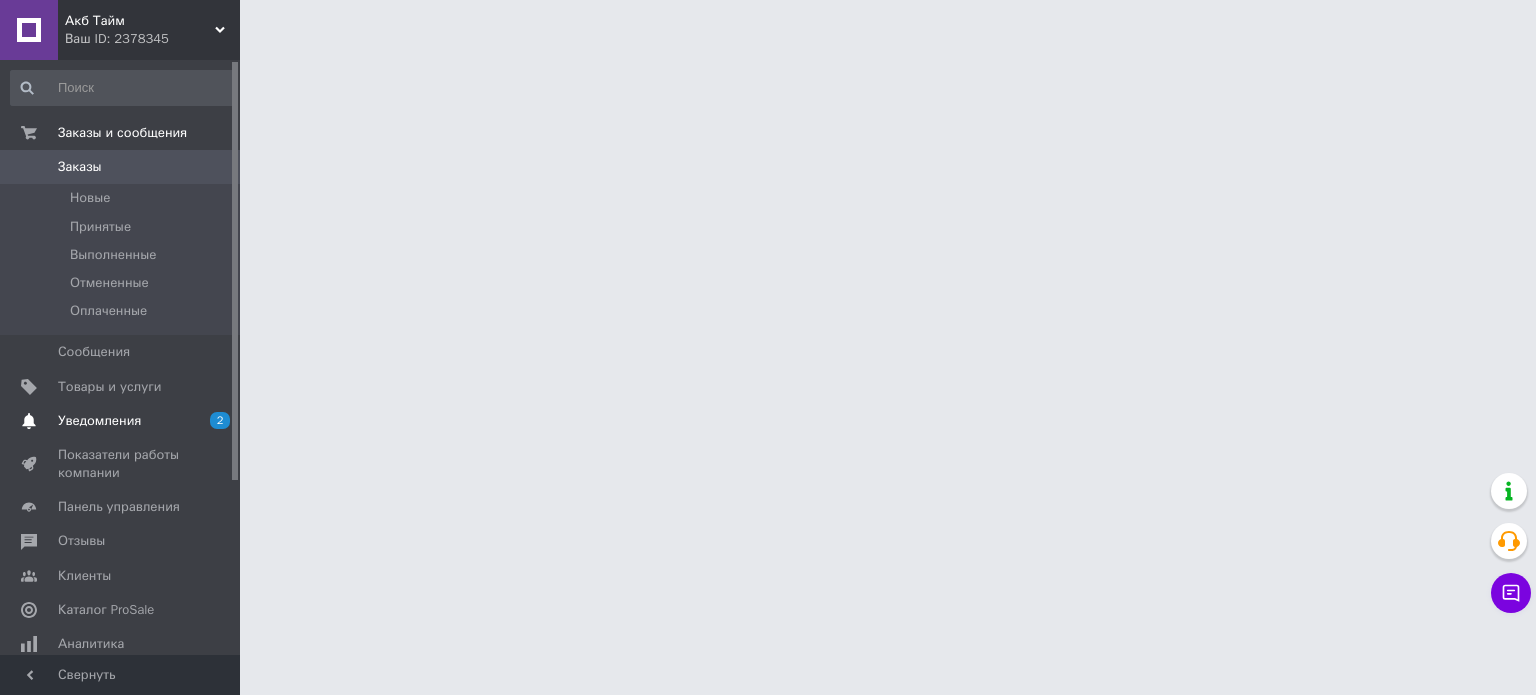 click on "Уведомления 2 0" at bounding box center [123, 421] 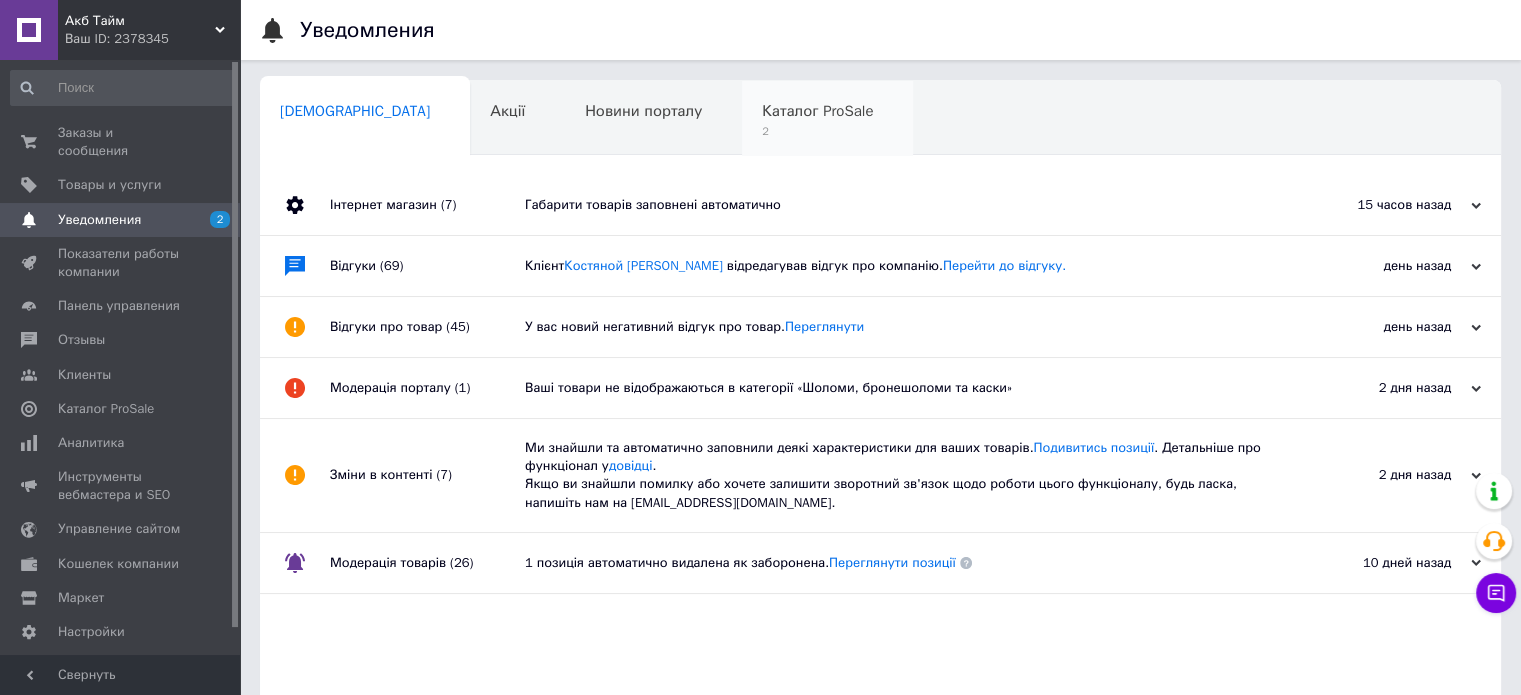 click on "2" at bounding box center (817, 131) 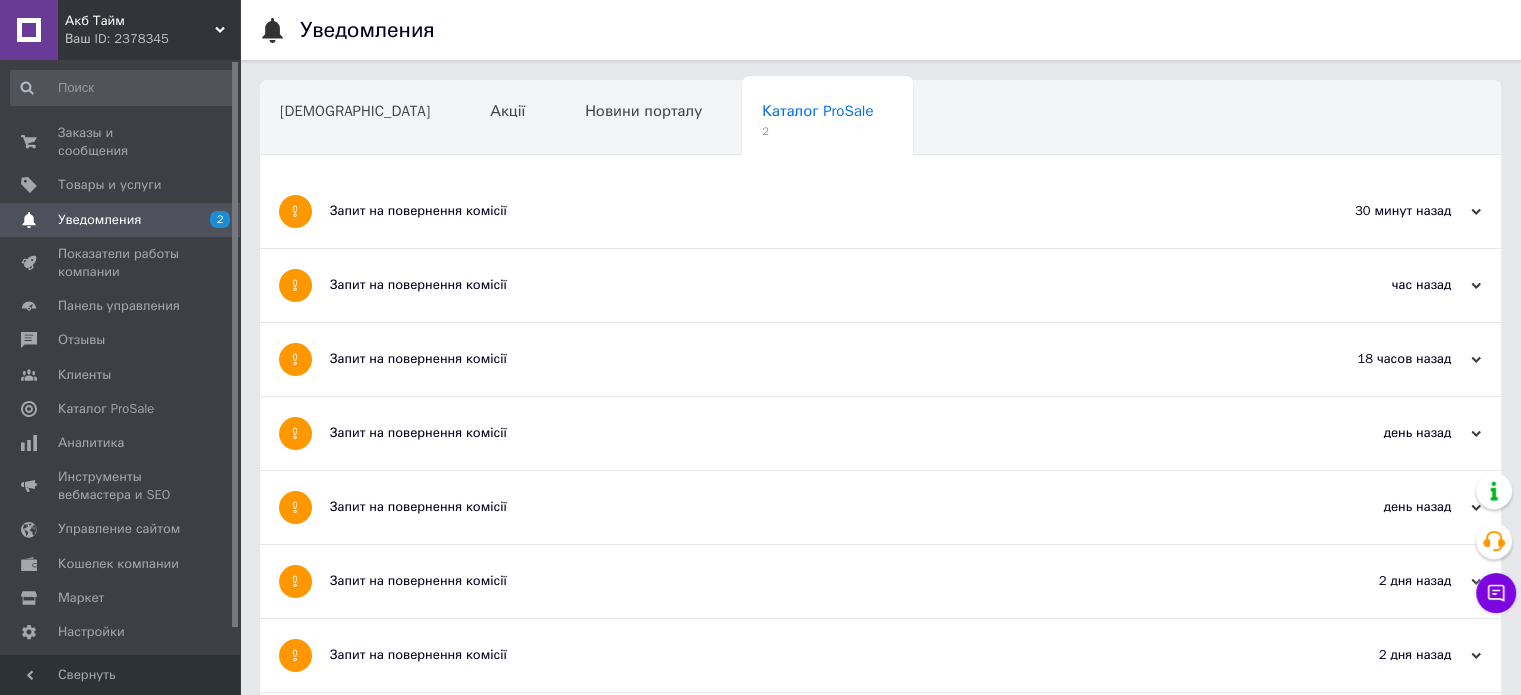 click on "Запит на повернення комісії" at bounding box center (805, 285) 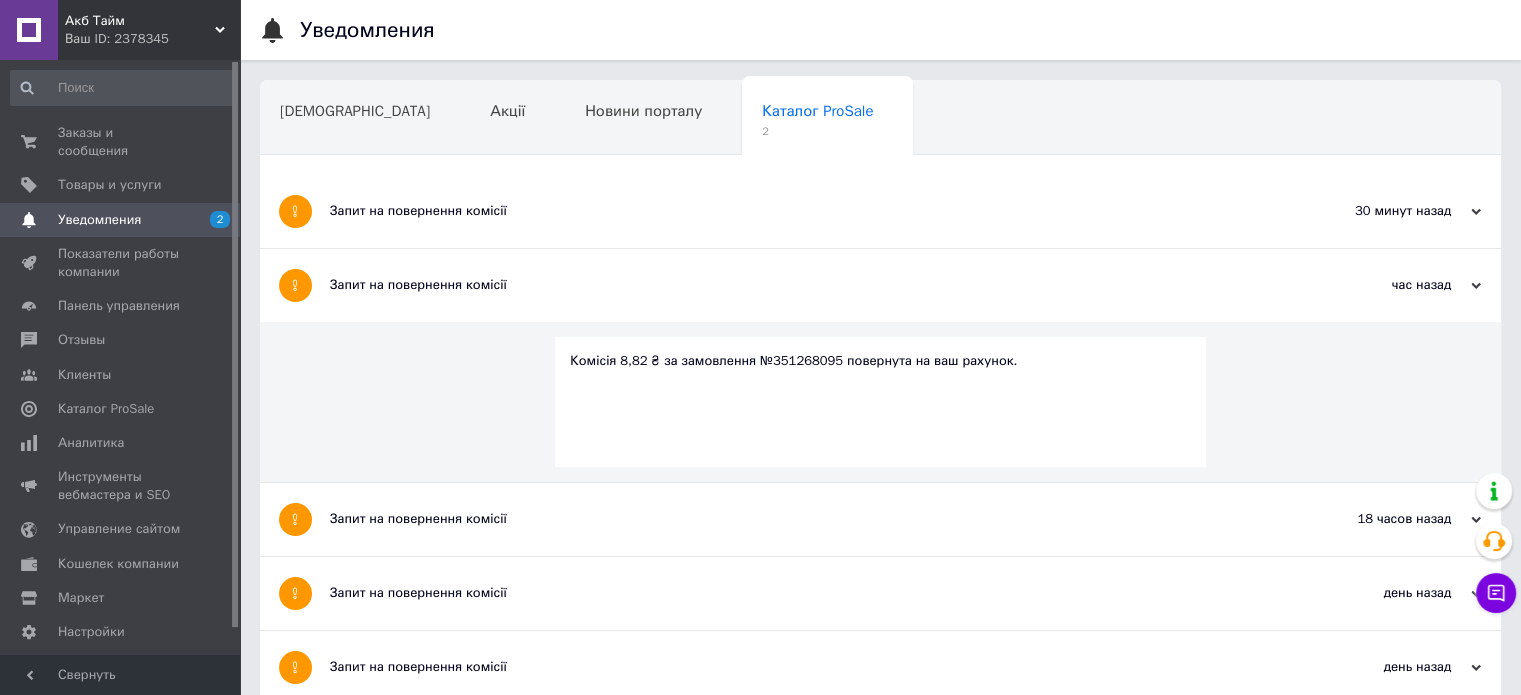 click on "Запит на повернення комісії" at bounding box center [805, 211] 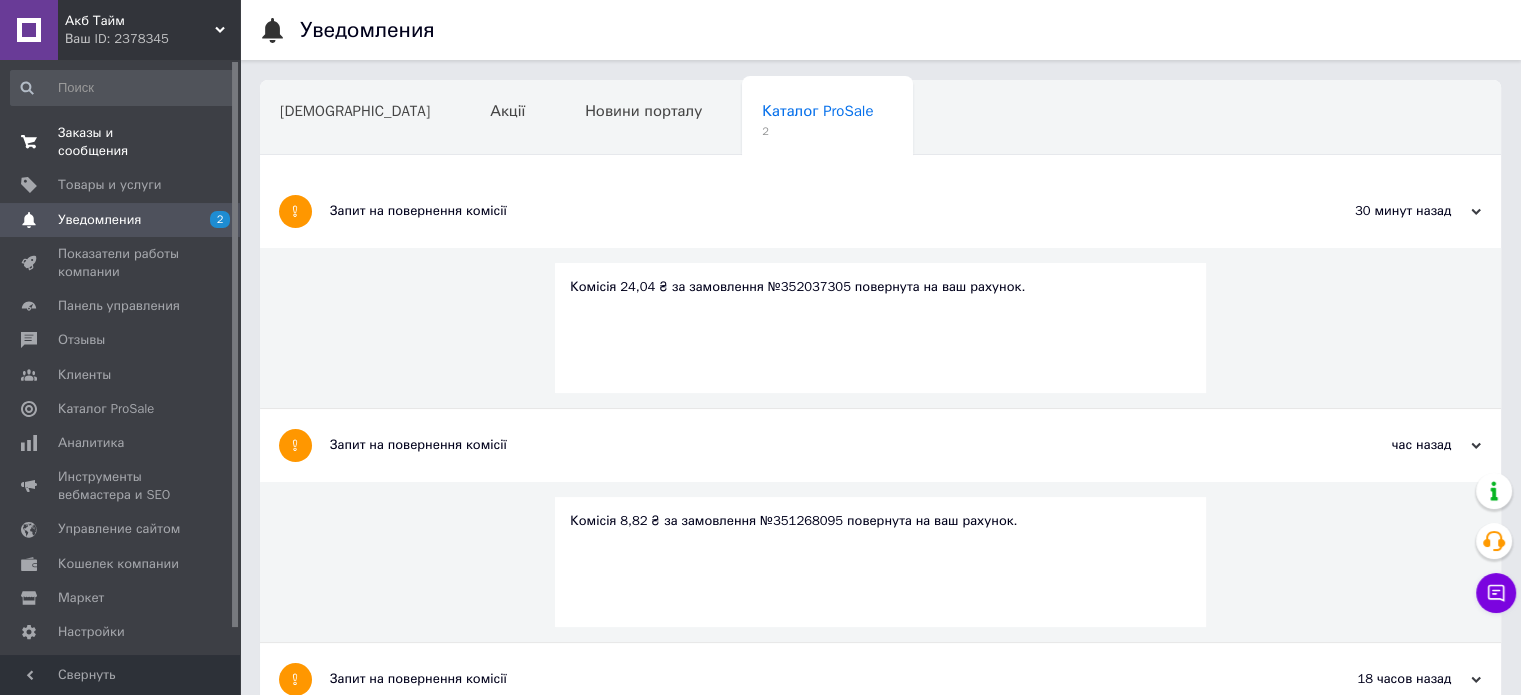 click on "Заказы и сообщения" at bounding box center (121, 142) 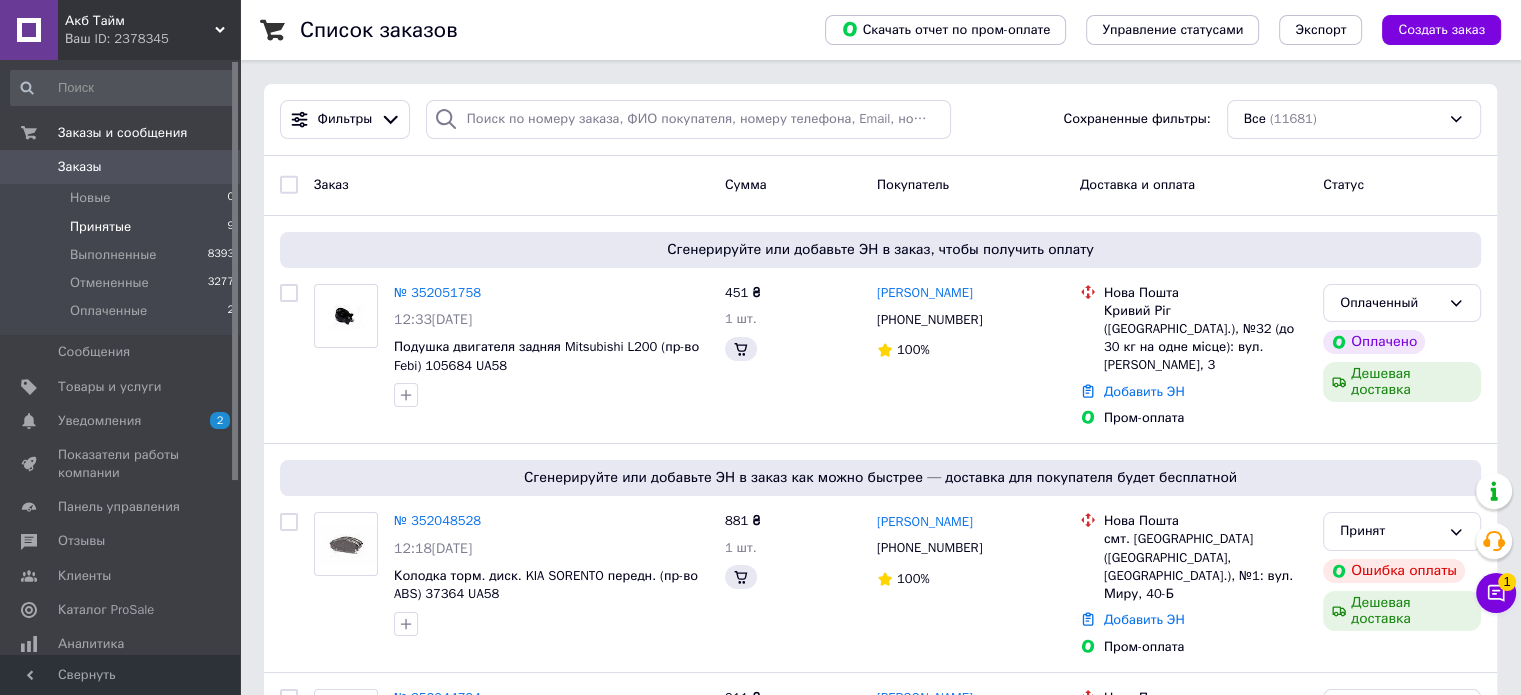 click on "Принятые" at bounding box center (100, 227) 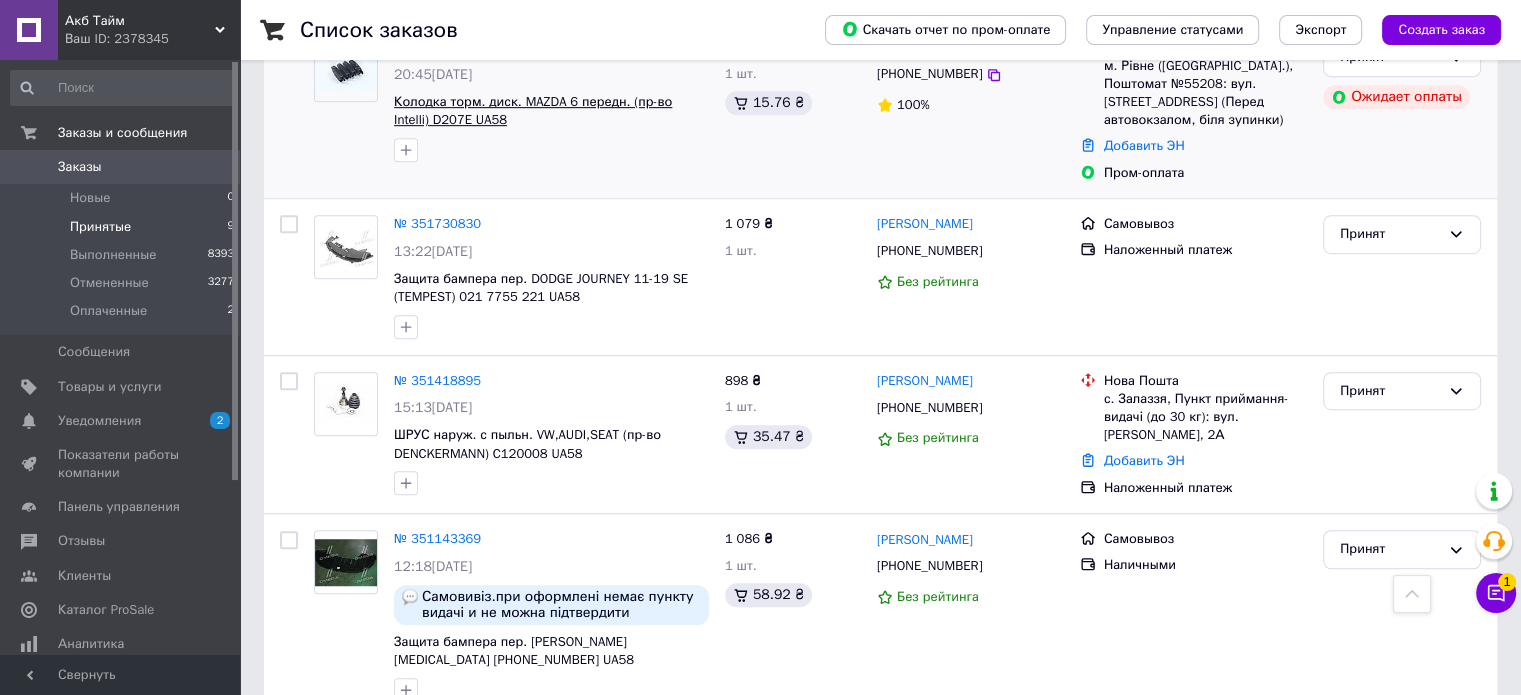 scroll, scrollTop: 1168, scrollLeft: 0, axis: vertical 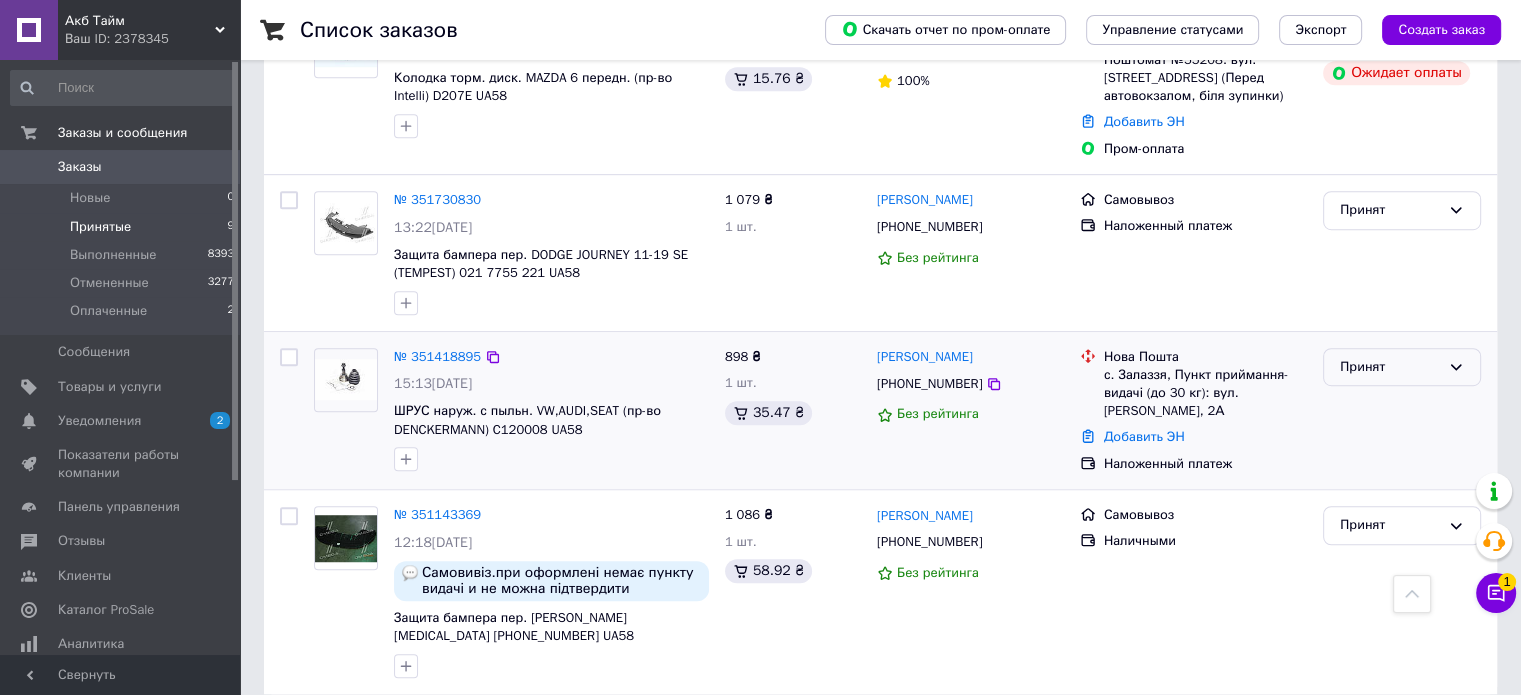 click on "Принят" at bounding box center (1390, 367) 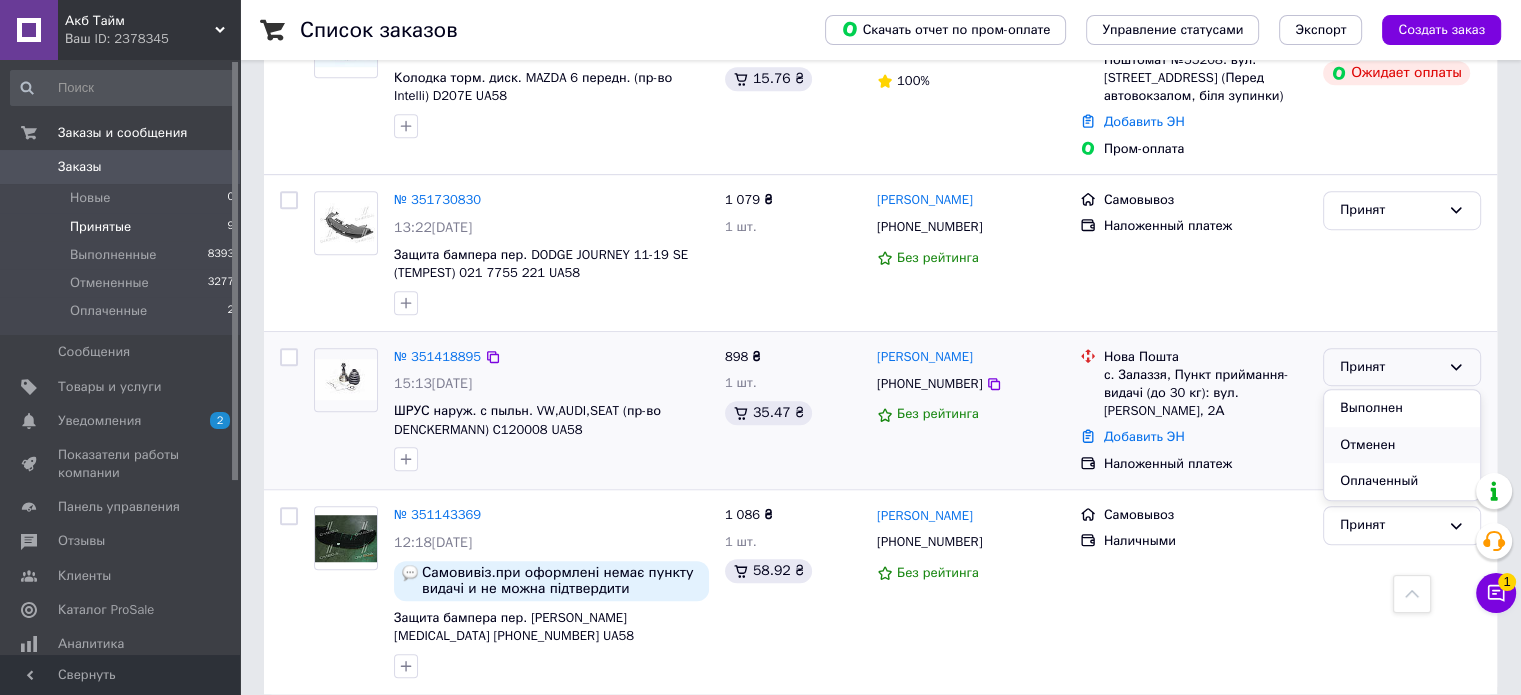 click on "Отменен" at bounding box center [1402, 445] 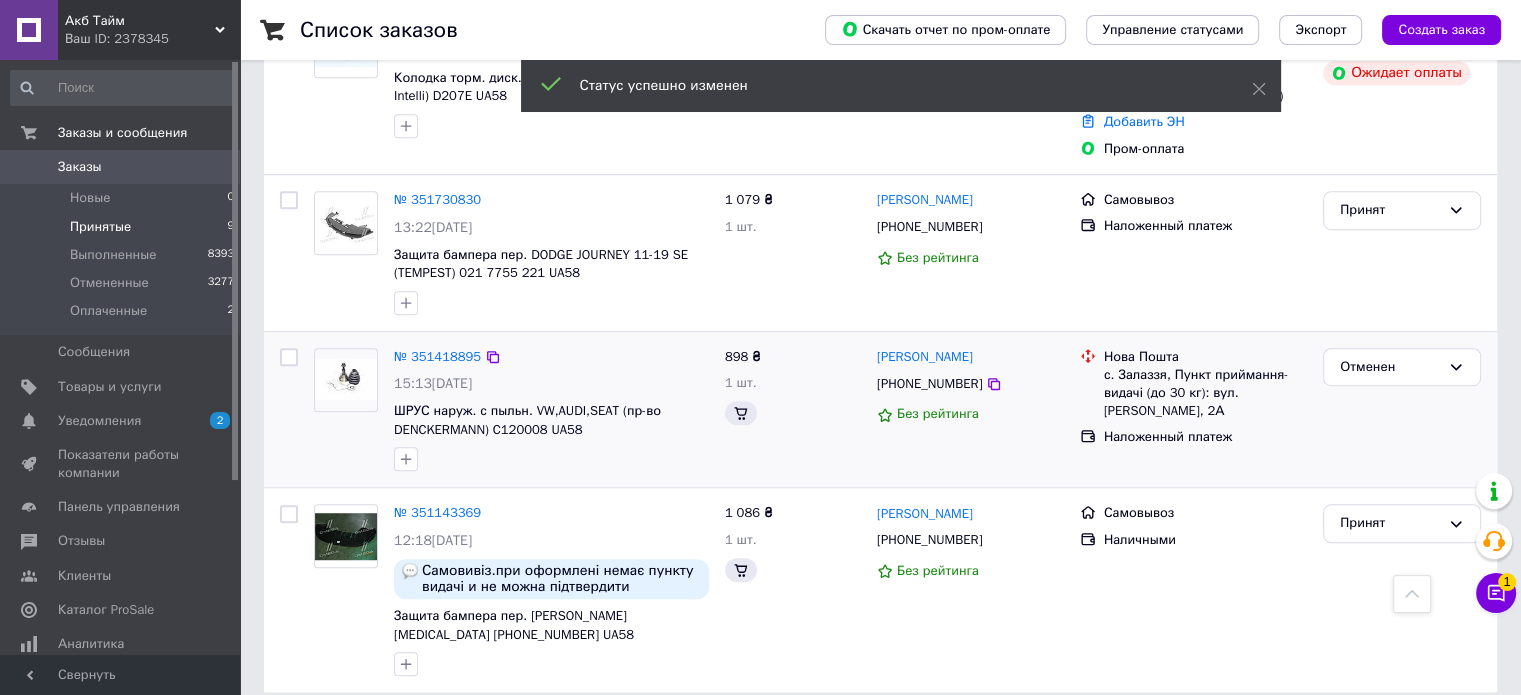 scroll, scrollTop: 1166, scrollLeft: 0, axis: vertical 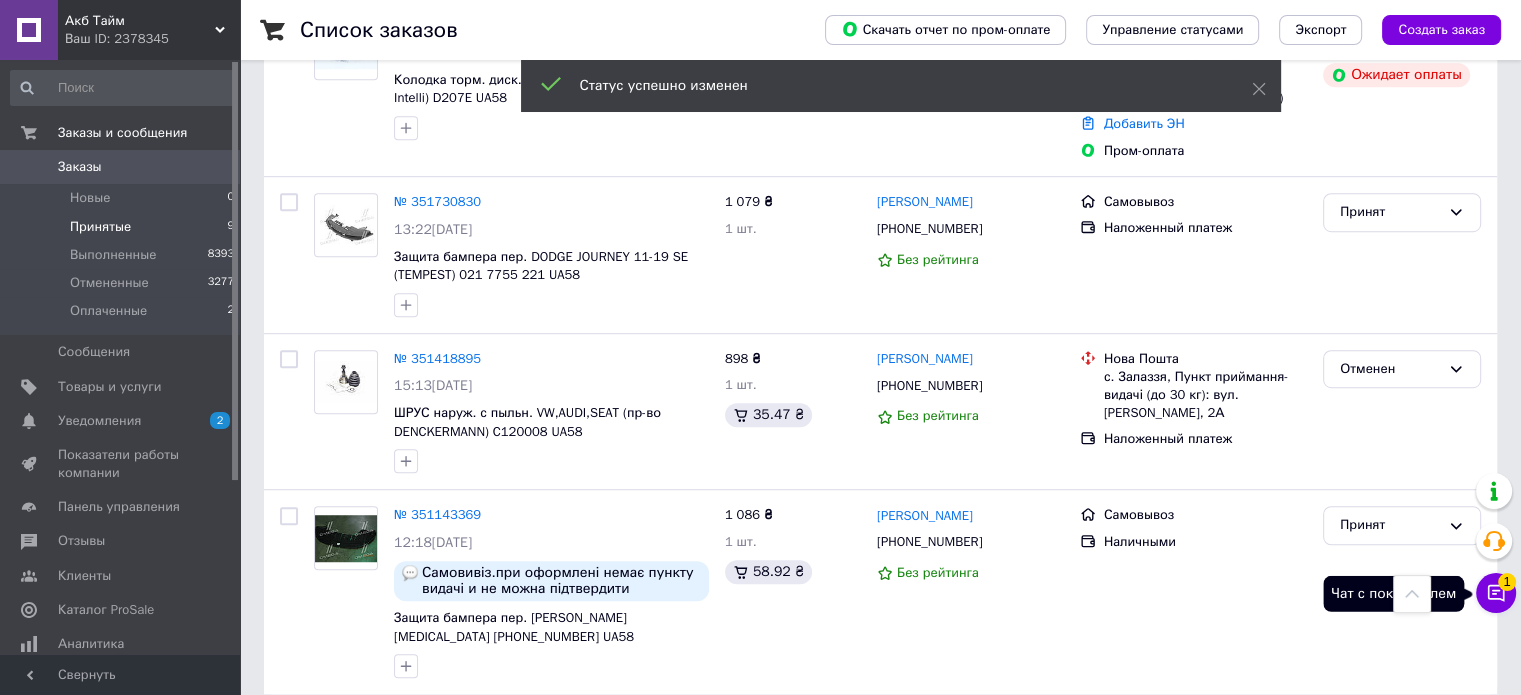 click 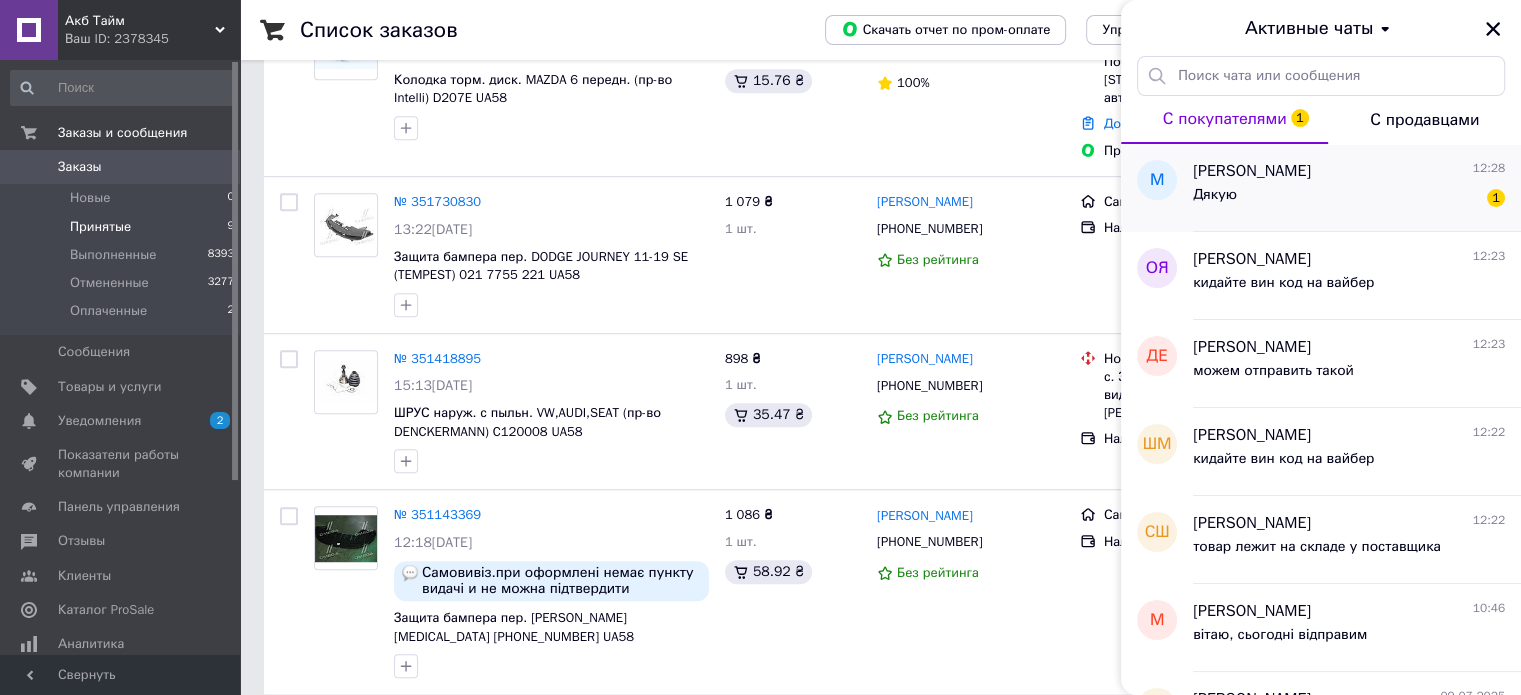 click on "Дякую 1" at bounding box center [1349, 199] 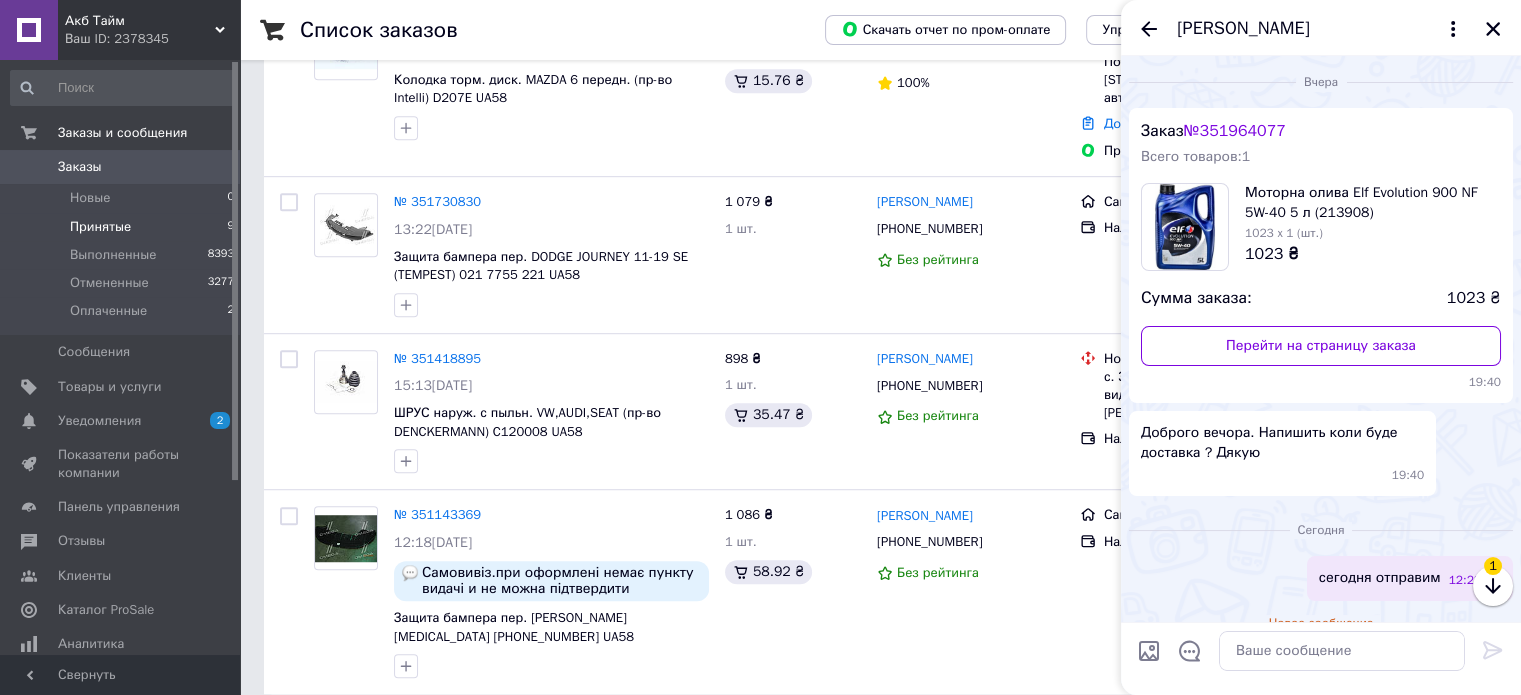 scroll, scrollTop: 76, scrollLeft: 0, axis: vertical 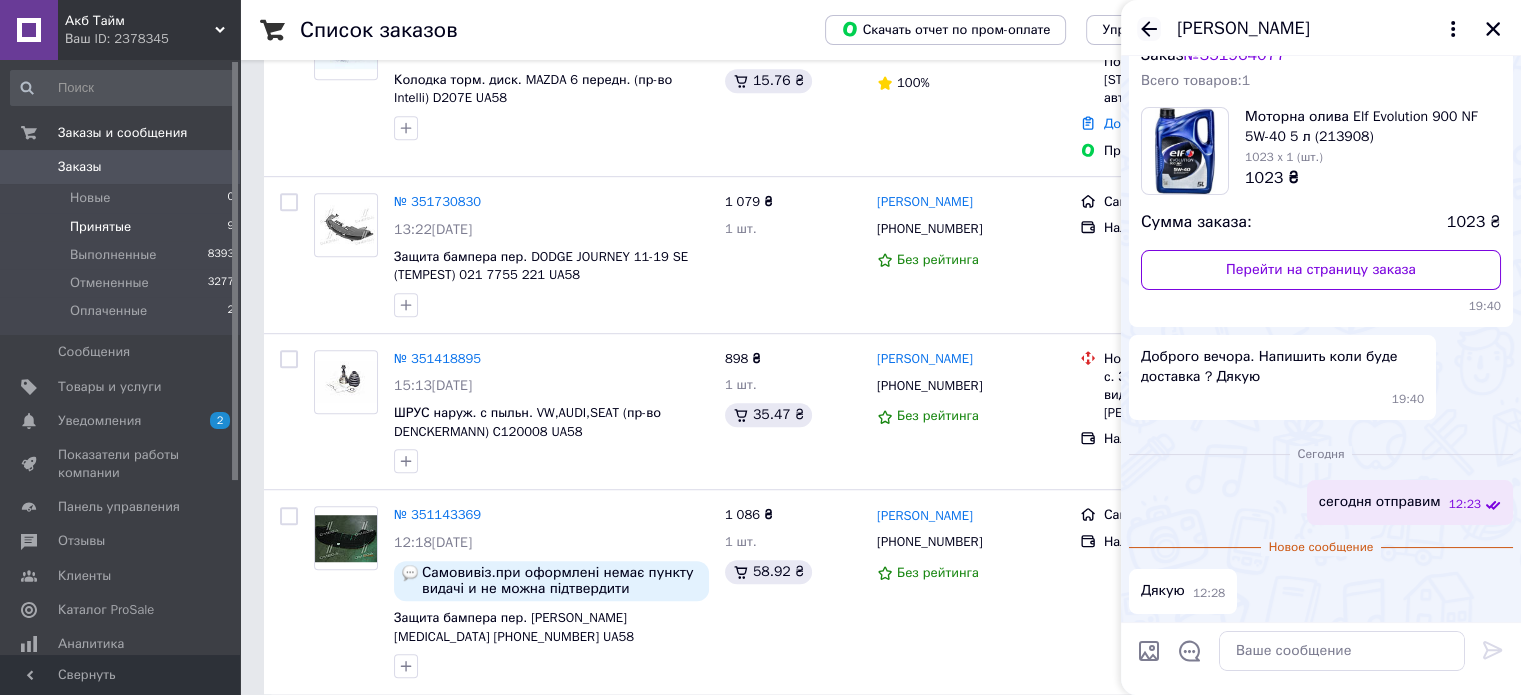 click 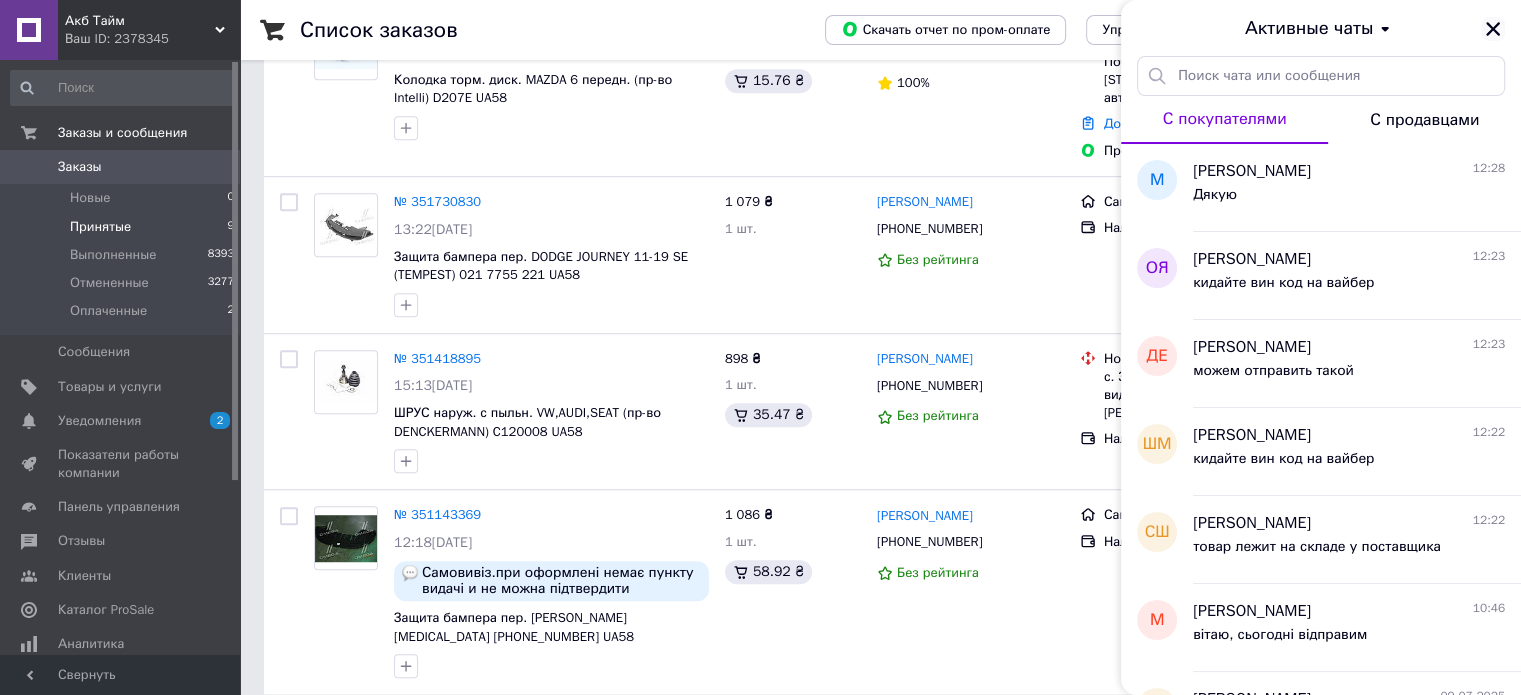 click 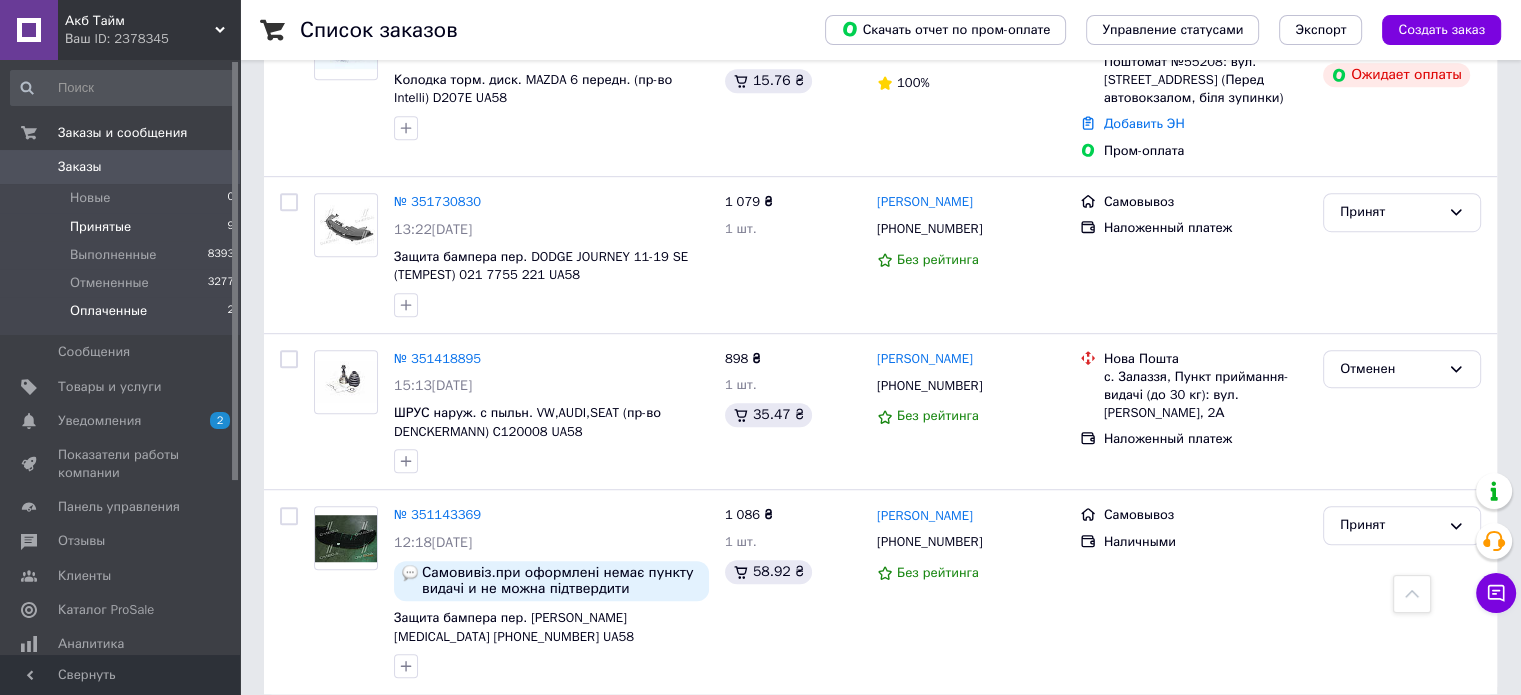 click on "Оплаченные" at bounding box center (108, 311) 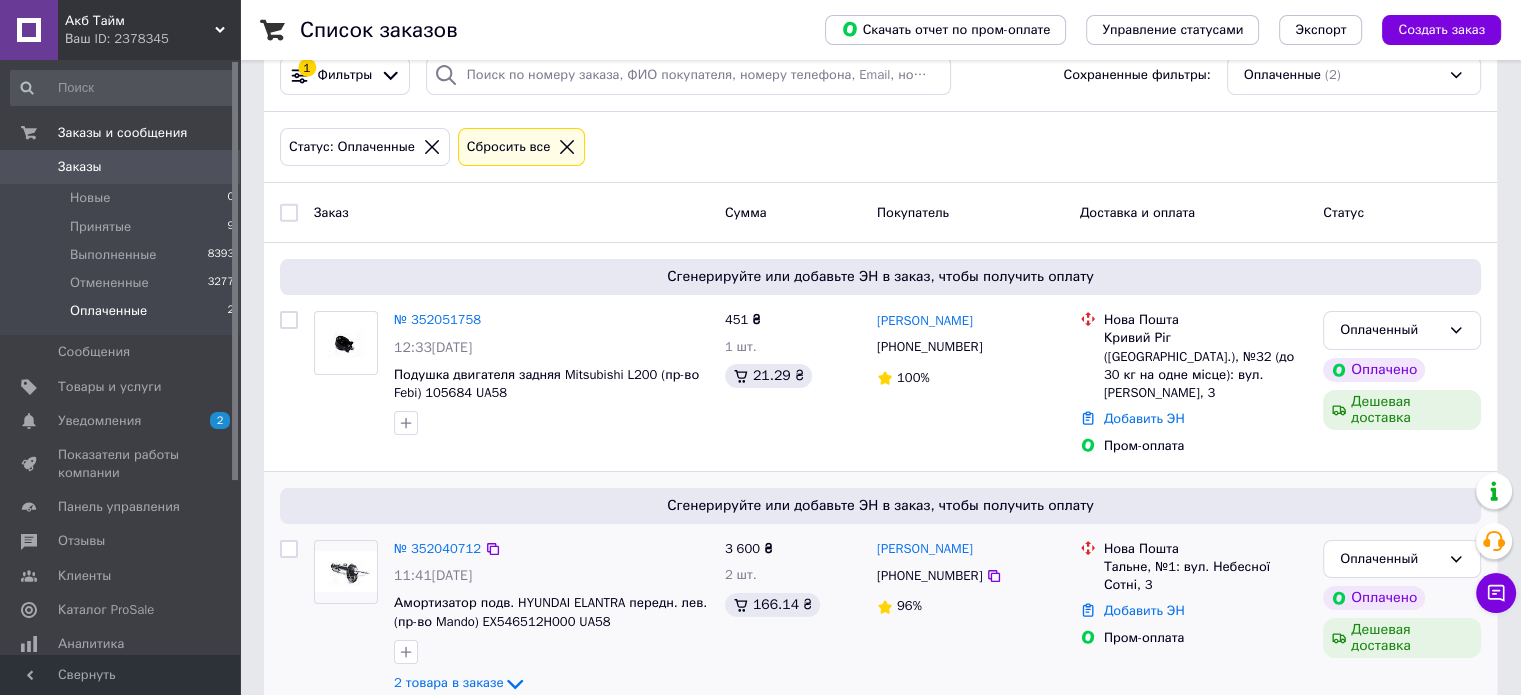 scroll, scrollTop: 64, scrollLeft: 0, axis: vertical 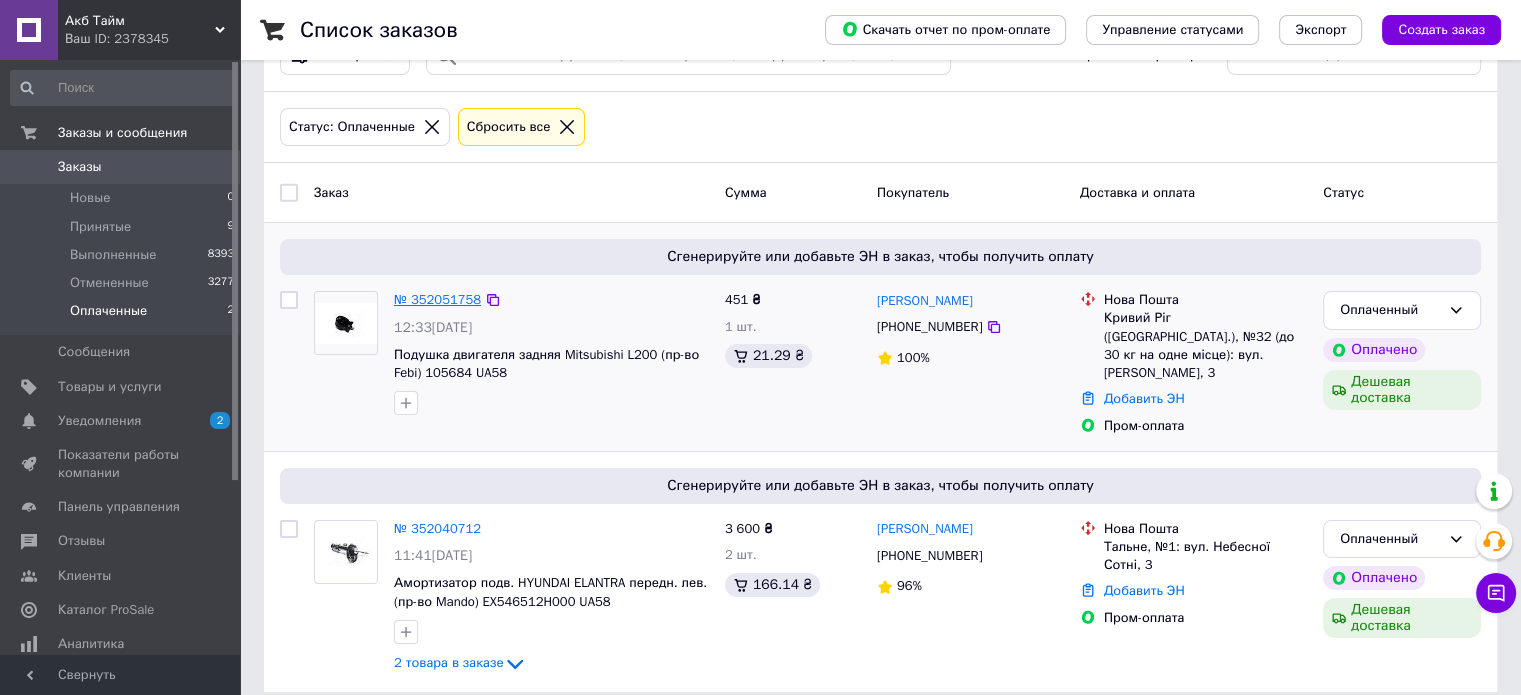 click on "№ 352051758" at bounding box center [437, 299] 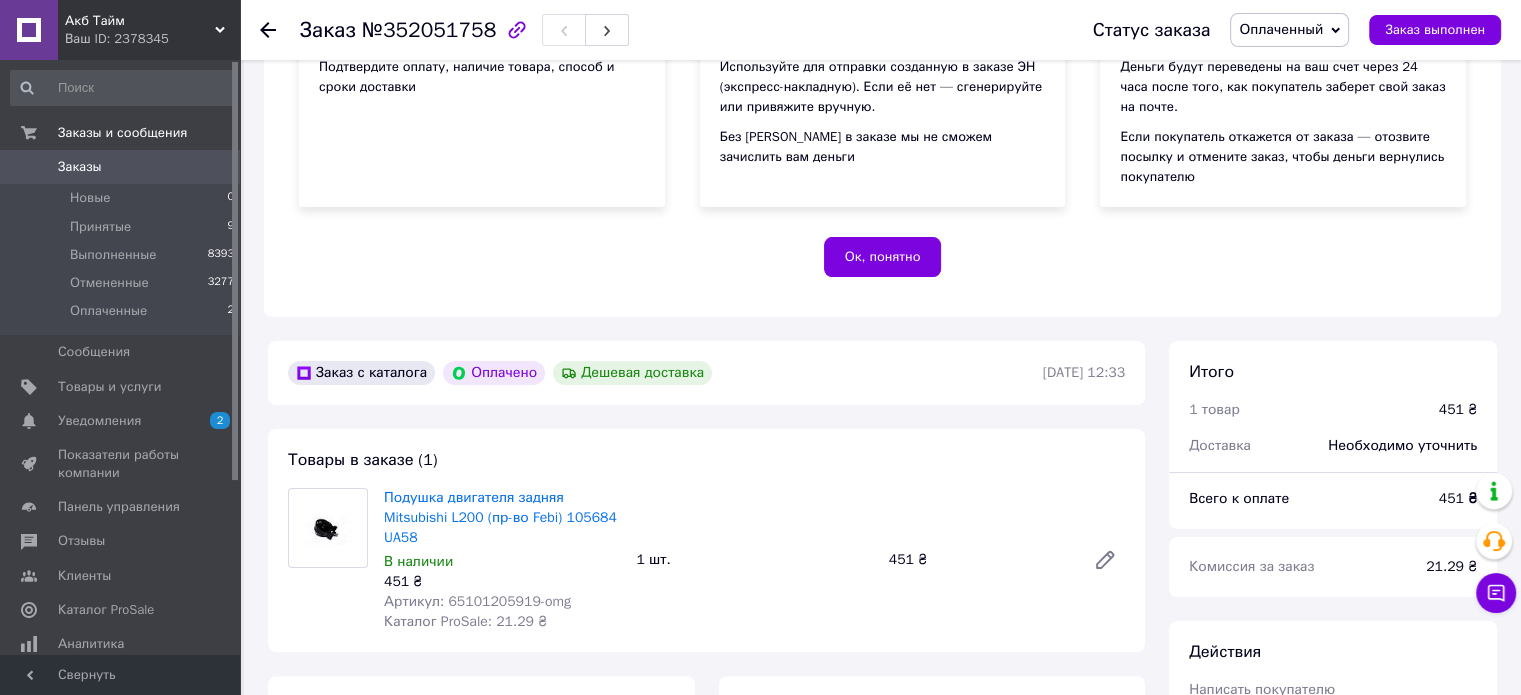 scroll, scrollTop: 700, scrollLeft: 0, axis: vertical 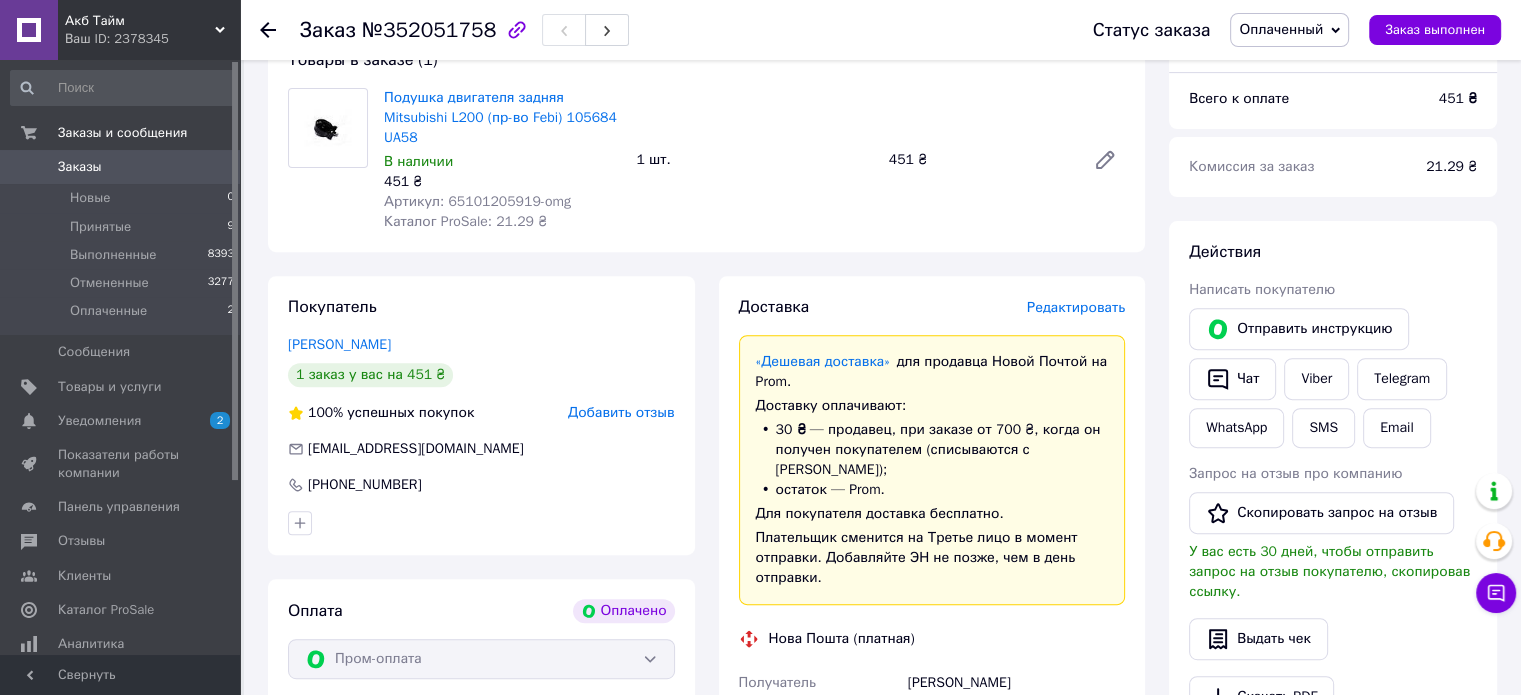 click on "Артикул: 65101205919-omg" at bounding box center [477, 201] 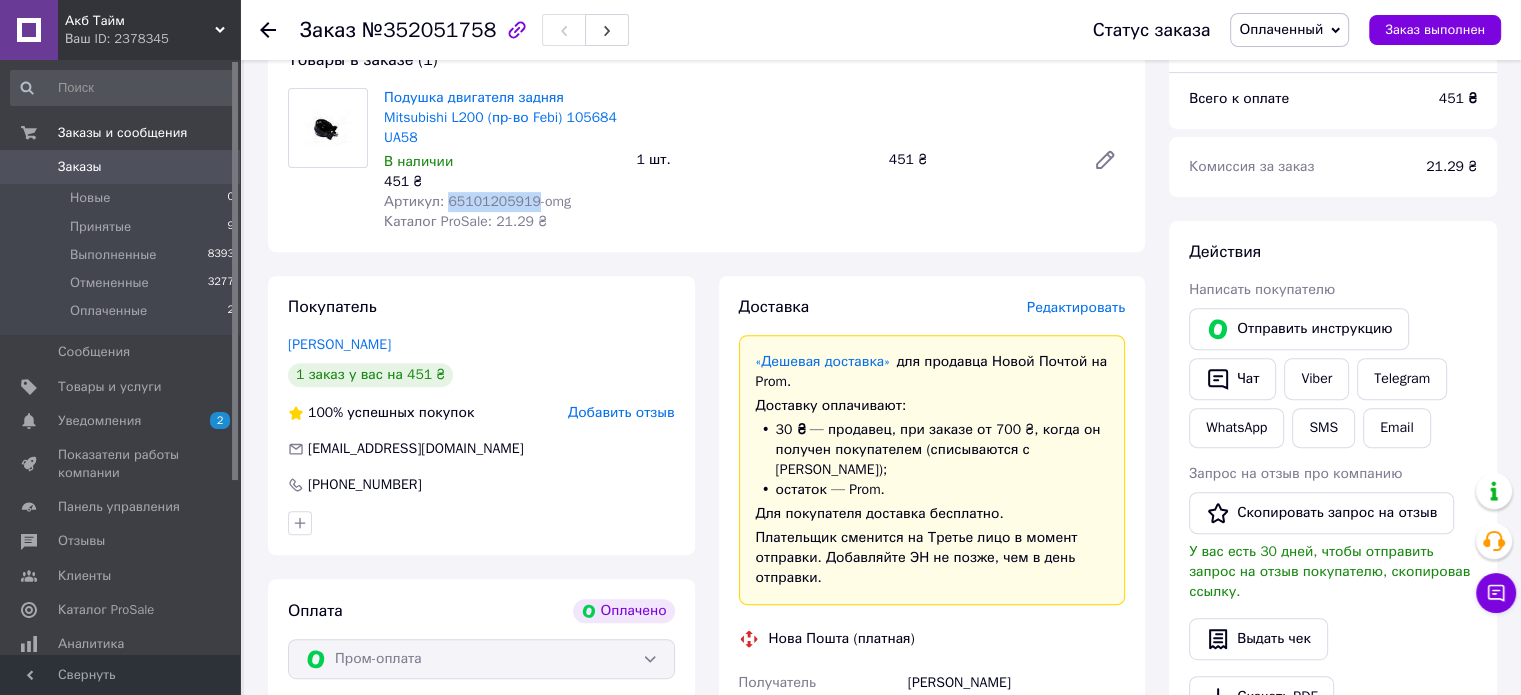 click on "Артикул: 65101205919-omg" at bounding box center [477, 201] 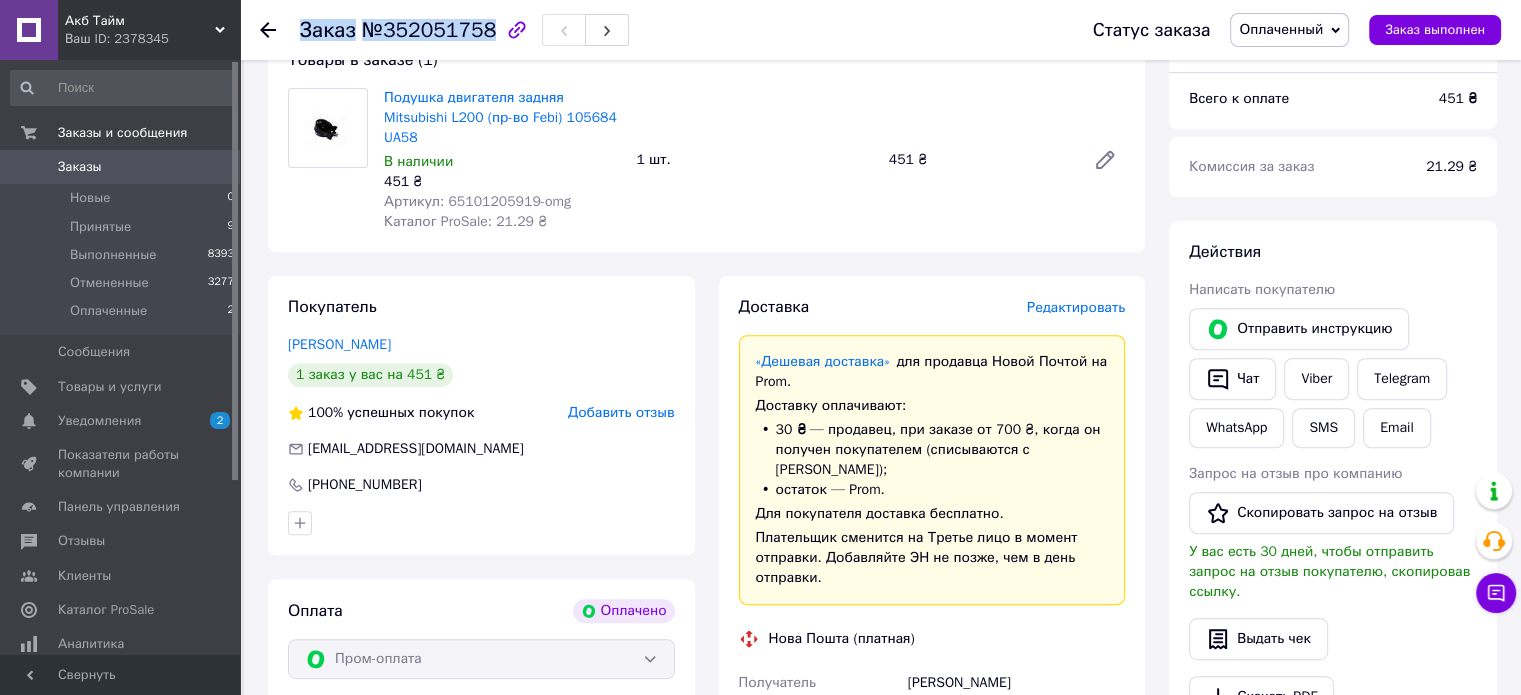 copy on "Заказ №352051758" 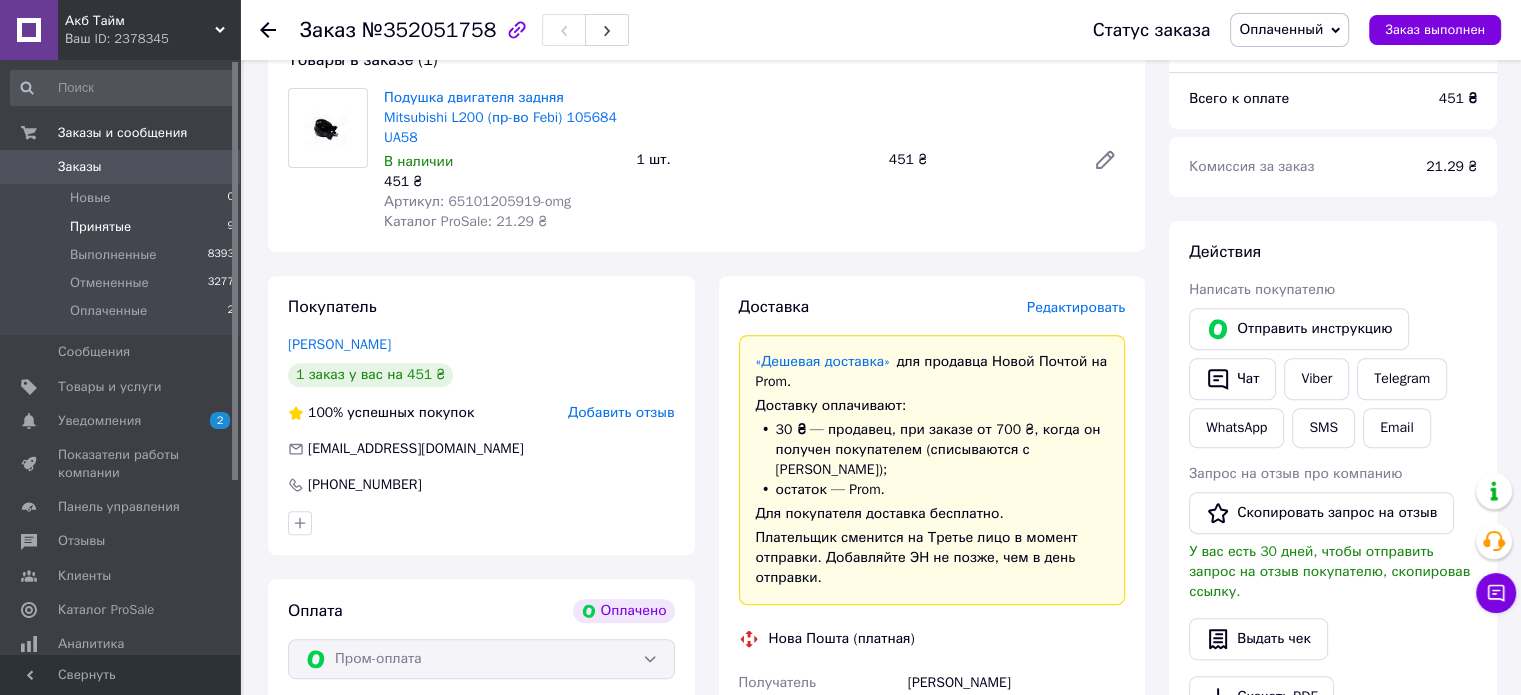 click on "Принятые" at bounding box center [100, 227] 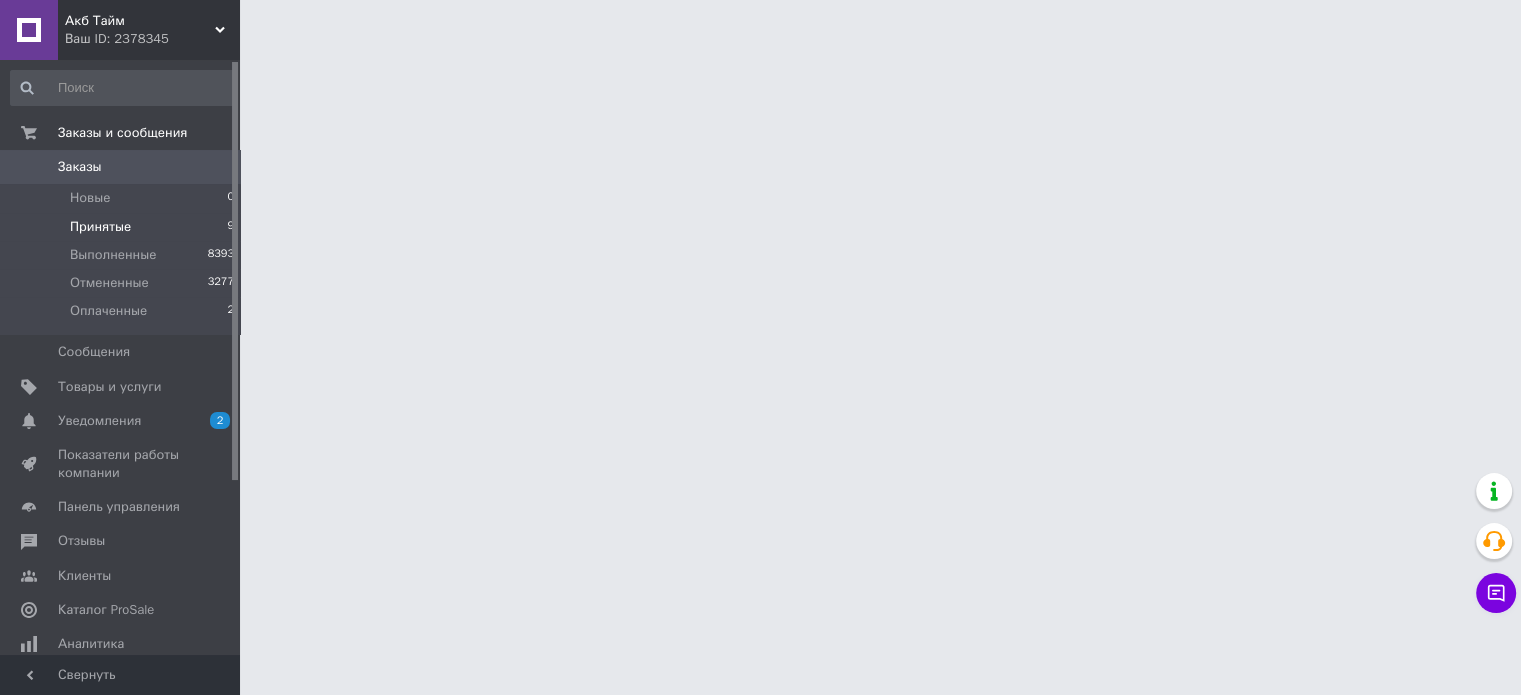 scroll, scrollTop: 0, scrollLeft: 0, axis: both 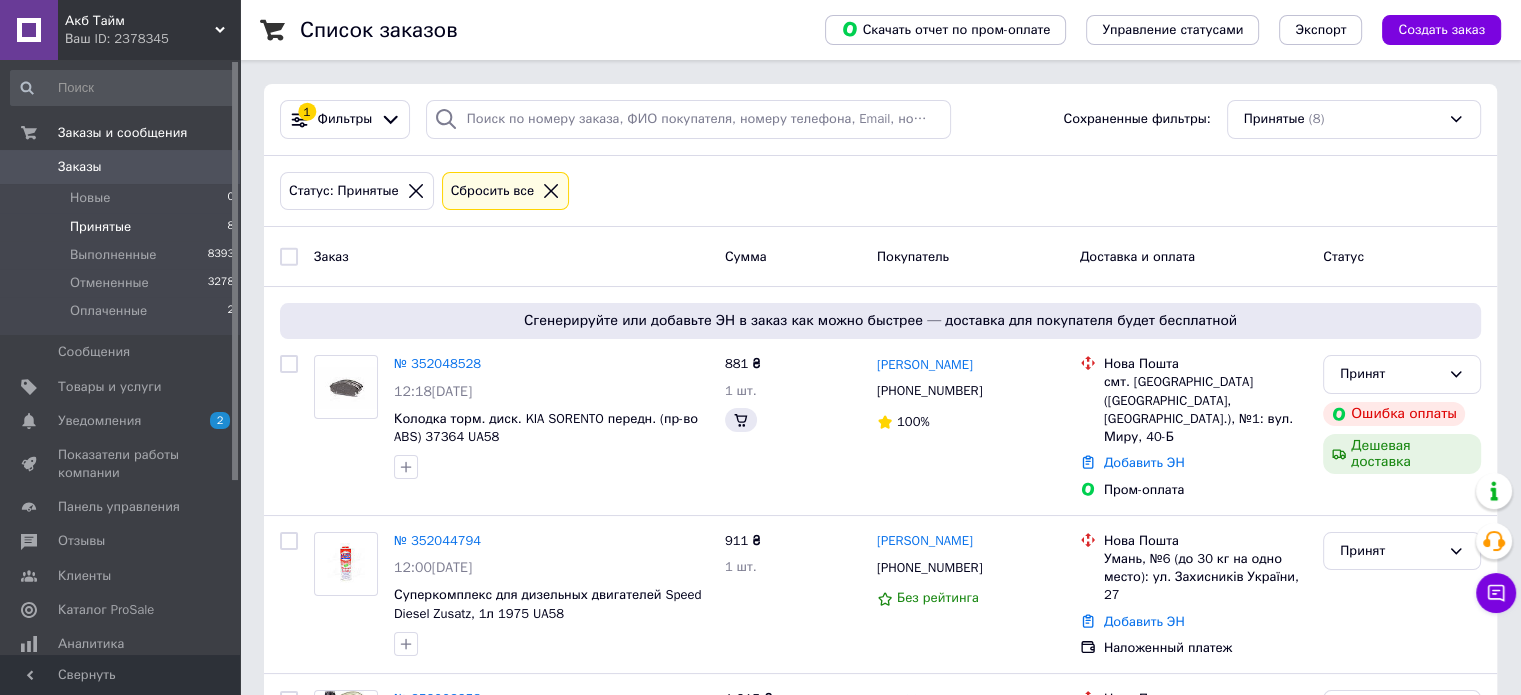 click on "Ваш ID: 2378345" at bounding box center [152, 39] 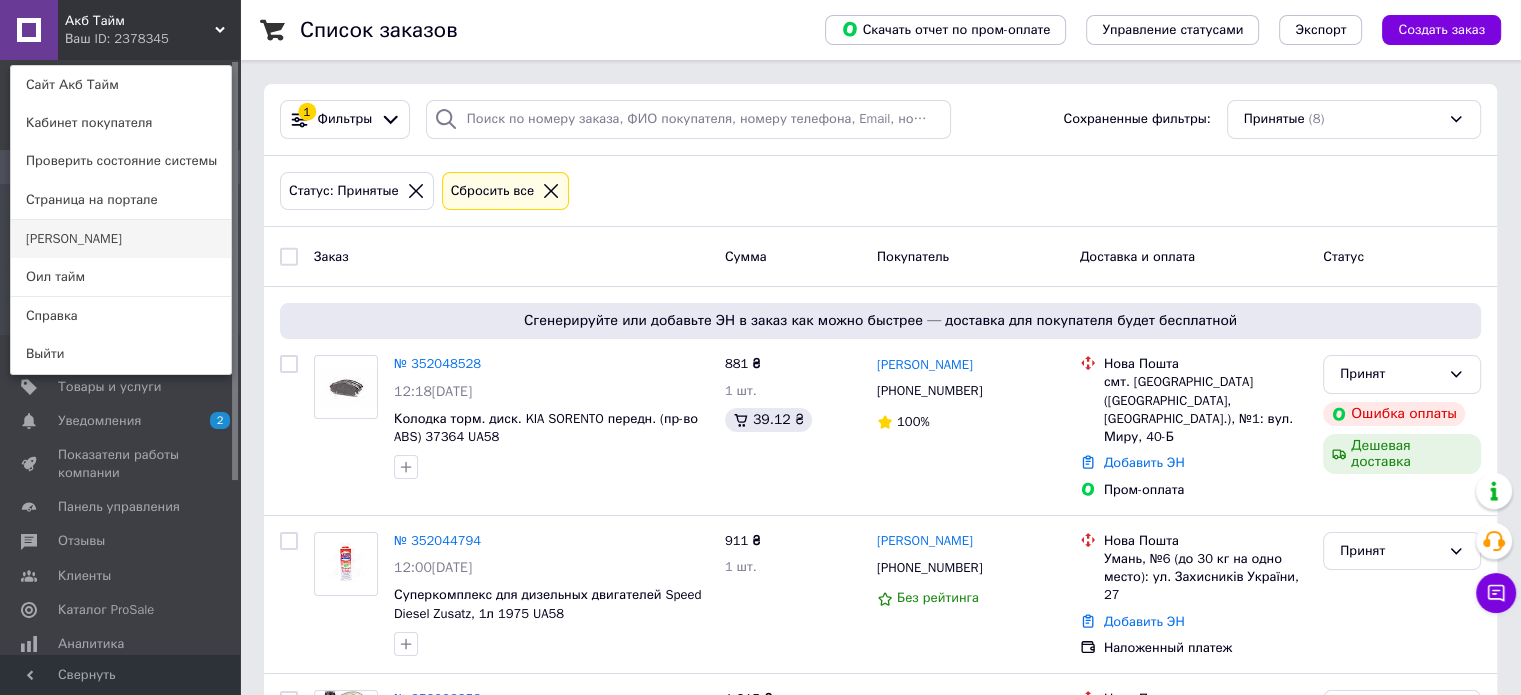click on "[PERSON_NAME]" at bounding box center [121, 239] 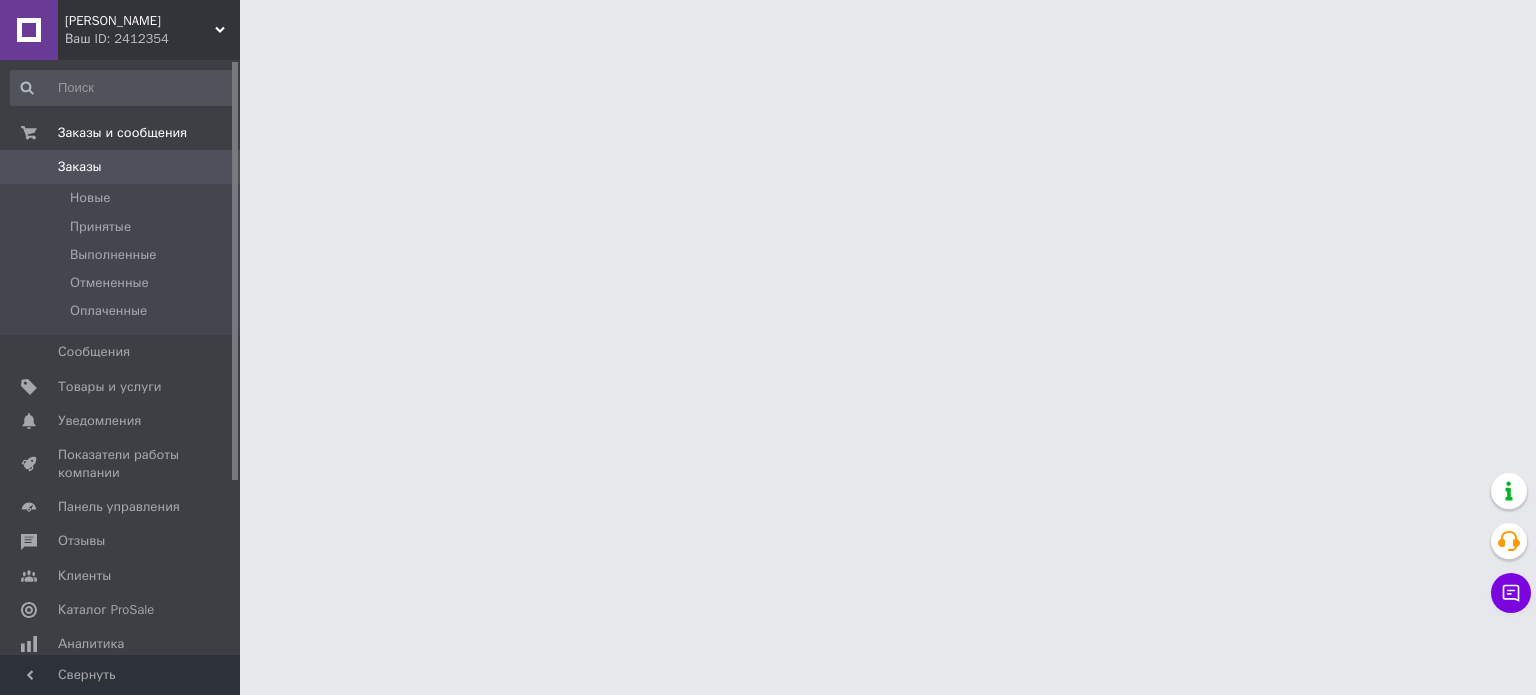 scroll, scrollTop: 0, scrollLeft: 0, axis: both 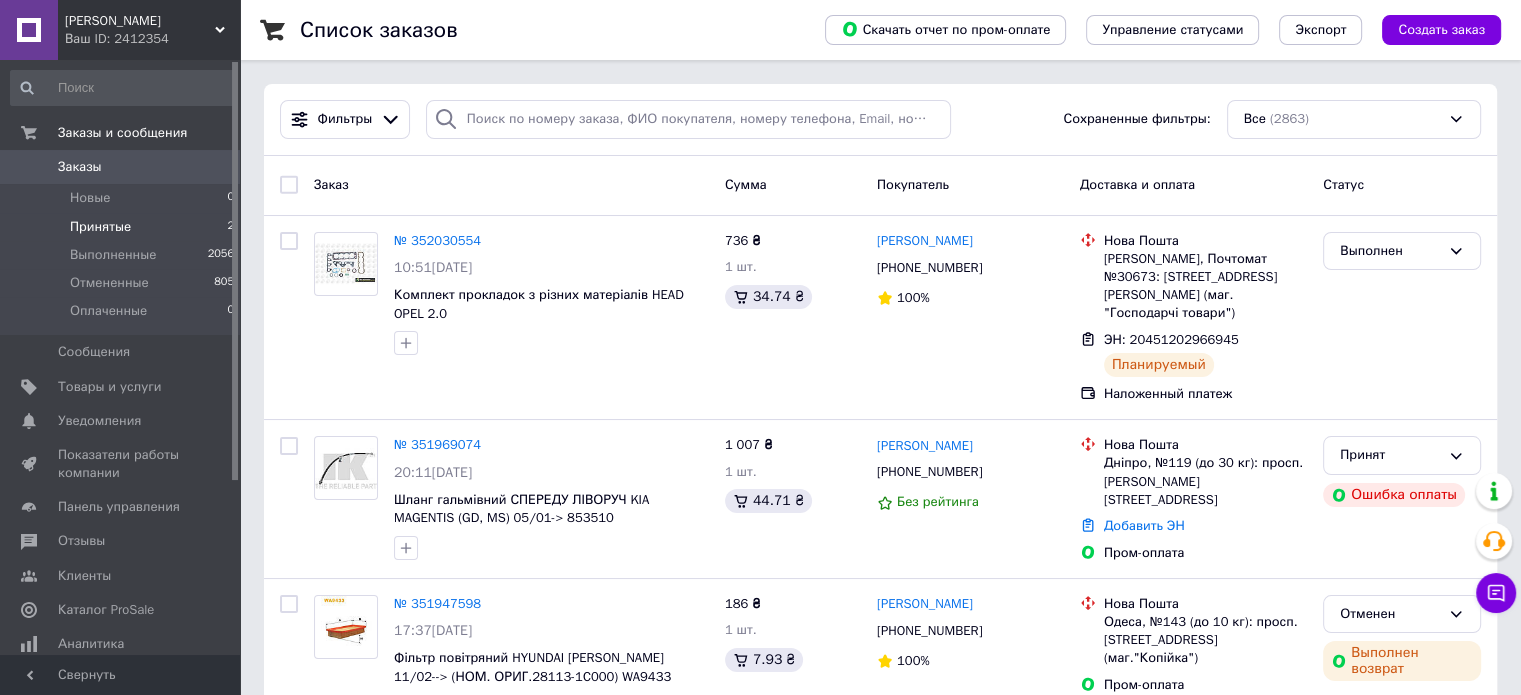 click on "Принятые" at bounding box center (100, 227) 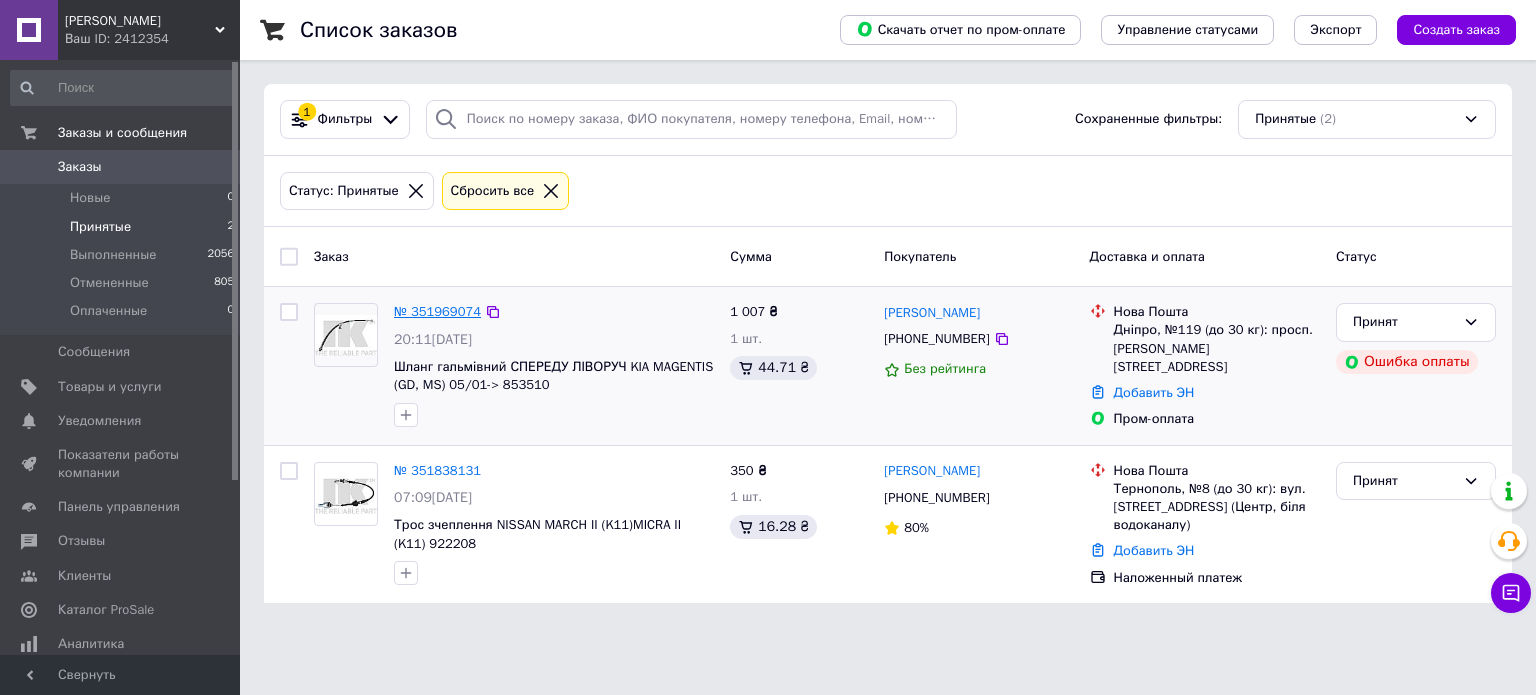 click on "№ 351969074" at bounding box center (437, 311) 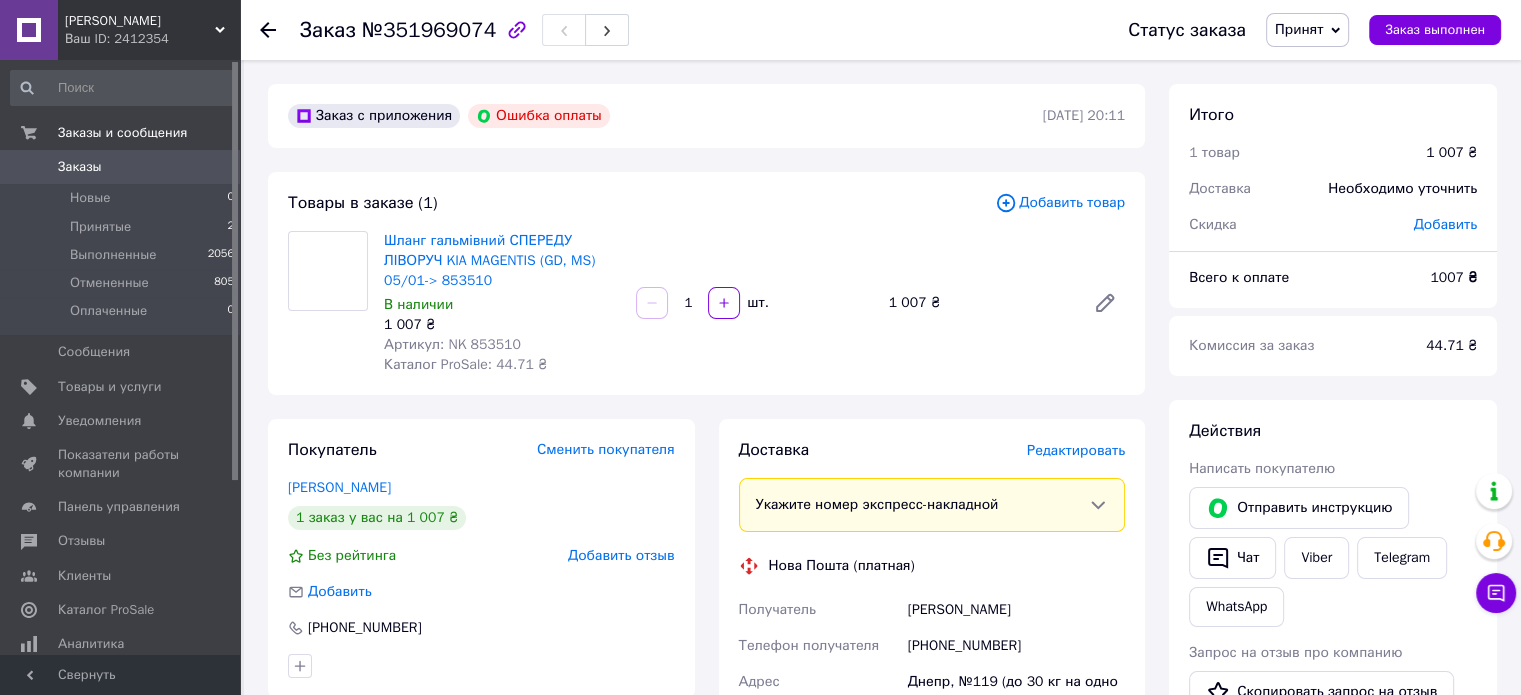click on "Артикул: NK 853510" at bounding box center (452, 344) 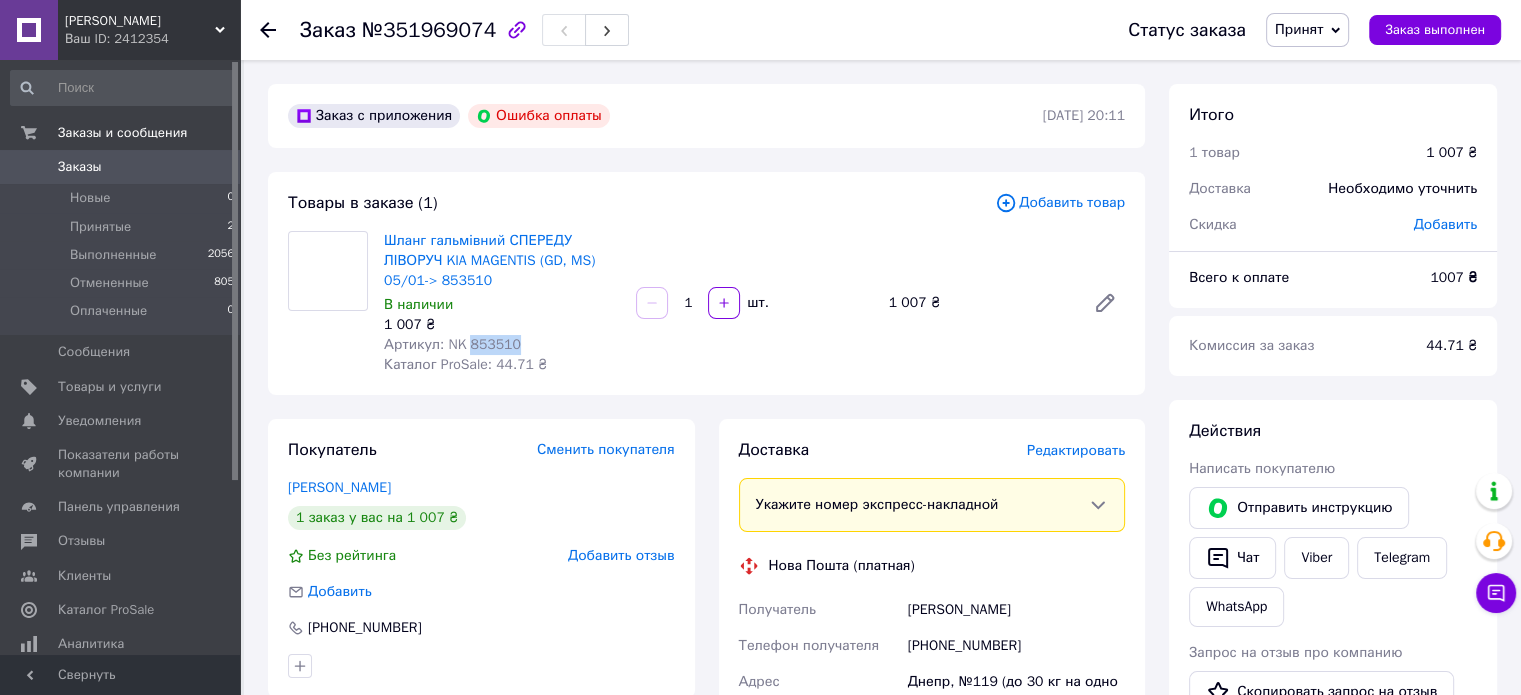 click on "Артикул: NK 853510" at bounding box center [452, 344] 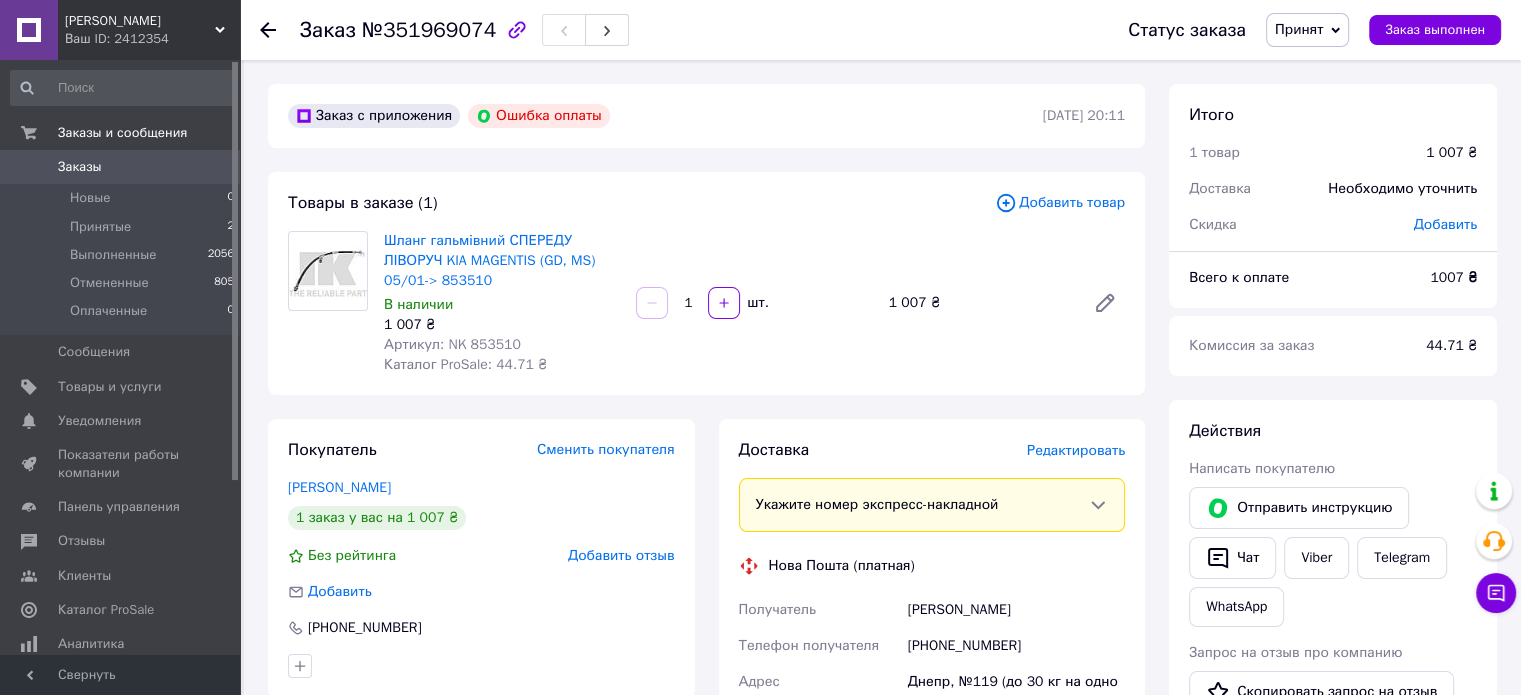 click on "1 007 ₴" at bounding box center [502, 325] 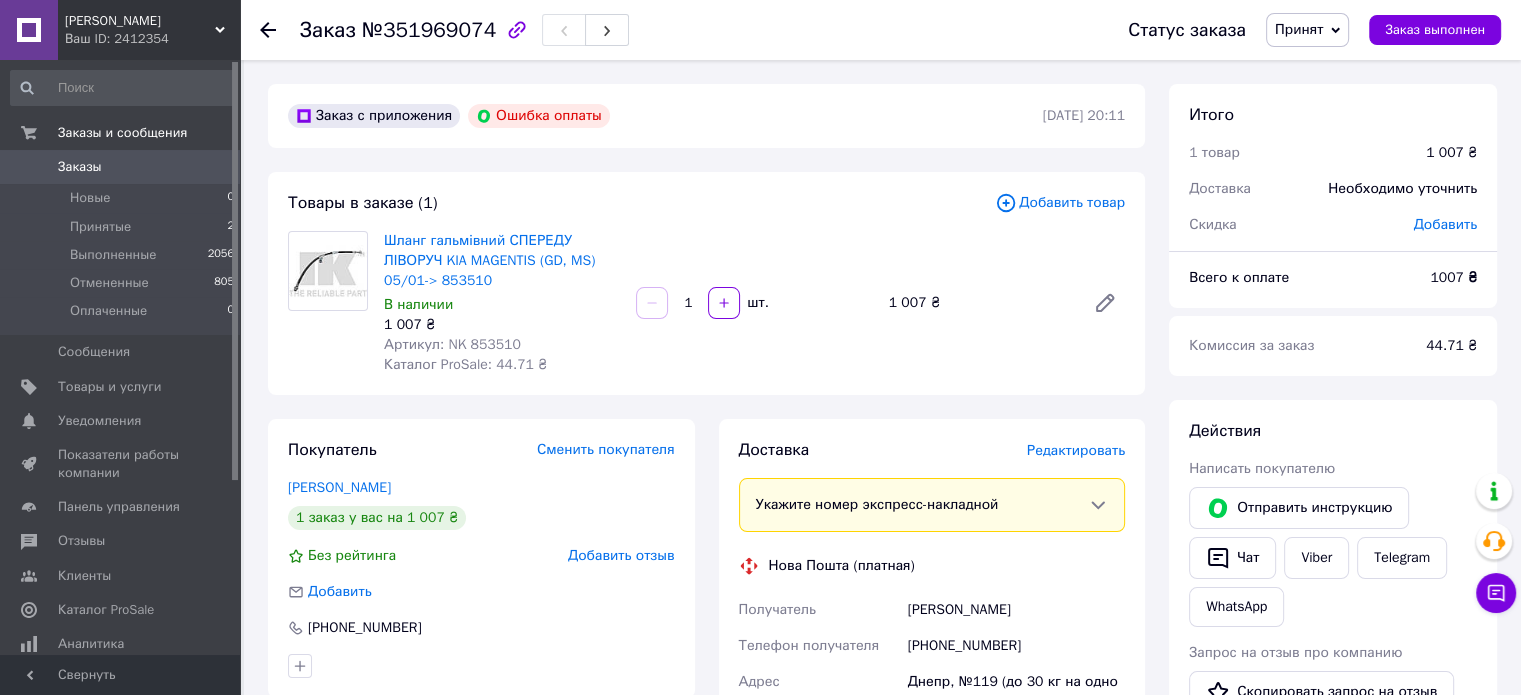 click on "Принят" at bounding box center (1299, 29) 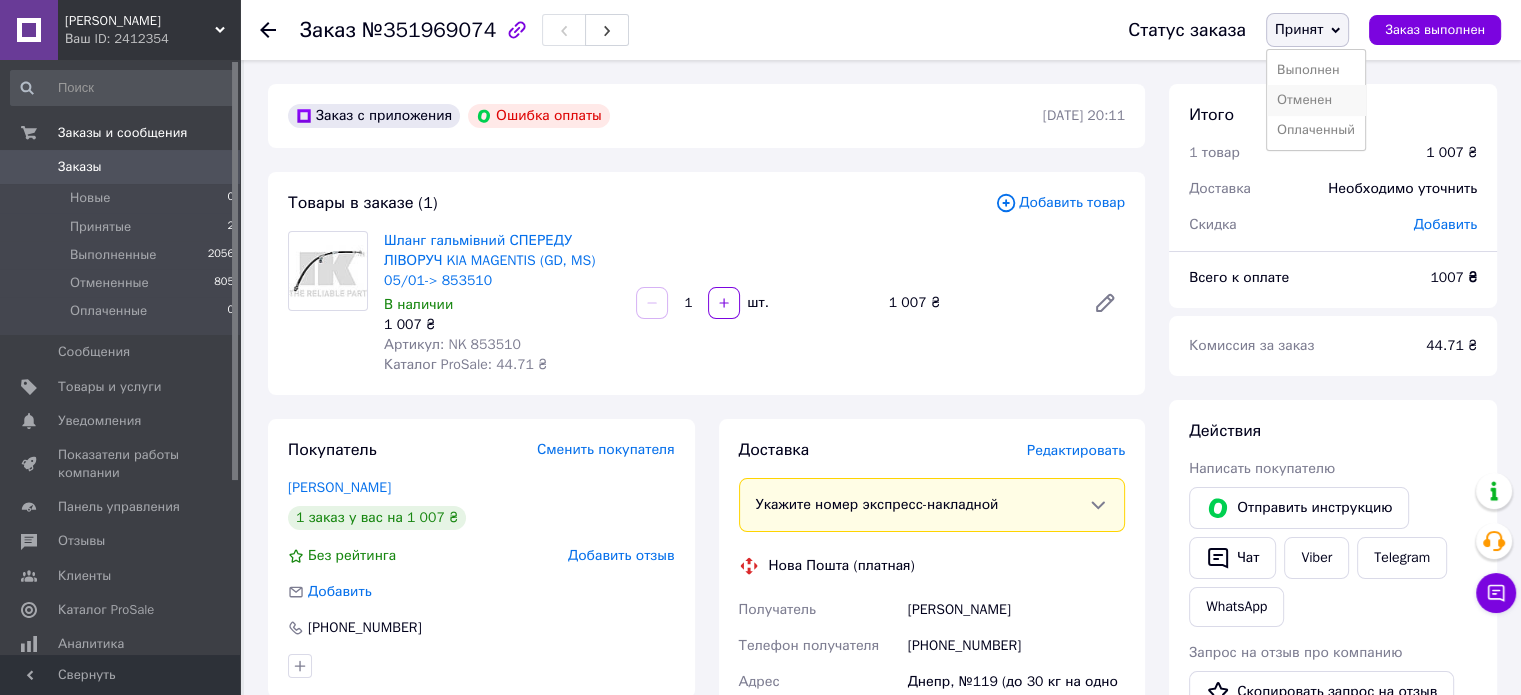 click on "Отменен" at bounding box center [1316, 100] 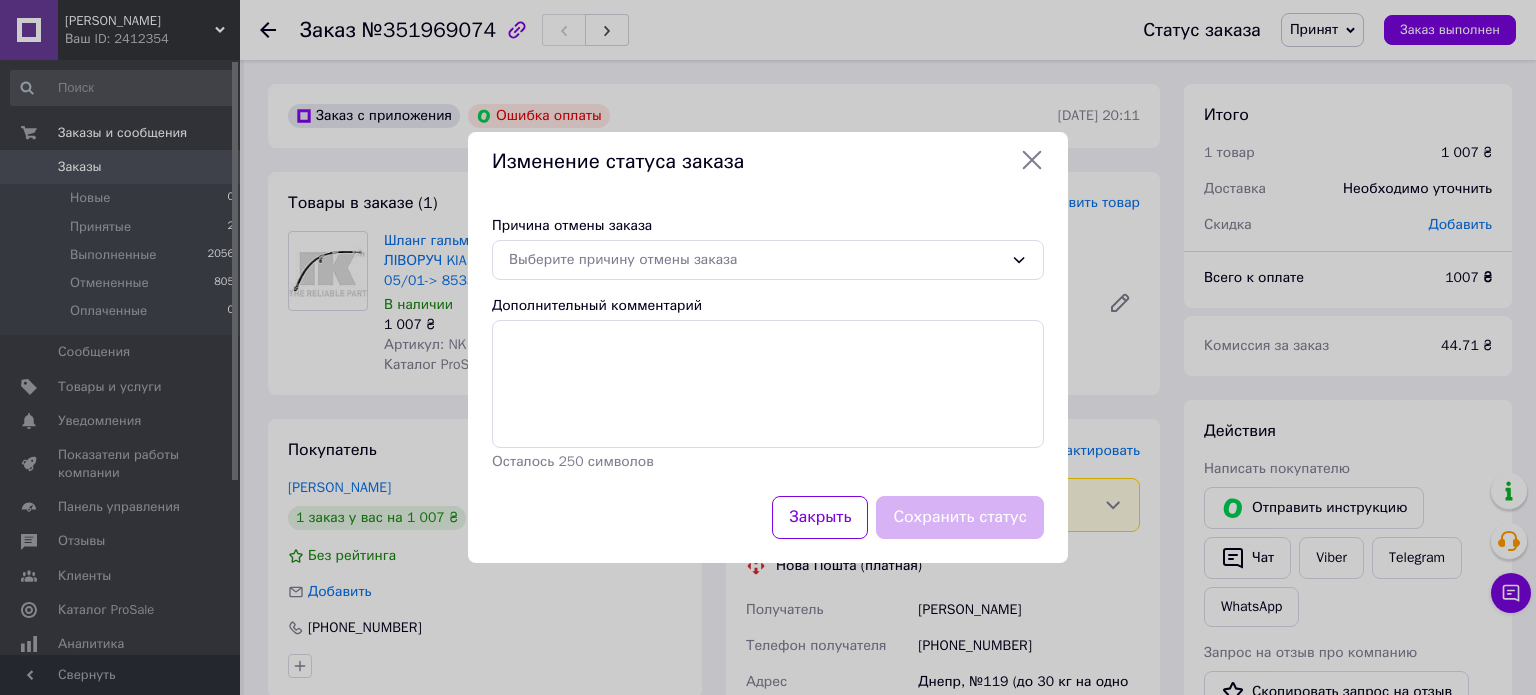 click on "Изменение статуса заказа" at bounding box center [768, 162] 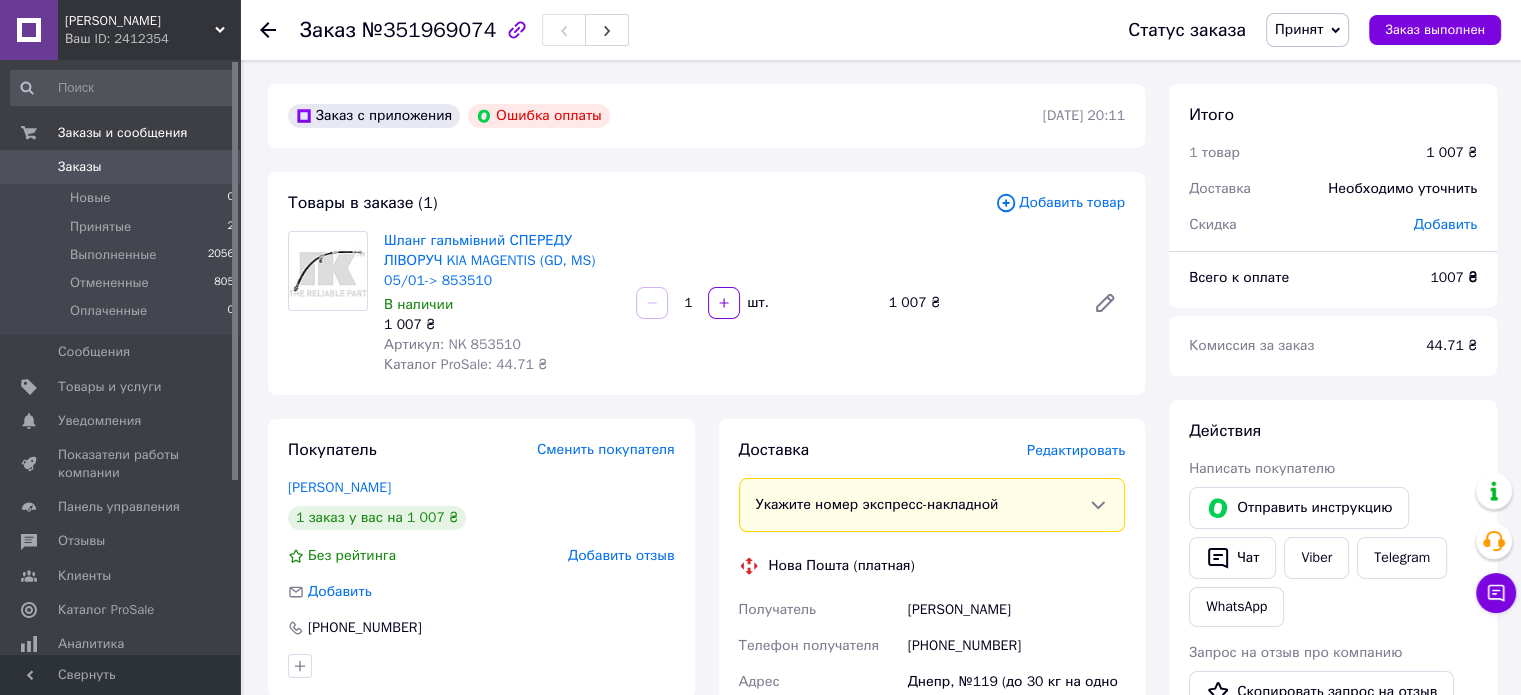 click on "Заказ с приложения Ошибка оплаты [DATE] 20:11" at bounding box center (706, 116) 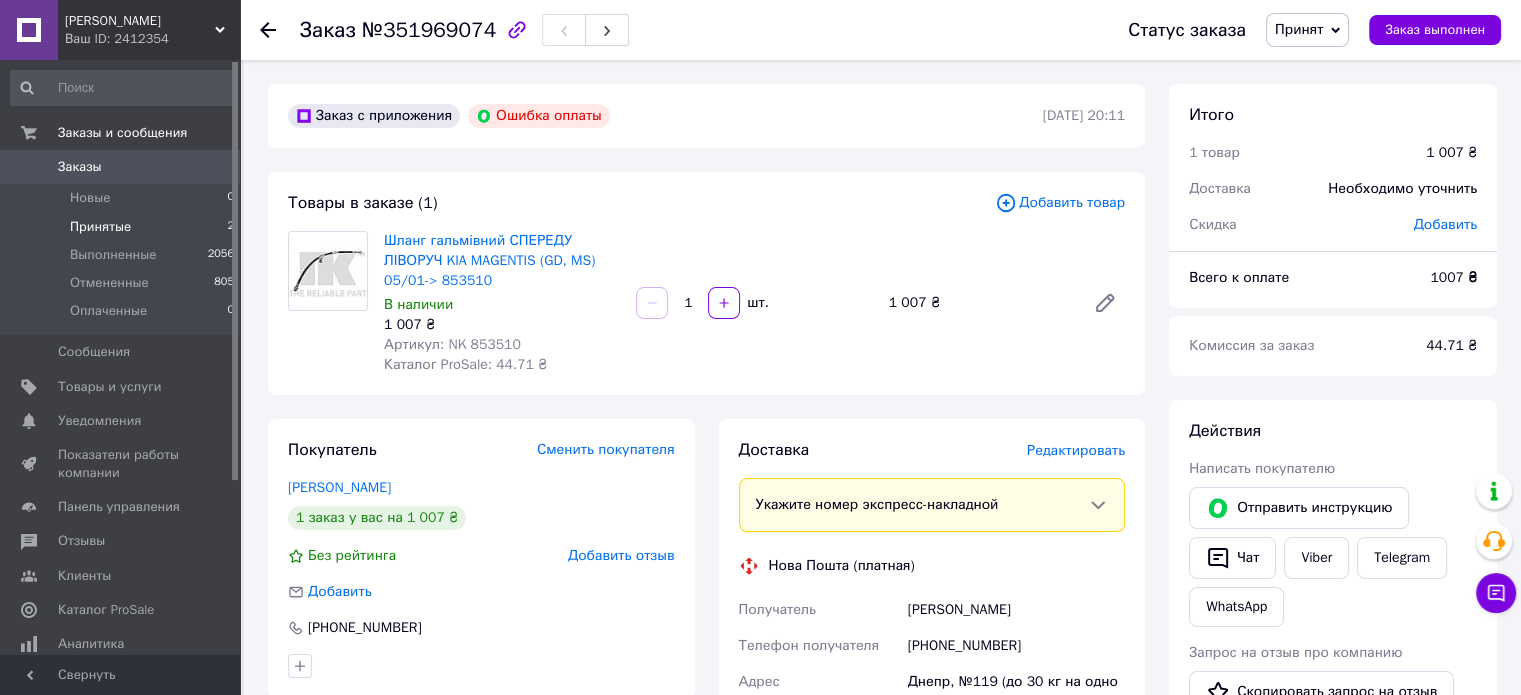 click on "Принятые" at bounding box center (100, 227) 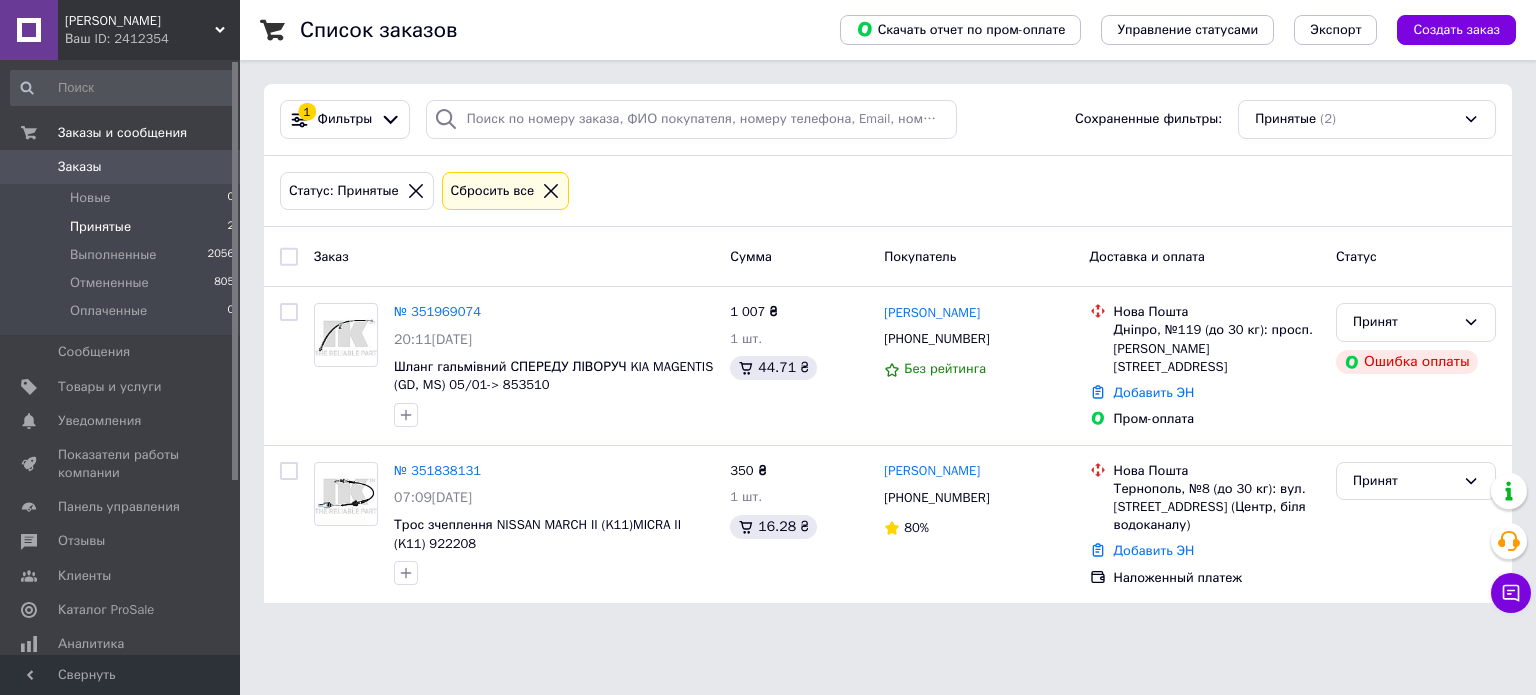 click on "Ваш ID: 2412354" at bounding box center [152, 39] 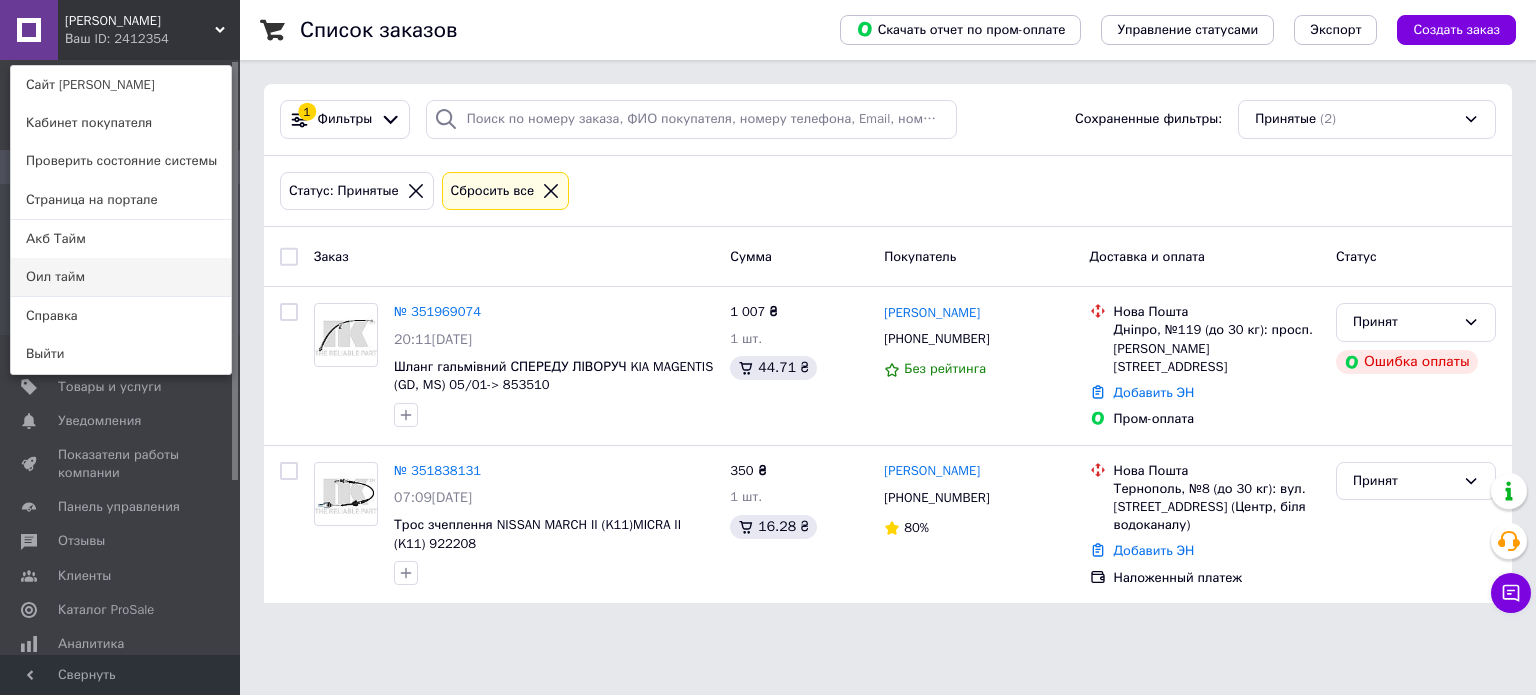 click on "Оил тайм" at bounding box center [121, 277] 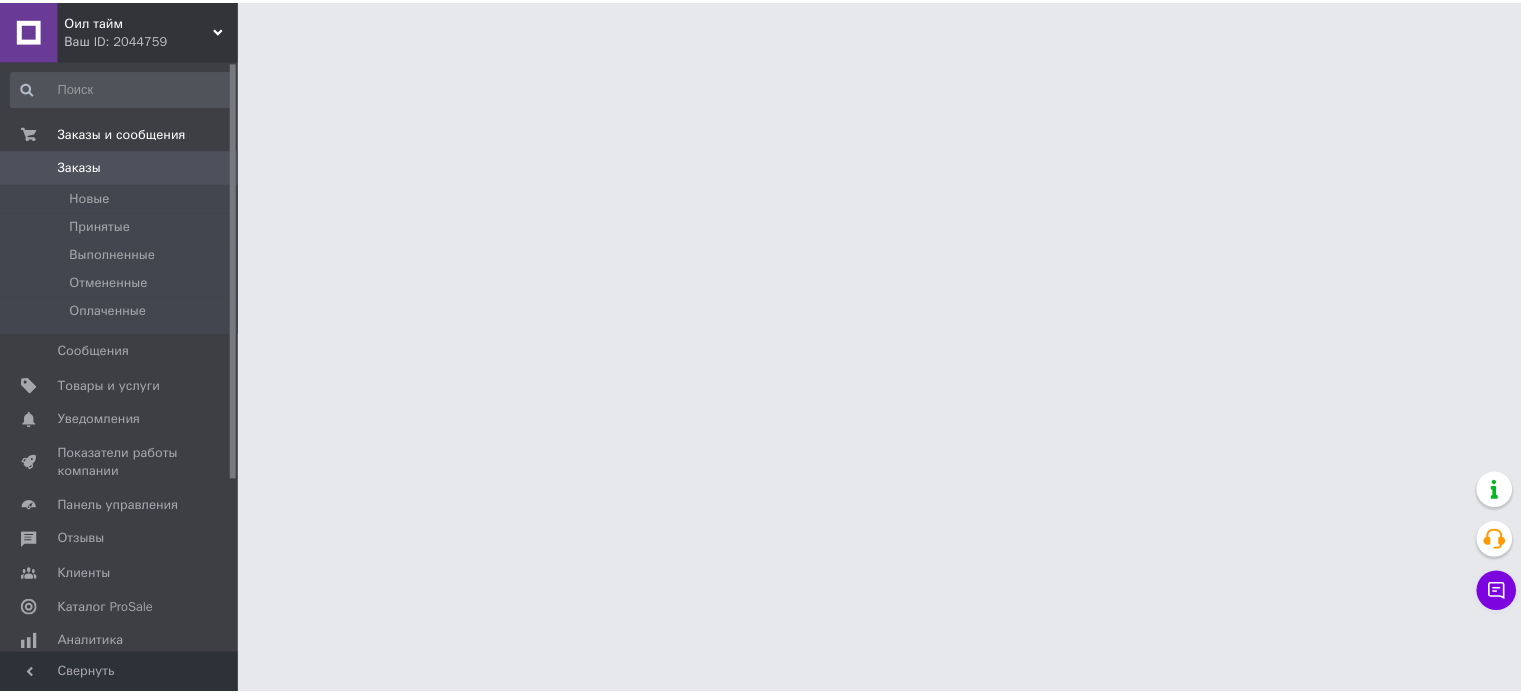 scroll, scrollTop: 0, scrollLeft: 0, axis: both 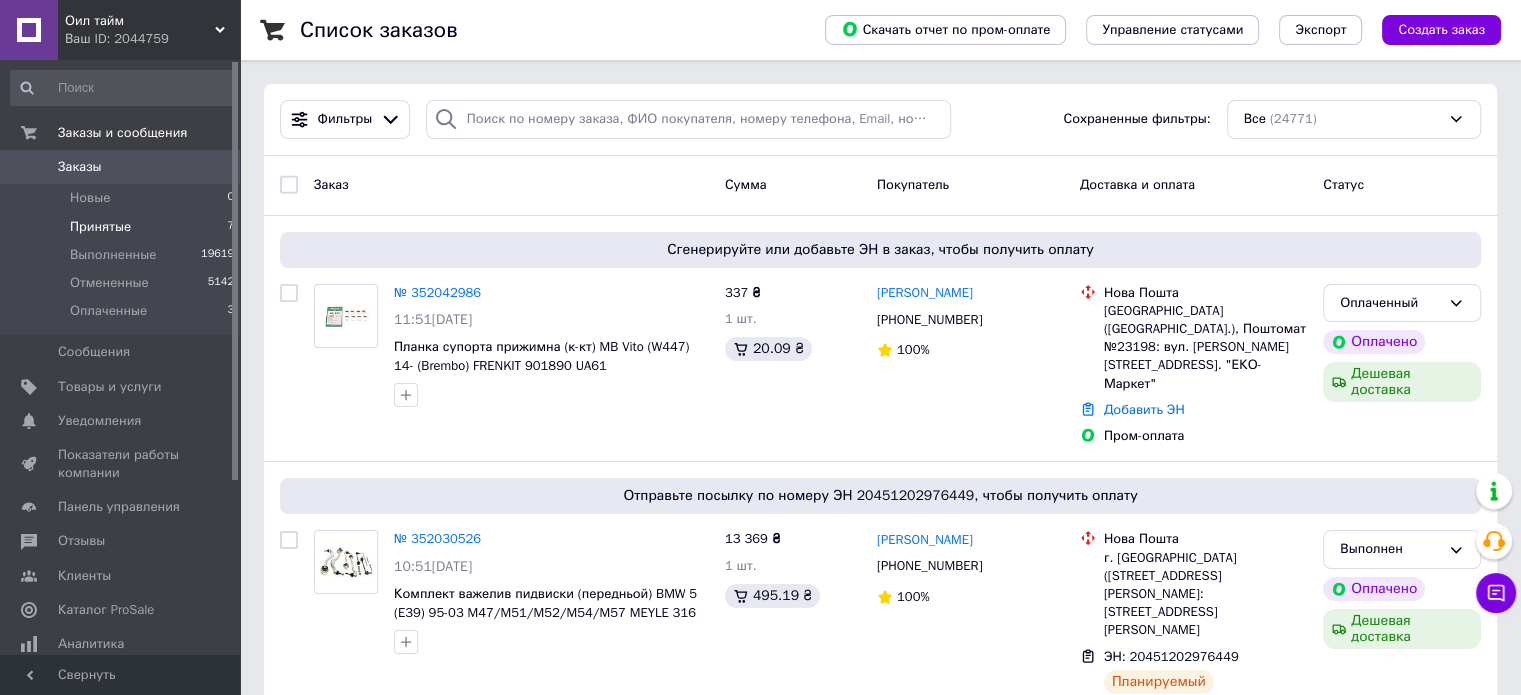 click on "Принятые 7" at bounding box center (123, 227) 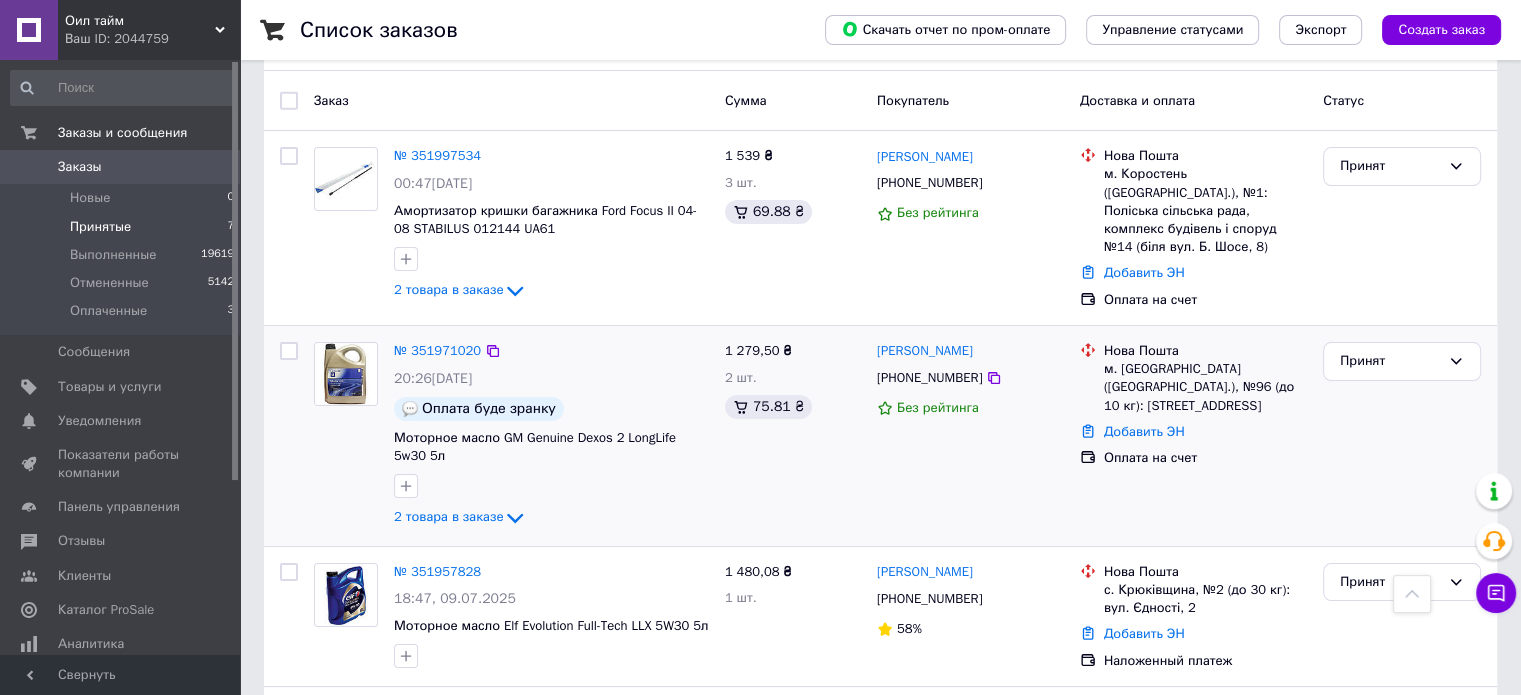 scroll, scrollTop: 0, scrollLeft: 0, axis: both 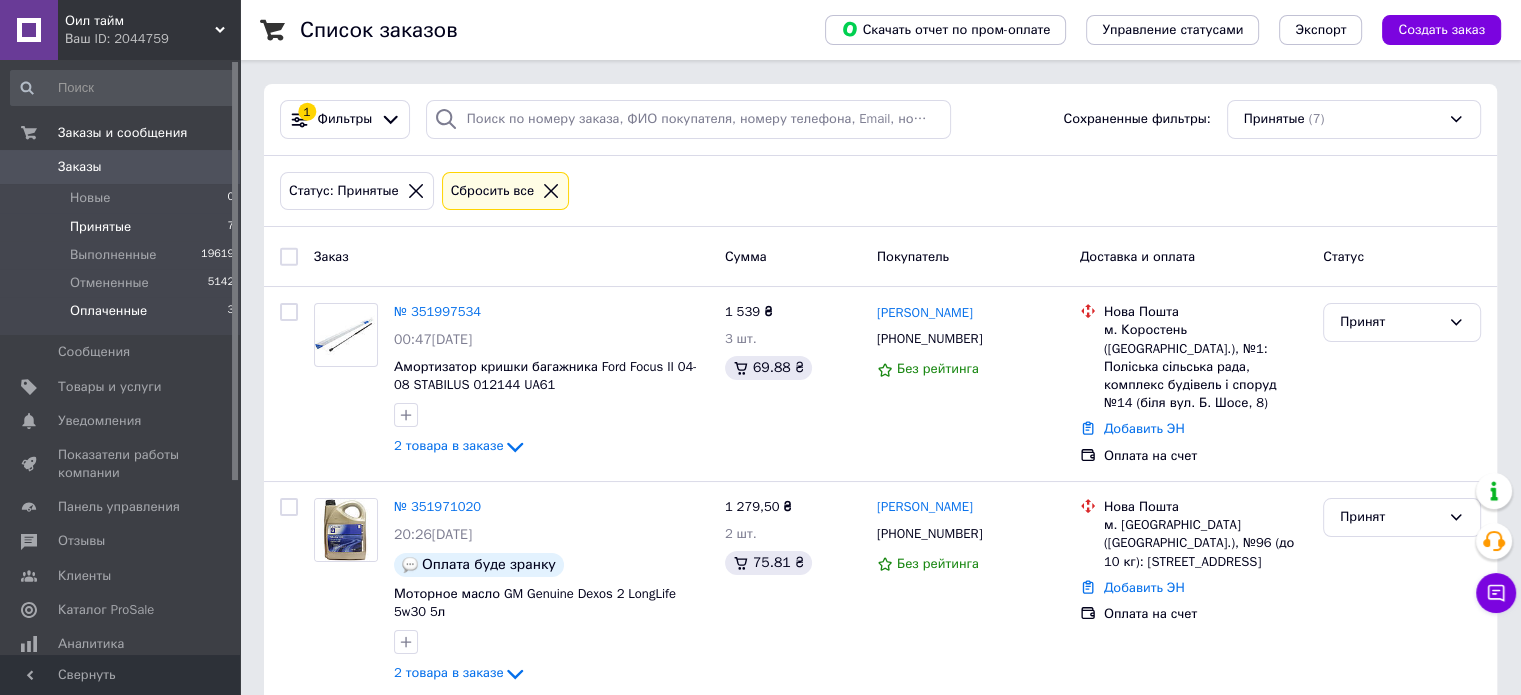 click on "Оплаченные" at bounding box center [108, 311] 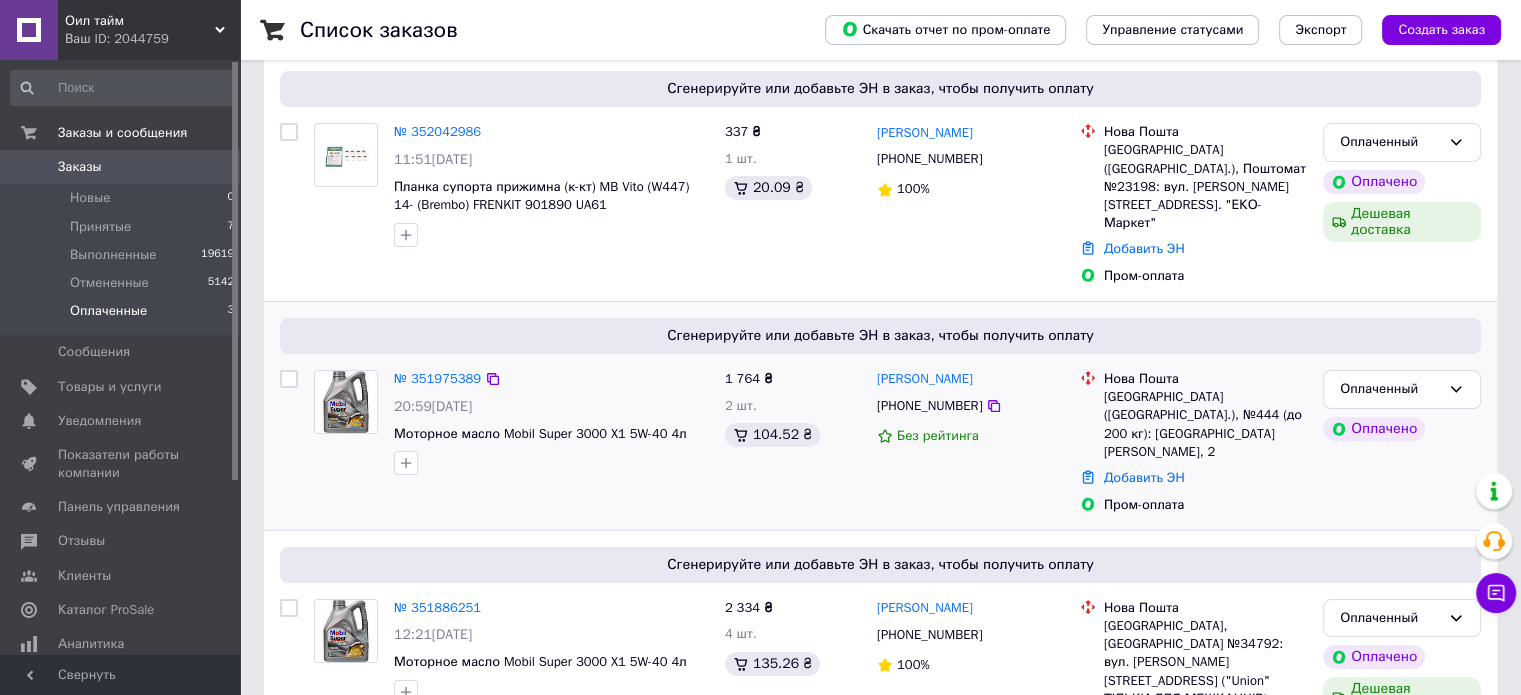 scroll, scrollTop: 263, scrollLeft: 0, axis: vertical 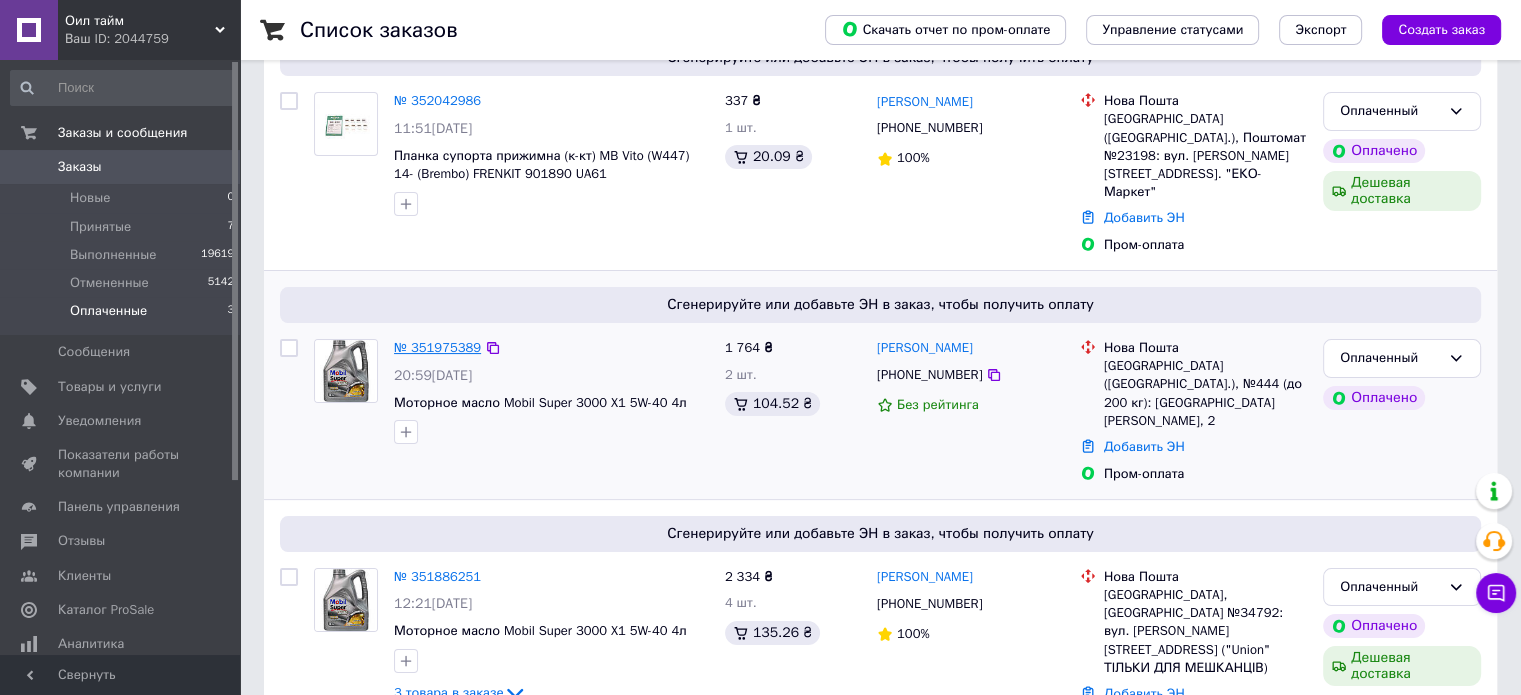 click on "№ 351975389" at bounding box center [437, 347] 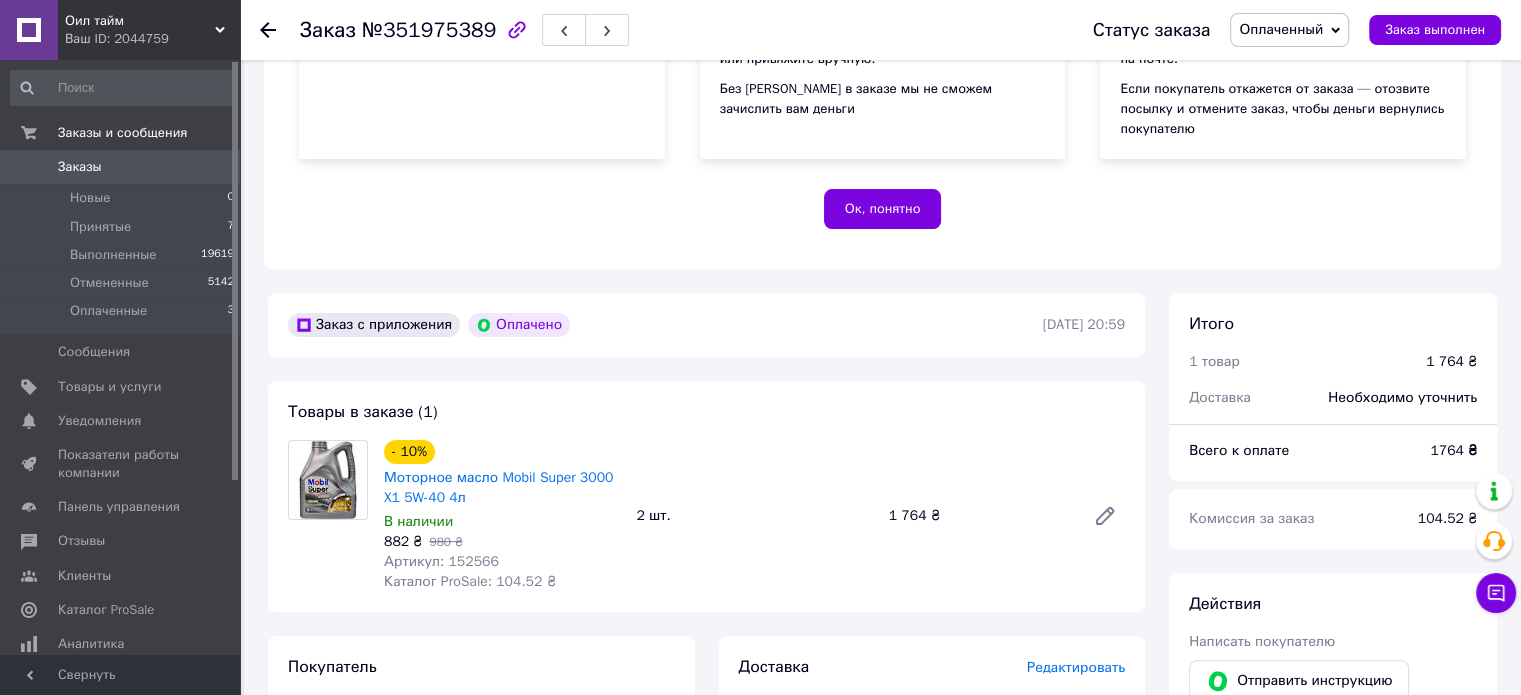 scroll, scrollTop: 500, scrollLeft: 0, axis: vertical 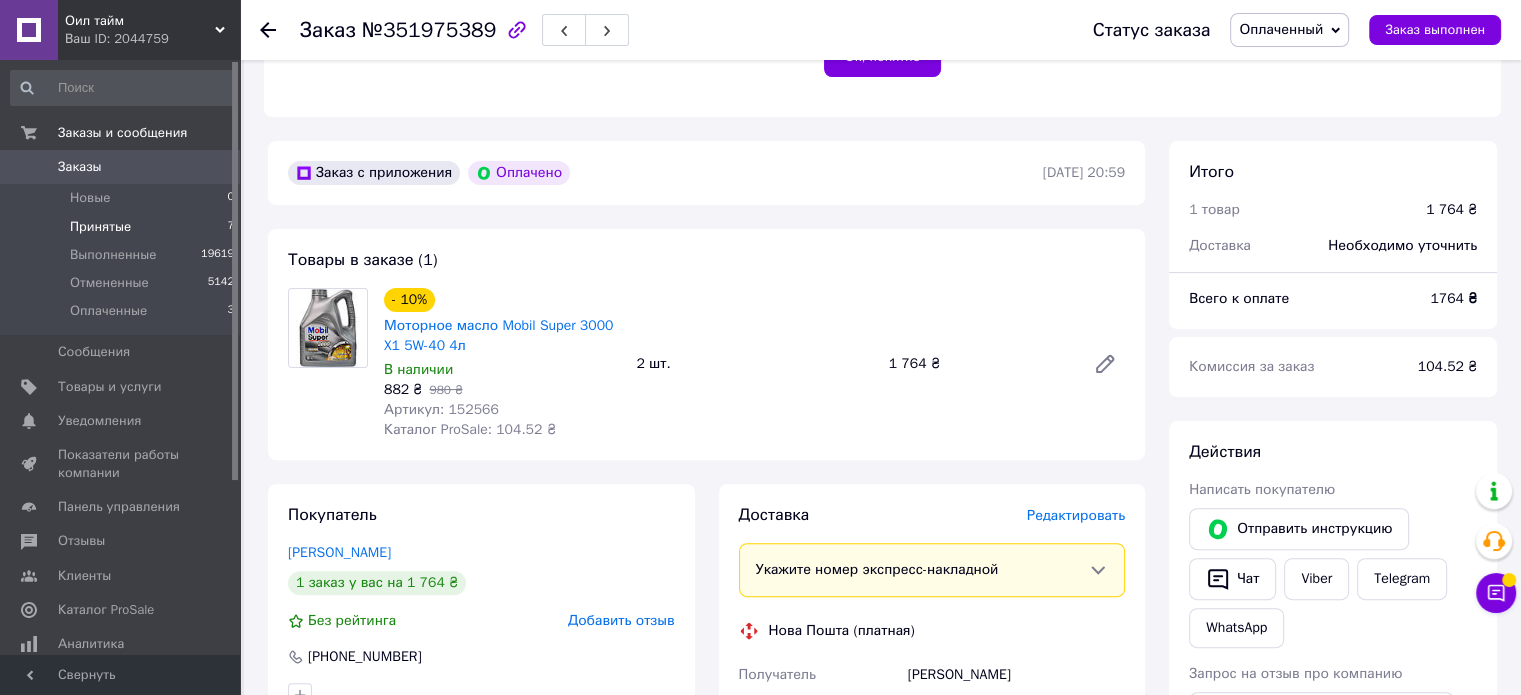 click on "Принятые 7" at bounding box center (123, 227) 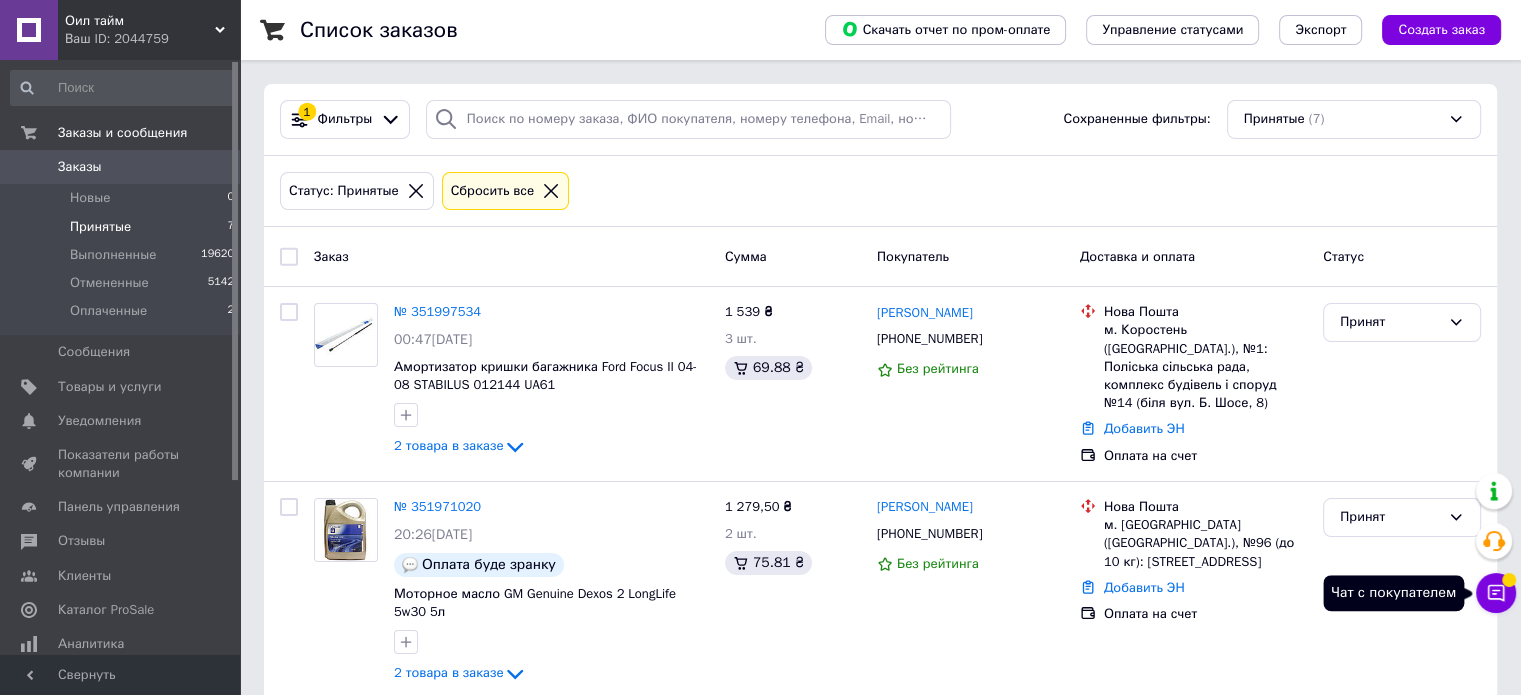 click 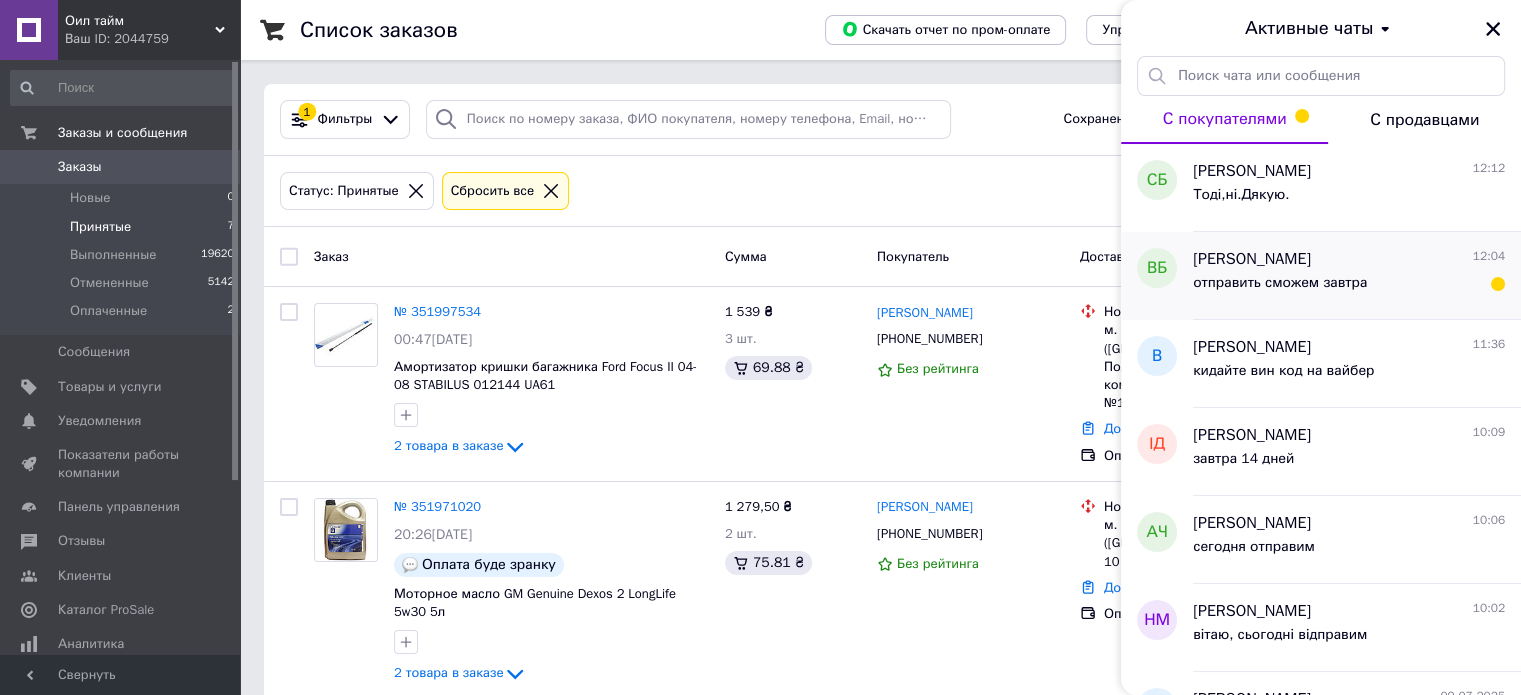 click on "отправить сможем завтра" at bounding box center [1280, 283] 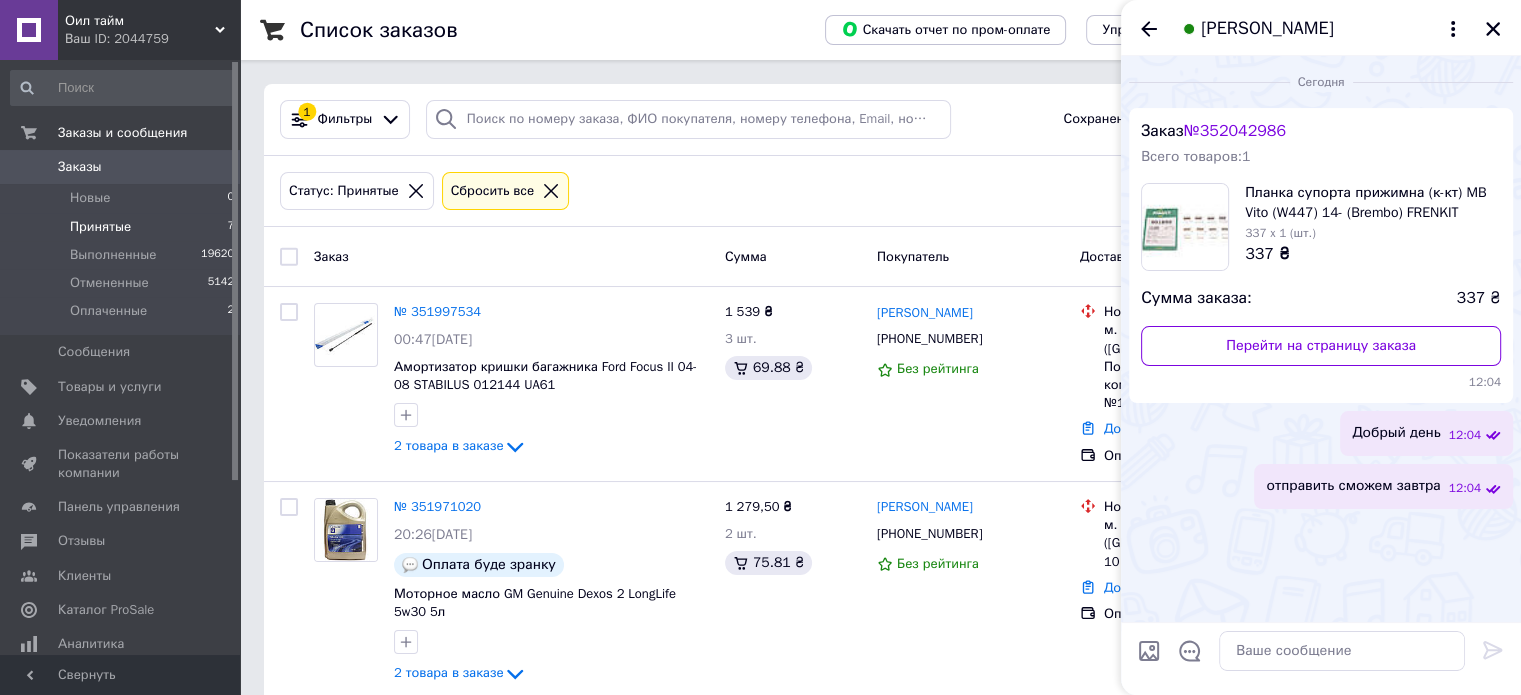 click 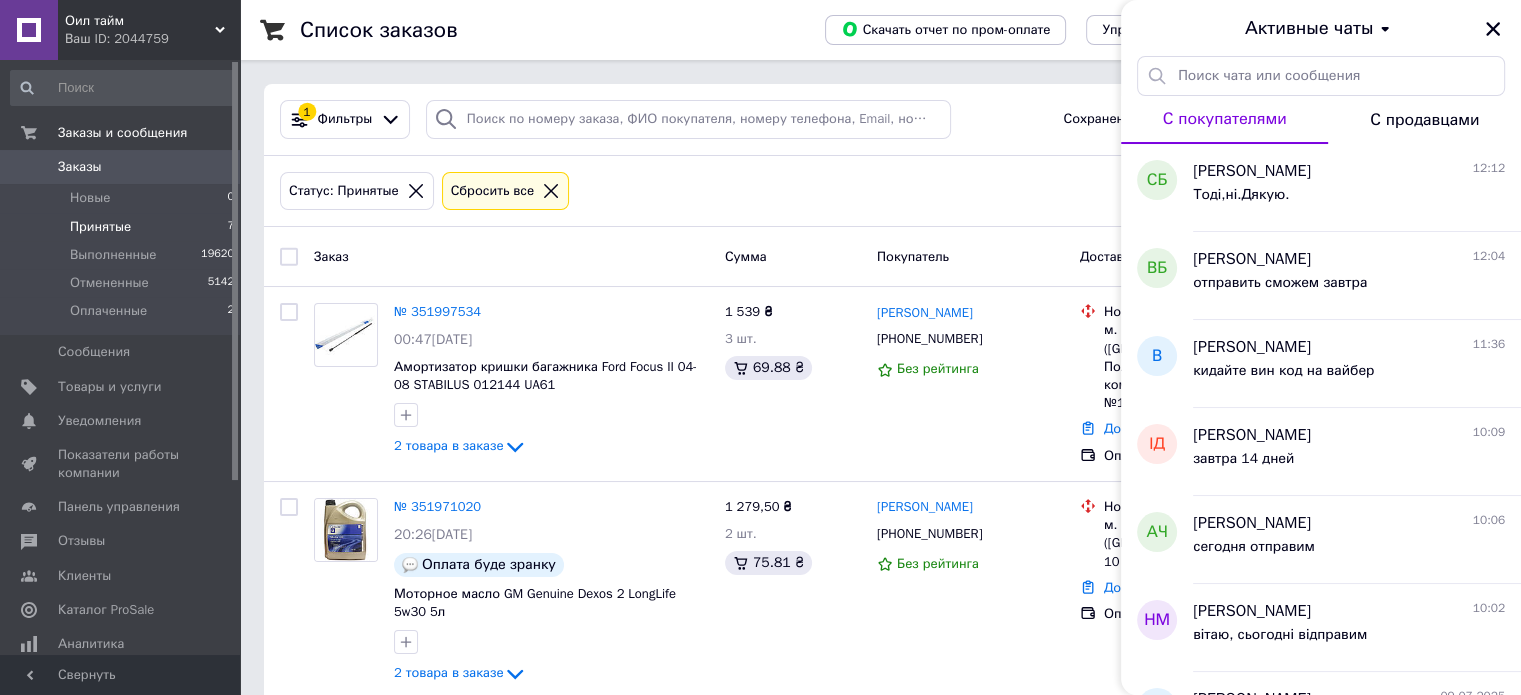 click 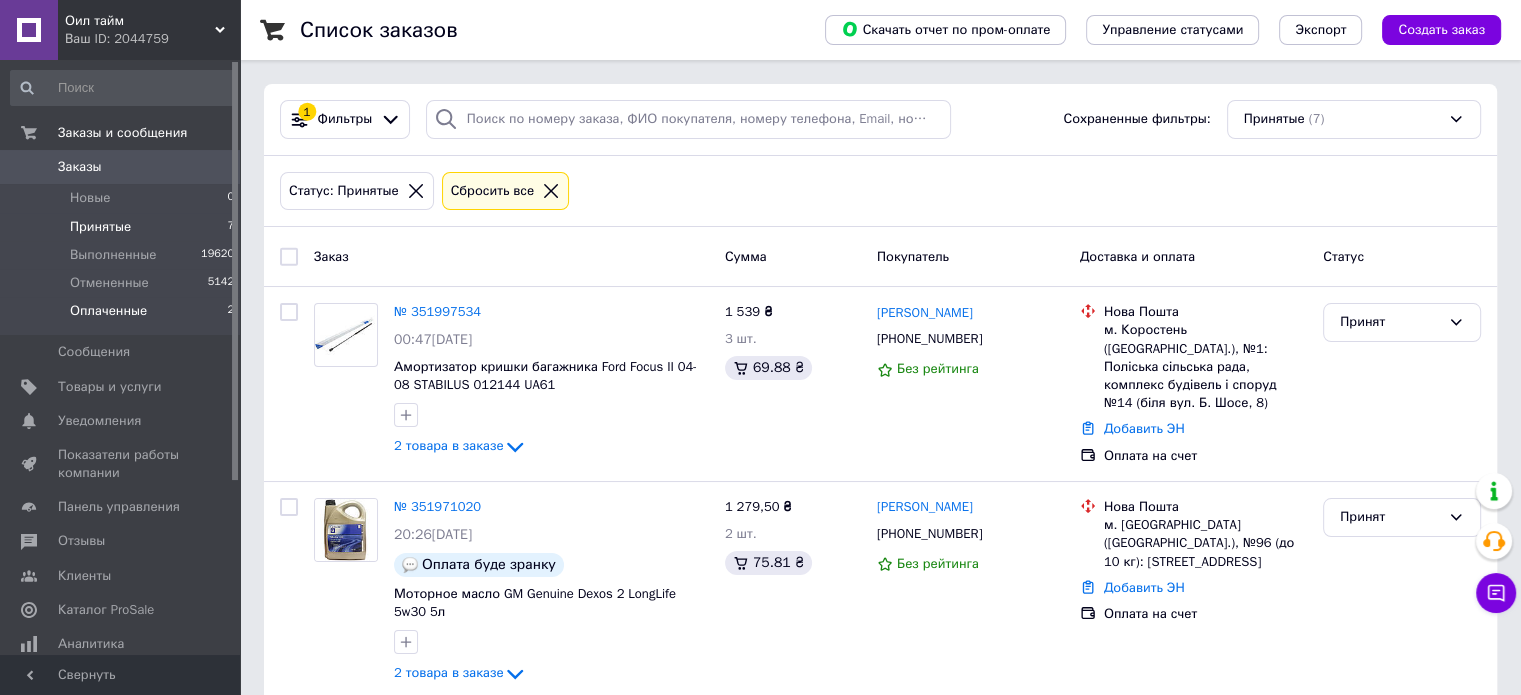 click on "Оплаченные" at bounding box center (108, 311) 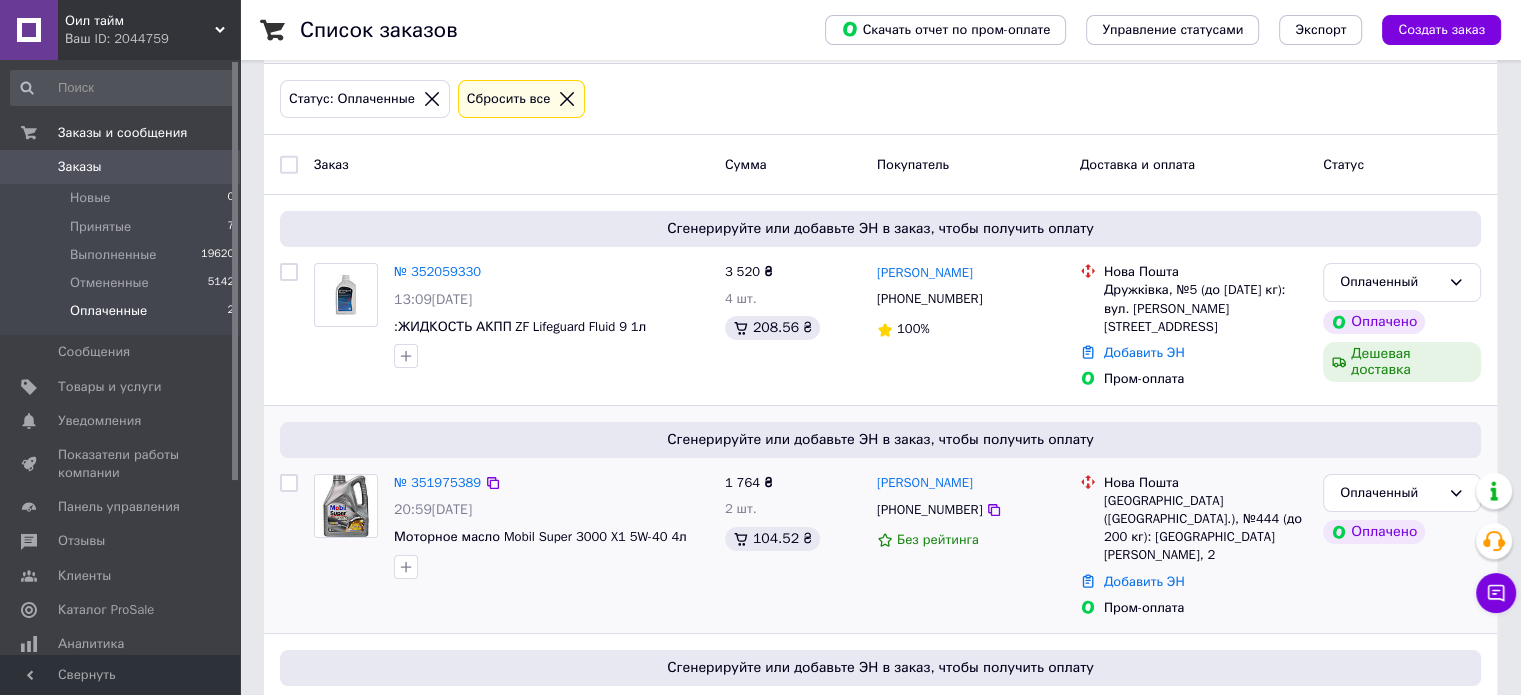 scroll, scrollTop: 244, scrollLeft: 0, axis: vertical 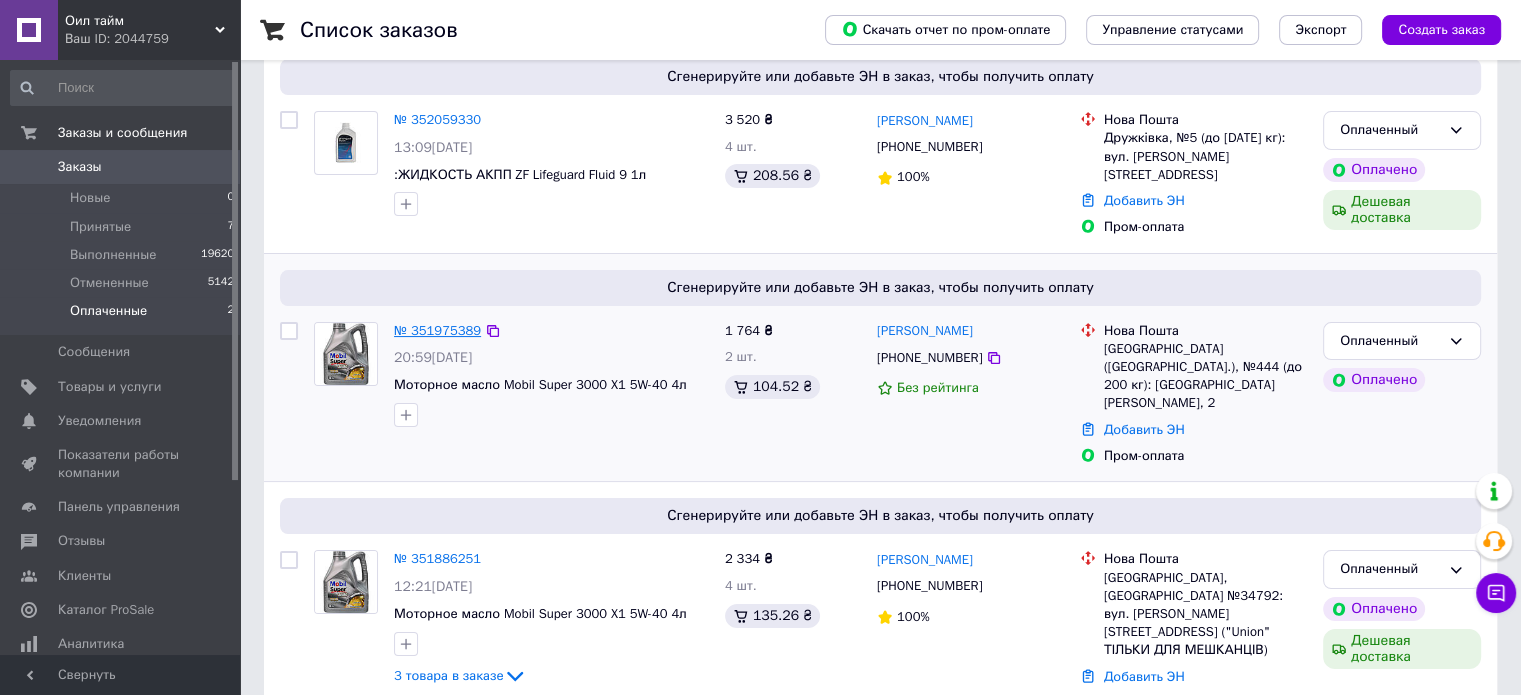click on "№ 351975389" at bounding box center [437, 330] 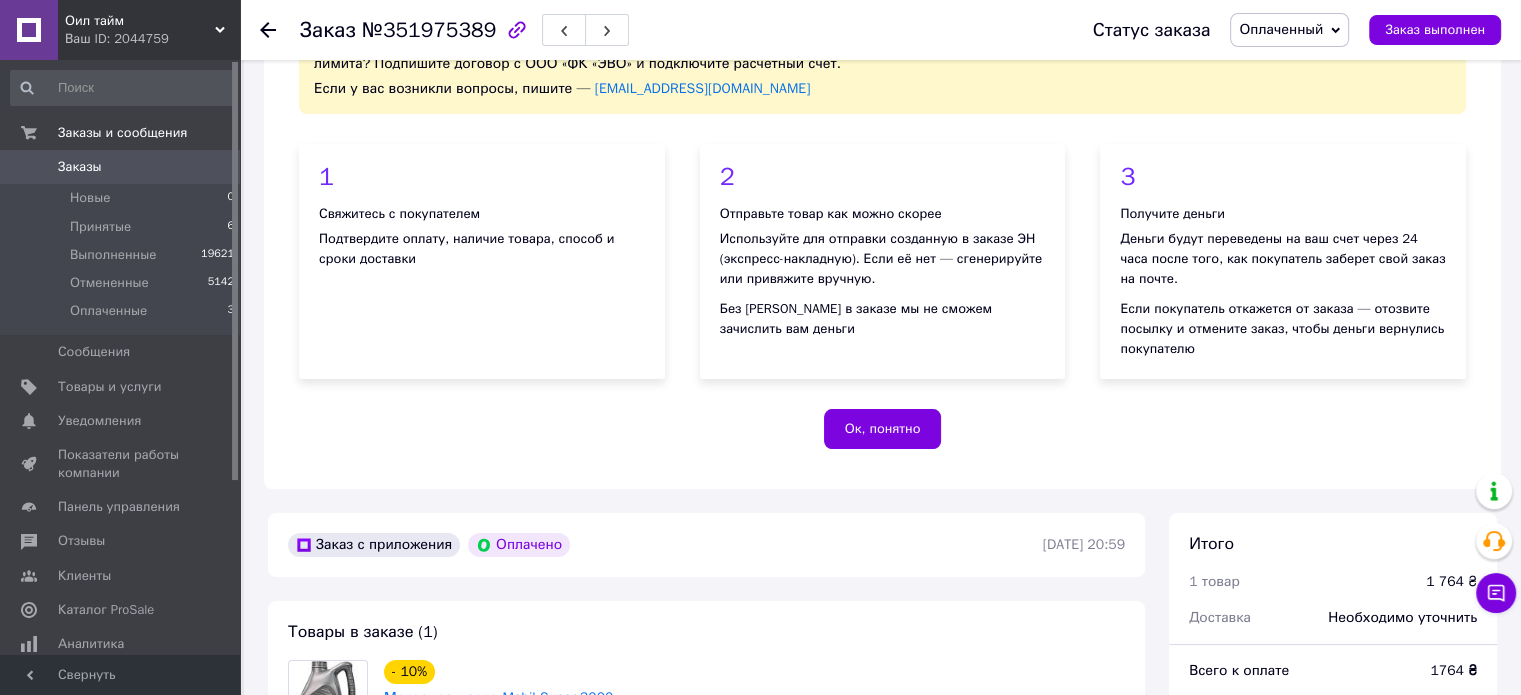 scroll, scrollTop: 0, scrollLeft: 0, axis: both 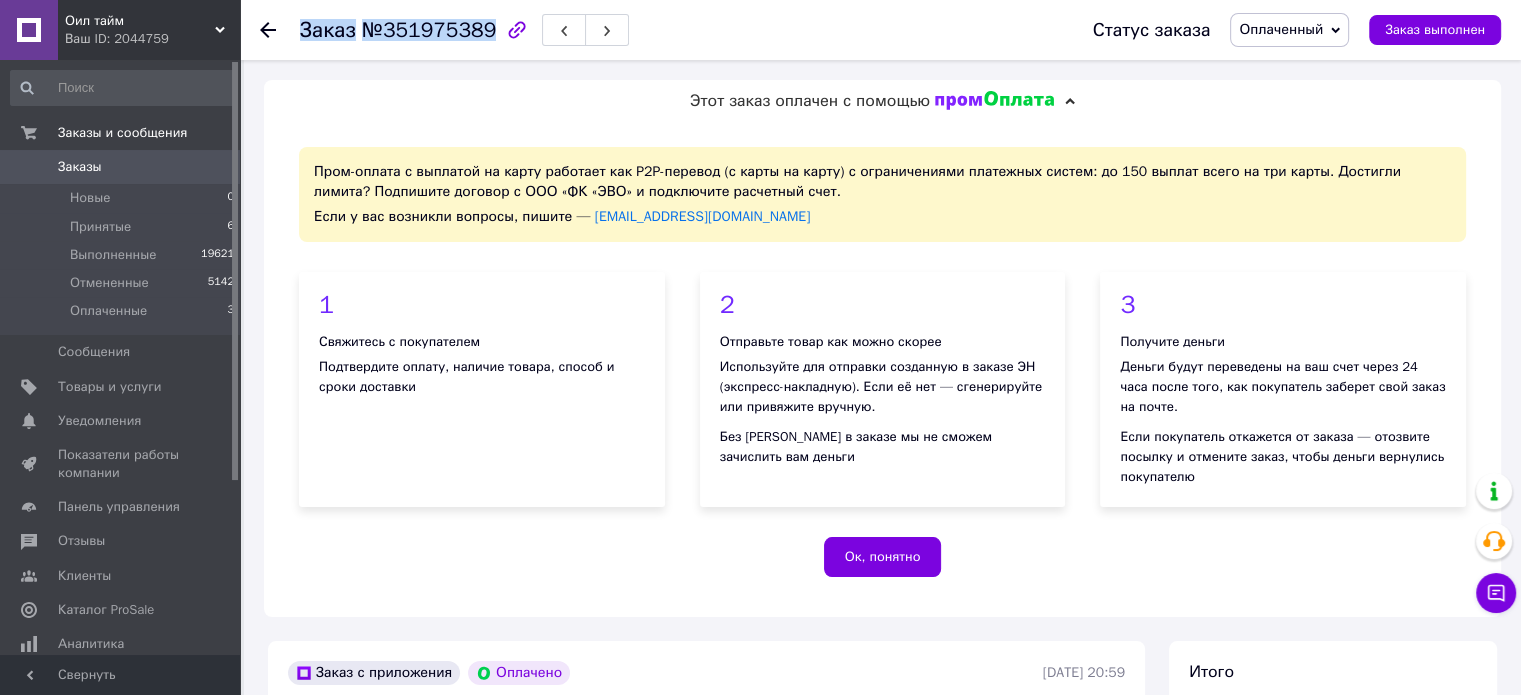 copy on "Заказ №351975389" 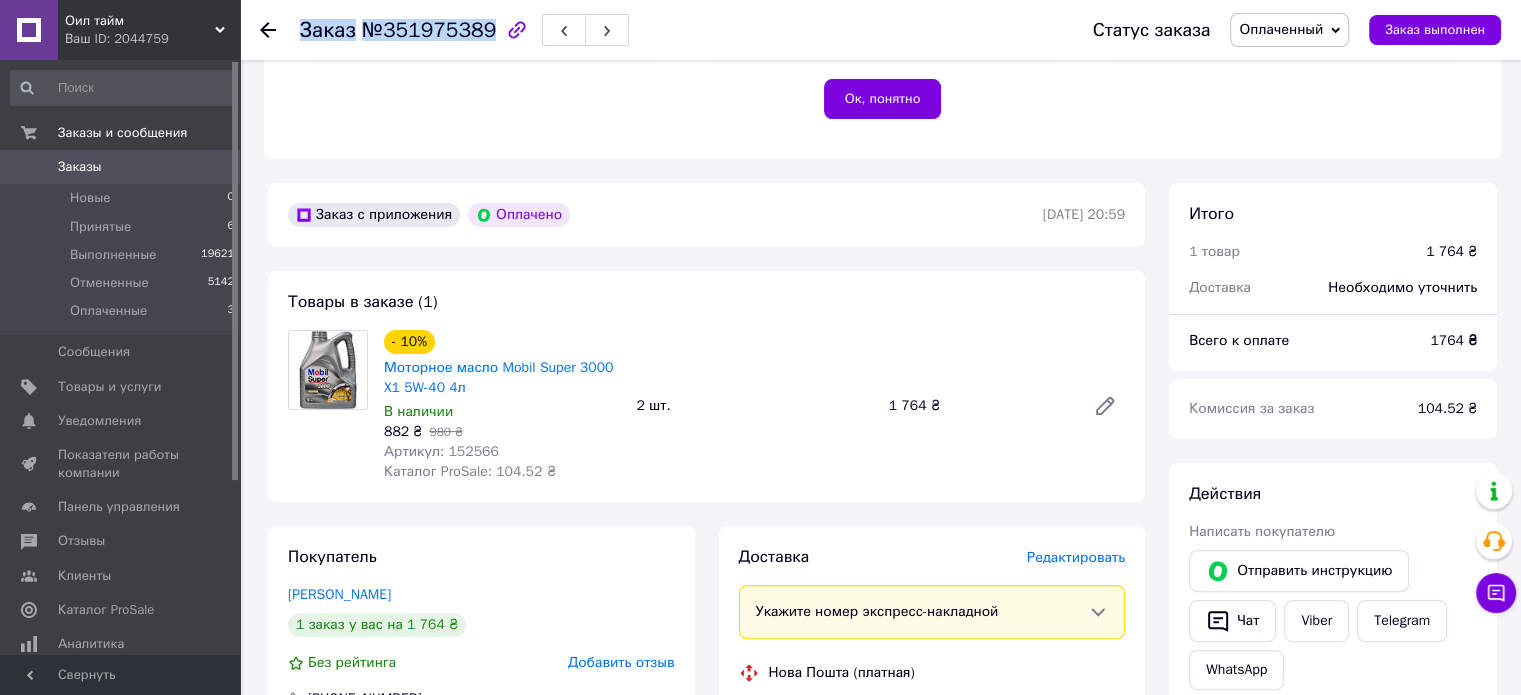 scroll, scrollTop: 600, scrollLeft: 0, axis: vertical 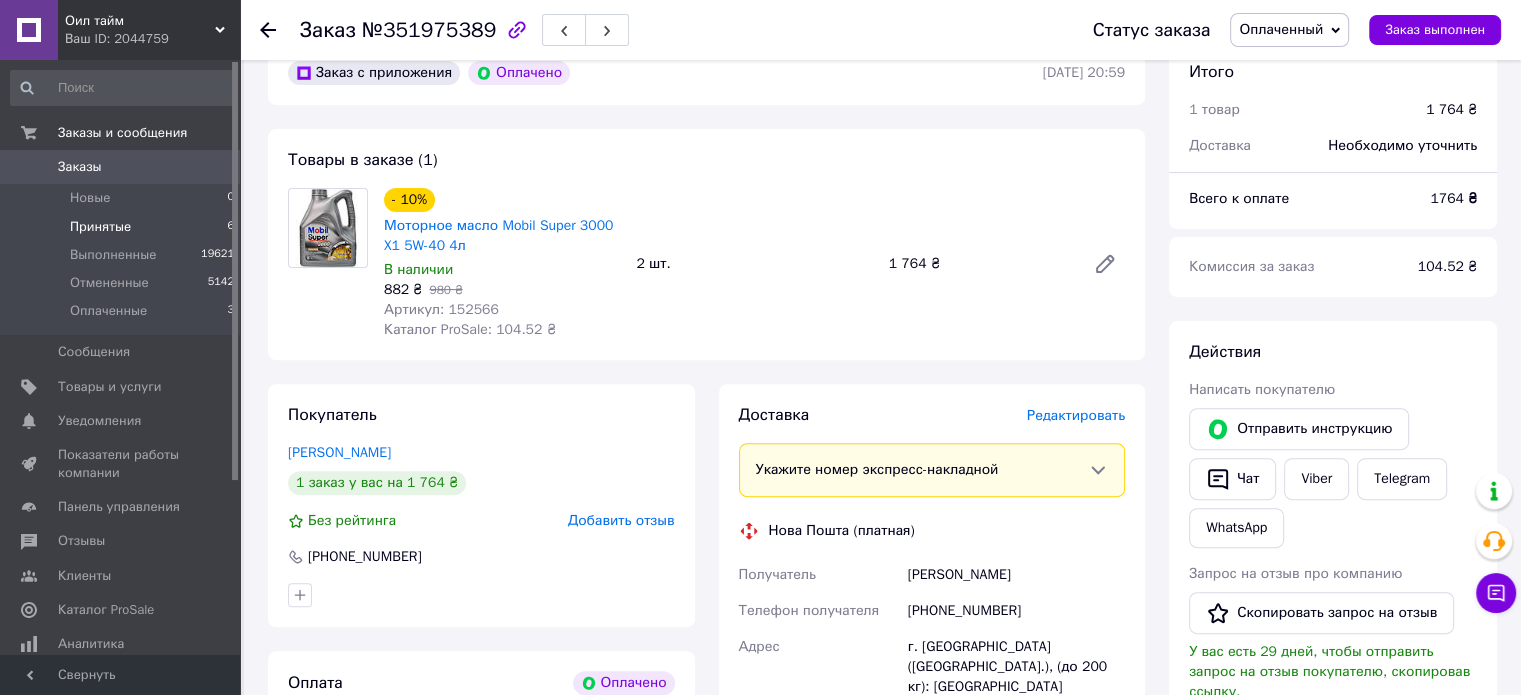 click on "Принятые 6" at bounding box center [123, 227] 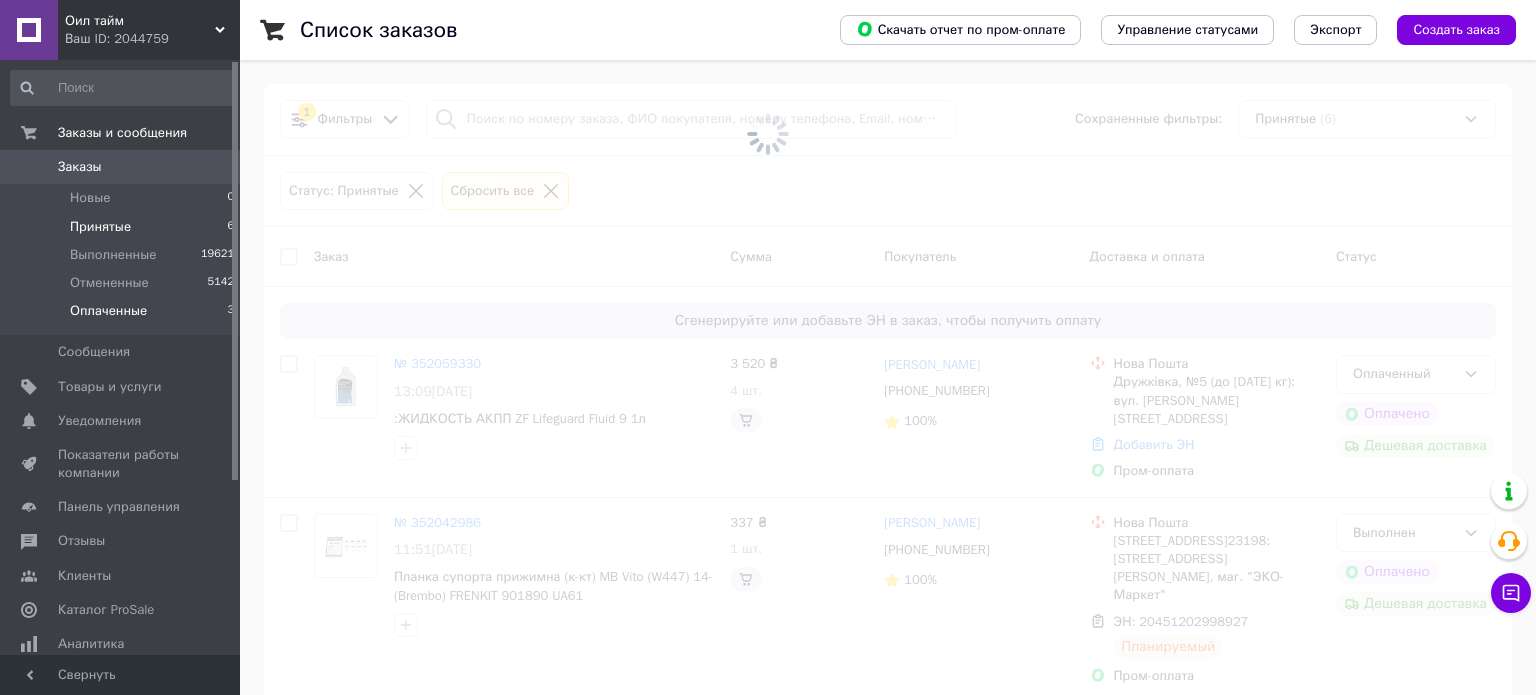click on "Оплаченные" at bounding box center (108, 311) 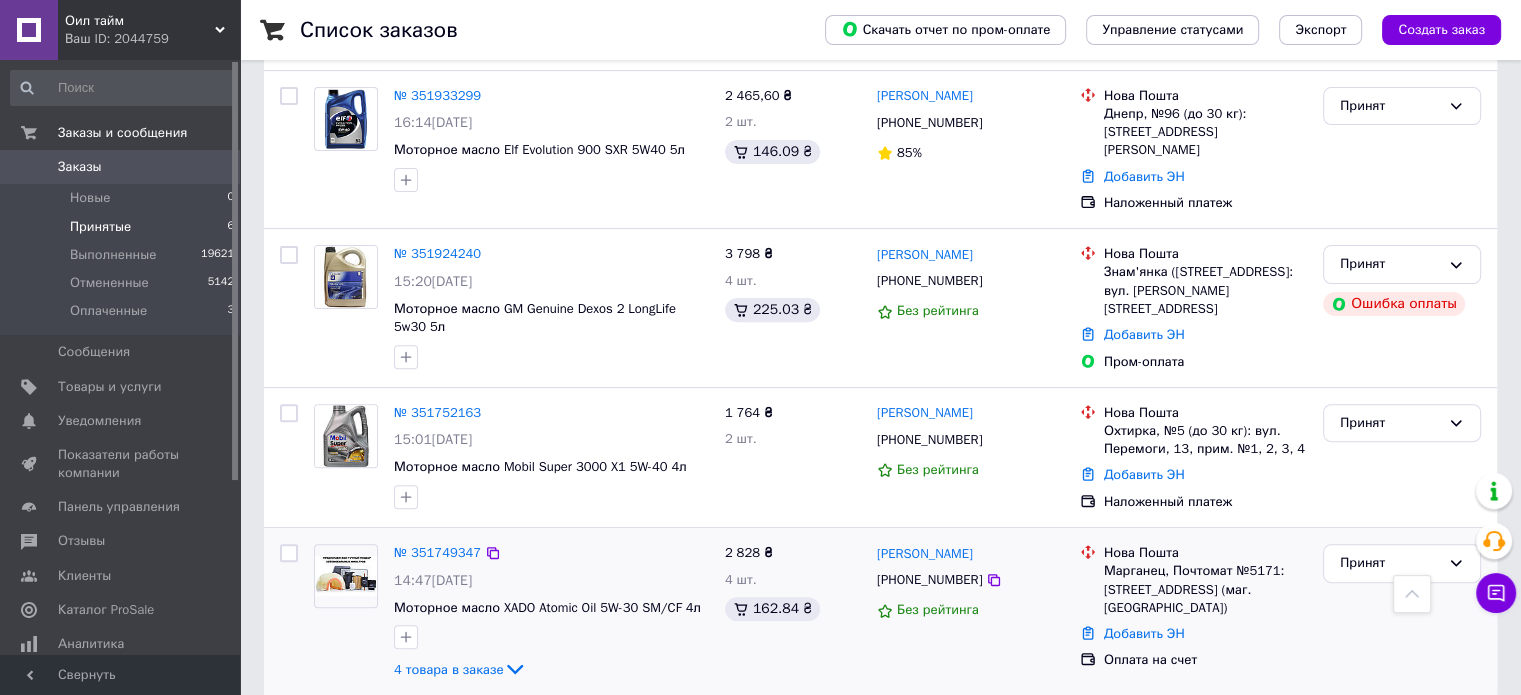 scroll, scrollTop: 0, scrollLeft: 0, axis: both 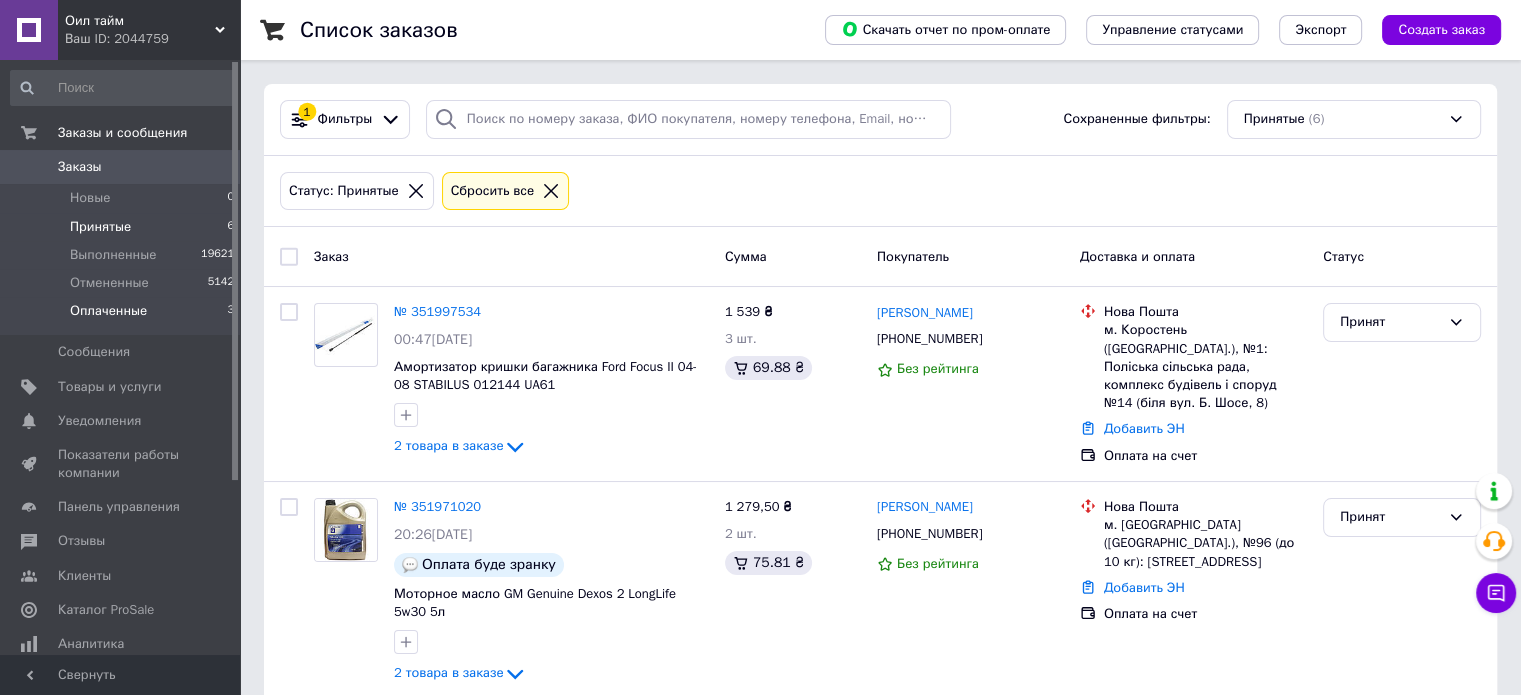 click on "Оплаченные" at bounding box center (108, 311) 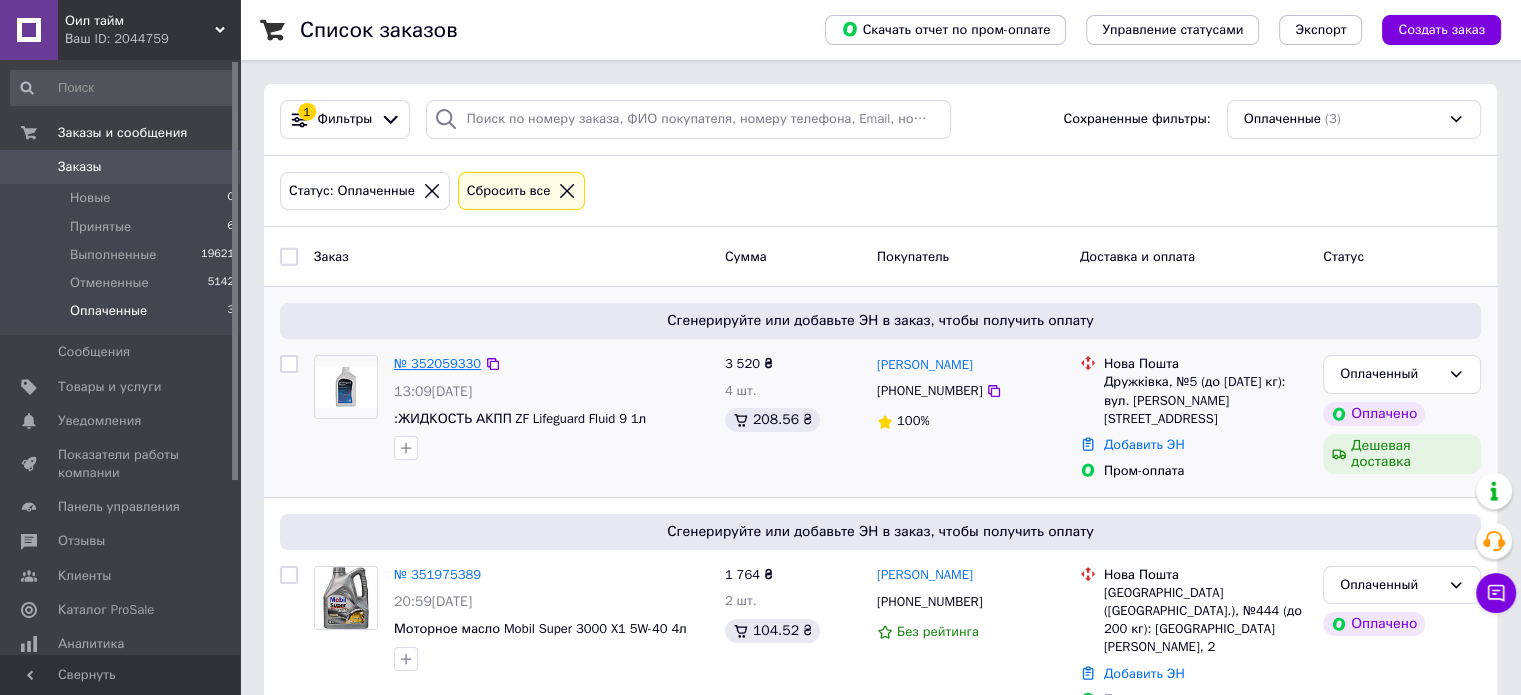 click on "№ 352059330" at bounding box center [437, 363] 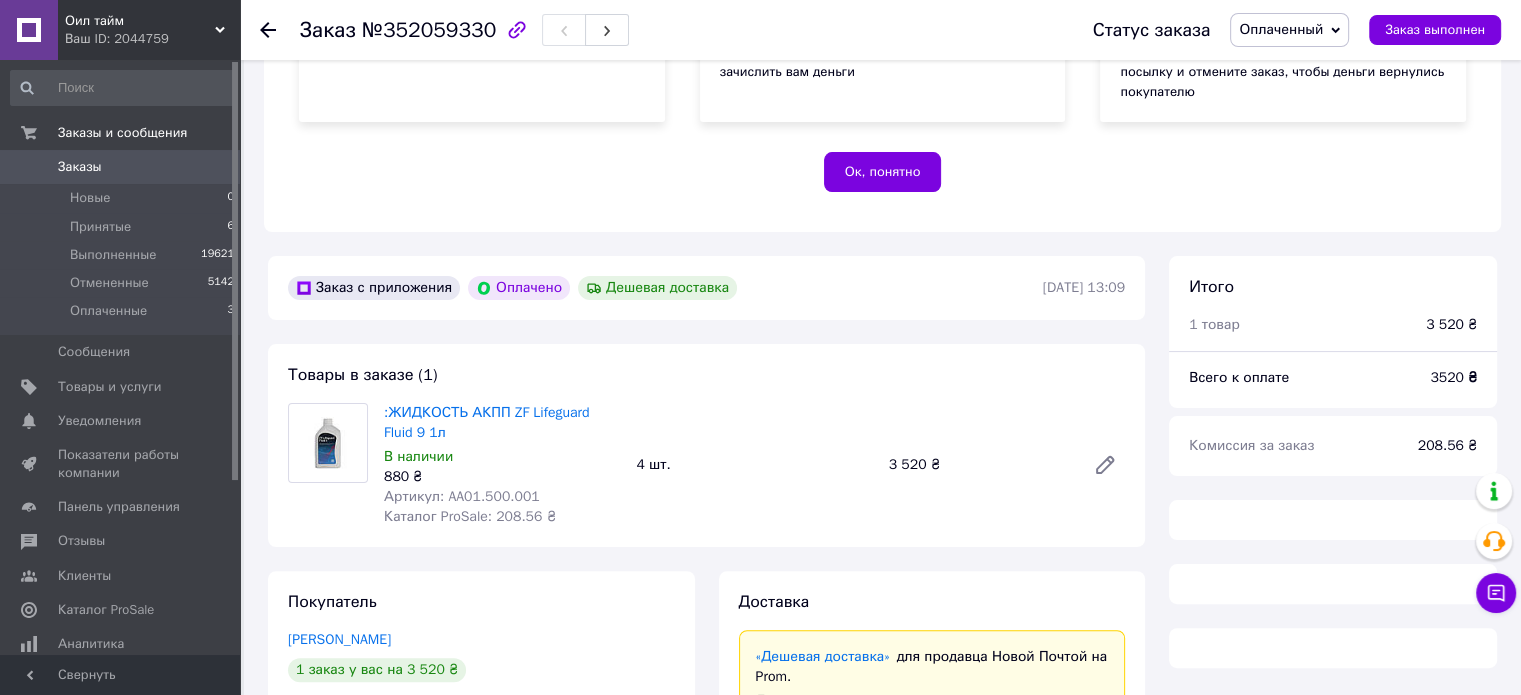 scroll, scrollTop: 600, scrollLeft: 0, axis: vertical 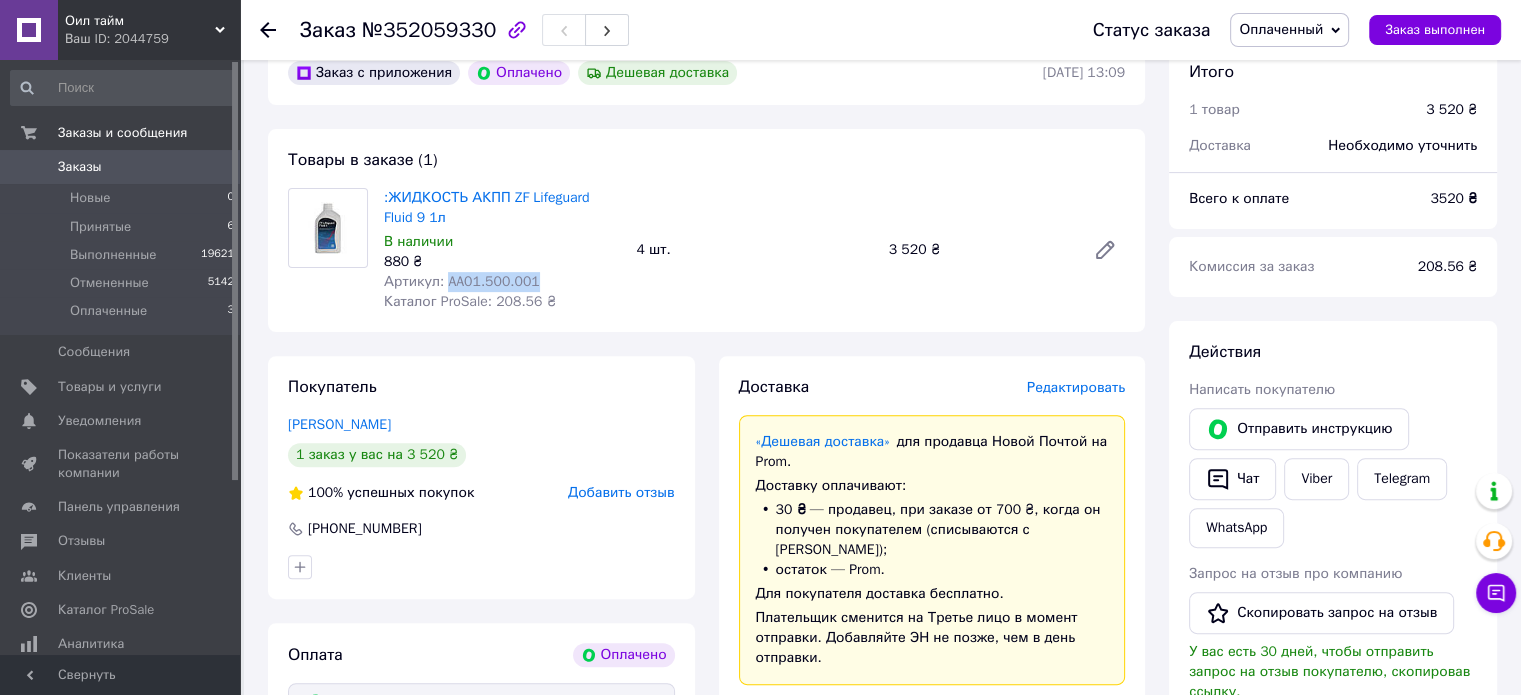 copy on "AA01.500.001" 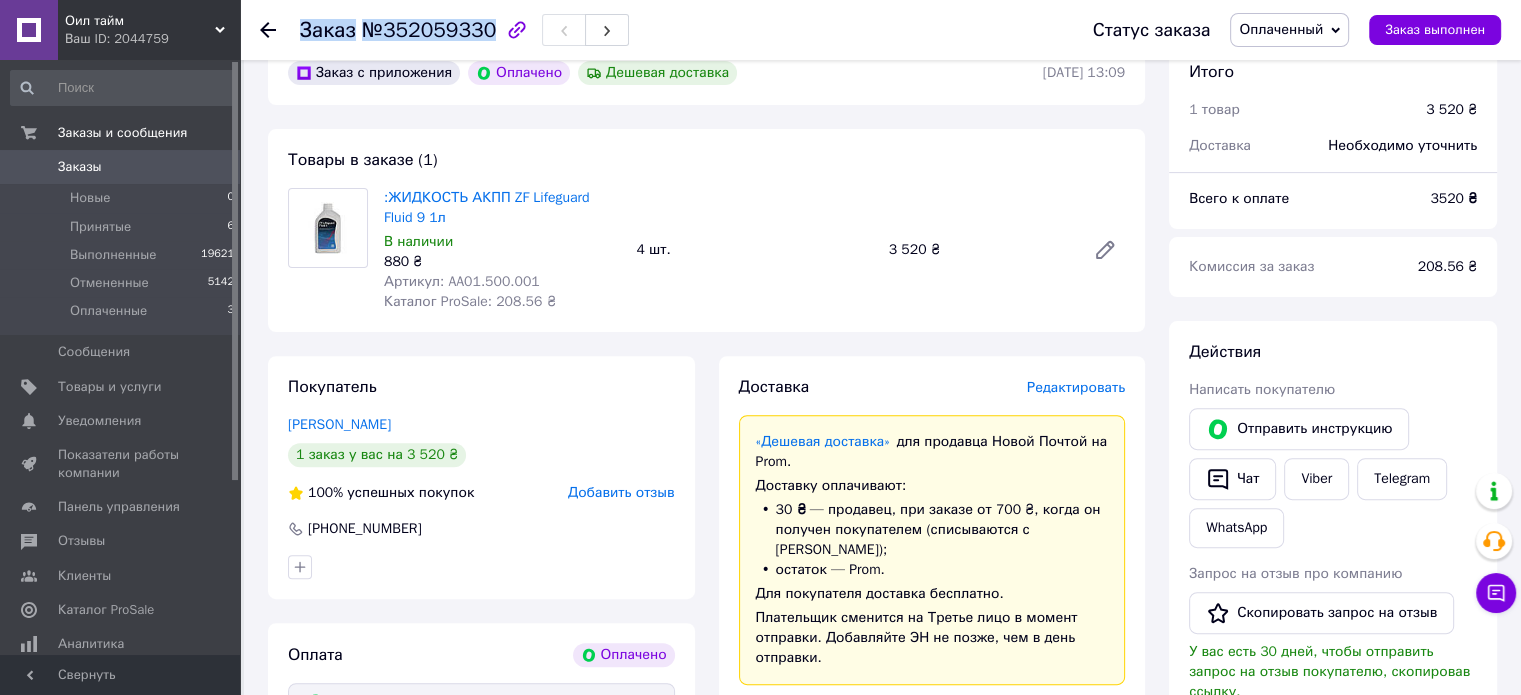 copy on "Заказ №352059330" 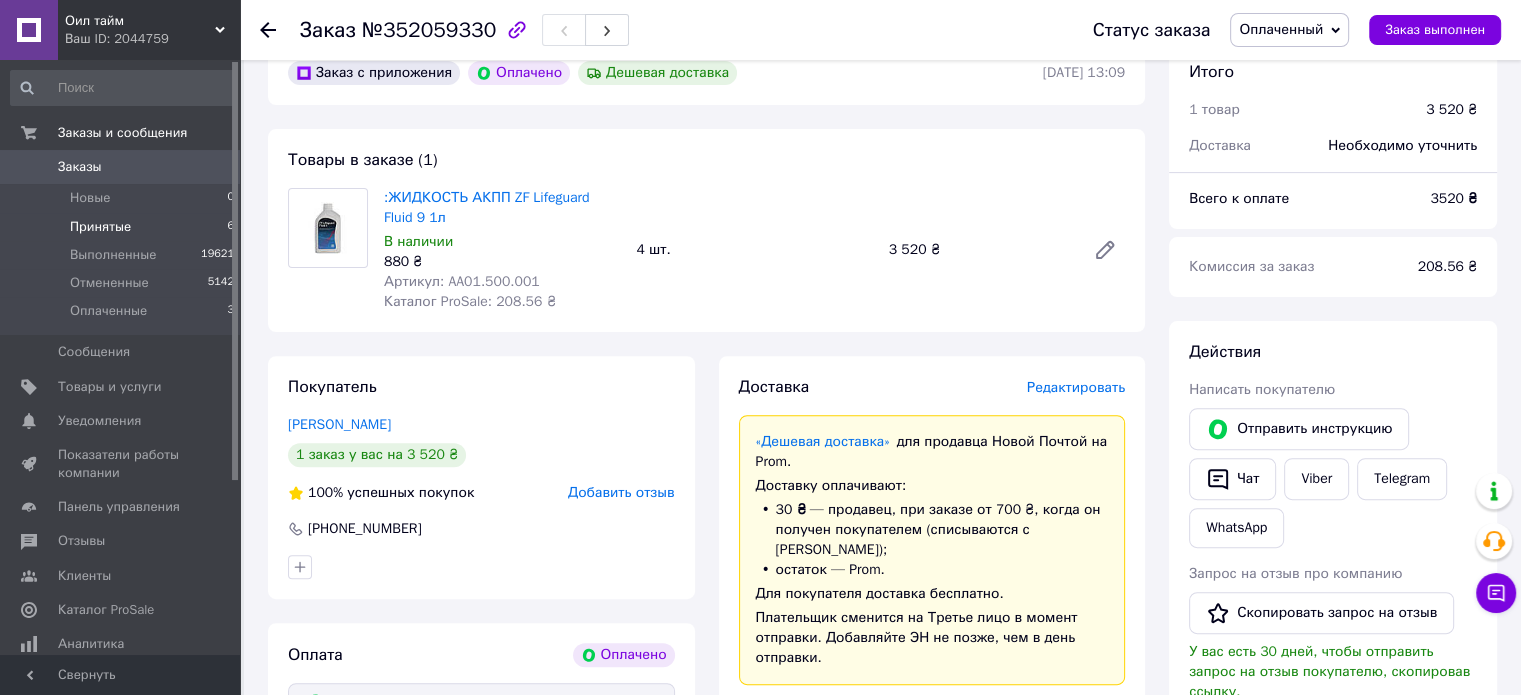 click on "Принятые 6" at bounding box center (123, 227) 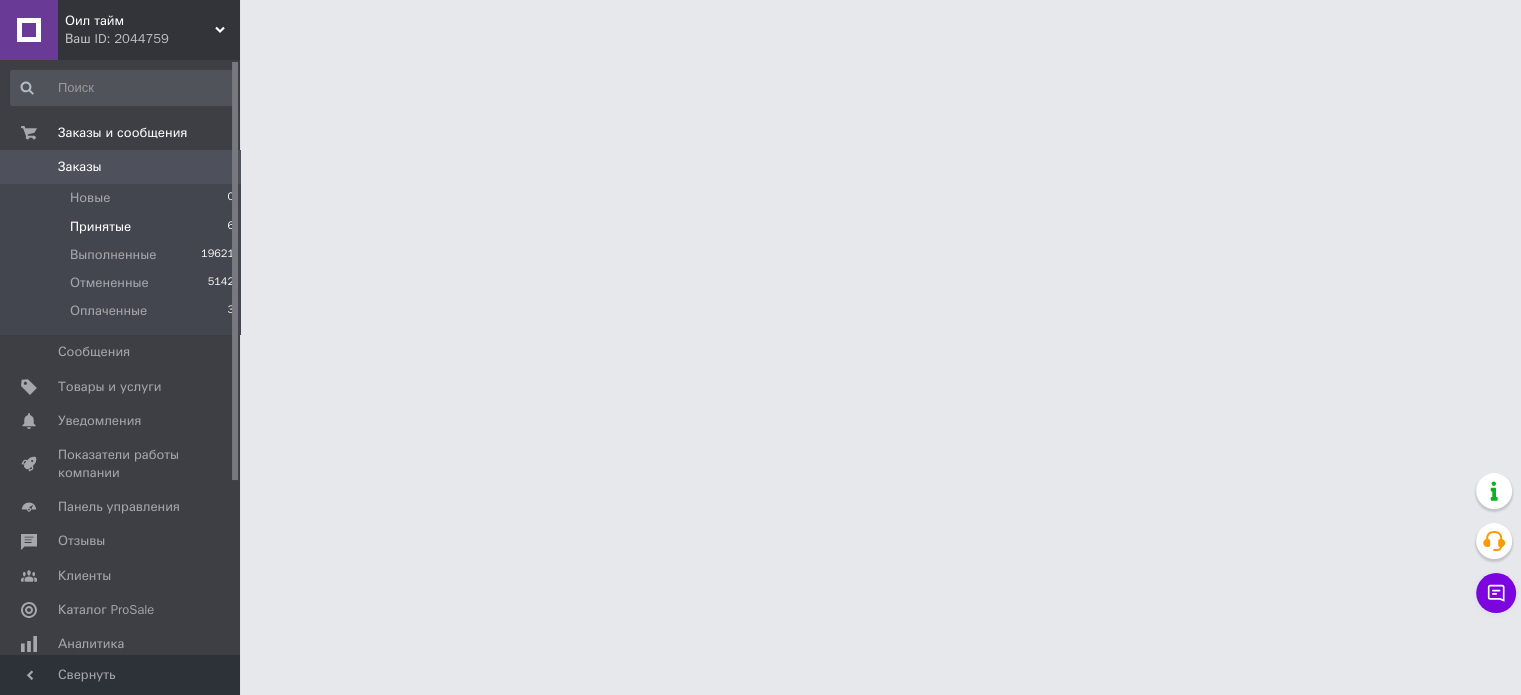 scroll, scrollTop: 0, scrollLeft: 0, axis: both 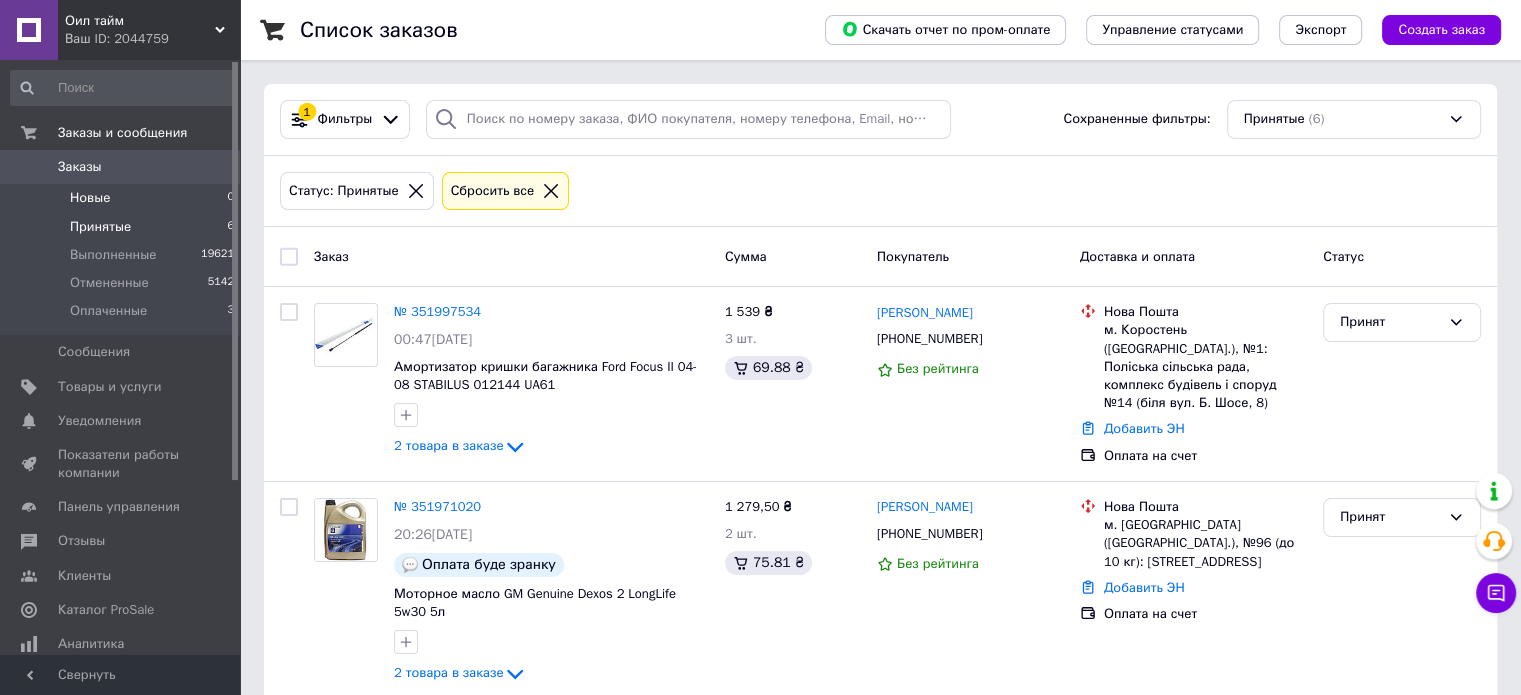 click on "Новые" at bounding box center (90, 198) 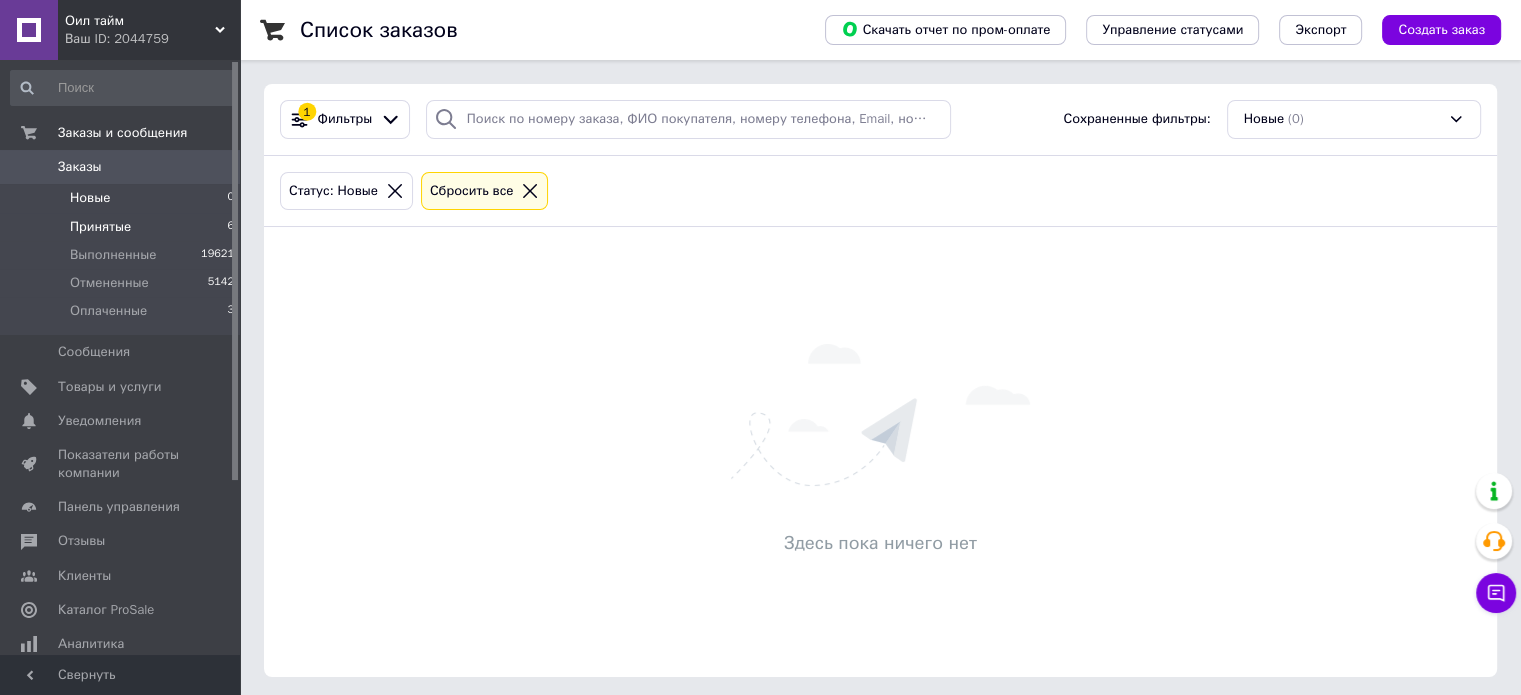 click on "Принятые" at bounding box center [100, 227] 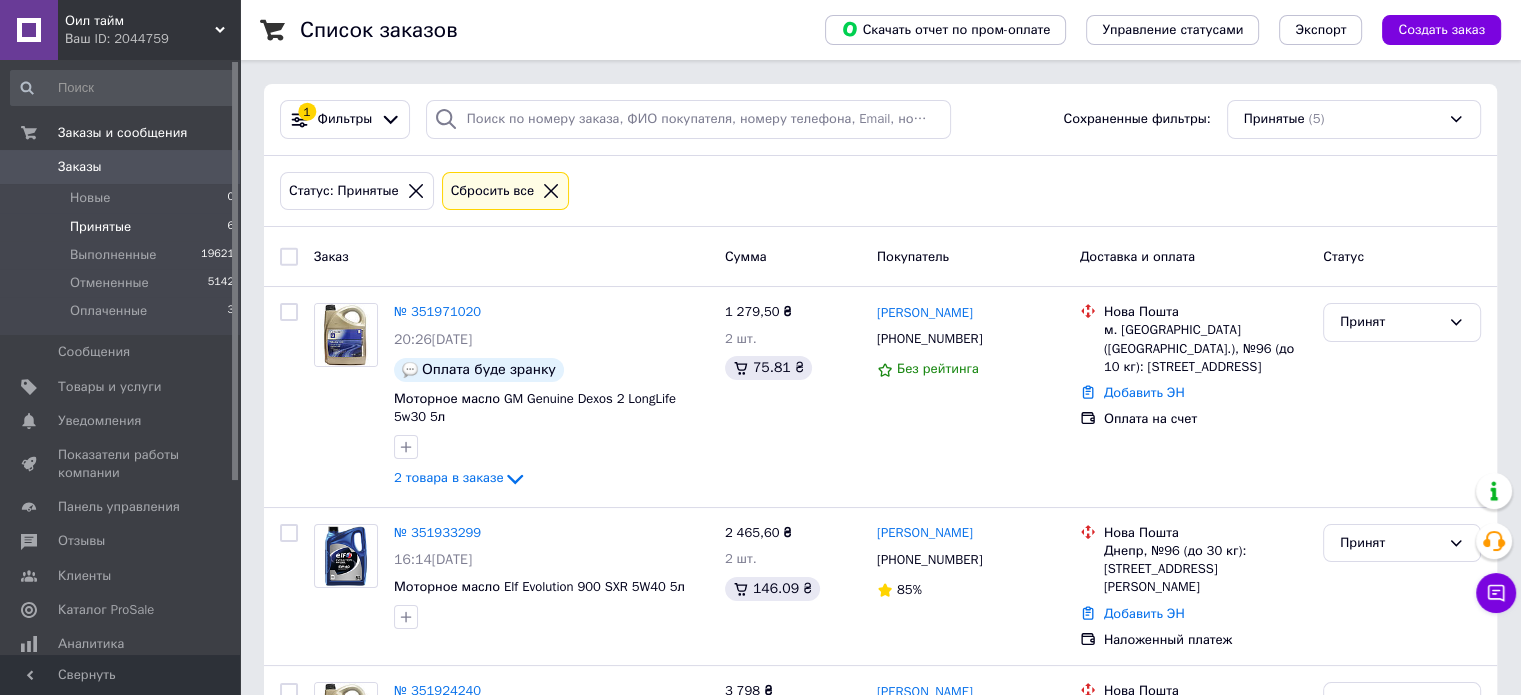 click on "Оил тайм Ваш ID: 2044759" at bounding box center [149, 30] 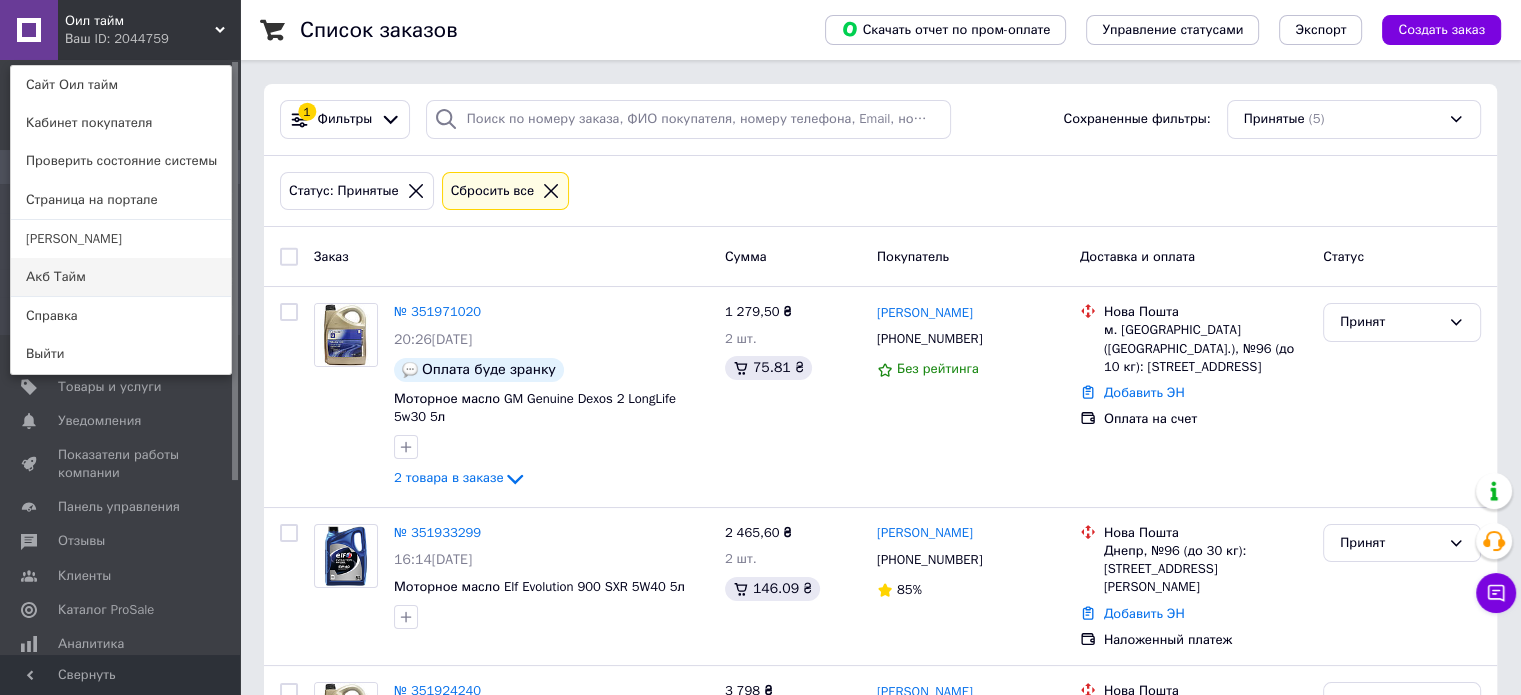 drag, startPoint x: 48, startPoint y: 270, endPoint x: 118, endPoint y: 292, distance: 73.37575 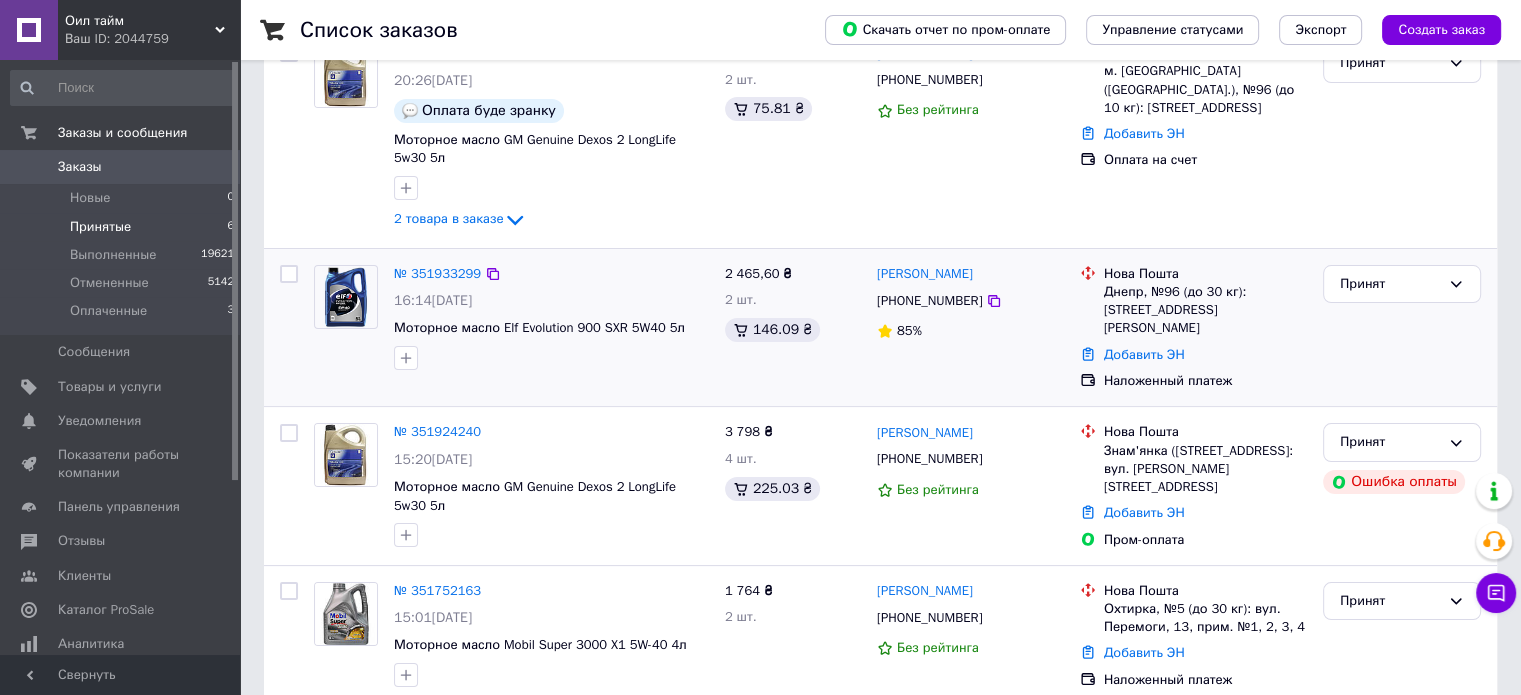 scroll, scrollTop: 443, scrollLeft: 0, axis: vertical 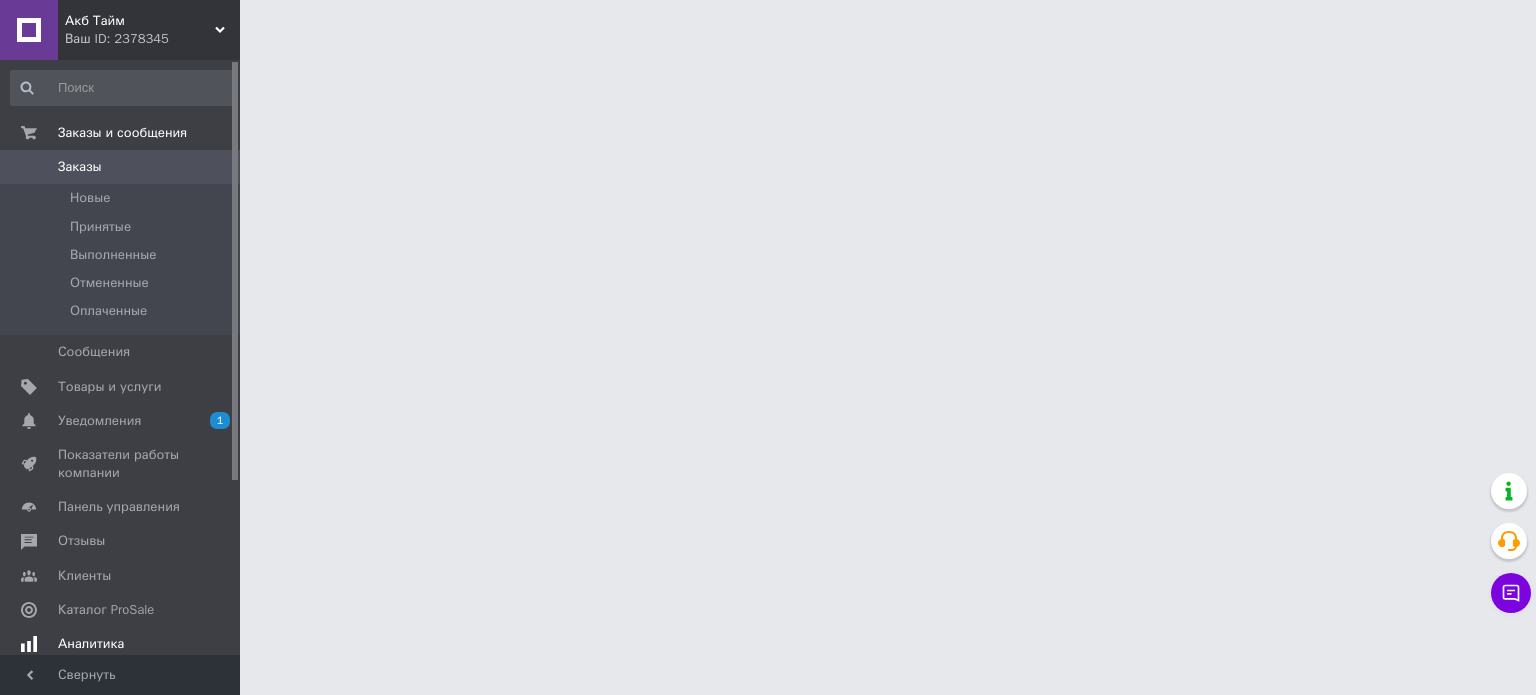 click on "Уведомления" at bounding box center [121, 421] 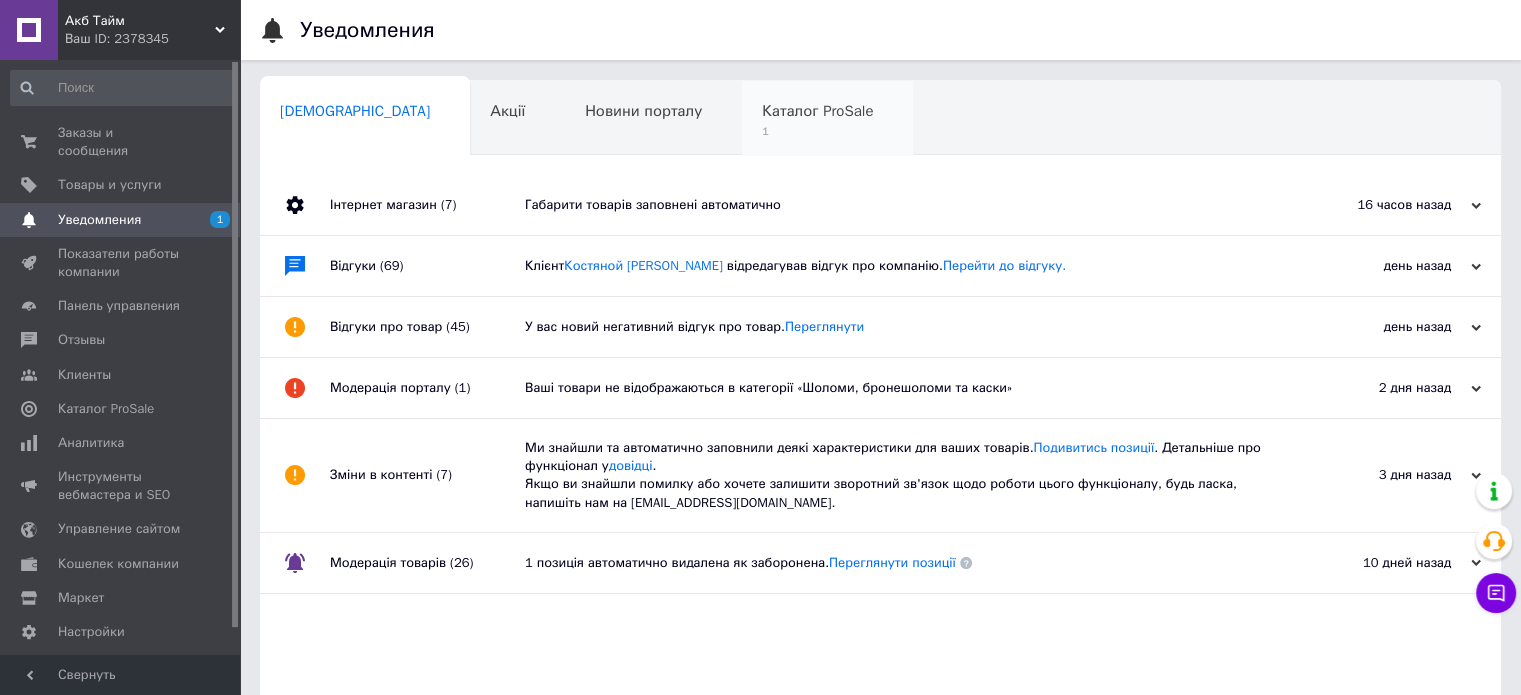click on "Каталог ProSale 1" at bounding box center (827, 119) 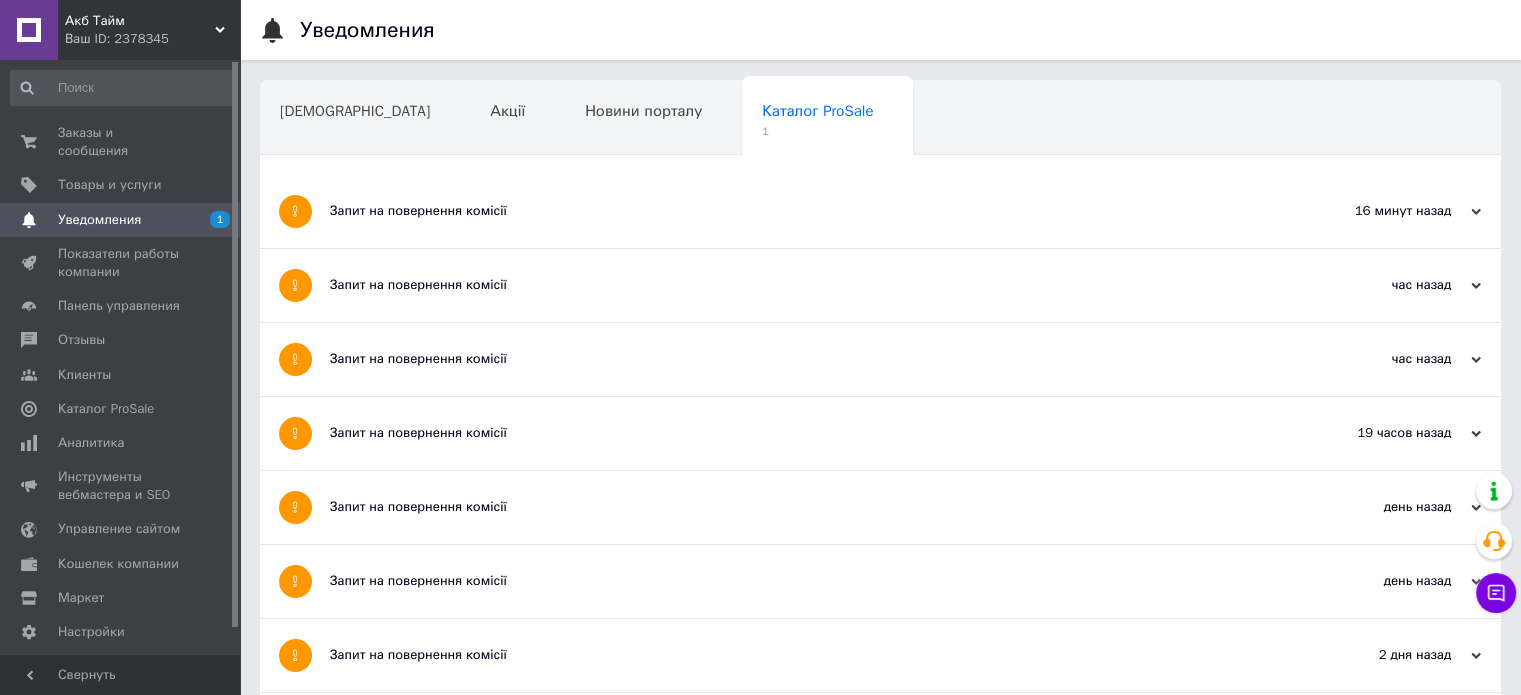click on "Запит на повернення комісії" at bounding box center [805, 211] 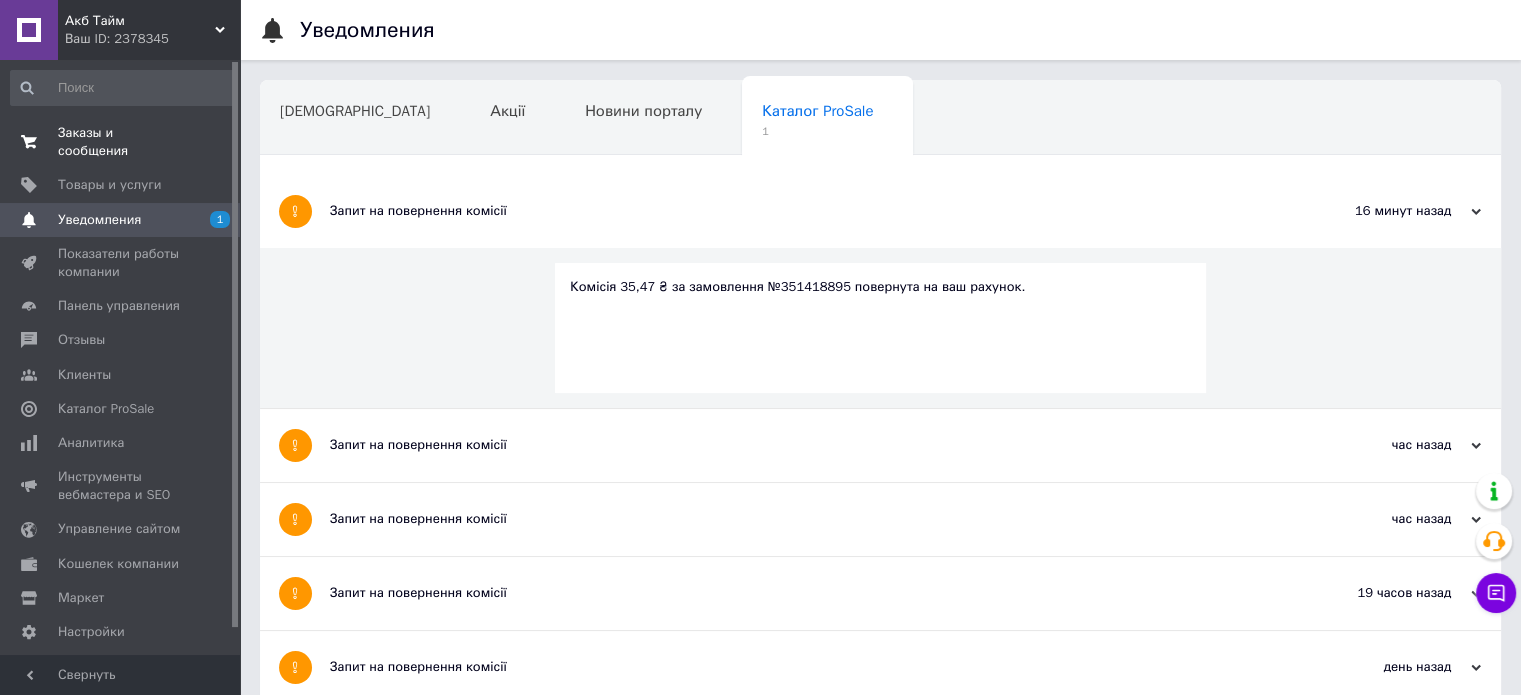 click on "Заказы и сообщения" at bounding box center (121, 142) 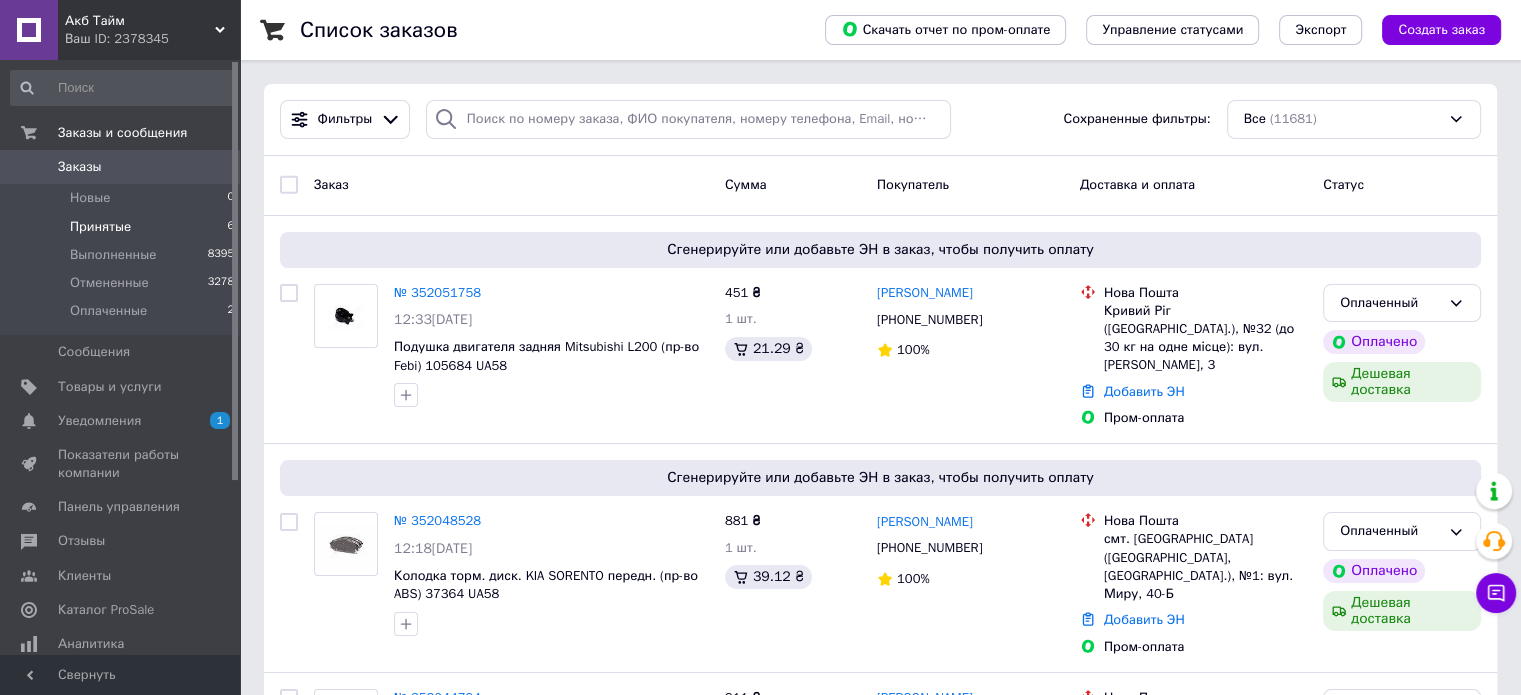 click on "Принятые 6" at bounding box center (123, 227) 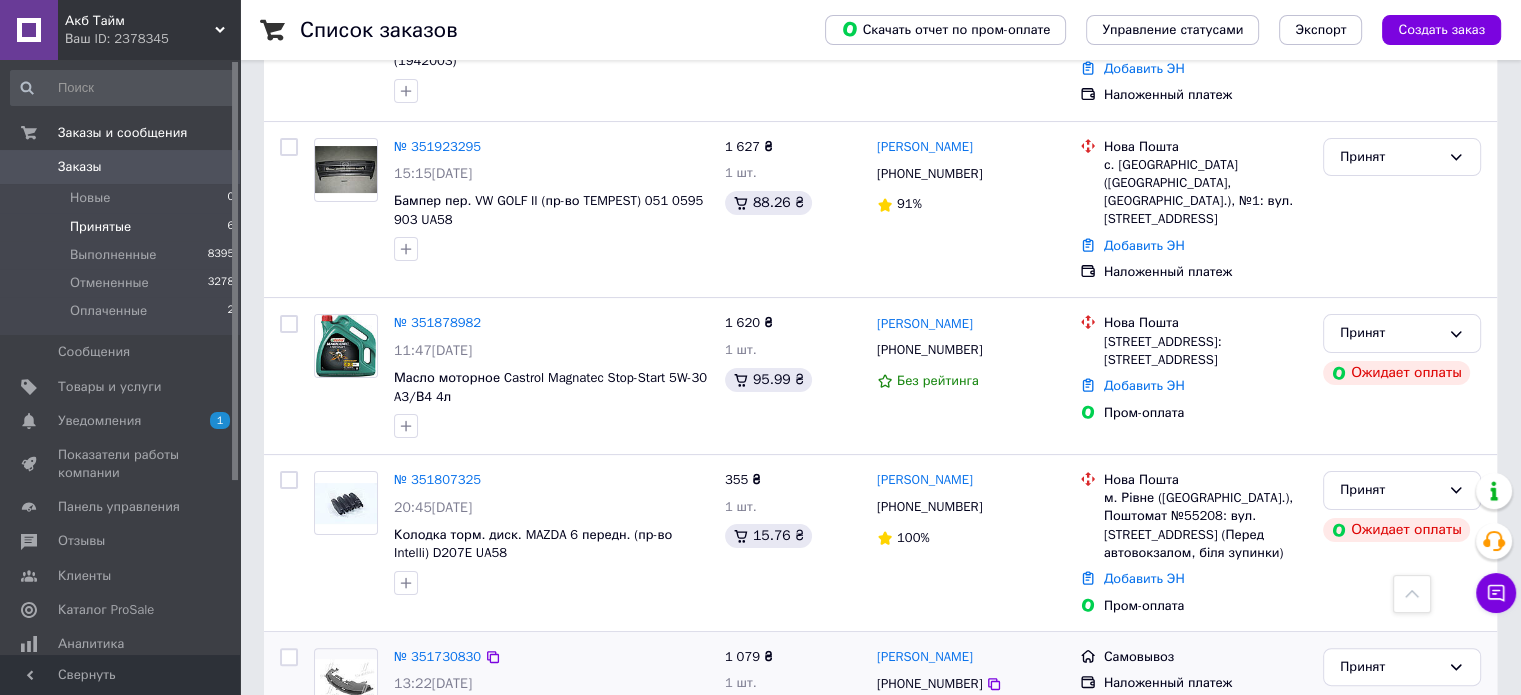 scroll, scrollTop: 624, scrollLeft: 0, axis: vertical 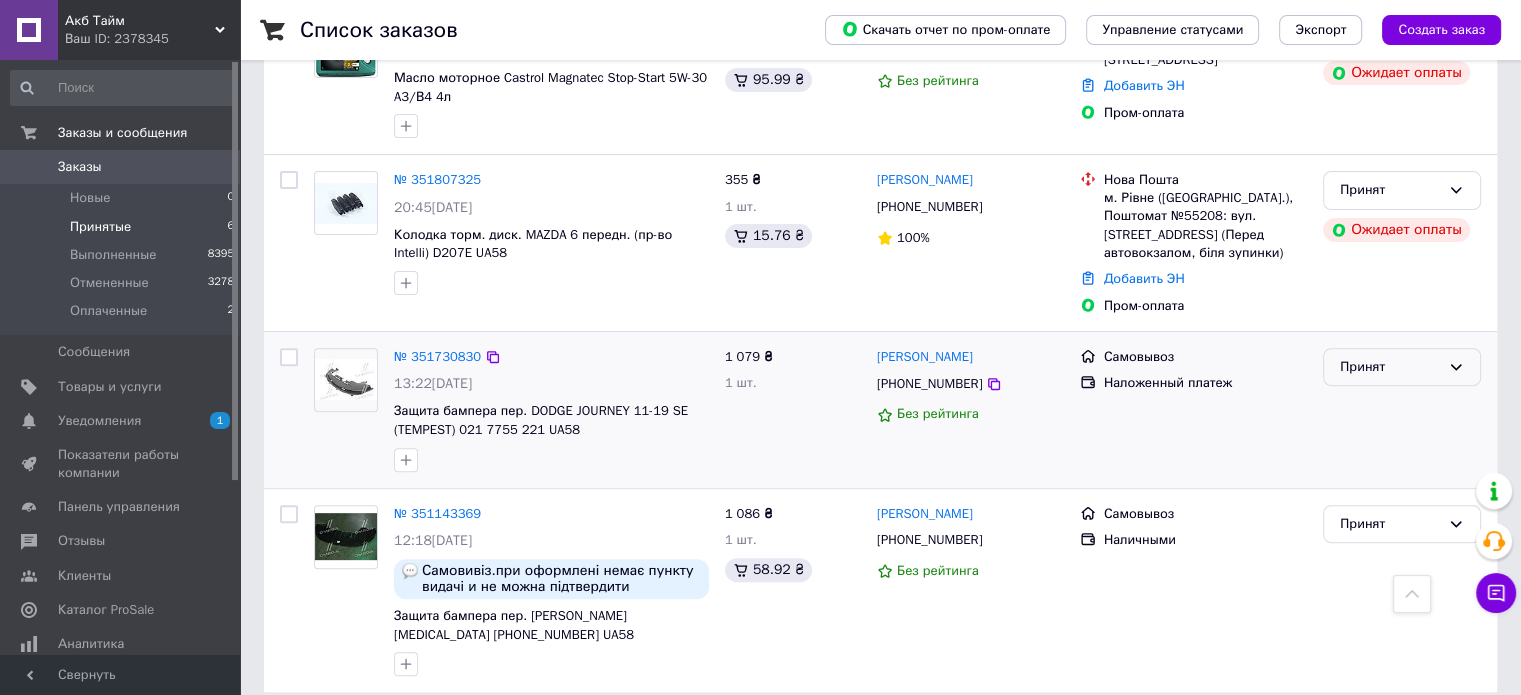 click on "Принят" at bounding box center [1402, 367] 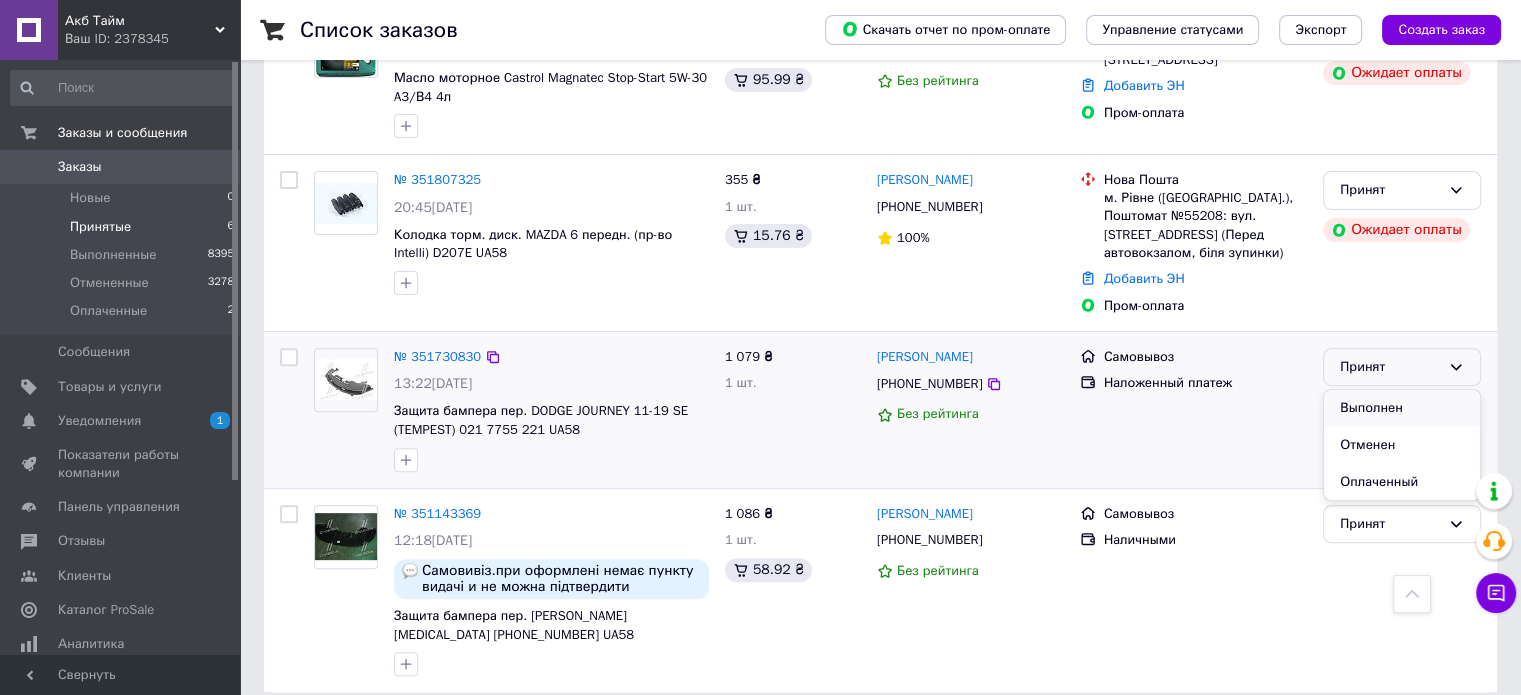 click on "Выполнен" at bounding box center [1402, 408] 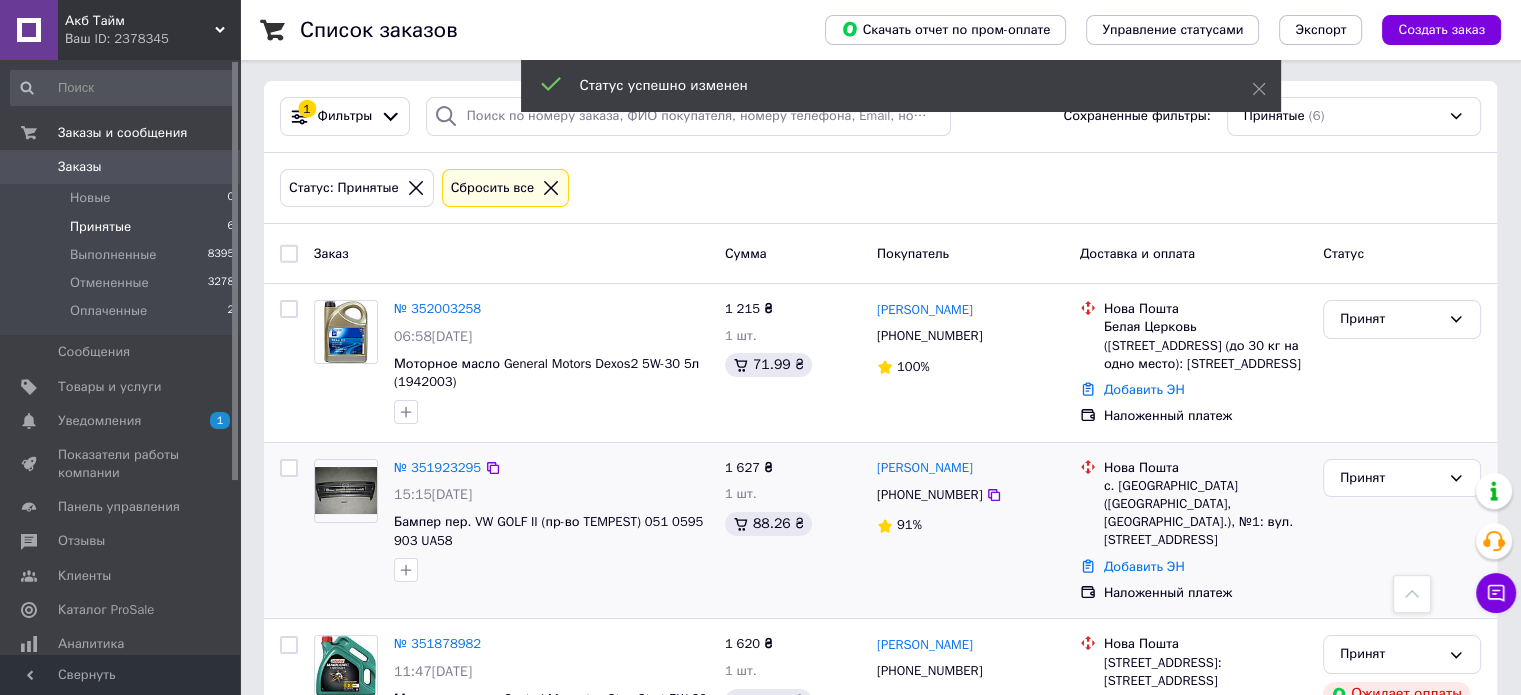 scroll, scrollTop: 0, scrollLeft: 0, axis: both 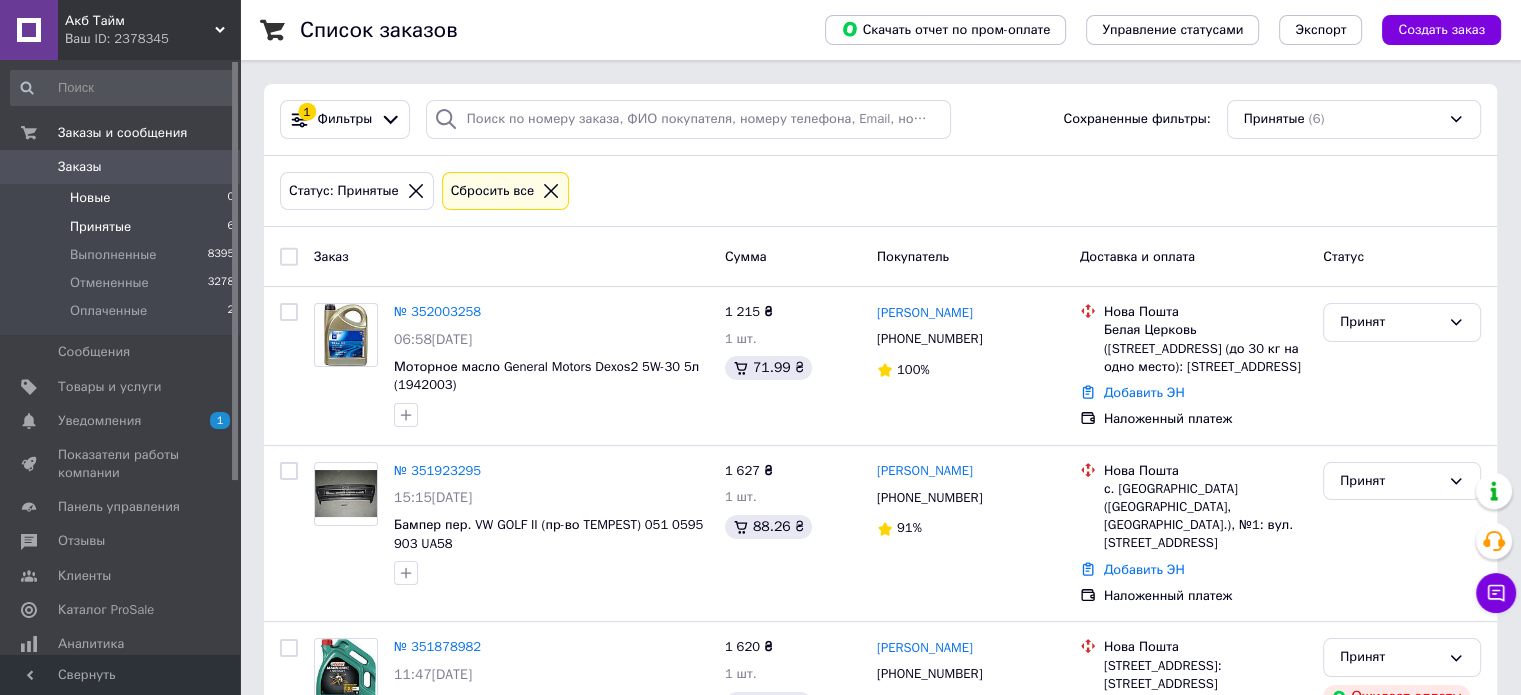 click on "Новые" at bounding box center [90, 198] 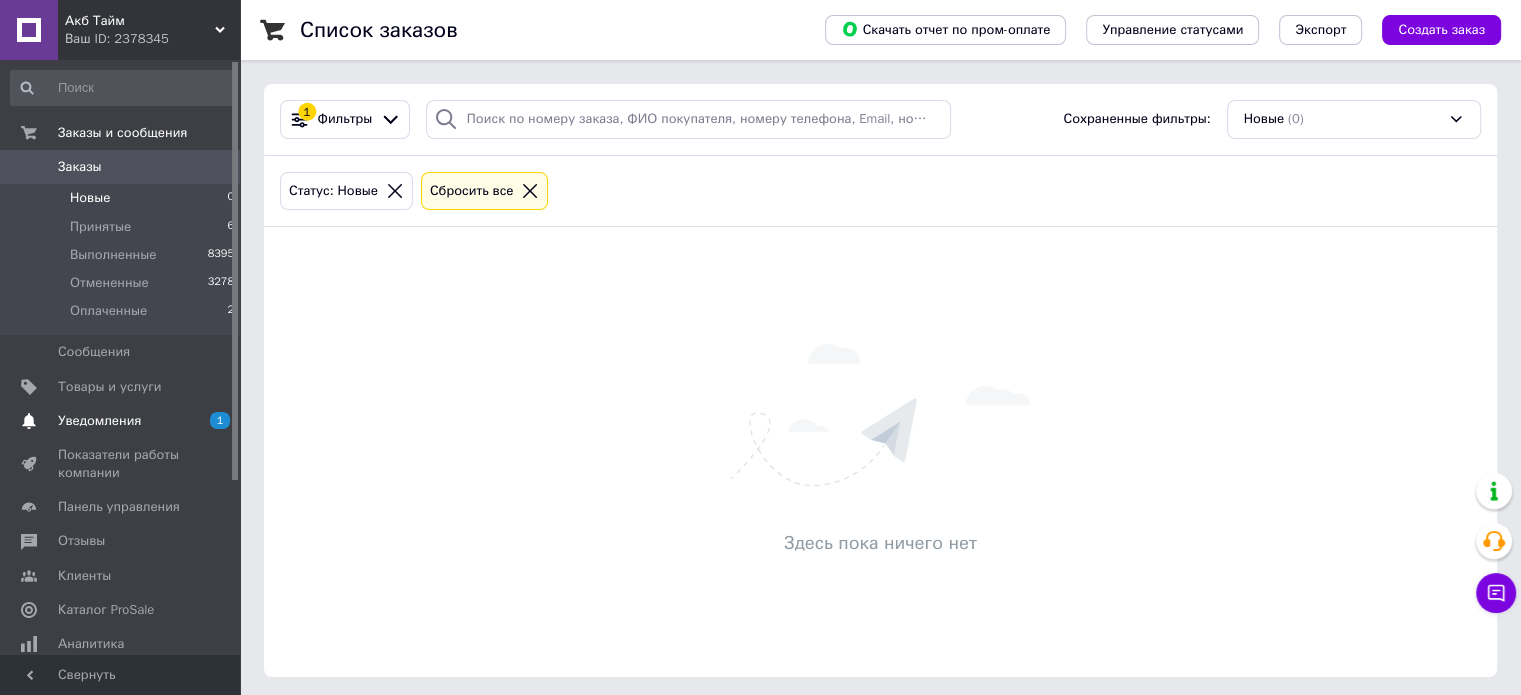 click on "Уведомления" at bounding box center (99, 421) 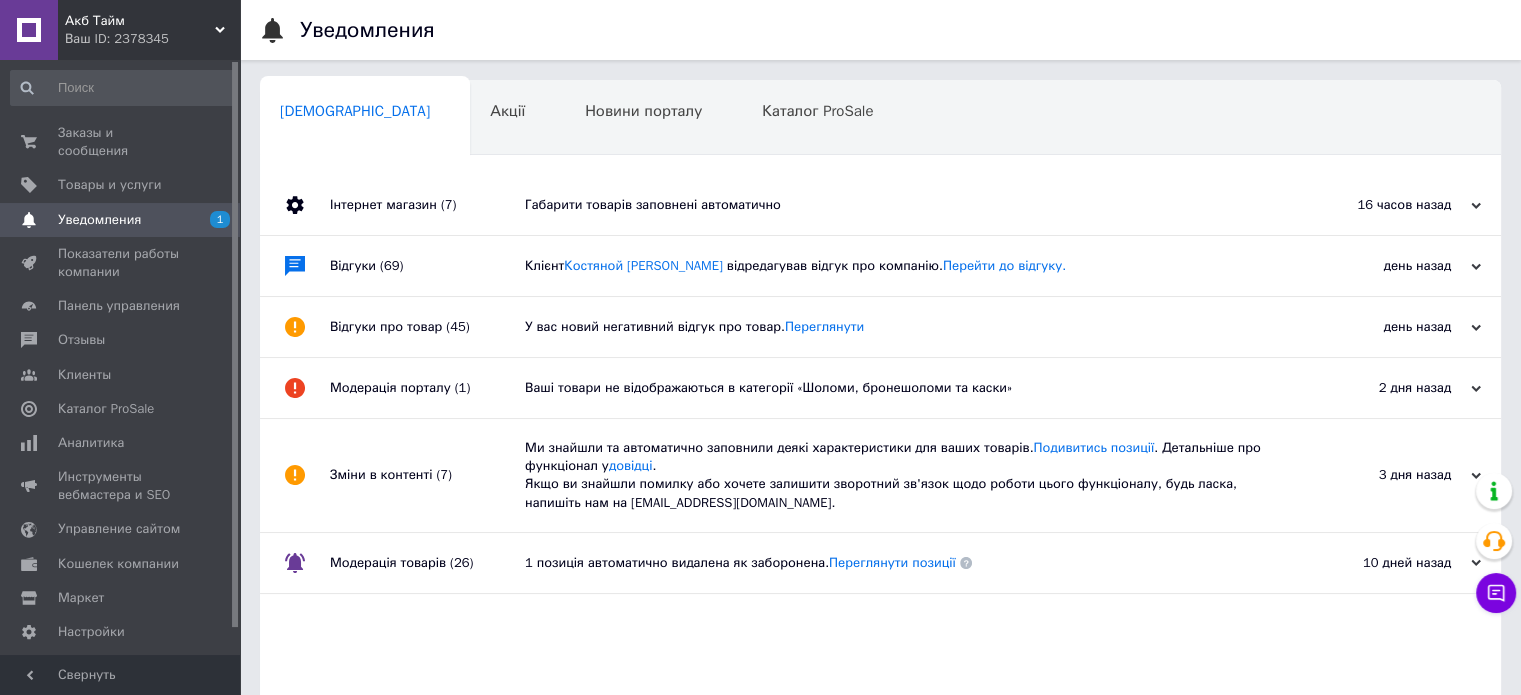 click on "Габарити товарів заповнені автоматично" at bounding box center [903, 205] 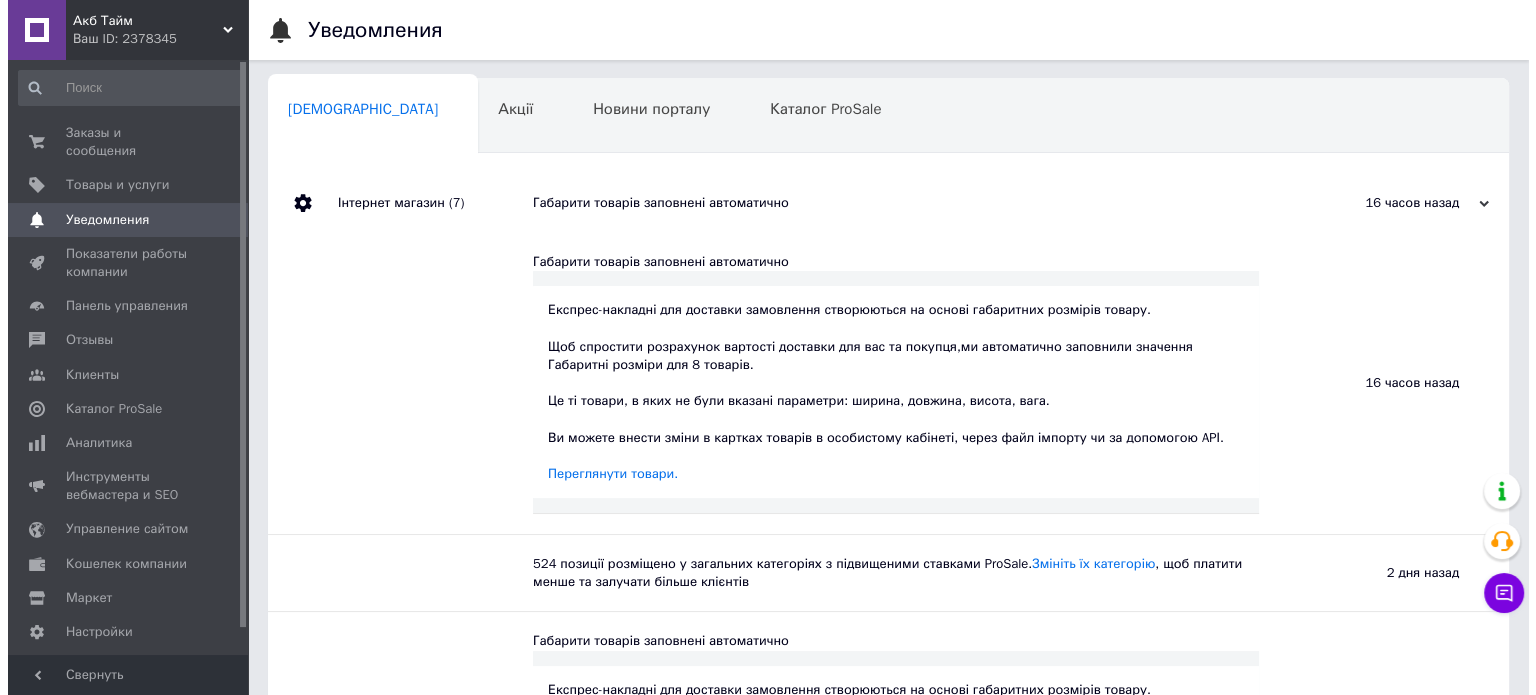 scroll, scrollTop: 0, scrollLeft: 0, axis: both 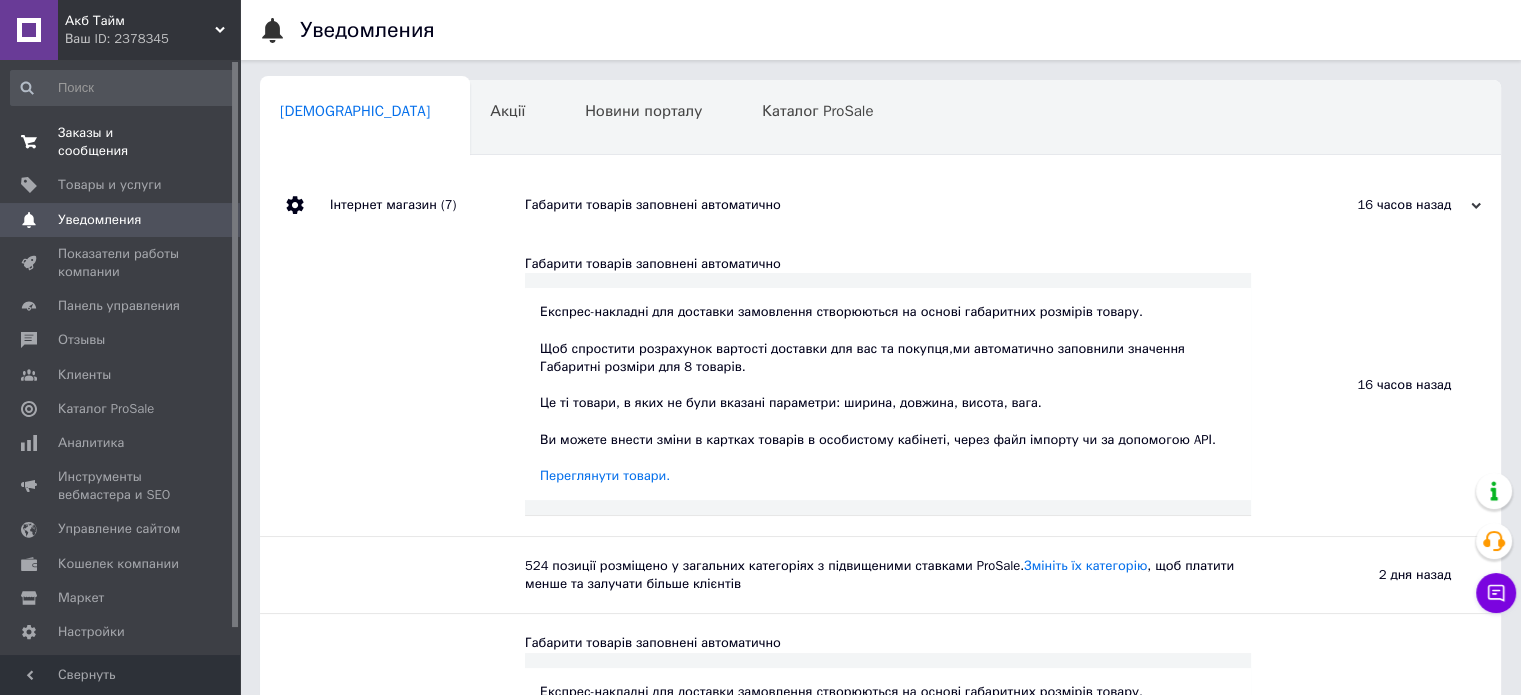 click on "Заказы и сообщения 0 0" at bounding box center (123, 142) 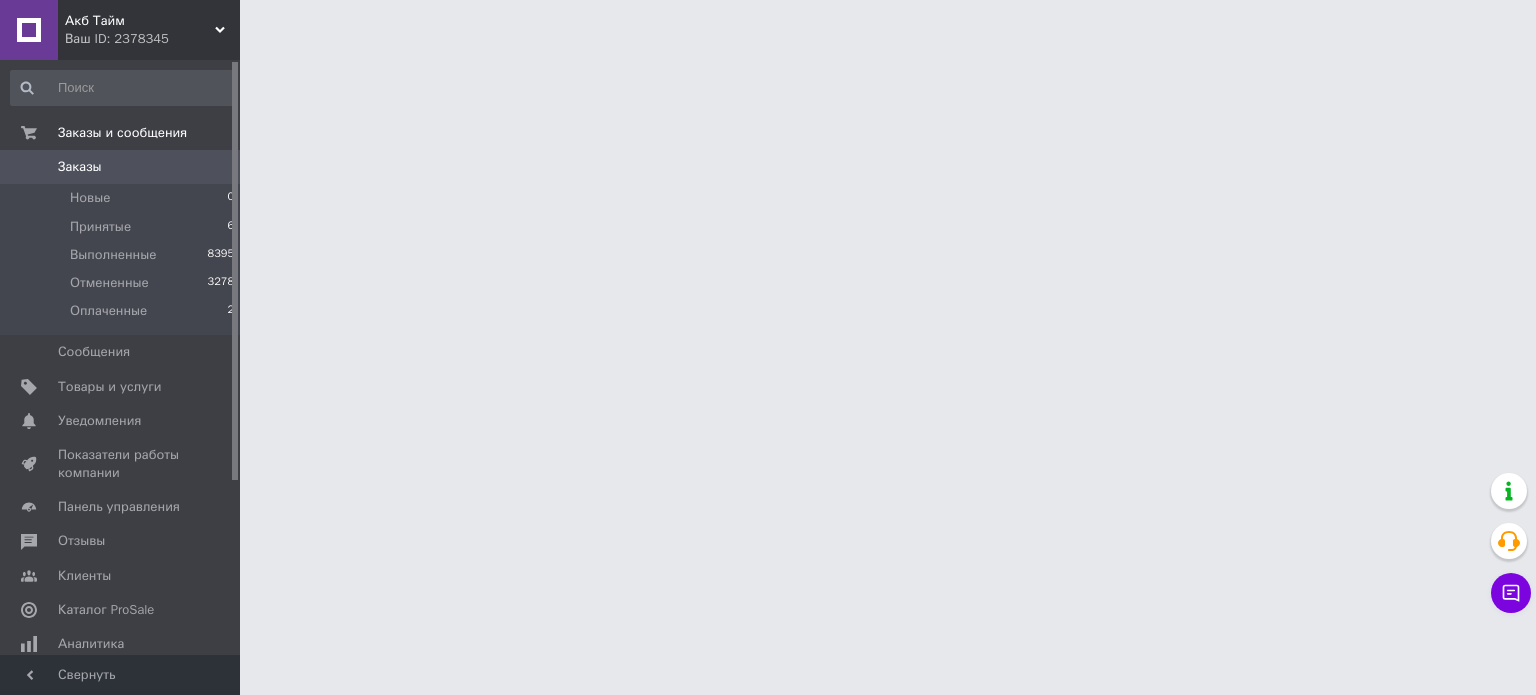 click on "Ваш ID: 2378345" at bounding box center [152, 39] 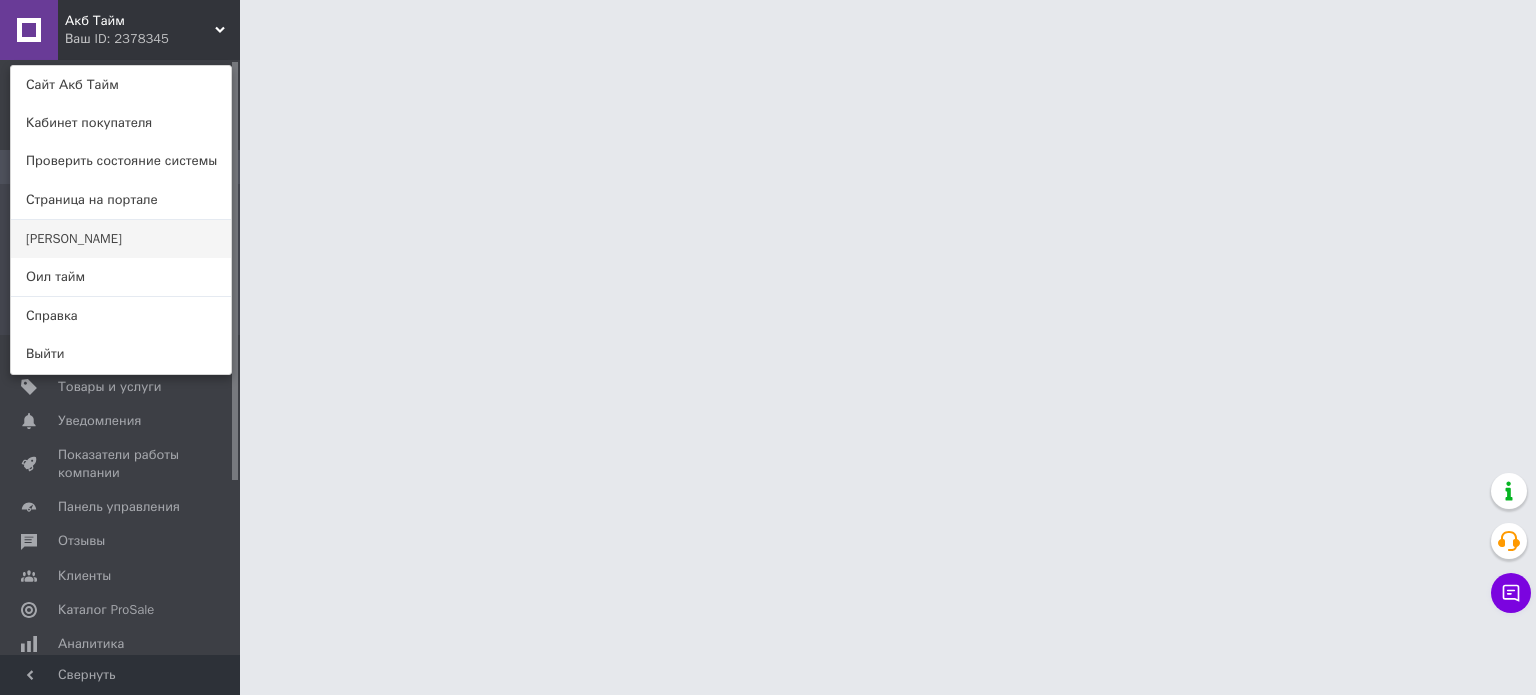 click on "[PERSON_NAME]" at bounding box center (121, 239) 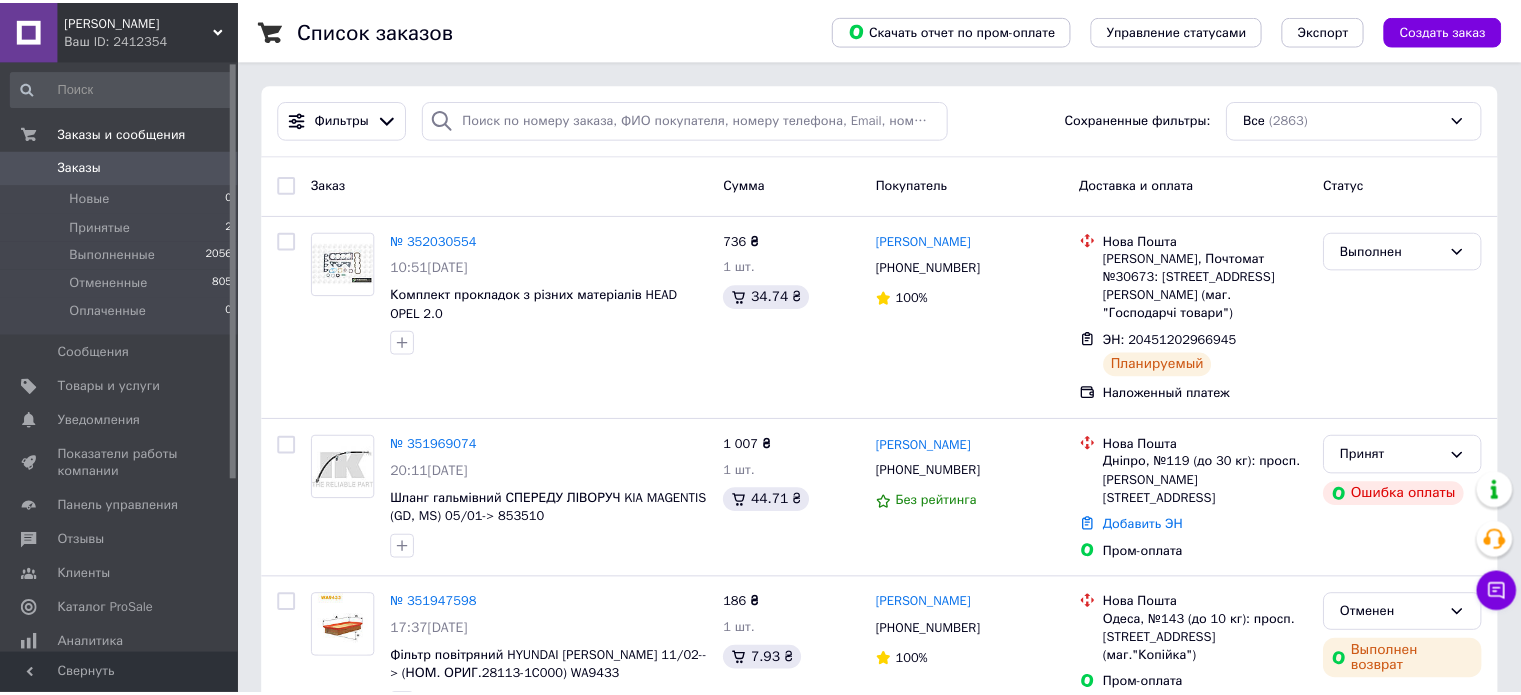 scroll, scrollTop: 0, scrollLeft: 0, axis: both 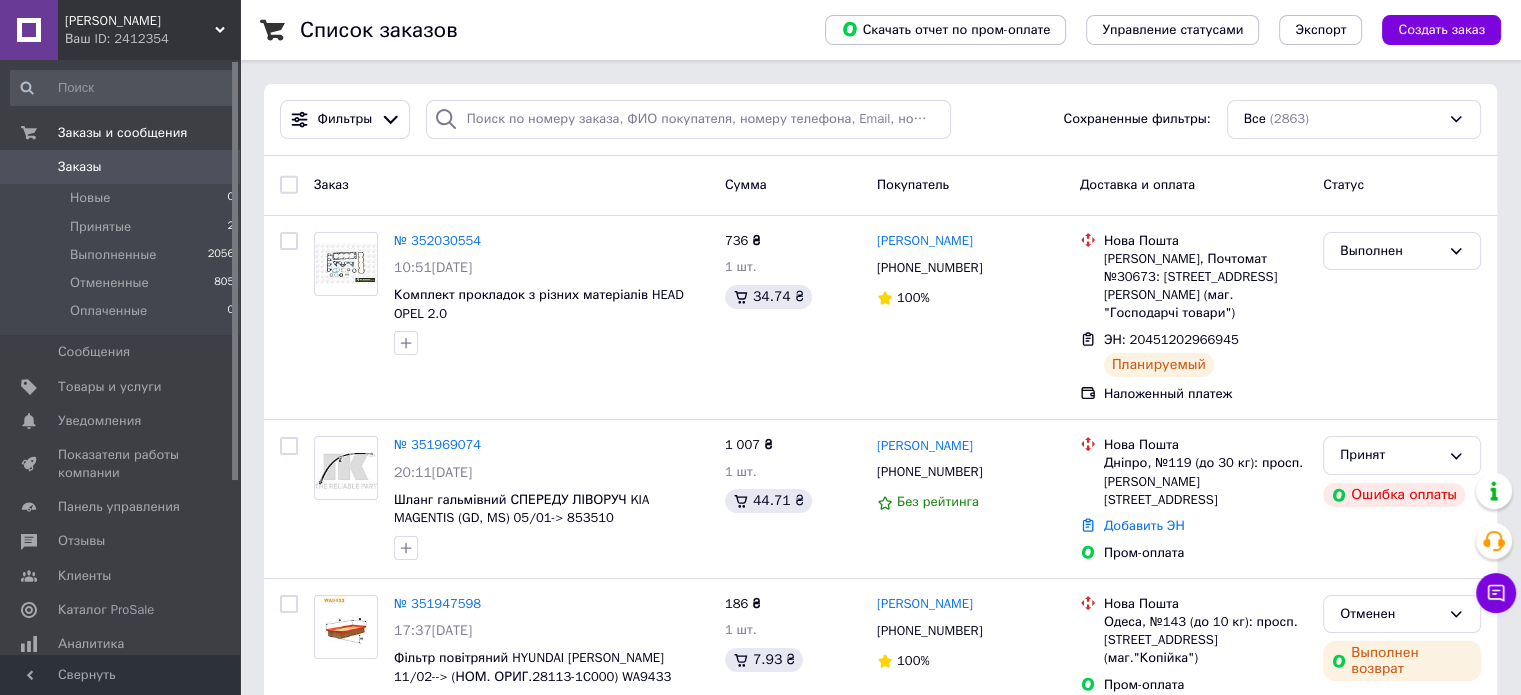 click on "Партс Тайм Ваш ID: 2412354" at bounding box center [149, 30] 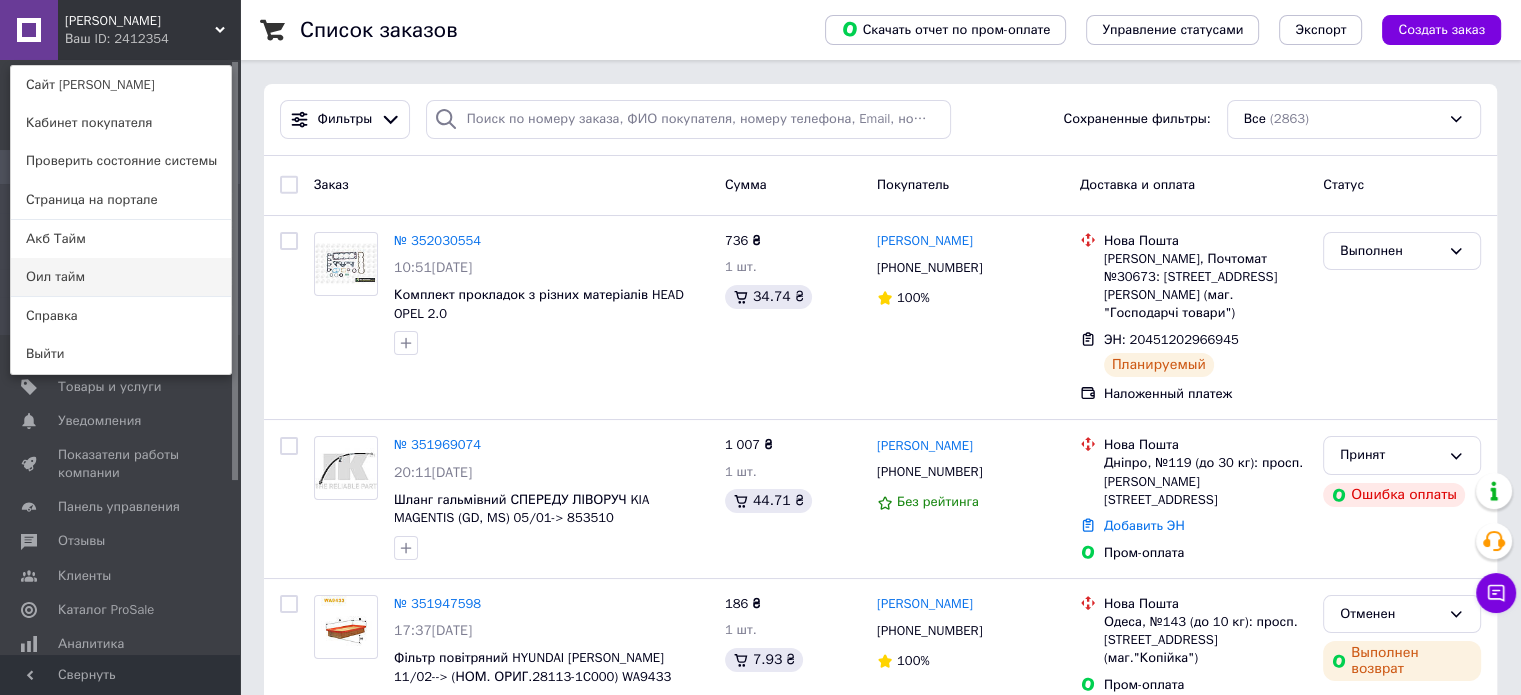 click on "Оил тайм" at bounding box center (121, 277) 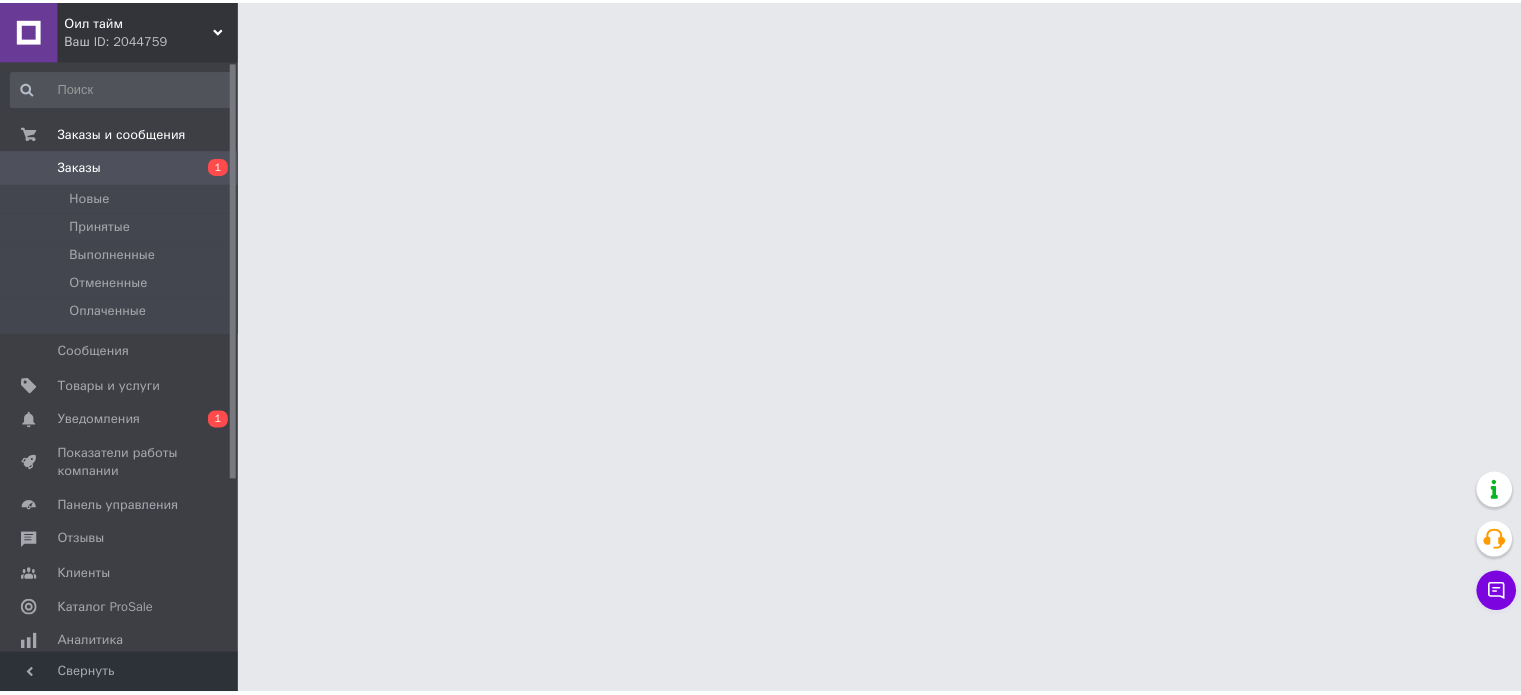 scroll, scrollTop: 0, scrollLeft: 0, axis: both 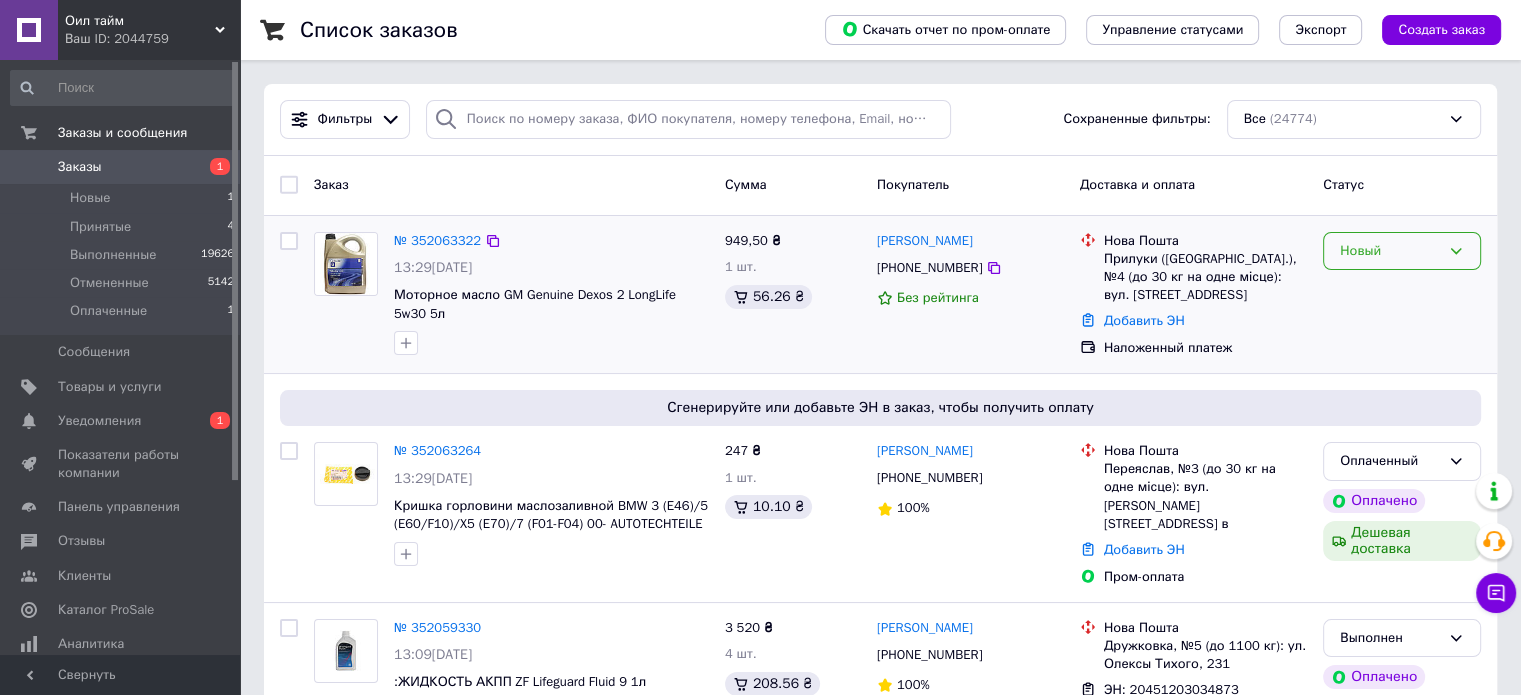click on "Новый" at bounding box center (1402, 251) 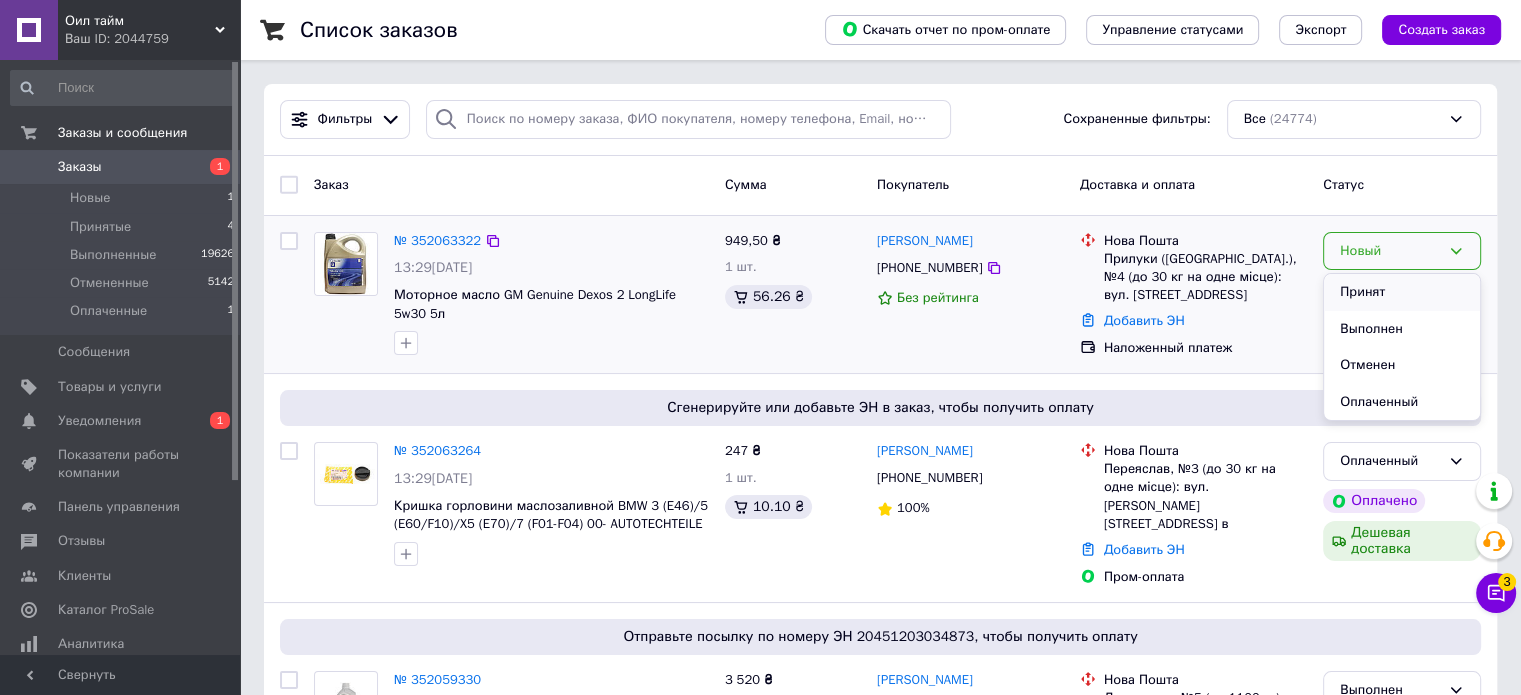 click on "Принят" at bounding box center (1402, 292) 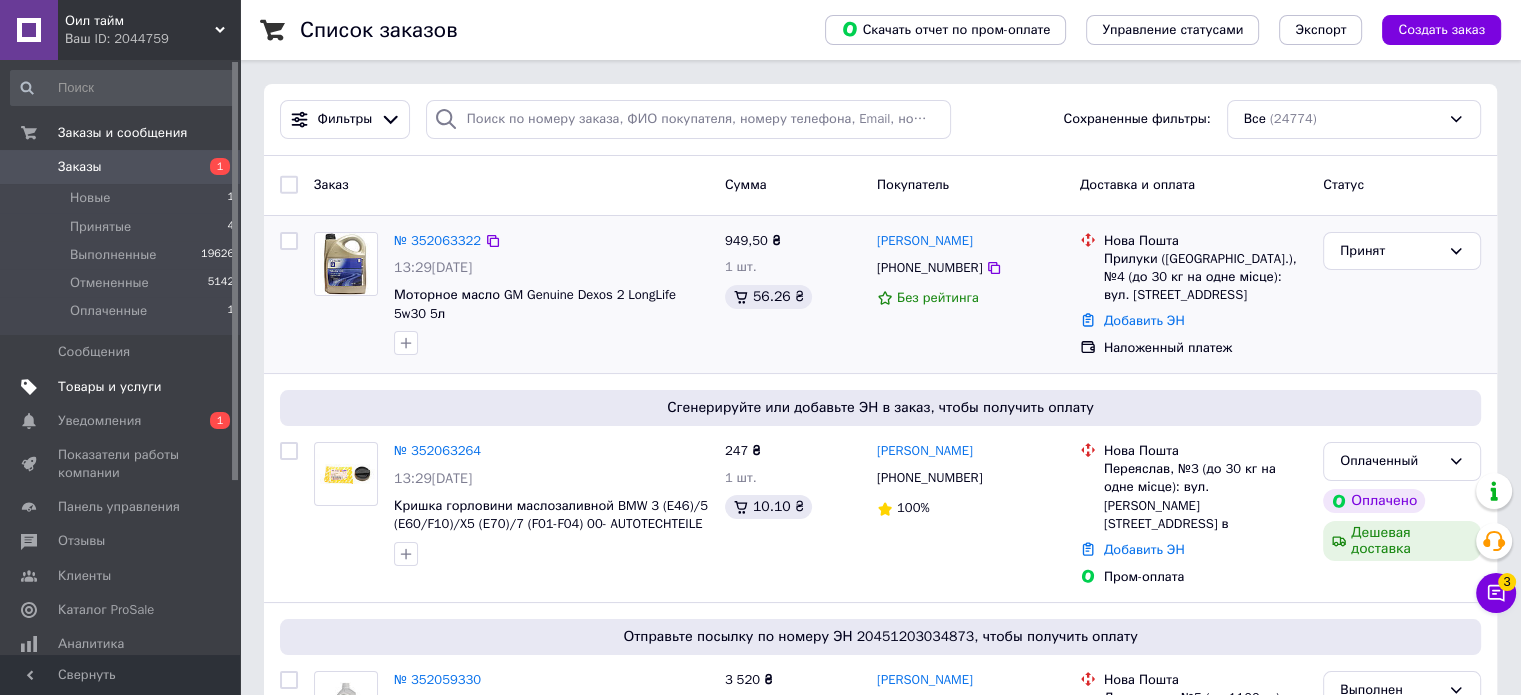click on "Товары и услуги" at bounding box center (110, 387) 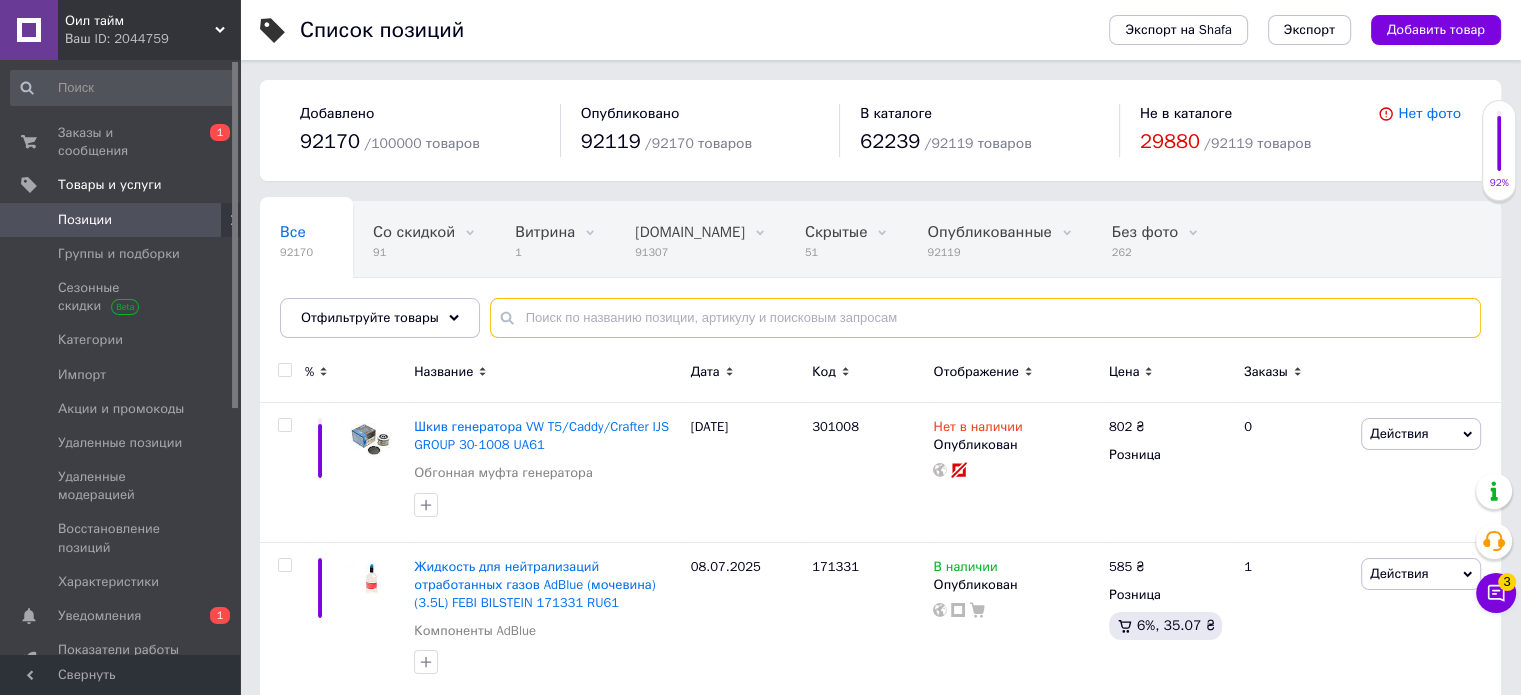 click at bounding box center (985, 318) 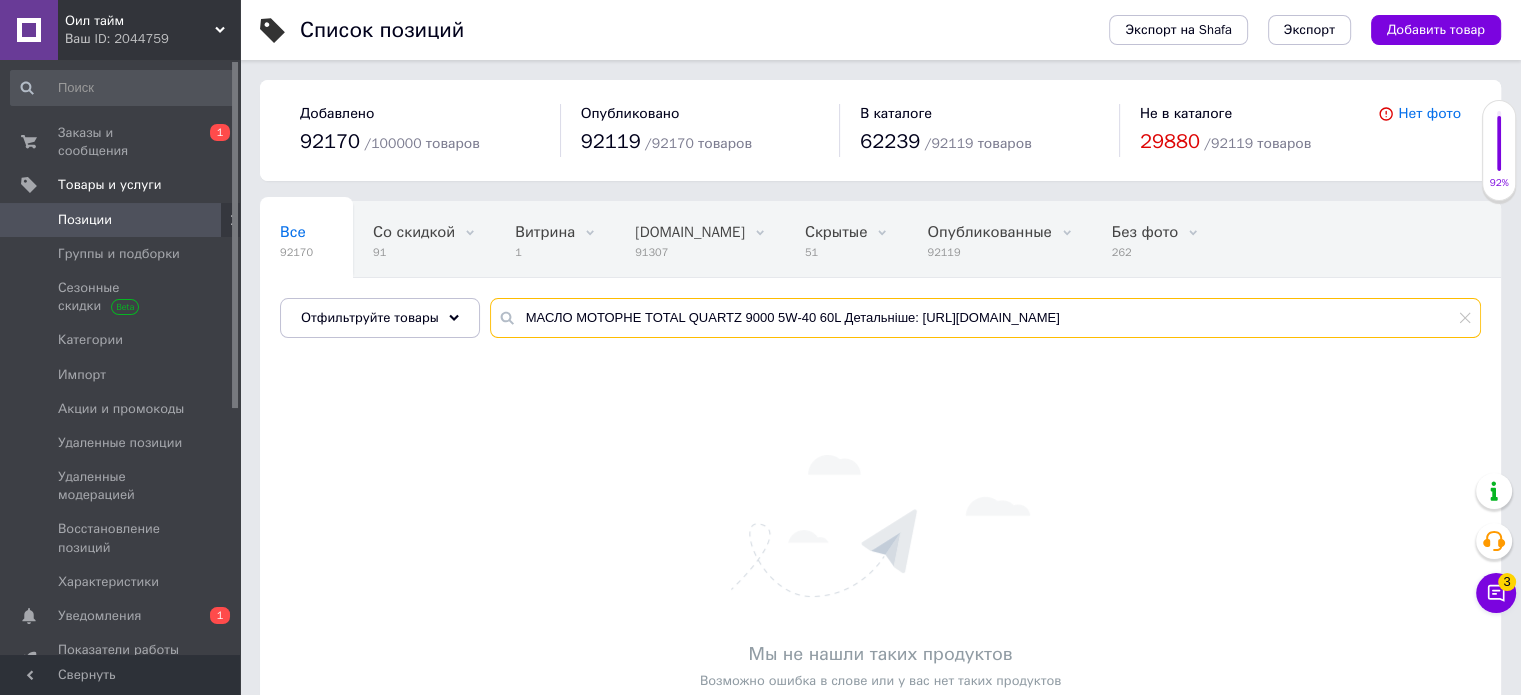 drag, startPoint x: 836, startPoint y: 315, endPoint x: 1308, endPoint y: 307, distance: 472.06778 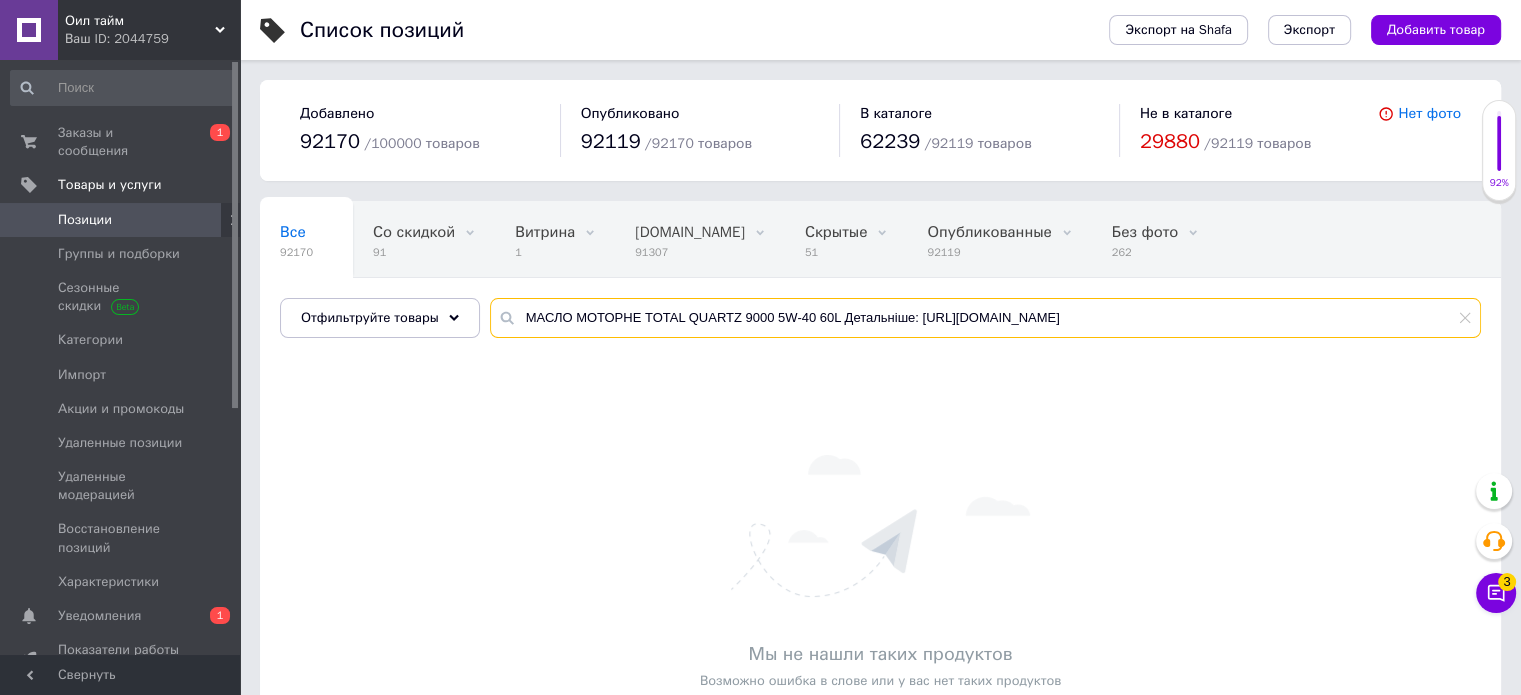 click on "МАСЛО МОТОРНЕ TOTAL QUARTZ 9000 5W-40 60L Детальніше: https://oiltime.com.ua/ua/p62811026-maslo-motornoe-total.html" at bounding box center (985, 318) 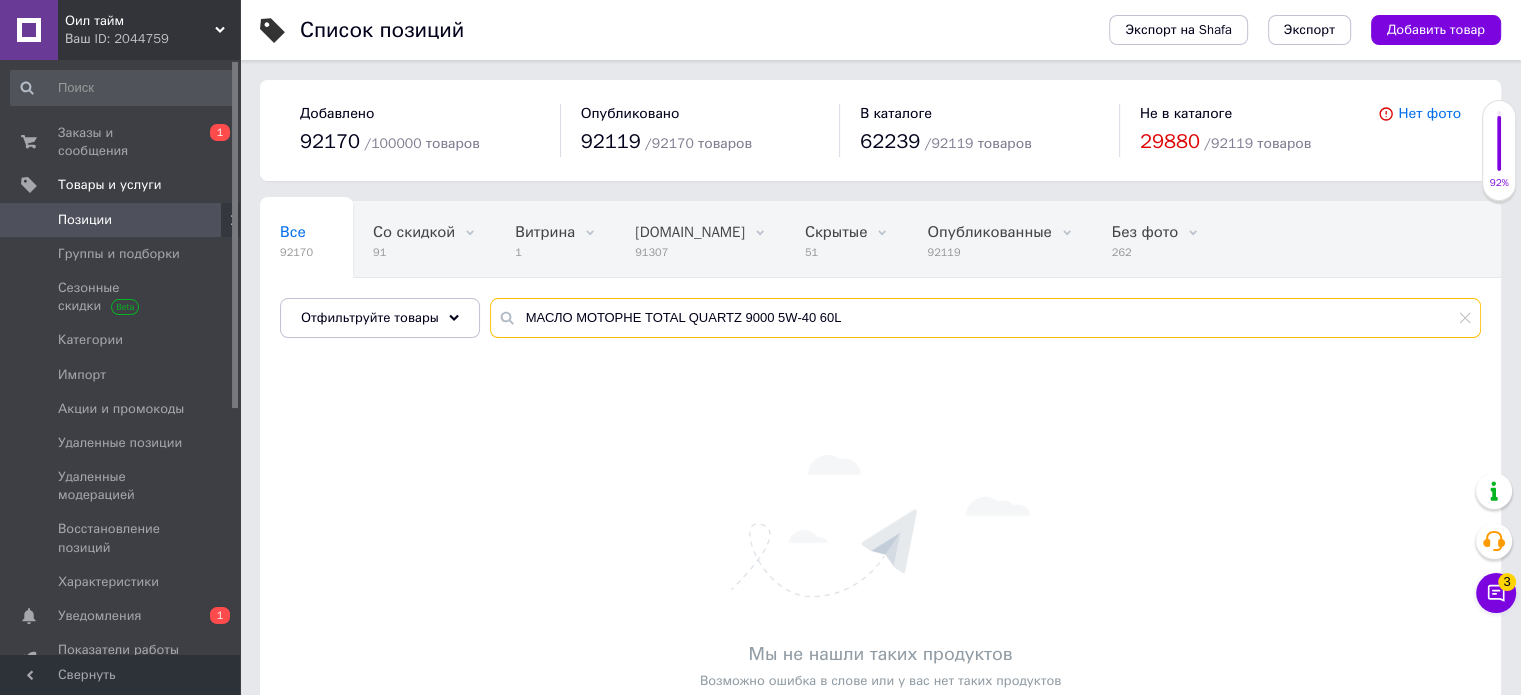 type on "МАСЛО МОТОРНЕ TOTAL QUARTZ 9000 5W-40 60L" 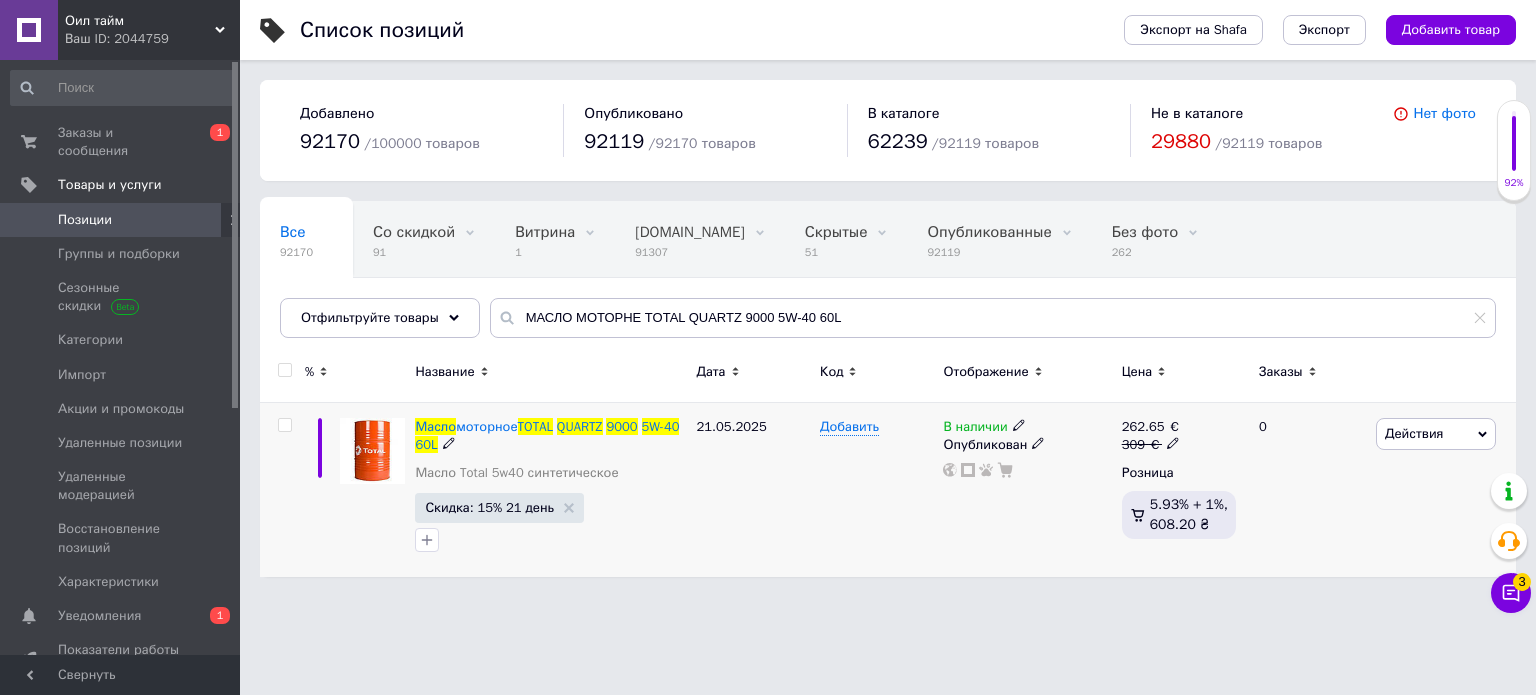 click 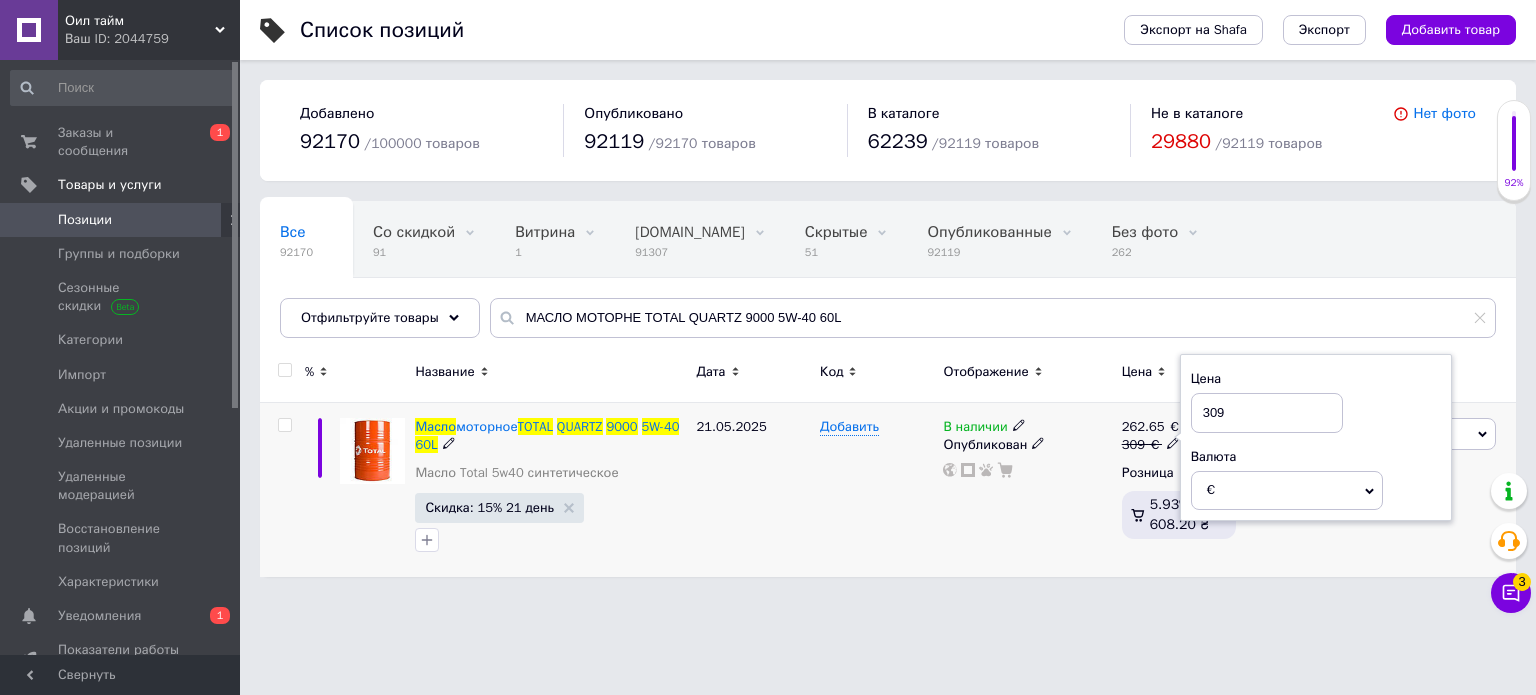 click on "€" at bounding box center (1287, 490) 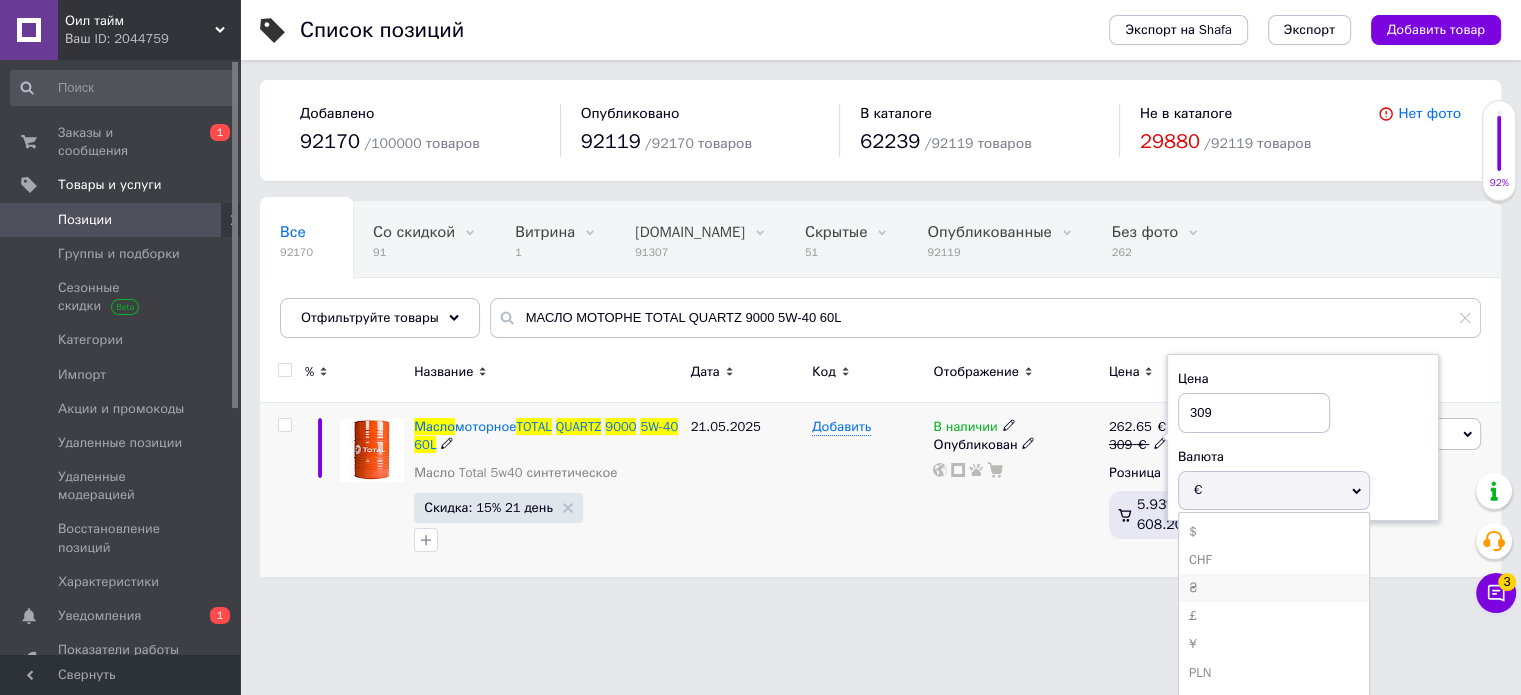click on "₴" at bounding box center (1274, 588) 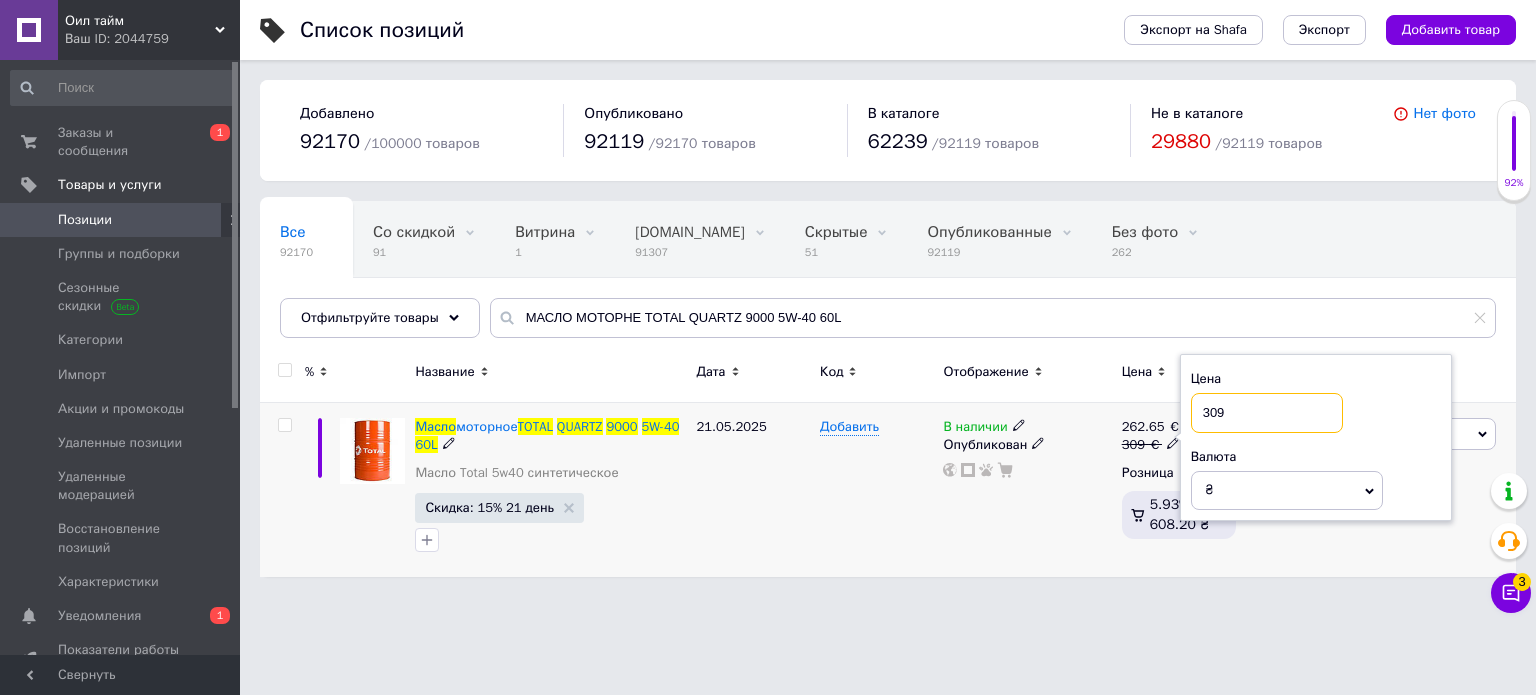 click on "309" at bounding box center [1267, 413] 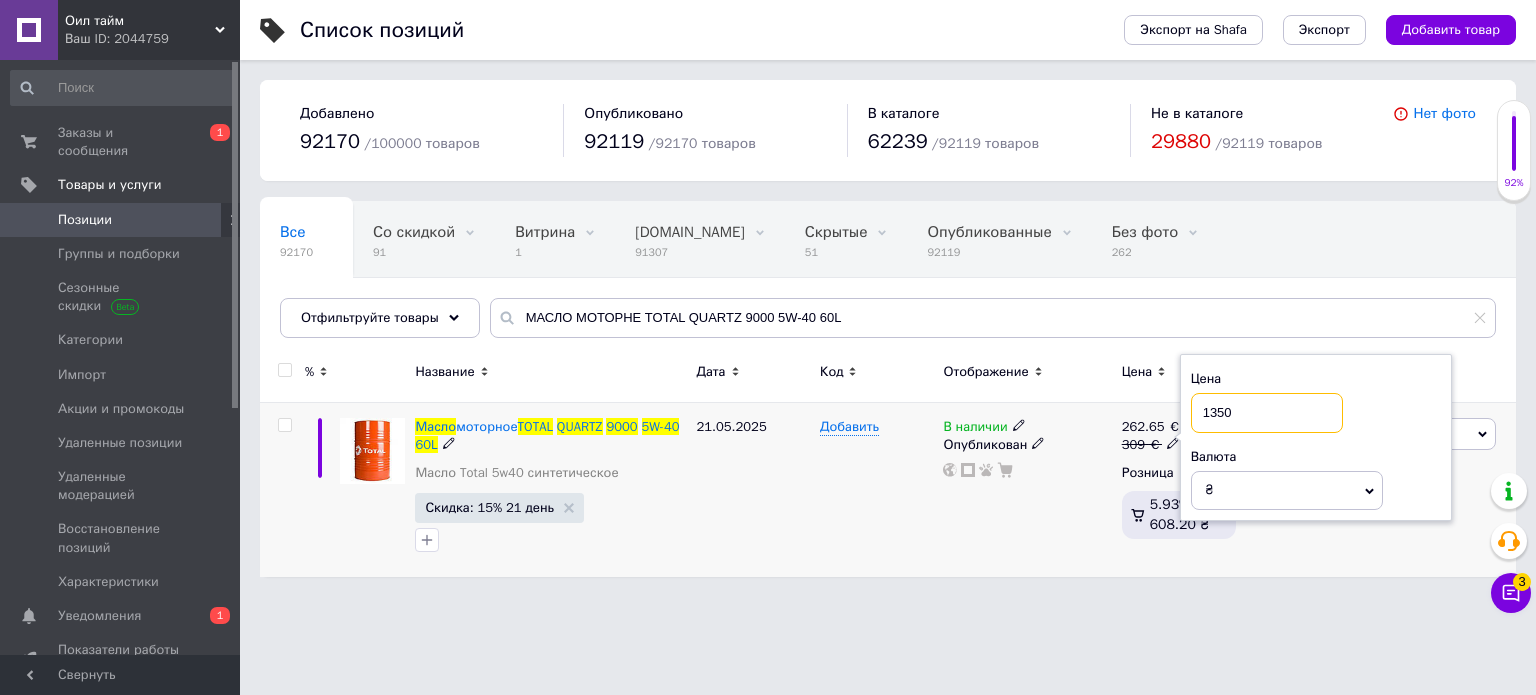 type on "13500" 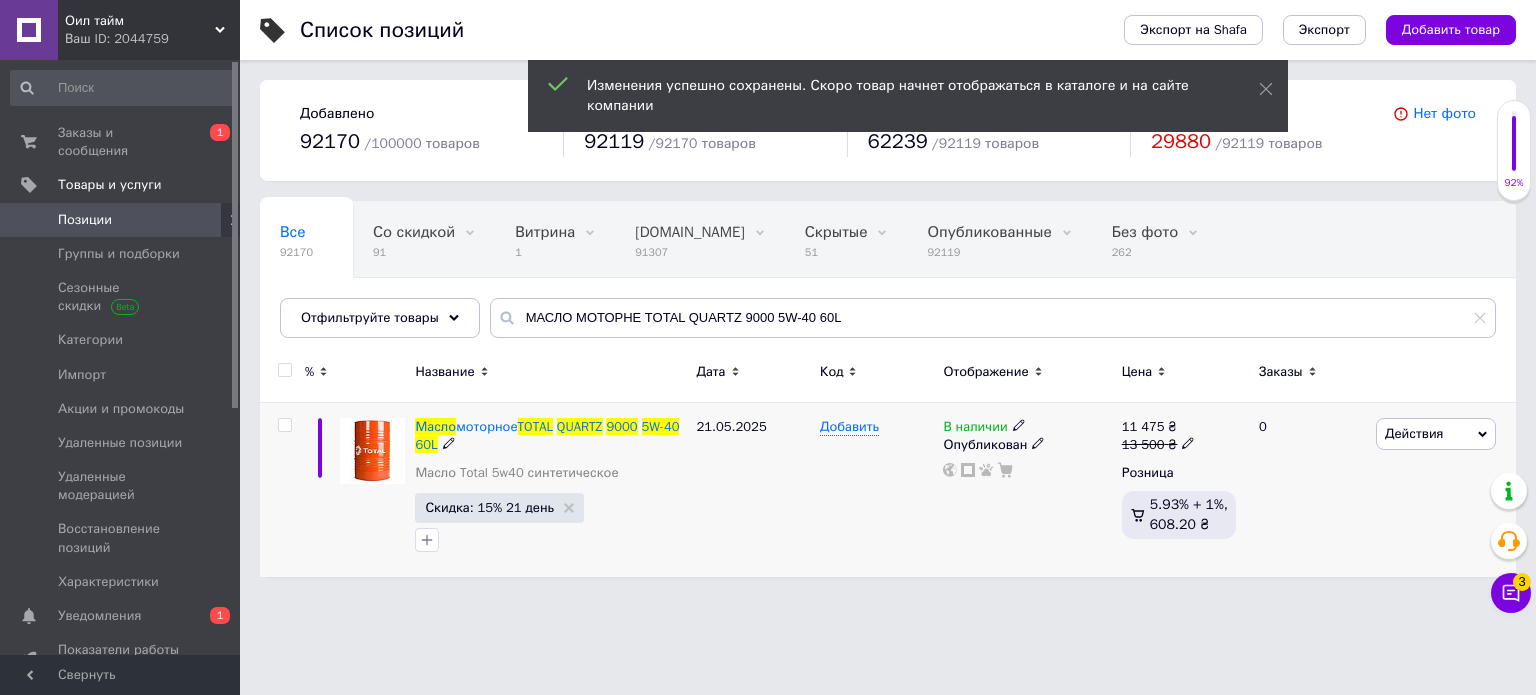 click 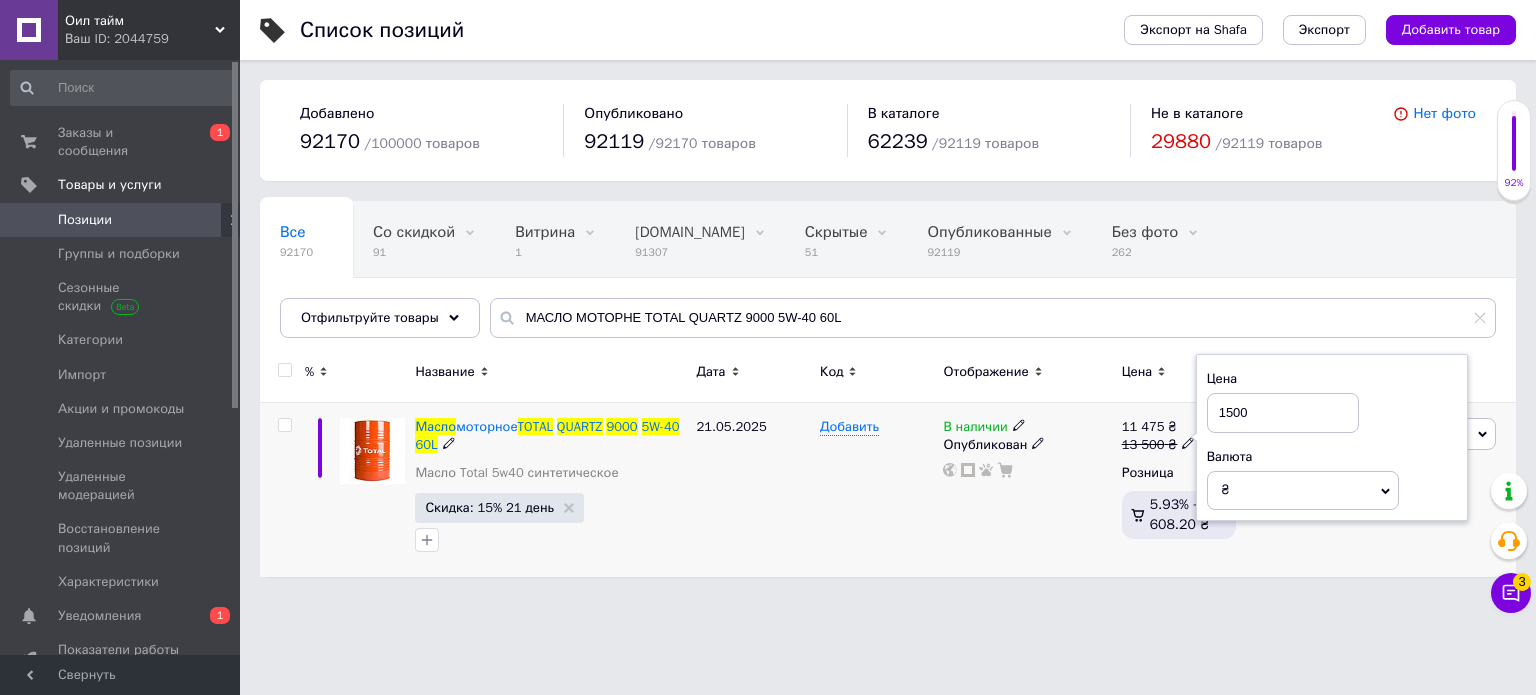 type on "15000" 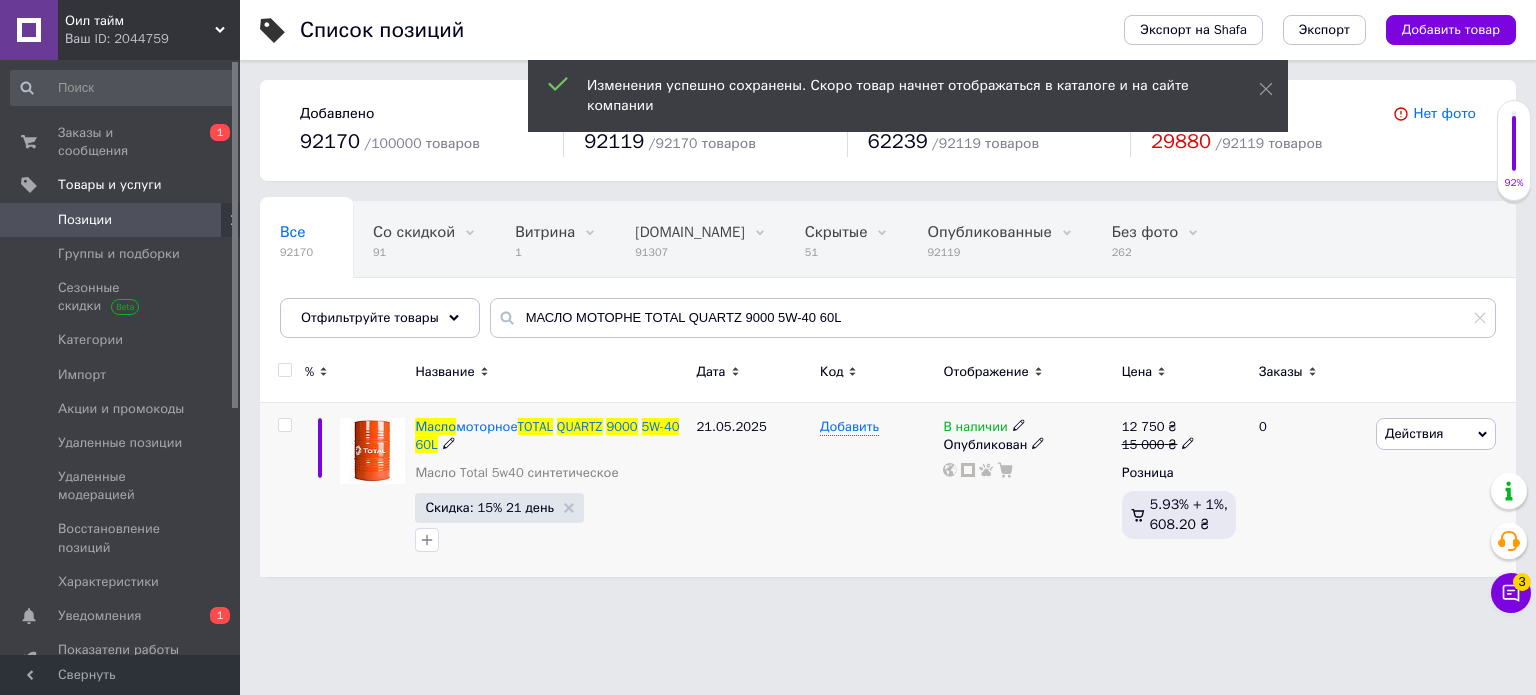 click 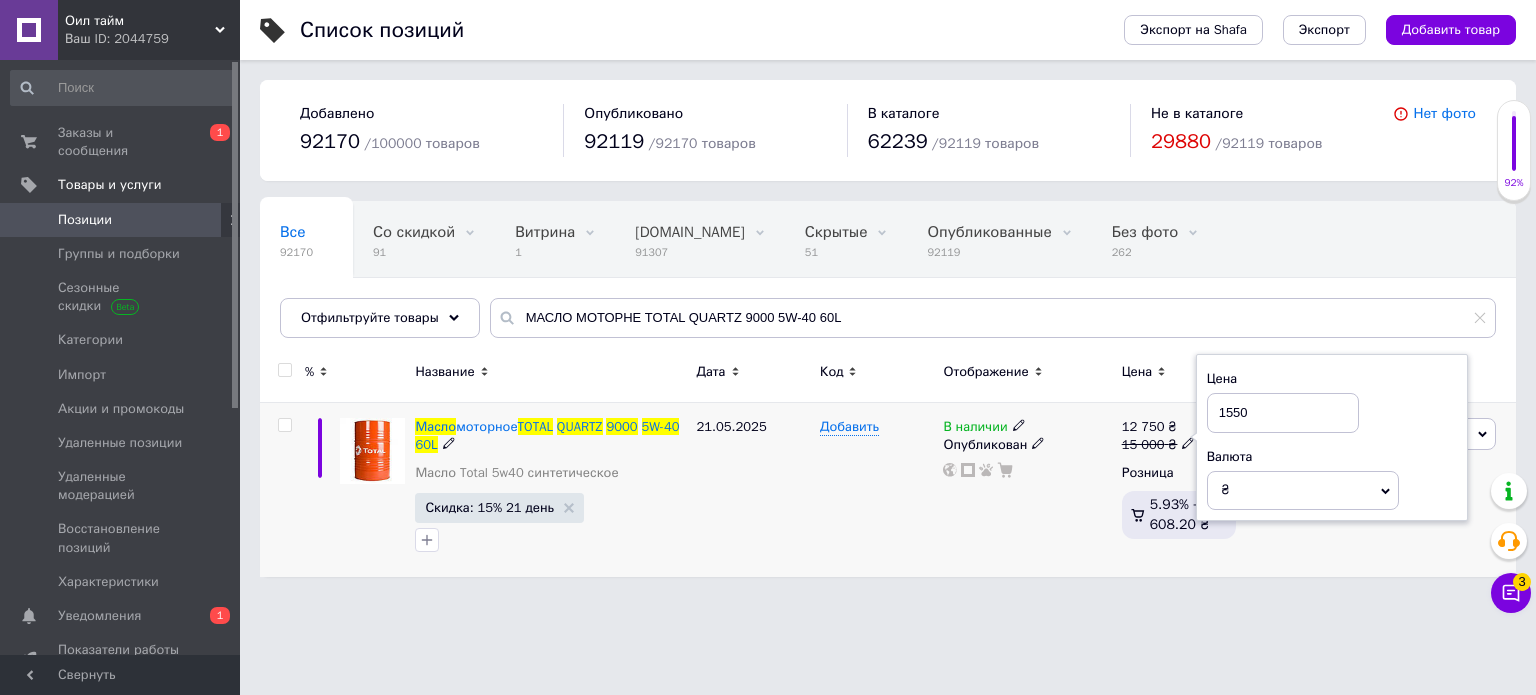 type on "15500" 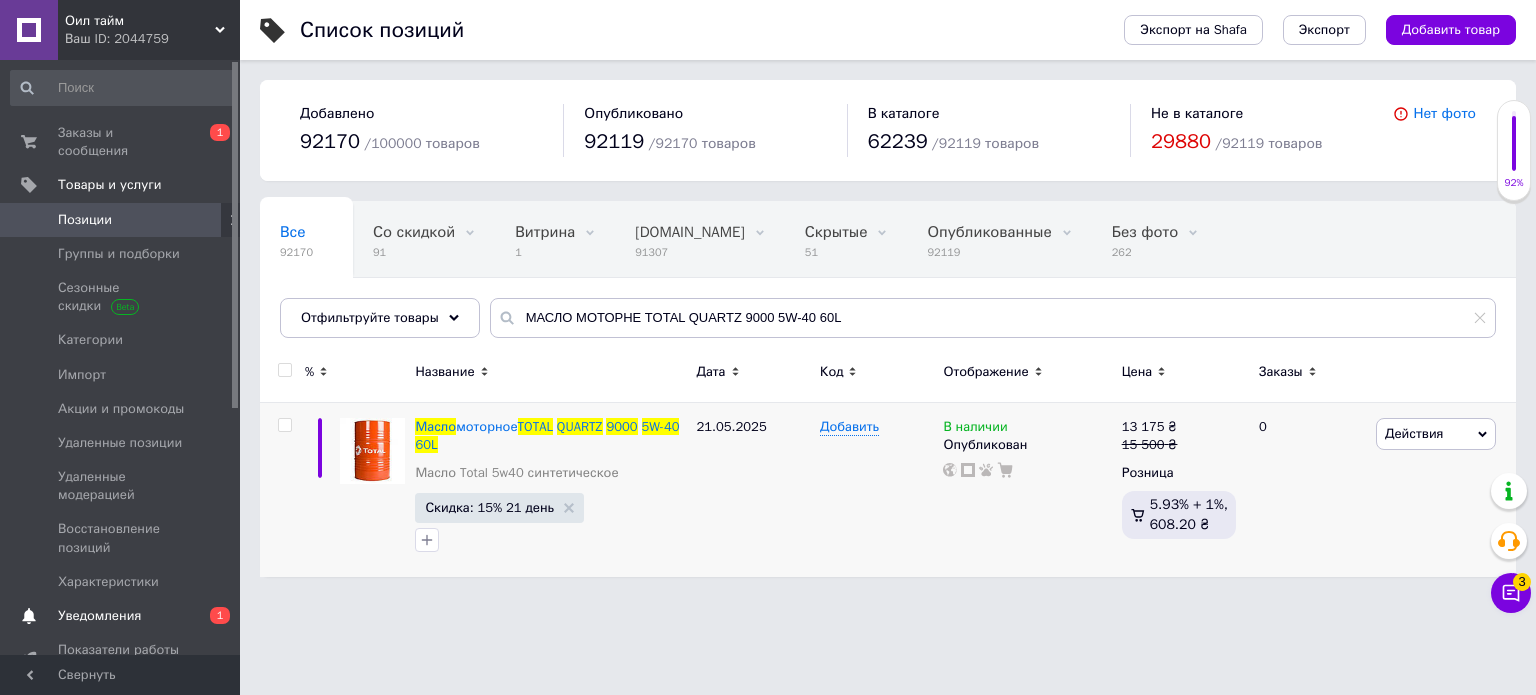 click on "Уведомления" at bounding box center [121, 616] 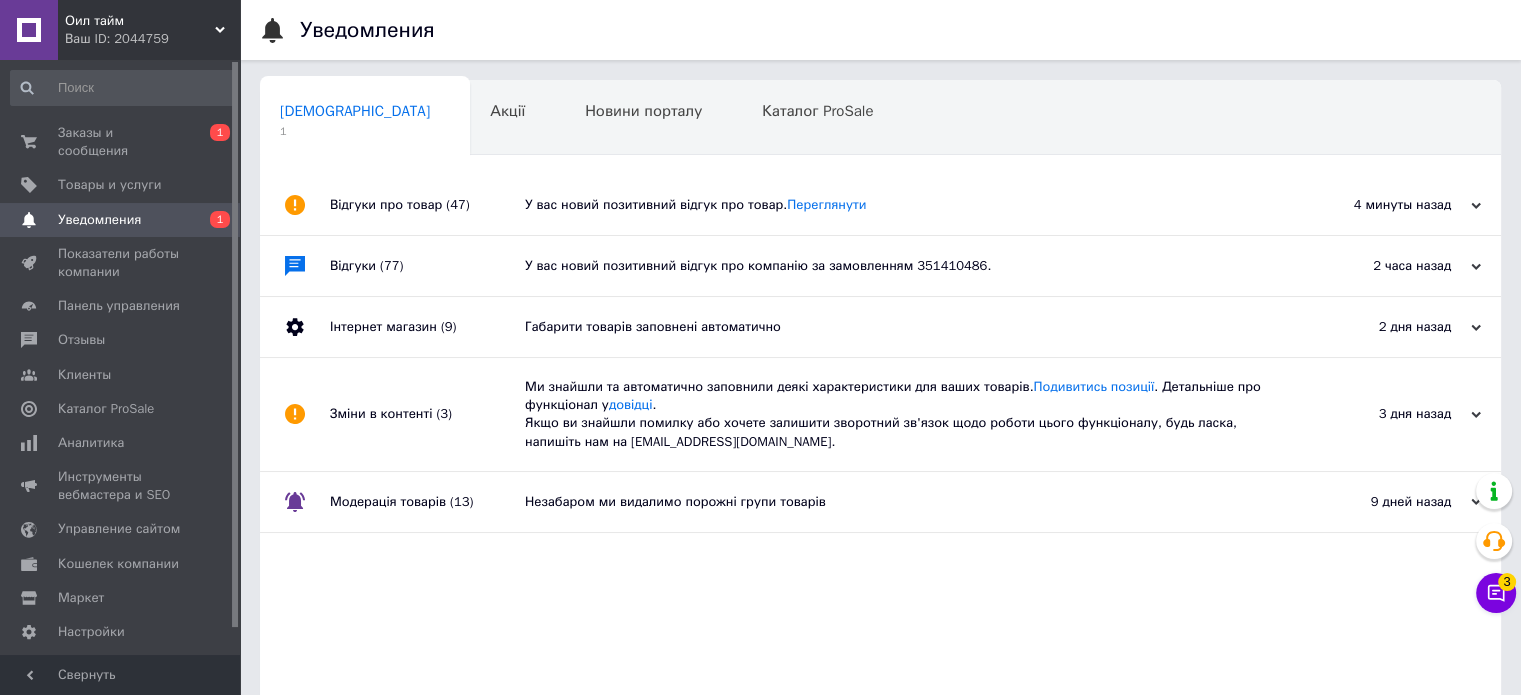 click on "У вас новий позитивний відгук про товар.  Переглянути" at bounding box center (903, 205) 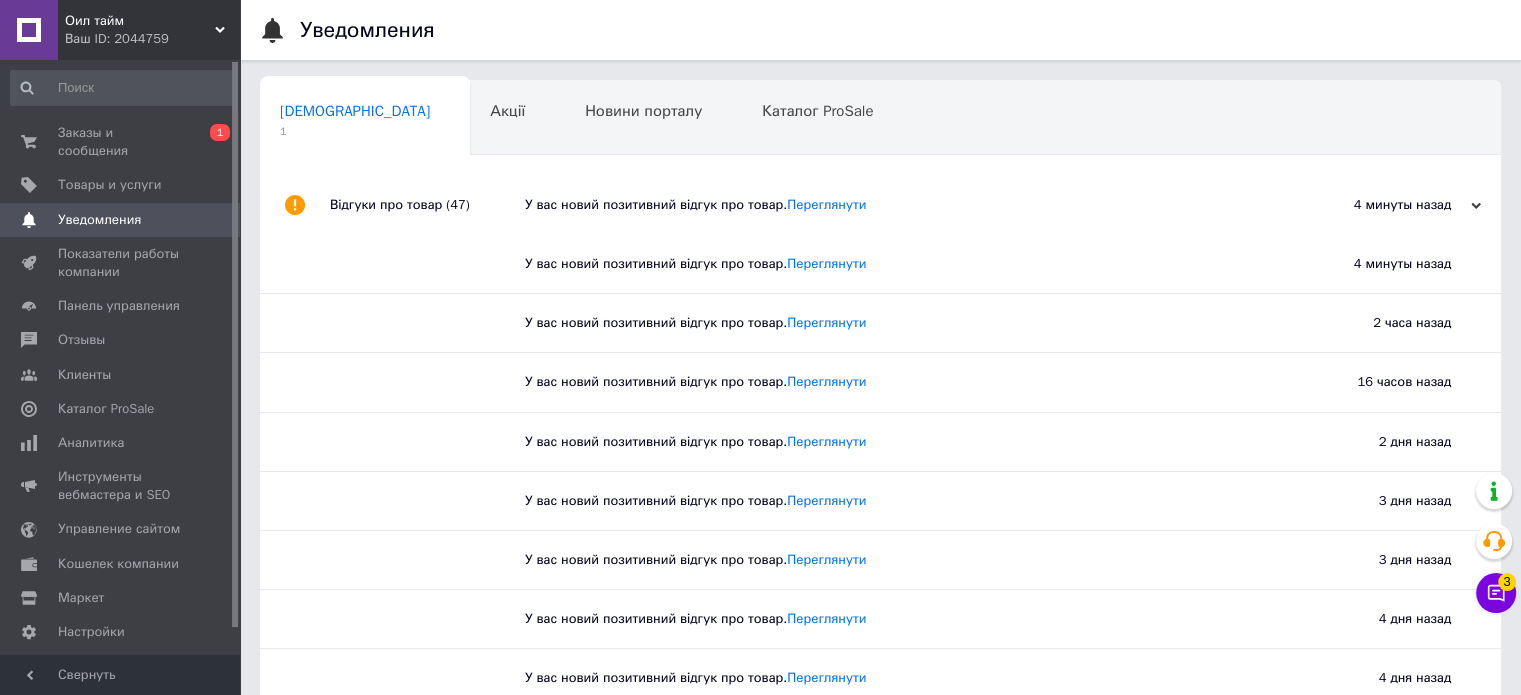 click at bounding box center (427, 264) 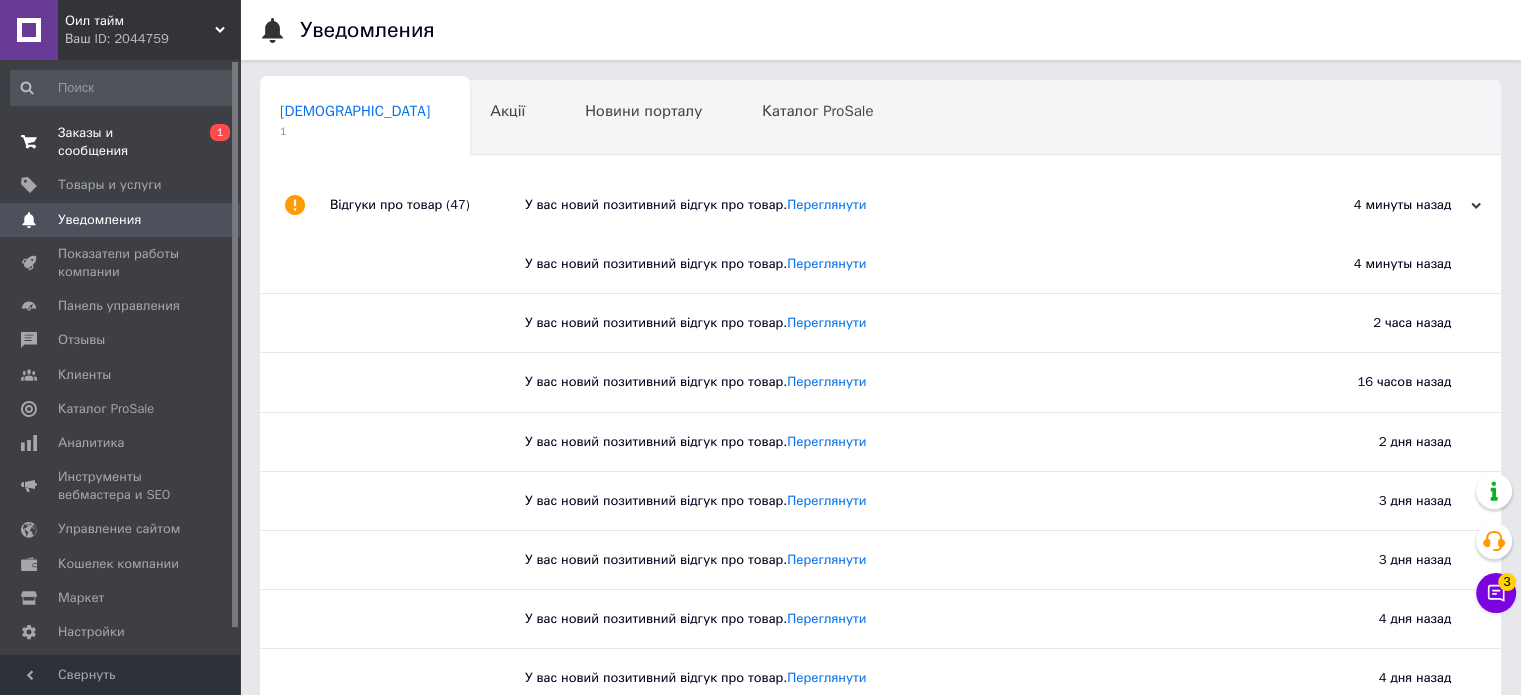 click on "Заказы и сообщения" at bounding box center (121, 142) 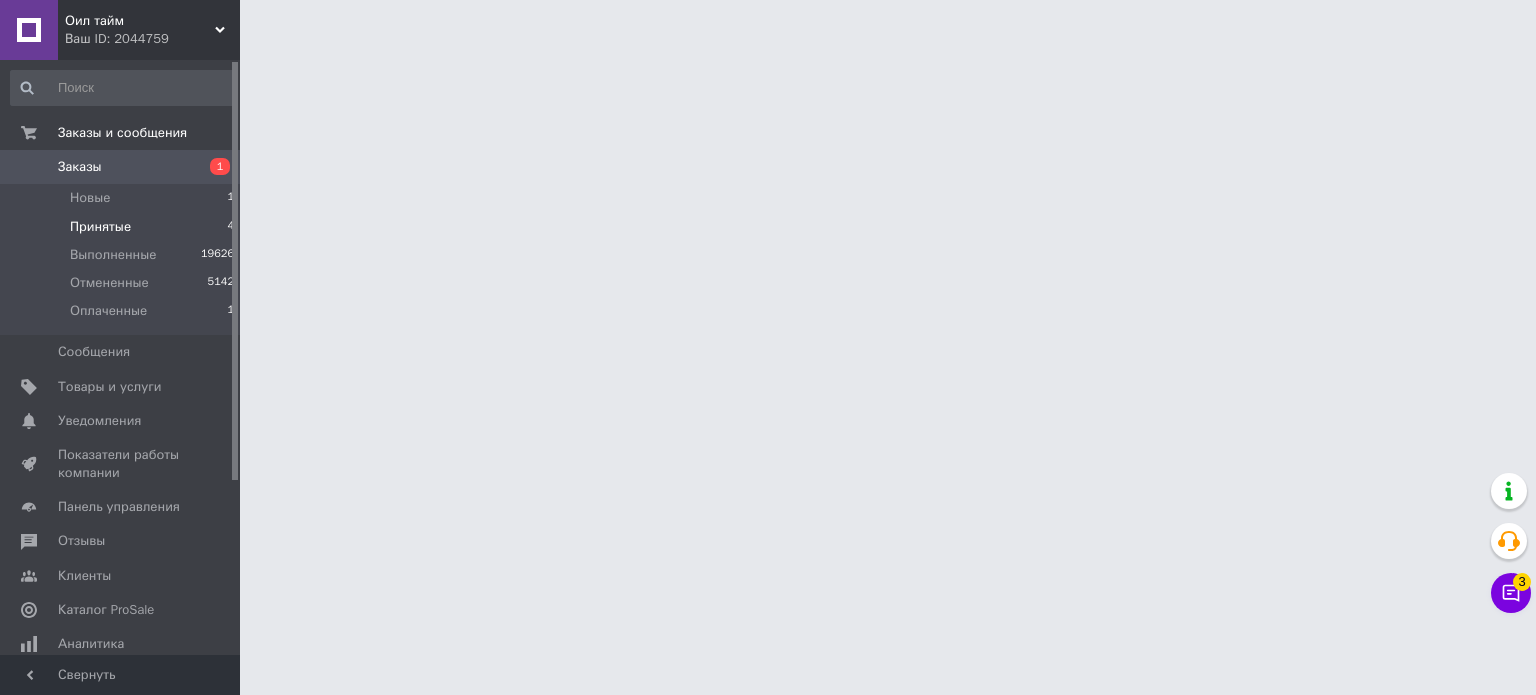 click on "Принятые 4" at bounding box center (123, 227) 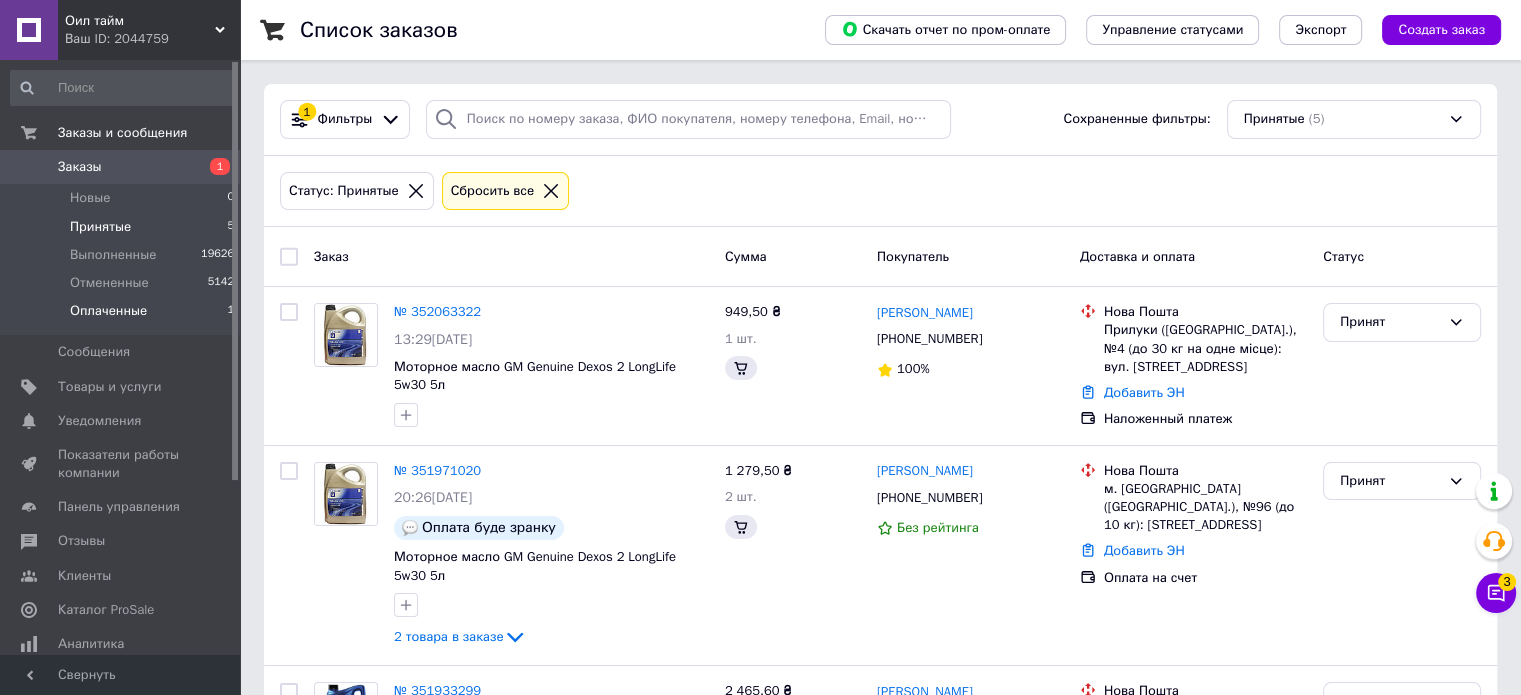 click on "Оплаченные" at bounding box center (108, 311) 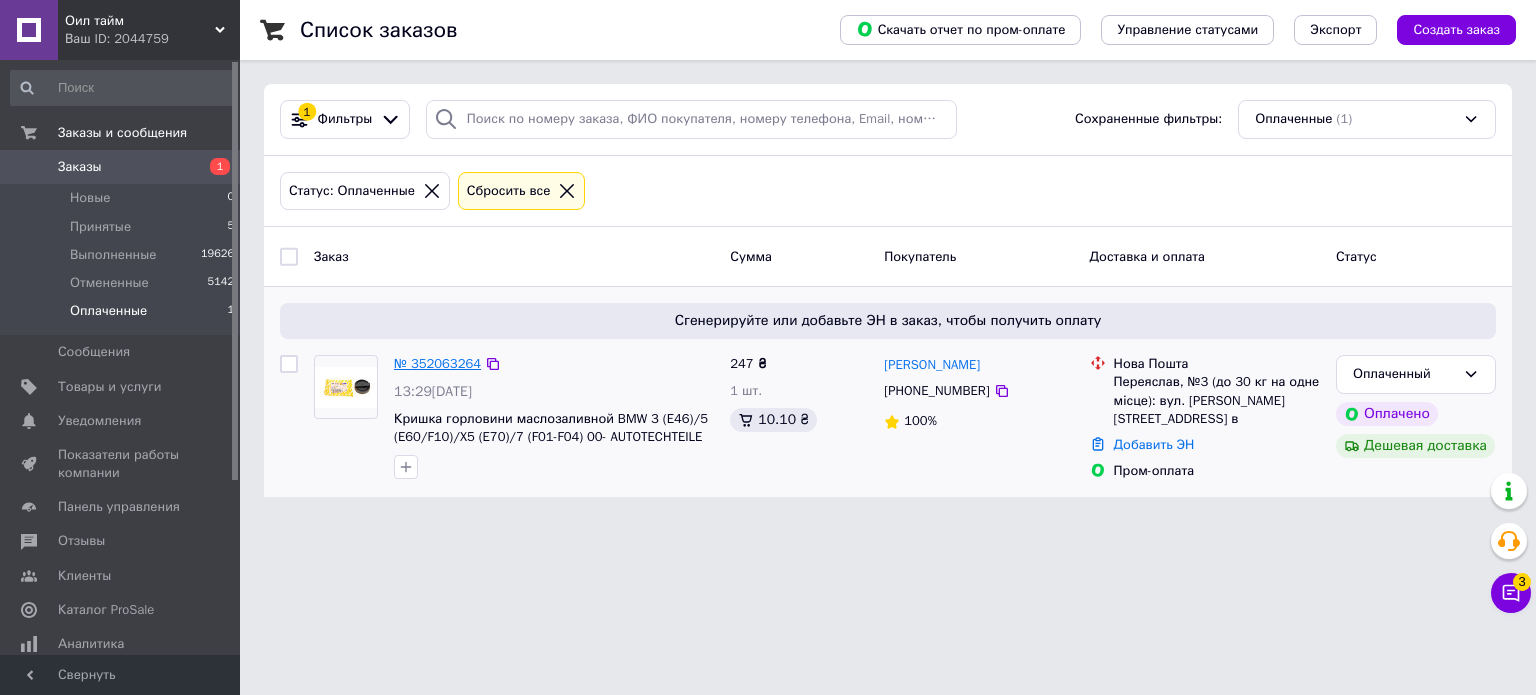 click on "№ 352063264" at bounding box center (437, 363) 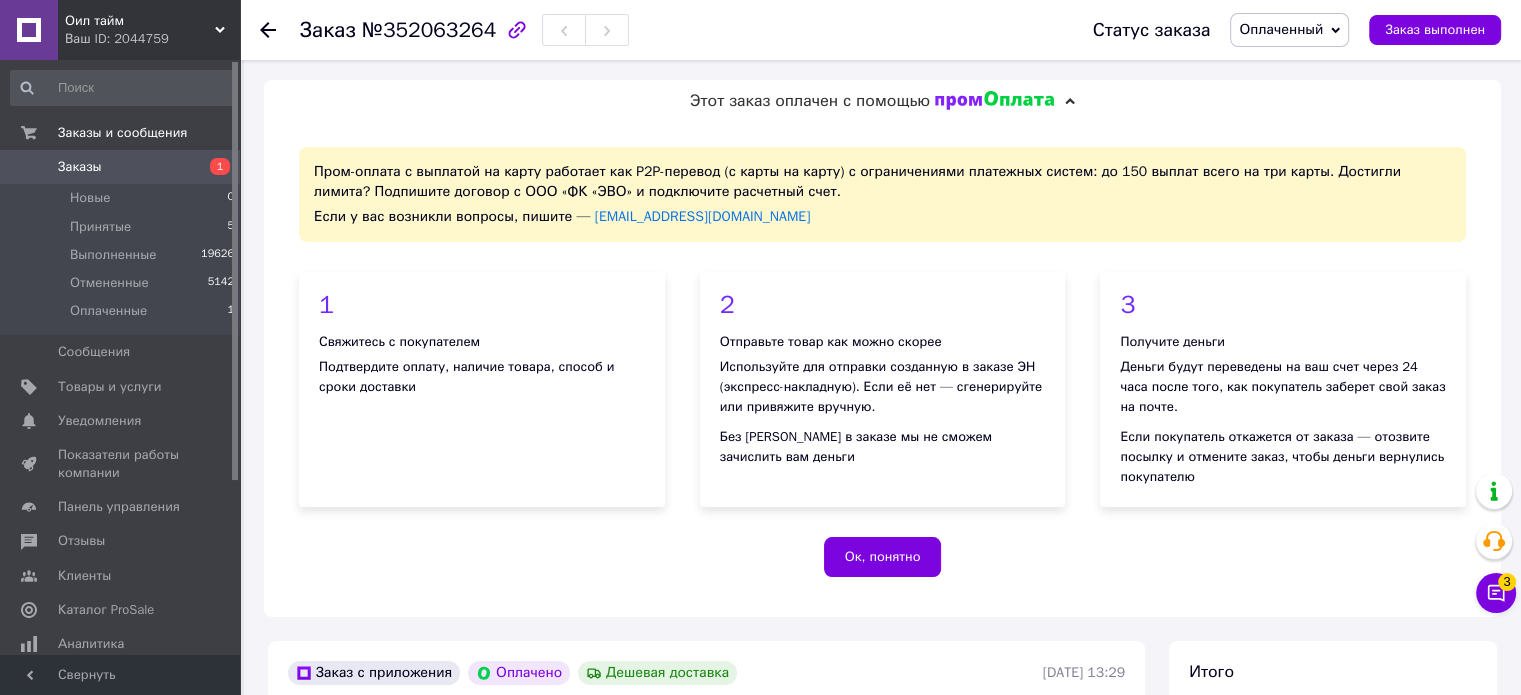 scroll, scrollTop: 500, scrollLeft: 0, axis: vertical 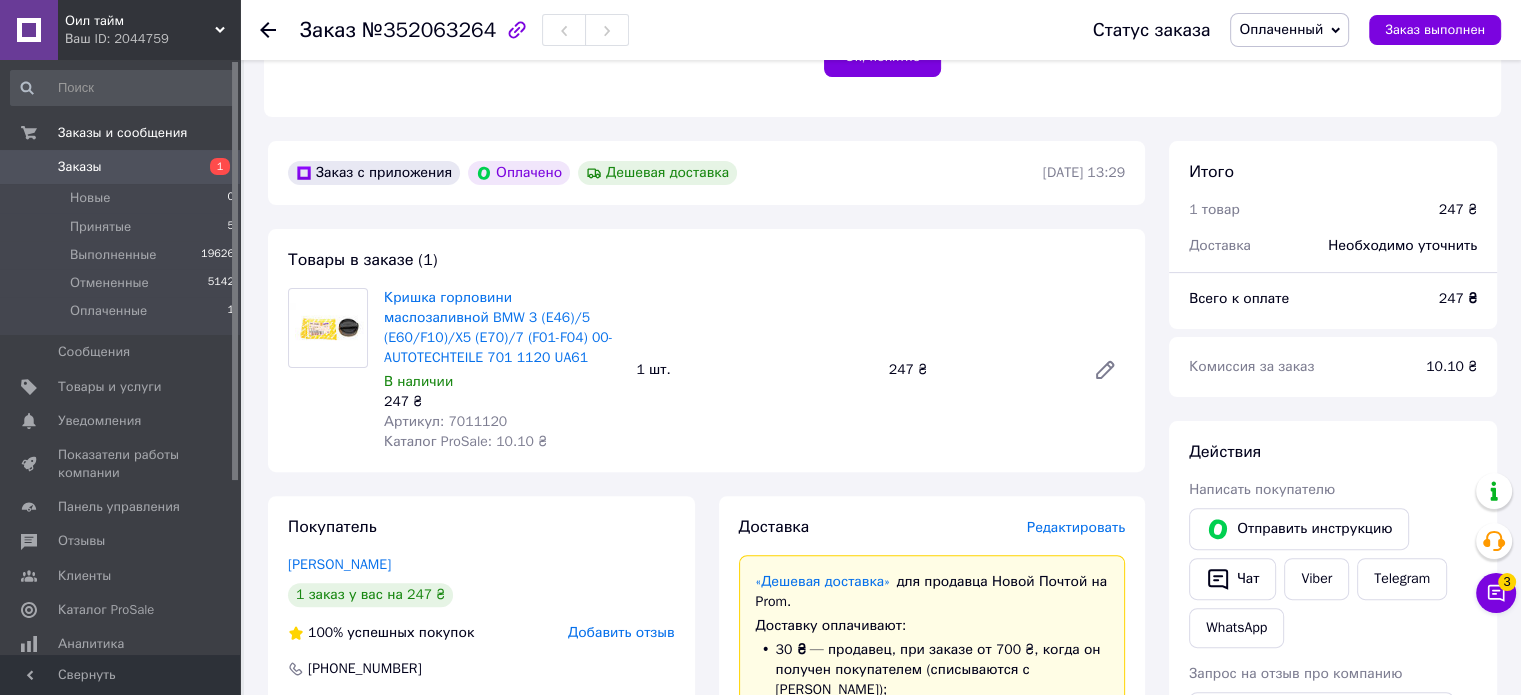 click on "Артикул: 7011120" at bounding box center (445, 421) 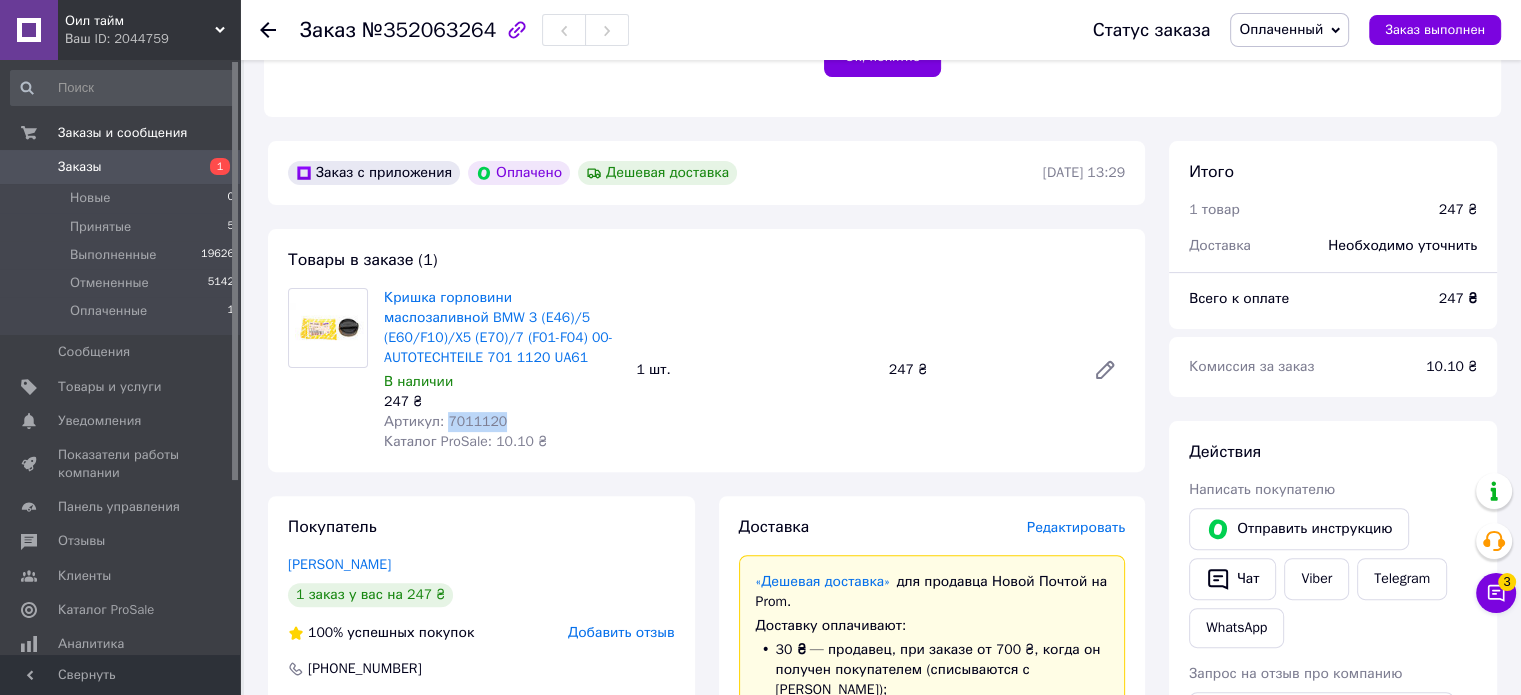 click on "Артикул: 7011120" at bounding box center [445, 421] 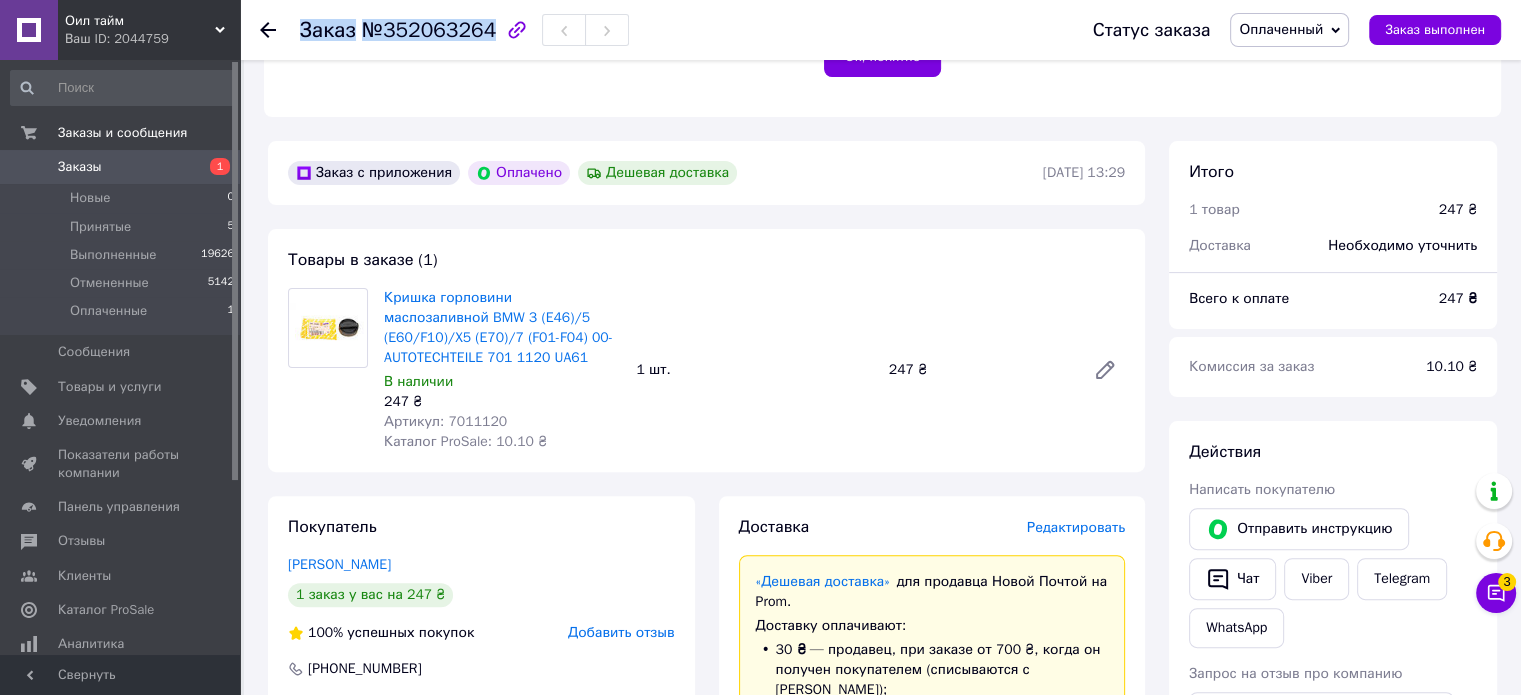 copy on "Заказ №352063264" 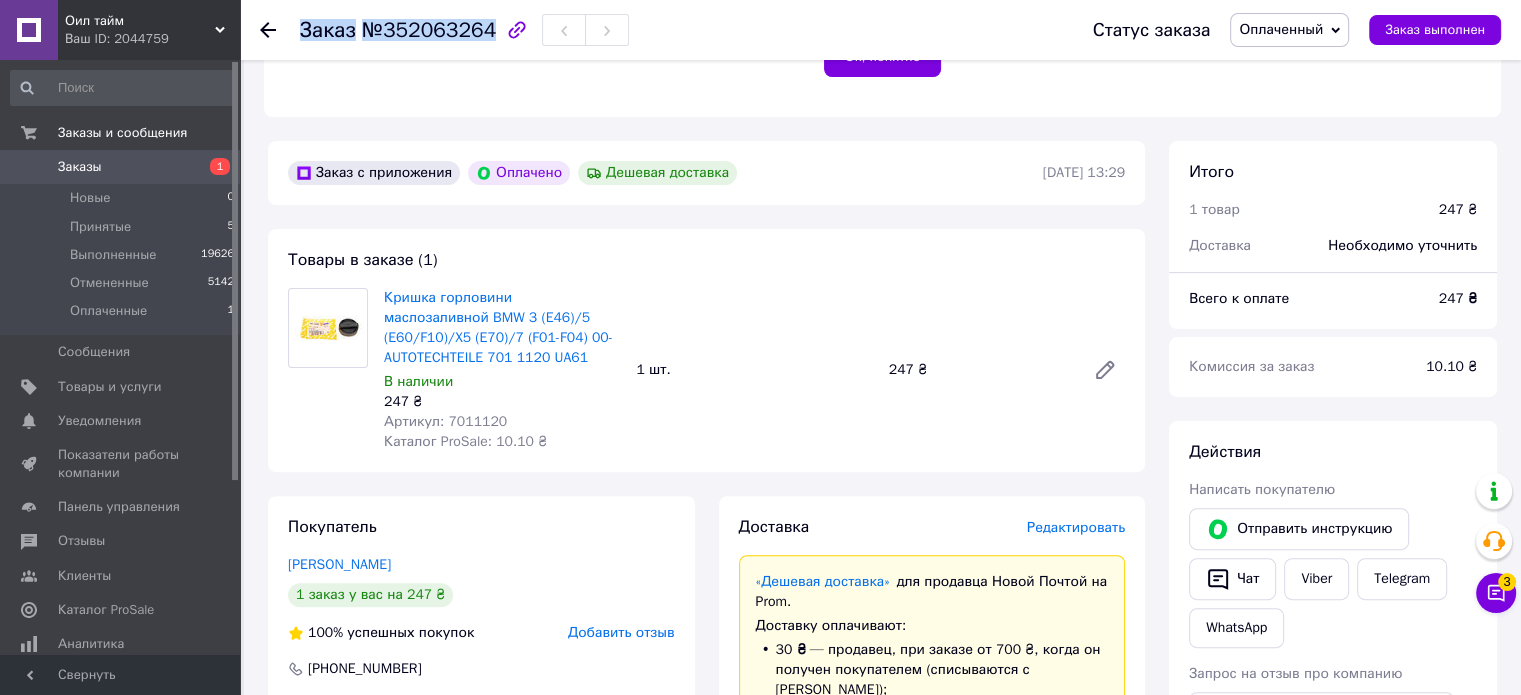 drag, startPoint x: 301, startPoint y: 35, endPoint x: 480, endPoint y: 36, distance: 179.00279 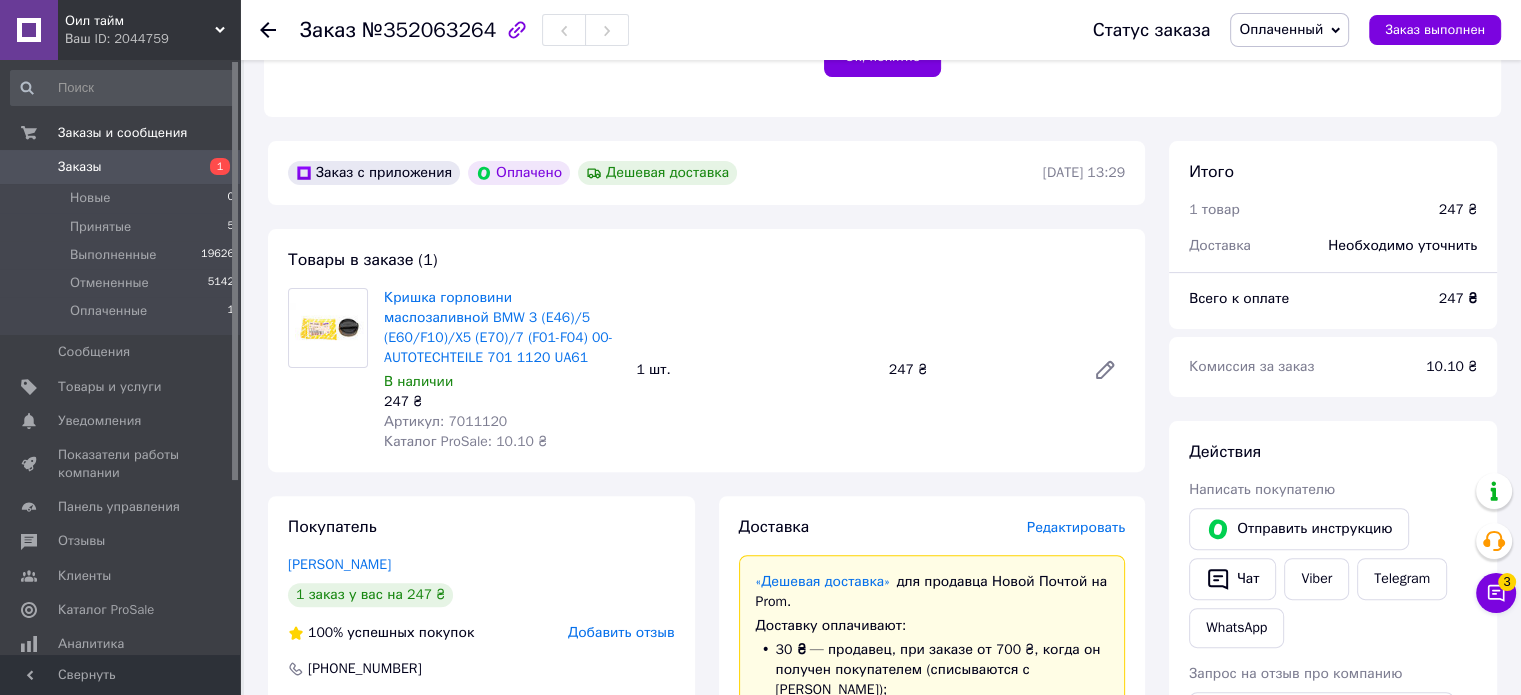 click on "Оил тайм" at bounding box center (140, 21) 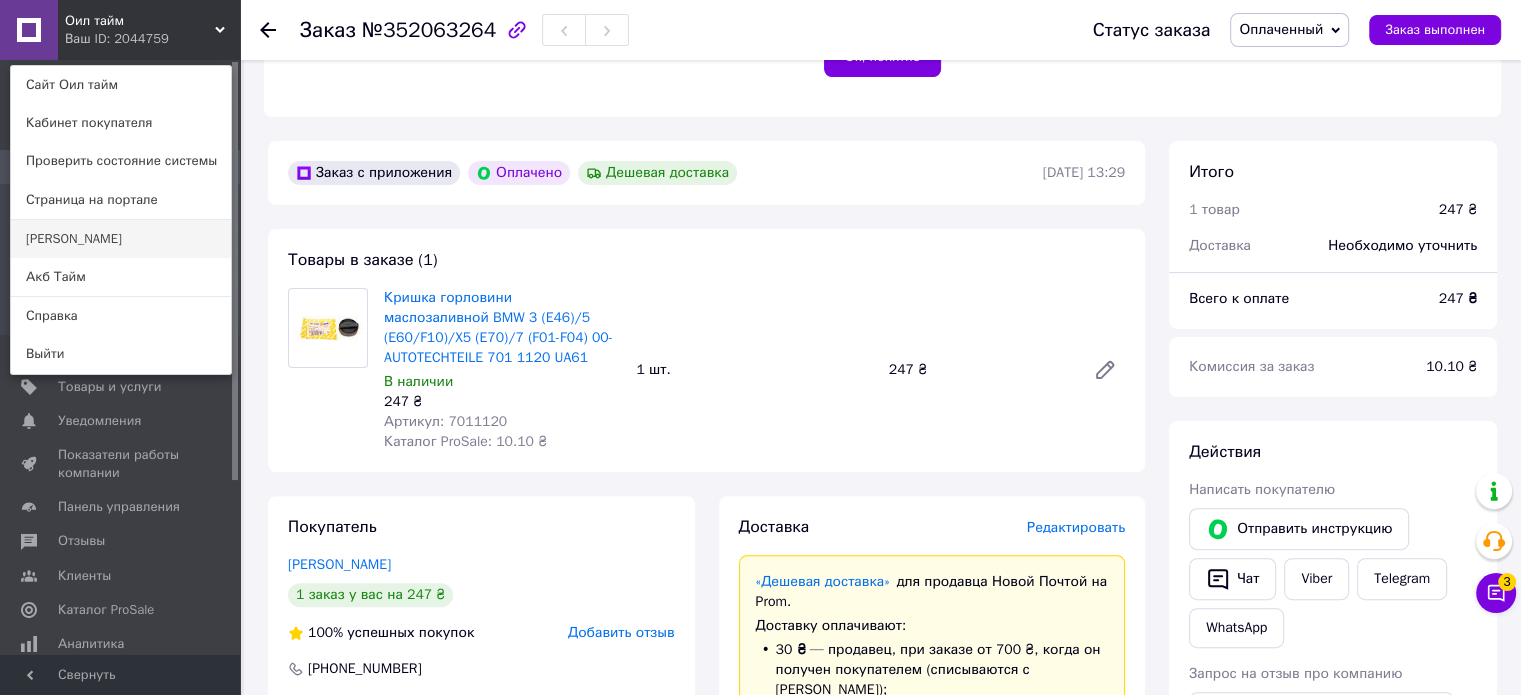 click on "[PERSON_NAME]" at bounding box center [121, 239] 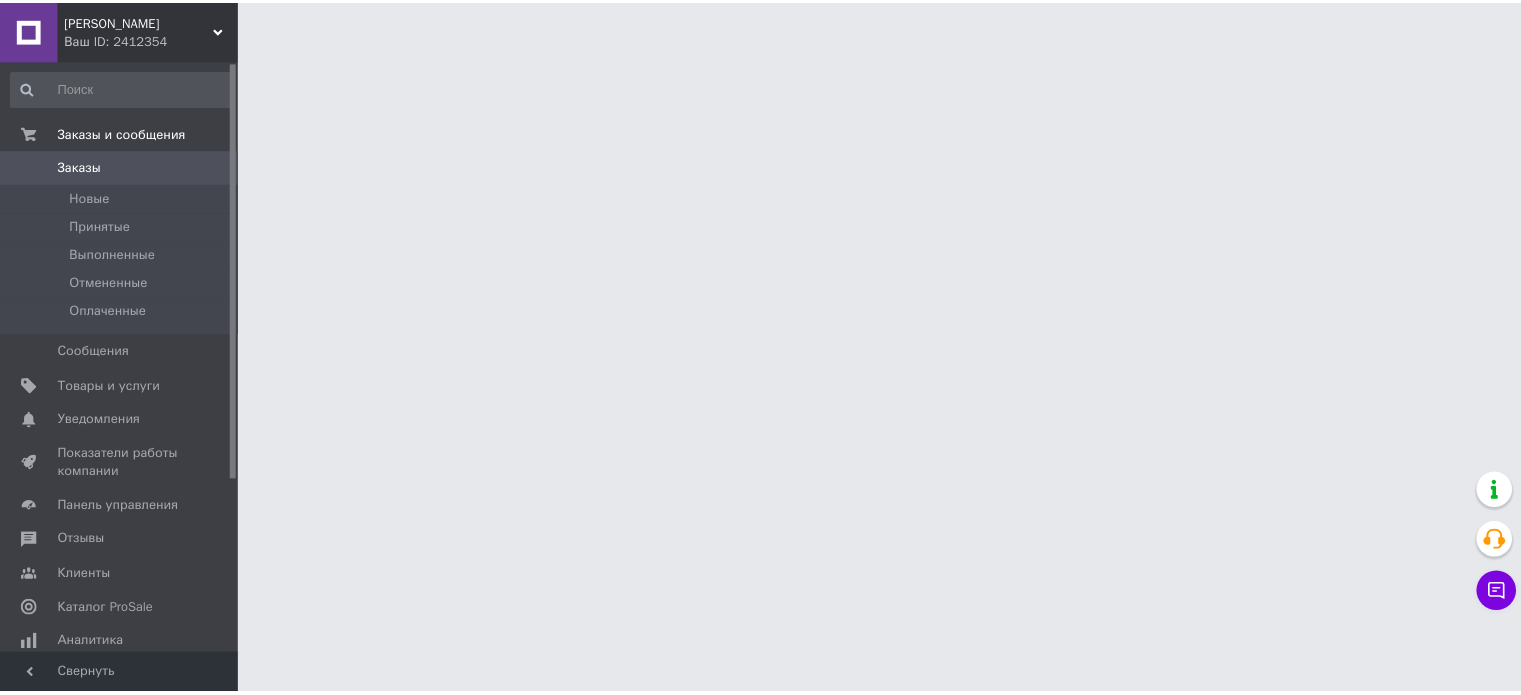 scroll, scrollTop: 0, scrollLeft: 0, axis: both 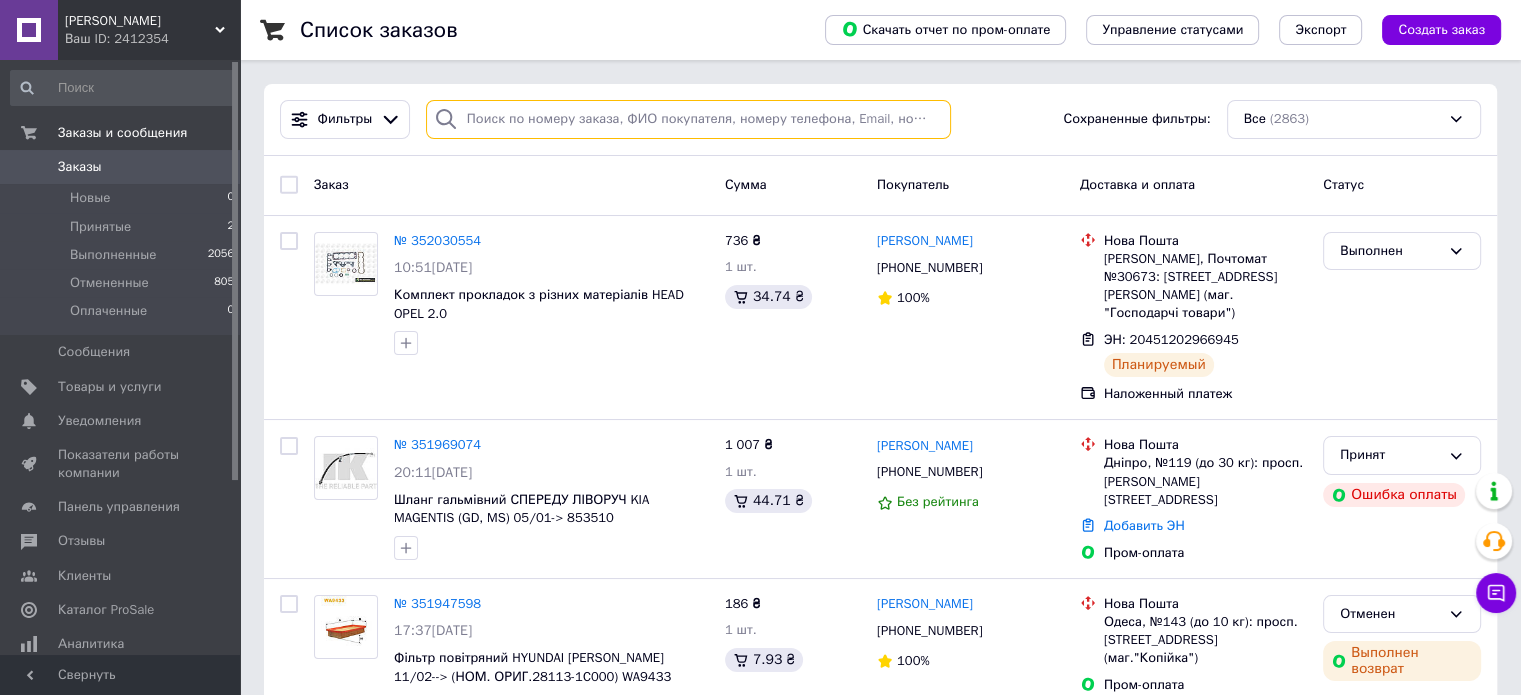 click at bounding box center [688, 119] 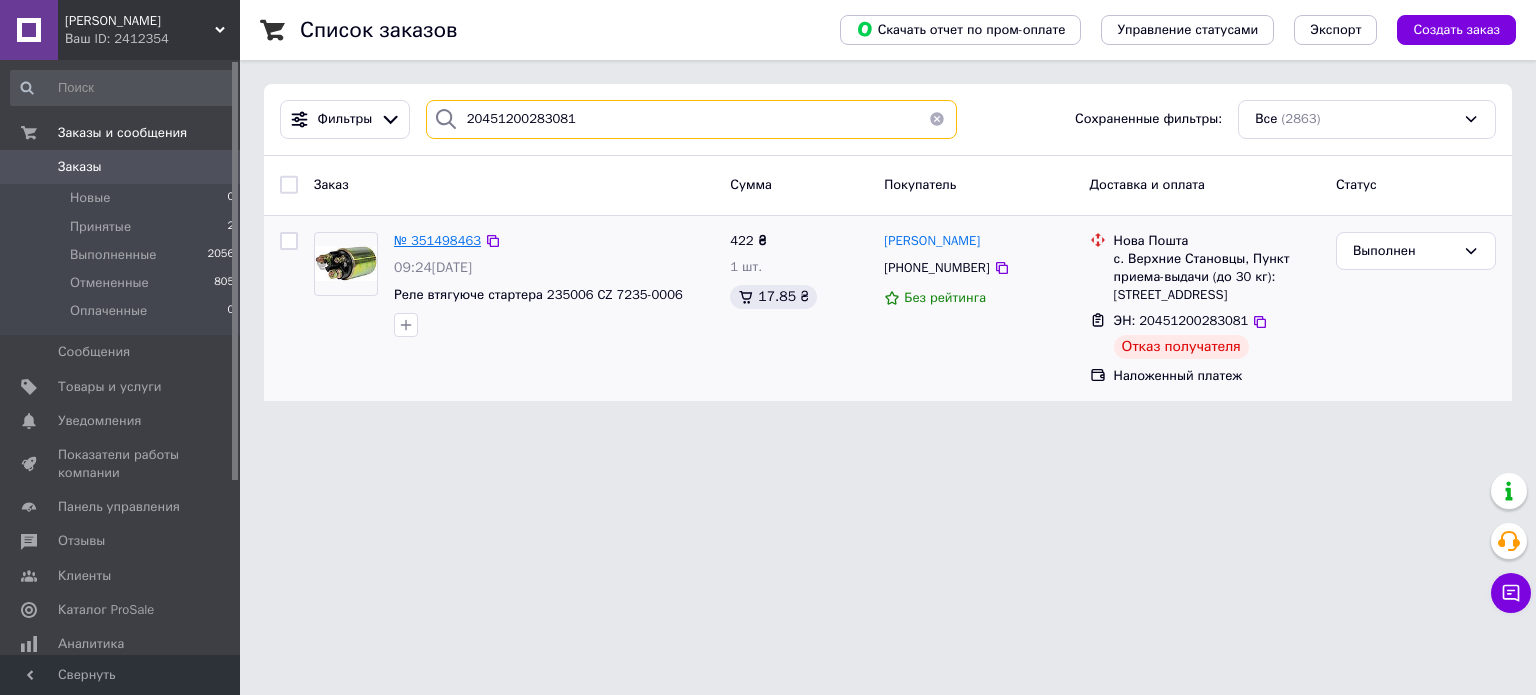 type on "20451200283081" 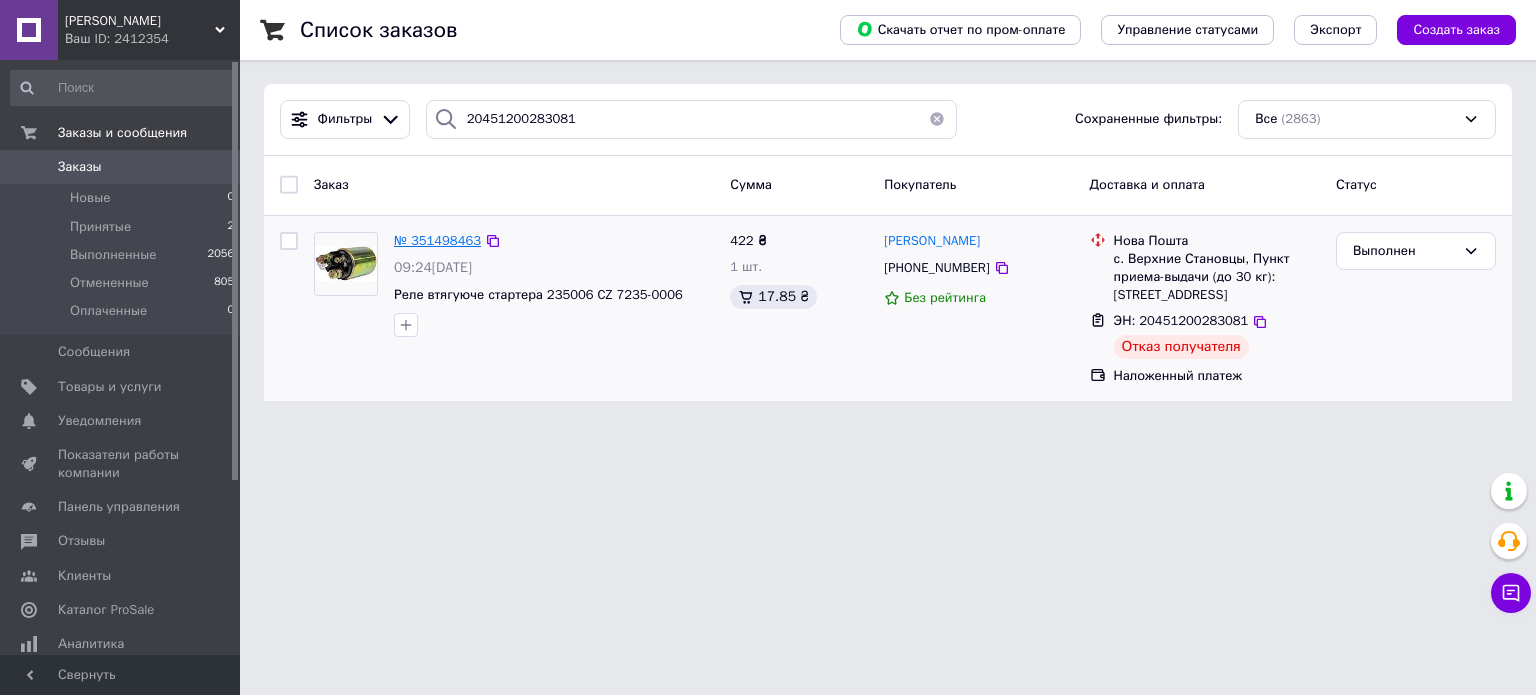 click on "№ 351498463" at bounding box center [437, 240] 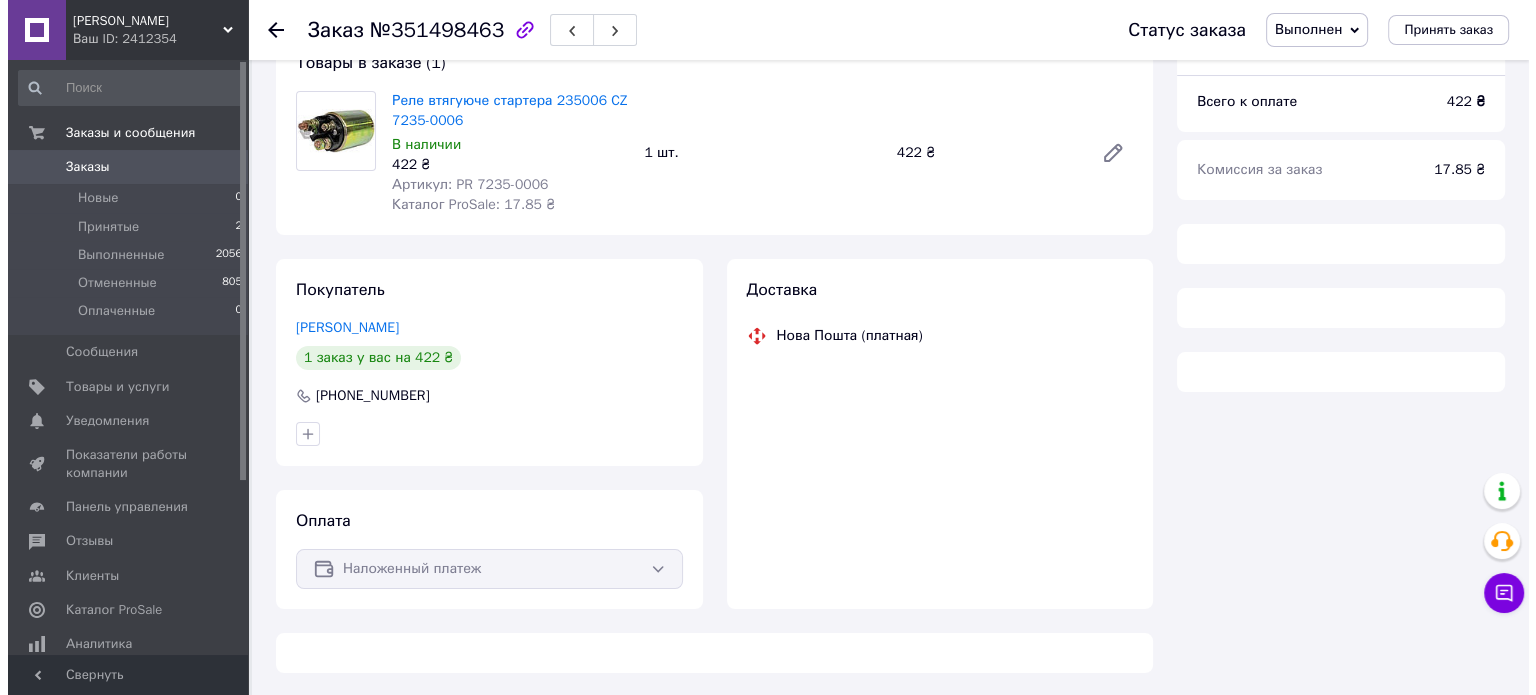 scroll, scrollTop: 186, scrollLeft: 0, axis: vertical 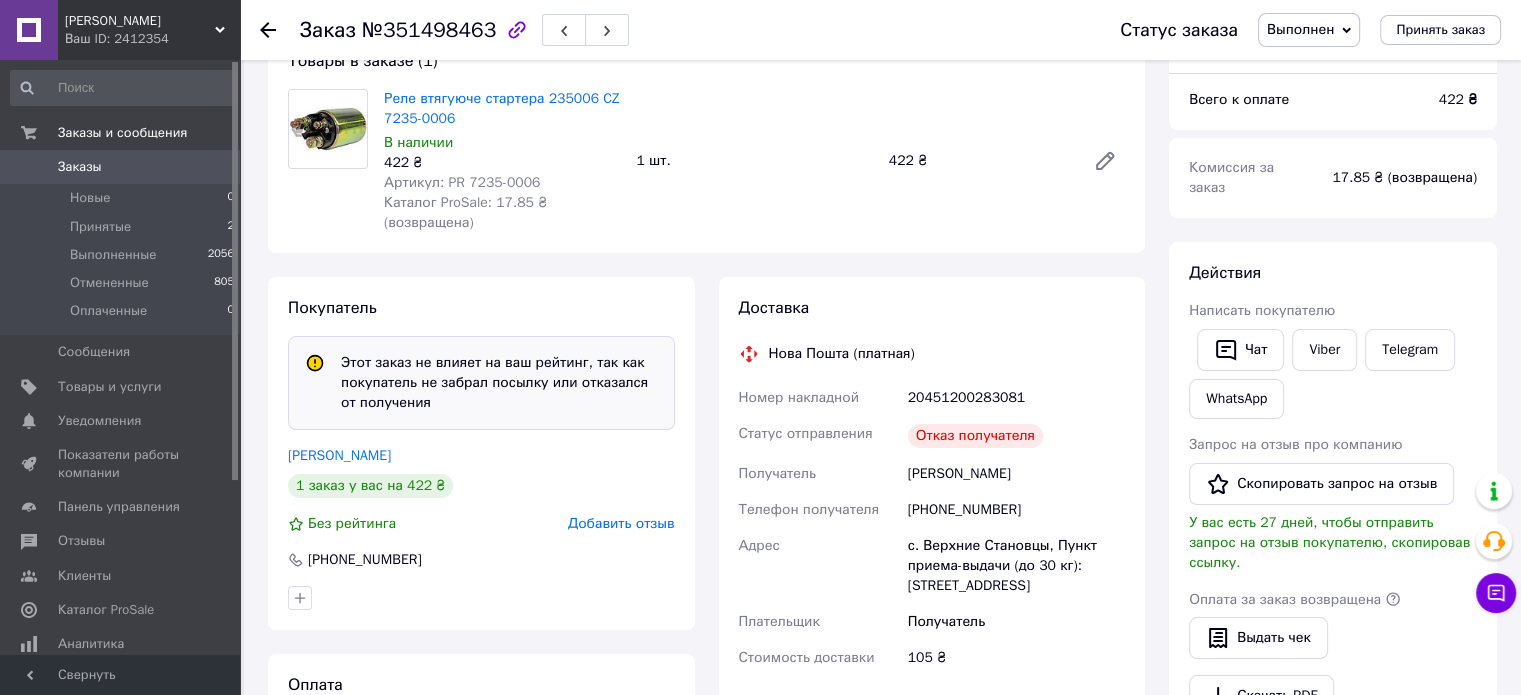 click on "Добавить отзыв" at bounding box center (621, 523) 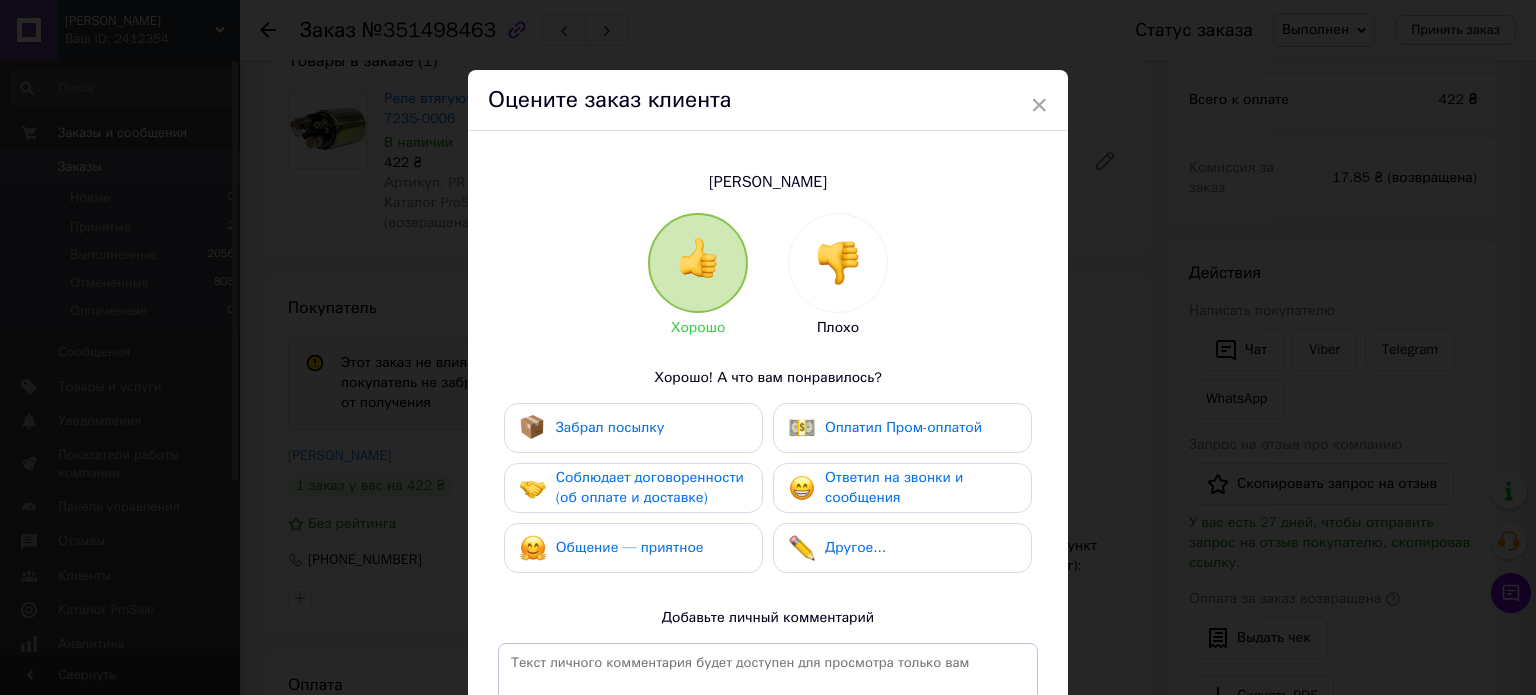 click at bounding box center (838, 263) 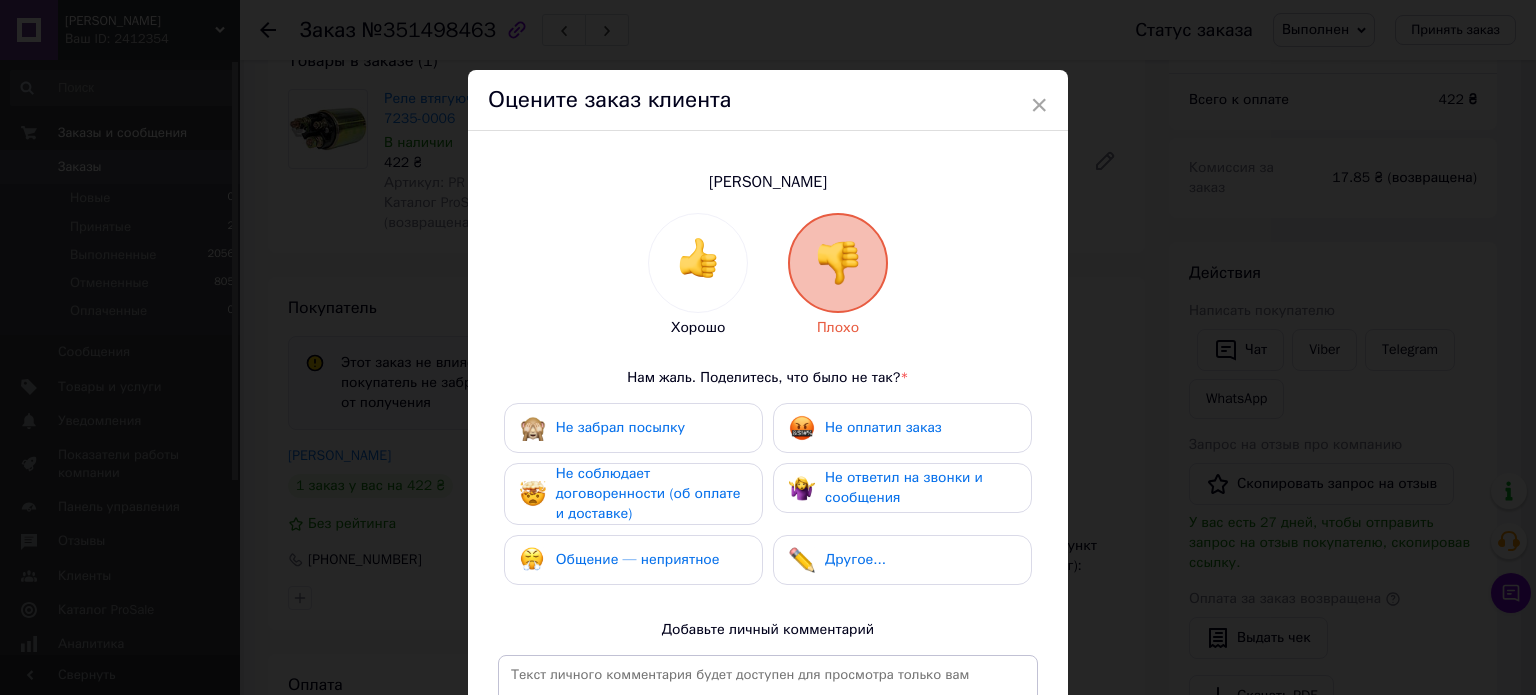 click on "Не забрал посылку" at bounding box center (620, 427) 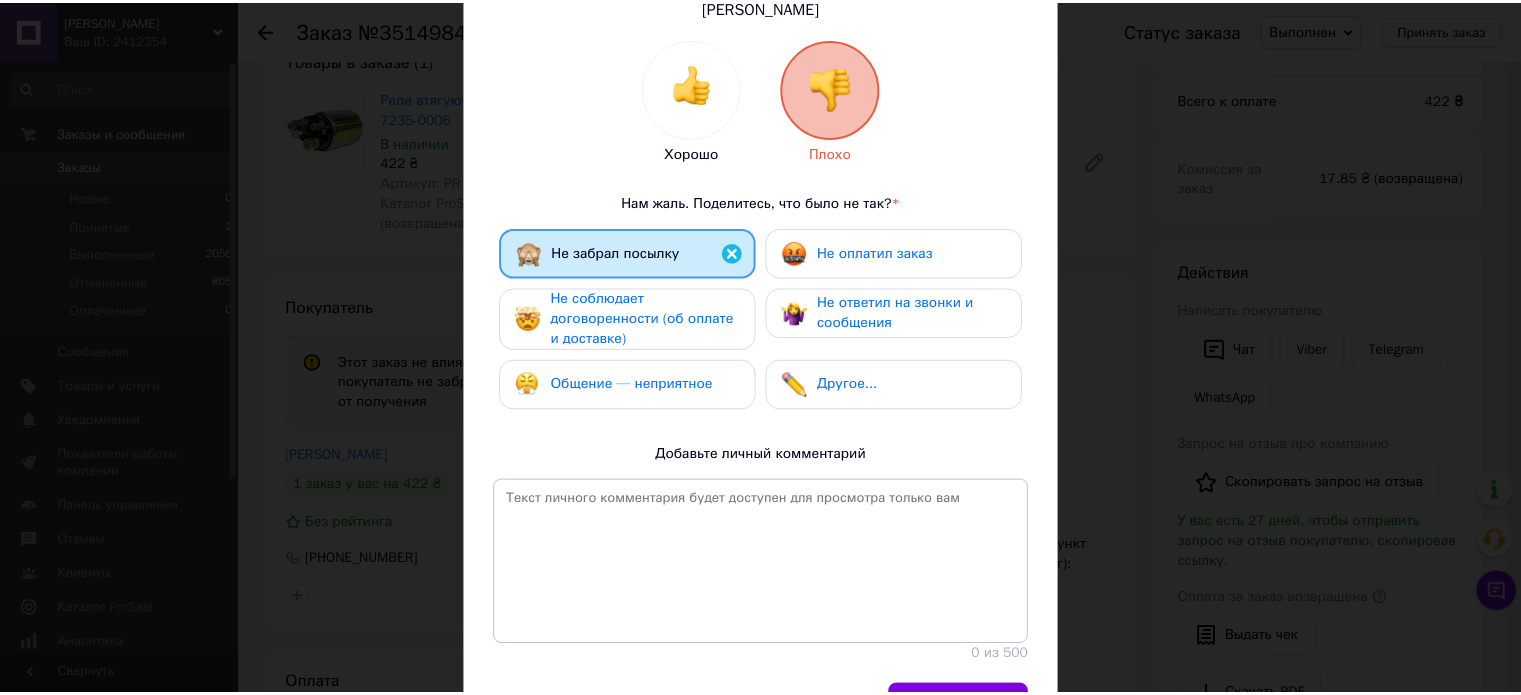 scroll, scrollTop: 293, scrollLeft: 0, axis: vertical 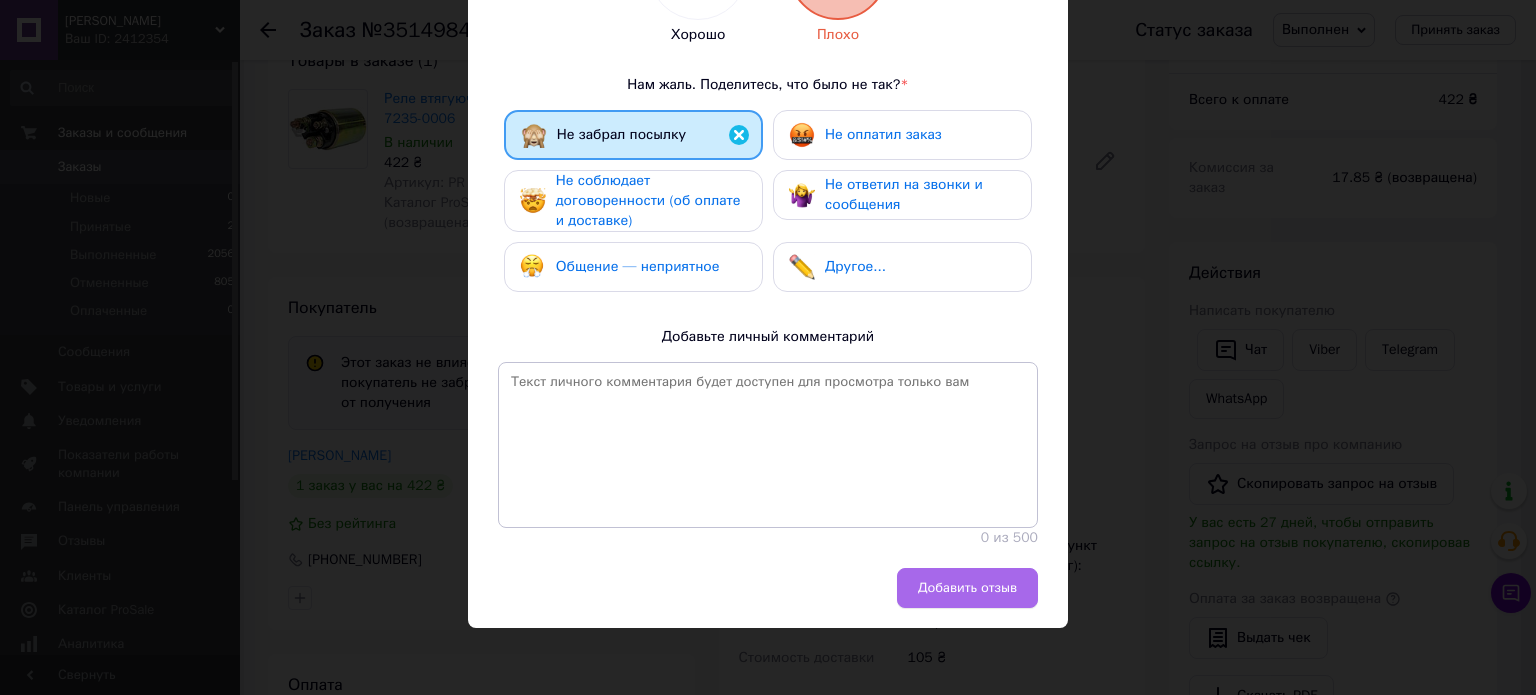click on "Добавить отзыв" at bounding box center (967, 588) 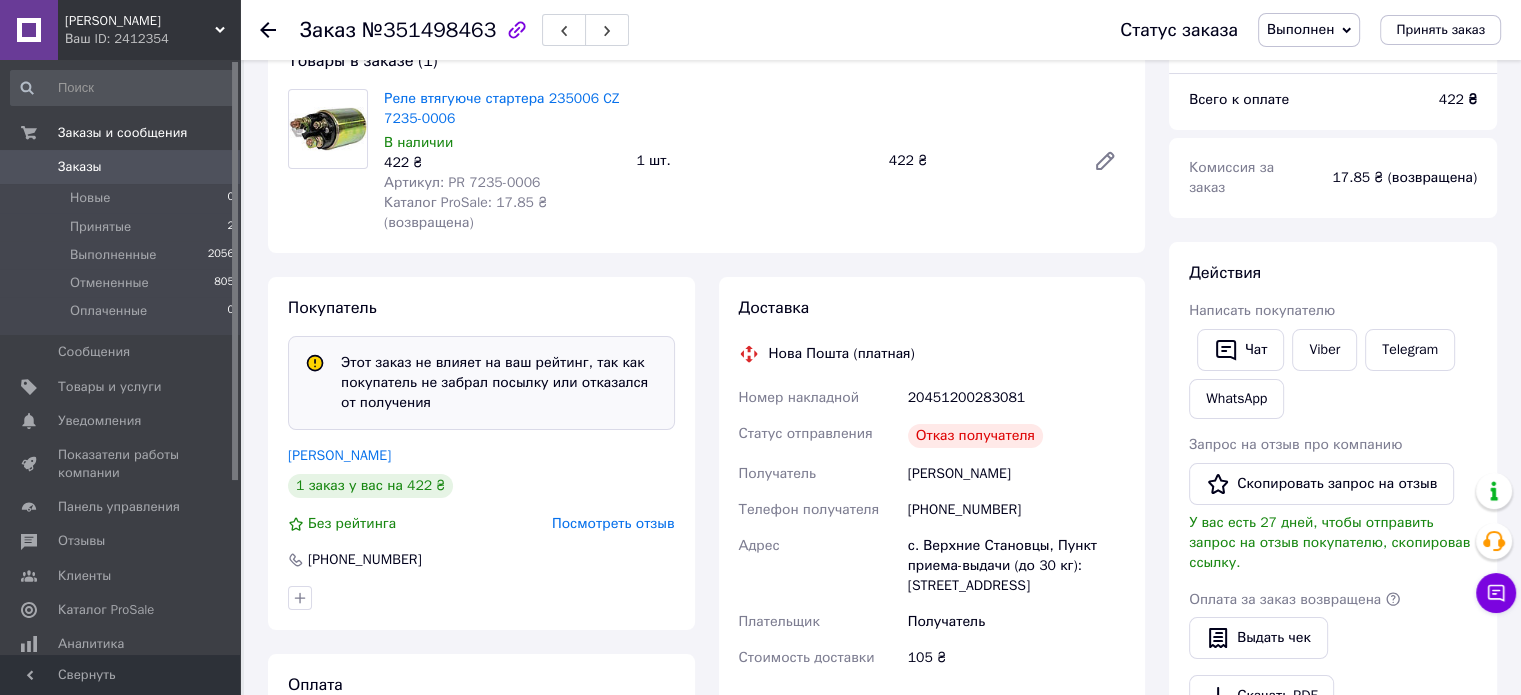 click on "Ваш ID: 2412354" at bounding box center (152, 39) 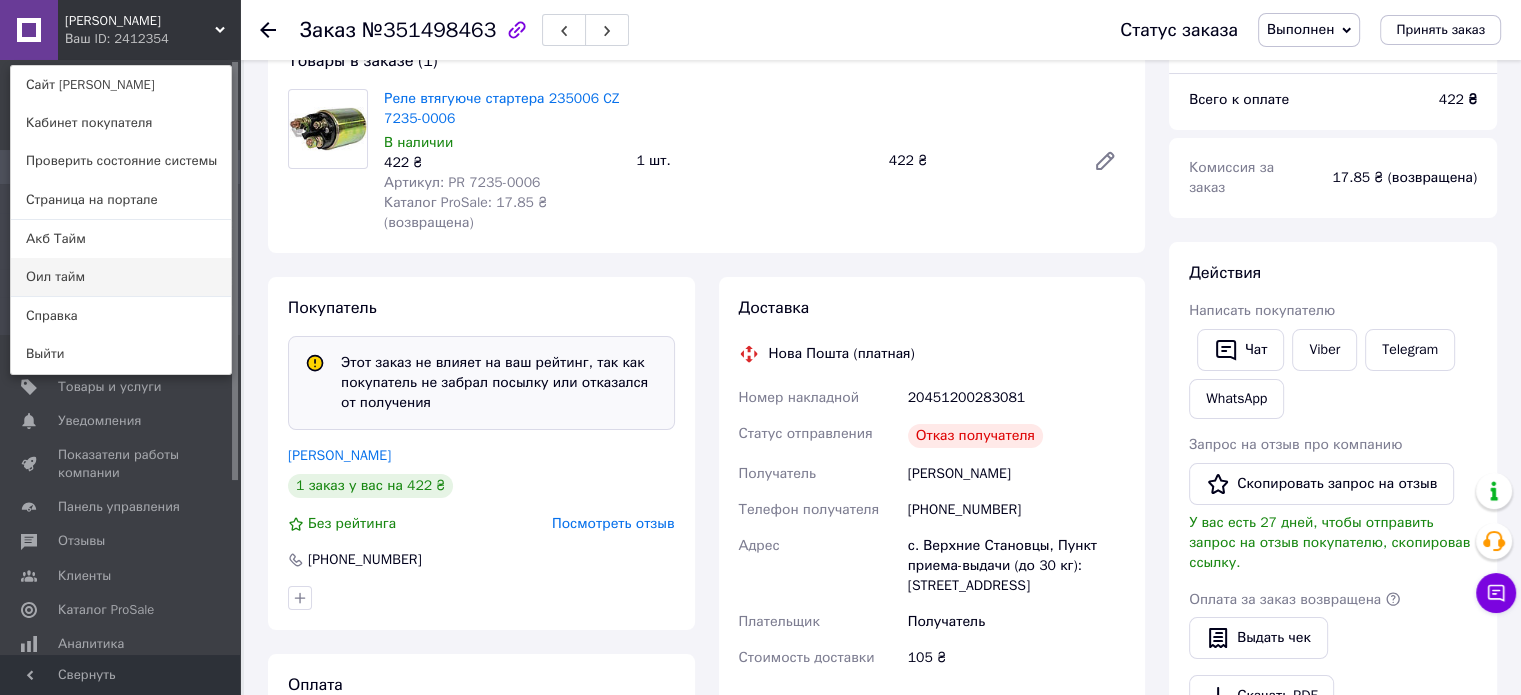 click on "Оил тайм" at bounding box center [121, 277] 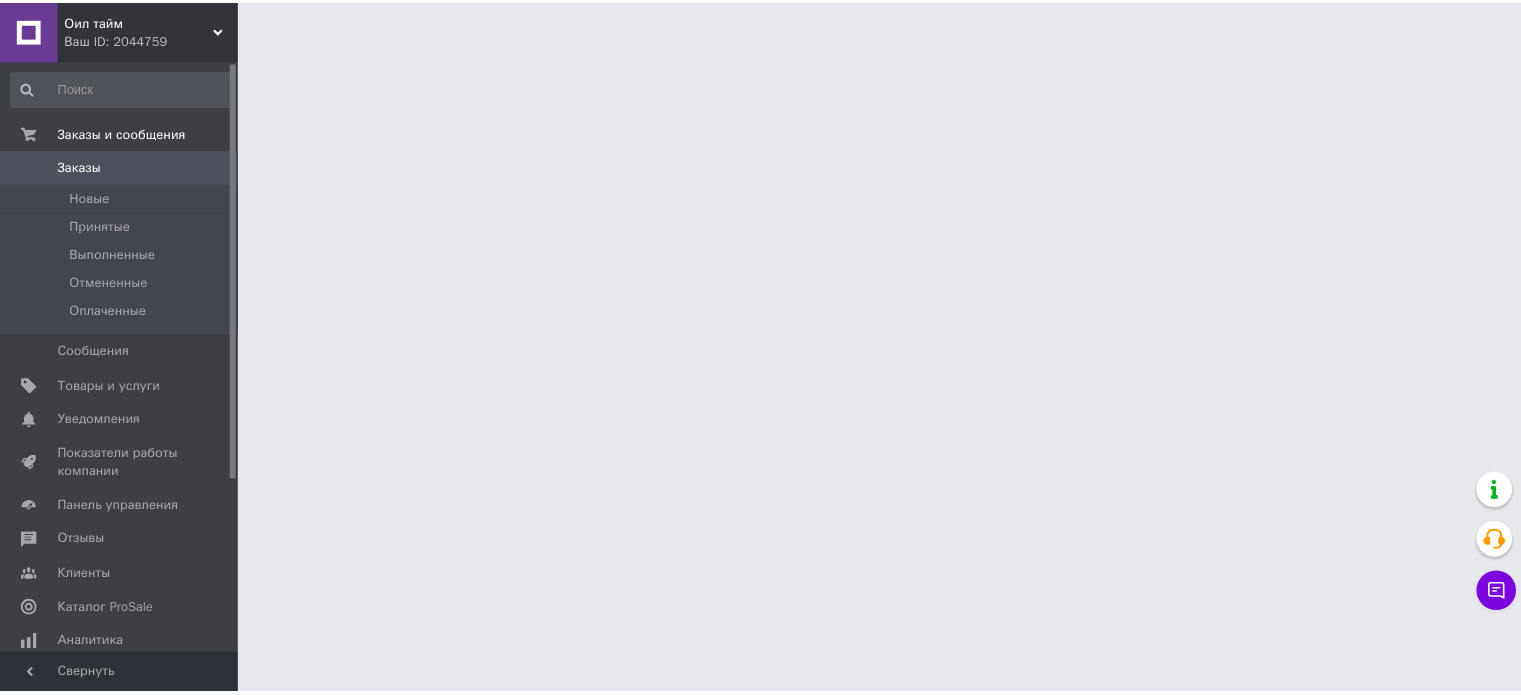 scroll, scrollTop: 0, scrollLeft: 0, axis: both 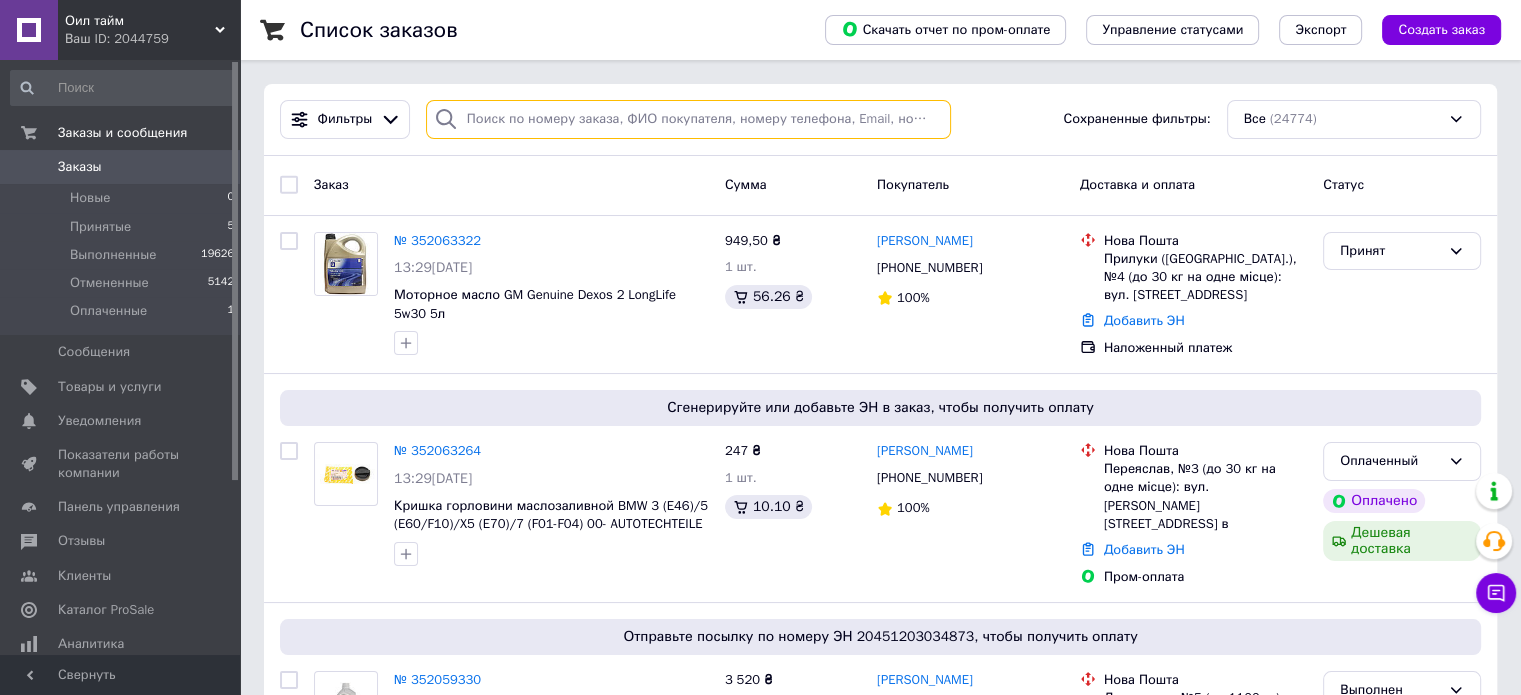 click at bounding box center [688, 119] 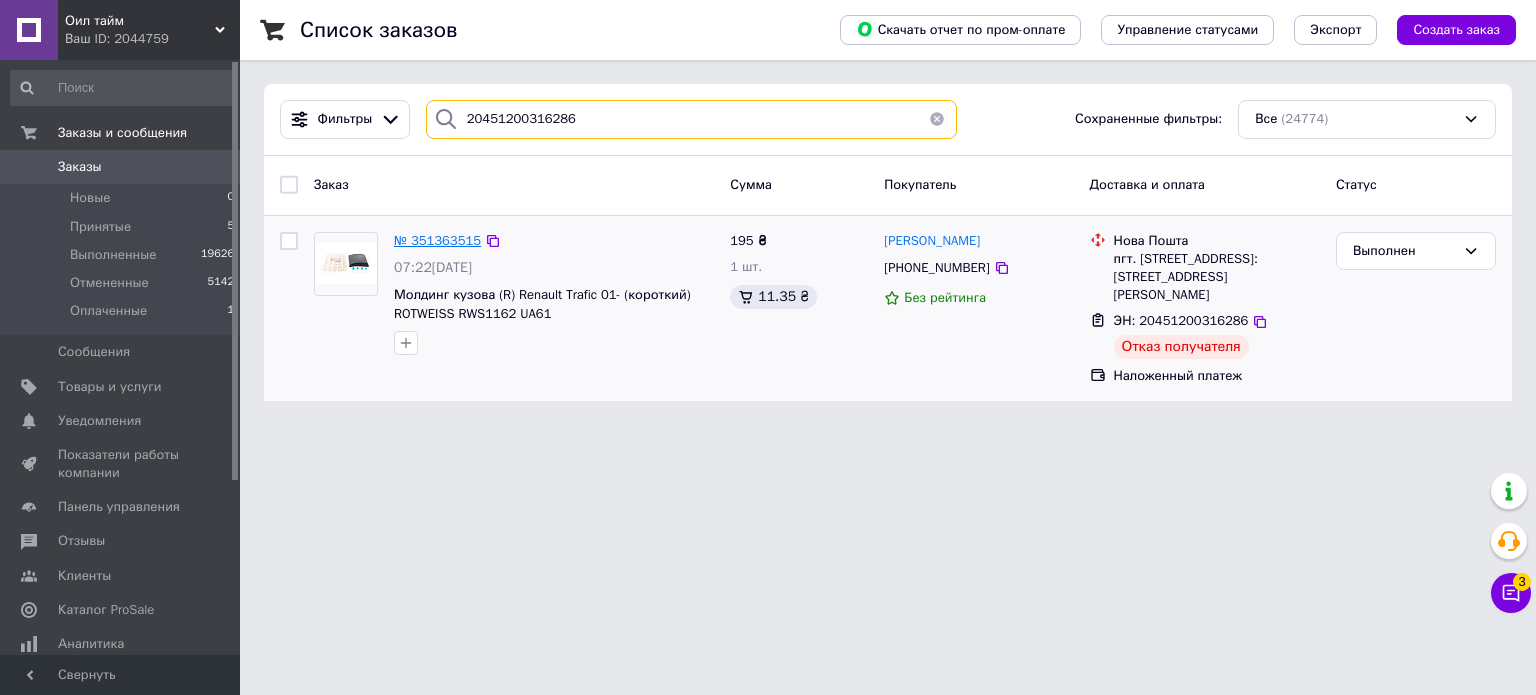 type on "20451200316286" 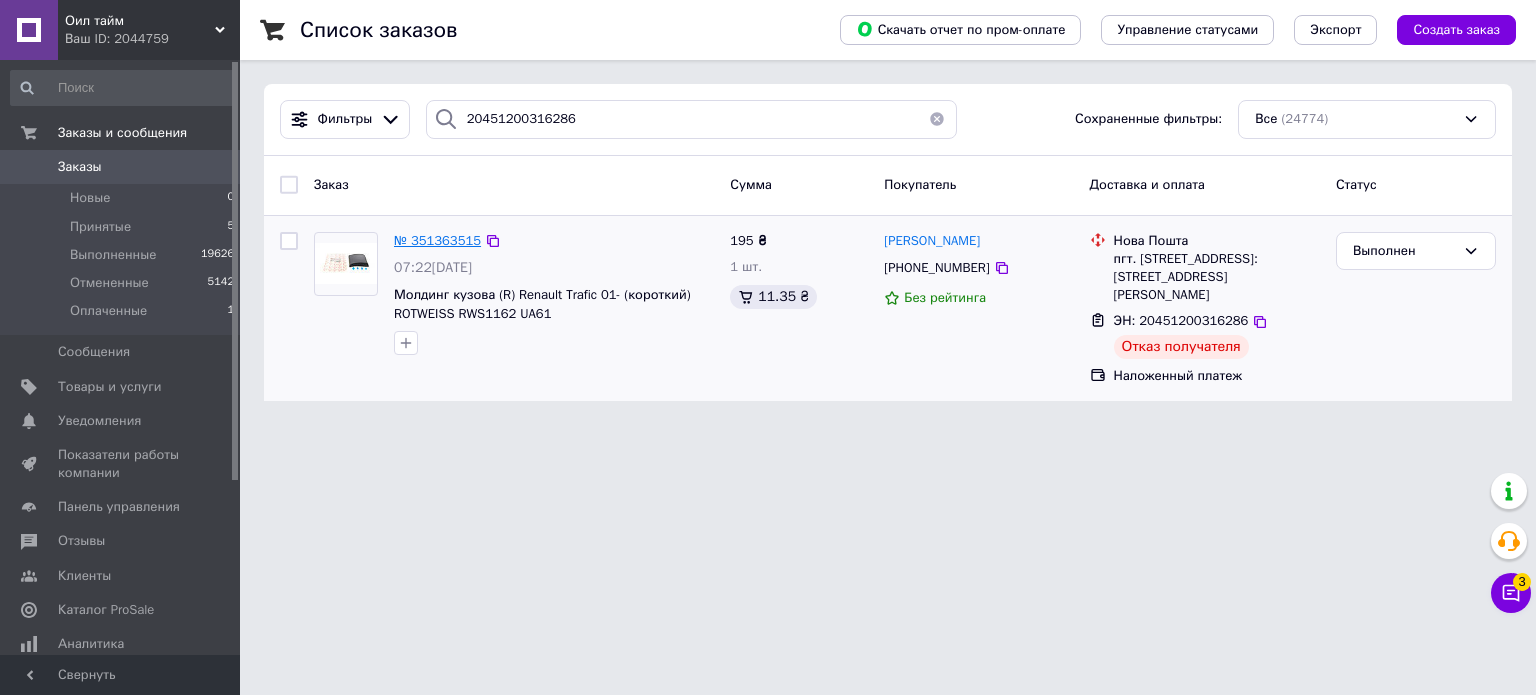 click on "№ 351363515" at bounding box center (437, 240) 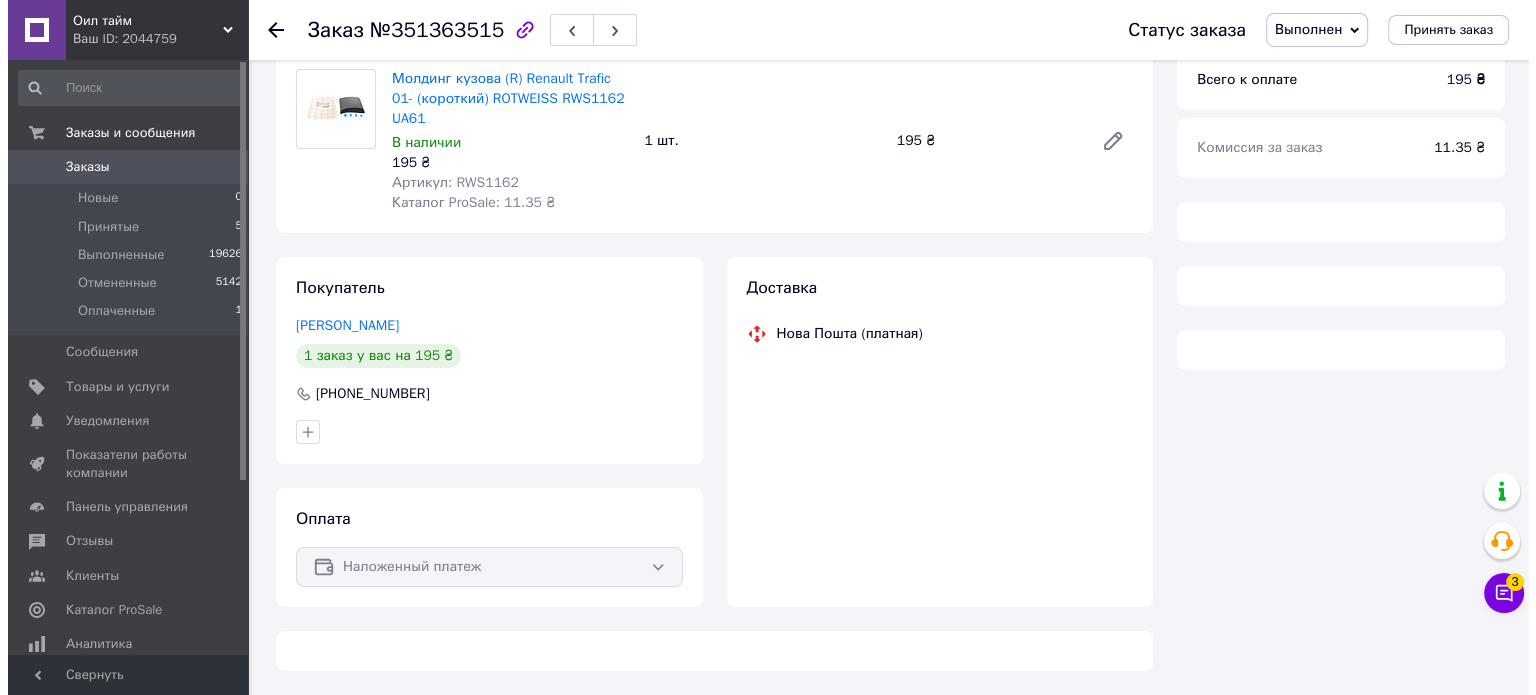 scroll, scrollTop: 206, scrollLeft: 0, axis: vertical 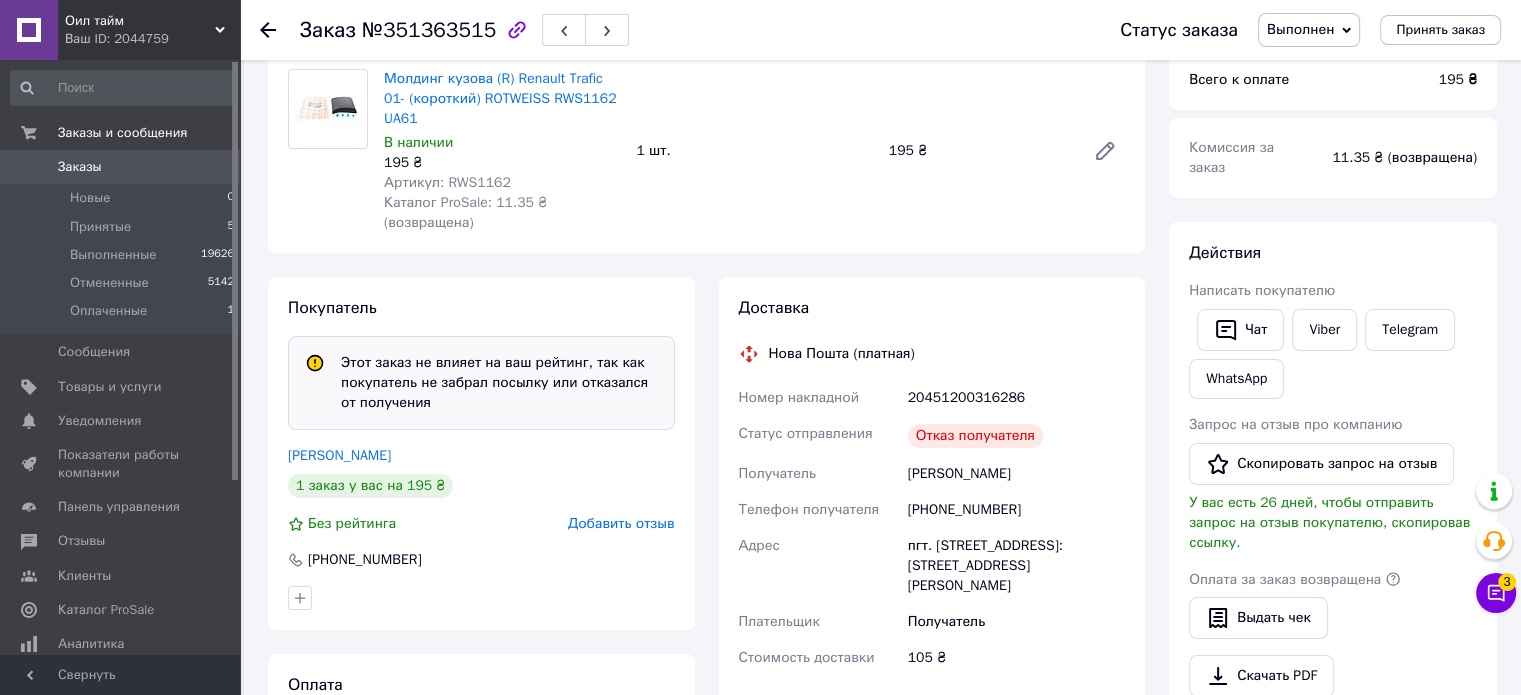 click on "Добавить отзыв" at bounding box center [621, 523] 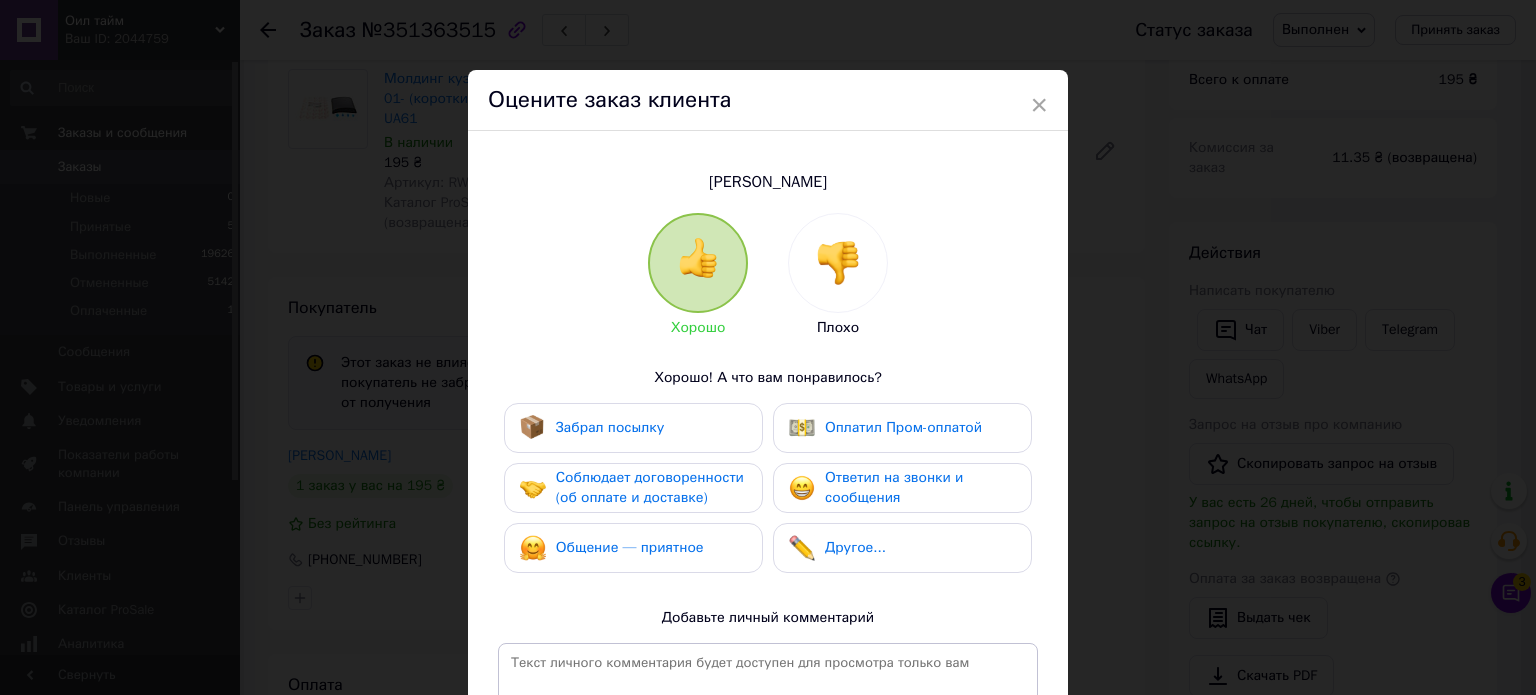 click at bounding box center (838, 263) 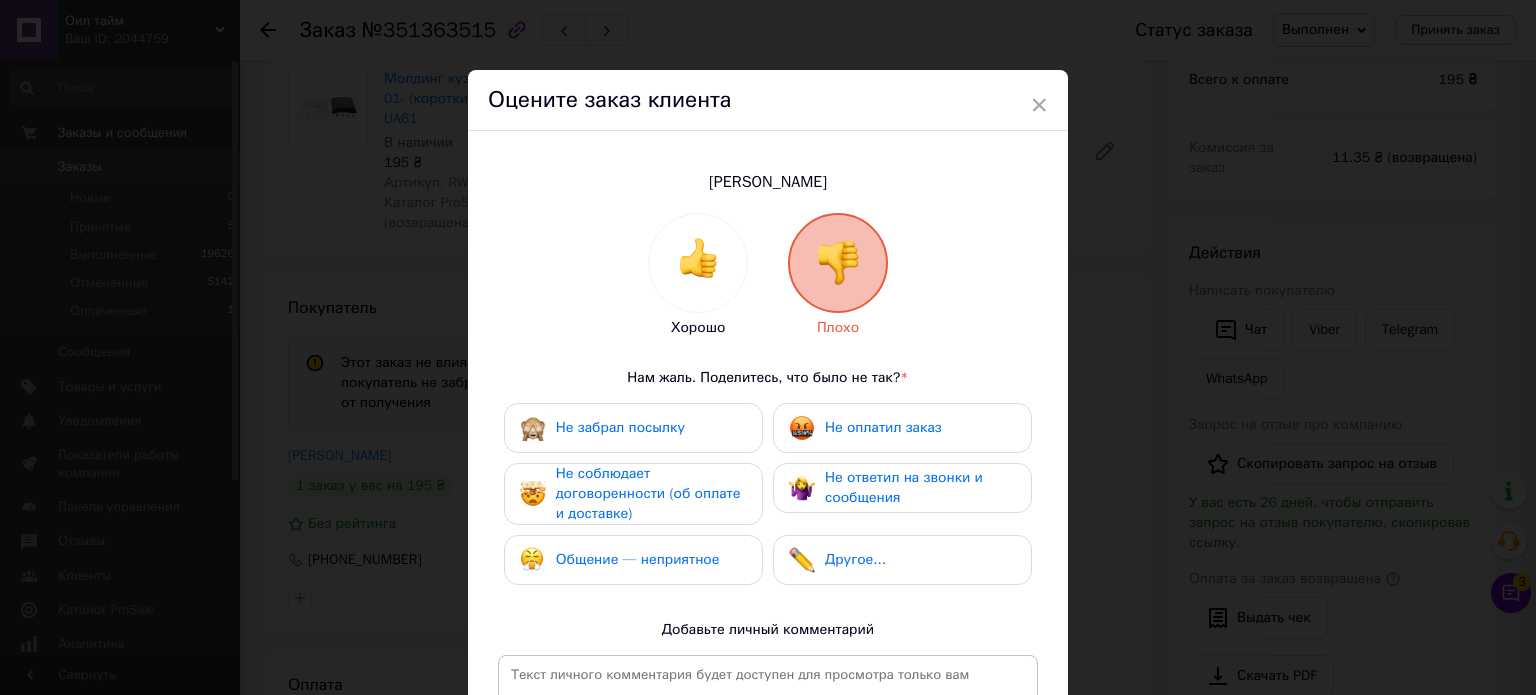 click on "Не забрал посылку" at bounding box center (620, 427) 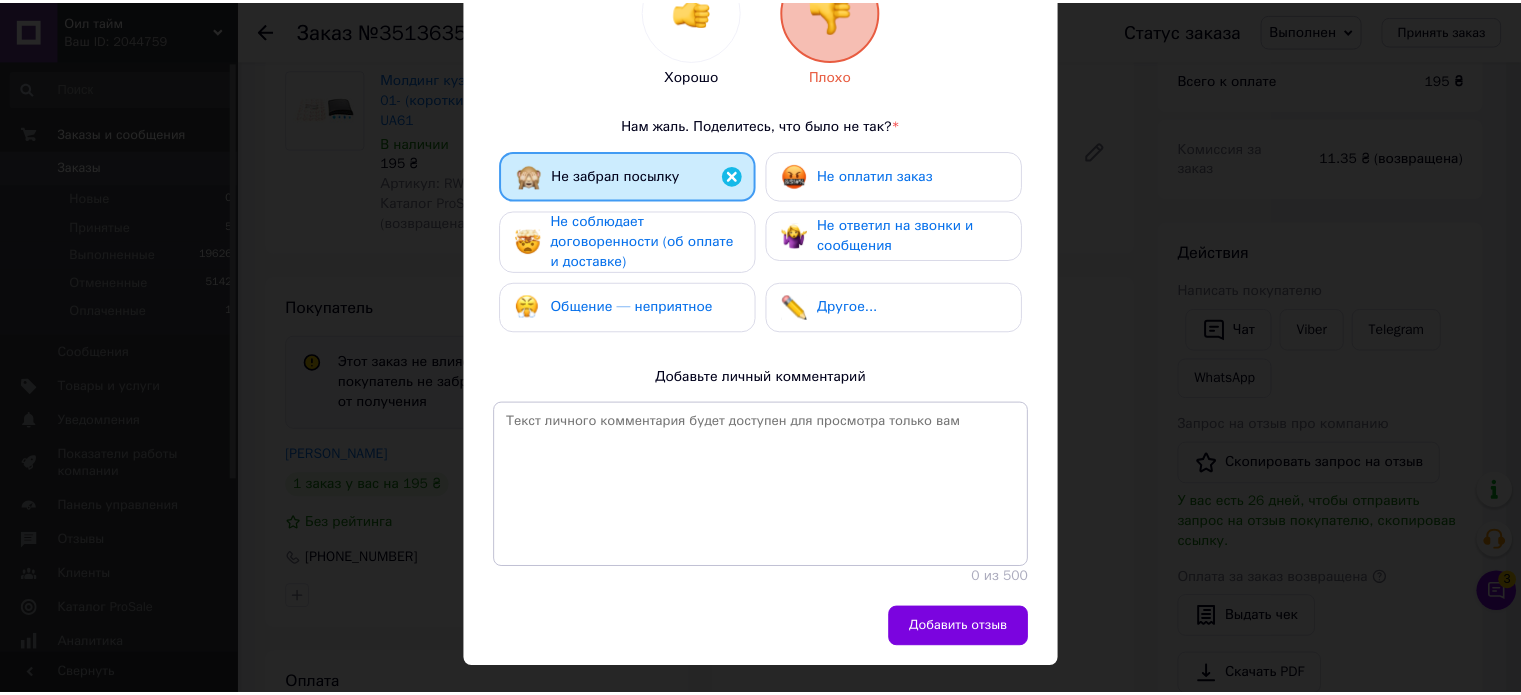 scroll, scrollTop: 293, scrollLeft: 0, axis: vertical 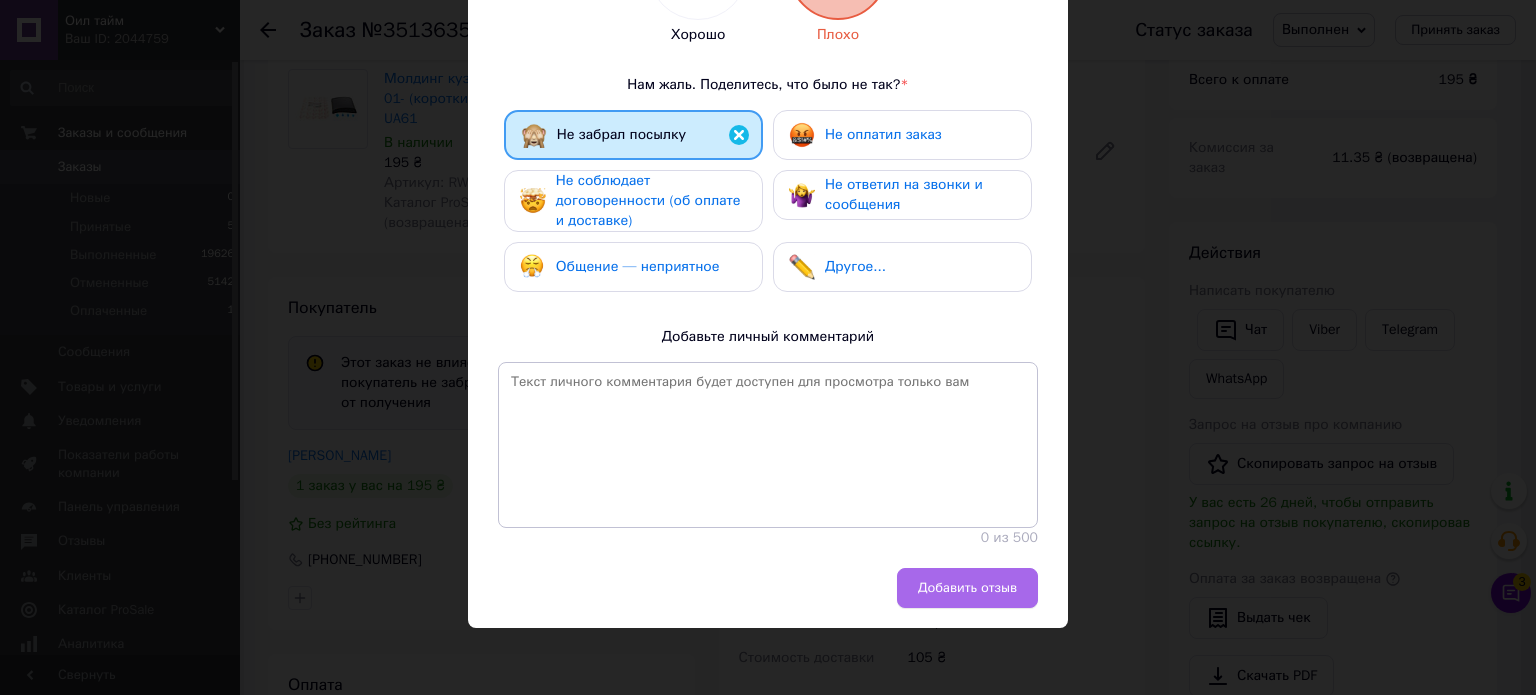 click on "Добавить отзыв" at bounding box center [967, 588] 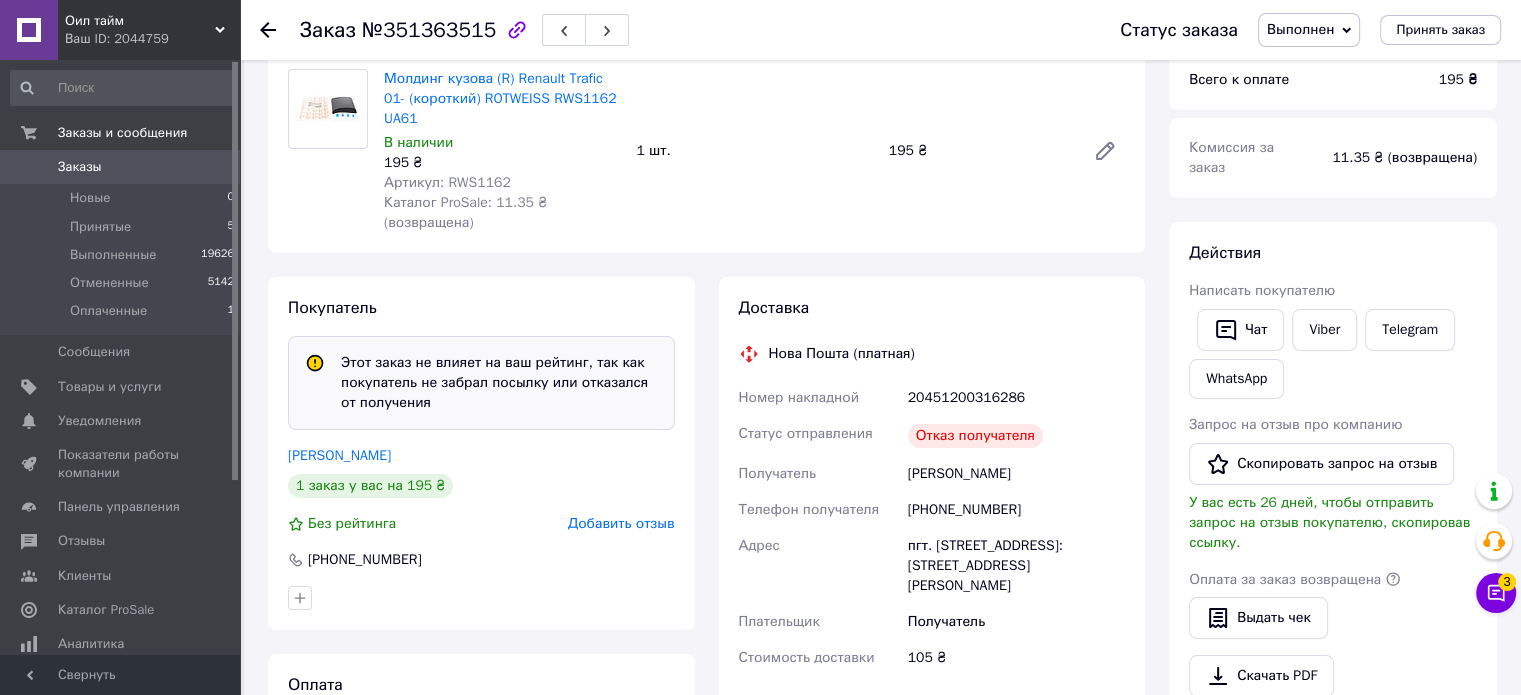 click on "Ваш ID: 2044759" at bounding box center [152, 39] 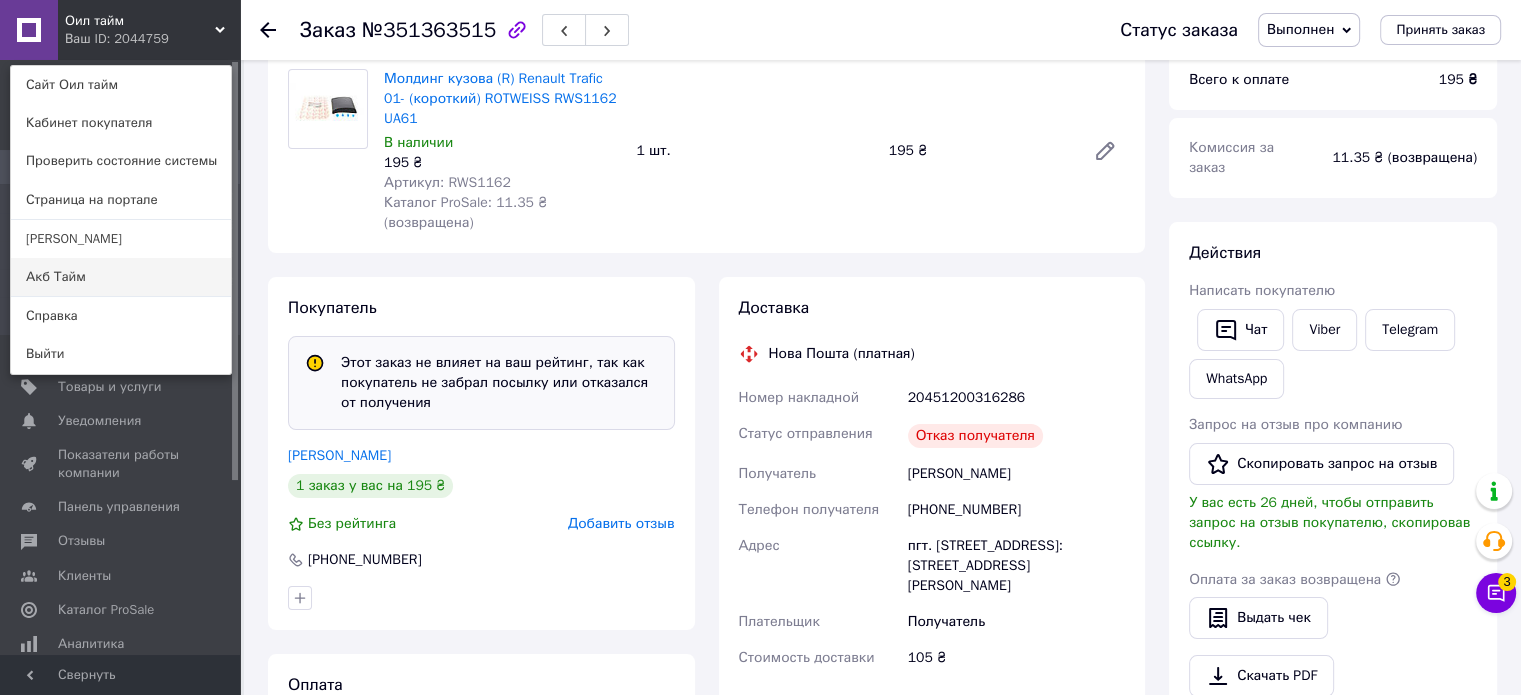 click on "Акб Тайм" at bounding box center (121, 277) 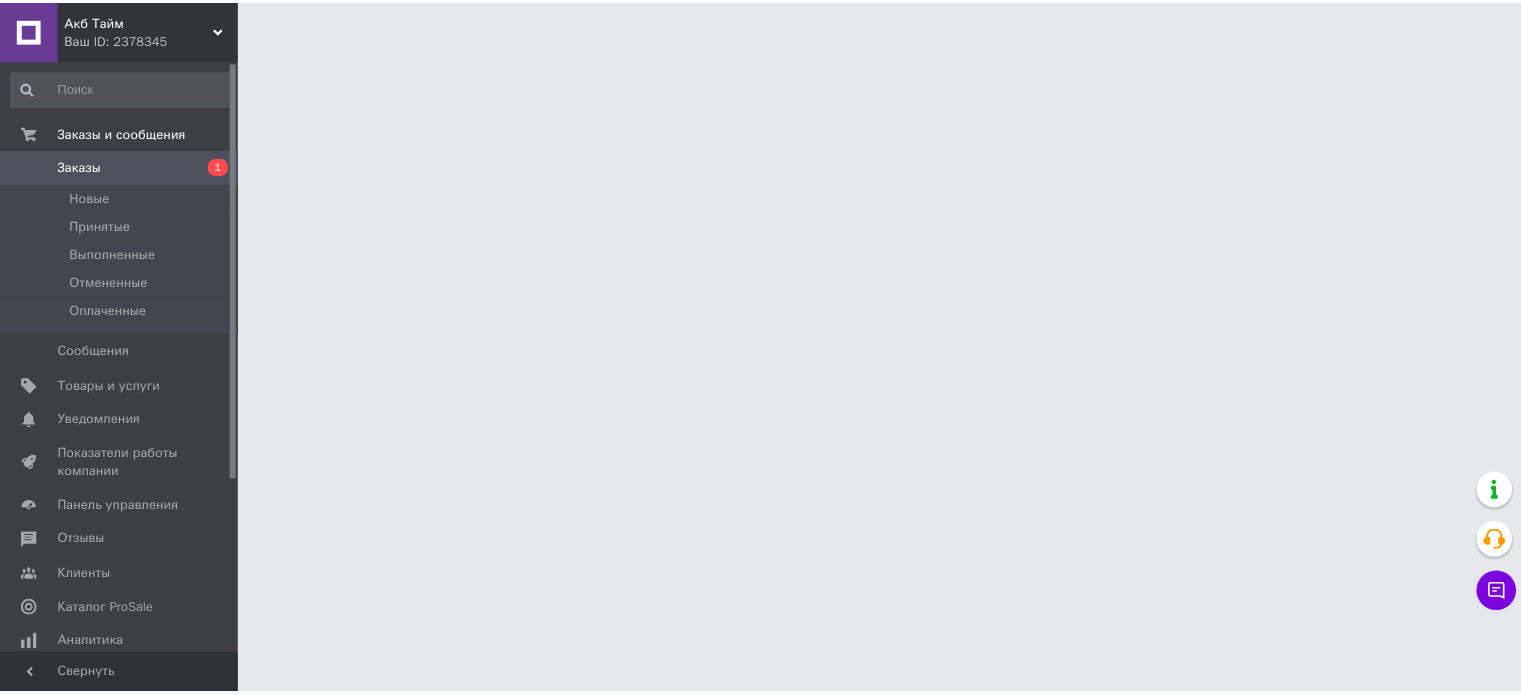 scroll, scrollTop: 0, scrollLeft: 0, axis: both 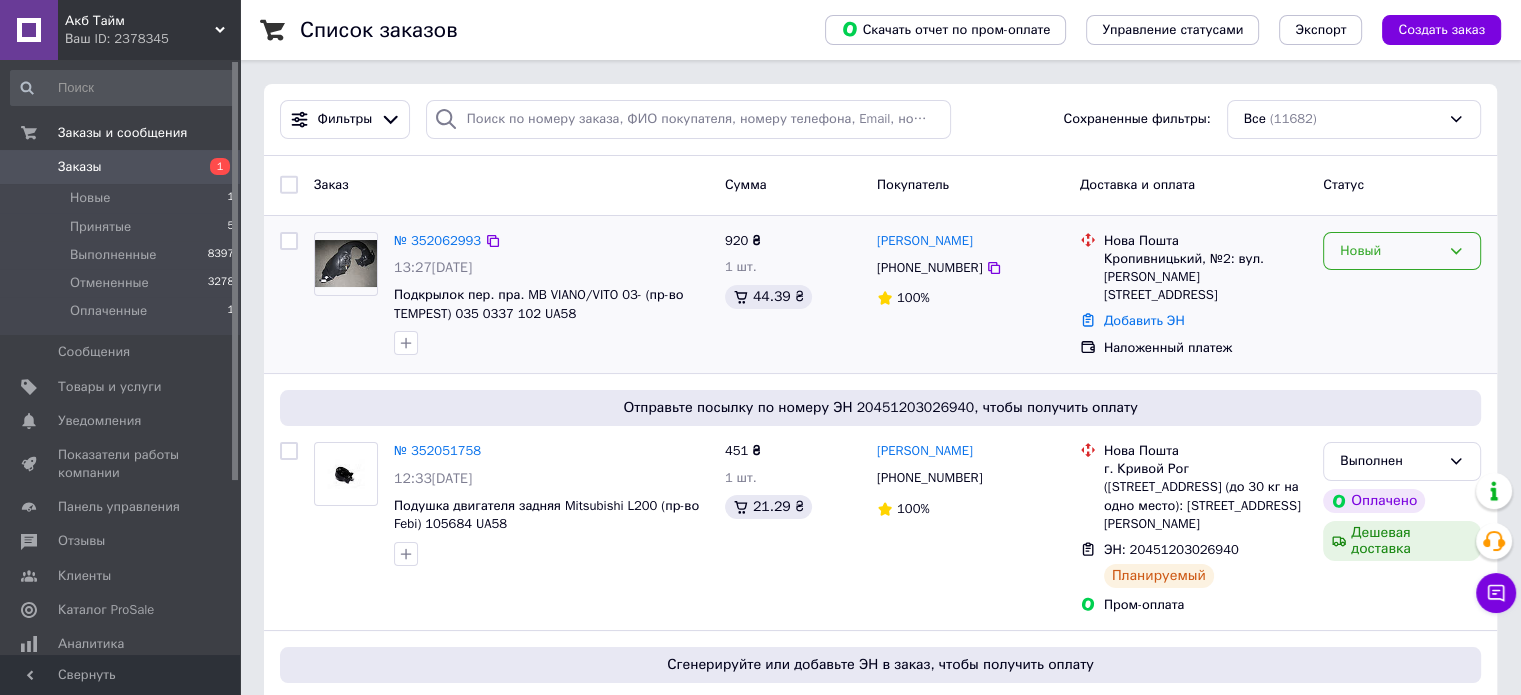 click on "Новый" at bounding box center [1390, 251] 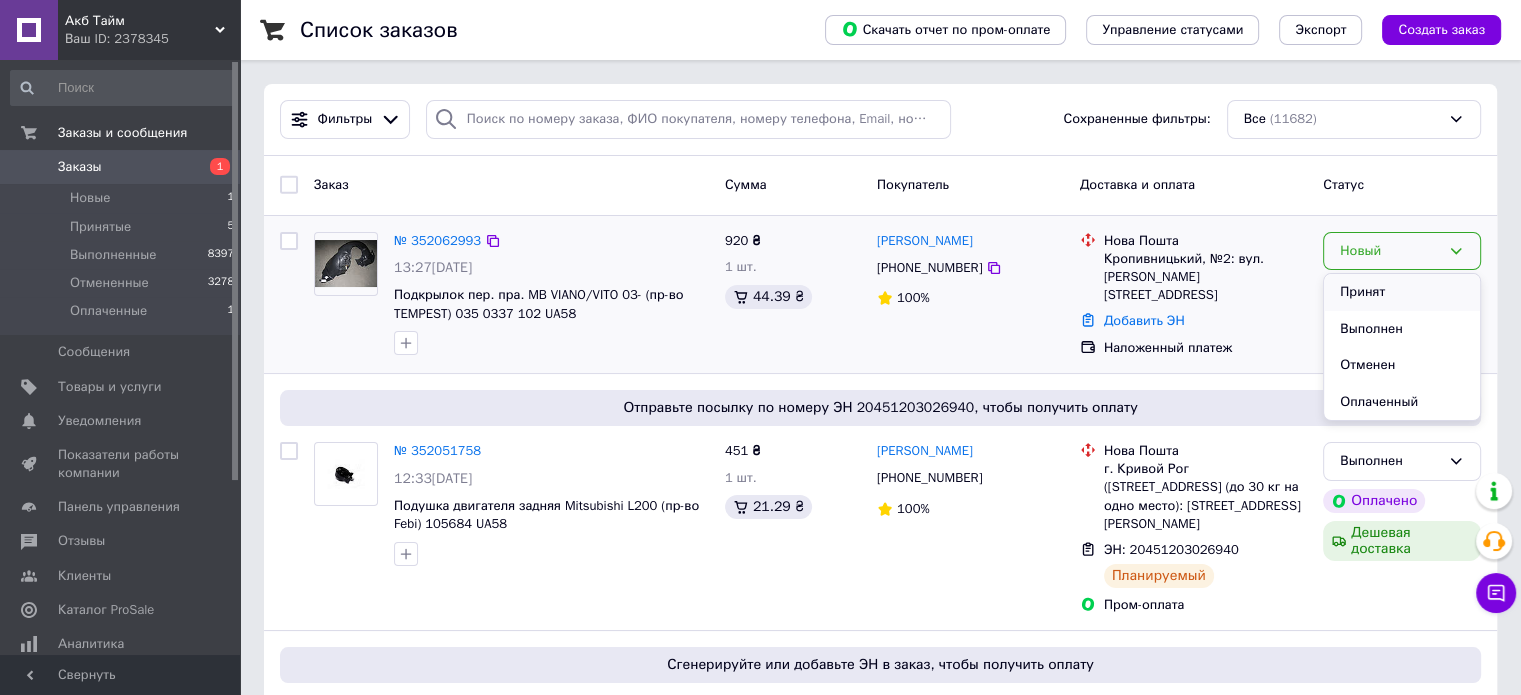 click on "Принят" at bounding box center [1402, 292] 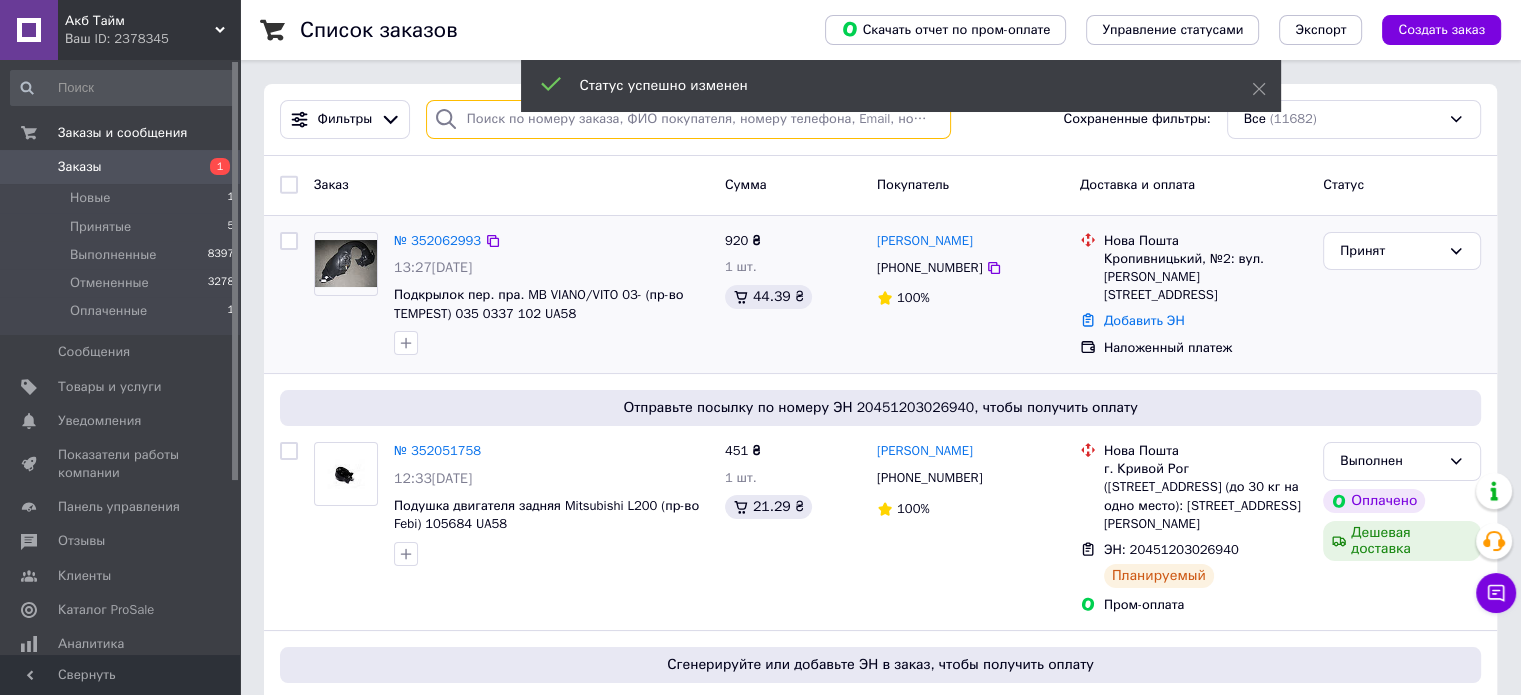 click at bounding box center [688, 119] 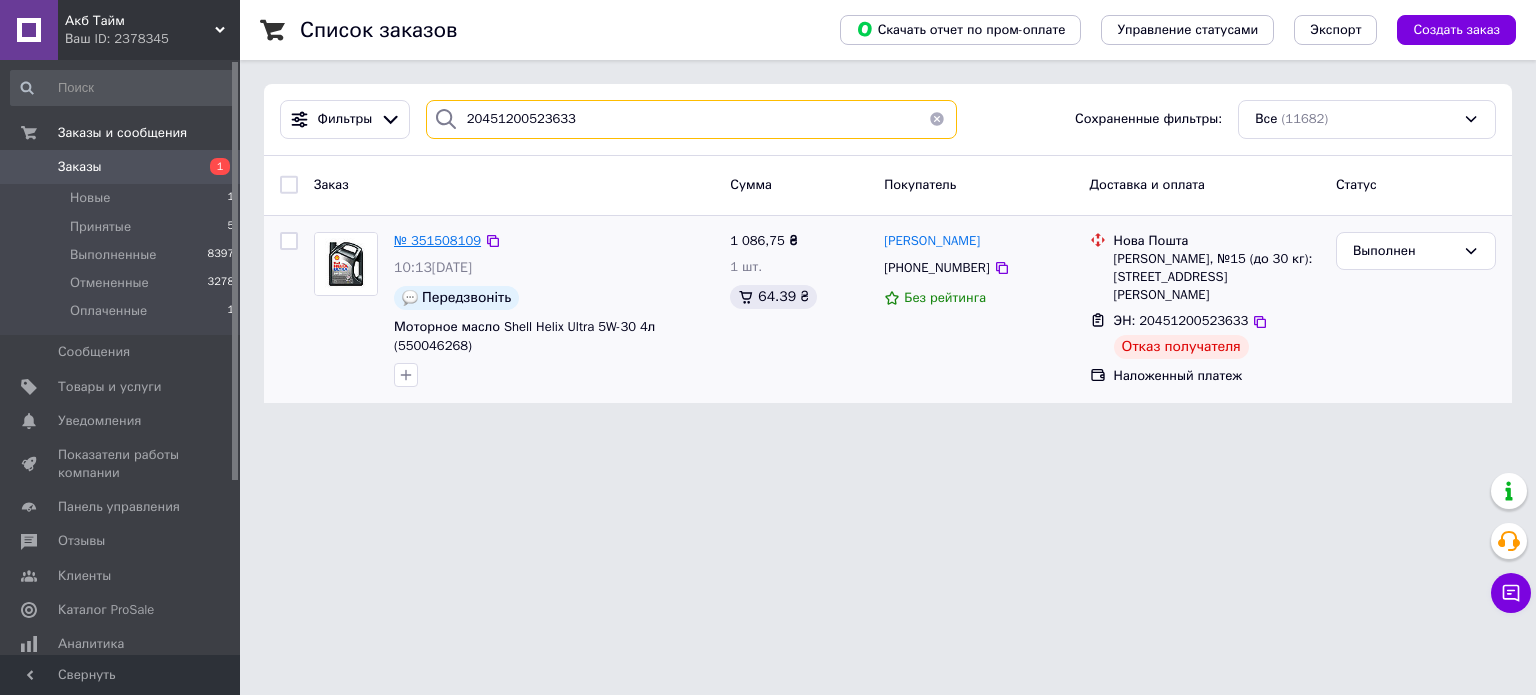 type on "20451200523633" 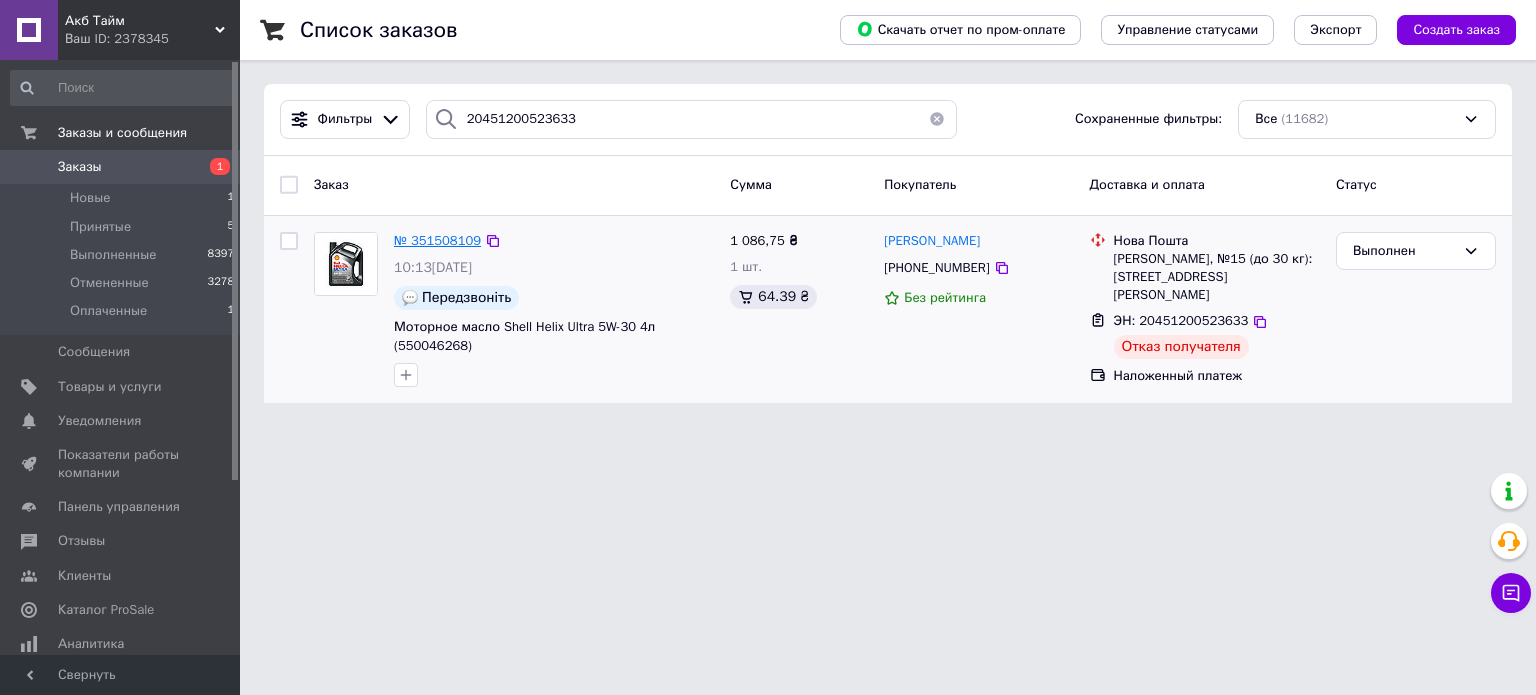 click on "№ 351508109" at bounding box center [437, 240] 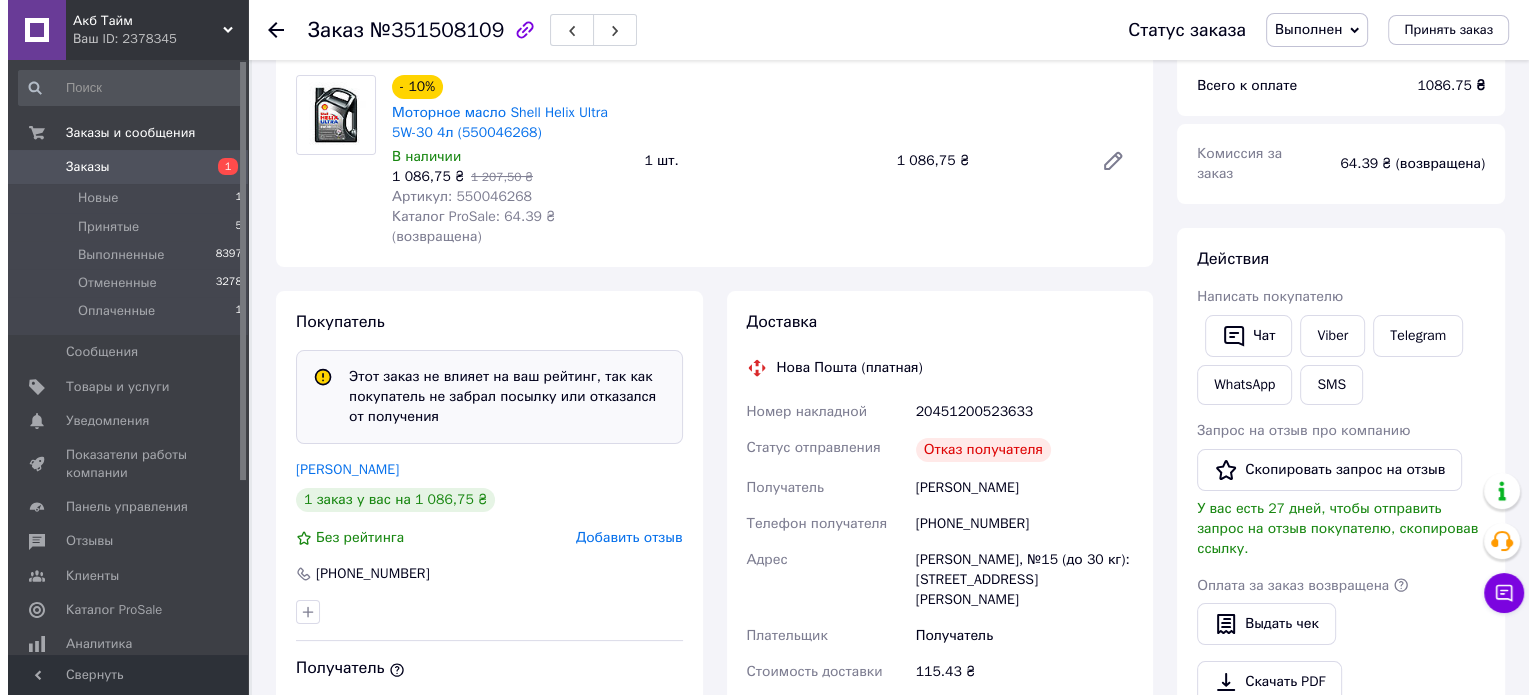 scroll, scrollTop: 300, scrollLeft: 0, axis: vertical 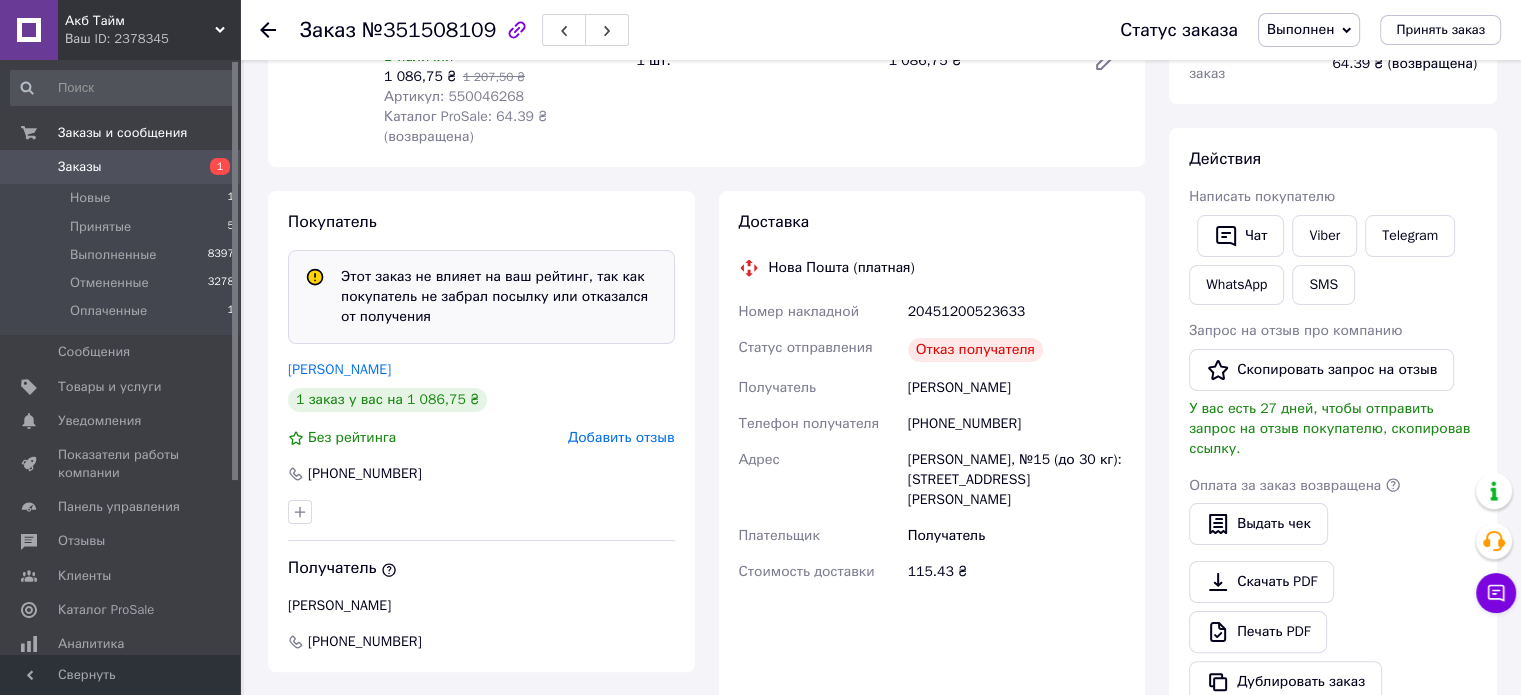 click on "Добавить отзыв" at bounding box center (621, 437) 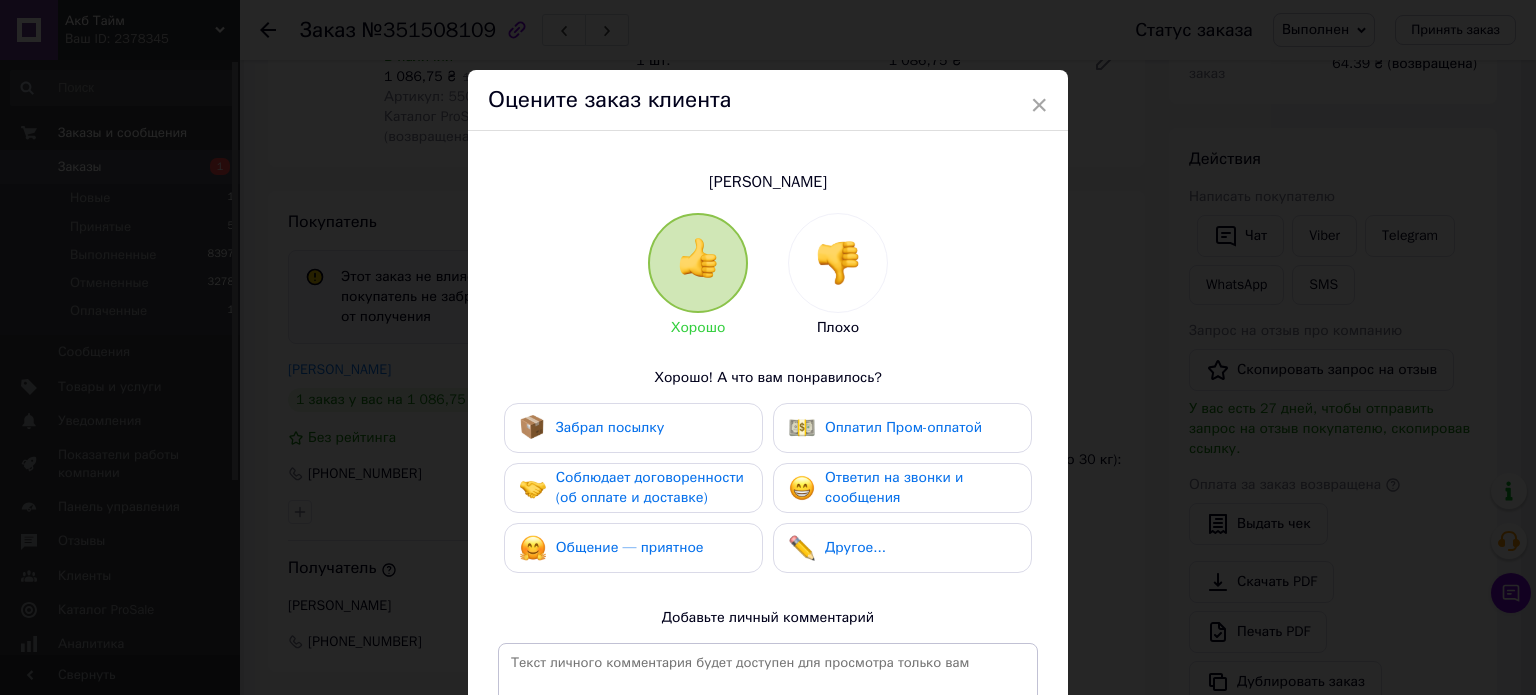 click at bounding box center (838, 263) 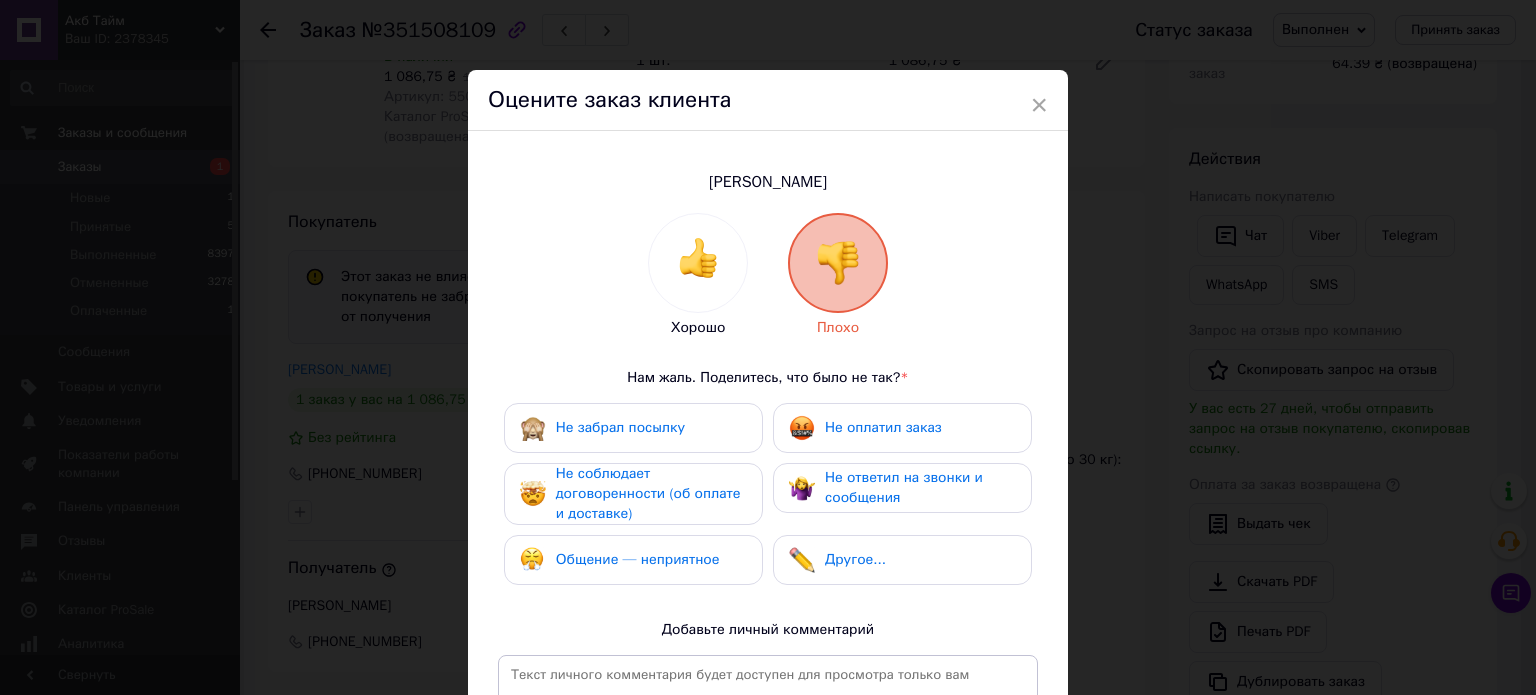 click on "Не забрал посылку" at bounding box center (633, 428) 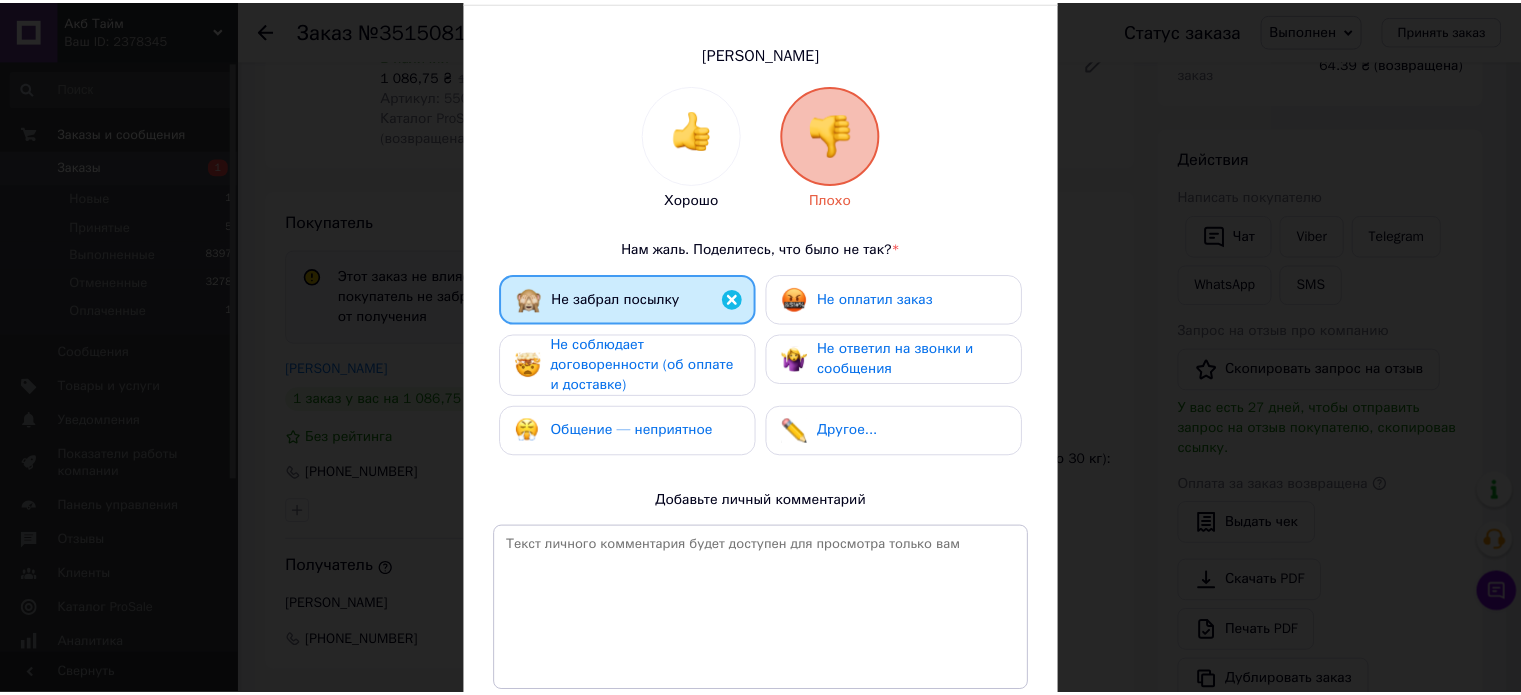 scroll, scrollTop: 293, scrollLeft: 0, axis: vertical 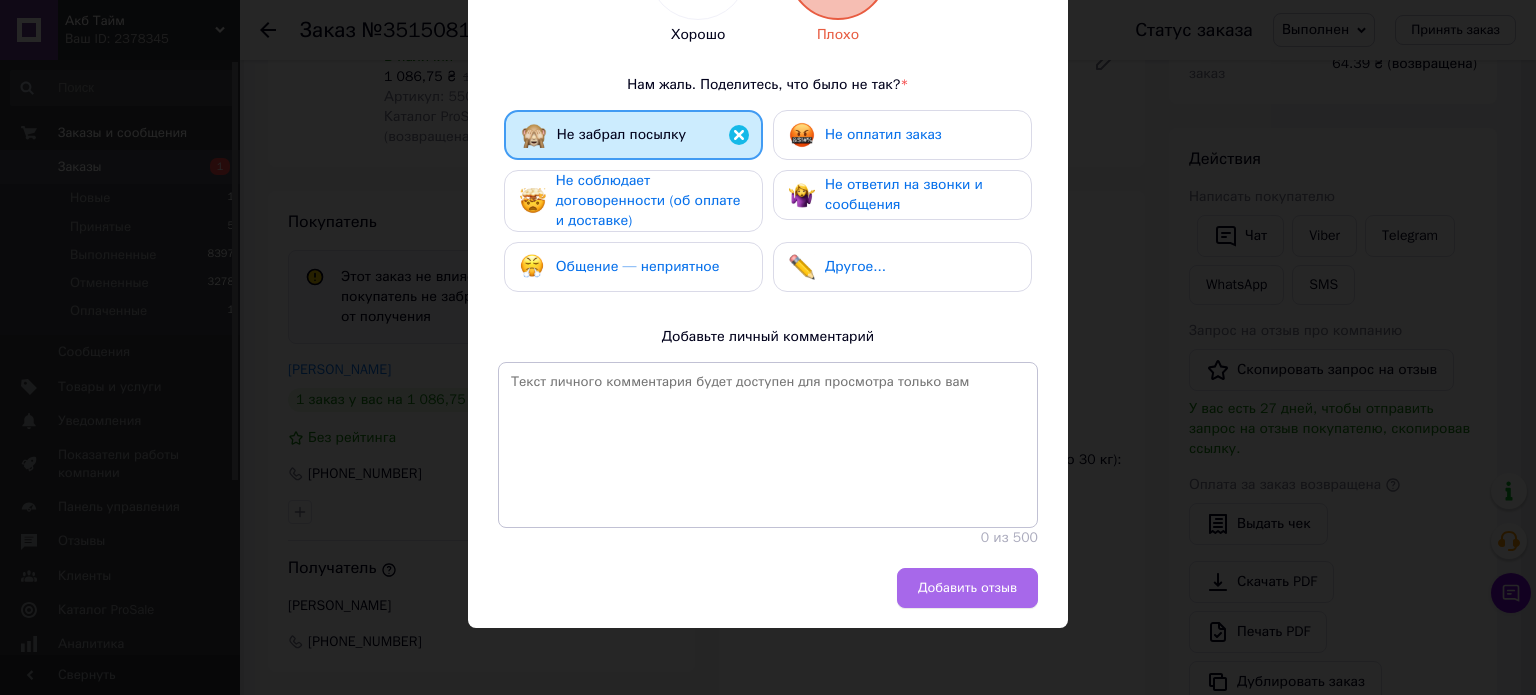 click on "Добавить отзыв" at bounding box center (967, 588) 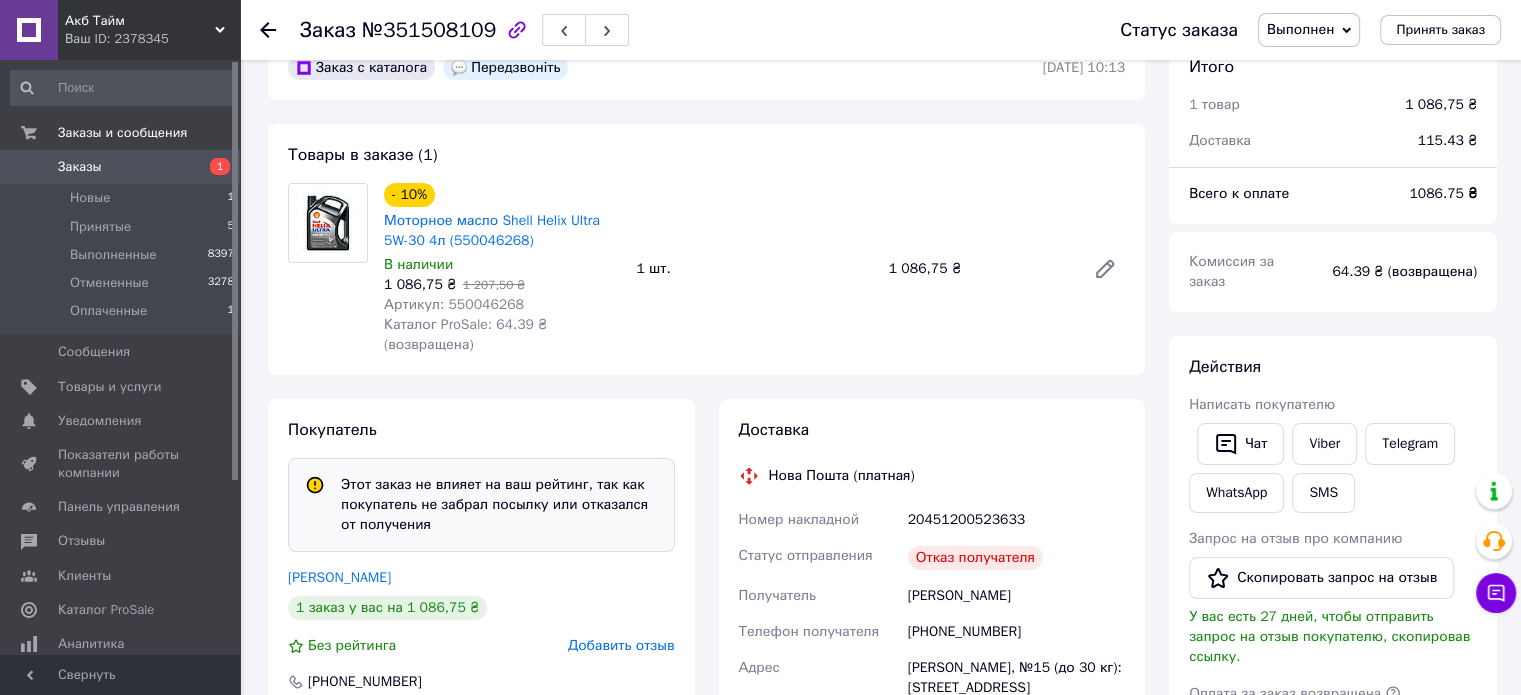 scroll, scrollTop: 0, scrollLeft: 0, axis: both 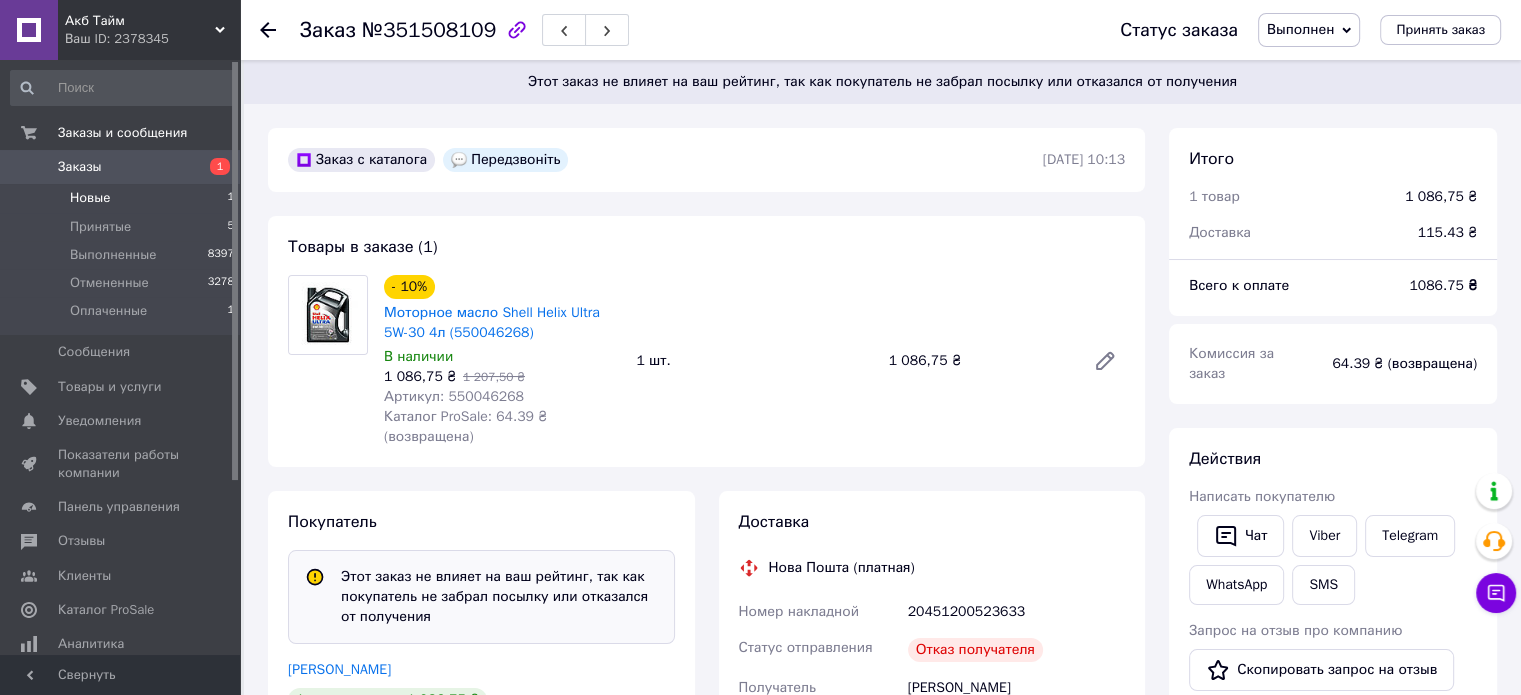 click on "Новые 1" at bounding box center (123, 198) 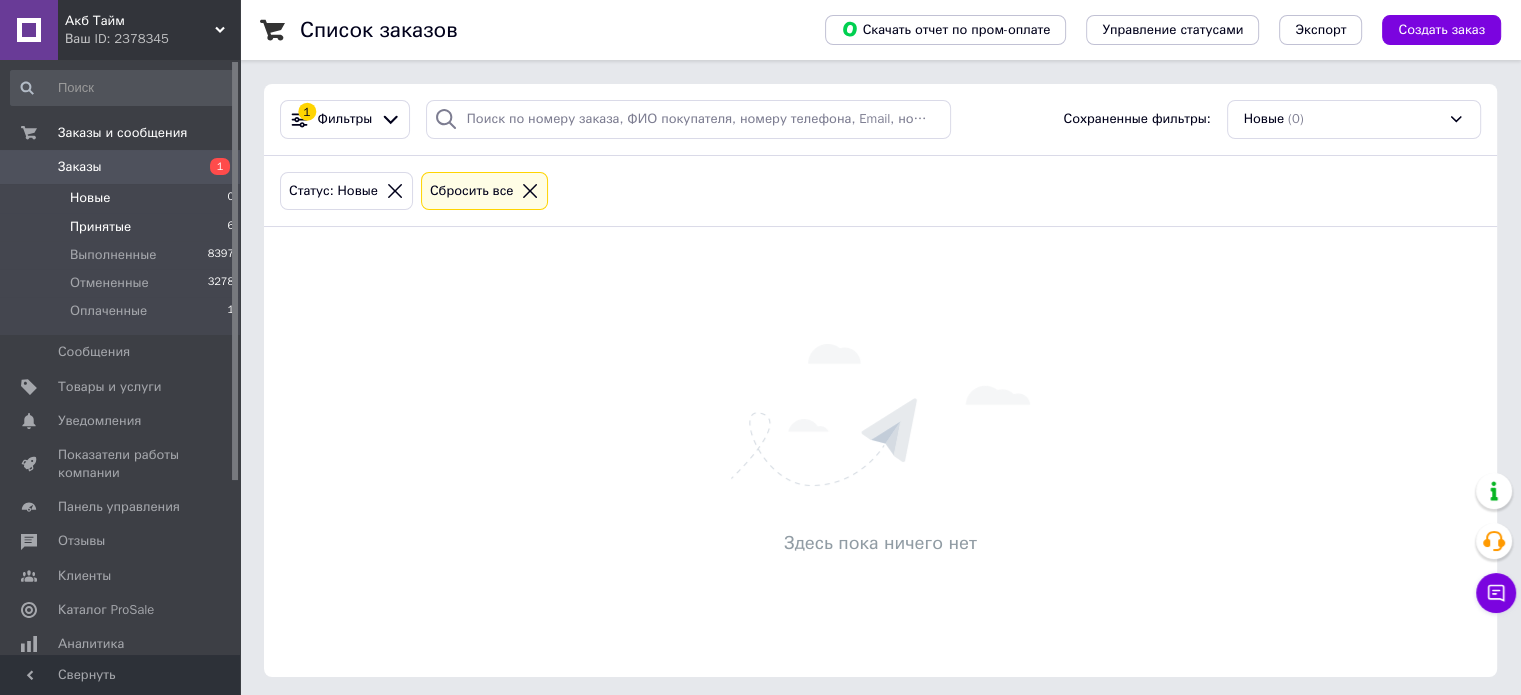click on "Принятые" at bounding box center (100, 227) 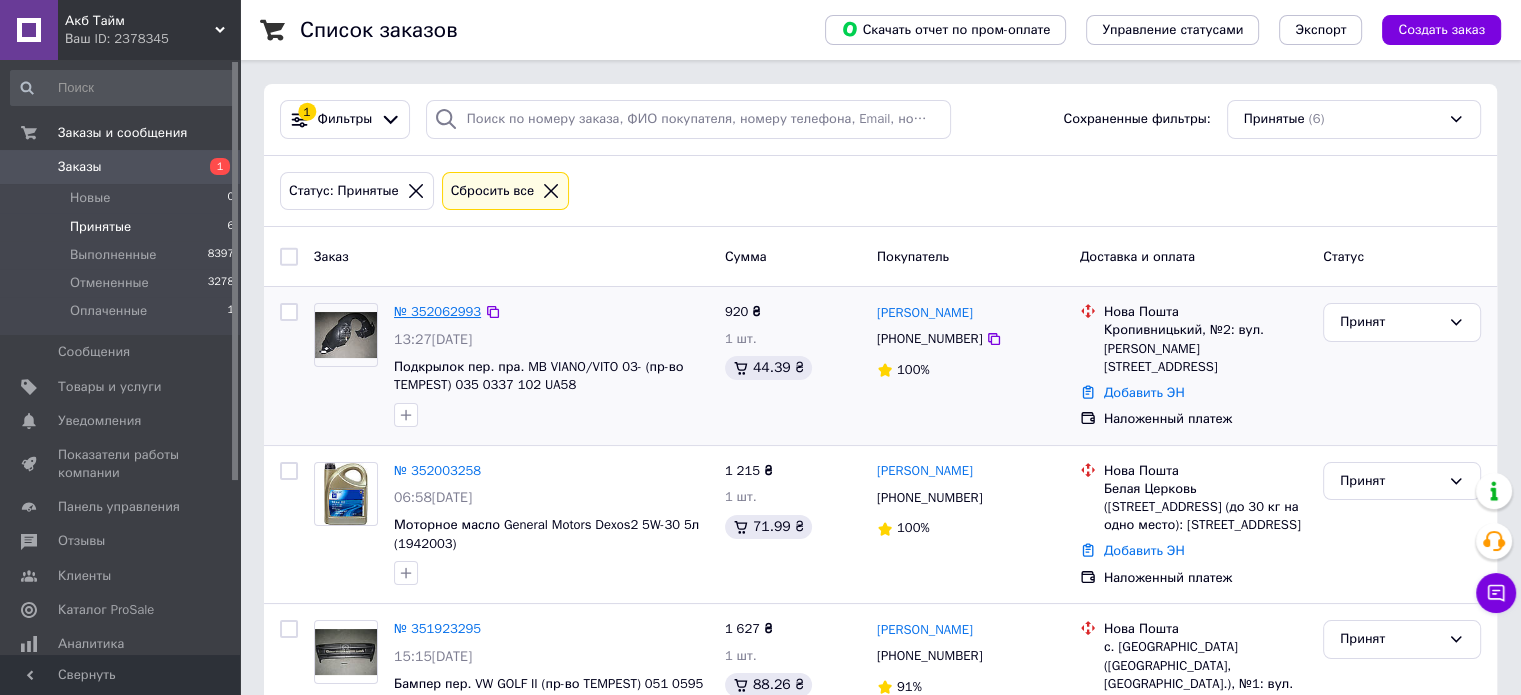 click on "№ 352062993" at bounding box center [437, 311] 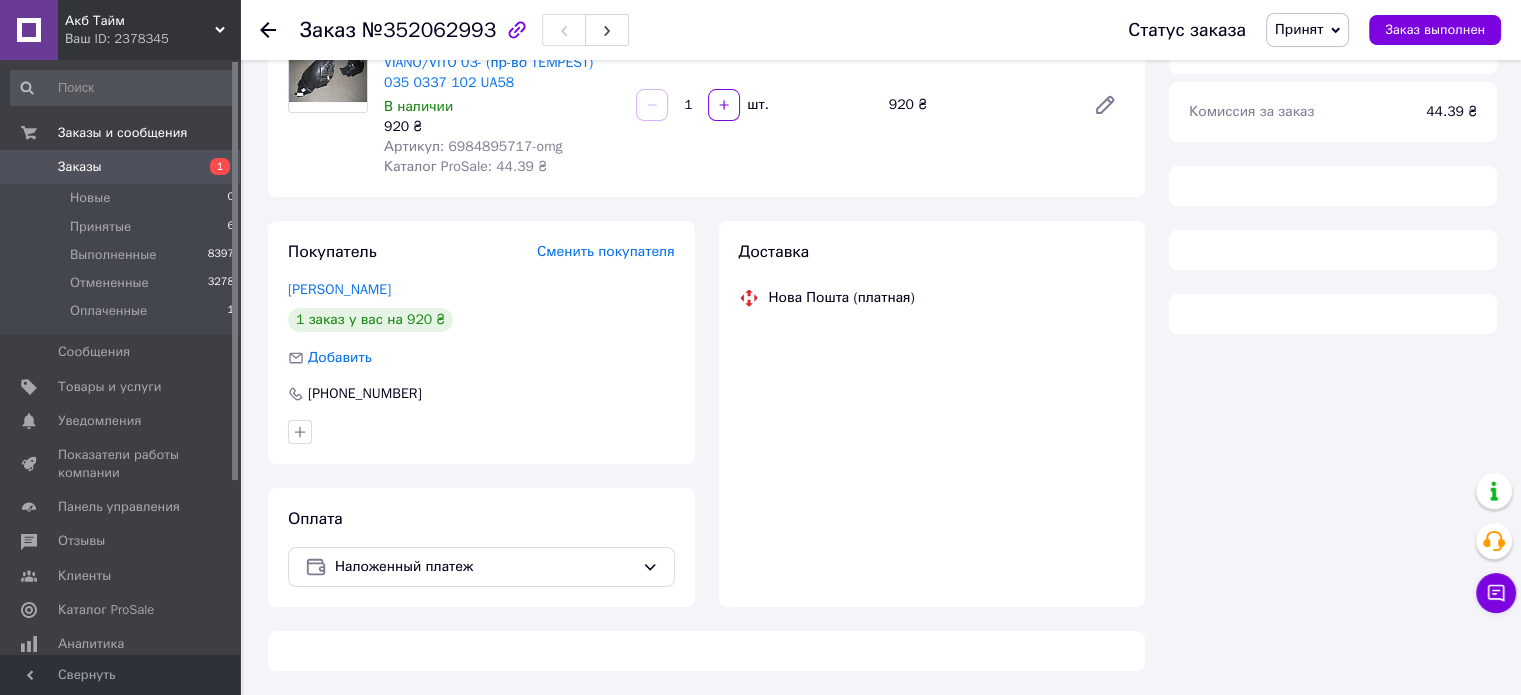 scroll, scrollTop: 0, scrollLeft: 0, axis: both 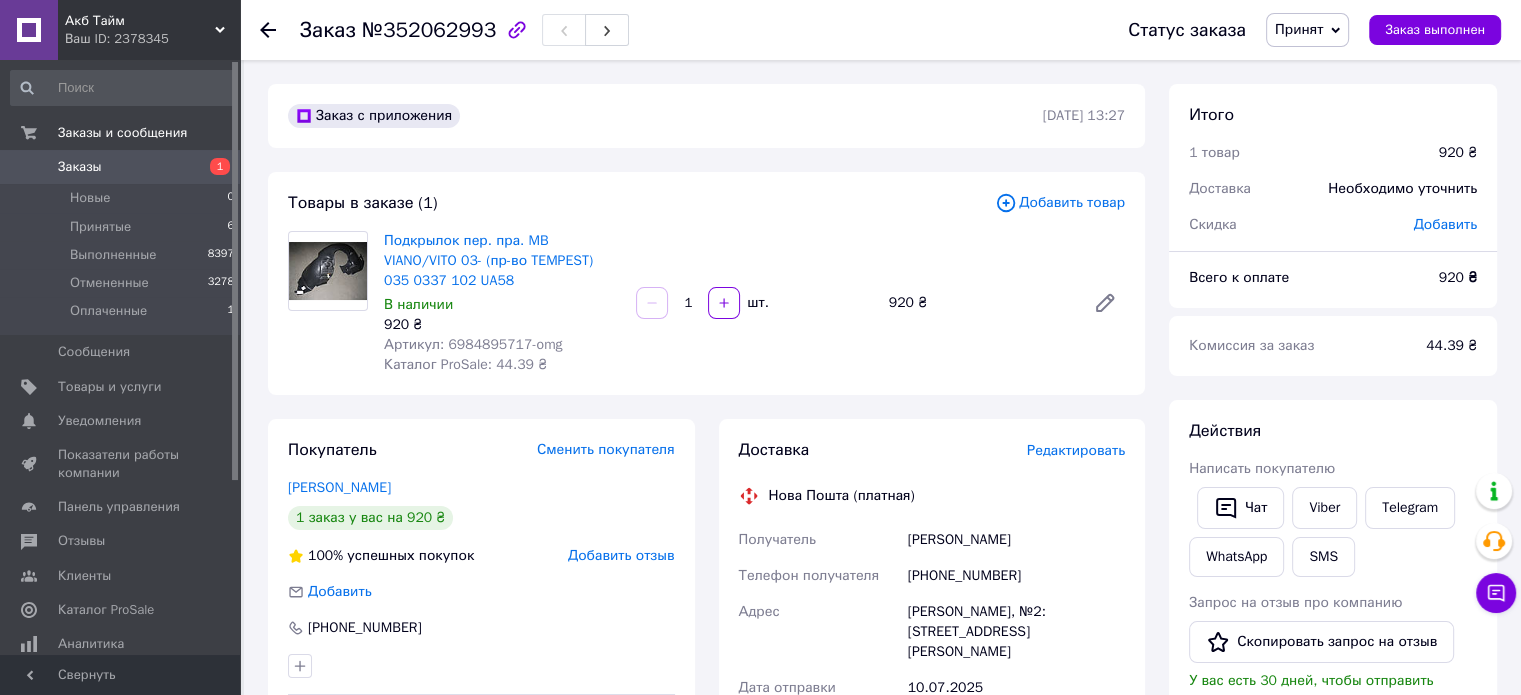 click on "Артикул: 6984895717-omg" at bounding box center (473, 344) 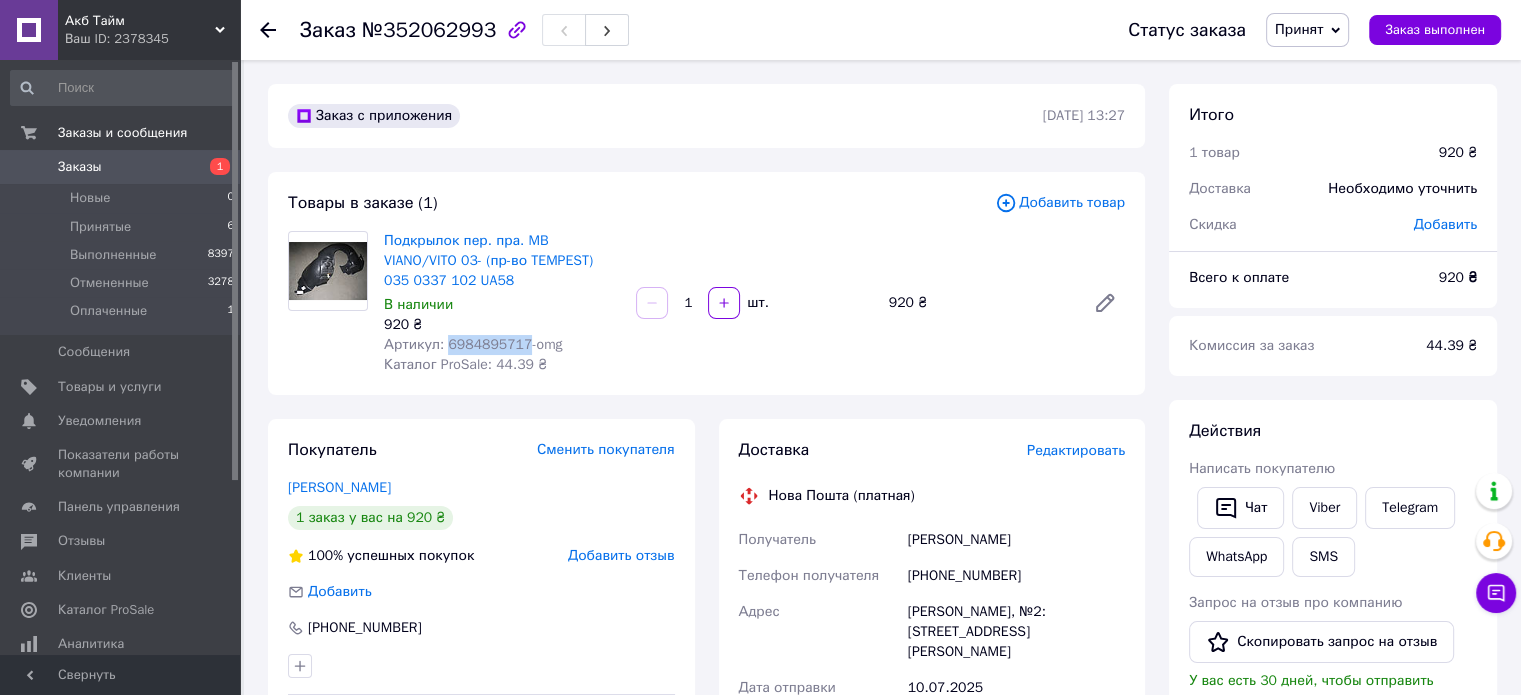 click on "Артикул: 6984895717-omg" at bounding box center [473, 344] 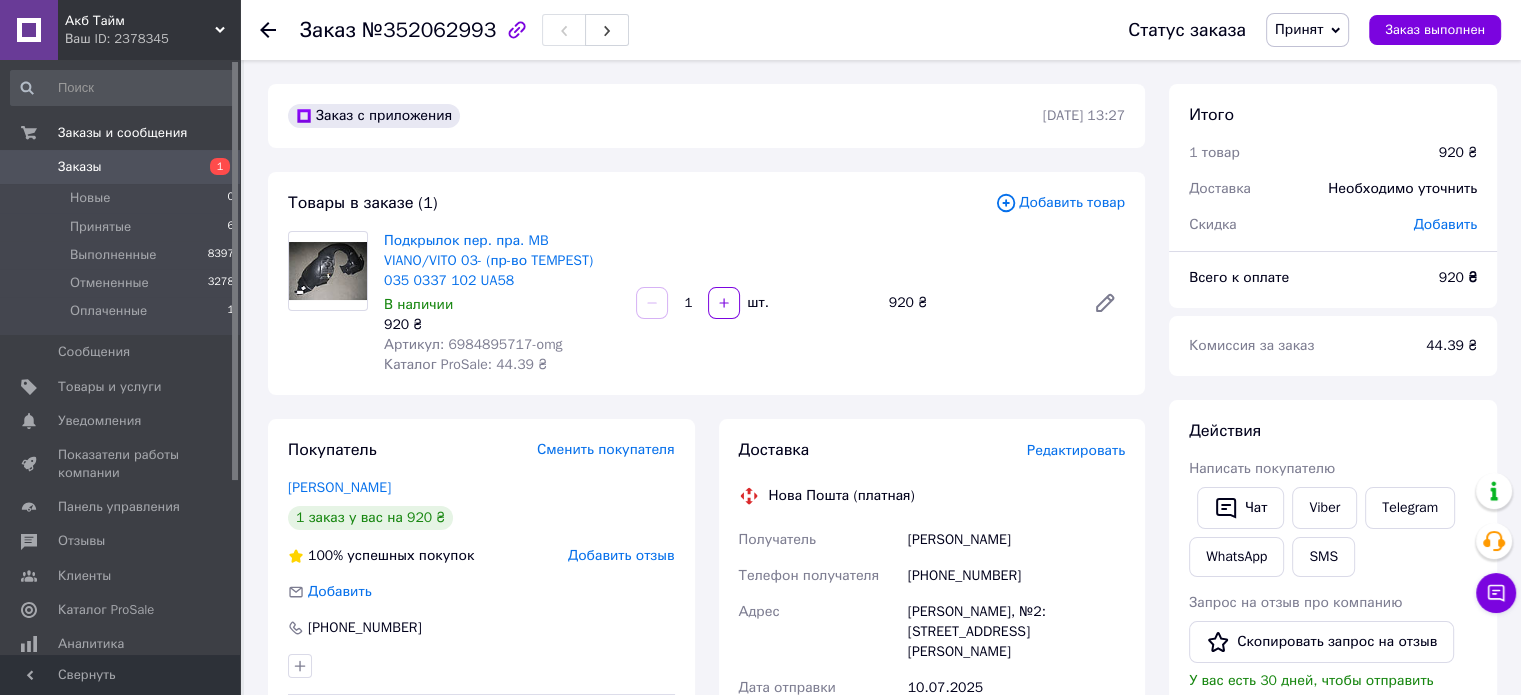 click on "Подкрылок пер. пра. MB VIANO/VITO 03- (пр-во TEMPEST) 035 0337 102 UA58 В наличии 920 ₴ Артикул: 6984895717-omg Каталог ProSale: 44.39 ₴" at bounding box center (502, 303) 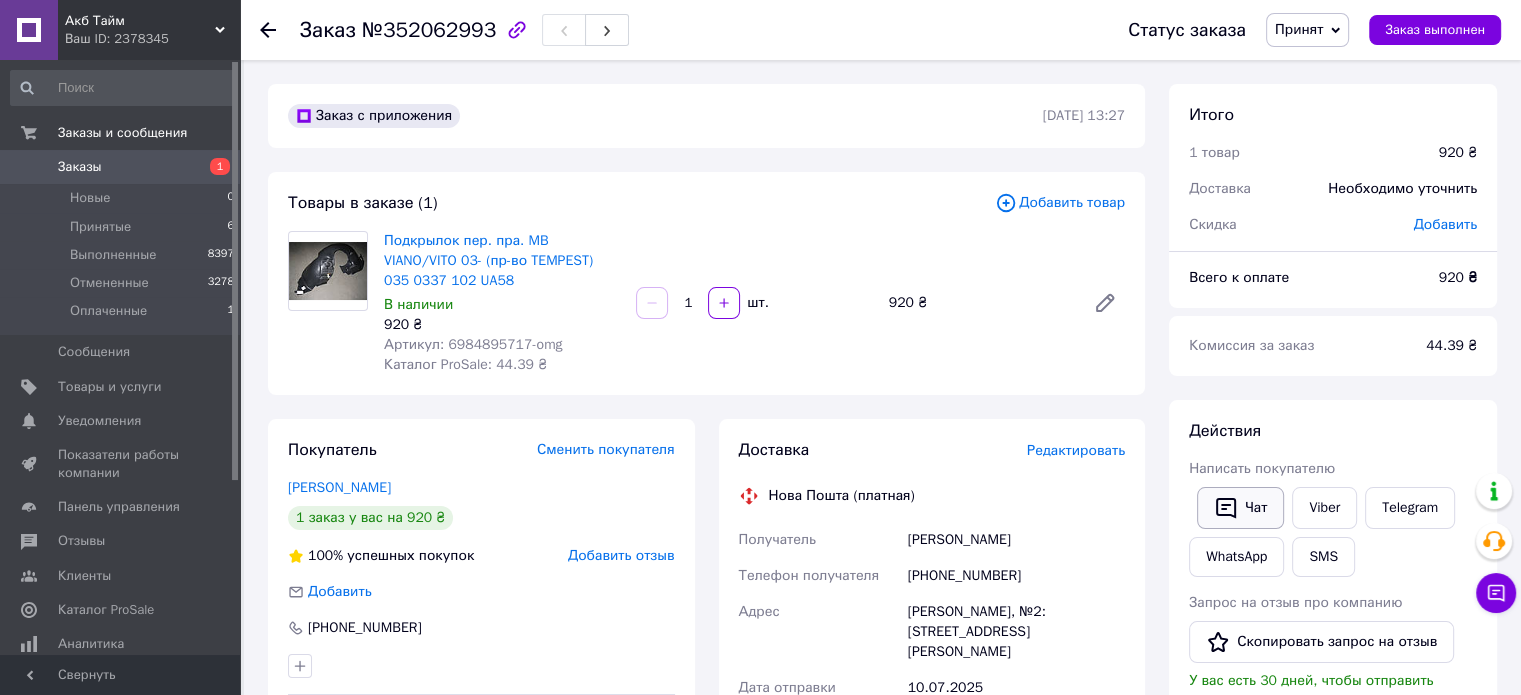 click on "Чат" at bounding box center [1240, 508] 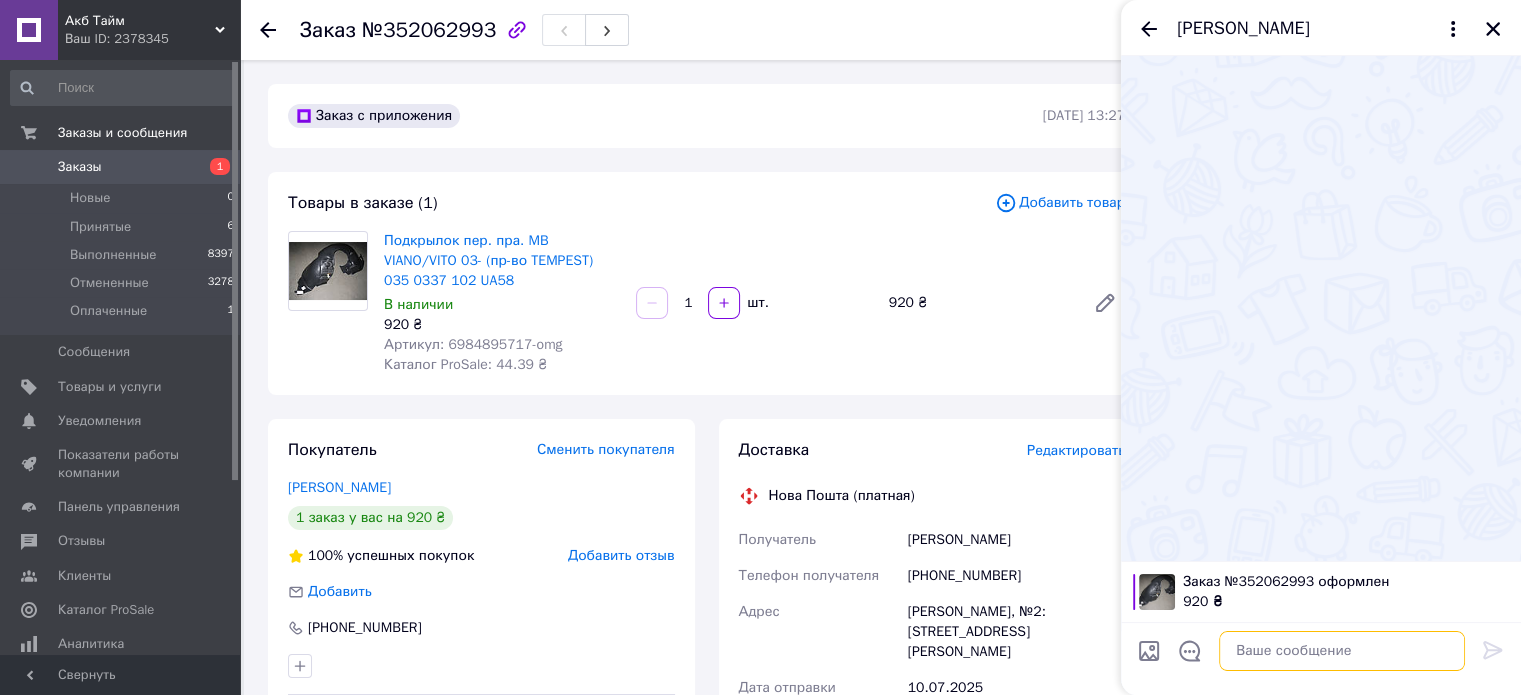 click at bounding box center [1342, 651] 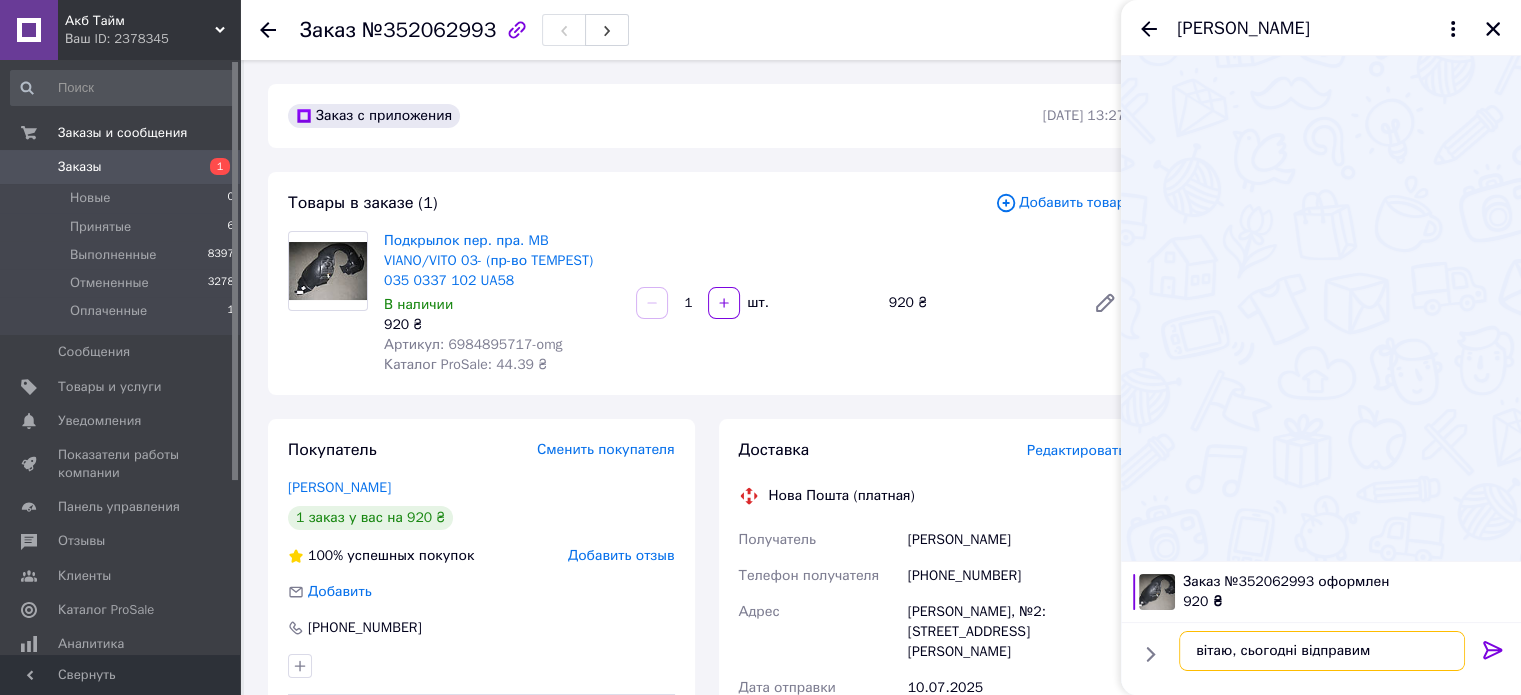type on "вітаю, сьогодні відправим" 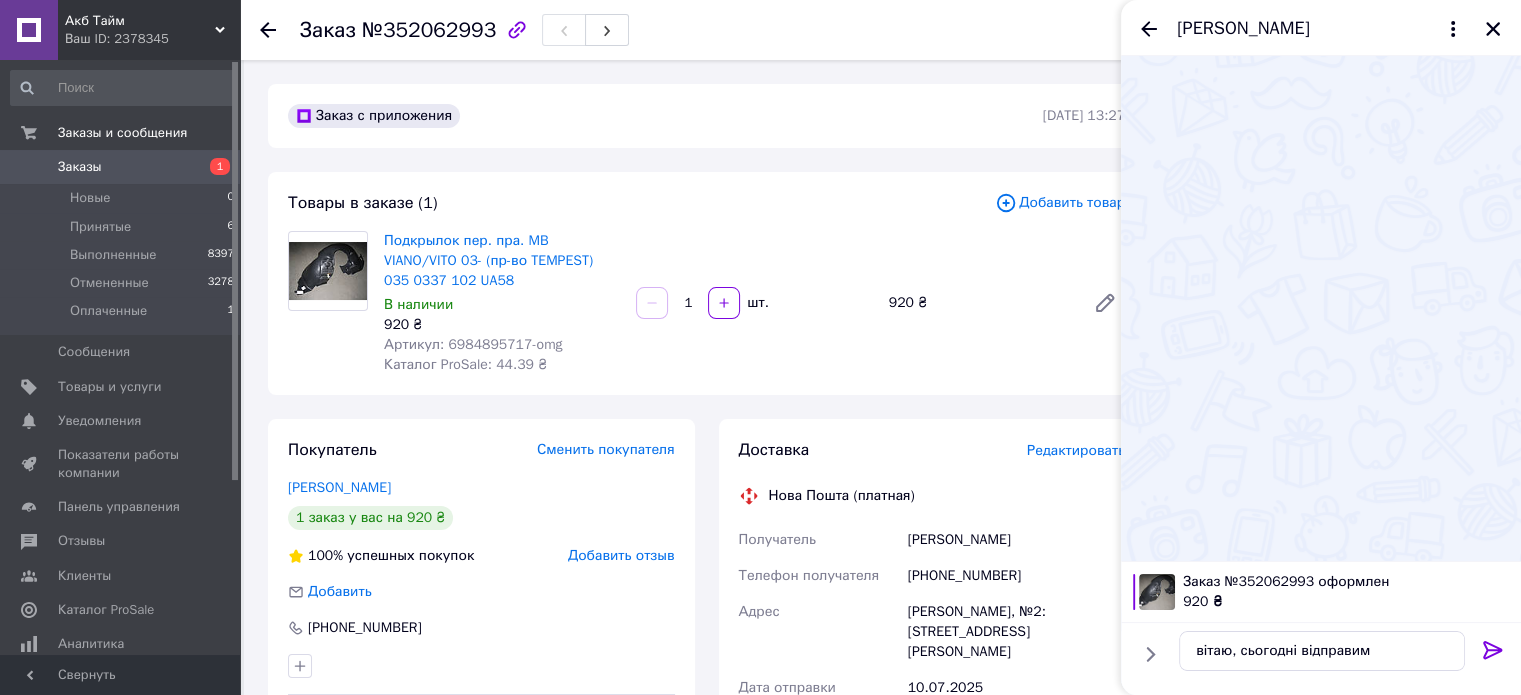 click 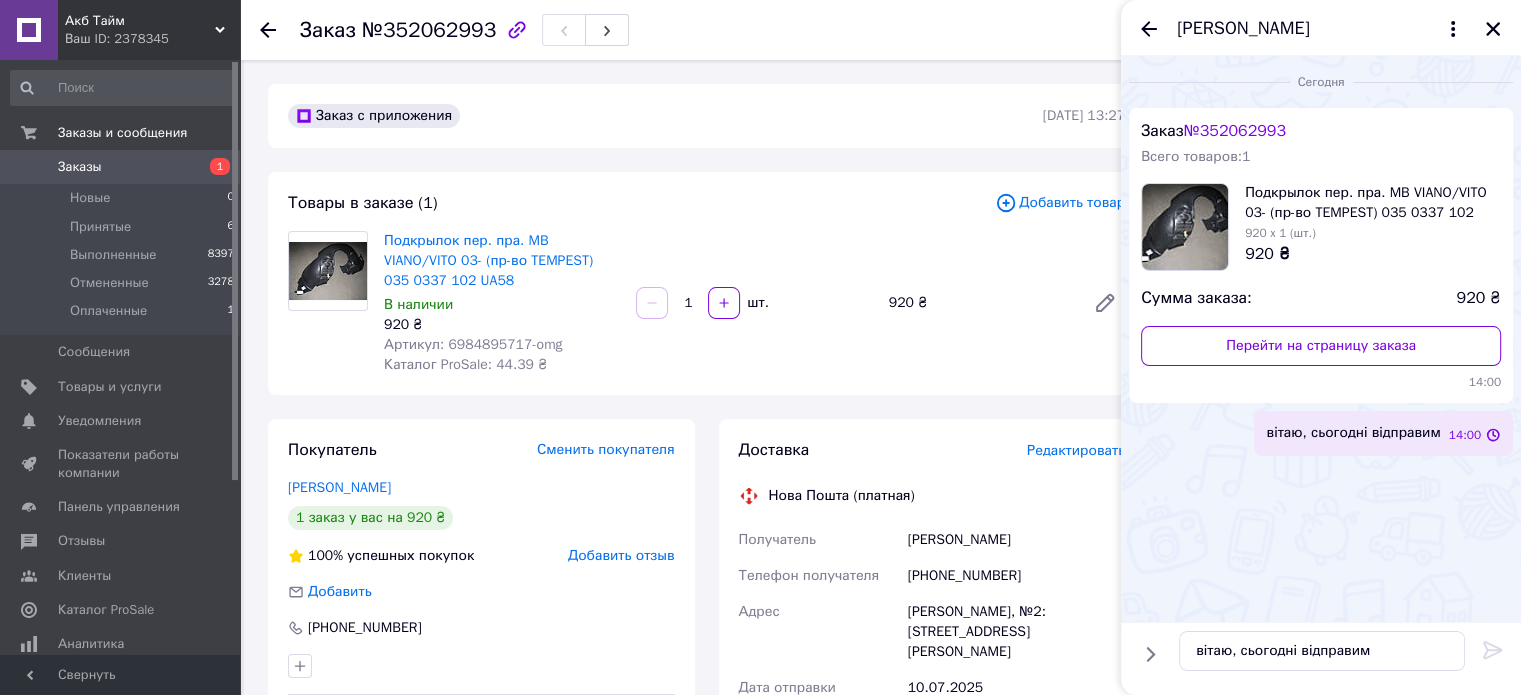type 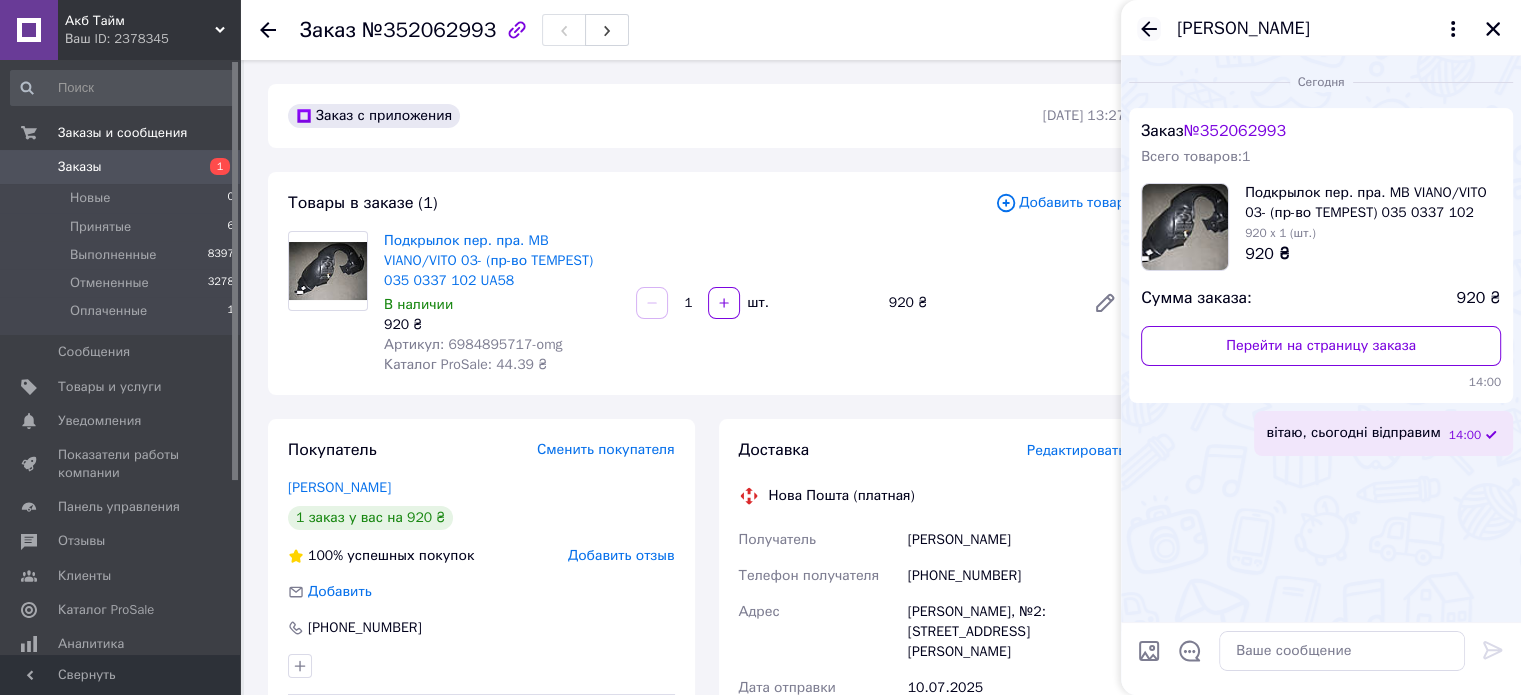 click 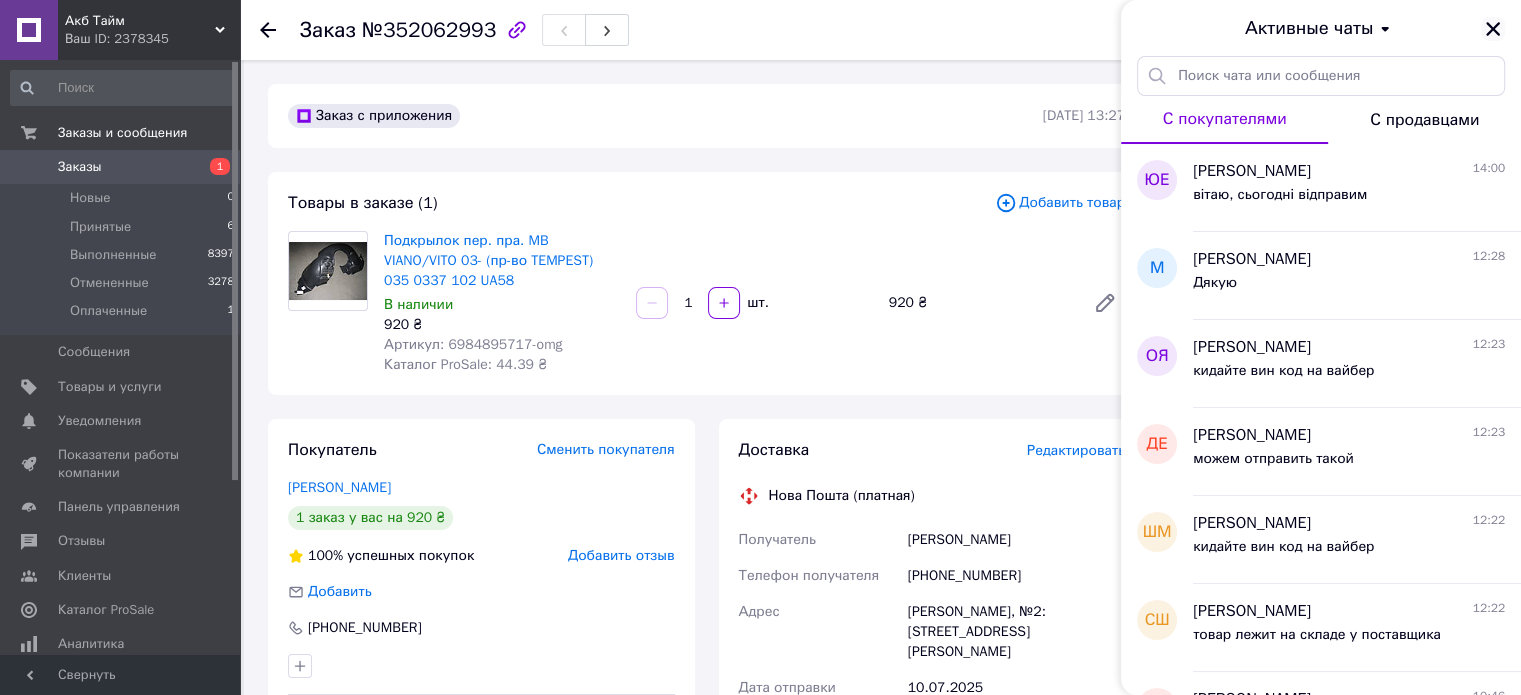 click 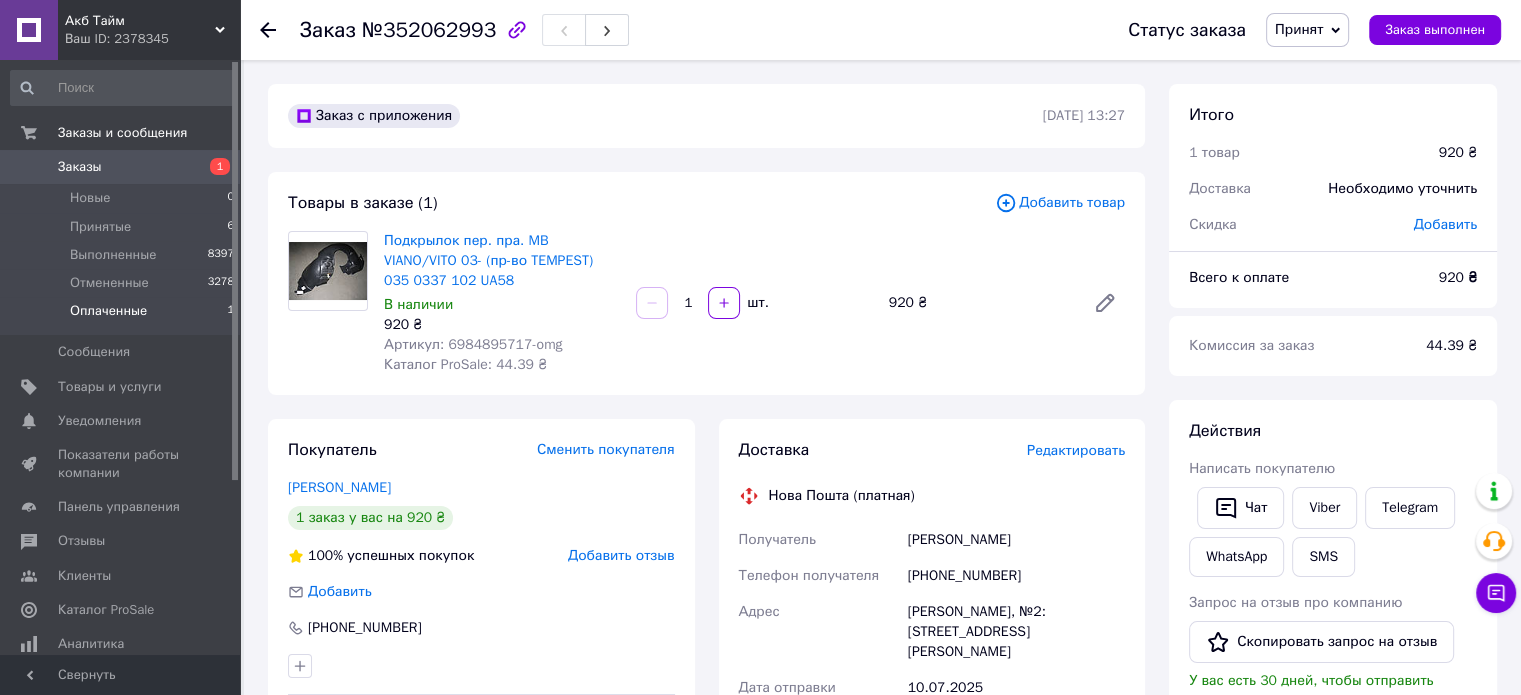 click on "Оплаченные" at bounding box center [108, 311] 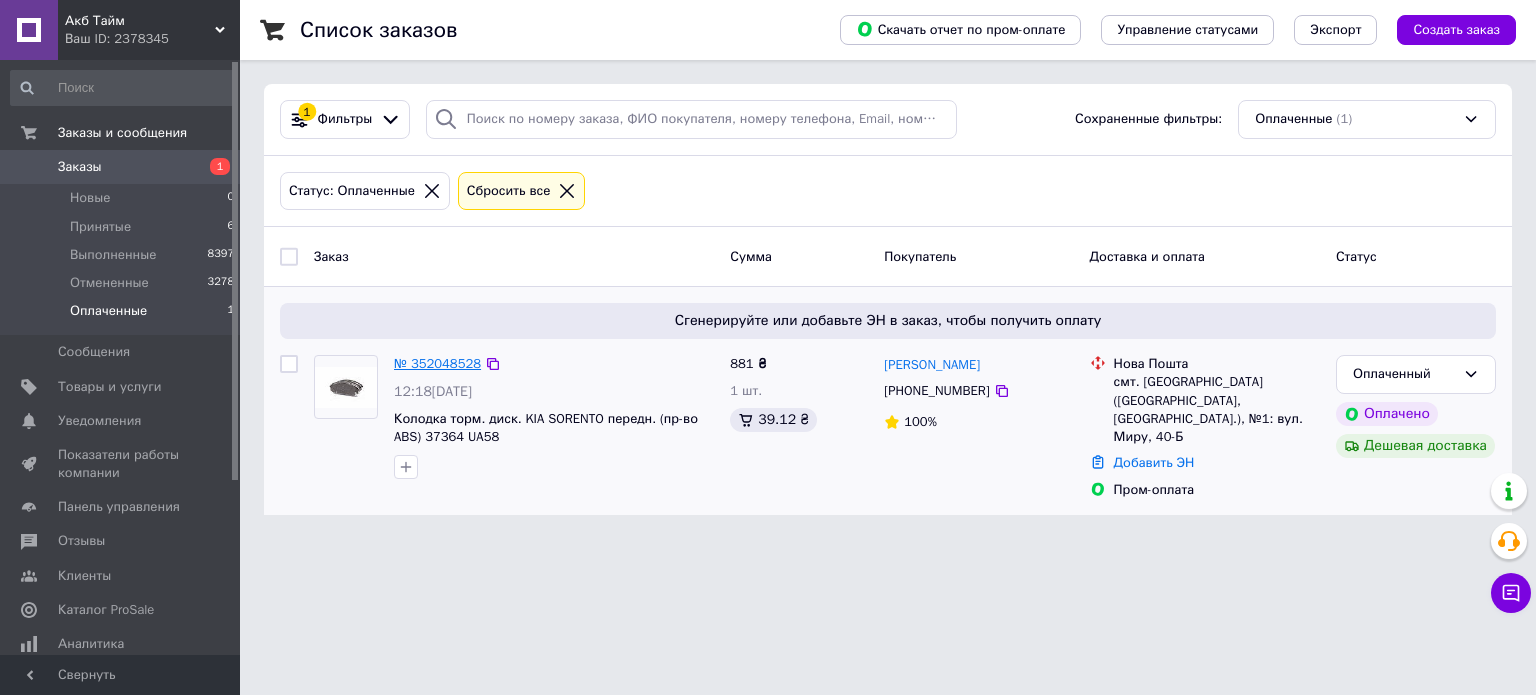 click on "№ 352048528" at bounding box center (437, 363) 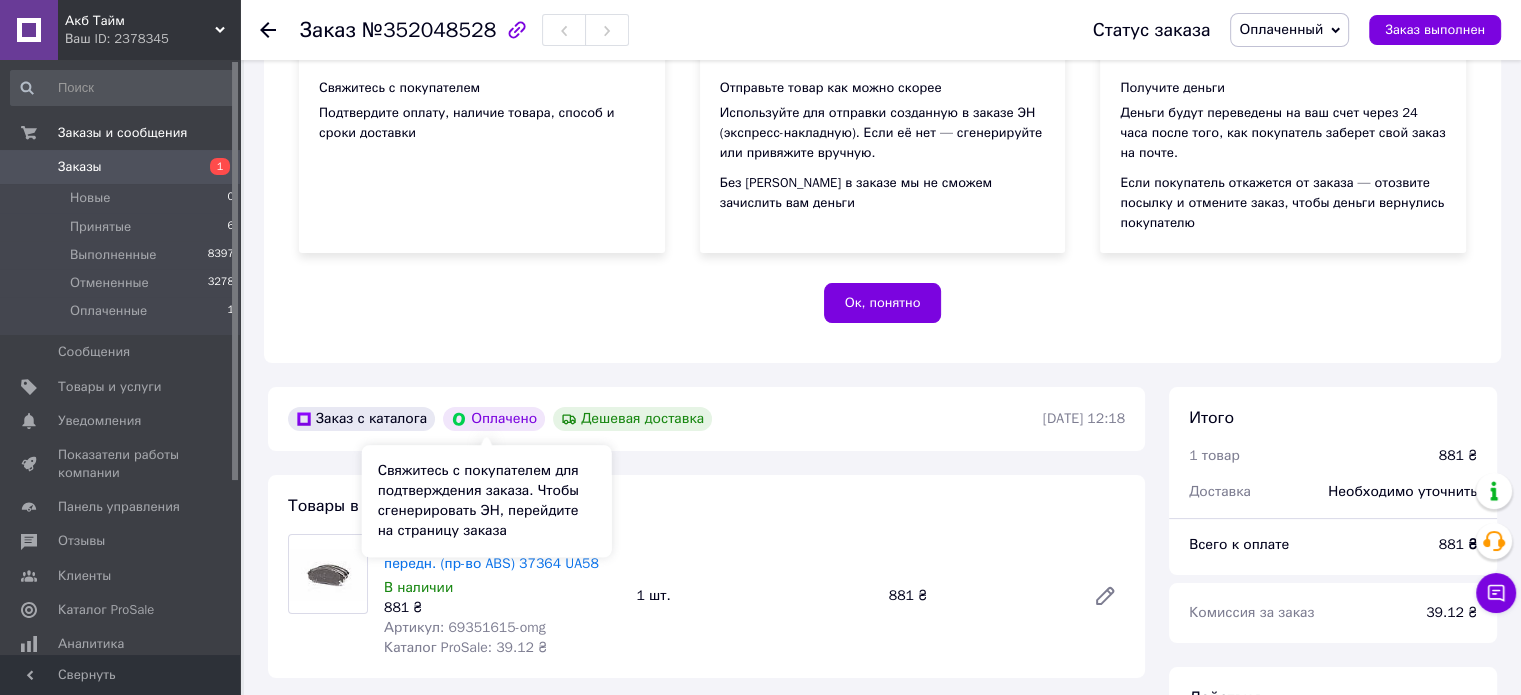 scroll, scrollTop: 654, scrollLeft: 0, axis: vertical 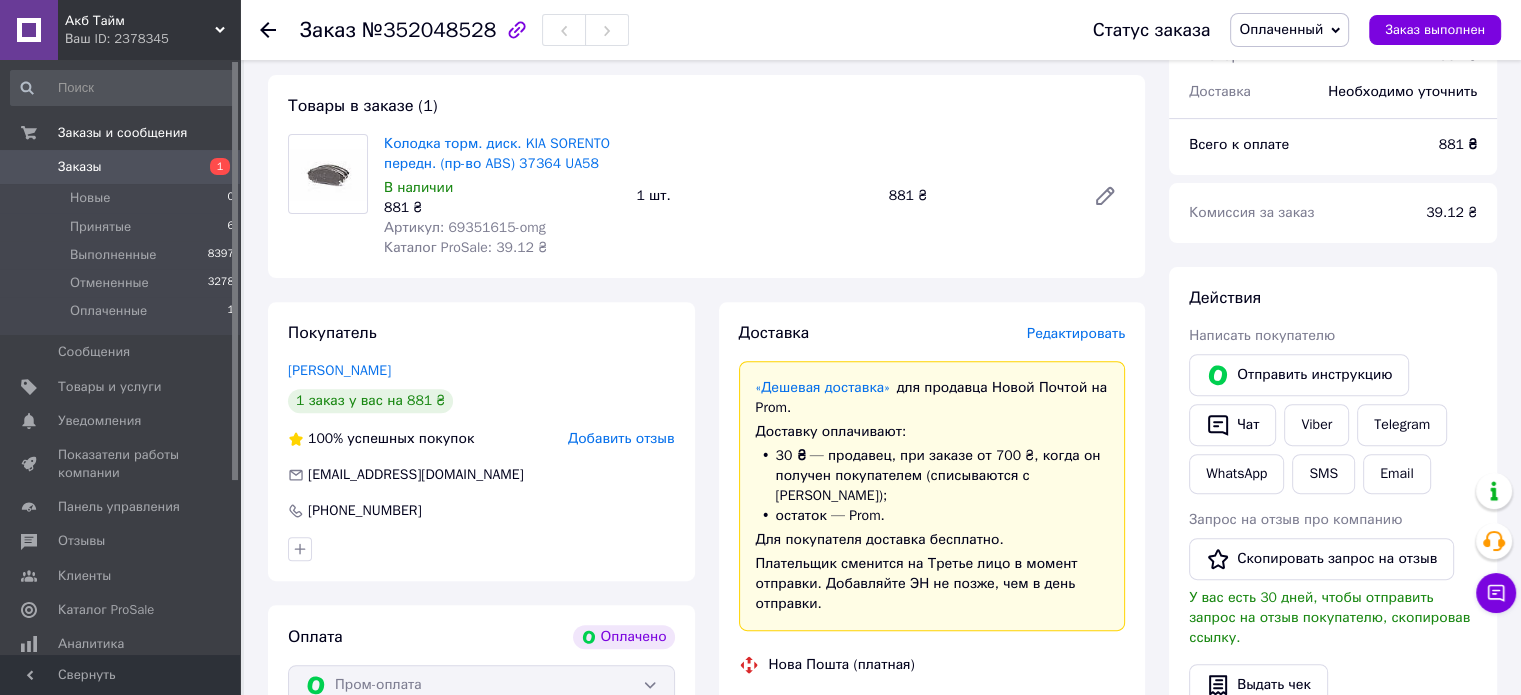 click on "Артикул: 69351615-omg" at bounding box center [465, 227] 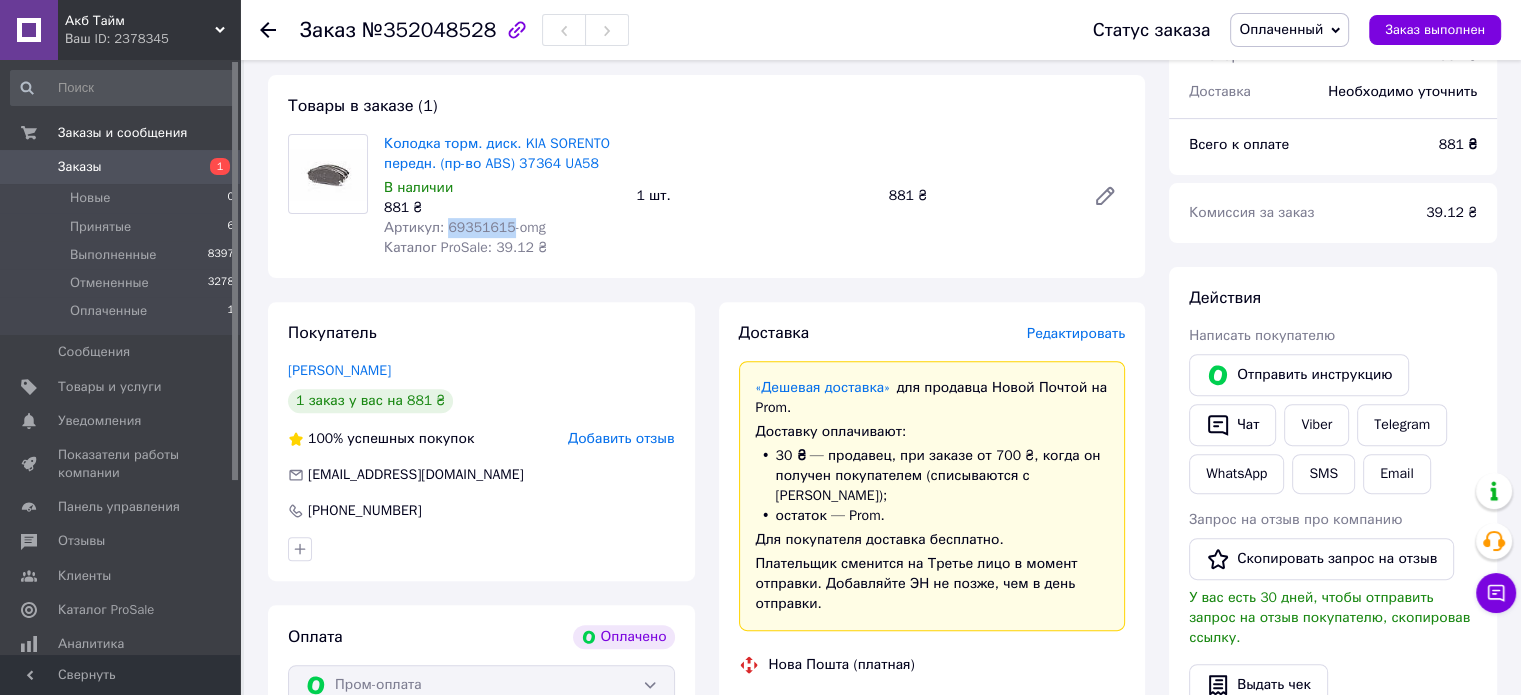 click on "Артикул: 69351615-omg" at bounding box center [465, 227] 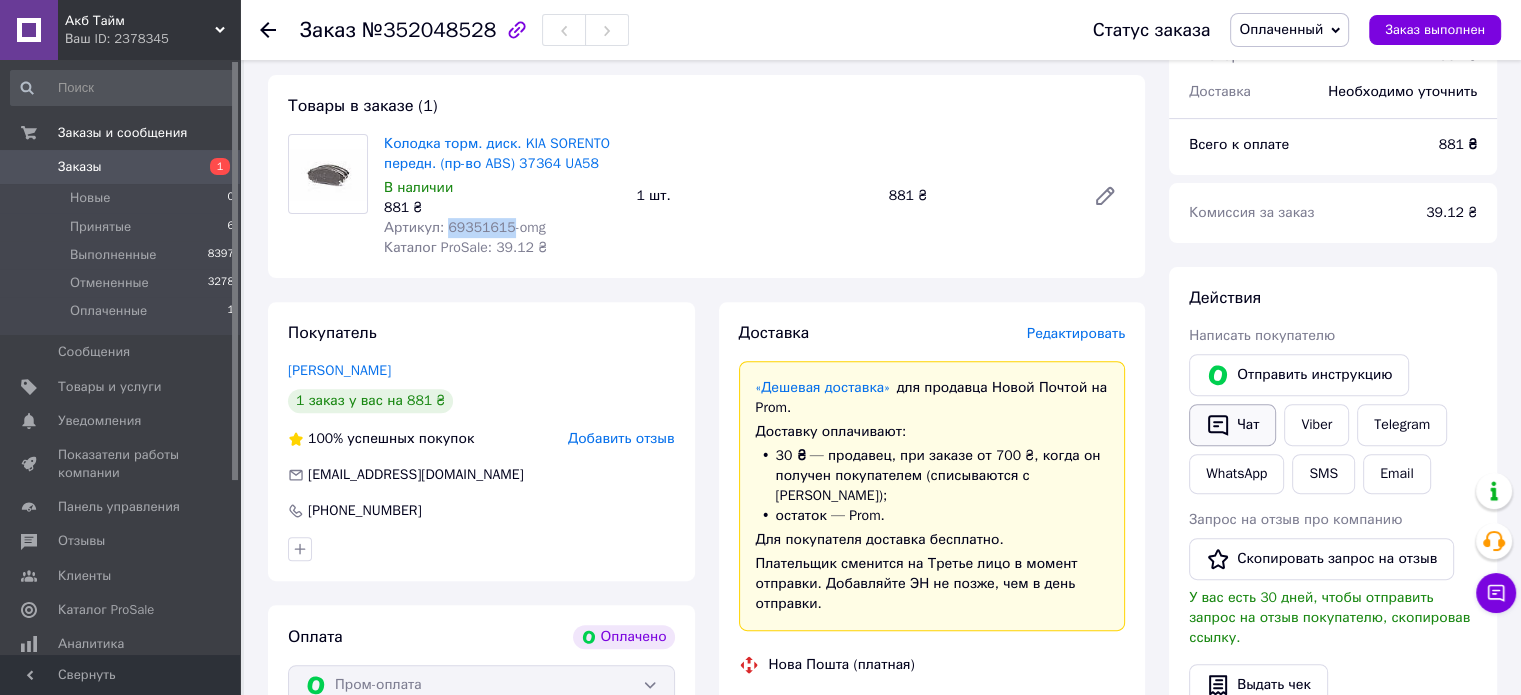 click 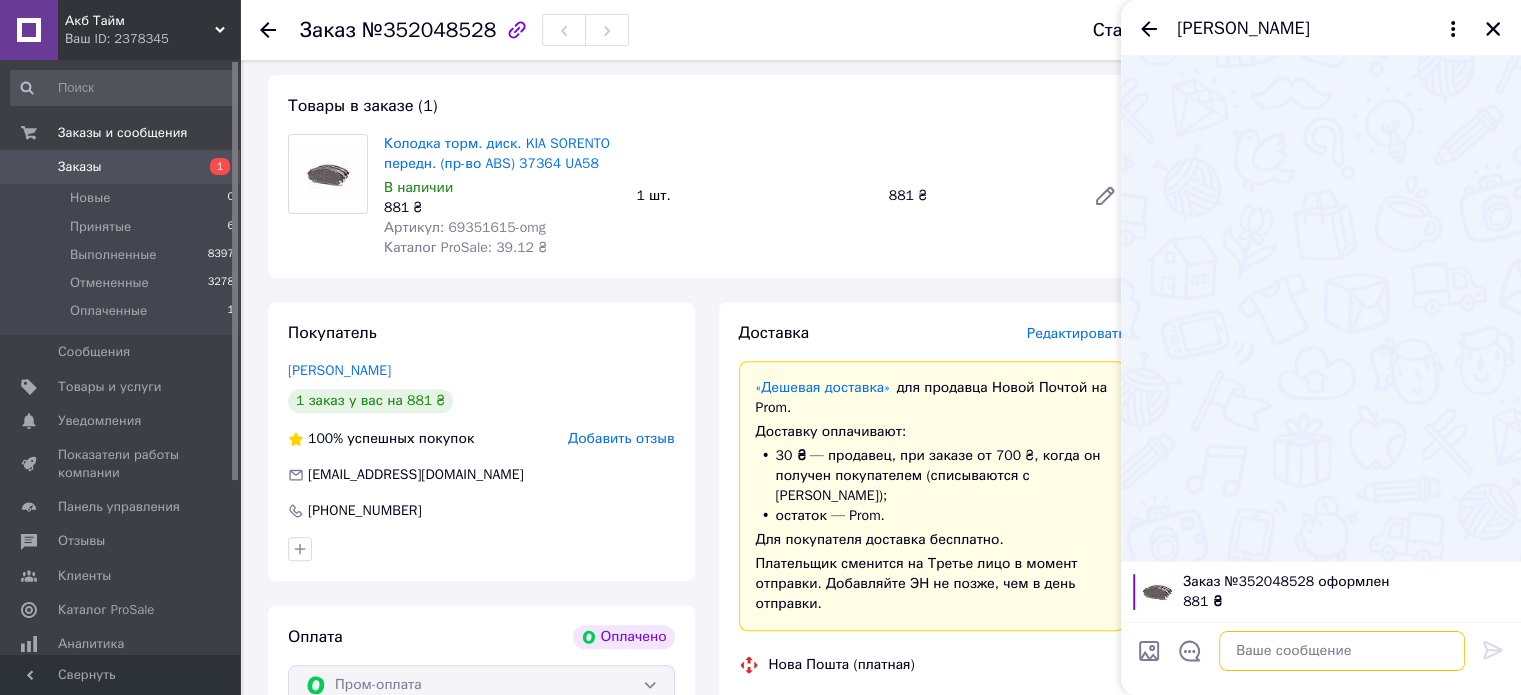 click at bounding box center (1342, 651) 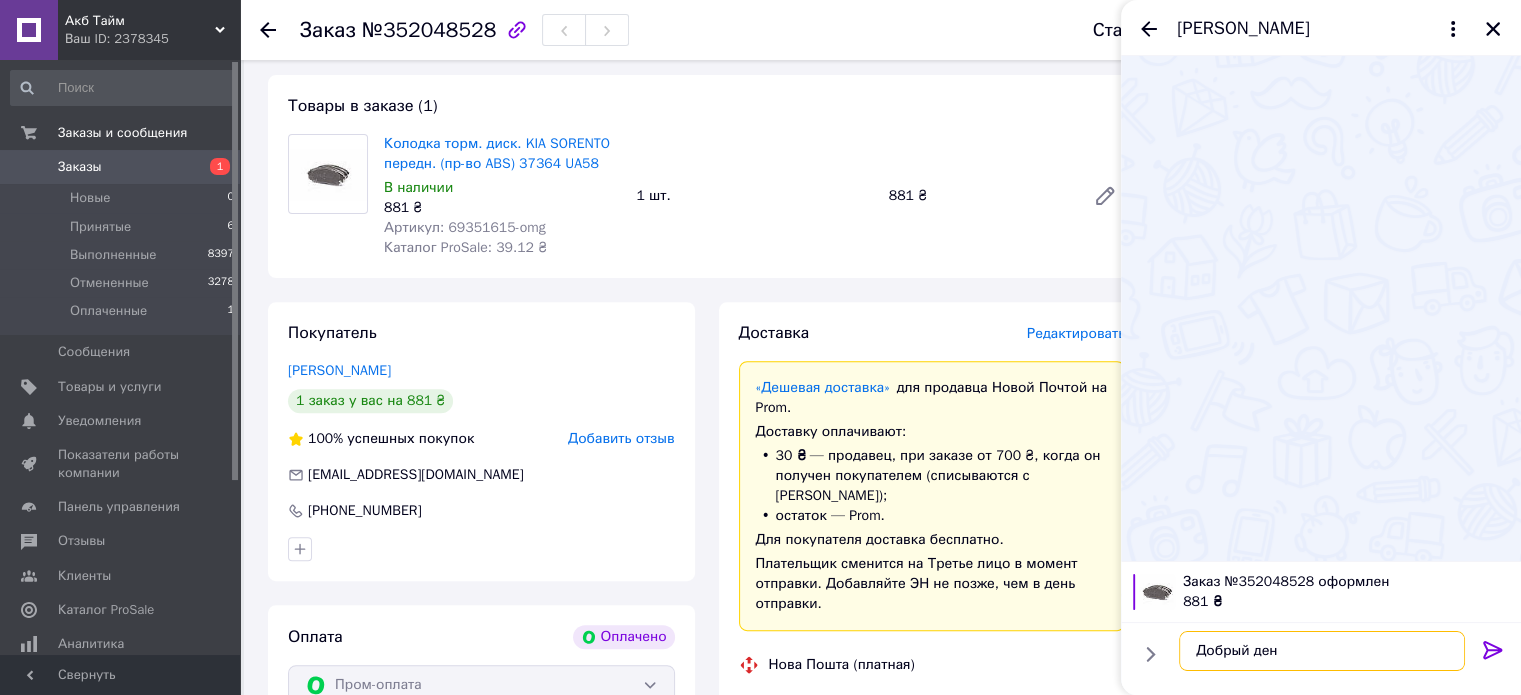 type on "Добрый день" 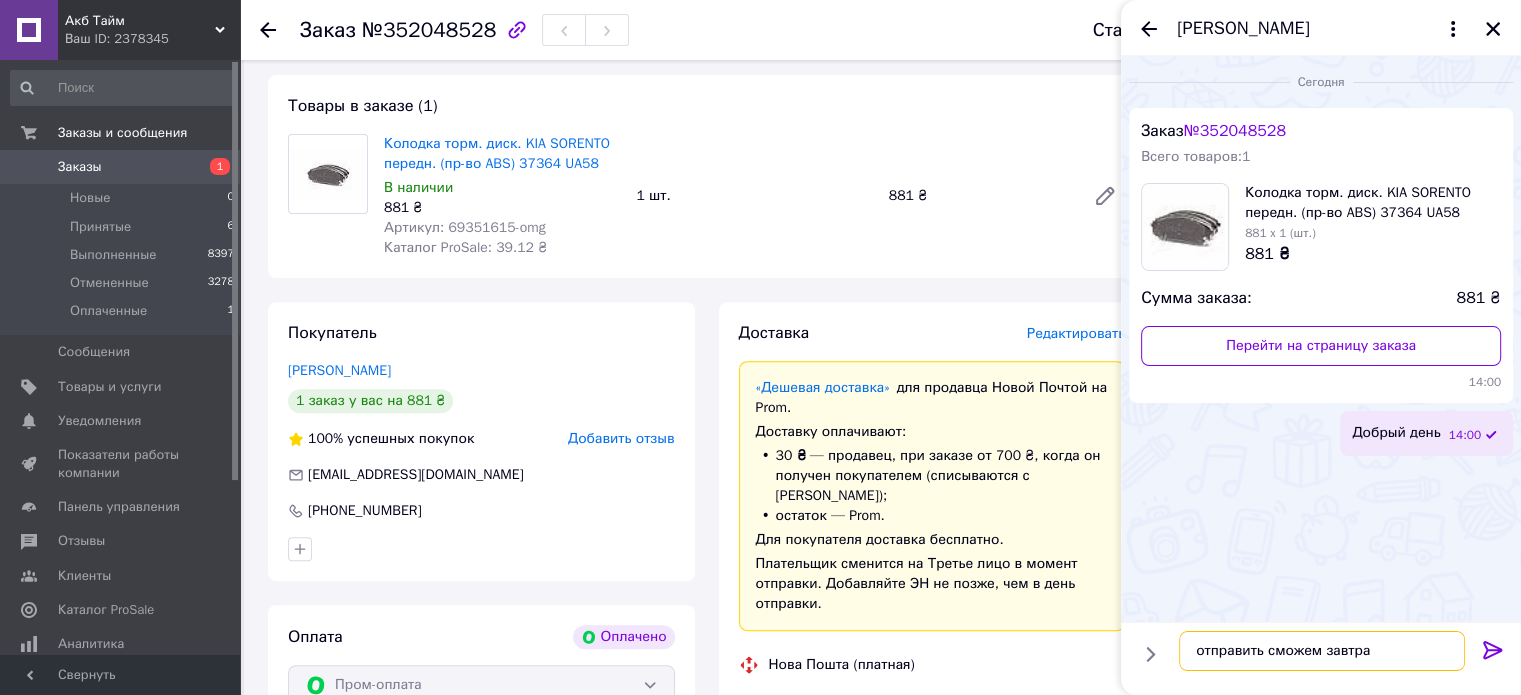 type on "отправить сможем завтра" 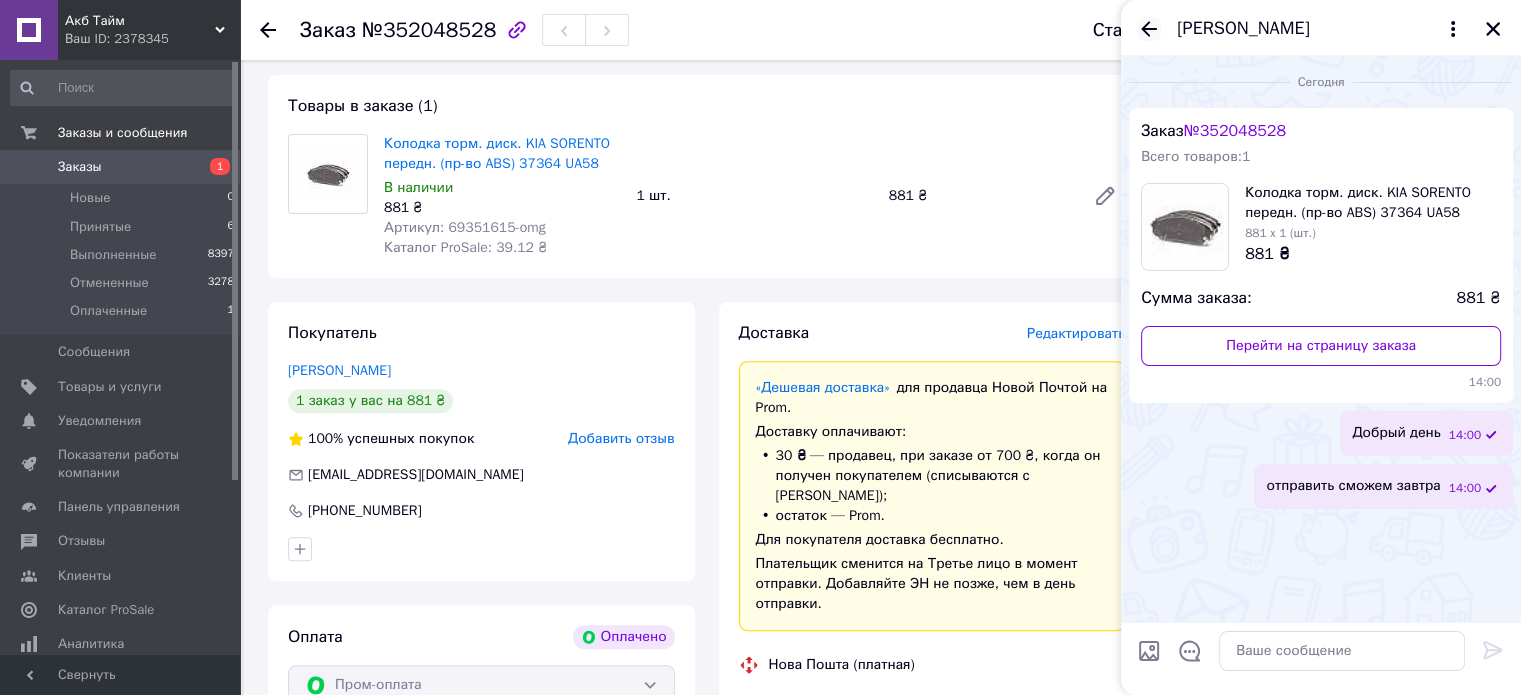 click 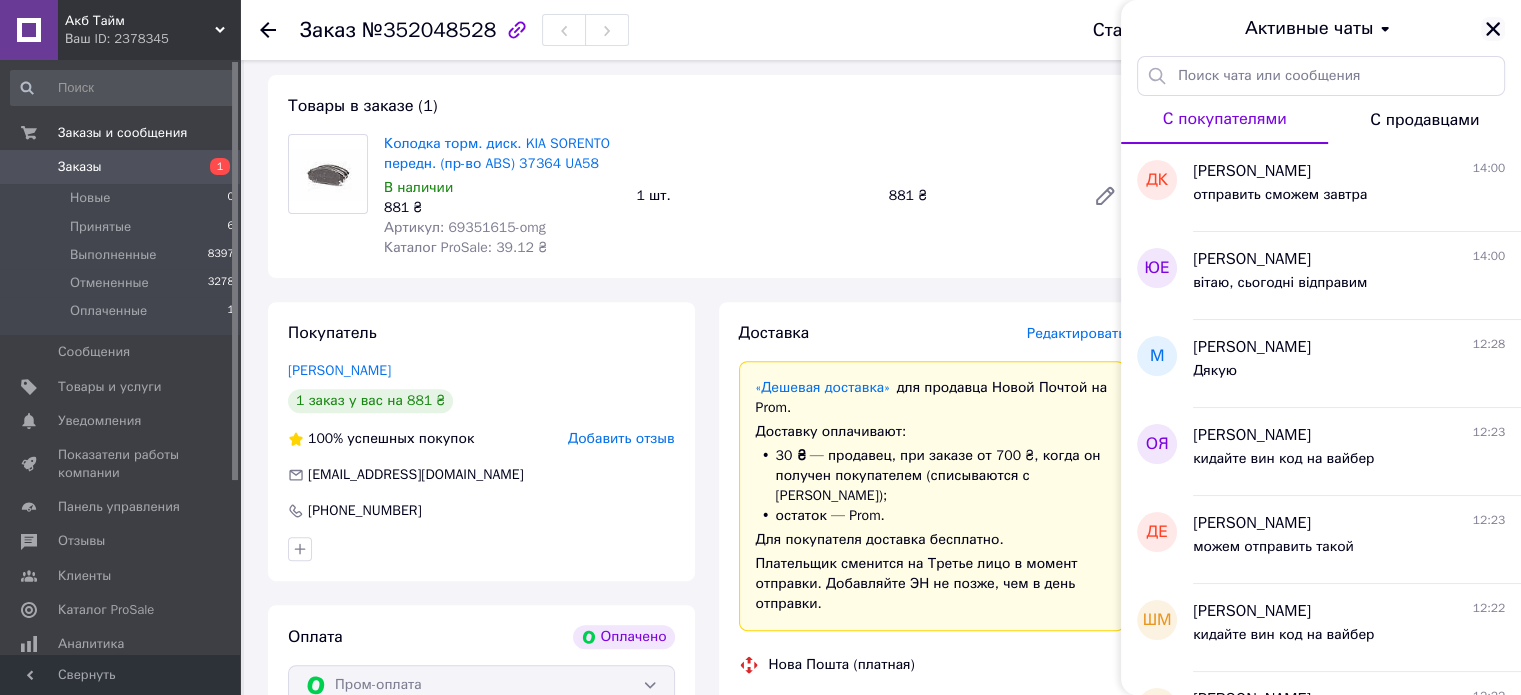click 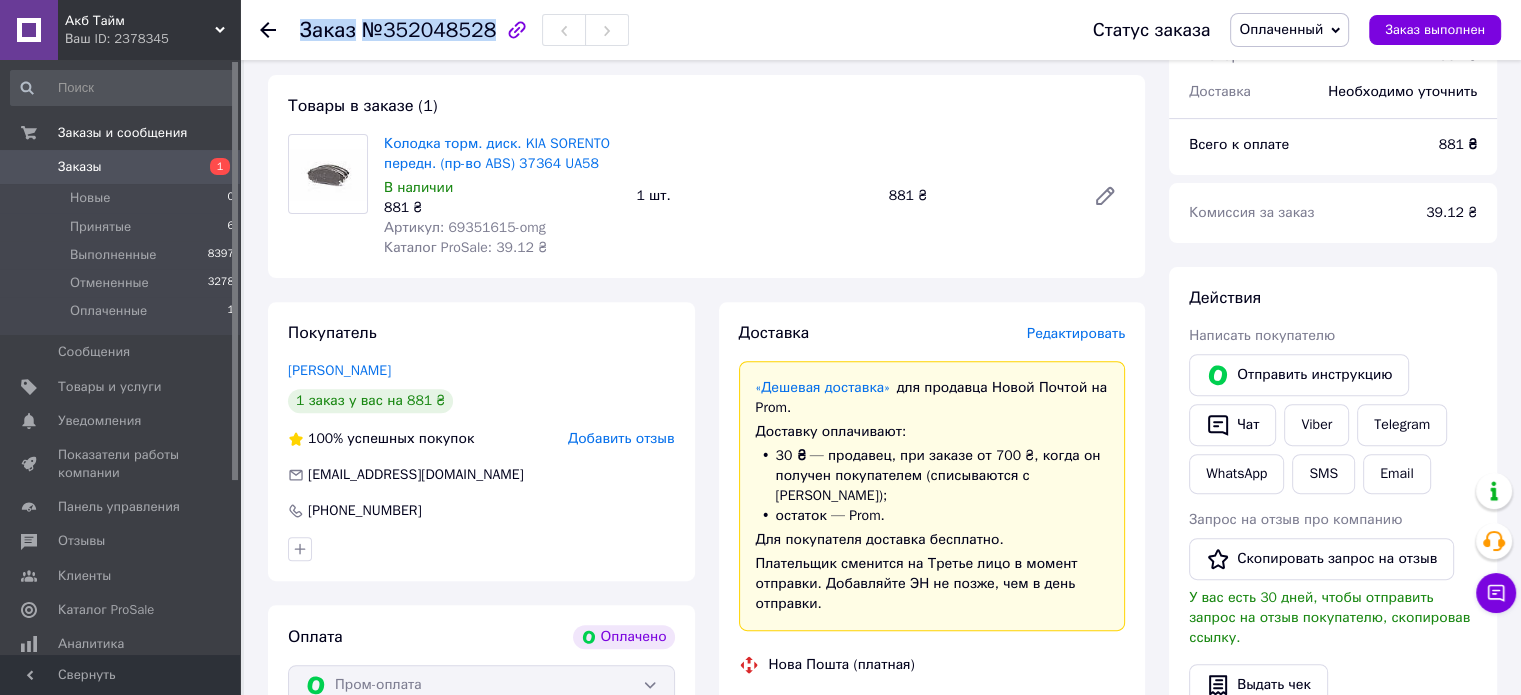 copy on "Заказ №352048528" 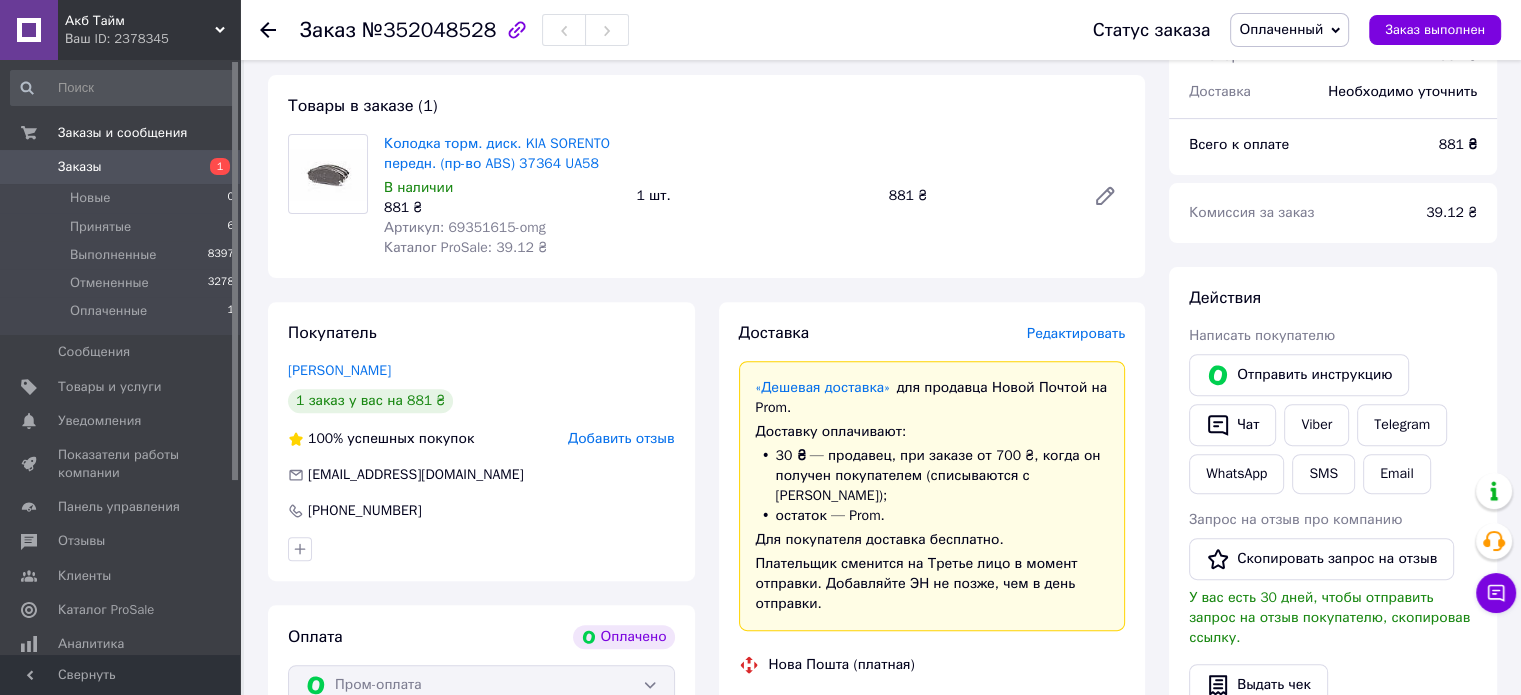 click on "Акб Тайм" at bounding box center (140, 21) 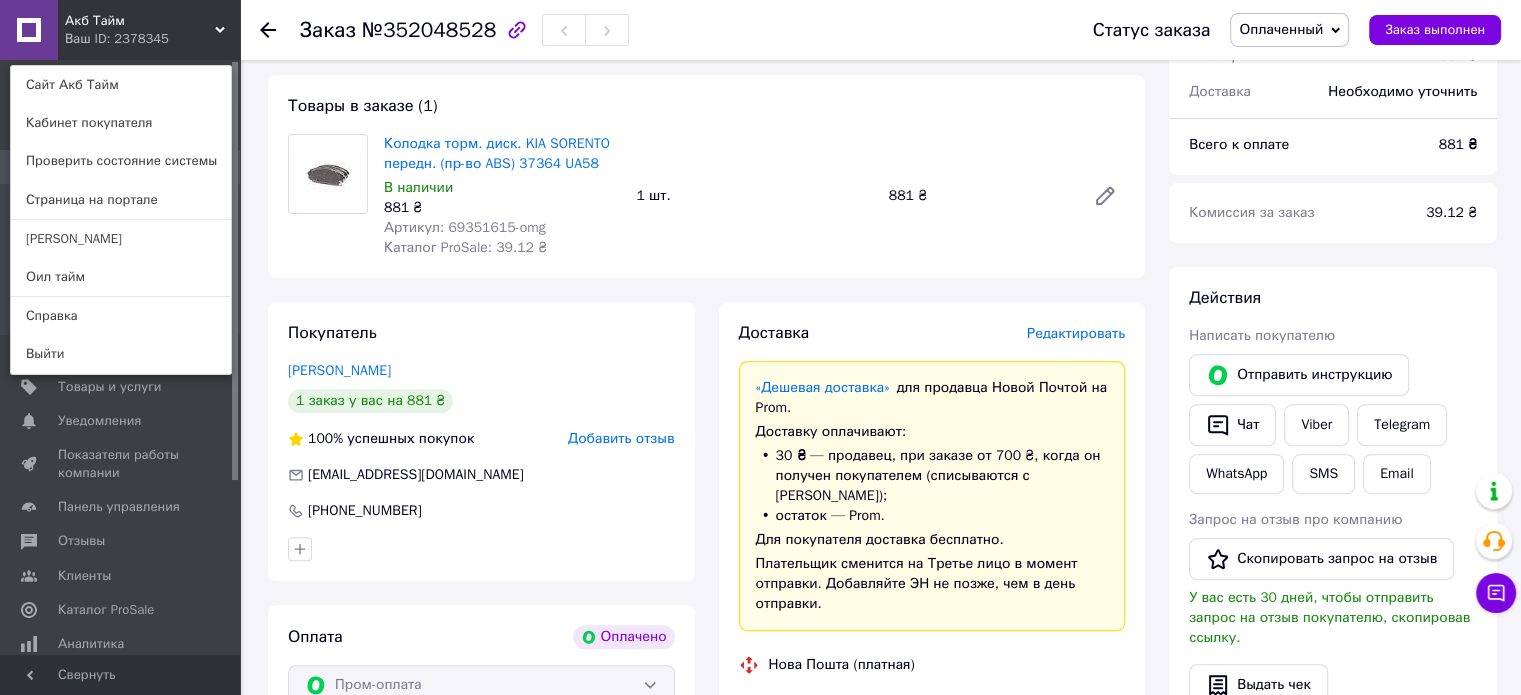 click on "Ваш ID: 2378345" at bounding box center [107, 39] 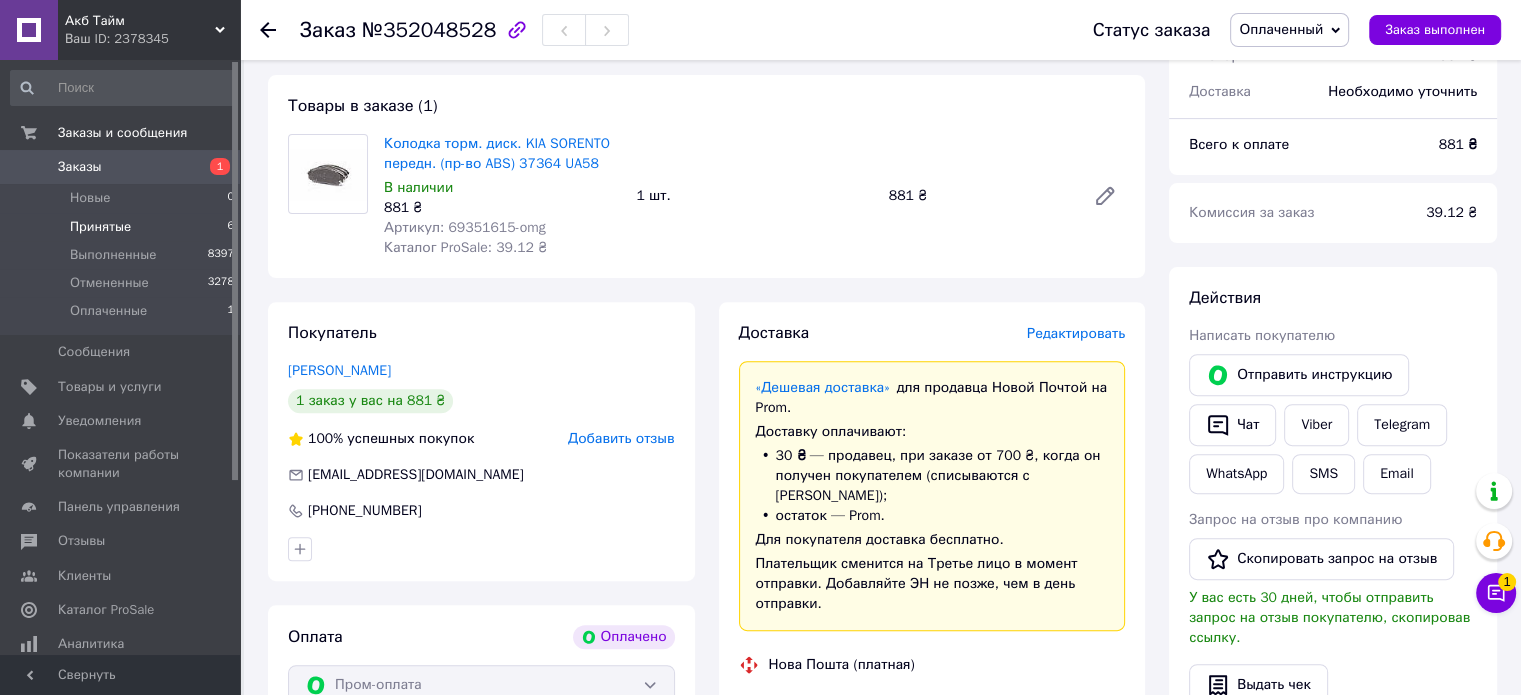 click on "Принятые 6" at bounding box center [123, 227] 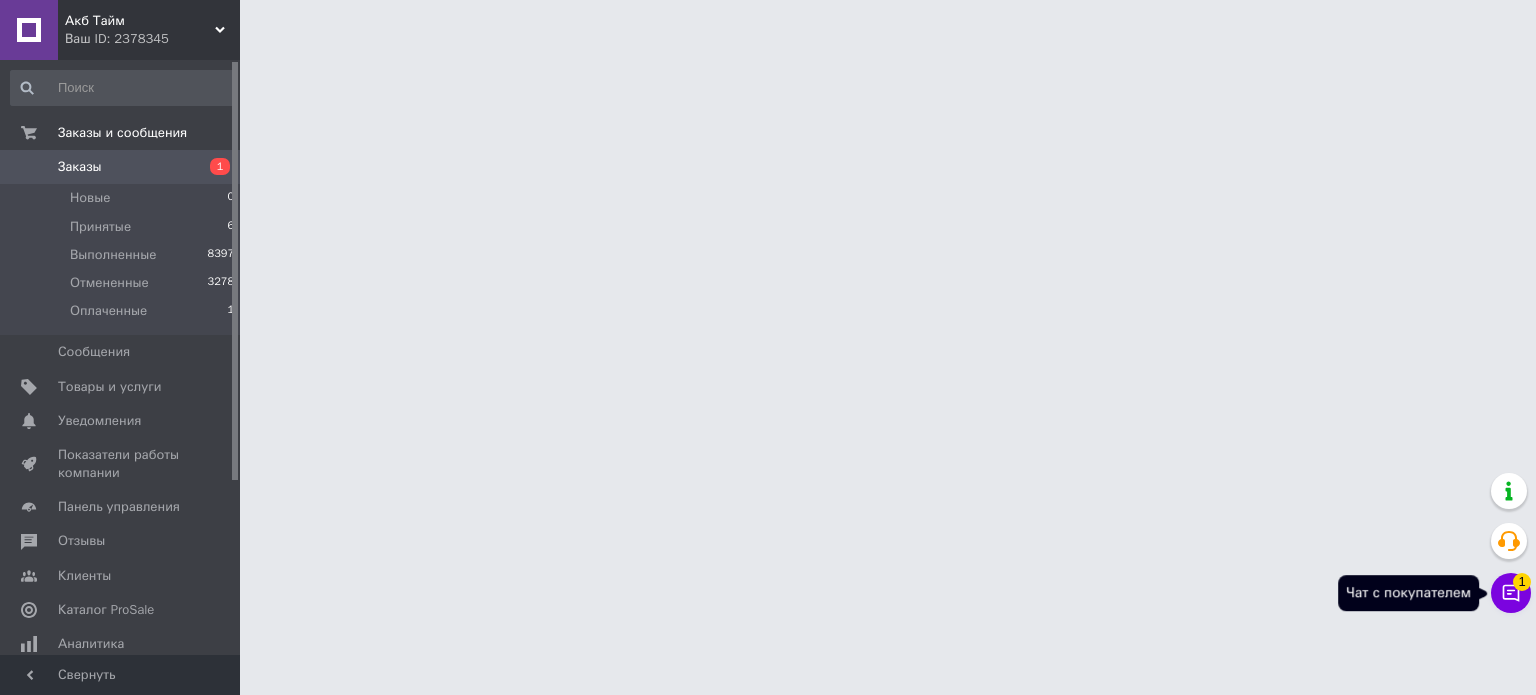 click 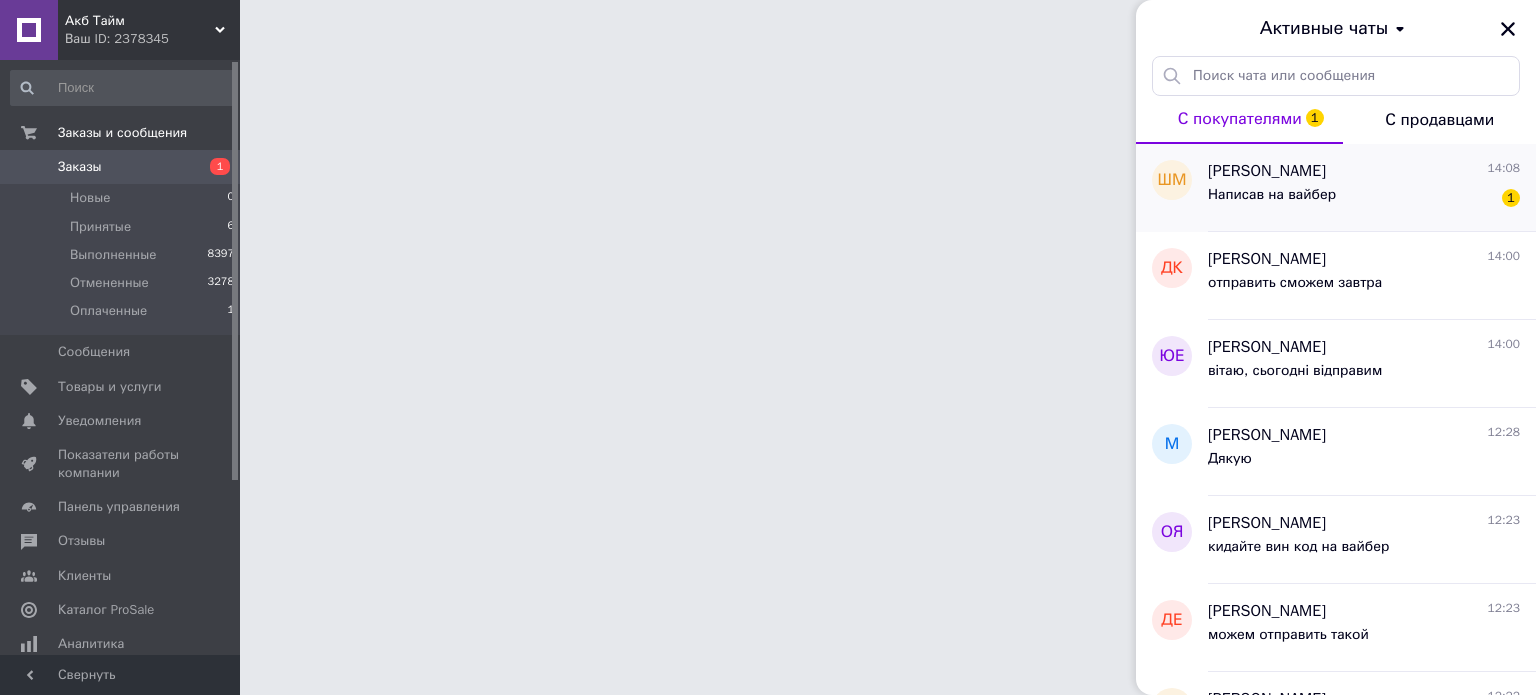 click on "Написав на вайбер 1" at bounding box center (1364, 199) 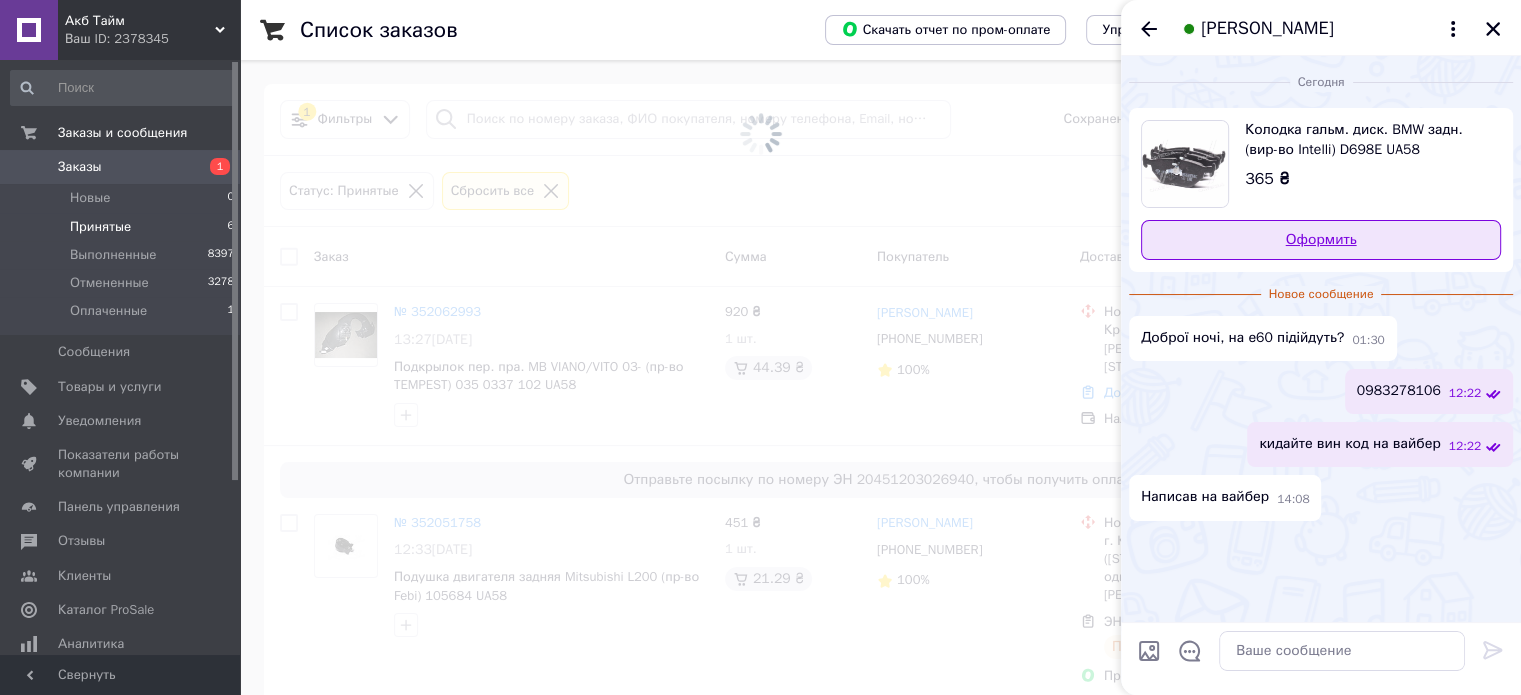 click on "Оформить" at bounding box center (1321, 240) 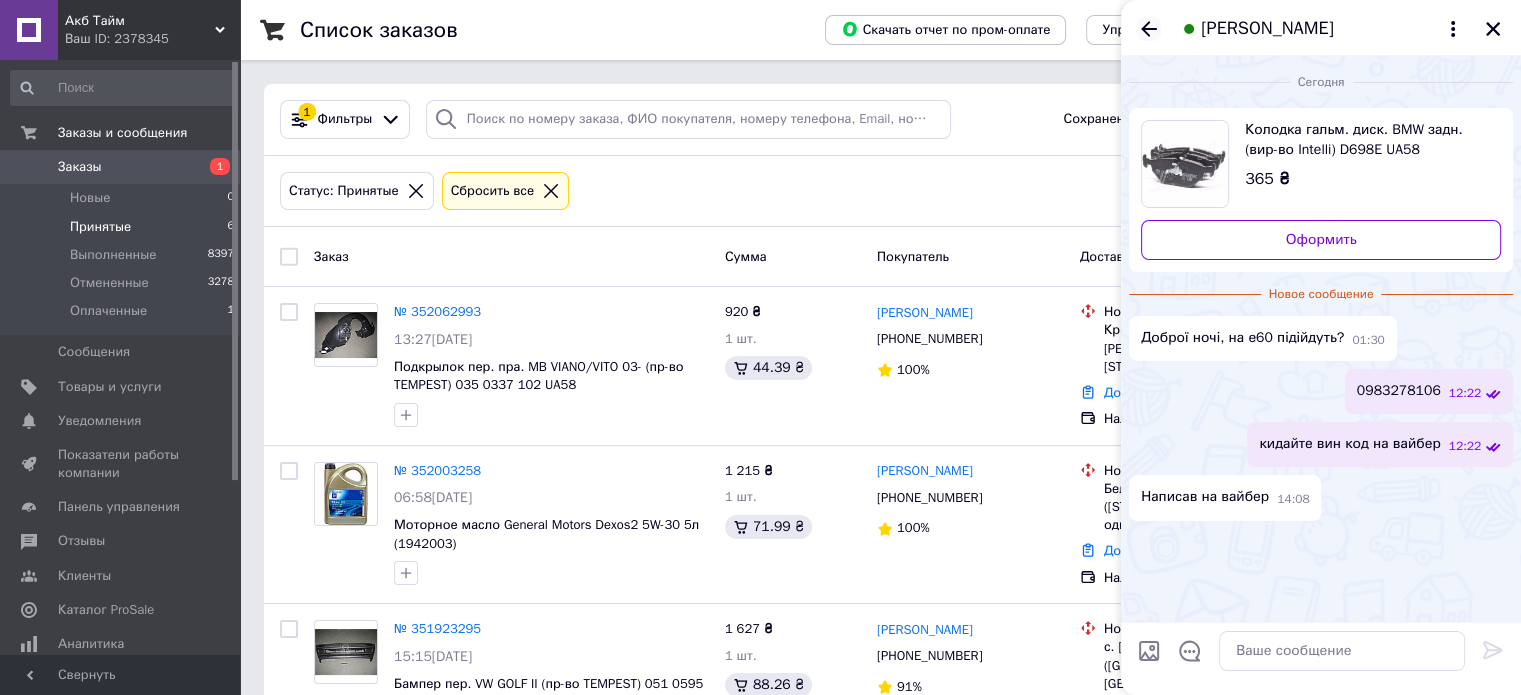 click 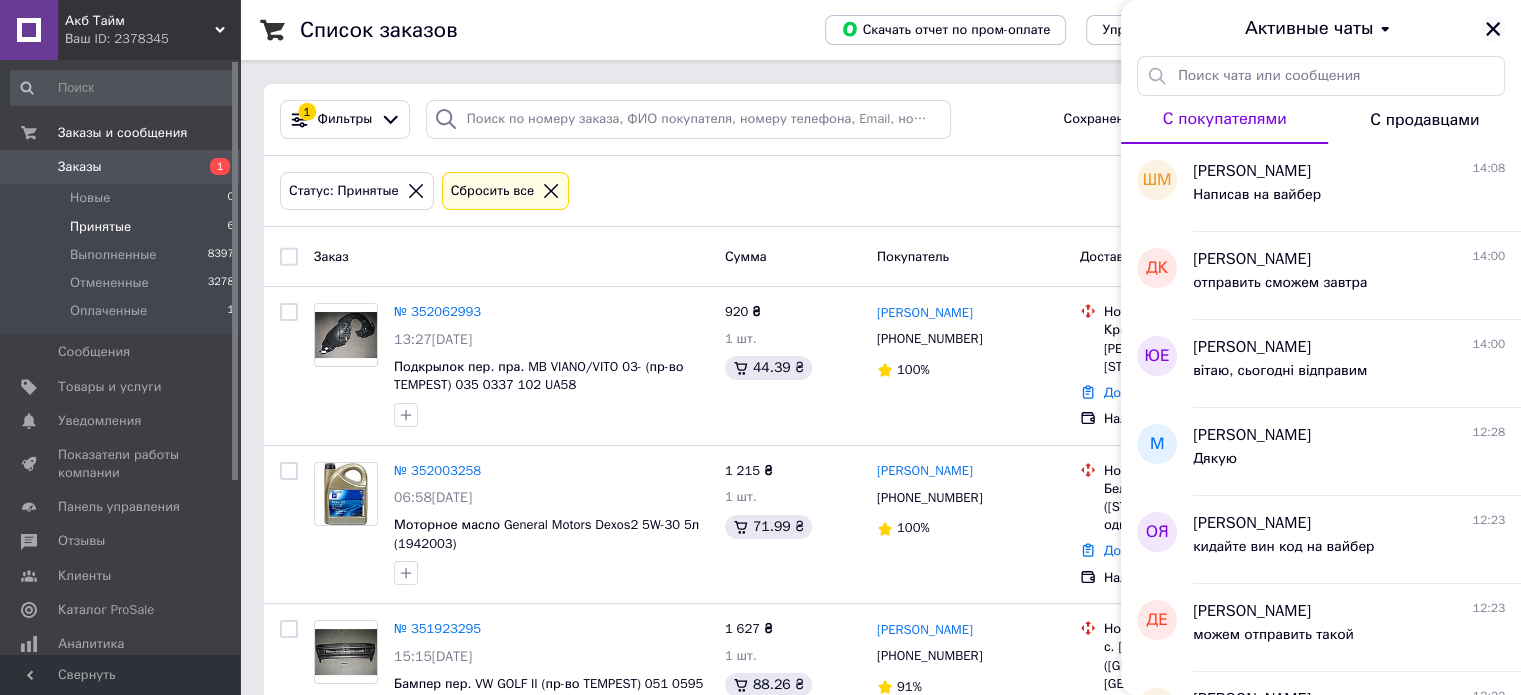 click 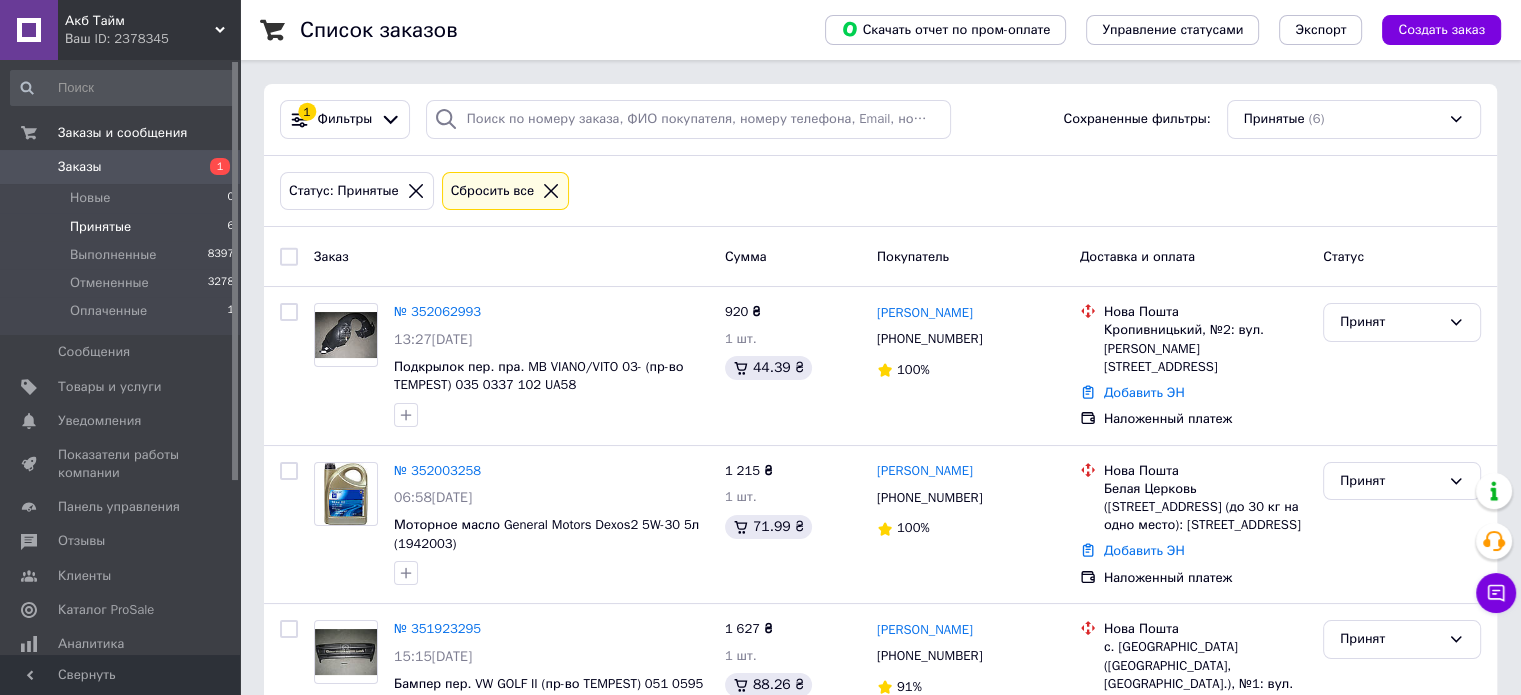 click on "Принятые 6" at bounding box center (123, 227) 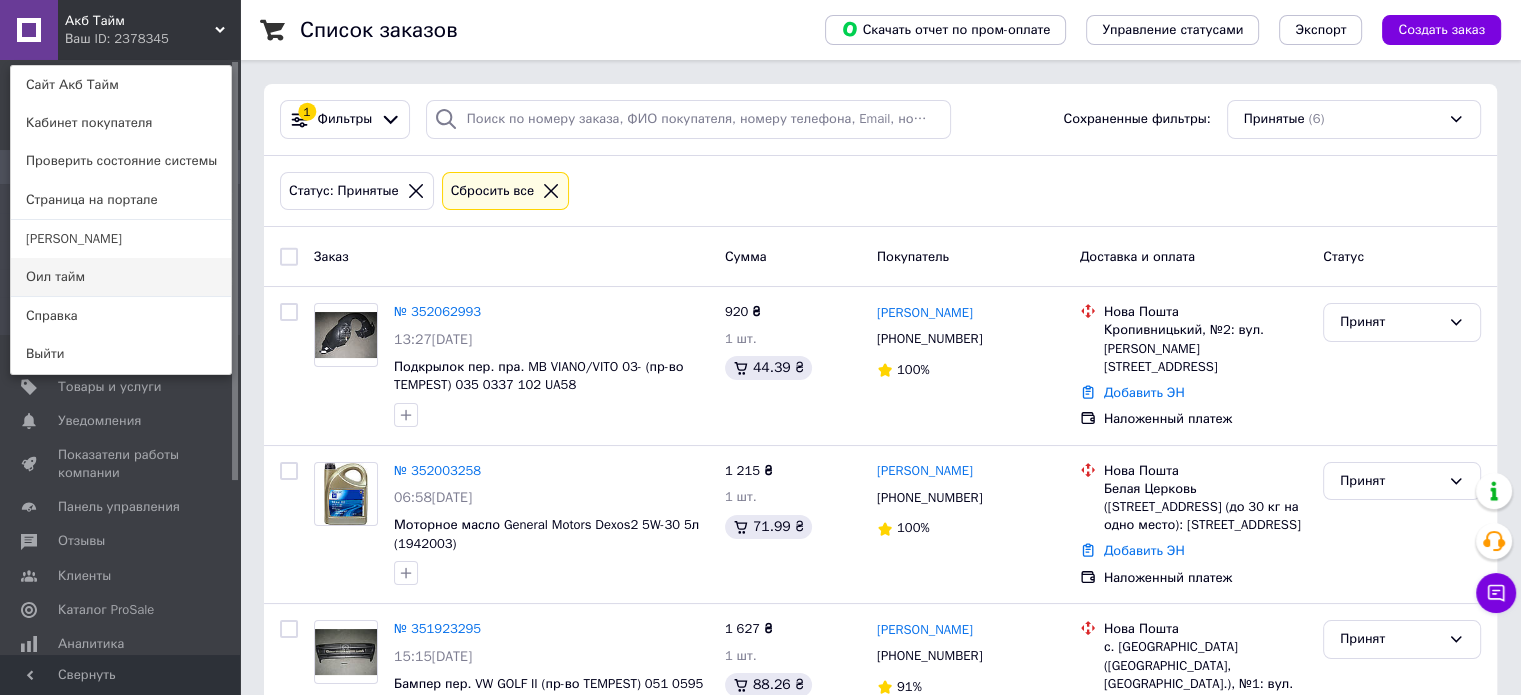 click on "Оил тайм" at bounding box center [121, 277] 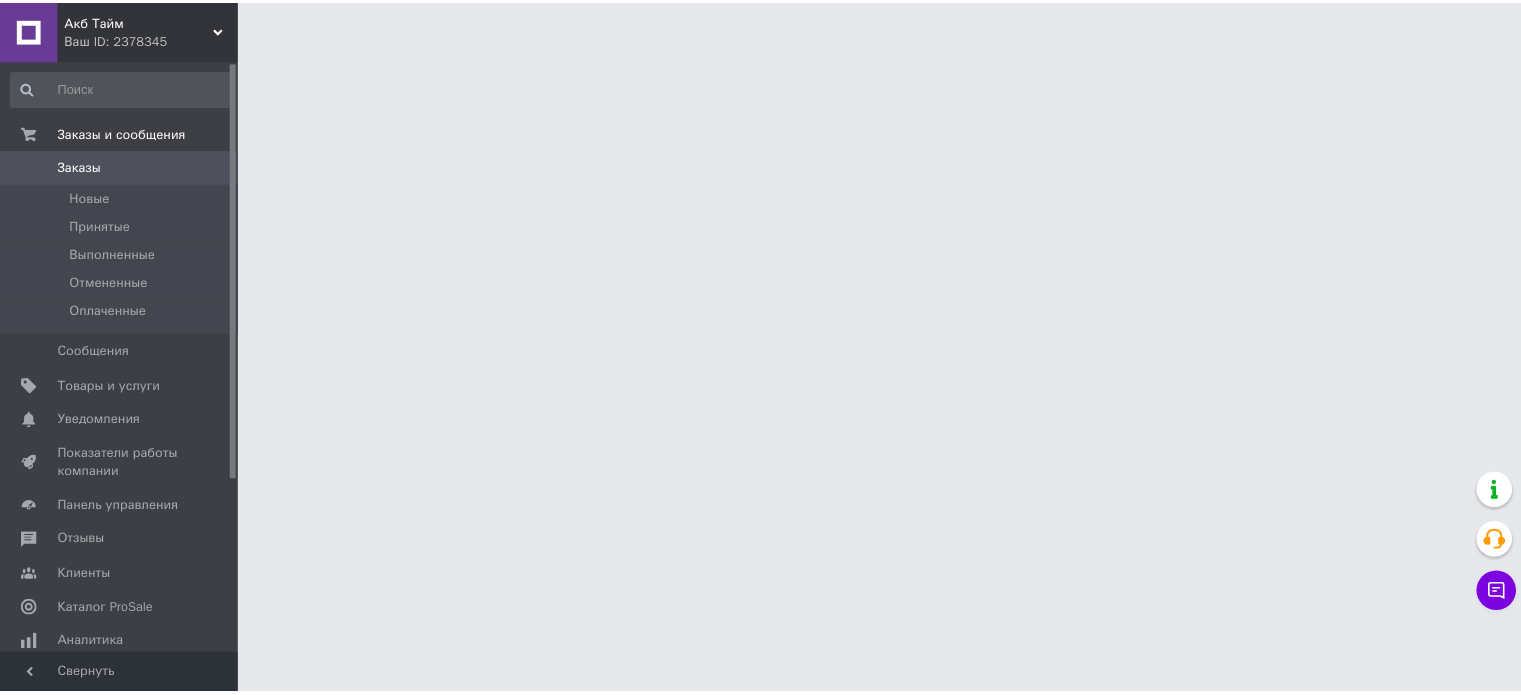scroll, scrollTop: 0, scrollLeft: 0, axis: both 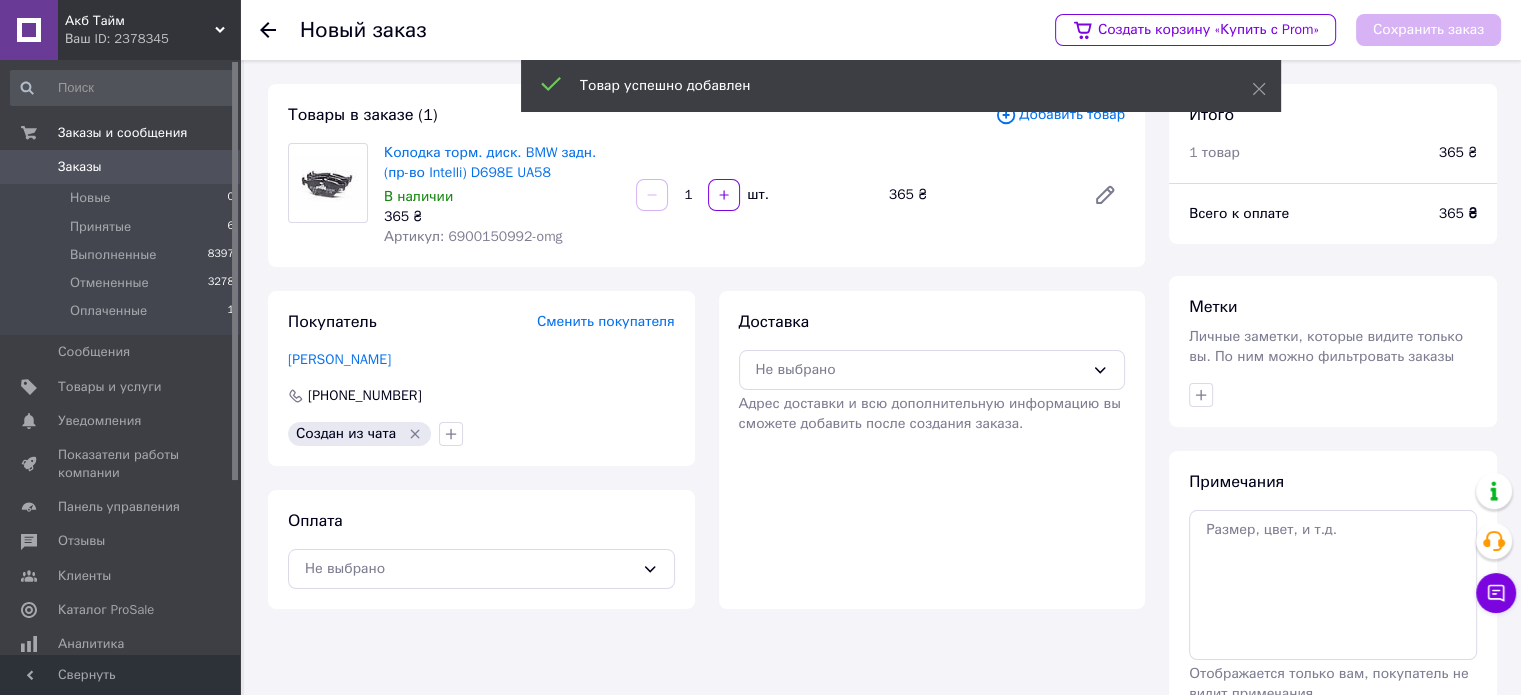 click on "Товары в заказе (1) Добавить товар Колодка торм. диск. BMW задн. (пр-во Intelli) D698E UA58 В наличии 365 ₴ Артикул: 6900150992-omg 1   шт. 365 ₴ Покупатель Сменить покупателя [PERSON_NAME] [PHONE_NUMBER] Создан из чата   Оплата Не выбрано Доставка Не выбрано Адрес доставки и всю дополнительную информацию
вы сможете добавить после создания заказа." at bounding box center [706, 442] 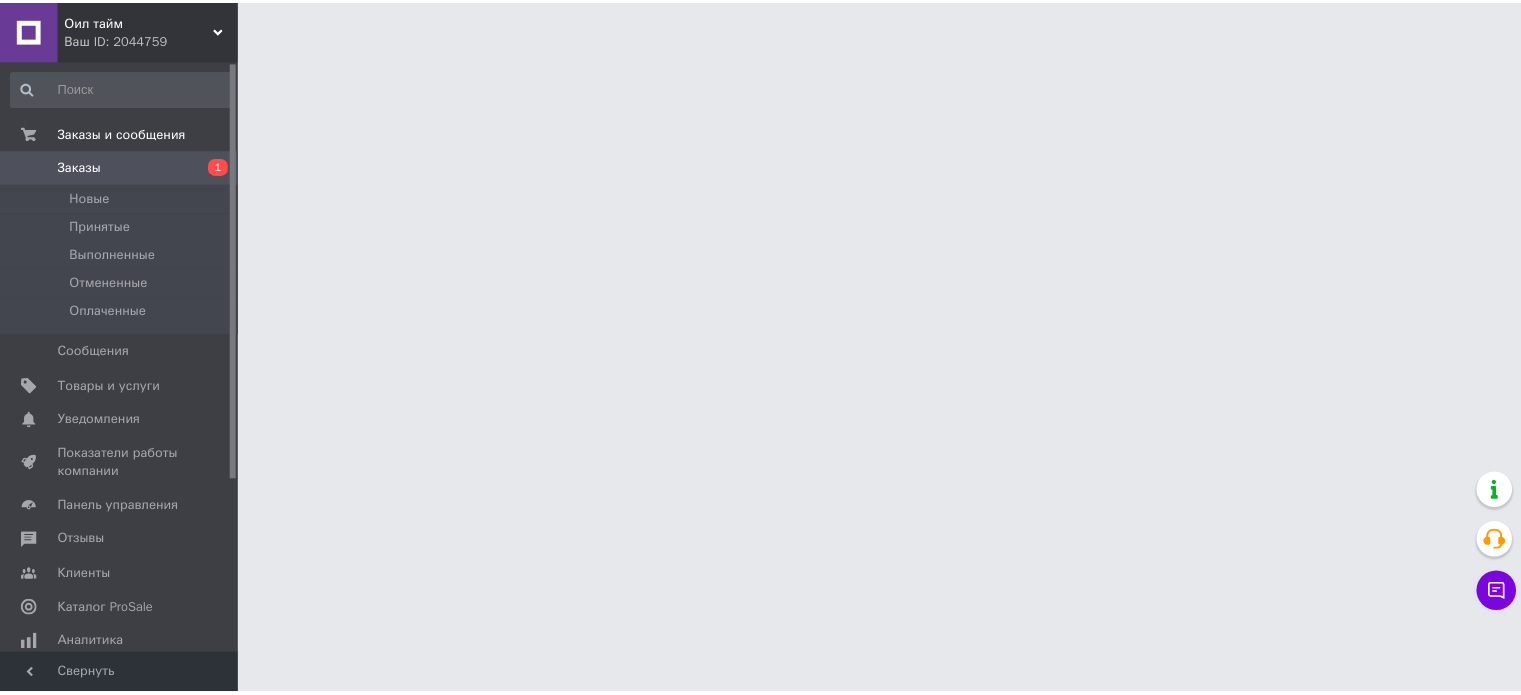 scroll, scrollTop: 0, scrollLeft: 0, axis: both 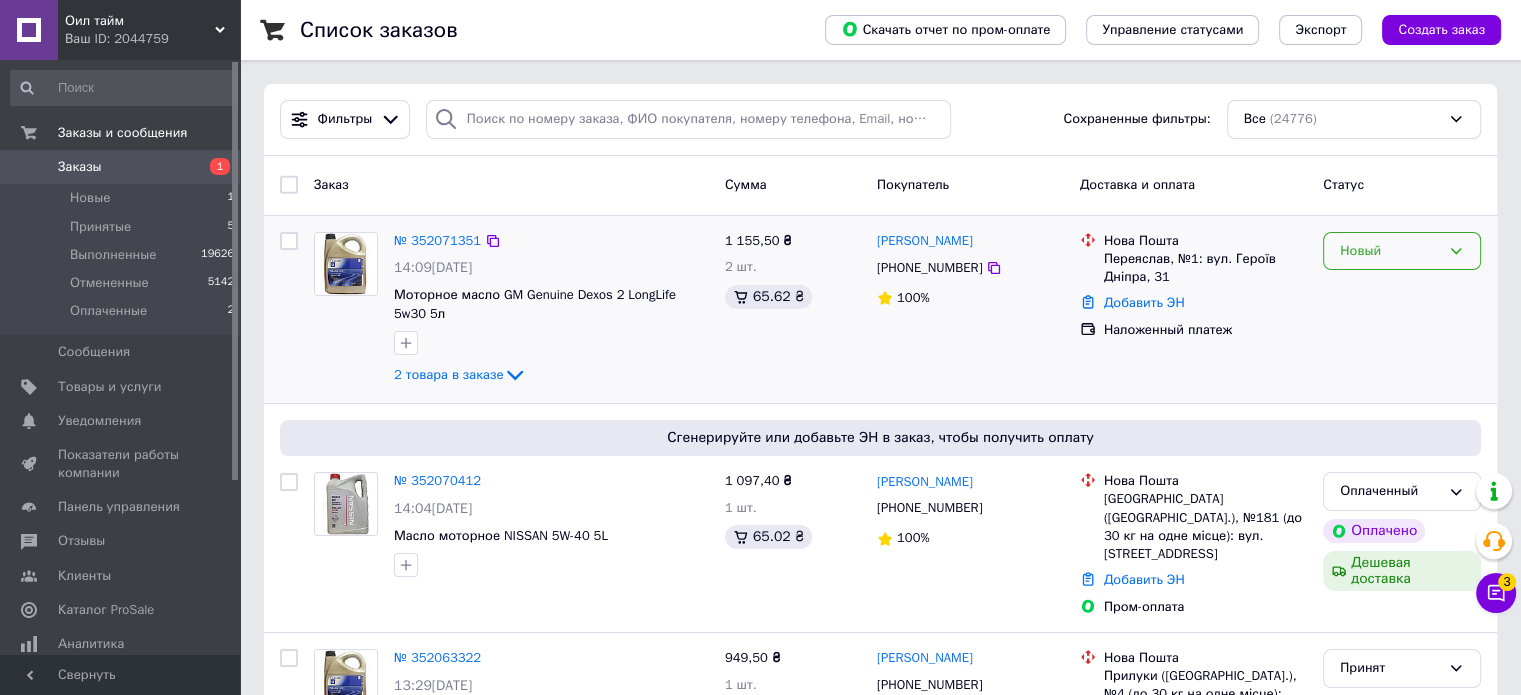 click on "Новый" at bounding box center [1390, 251] 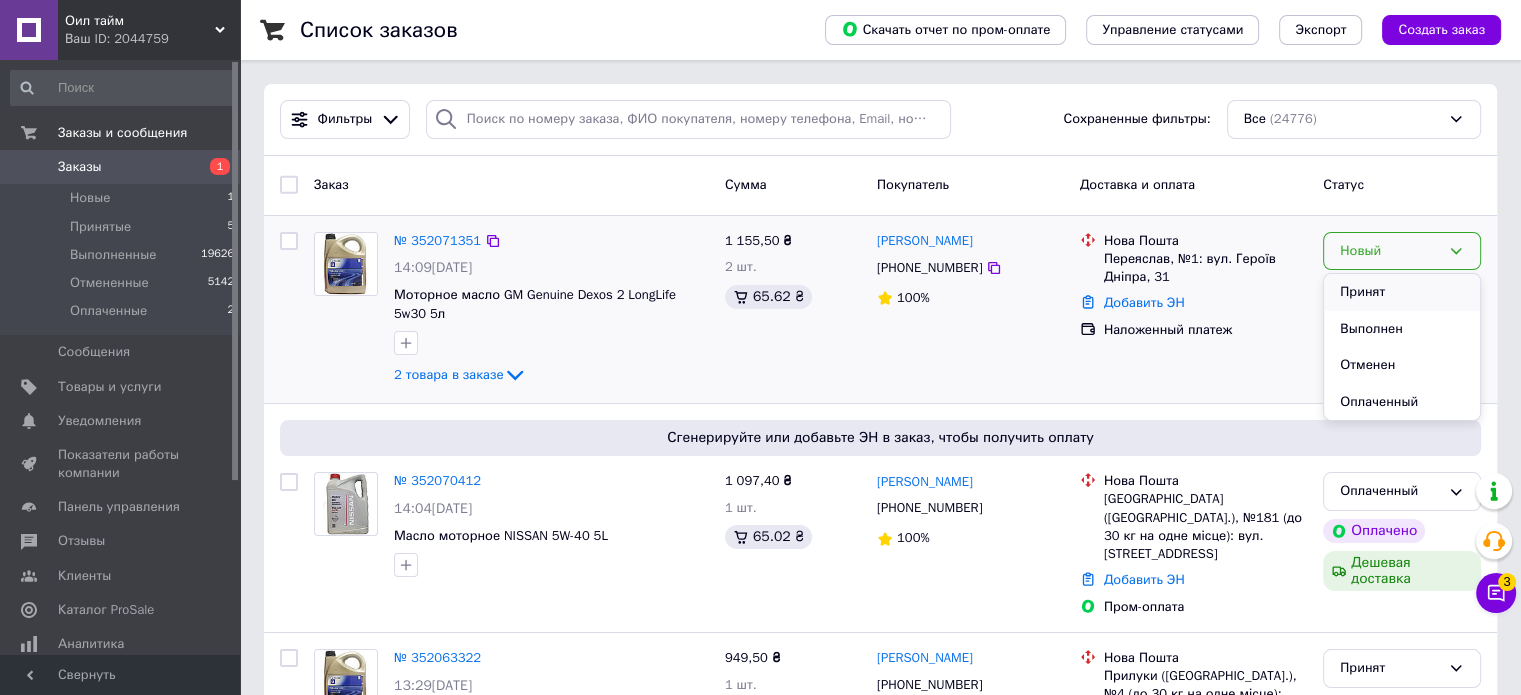 click on "Принят" at bounding box center (1402, 292) 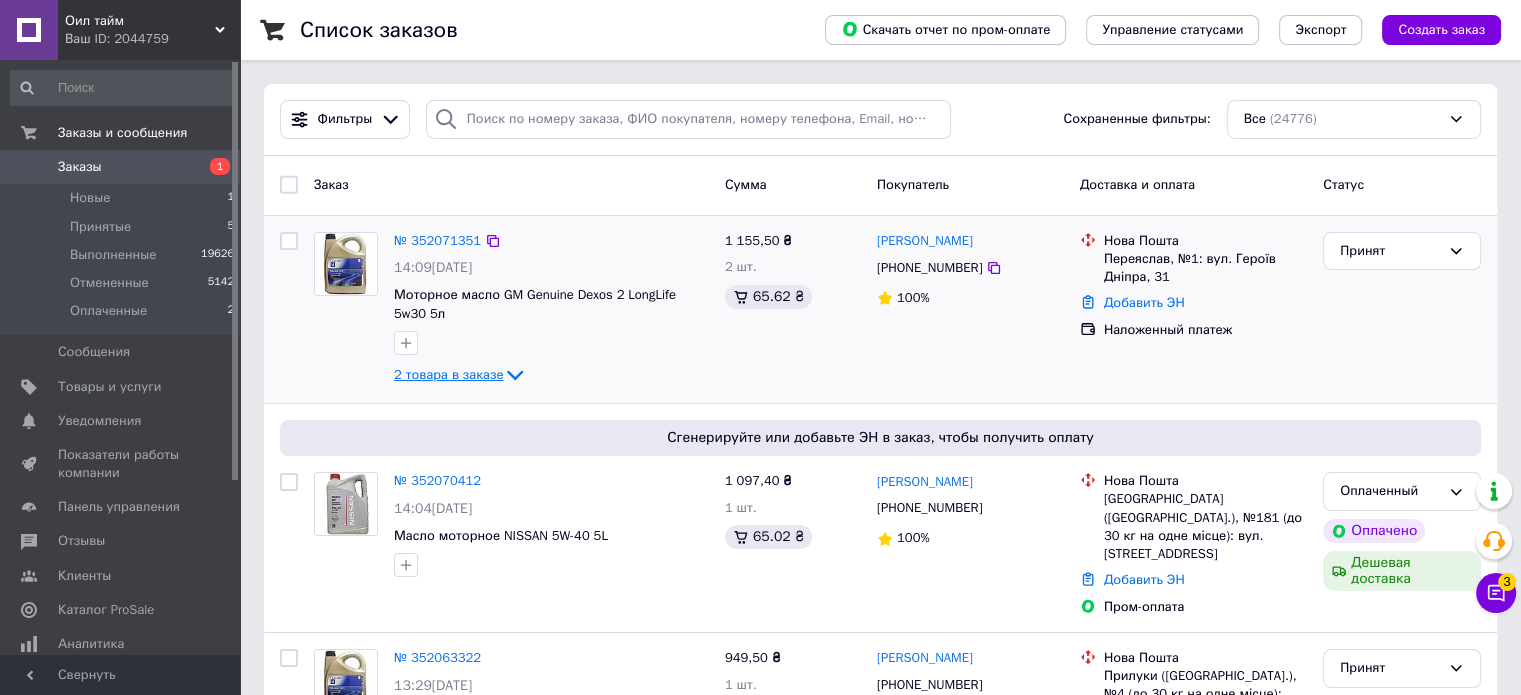 click on "2 товара в заказе" at bounding box center (448, 374) 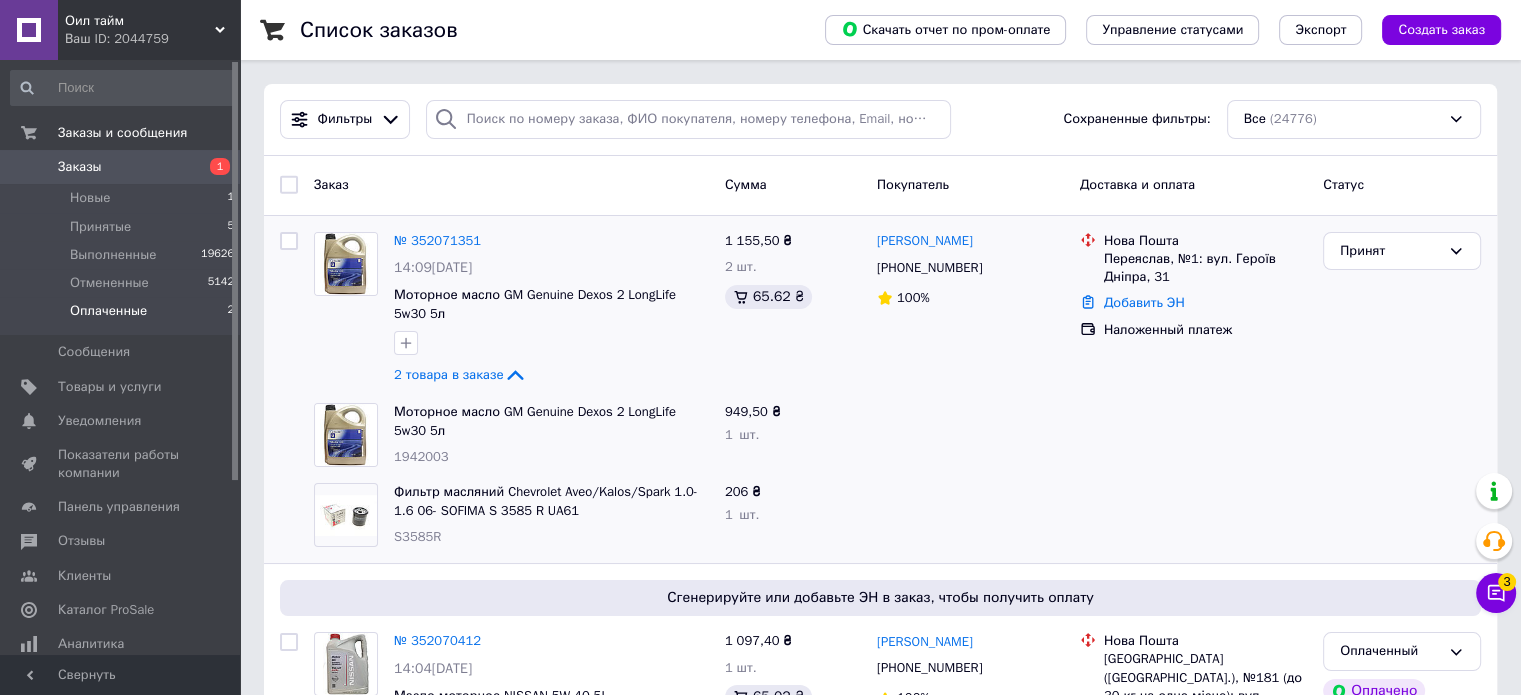 drag, startPoint x: 162, startPoint y: 303, endPoint x: 188, endPoint y: 311, distance: 27.202942 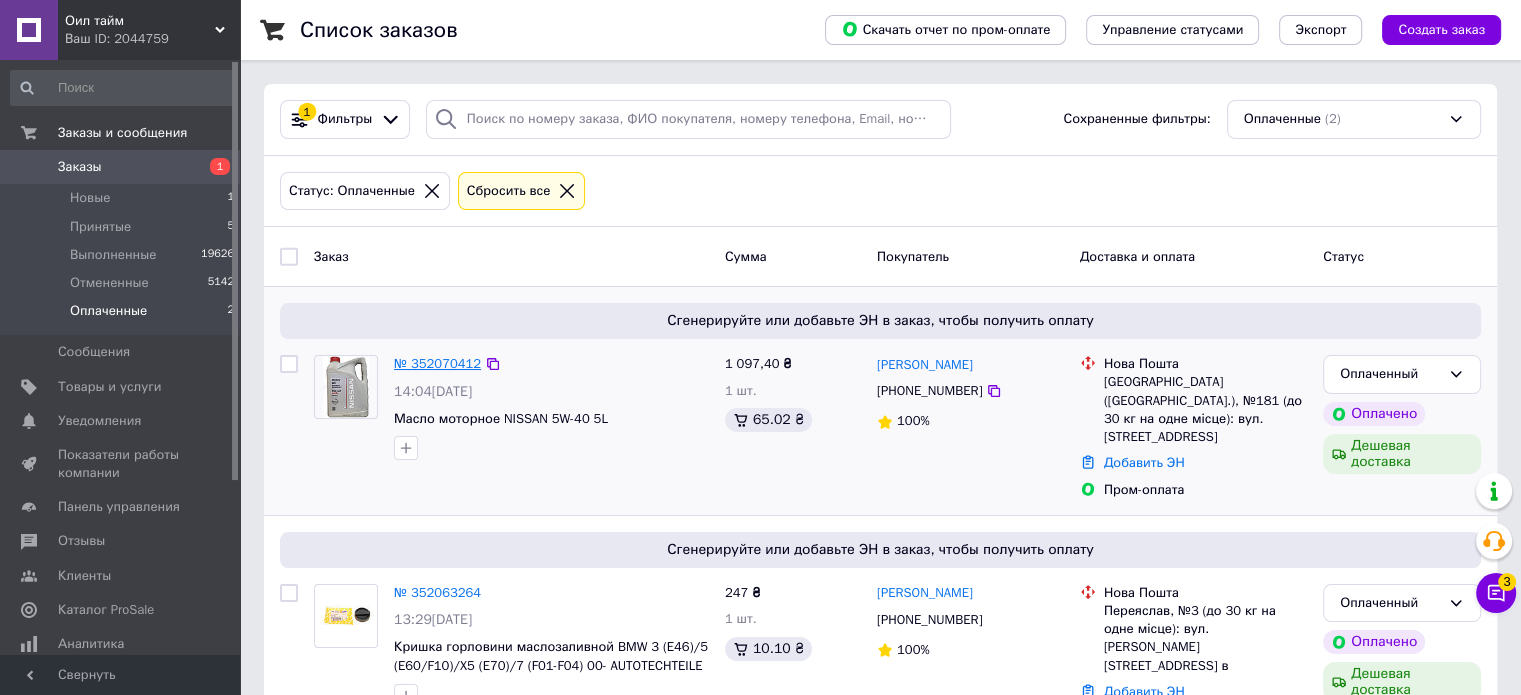 click on "№ 352070412" at bounding box center (437, 363) 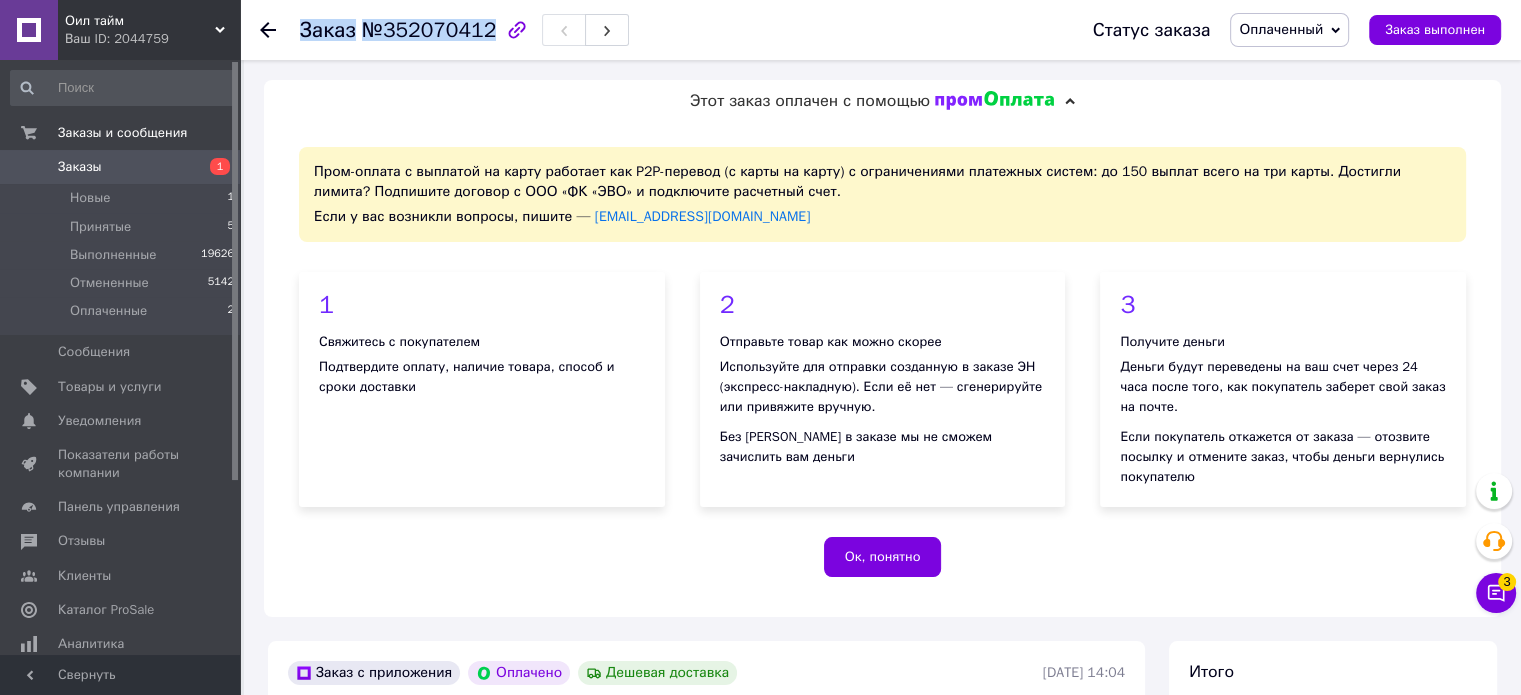 copy on "Заказ №352070412" 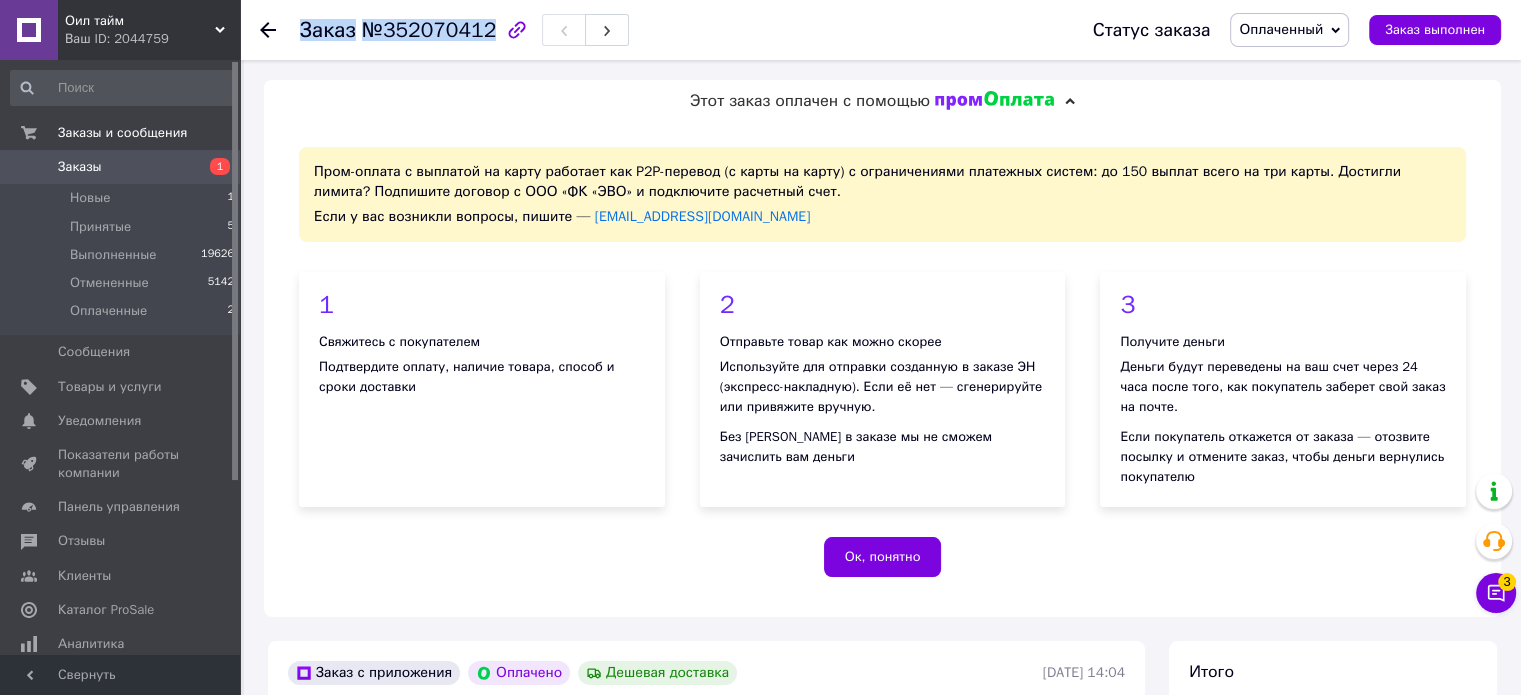drag, startPoint x: 300, startPoint y: 34, endPoint x: 480, endPoint y: 29, distance: 180.06943 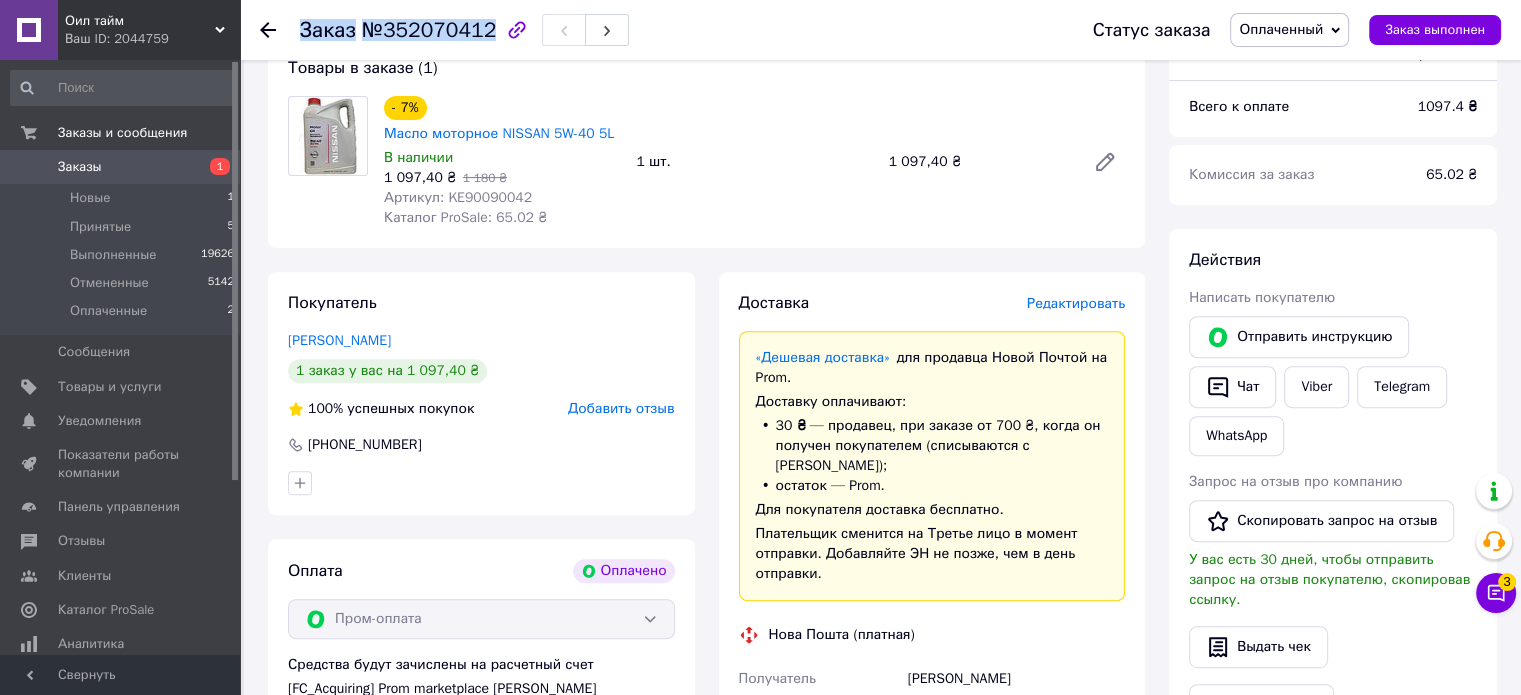 scroll, scrollTop: 500, scrollLeft: 0, axis: vertical 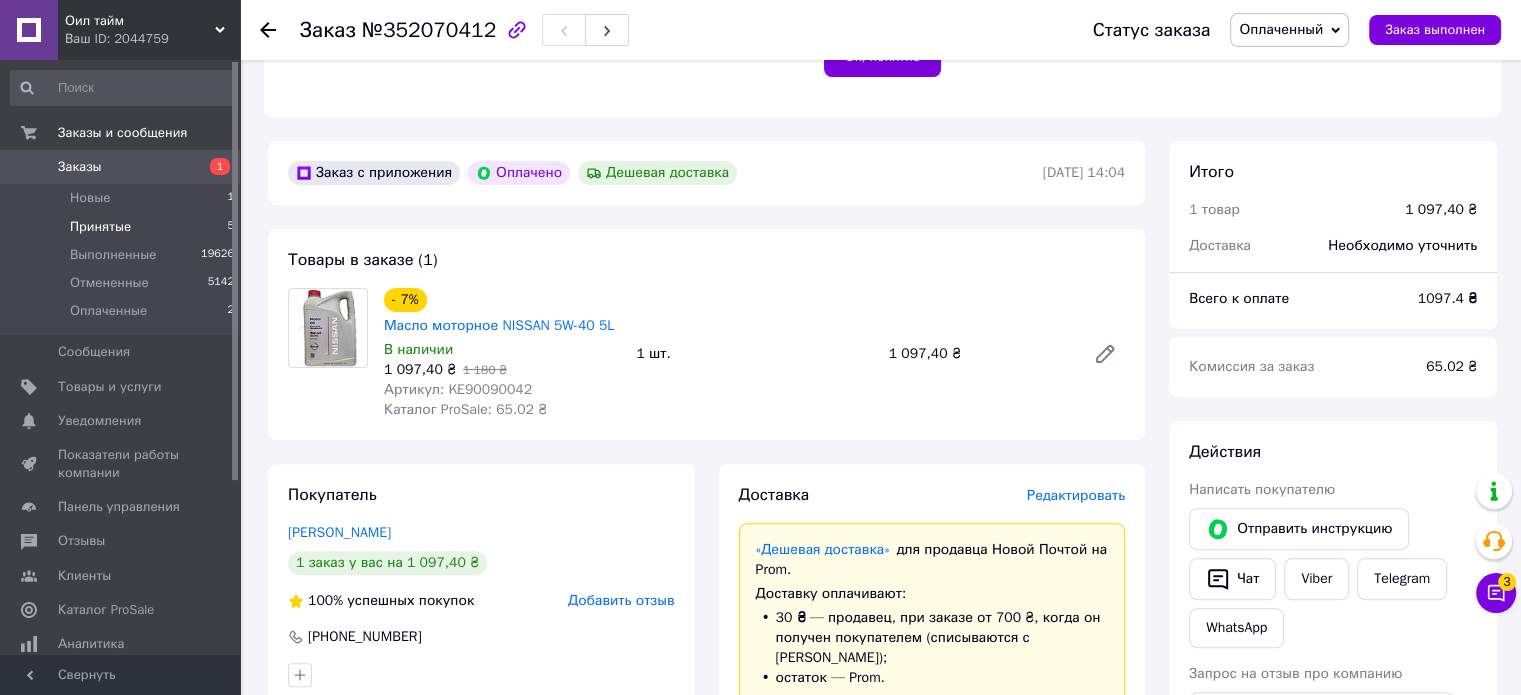 click on "Принятые" at bounding box center [100, 227] 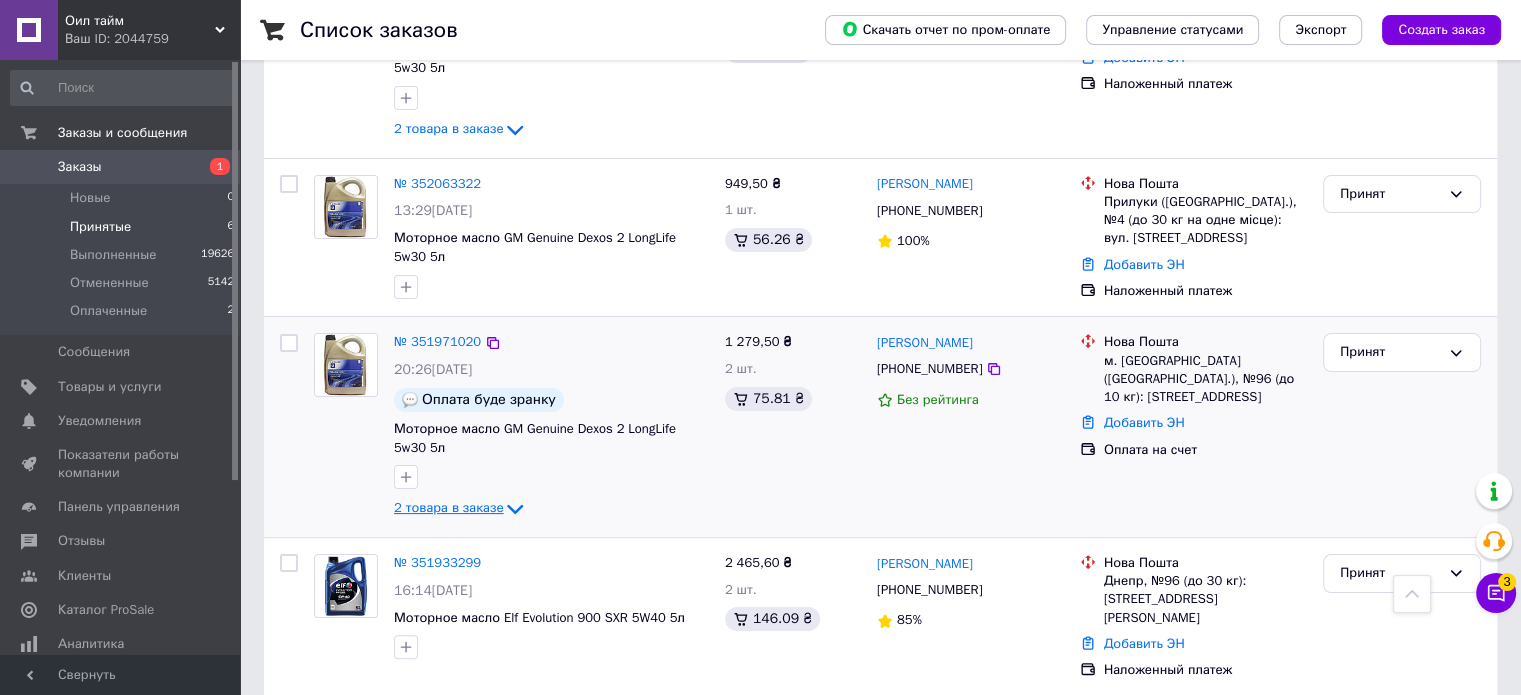 scroll, scrollTop: 200, scrollLeft: 0, axis: vertical 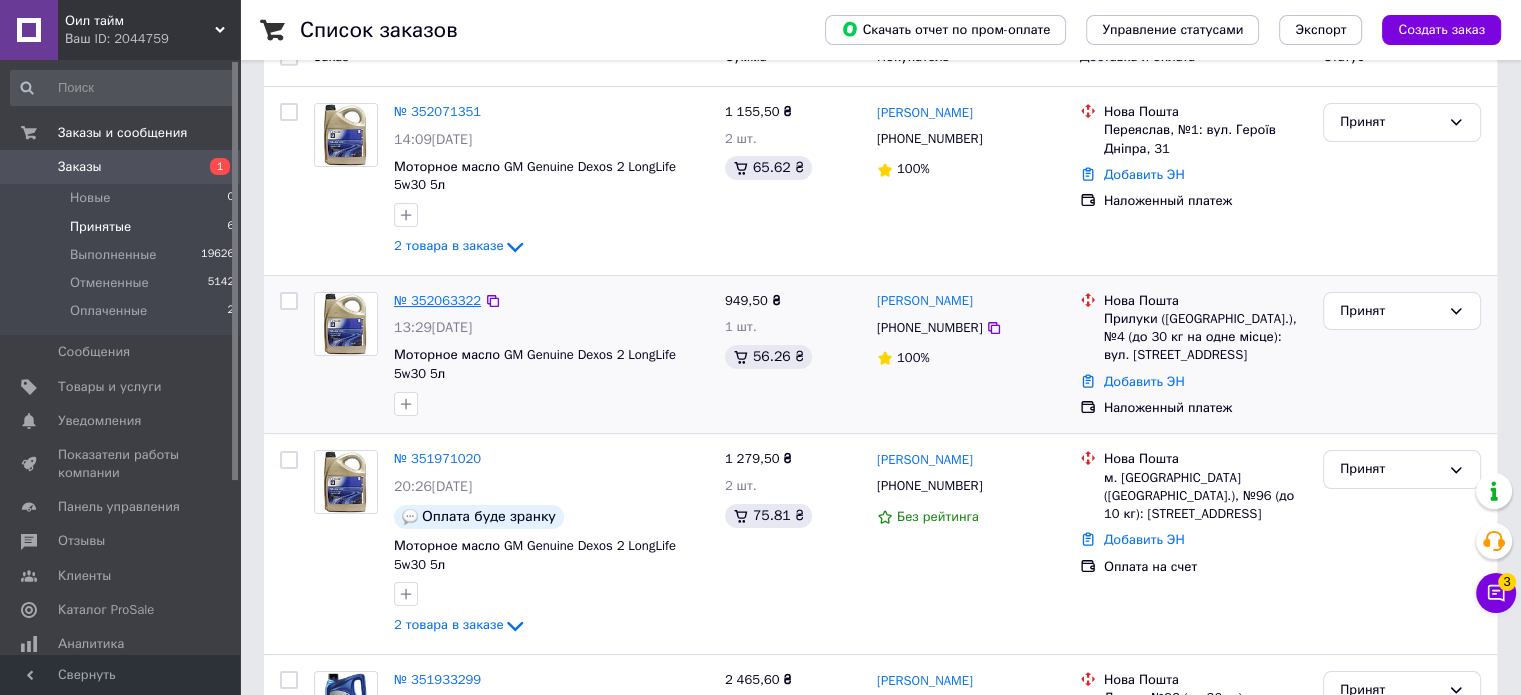 click on "№ 352063322" at bounding box center (437, 300) 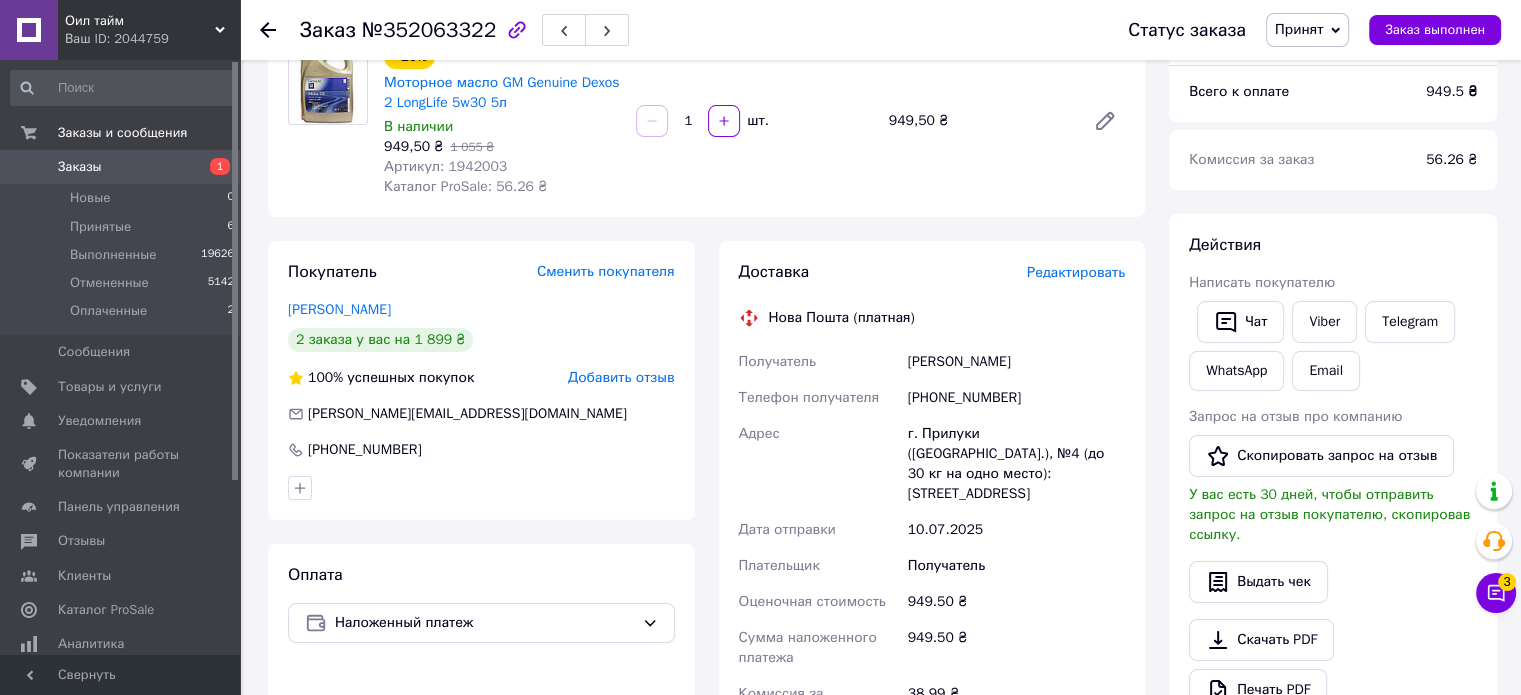 scroll, scrollTop: 100, scrollLeft: 0, axis: vertical 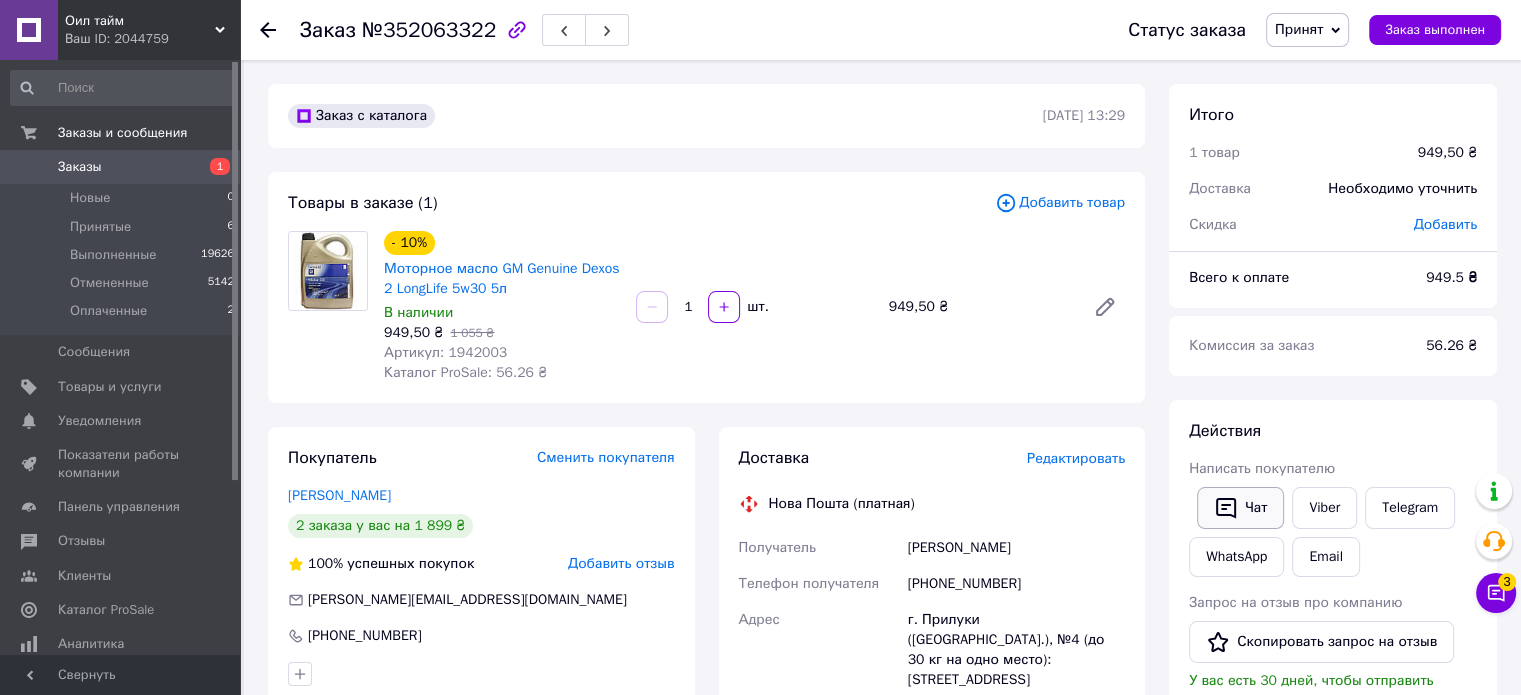 click 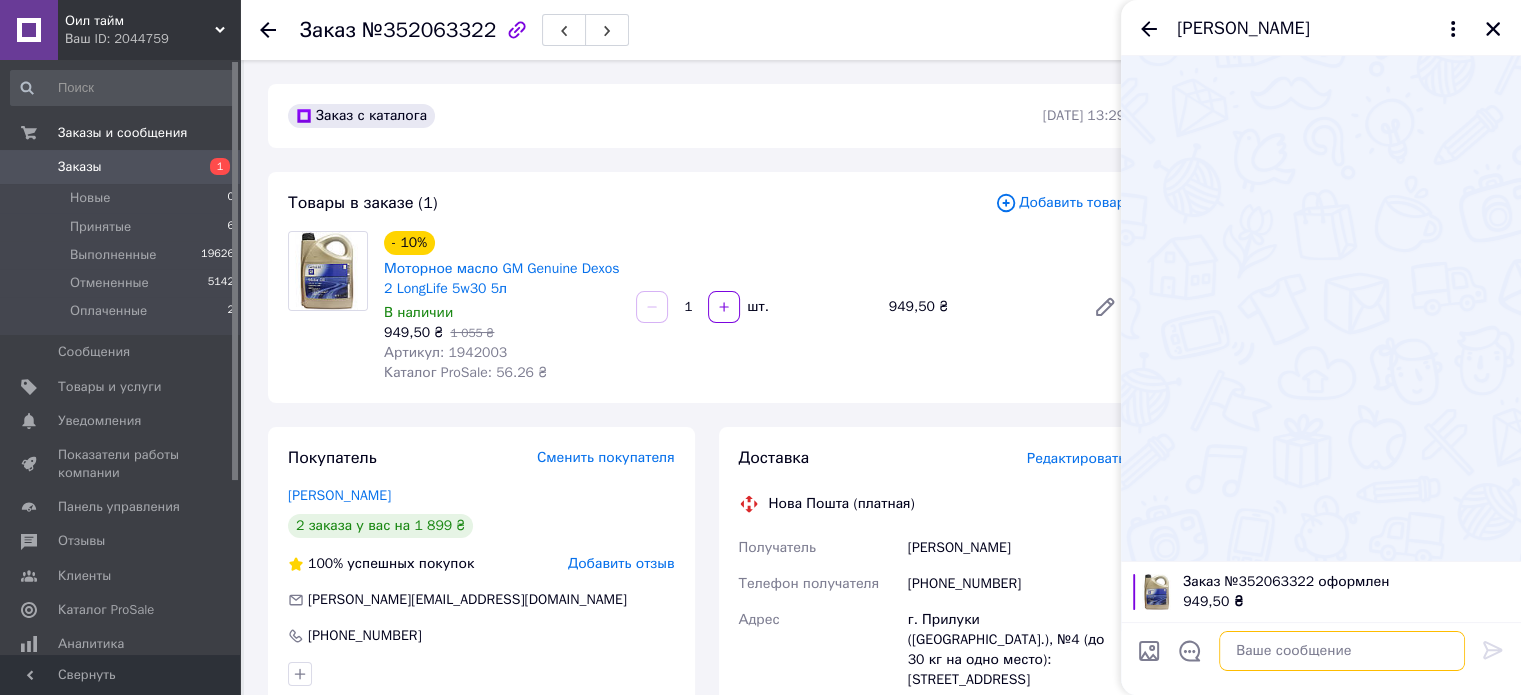 click at bounding box center (1342, 651) 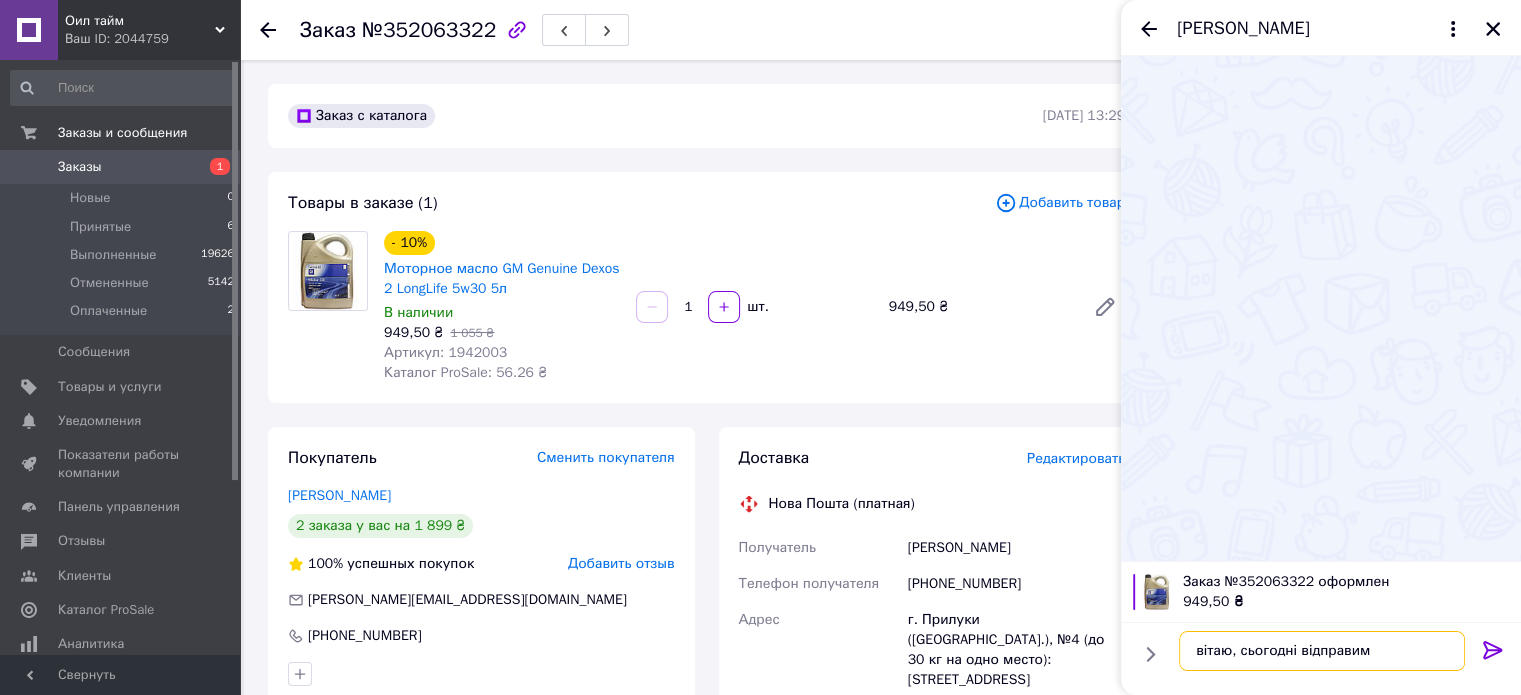 type on "вітаю, сьогодні відправим" 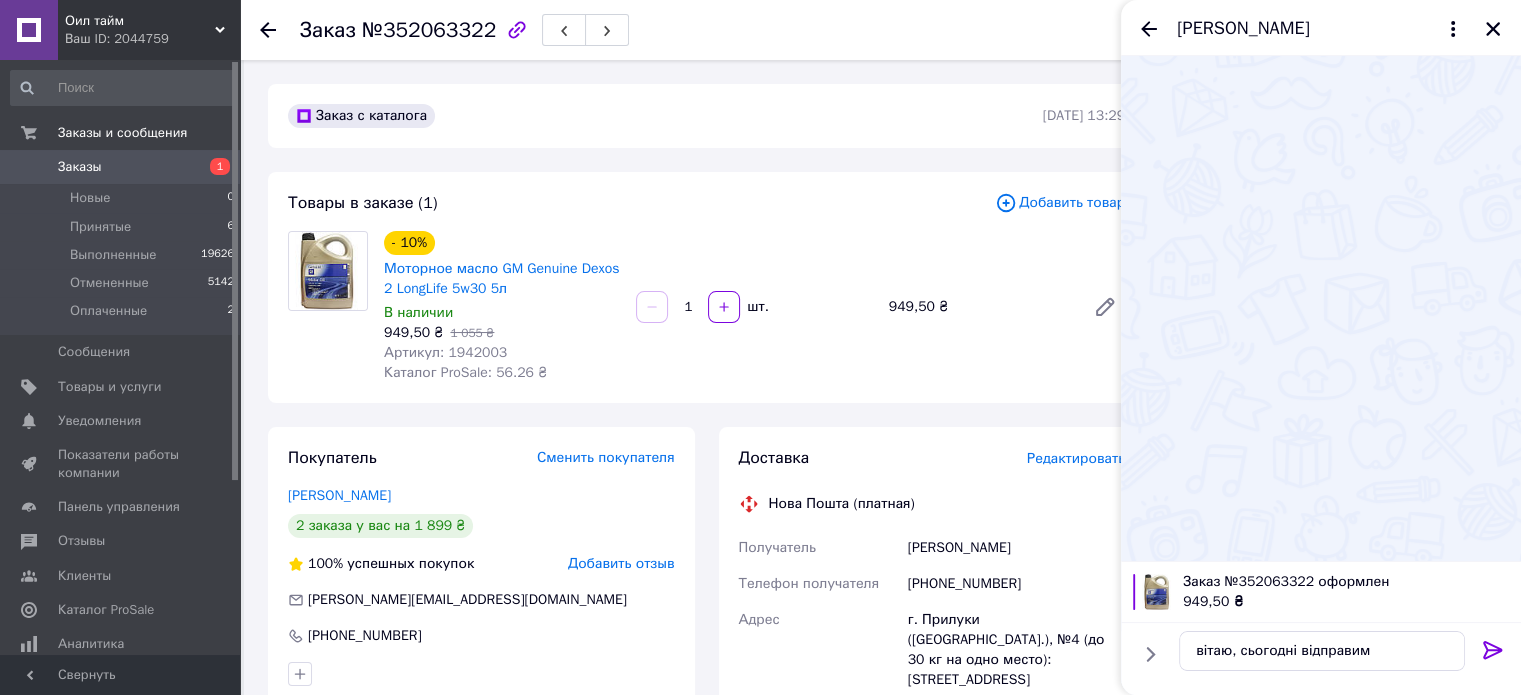 click 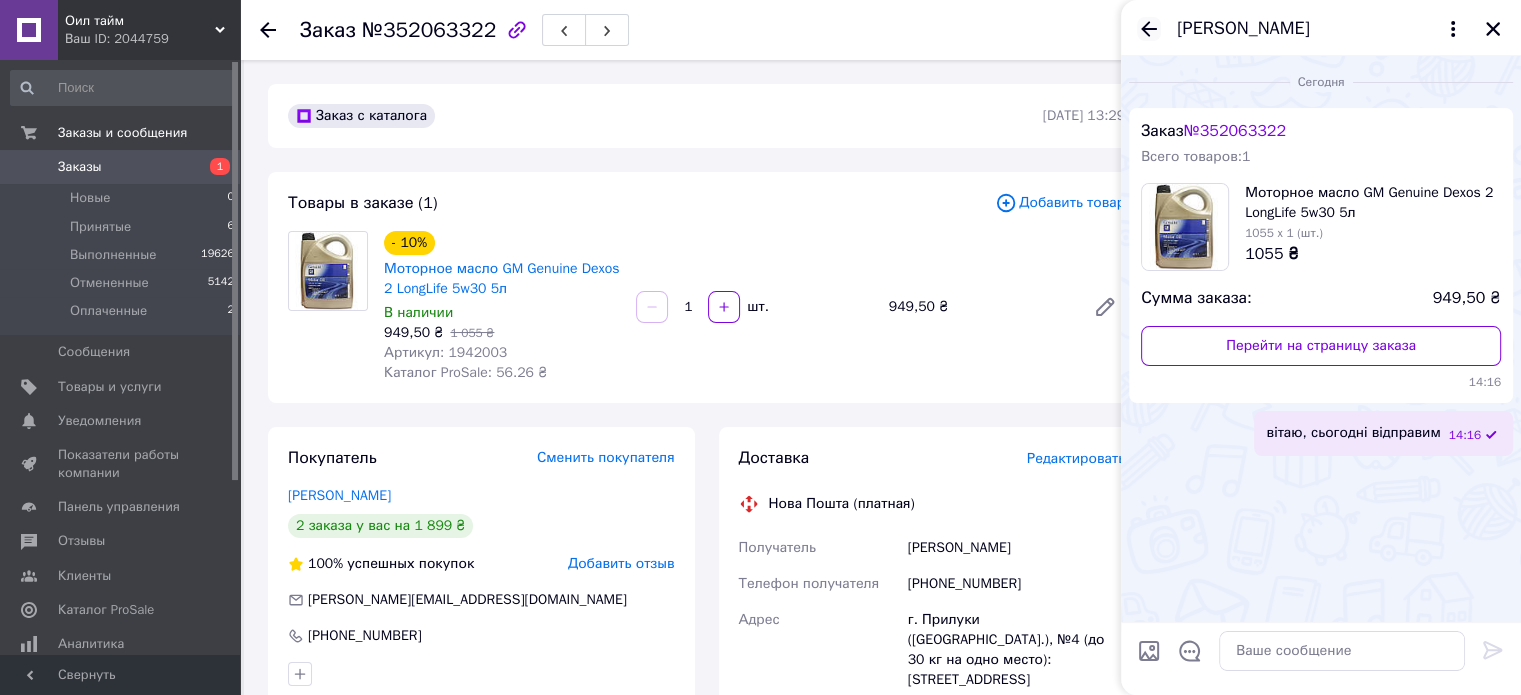 click 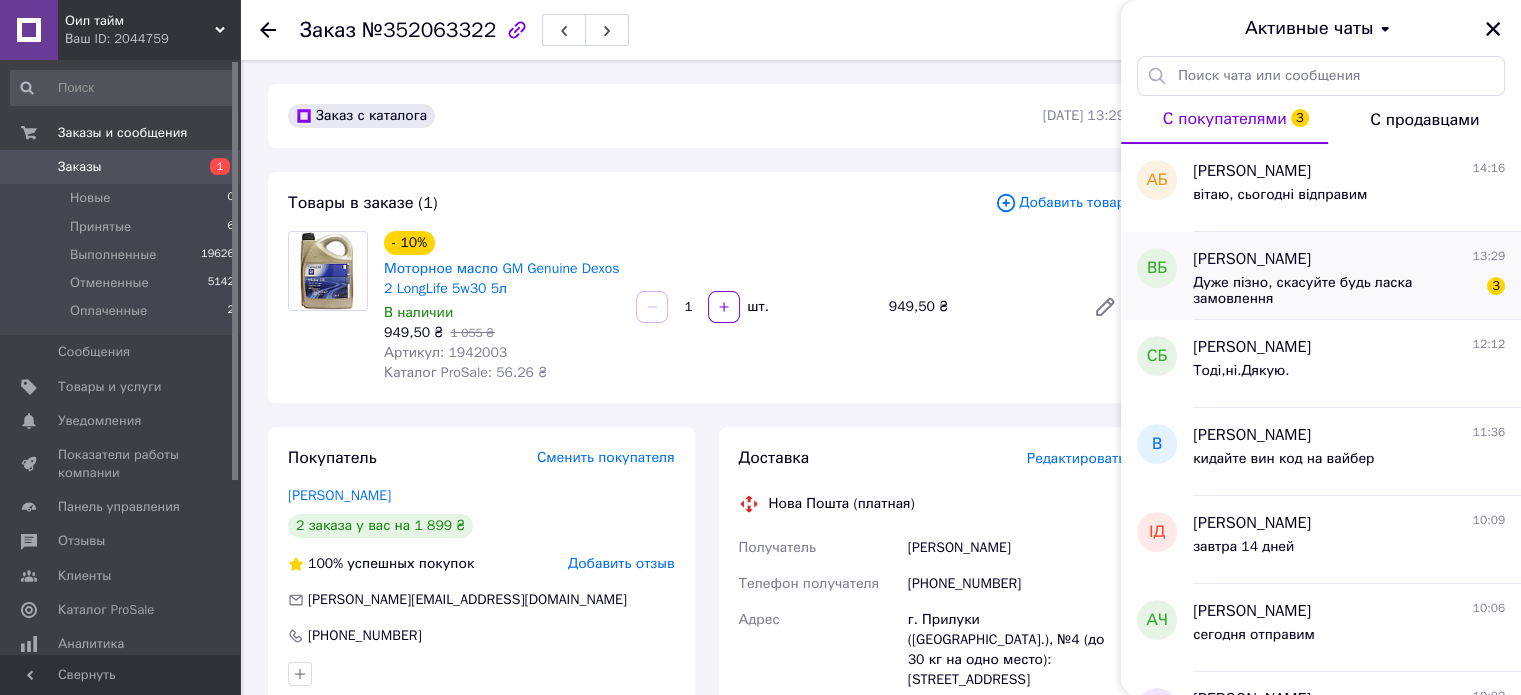 click on "Дуже пізно, скасуйте будь ласка замовлення" at bounding box center (1335, 291) 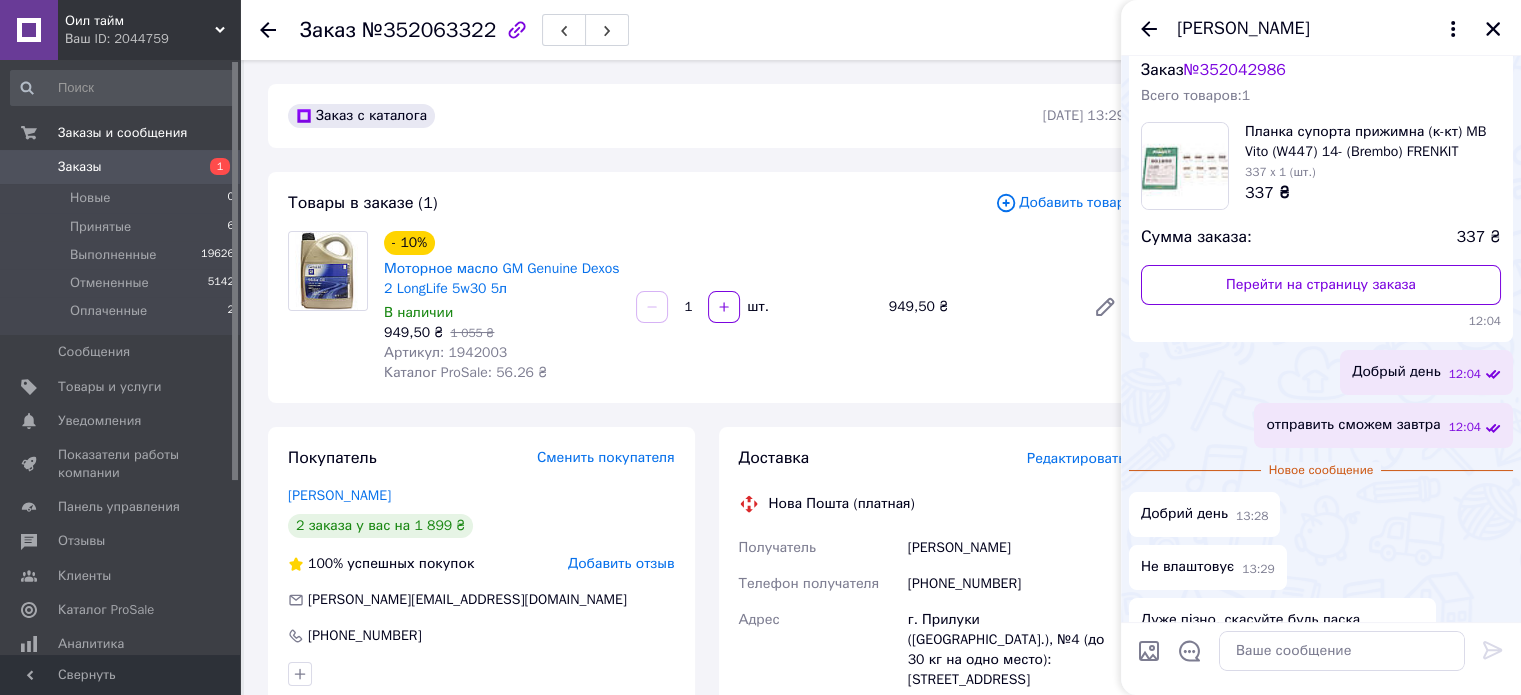 scroll, scrollTop: 0, scrollLeft: 0, axis: both 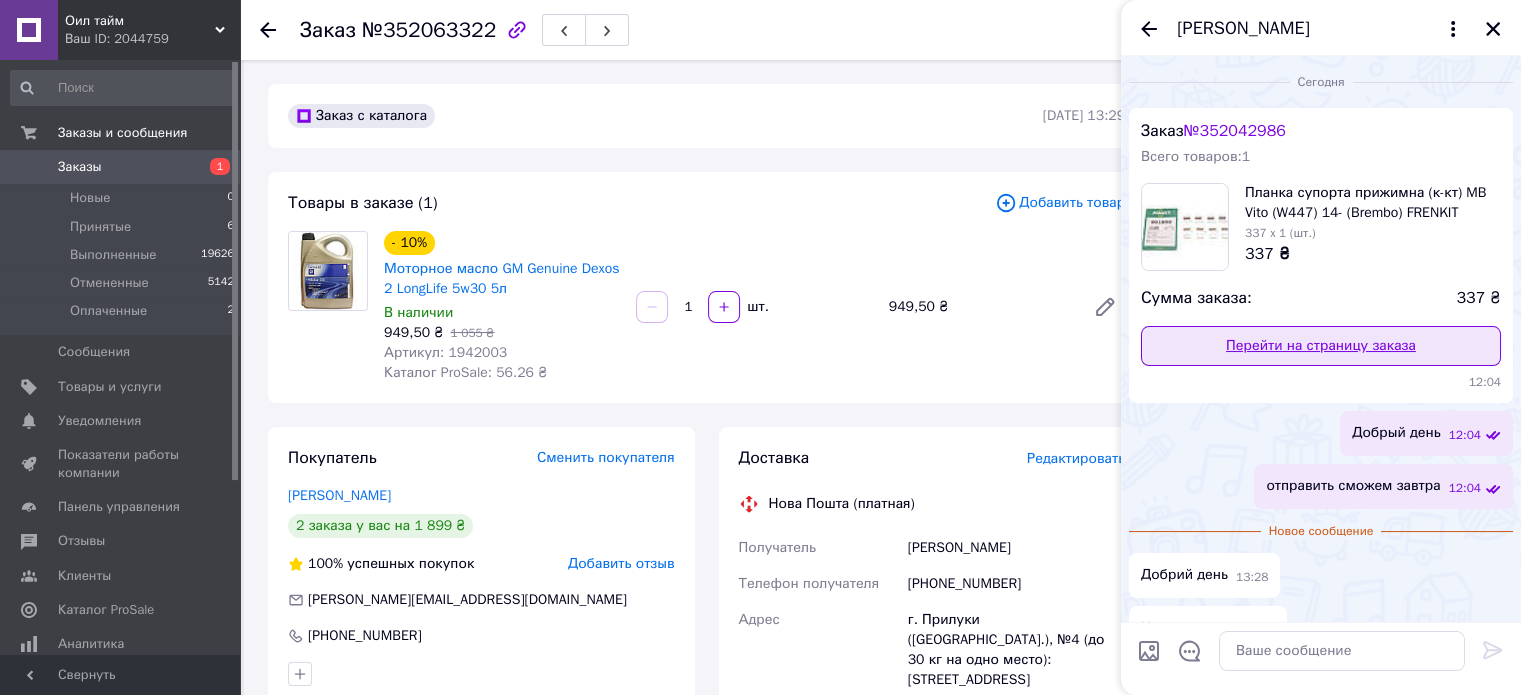 click on "Перейти на страницу заказа" at bounding box center [1321, 346] 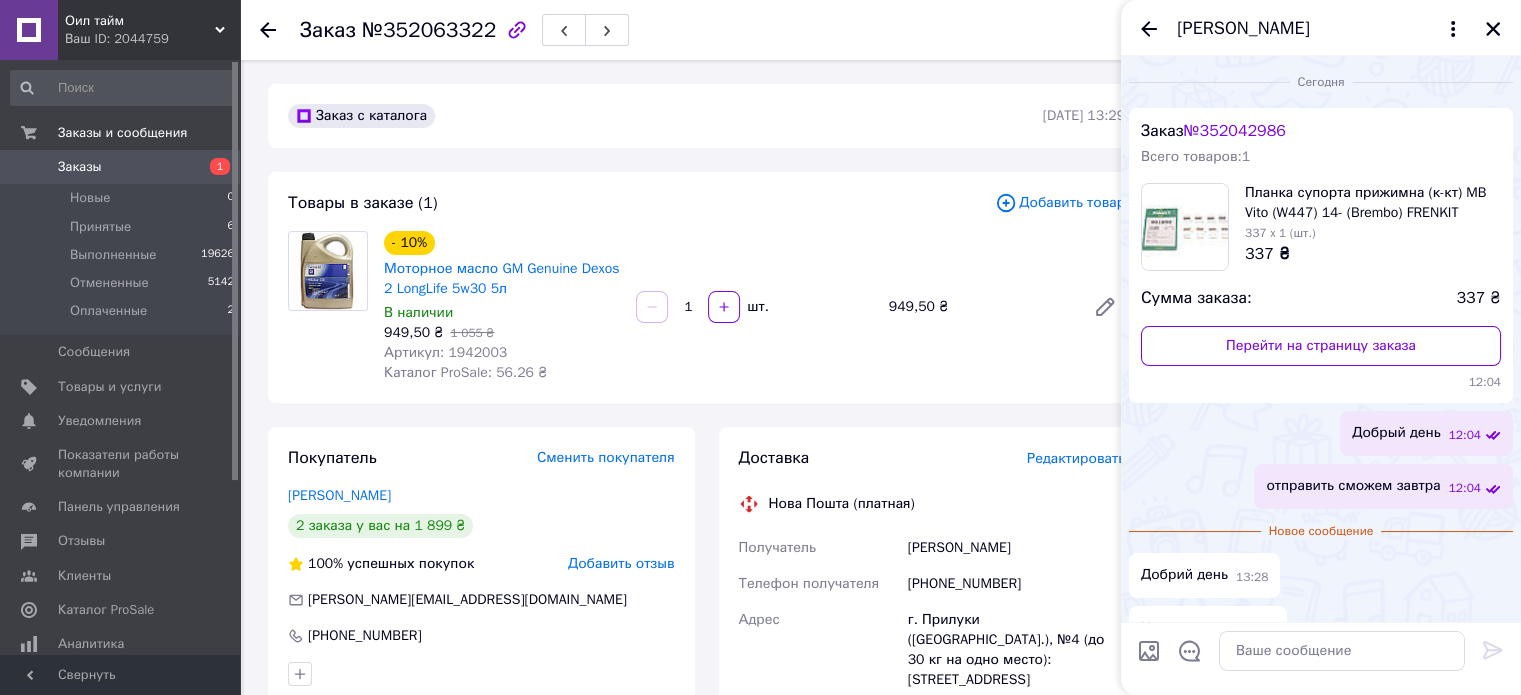 click 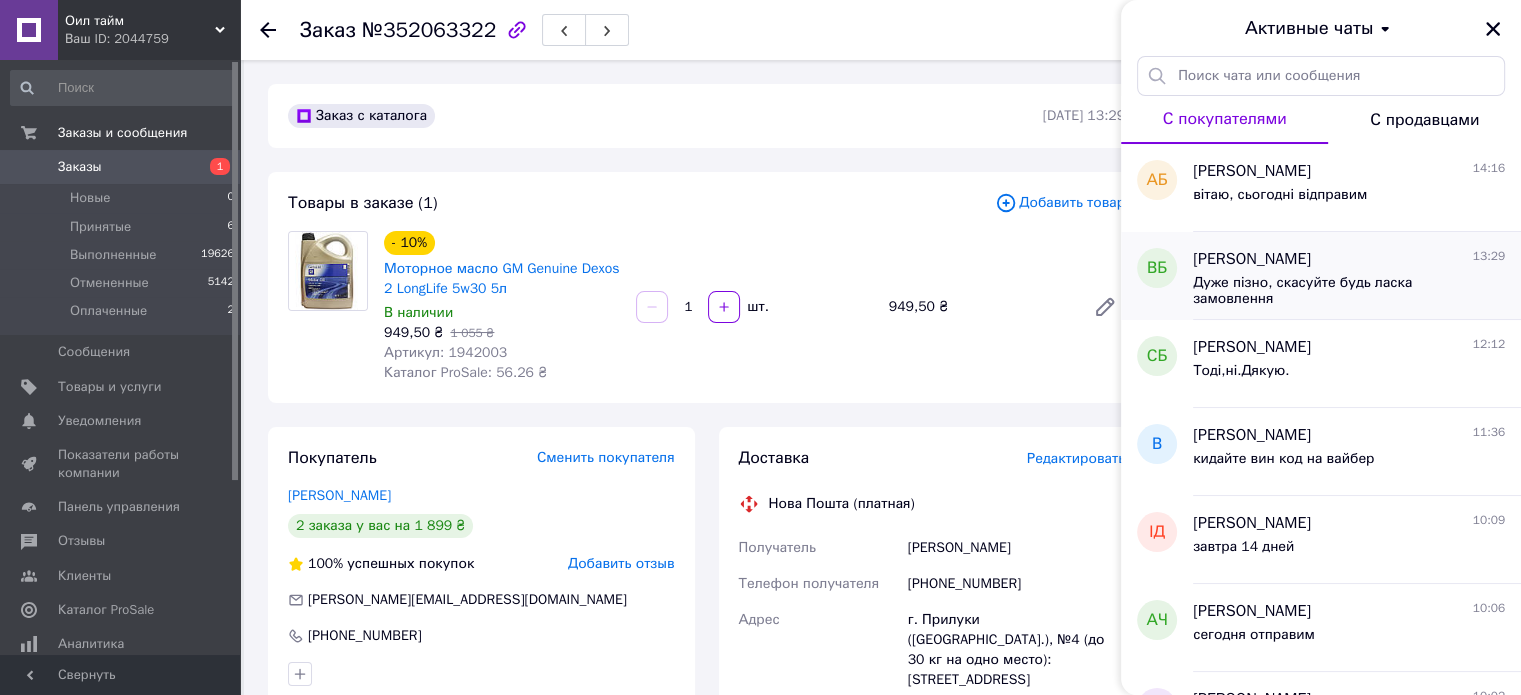click on "Дуже пізно, скасуйте будь ласка замовлення" at bounding box center (1335, 291) 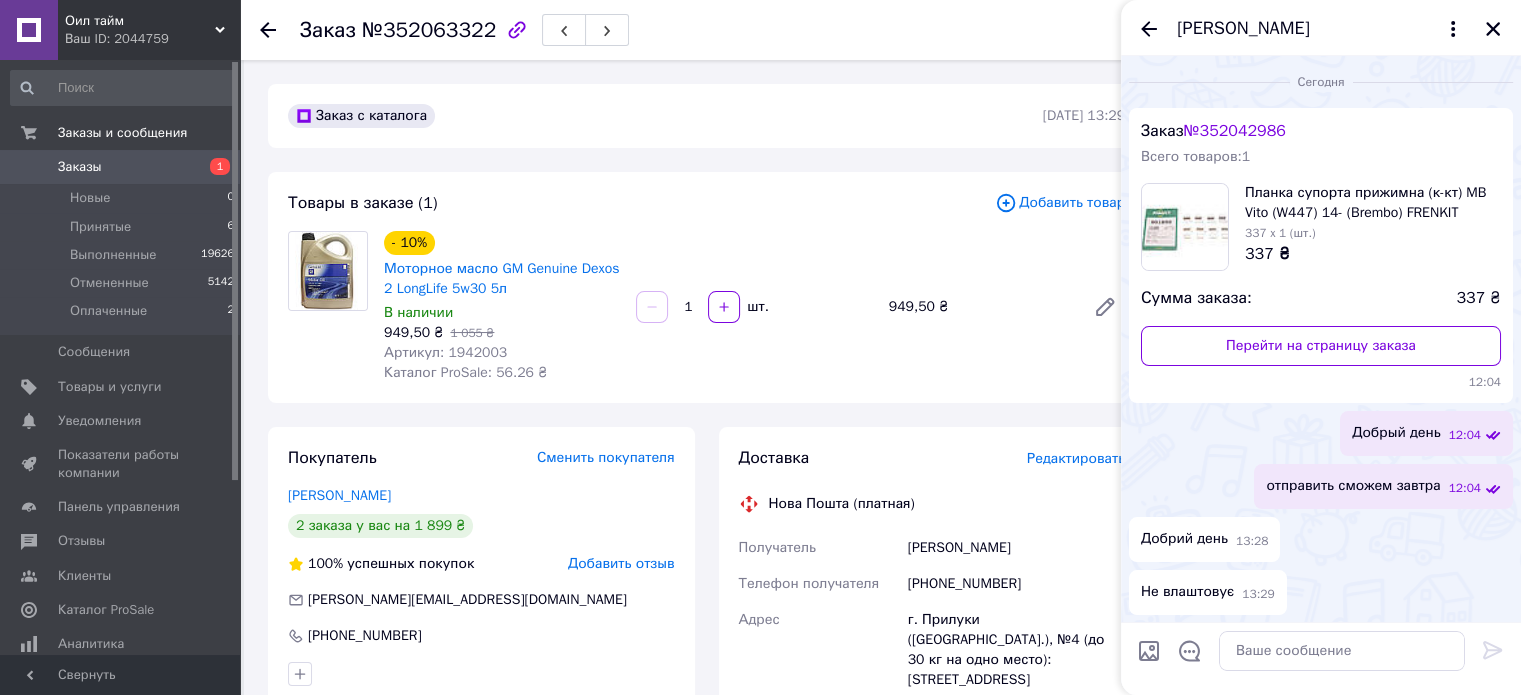 scroll, scrollTop: 94, scrollLeft: 0, axis: vertical 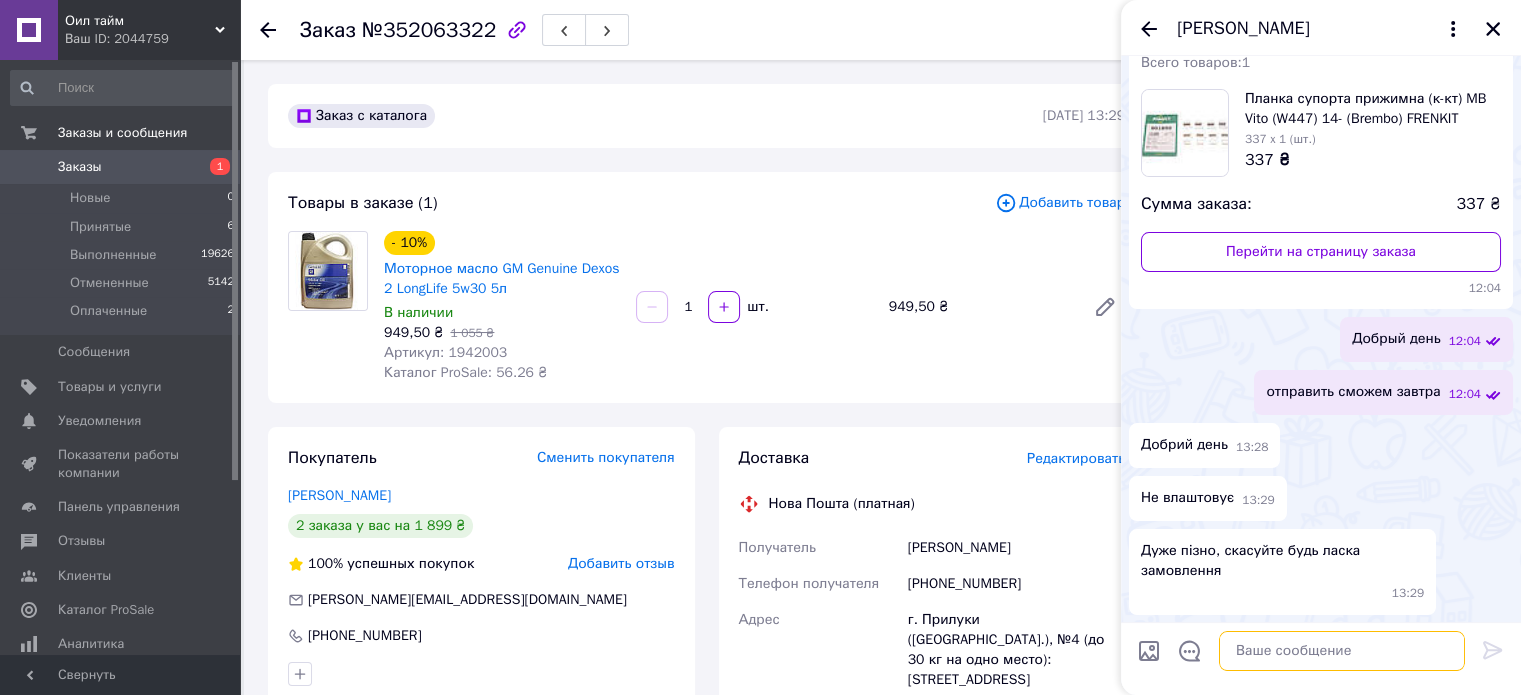 click at bounding box center (1342, 651) 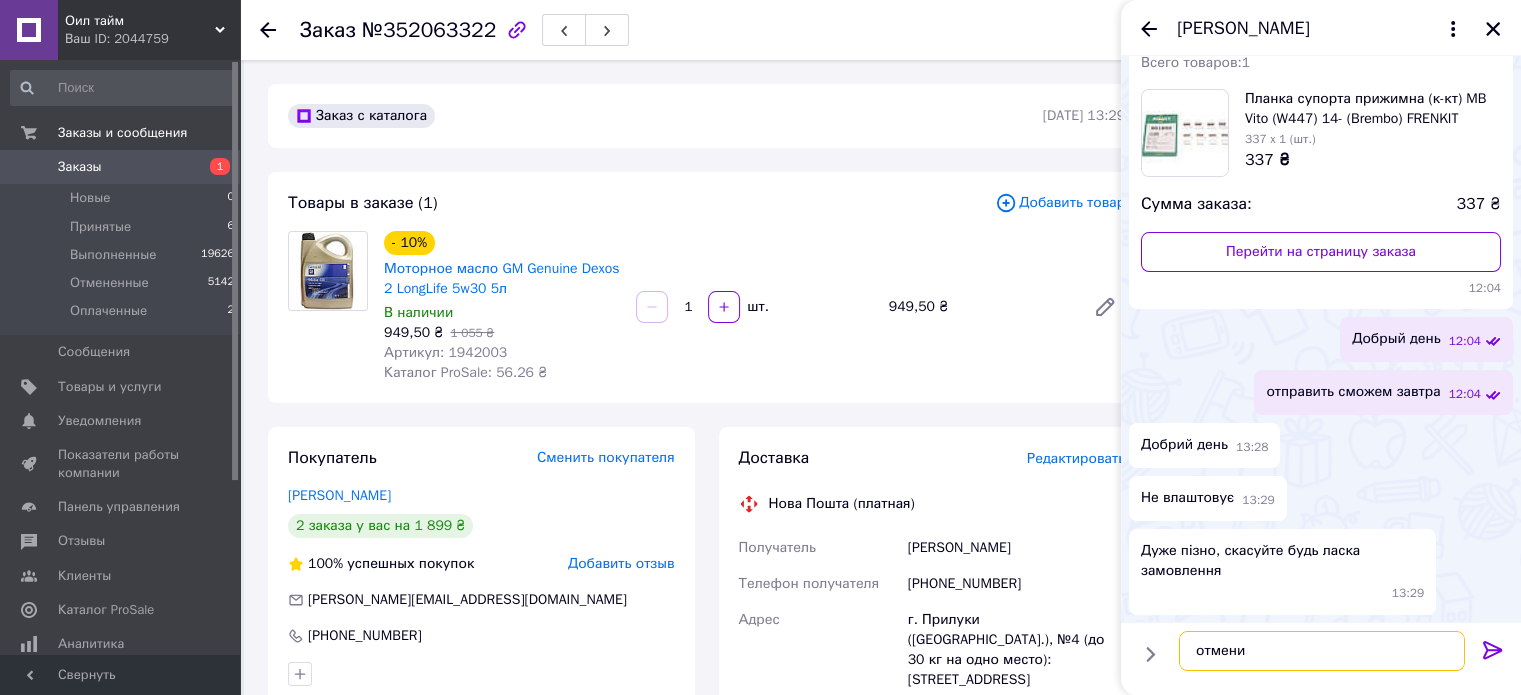 type on "отменил" 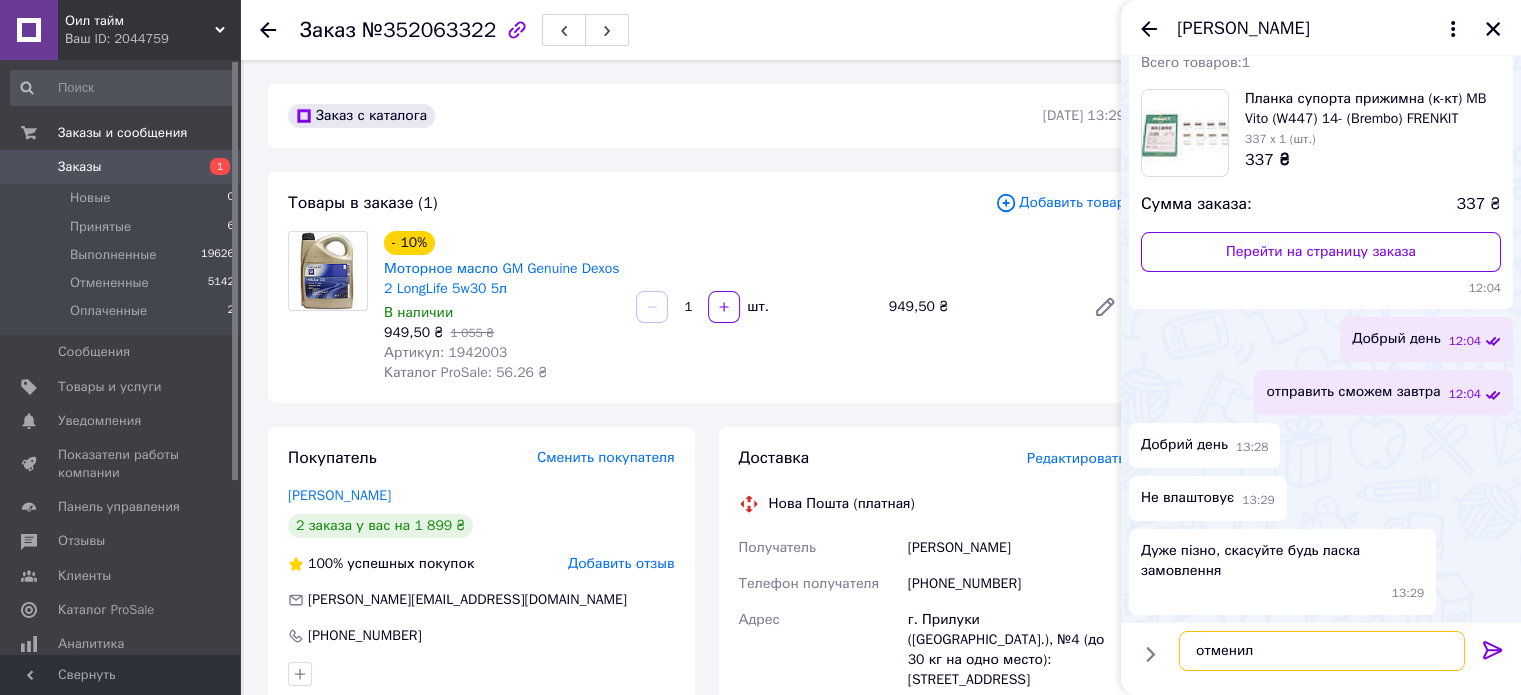 type 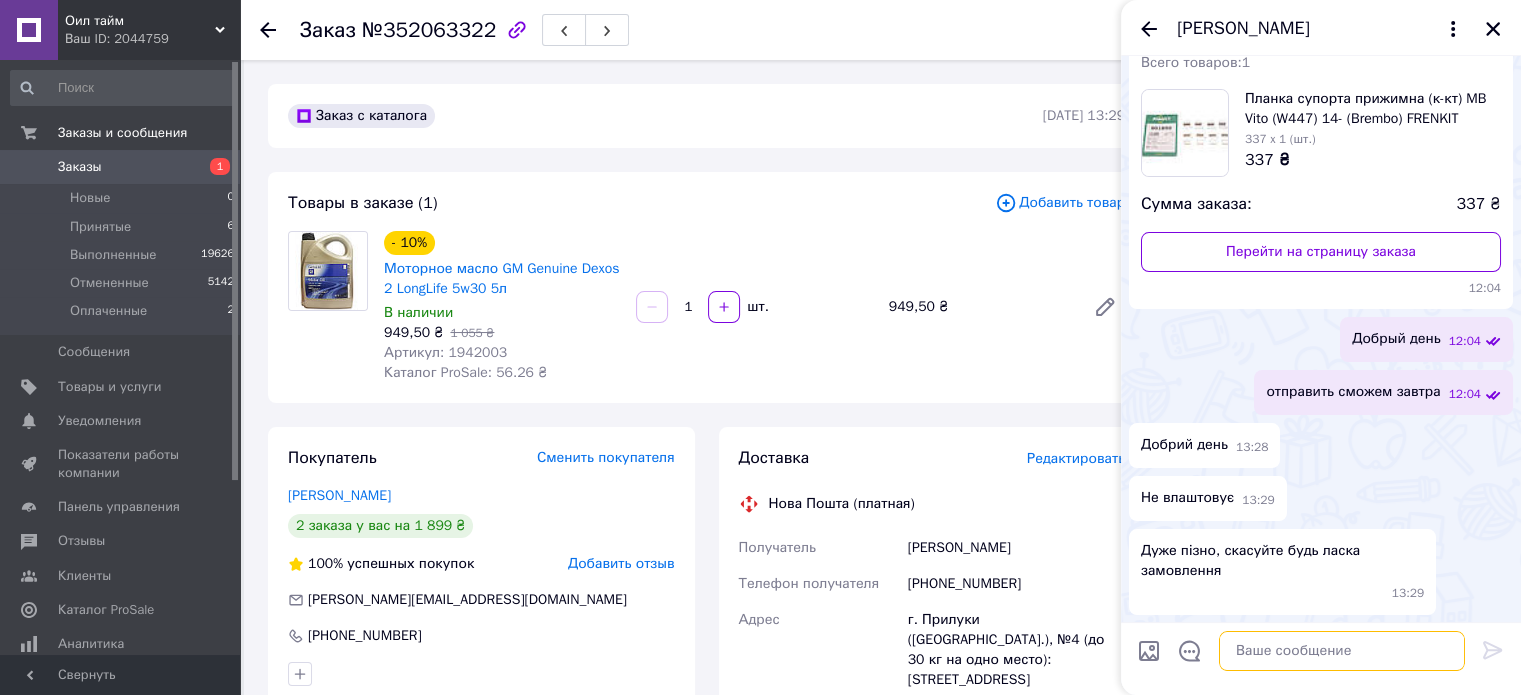 scroll, scrollTop: 147, scrollLeft: 0, axis: vertical 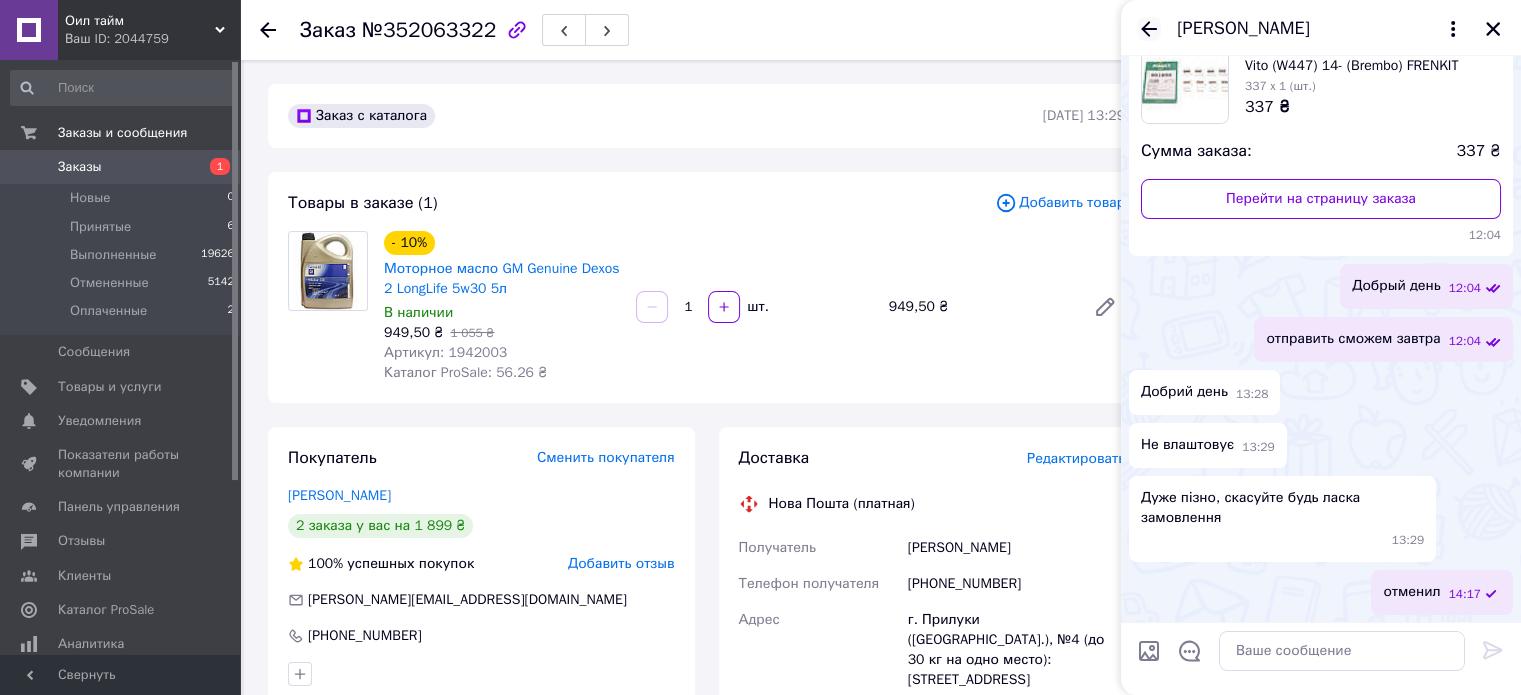 click 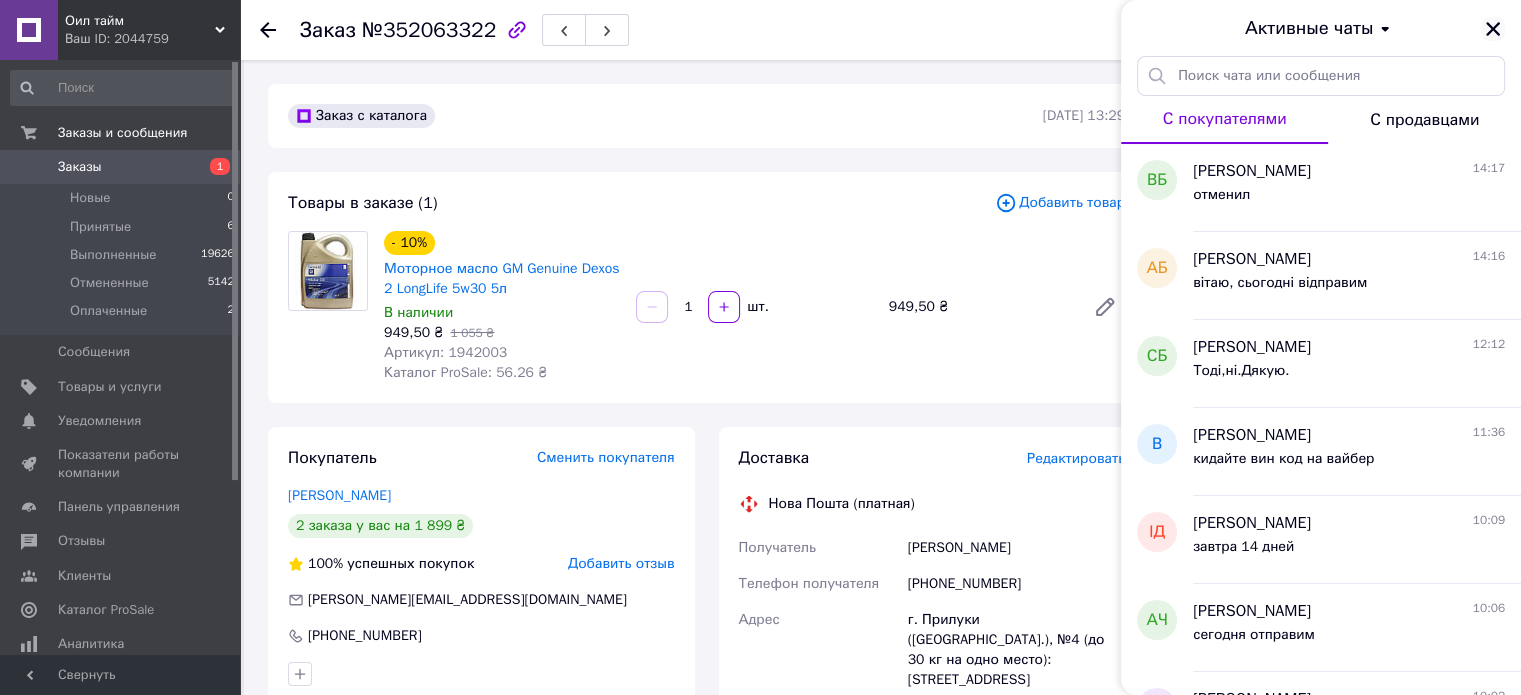 click 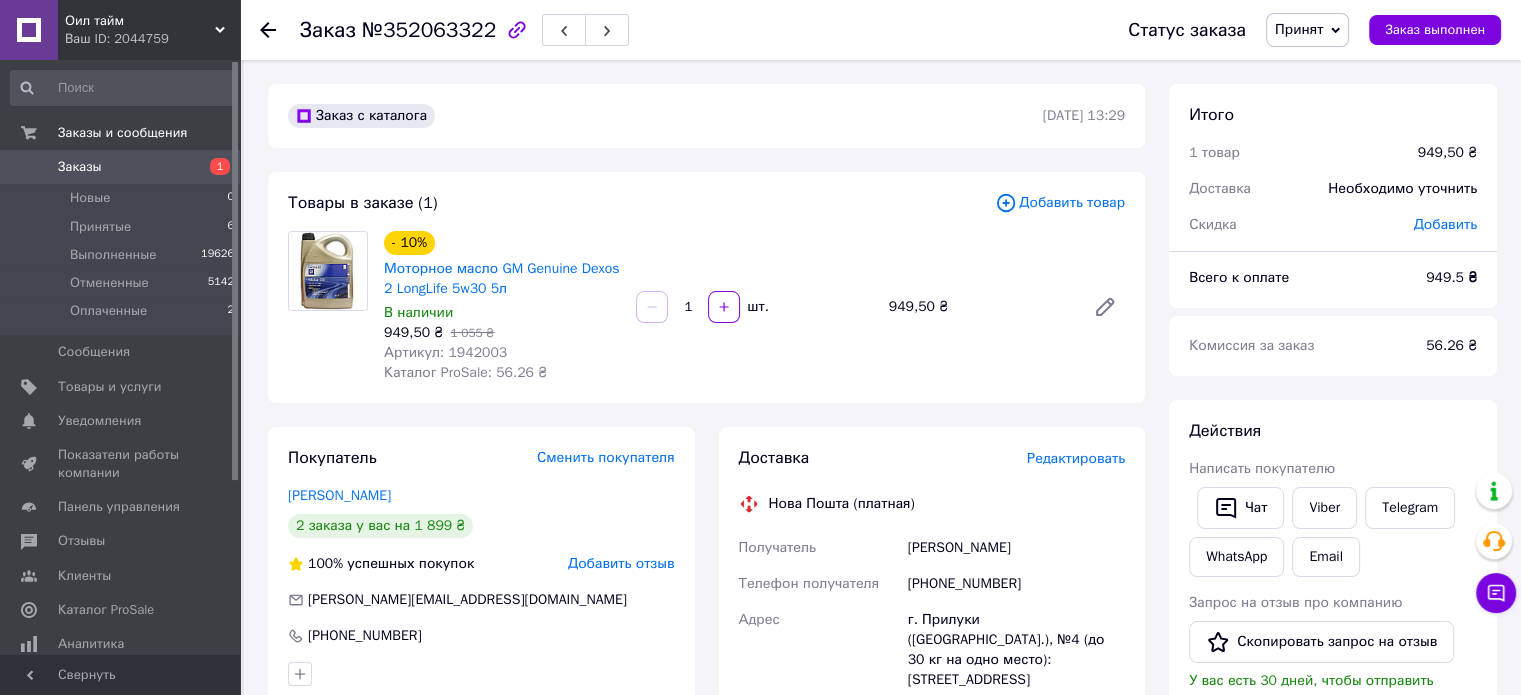 click on "Товары в заказе (1)" at bounding box center [641, 203] 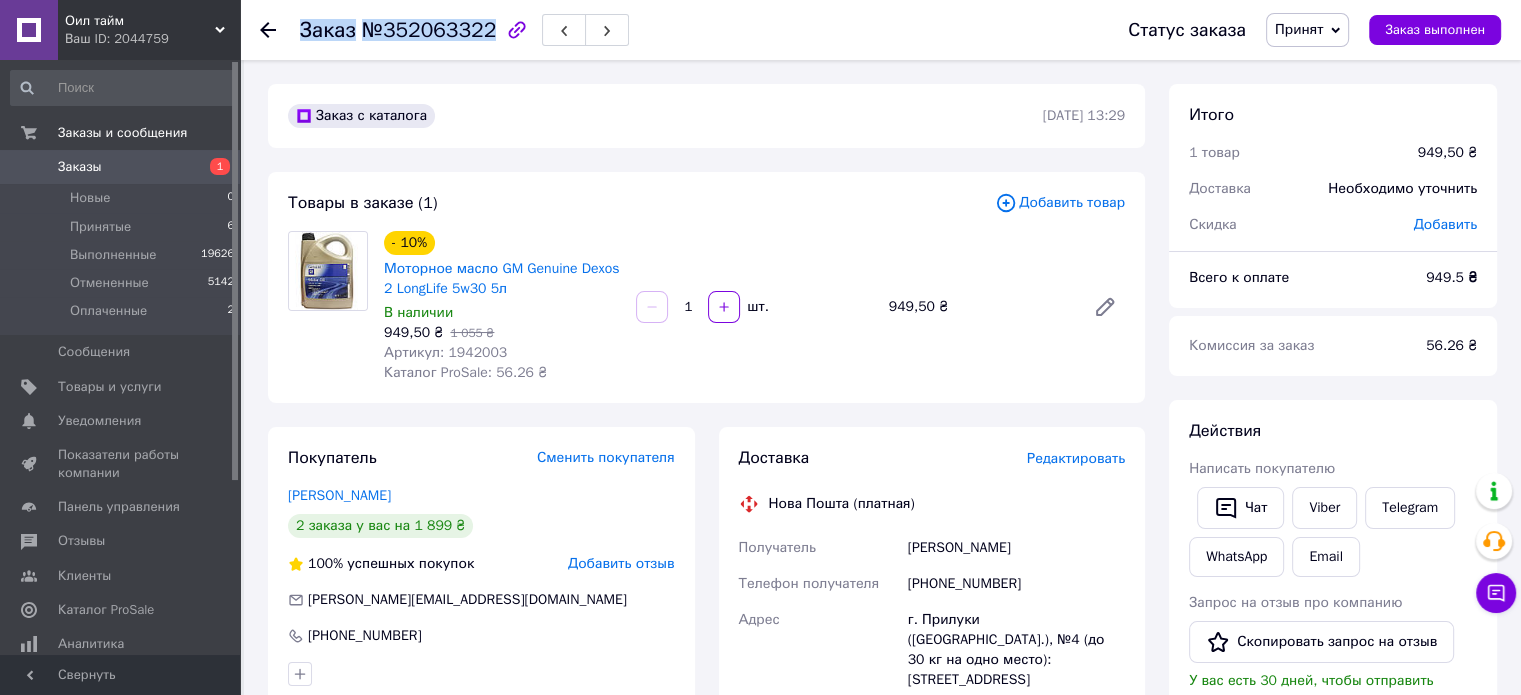 copy on "Заказ №352063322" 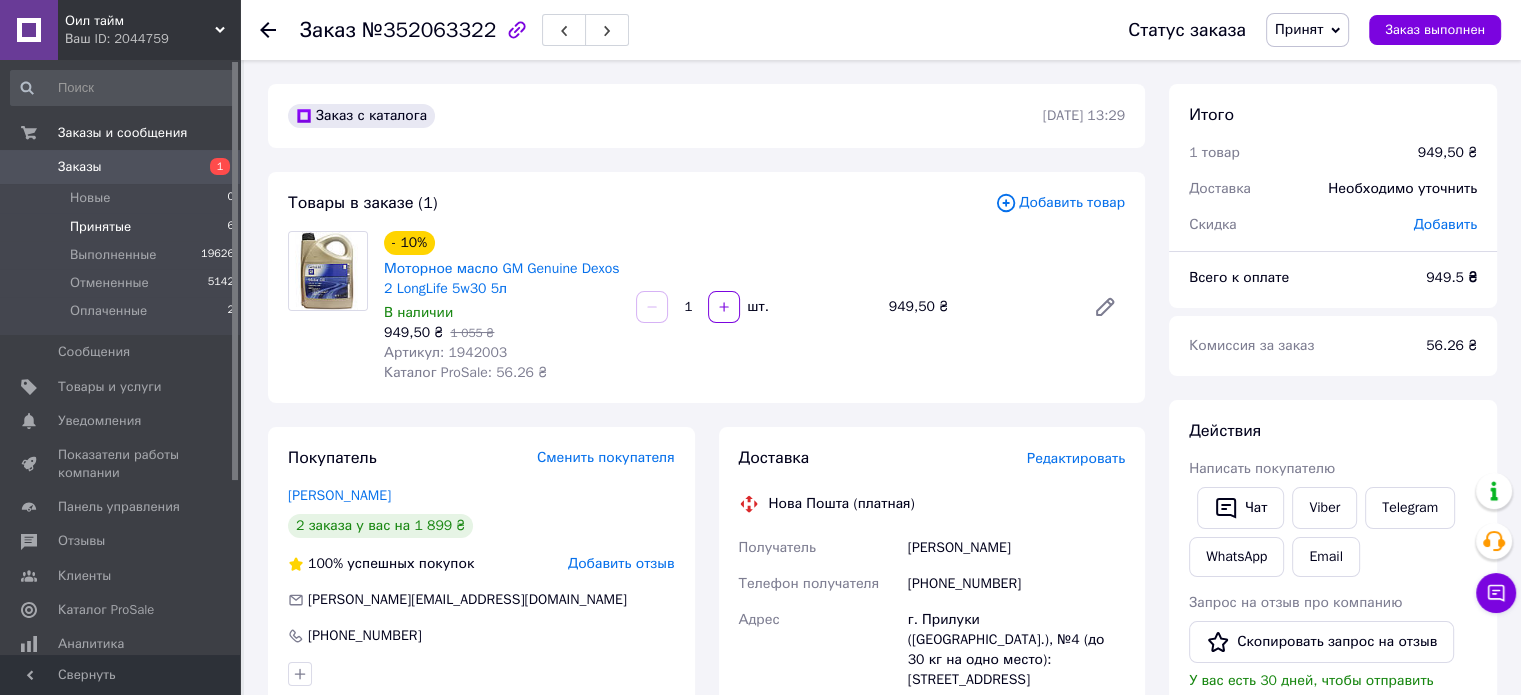 click on "Принятые 6" at bounding box center (123, 227) 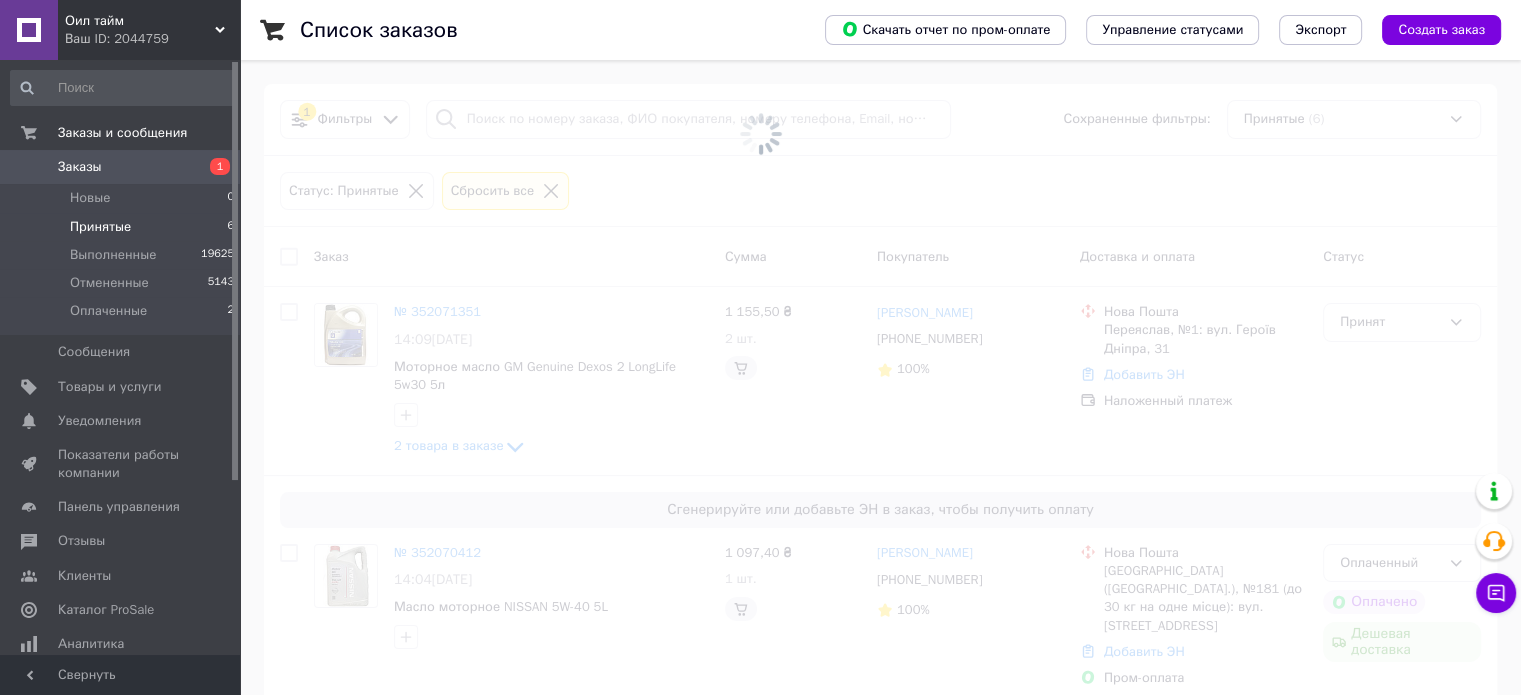 click on "Принятые 6" at bounding box center (123, 227) 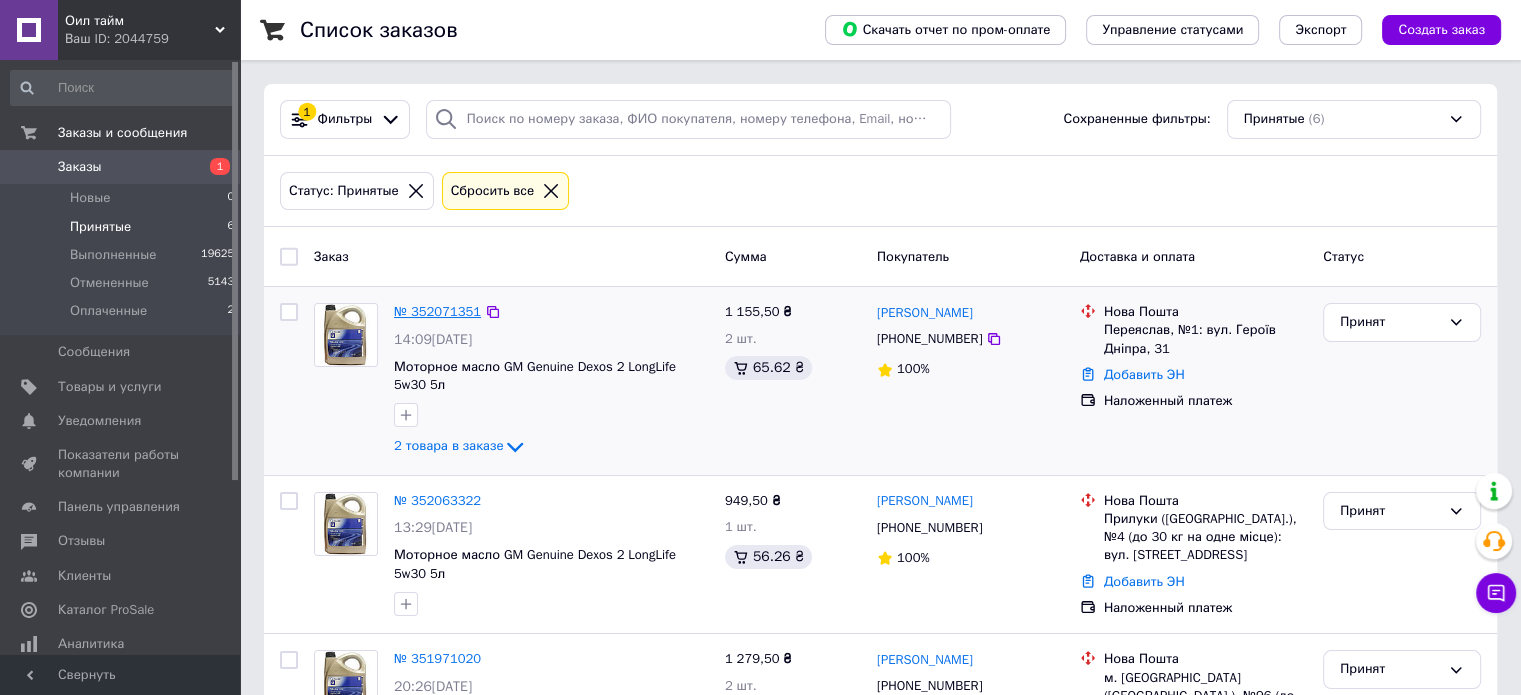 click on "№ 352071351" at bounding box center (437, 311) 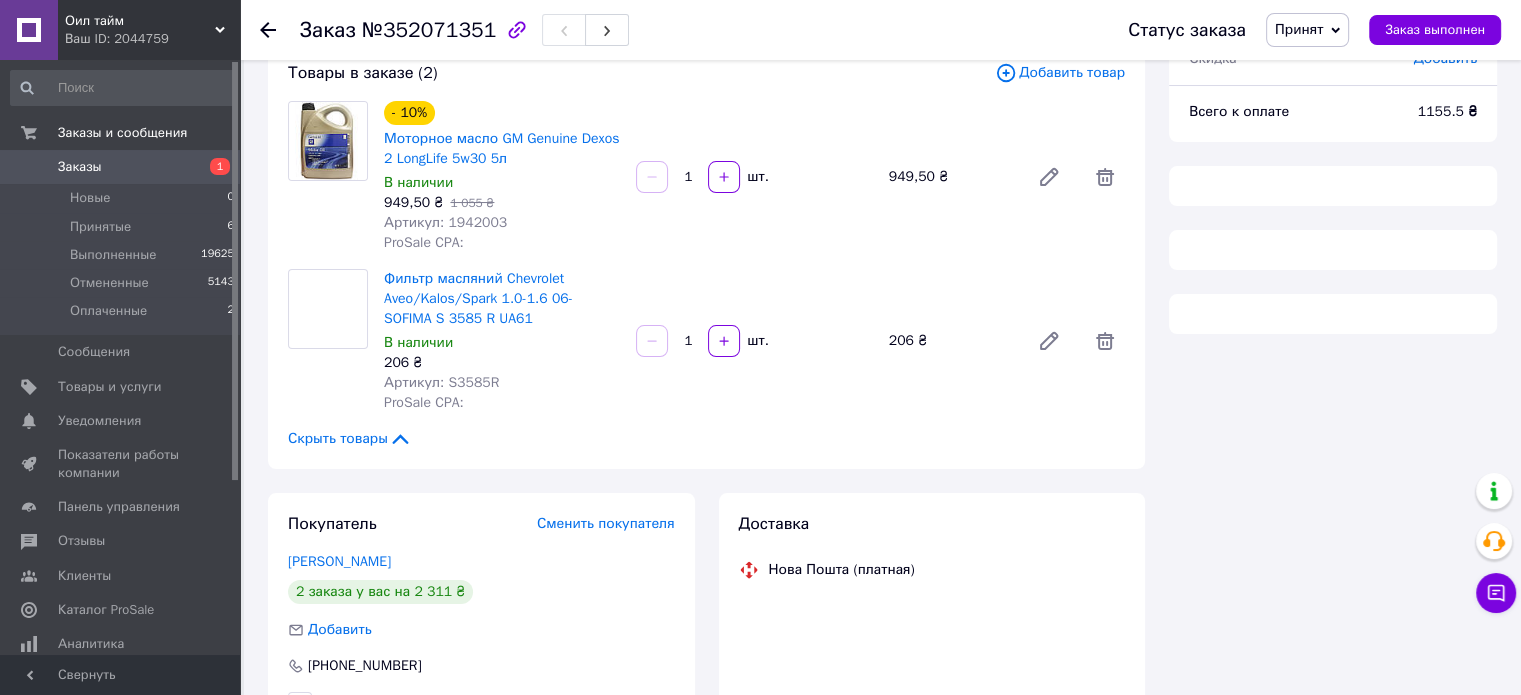 scroll, scrollTop: 219, scrollLeft: 0, axis: vertical 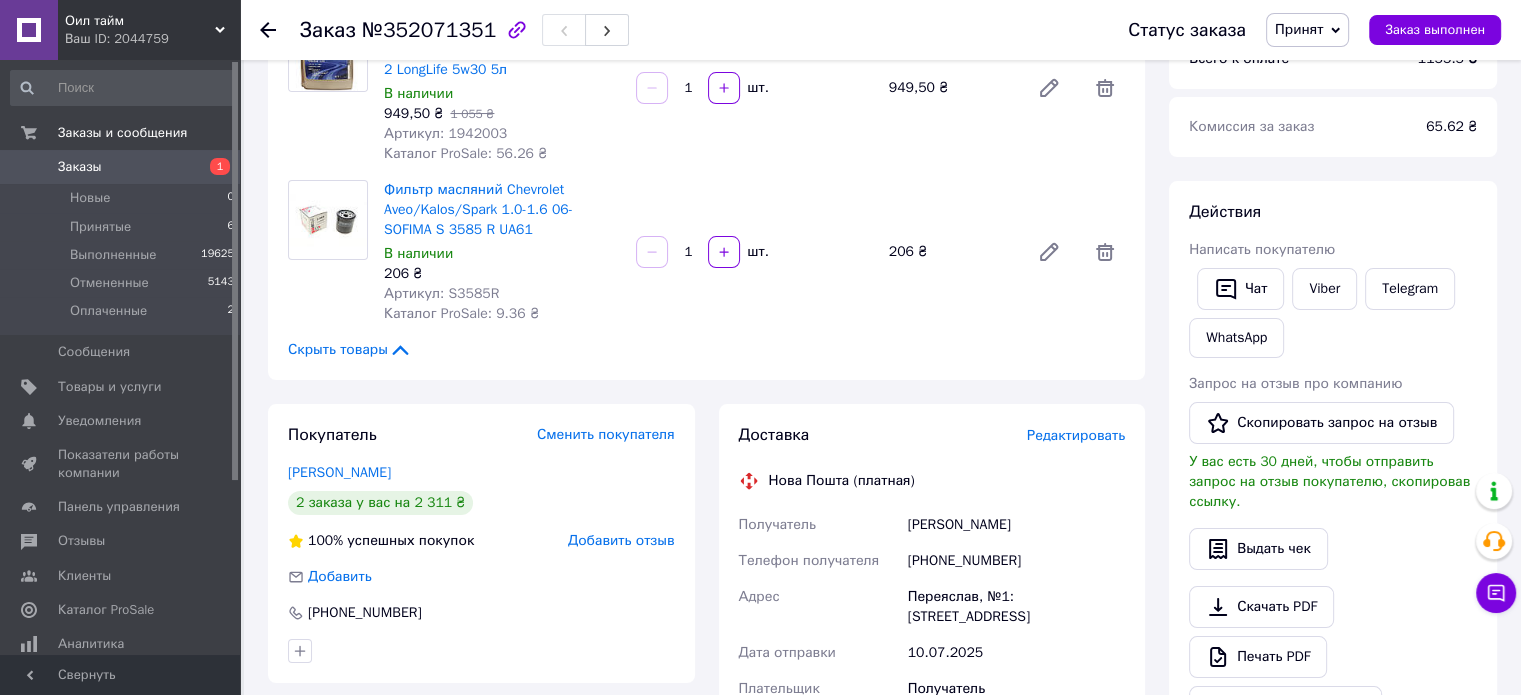 click on "Артикул: S3585R" at bounding box center [441, 293] 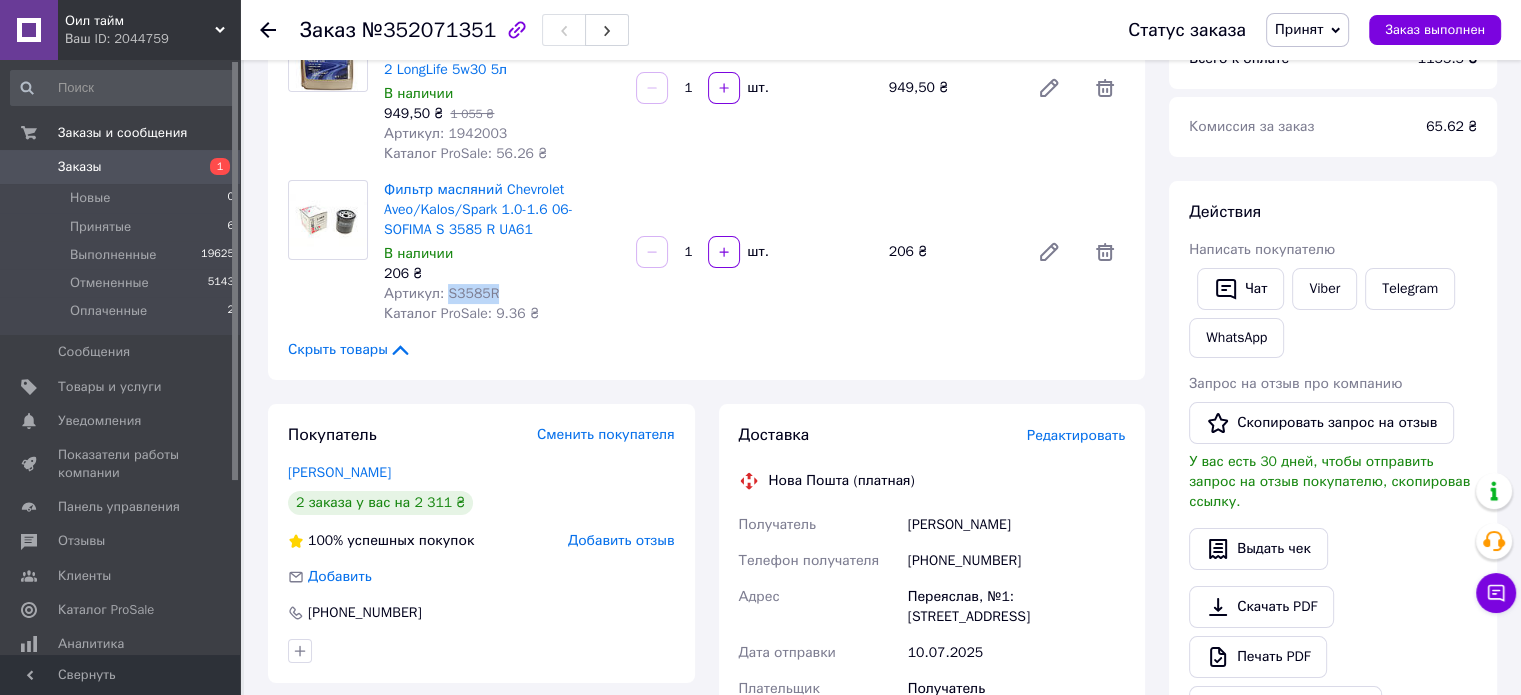 click on "Артикул: S3585R" at bounding box center (441, 293) 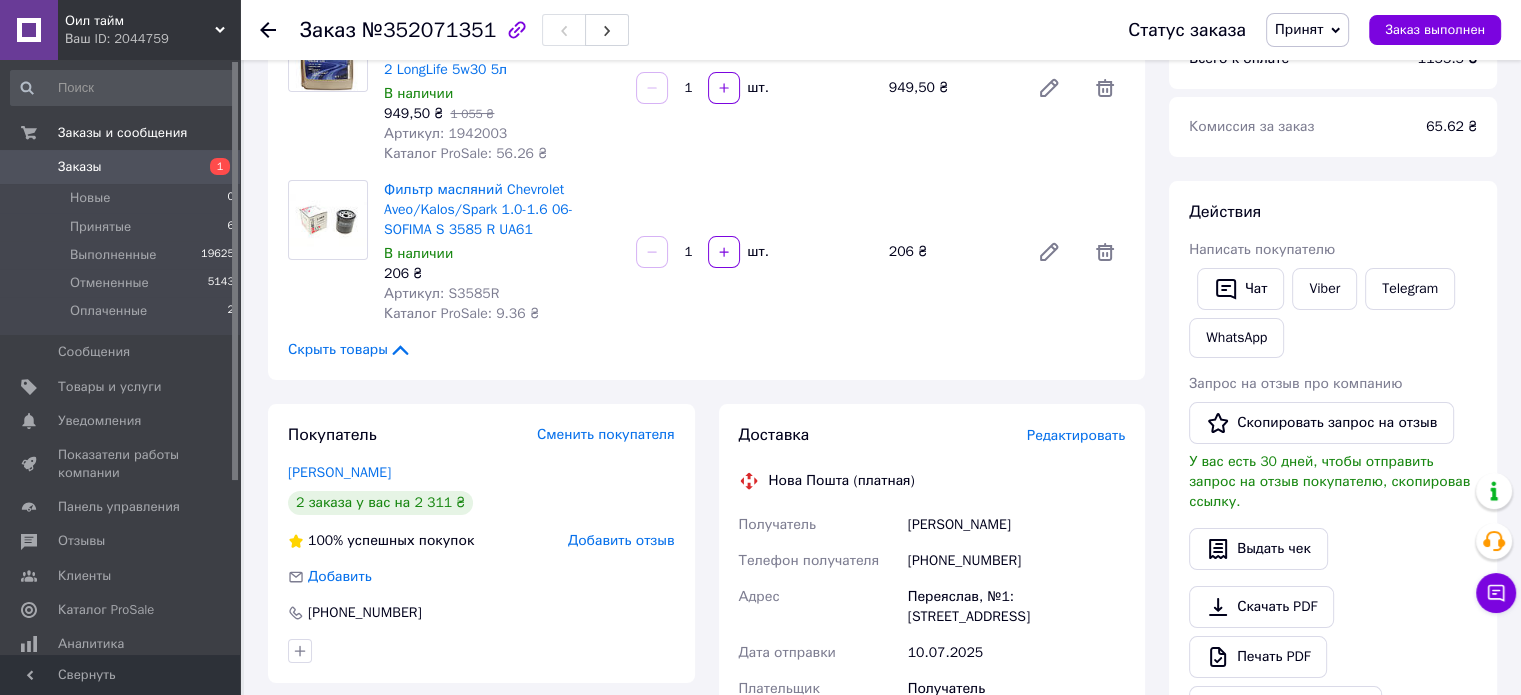 click on "Товары в заказе (2) Добавить товар - 10% Моторное масло GM Genuine Dexos 2 LongLife 5w30 5л В наличии 949,50 ₴   1 055 ₴ Артикул: 1942003 Каталог ProSale: 56.26 ₴  1   шт. 949,50 ₴ Фильтр масляний Chevrolet Aveo/Kalos/Spark 1.0-1.6 06- SOFIMA S 3585 R UA61 В наличии 206 ₴ Артикул: S3585R Каталог ProSale: 9.36 ₴  1   шт. 206 ₴ Скрыть товары" at bounding box center (706, 166) 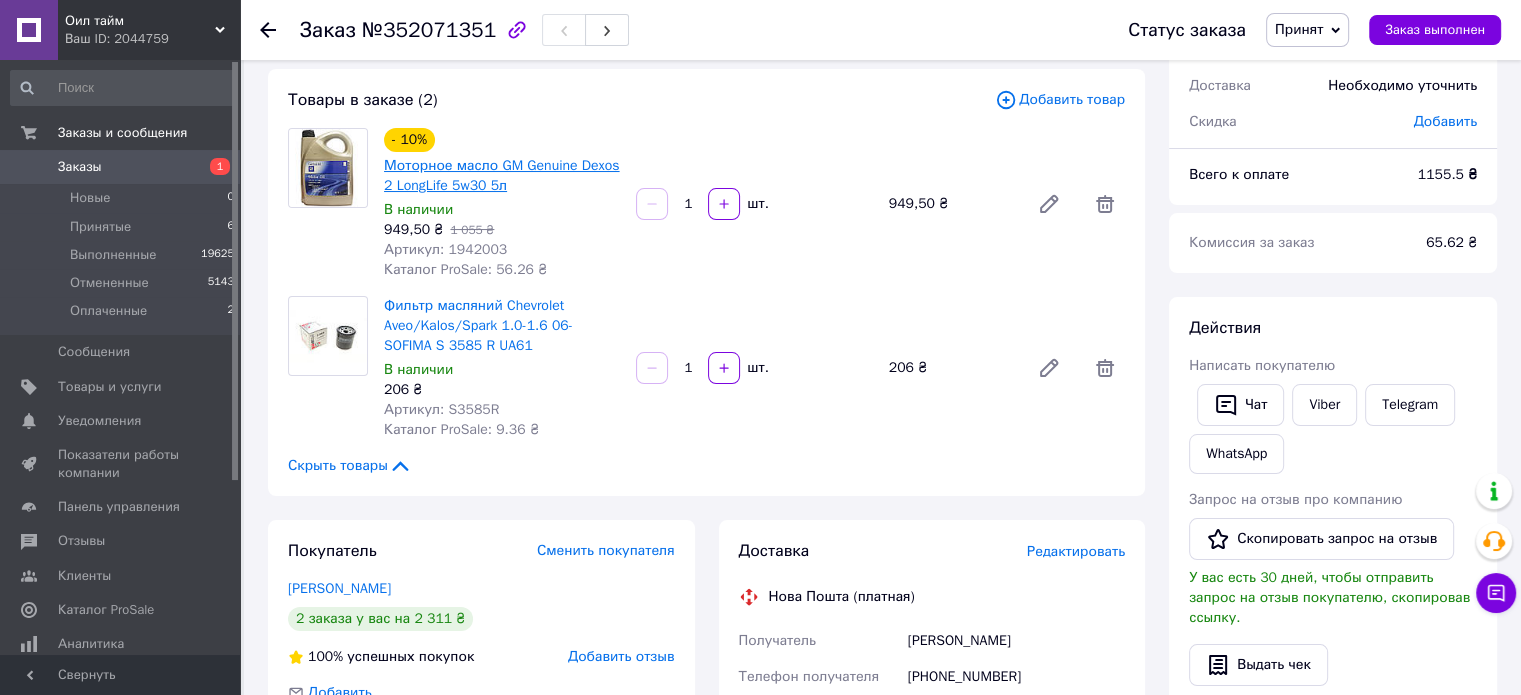 scroll, scrollTop: 19, scrollLeft: 0, axis: vertical 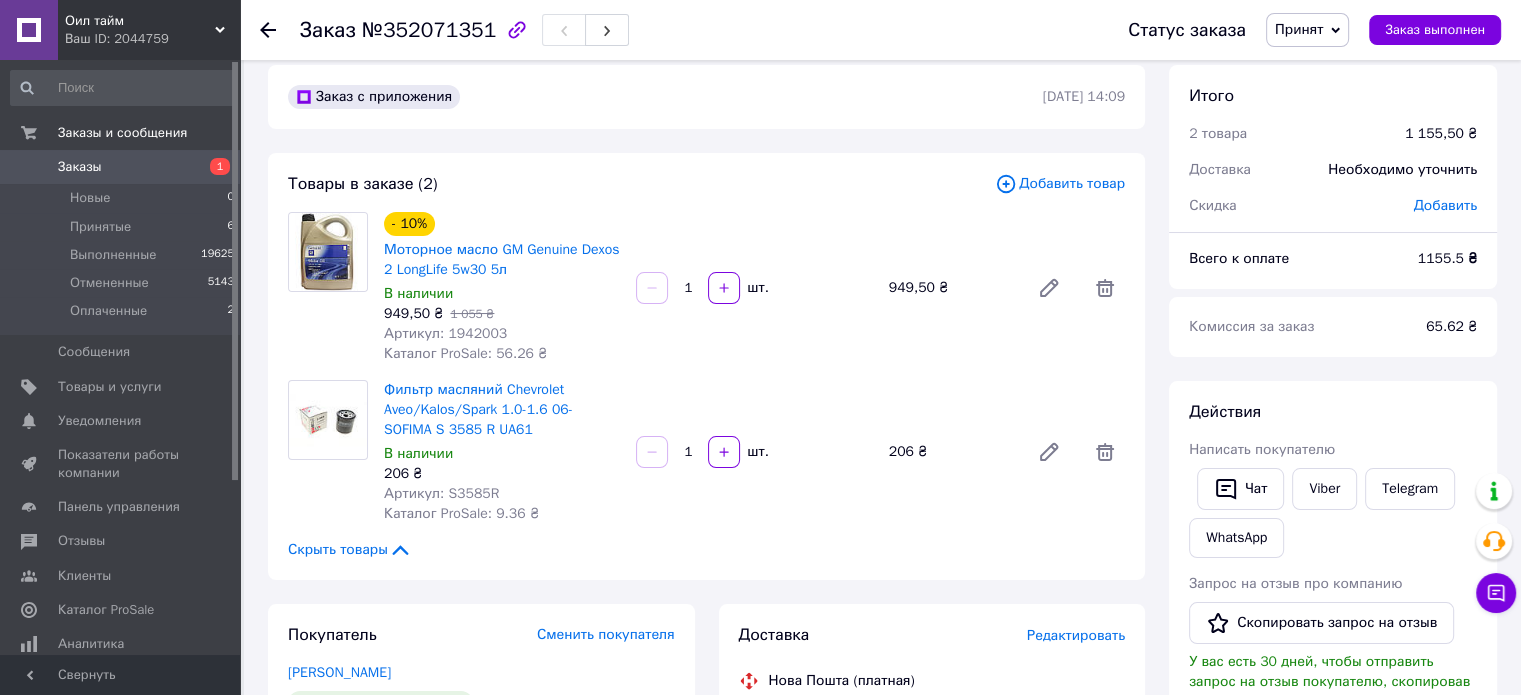 click on "Артикул: S3585R" at bounding box center (441, 493) 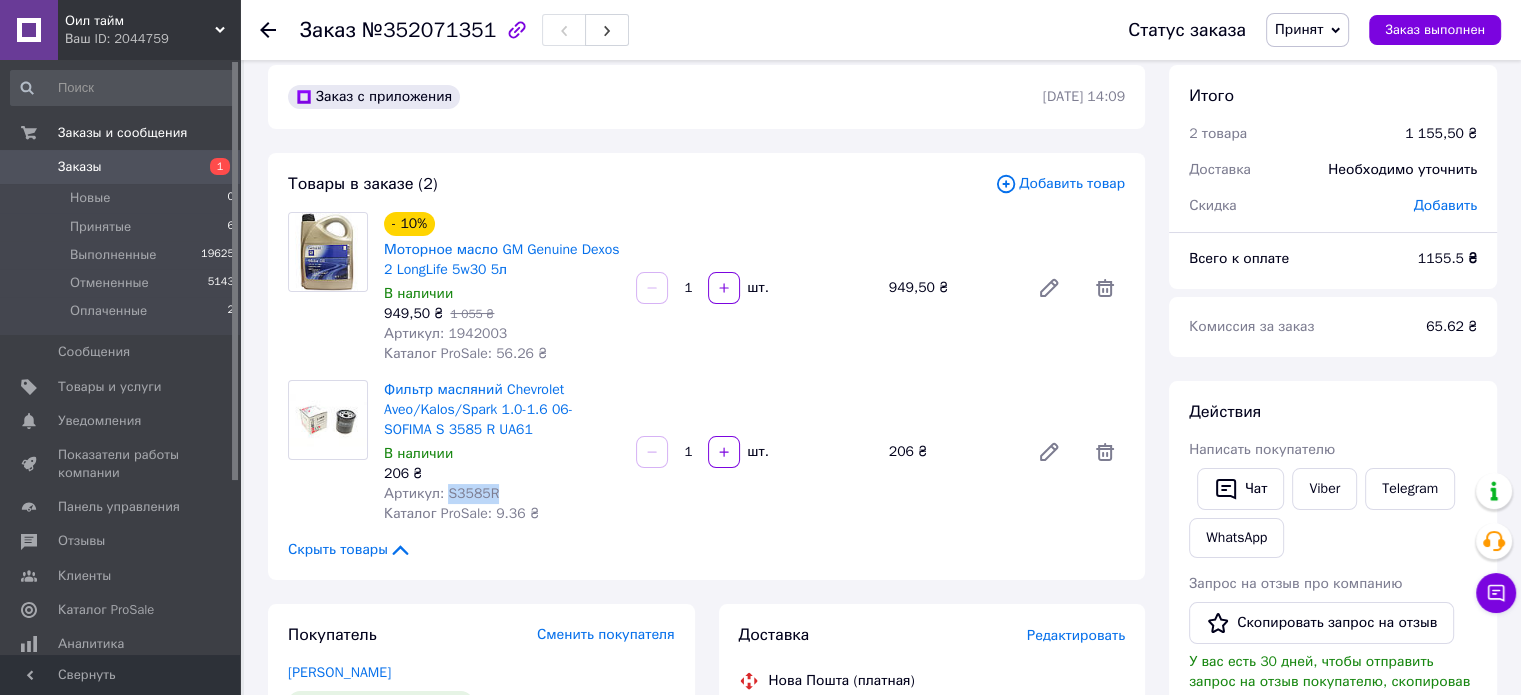 click on "Артикул: S3585R" at bounding box center [441, 493] 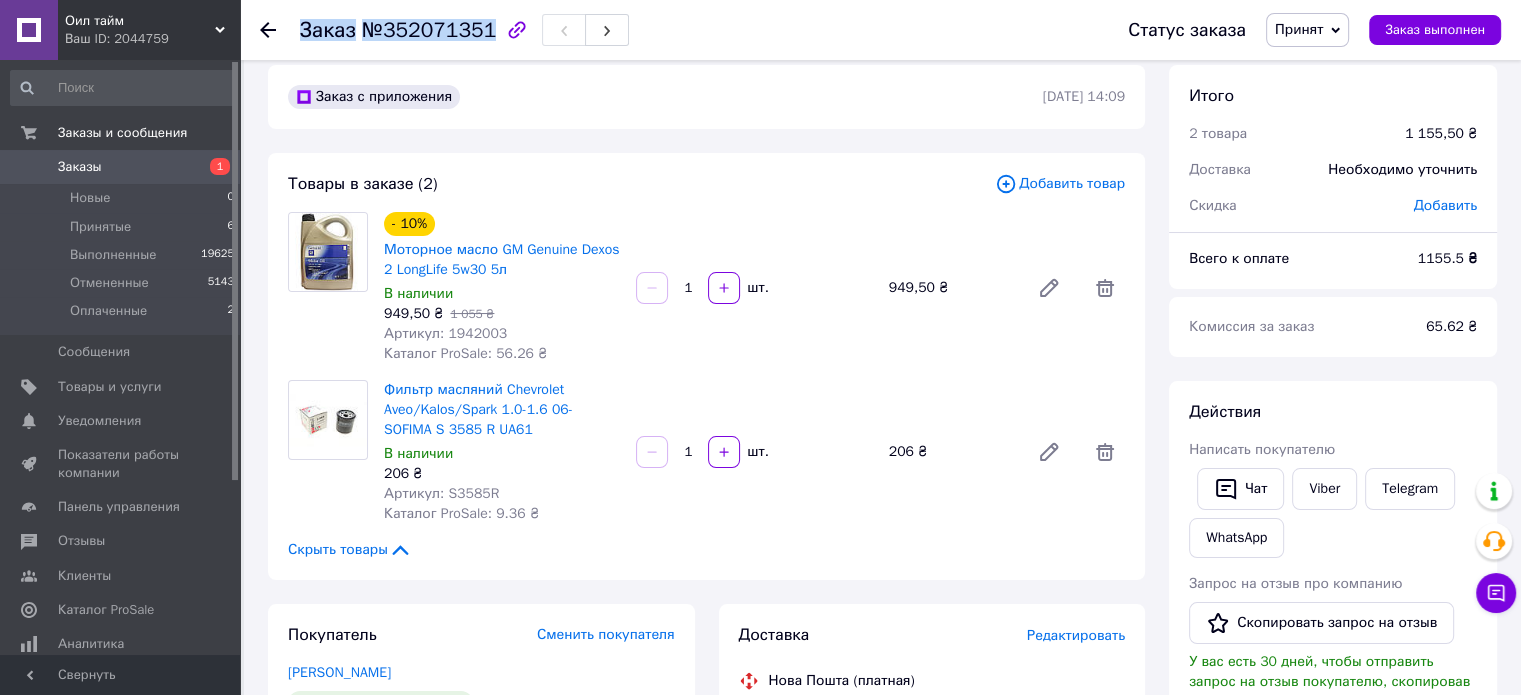 copy on "Заказ №352071351" 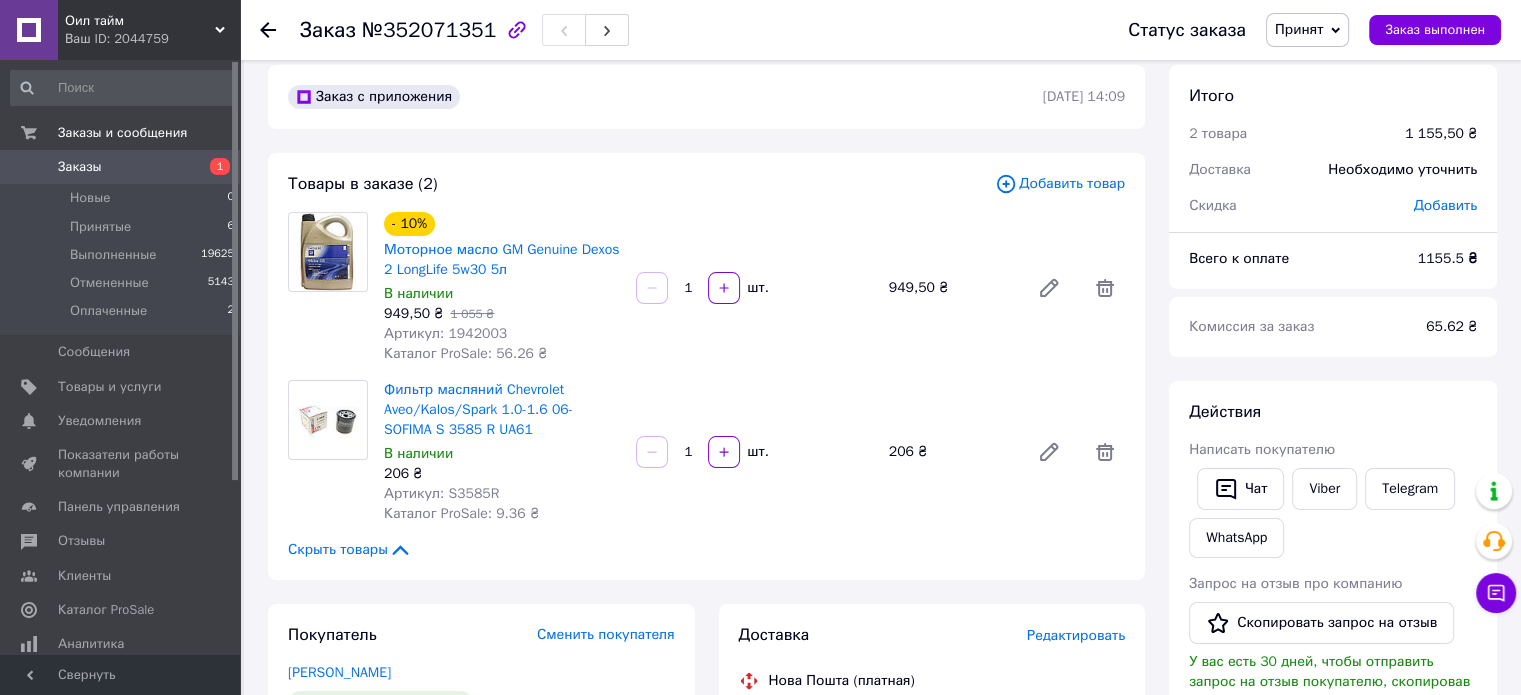 click on "- 10% Моторное масло GM Genuine Dexos 2 LongLife 5w30 5л В наличии 949,50 ₴   1 055 ₴ Артикул: 1942003 Каталог ProSale: 56.26 ₴" at bounding box center (502, 288) 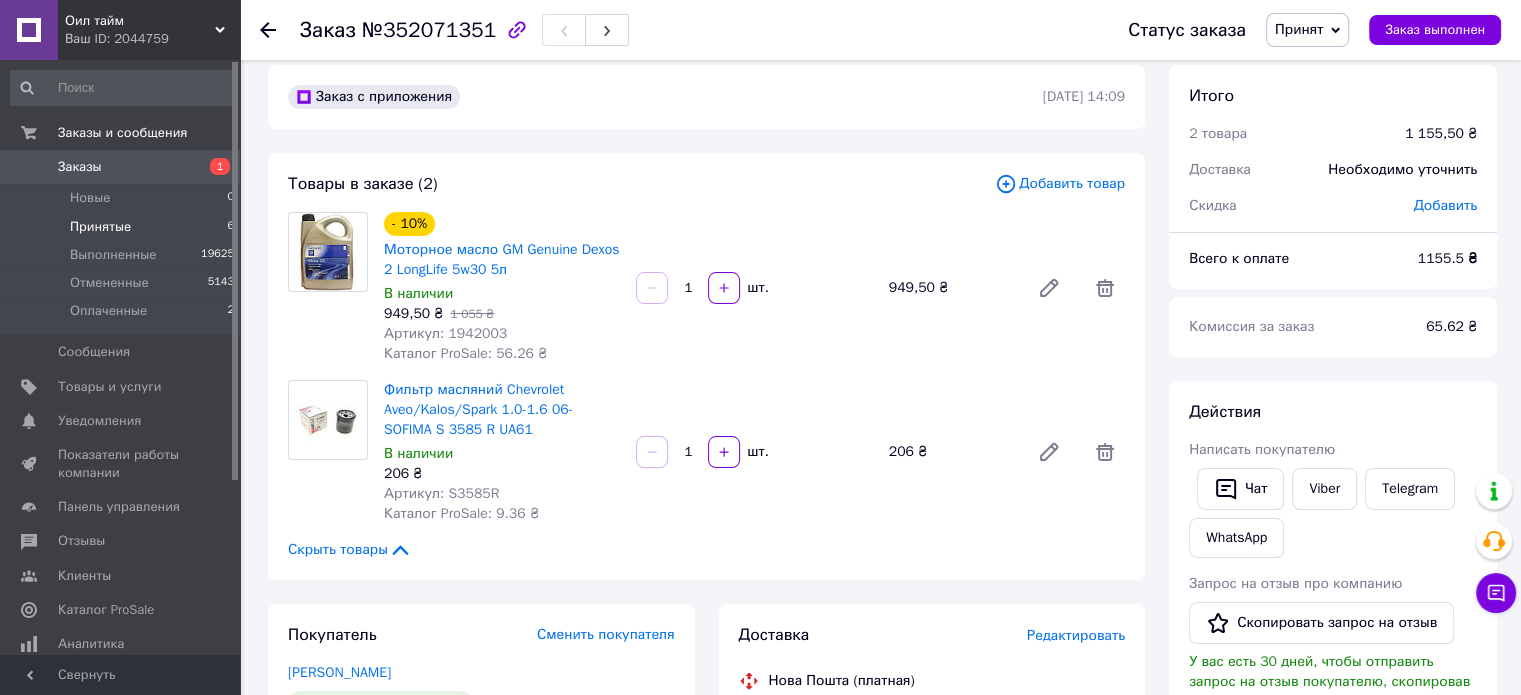 click on "Принятые 6" at bounding box center (123, 227) 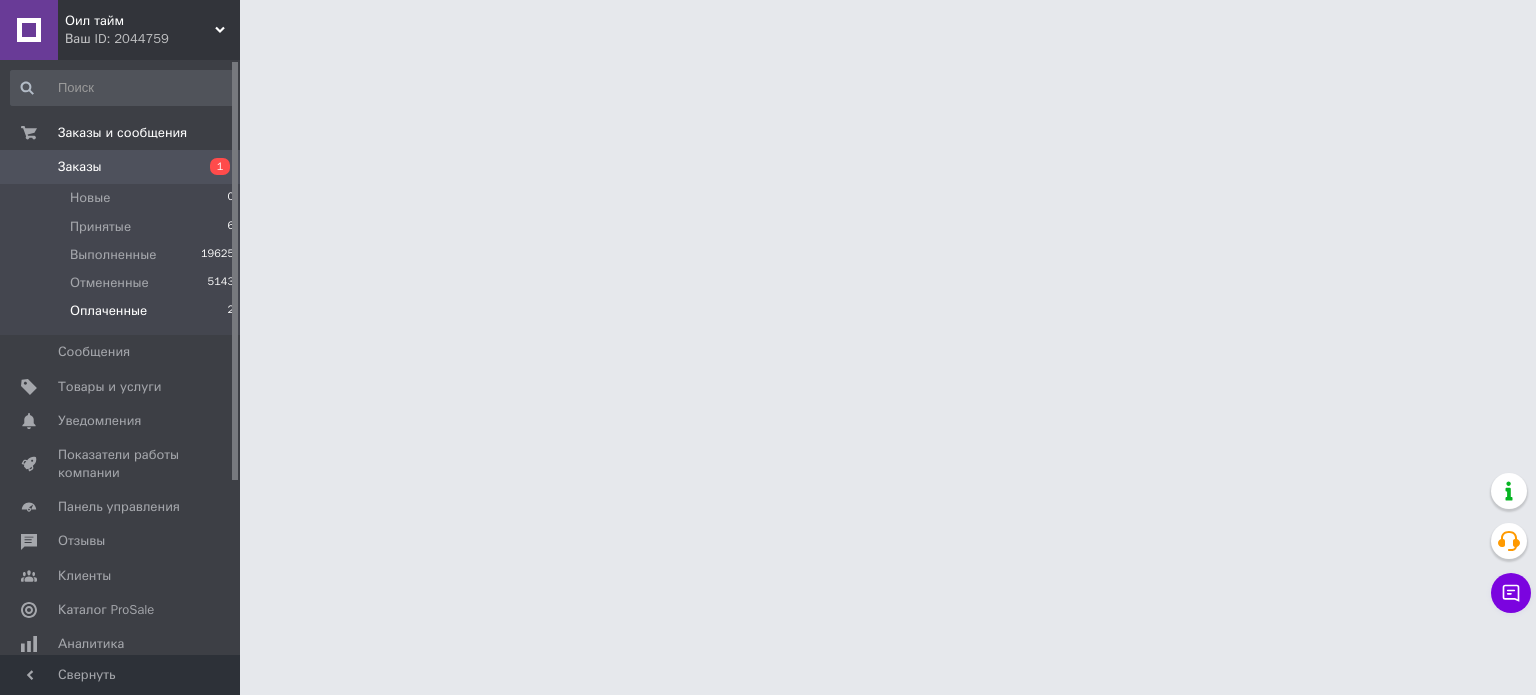 click on "Оплаченные" at bounding box center (108, 311) 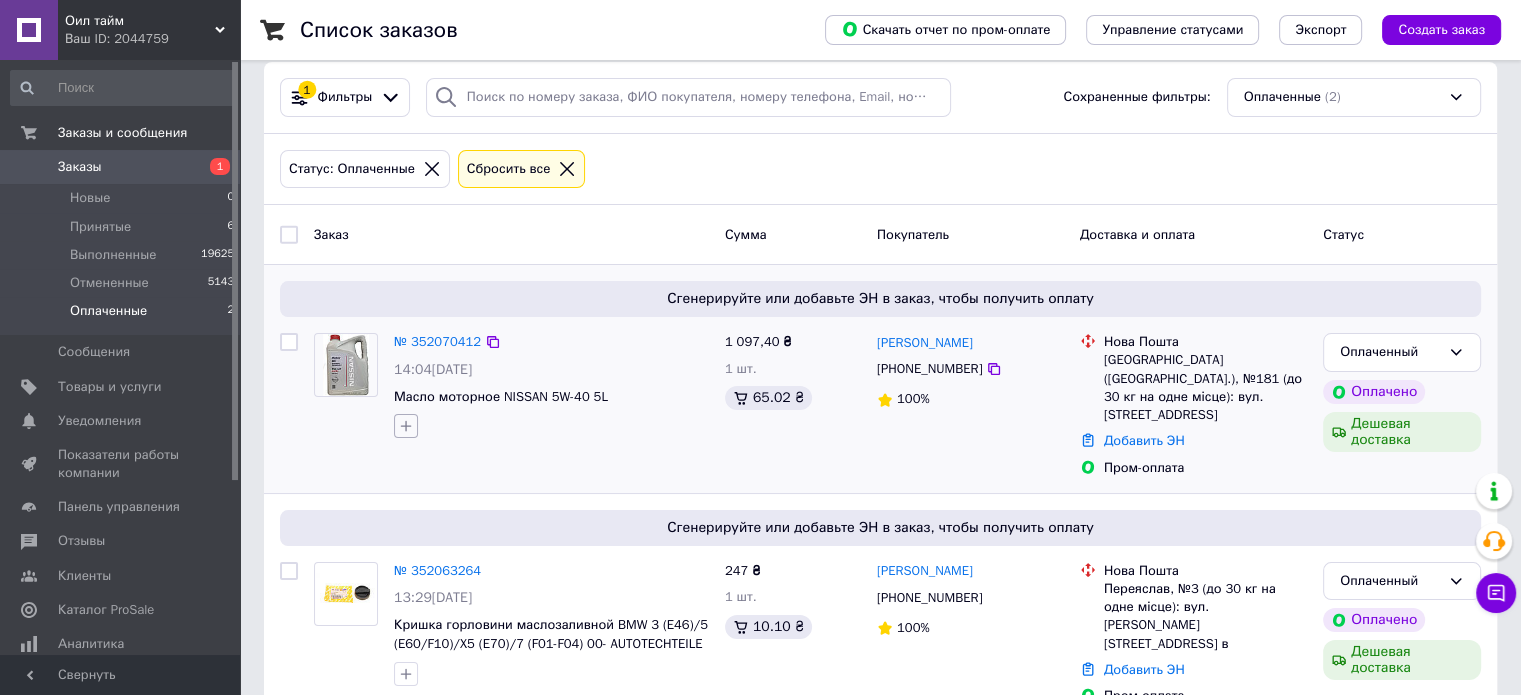 scroll, scrollTop: 34, scrollLeft: 0, axis: vertical 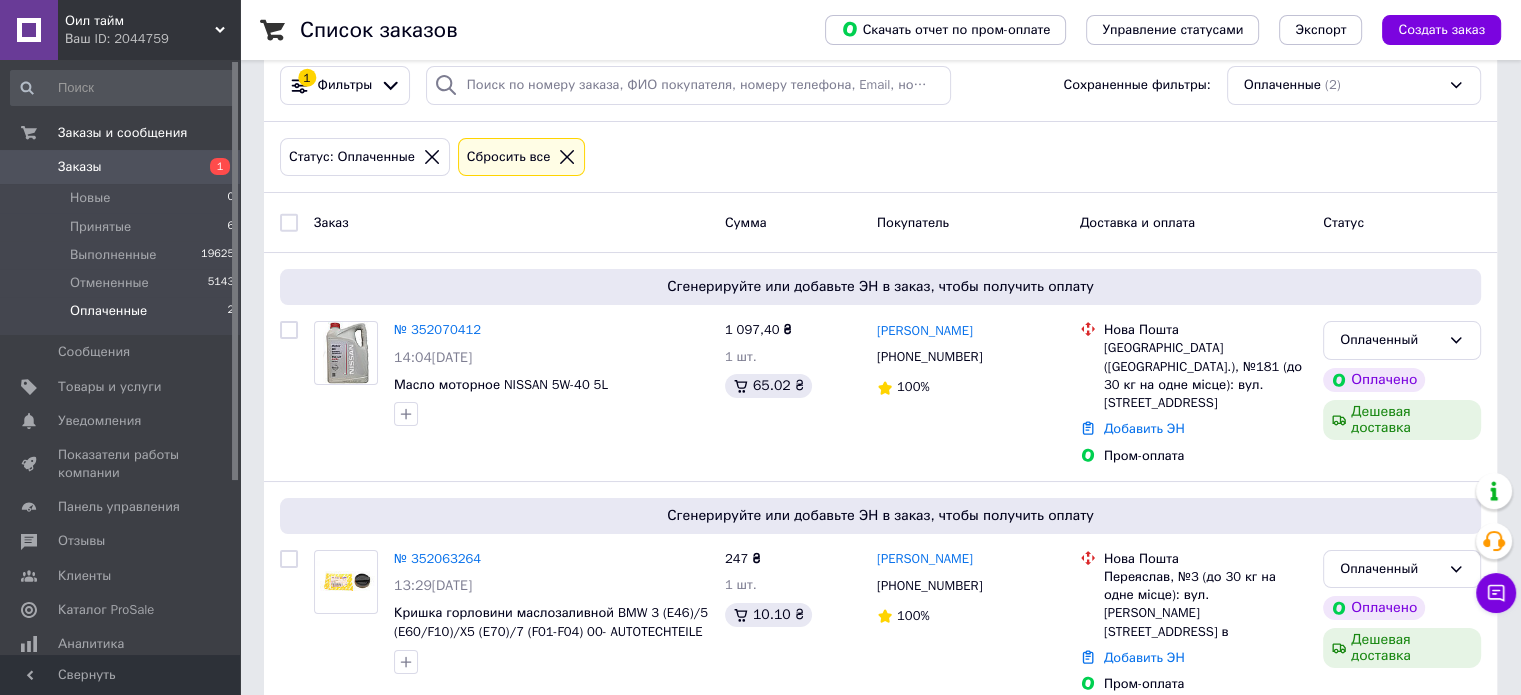 click on "Ваш ID: 2044759" at bounding box center [152, 39] 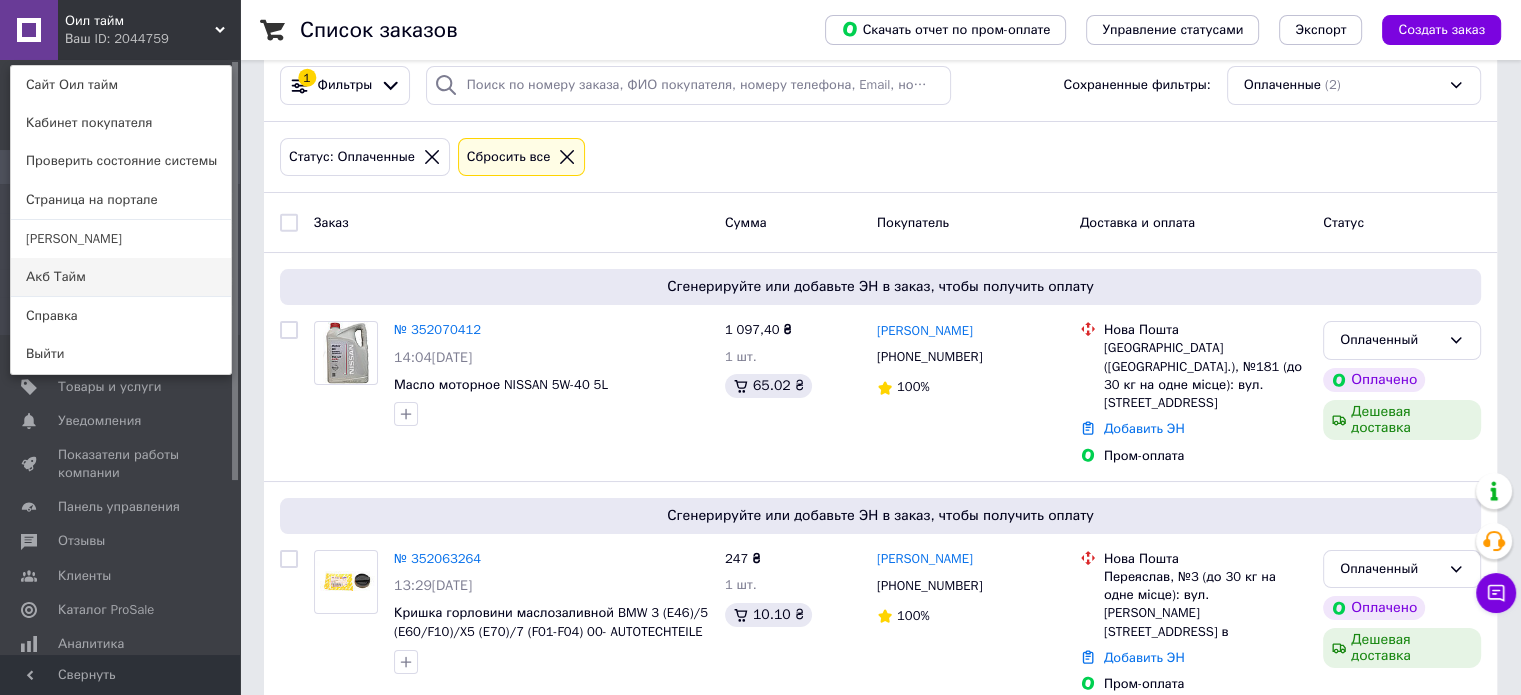 click on "Акб Тайм" at bounding box center (121, 277) 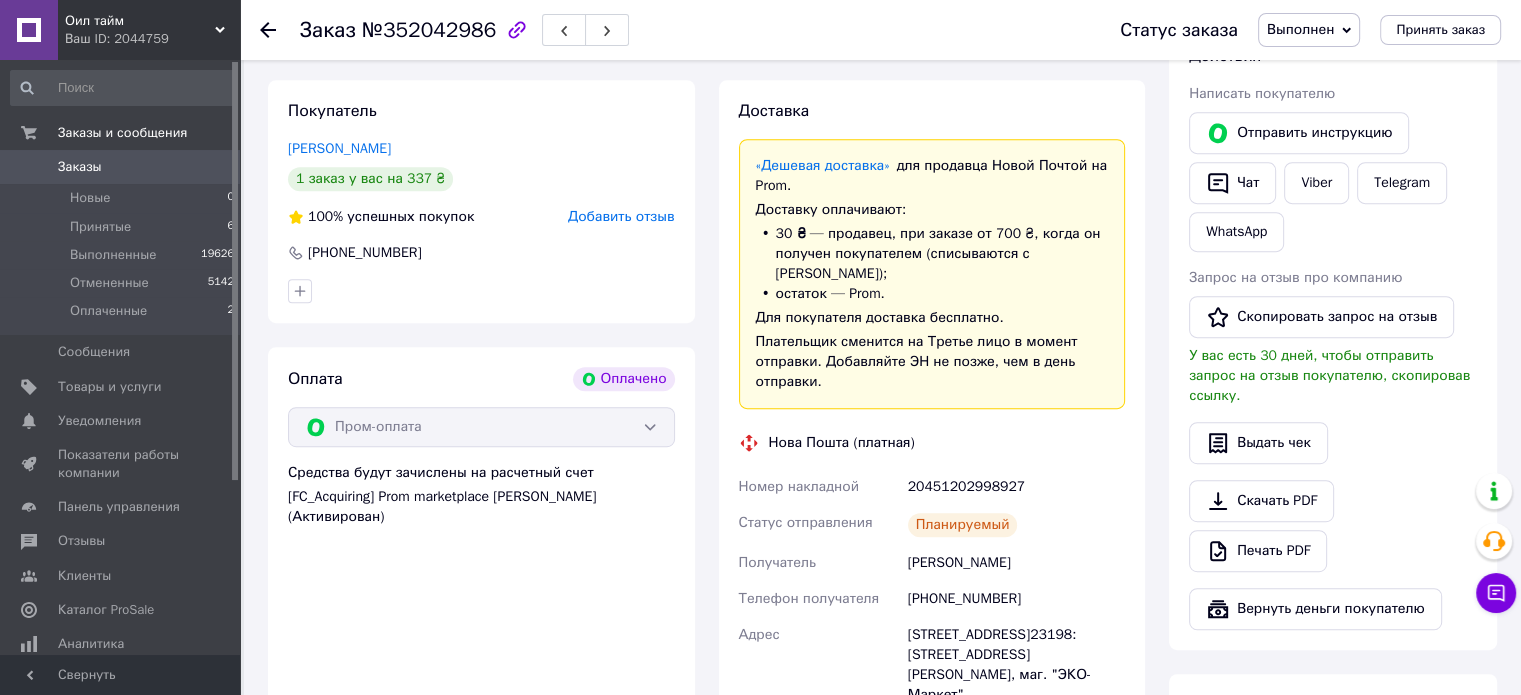 scroll, scrollTop: 1000, scrollLeft: 0, axis: vertical 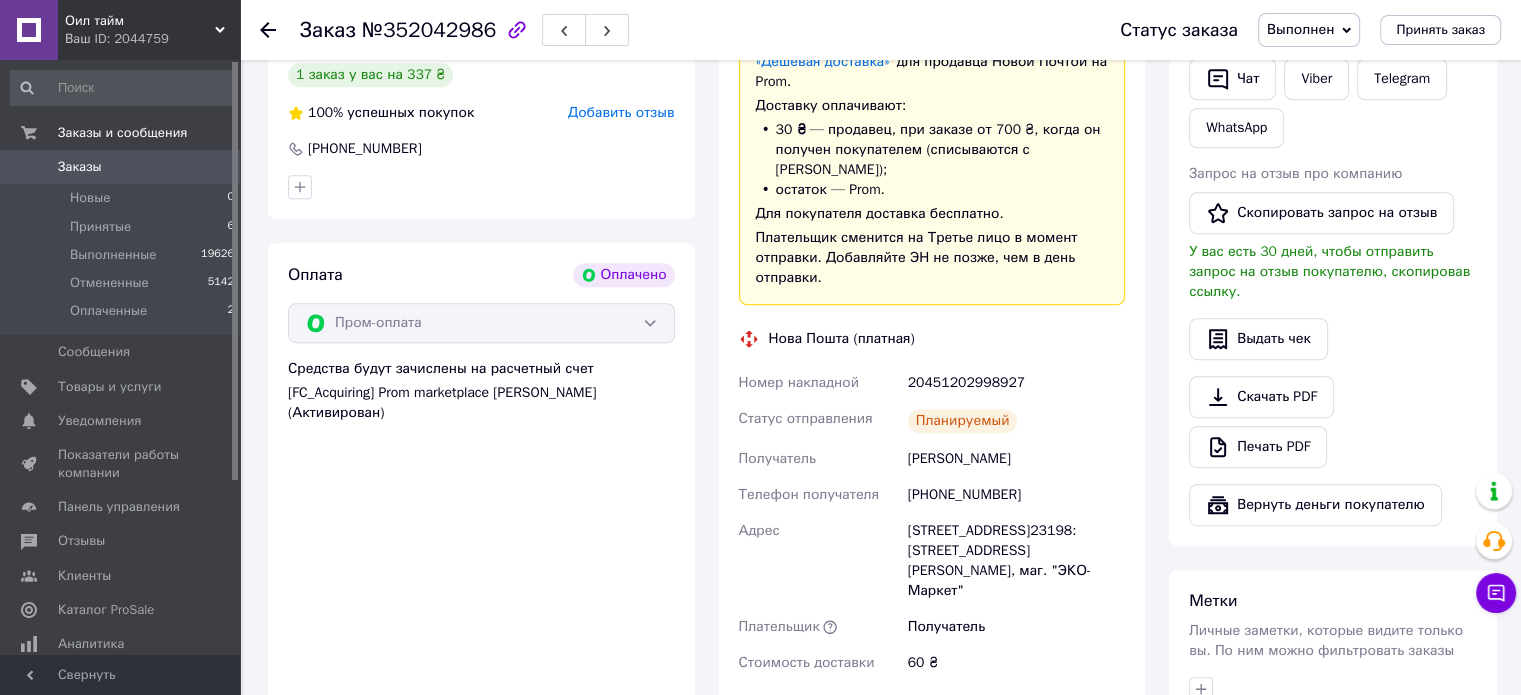 click on "20451202998927" at bounding box center (1016, 383) 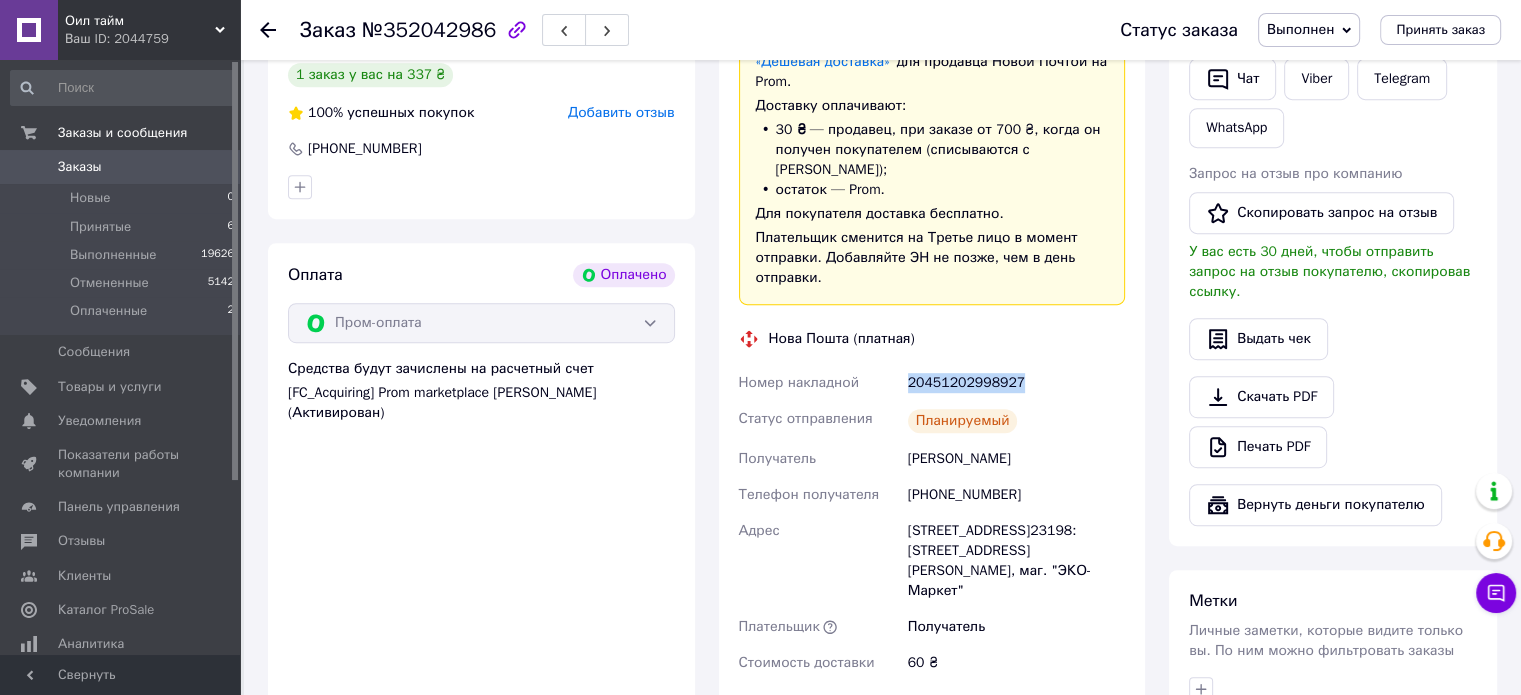 click on "20451202998927" at bounding box center (1016, 383) 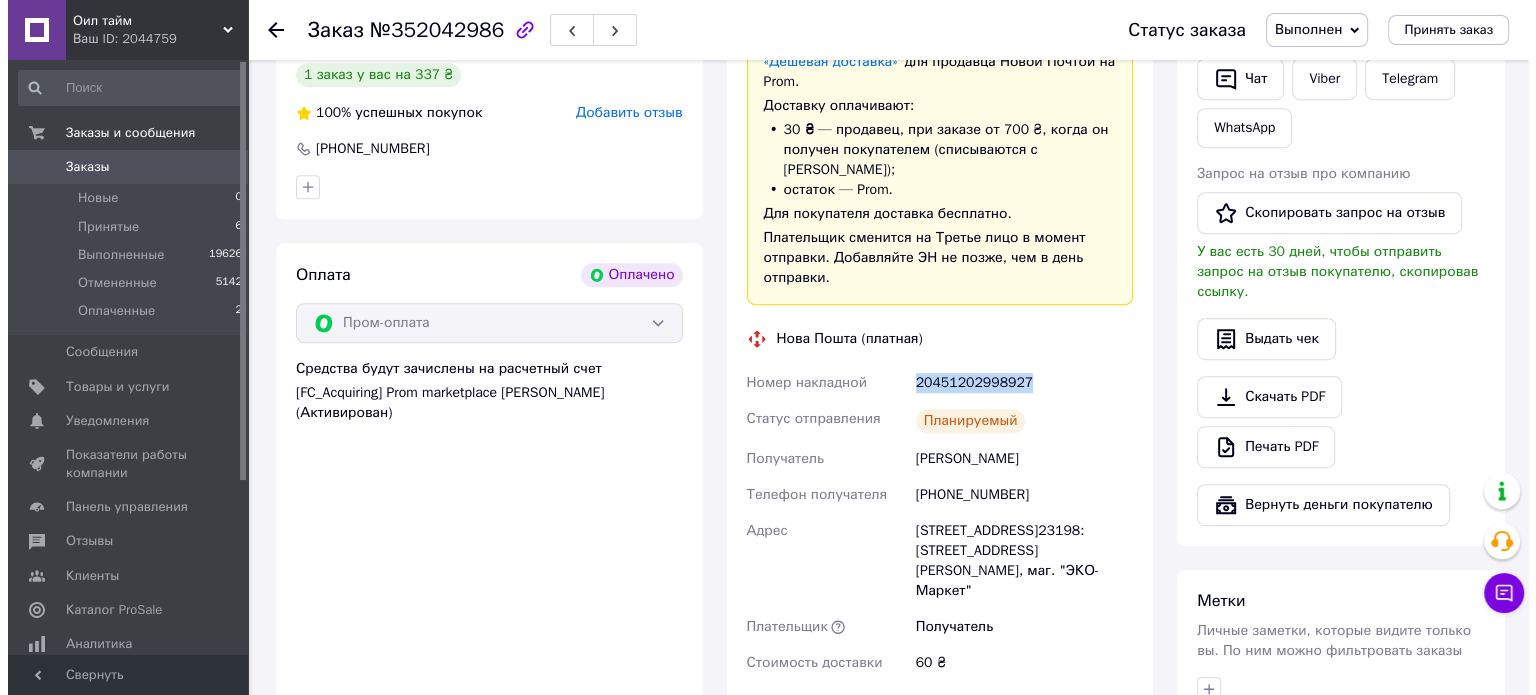 scroll, scrollTop: 600, scrollLeft: 0, axis: vertical 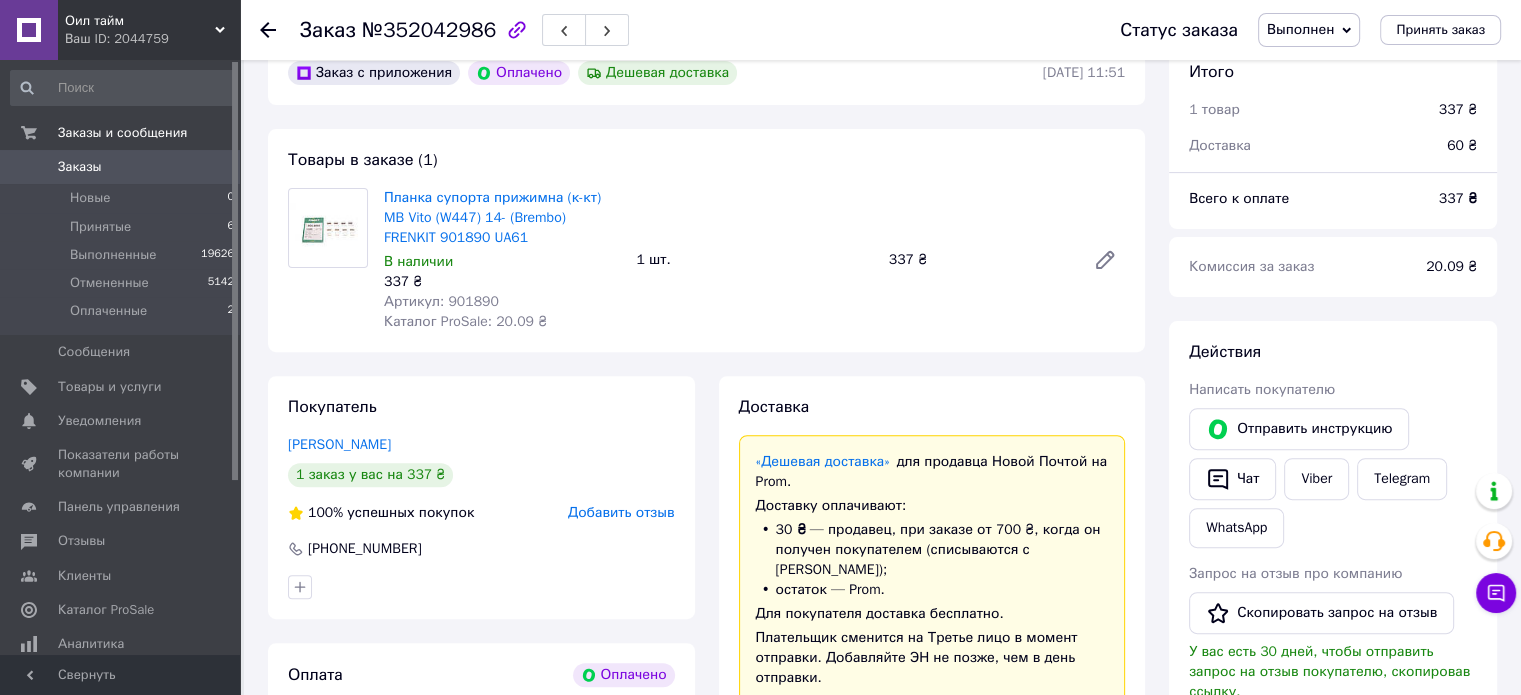 click on "Выполнен" at bounding box center (1309, 30) 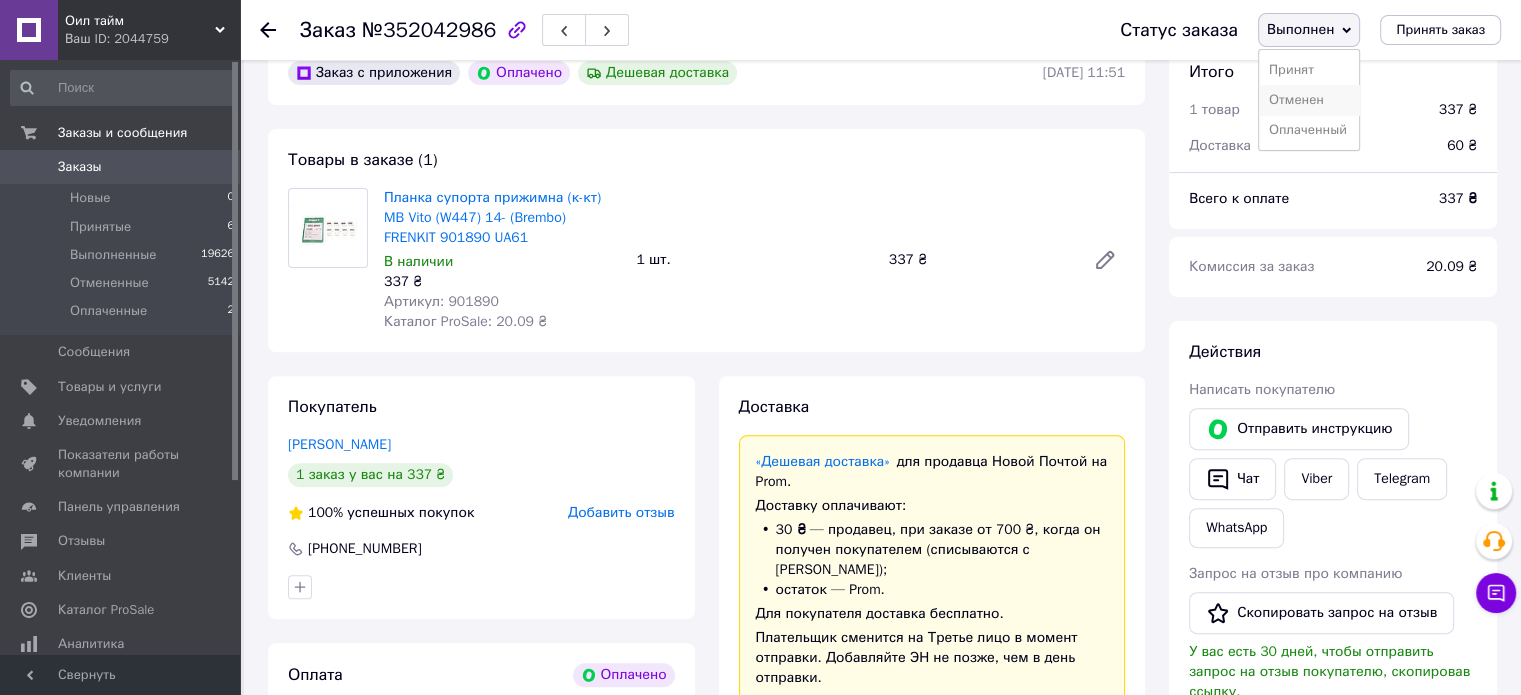 click on "Отменен" at bounding box center (1309, 100) 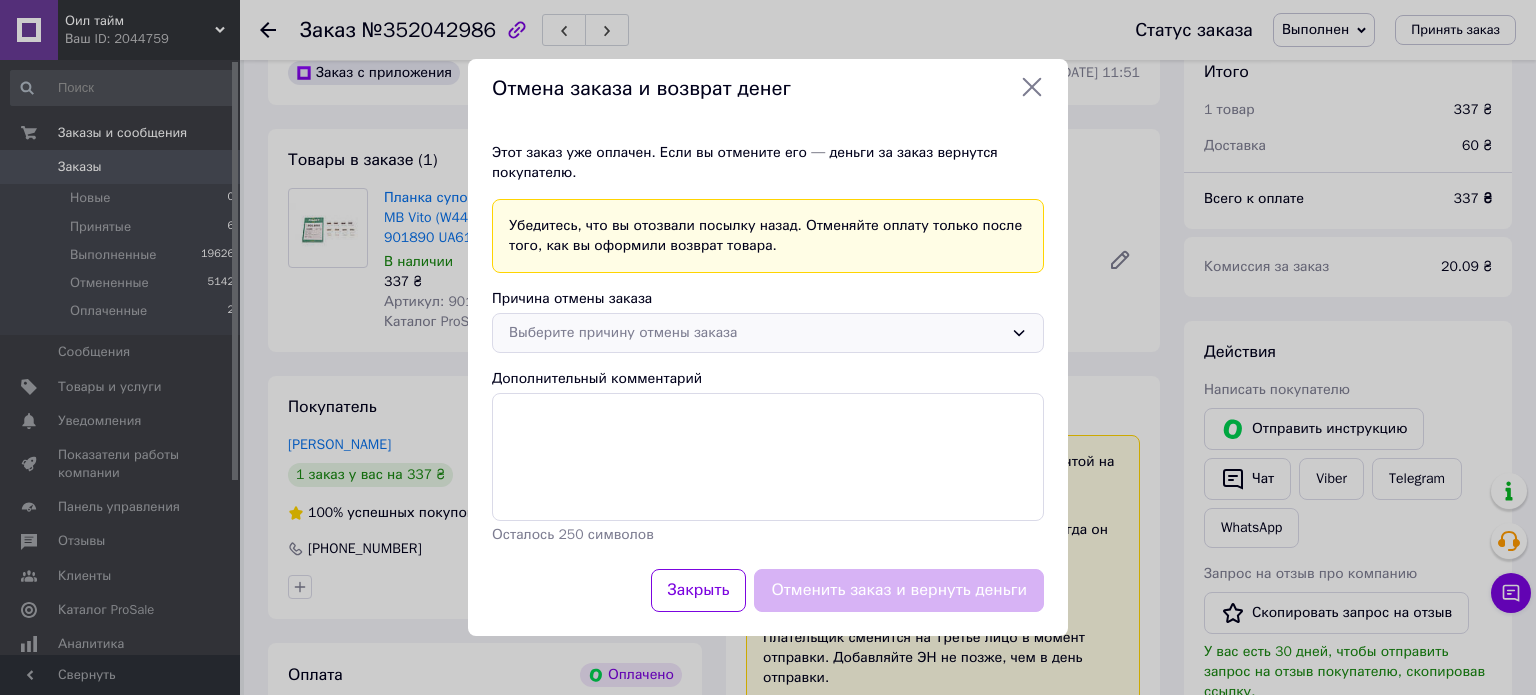 click on "Выберите причину отмены заказа" at bounding box center [756, 333] 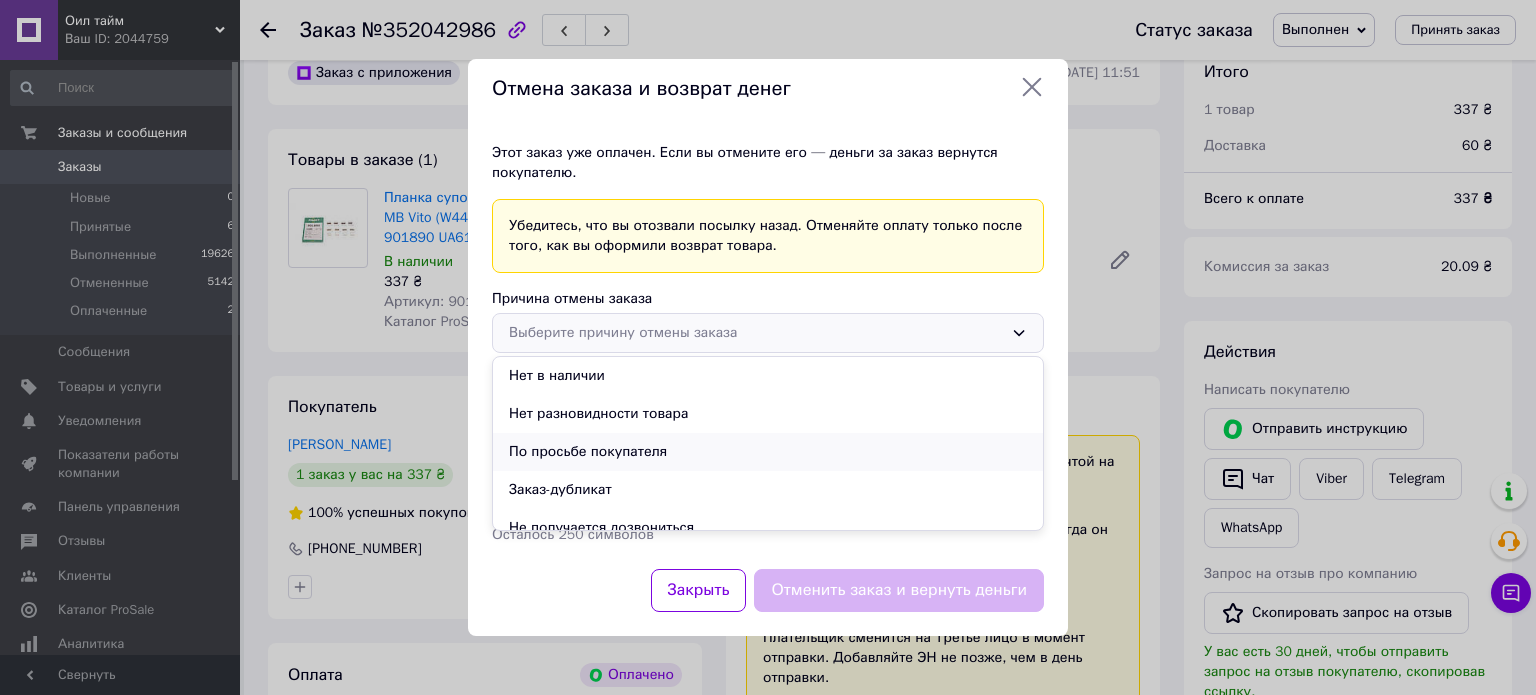 click on "По просьбе покупателя" at bounding box center [768, 452] 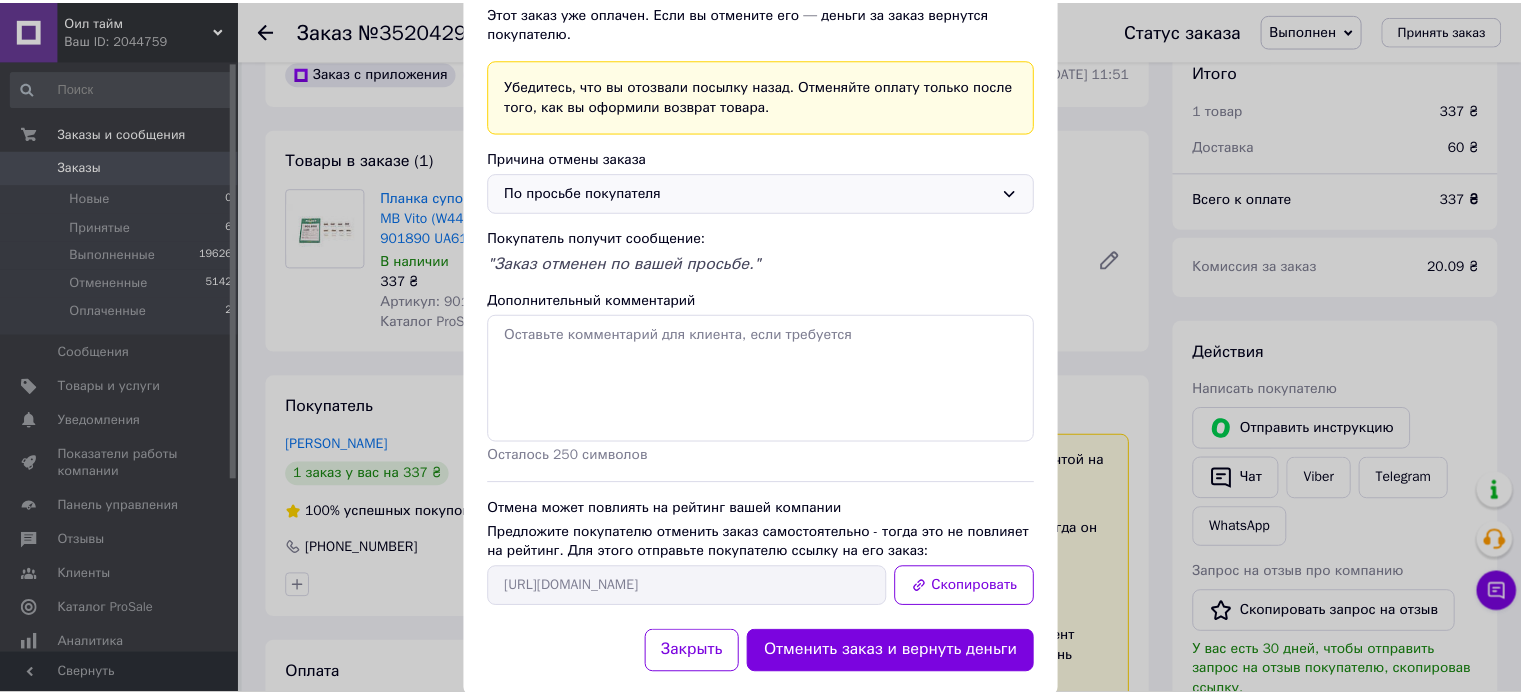 scroll, scrollTop: 156, scrollLeft: 0, axis: vertical 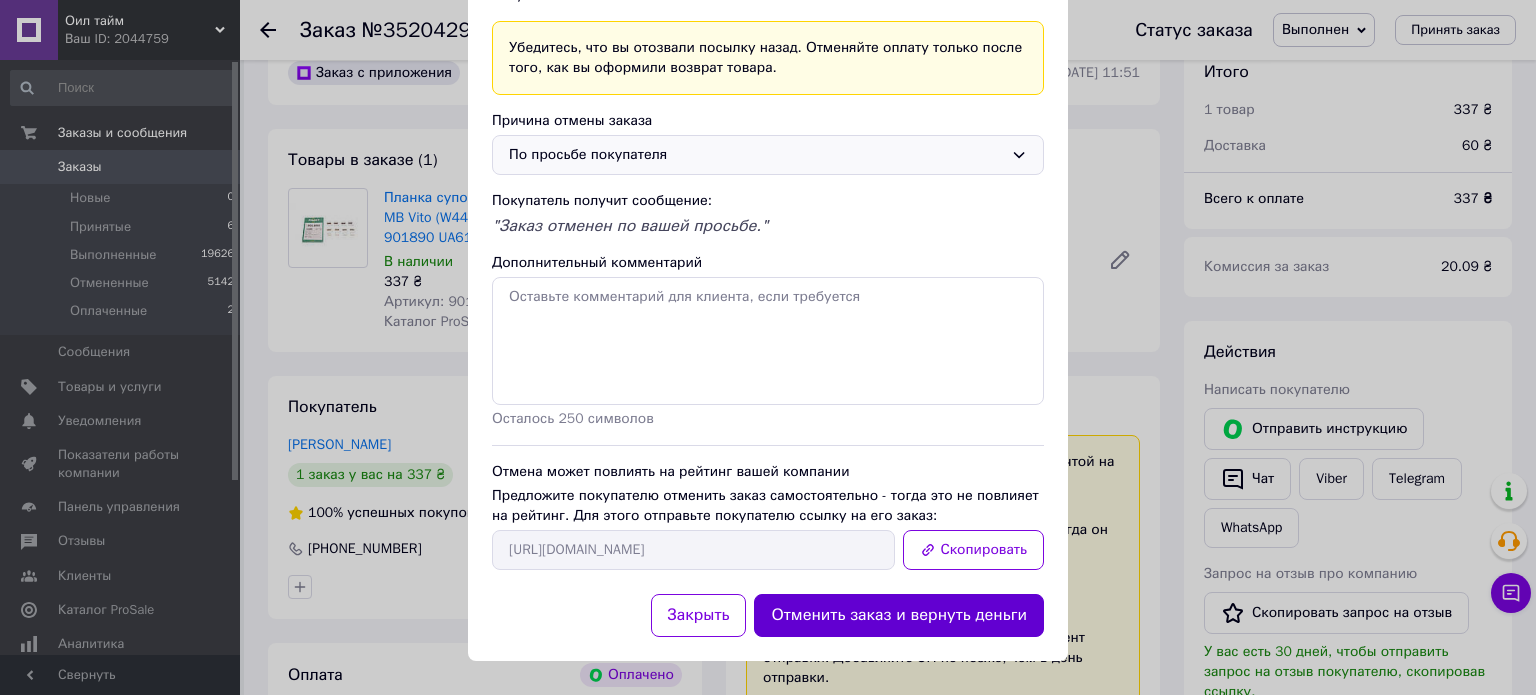 click on "Отменить заказ и вернуть деньги" at bounding box center (899, 615) 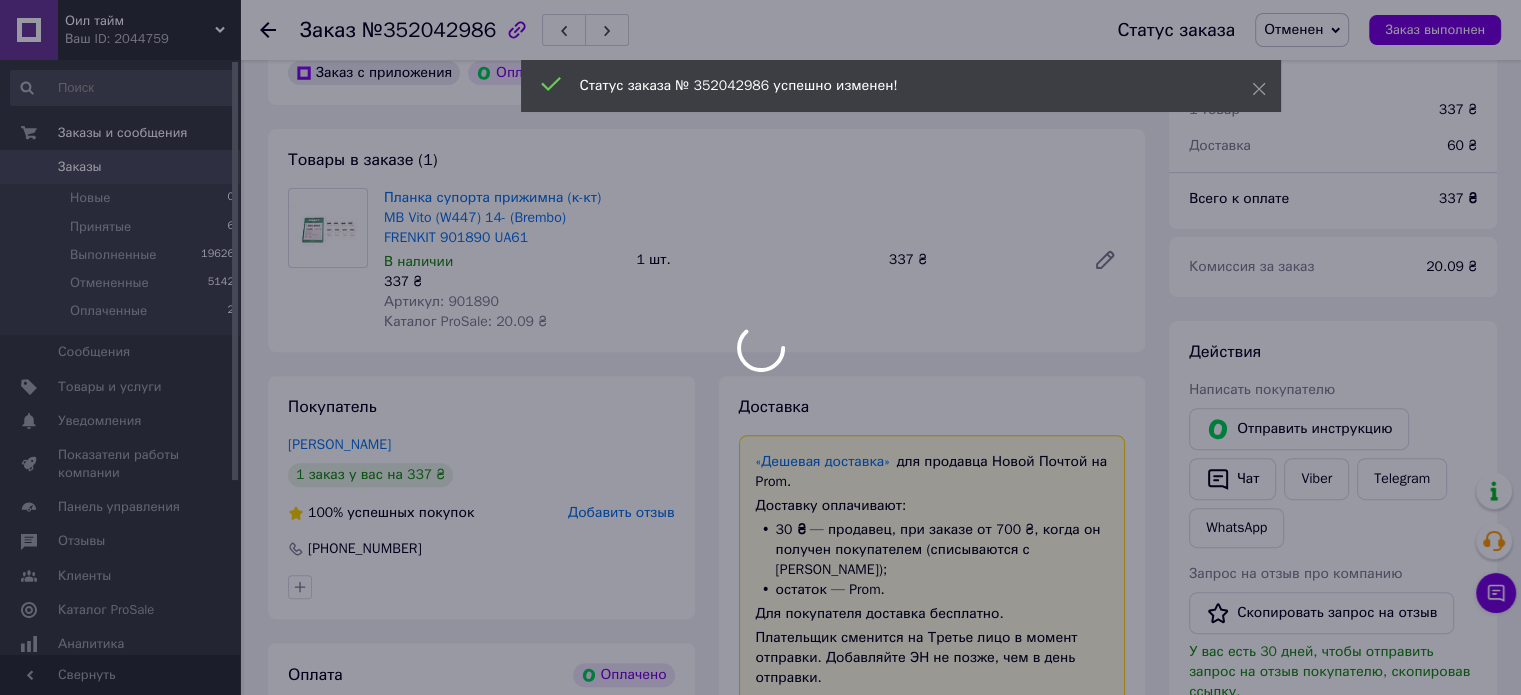 scroll, scrollTop: 41, scrollLeft: 0, axis: vertical 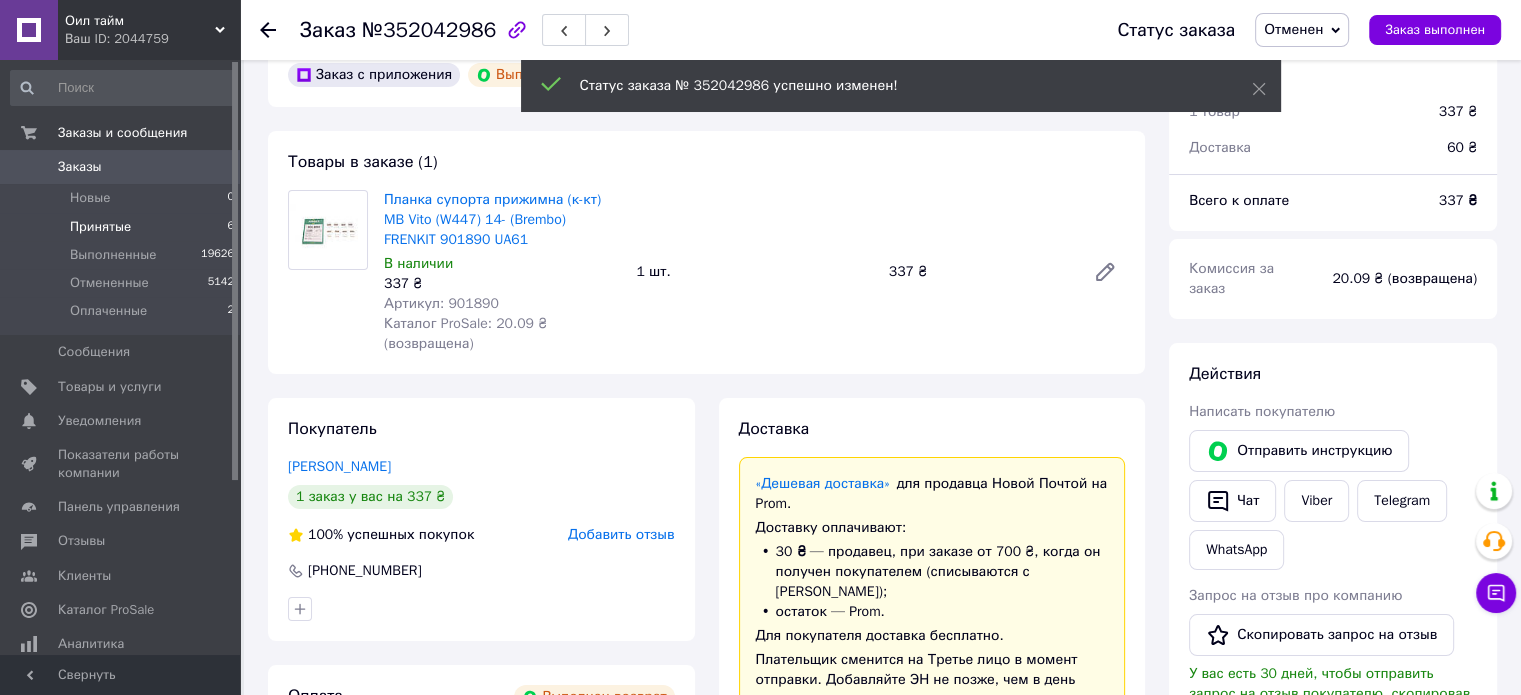 click on "Принятые 6" at bounding box center [123, 227] 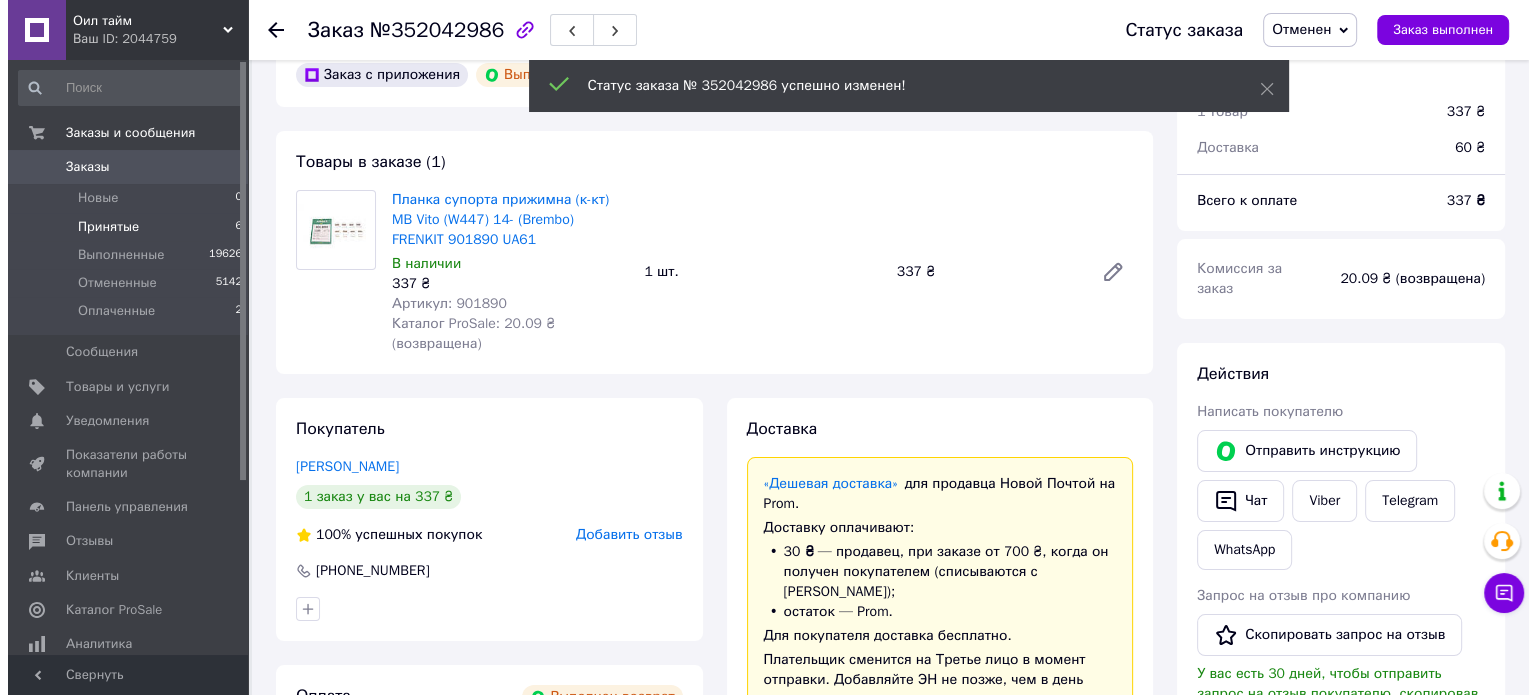 scroll, scrollTop: 0, scrollLeft: 0, axis: both 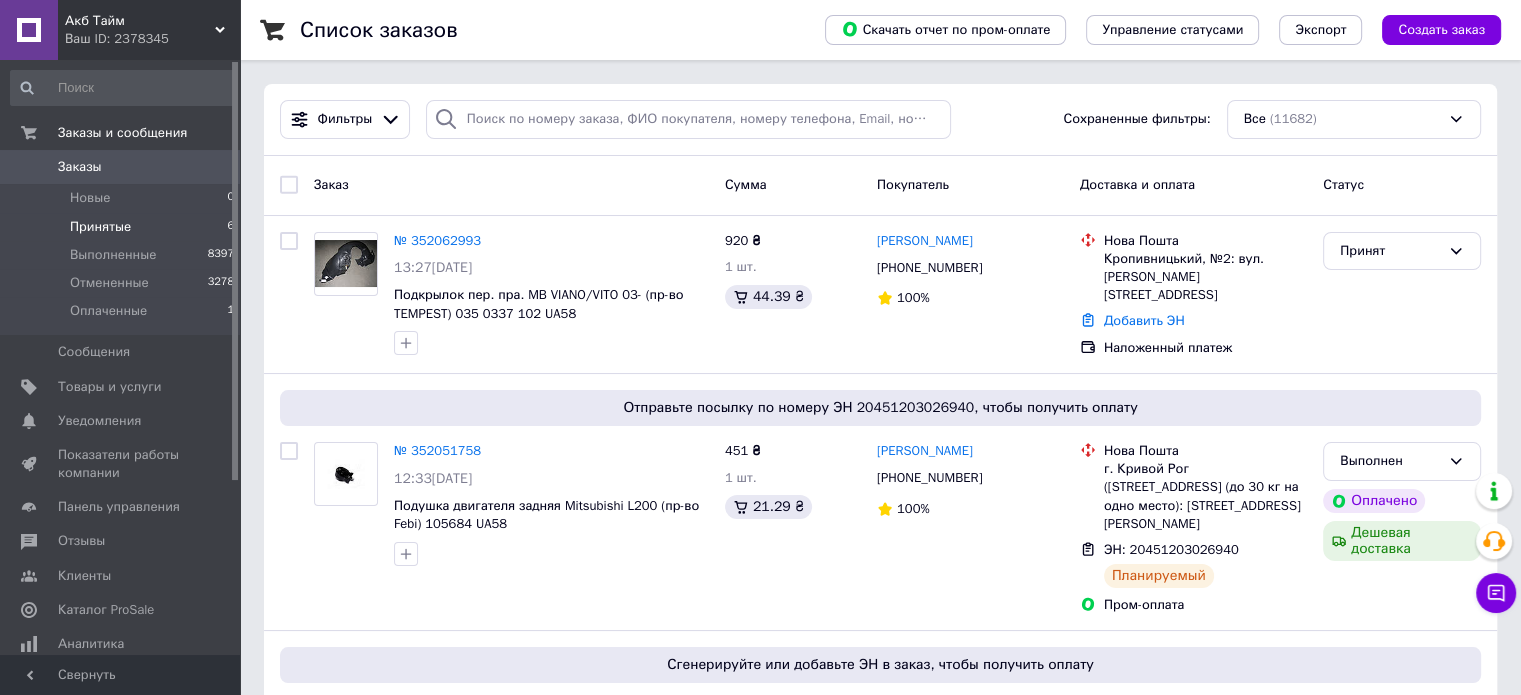 click on "Принятые" at bounding box center (100, 227) 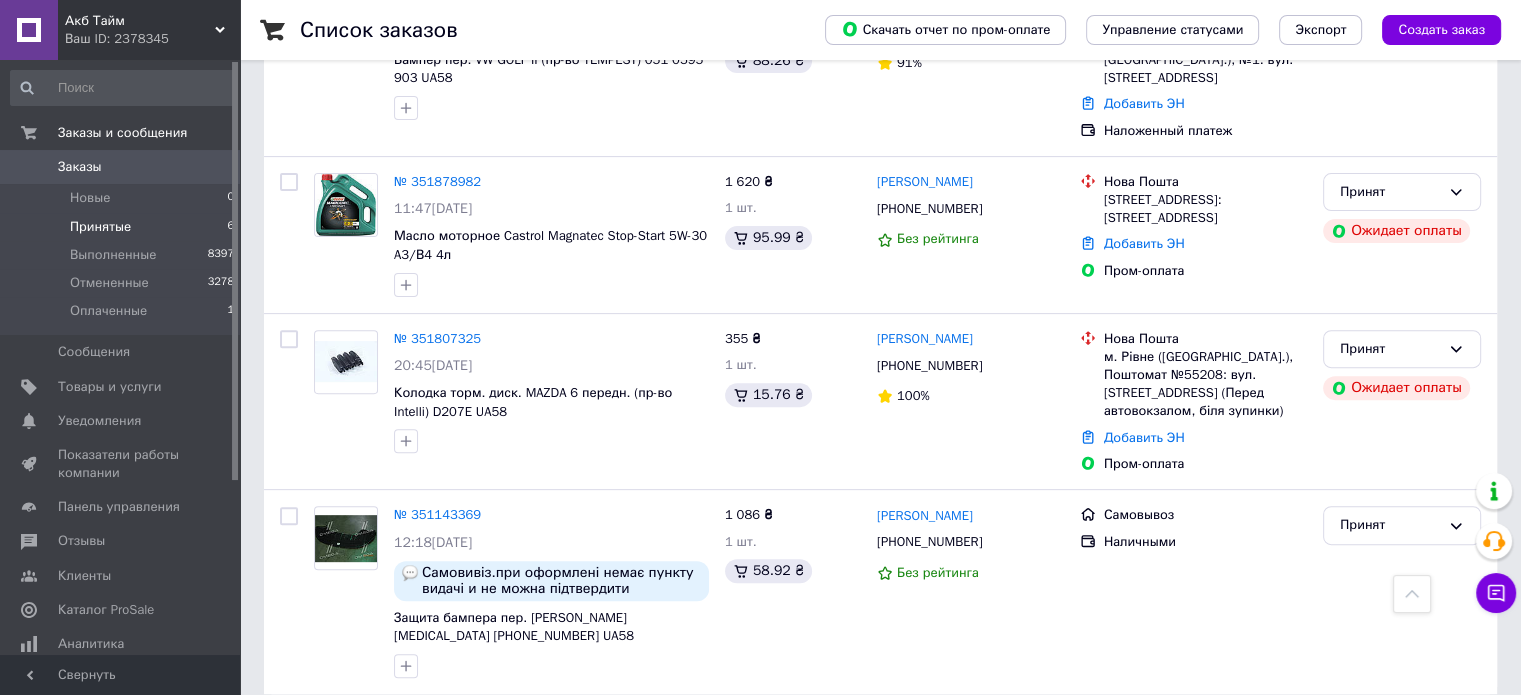 scroll, scrollTop: 0, scrollLeft: 0, axis: both 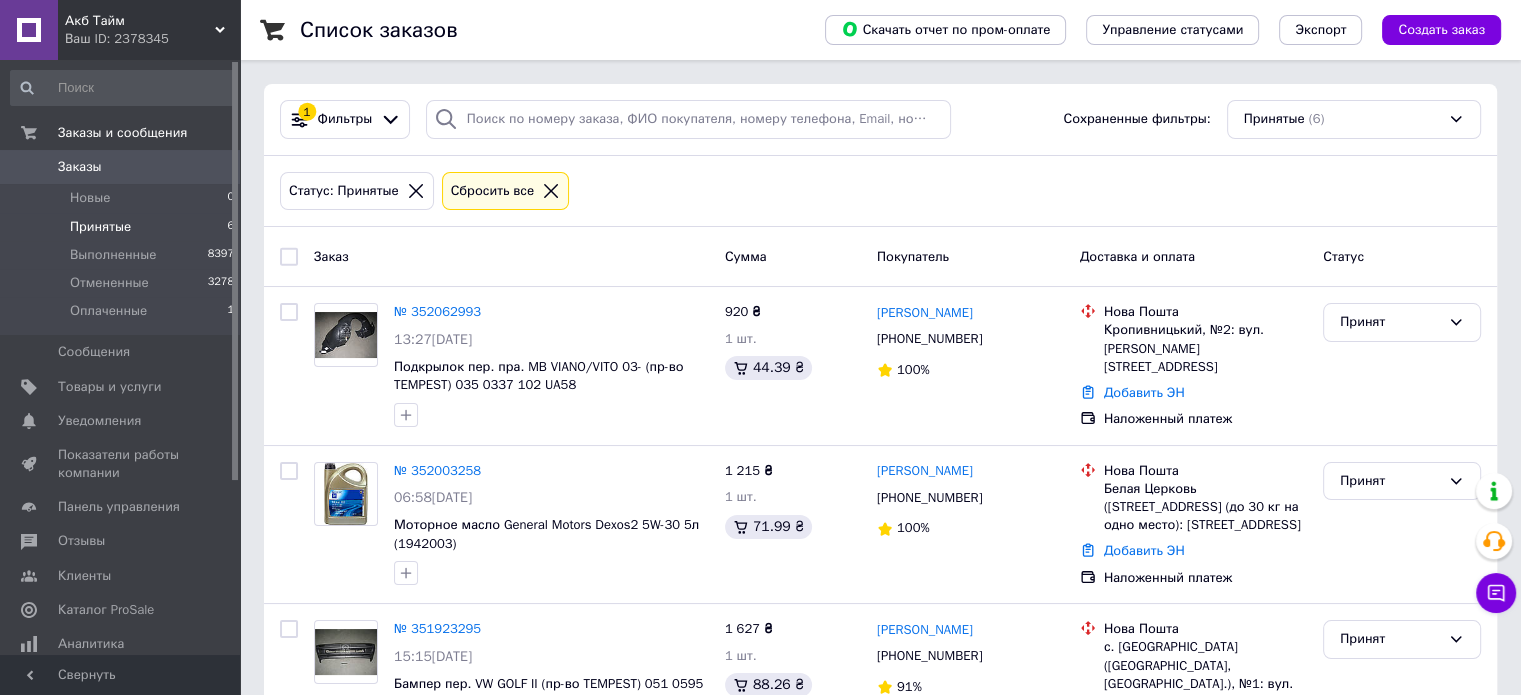 click on "Ваш ID: 2378345" at bounding box center [152, 39] 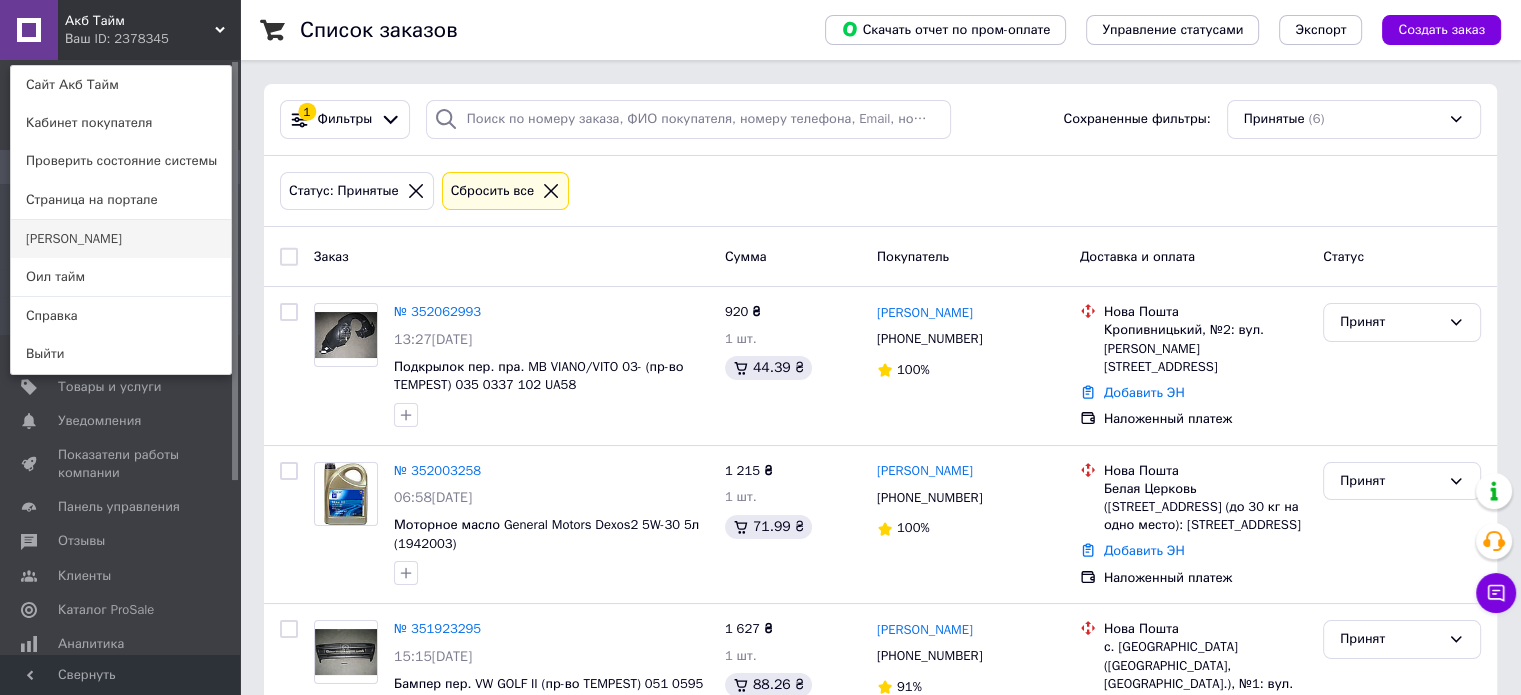 click on "[PERSON_NAME]" at bounding box center [121, 239] 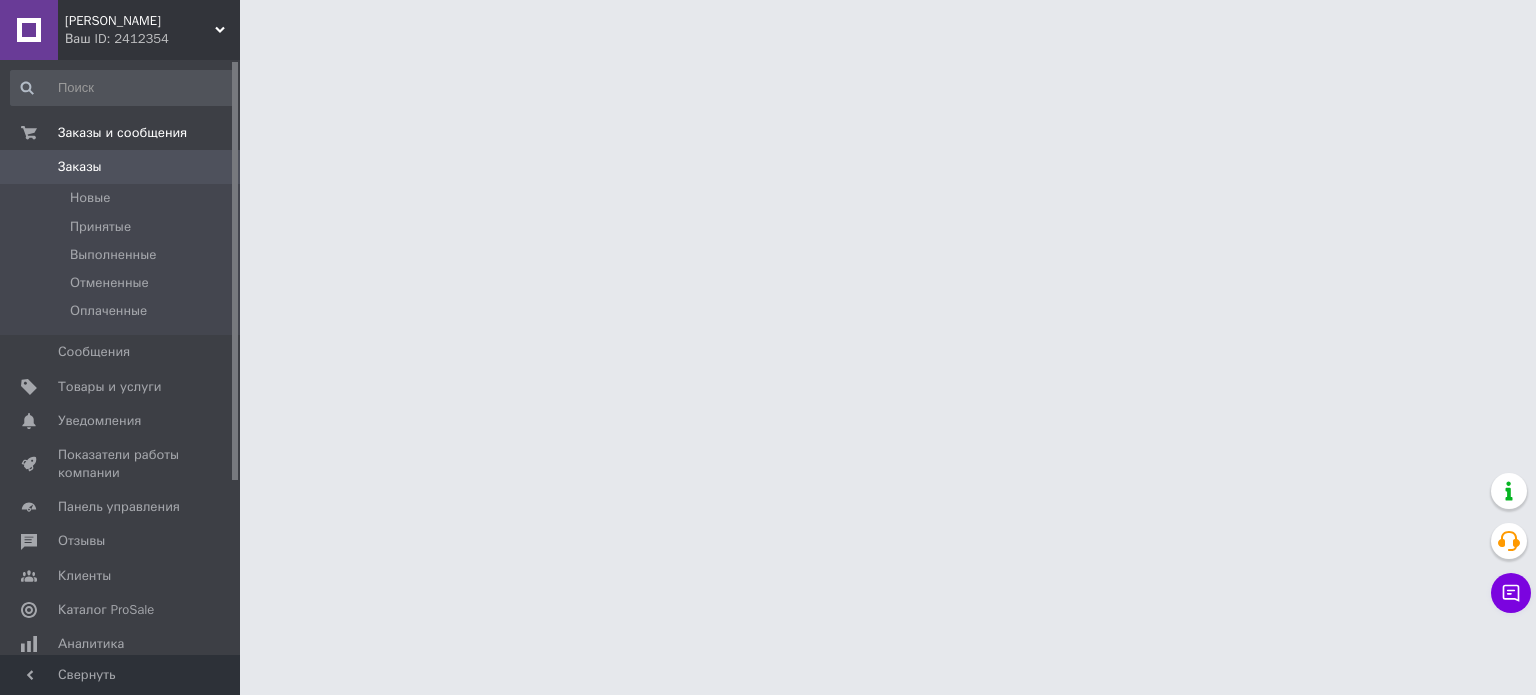scroll, scrollTop: 0, scrollLeft: 0, axis: both 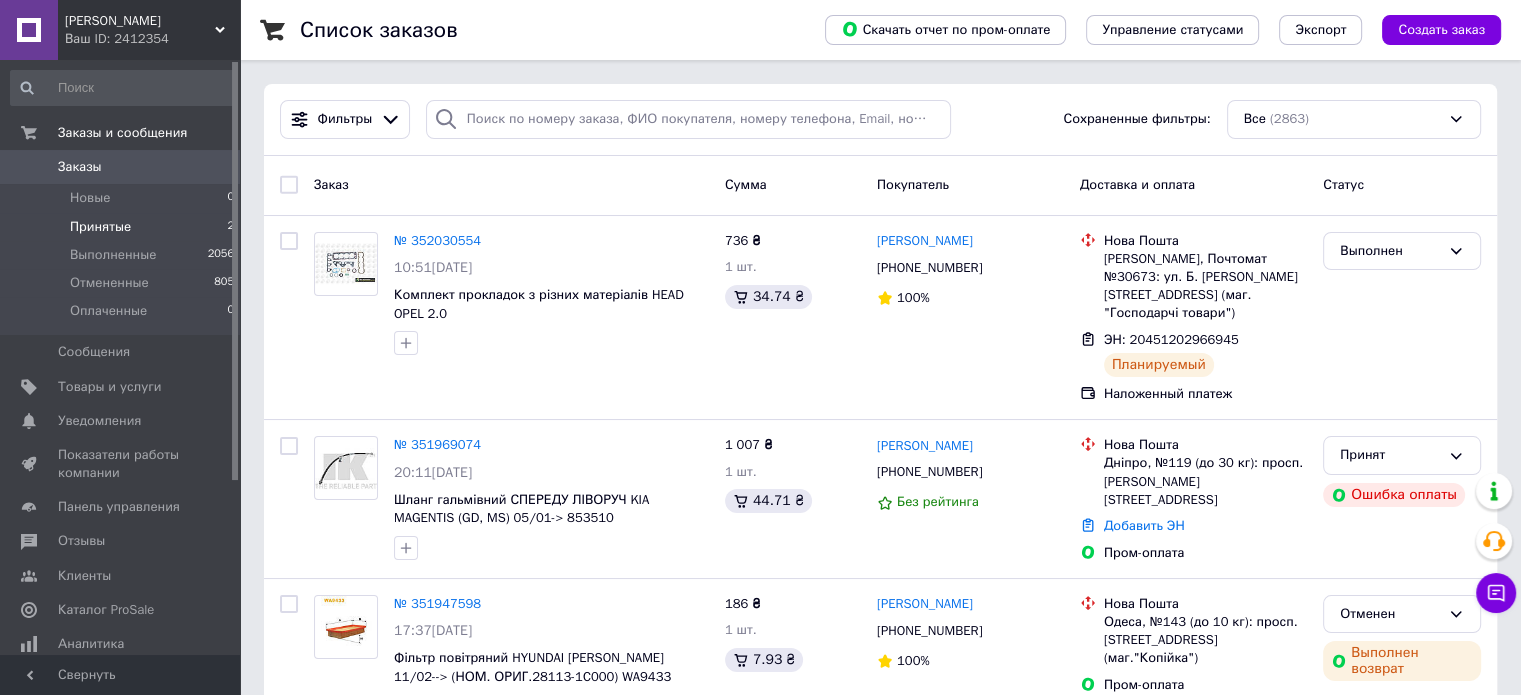 click on "Принятые 2" at bounding box center (123, 227) 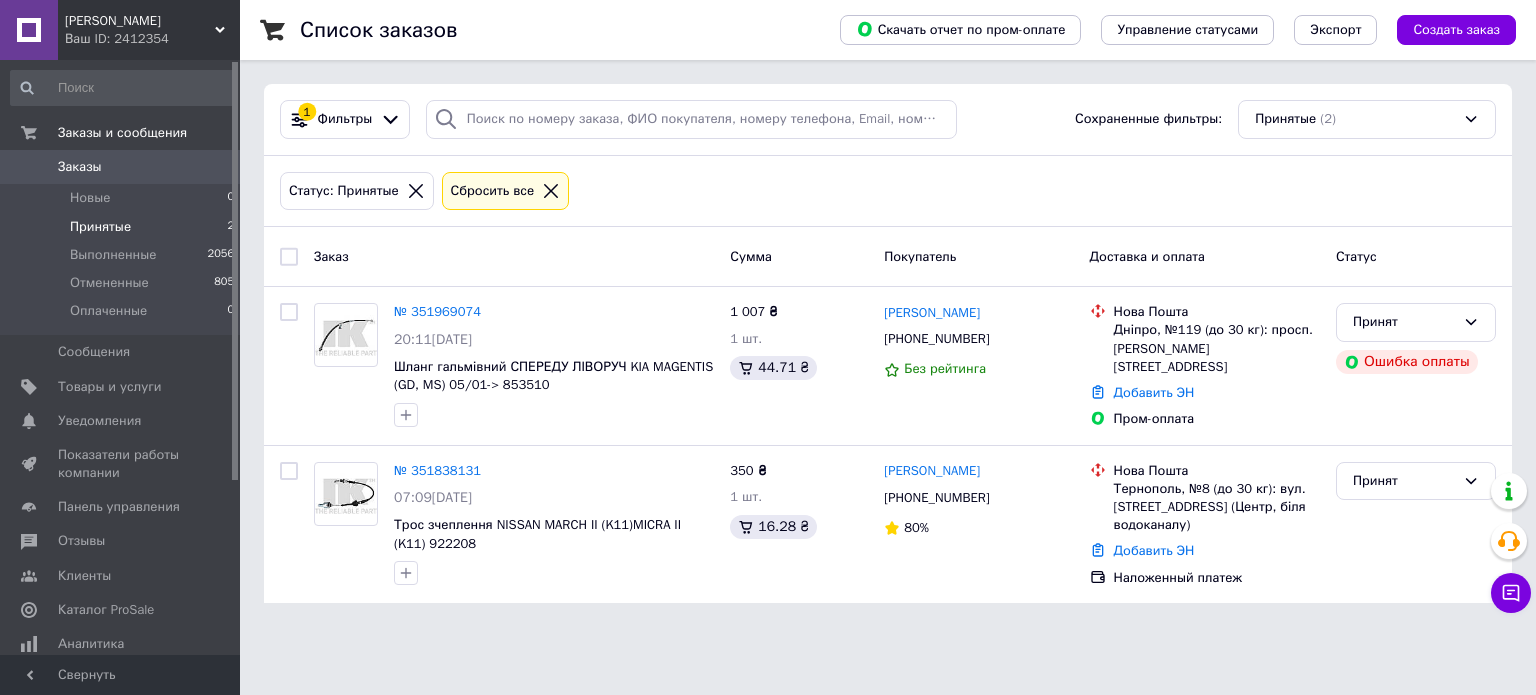 click on "Принятые" at bounding box center [100, 227] 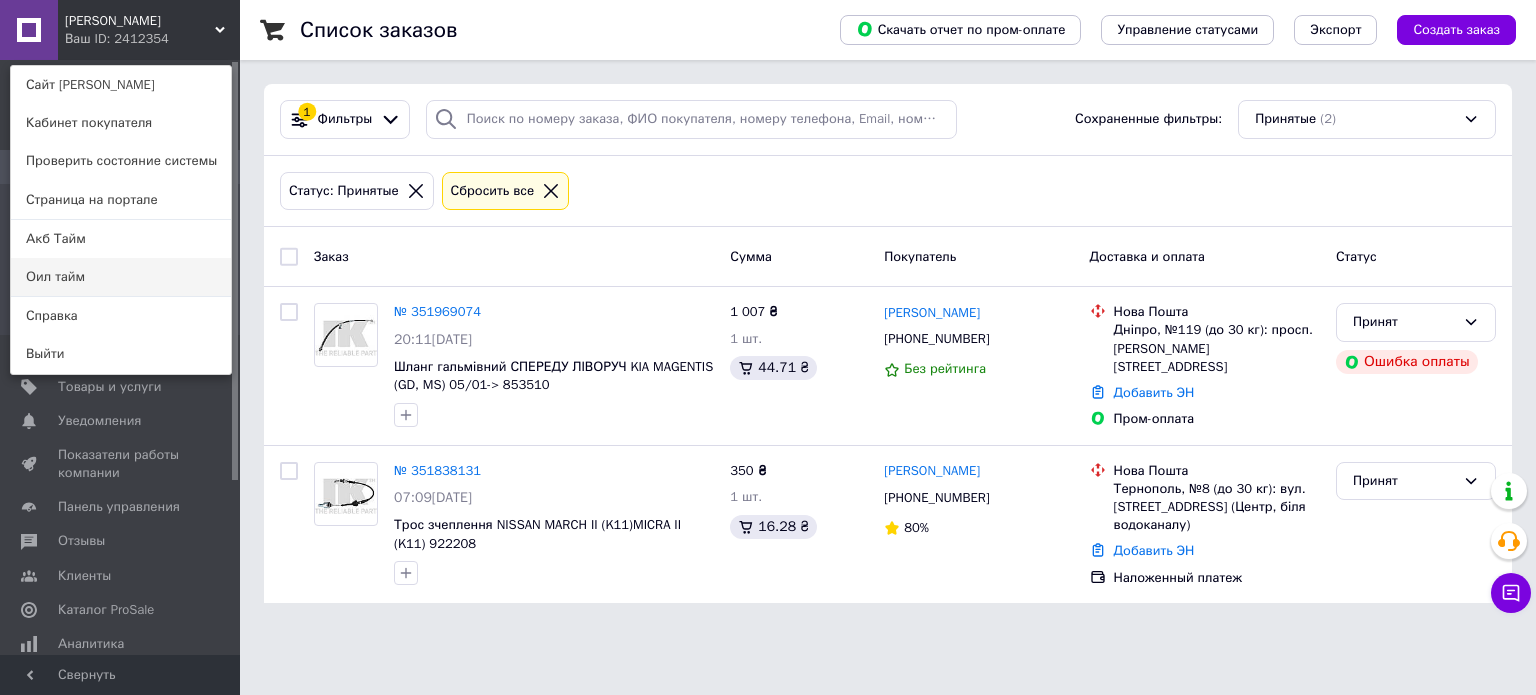 click on "Оил тайм" at bounding box center (121, 277) 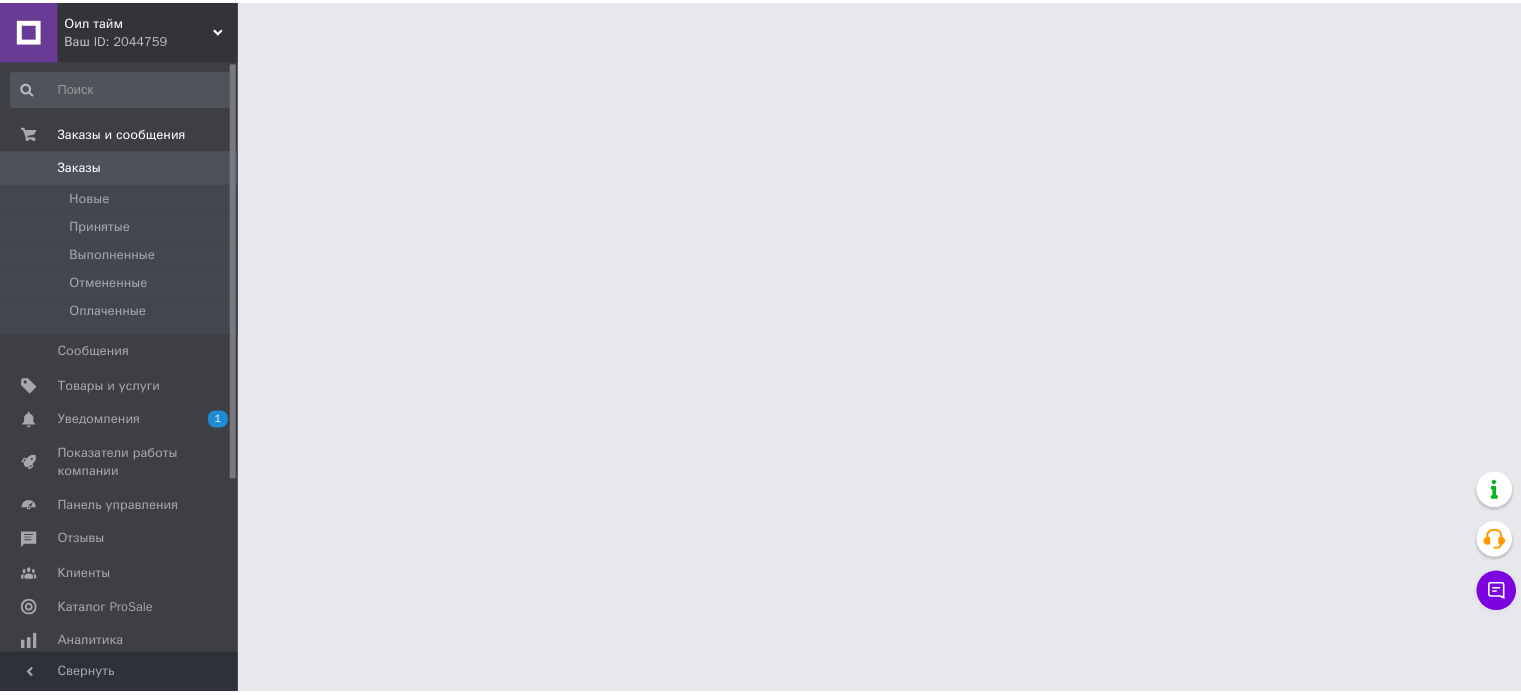 scroll, scrollTop: 0, scrollLeft: 0, axis: both 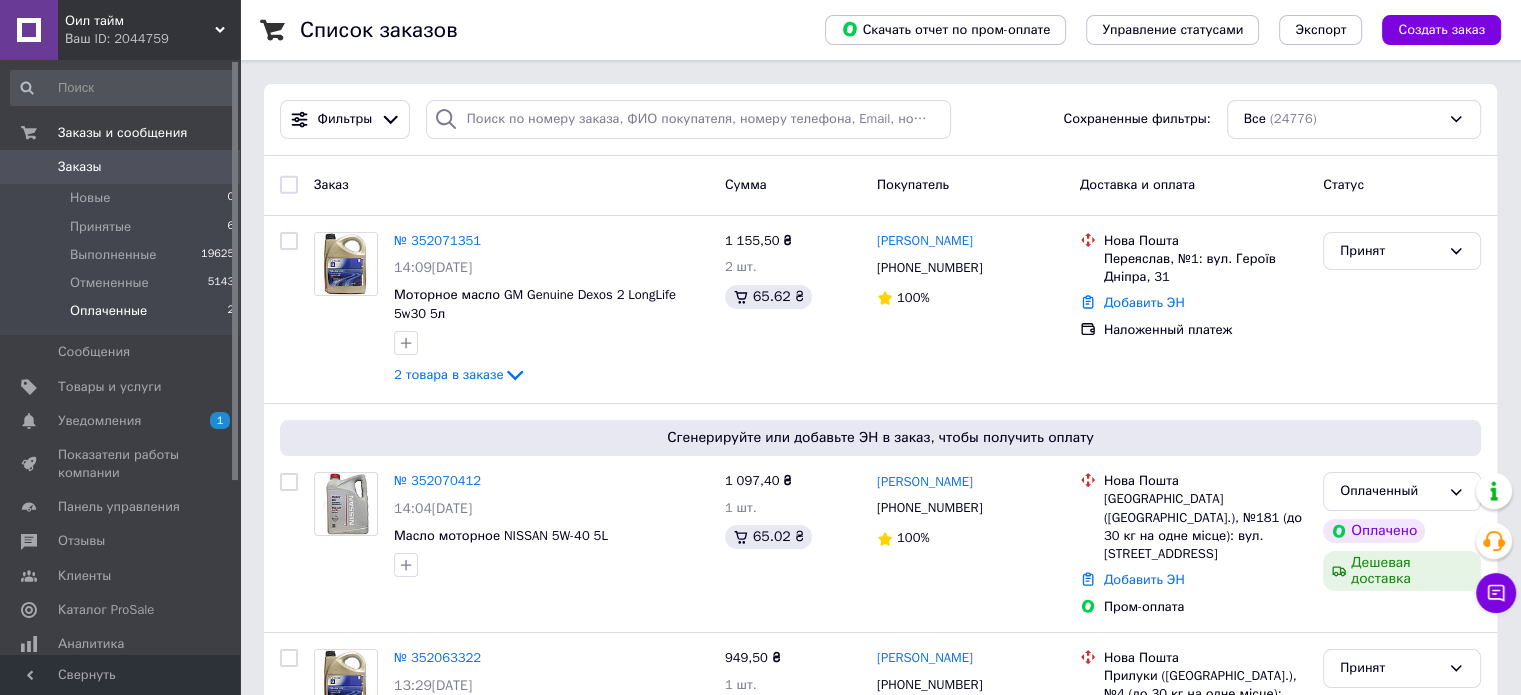 click on "Оплаченные" at bounding box center [108, 311] 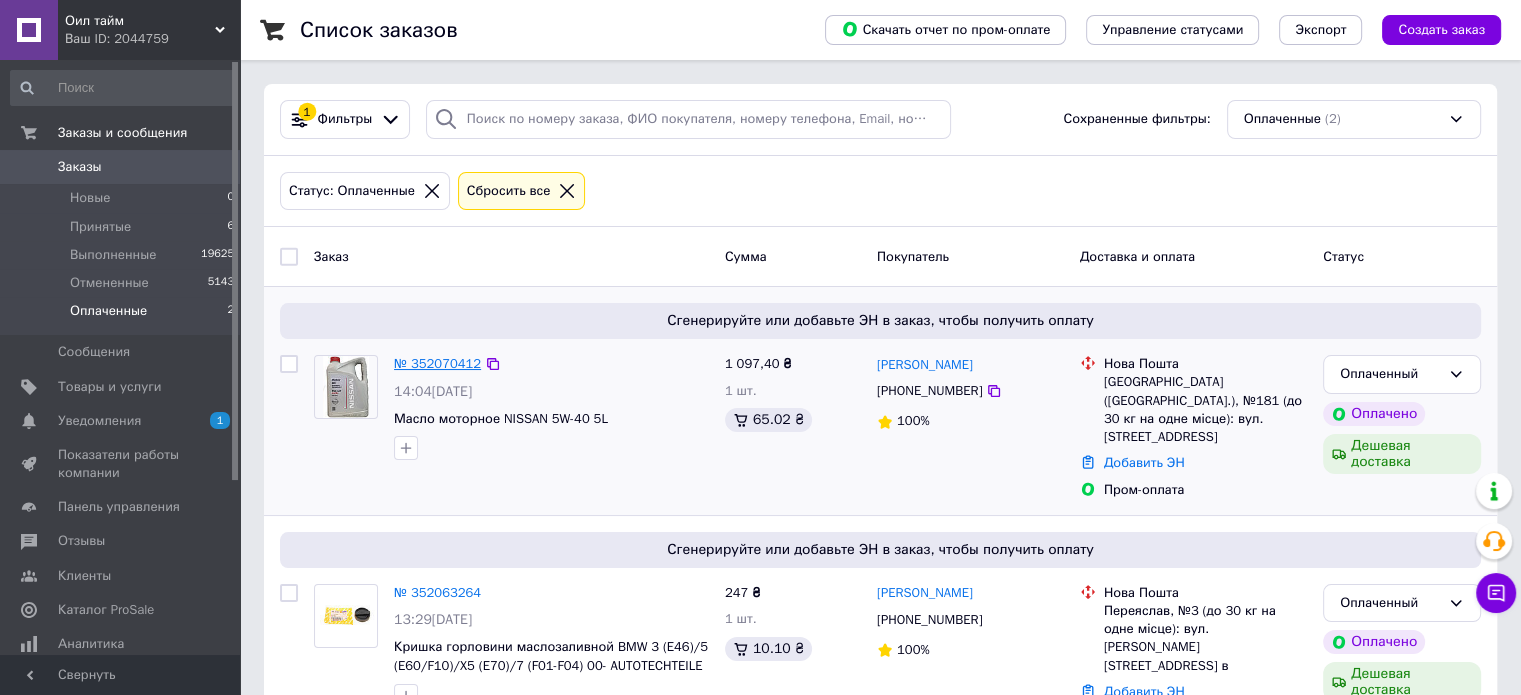 scroll, scrollTop: 34, scrollLeft: 0, axis: vertical 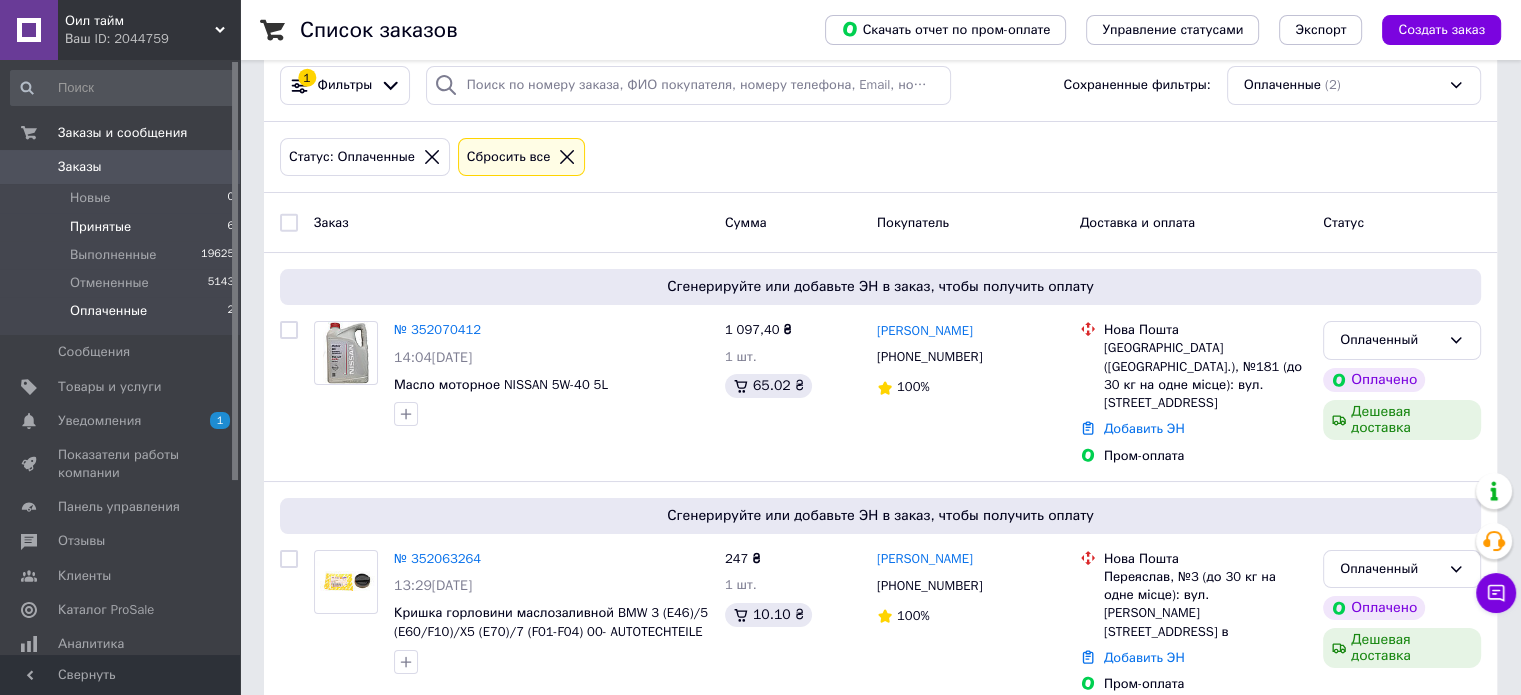 click on "Принятые 6" at bounding box center (123, 227) 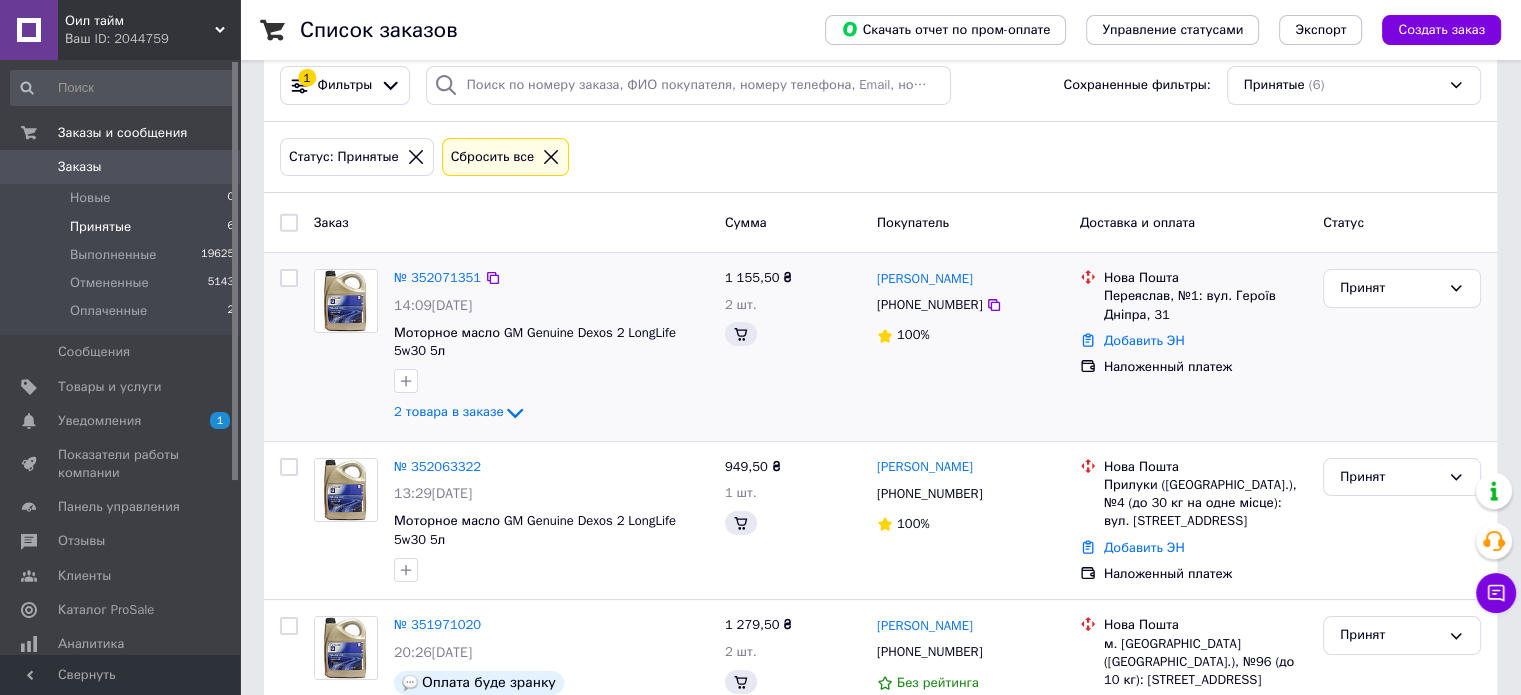 scroll, scrollTop: 0, scrollLeft: 0, axis: both 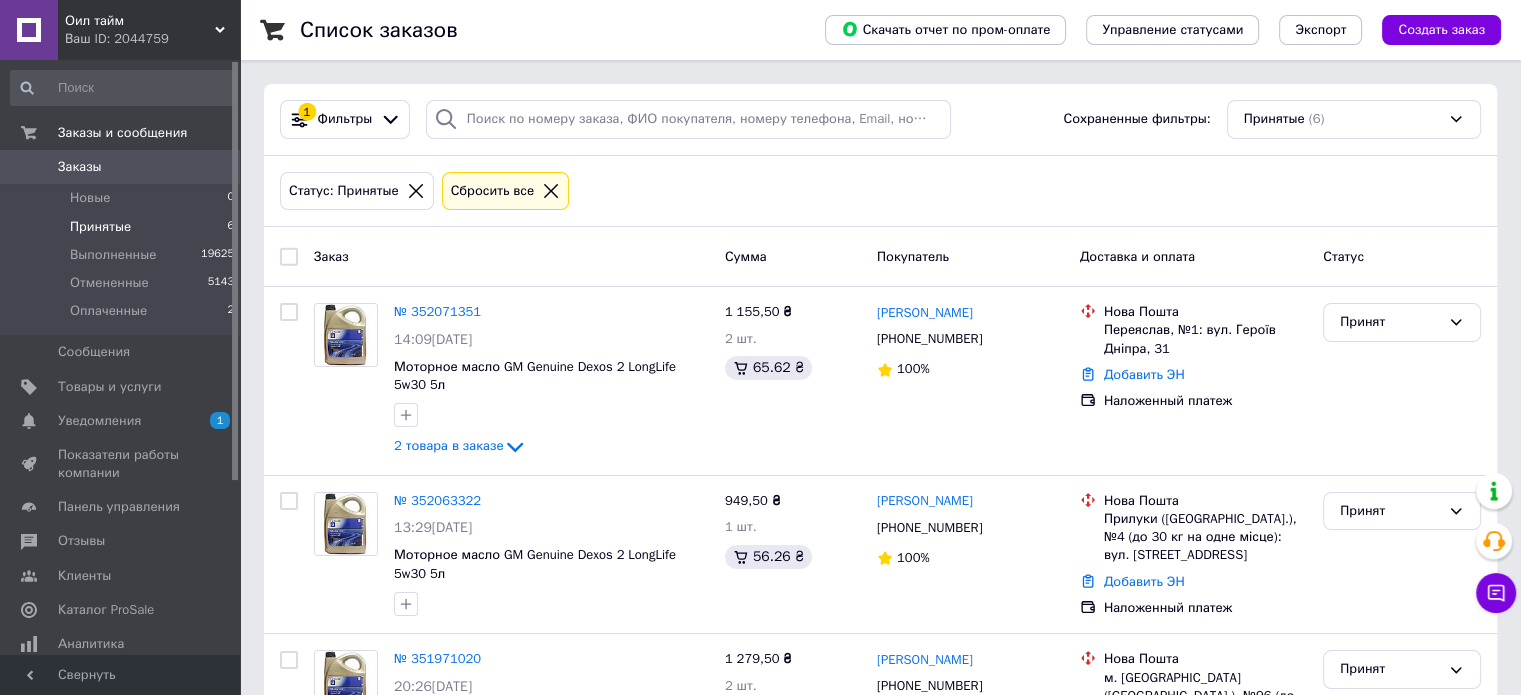 click on "Принятые" at bounding box center (100, 227) 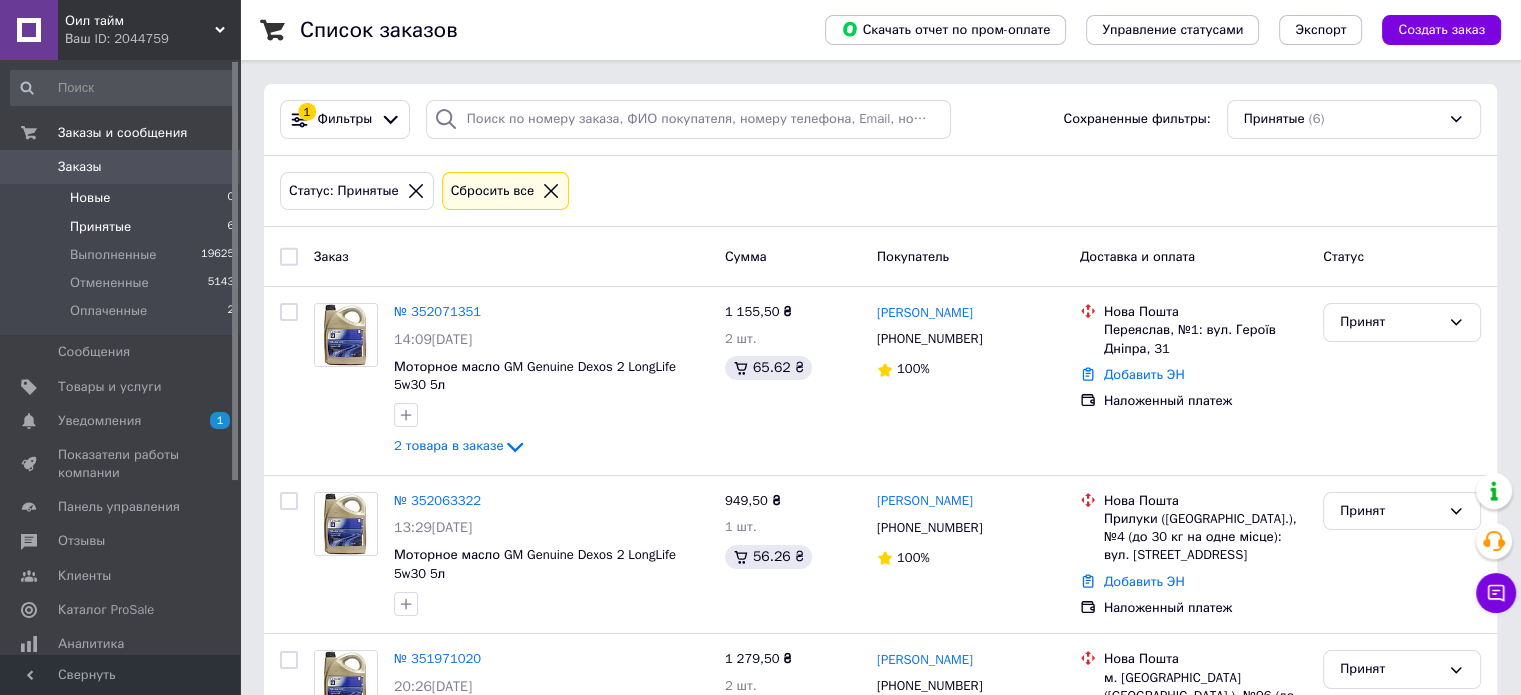 click on "Новые 0" at bounding box center (123, 198) 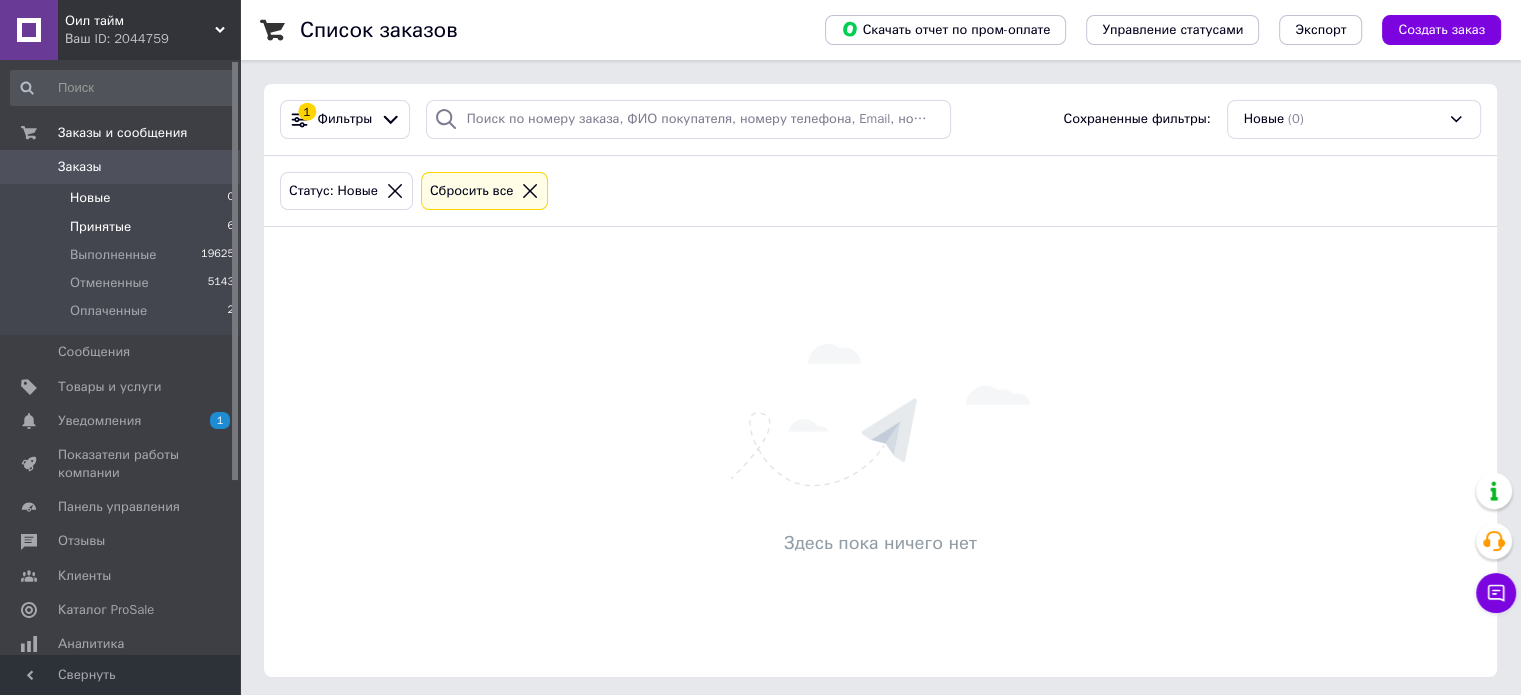 click on "Принятые 6" at bounding box center (123, 227) 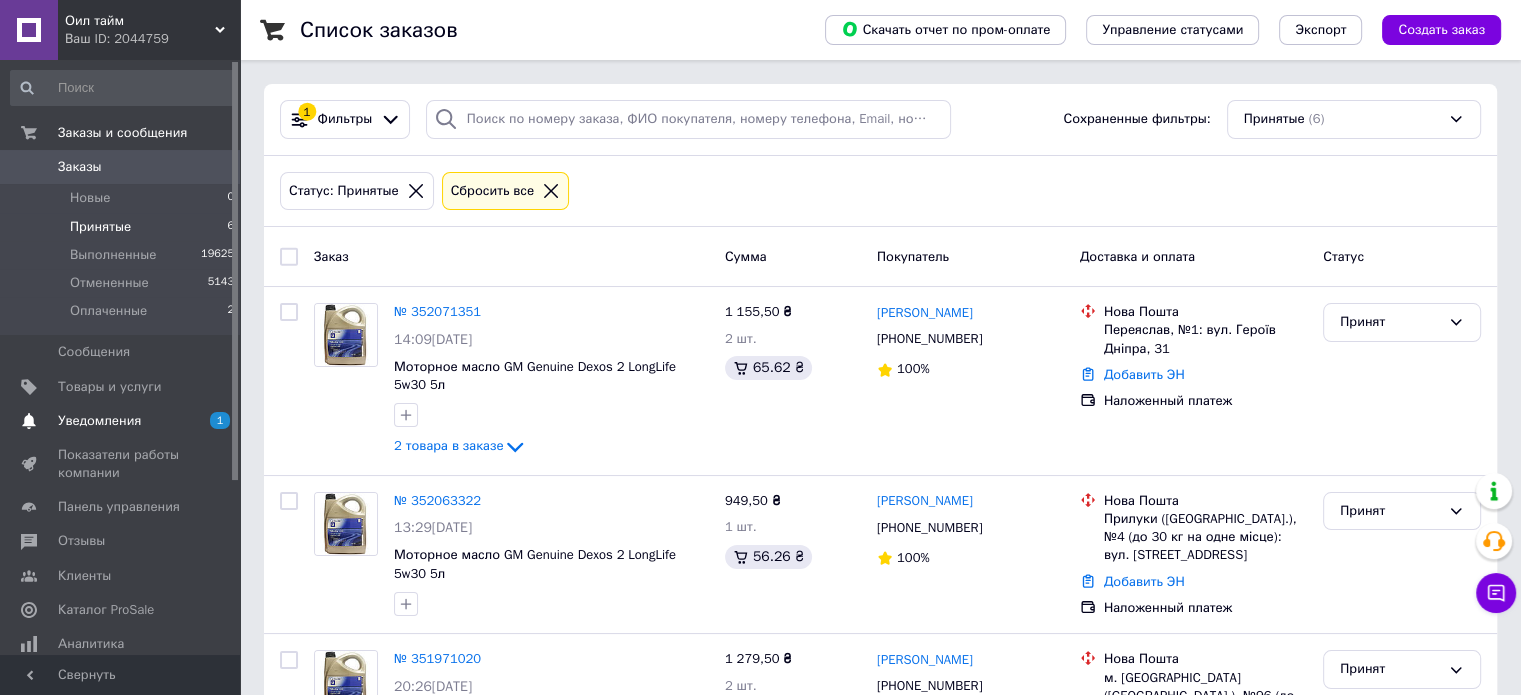click on "Уведомления" at bounding box center [99, 421] 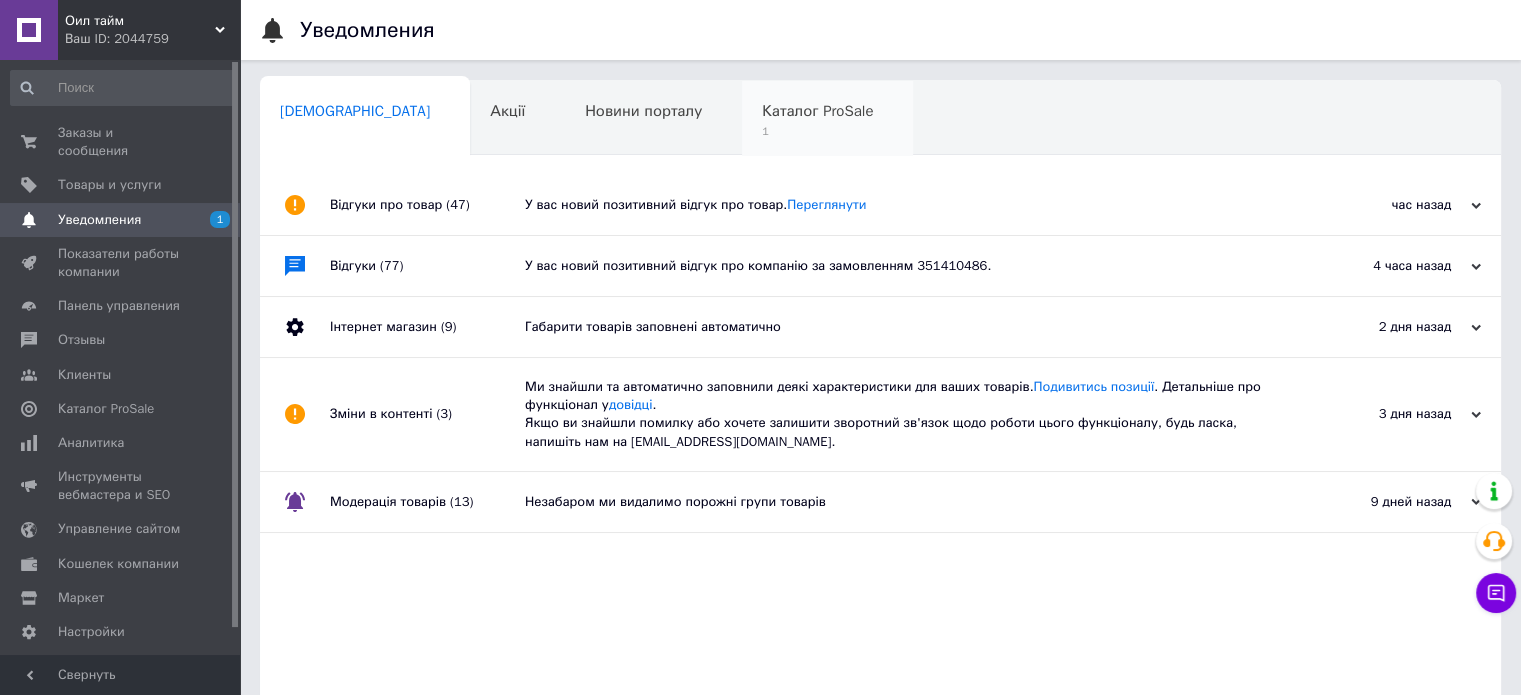 click on "1" at bounding box center (817, 131) 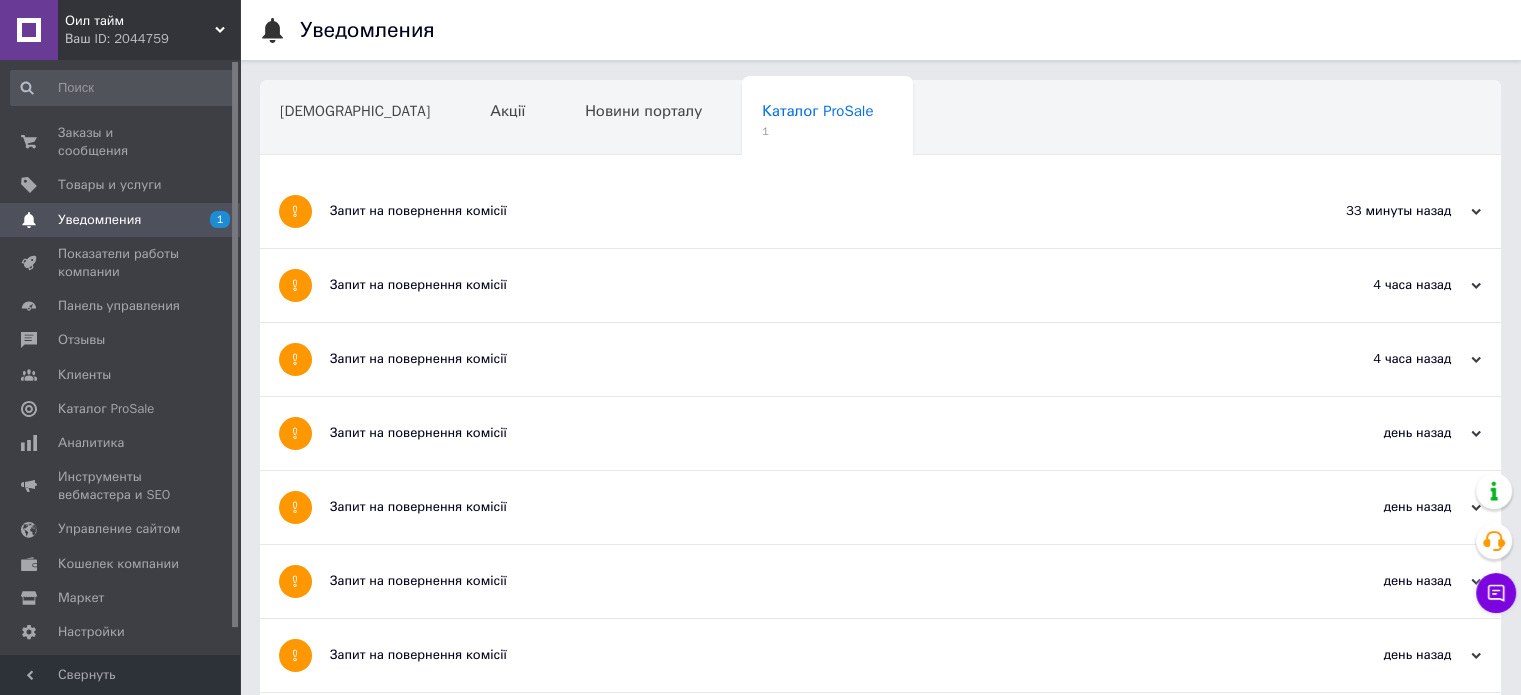 click on "Запит на повернення комісії" at bounding box center [805, 211] 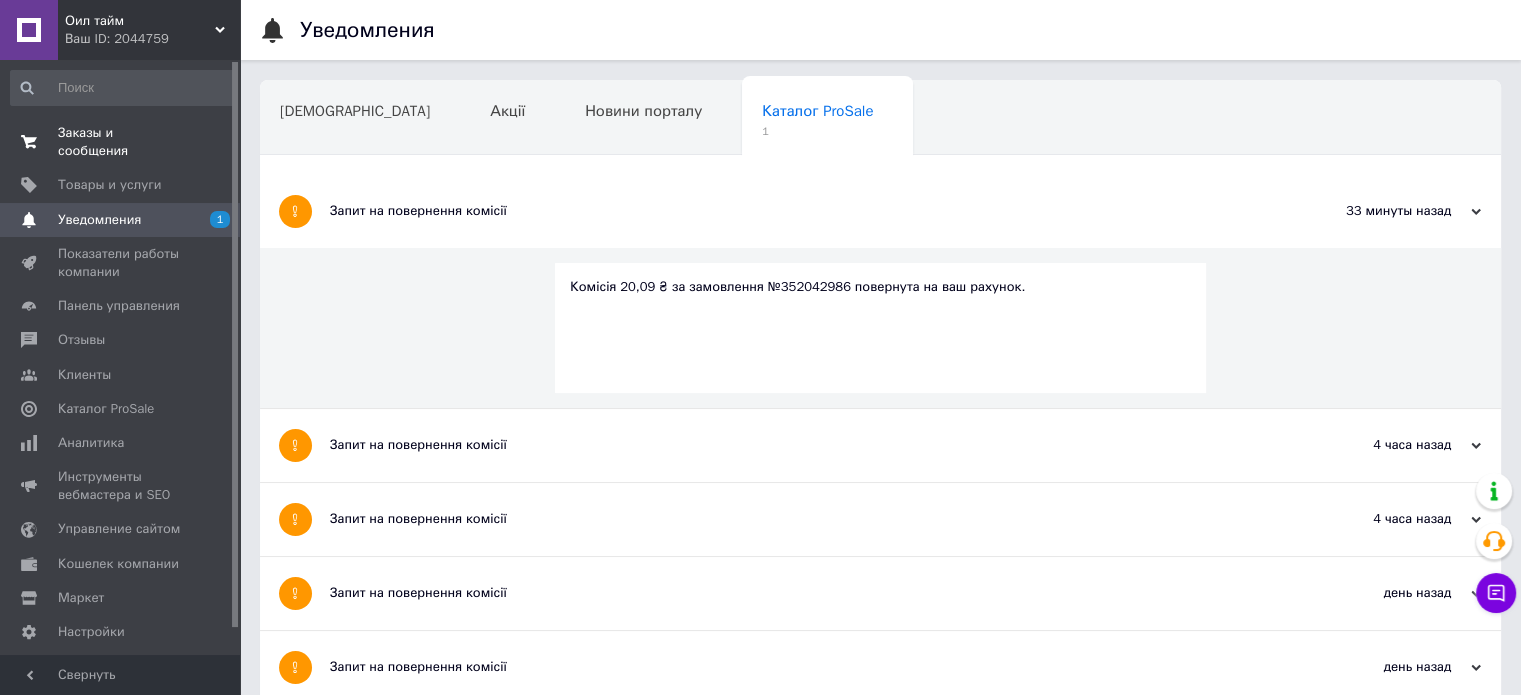 click on "Заказы и сообщения" at bounding box center (121, 142) 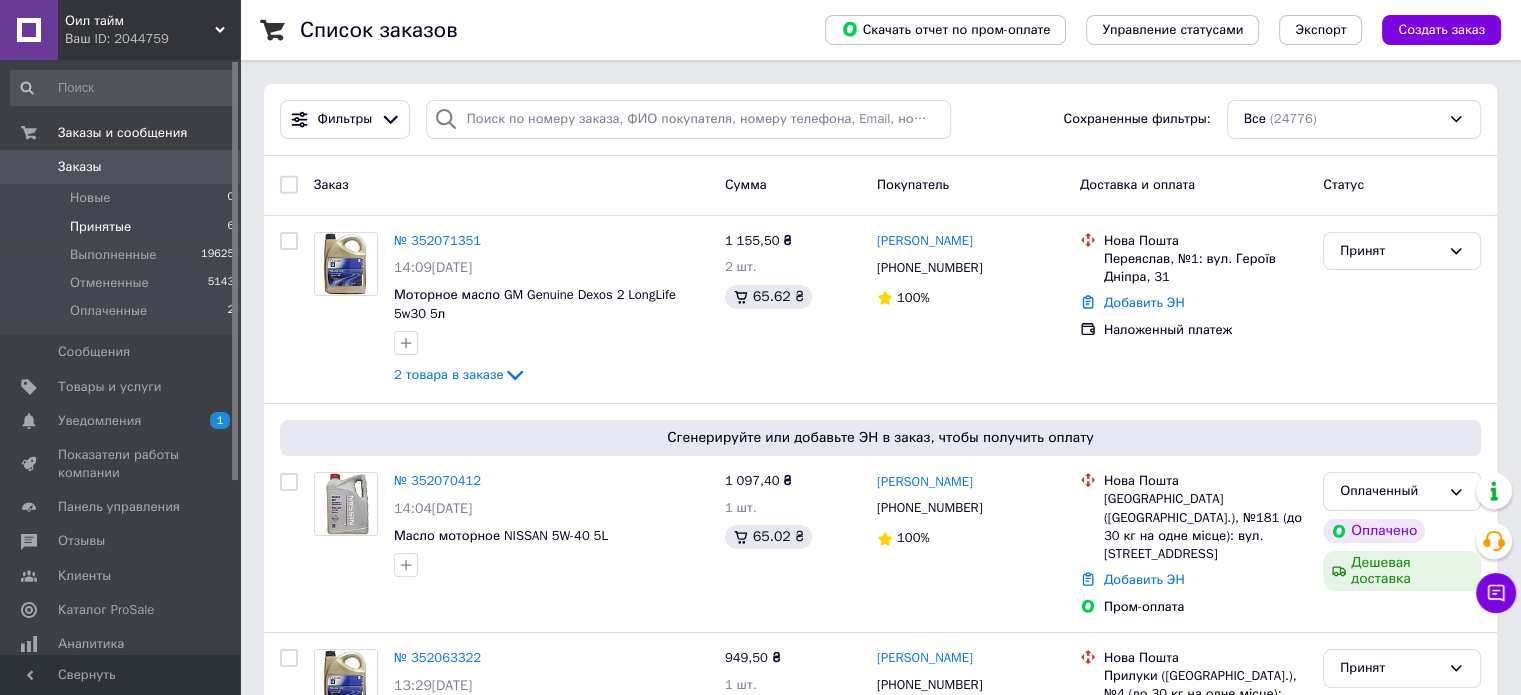 click on "Принятые" at bounding box center [100, 227] 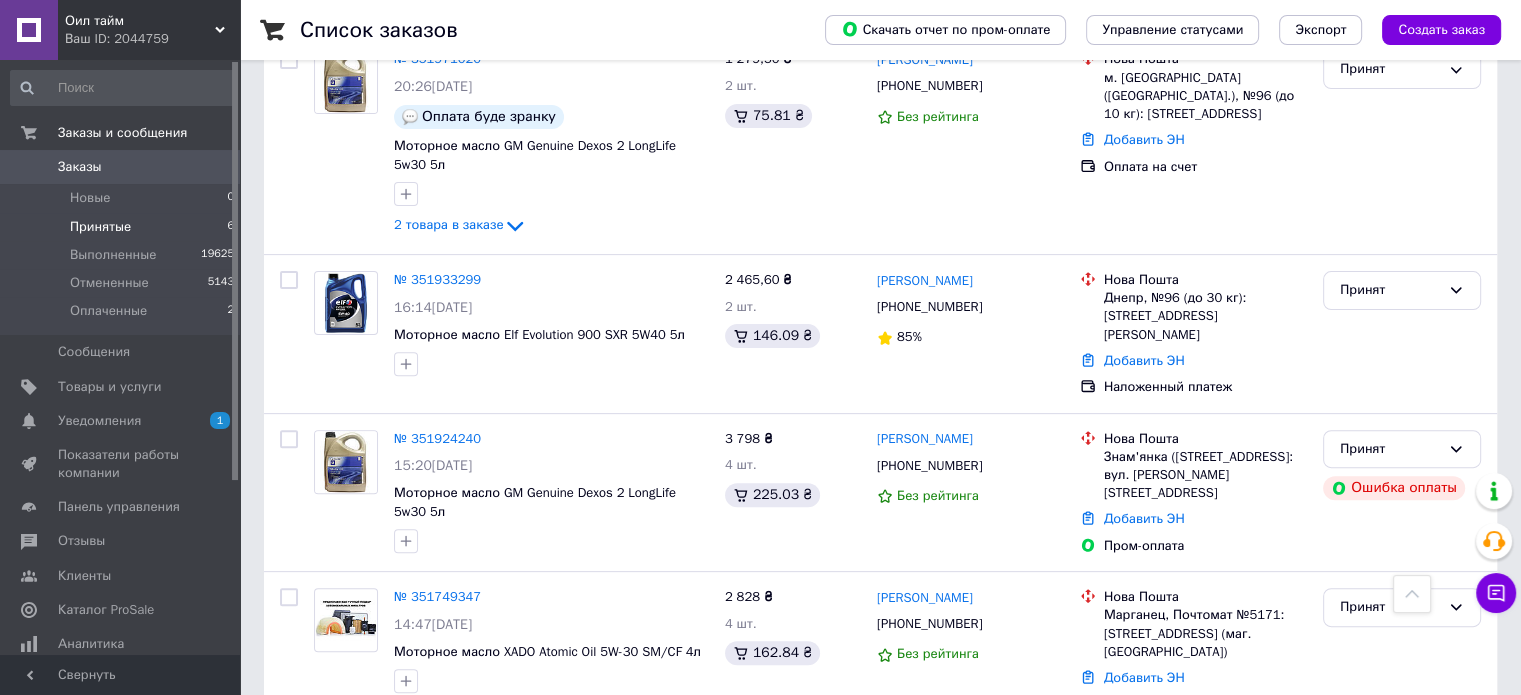 scroll, scrollTop: 649, scrollLeft: 0, axis: vertical 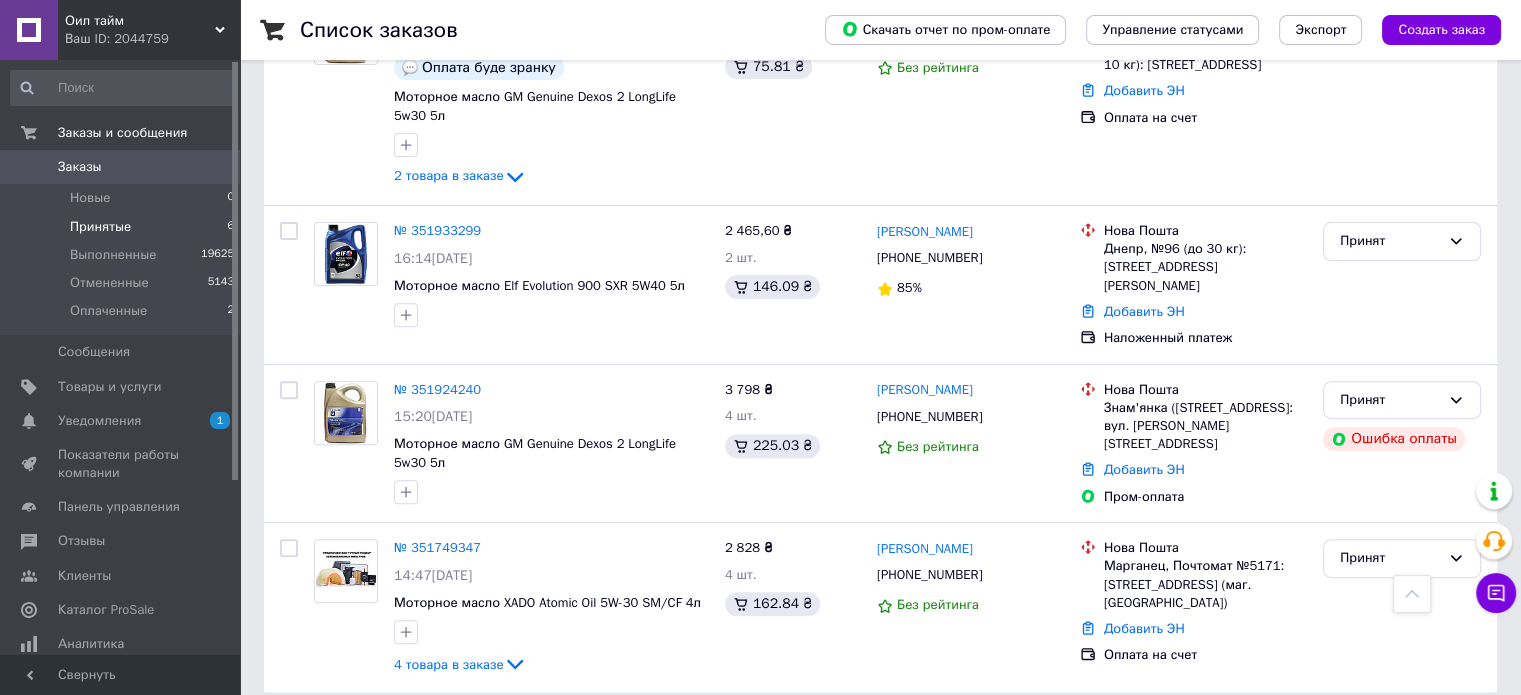 click on "№ 351933299" at bounding box center [437, 230] 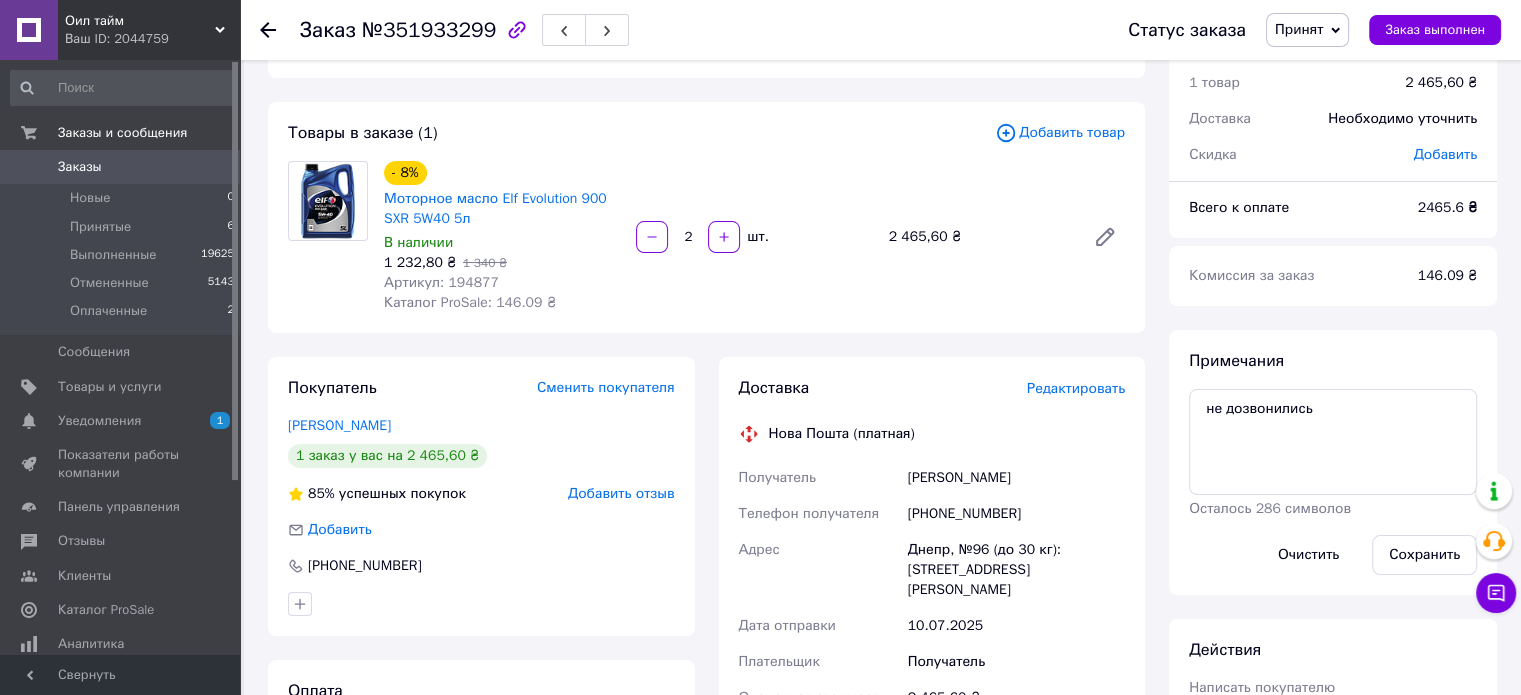 scroll, scrollTop: 0, scrollLeft: 0, axis: both 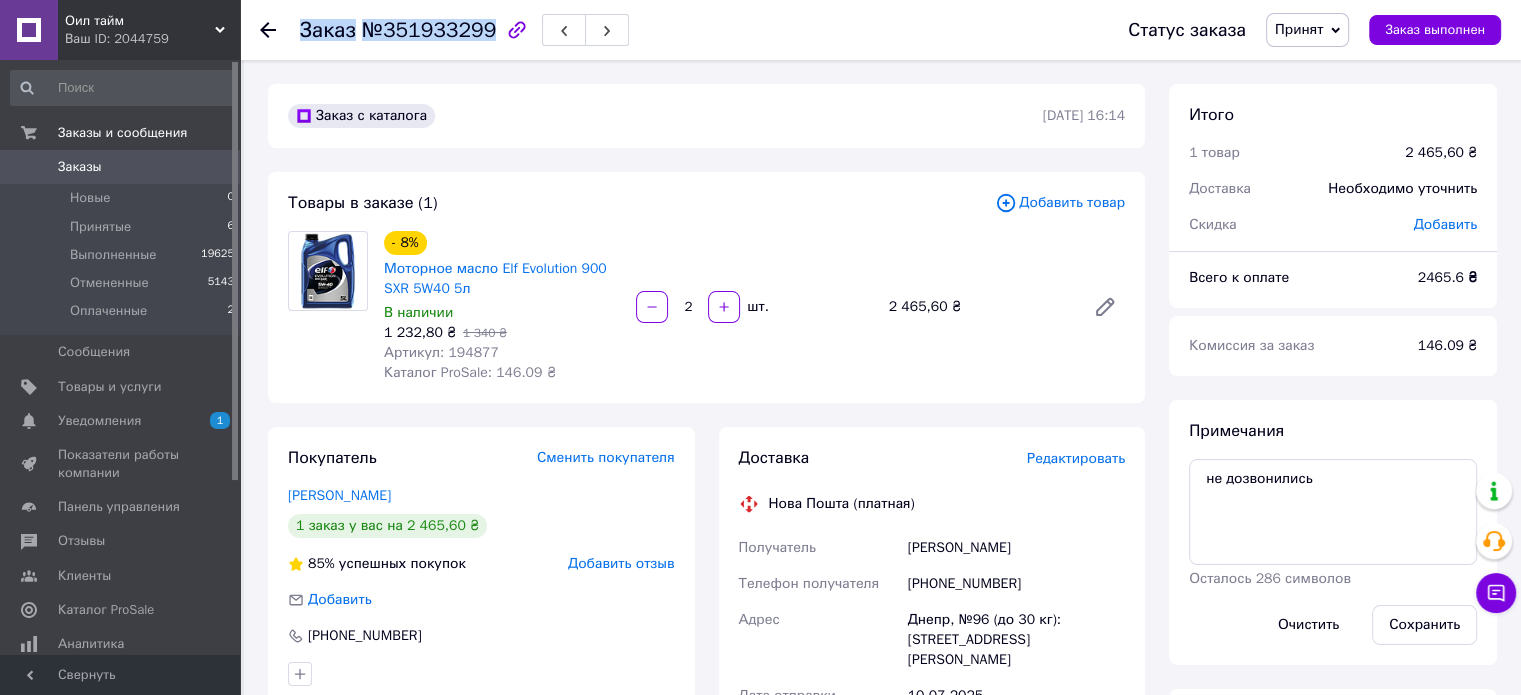 copy on "Заказ №351933299" 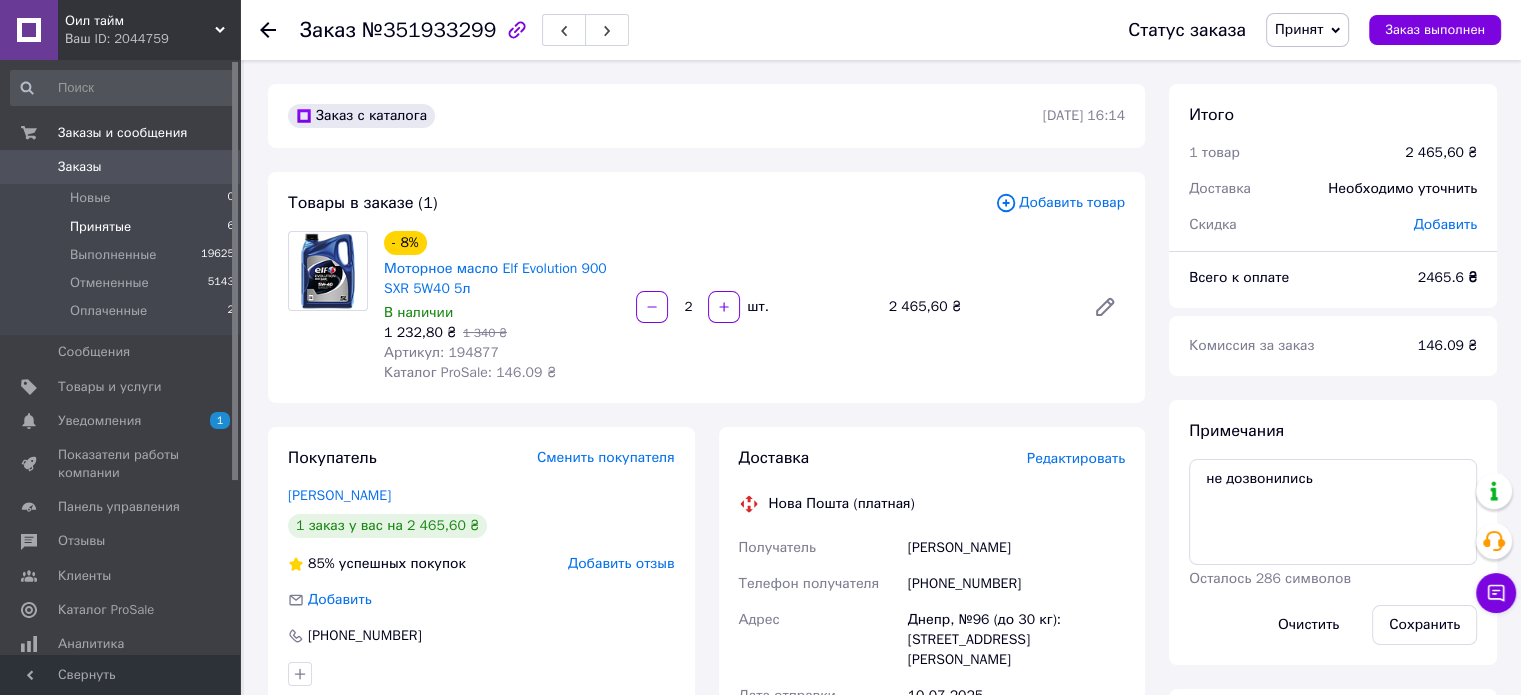 click on "Принятые 6" at bounding box center (123, 227) 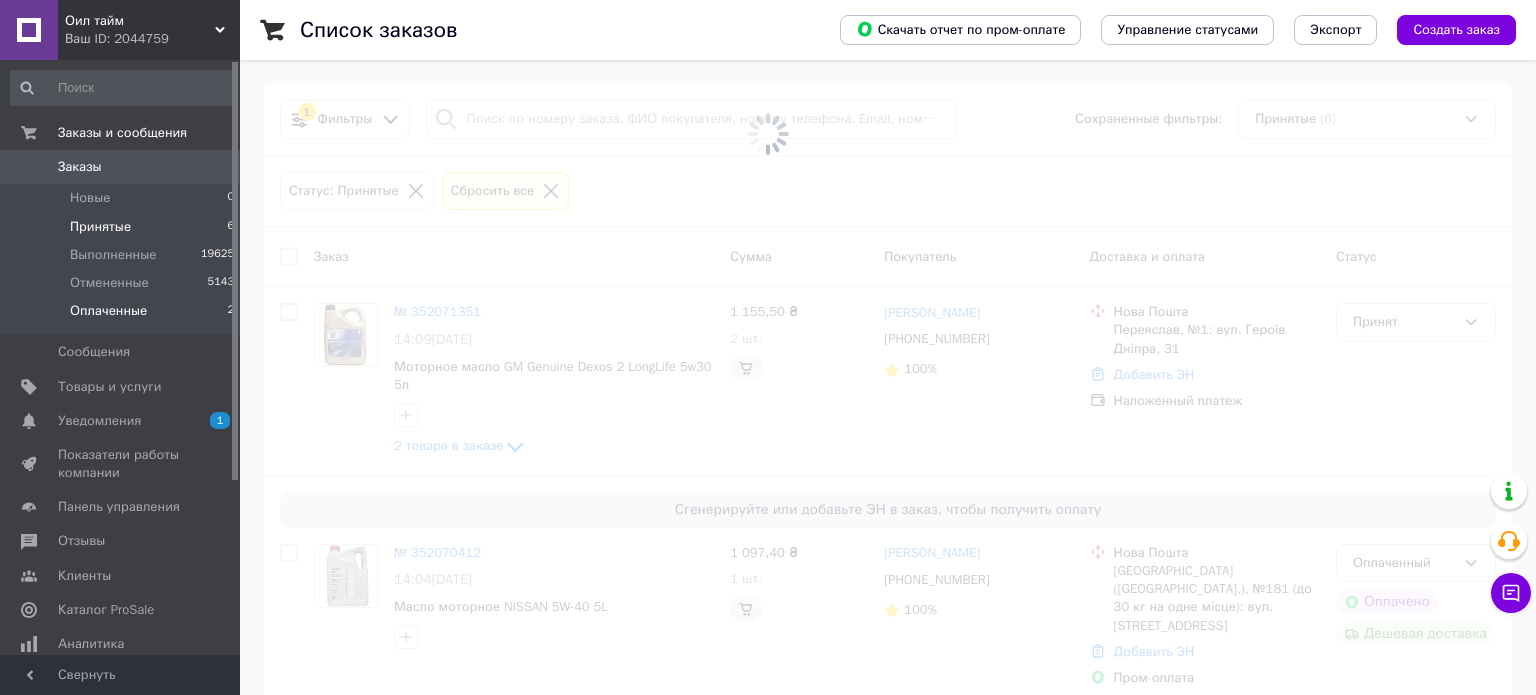 click on "Оплаченные" at bounding box center (108, 311) 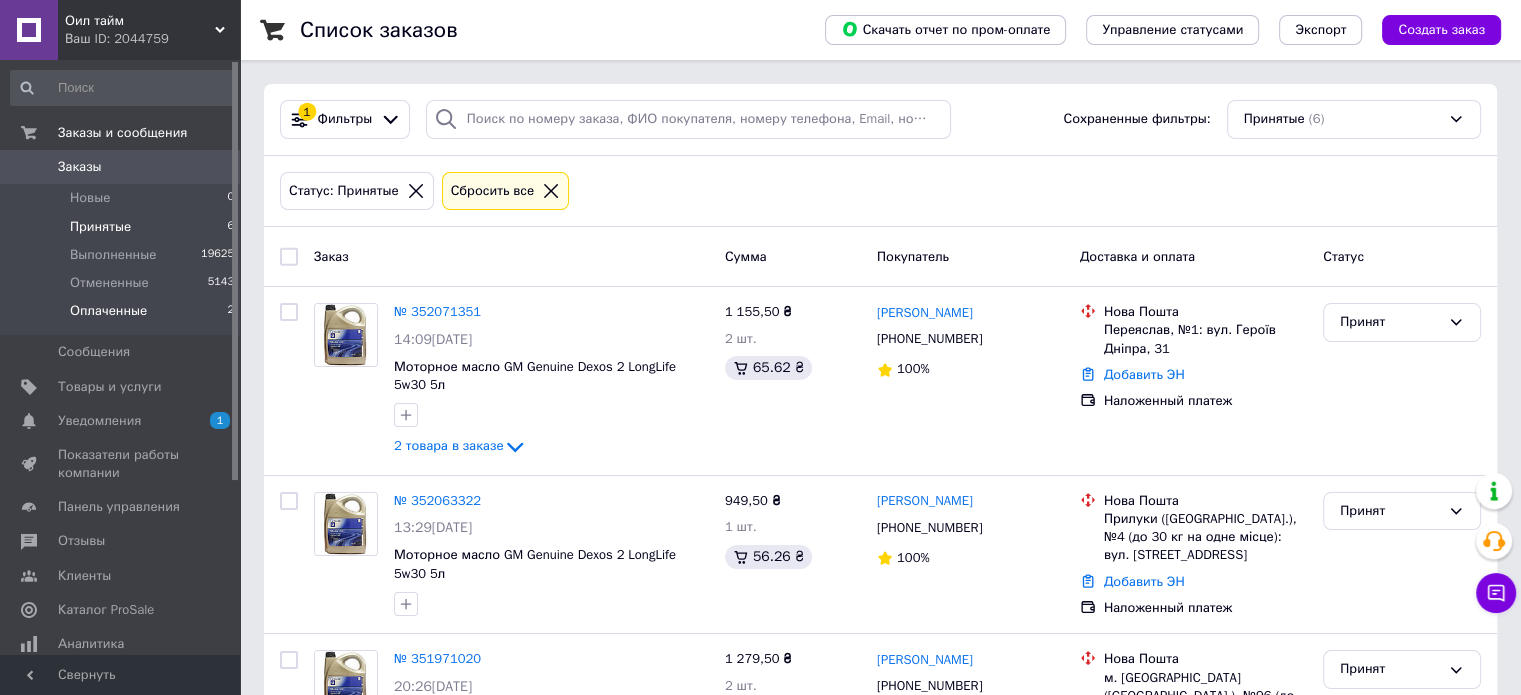 click on "Оплаченные" at bounding box center [108, 311] 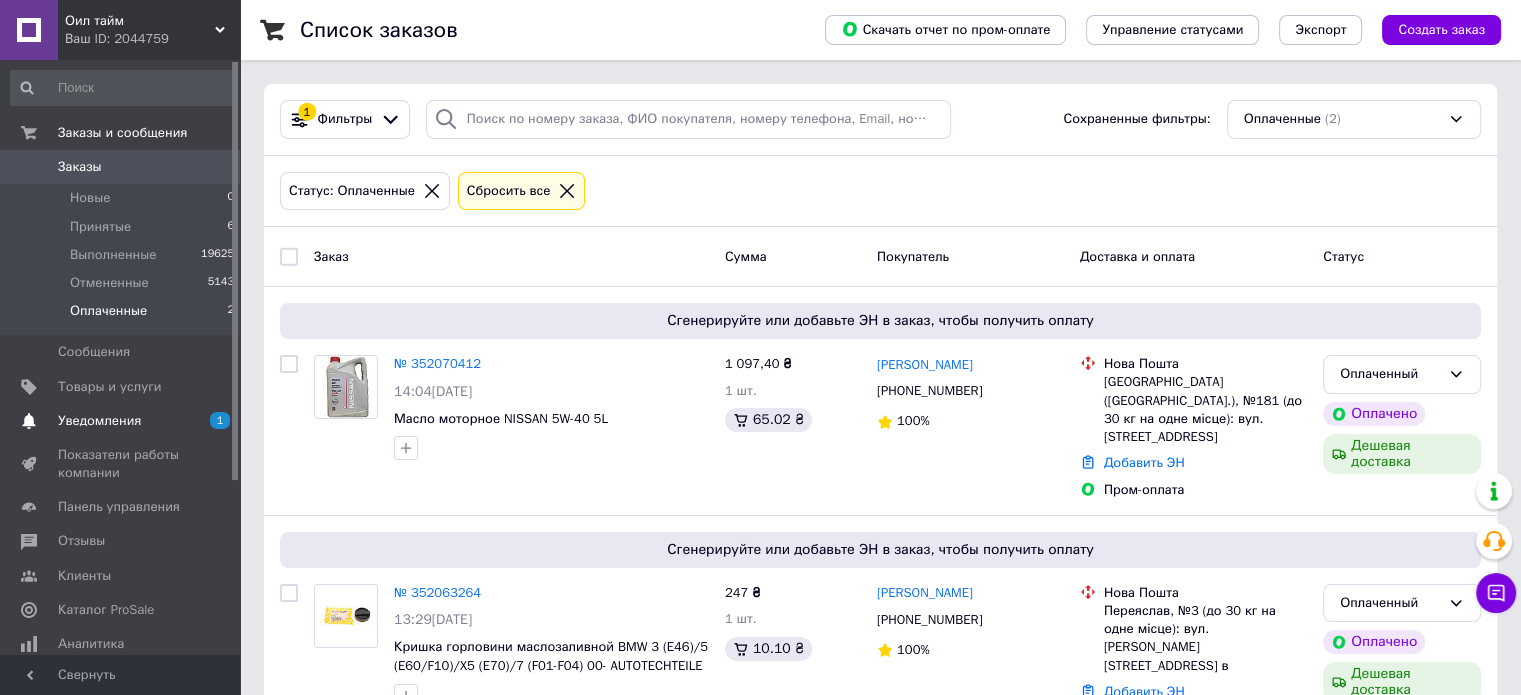 click on "Уведомления 1" at bounding box center (123, 421) 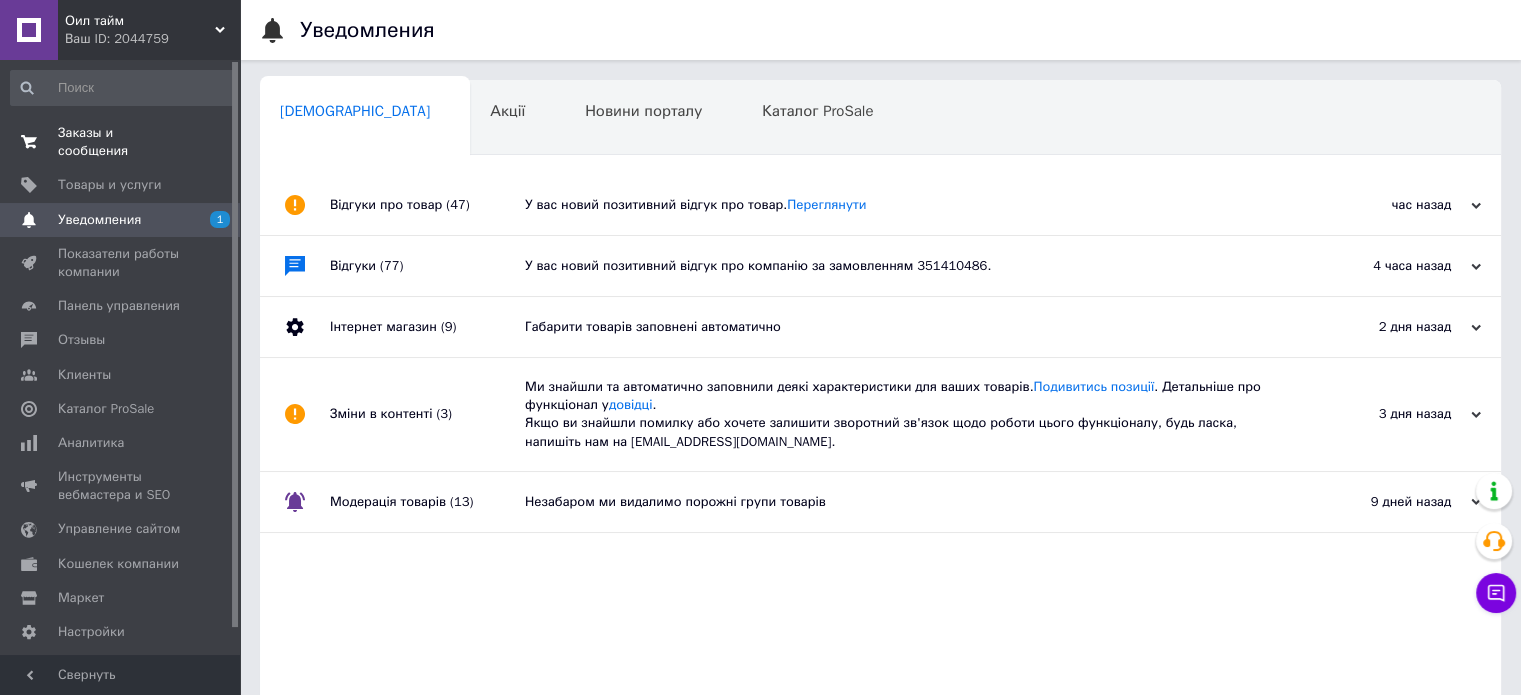 click on "Заказы и сообщения 0 0" at bounding box center [123, 142] 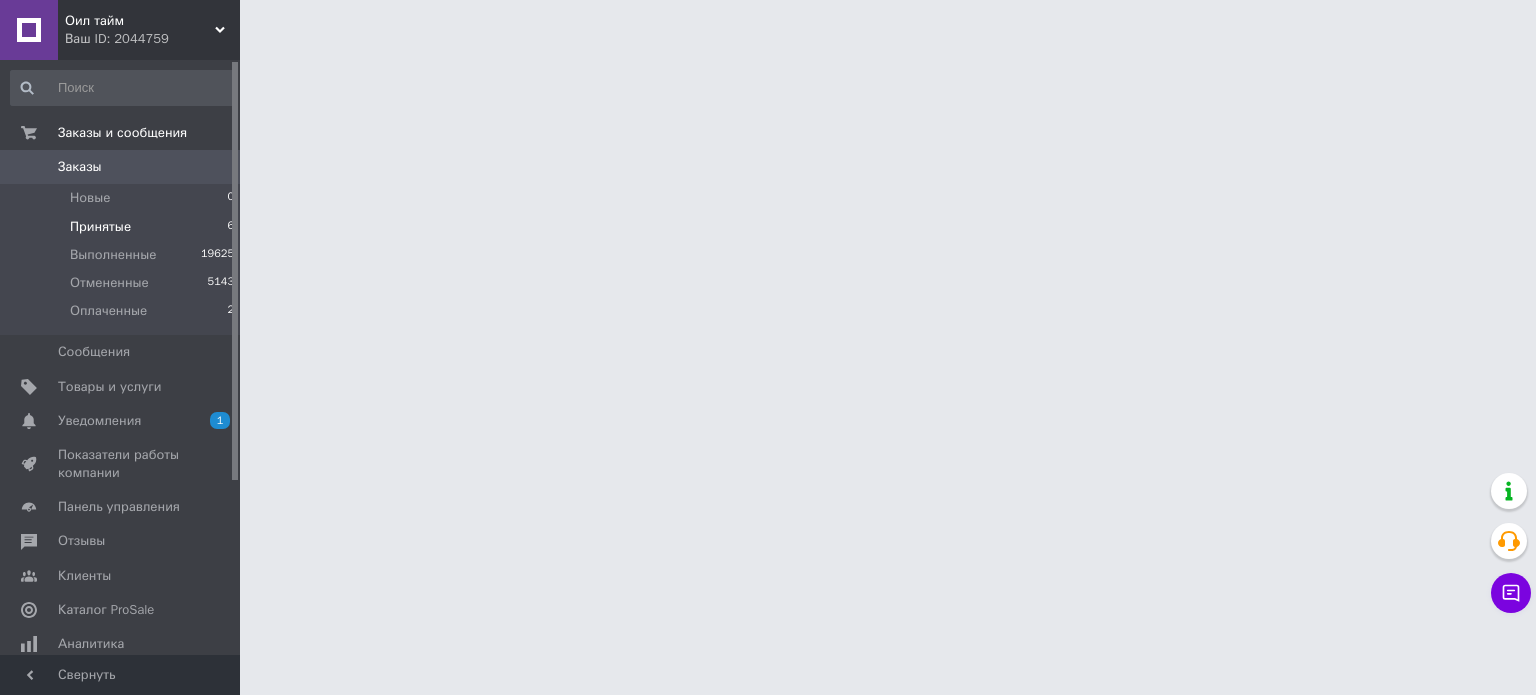 click on "Принятые" at bounding box center [100, 227] 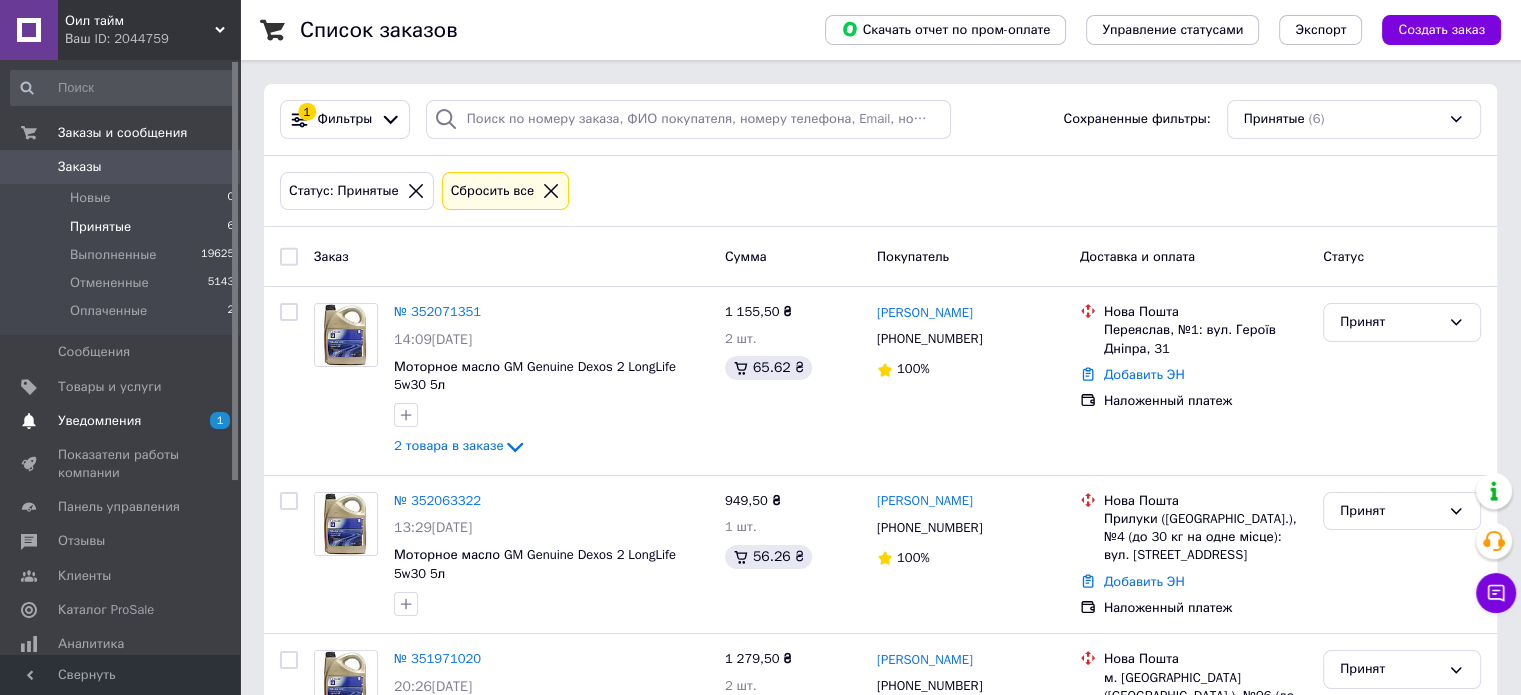 click on "Уведомления" at bounding box center [99, 421] 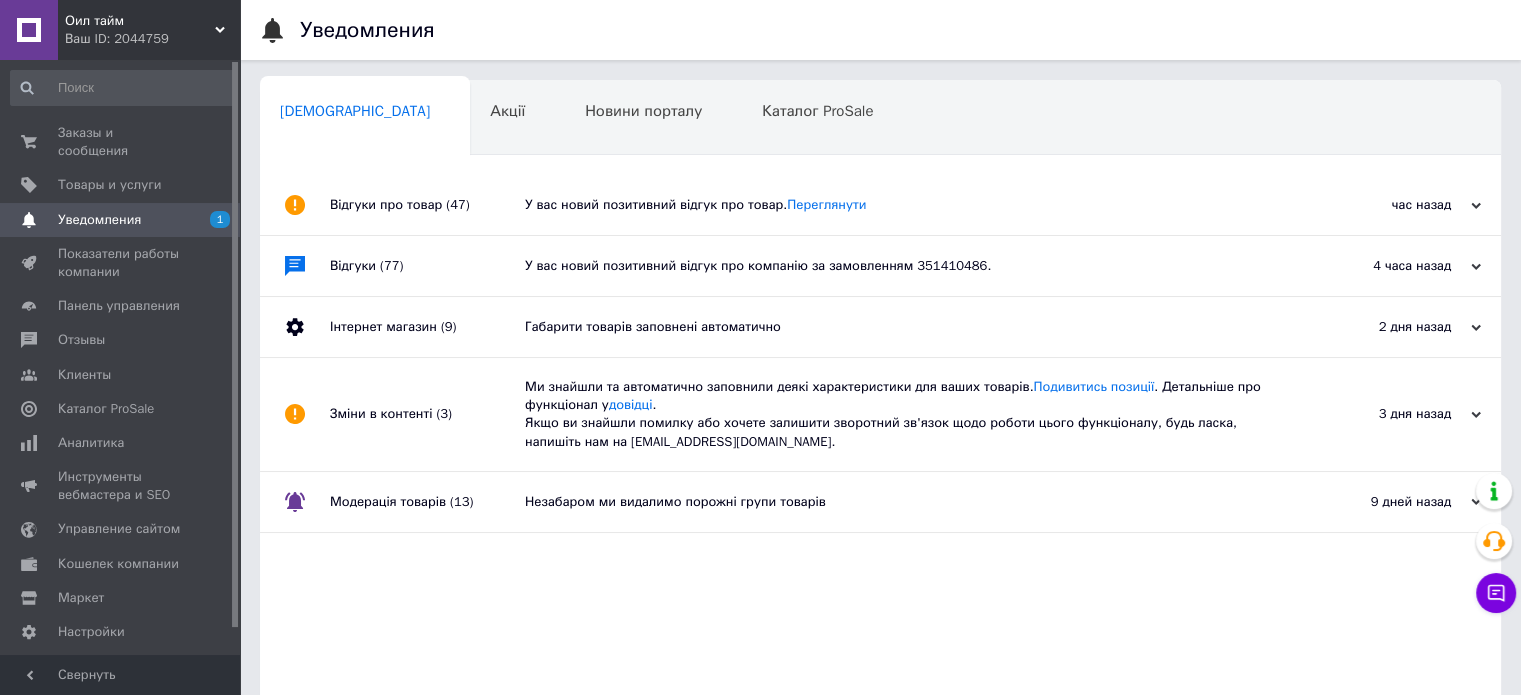 click on "Ваш ID: 2044759" at bounding box center [152, 39] 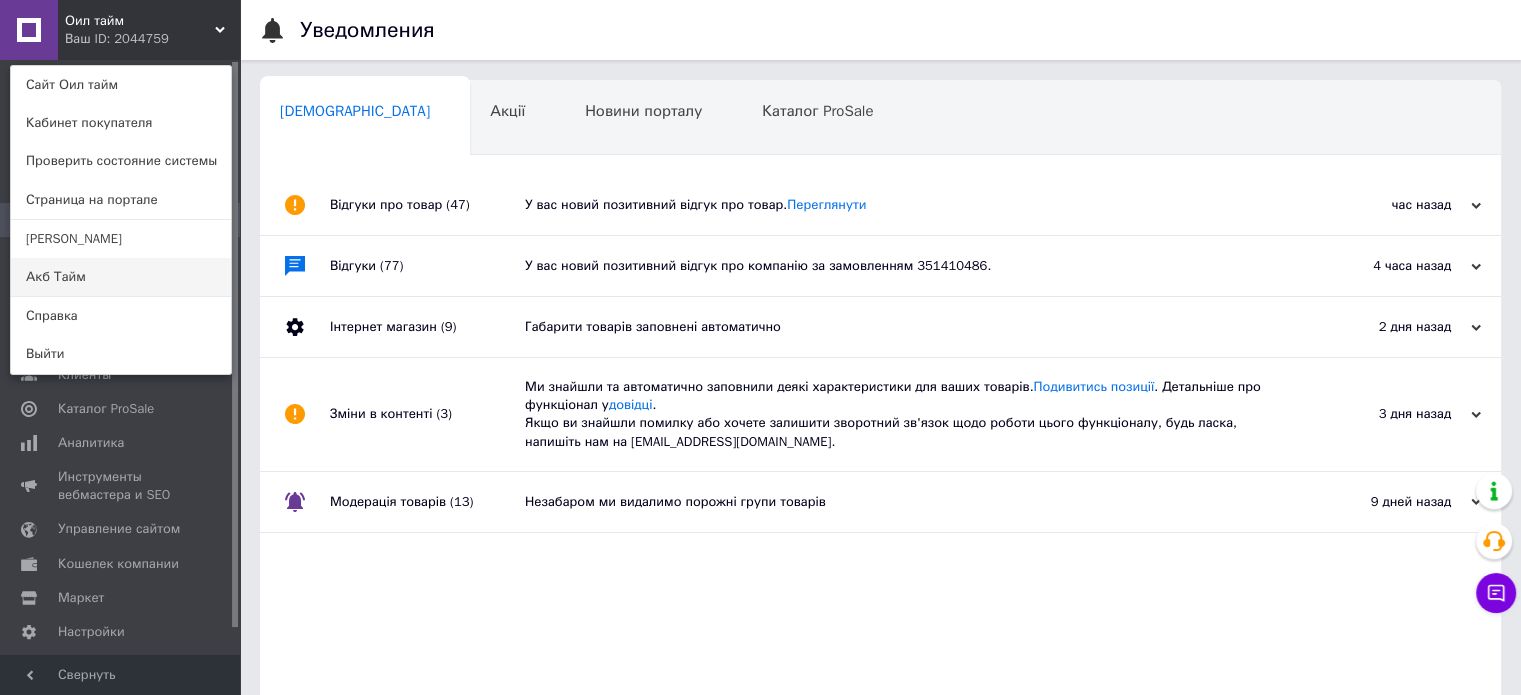 click on "Акб Тайм" at bounding box center [121, 277] 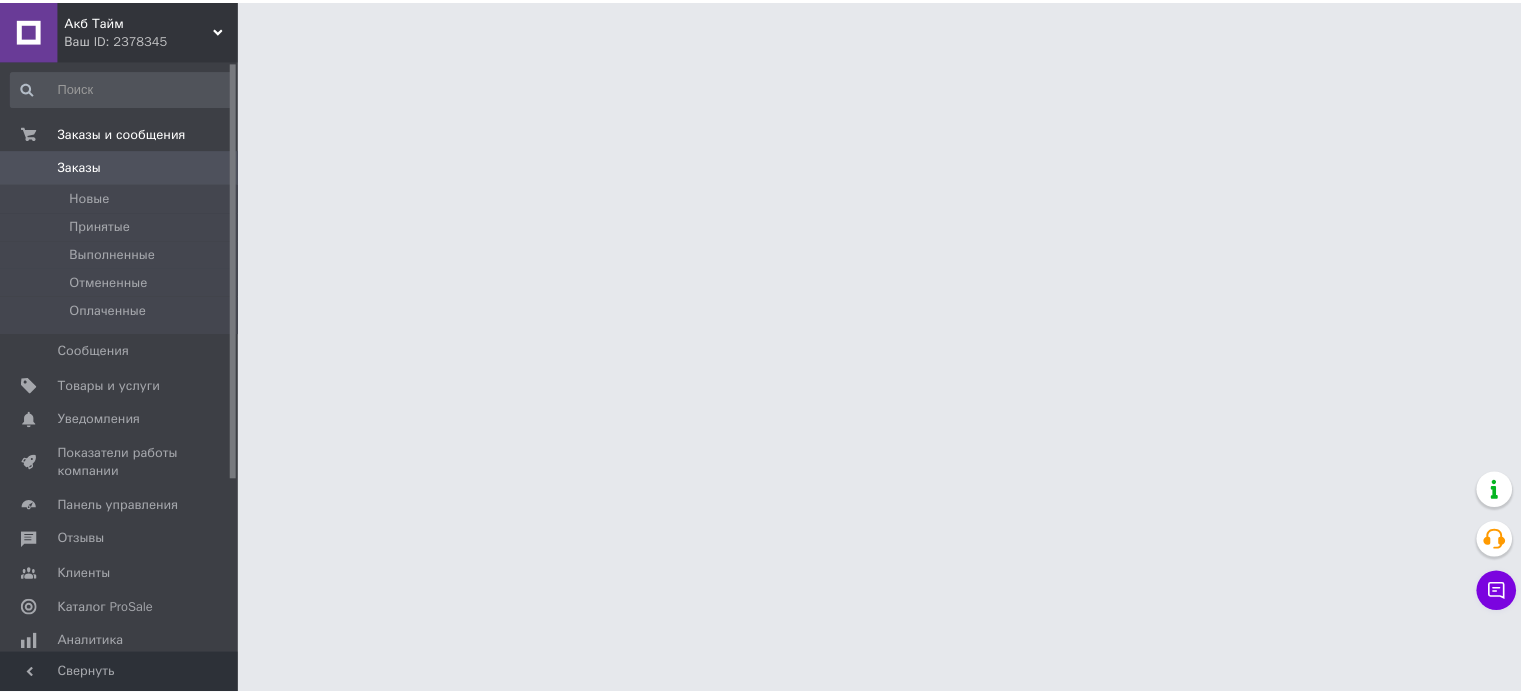 scroll, scrollTop: 0, scrollLeft: 0, axis: both 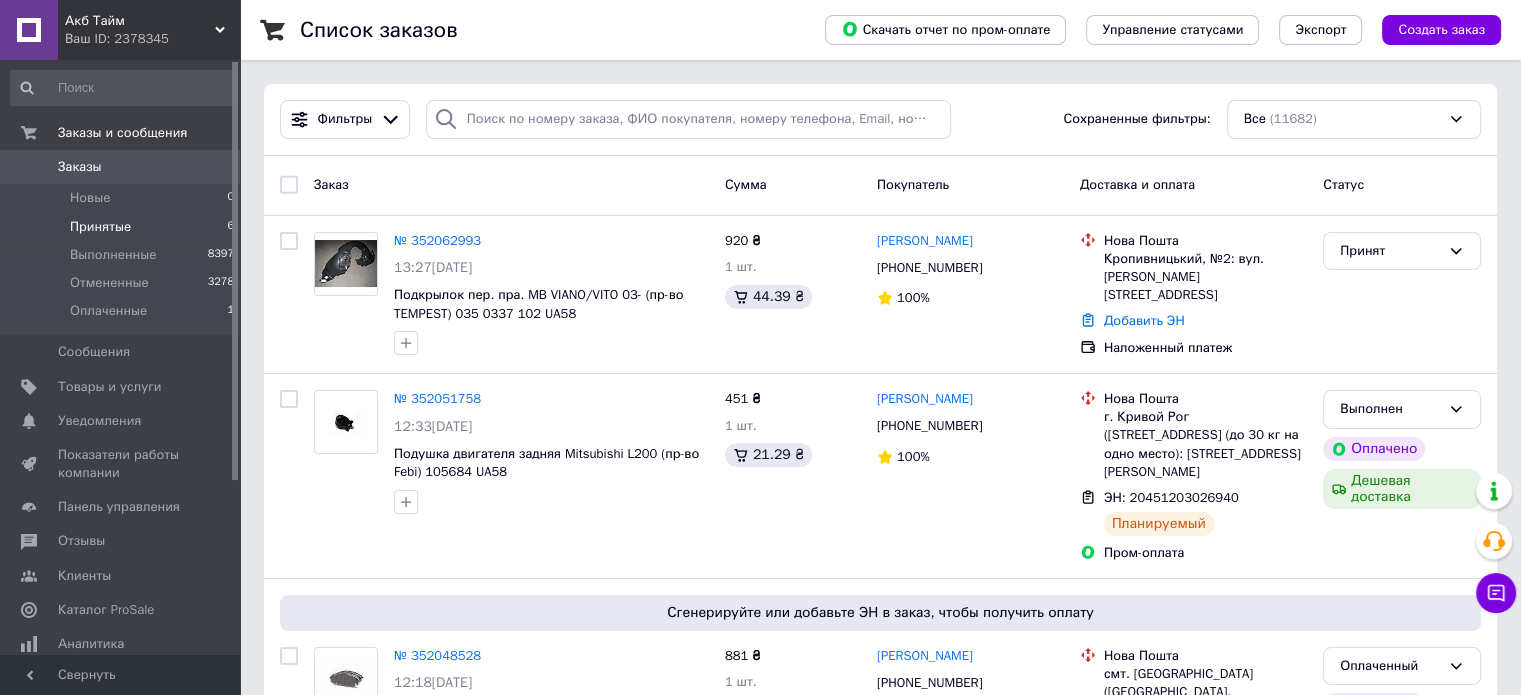 click on "Принятые 6" at bounding box center (123, 227) 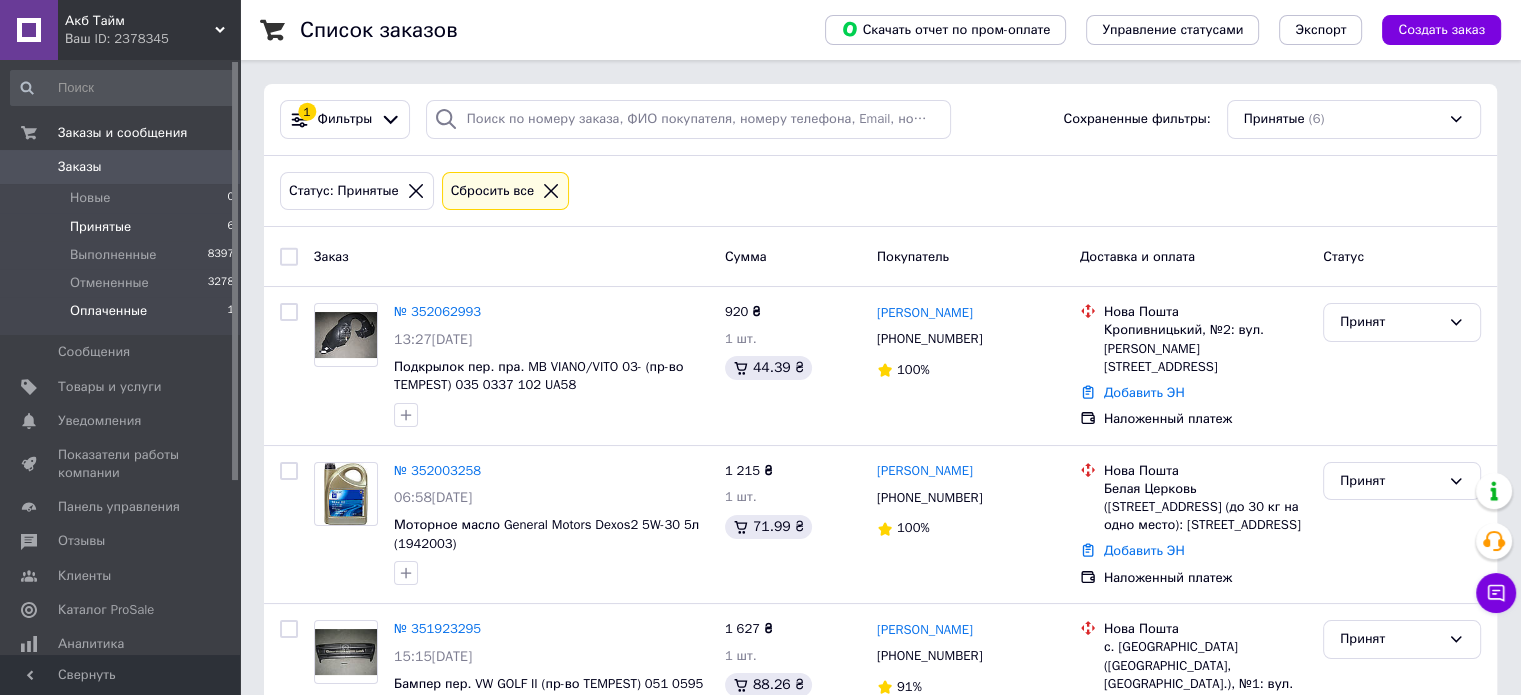 click on "Оплаченные 1" at bounding box center (123, 316) 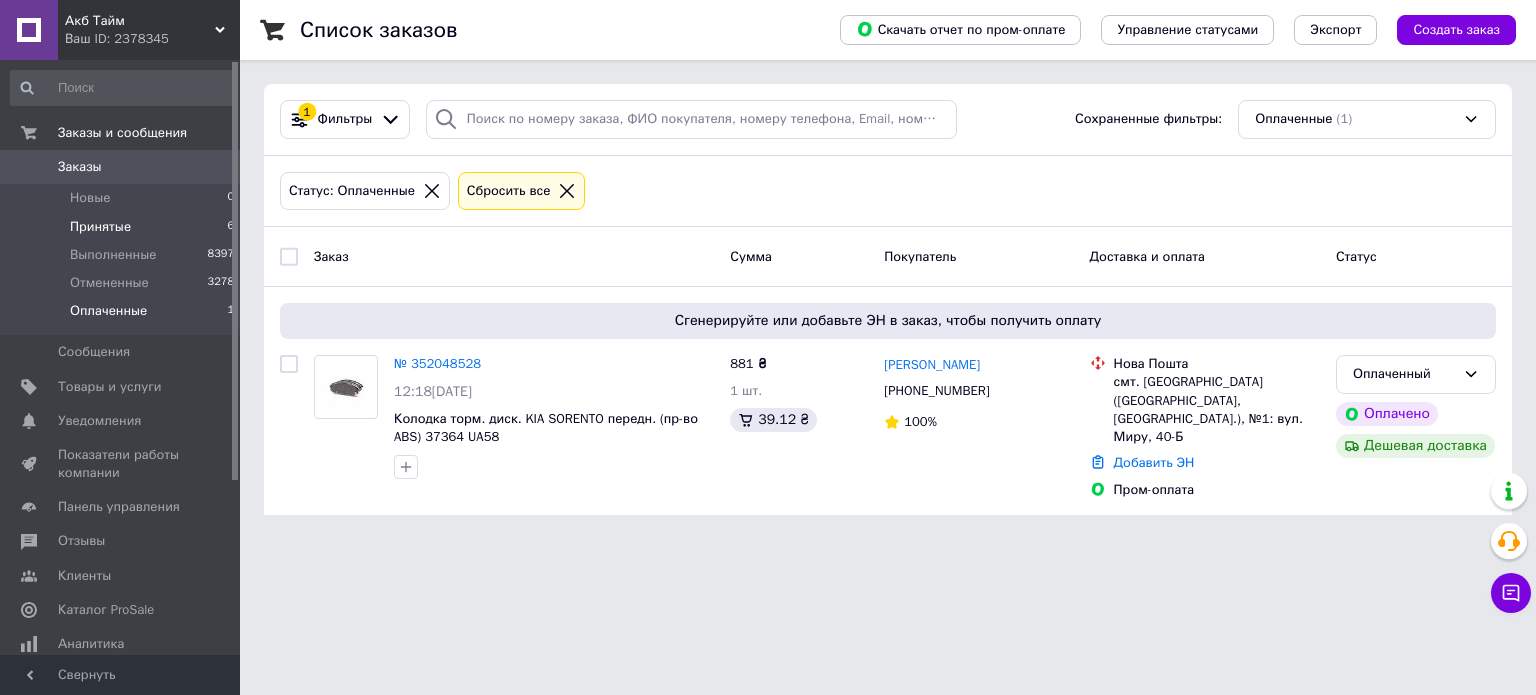 click on "Принятые 6" at bounding box center [123, 227] 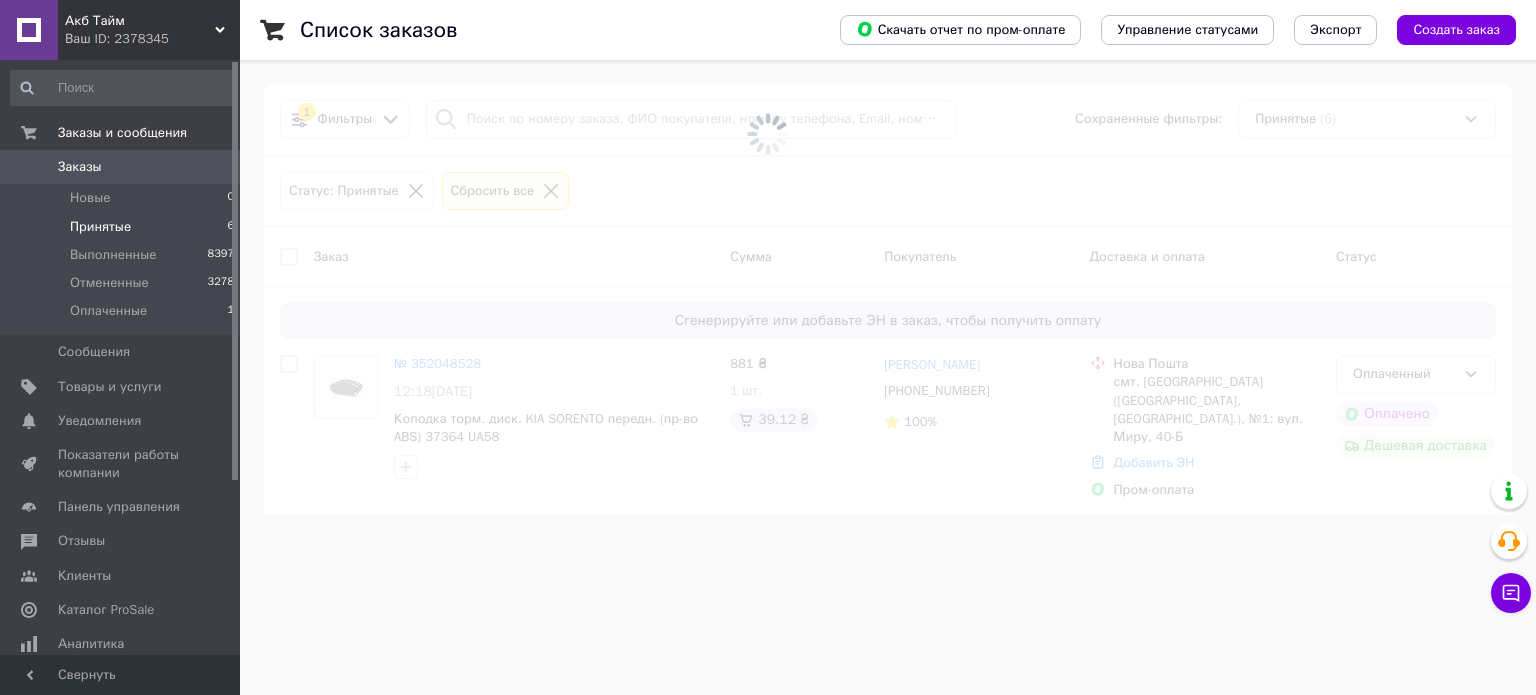 click on "Ваш ID: 2378345" at bounding box center [152, 39] 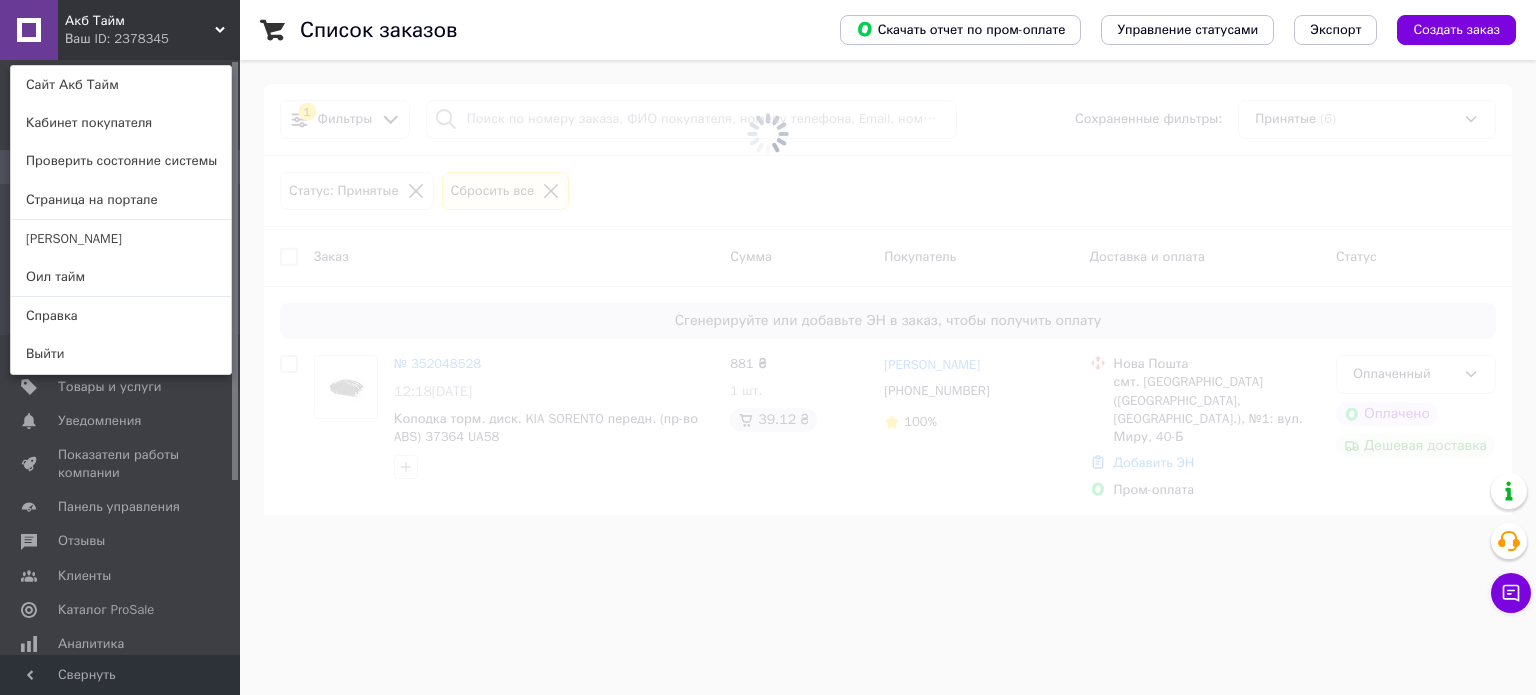 click on "[PERSON_NAME]" at bounding box center [121, 239] 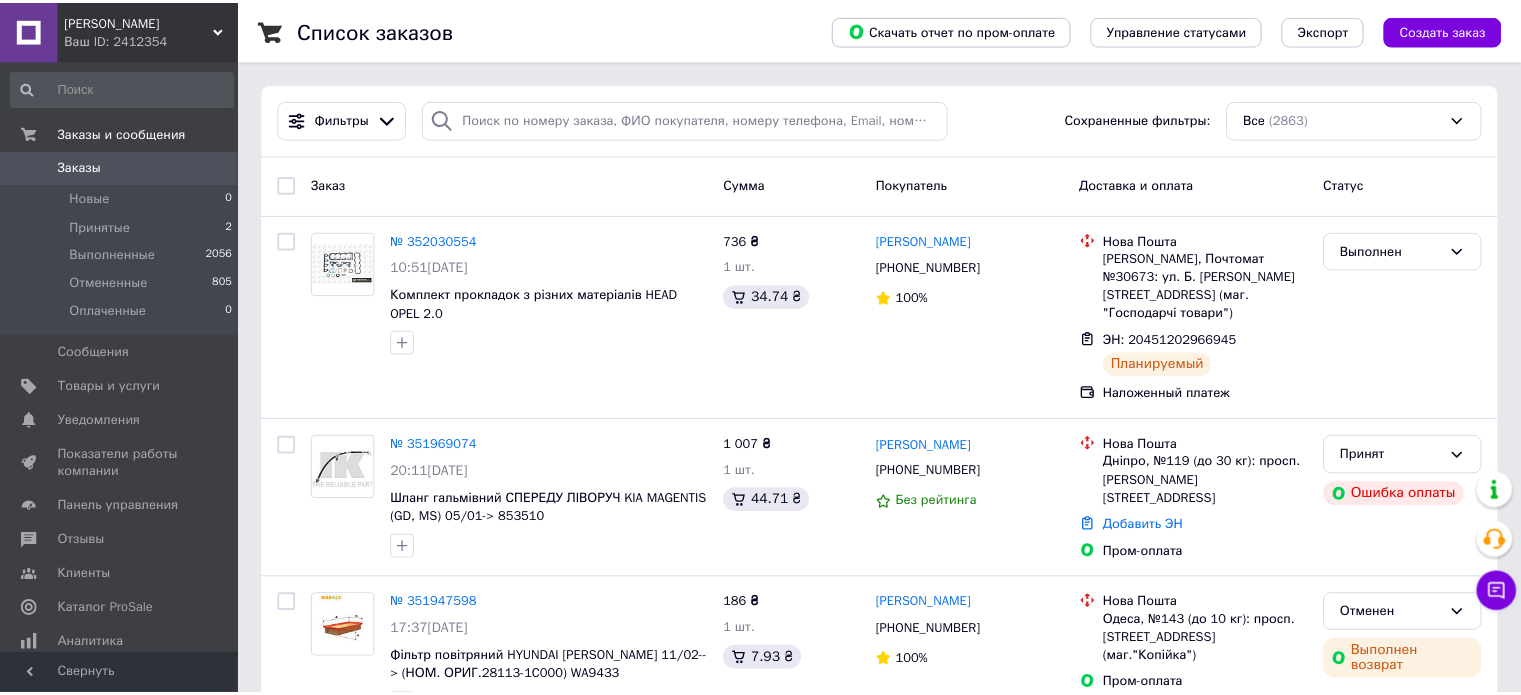 scroll, scrollTop: 0, scrollLeft: 0, axis: both 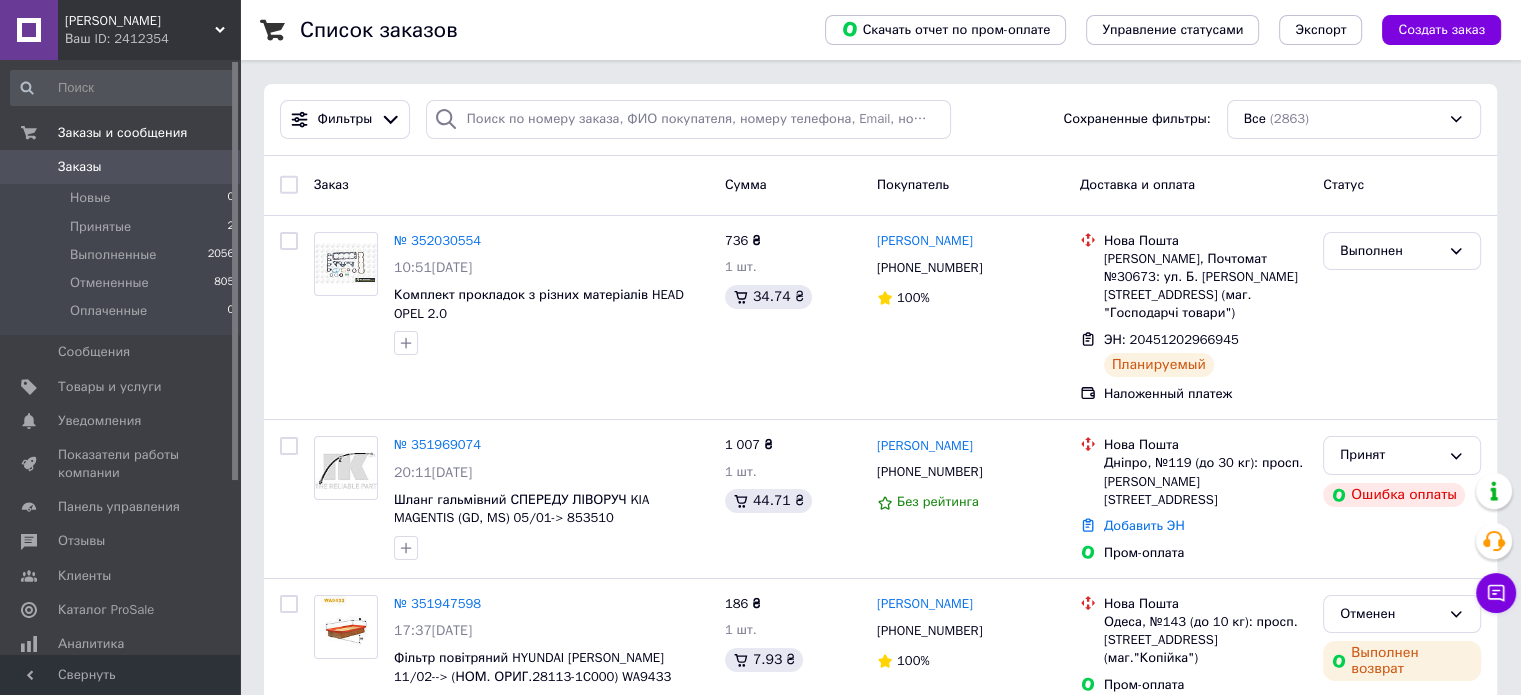 click on "Партс Тайм Ваш ID: 2412354" at bounding box center (149, 30) 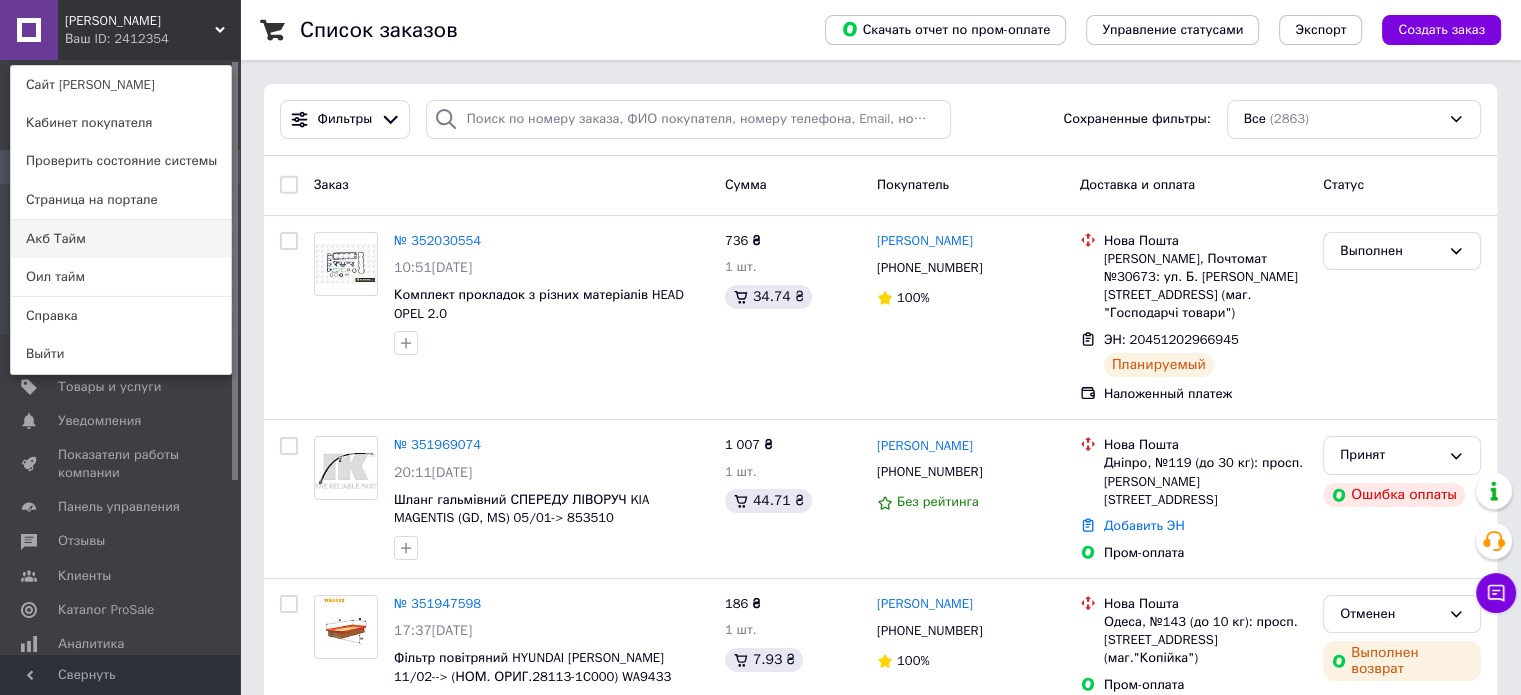 click on "Акб Тайм" at bounding box center [121, 239] 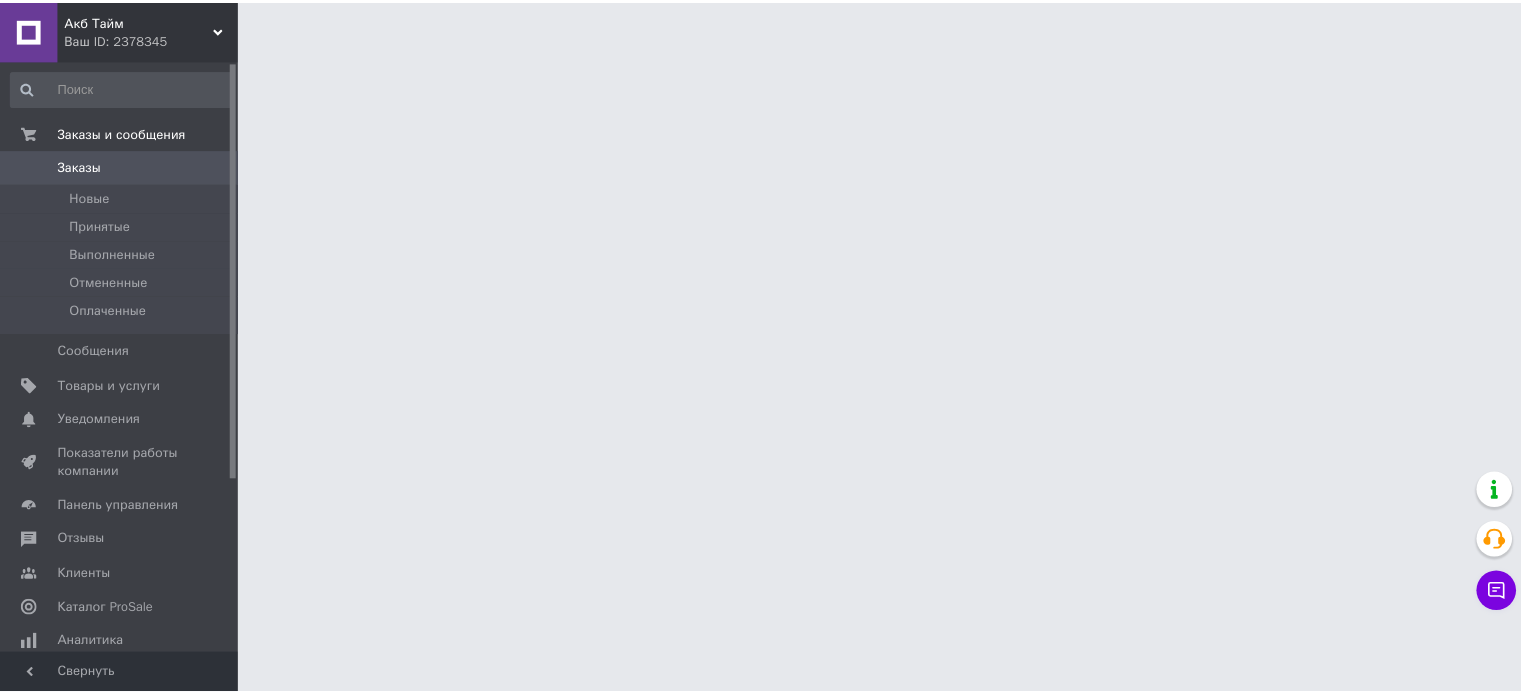 scroll, scrollTop: 0, scrollLeft: 0, axis: both 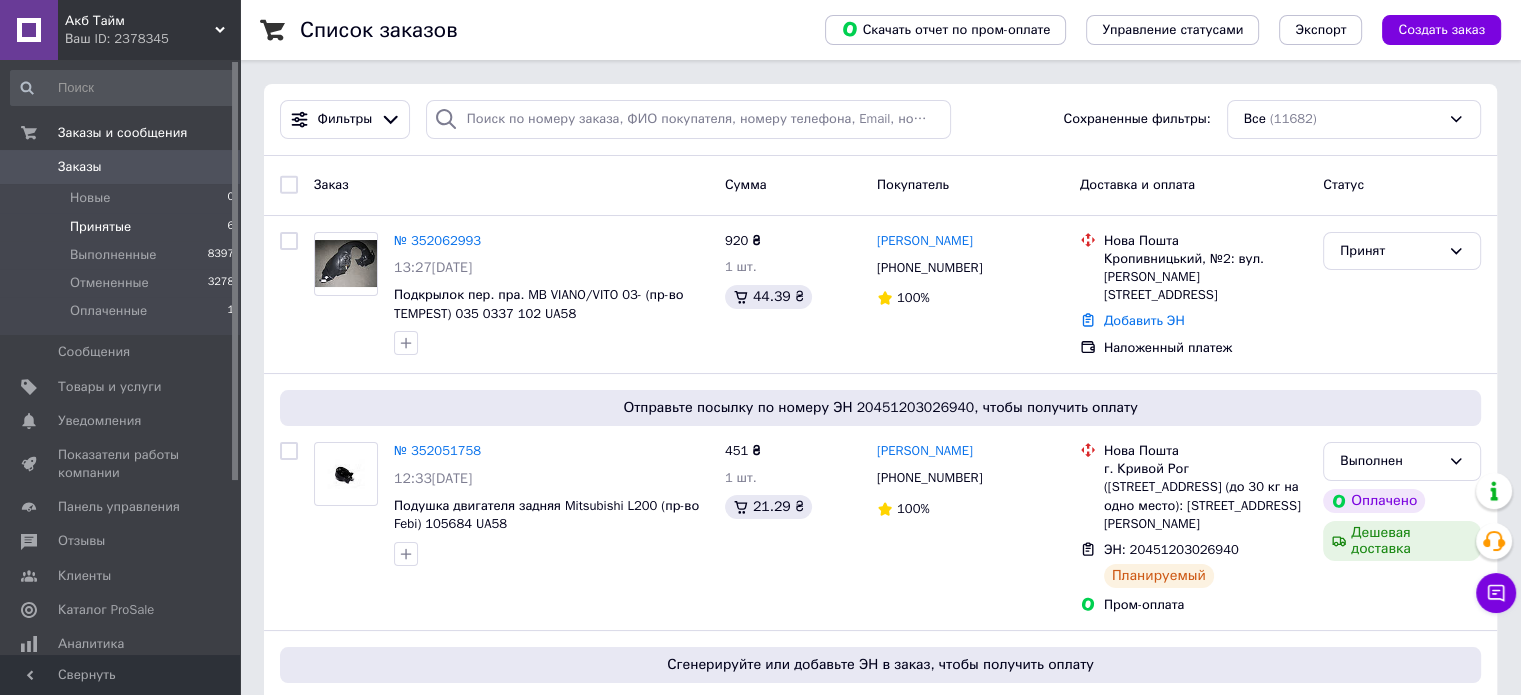 click on "Принятые" at bounding box center [100, 227] 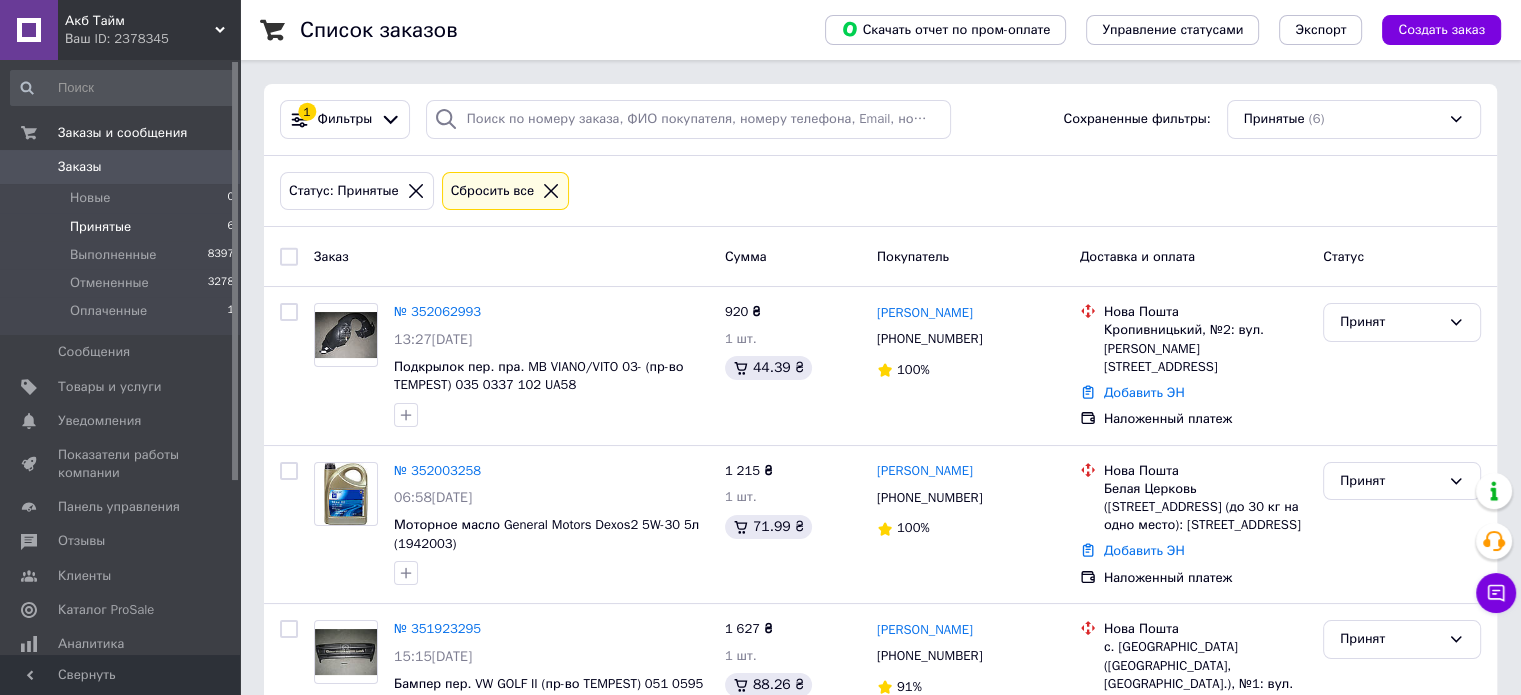 click on "Принятые 6" at bounding box center [123, 227] 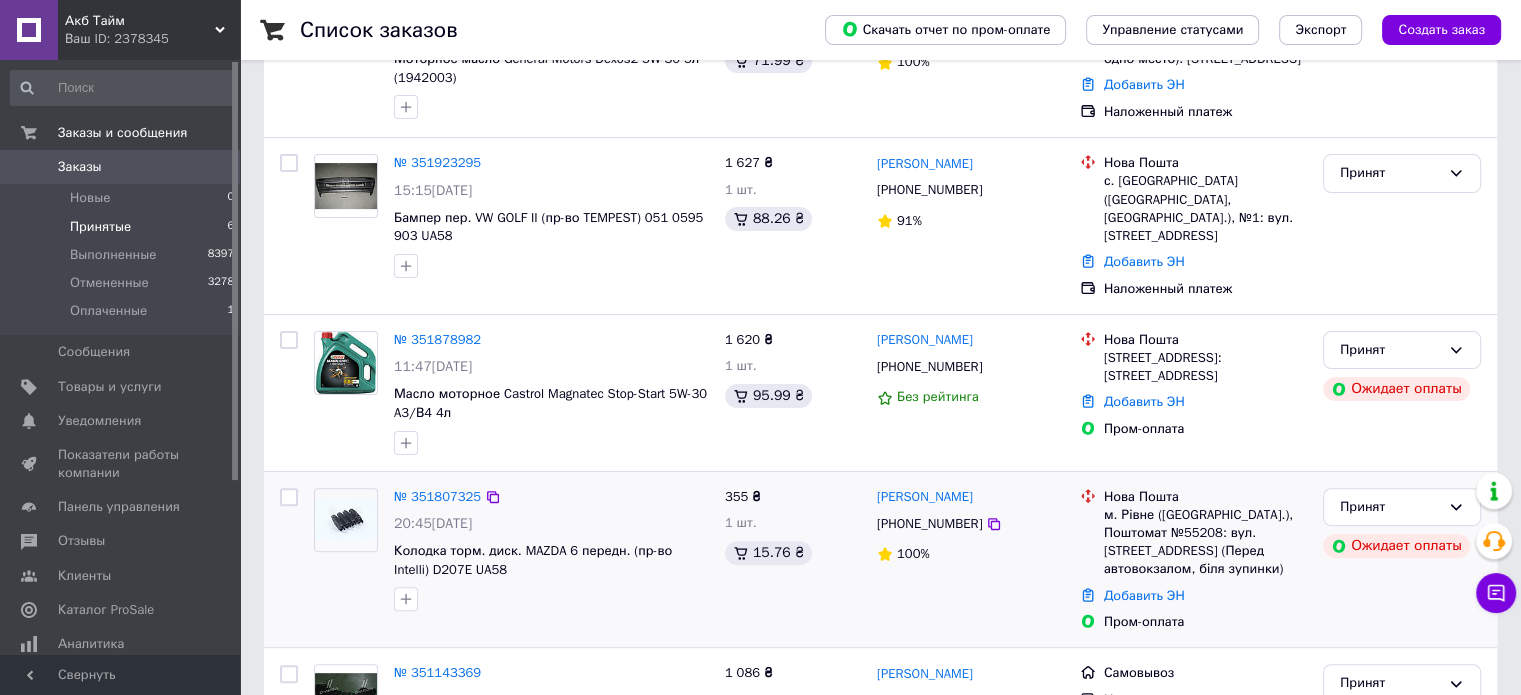 scroll, scrollTop: 624, scrollLeft: 0, axis: vertical 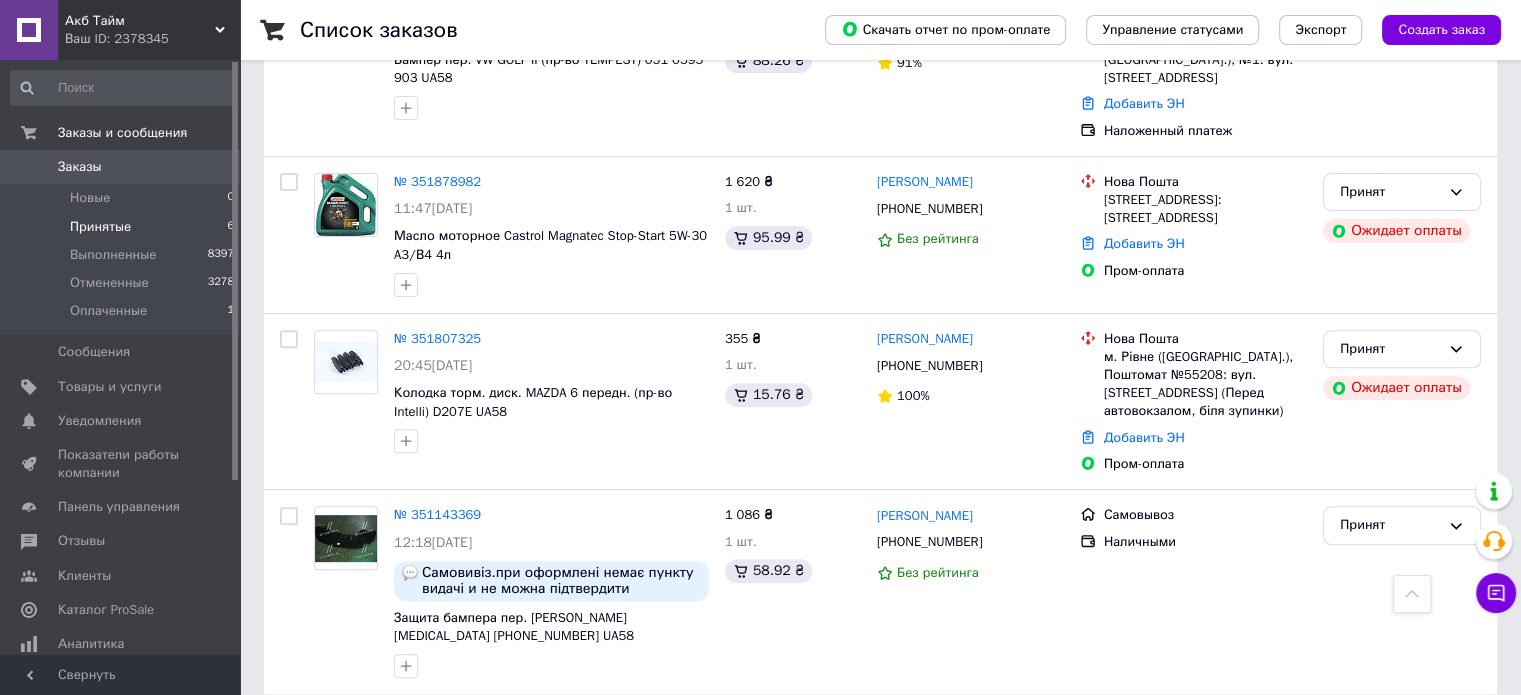 click on "Принятые 6" at bounding box center [123, 227] 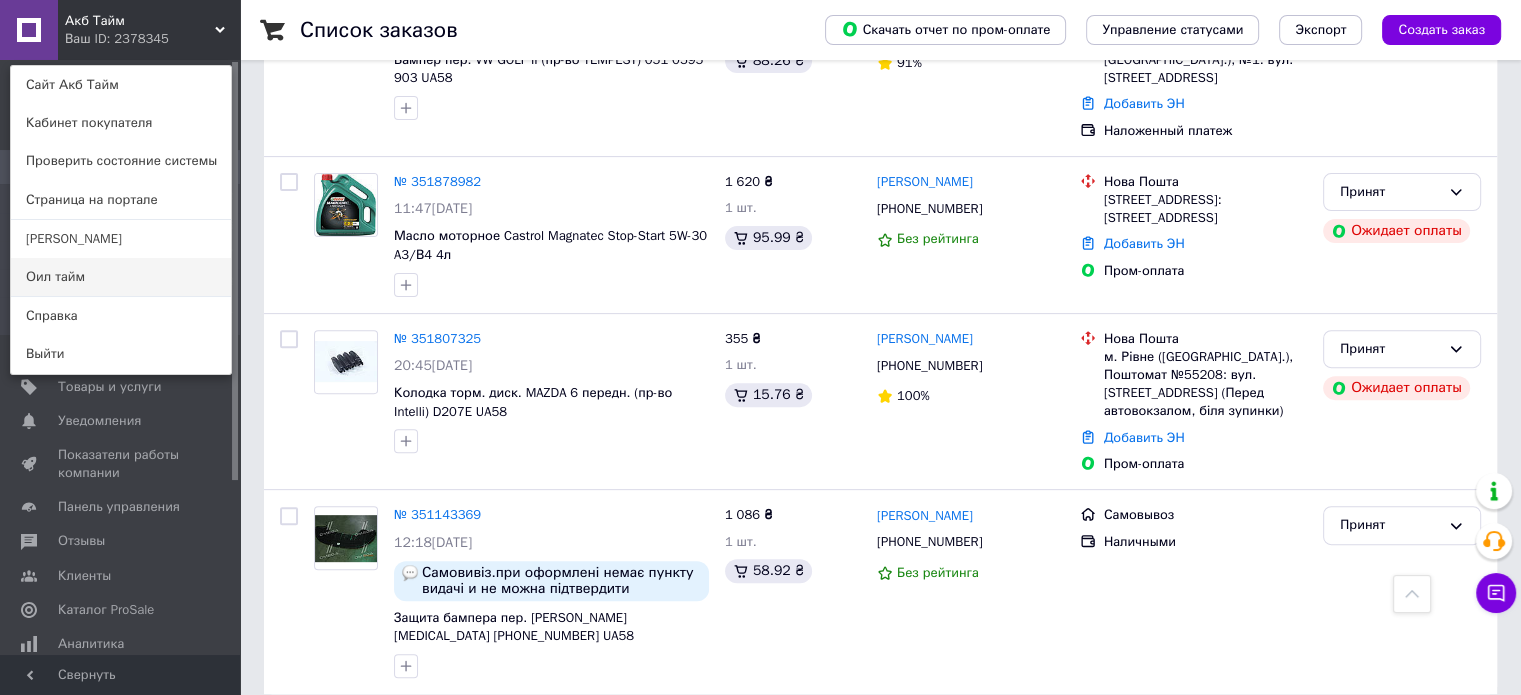click on "Оил тайм" at bounding box center [121, 277] 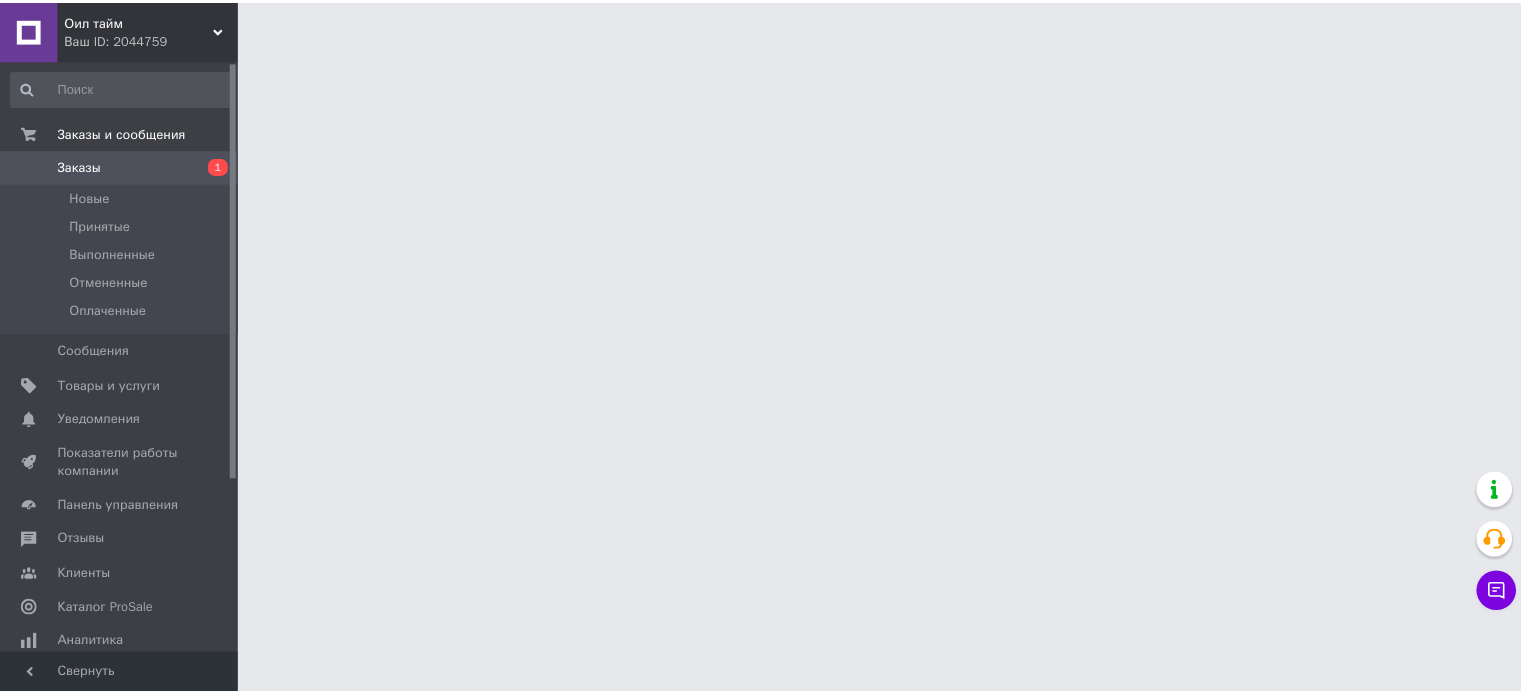 scroll, scrollTop: 0, scrollLeft: 0, axis: both 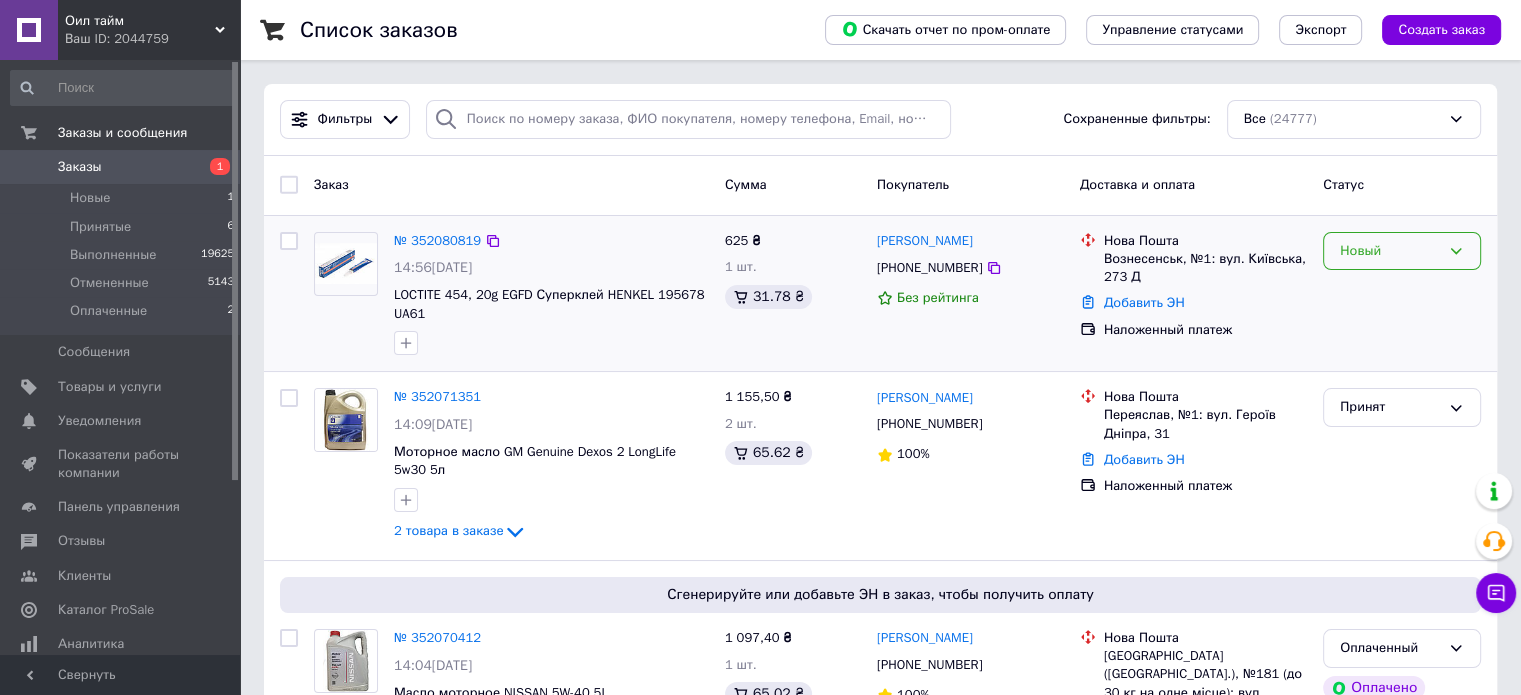 click on "Новый" at bounding box center (1390, 251) 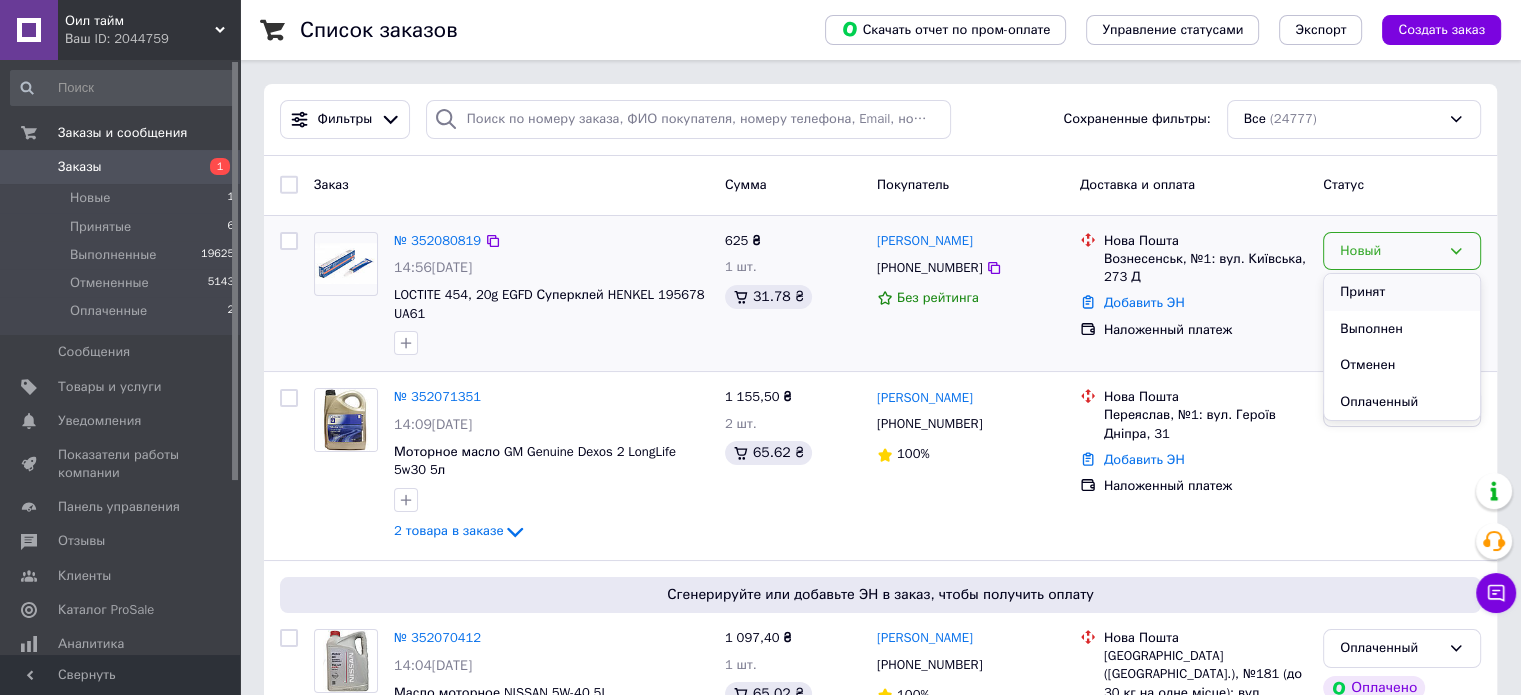 click on "Принят" at bounding box center (1402, 292) 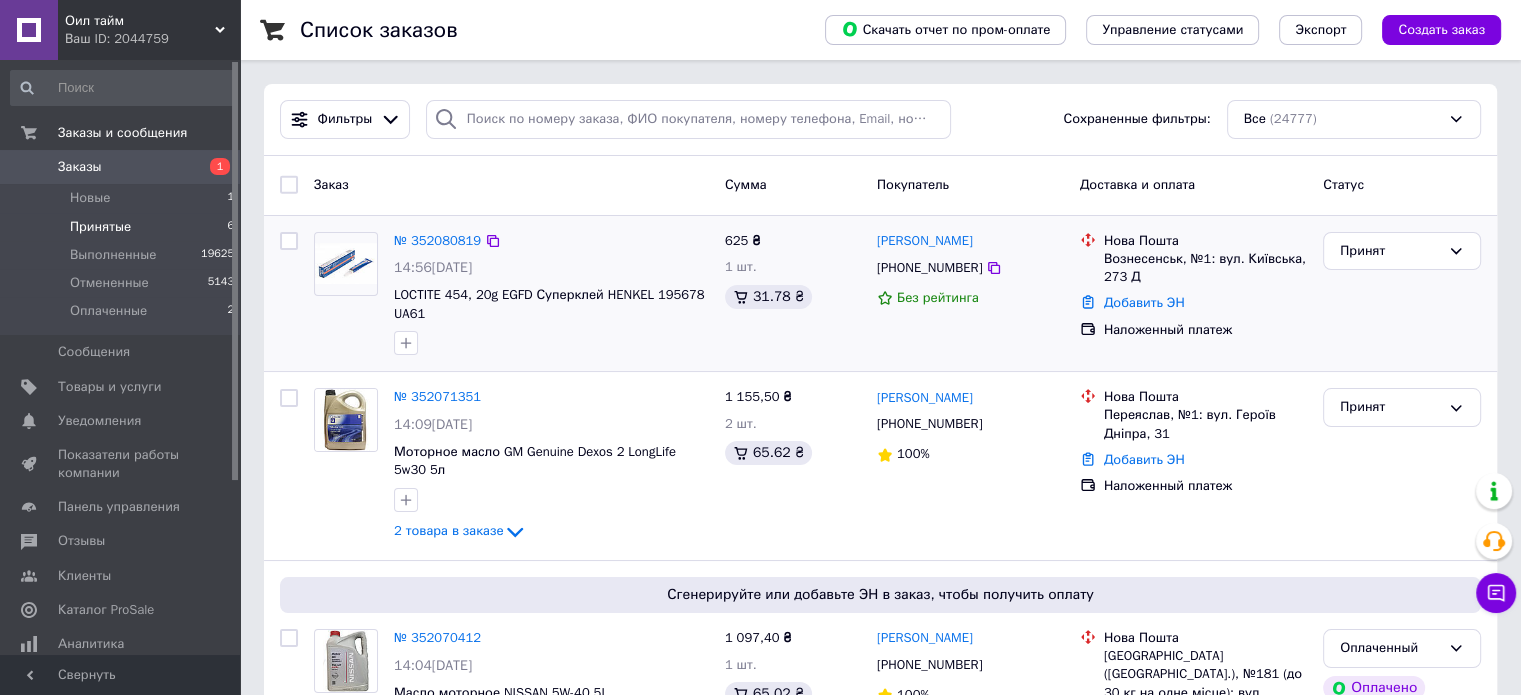click on "Принятые 6" at bounding box center (123, 227) 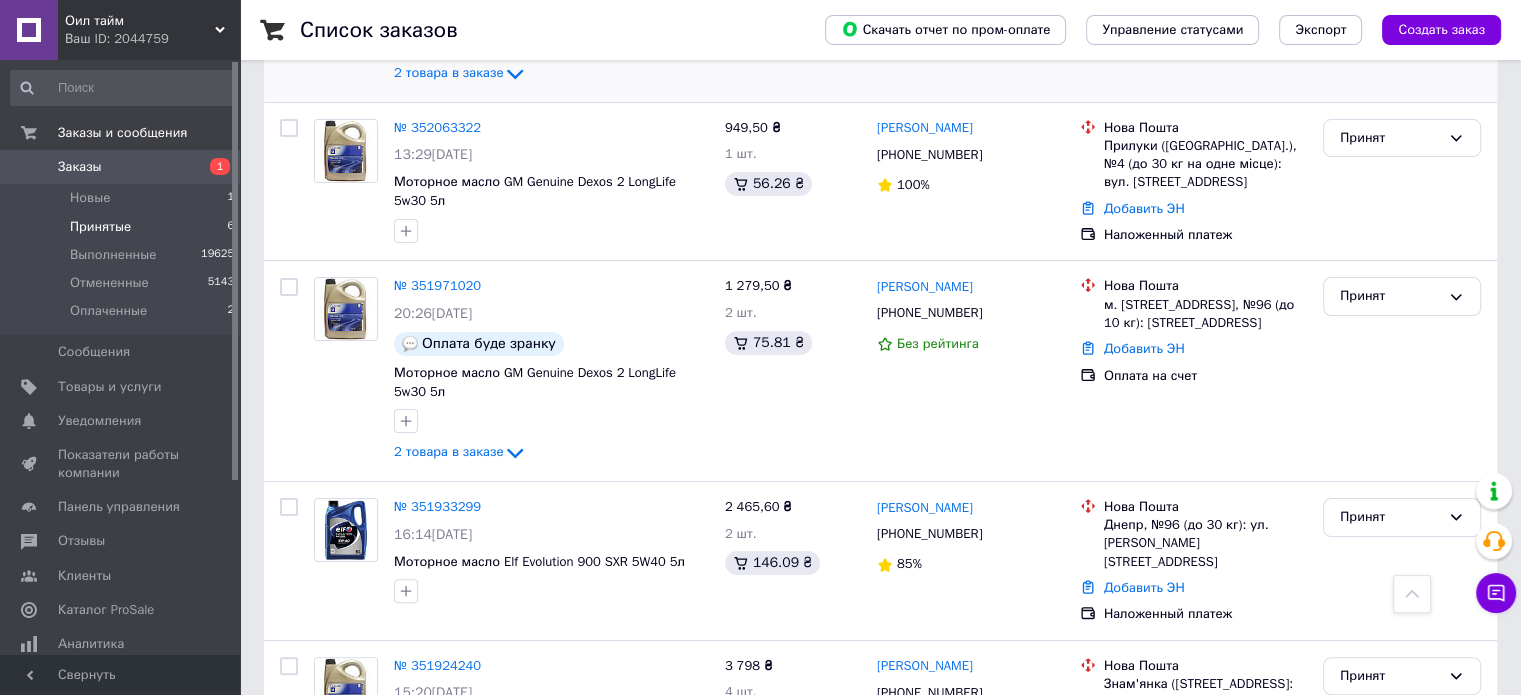 scroll, scrollTop: 349, scrollLeft: 0, axis: vertical 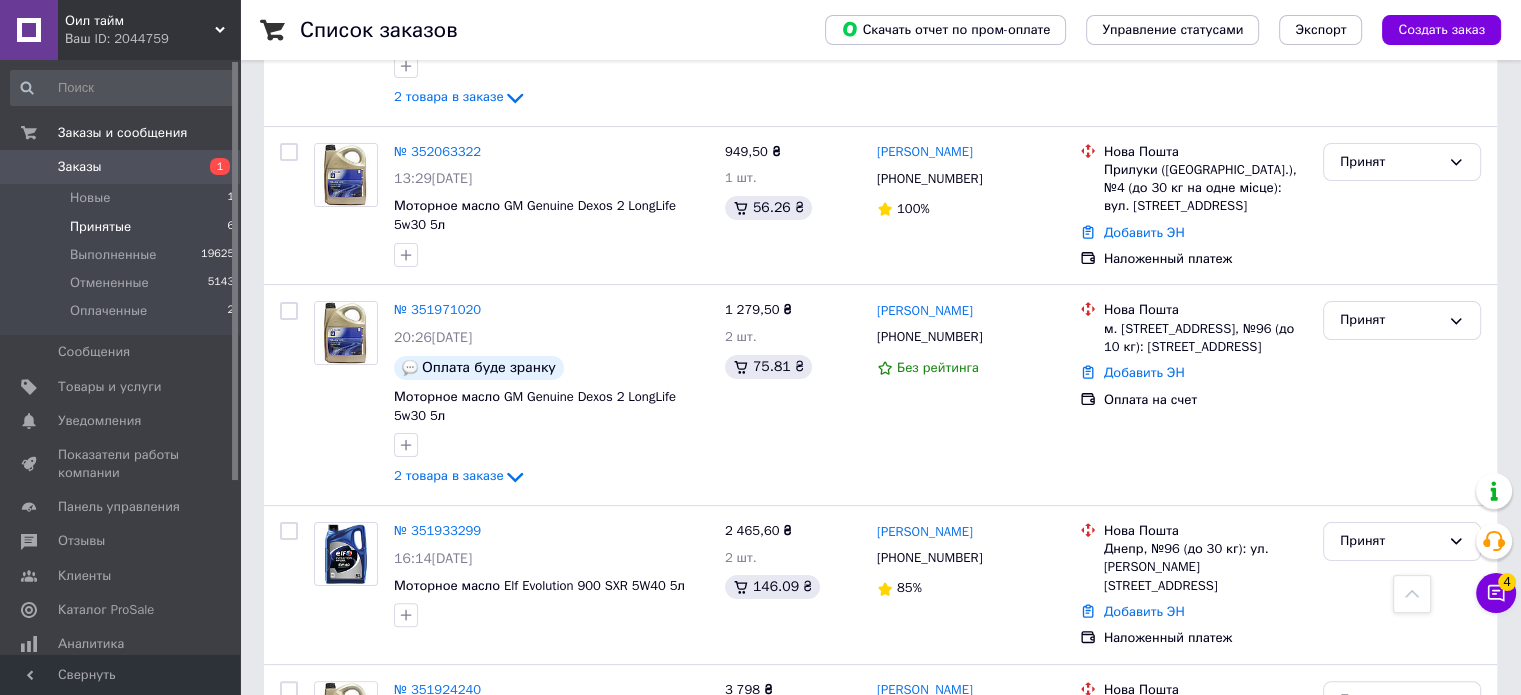 click on "Оил тайм" at bounding box center [140, 21] 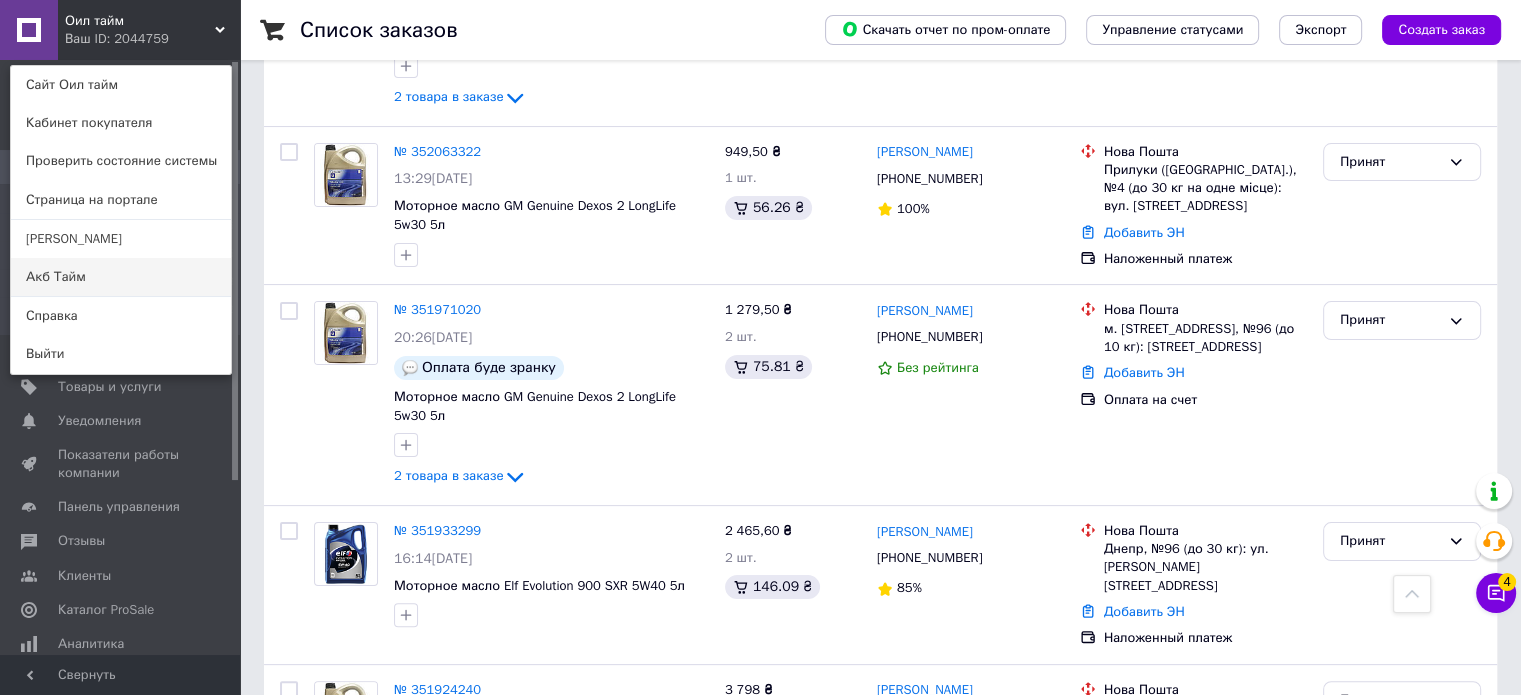 click on "Акб Тайм" at bounding box center (121, 277) 